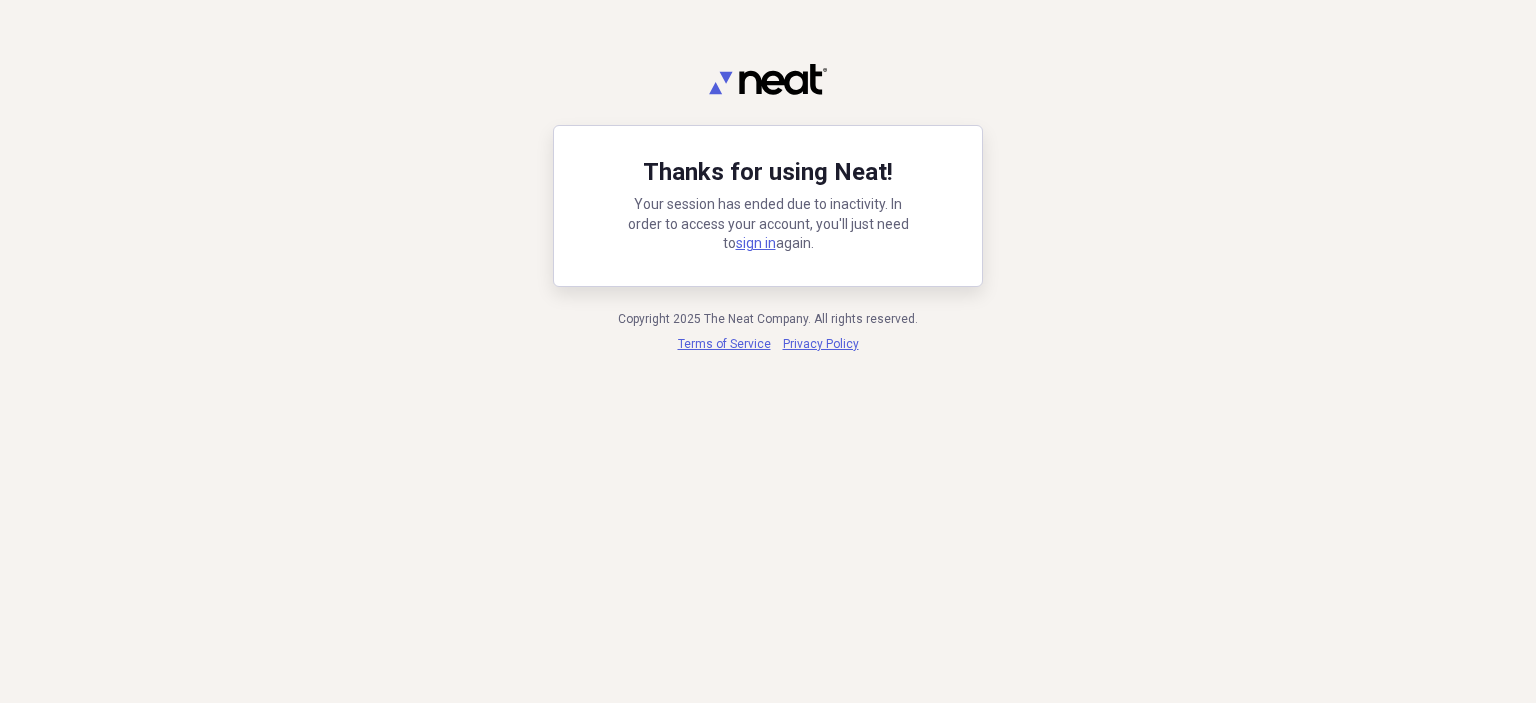 scroll, scrollTop: 0, scrollLeft: 0, axis: both 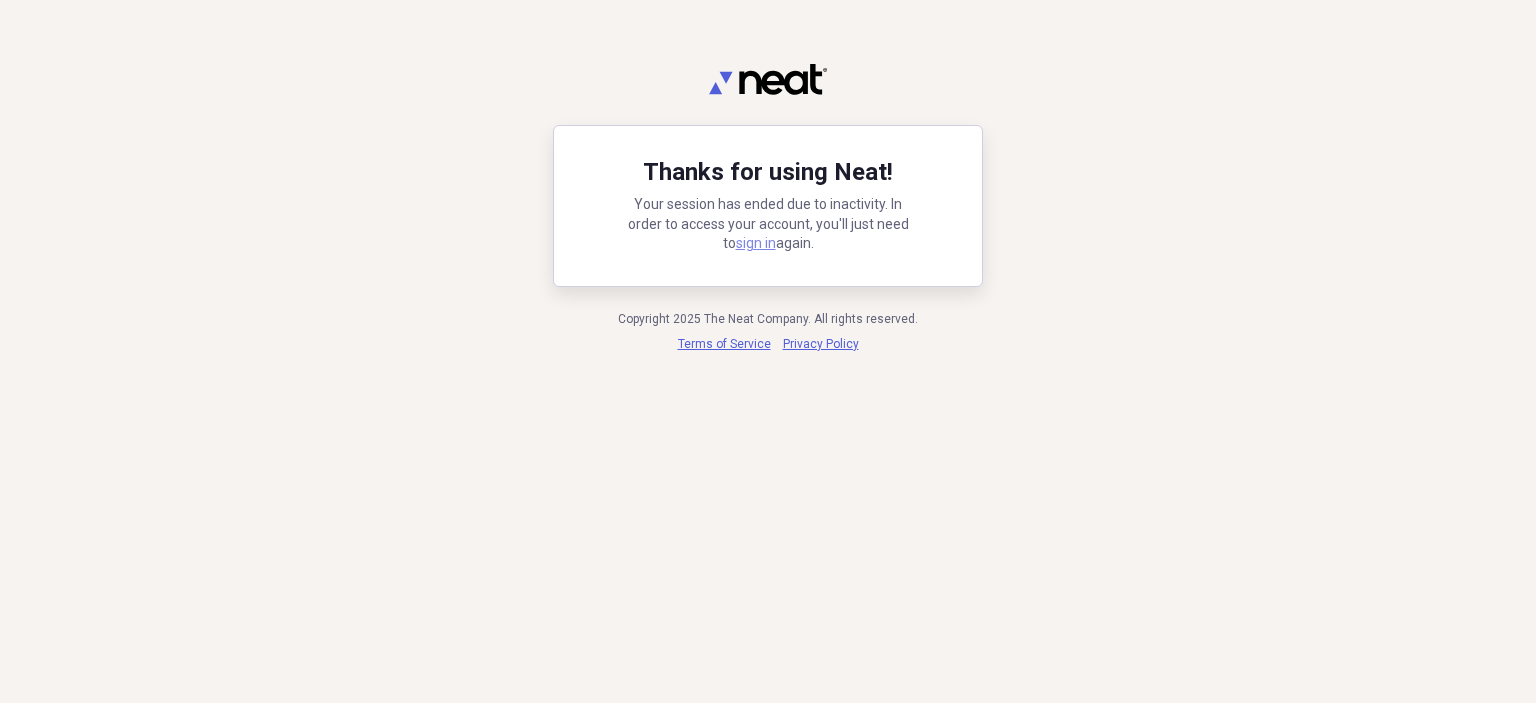click on "sign in" at bounding box center (756, 243) 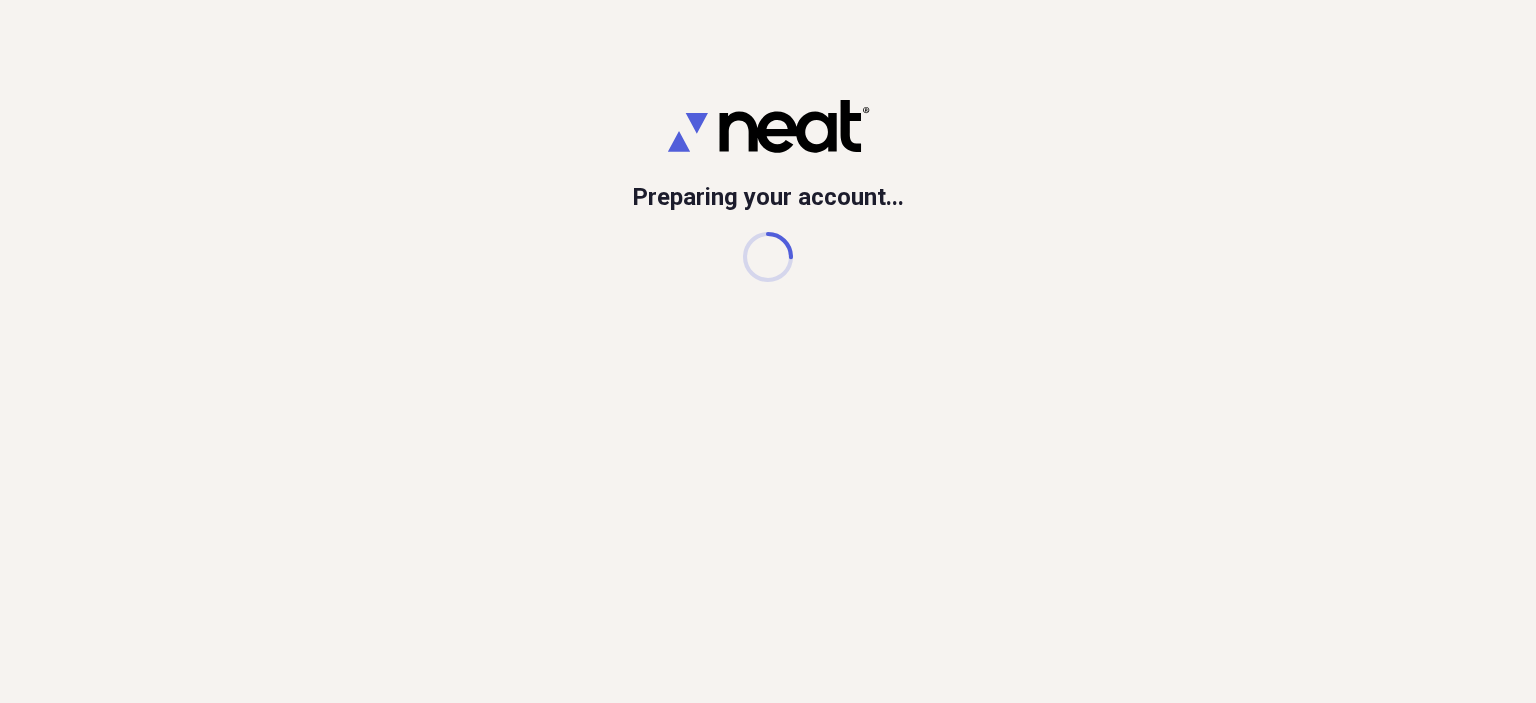 scroll, scrollTop: 0, scrollLeft: 0, axis: both 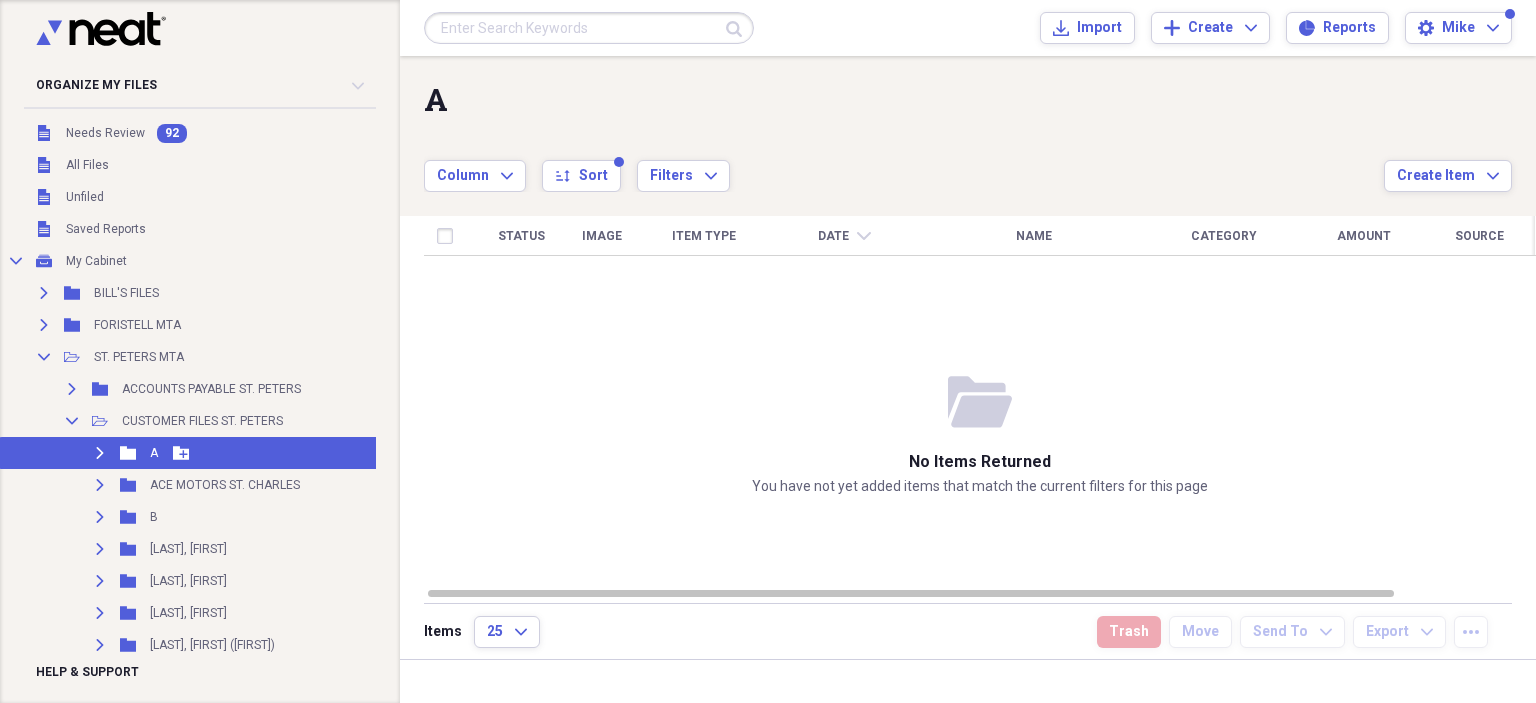 click 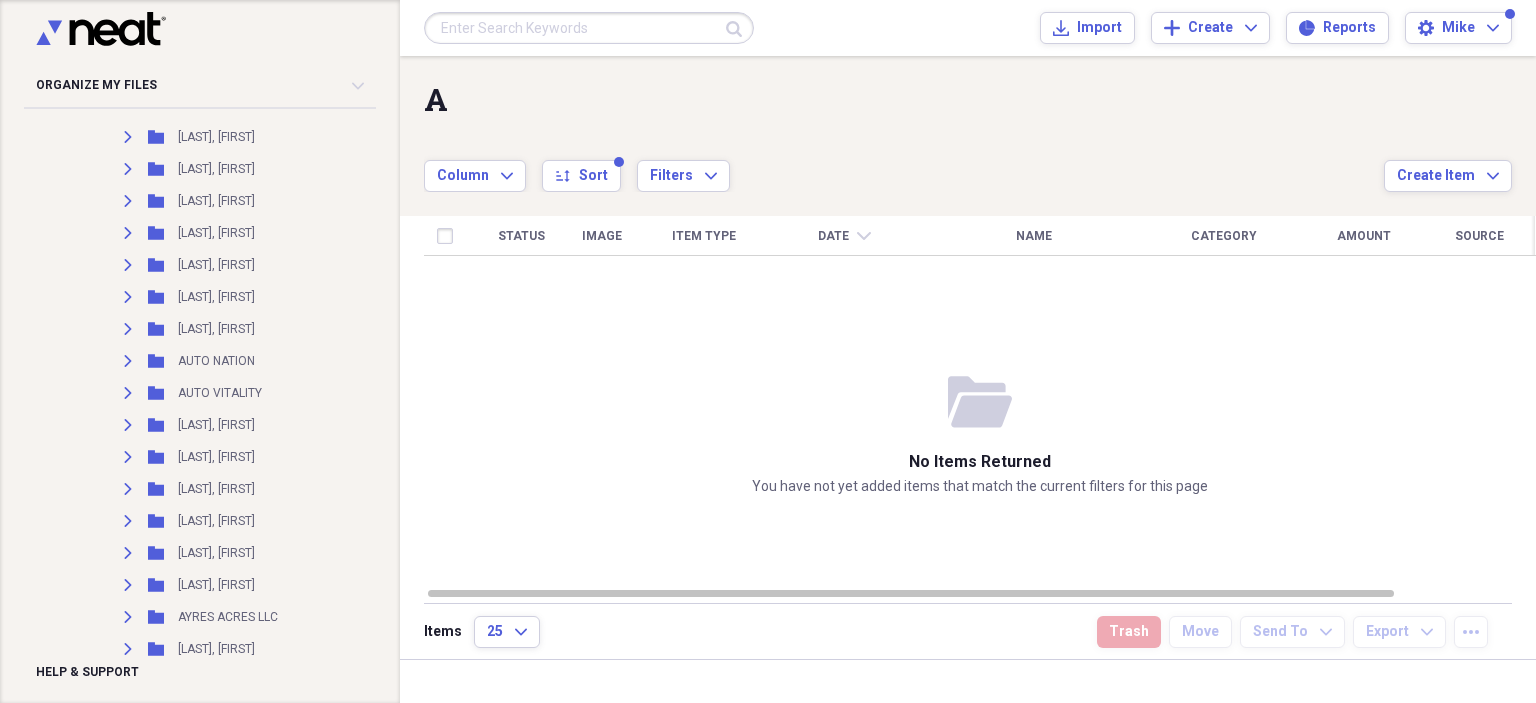 scroll, scrollTop: 4100, scrollLeft: 0, axis: vertical 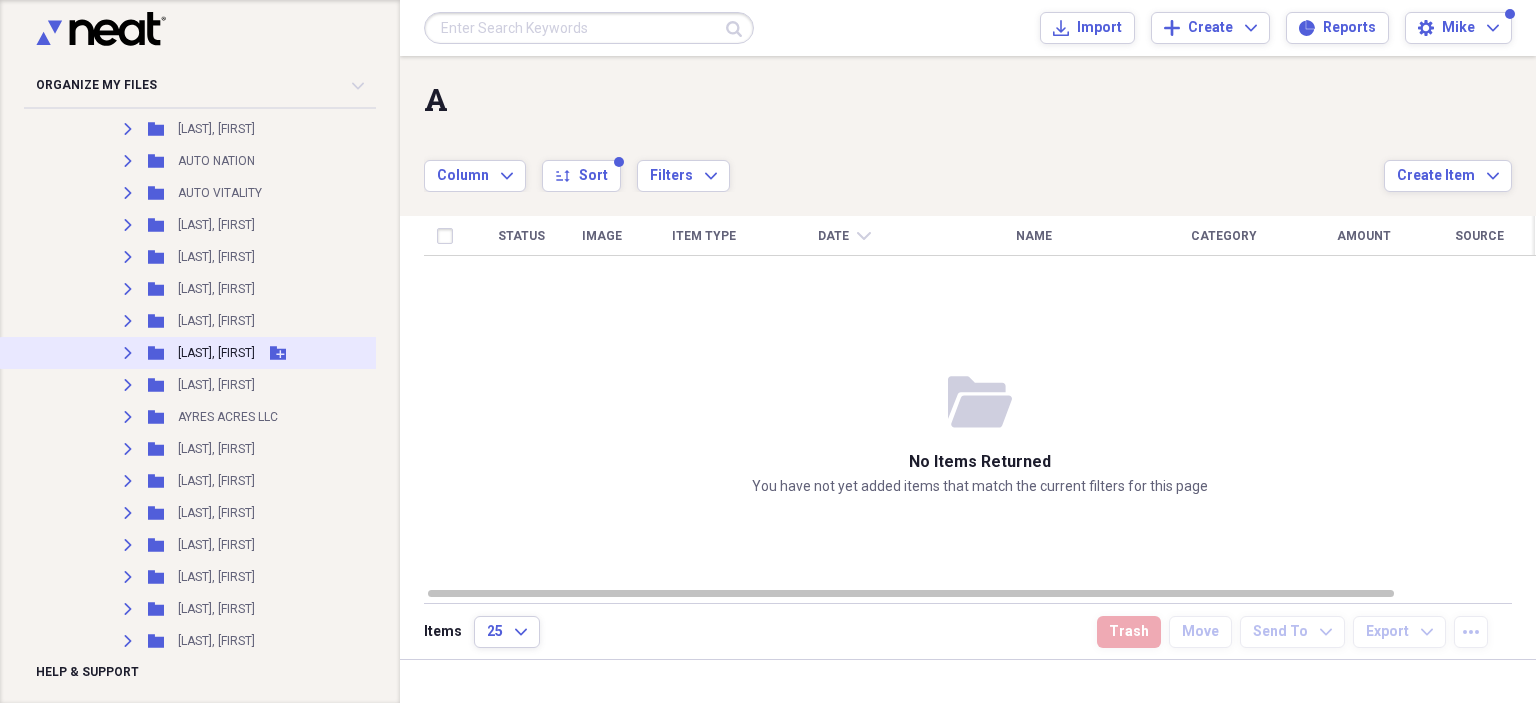 drag, startPoint x: 125, startPoint y: 604, endPoint x: 236, endPoint y: 363, distance: 265.33374 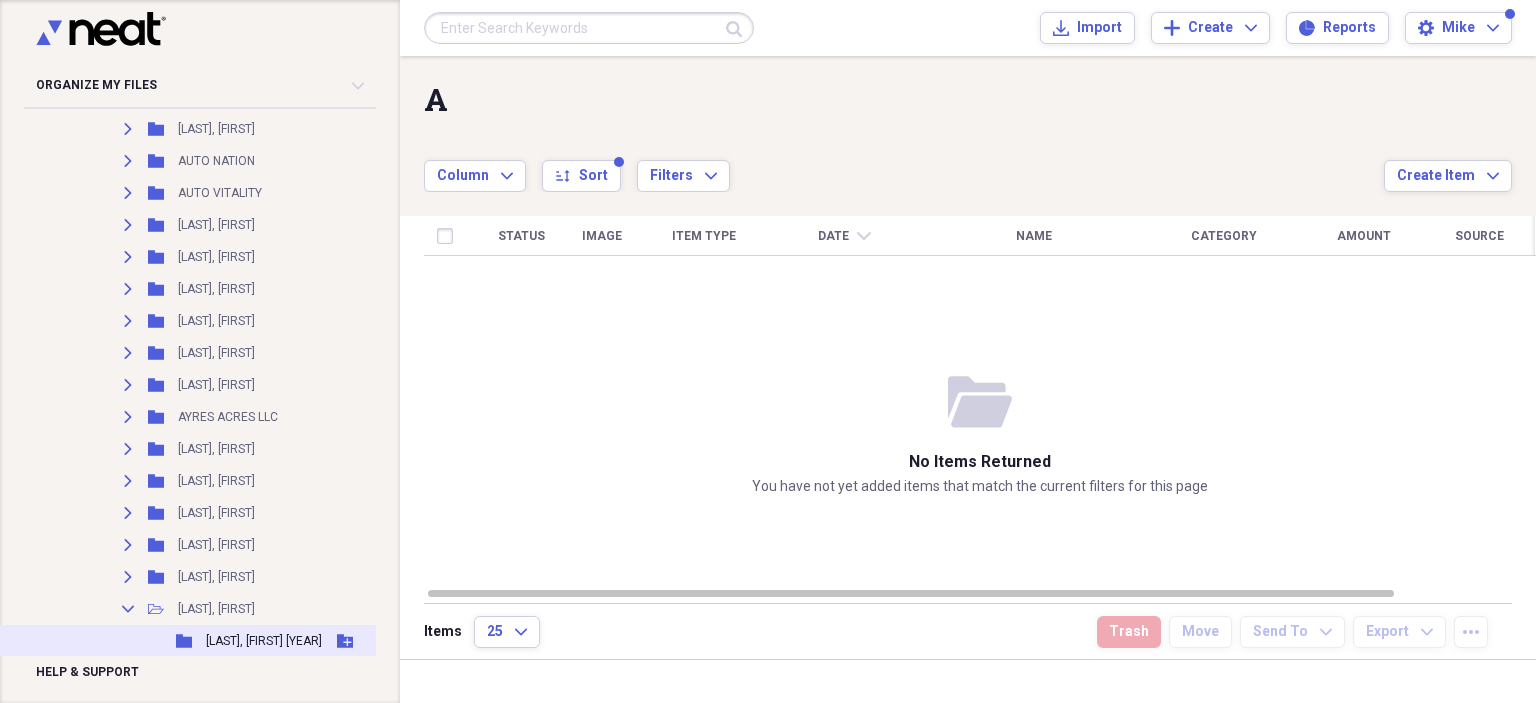 scroll, scrollTop: 4400, scrollLeft: 0, axis: vertical 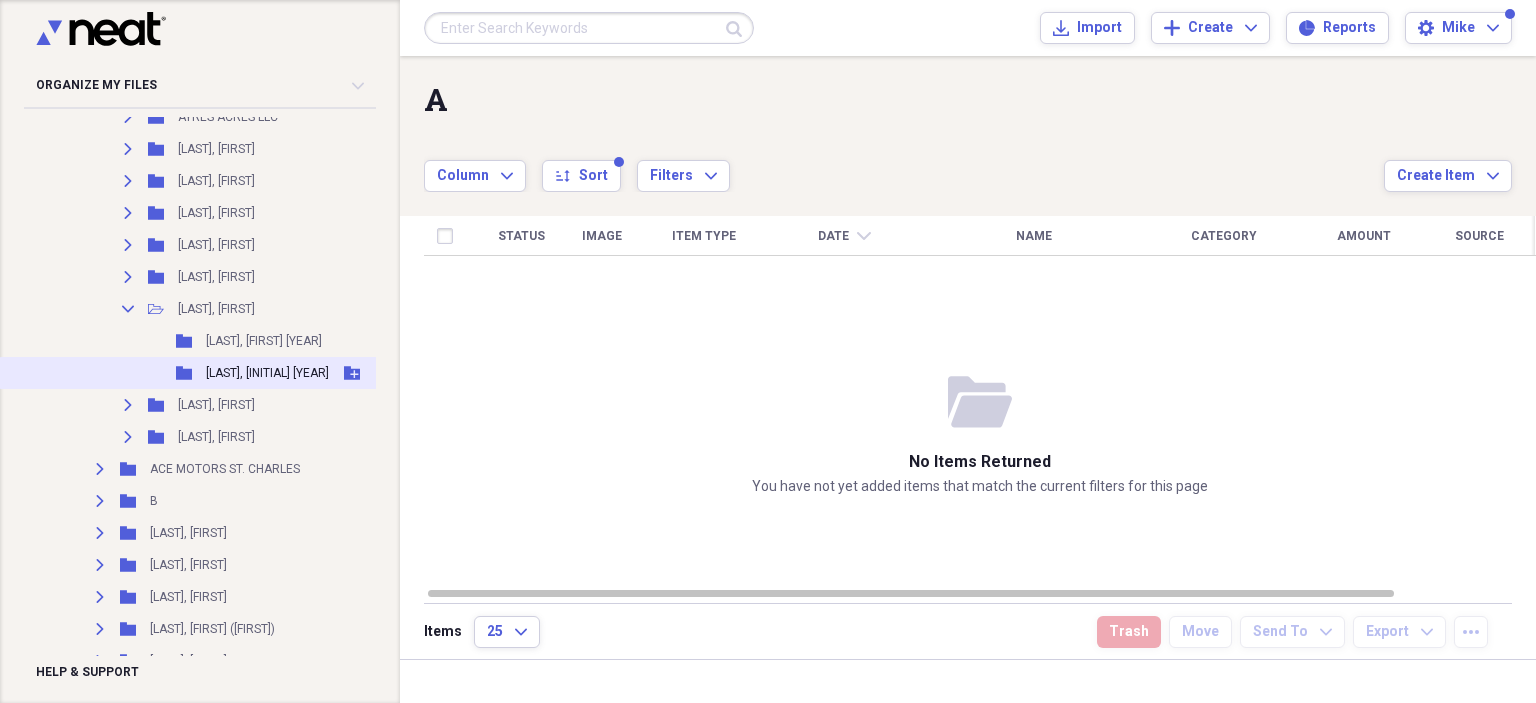click on "[LAST], K 2025" at bounding box center [267, 373] 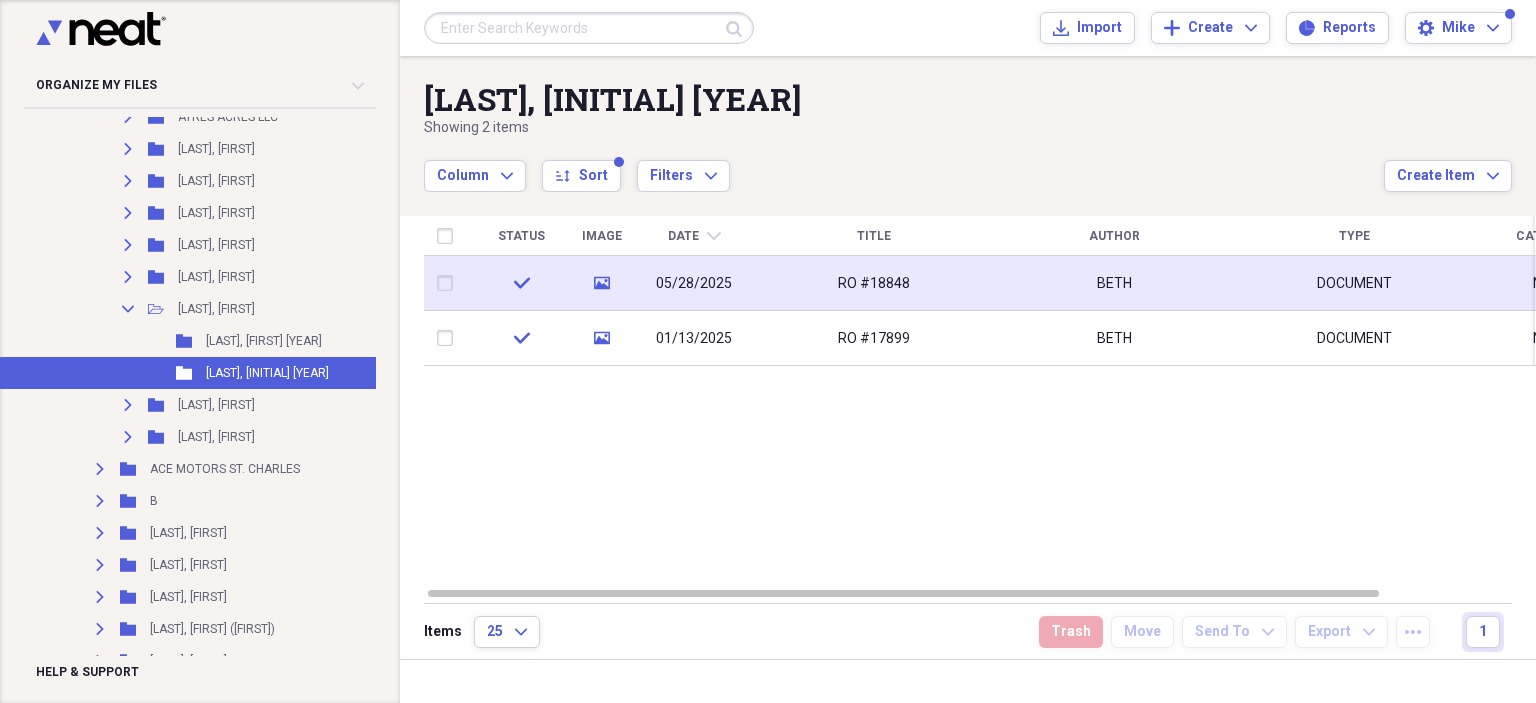 click on "RO #18848" at bounding box center (874, 283) 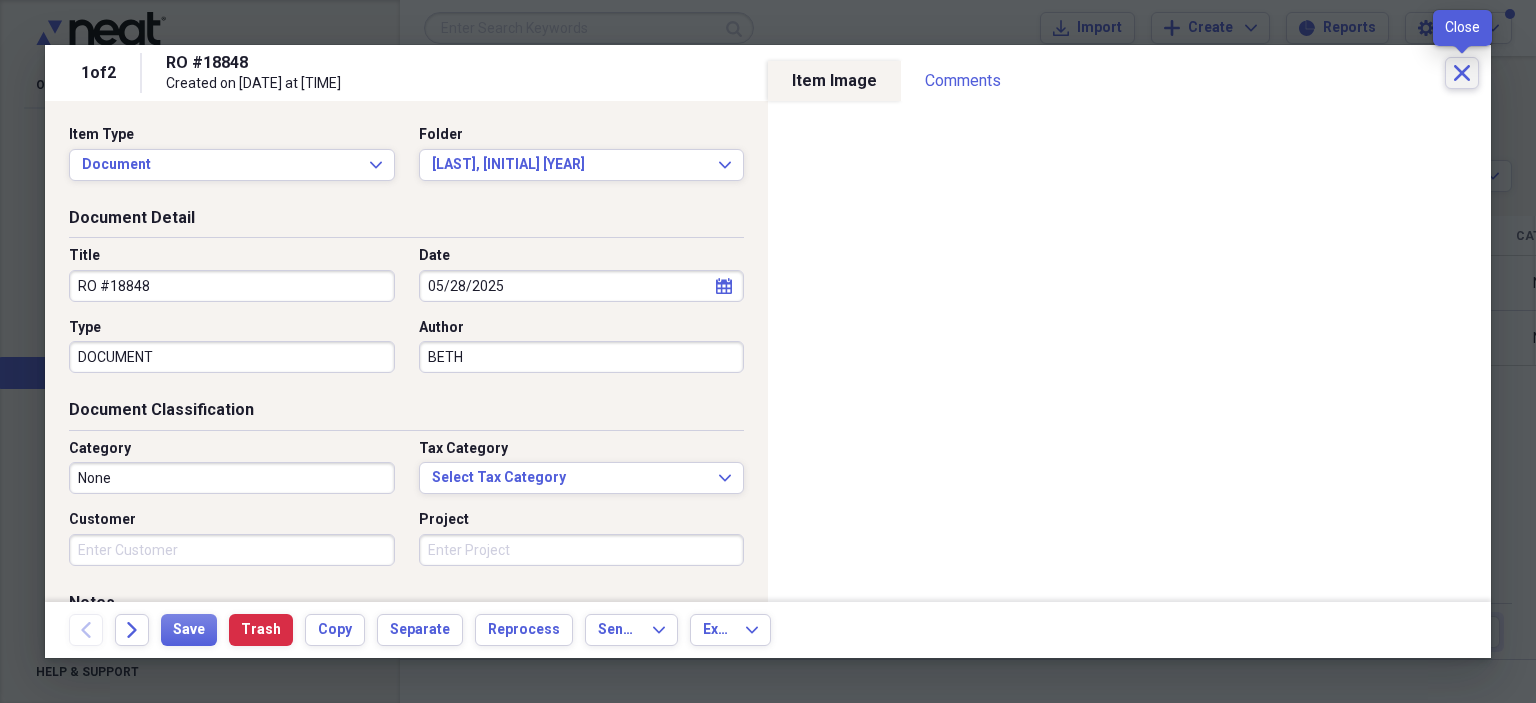 click on "Close" 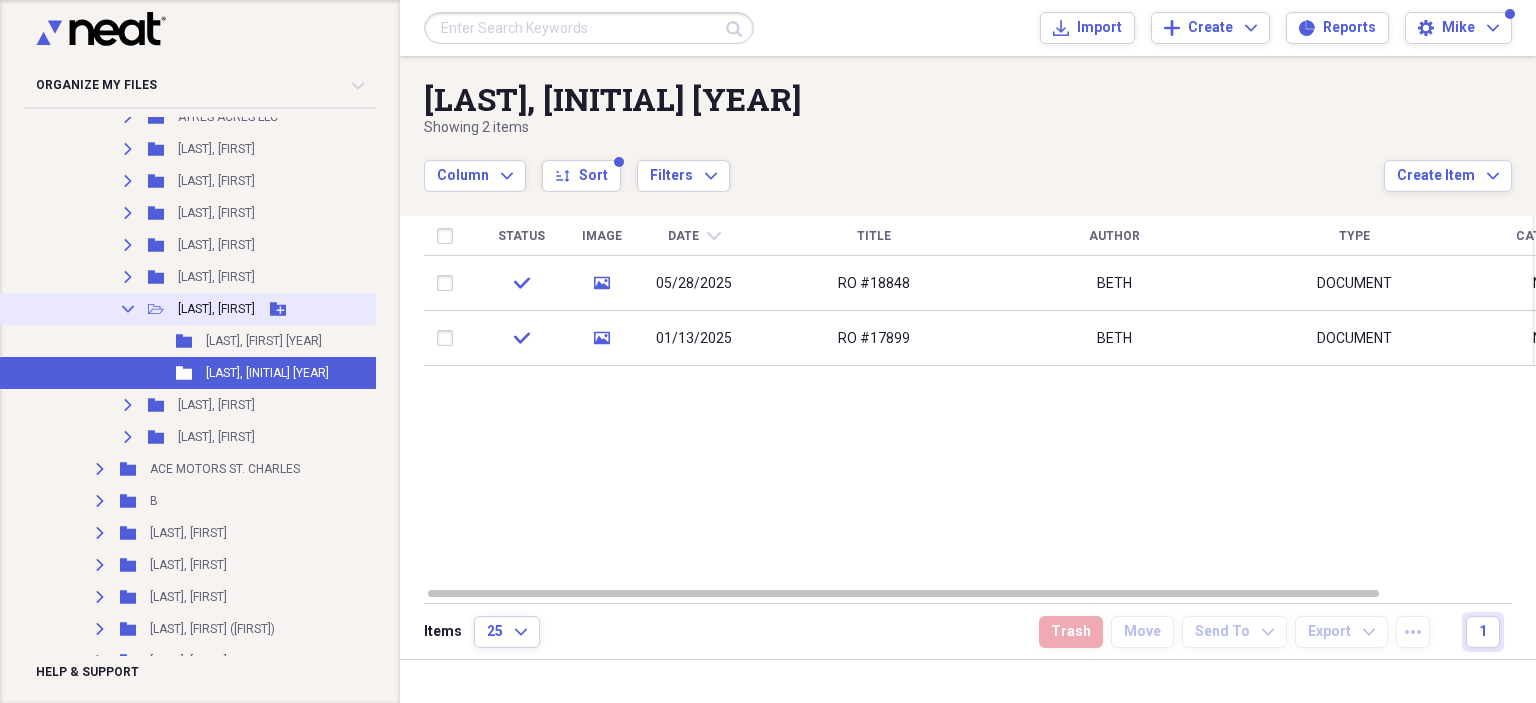 click on "Collapse" 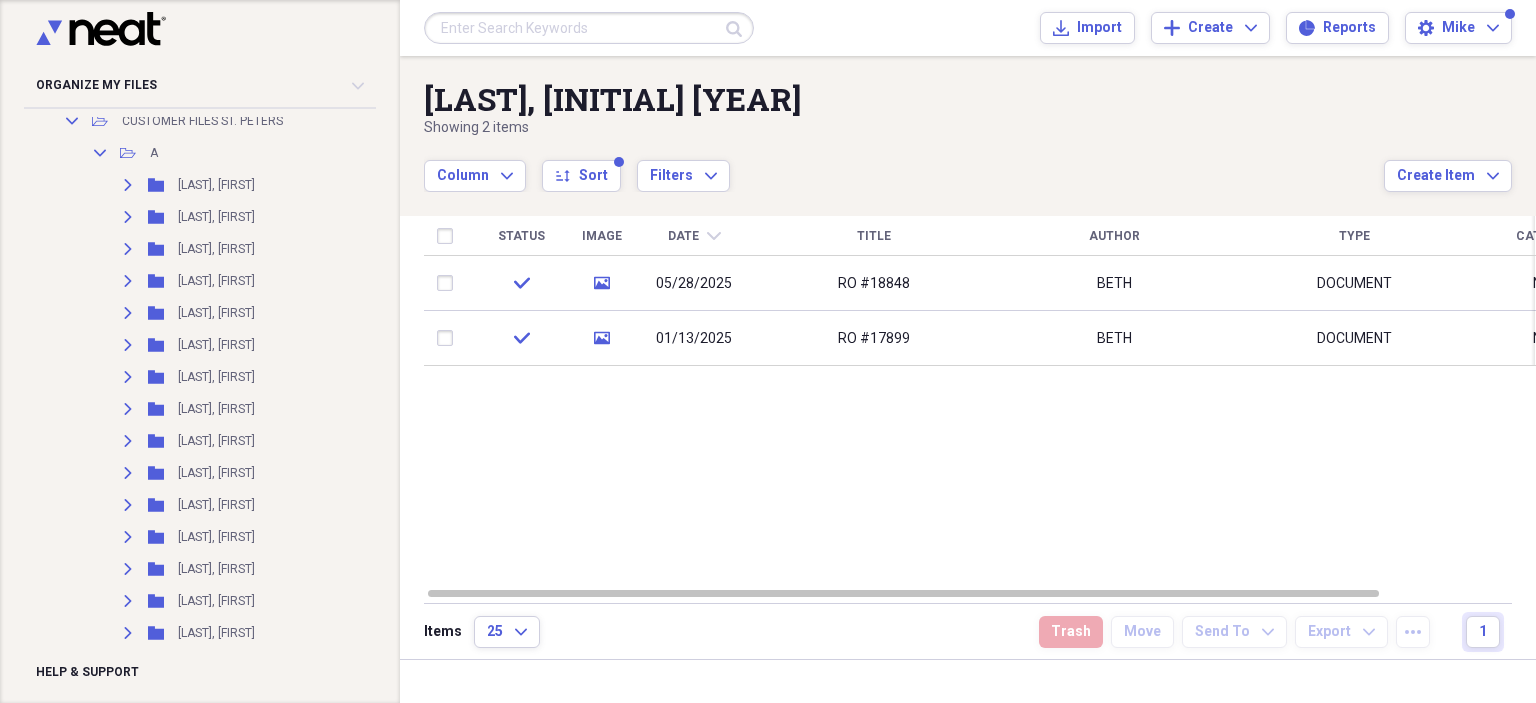 scroll, scrollTop: 0, scrollLeft: 0, axis: both 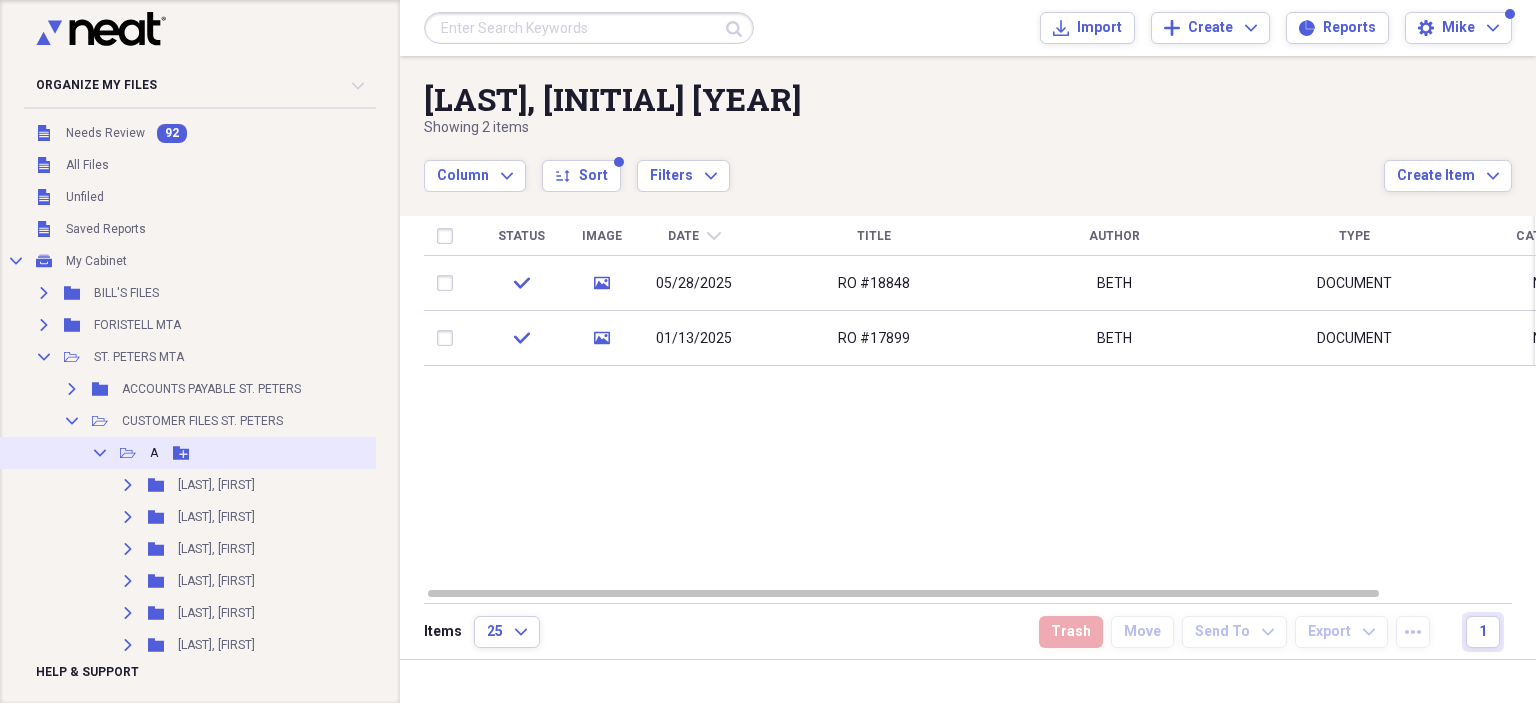 click 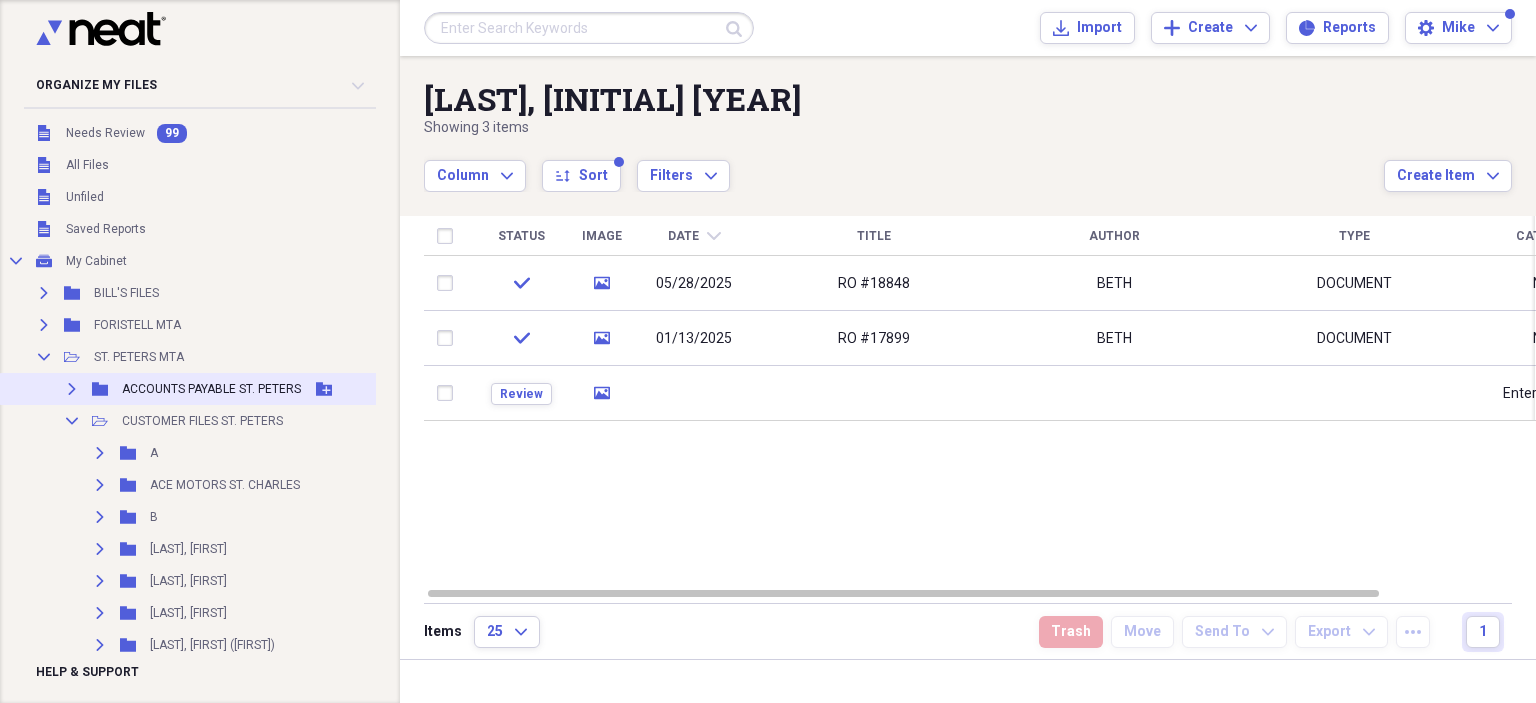 click on "Expand" at bounding box center [72, 389] 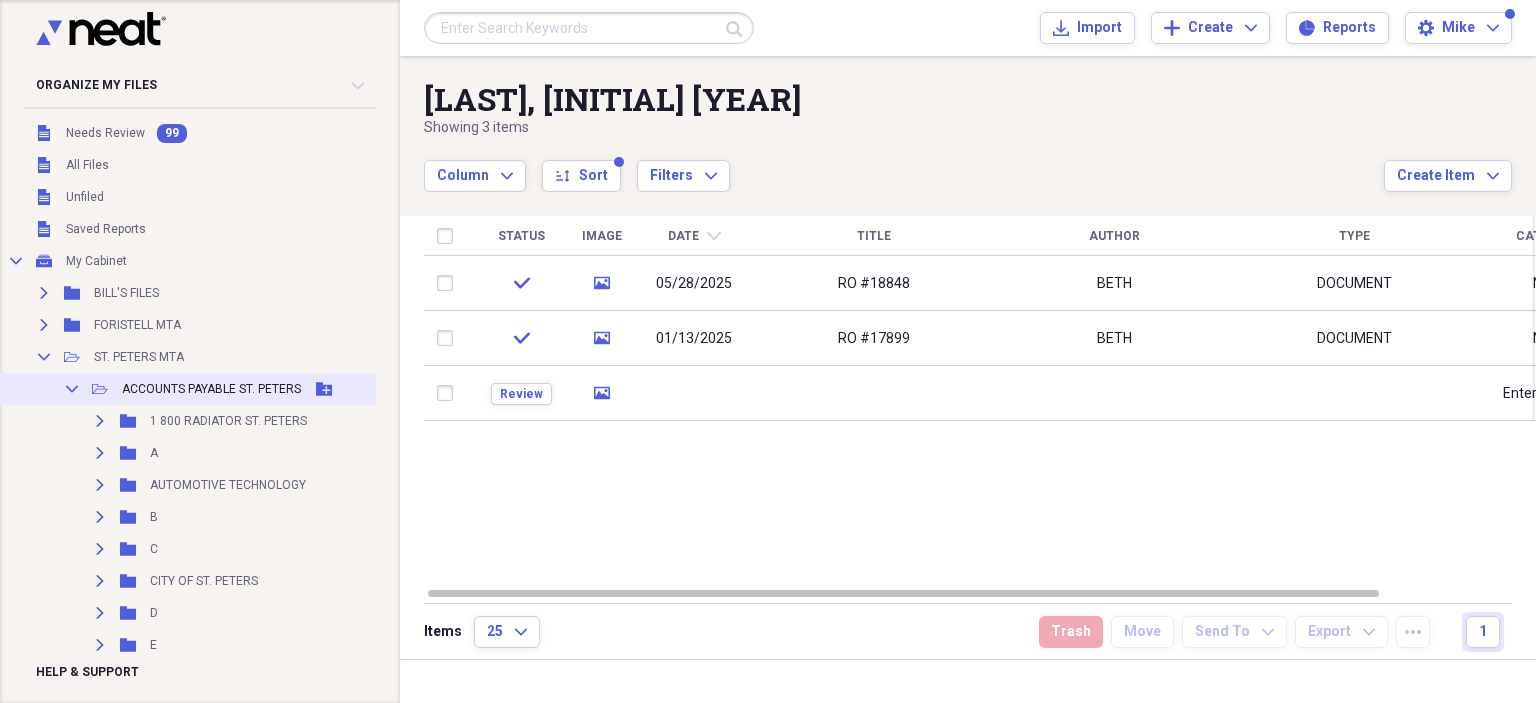 click 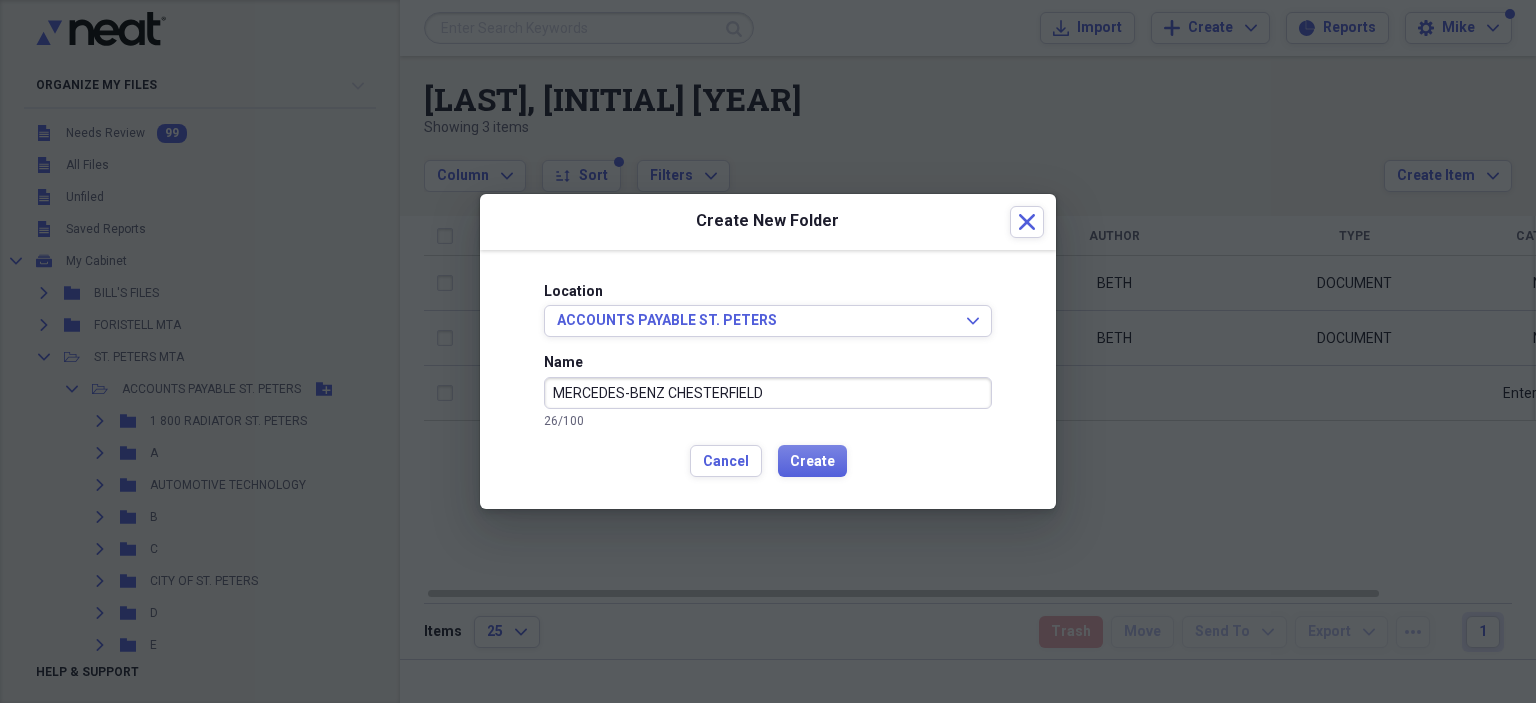 drag, startPoint x: 692, startPoint y: 383, endPoint x: 711, endPoint y: 387, distance: 19.416489 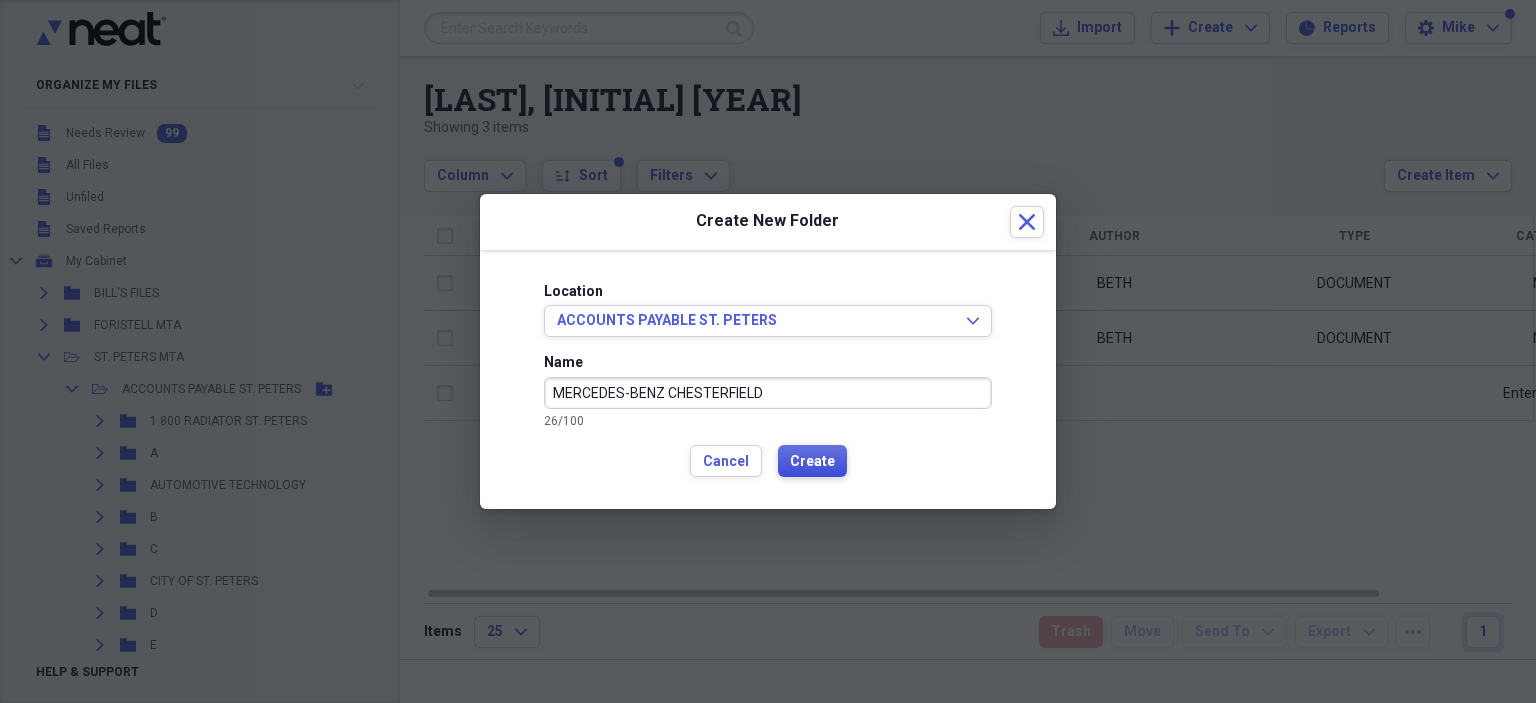 type on "MERCEDES-BENZ CHESTERFIELD" 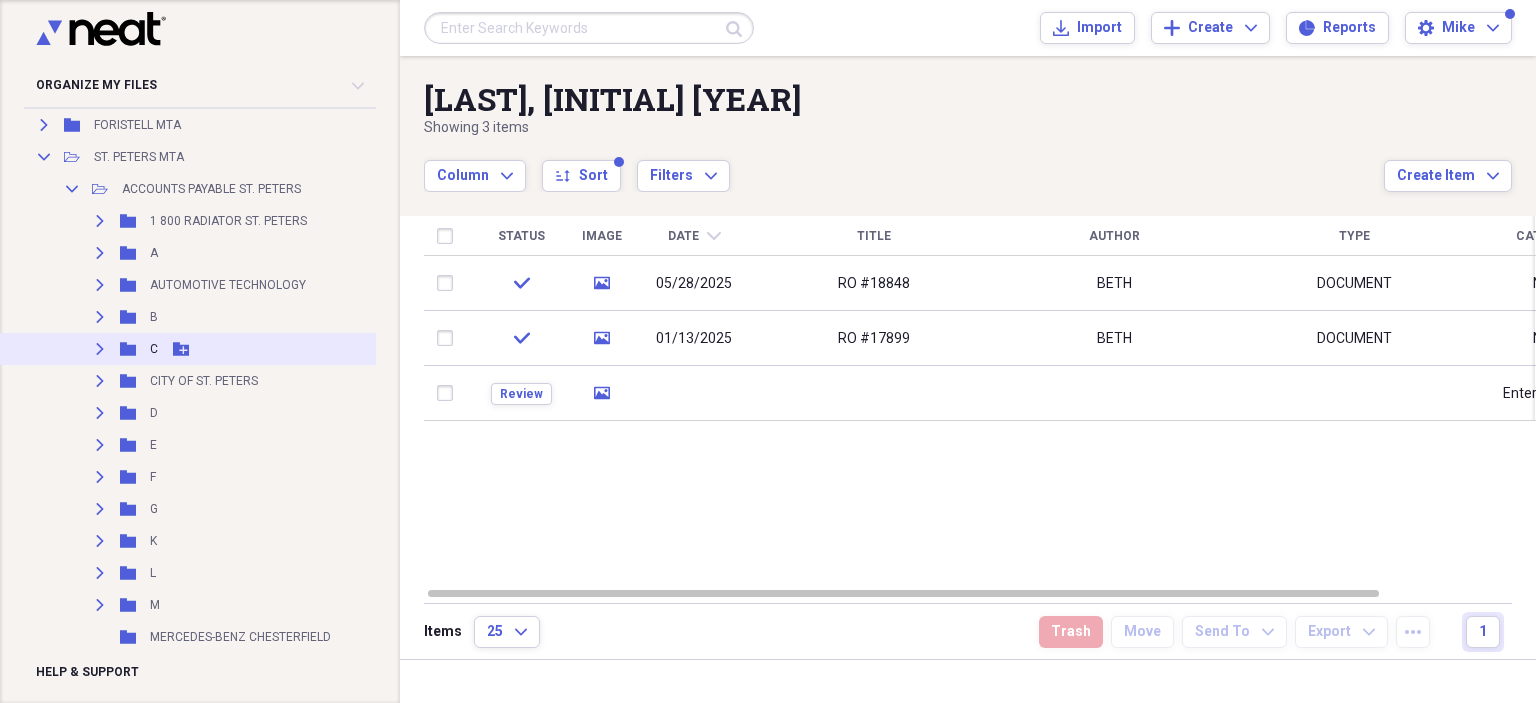 scroll, scrollTop: 300, scrollLeft: 0, axis: vertical 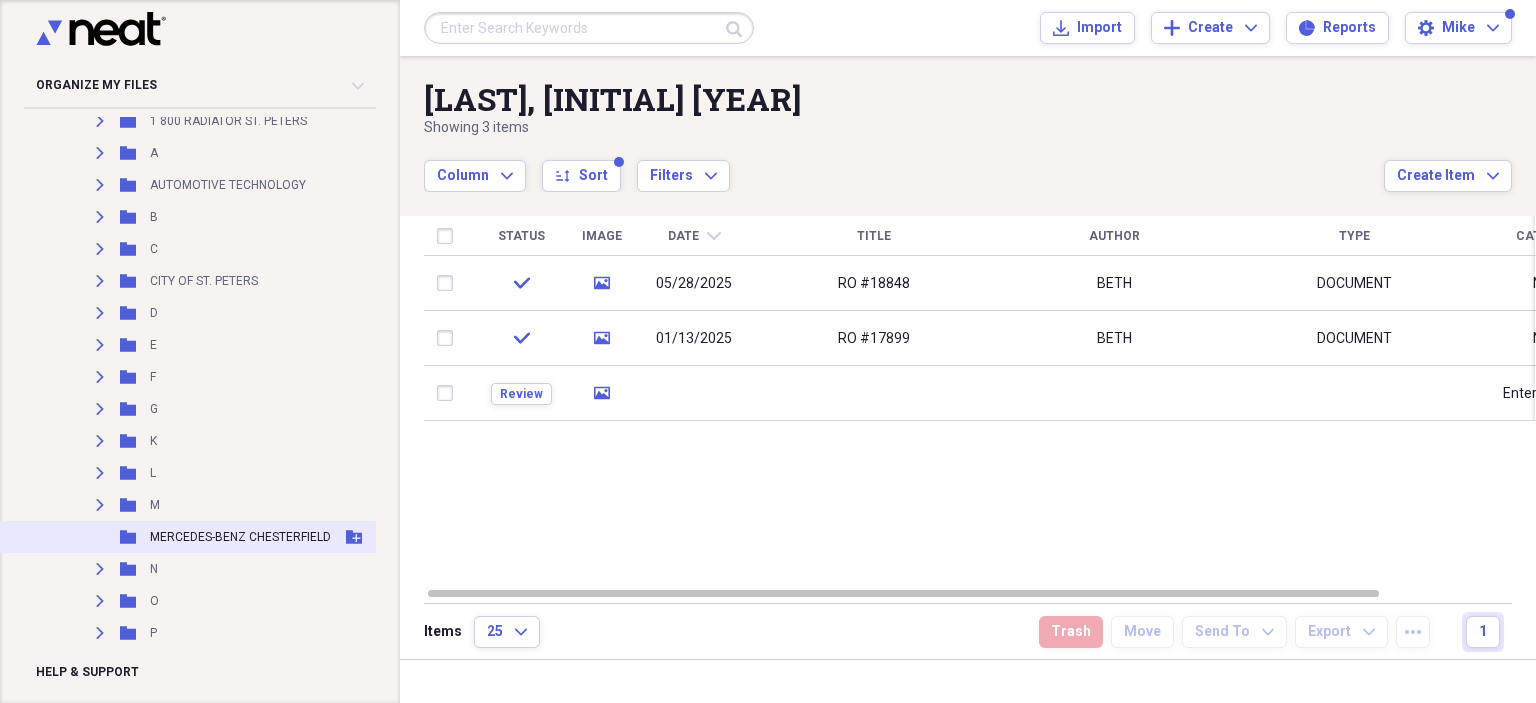click 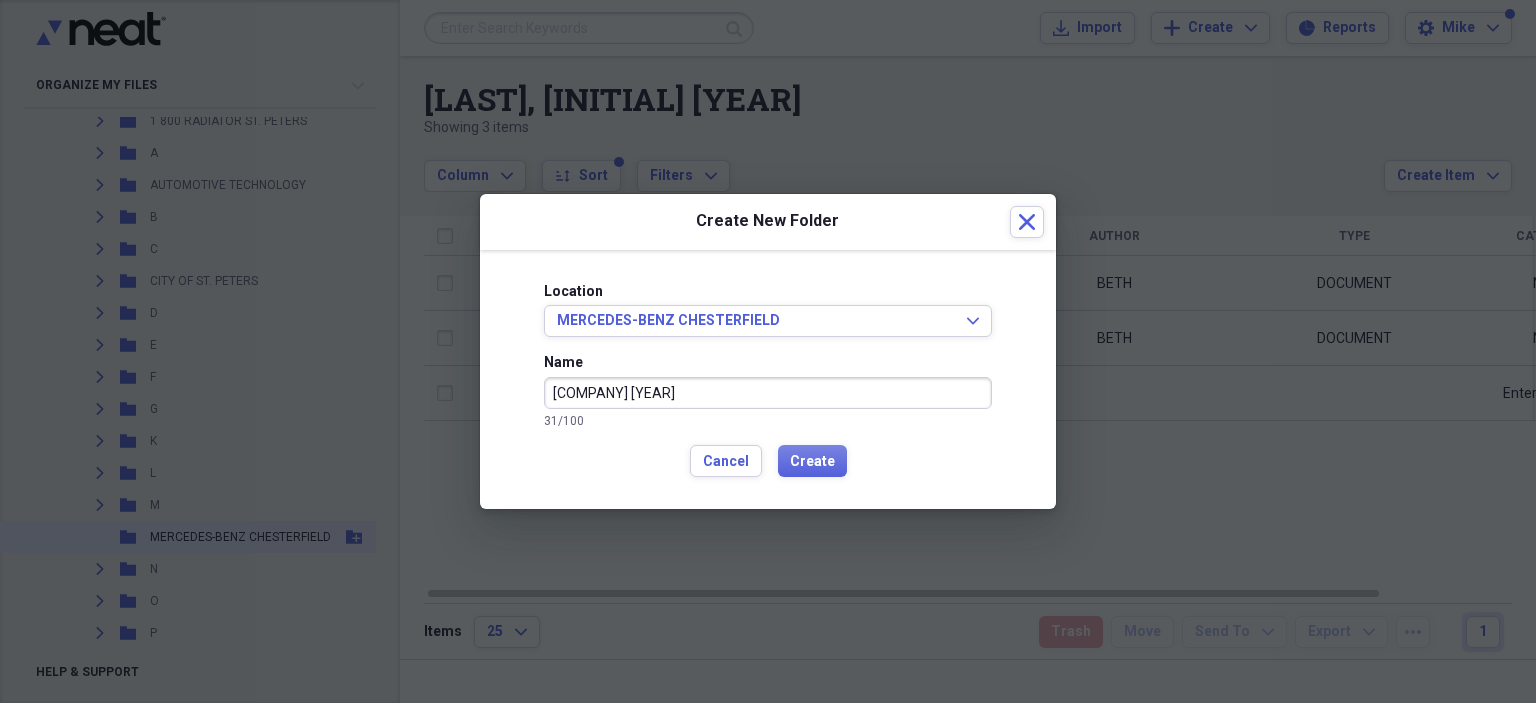 type on "MERCEDES-BENZ CHESTERFIELD 2025" 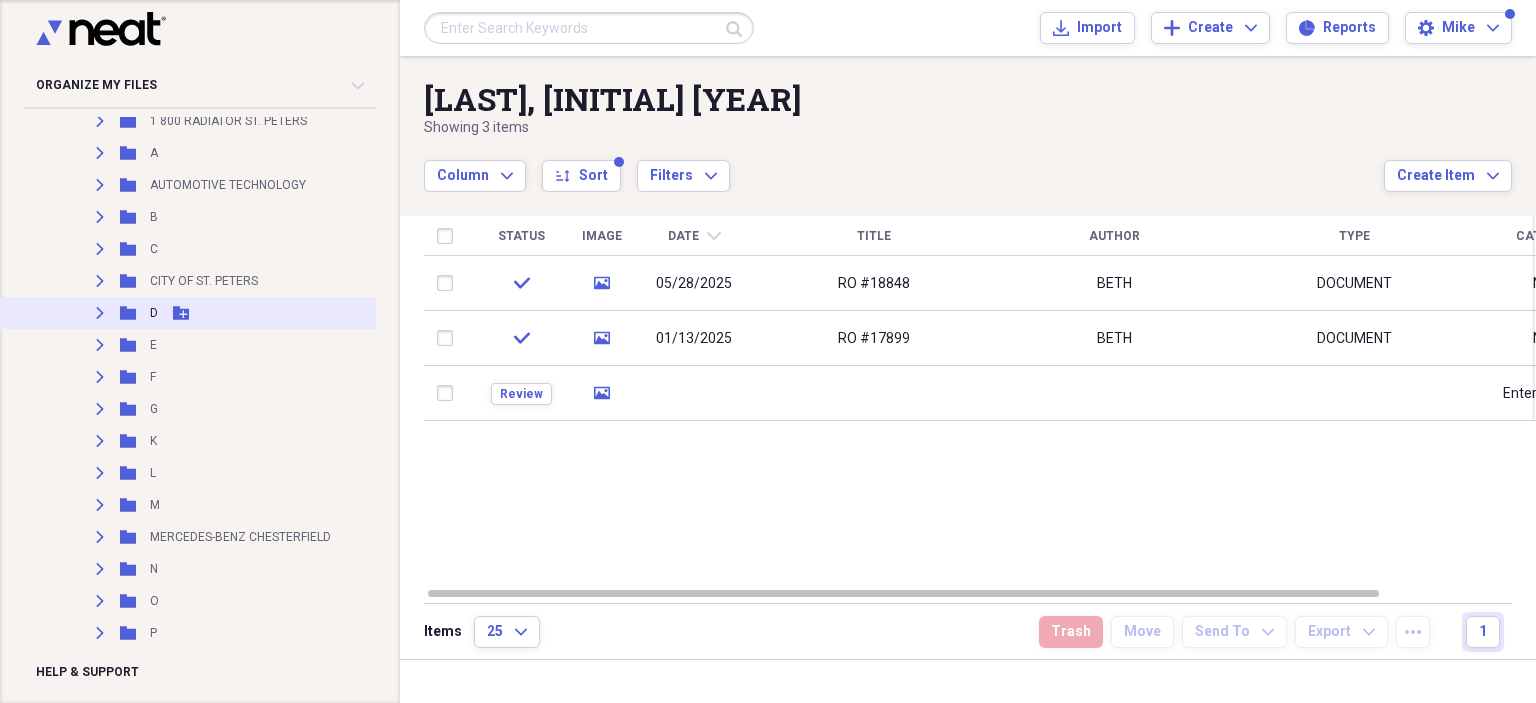 click 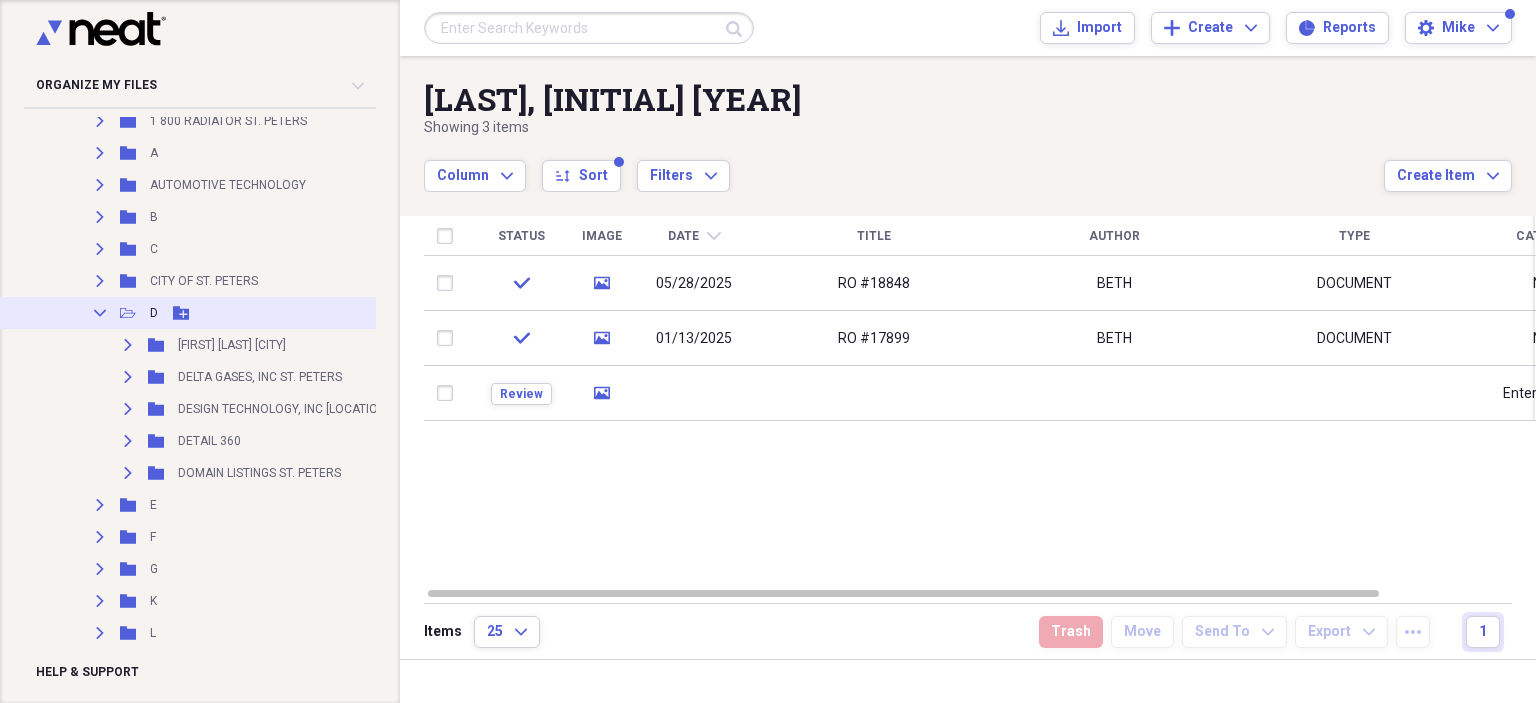 click on "Collapse Open Folder D Add Folder" at bounding box center (225, 313) 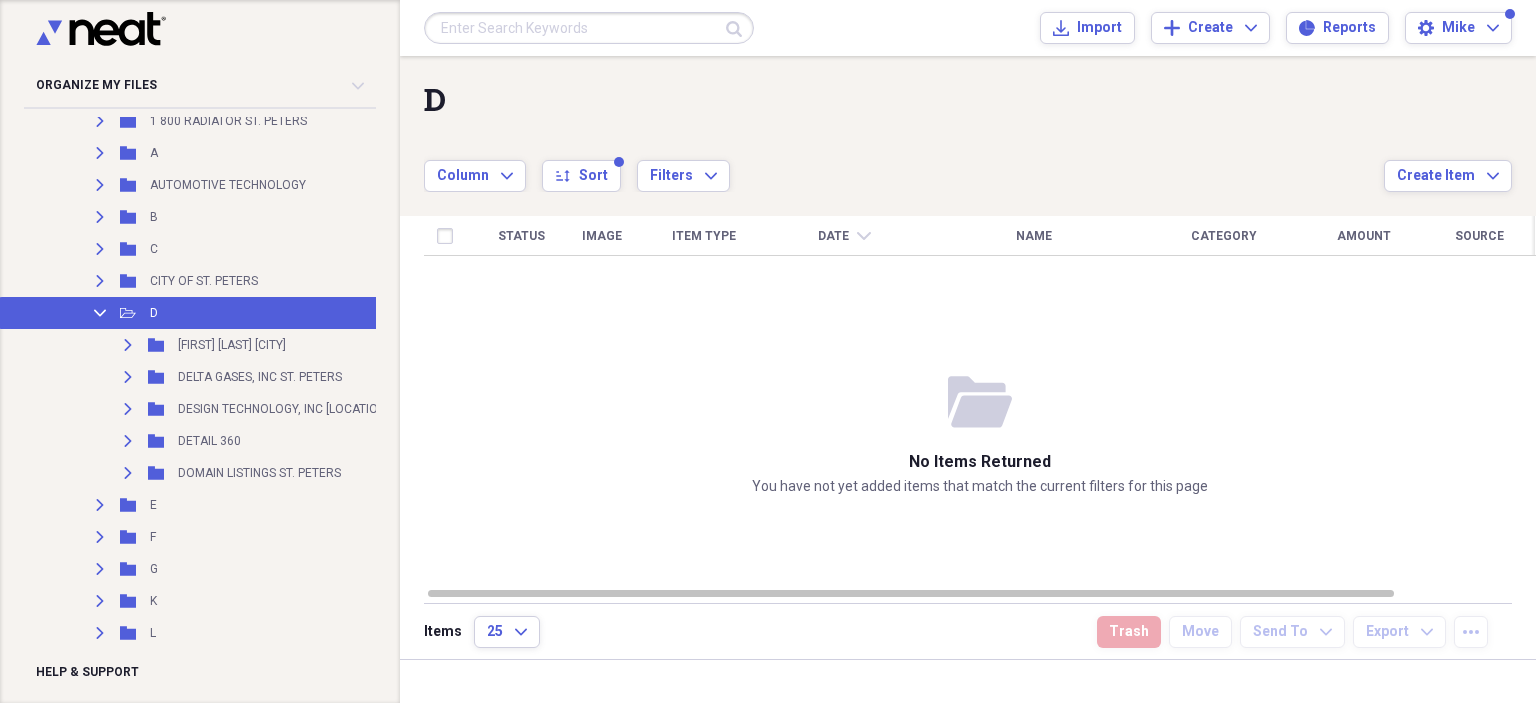 scroll, scrollTop: 0, scrollLeft: 0, axis: both 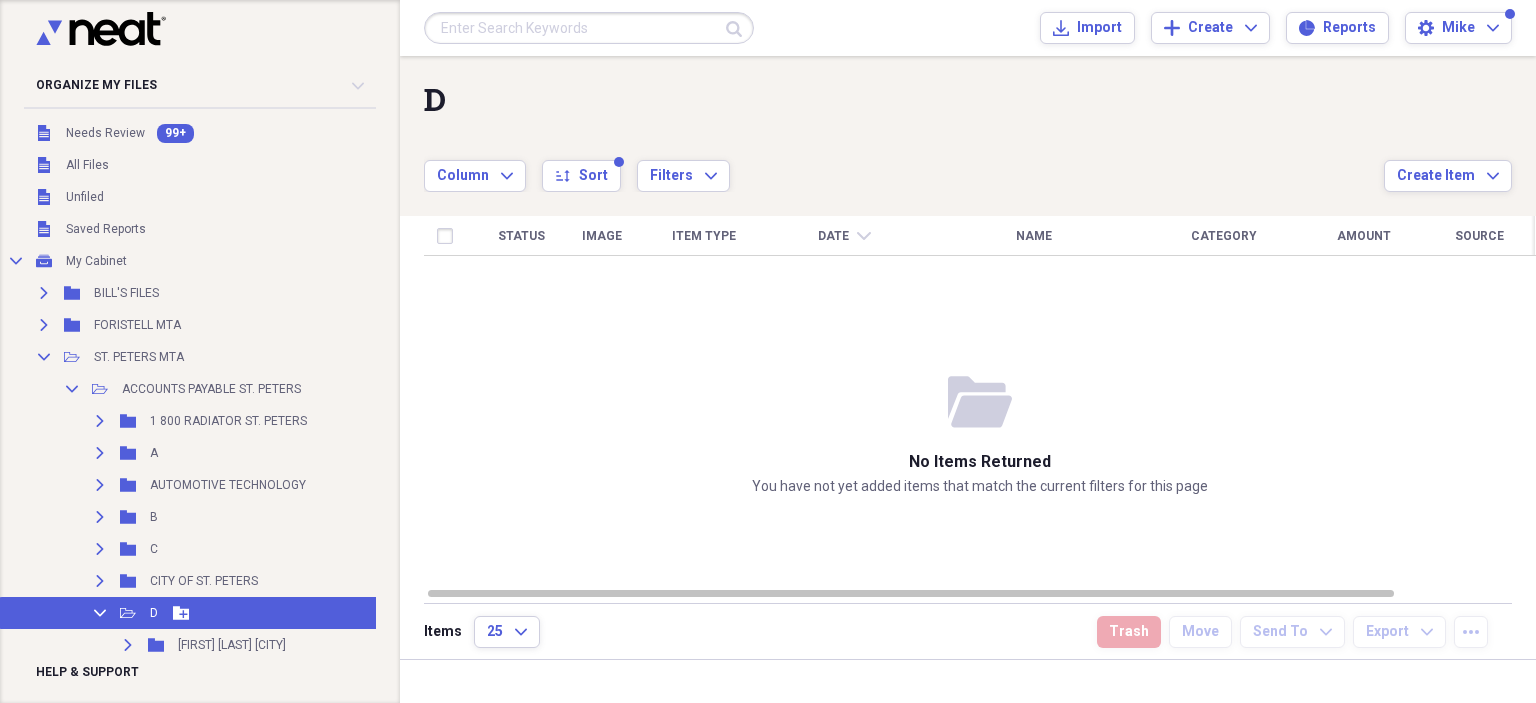 click on "Collapse" at bounding box center [100, 613] 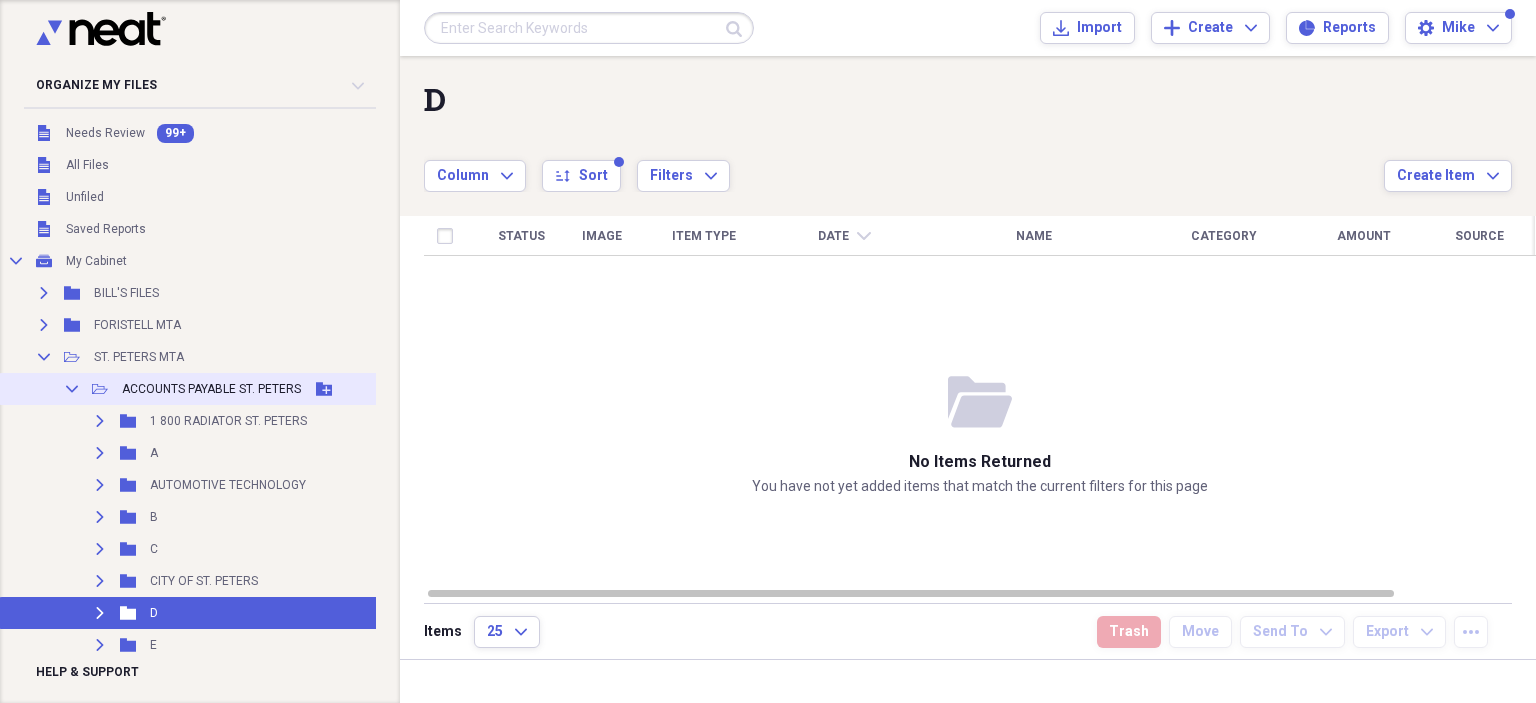 click 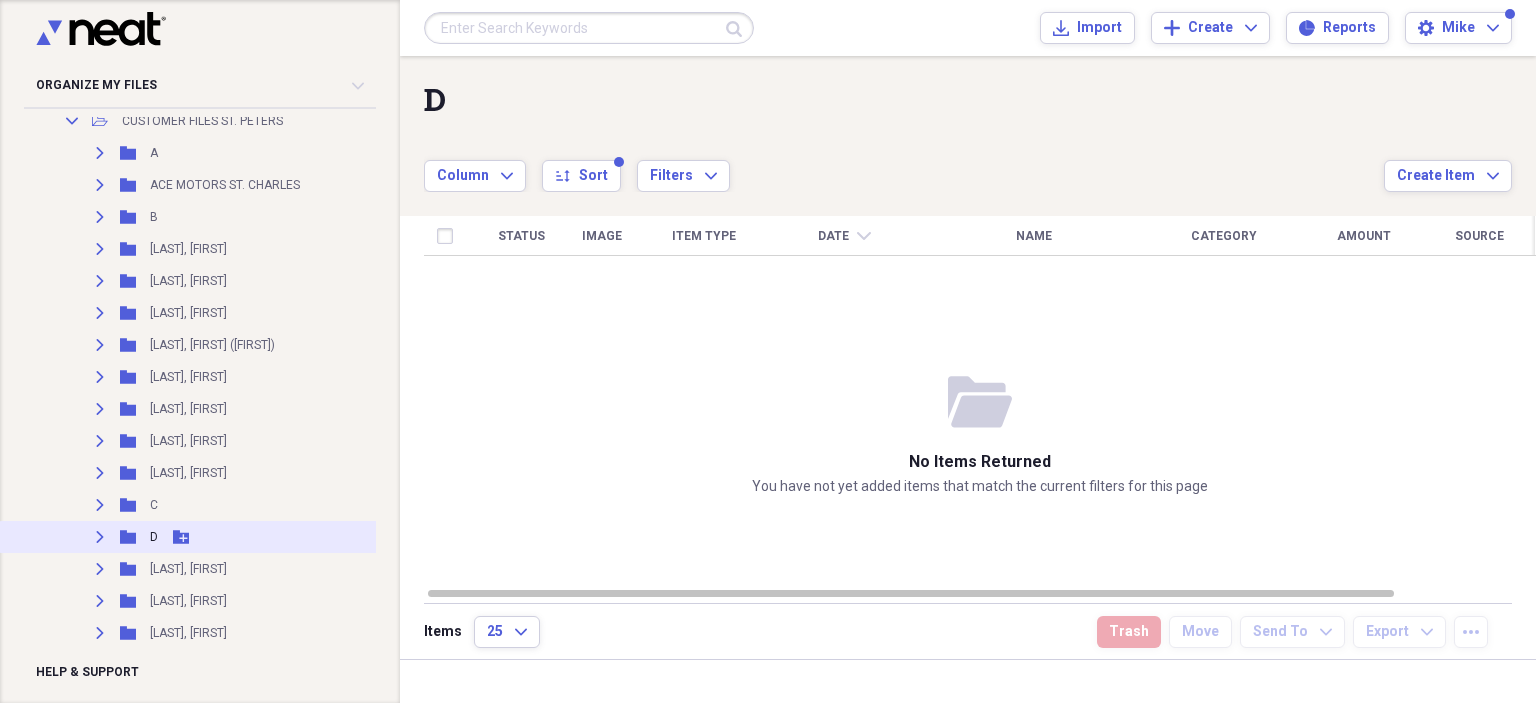 scroll, scrollTop: 500, scrollLeft: 0, axis: vertical 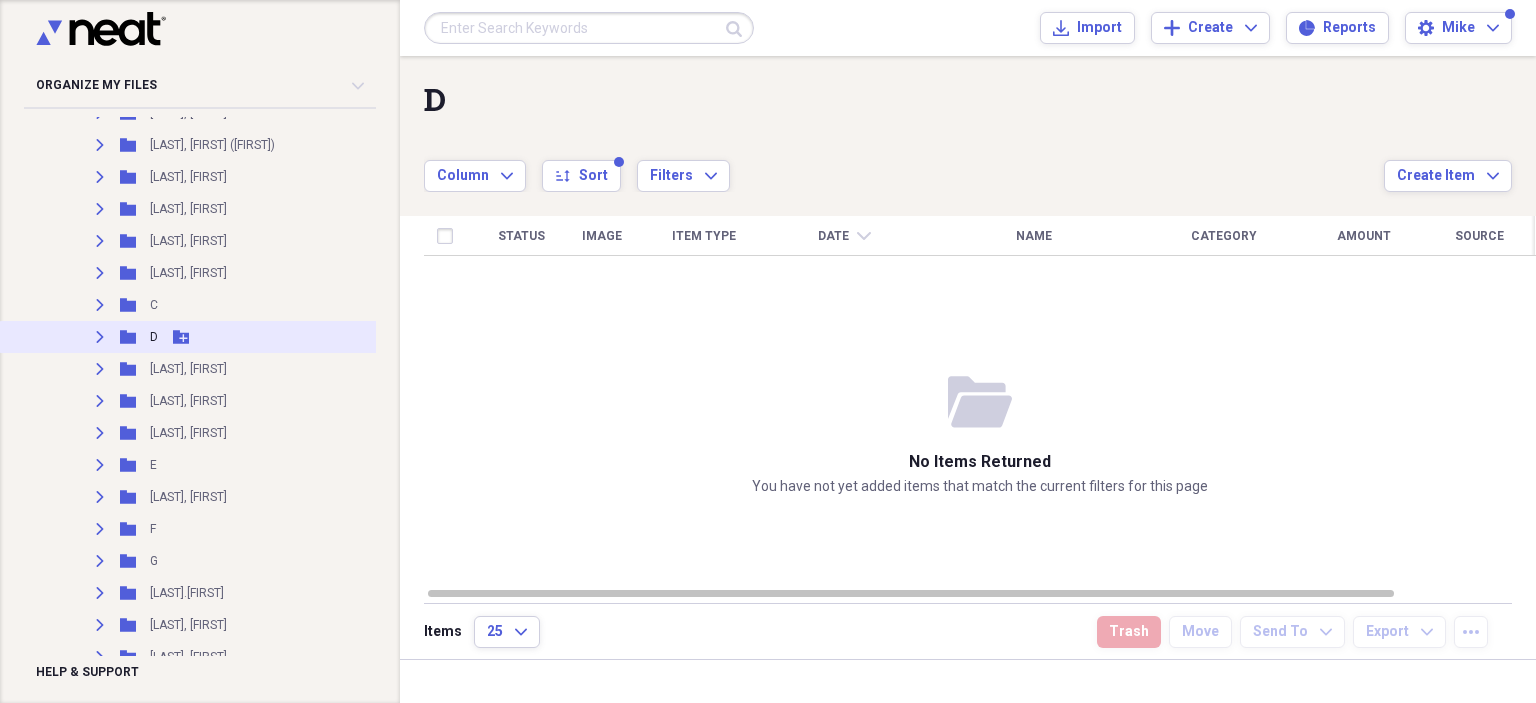 click on "Expand" 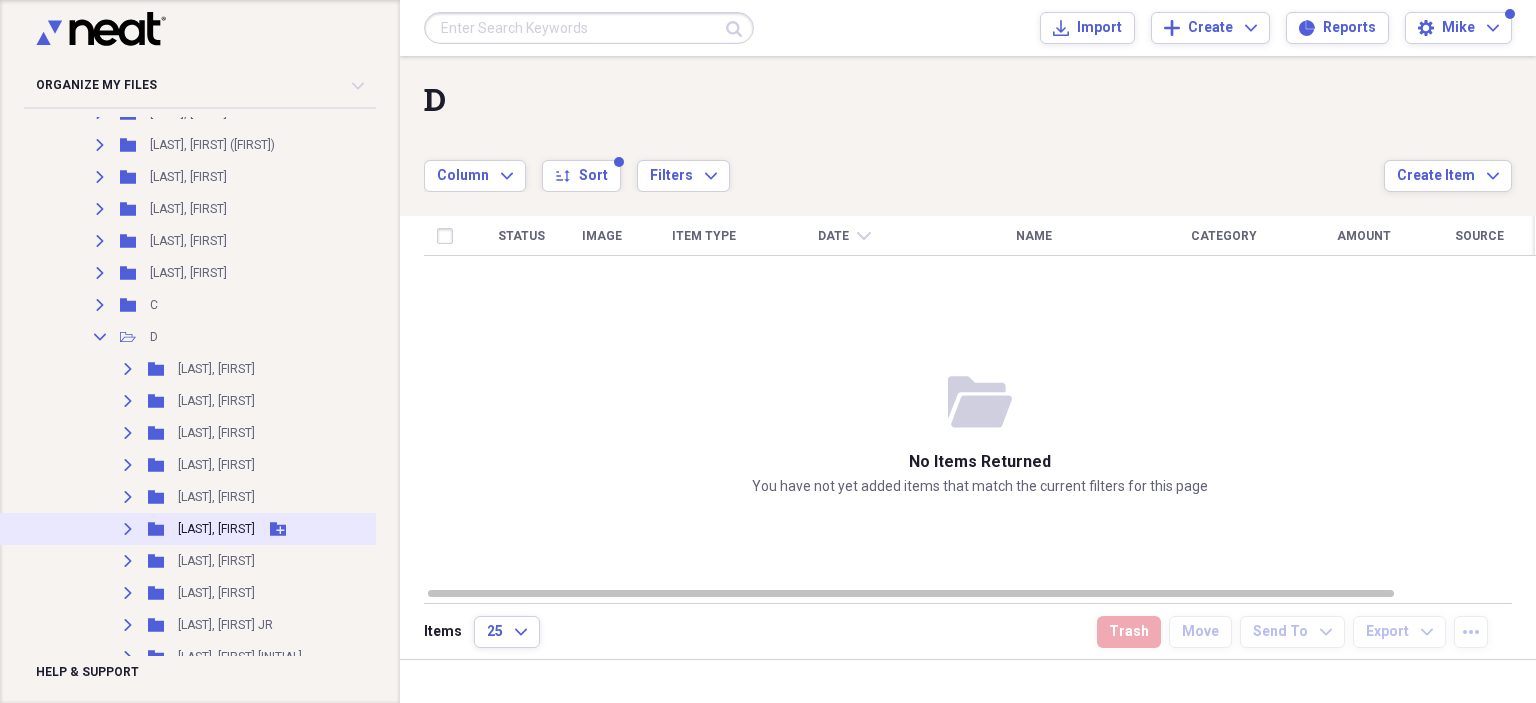 scroll, scrollTop: 600, scrollLeft: 0, axis: vertical 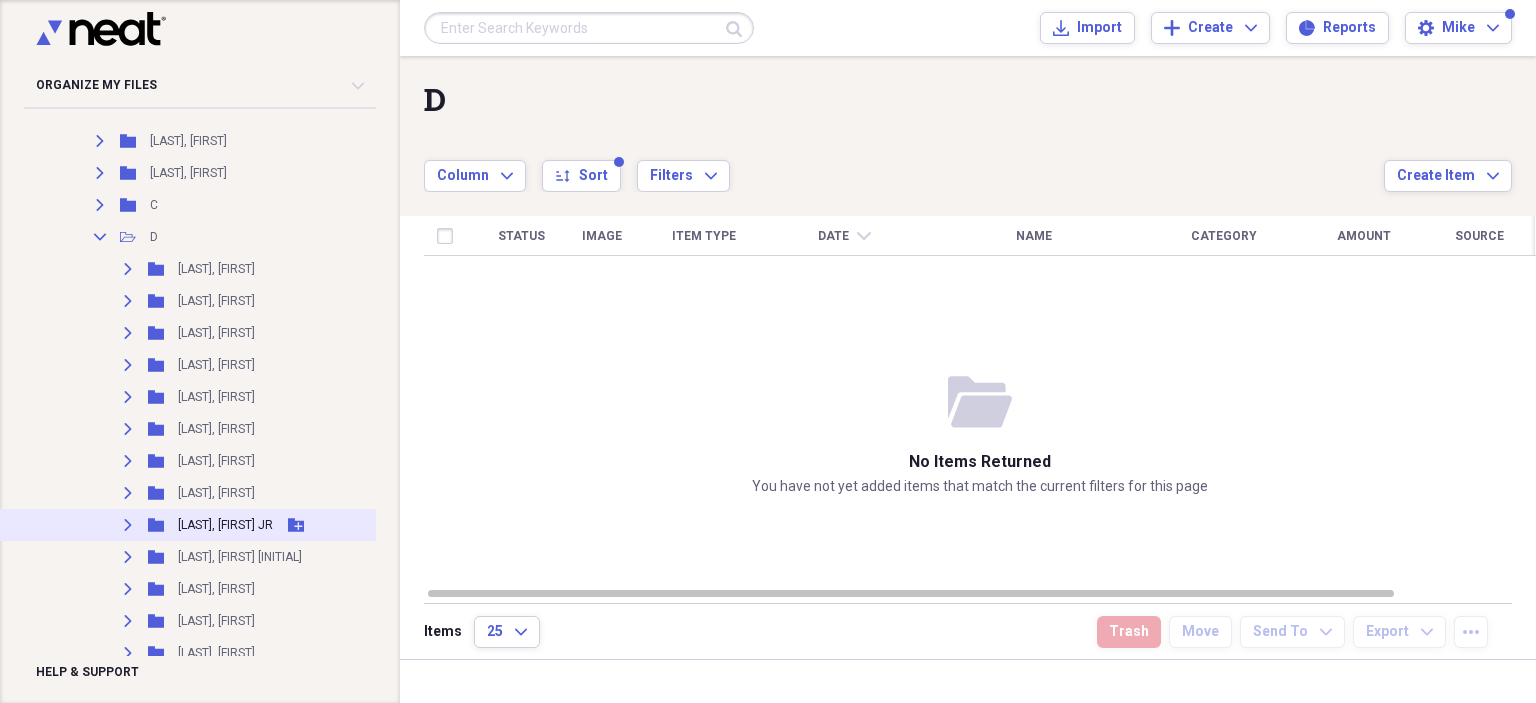 click on "Expand" 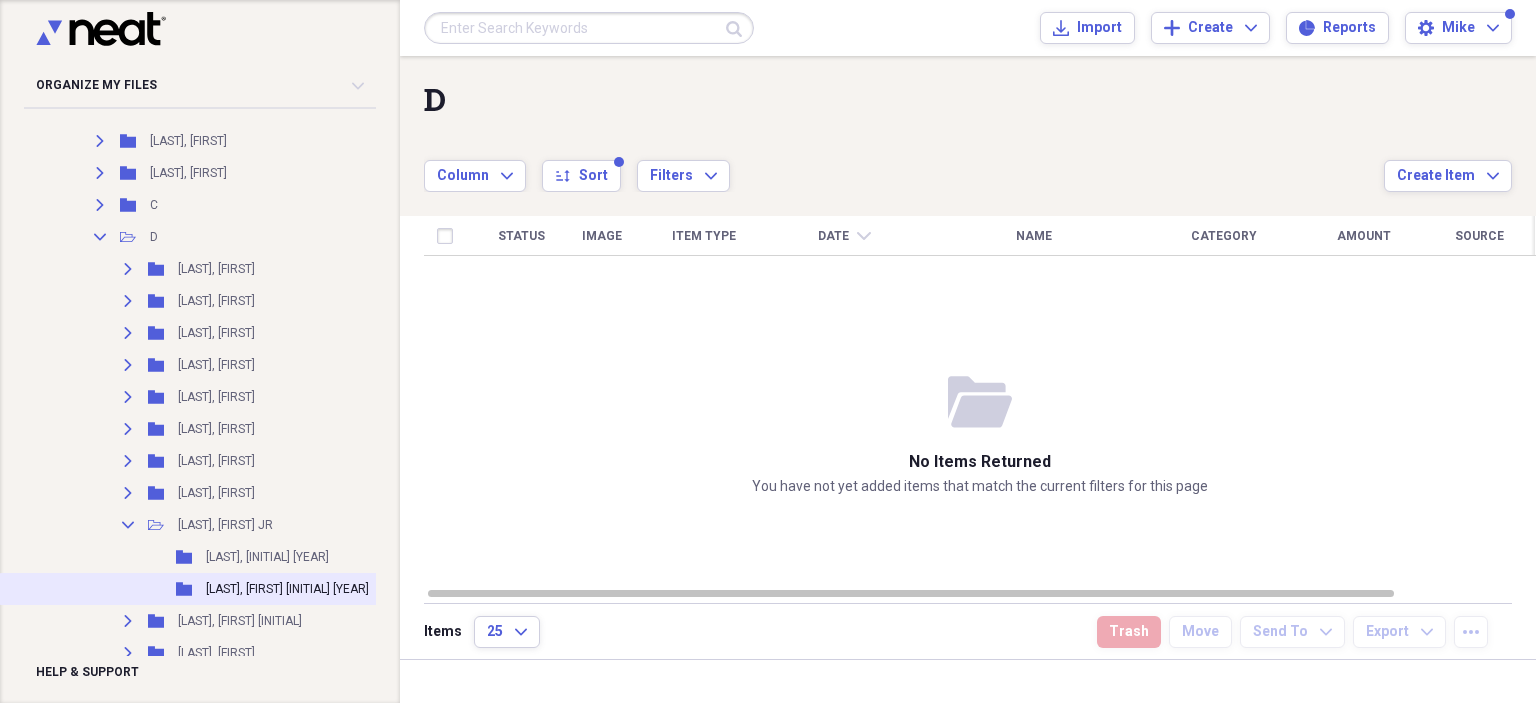click on "DALTON, K JR 2025" at bounding box center (287, 589) 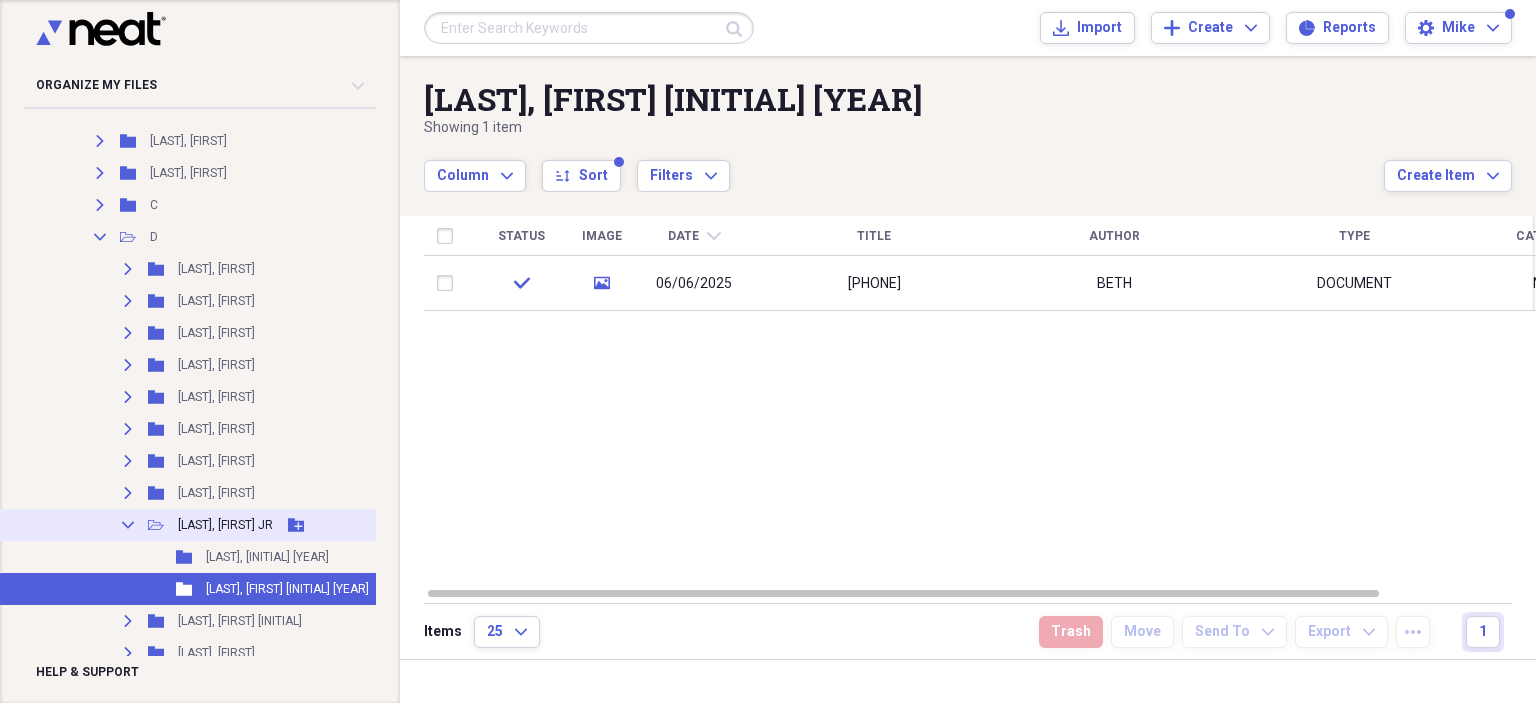 click on "Collapse" 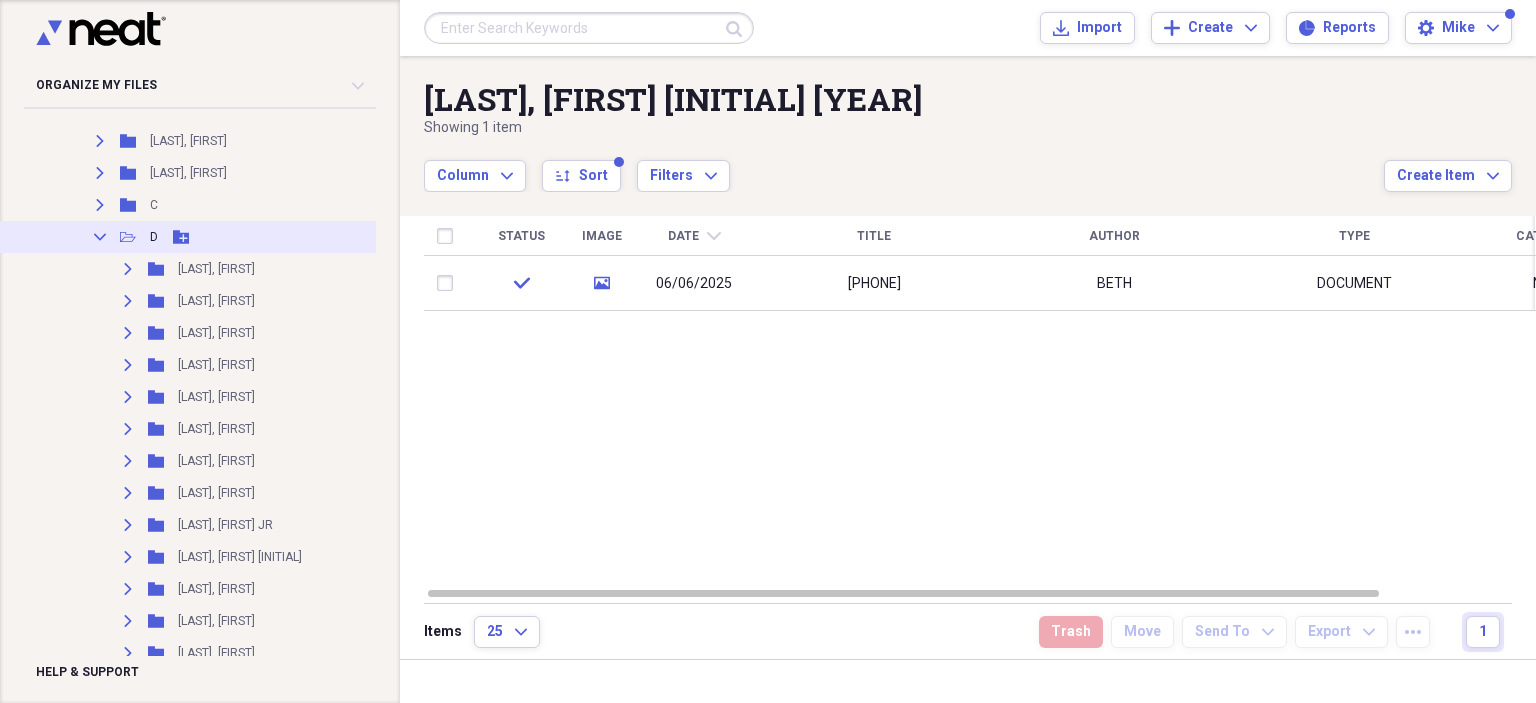 click on "Collapse" at bounding box center (100, 237) 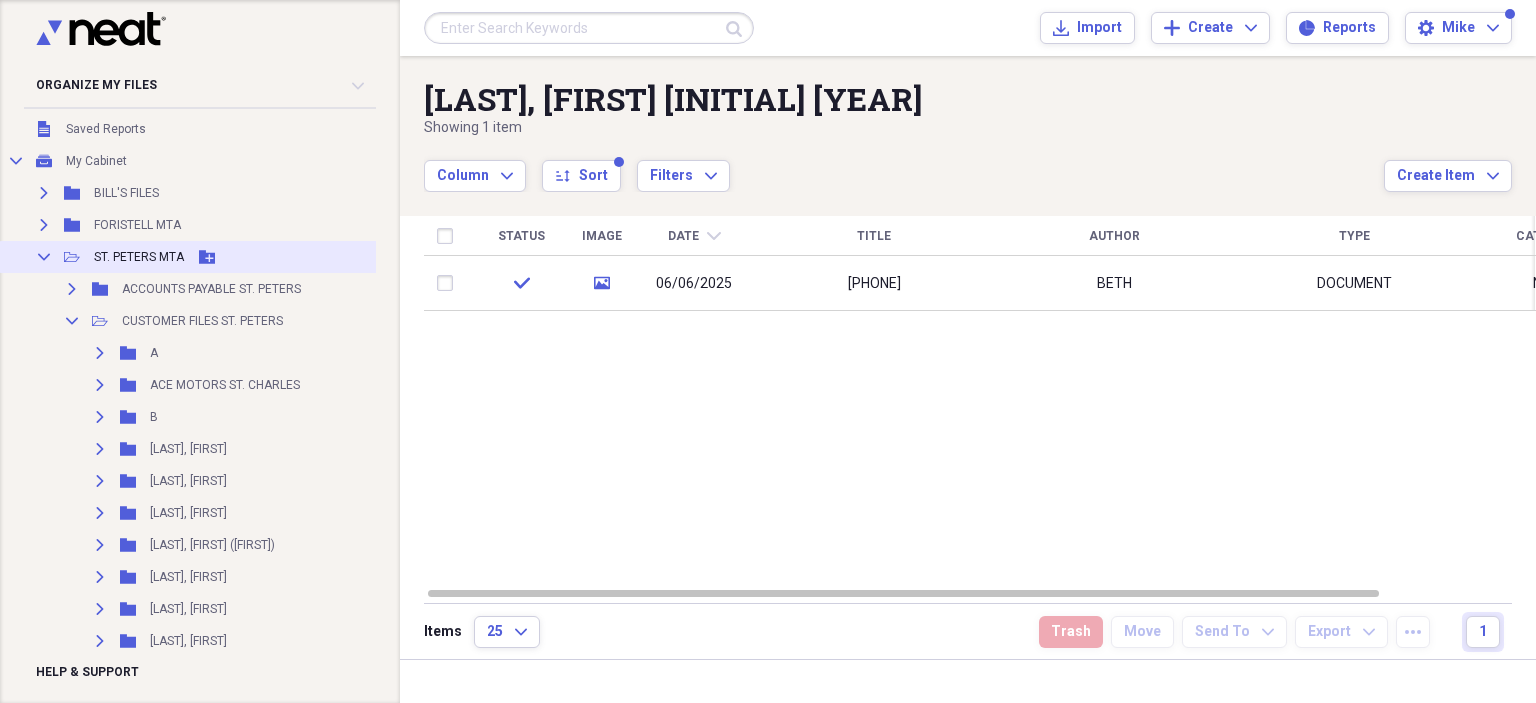 scroll, scrollTop: 0, scrollLeft: 0, axis: both 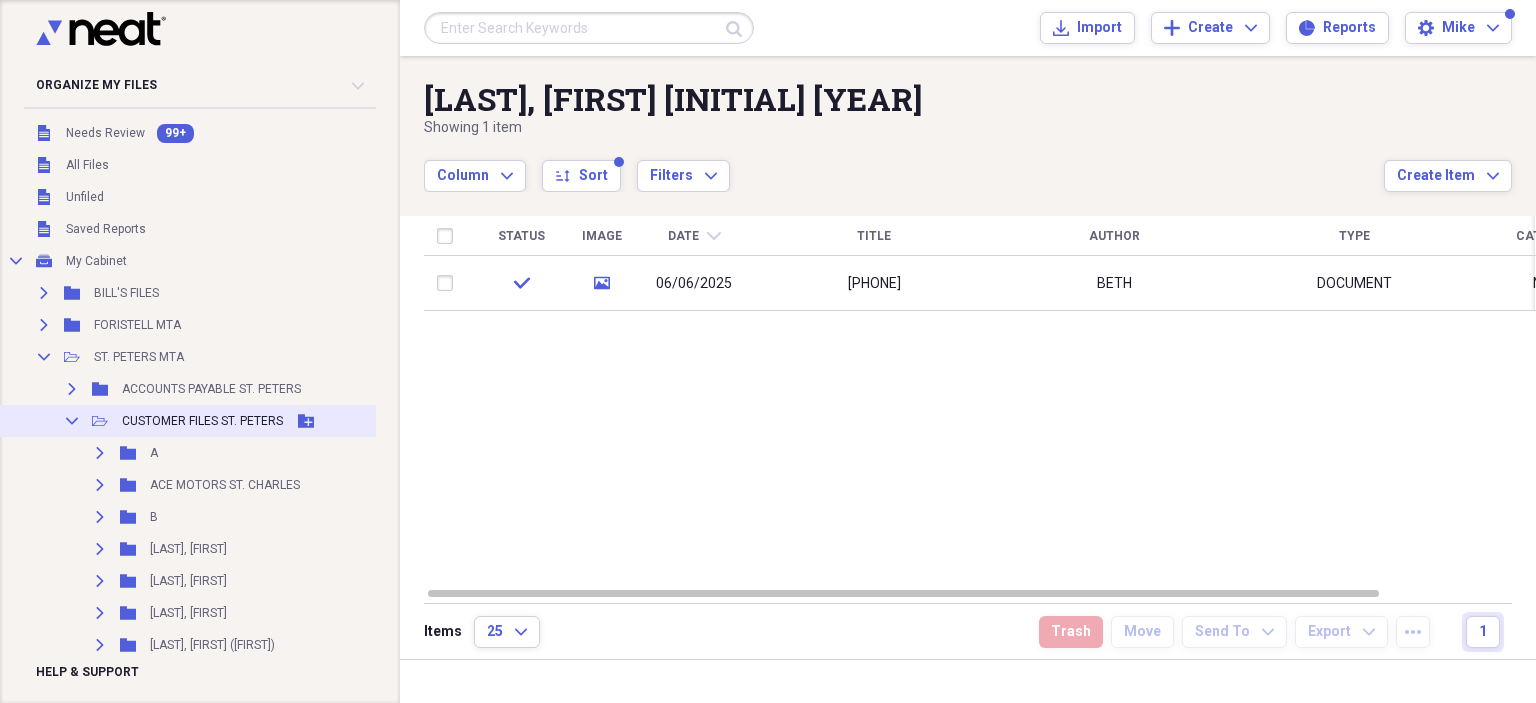 click on "CUSTOMER FILES ST. PETERS" at bounding box center [202, 421] 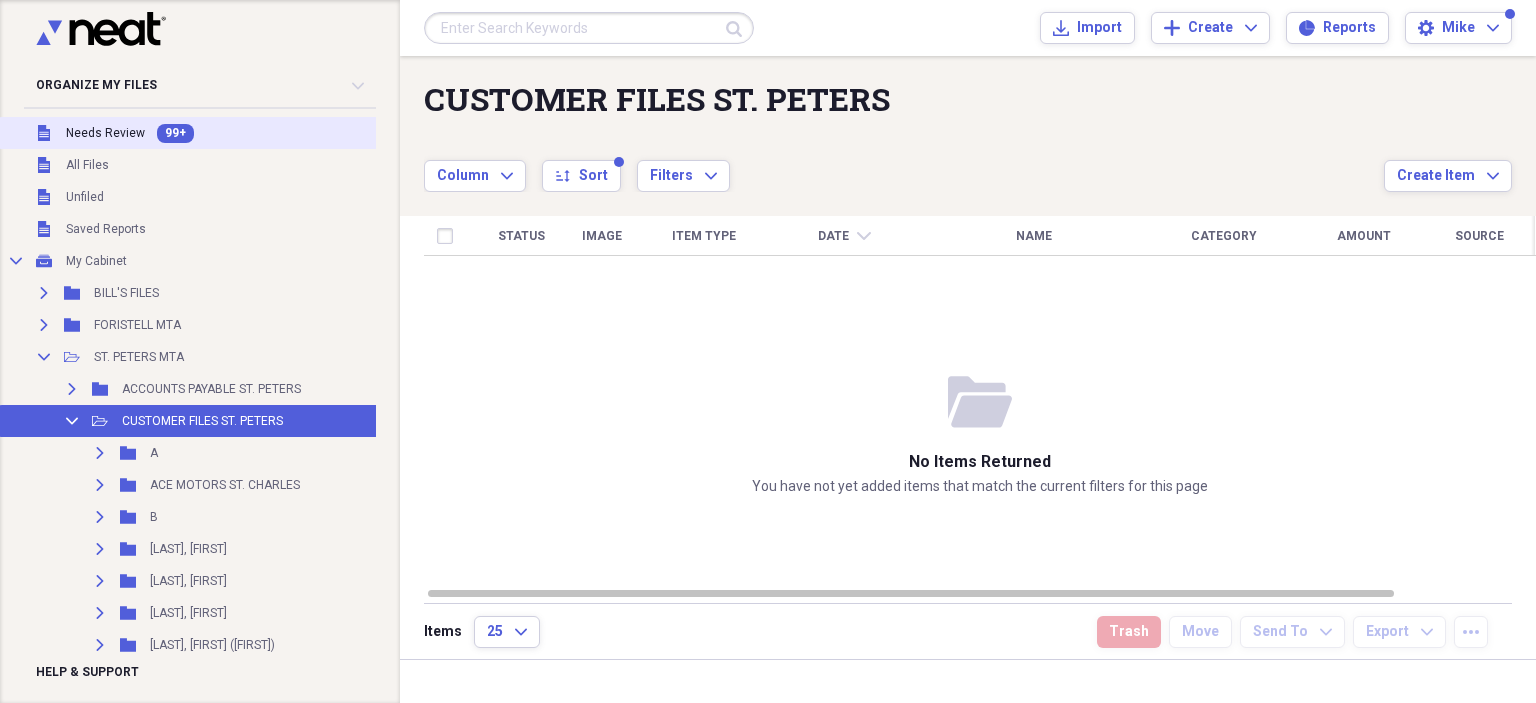 click on "Needs Review" at bounding box center [105, 133] 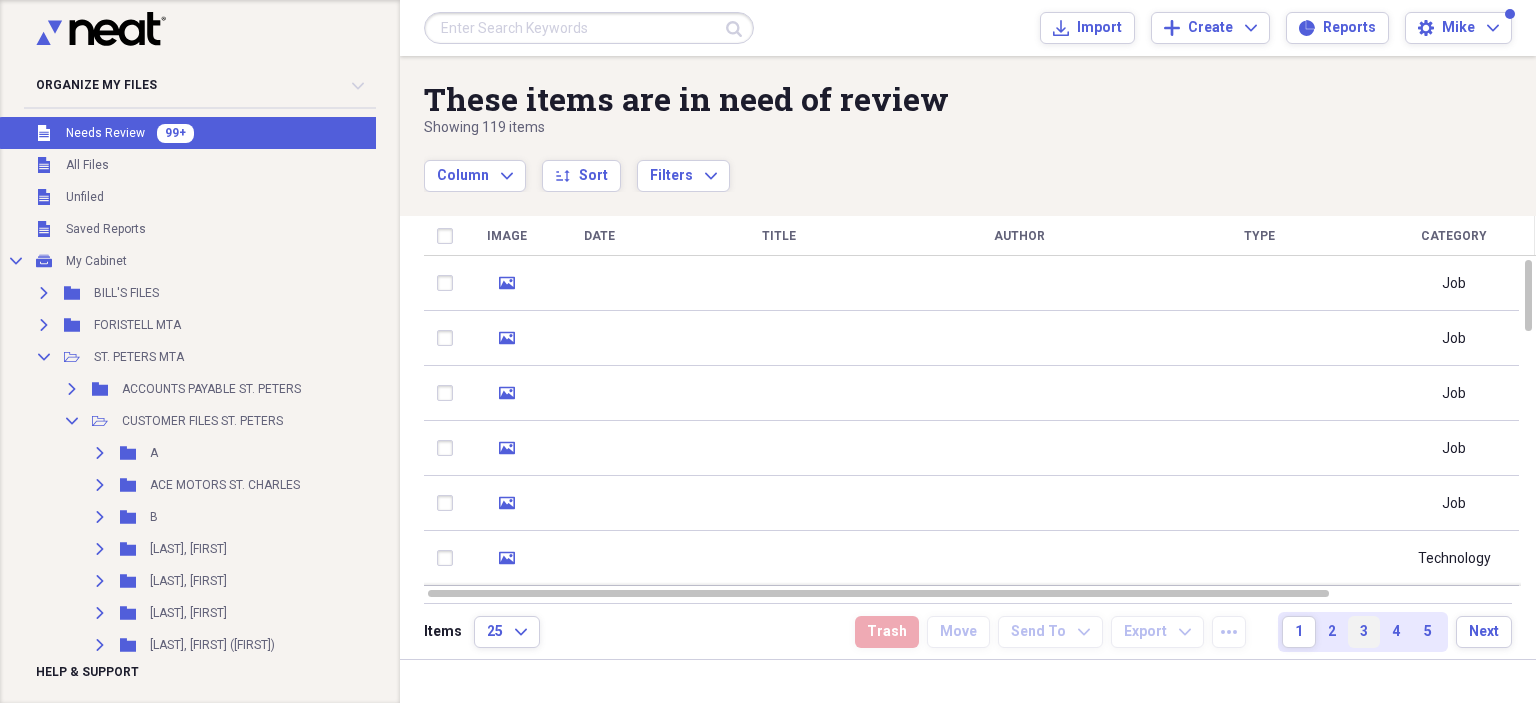click on "5" at bounding box center (1428, 632) 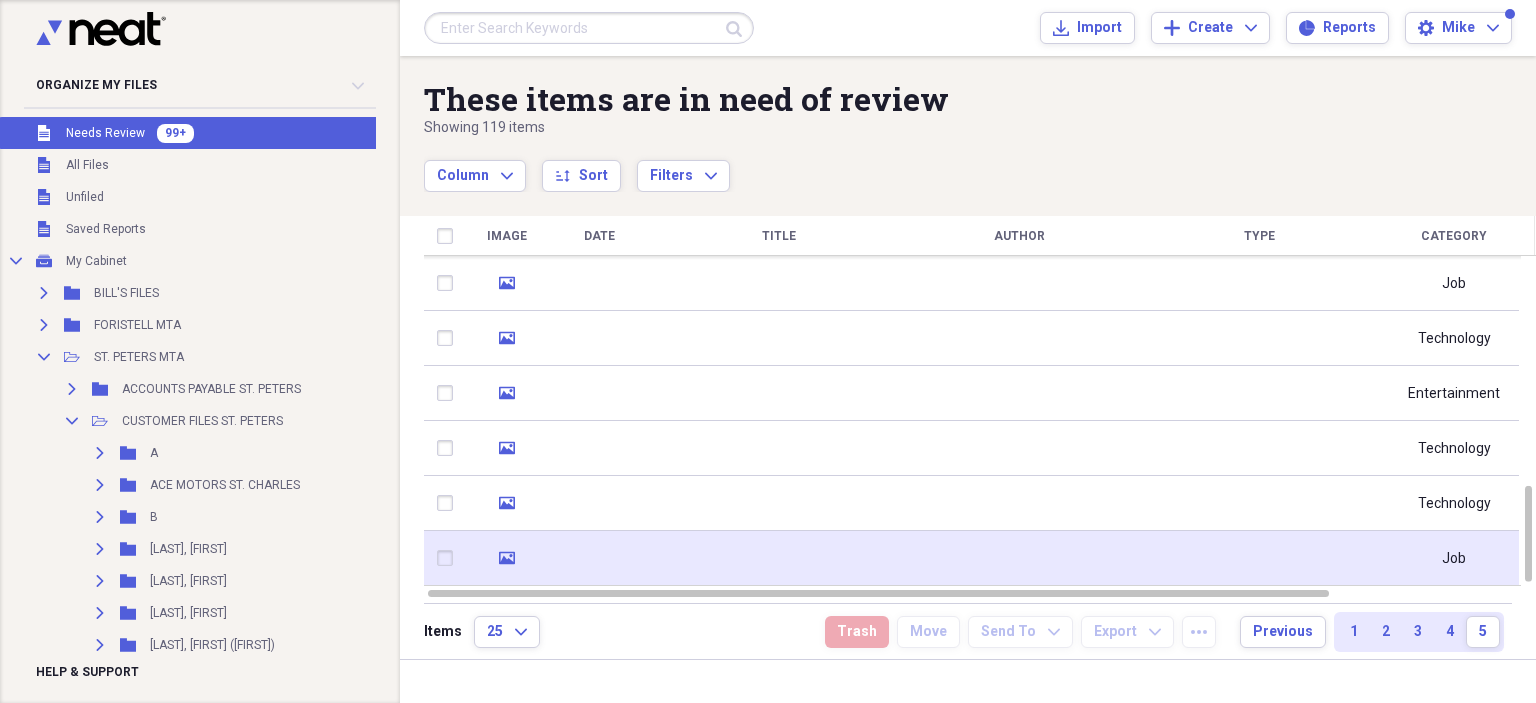 click at bounding box center (1019, 558) 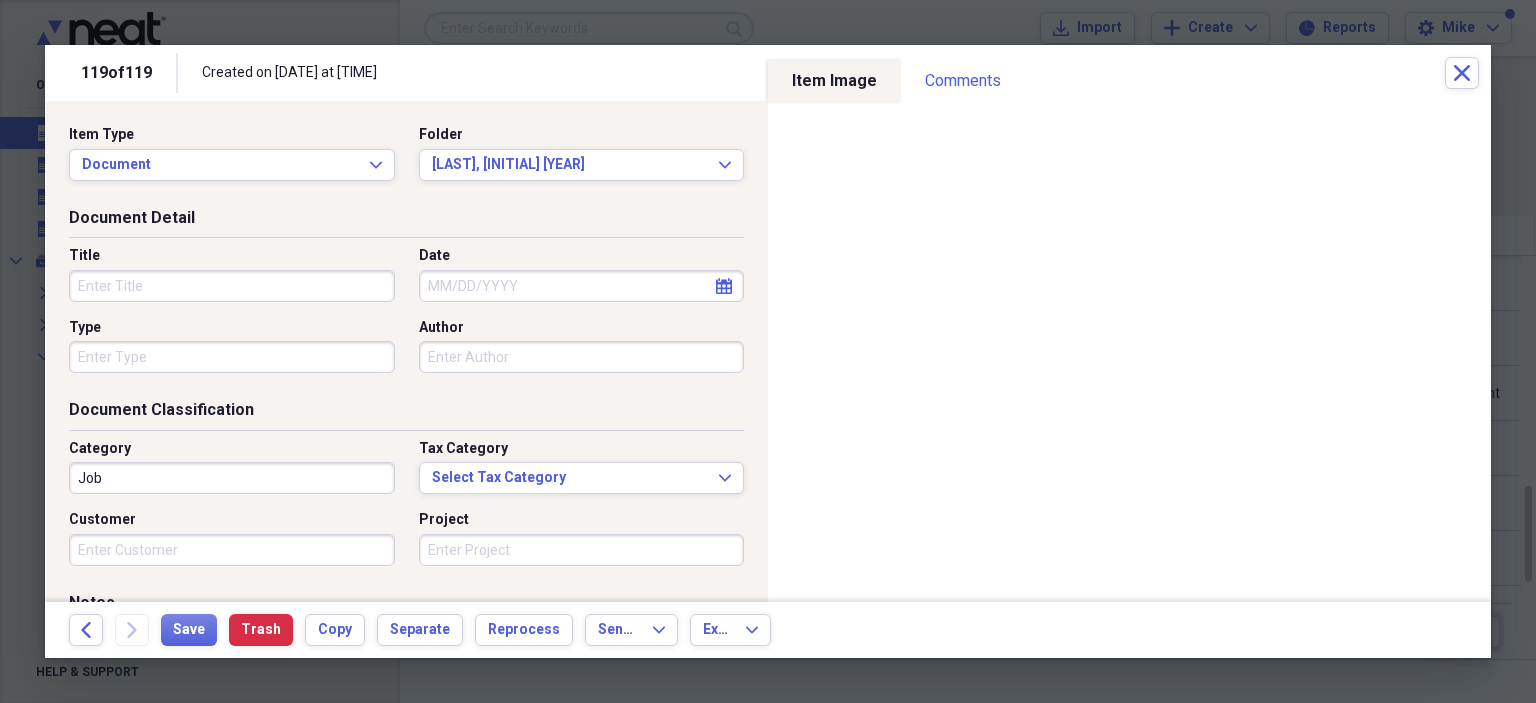 click on "Title" at bounding box center [232, 286] 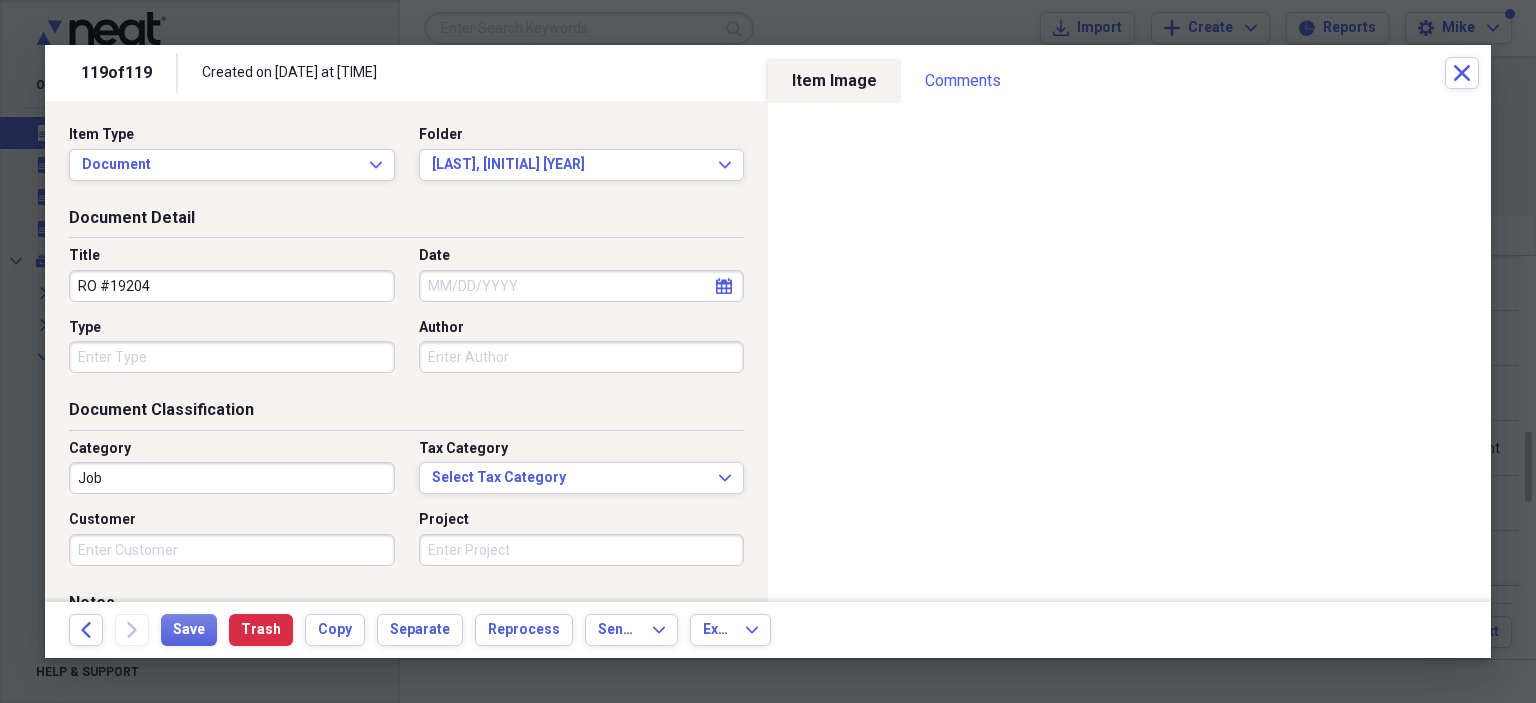 type on "RO #19204" 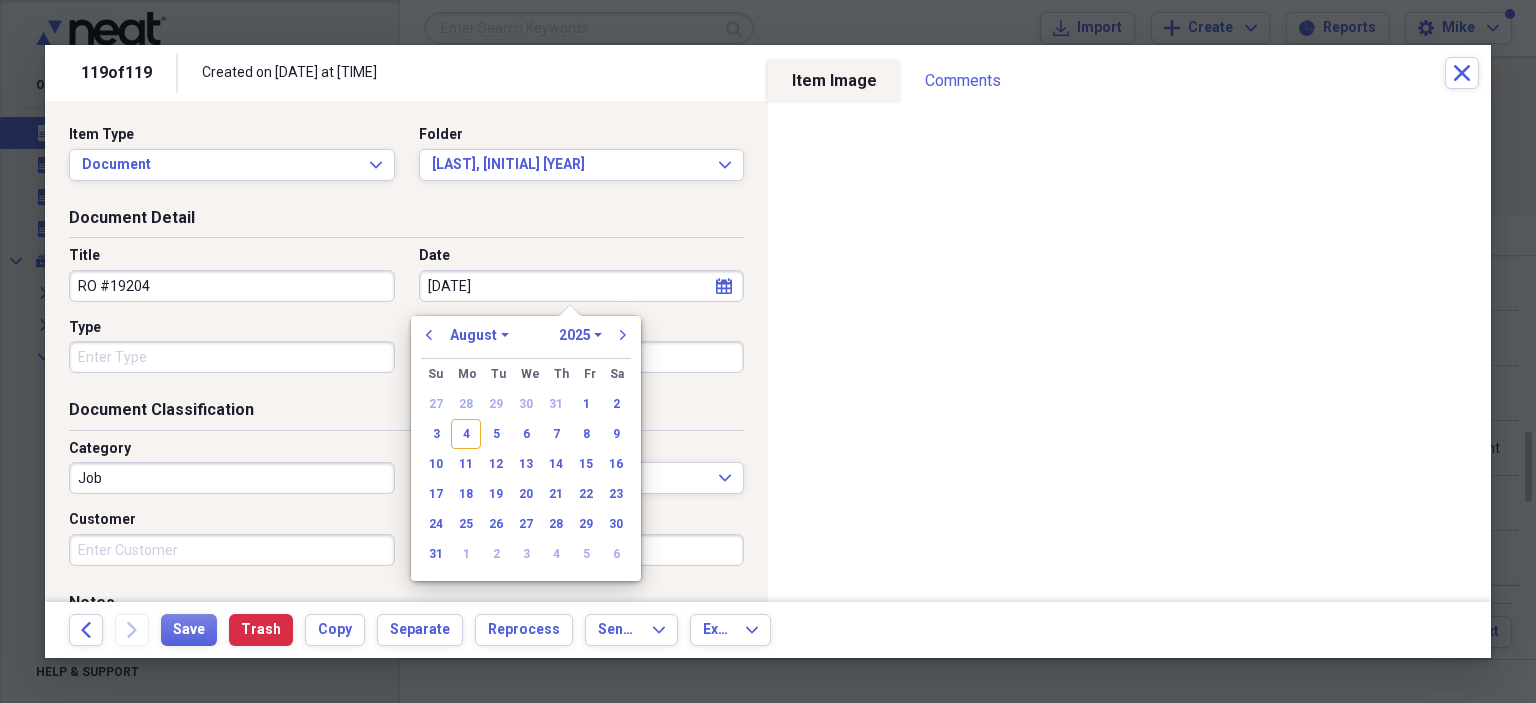 type on "7/11/202" 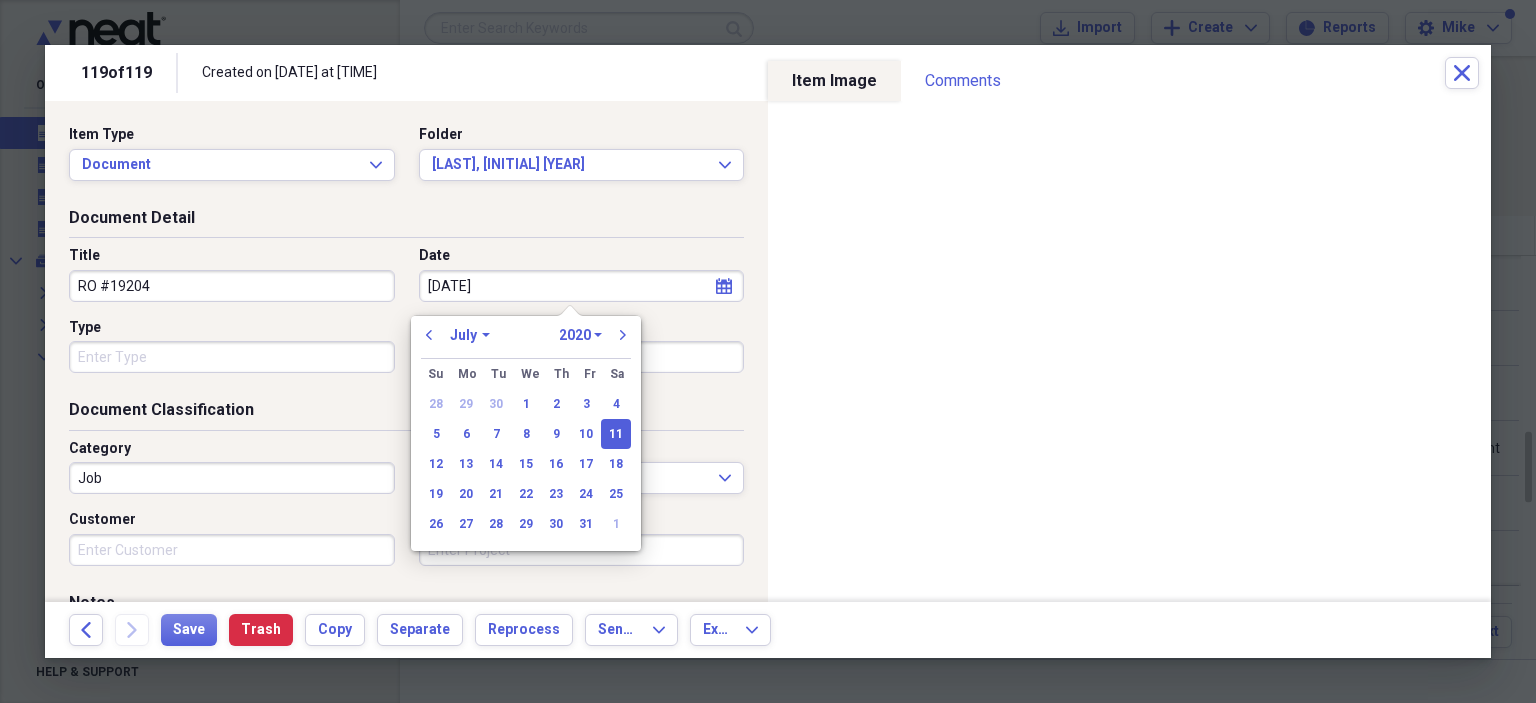 type on "7/11/2025" 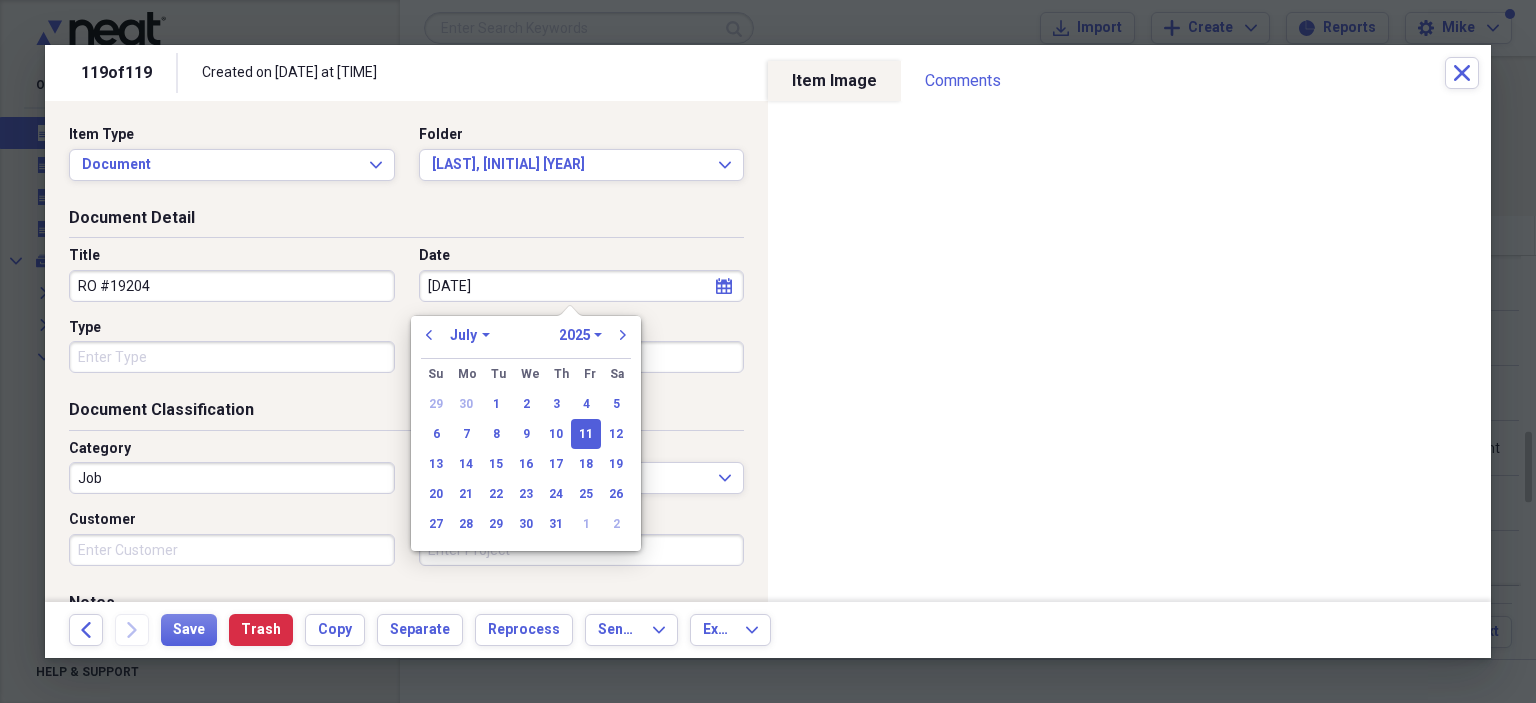 type on "07/11/2025" 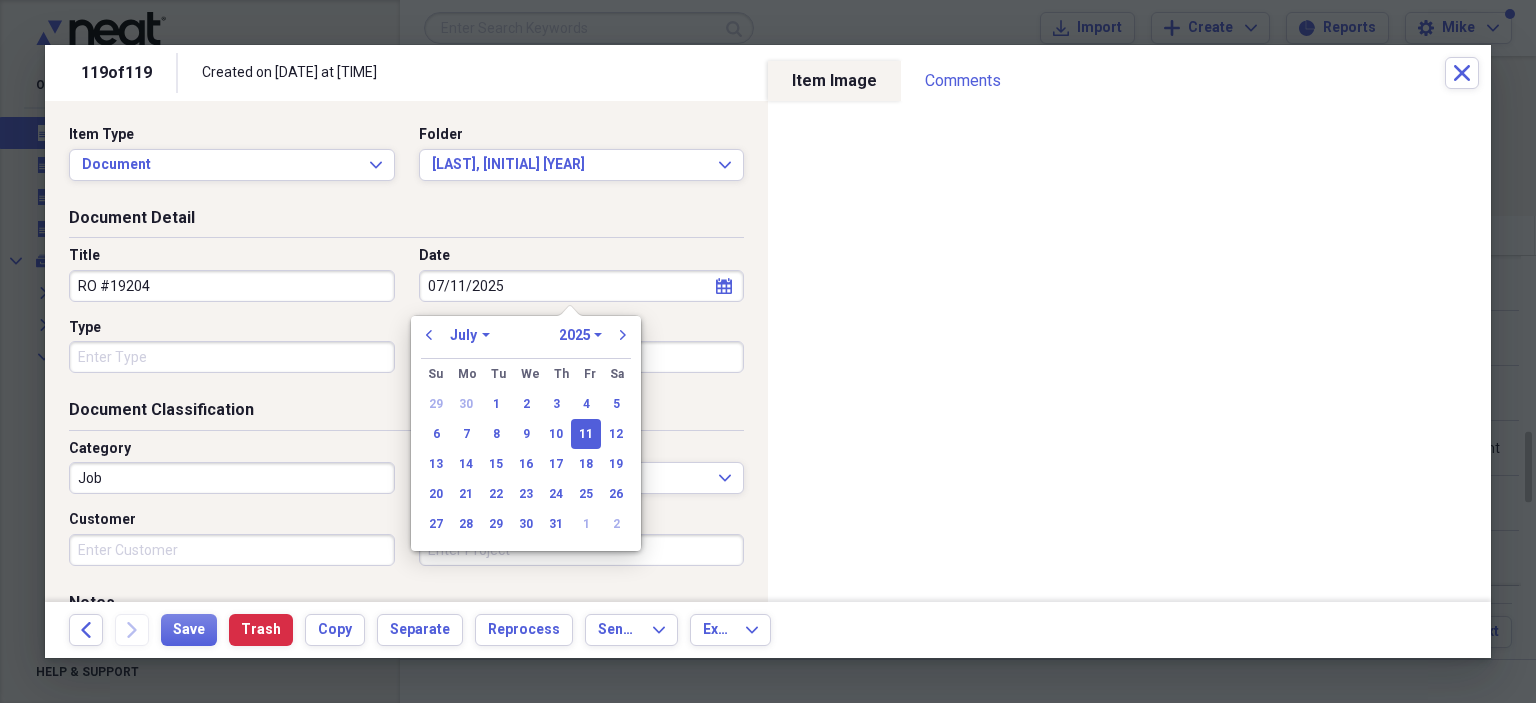 type 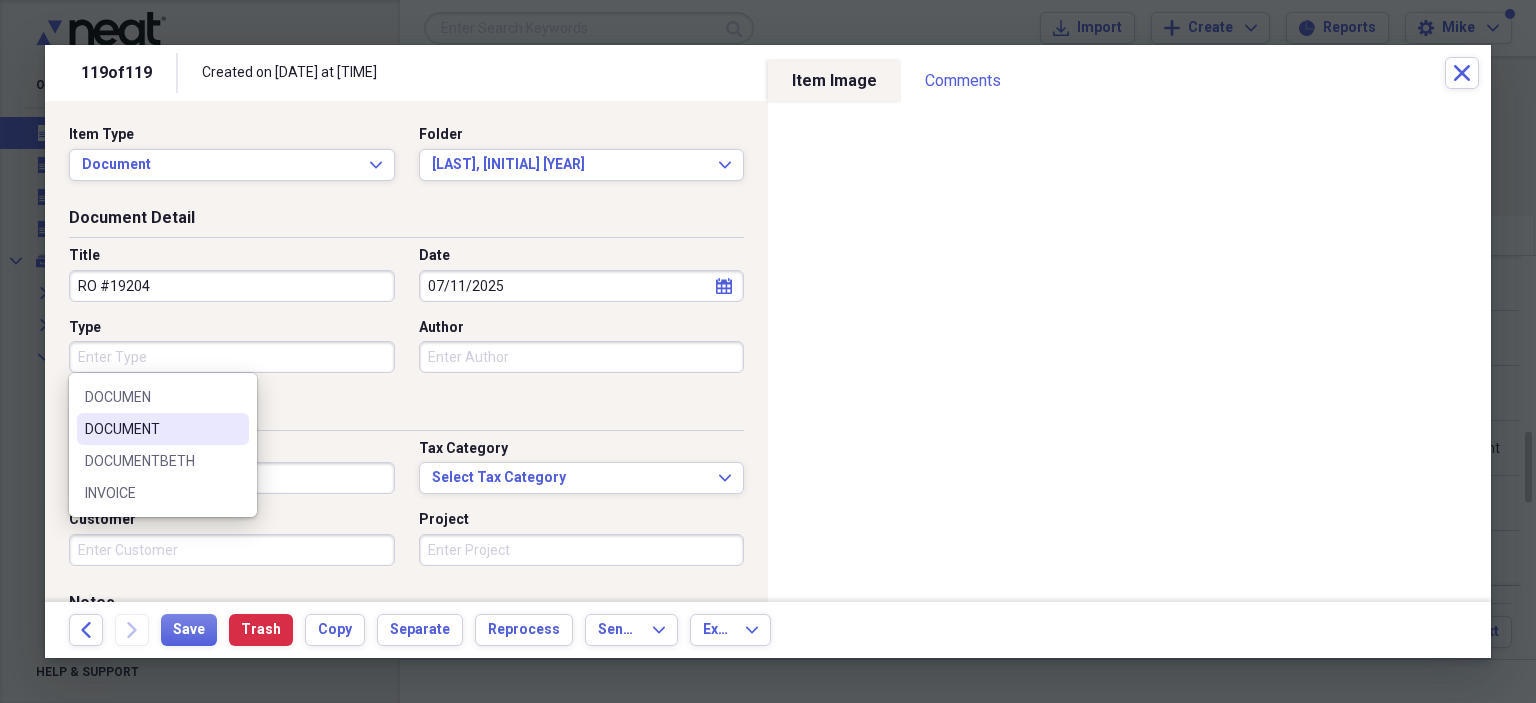 click on "DOCUMENT" at bounding box center (163, 429) 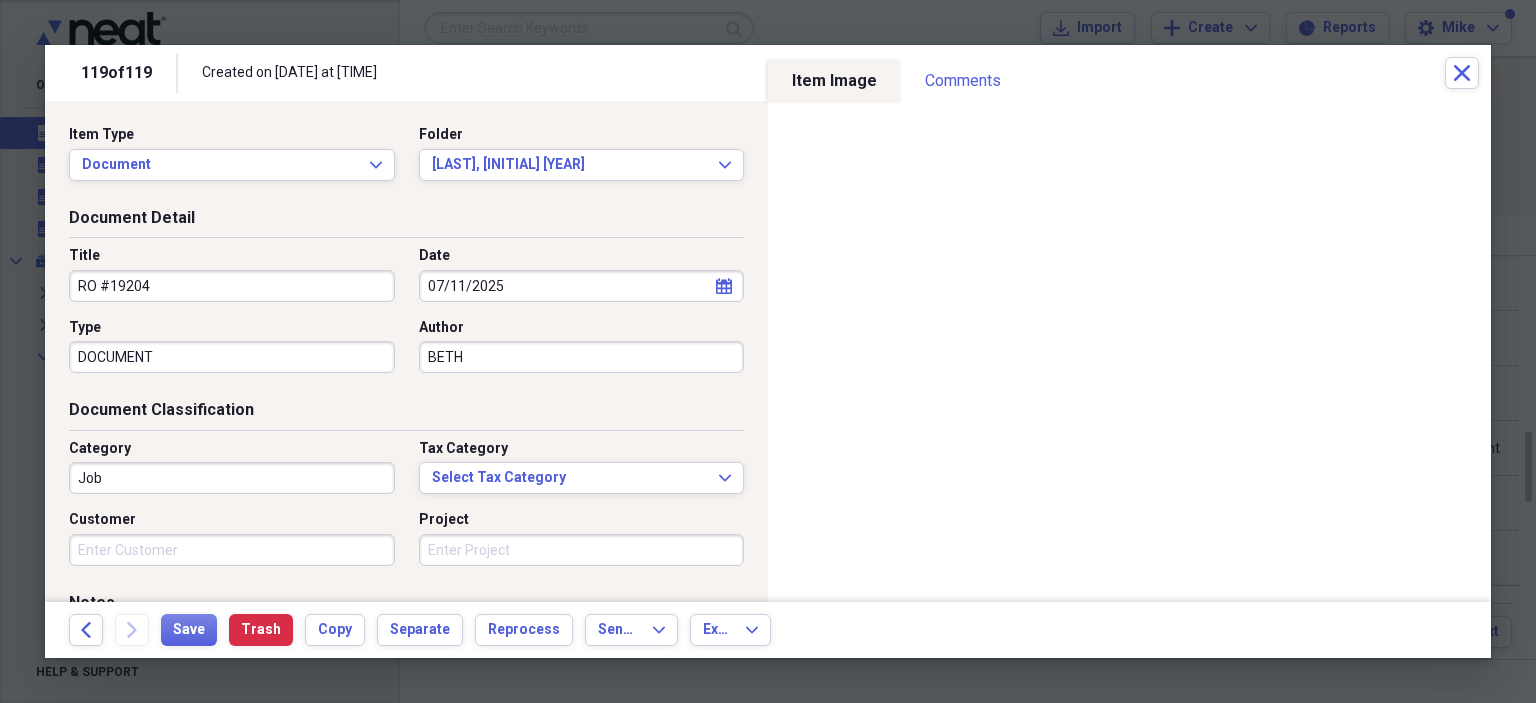 type on "BETH" 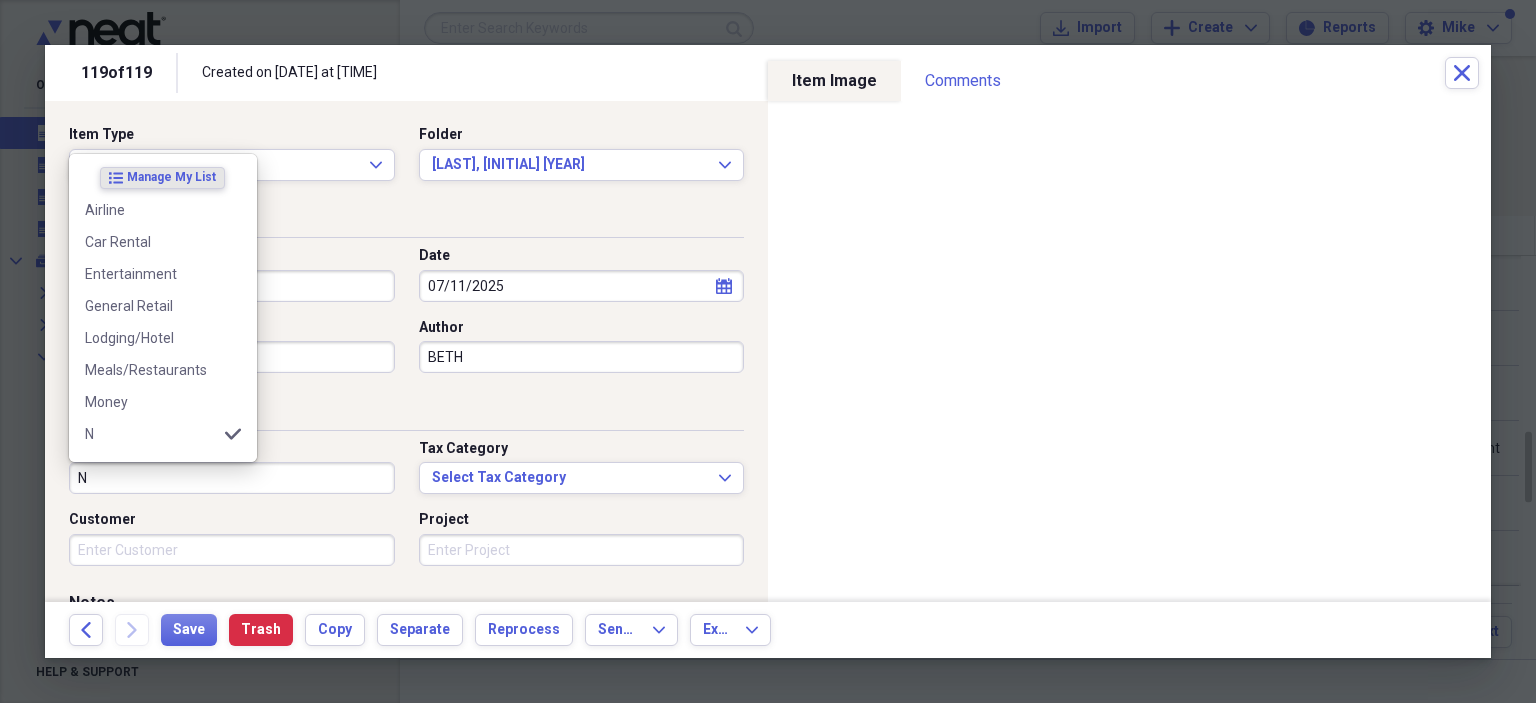 scroll, scrollTop: 100, scrollLeft: 0, axis: vertical 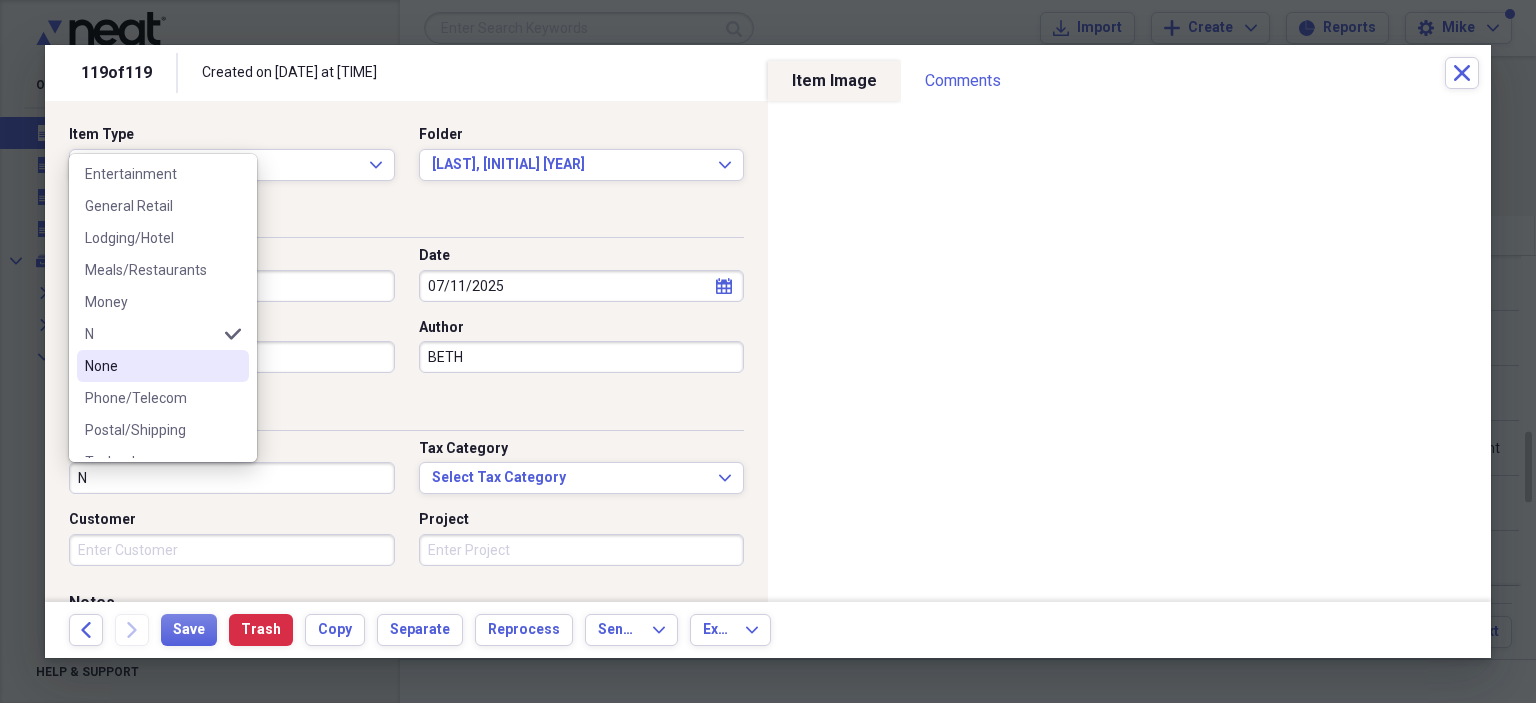 click on "None" at bounding box center (151, 366) 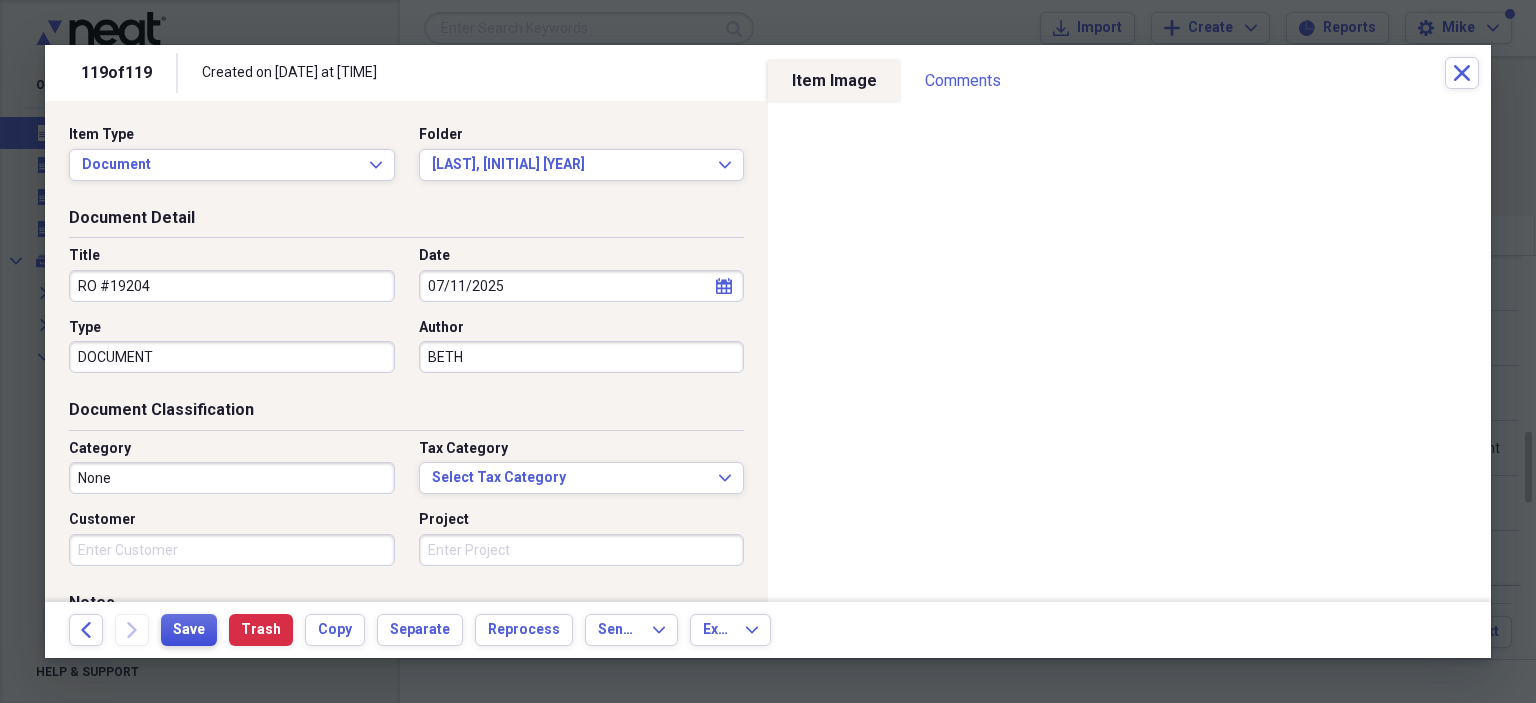 click on "Save" at bounding box center (189, 630) 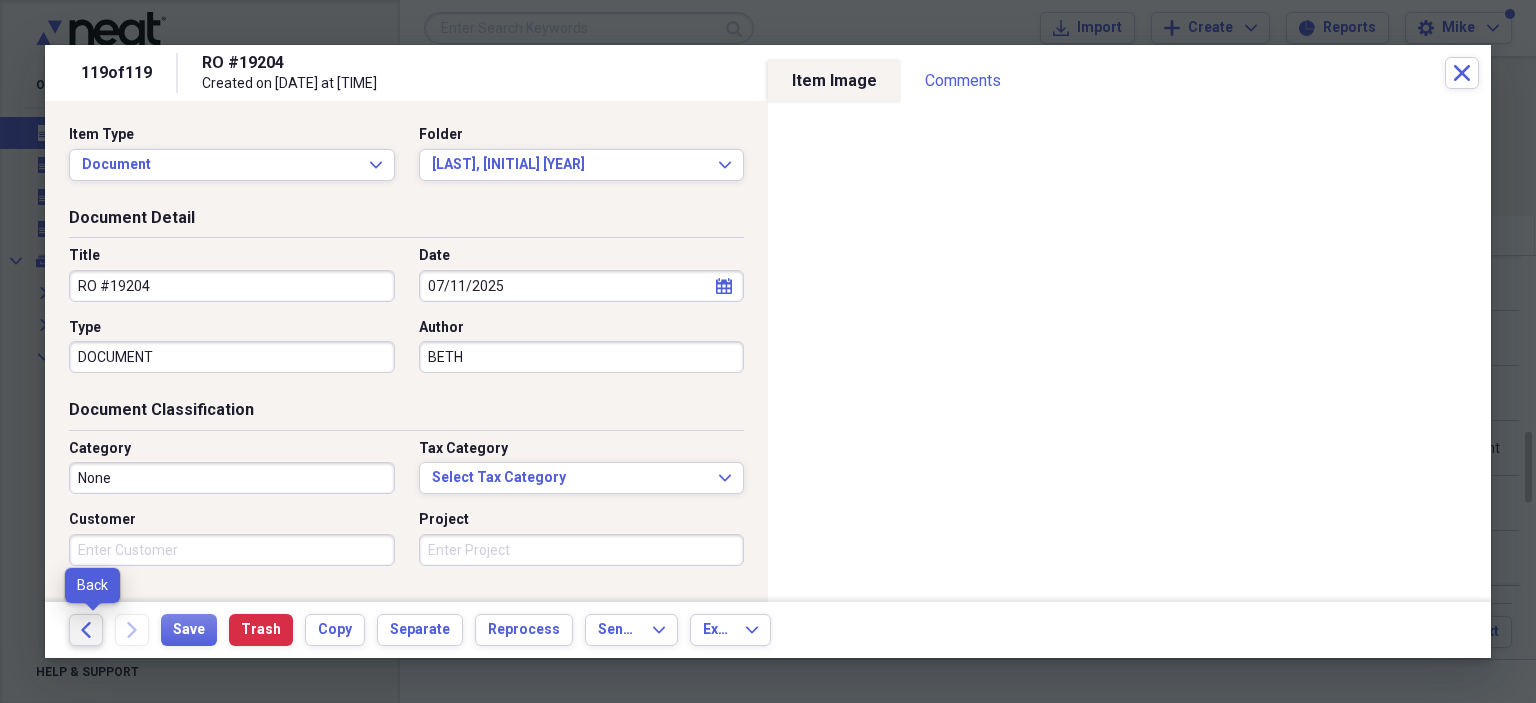 click on "Back" at bounding box center [86, 630] 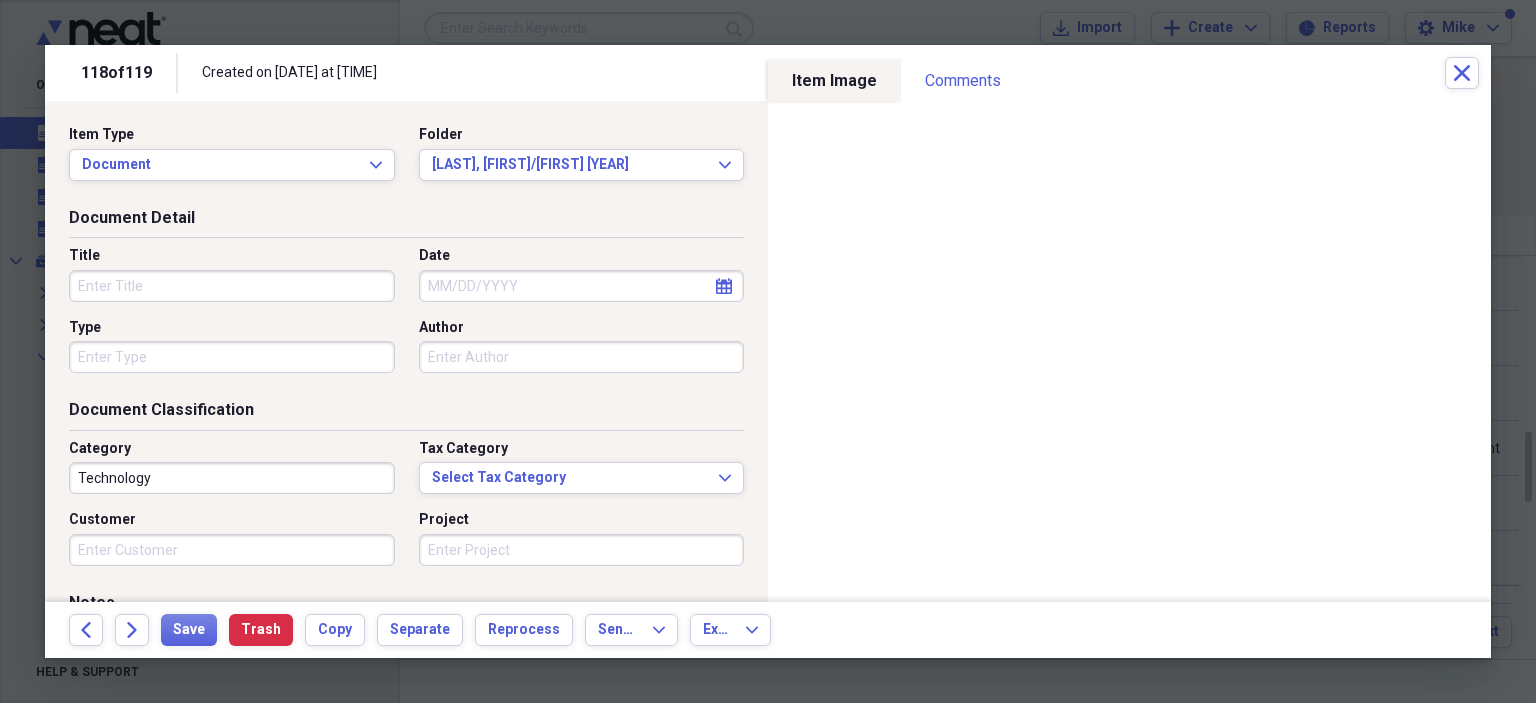 click on "Title" at bounding box center [232, 286] 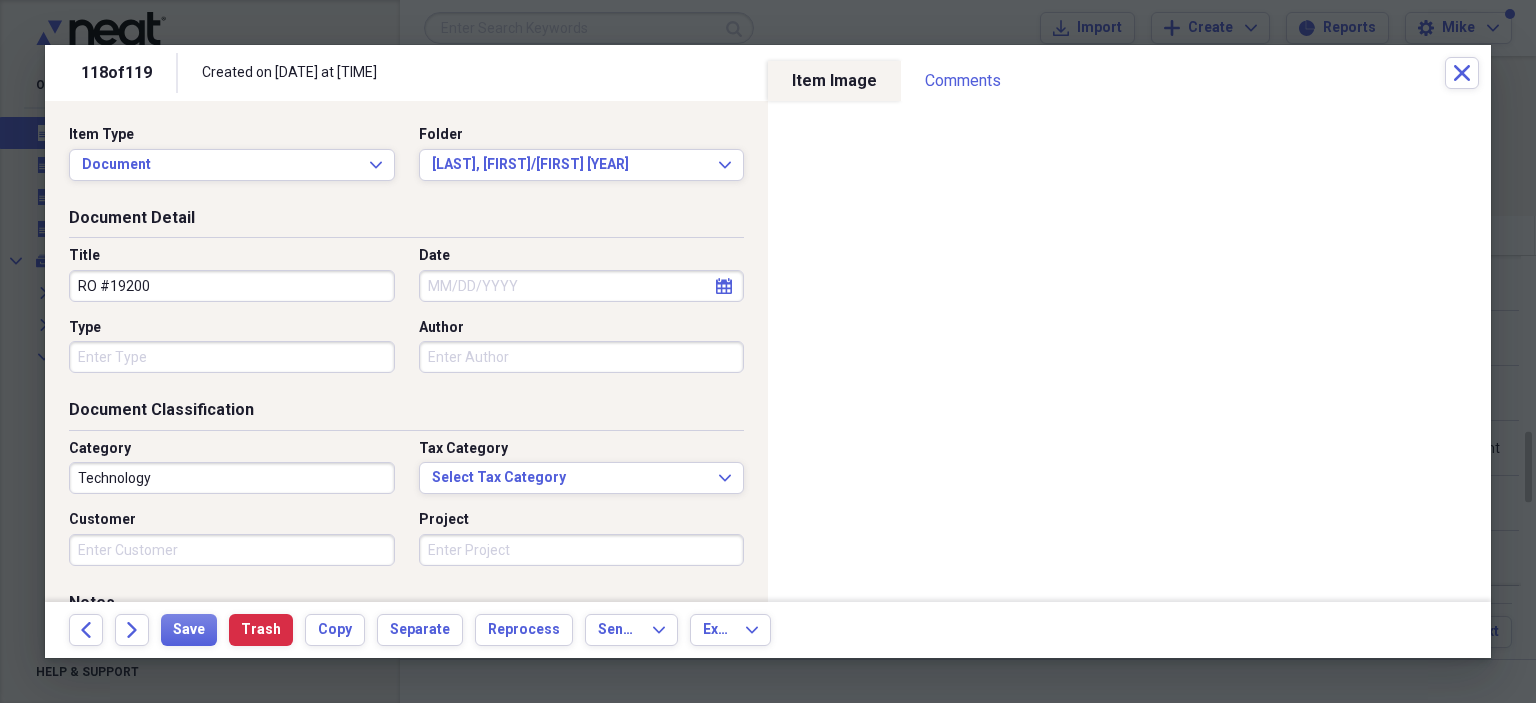 type on "RO #19200" 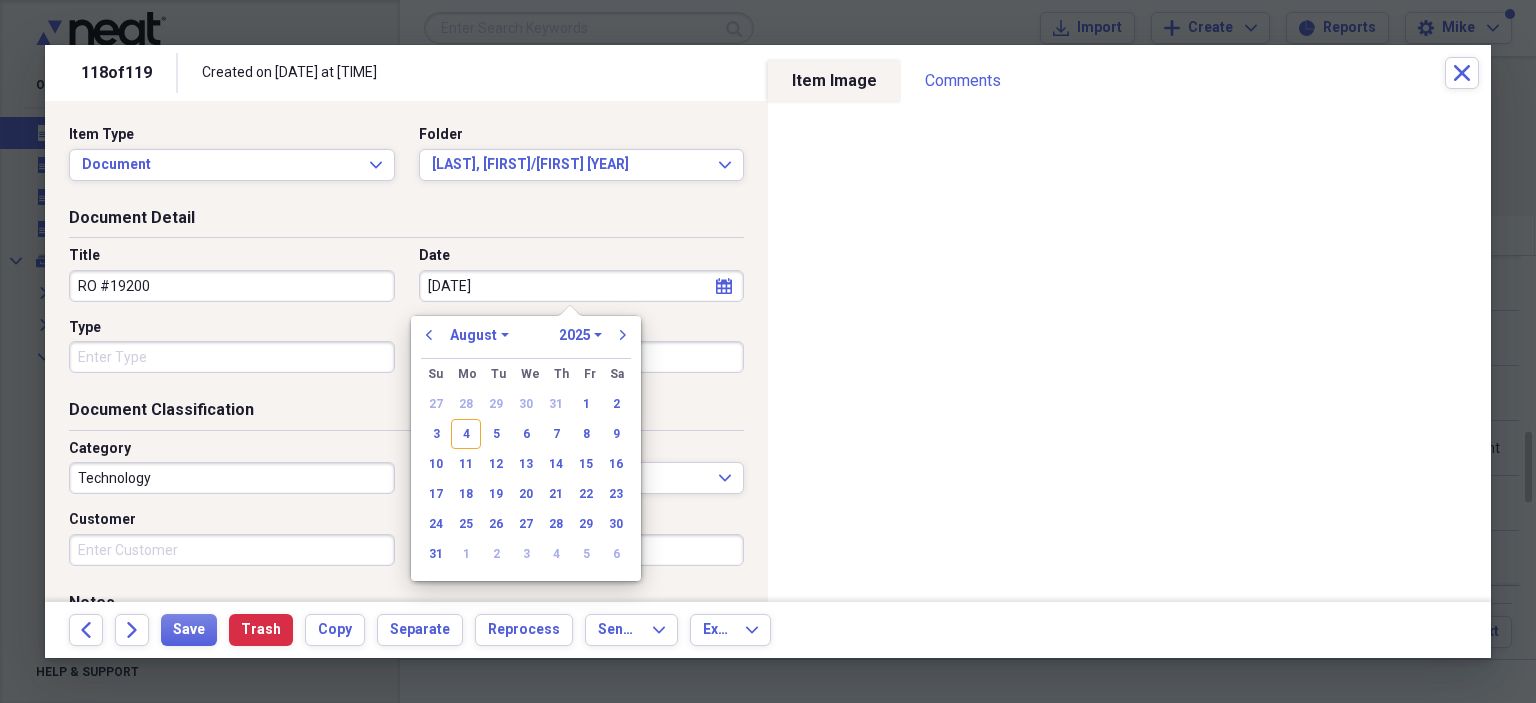 type on "7/11/202" 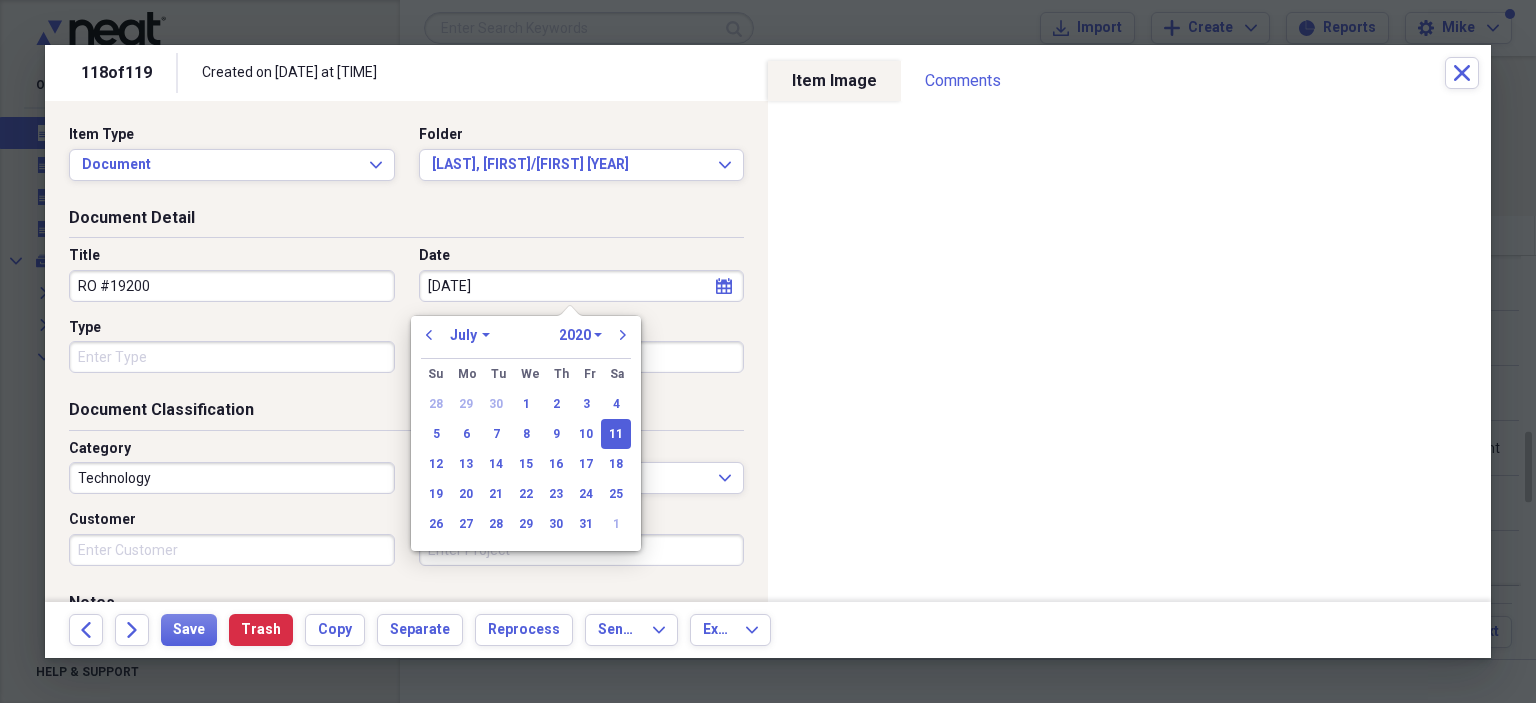 type on "7/11/2025" 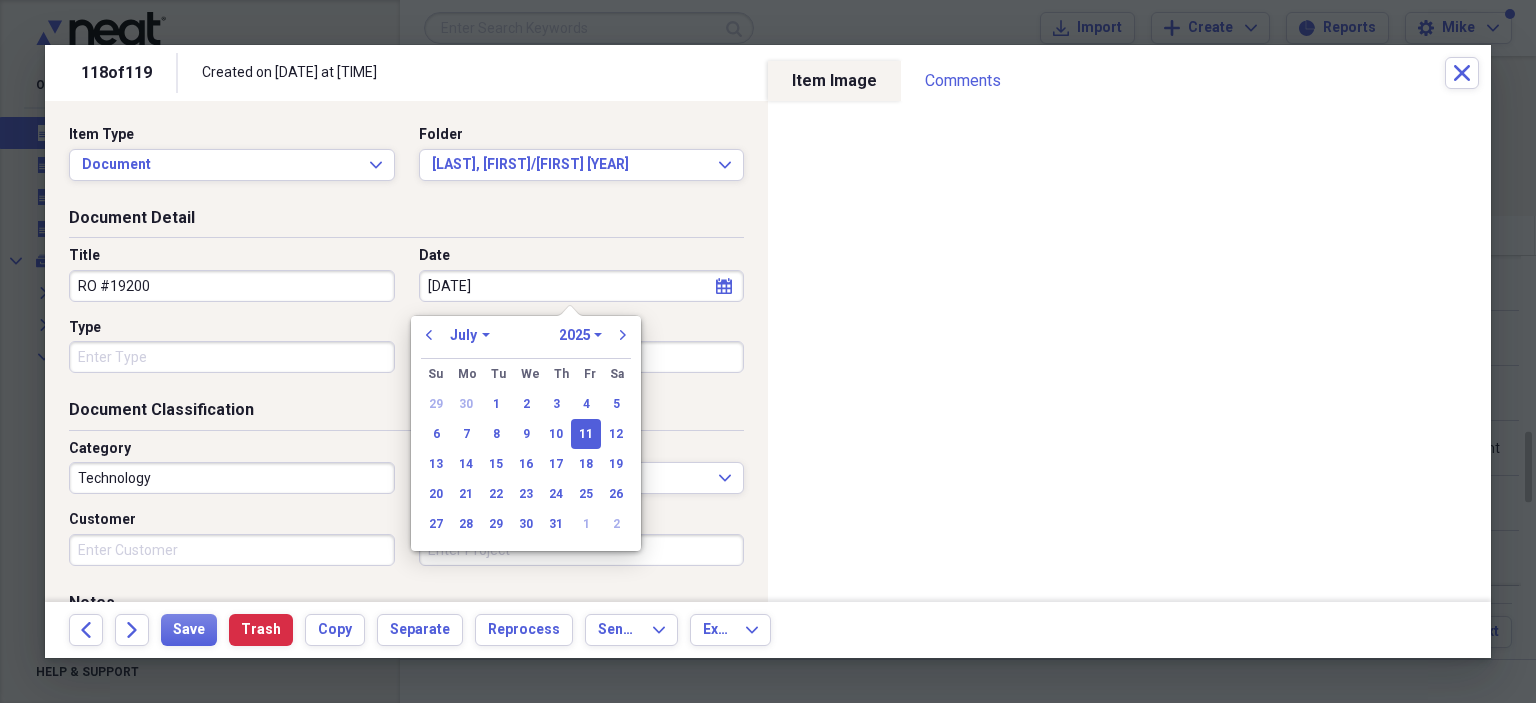 click on "Type" at bounding box center (232, 357) 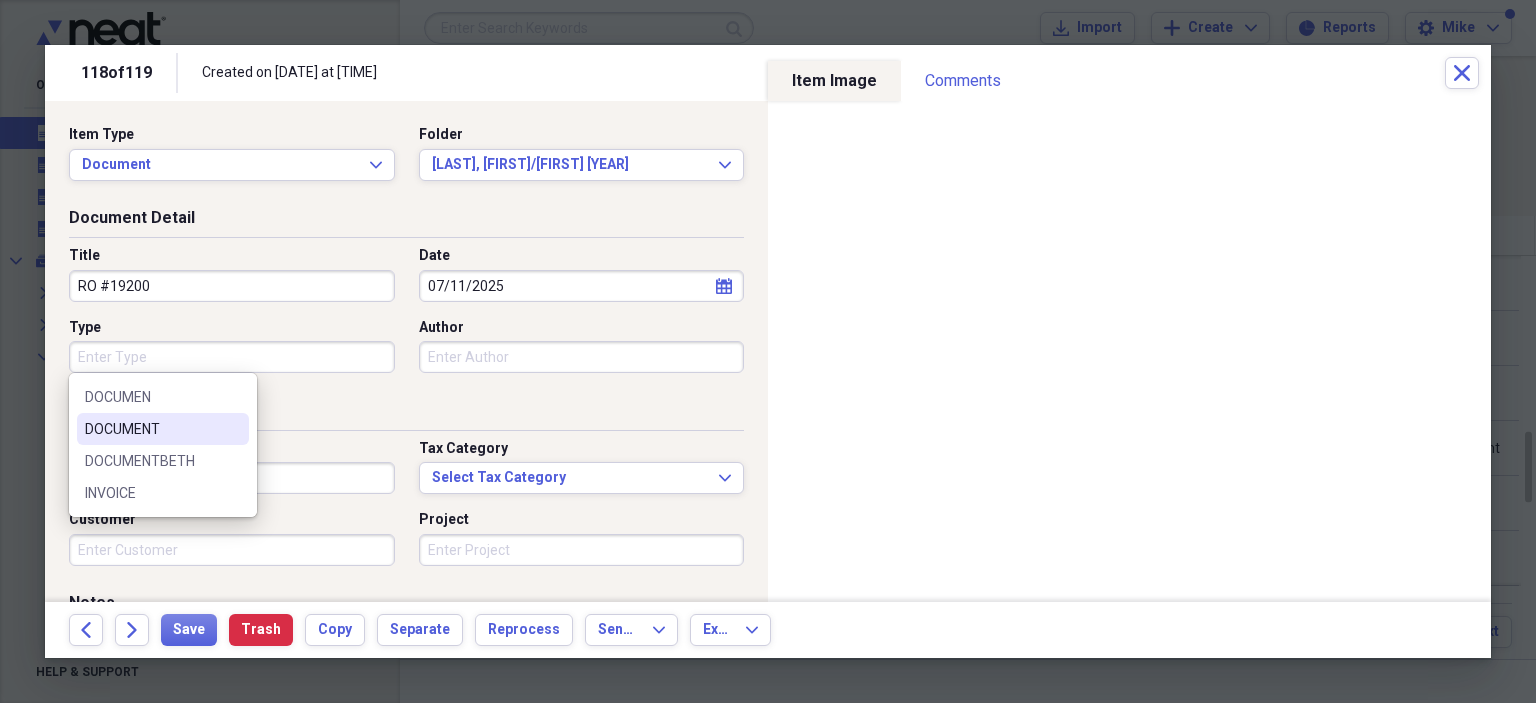 click on "DOCUMENT" at bounding box center [151, 429] 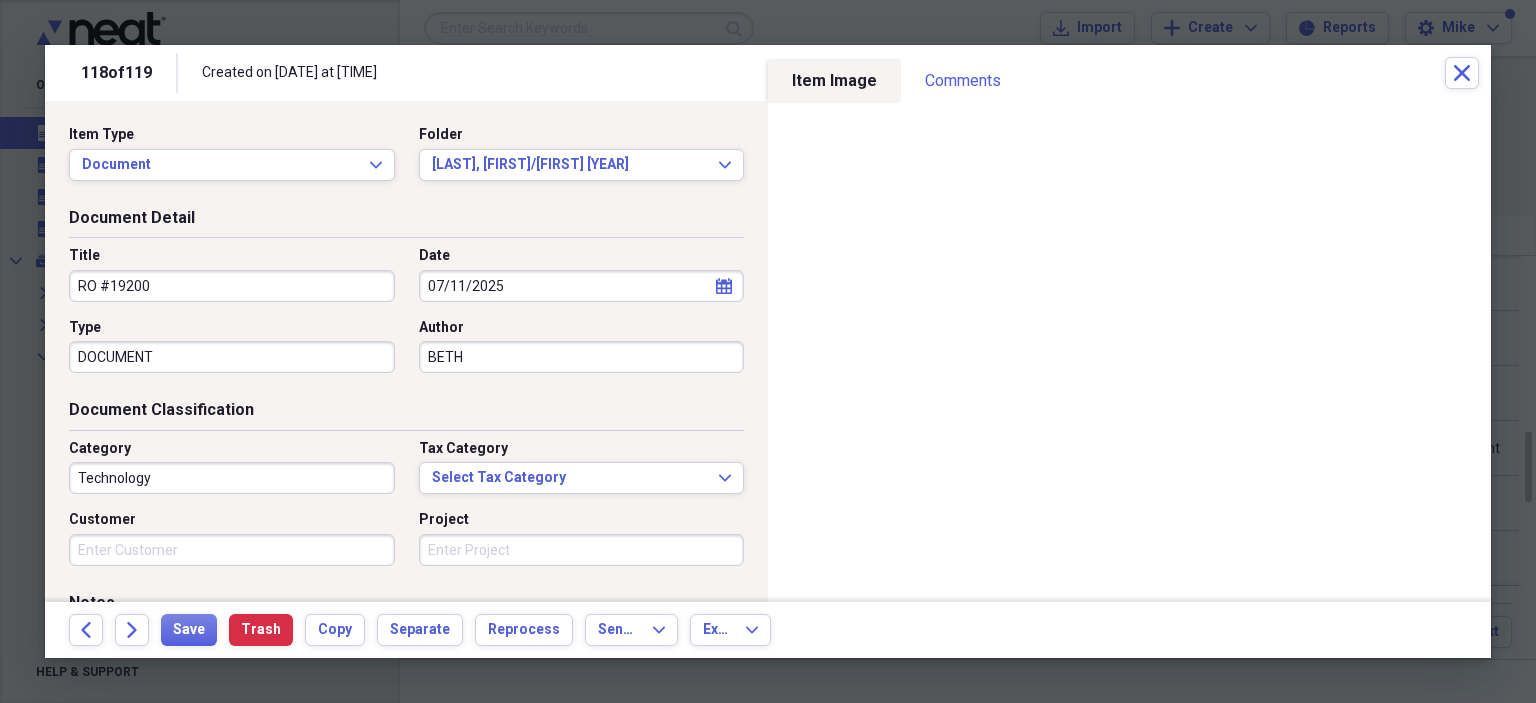 type on "BETH" 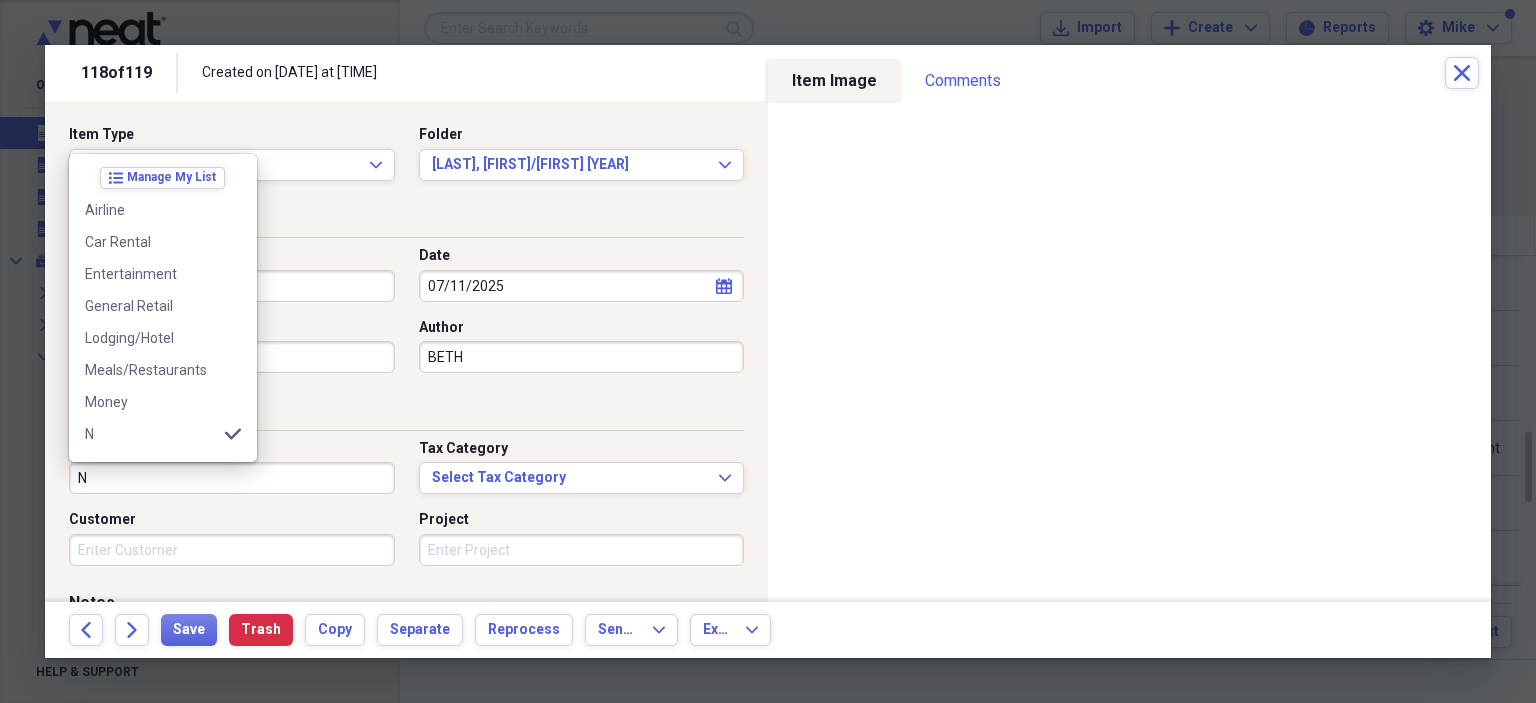 scroll, scrollTop: 100, scrollLeft: 0, axis: vertical 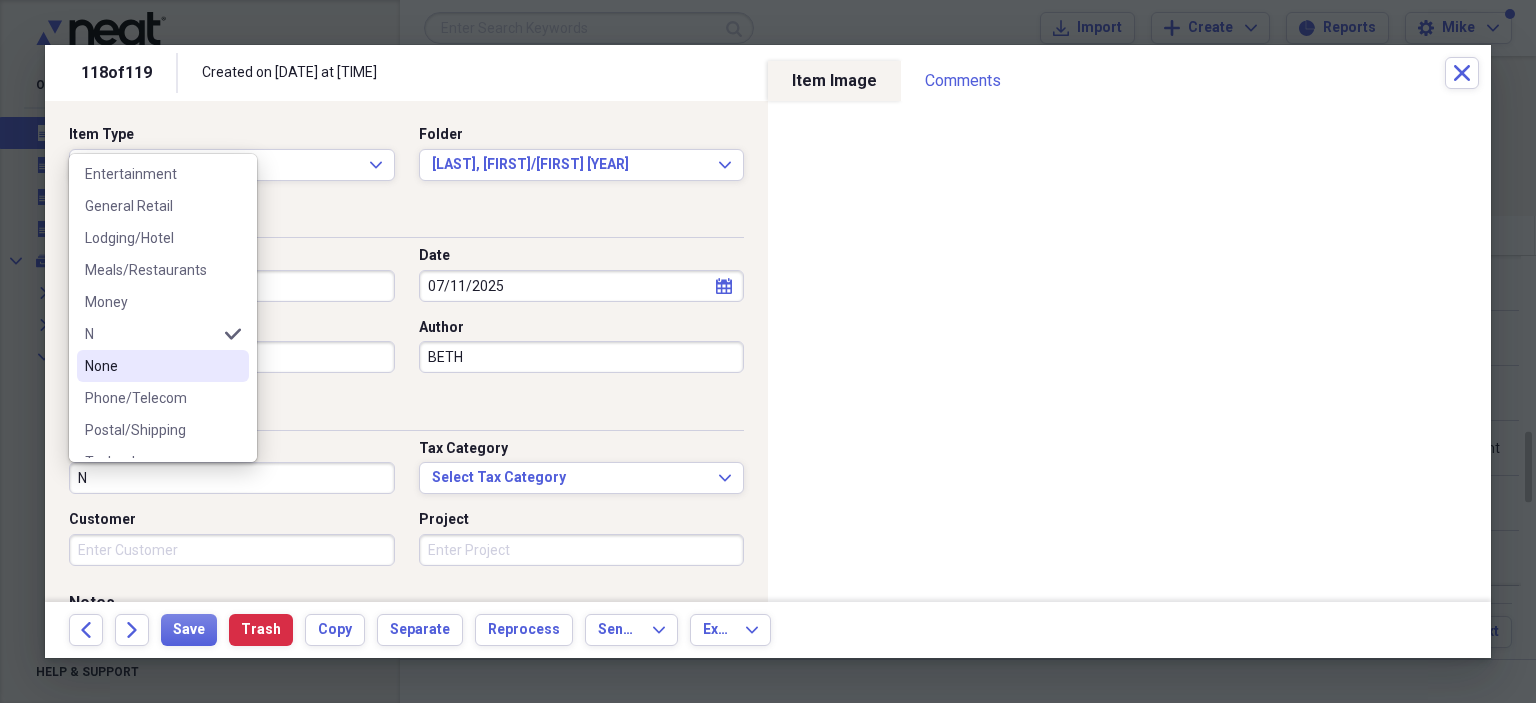 click on "None" at bounding box center [151, 366] 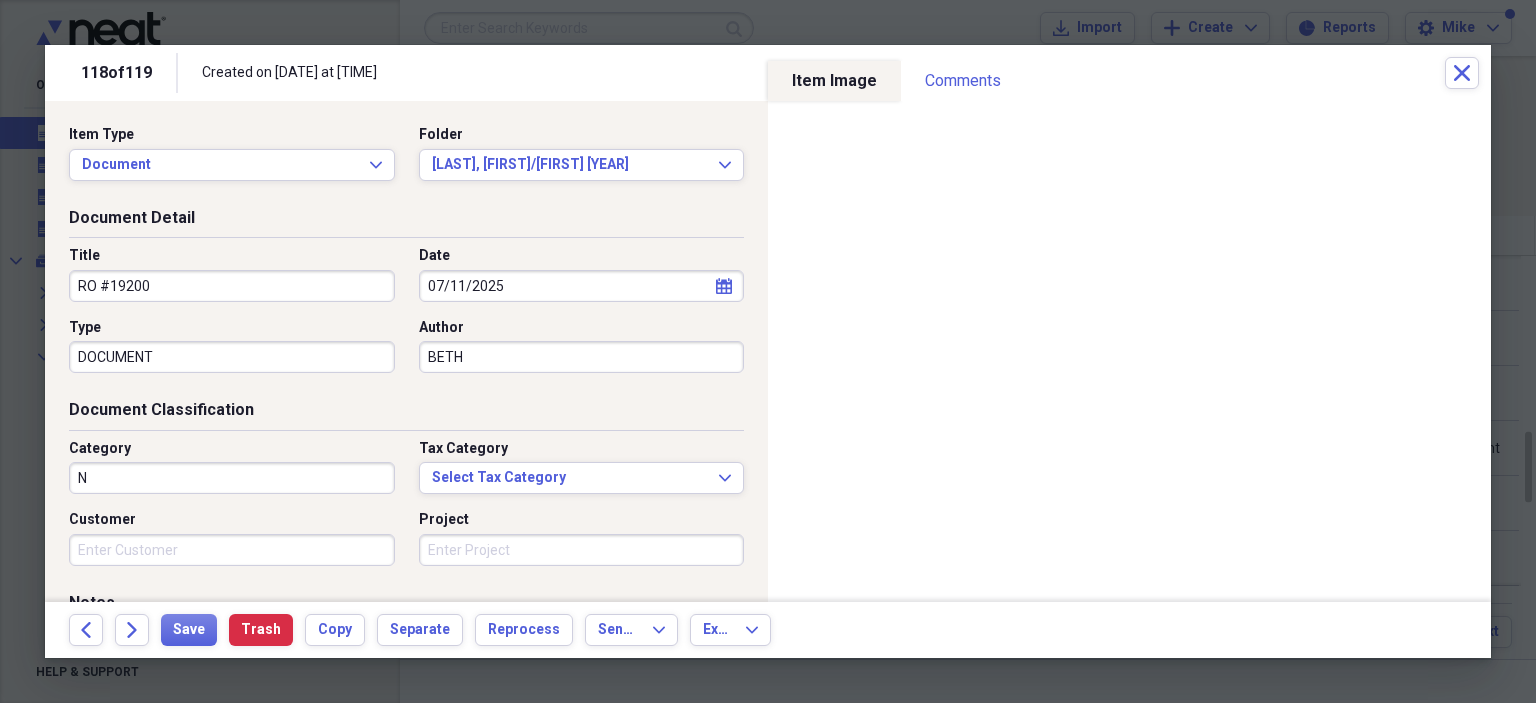 type on "None" 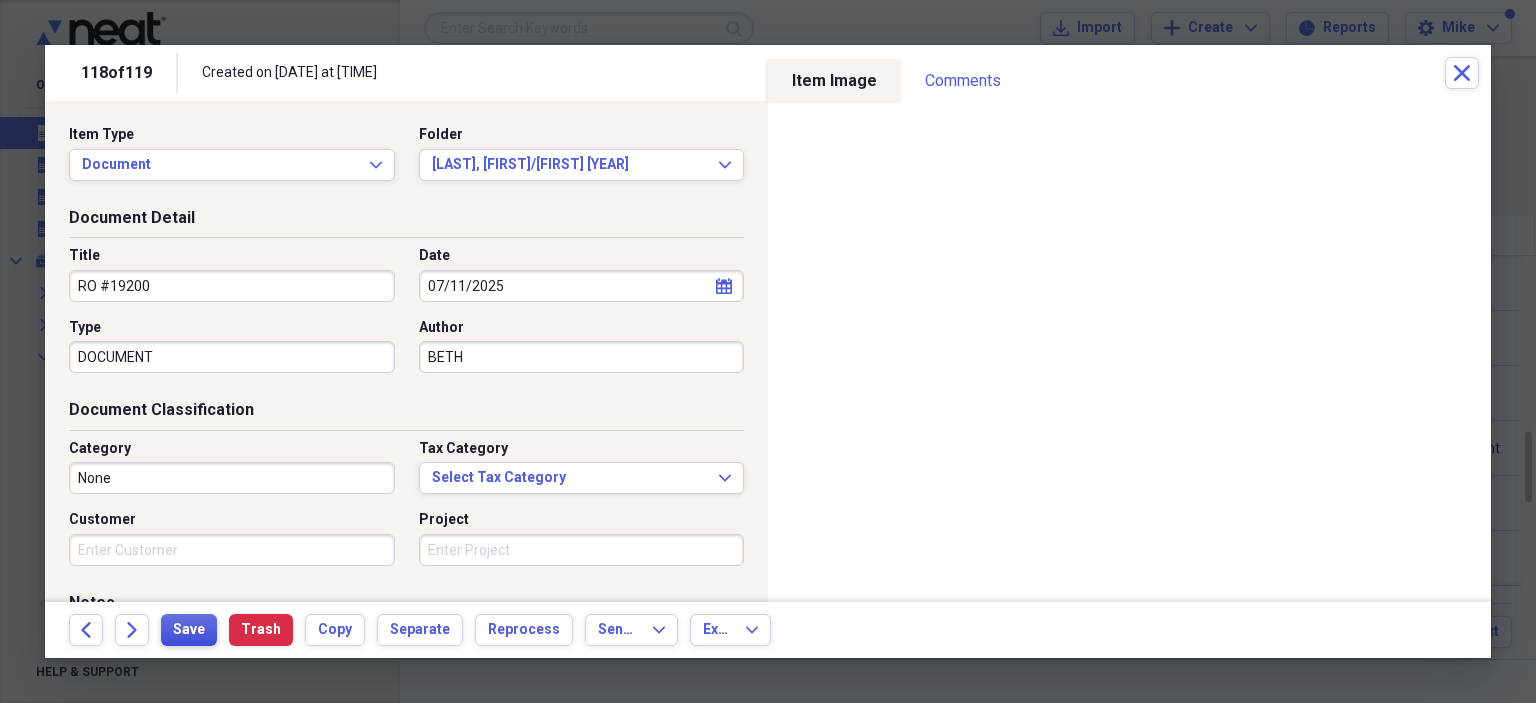 click on "Save" at bounding box center (189, 630) 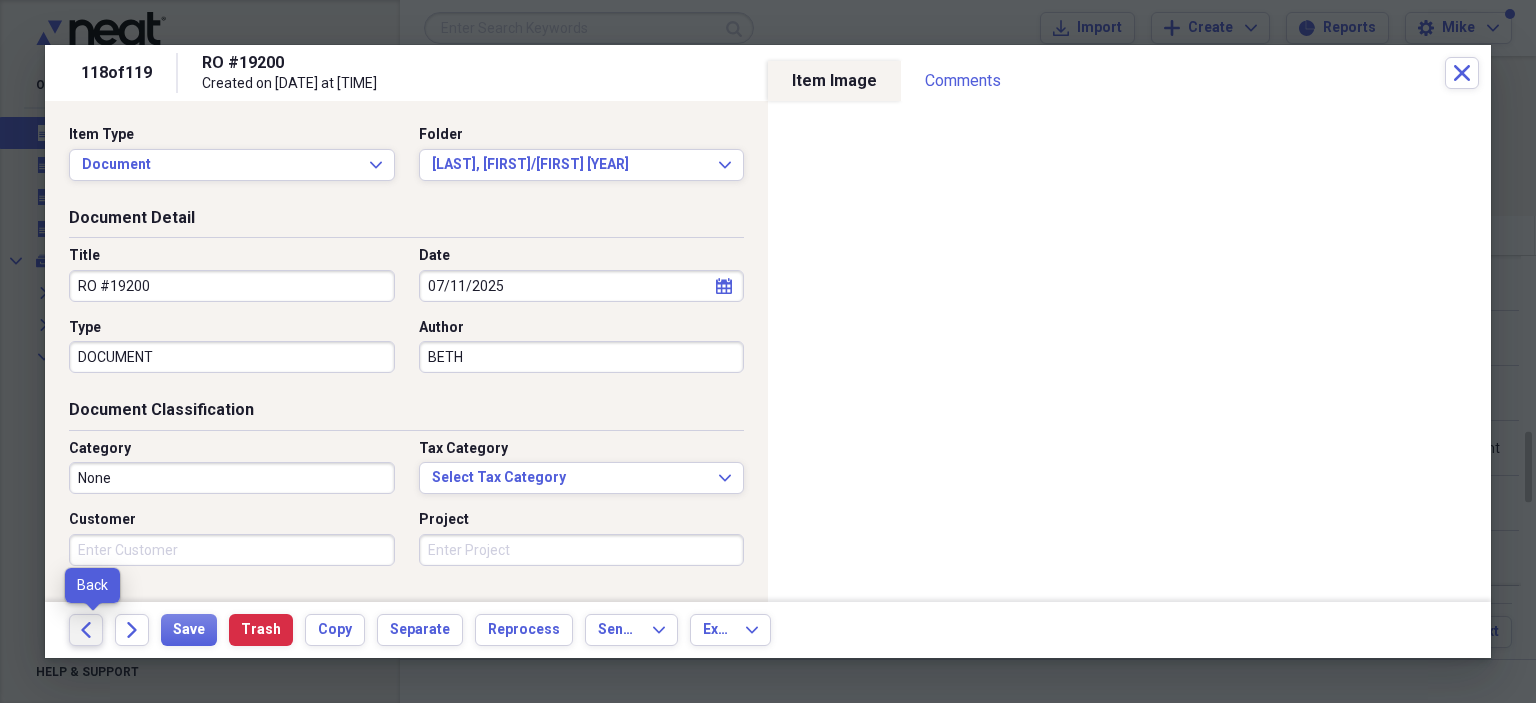 click on "Back" 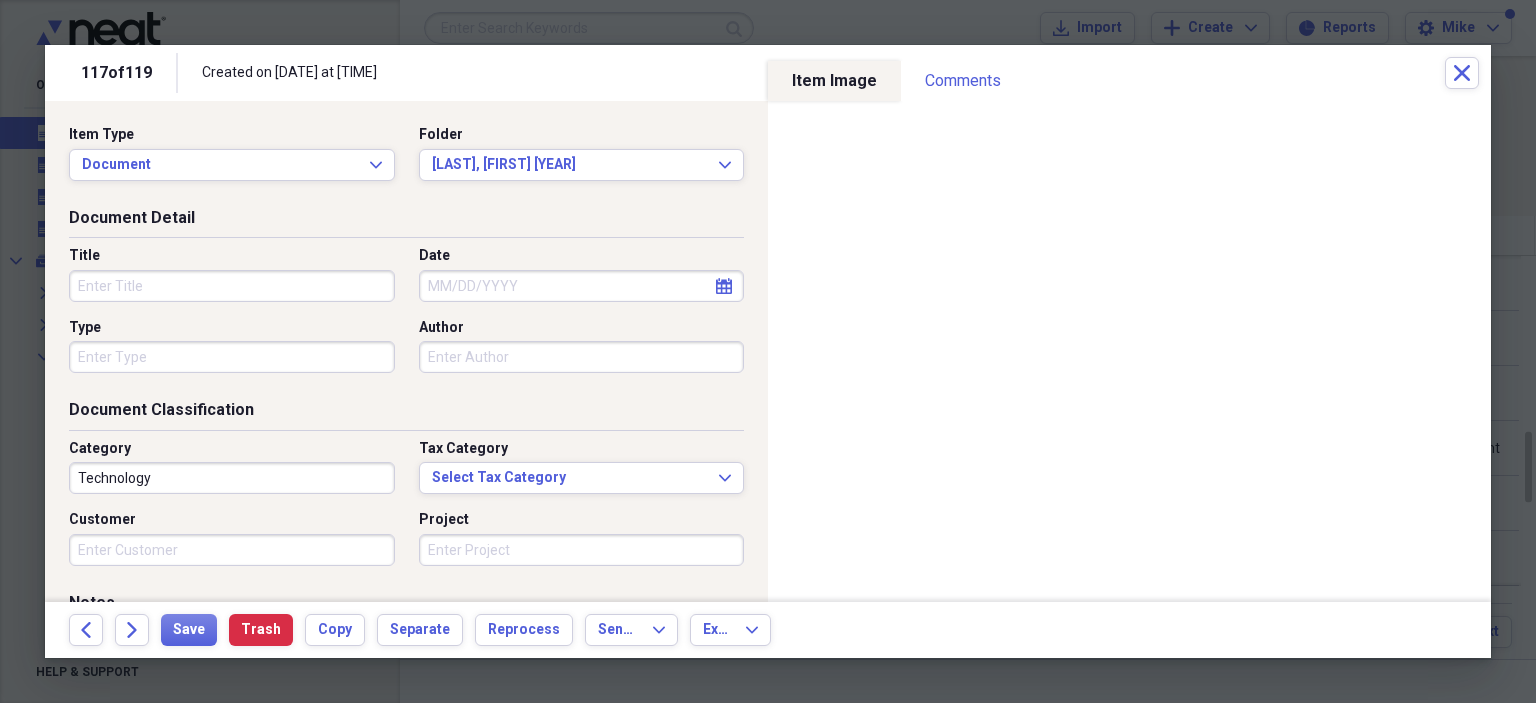 click on "Title" at bounding box center (232, 286) 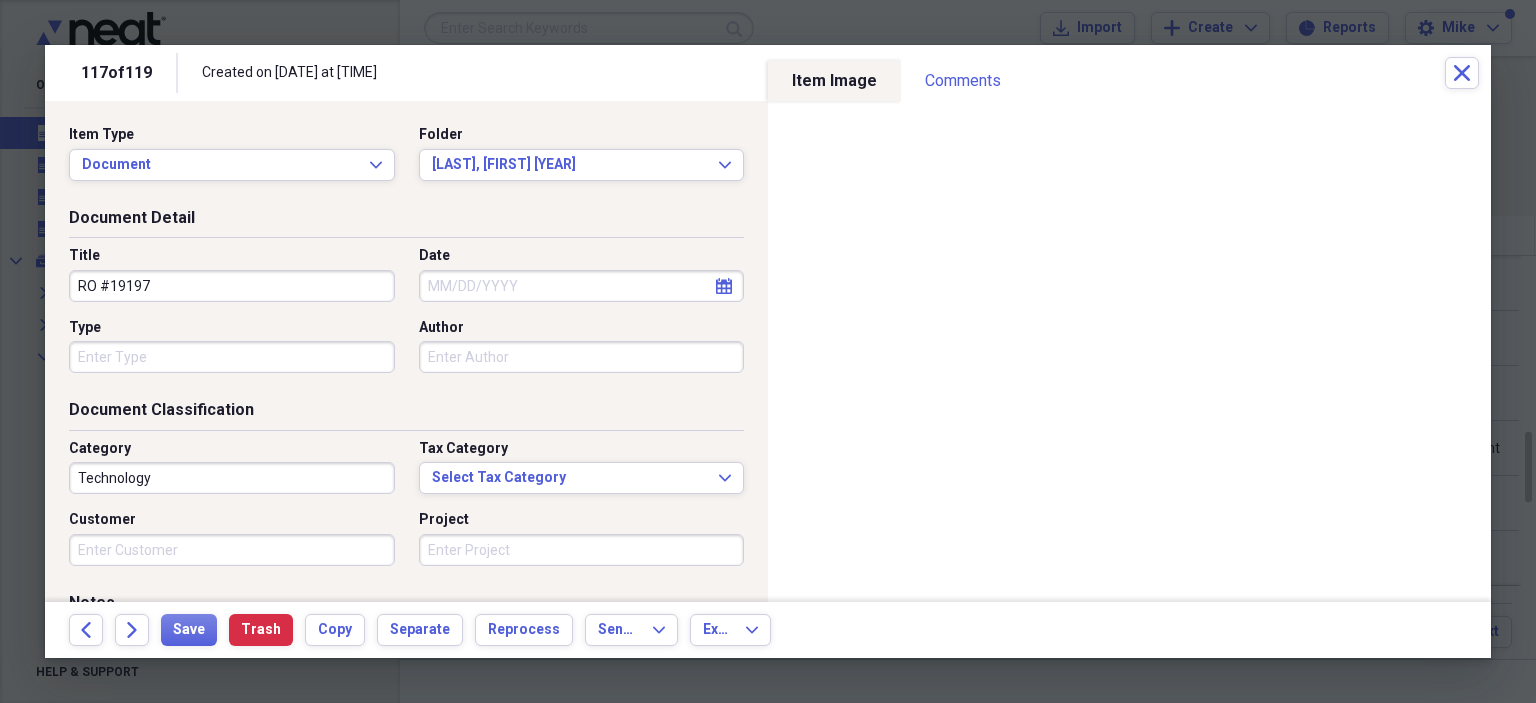 type on "RO #19197" 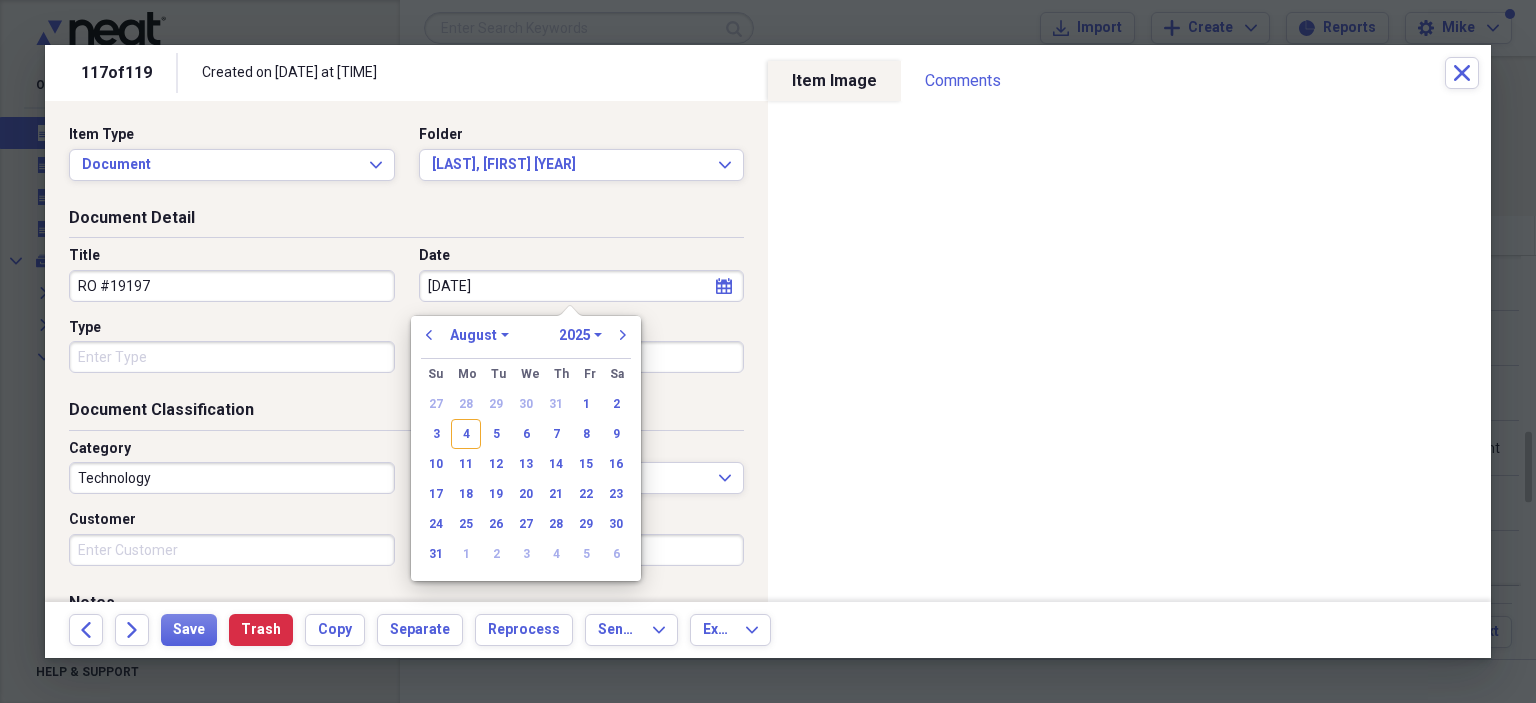 type on "7/11/202" 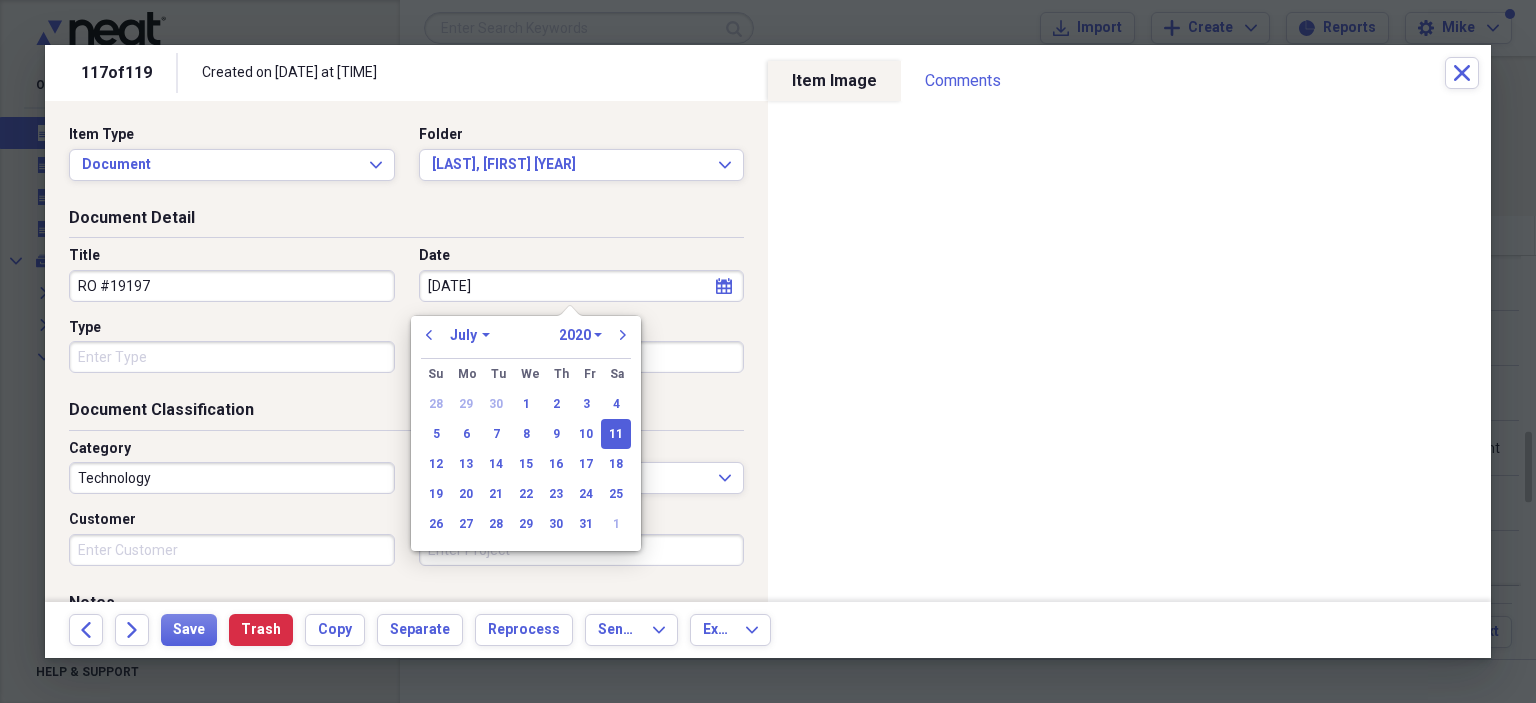 type on "7/11/2025" 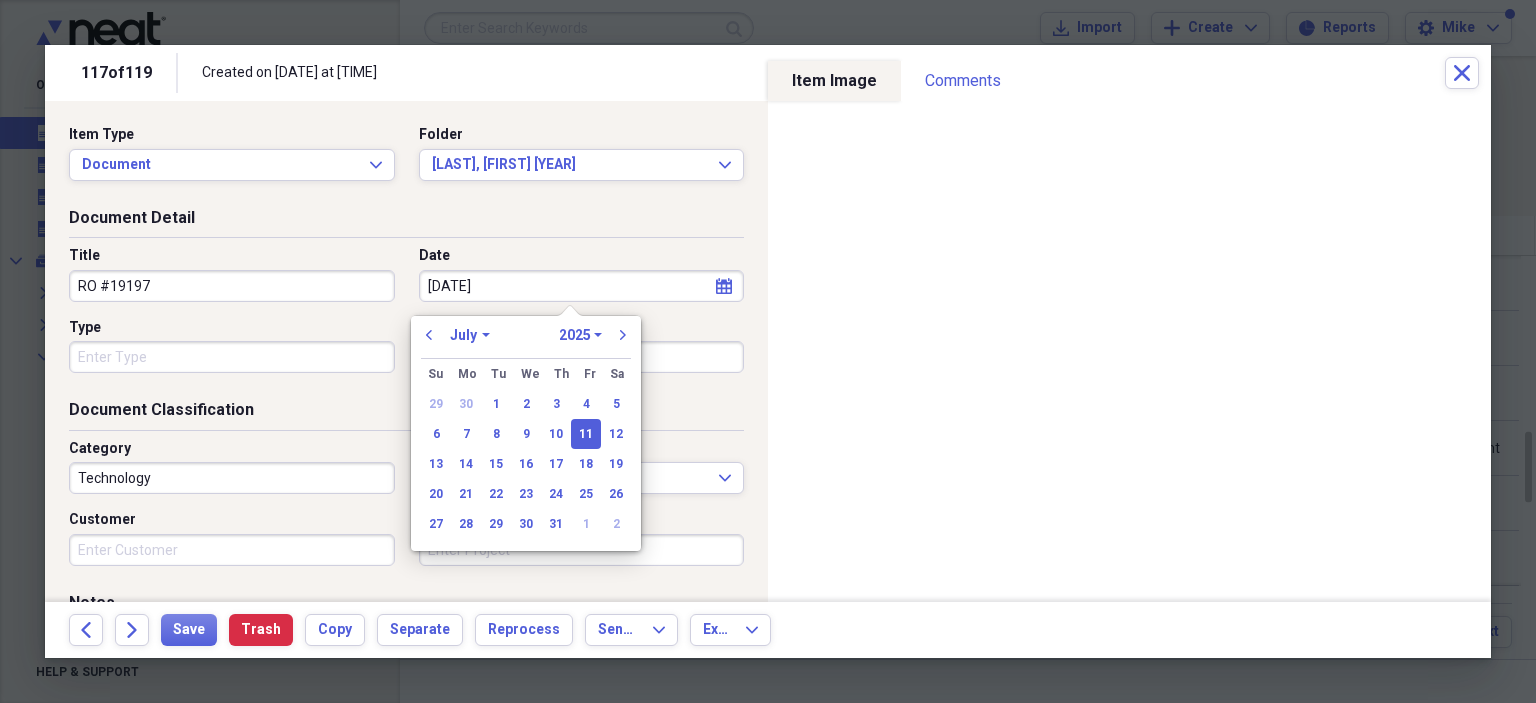 type on "07/11/2025" 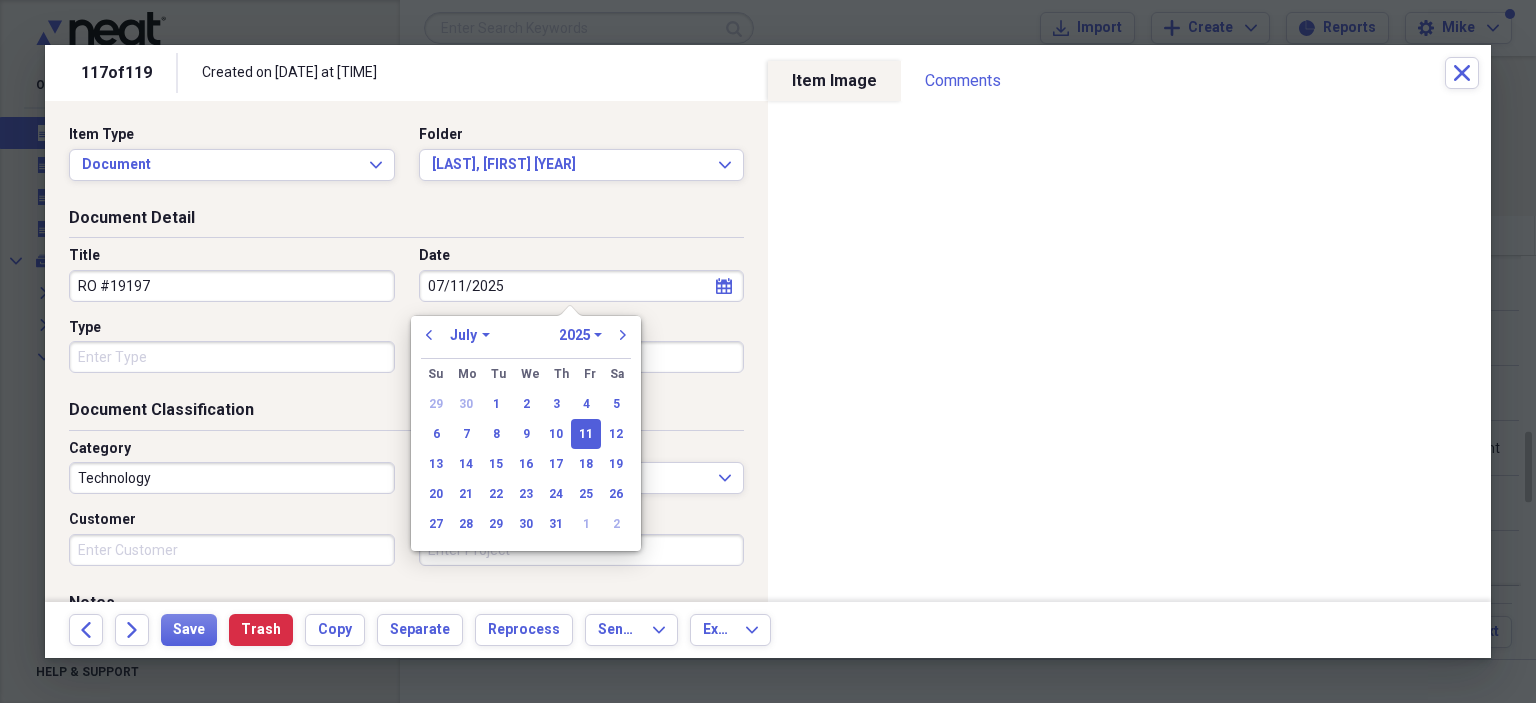 drag, startPoint x: 227, startPoint y: 350, endPoint x: 228, endPoint y: 363, distance: 13.038404 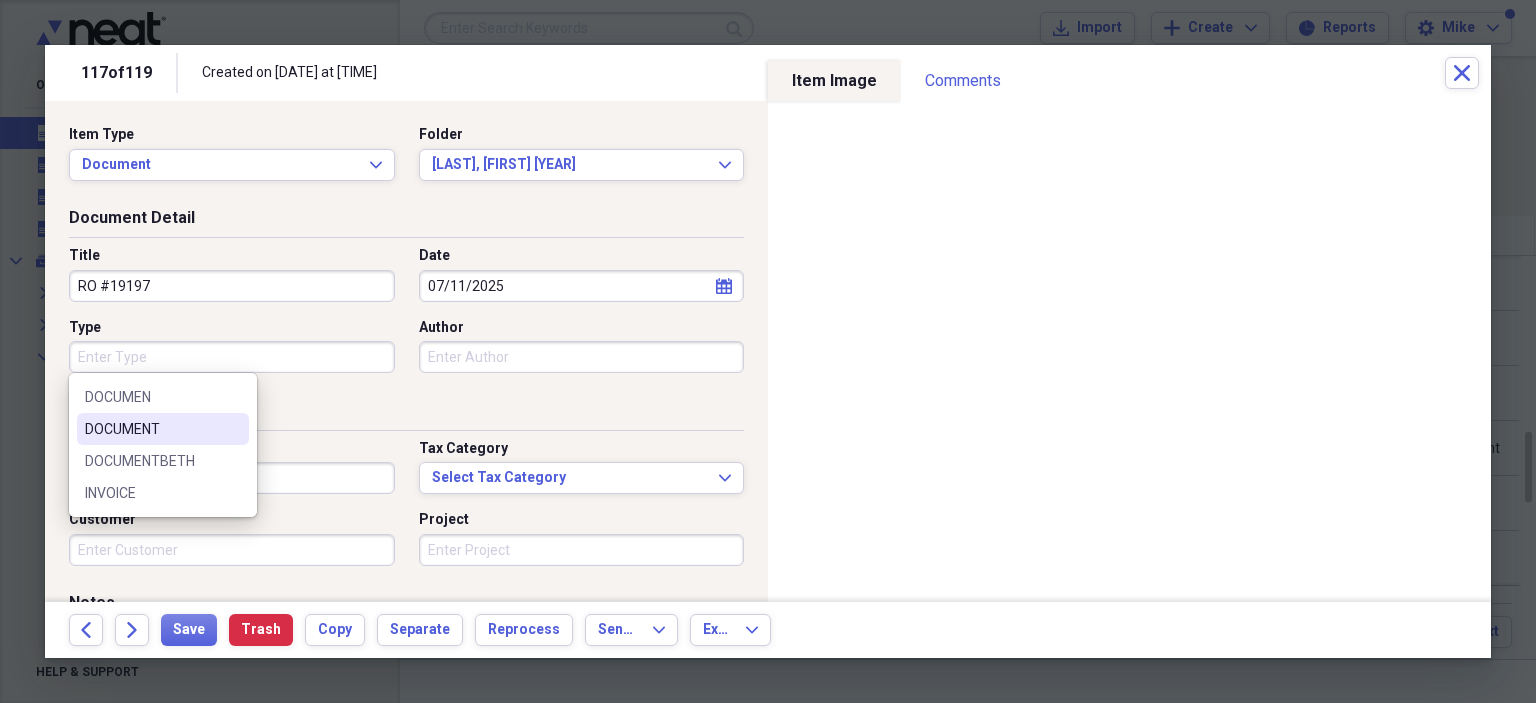 click on "DOCUMENT" at bounding box center (151, 429) 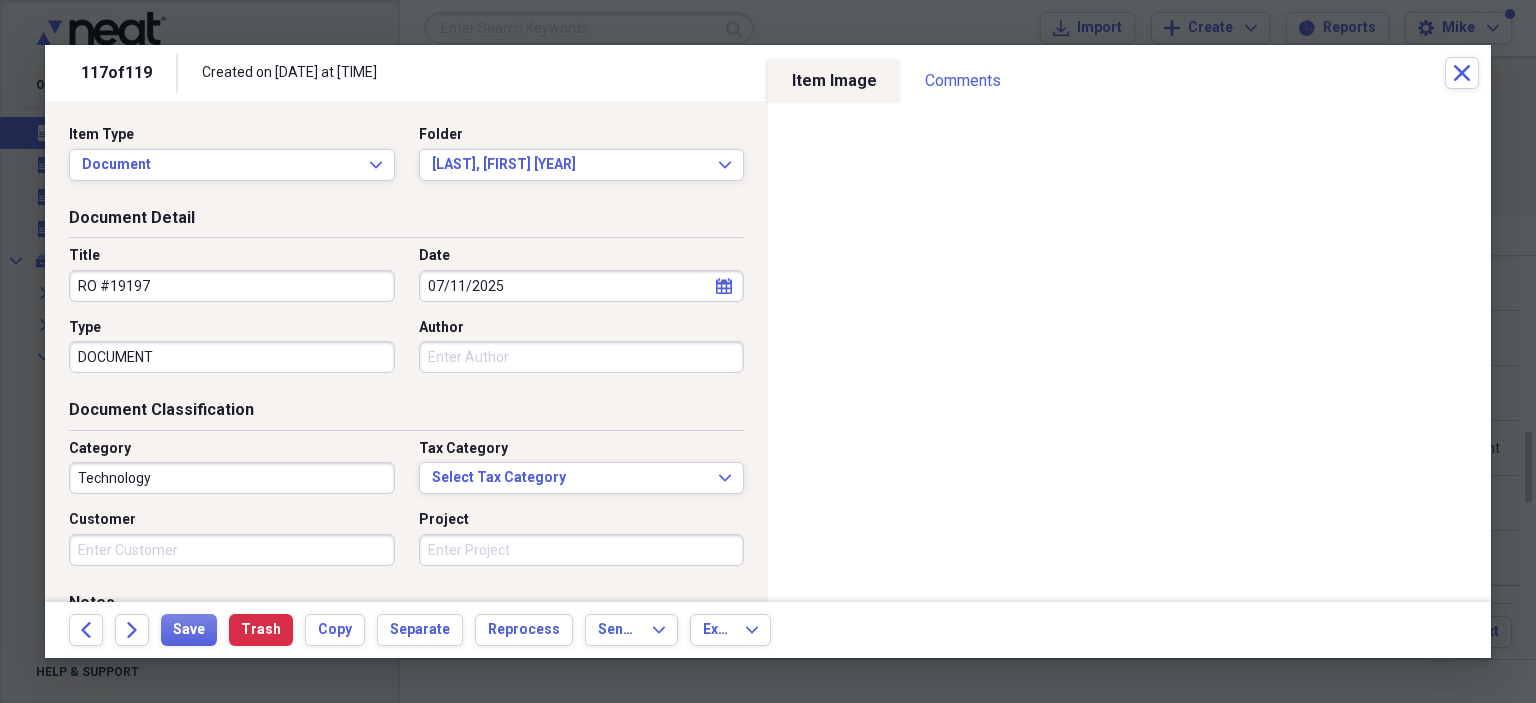 click on "Author" at bounding box center (582, 357) 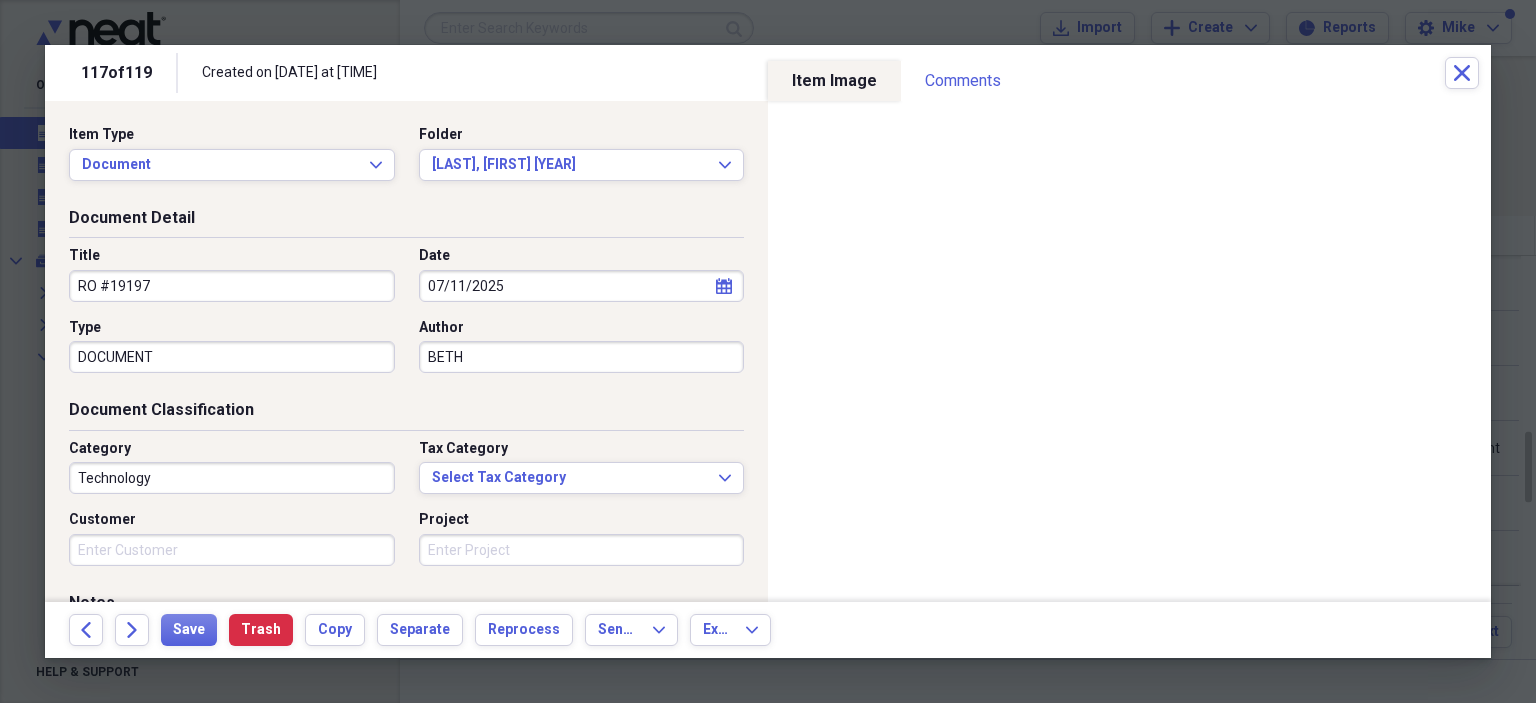 type on "BETH" 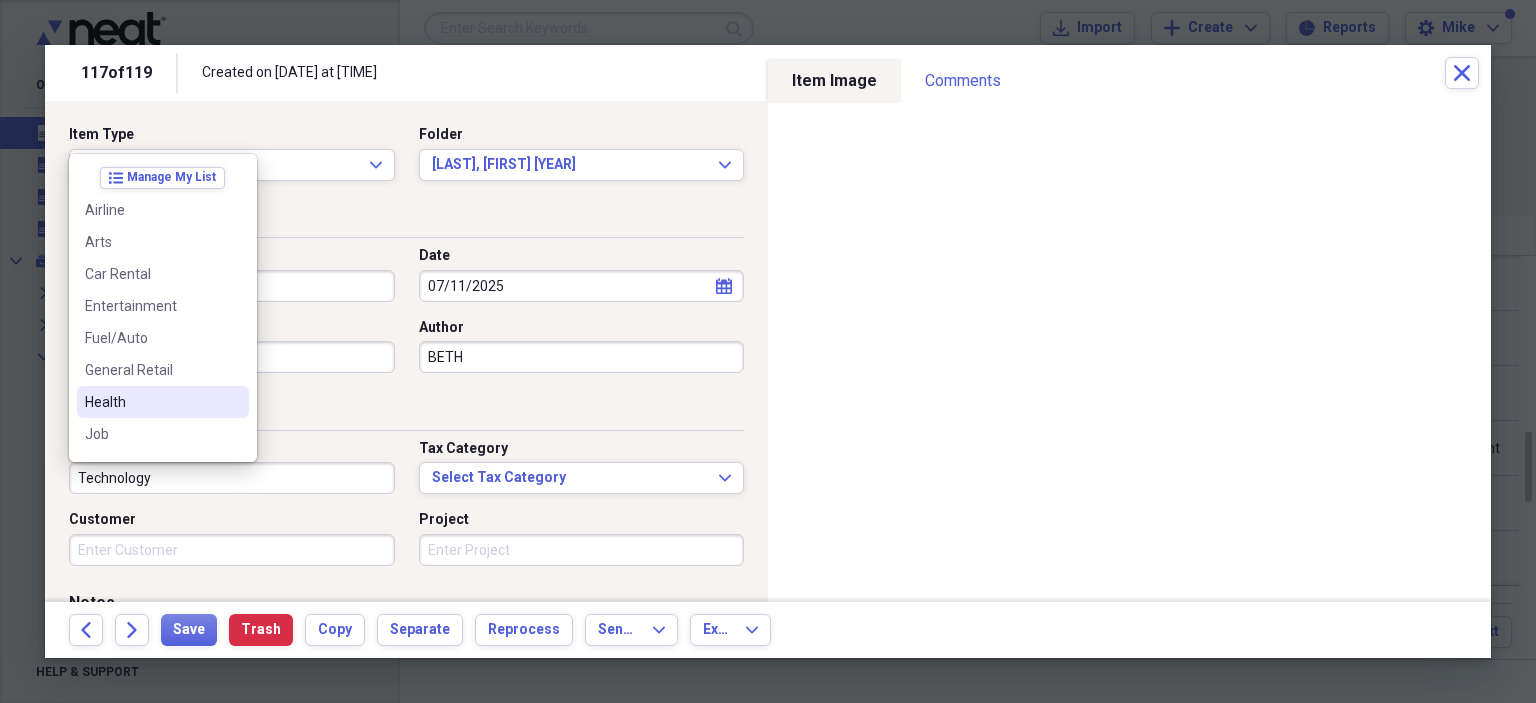 scroll, scrollTop: 400, scrollLeft: 0, axis: vertical 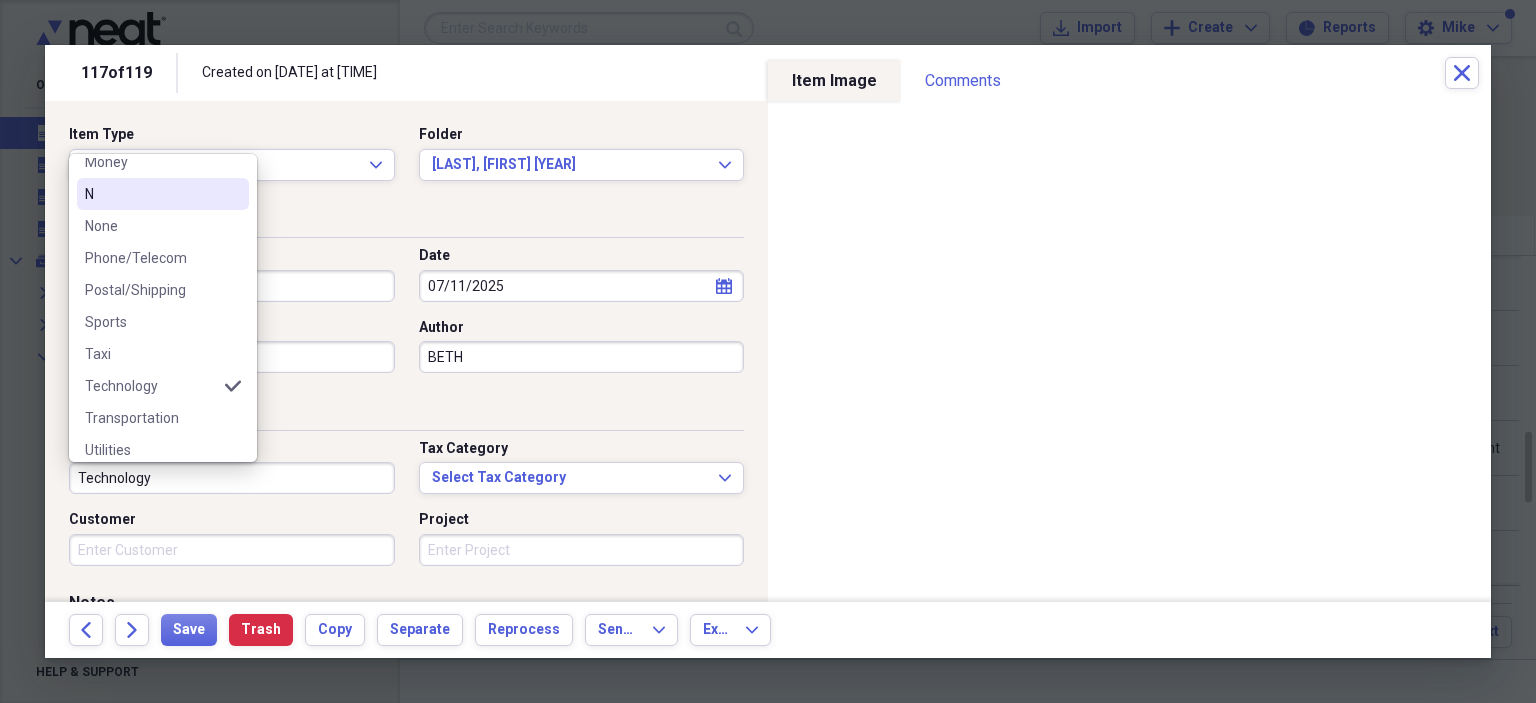 click on "None" at bounding box center [151, 226] 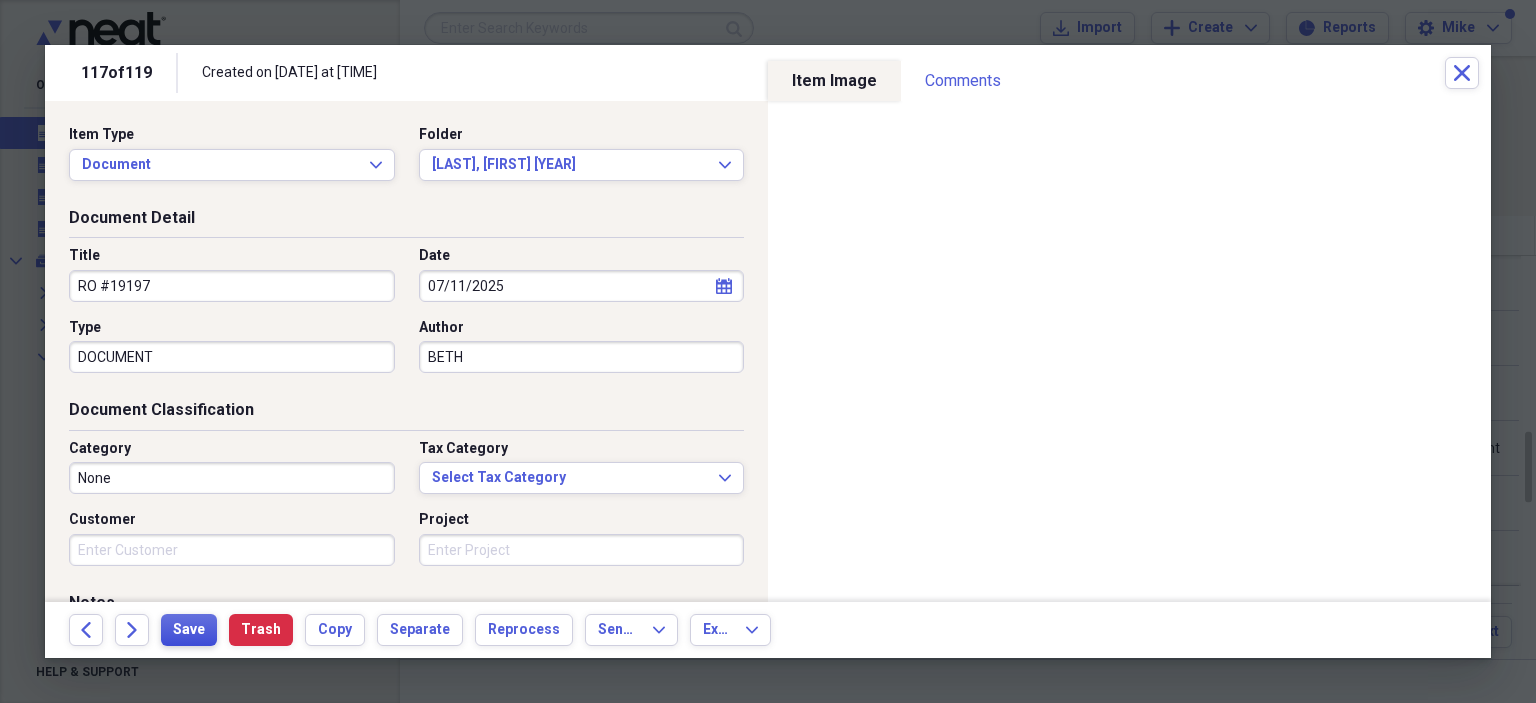 click on "Save" at bounding box center [189, 630] 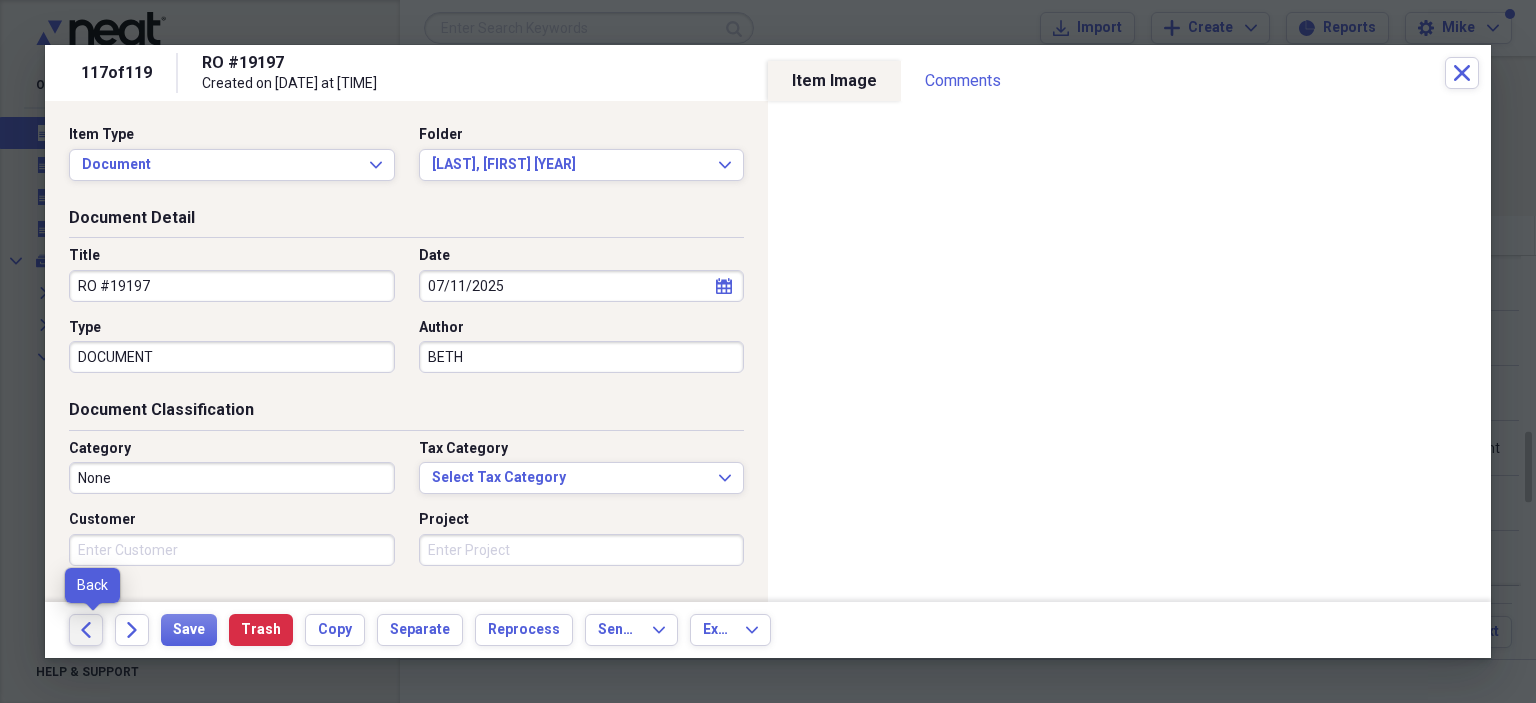 click on "Back" 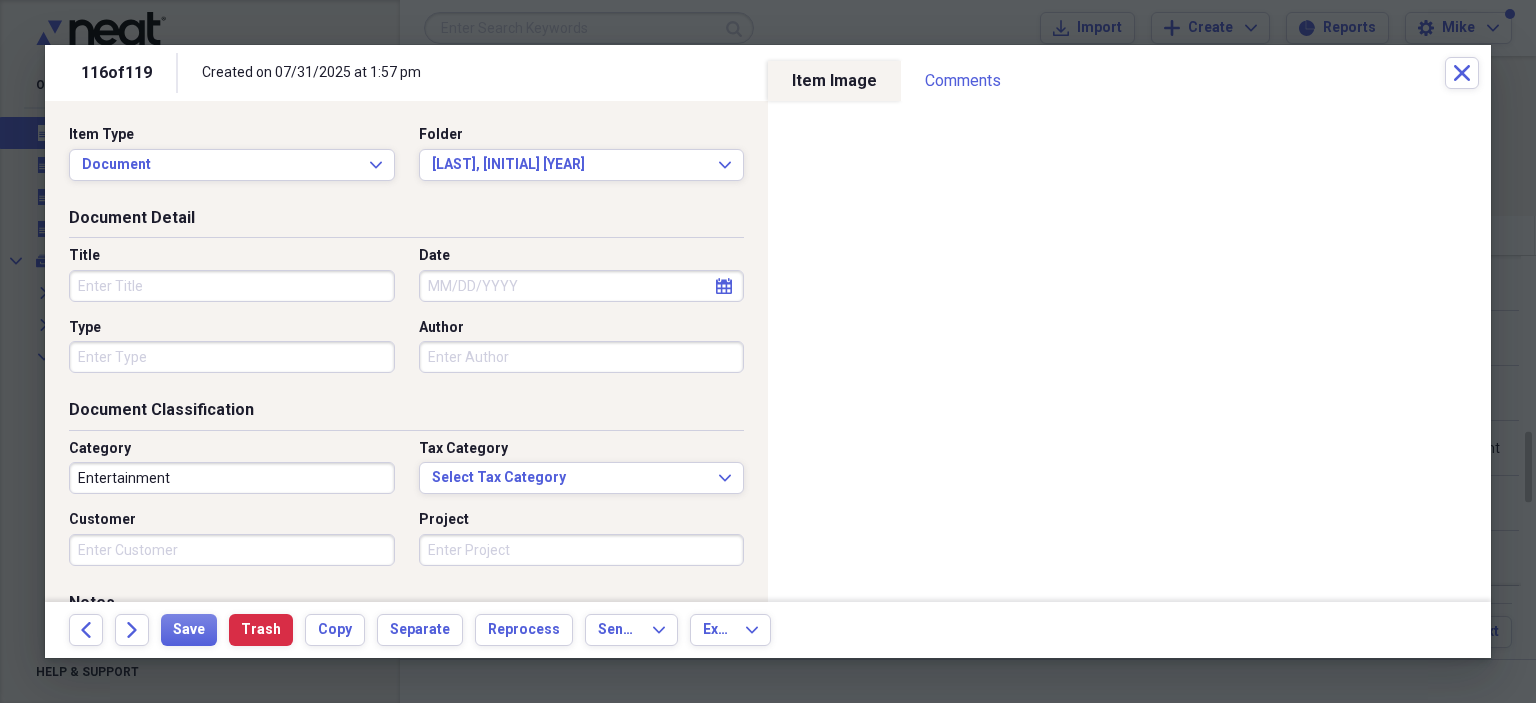 click on "Title" at bounding box center (232, 286) 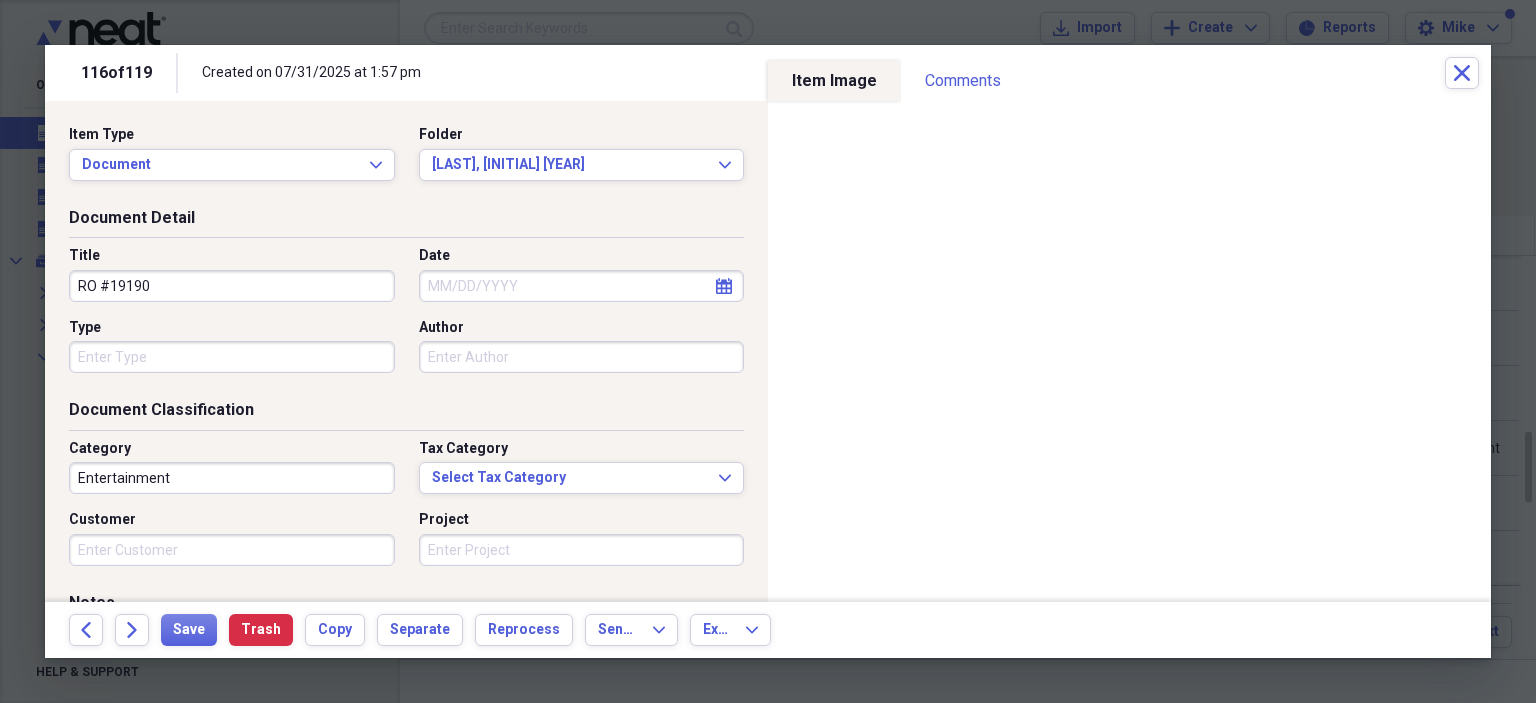 type on "RO #19190" 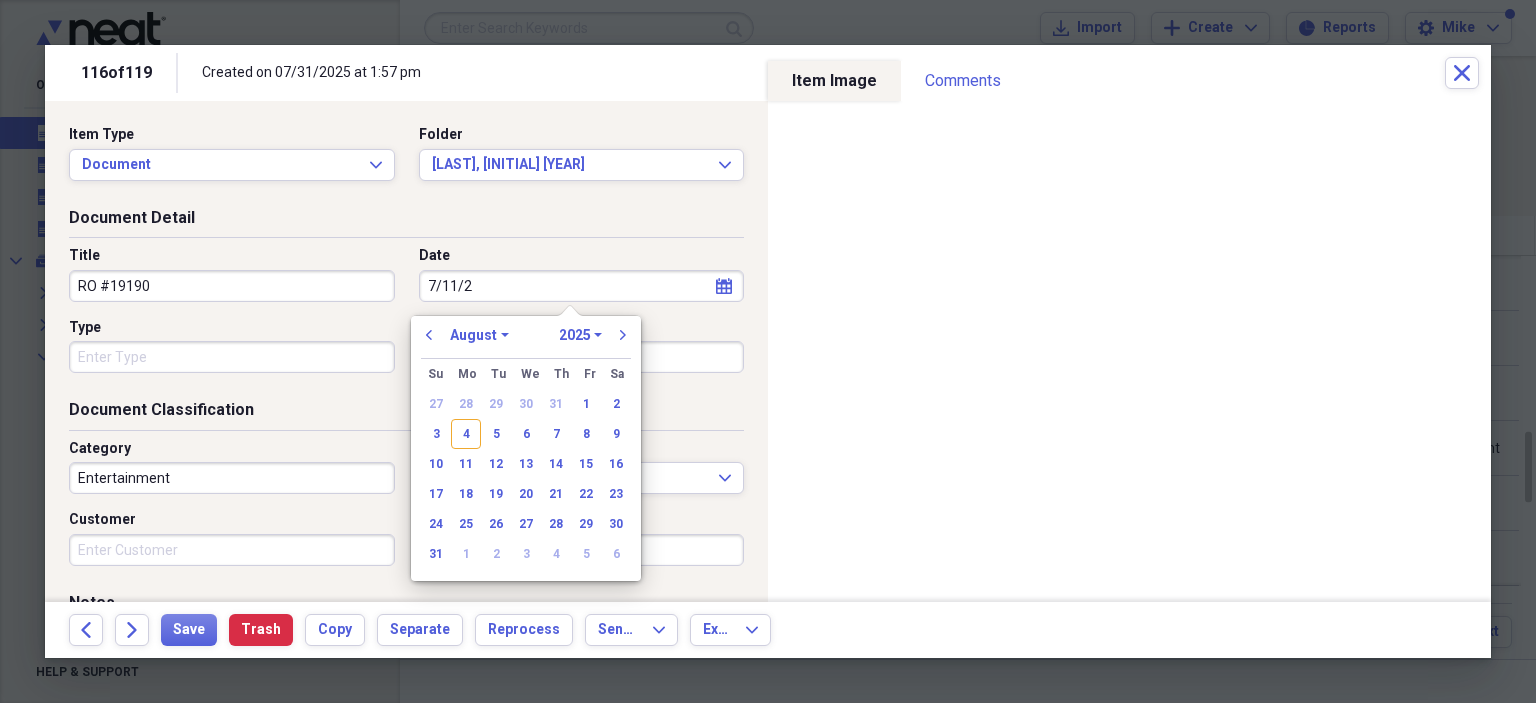 type on "7/11/20" 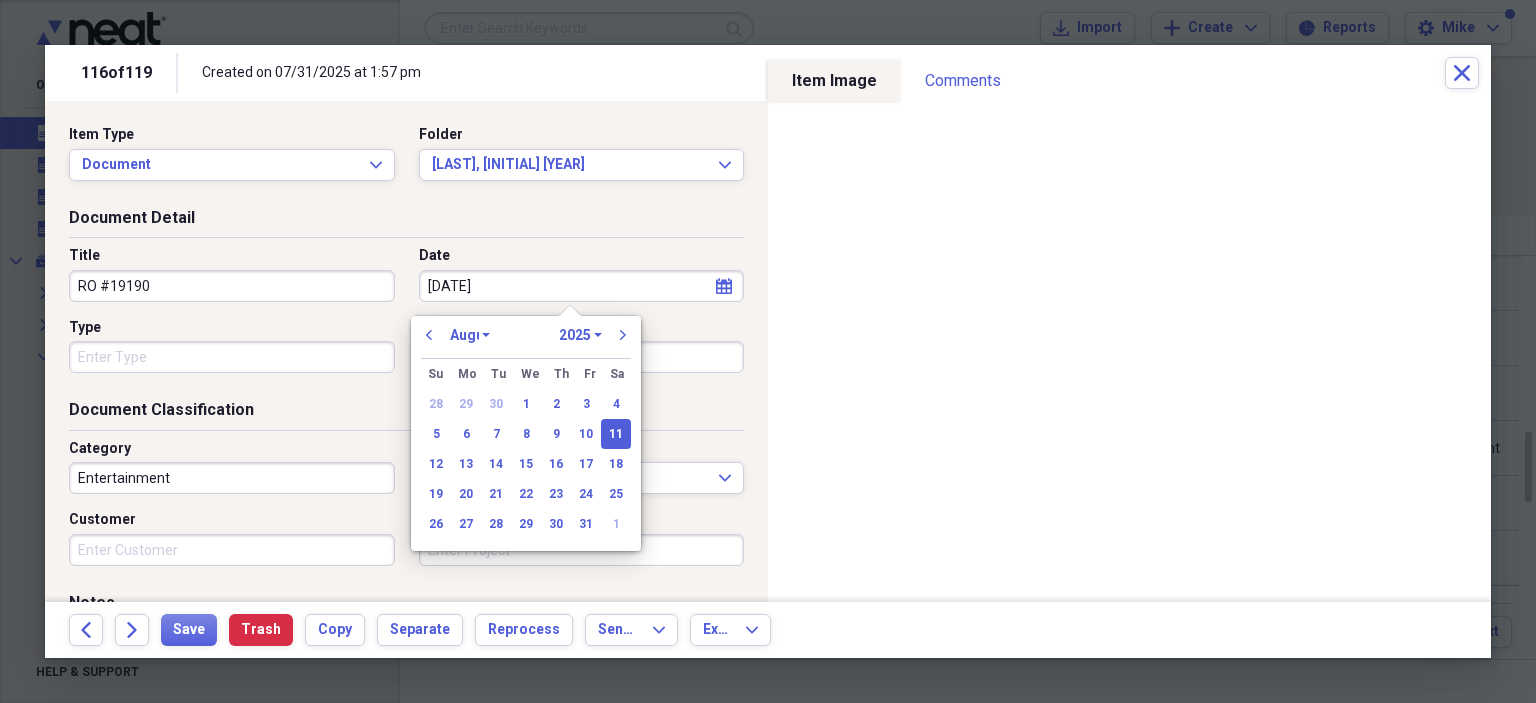 select on "6" 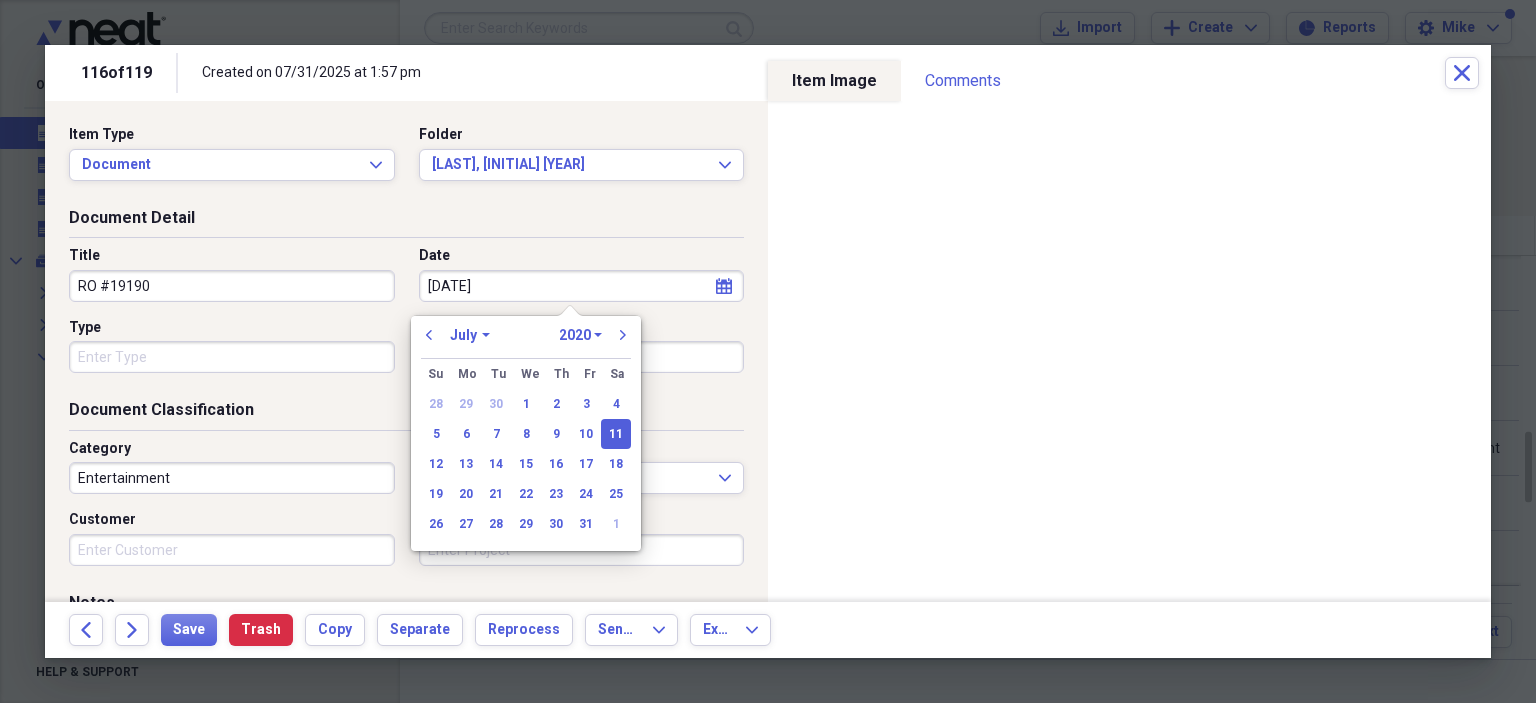 type on "7/11/2025" 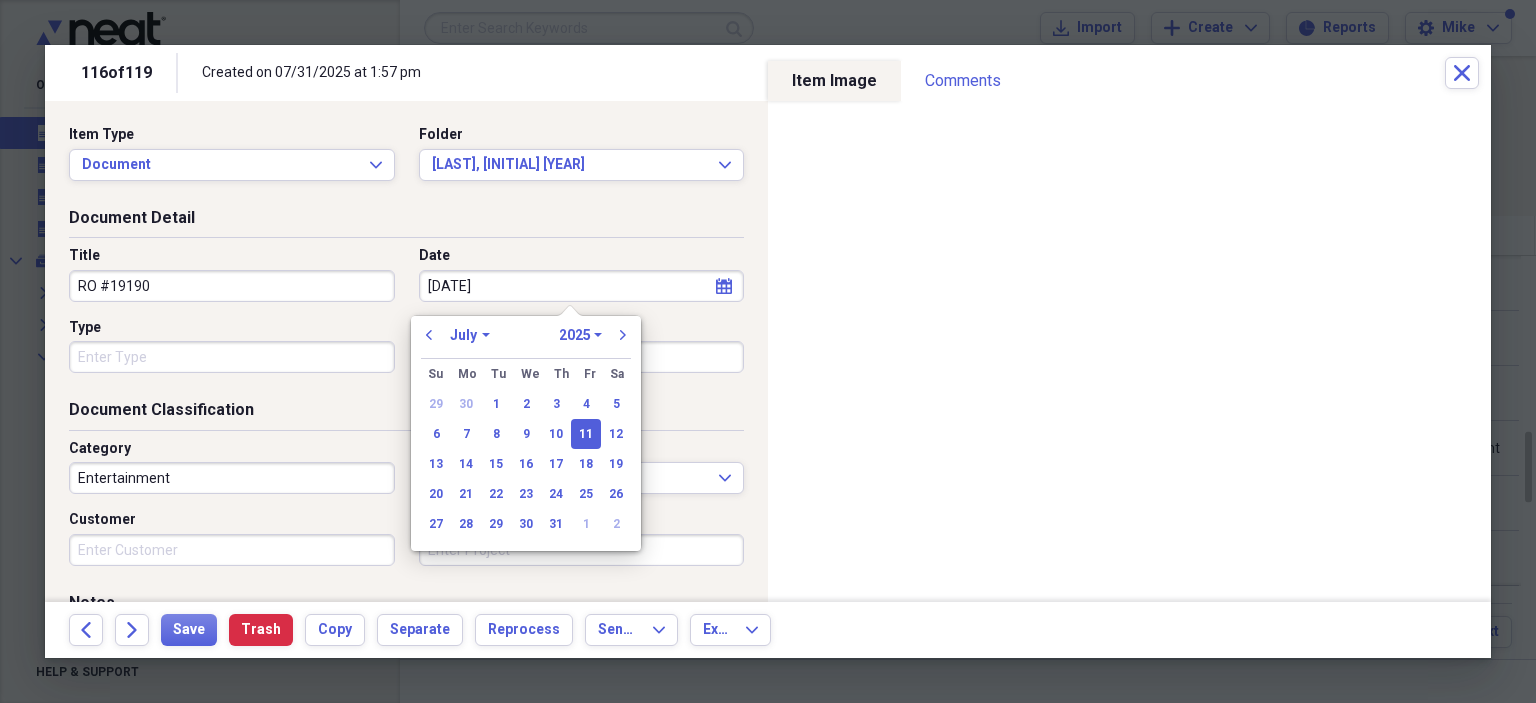 click on "Type" at bounding box center (232, 357) 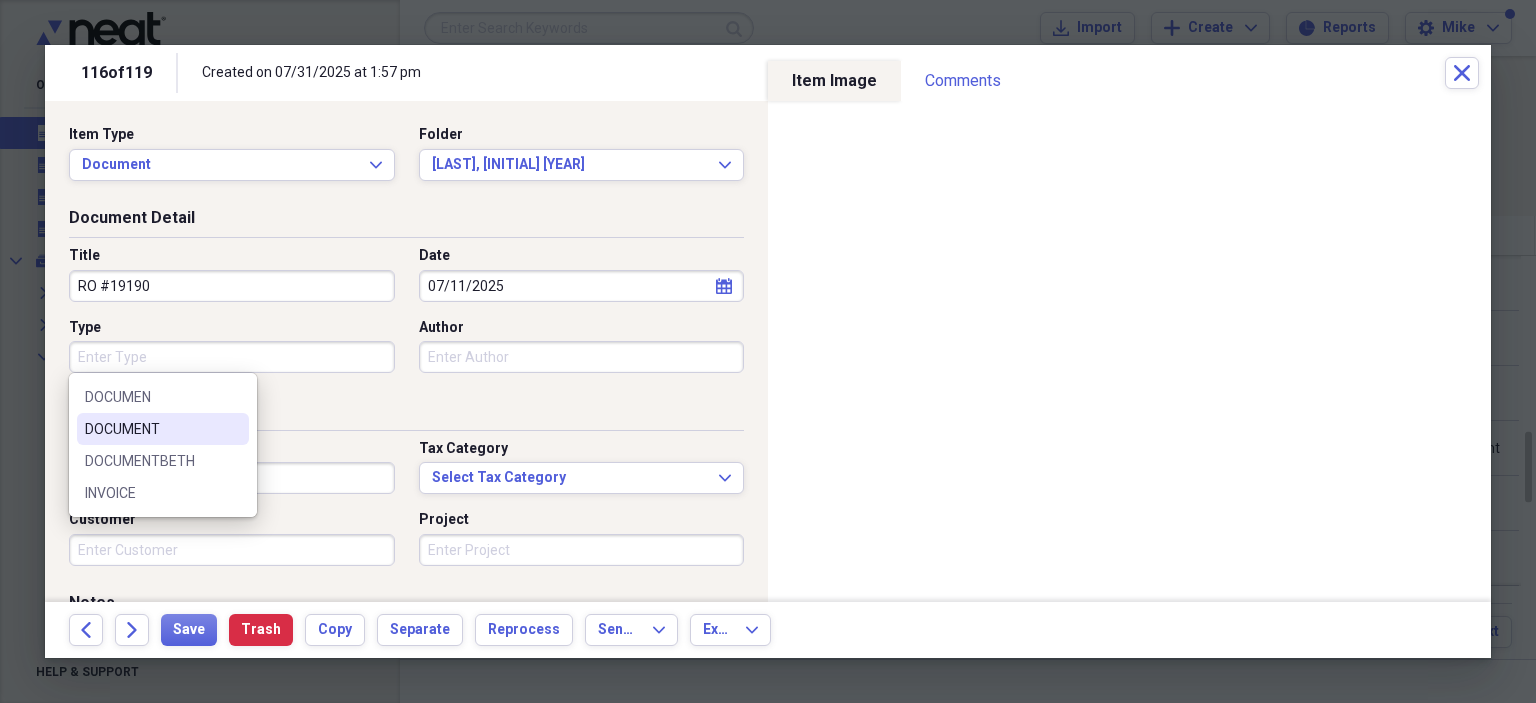 click on "DOCUMENT" at bounding box center (151, 429) 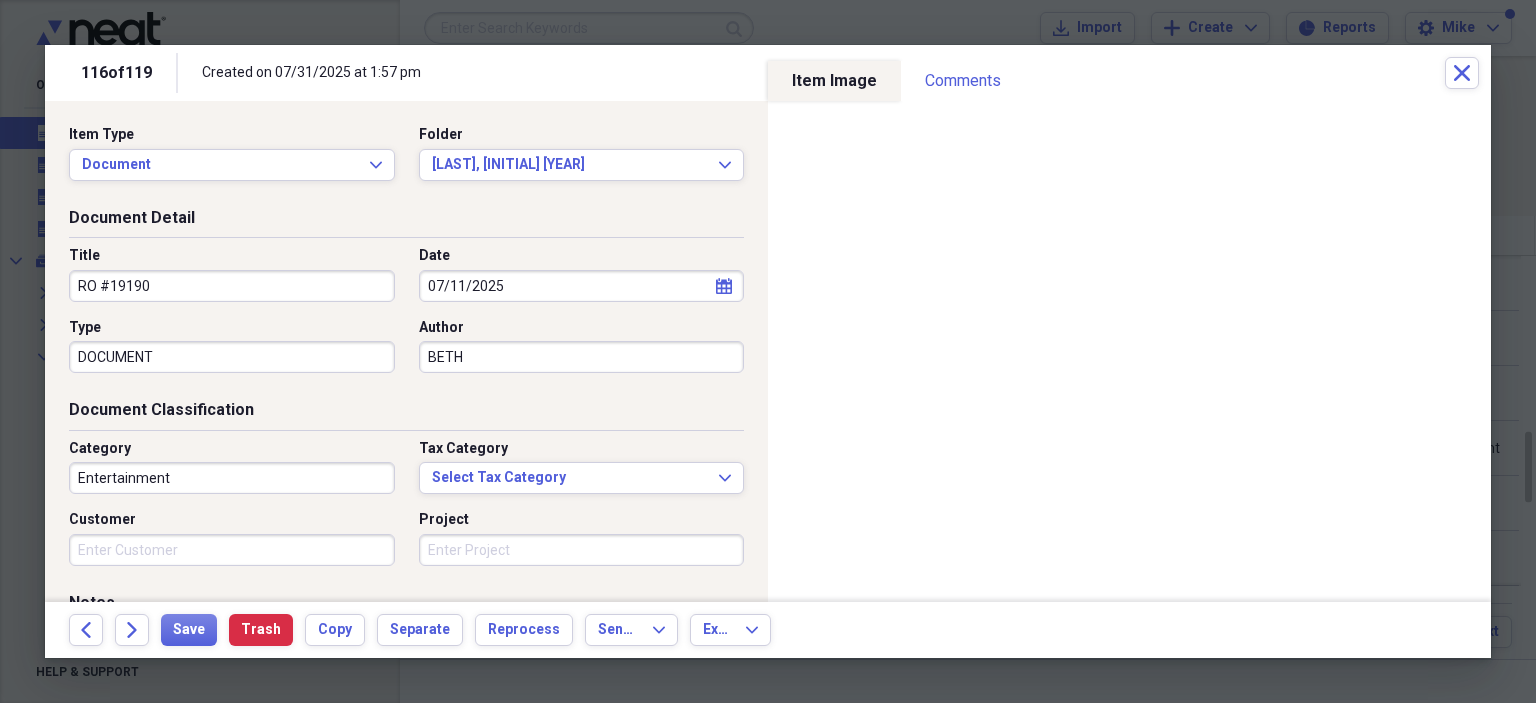 type on "BETH" 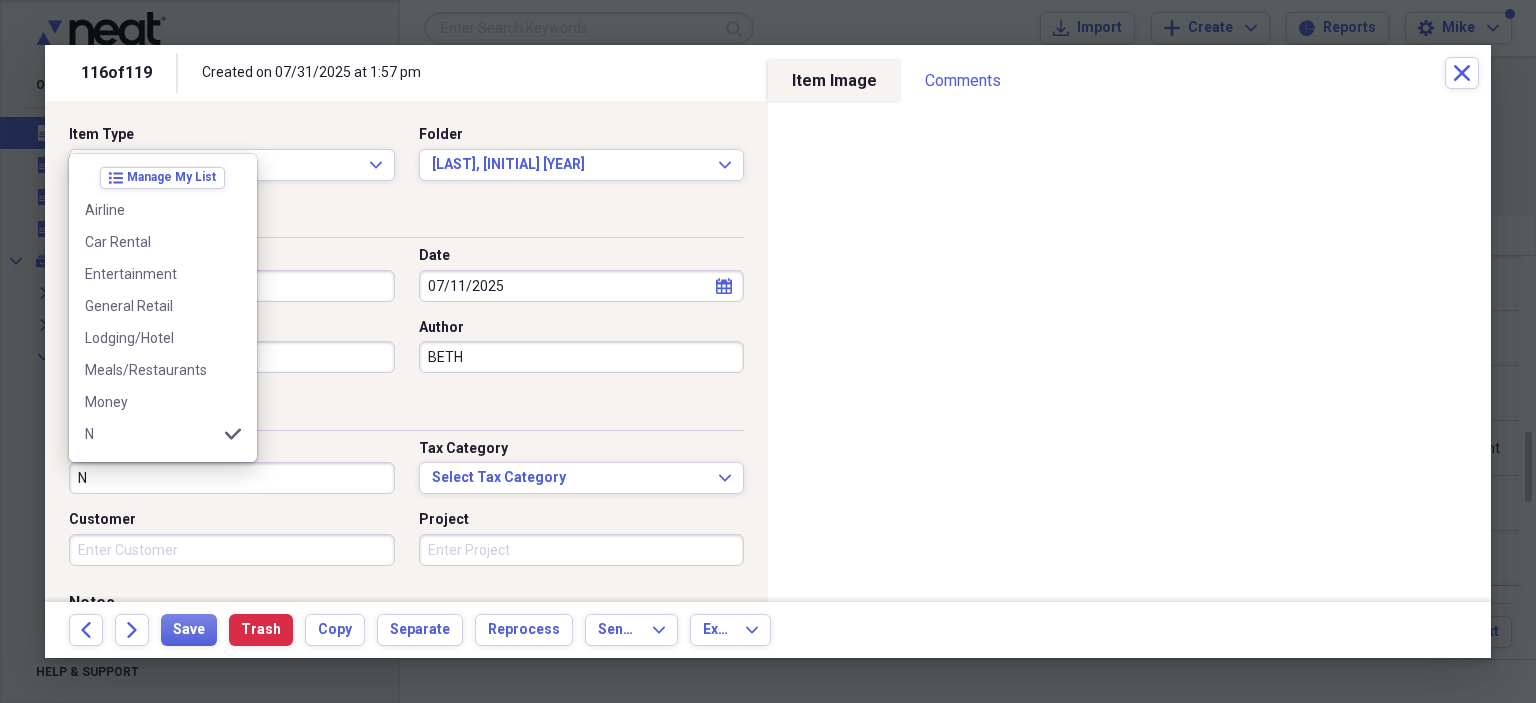 scroll, scrollTop: 100, scrollLeft: 0, axis: vertical 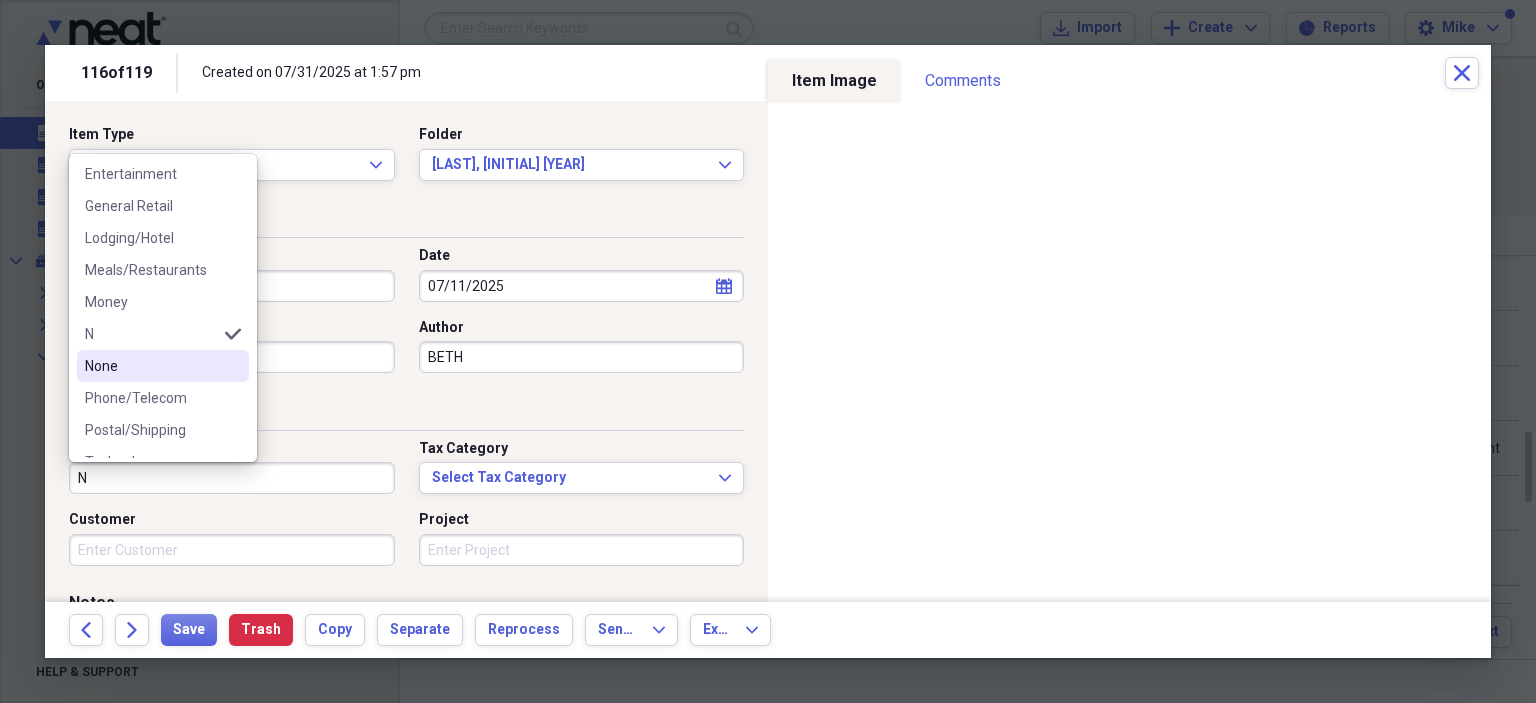 click on "None" at bounding box center [151, 366] 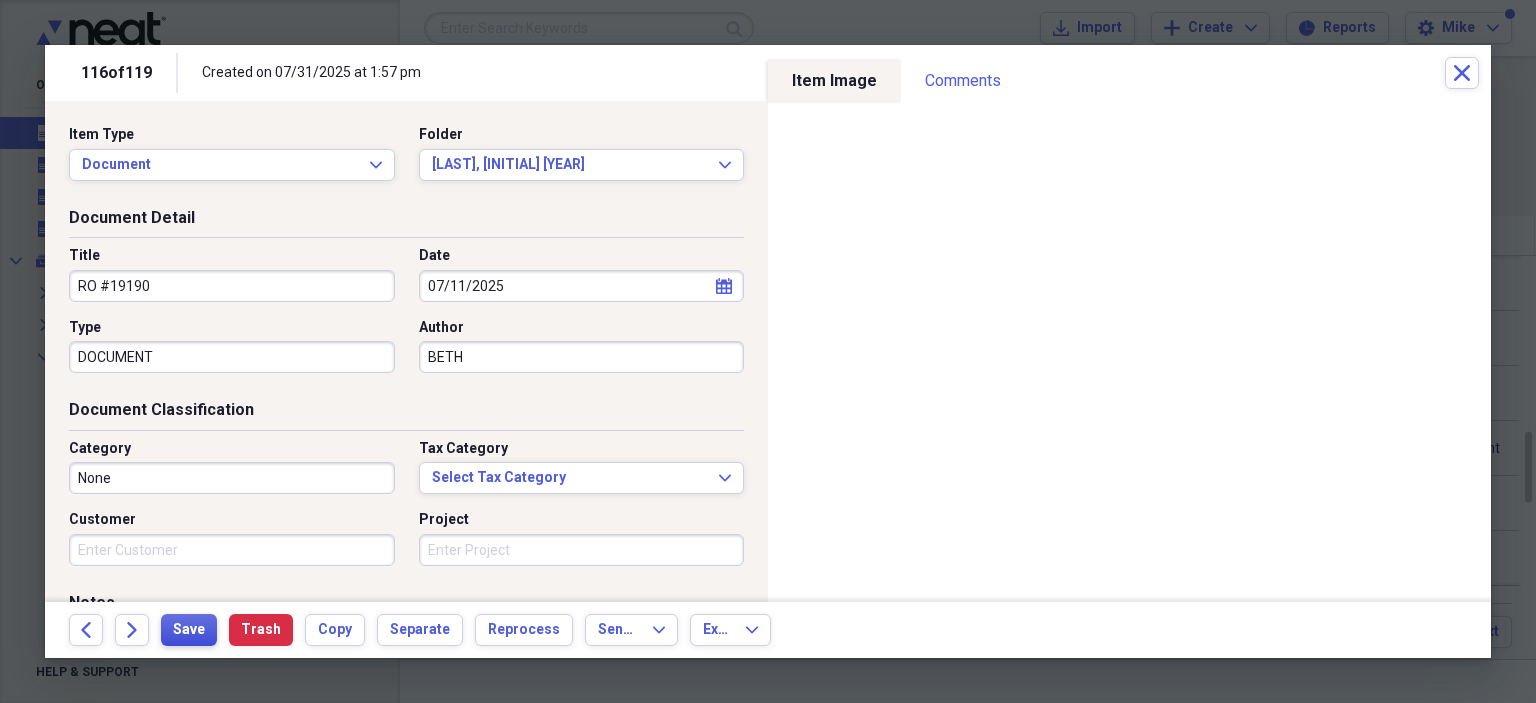 click on "Save" at bounding box center [189, 630] 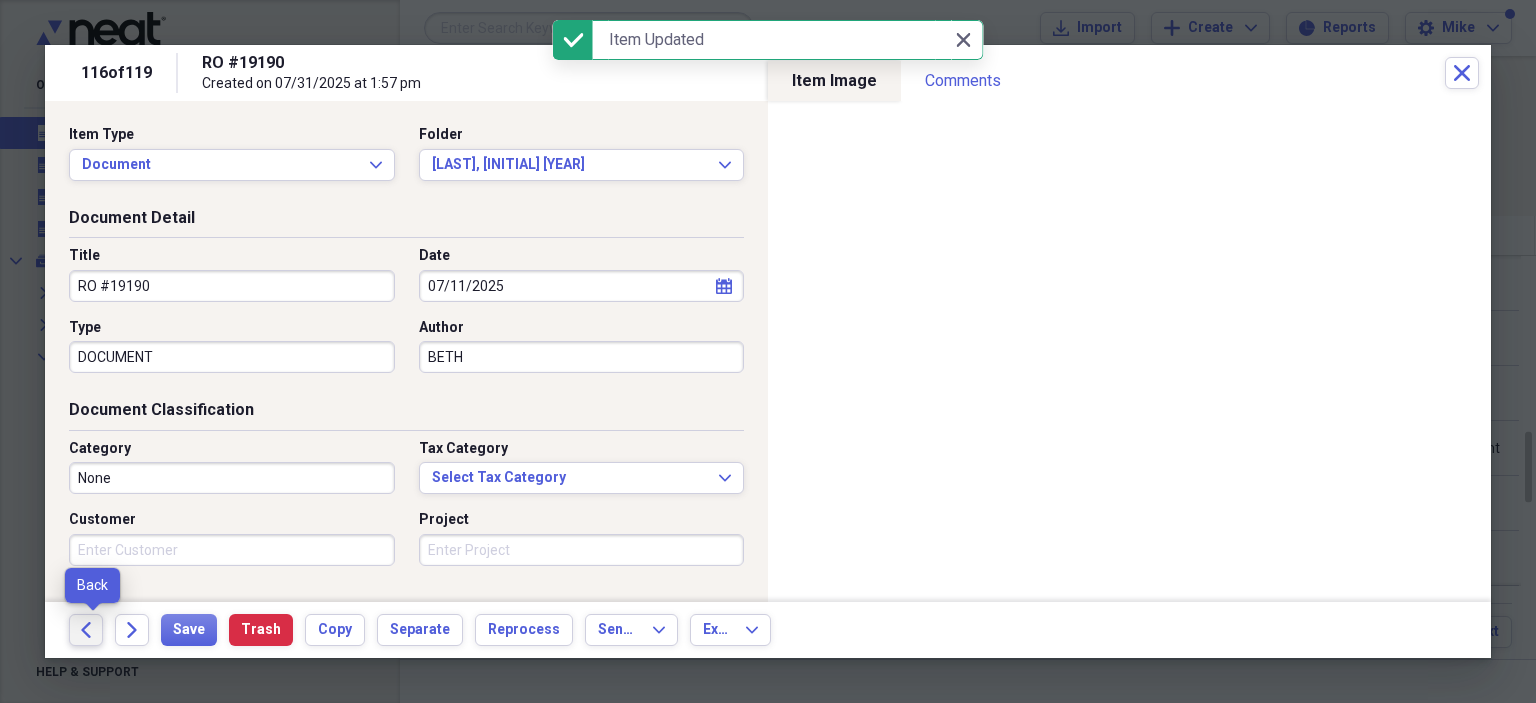 click on "Back" 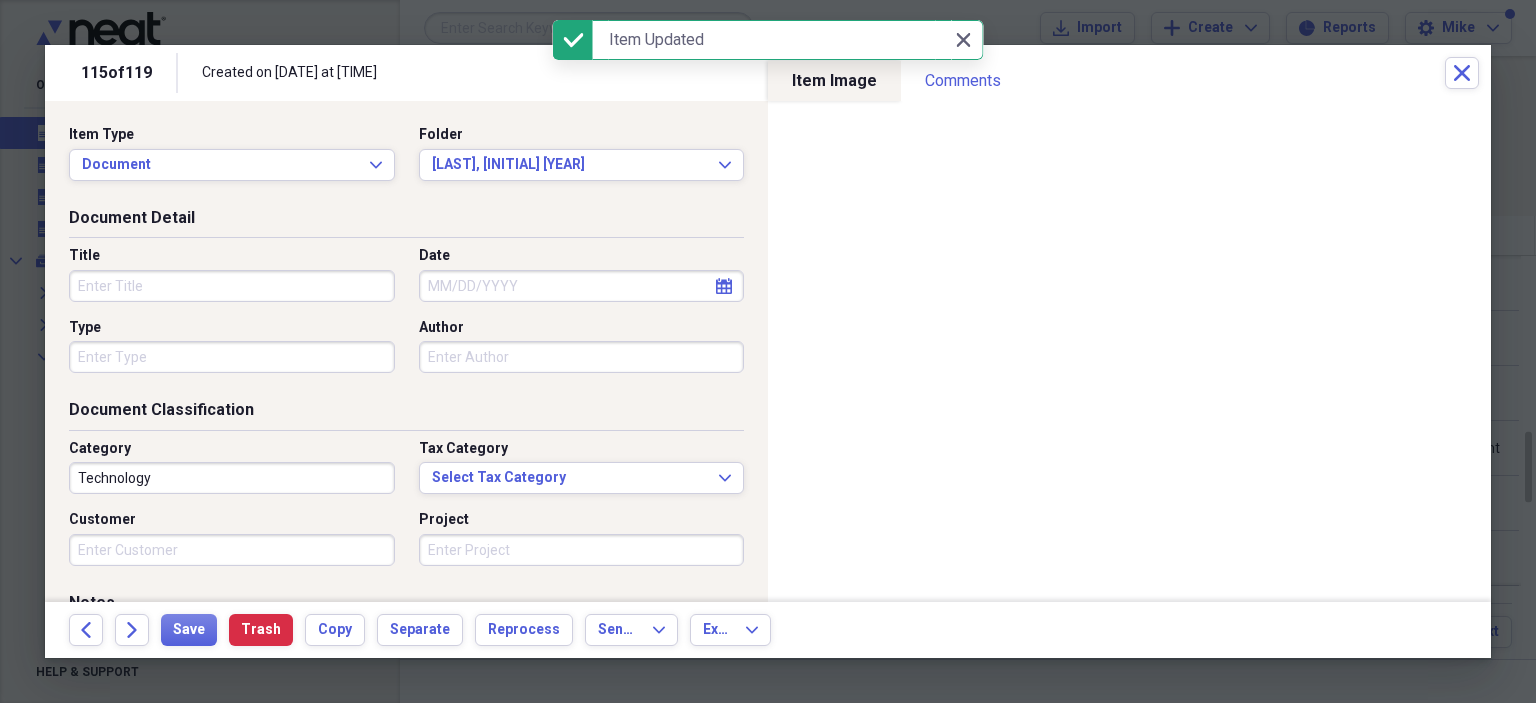 click on "Title" at bounding box center [232, 286] 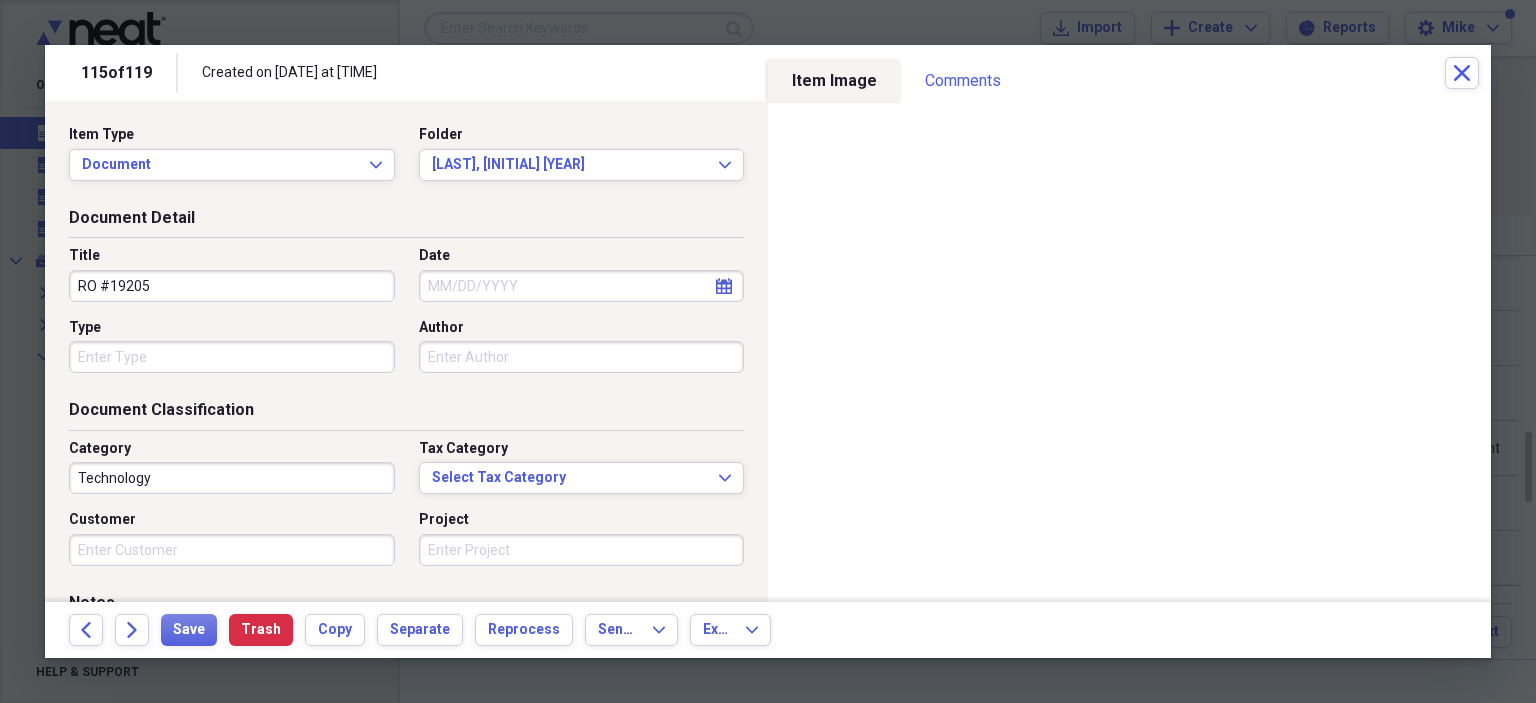 type on "RO #19205" 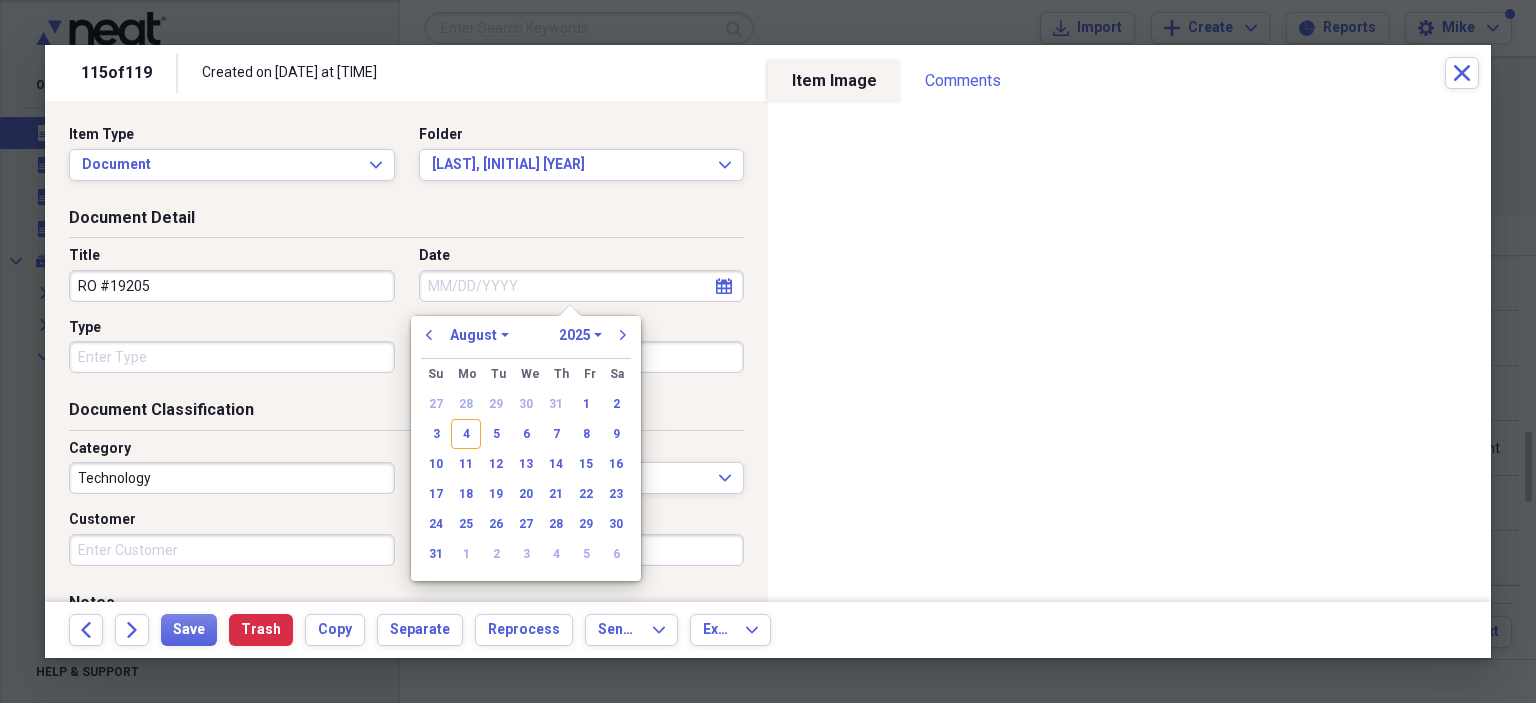 type on "1" 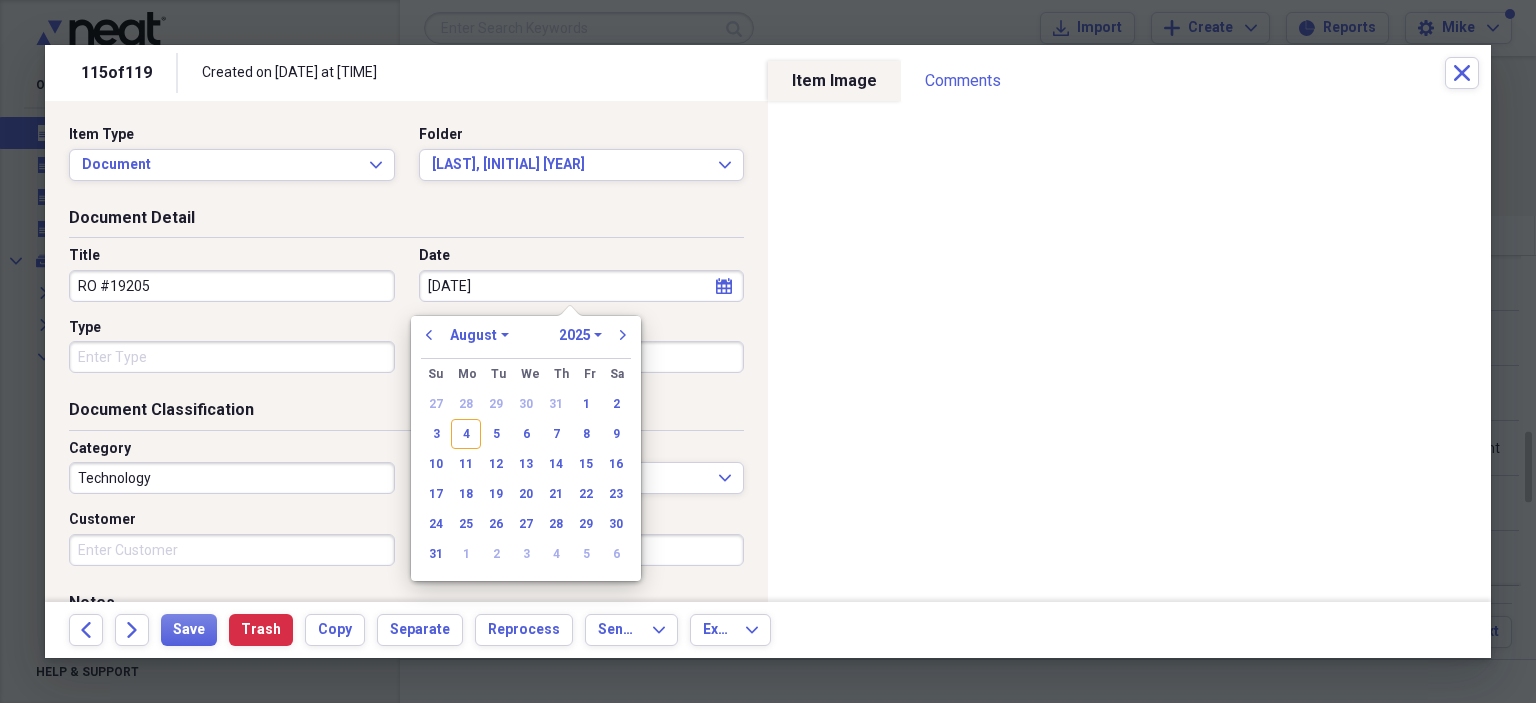type on "7/11/202" 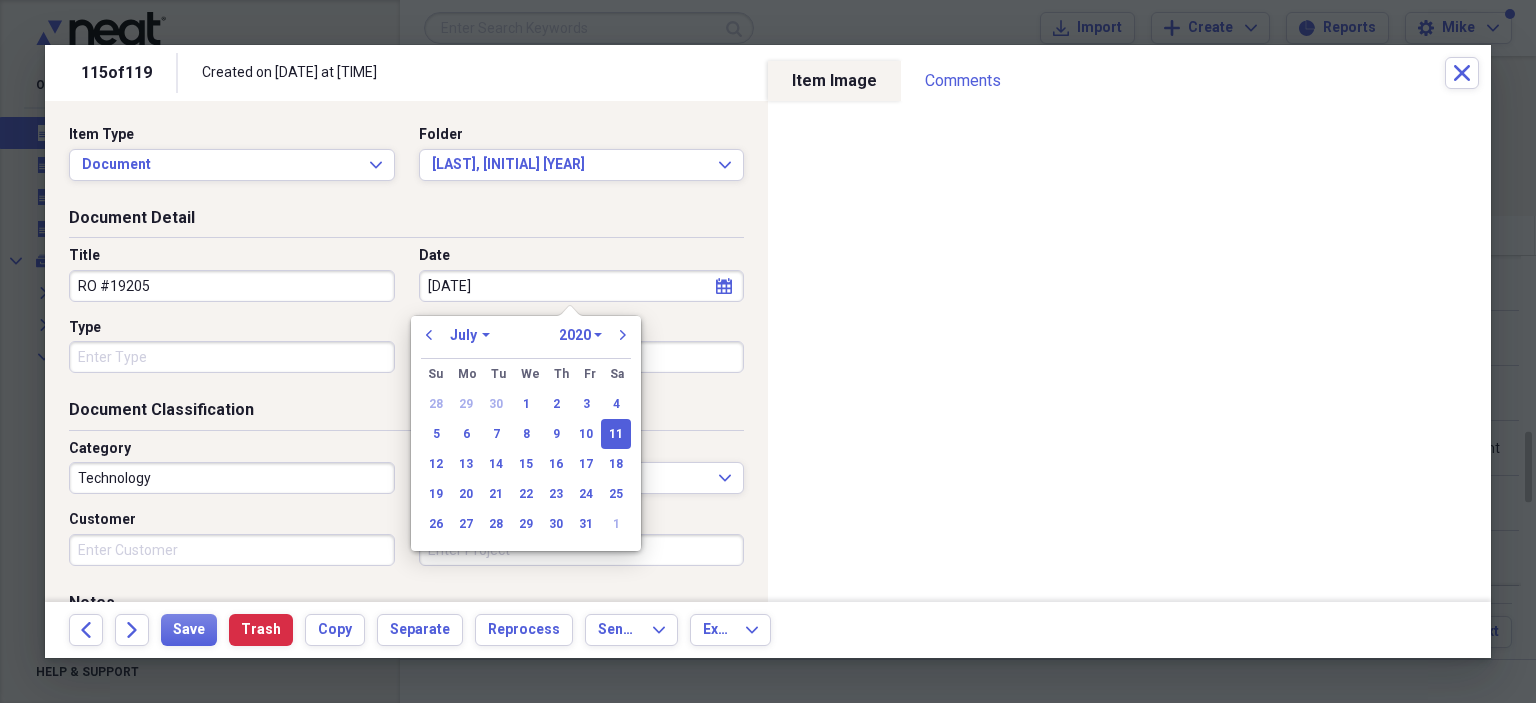 type on "7/11/2025" 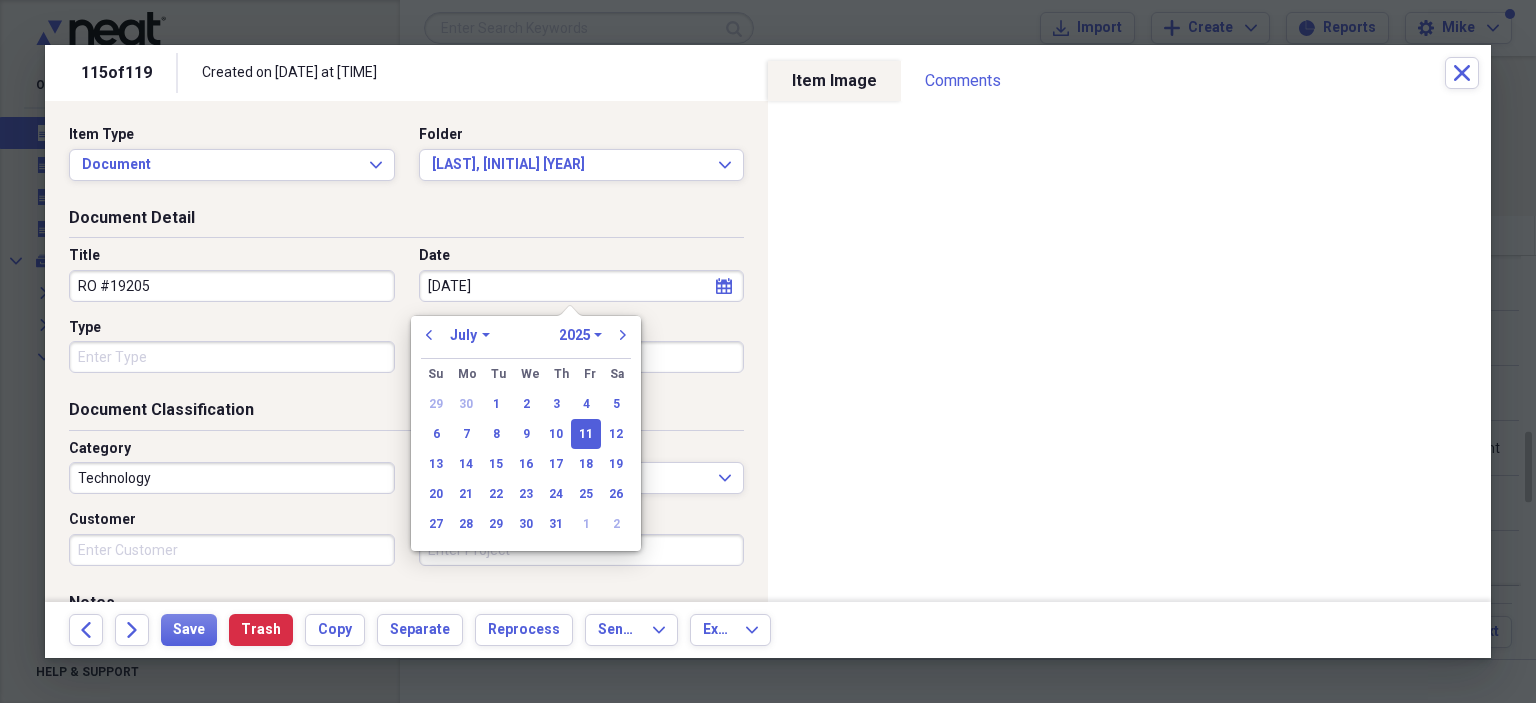 click on "Type" at bounding box center (232, 357) 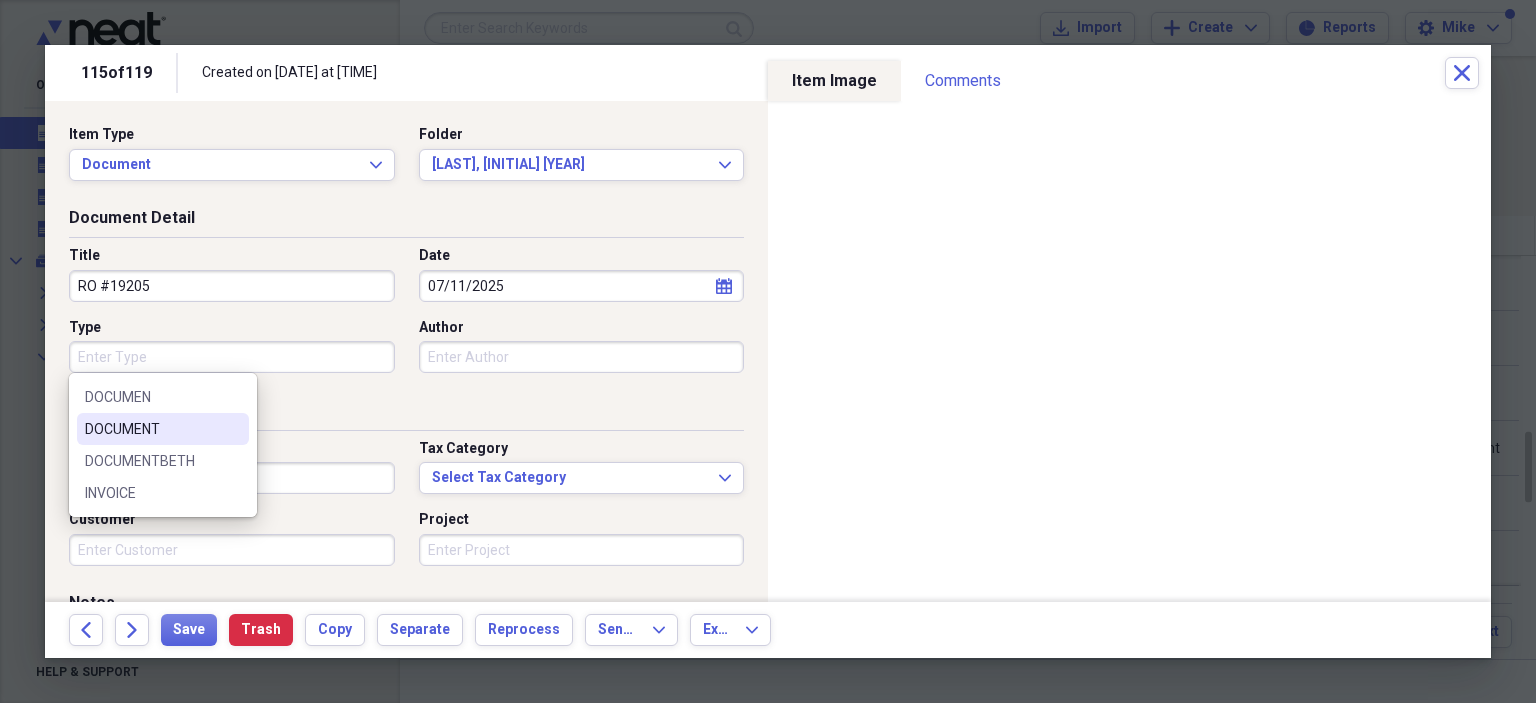 click on "DOCUMENT" at bounding box center (163, 429) 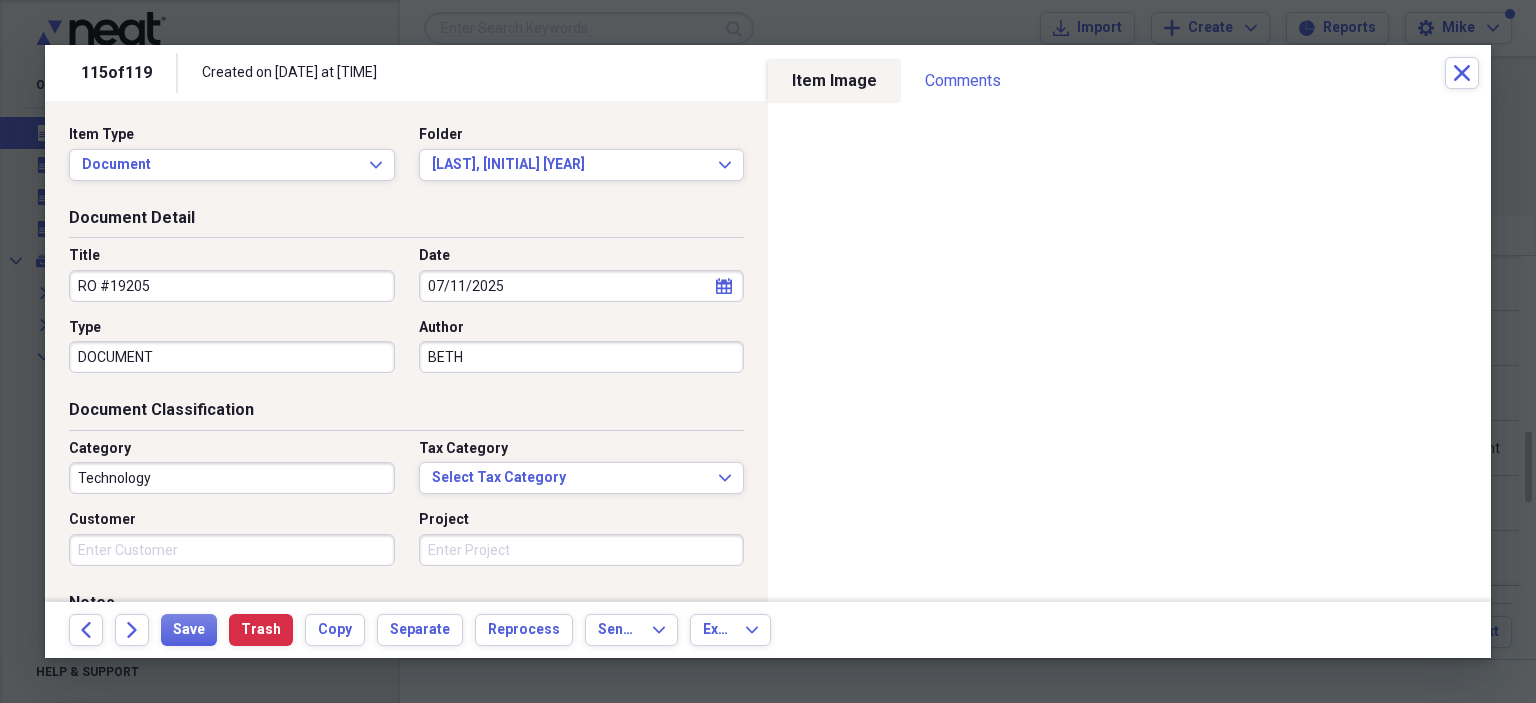 type on "BETH" 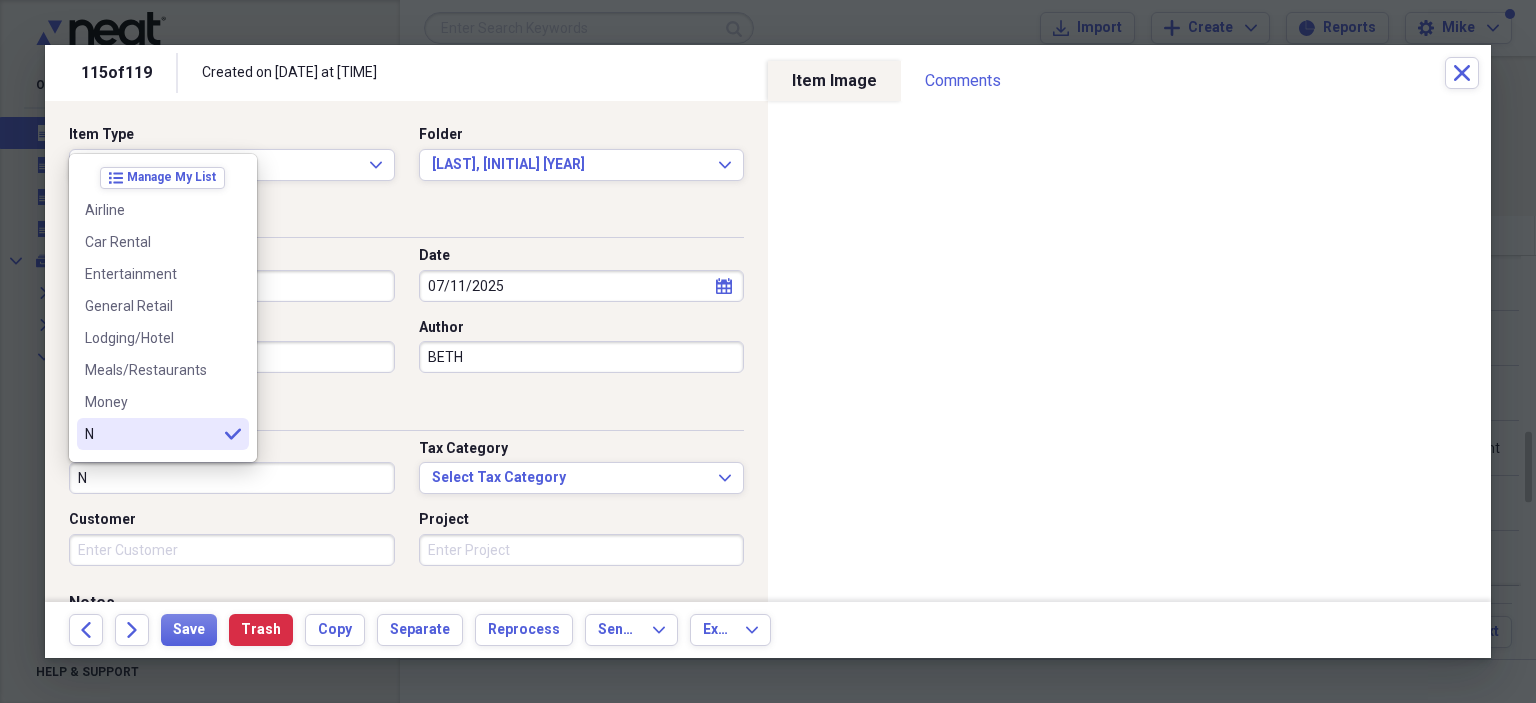 scroll, scrollTop: 100, scrollLeft: 0, axis: vertical 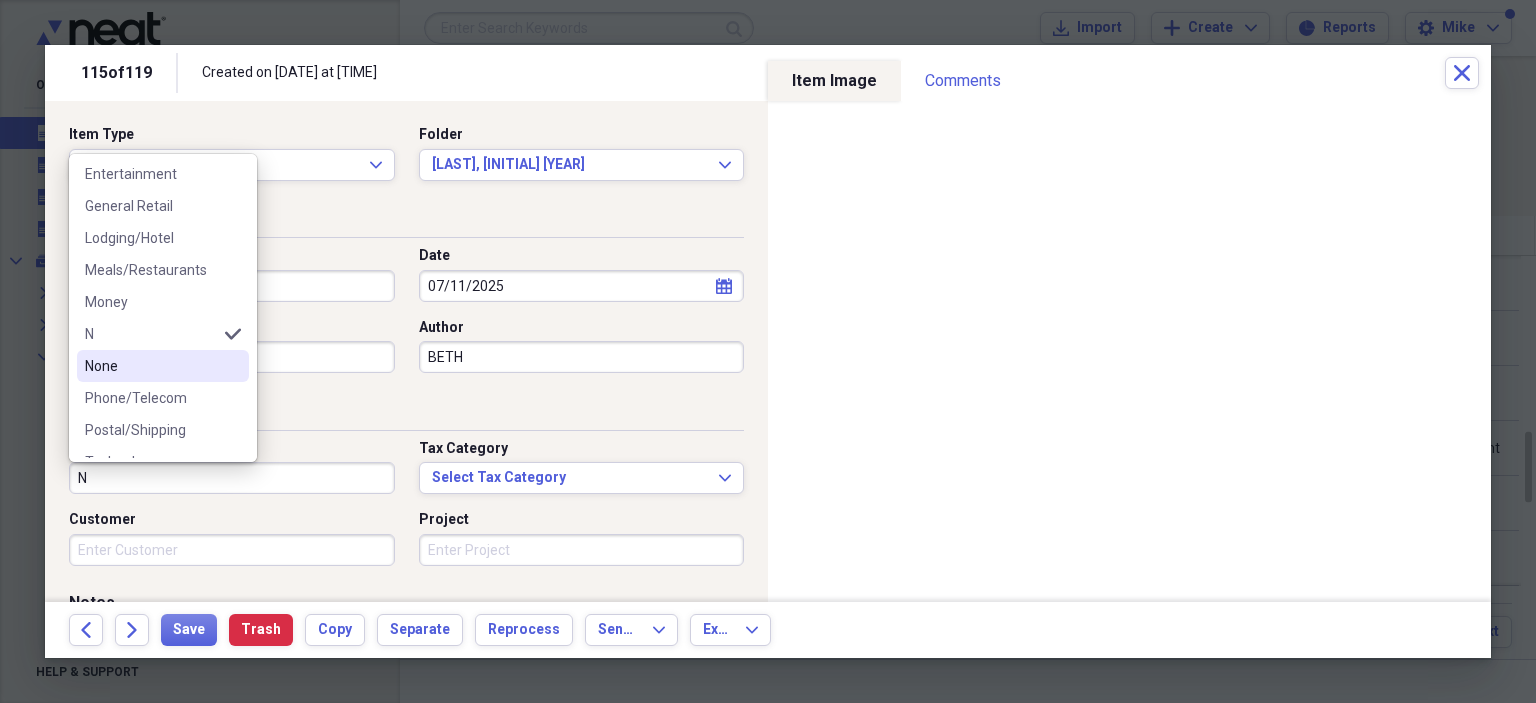 click on "None" at bounding box center [151, 366] 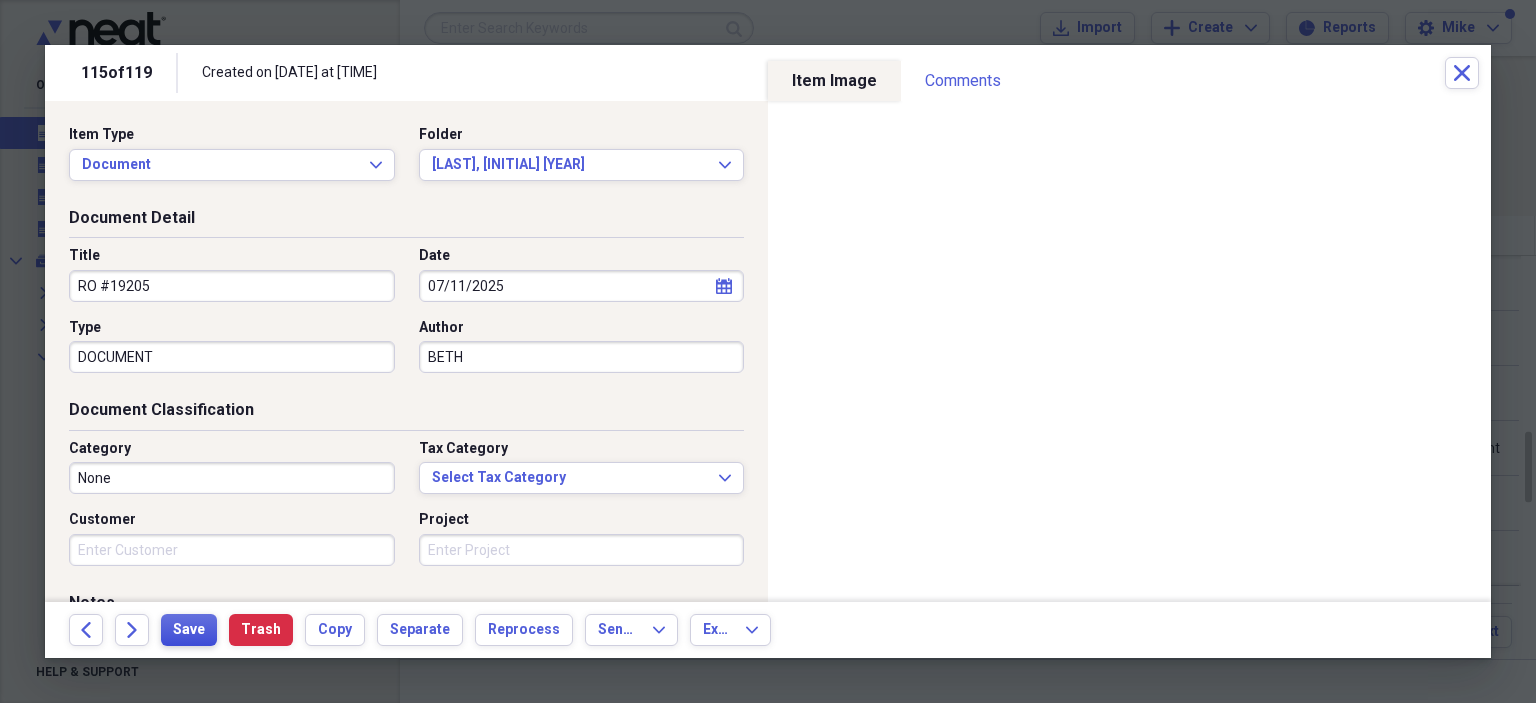 click on "Save" at bounding box center (189, 630) 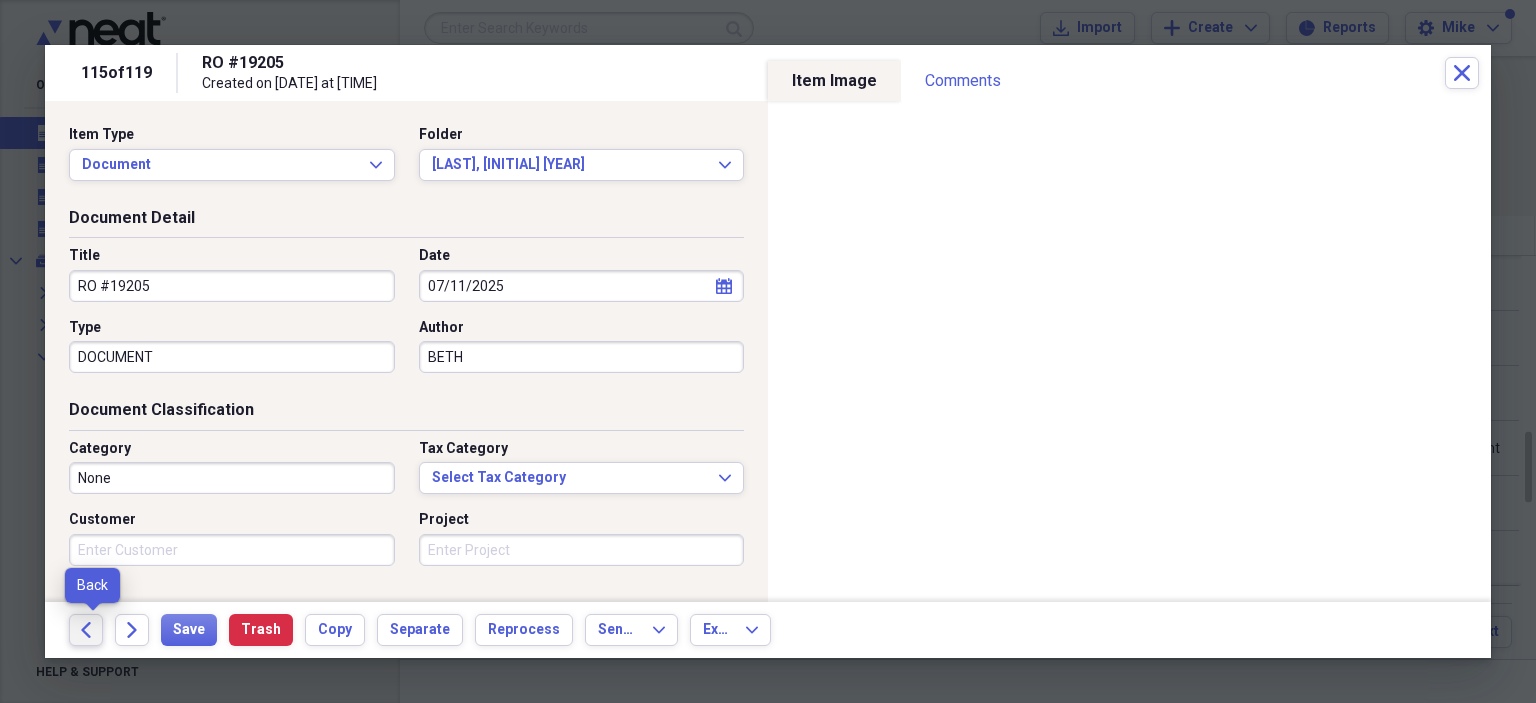 click 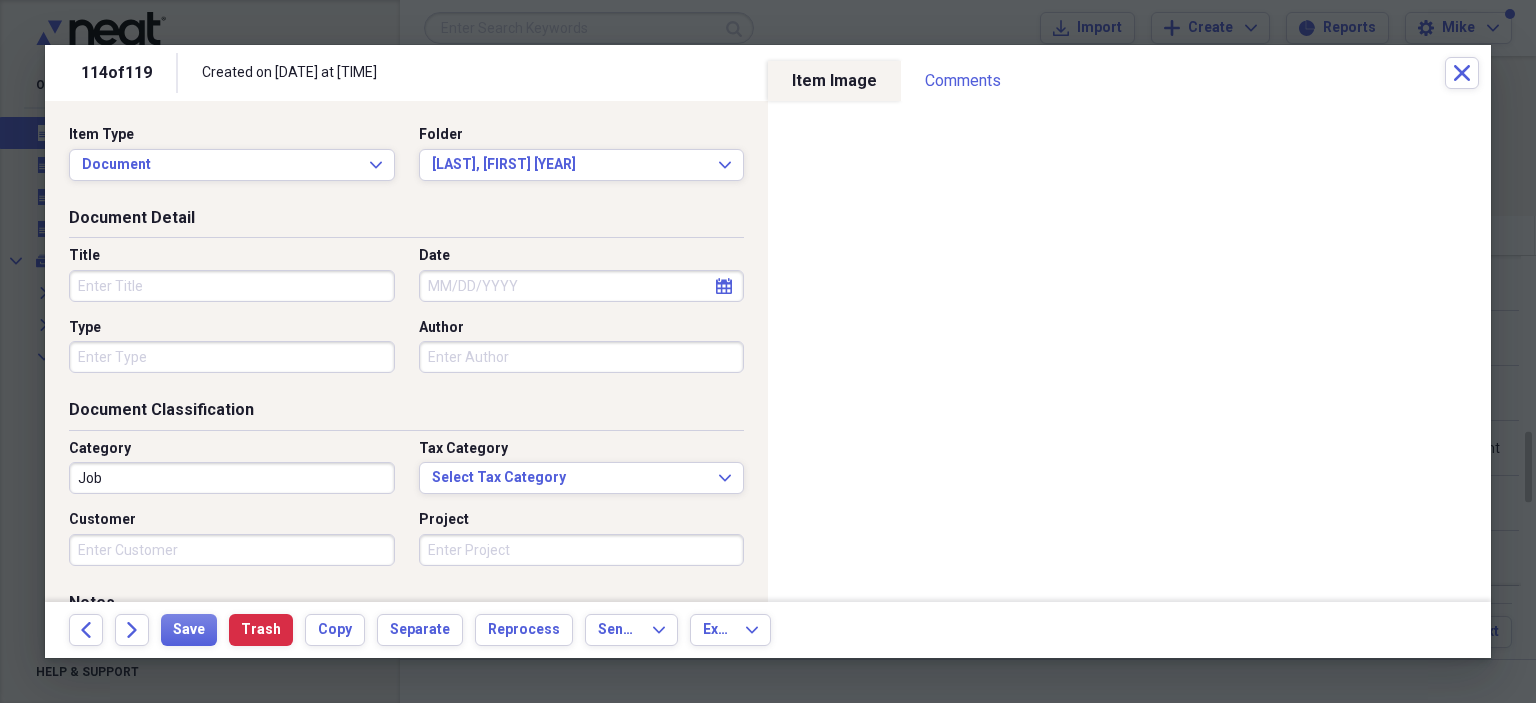 click on "Title" at bounding box center (232, 286) 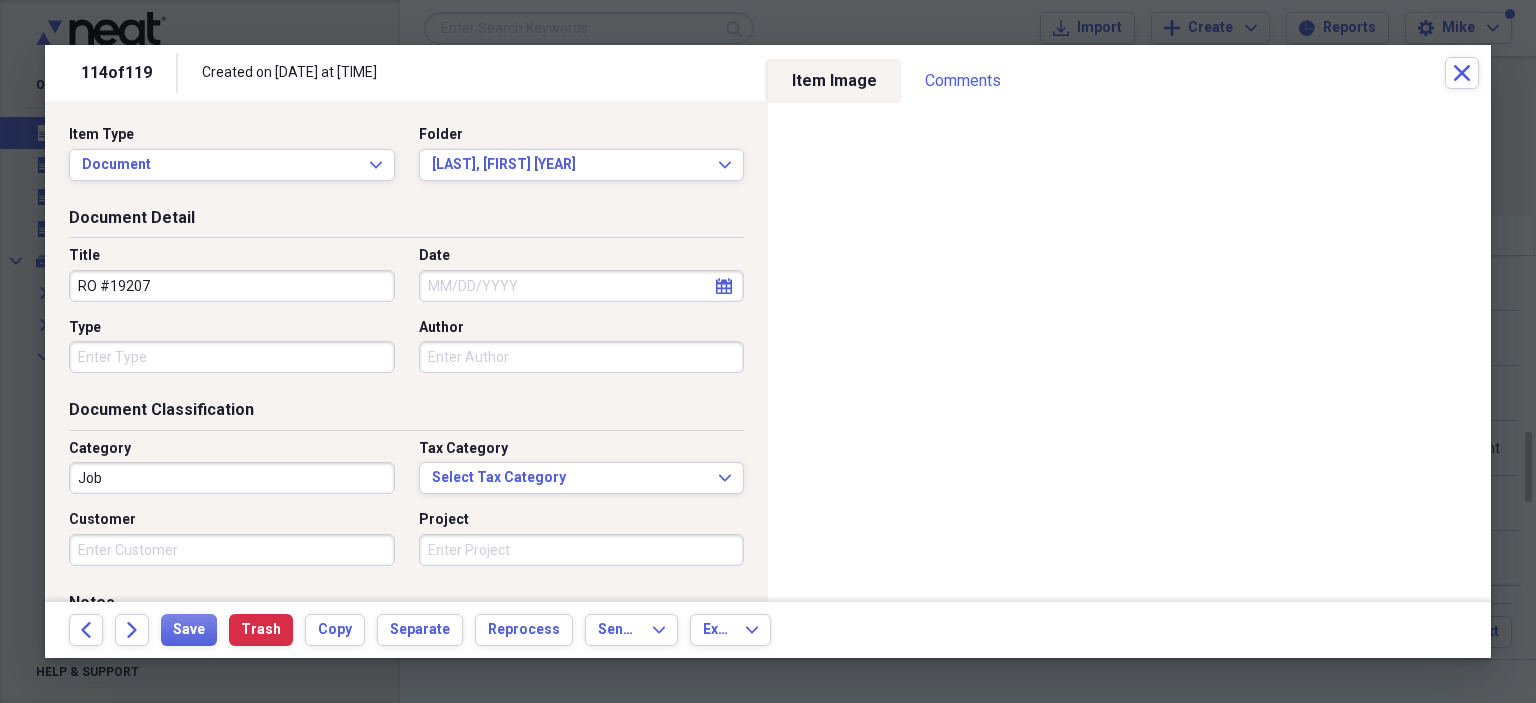 type on "RO #19207" 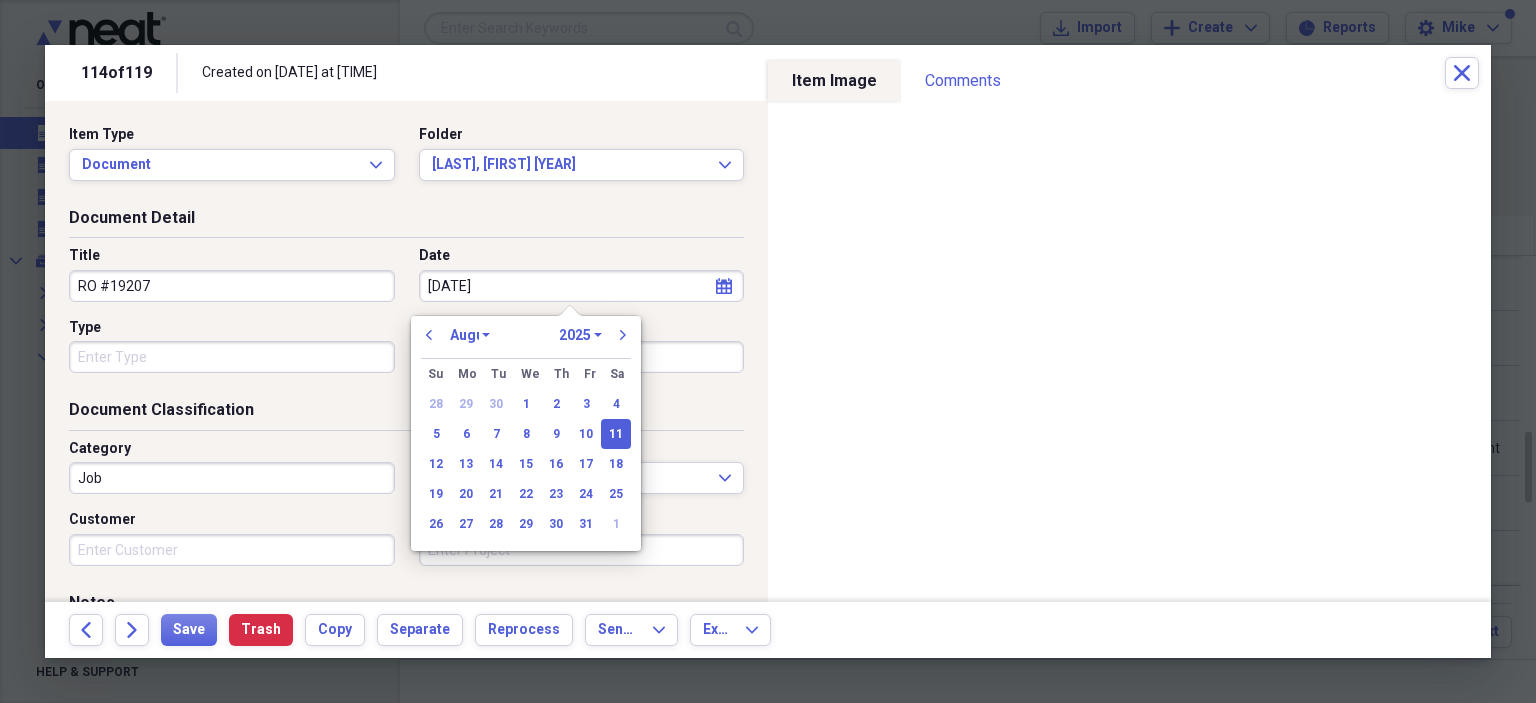 type on "7/11/202" 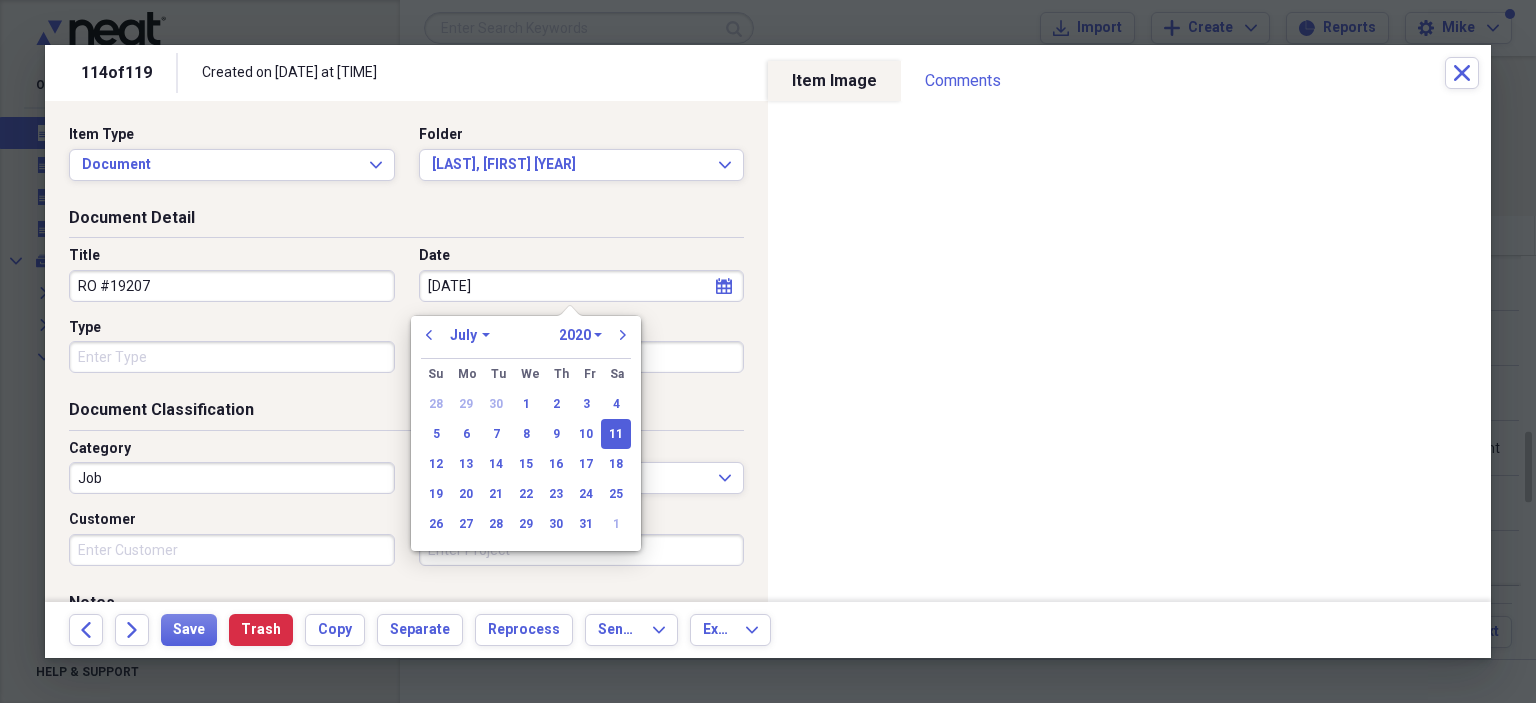 type on "7/11/2025" 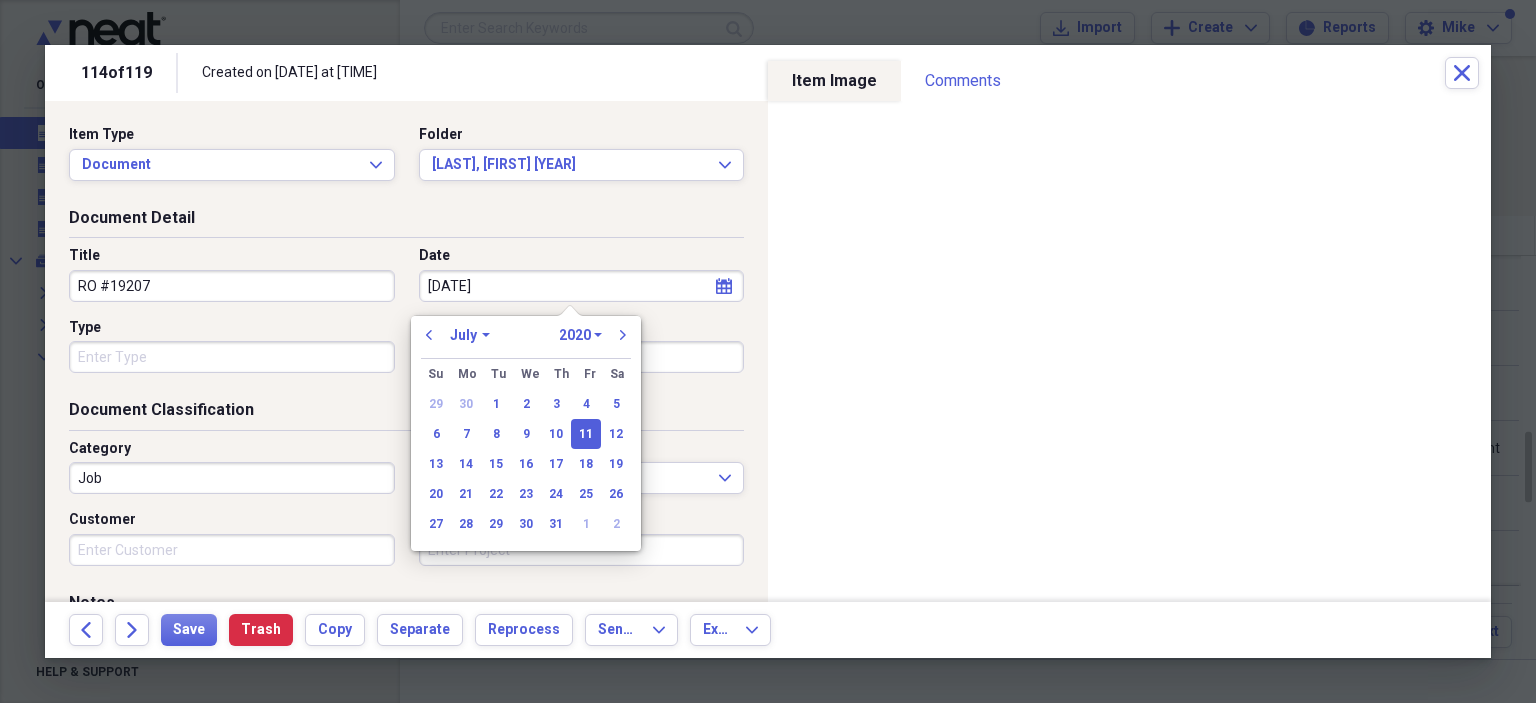 select on "2025" 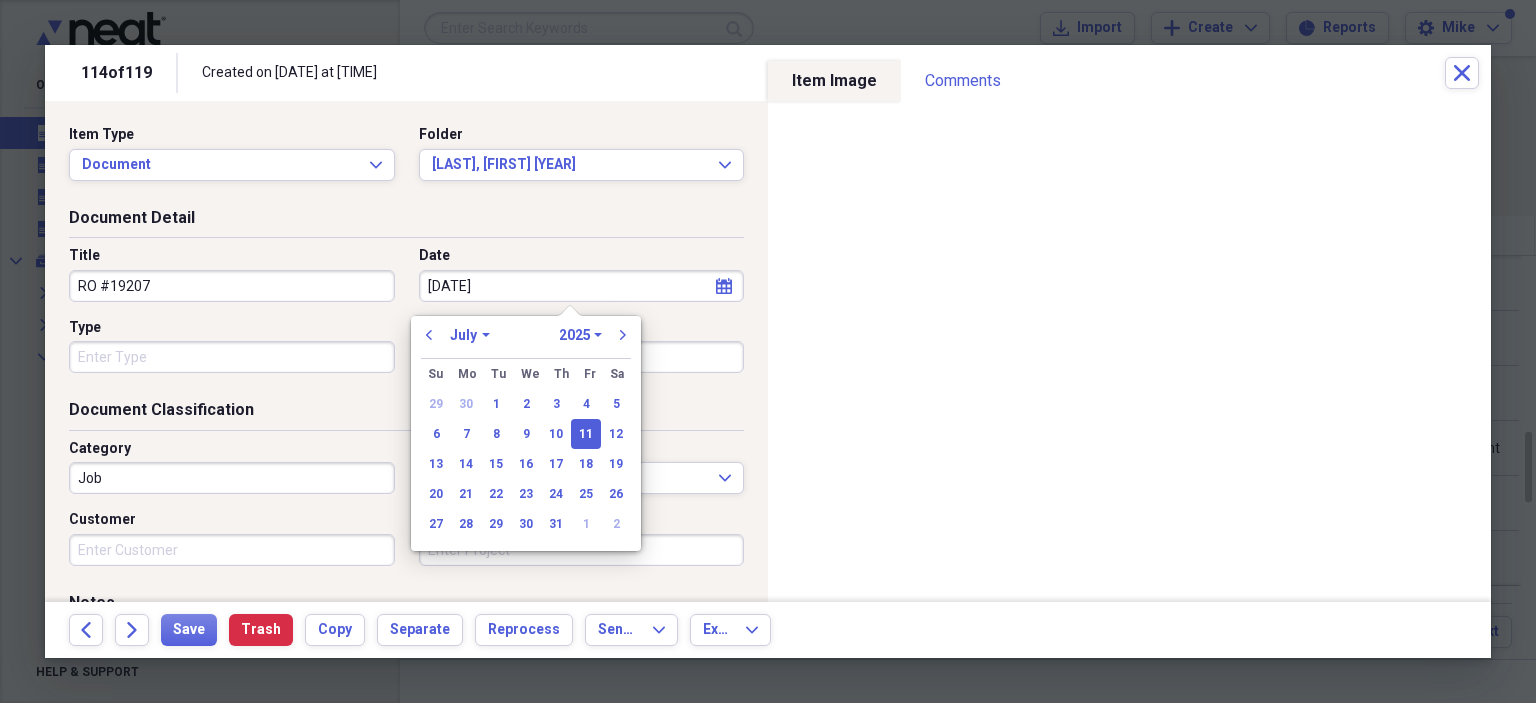 type on "07/11/2025" 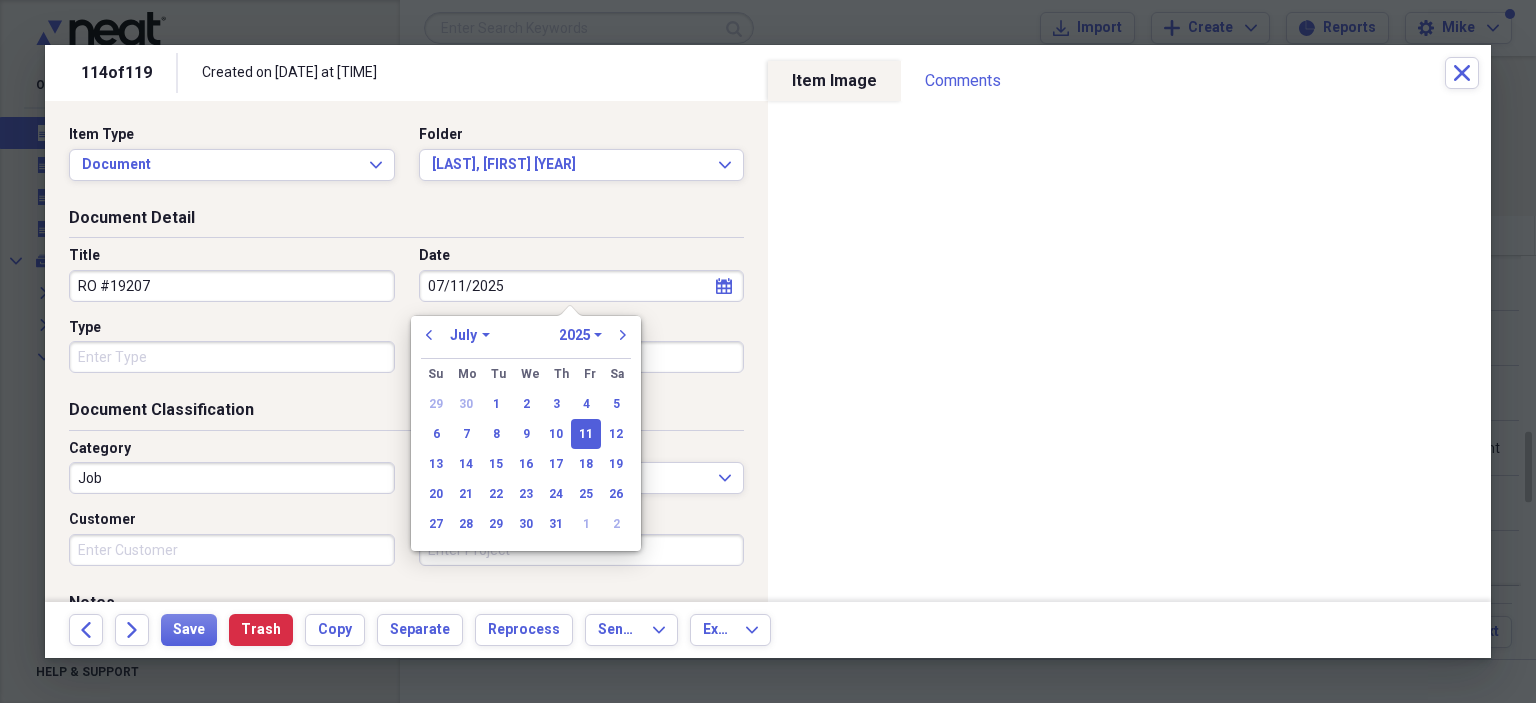type 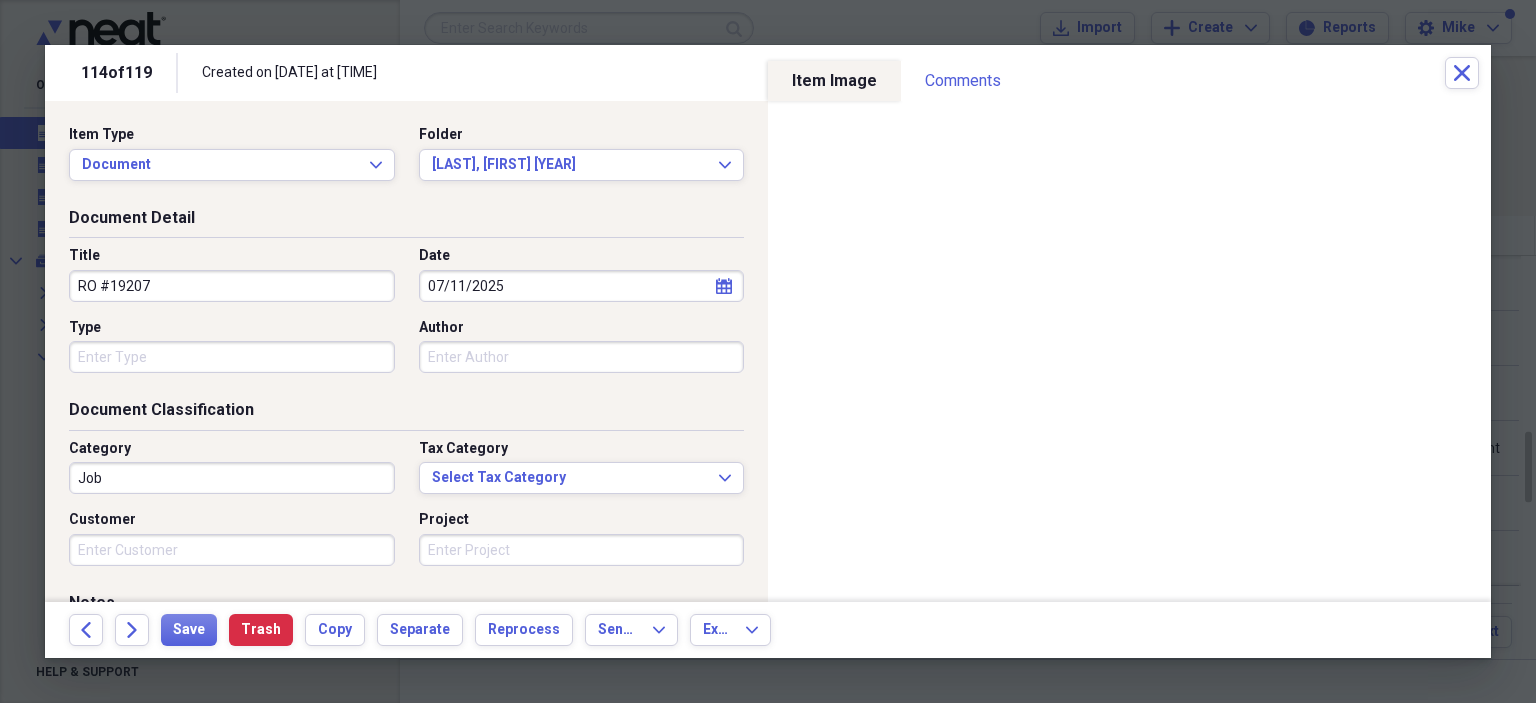 type 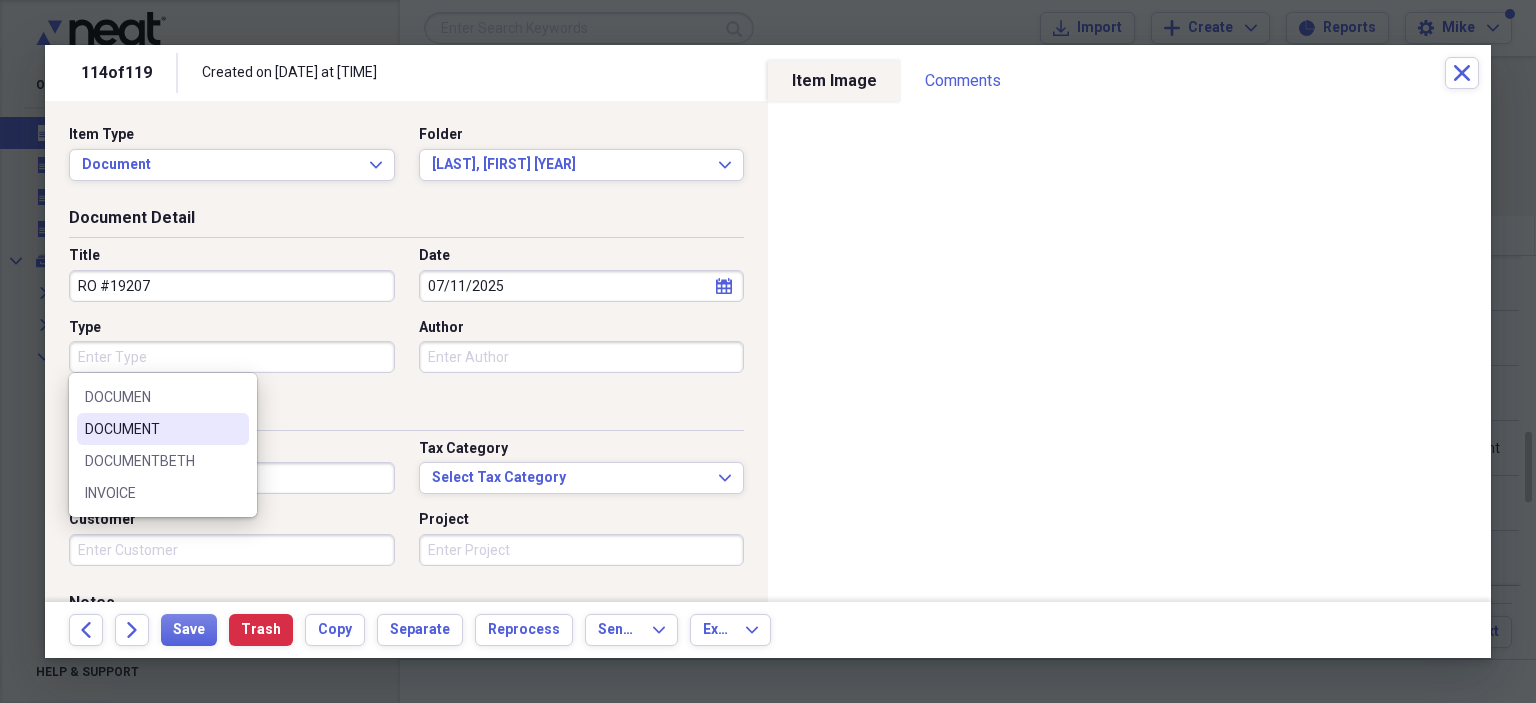 click on "DOCUMENT" at bounding box center [151, 429] 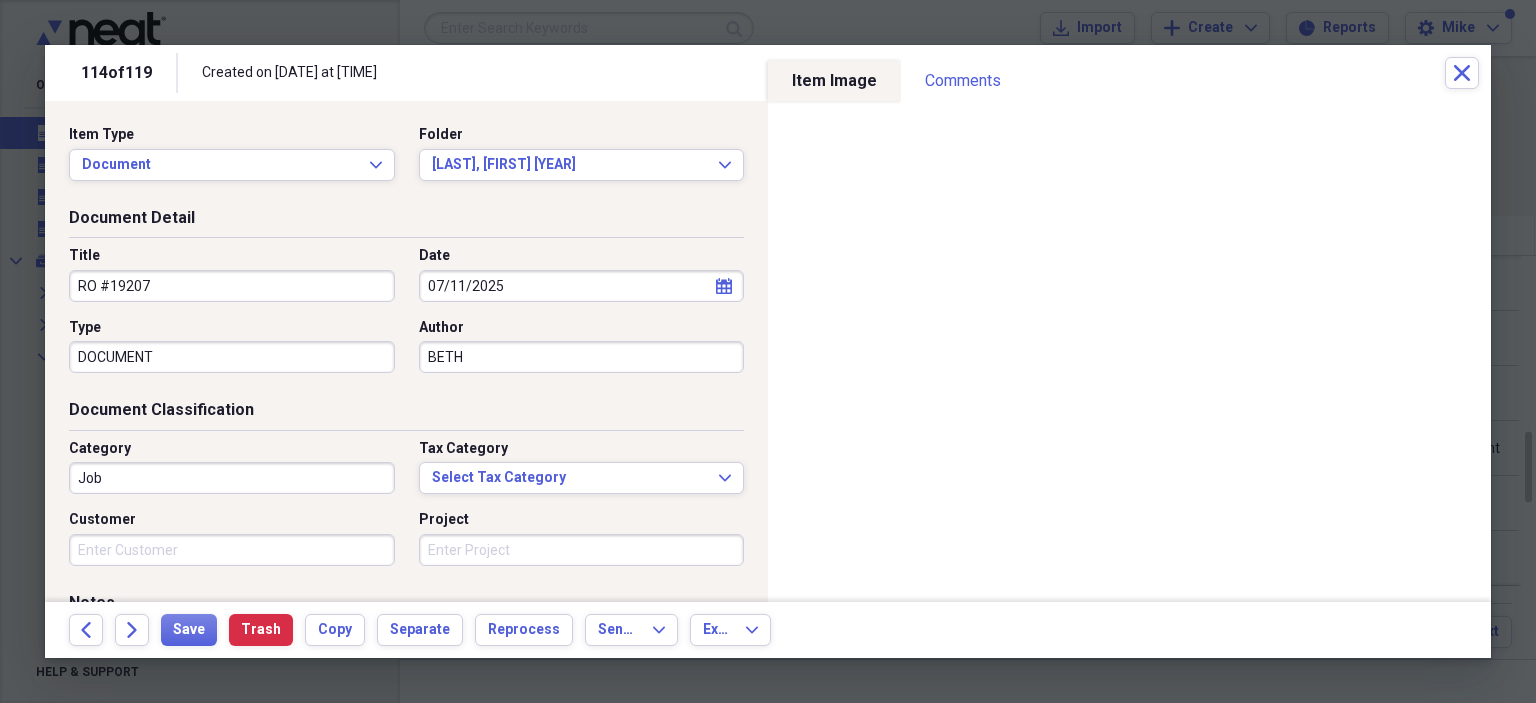 type on "BETH" 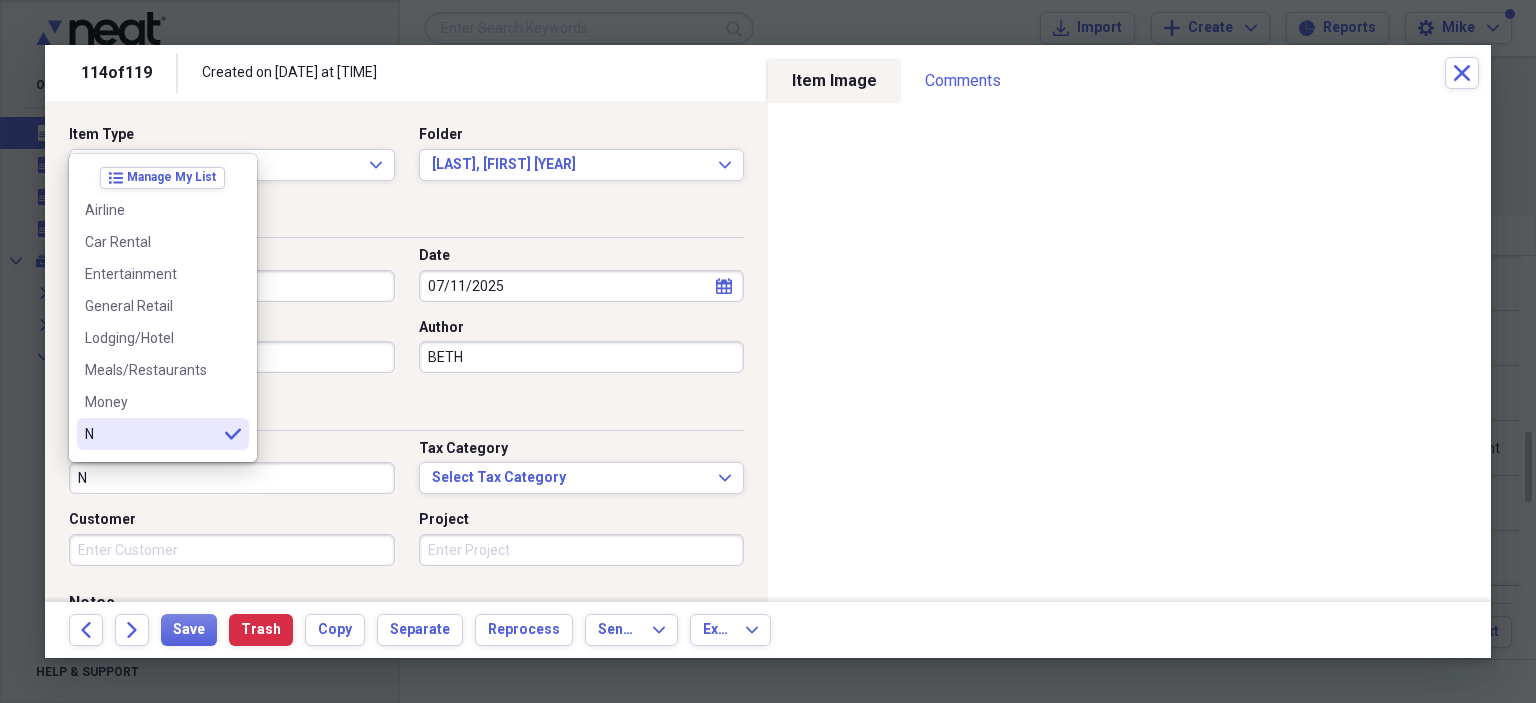 scroll, scrollTop: 100, scrollLeft: 0, axis: vertical 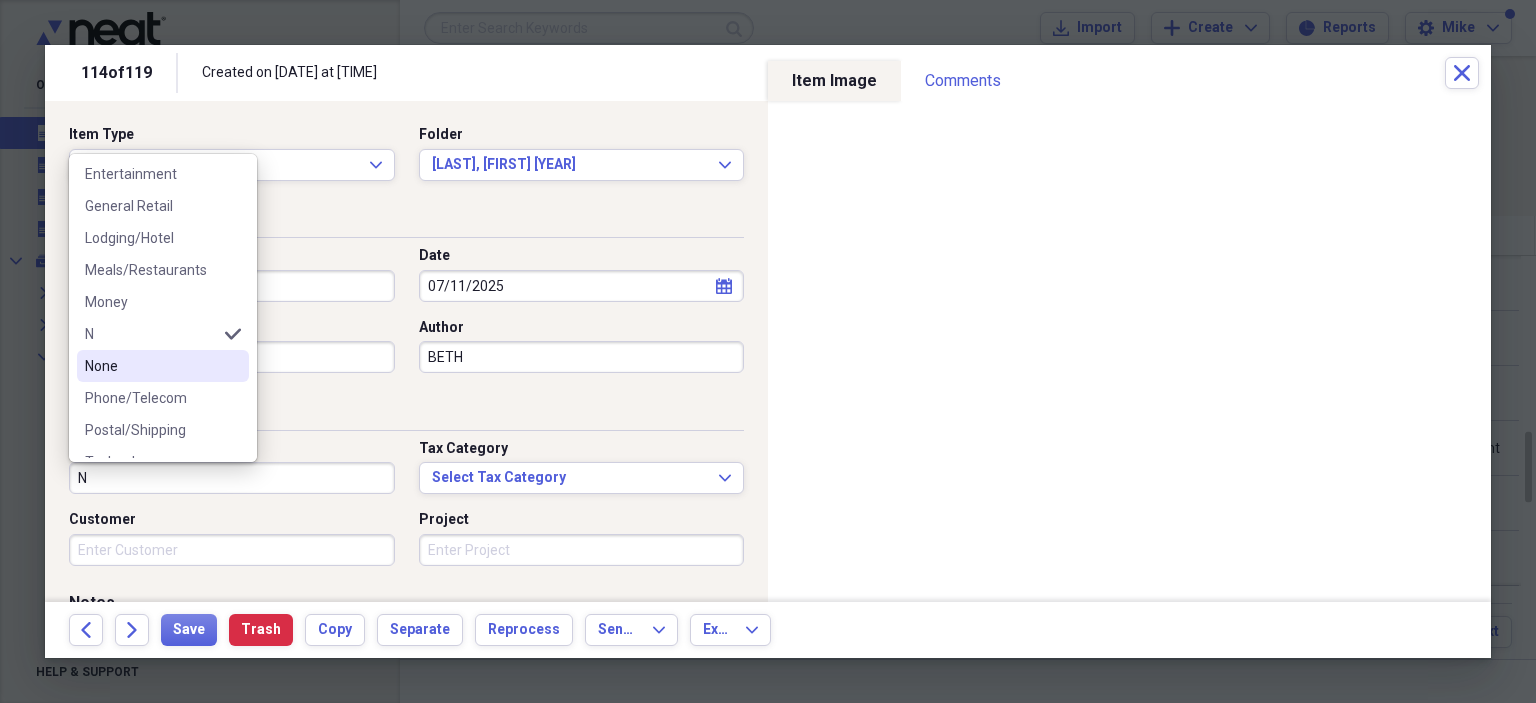 click on "None" at bounding box center (151, 366) 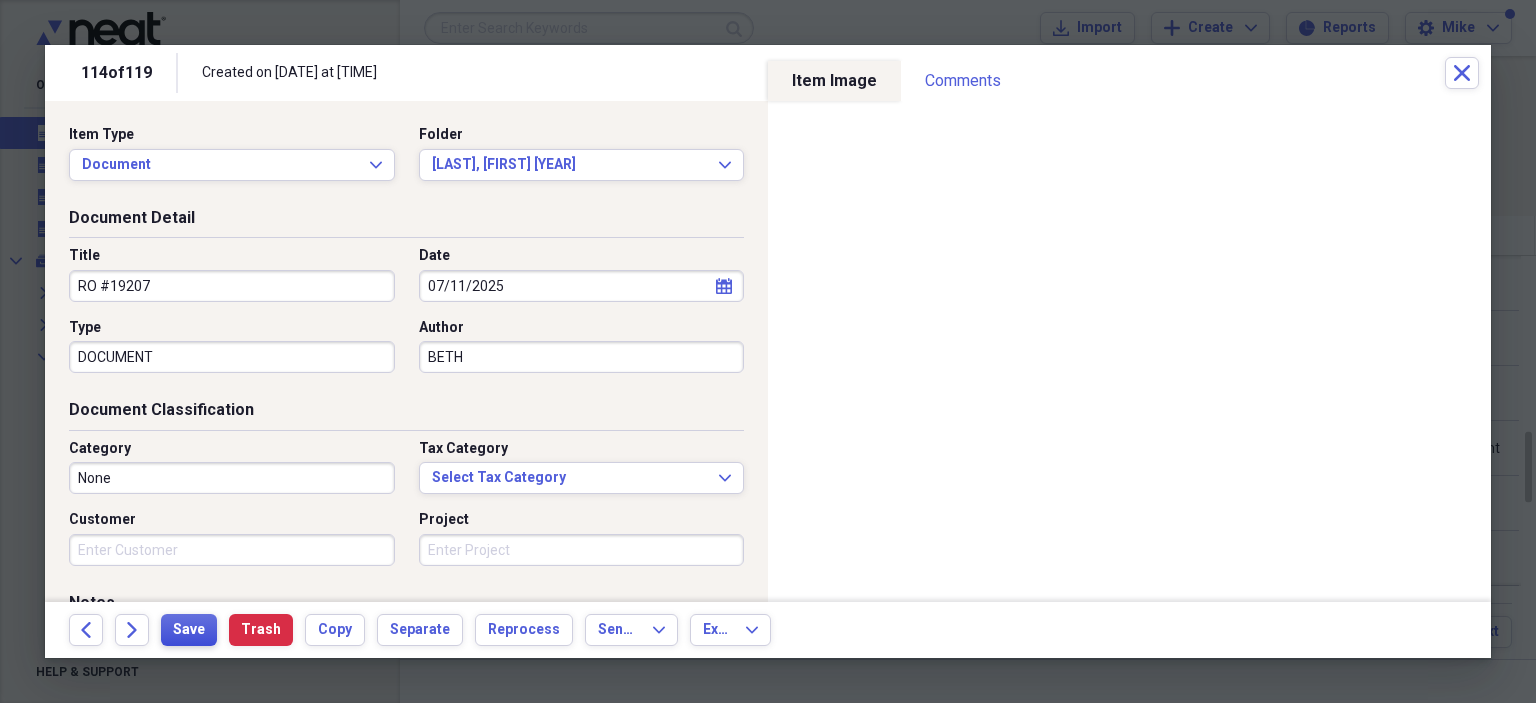 click on "Save" at bounding box center [189, 630] 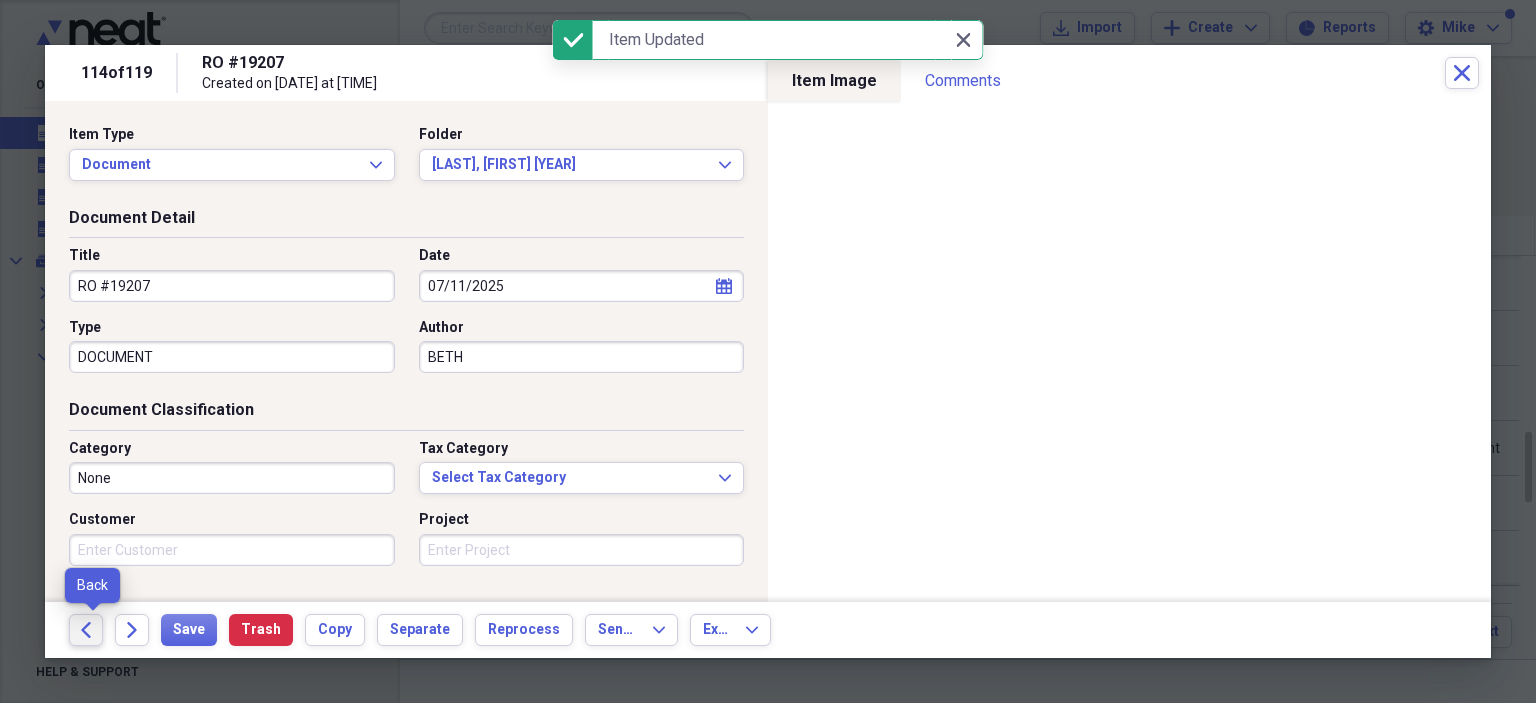 click on "Back" at bounding box center [86, 630] 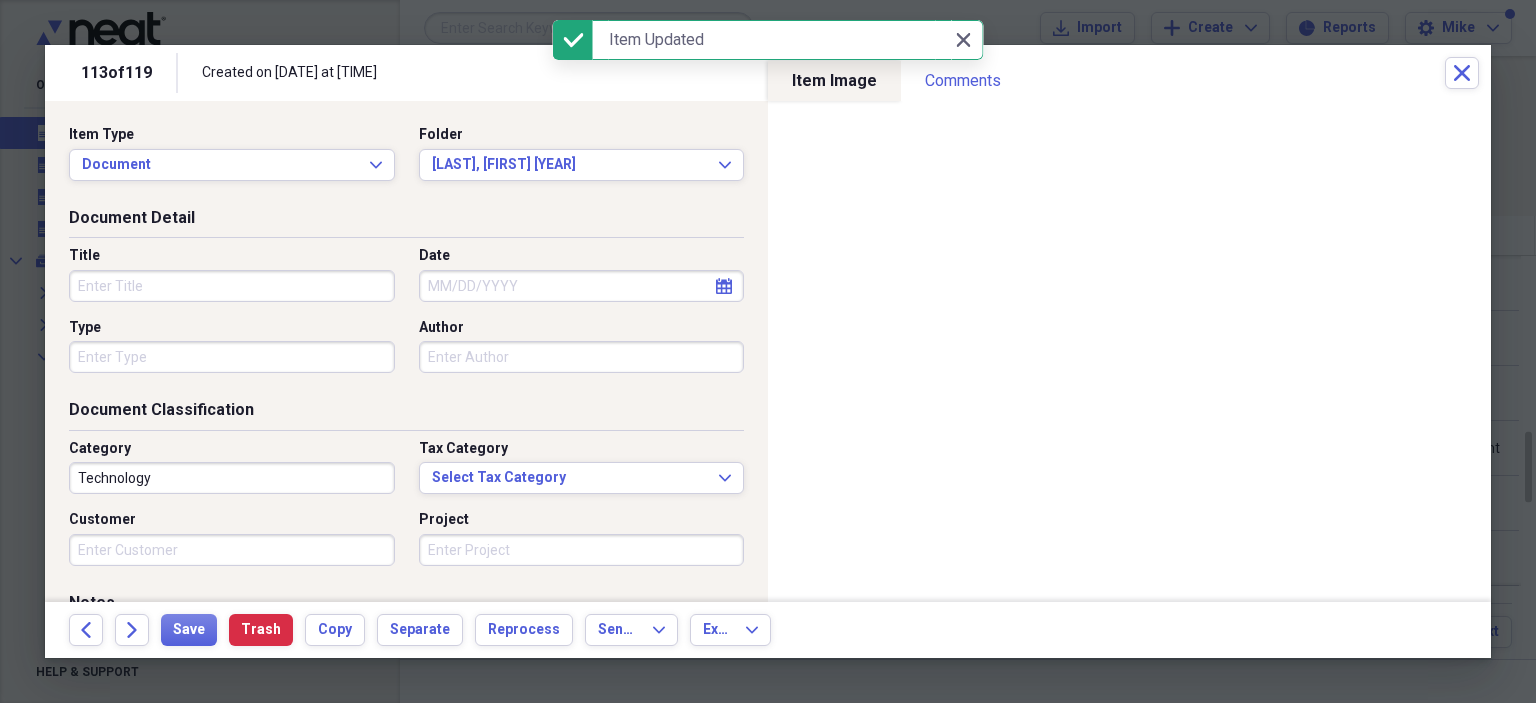 click on "Title" at bounding box center [232, 286] 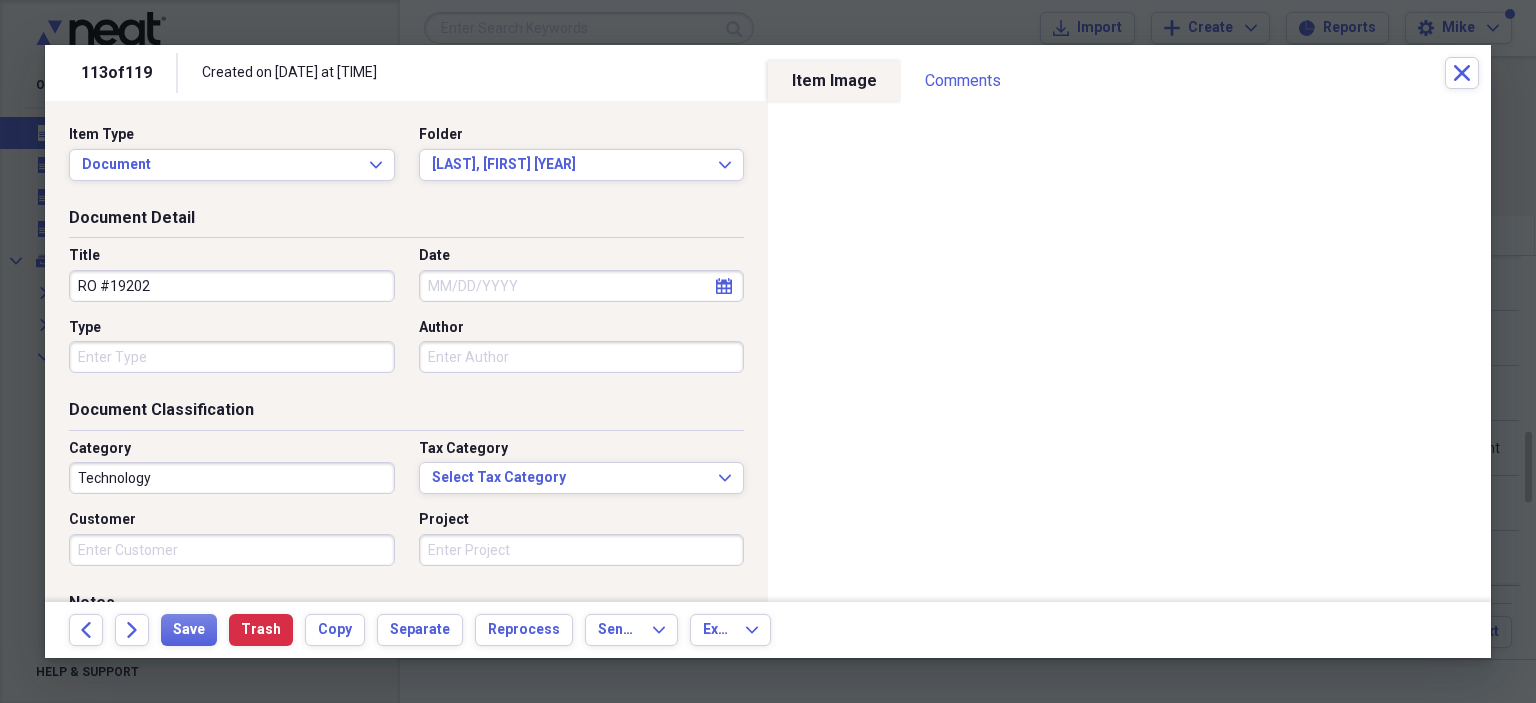 type on "RO #19202" 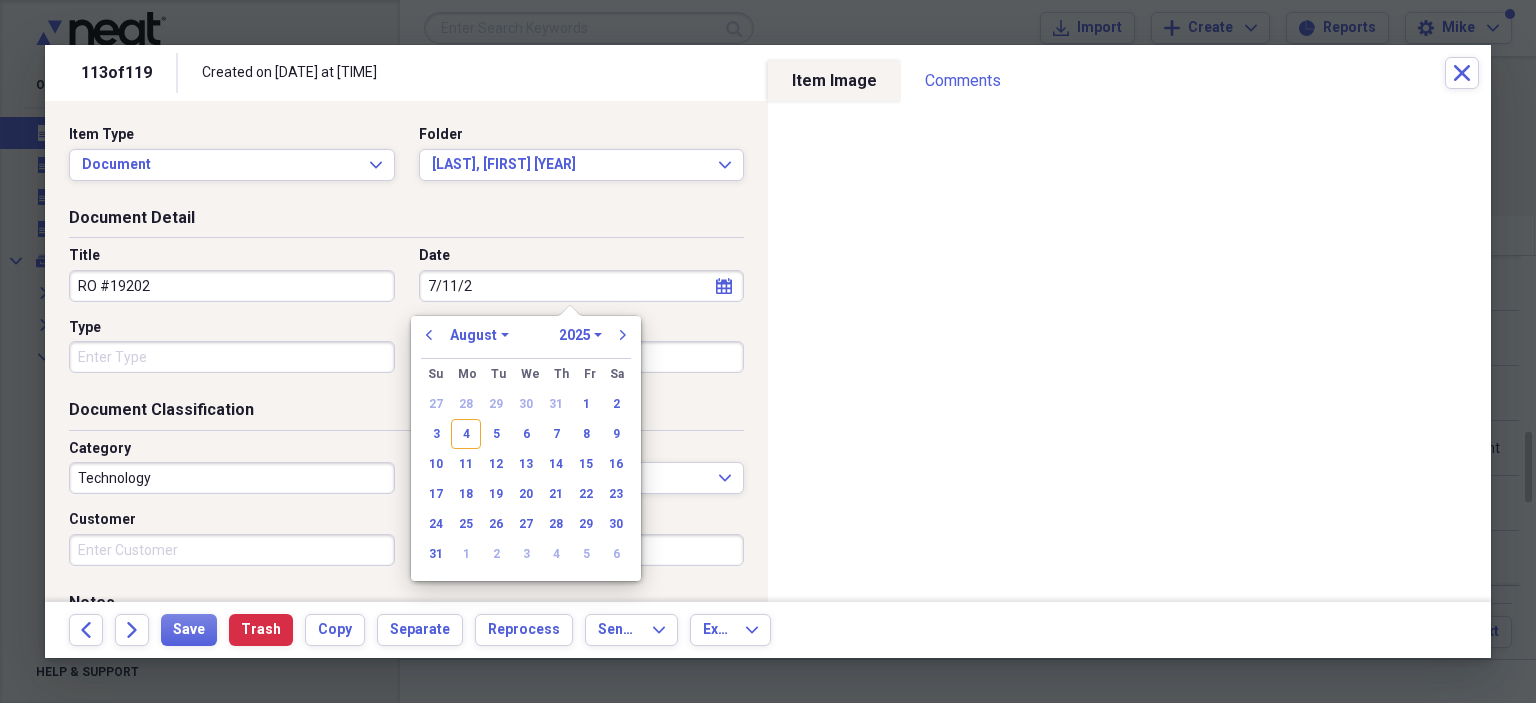 type on "7/11/20" 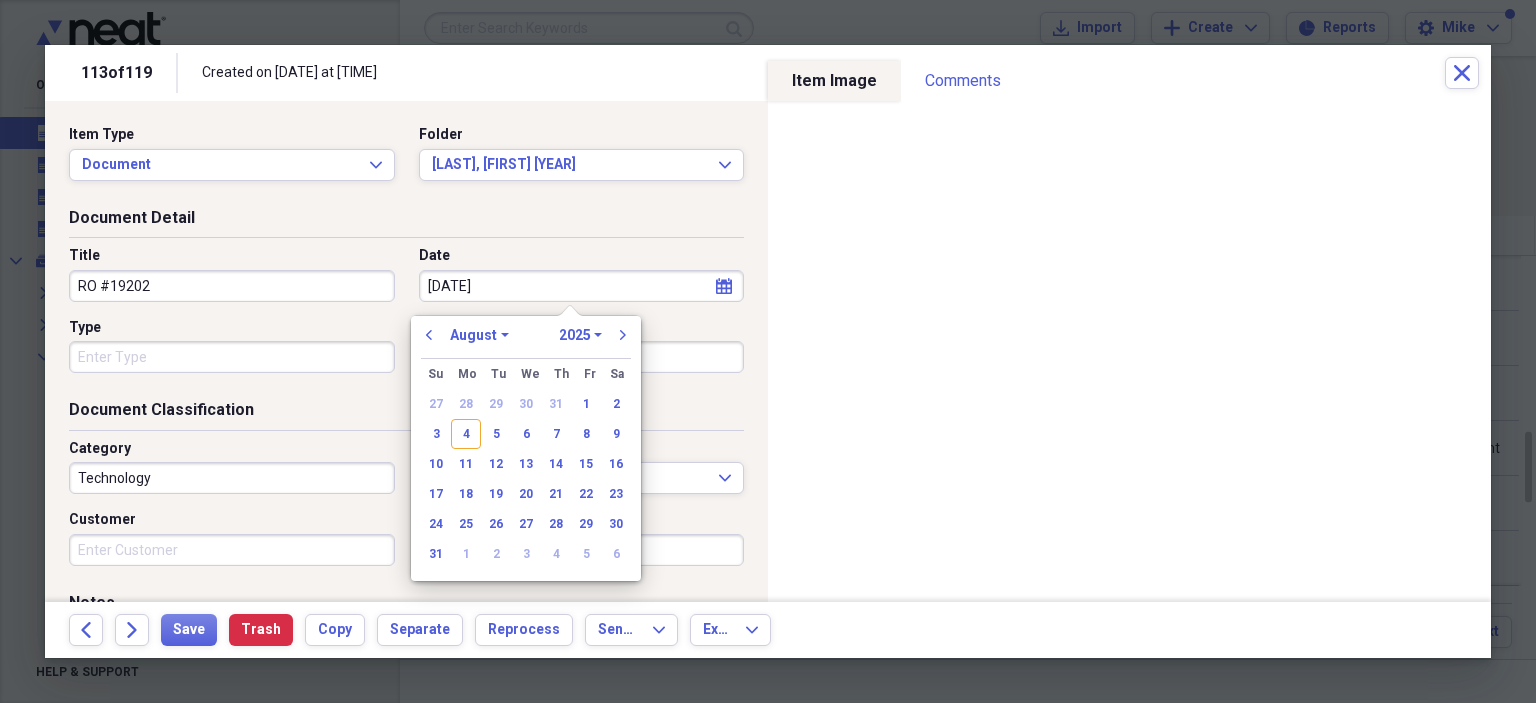 select on "6" 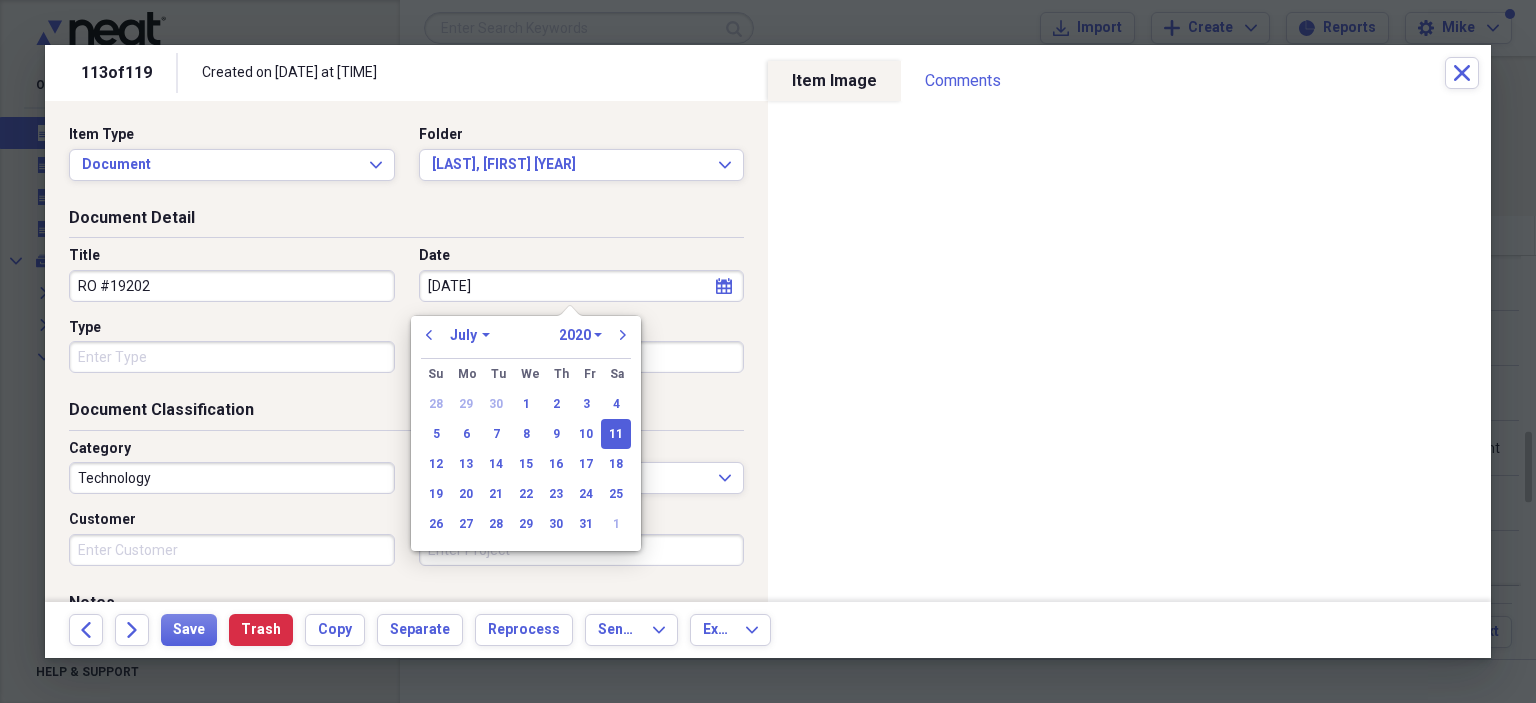 type on "7/11/2025" 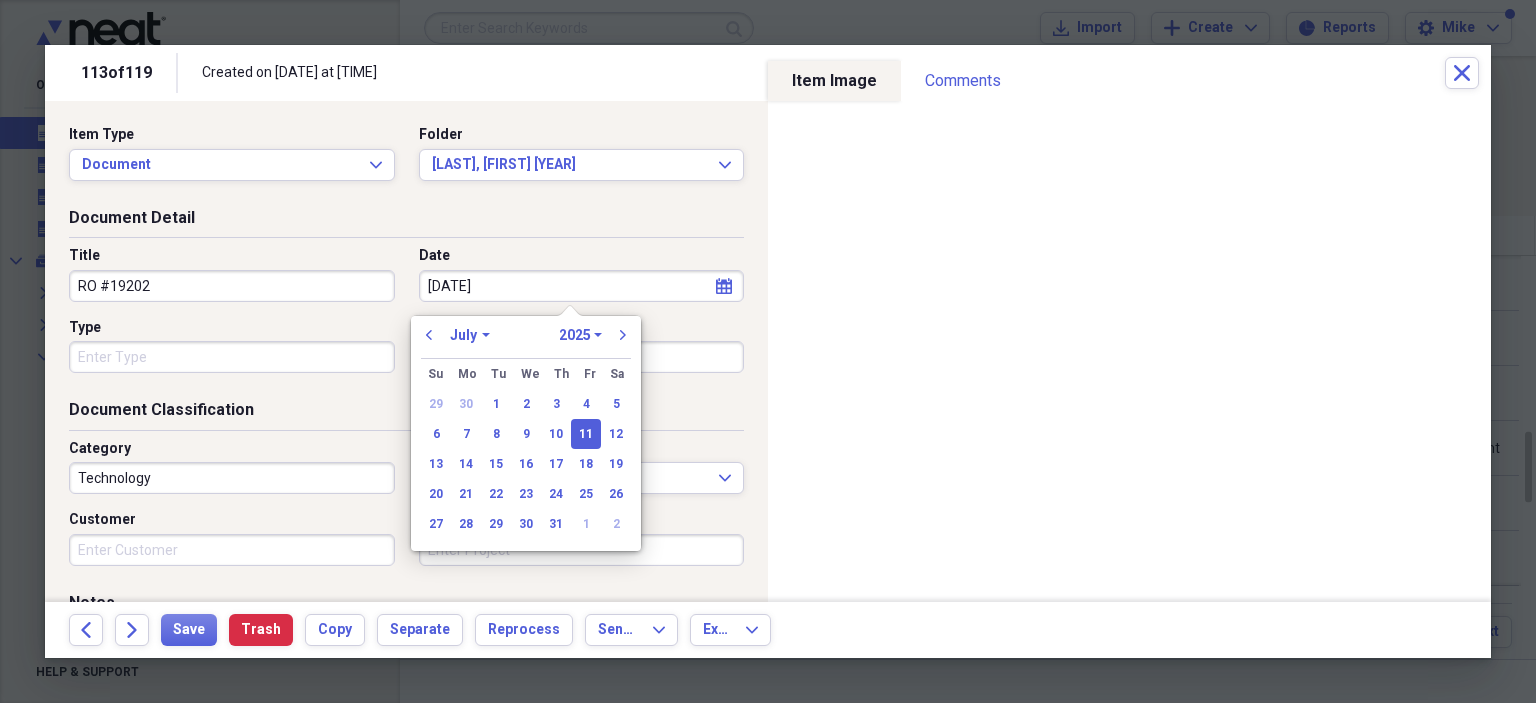 click on "Type" at bounding box center [232, 357] 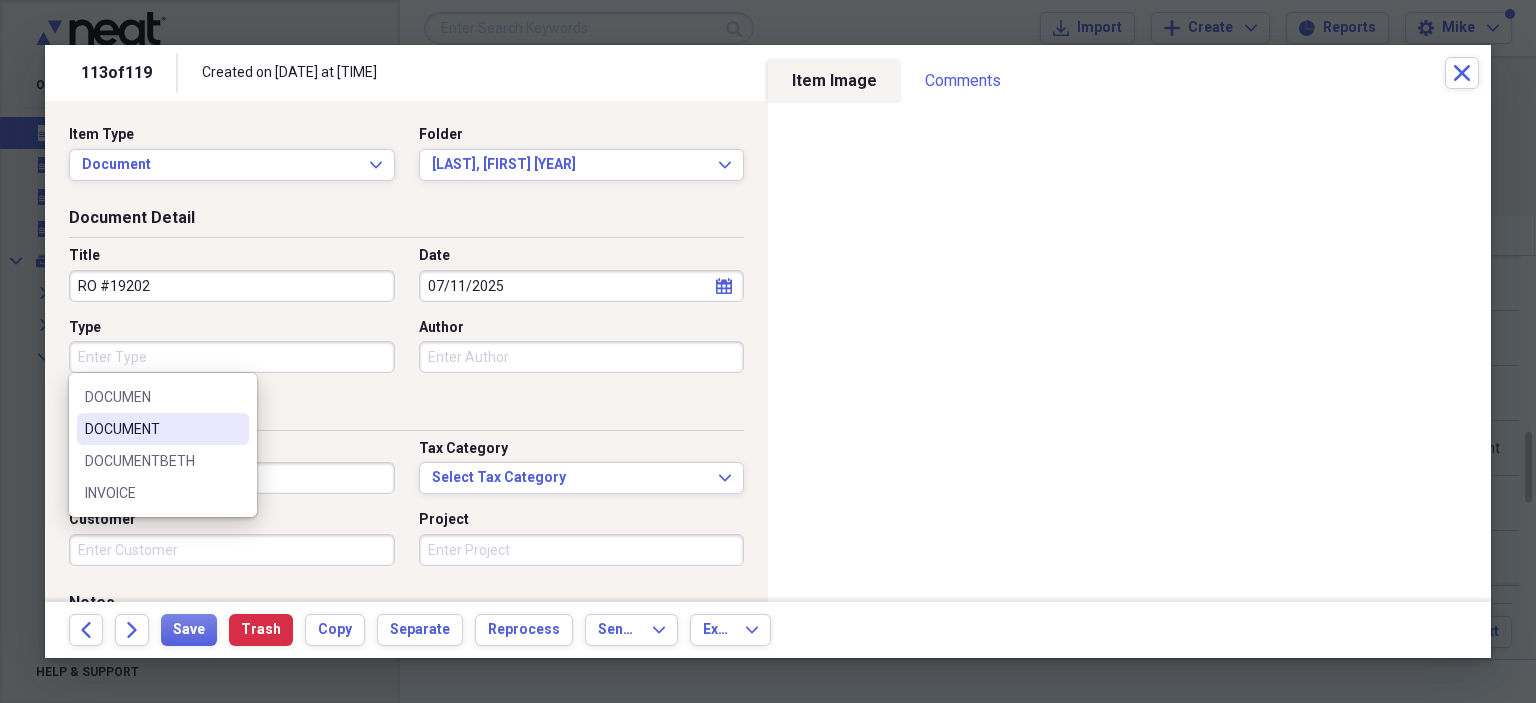 click on "DOCUMENT" at bounding box center [151, 429] 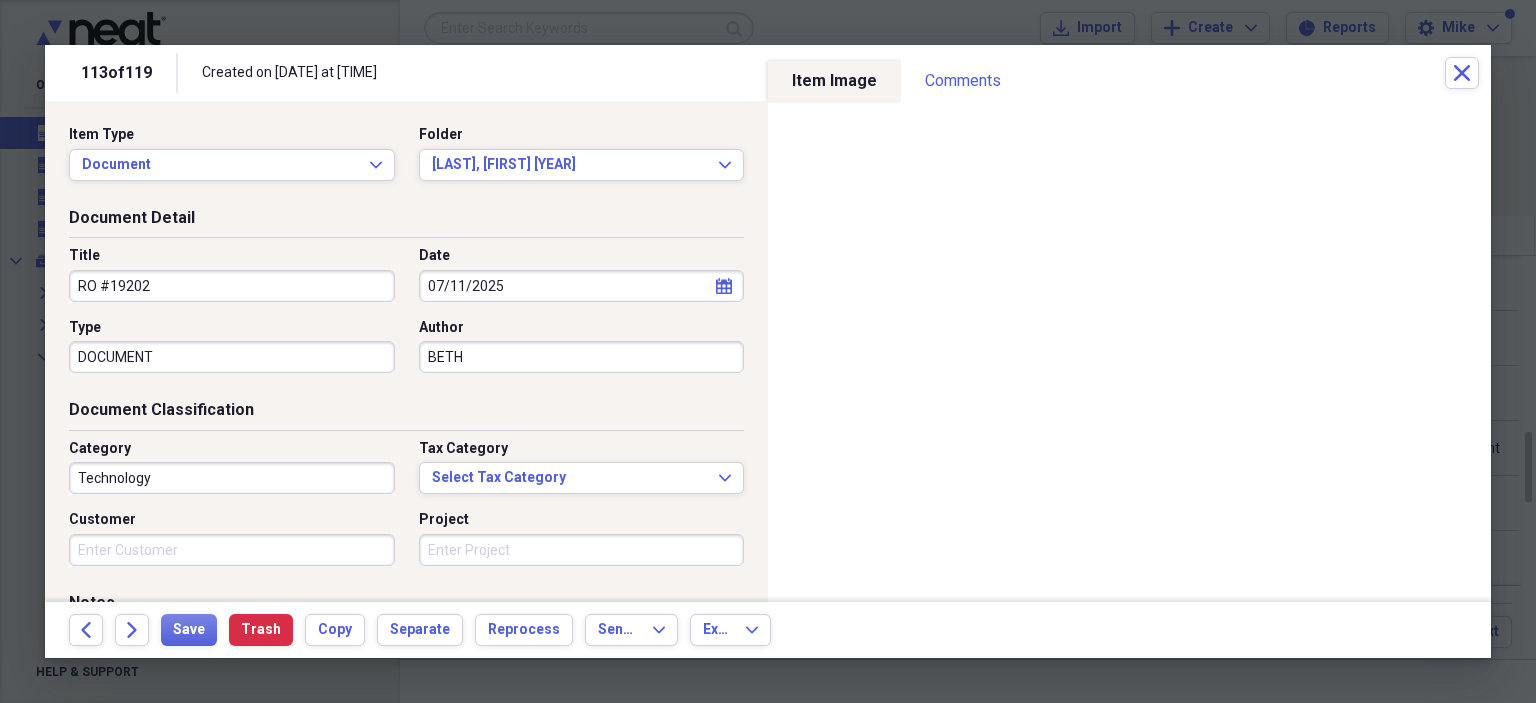 type on "BETH" 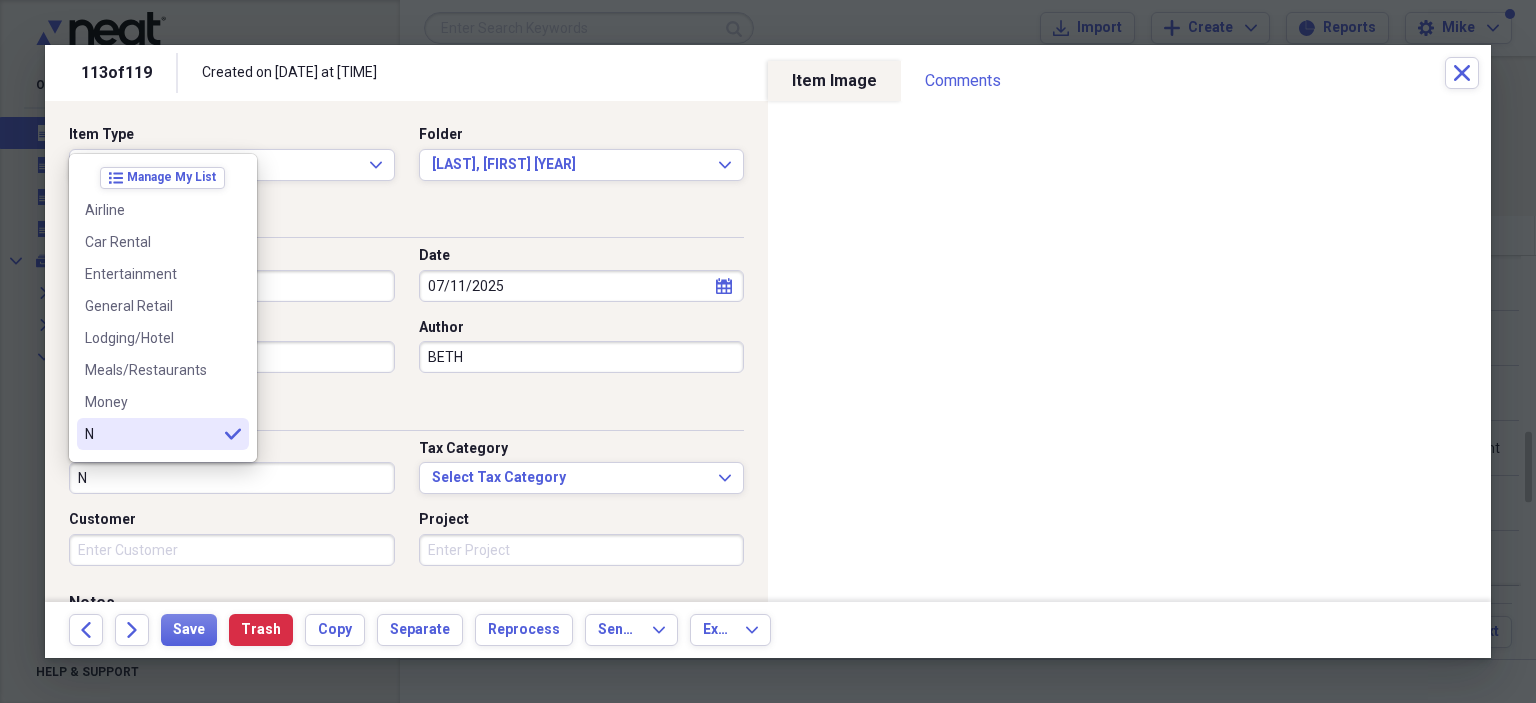 scroll, scrollTop: 100, scrollLeft: 0, axis: vertical 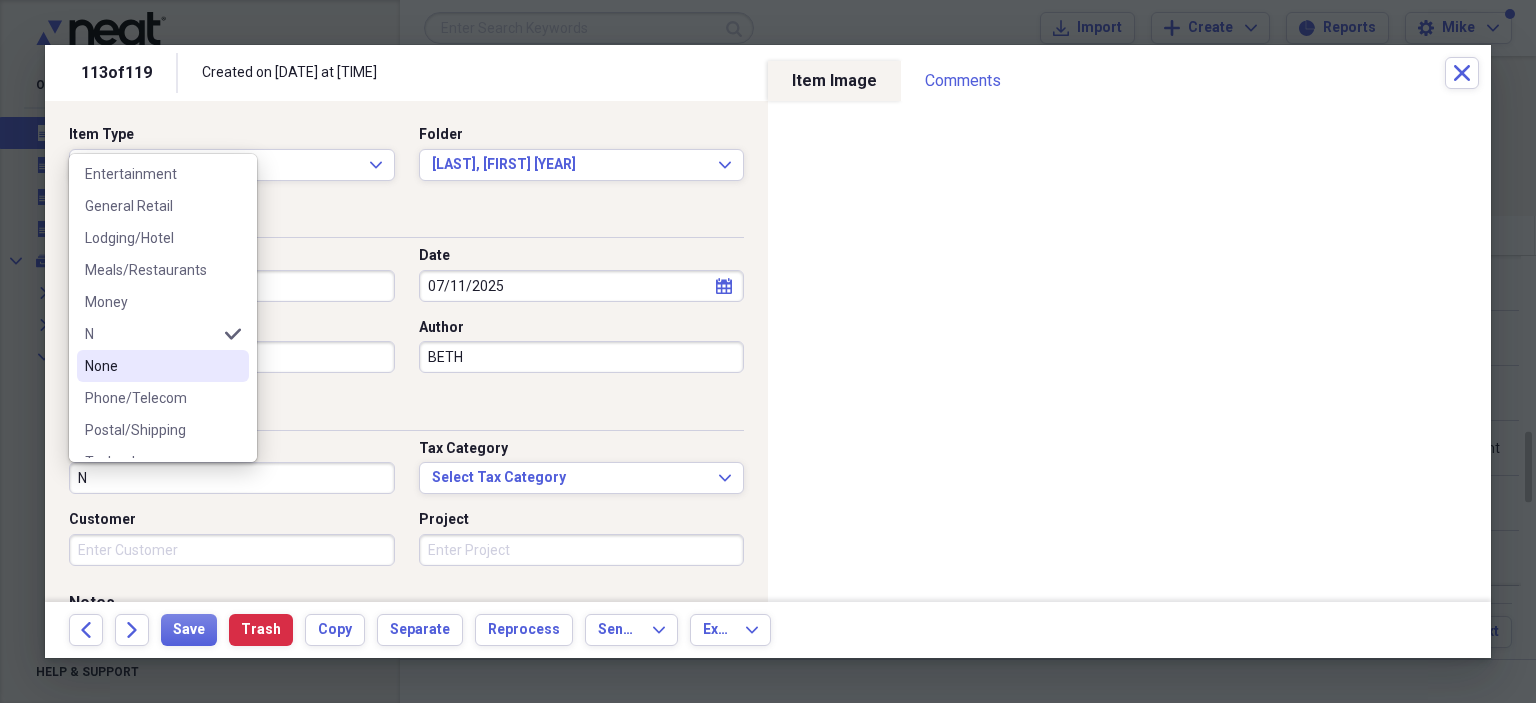 click on "None" at bounding box center (151, 366) 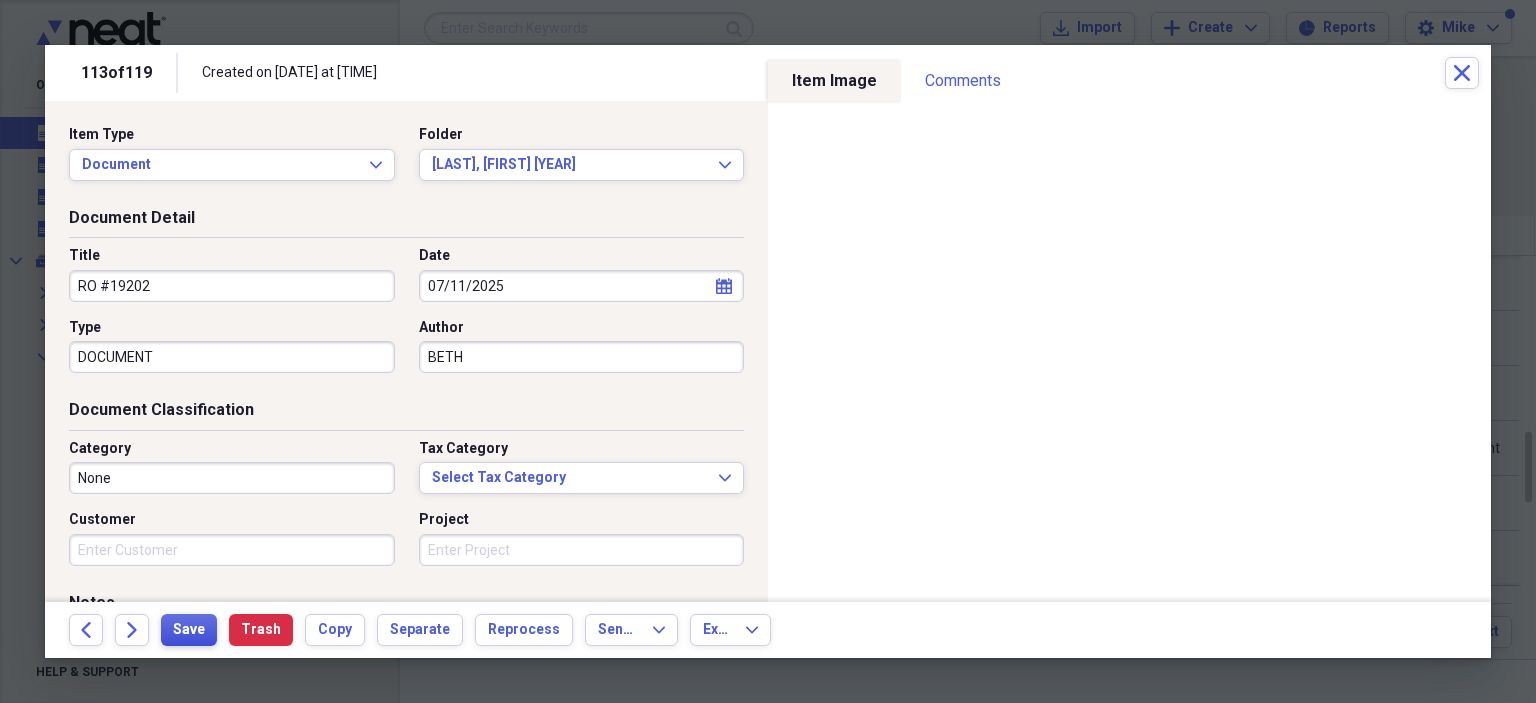 click on "Save" at bounding box center (189, 630) 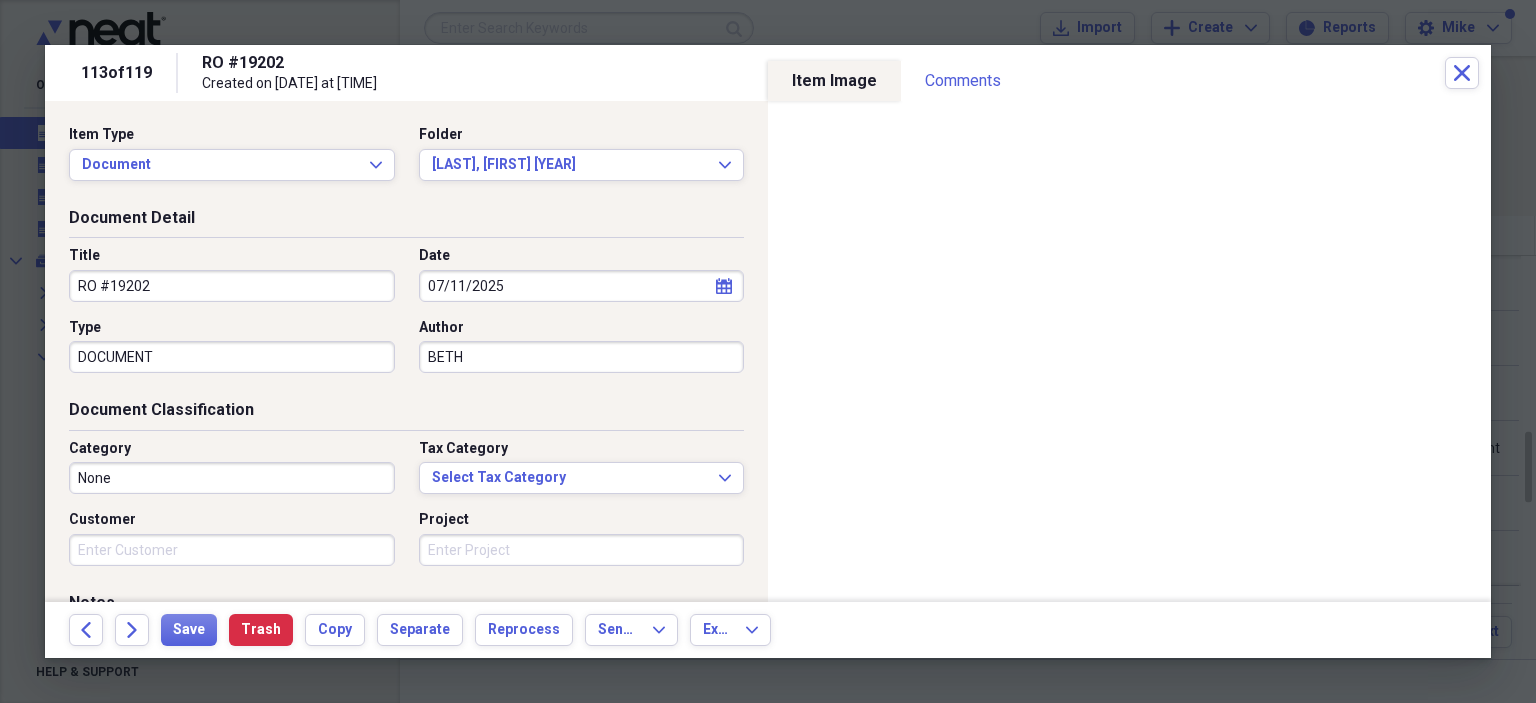 click on "Back Forward Save Trash Copy Separate Reprocess Send To Expand Export Expand" at bounding box center (768, 630) 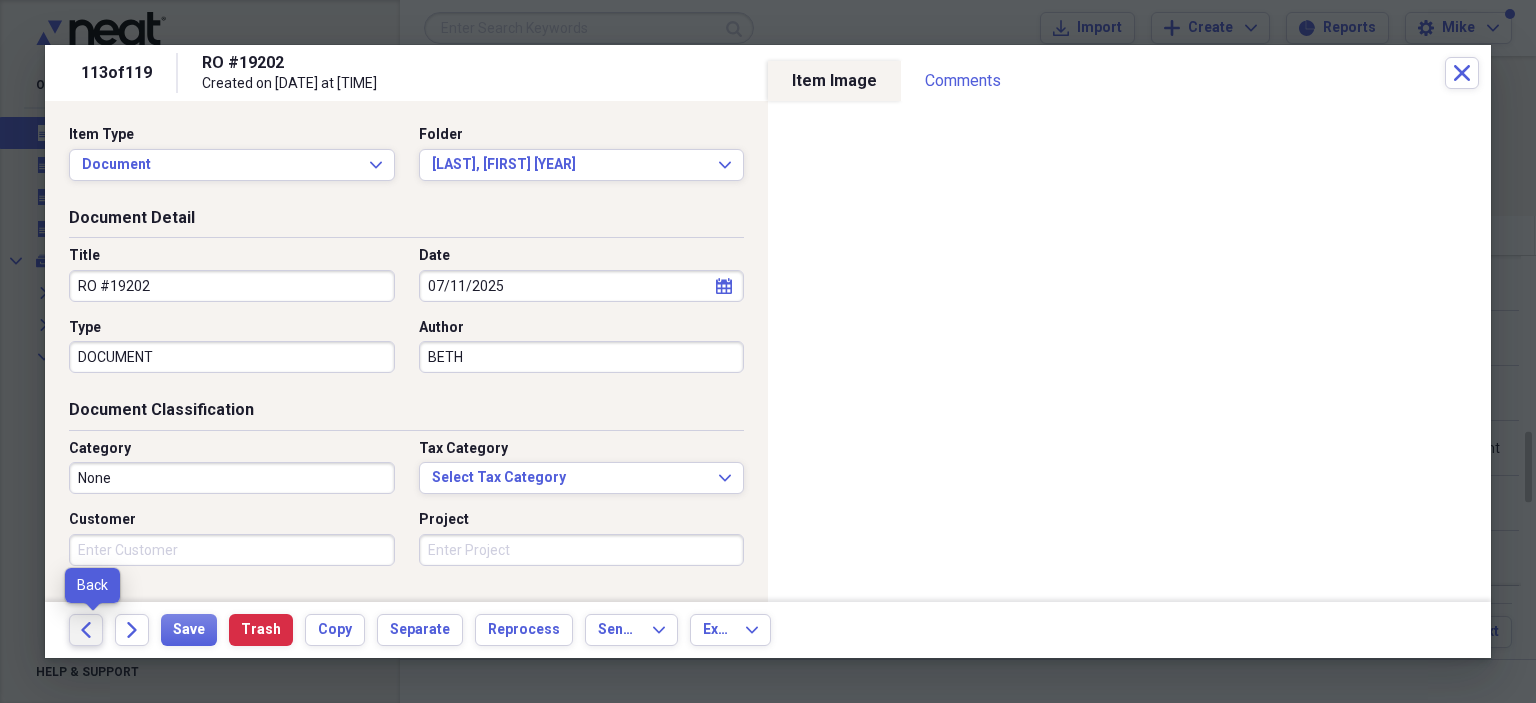 click on "Back" 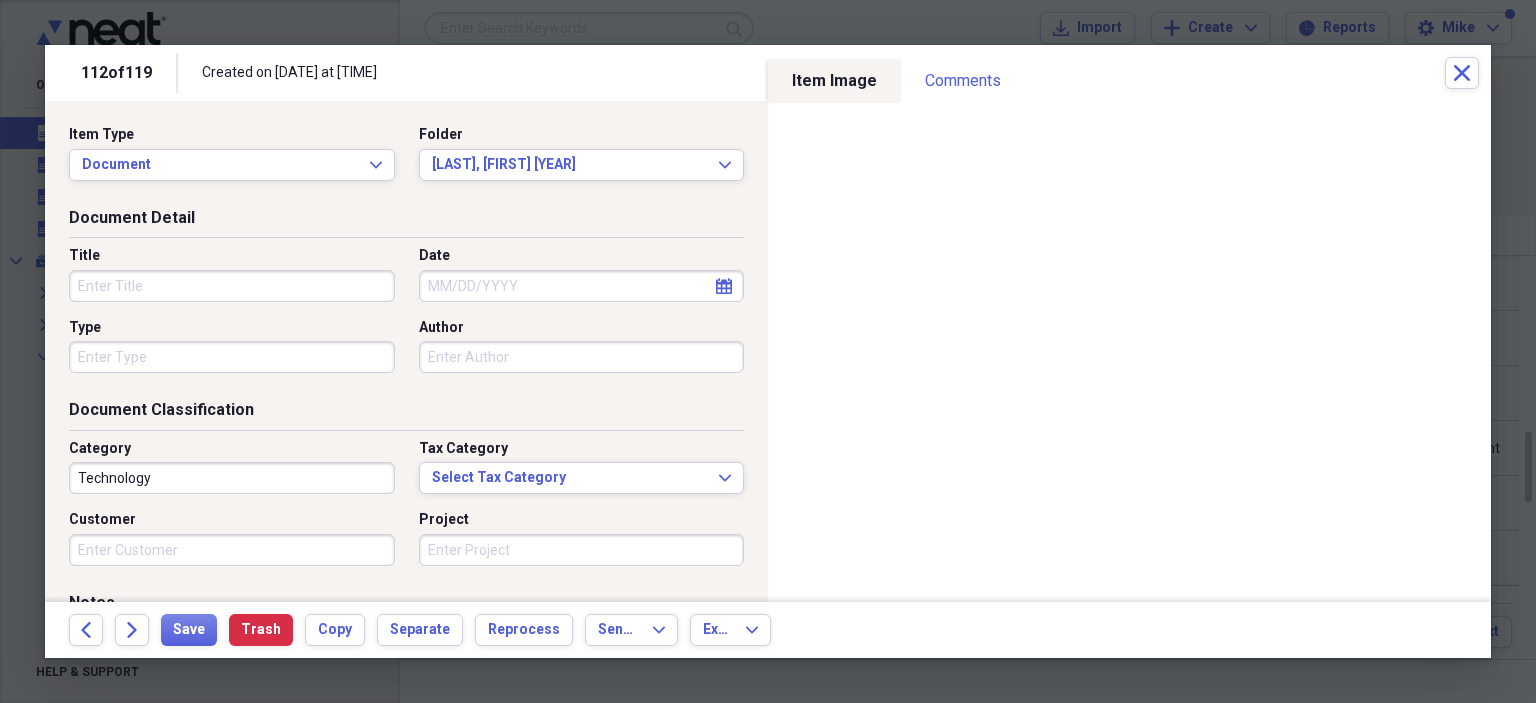 click on "Title" at bounding box center (232, 286) 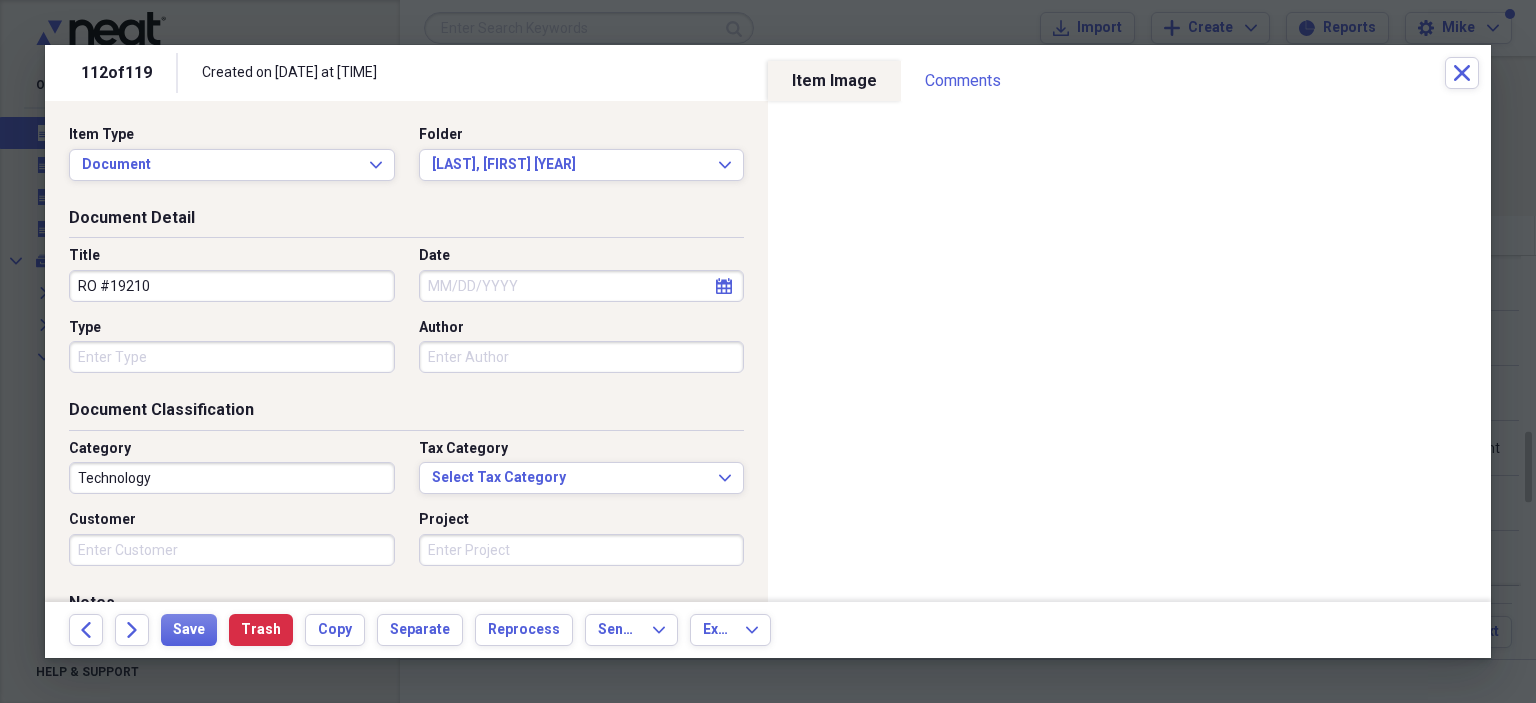 type on "RO #19210" 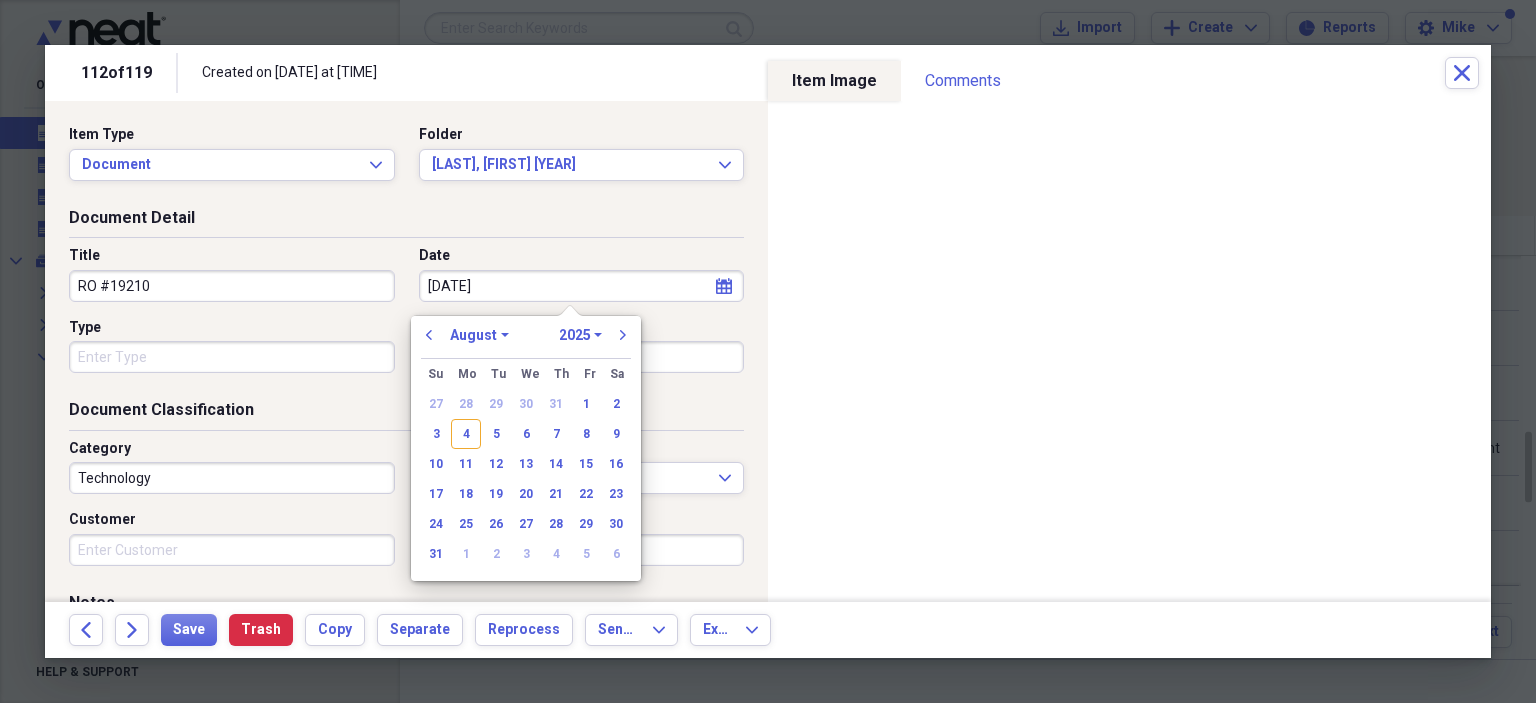 type on "7/11/202" 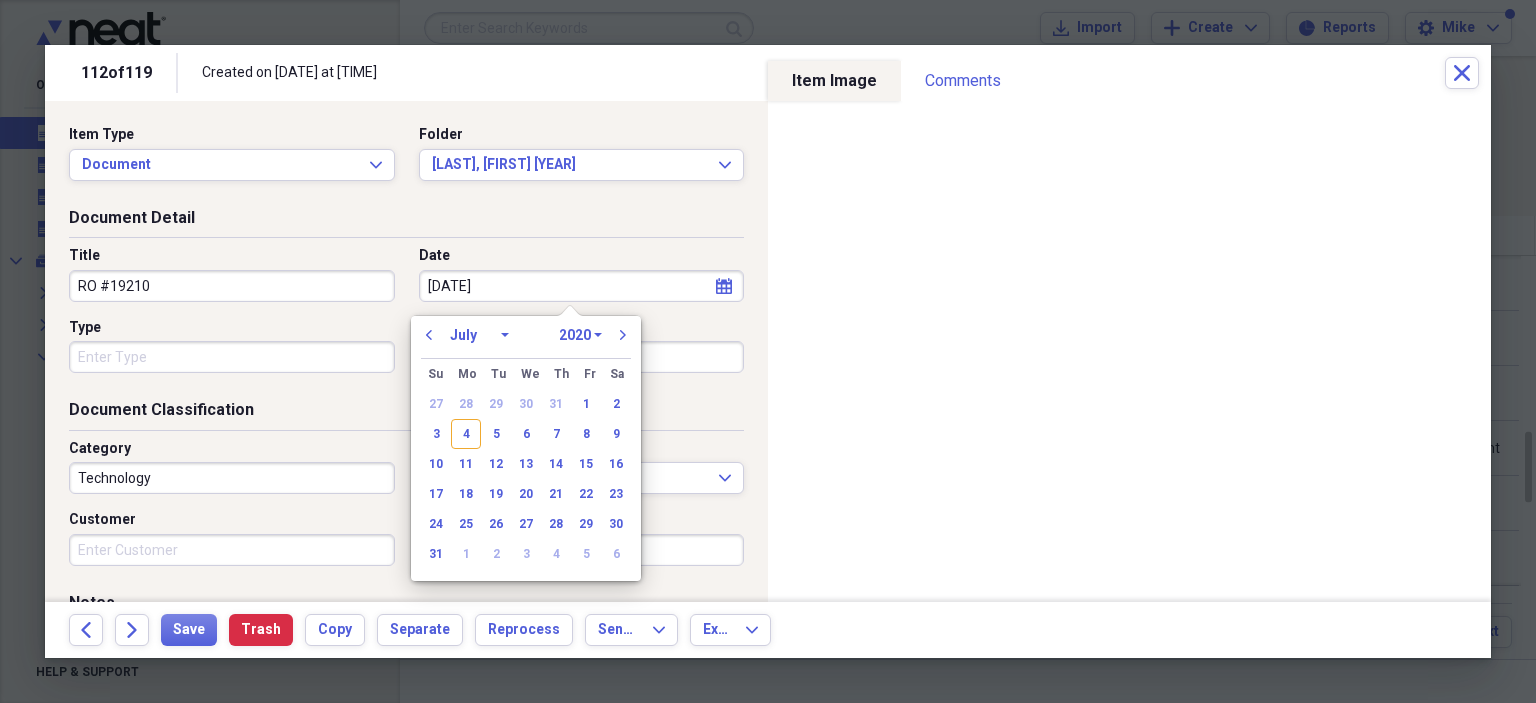type on "7/11/2025" 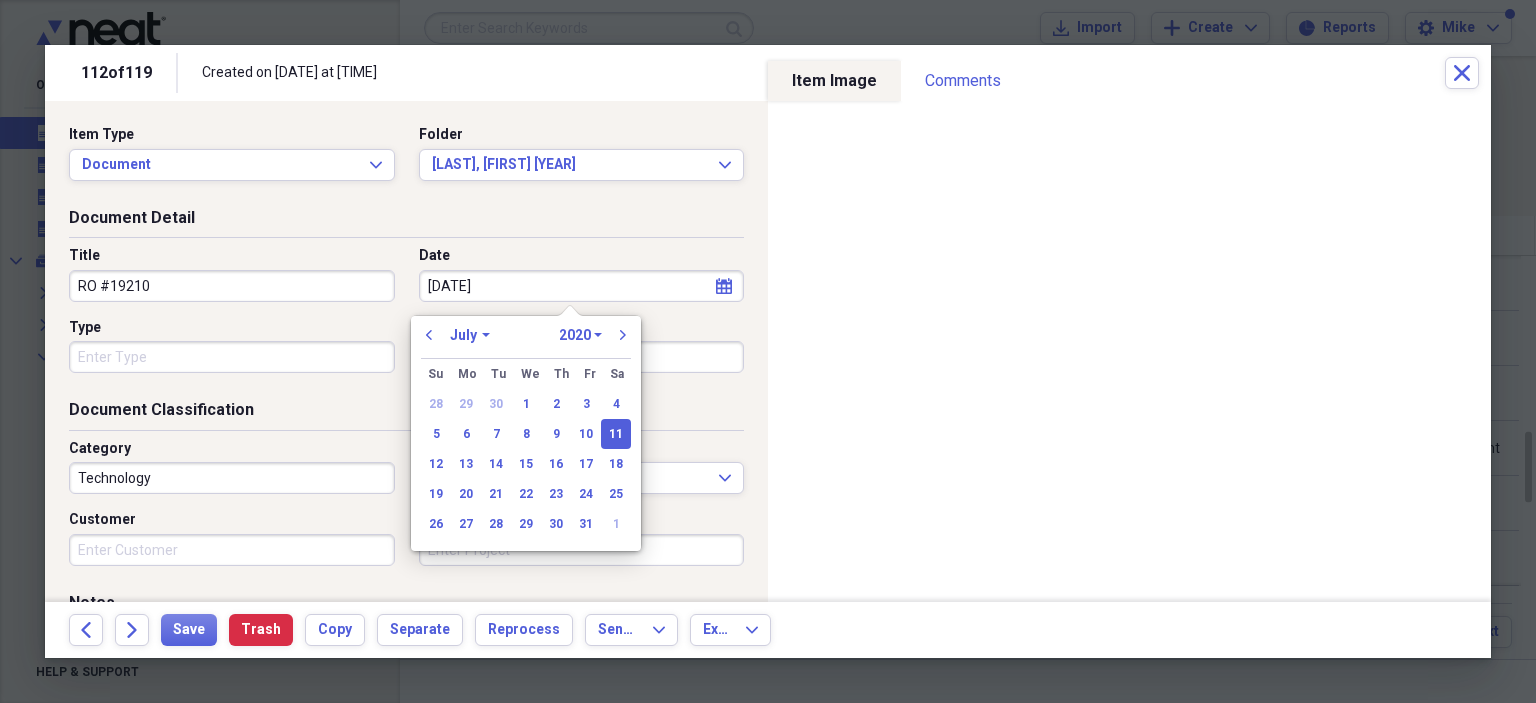 select on "2025" 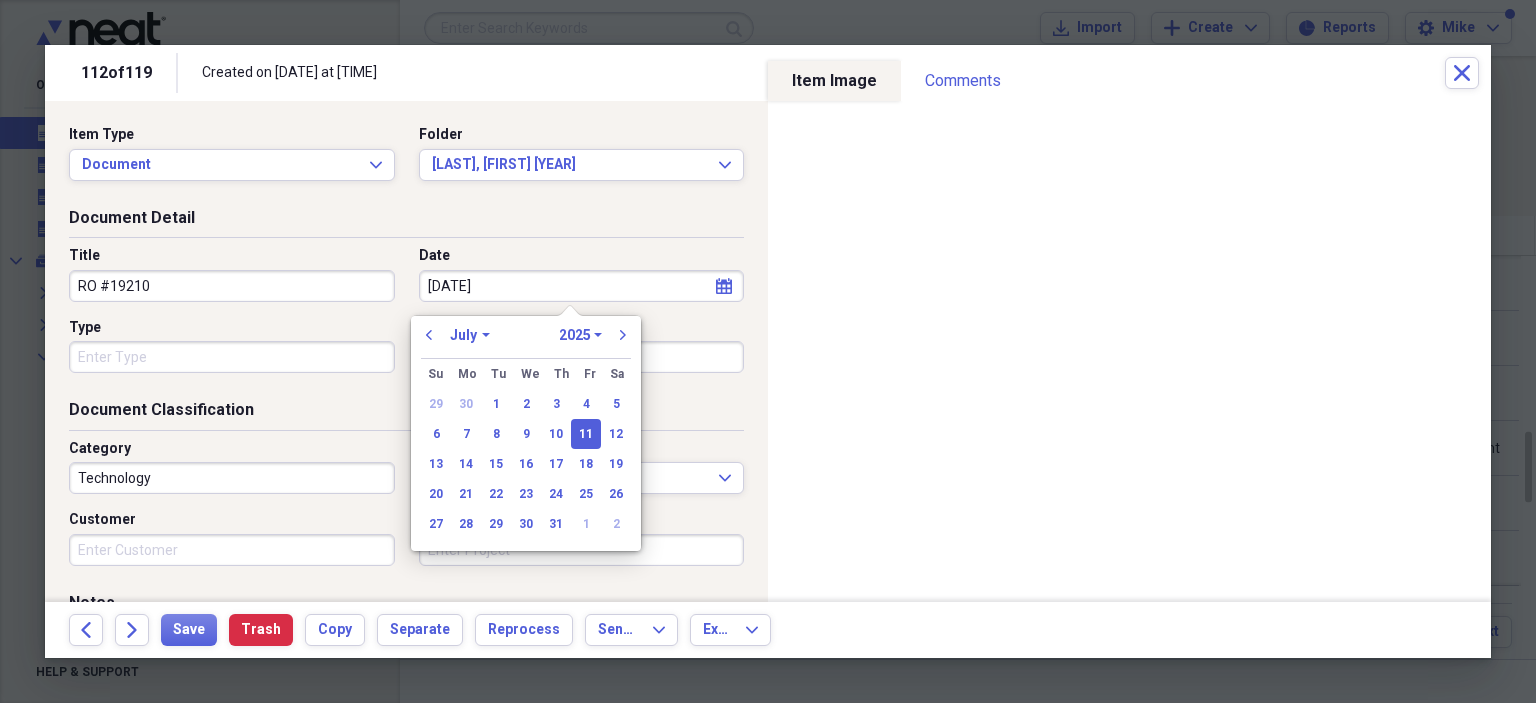 click on "Type" at bounding box center [232, 357] 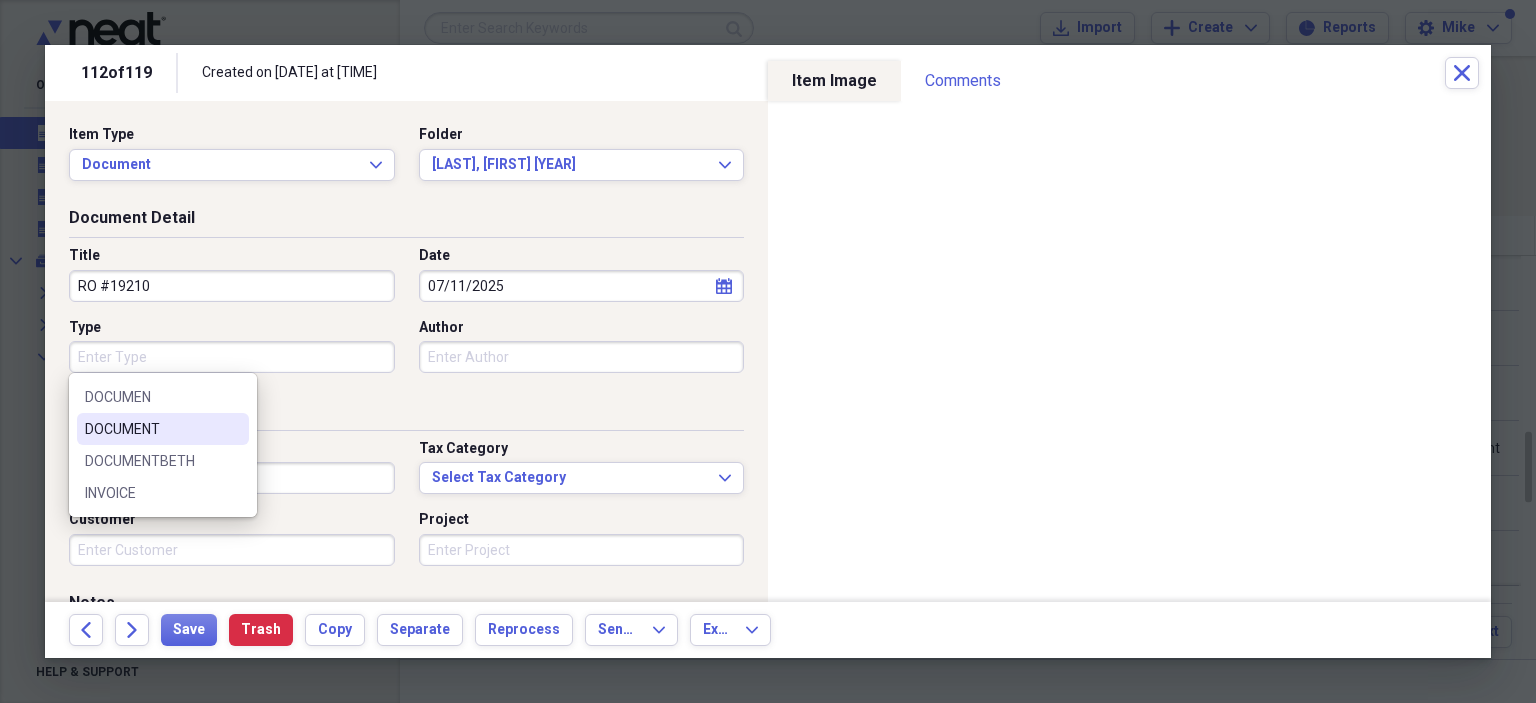 click on "DOCUMENT" at bounding box center (151, 429) 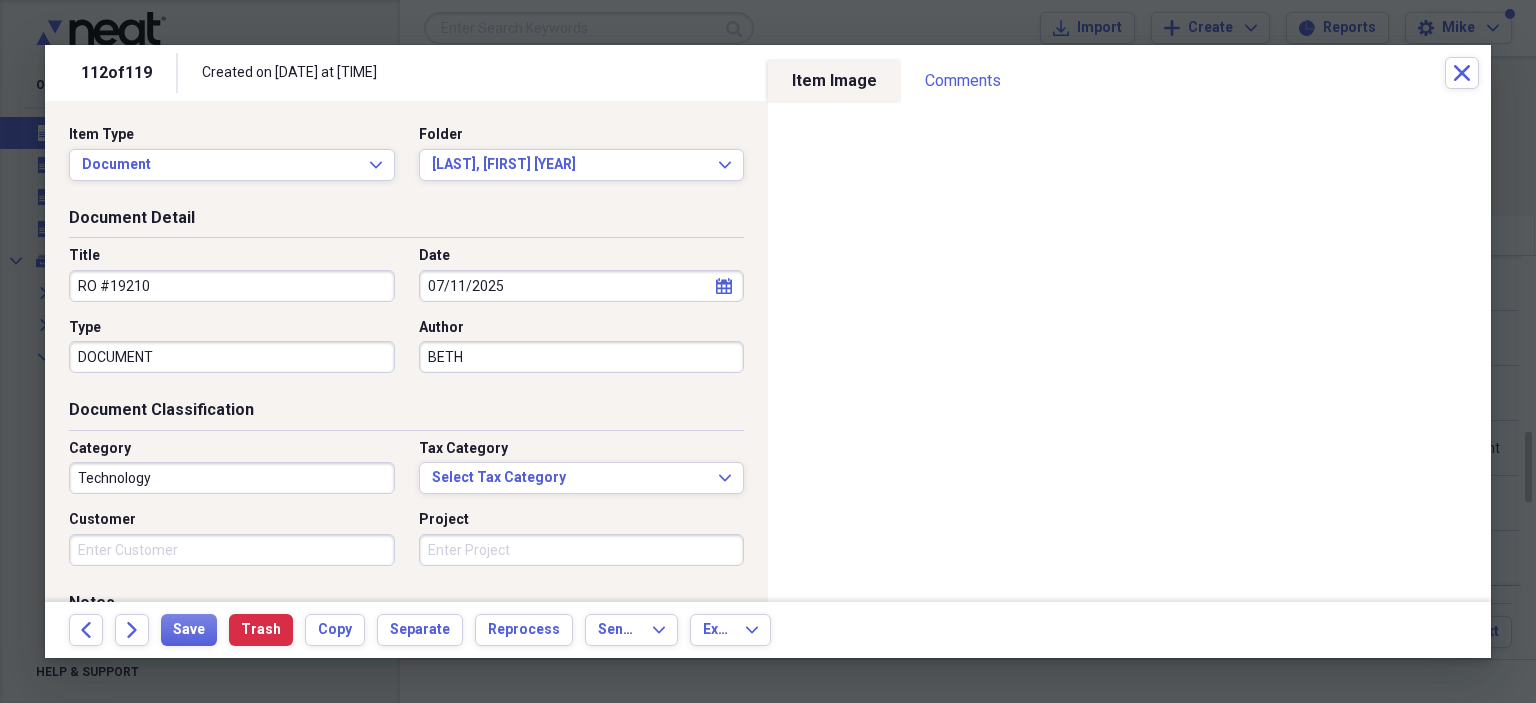 type on "BETH" 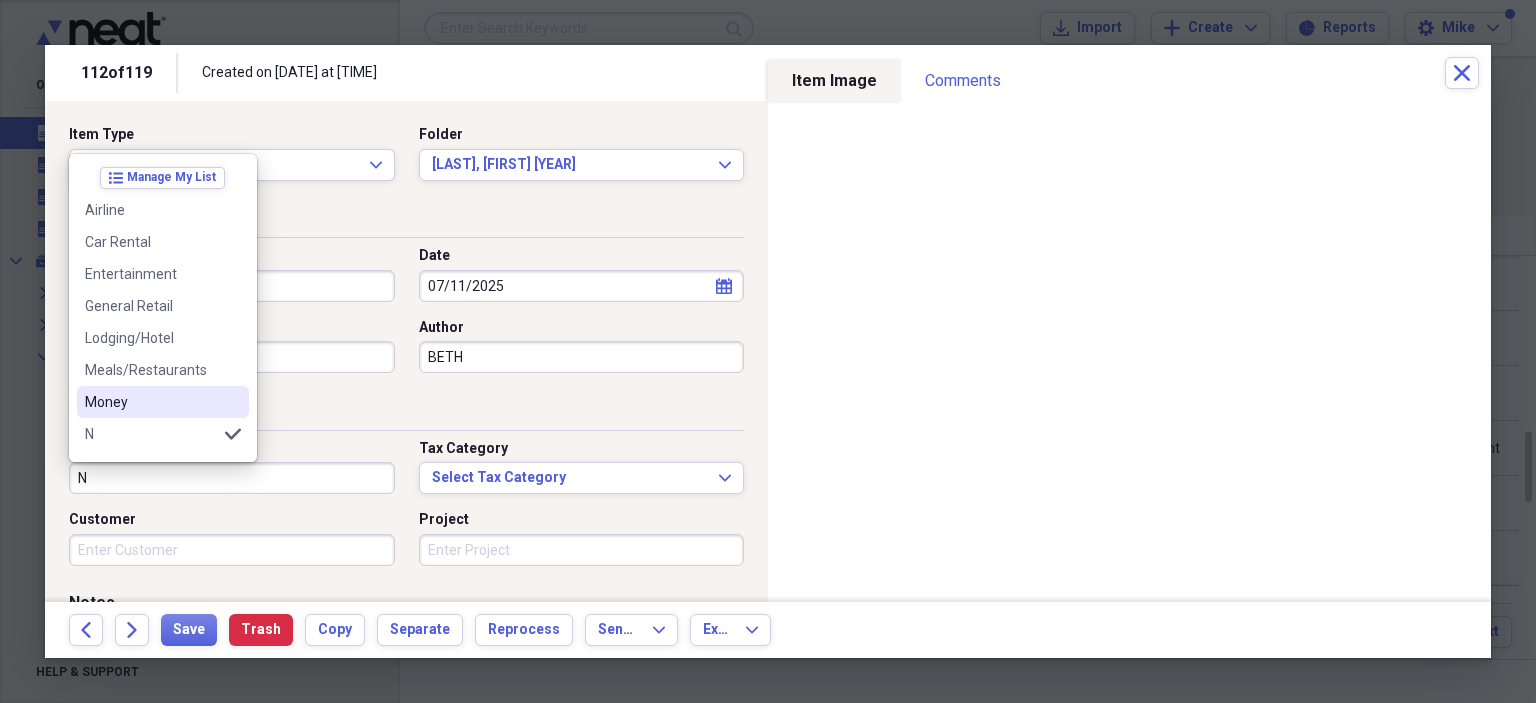 scroll, scrollTop: 100, scrollLeft: 0, axis: vertical 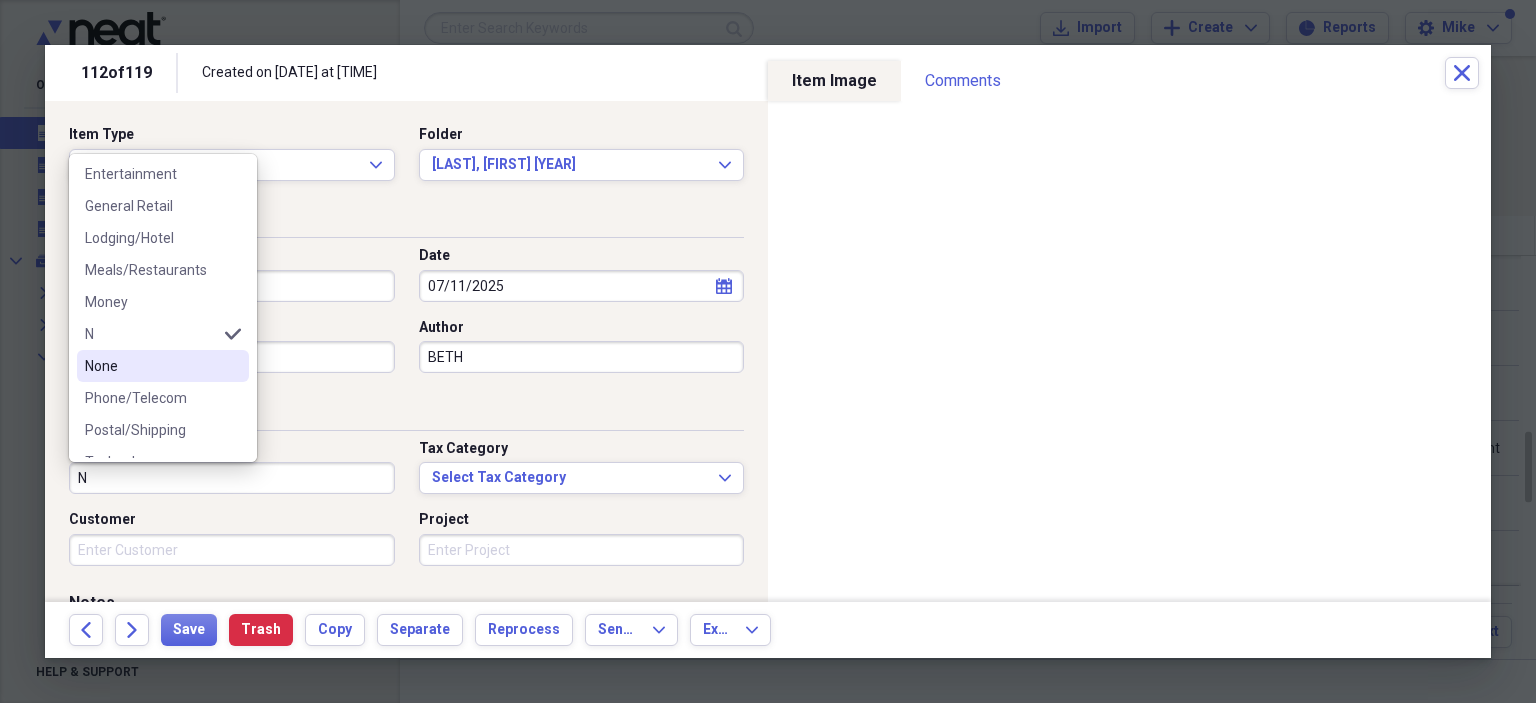 click on "None" at bounding box center [163, 366] 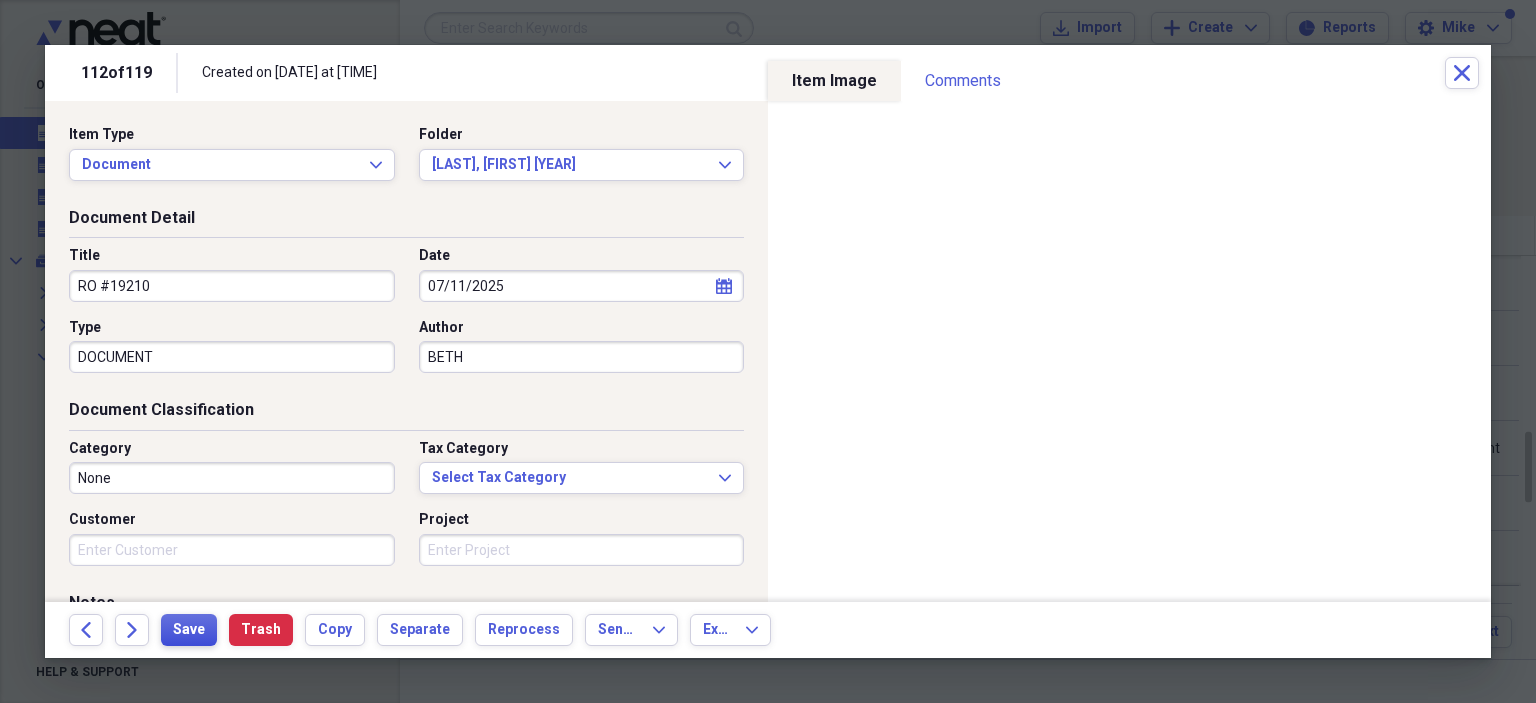 click on "Save" at bounding box center [189, 630] 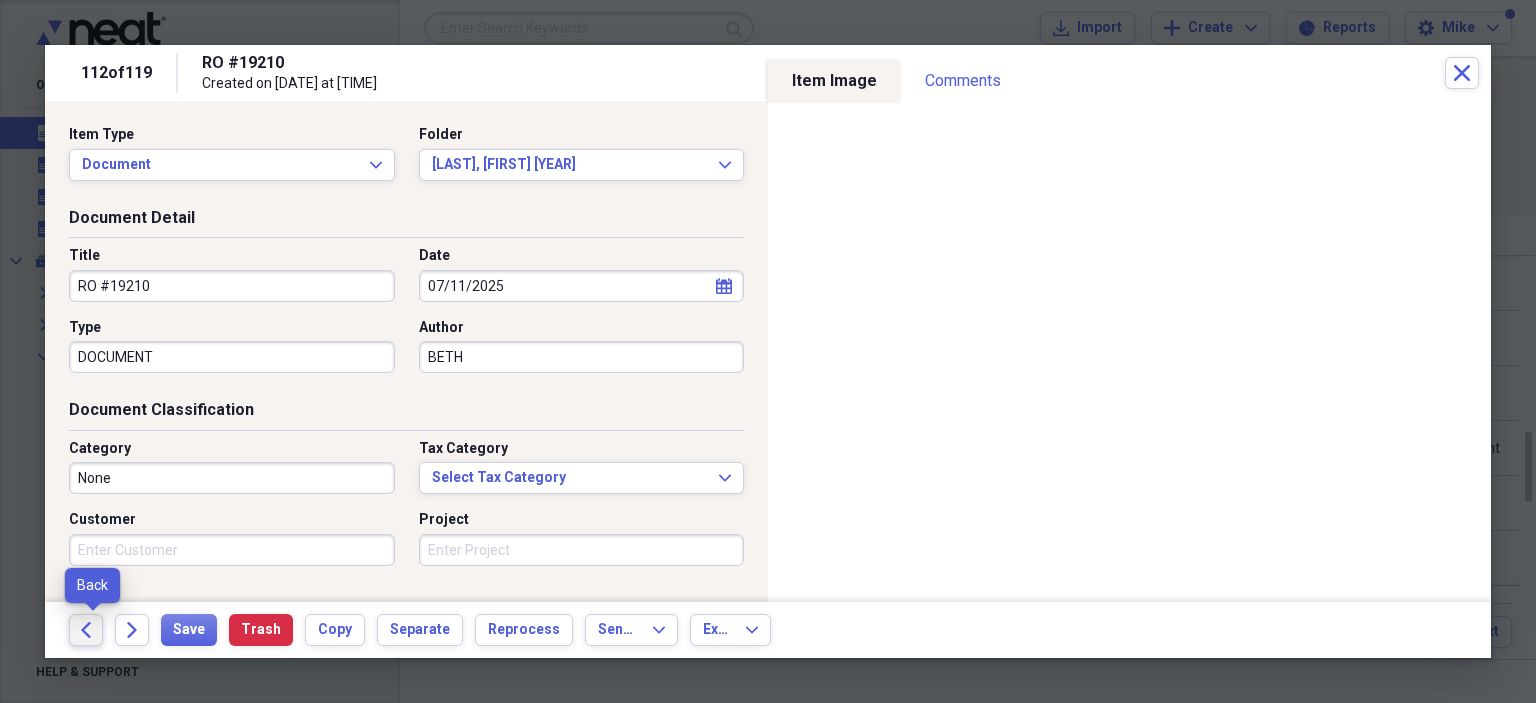 click on "Back" 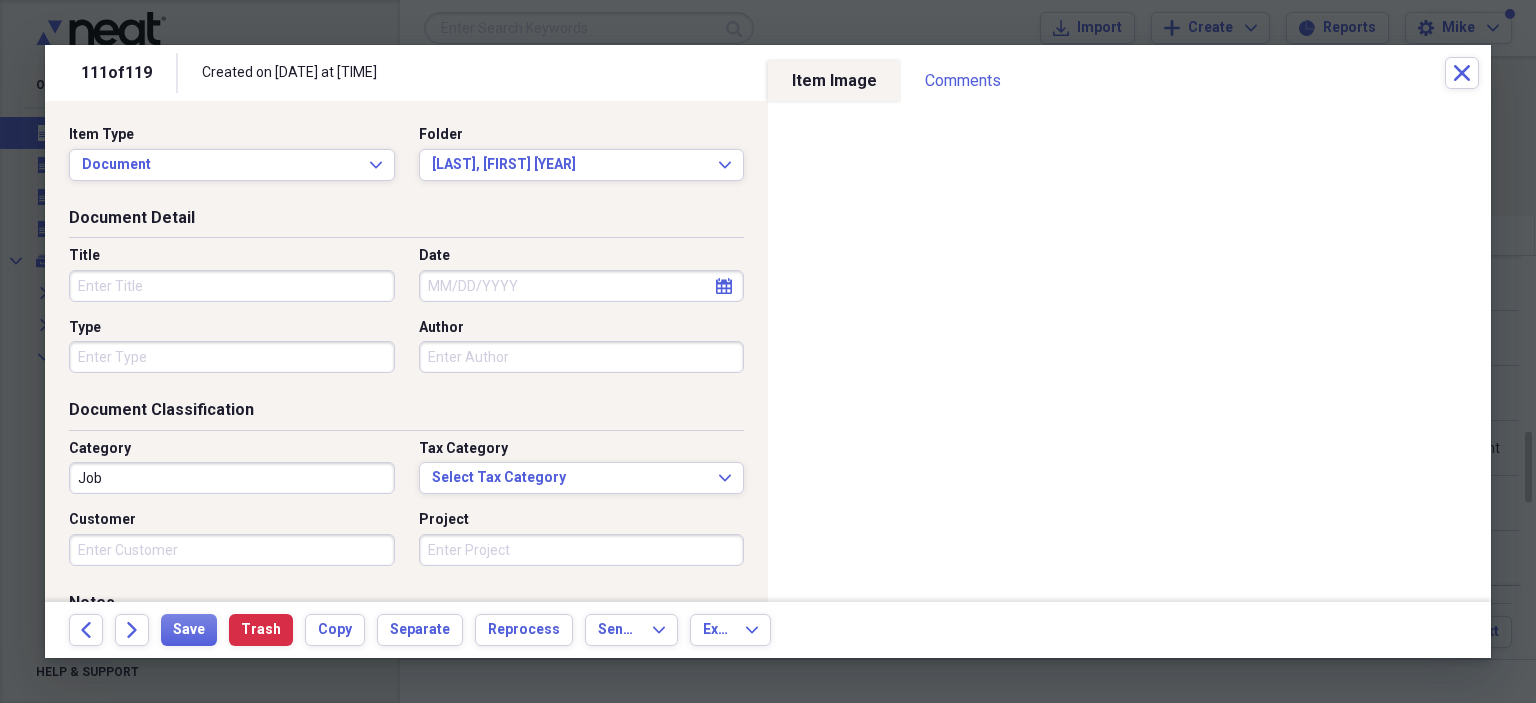click on "Title" at bounding box center (232, 286) 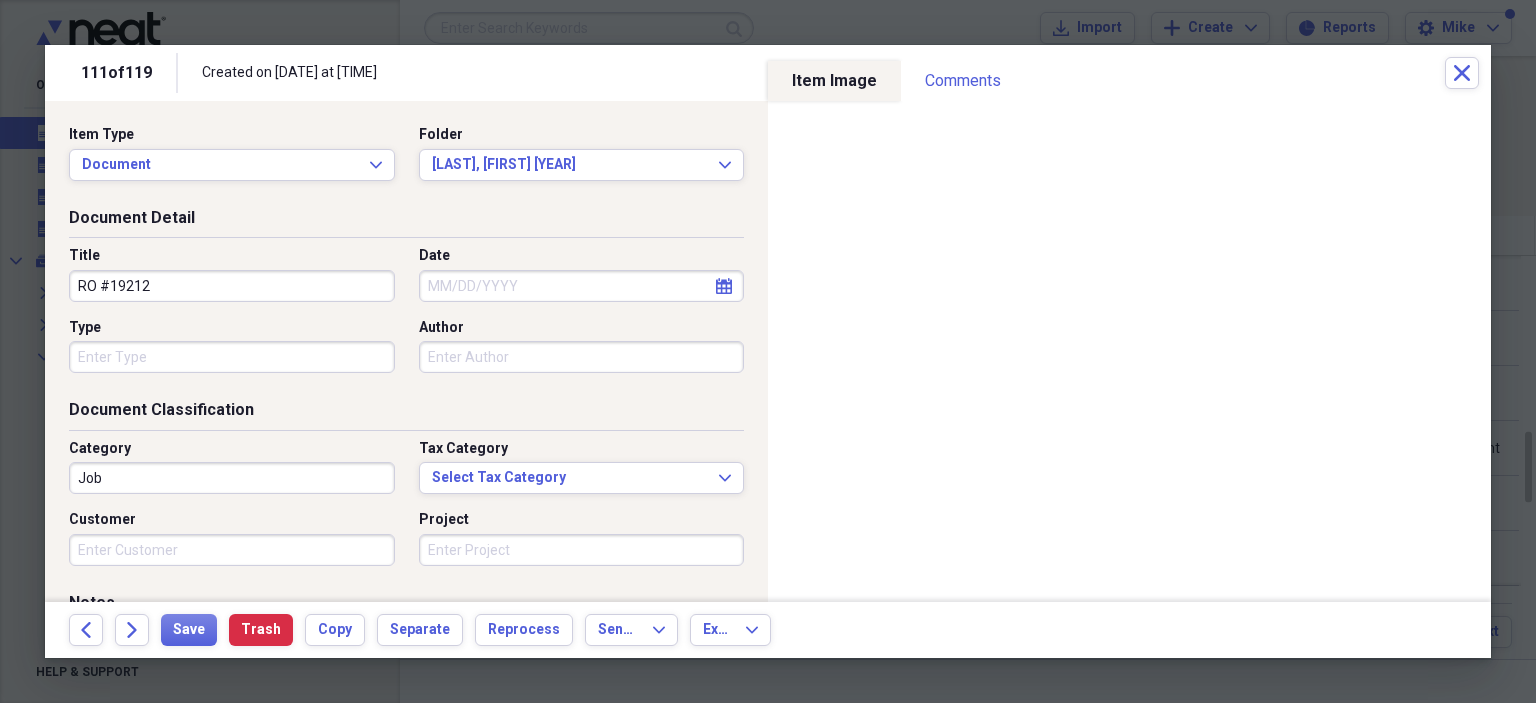 type on "RO #19212" 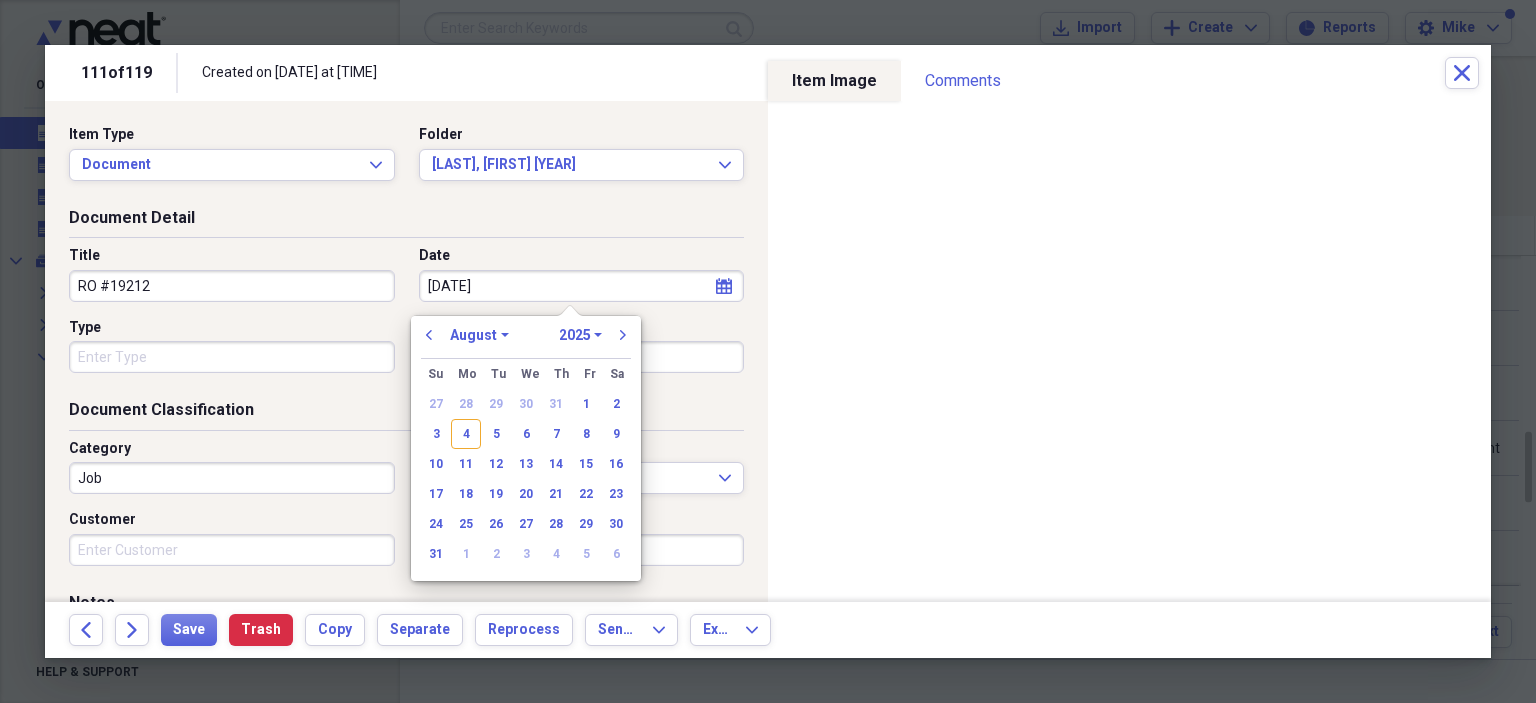 type on "7/11/202" 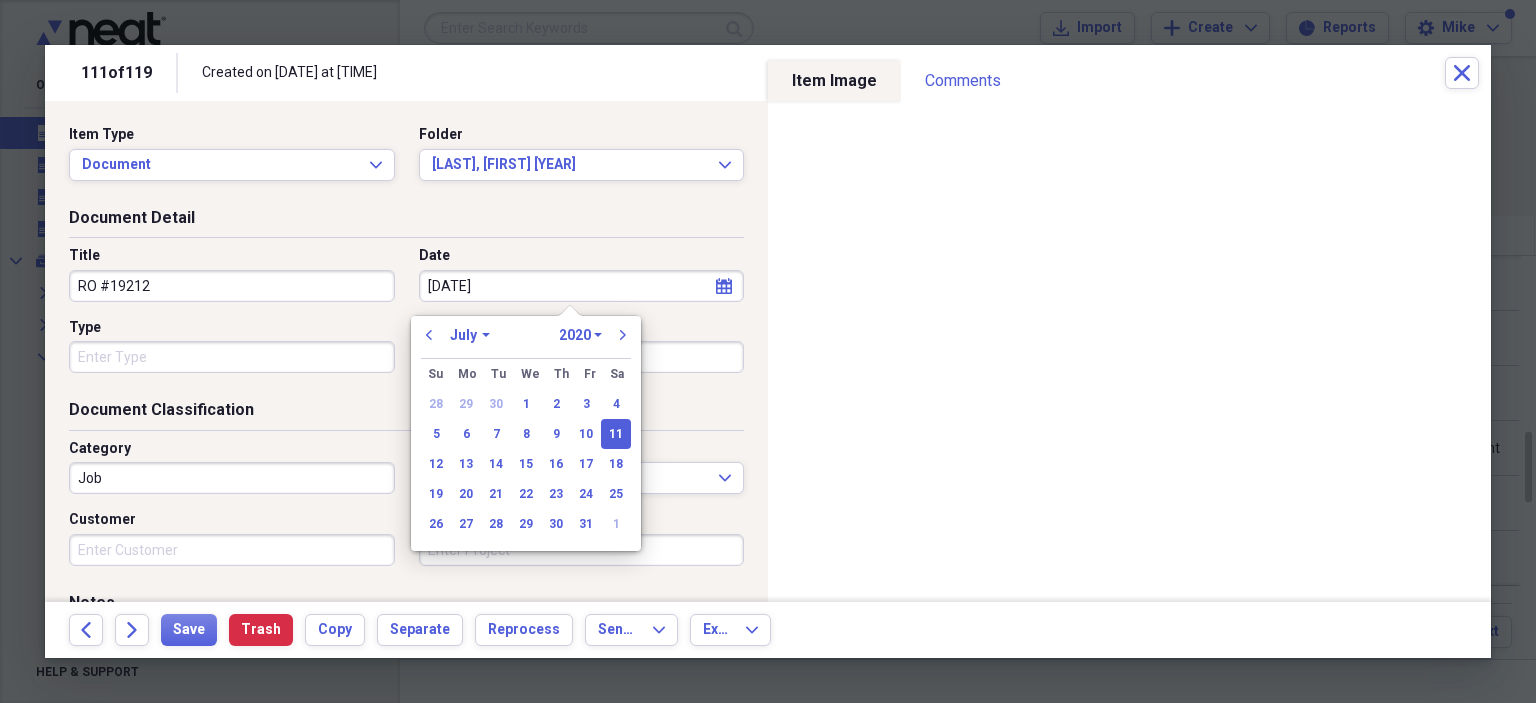 type on "7/11/2025" 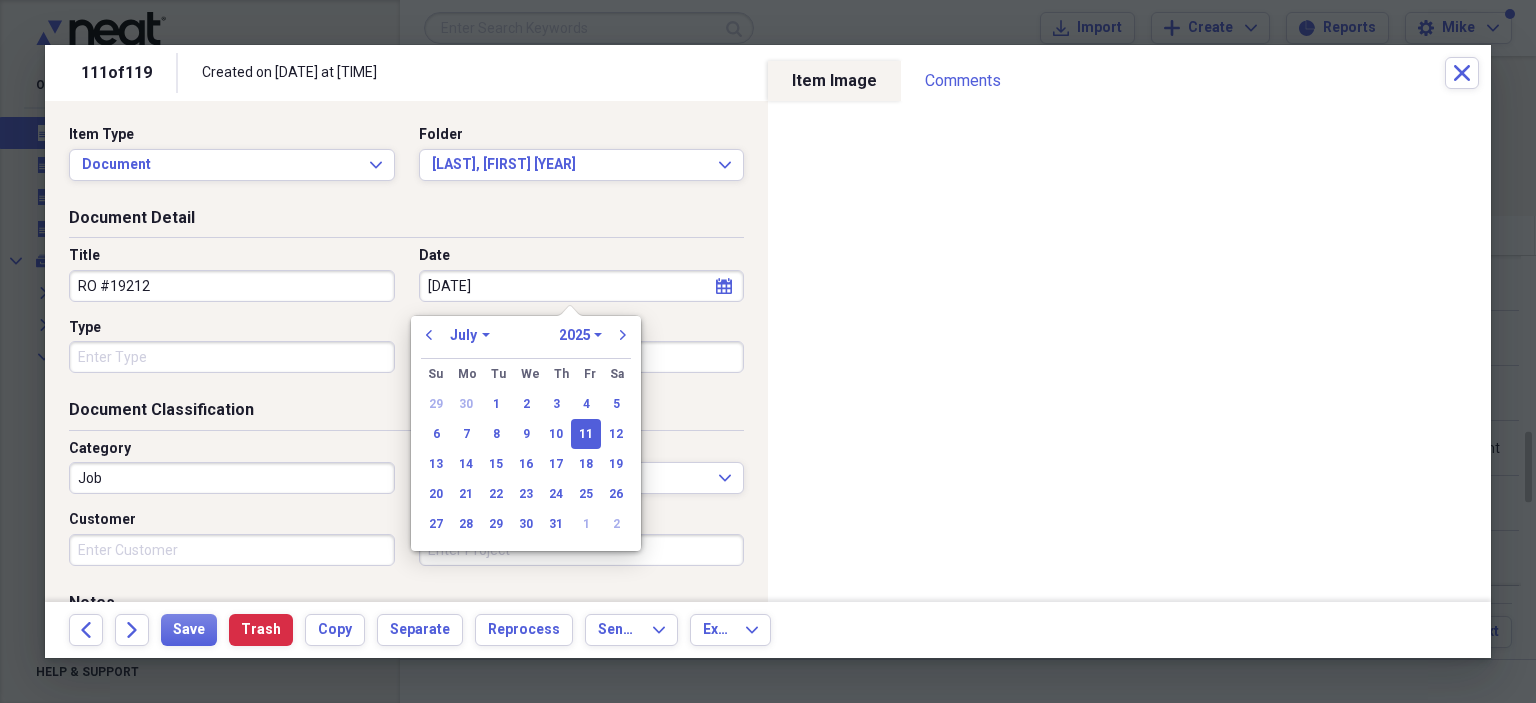 click on "Type" at bounding box center [232, 357] 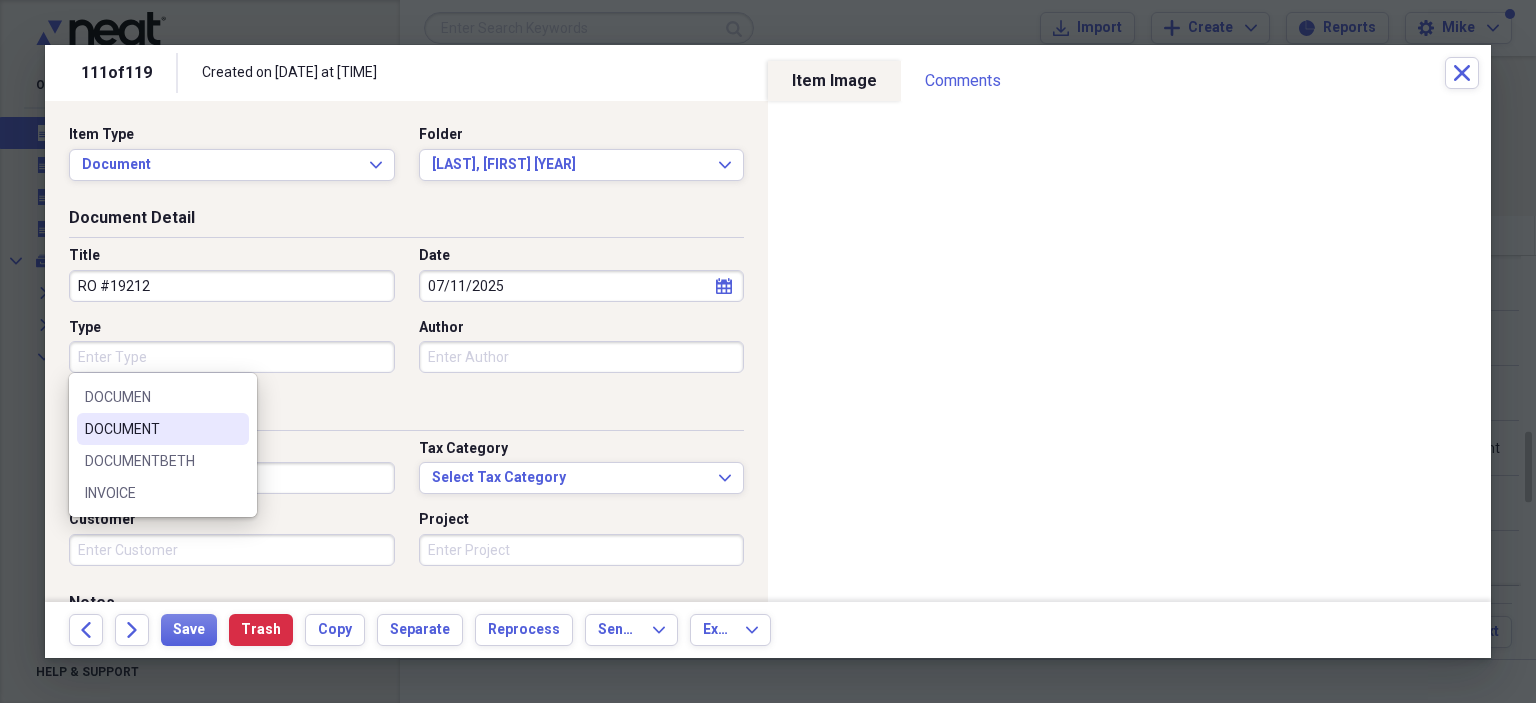 click on "DOCUMENT" at bounding box center [151, 429] 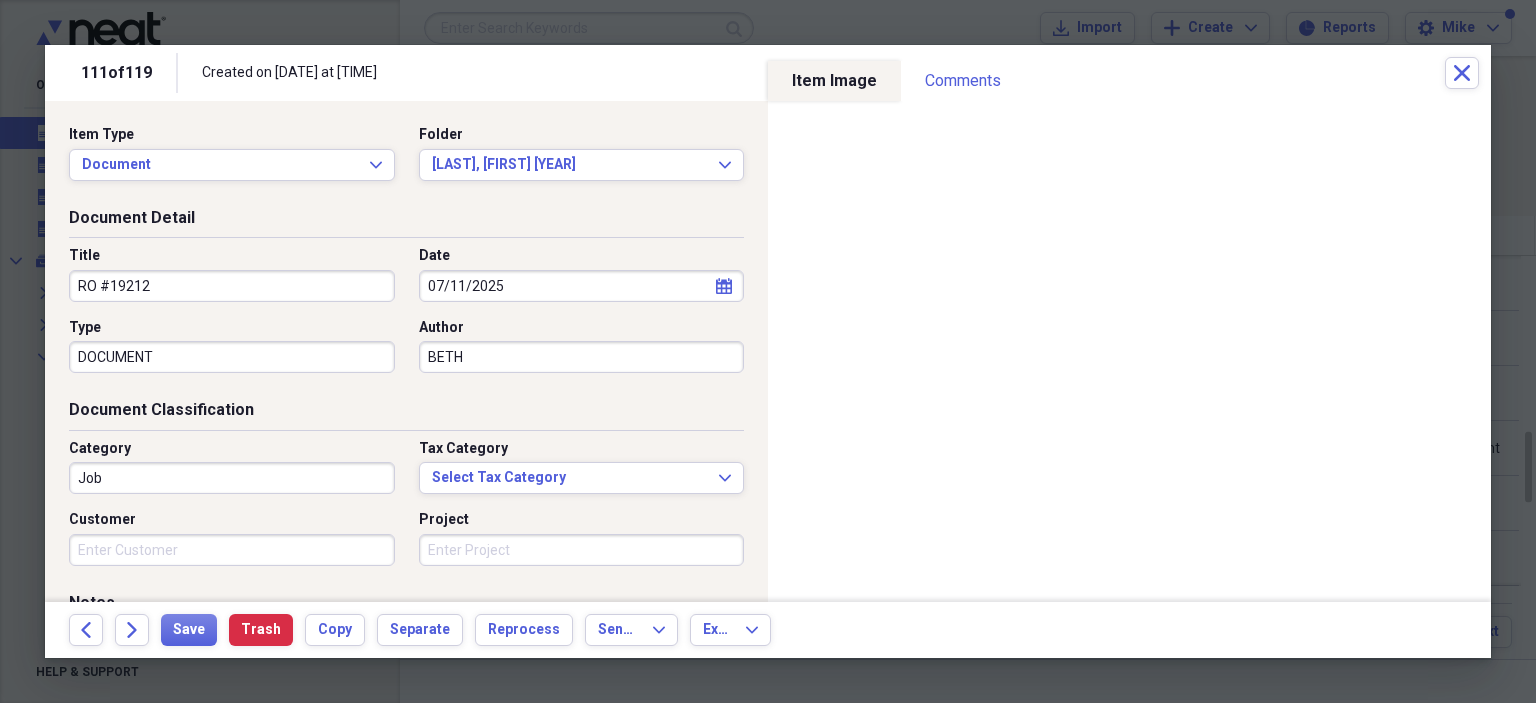 type on "BETH" 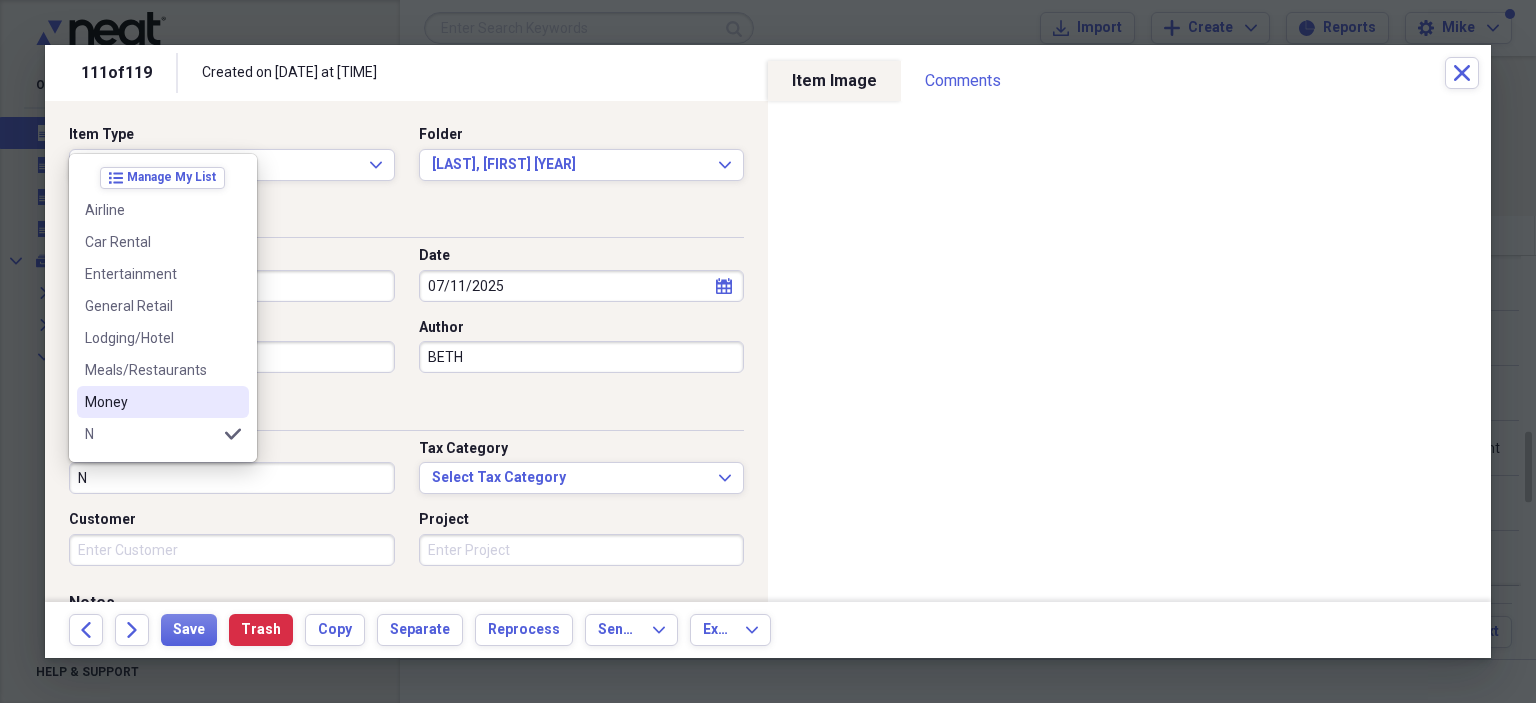 scroll, scrollTop: 100, scrollLeft: 0, axis: vertical 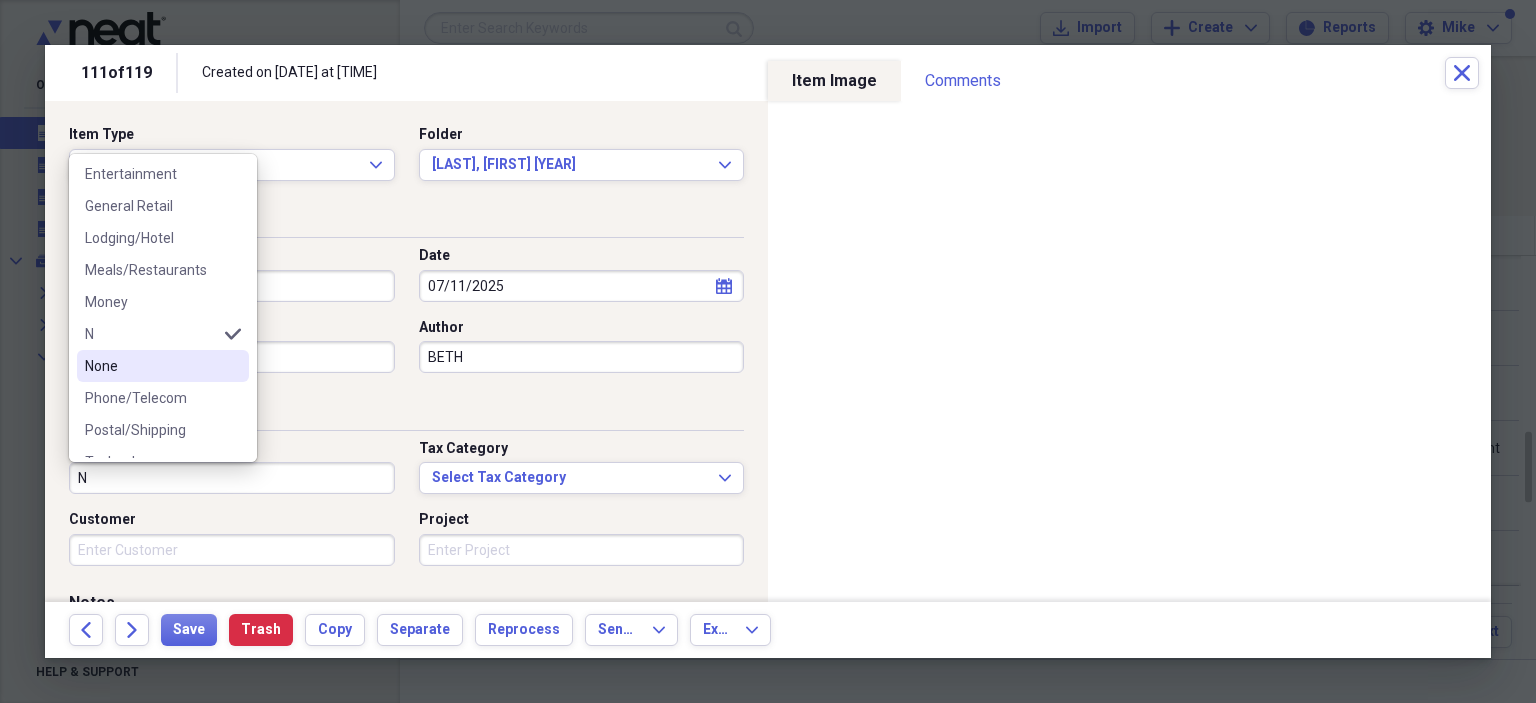 drag, startPoint x: 111, startPoint y: 359, endPoint x: 121, endPoint y: 373, distance: 17.20465 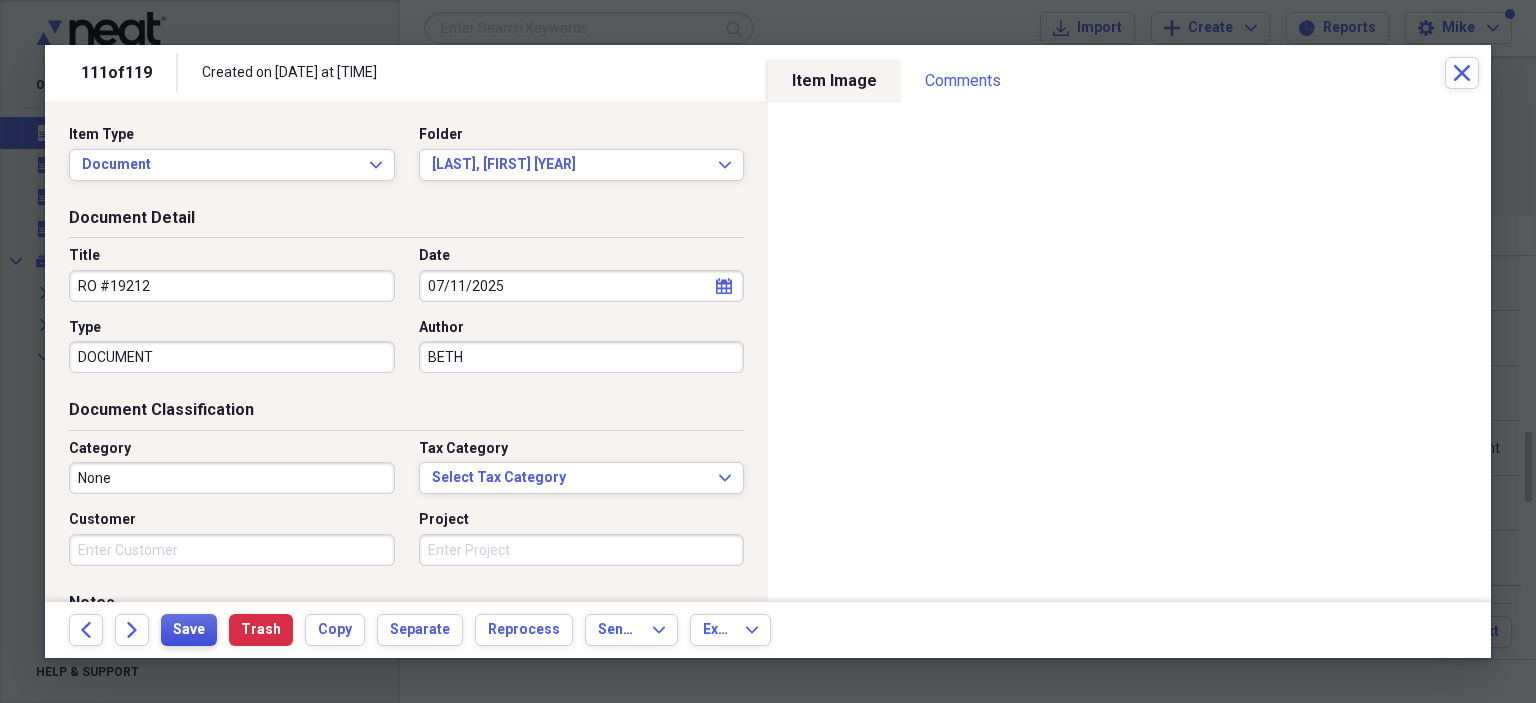 click on "Save" at bounding box center [189, 630] 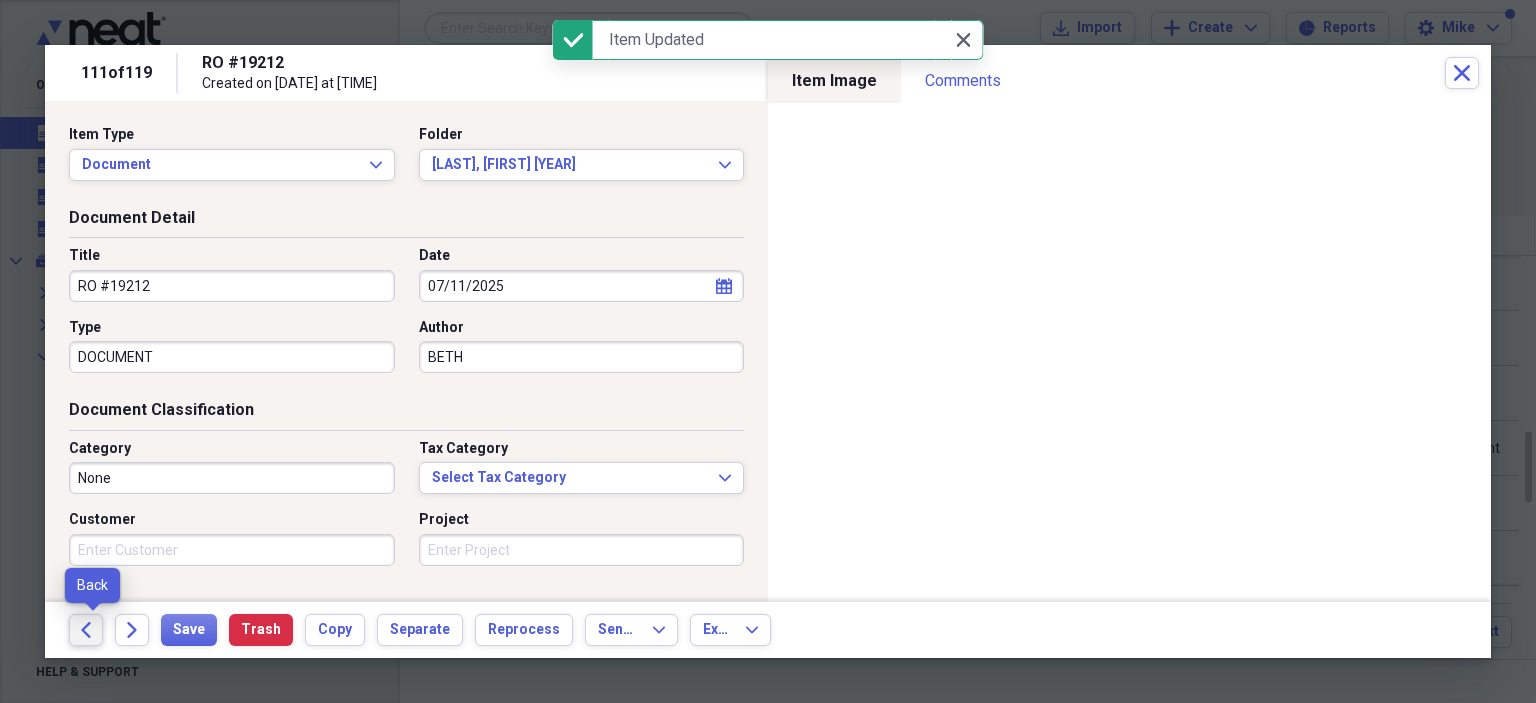 click on "Back" at bounding box center [86, 630] 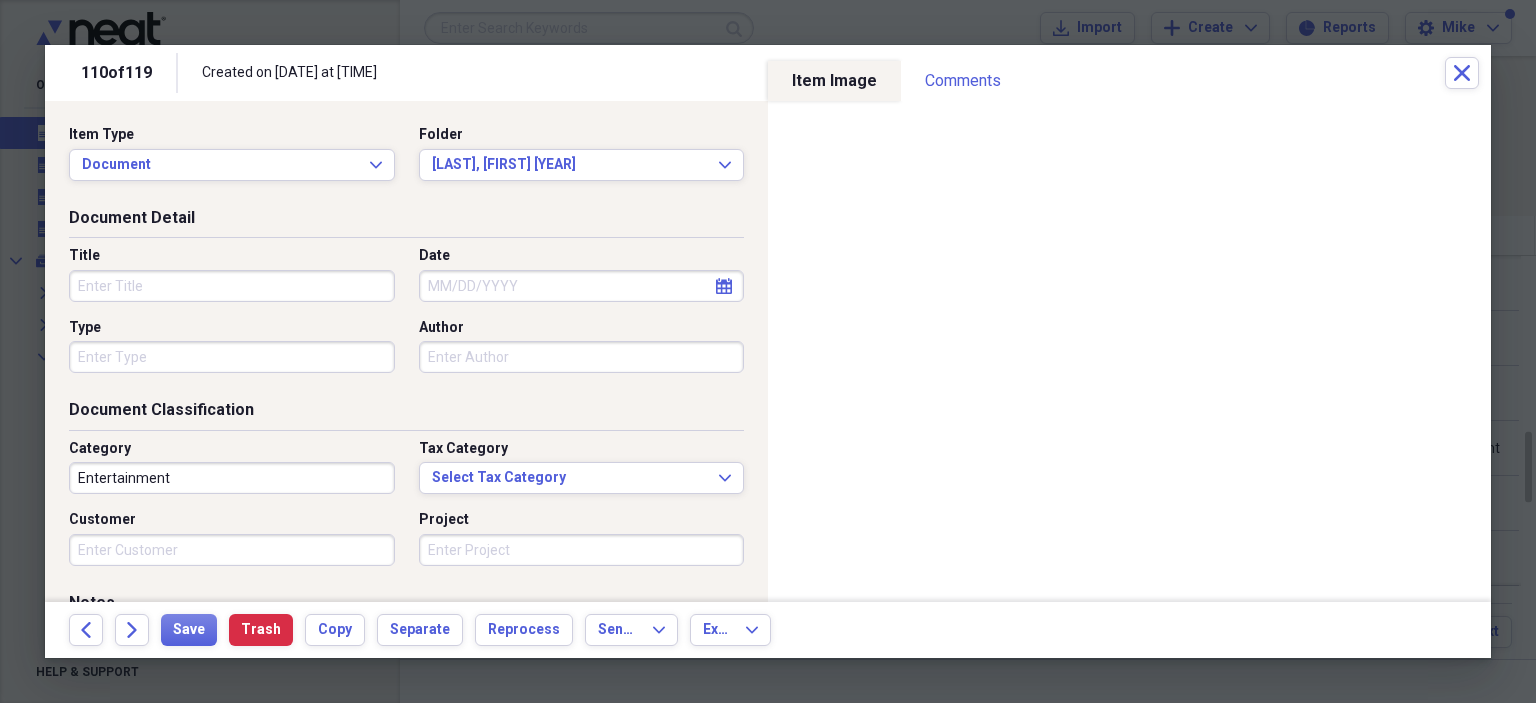 click on "Title" at bounding box center (232, 286) 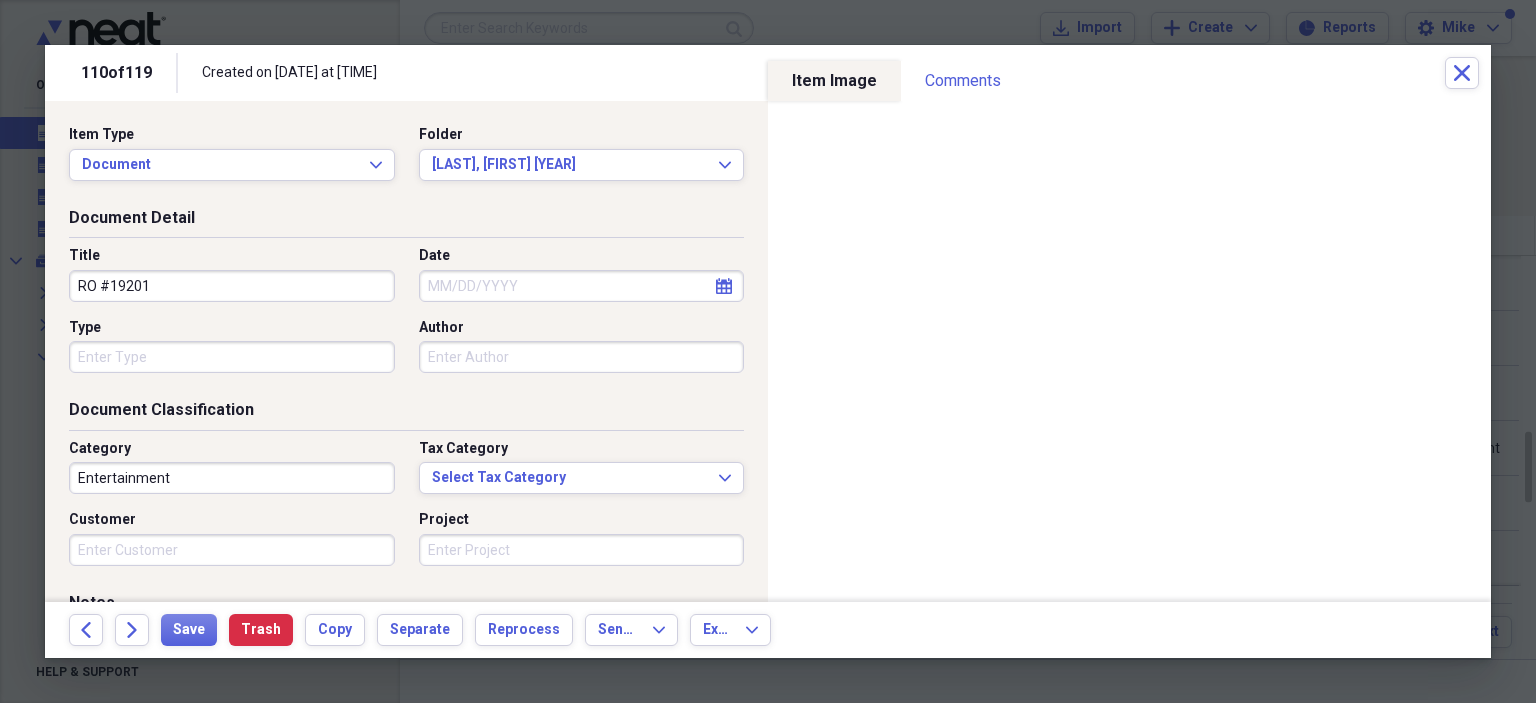 type on "RO #19201" 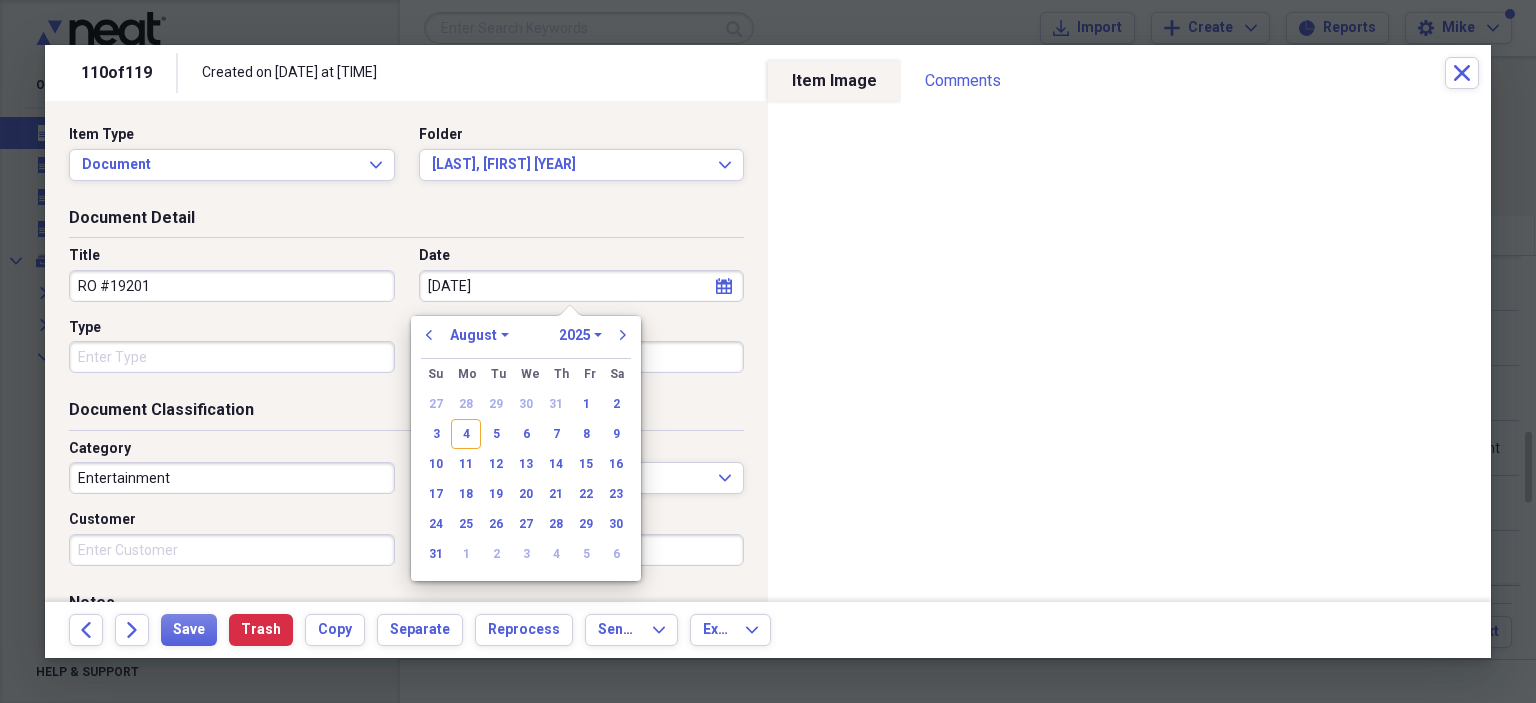 type on "7/11/202" 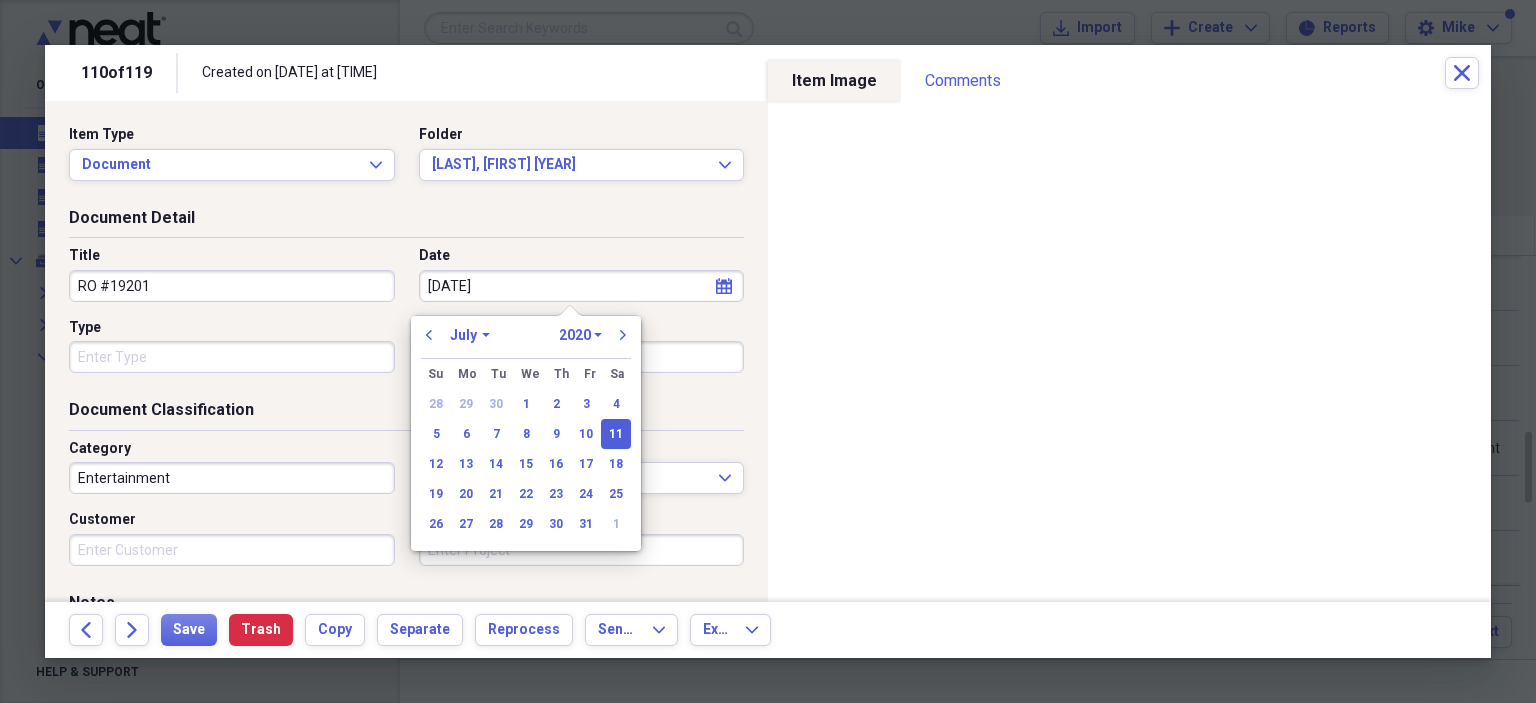type on "7/11/2025" 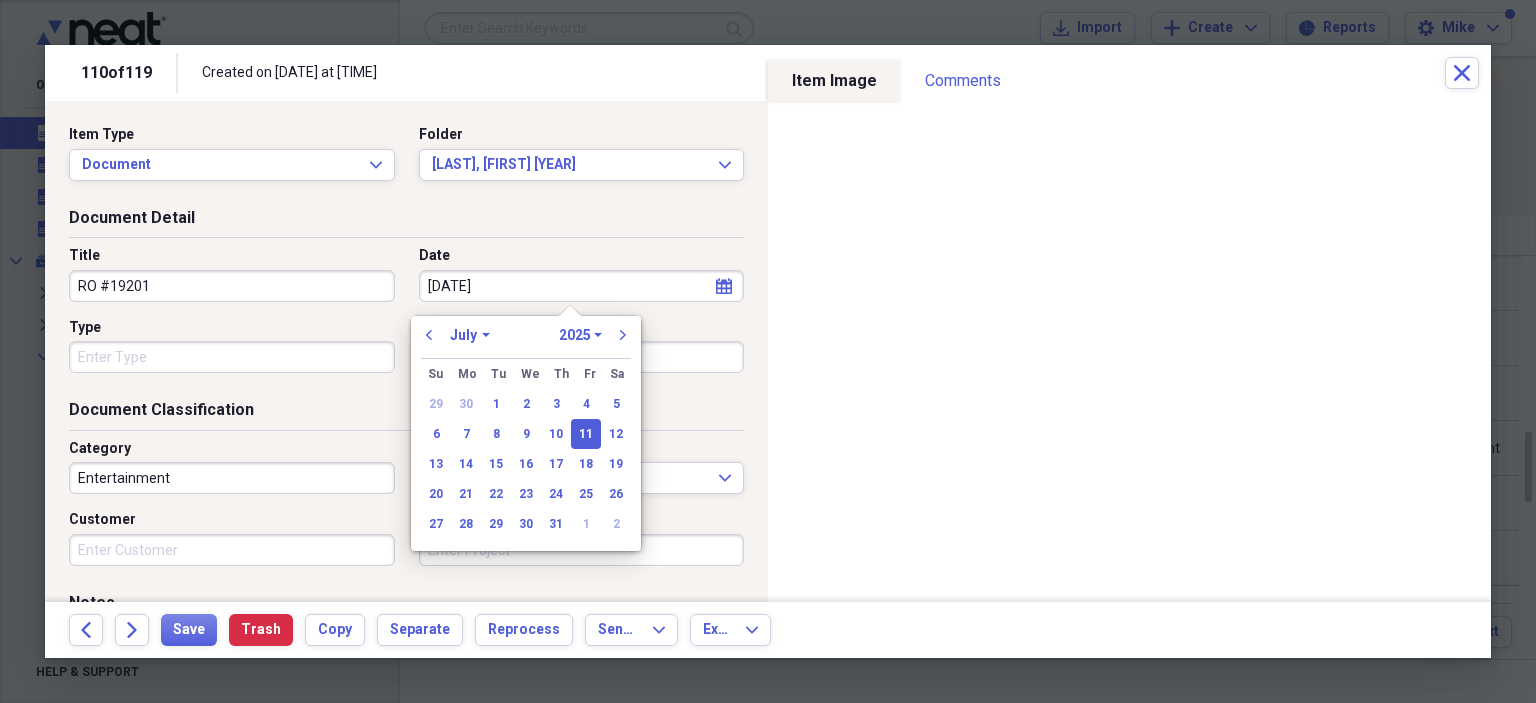 type on "07/11/2025" 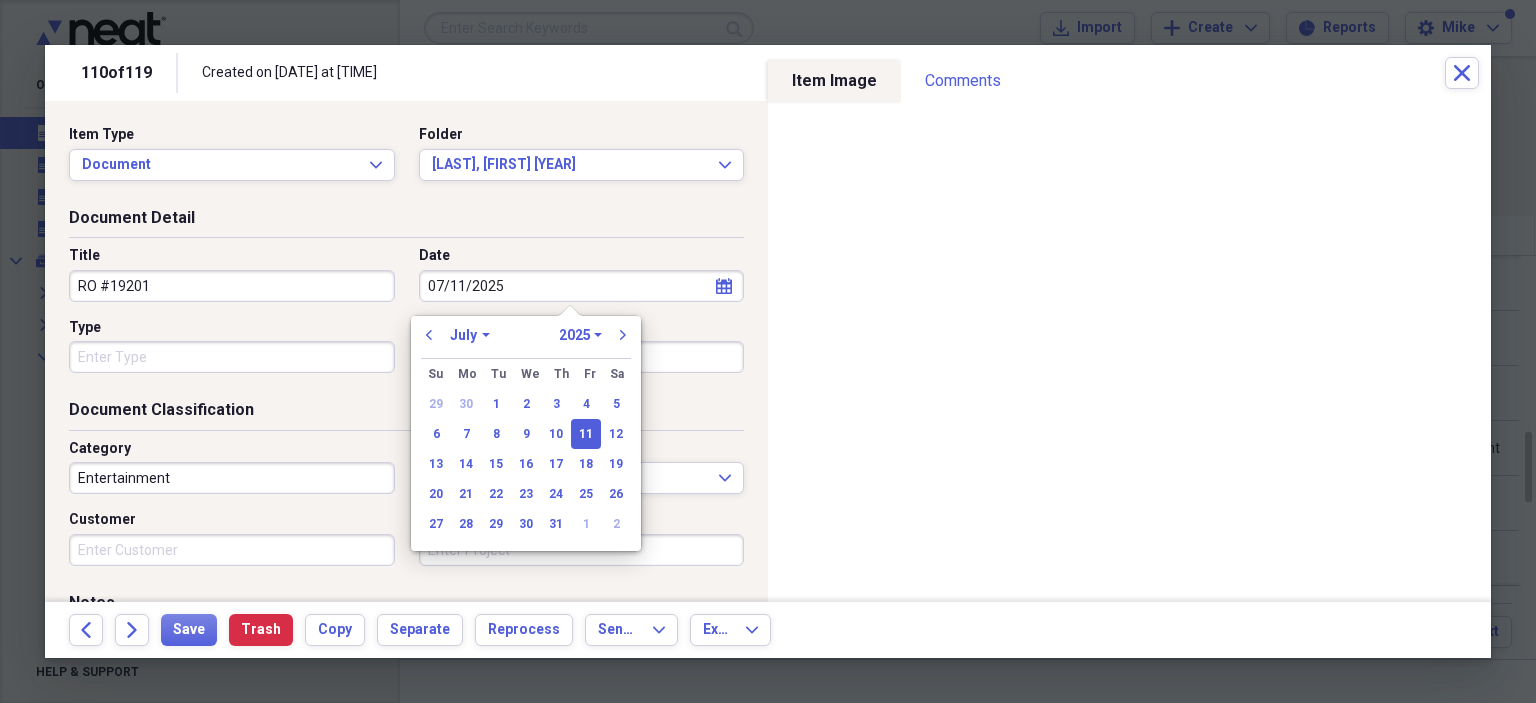 click on "Type" at bounding box center (232, 357) 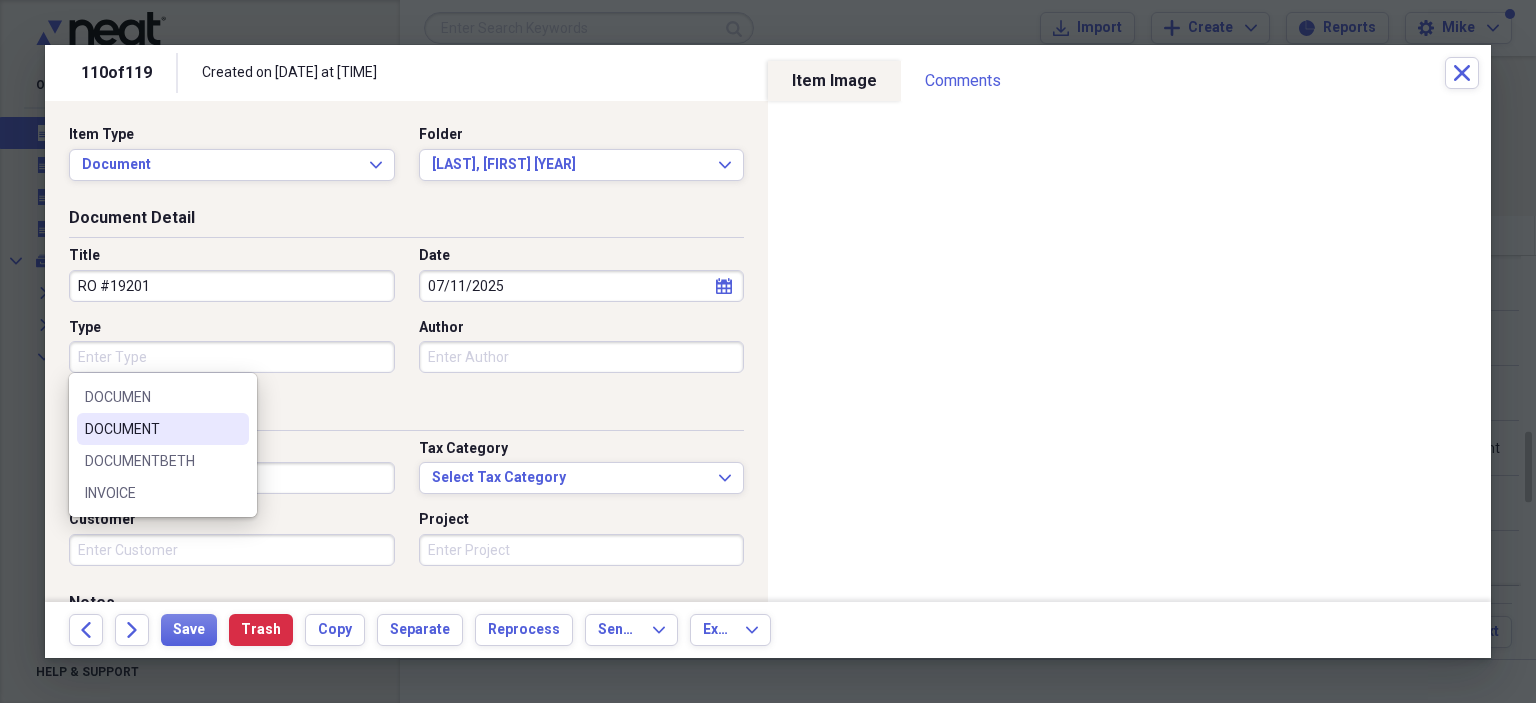 click on "DOCUMENT" at bounding box center [151, 429] 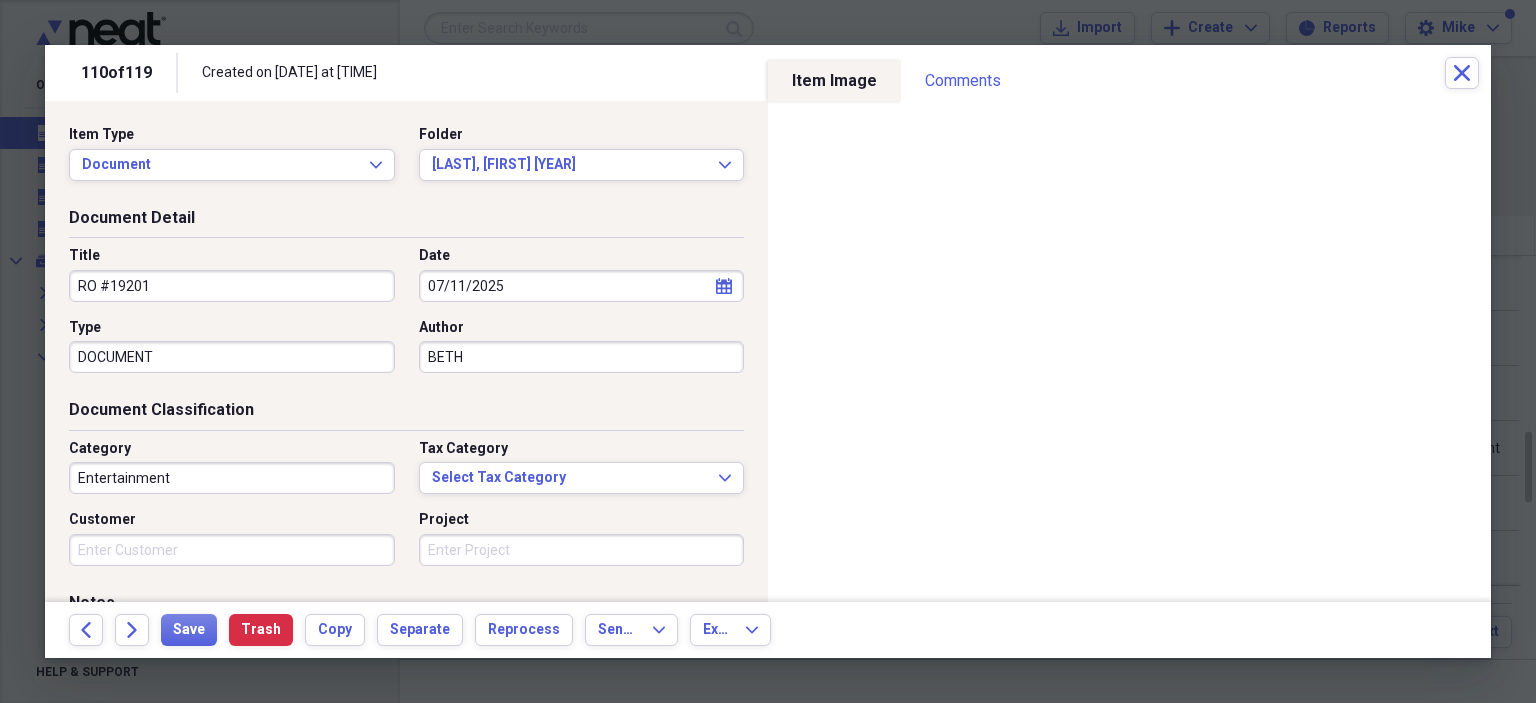 type on "BETH" 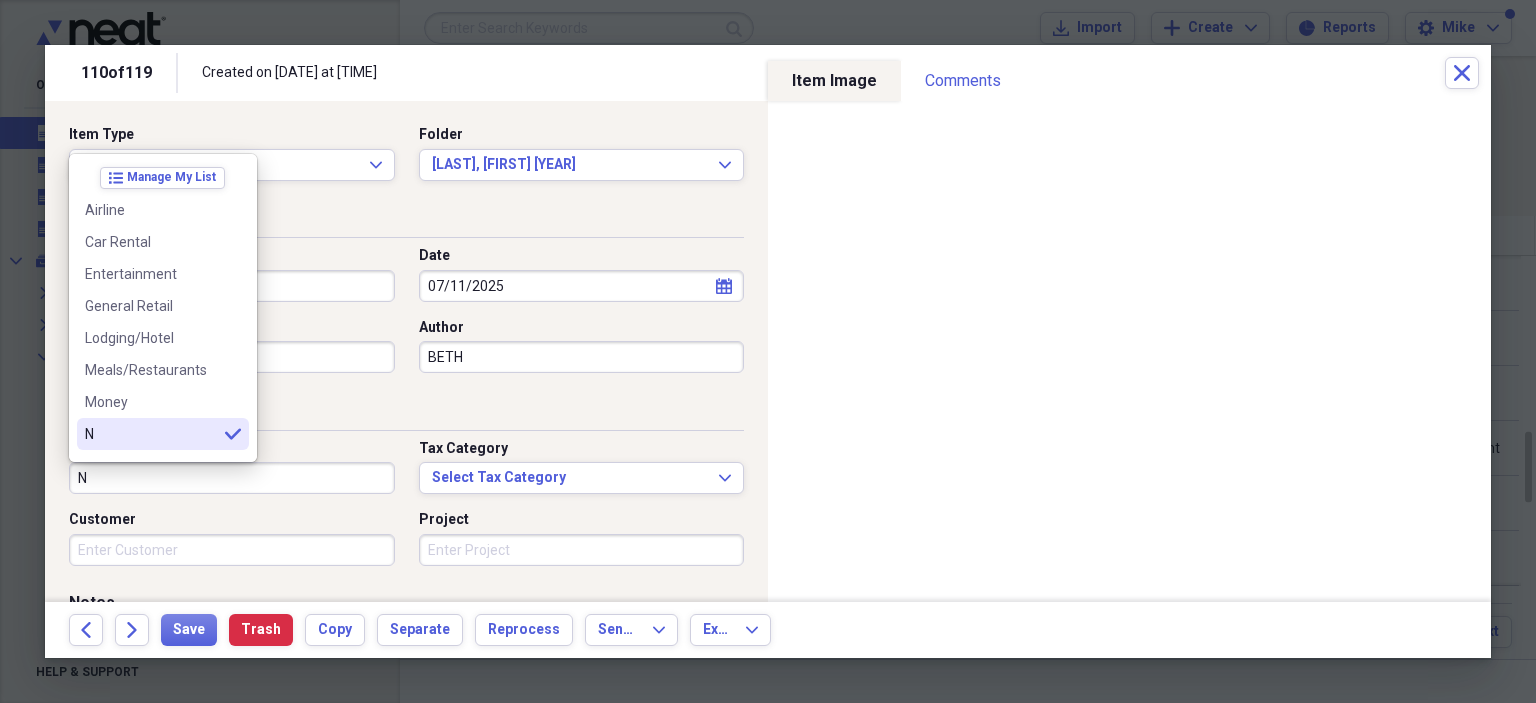 click on "N" at bounding box center (151, 434) 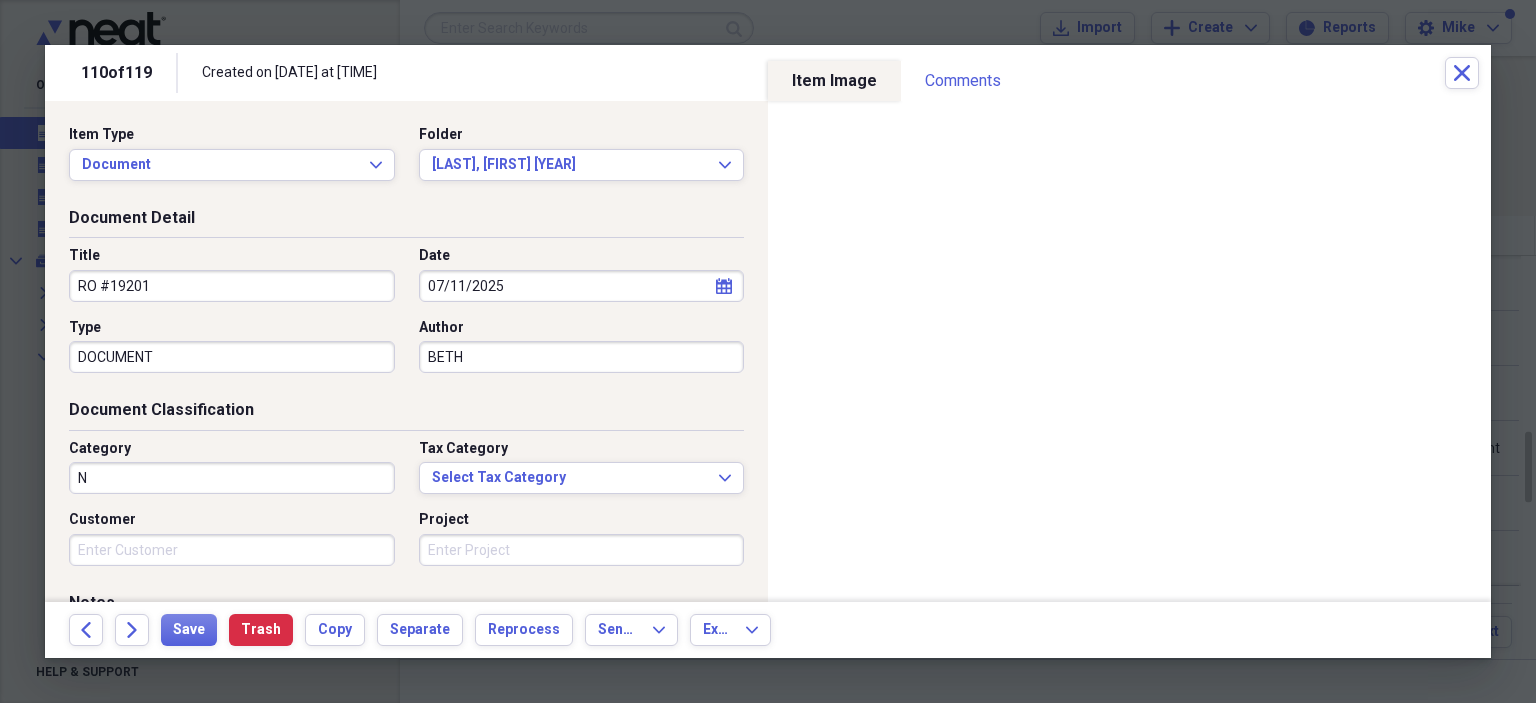 scroll, scrollTop: 100, scrollLeft: 0, axis: vertical 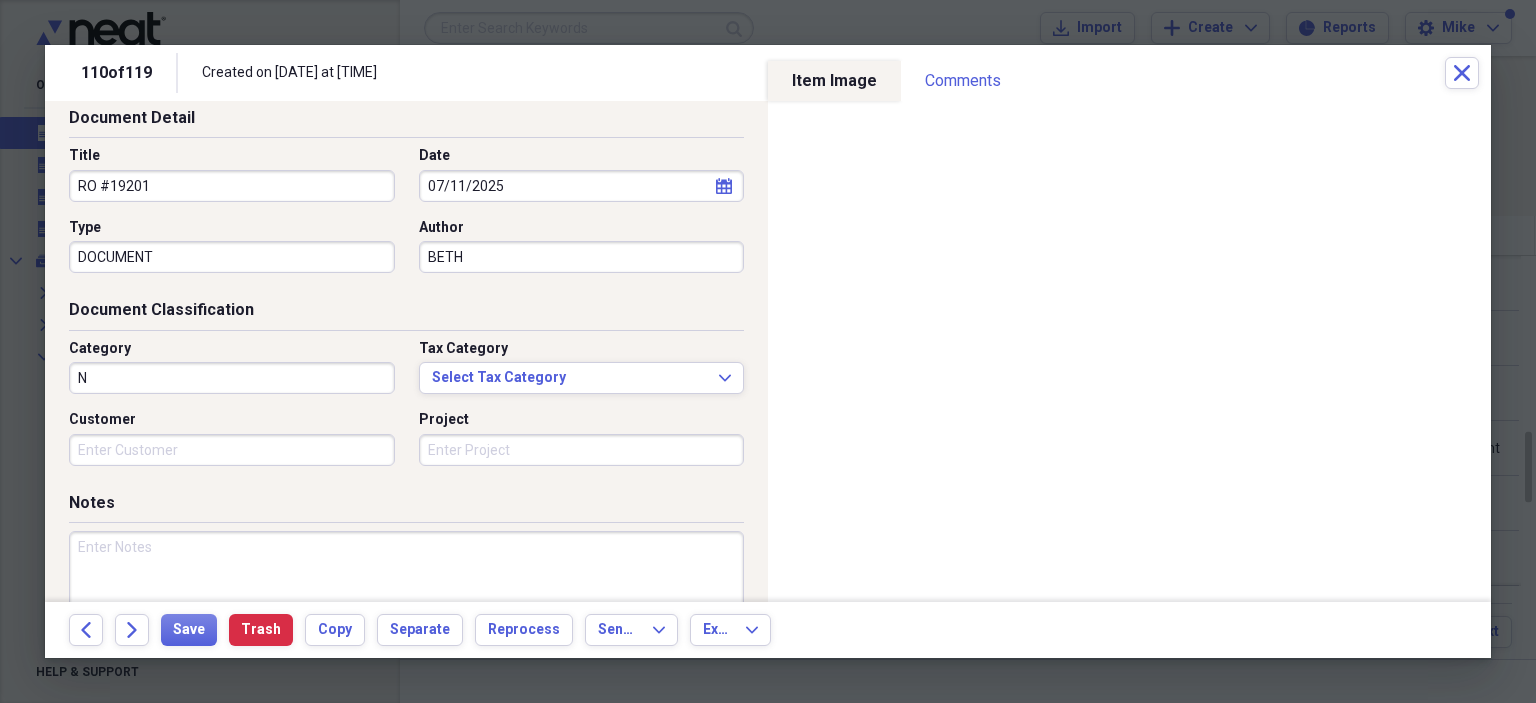 click on "N" at bounding box center (232, 378) 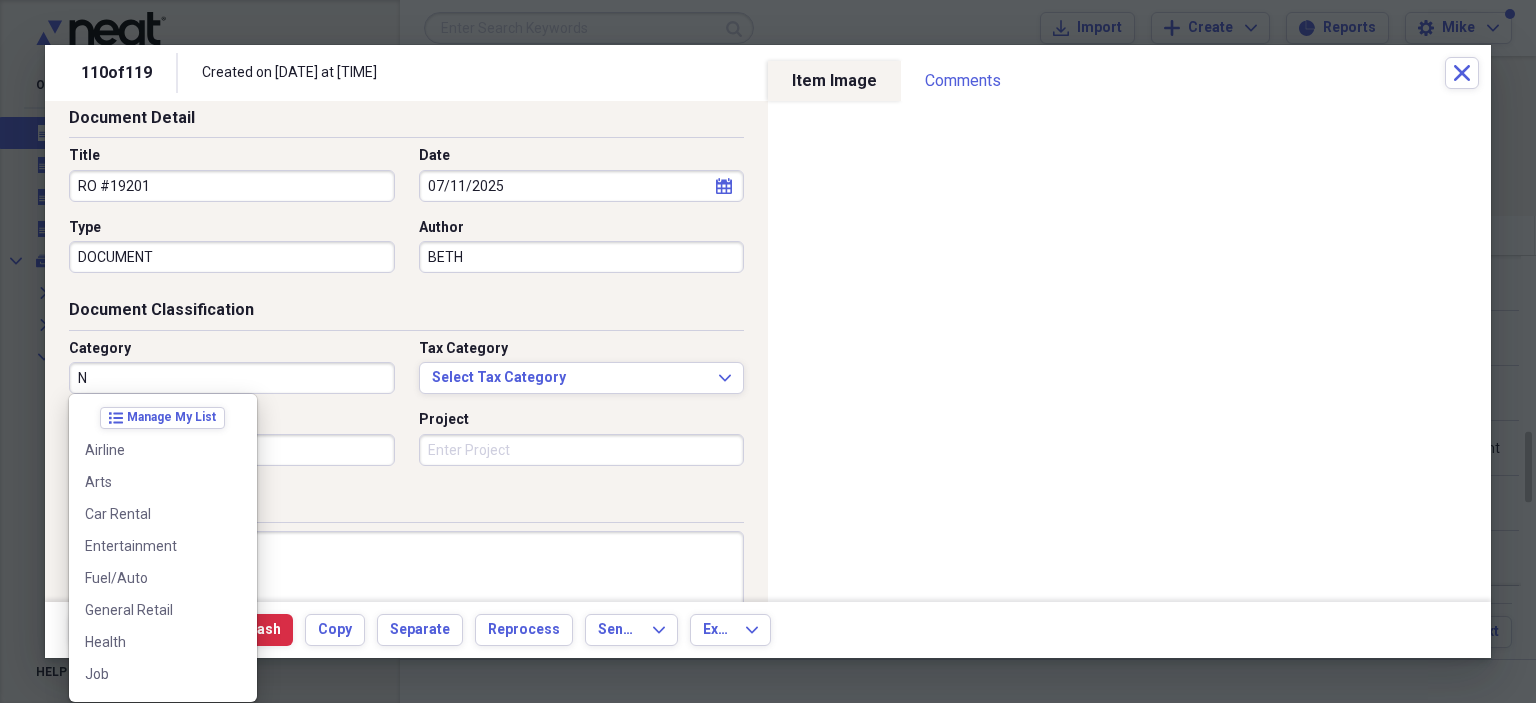 scroll, scrollTop: 188, scrollLeft: 0, axis: vertical 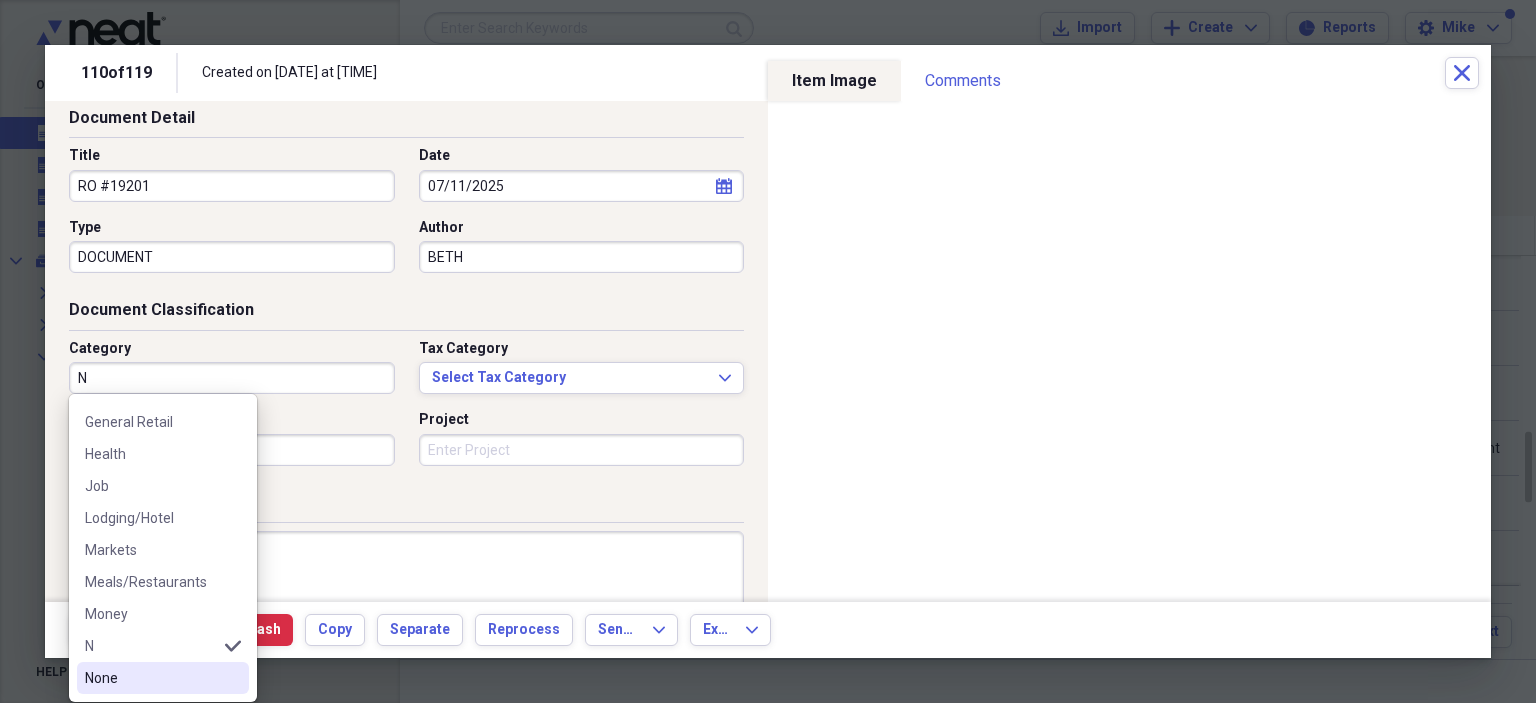 click on "None" at bounding box center (151, 678) 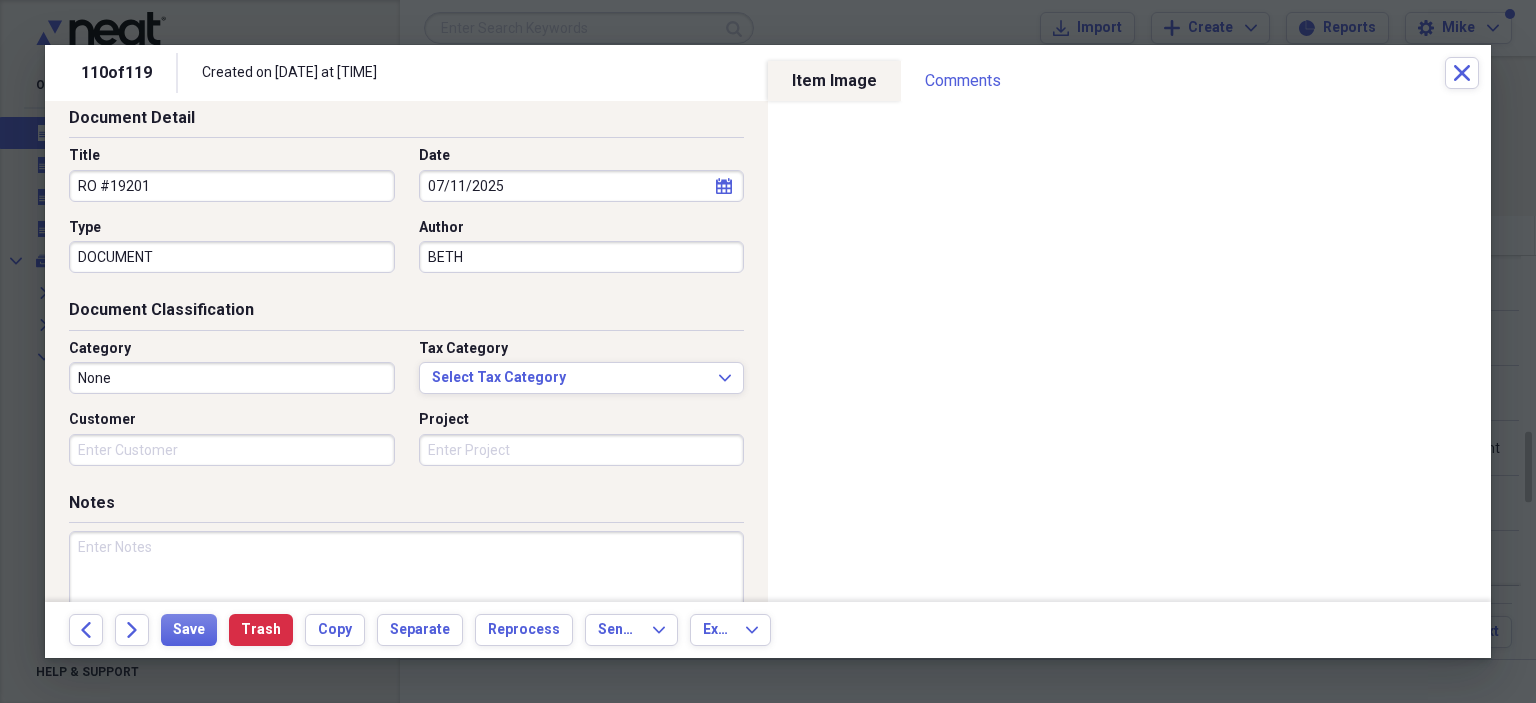scroll, scrollTop: 0, scrollLeft: 0, axis: both 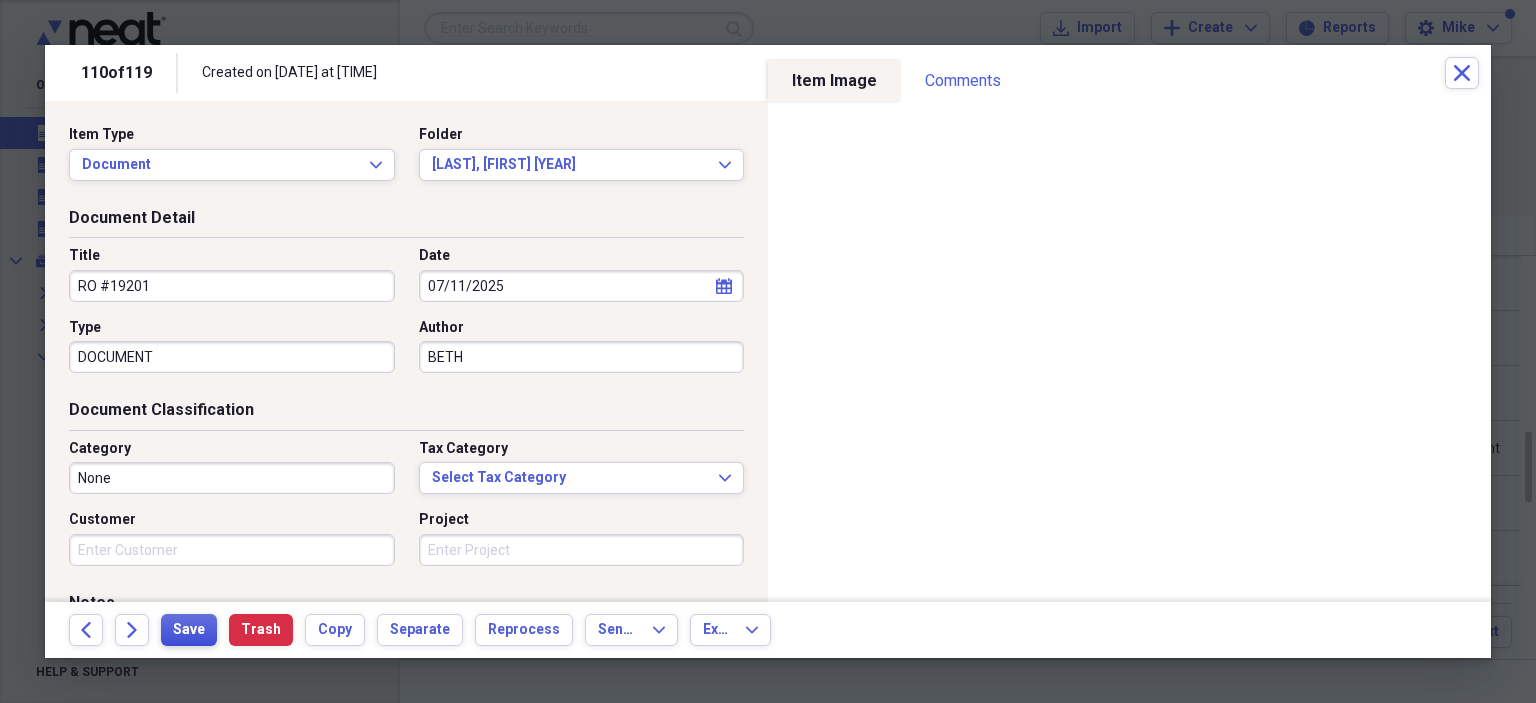 click on "Save" at bounding box center (189, 630) 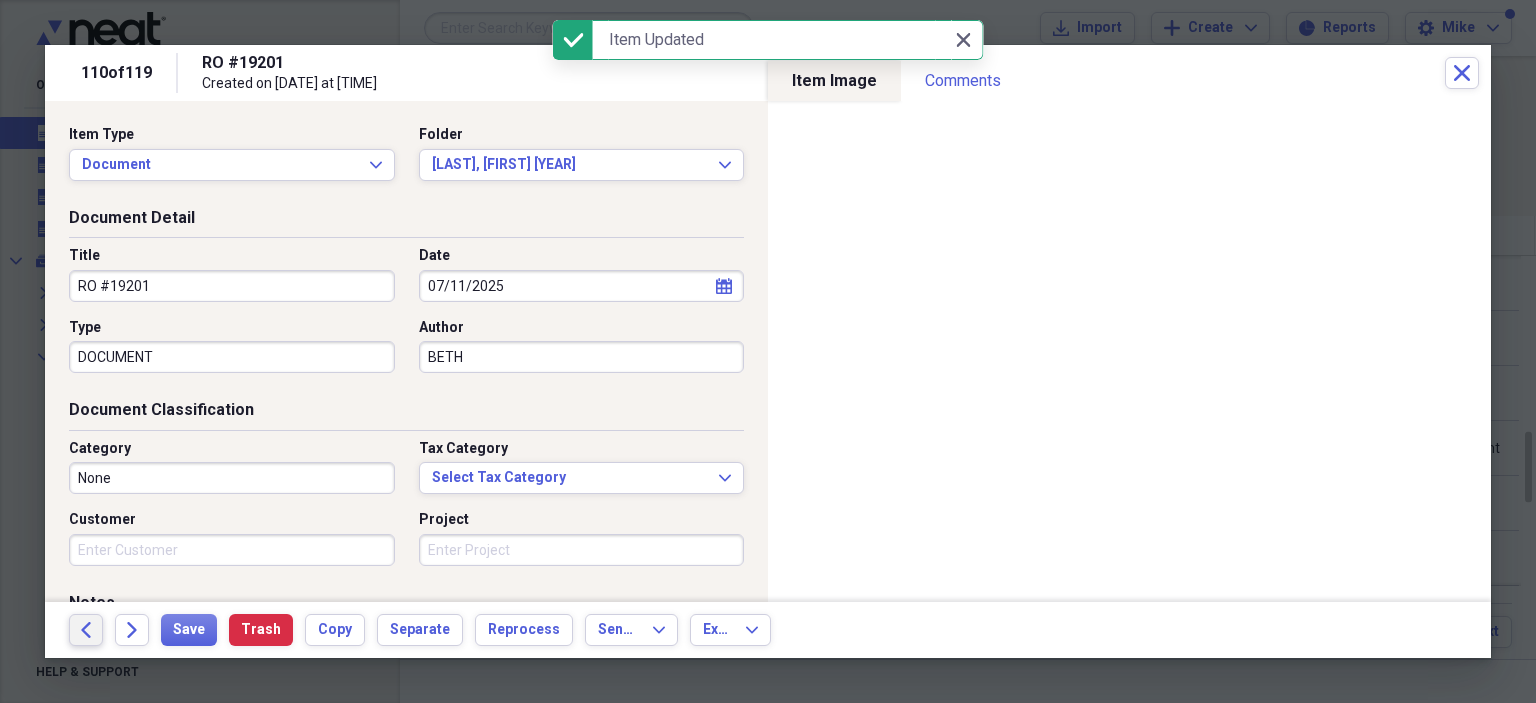 click on "Back" 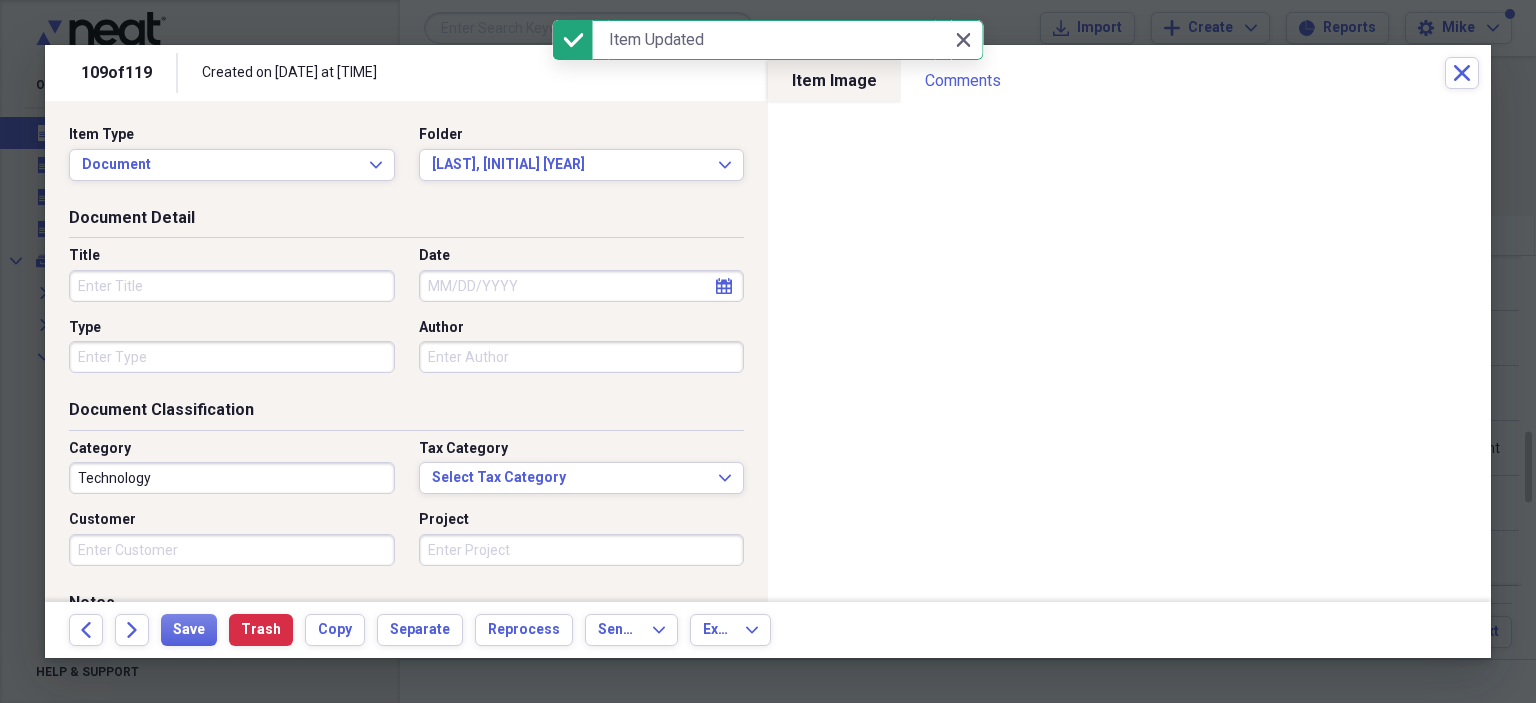 click on "Title" at bounding box center (232, 286) 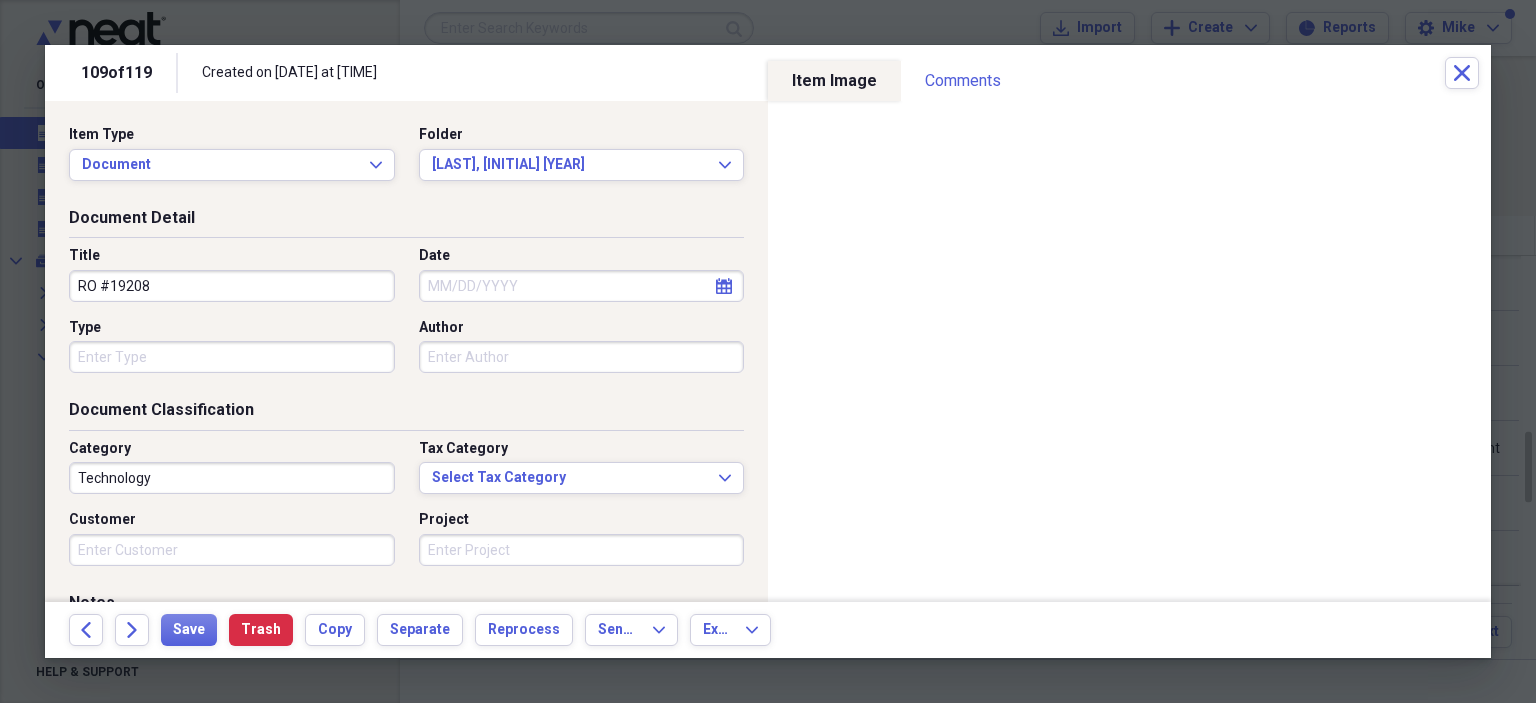 type on "RO #19208" 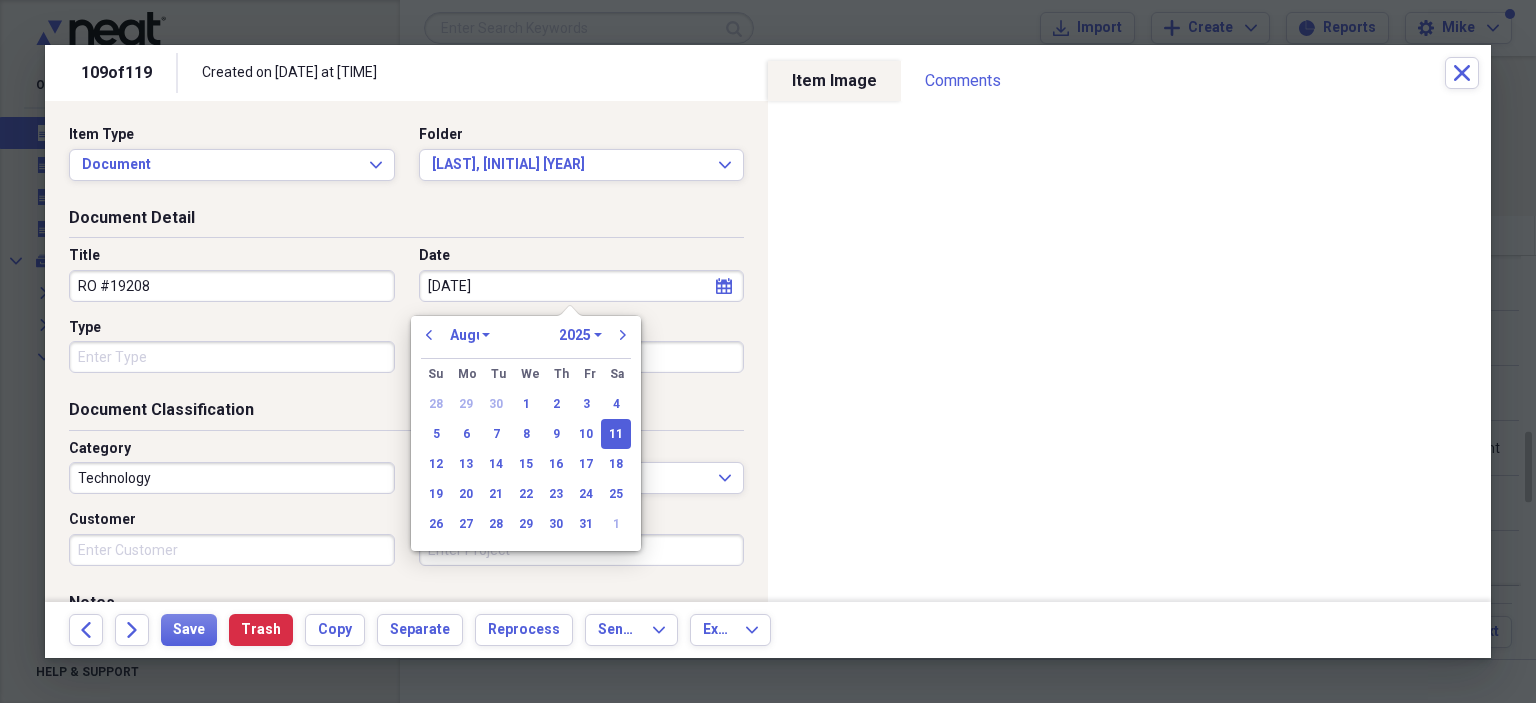 type on "7/11/202" 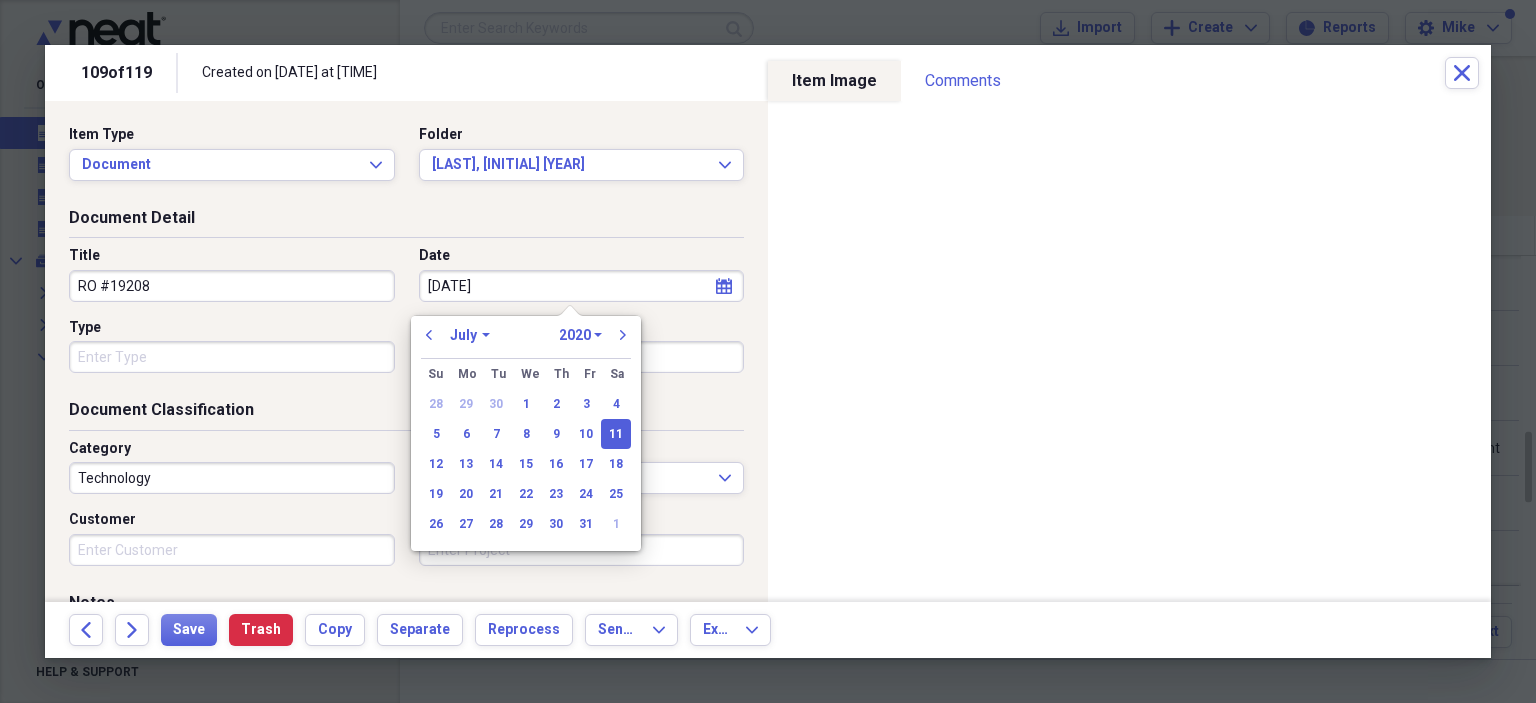 type on "7/11/2025" 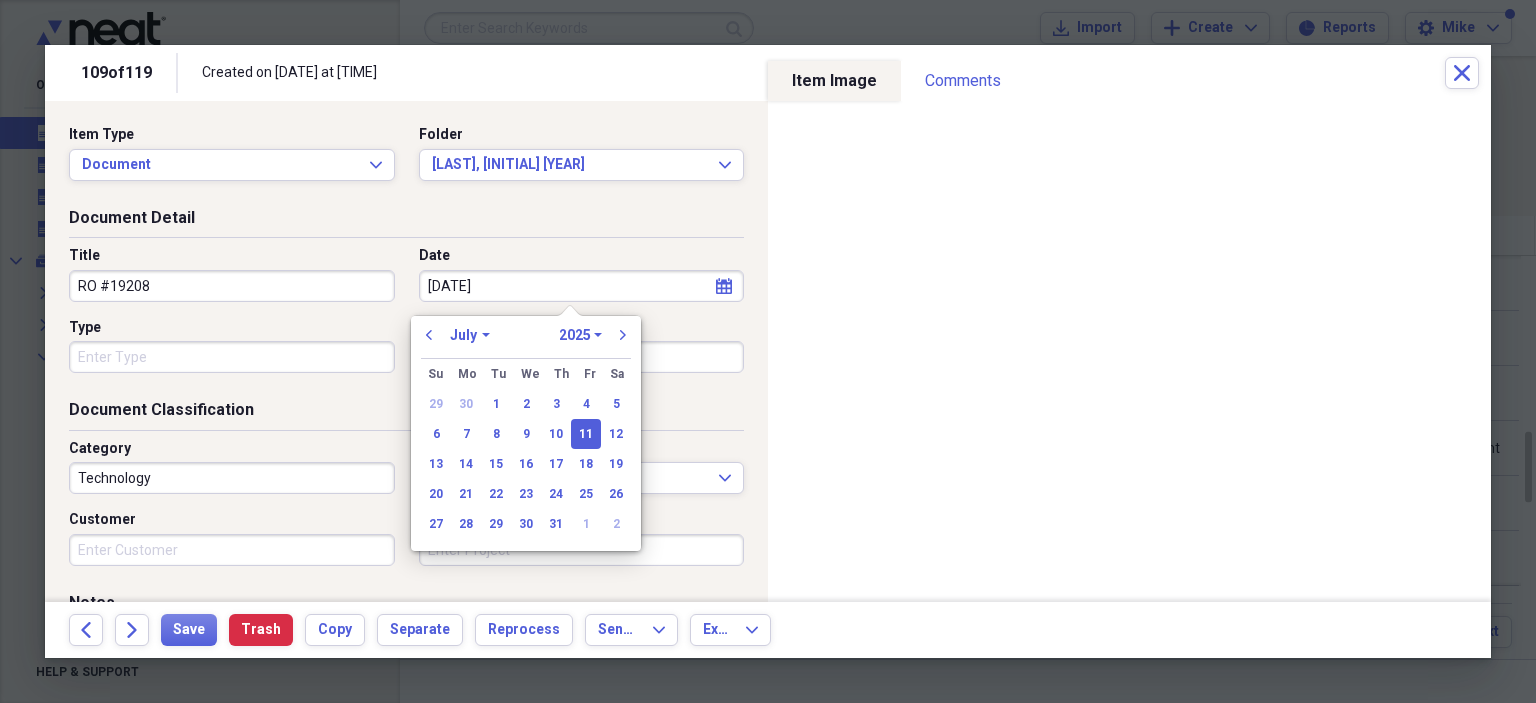 type on "07/11/2025" 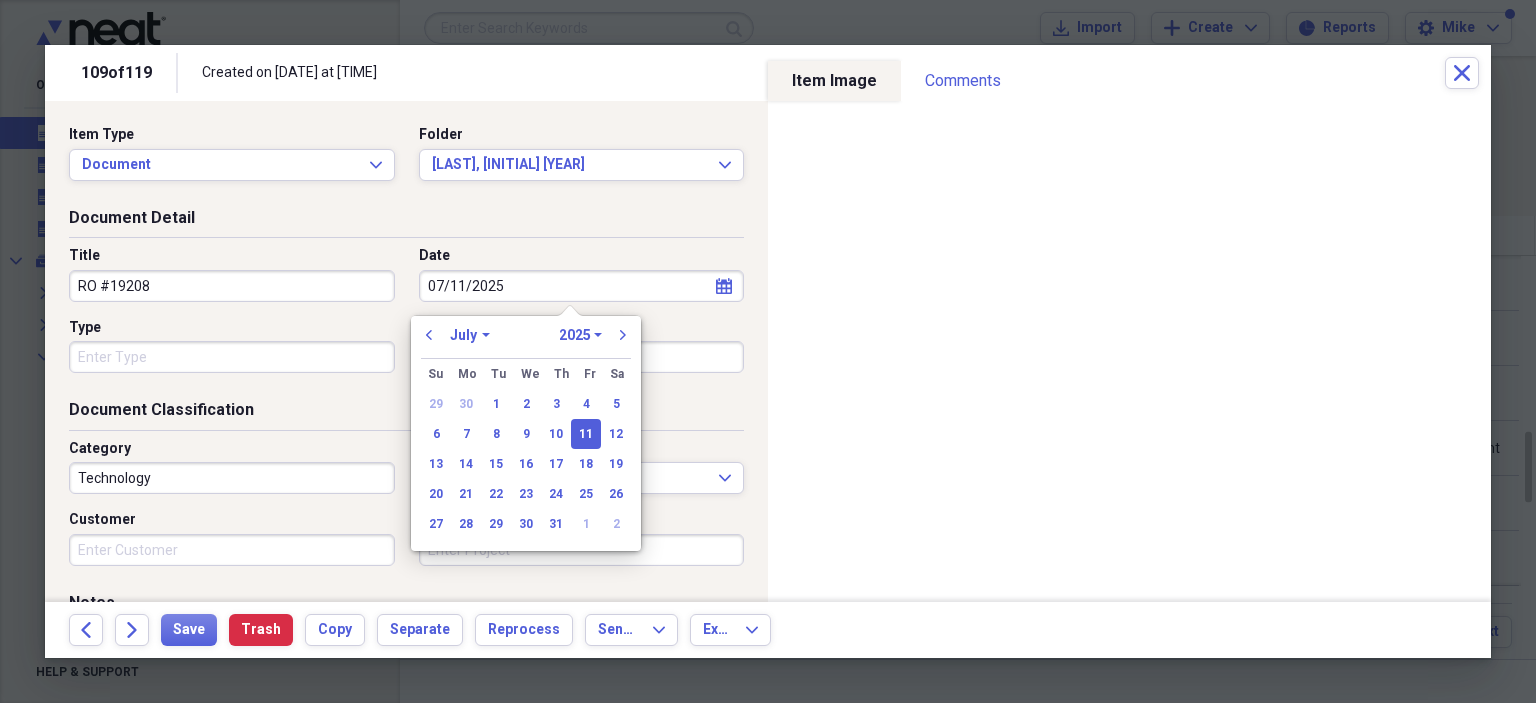 drag, startPoint x: 163, startPoint y: 355, endPoint x: 161, endPoint y: 371, distance: 16.124516 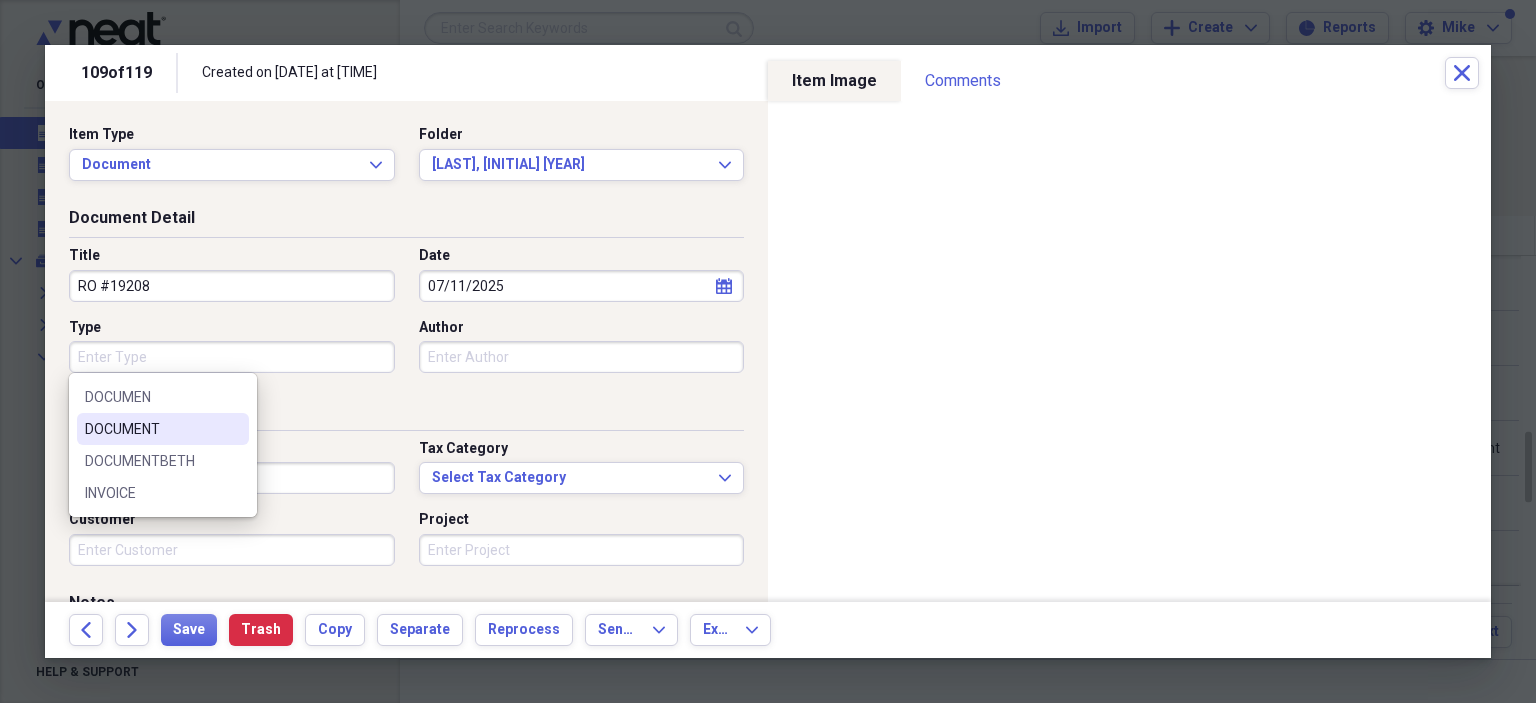 click on "DOCUMENT" at bounding box center [151, 429] 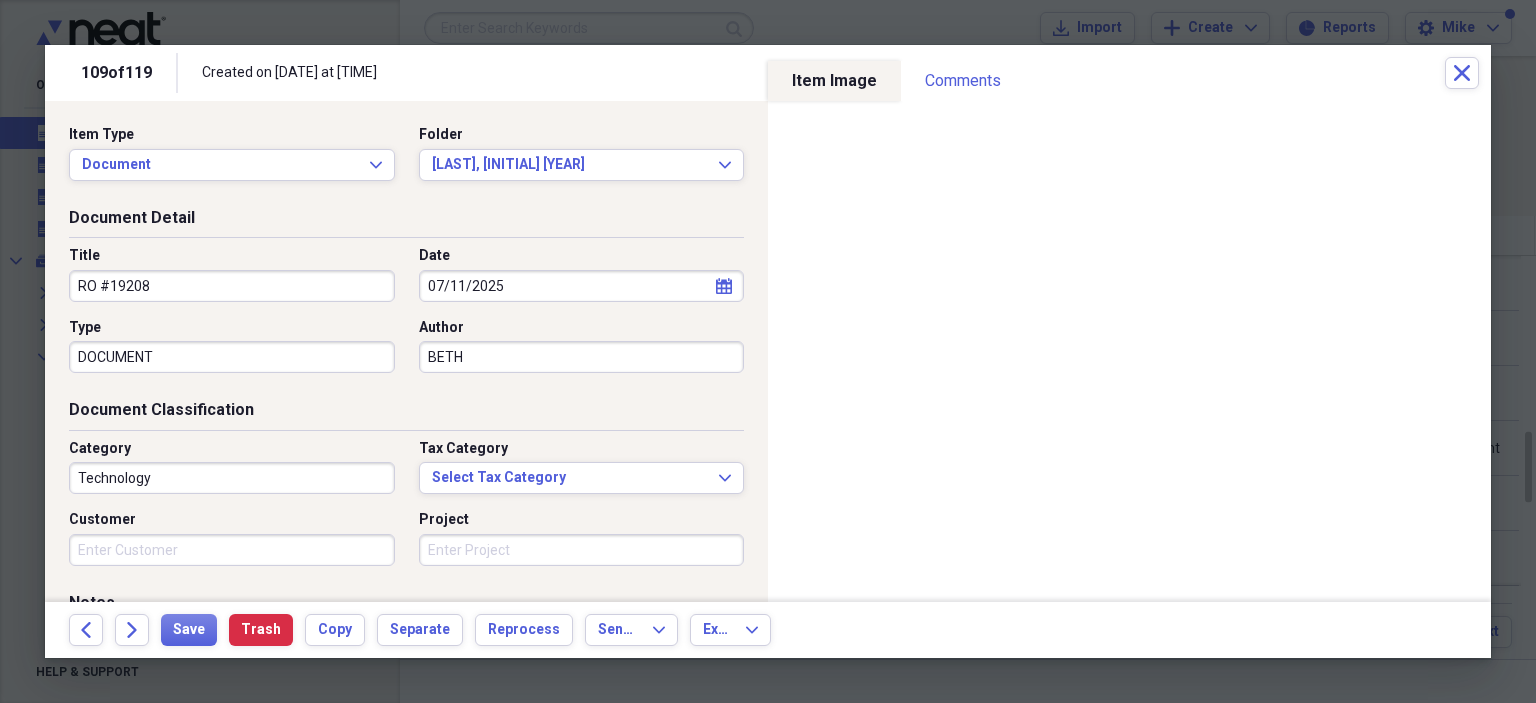 type on "BETH" 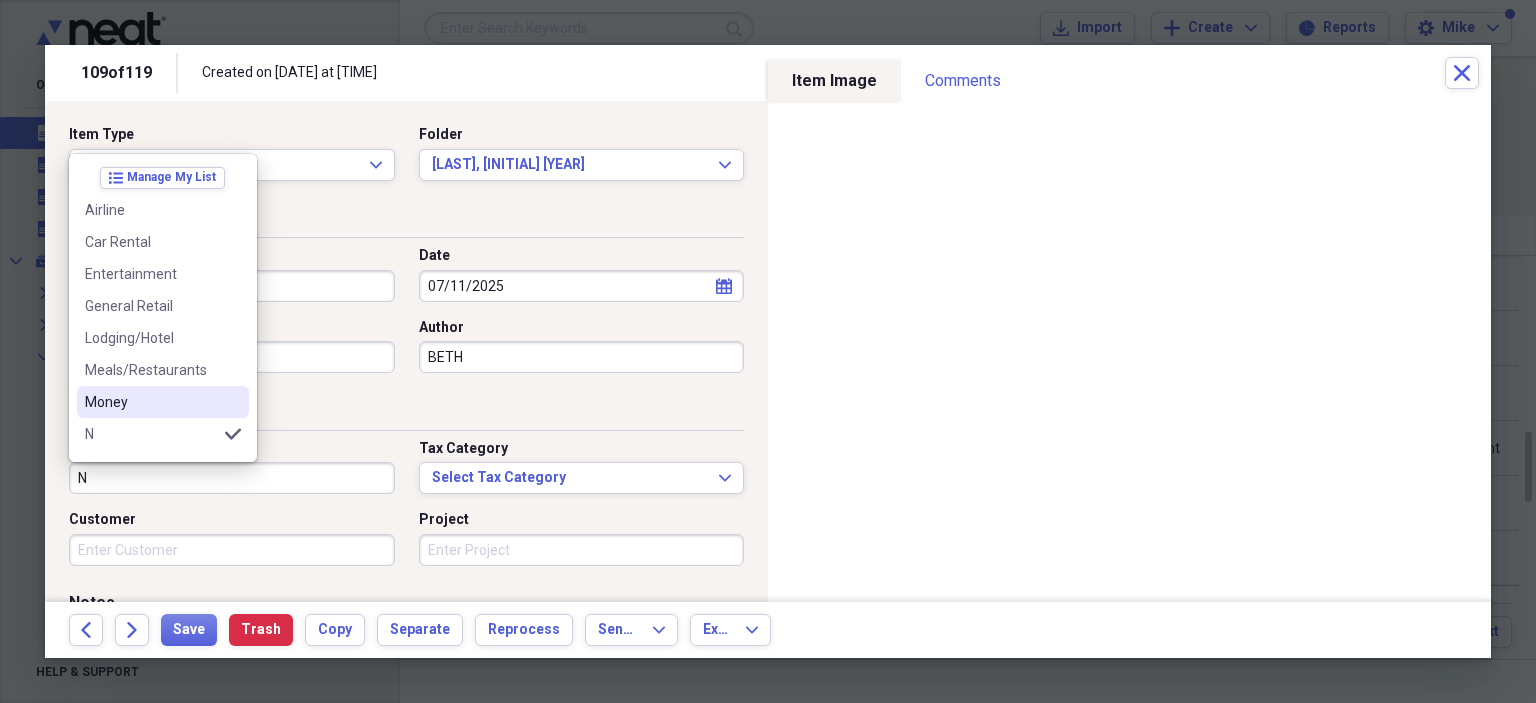 scroll, scrollTop: 100, scrollLeft: 0, axis: vertical 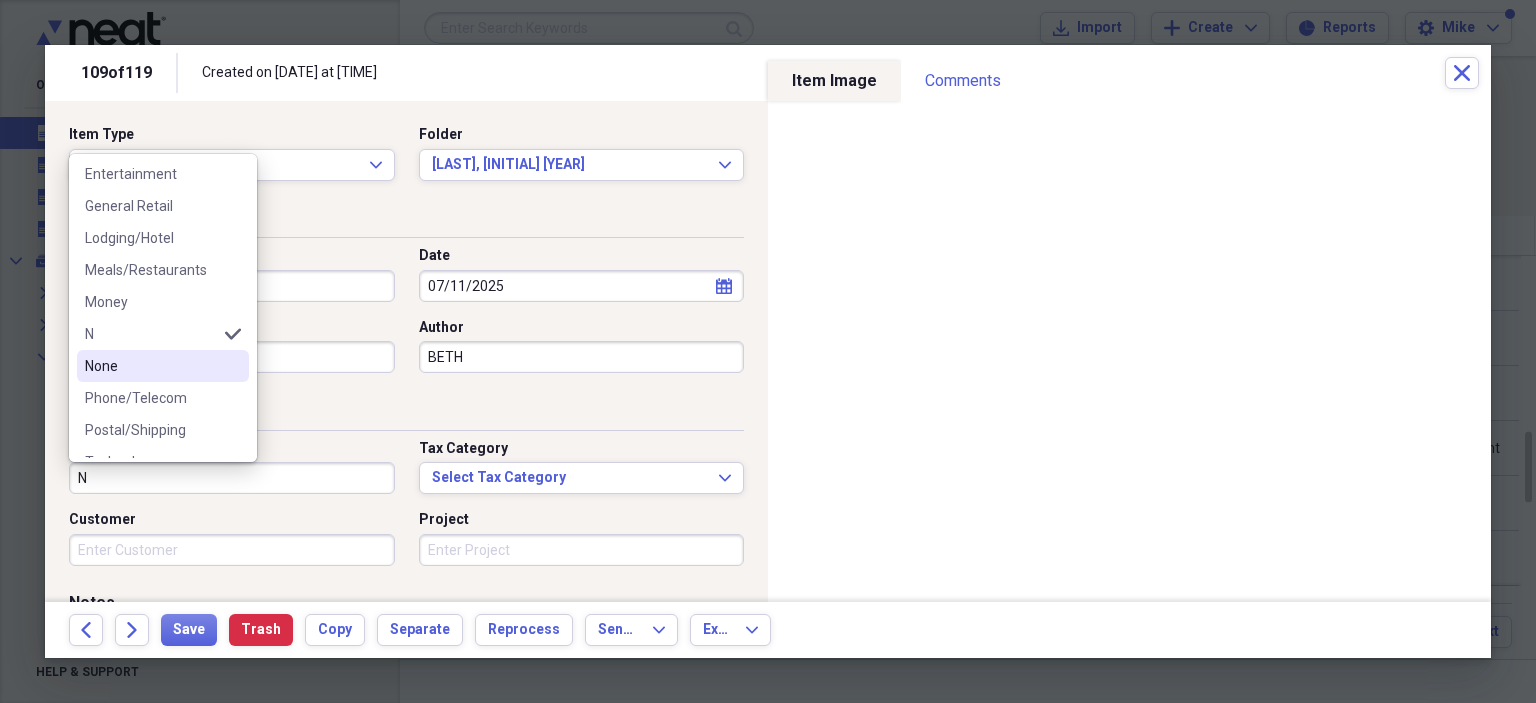 click on "None" at bounding box center (151, 366) 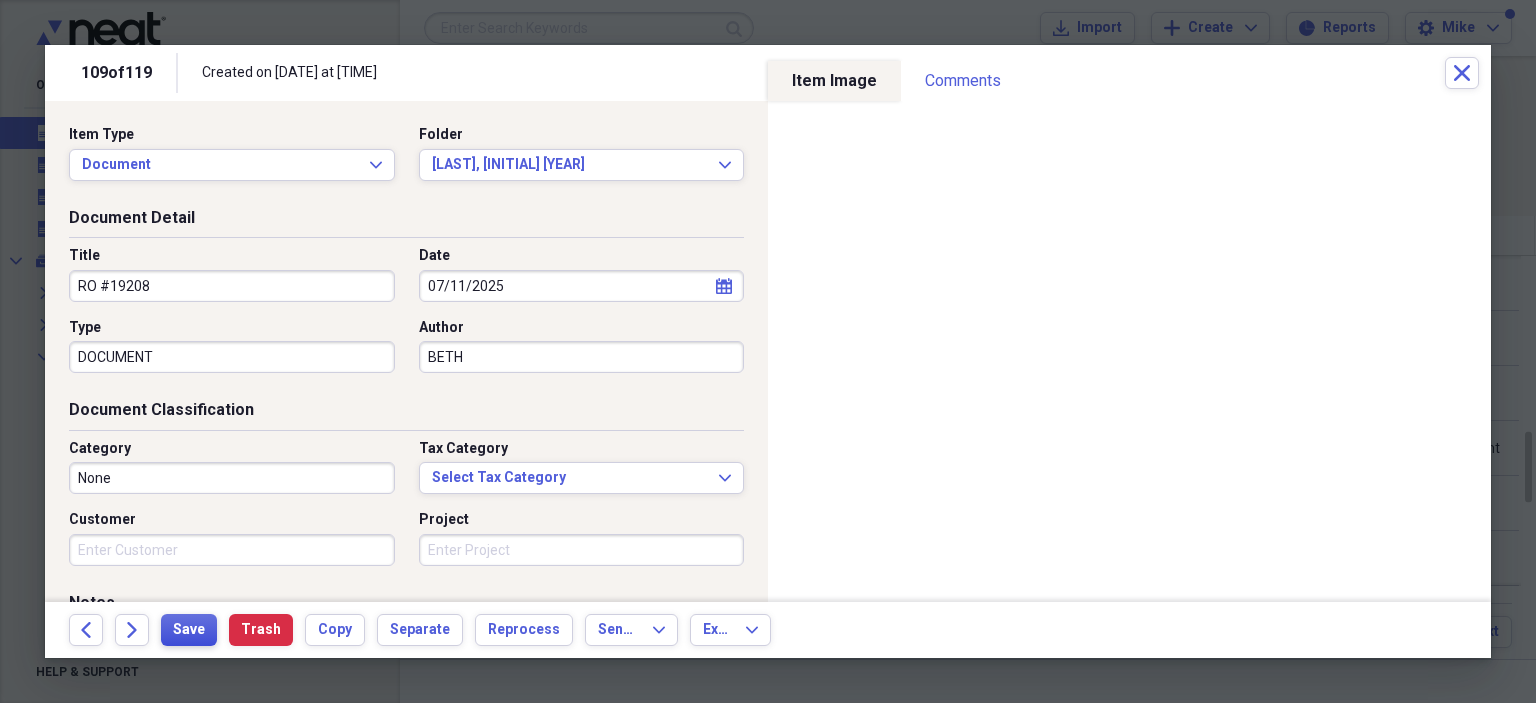 click on "Save" at bounding box center (189, 630) 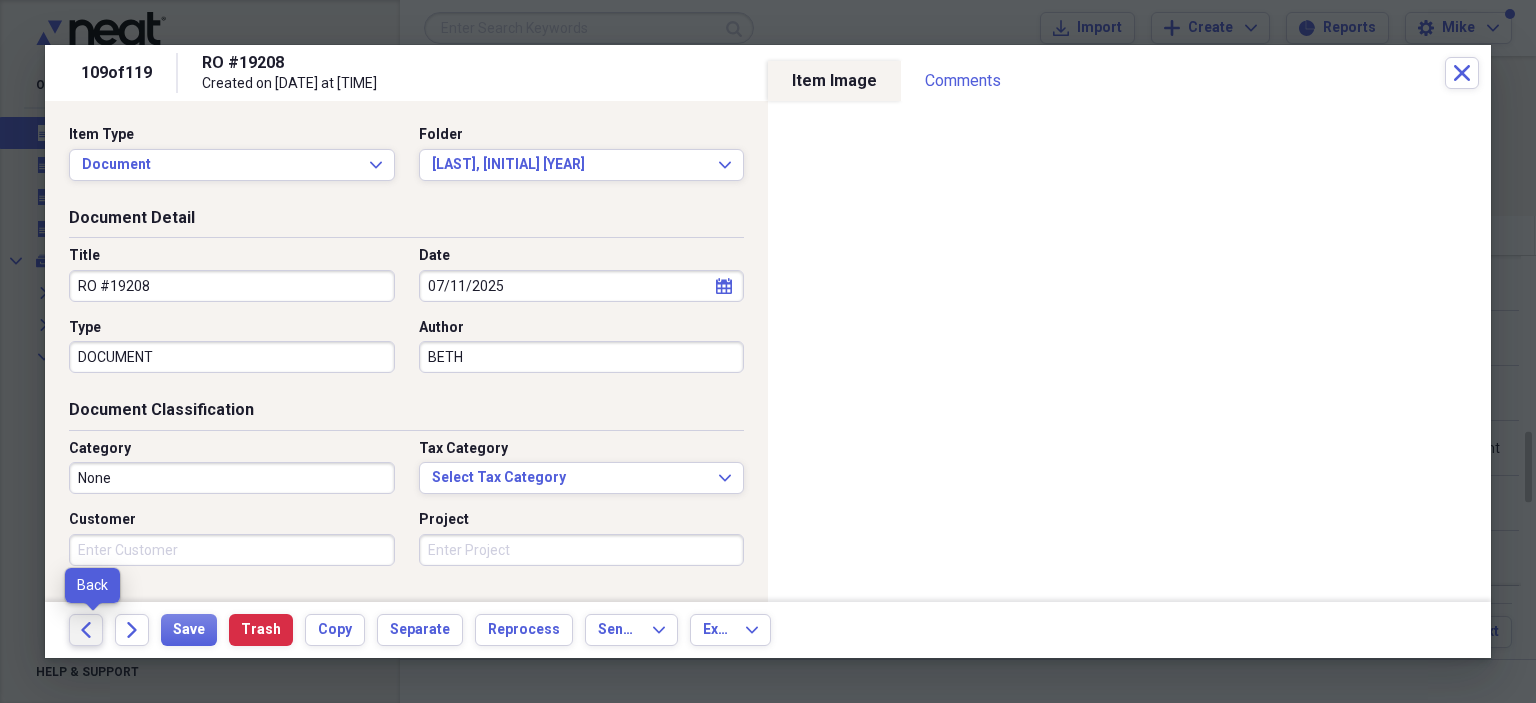 click on "Back" at bounding box center (86, 630) 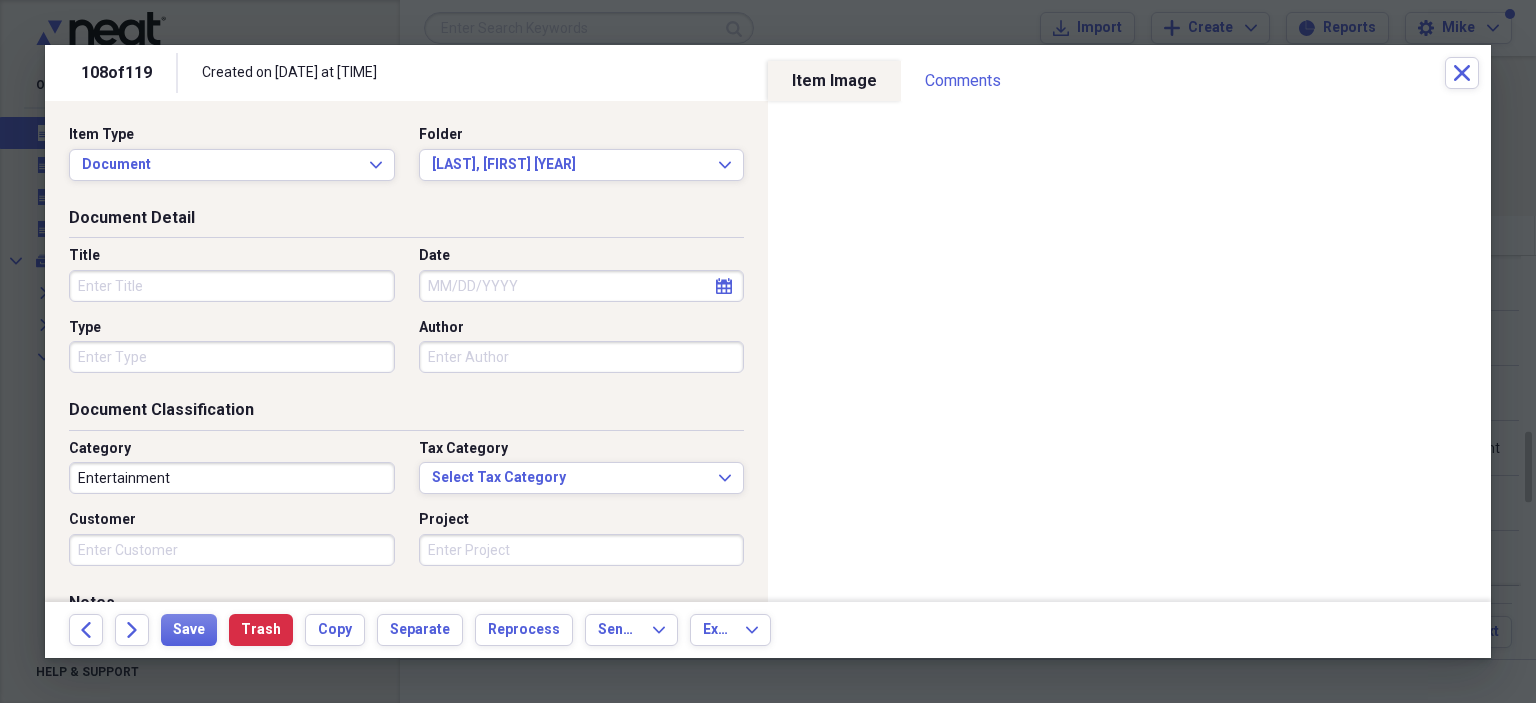 click on "Title" at bounding box center (232, 286) 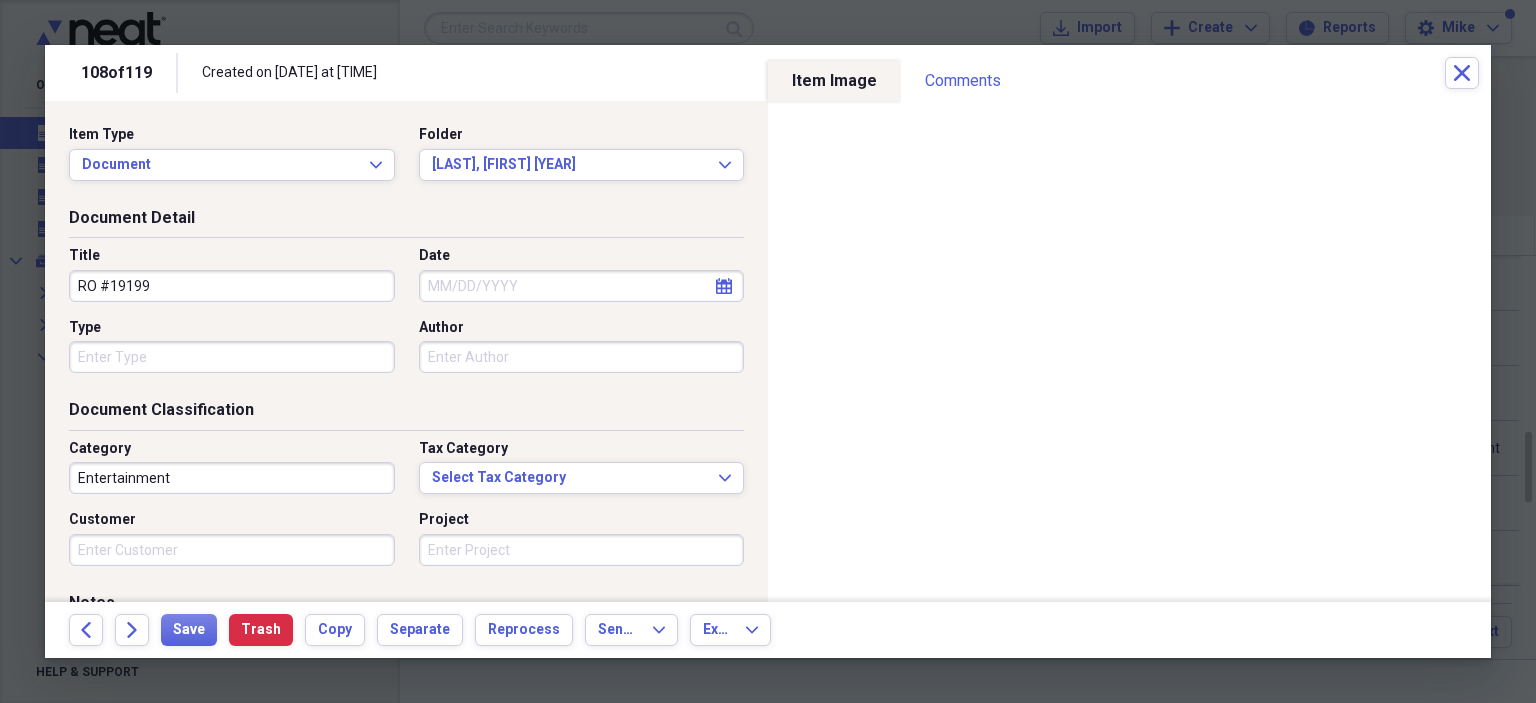 type on "RO #19199" 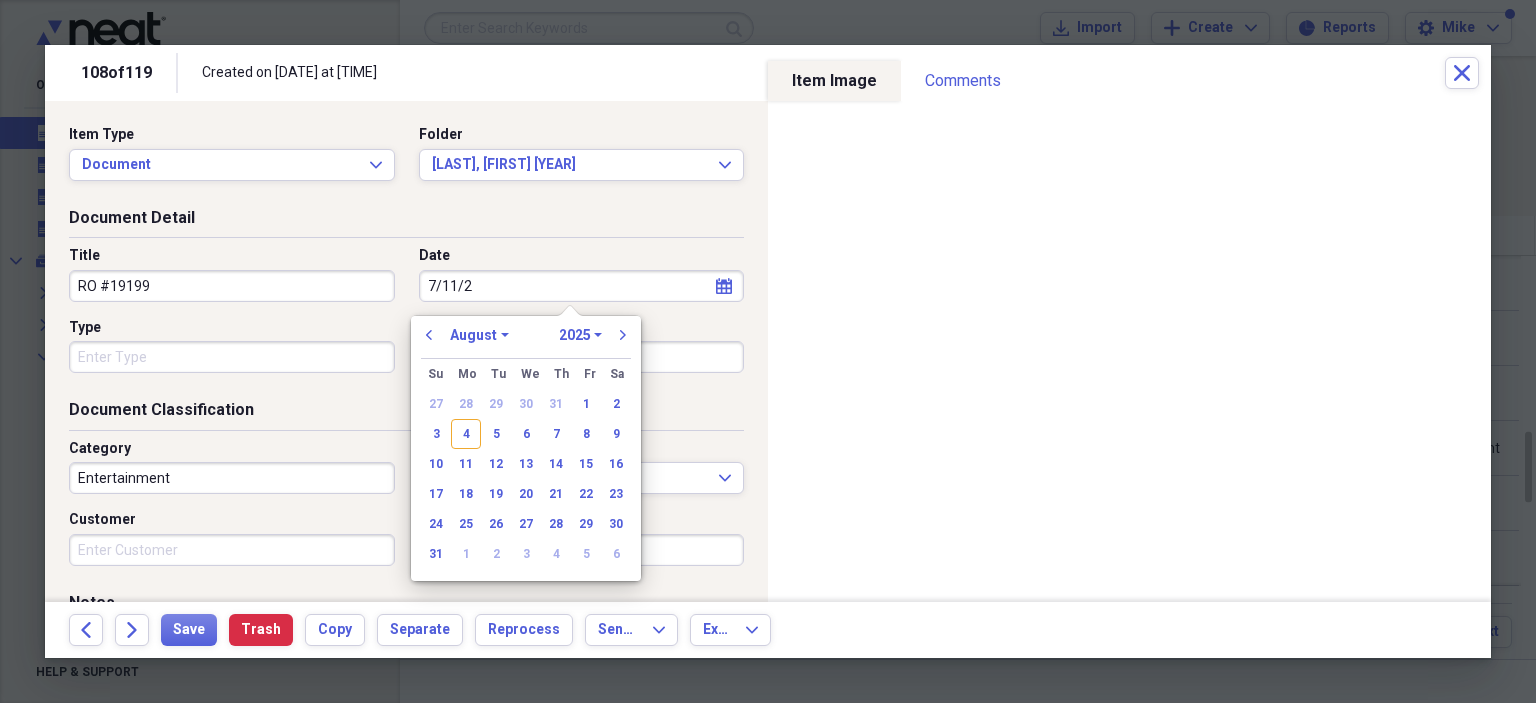 type on "7/11/20" 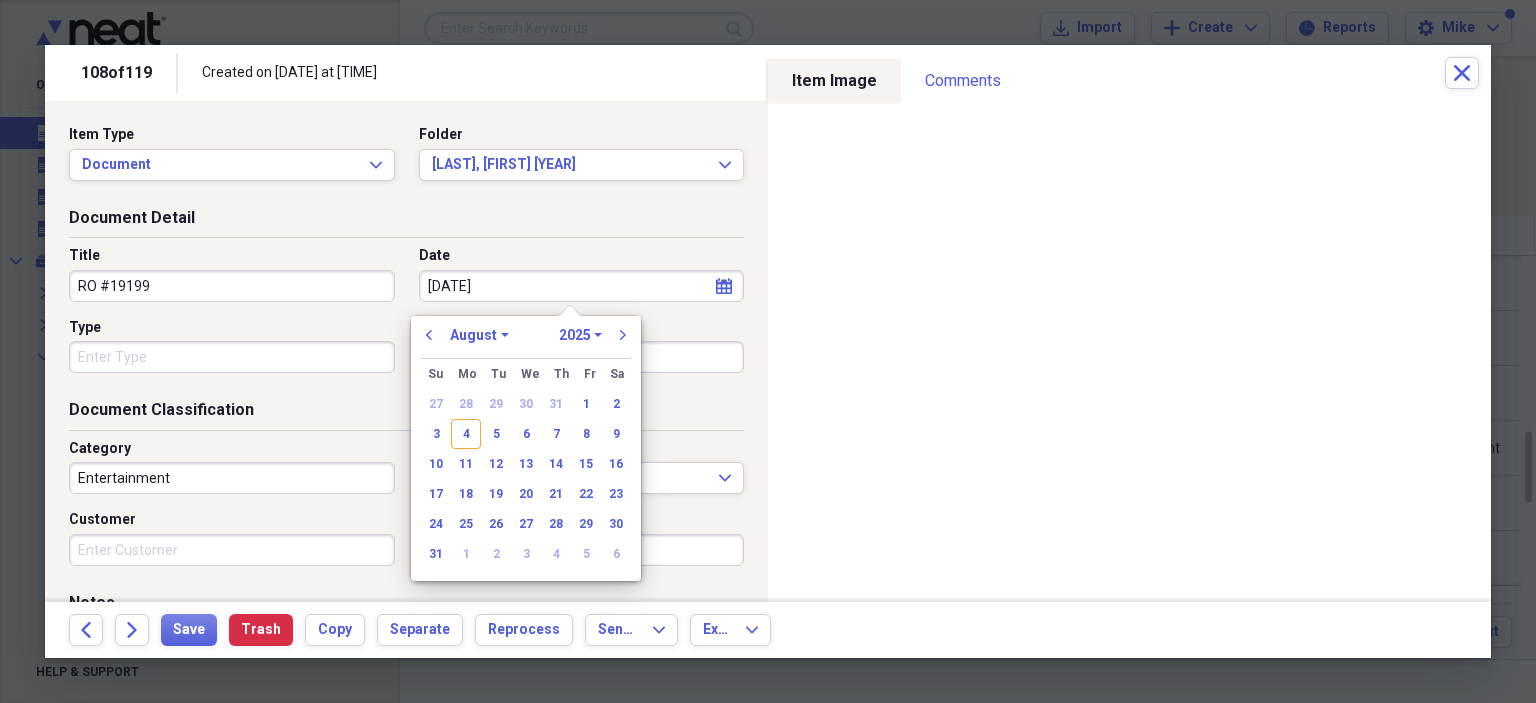 select on "6" 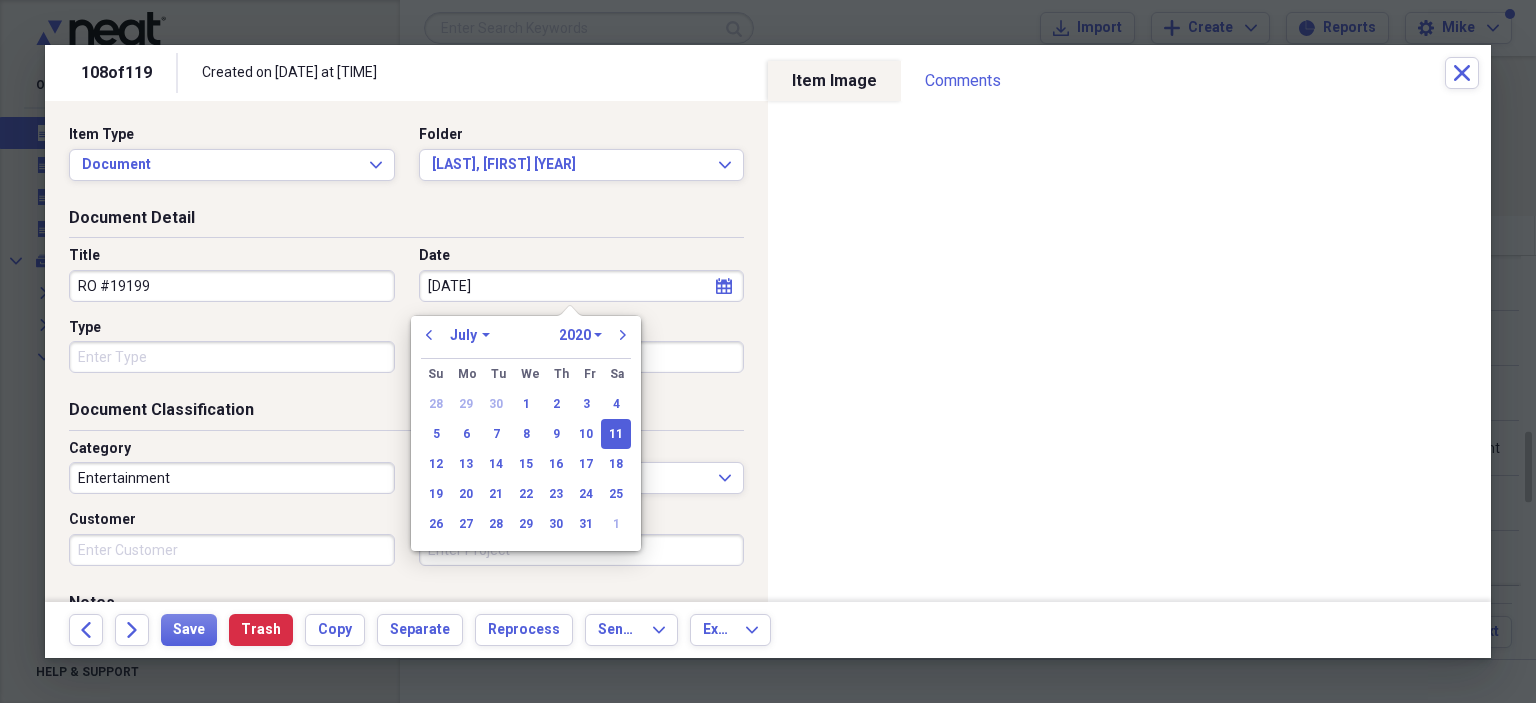 type on "7/11/2025" 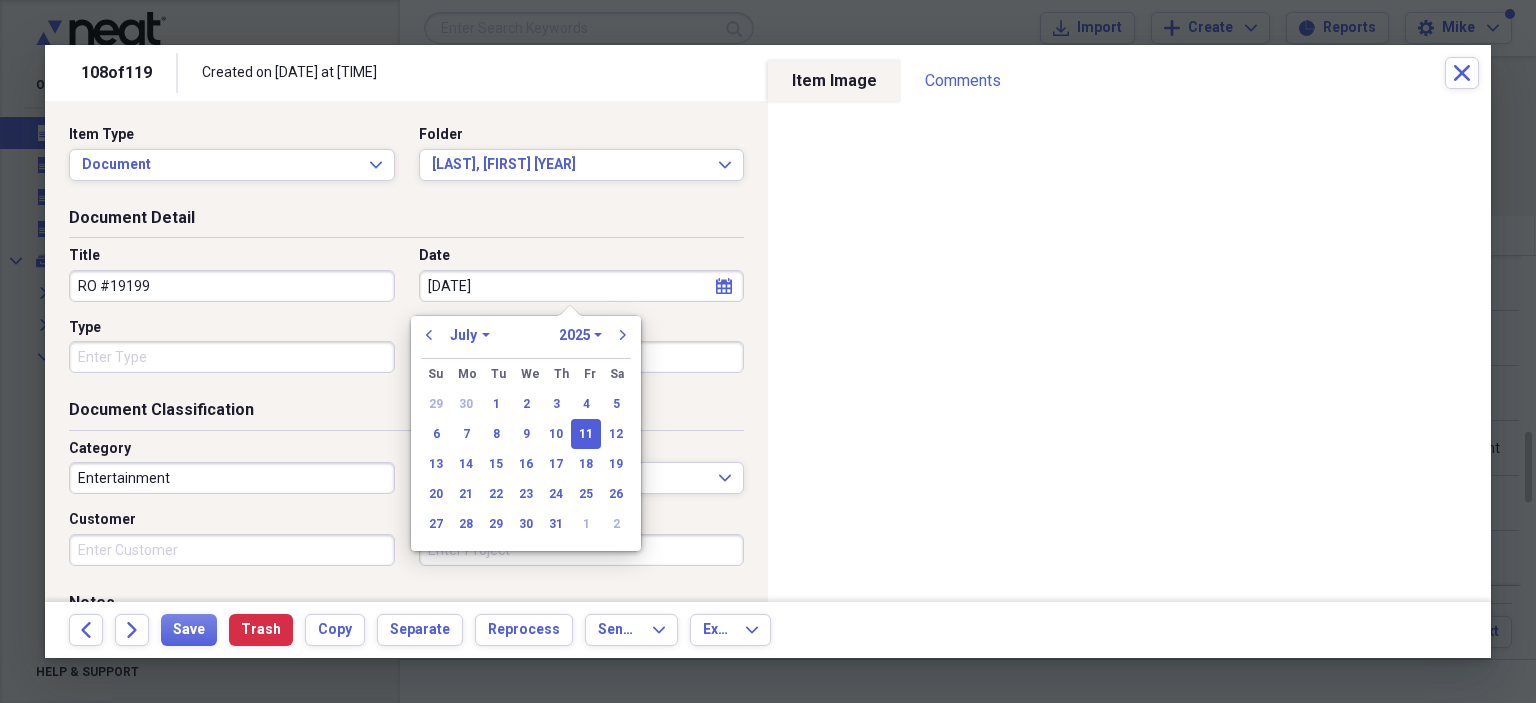 type on "07/11/2025" 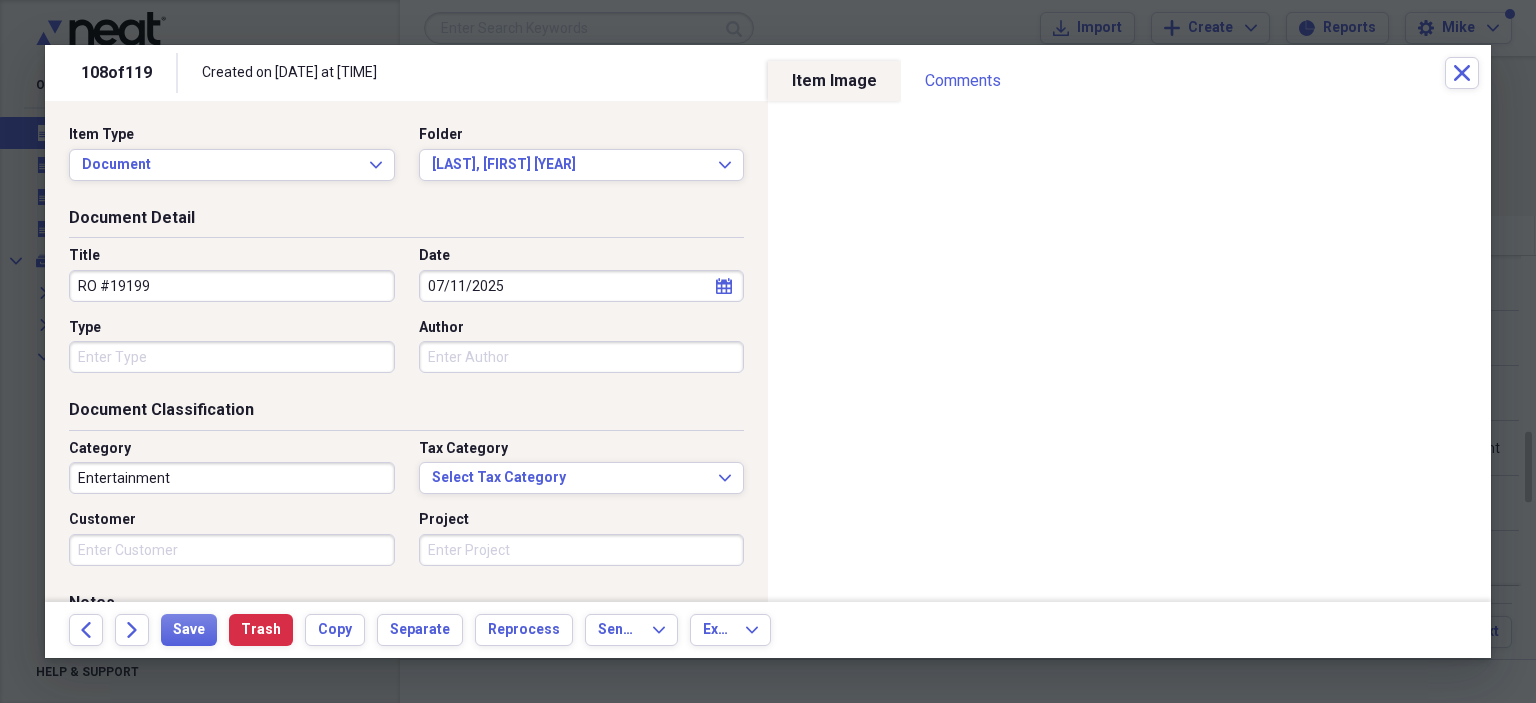 click on "Type" at bounding box center (232, 357) 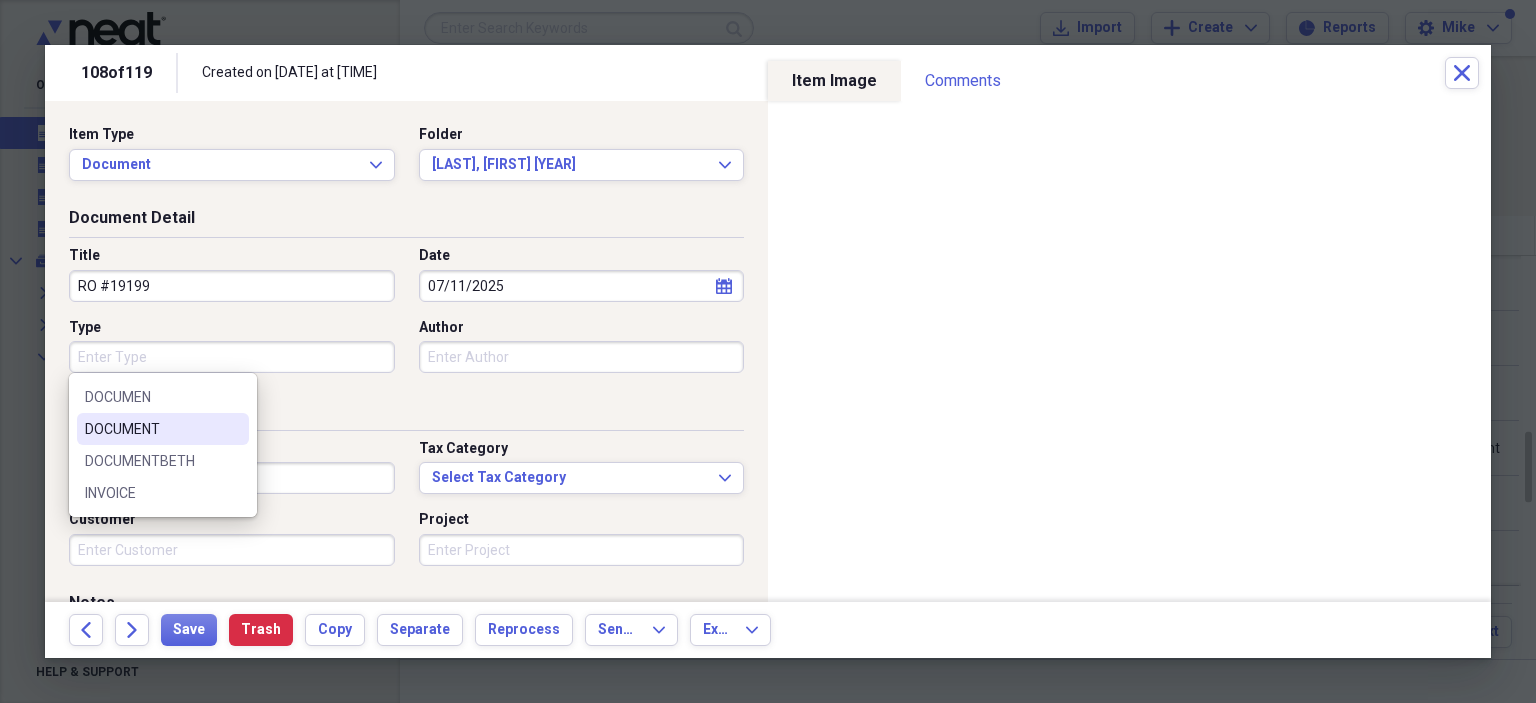 click on "DOCUMENT" at bounding box center [151, 429] 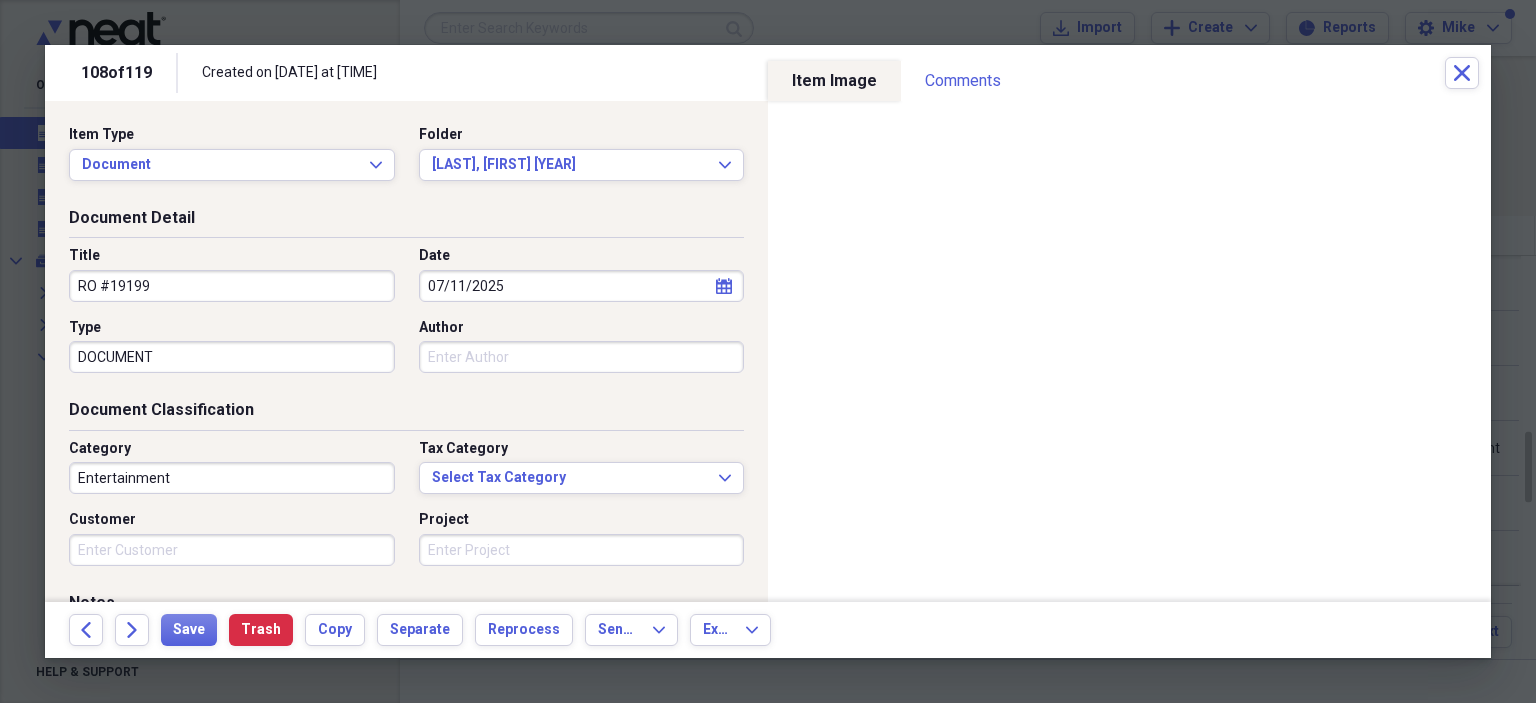 click on "Author" at bounding box center (582, 357) 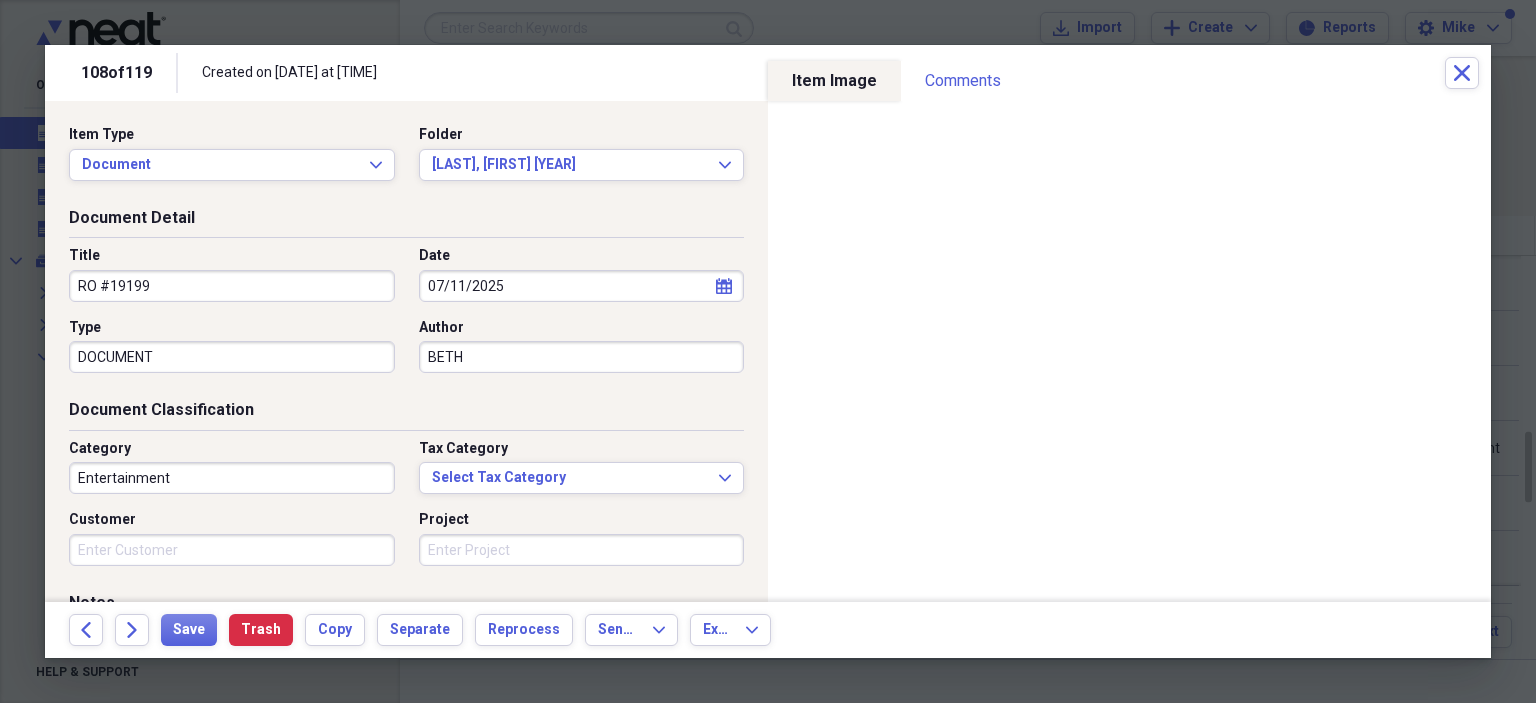 type on "BETH" 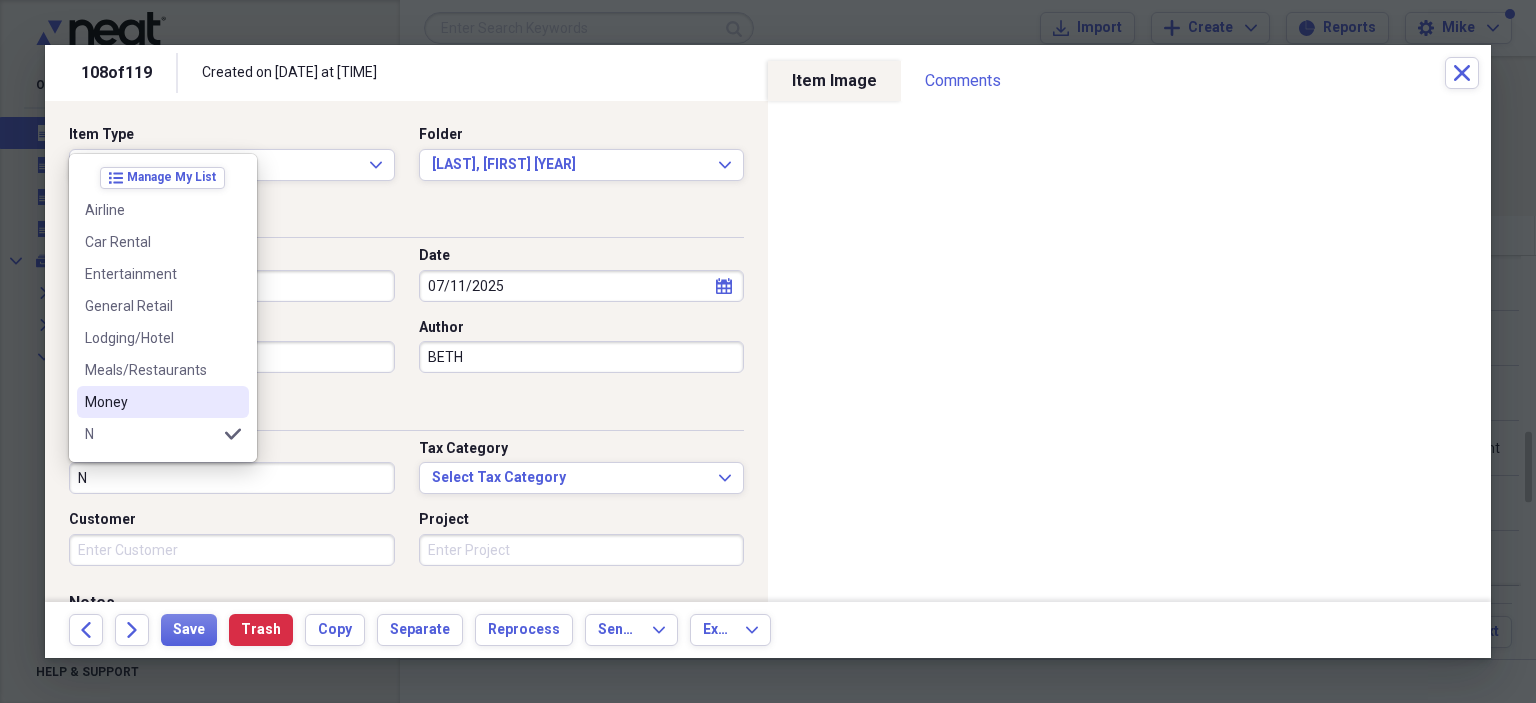 scroll, scrollTop: 100, scrollLeft: 0, axis: vertical 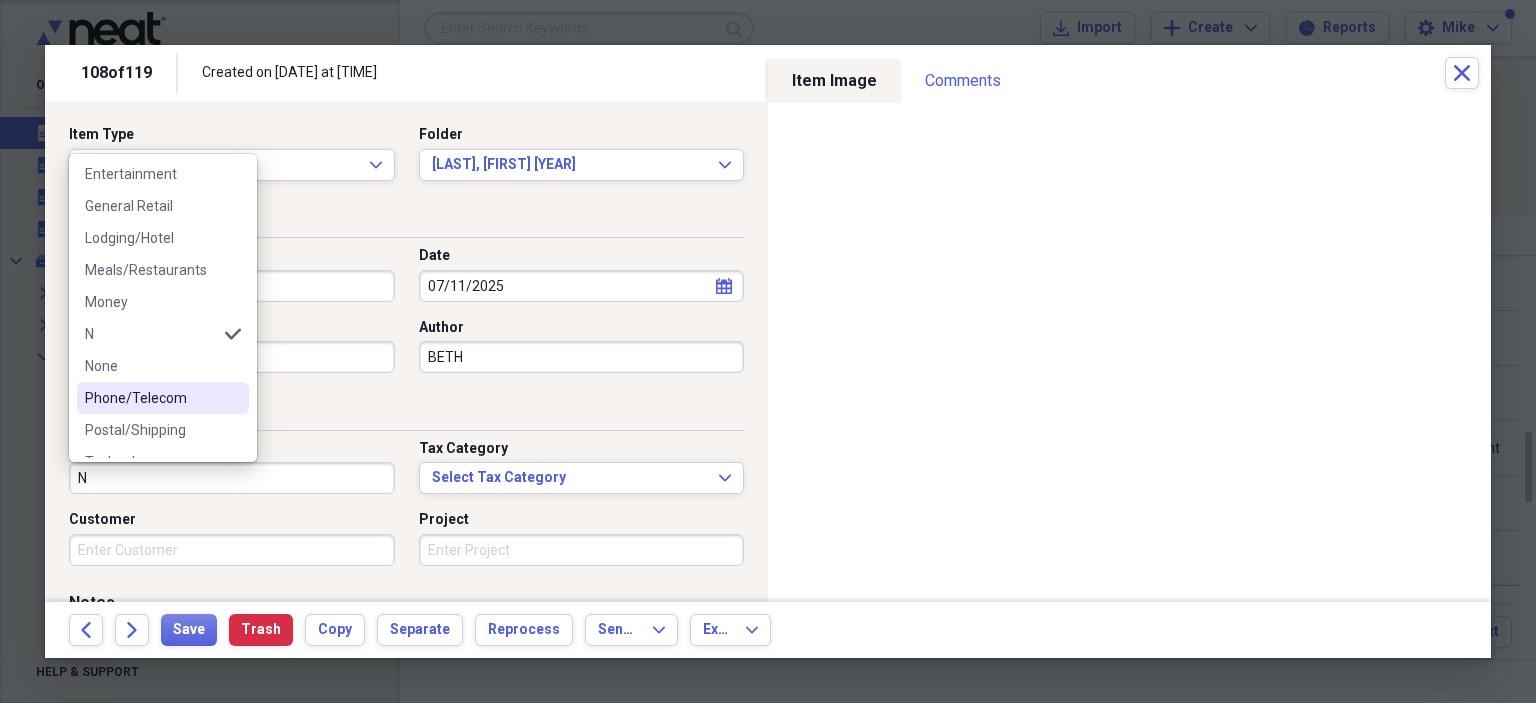 click on "None" at bounding box center [151, 366] 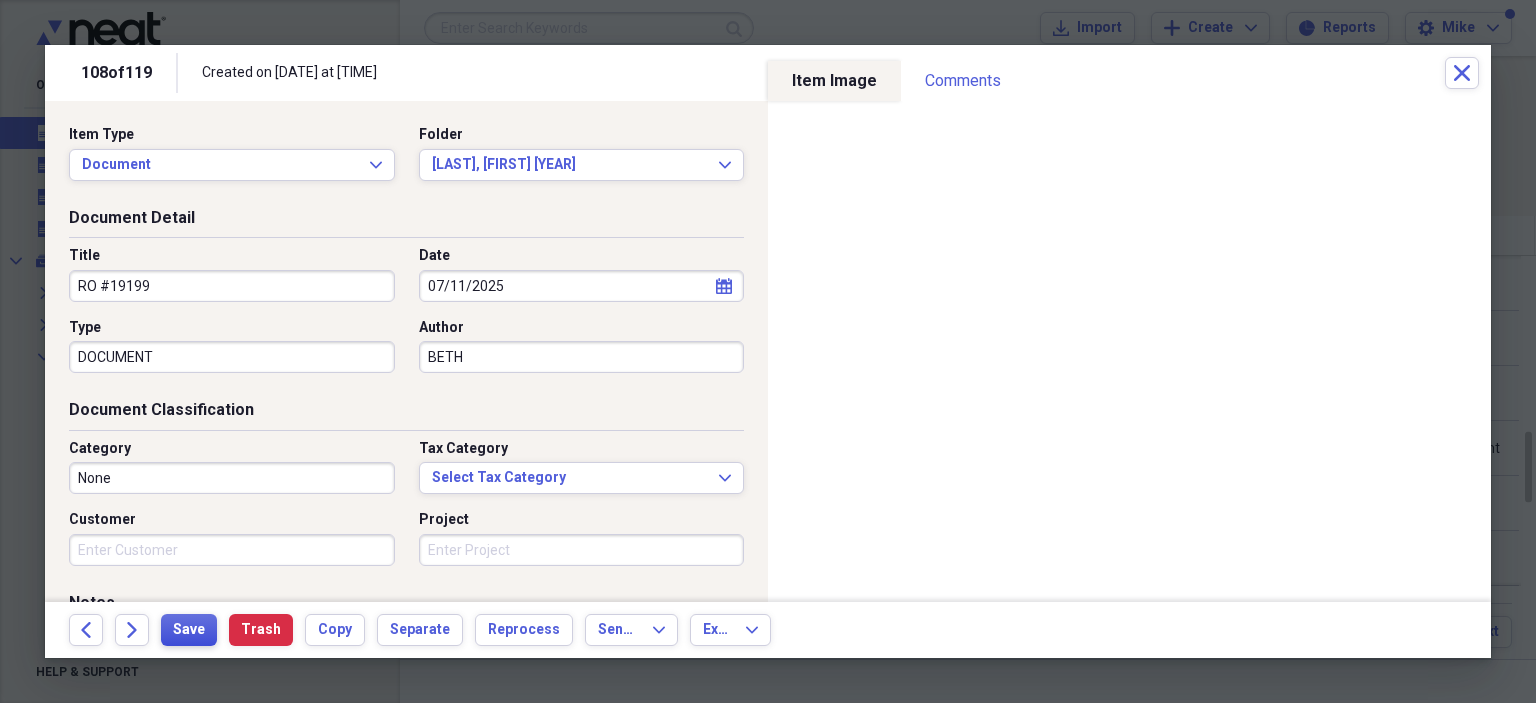 click on "Save" at bounding box center [189, 630] 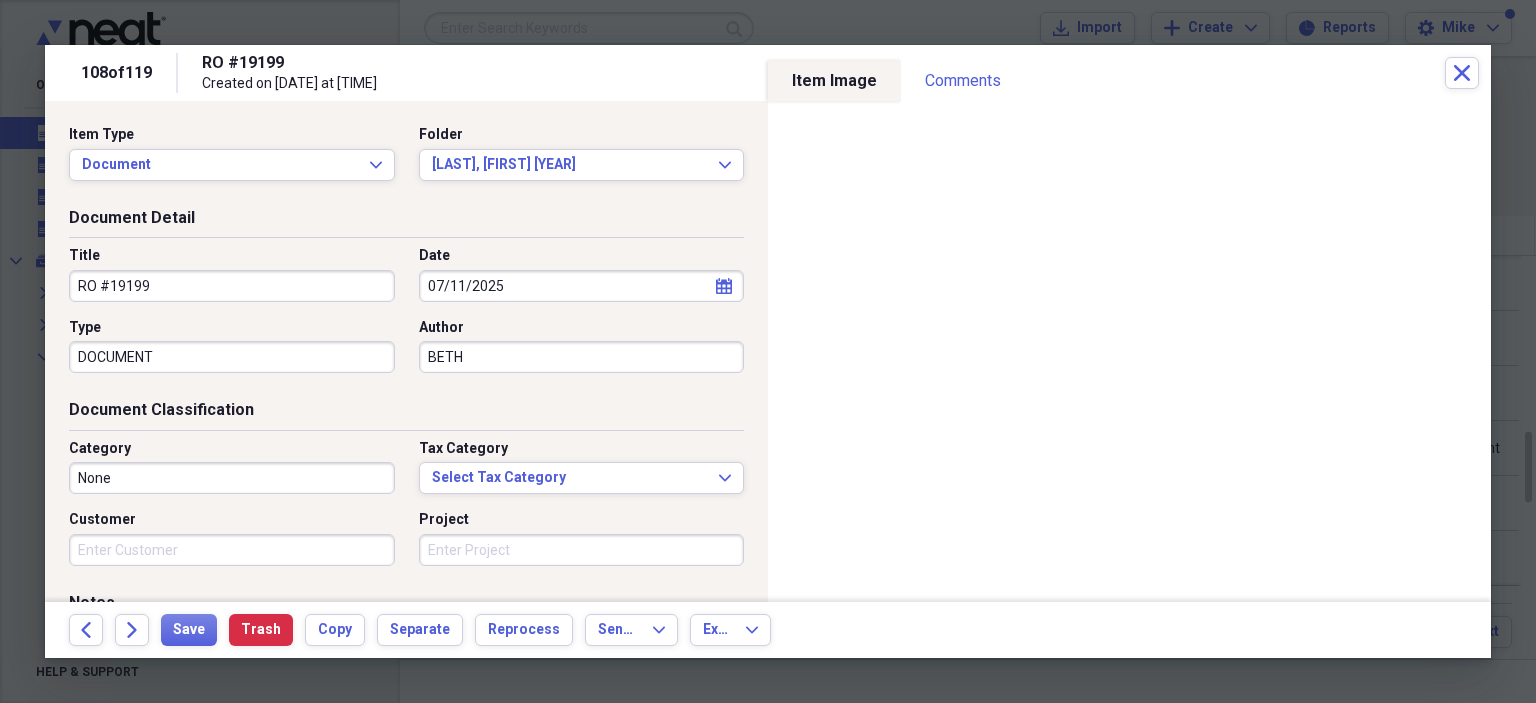 drag, startPoint x: 124, startPoint y: 284, endPoint x: 178, endPoint y: 279, distance: 54.230988 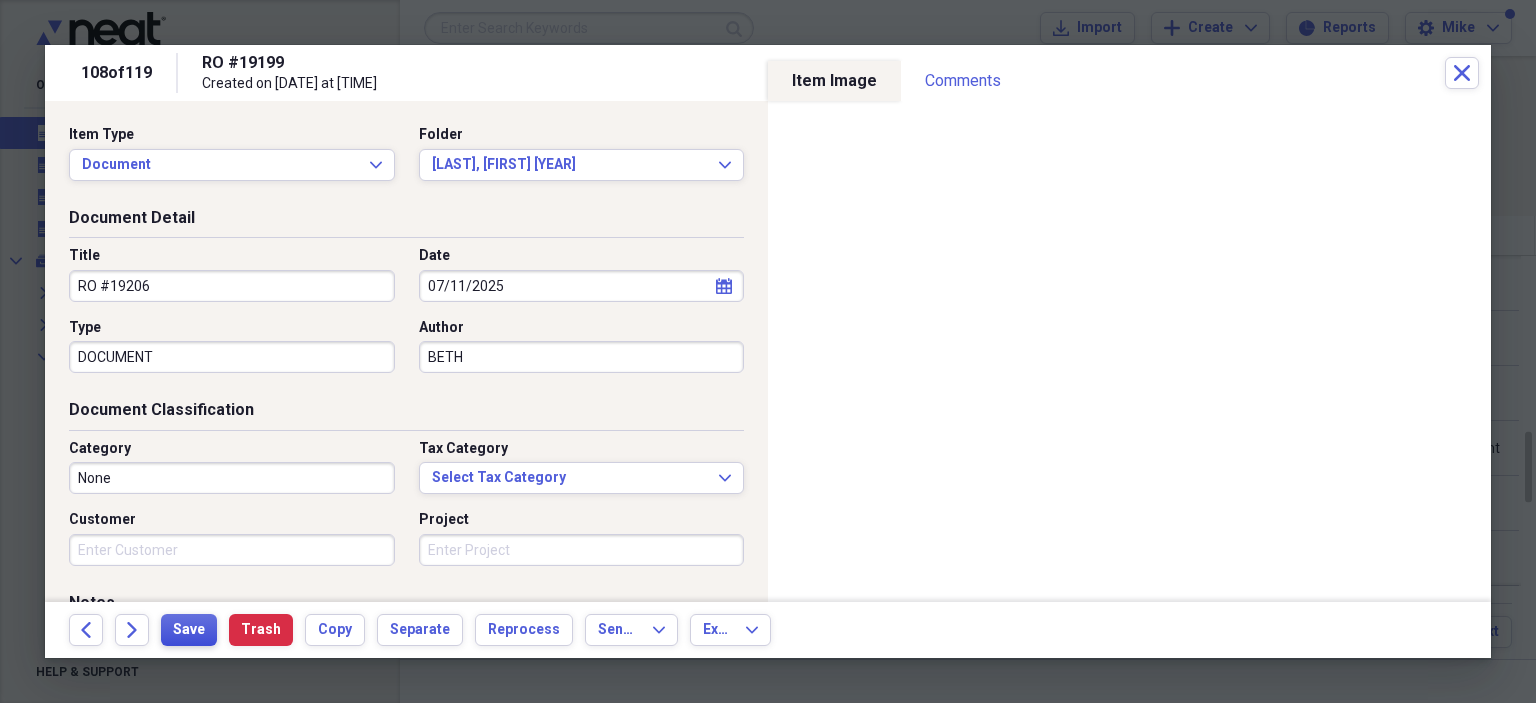 type on "RO #19206" 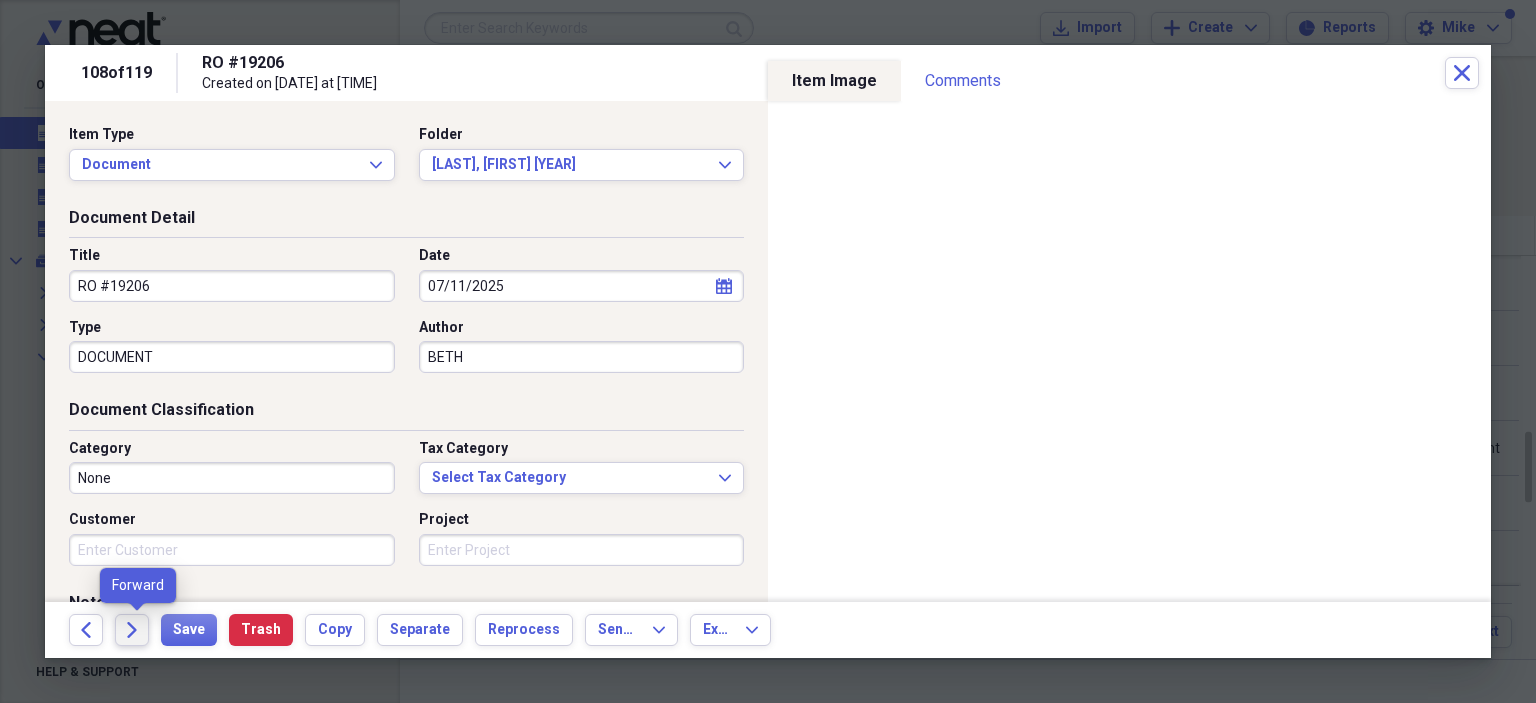 click on "Forward" 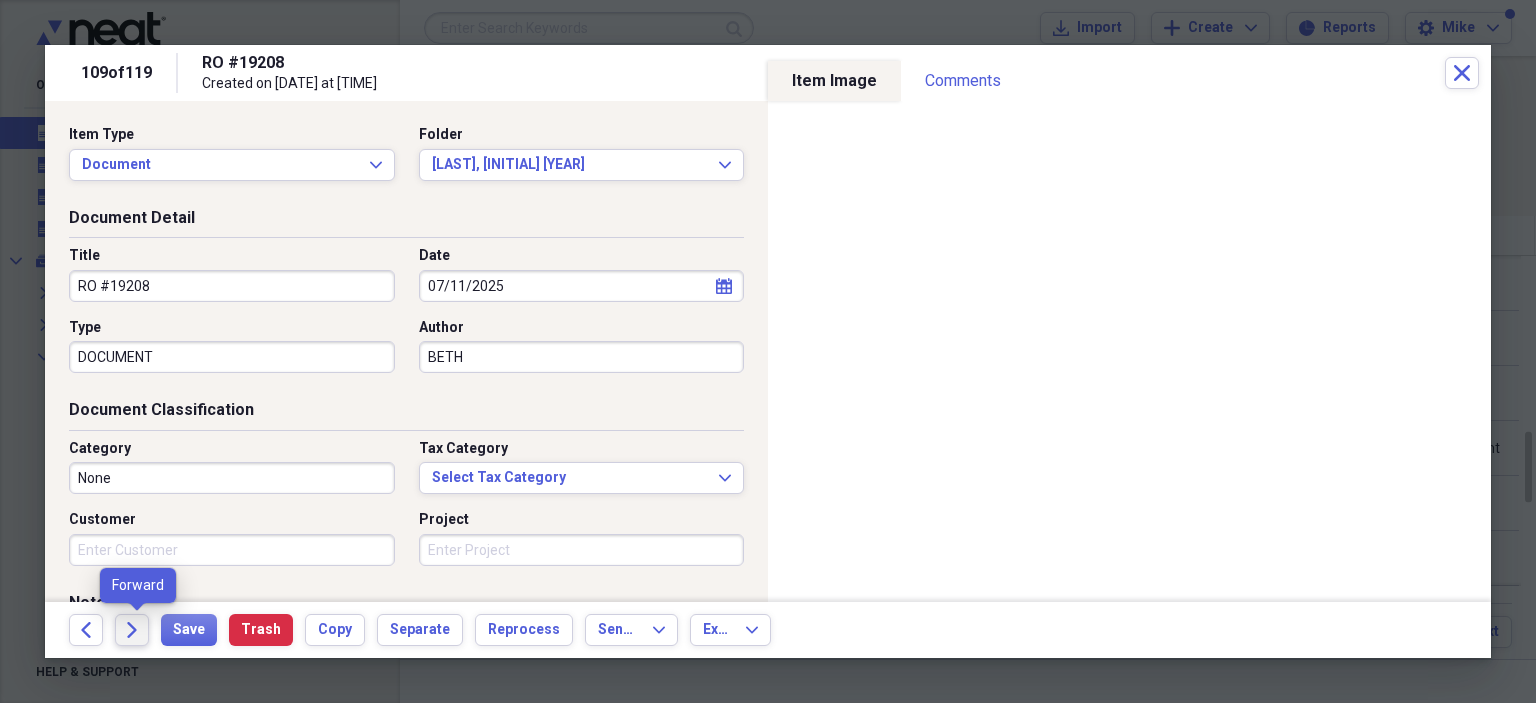 click 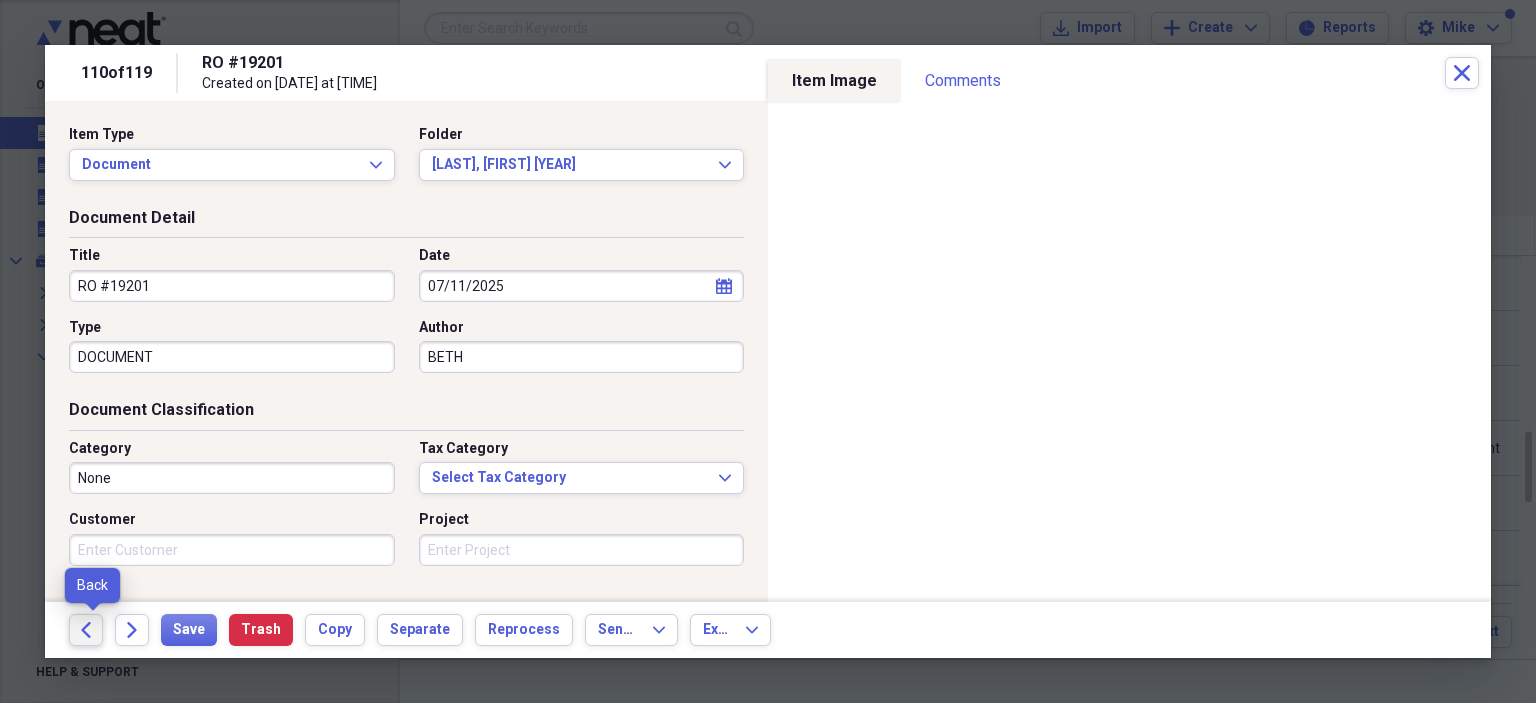 click 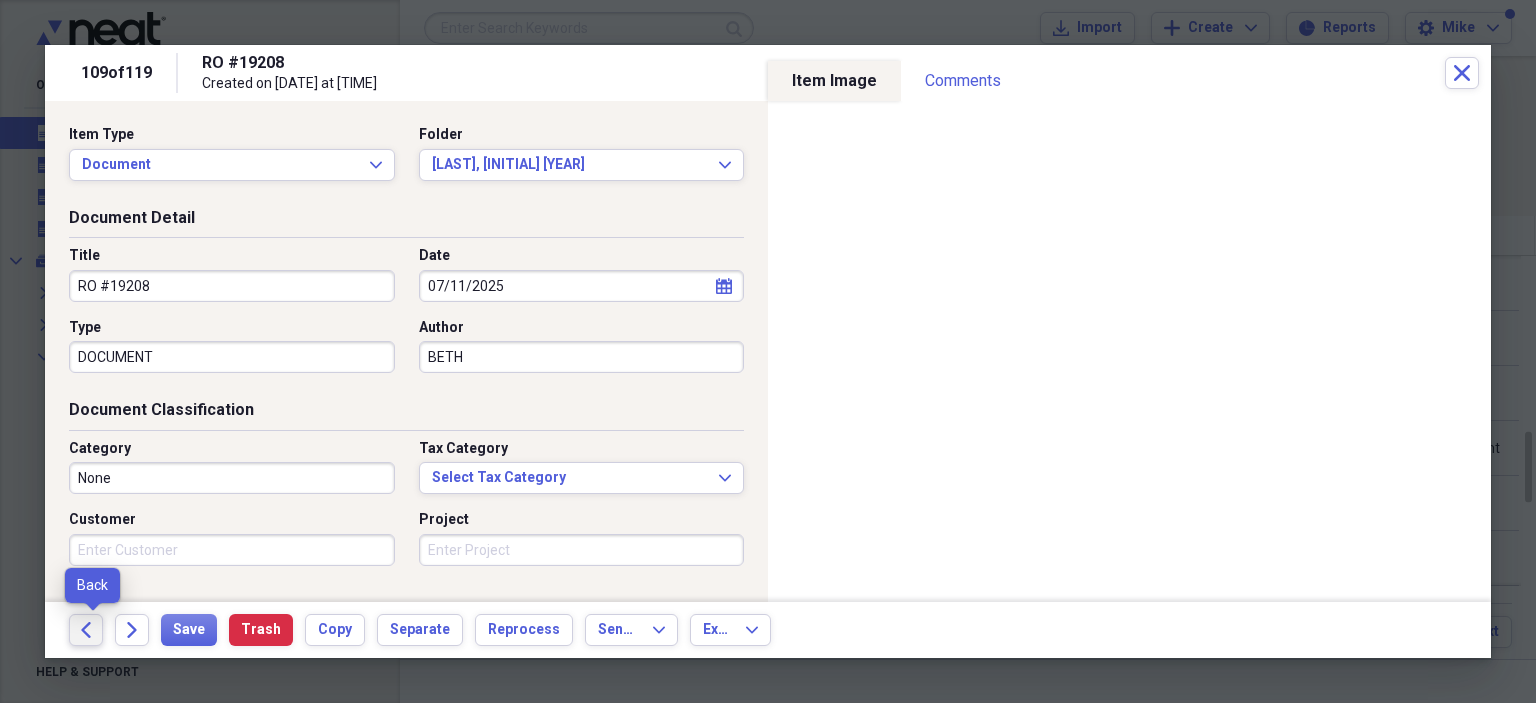 click 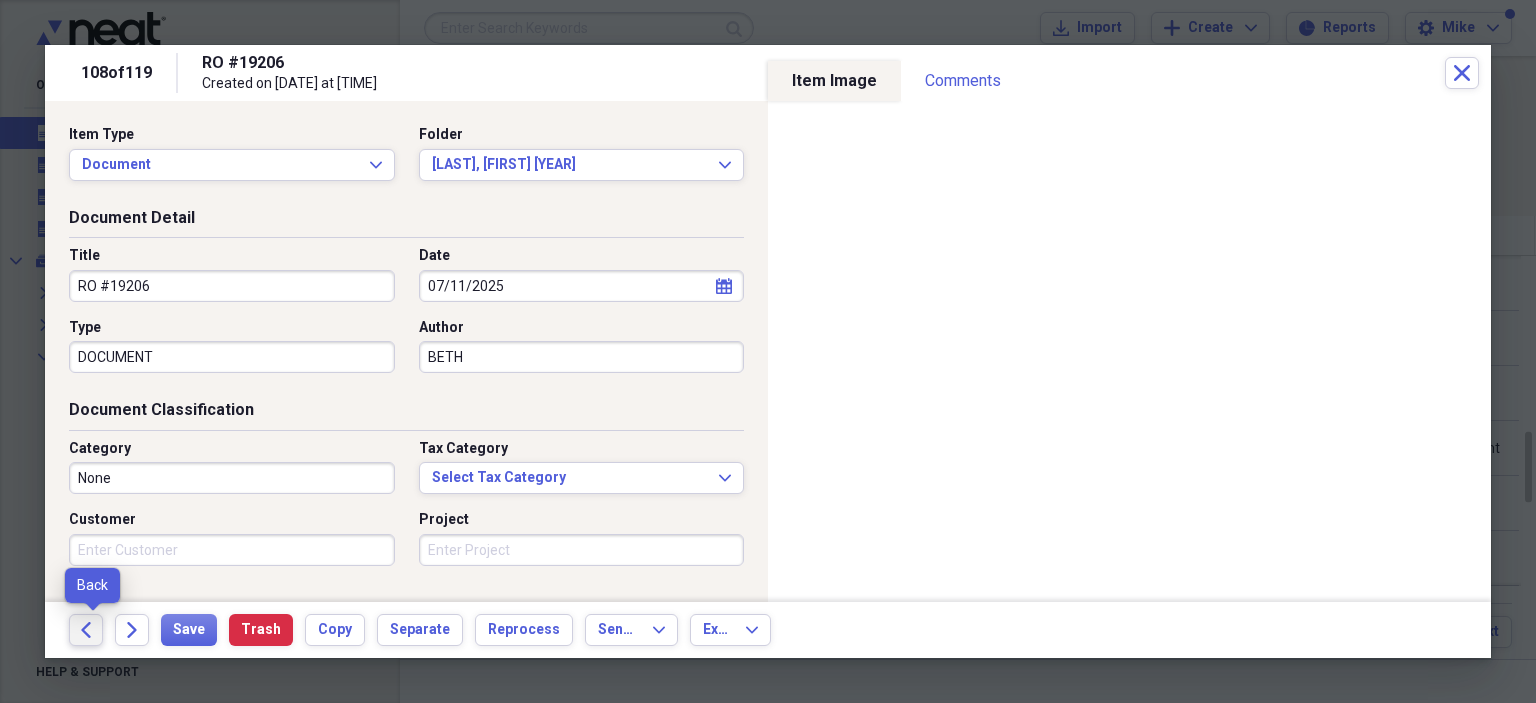 click 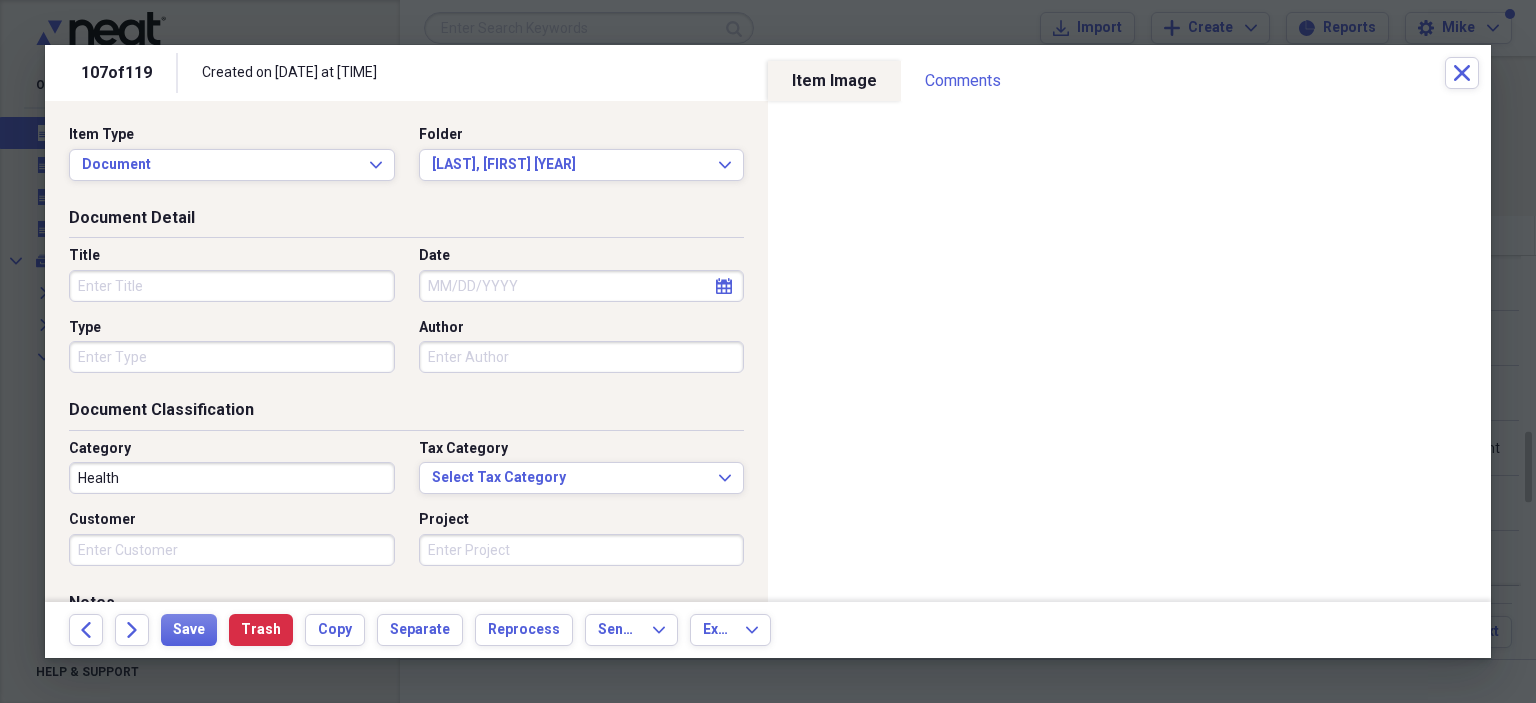 click on "Title" at bounding box center [232, 286] 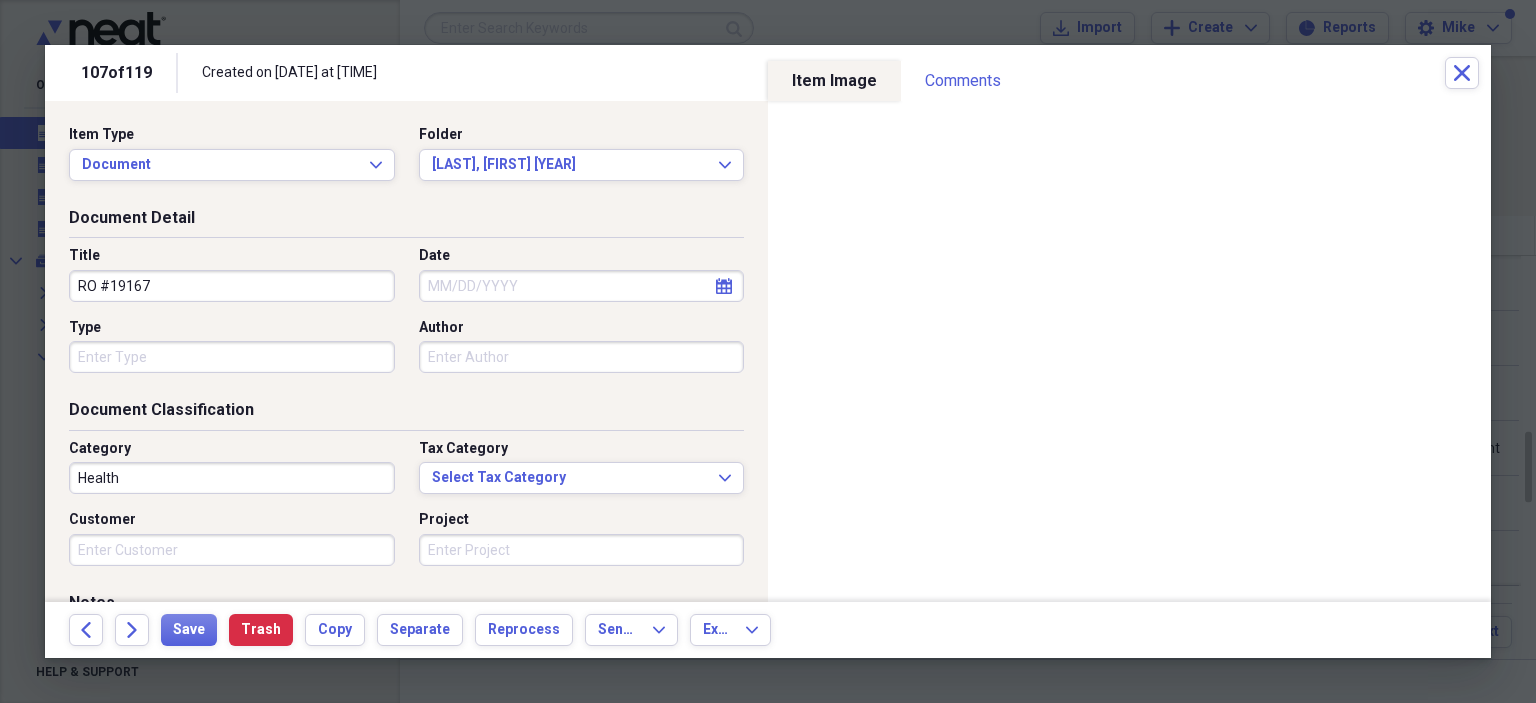 type on "RO #19167" 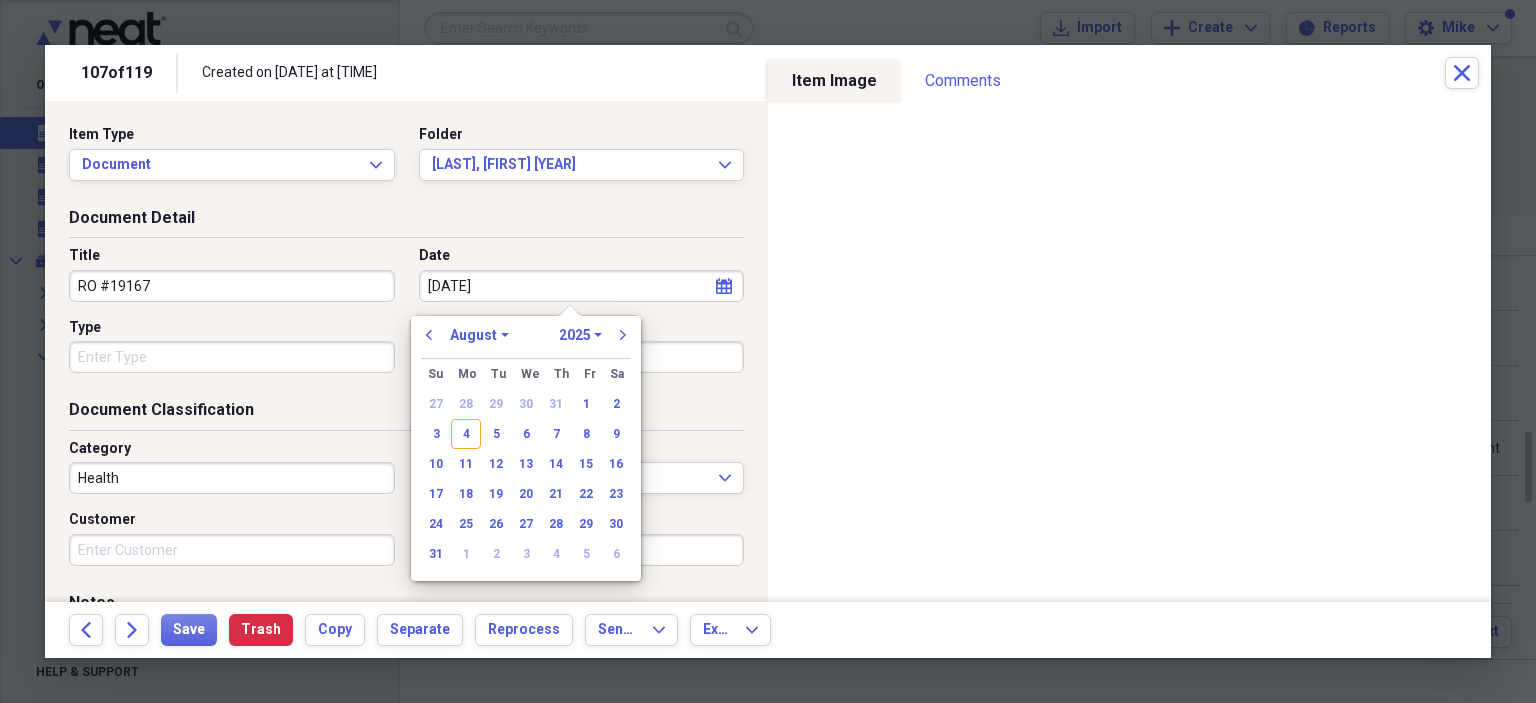 type on "7/11/202" 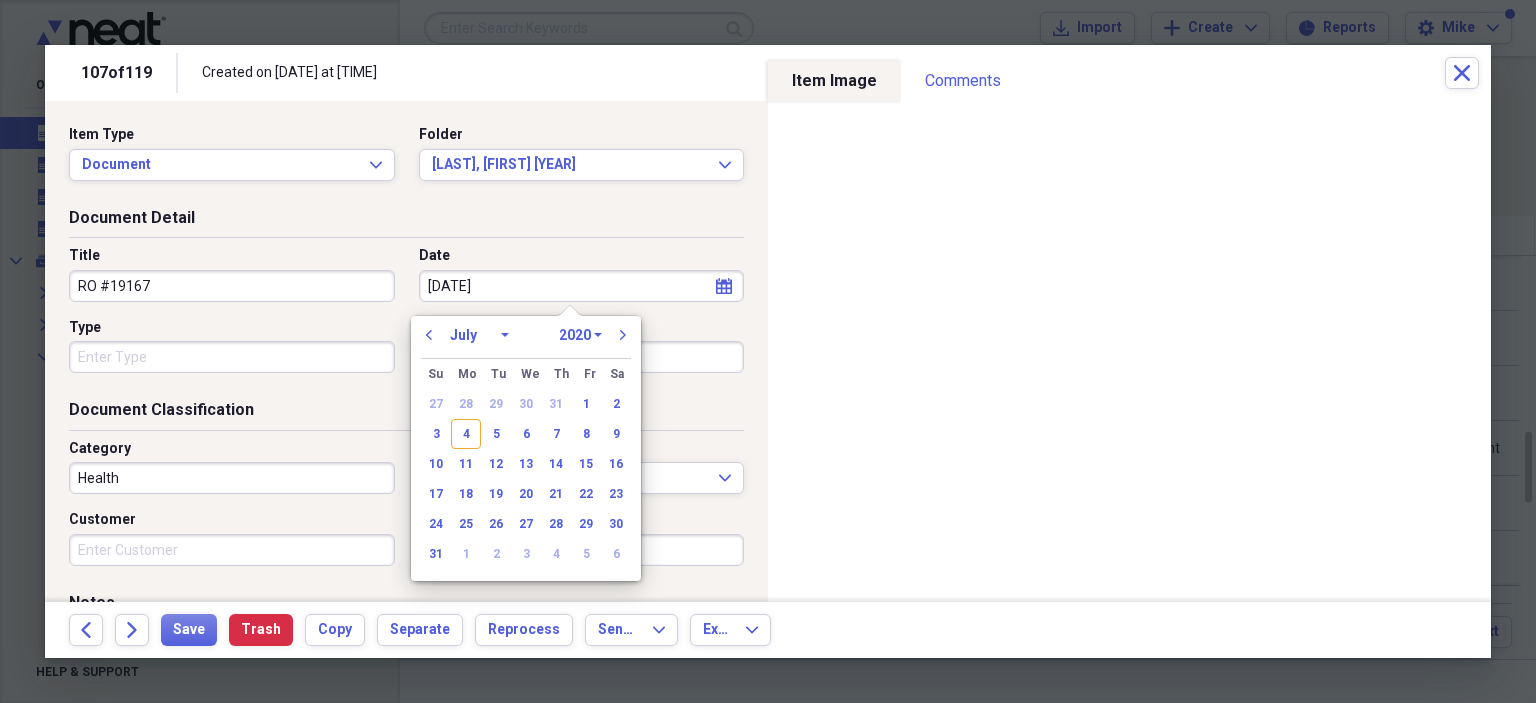 type on "7/11/2025" 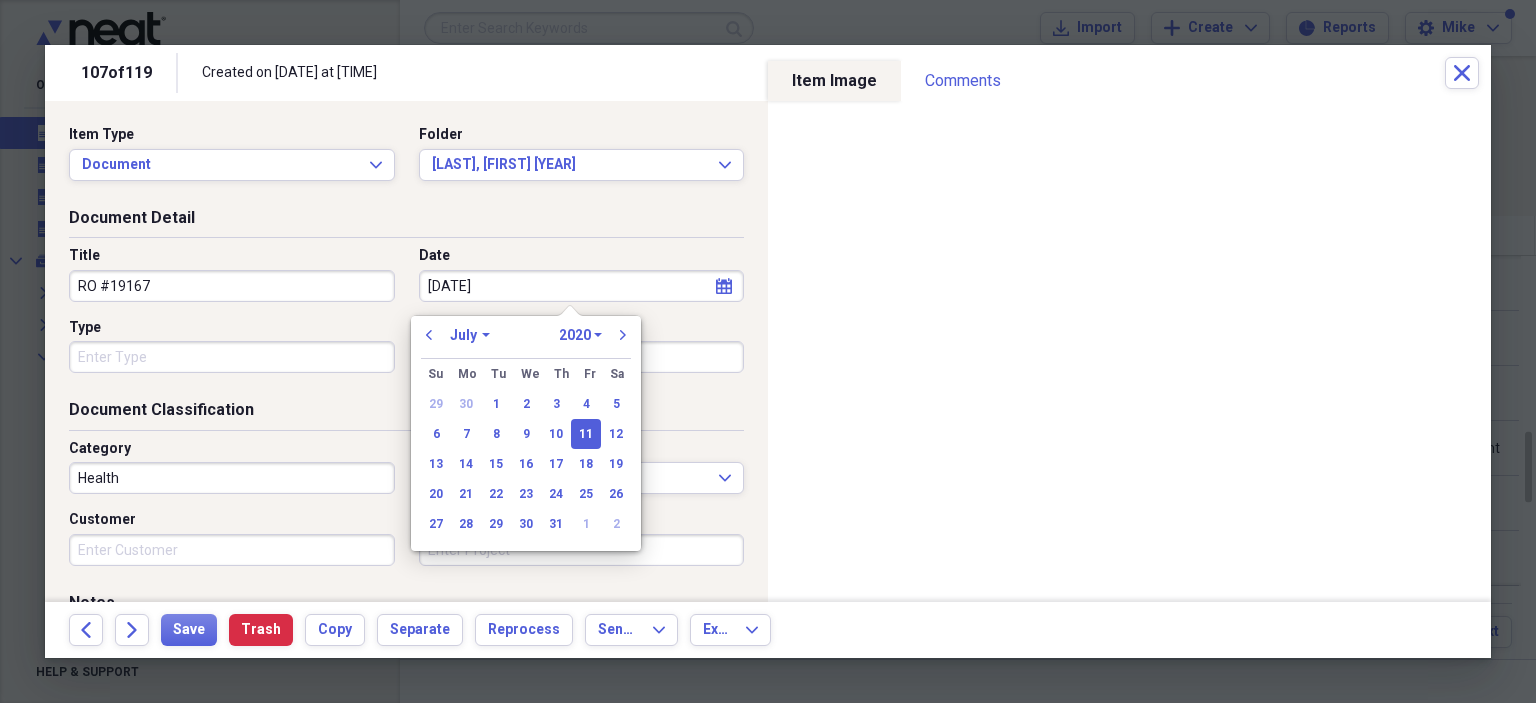 select on "2025" 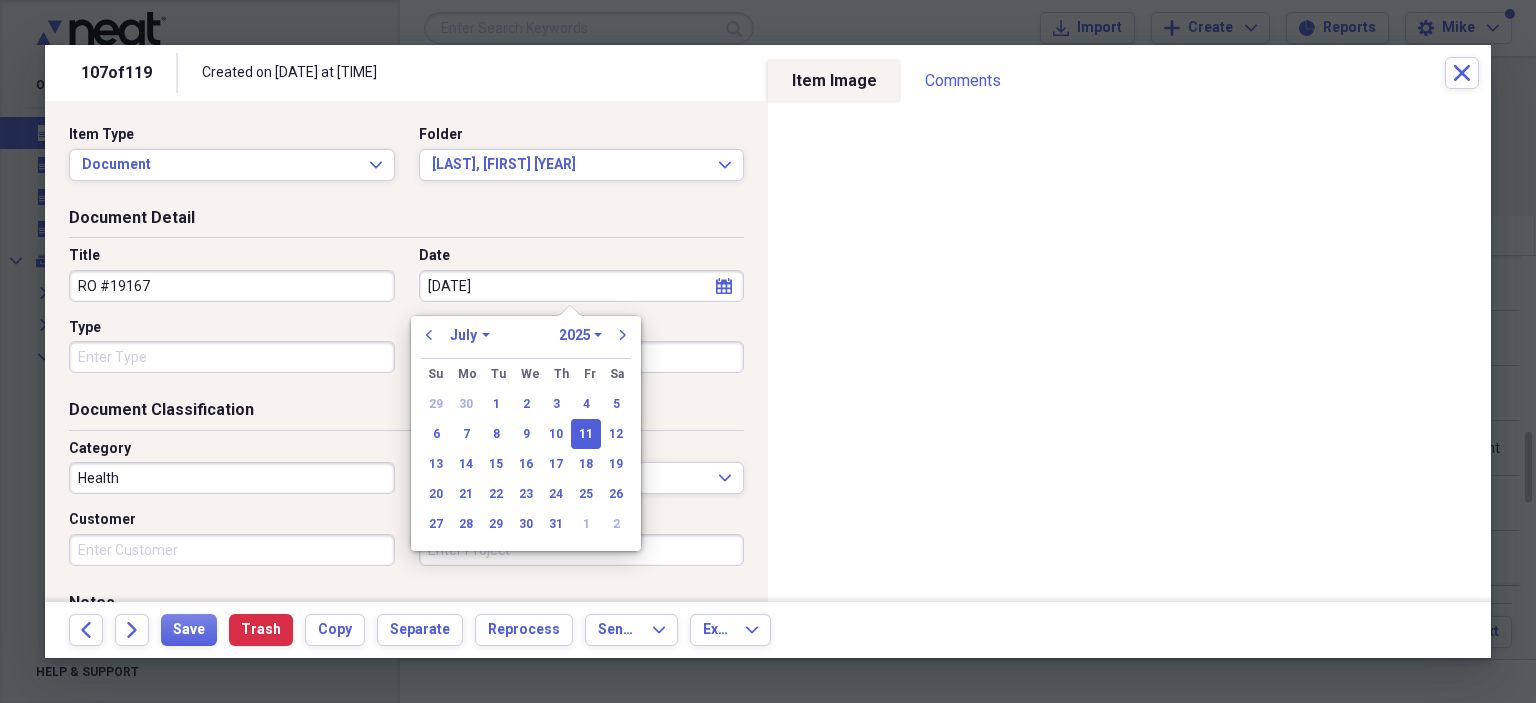 click on "Type" at bounding box center [232, 357] 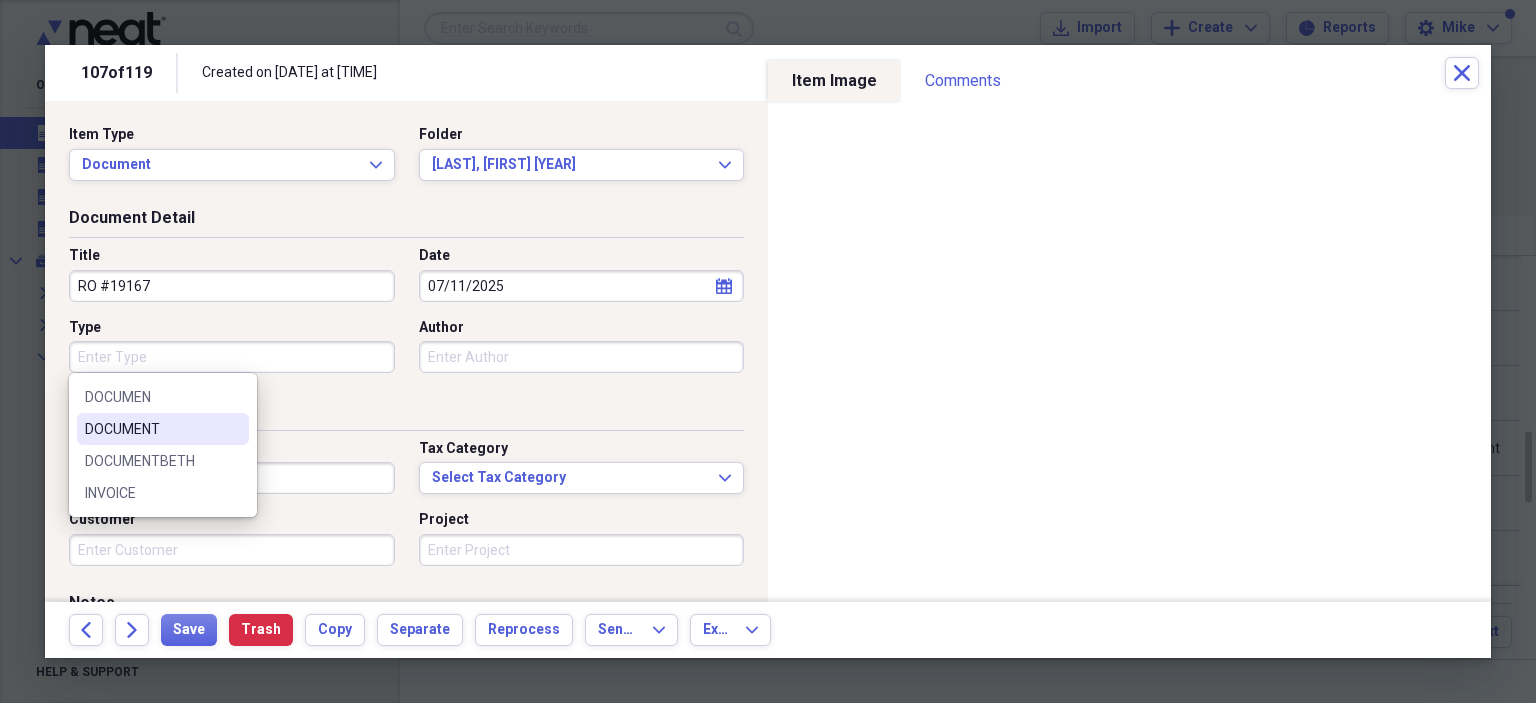 click on "DOCUMENT" at bounding box center [163, 429] 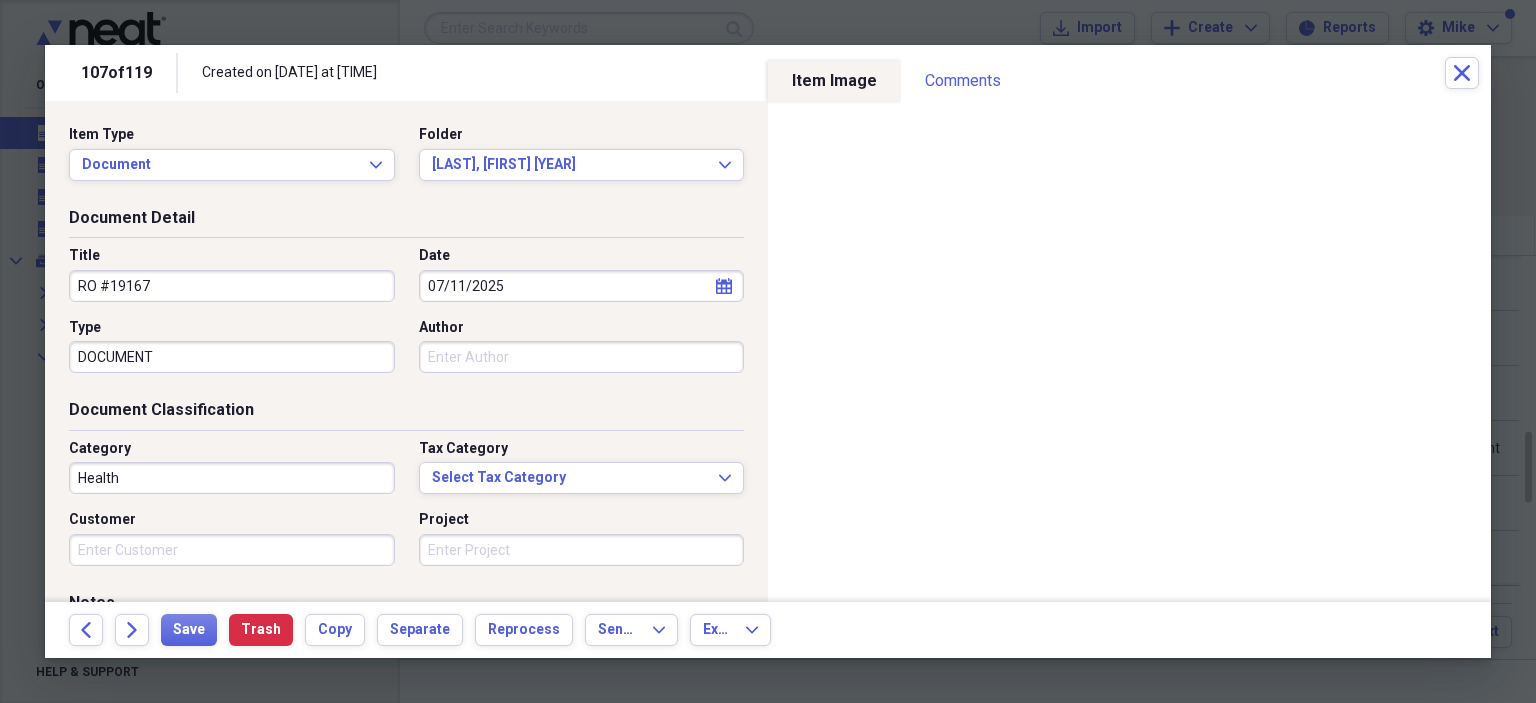 type on "DOCUMENT" 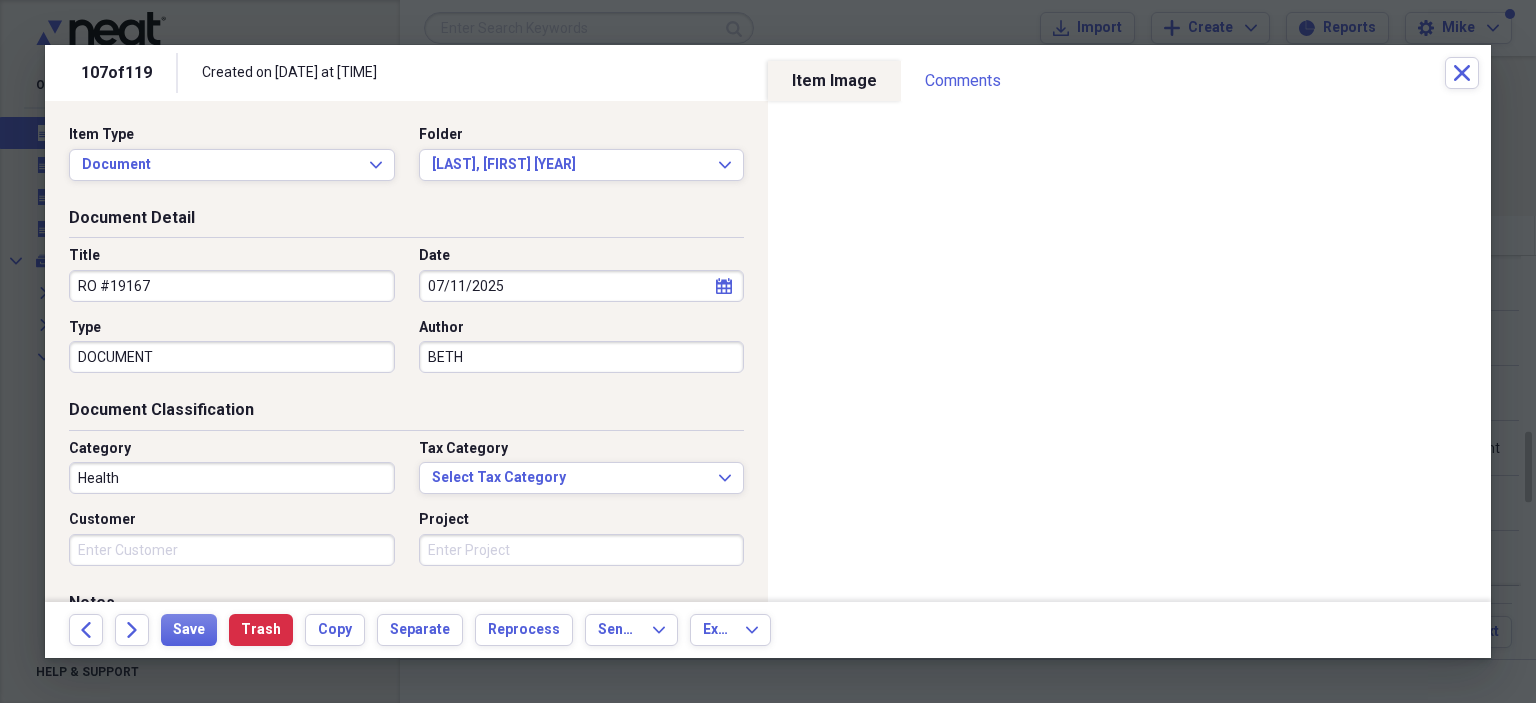 type on "BETH" 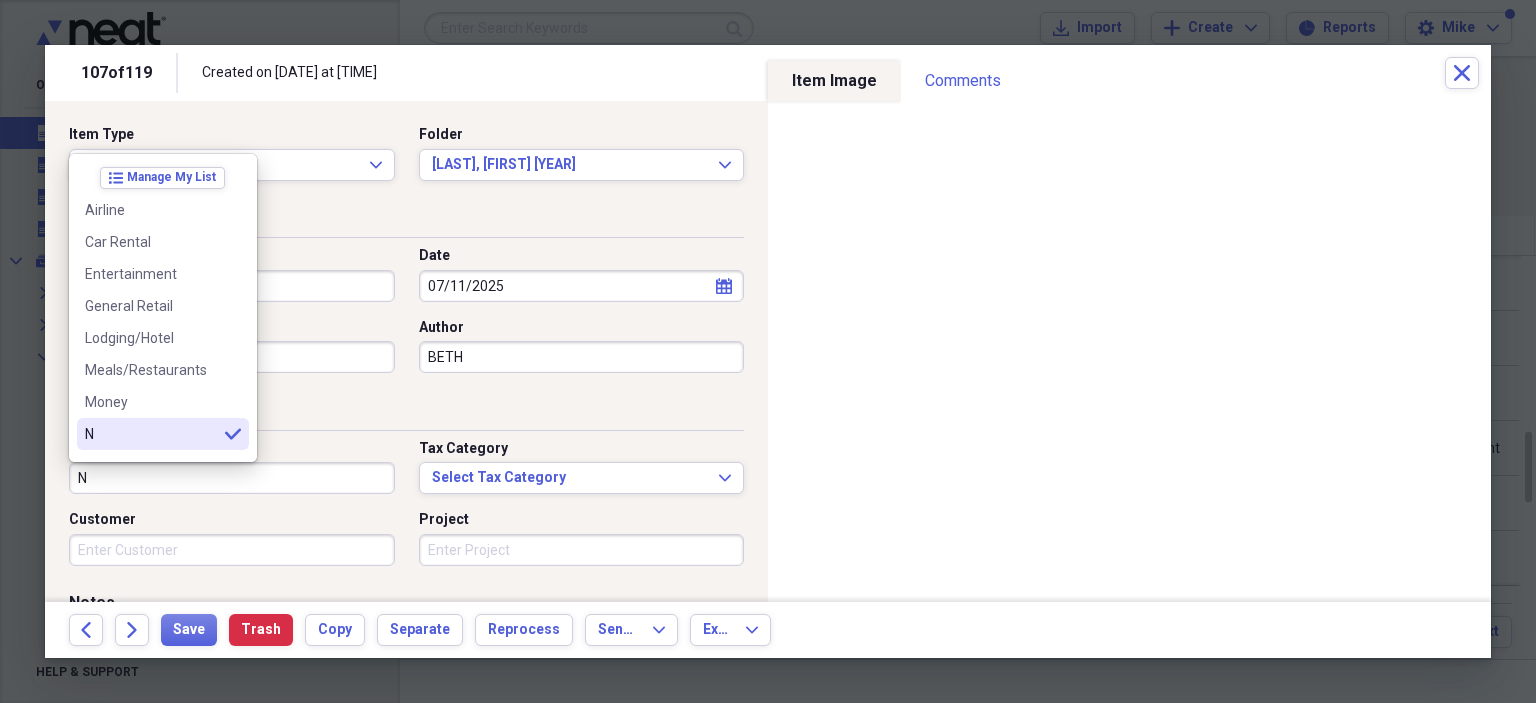 scroll, scrollTop: 100, scrollLeft: 0, axis: vertical 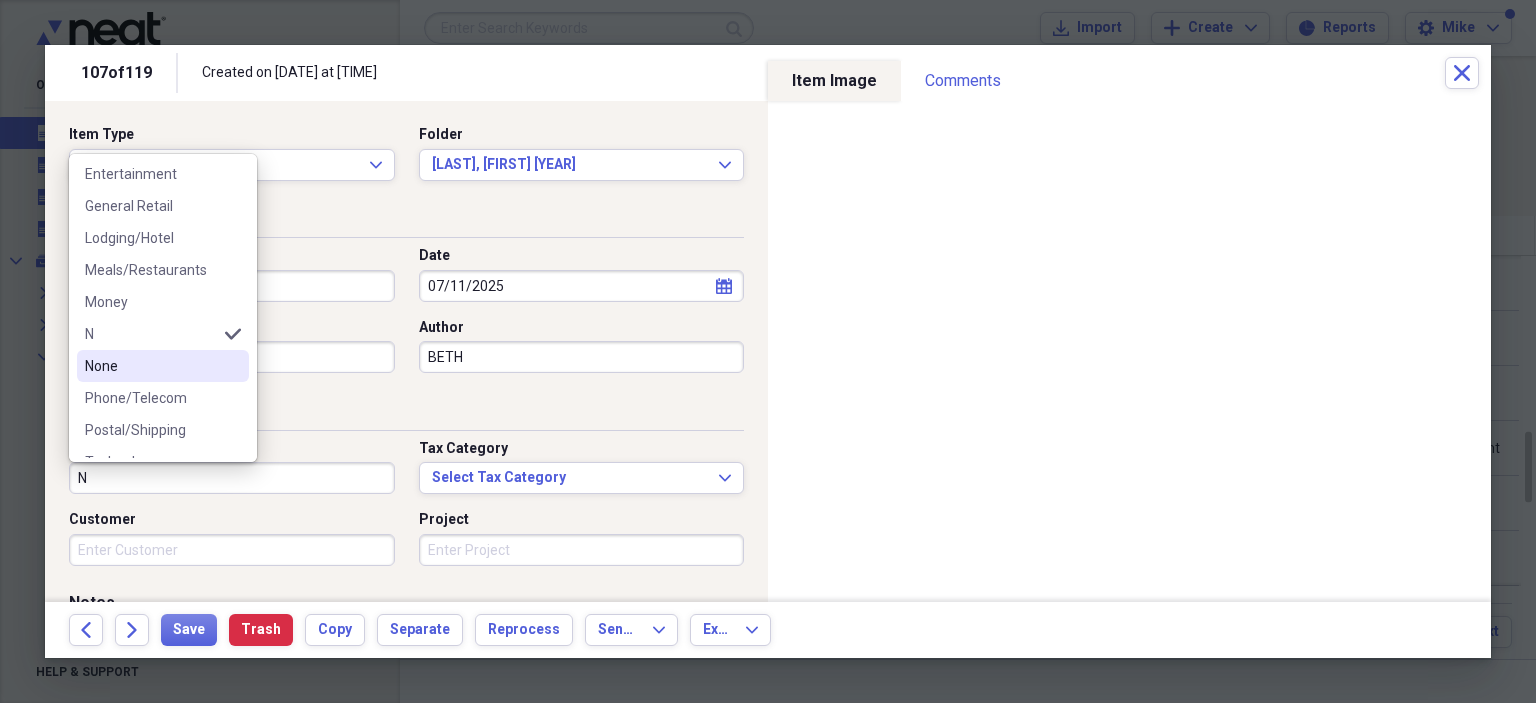 click on "None" at bounding box center (151, 366) 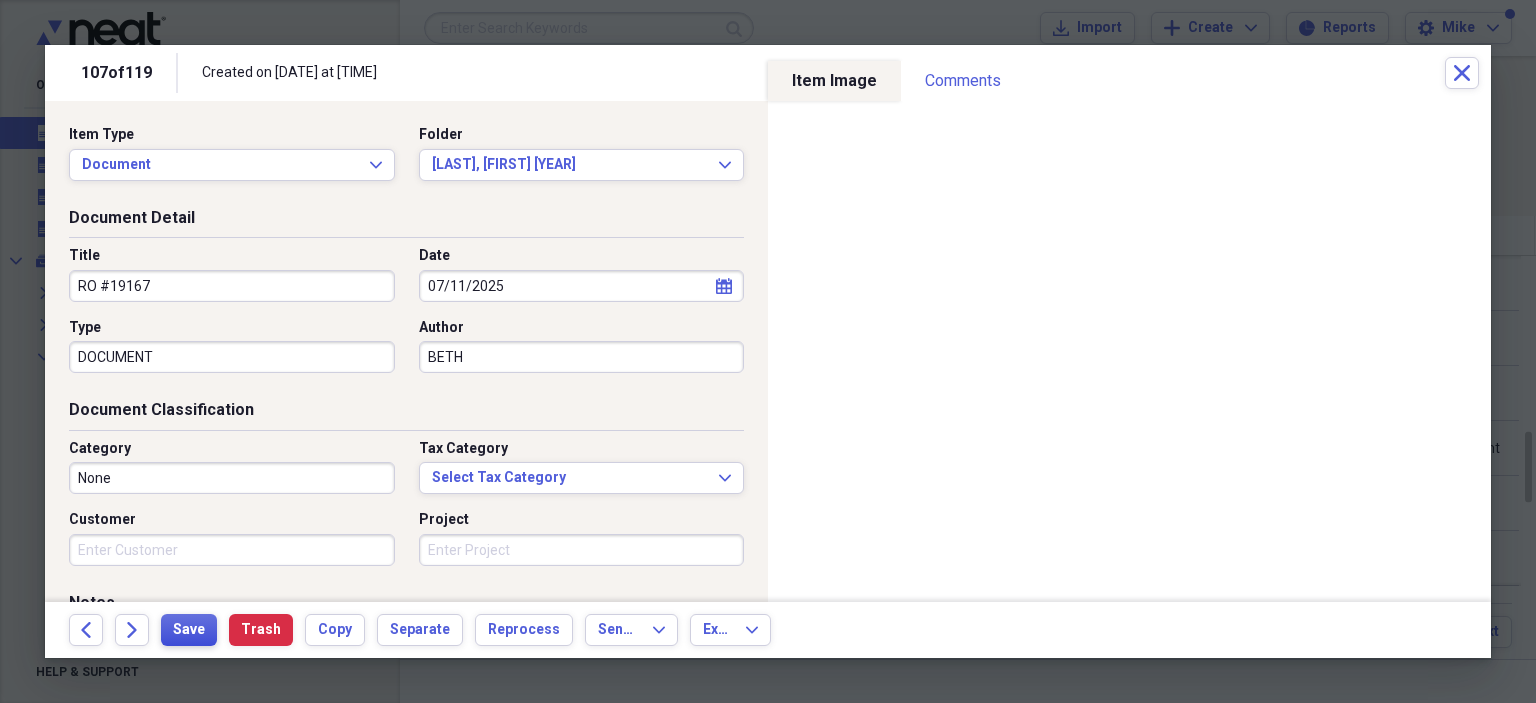 click on "Save" at bounding box center [189, 630] 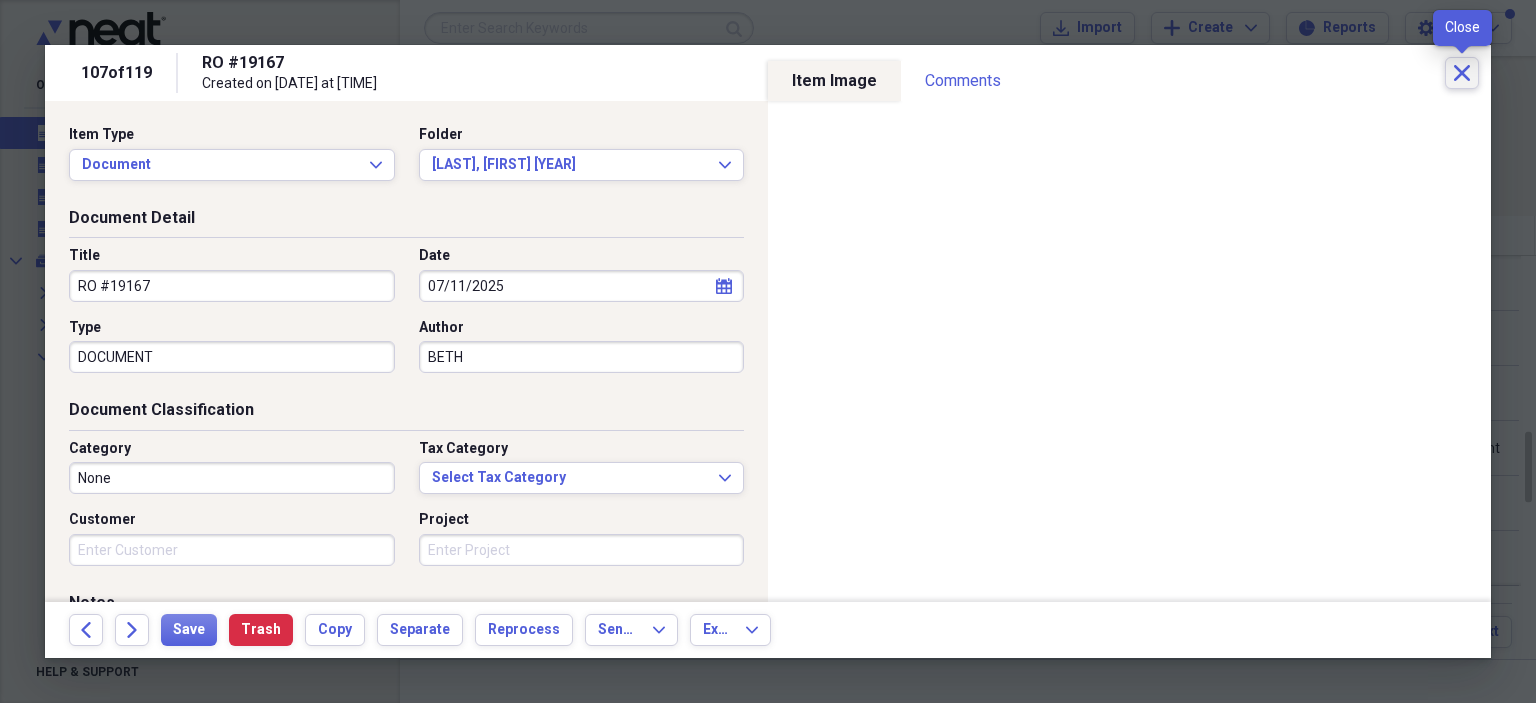 click on "Close" 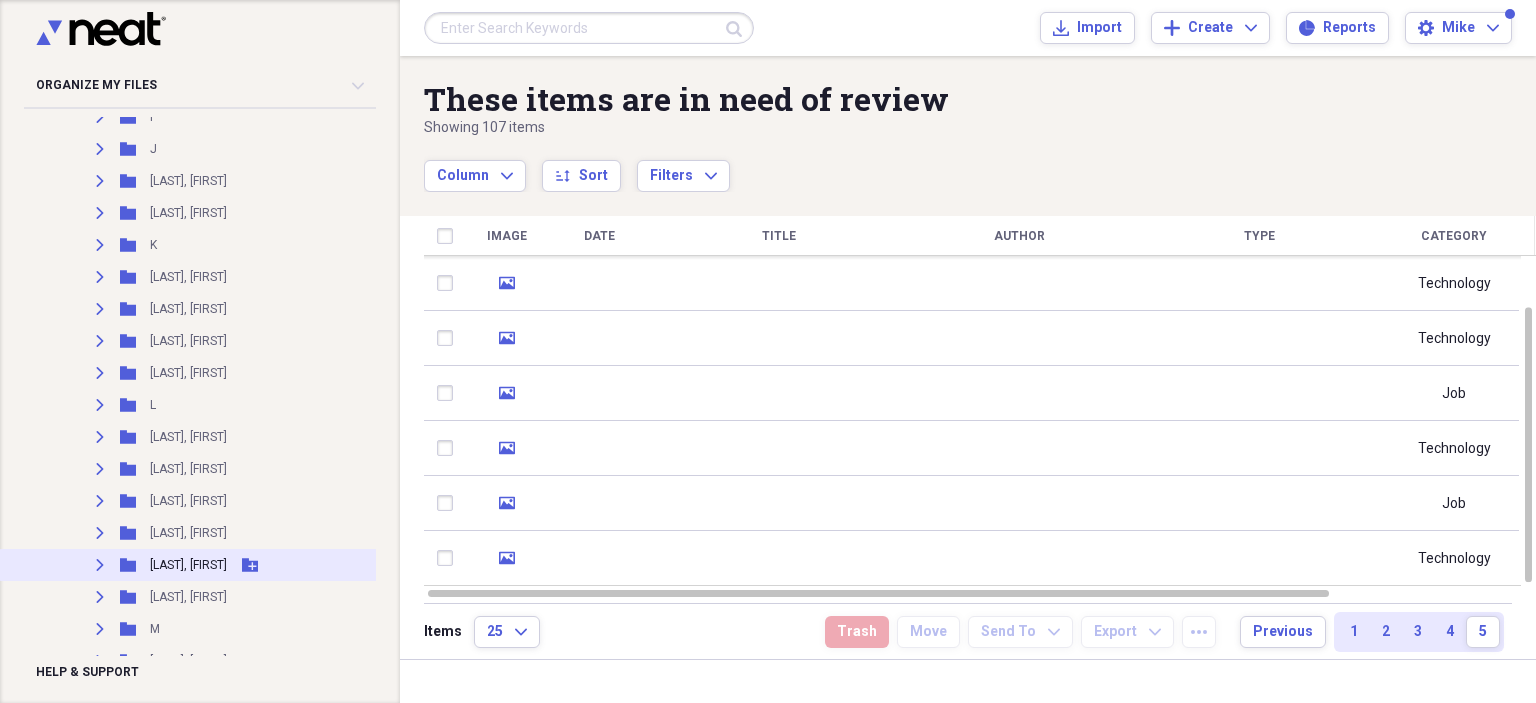 scroll, scrollTop: 1300, scrollLeft: 0, axis: vertical 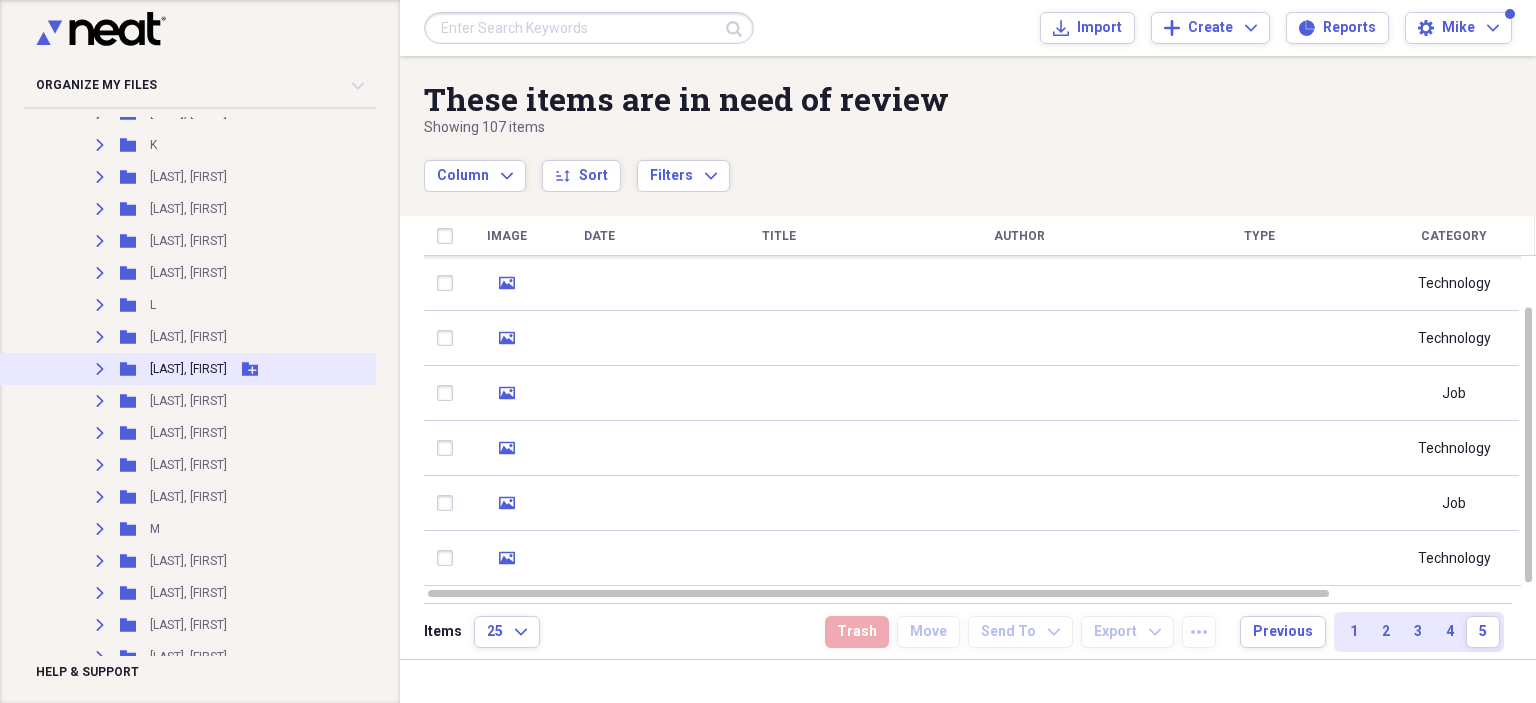 click on "Expand" 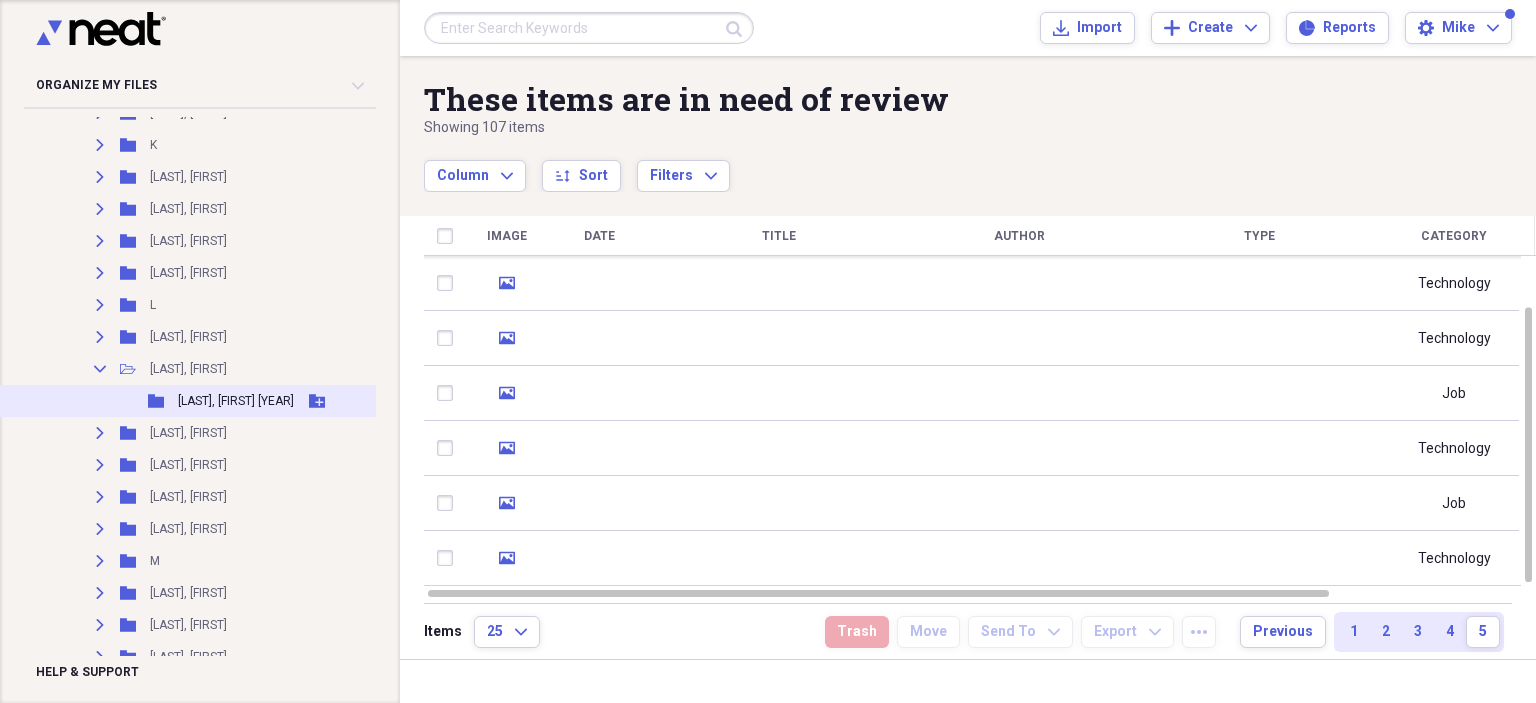 click on "LAUER, B 2025" at bounding box center [236, 401] 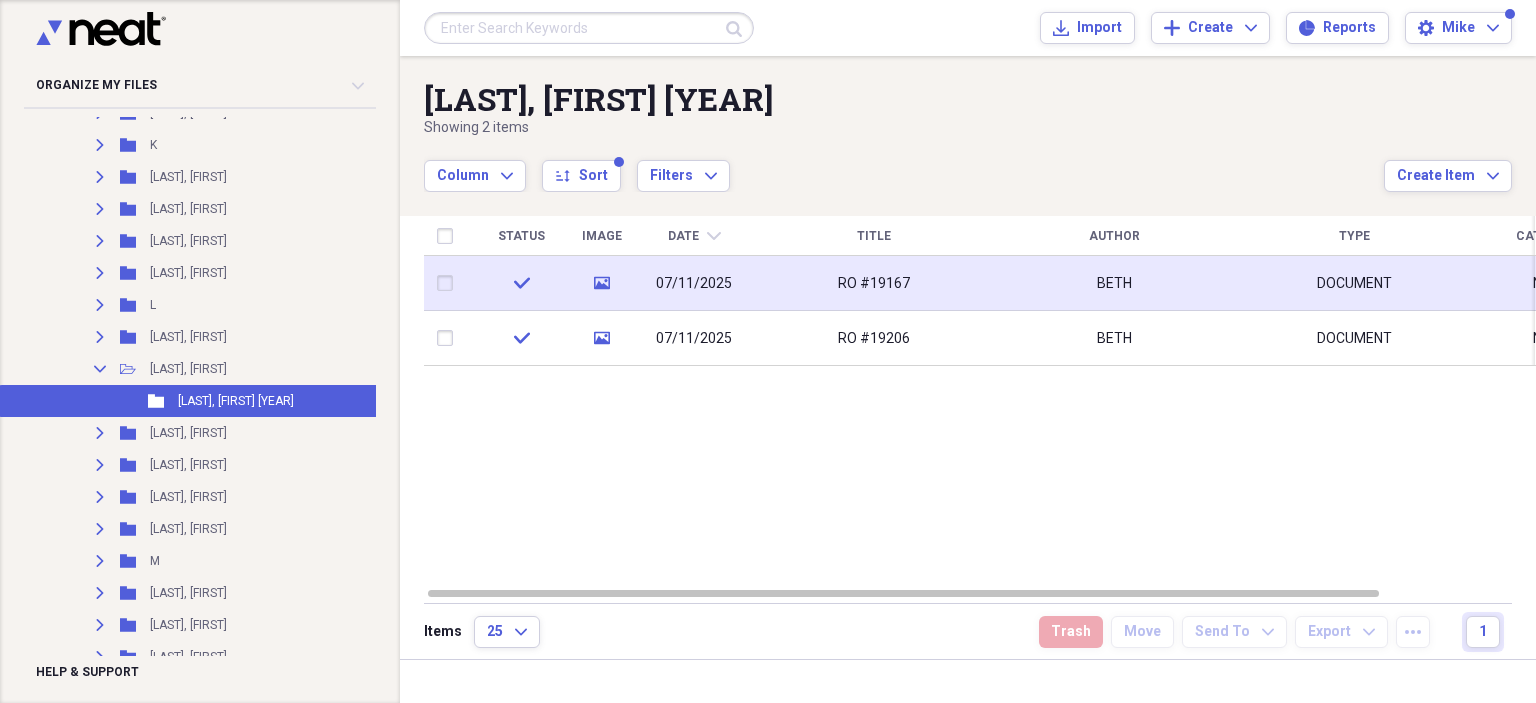 click on "RO #19167" at bounding box center (874, 283) 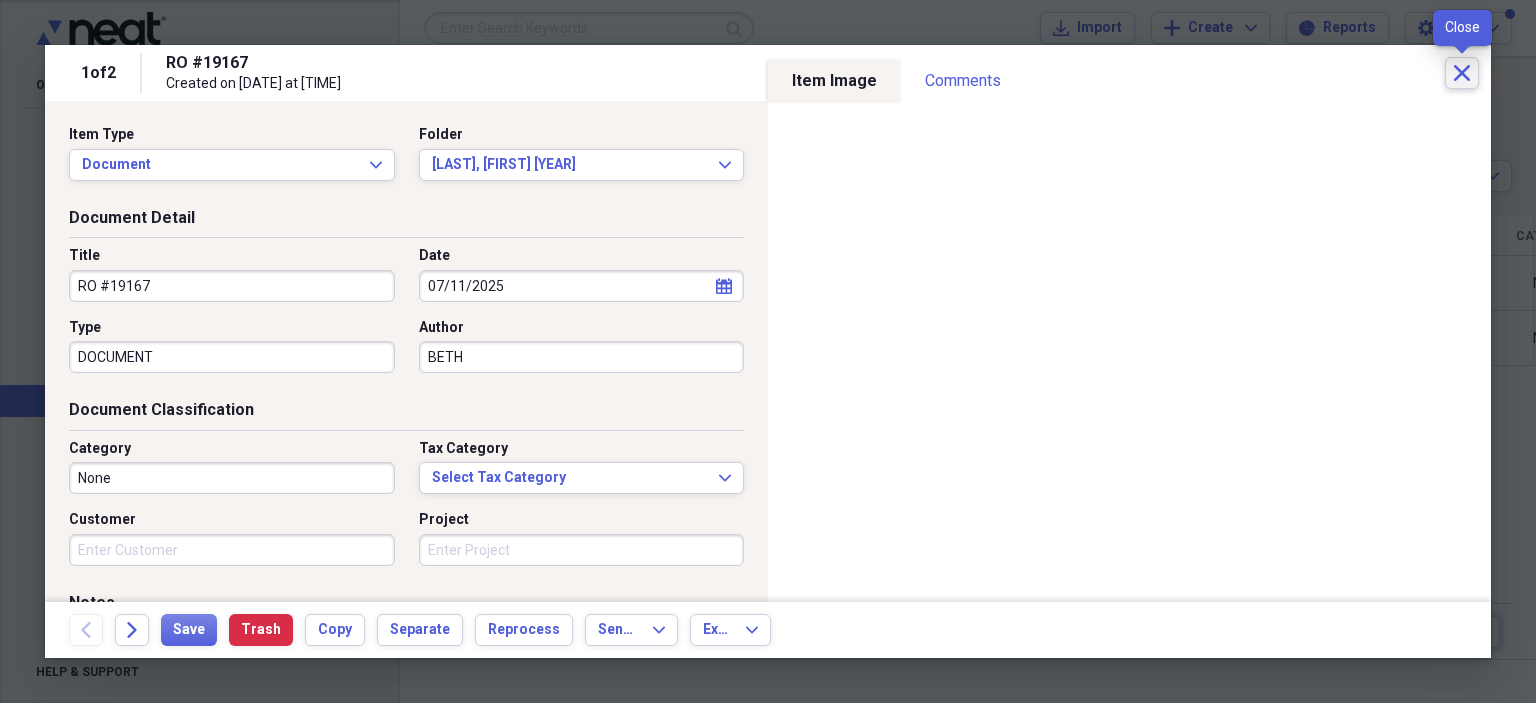 click on "Close" 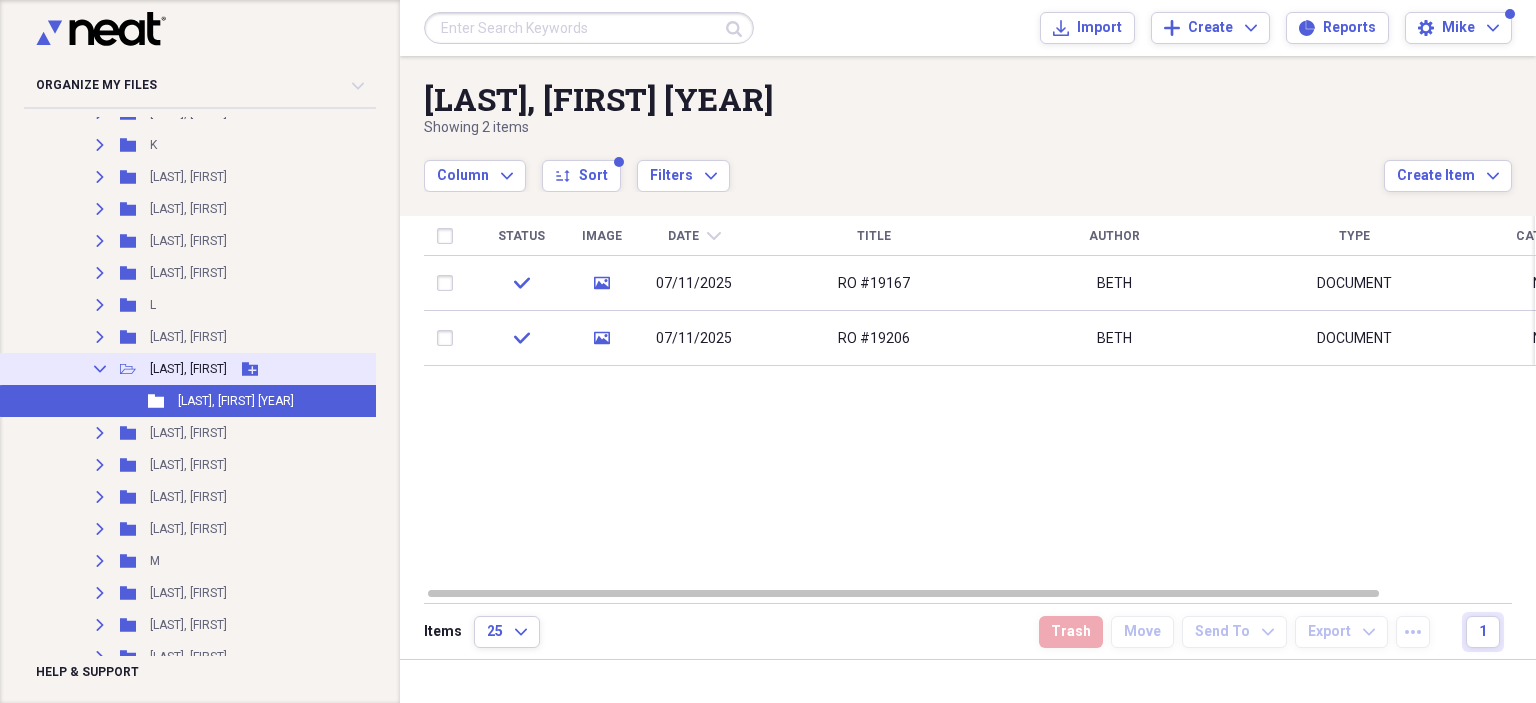 click on "Collapse" 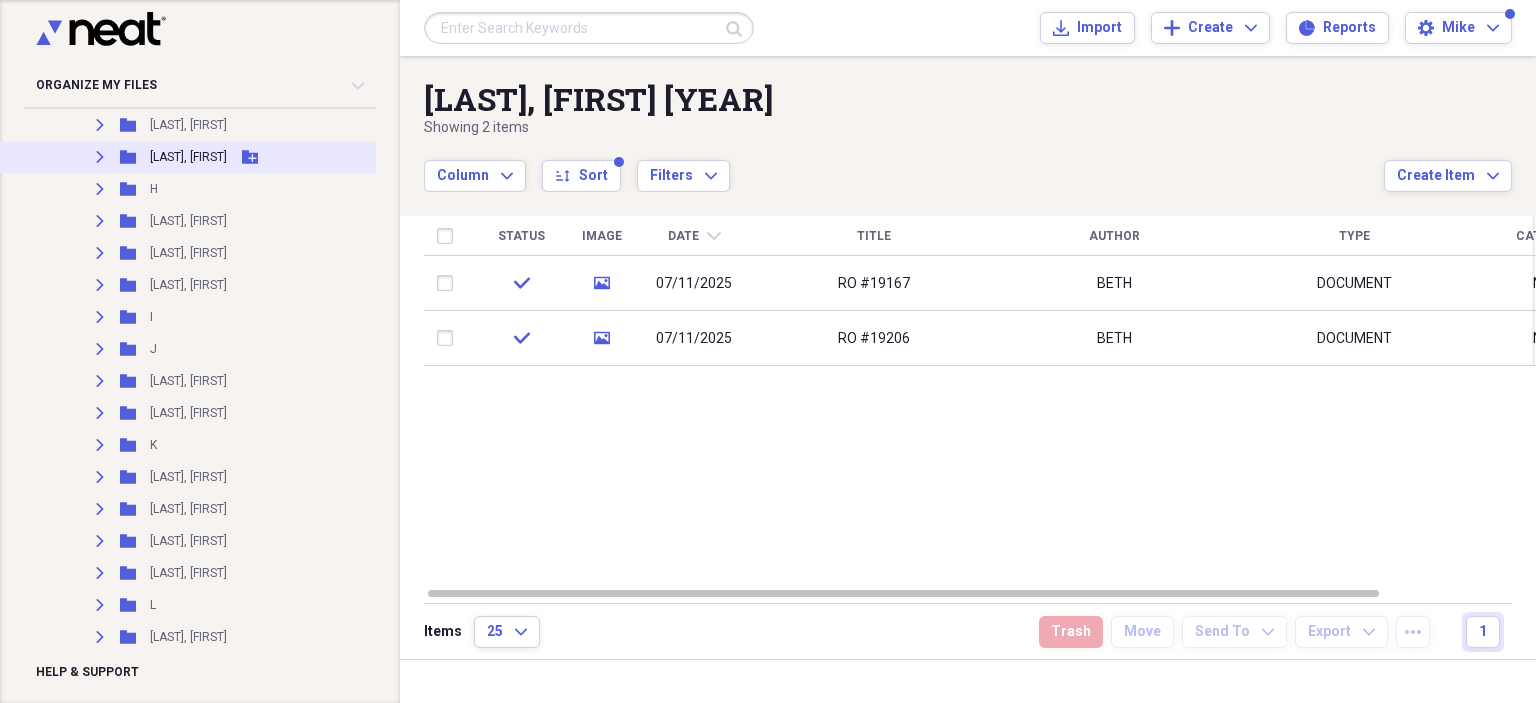 scroll, scrollTop: 900, scrollLeft: 0, axis: vertical 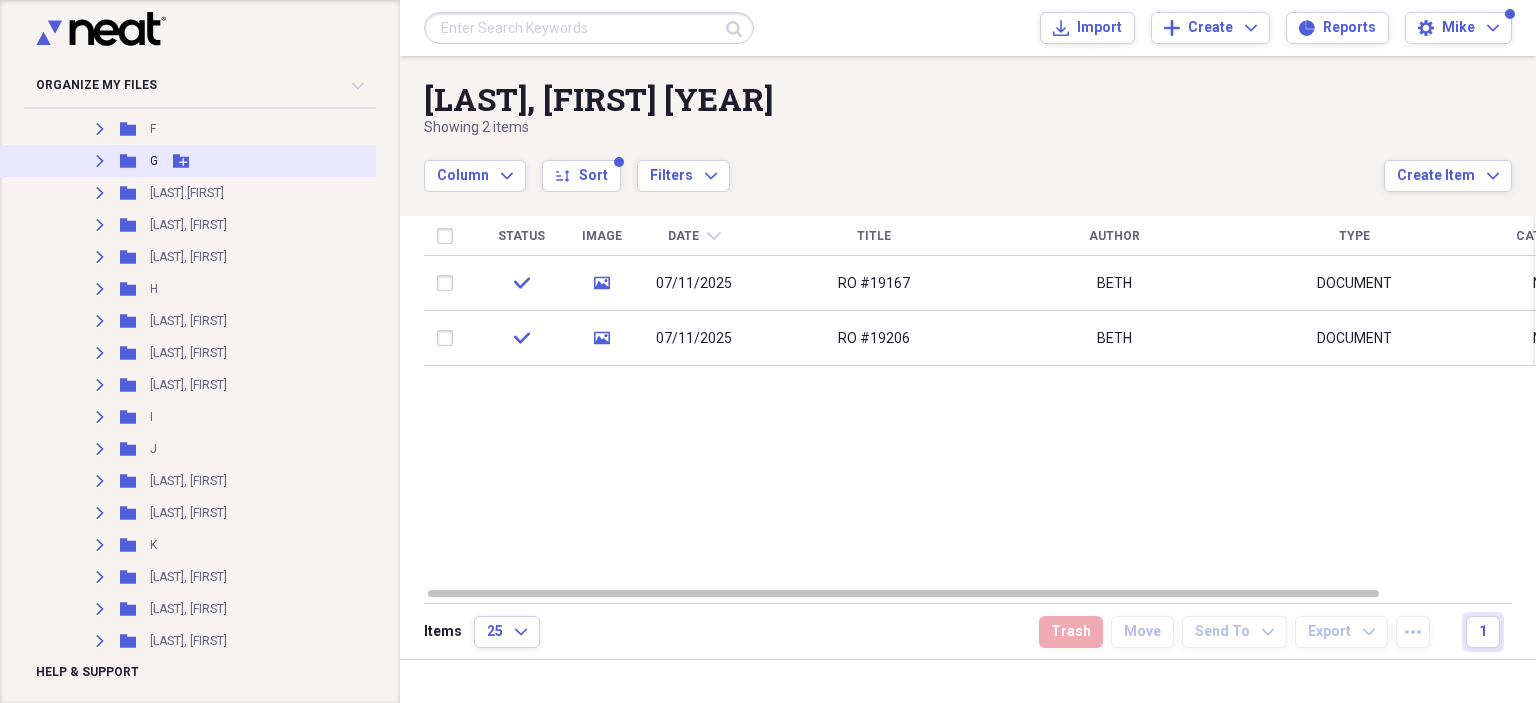 click 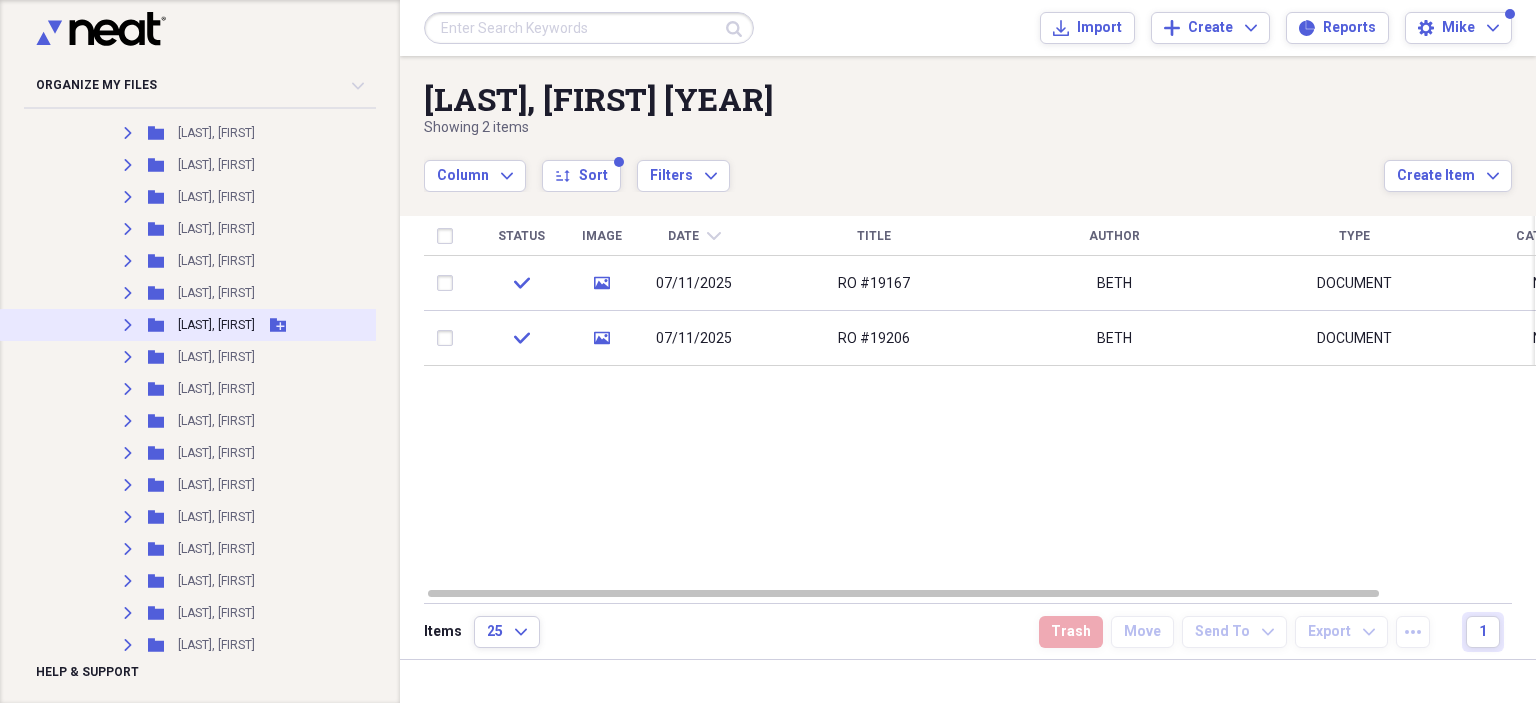 scroll, scrollTop: 5800, scrollLeft: 0, axis: vertical 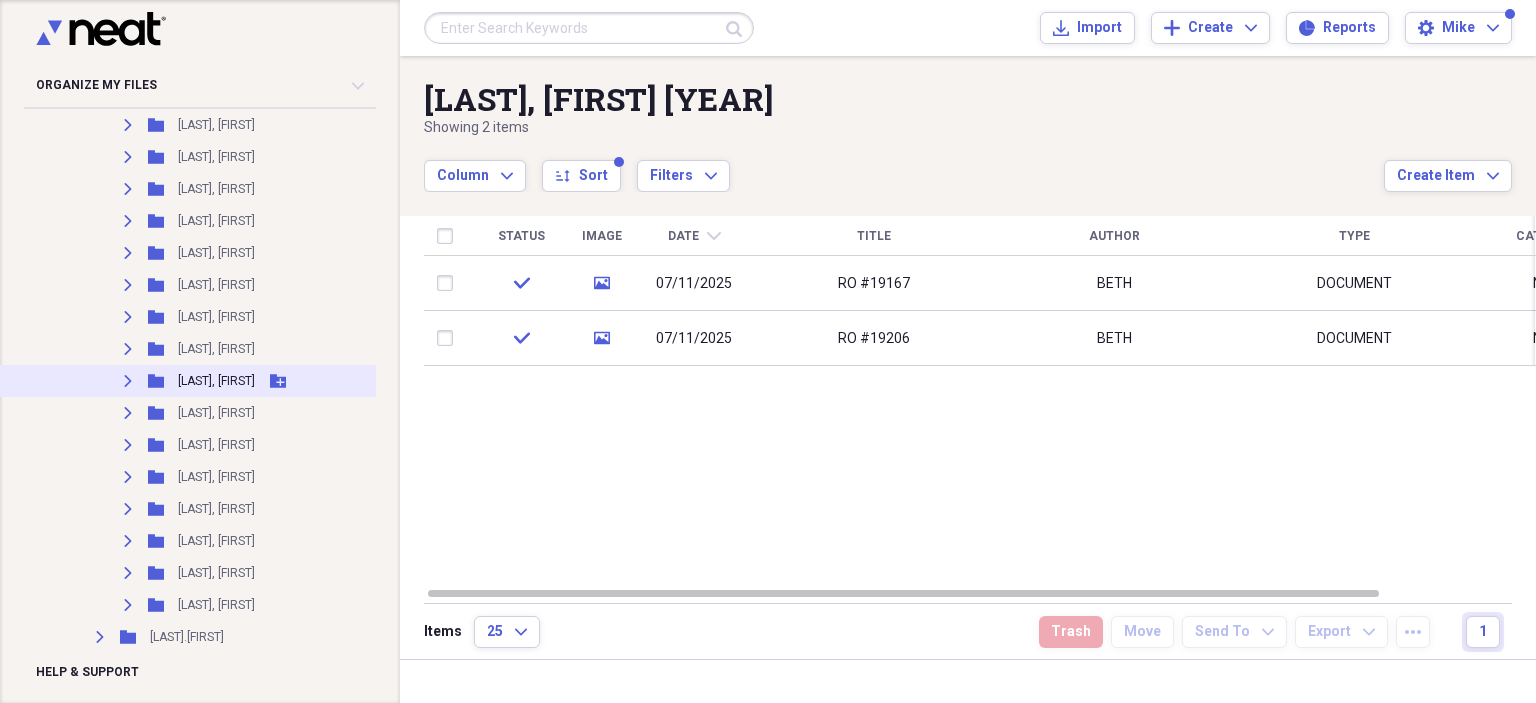 click on "Expand" 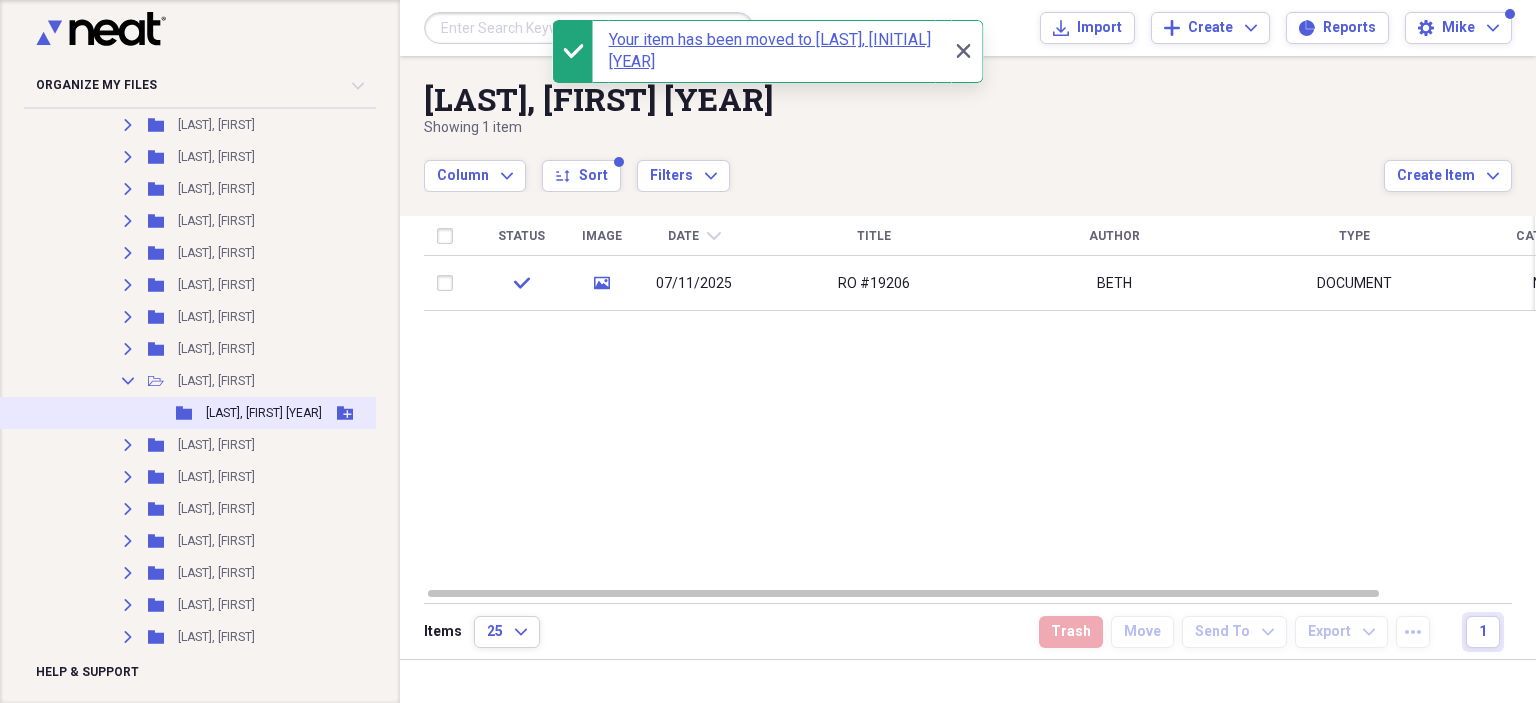 click on "GRUESBECK, D 2025" at bounding box center [264, 413] 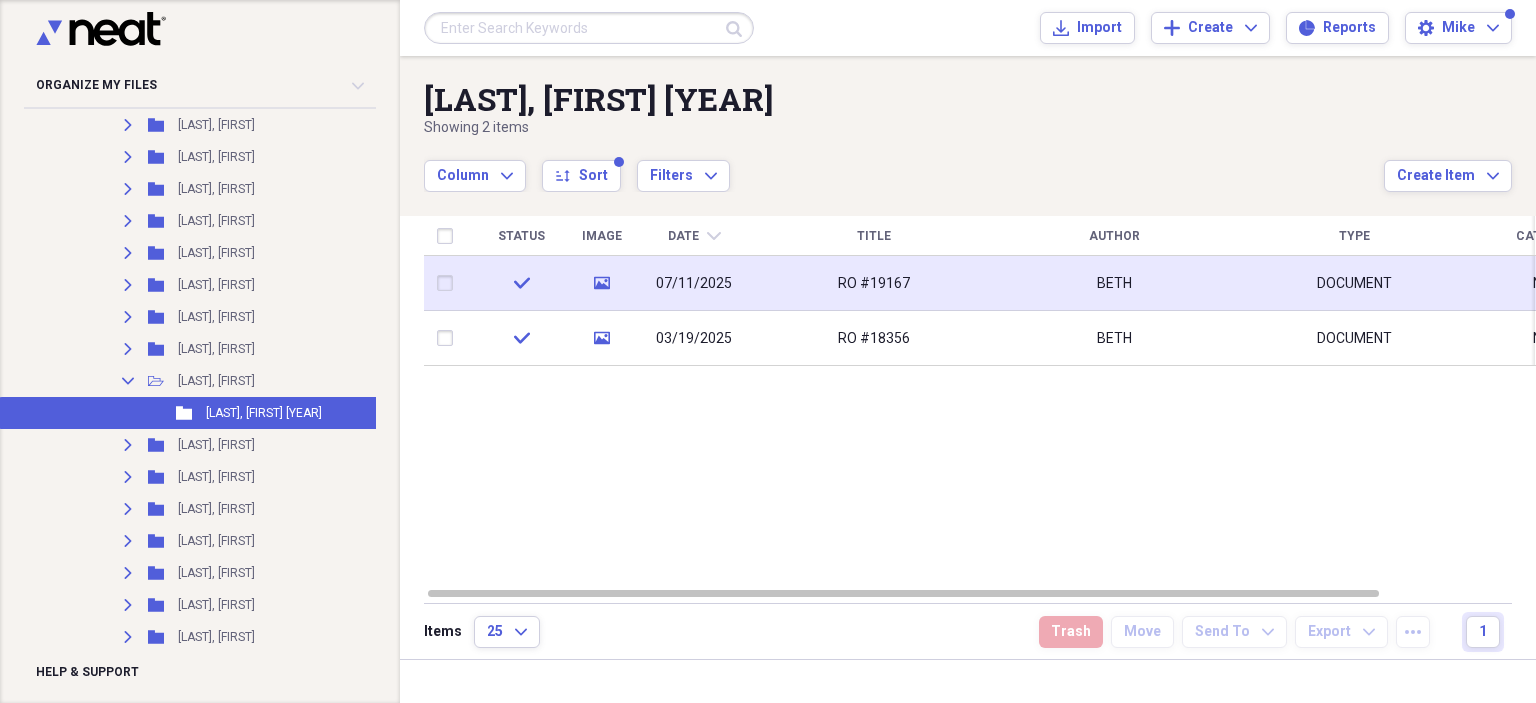 click on "RO #19167" at bounding box center (874, 283) 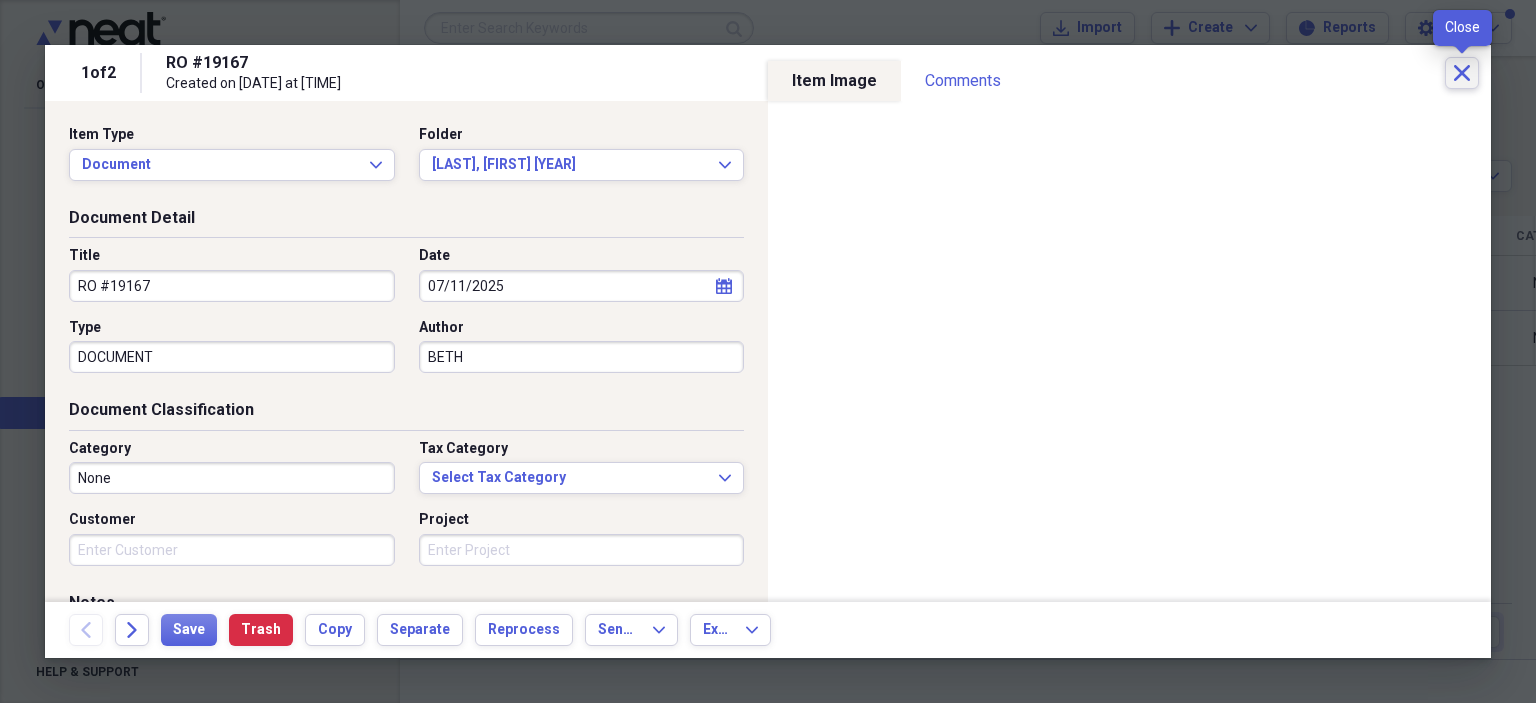 click 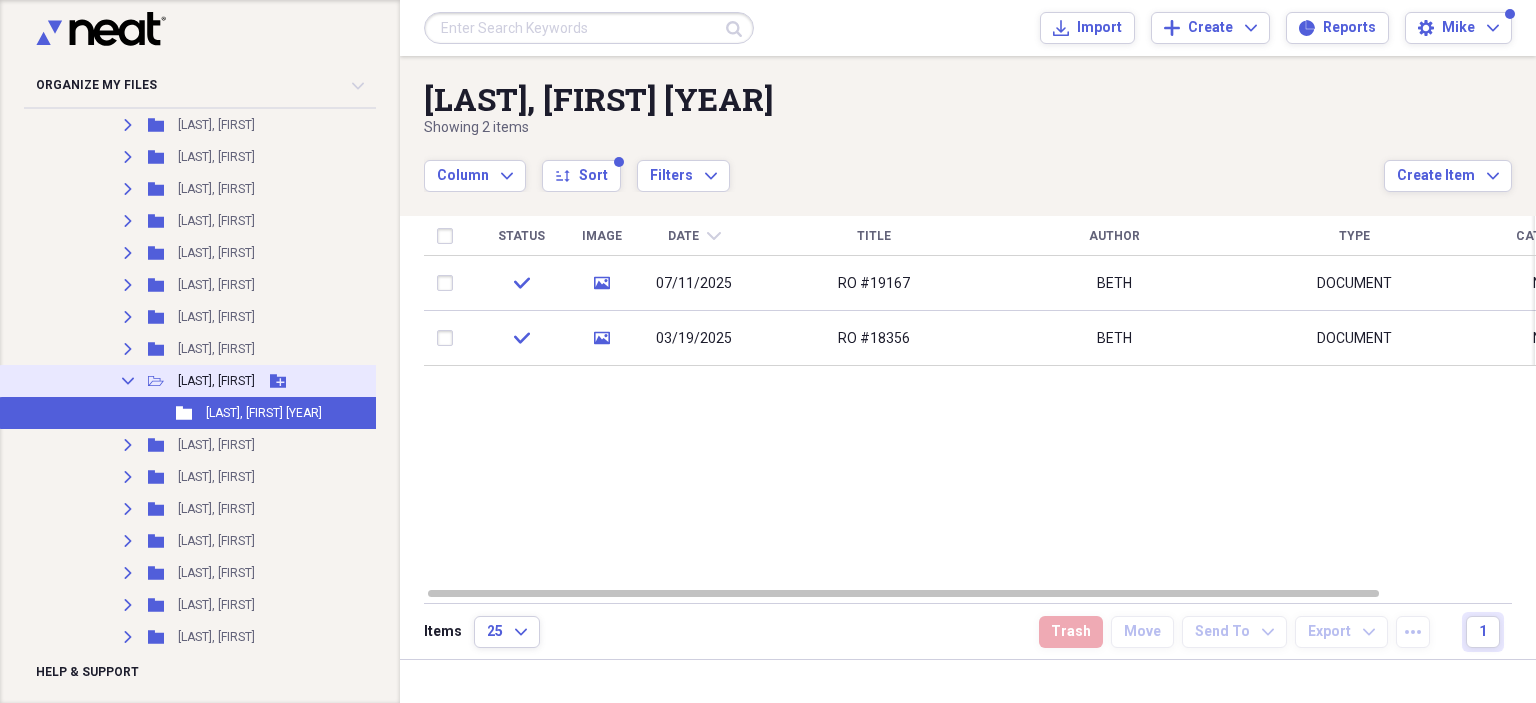 click on "Collapse" 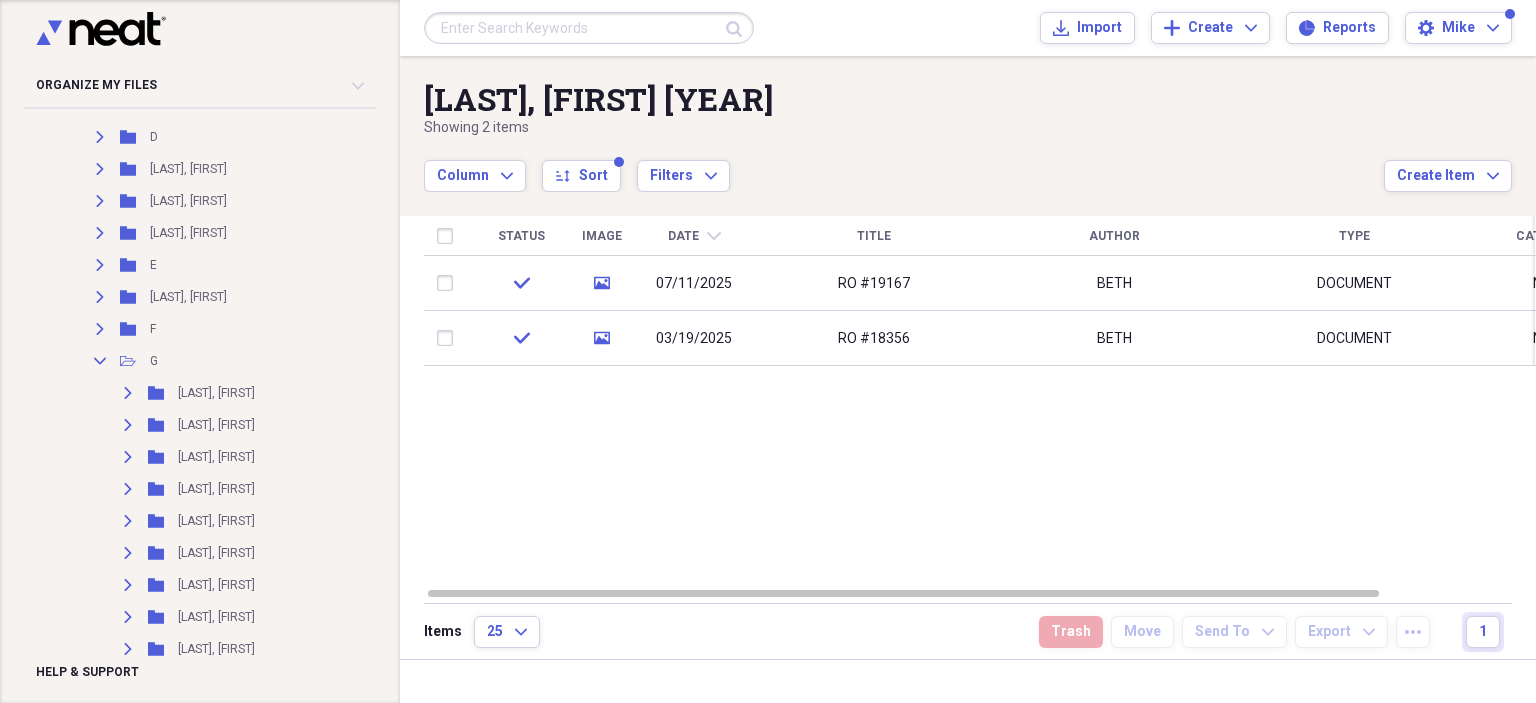 scroll, scrollTop: 500, scrollLeft: 0, axis: vertical 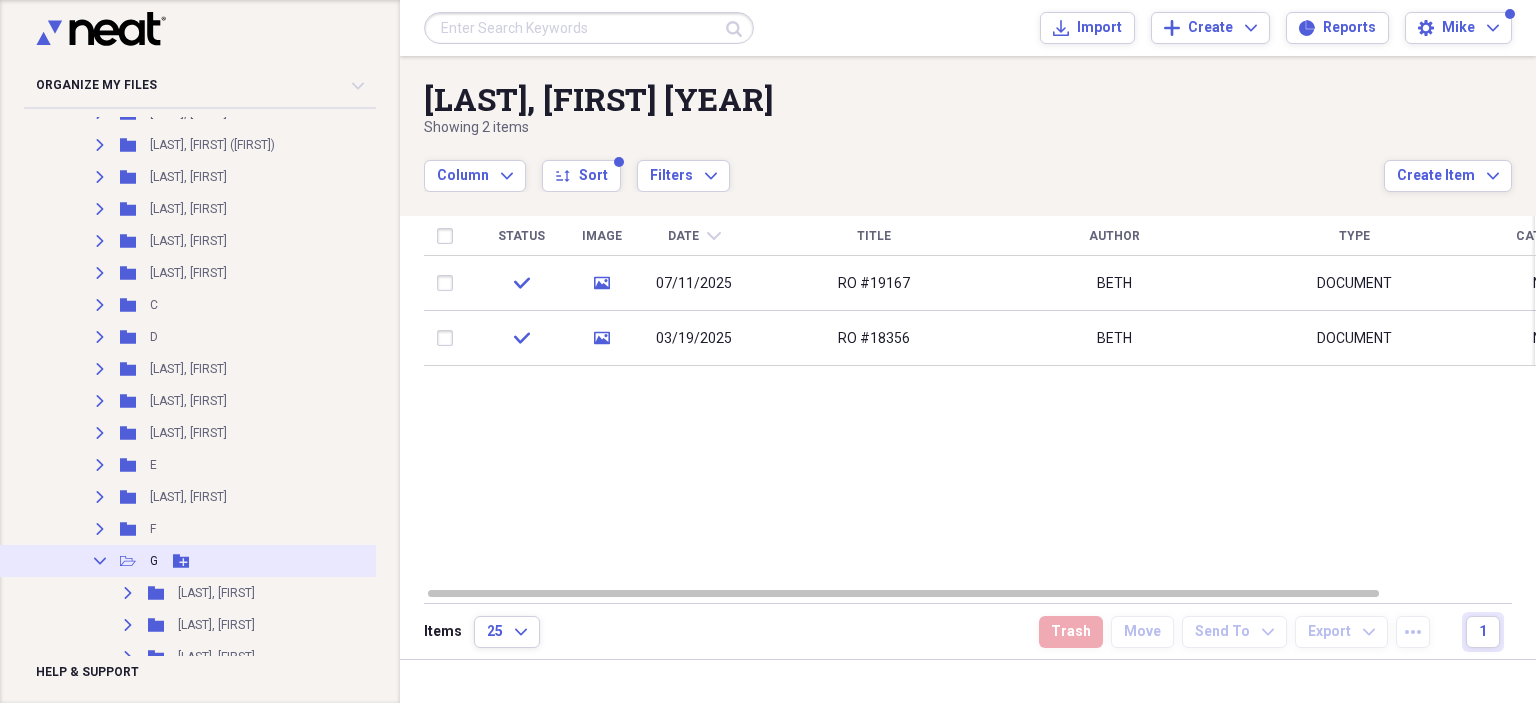click on "Collapse" at bounding box center (100, 561) 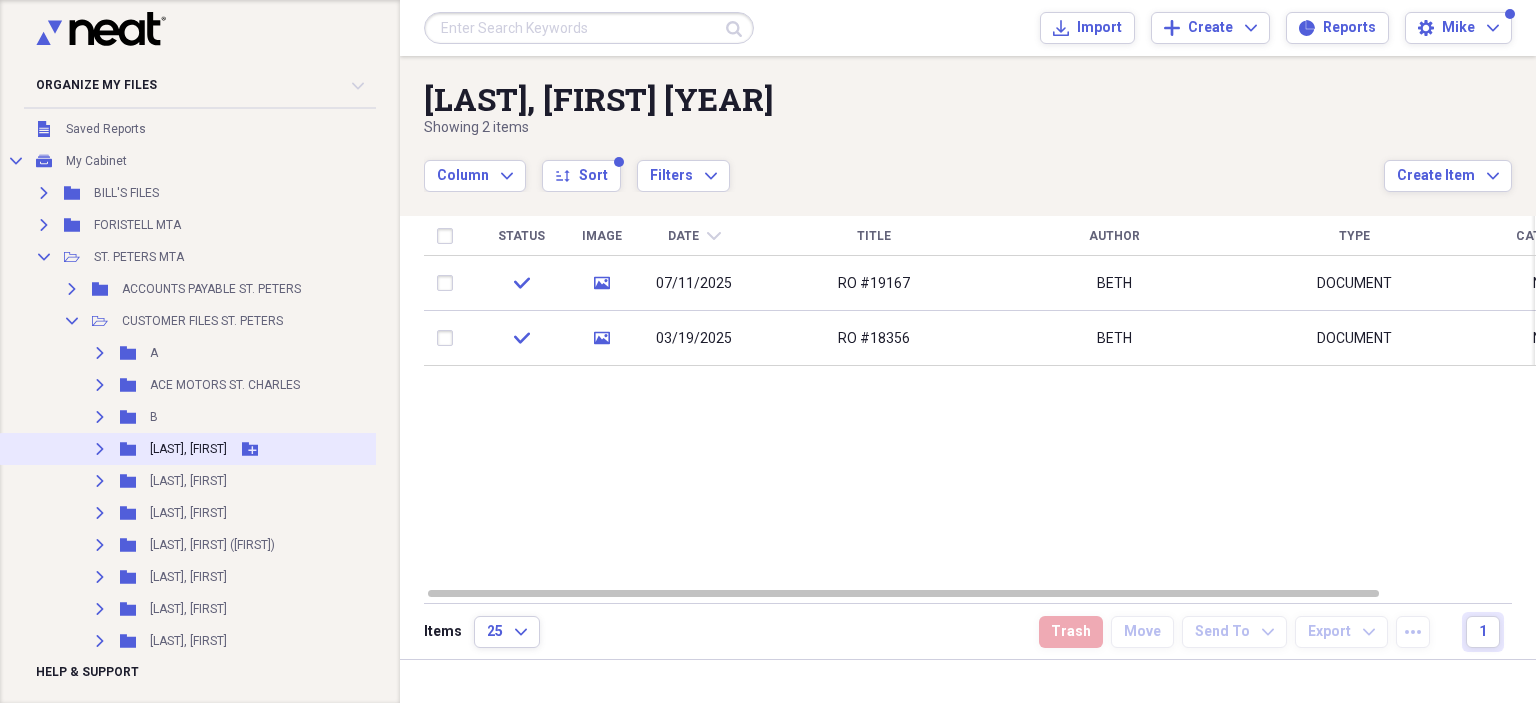 scroll, scrollTop: 0, scrollLeft: 0, axis: both 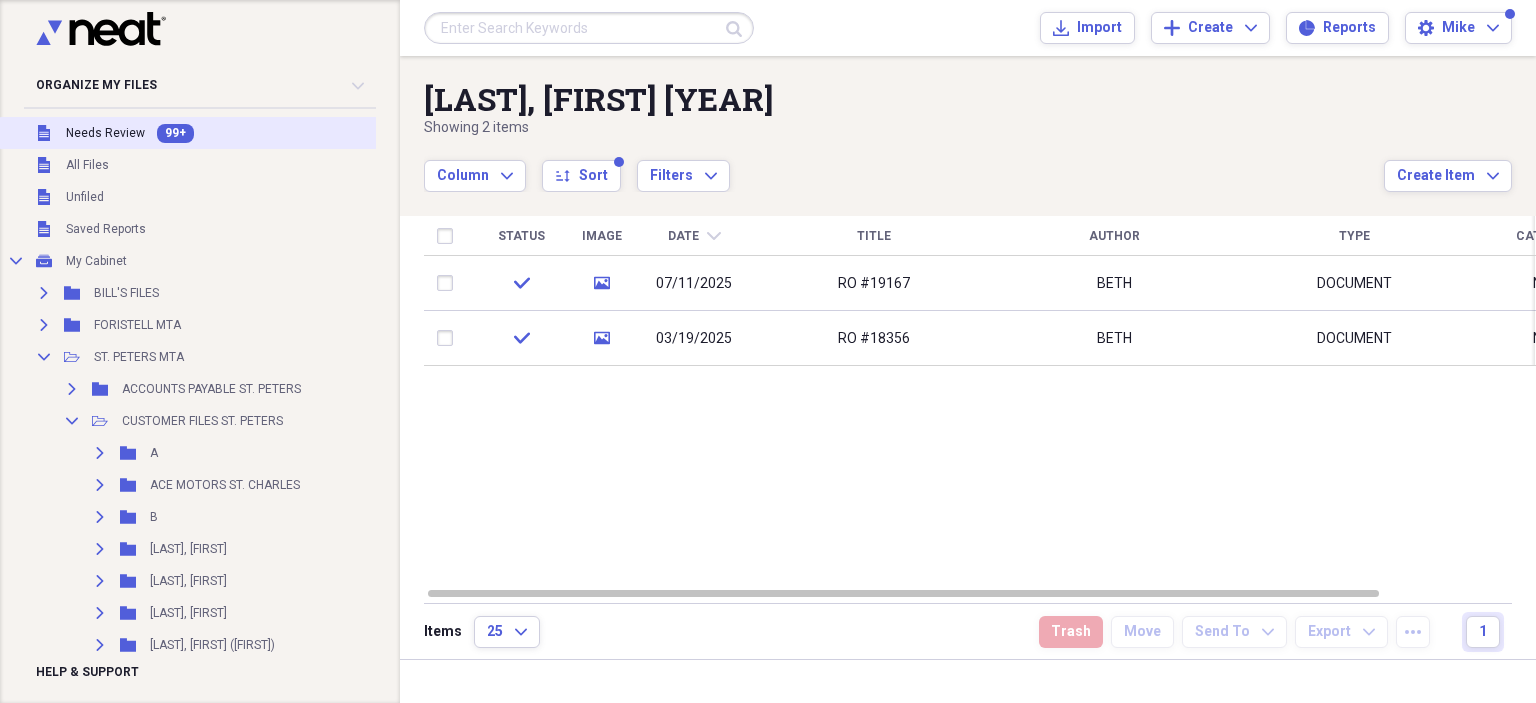click on "Needs Review" at bounding box center [105, 133] 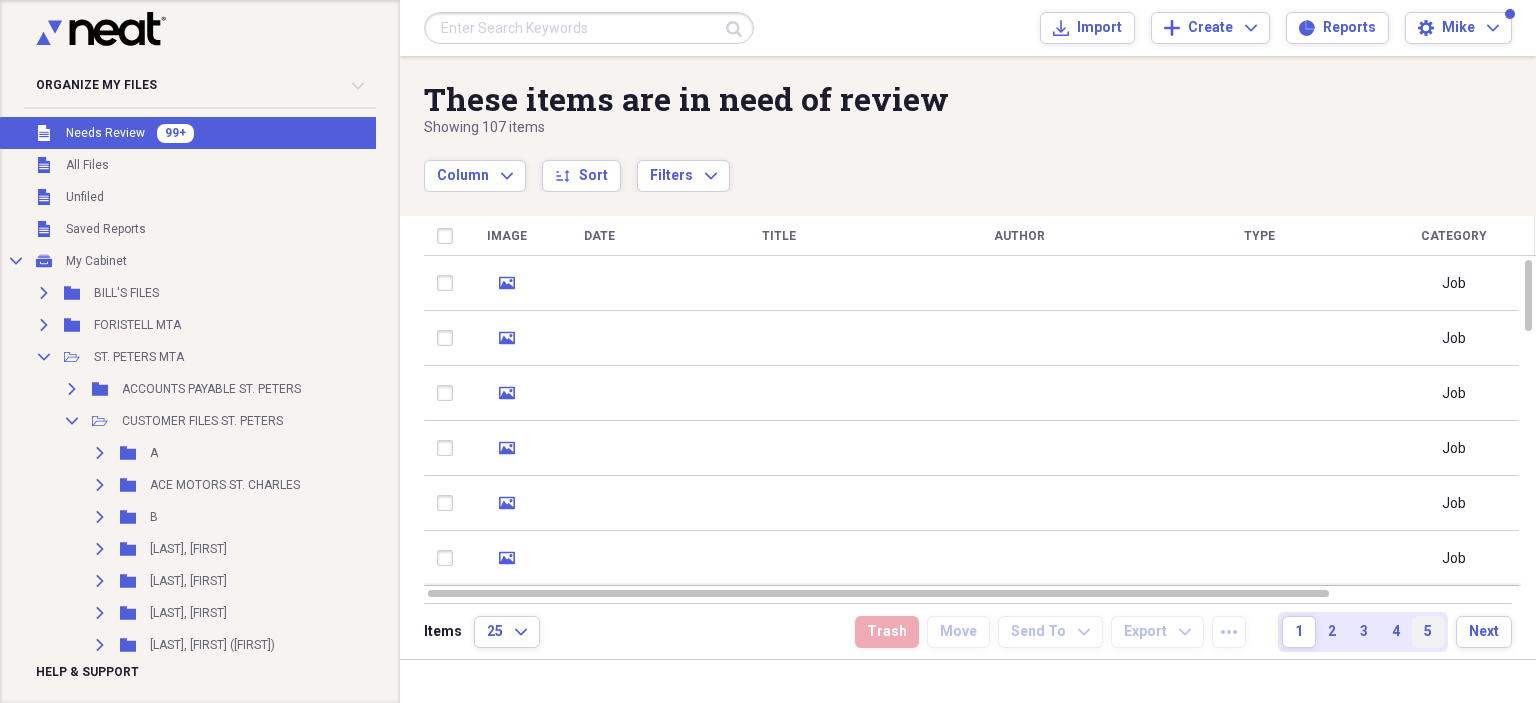click on "5" at bounding box center [1428, 632] 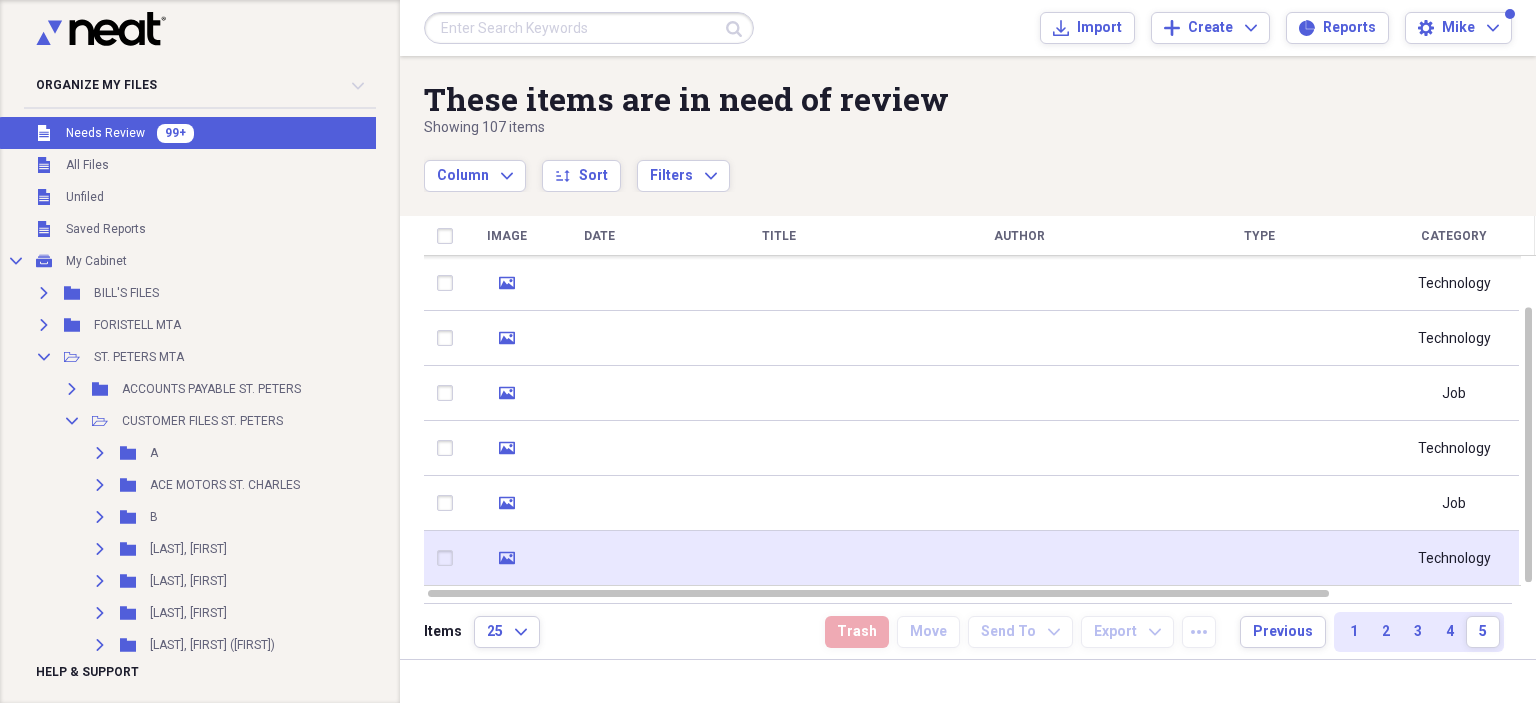 click at bounding box center (779, 558) 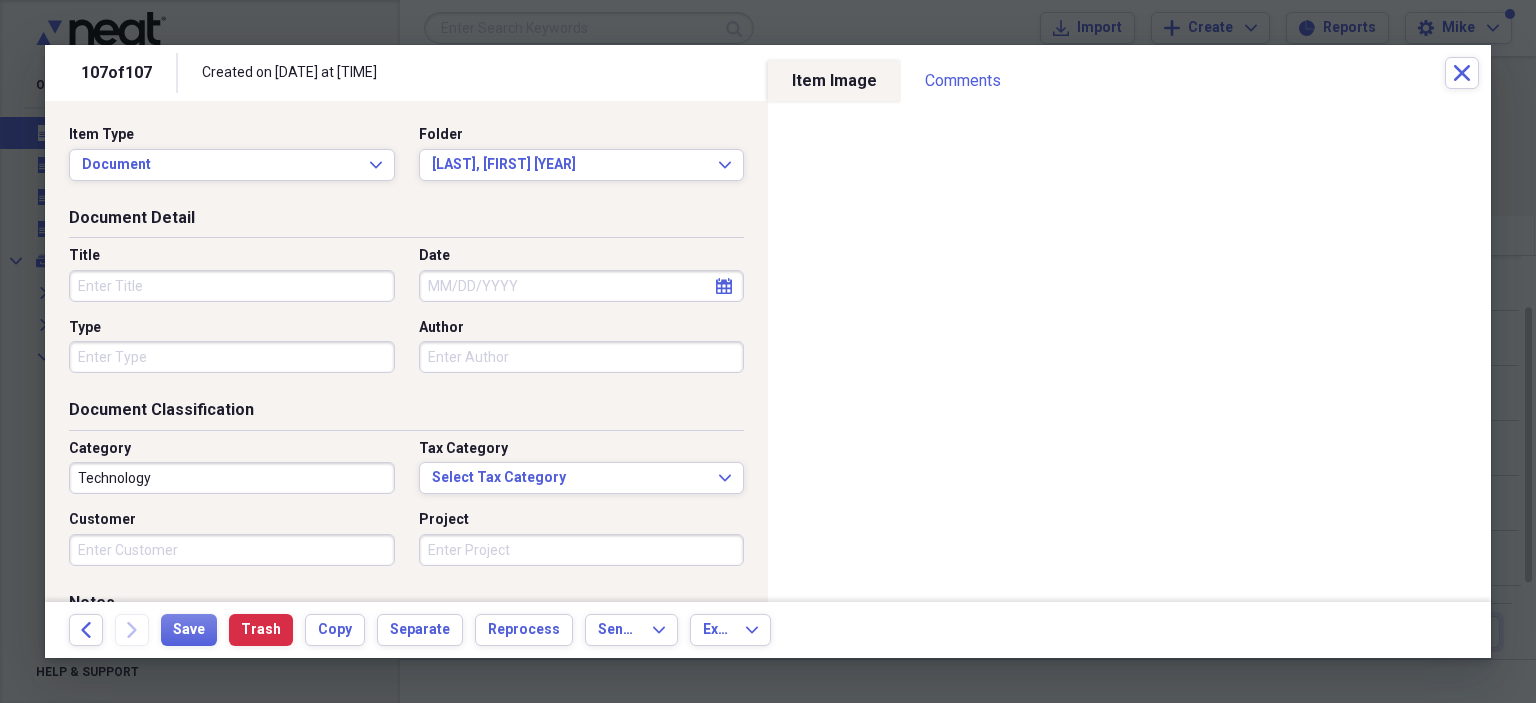 click on "Title" at bounding box center (232, 286) 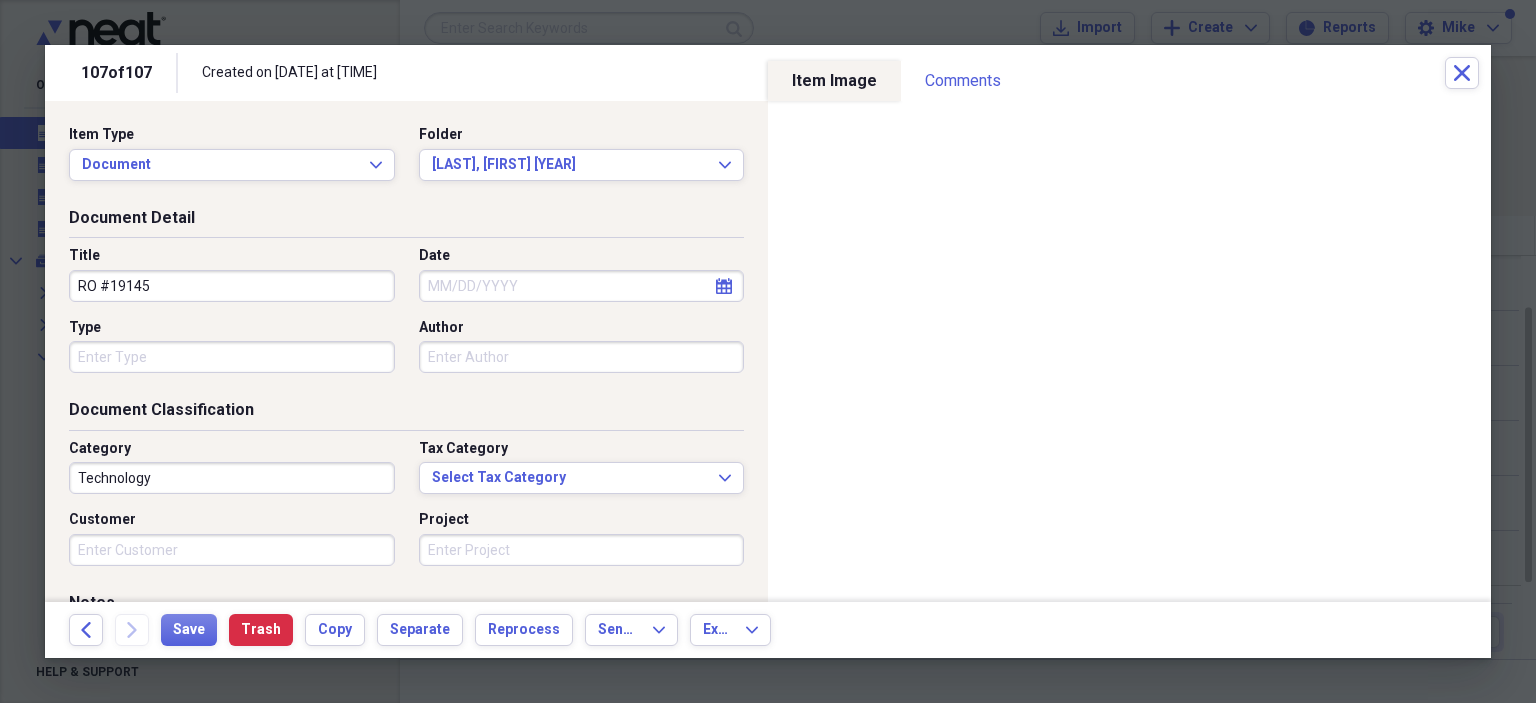 type on "RO #19145" 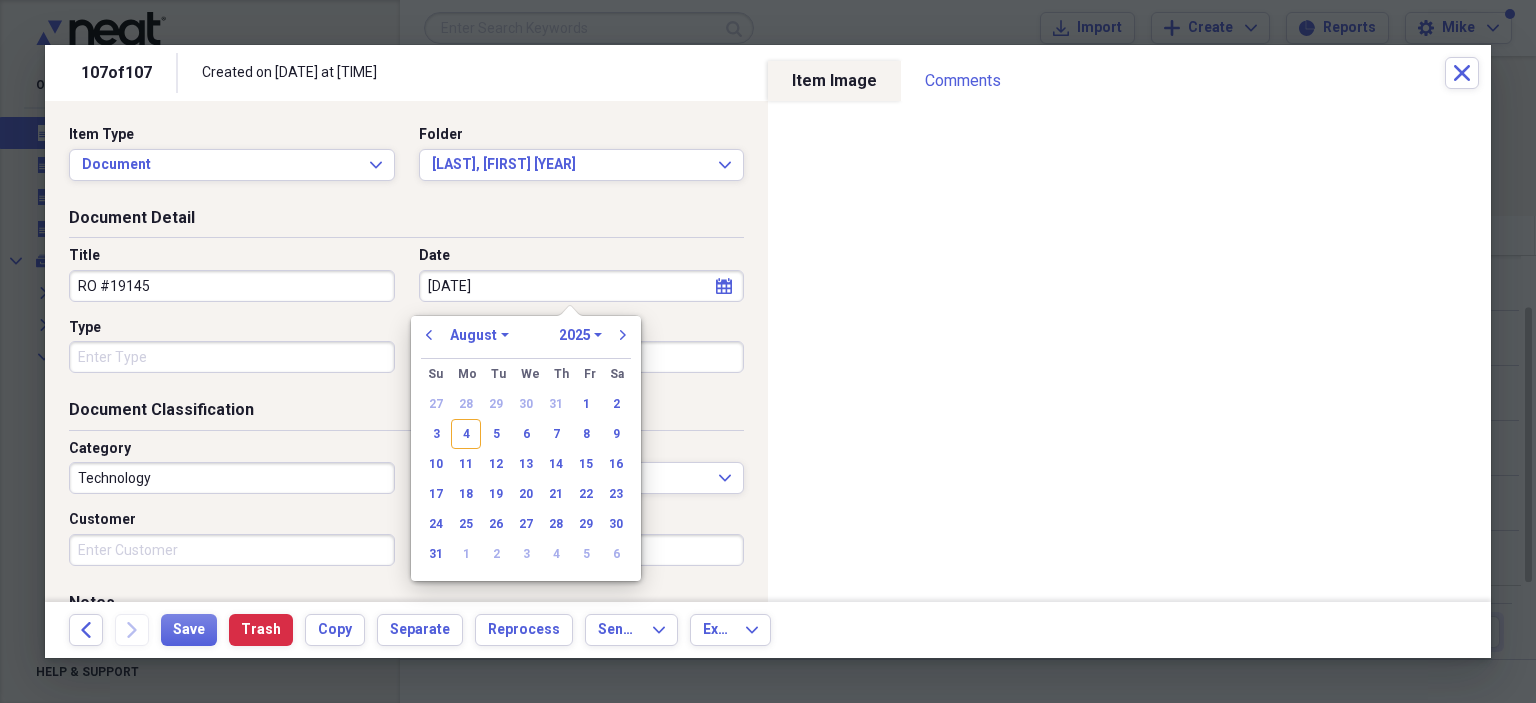 type on "7/11/202" 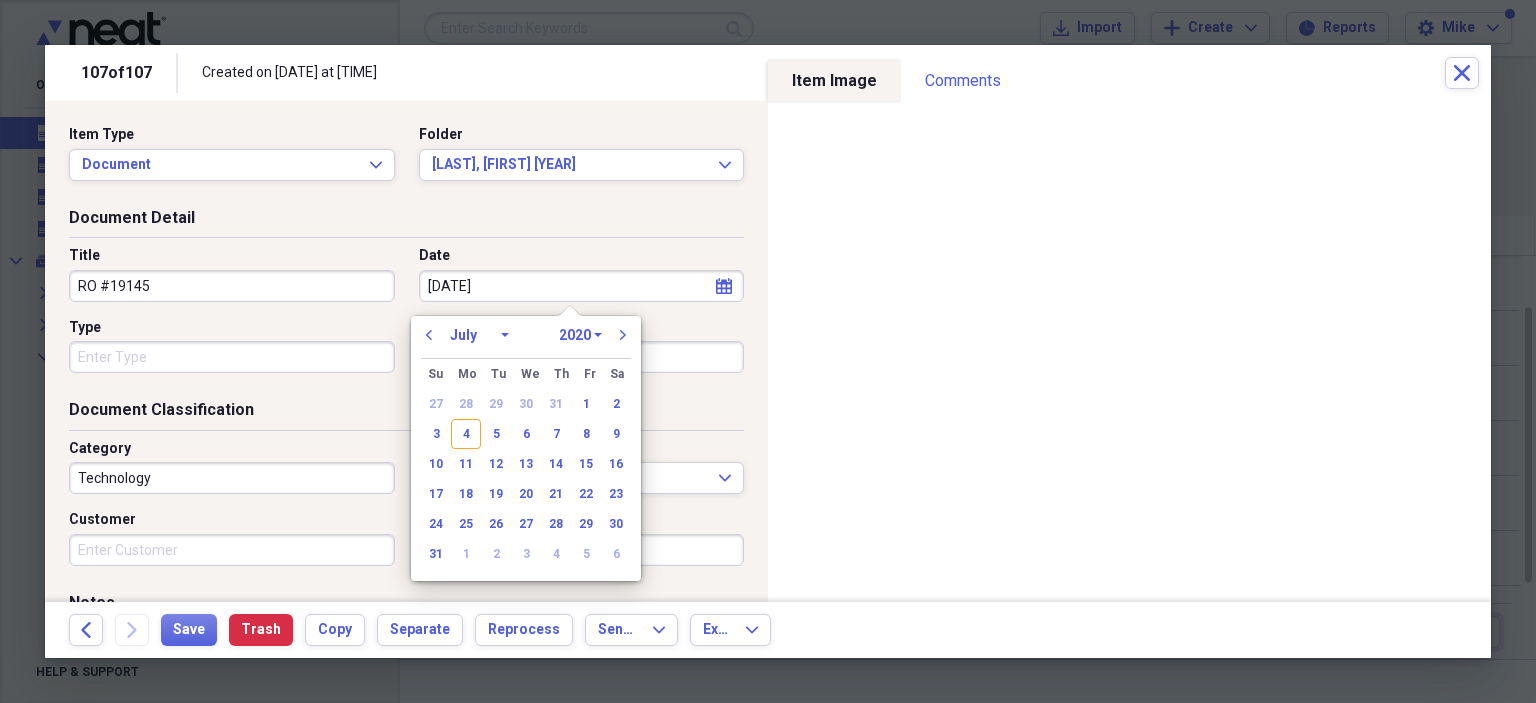 type on "7/11/2025" 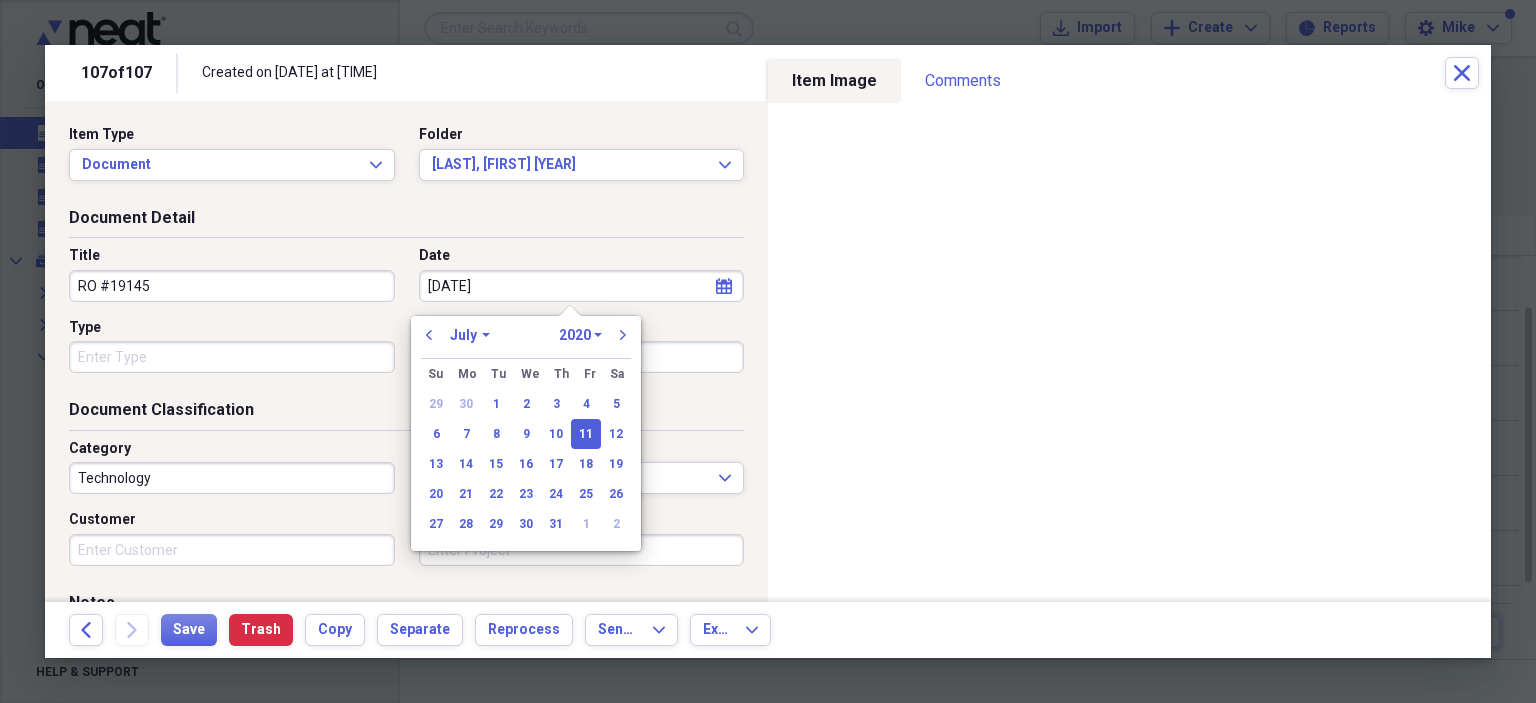 select on "2025" 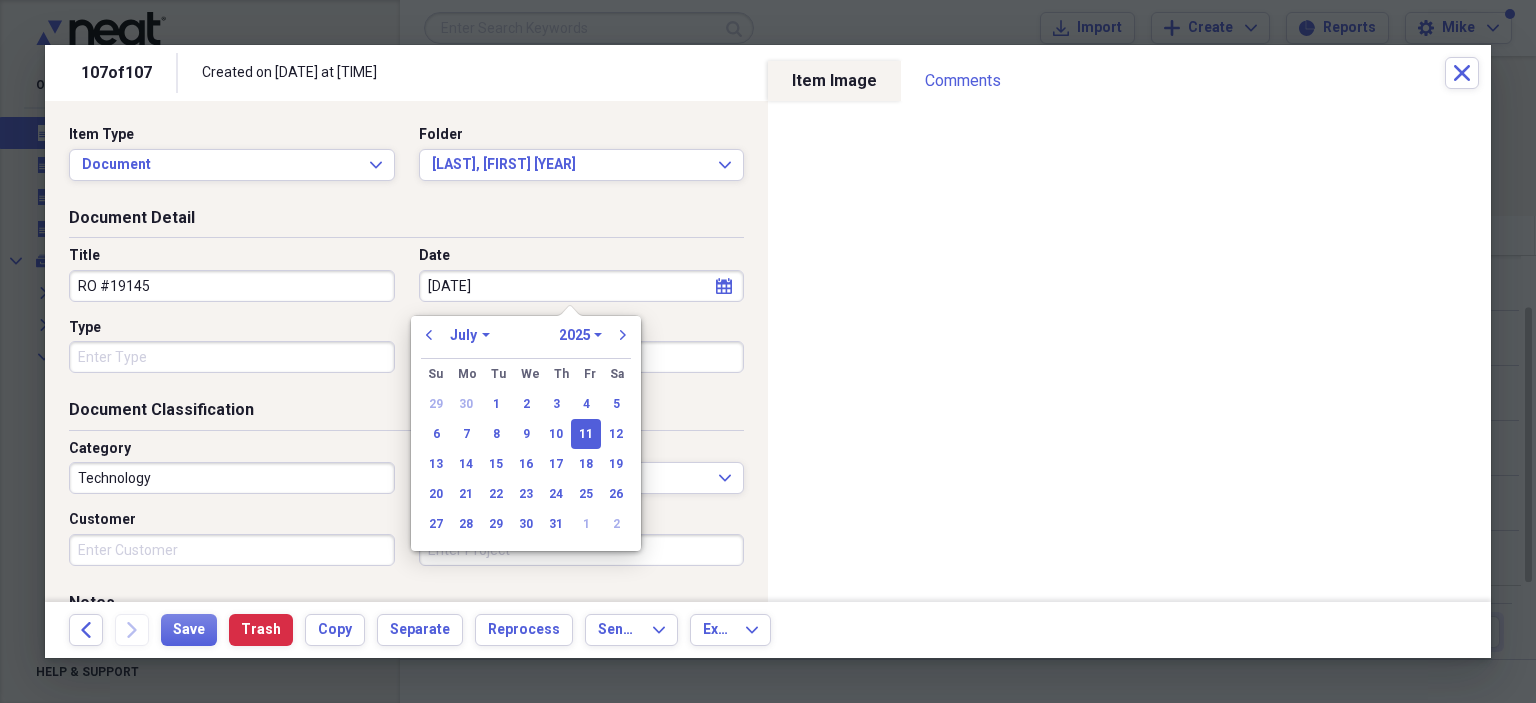 click on "Type" at bounding box center (232, 357) 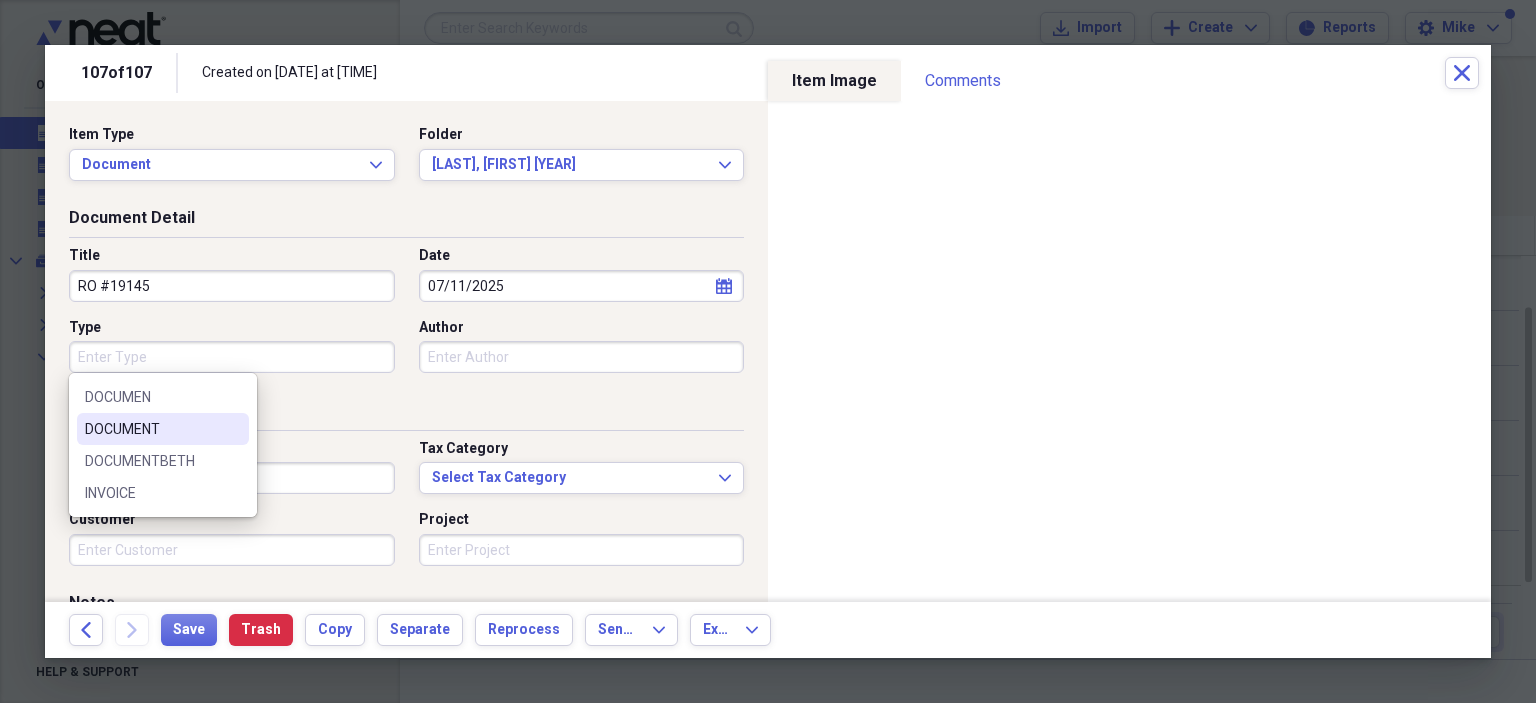click on "DOCUMENT" at bounding box center [151, 429] 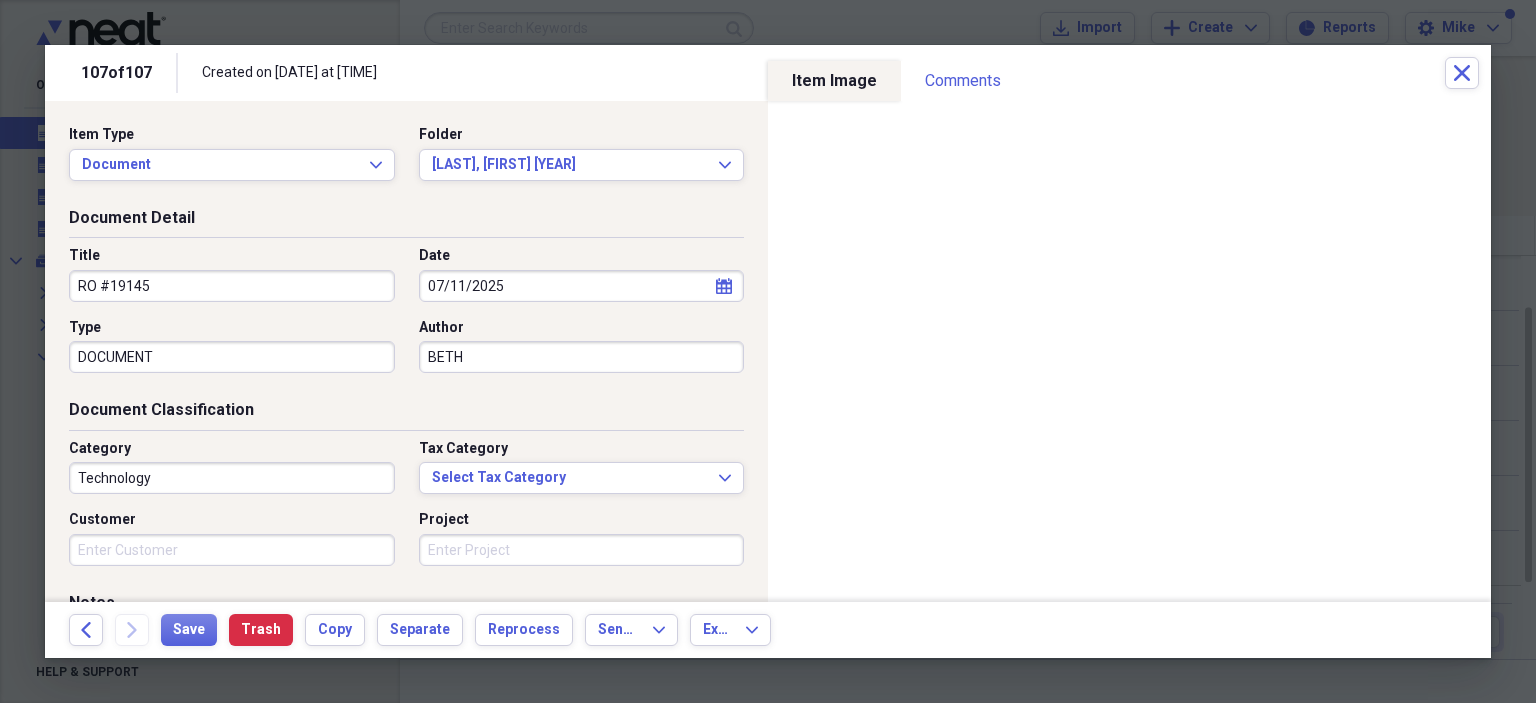 type on "BETH" 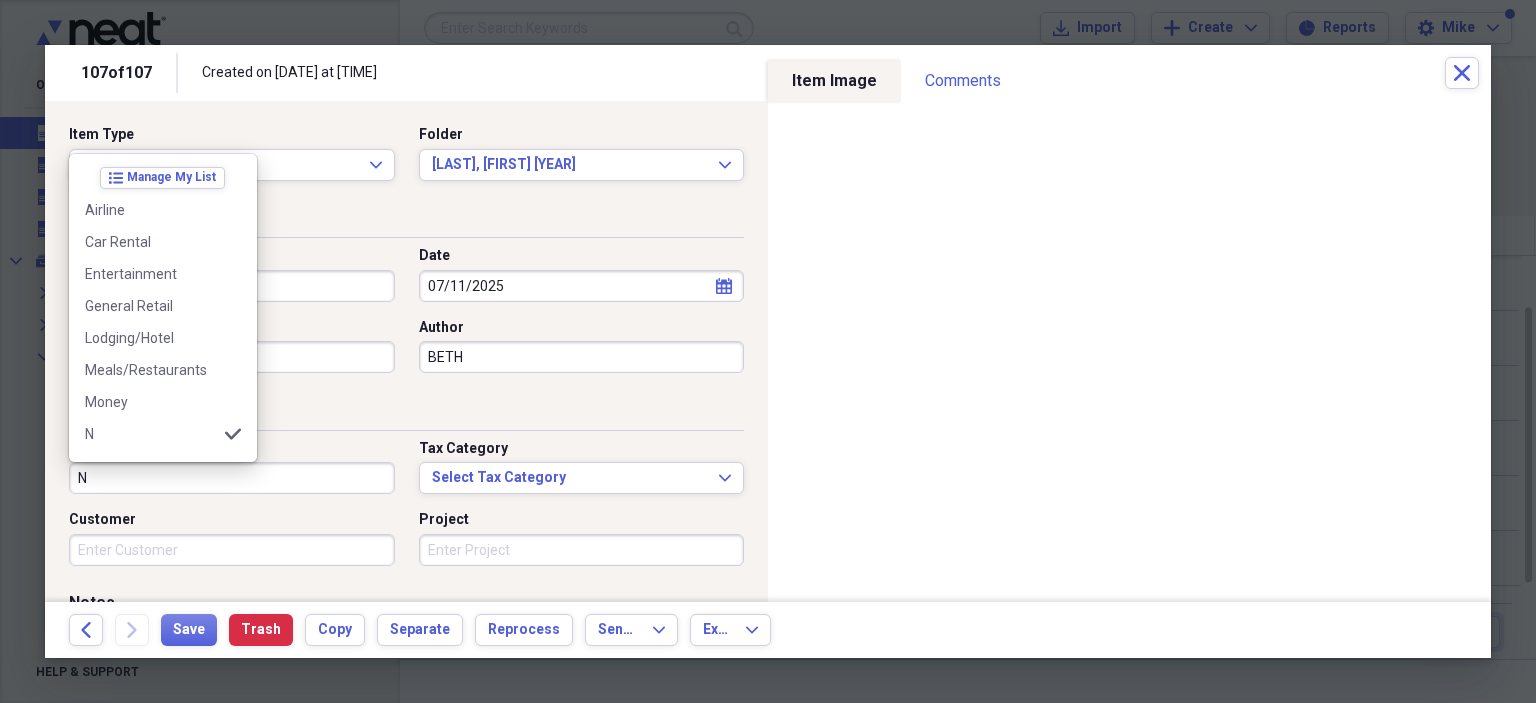scroll, scrollTop: 100, scrollLeft: 0, axis: vertical 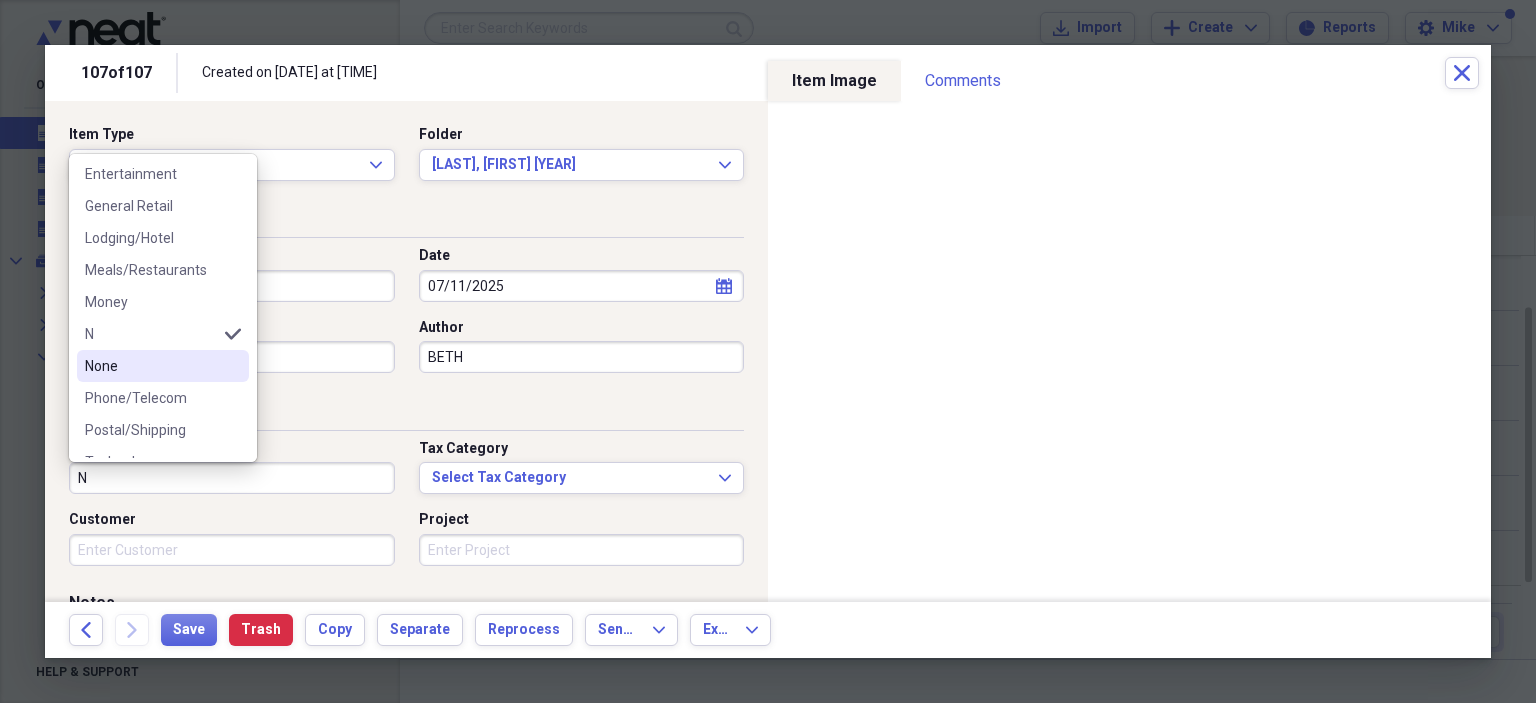 click on "None" at bounding box center (151, 366) 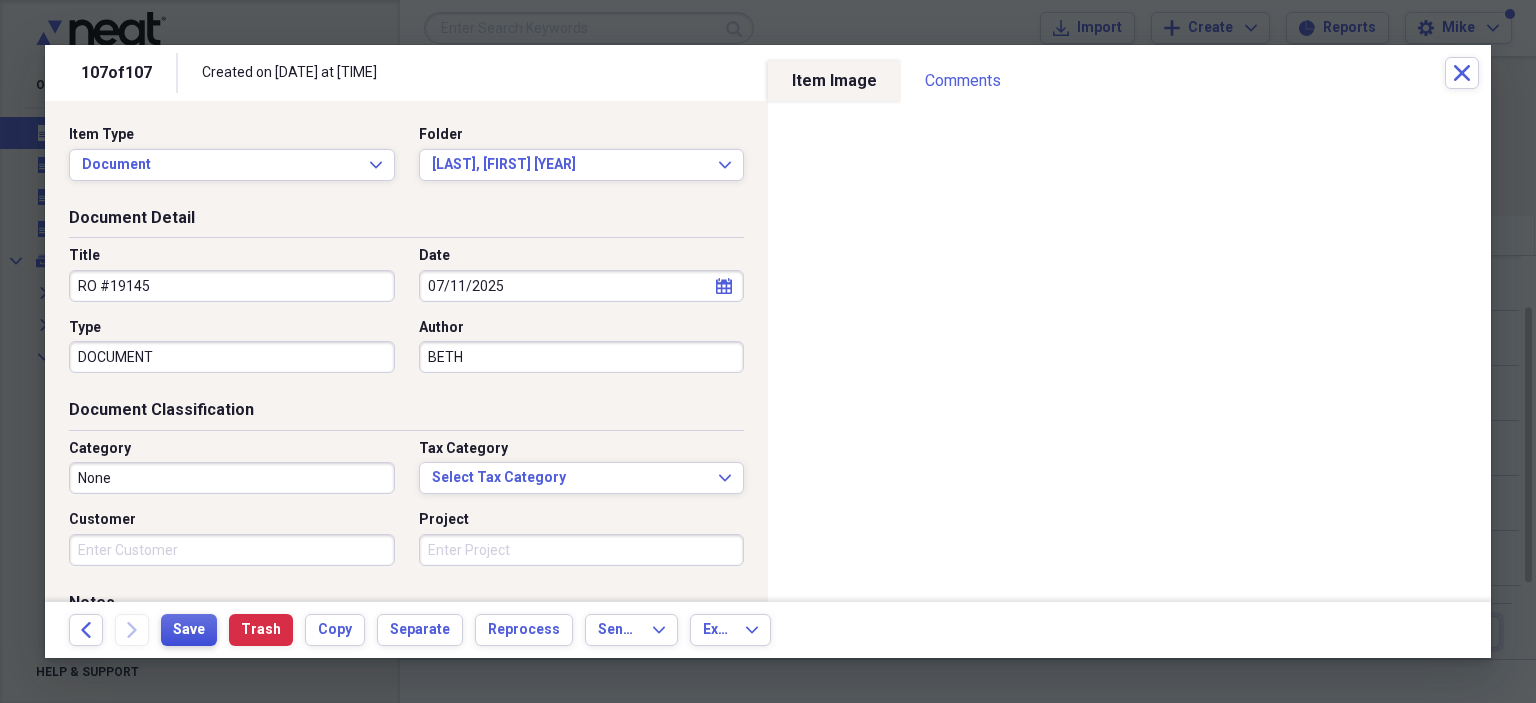 click on "Save" at bounding box center (189, 630) 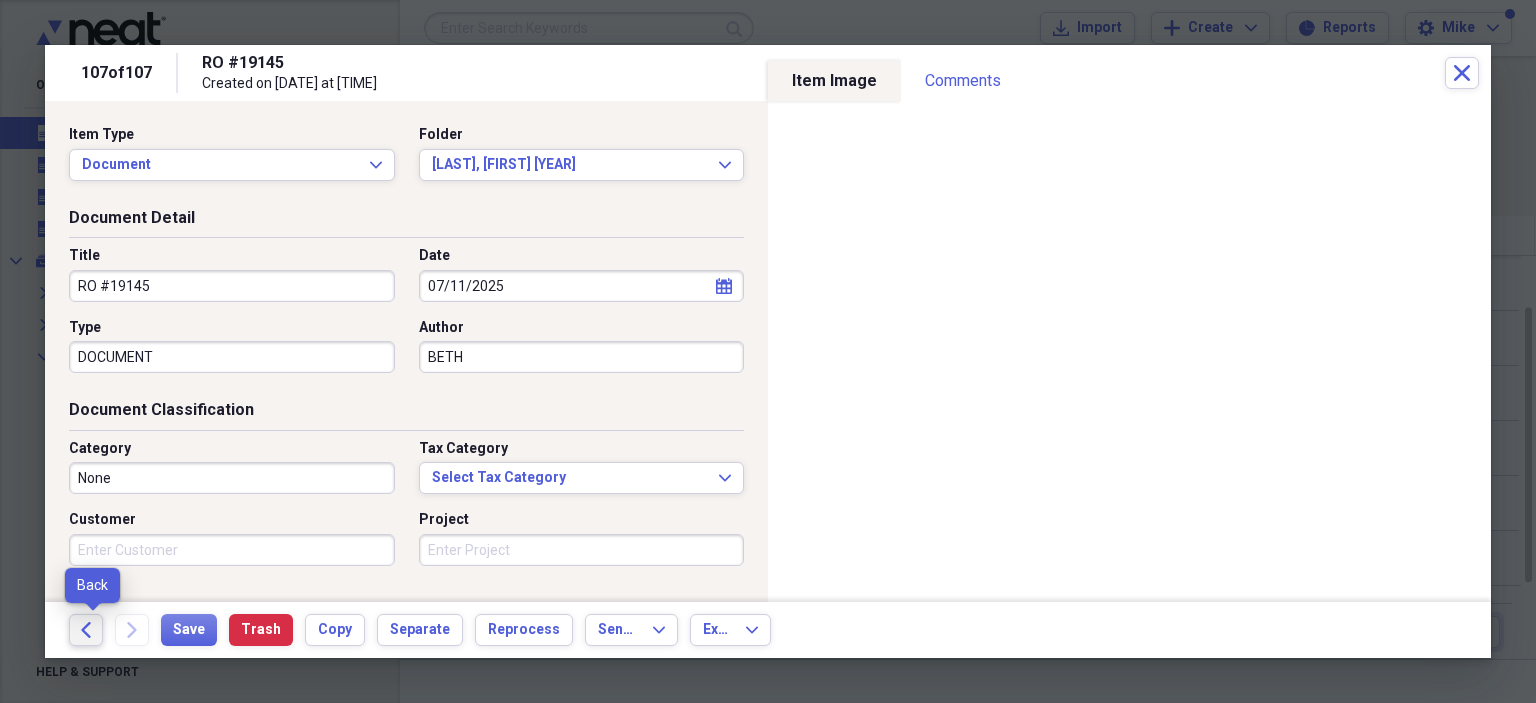 click on "Back" 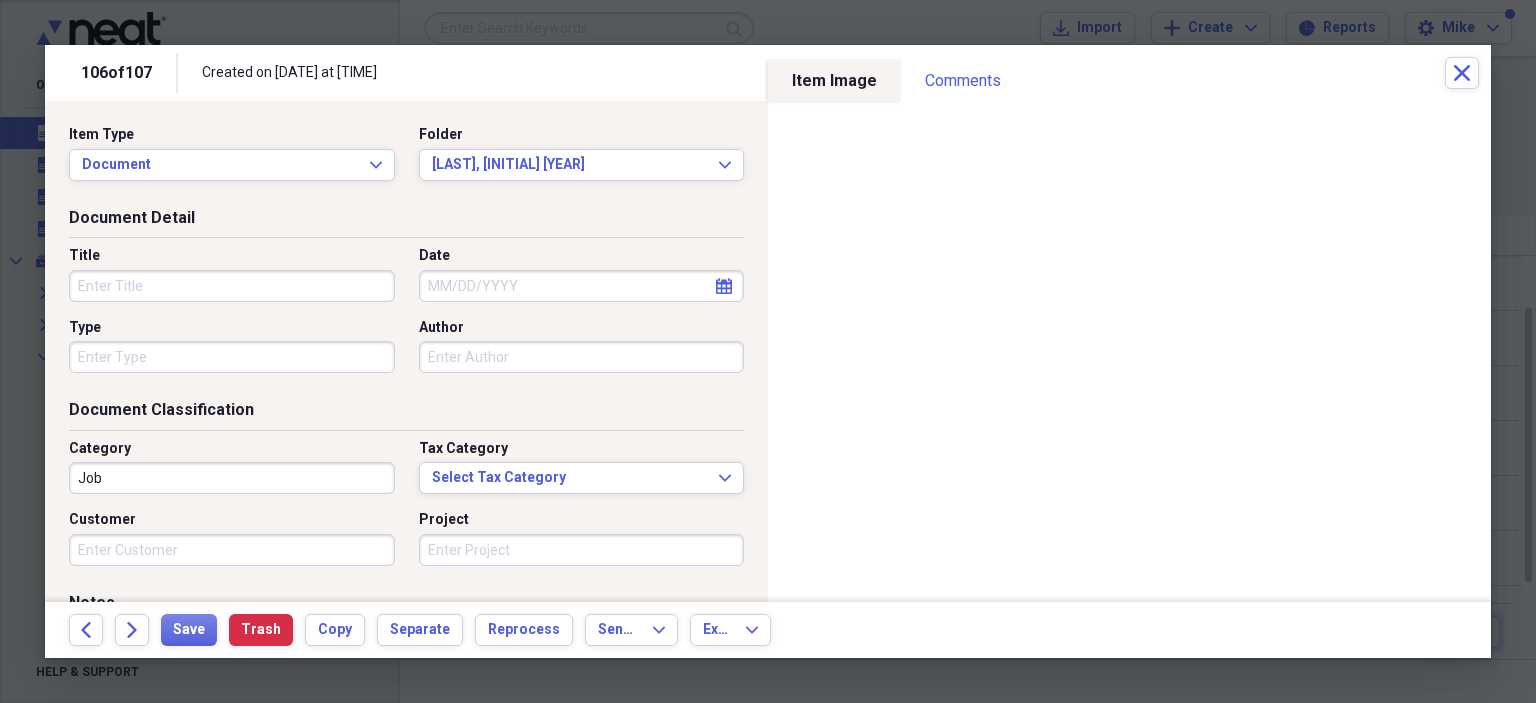click on "Title" at bounding box center [232, 286] 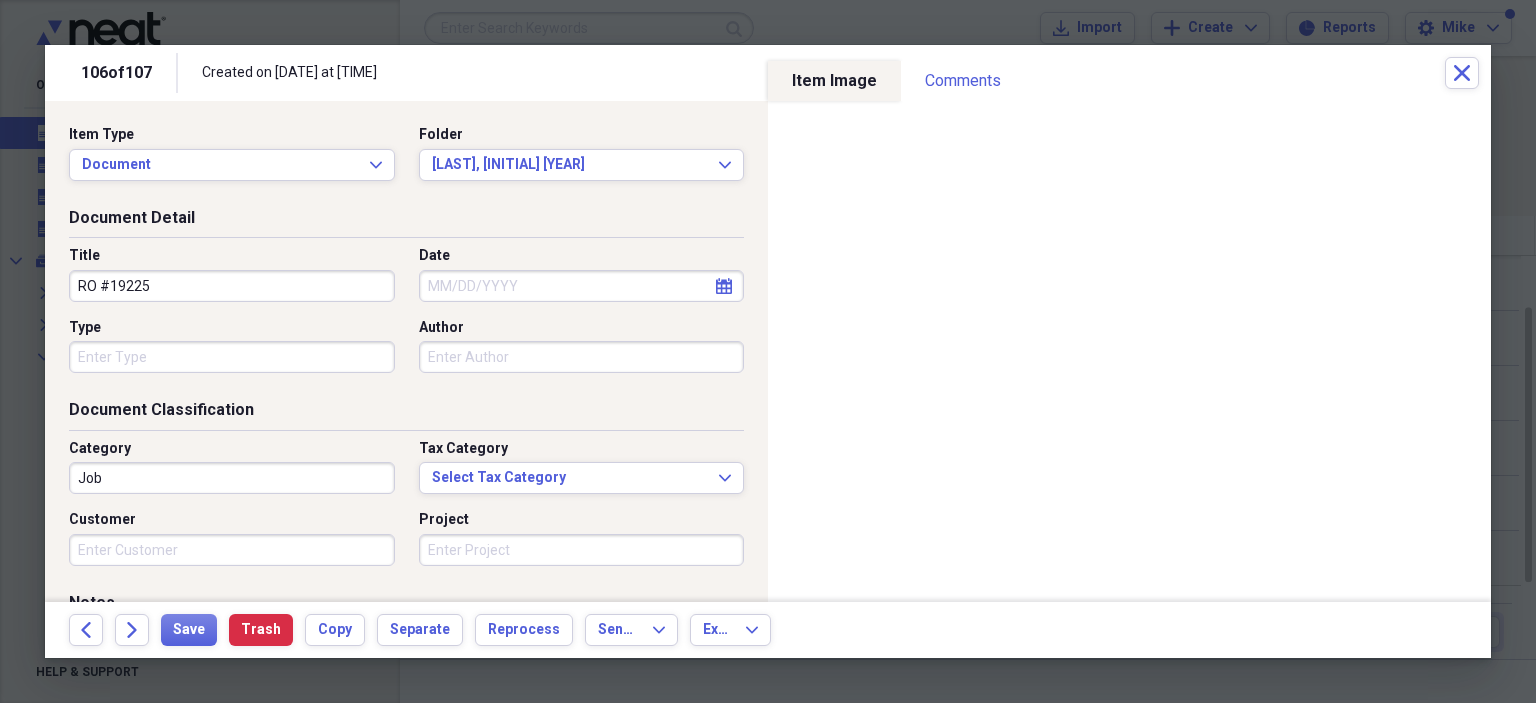 type on "RO #19225" 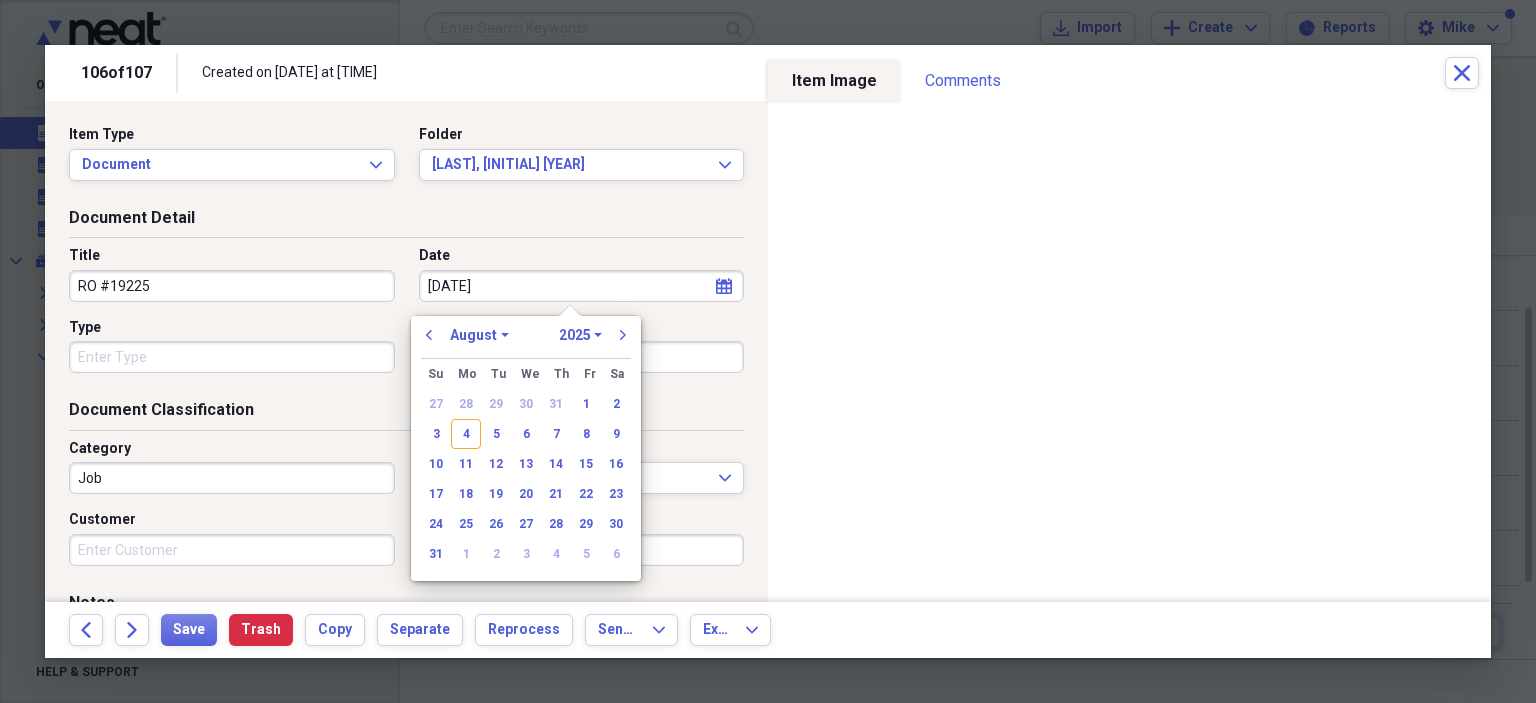 type on "[MM]/[DD]/[YY]" 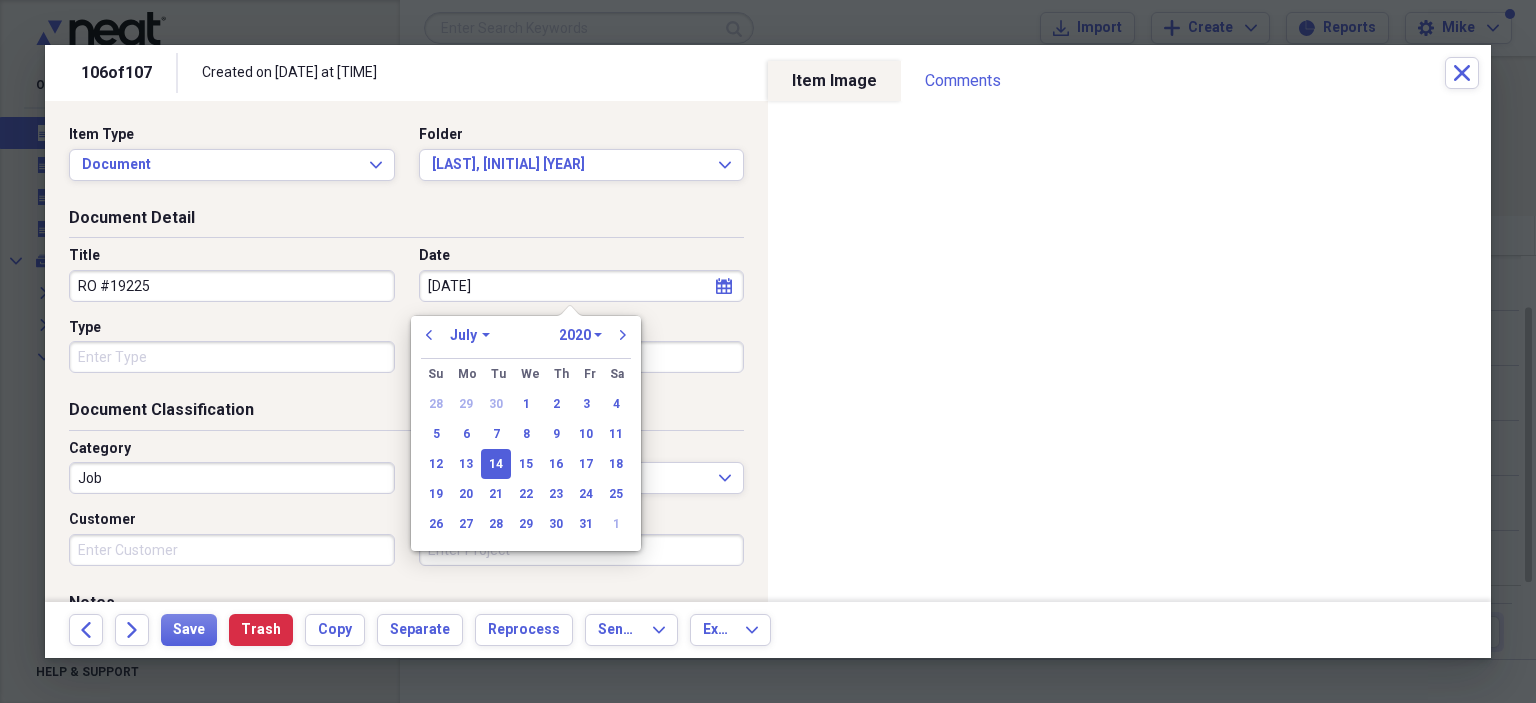 type on "7/14/2025" 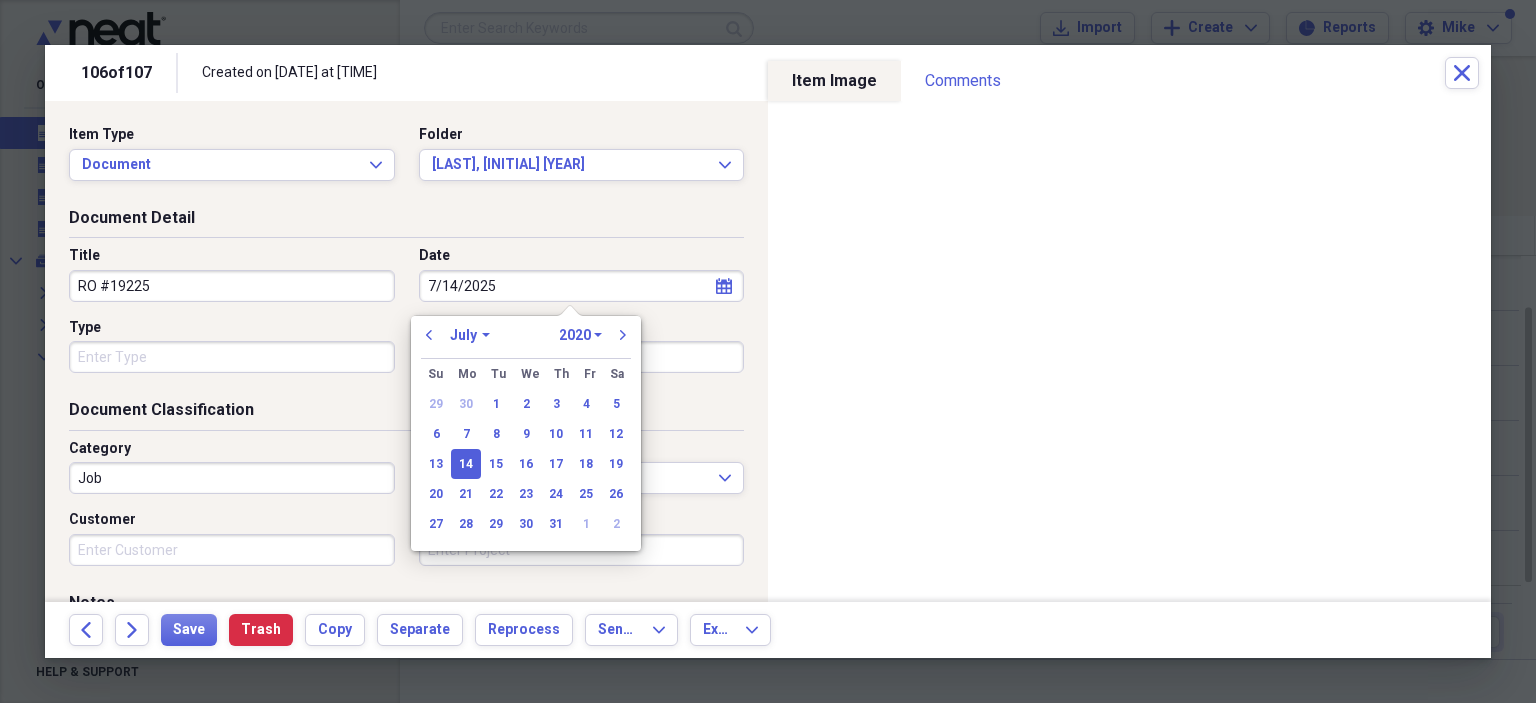 select on "2025" 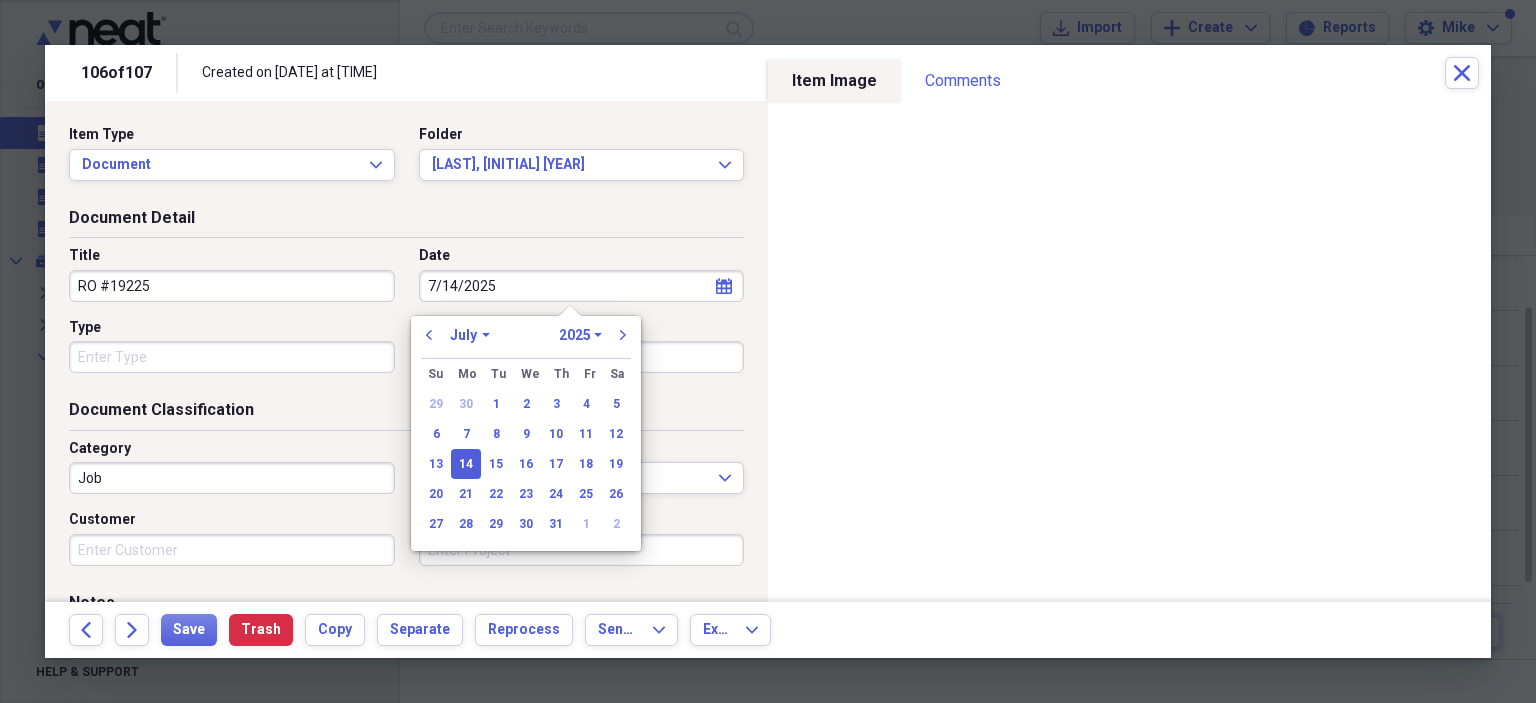 click on "Type" at bounding box center (232, 357) 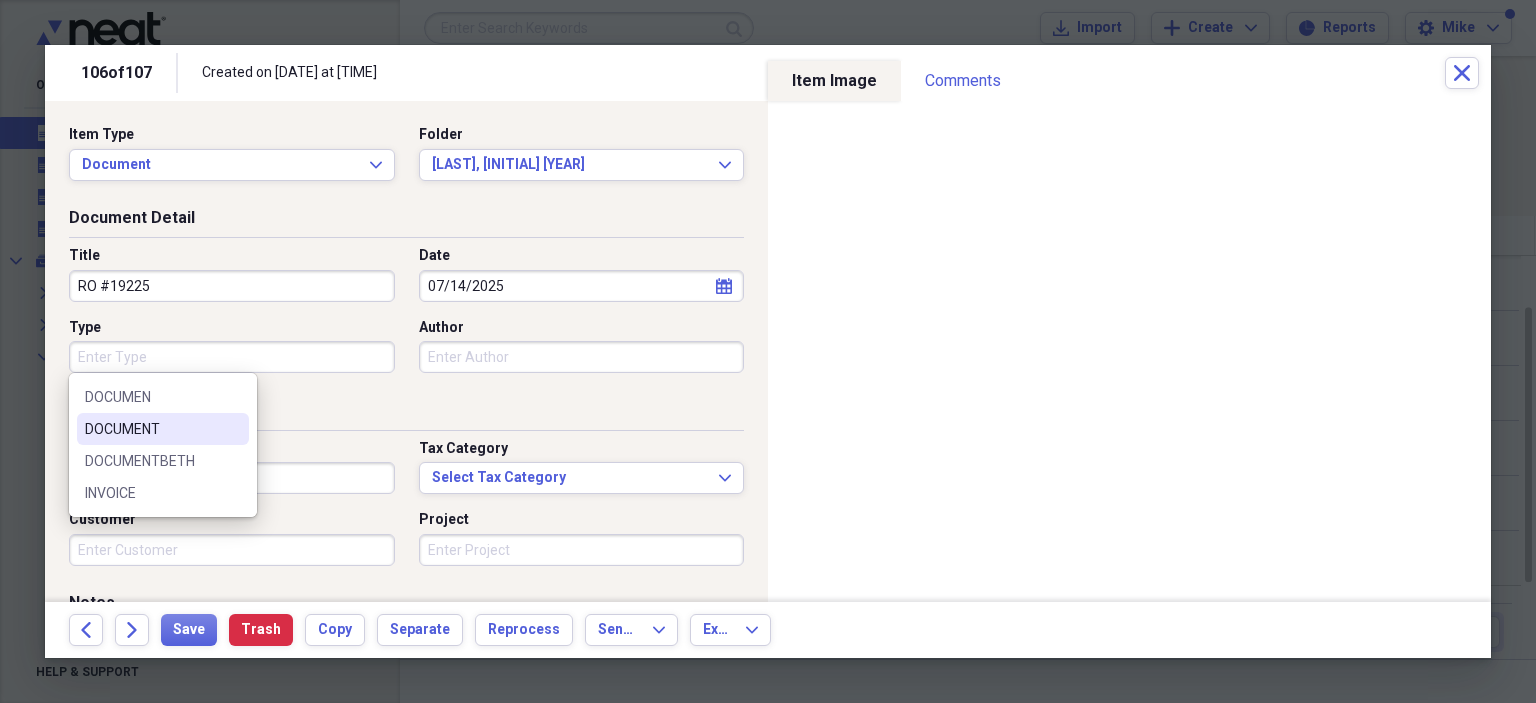 click on "DOCUMENT" at bounding box center (151, 429) 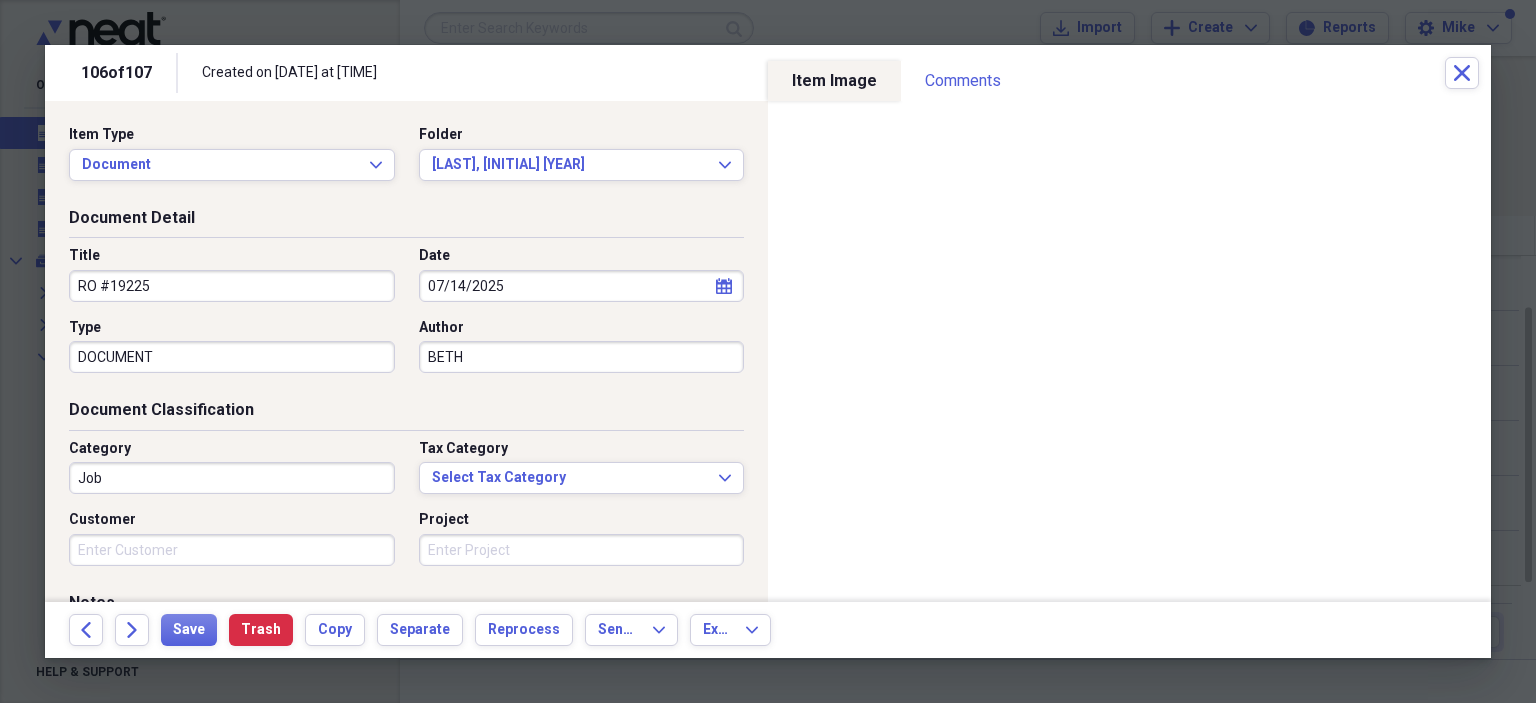 type on "BETH" 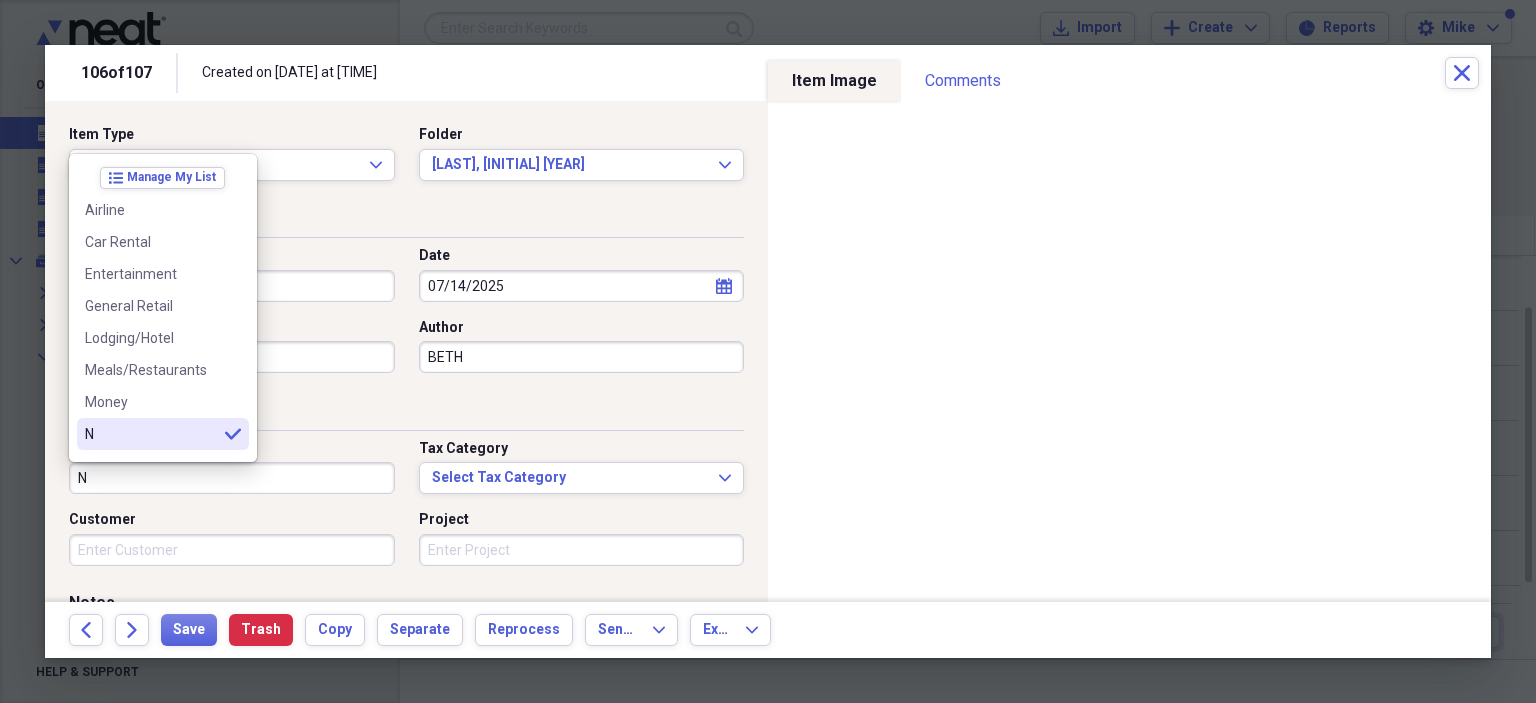 scroll, scrollTop: 100, scrollLeft: 0, axis: vertical 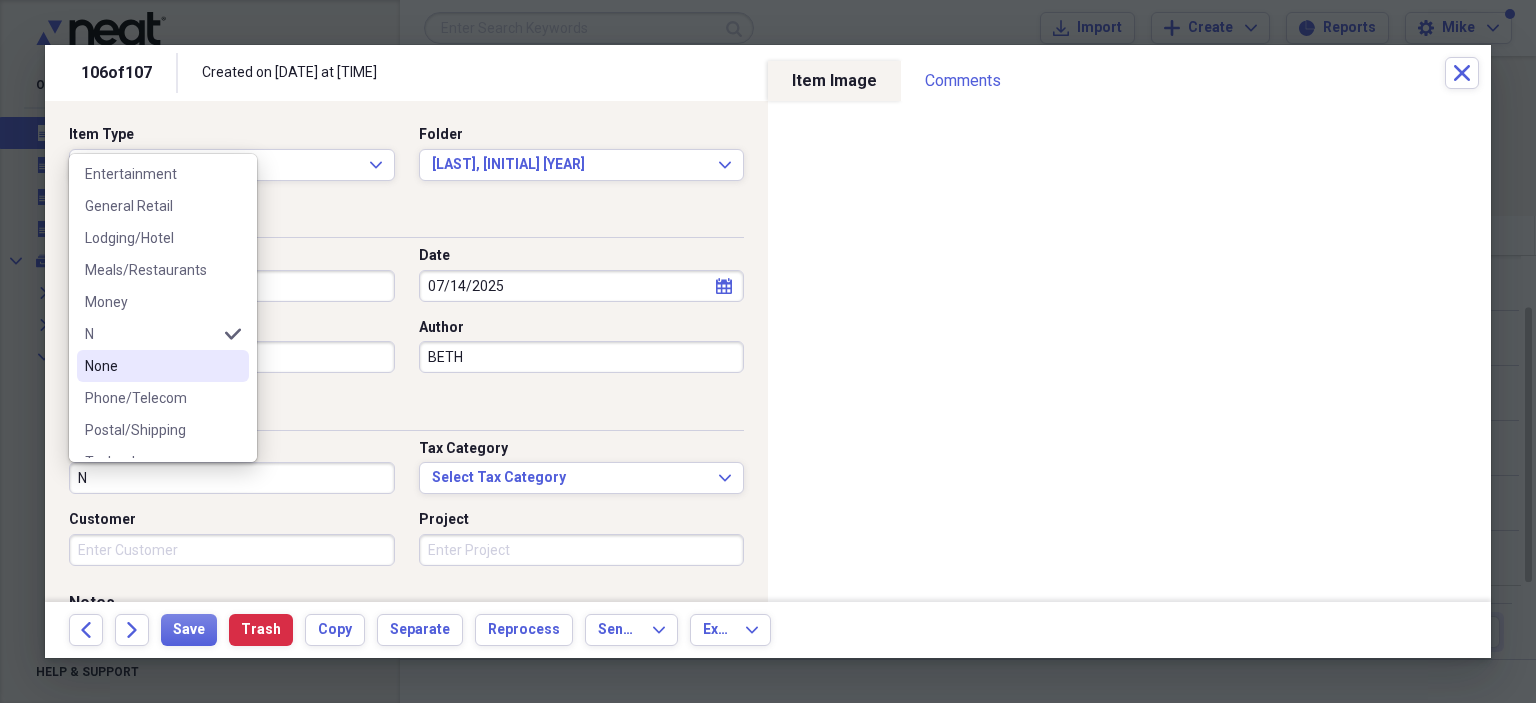 click on "None" at bounding box center [151, 366] 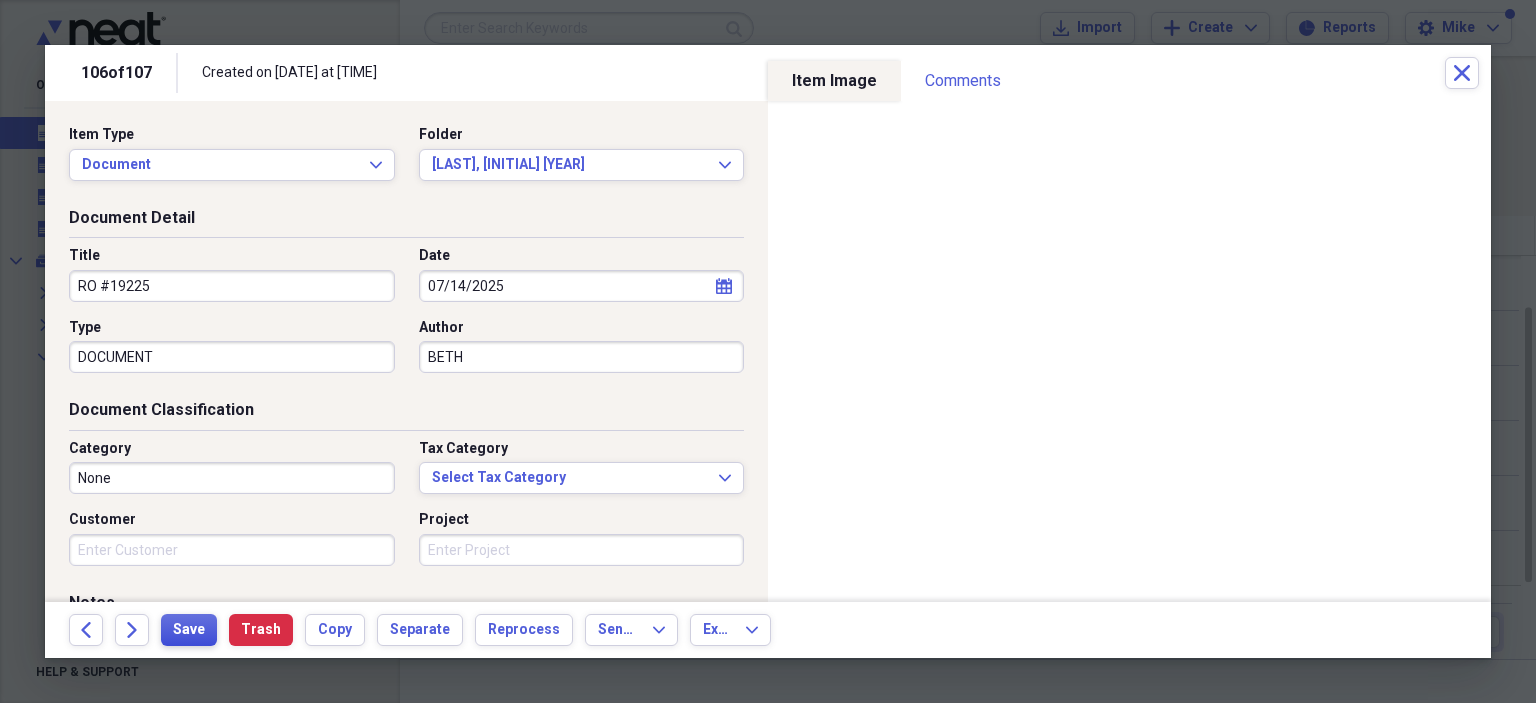 click on "Save" at bounding box center (189, 630) 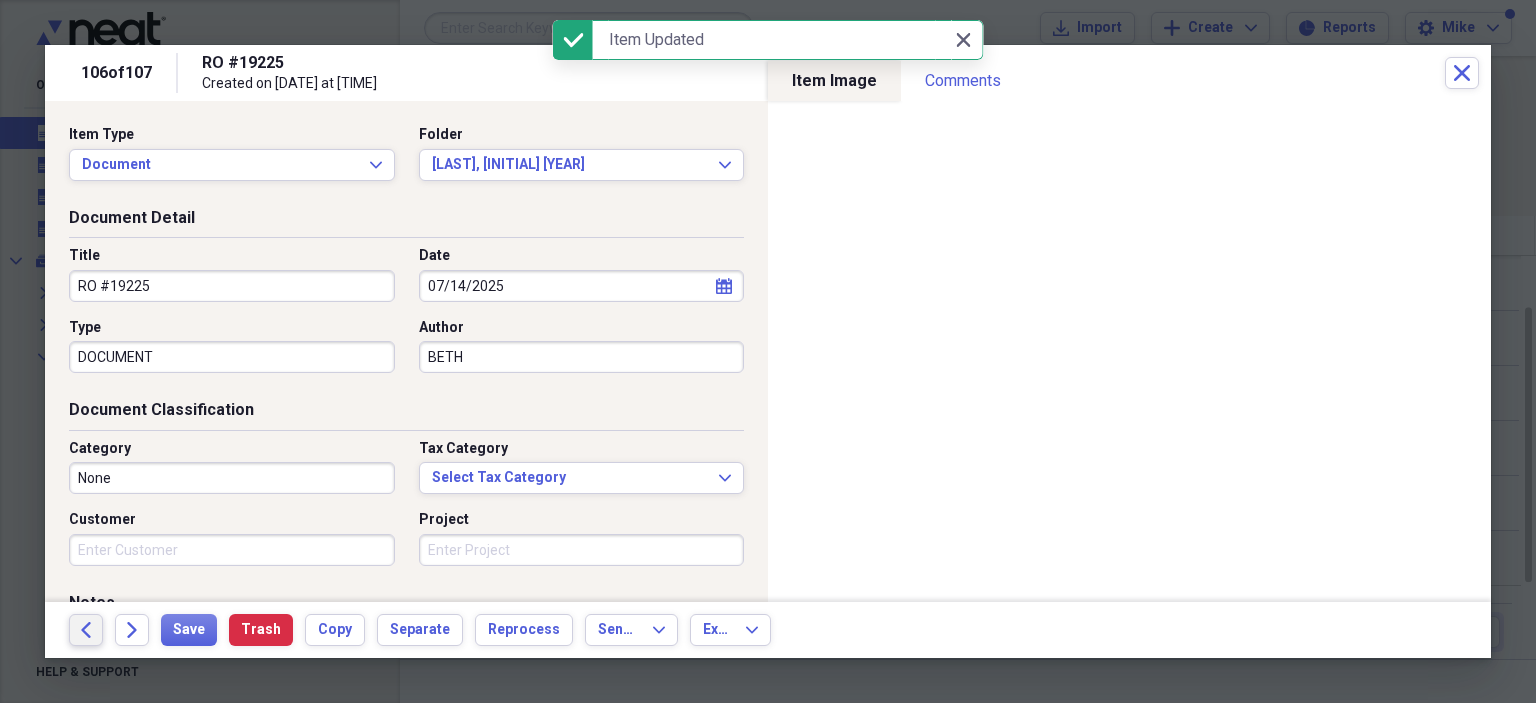 click on "Back" 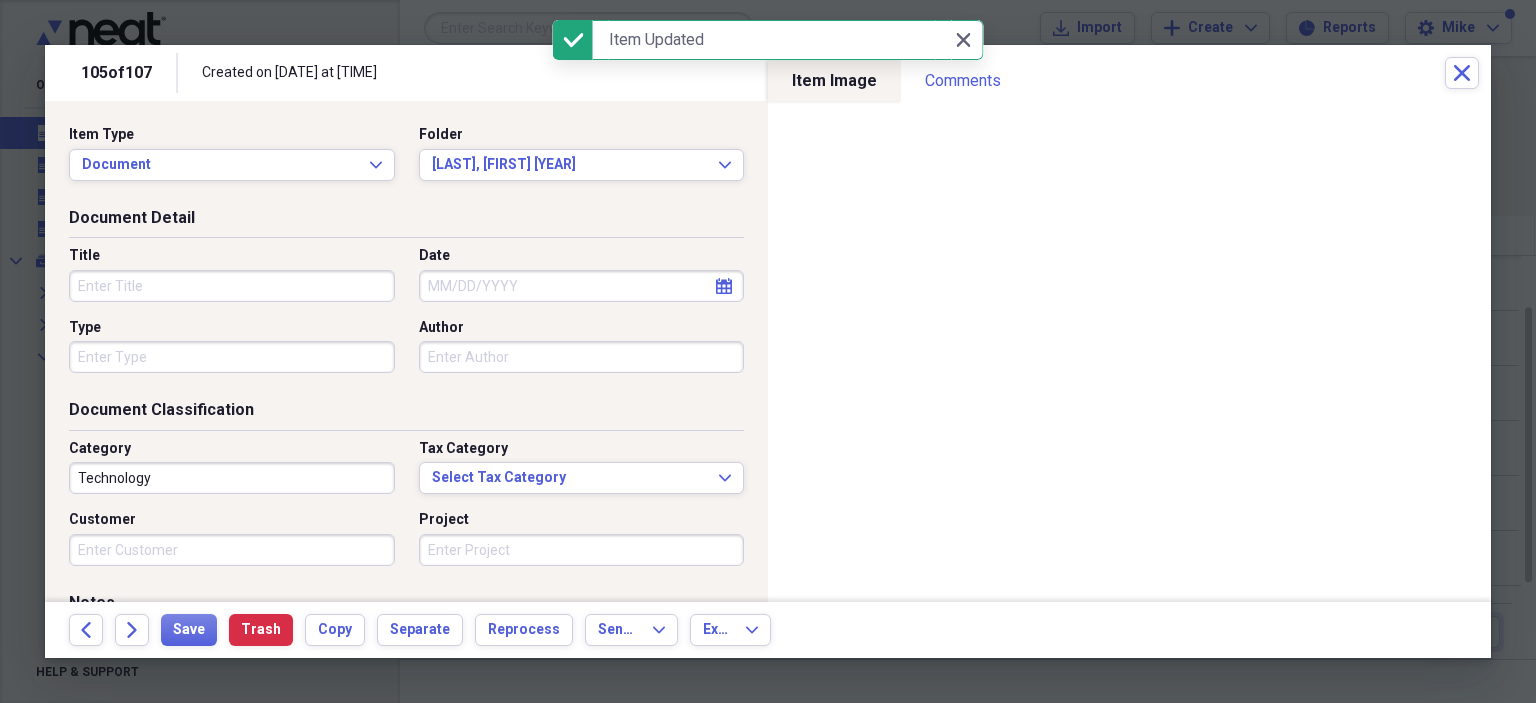 click on "Title" at bounding box center (232, 286) 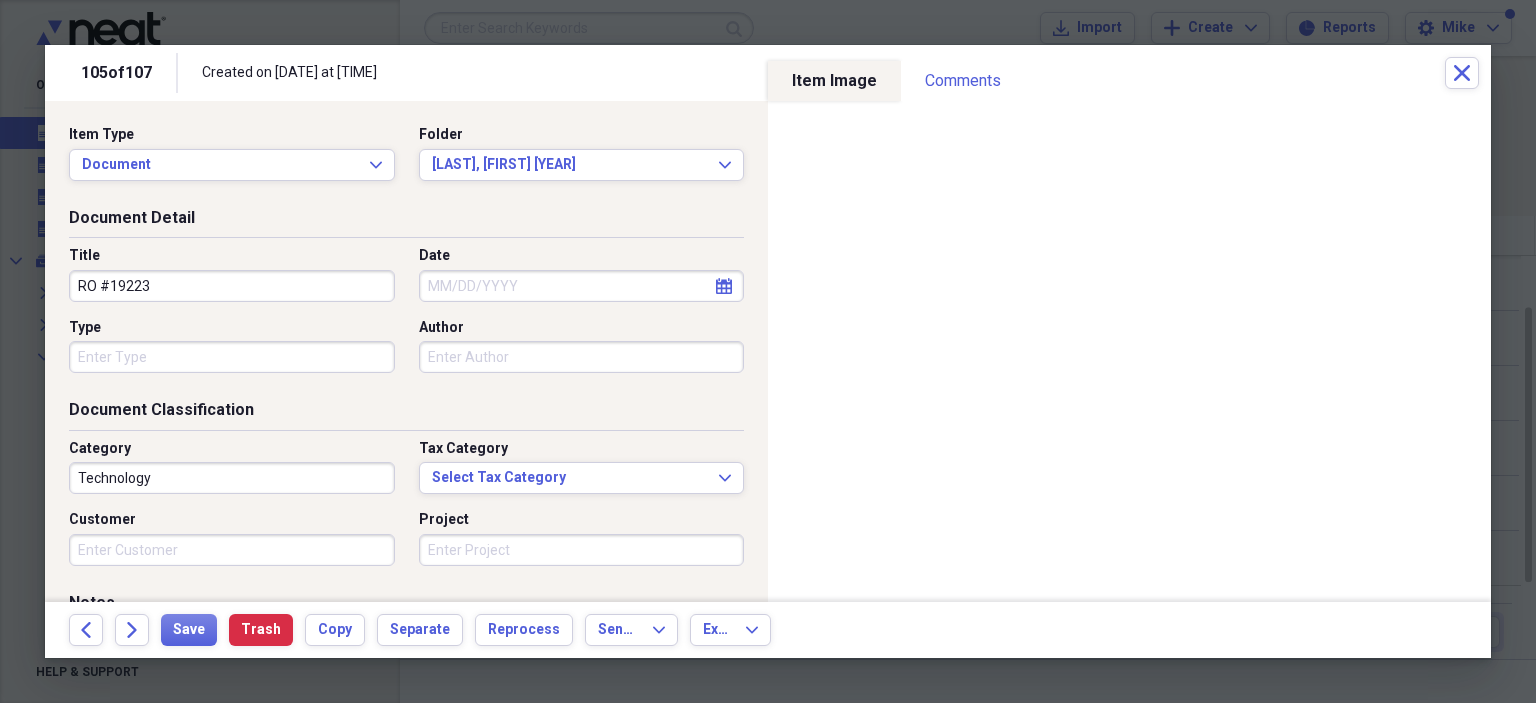 type on "RO #19223" 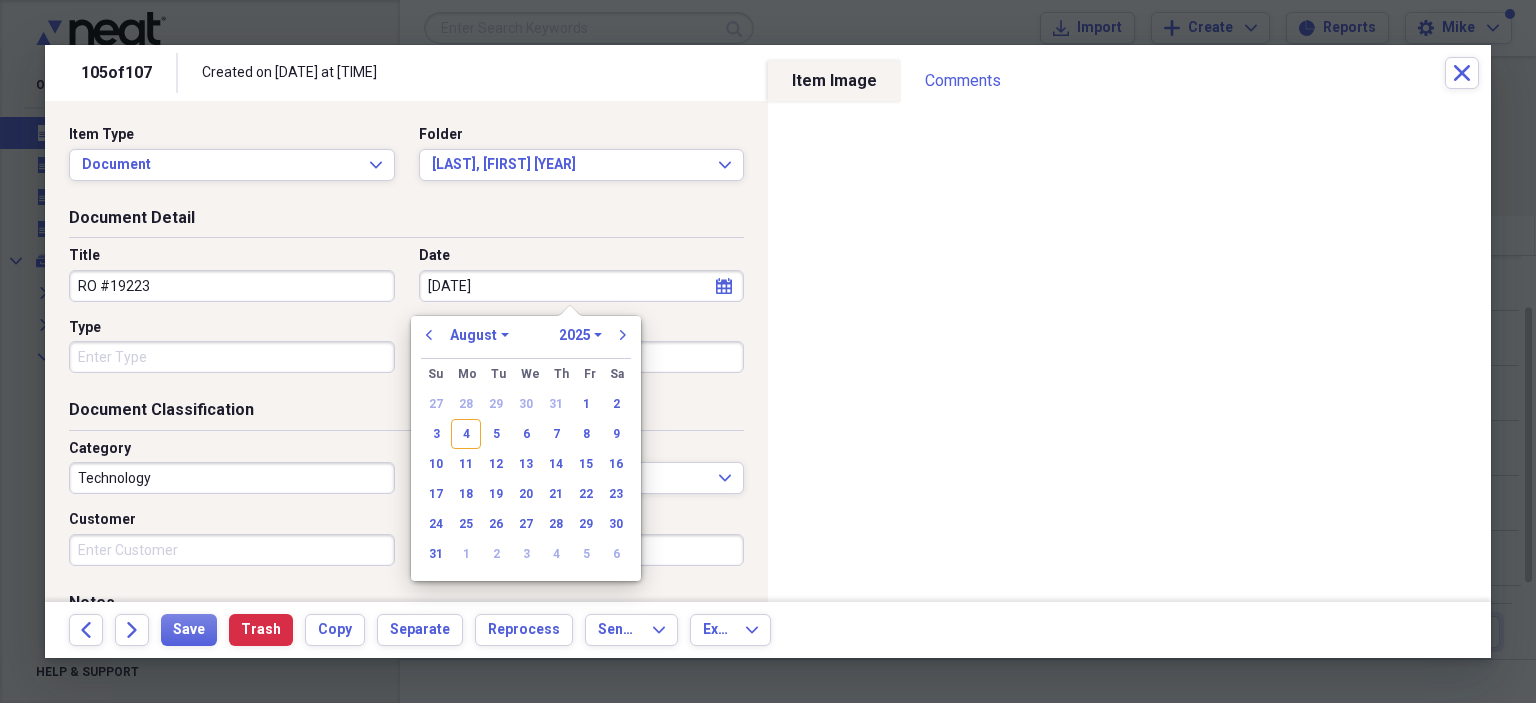 type on "[MM]/[DD]/[YY]" 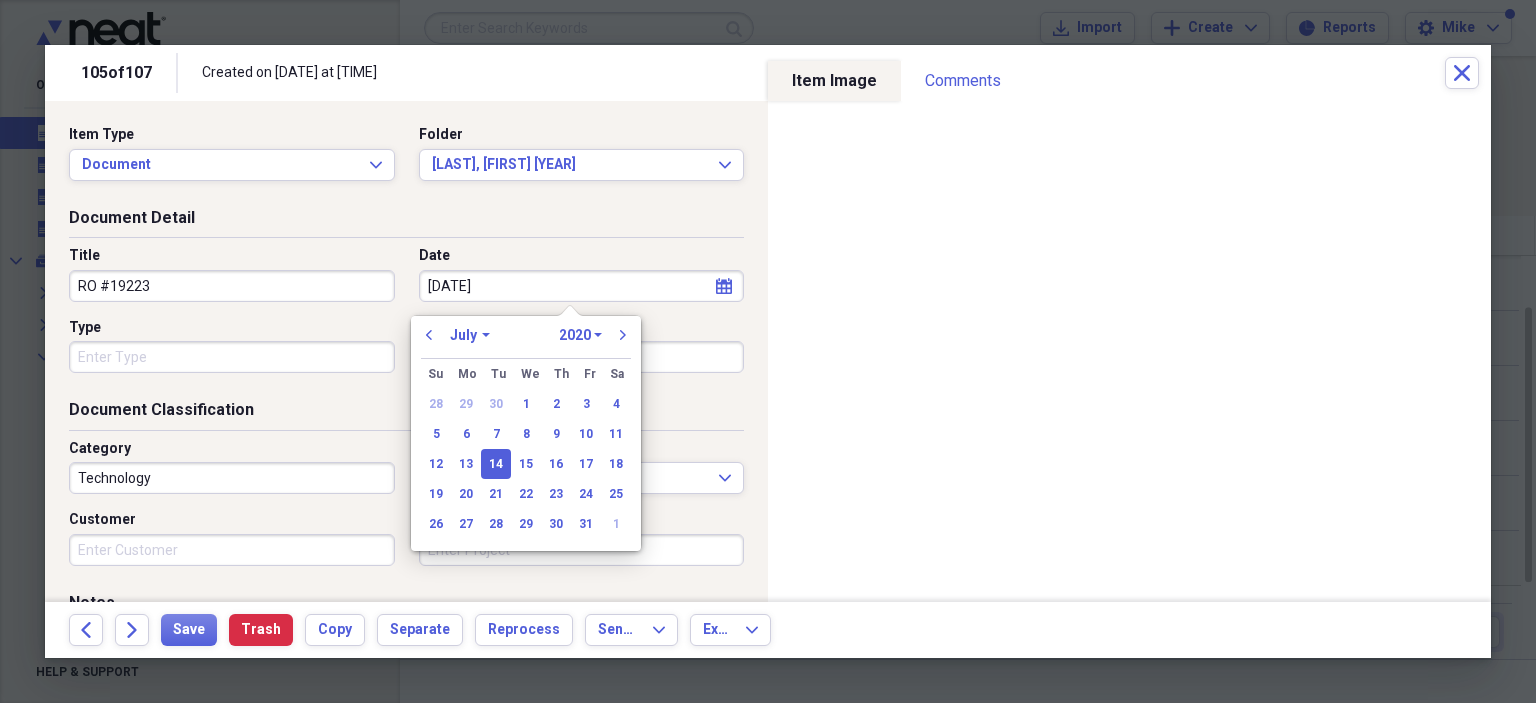 type on "7/14/2025" 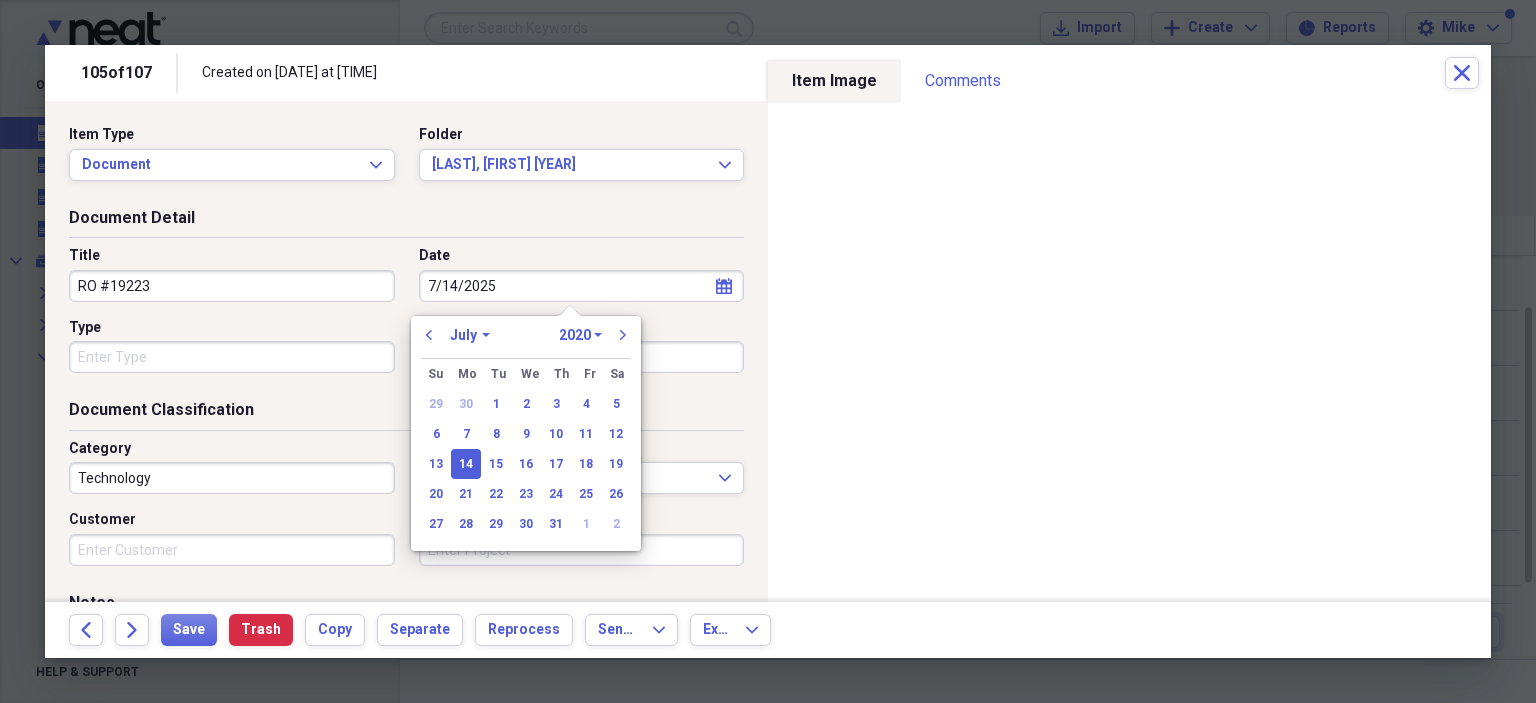 select on "2025" 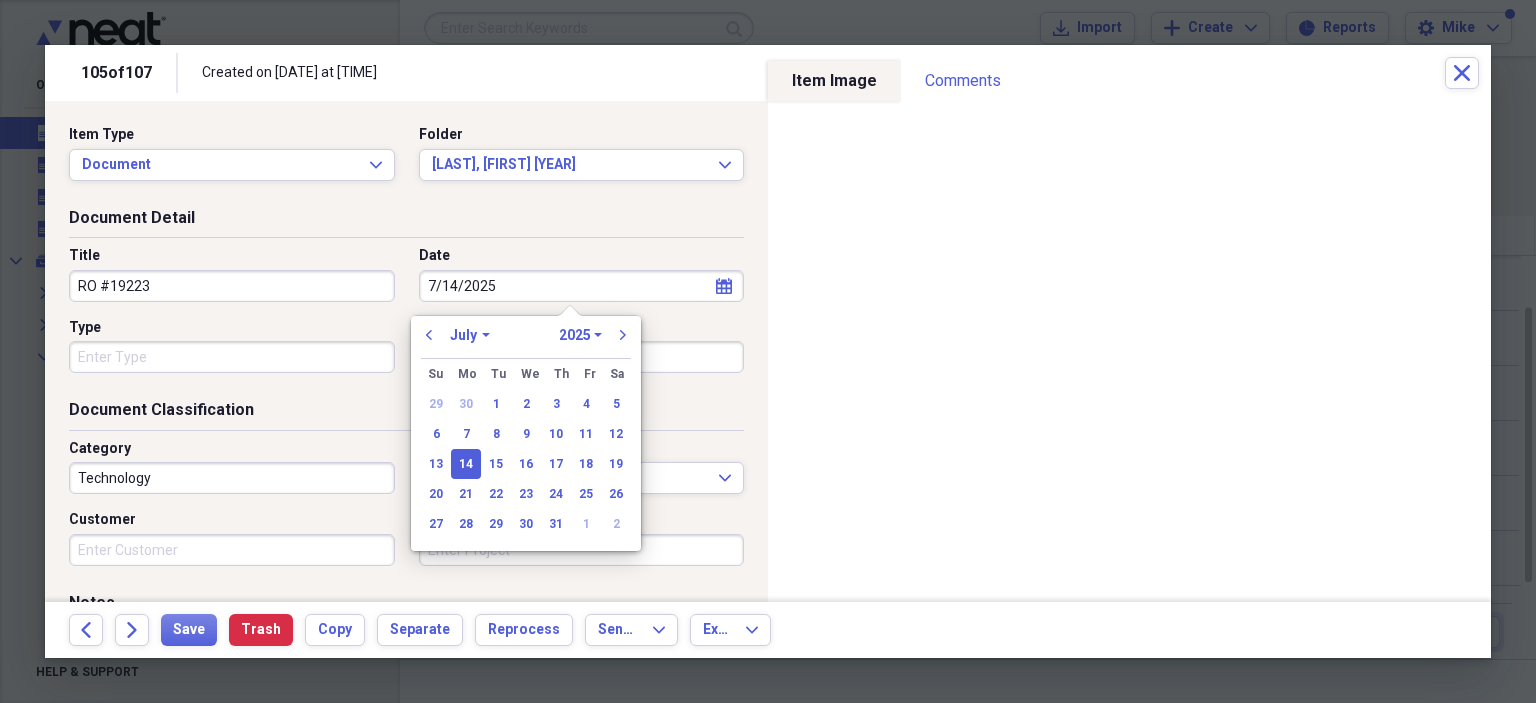 click on "Type" at bounding box center [232, 357] 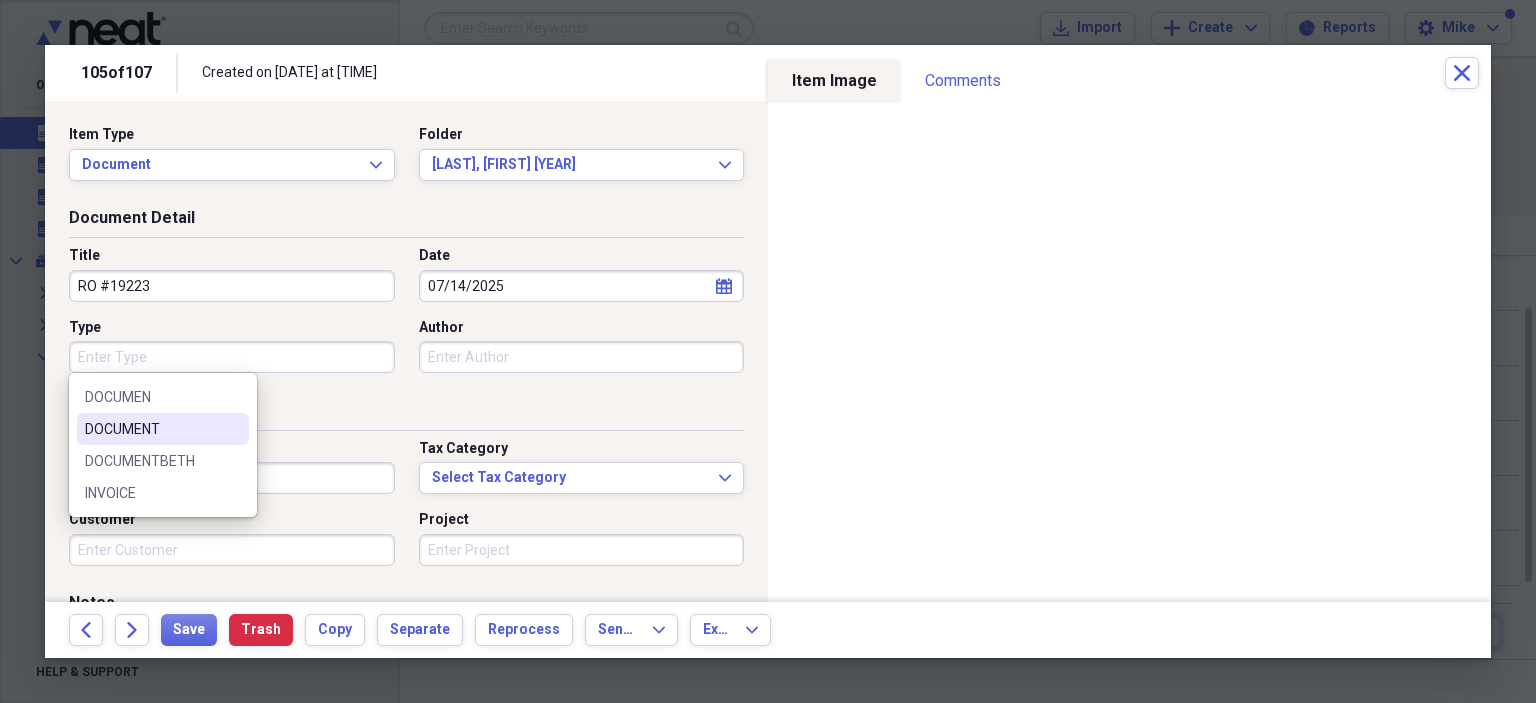 click on "DOCUMENT" at bounding box center (151, 429) 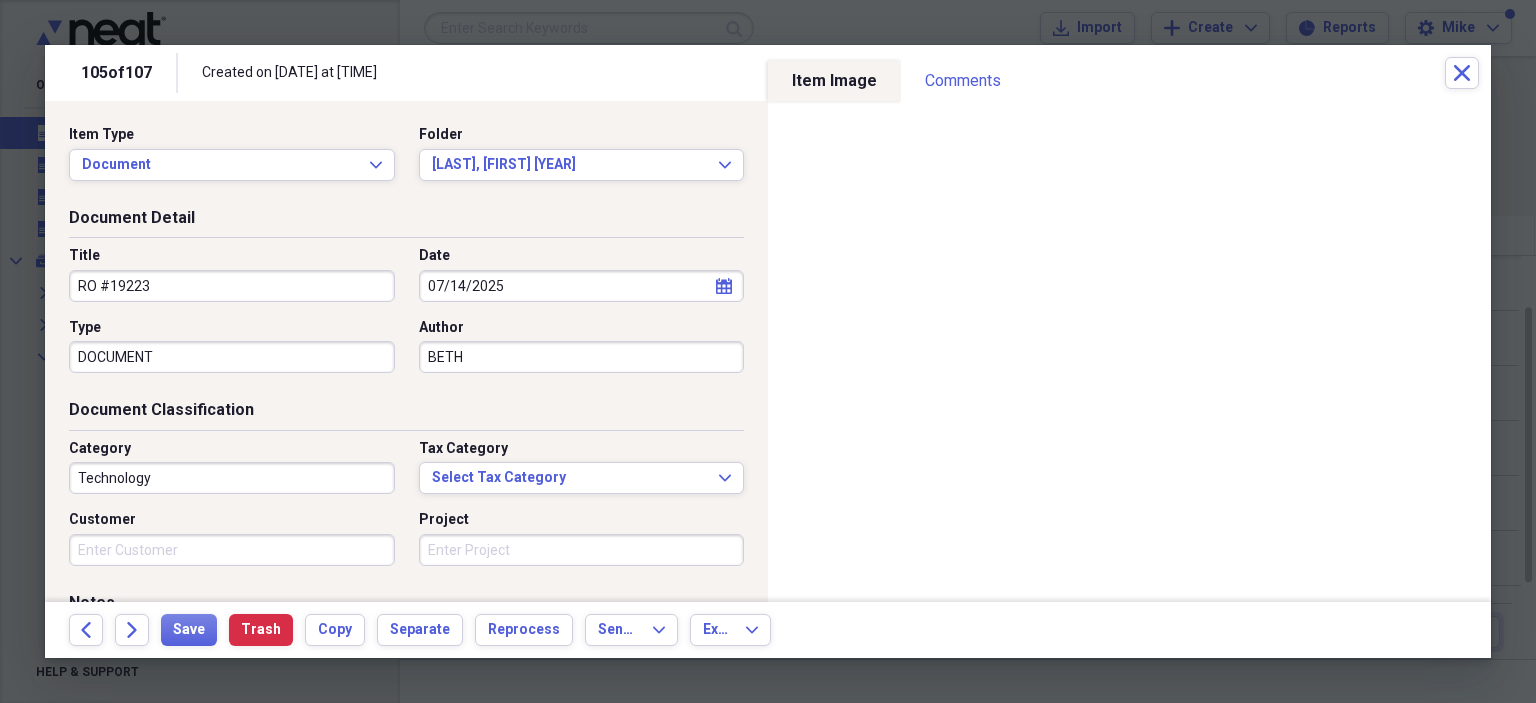type on "BETH" 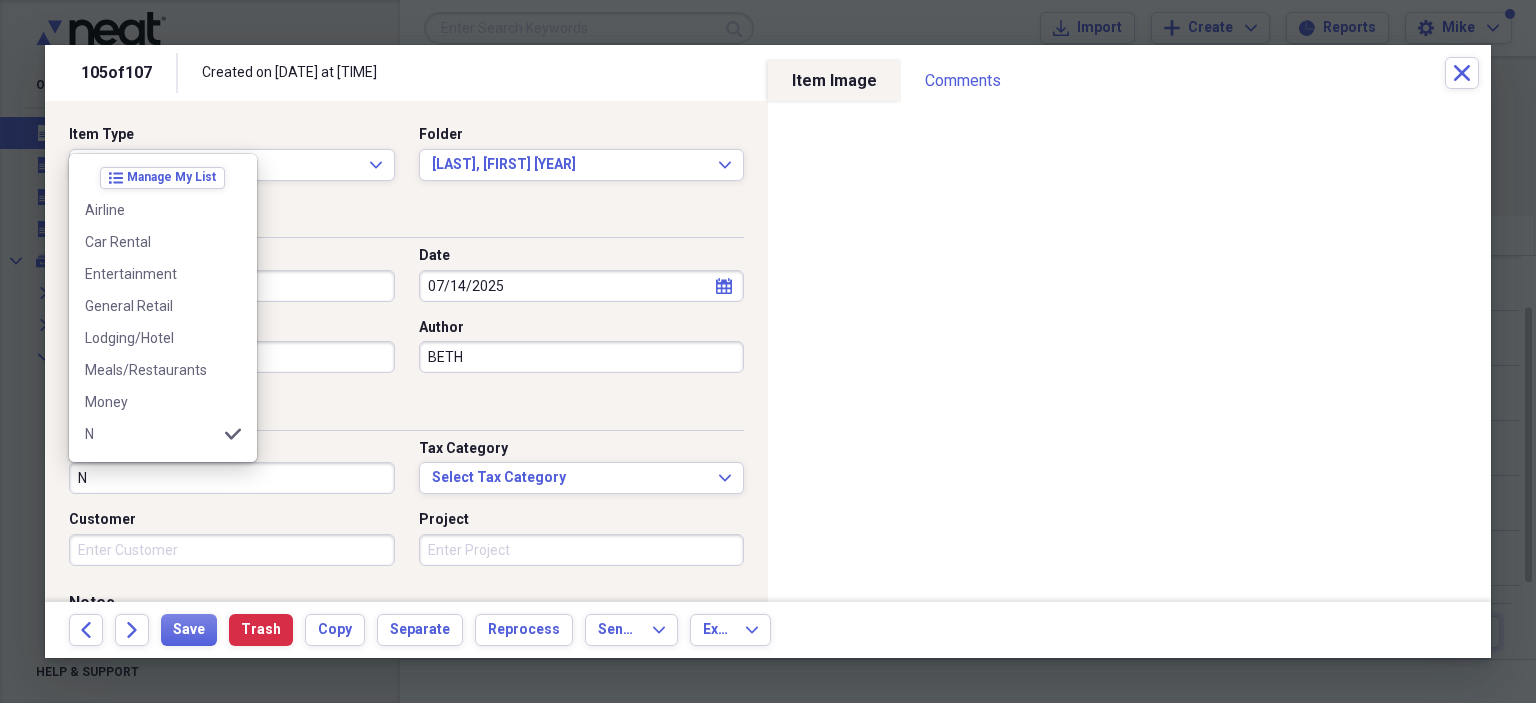 scroll, scrollTop: 100, scrollLeft: 0, axis: vertical 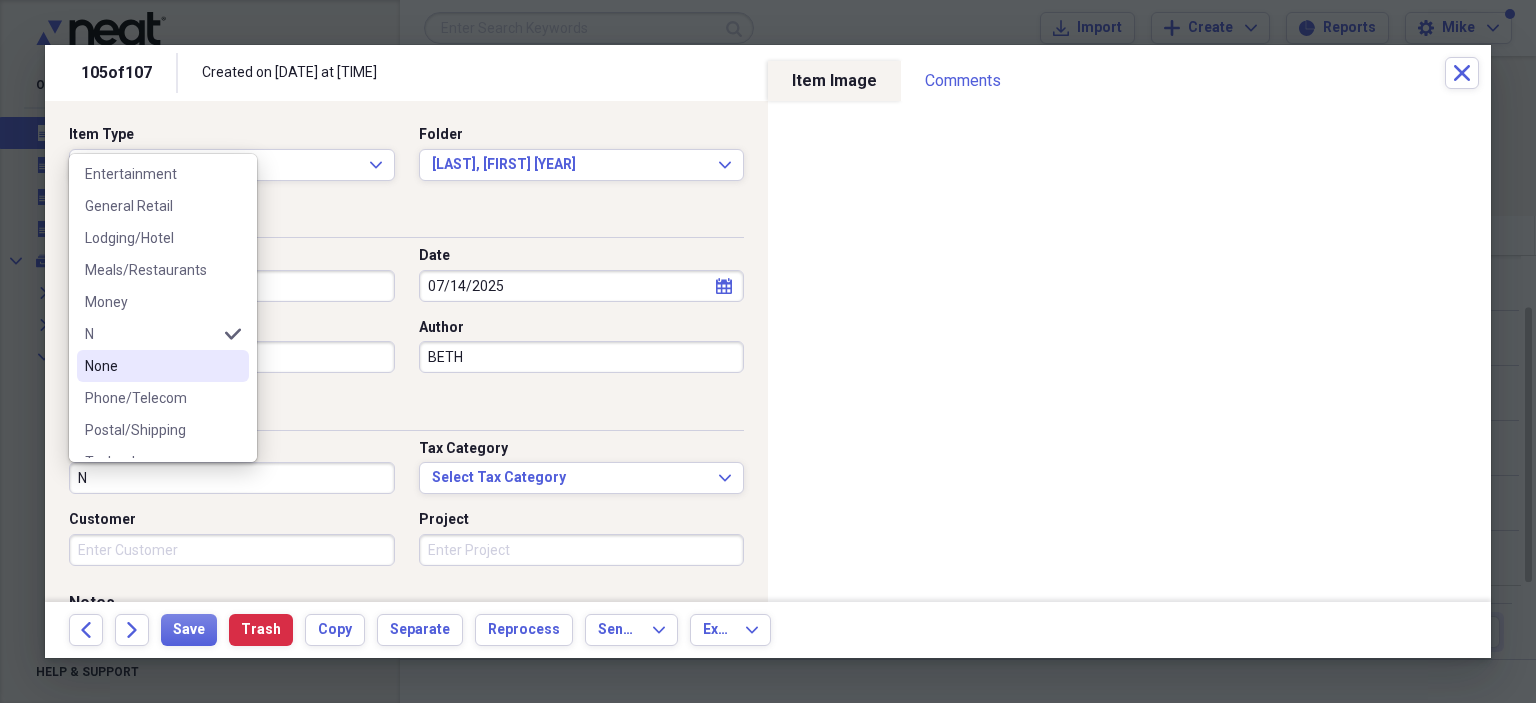 click on "None" at bounding box center [163, 366] 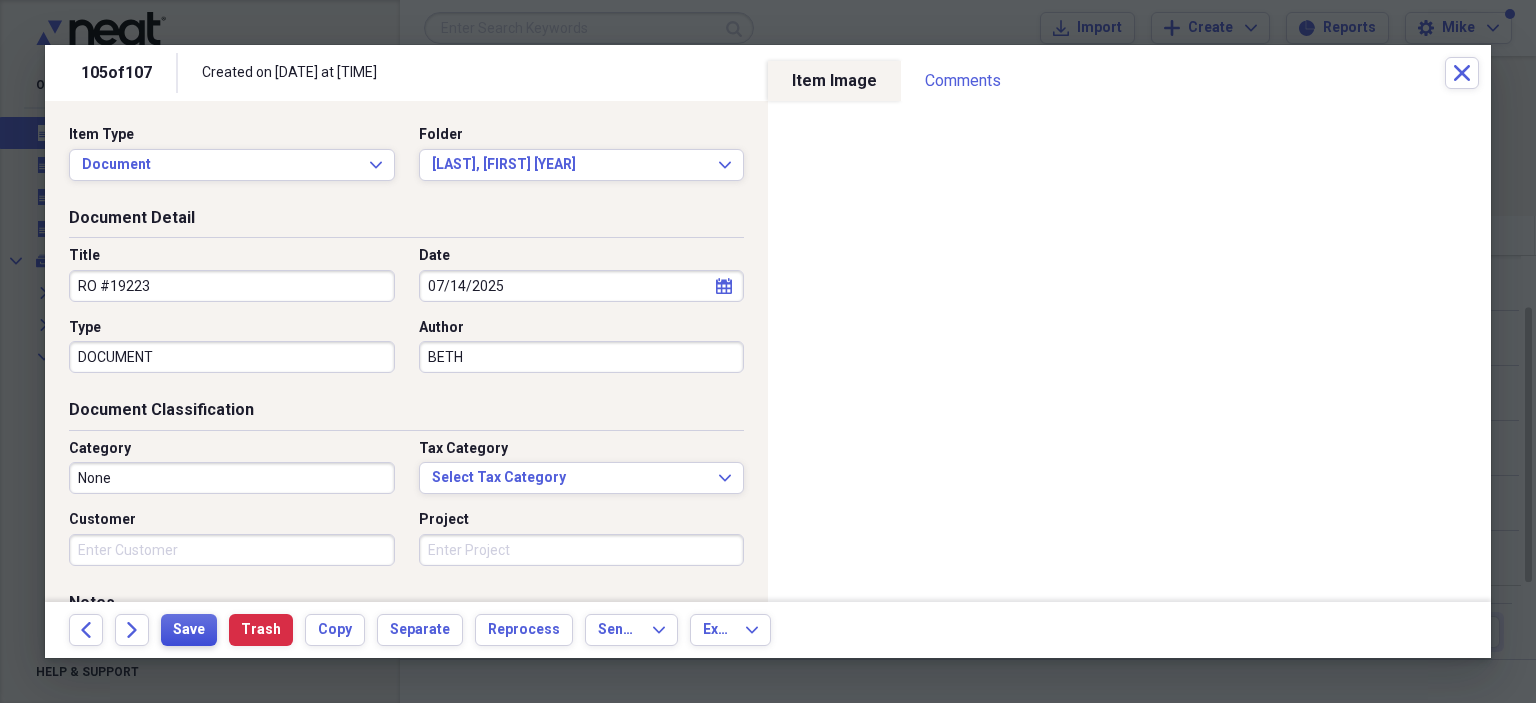click on "Save" at bounding box center [189, 630] 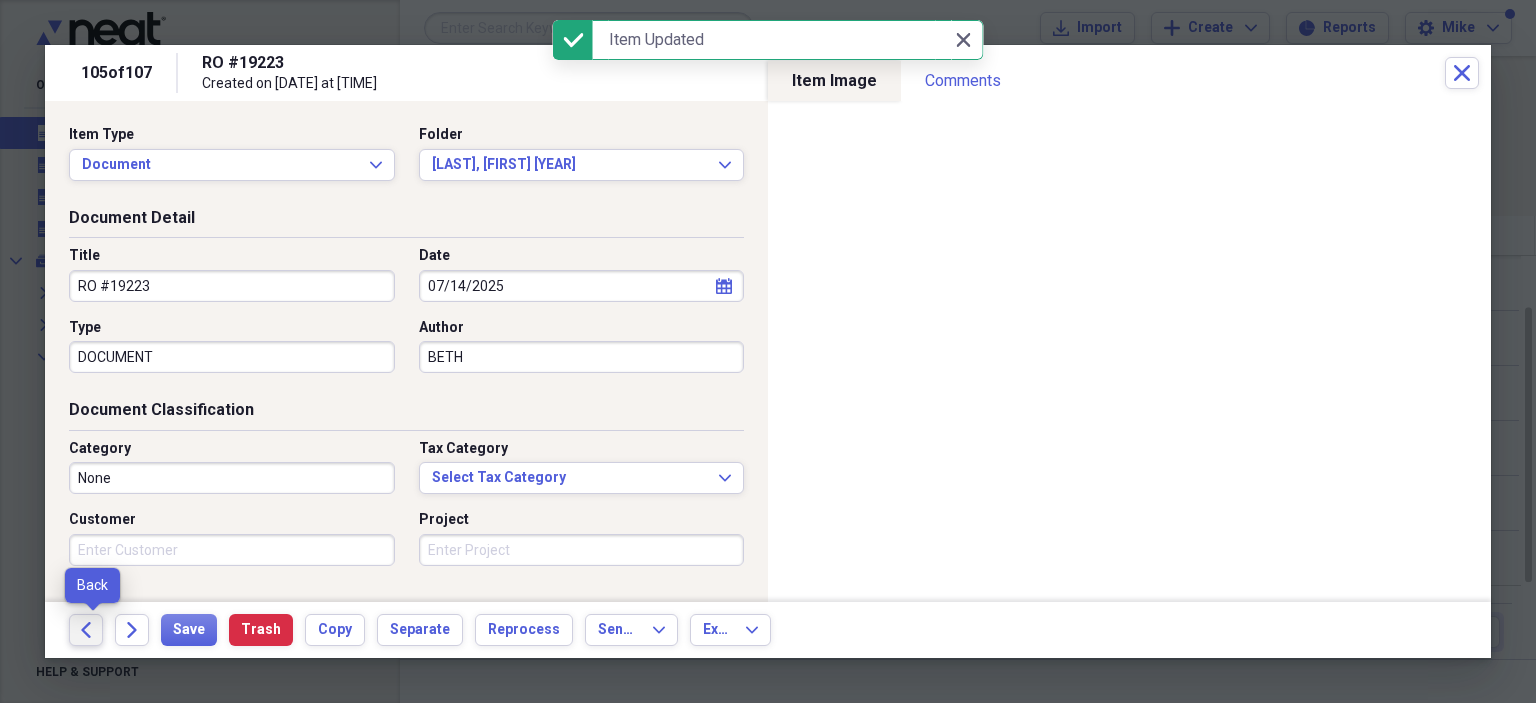 click 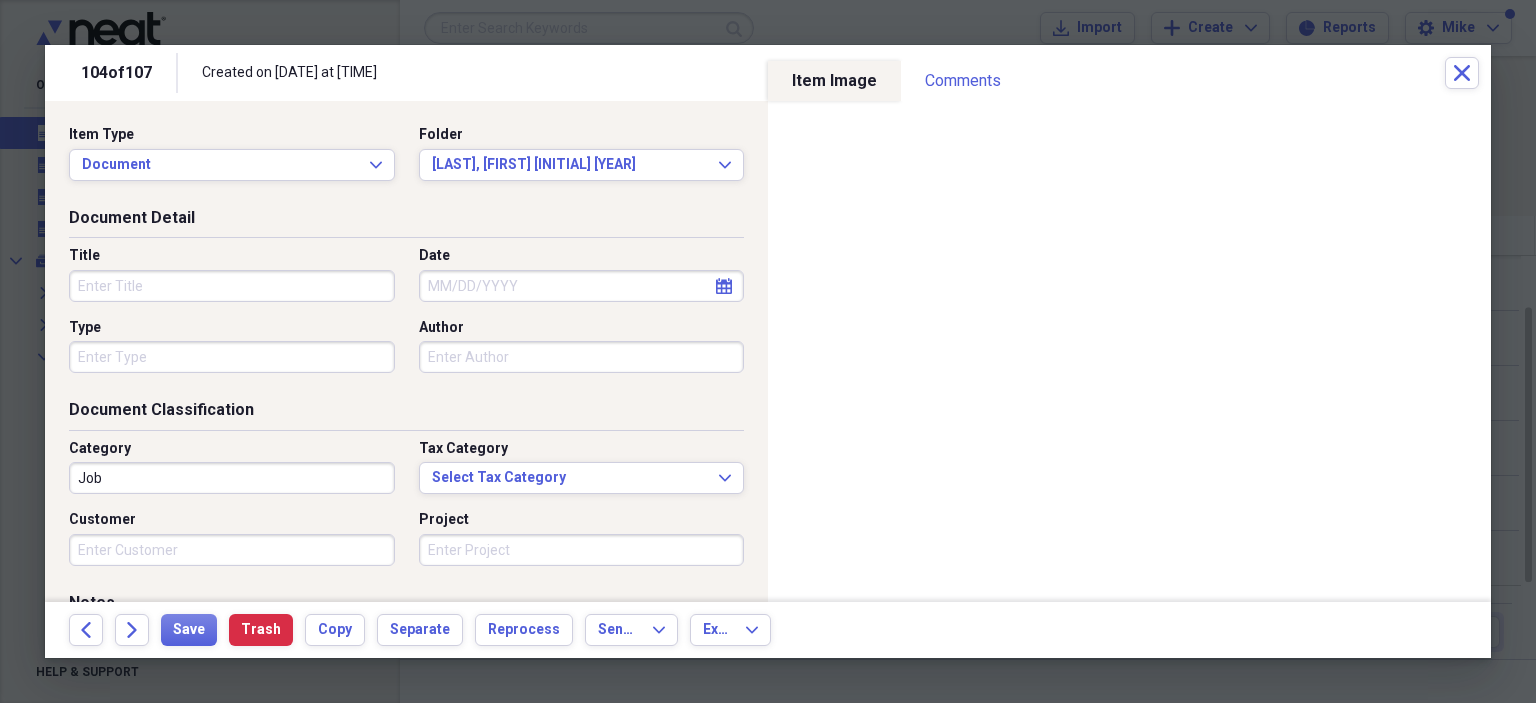 click on "Title" at bounding box center [232, 286] 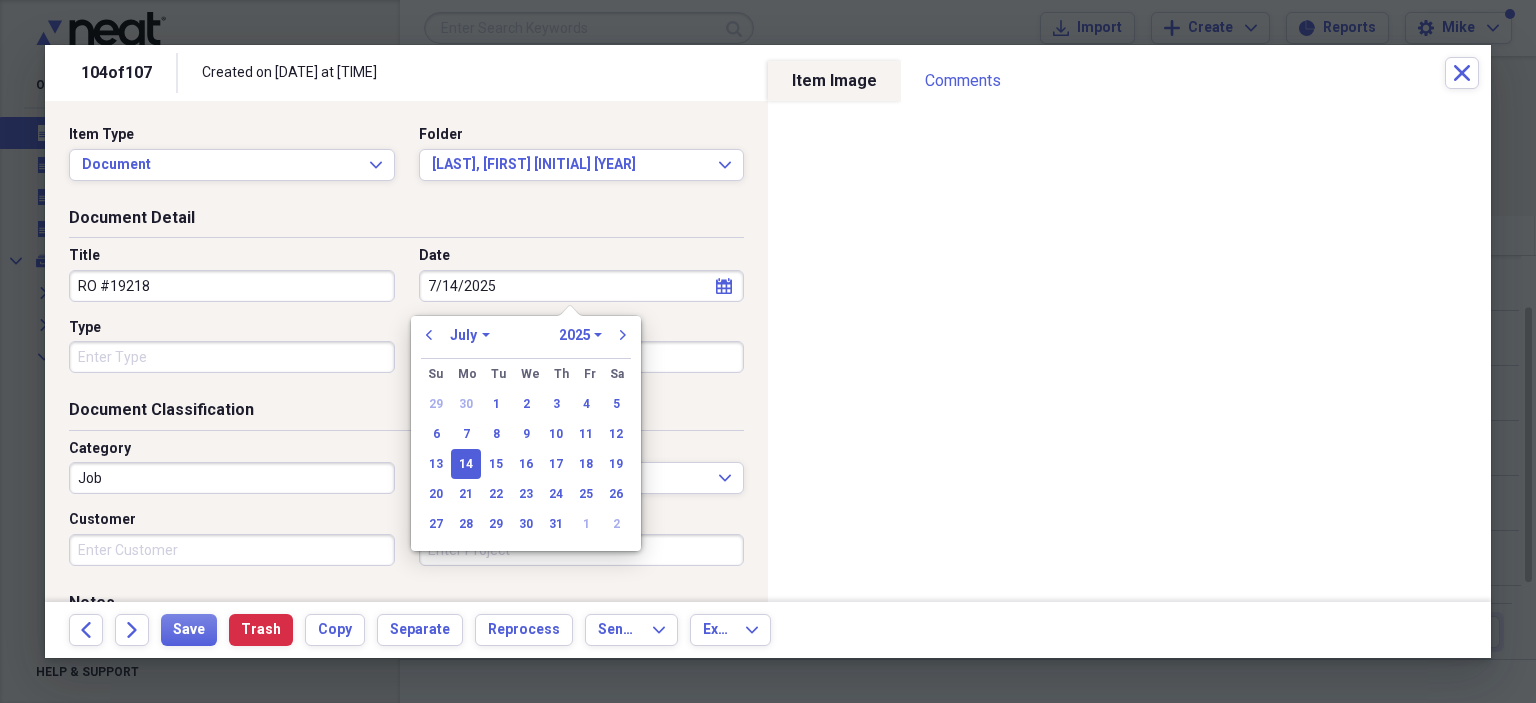 drag, startPoint x: 90, startPoint y: 357, endPoint x: 100, endPoint y: 367, distance: 14.142136 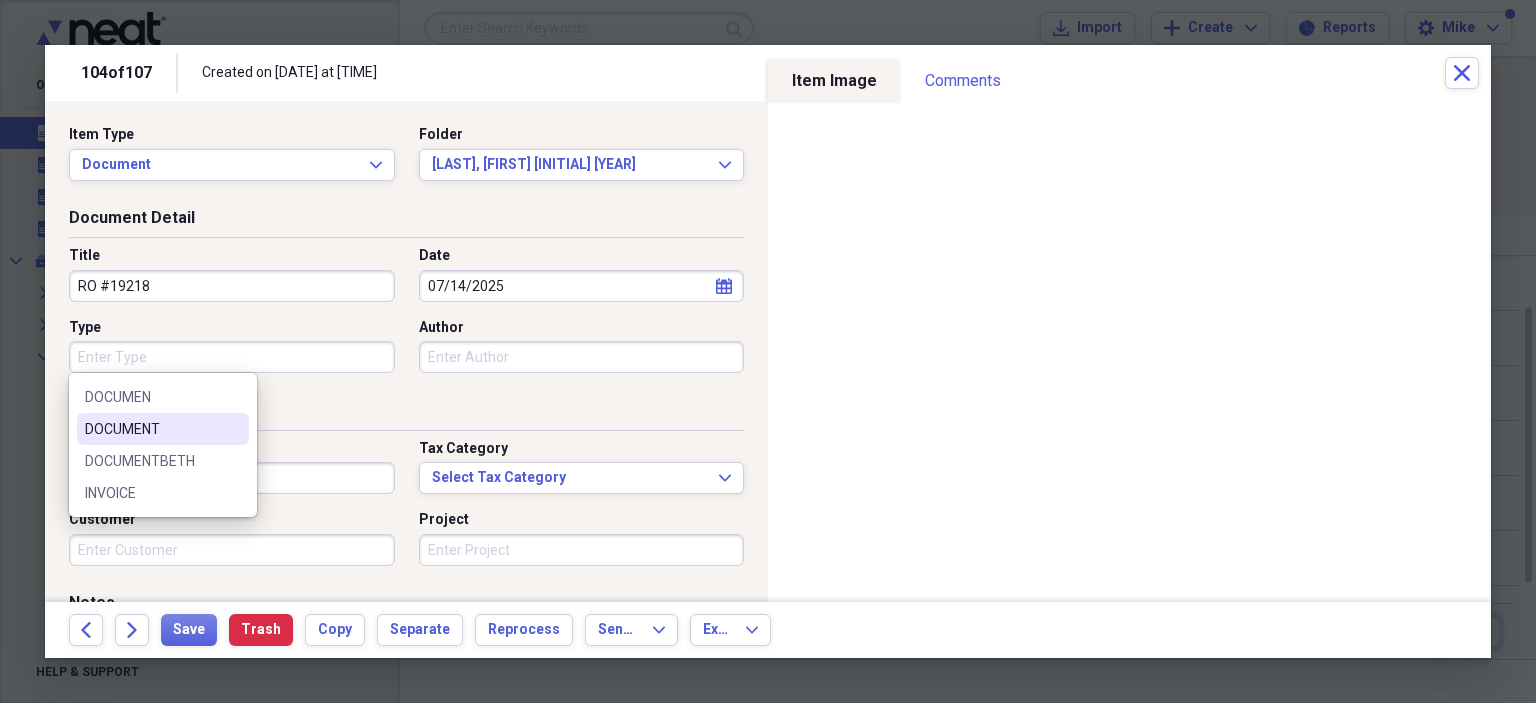 drag, startPoint x: 137, startPoint y: 420, endPoint x: 172, endPoint y: 419, distance: 35.014282 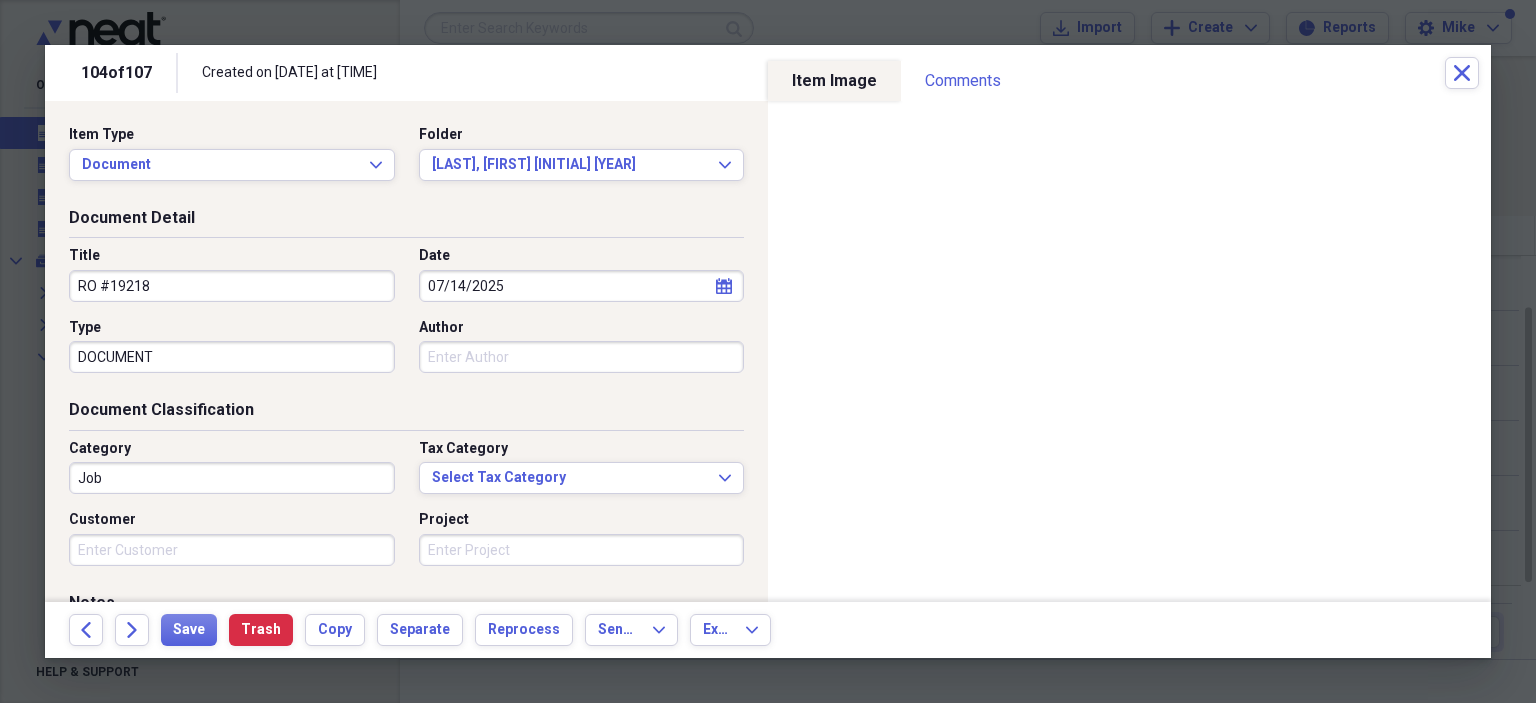 click on "Author" at bounding box center (582, 357) 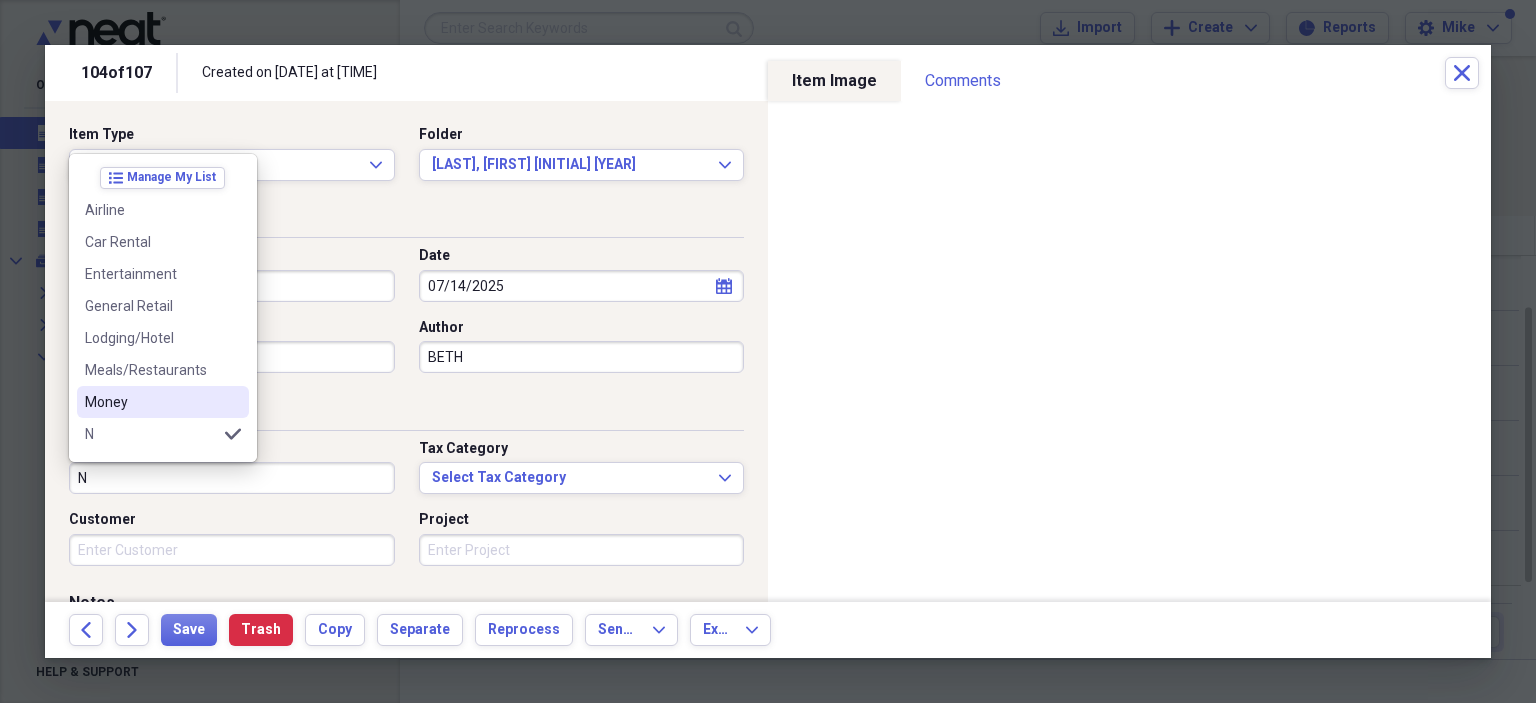 scroll, scrollTop: 100, scrollLeft: 0, axis: vertical 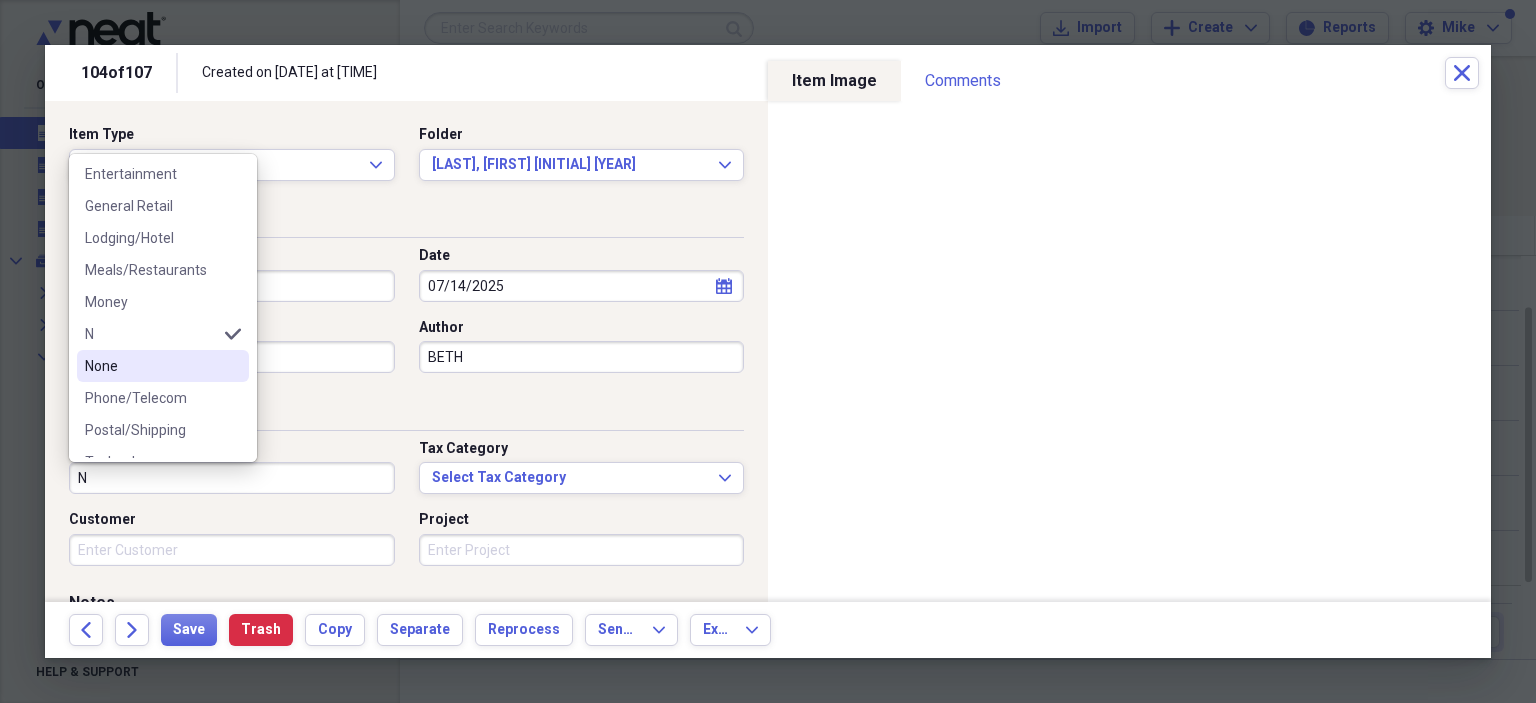 click on "None" at bounding box center [151, 366] 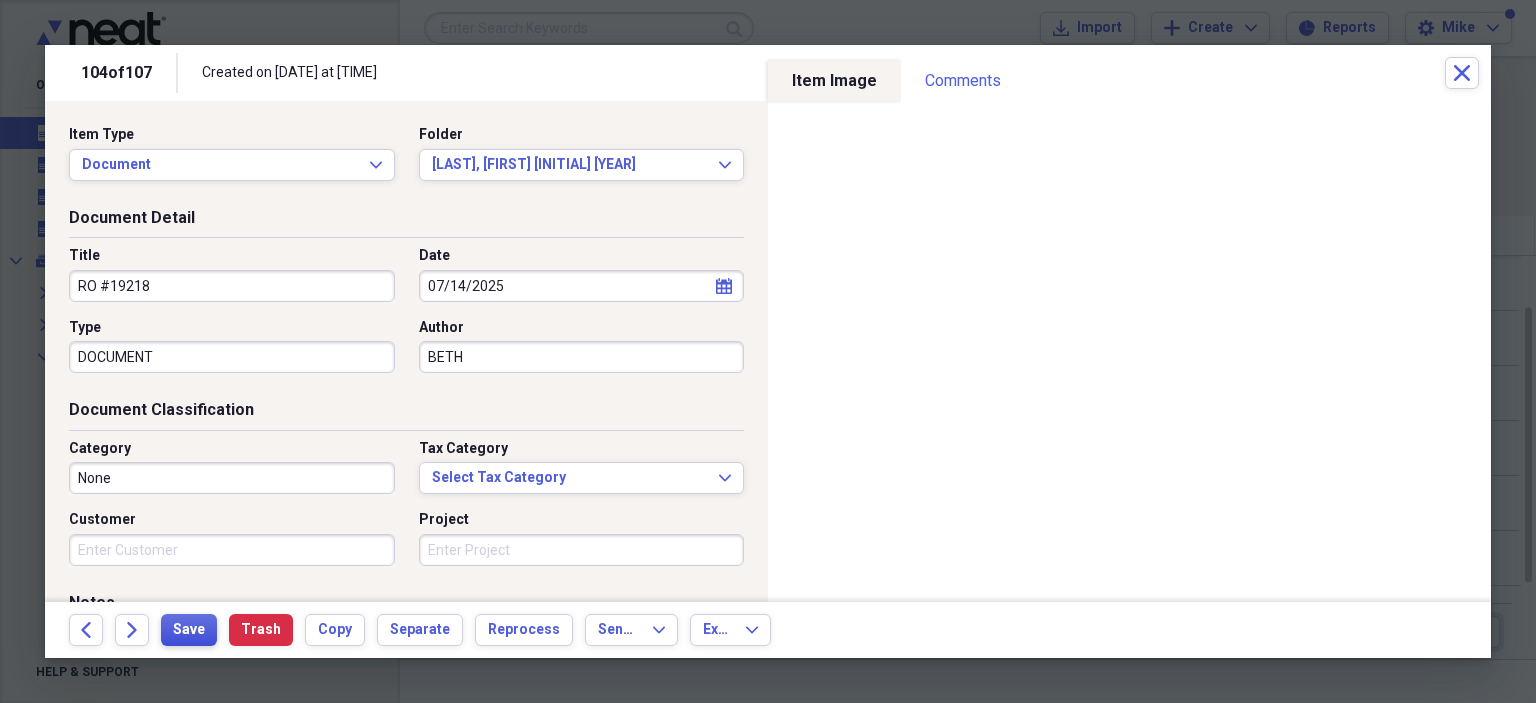 click on "Save" at bounding box center (189, 630) 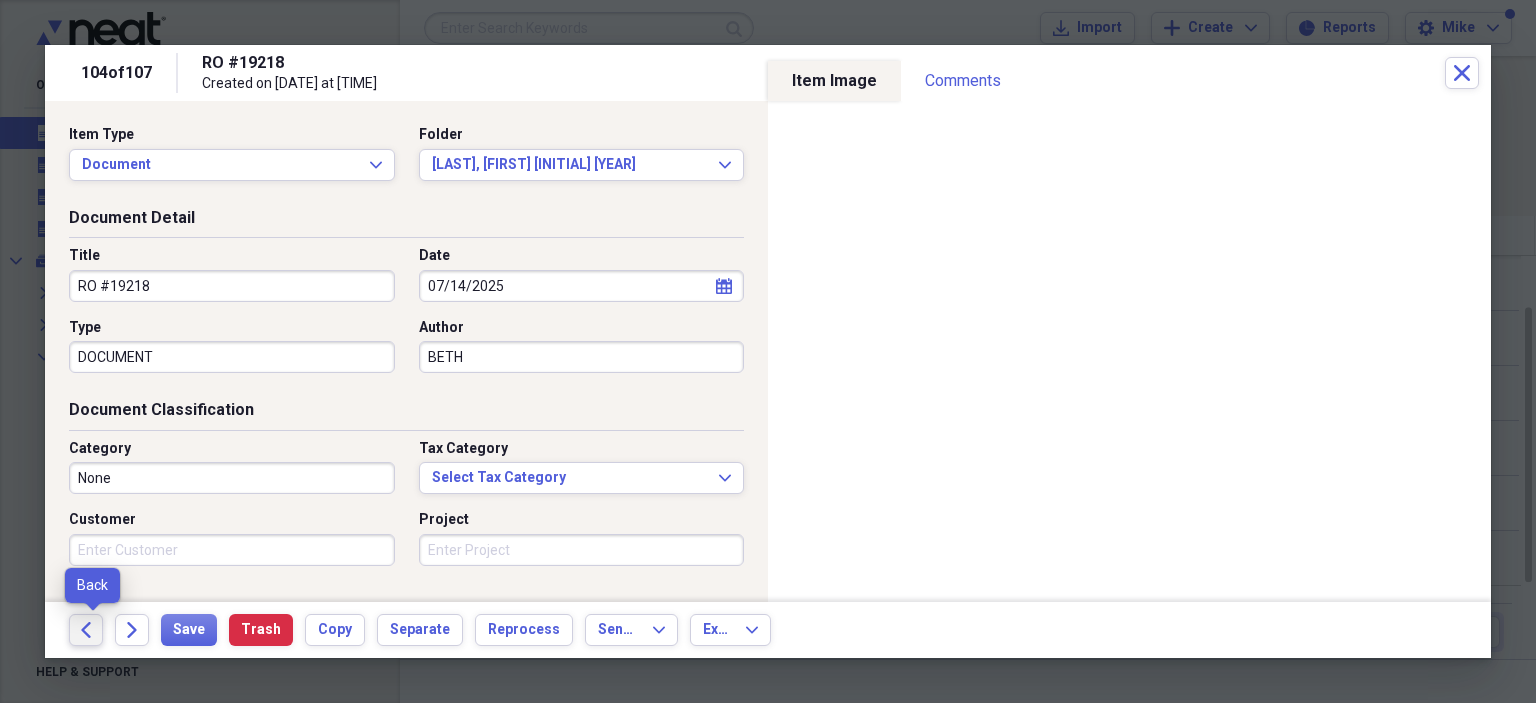 click on "Back" 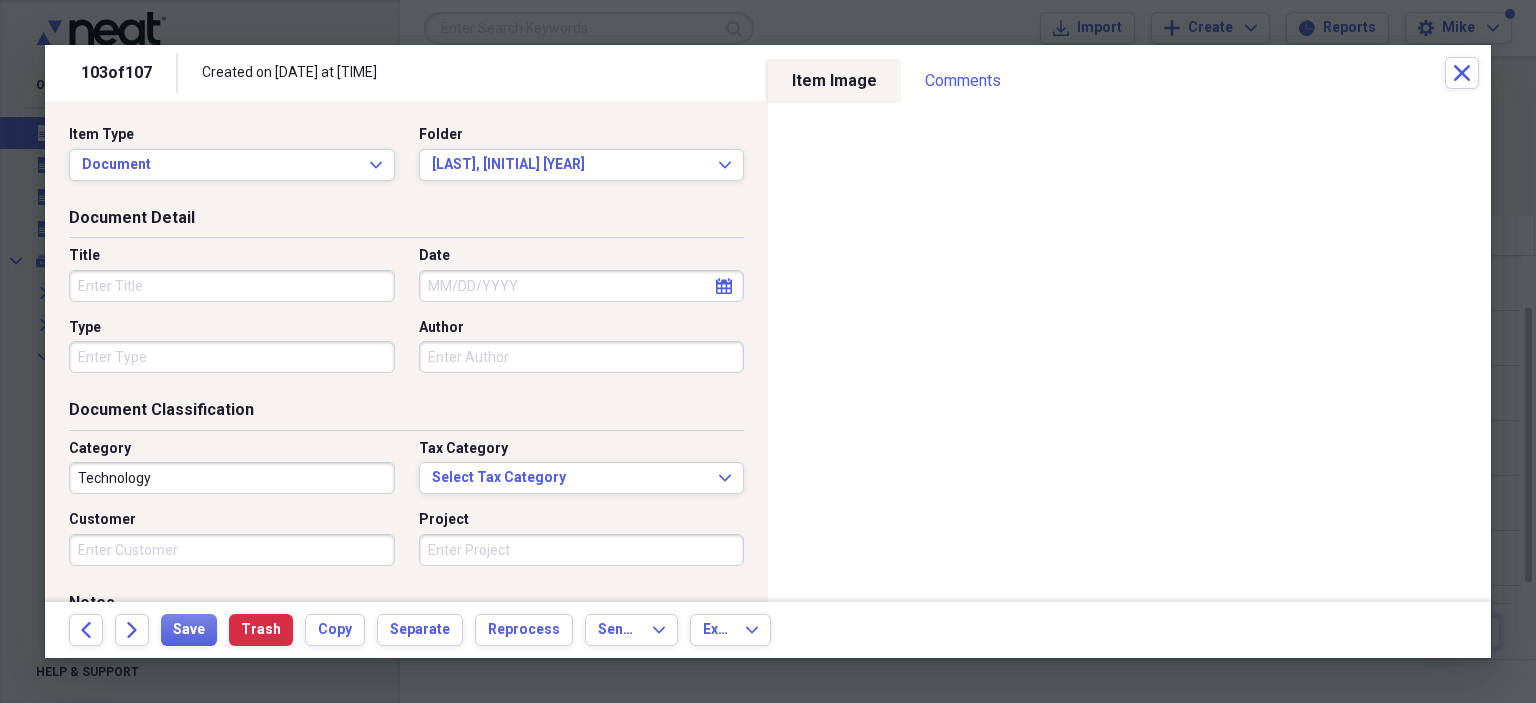 click on "Title" at bounding box center [232, 286] 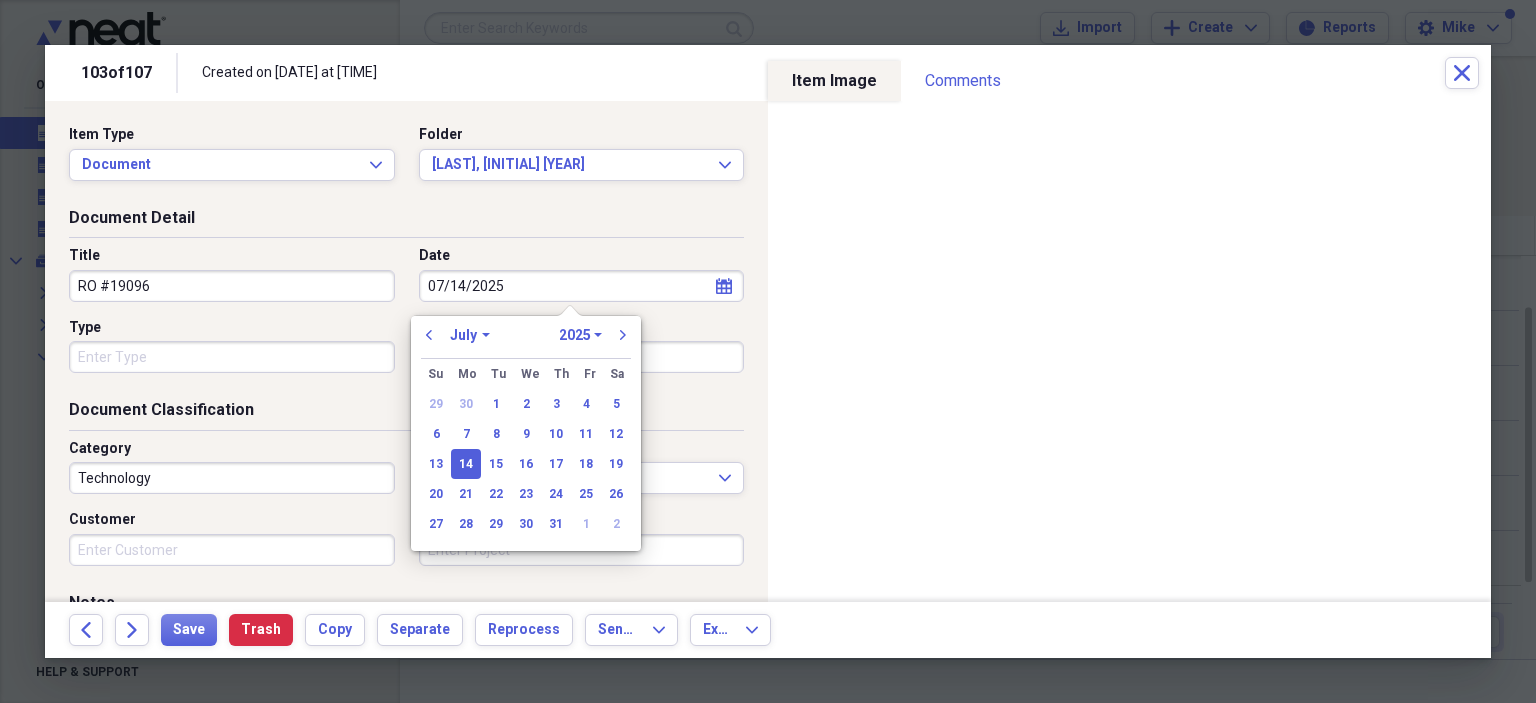 click on "Type" at bounding box center [232, 357] 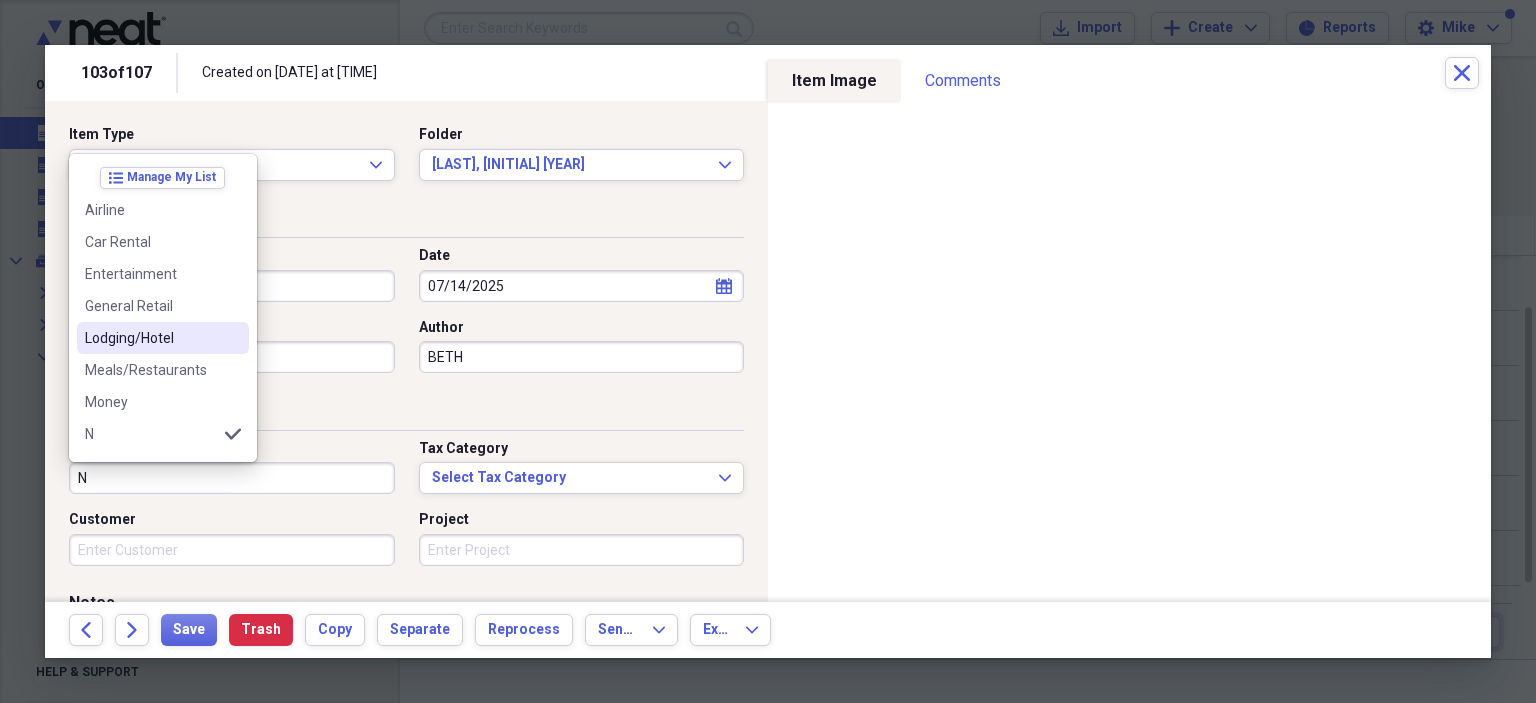 scroll, scrollTop: 100, scrollLeft: 0, axis: vertical 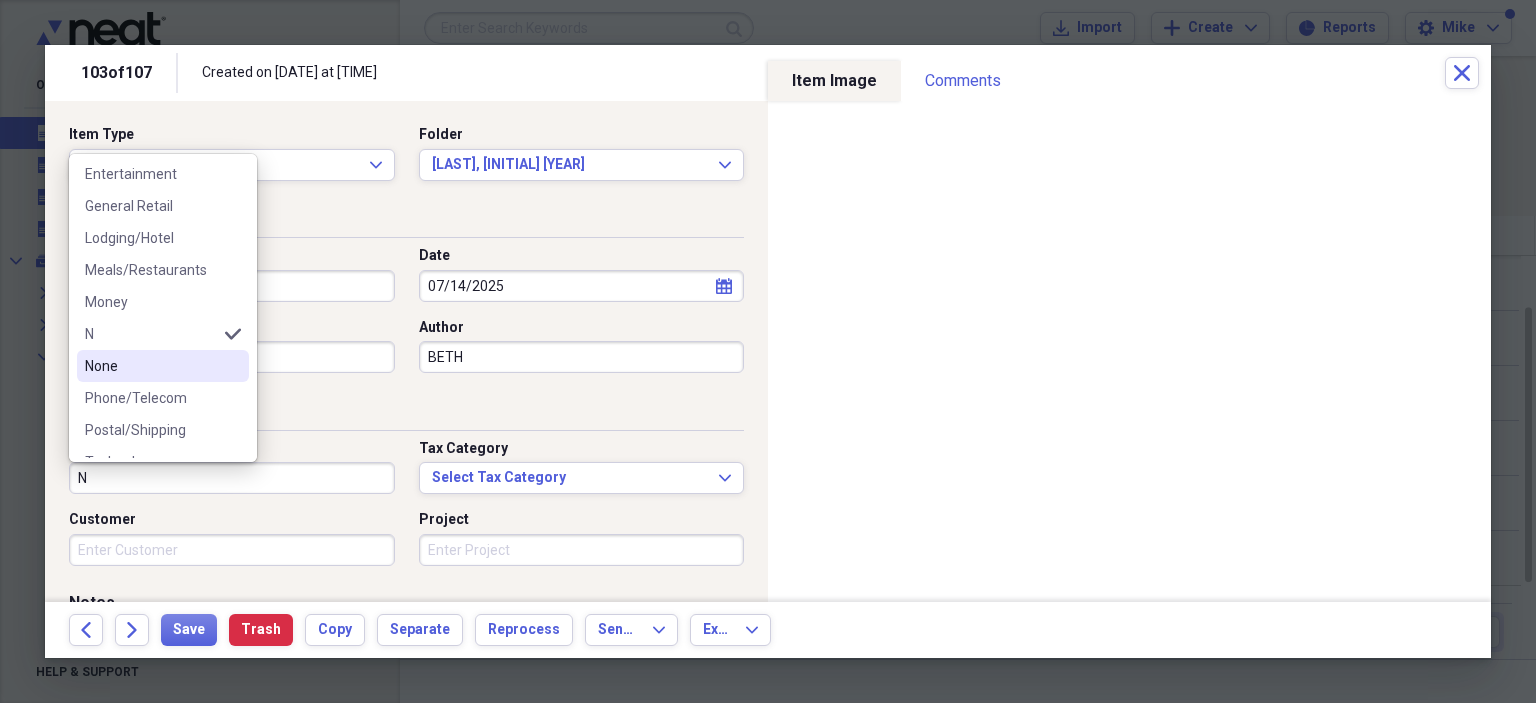 click on "None" at bounding box center (151, 366) 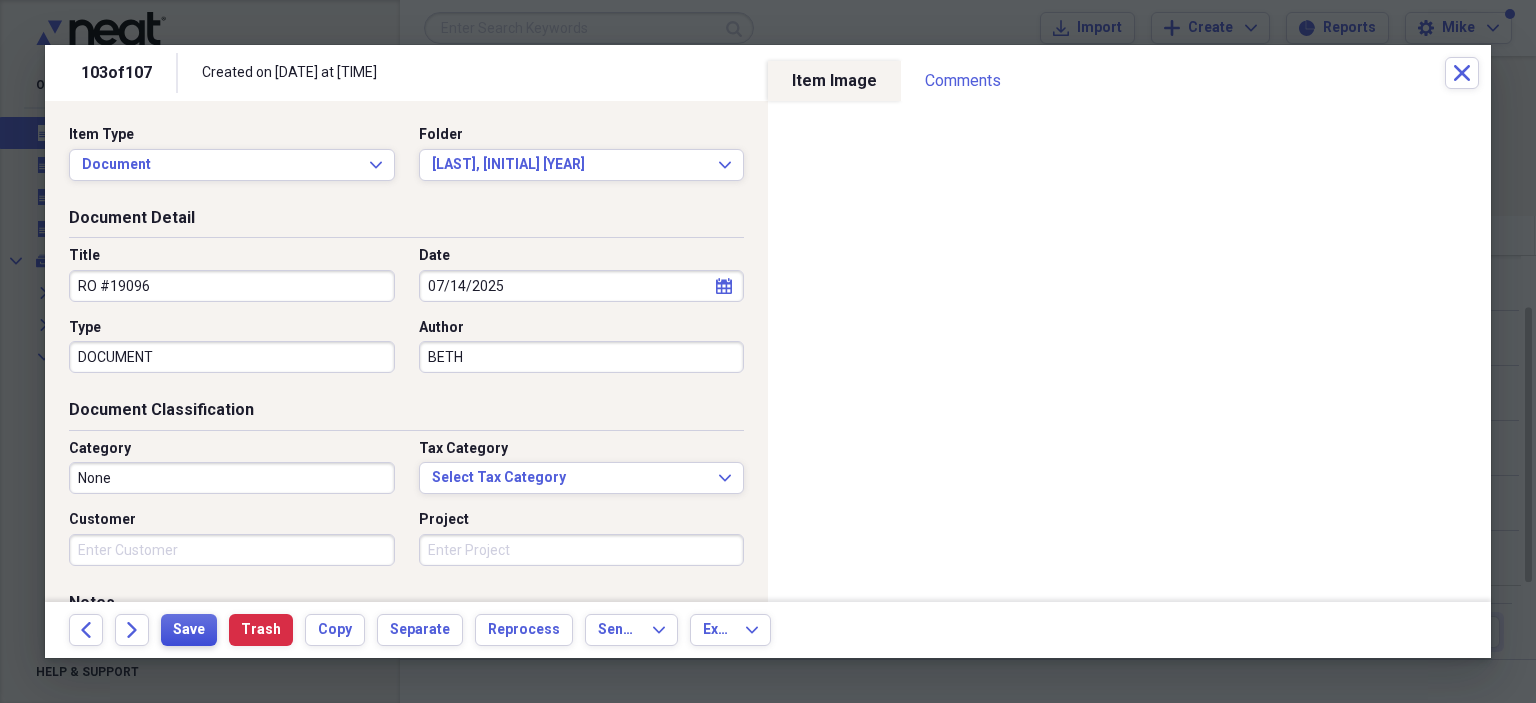 click on "Save" at bounding box center (189, 630) 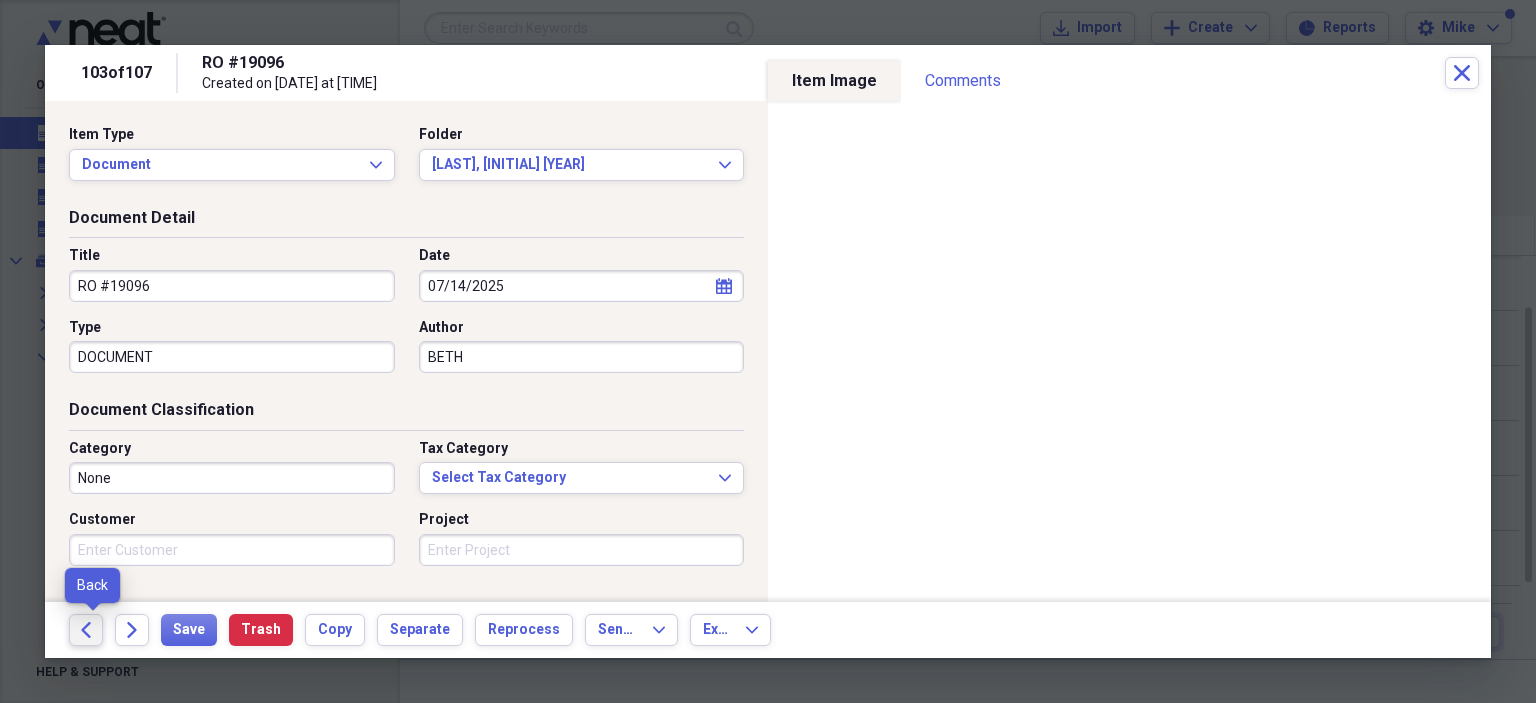 click on "Back" 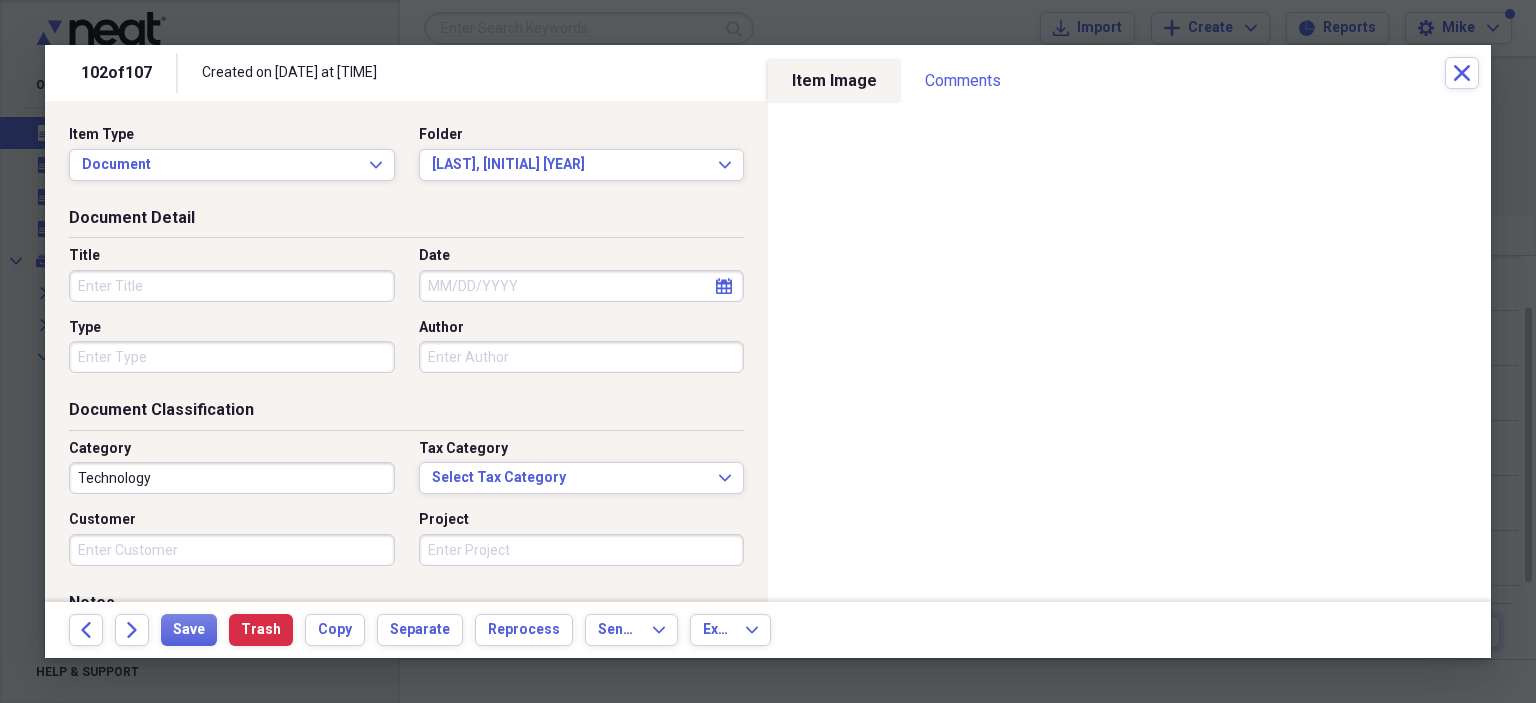 click on "Title" at bounding box center [232, 286] 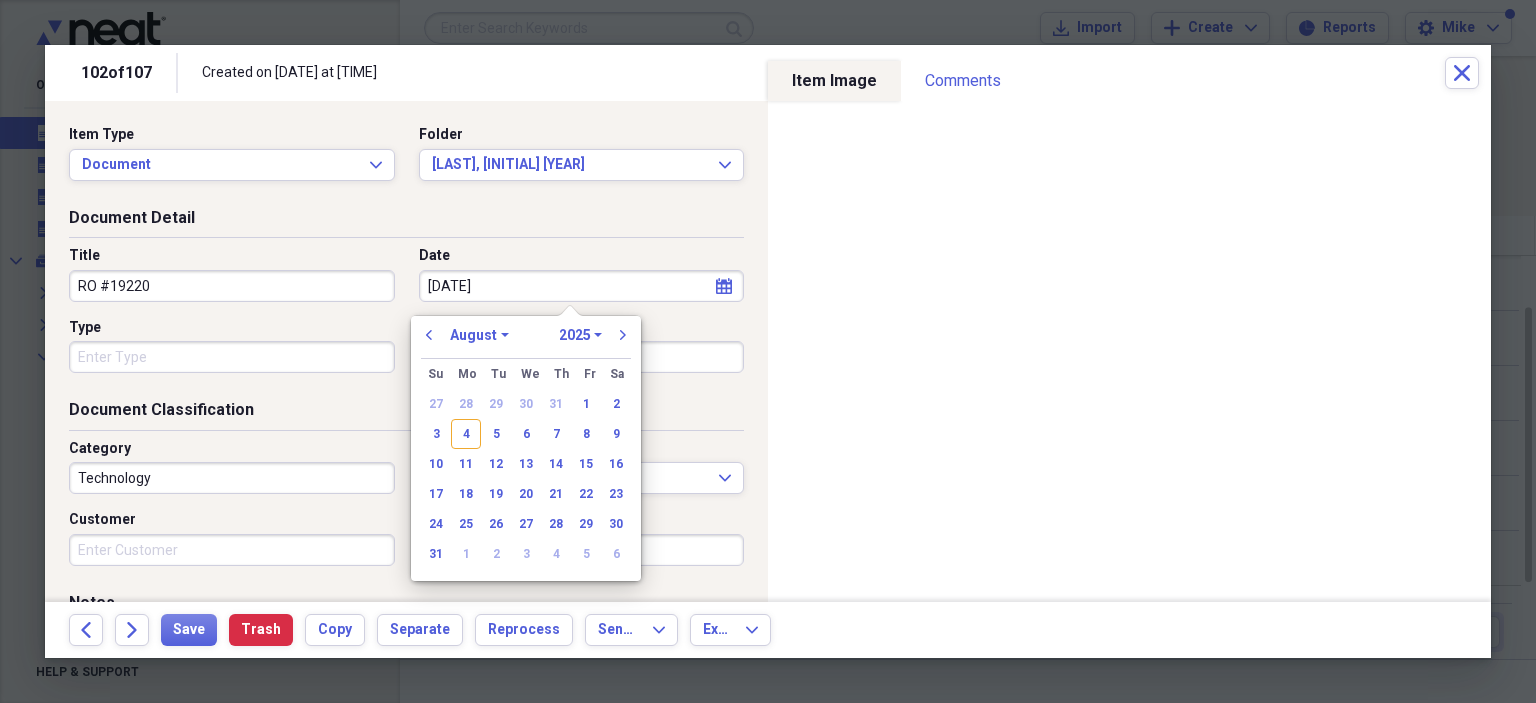 click on "714/2025" at bounding box center [582, 286] 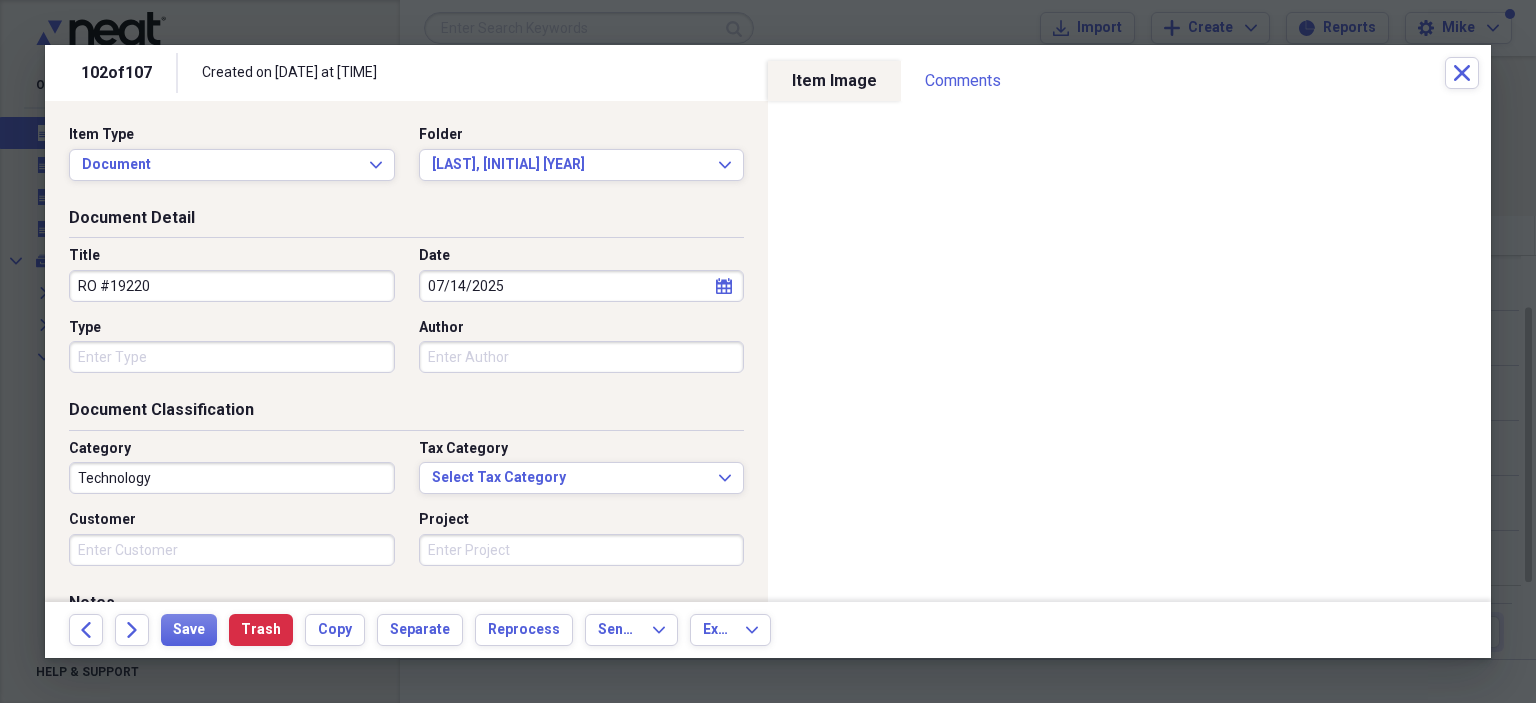 click on "Type" at bounding box center (232, 357) 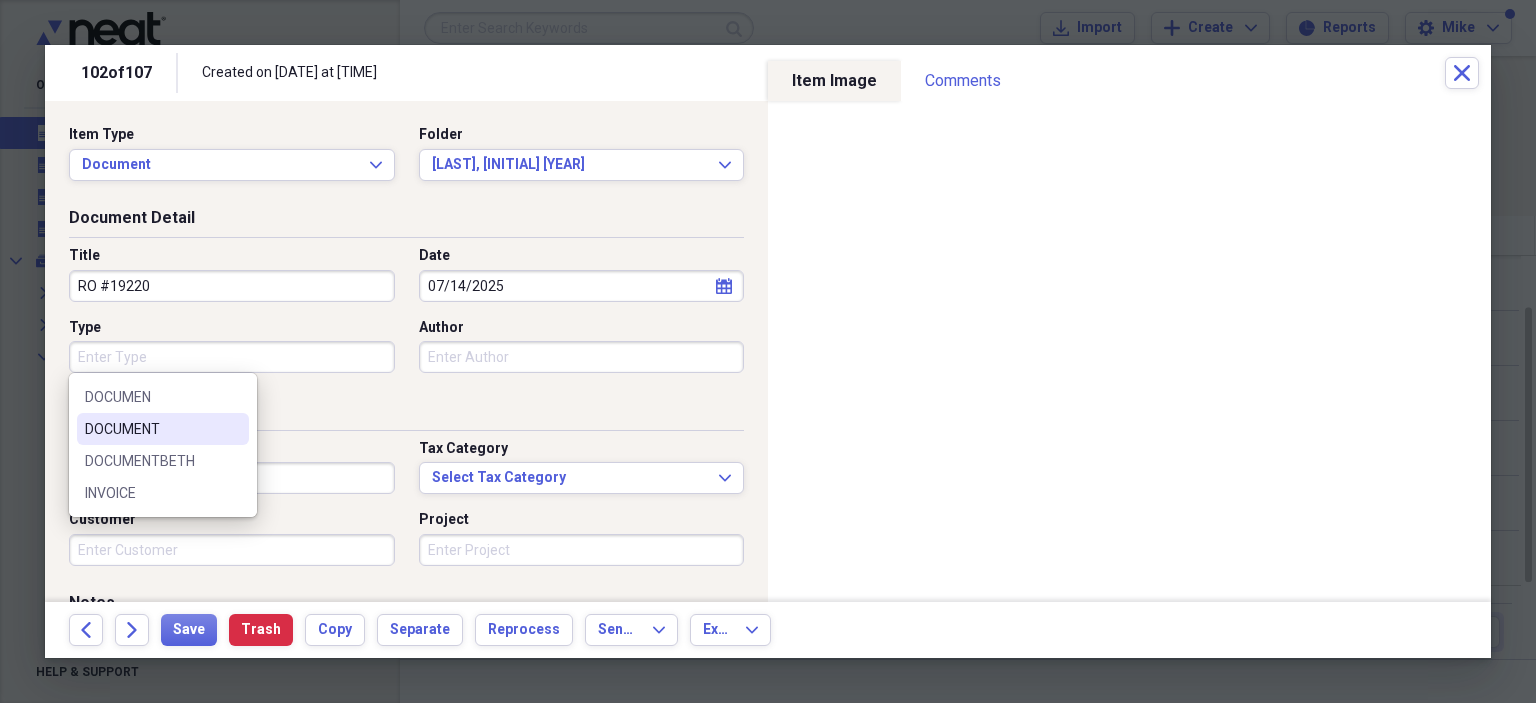 click on "DOCUMENT" at bounding box center (151, 429) 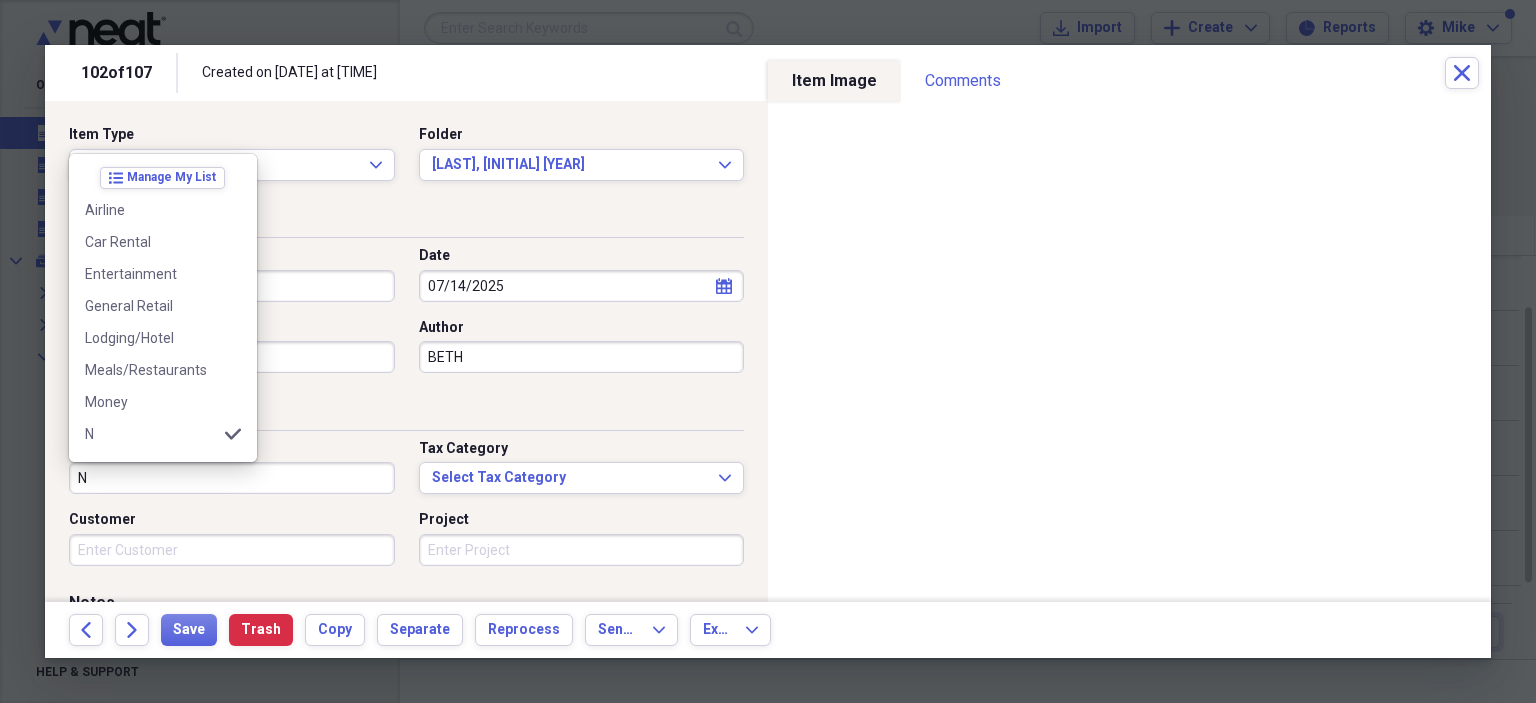 scroll, scrollTop: 100, scrollLeft: 0, axis: vertical 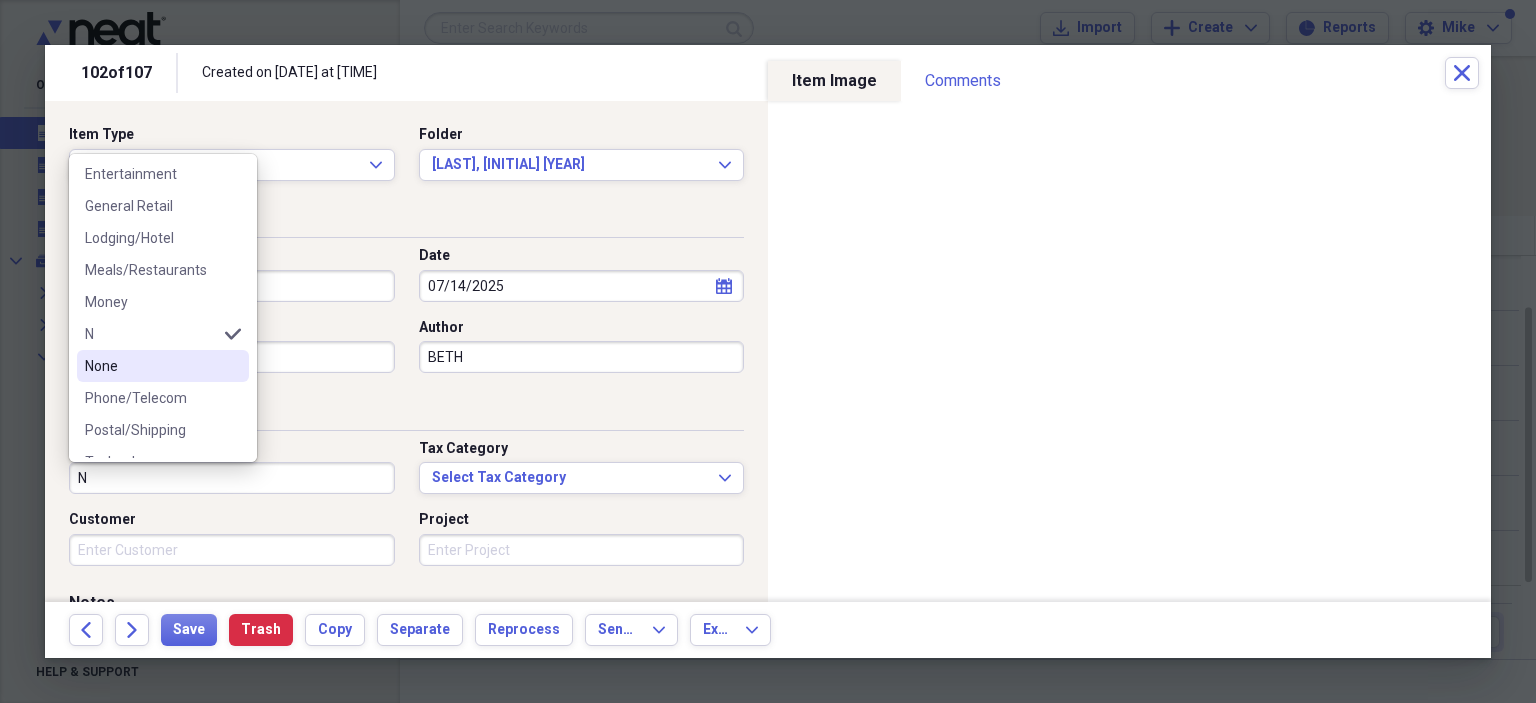 click on "None" at bounding box center [151, 366] 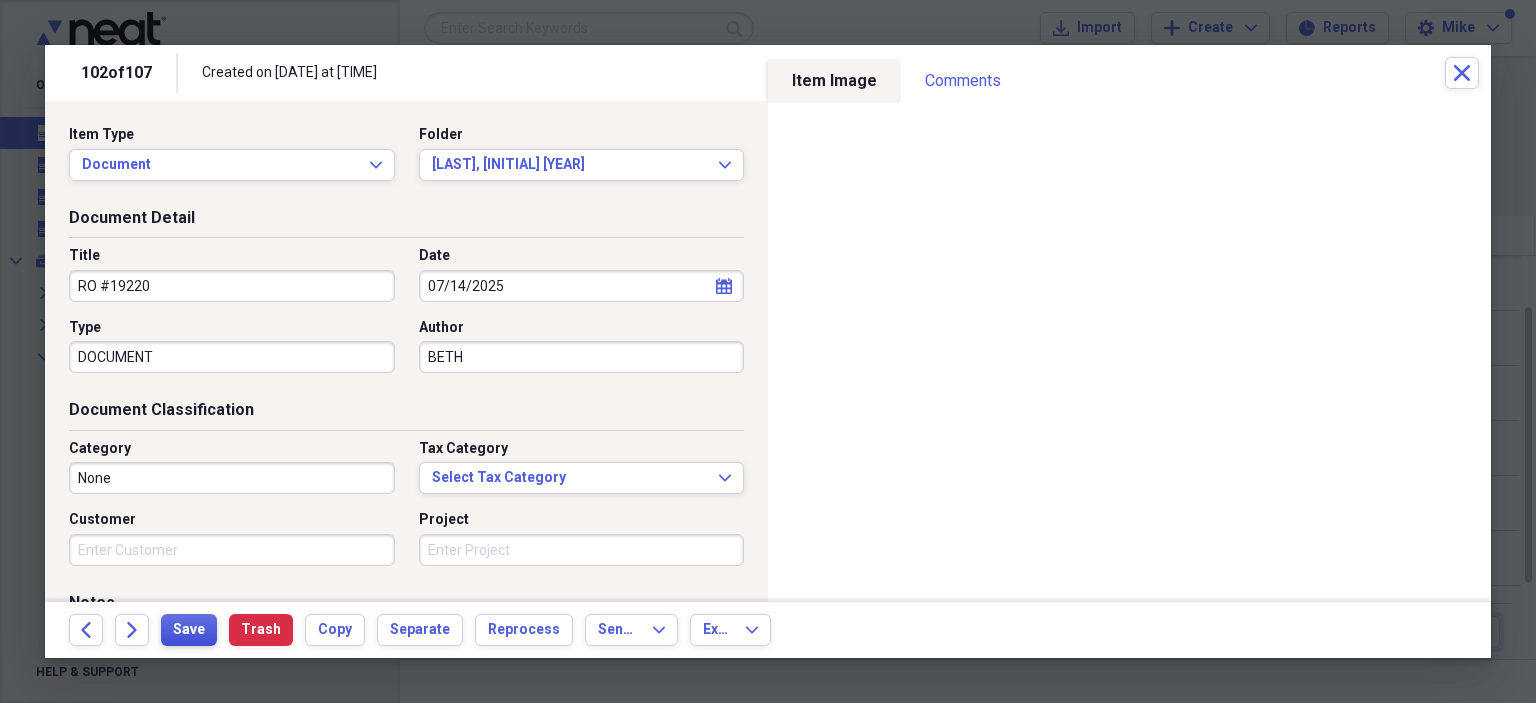 click on "Save" at bounding box center [189, 630] 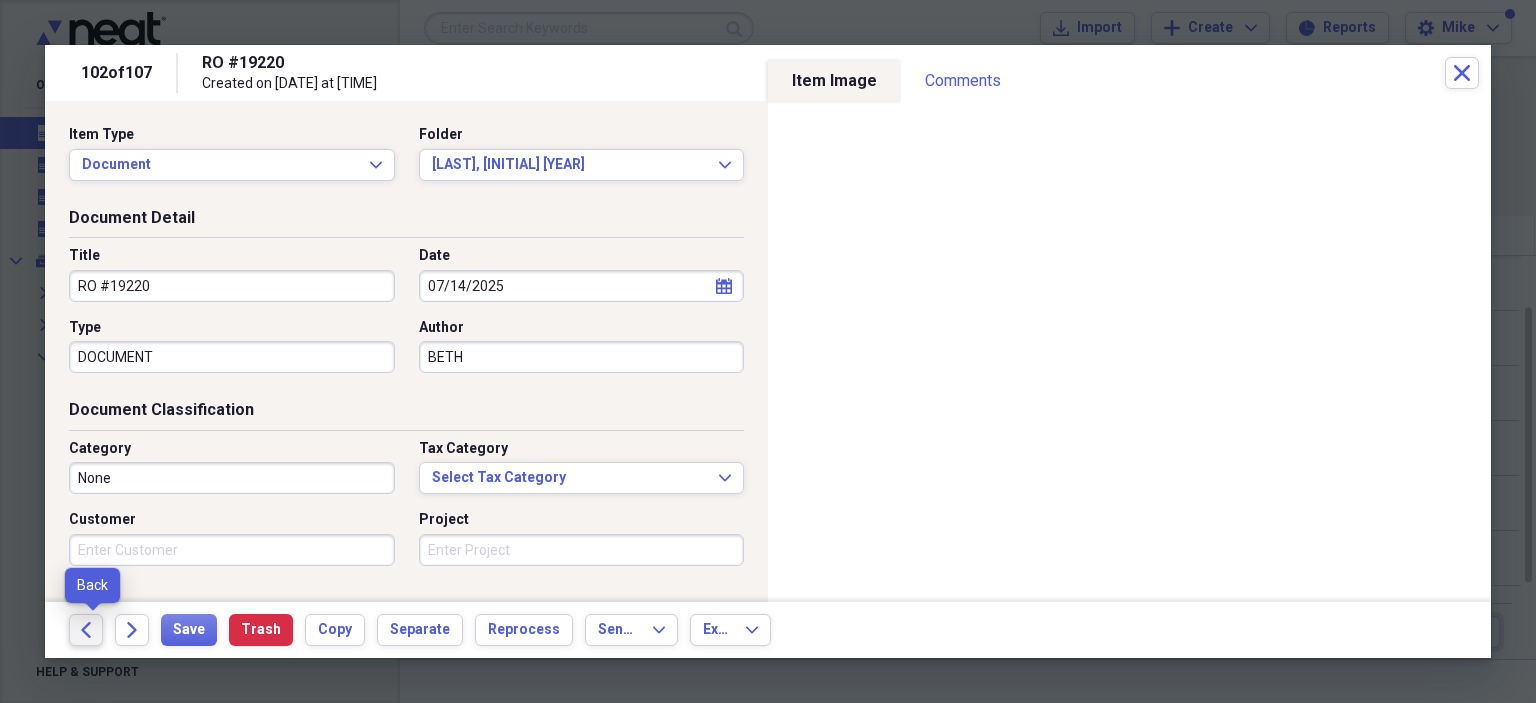 click on "Back" 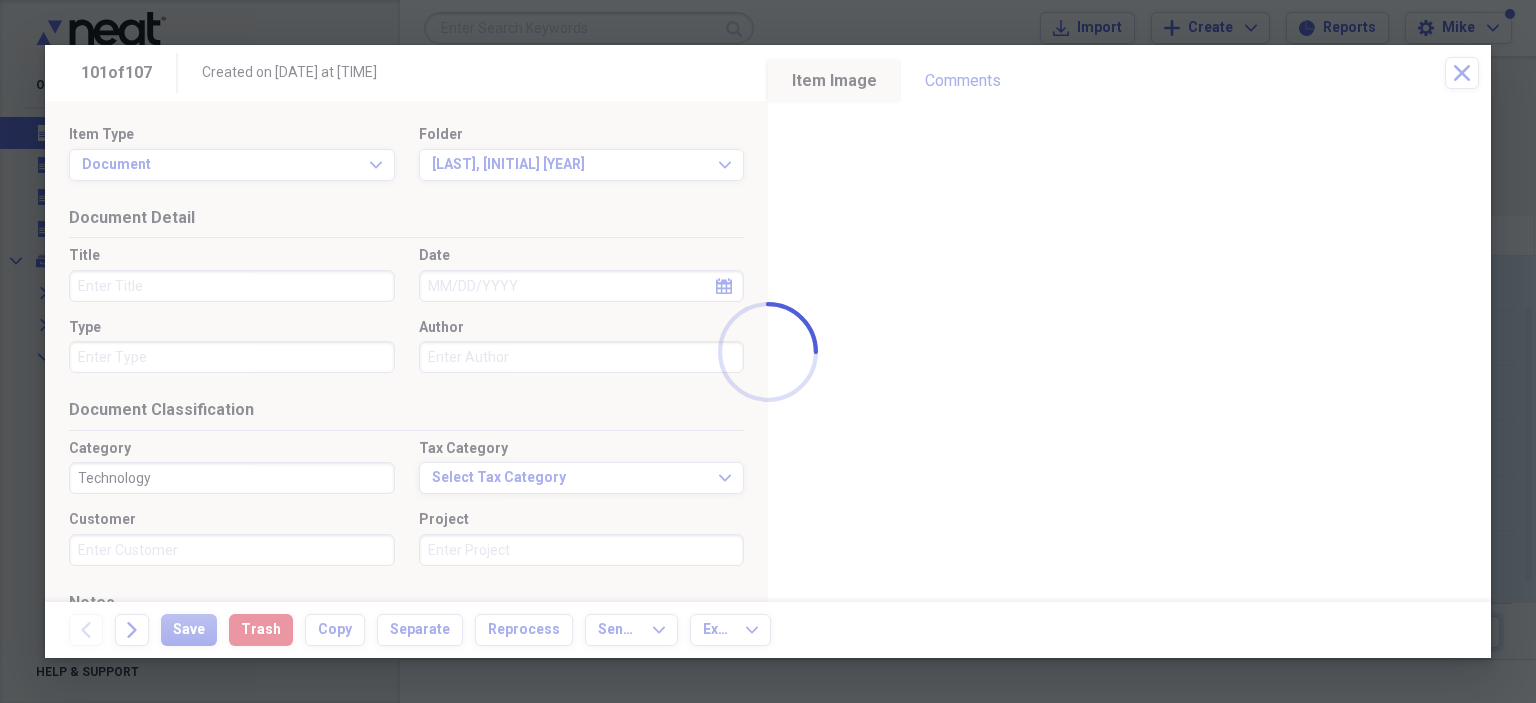click at bounding box center (768, 351) 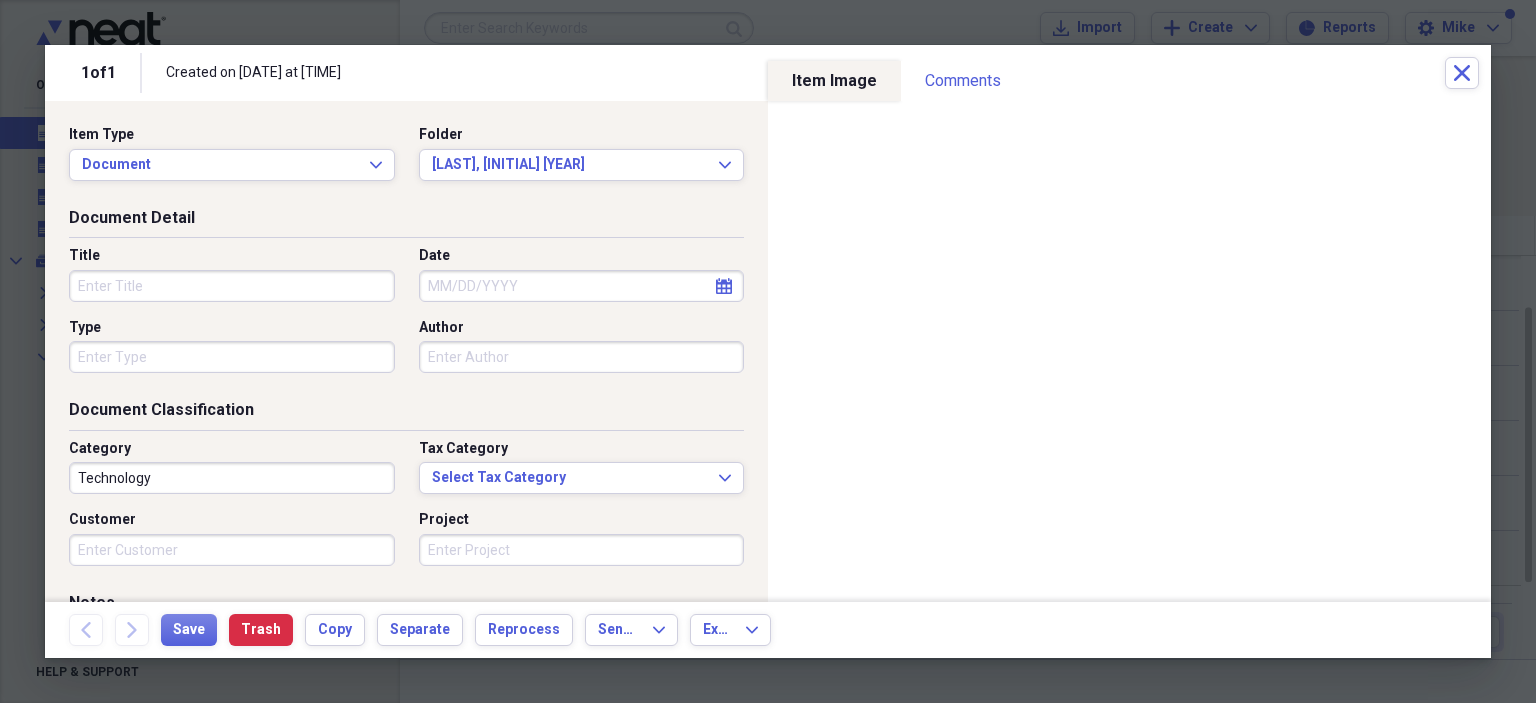 click on "Title" at bounding box center (232, 286) 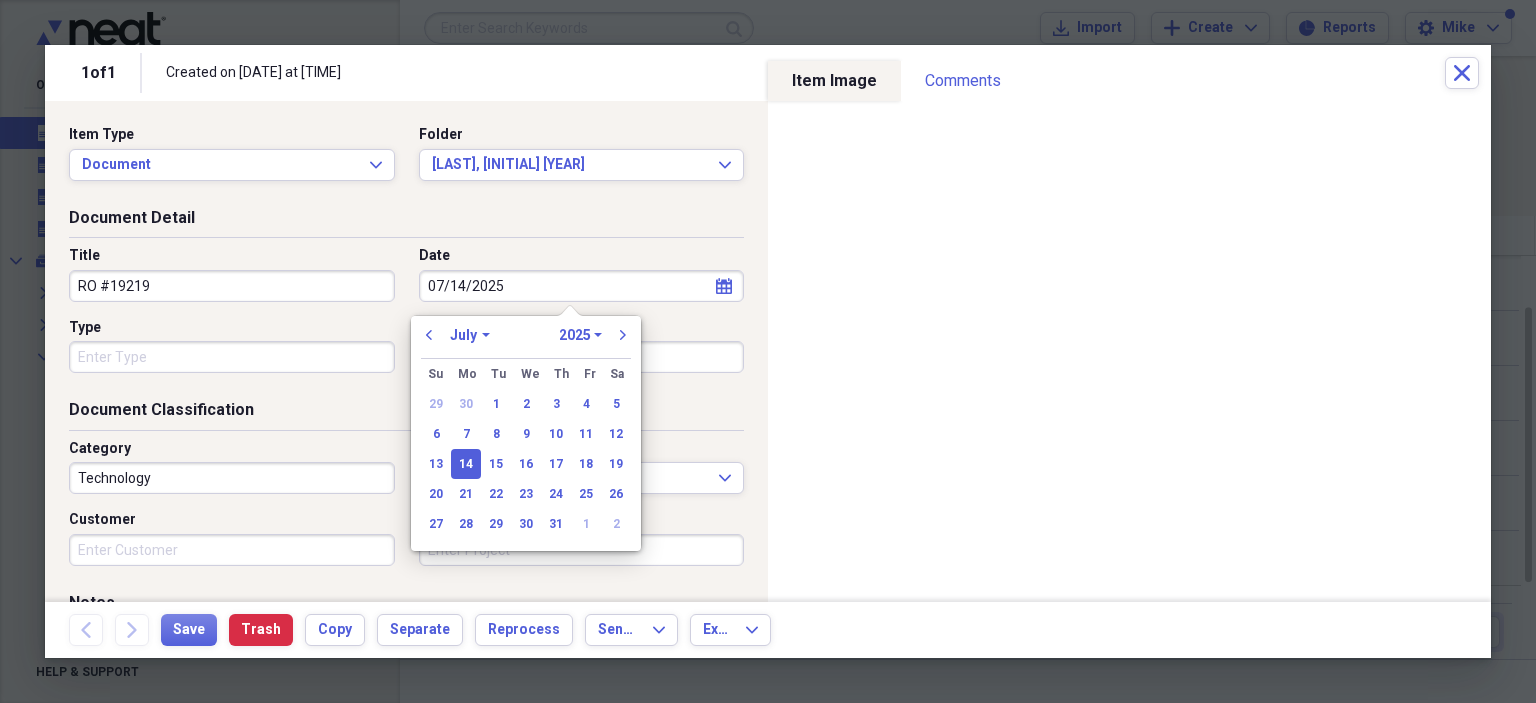 click on "Type" at bounding box center [232, 357] 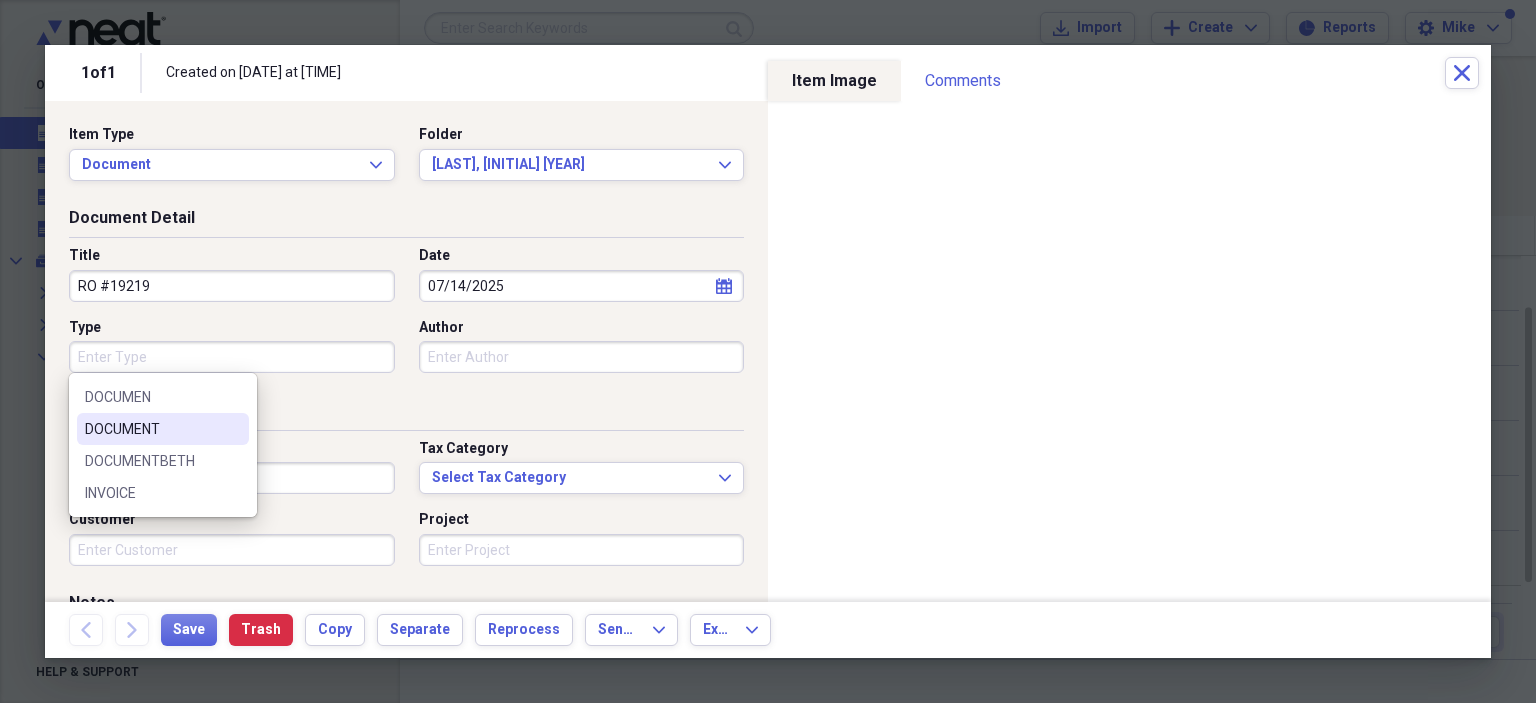 click on "DOCUMENT" at bounding box center (163, 429) 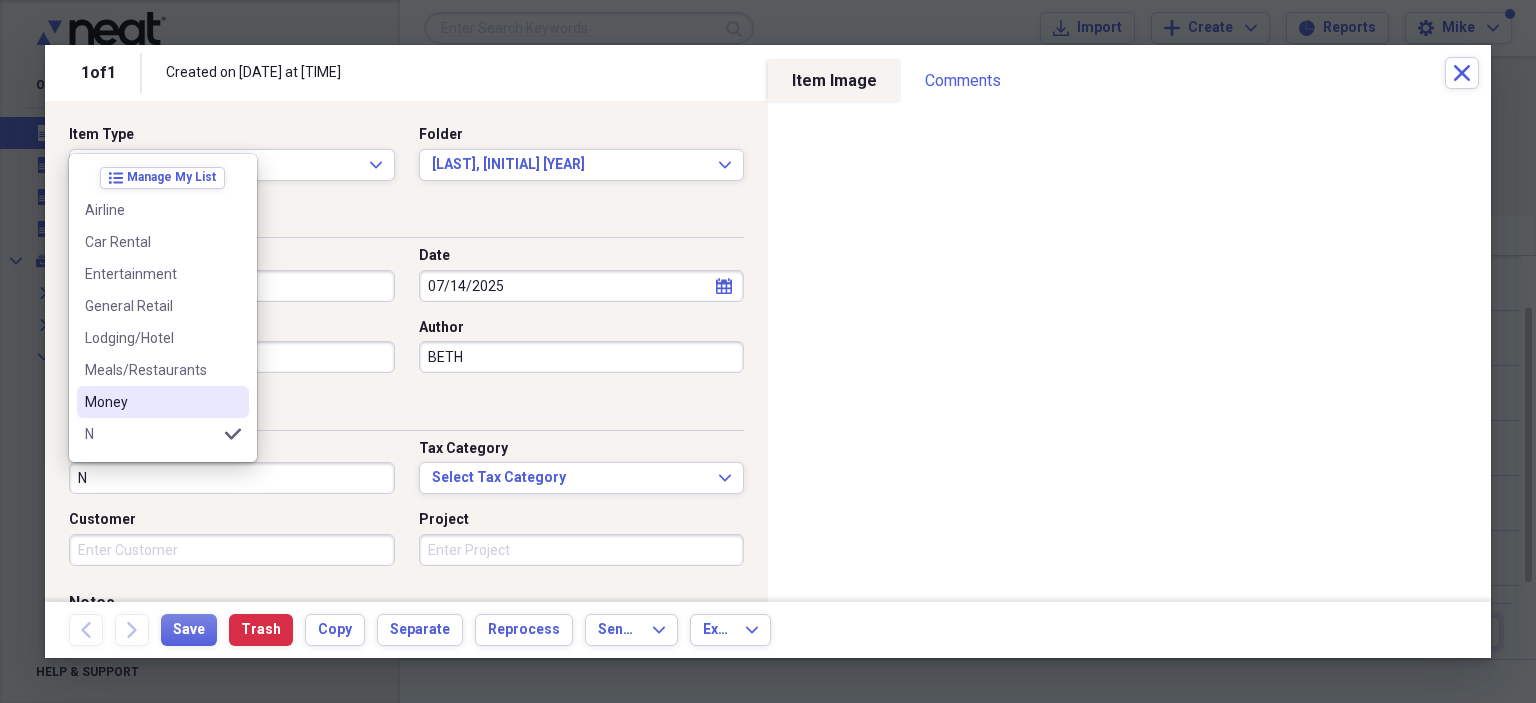 scroll, scrollTop: 100, scrollLeft: 0, axis: vertical 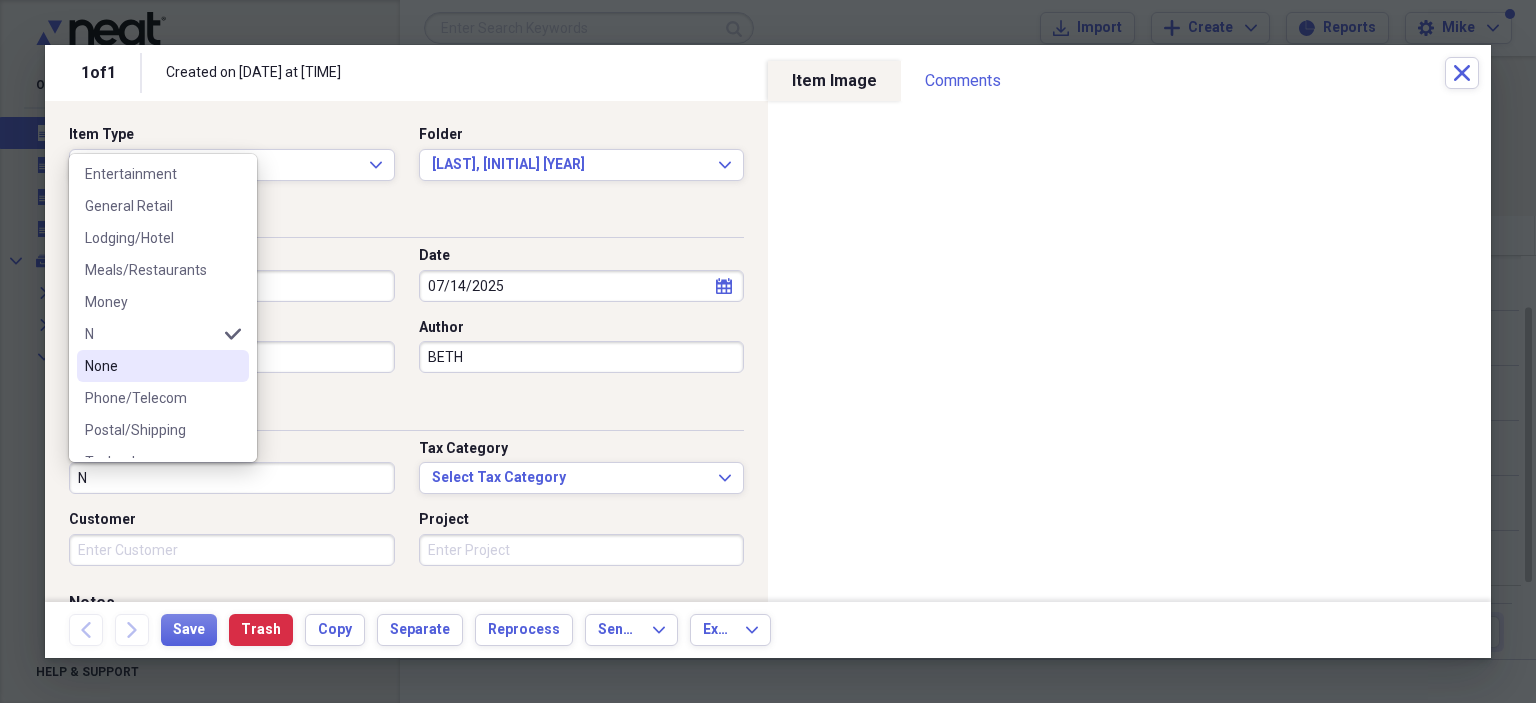 click on "None" at bounding box center [151, 366] 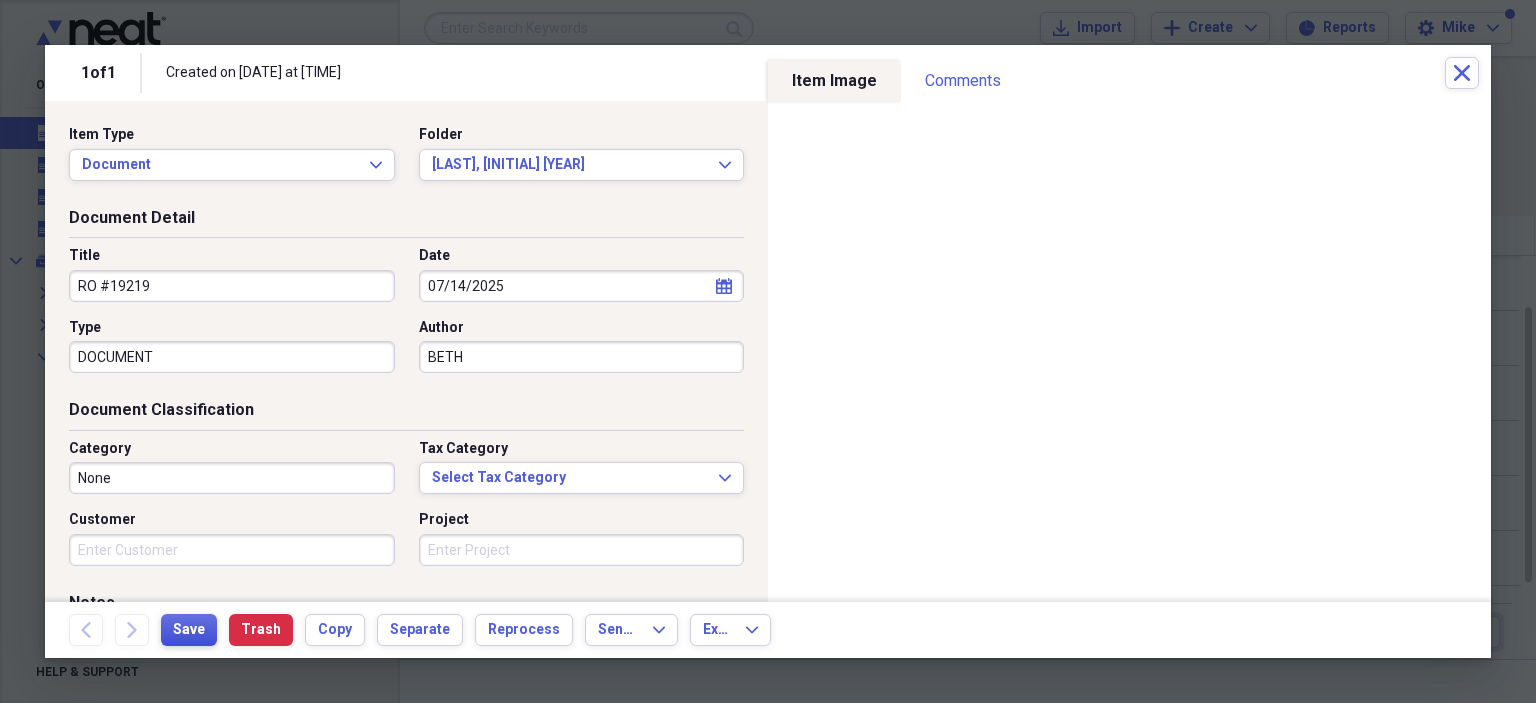 click on "Save" at bounding box center [189, 630] 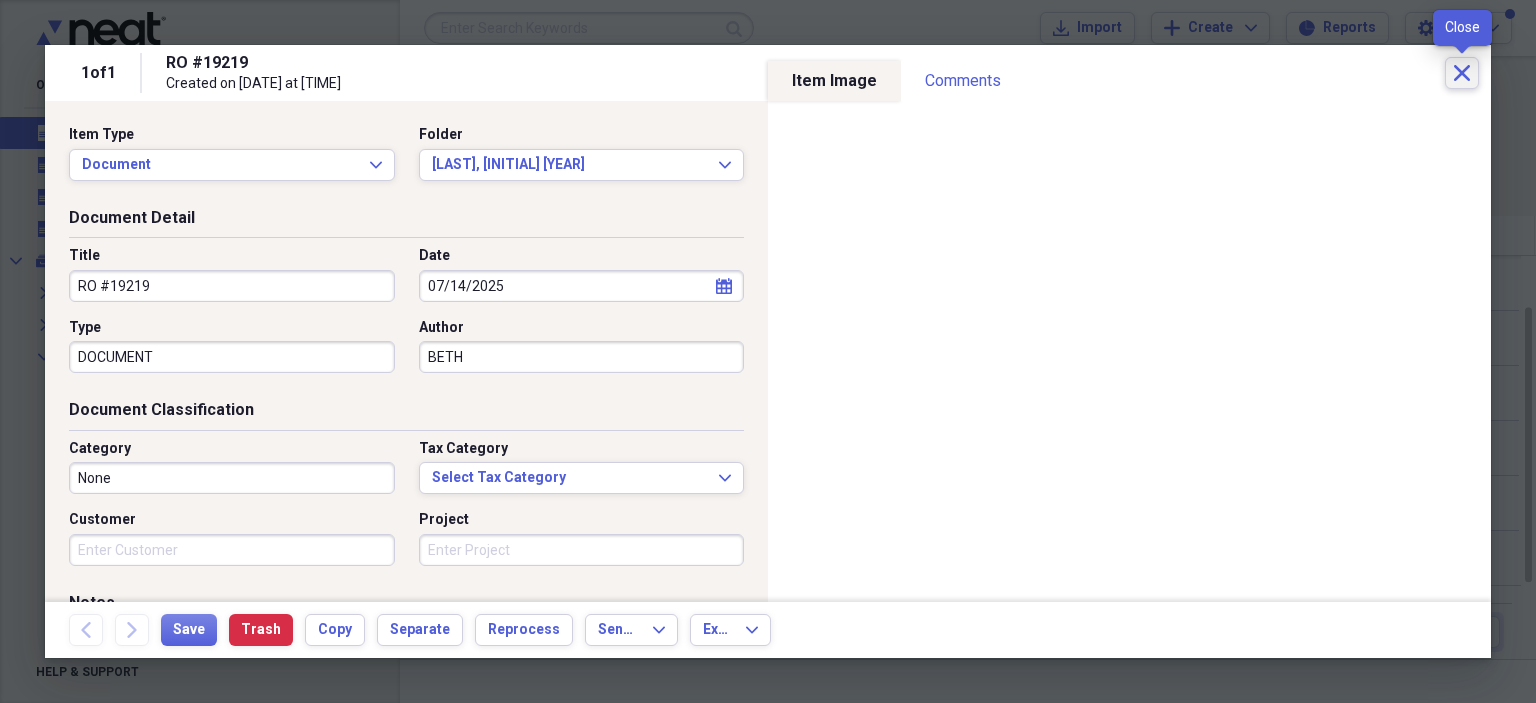 click on "Close" 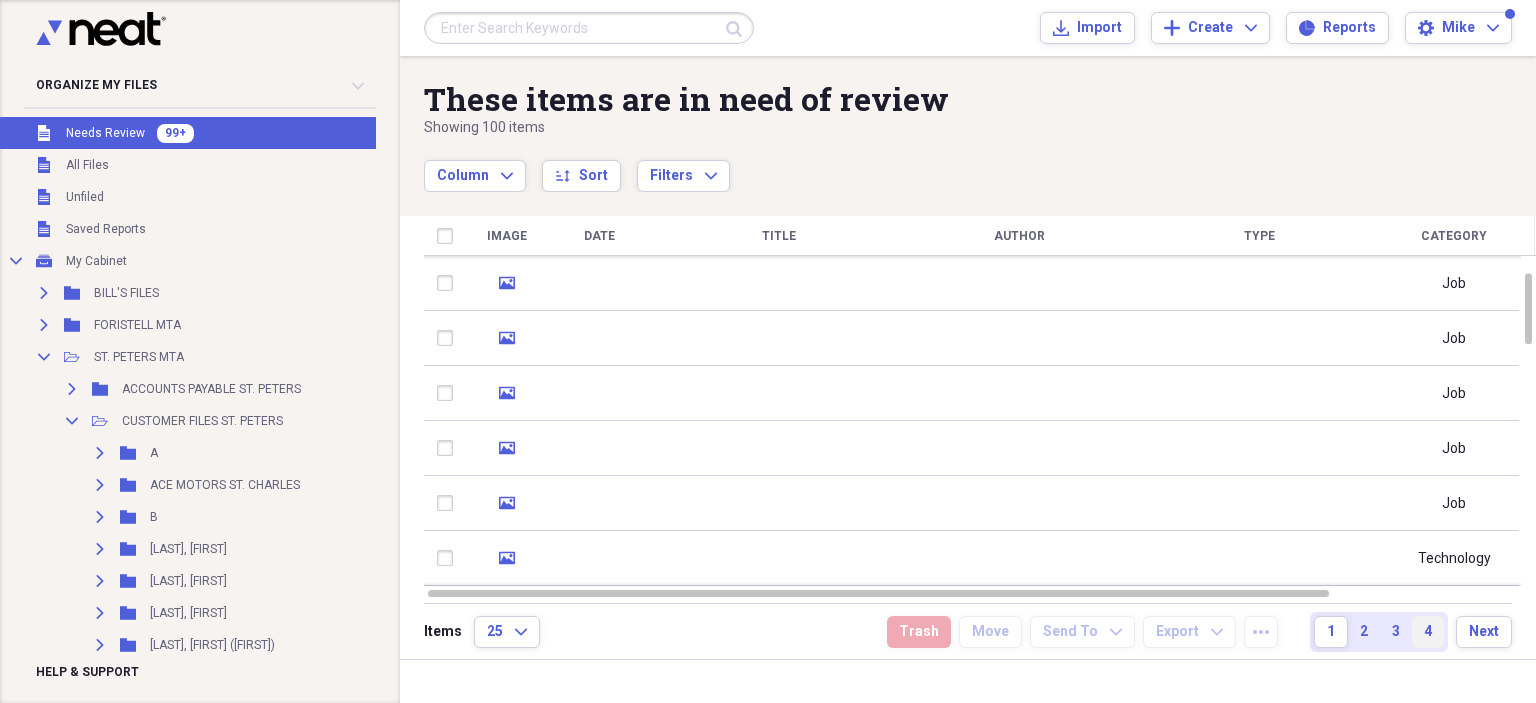 click on "4" at bounding box center (1428, 632) 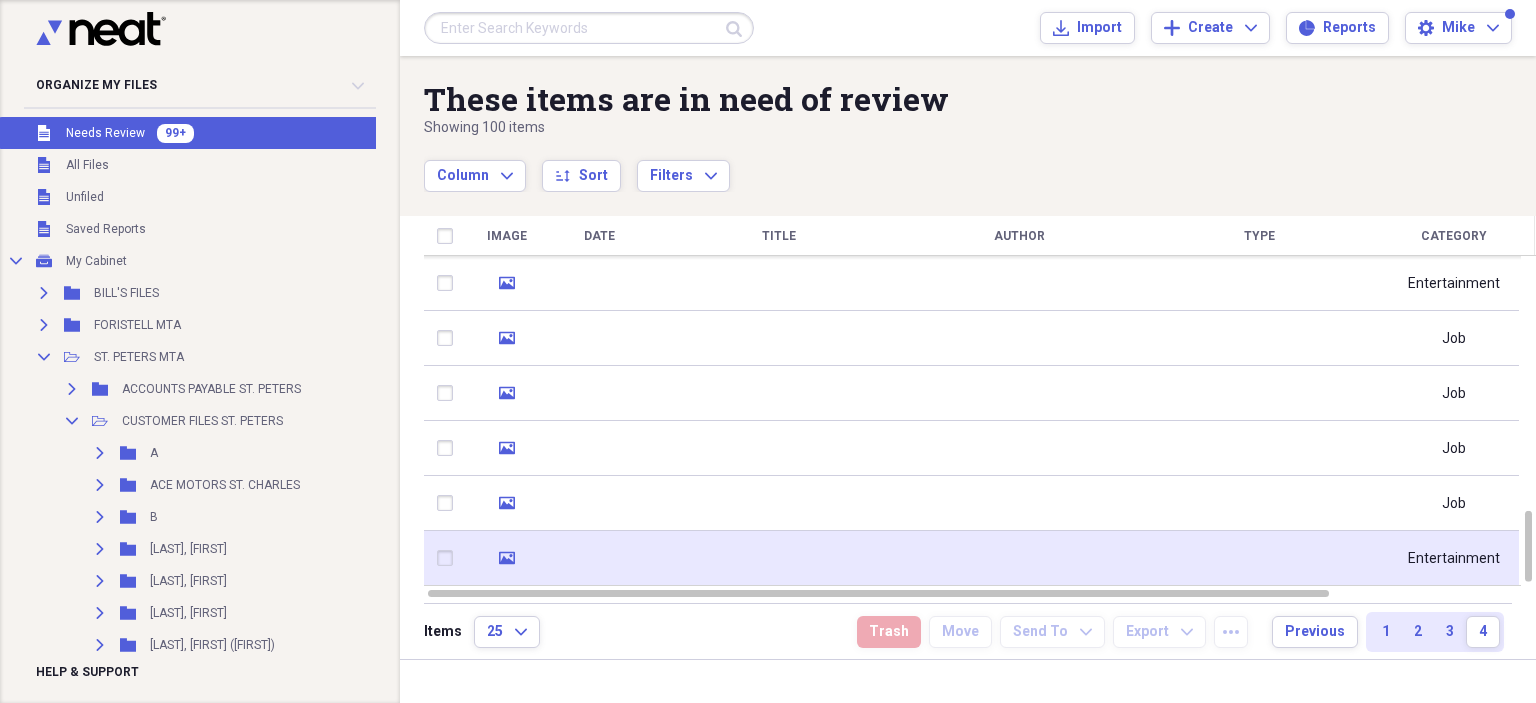 click at bounding box center (779, 558) 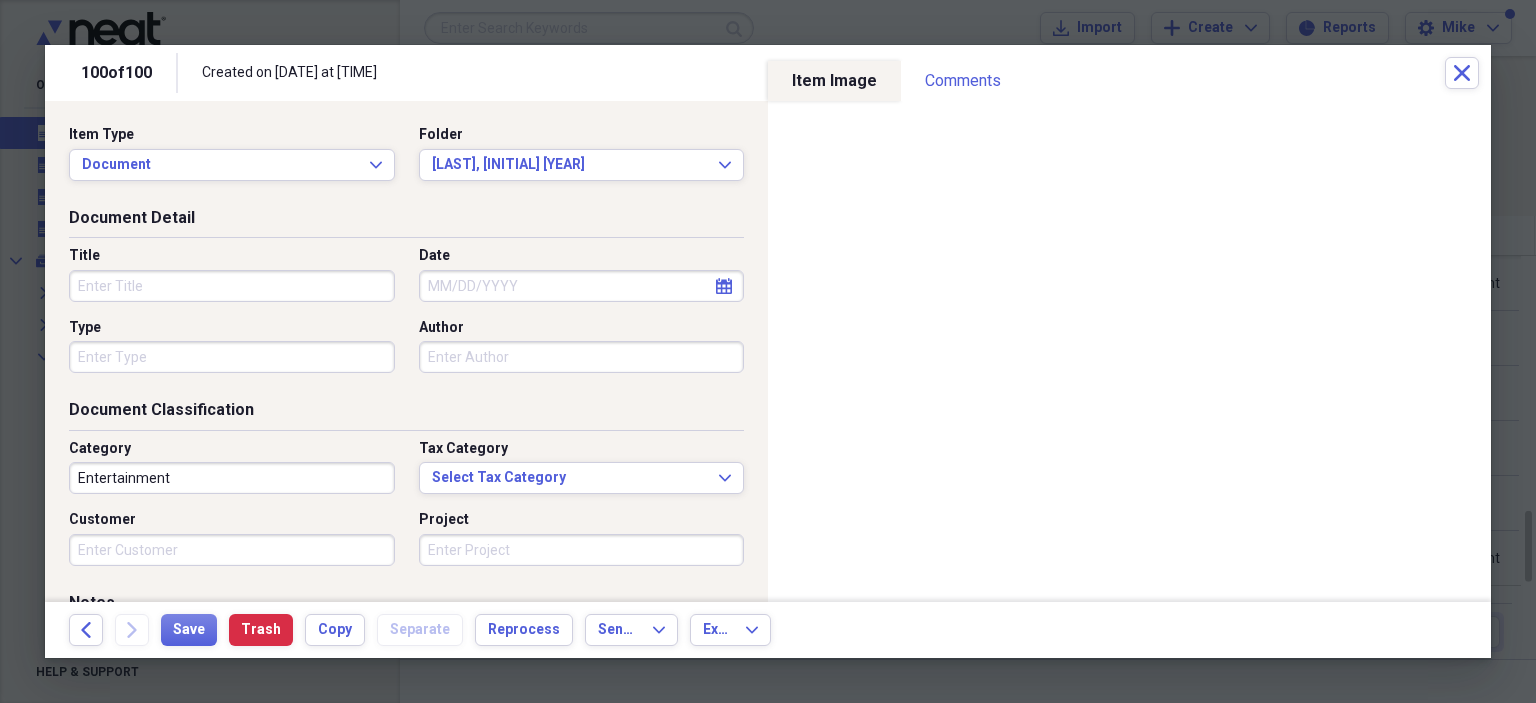click on "Title" at bounding box center [232, 286] 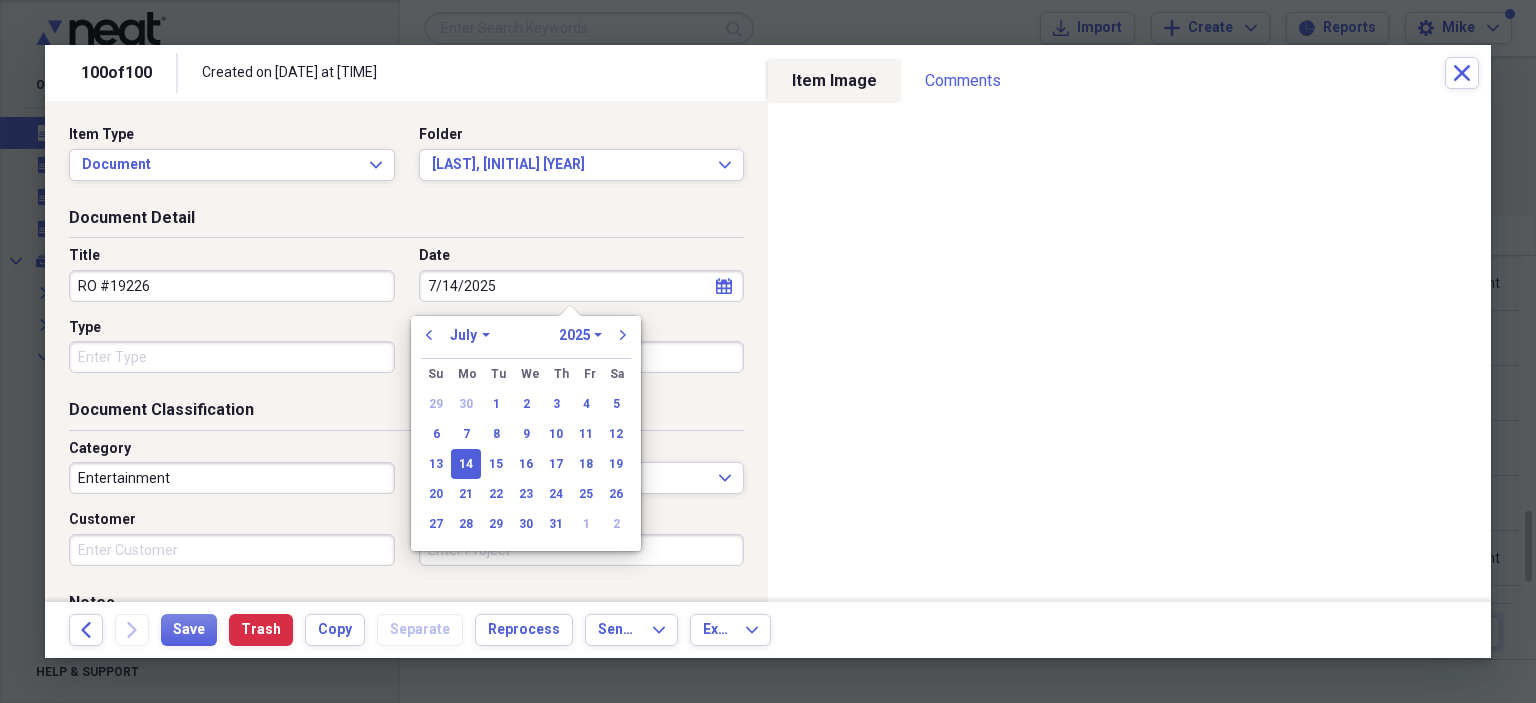 click on "Type" at bounding box center [232, 357] 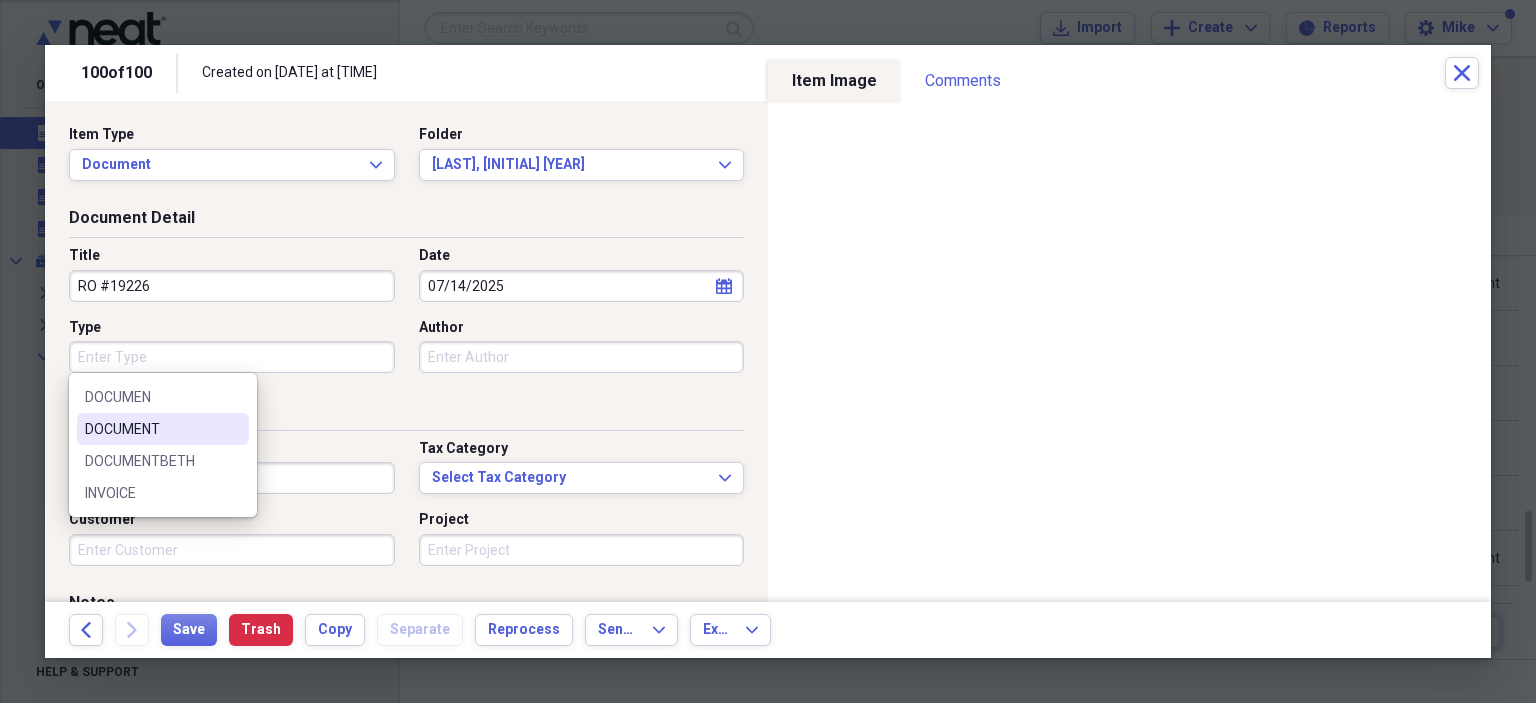 click on "DOCUMENT" at bounding box center (163, 429) 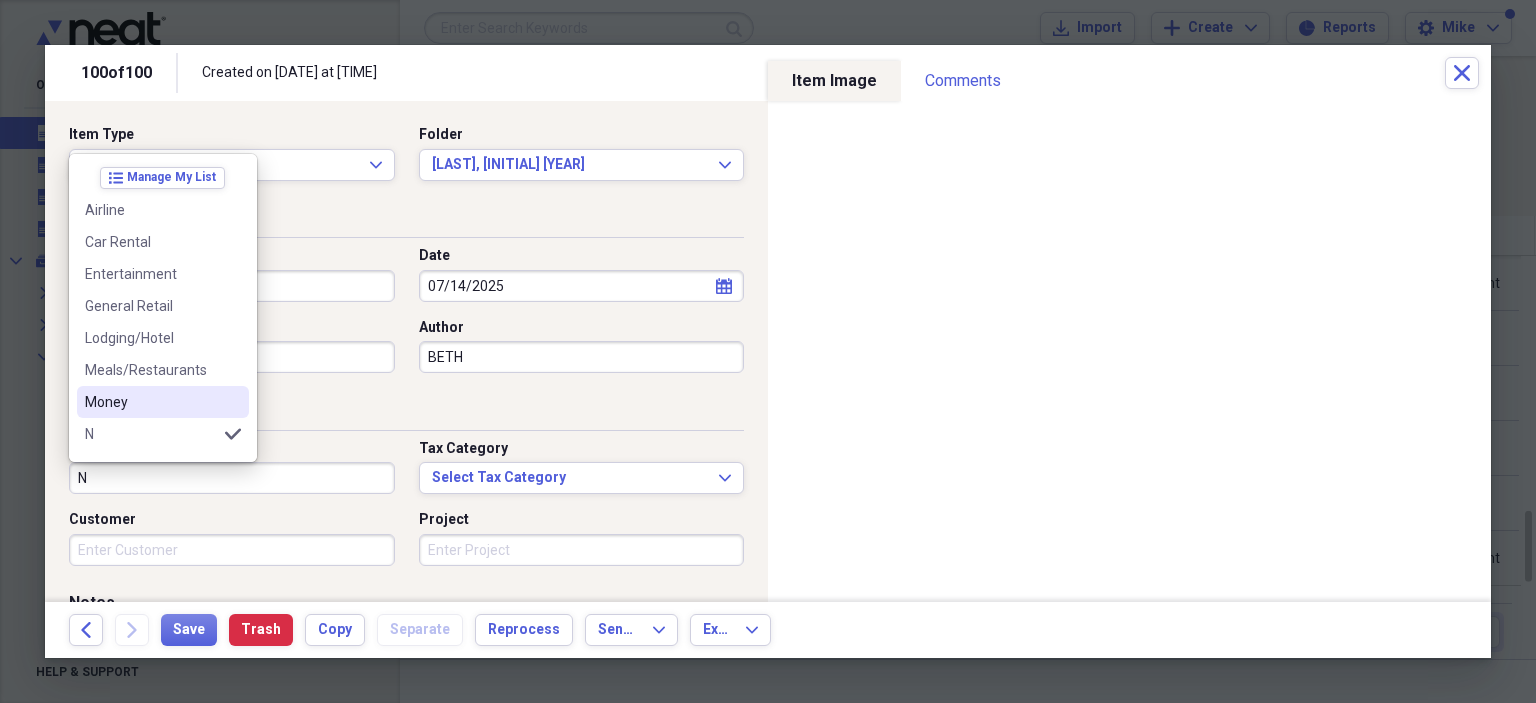 scroll, scrollTop: 100, scrollLeft: 0, axis: vertical 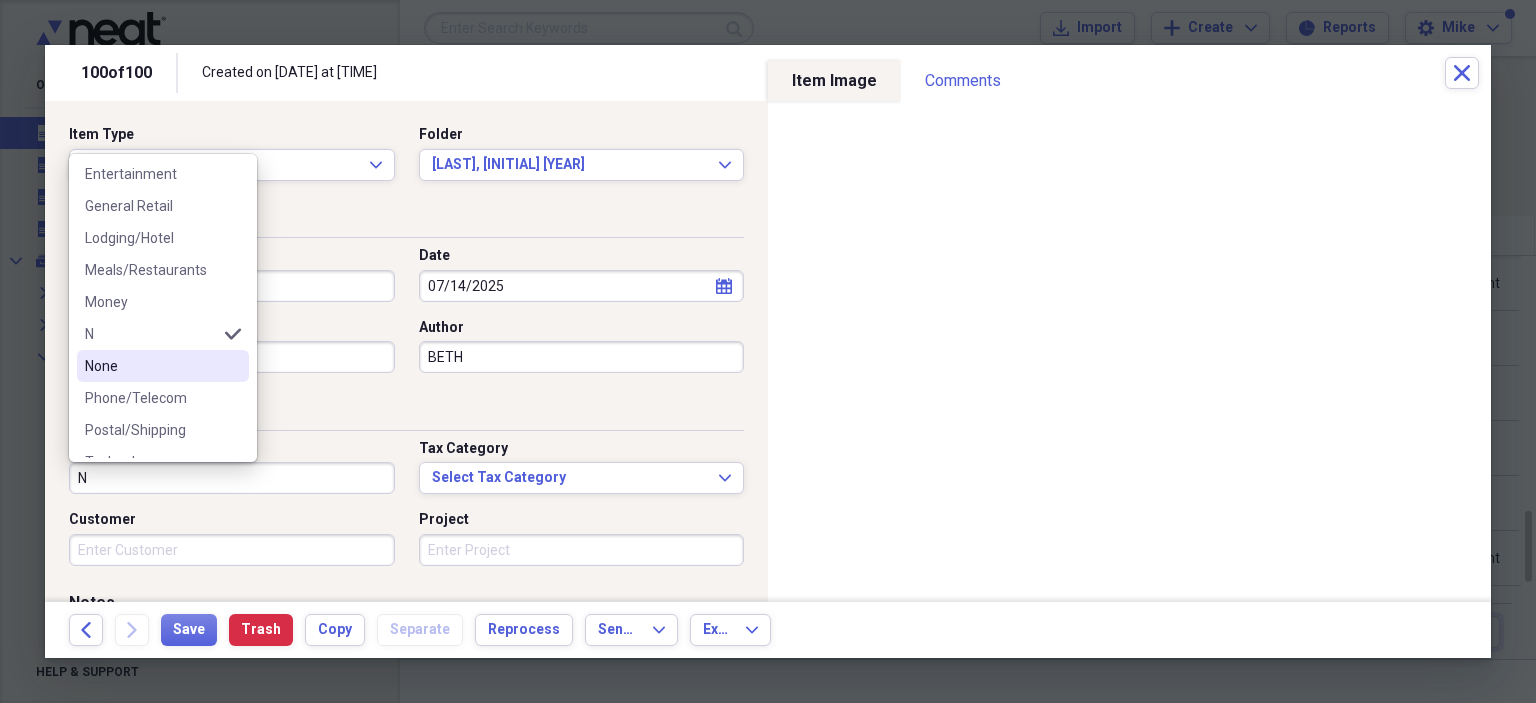 click on "None" at bounding box center (151, 366) 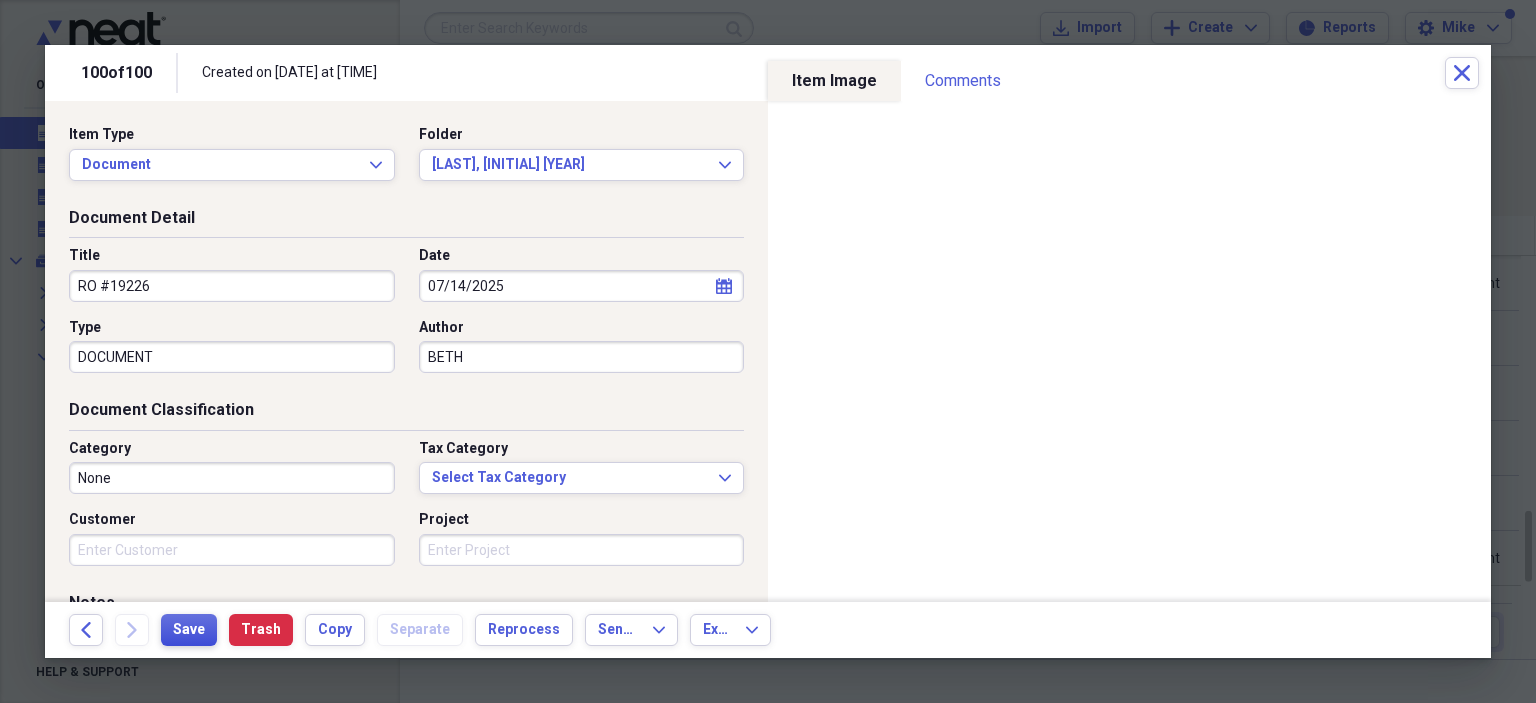 click on "Save" at bounding box center [189, 630] 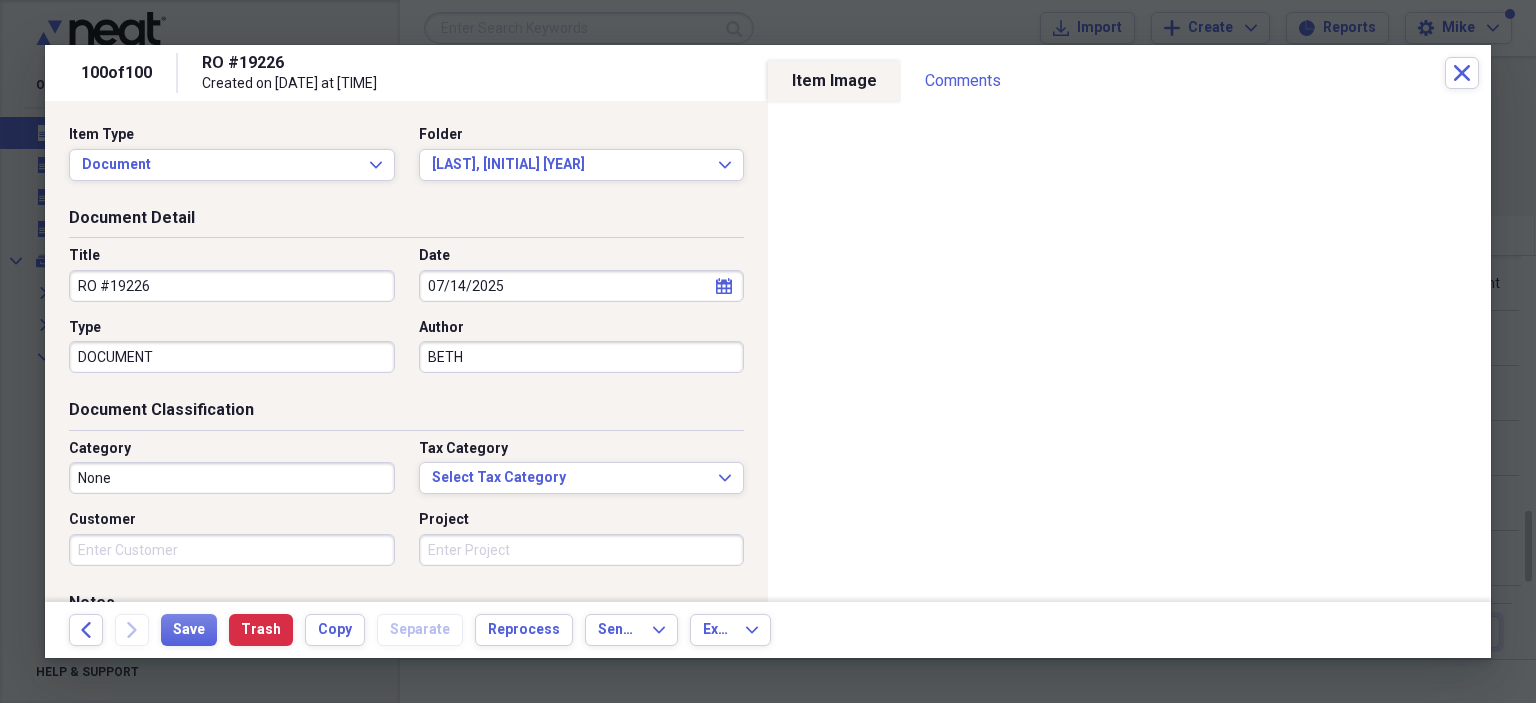click on "Back Forward Save Trash Copy Separate Reprocess Send To Expand Export Expand" at bounding box center [768, 630] 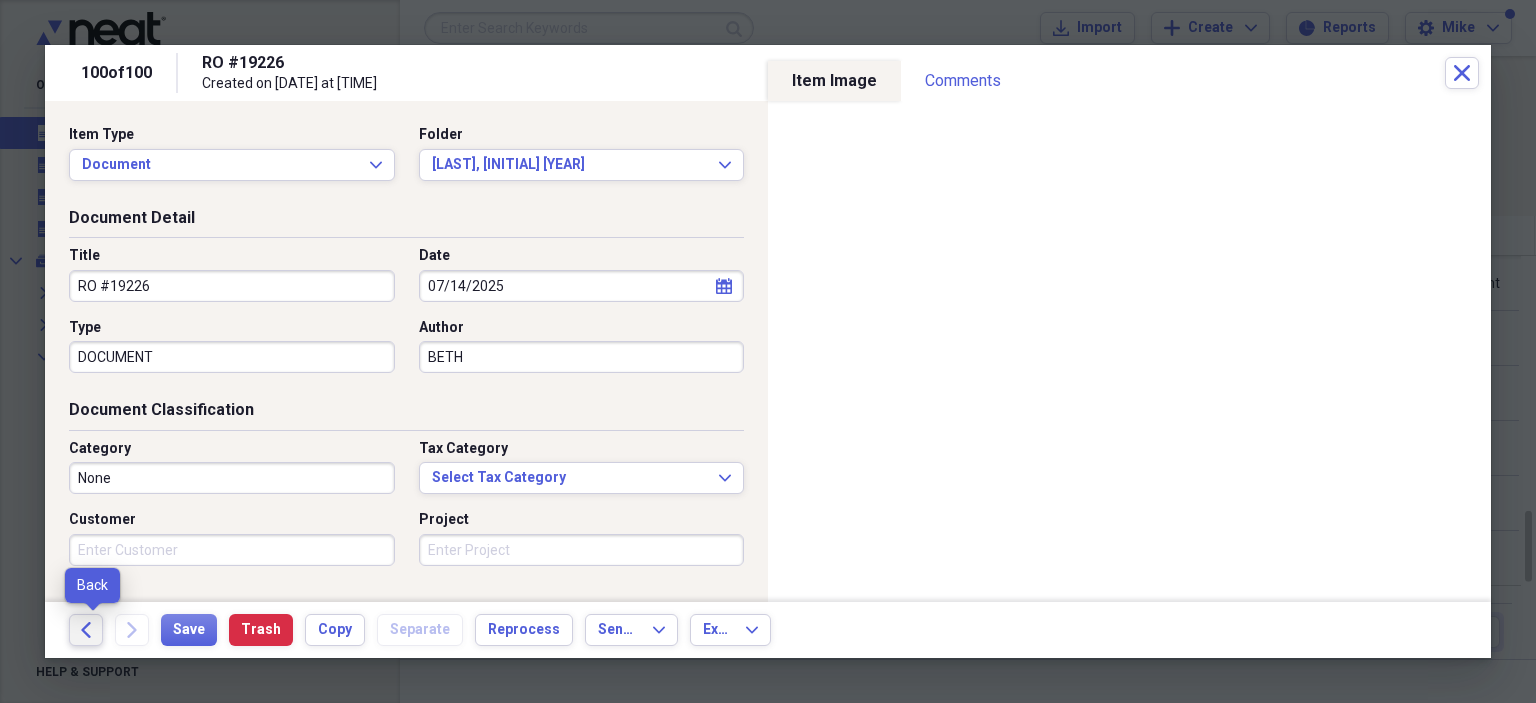 click on "Back" 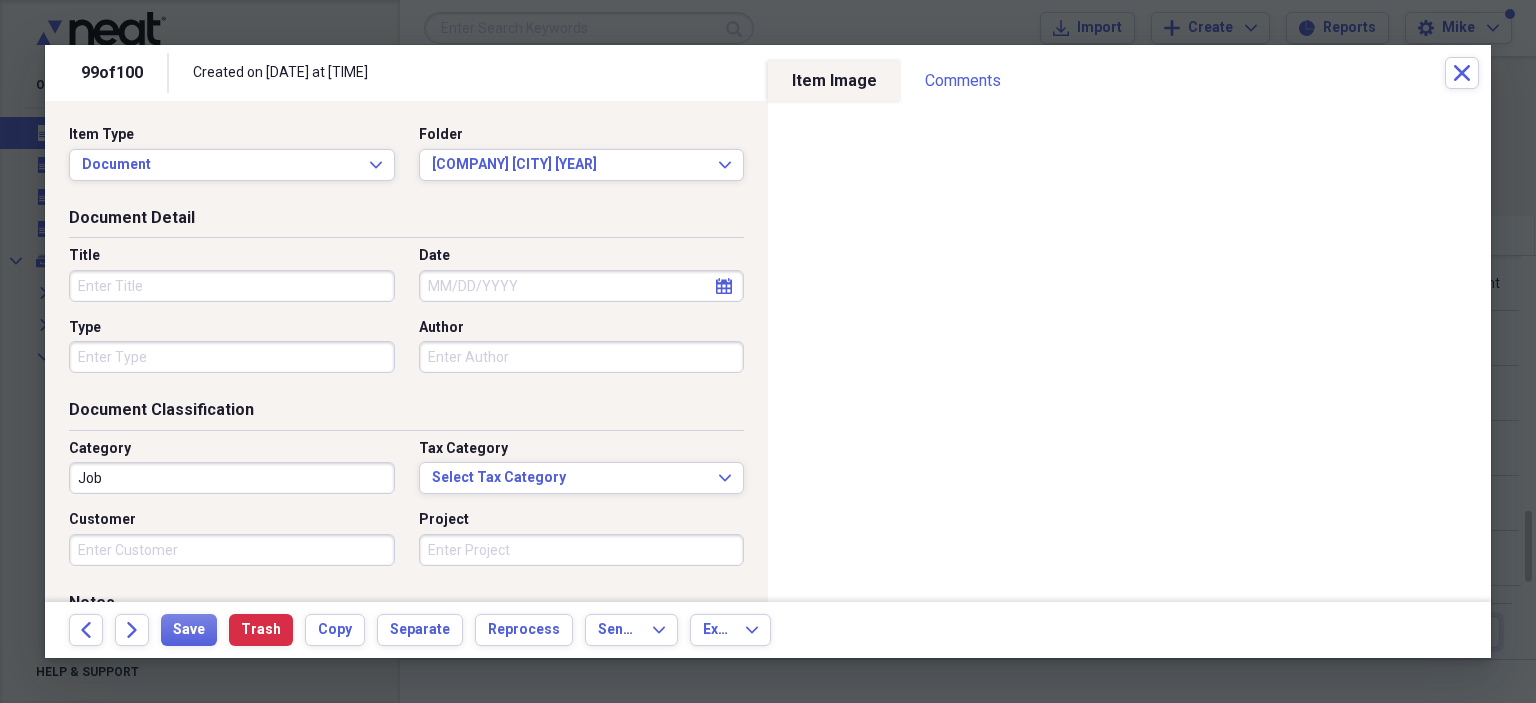 click on "Title" at bounding box center [232, 286] 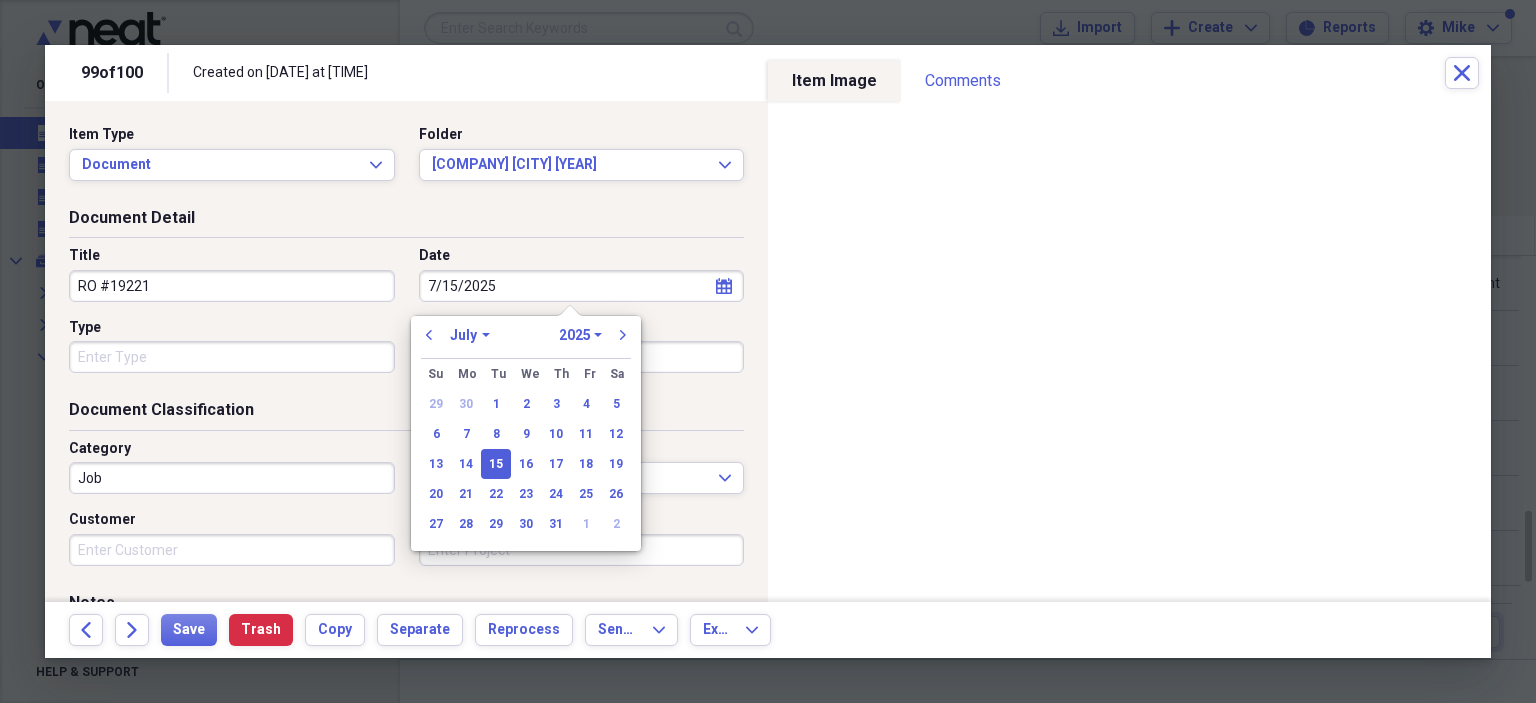 click on "Type" at bounding box center (232, 357) 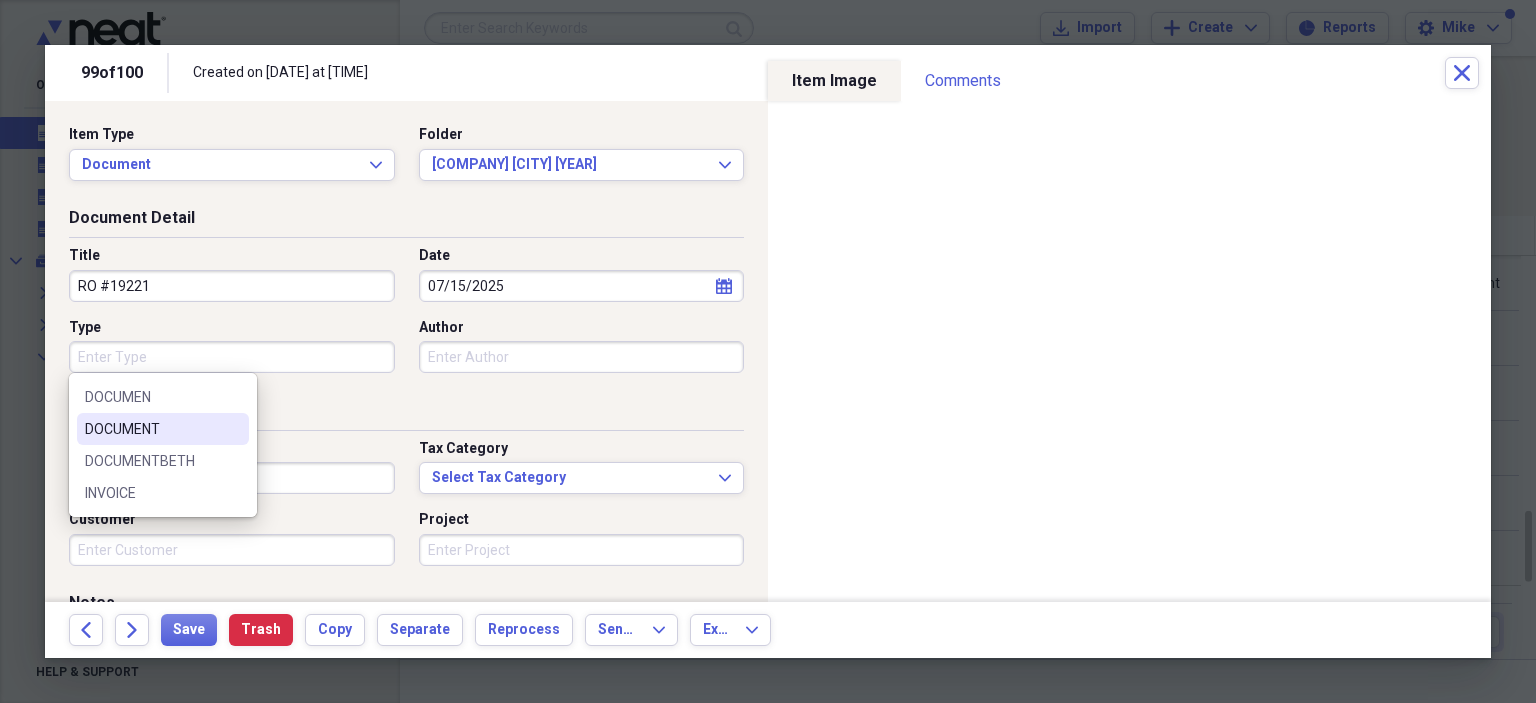 click on "DOCUMENT" at bounding box center [151, 429] 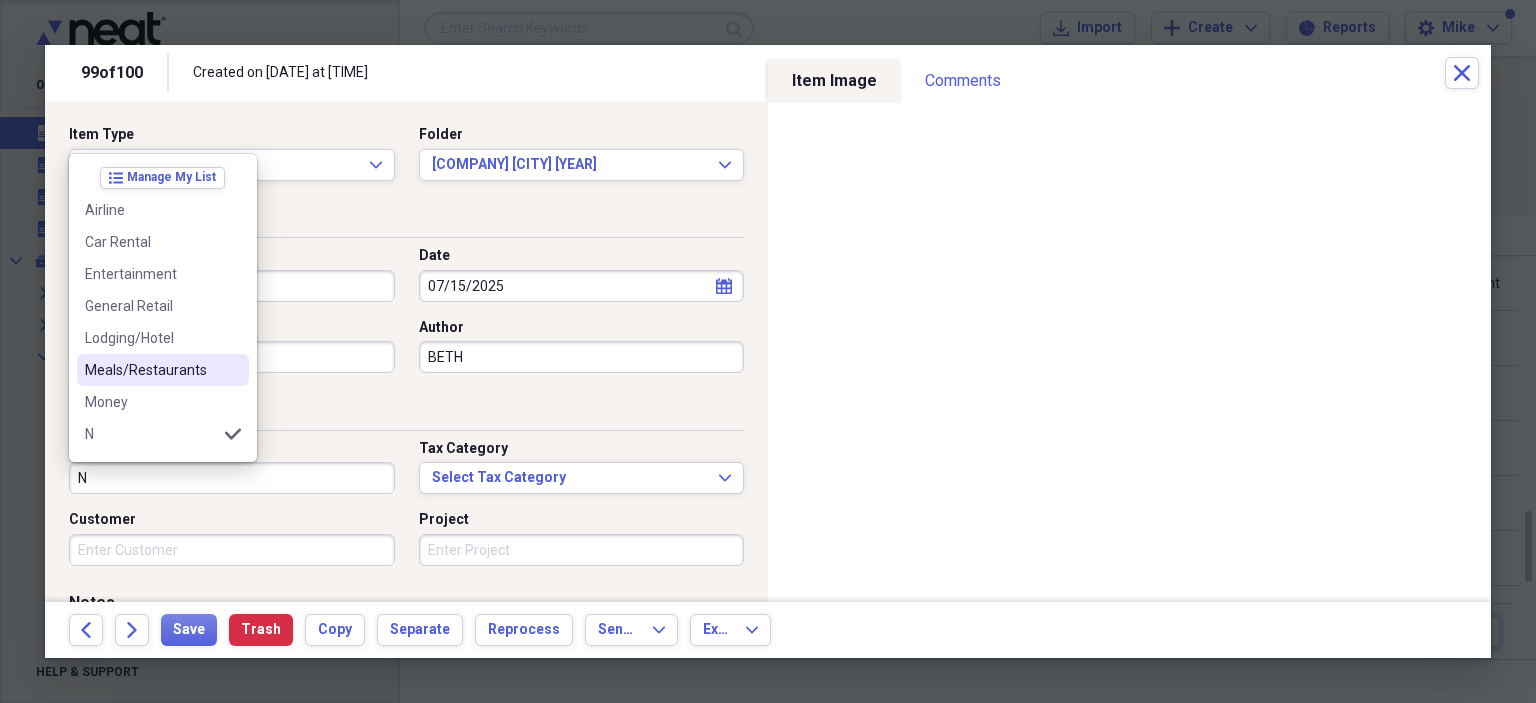 scroll, scrollTop: 100, scrollLeft: 0, axis: vertical 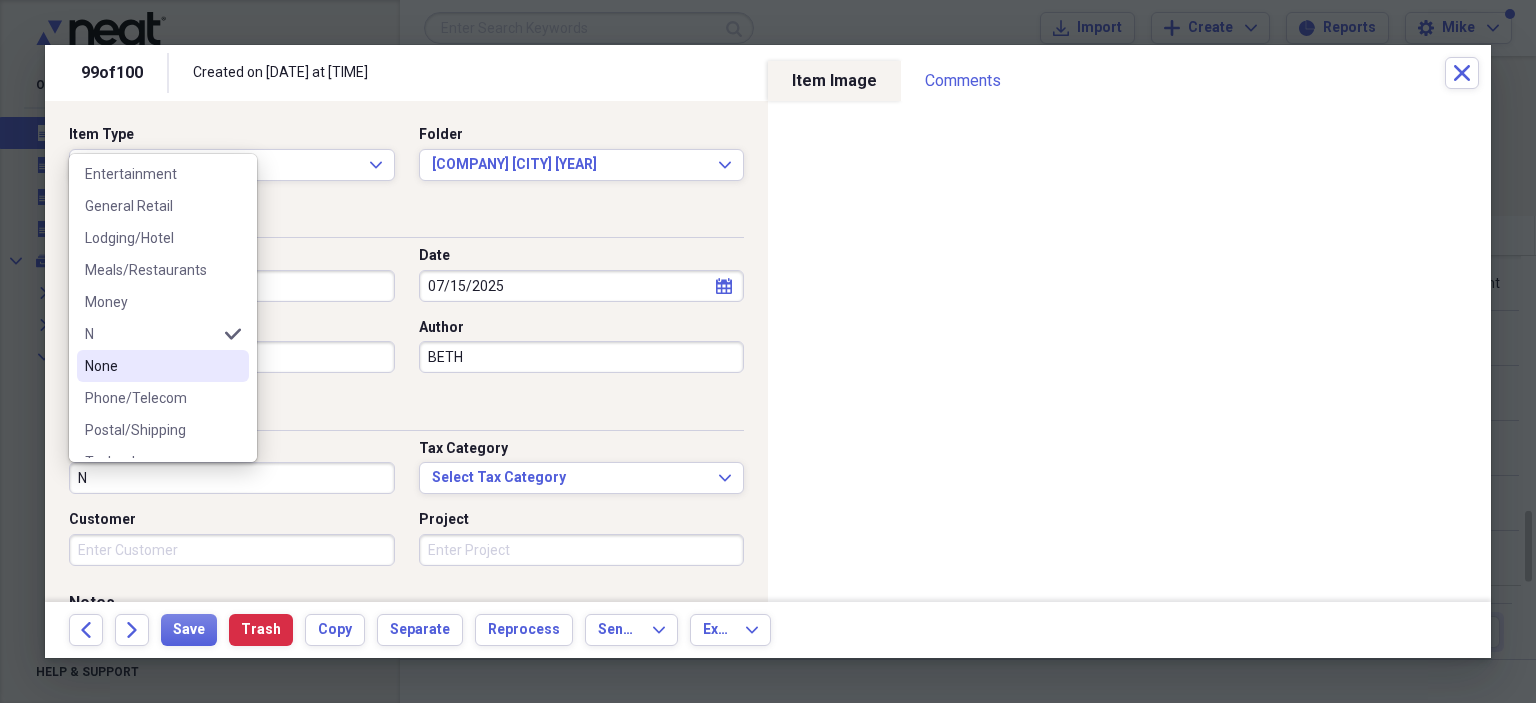 click on "None" at bounding box center (151, 366) 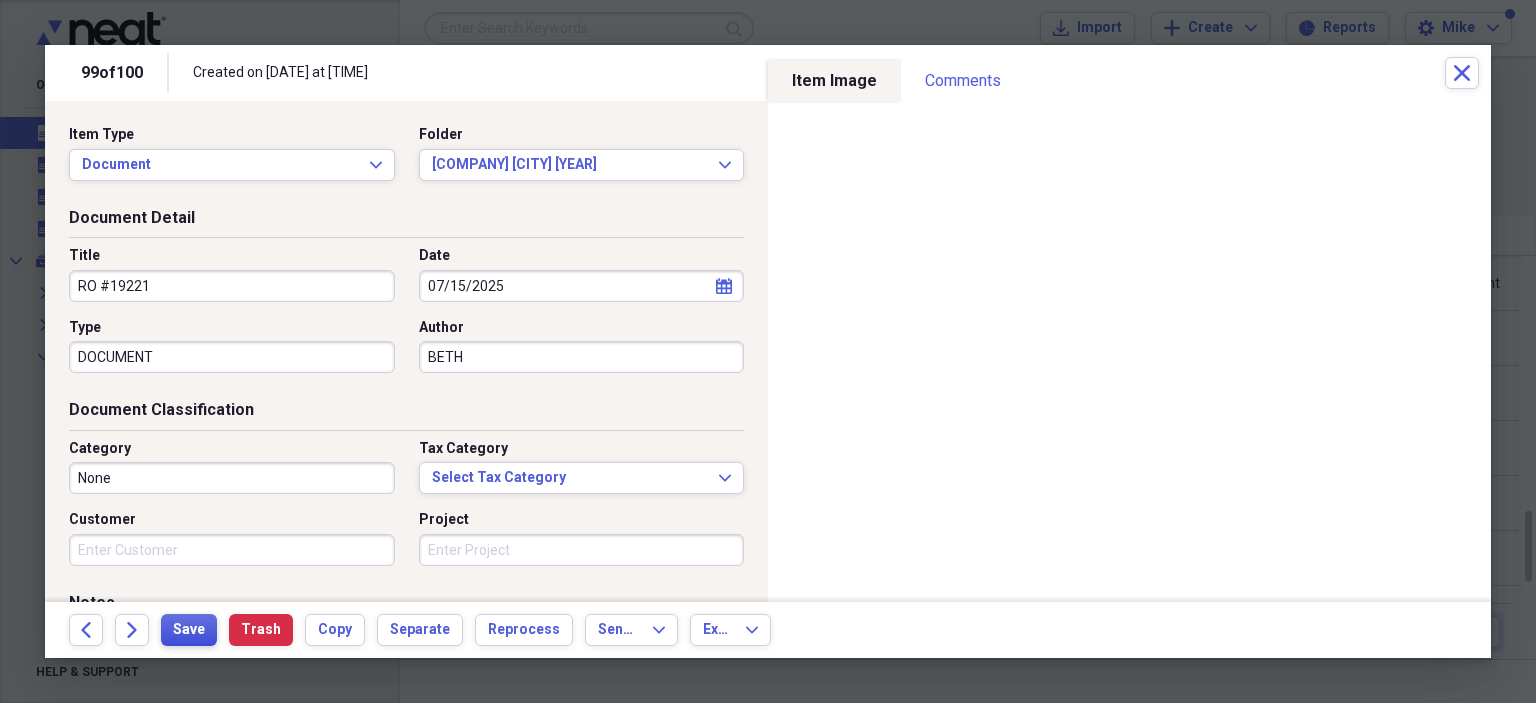 click on "Save" at bounding box center [189, 630] 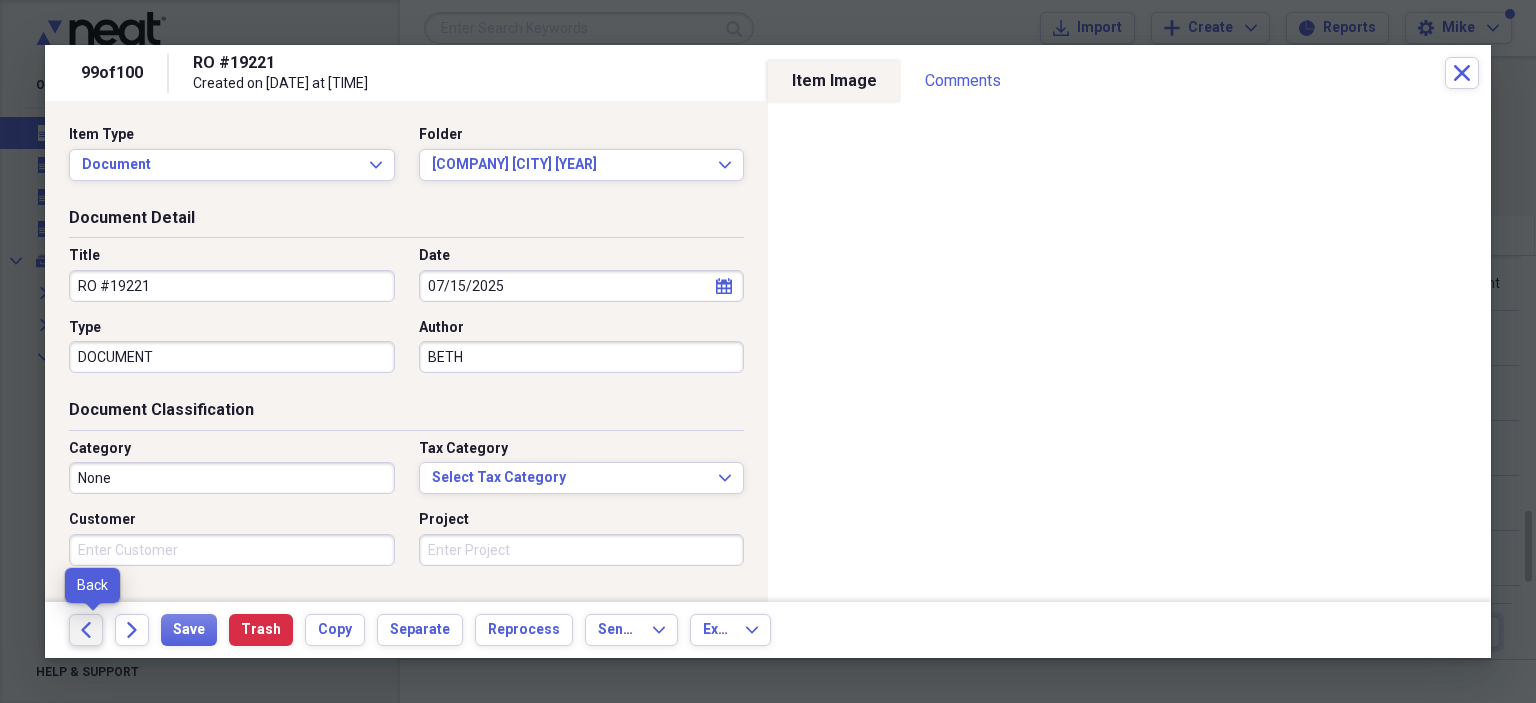 click on "Back" at bounding box center [86, 630] 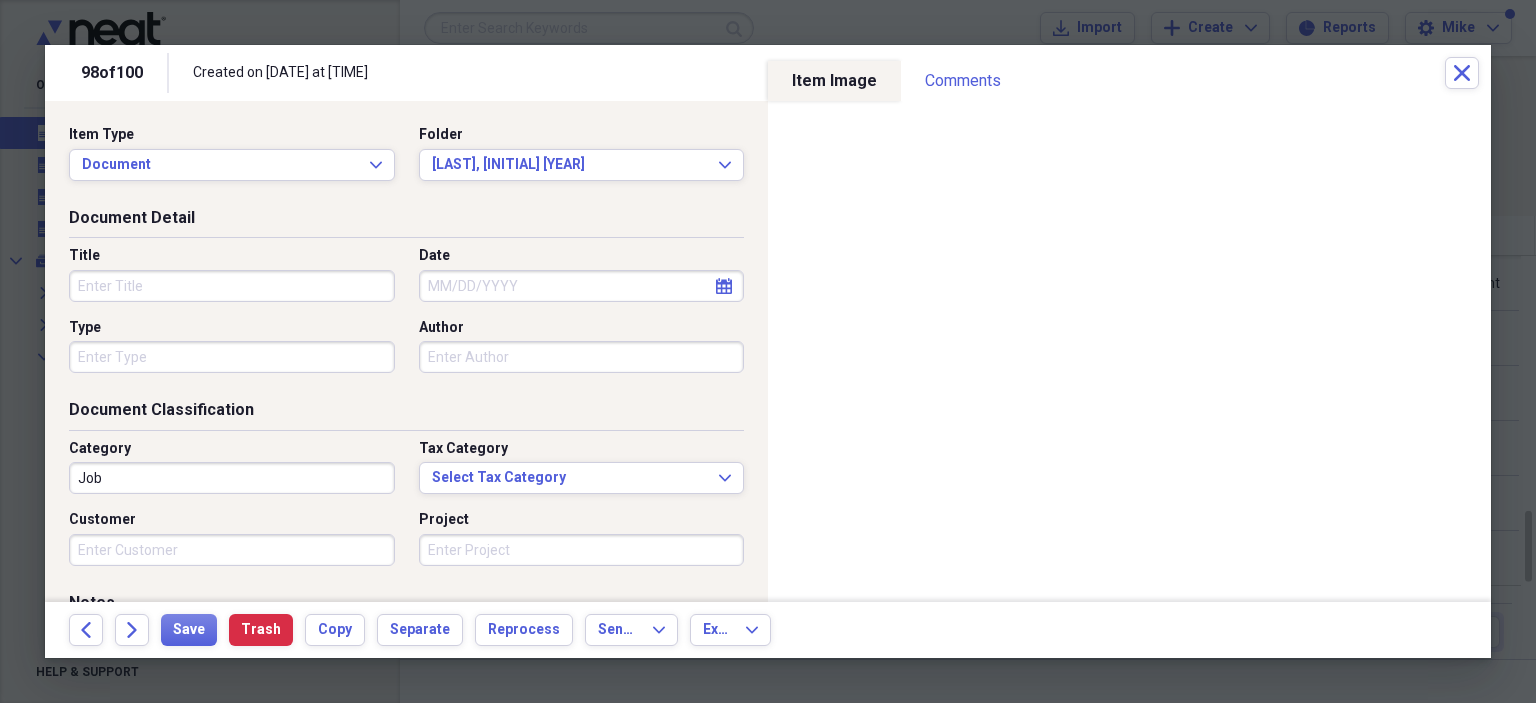 click on "Title" at bounding box center [232, 286] 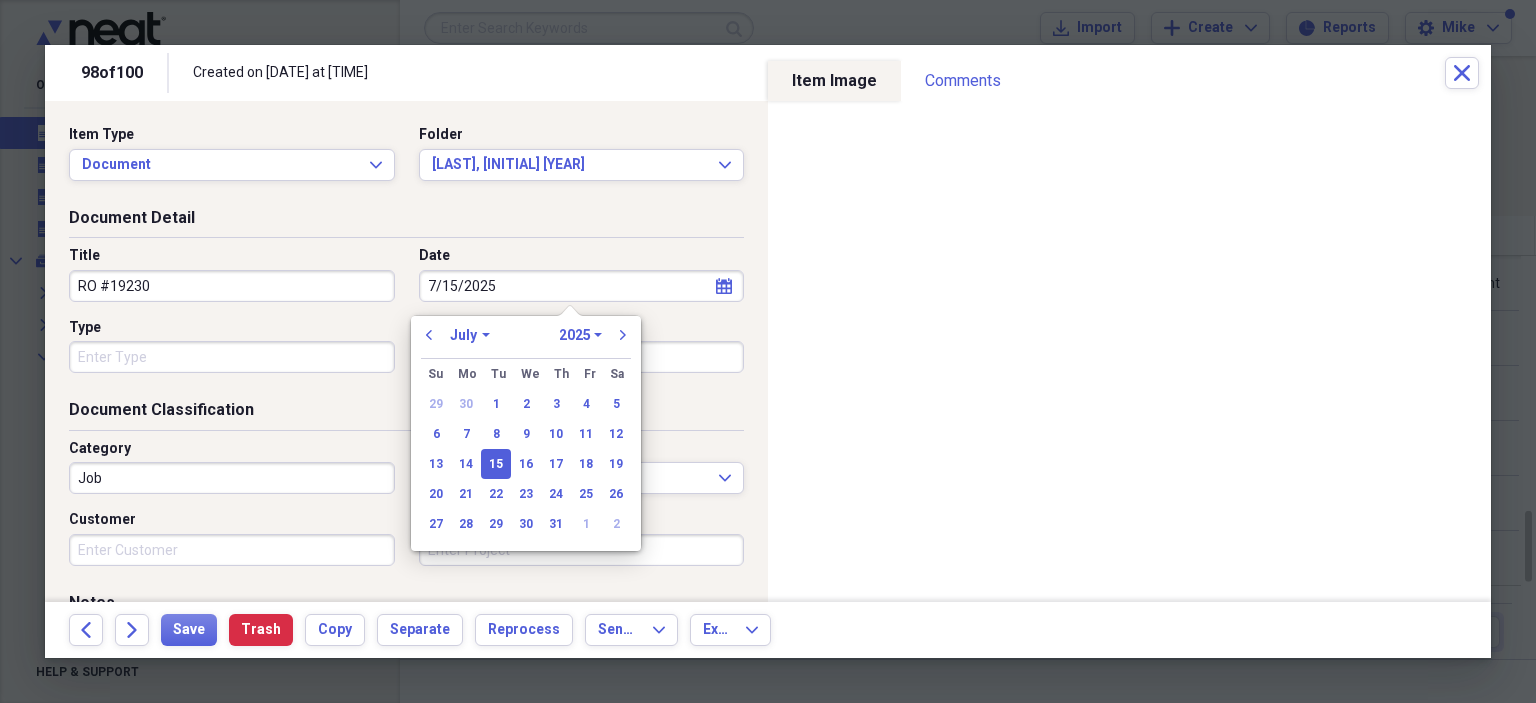 click on "Type" at bounding box center (232, 357) 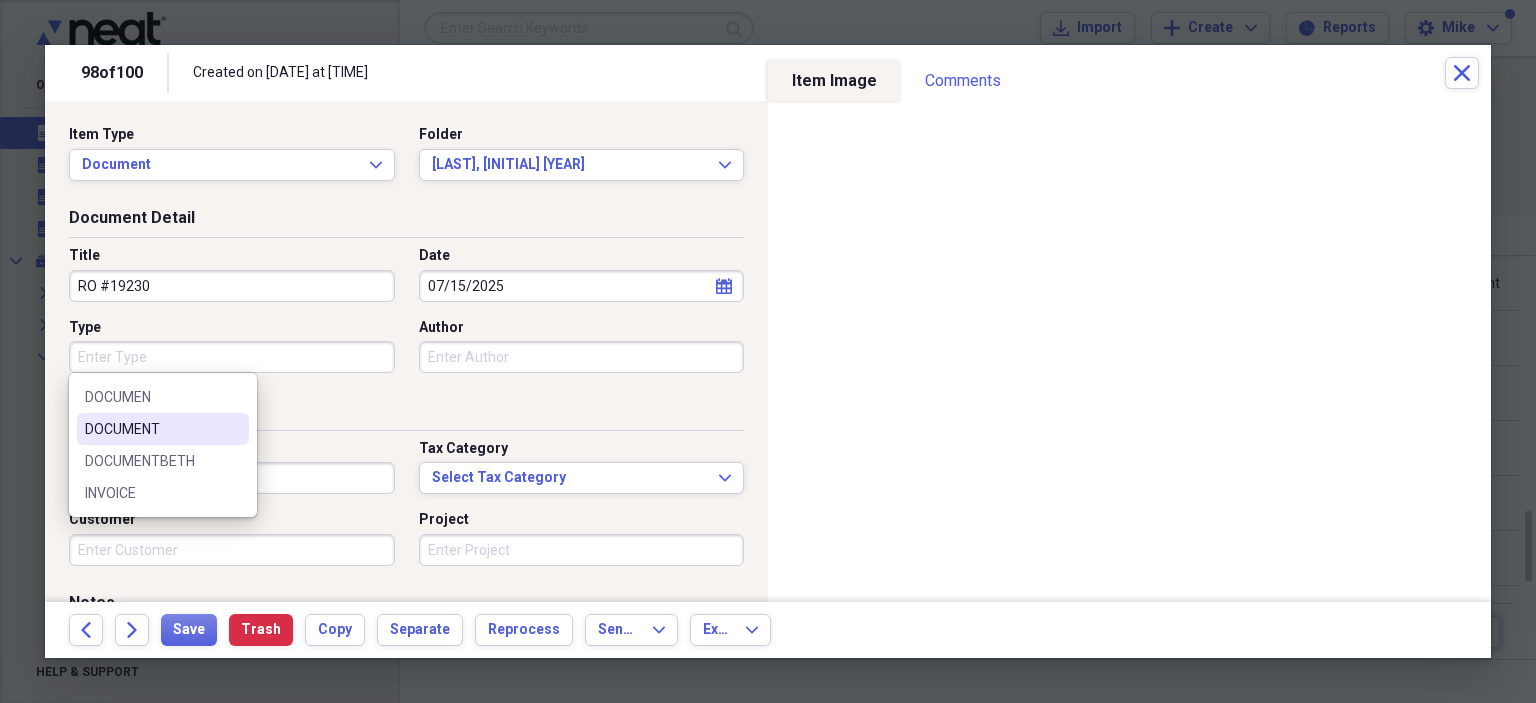 click on "DOCUMENT" at bounding box center (151, 429) 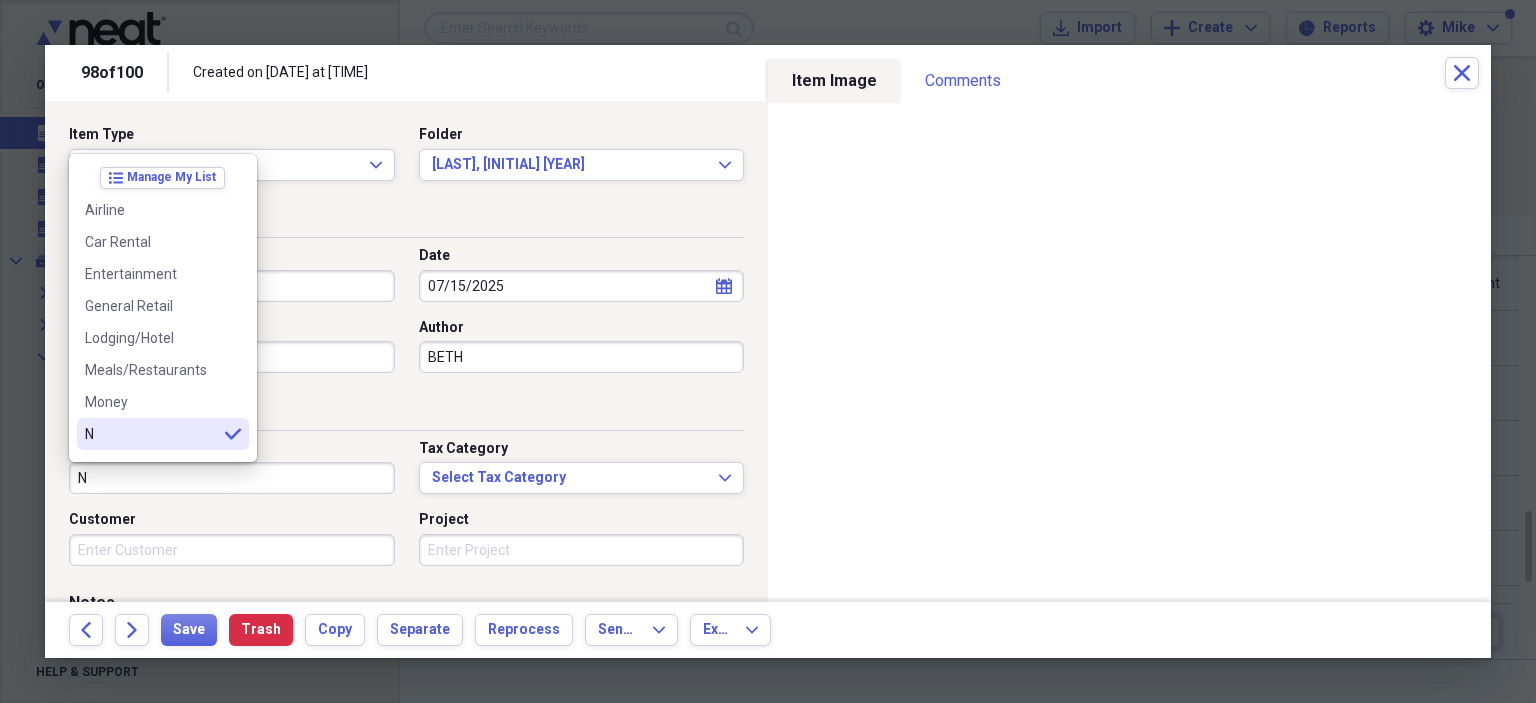 scroll, scrollTop: 100, scrollLeft: 0, axis: vertical 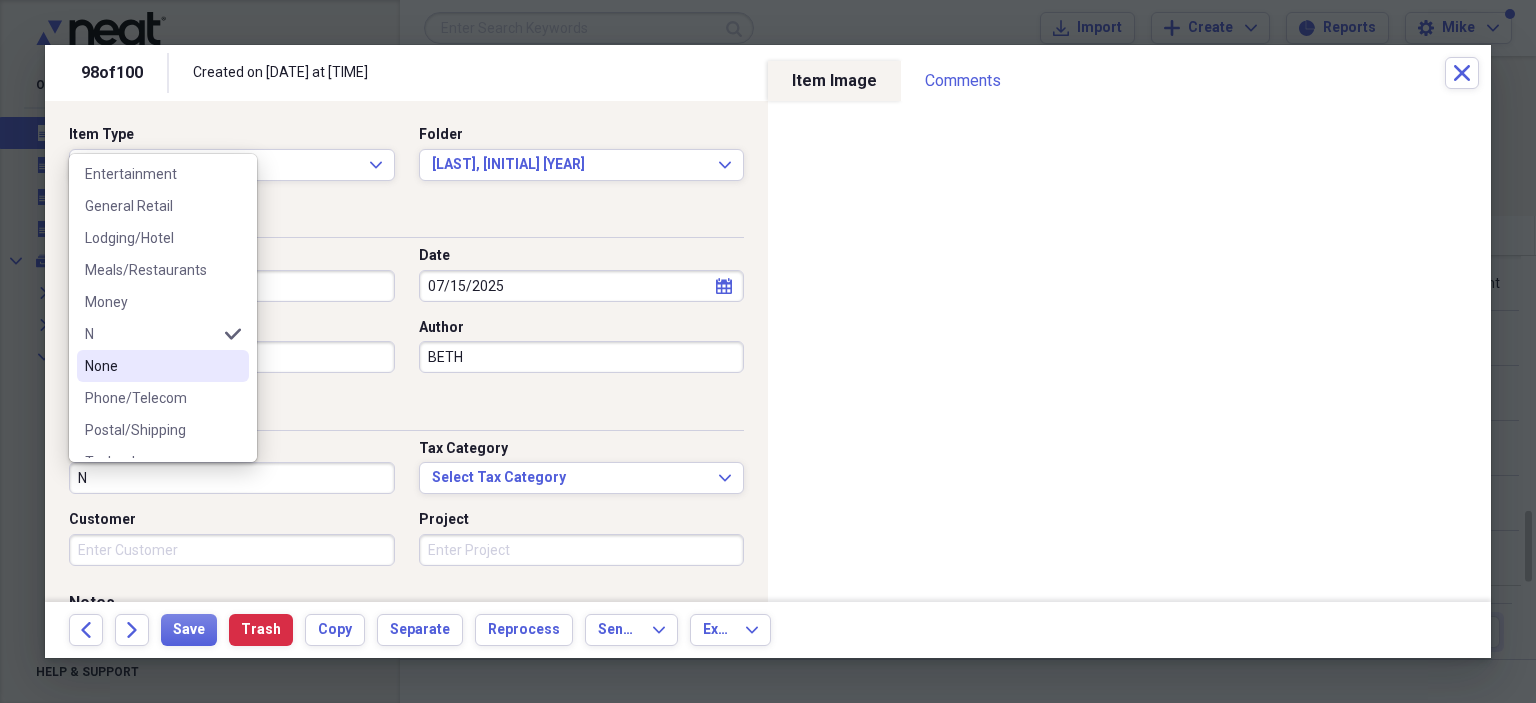 click on "None" at bounding box center [151, 366] 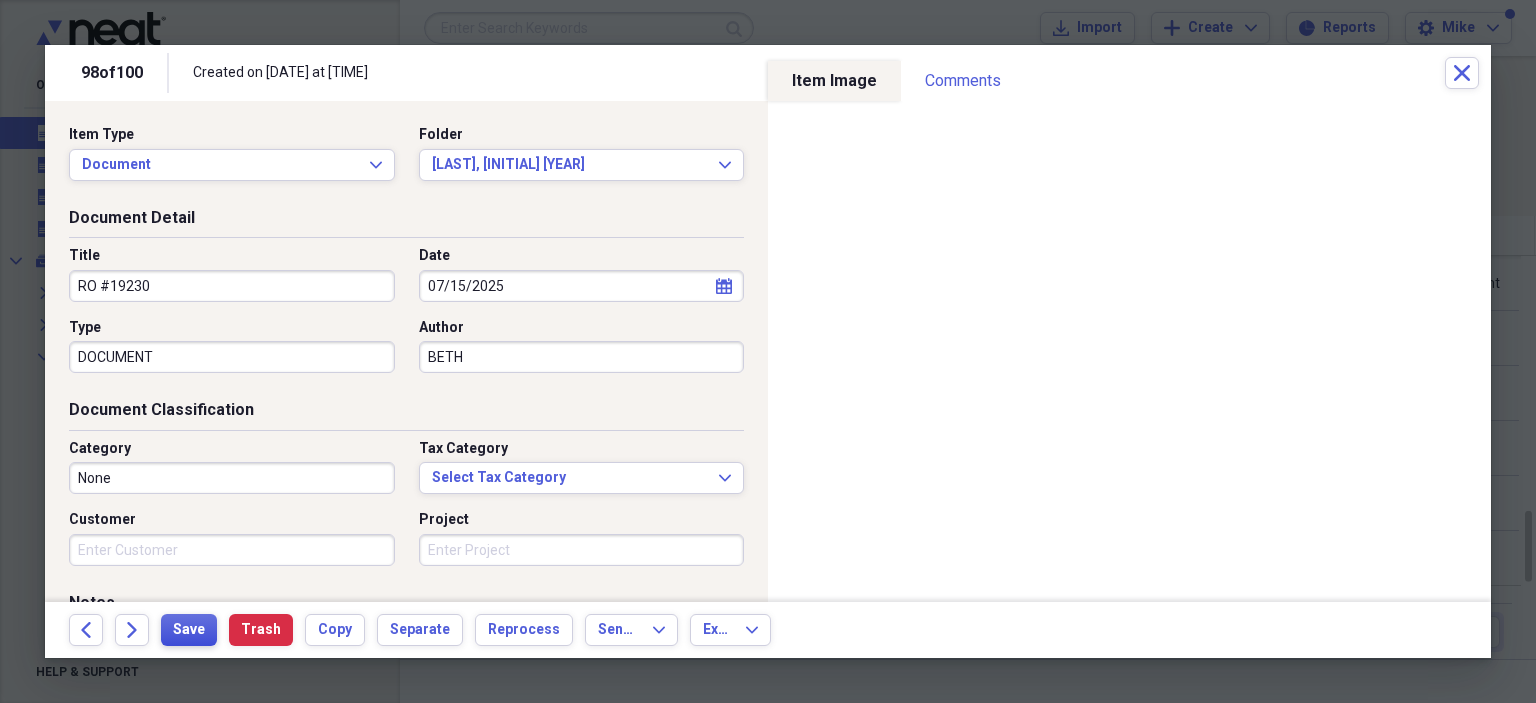 click on "Save" at bounding box center [189, 630] 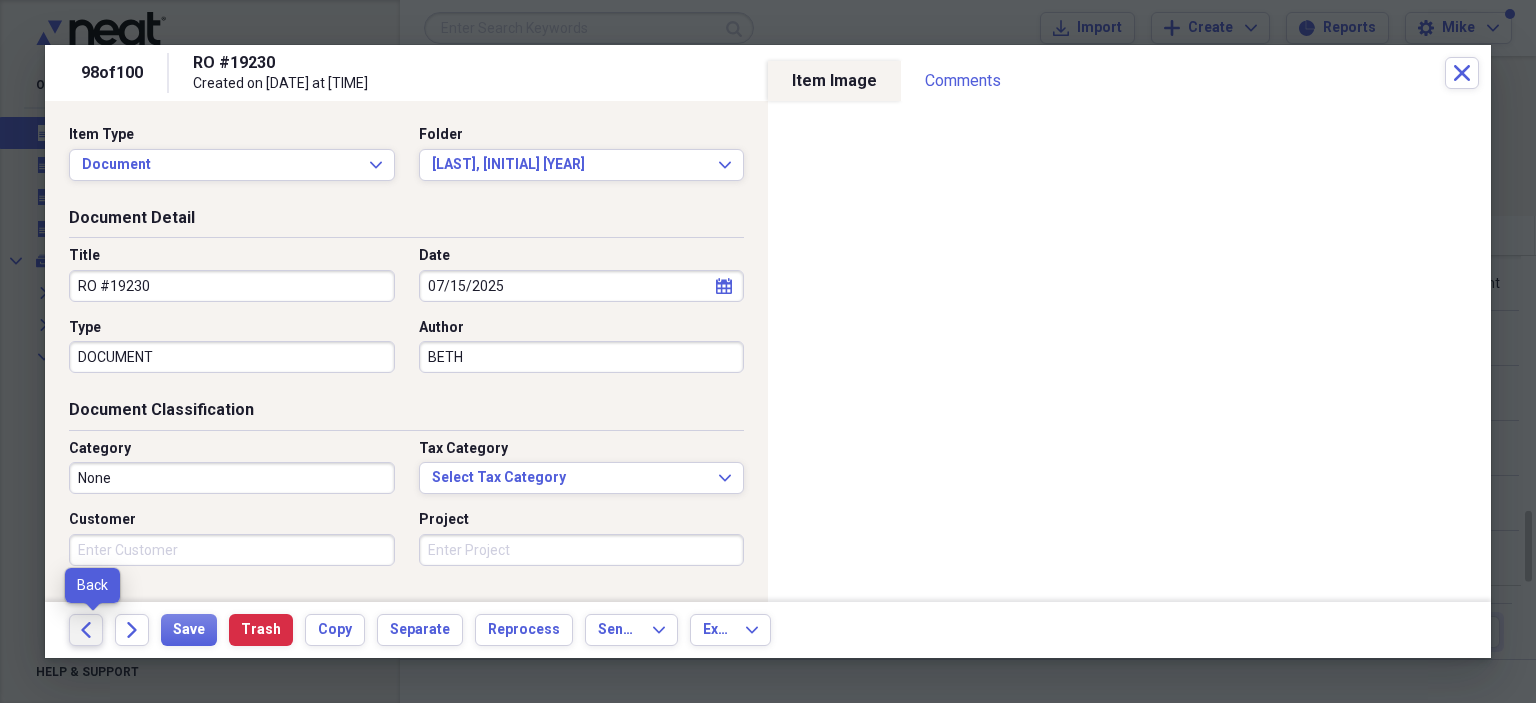 click on "Back" 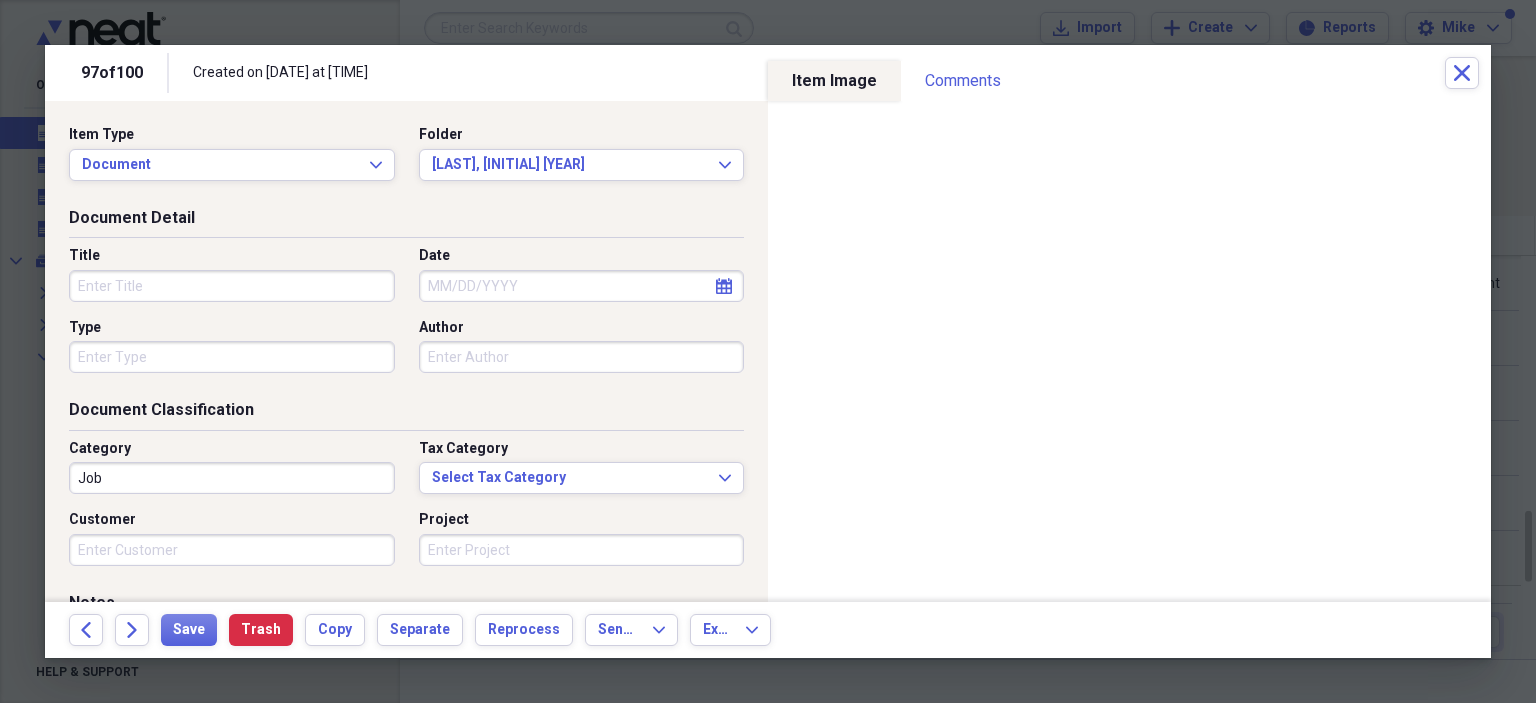 click on "Title" at bounding box center (232, 286) 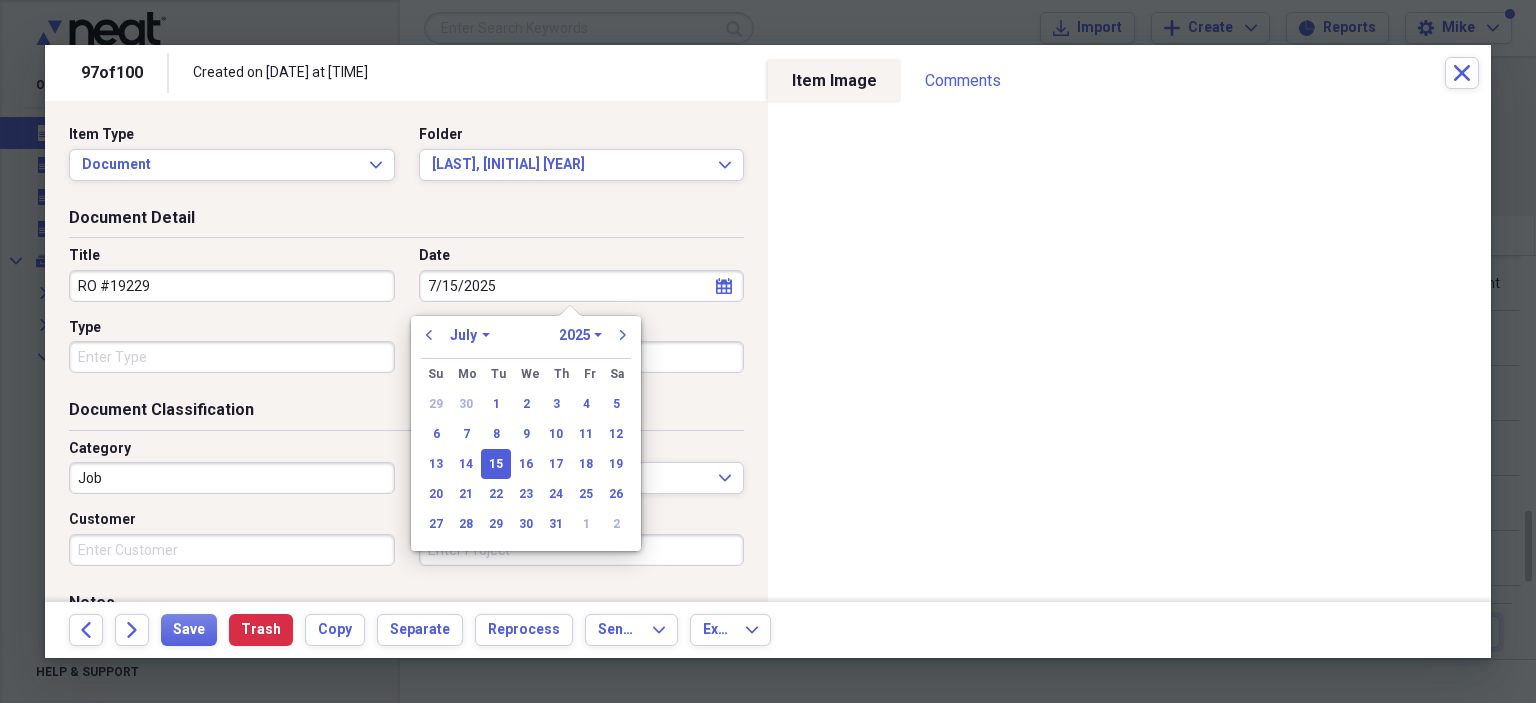 click on "Type" at bounding box center (232, 357) 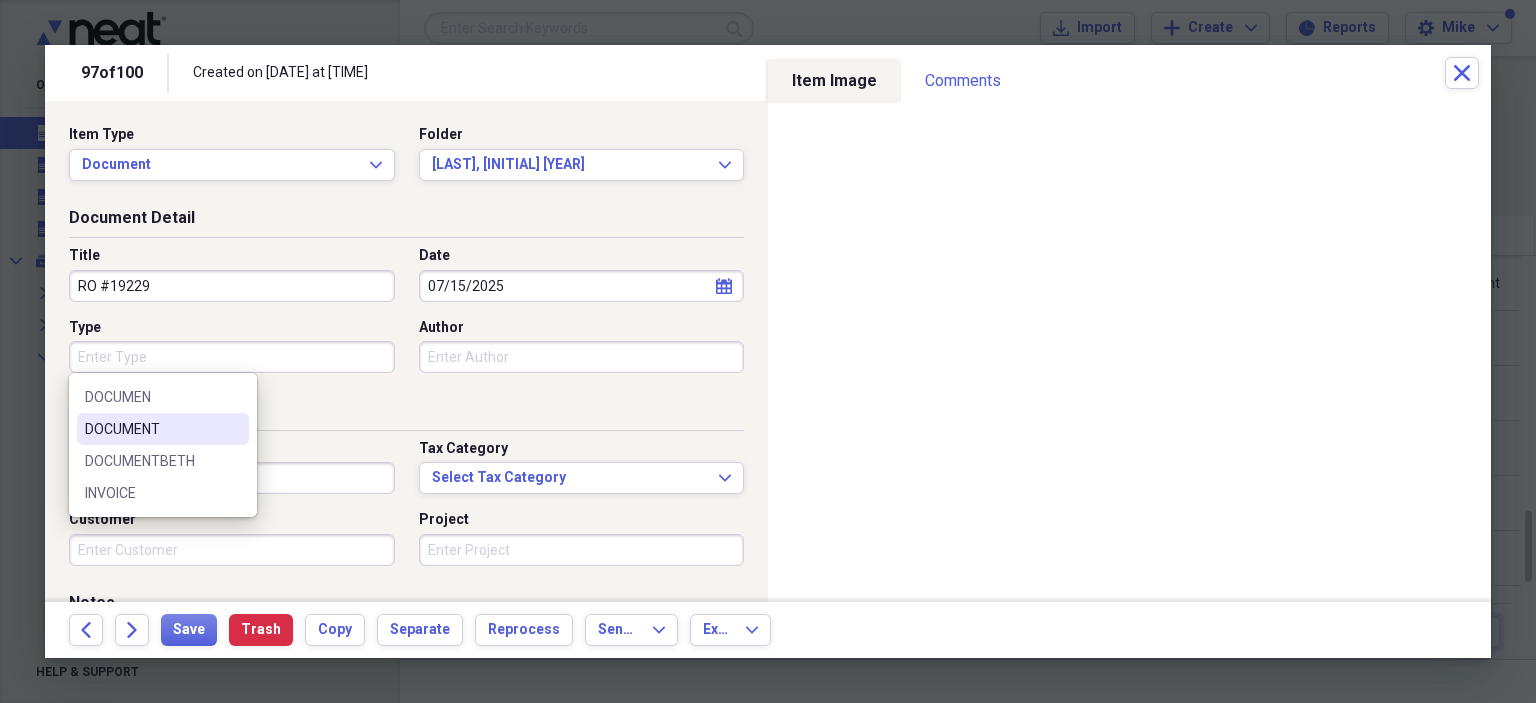 click on "DOCUMENT" at bounding box center (151, 429) 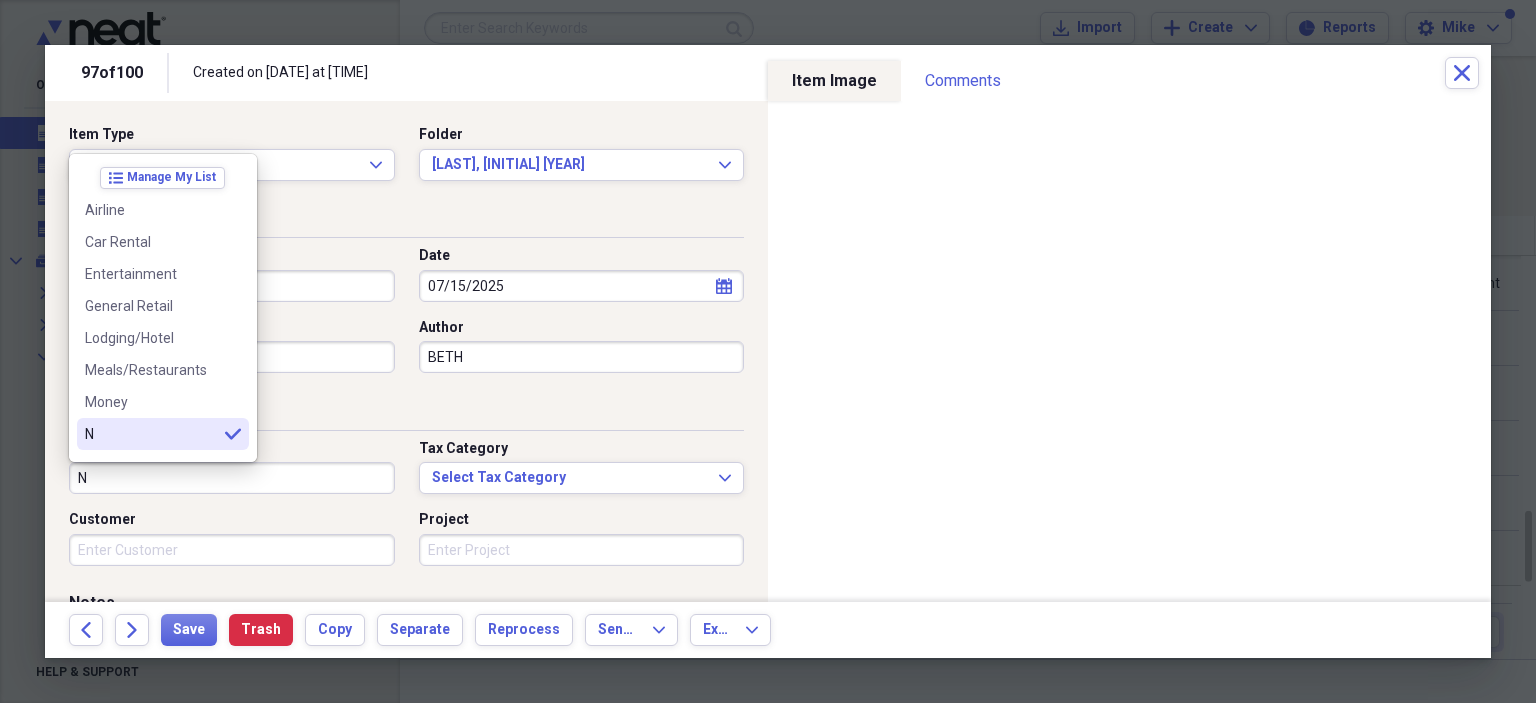 scroll, scrollTop: 100, scrollLeft: 0, axis: vertical 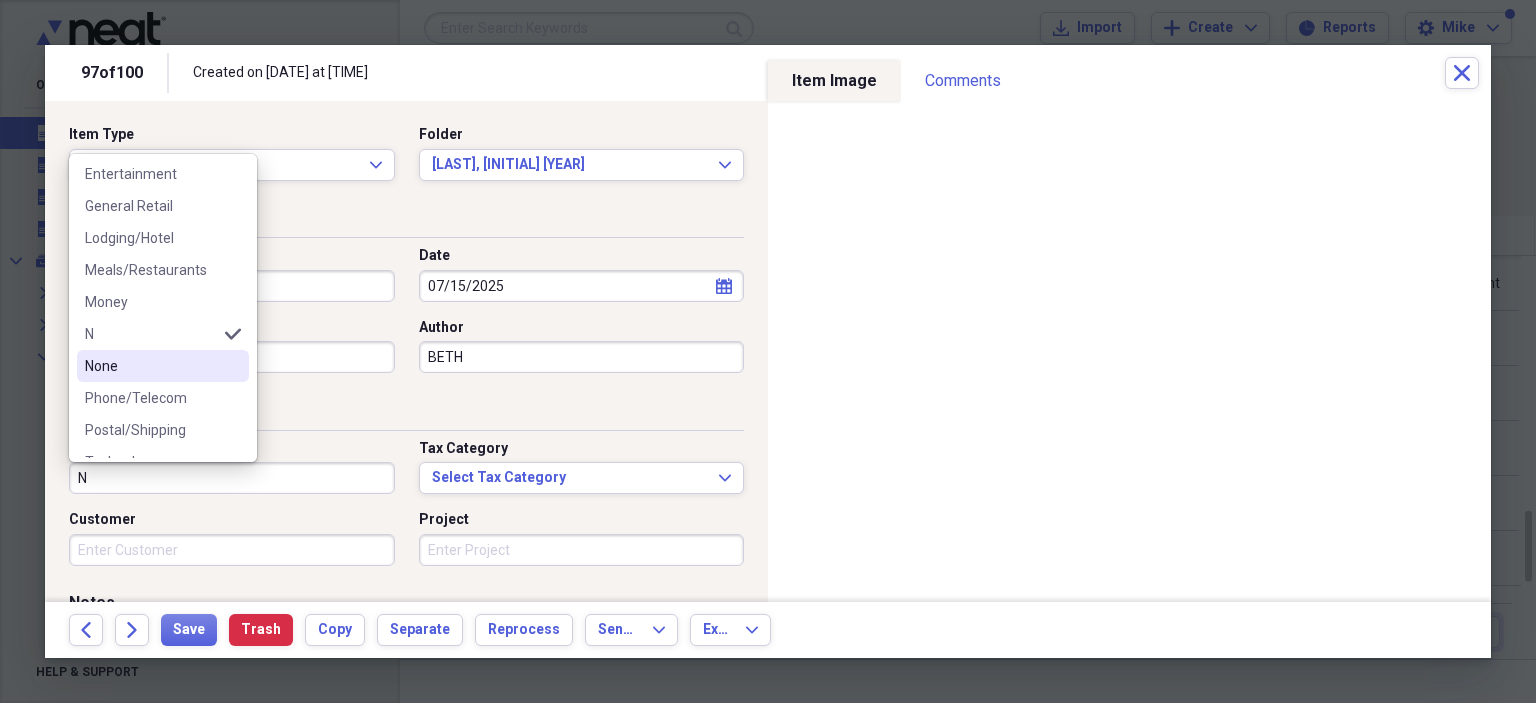 click on "None" at bounding box center [151, 366] 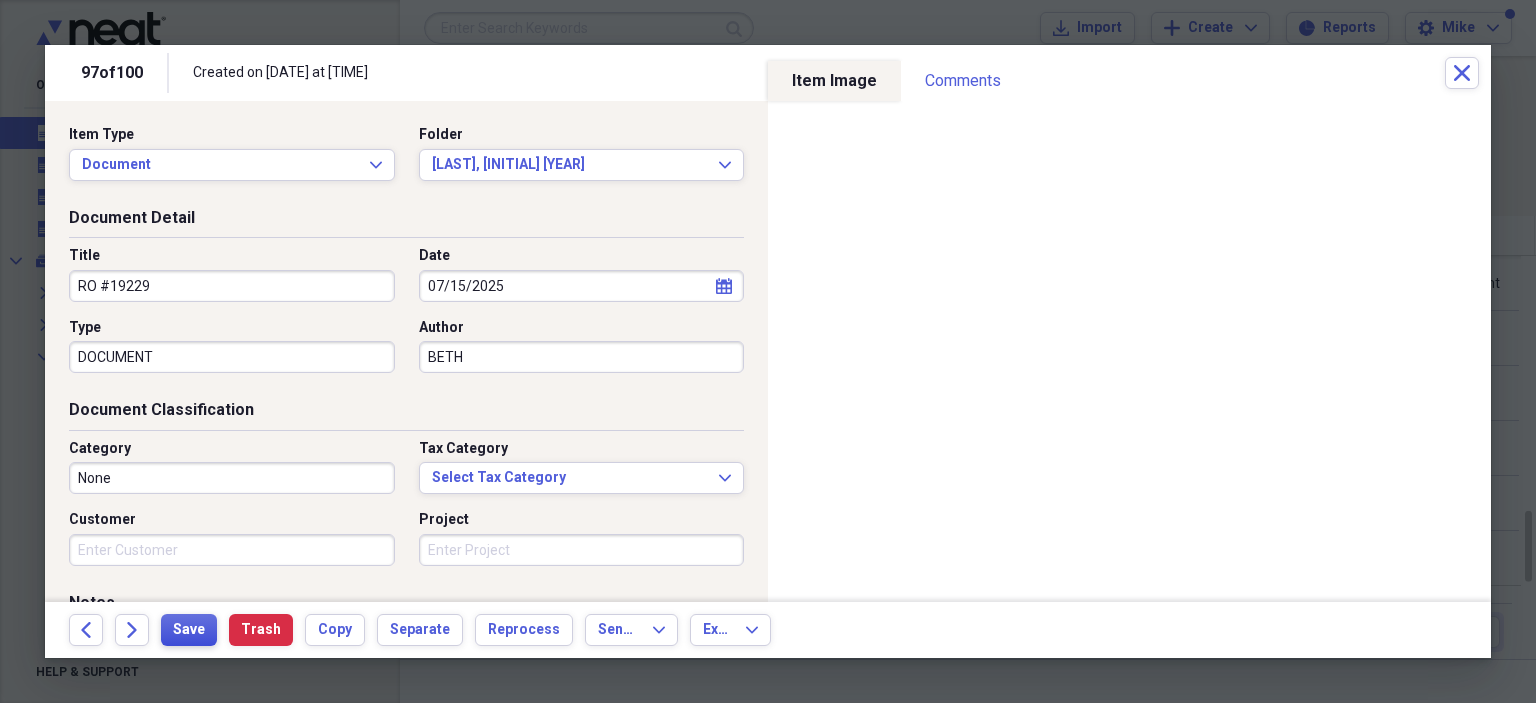 click on "Save" at bounding box center [189, 630] 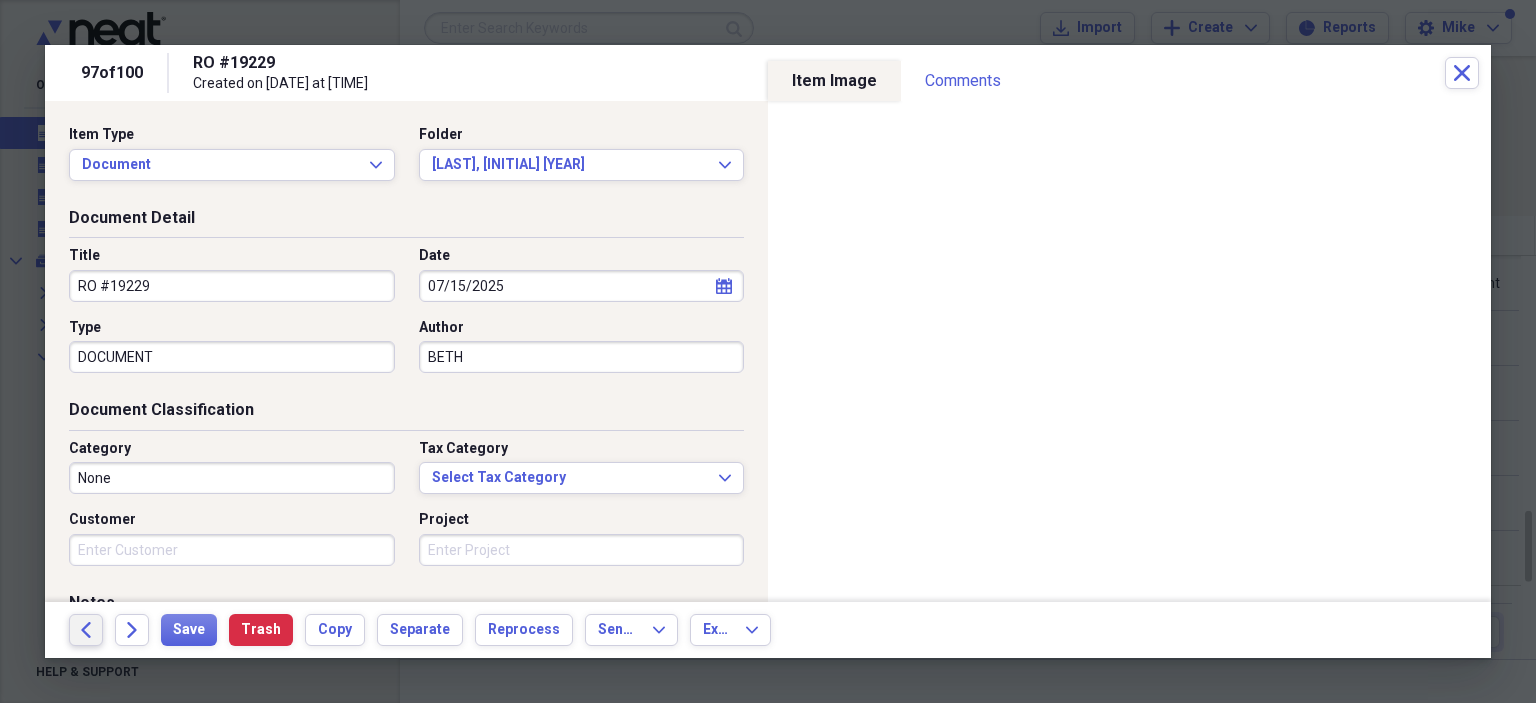 click on "Back" 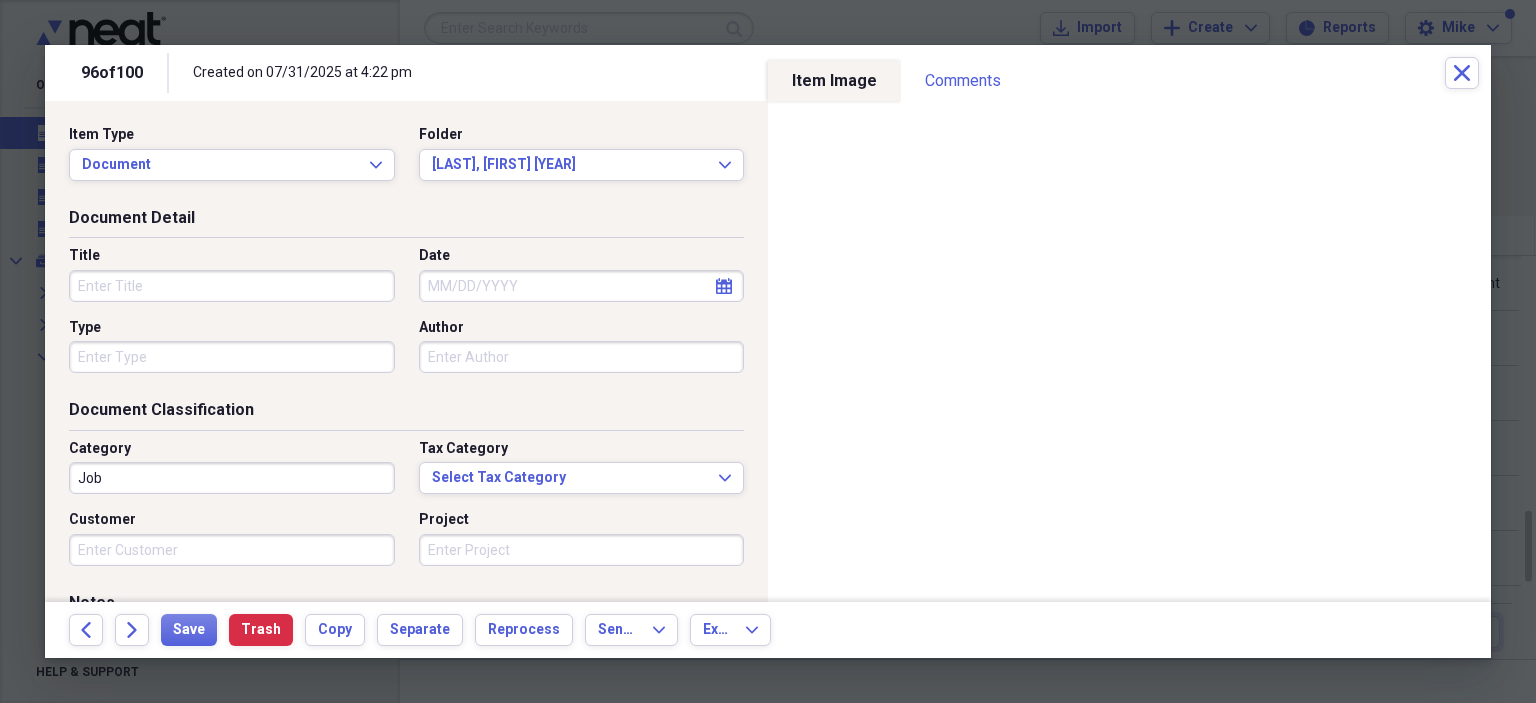 click on "Title" at bounding box center (232, 286) 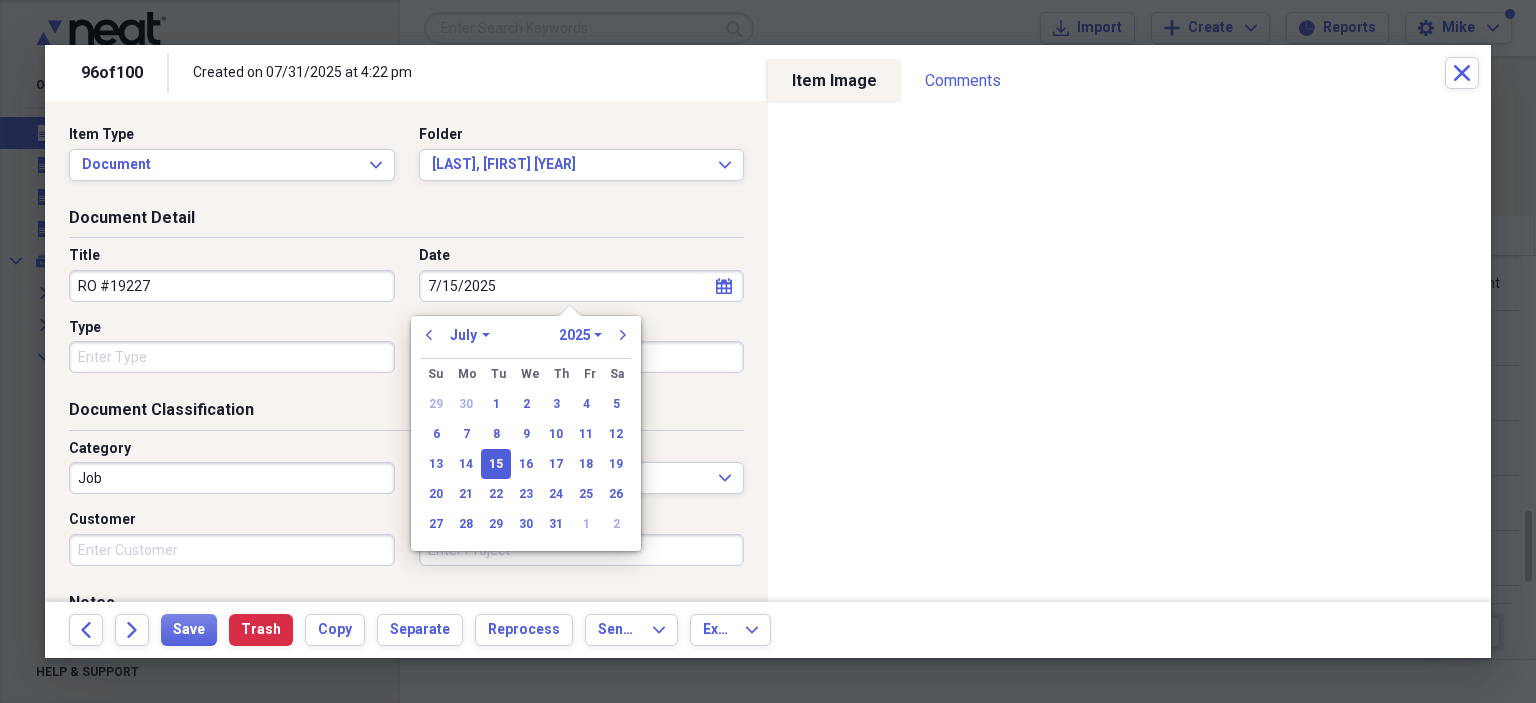 click on "Type" at bounding box center [232, 357] 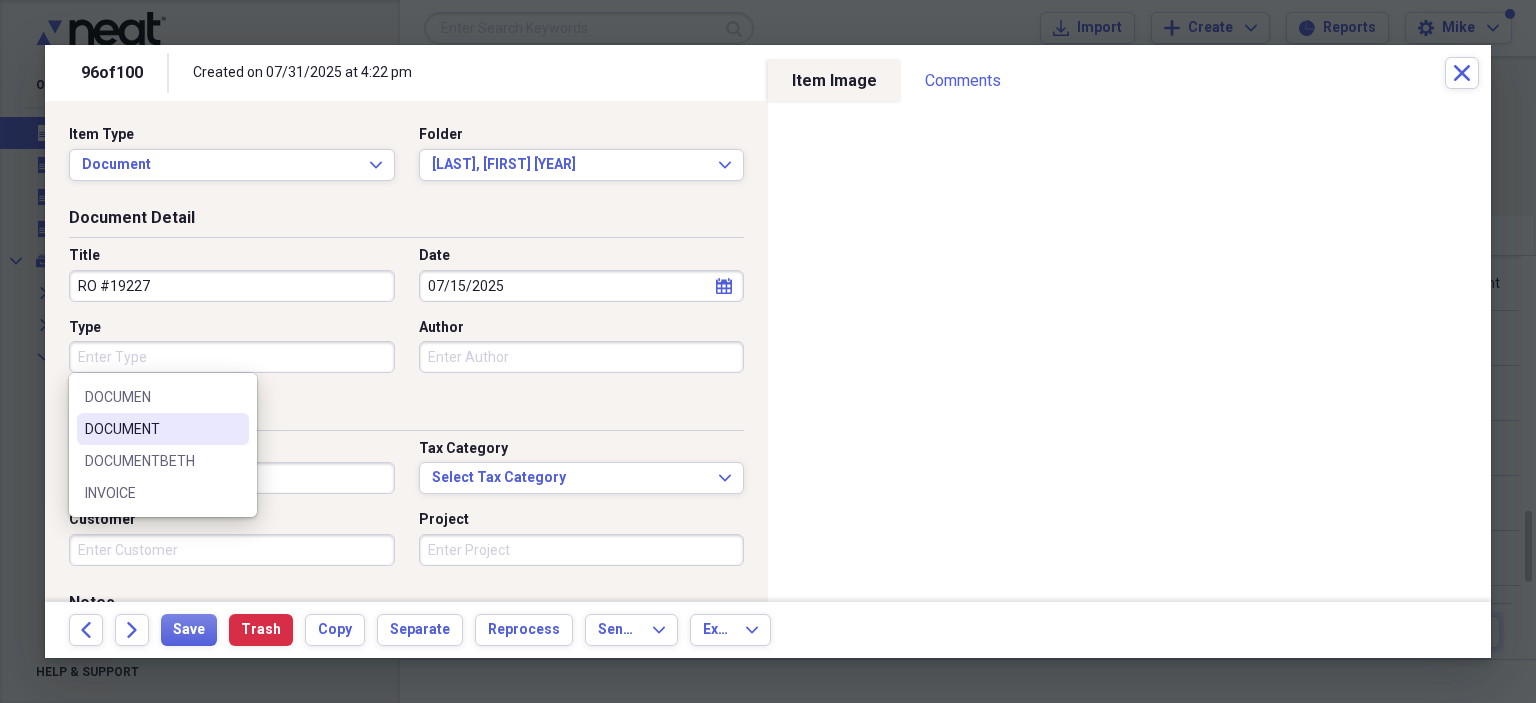 click on "DOCUMENT" at bounding box center (151, 429) 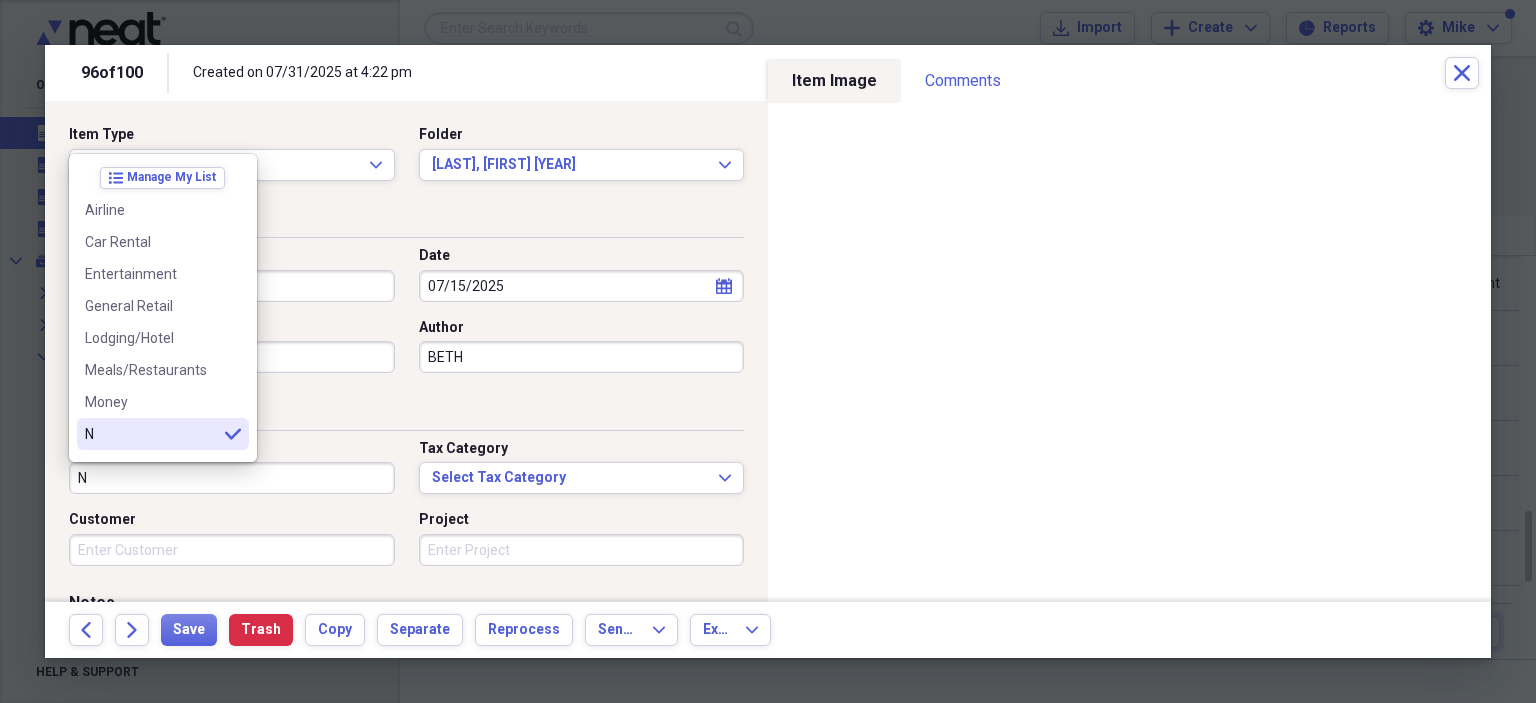 scroll, scrollTop: 100, scrollLeft: 0, axis: vertical 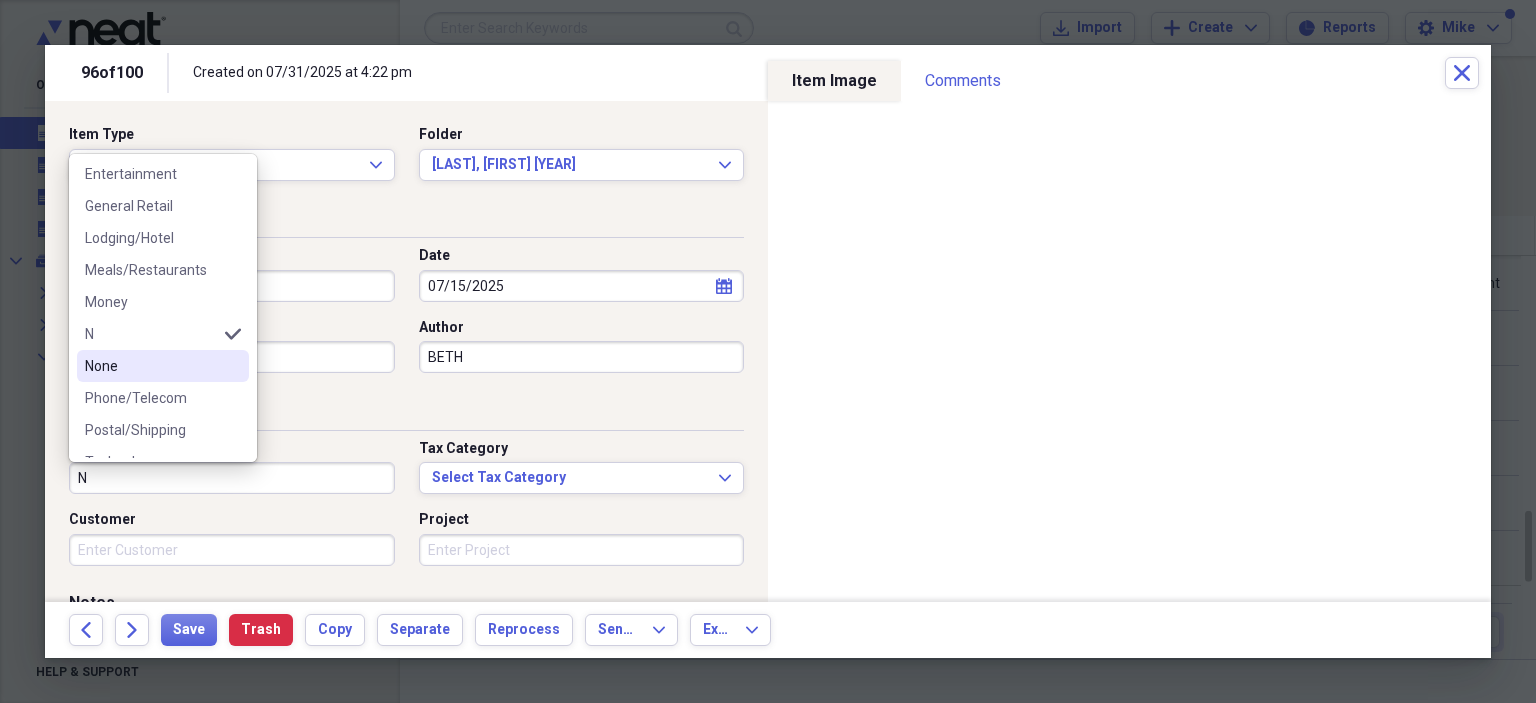 click on "None" at bounding box center (151, 366) 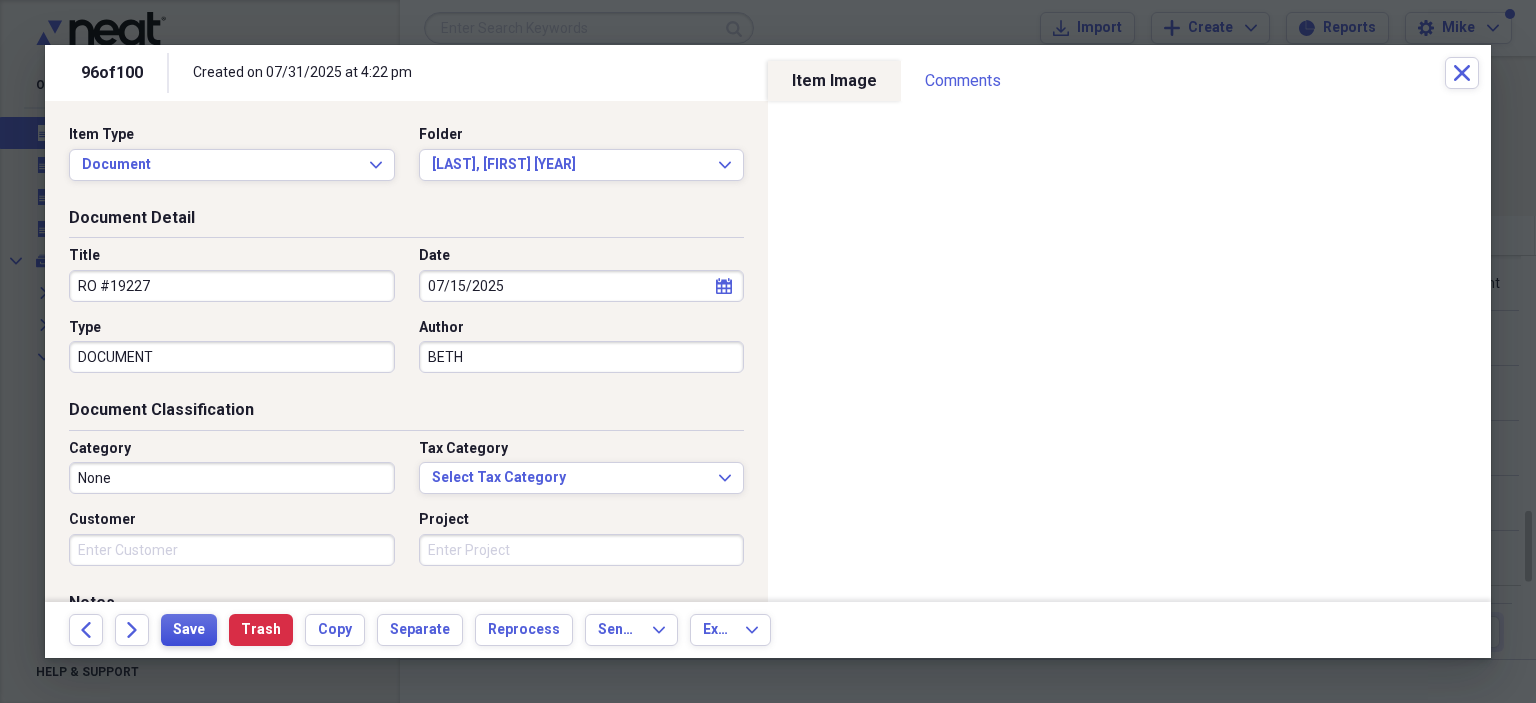 click on "Save" at bounding box center (189, 630) 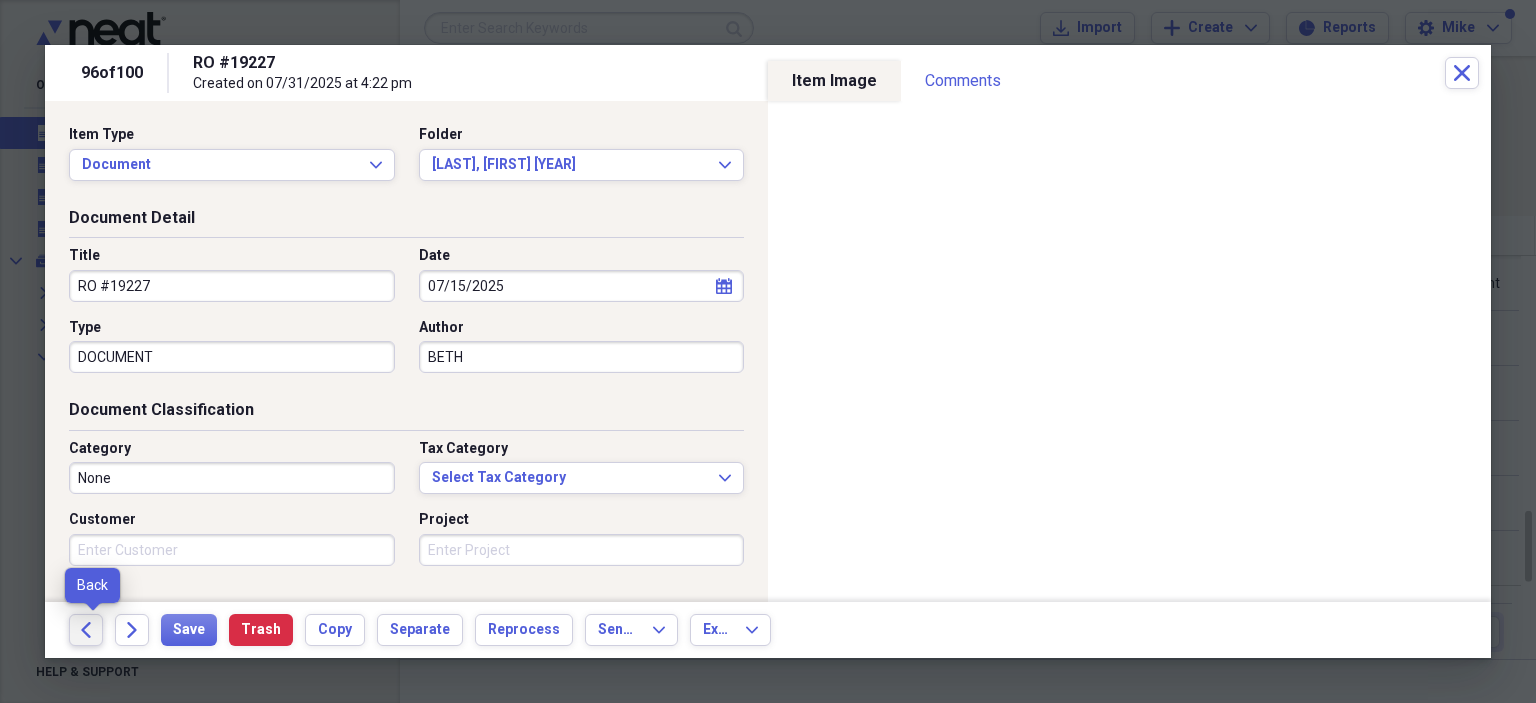 click 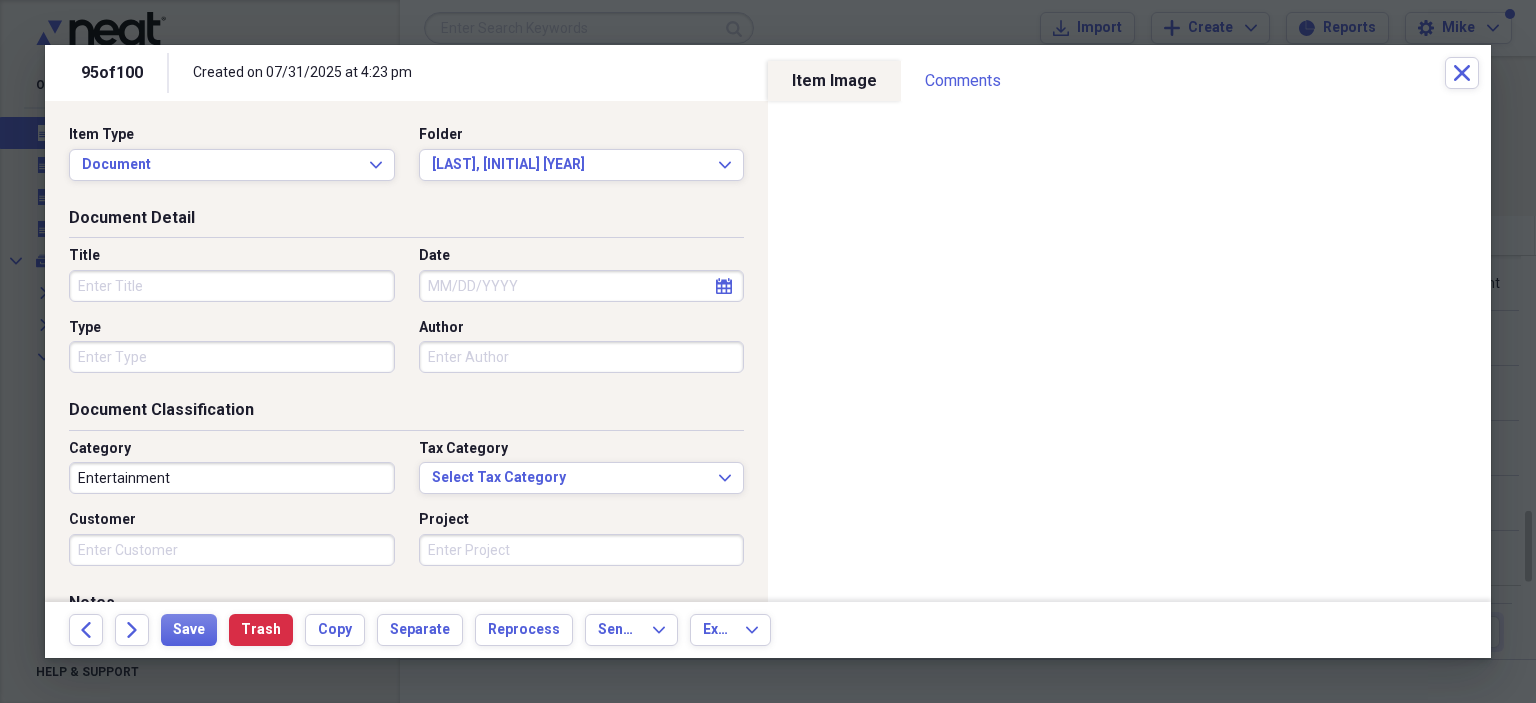 click on "Title" at bounding box center (232, 286) 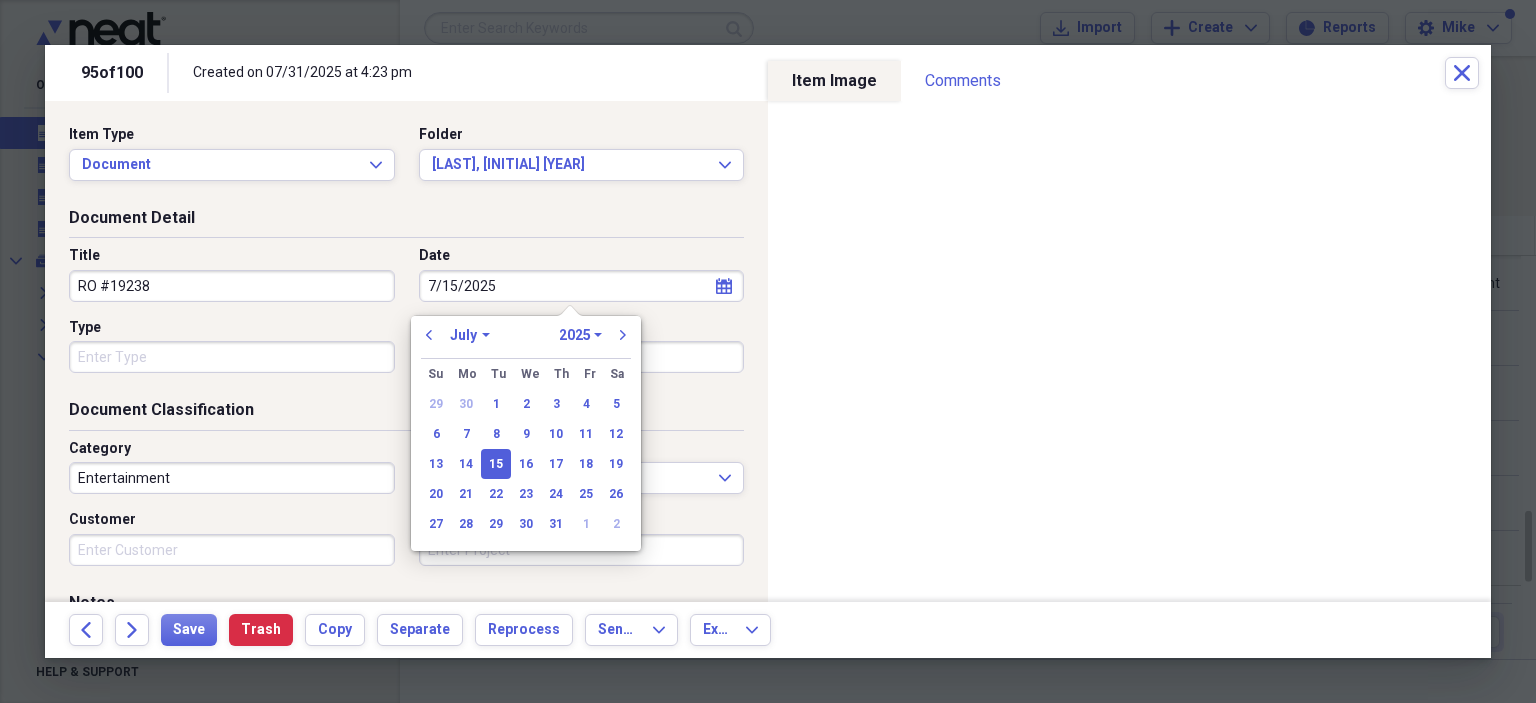 click on "Type" at bounding box center (232, 357) 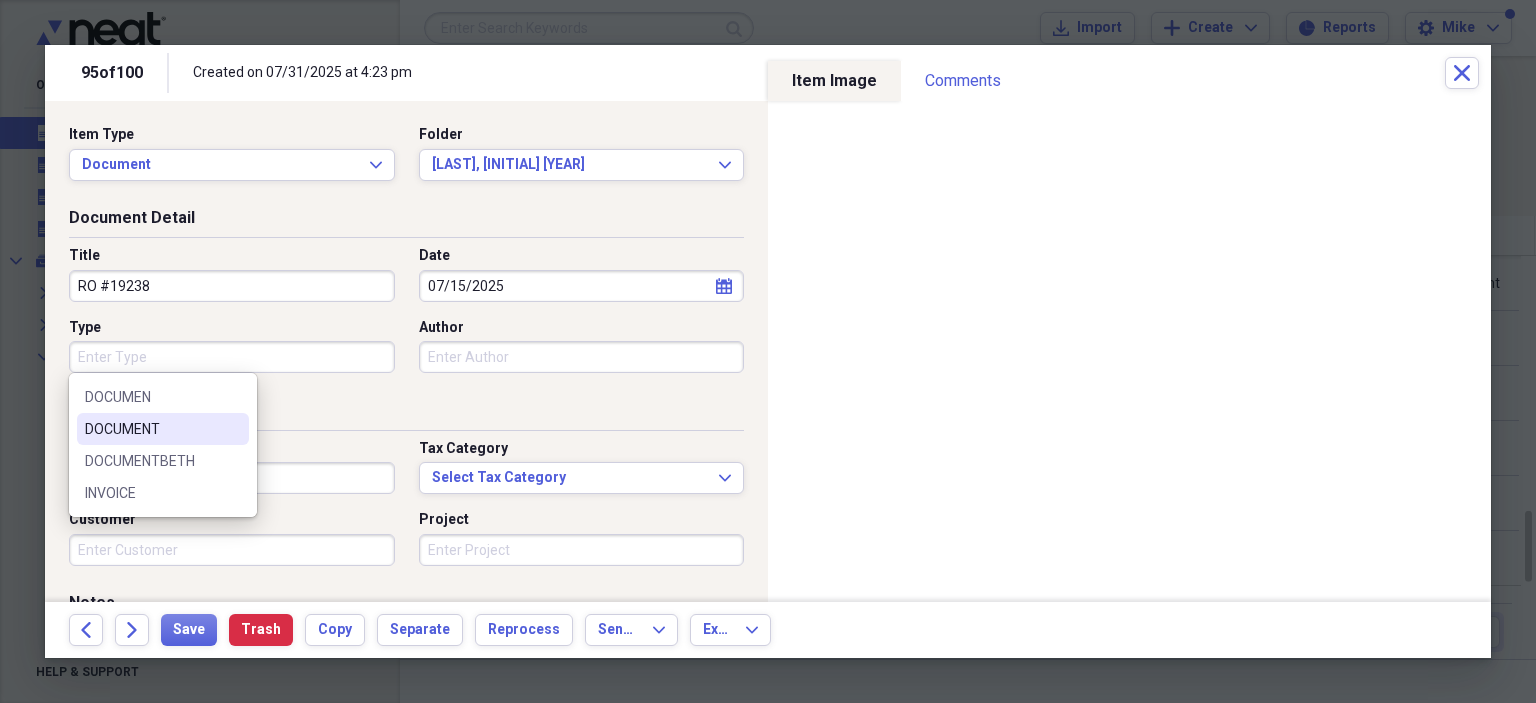 click on "DOCUMENT" at bounding box center (151, 429) 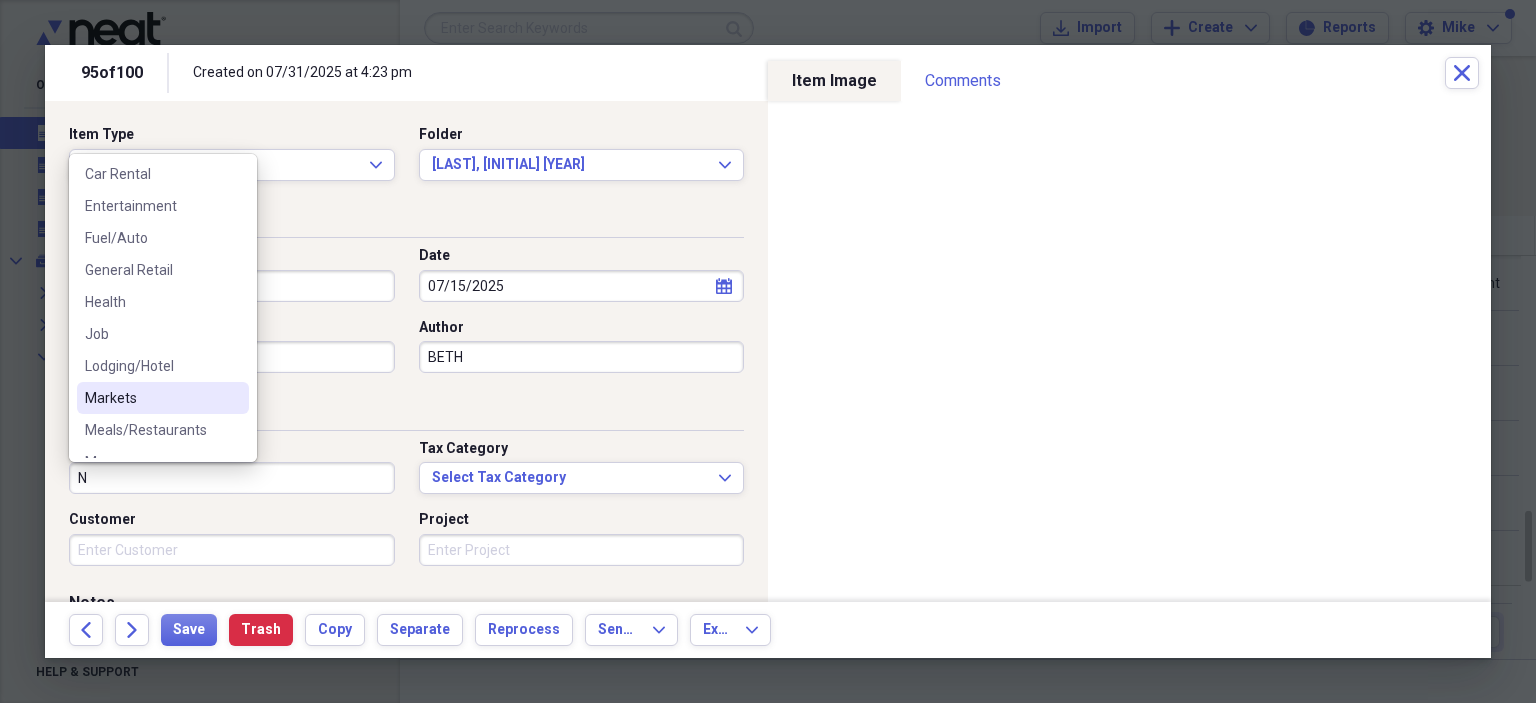 scroll, scrollTop: 200, scrollLeft: 0, axis: vertical 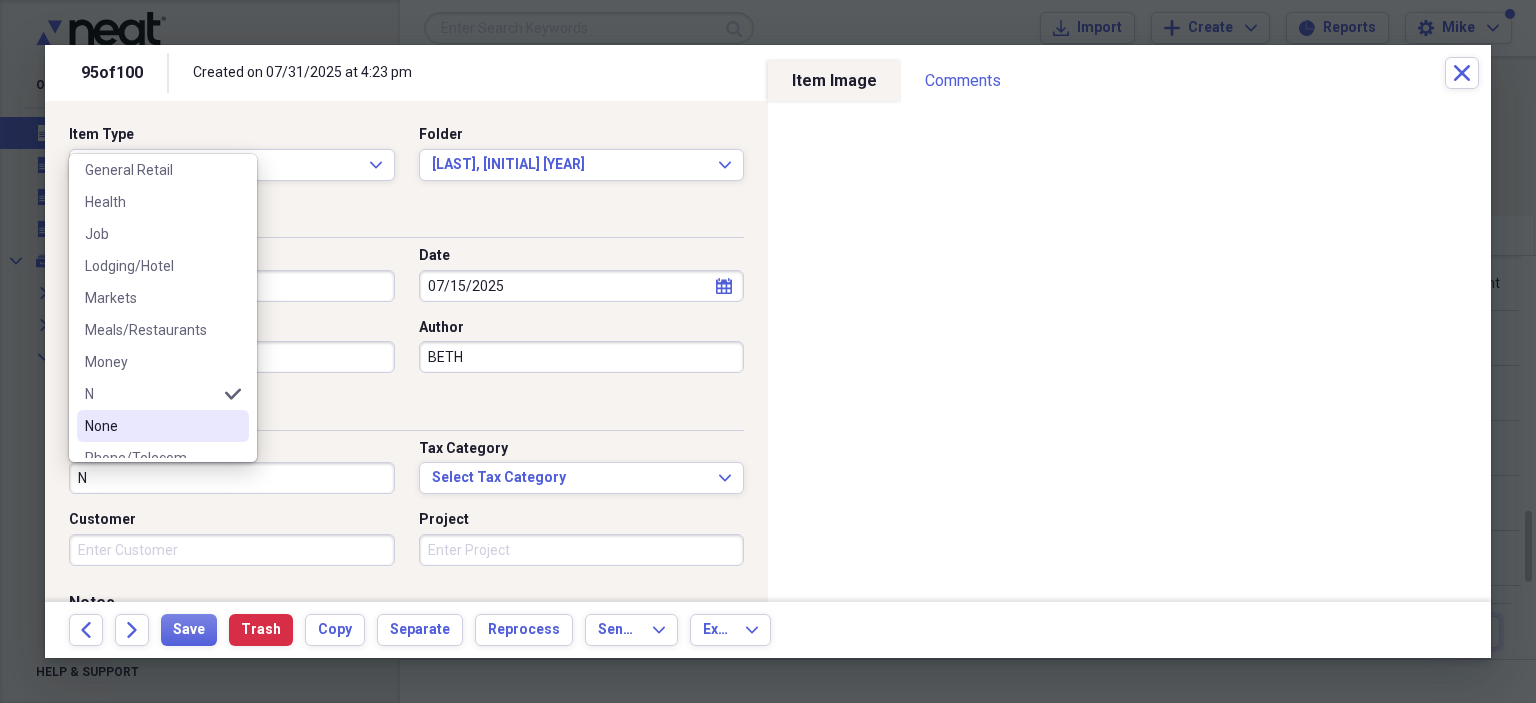 click on "None" at bounding box center [151, 426] 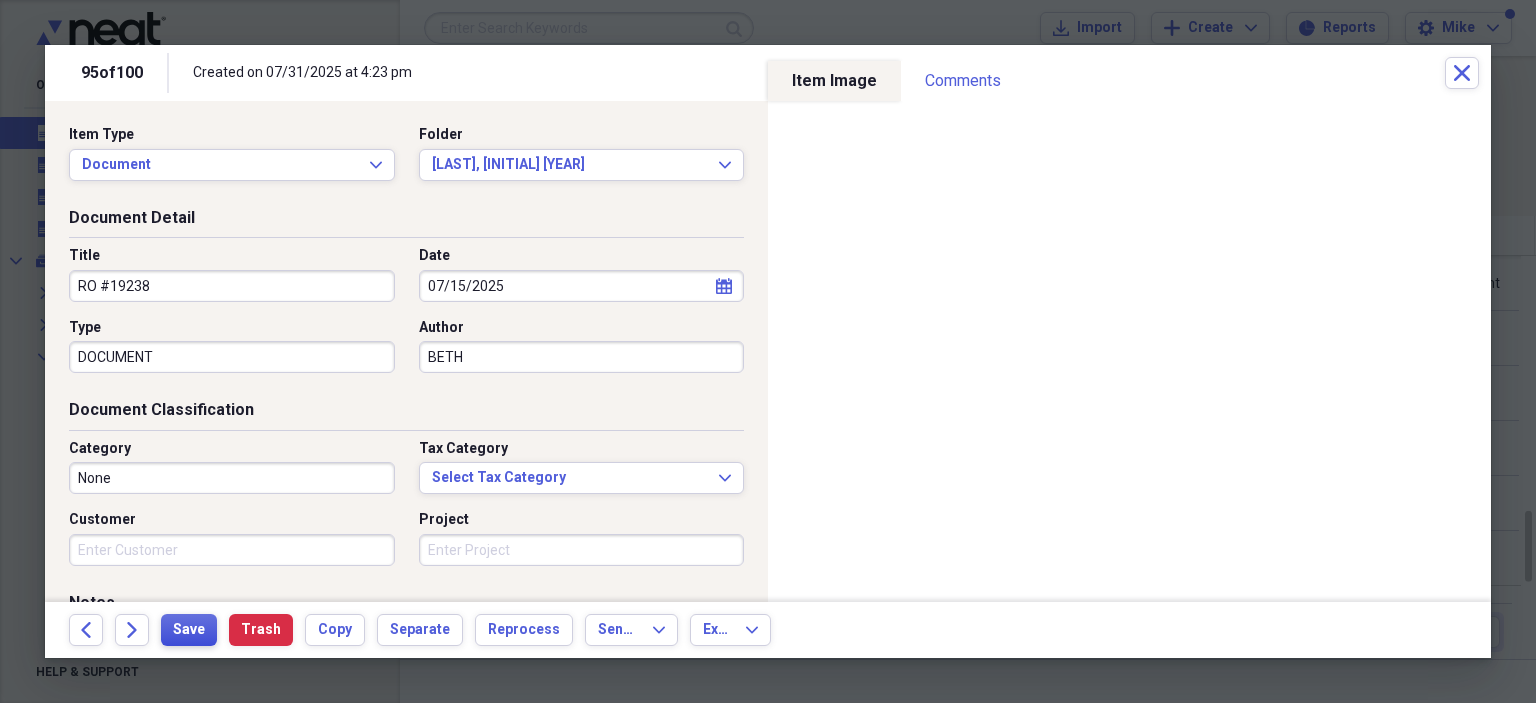 click on "Save" at bounding box center (189, 630) 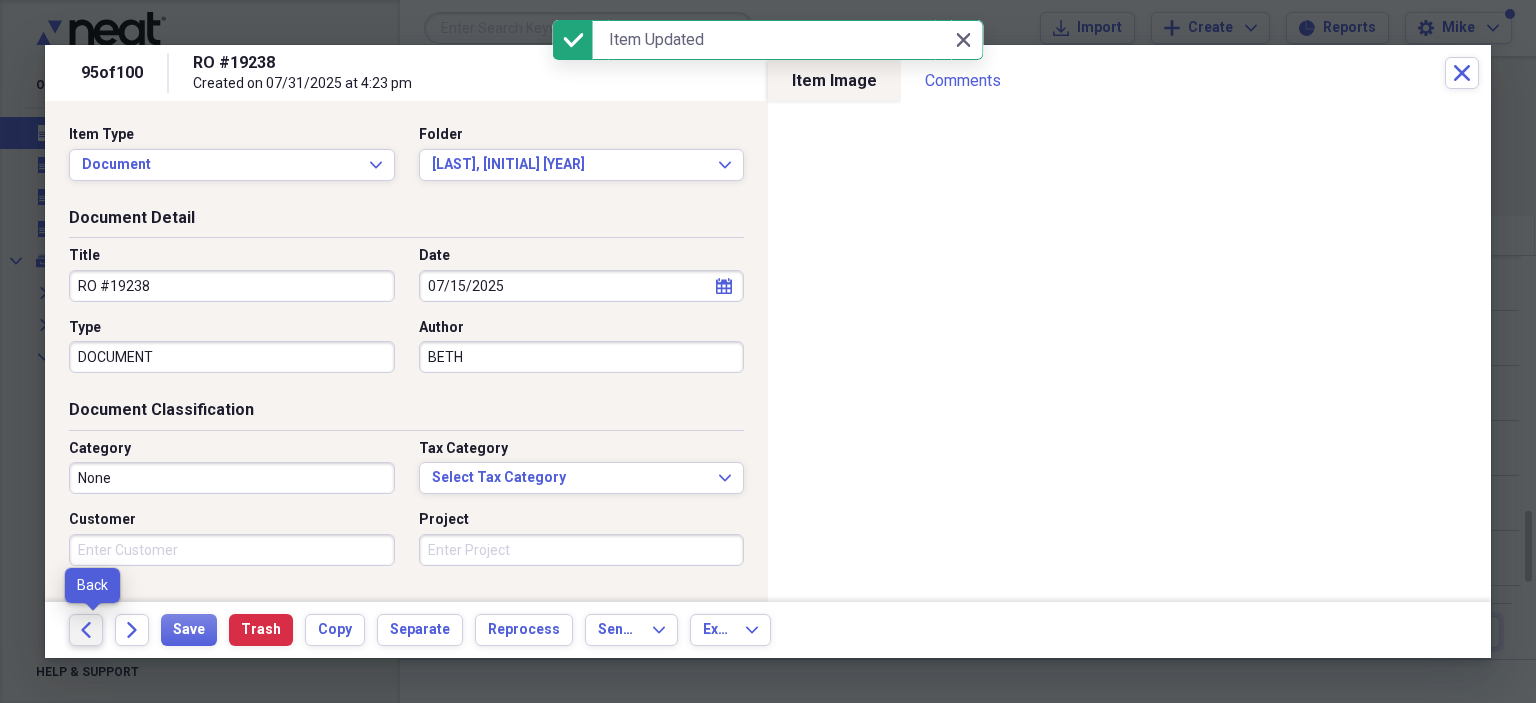 click on "Back" 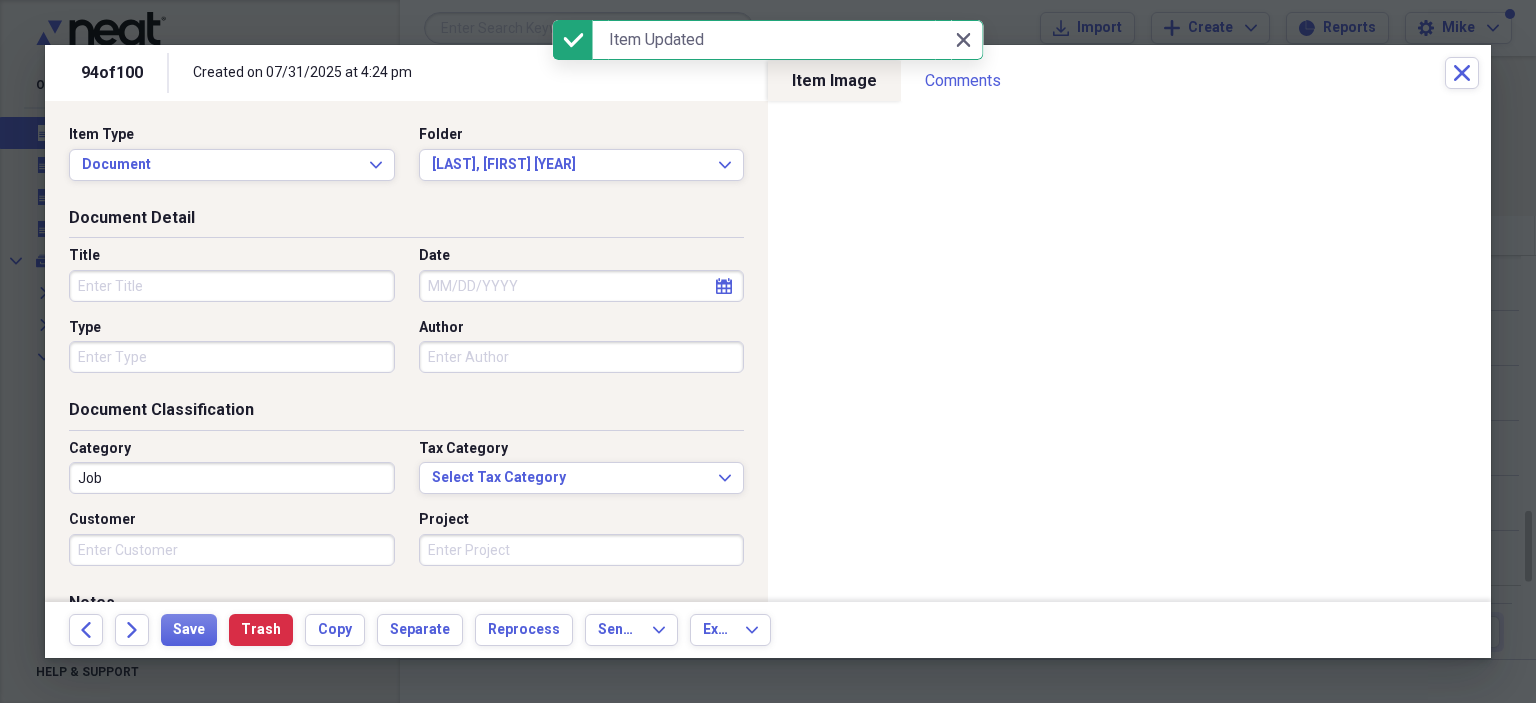 click on "Title" at bounding box center (232, 286) 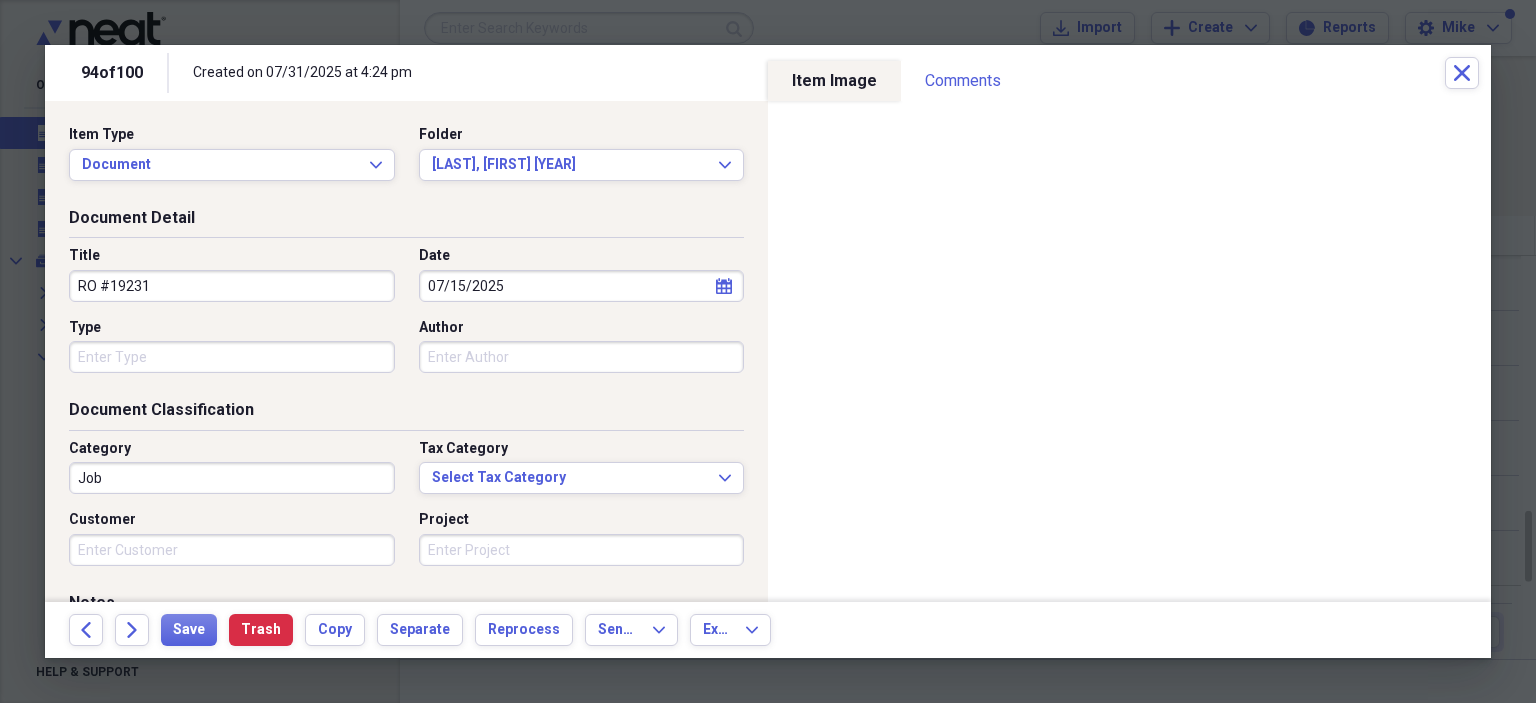 drag, startPoint x: 139, startPoint y: 357, endPoint x: 123, endPoint y: 371, distance: 21.260292 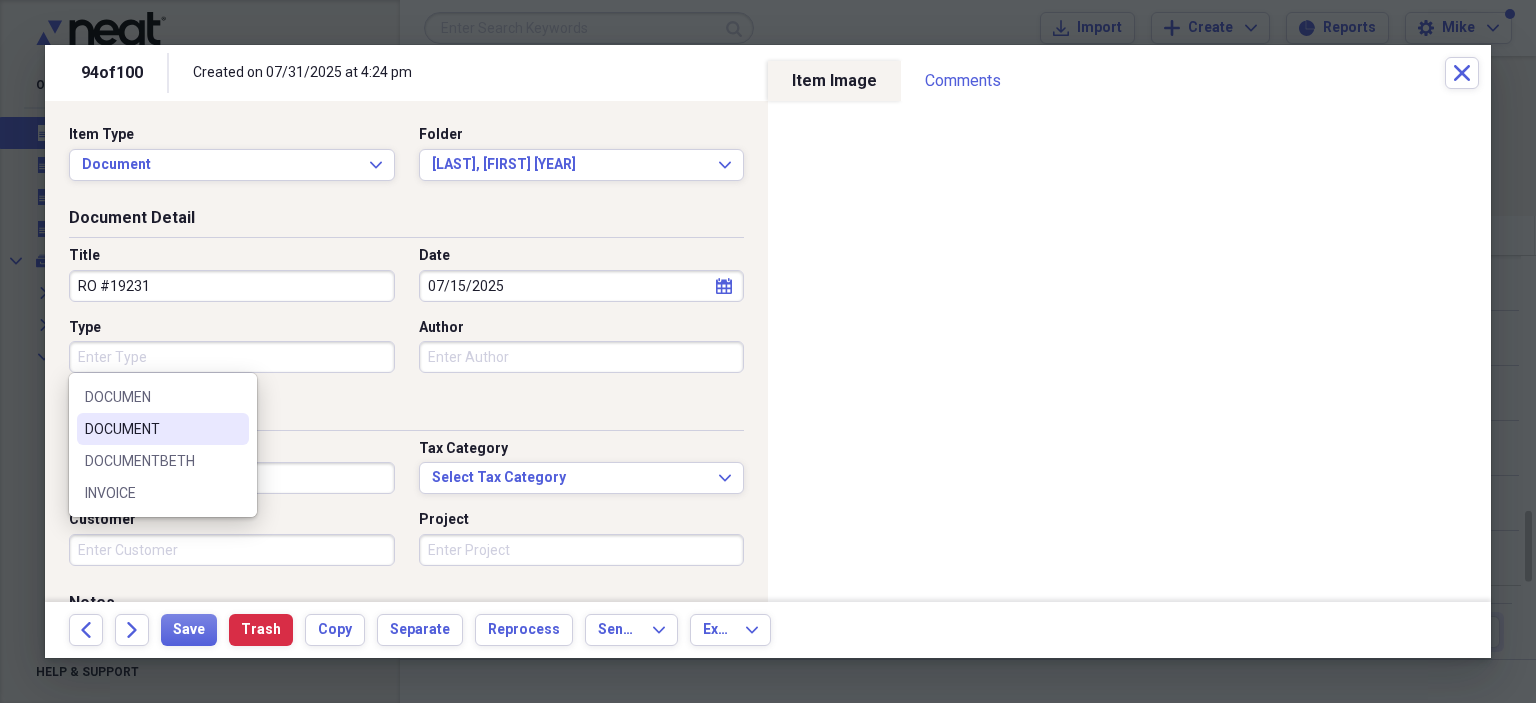 click on "DOCUMENT" at bounding box center (151, 429) 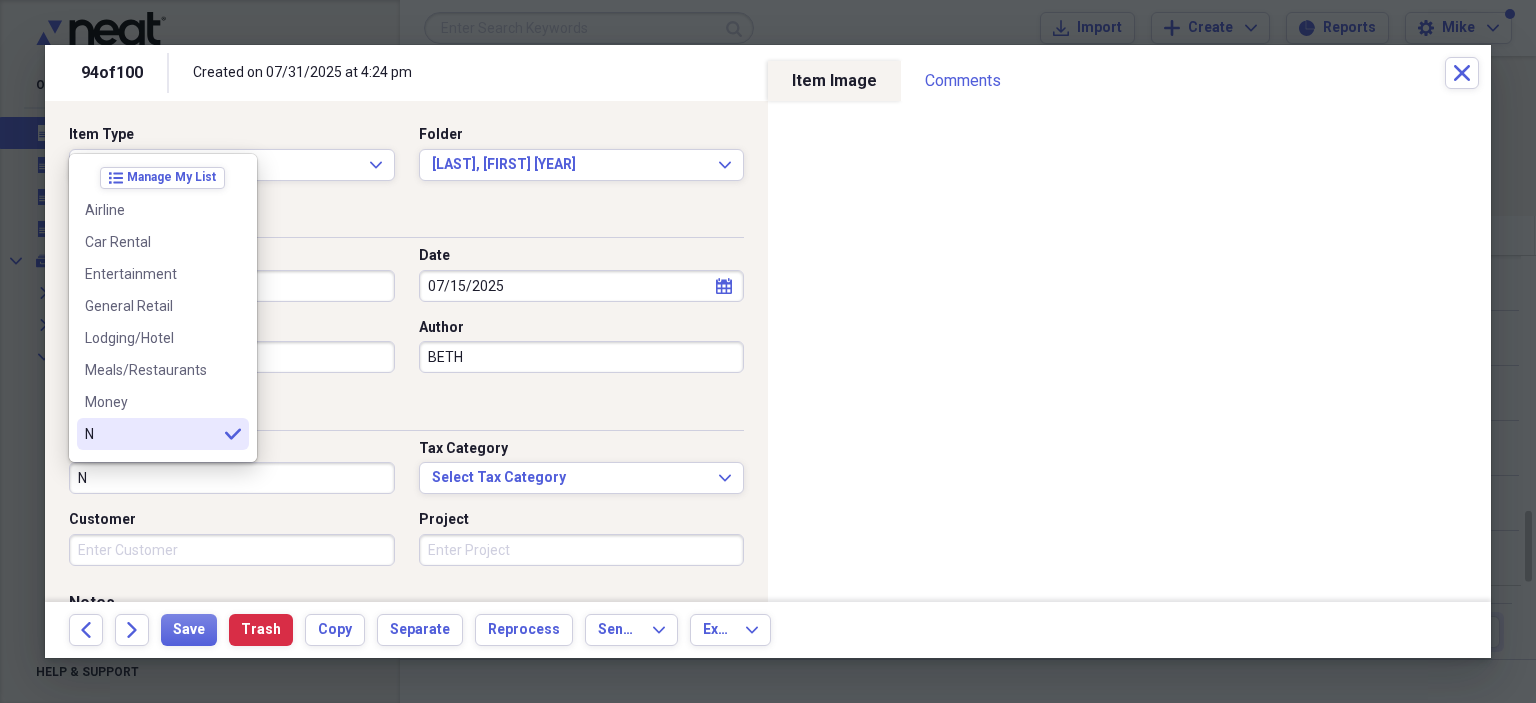scroll, scrollTop: 100, scrollLeft: 0, axis: vertical 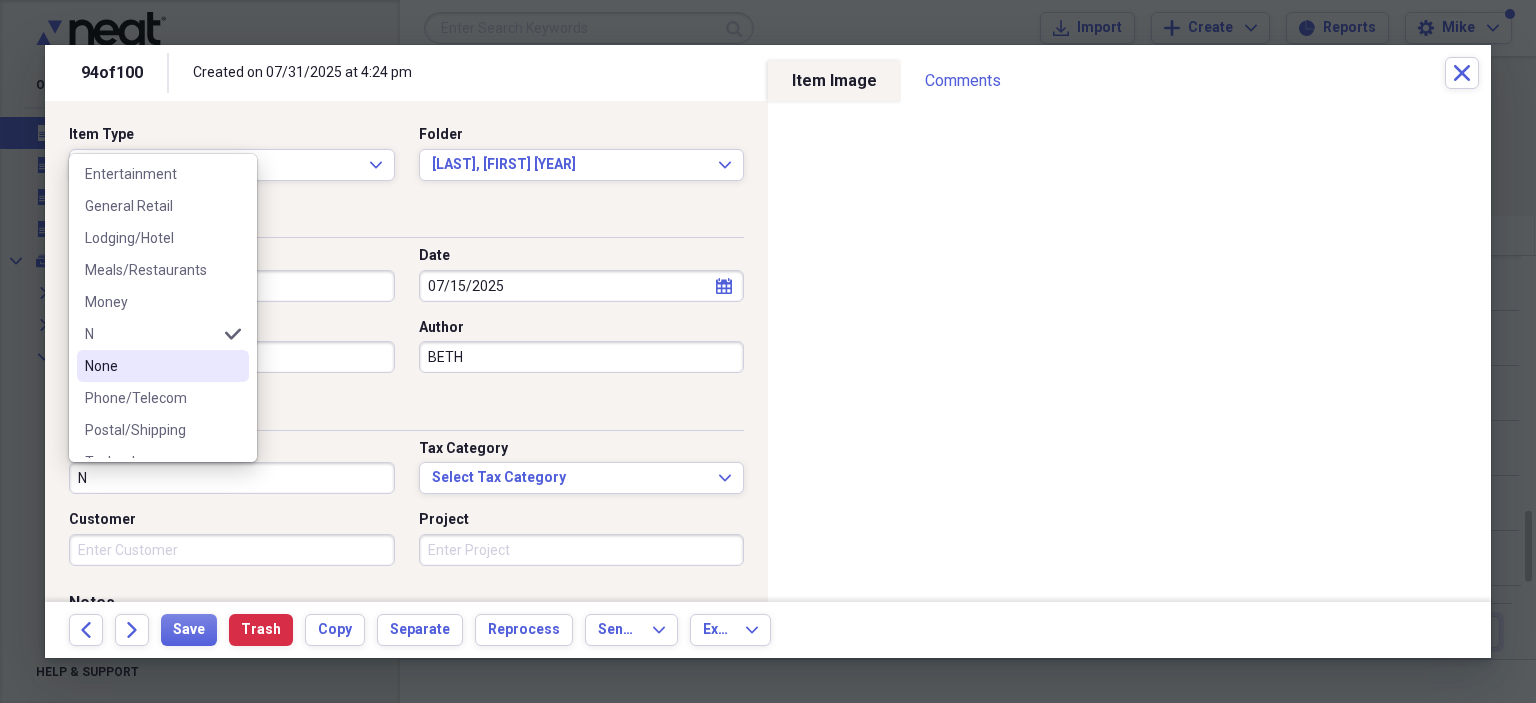 click on "None" at bounding box center [163, 366] 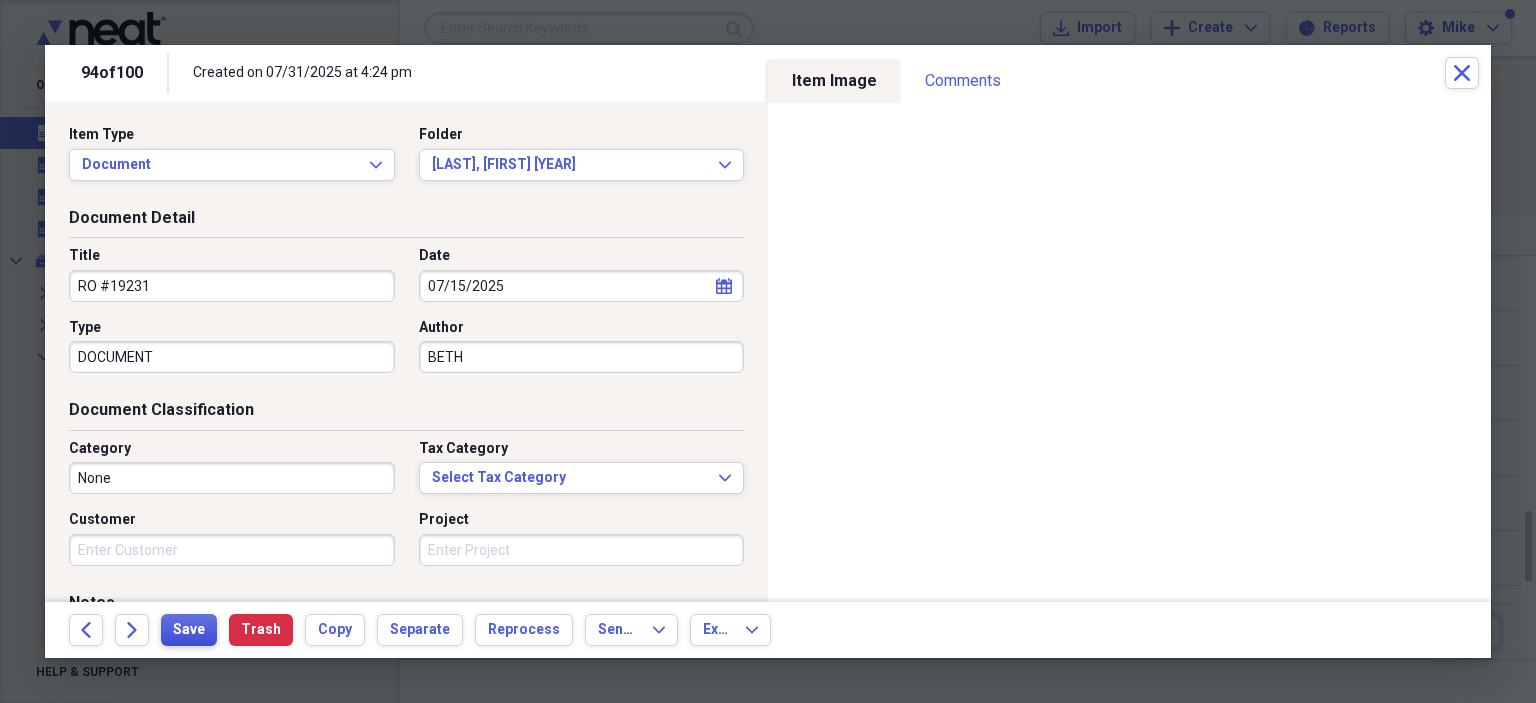 click on "Save" at bounding box center [189, 630] 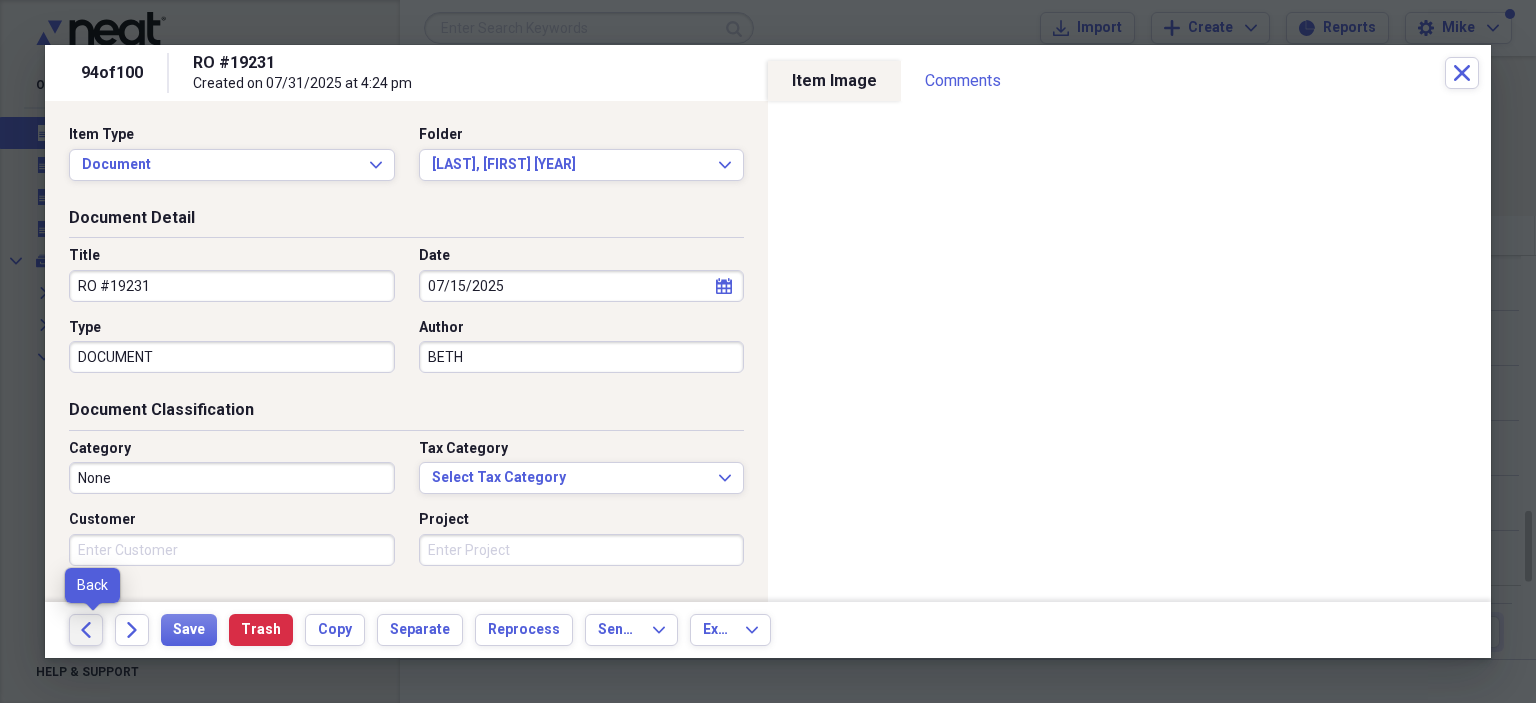 click on "Back" 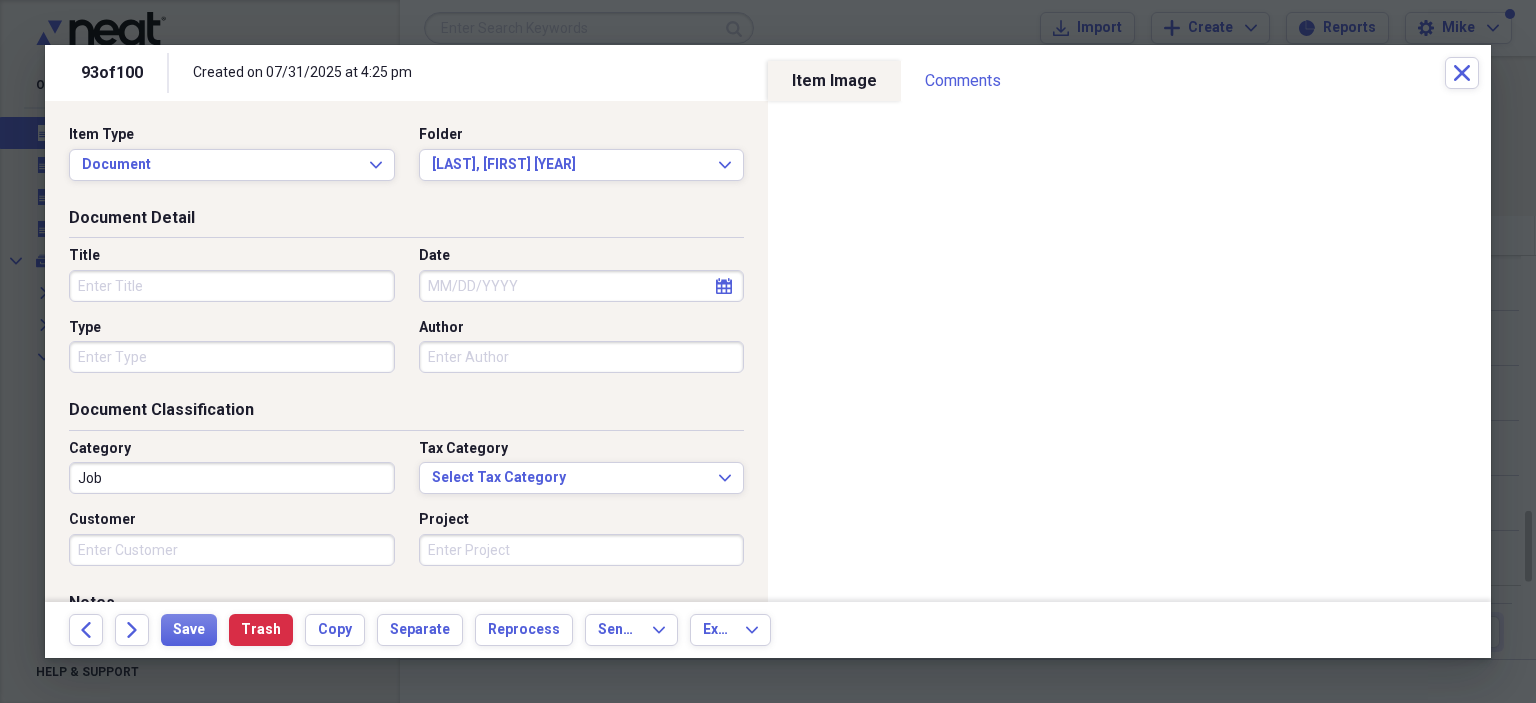 click on "Title" at bounding box center (232, 286) 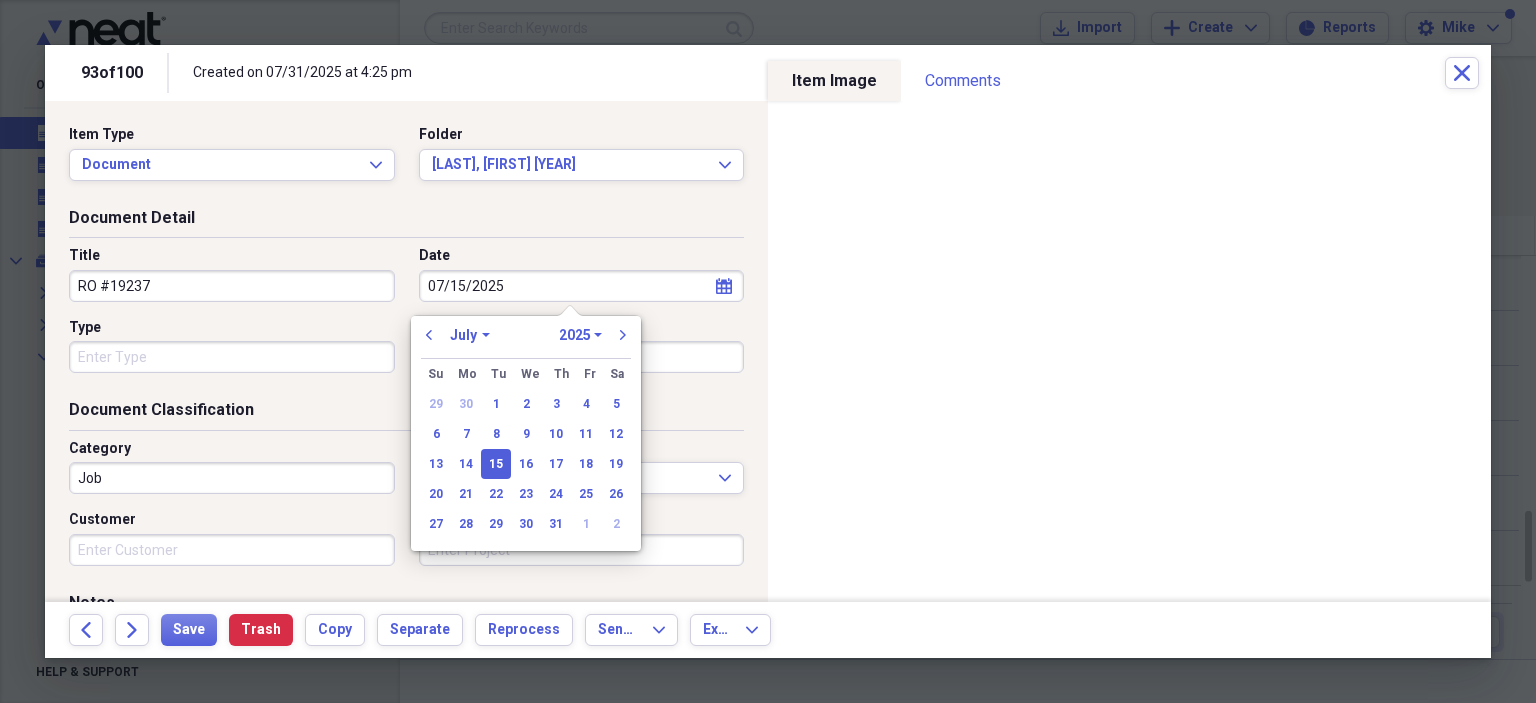 click on "Type" at bounding box center (232, 357) 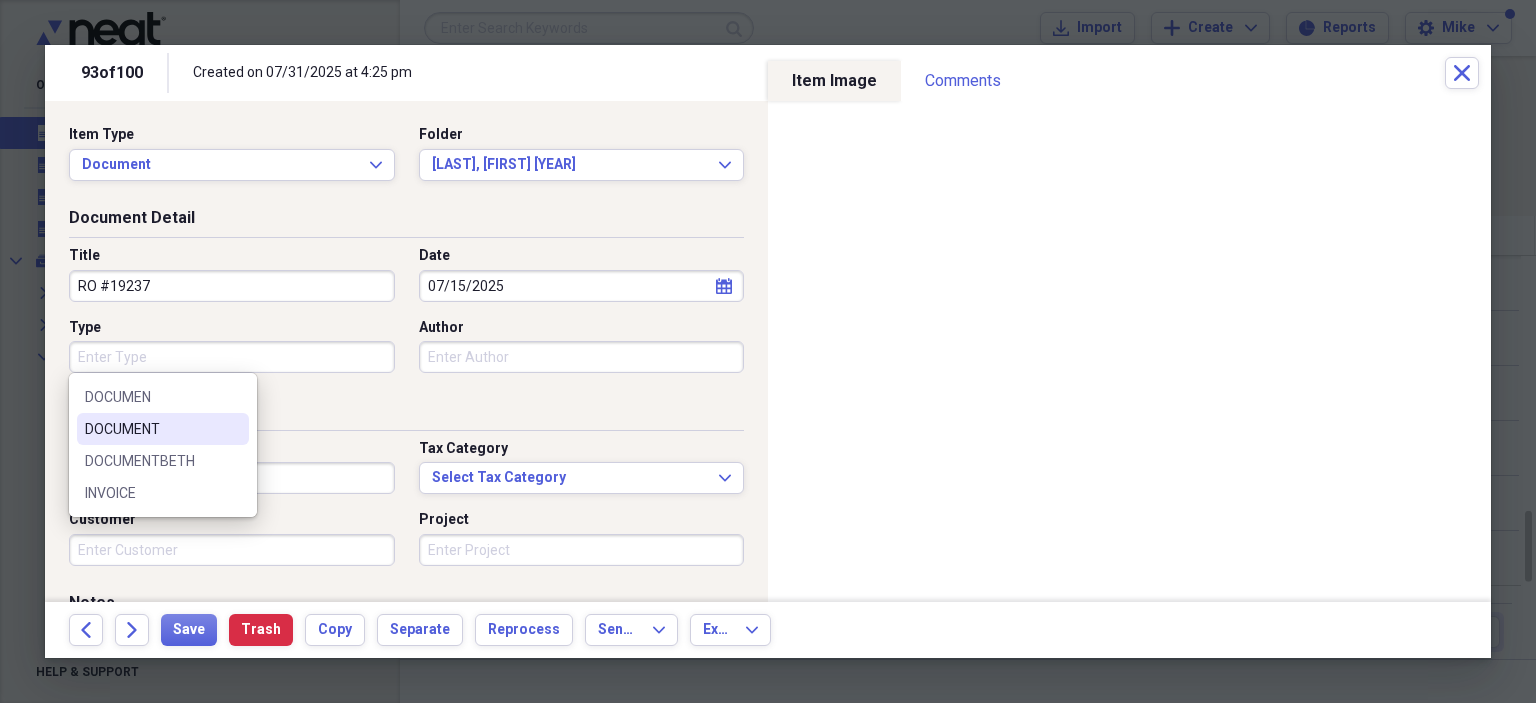 drag, startPoint x: 165, startPoint y: 428, endPoint x: 345, endPoint y: 387, distance: 184.6104 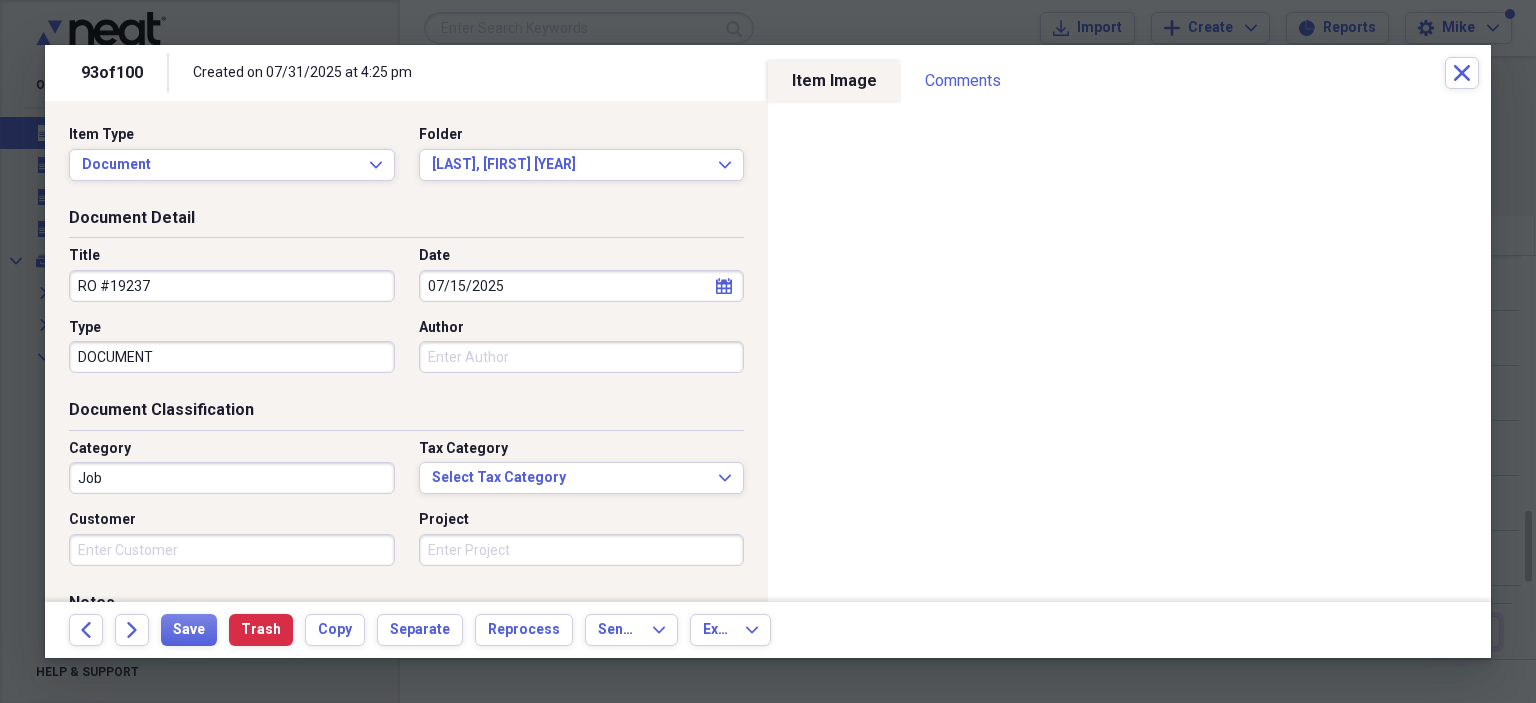 click on "Author" at bounding box center [582, 357] 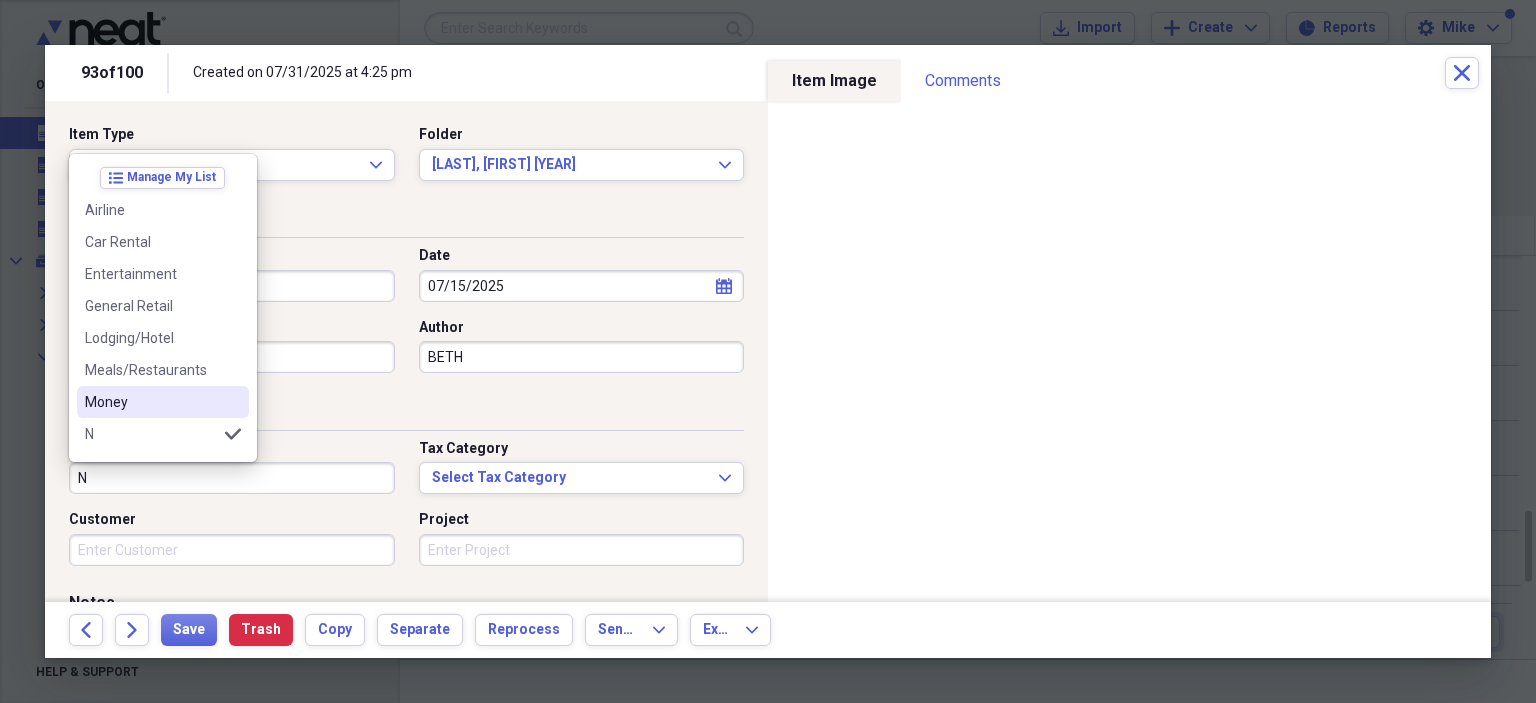 scroll, scrollTop: 156, scrollLeft: 0, axis: vertical 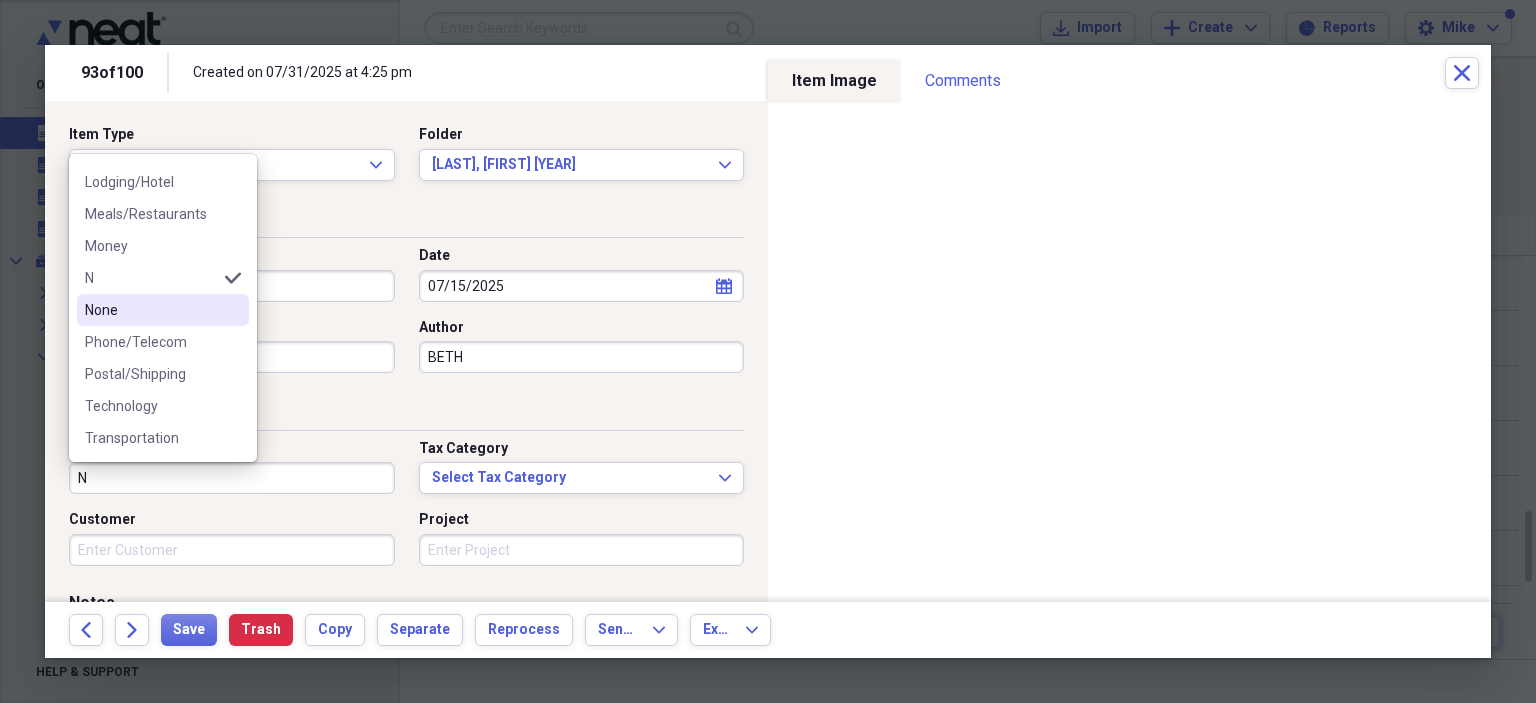 click on "None" at bounding box center (151, 310) 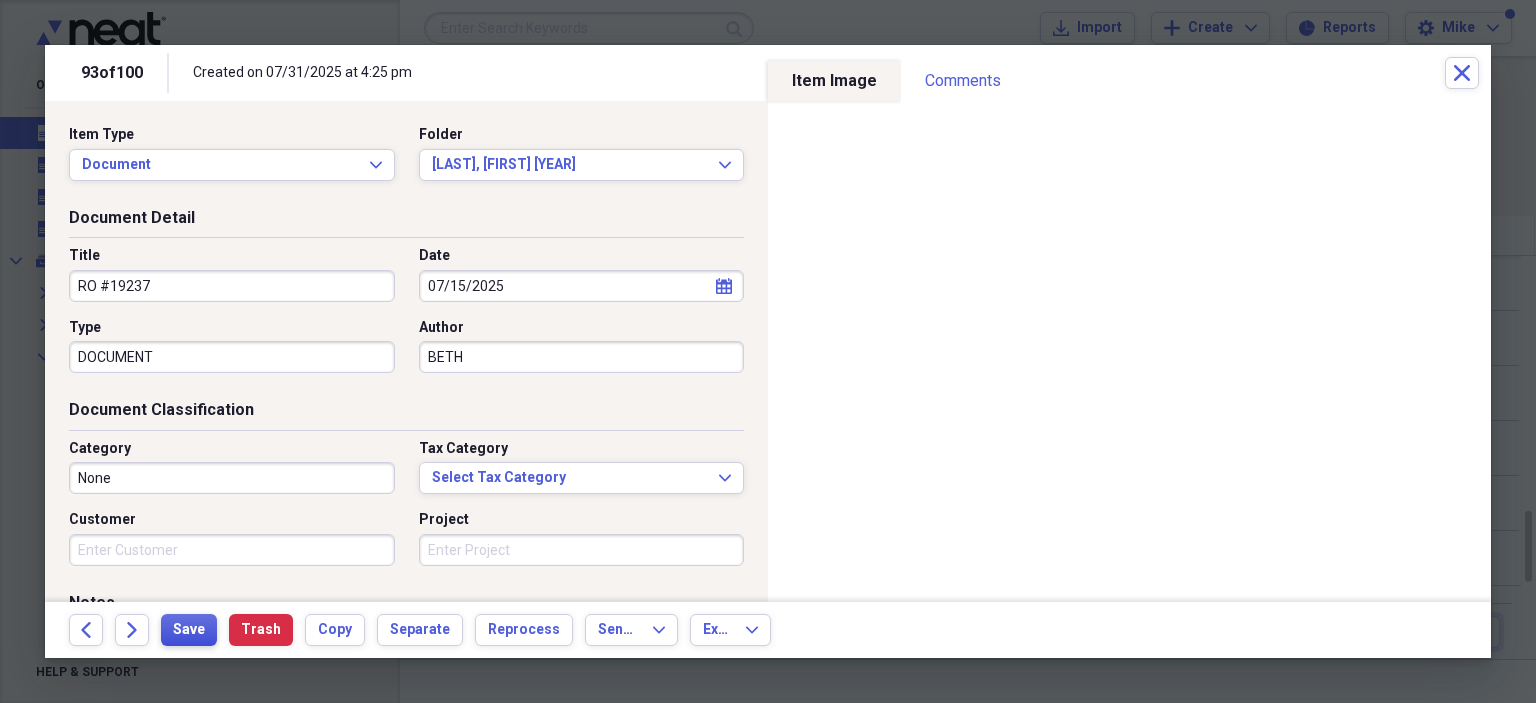 click on "Save" at bounding box center (189, 630) 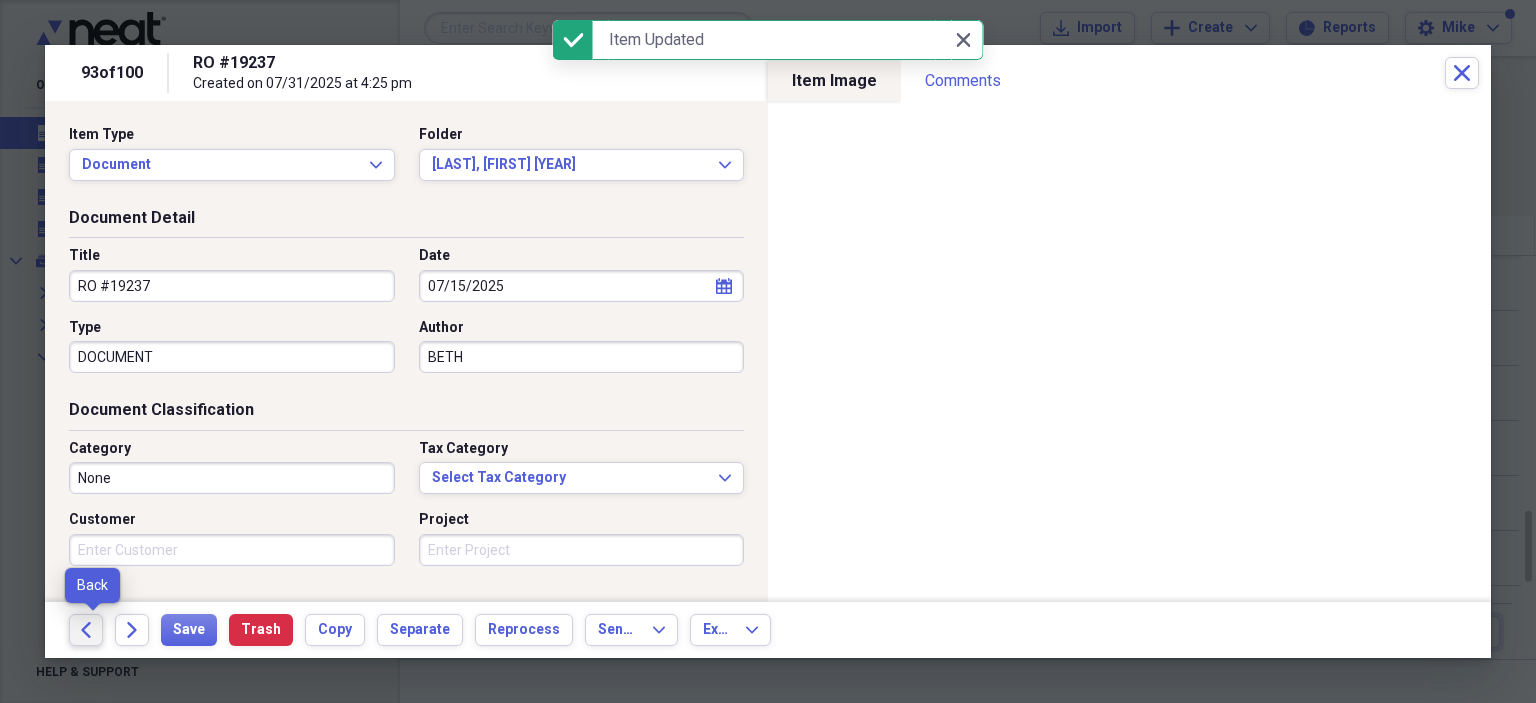 click on "Back" at bounding box center (86, 630) 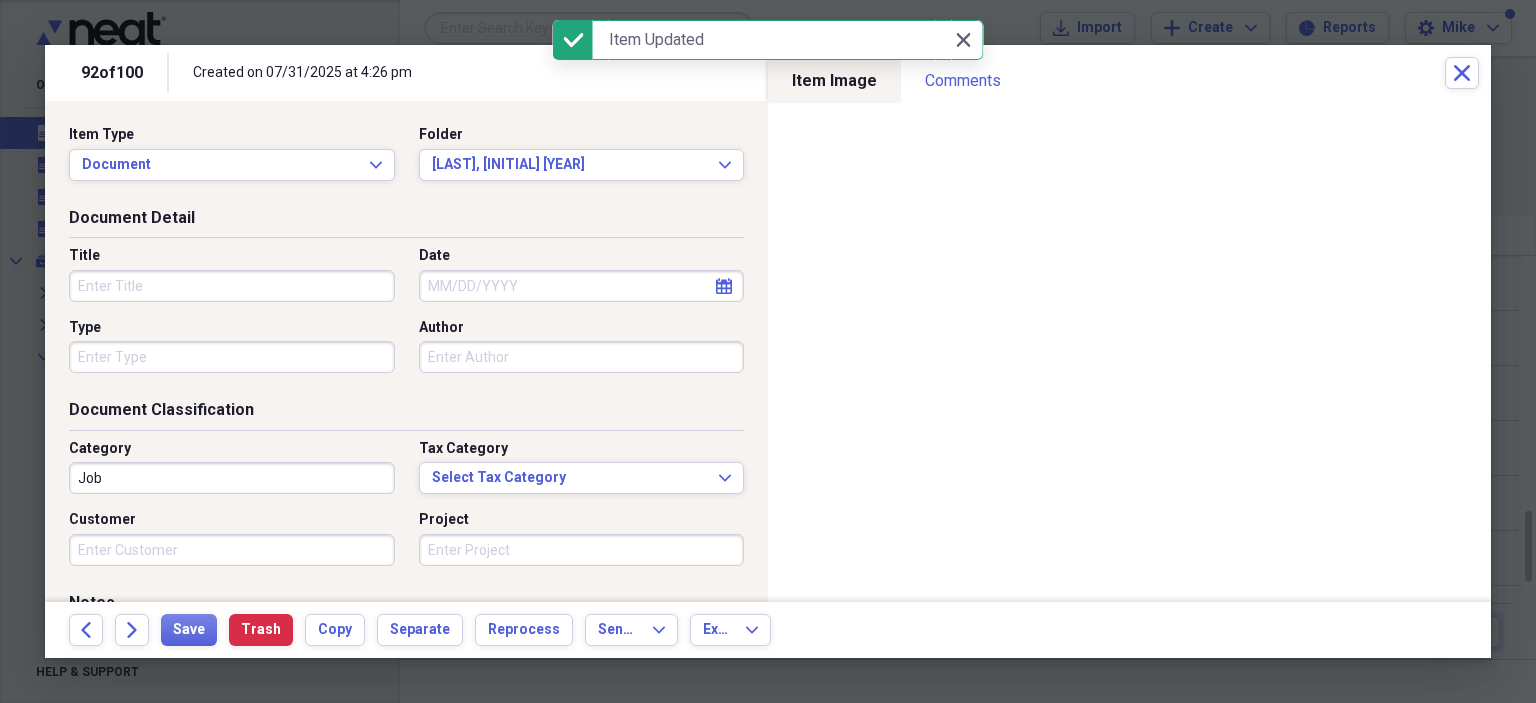 drag, startPoint x: 95, startPoint y: 623, endPoint x: 133, endPoint y: 285, distance: 340.1294 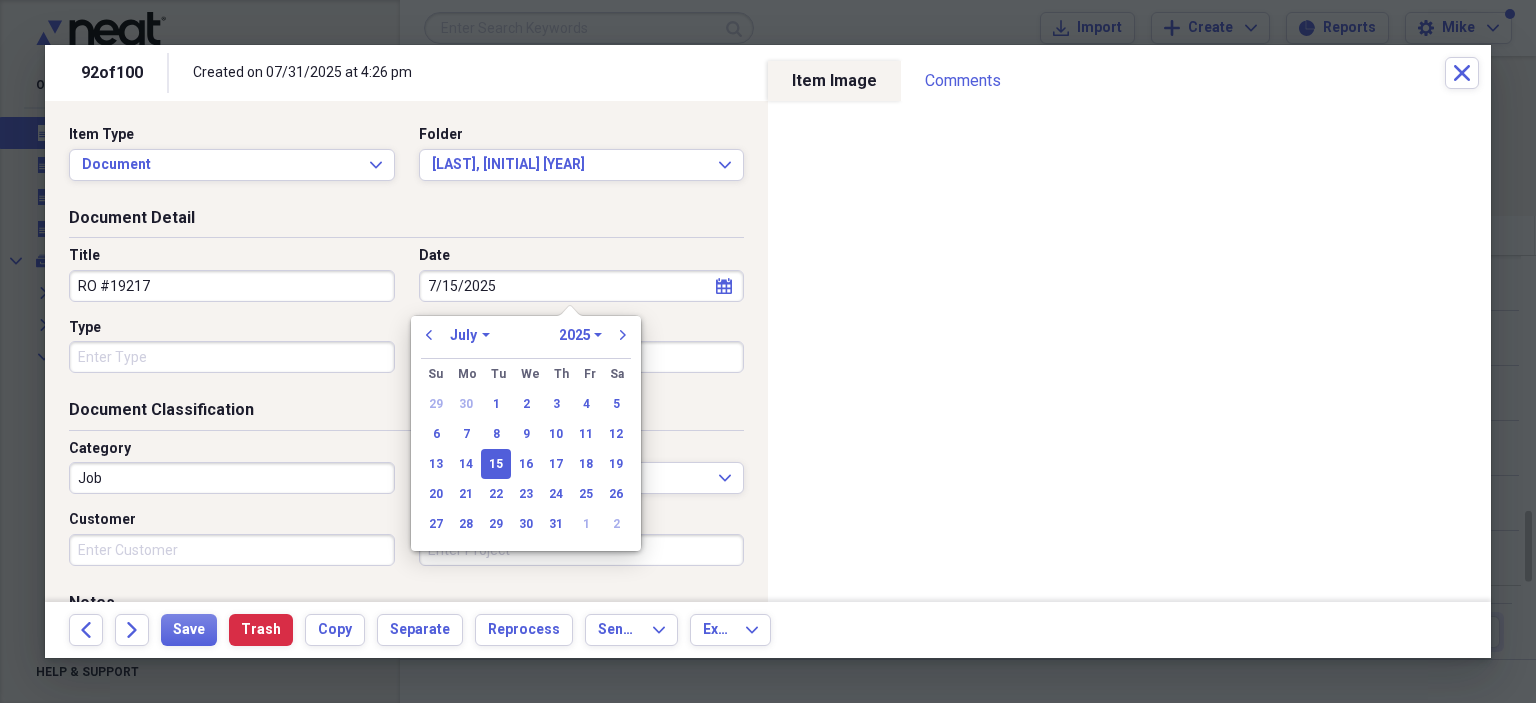 click on "Type" at bounding box center (232, 357) 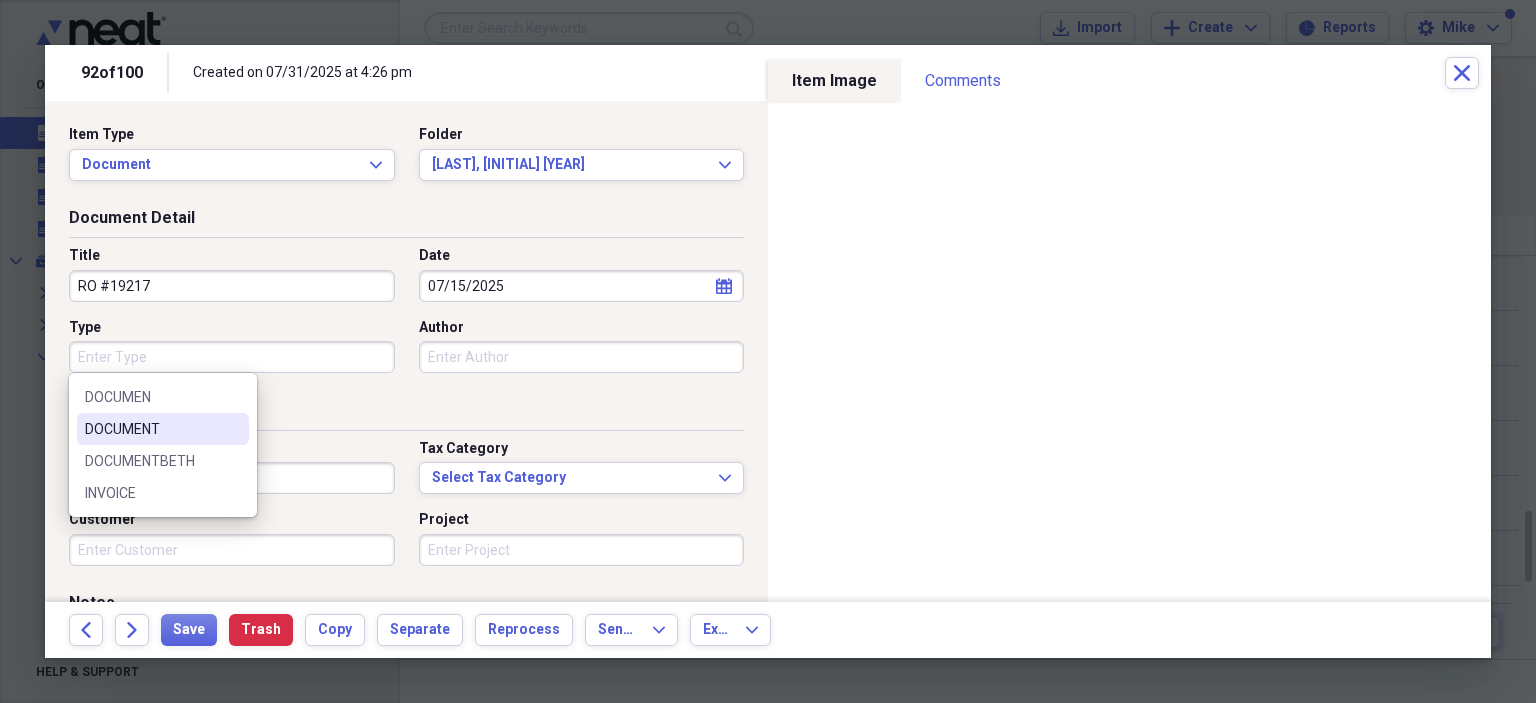 click on "DOCUMENT" at bounding box center (151, 429) 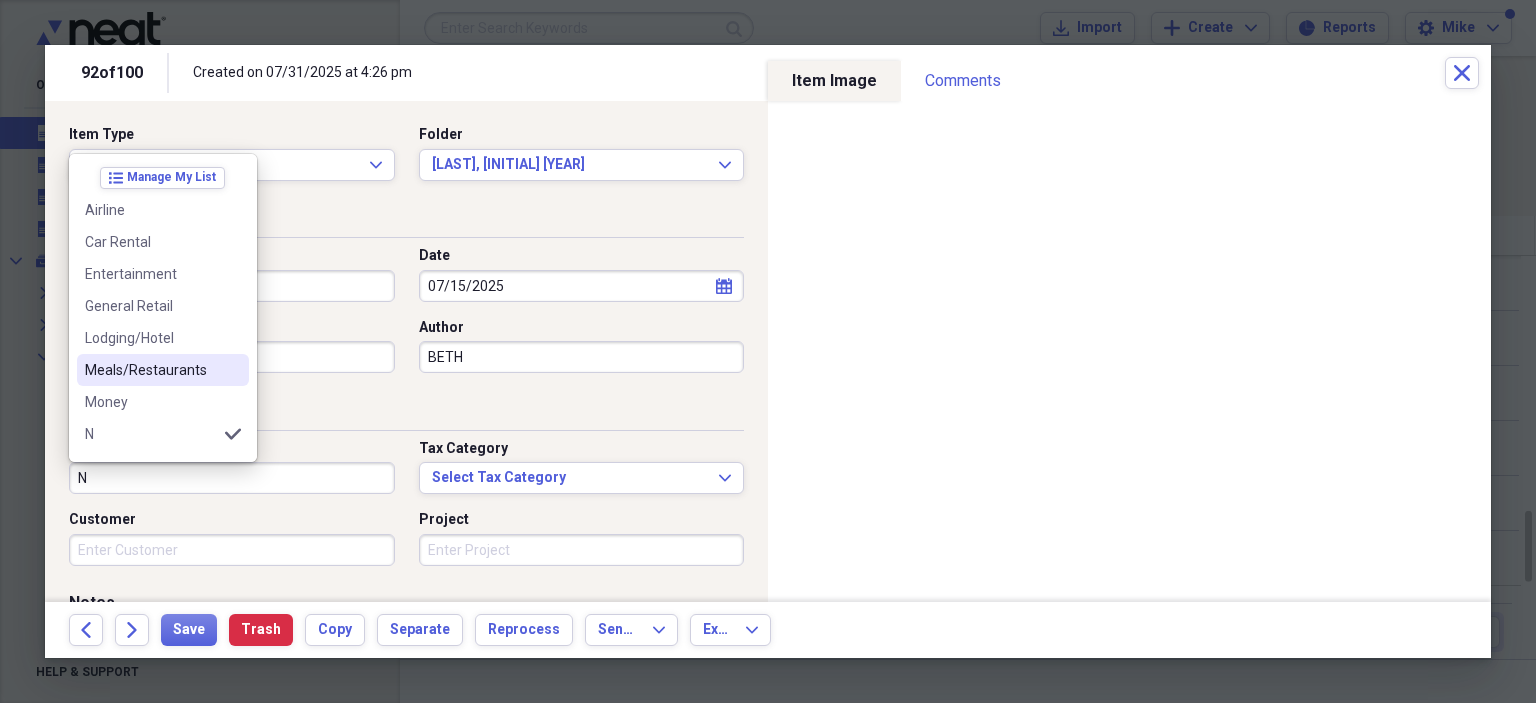 scroll, scrollTop: 100, scrollLeft: 0, axis: vertical 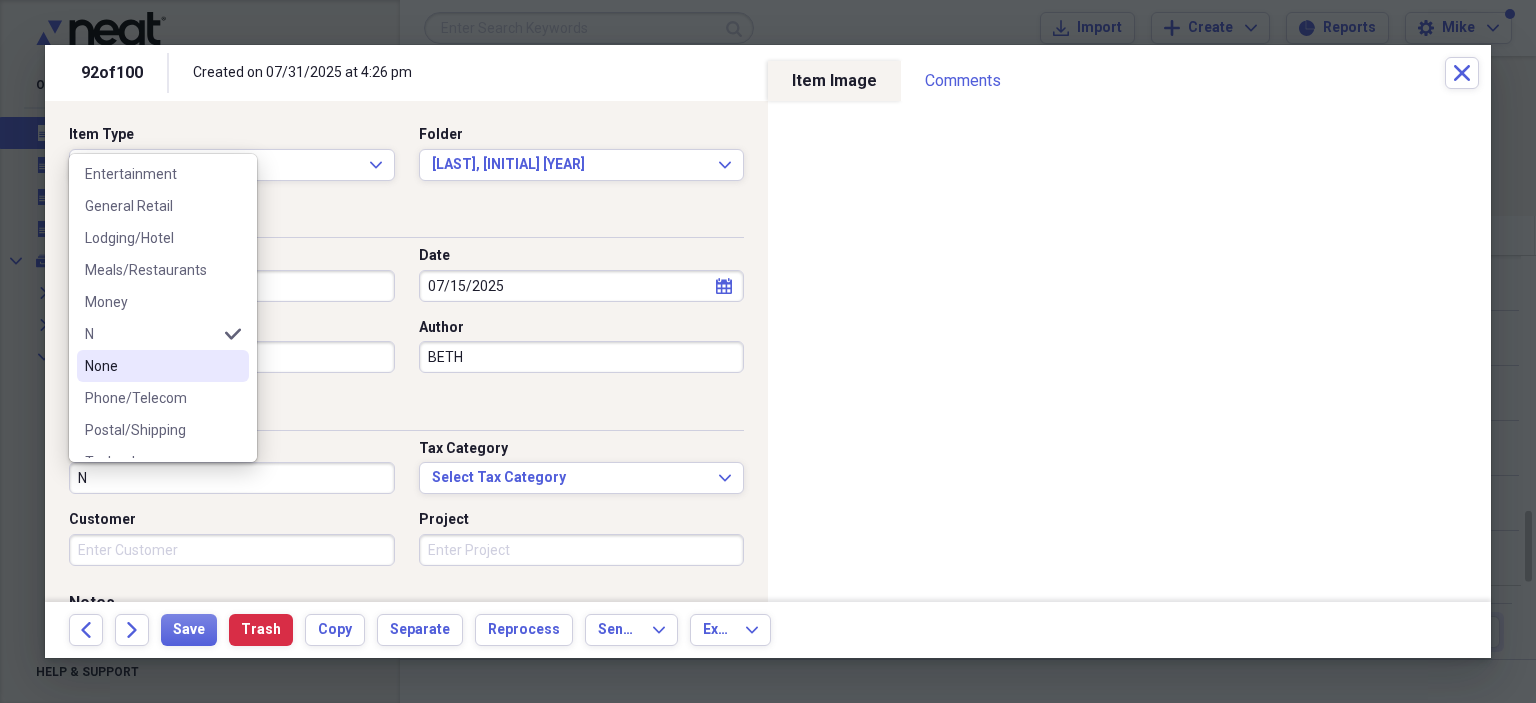 drag, startPoint x: 131, startPoint y: 357, endPoint x: 144, endPoint y: 372, distance: 19.849434 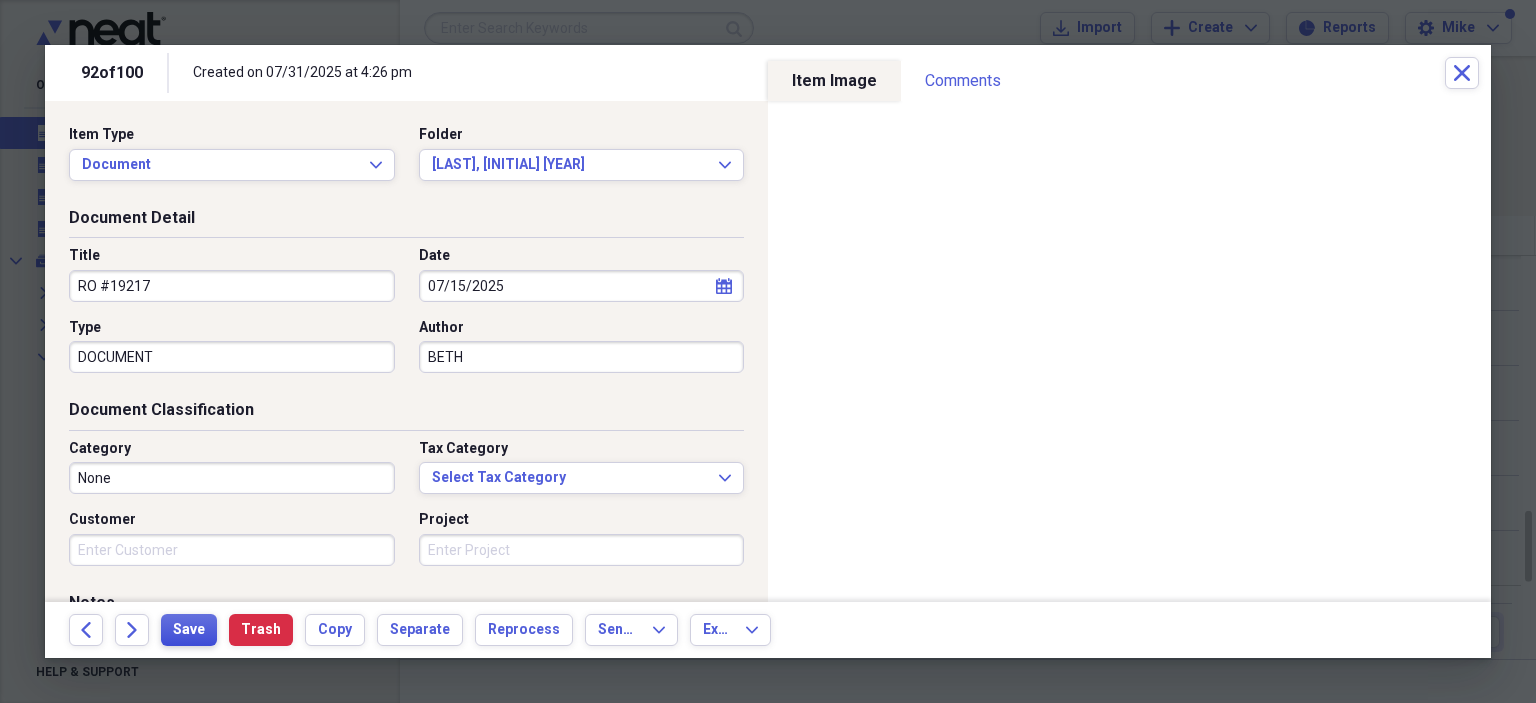 click on "Save" at bounding box center (189, 630) 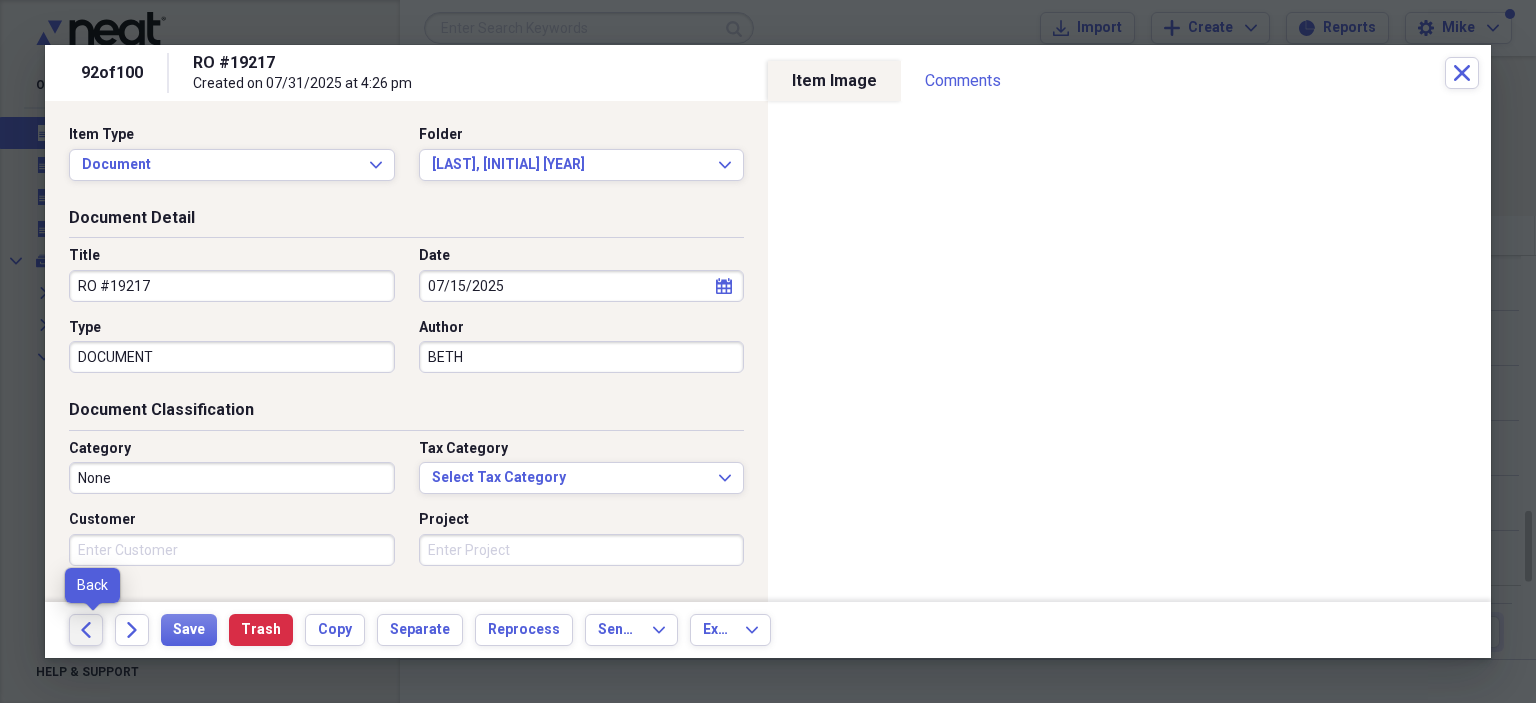 click on "Back" at bounding box center [86, 630] 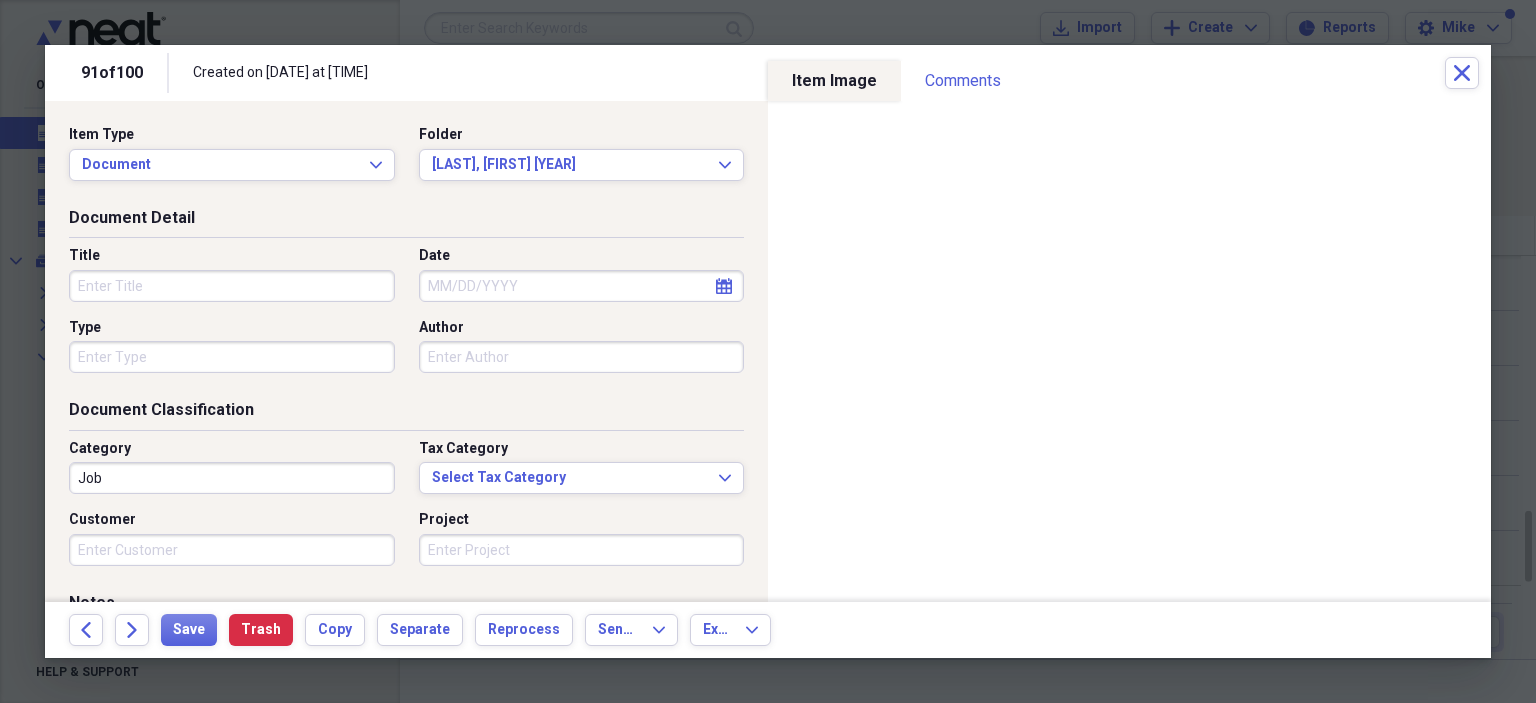 click on "Title" at bounding box center [232, 286] 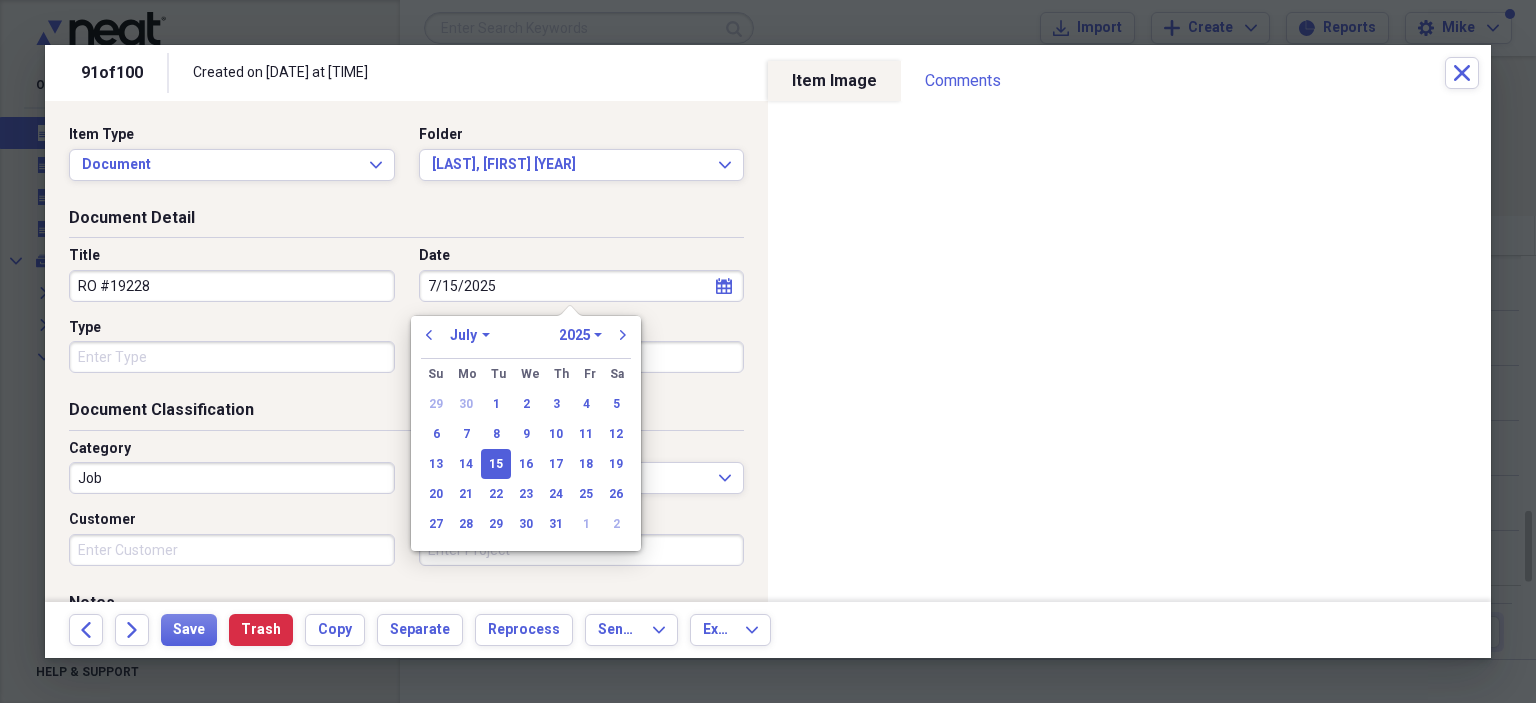 click on "Type" at bounding box center [232, 357] 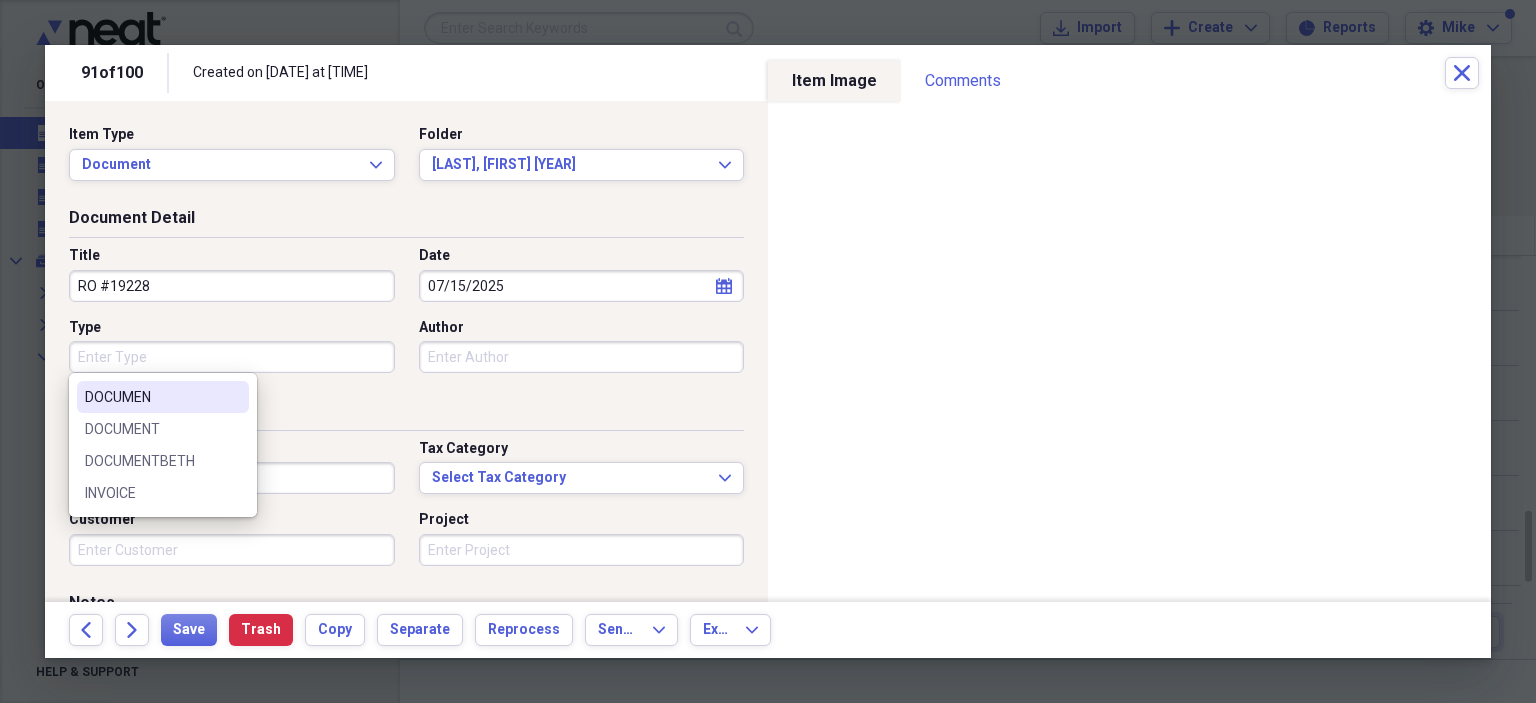 click on "DOCUMENT" at bounding box center [163, 429] 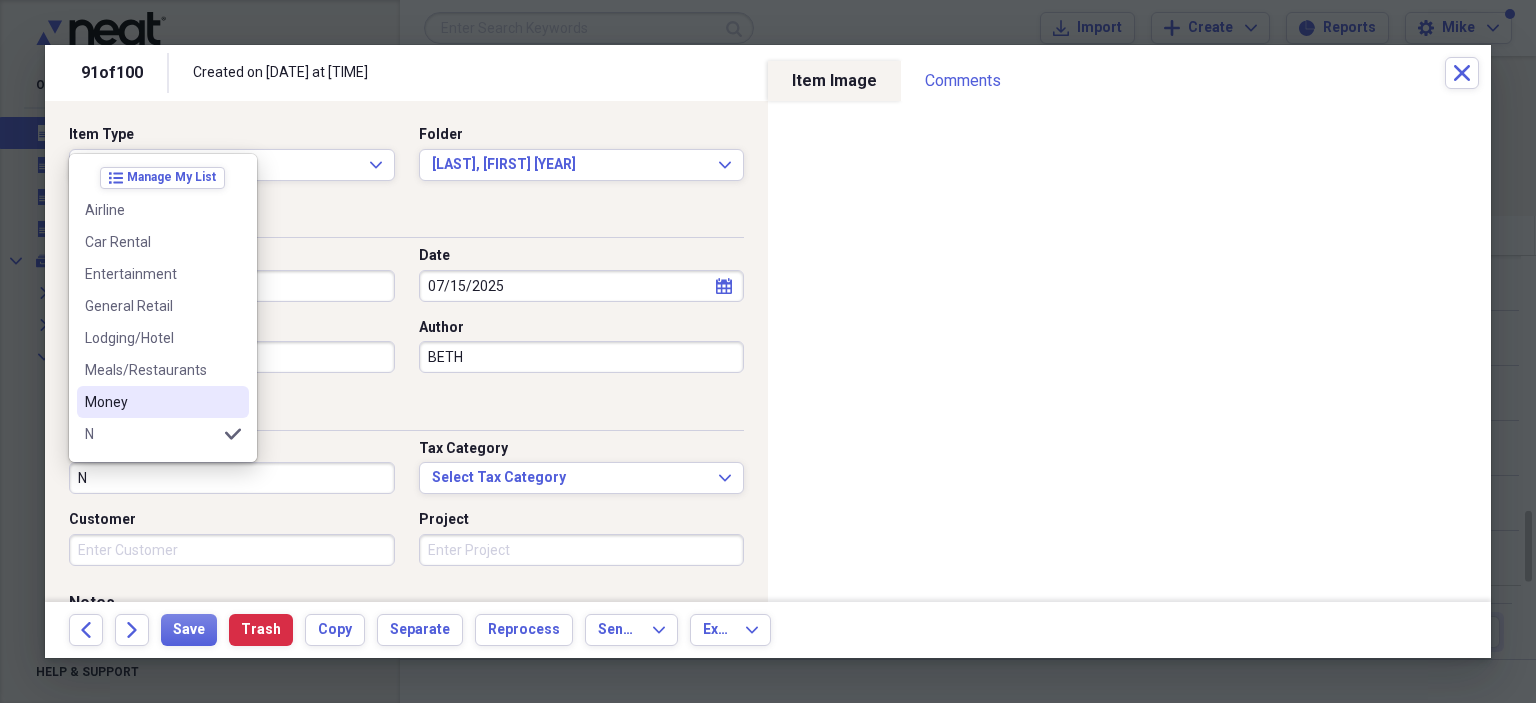 scroll, scrollTop: 100, scrollLeft: 0, axis: vertical 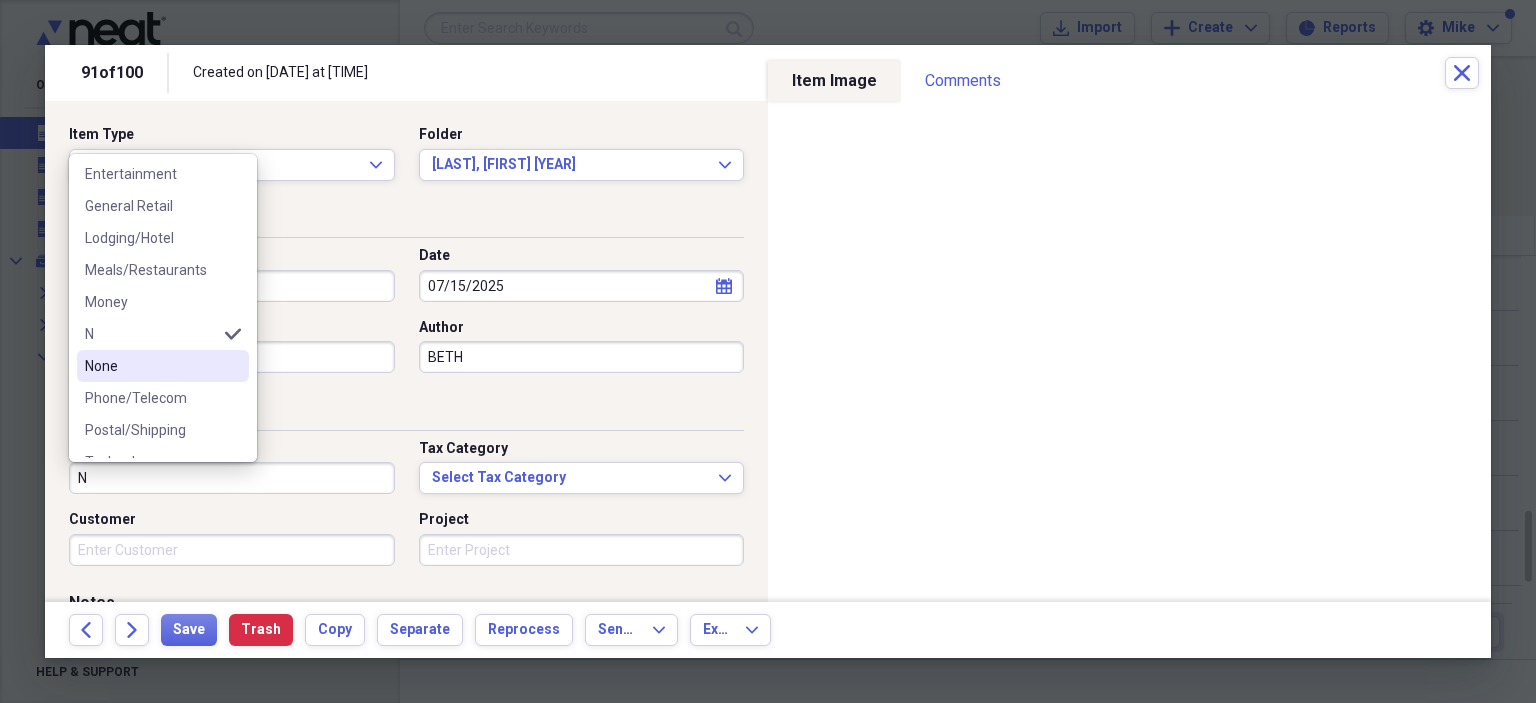click on "None" at bounding box center (151, 366) 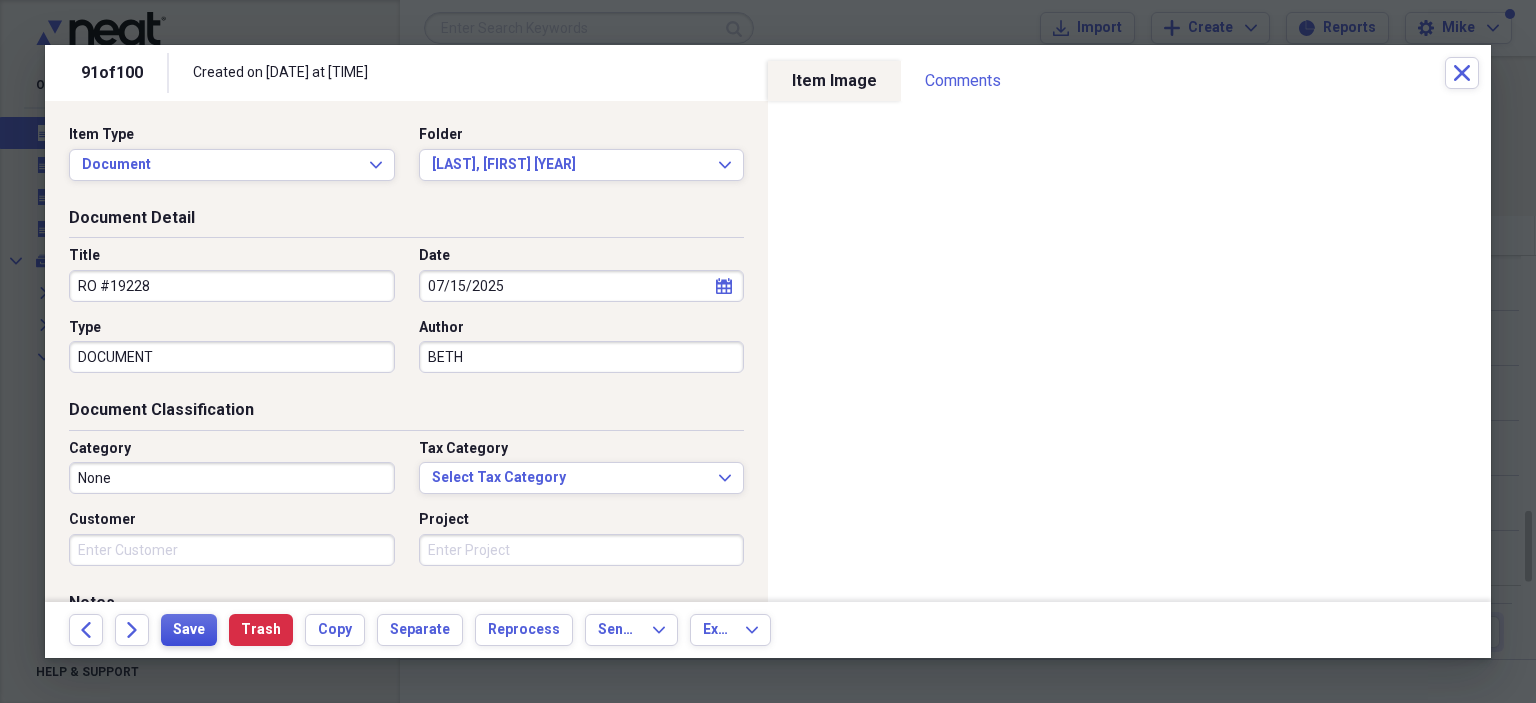 click on "Save" at bounding box center (189, 630) 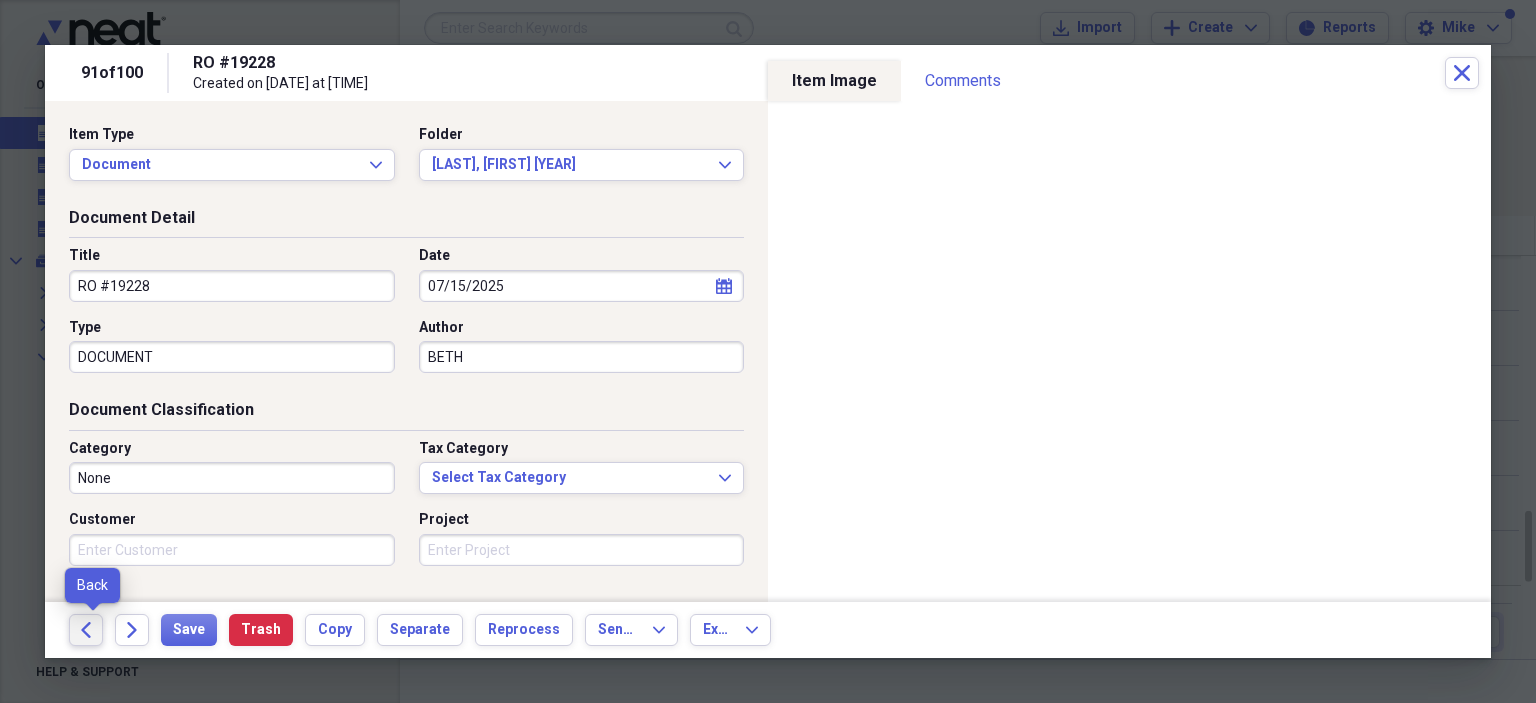 click on "Back" 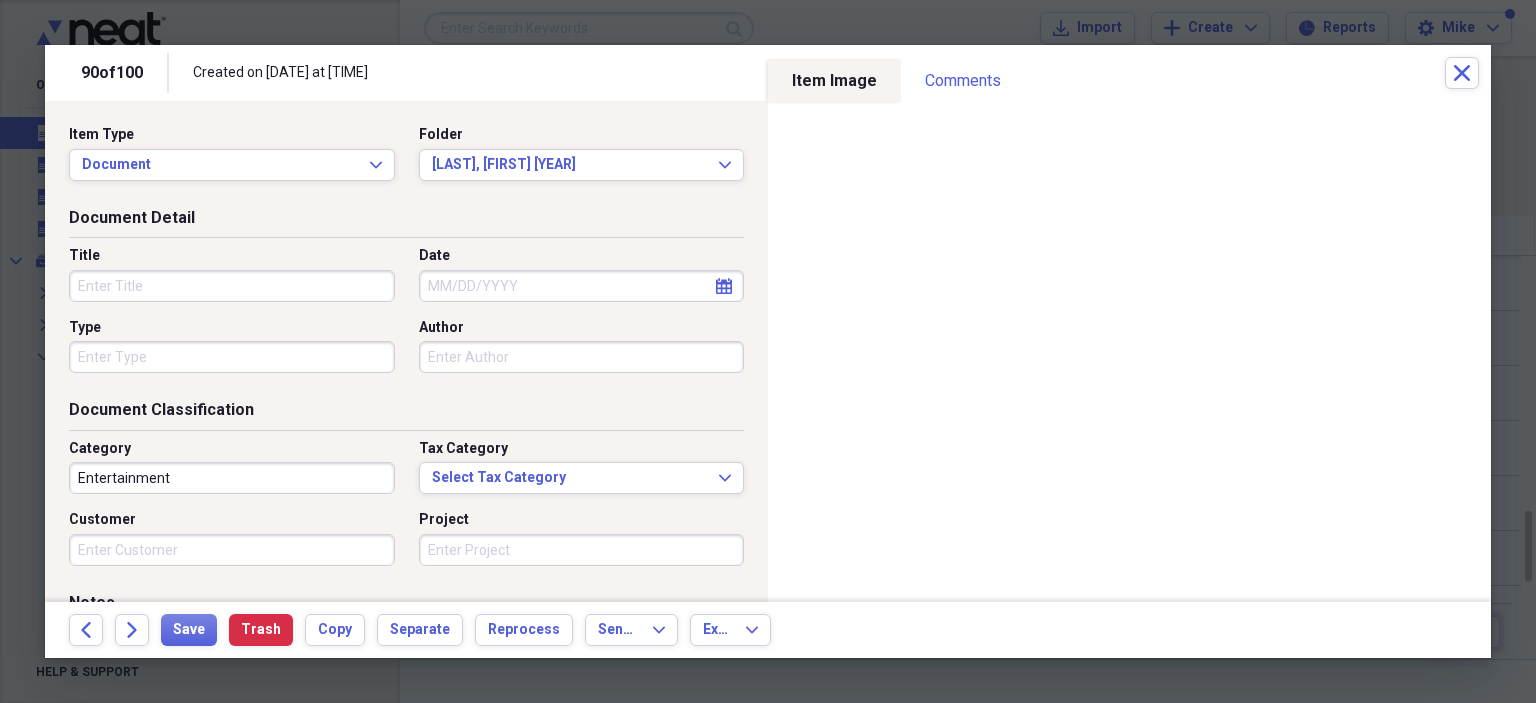 click on "Title" at bounding box center (232, 286) 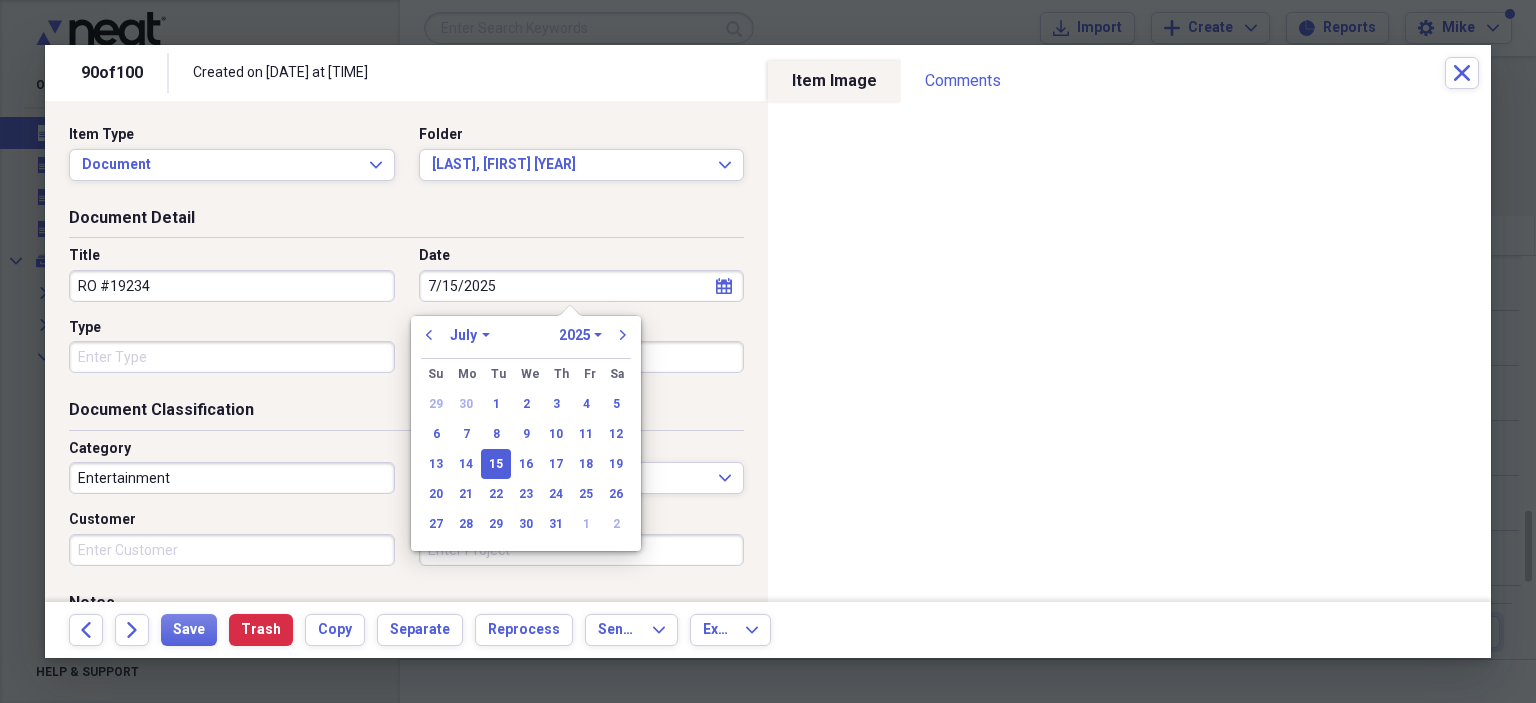 click on "Type" at bounding box center [232, 357] 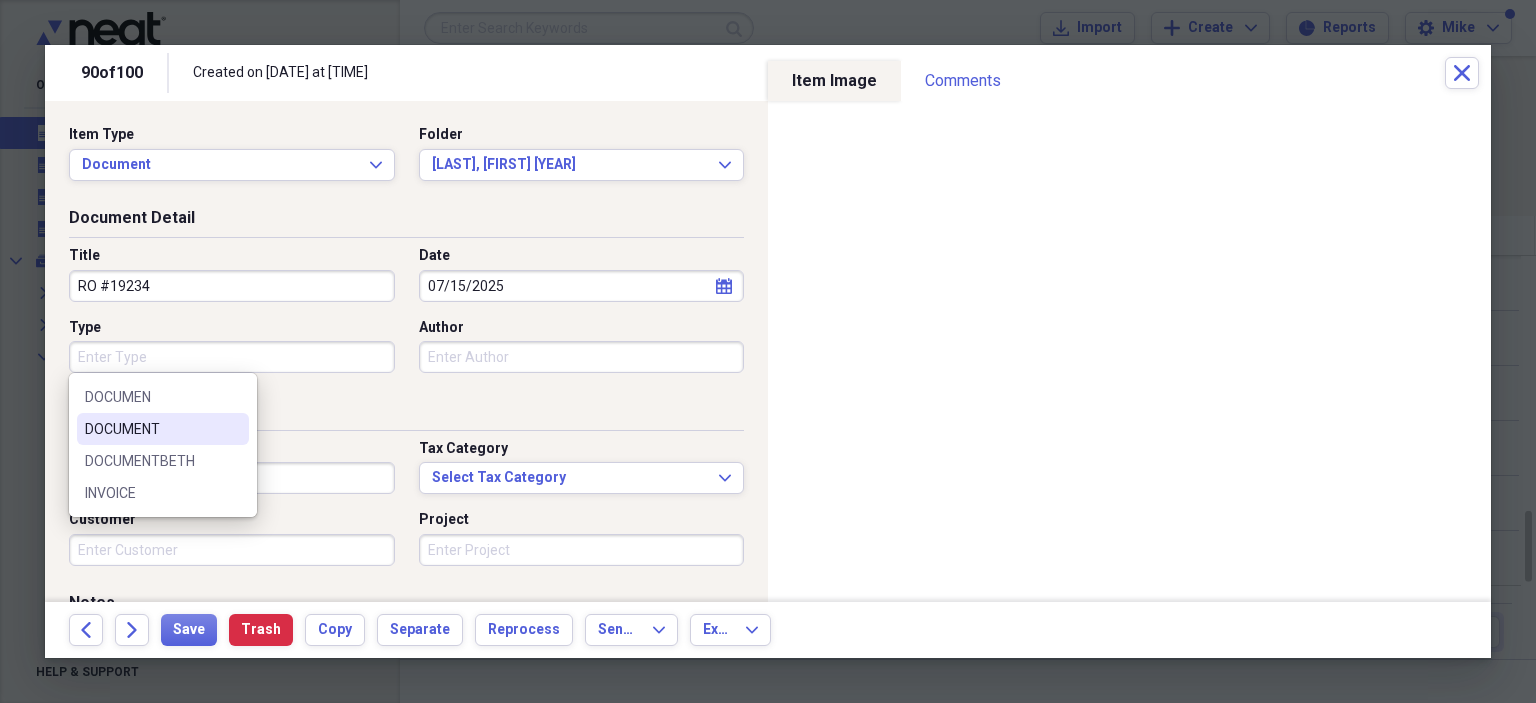 drag, startPoint x: 137, startPoint y: 419, endPoint x: 275, endPoint y: 402, distance: 139.04315 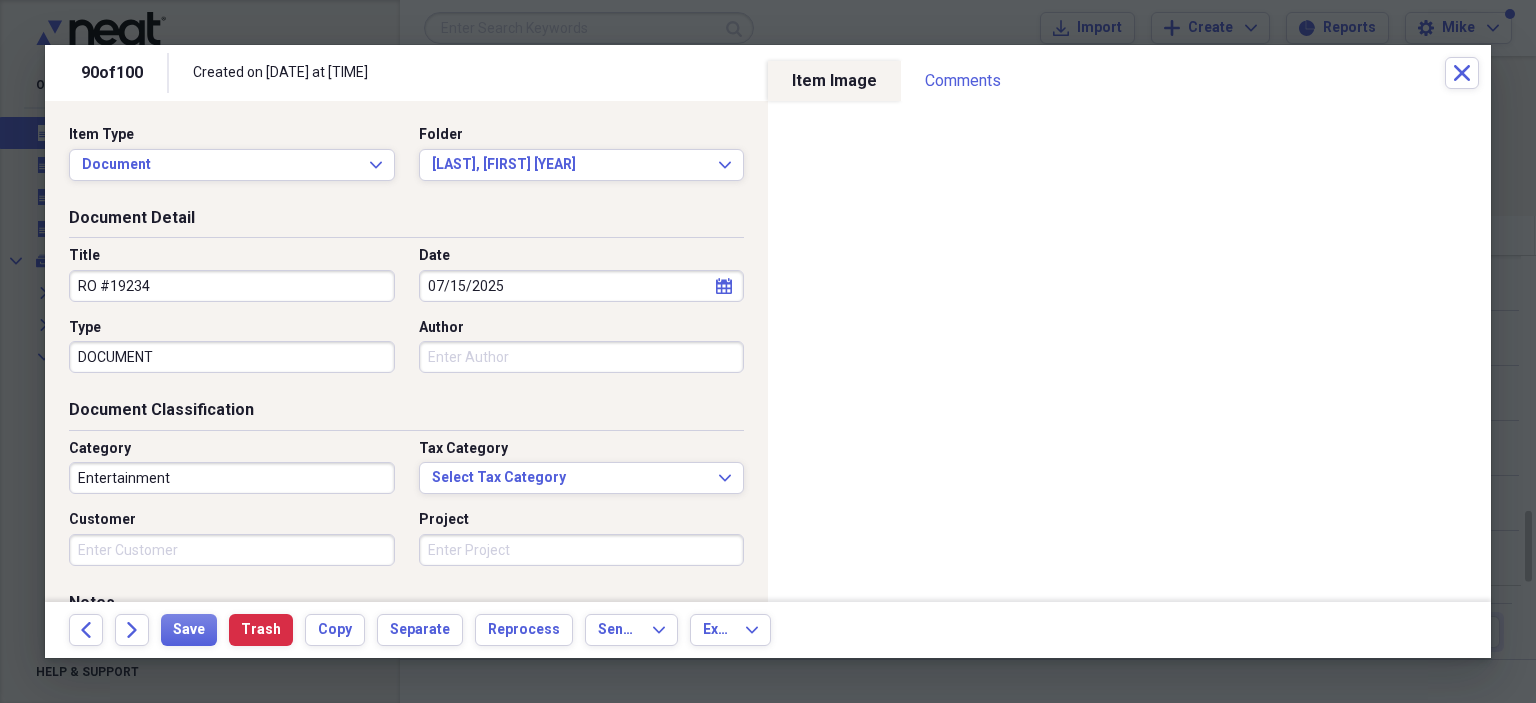 click on "Author" at bounding box center (582, 357) 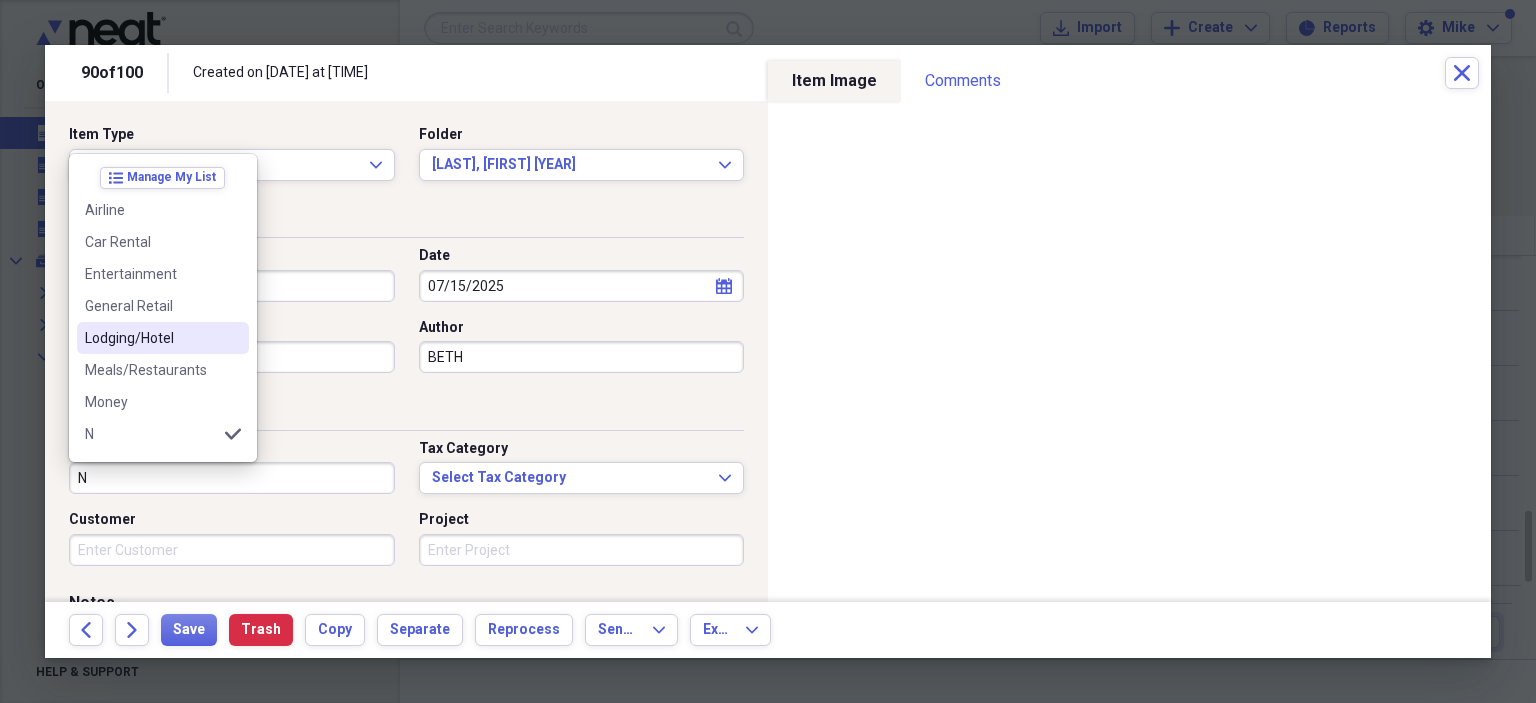 scroll, scrollTop: 156, scrollLeft: 0, axis: vertical 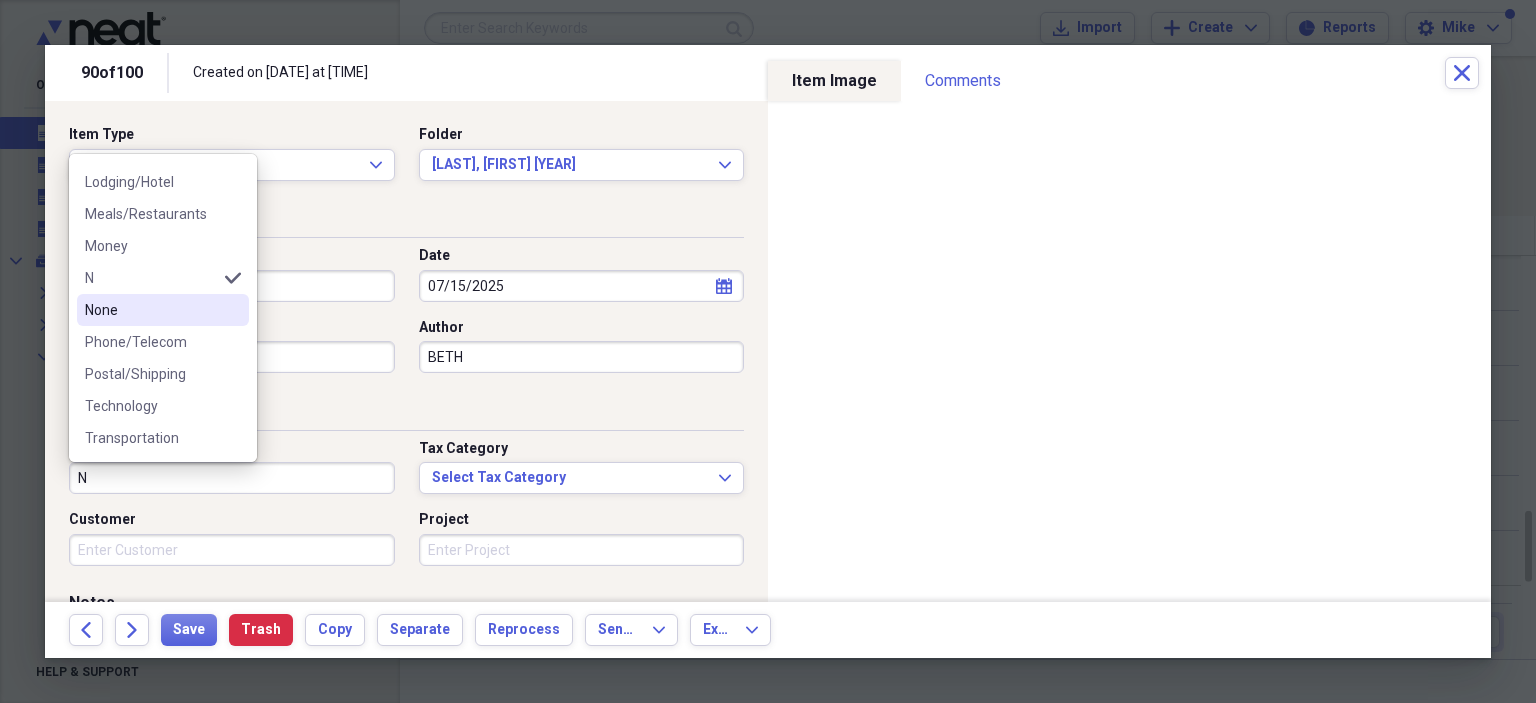 click on "None" at bounding box center (151, 310) 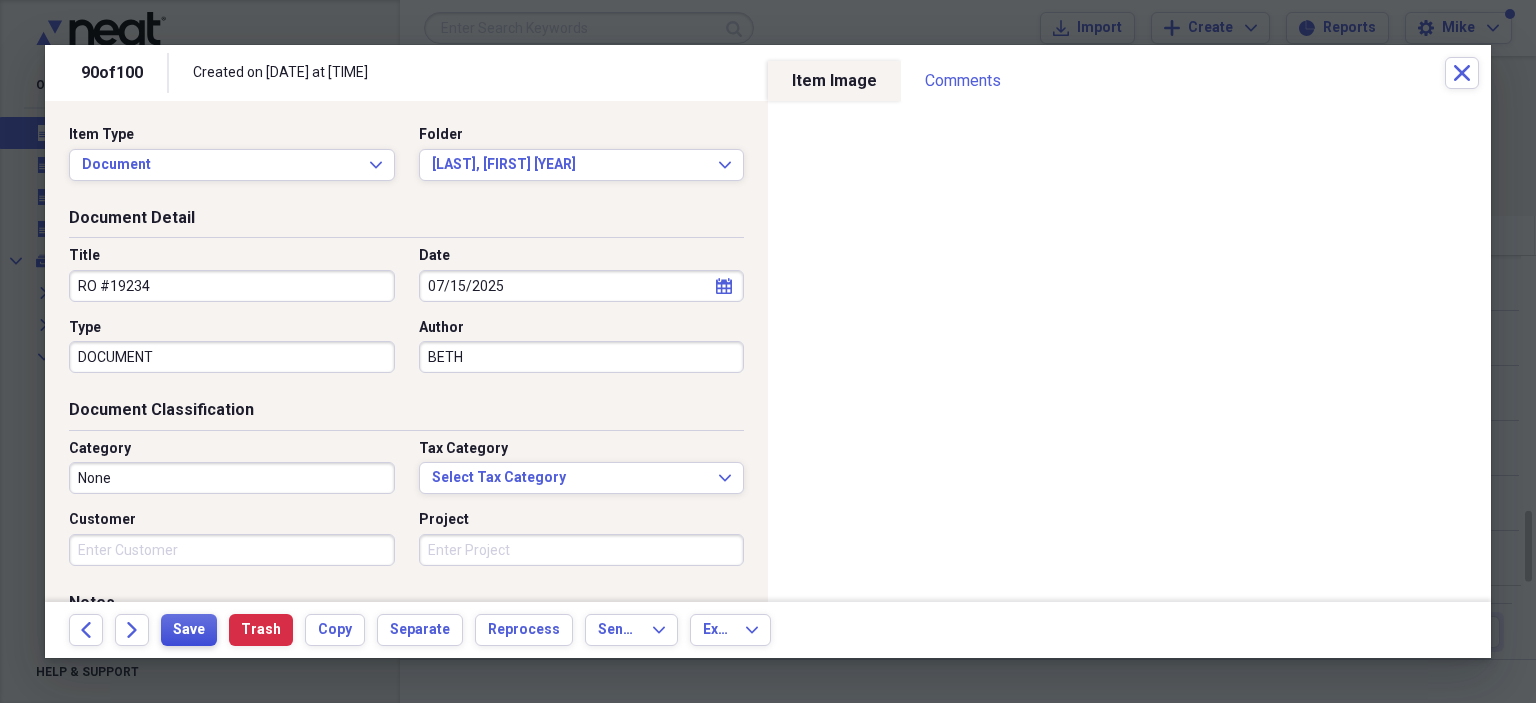 click on "Save" at bounding box center (189, 630) 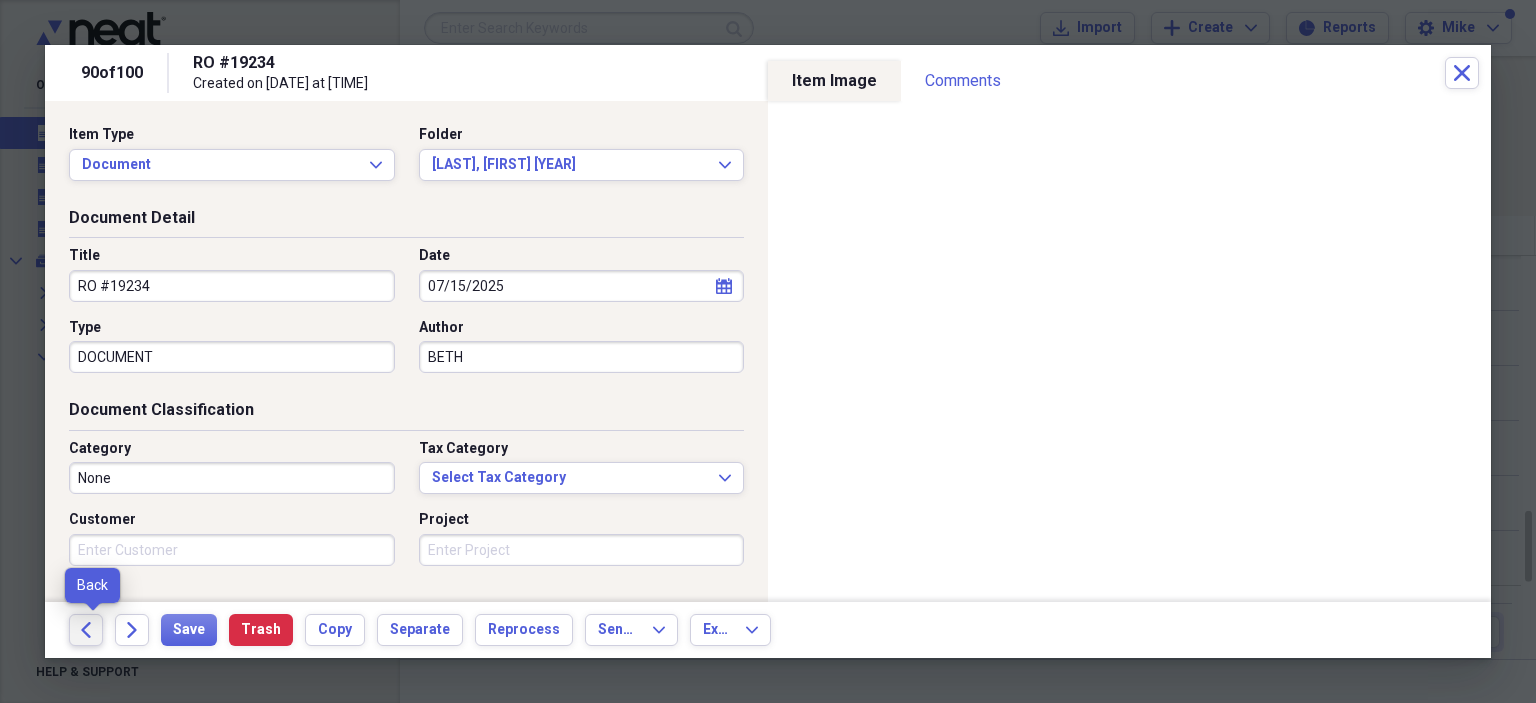 click on "Back" 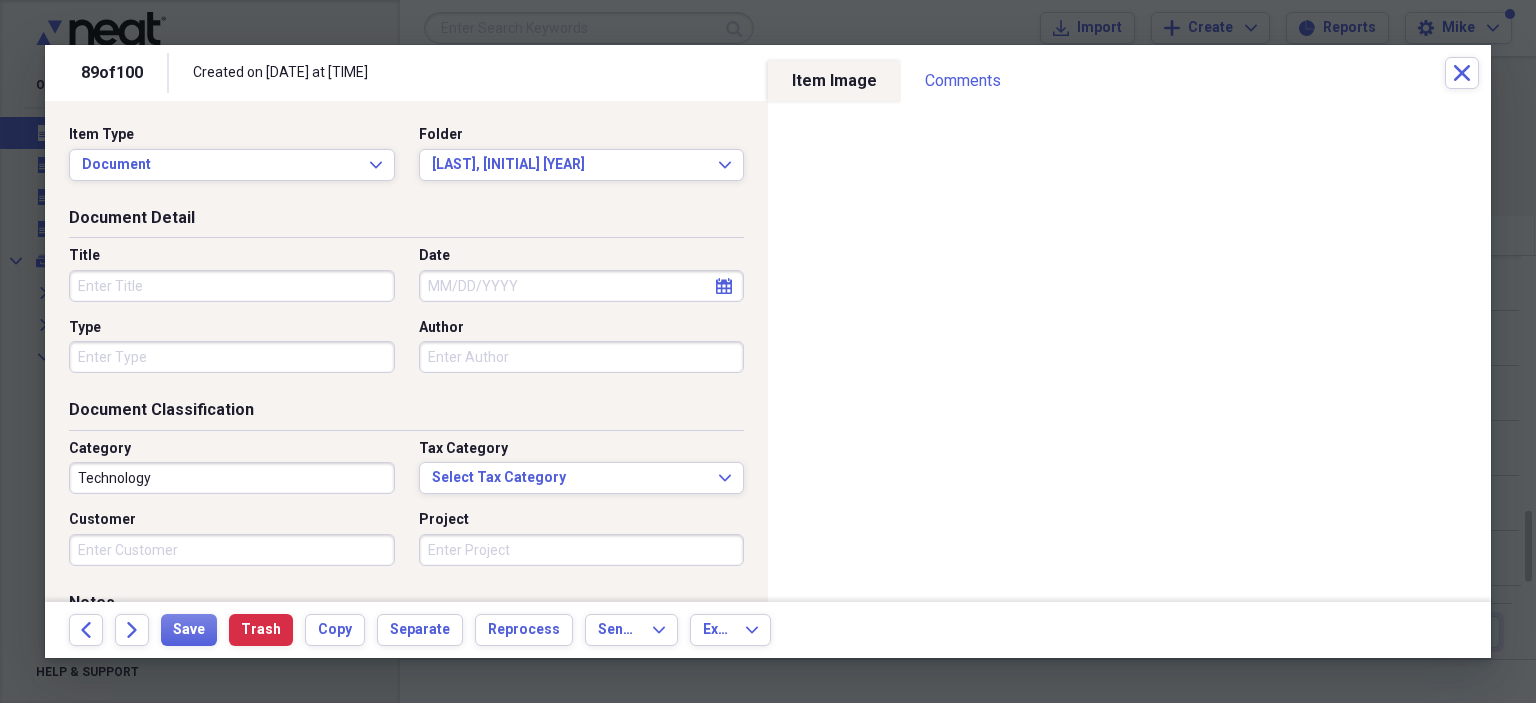 click on "Title" at bounding box center [232, 286] 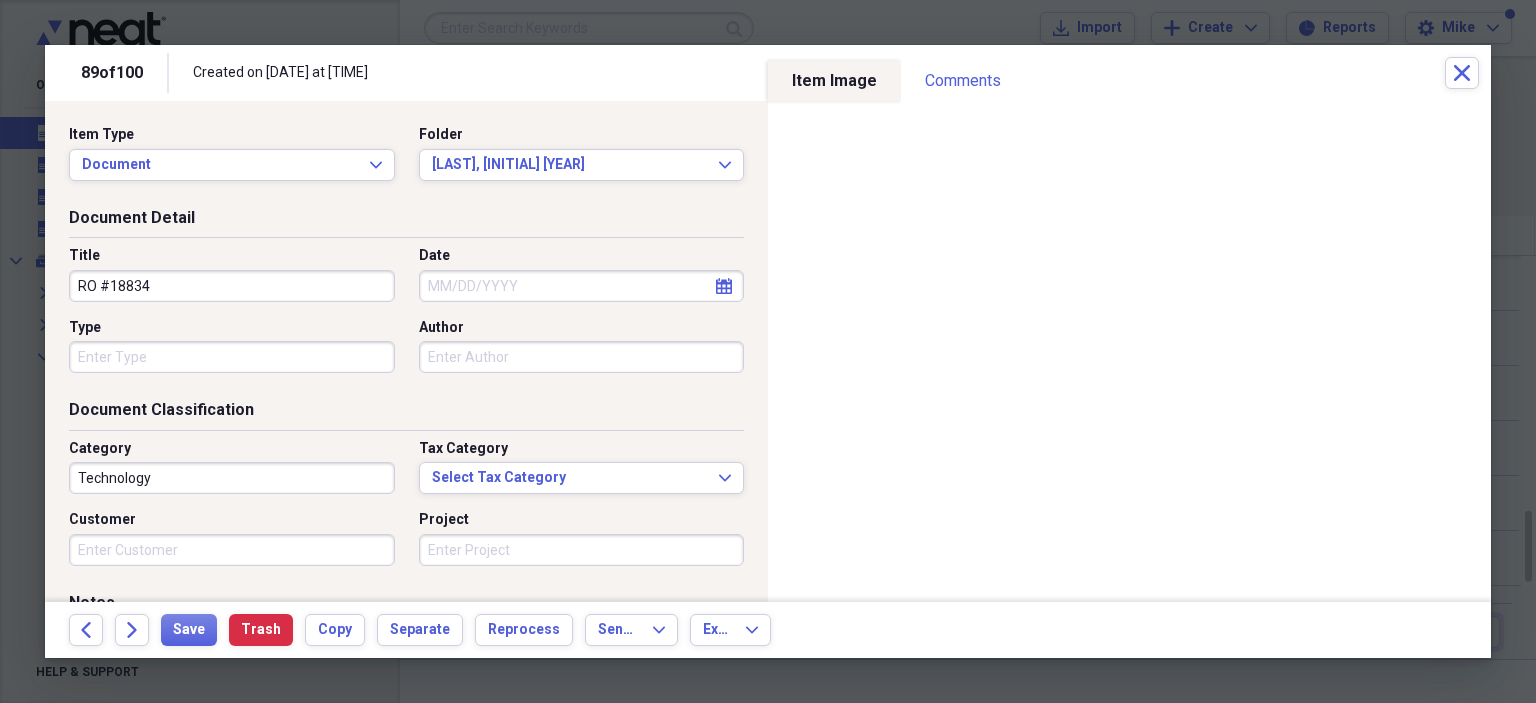 click on "Date" at bounding box center (582, 286) 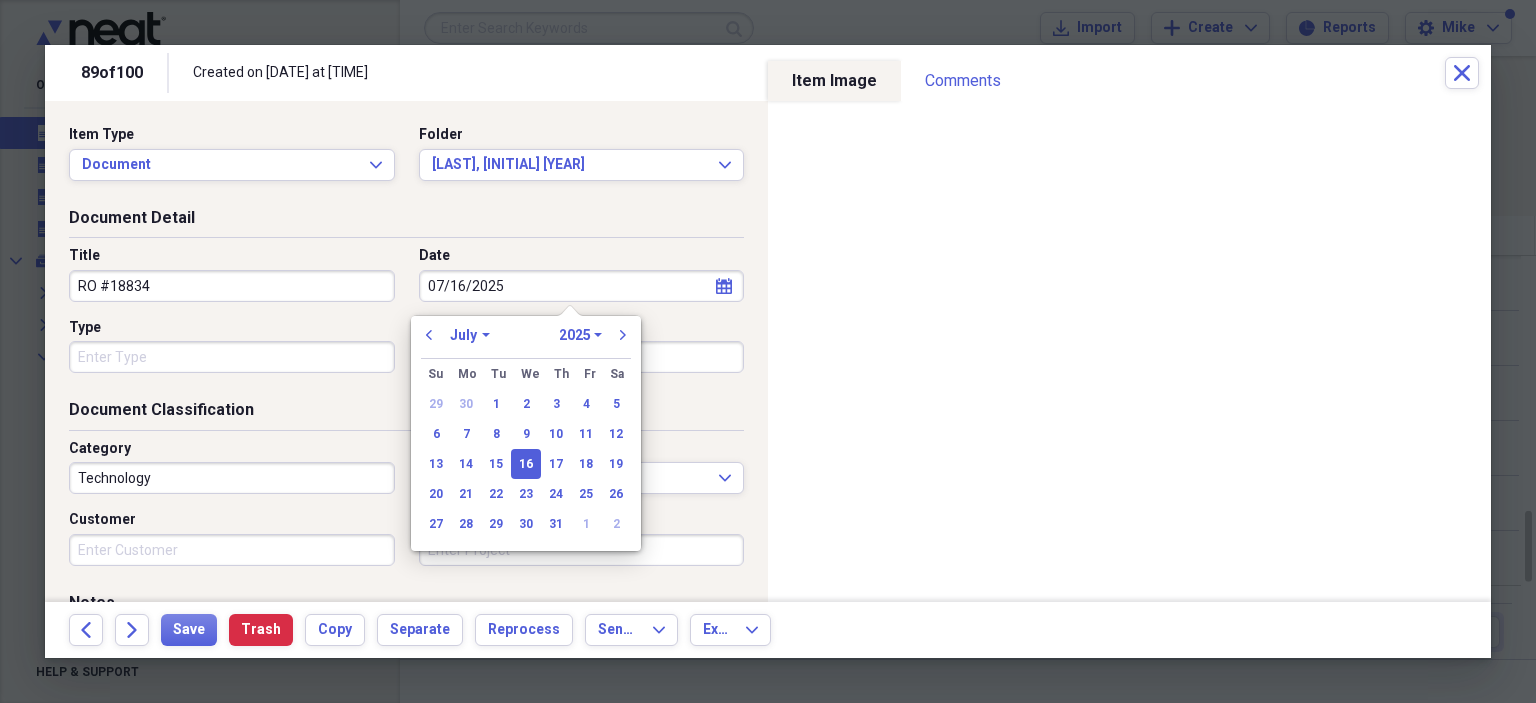 click on "Type" at bounding box center (232, 357) 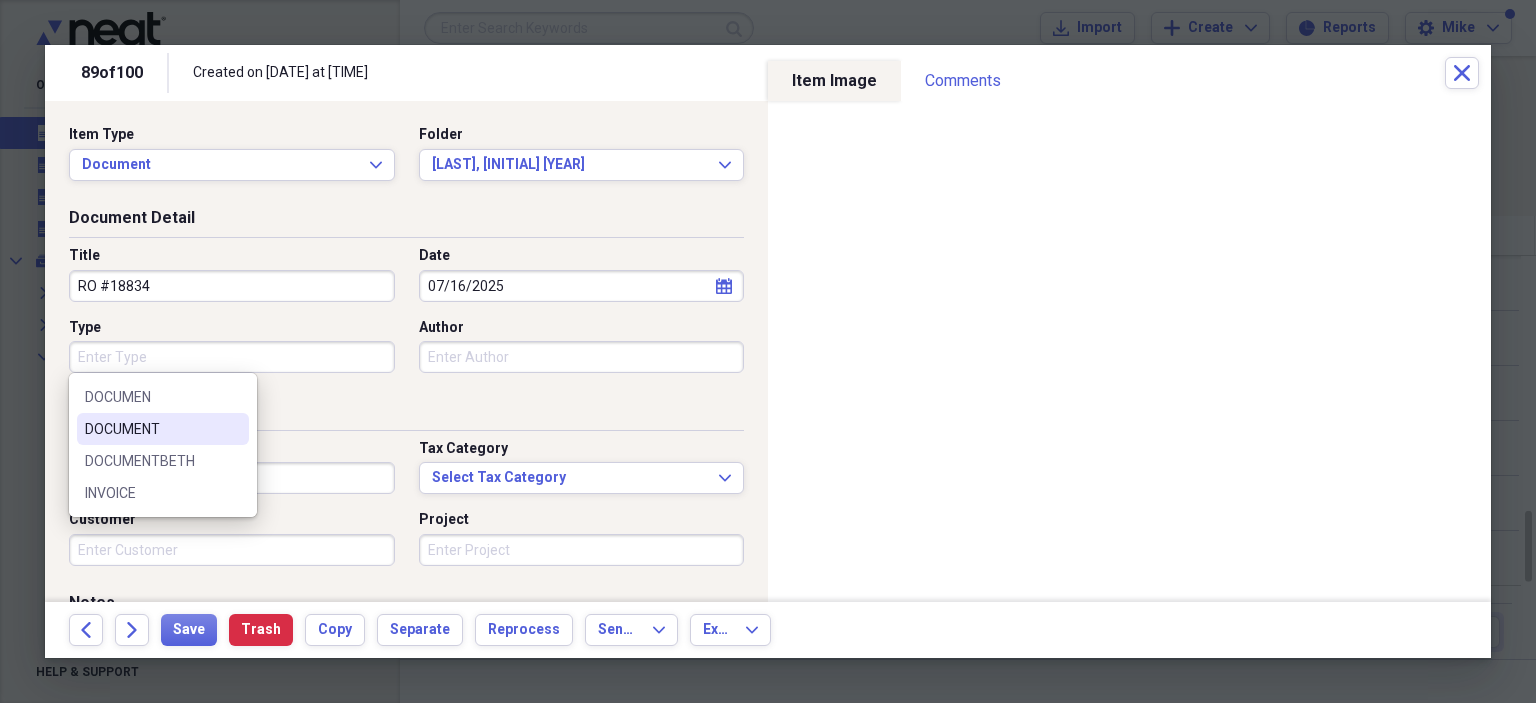 click on "DOCUMENT" at bounding box center [151, 429] 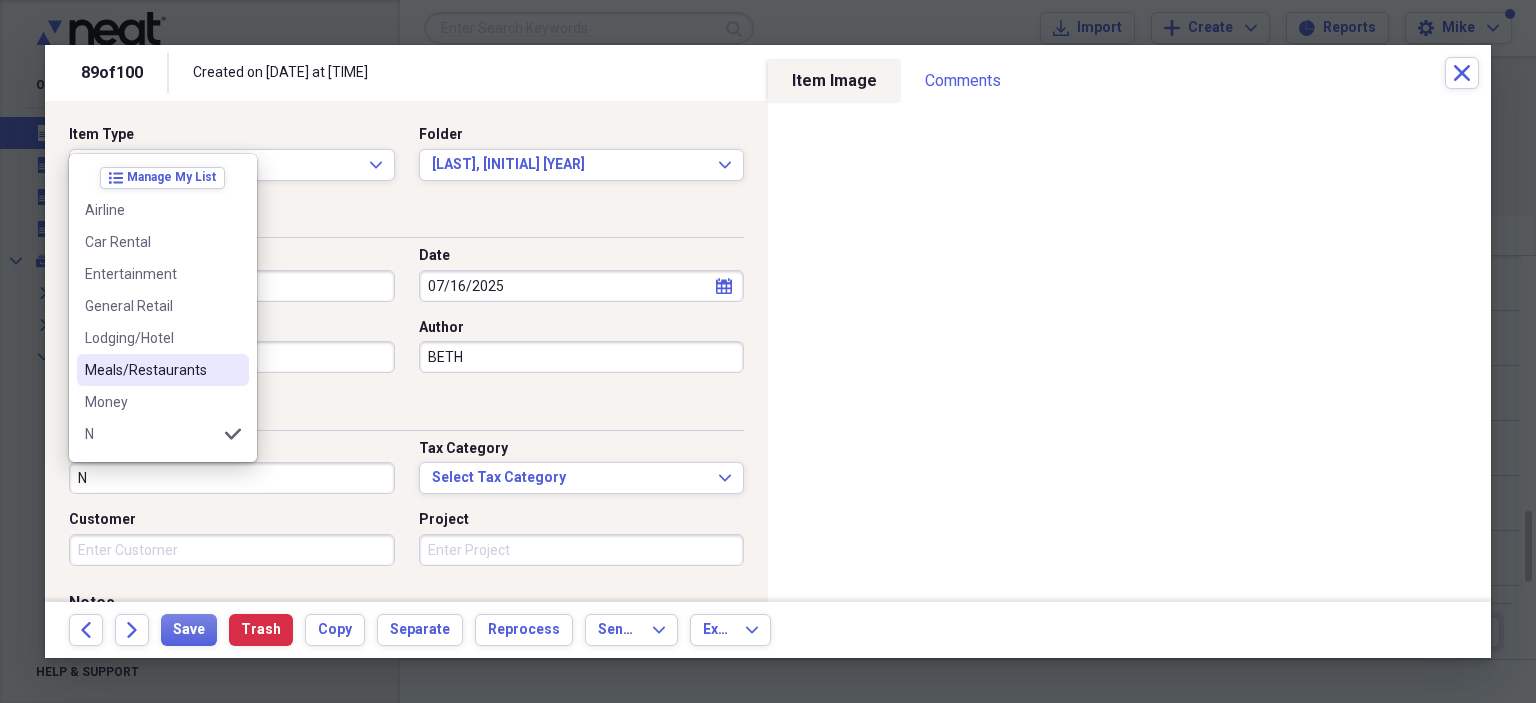 scroll, scrollTop: 100, scrollLeft: 0, axis: vertical 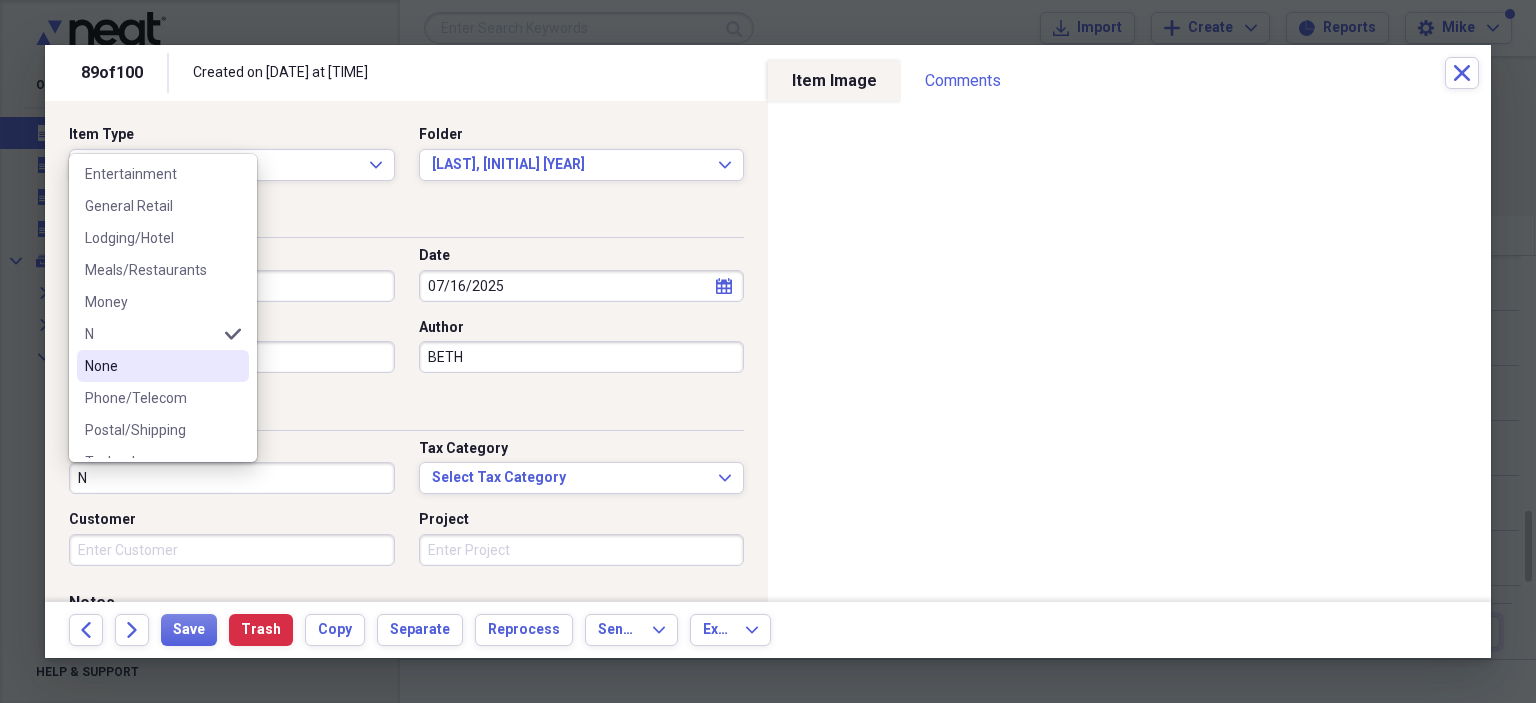 click on "None" at bounding box center (163, 366) 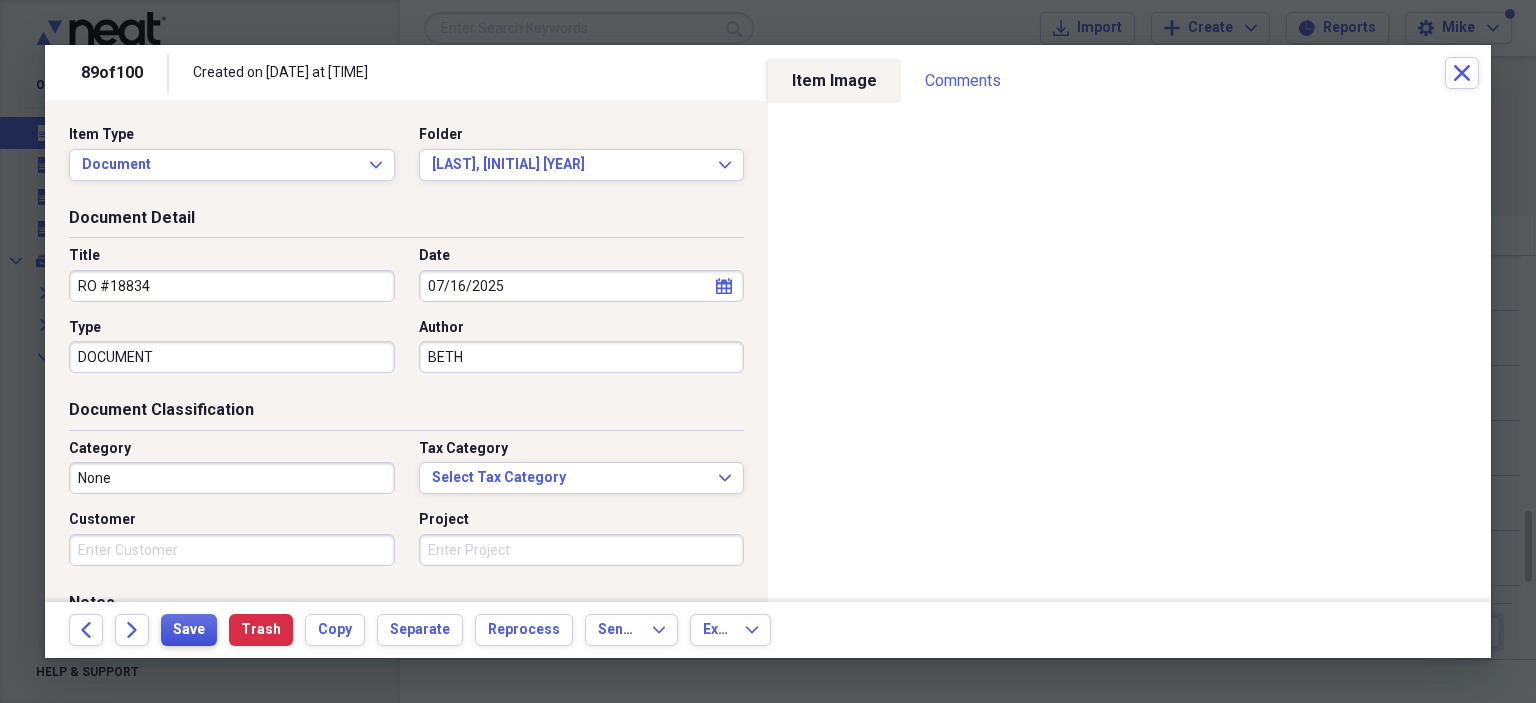 click on "Save" at bounding box center (189, 630) 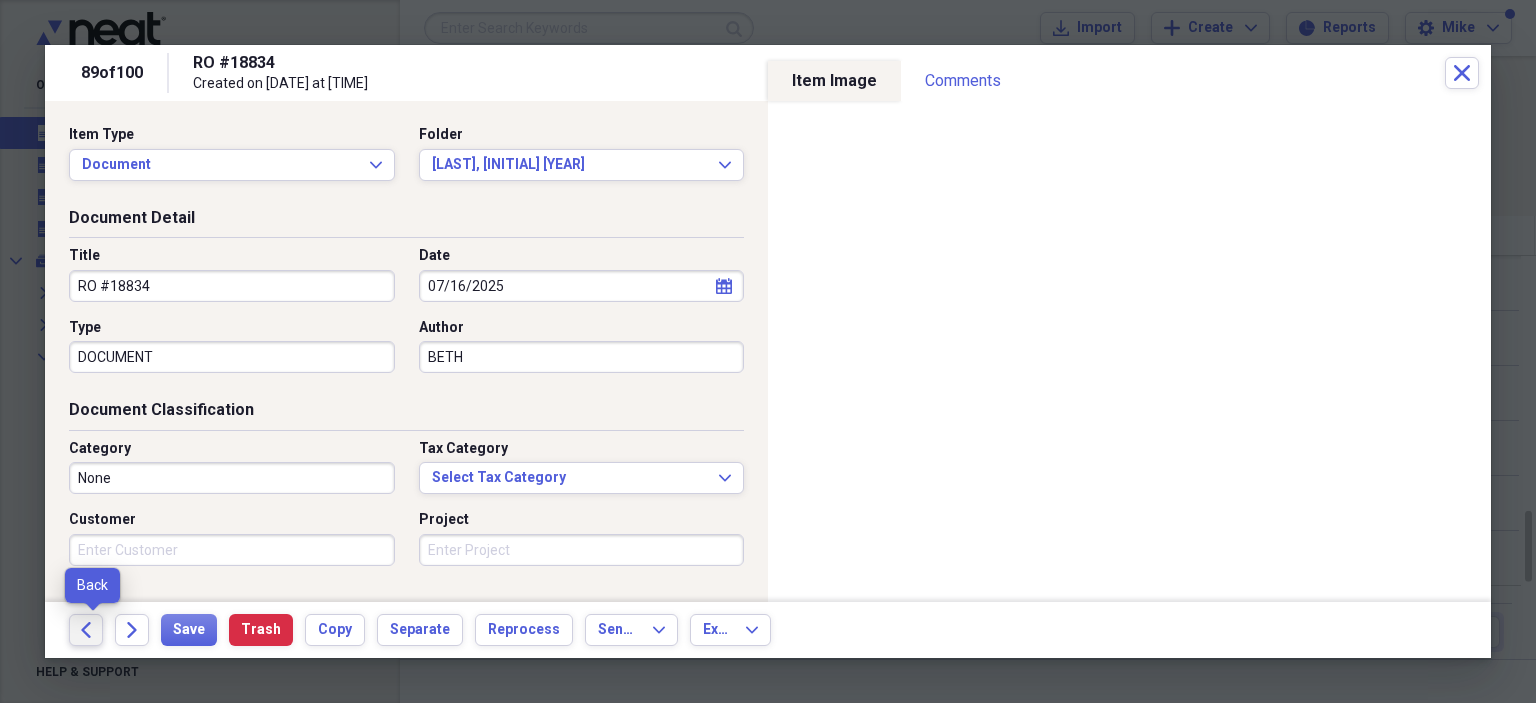 click on "Back" 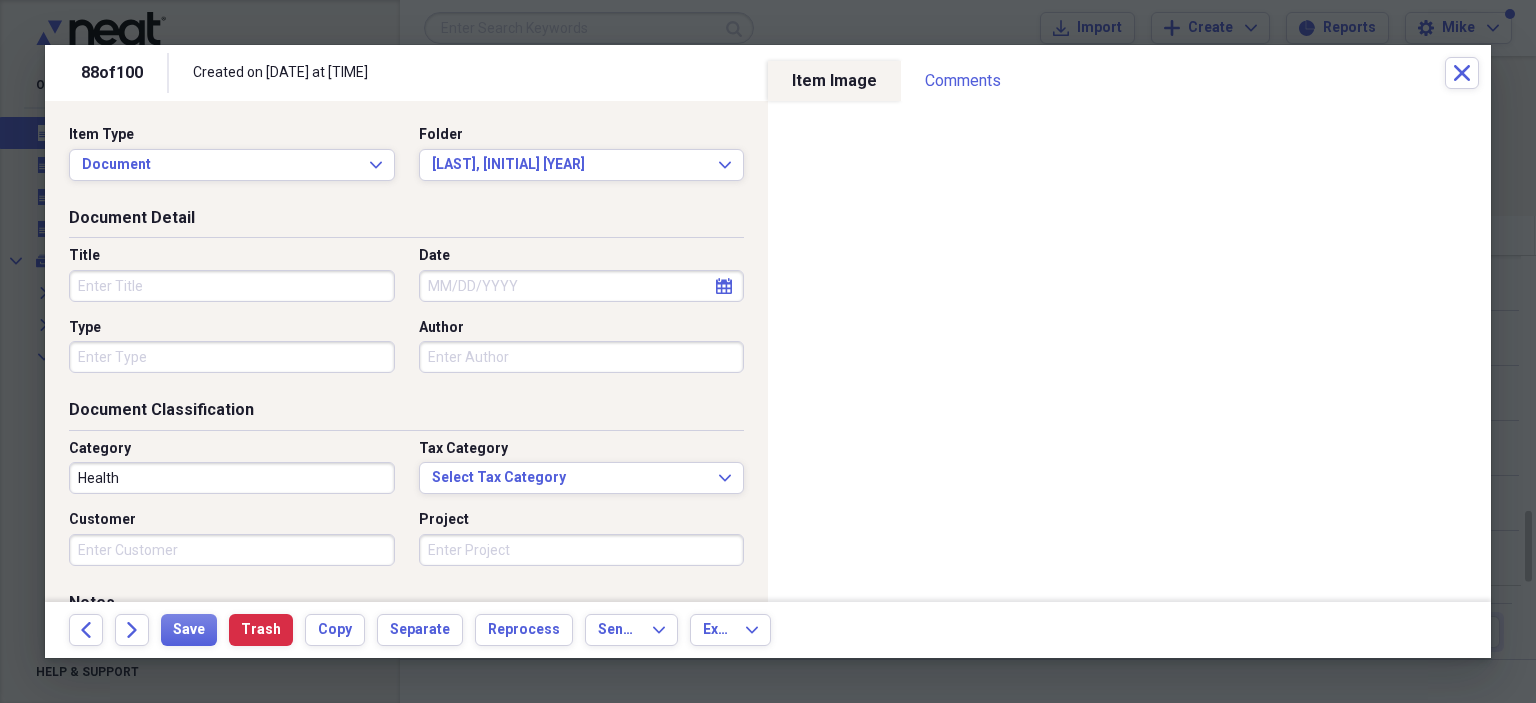 click on "Title" at bounding box center (232, 286) 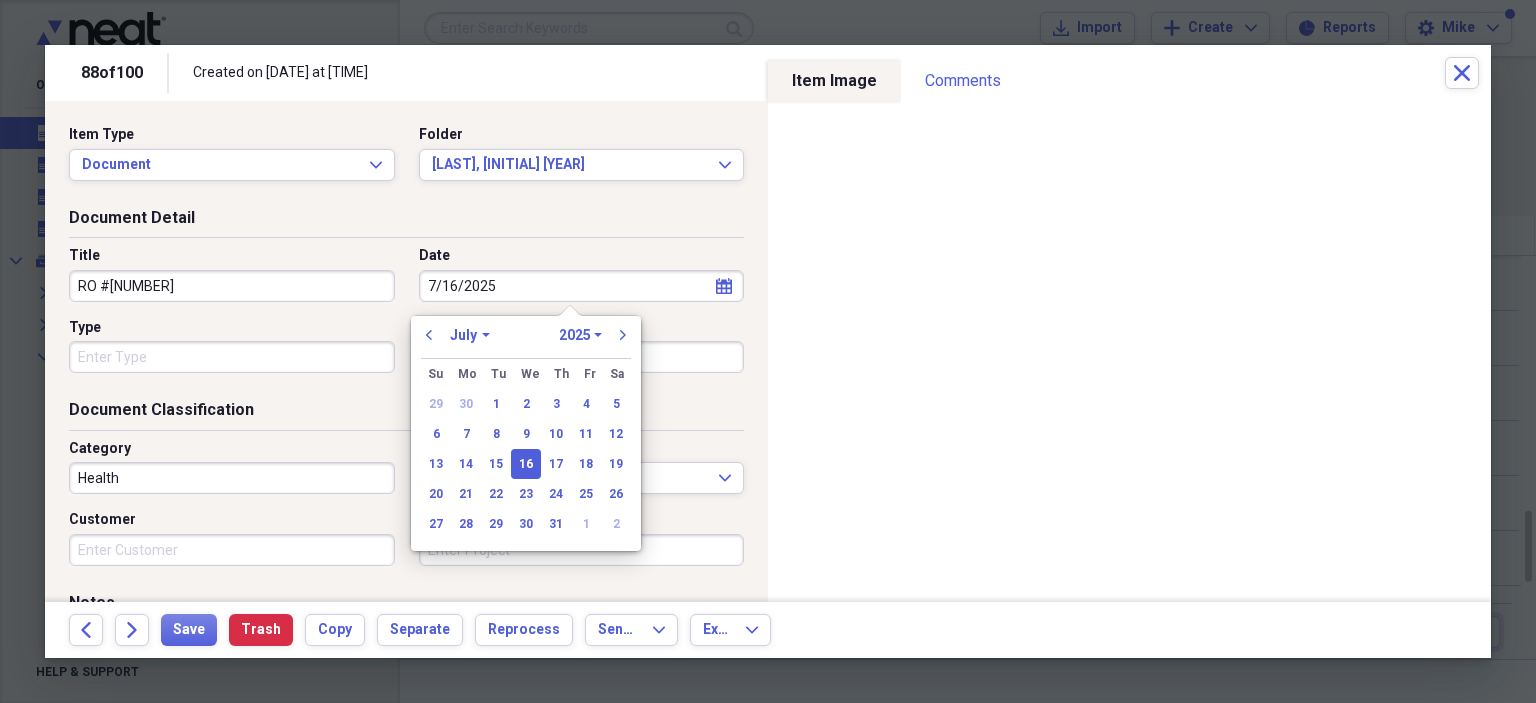 click on "Type" at bounding box center (232, 357) 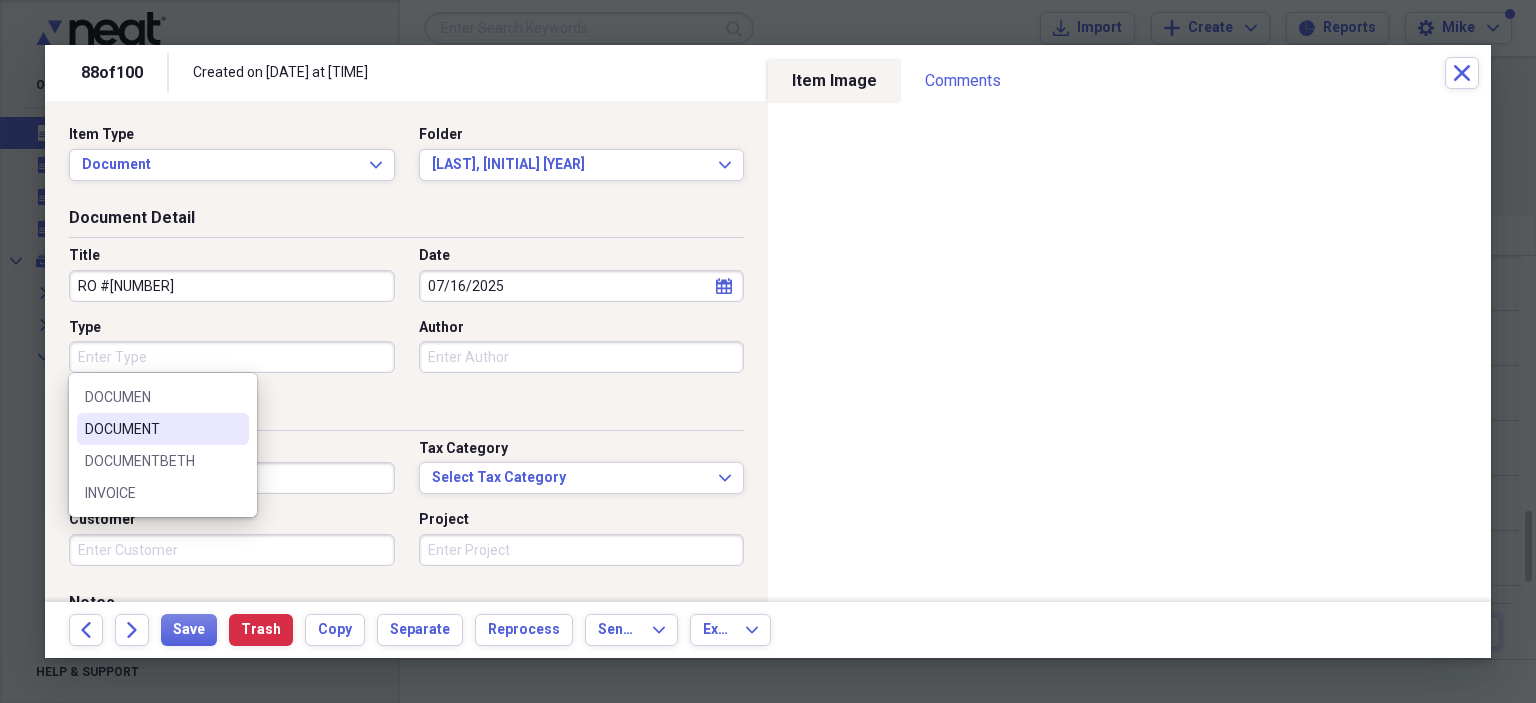 click on "DOCUMENT" at bounding box center (151, 429) 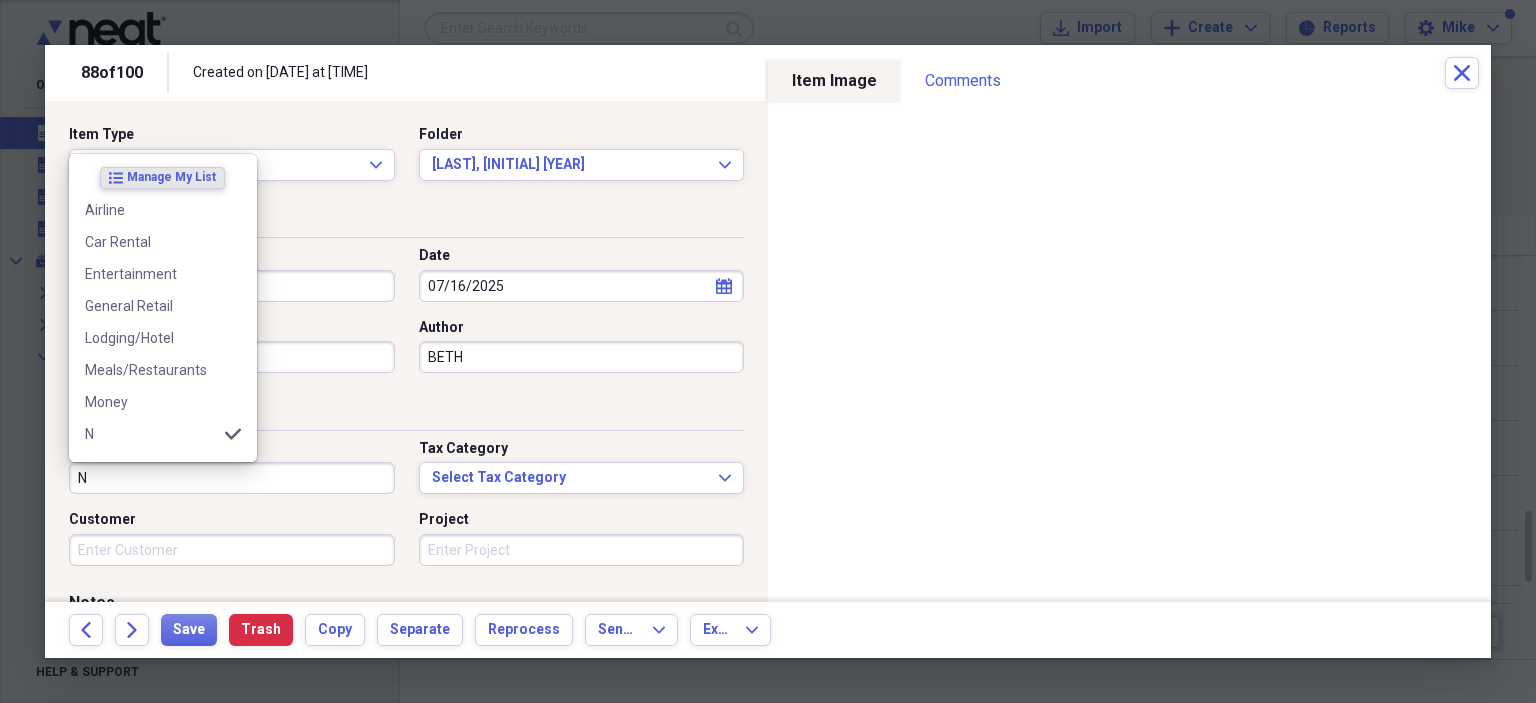 scroll, scrollTop: 100, scrollLeft: 0, axis: vertical 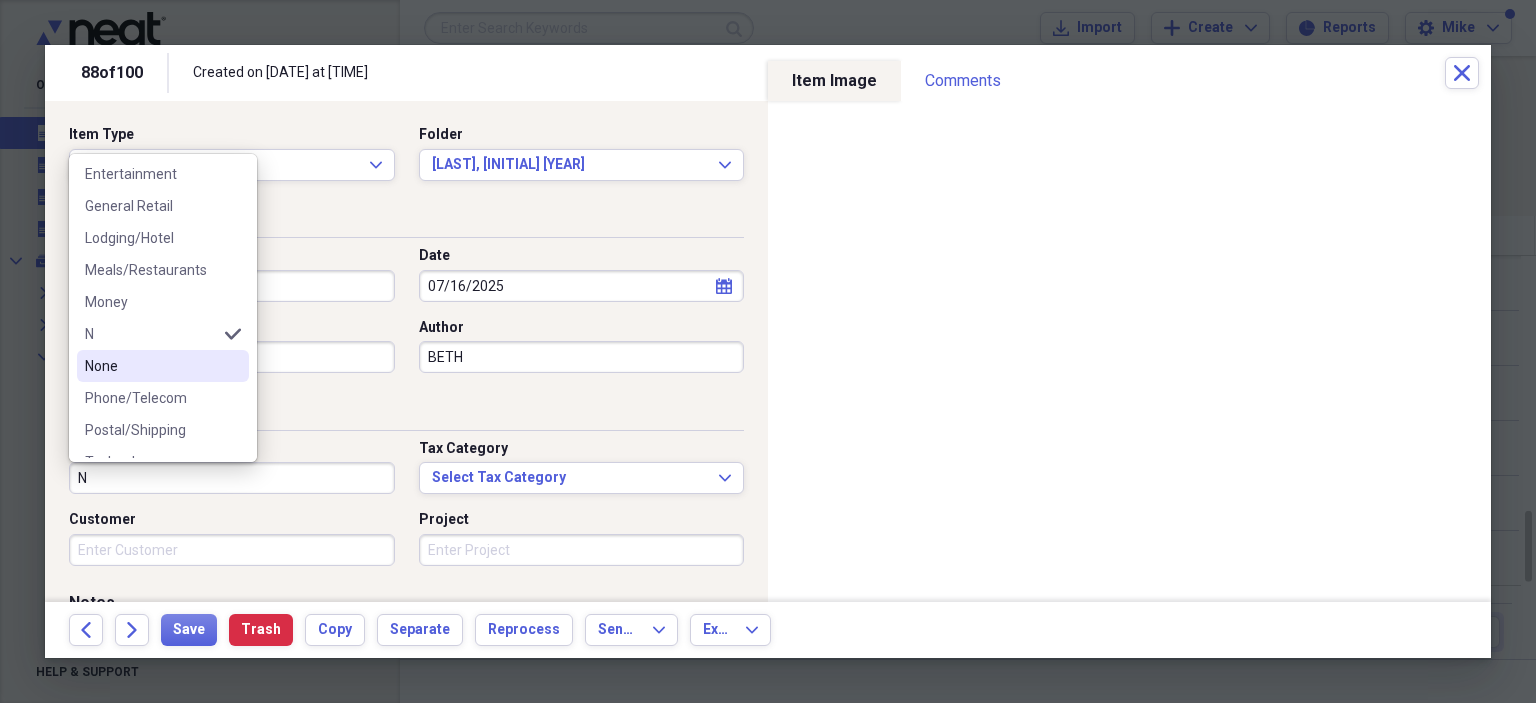 click on "None" at bounding box center [151, 366] 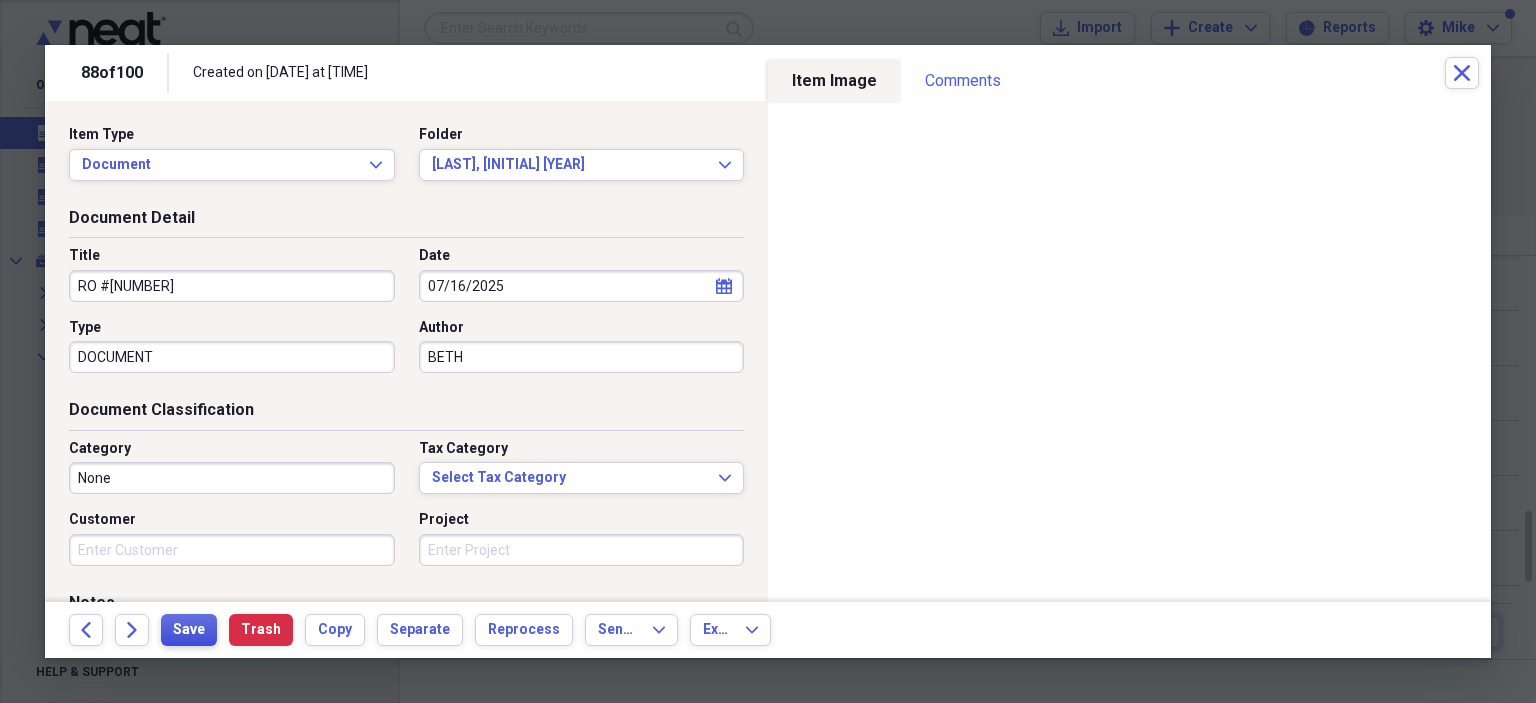 click on "Save" at bounding box center [189, 630] 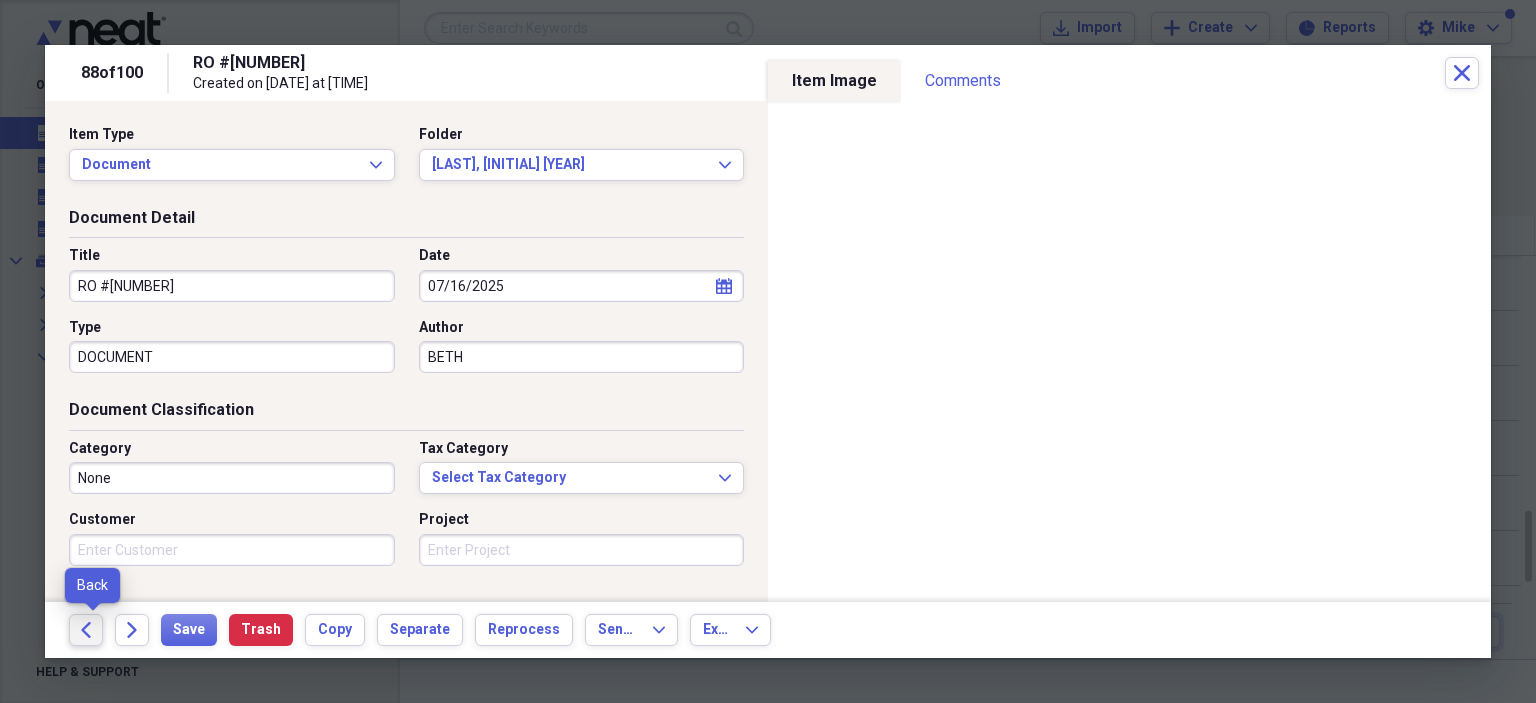click on "Back" at bounding box center [86, 630] 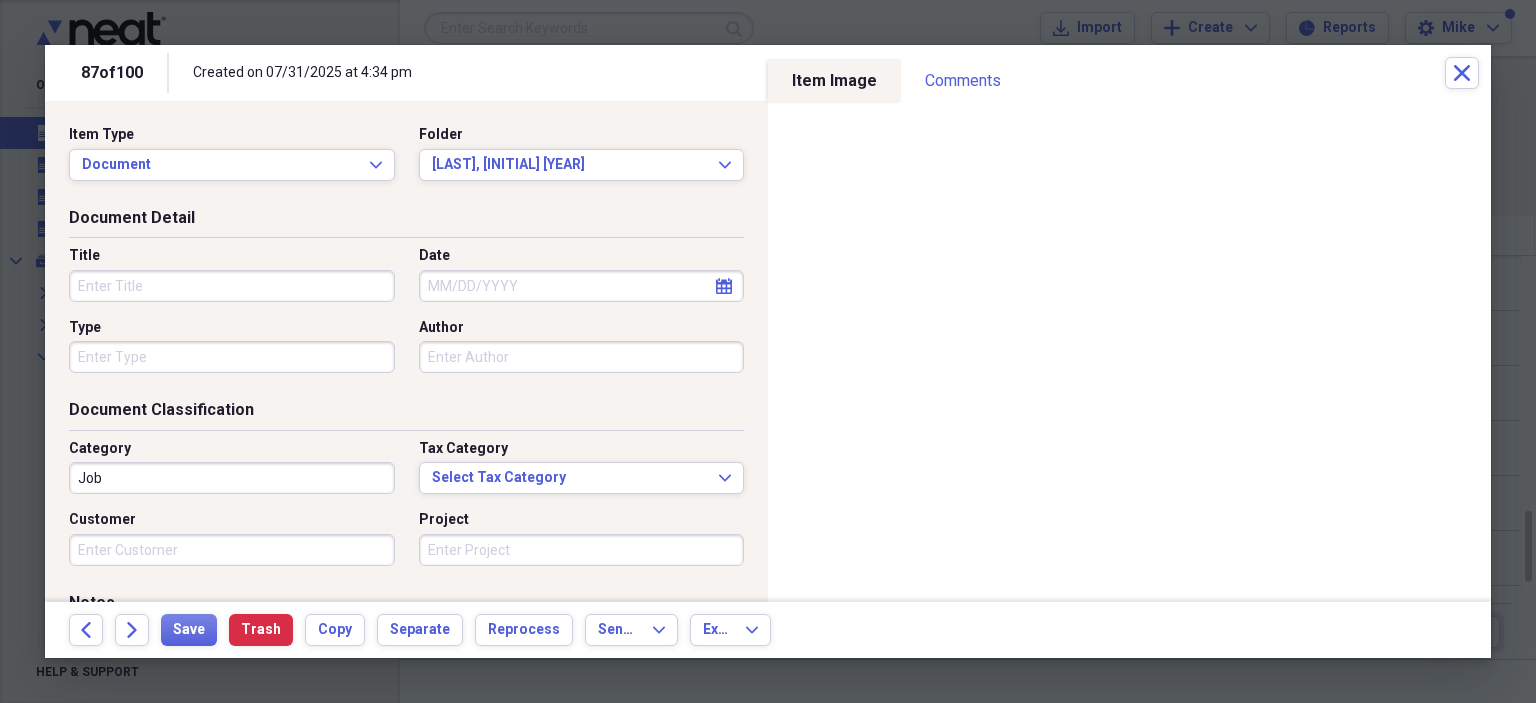 click on "Title" at bounding box center [232, 286] 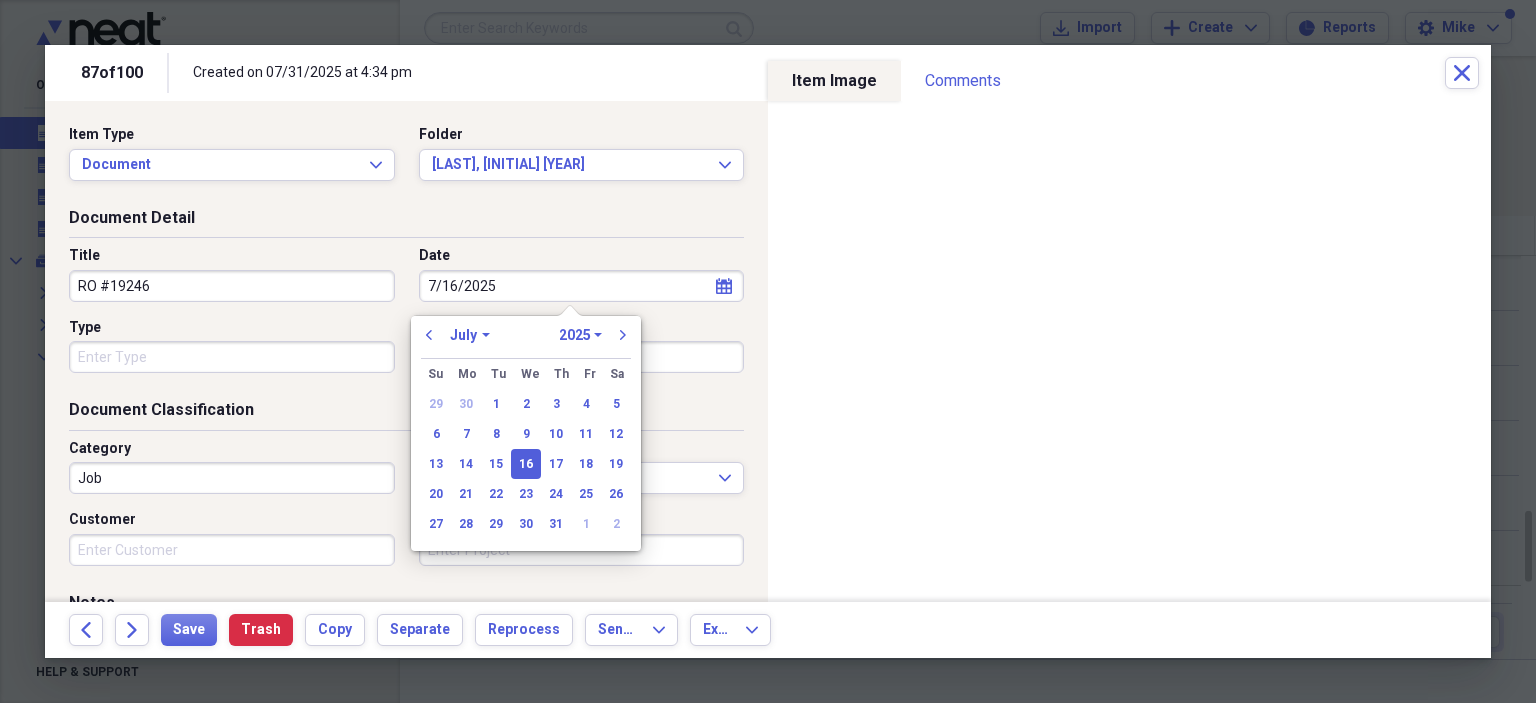 click on "Type" at bounding box center (232, 357) 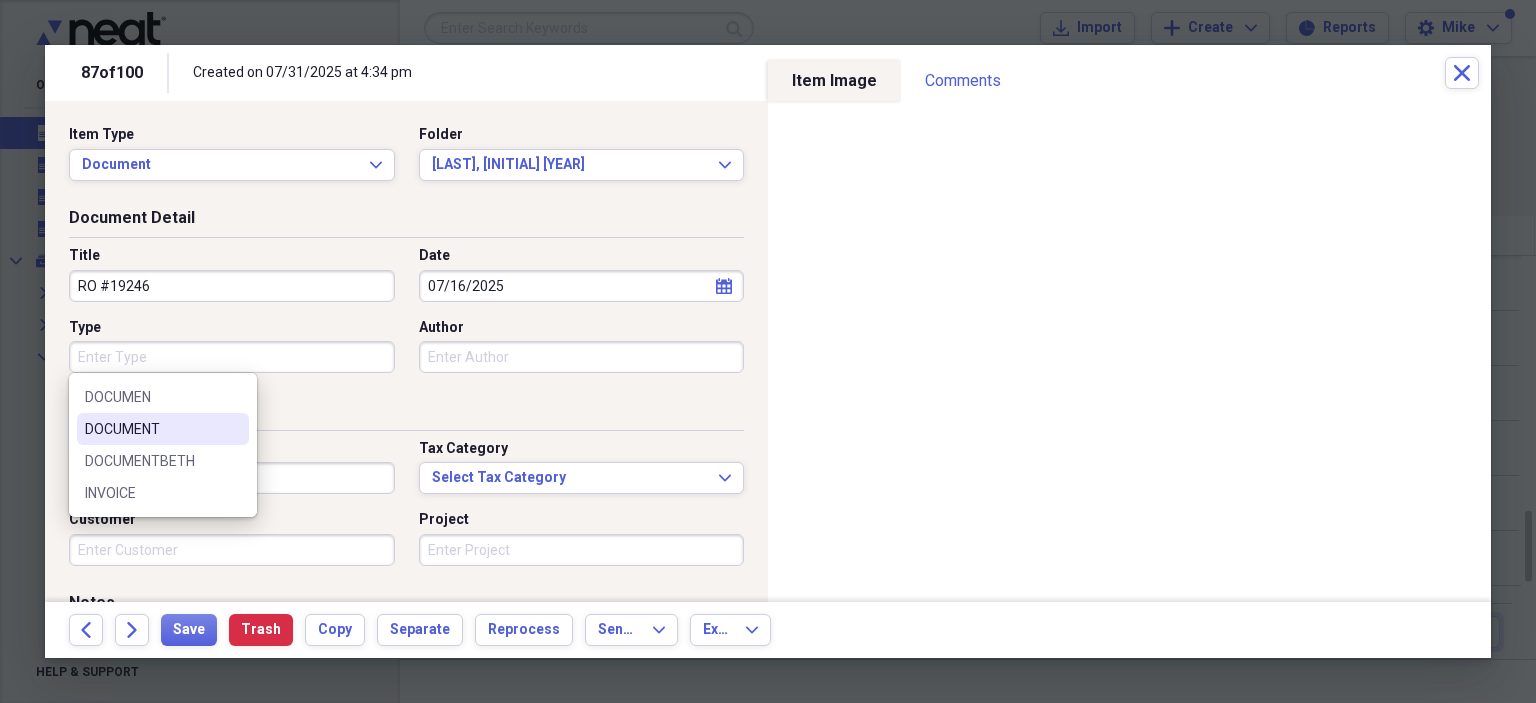 click on "DOCUMENT" at bounding box center [151, 429] 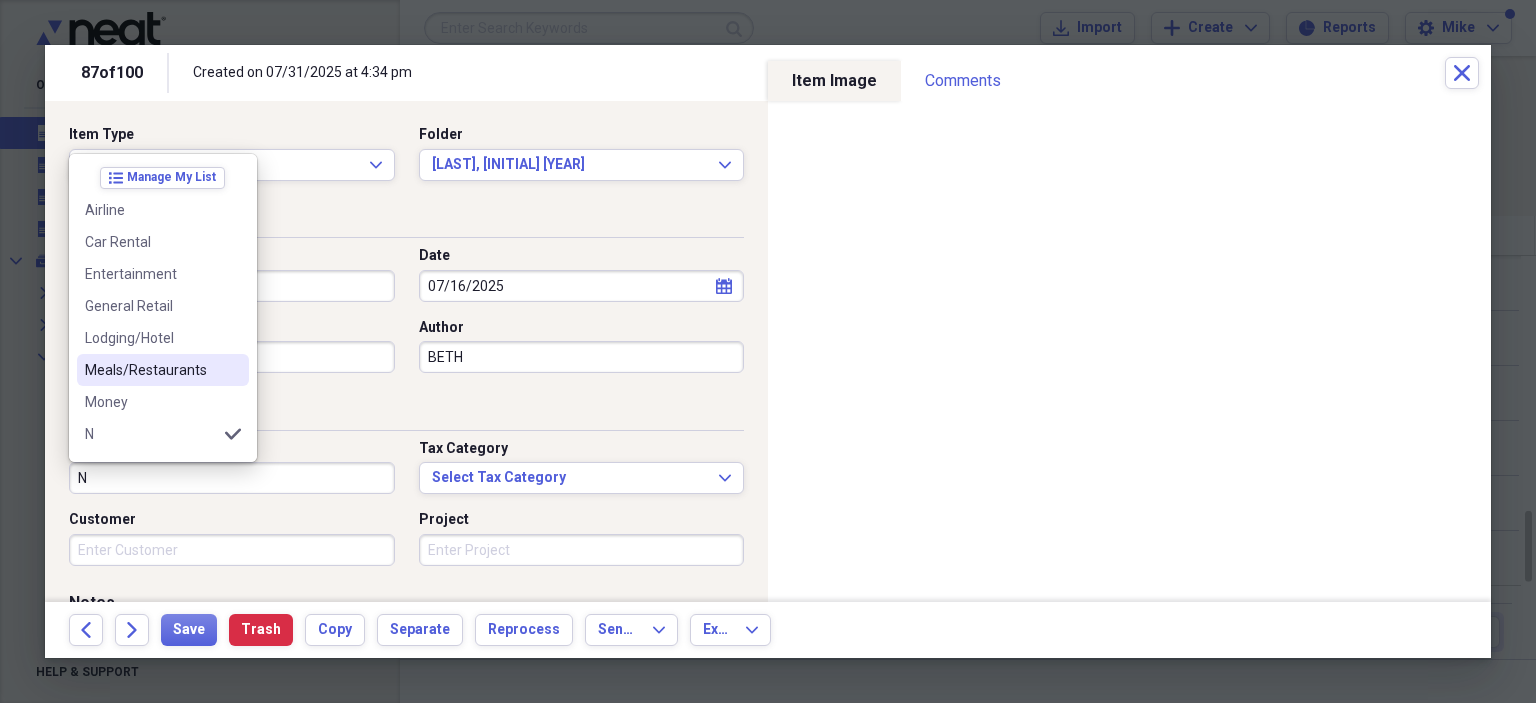 scroll, scrollTop: 100, scrollLeft: 0, axis: vertical 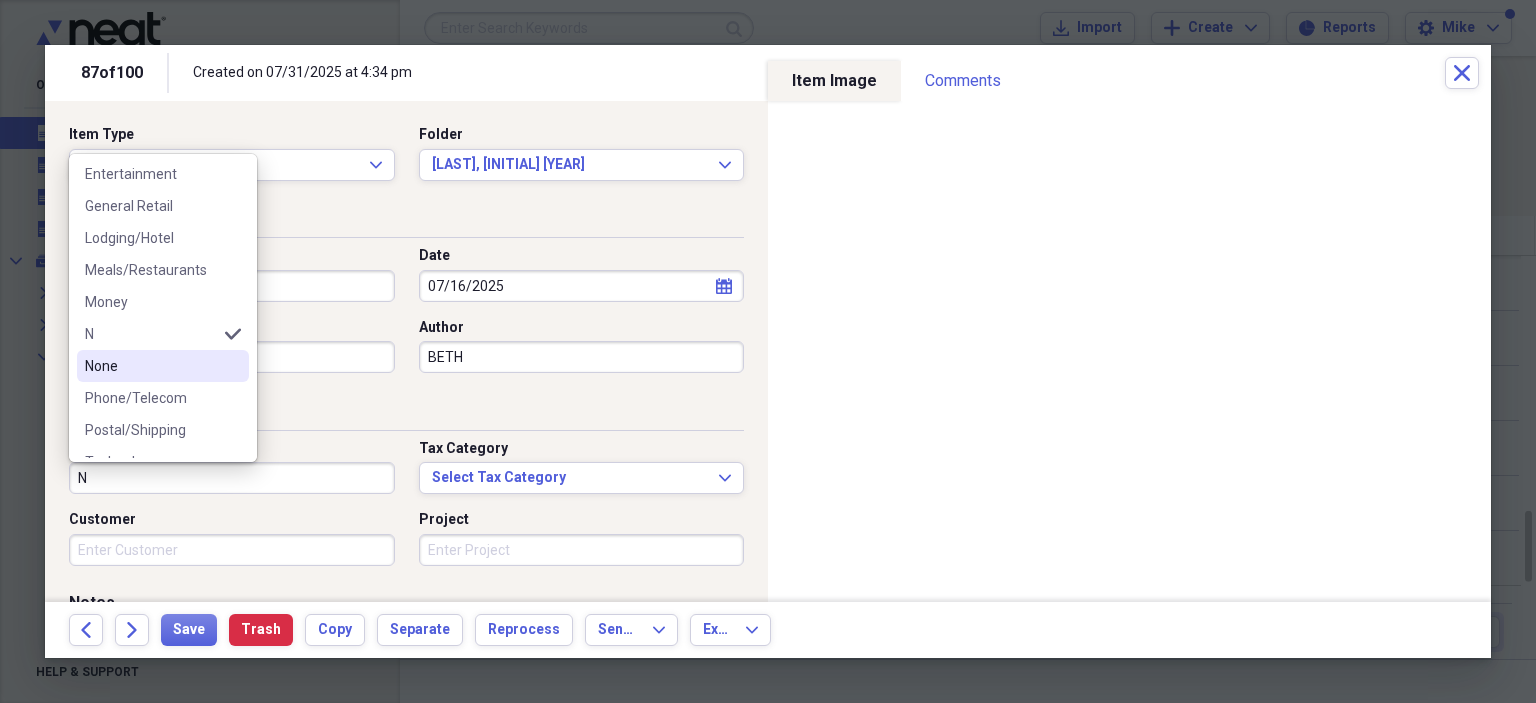 click on "None" at bounding box center [151, 366] 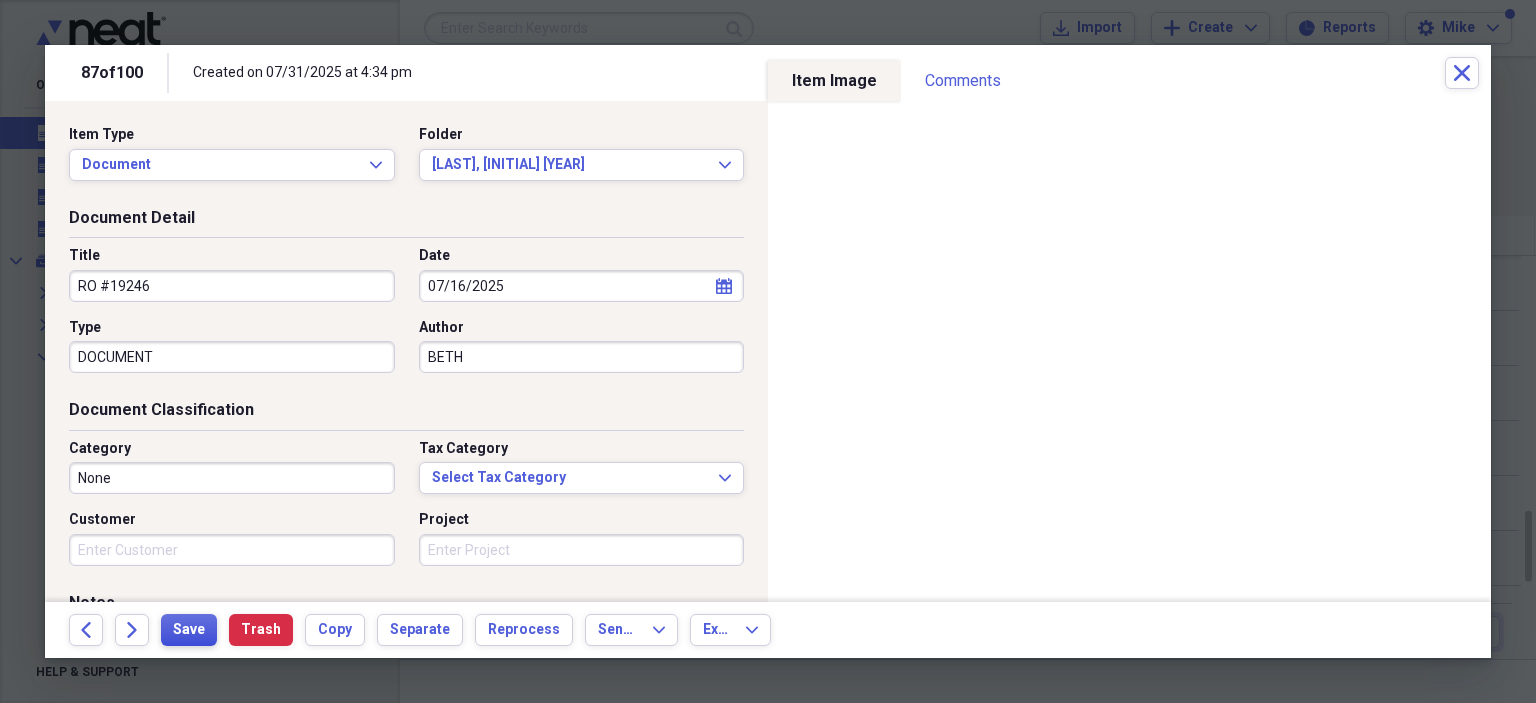 click on "Save" at bounding box center (189, 630) 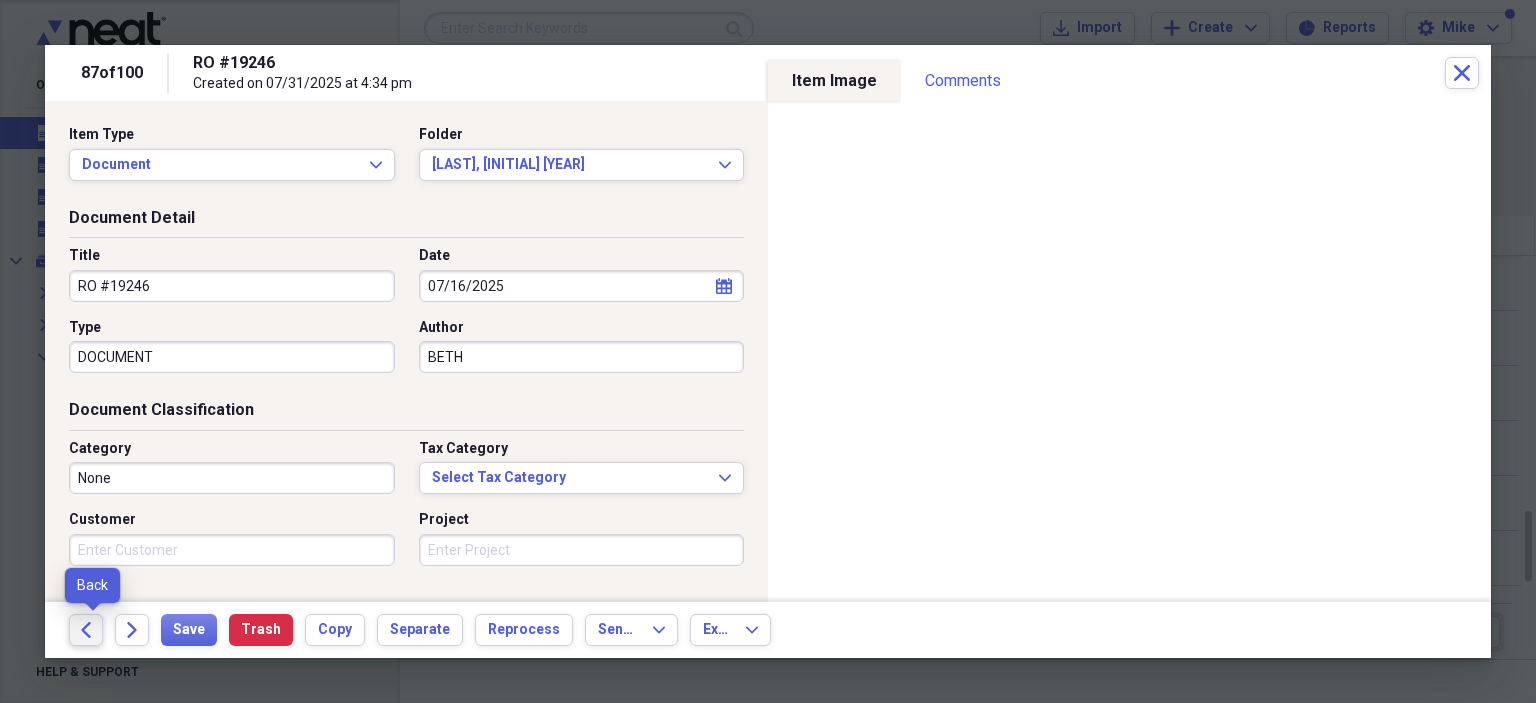 click 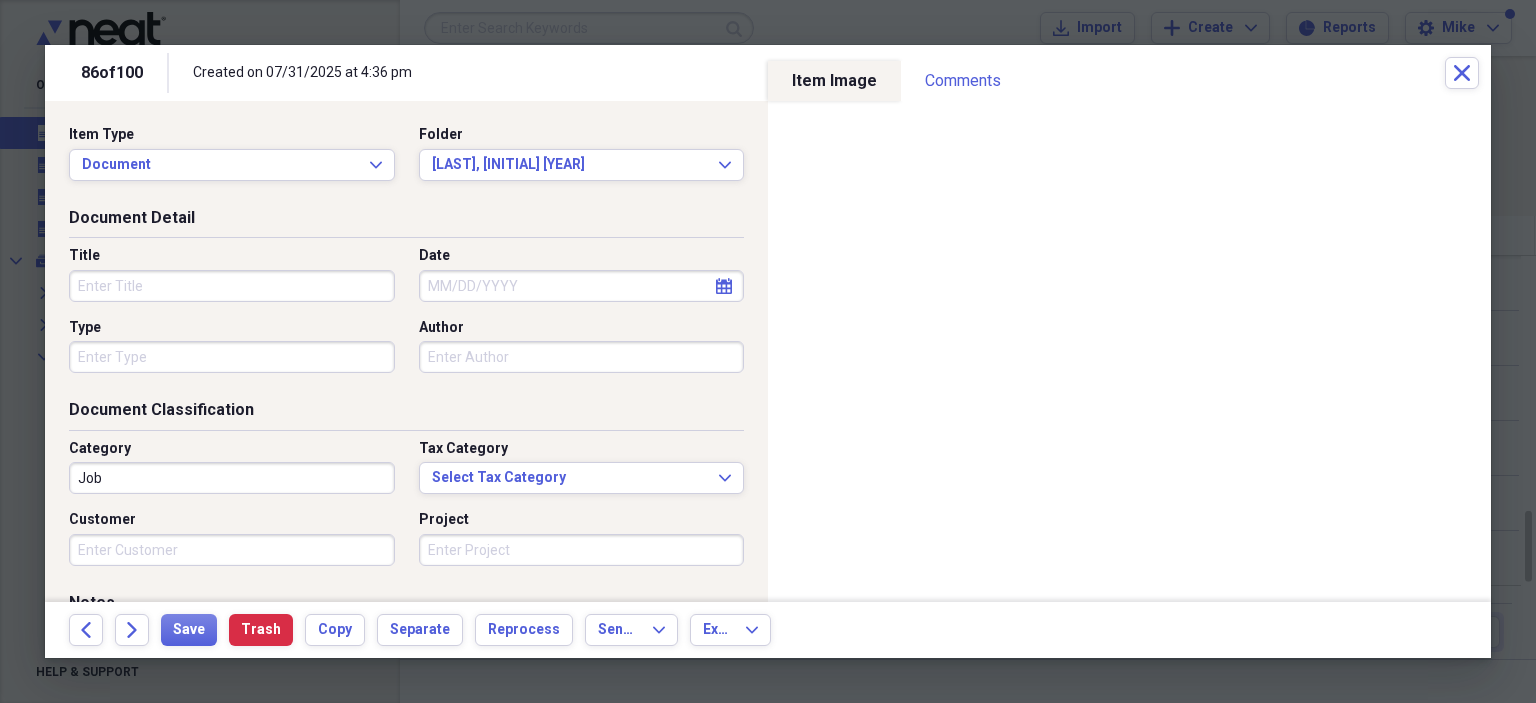 click on "Title" at bounding box center (232, 286) 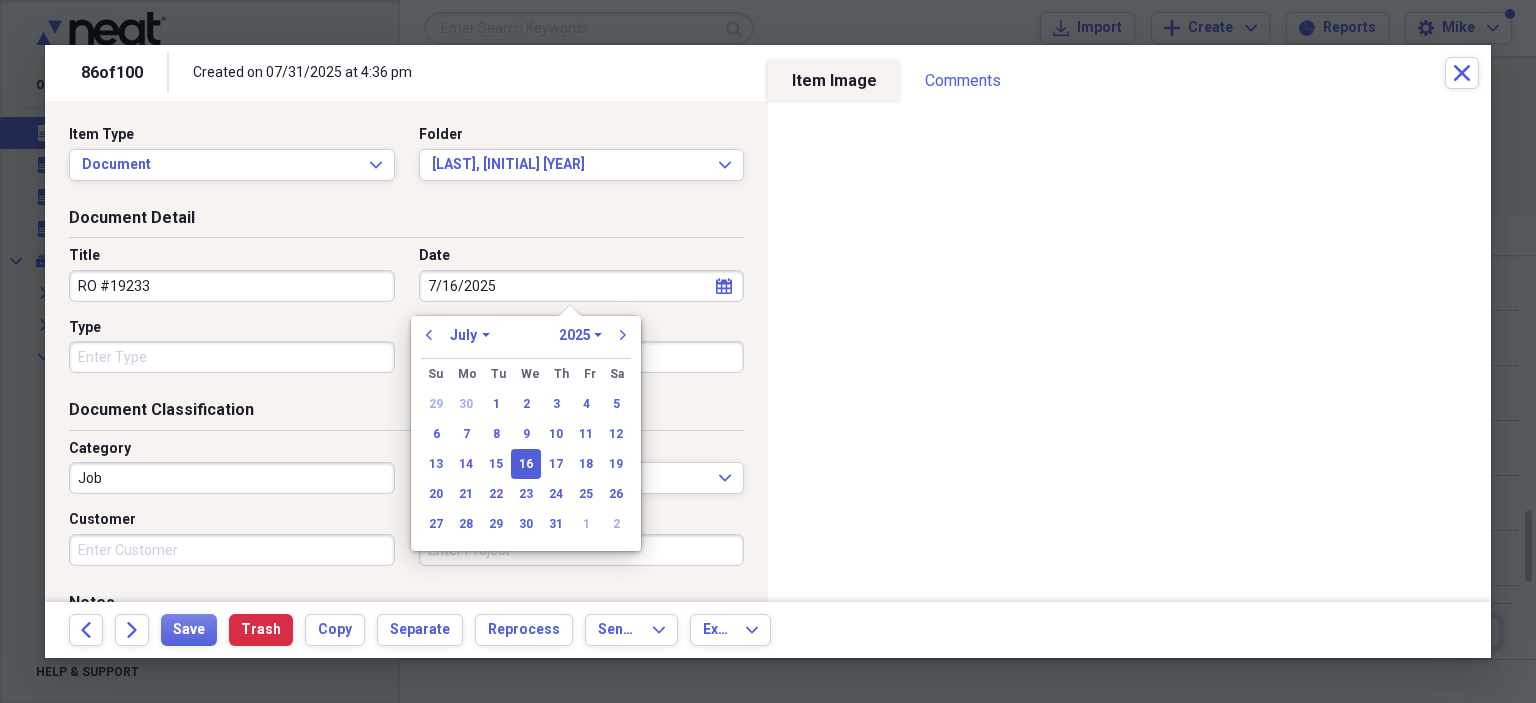 click on "Type" at bounding box center (232, 357) 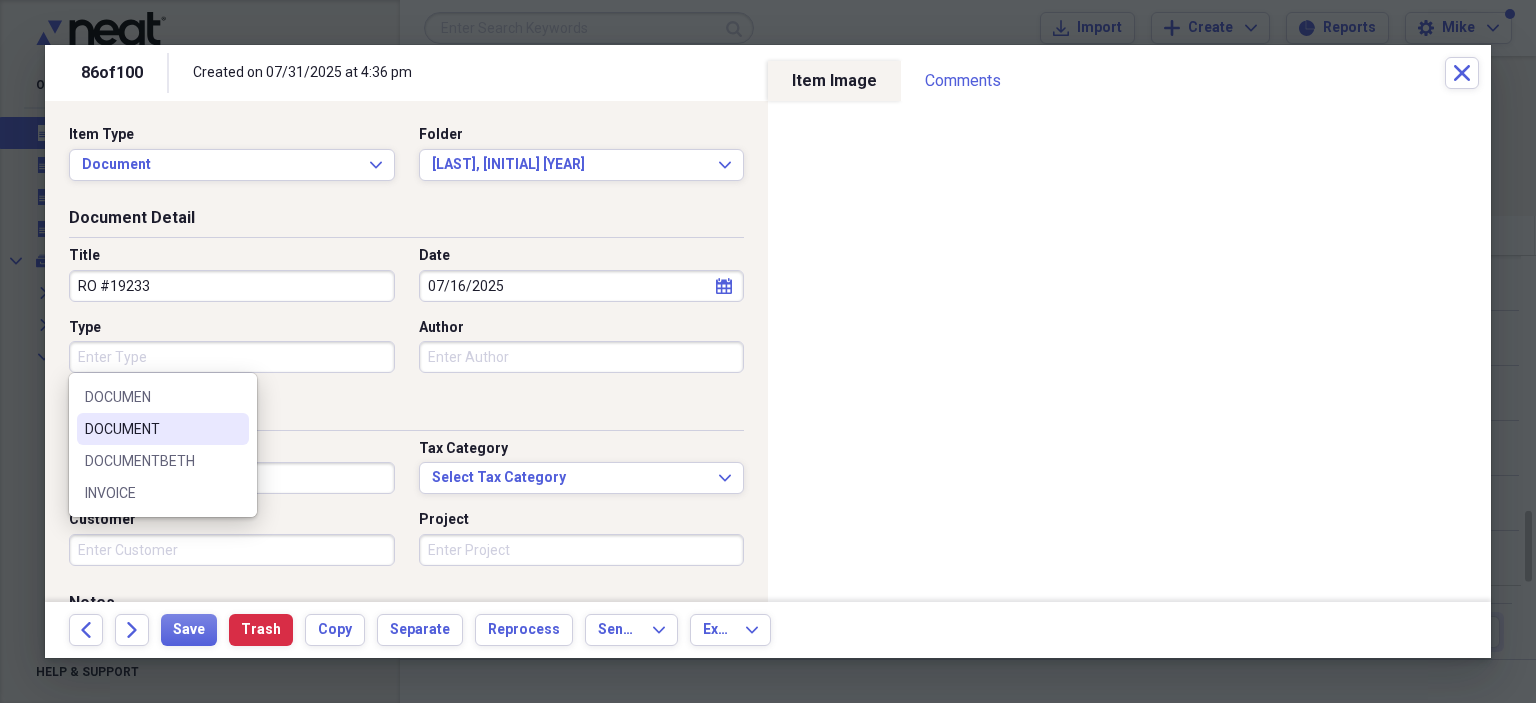 click on "DOCUMENT" at bounding box center (151, 429) 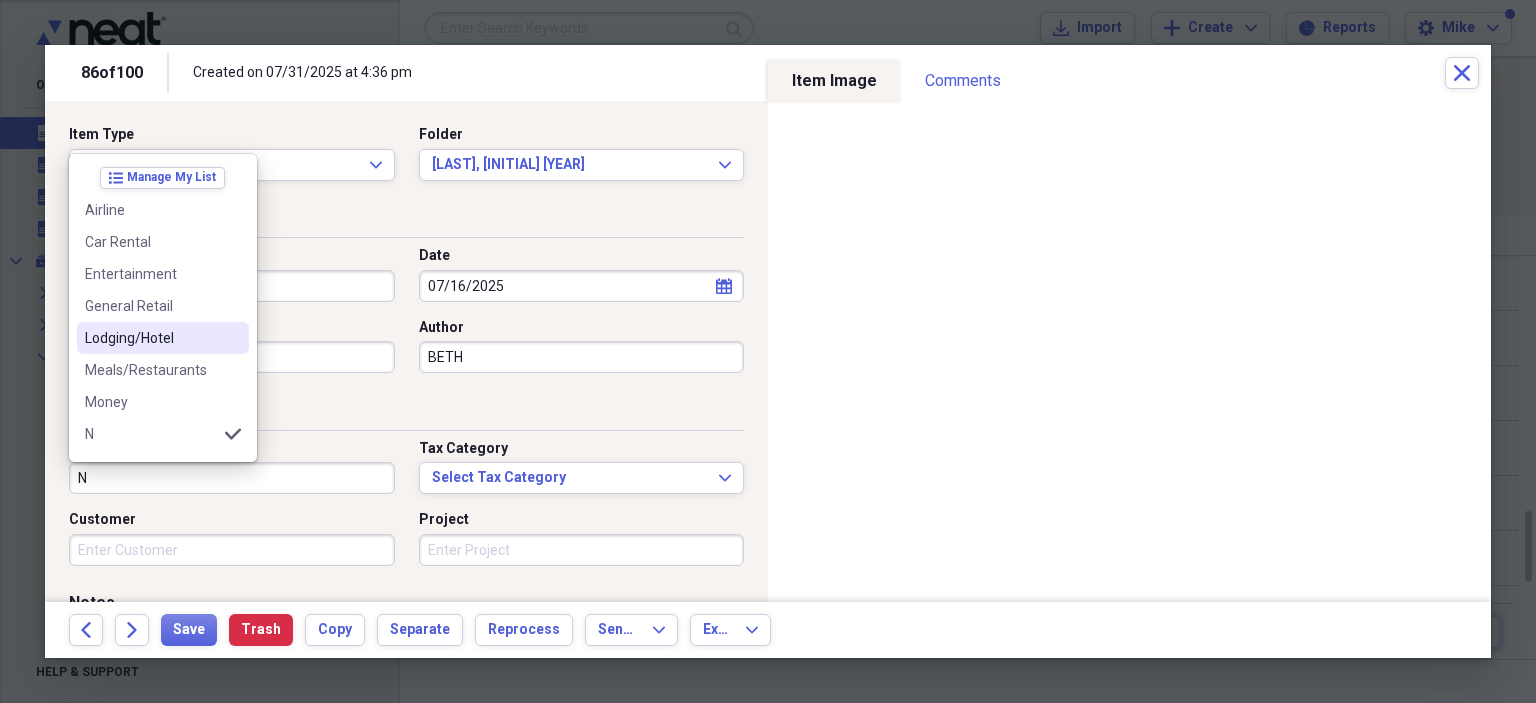 scroll, scrollTop: 100, scrollLeft: 0, axis: vertical 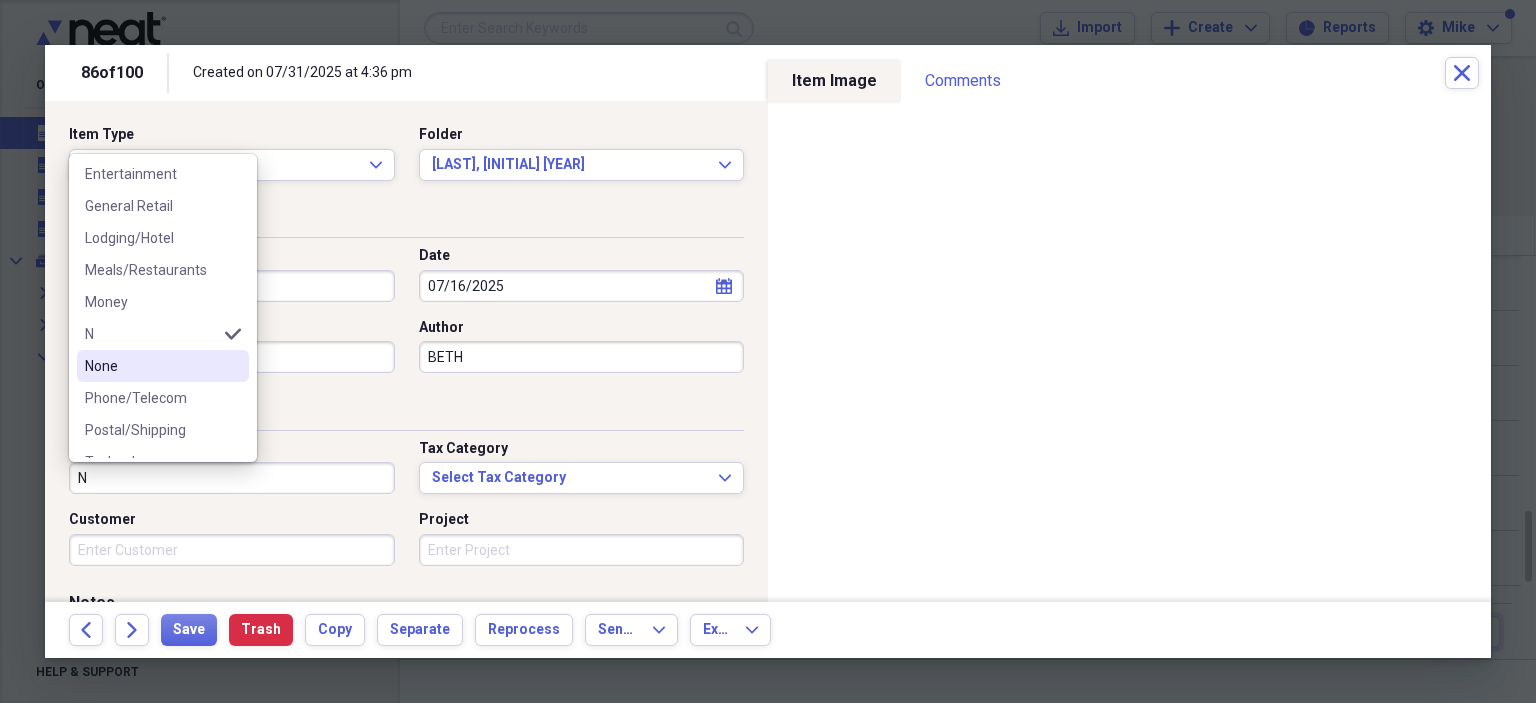 click on "None" at bounding box center [151, 366] 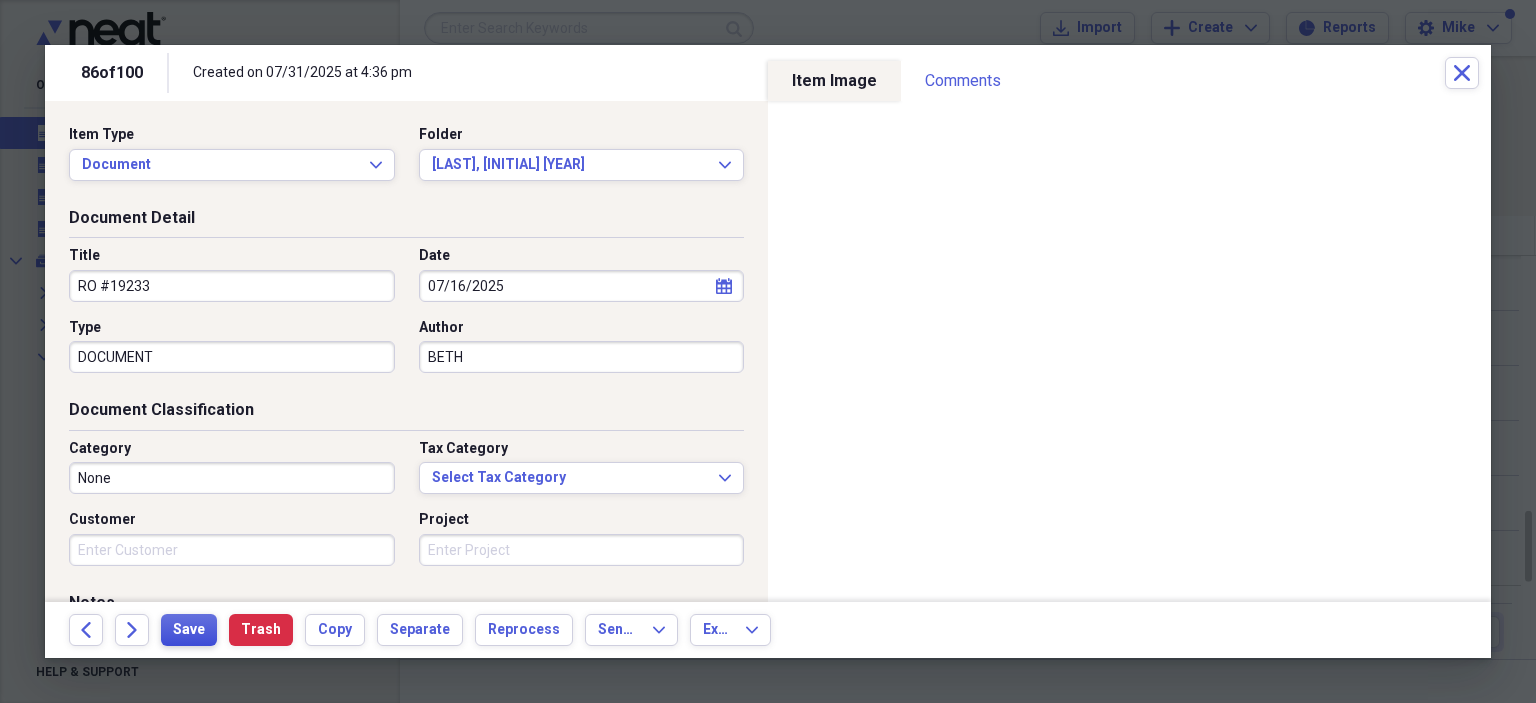 click on "Save" at bounding box center (189, 630) 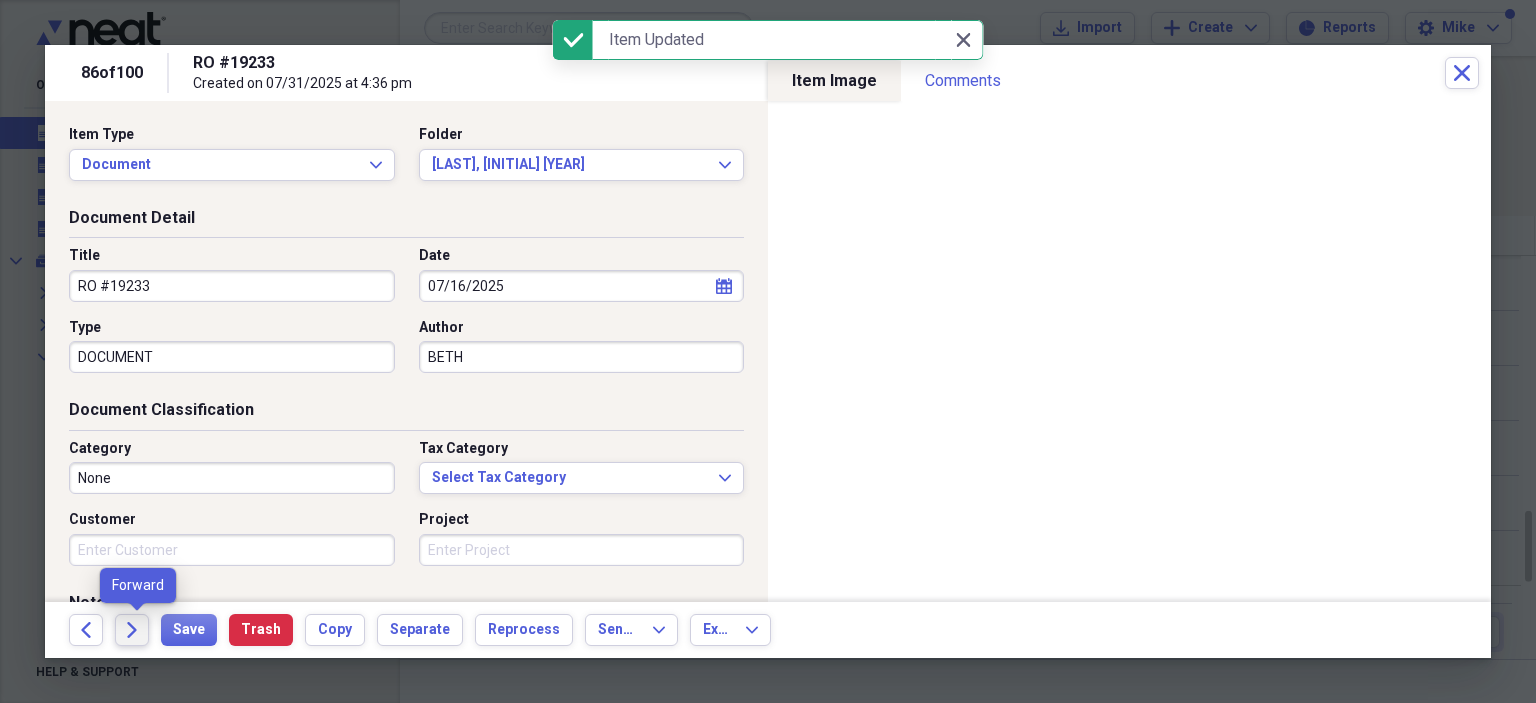 click on "Forward" 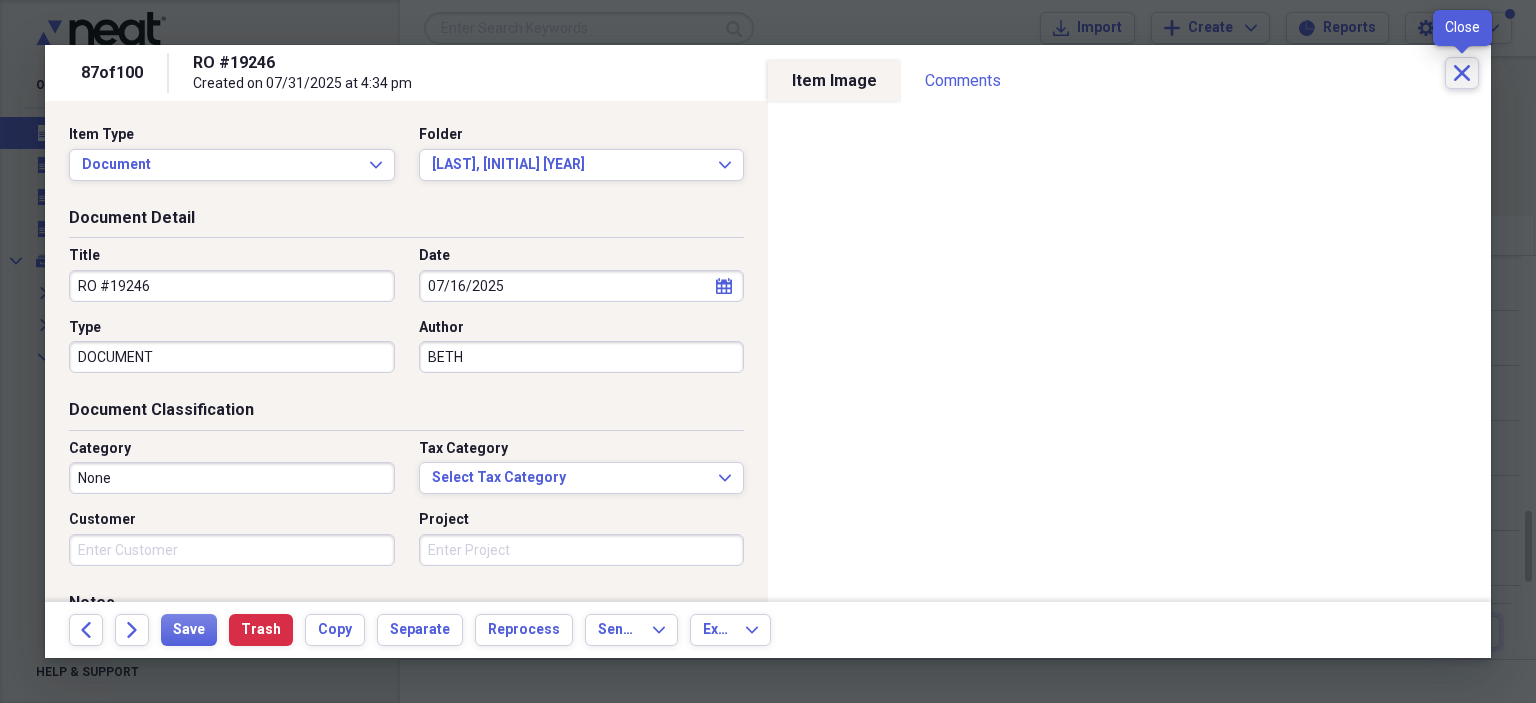 click on "Close" 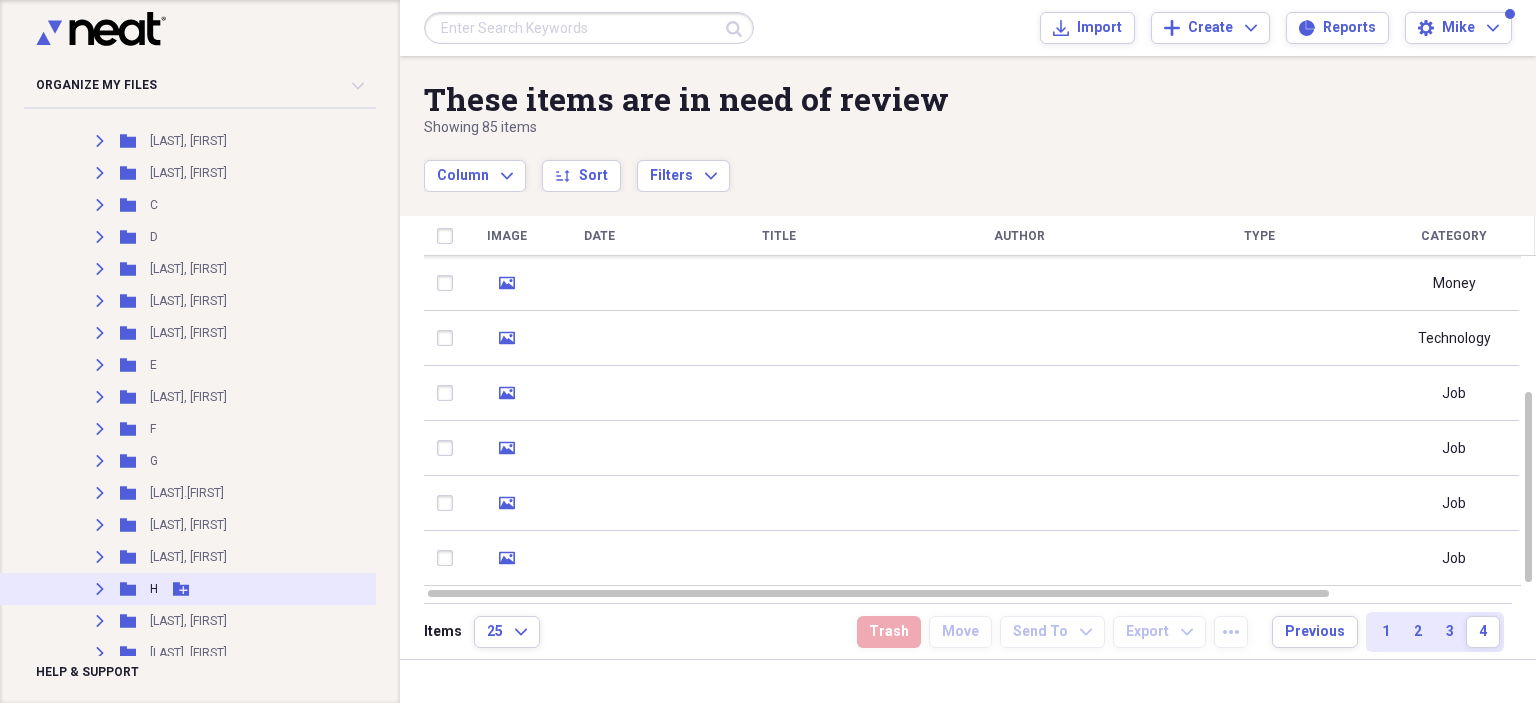 scroll, scrollTop: 800, scrollLeft: 0, axis: vertical 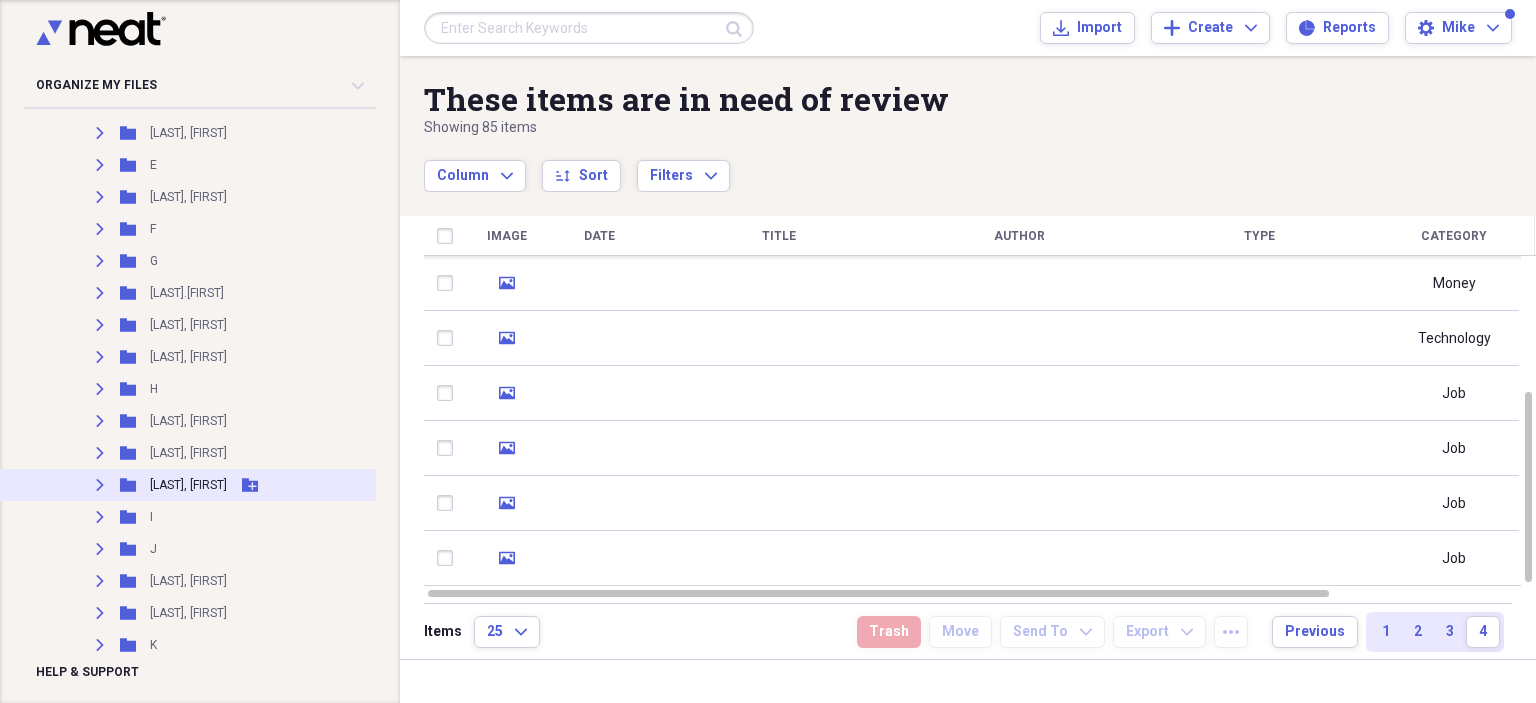 click on "Expand" 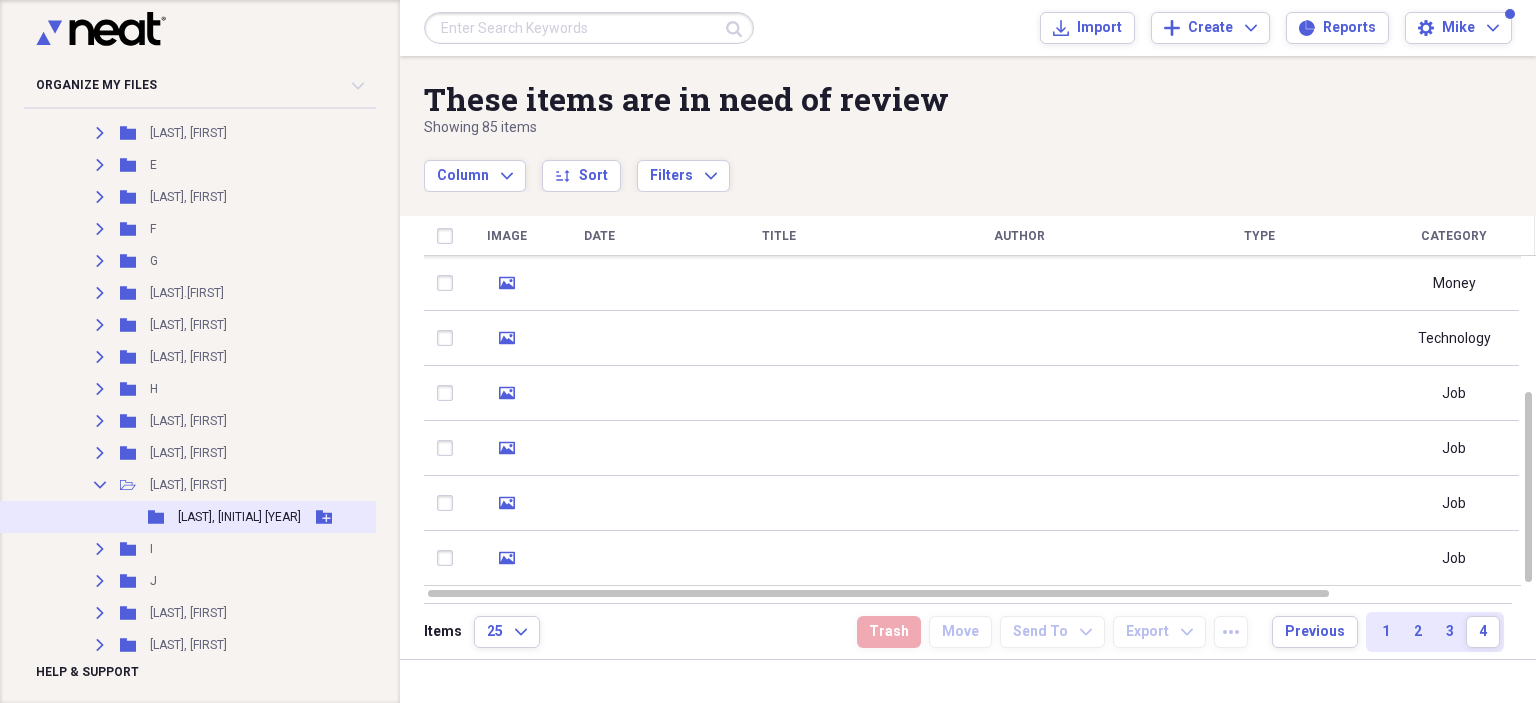 click on "Folder HOOSIER, A 2025 Add Folder" at bounding box center (216, 517) 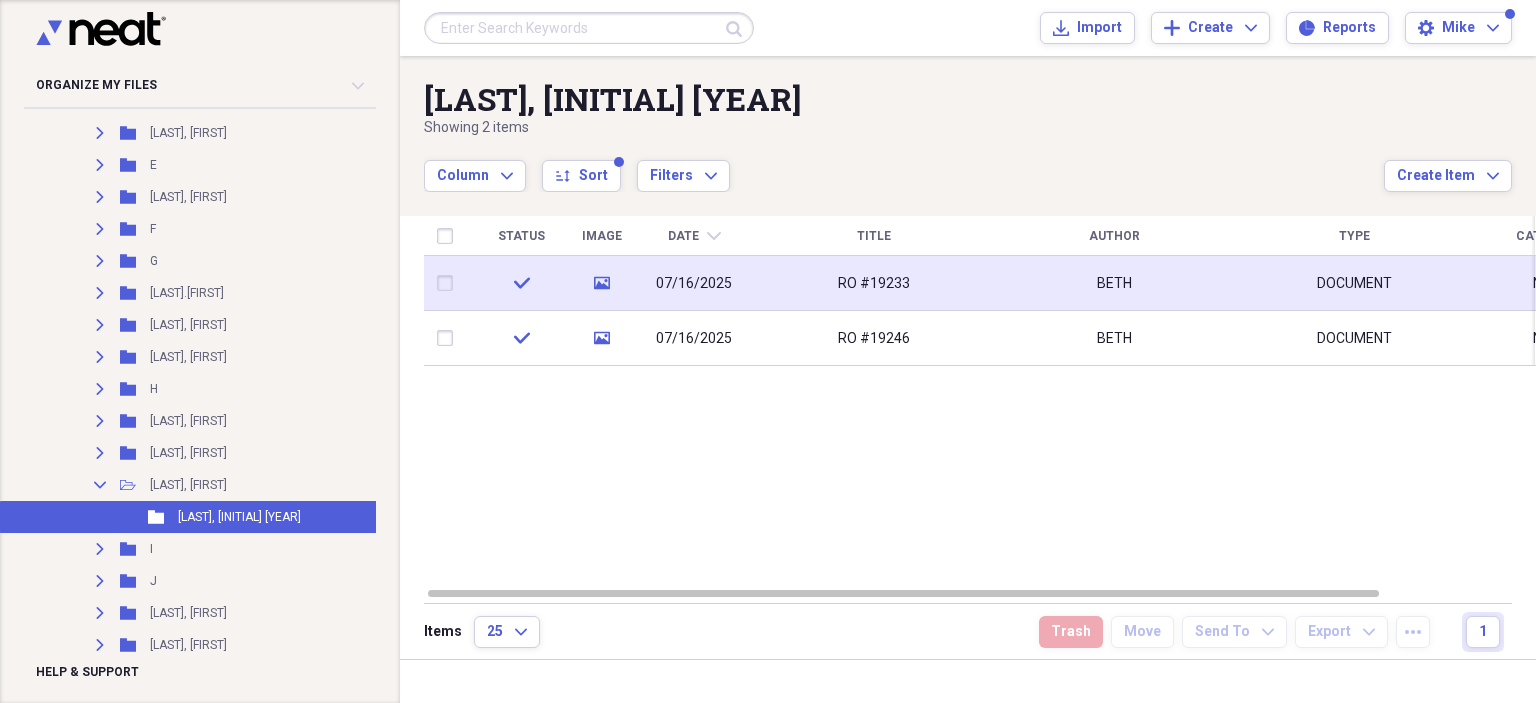 click on "RO #19233" at bounding box center [874, 284] 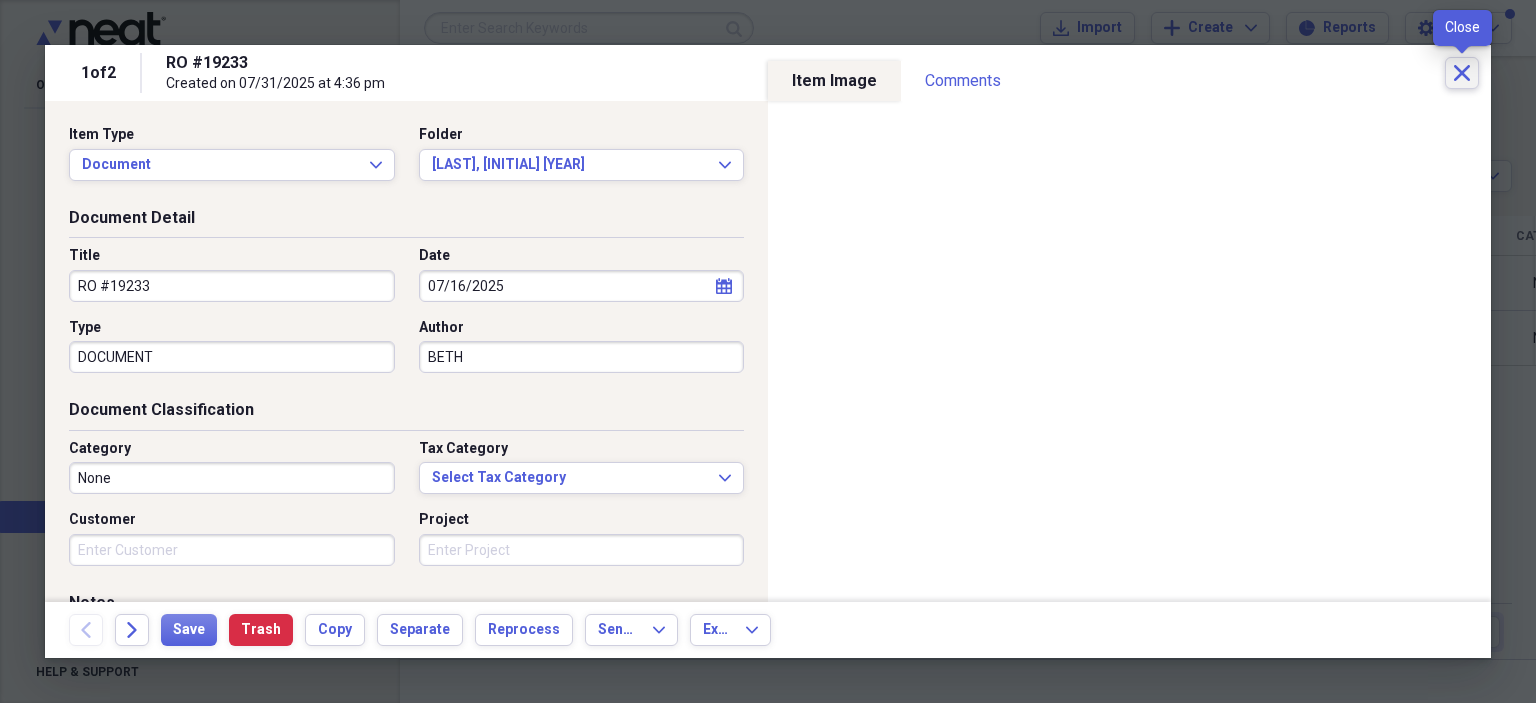 click on "Close" at bounding box center [1462, 73] 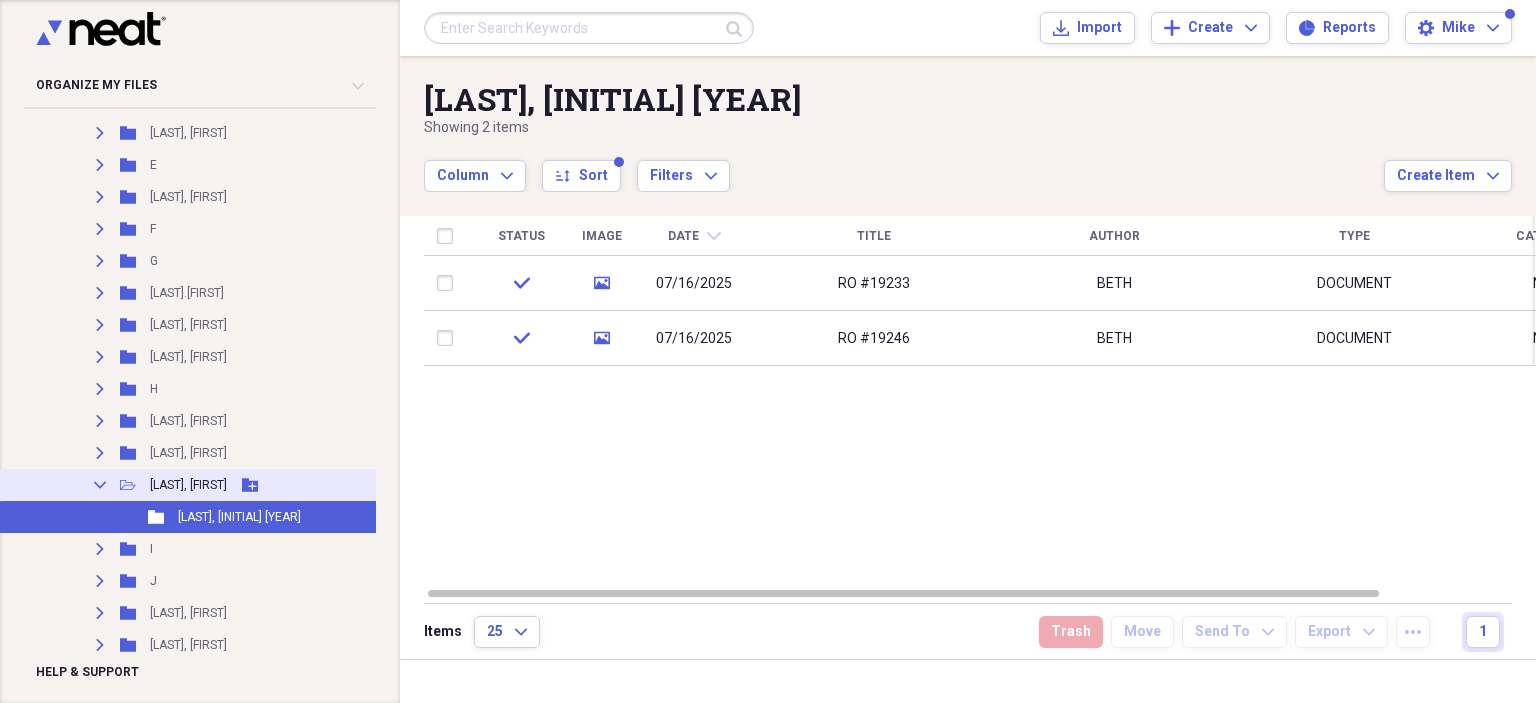 click on "Collapse" 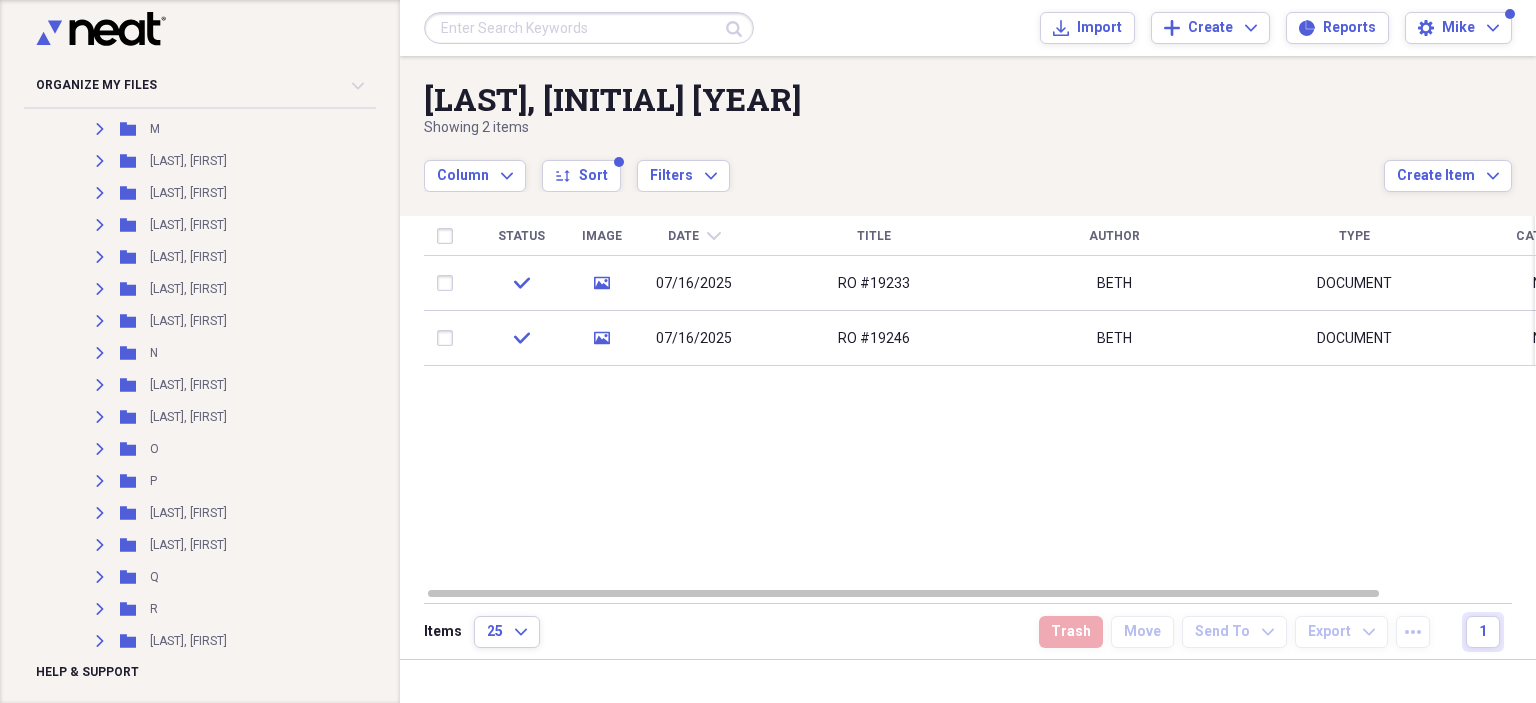 scroll, scrollTop: 1900, scrollLeft: 0, axis: vertical 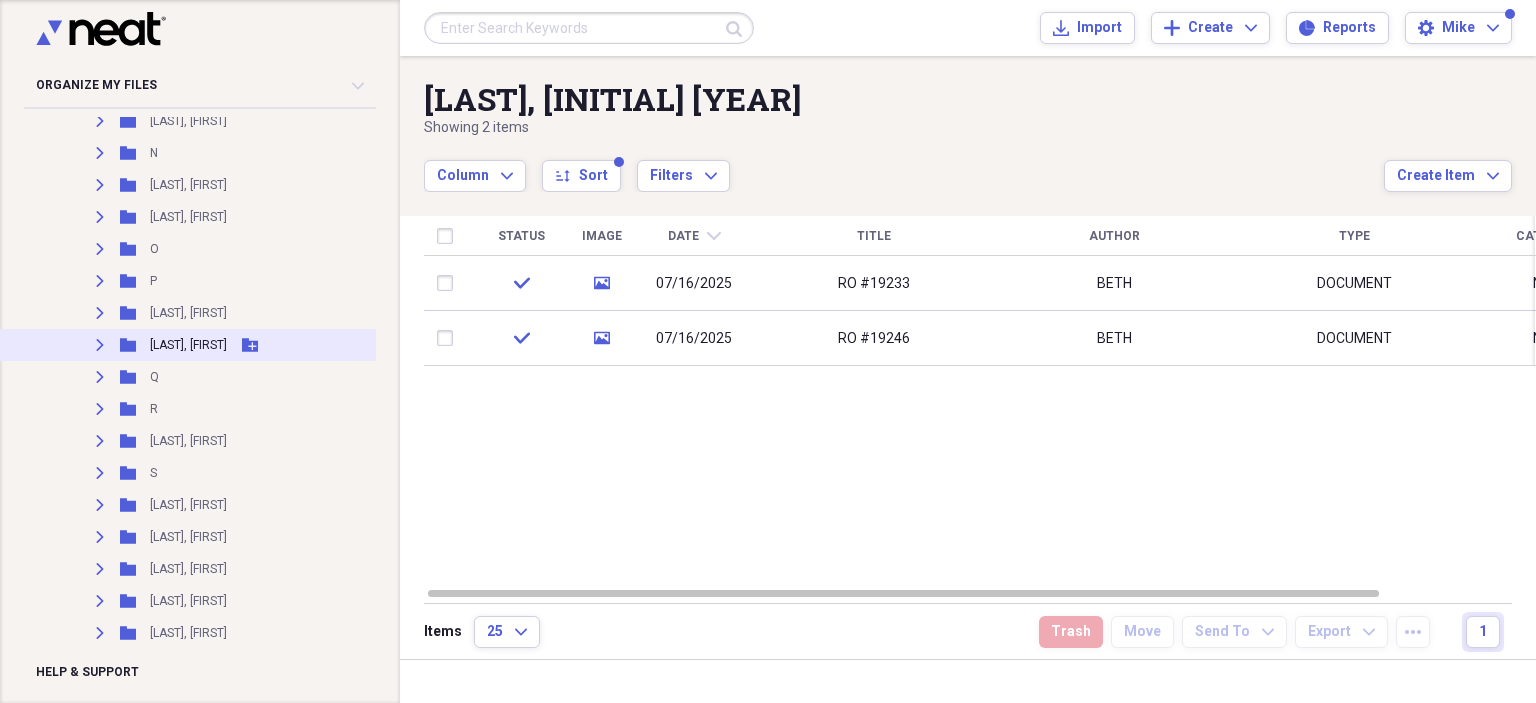 click on "Expand" 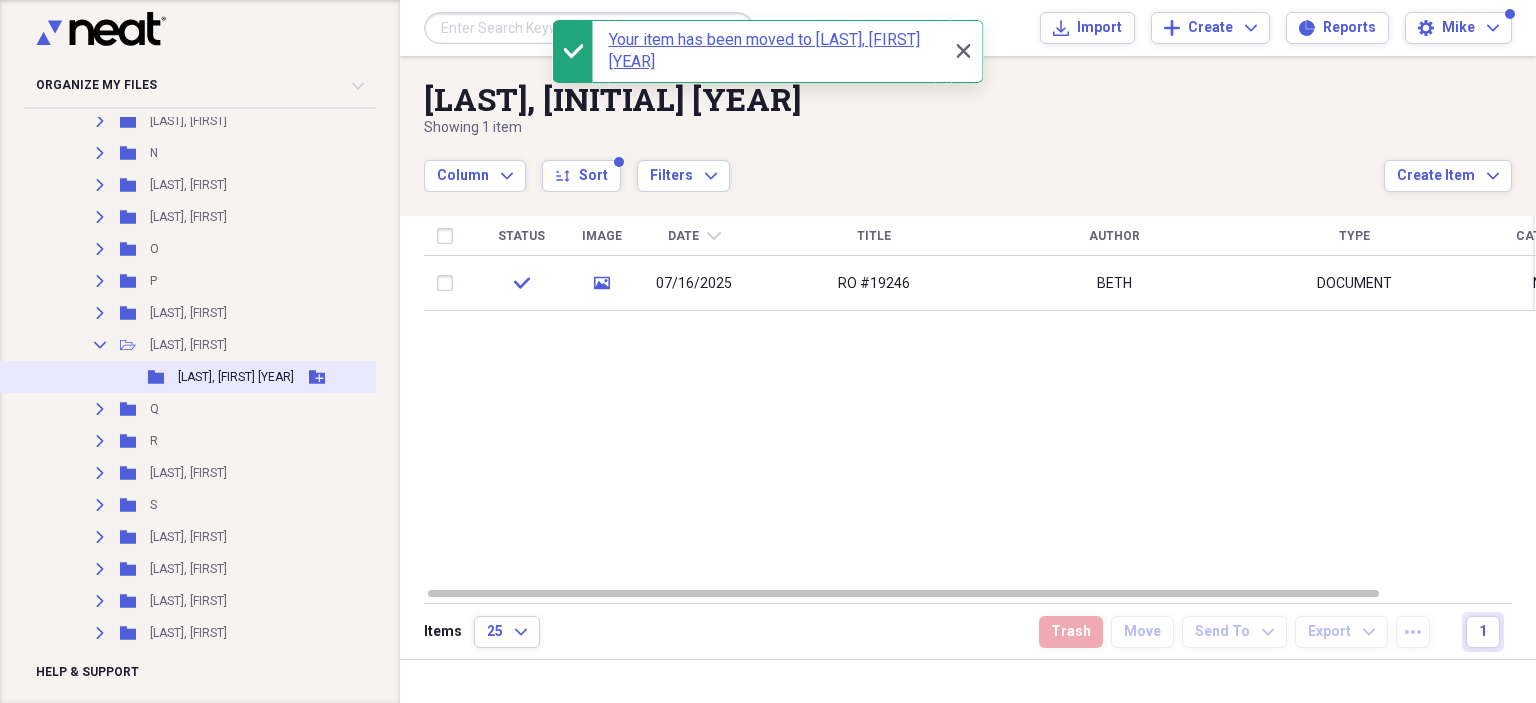 click on "PULEO, F 2025" at bounding box center (236, 377) 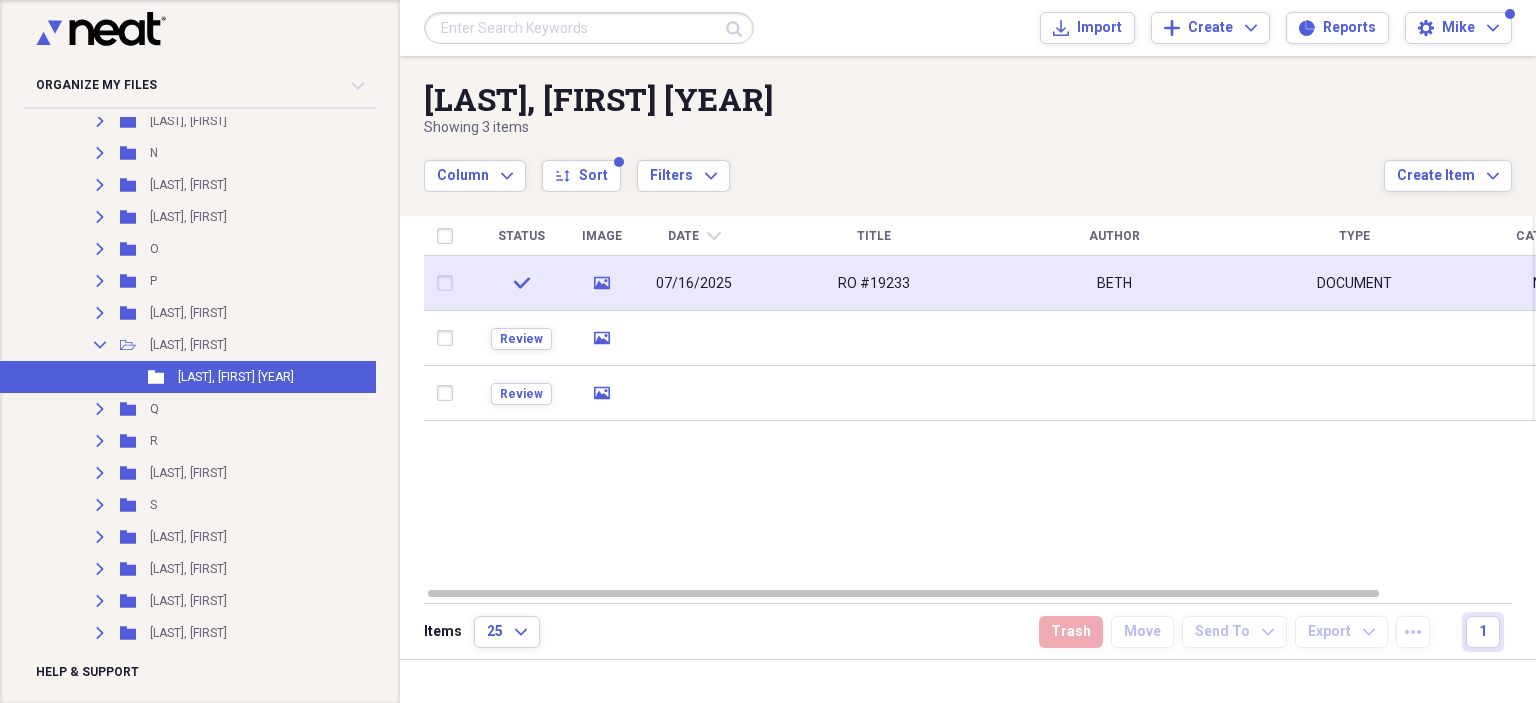click on "RO #19233" at bounding box center (874, 283) 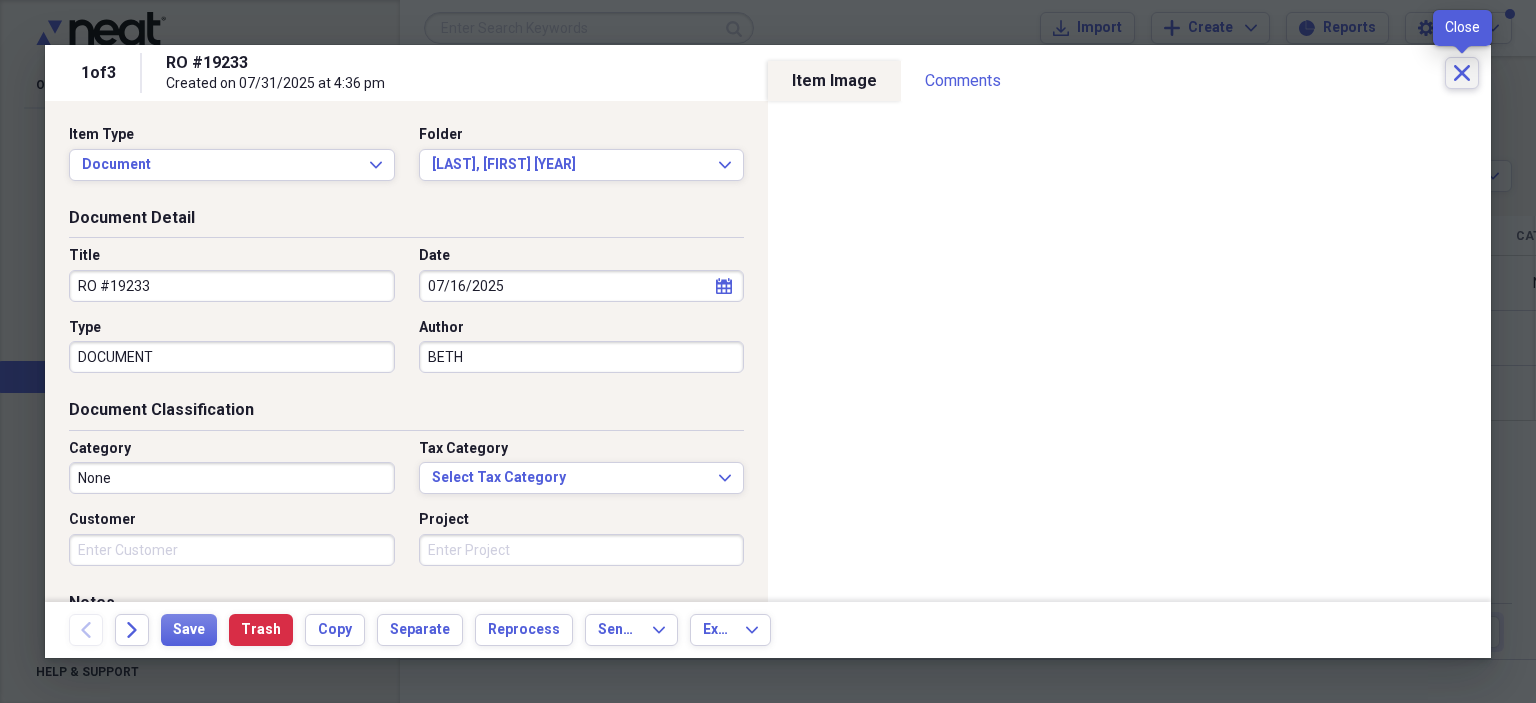 click on "Close" 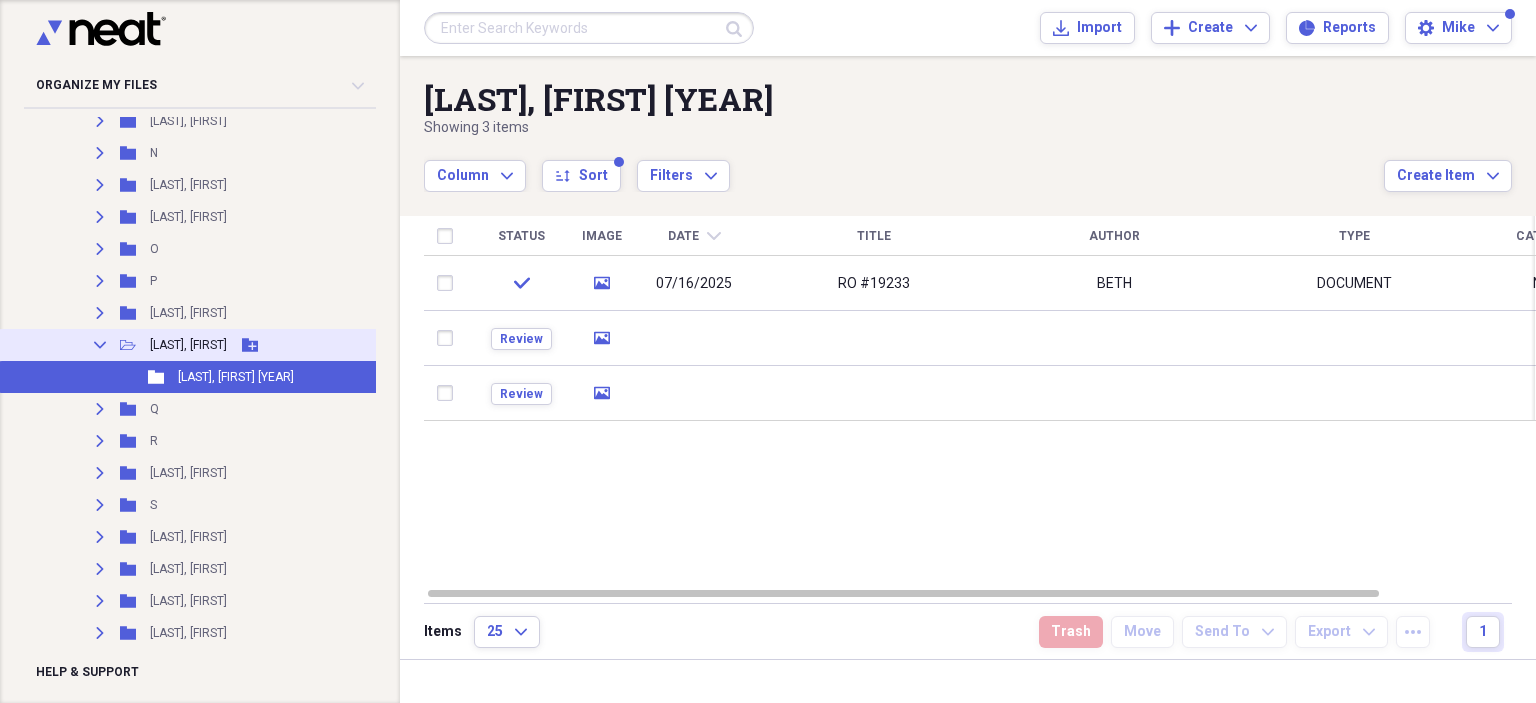 click on "Collapse" 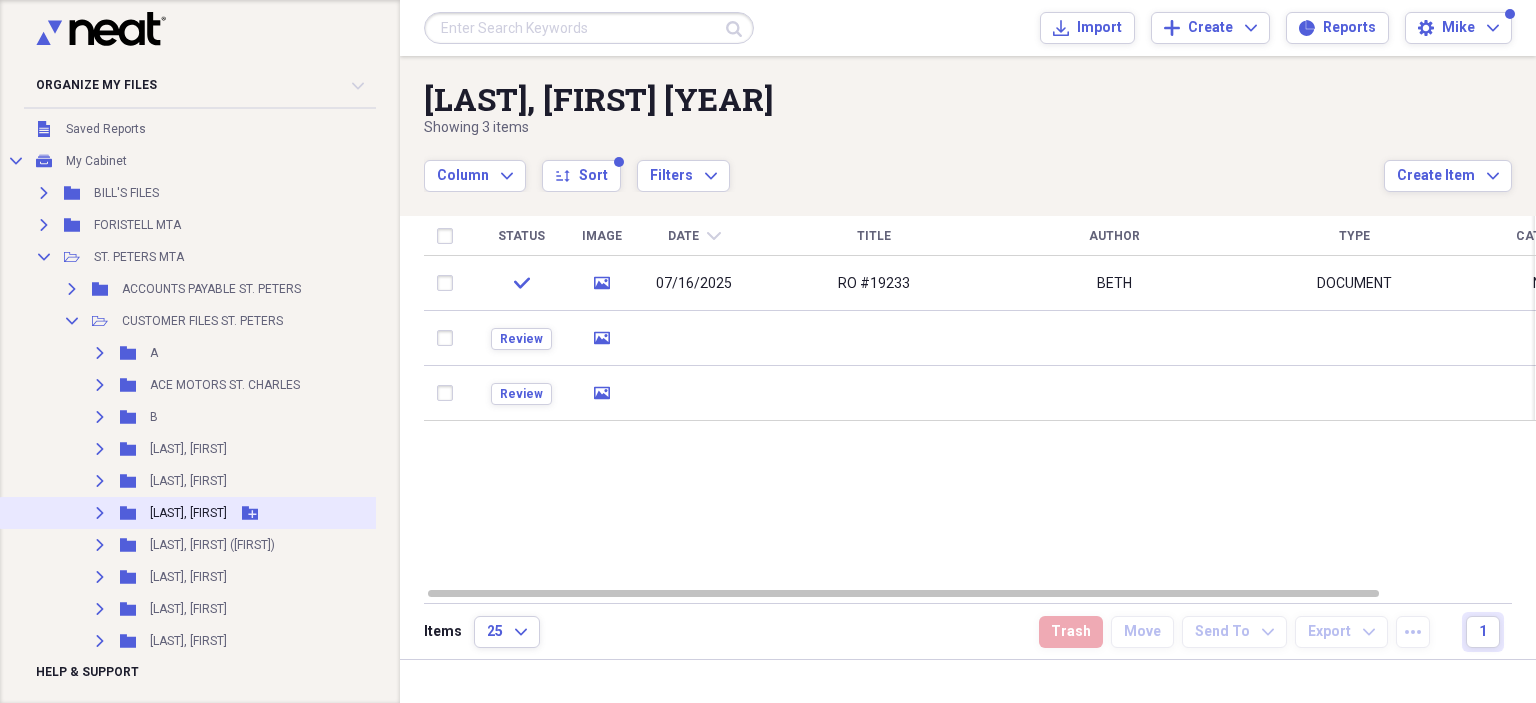 scroll, scrollTop: 0, scrollLeft: 0, axis: both 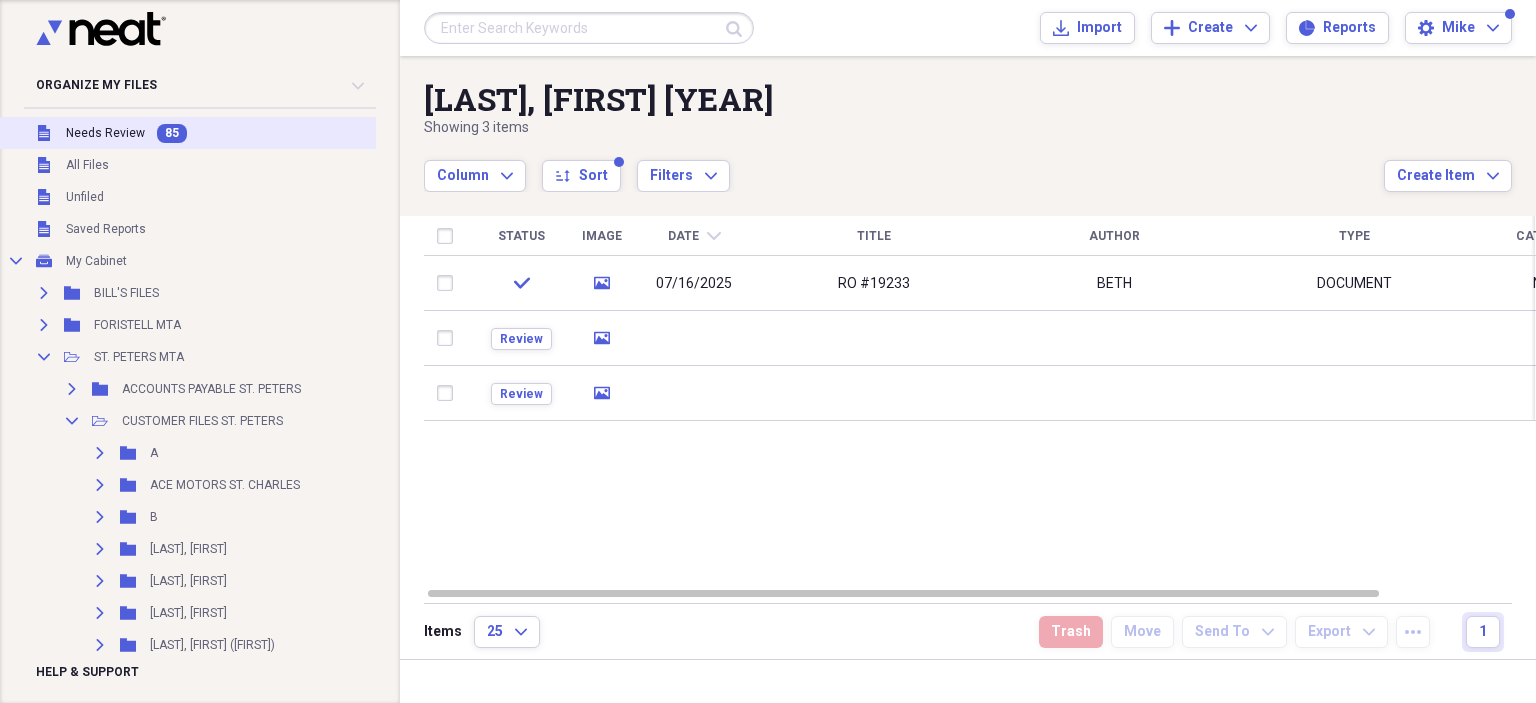 click on "Needs Review" at bounding box center (105, 133) 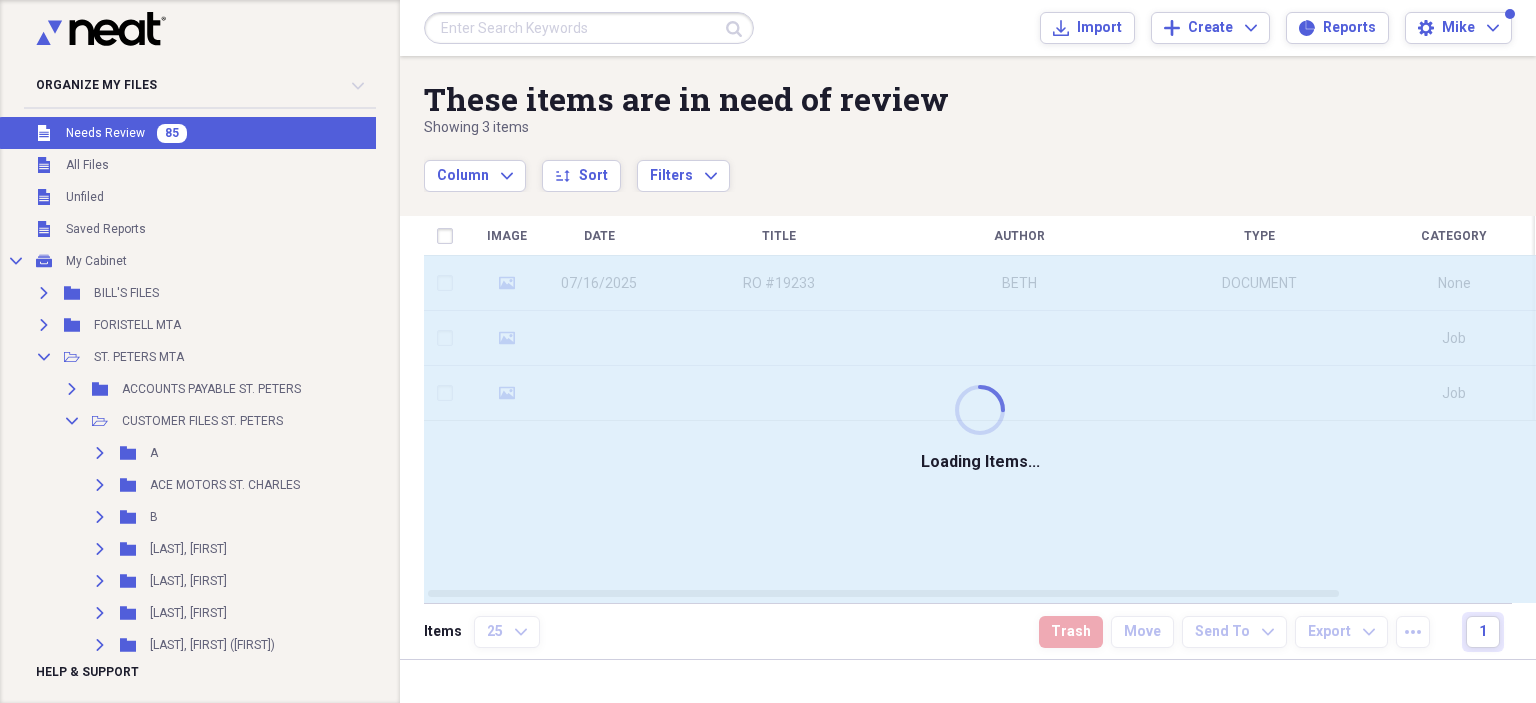scroll, scrollTop: 0, scrollLeft: 0, axis: both 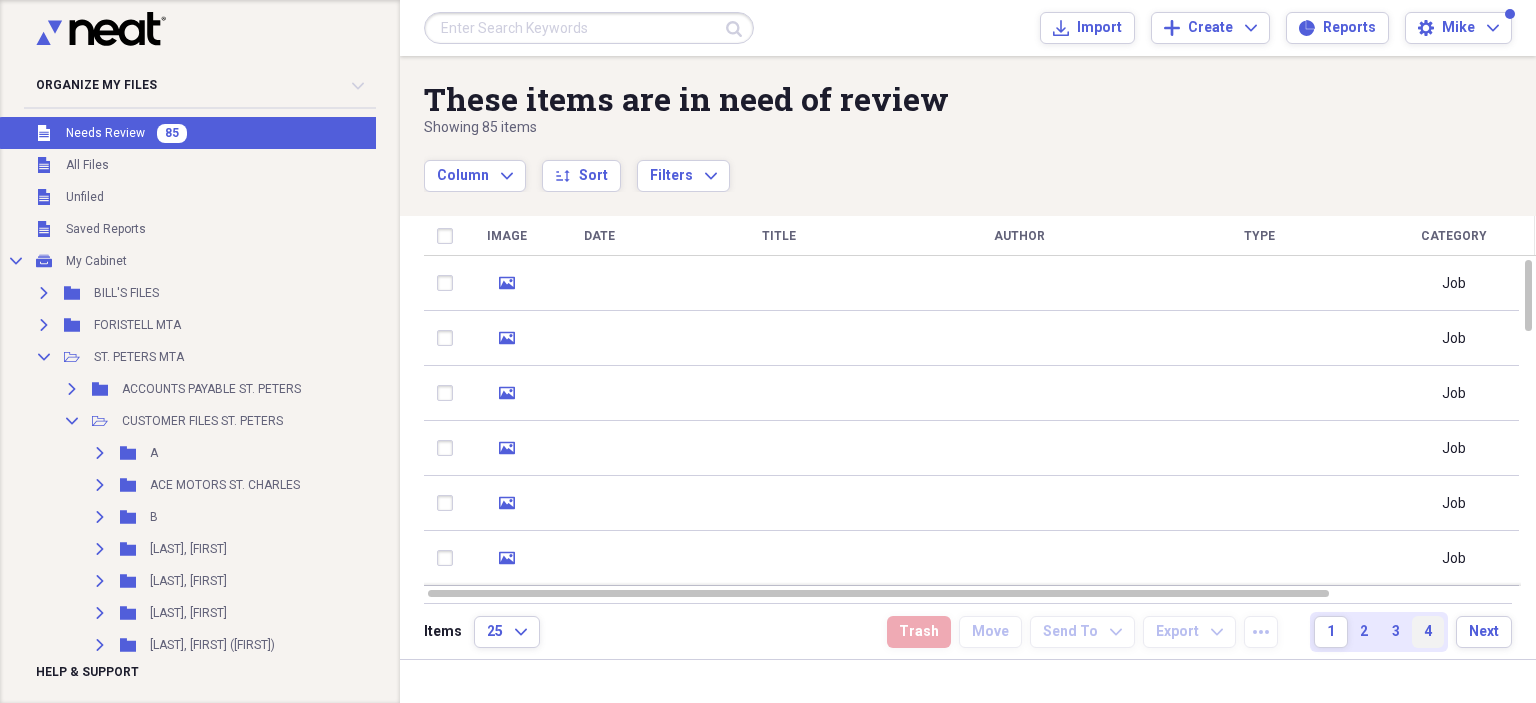 click on "4" at bounding box center (1428, 632) 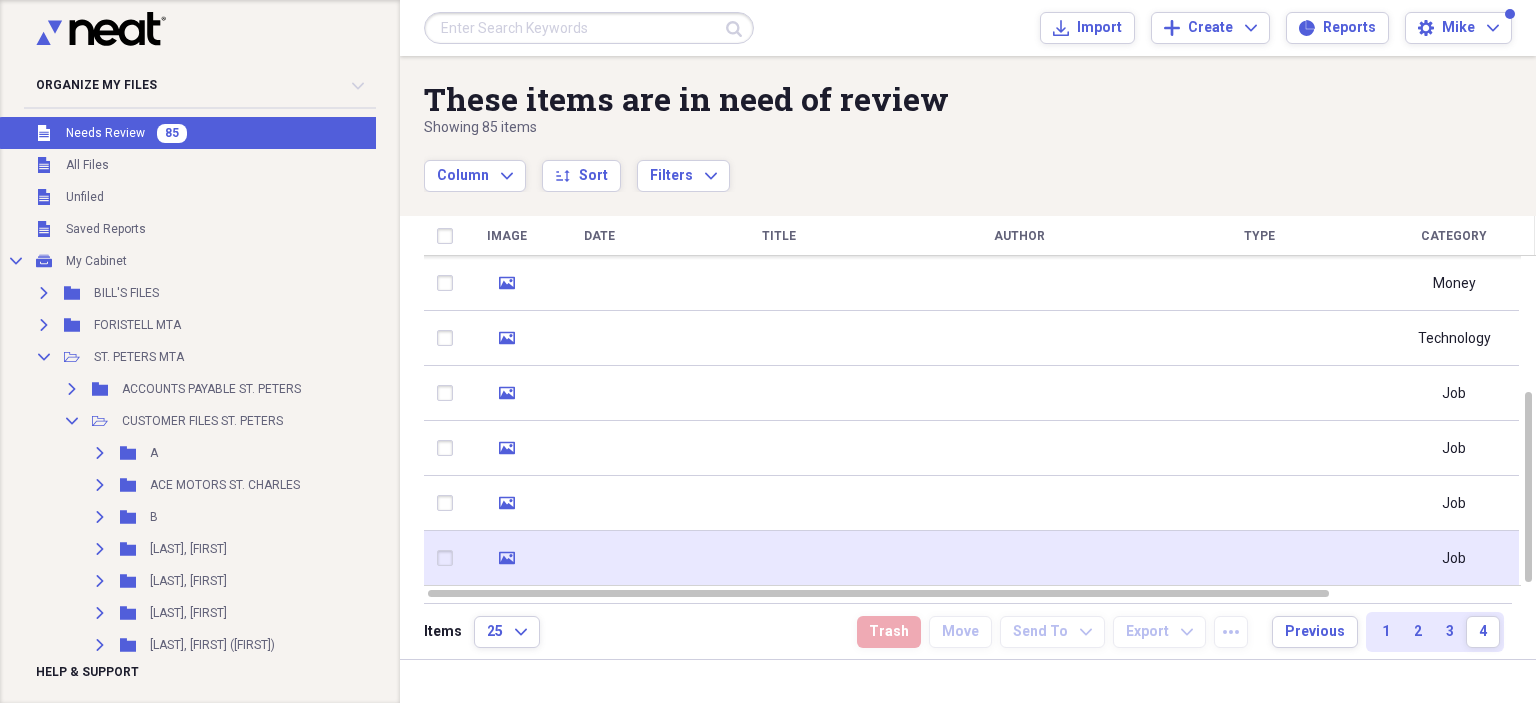 click at bounding box center [779, 558] 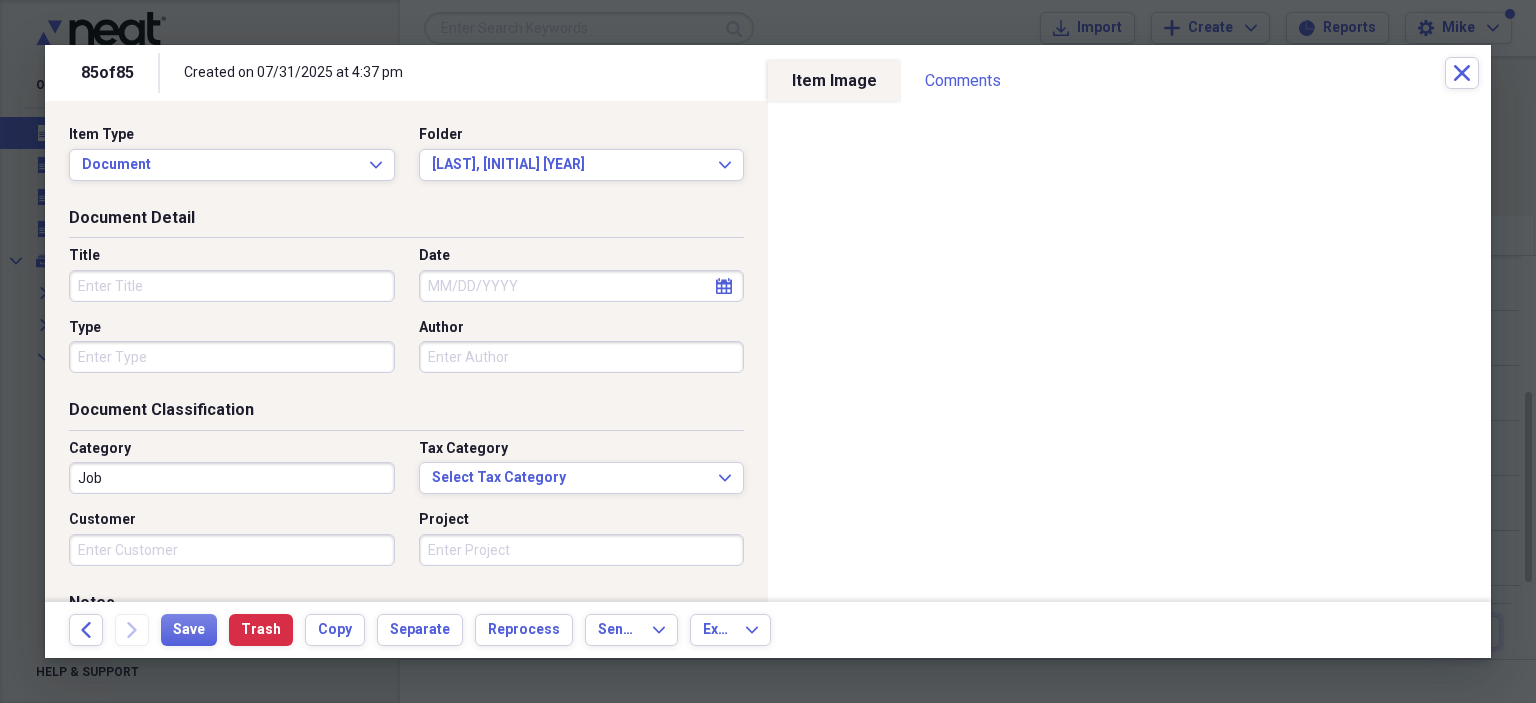 click on "Title" at bounding box center [232, 286] 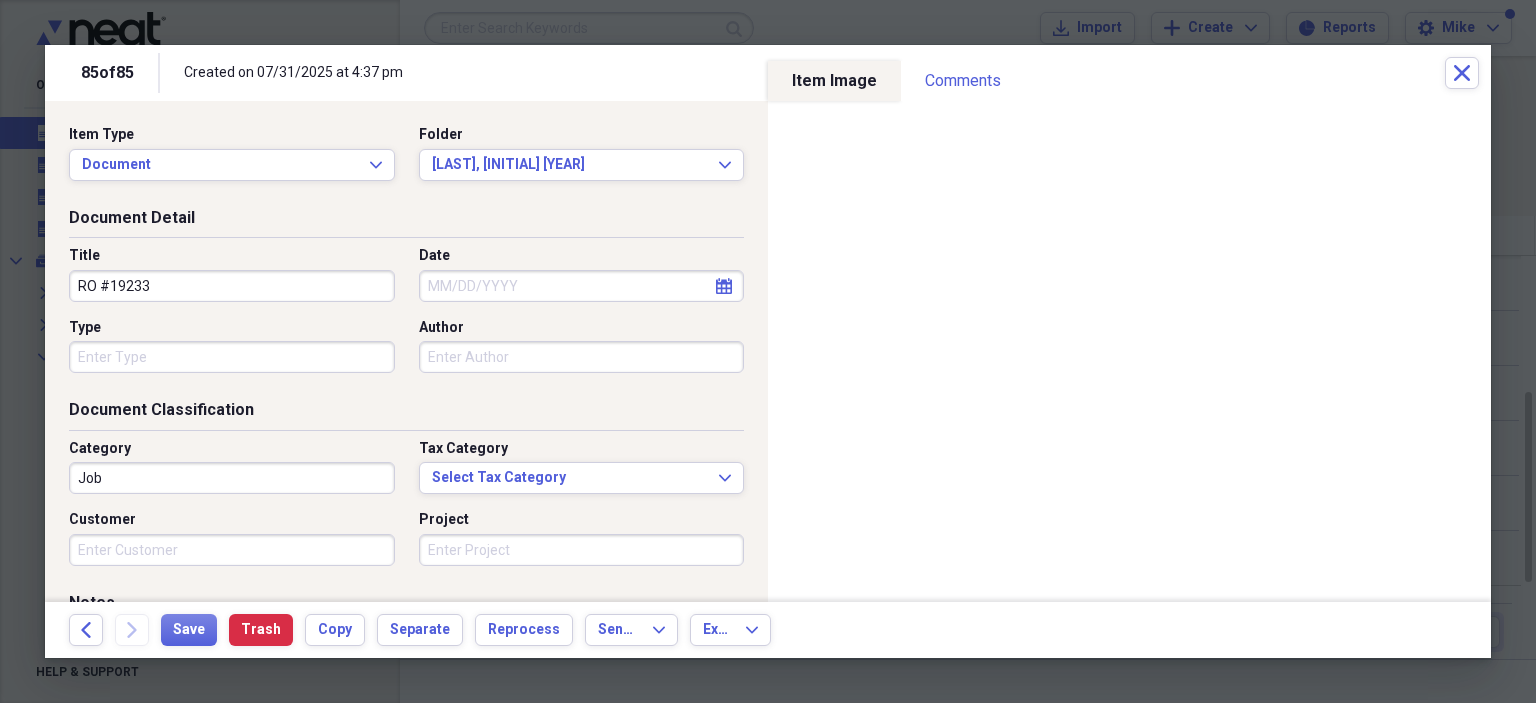 type on "RO #19233" 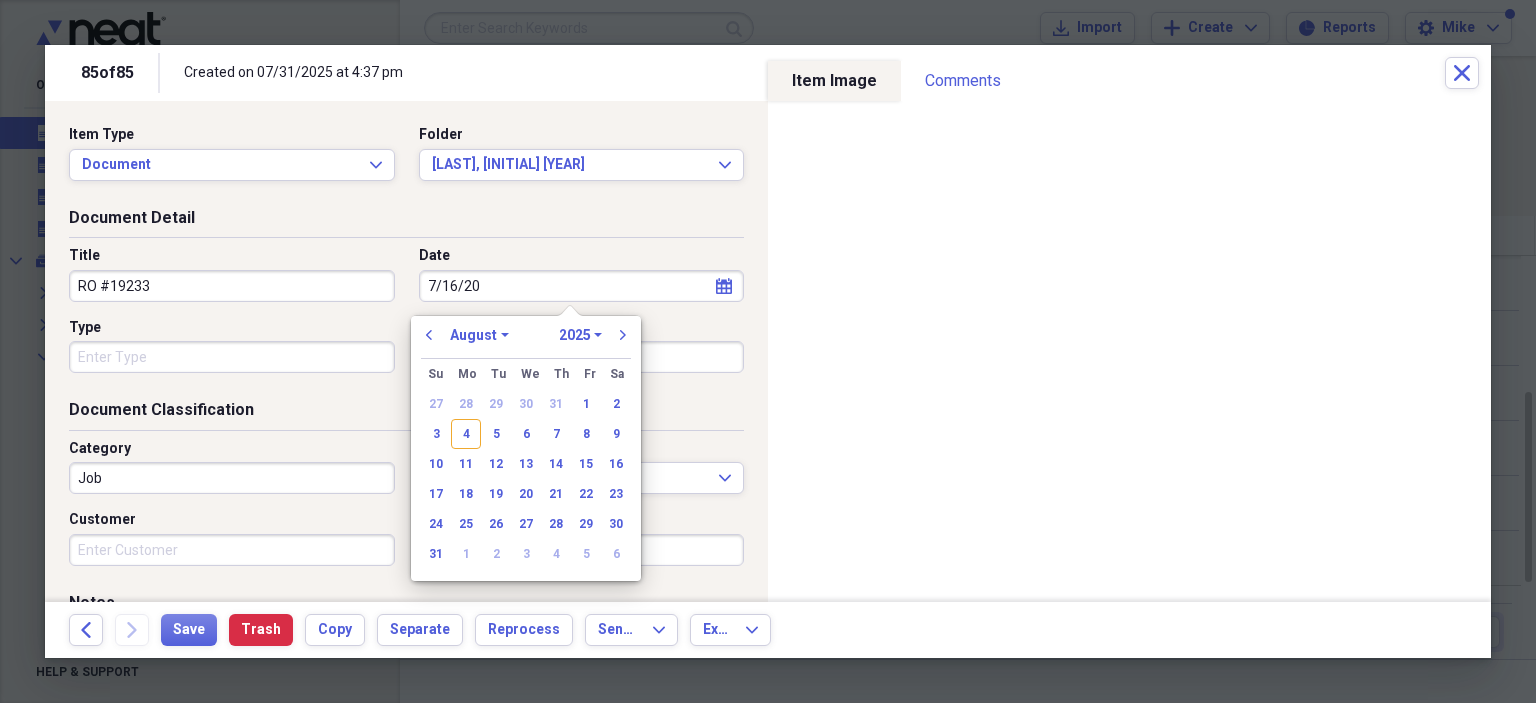type on "7/16/202" 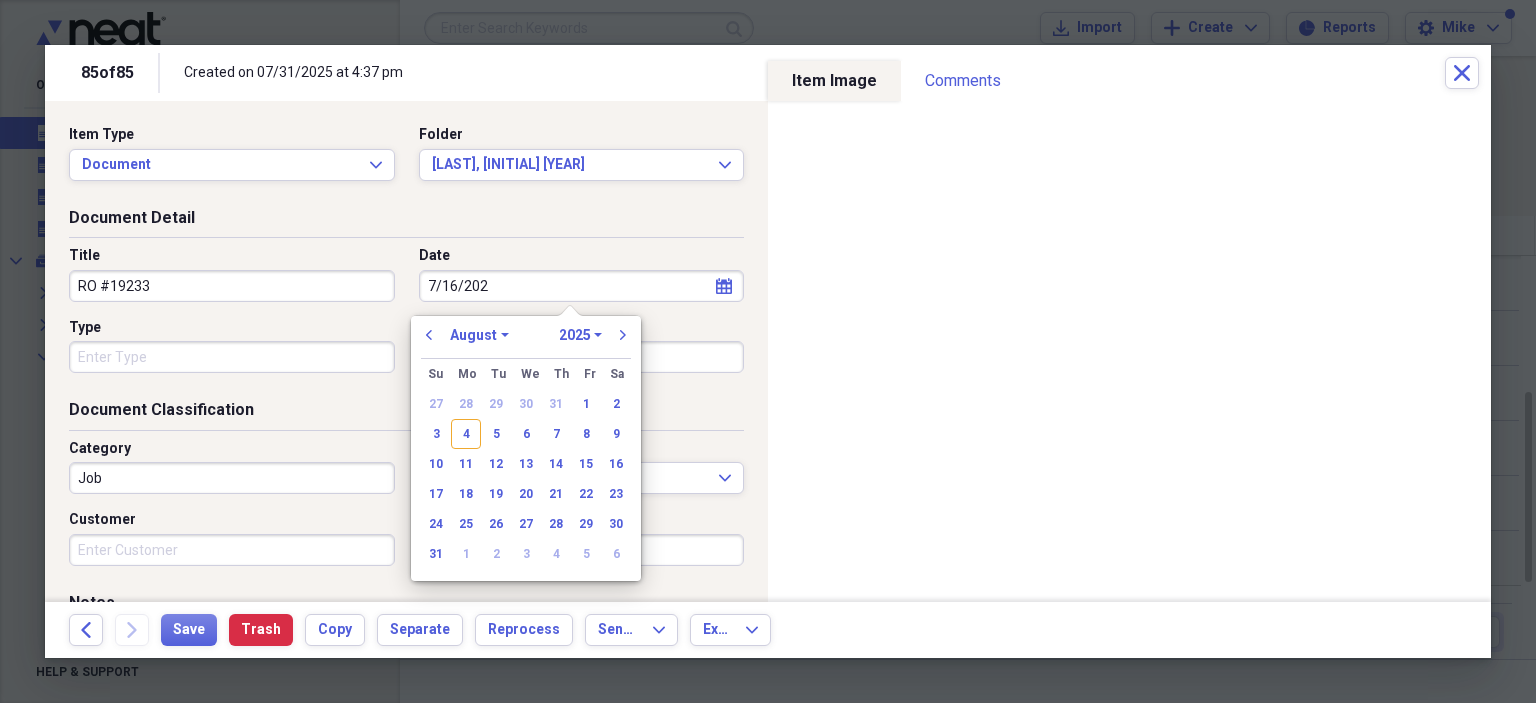 select on "6" 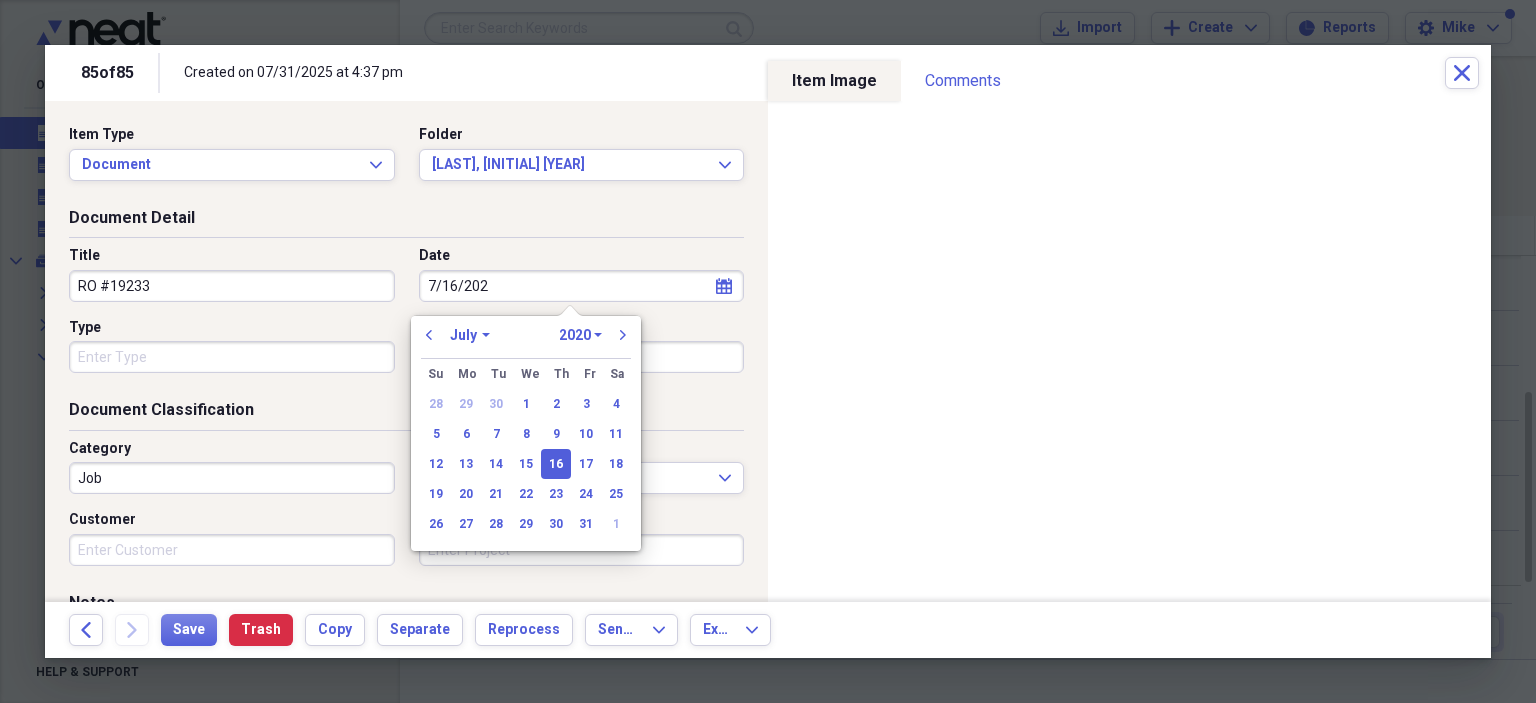 type on "7/16/2025" 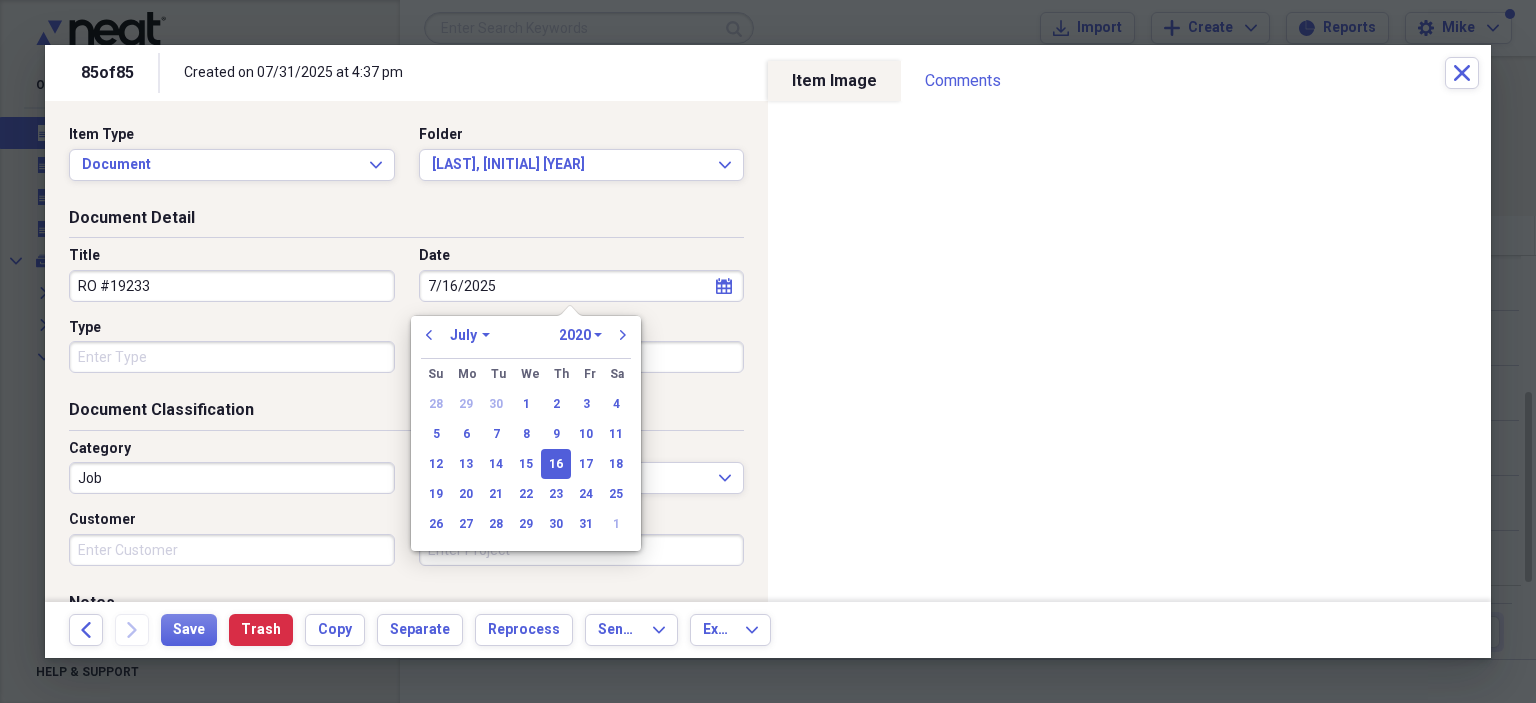 select on "2025" 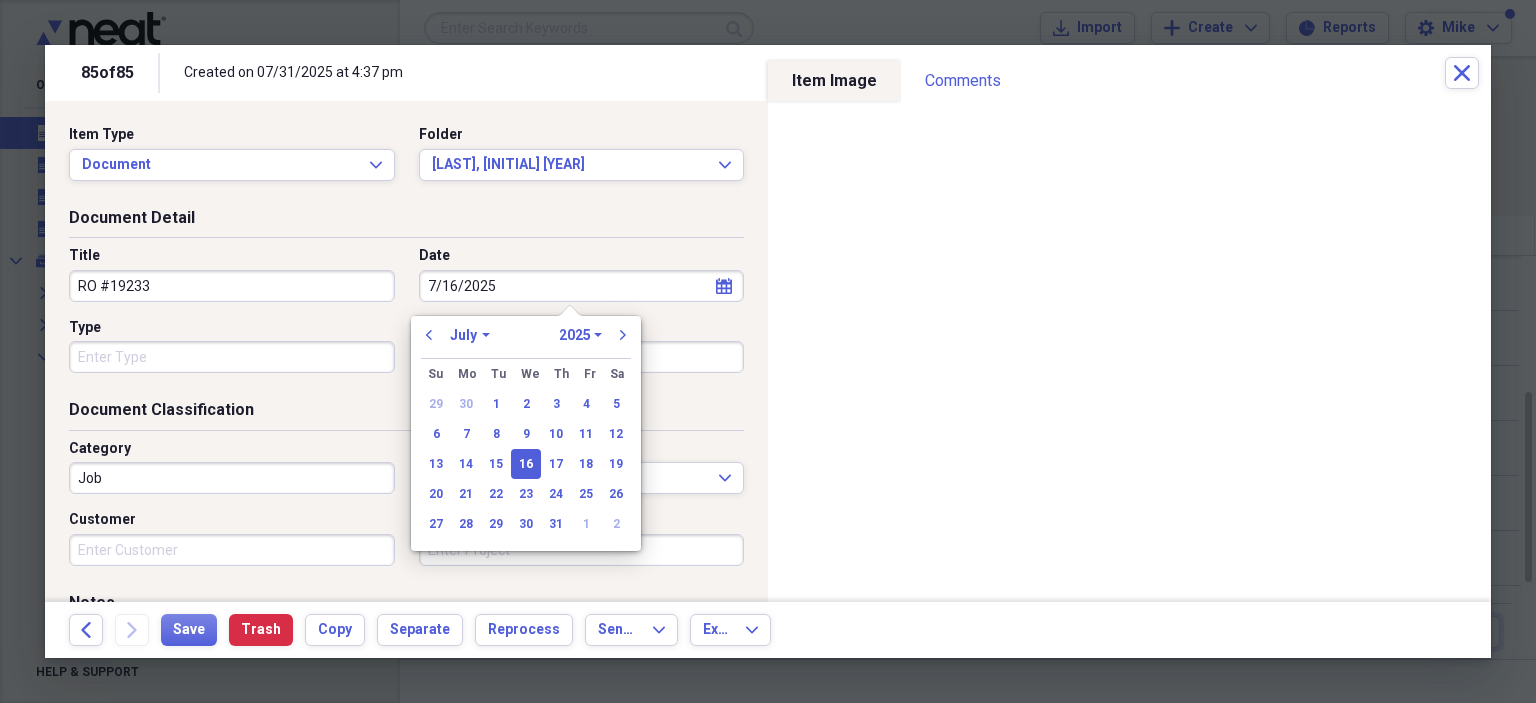 type on "07/16/2025" 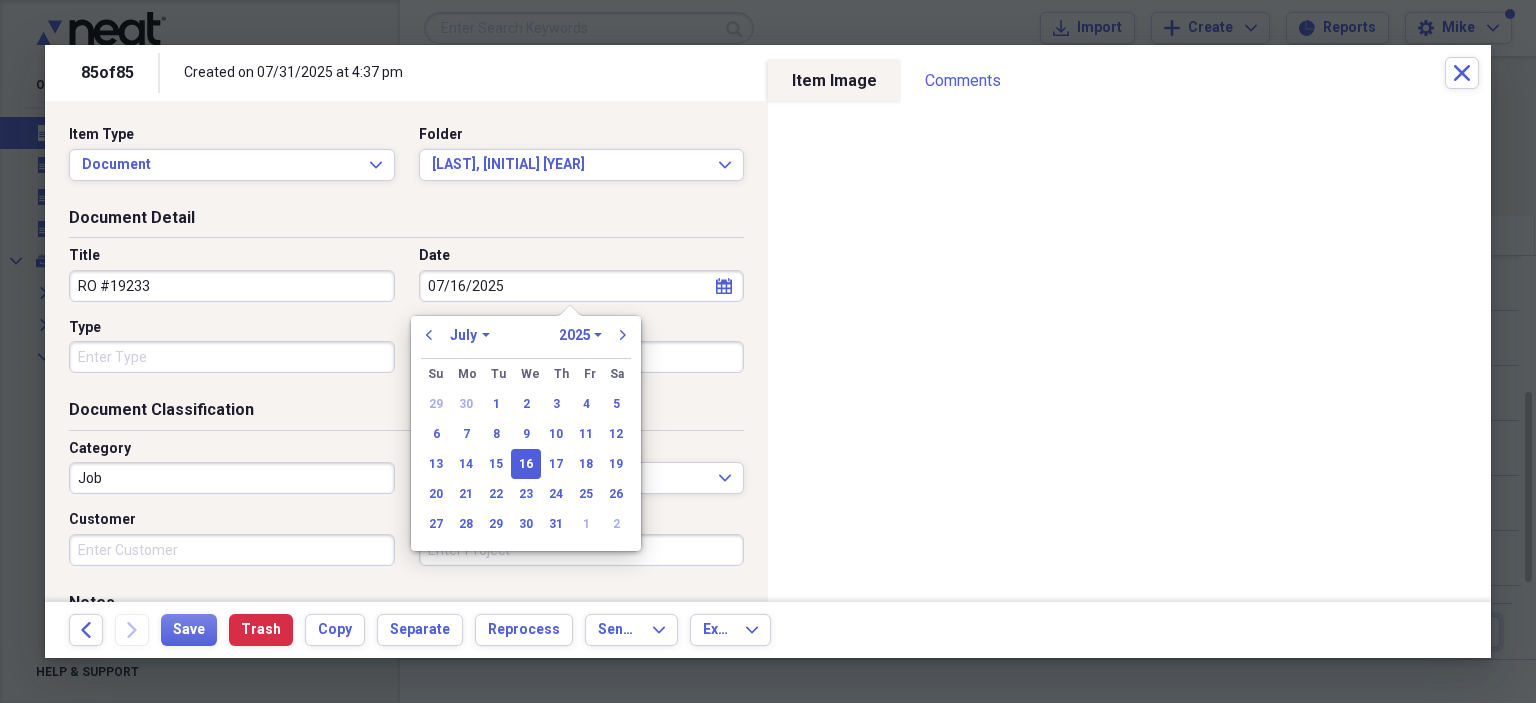 type 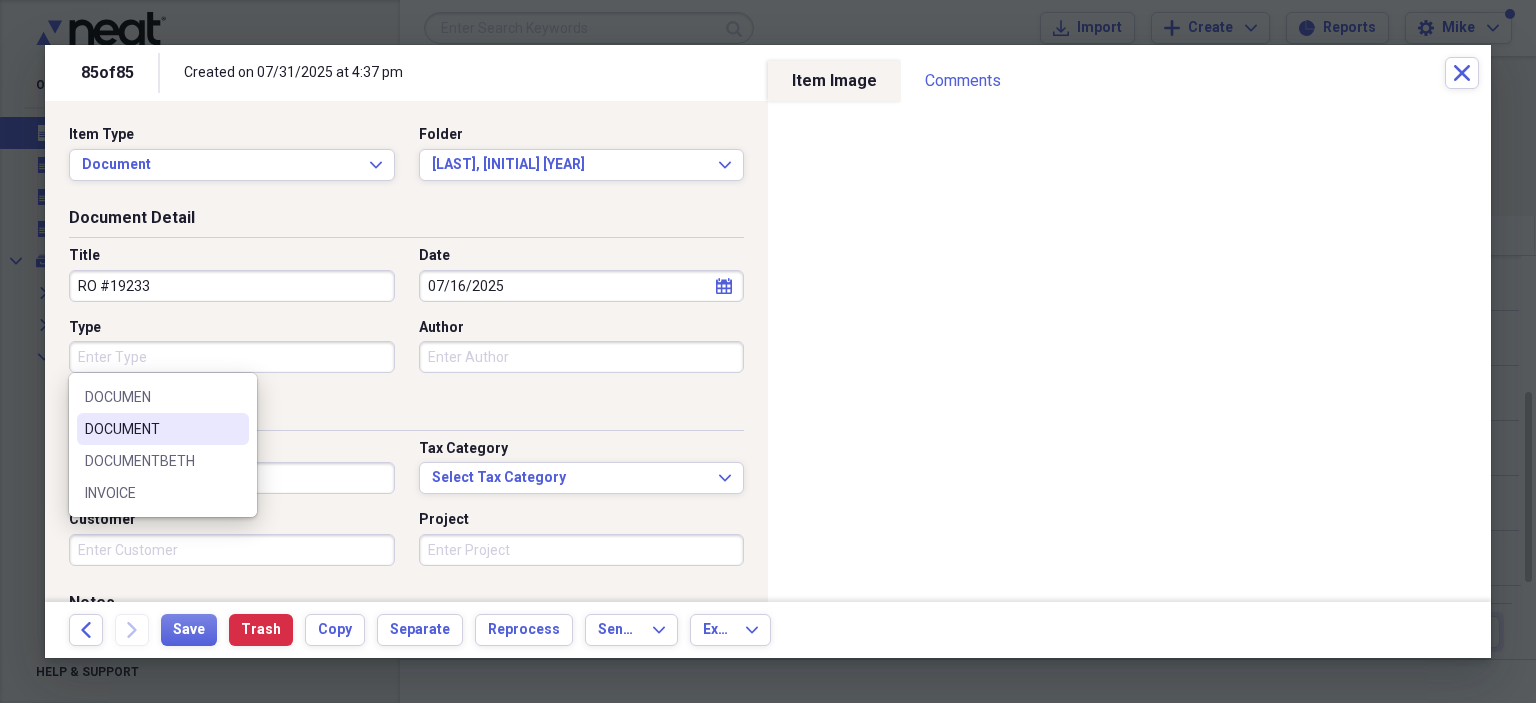 click on "DOCUMENT" at bounding box center (151, 429) 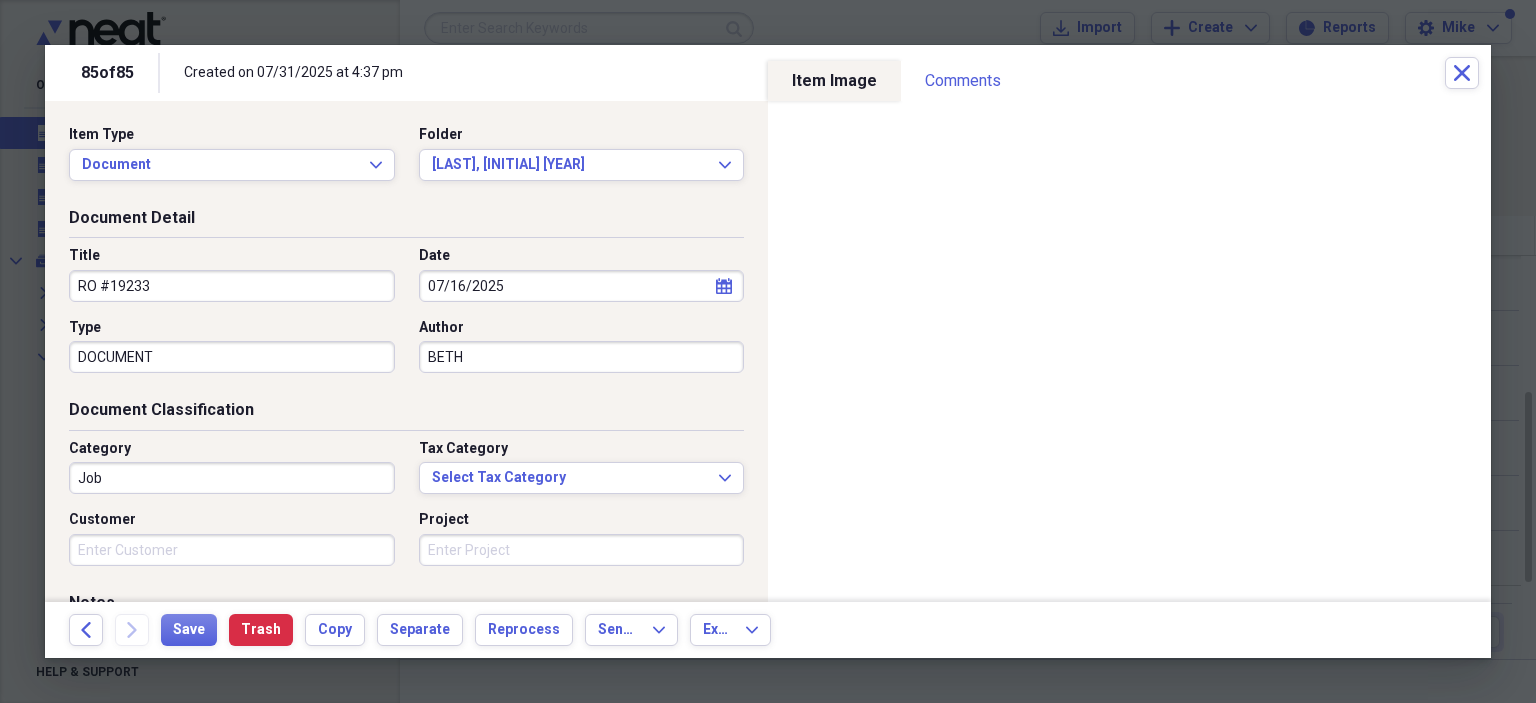 type on "BETH" 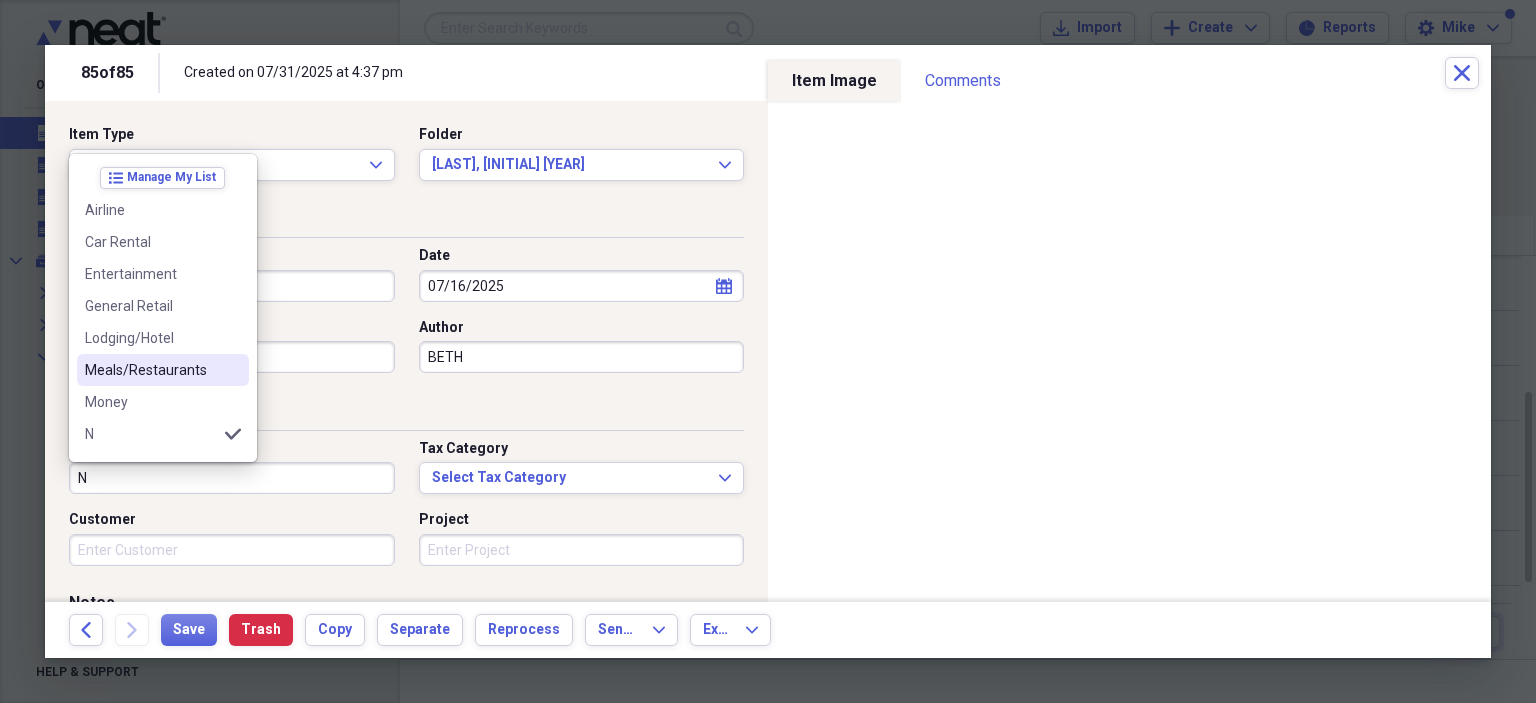 scroll, scrollTop: 100, scrollLeft: 0, axis: vertical 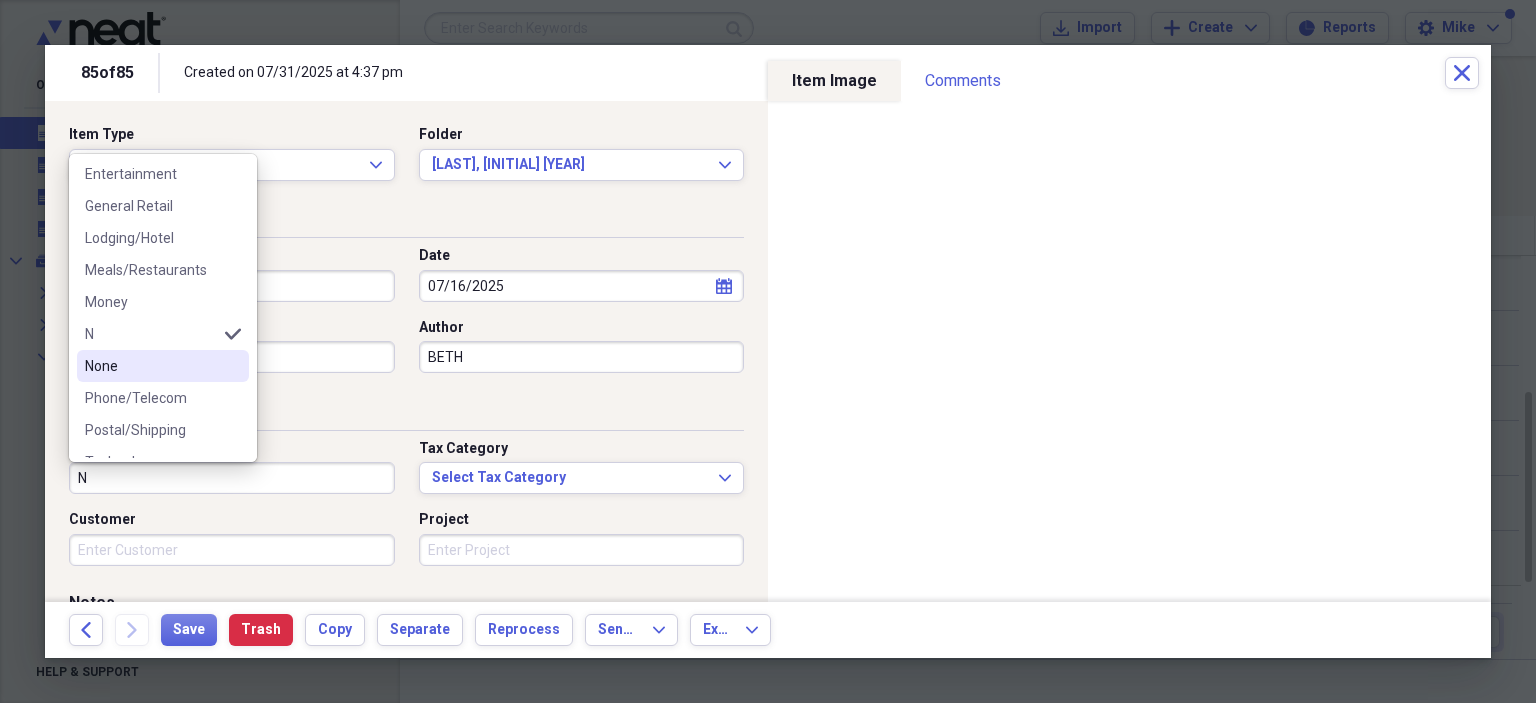 click on "None" at bounding box center [151, 366] 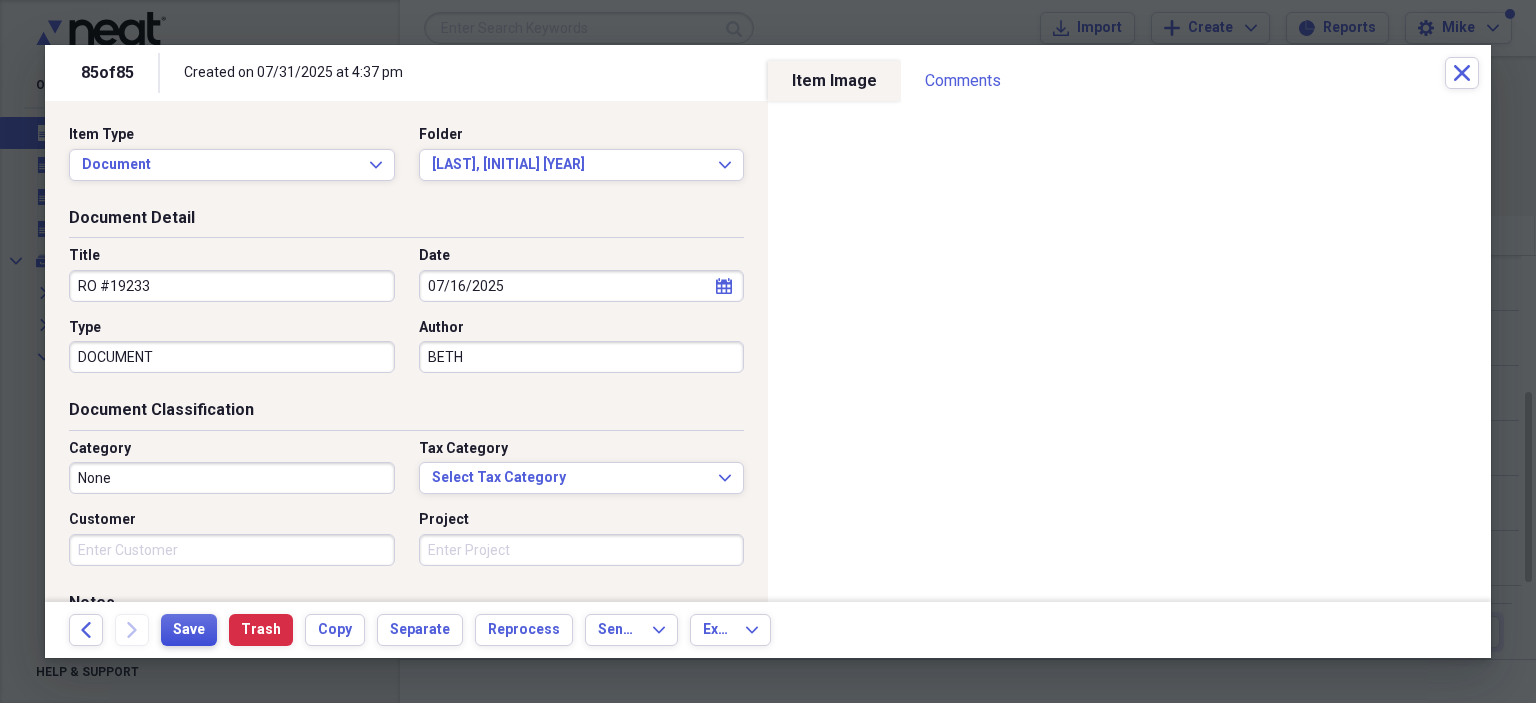 click on "Save" at bounding box center (189, 630) 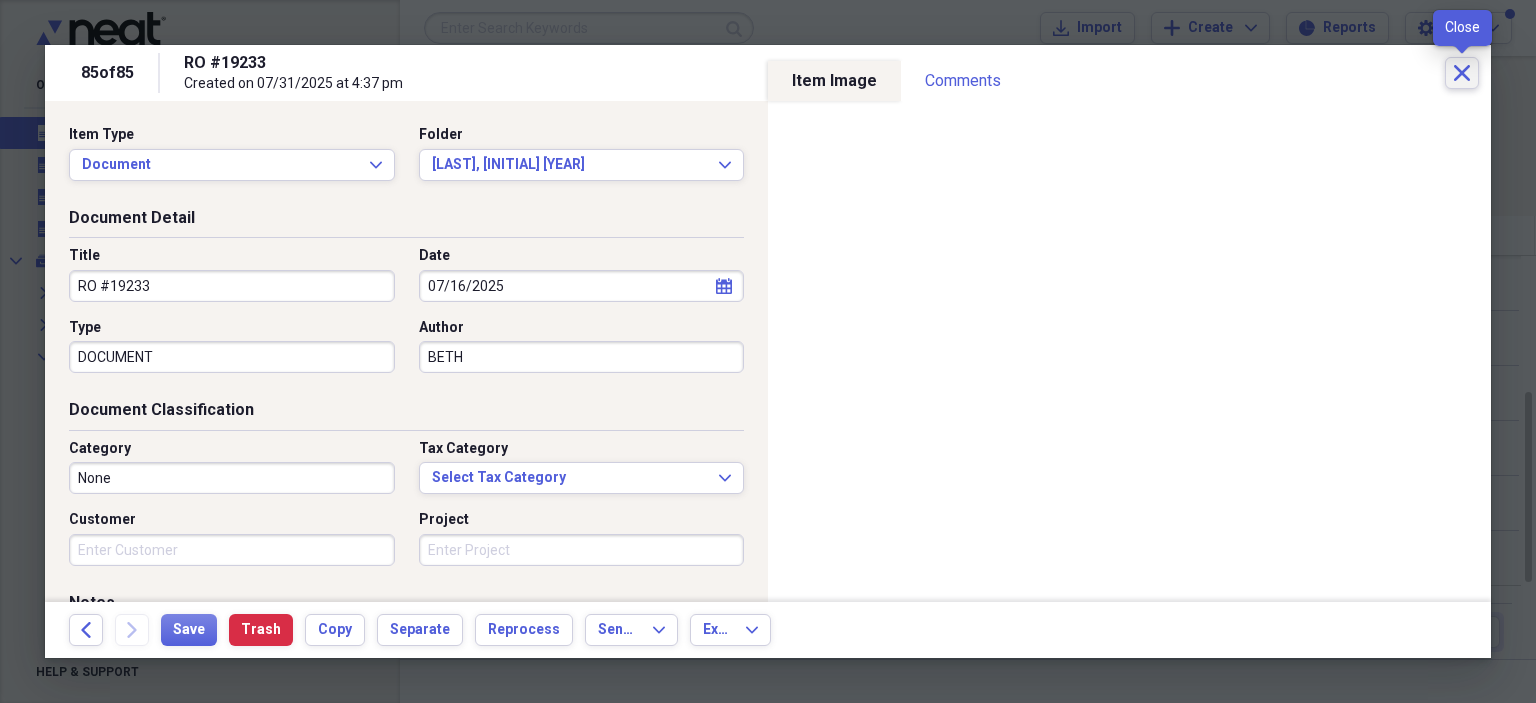 click on "Close" 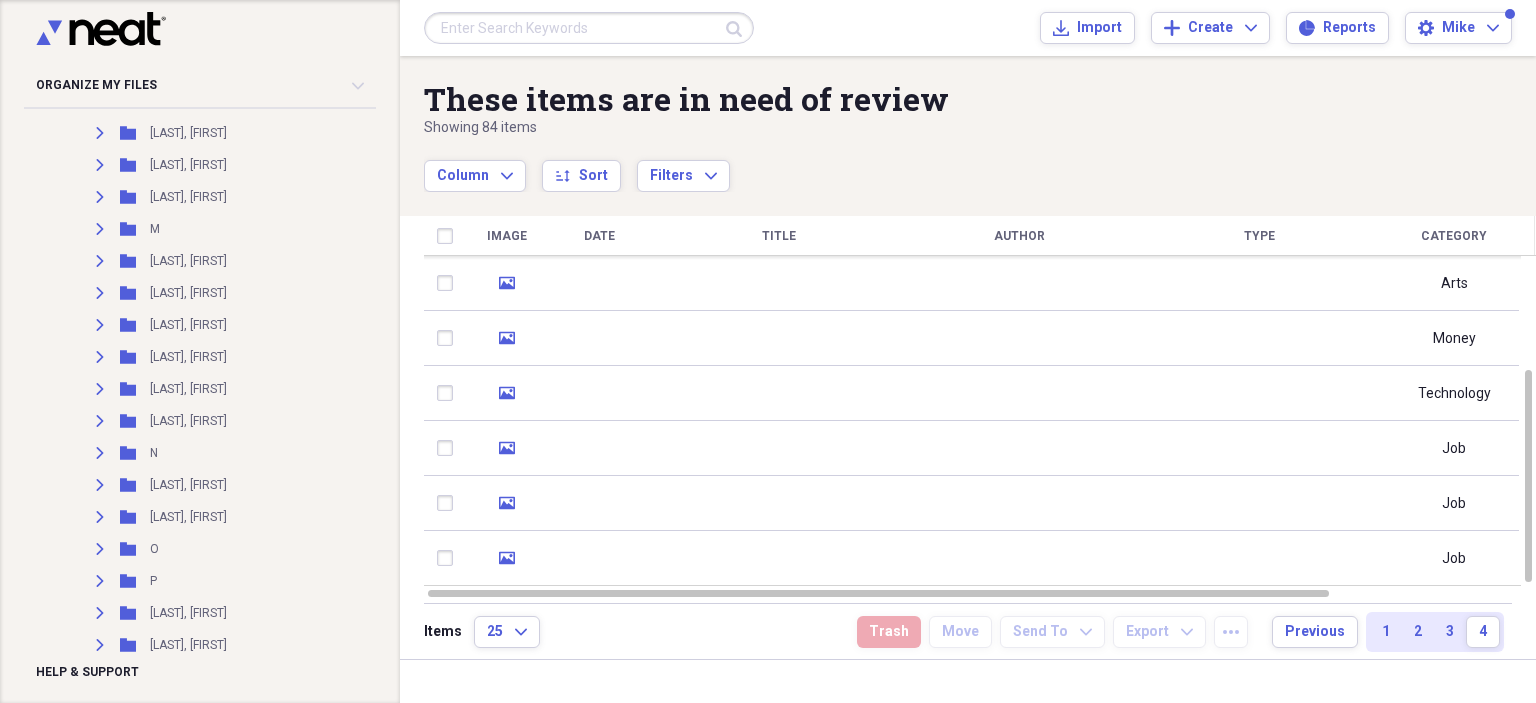scroll, scrollTop: 1800, scrollLeft: 0, axis: vertical 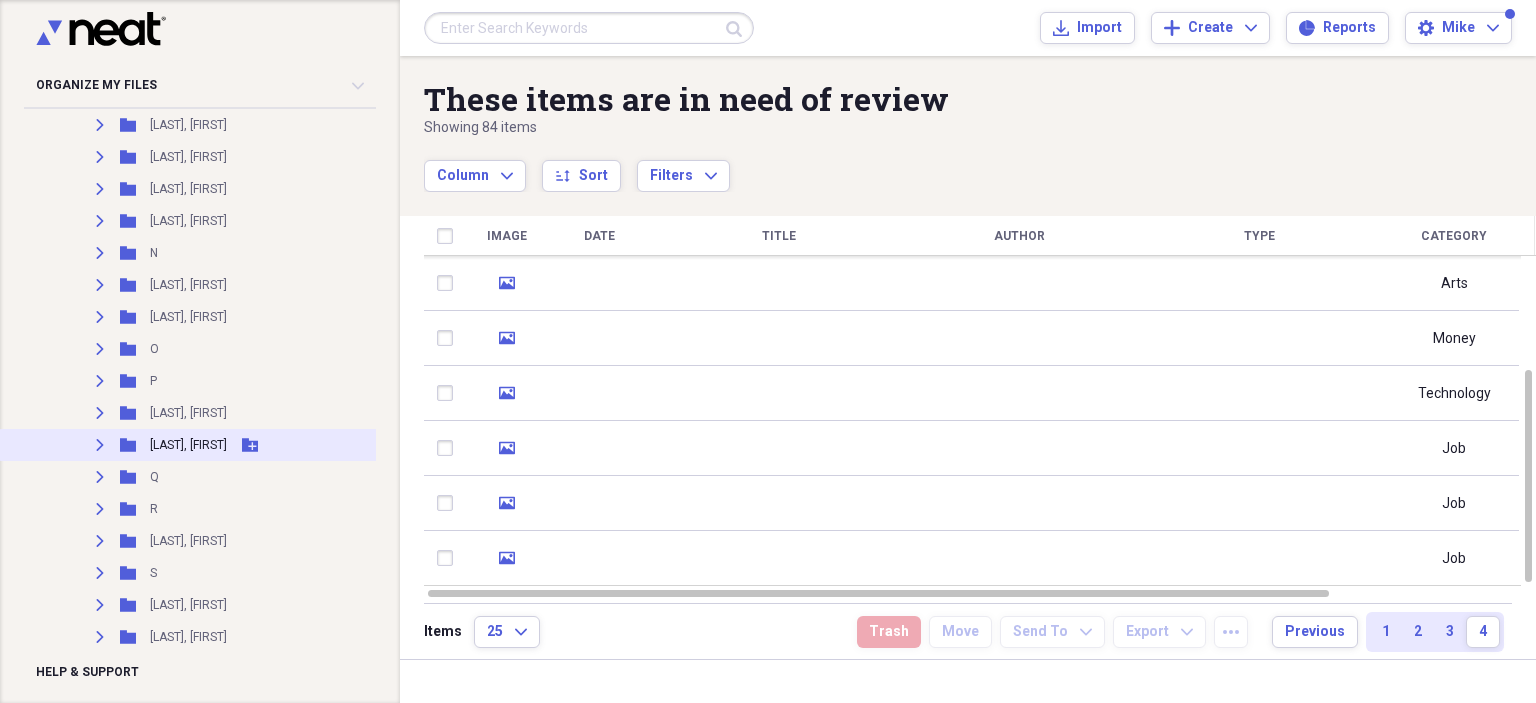 click on "Expand" 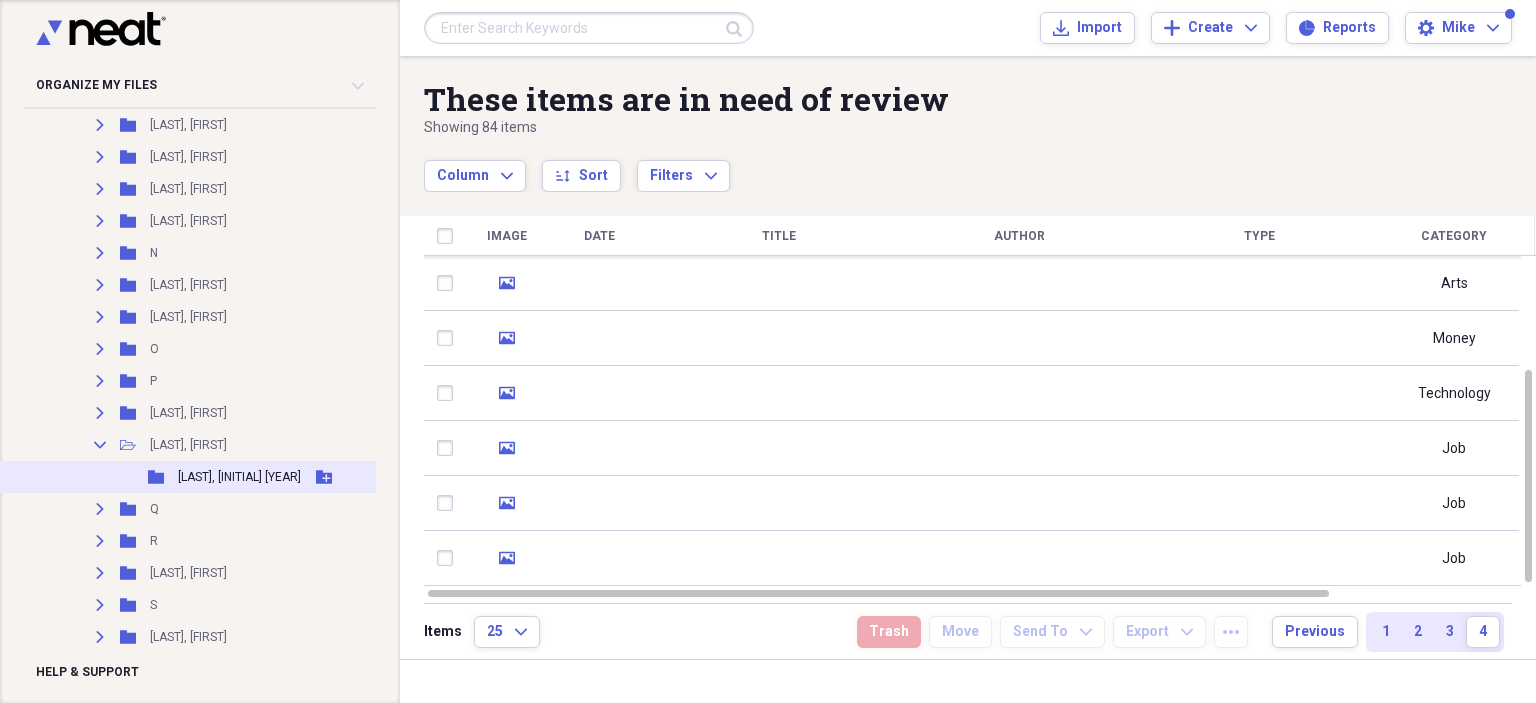 click on "PULEO, F 2025" at bounding box center (239, 477) 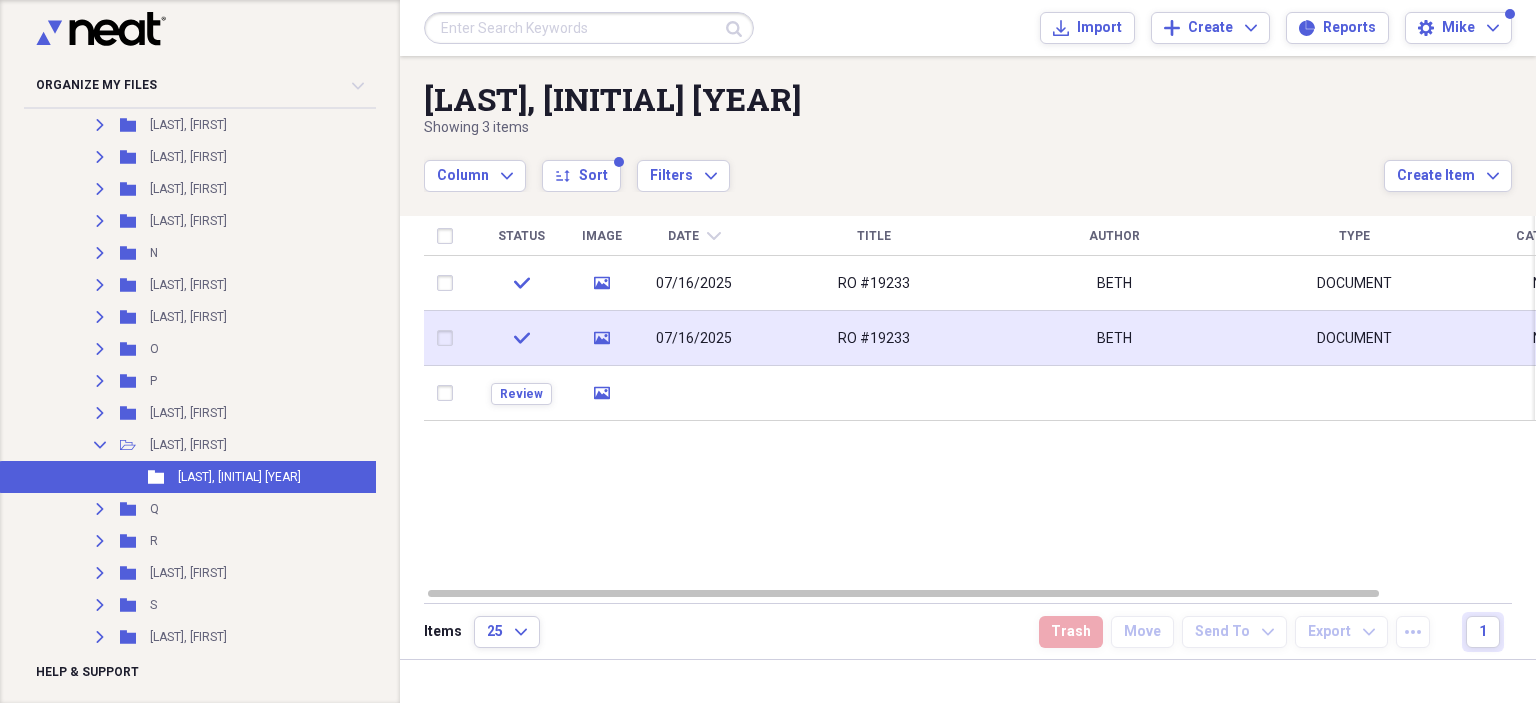 click on "RO #19233" at bounding box center (874, 338) 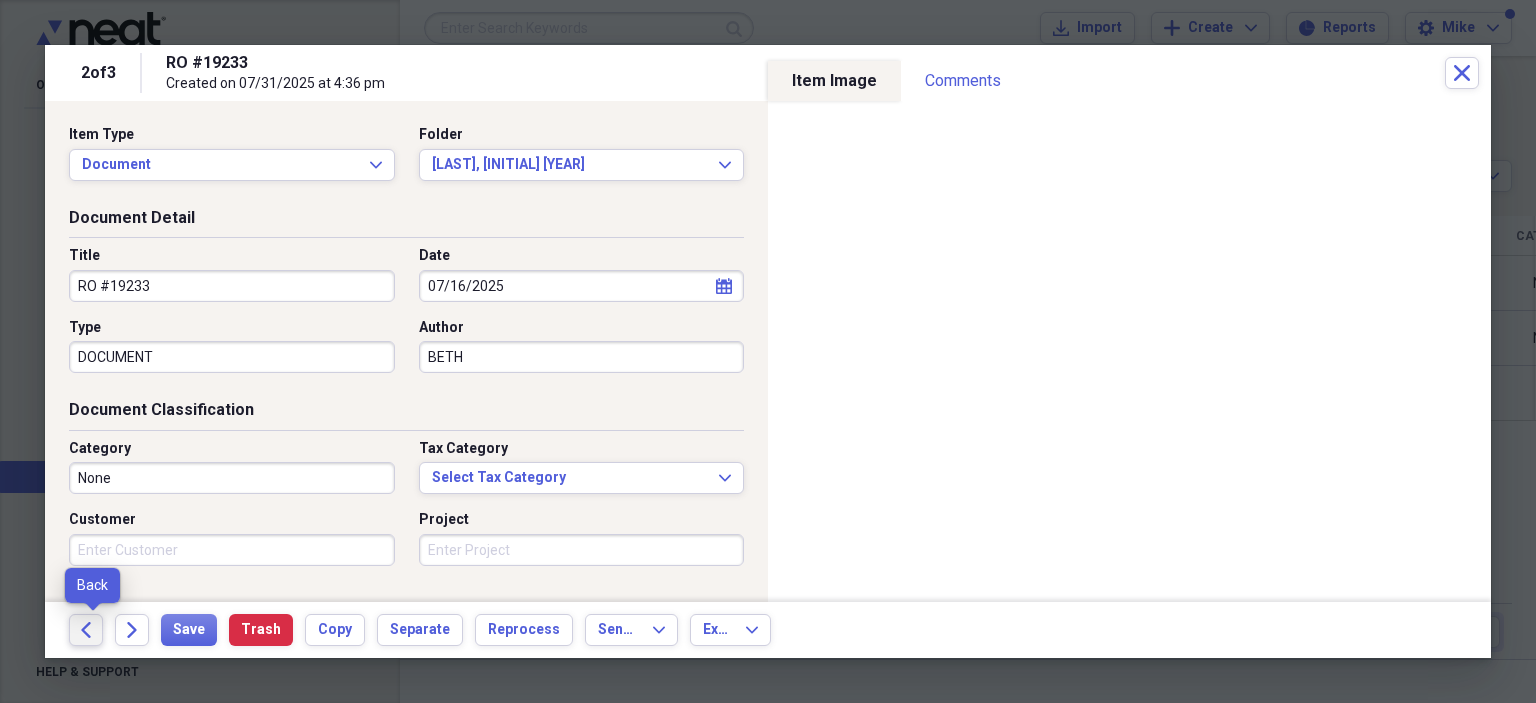 click on "Back" 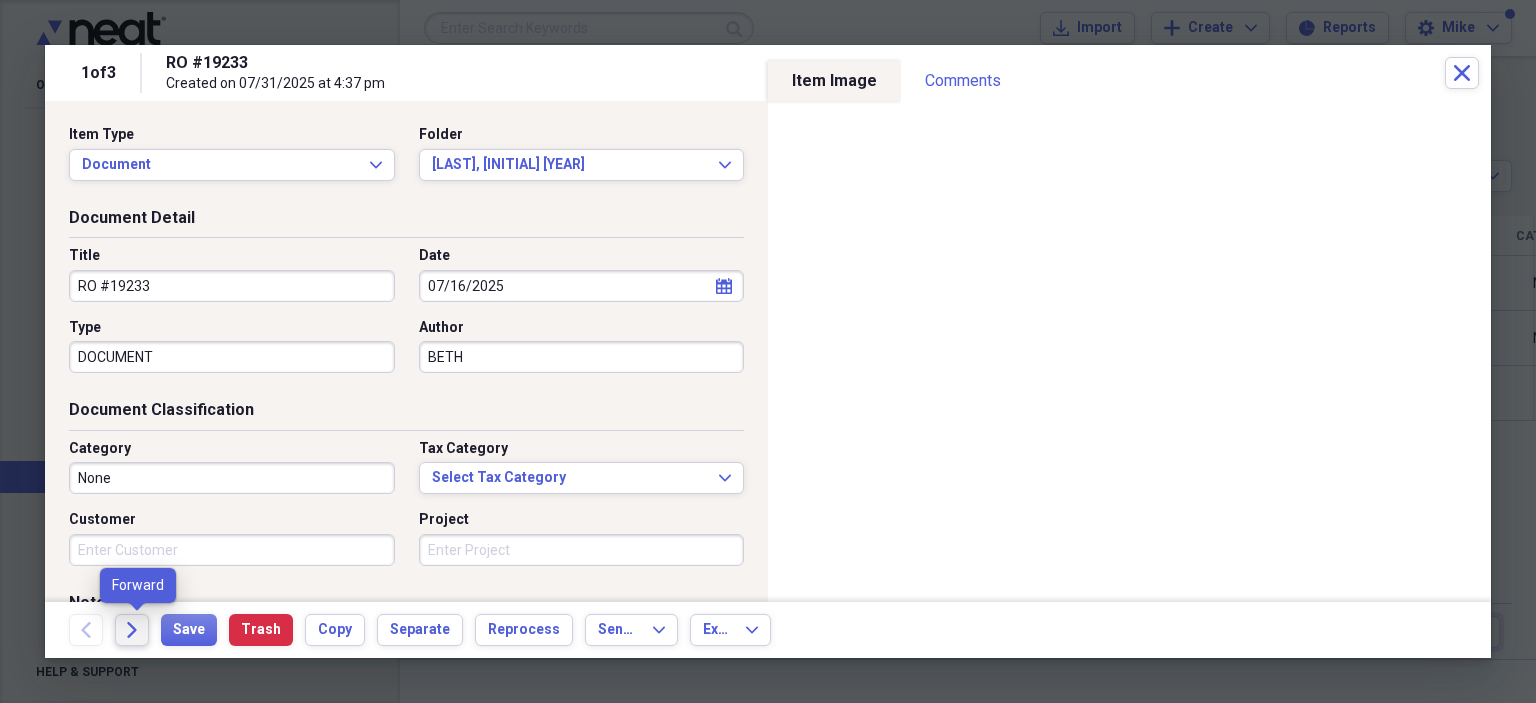 click 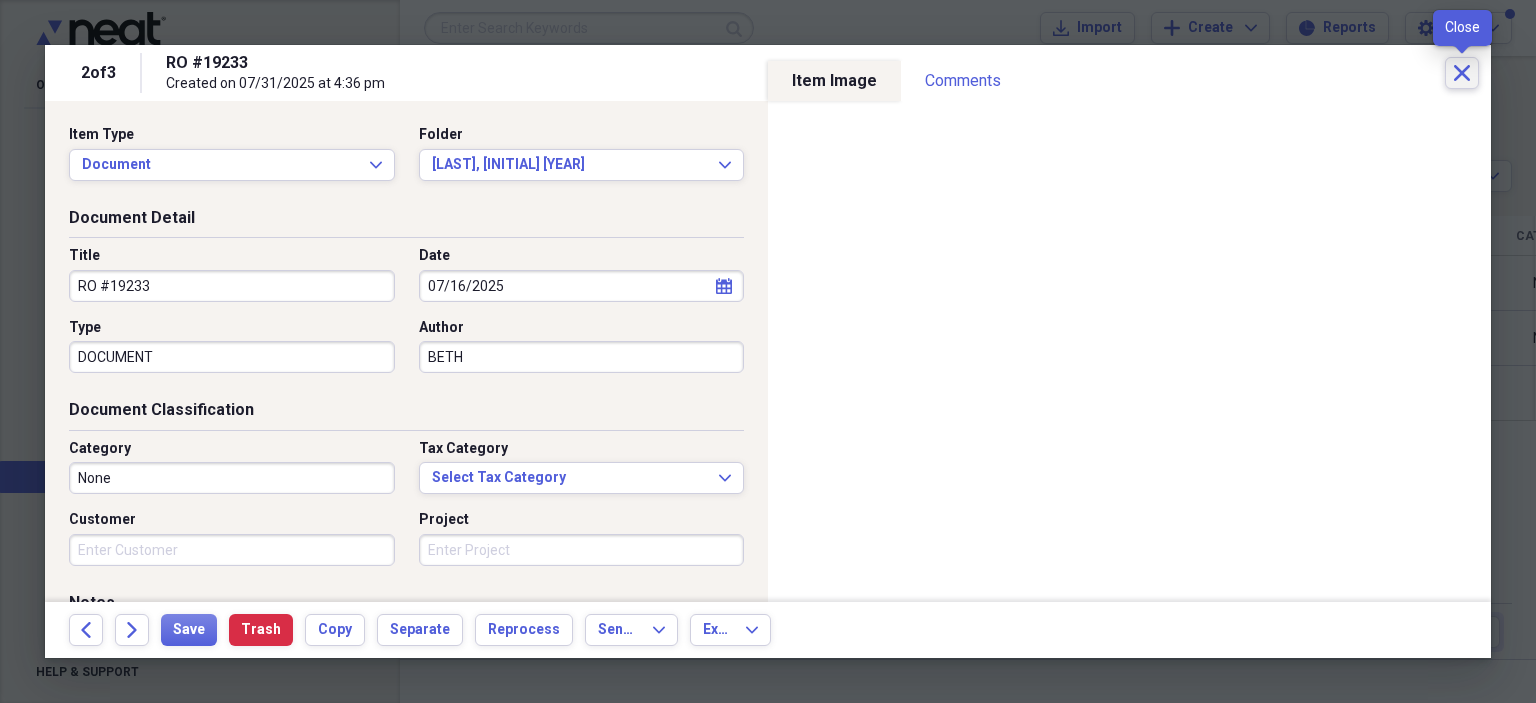 click 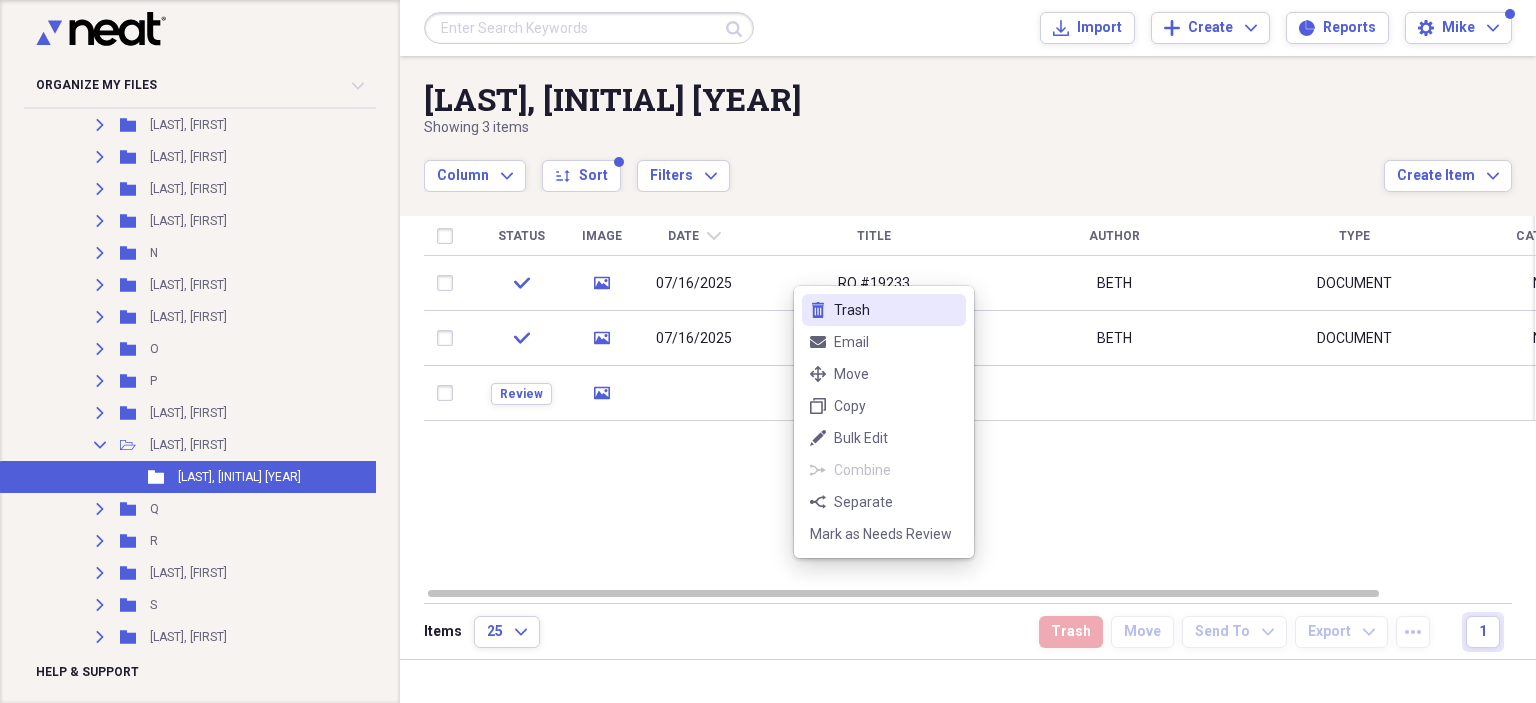 click on "trash Trash" at bounding box center [884, 310] 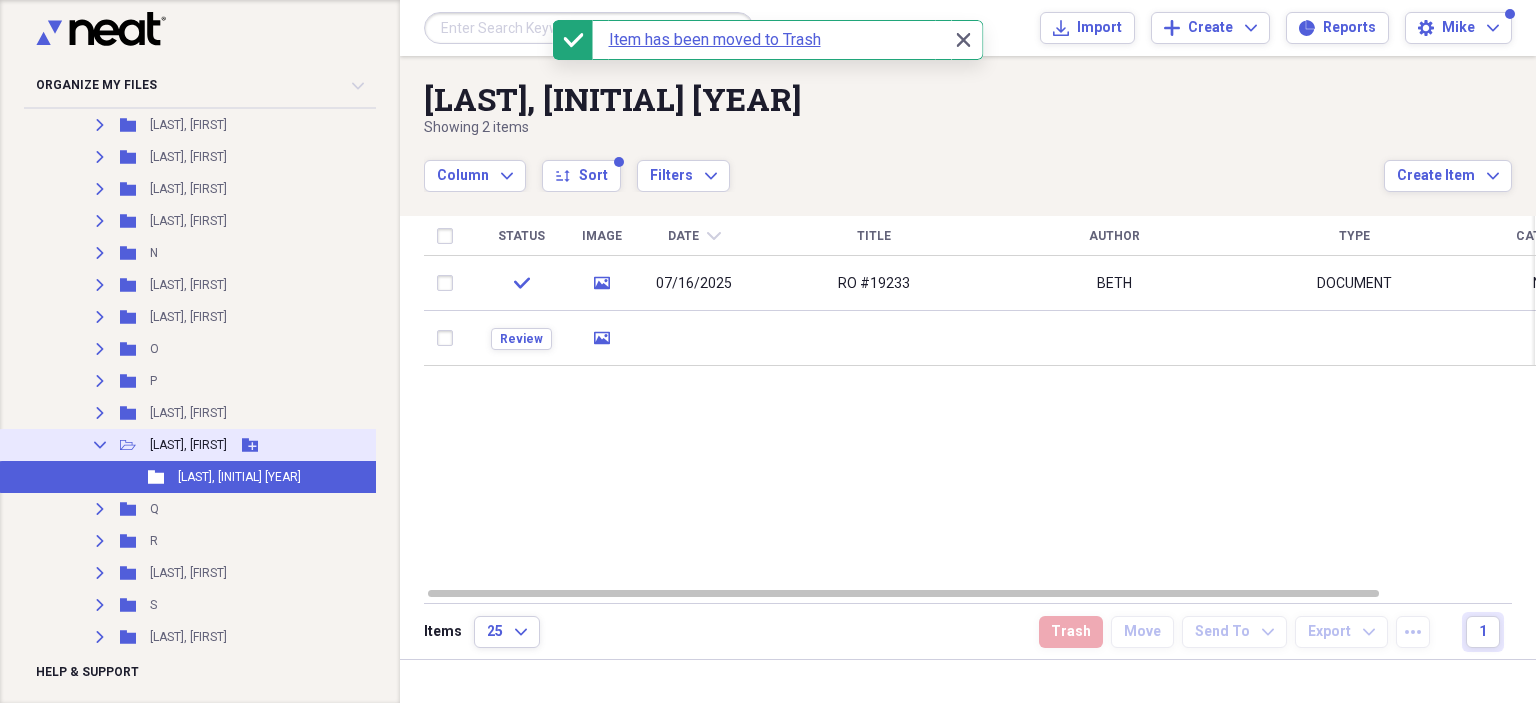 click on "Collapse" 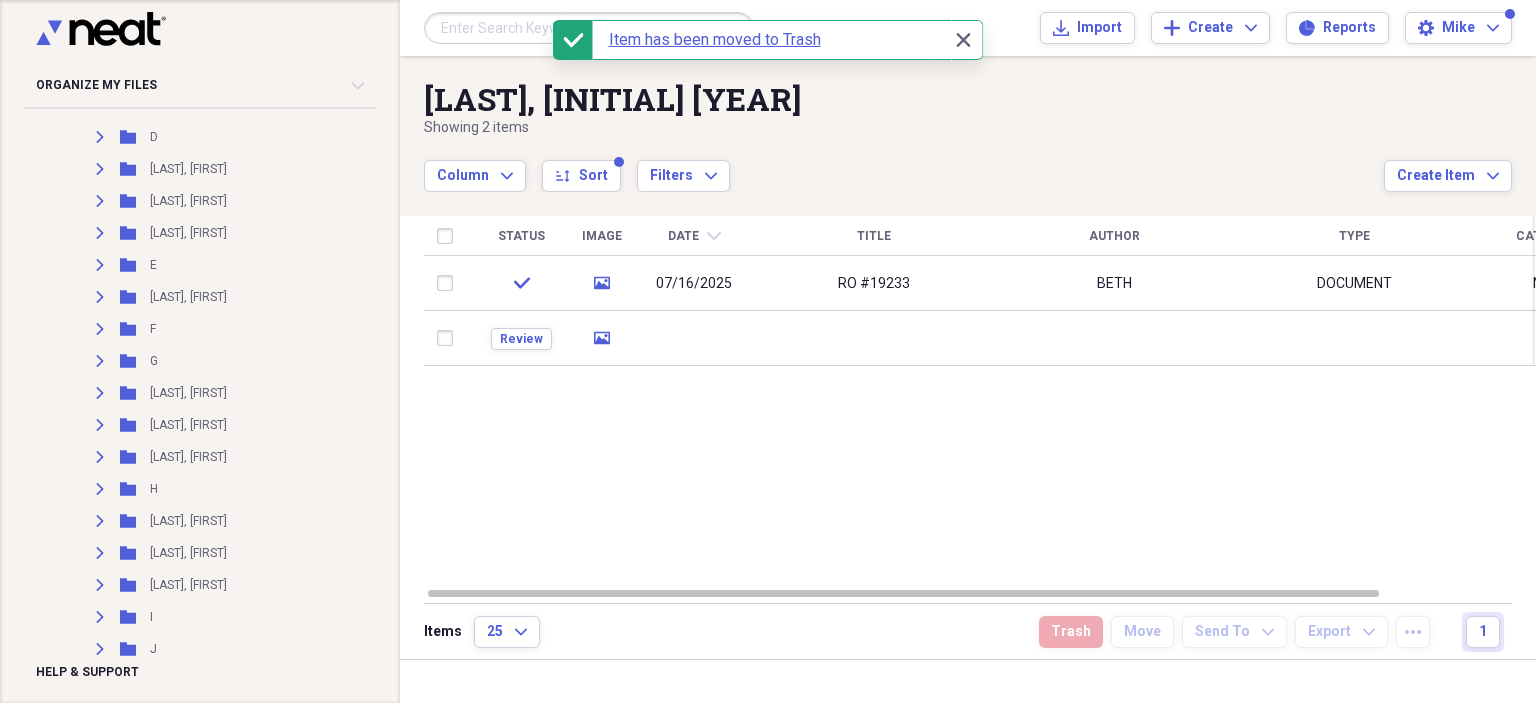 scroll, scrollTop: 0, scrollLeft: 0, axis: both 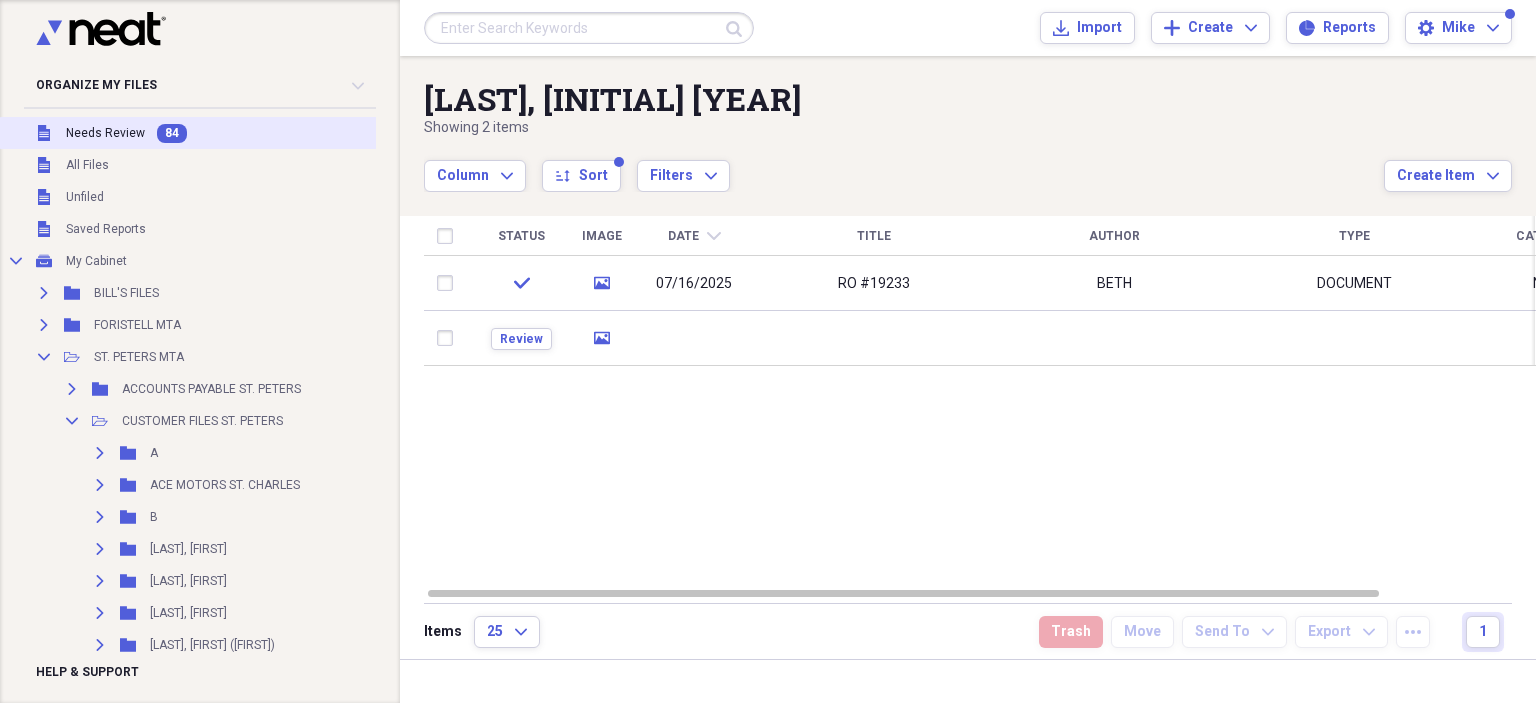 click on "Needs Review" at bounding box center (105, 133) 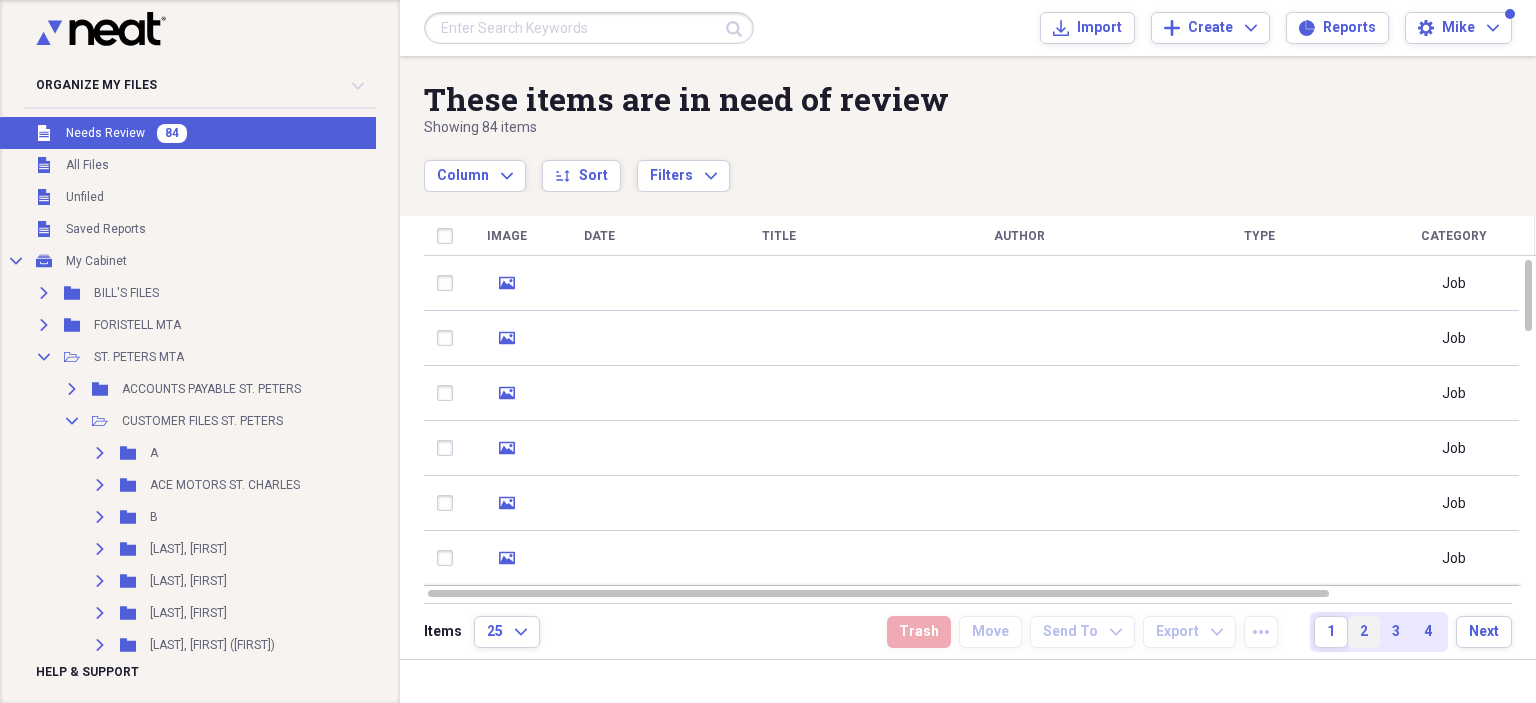 click on "4" at bounding box center (1428, 632) 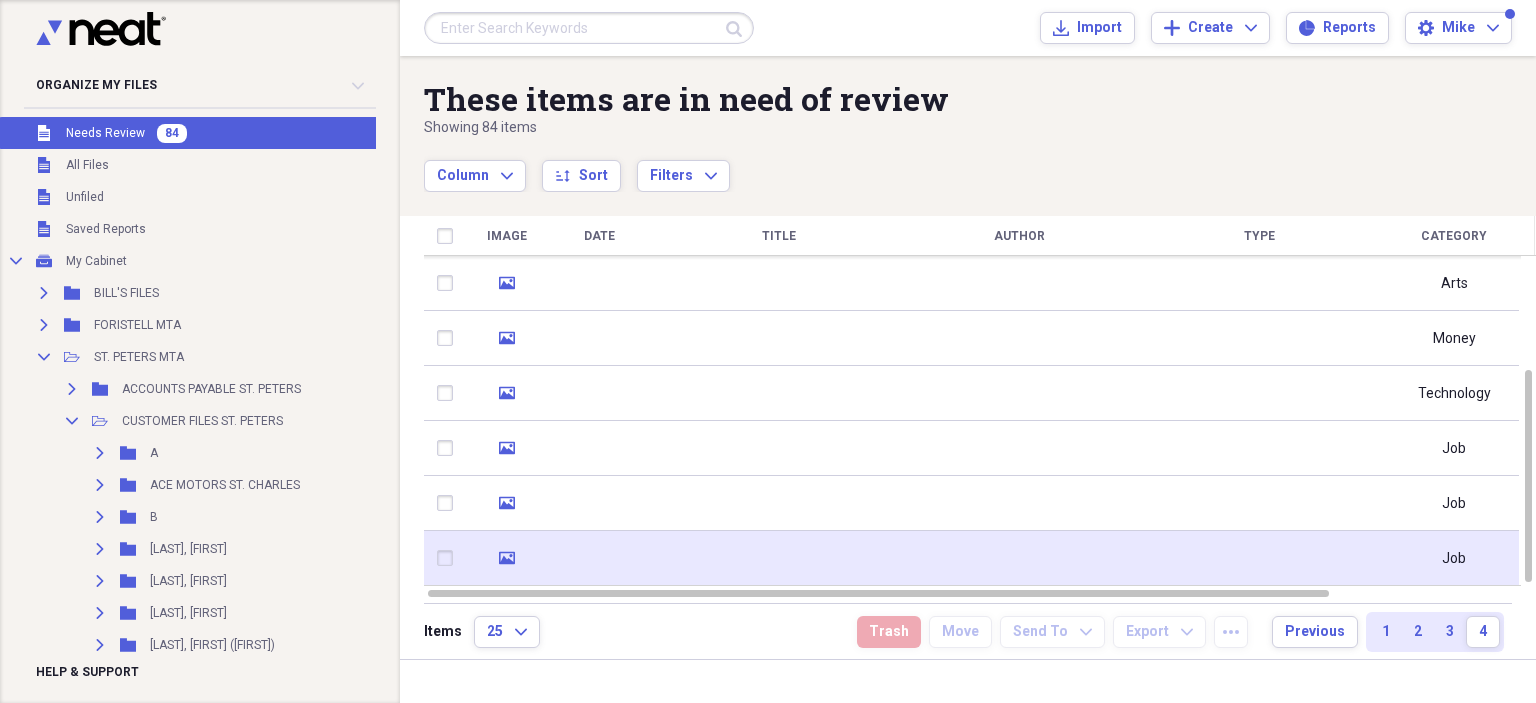 click at bounding box center [779, 558] 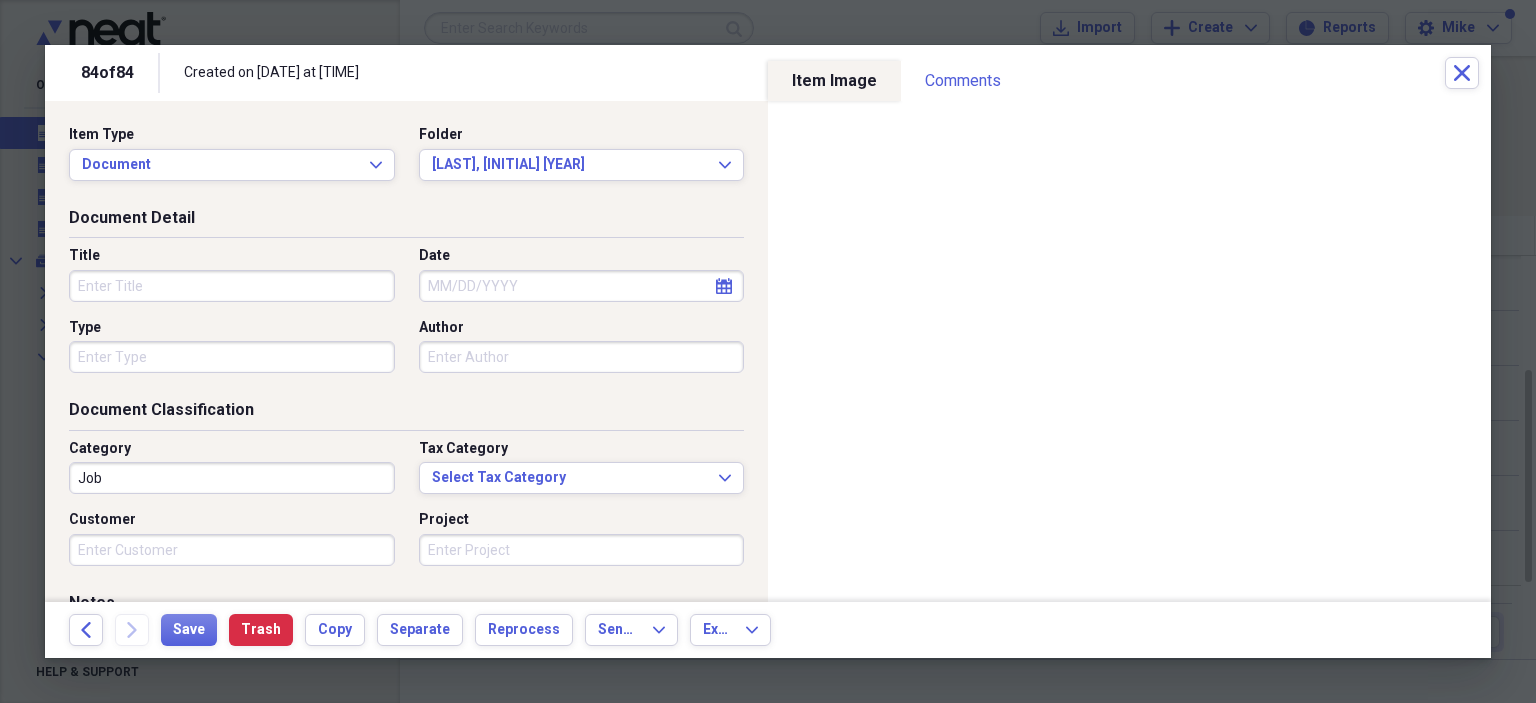 click on "Title" at bounding box center (232, 286) 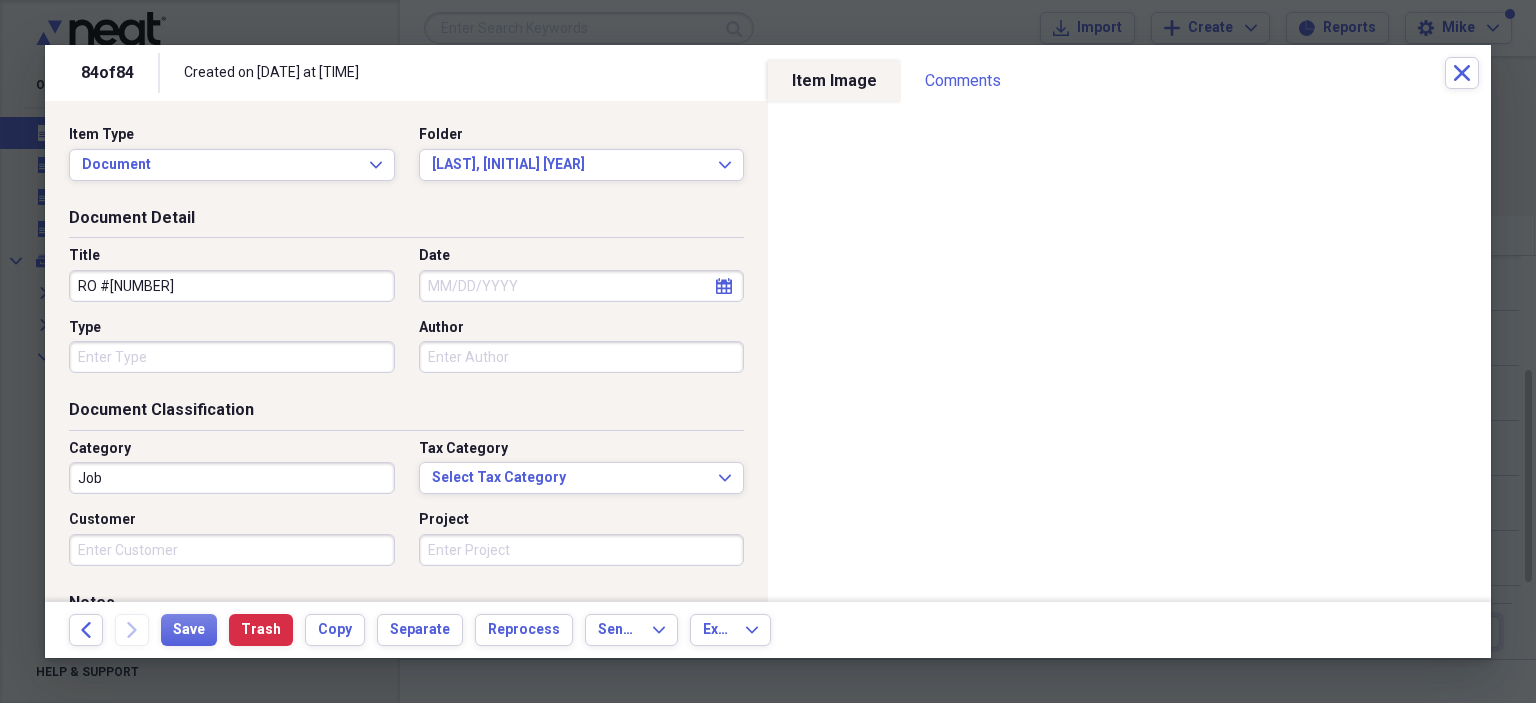 type on "RO #19242" 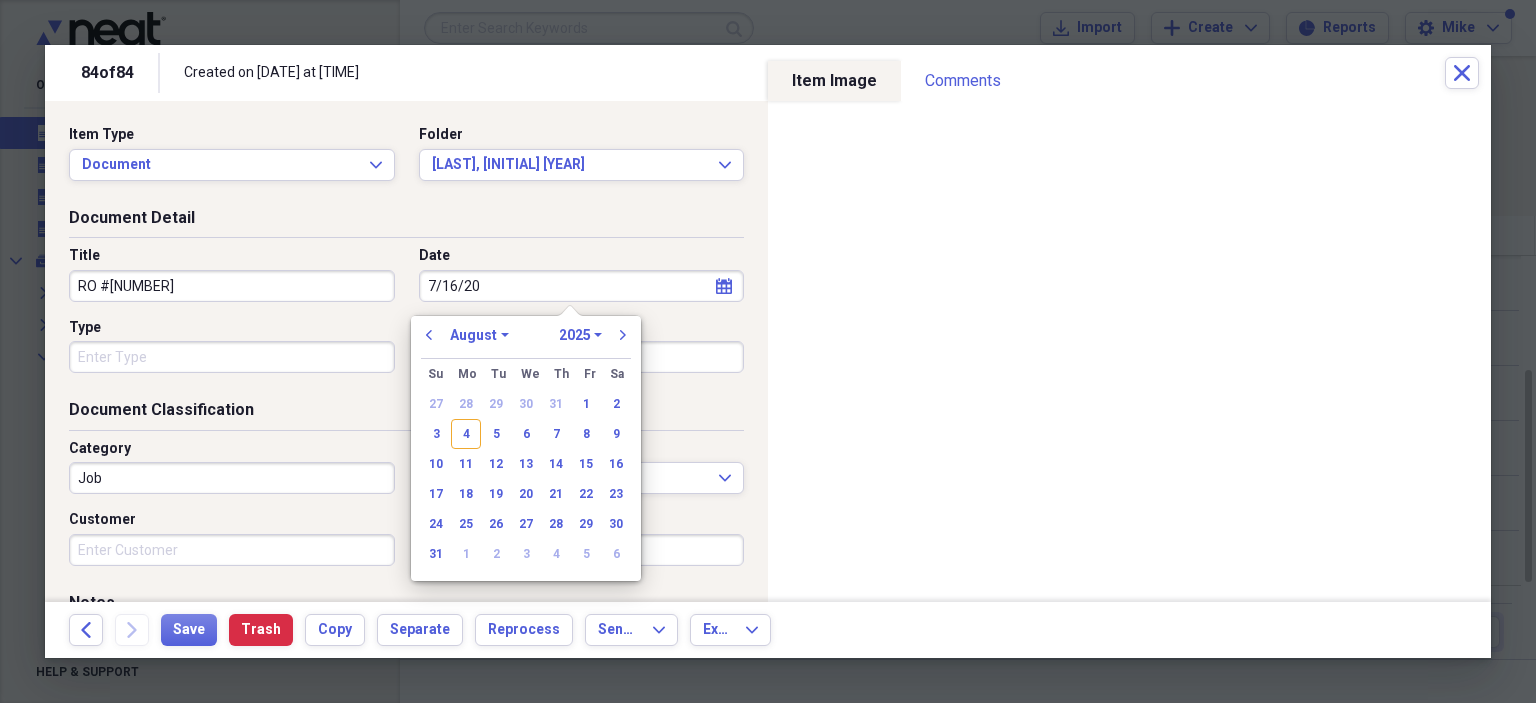 type on "7/16/202" 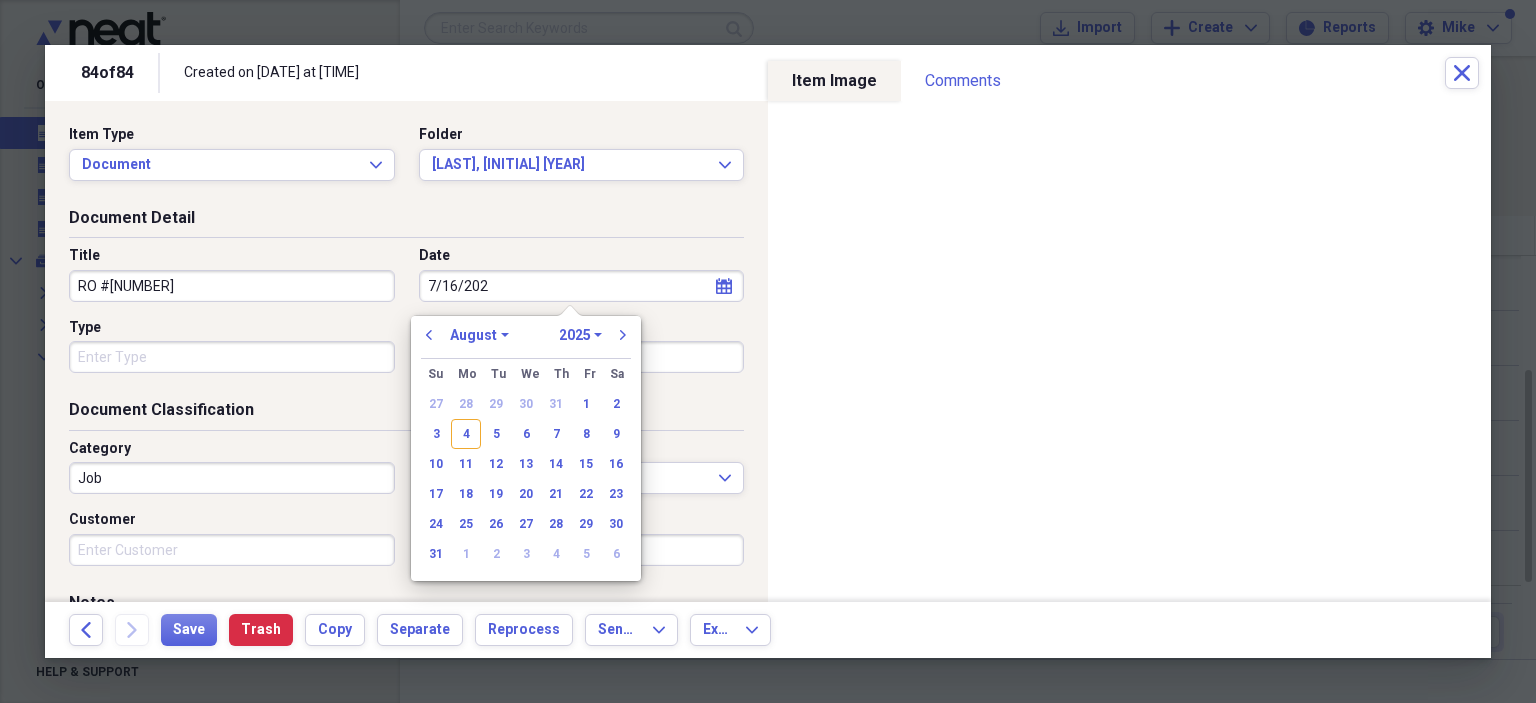select on "6" 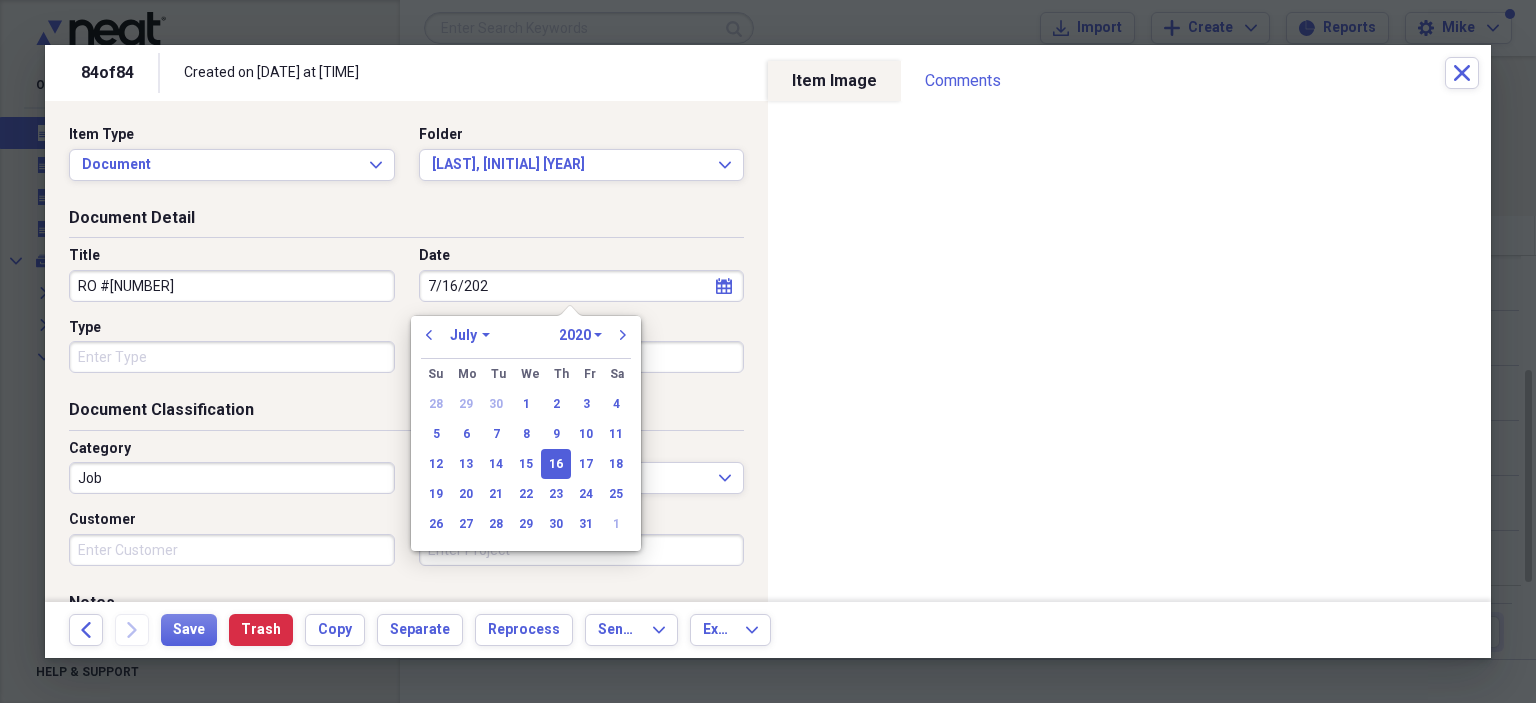 type on "7/16/2025" 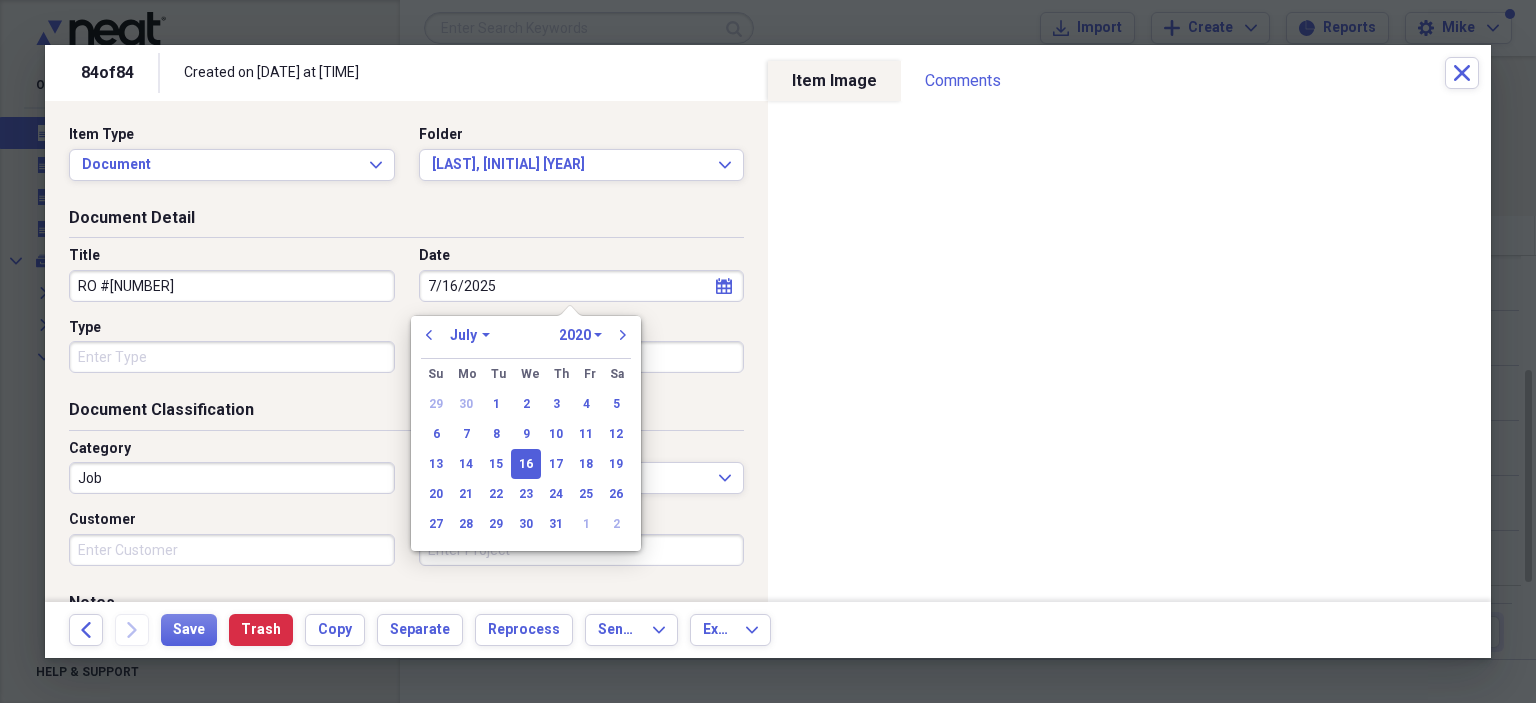 select on "2025" 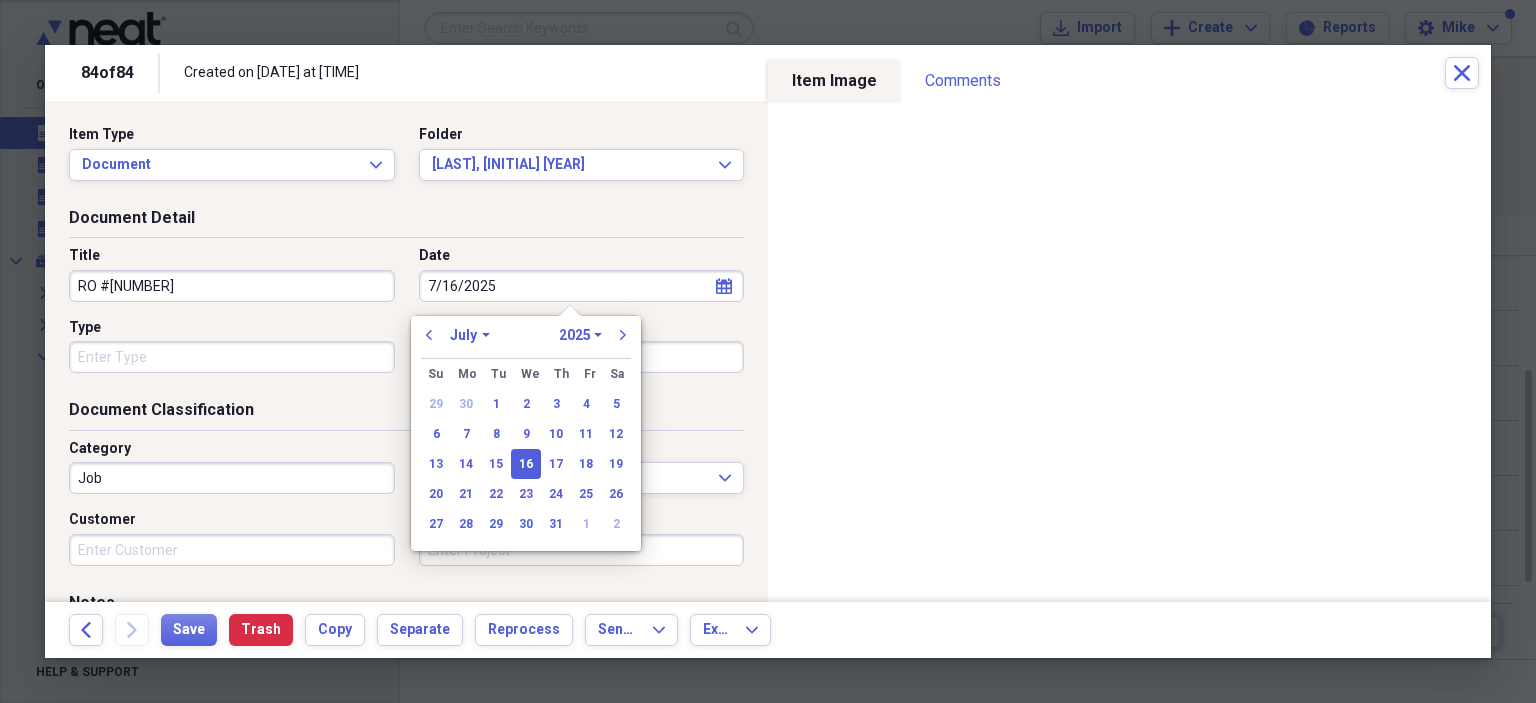 click on "Type" at bounding box center [232, 357] 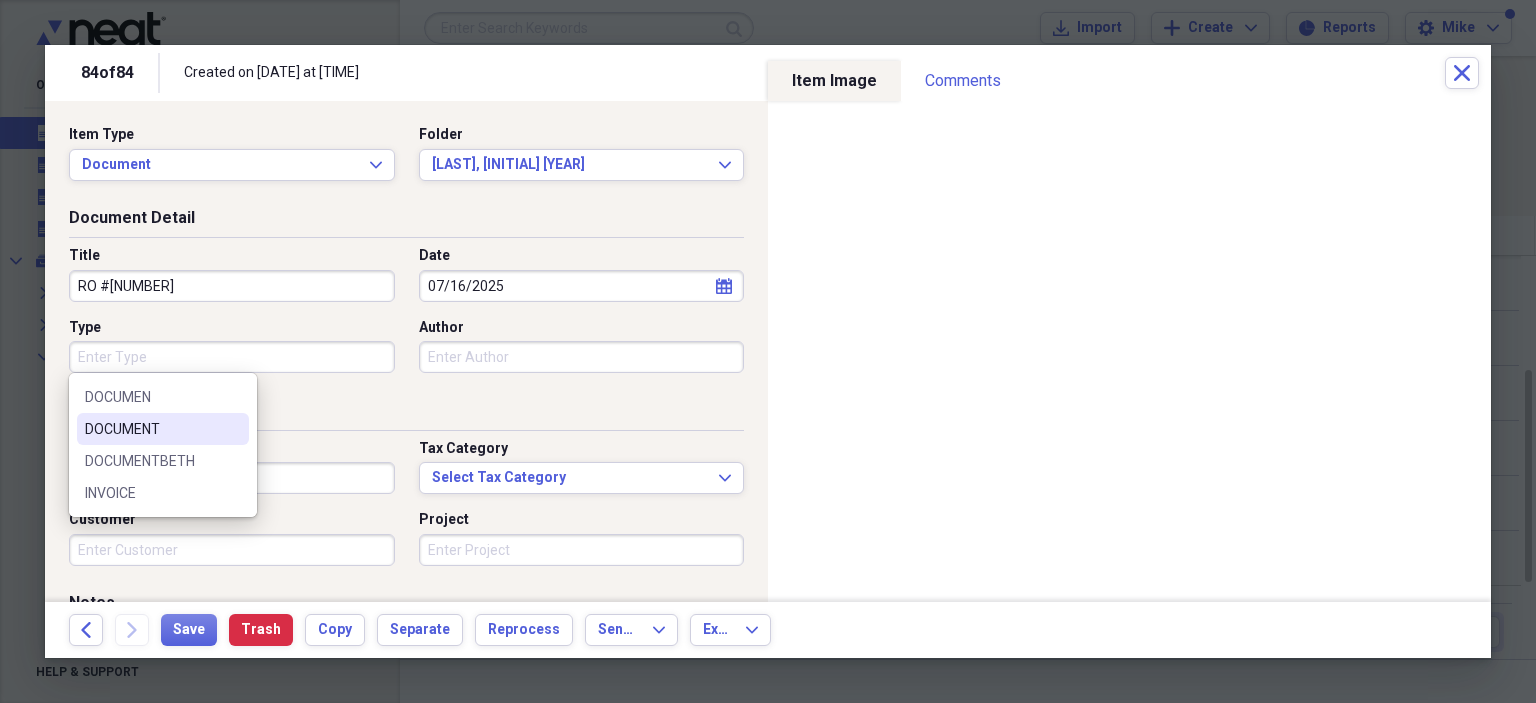 click on "DOCUMENT" at bounding box center [151, 429] 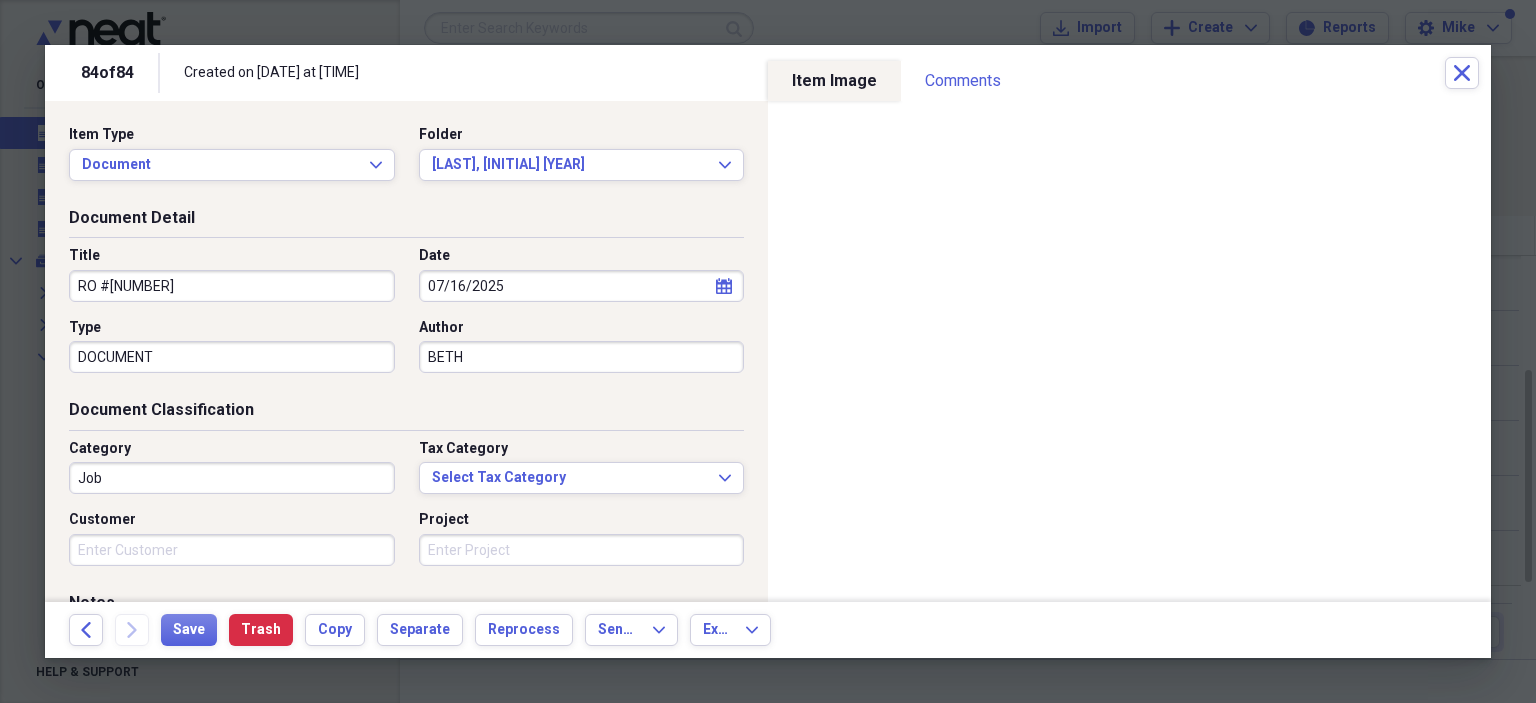 type on "BETH" 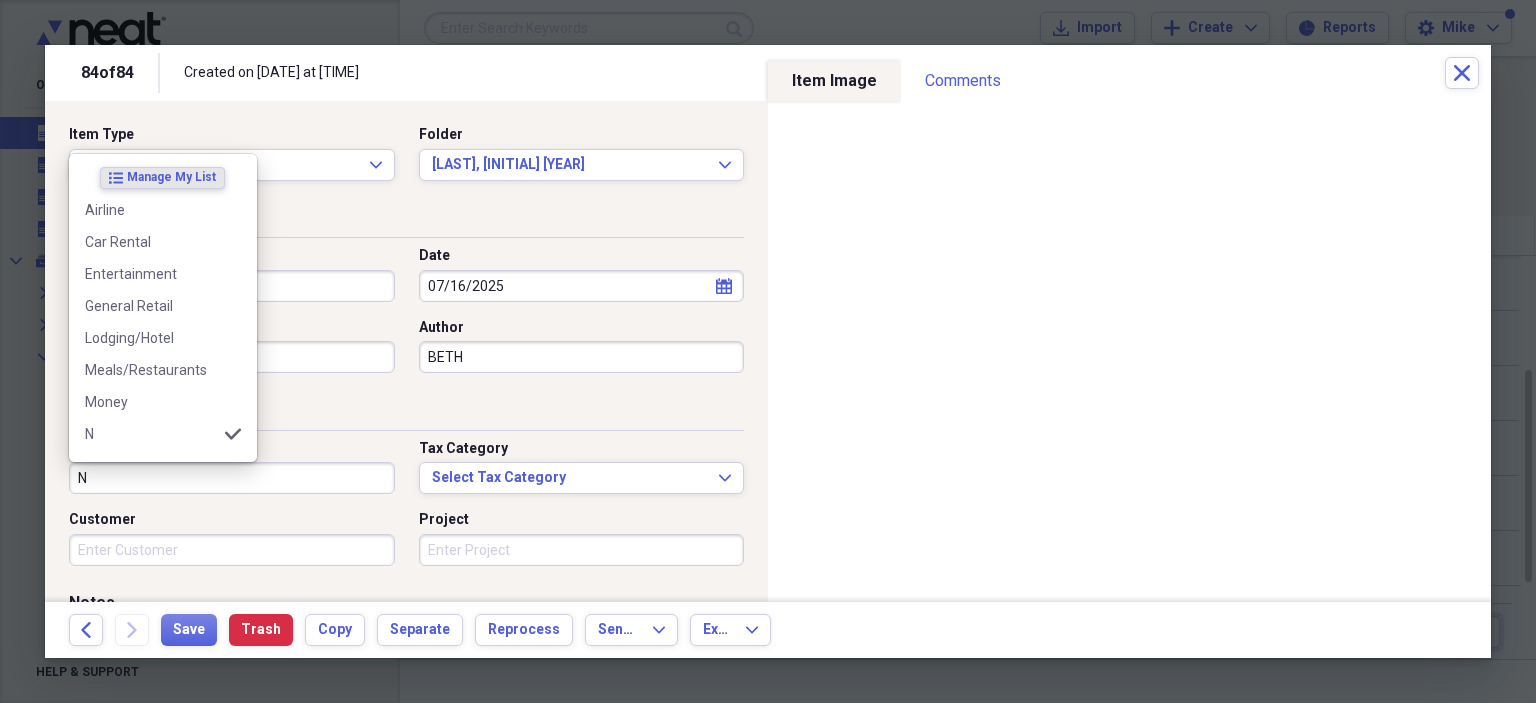 scroll, scrollTop: 100, scrollLeft: 0, axis: vertical 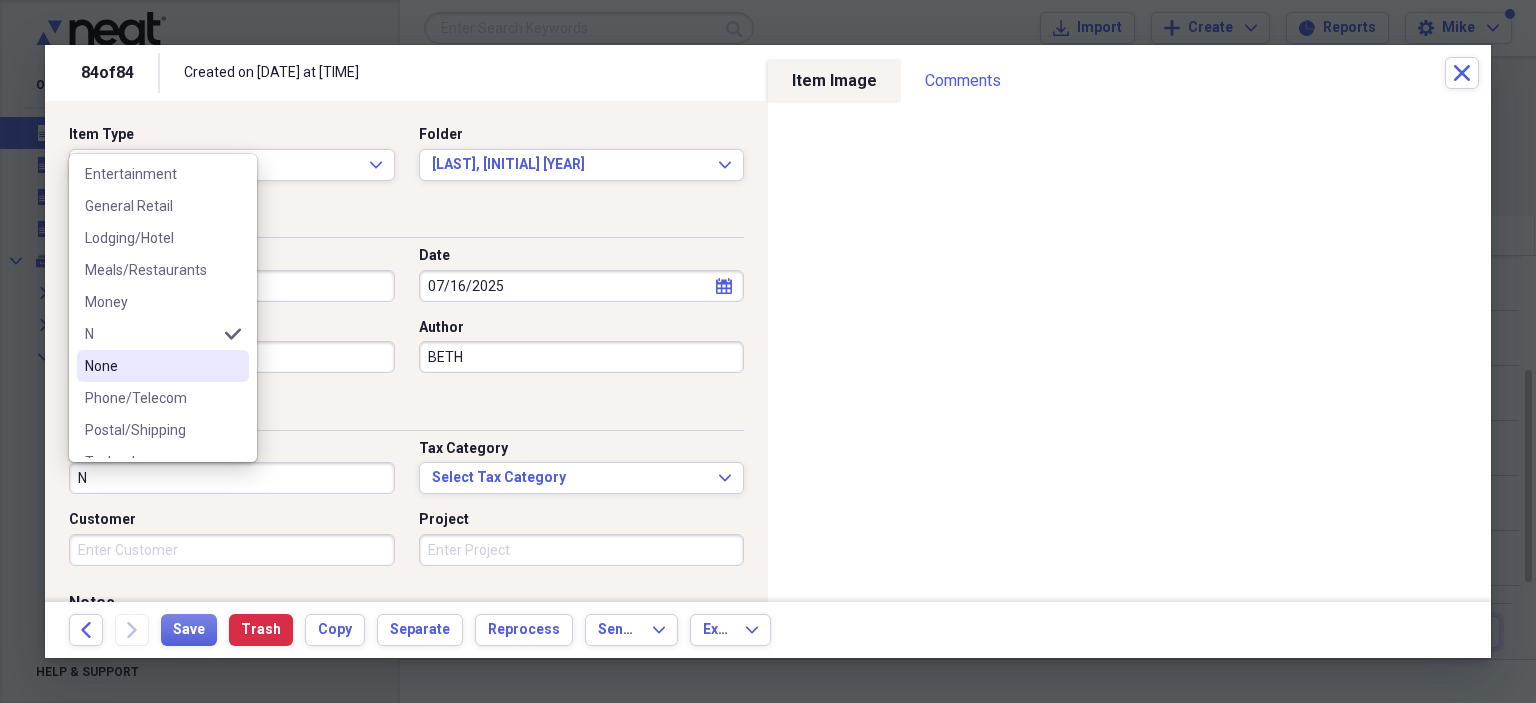 click on "None" at bounding box center [151, 366] 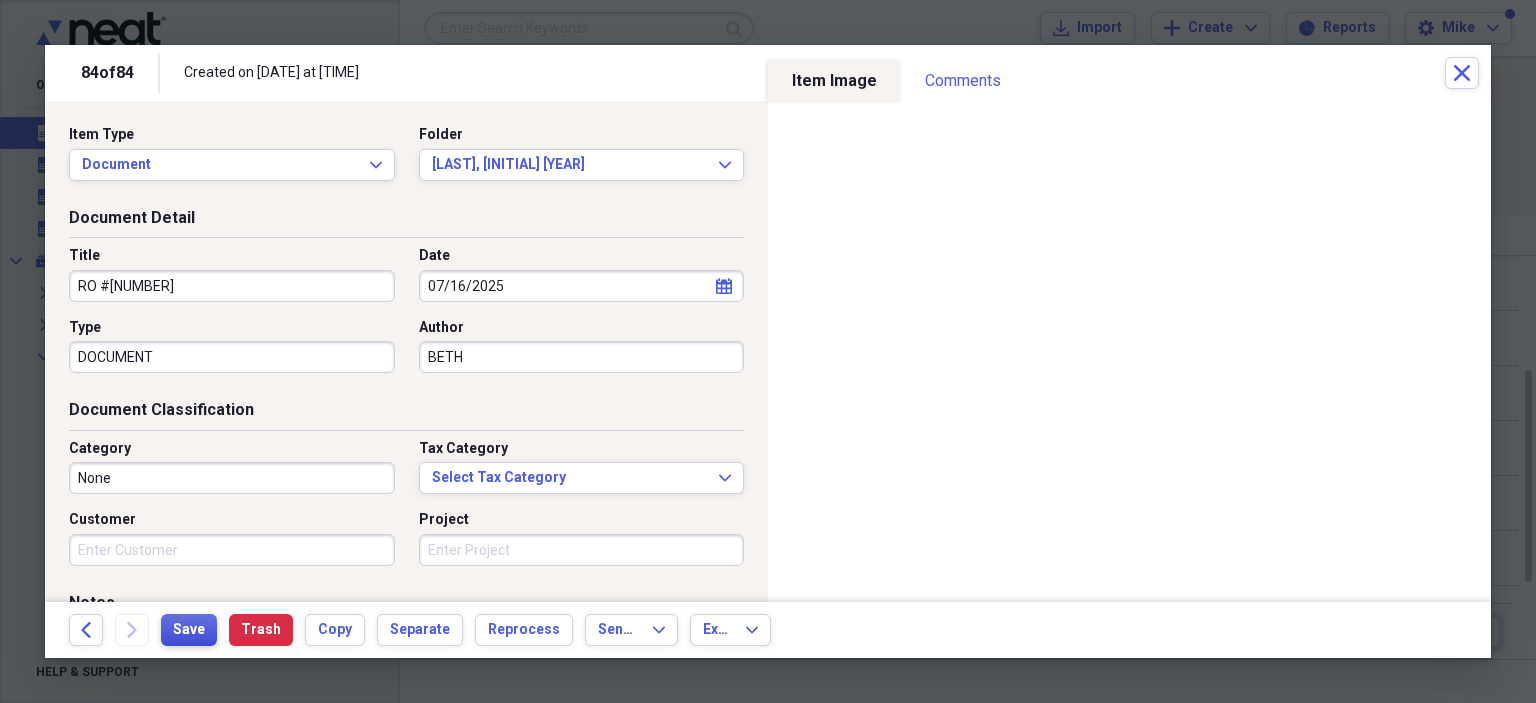 click on "Save" at bounding box center [189, 630] 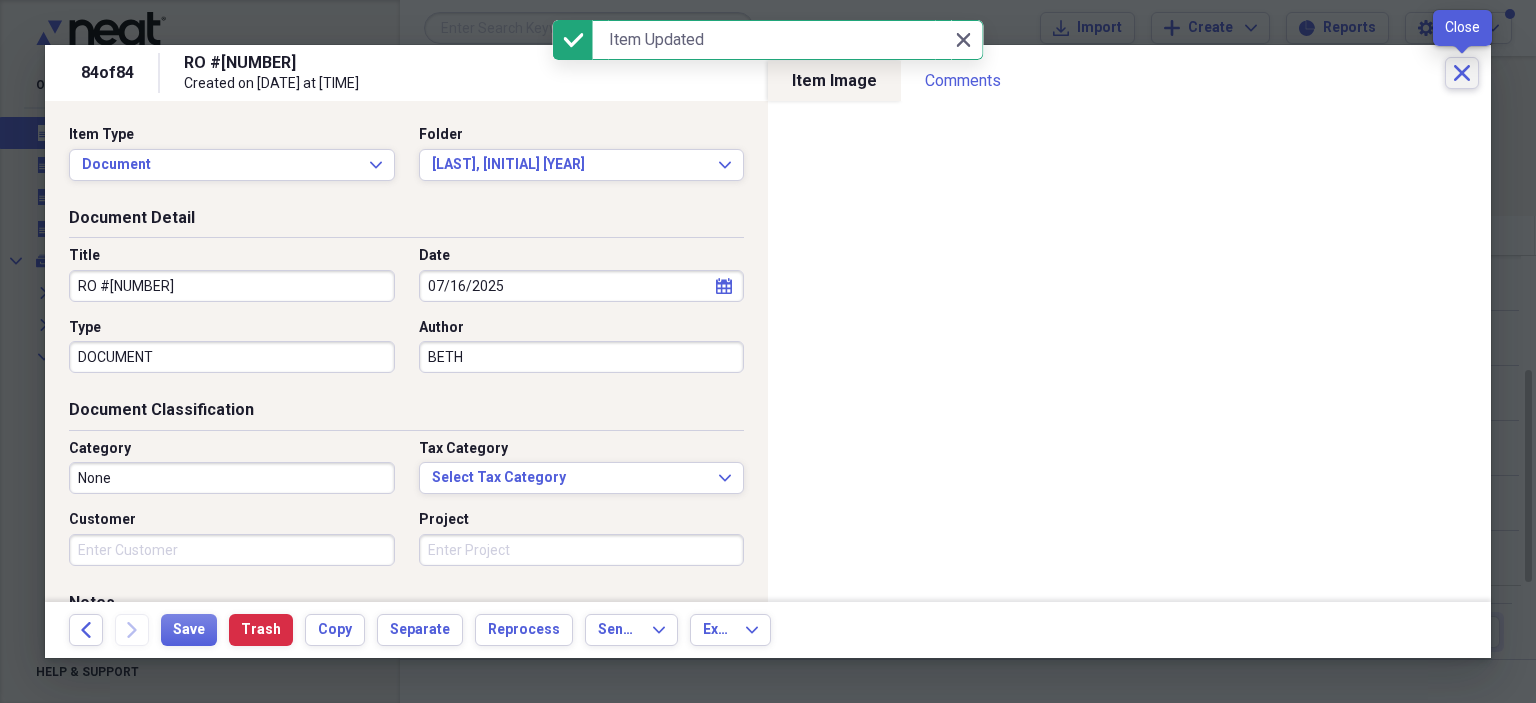 click 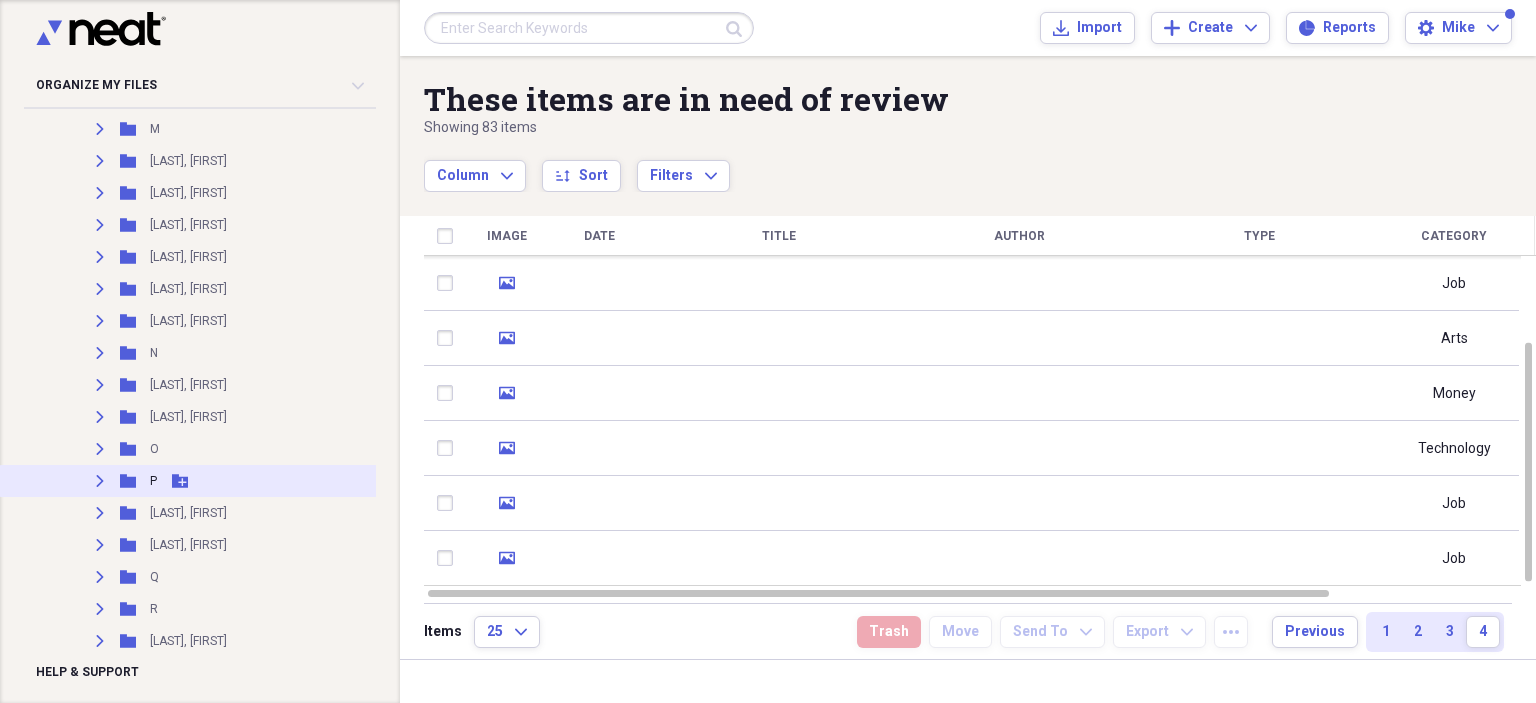 scroll, scrollTop: 1800, scrollLeft: 0, axis: vertical 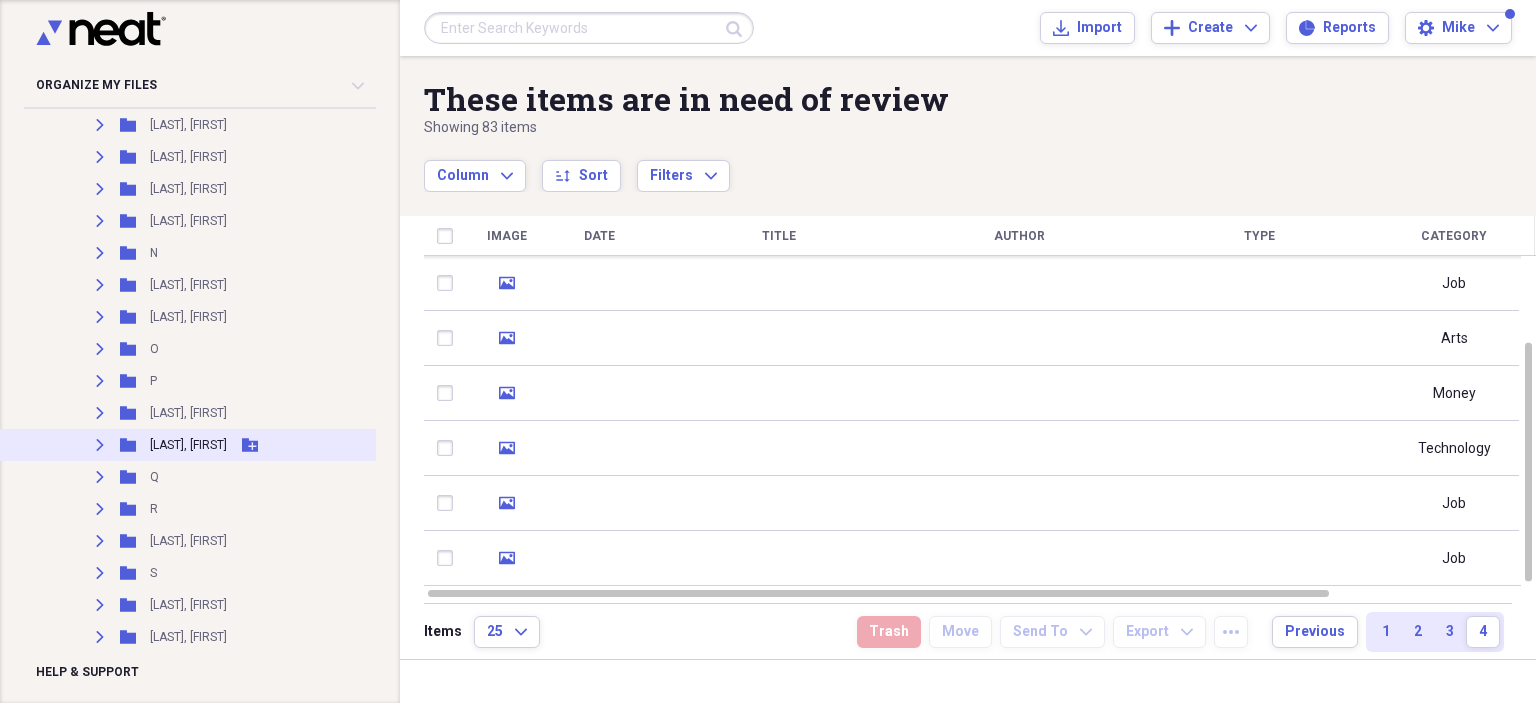 click 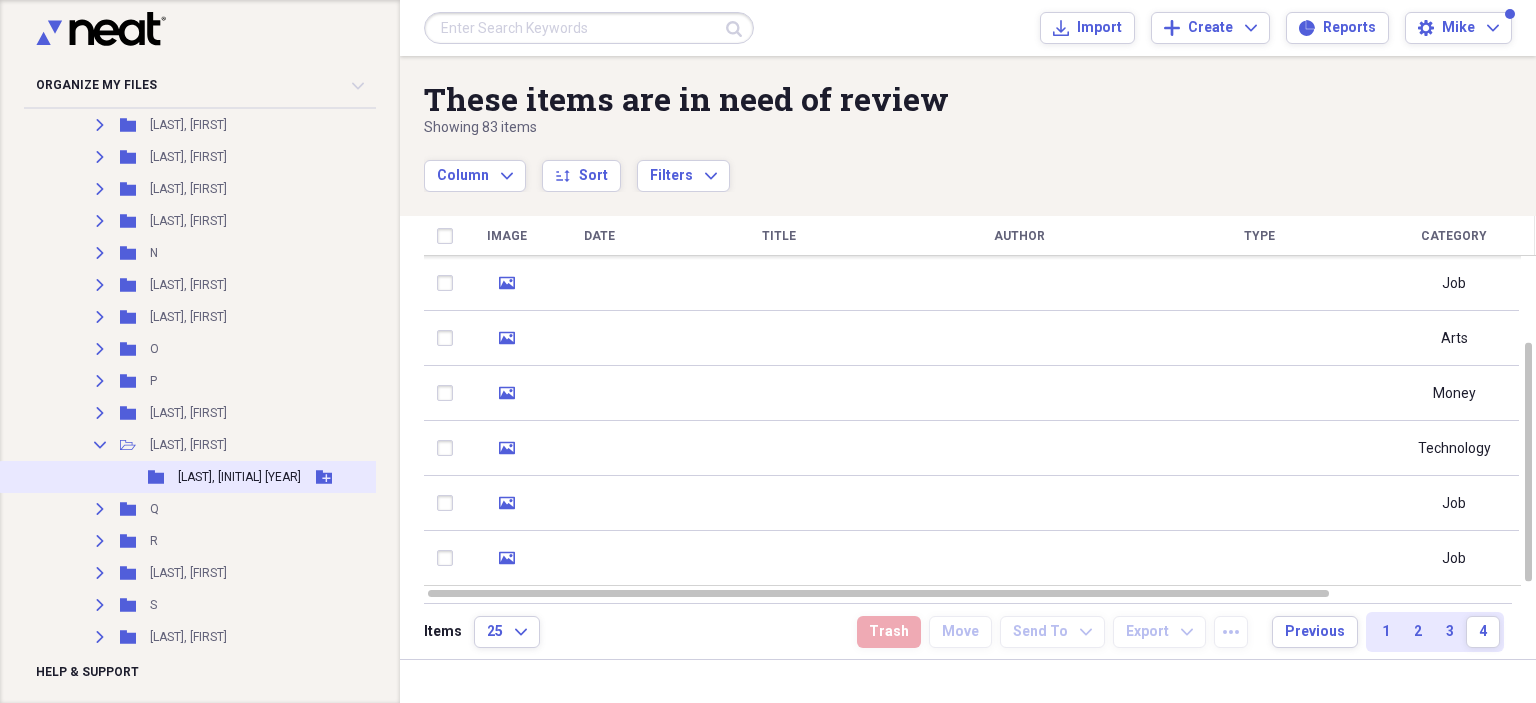 drag, startPoint x: 236, startPoint y: 474, endPoint x: 252, endPoint y: 471, distance: 16.27882 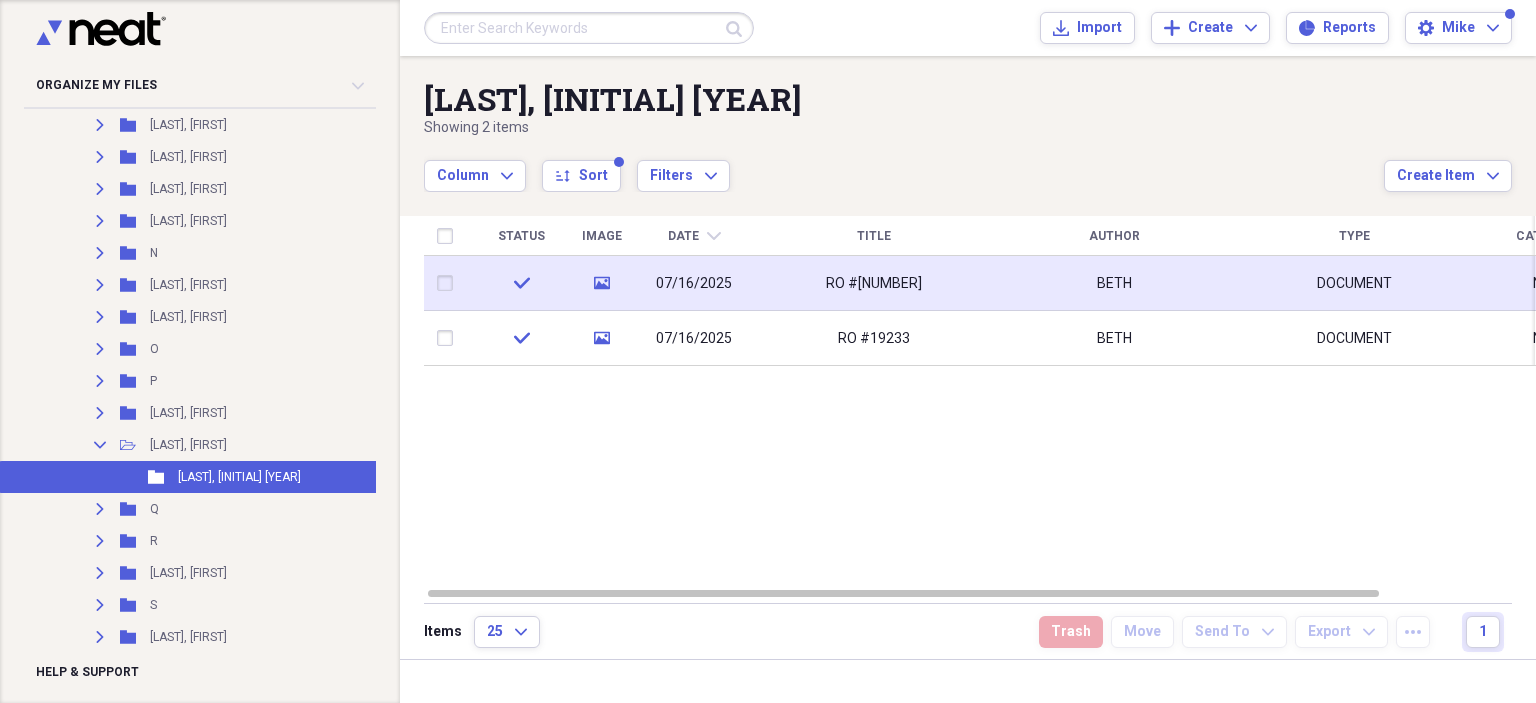 drag, startPoint x: 935, startPoint y: 285, endPoint x: 881, endPoint y: 272, distance: 55.542778 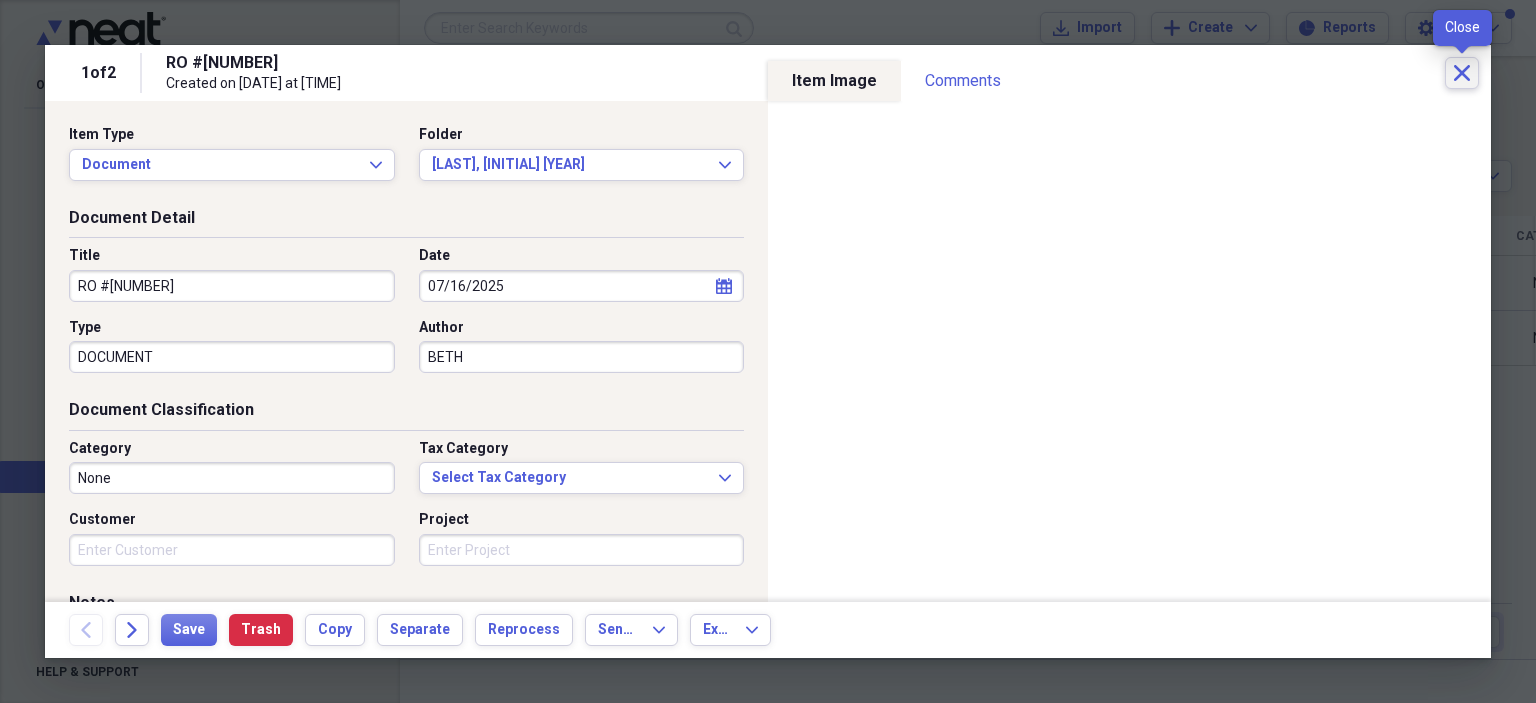 click on "Close" 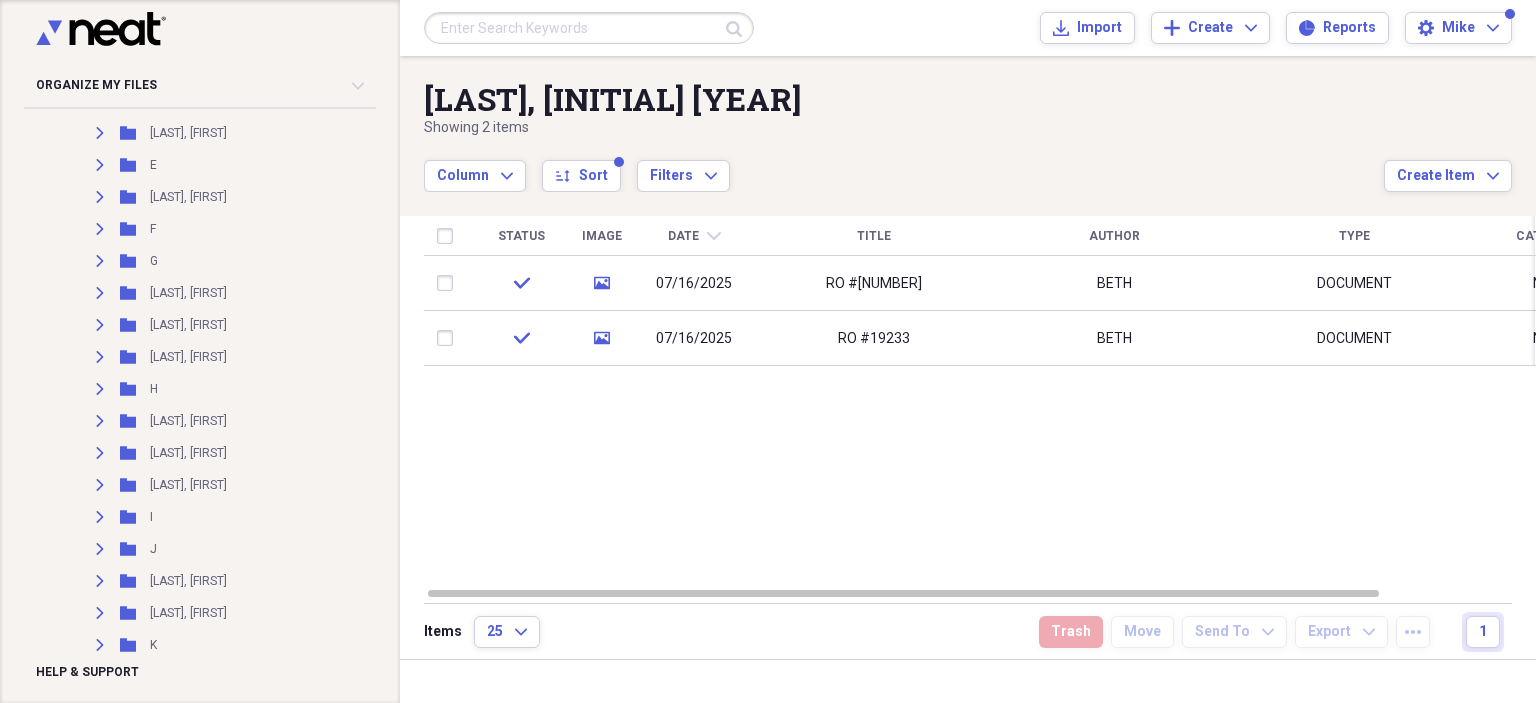 scroll, scrollTop: 600, scrollLeft: 0, axis: vertical 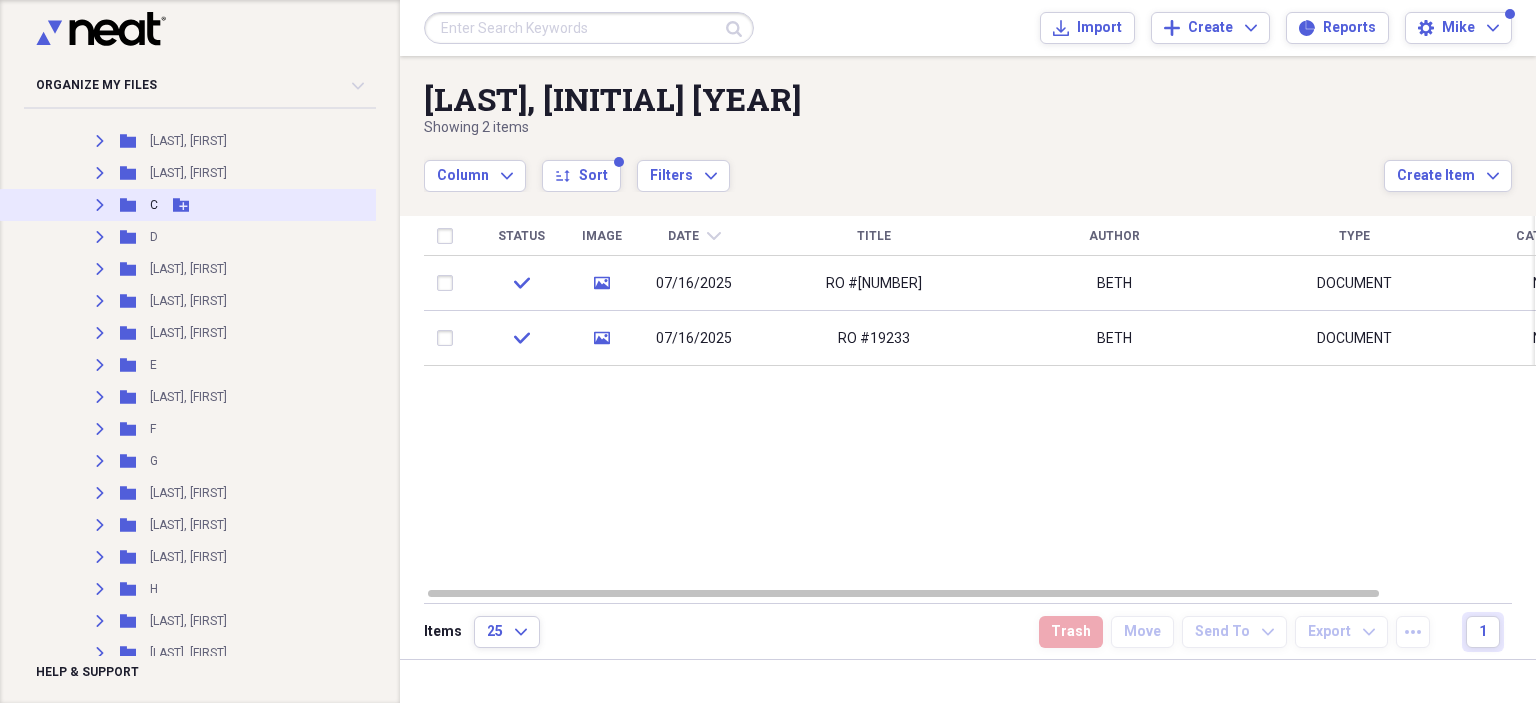 click on "Expand" 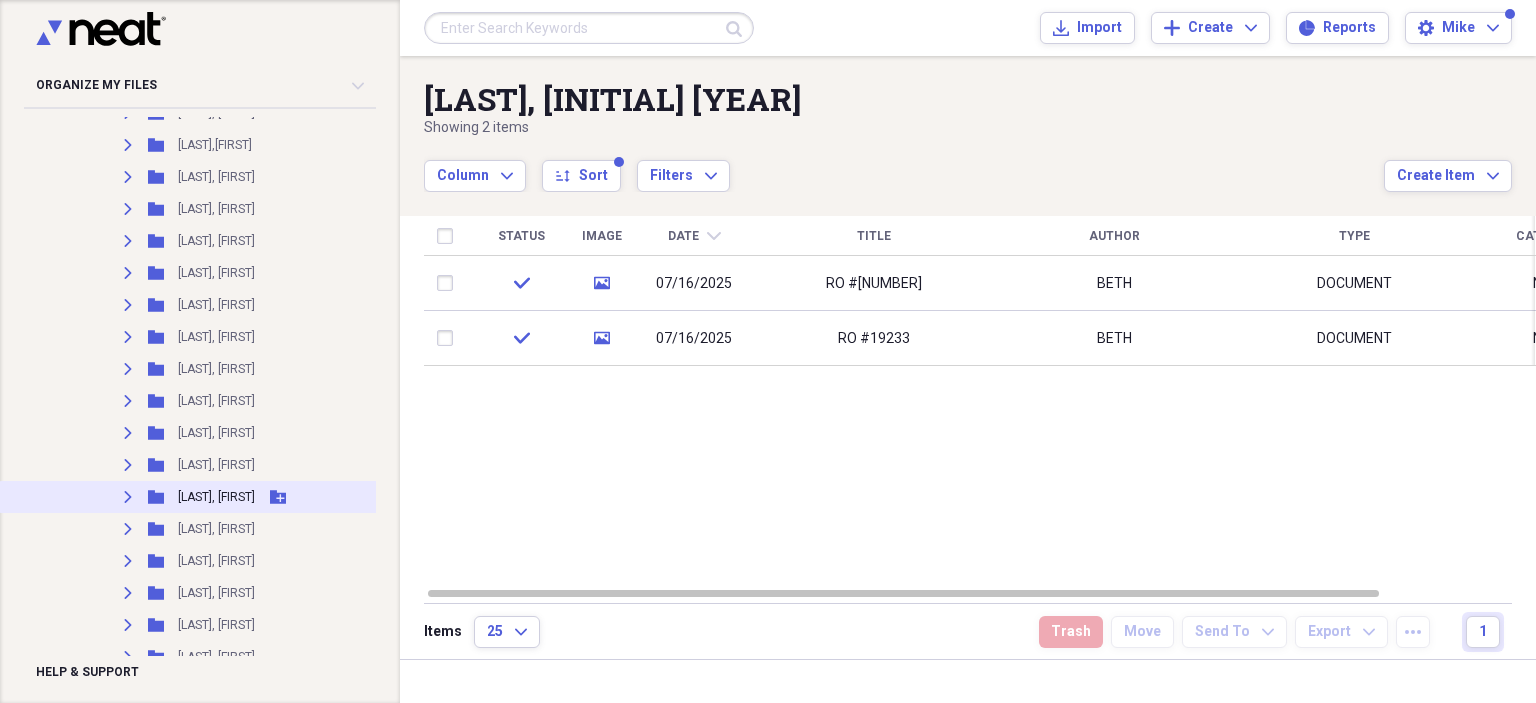 scroll, scrollTop: 6200, scrollLeft: 0, axis: vertical 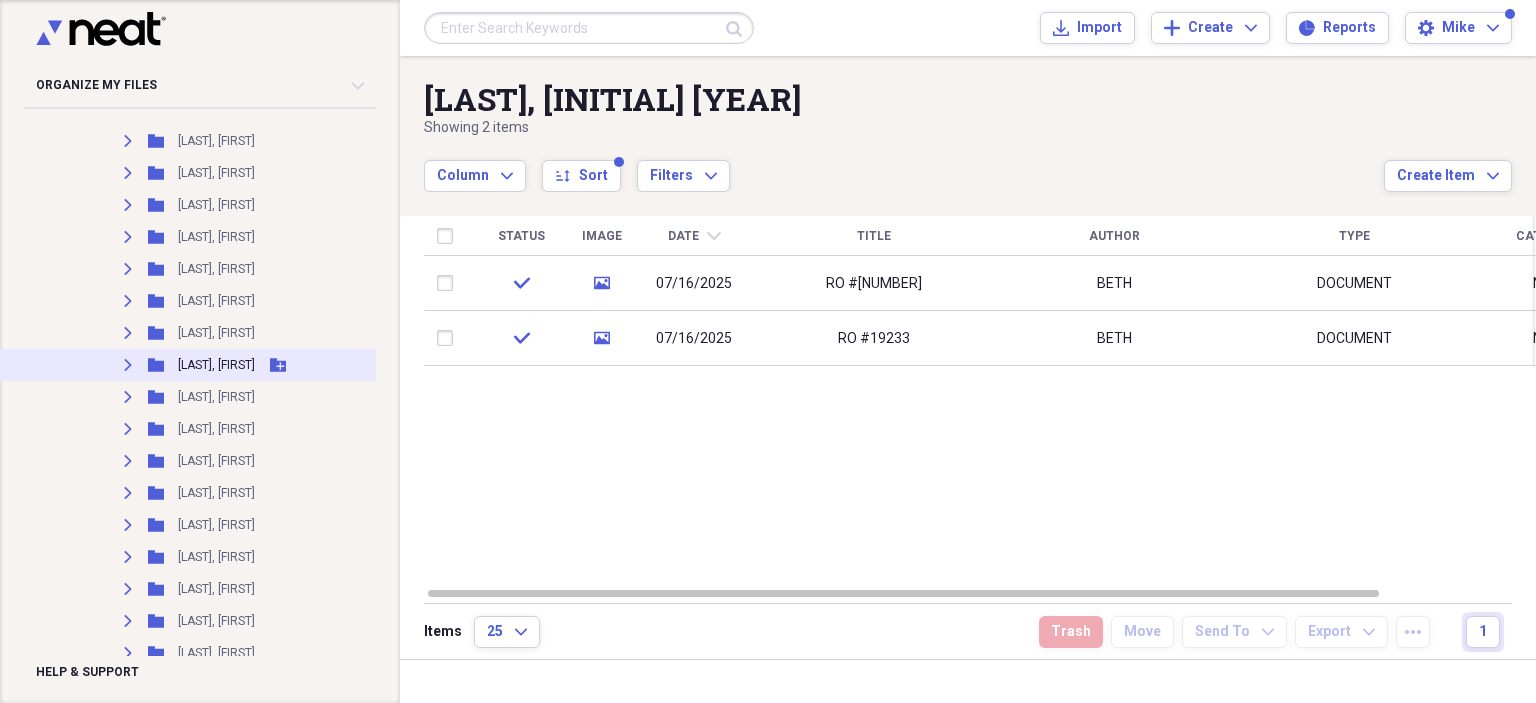 click on "Expand" 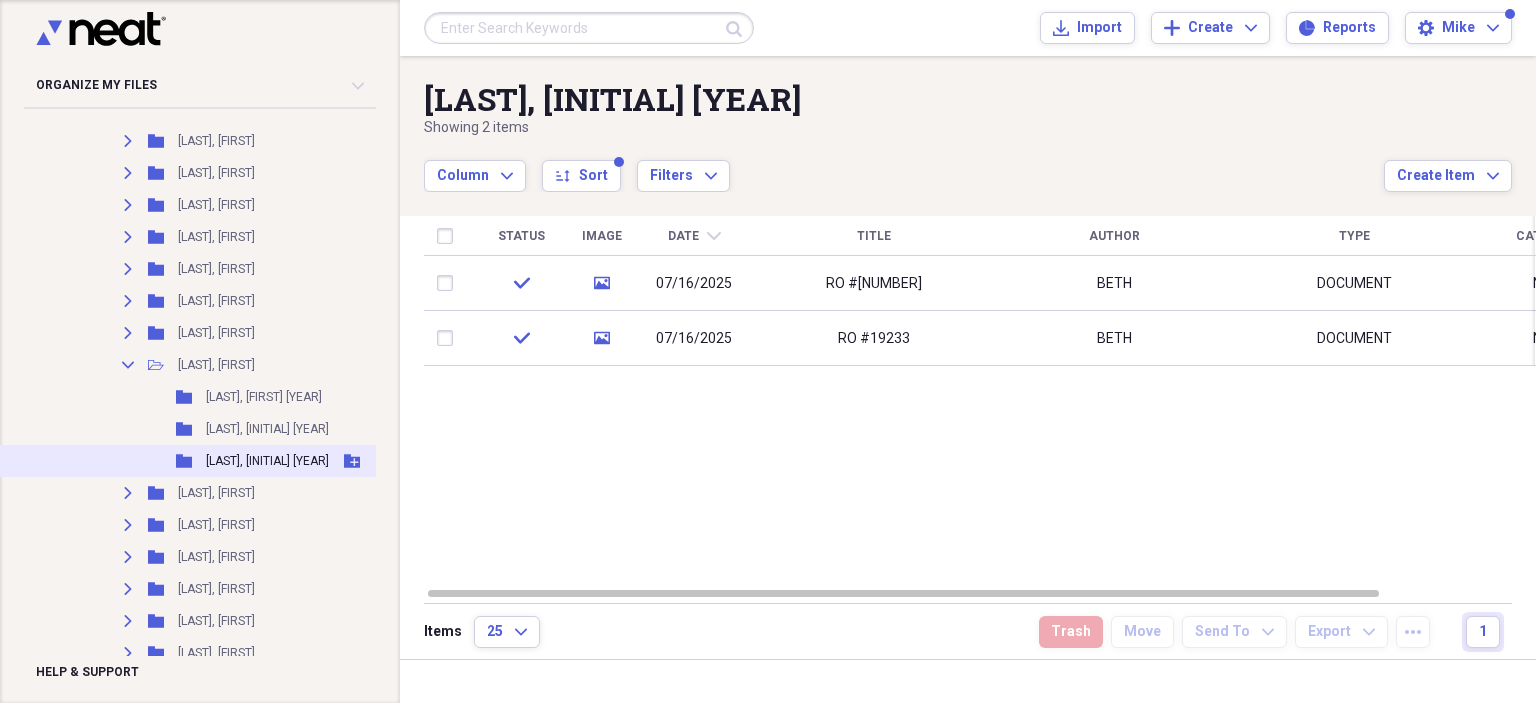 click on "COSSEY, T 2025" at bounding box center [267, 461] 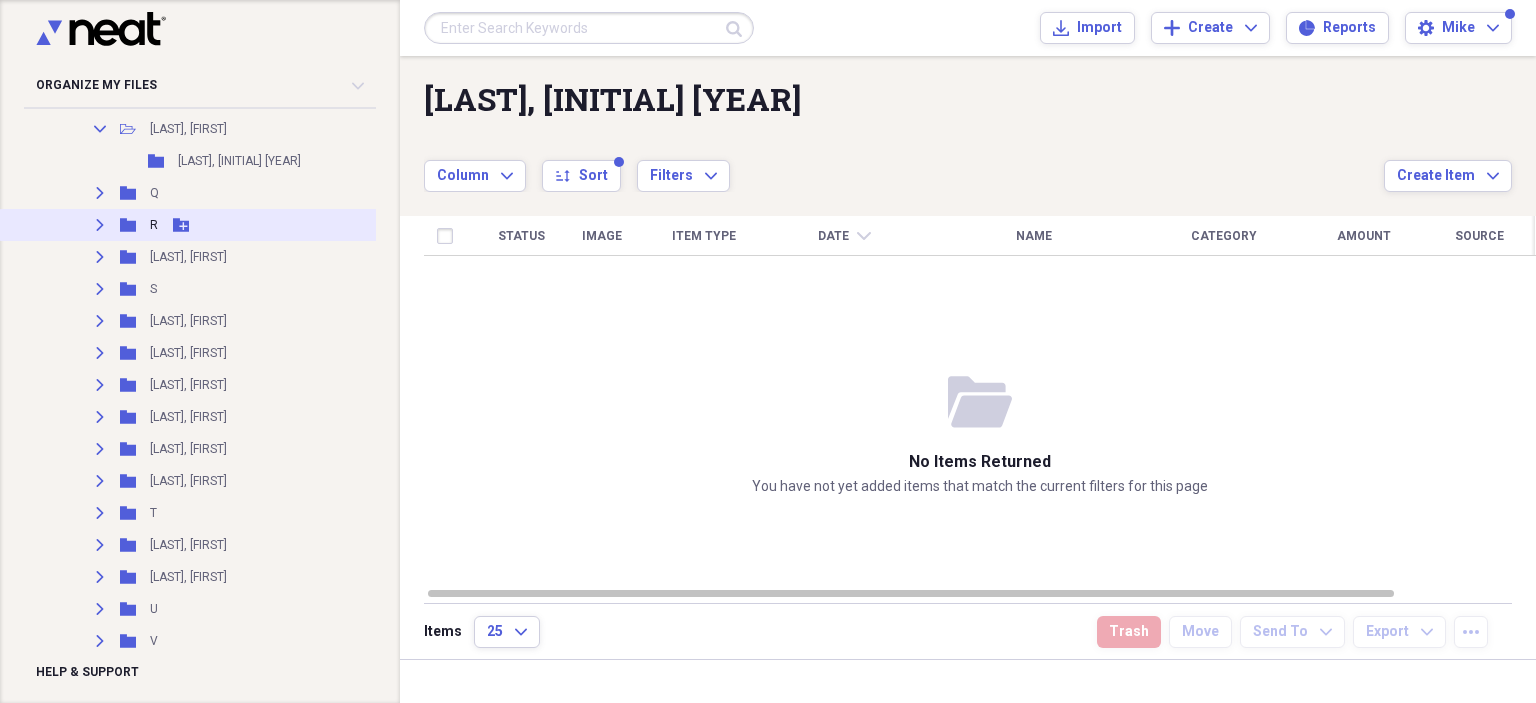 scroll, scrollTop: 9500, scrollLeft: 0, axis: vertical 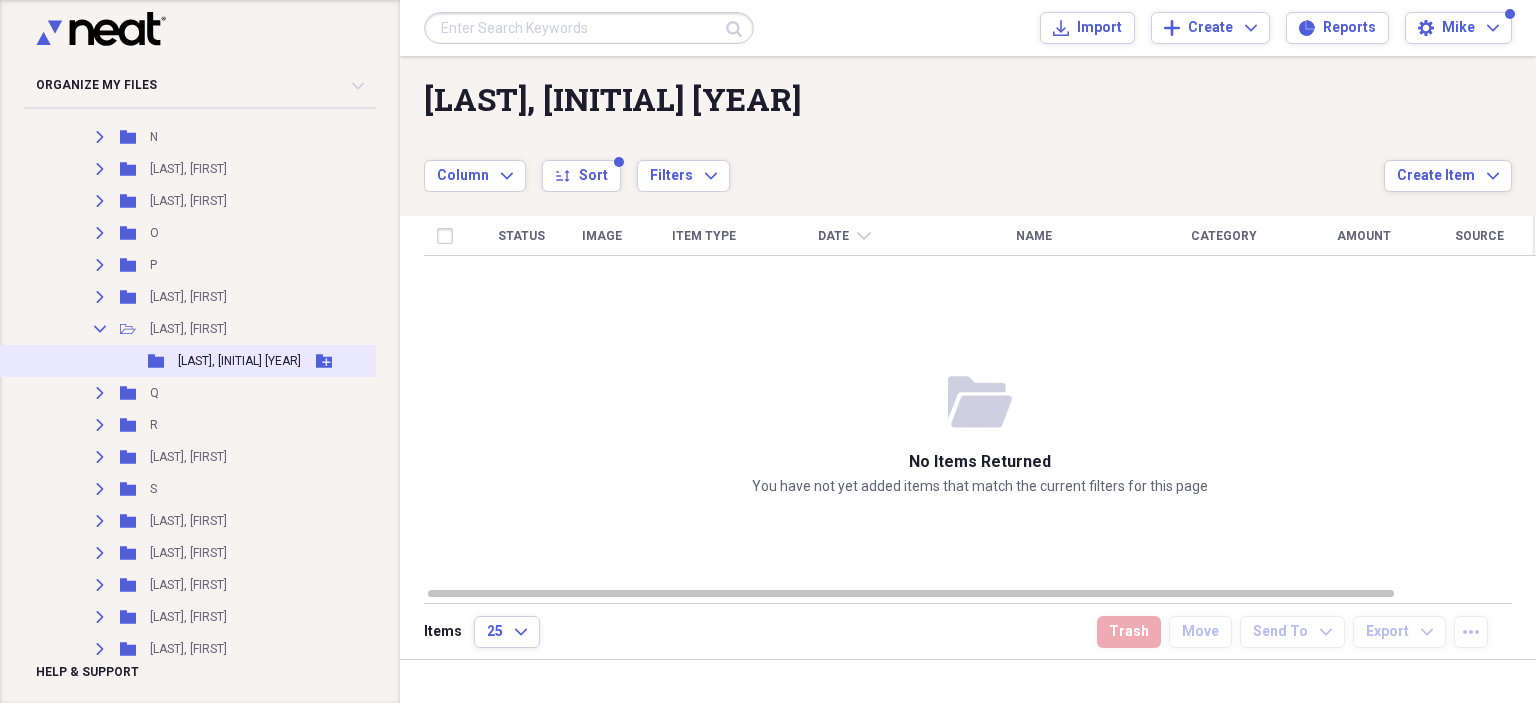 click on "PULEO, F 2025" at bounding box center (239, 361) 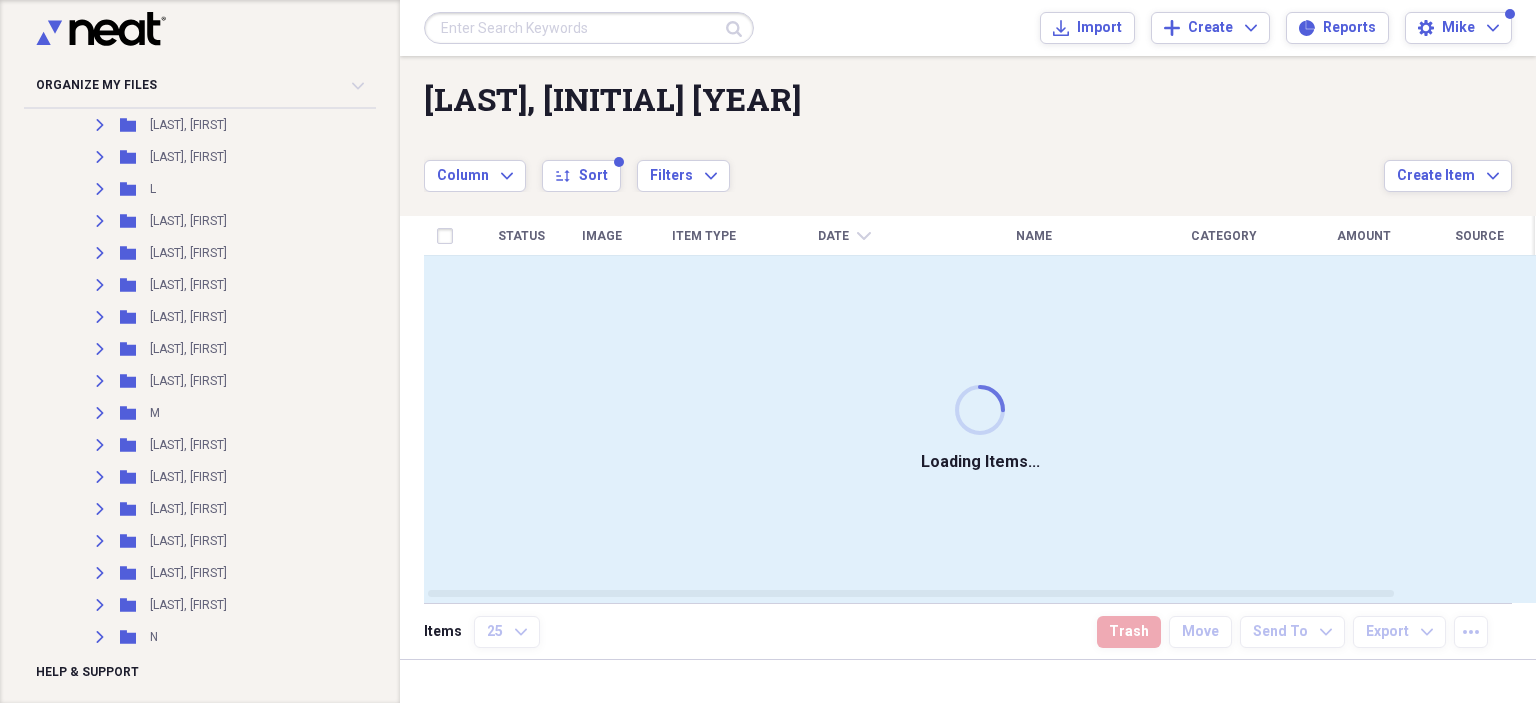 scroll, scrollTop: 9400, scrollLeft: 0, axis: vertical 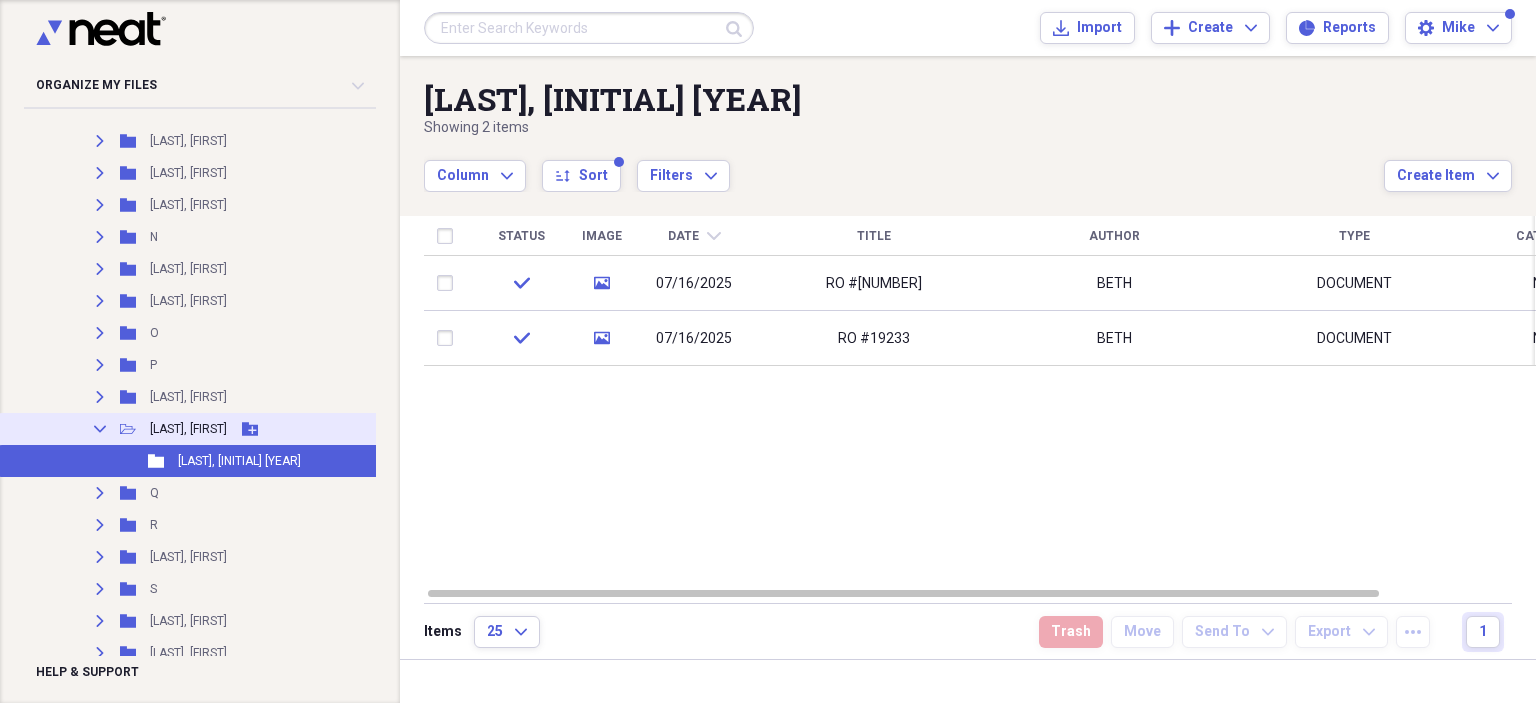 click on "Collapse" at bounding box center (100, 429) 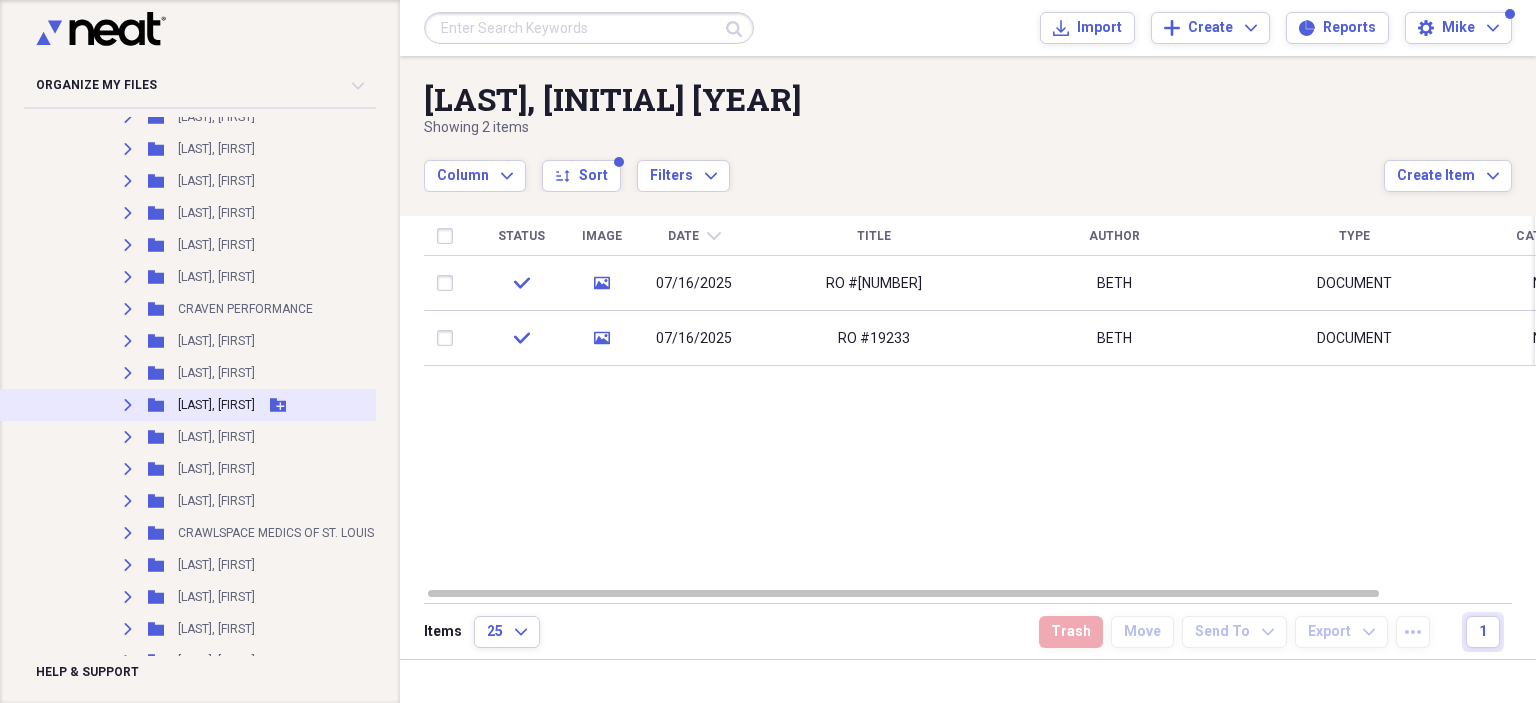 scroll, scrollTop: 6400, scrollLeft: 0, axis: vertical 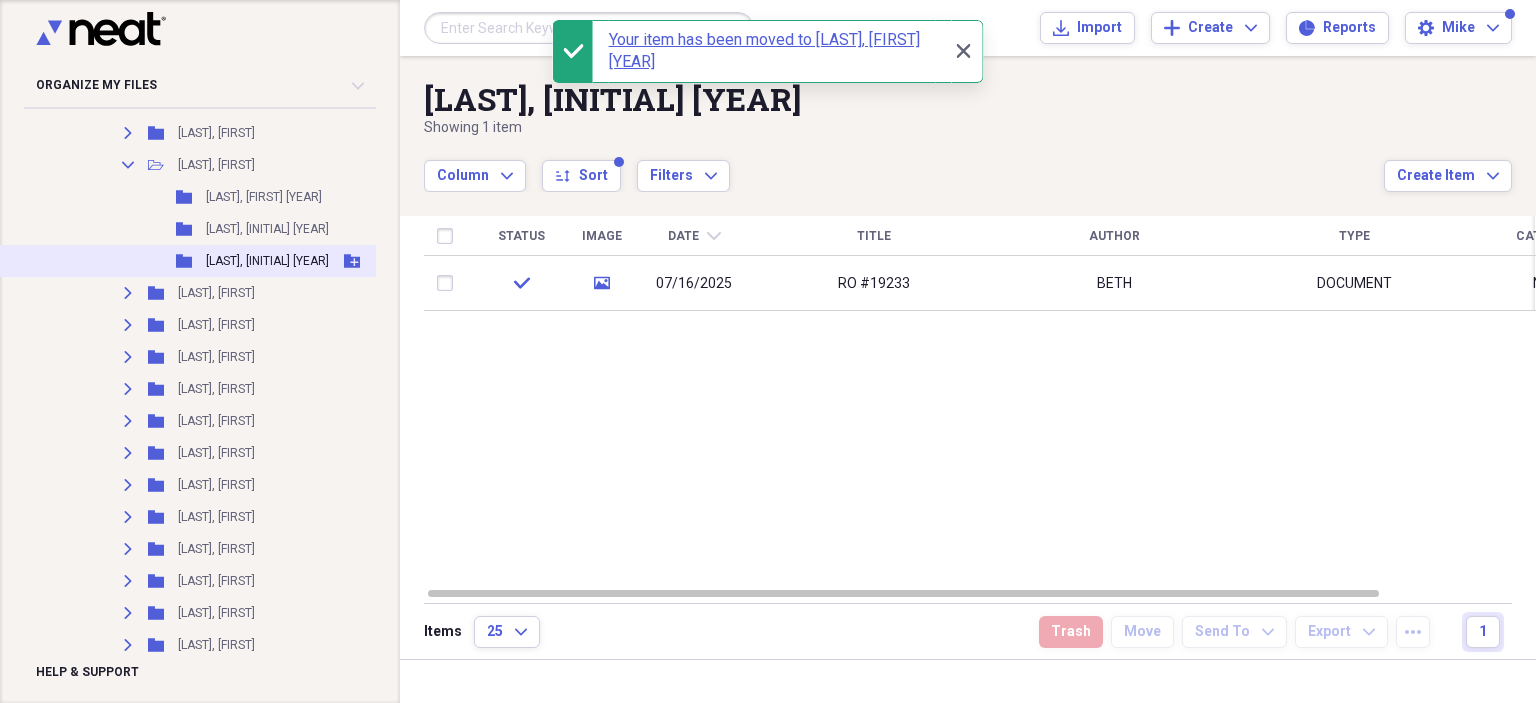 click on "COSSEY, T 2025" at bounding box center (267, 261) 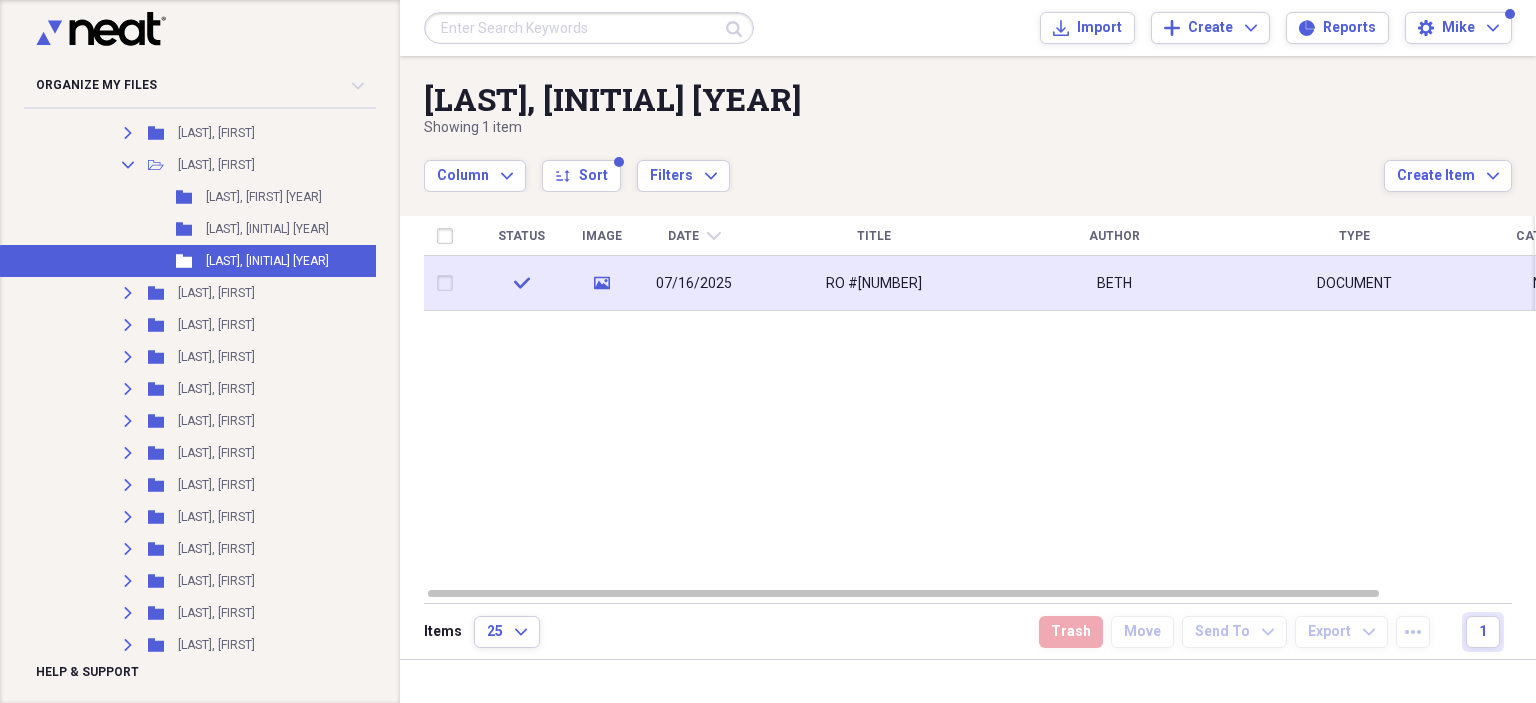 click on "RO #19242" at bounding box center (874, 283) 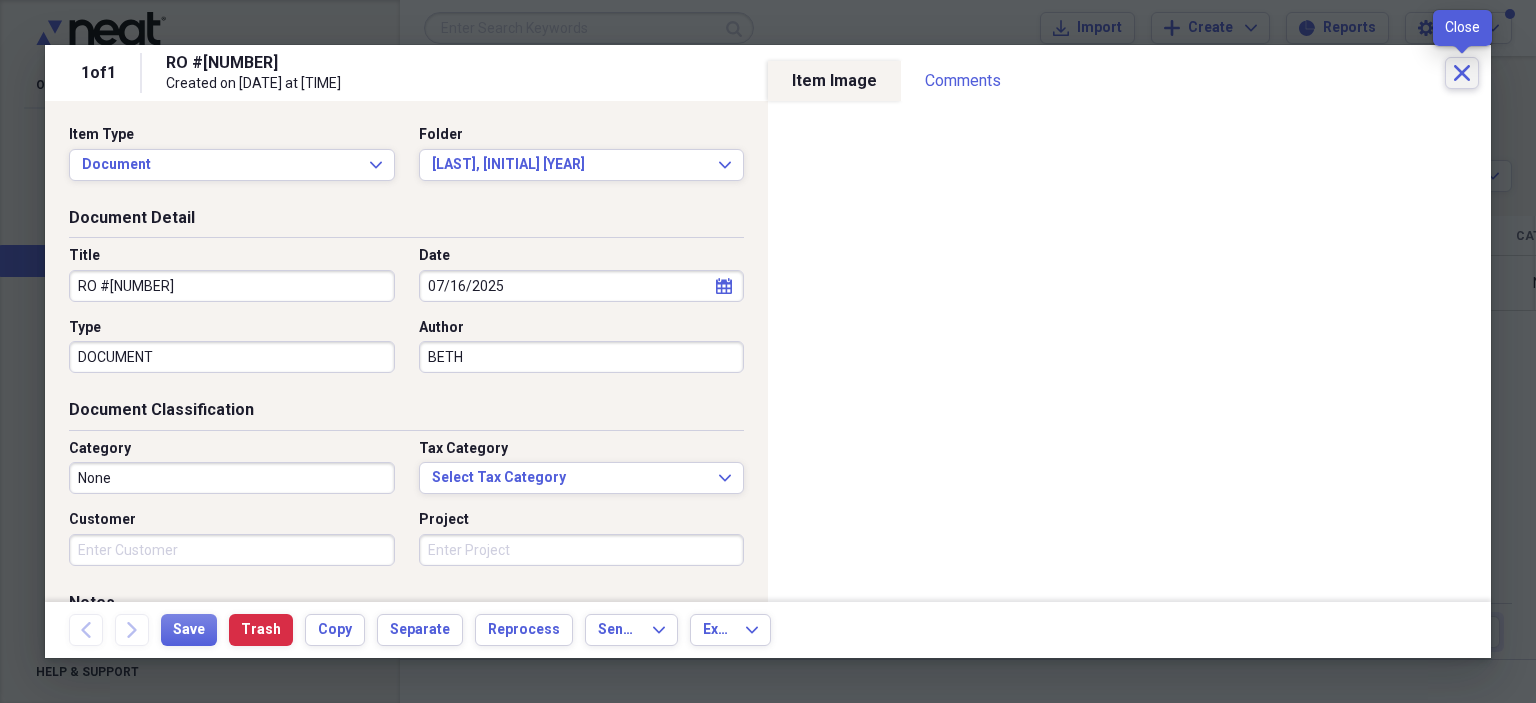 click on "Close" 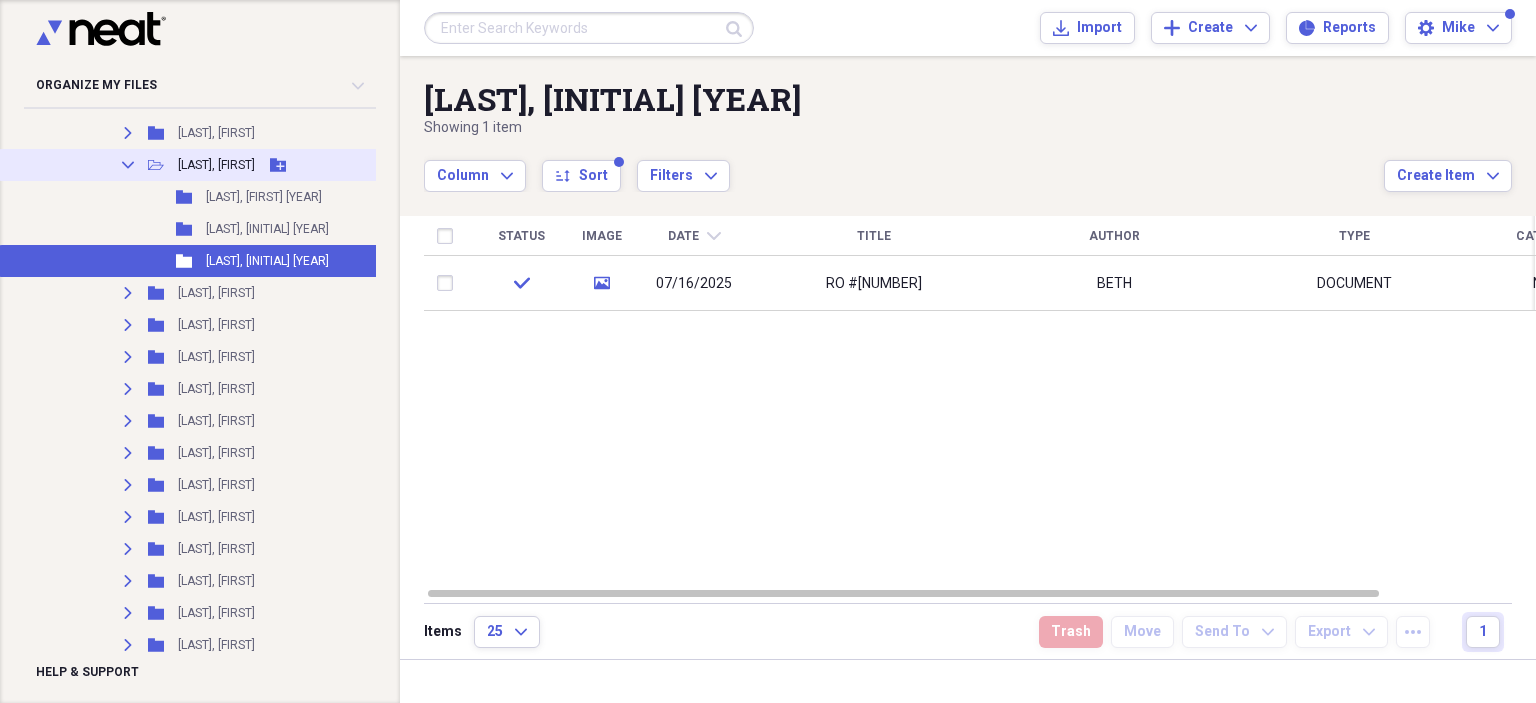 click 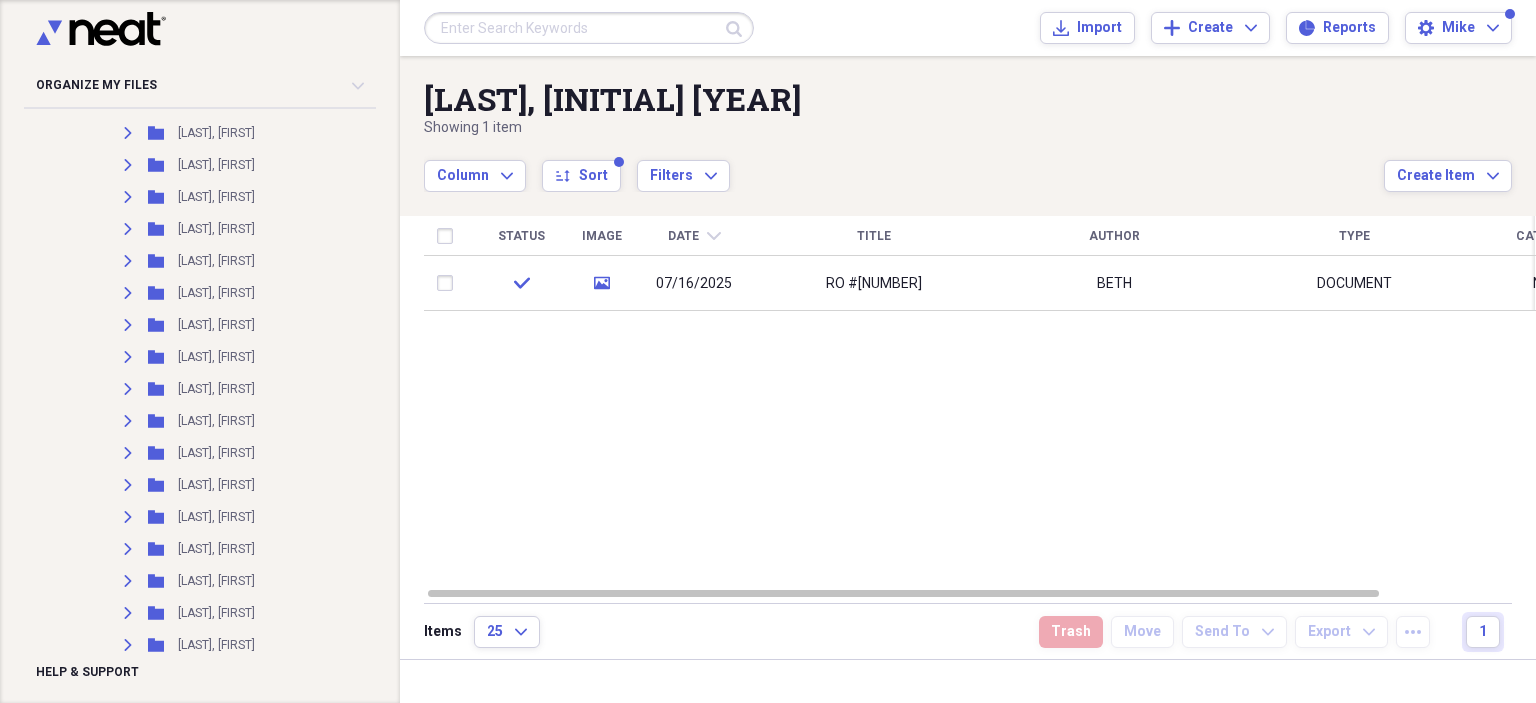 scroll, scrollTop: 300, scrollLeft: 0, axis: vertical 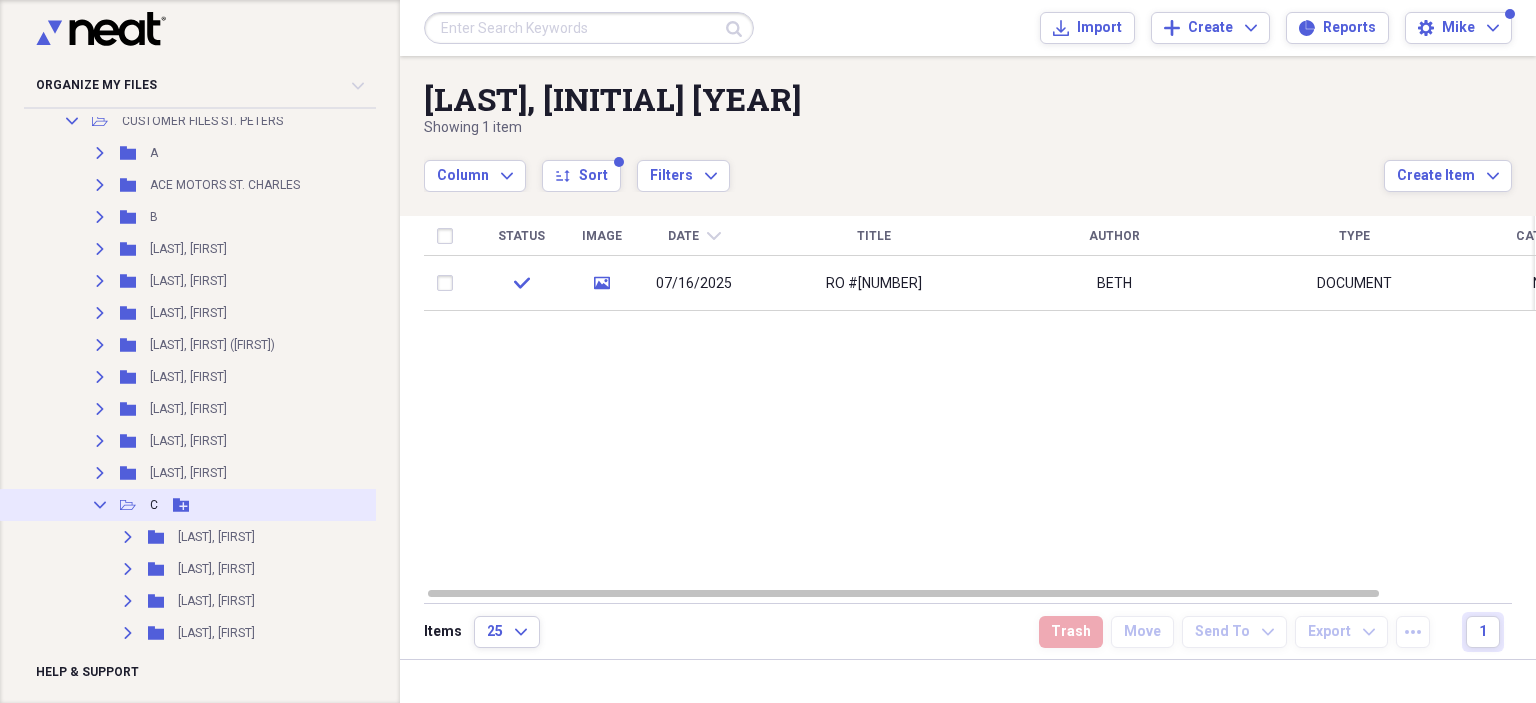 click on "Collapse" at bounding box center [100, 505] 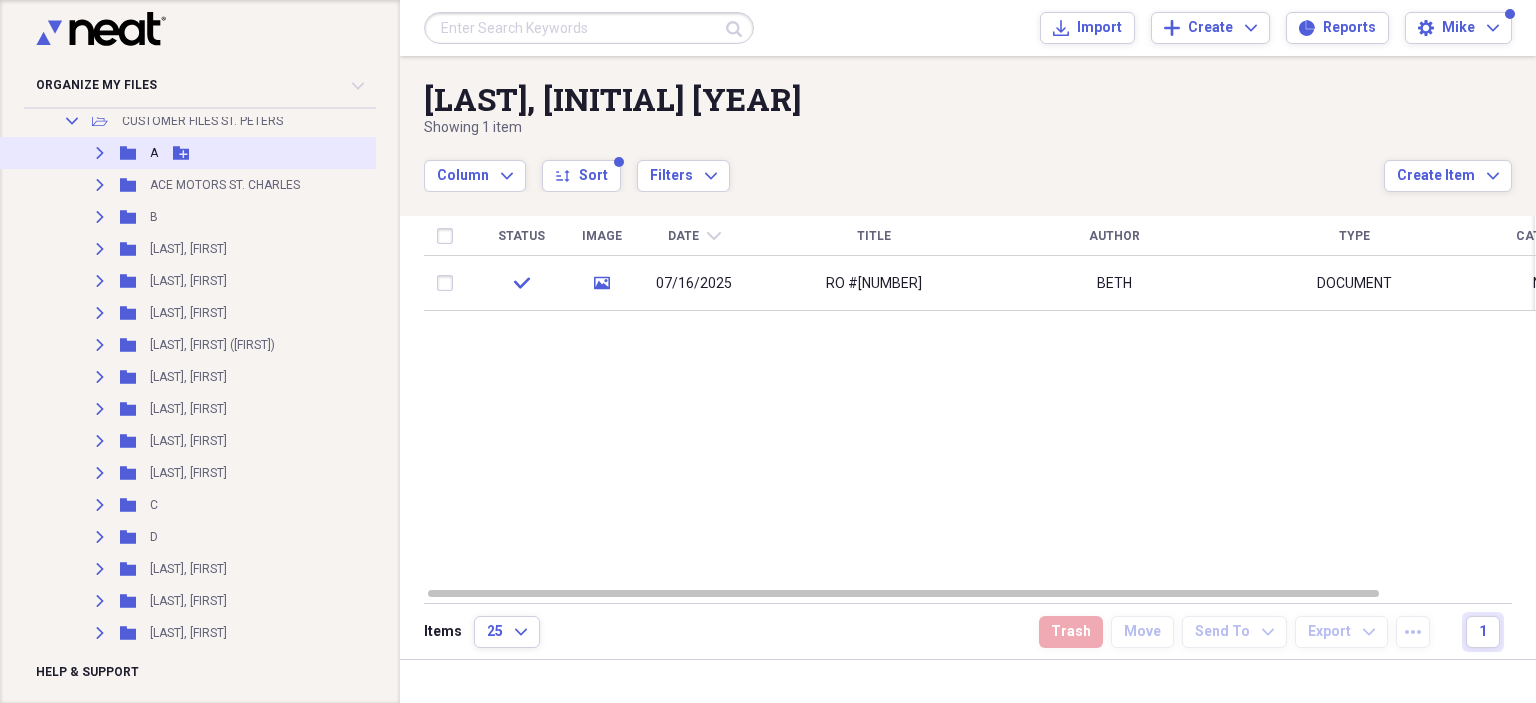 scroll, scrollTop: 0, scrollLeft: 0, axis: both 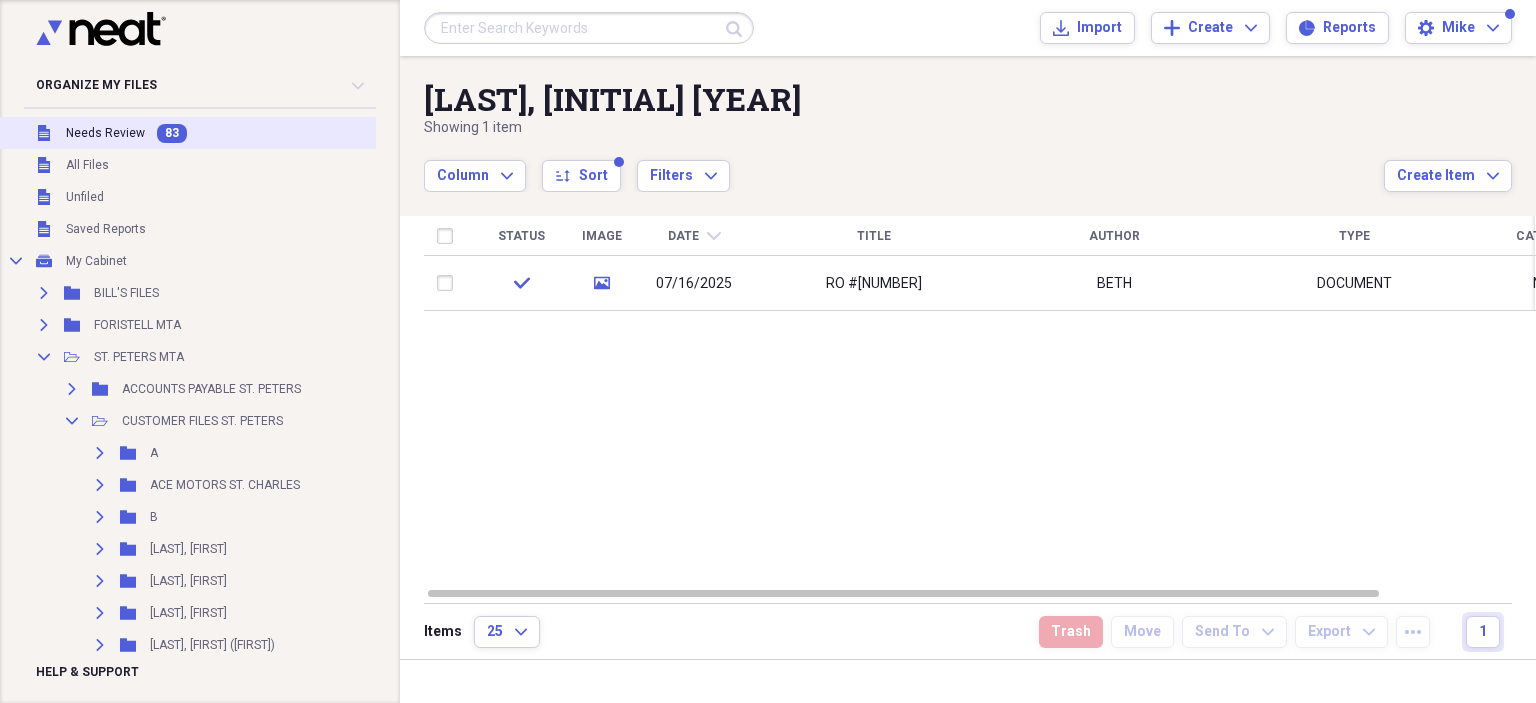 click on "Needs Review" at bounding box center [105, 133] 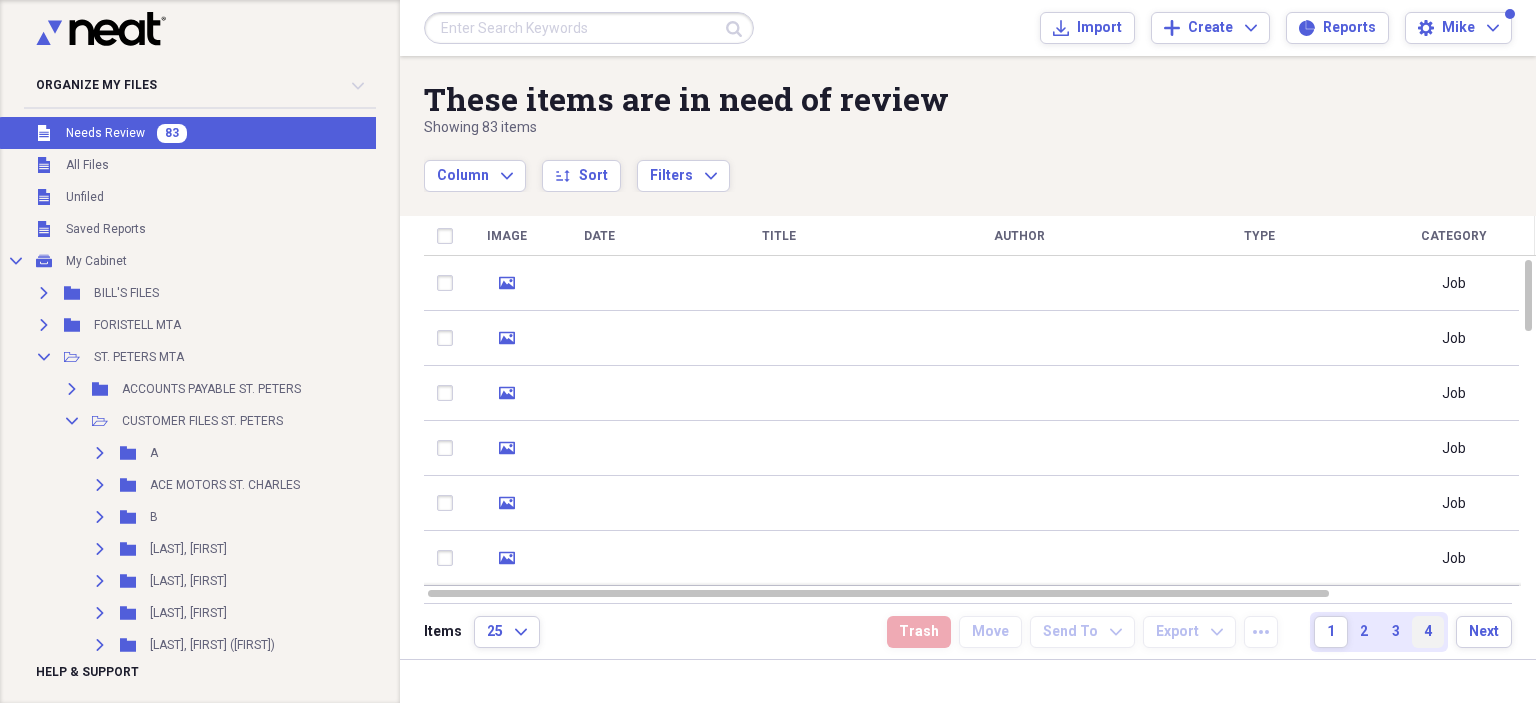 click on "4" at bounding box center (1428, 632) 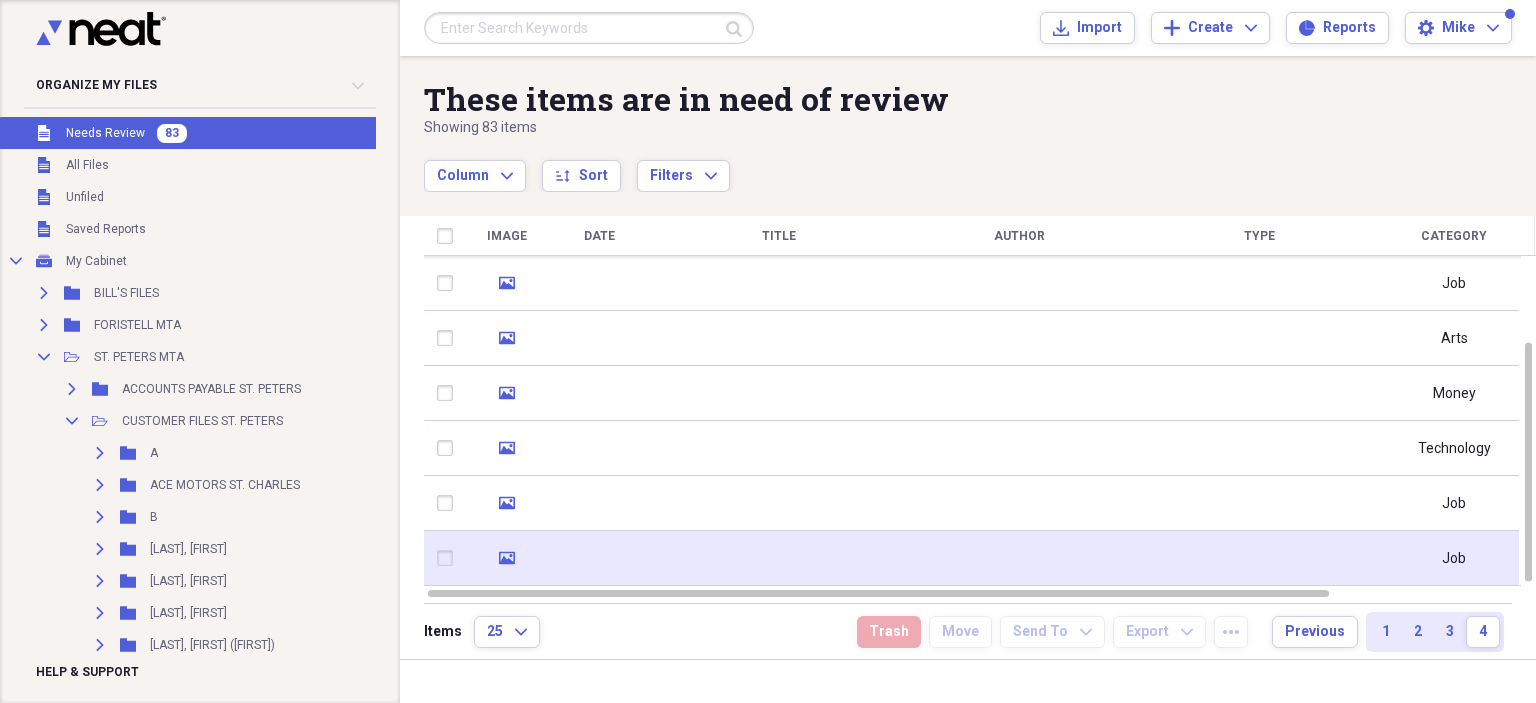 click at bounding box center (779, 558) 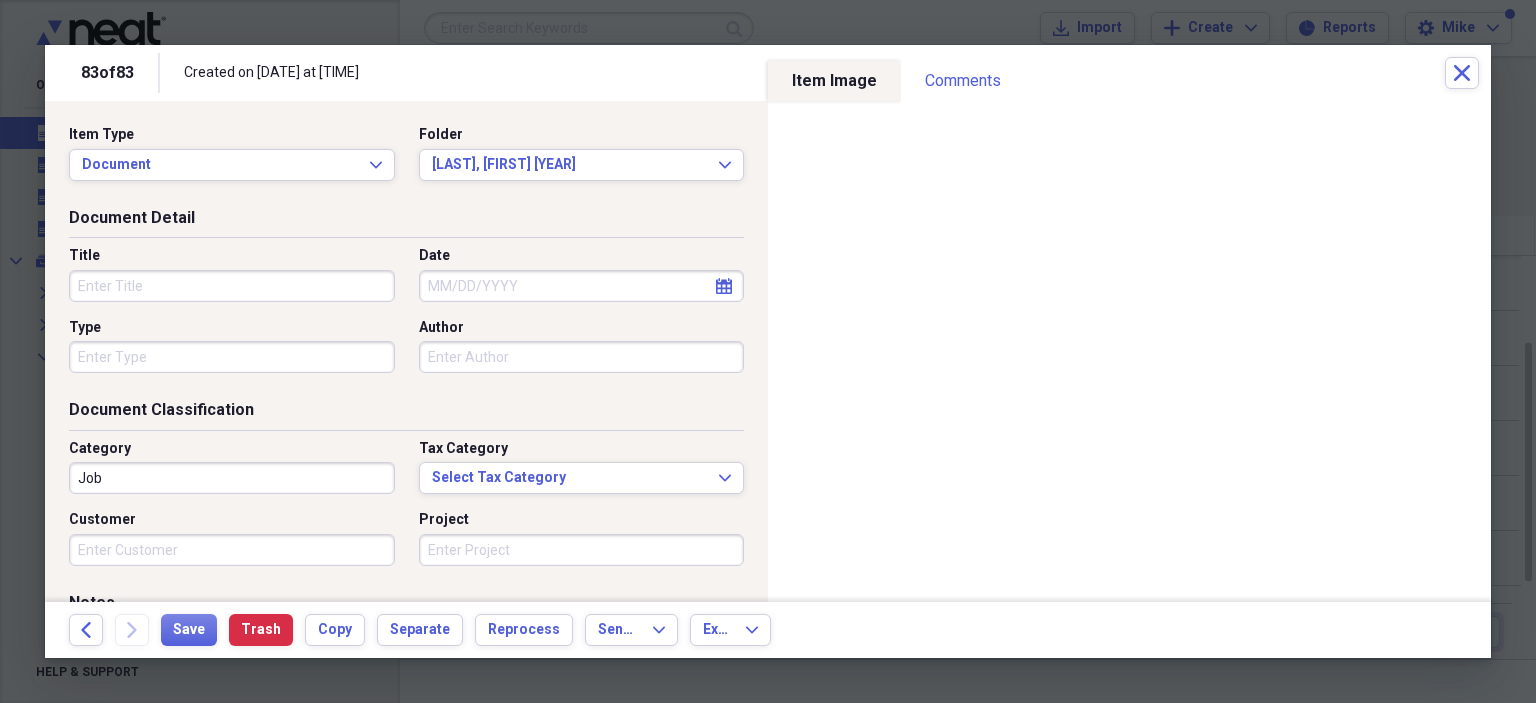 click on "Title" at bounding box center (232, 286) 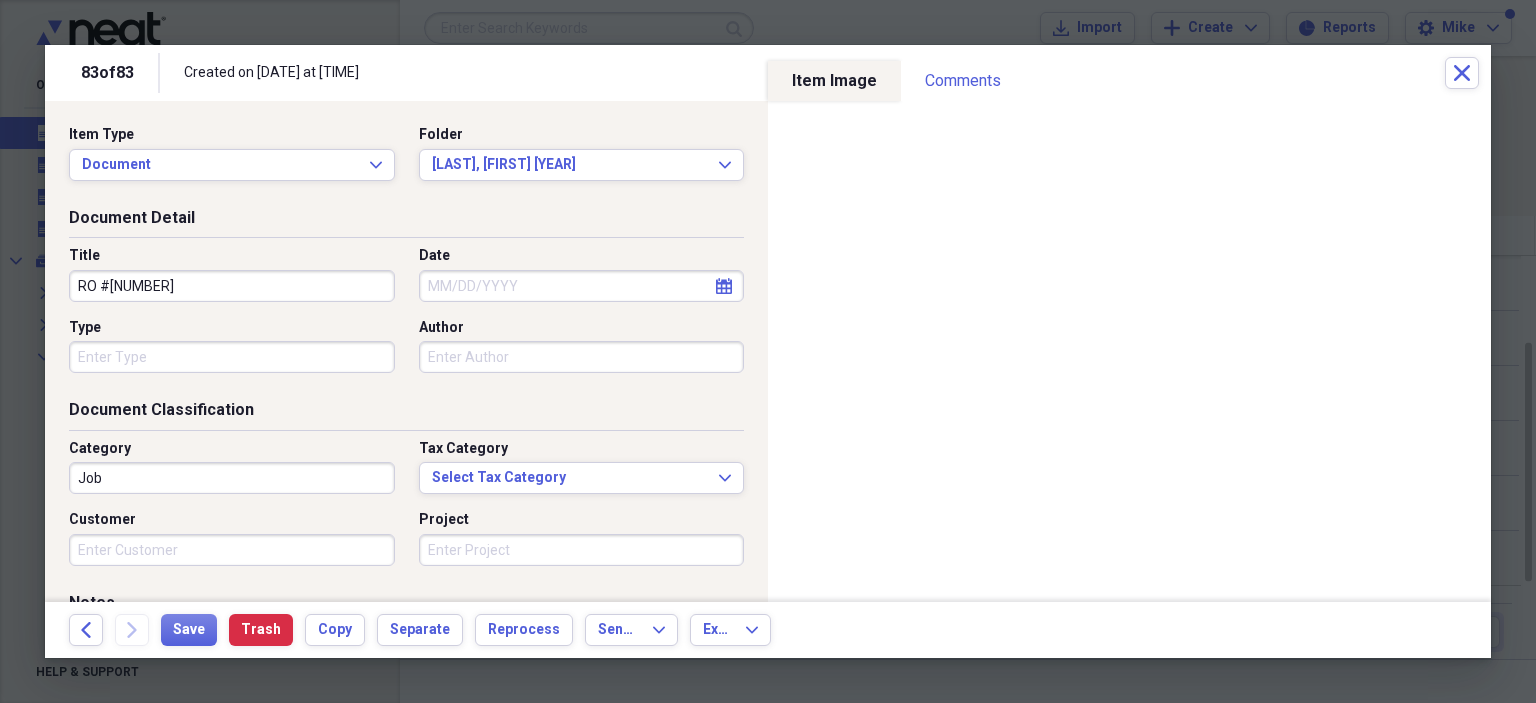 type on "RO #19243" 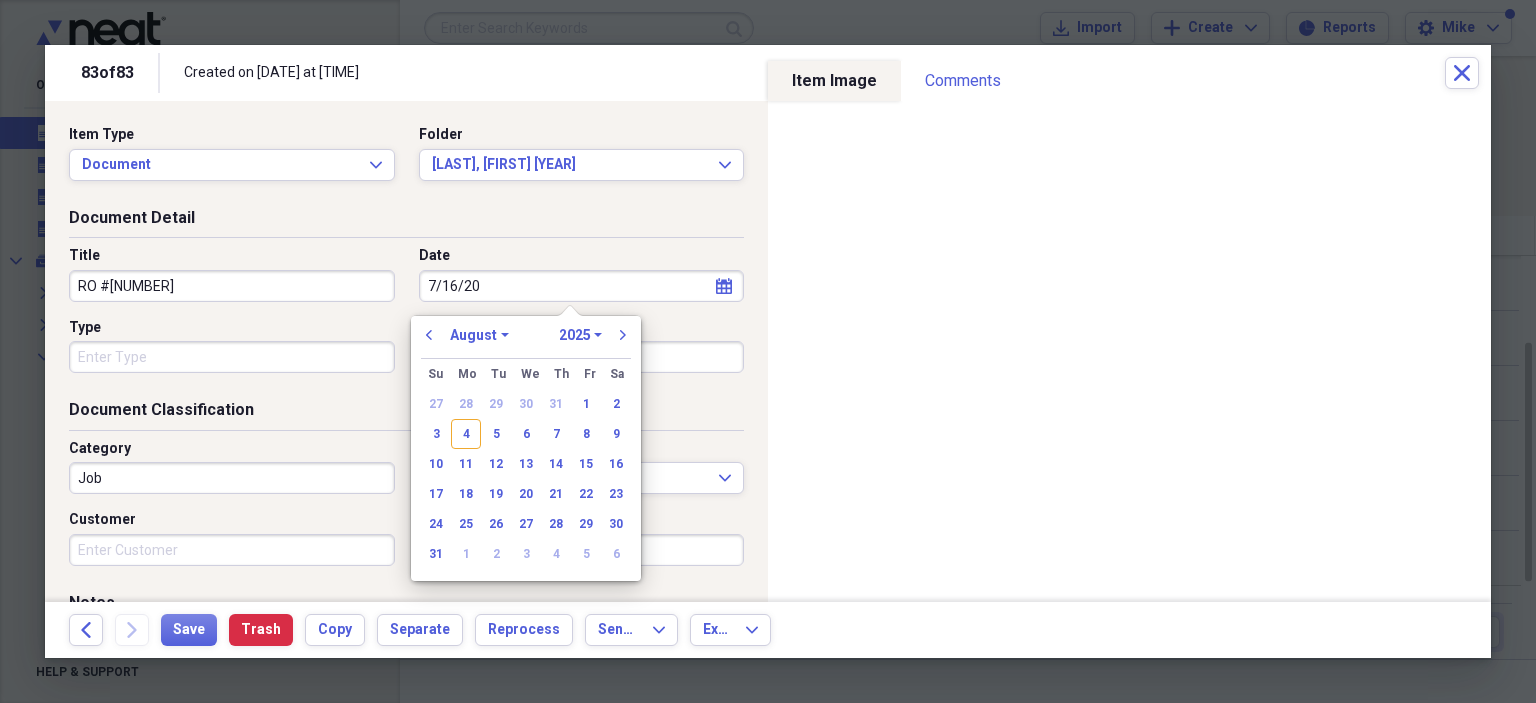 type on "7/16/202" 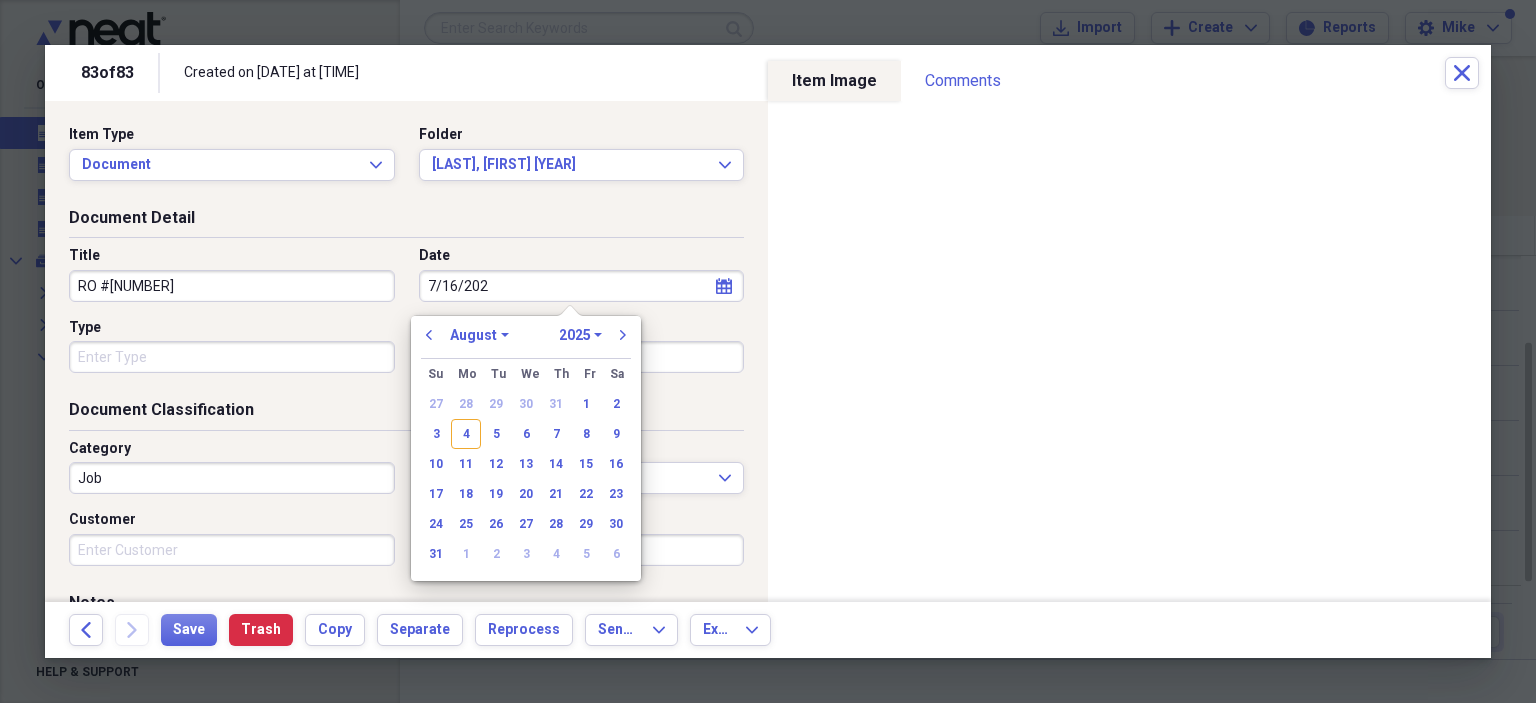 select on "6" 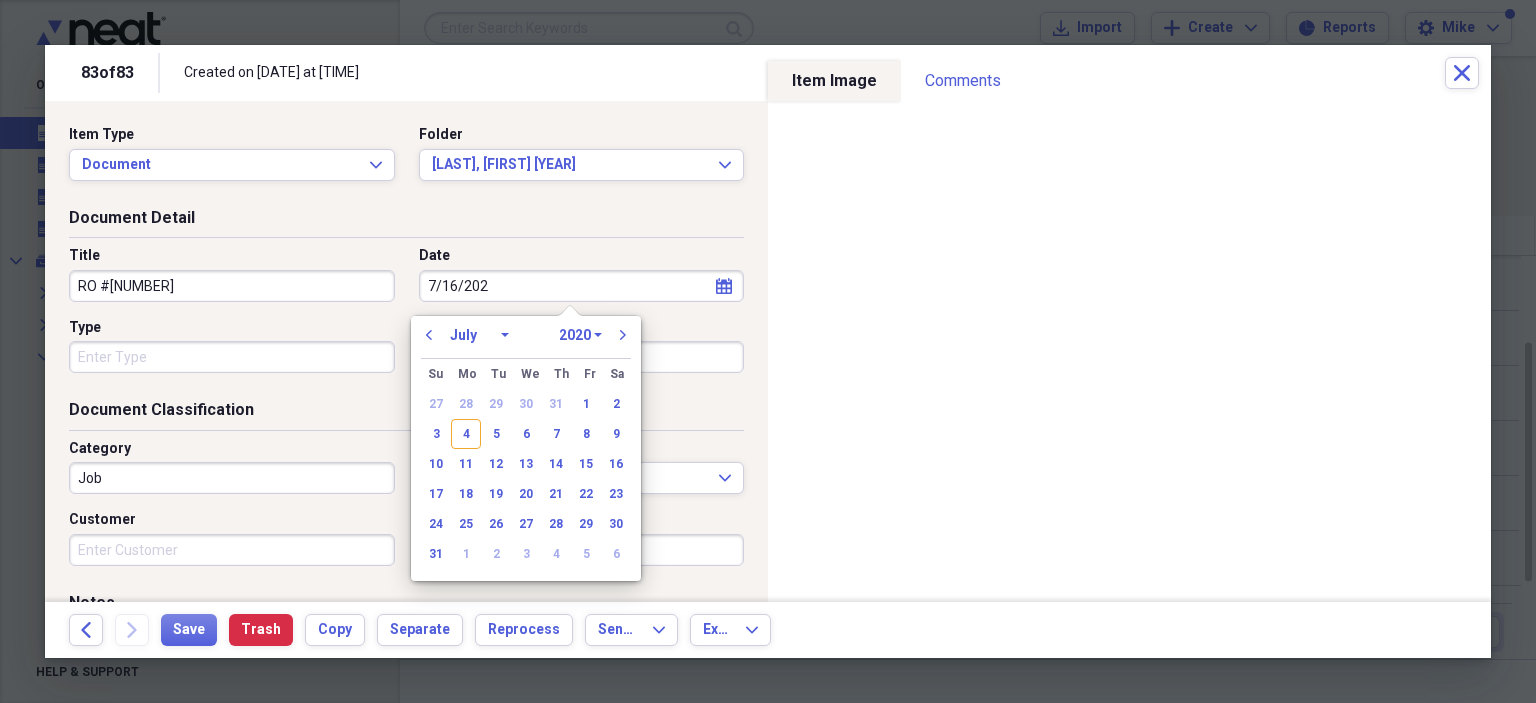 type on "7/16/2025" 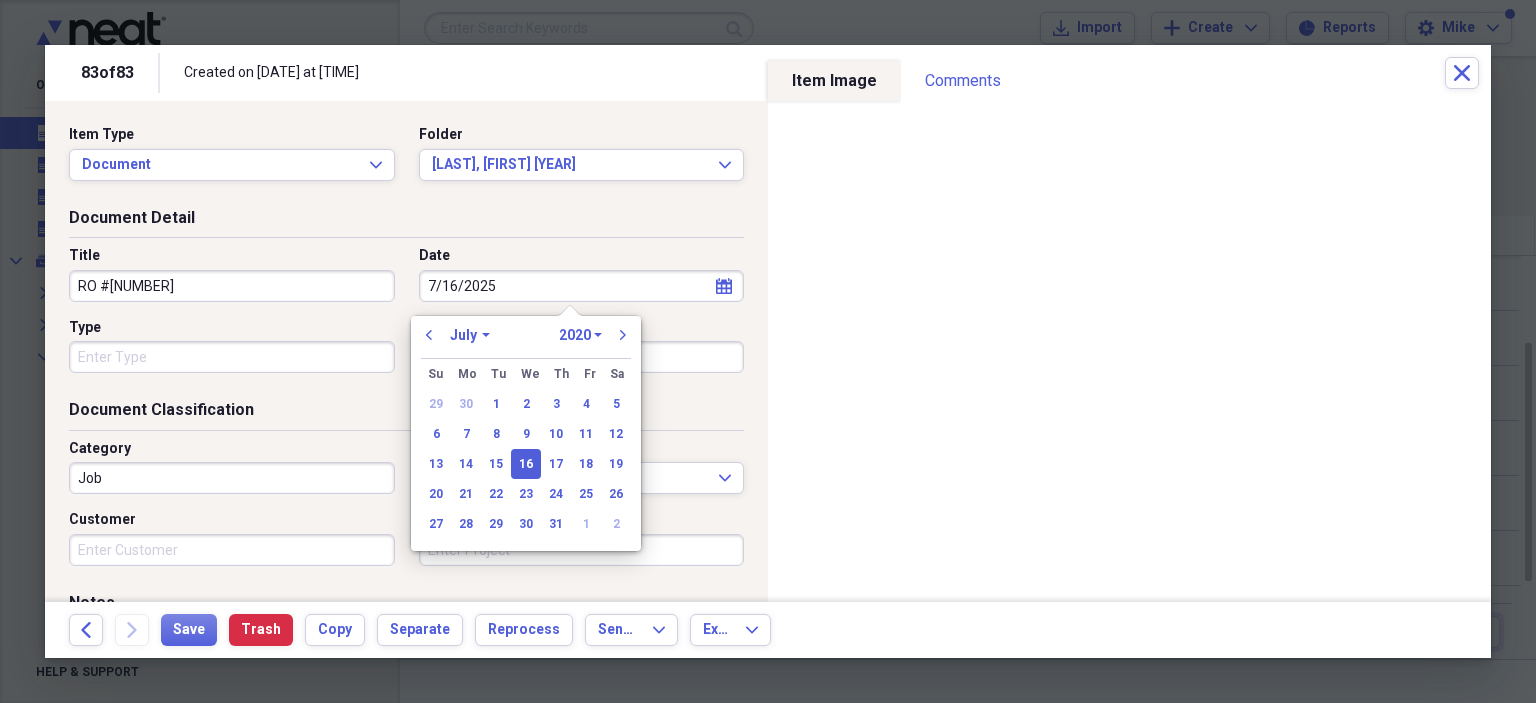 select on "2025" 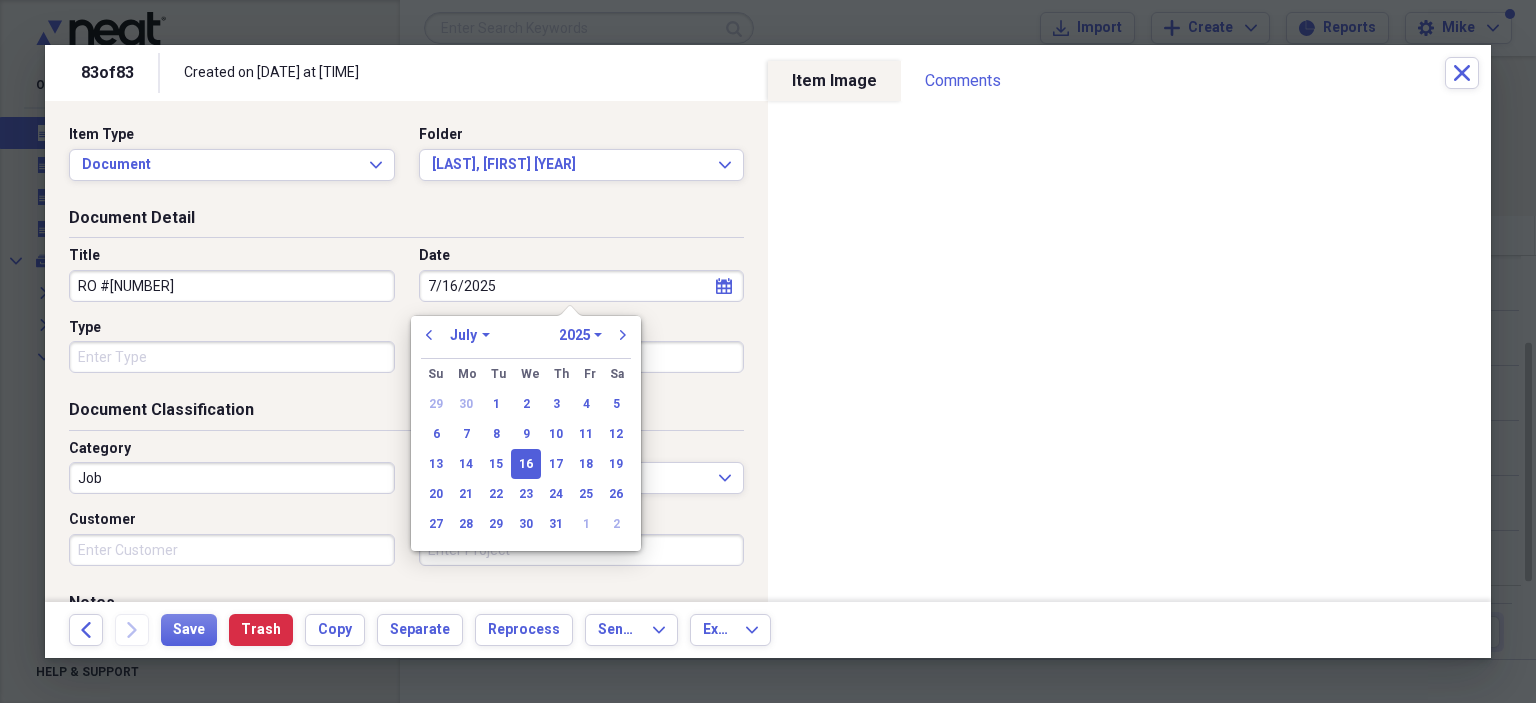 click on "Type" at bounding box center [232, 357] 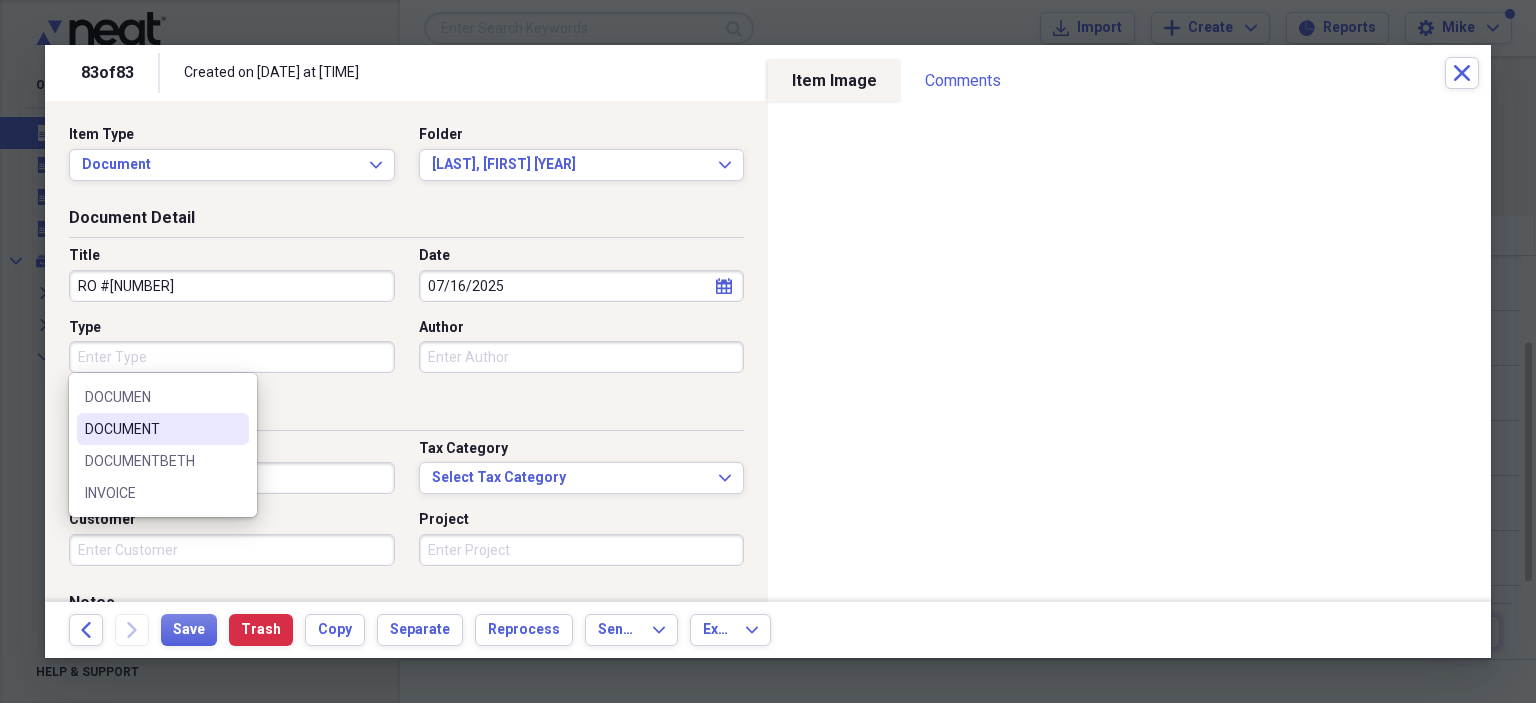 click on "DOCUMENT" at bounding box center [151, 429] 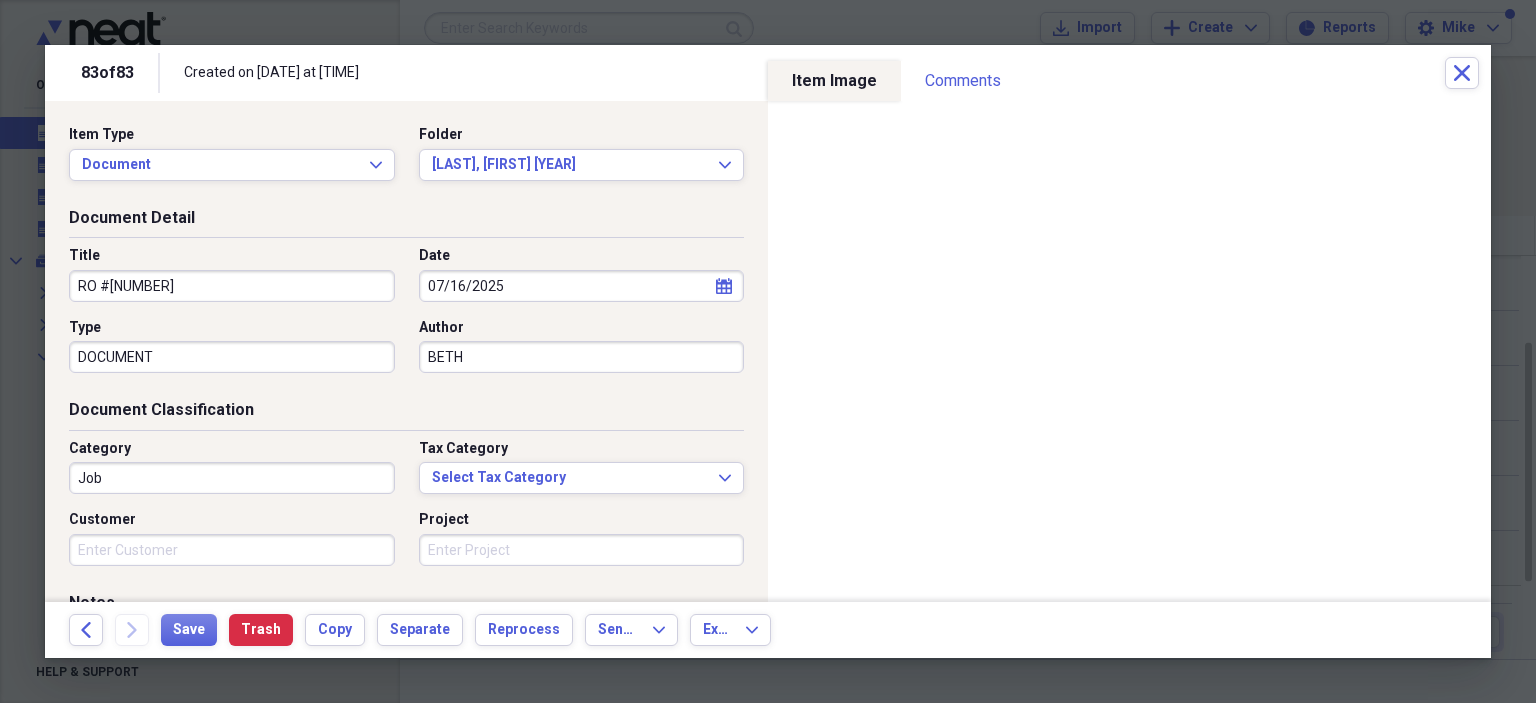 type on "BETH" 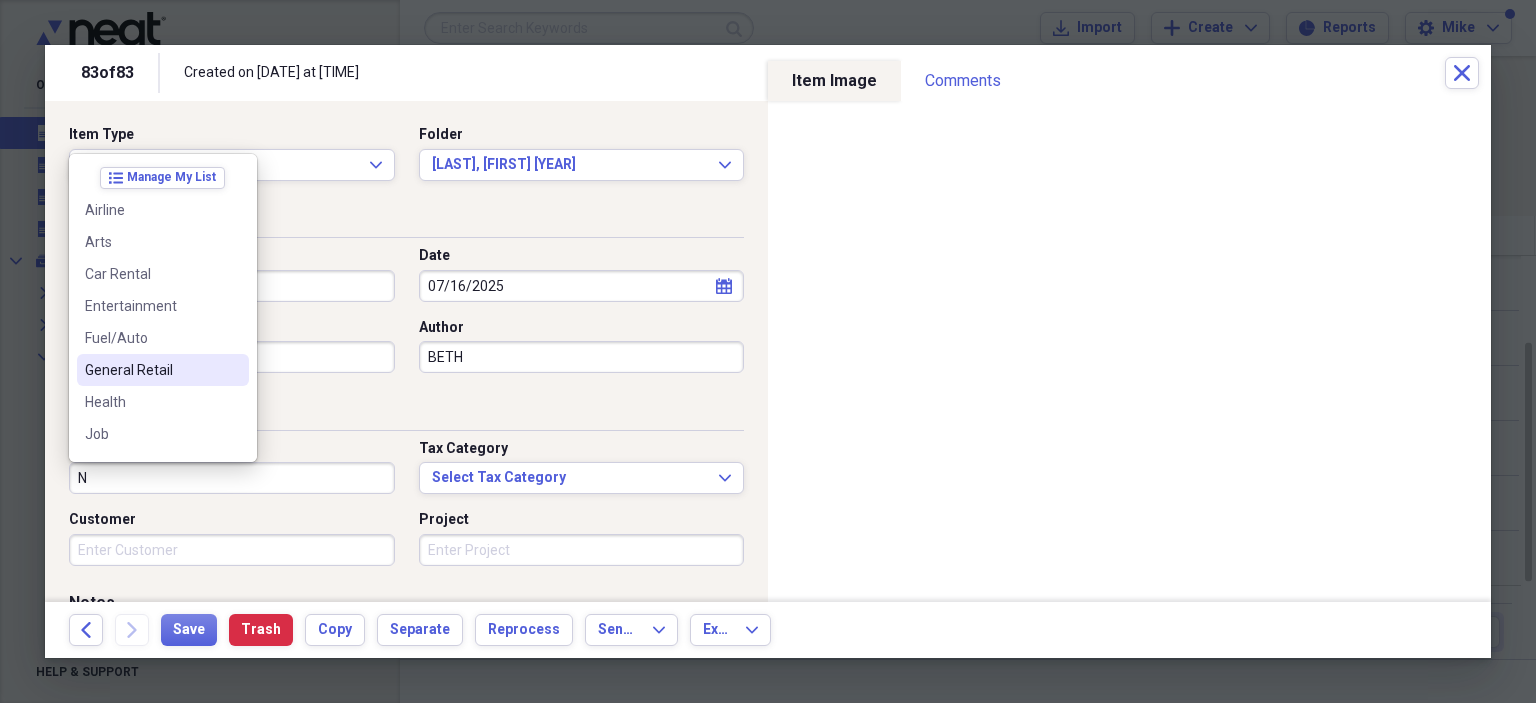 scroll, scrollTop: 200, scrollLeft: 0, axis: vertical 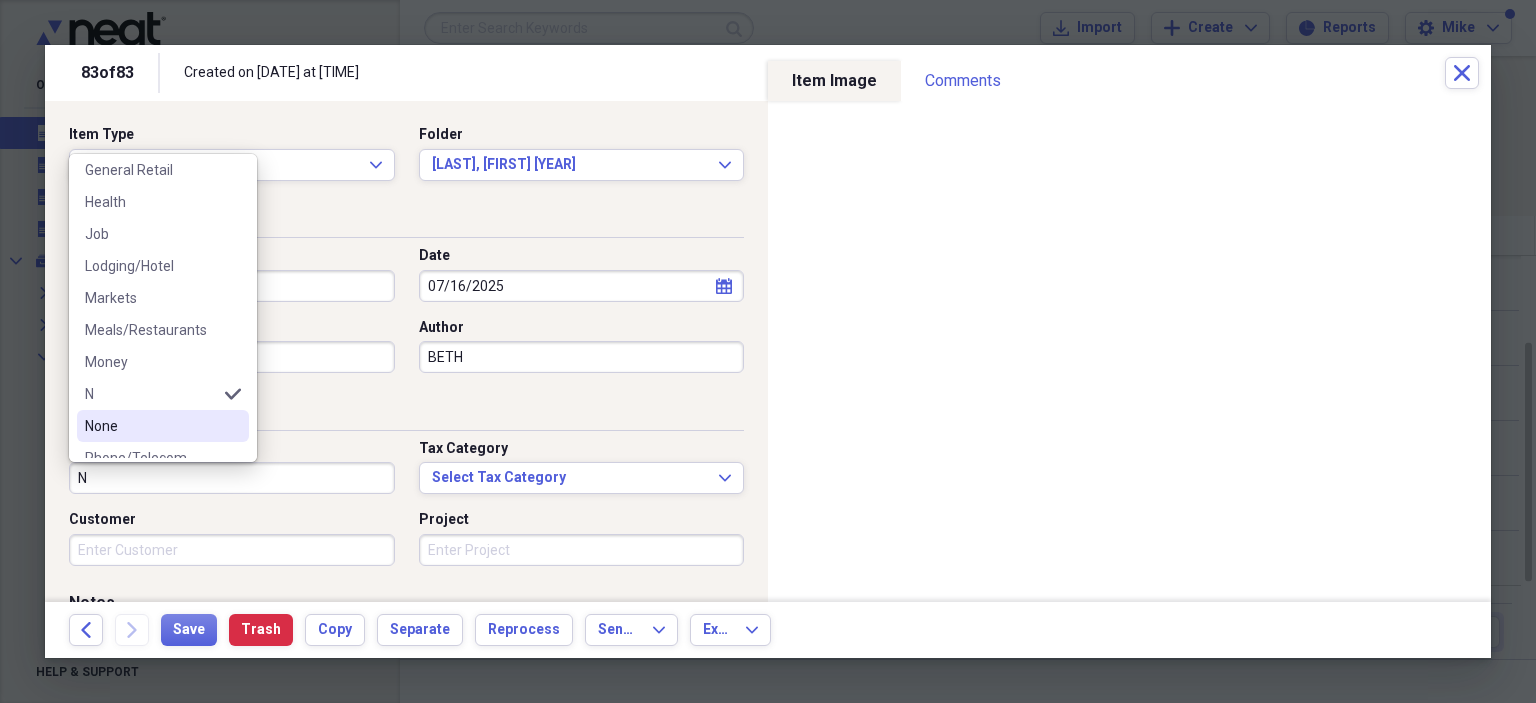 click on "None" at bounding box center (151, 426) 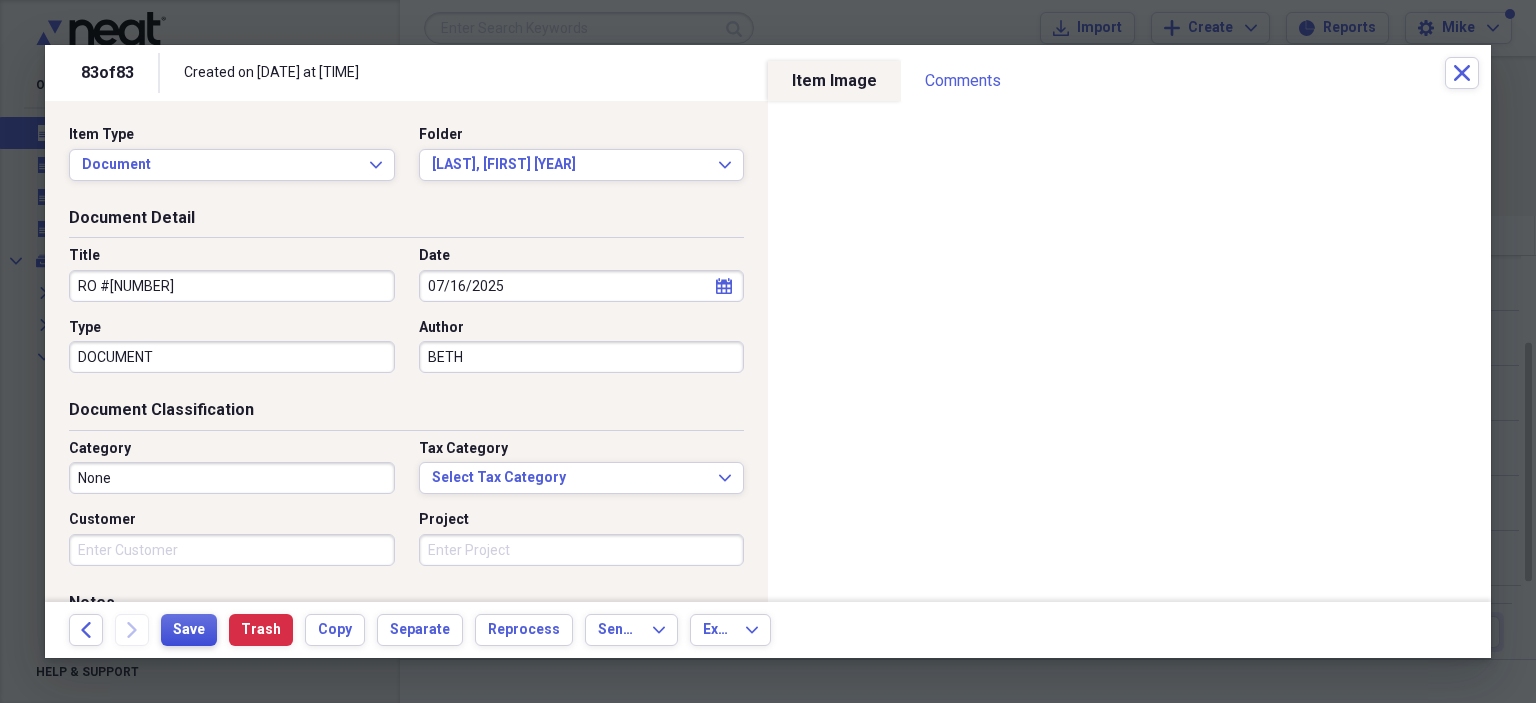 click on "Save" at bounding box center (189, 630) 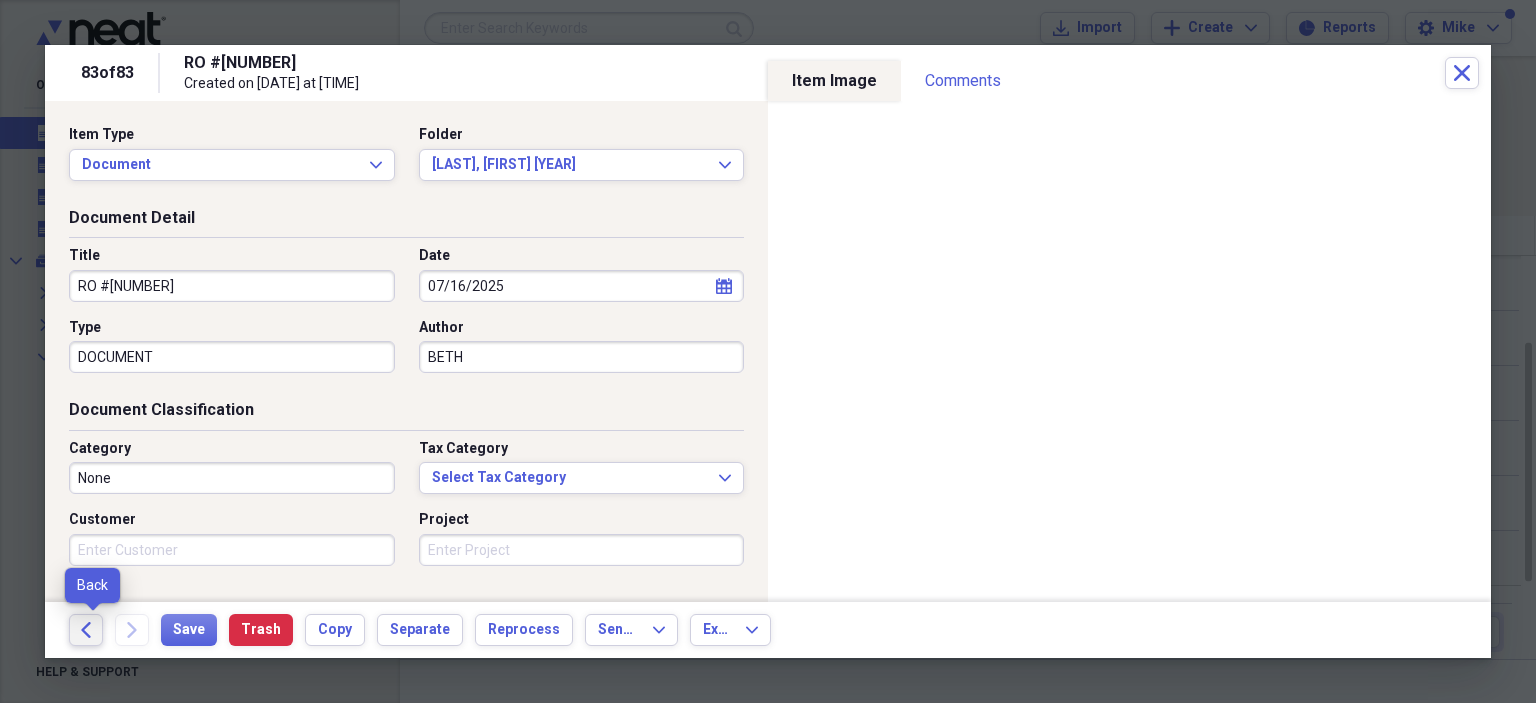 click on "Back" 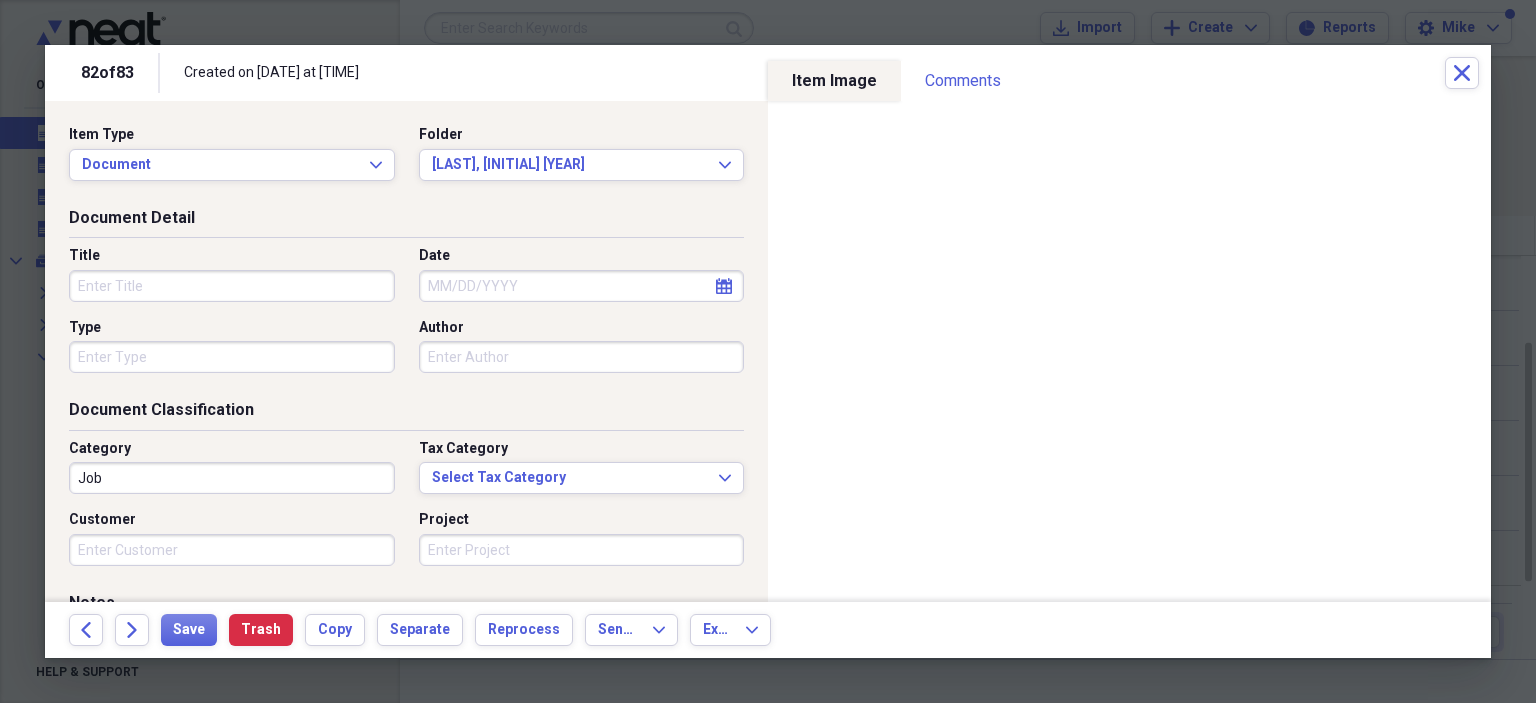 click on "Title" at bounding box center (232, 286) 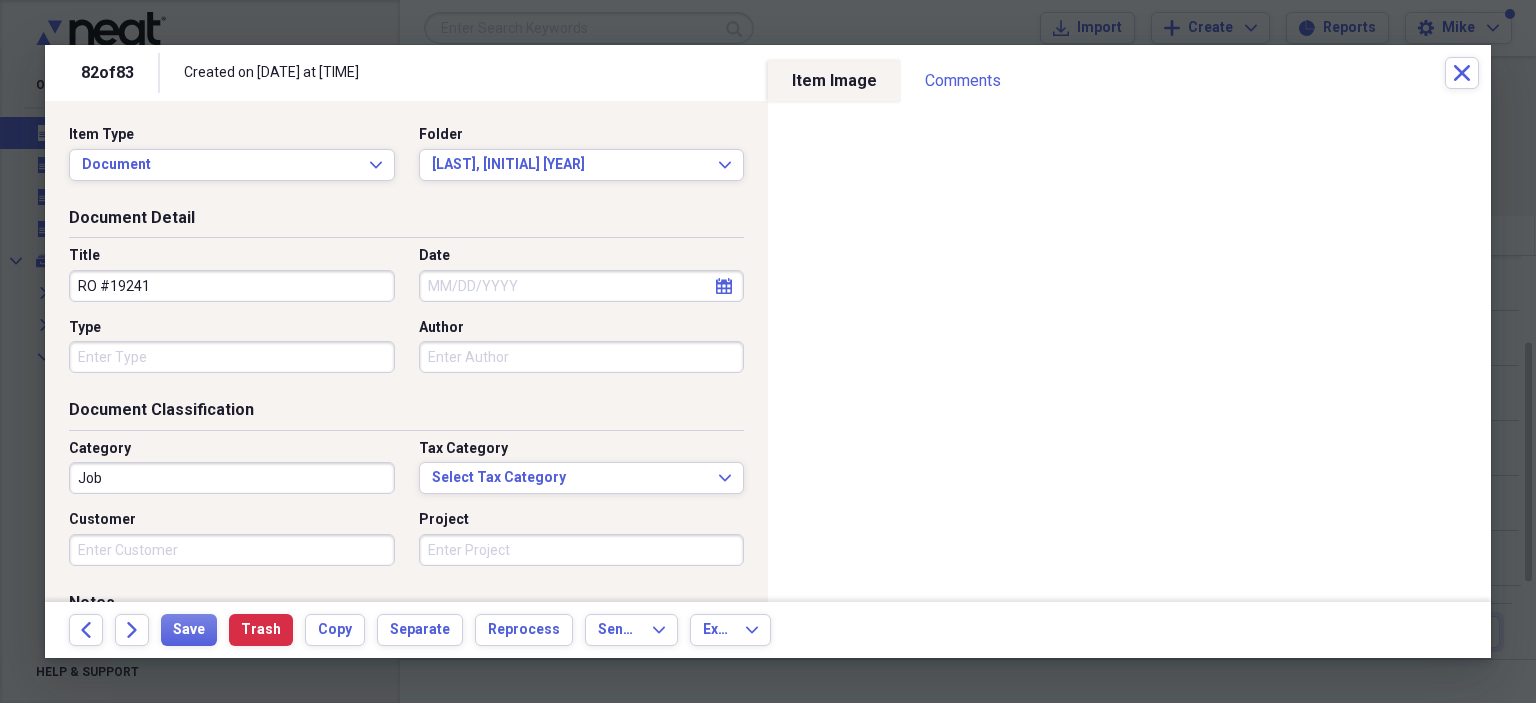 type on "RO #19241" 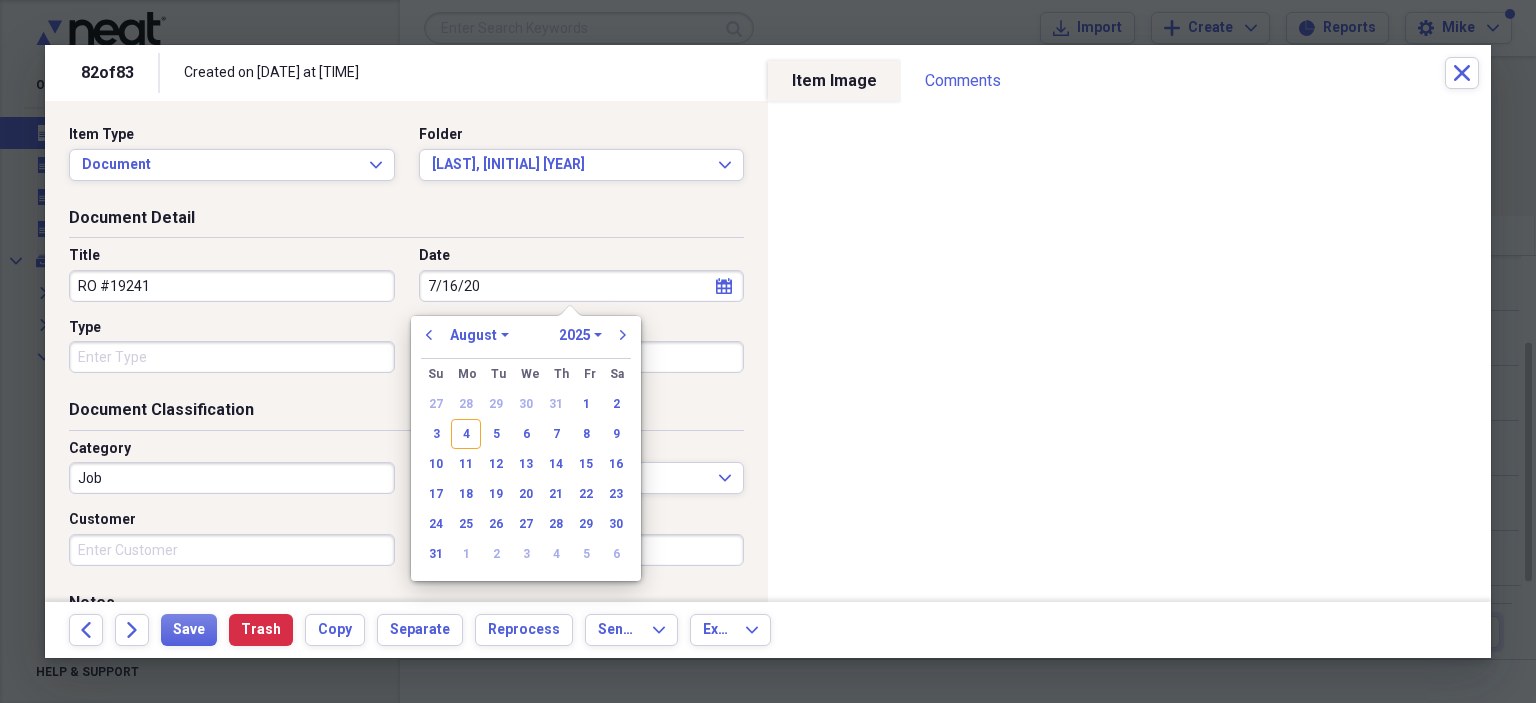 type on "7/16/202" 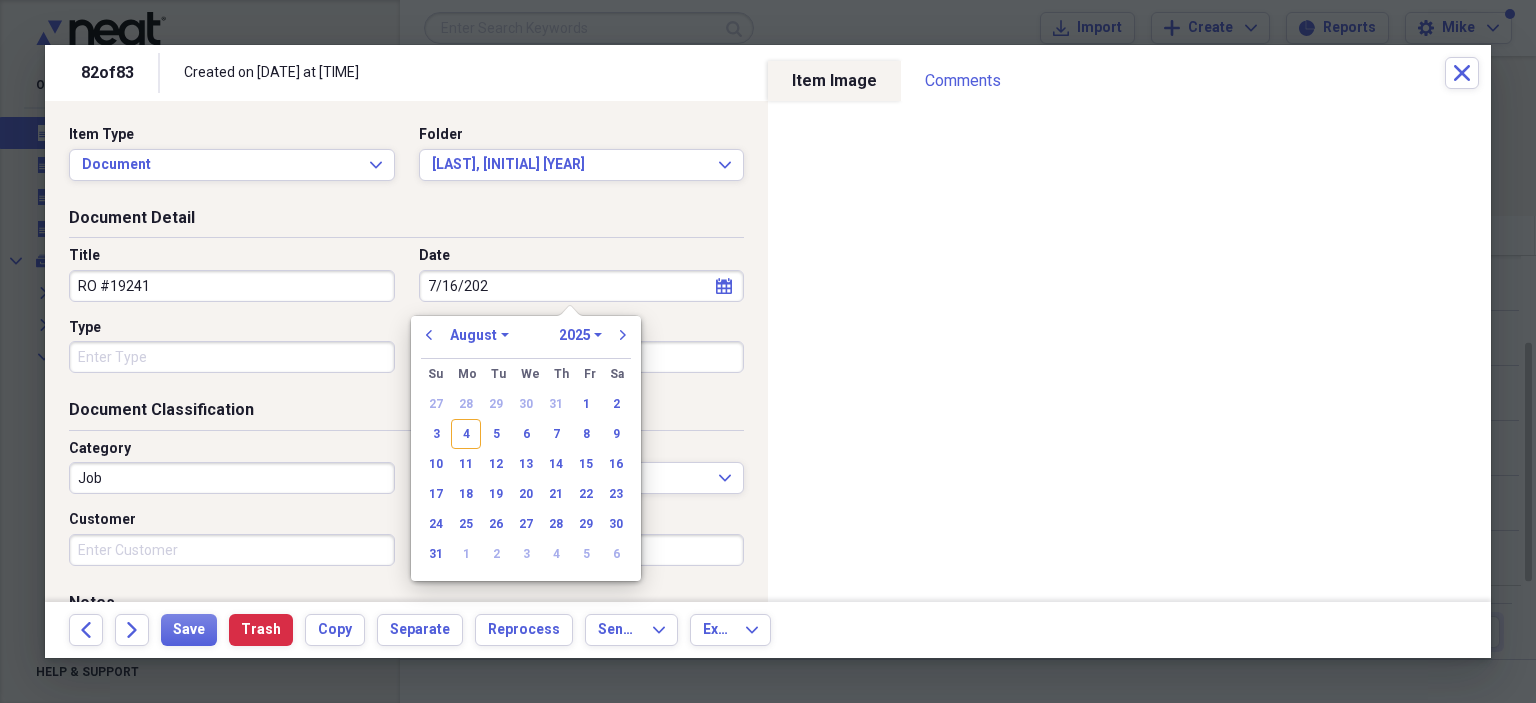 select on "6" 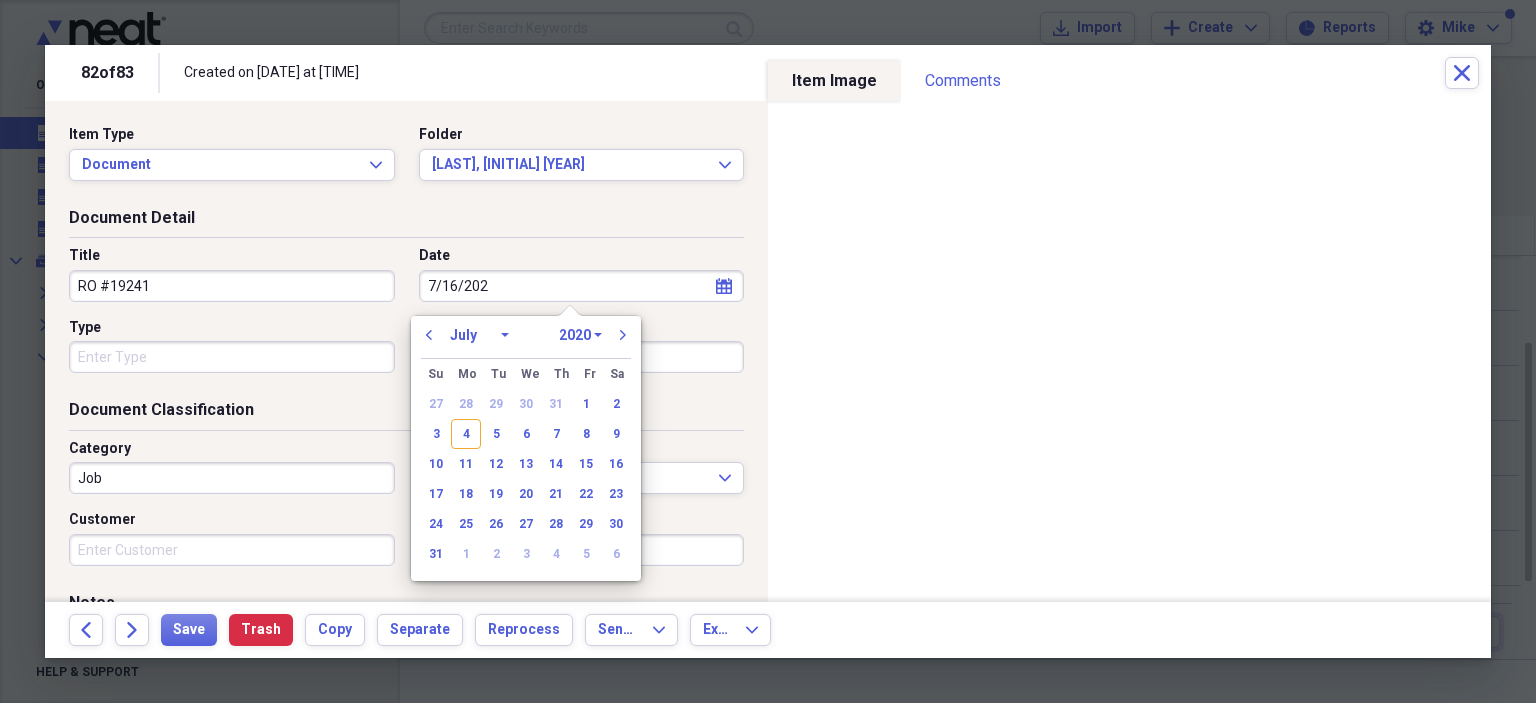 type on "7/16/2025" 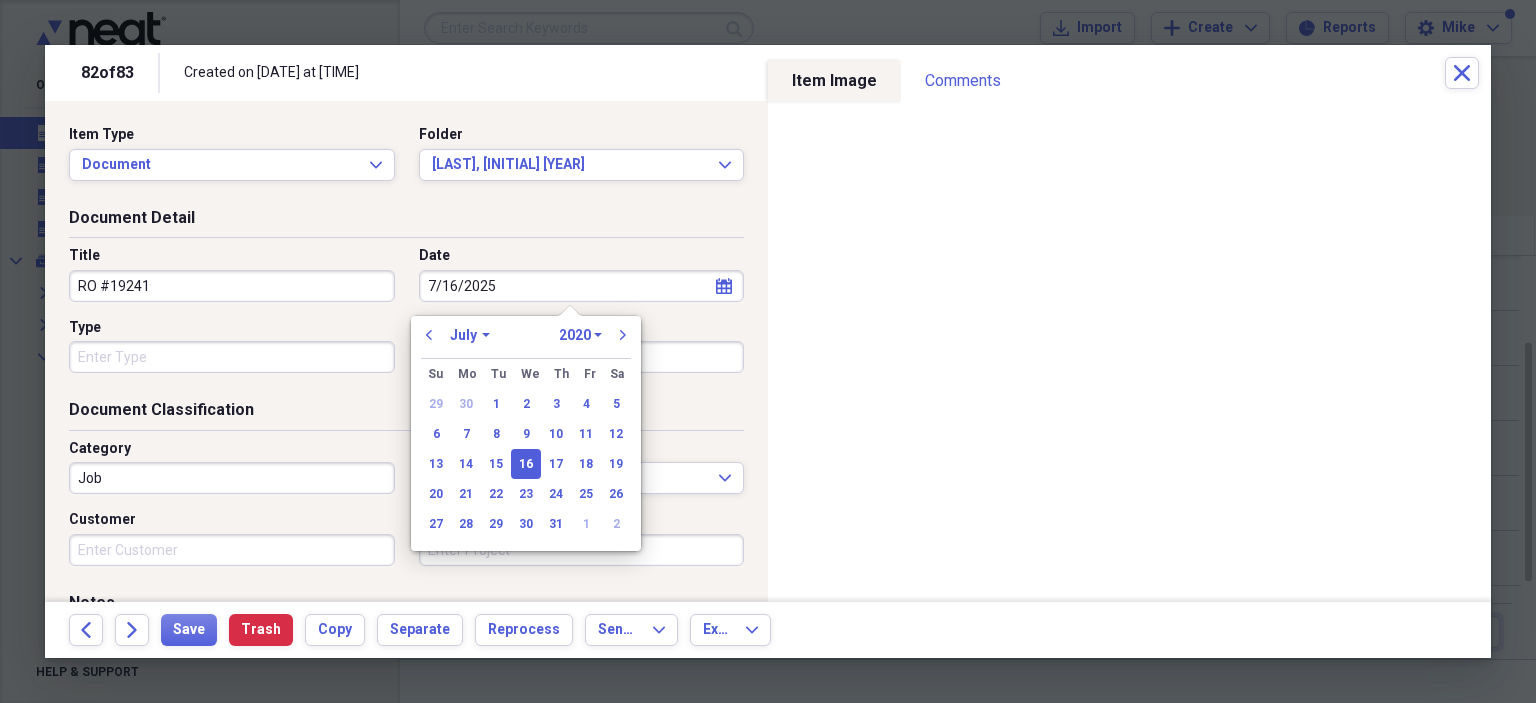 select on "2025" 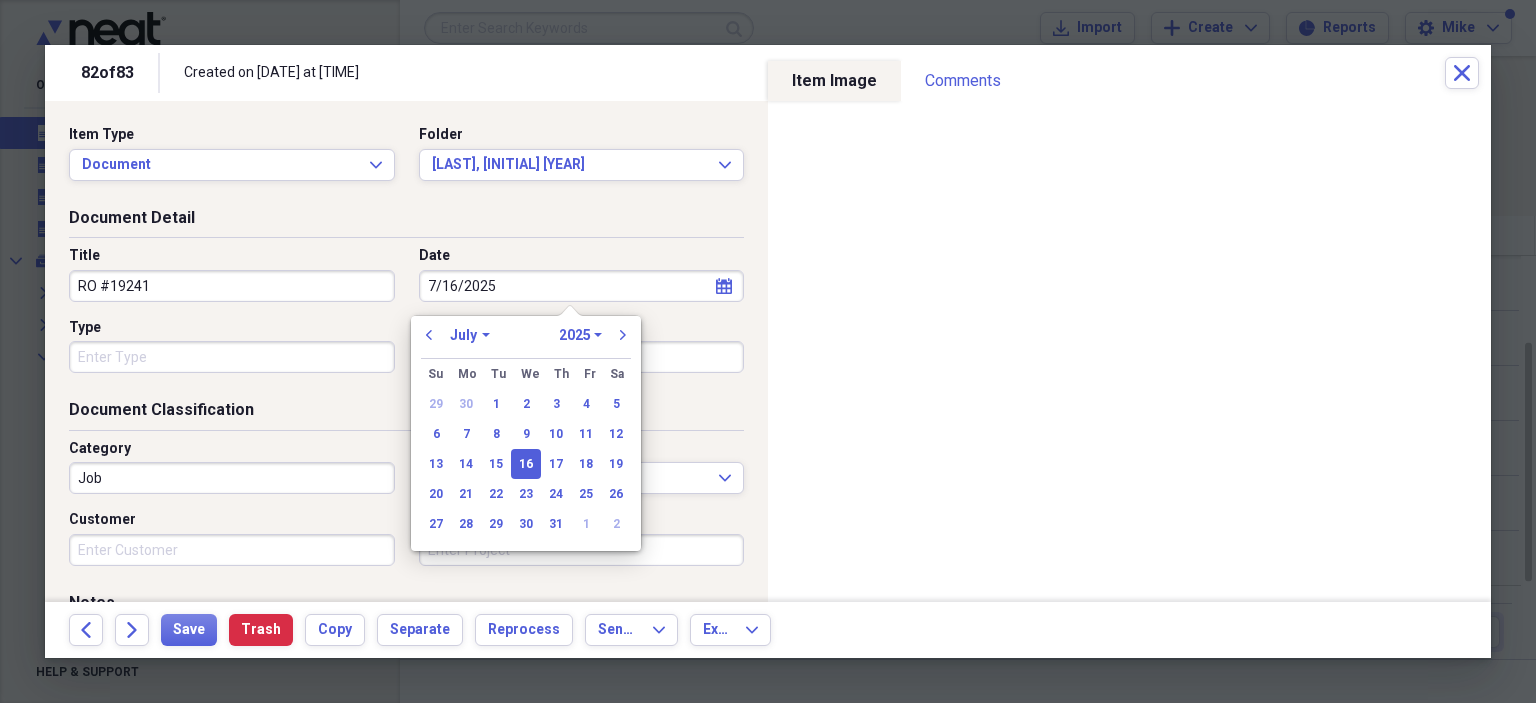 click on "Type" at bounding box center [232, 357] 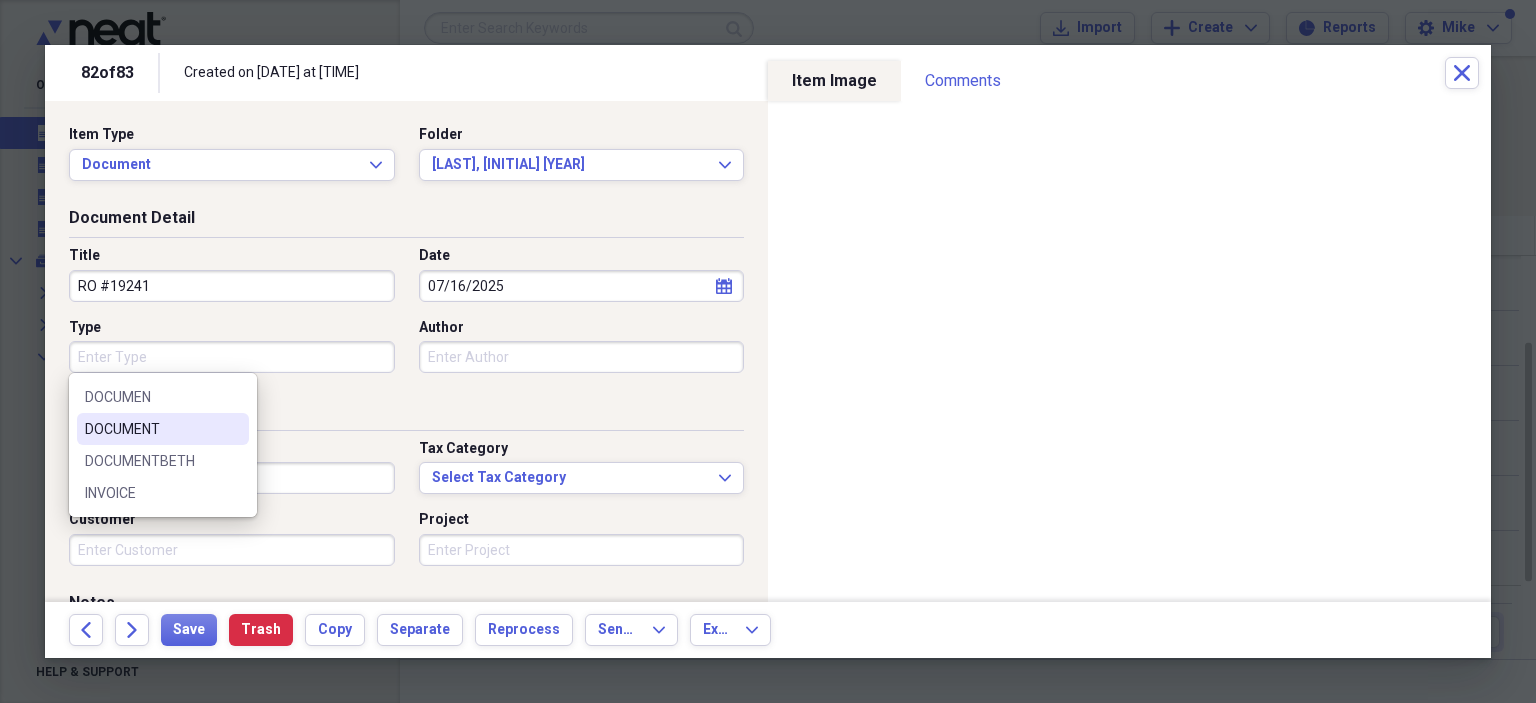 click on "DOCUMENT" at bounding box center [151, 429] 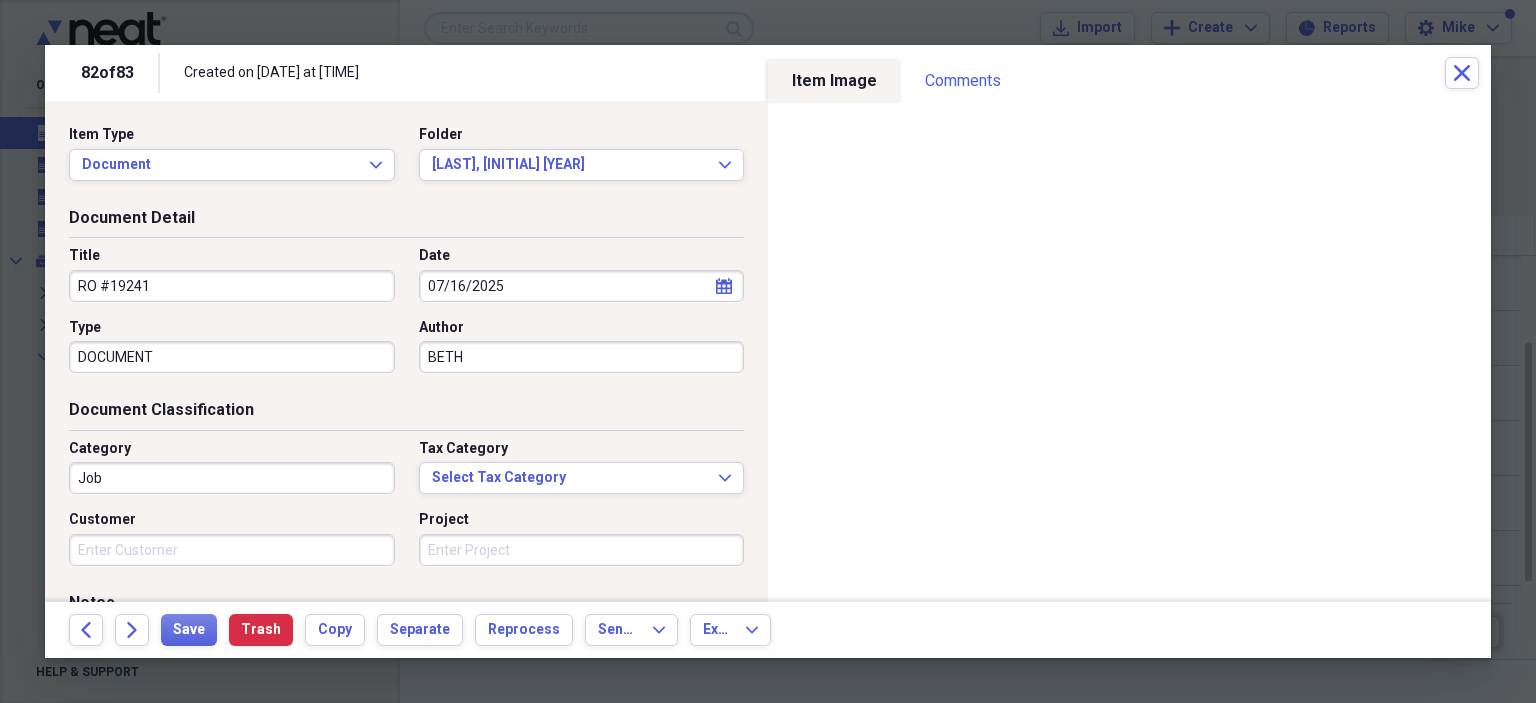 type on "BETH" 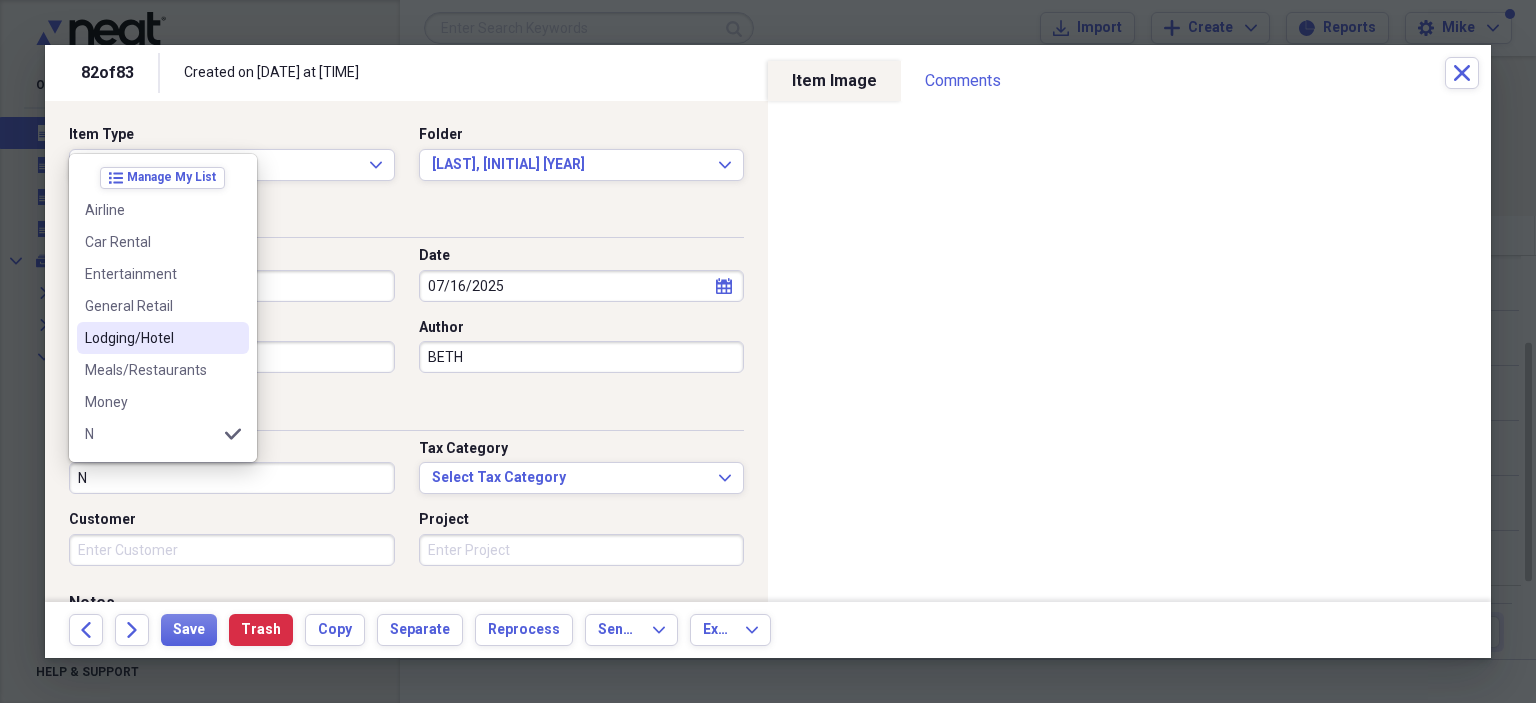 scroll, scrollTop: 100, scrollLeft: 0, axis: vertical 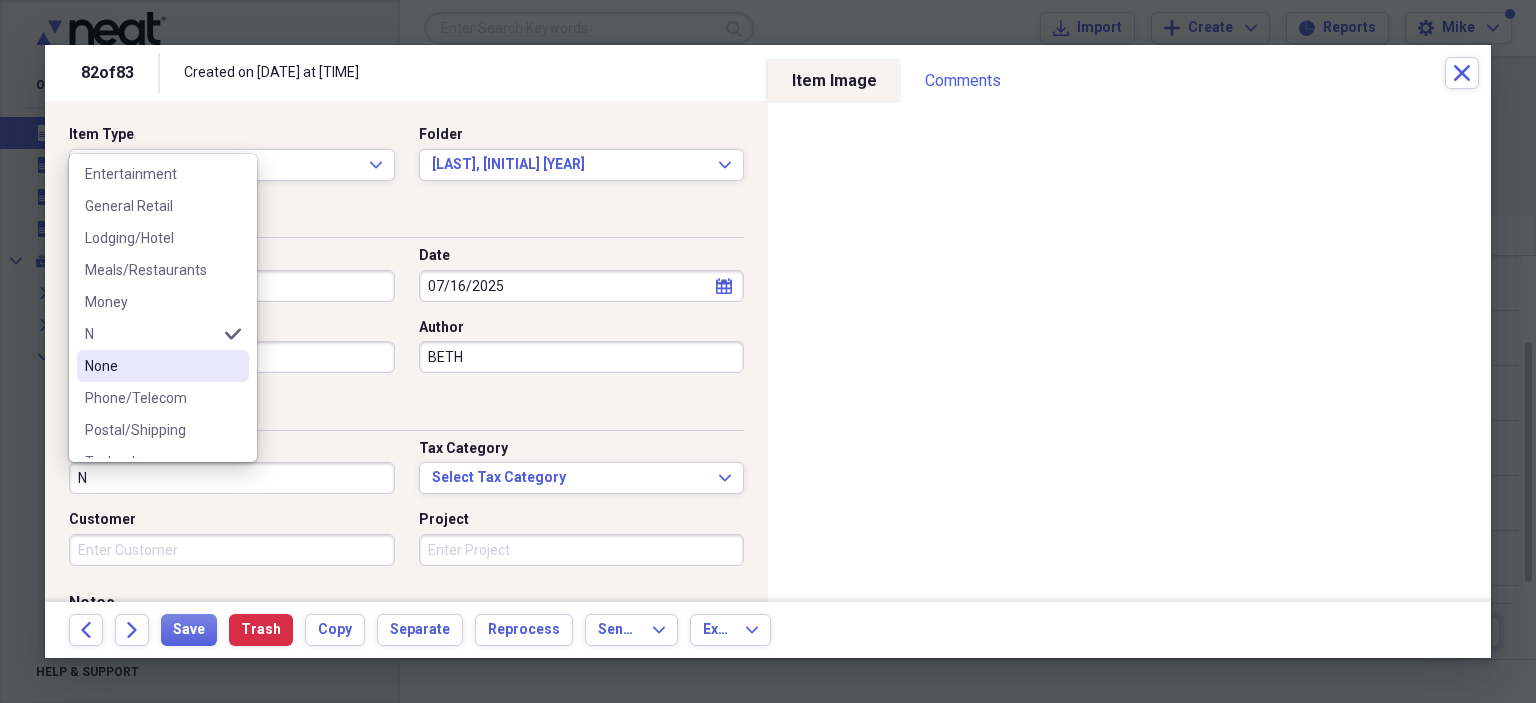 click on "None" at bounding box center [151, 366] 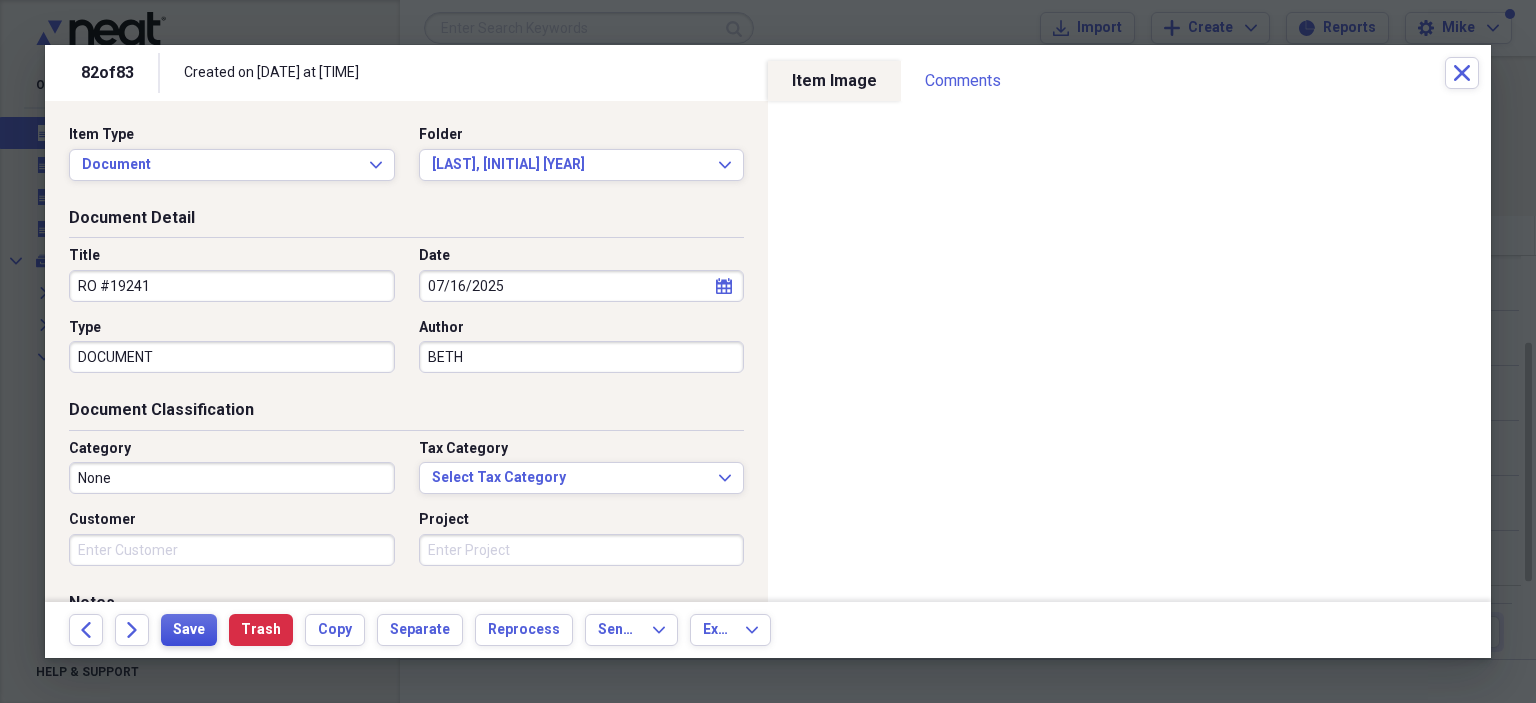 click on "Save" at bounding box center (189, 630) 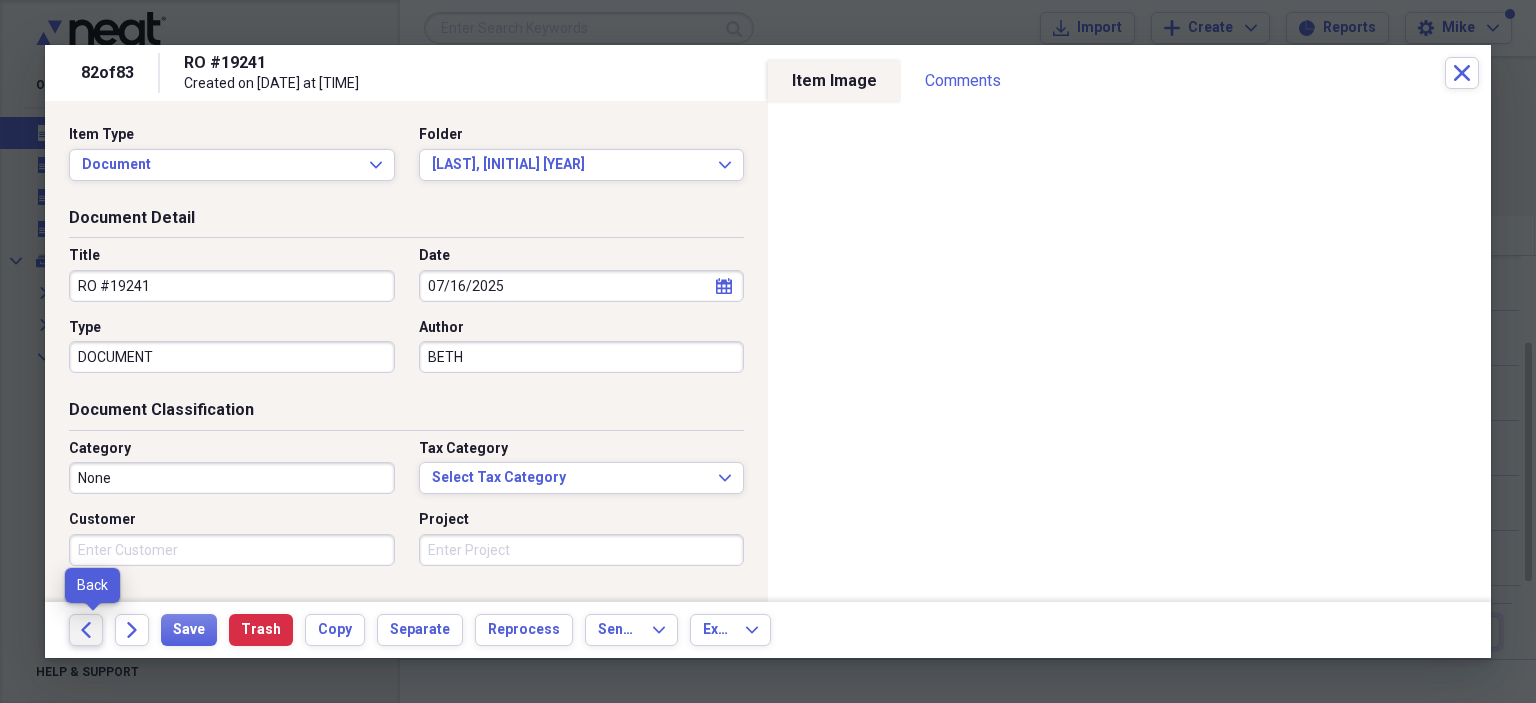click on "Back" at bounding box center [86, 630] 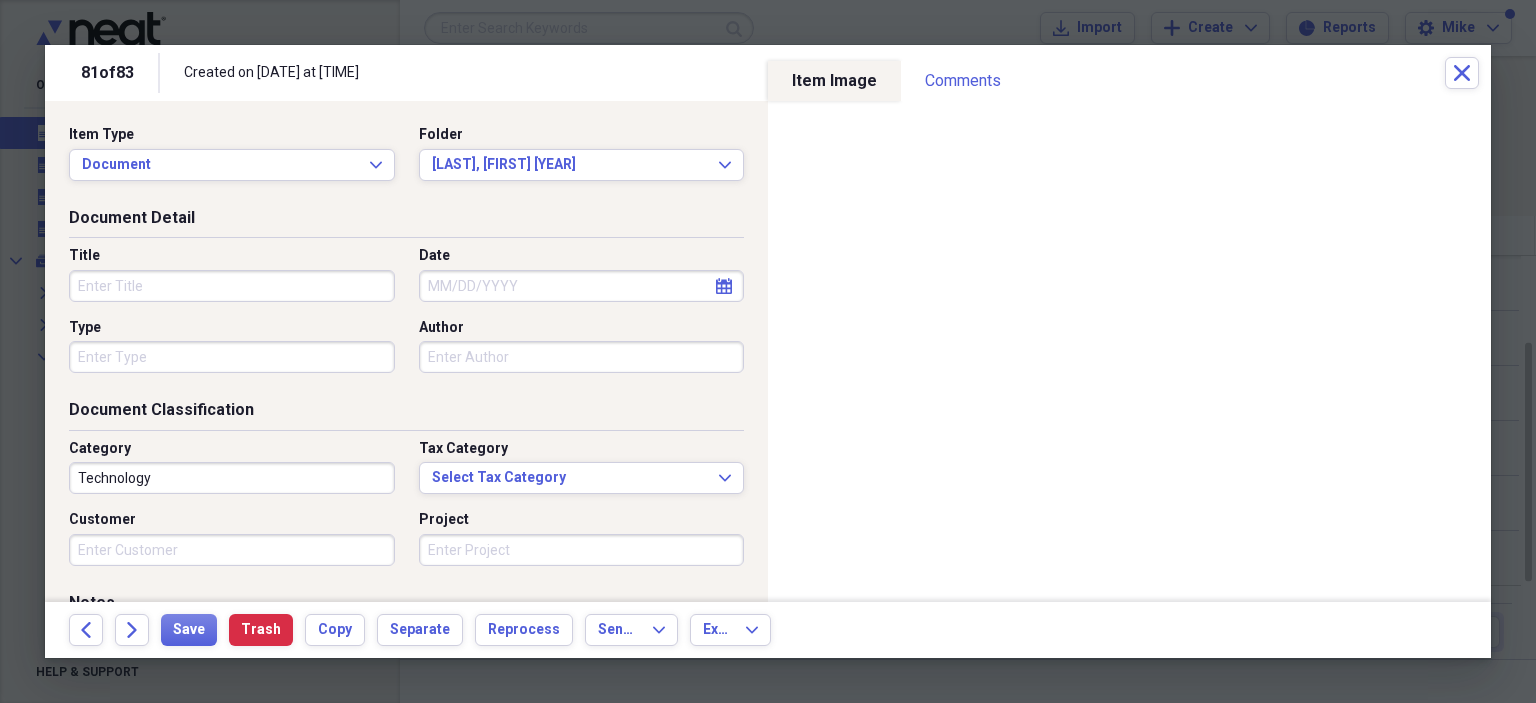 click on "Title" at bounding box center (232, 286) 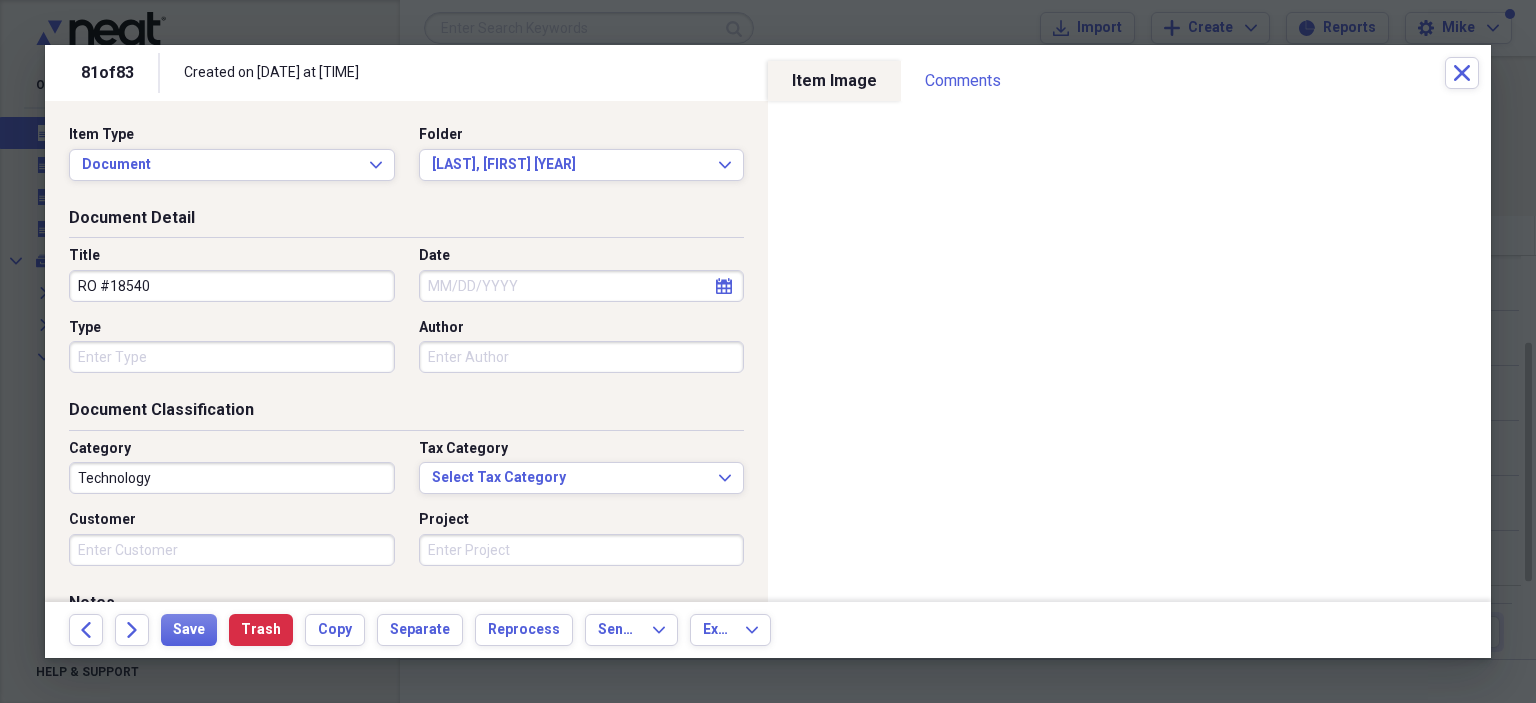 type on "RO #18540" 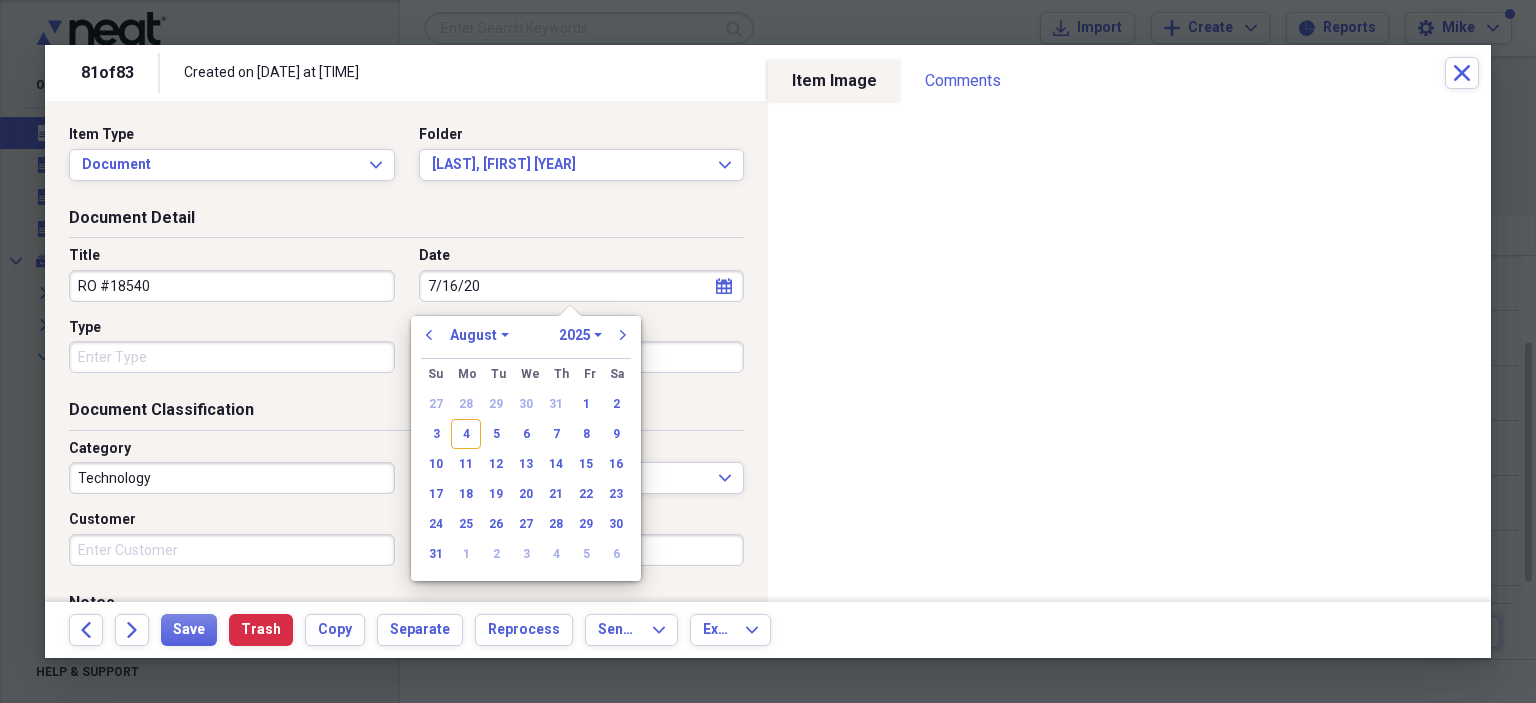 type on "7/16/202" 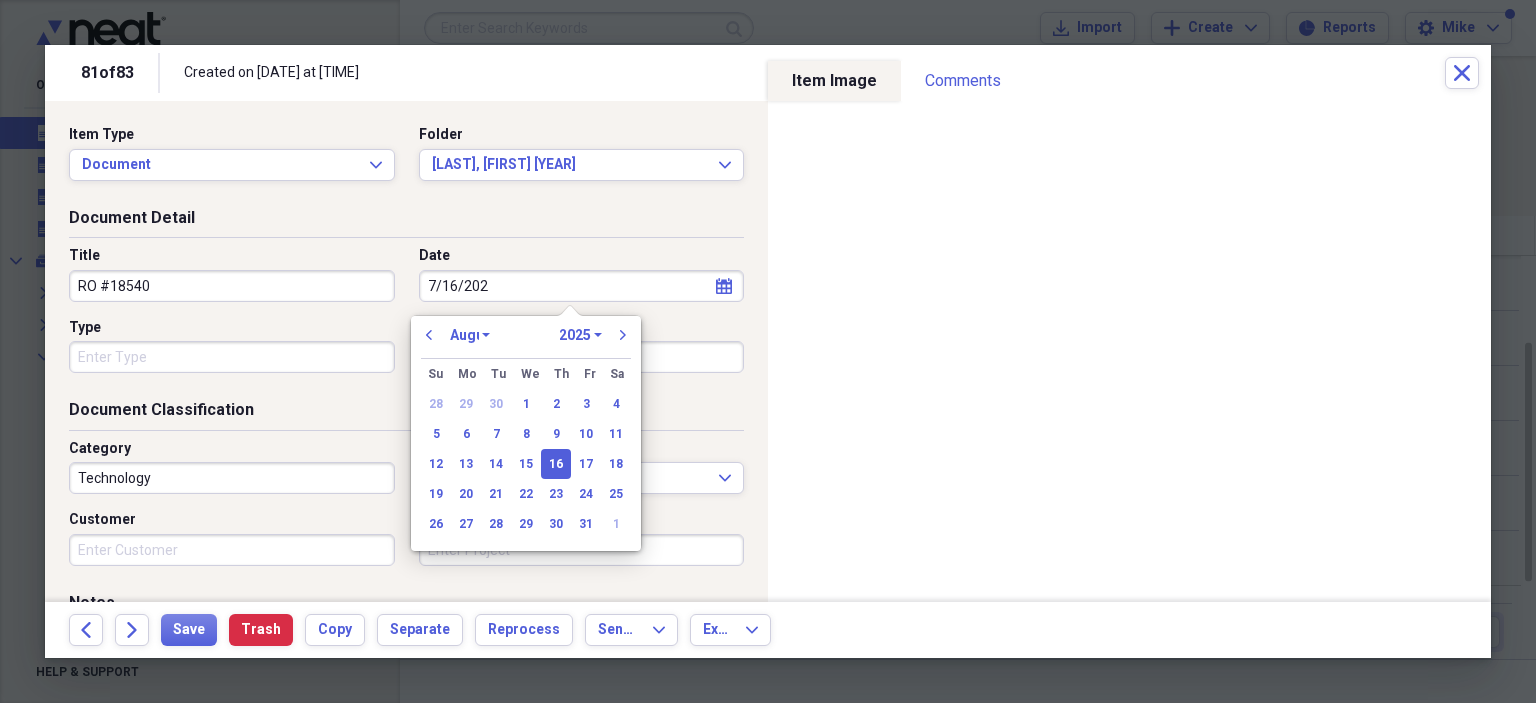 select on "6" 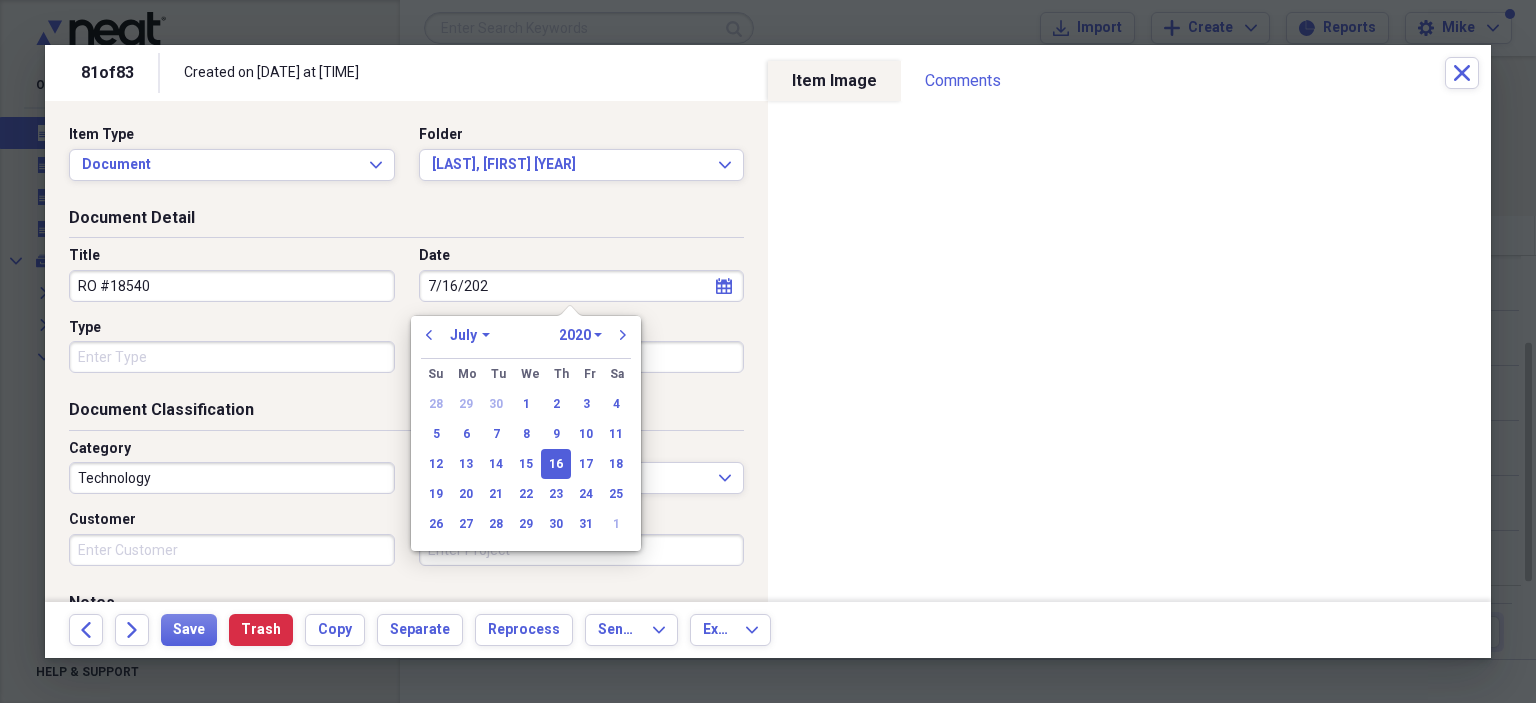 type on "7/16/2025" 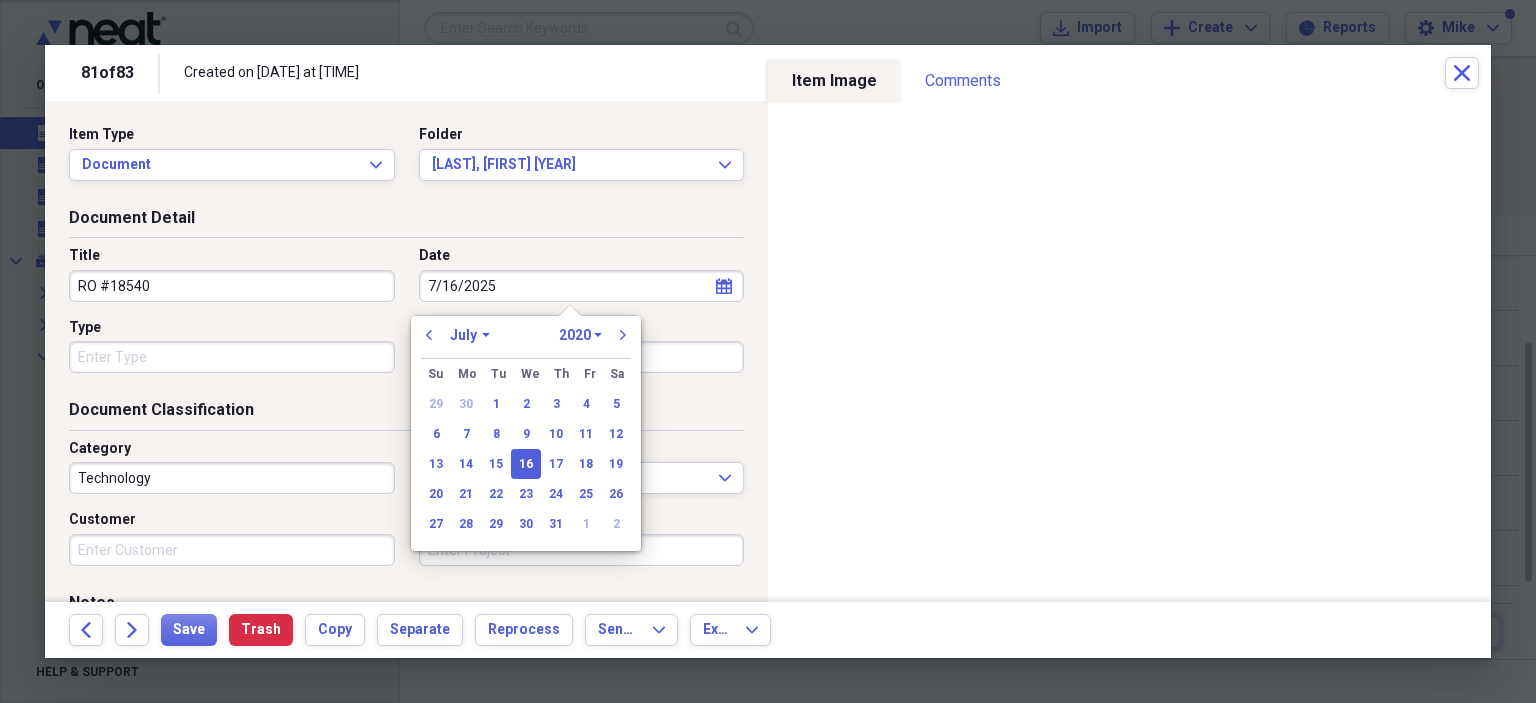 select on "2025" 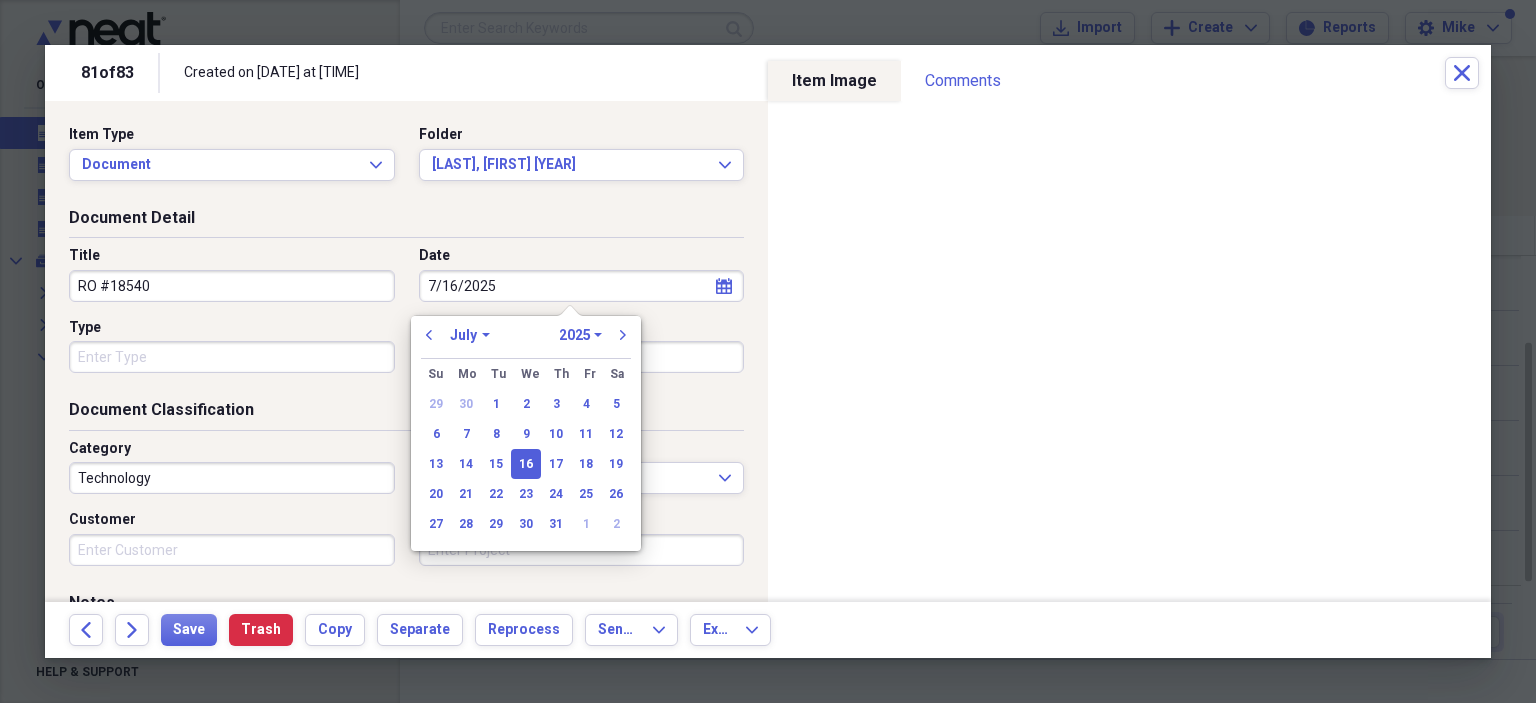 drag, startPoint x: 101, startPoint y: 369, endPoint x: 112, endPoint y: 371, distance: 11.18034 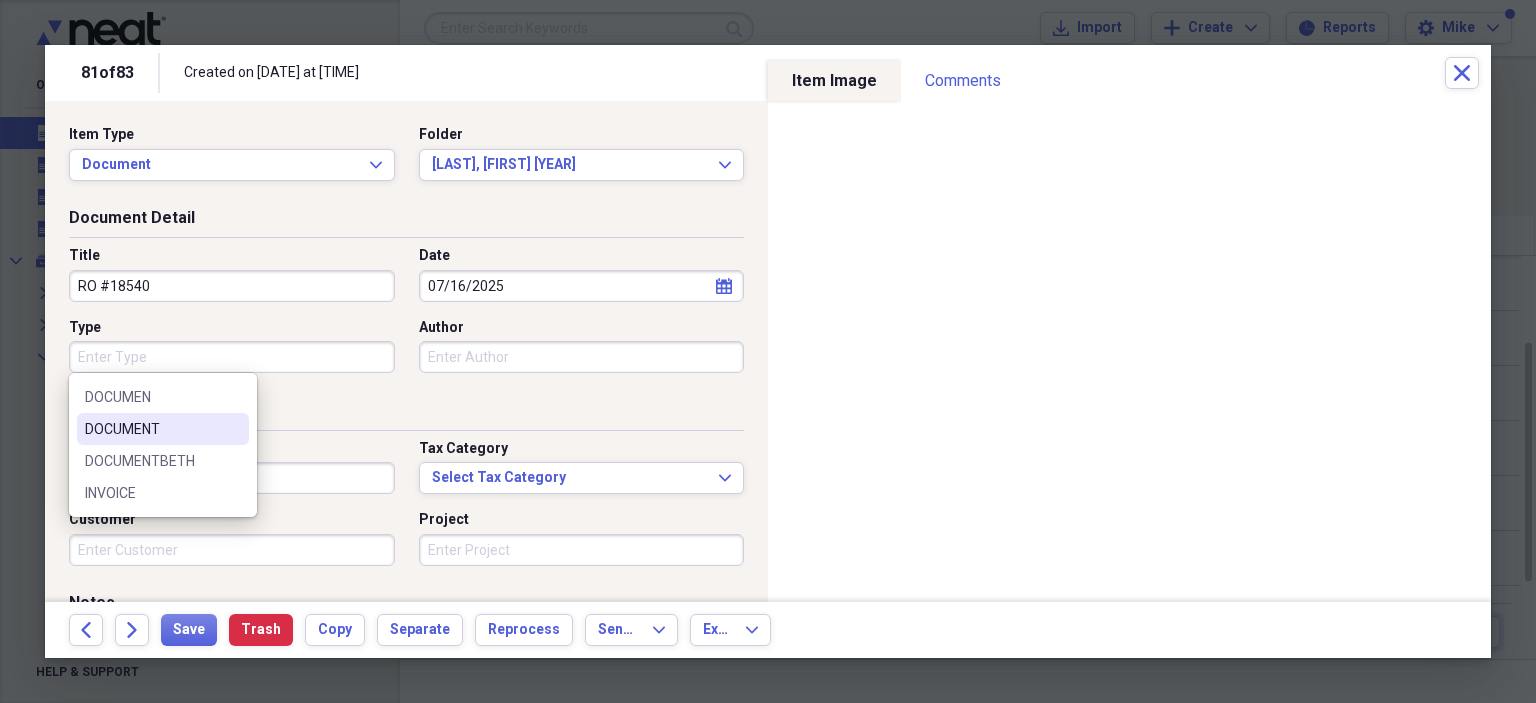 click on "DOCUMENT" at bounding box center (151, 429) 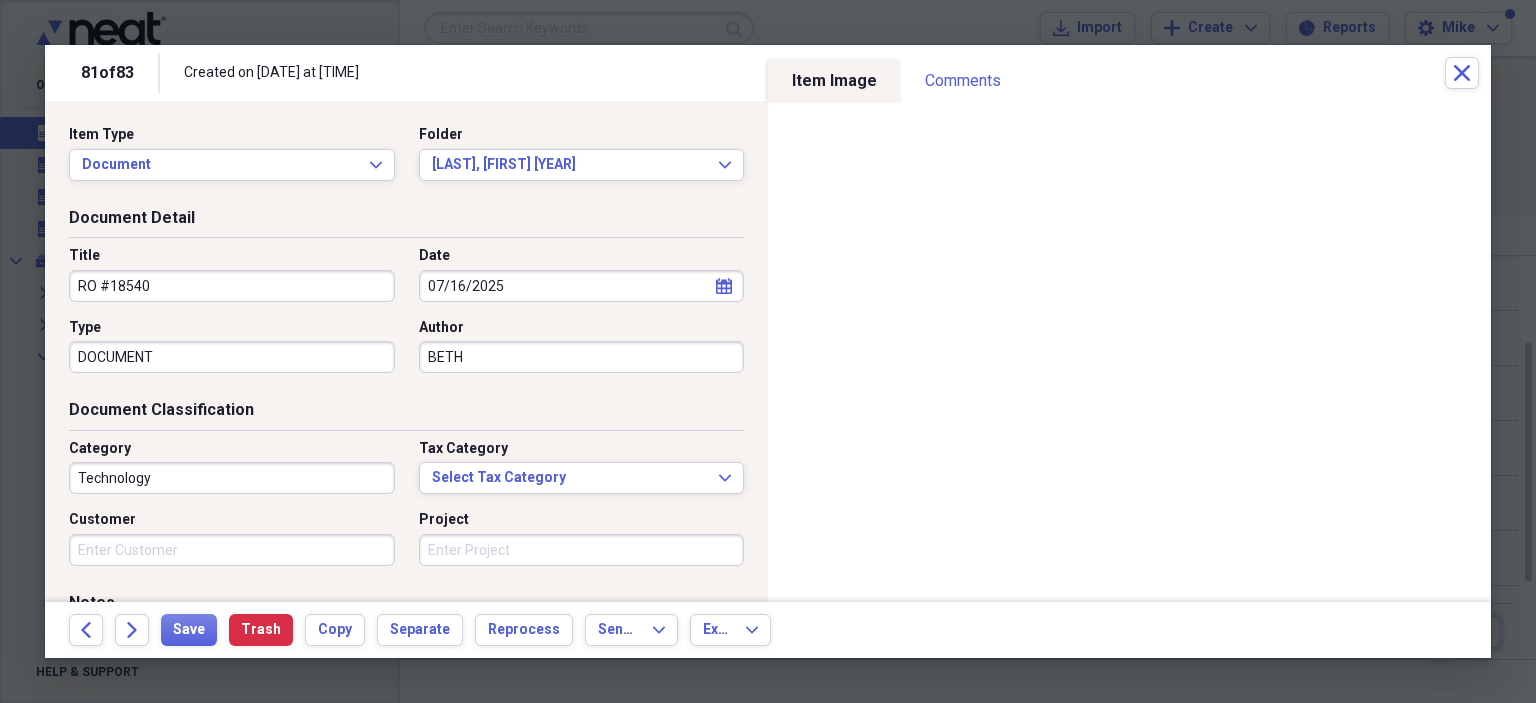 type on "BETH" 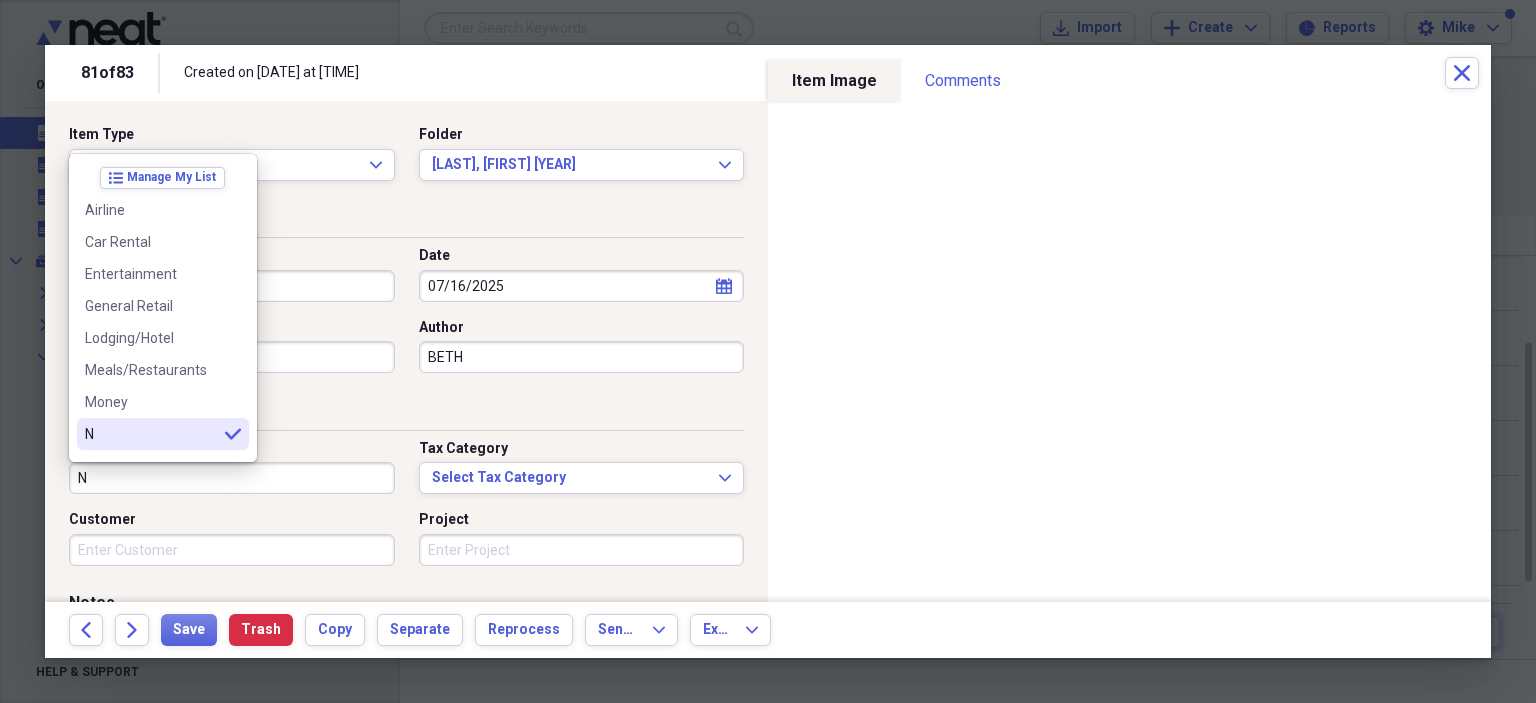 scroll, scrollTop: 100, scrollLeft: 0, axis: vertical 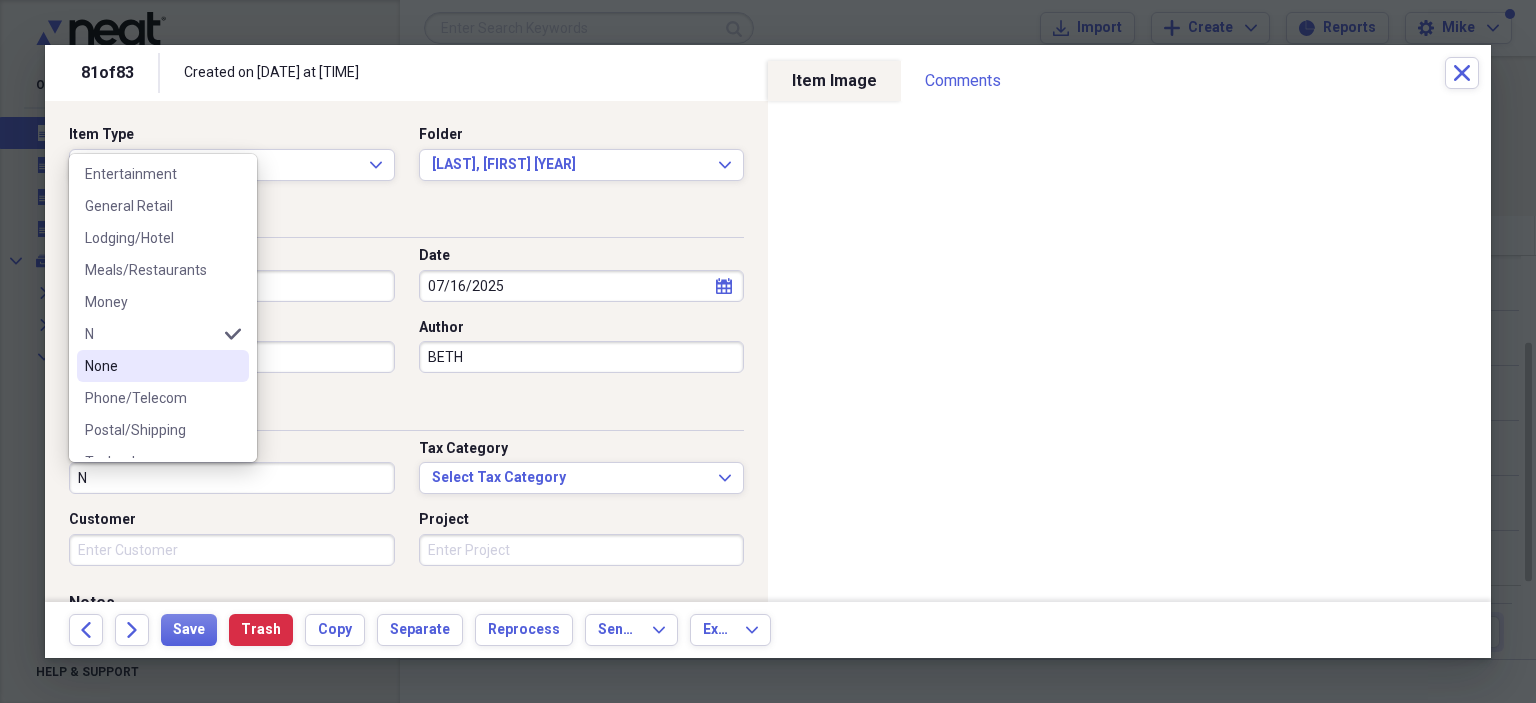 click on "None" at bounding box center (151, 366) 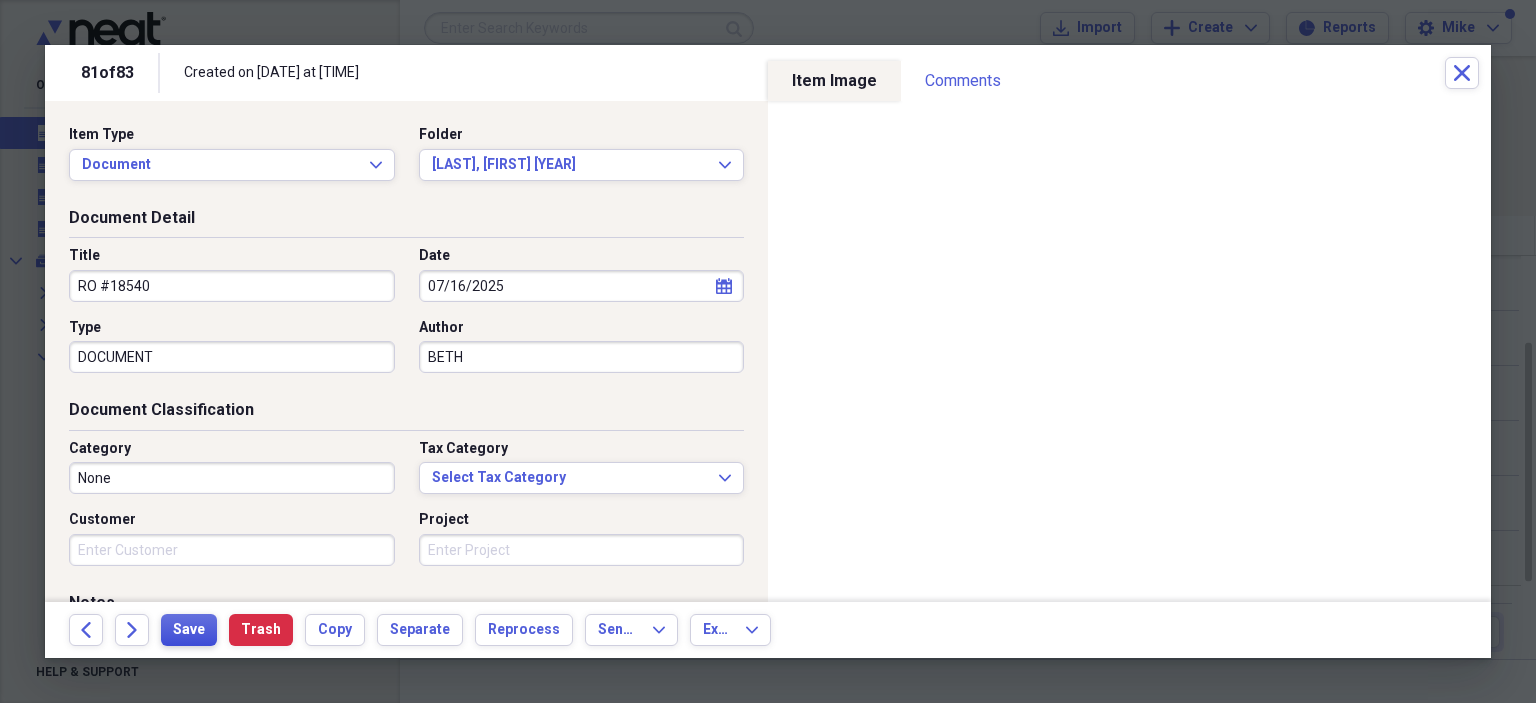 click on "Save" at bounding box center [189, 630] 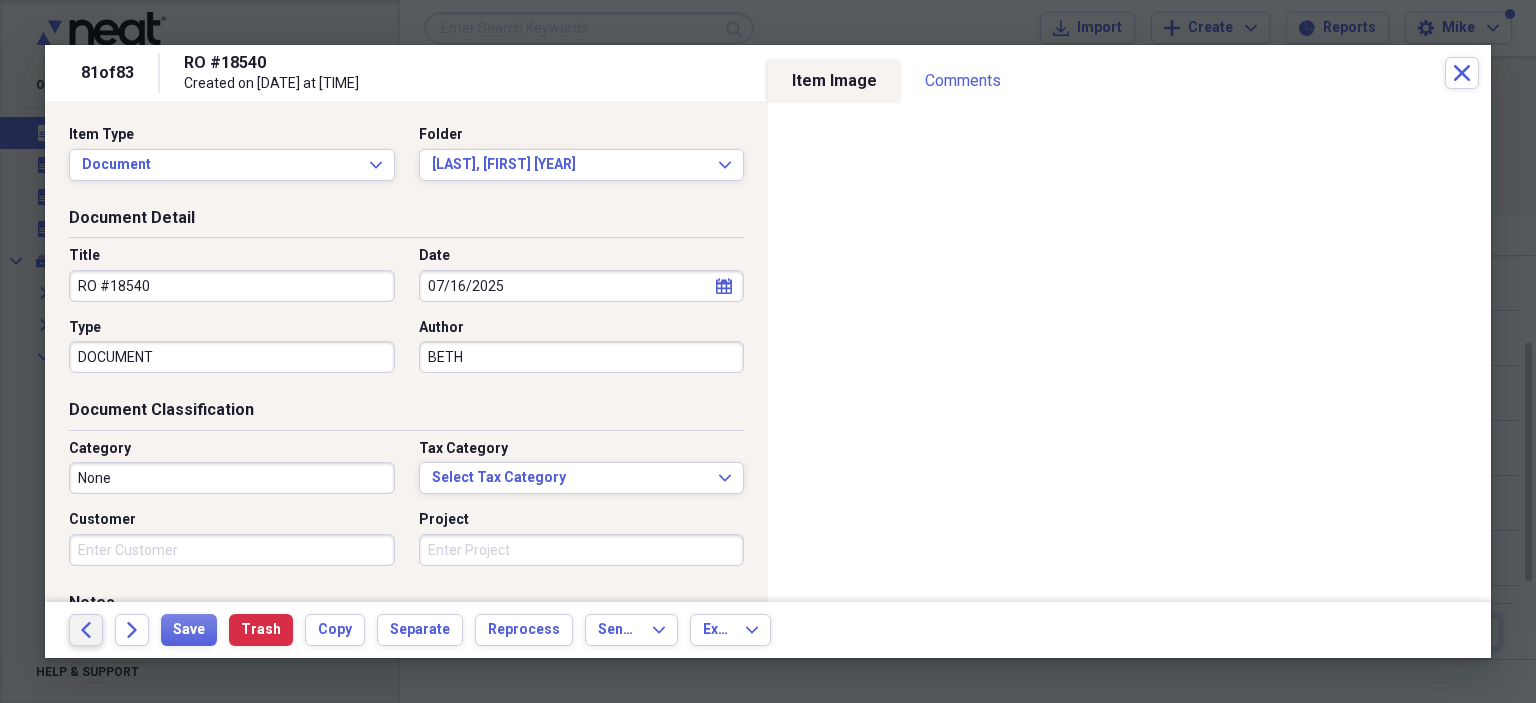 click 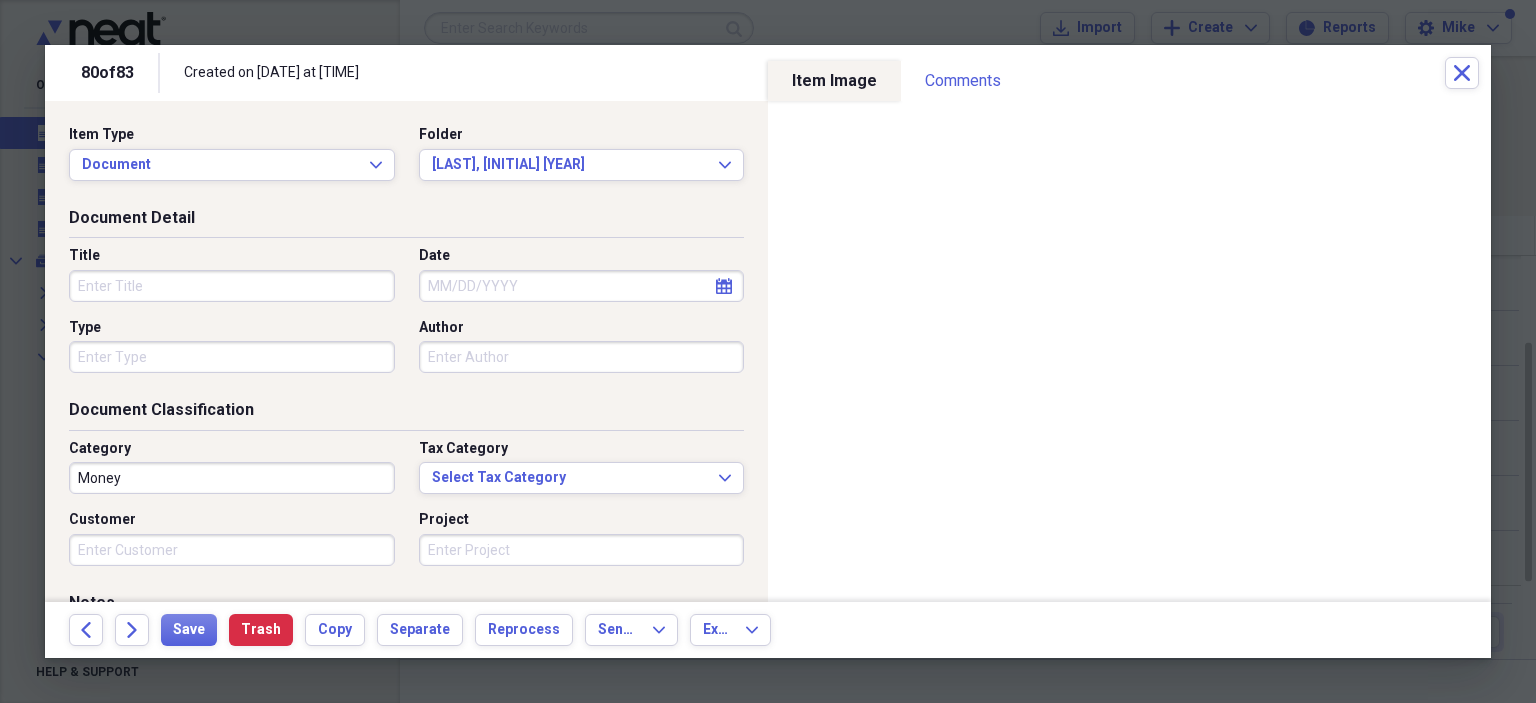 click on "Title" at bounding box center [232, 286] 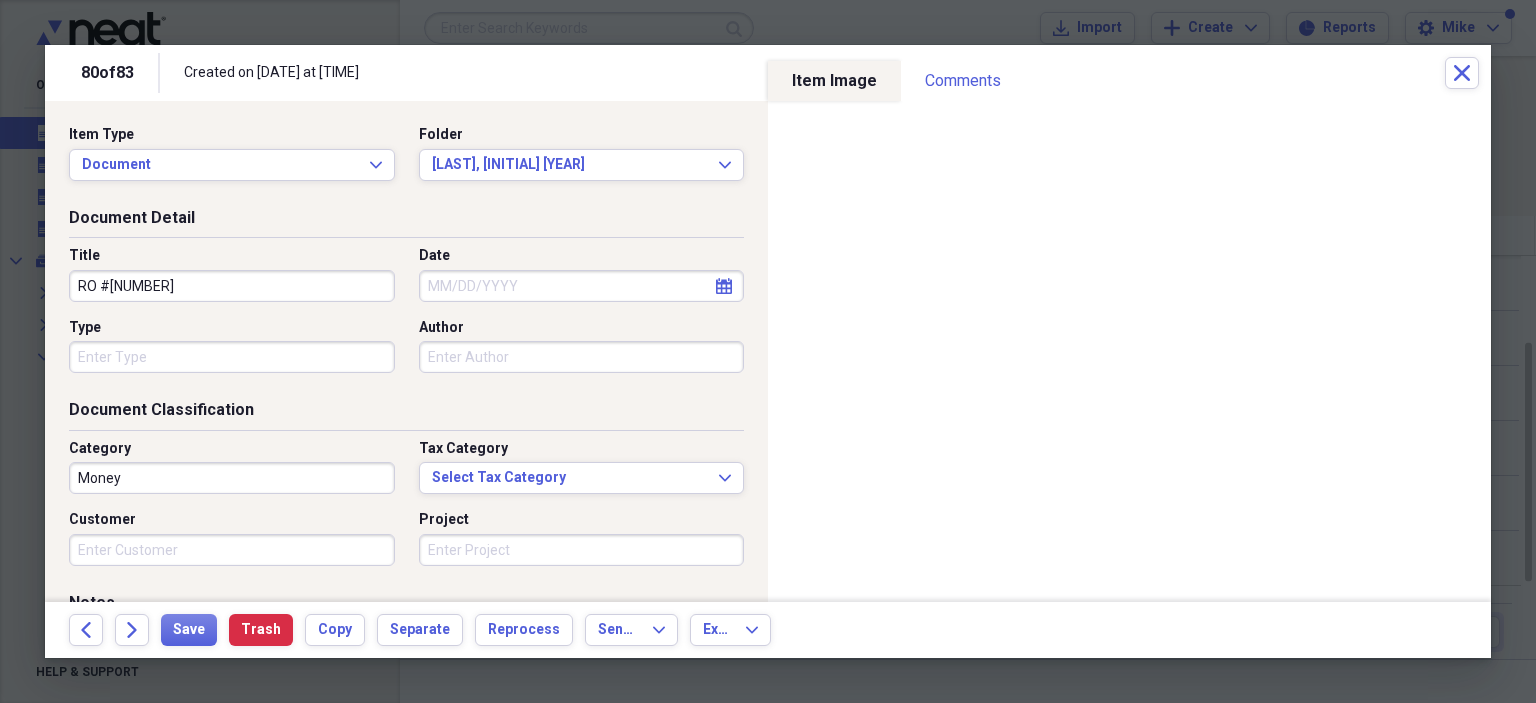 type on "RO #18322" 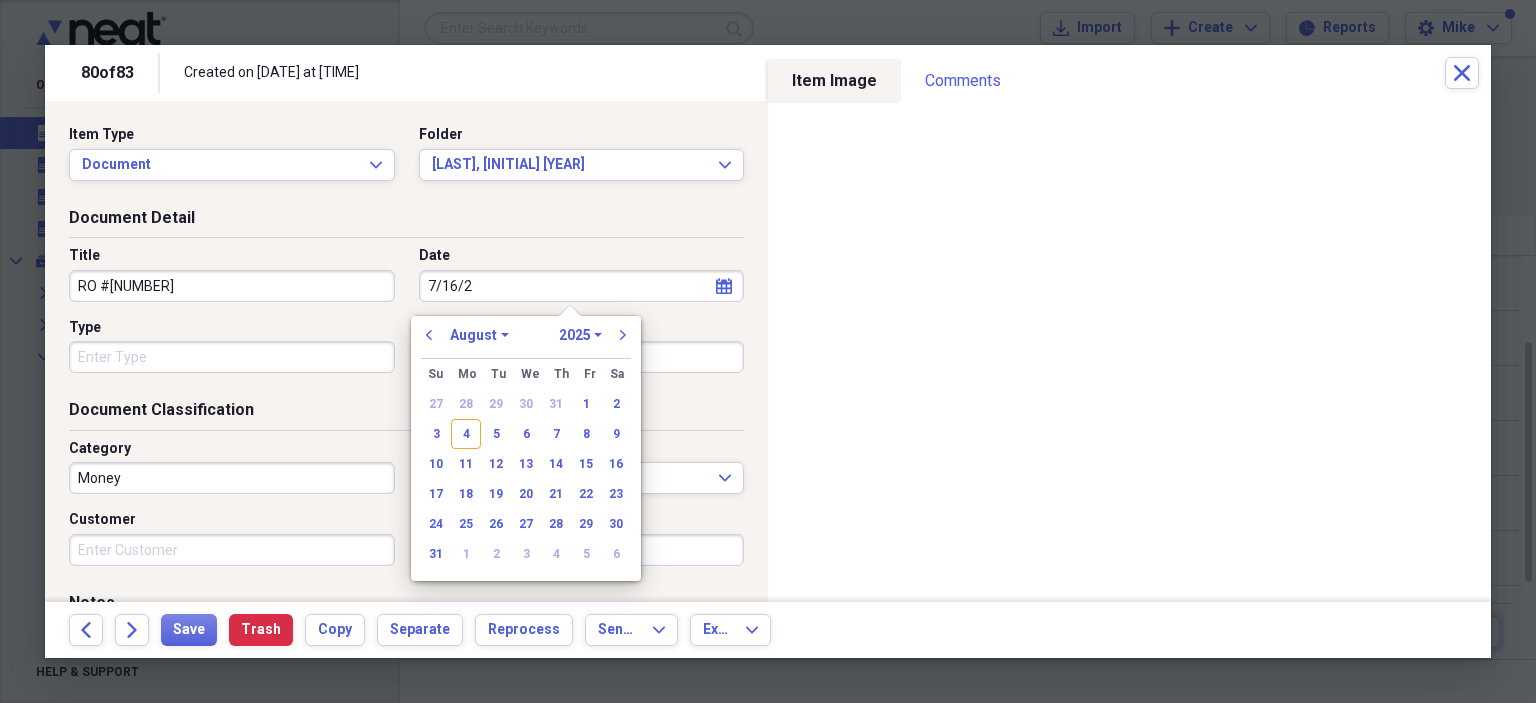 type on "7/16/20" 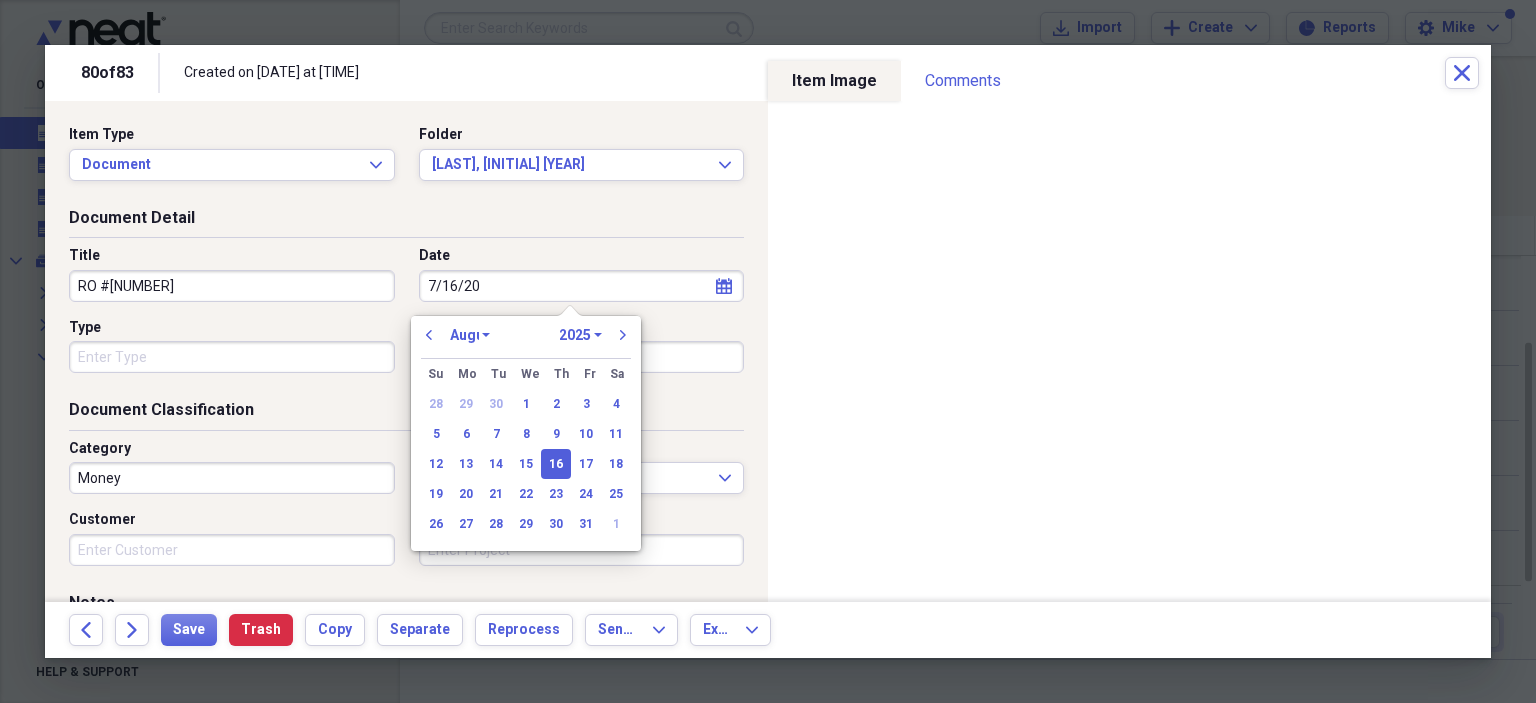 select on "6" 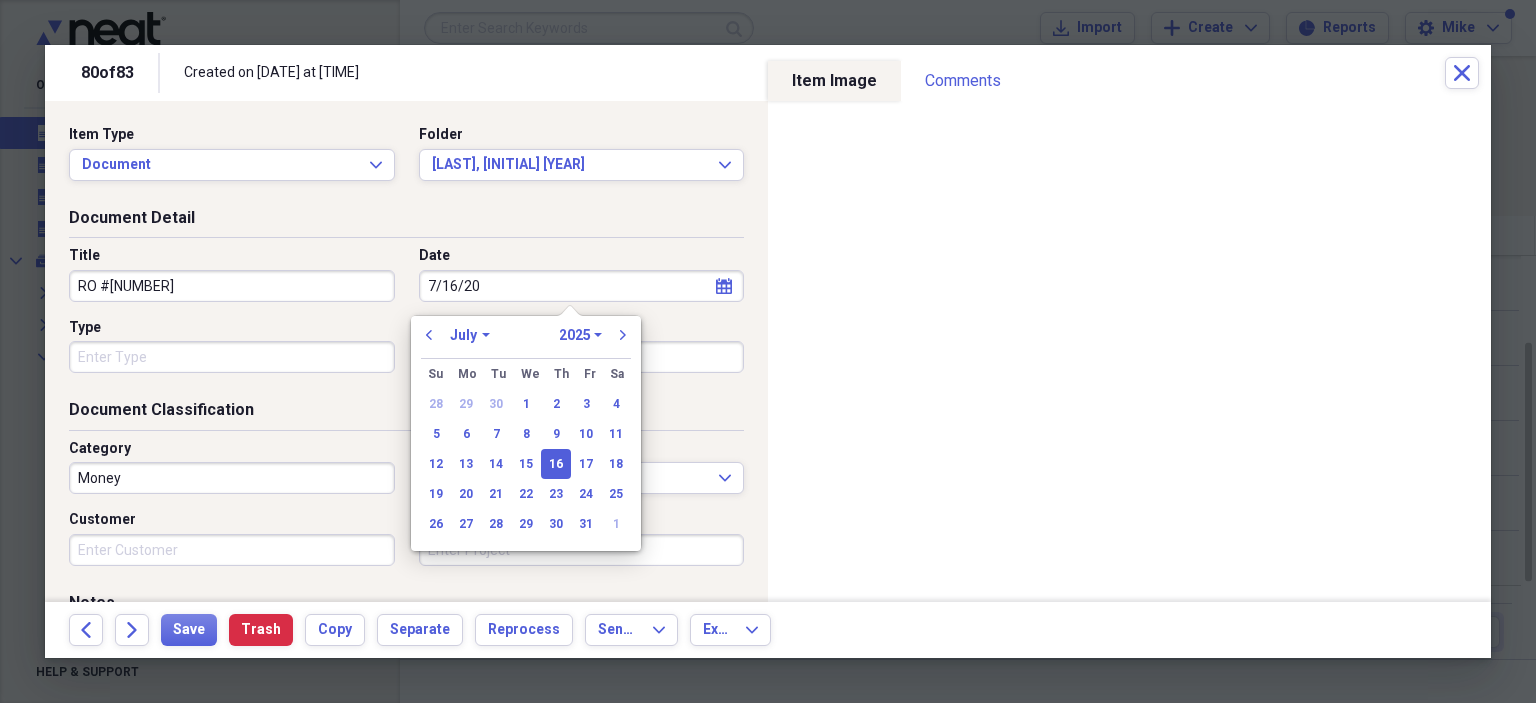 select on "2020" 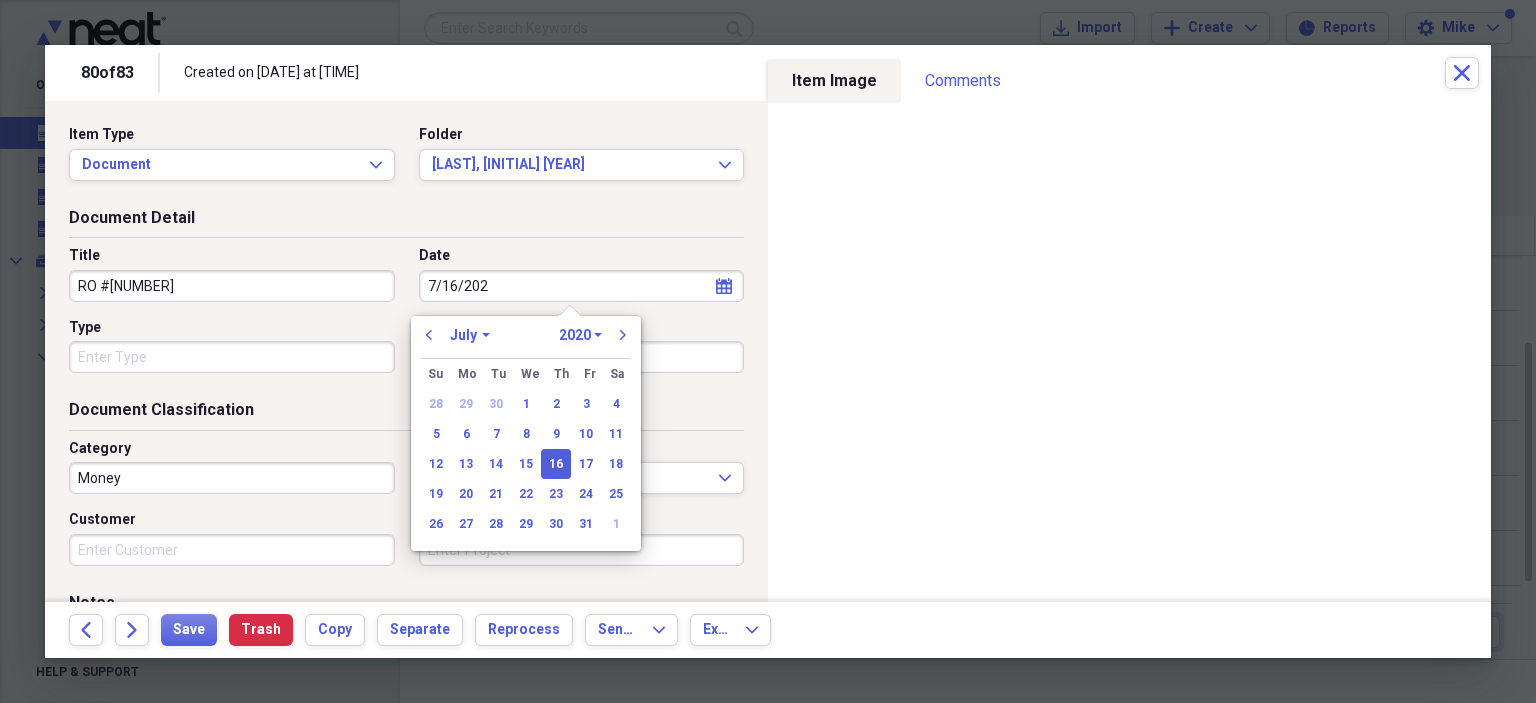 type on "7/16/2025" 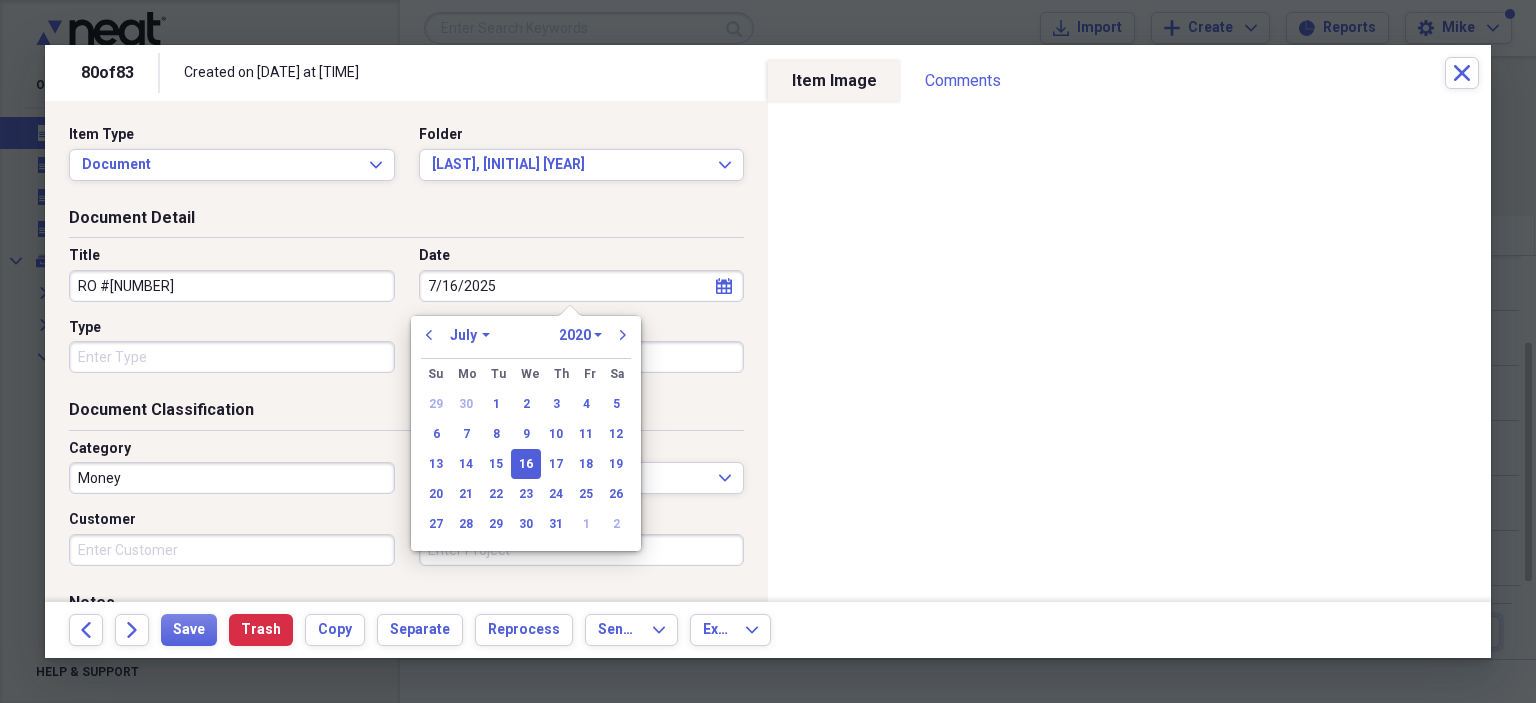 select on "2025" 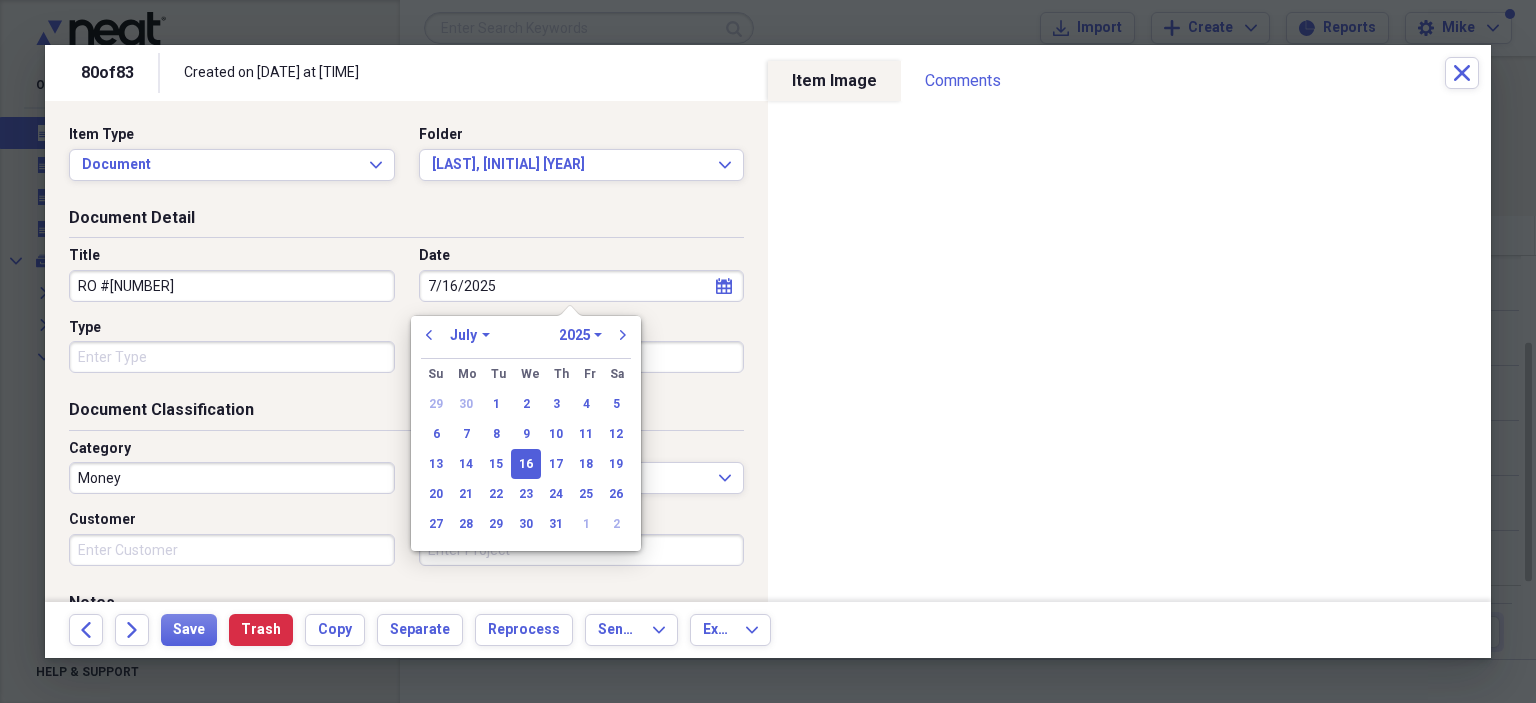 click on "Type" at bounding box center [232, 357] 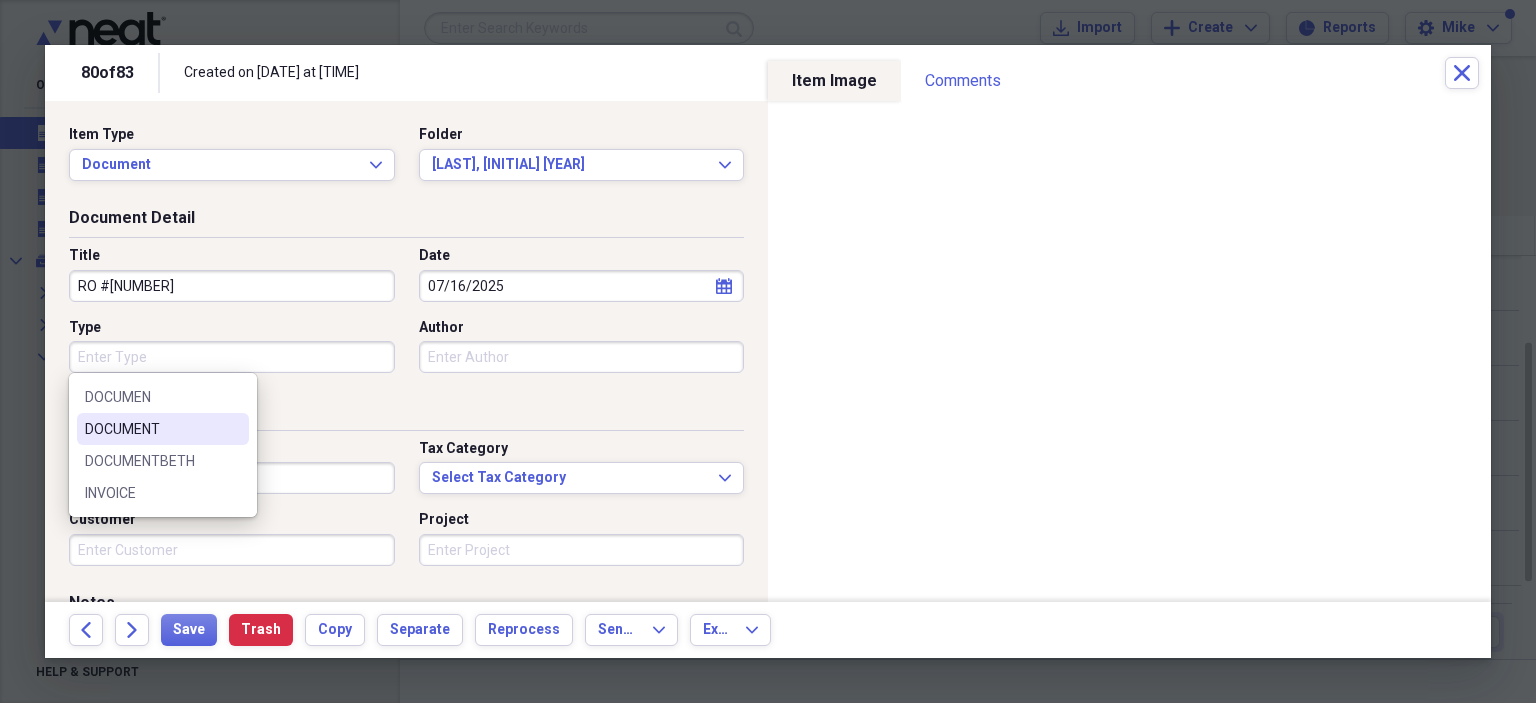 click on "DOCUMENT" at bounding box center (163, 429) 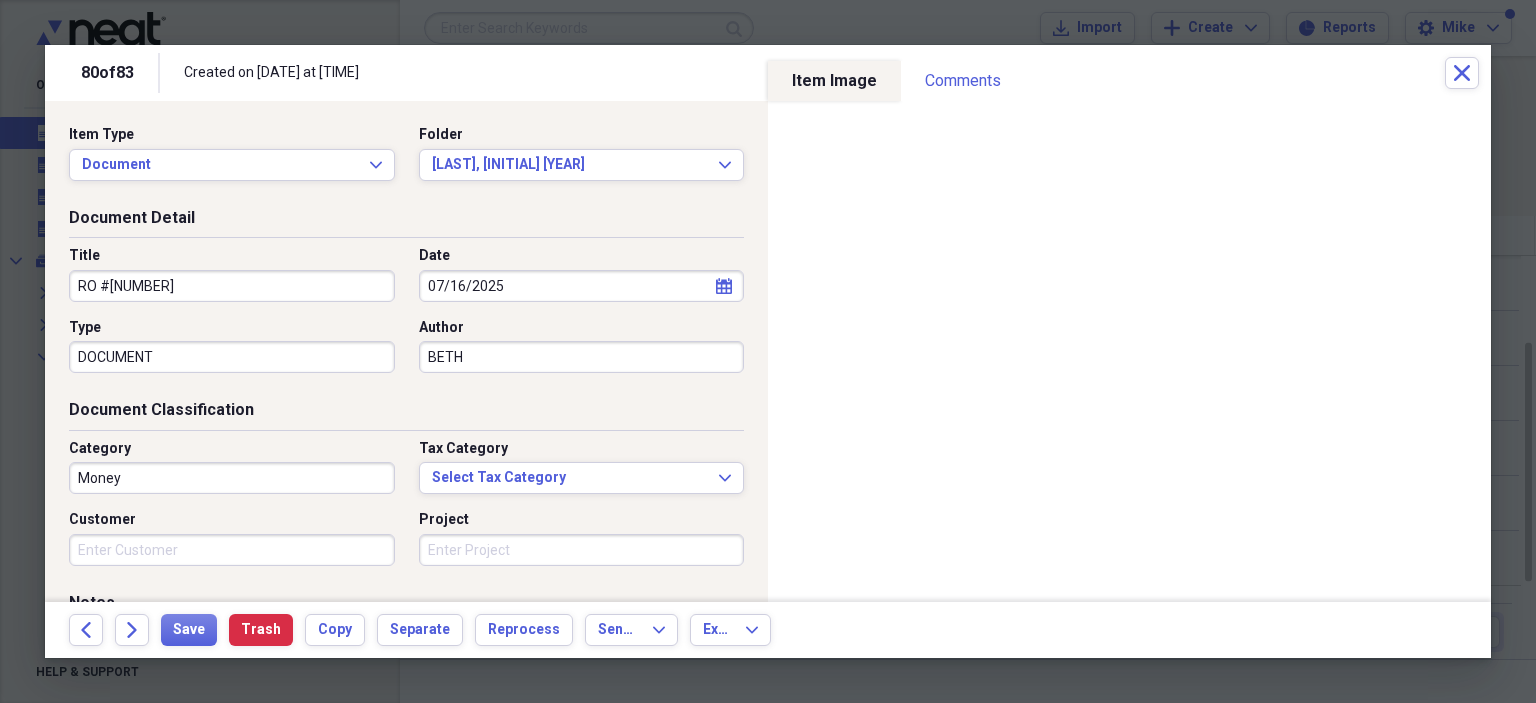 type on "BETH" 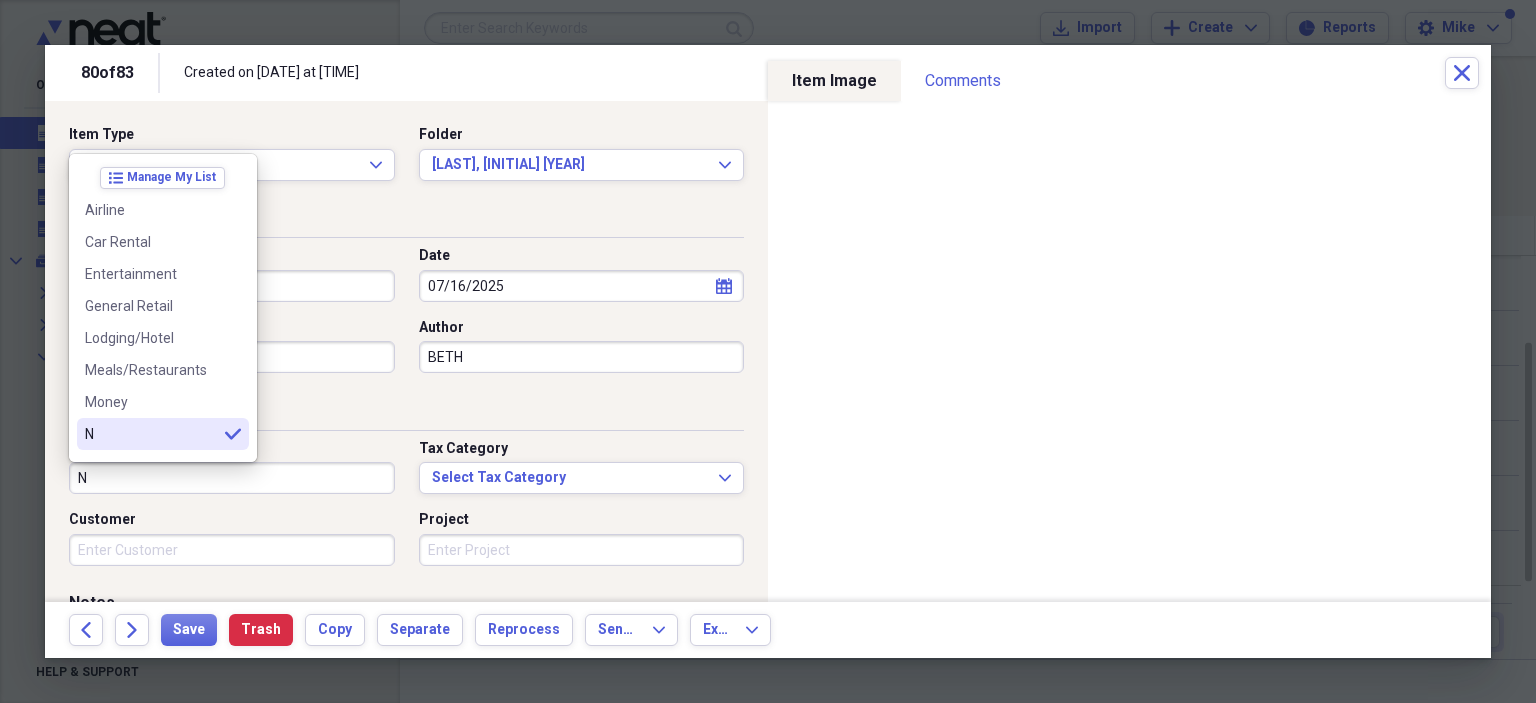 scroll, scrollTop: 100, scrollLeft: 0, axis: vertical 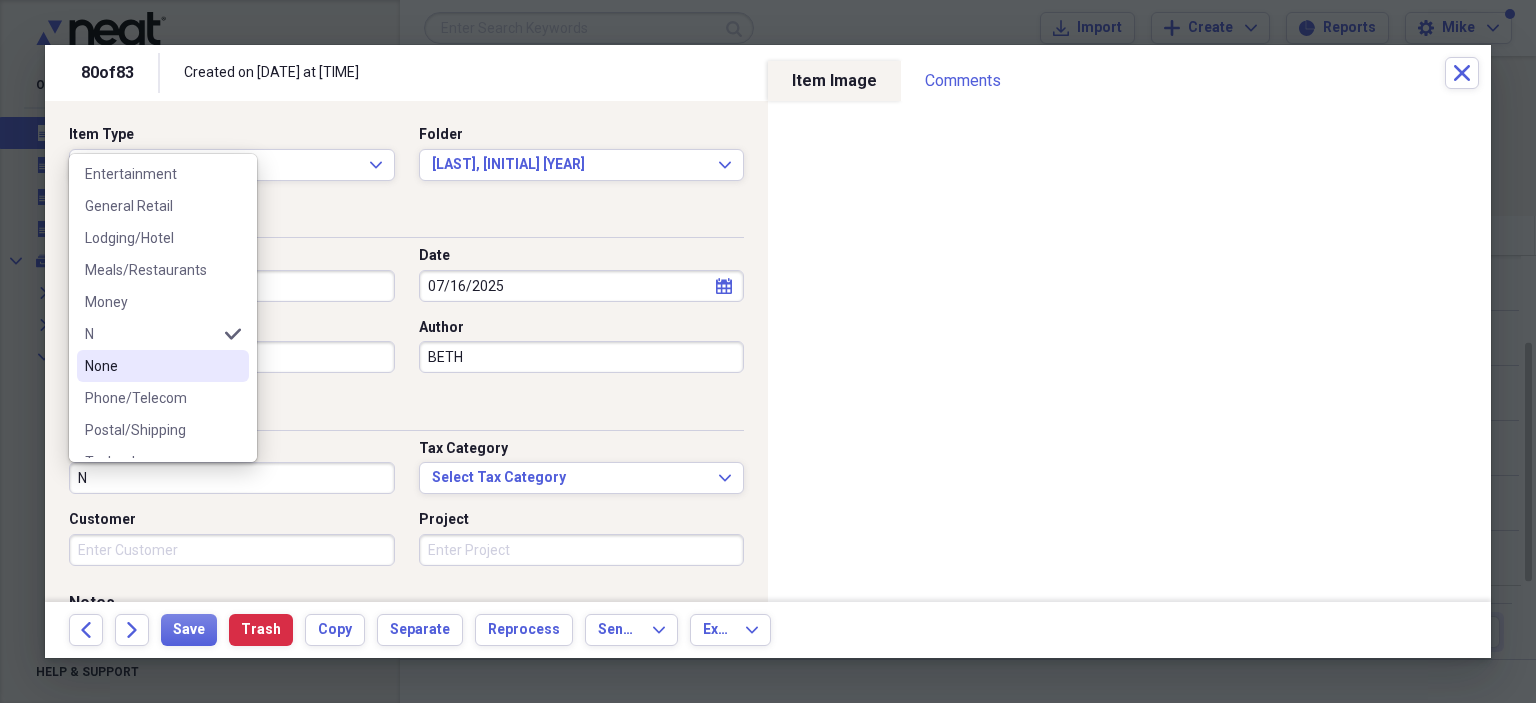 click on "None" at bounding box center [151, 366] 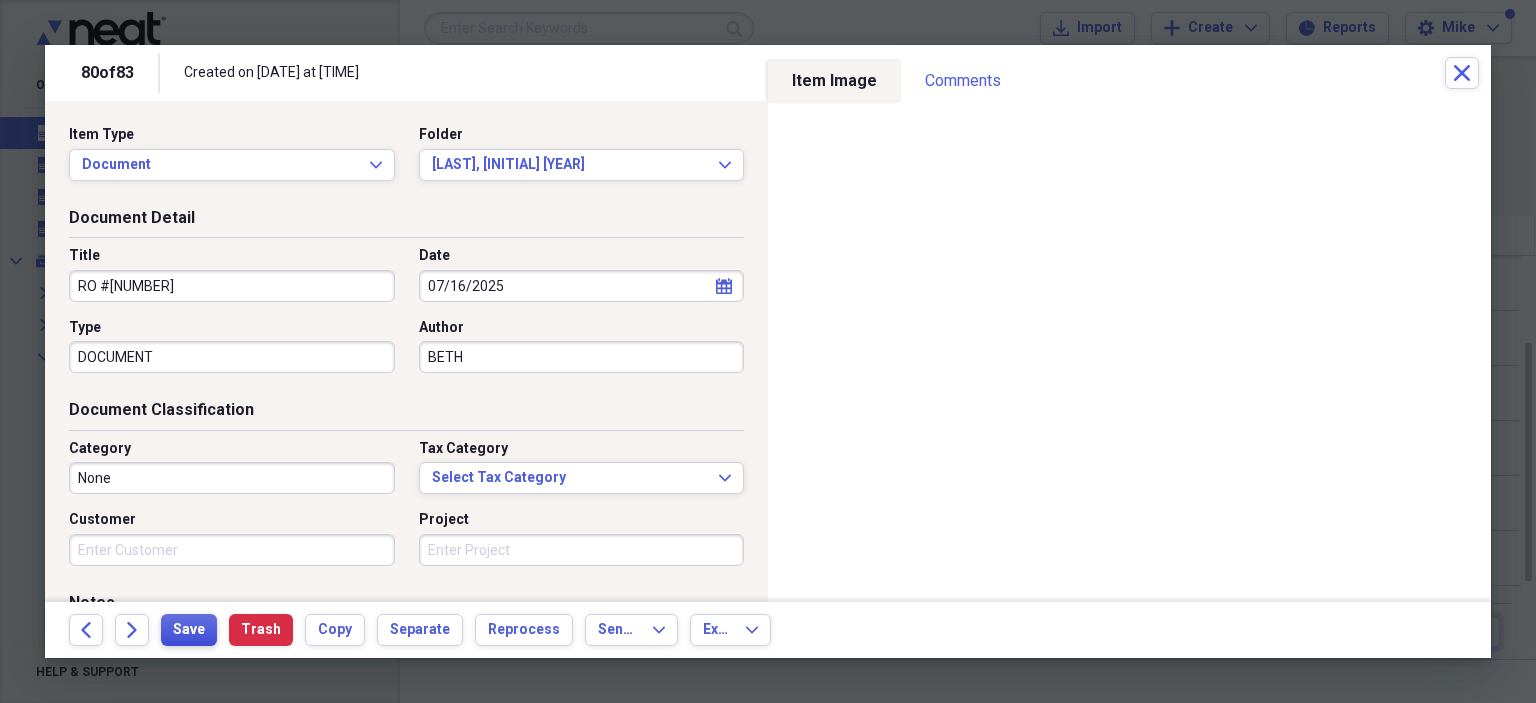 click on "Save" at bounding box center [189, 630] 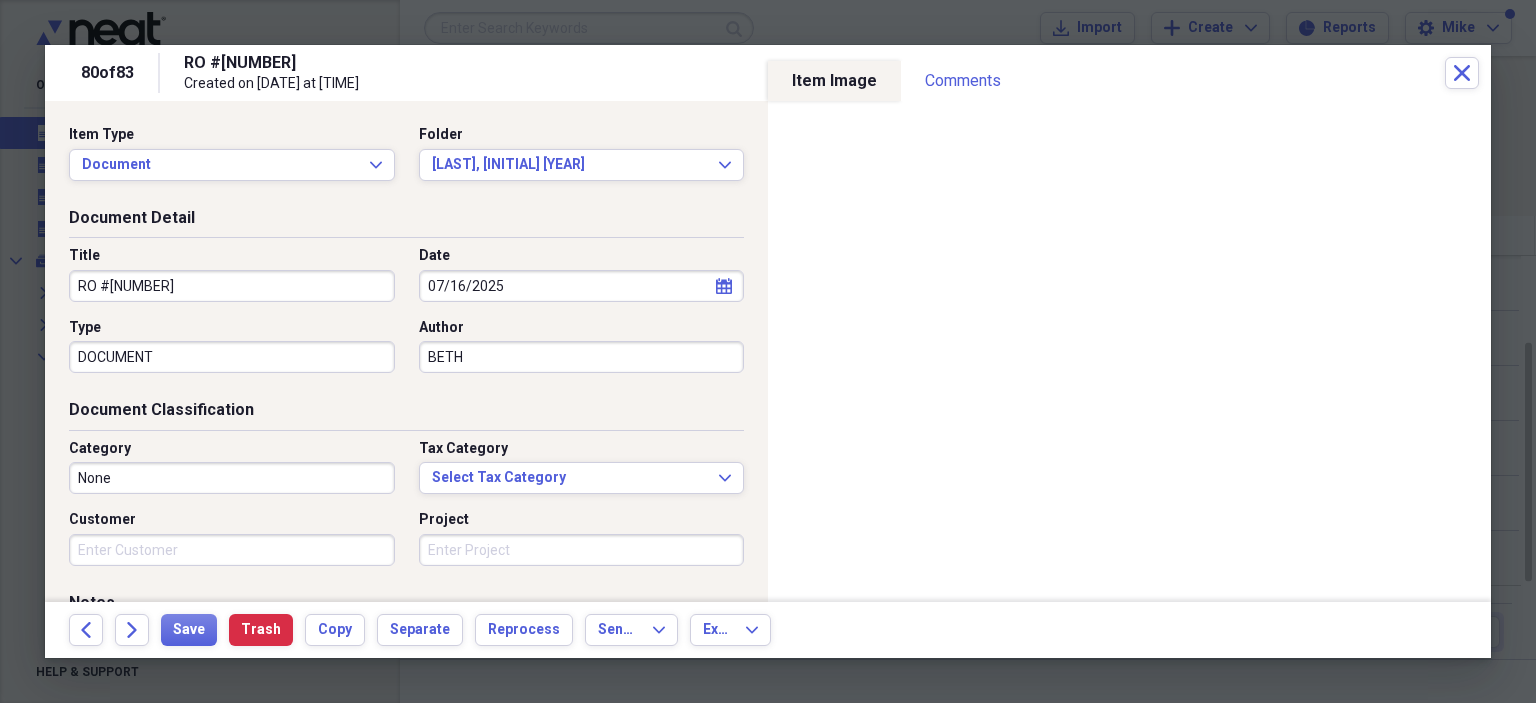click on "Back Forward Save Trash Copy Separate Reprocess Send To Expand Export Expand" at bounding box center (768, 630) 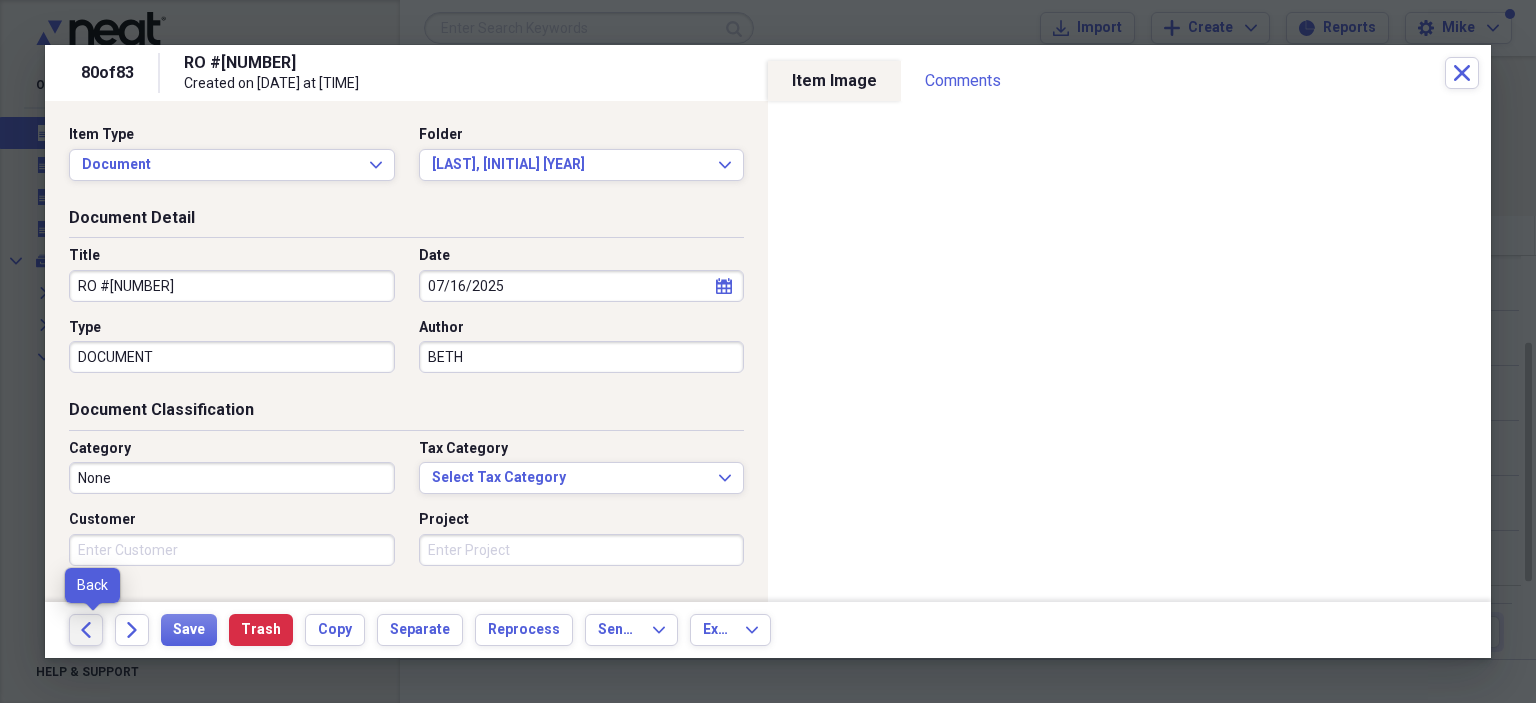 click on "Back" 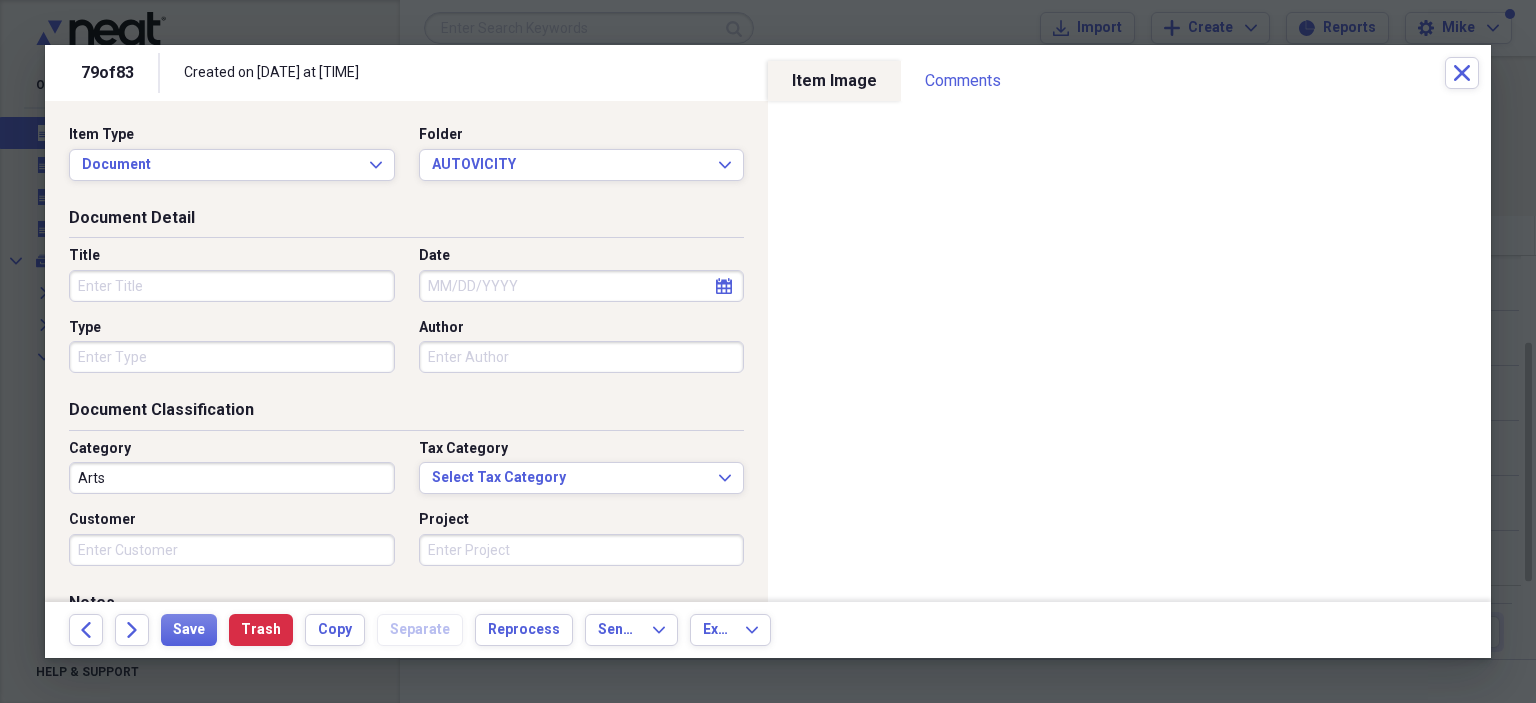 click on "Title" at bounding box center [232, 286] 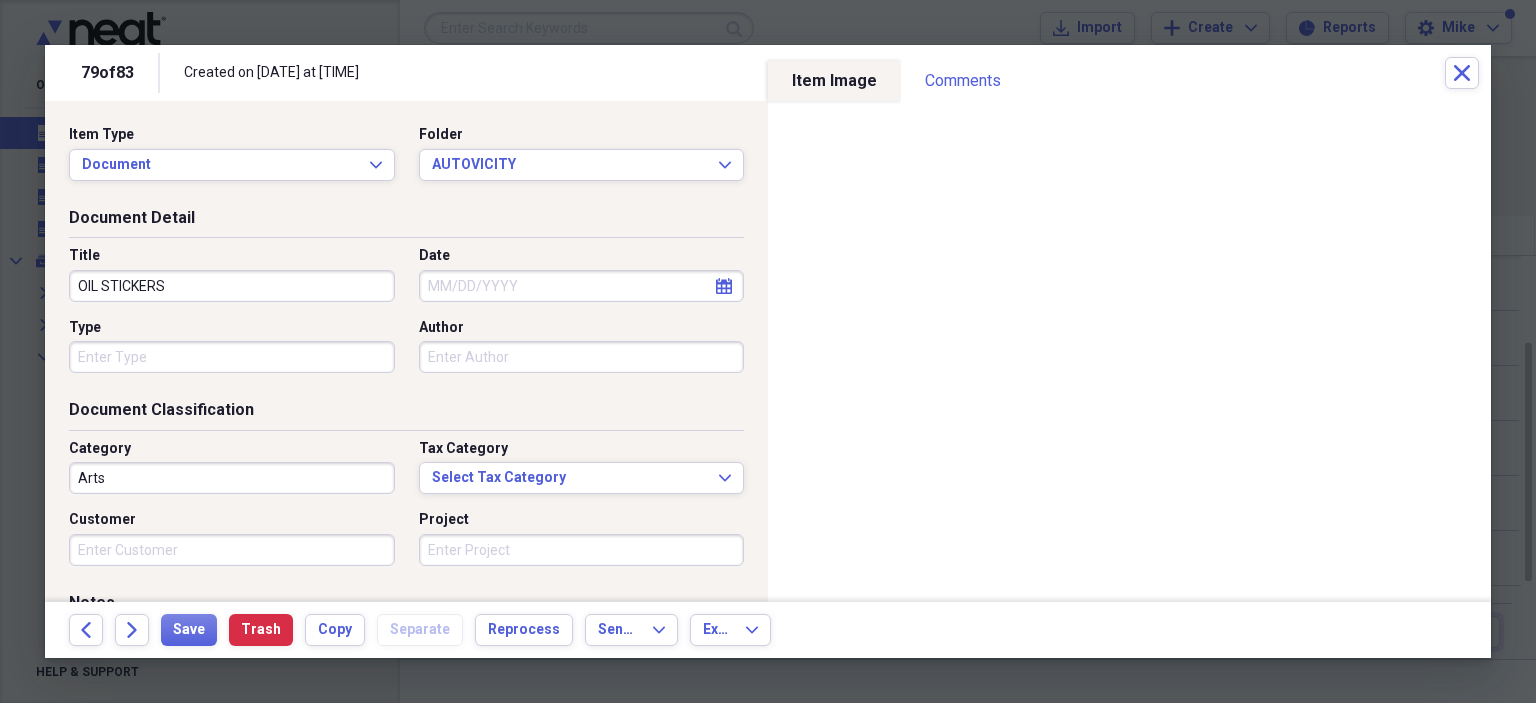 type on "OIL STICKERS" 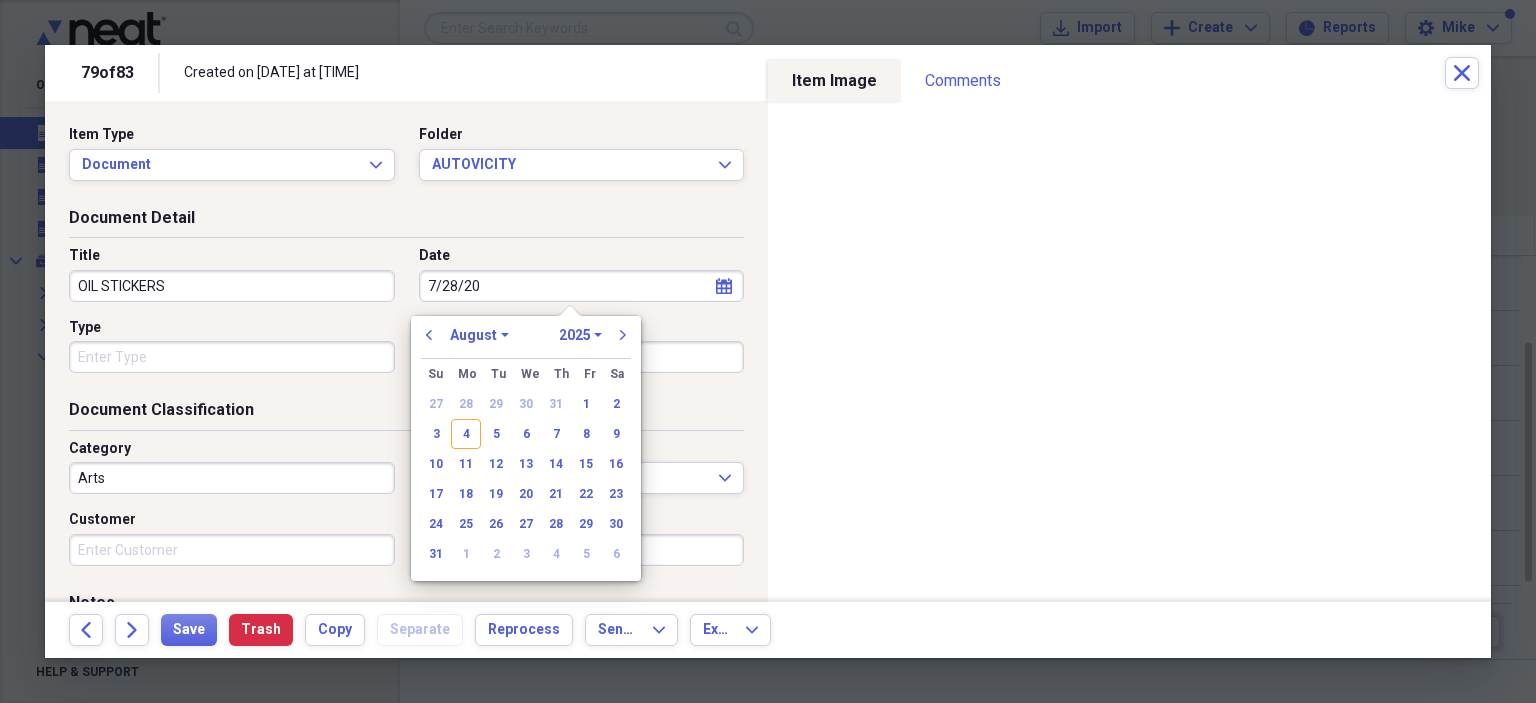 type on "7/28/202" 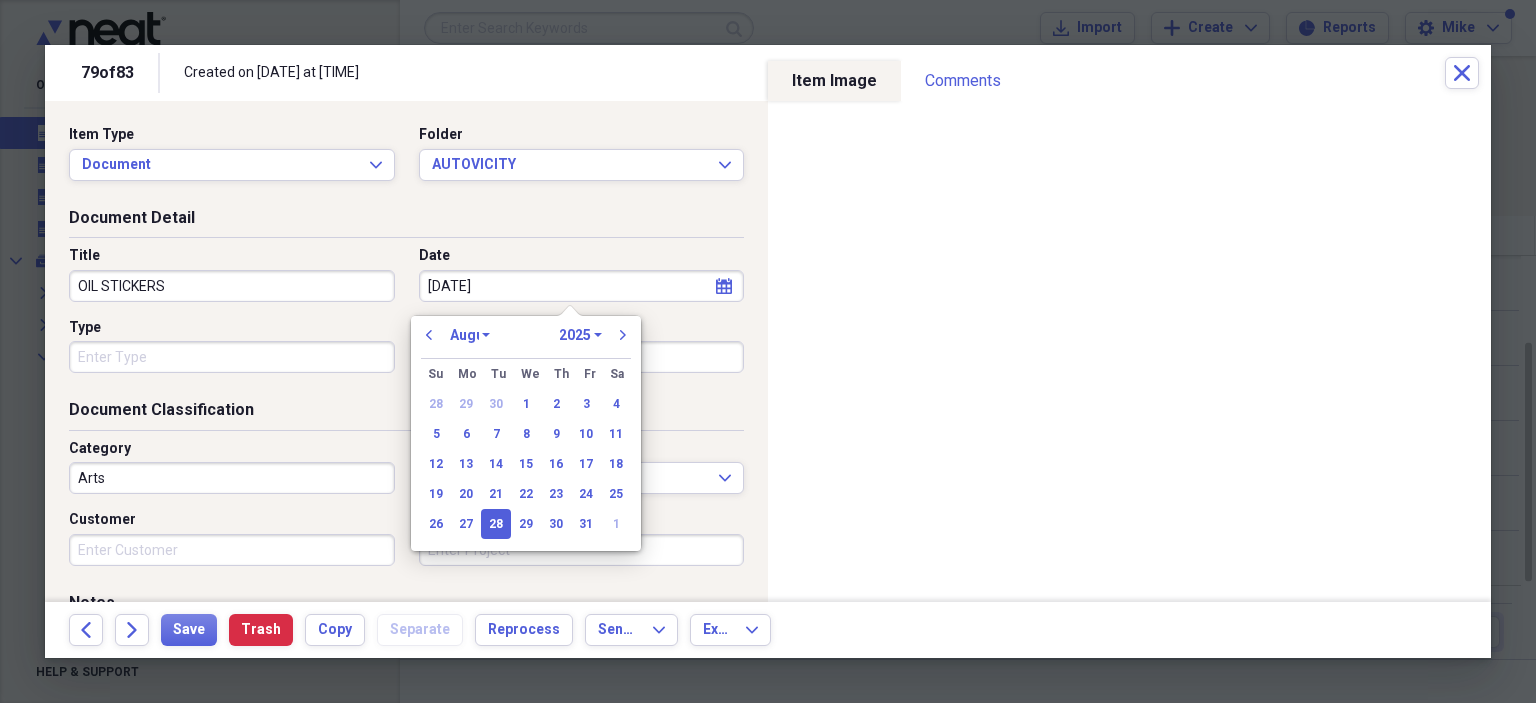 select on "6" 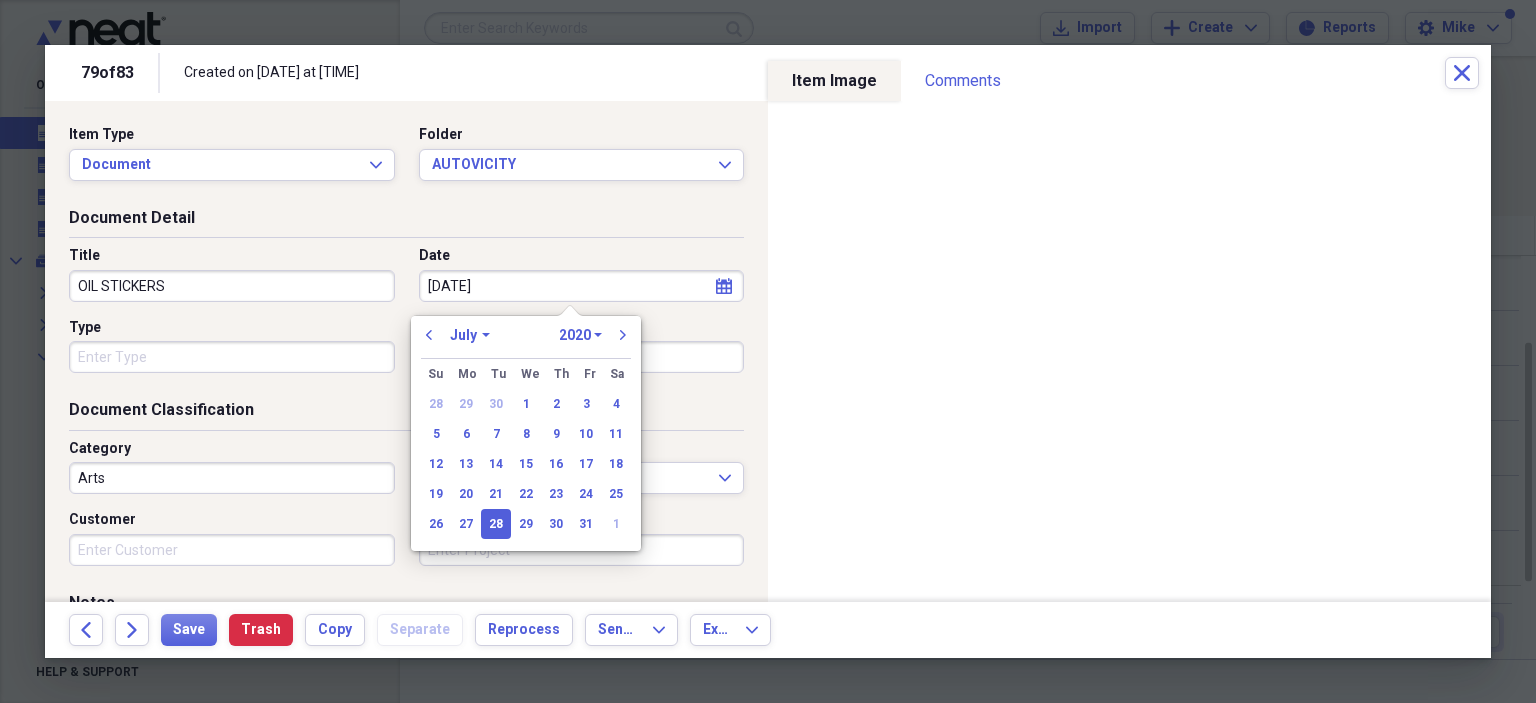 type on "7/28/2025" 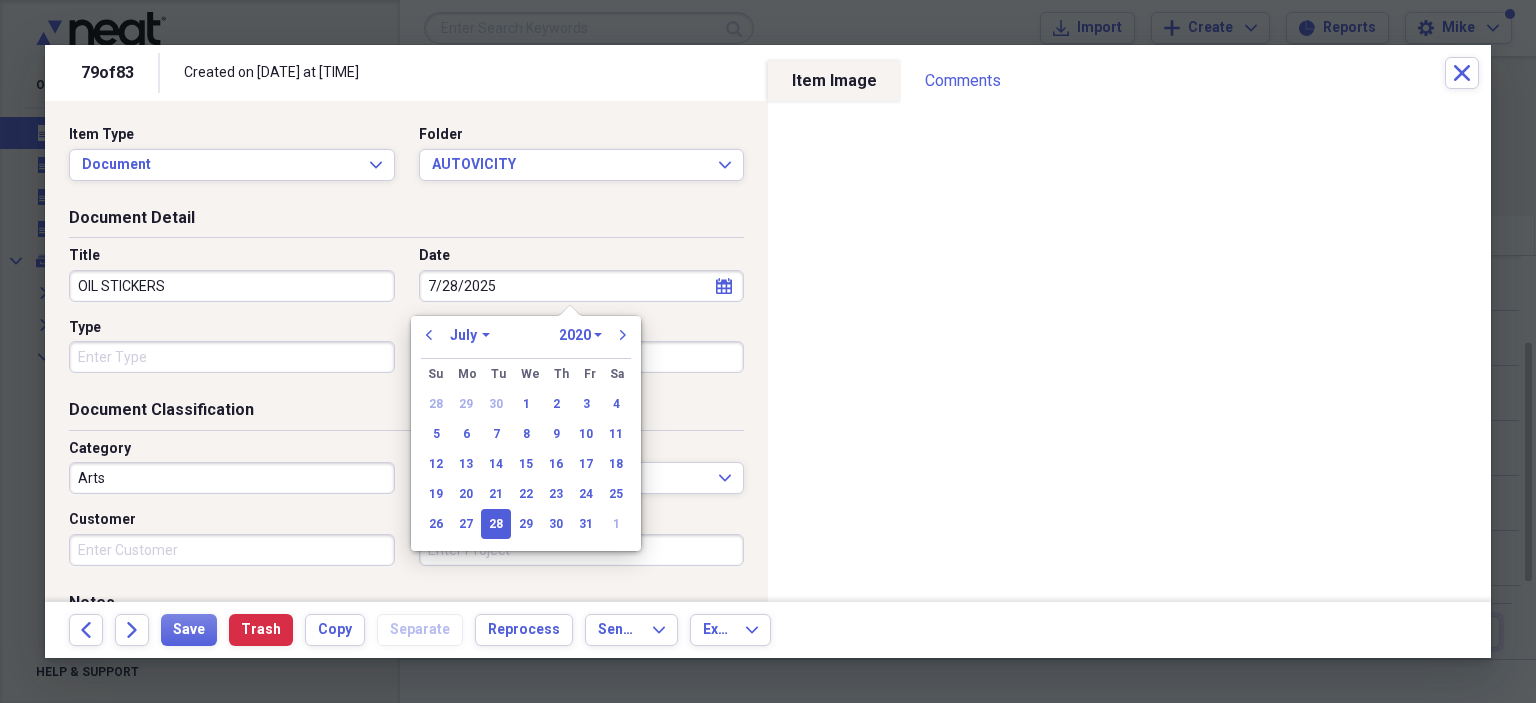 select on "2025" 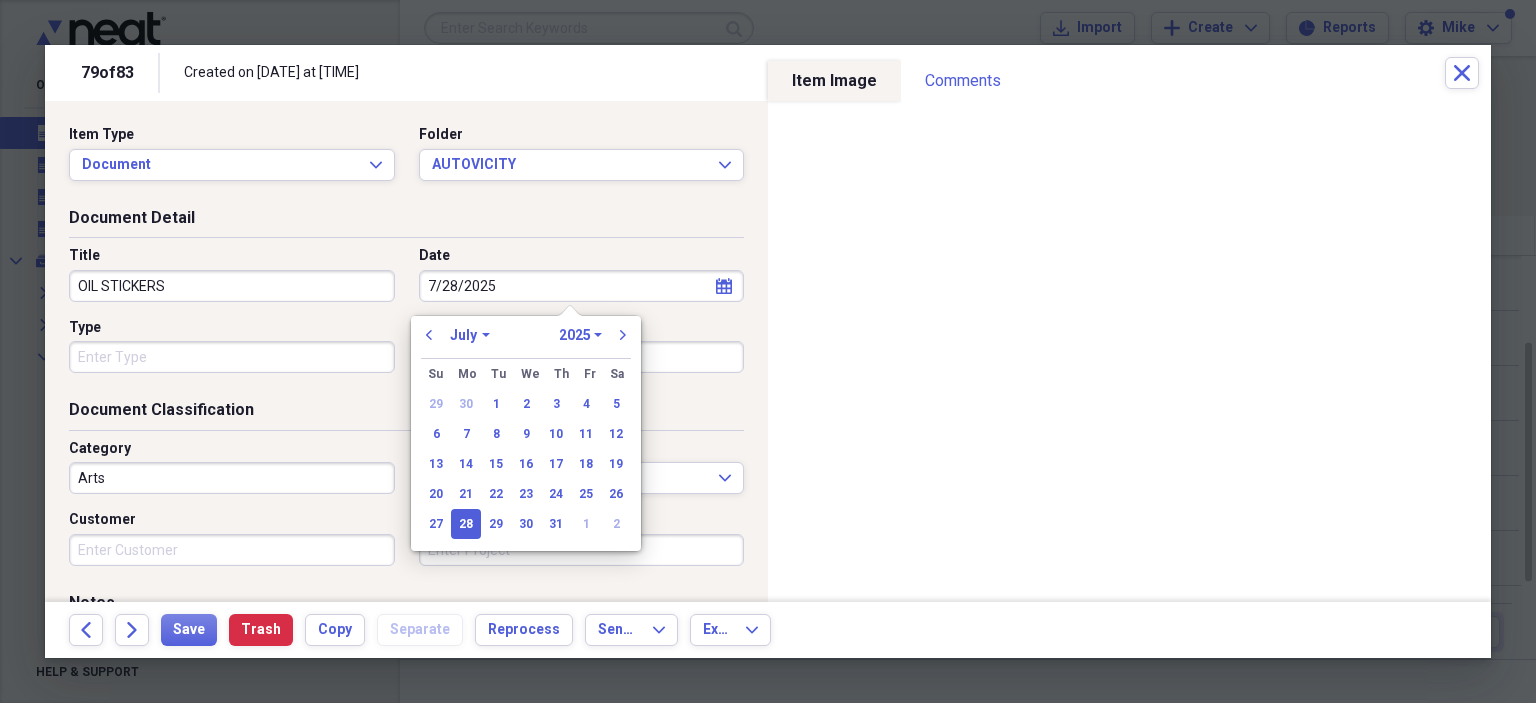 click on "Type" at bounding box center [232, 357] 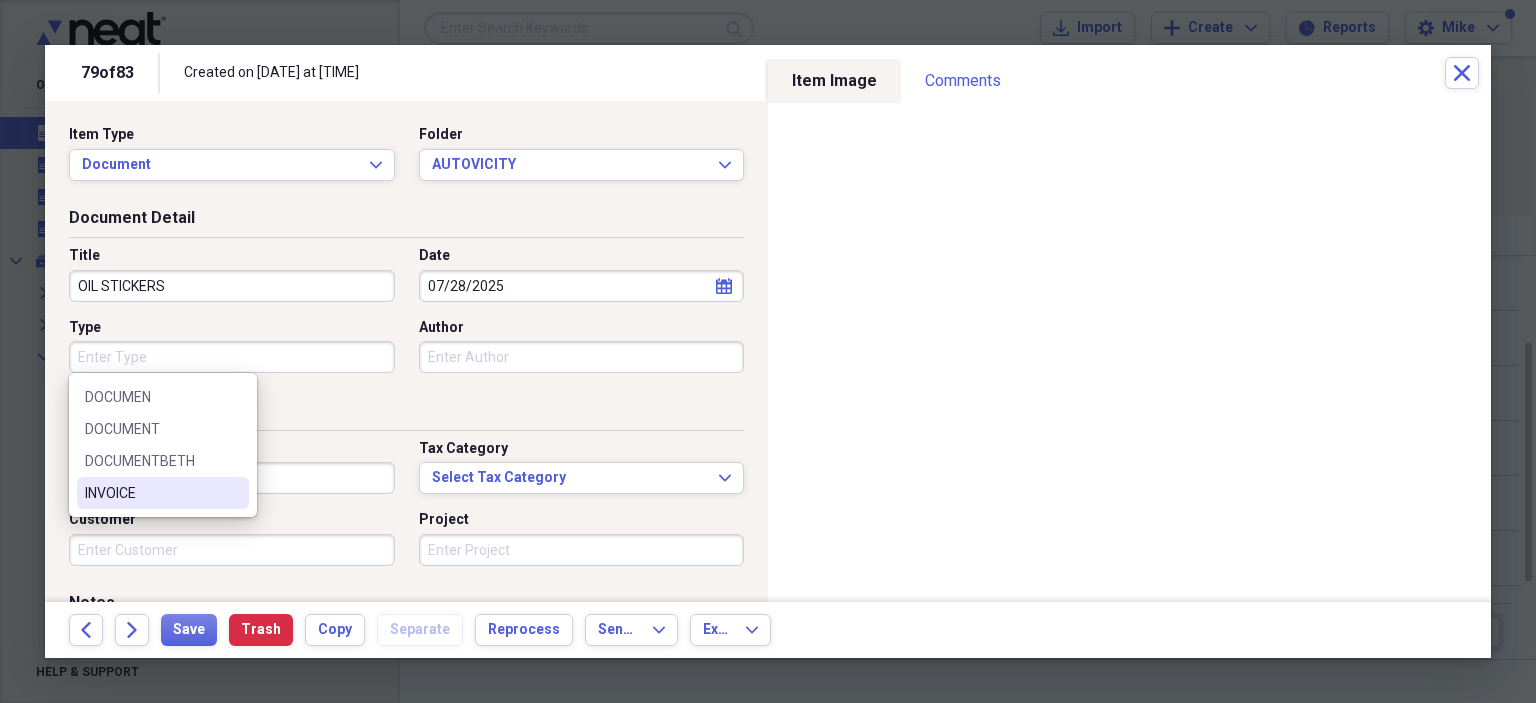 click on "INVOICE" at bounding box center [151, 493] 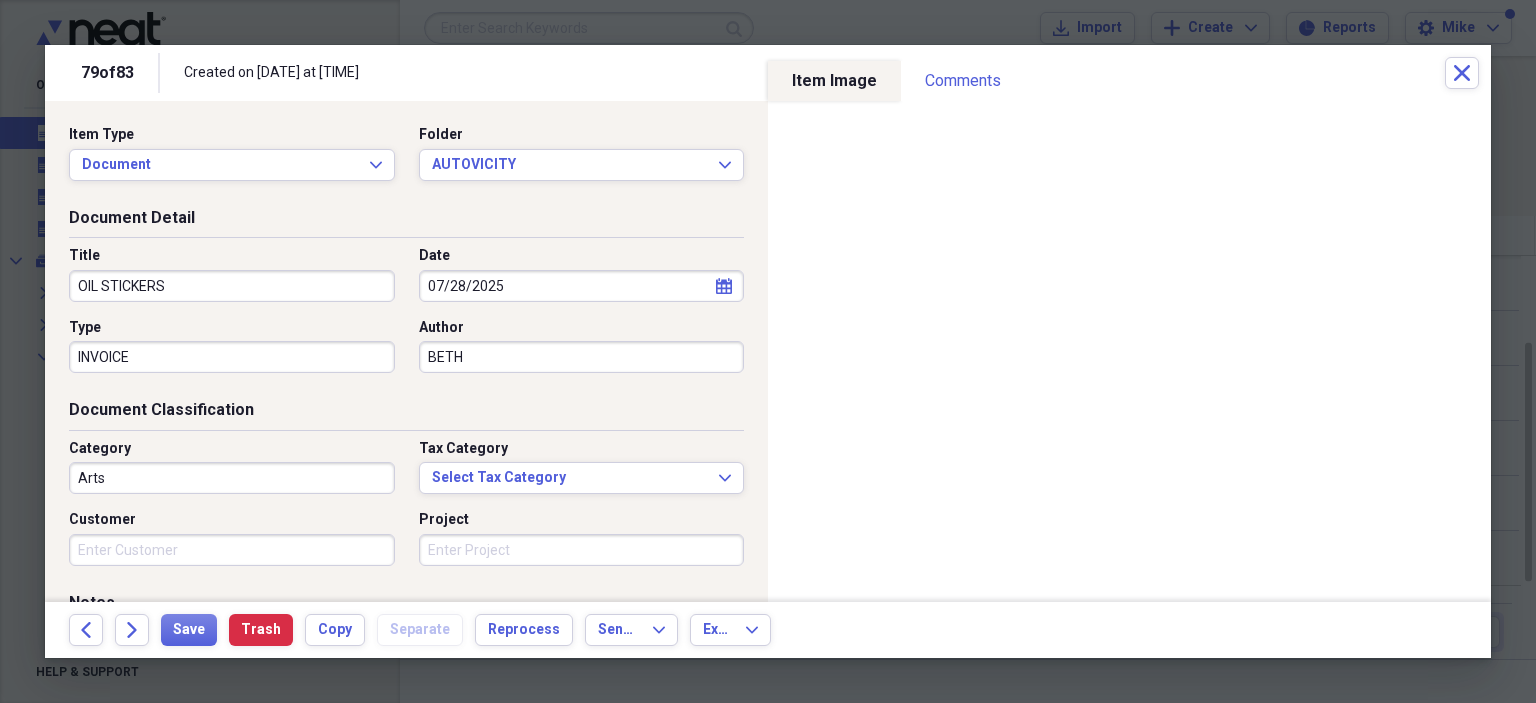 type on "BETH" 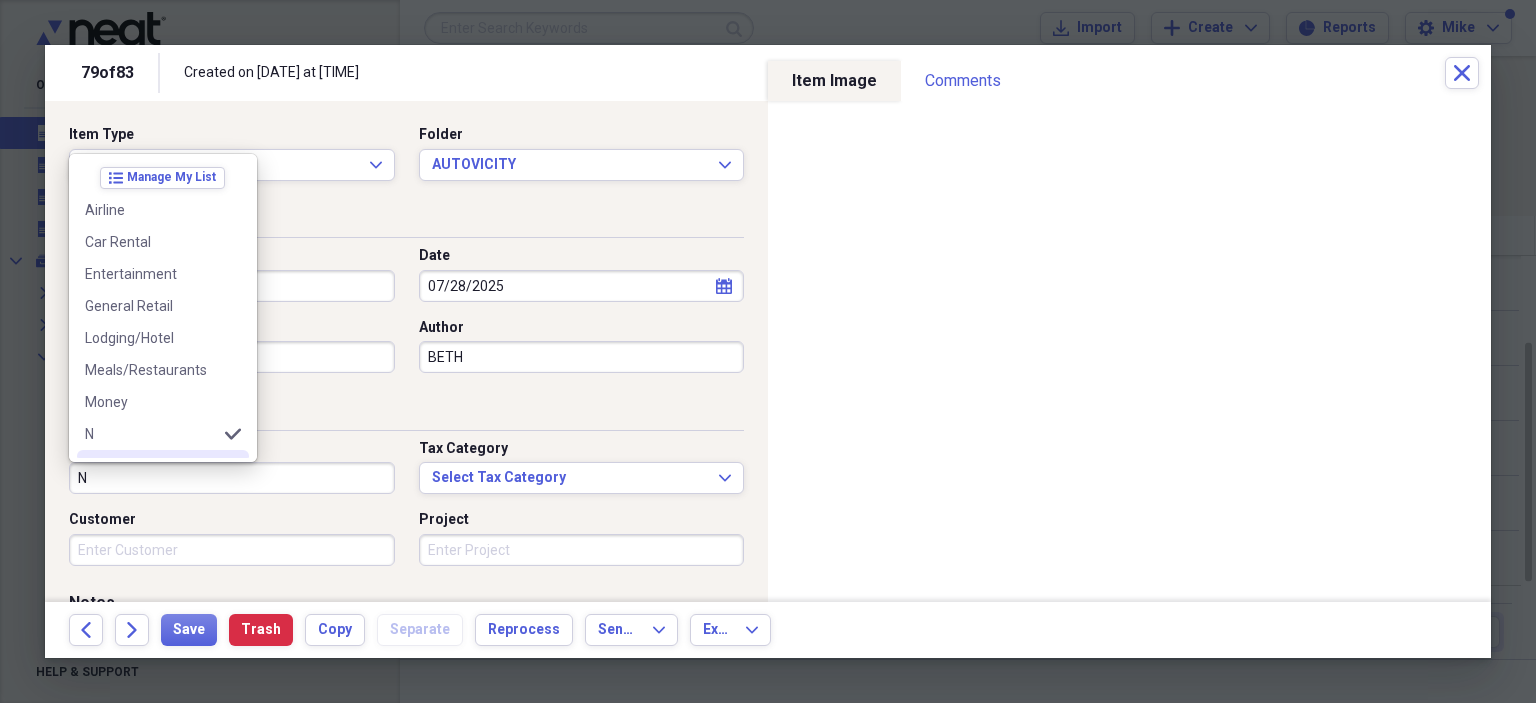 scroll, scrollTop: 100, scrollLeft: 0, axis: vertical 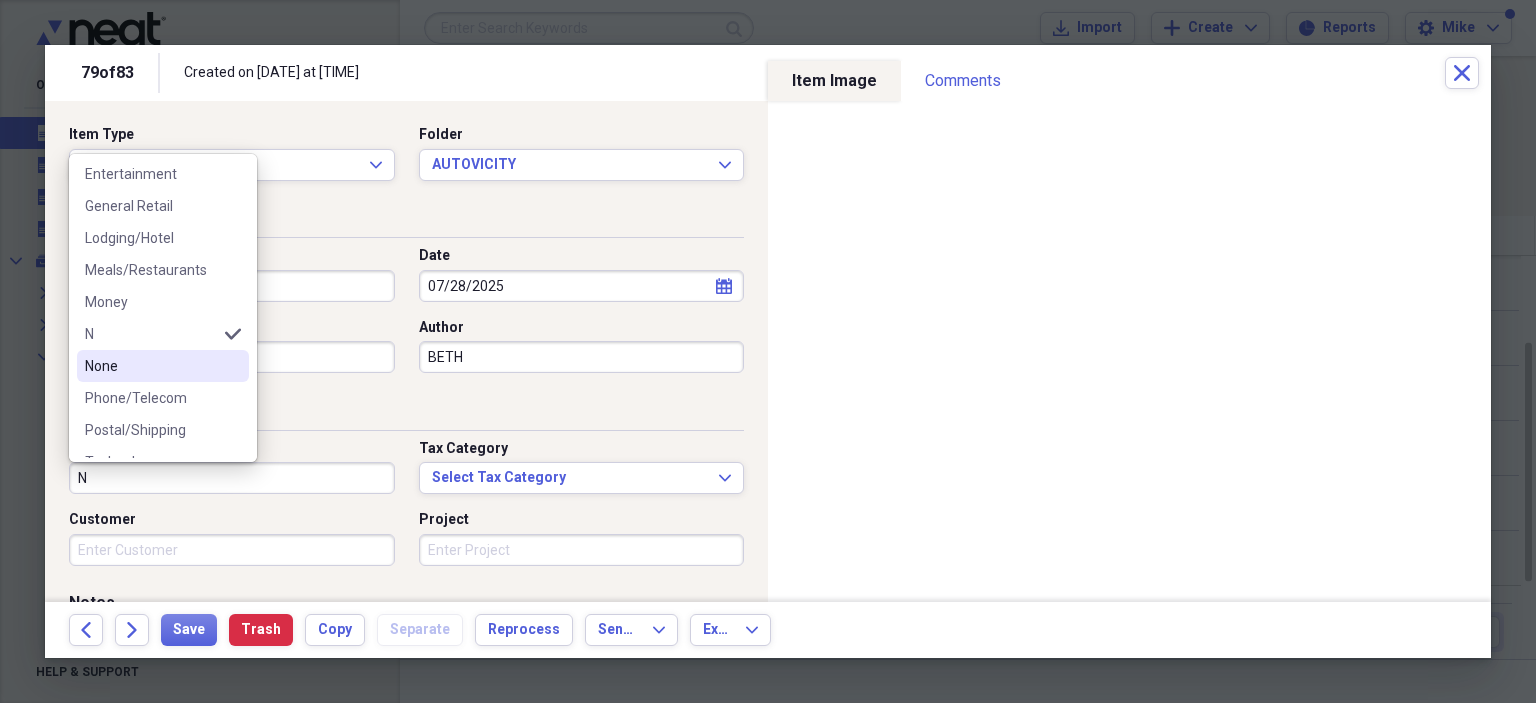 click on "None" at bounding box center [151, 366] 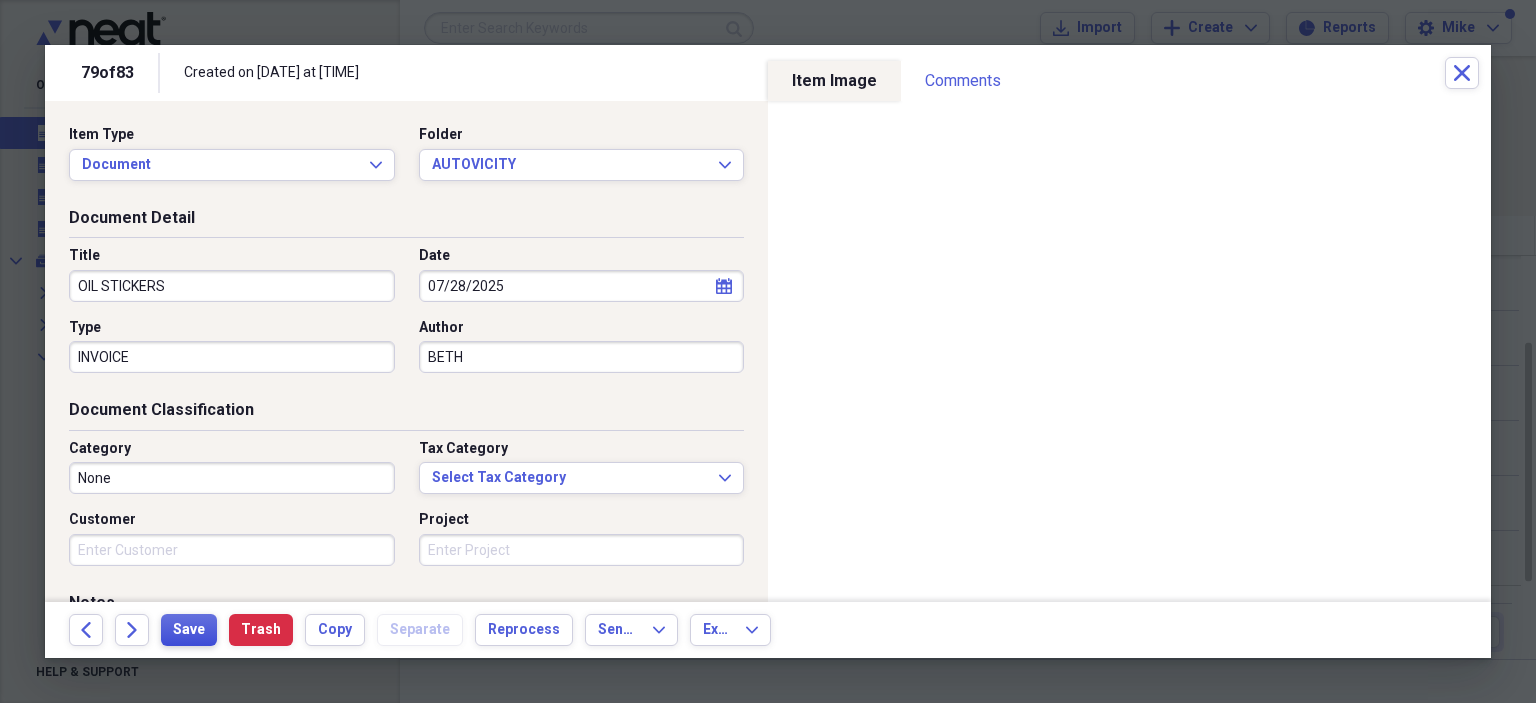 click on "Save" at bounding box center [189, 630] 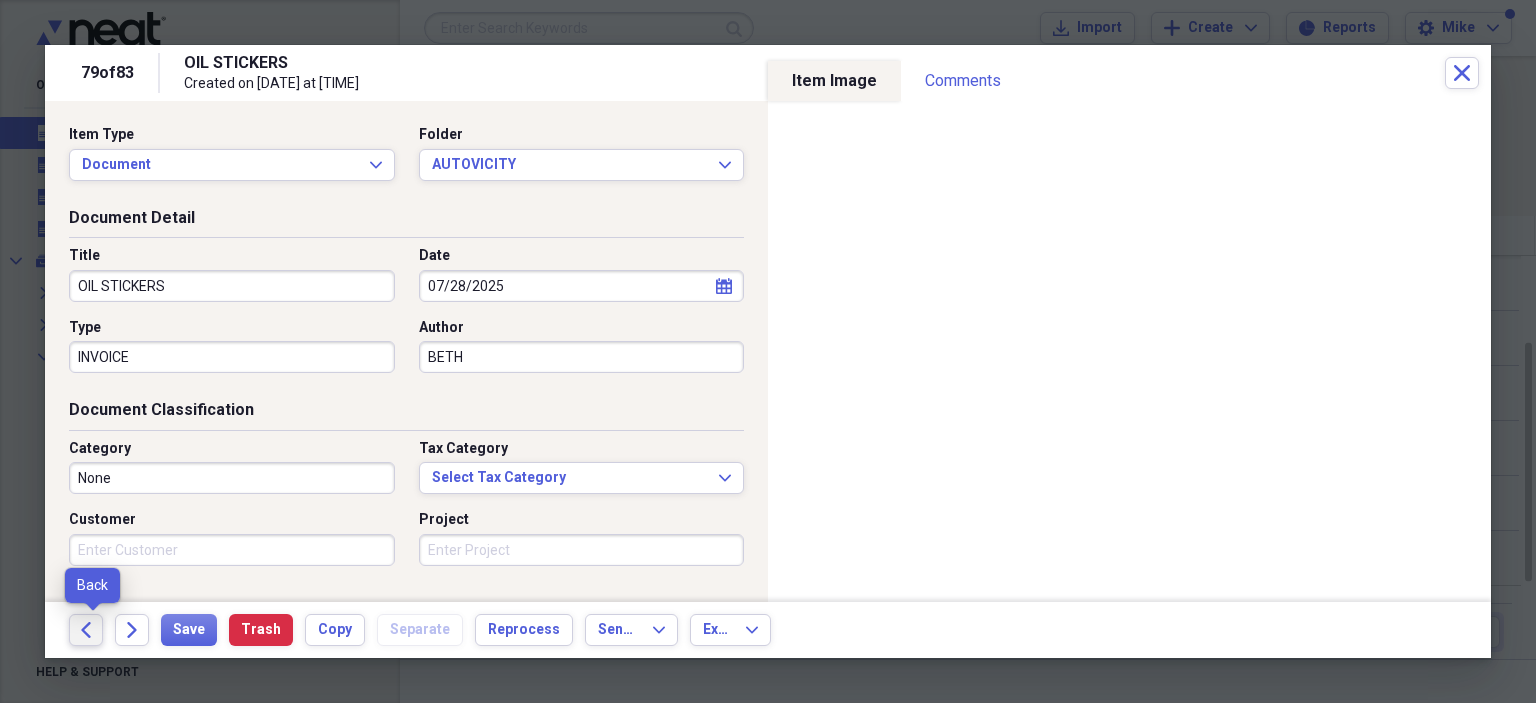 click on "Back" at bounding box center [86, 630] 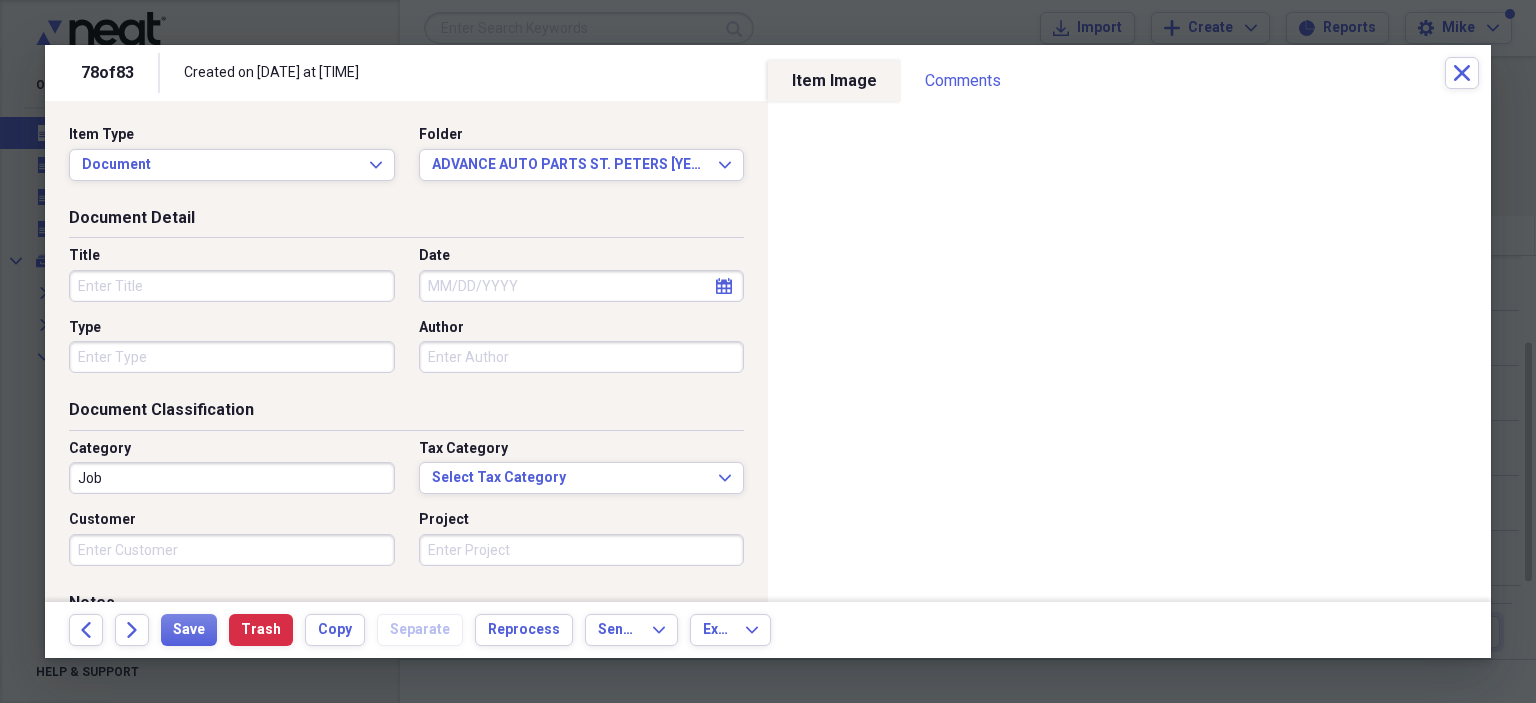 click on "Title" at bounding box center [232, 286] 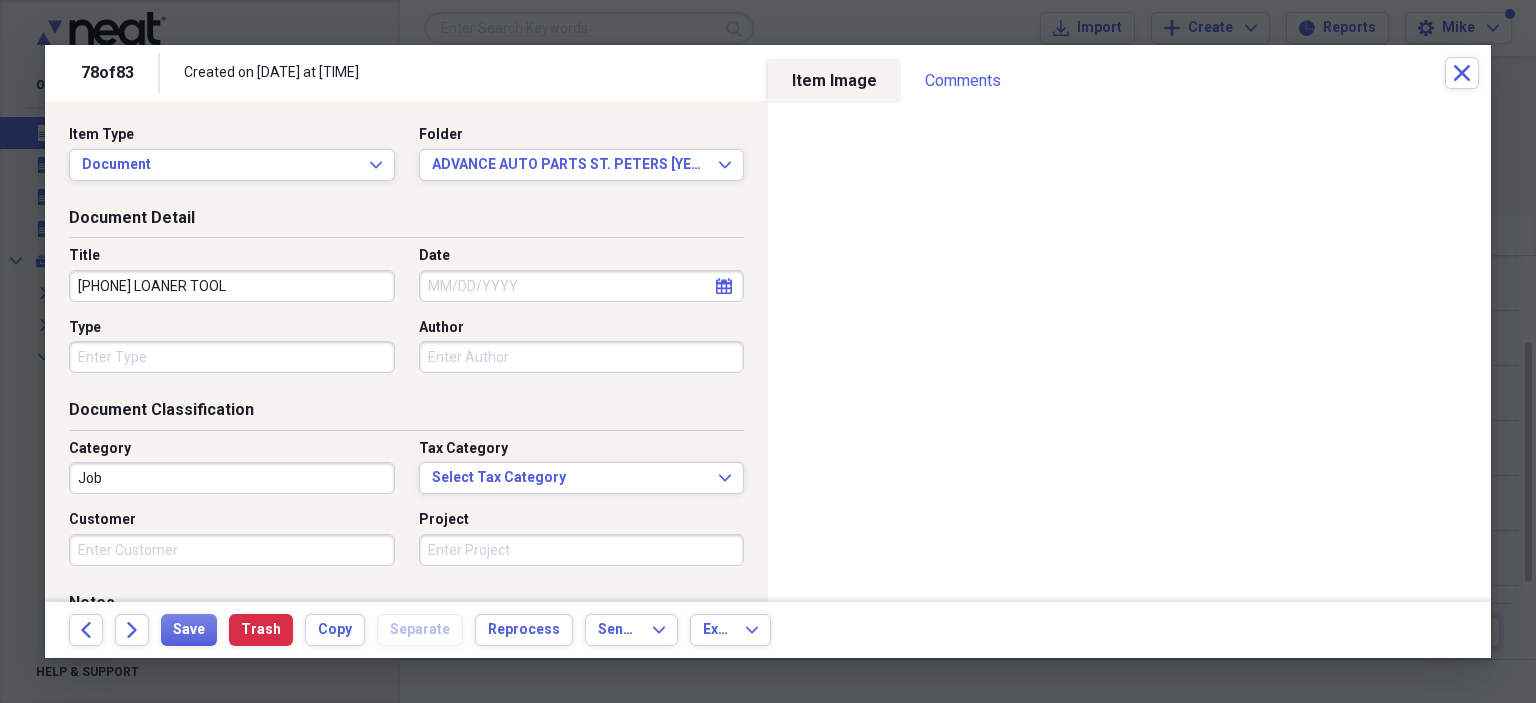 type on "5892519894275 LOANER TOOL" 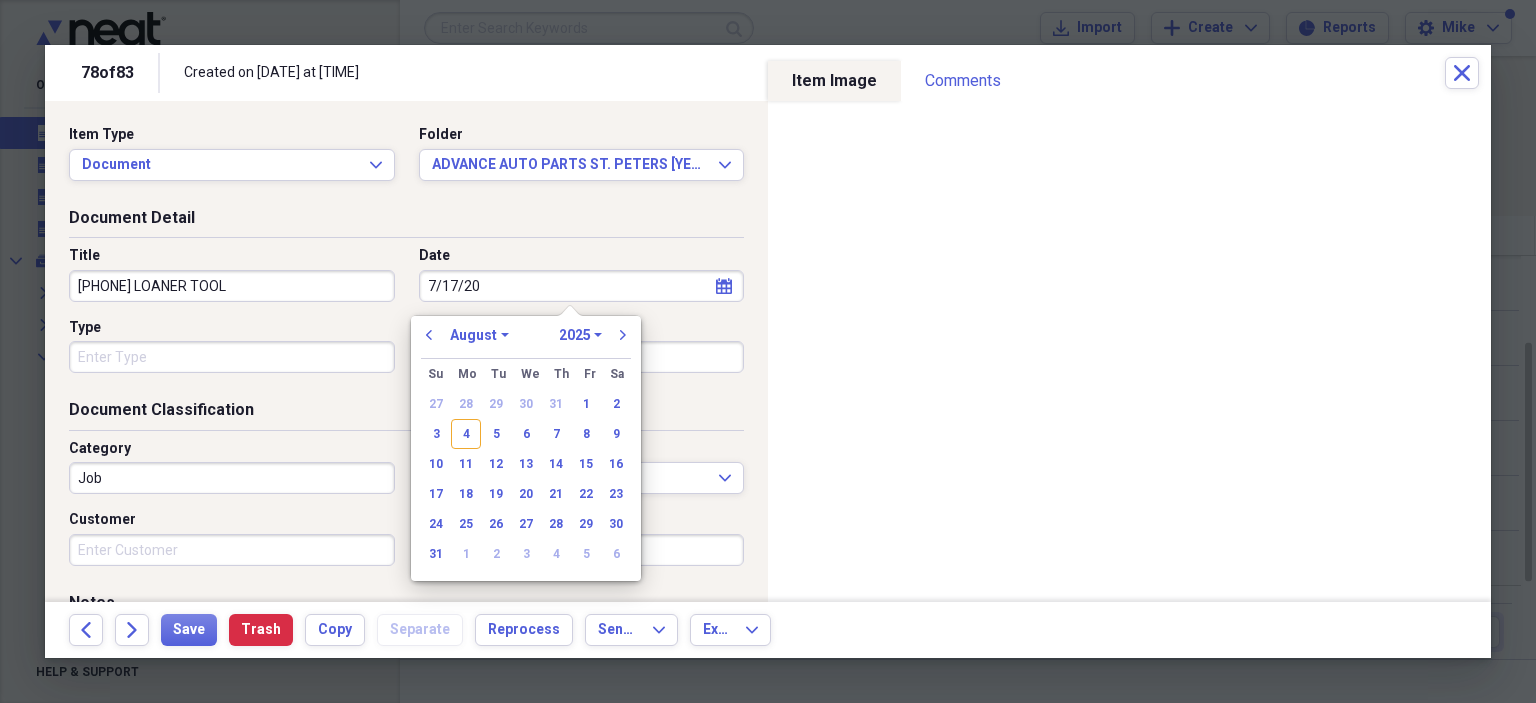 type on "7/17/202" 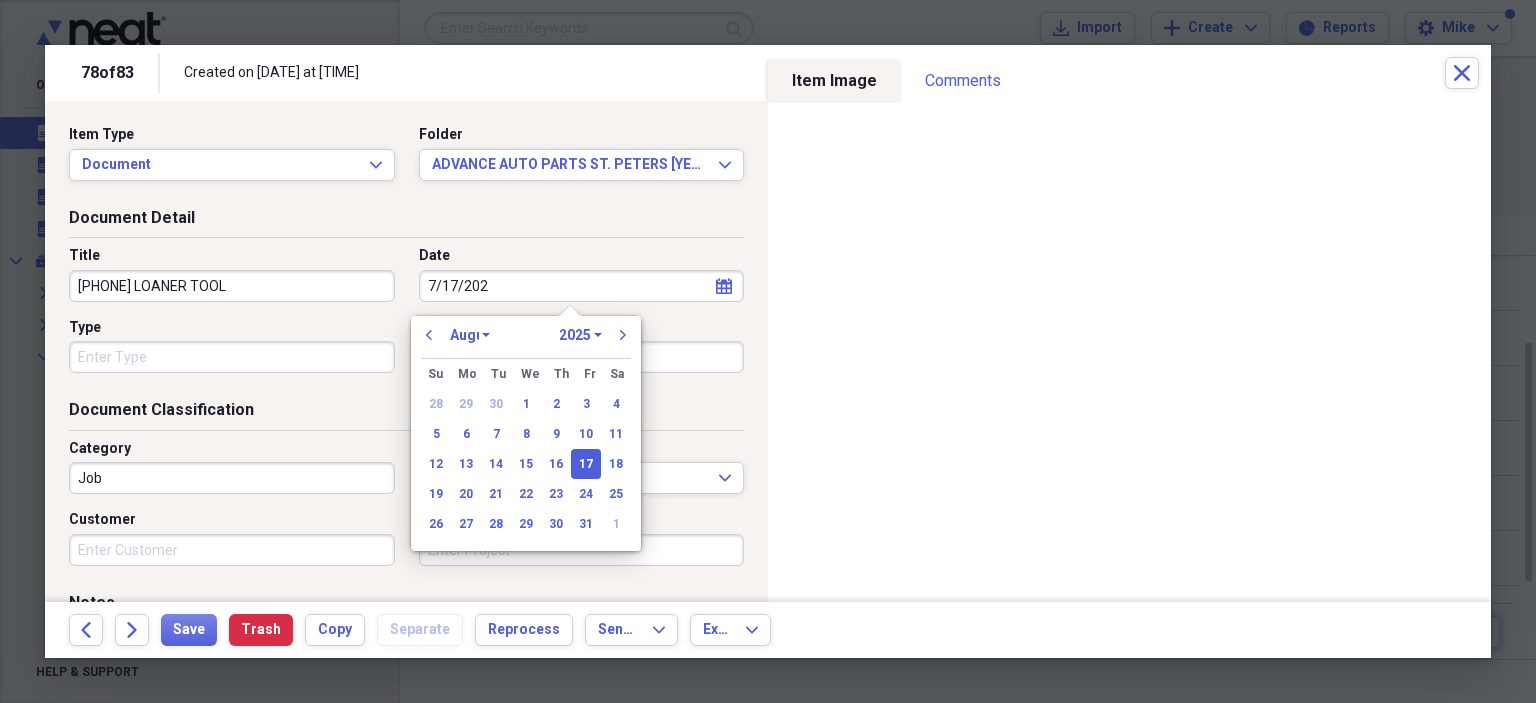 select on "6" 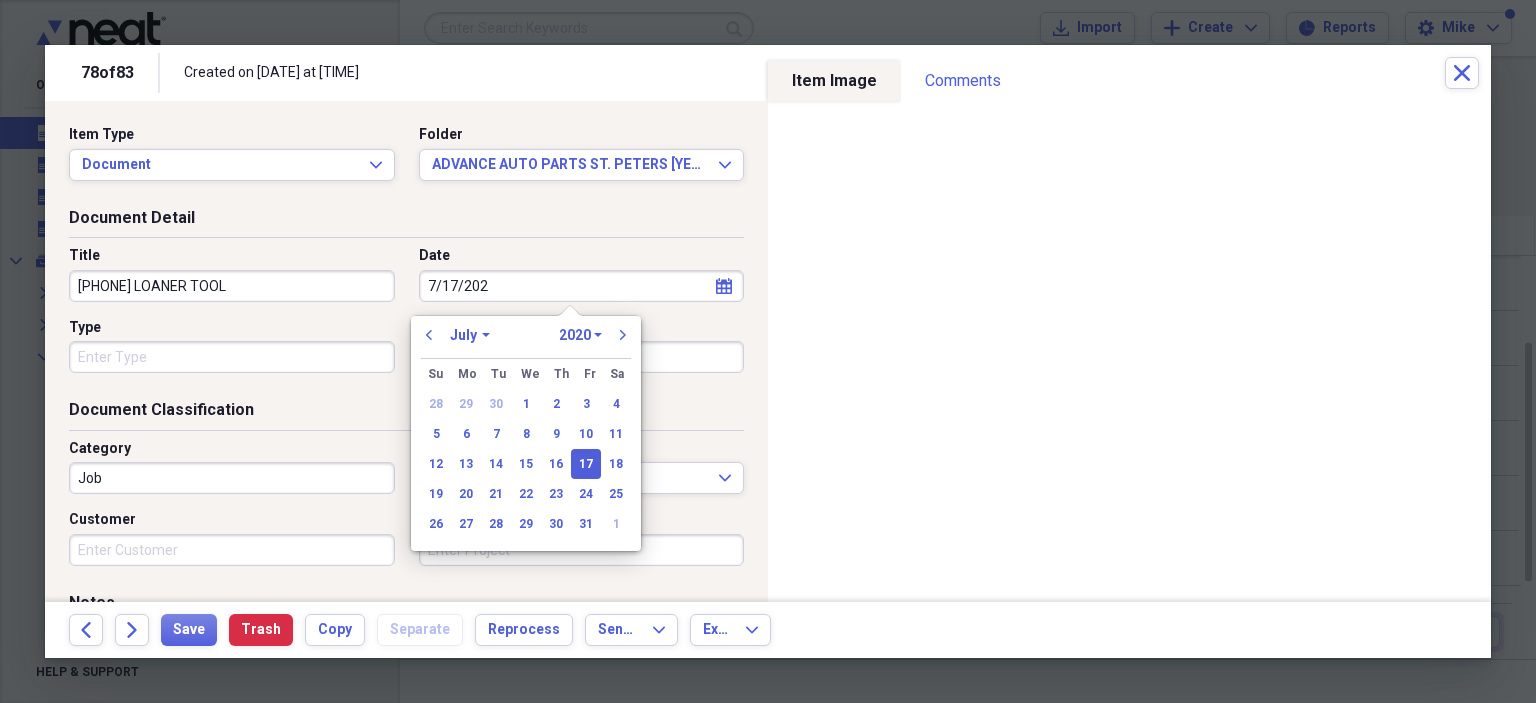type on "7/17/2025" 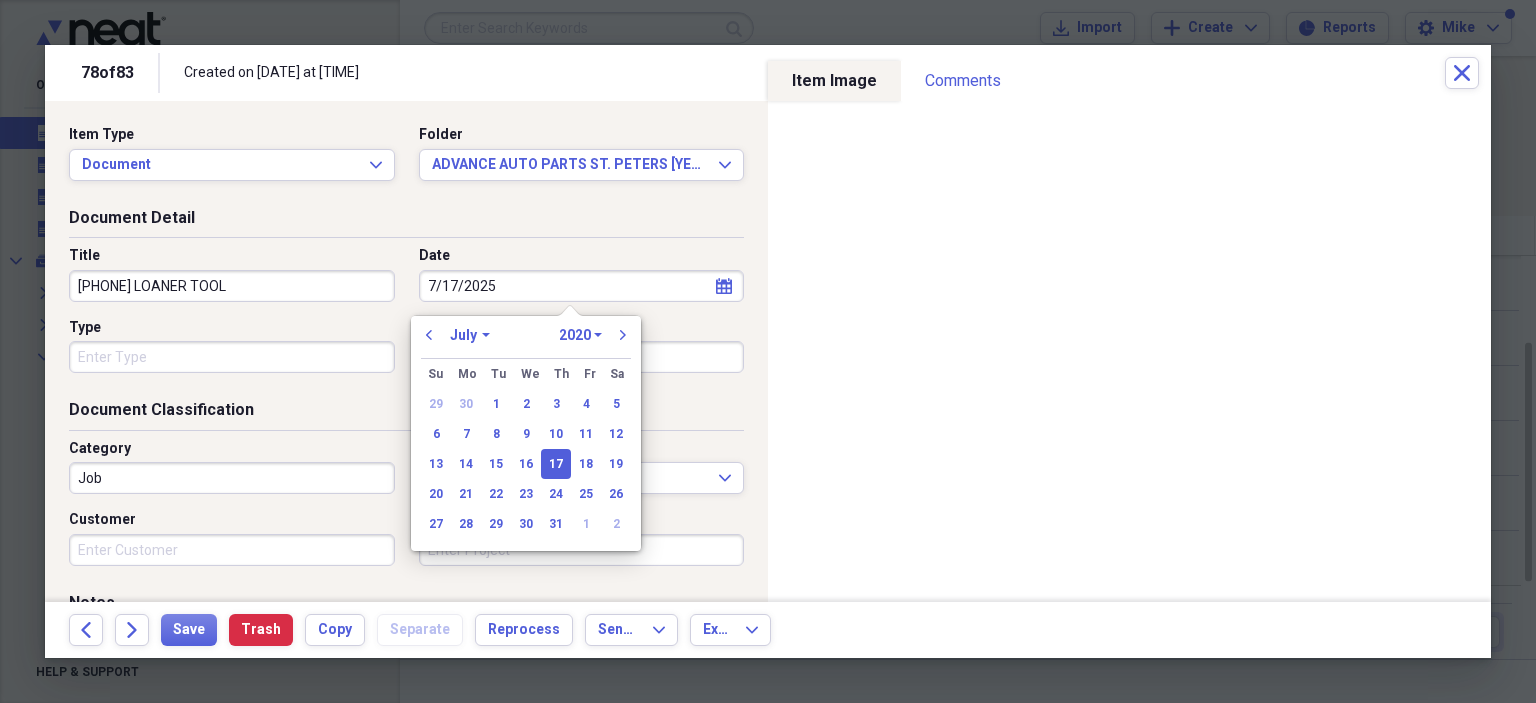 select on "2025" 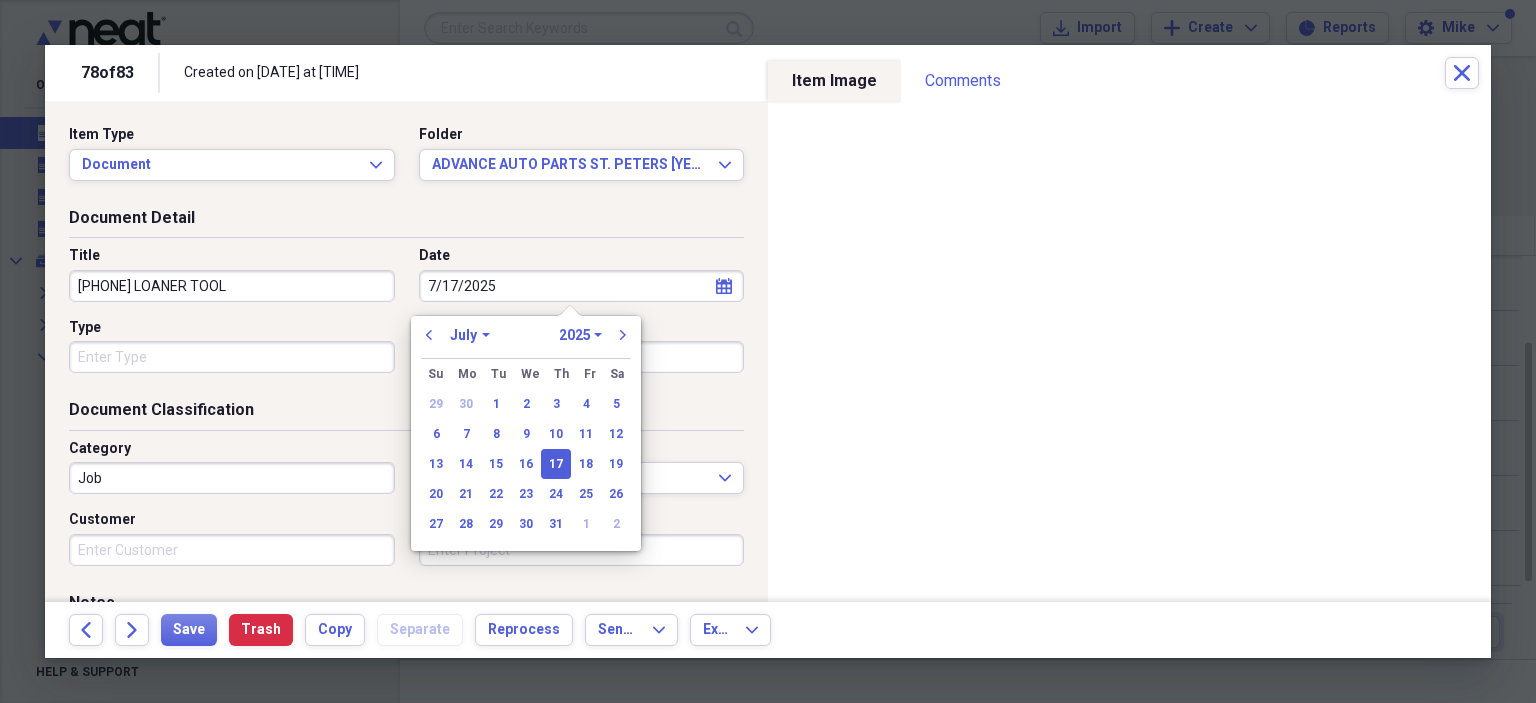type on "07/17/2025" 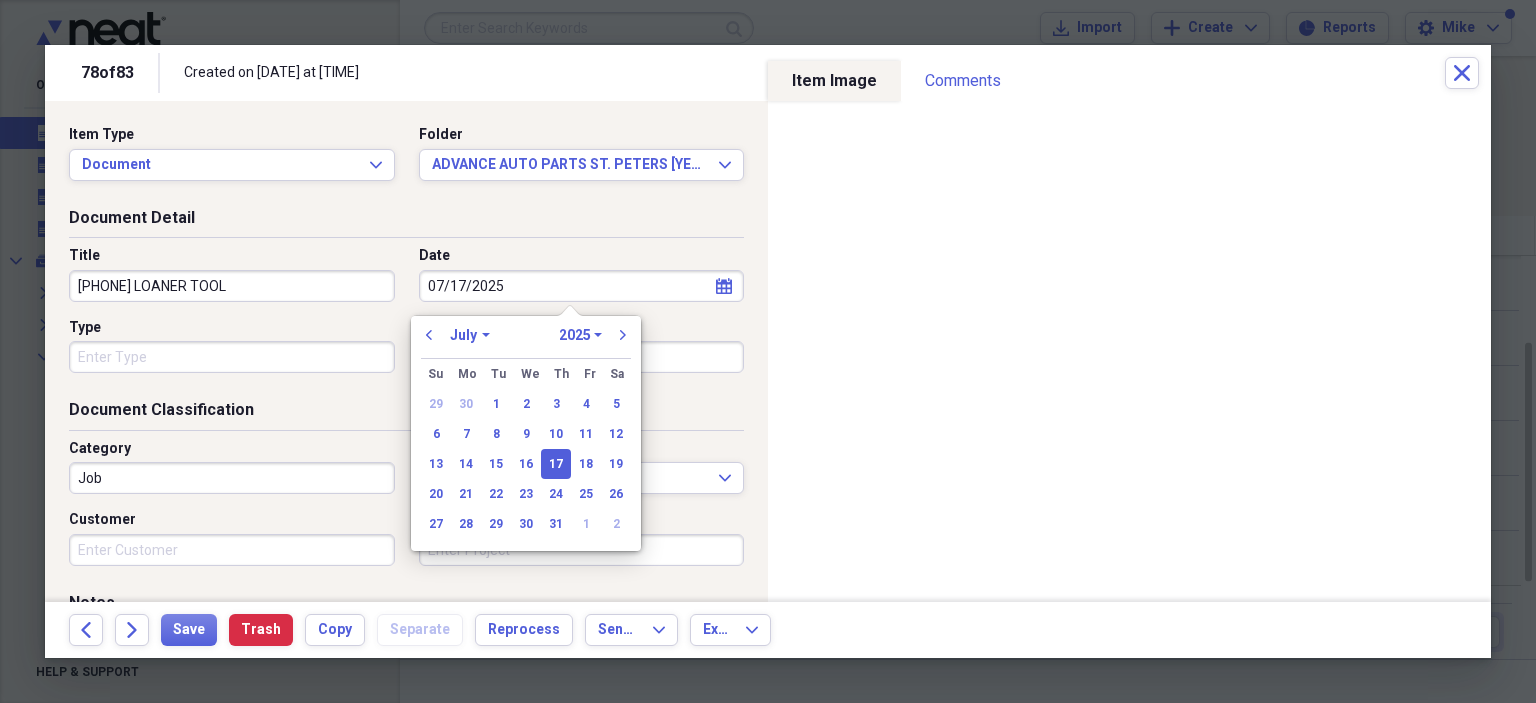 click on "Type" at bounding box center (232, 357) 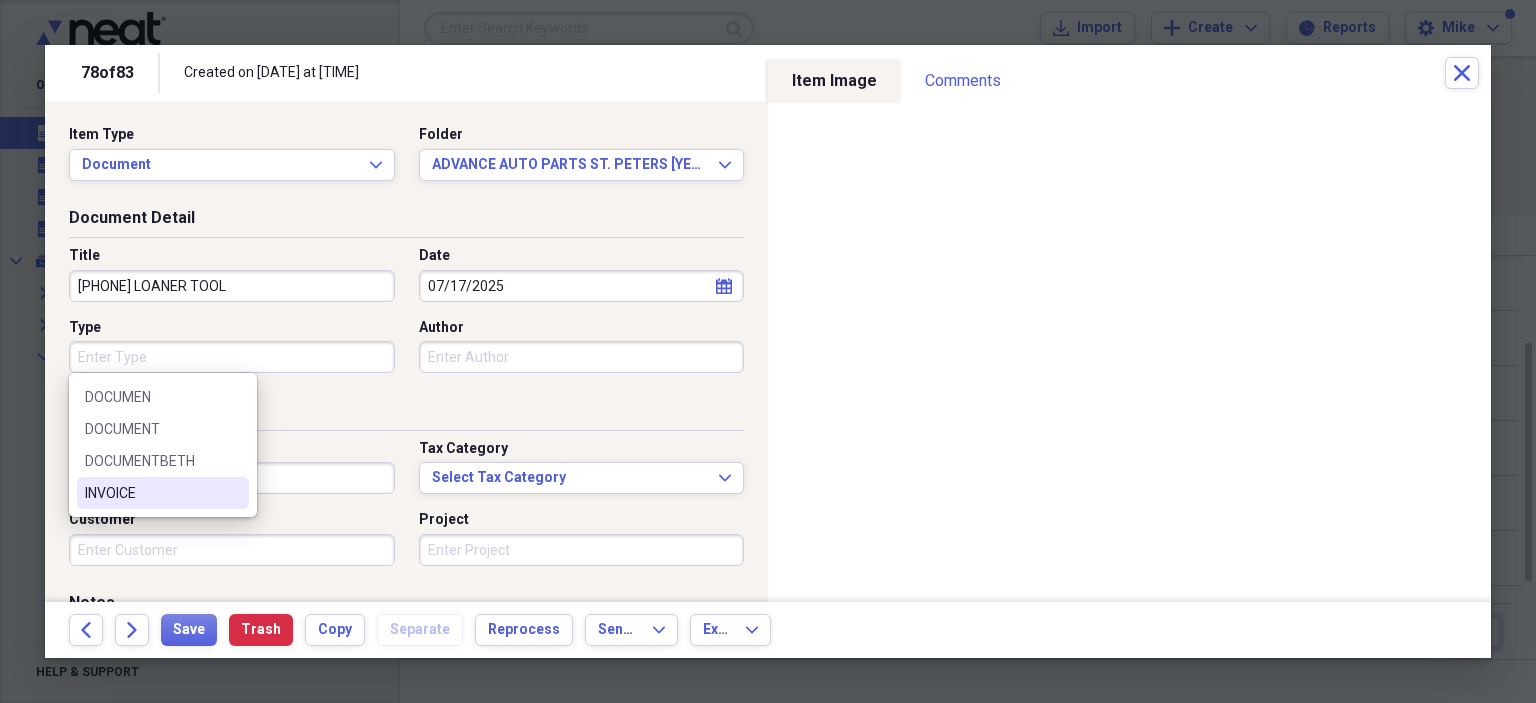 click on "INVOICE" at bounding box center [151, 493] 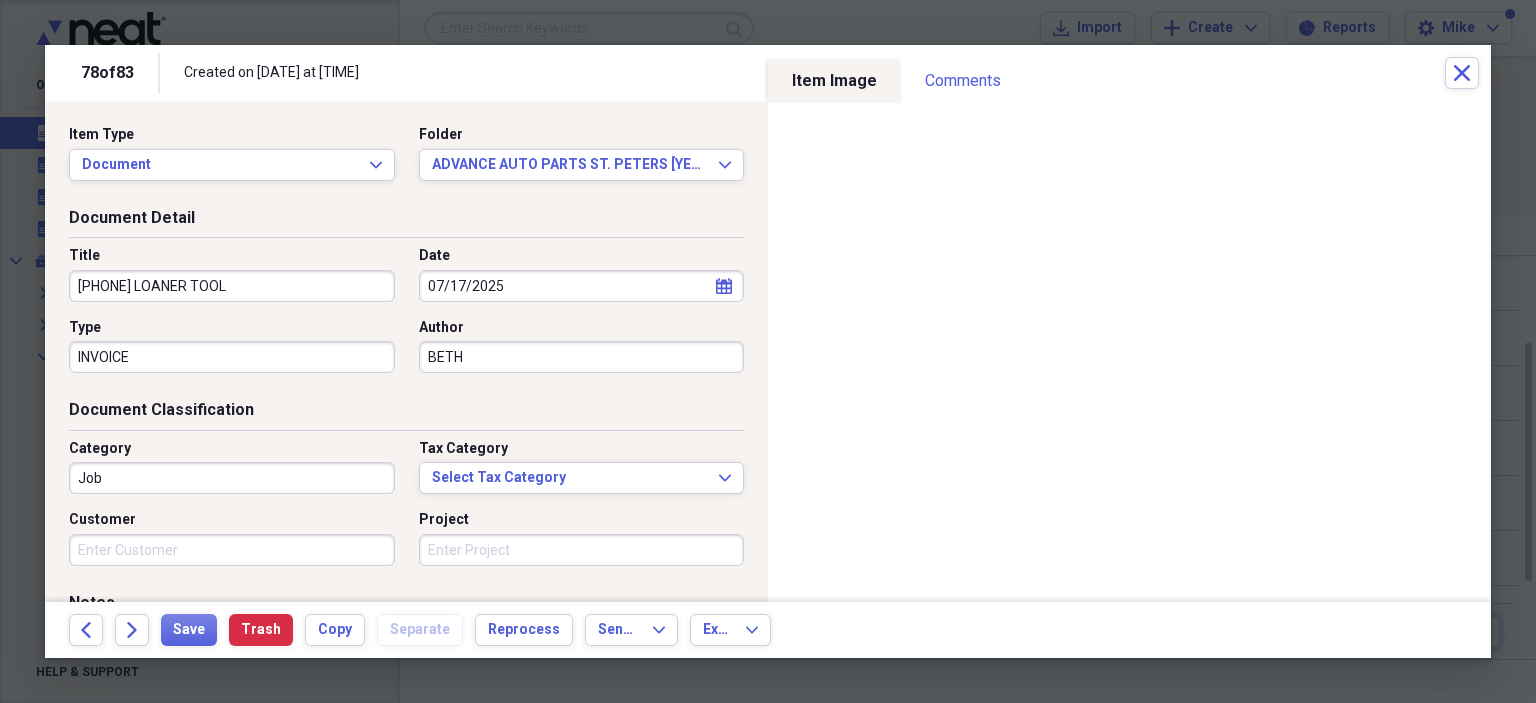 type on "BETH" 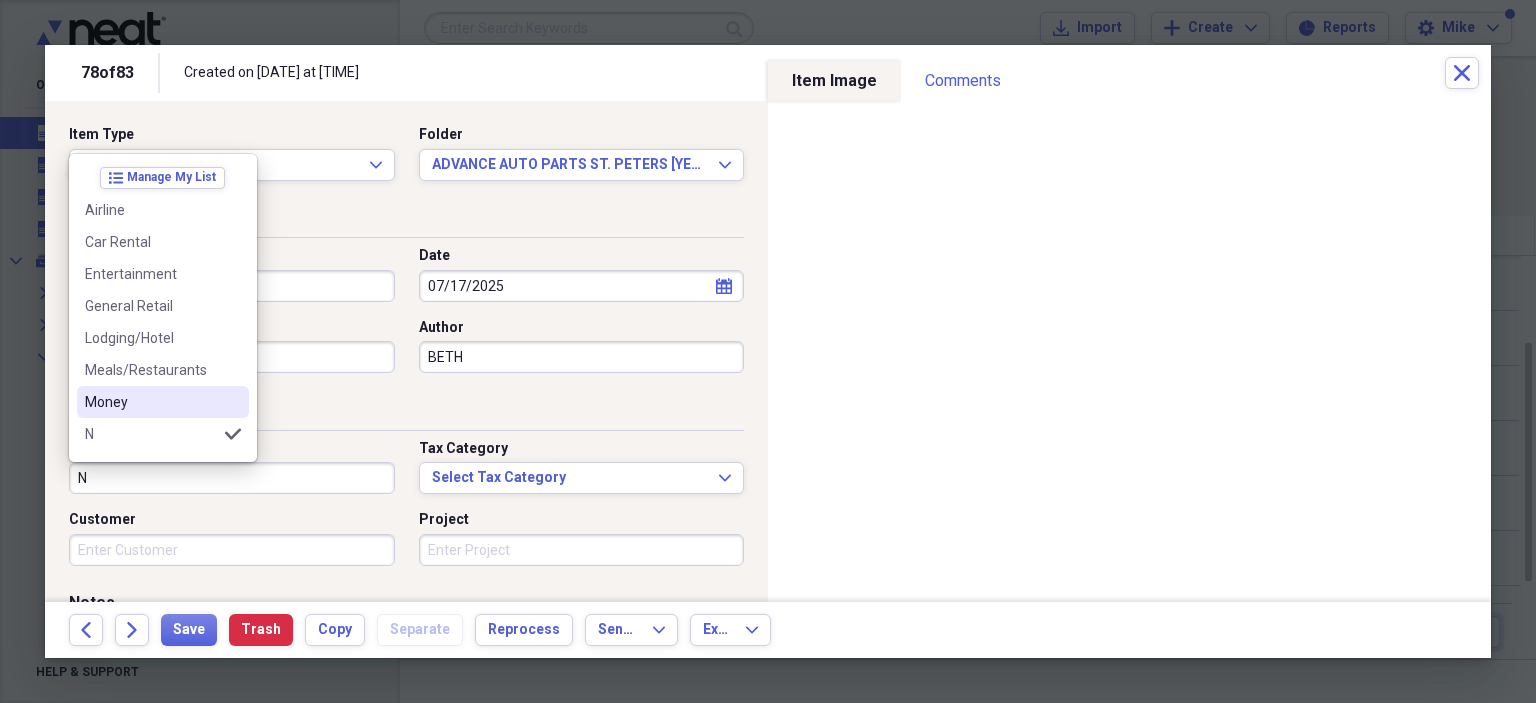 scroll, scrollTop: 100, scrollLeft: 0, axis: vertical 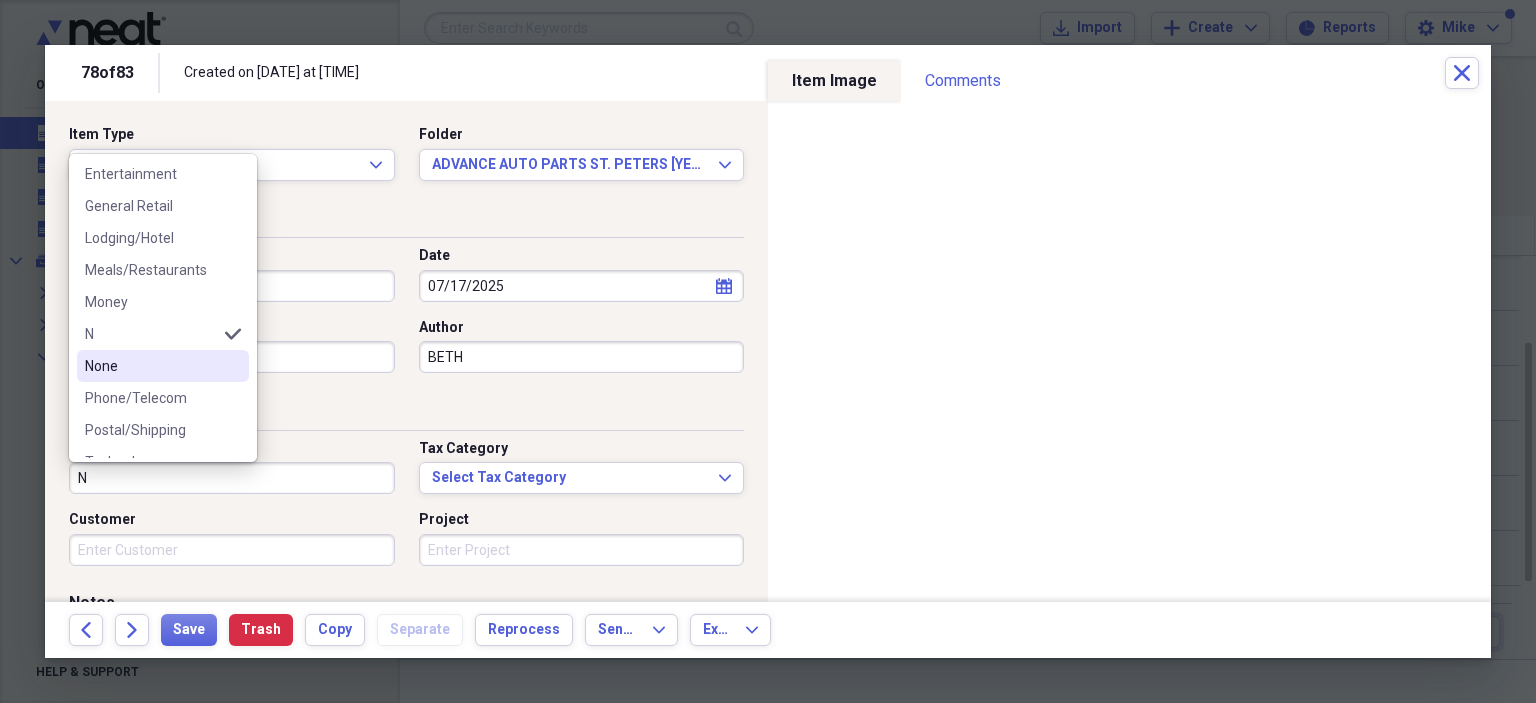 click on "None" at bounding box center (163, 366) 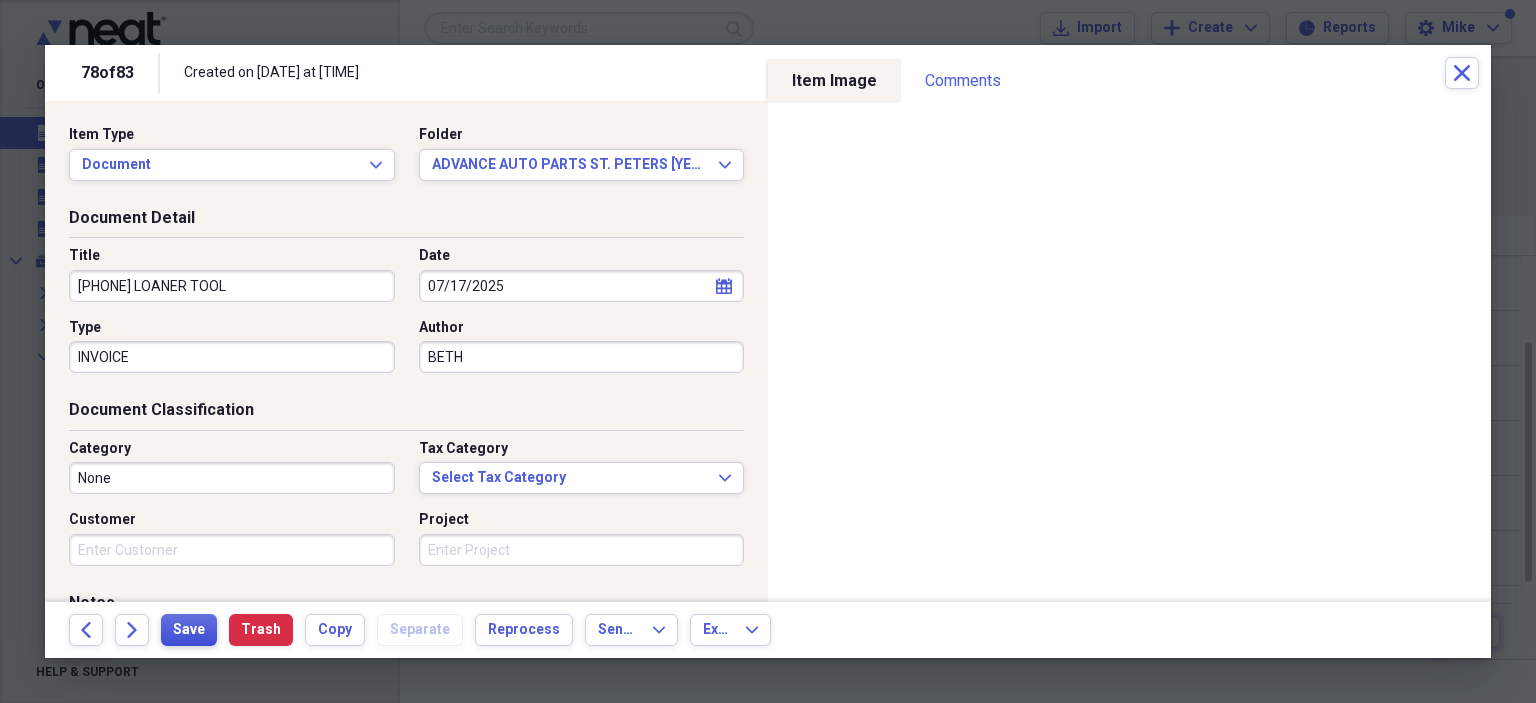 click on "Save" at bounding box center [189, 630] 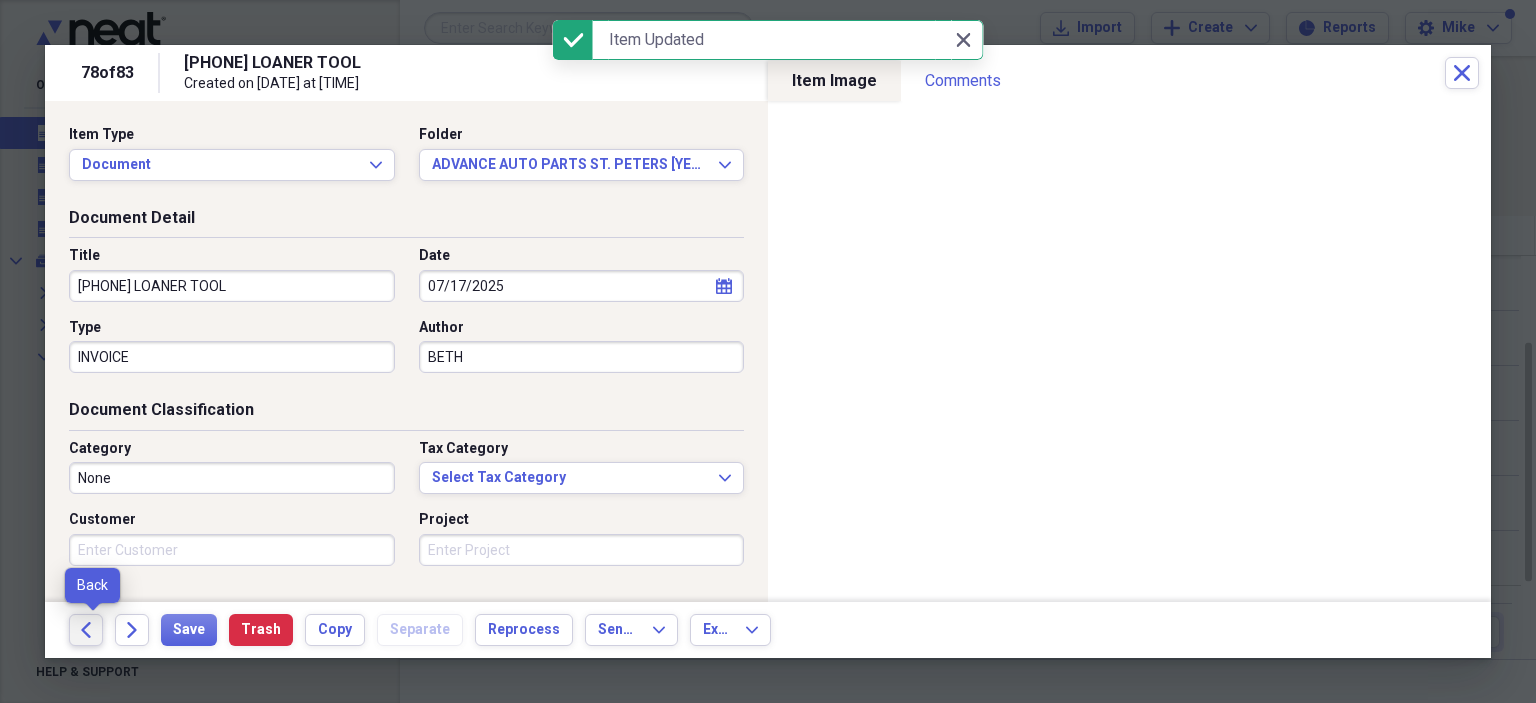 click on "Back" 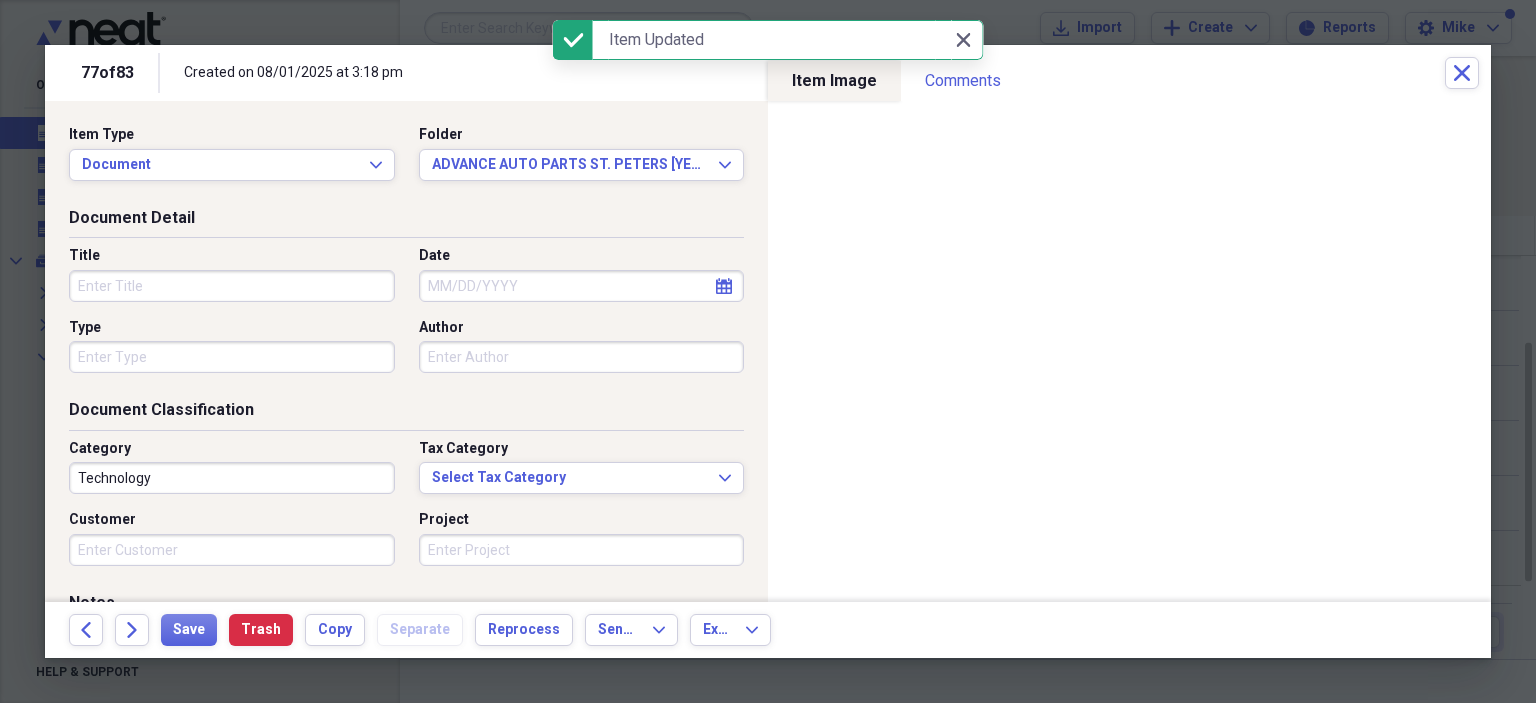 click on "Title" at bounding box center [232, 286] 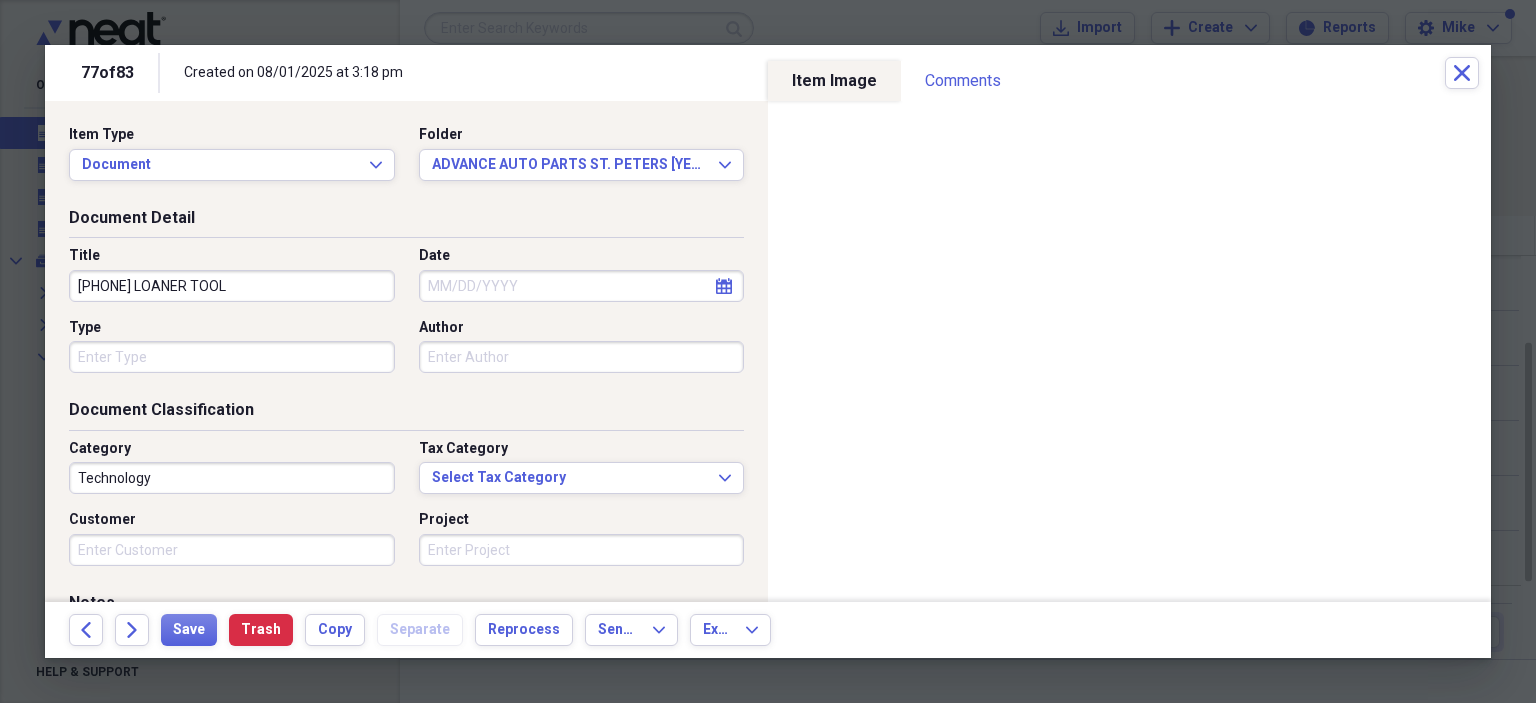 type on "5892519894280 LOANER TOOL" 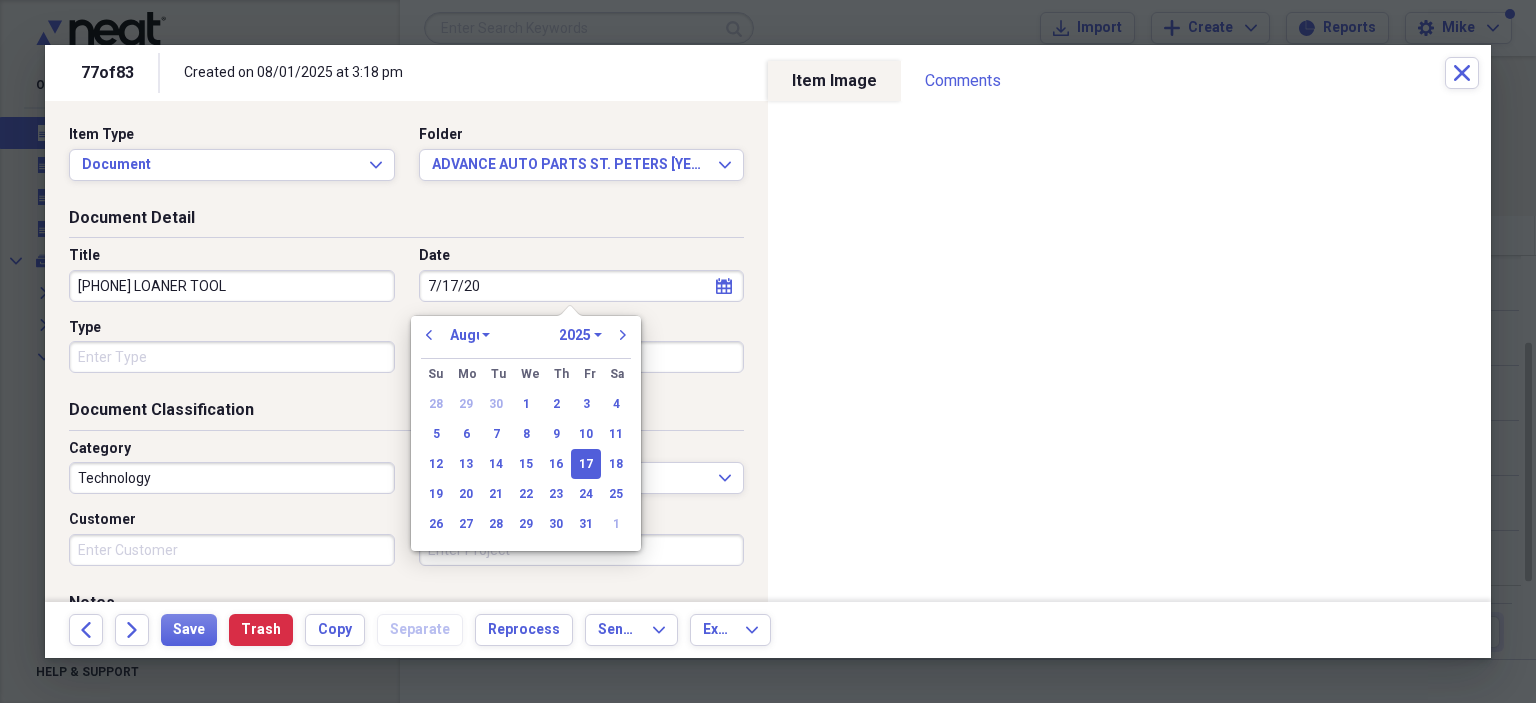 type on "7/17/202" 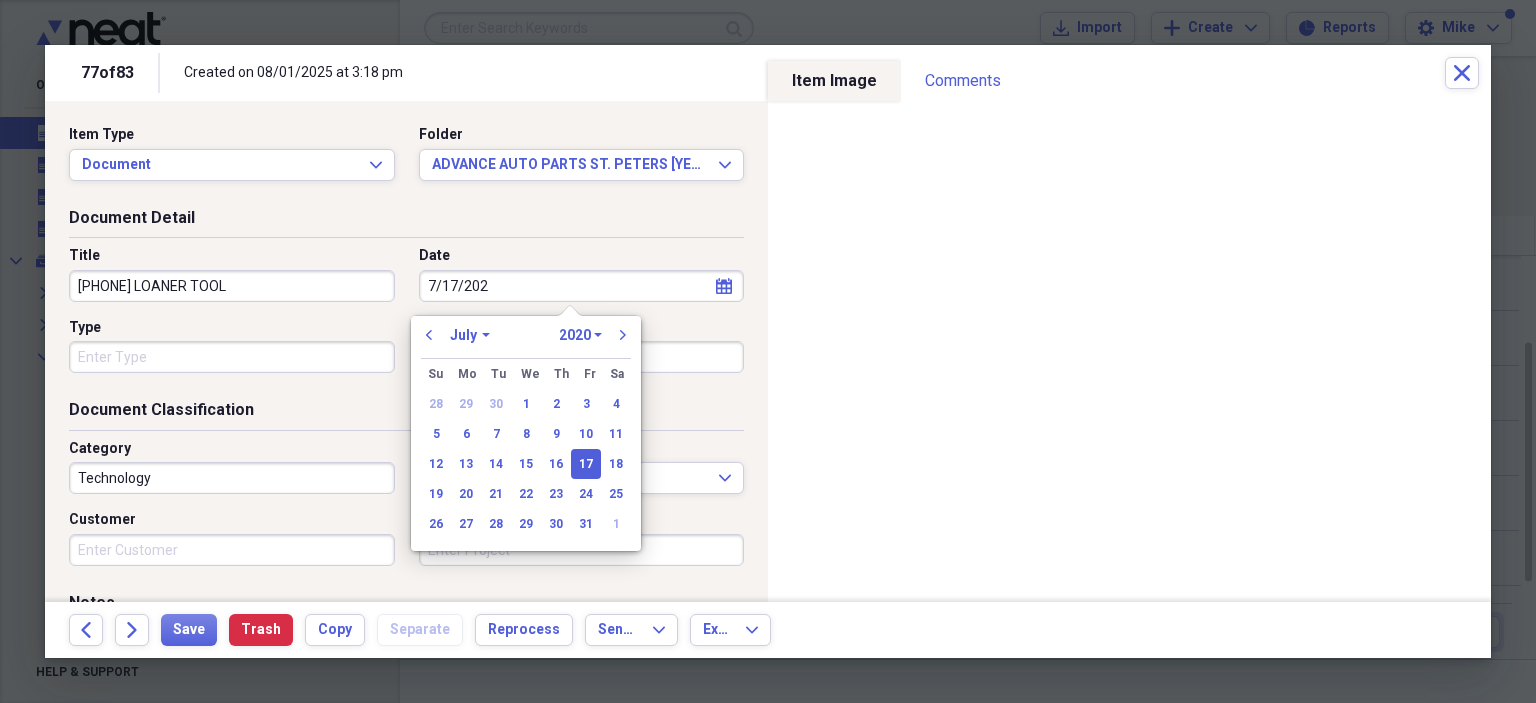 type on "7/17/2025" 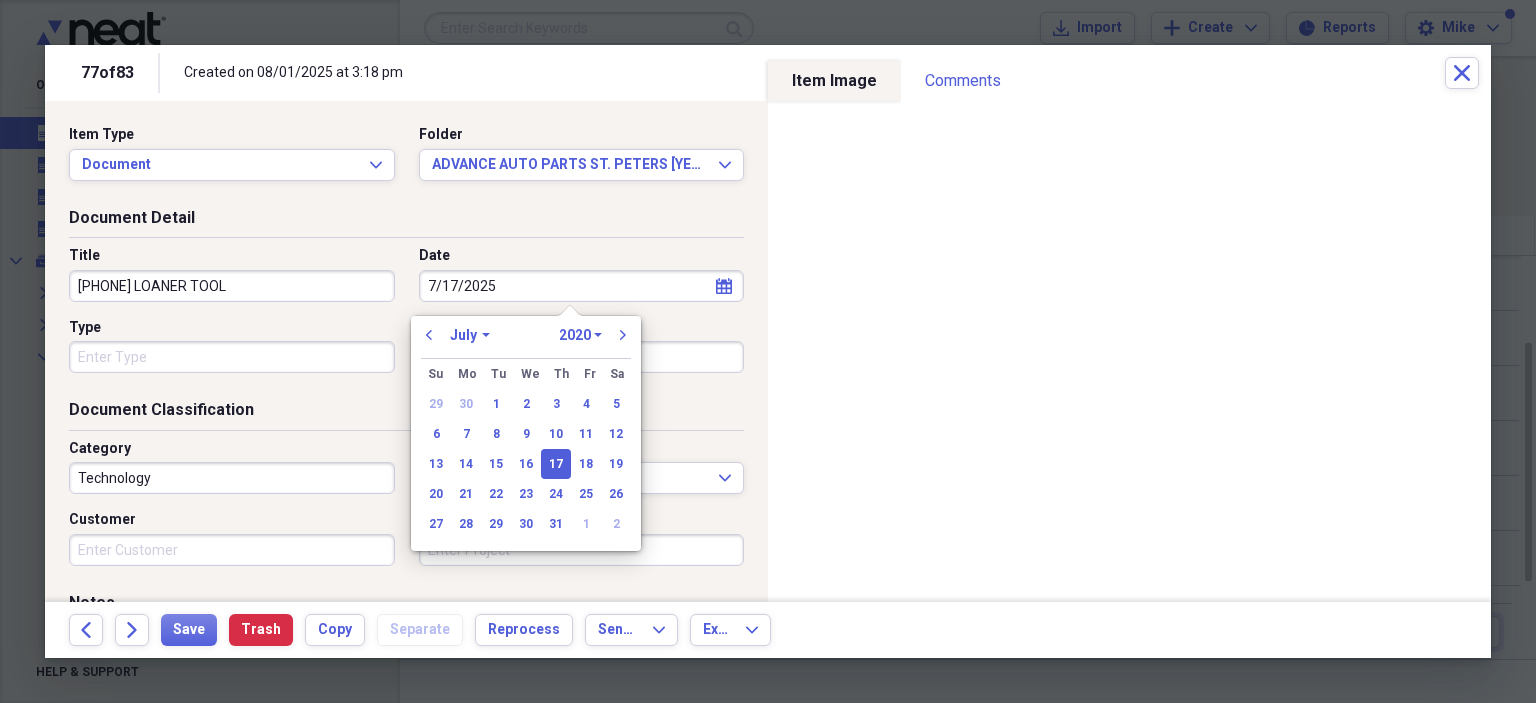 select on "2025" 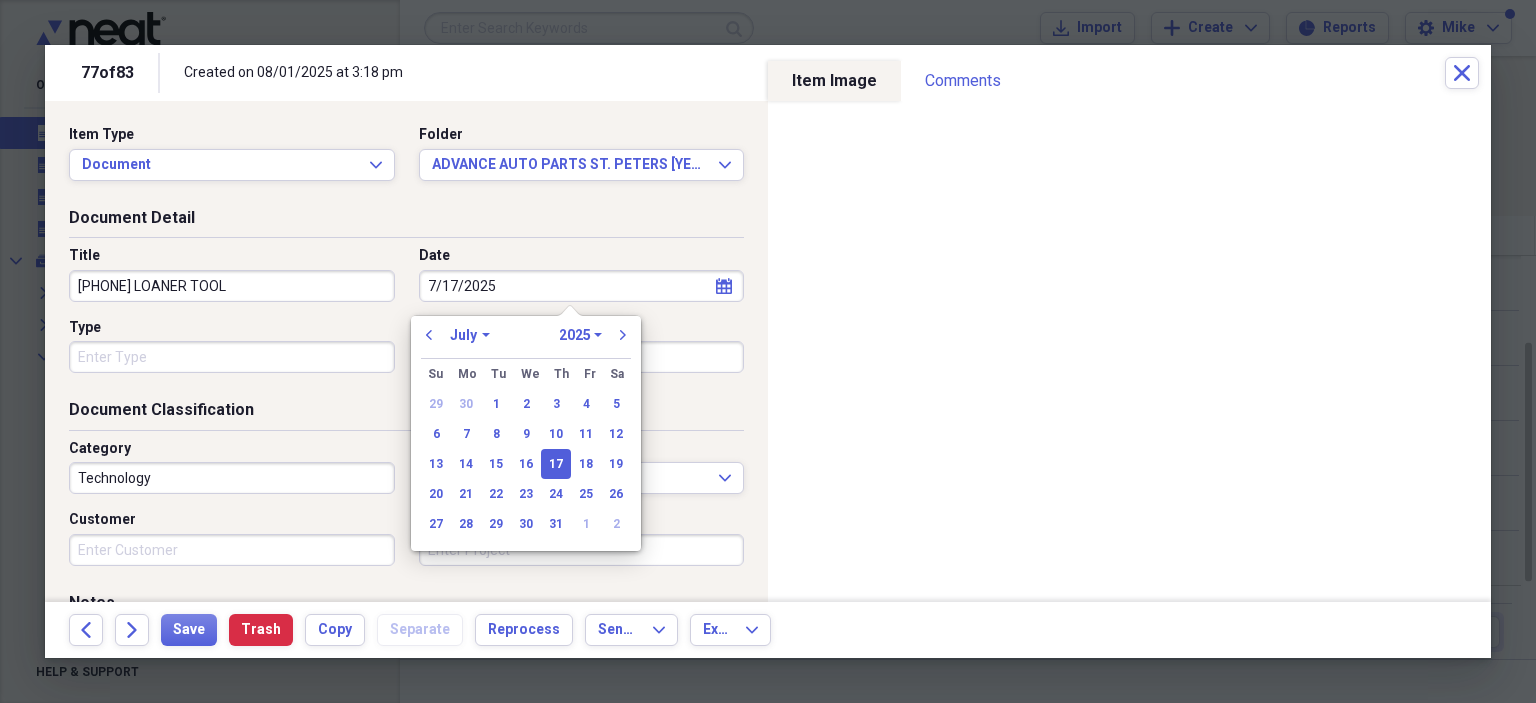 click on "Type" at bounding box center [232, 357] 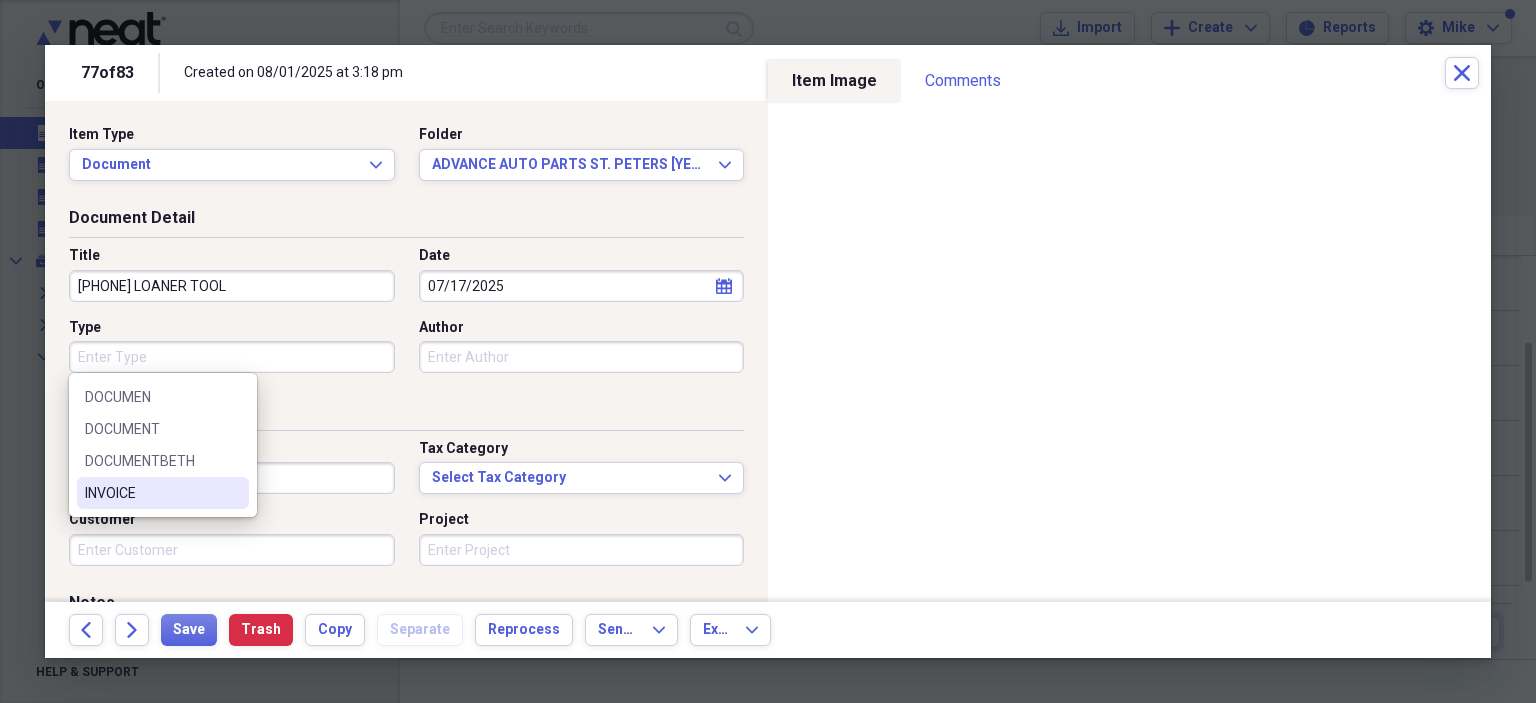 click on "INVOICE" at bounding box center [151, 493] 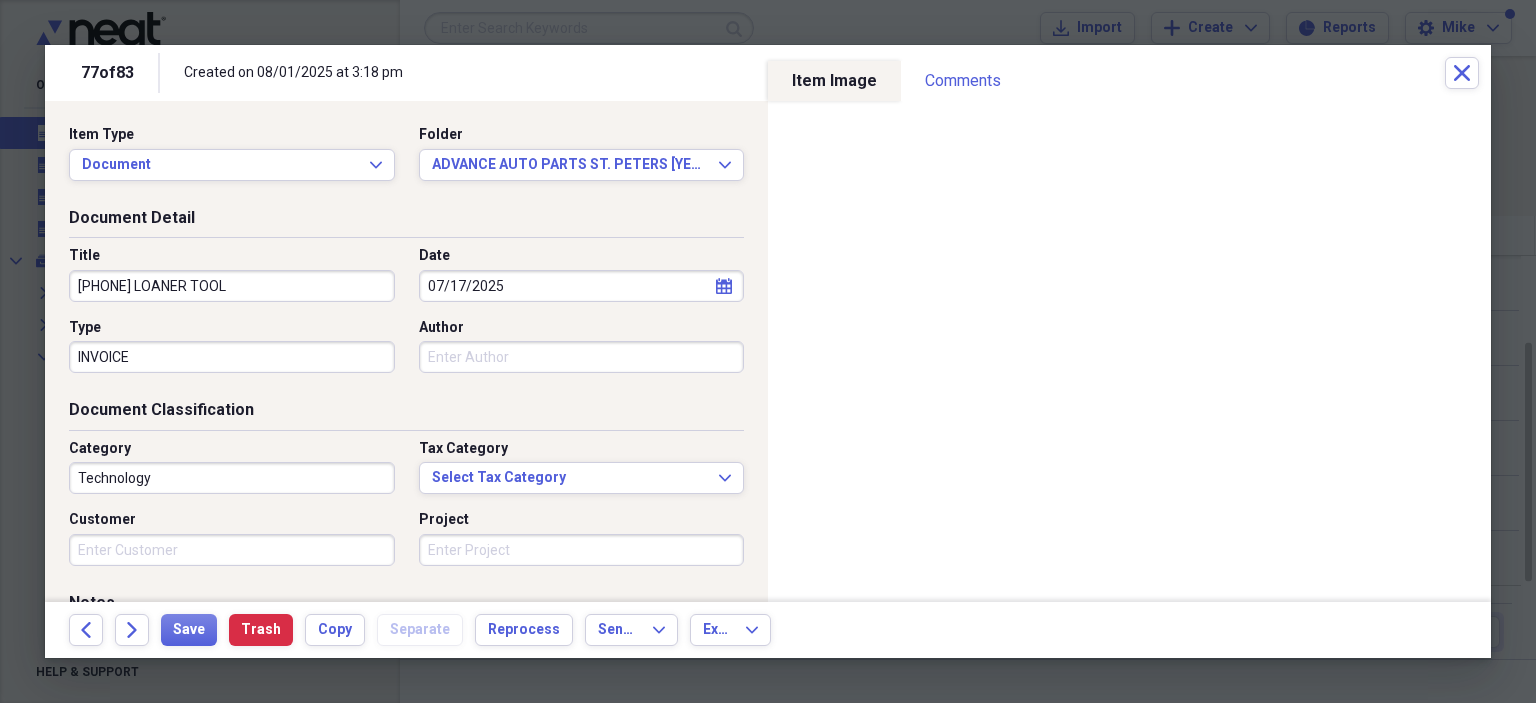 click on "Author" at bounding box center [582, 357] 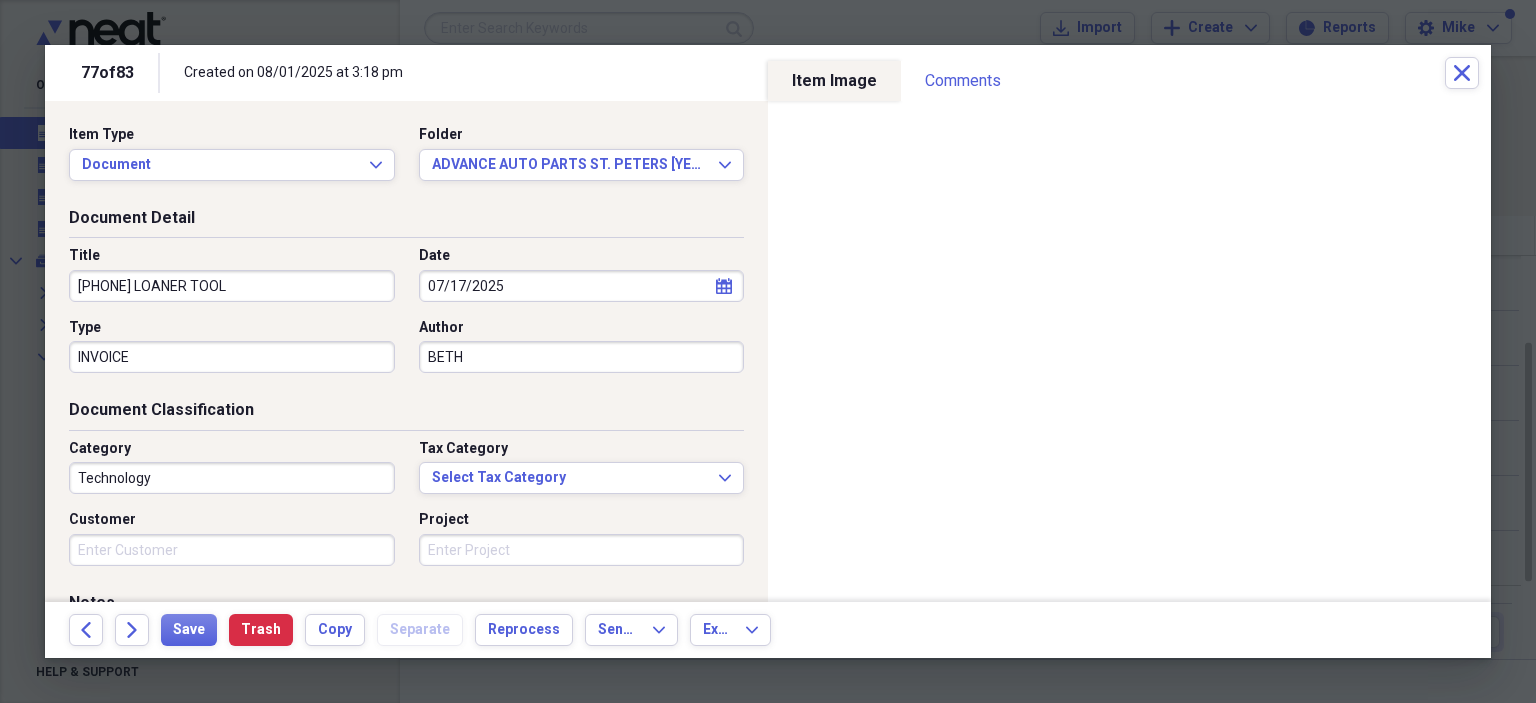 type on "BETH" 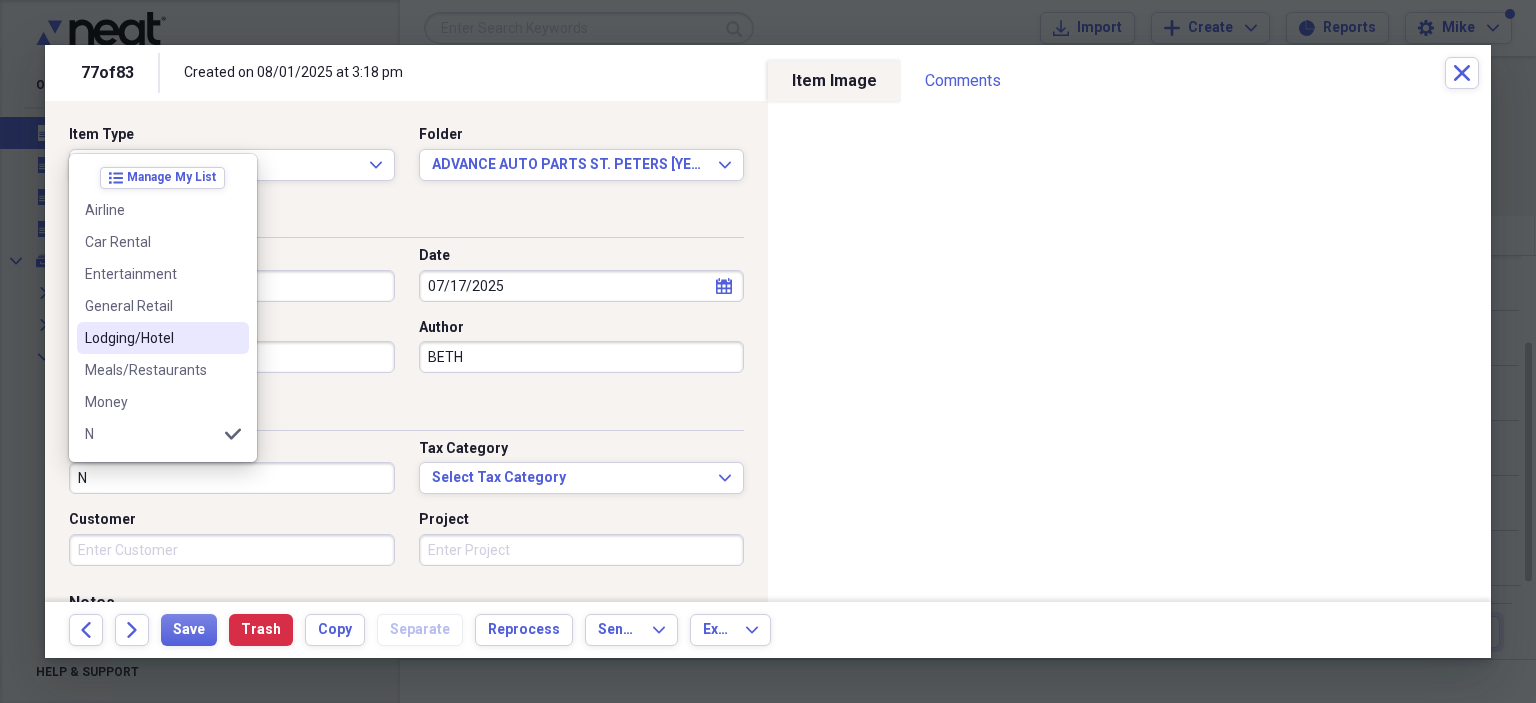 scroll, scrollTop: 100, scrollLeft: 0, axis: vertical 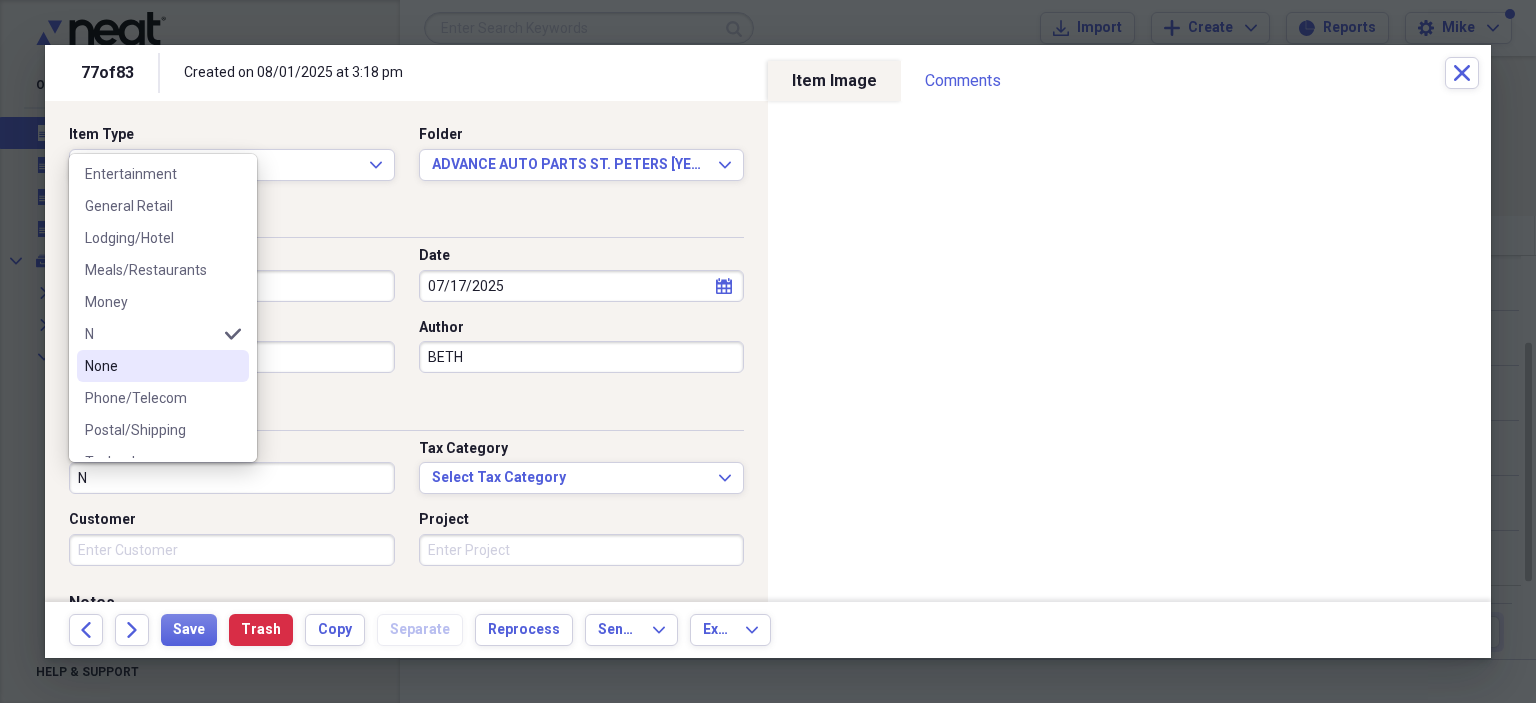 drag, startPoint x: 136, startPoint y: 371, endPoint x: 164, endPoint y: 462, distance: 95.2103 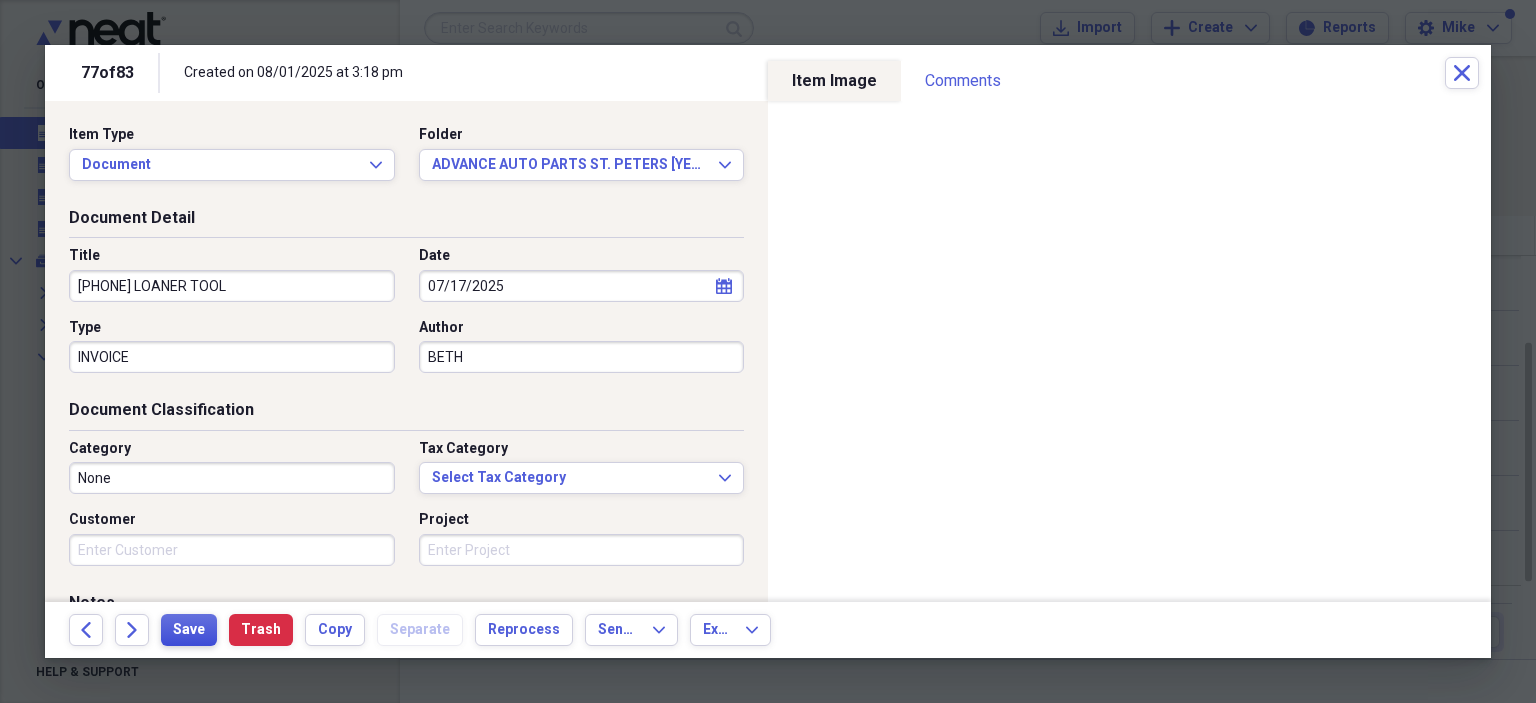 click on "Save" at bounding box center (189, 630) 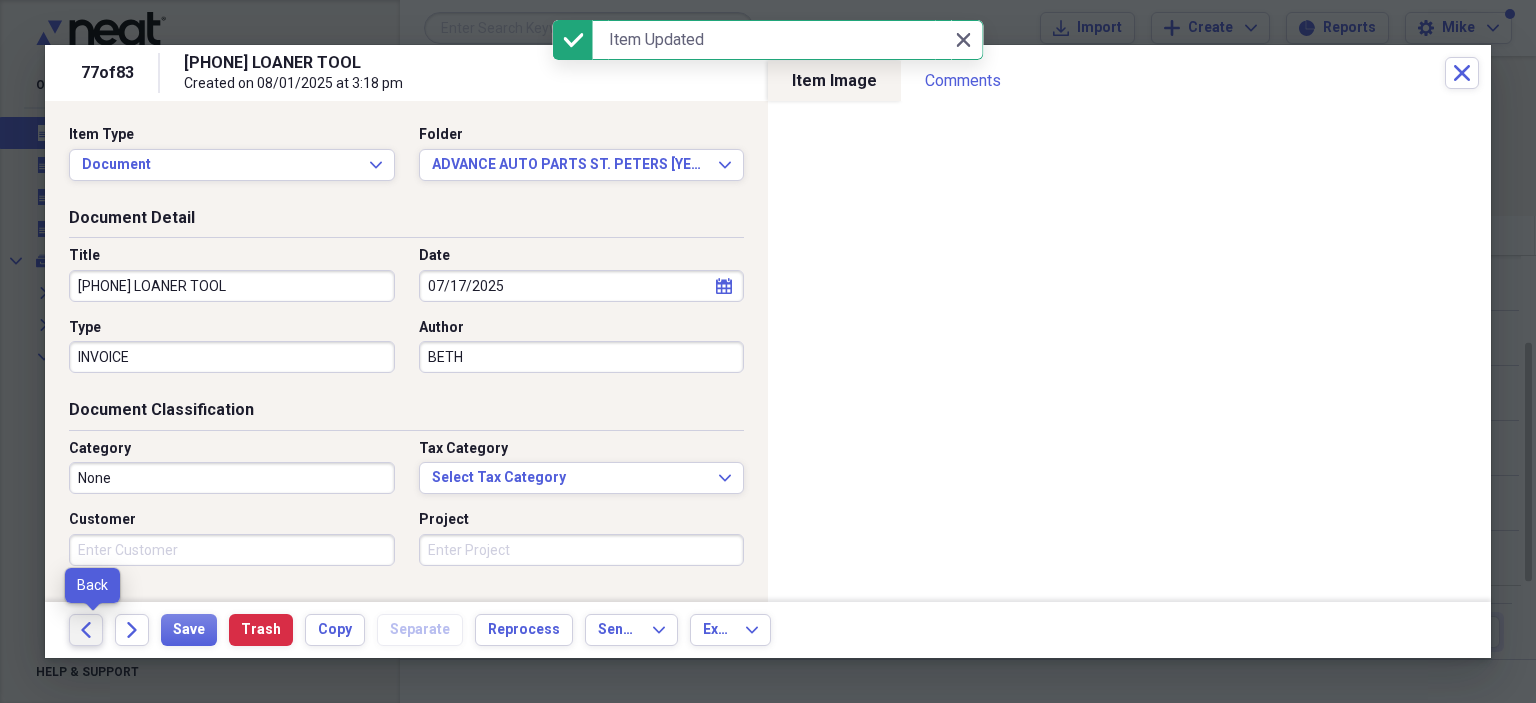 click on "Back" 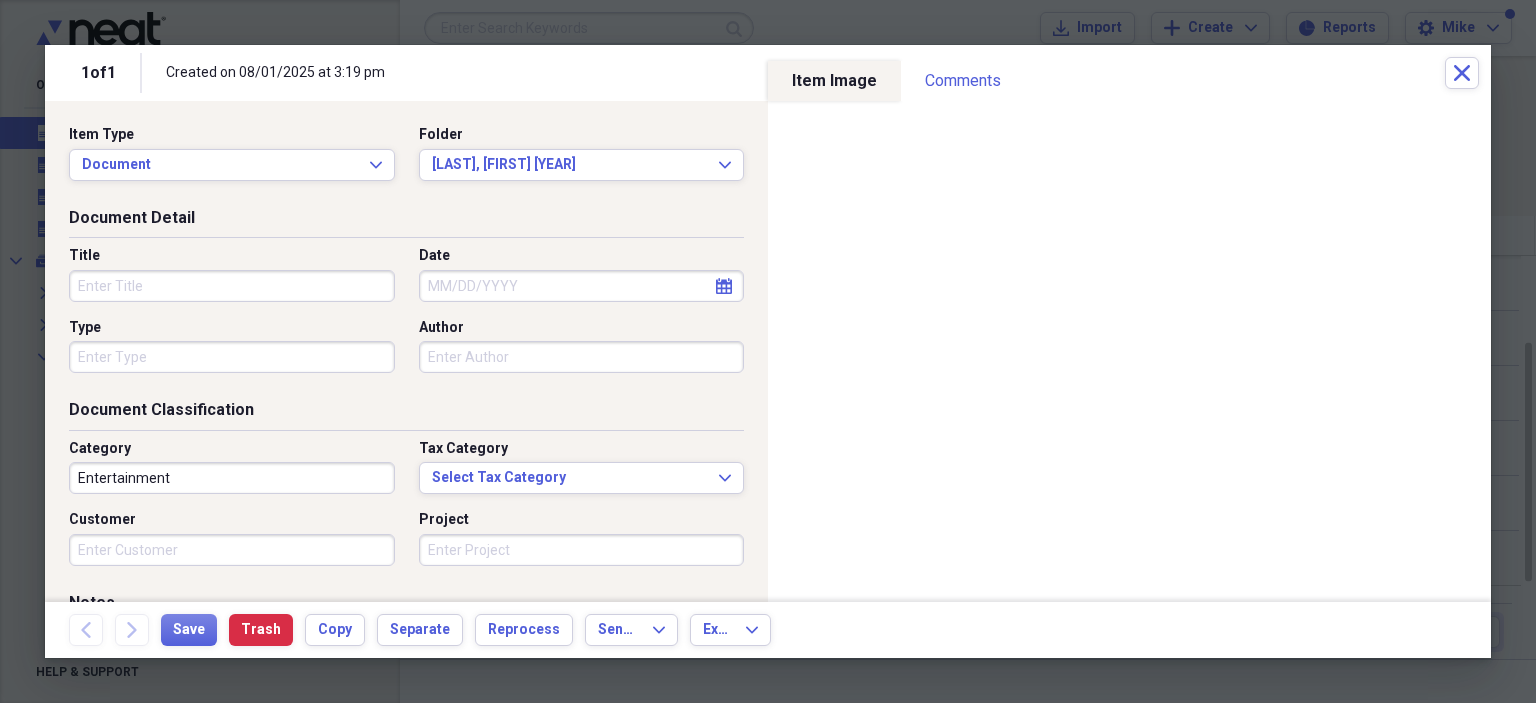 click on "Title" at bounding box center (232, 286) 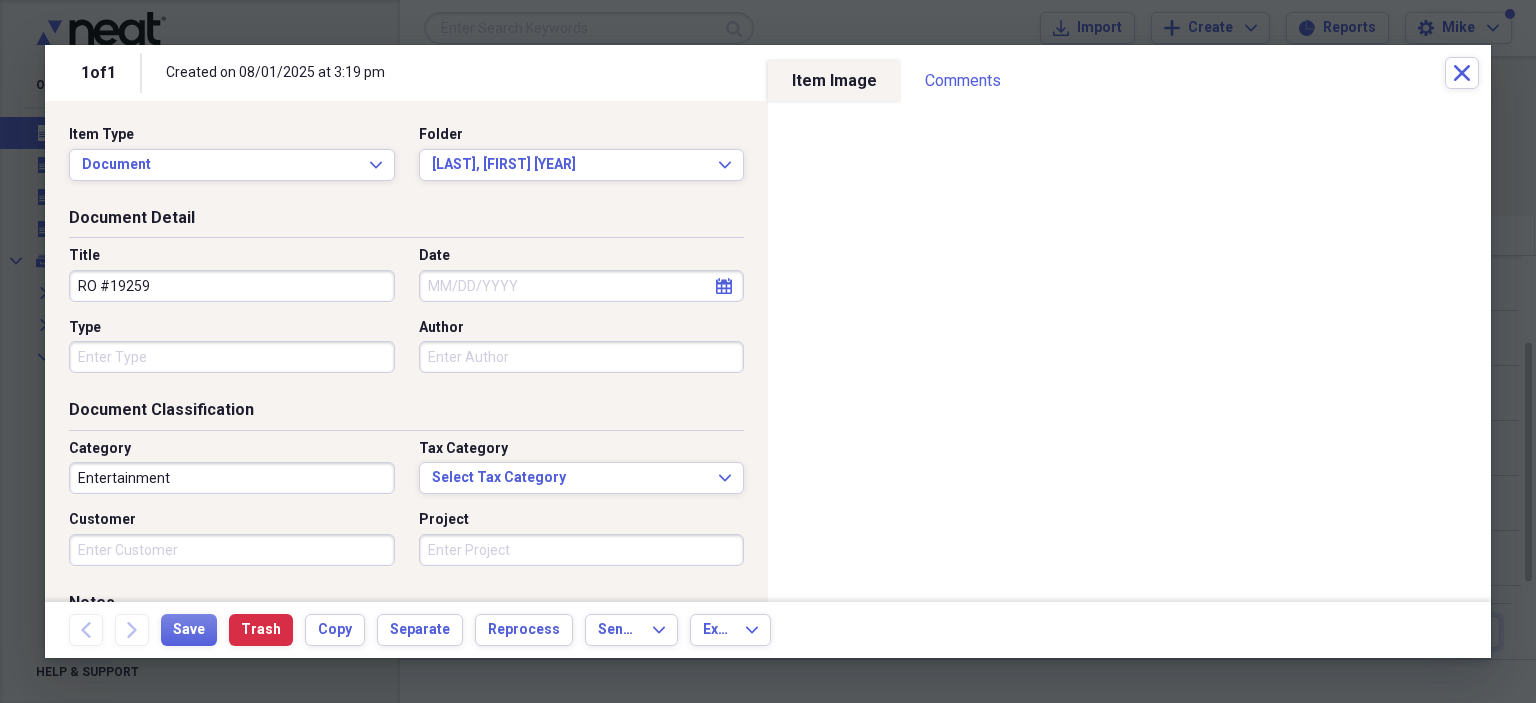 type on "RO #19259" 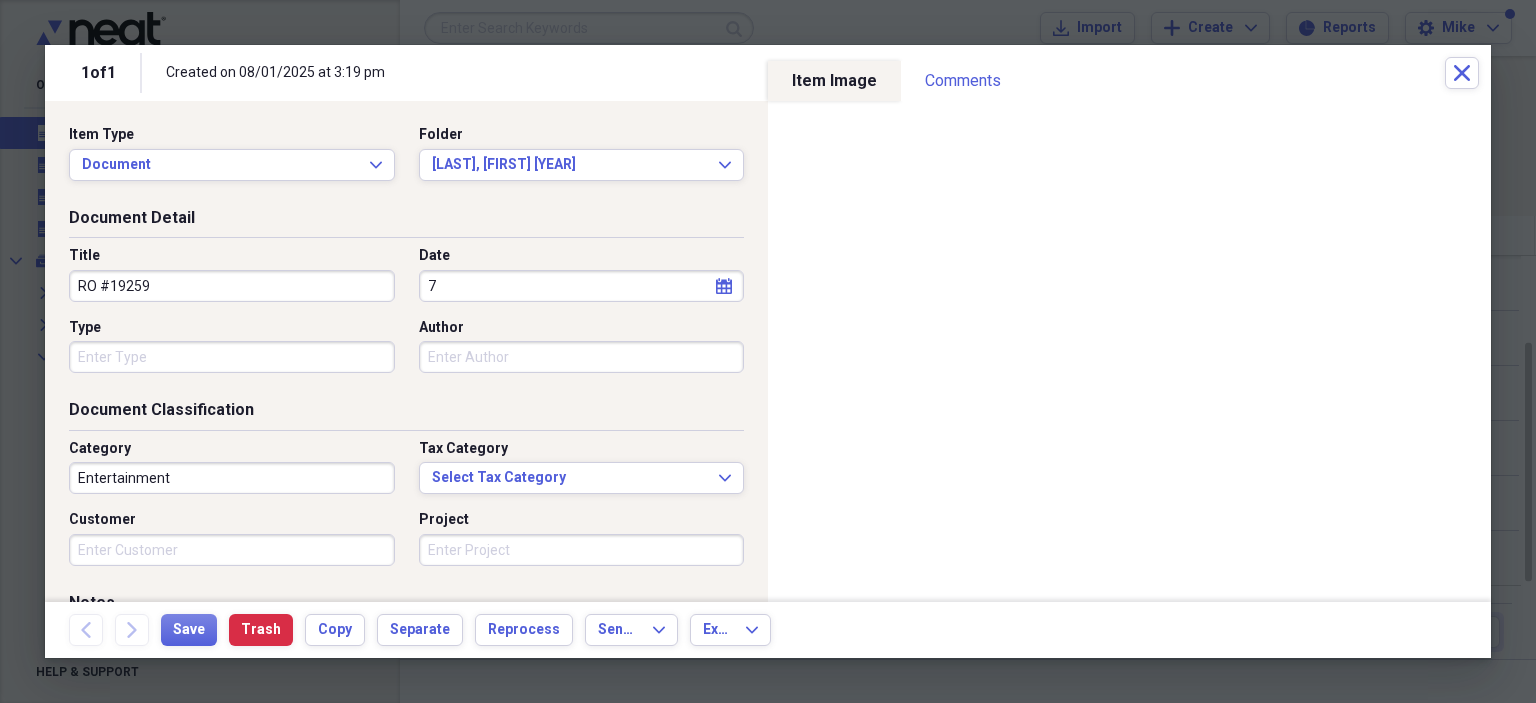 select on "7" 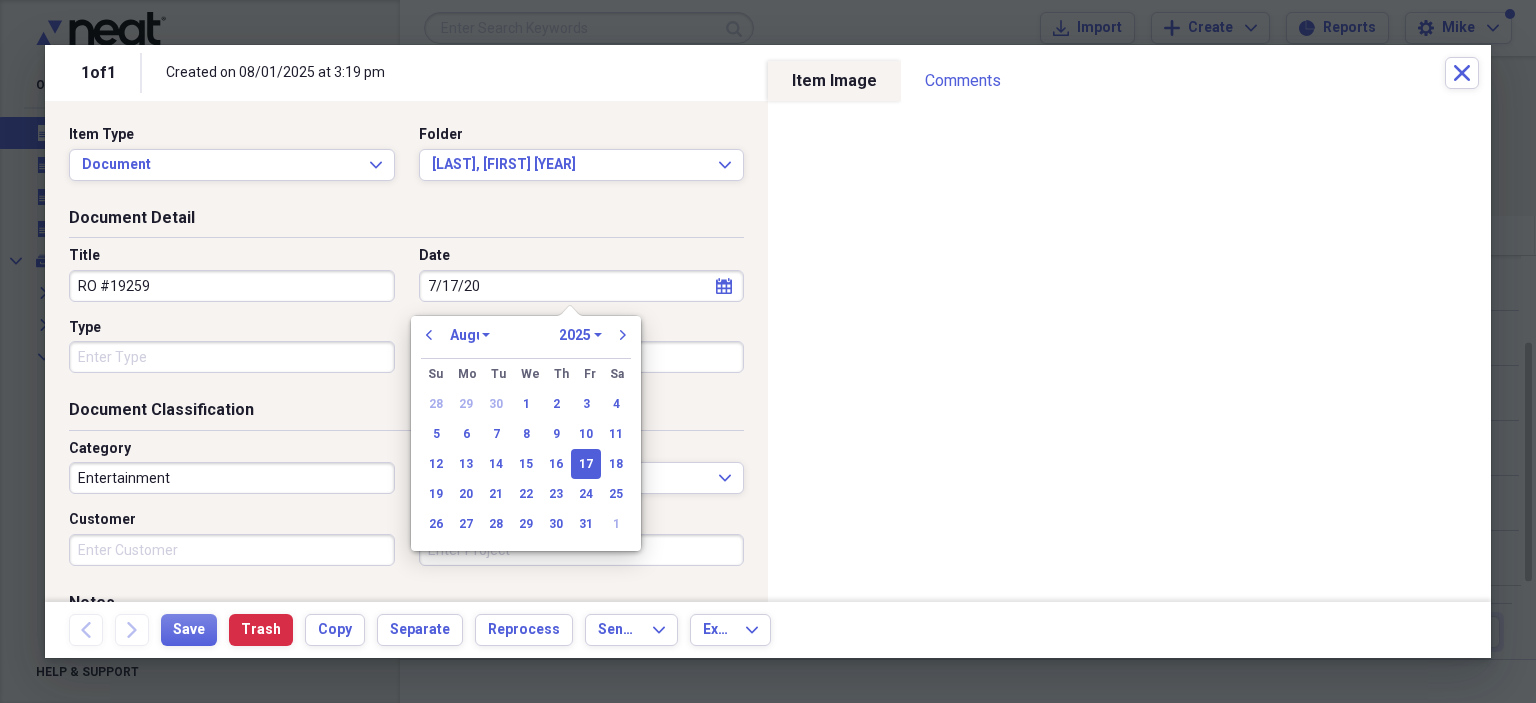 type on "[MM]/[DD]/[YY]" 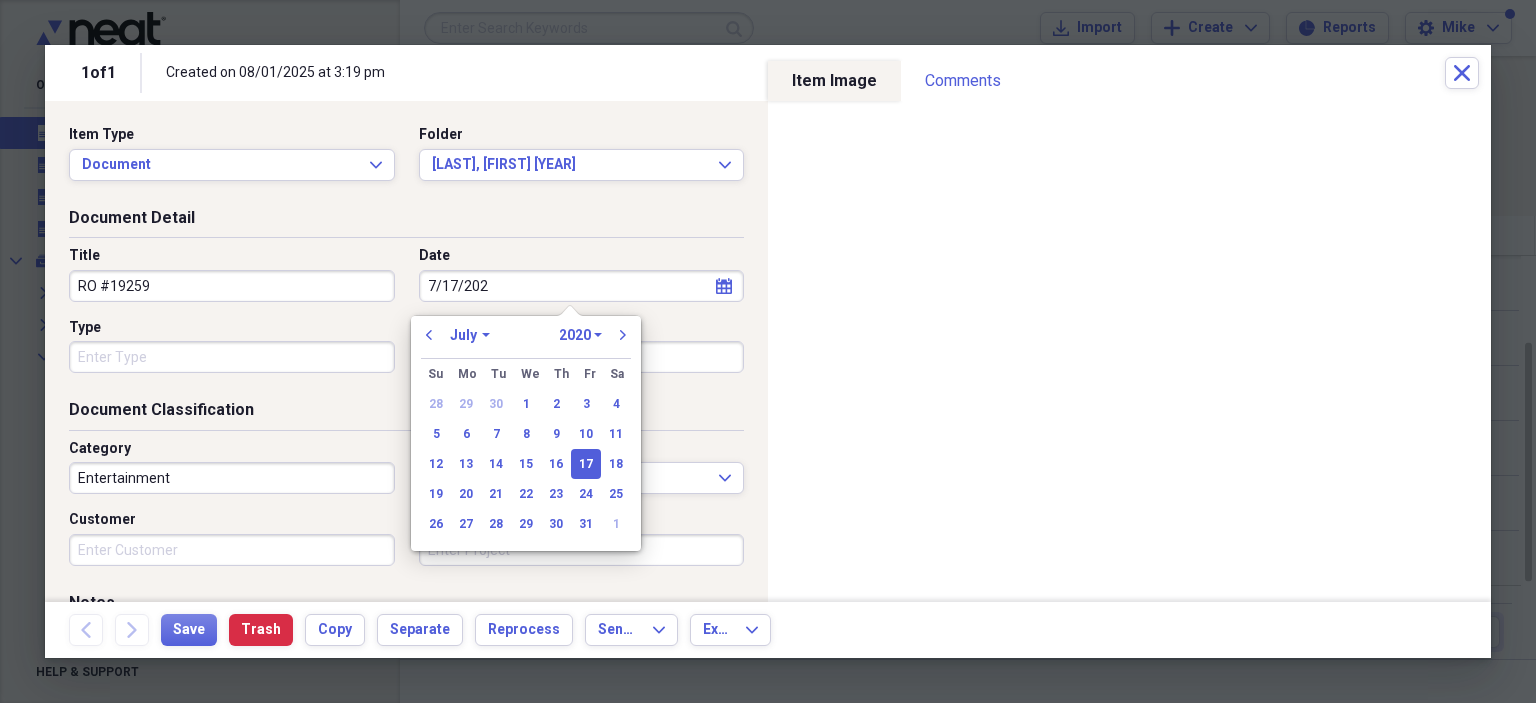 type on "7/17/2025" 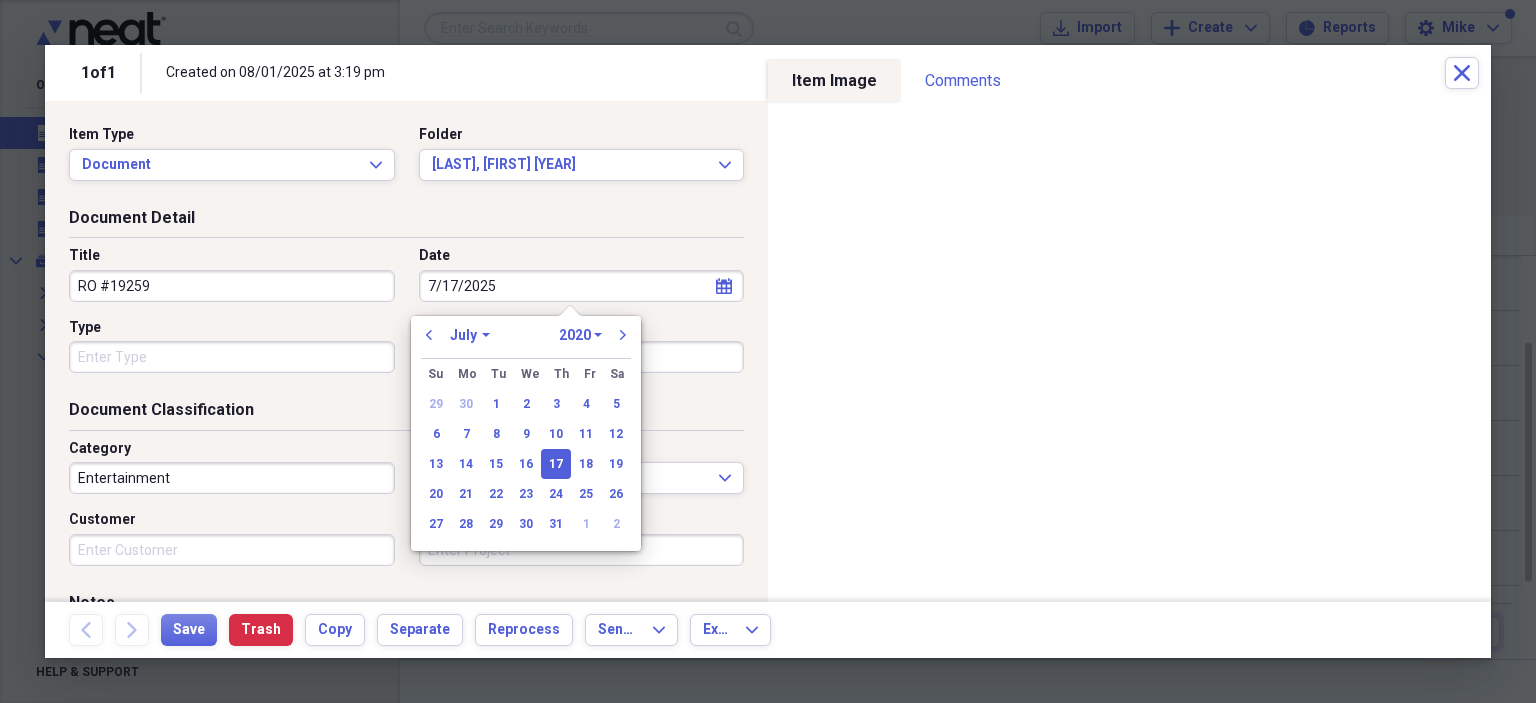 select on "2025" 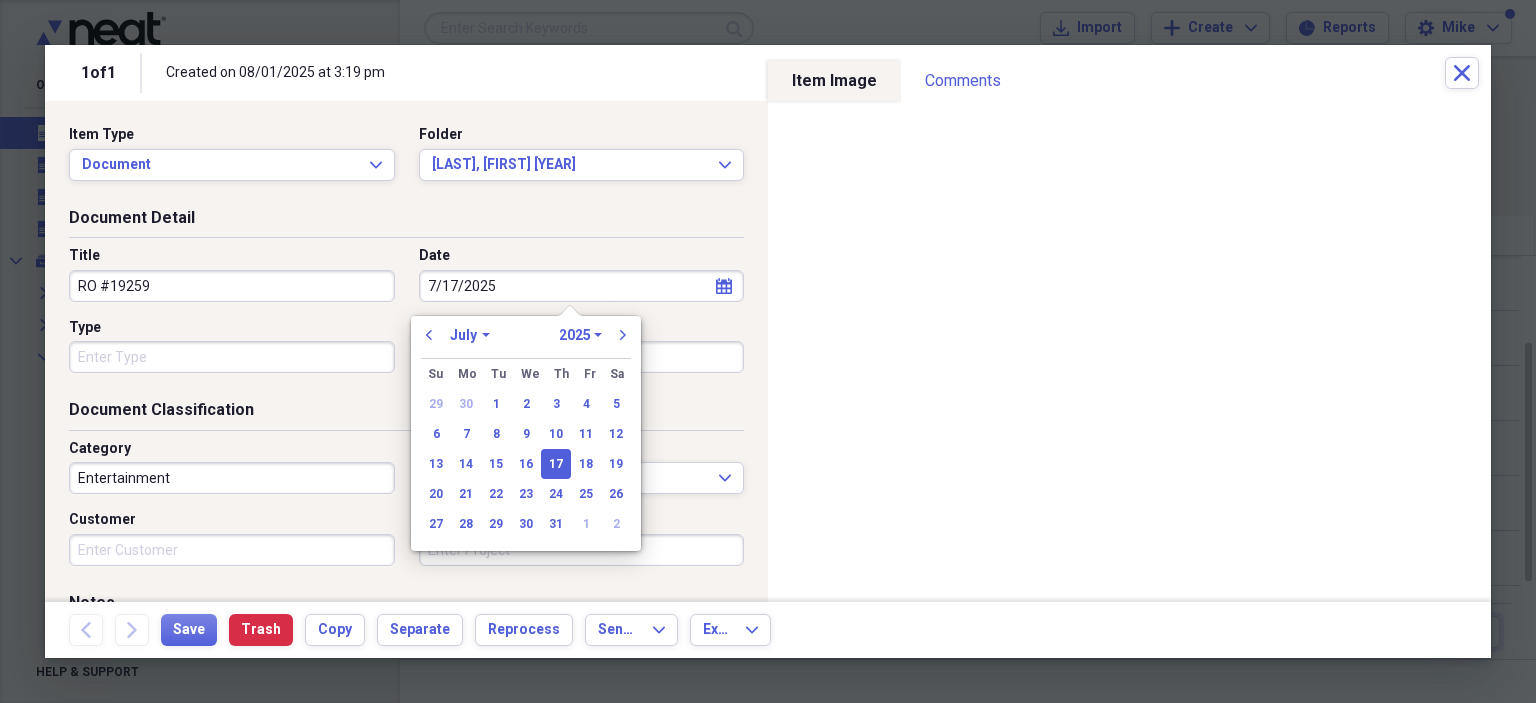 click on "Type" at bounding box center [232, 357] 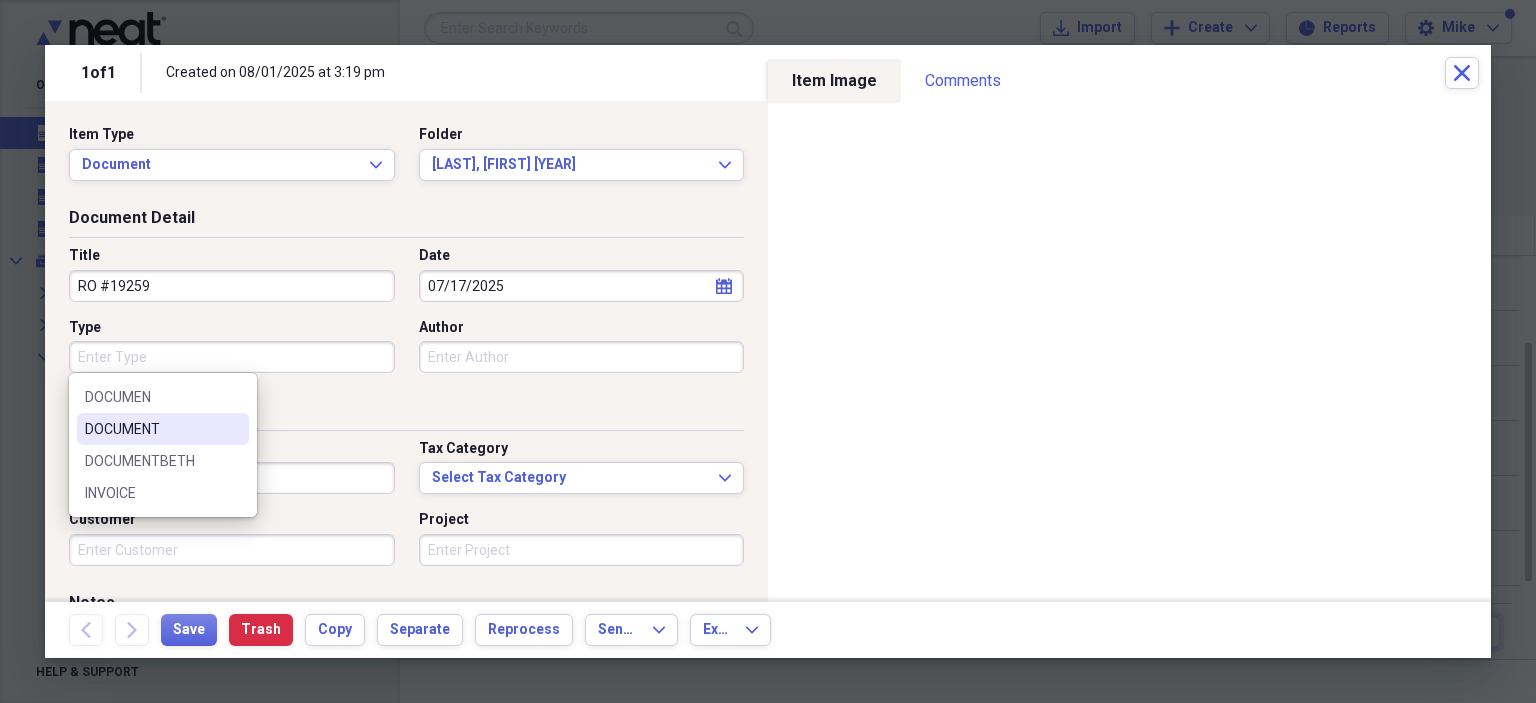click on "DOCUMENT" at bounding box center [151, 429] 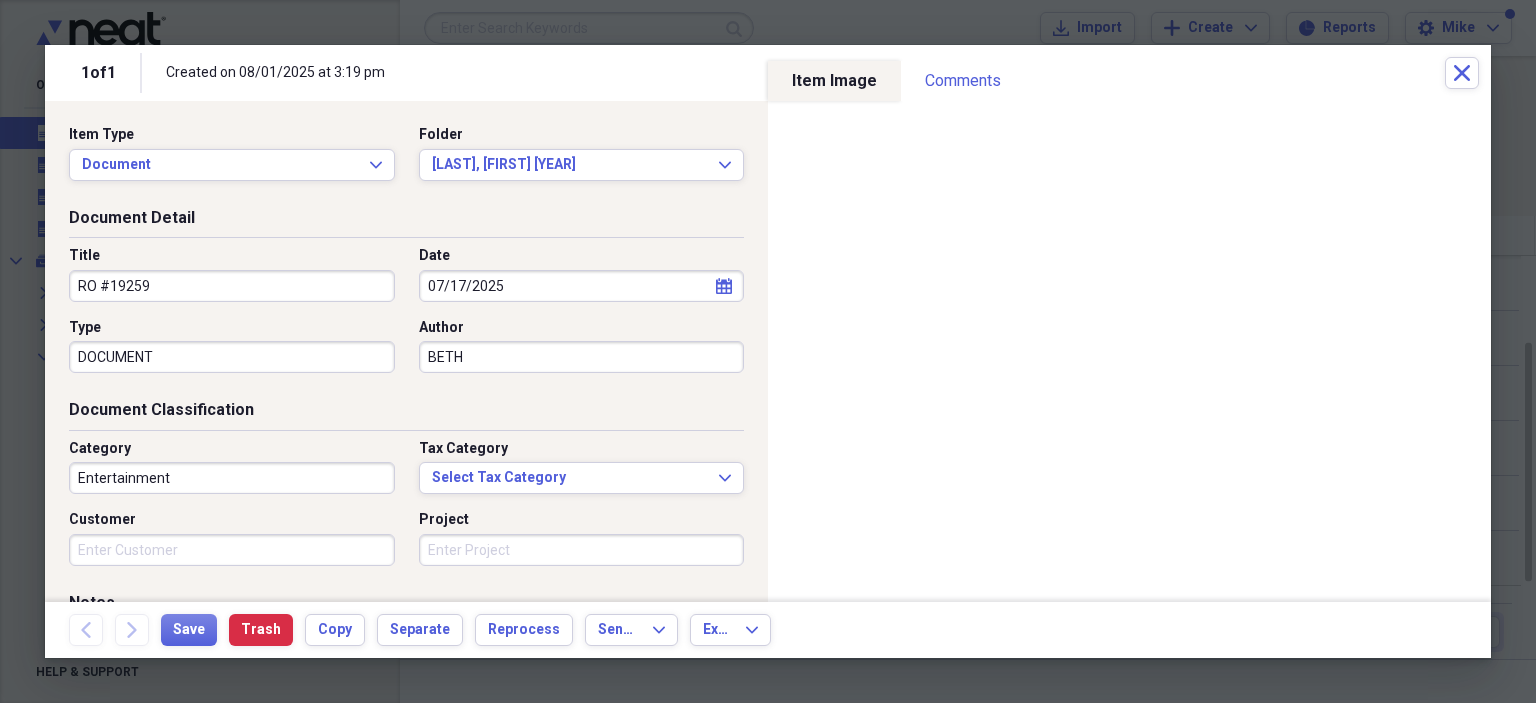 type on "BETH" 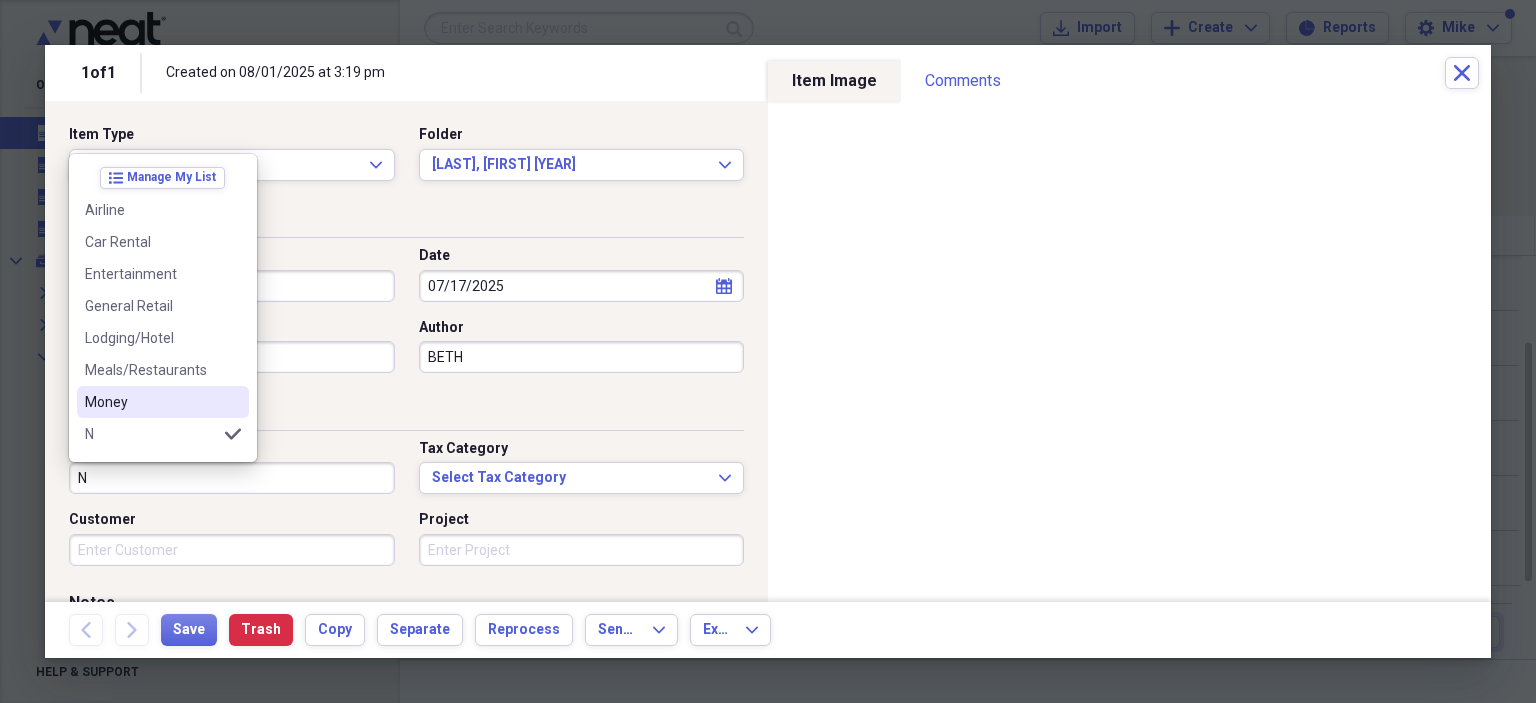 scroll, scrollTop: 100, scrollLeft: 0, axis: vertical 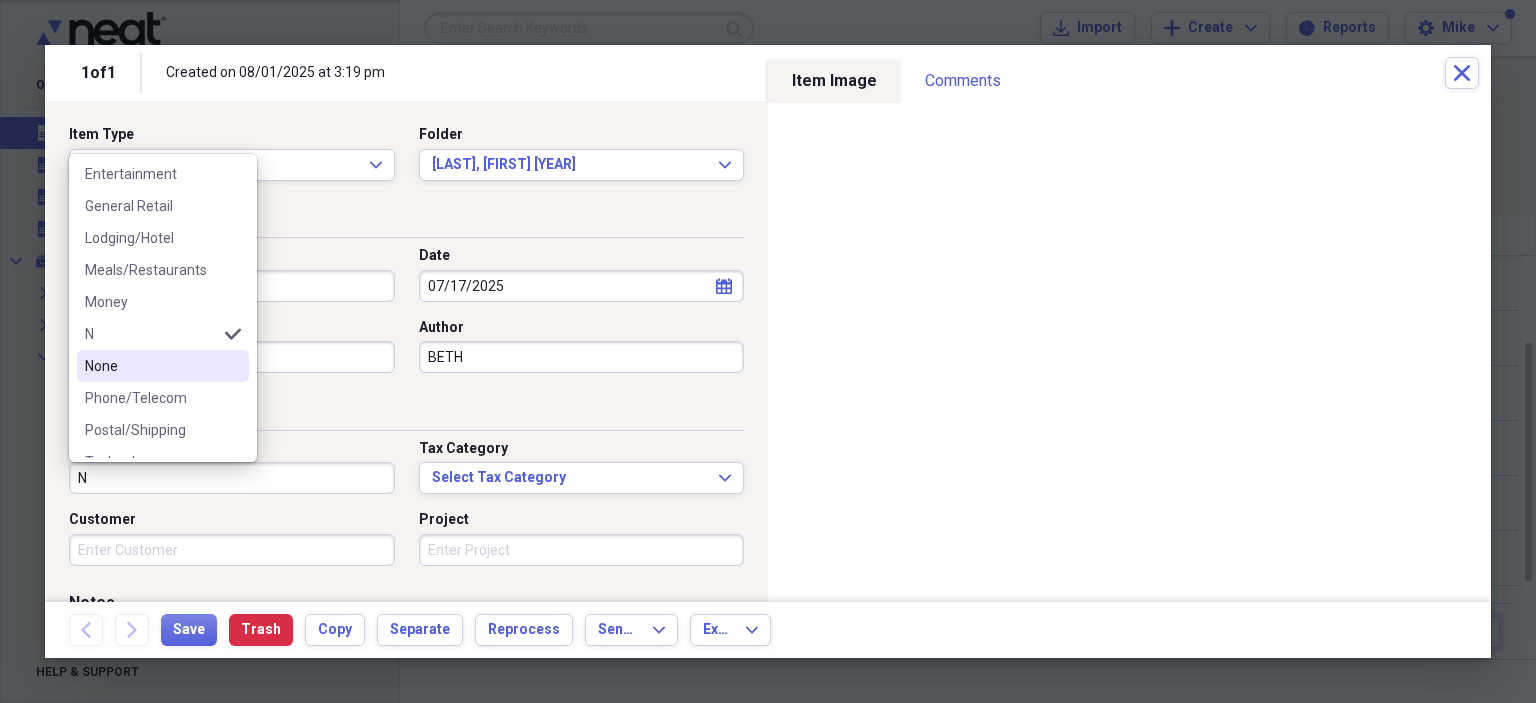 click on "None" at bounding box center (151, 366) 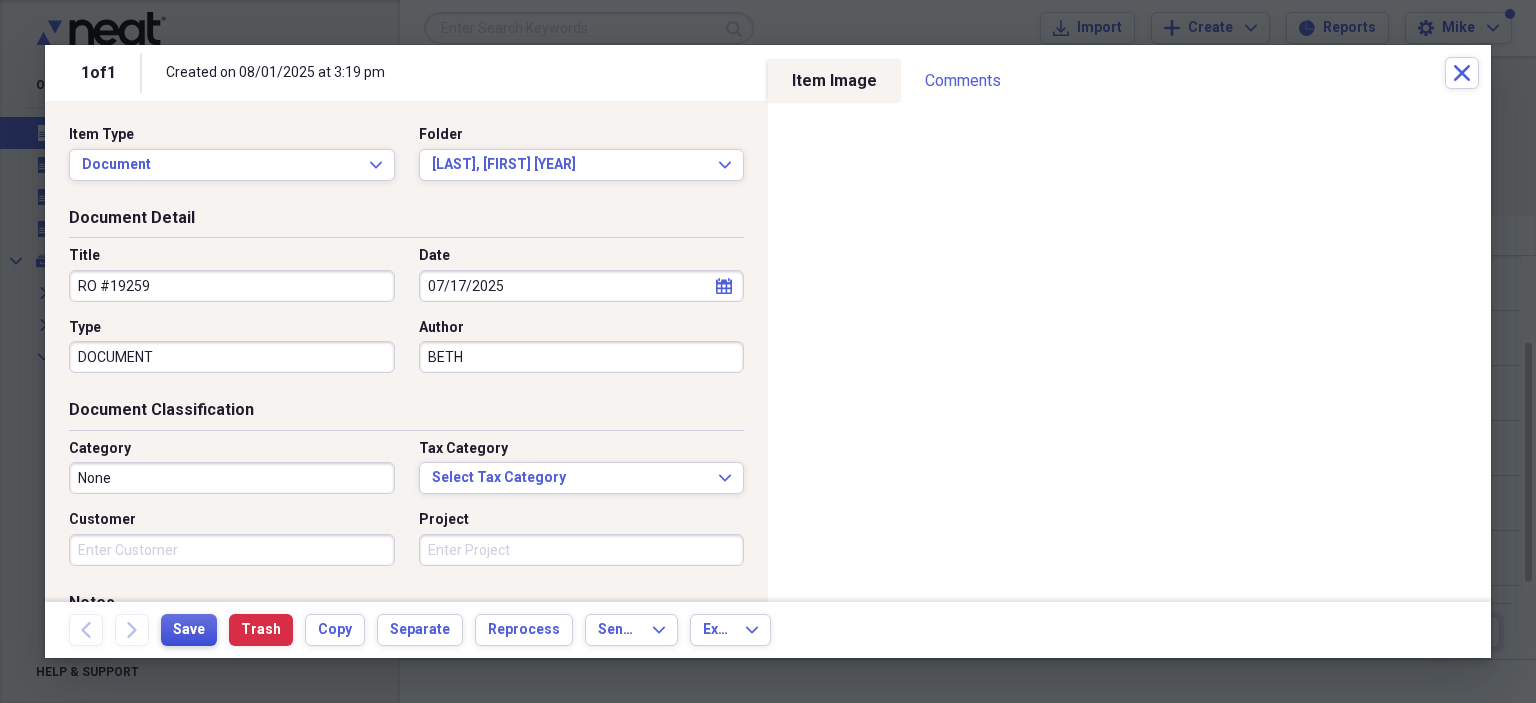click on "Save" at bounding box center (189, 630) 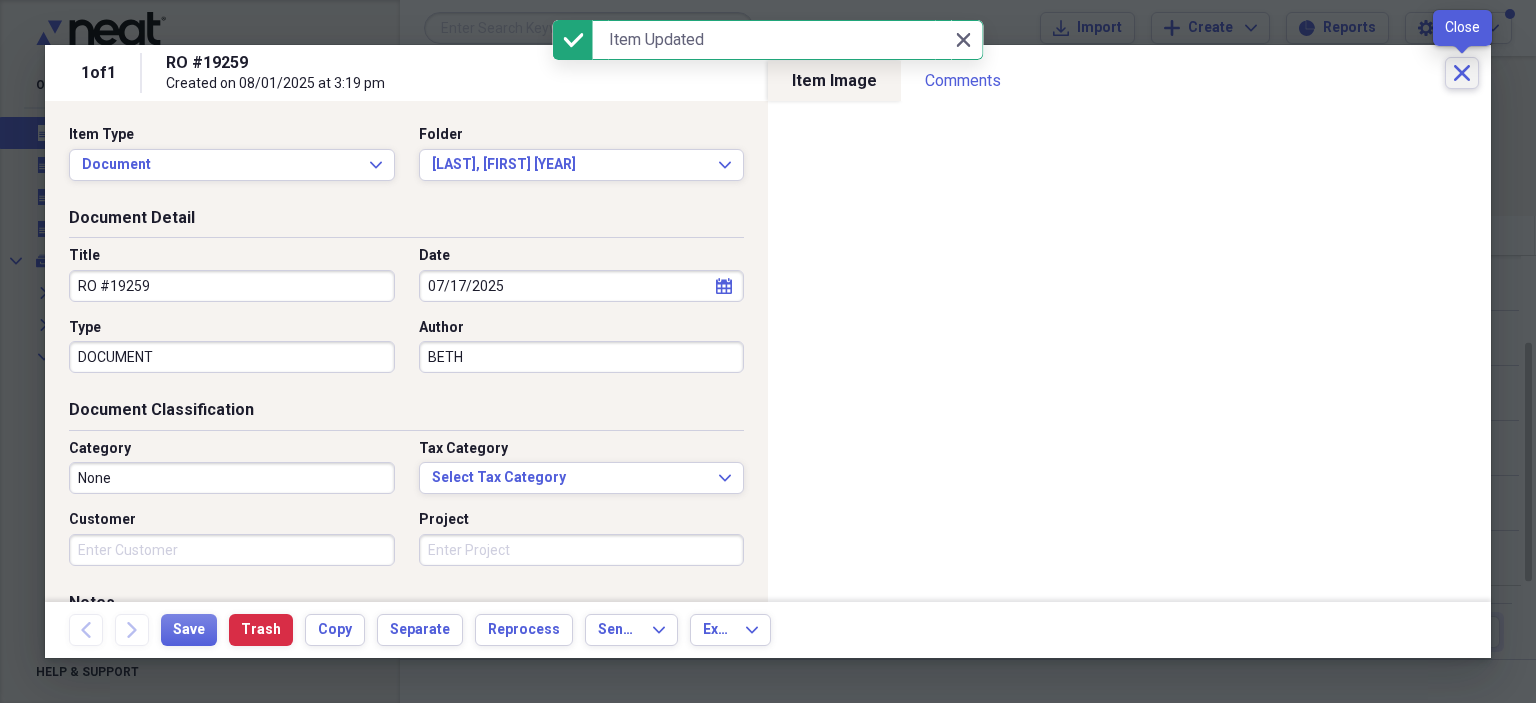 click on "Close" at bounding box center (1462, 73) 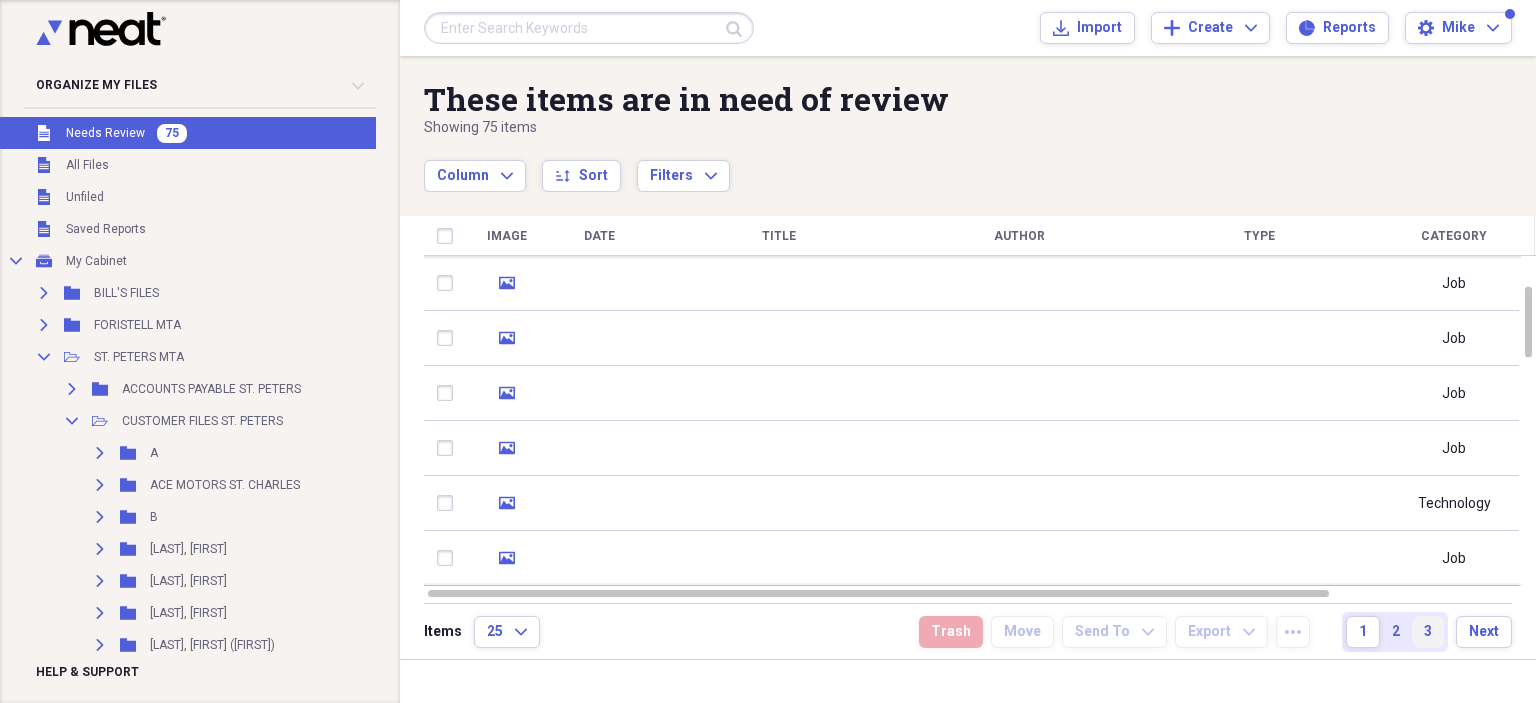 click on "3" at bounding box center (1428, 632) 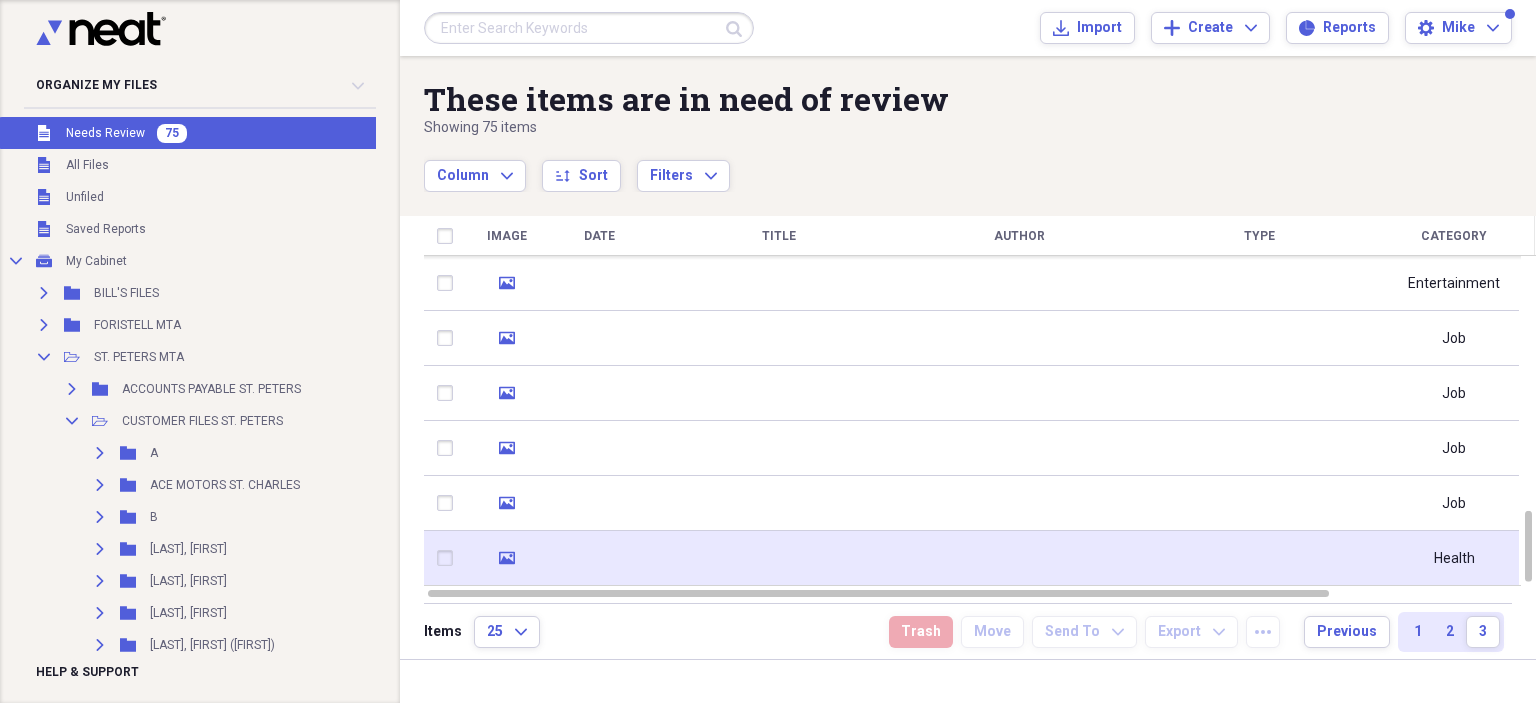 click at bounding box center (599, 558) 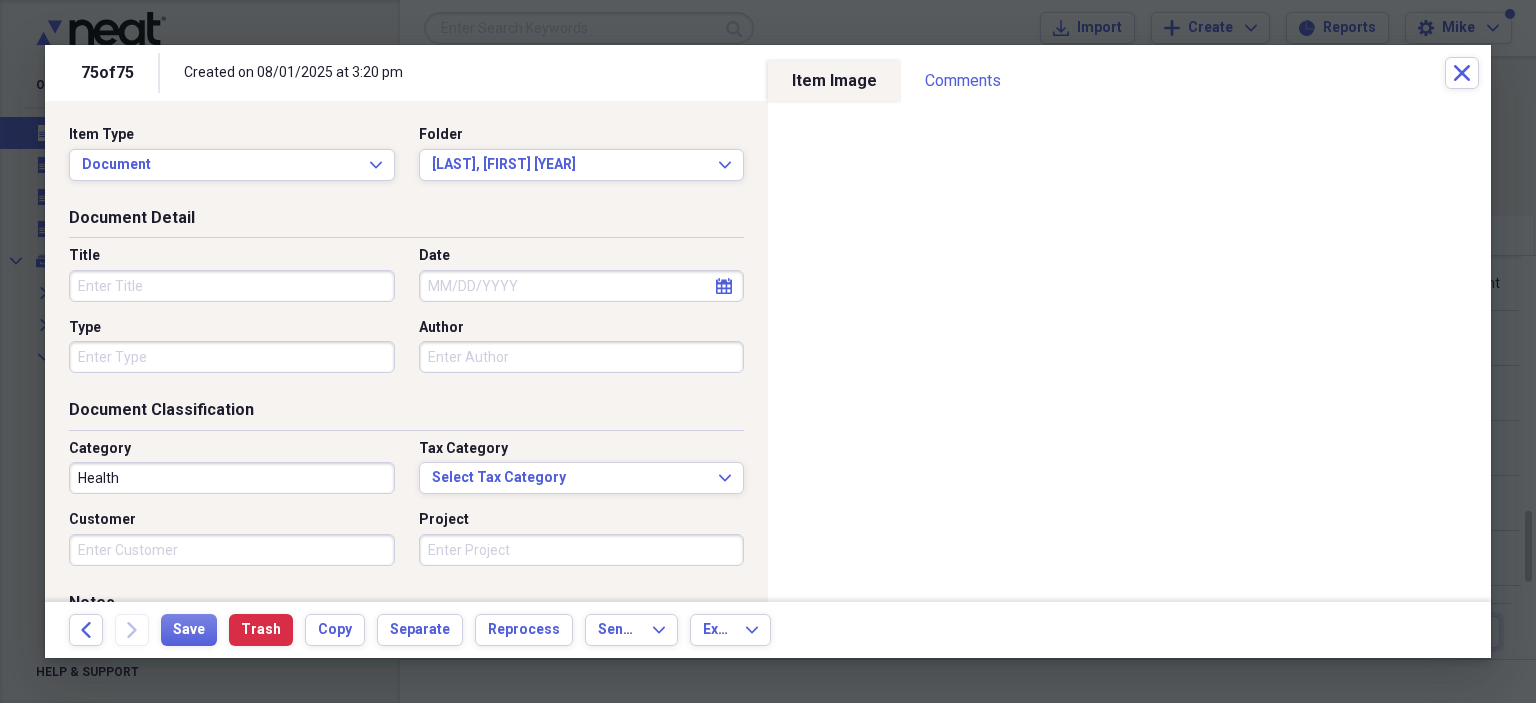click on "Title" at bounding box center [232, 286] 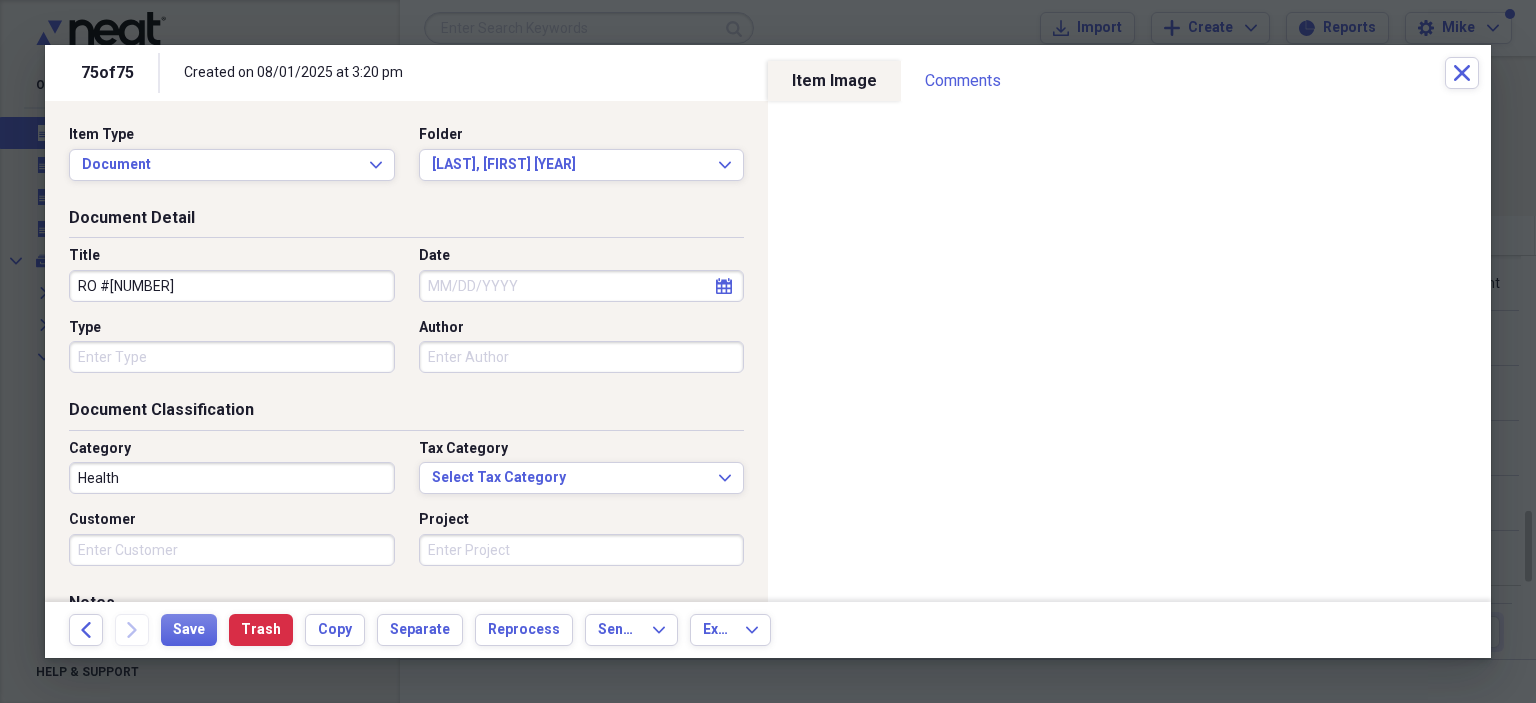 type on "RO #19249" 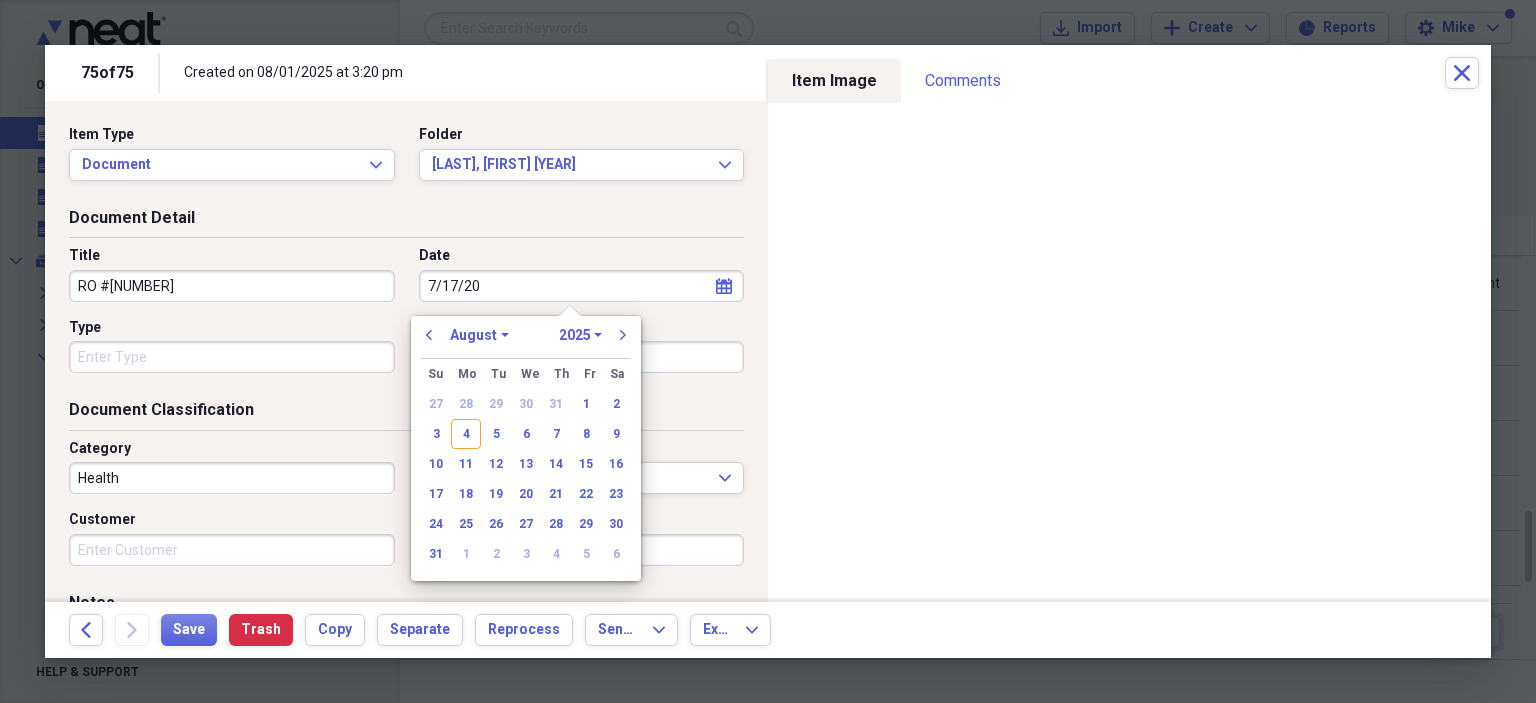 type on "7/17/202" 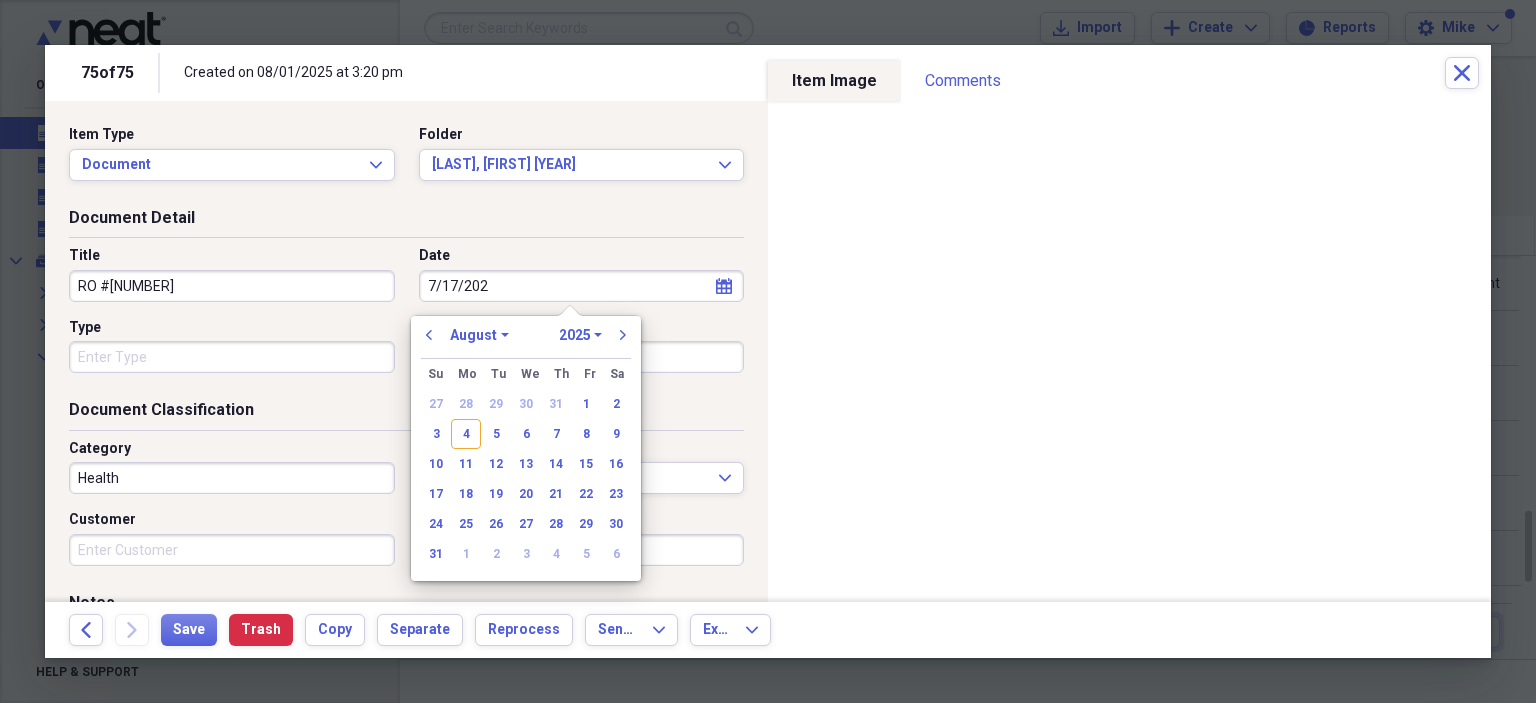 select on "6" 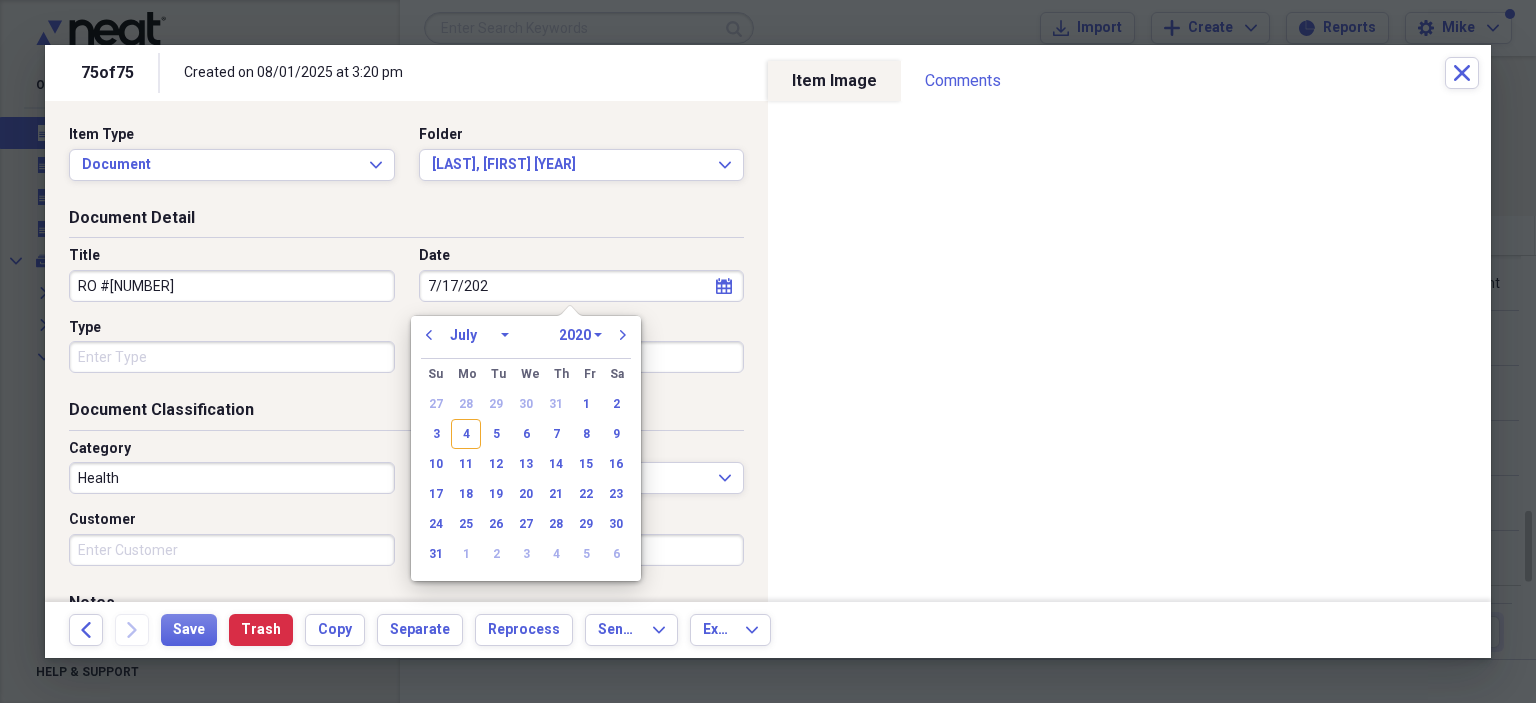 type on "7/17/2025" 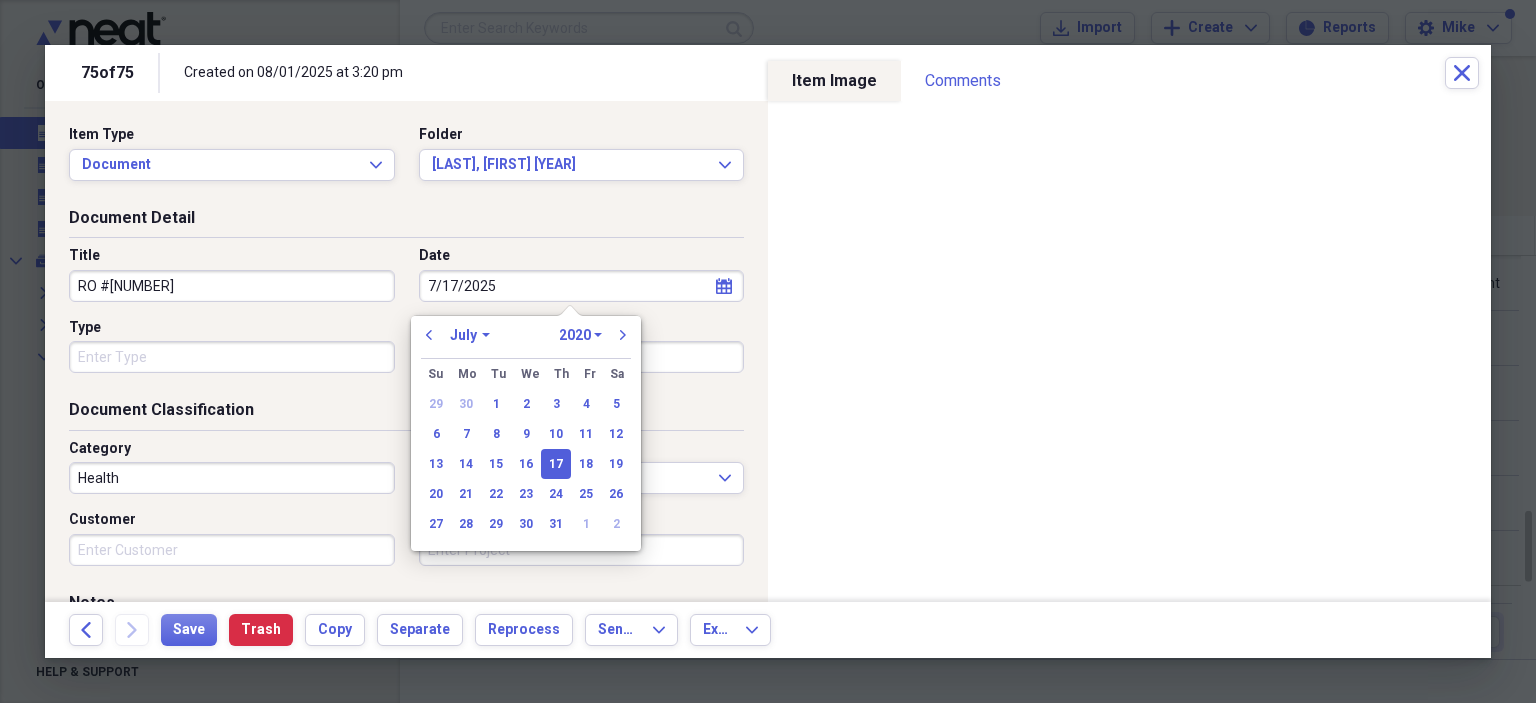 select on "2025" 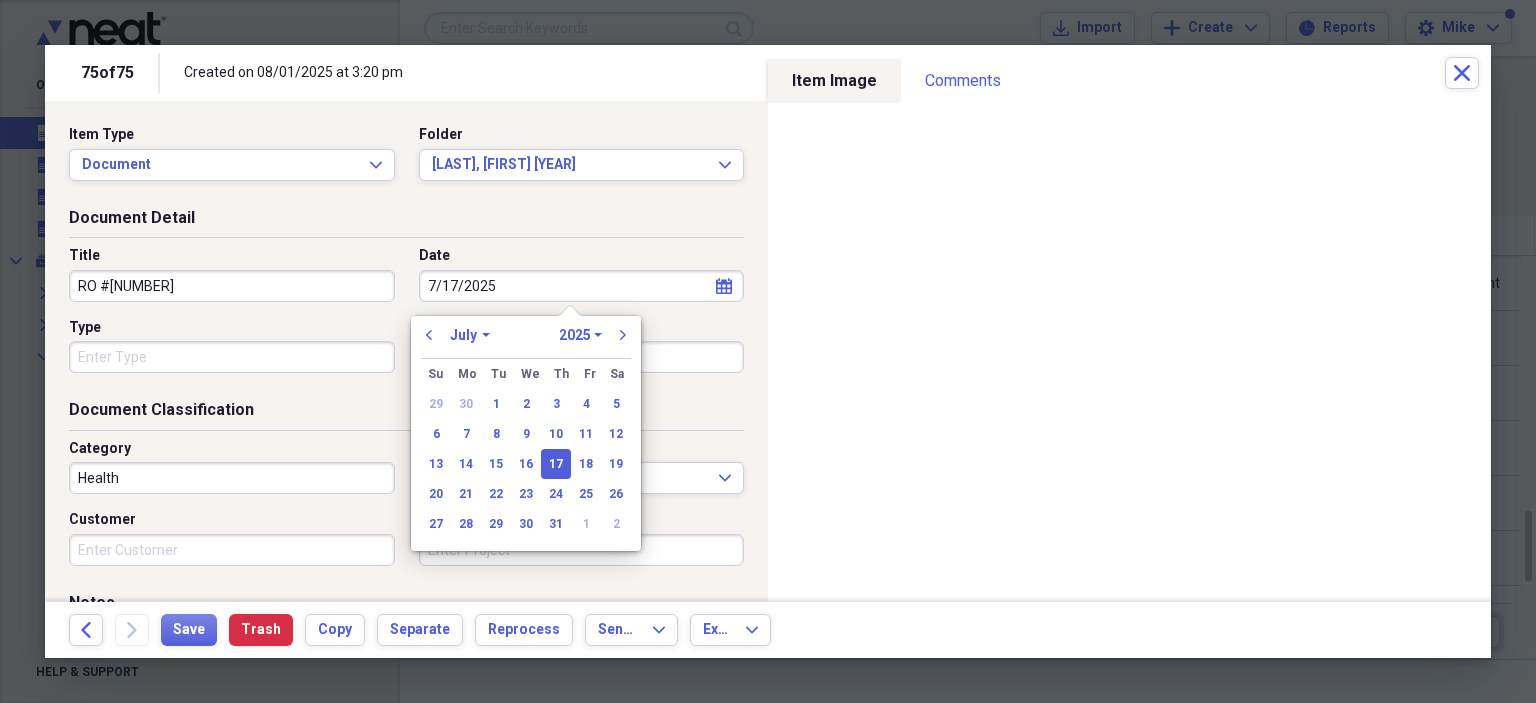 click on "Type" at bounding box center [232, 357] 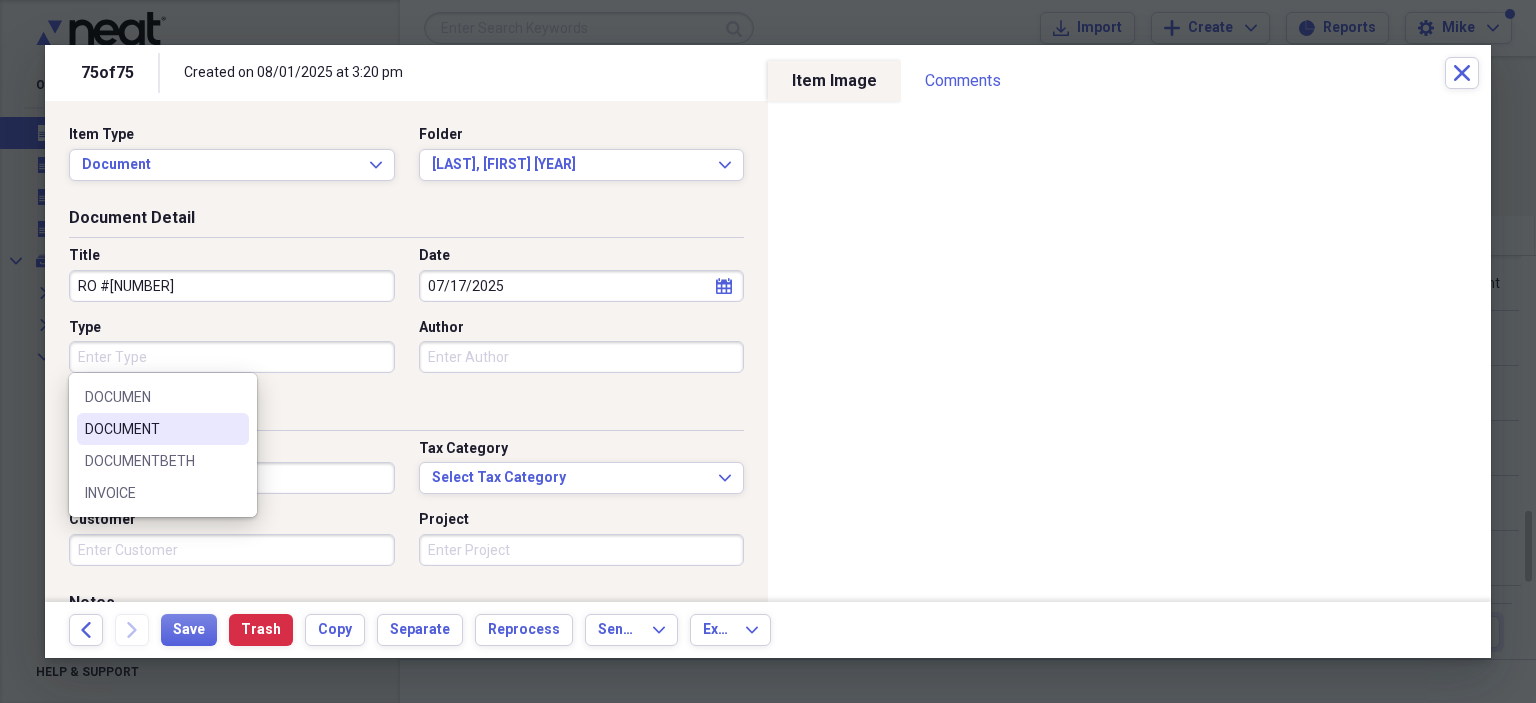 click on "DOCUMENT" at bounding box center [151, 429] 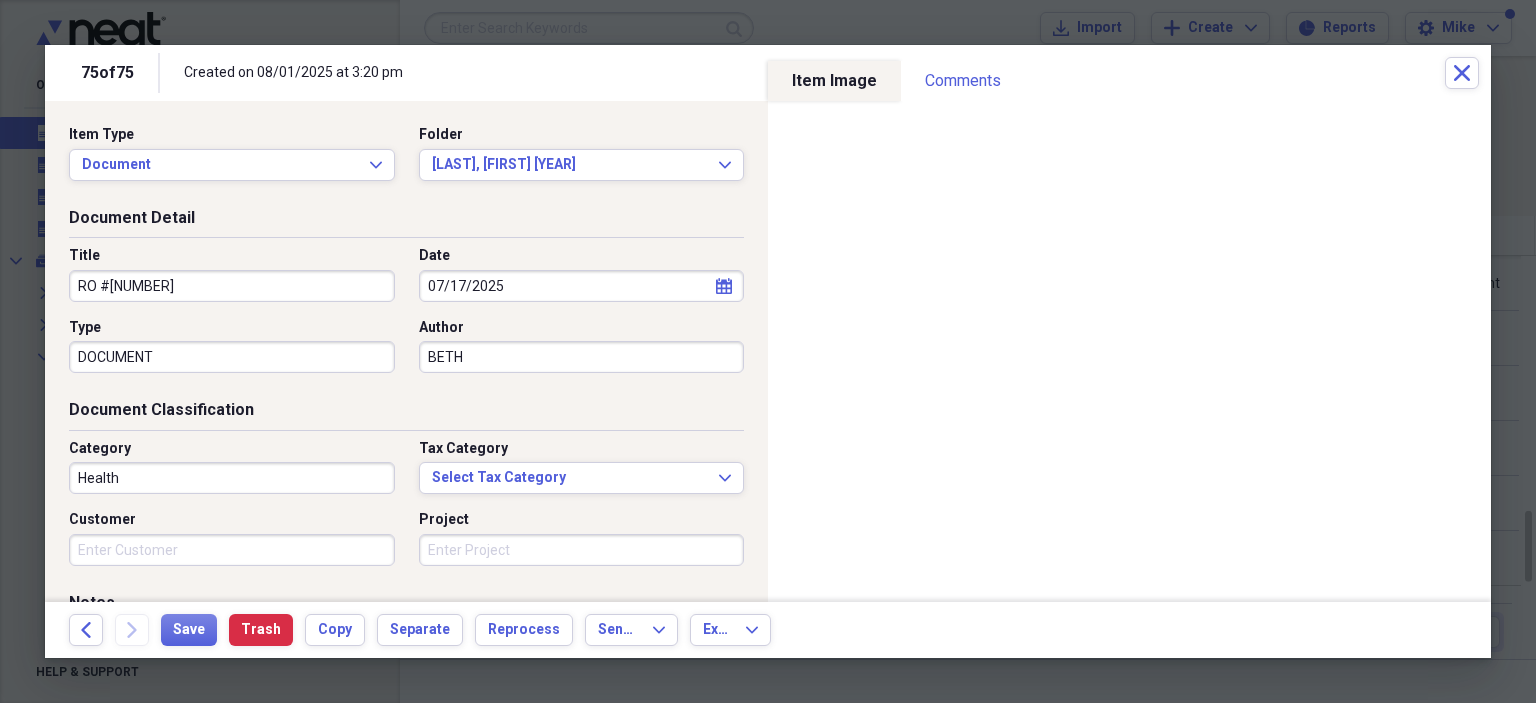 type on "BETH" 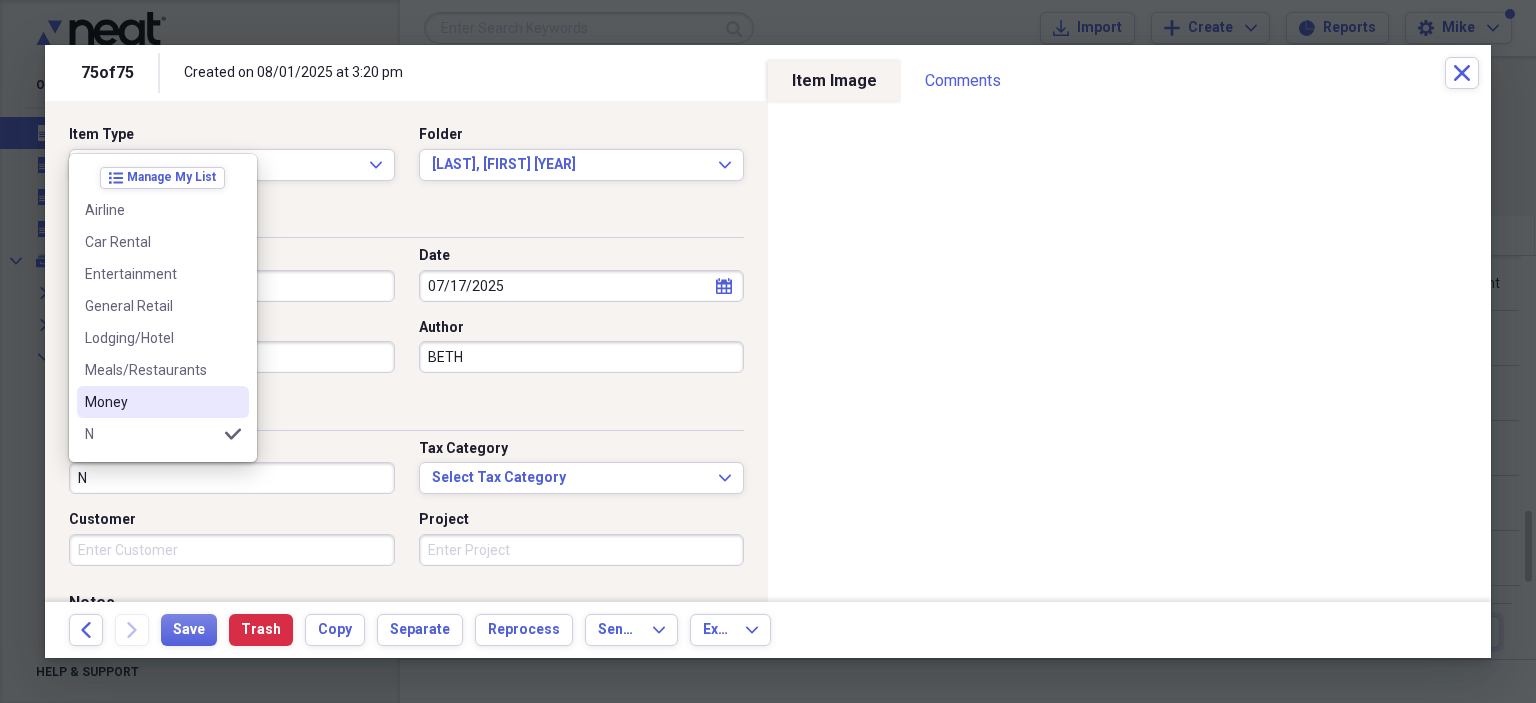 scroll, scrollTop: 100, scrollLeft: 0, axis: vertical 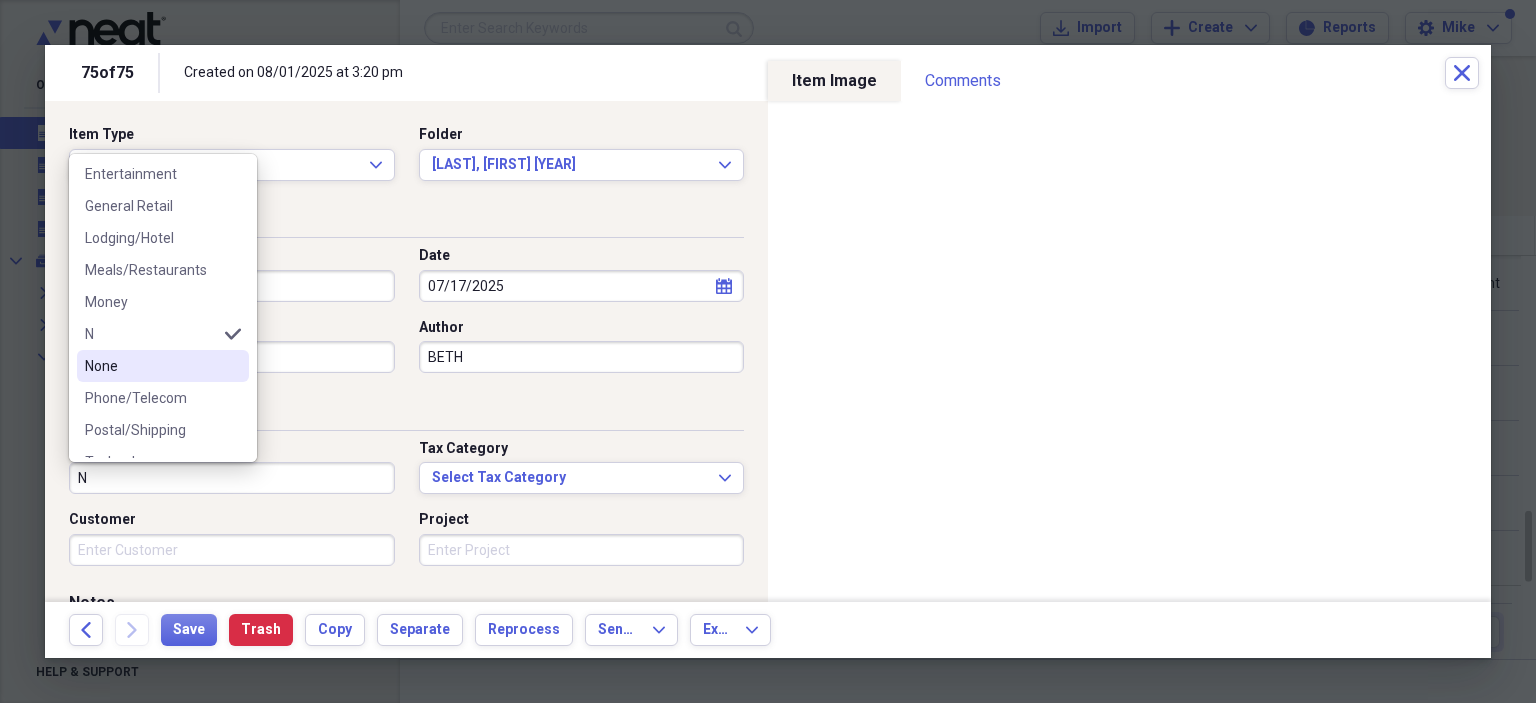 click on "None" at bounding box center (151, 366) 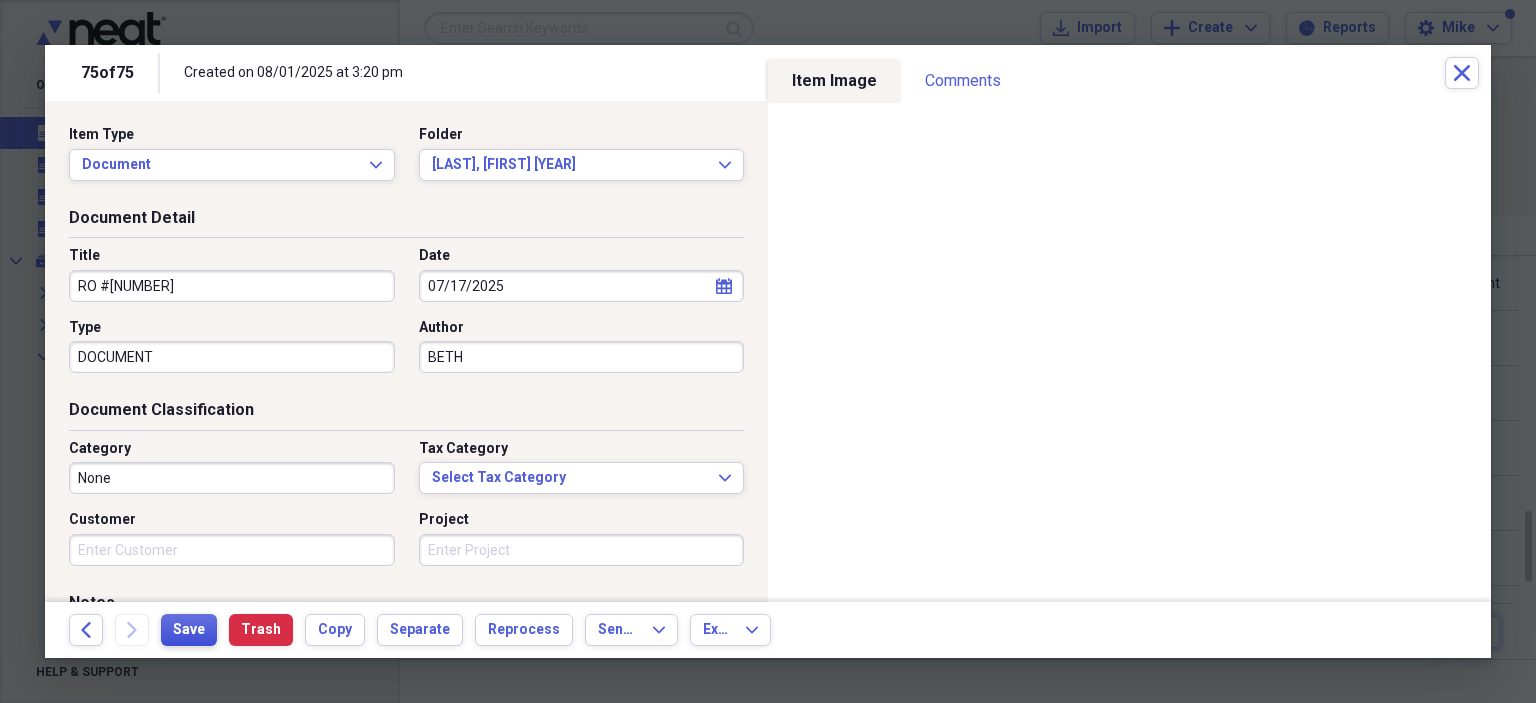 click on "Save" at bounding box center [189, 630] 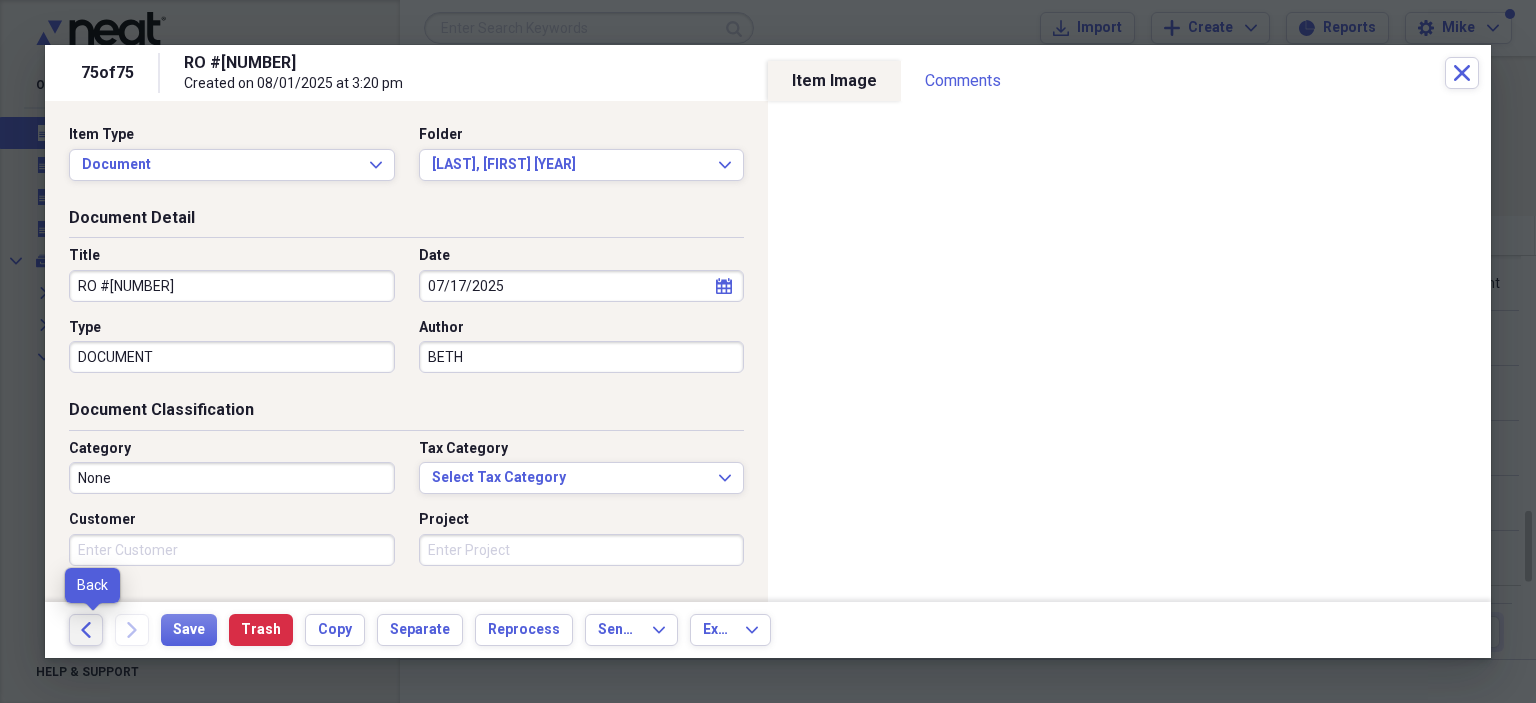 click on "Back" at bounding box center (86, 630) 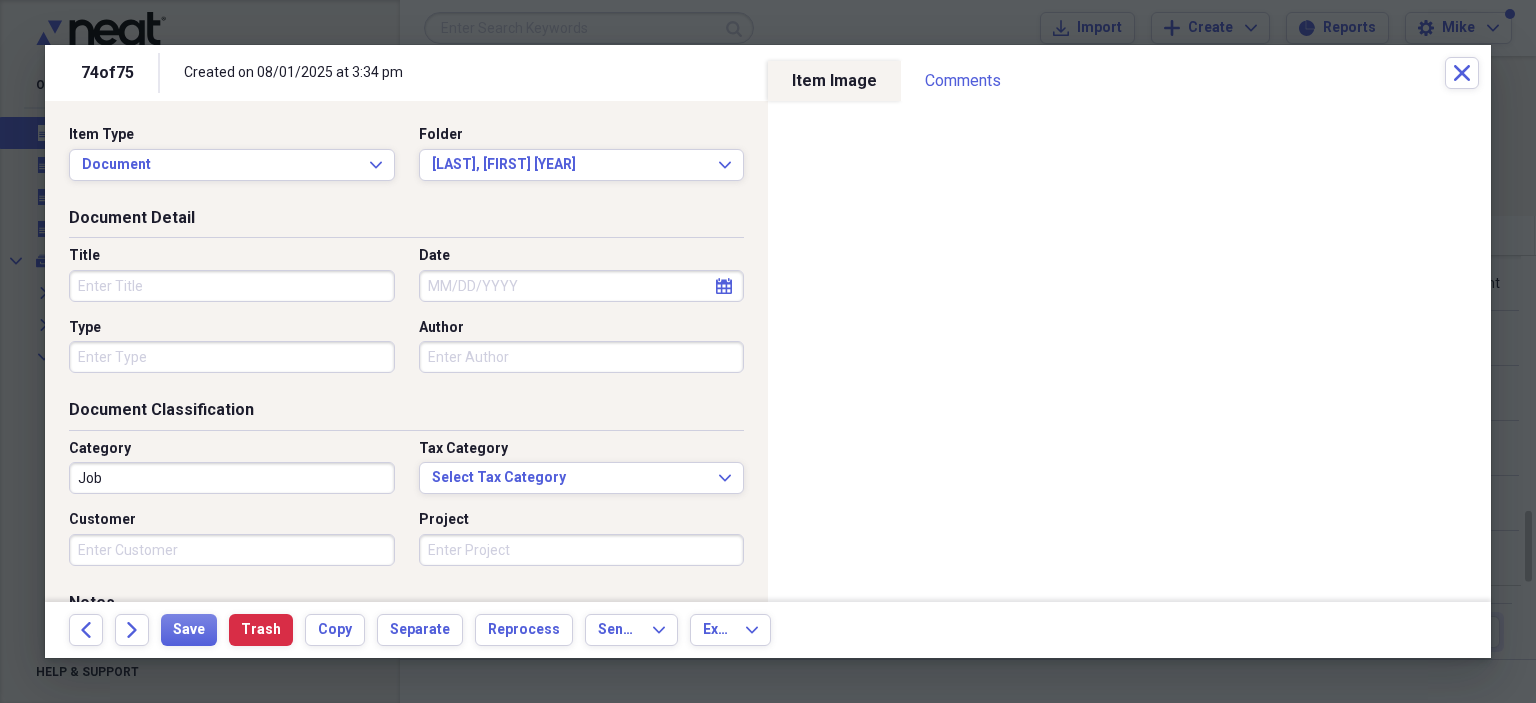 click on "Title" at bounding box center (232, 286) 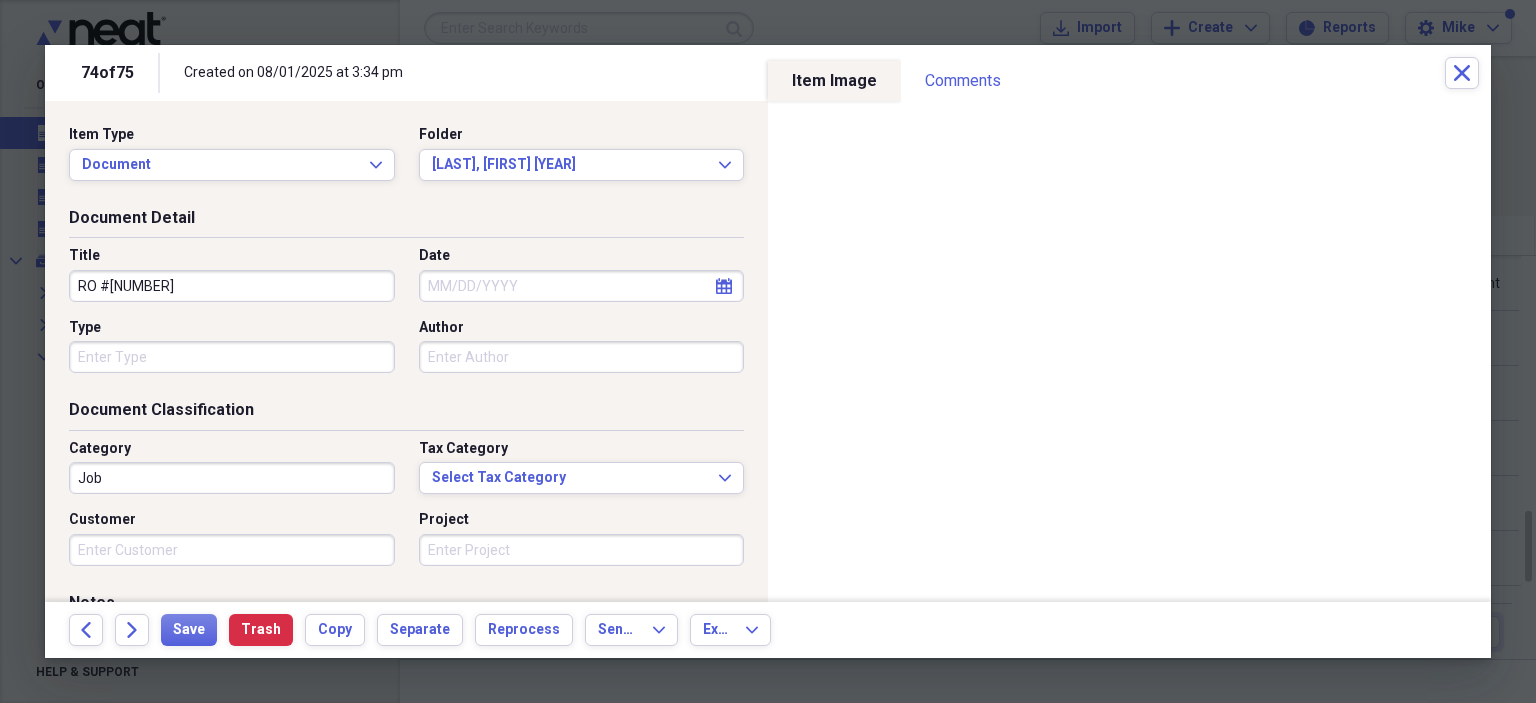type on "RO #19256" 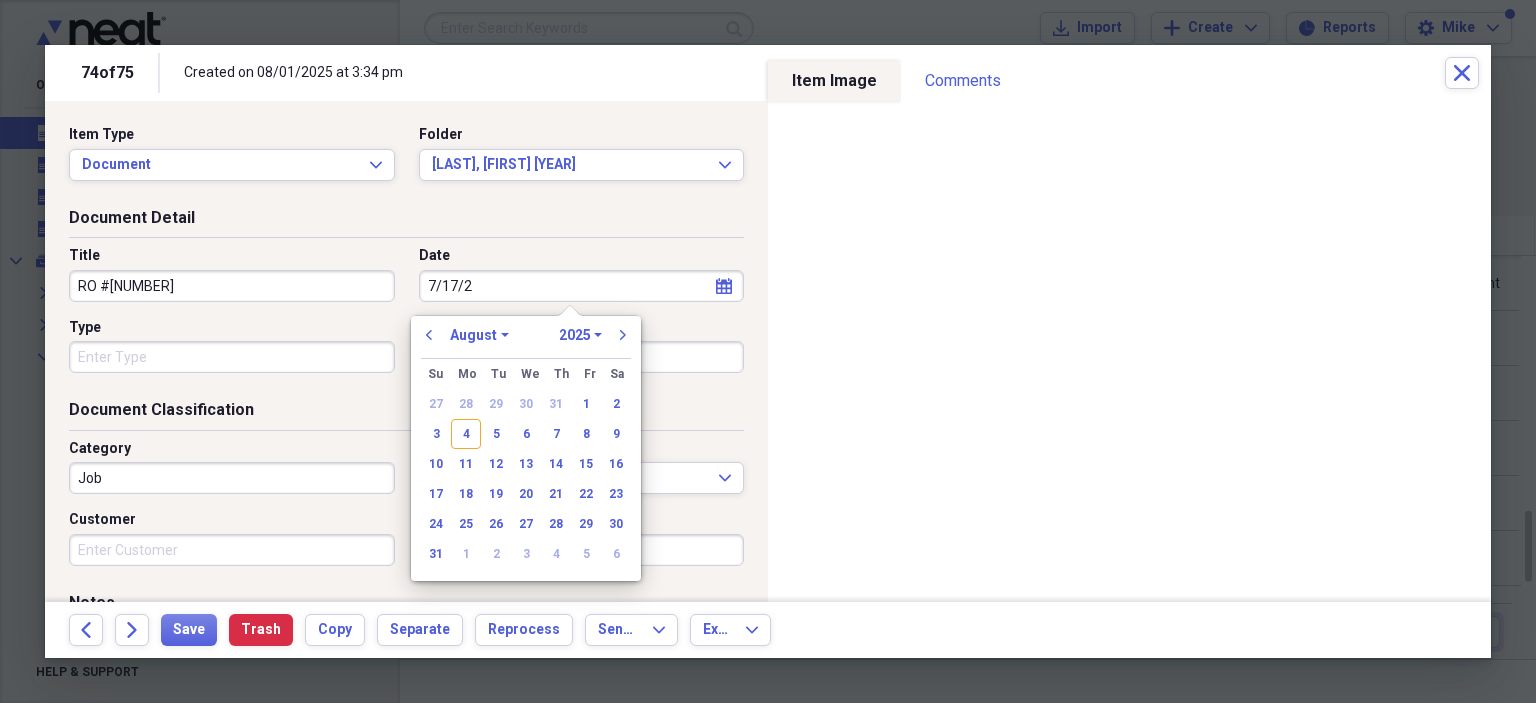 type on "7/17/20" 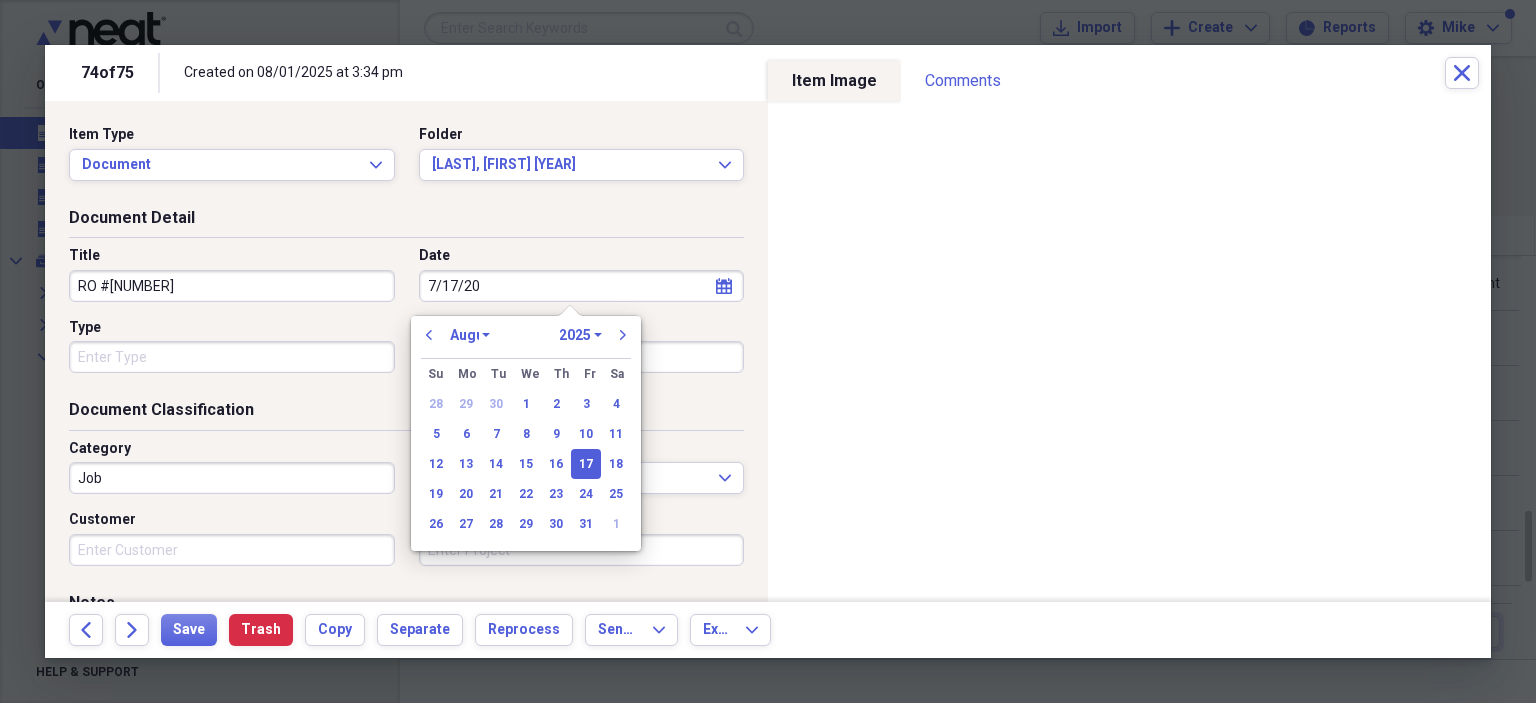 select on "6" 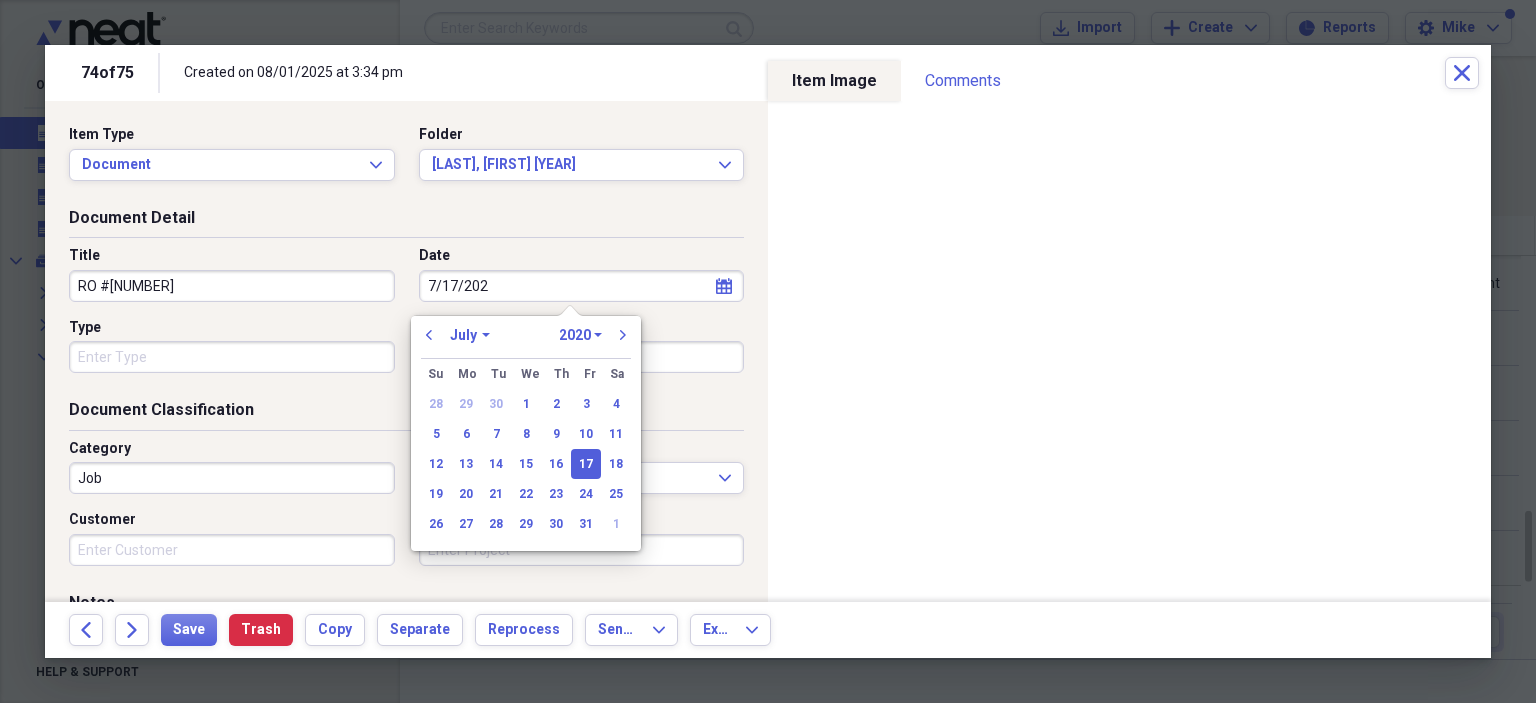 type on "7/17/2025" 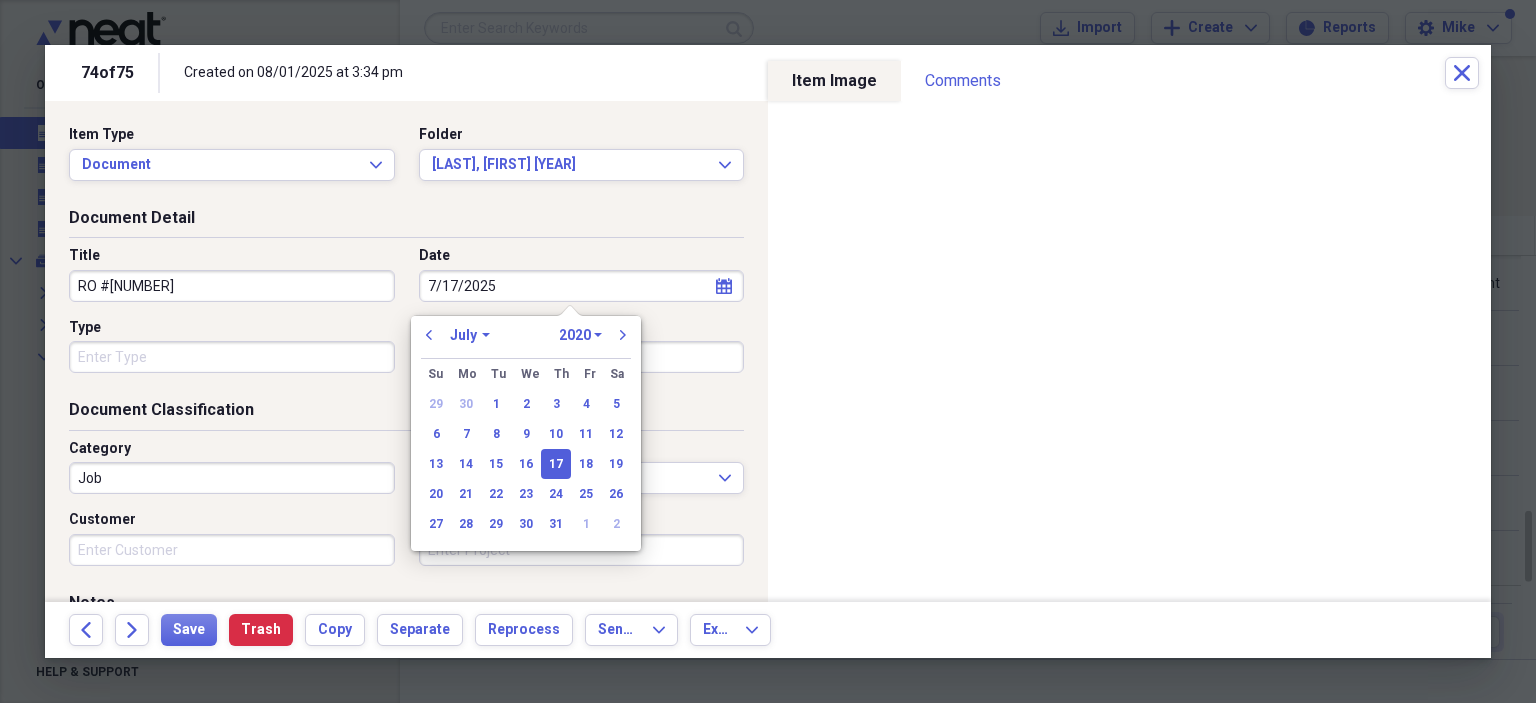 select on "2025" 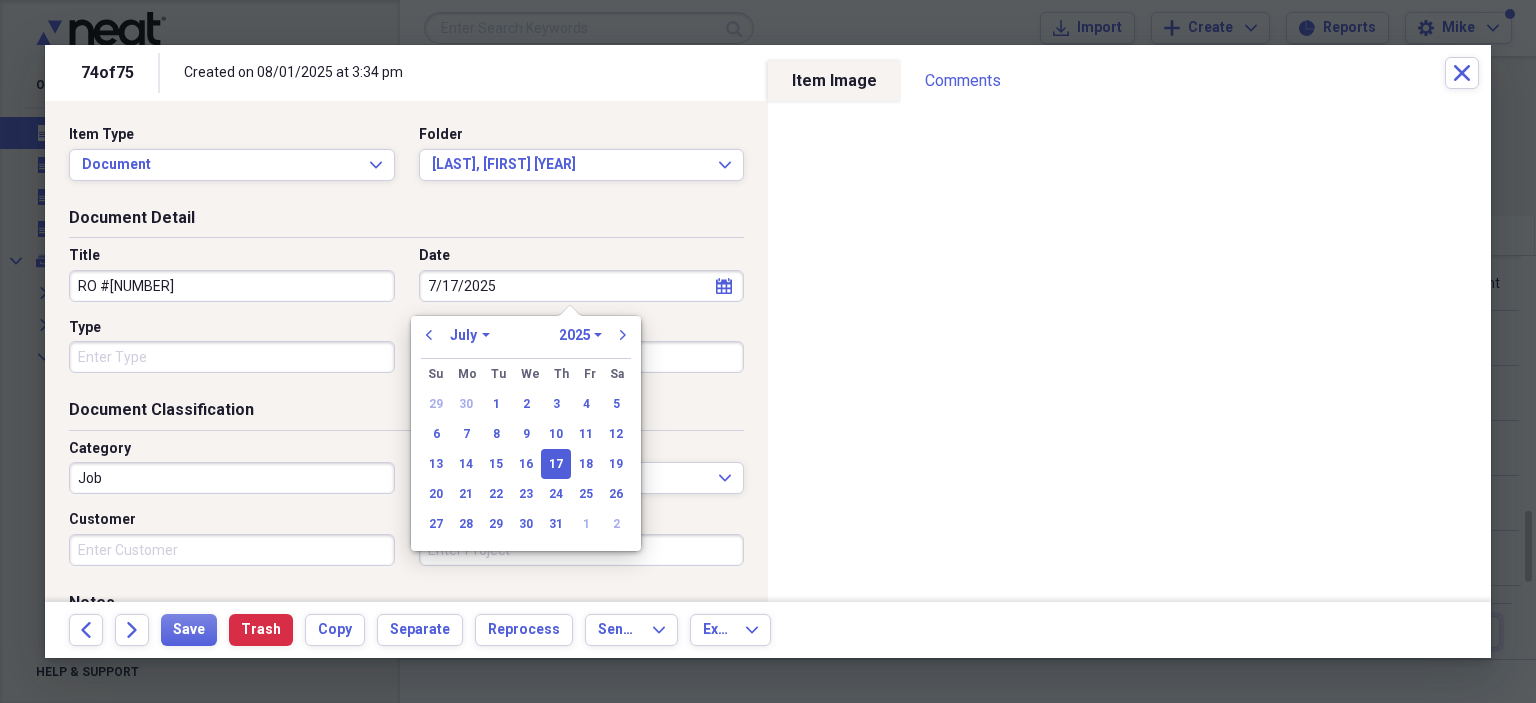 type on "07/17/2025" 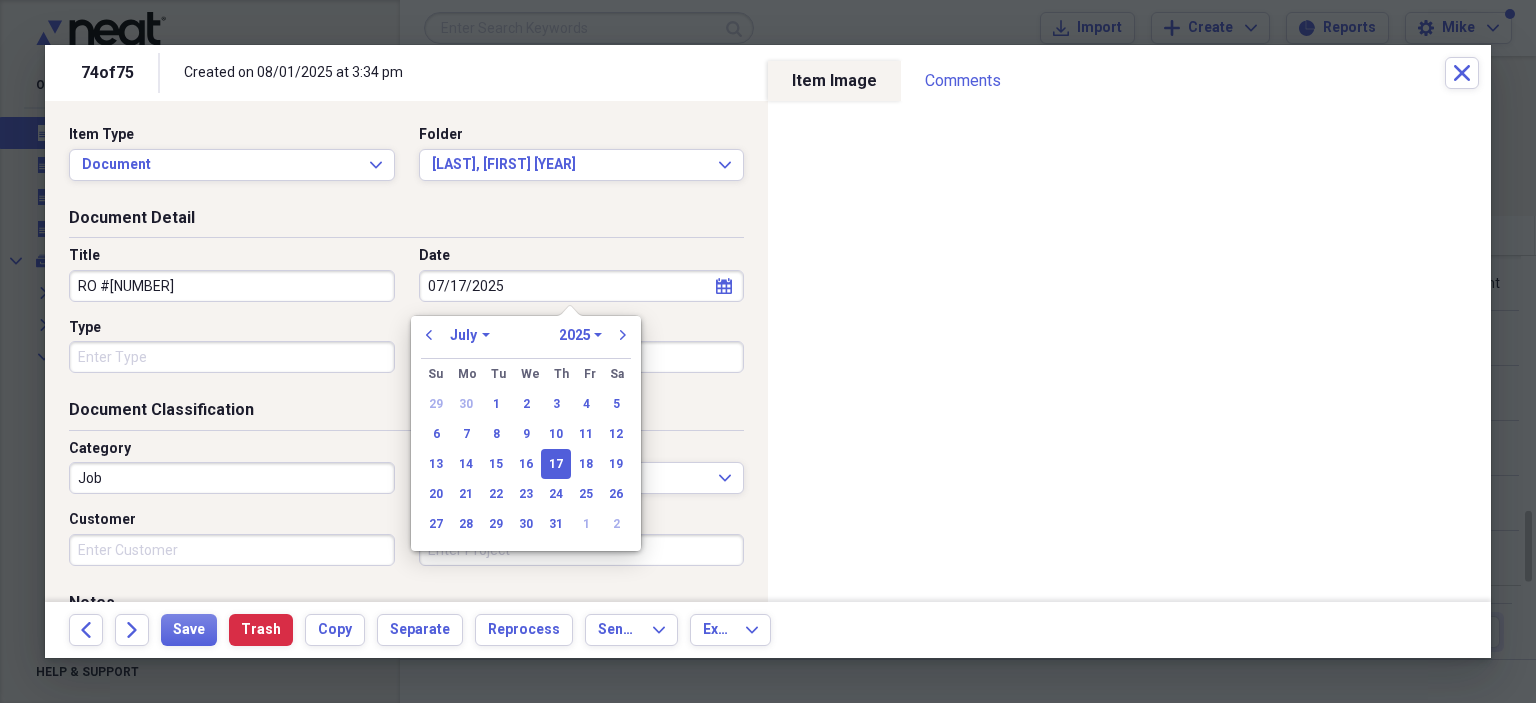 click on "Type" at bounding box center [232, 357] 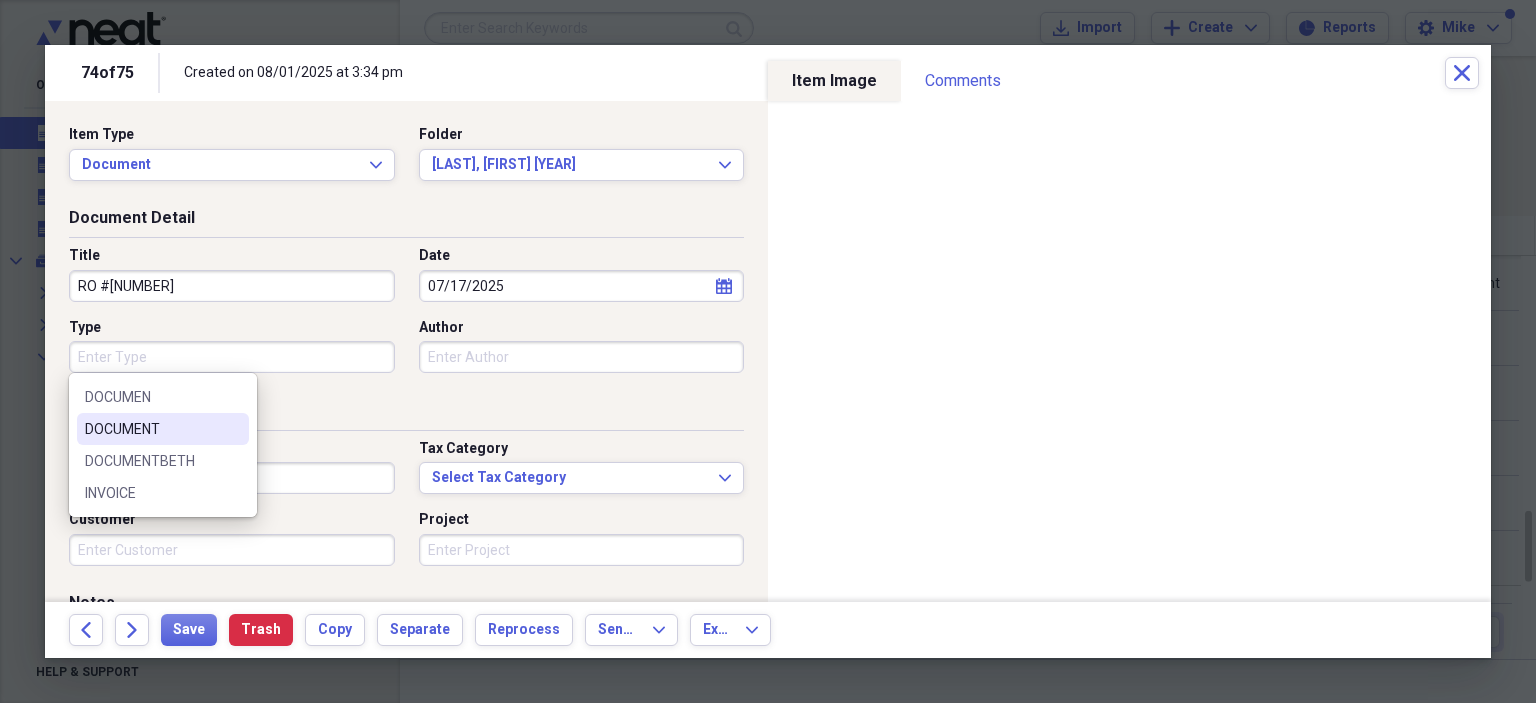 click on "DOCUMENT" at bounding box center (151, 429) 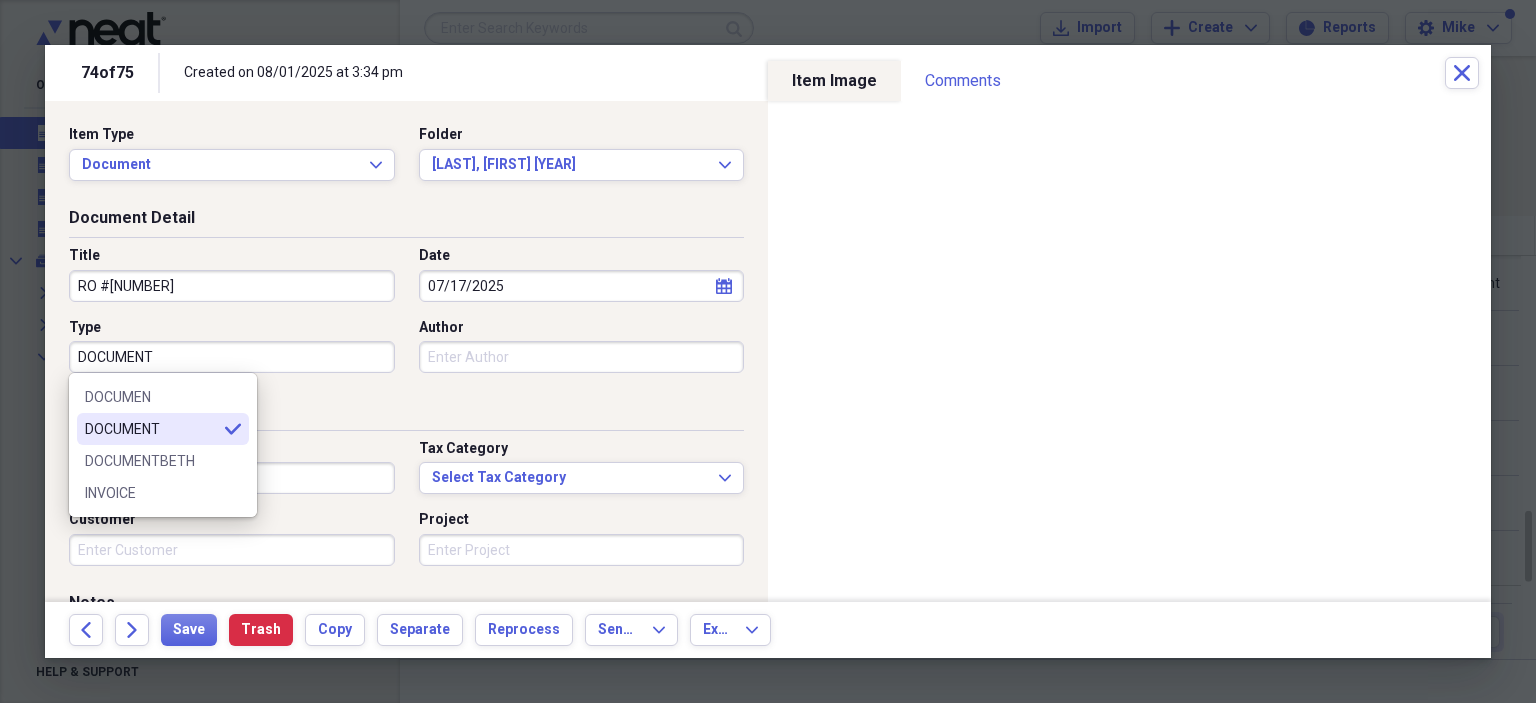 type on "DOCUMENT" 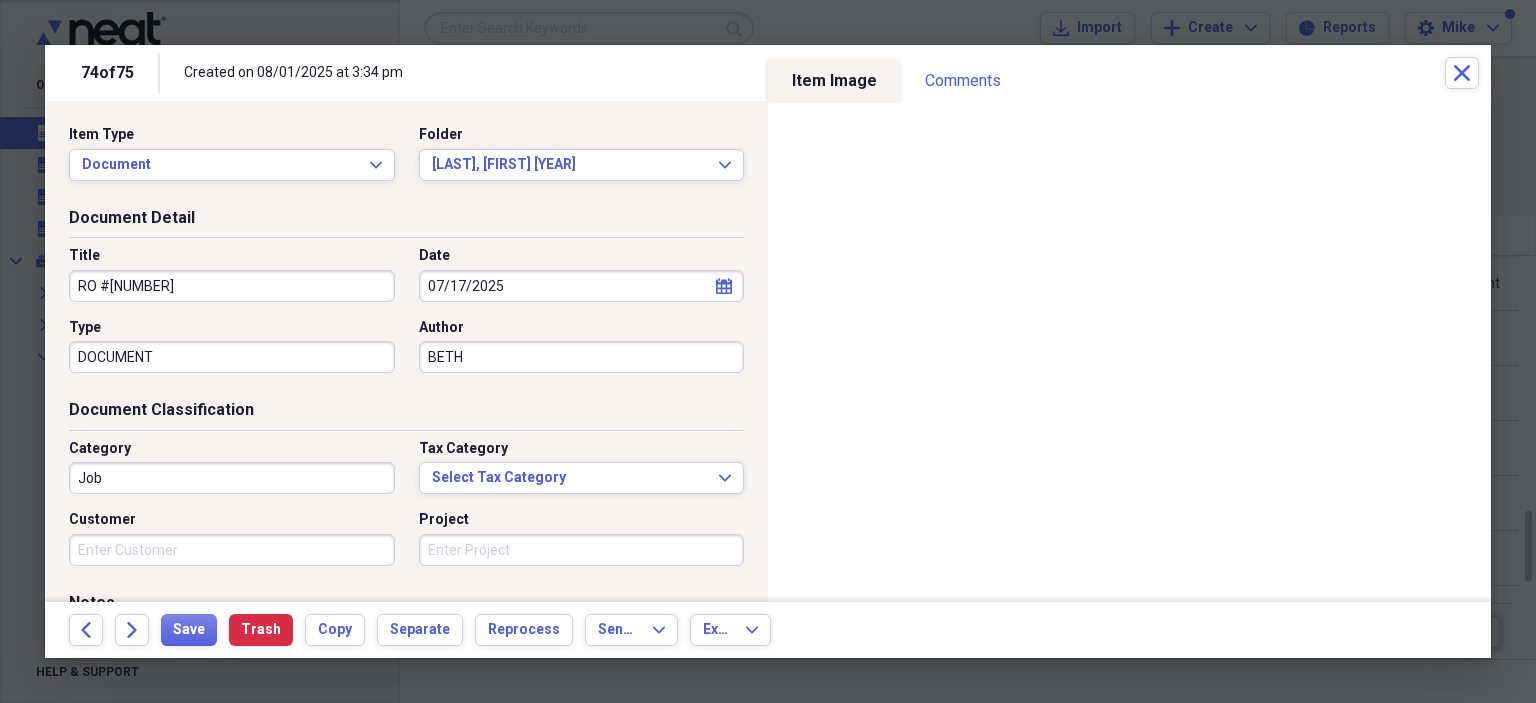 type on "BETH" 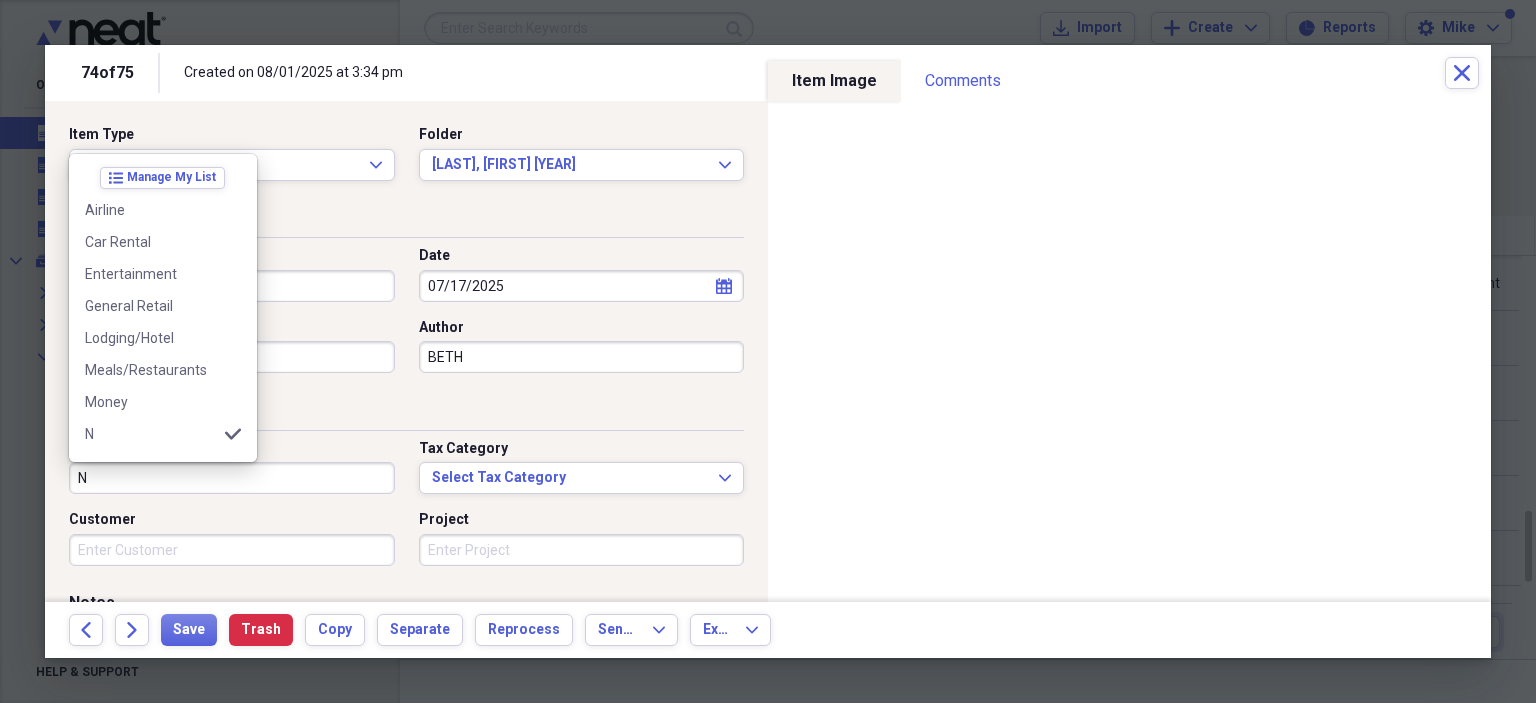 scroll, scrollTop: 100, scrollLeft: 0, axis: vertical 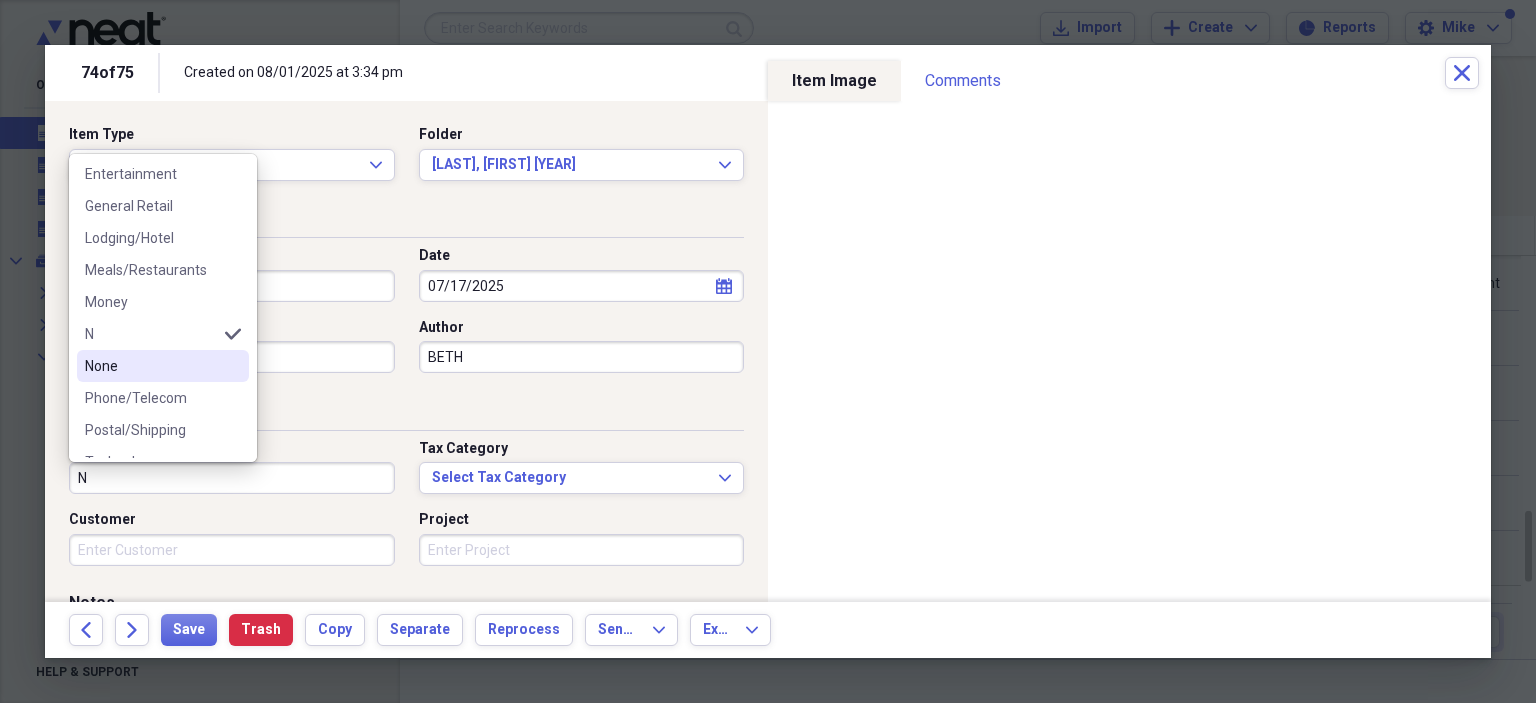 click on "None" at bounding box center [151, 366] 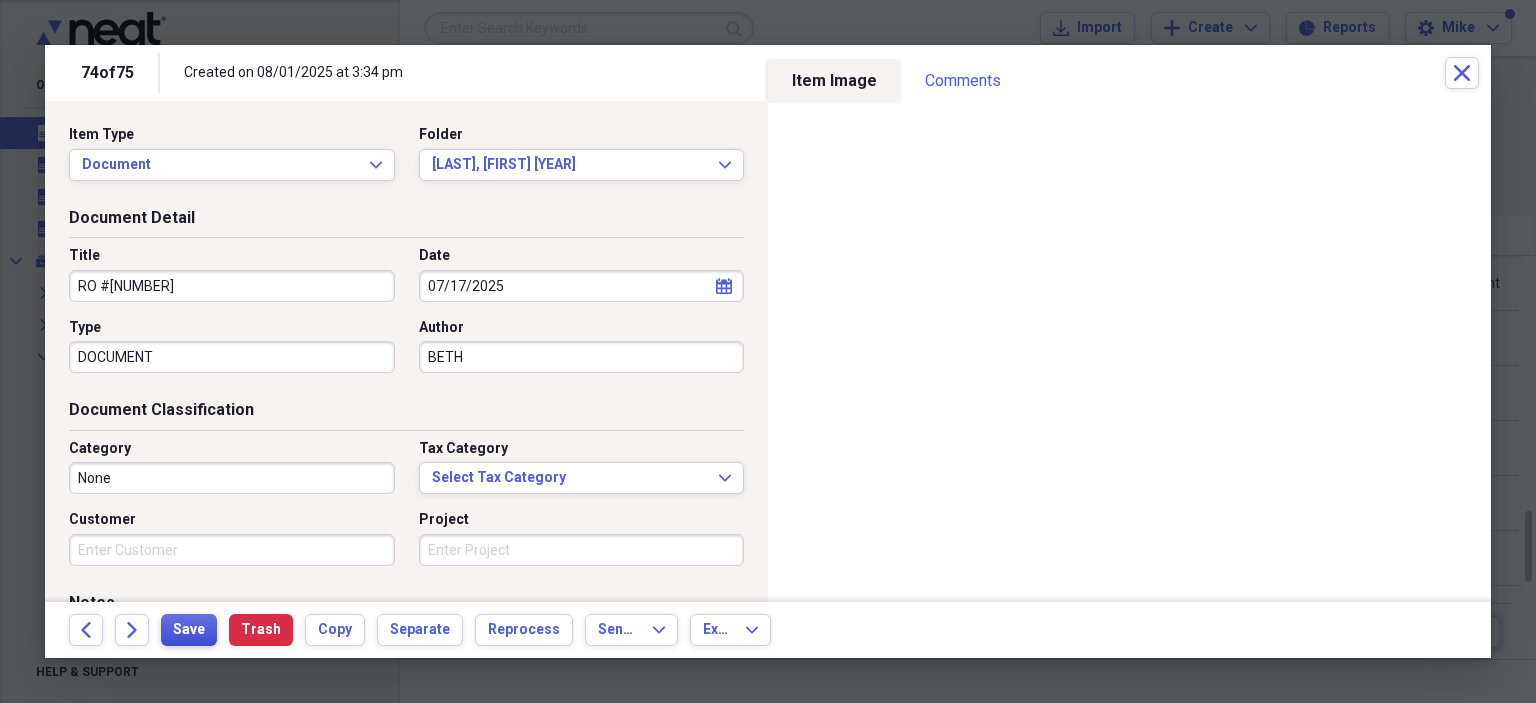 click on "Save" at bounding box center (189, 630) 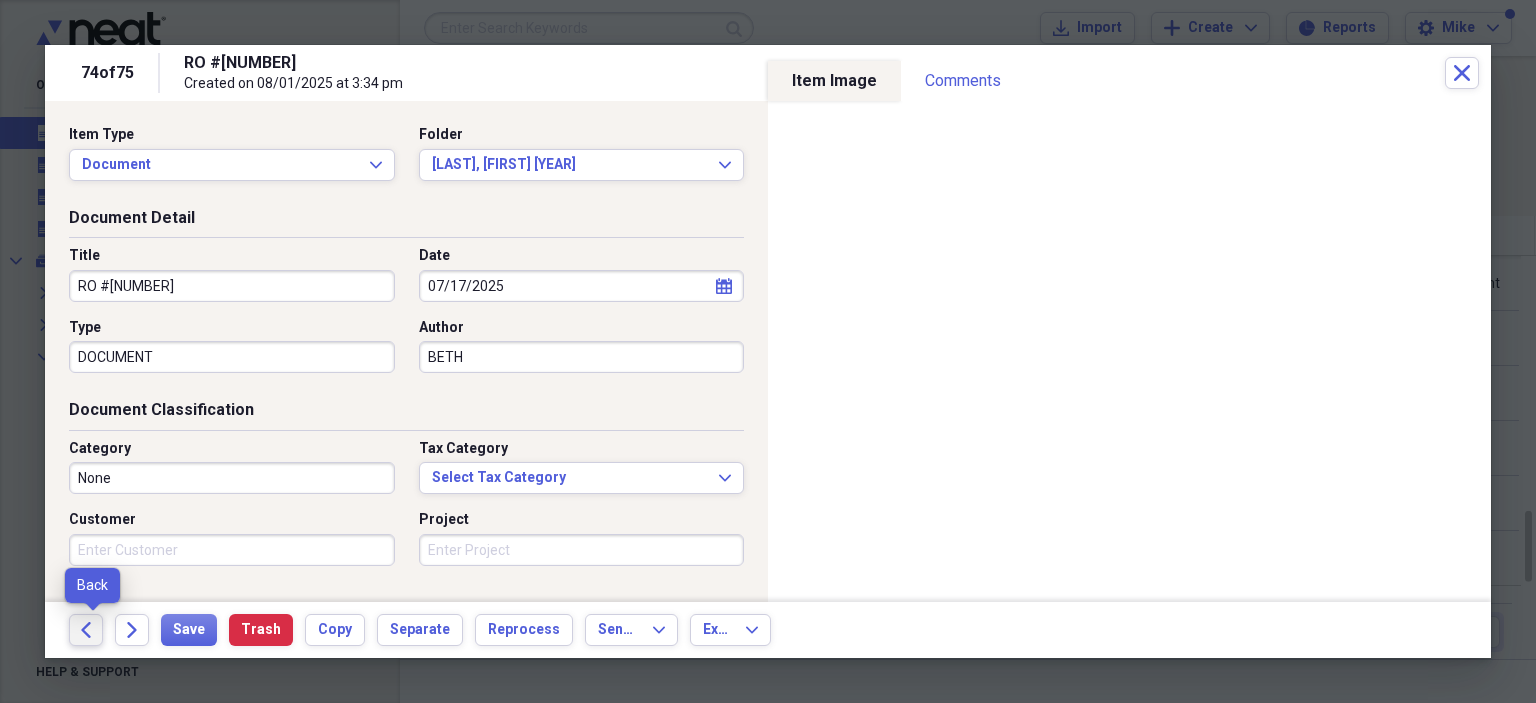 click on "Back" 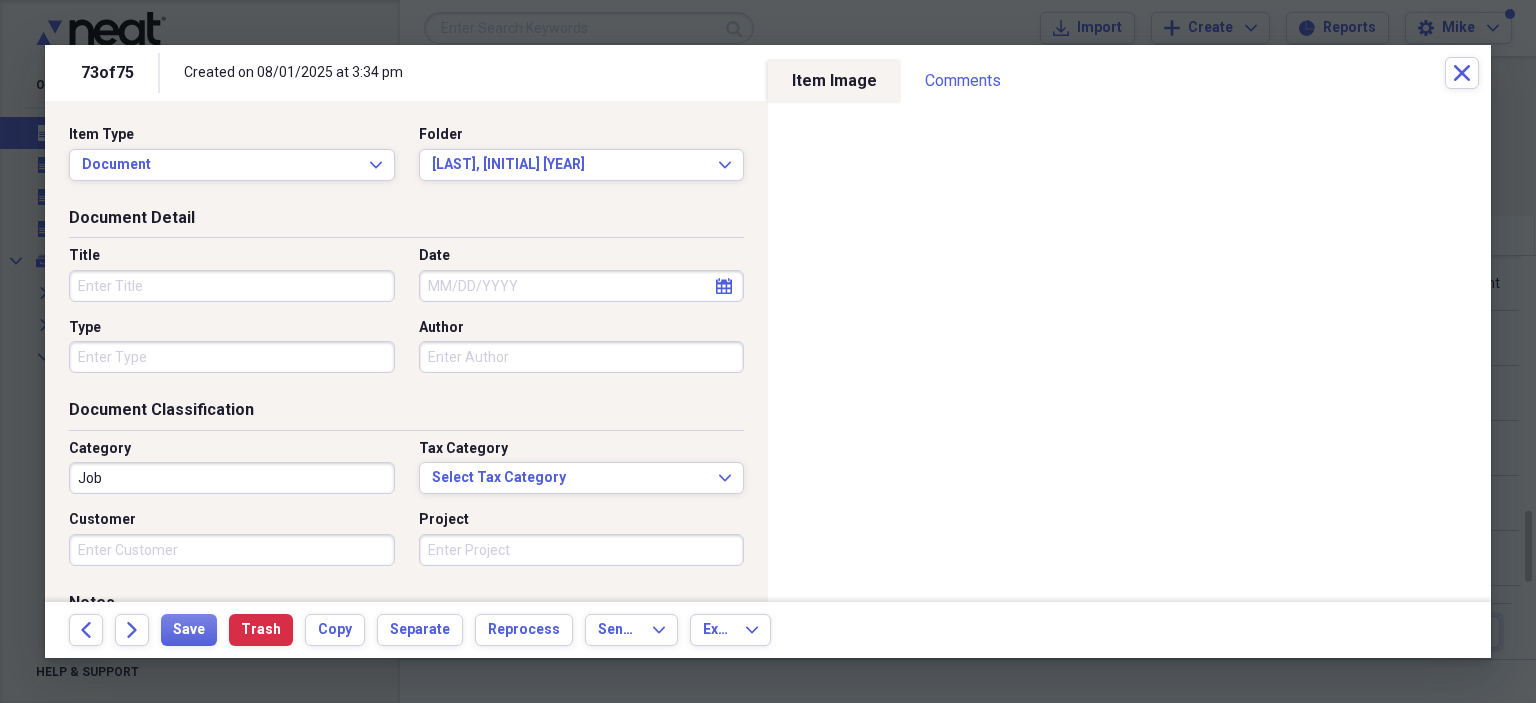 click on "Title" at bounding box center (232, 286) 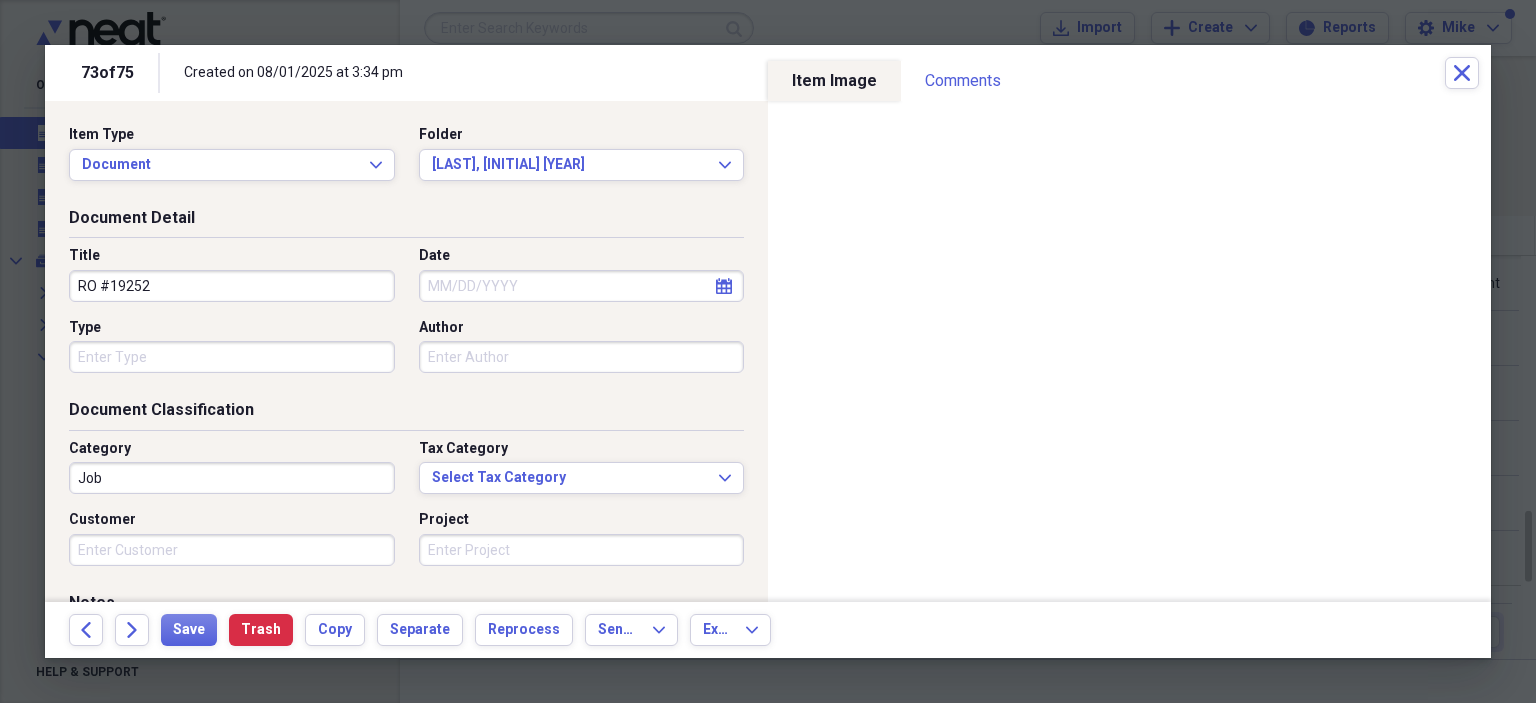 type on "RO #19252" 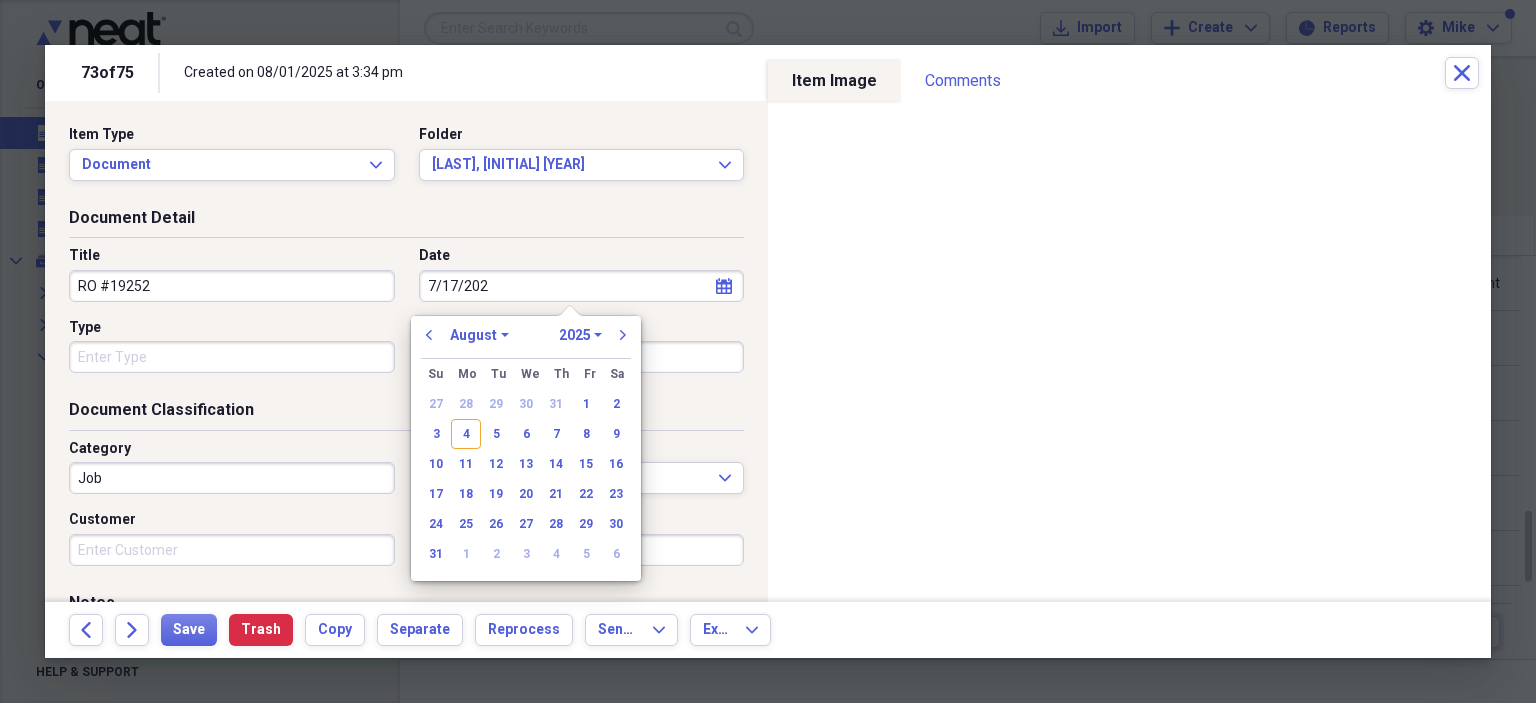 type on "7/17/2025" 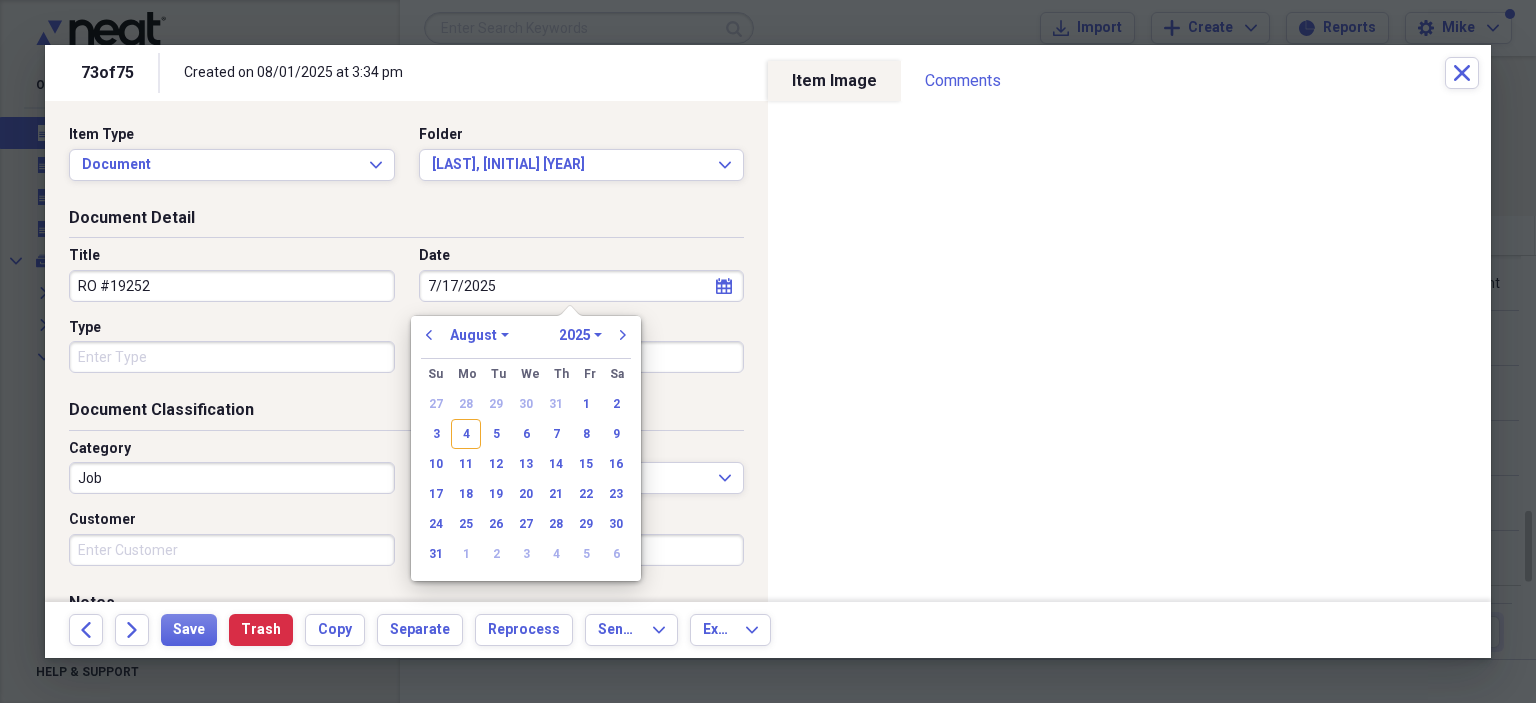 select on "6" 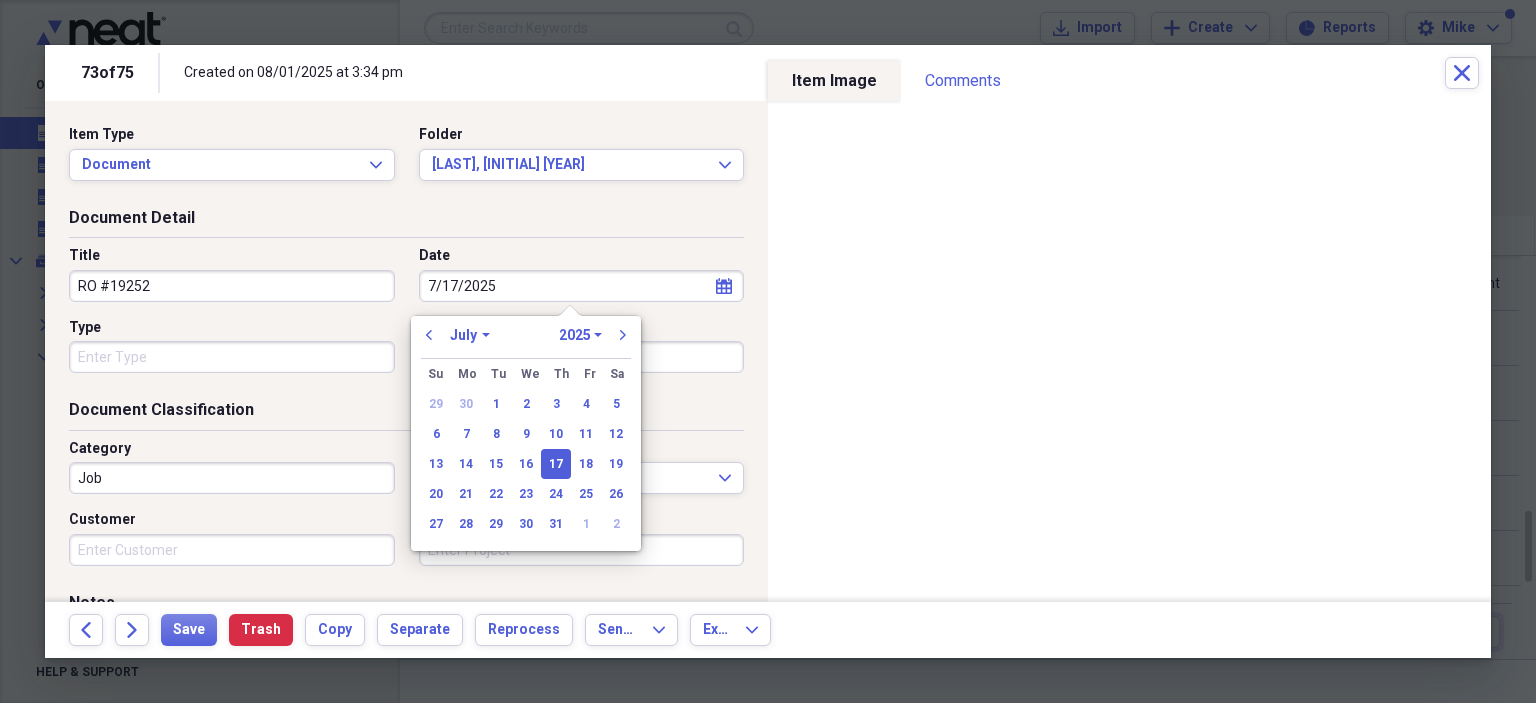 click on "Type" at bounding box center [232, 357] 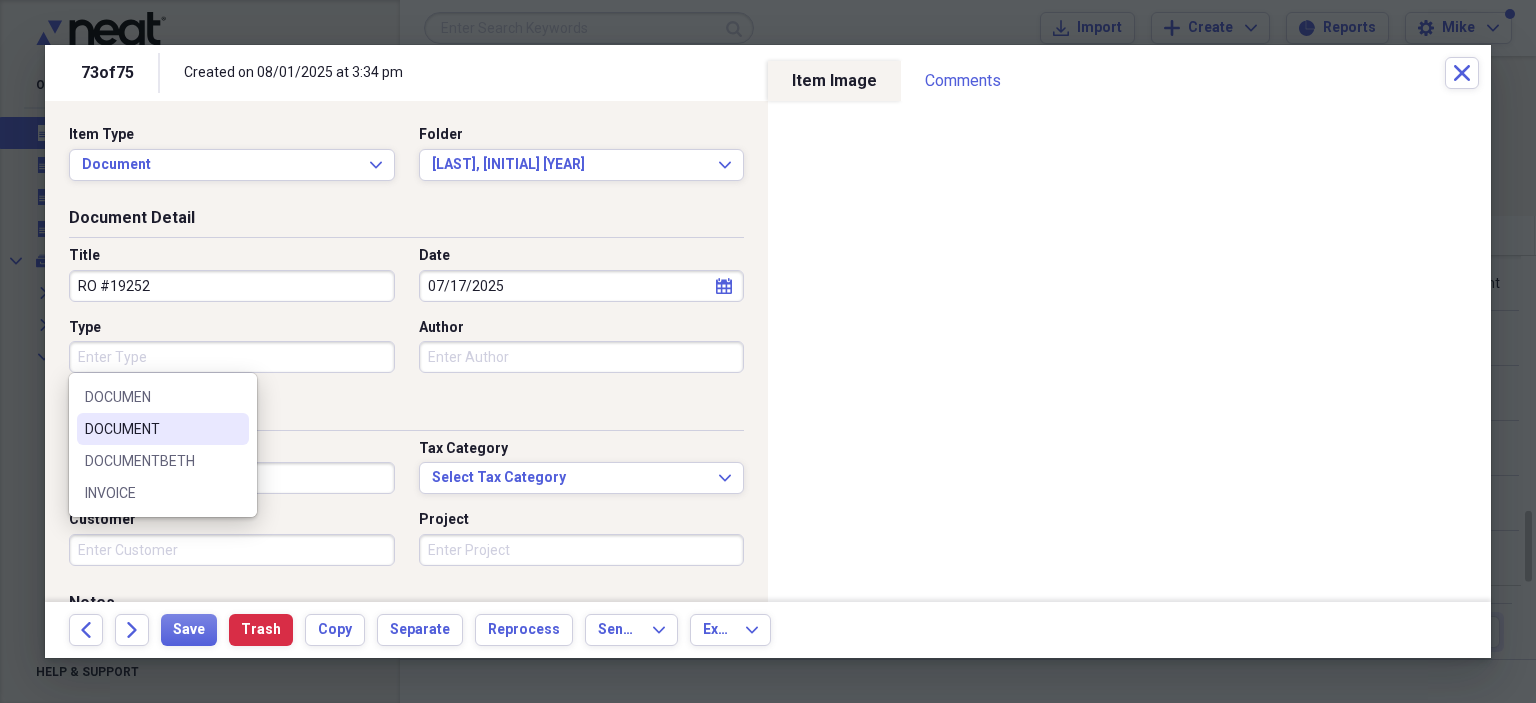 click on "DOCUMENT" at bounding box center (151, 429) 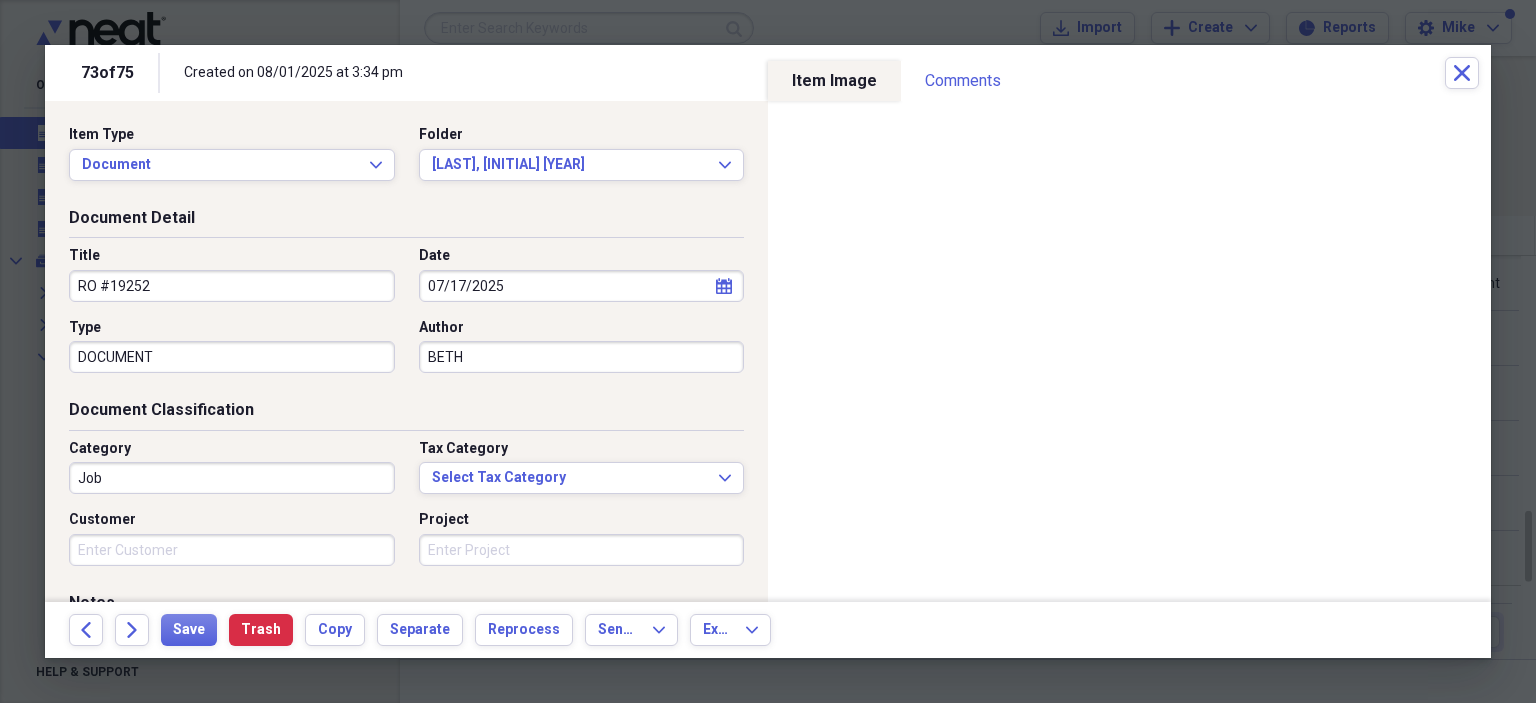 type on "BETH" 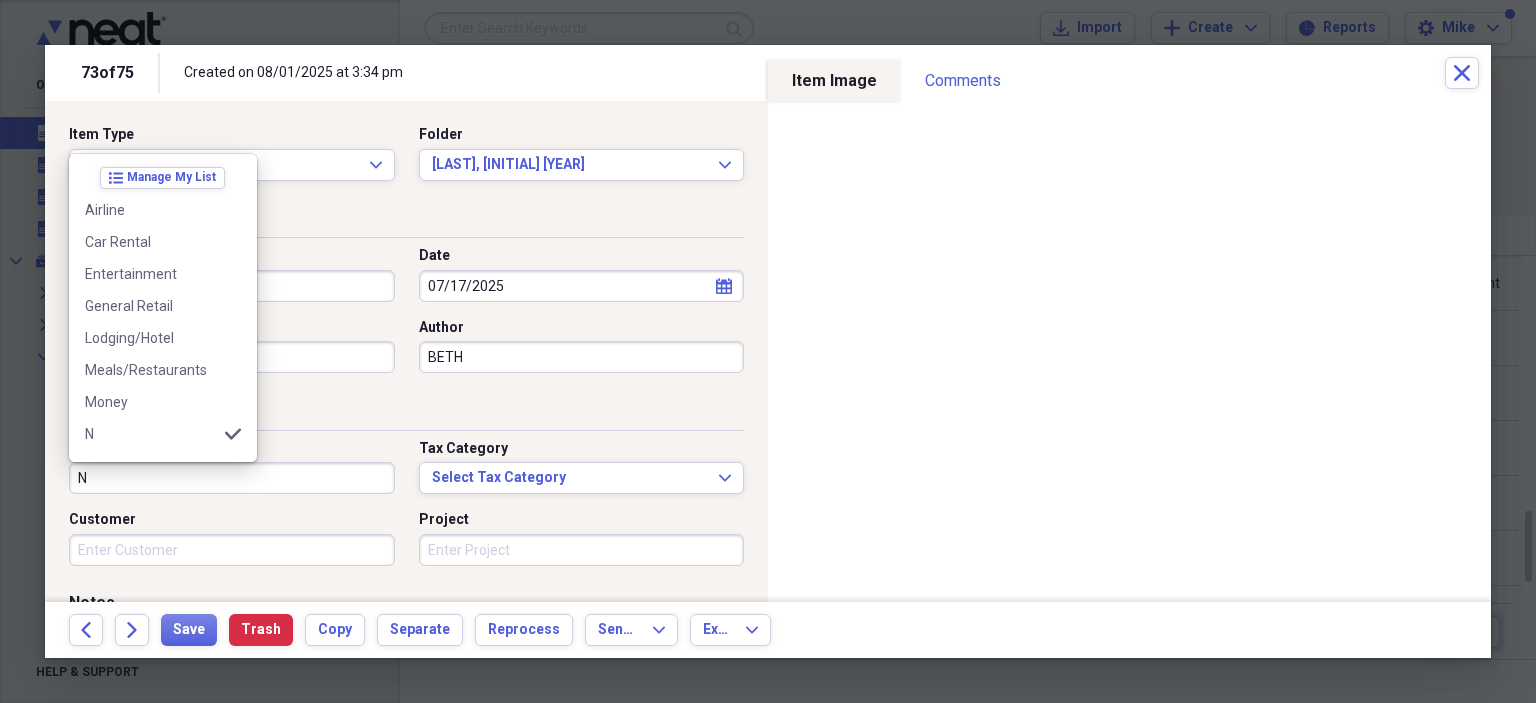 scroll, scrollTop: 100, scrollLeft: 0, axis: vertical 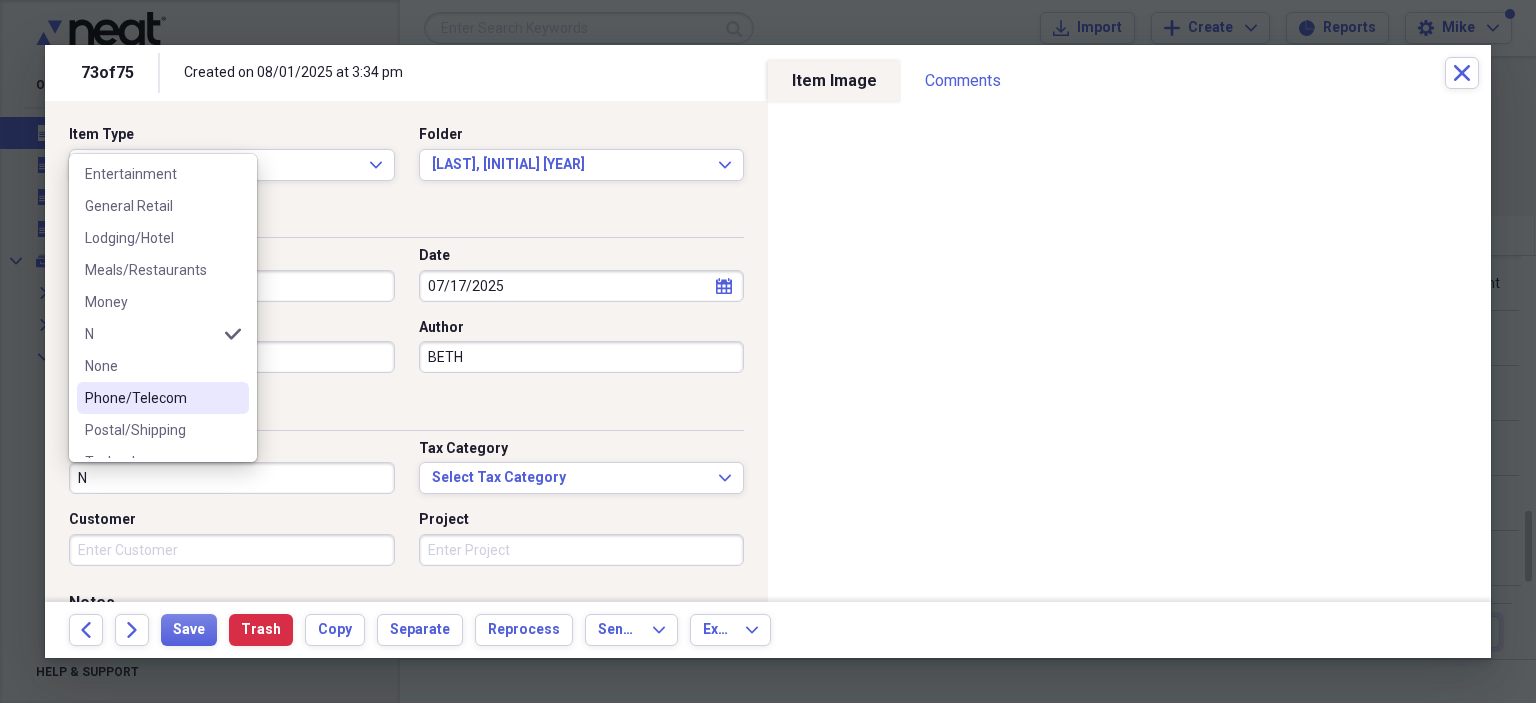 click on "None" at bounding box center [151, 366] 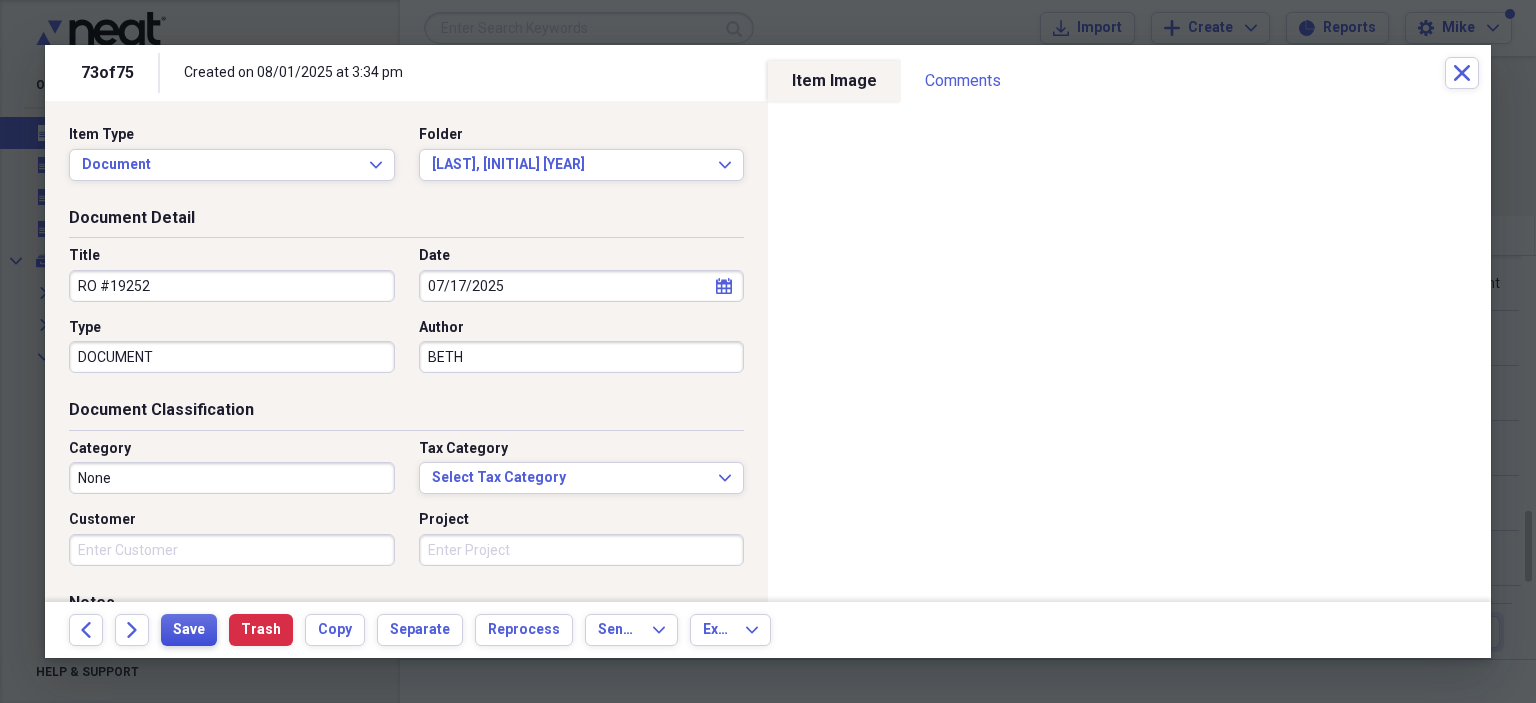 click on "Save" at bounding box center [189, 630] 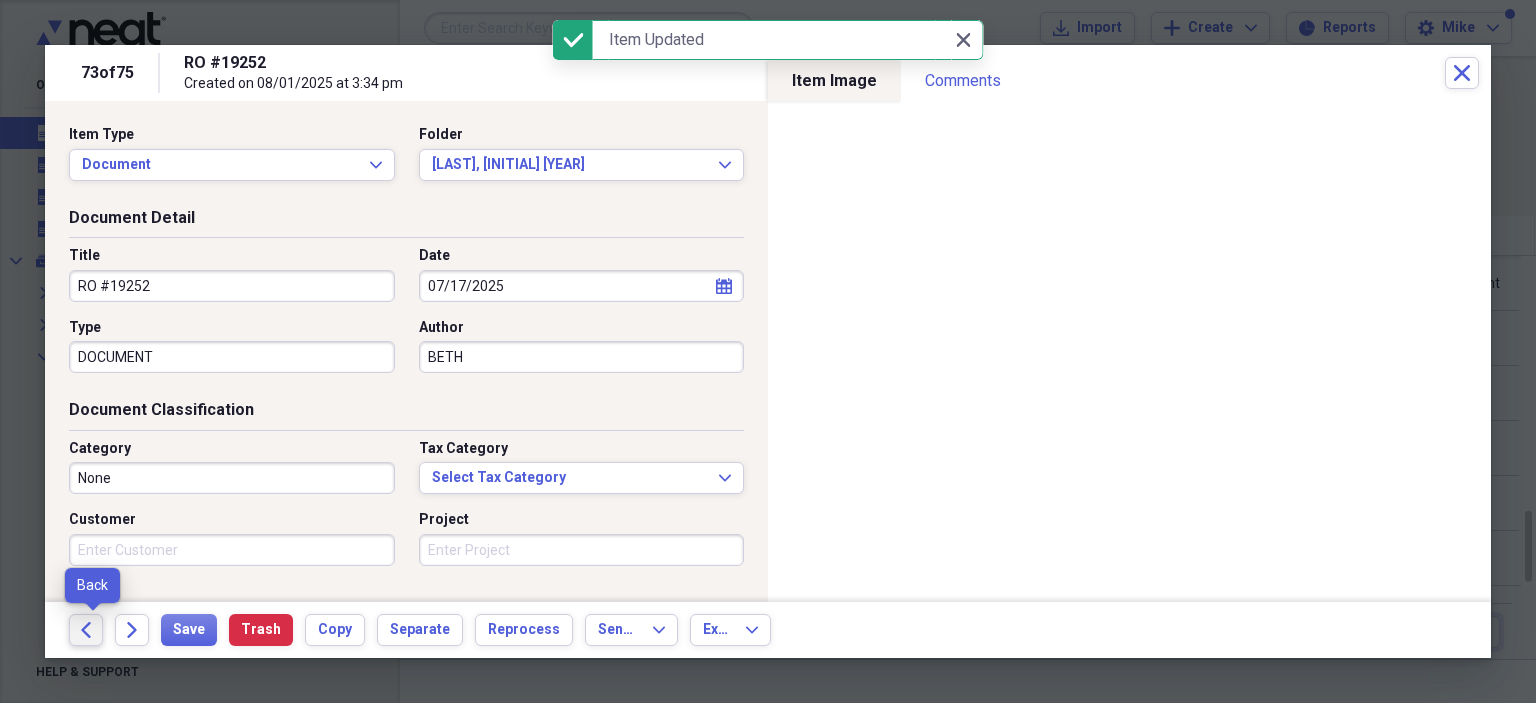 click on "Back" at bounding box center (86, 630) 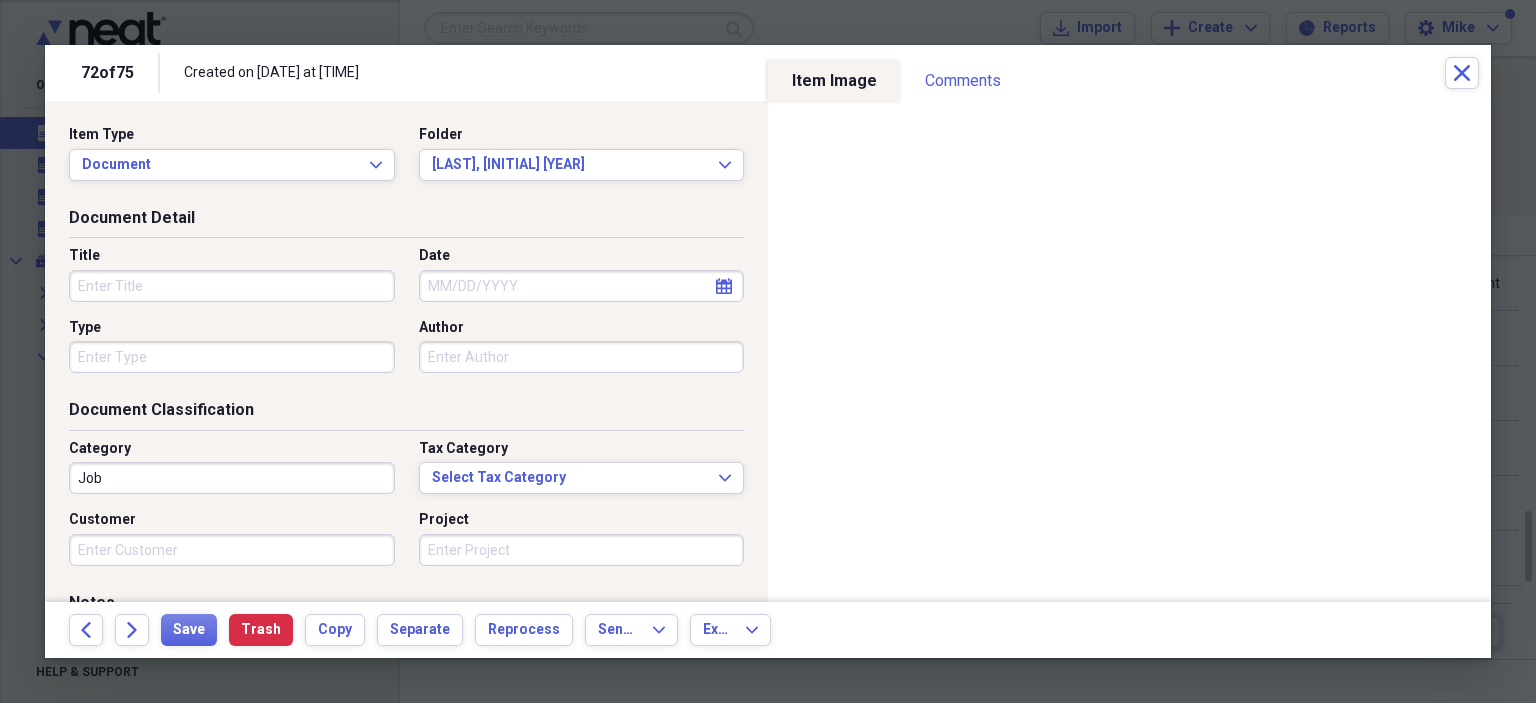 click on "Title" at bounding box center (232, 286) 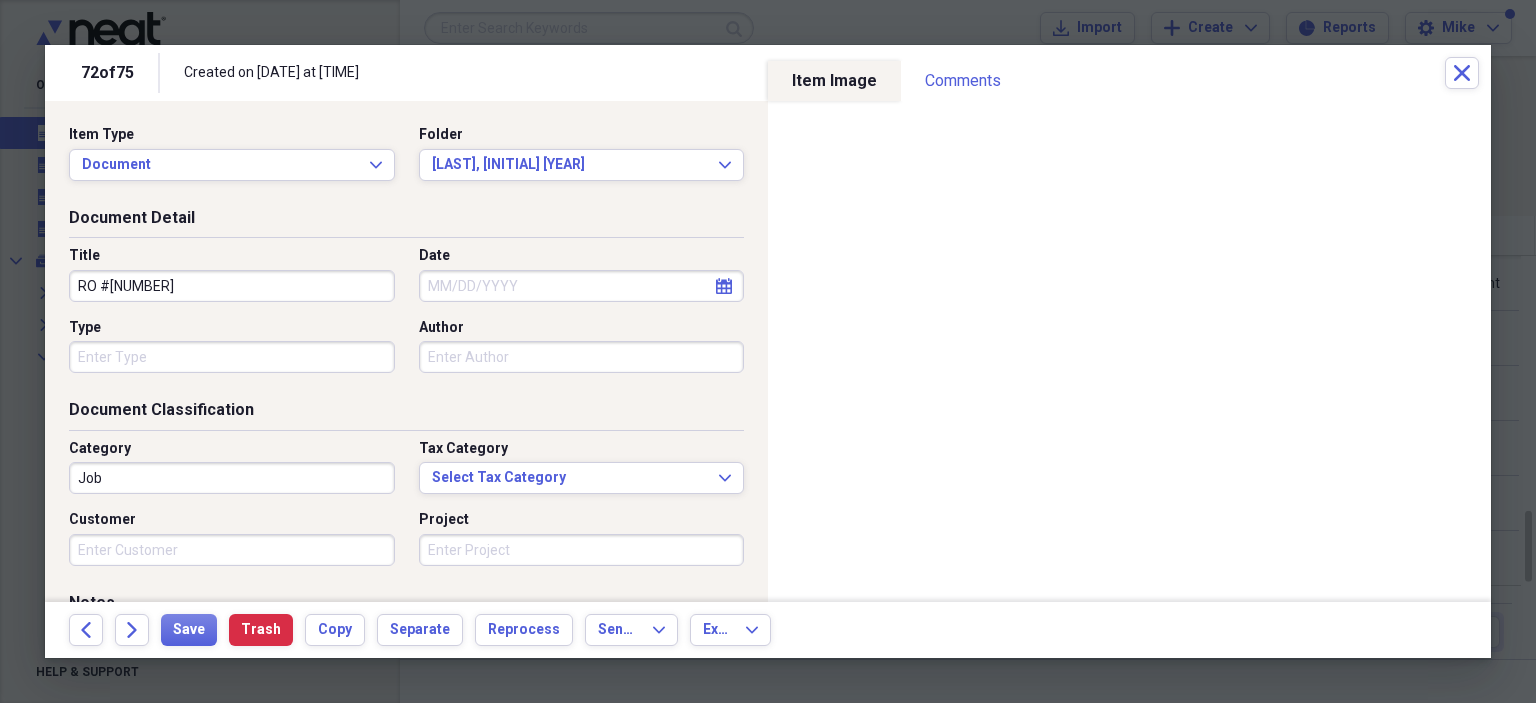 type on "RO #19250" 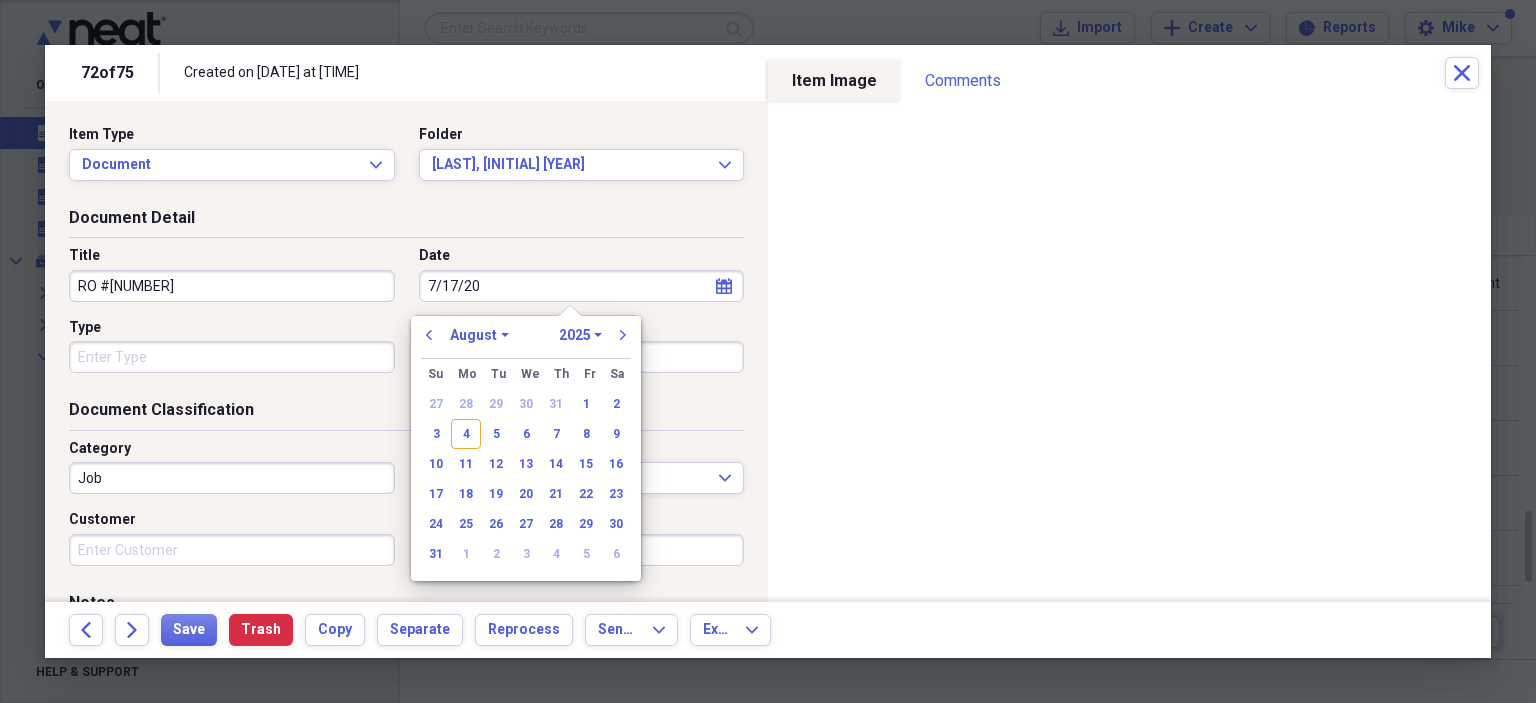 type on "7/17/202" 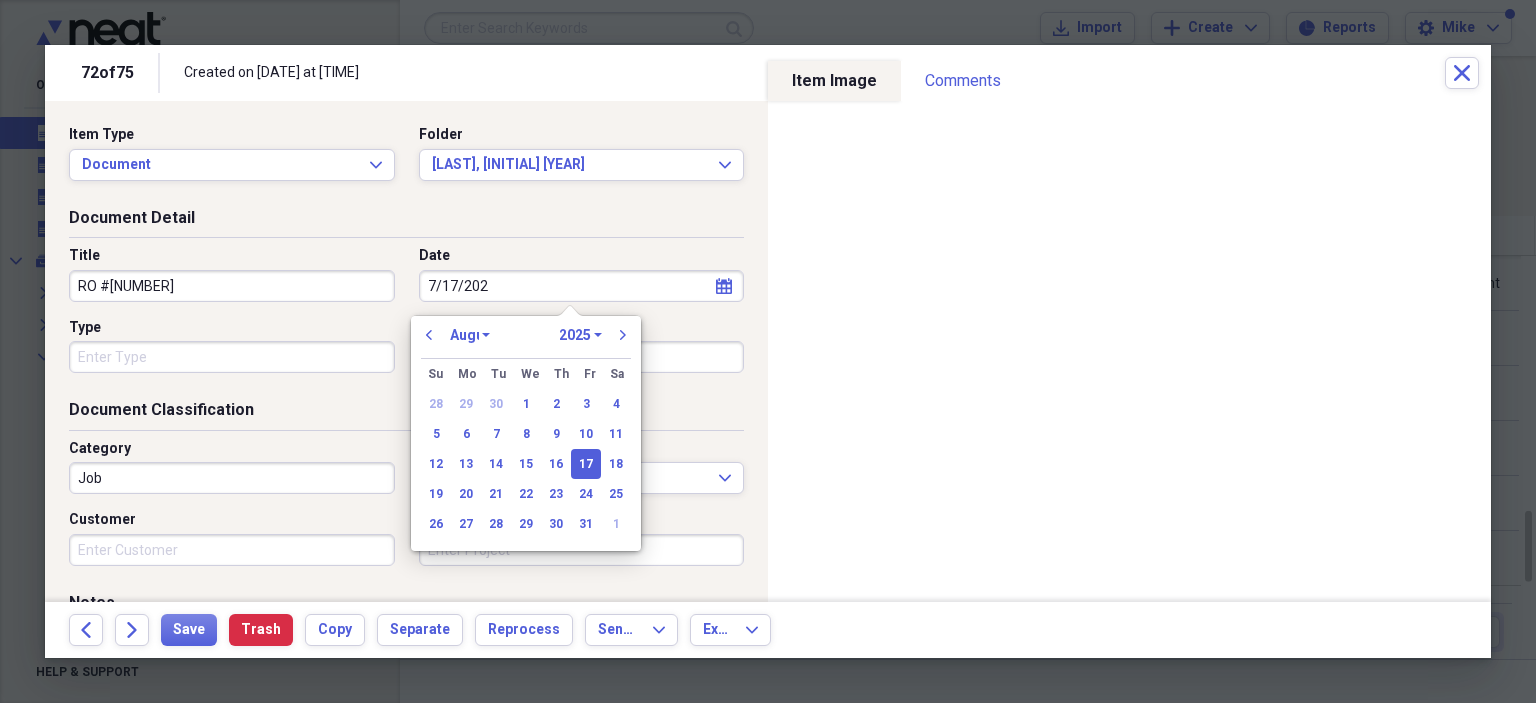 select on "6" 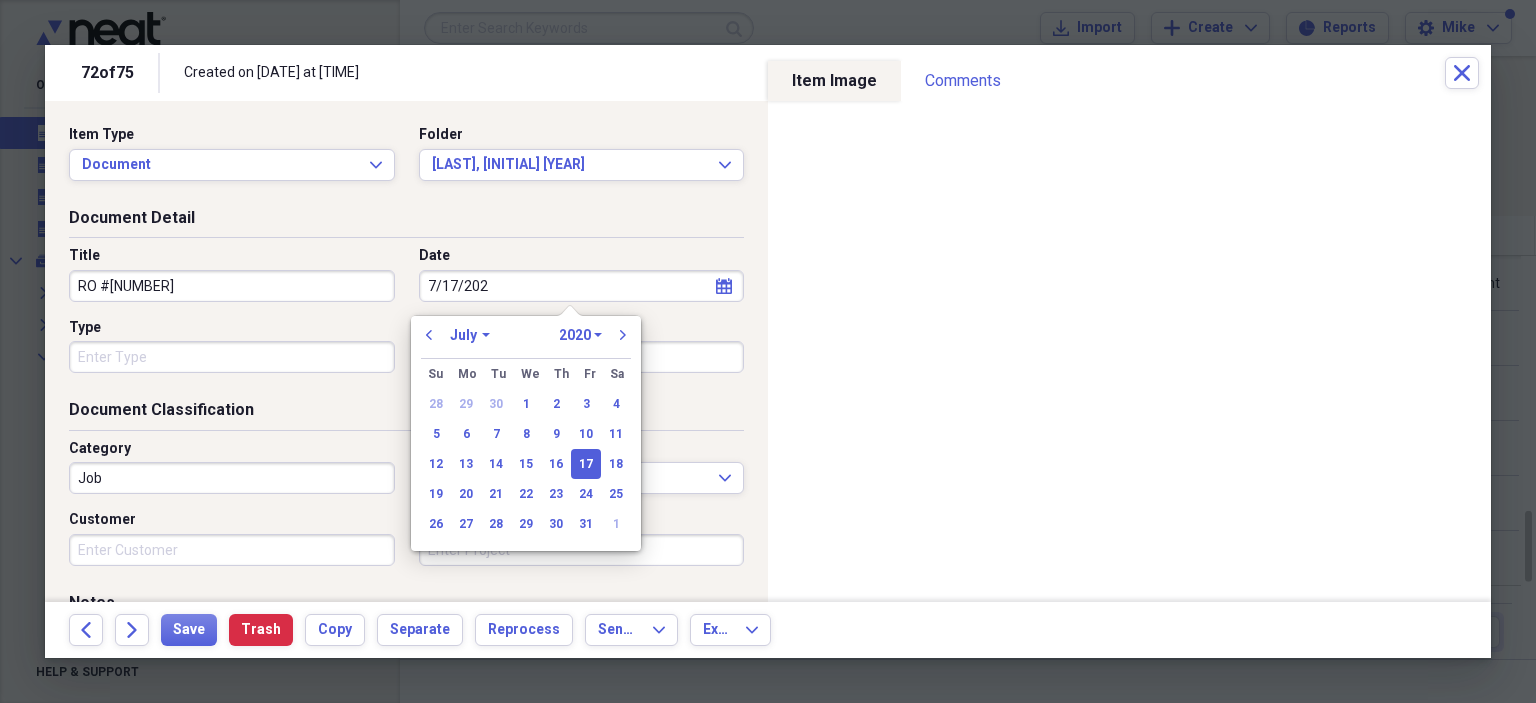 type on "7/17/2025" 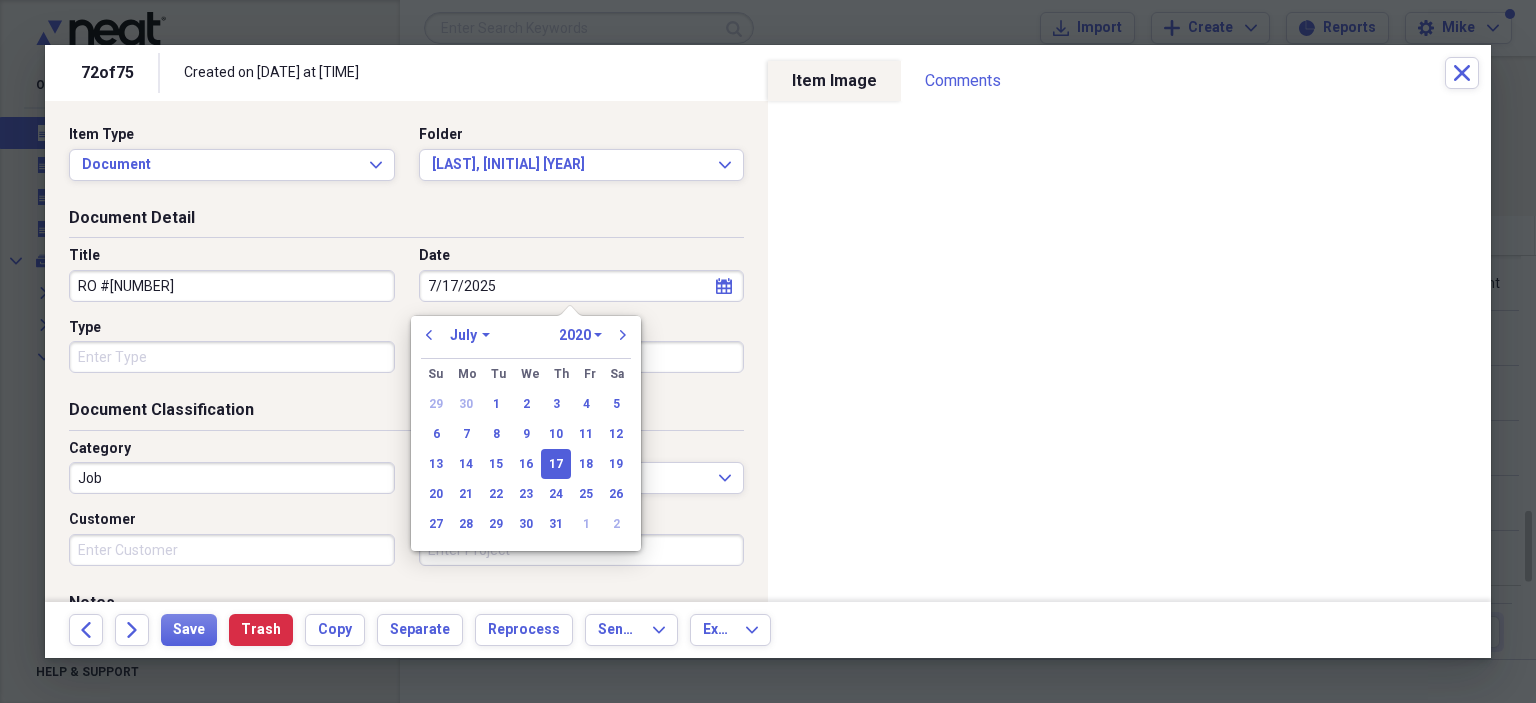 select on "2025" 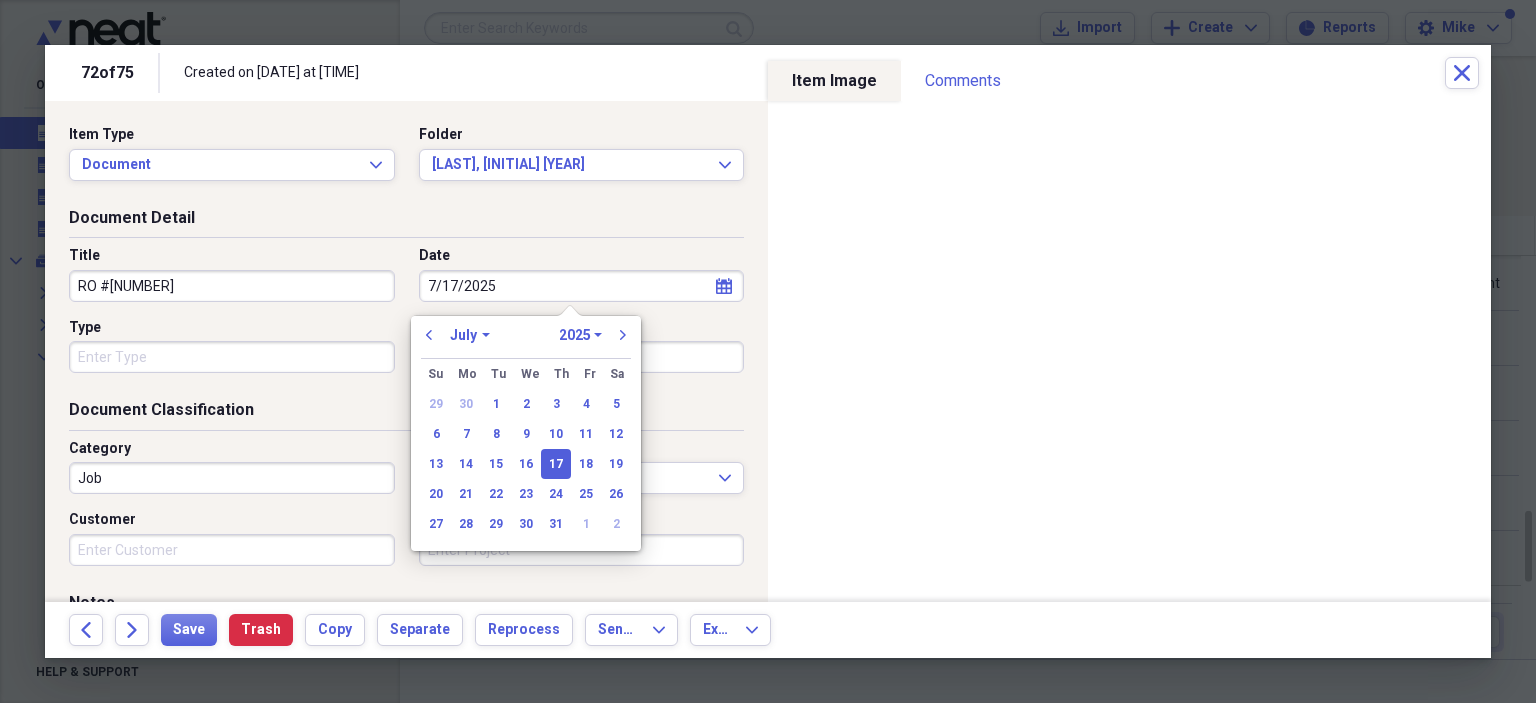 click on "Type" at bounding box center (232, 357) 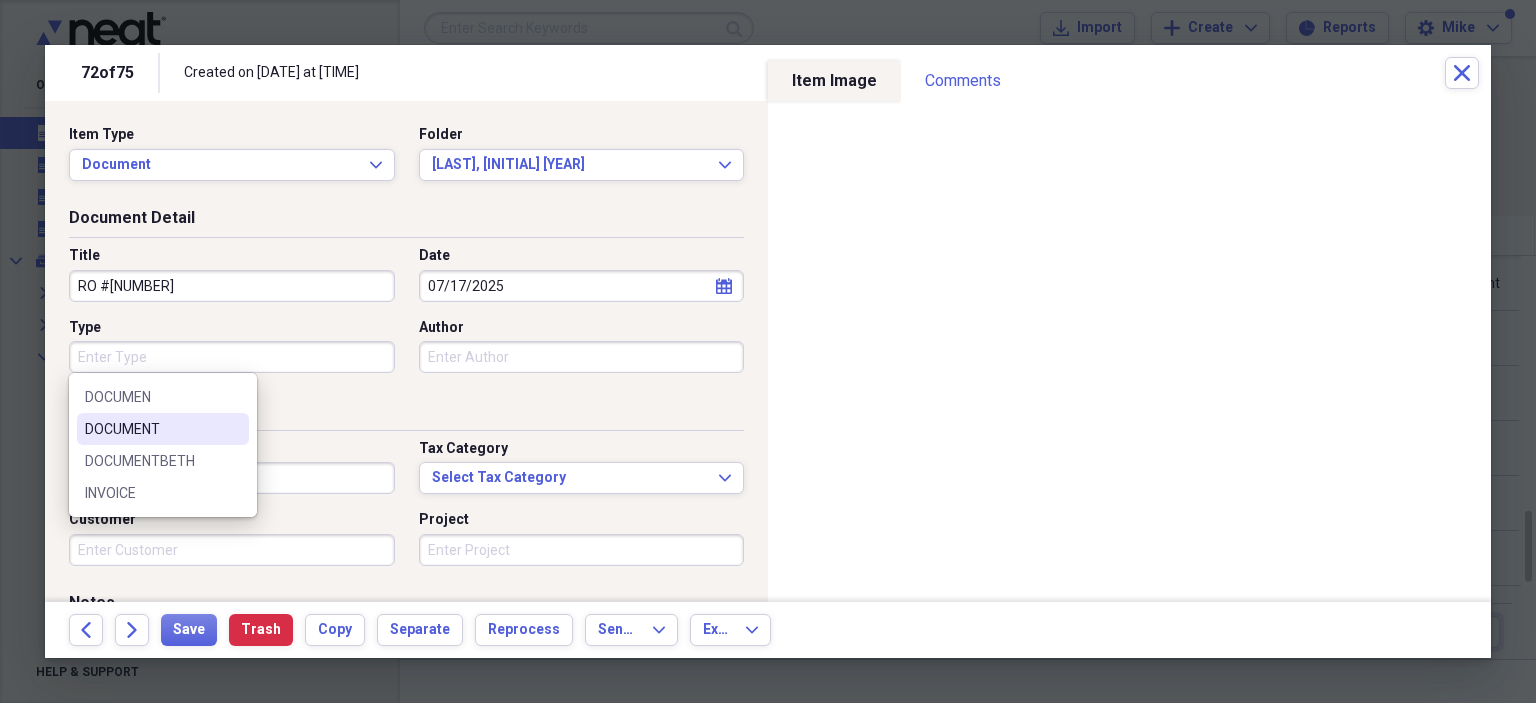 click on "DOCUMENT" at bounding box center [151, 429] 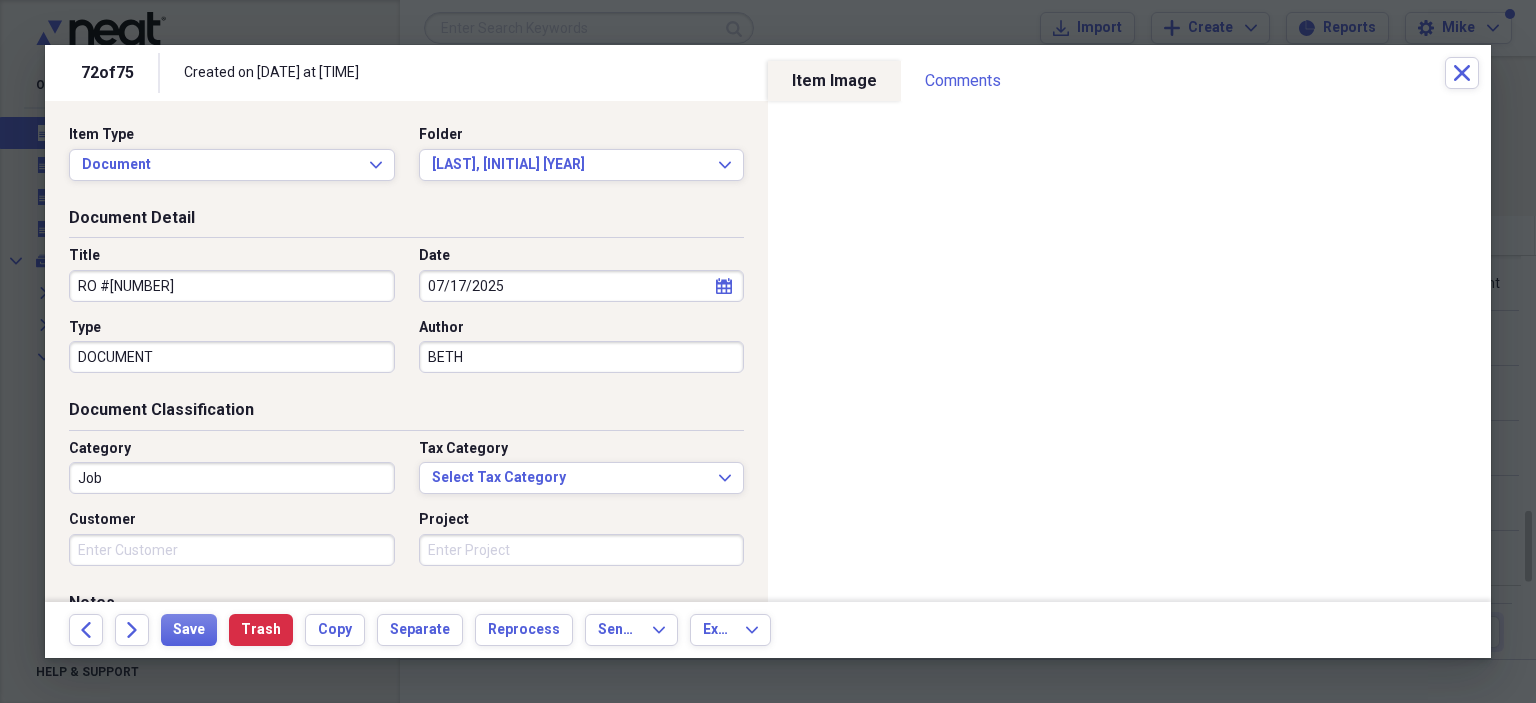 type on "BETH" 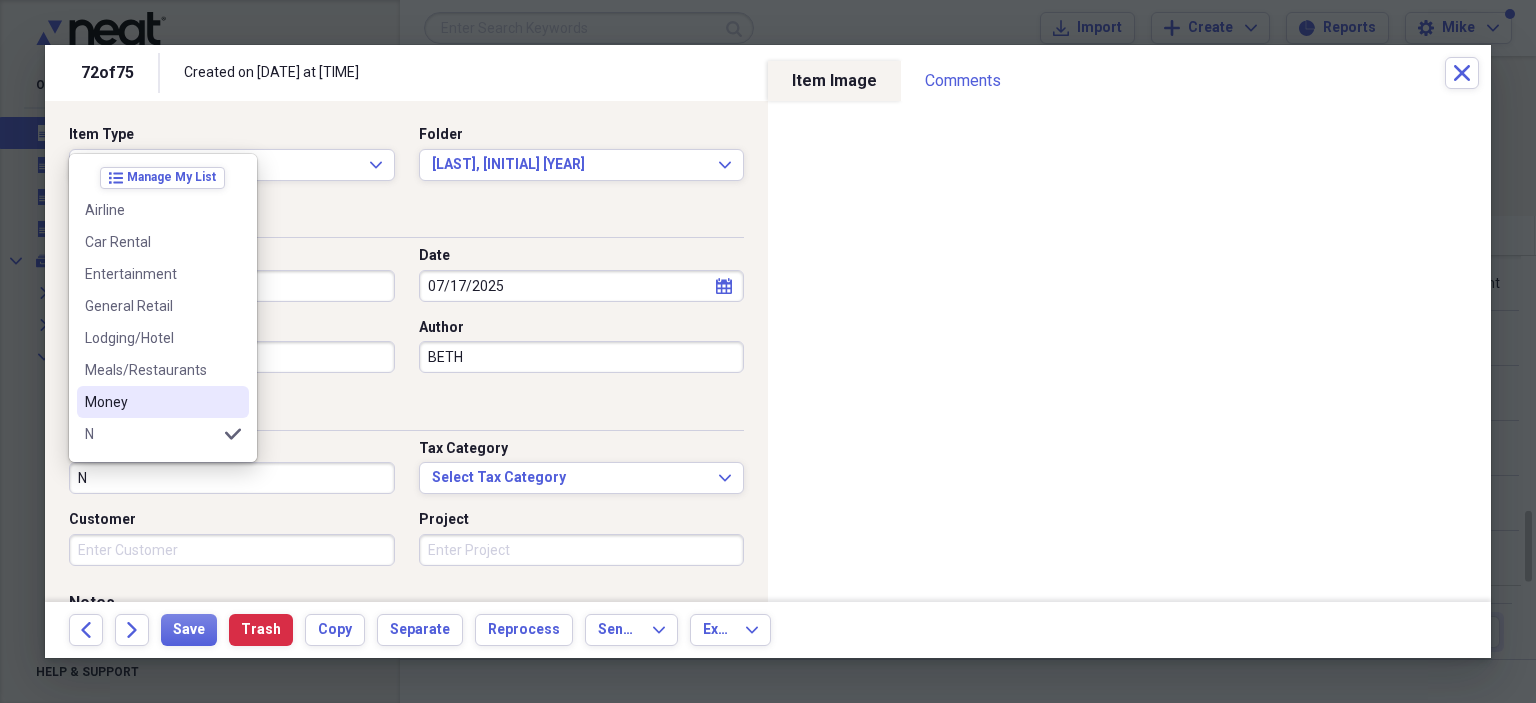 scroll, scrollTop: 100, scrollLeft: 0, axis: vertical 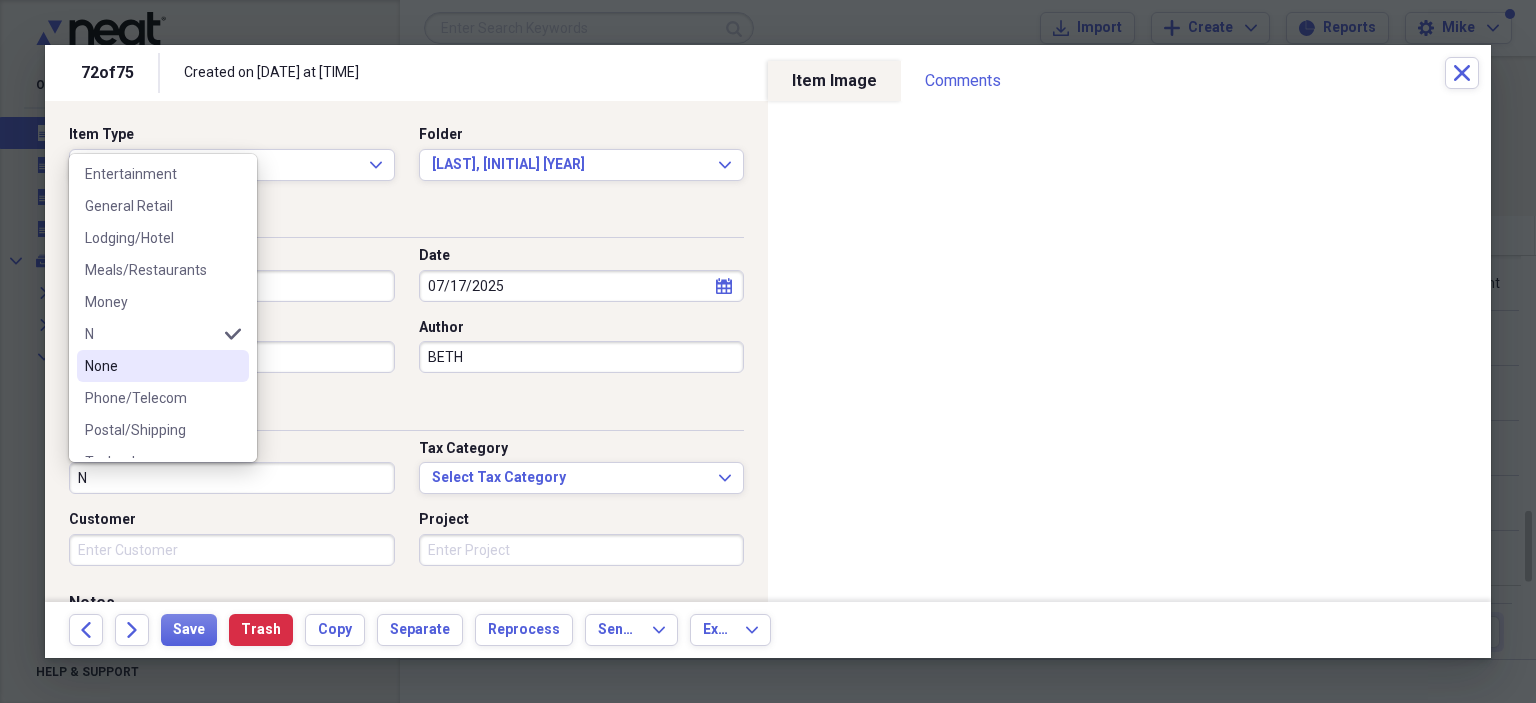 click on "None" at bounding box center [163, 366] 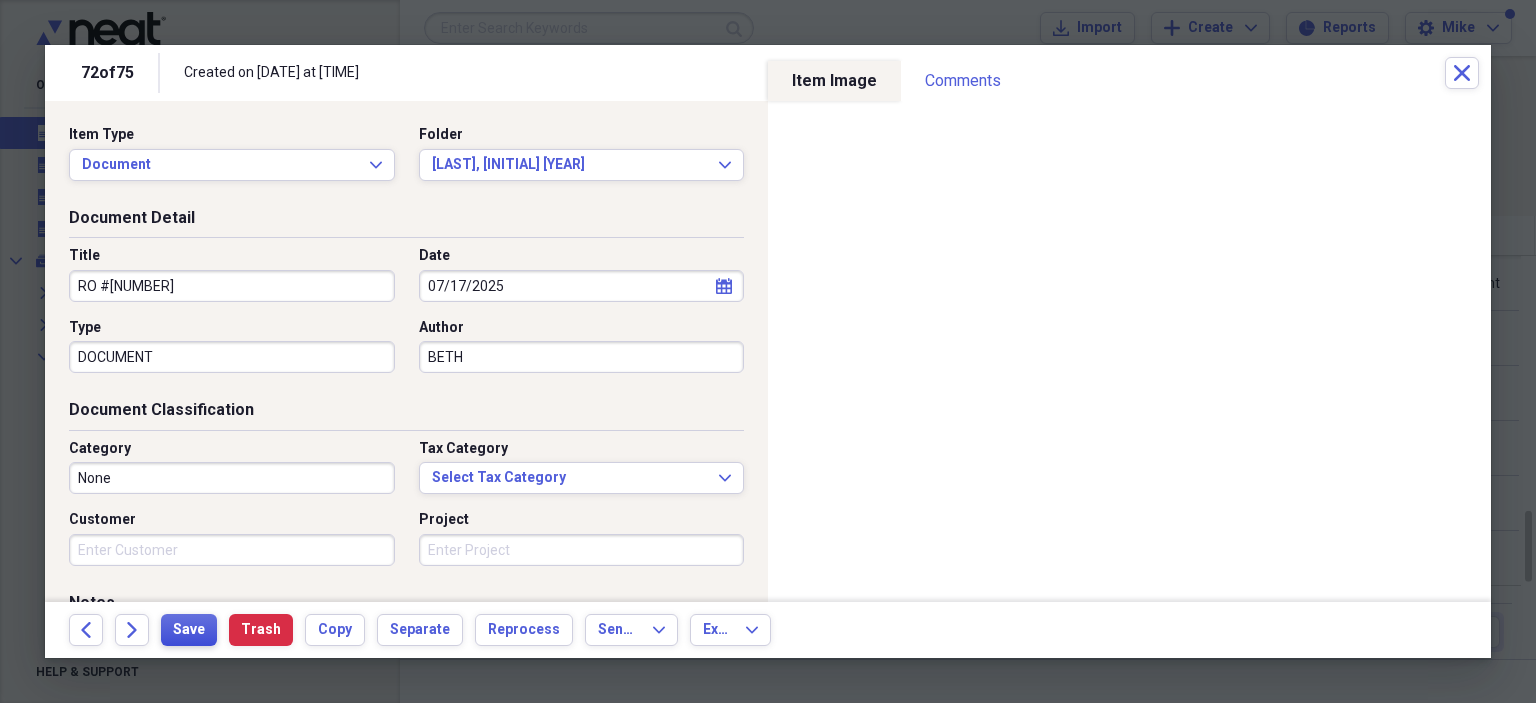 click on "Save" at bounding box center [189, 630] 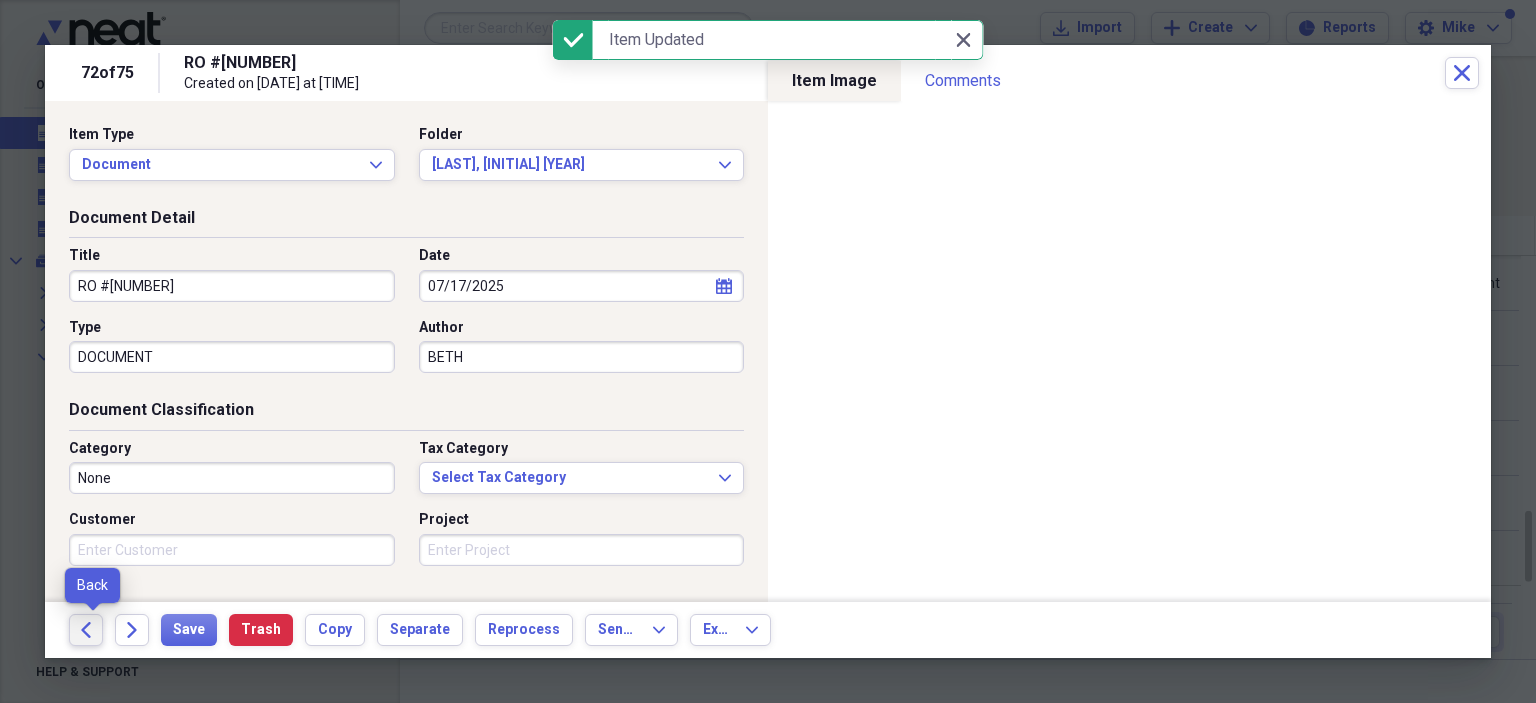 click on "Back" at bounding box center [86, 630] 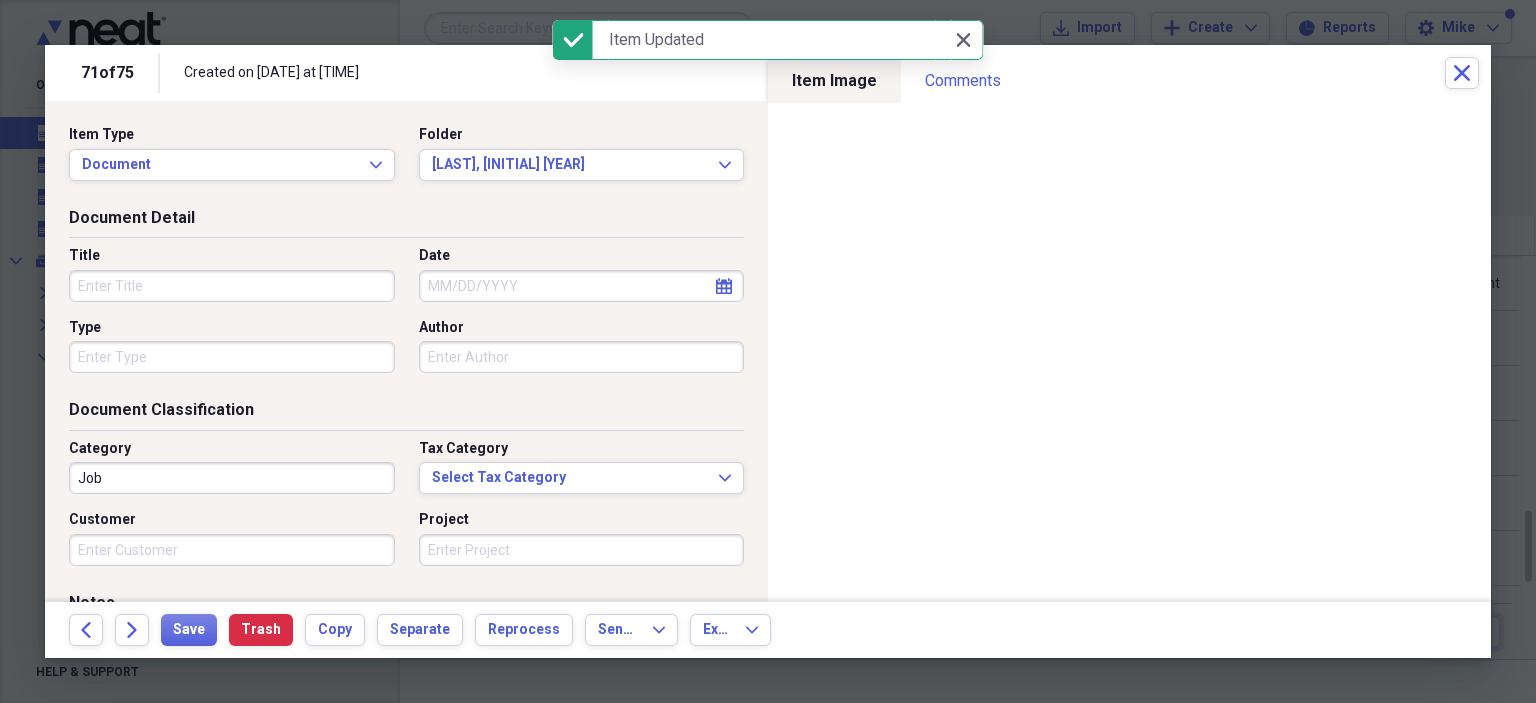 click on "Title" at bounding box center [232, 286] 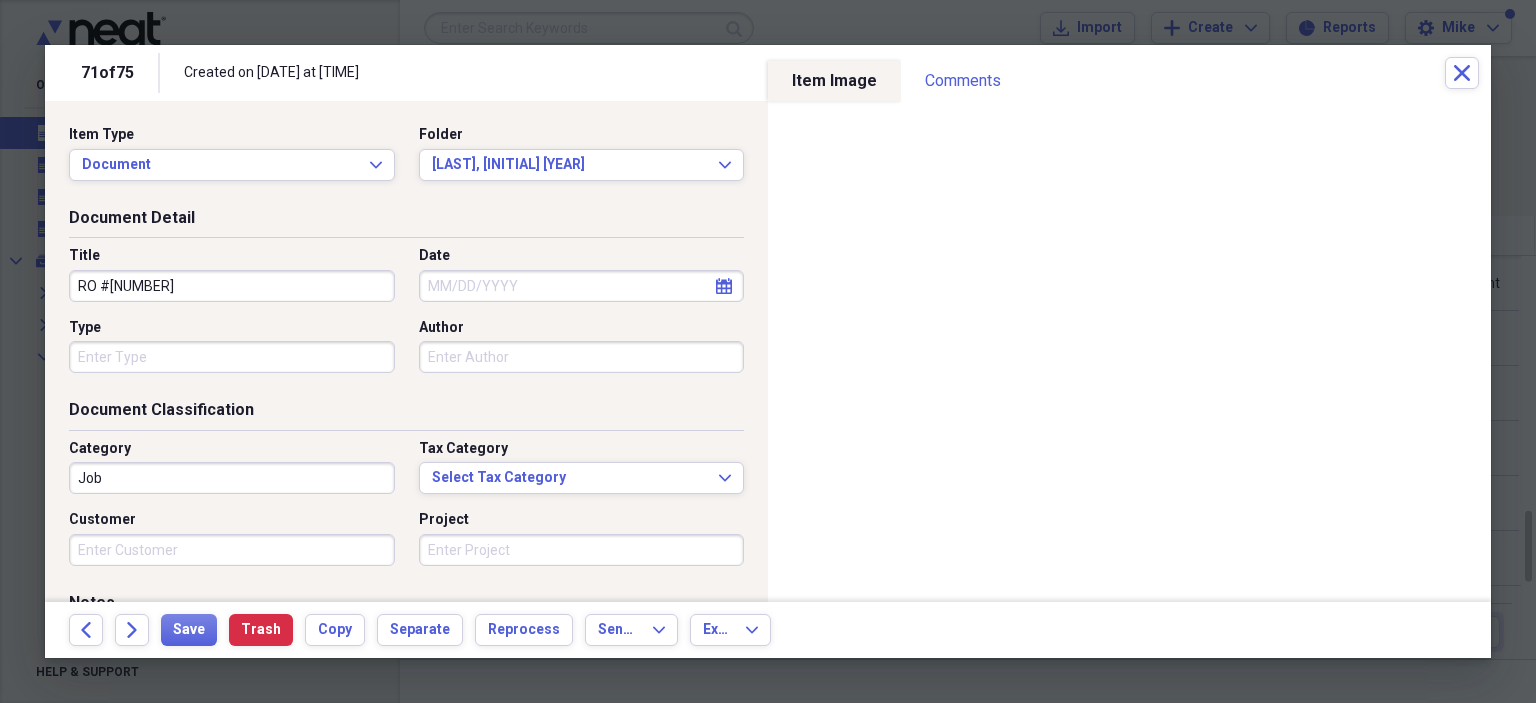type on "RO #19253" 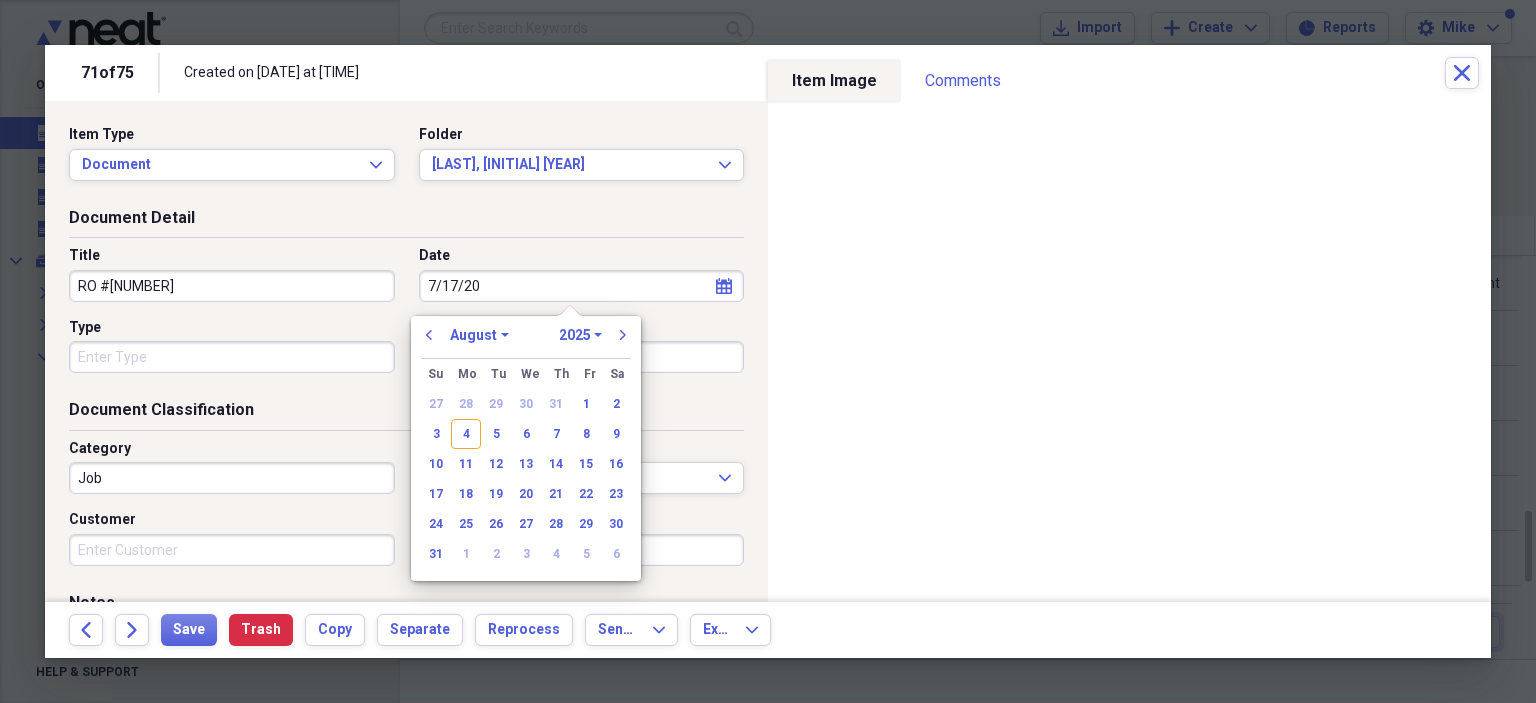 type on "7/17/202" 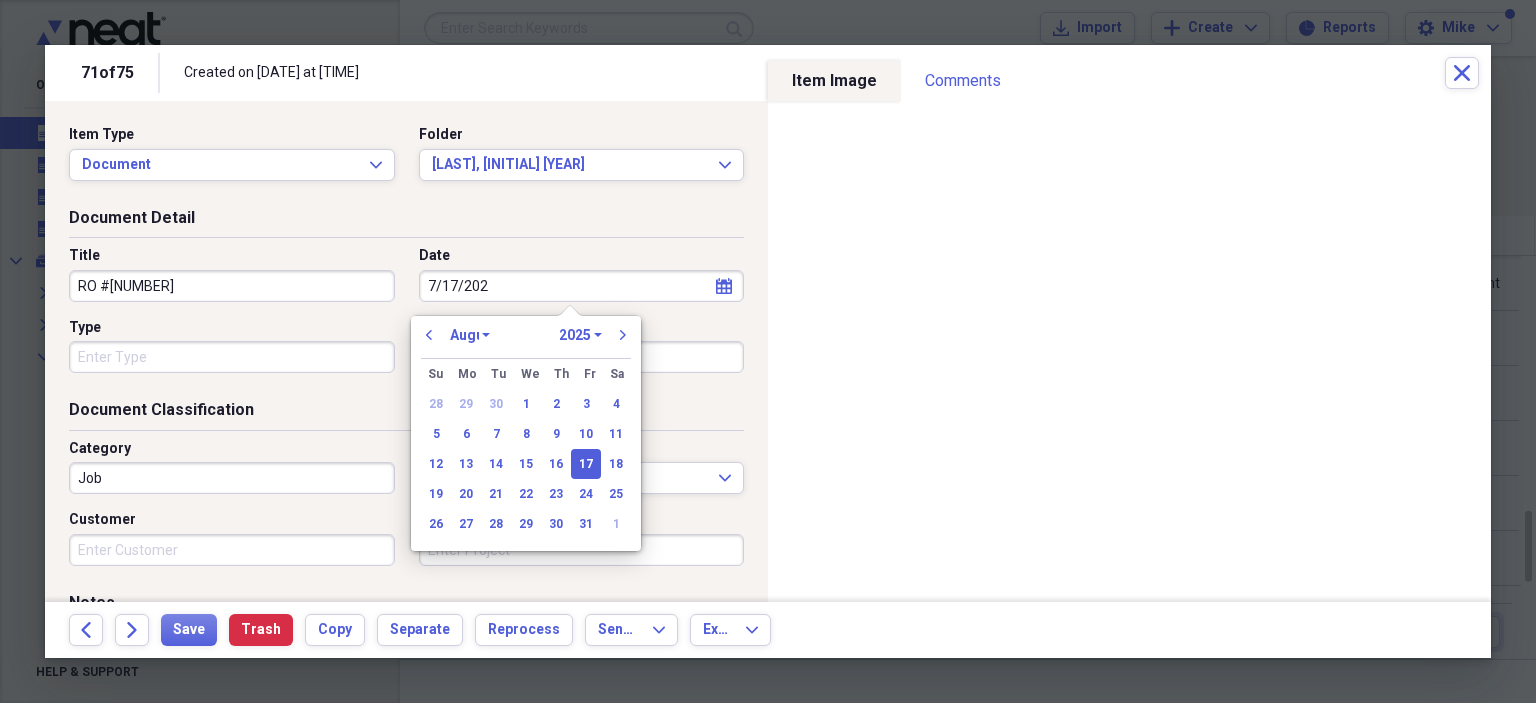 select on "6" 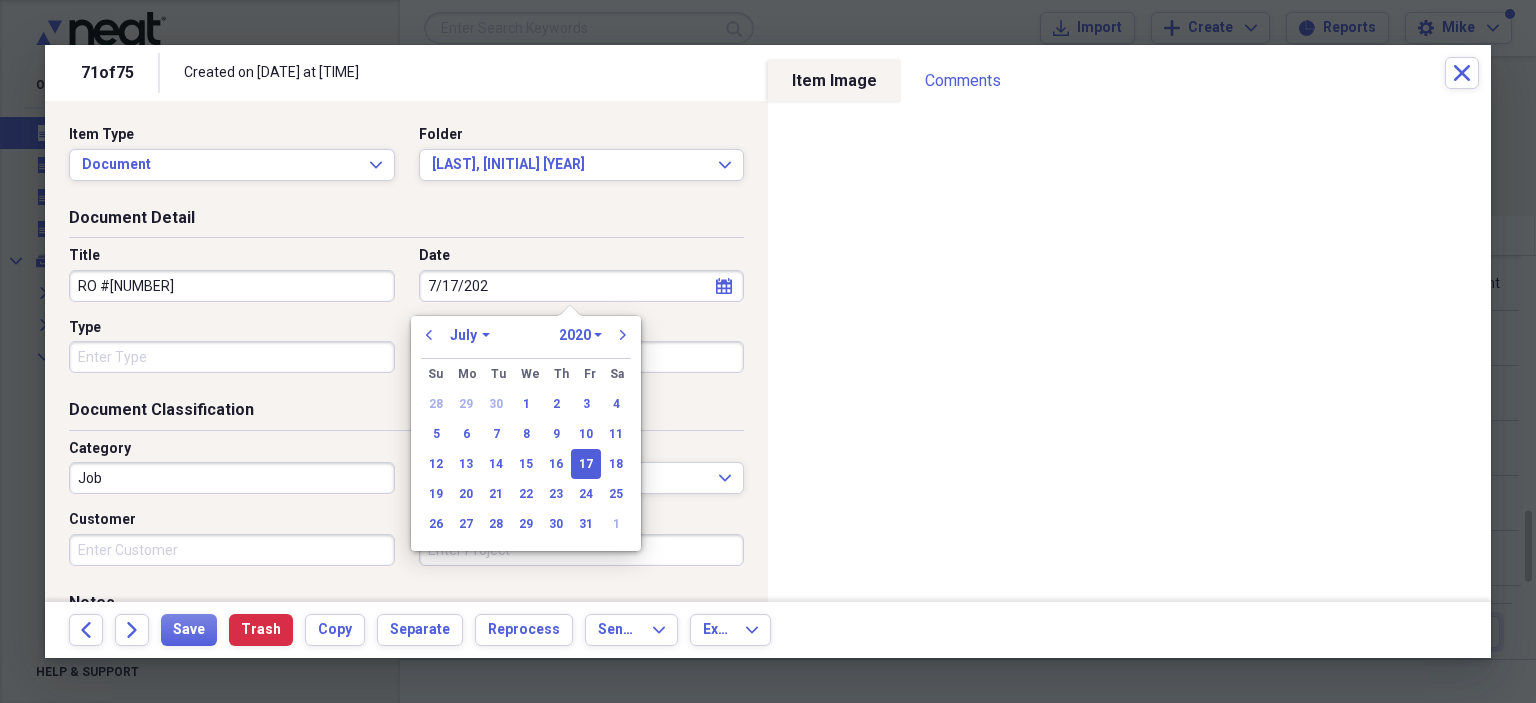 type on "7/17/2025" 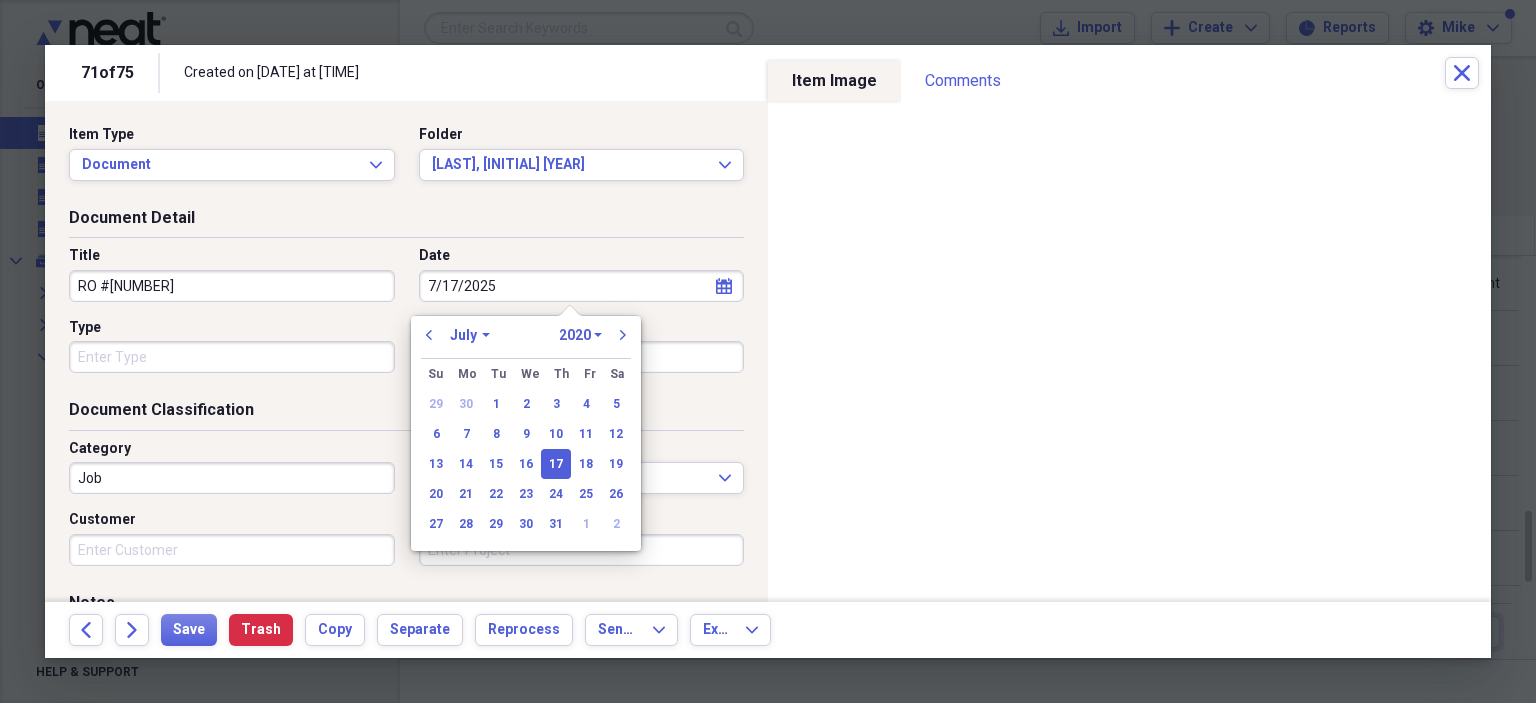 select on "2025" 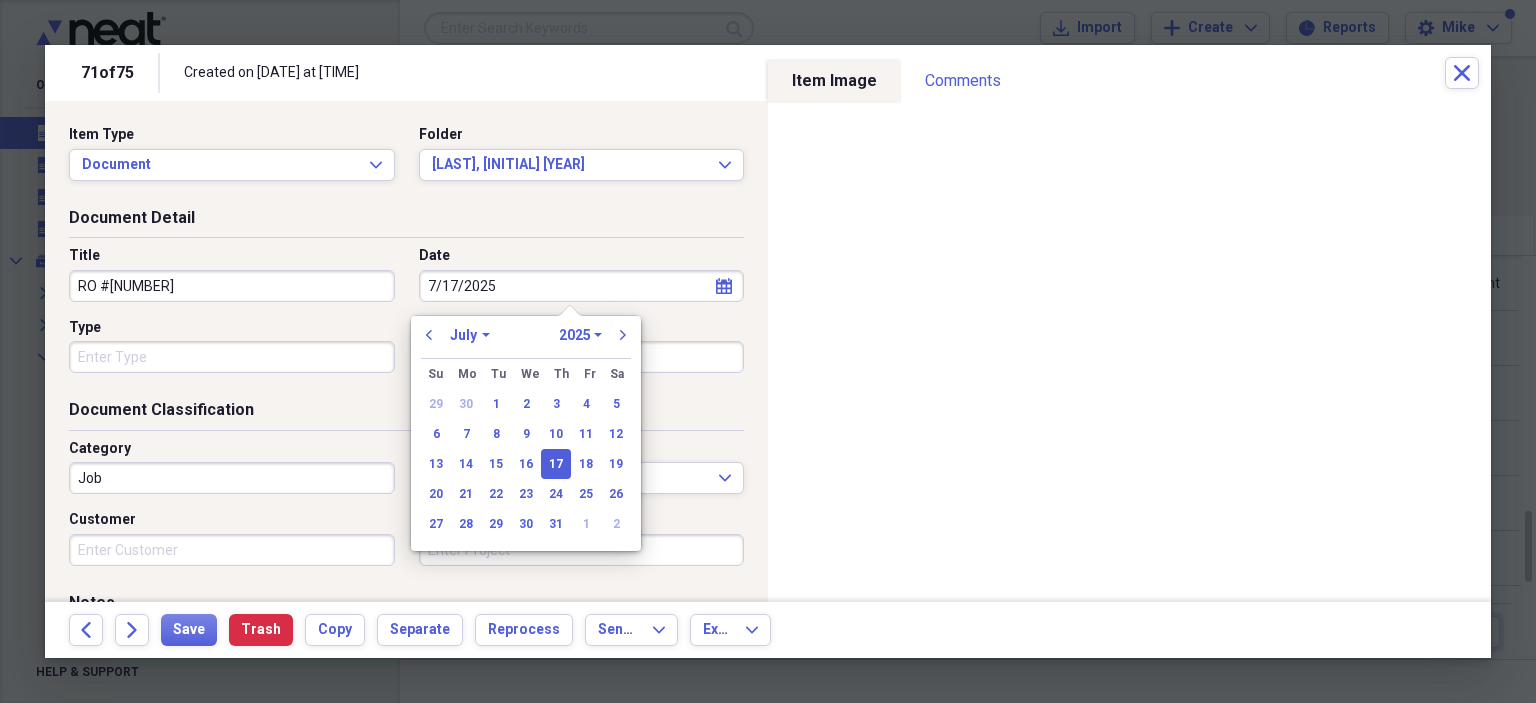 click on "Type" at bounding box center (232, 357) 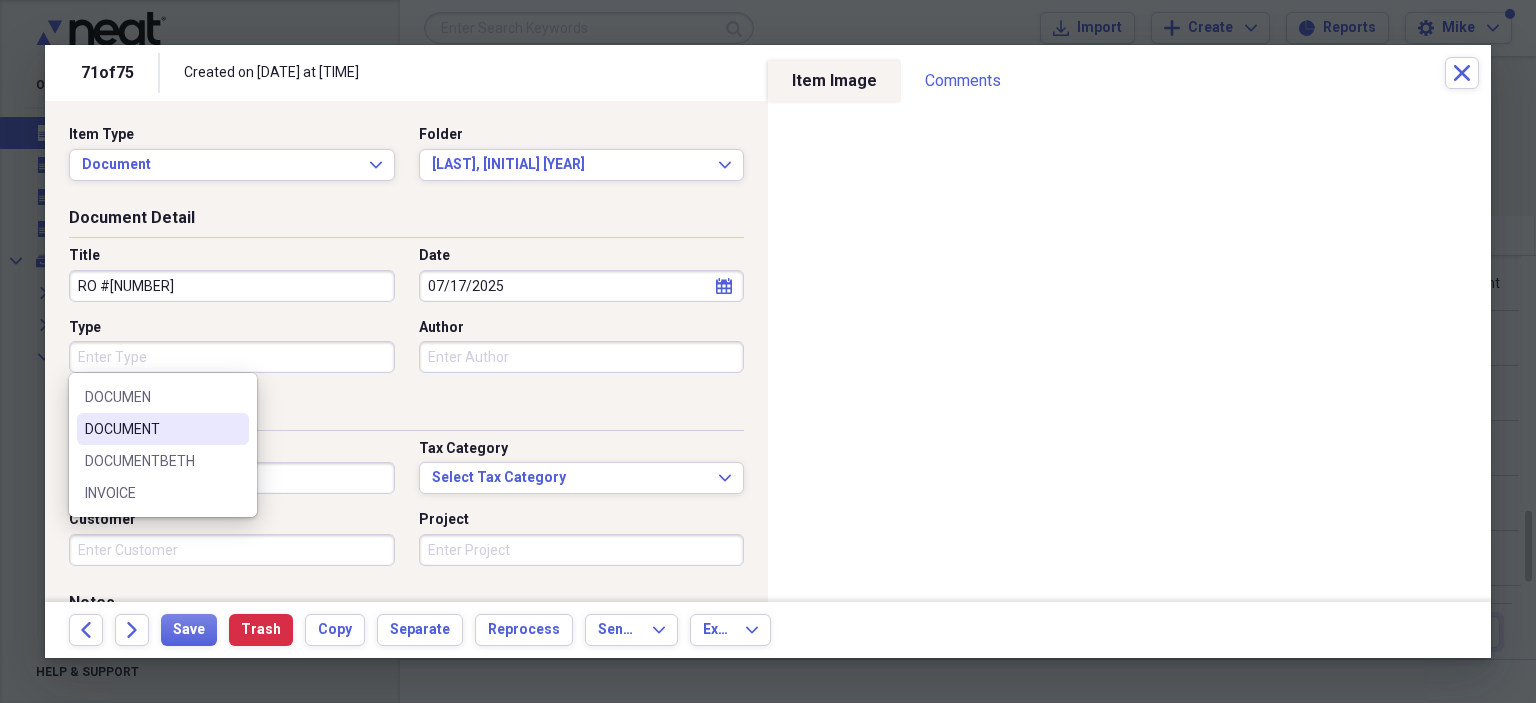 click on "DOCUMENT" at bounding box center [151, 429] 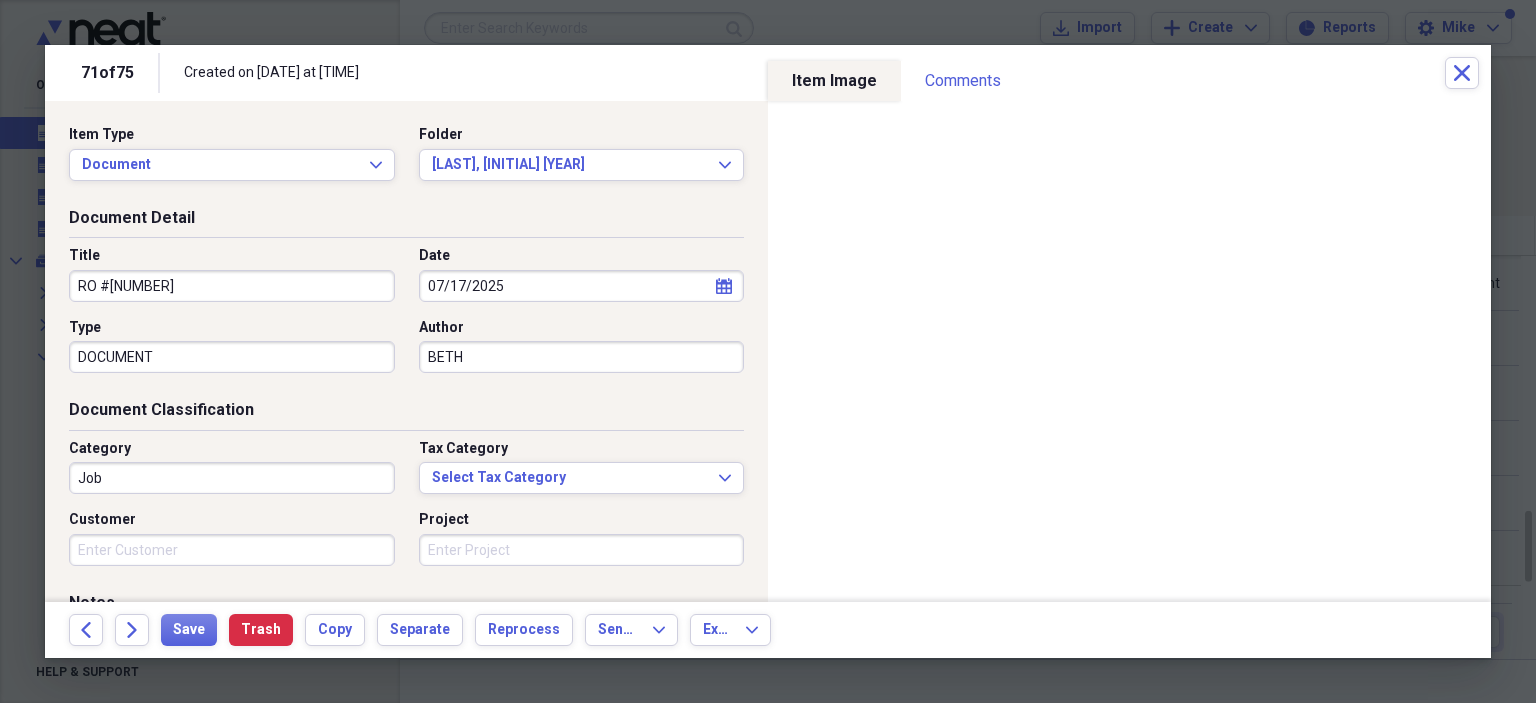 type on "BETH" 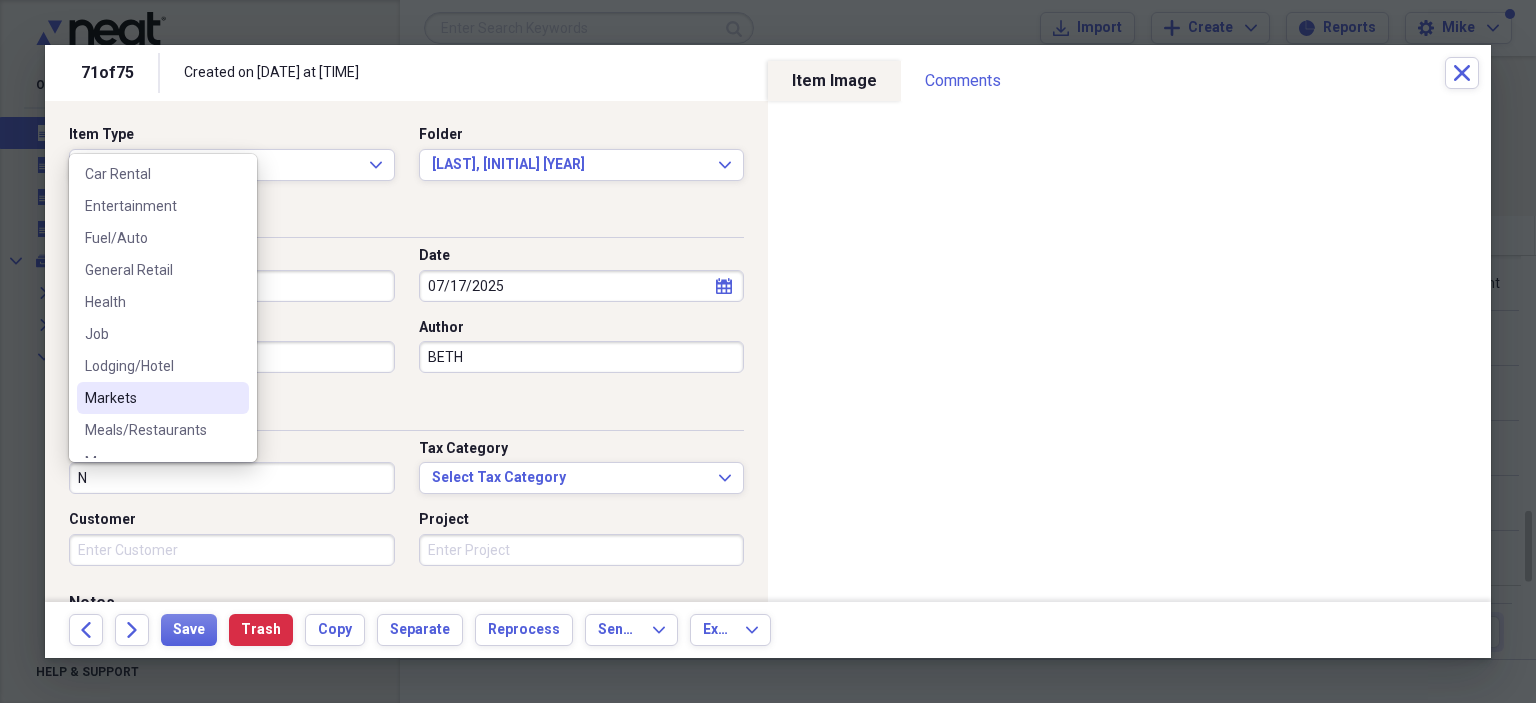 scroll, scrollTop: 200, scrollLeft: 0, axis: vertical 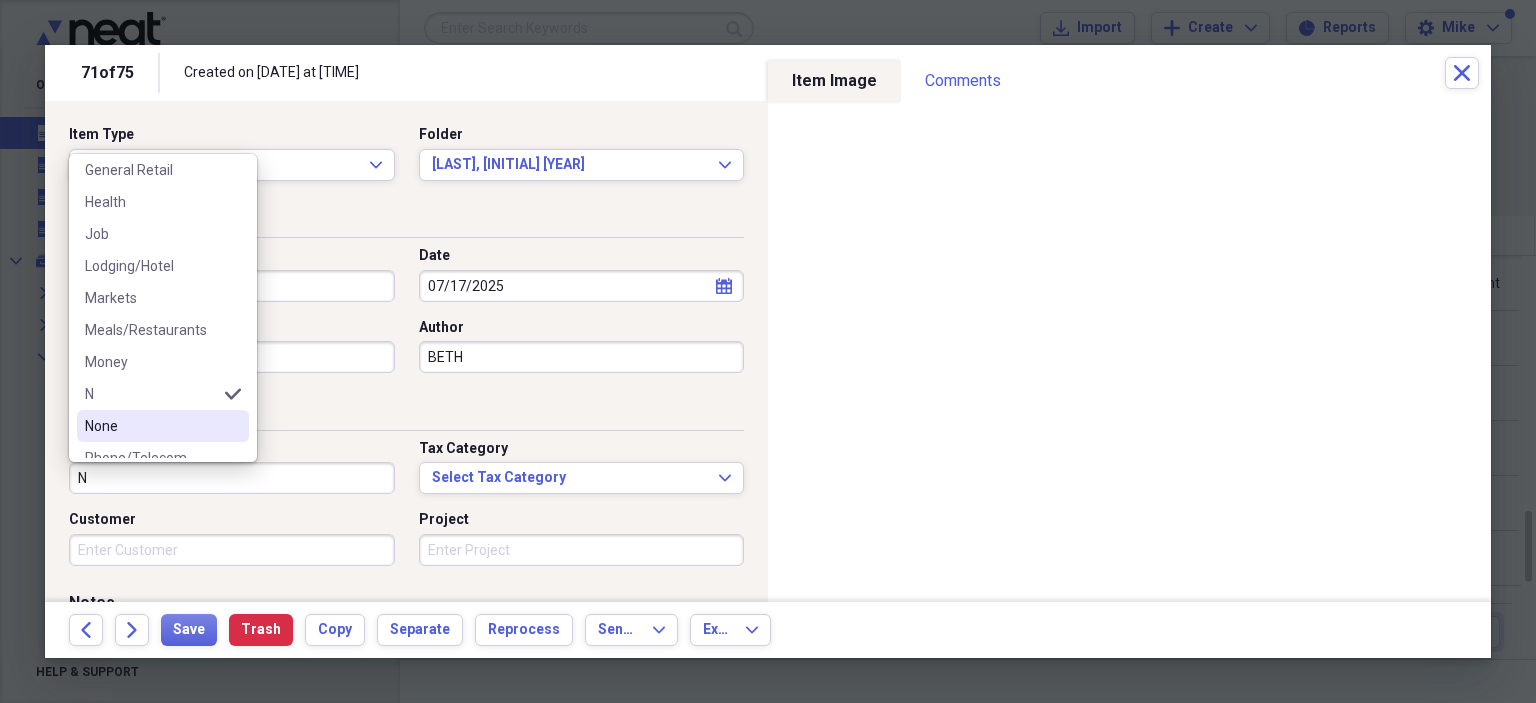 click on "None" at bounding box center (151, 426) 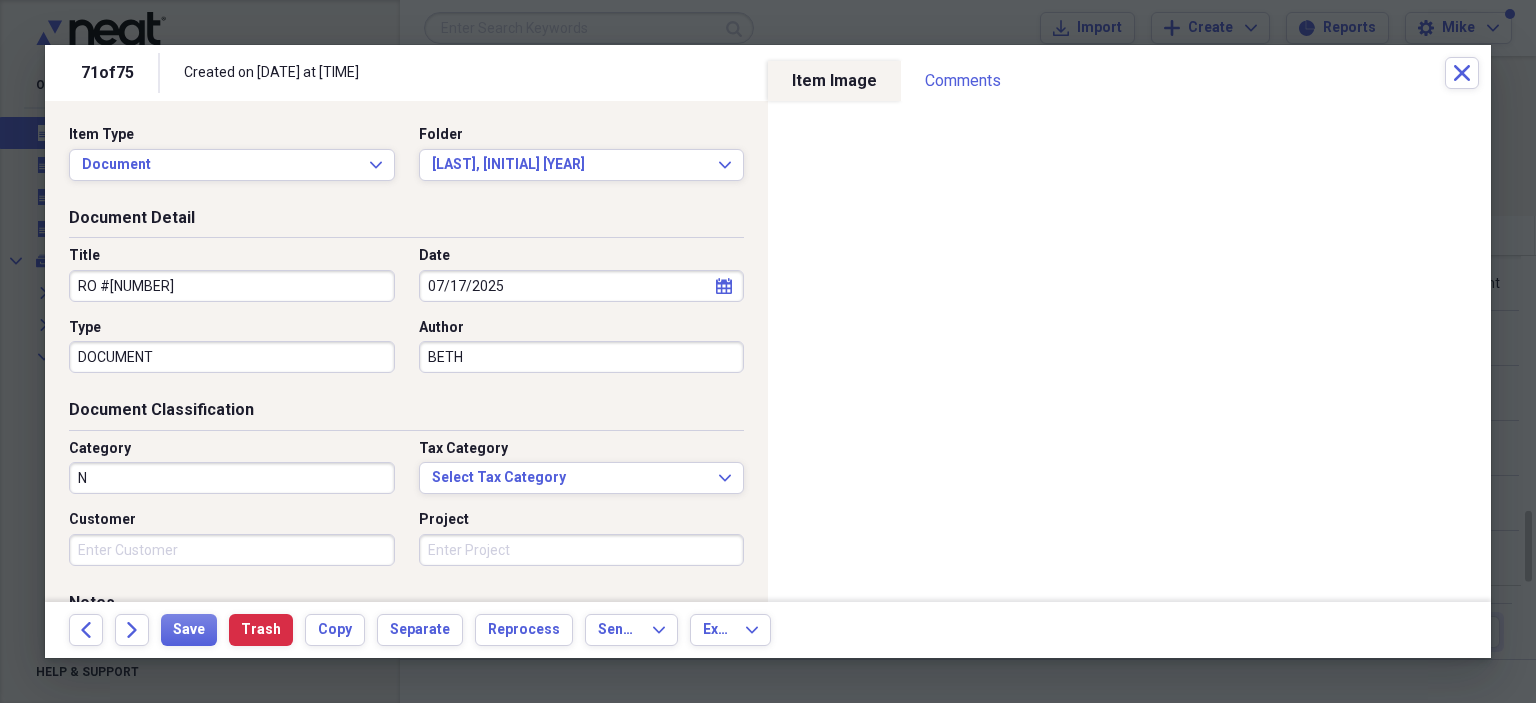 type on "None" 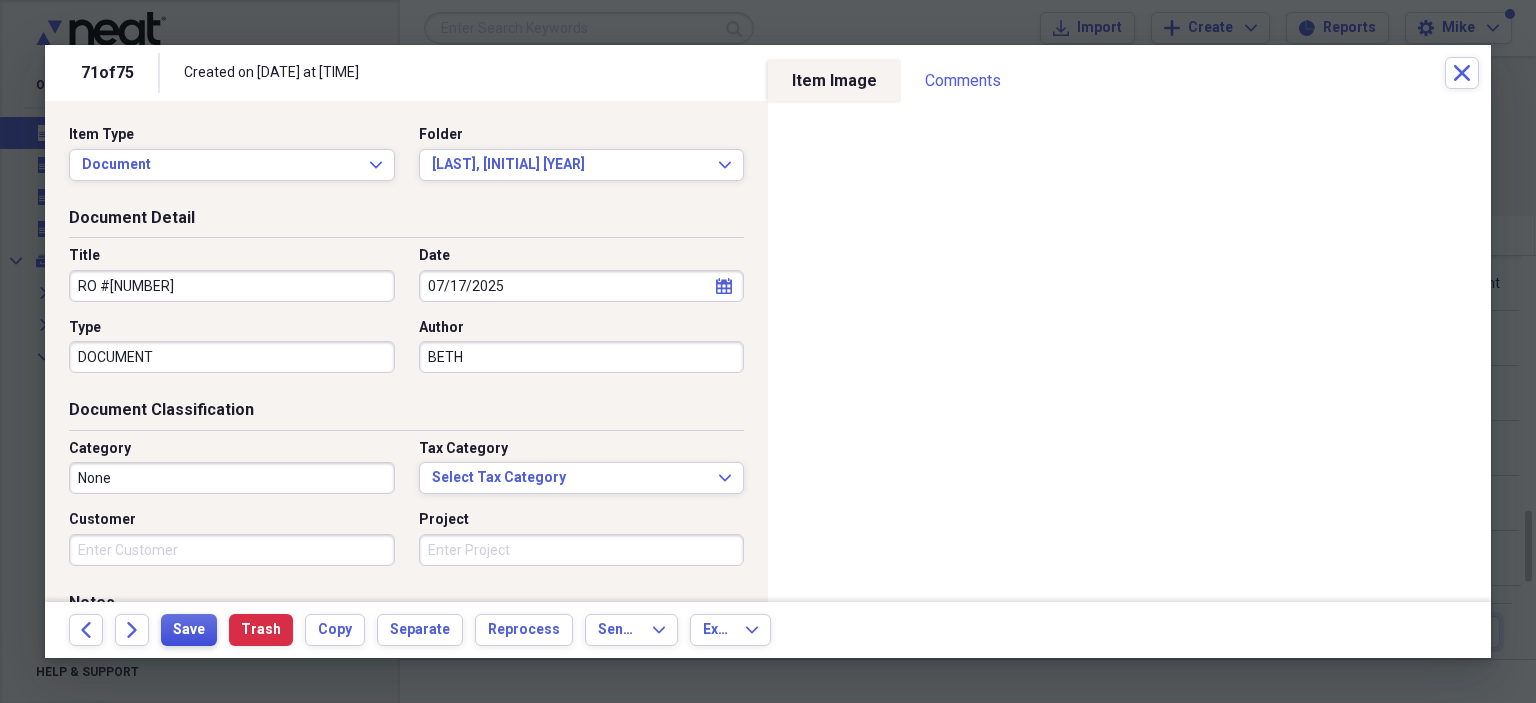 click on "Save" at bounding box center [189, 630] 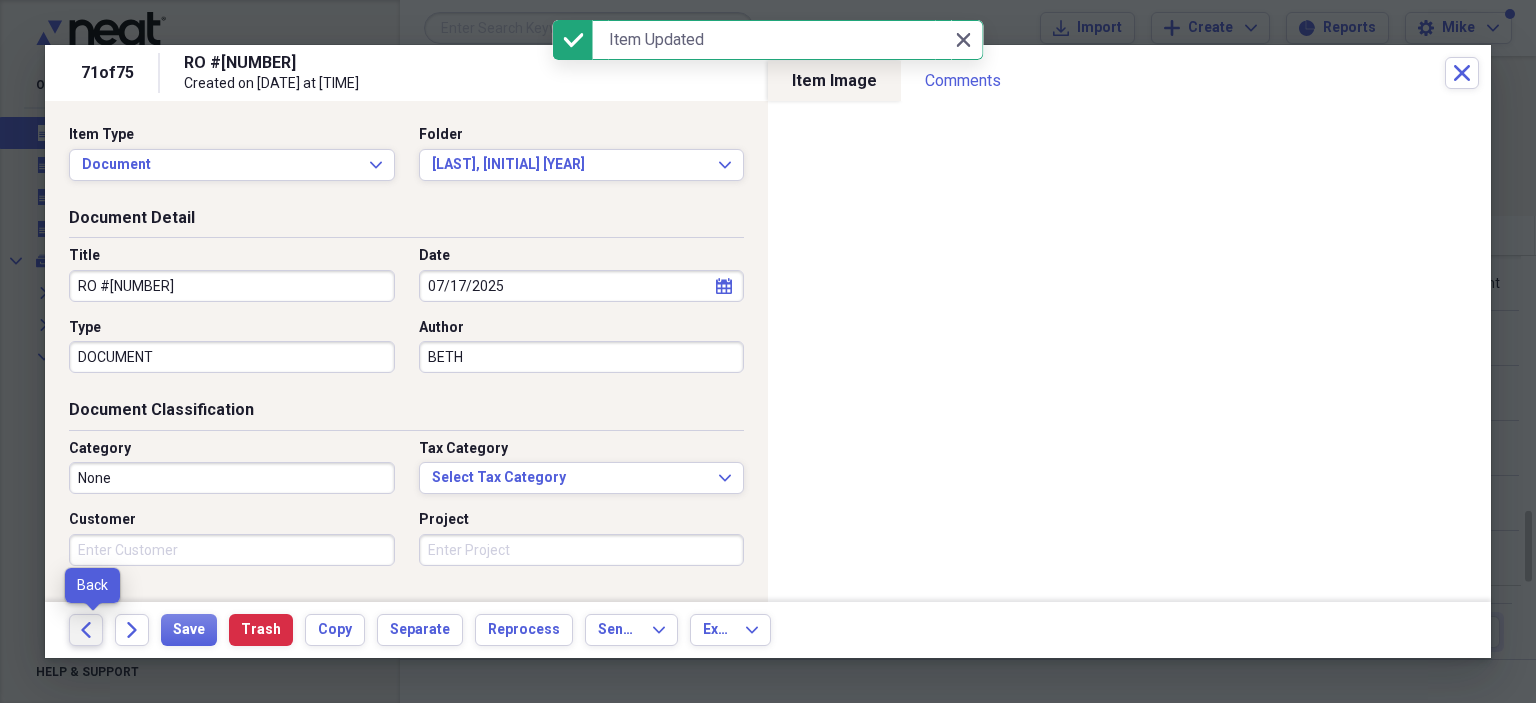 click on "Back" at bounding box center [86, 630] 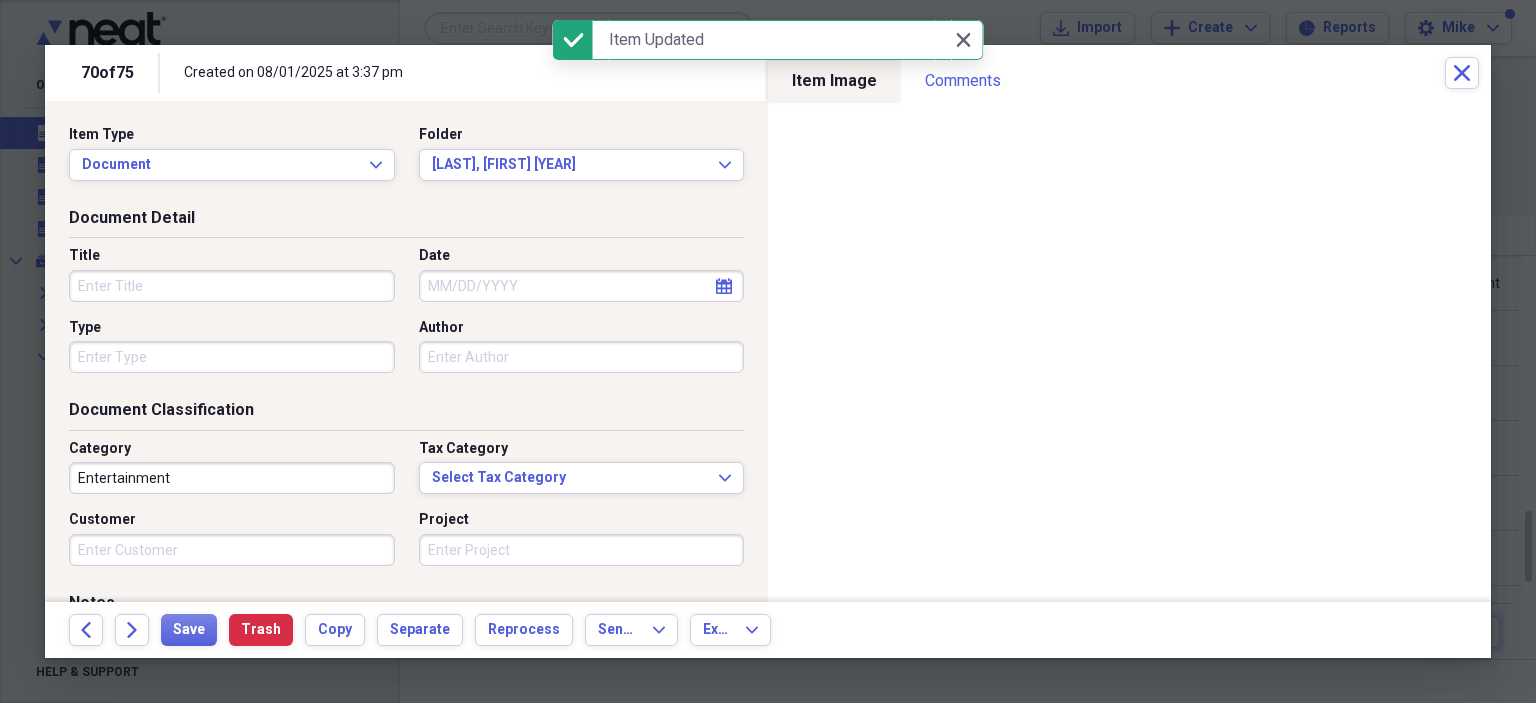 click on "Title" at bounding box center (232, 286) 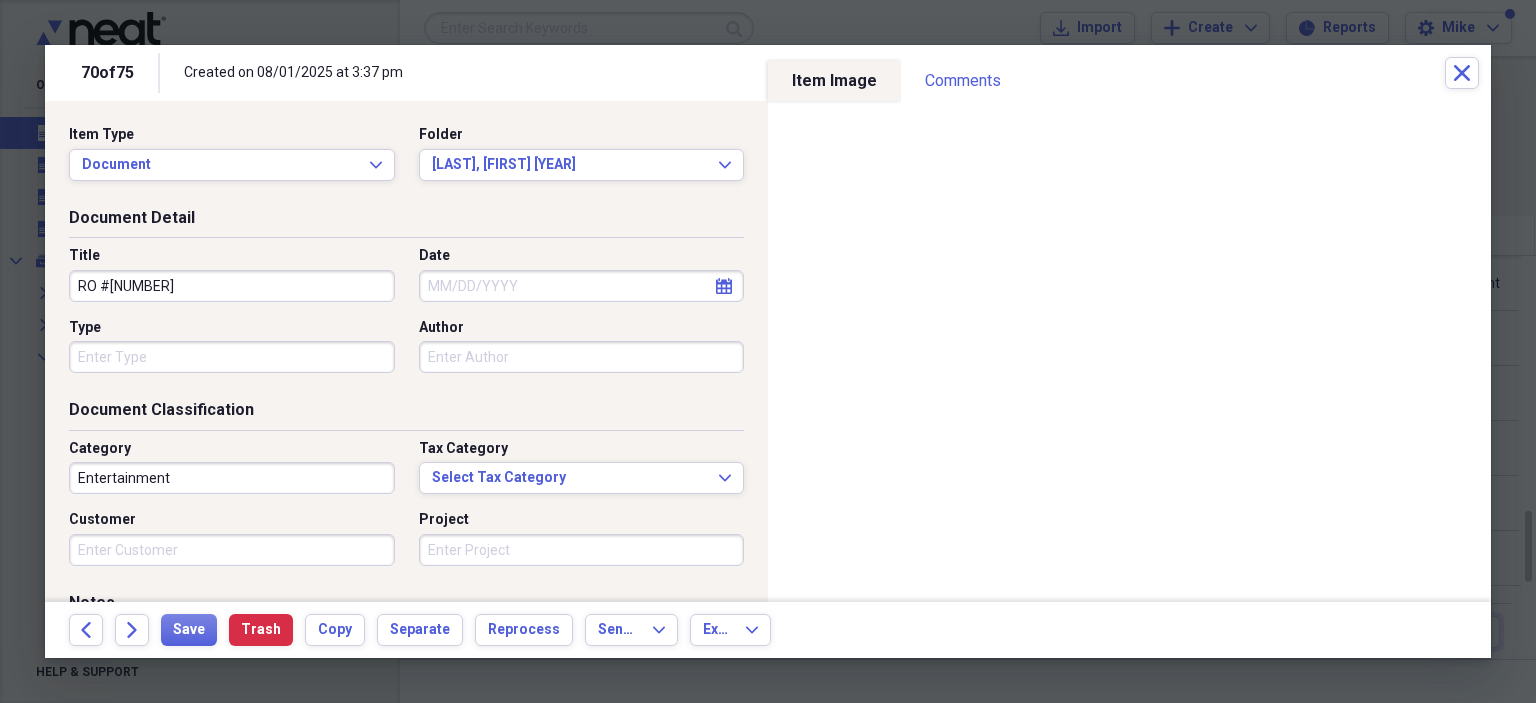 type on "RO #19254" 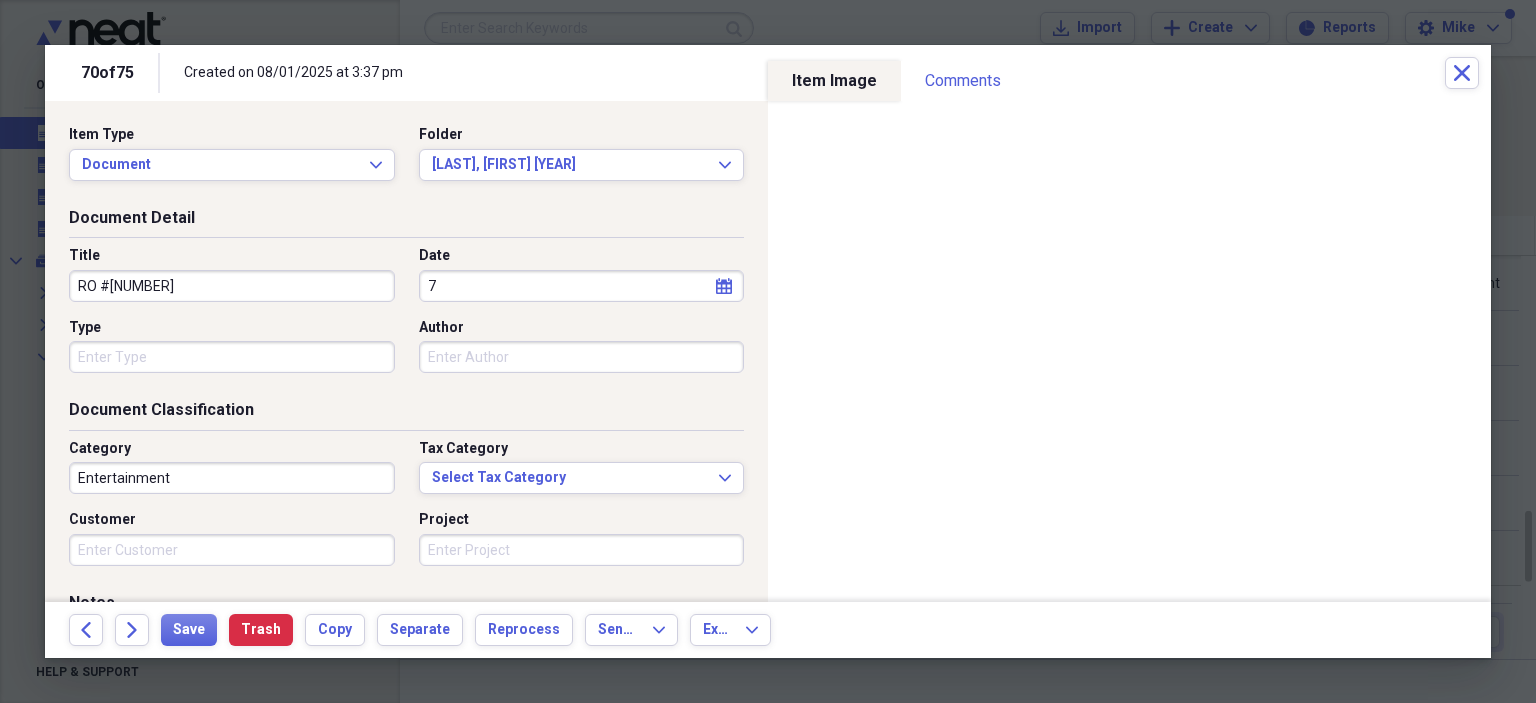 select on "7" 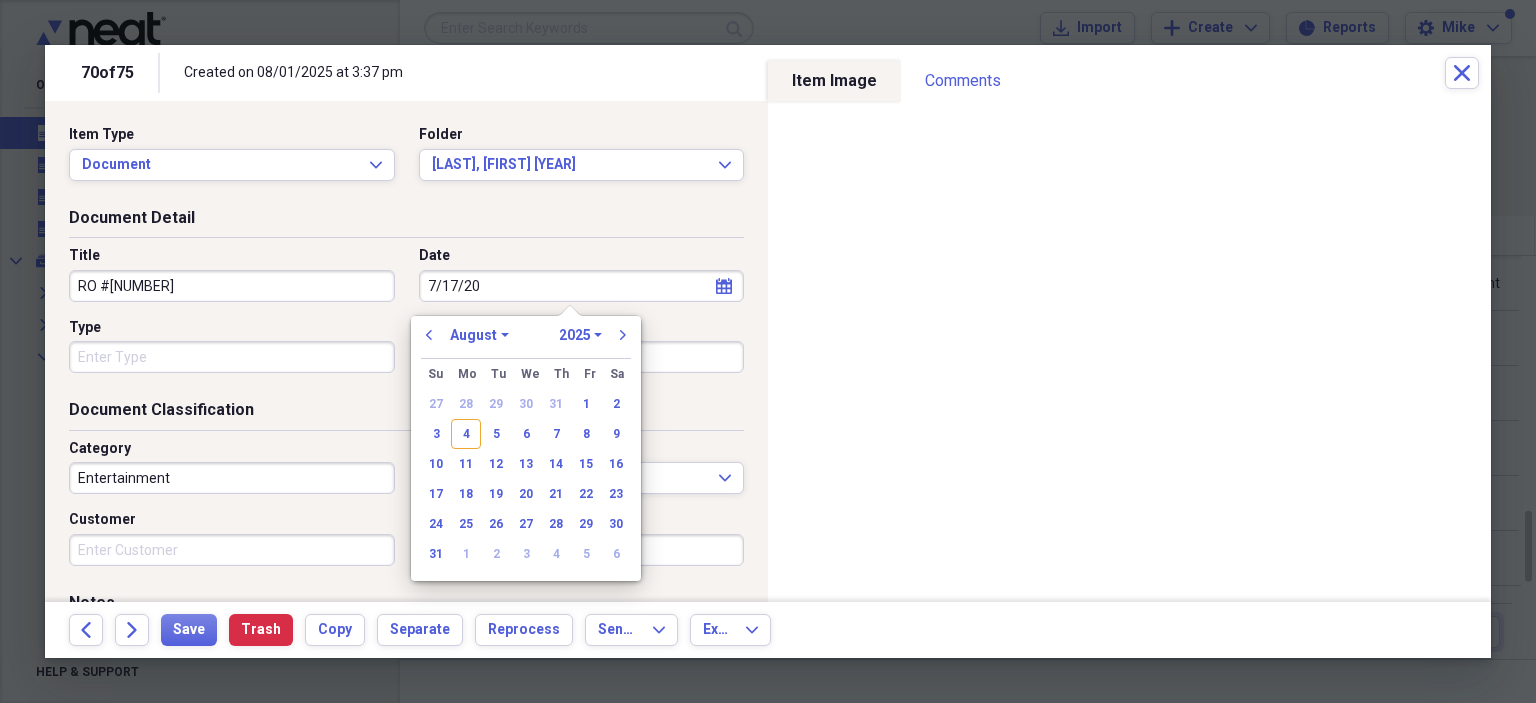 type on "7/17/202" 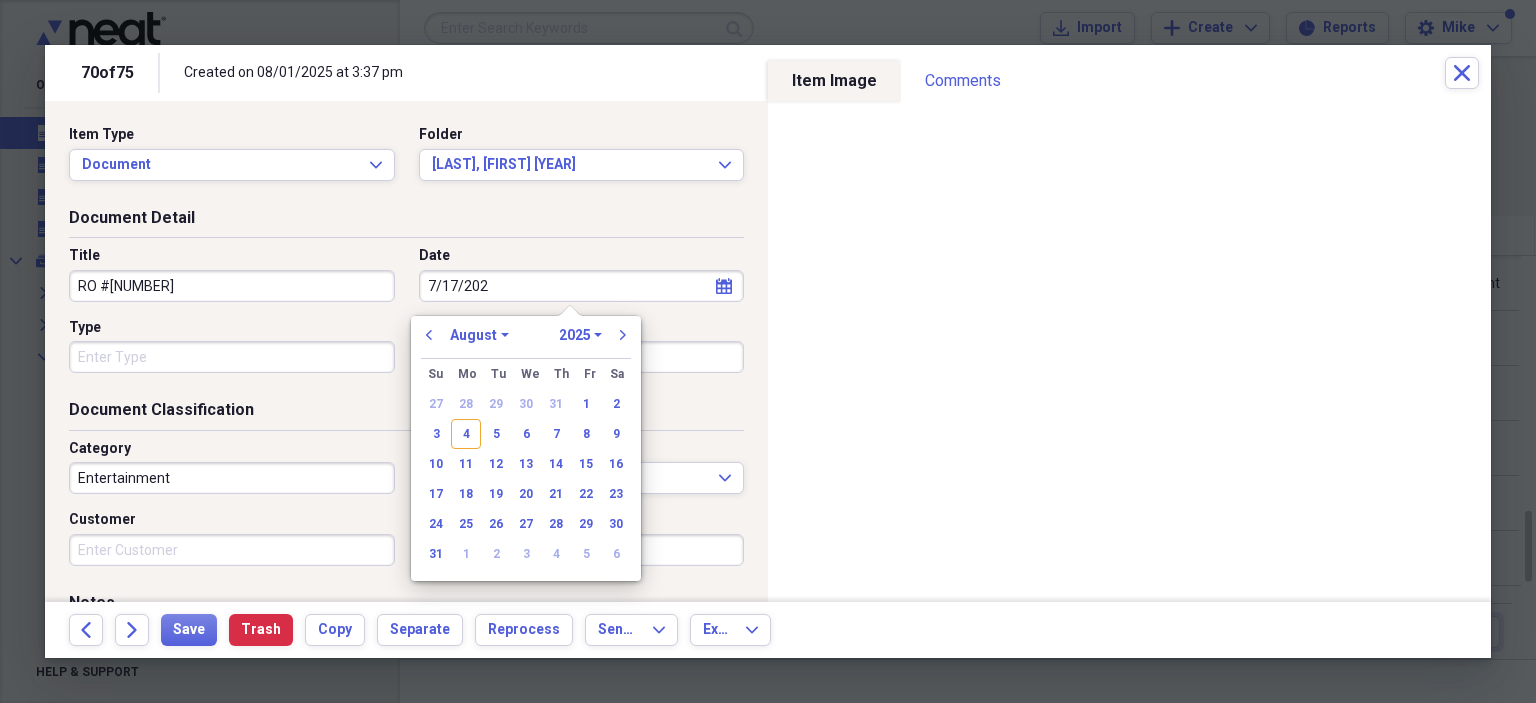 select on "6" 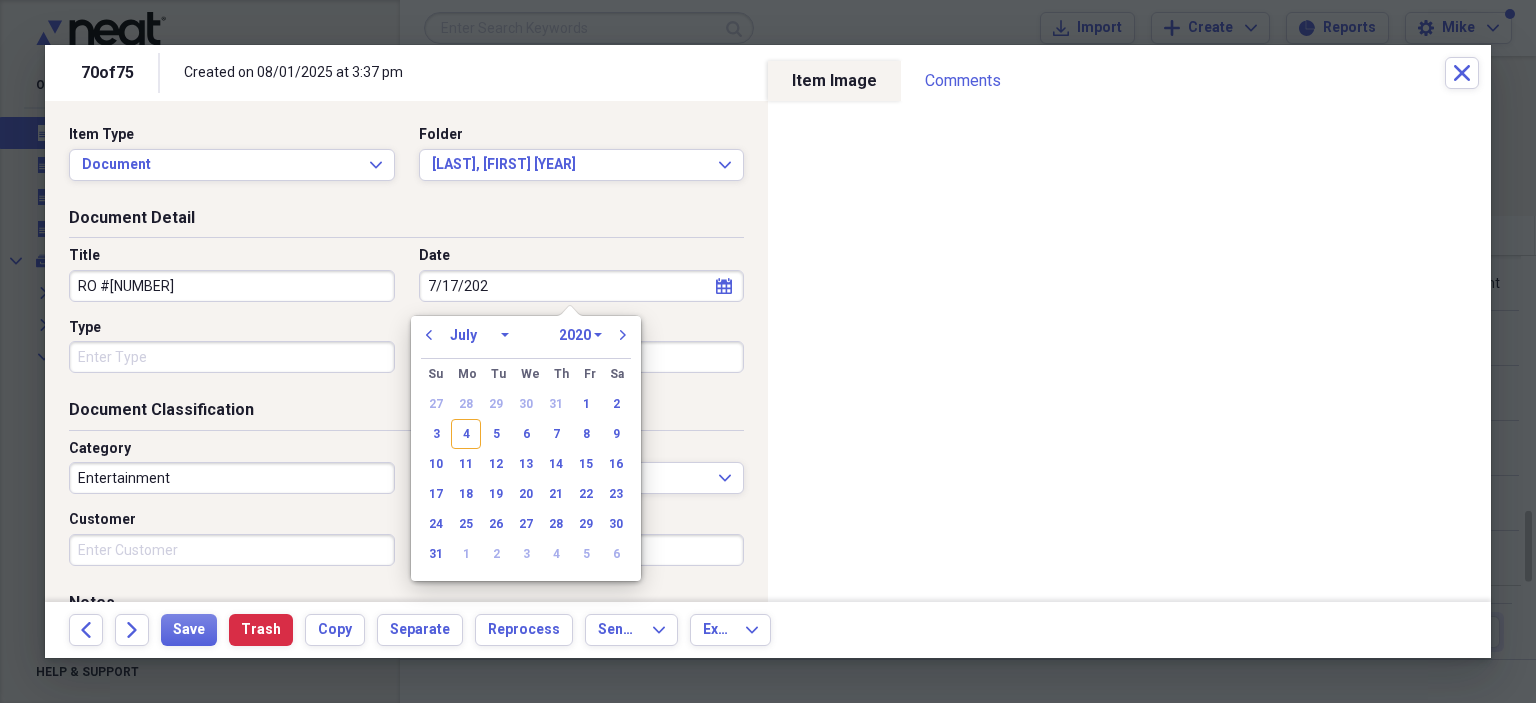 type on "7/17/2025" 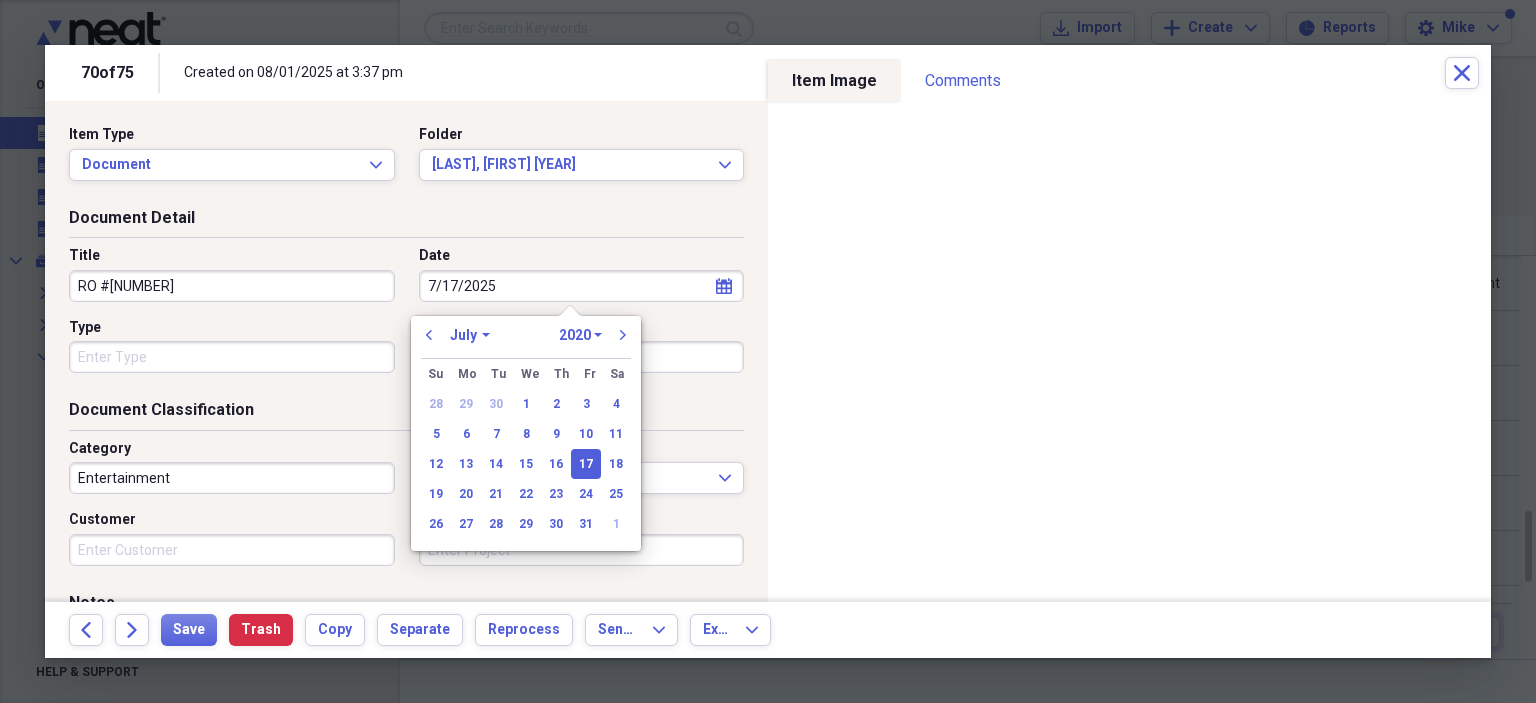 select on "2025" 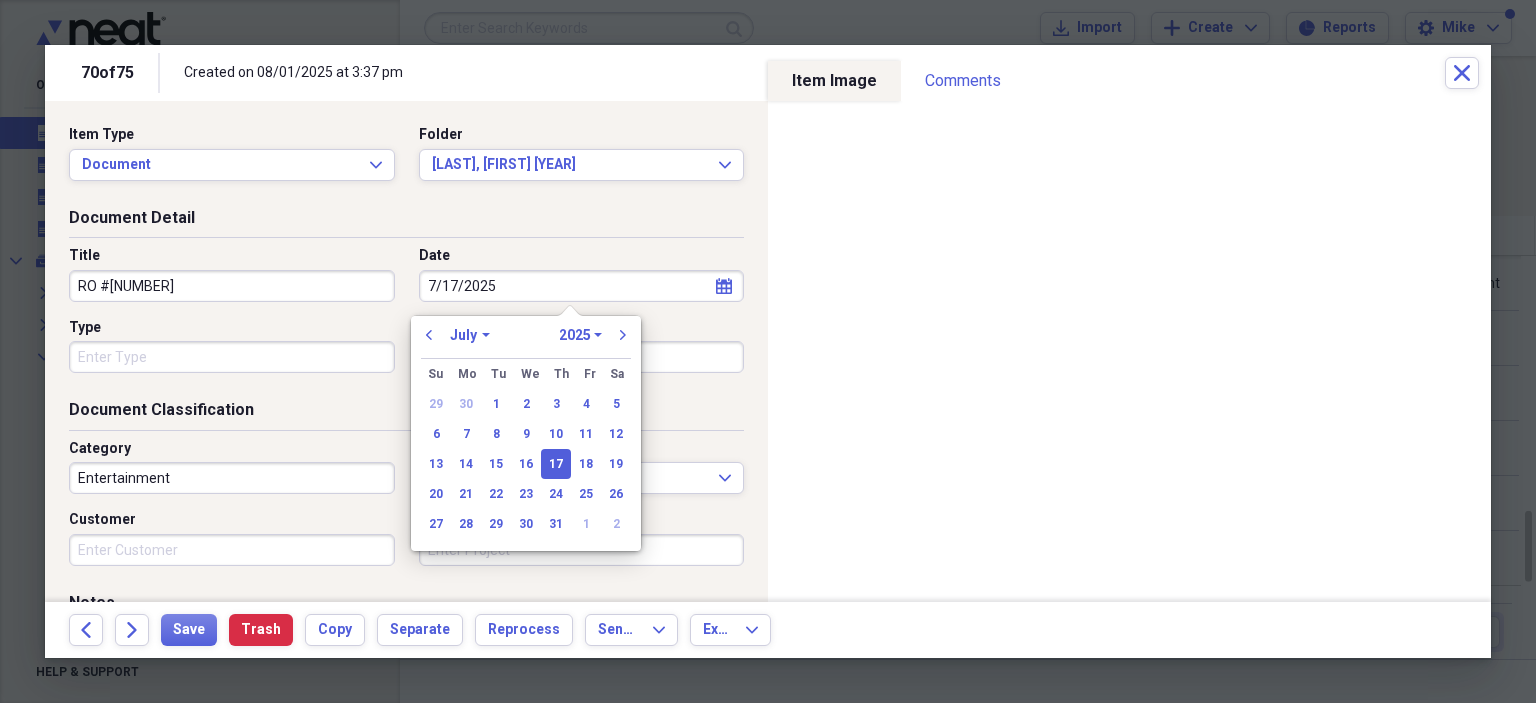 type on "07/17/2025" 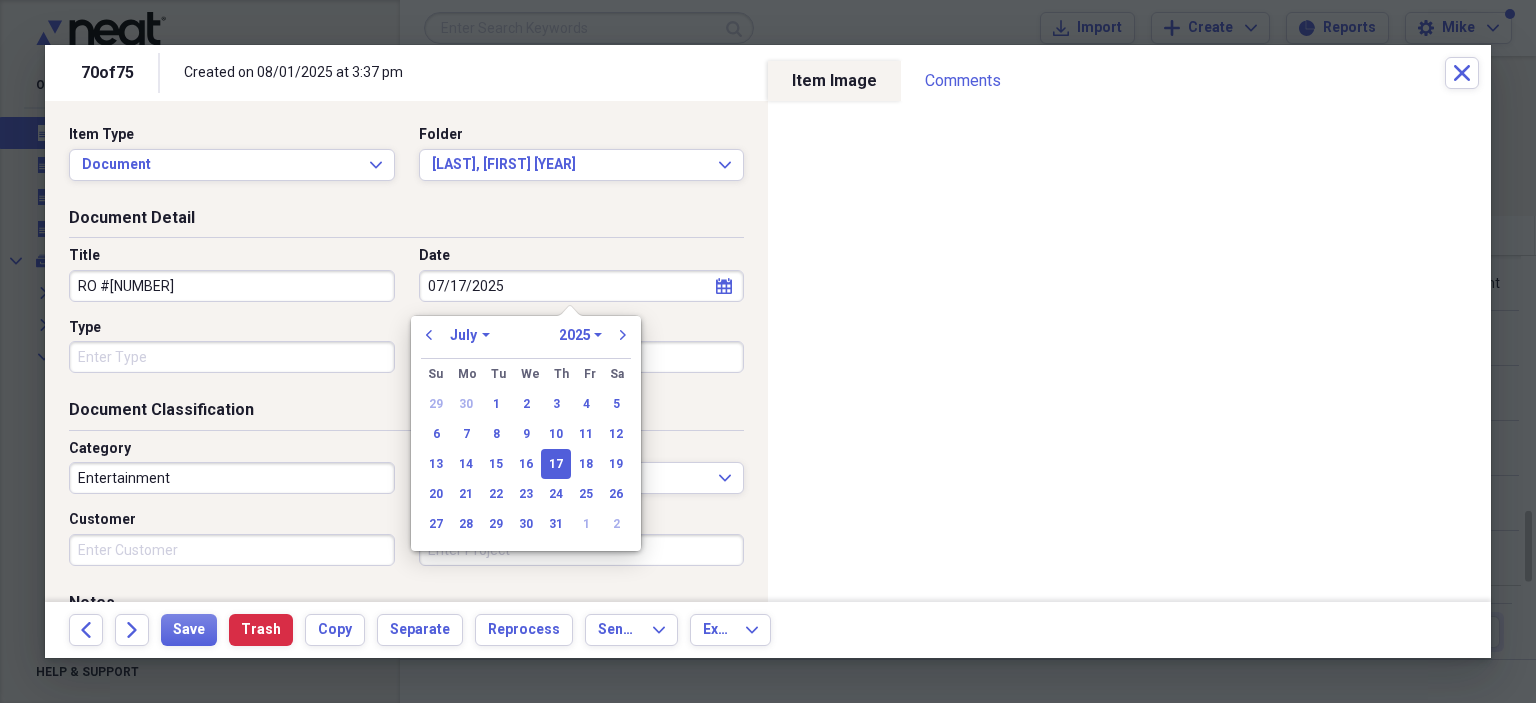 drag, startPoint x: 128, startPoint y: 353, endPoint x: 128, endPoint y: 366, distance: 13 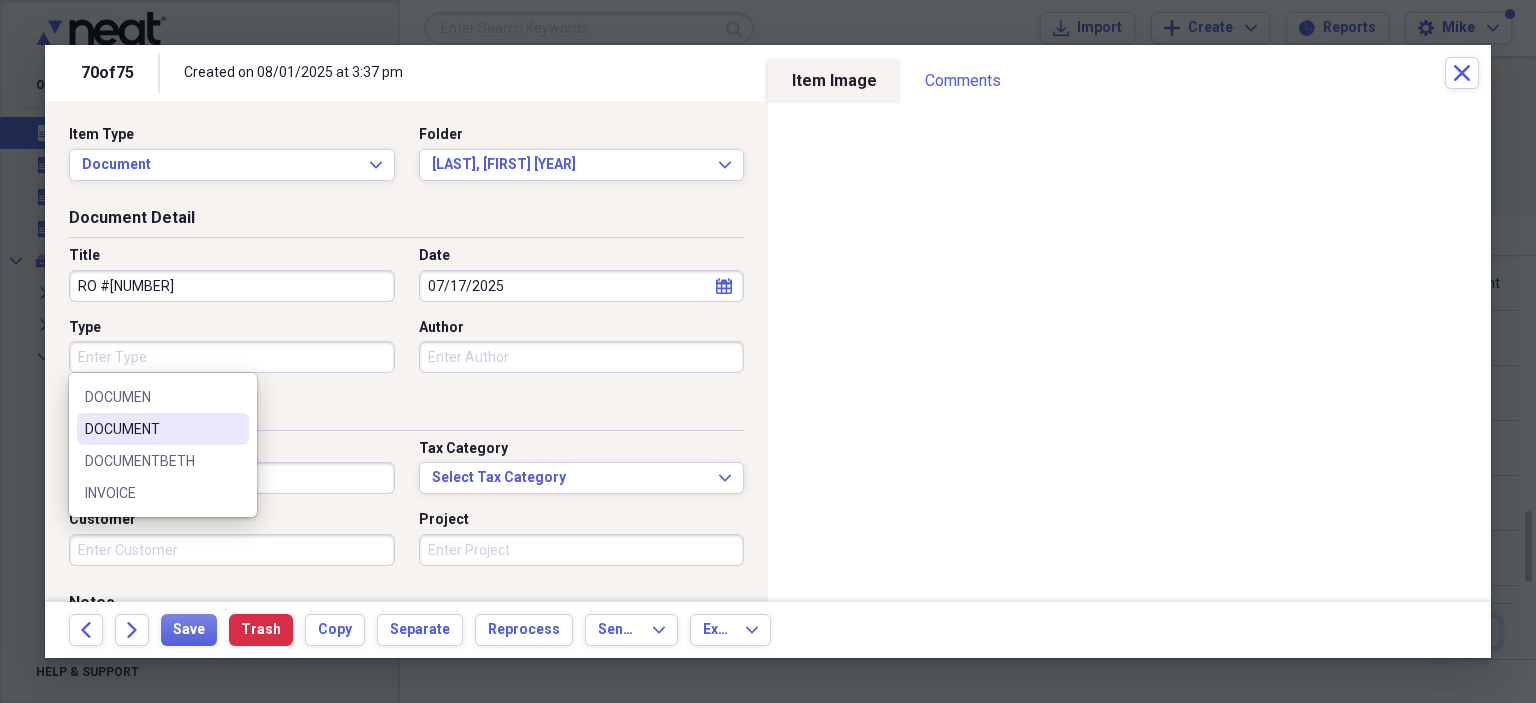 click on "DOCUMENT" at bounding box center [151, 429] 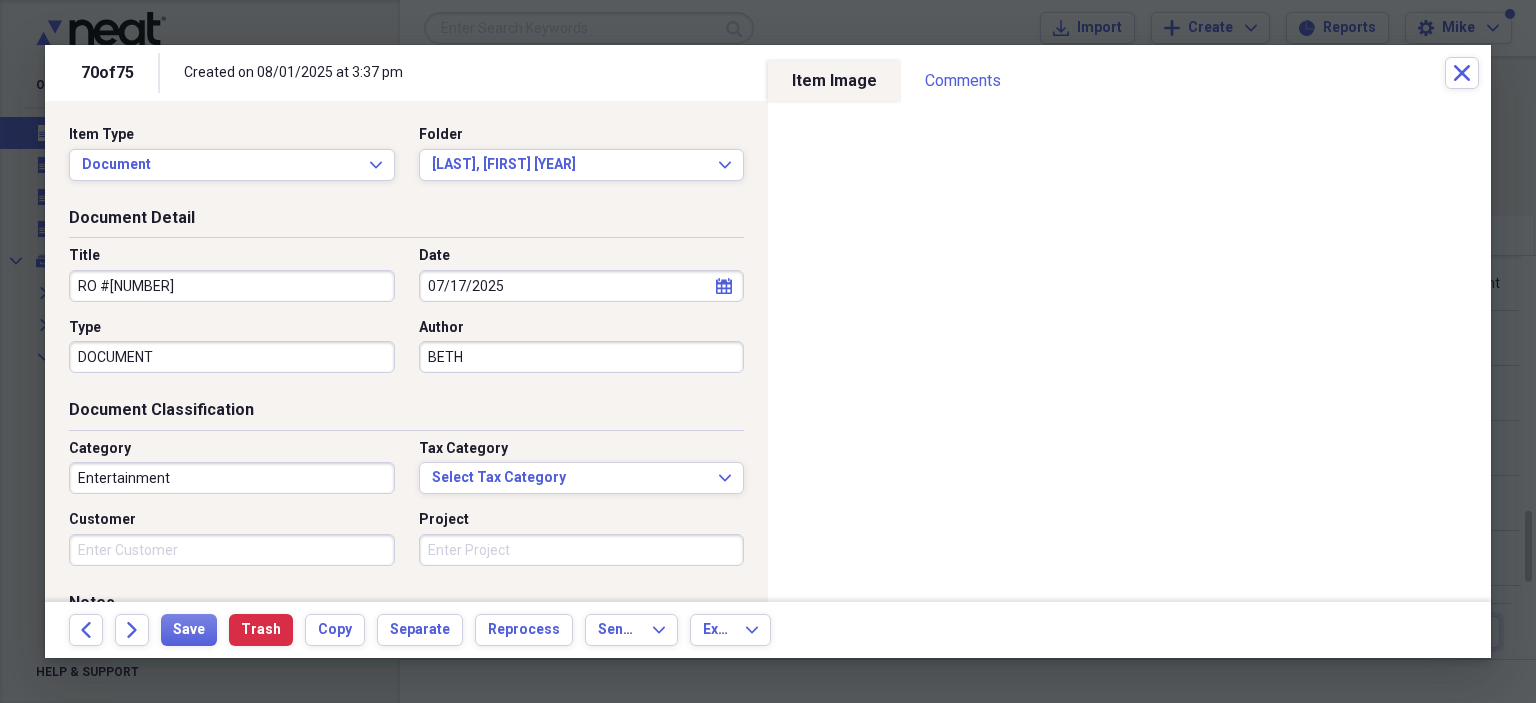 type on "BETH" 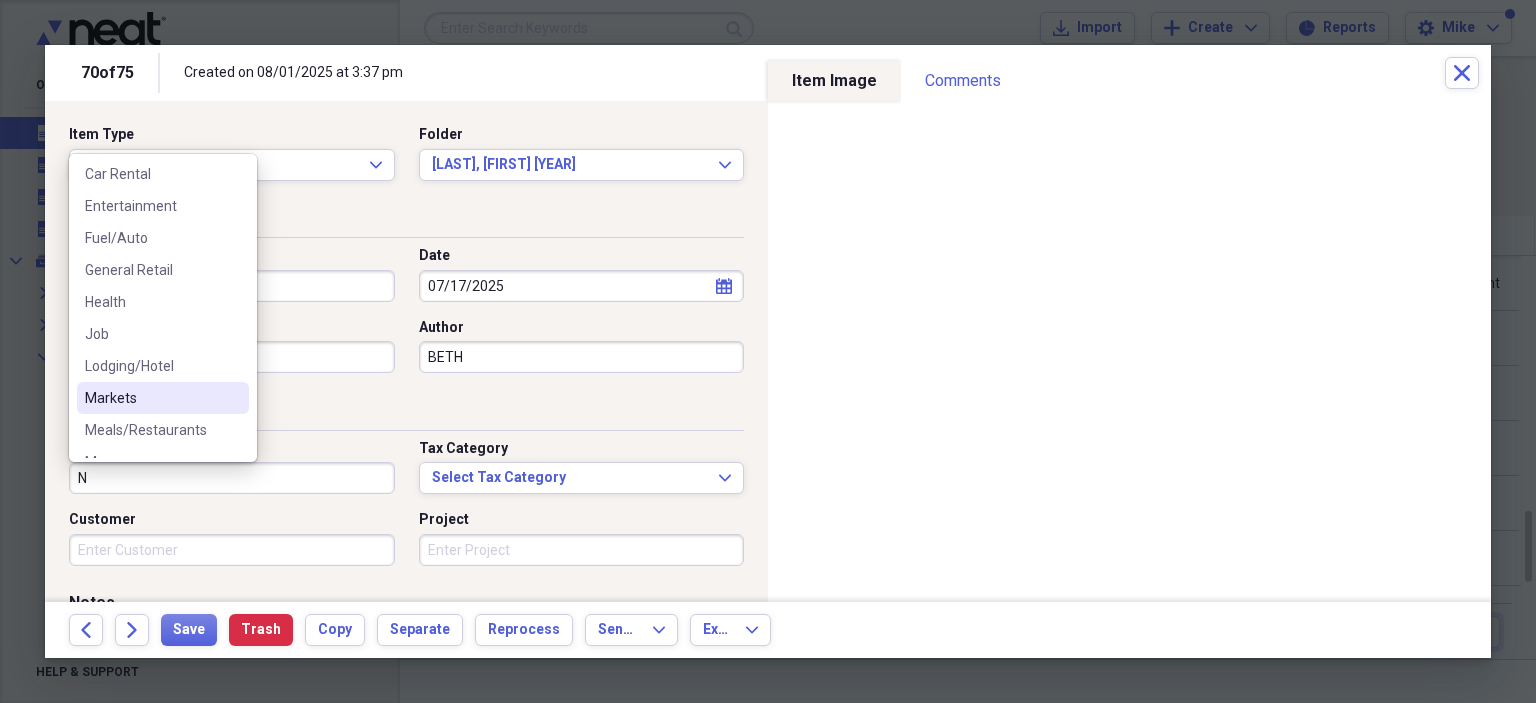 scroll, scrollTop: 200, scrollLeft: 0, axis: vertical 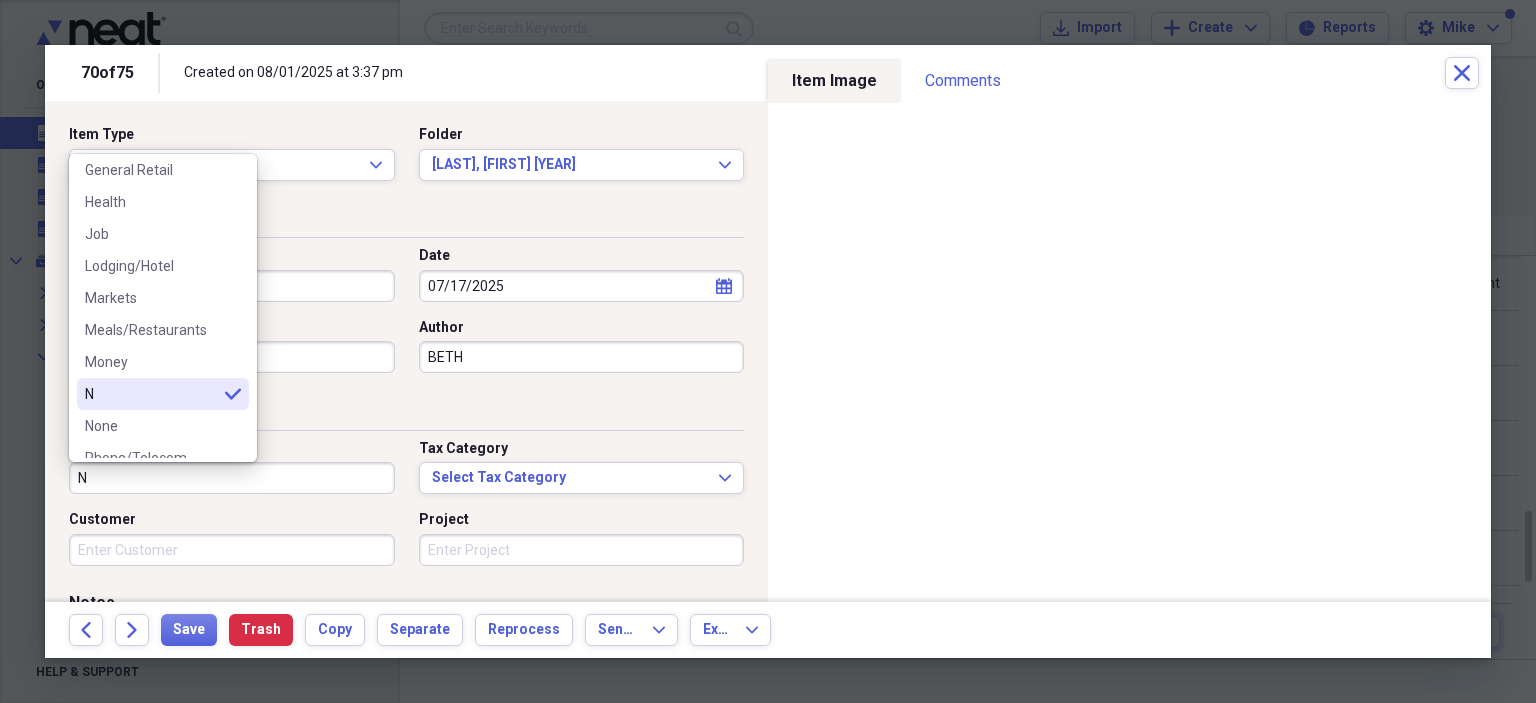 drag, startPoint x: 126, startPoint y: 421, endPoint x: 147, endPoint y: 486, distance: 68.30813 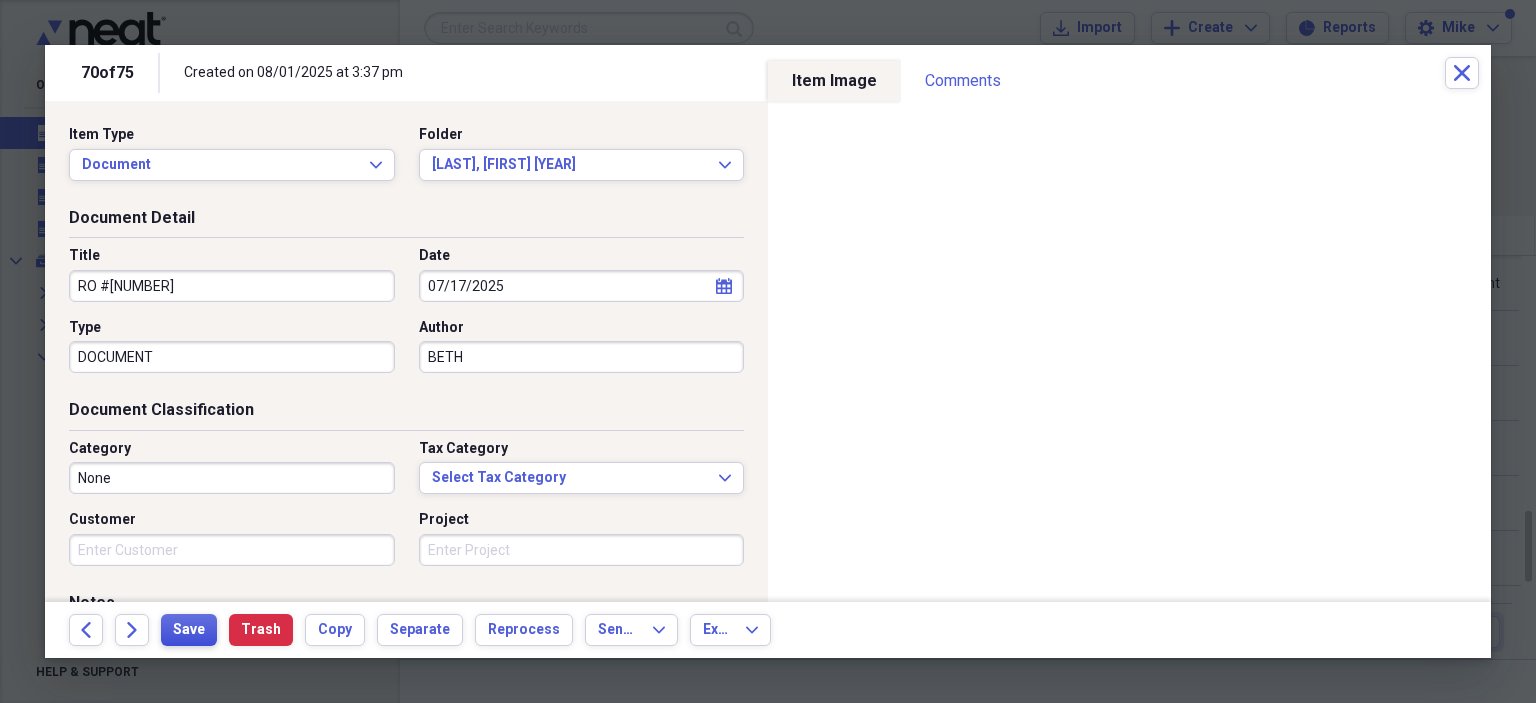 click on "Save" at bounding box center (189, 630) 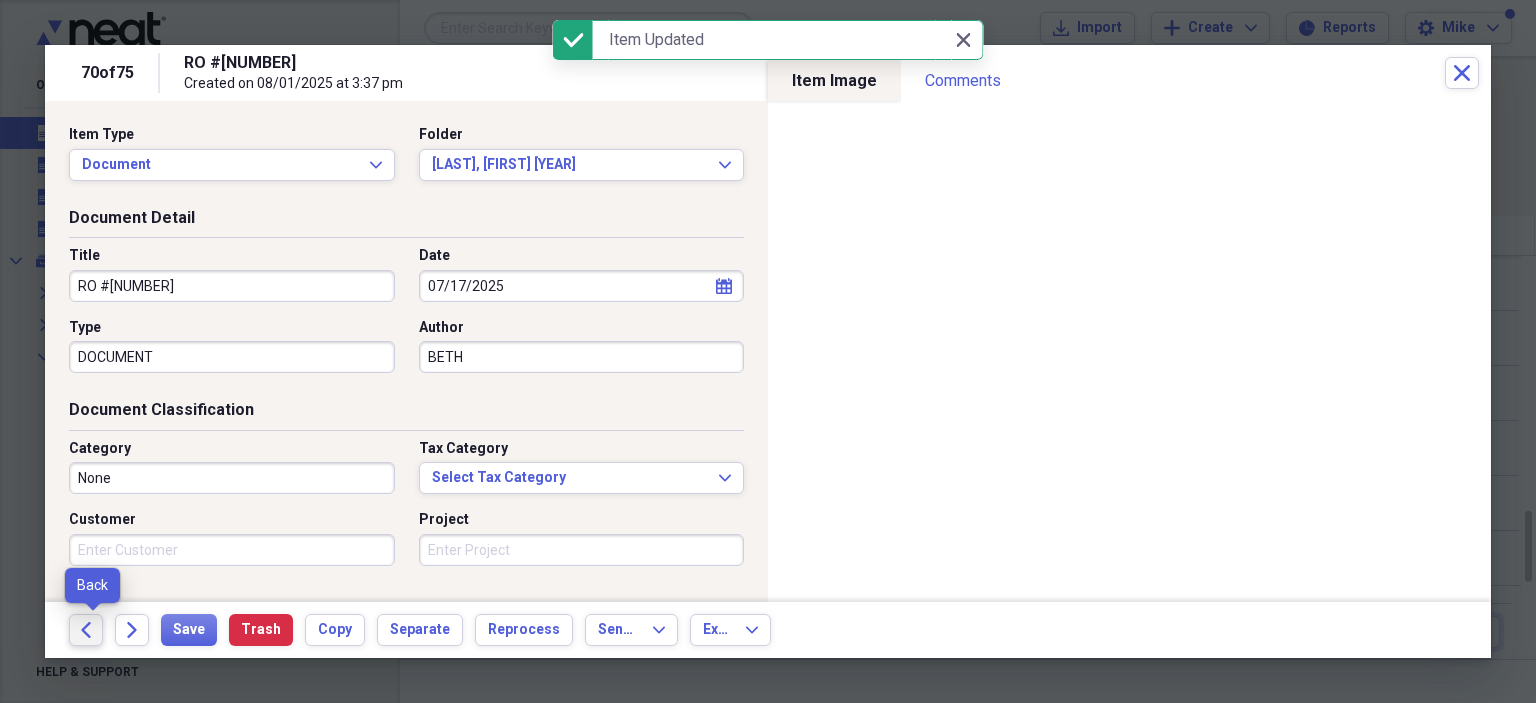 click on "Back" 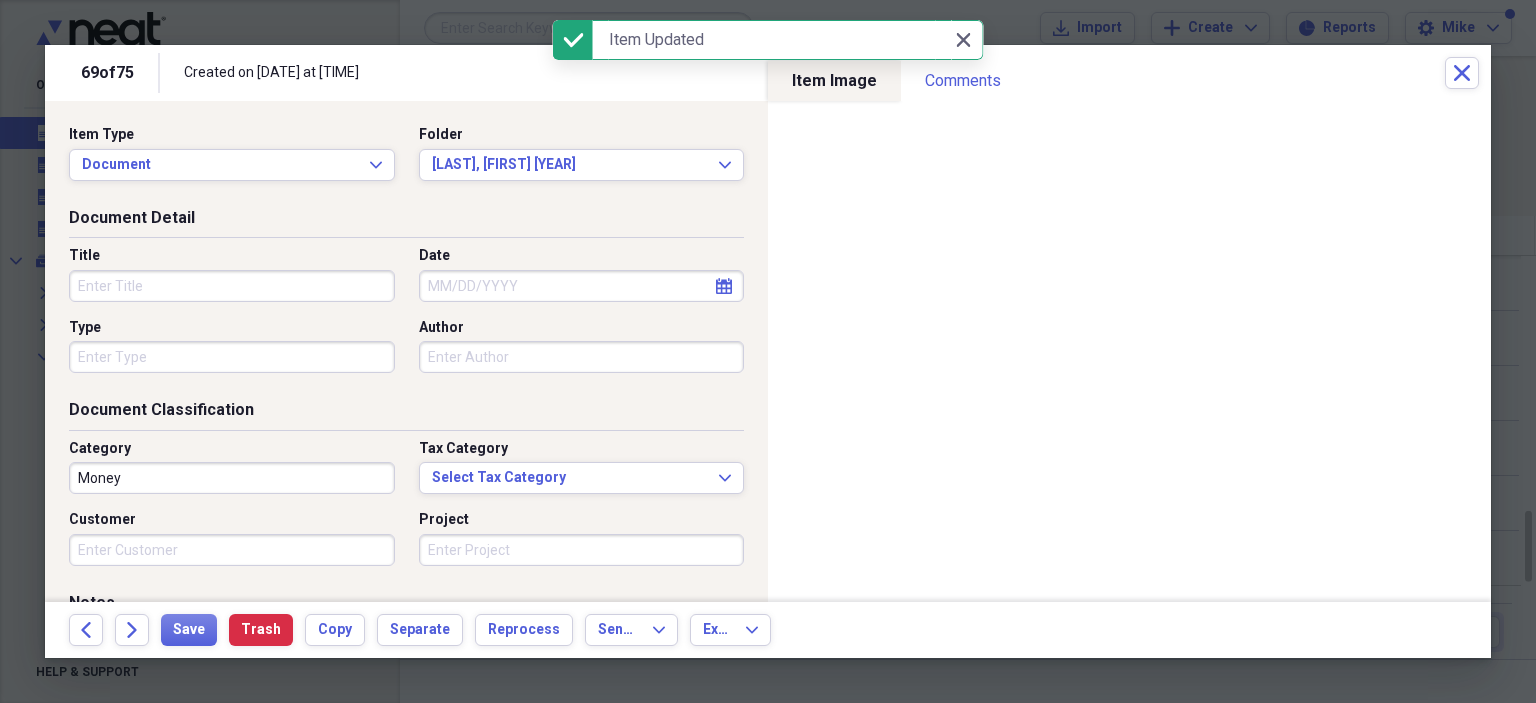 click on "Title" at bounding box center [232, 286] 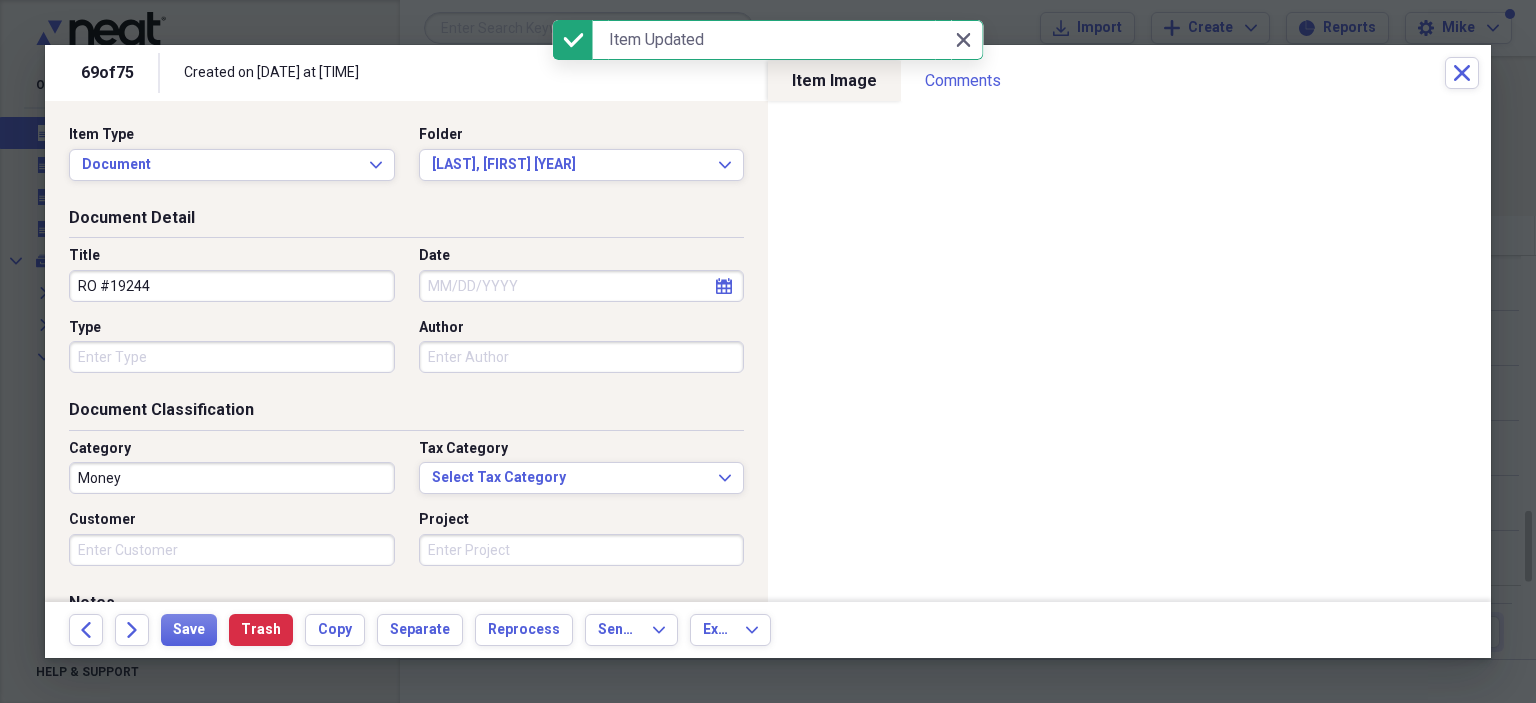 type on "RO #19244" 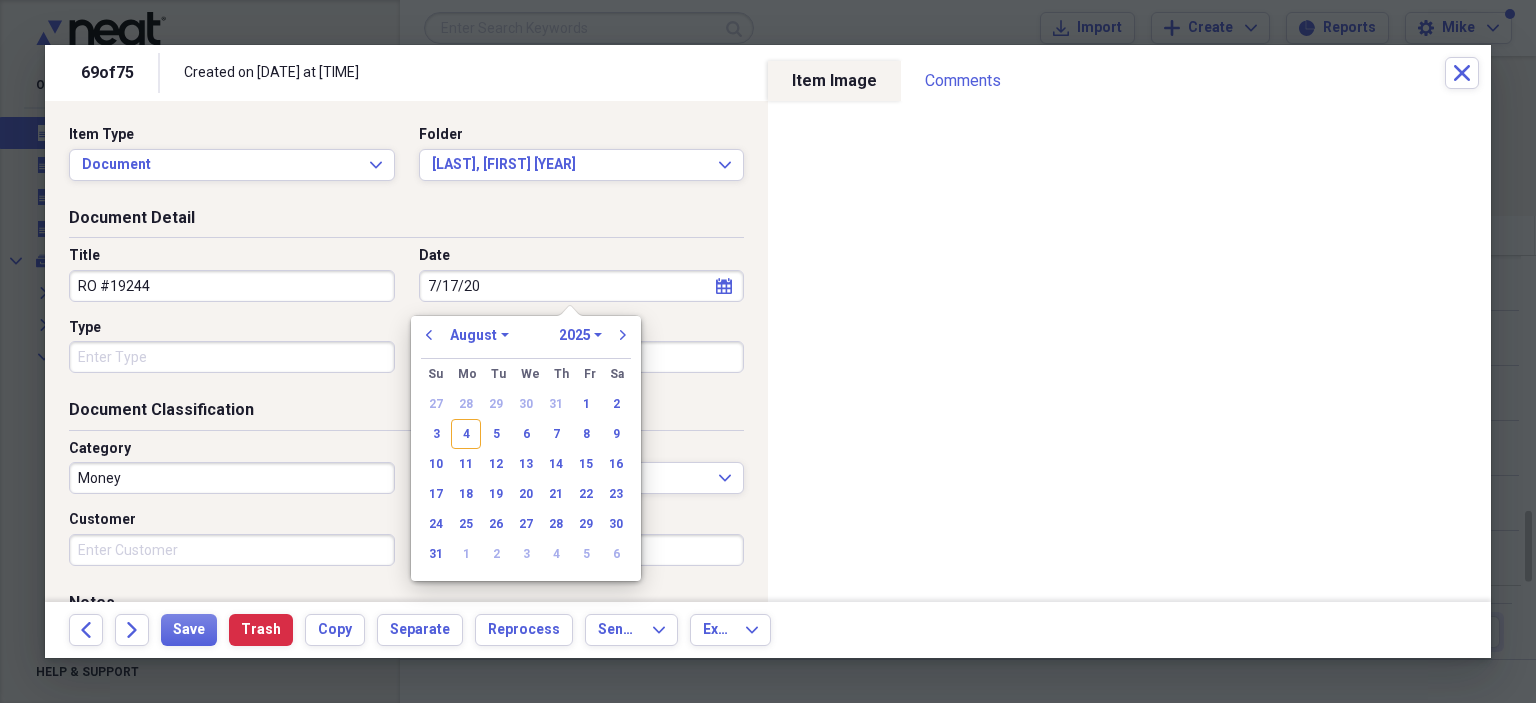 type on "7/17/202" 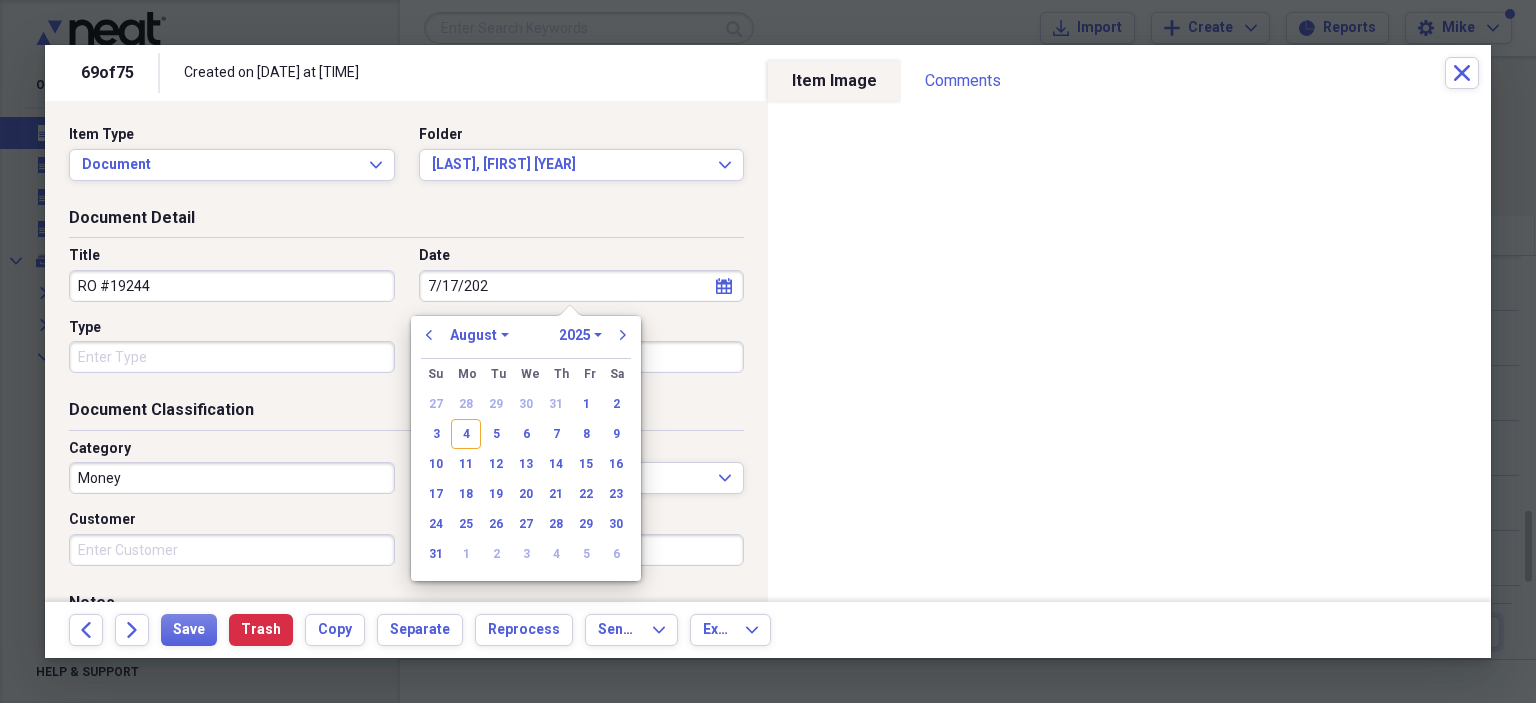 select on "6" 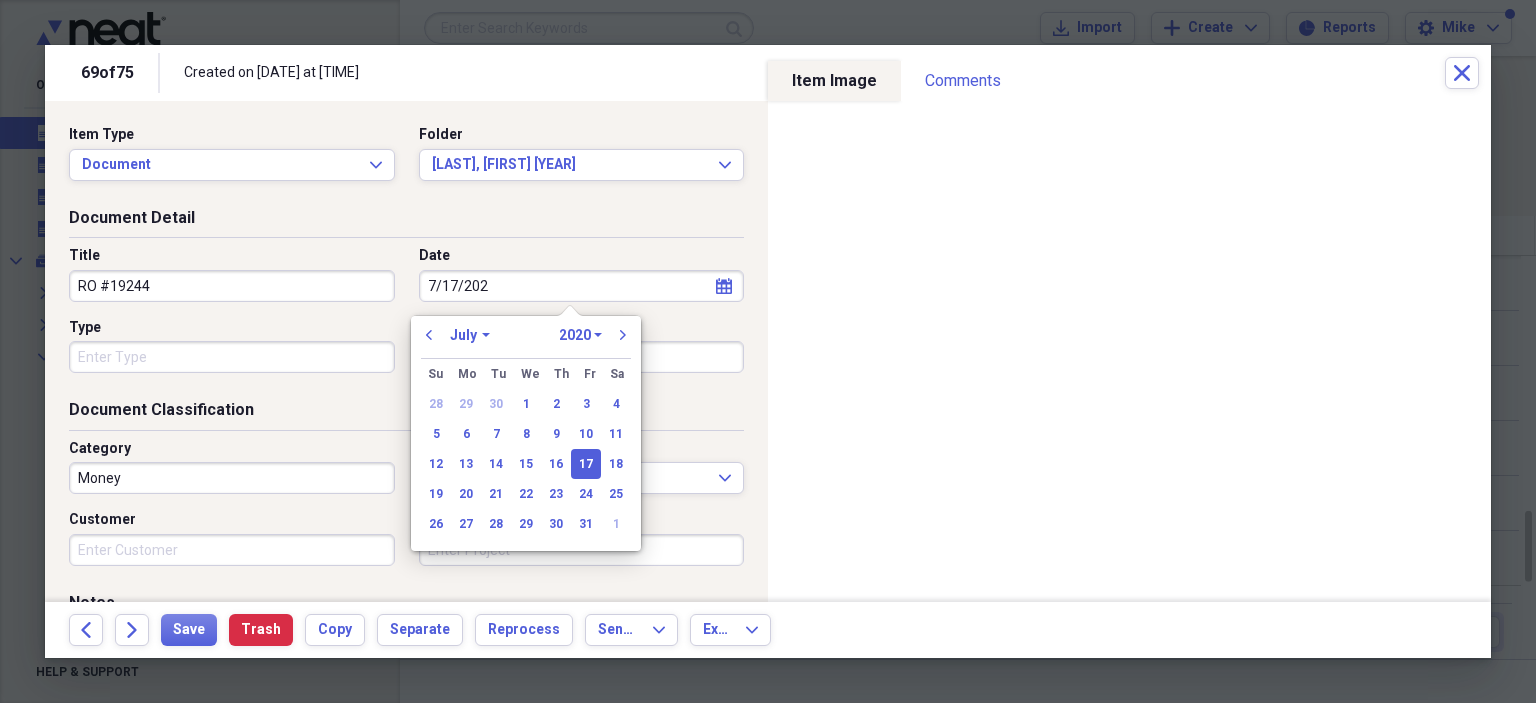 type on "7/17/2025" 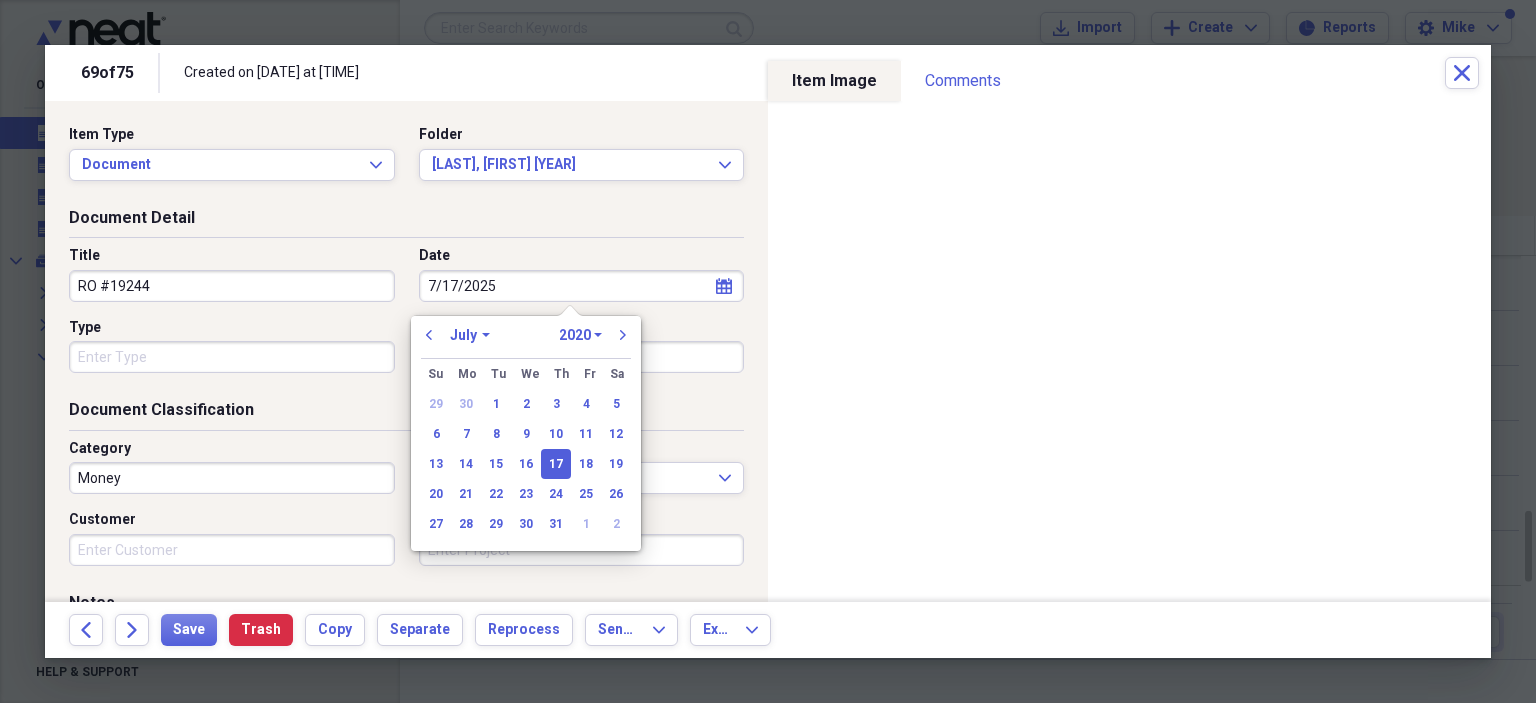 select on "2025" 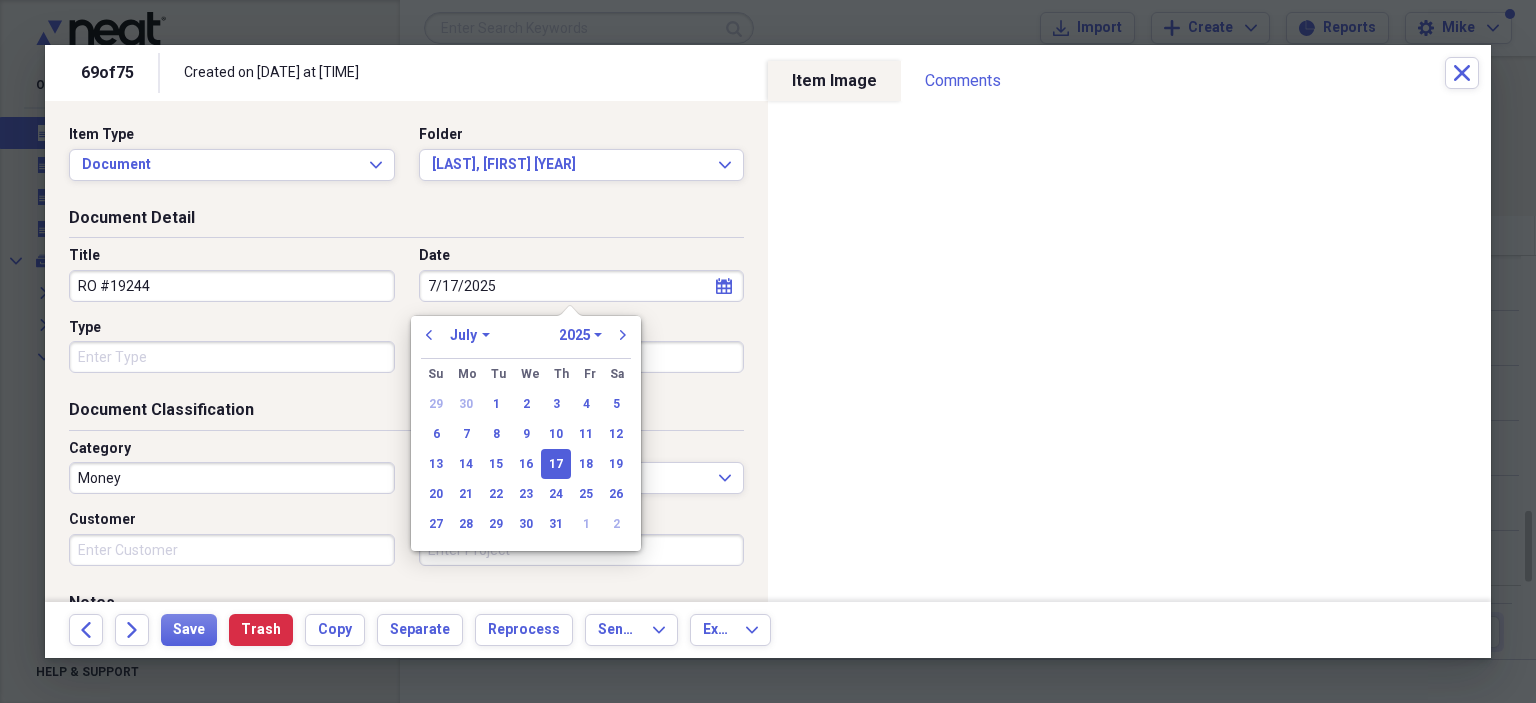 type 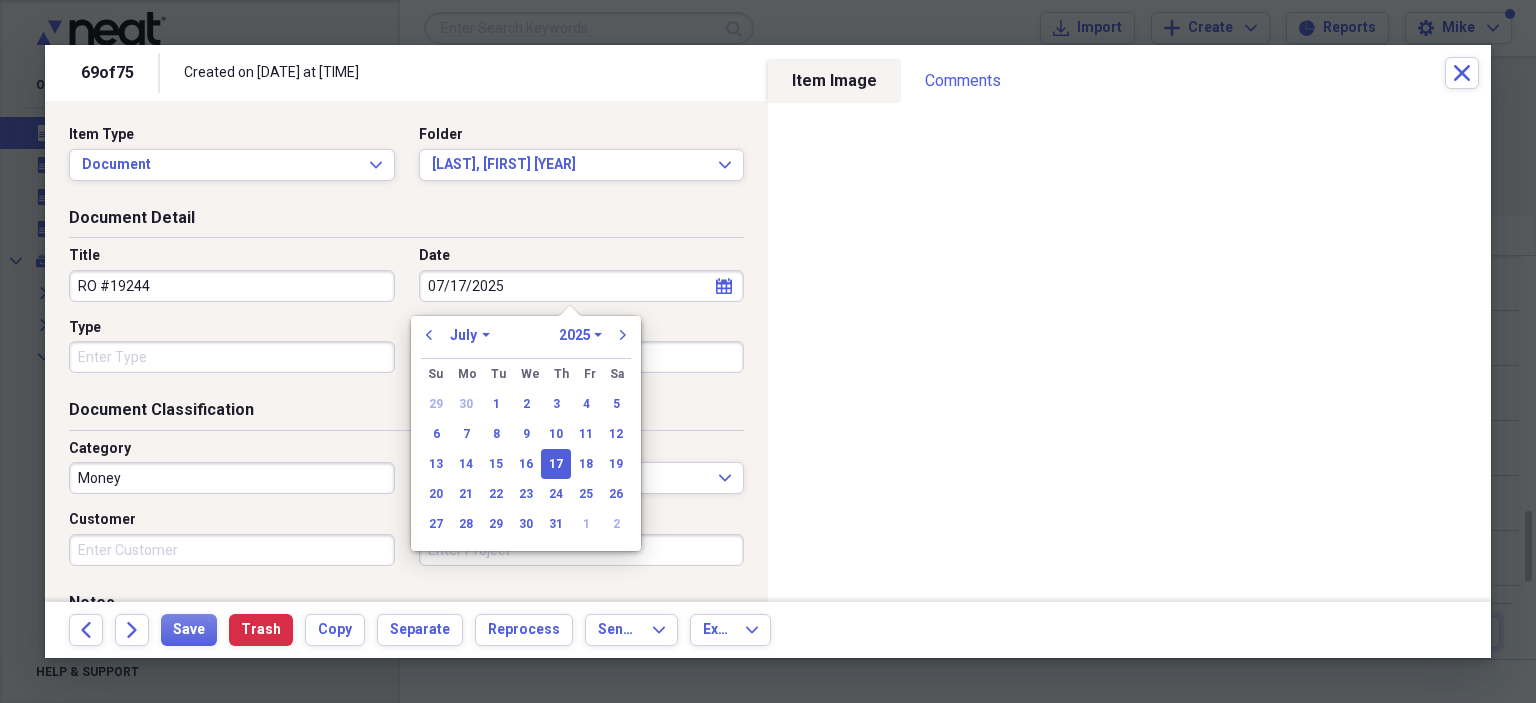 drag, startPoint x: 99, startPoint y: 359, endPoint x: 100, endPoint y: 371, distance: 12.0415945 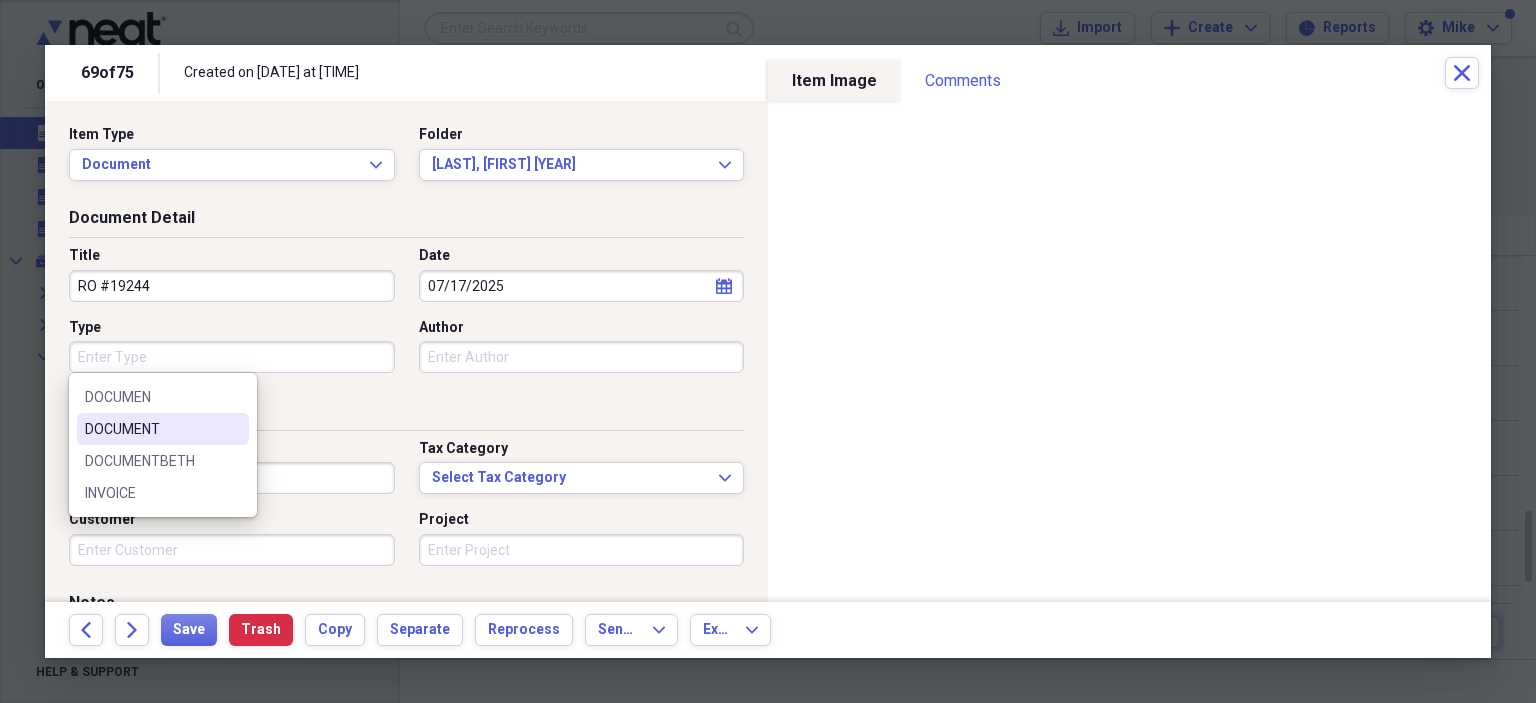click on "DOCUMEN DOCUMENT DOCUMENTBETH INVOICE" at bounding box center [163, 445] 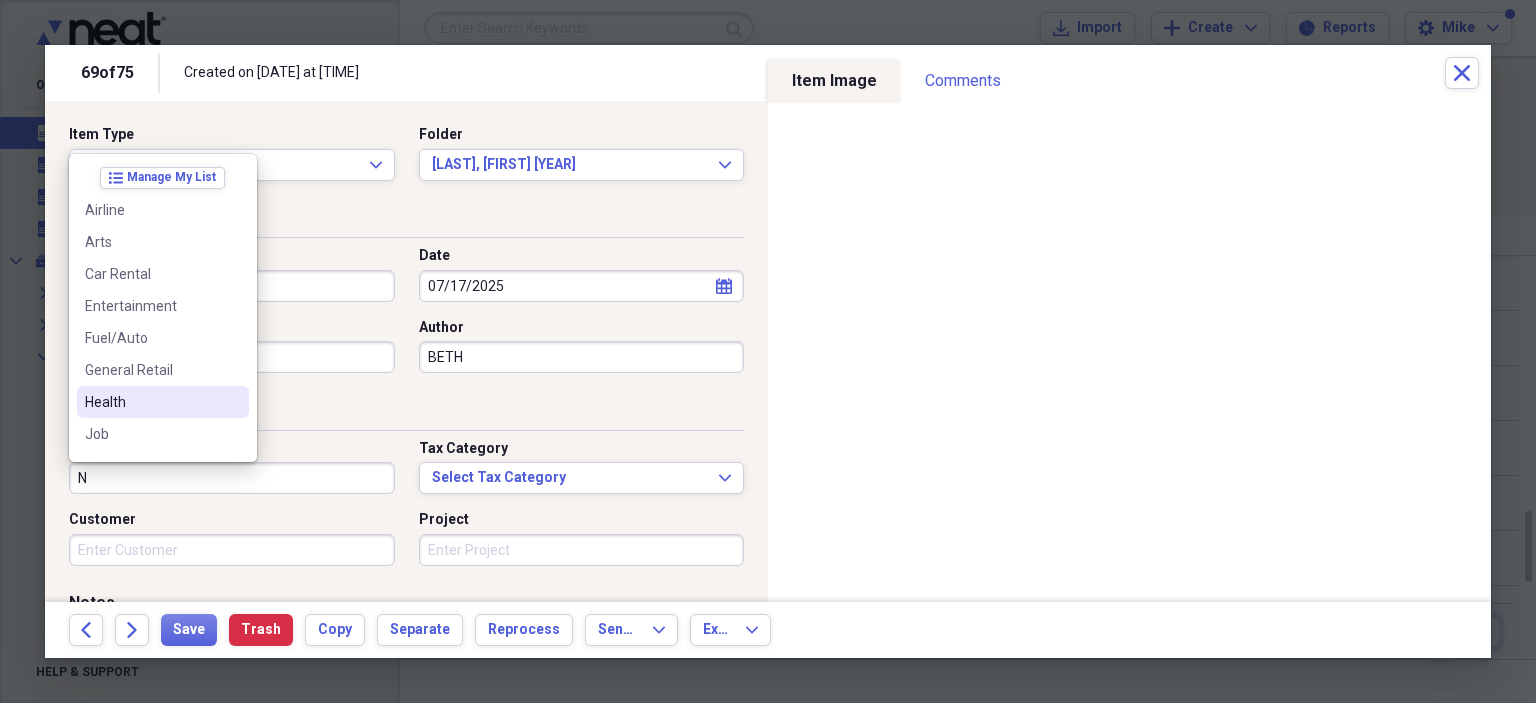 scroll, scrollTop: 200, scrollLeft: 0, axis: vertical 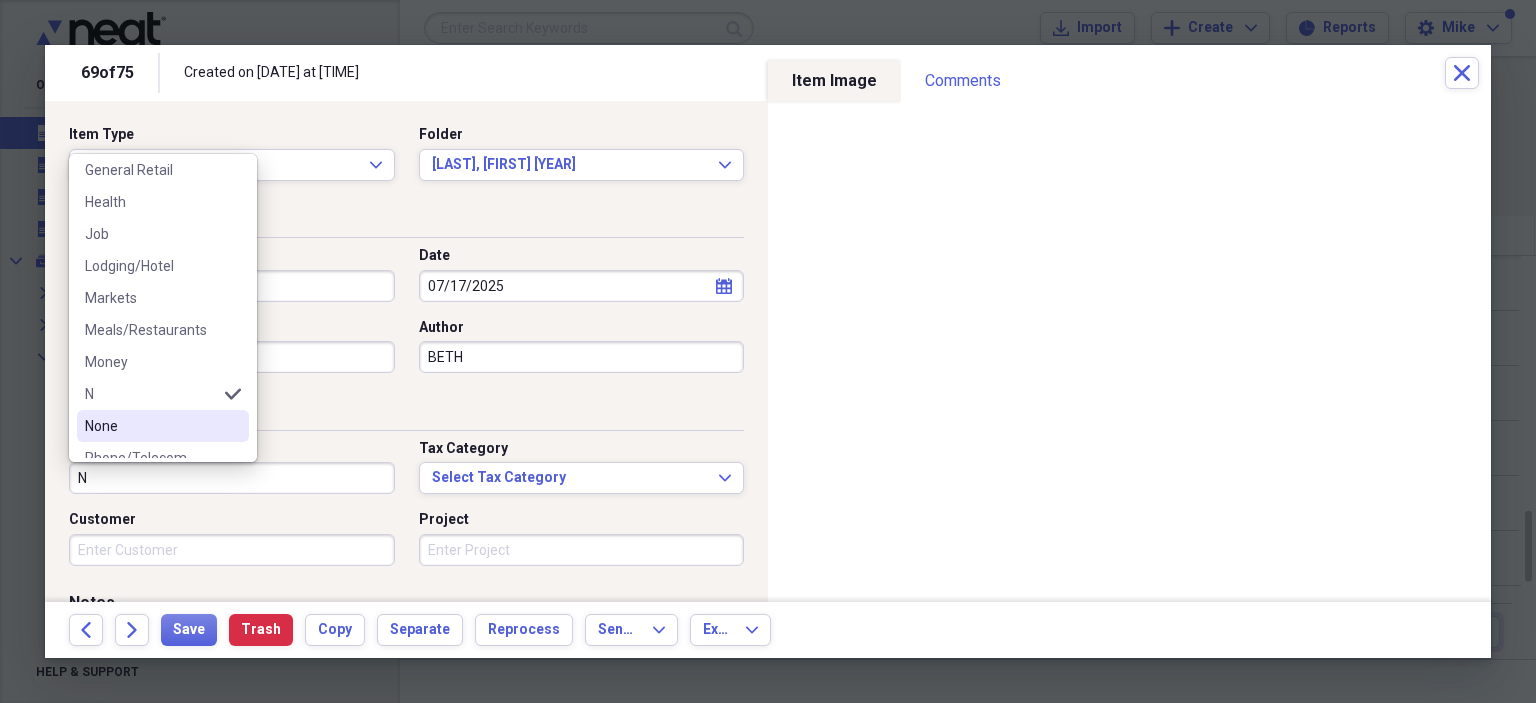 drag, startPoint x: 140, startPoint y: 421, endPoint x: 175, endPoint y: 479, distance: 67.74216 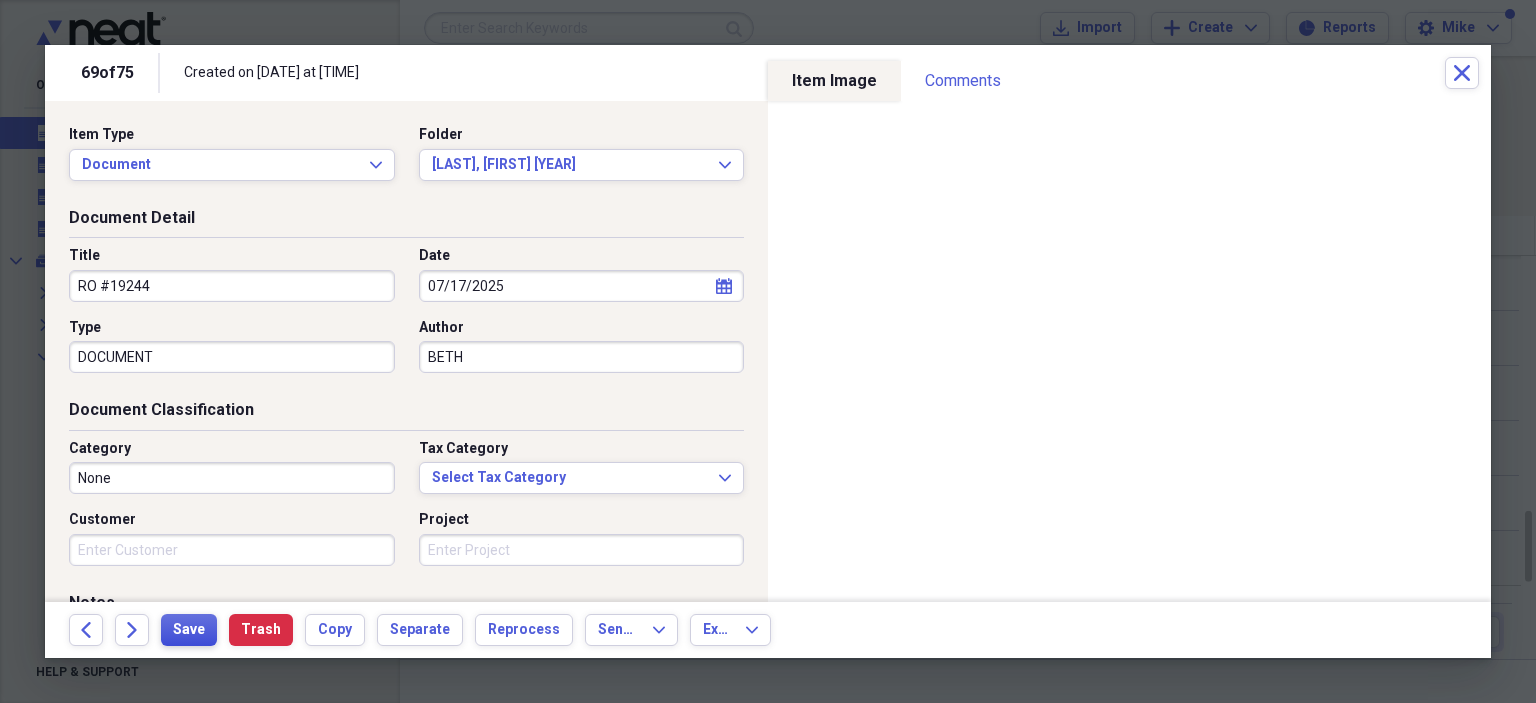click on "Save" at bounding box center (189, 630) 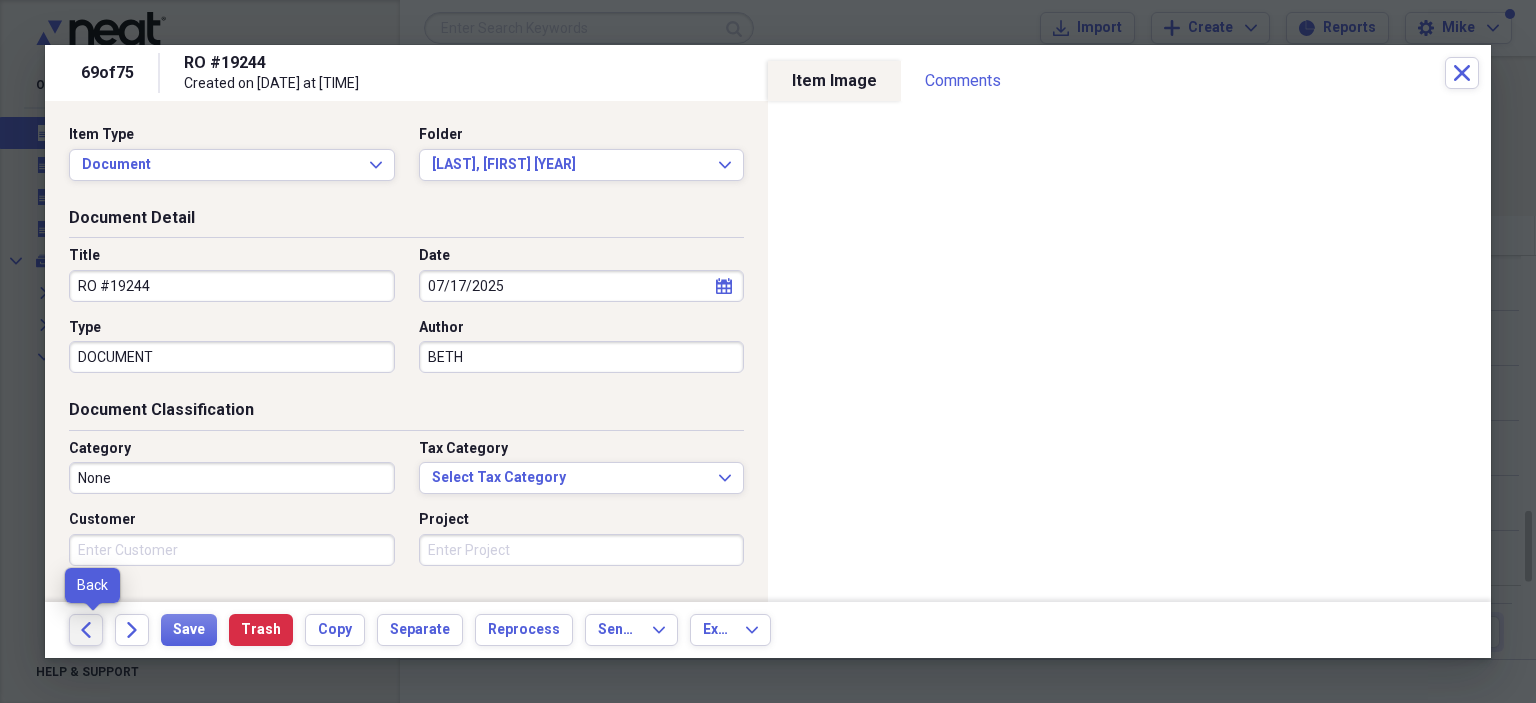 click on "Back" 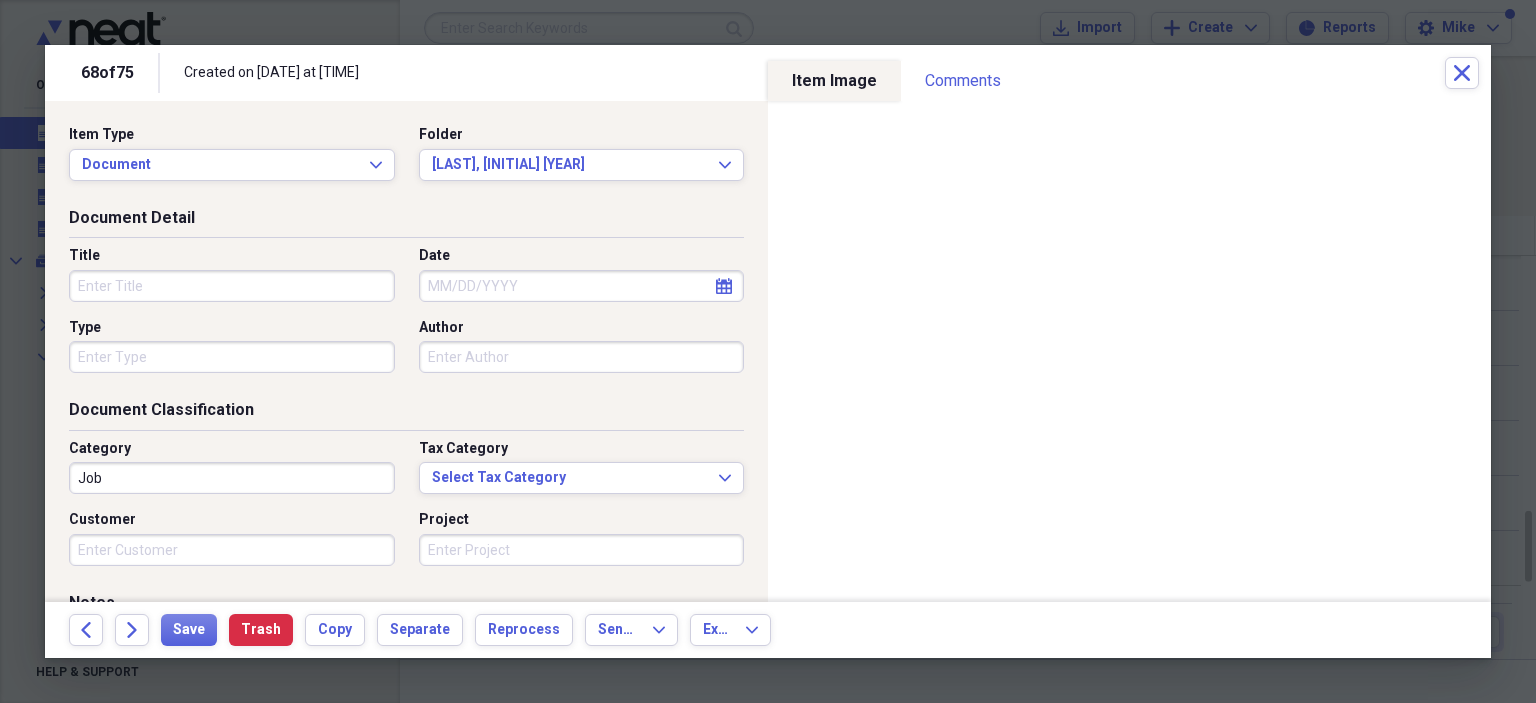 click on "Title" at bounding box center [232, 286] 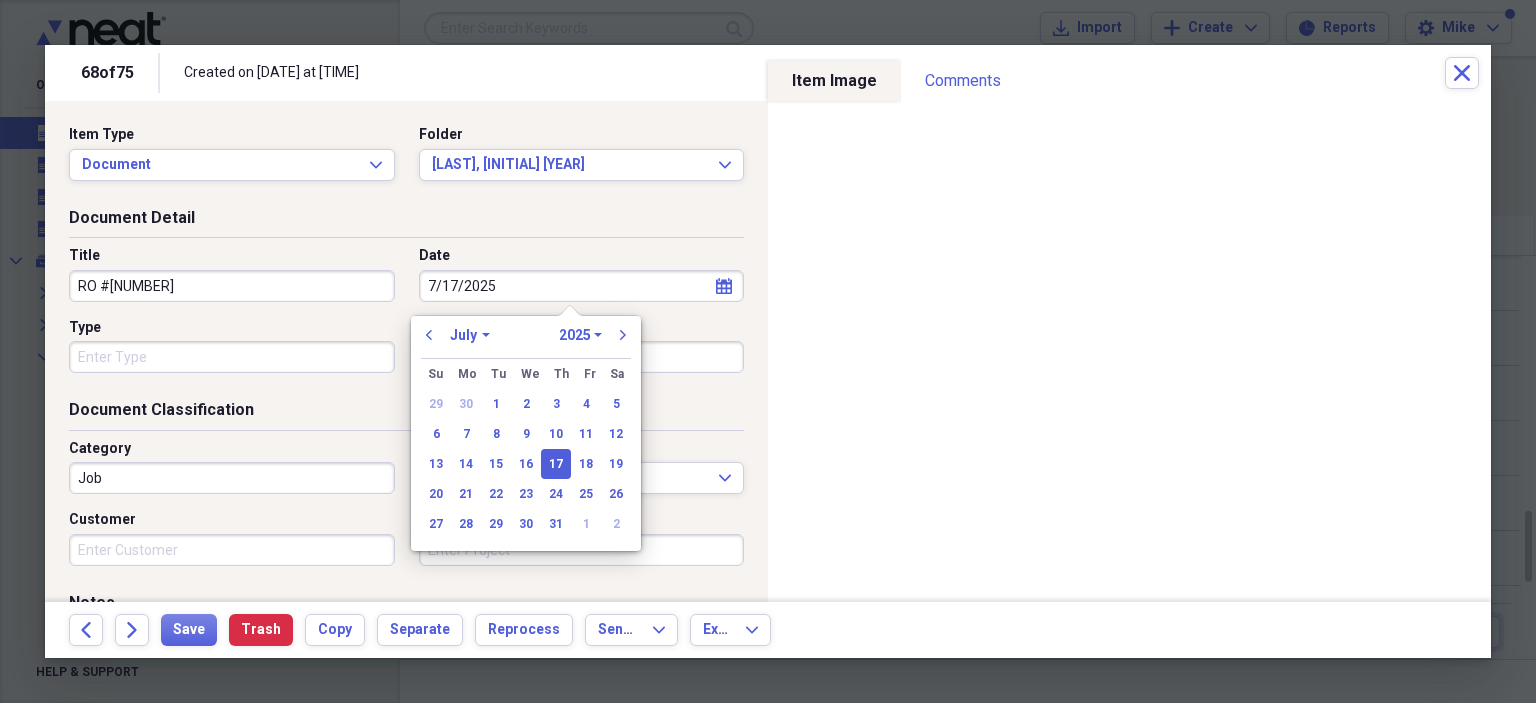 click on "Type" at bounding box center (232, 357) 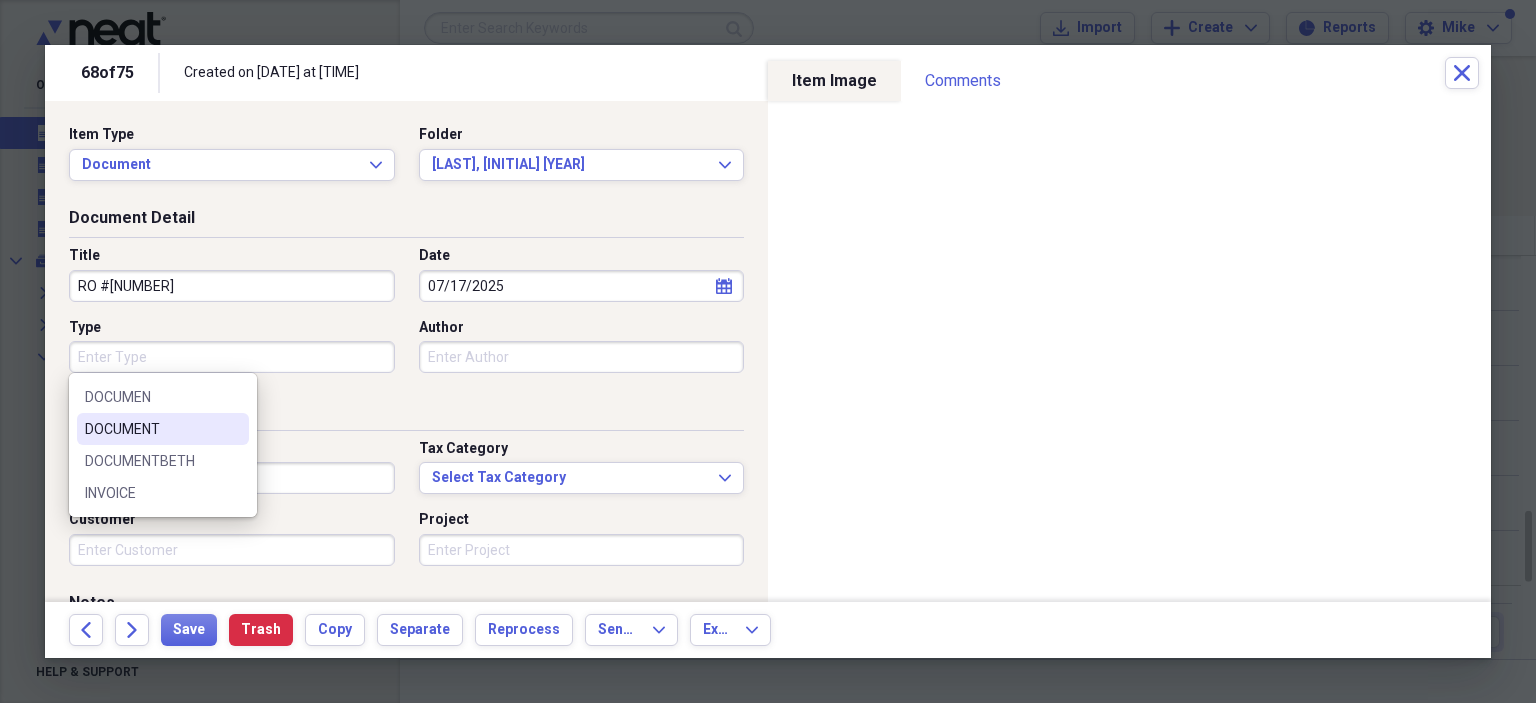 click on "DOCUMENT" at bounding box center (151, 429) 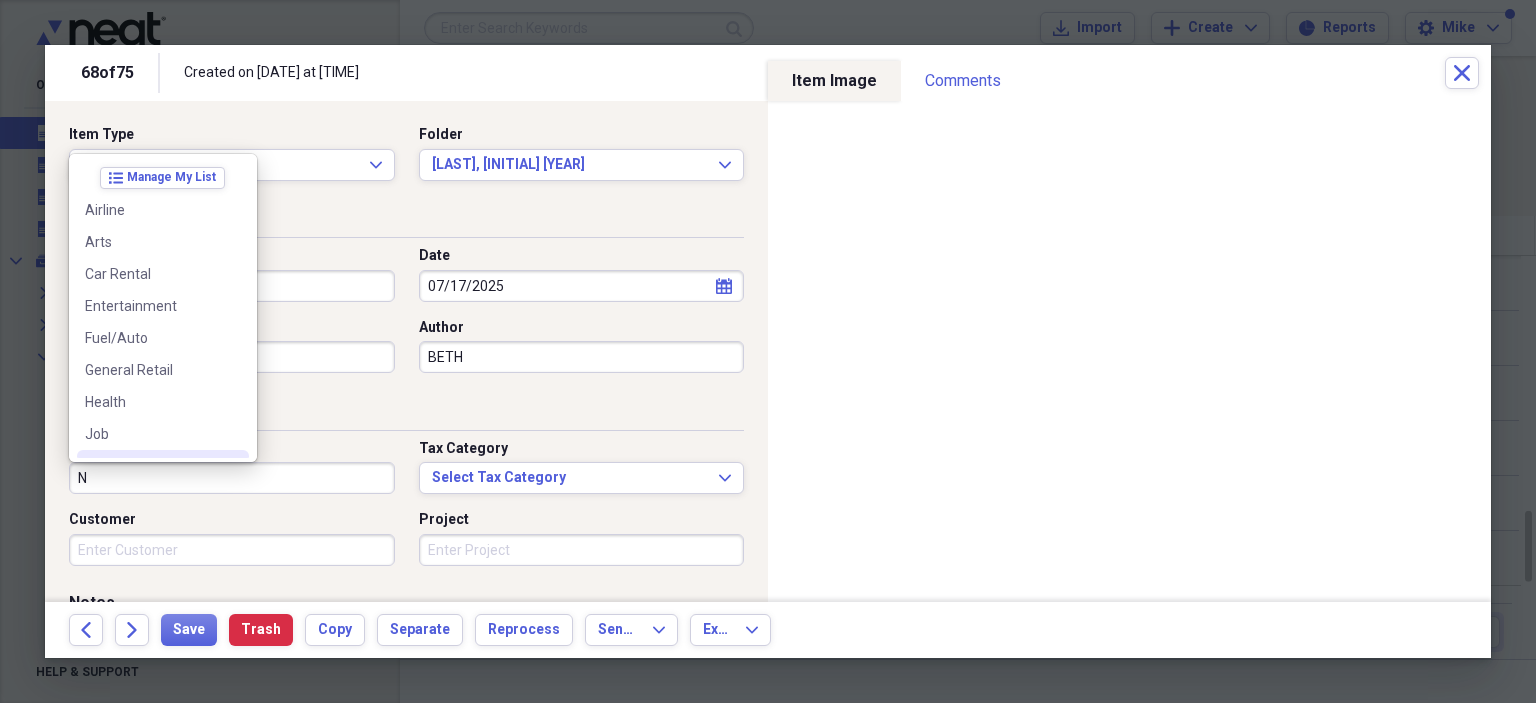 scroll, scrollTop: 300, scrollLeft: 0, axis: vertical 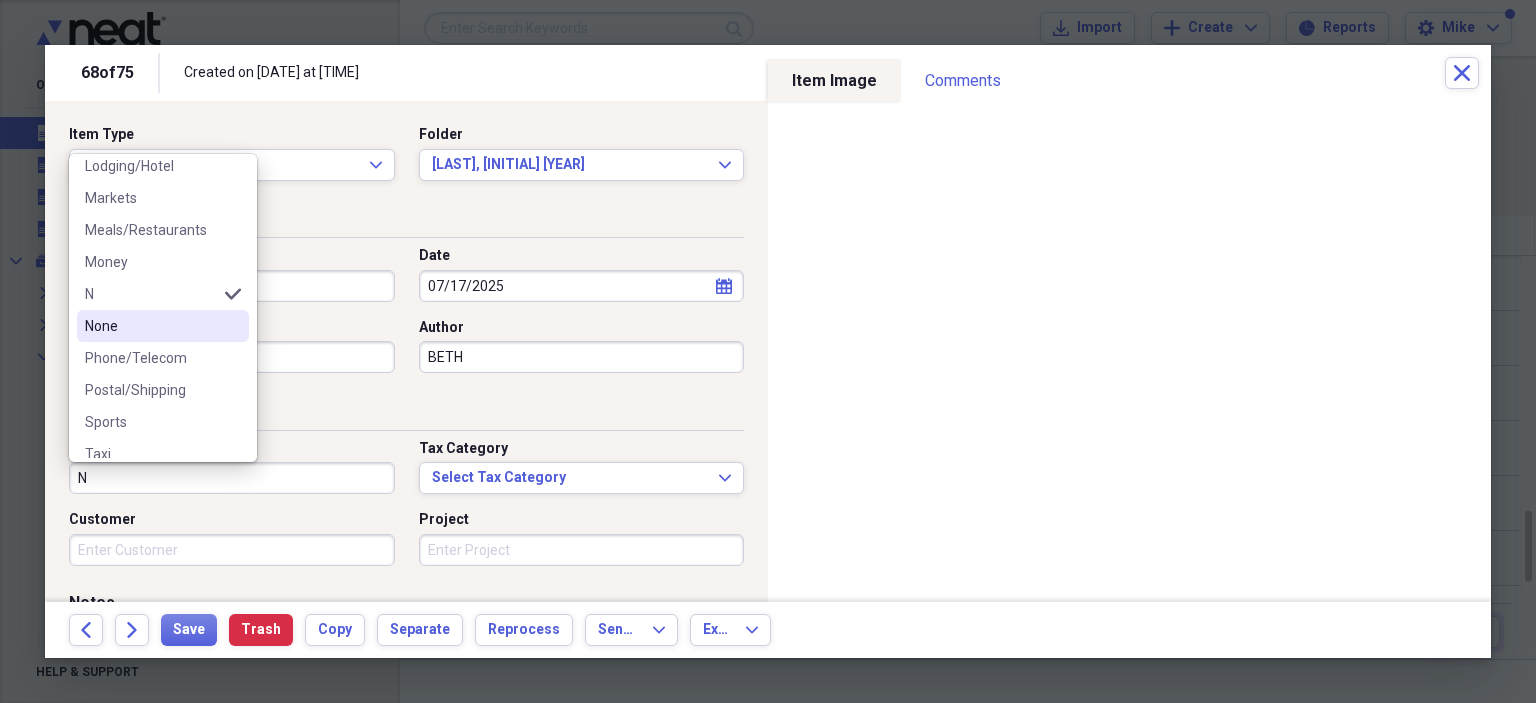 click on "None" at bounding box center [151, 326] 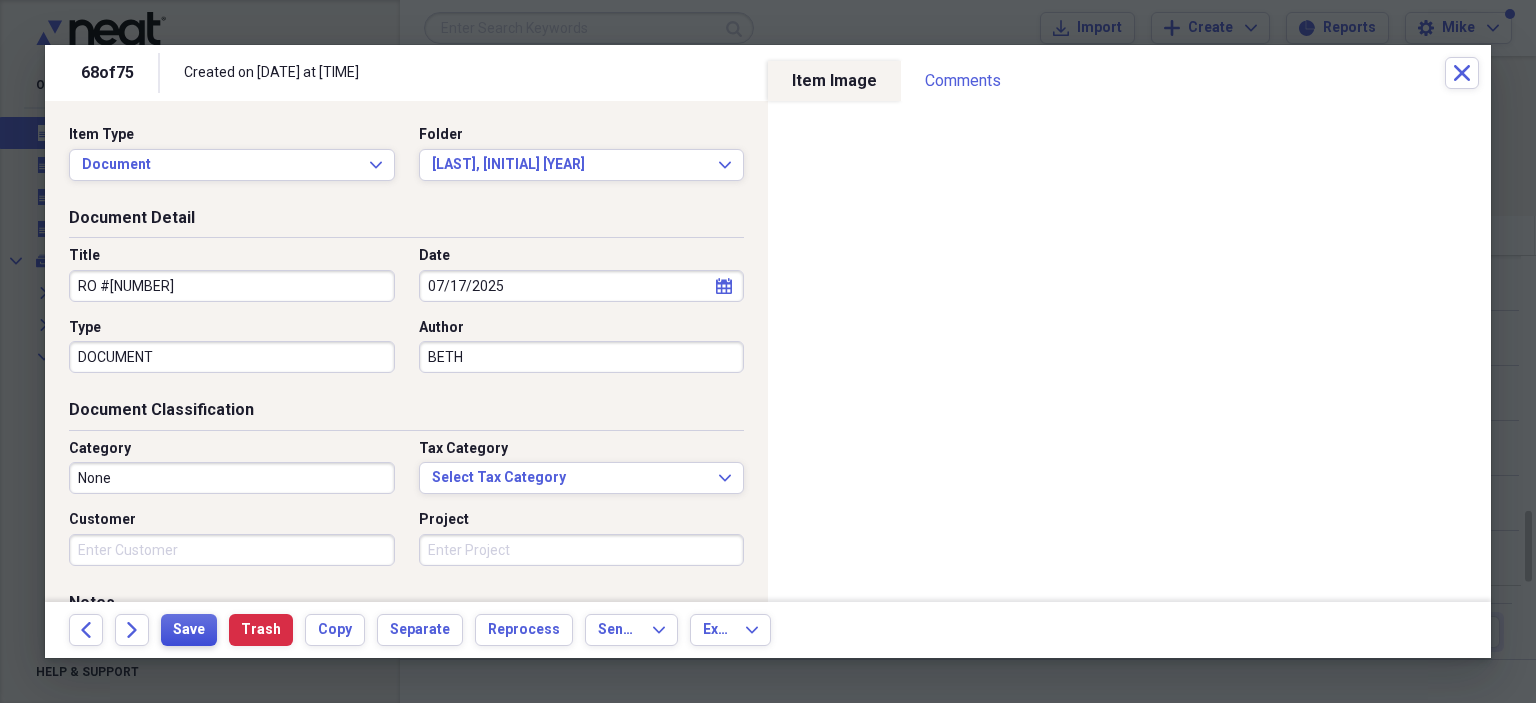 click on "Save" at bounding box center [189, 630] 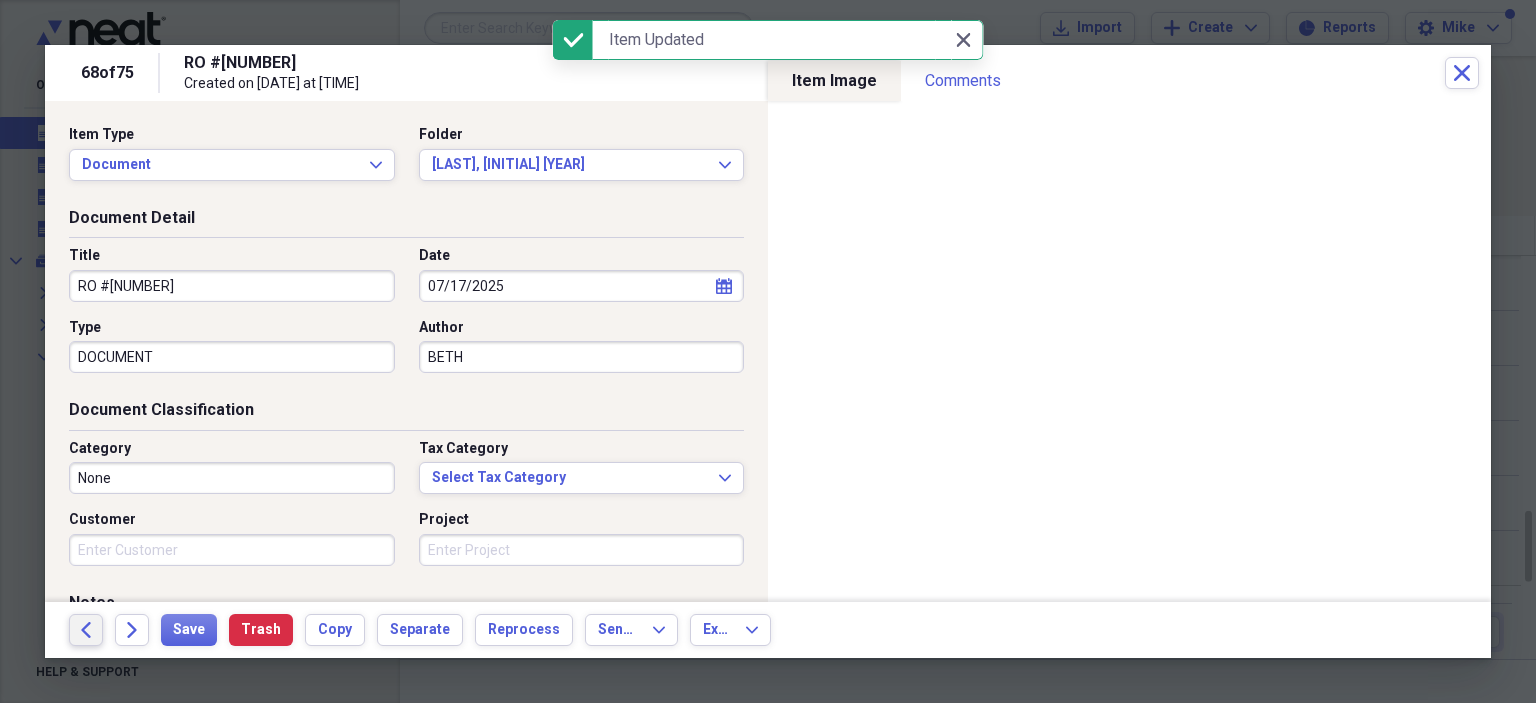 click on "Back" 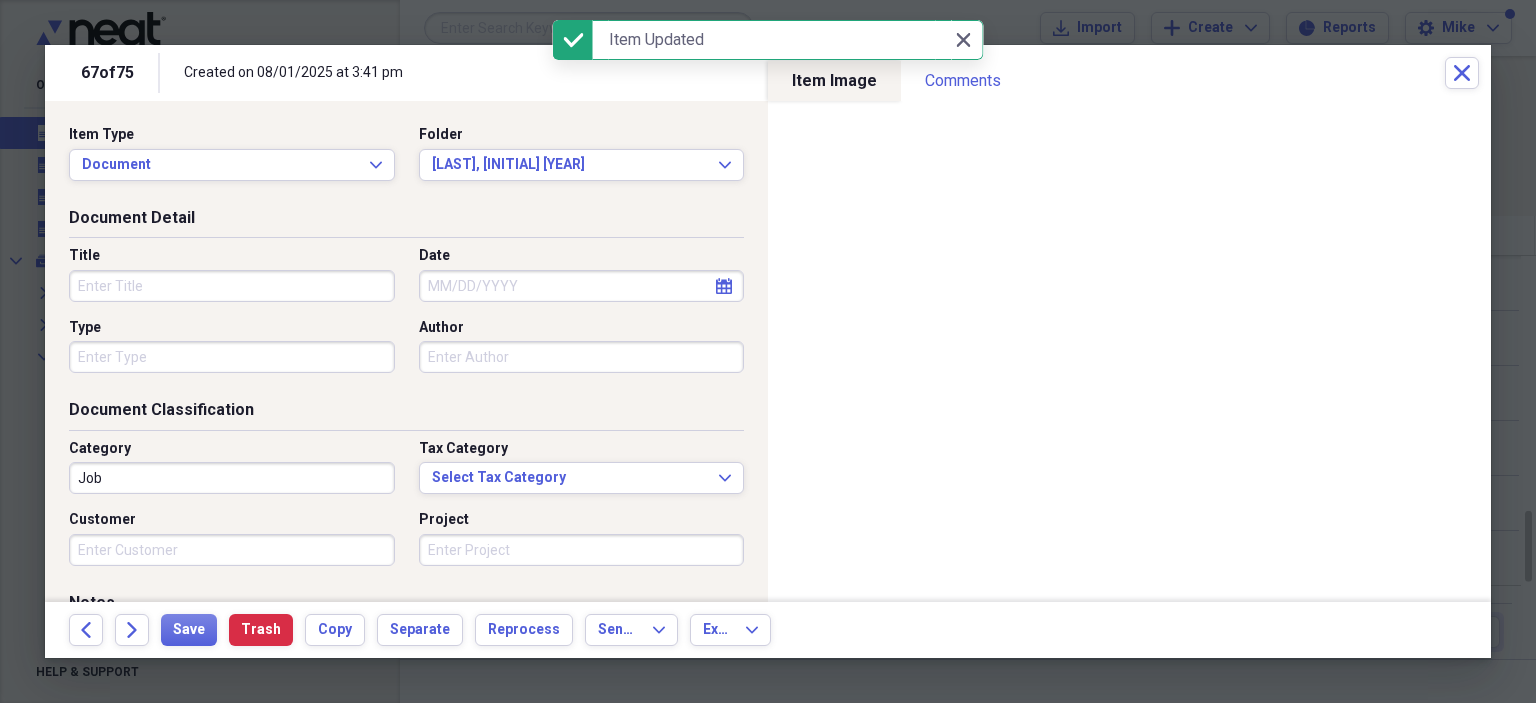 click on "Title" at bounding box center [232, 286] 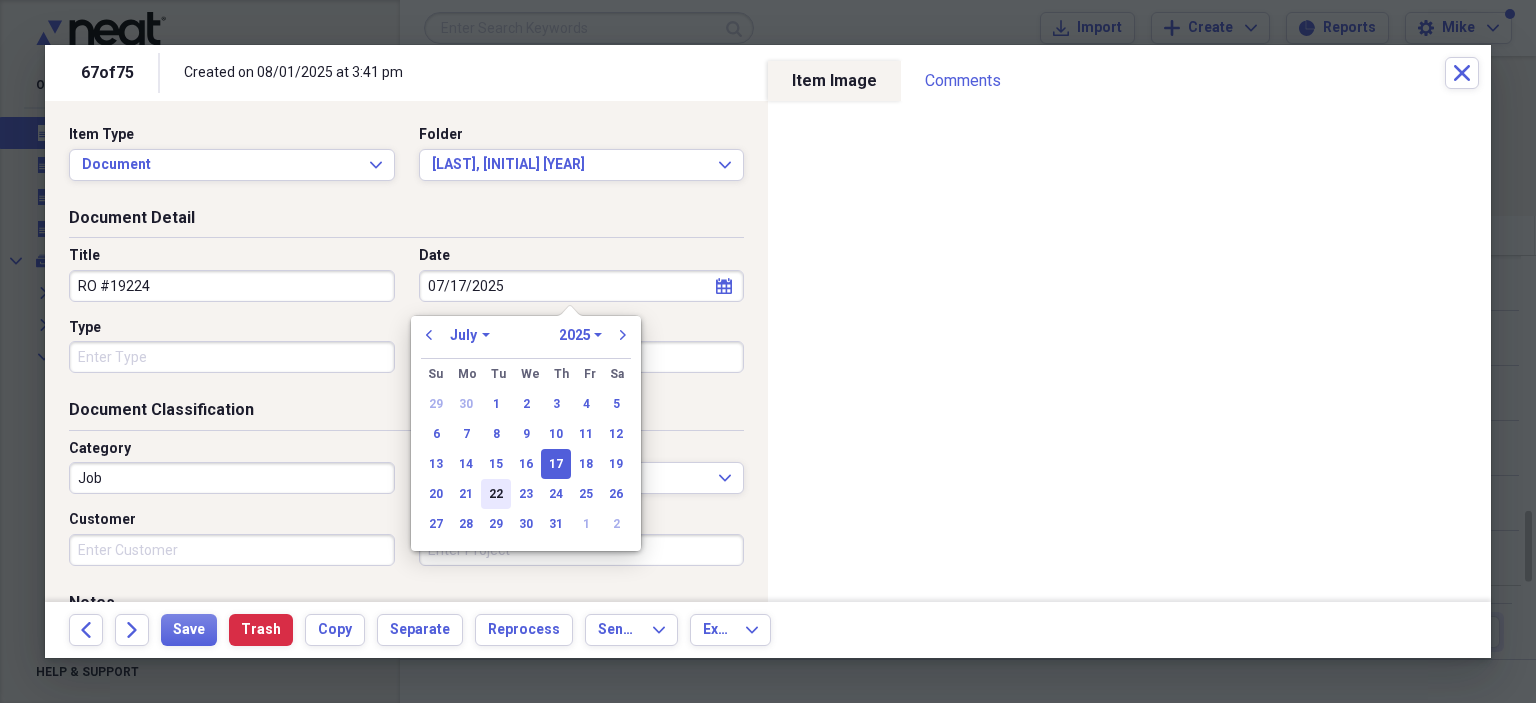 drag, startPoint x: 503, startPoint y: 491, endPoint x: 457, endPoint y: 495, distance: 46.173584 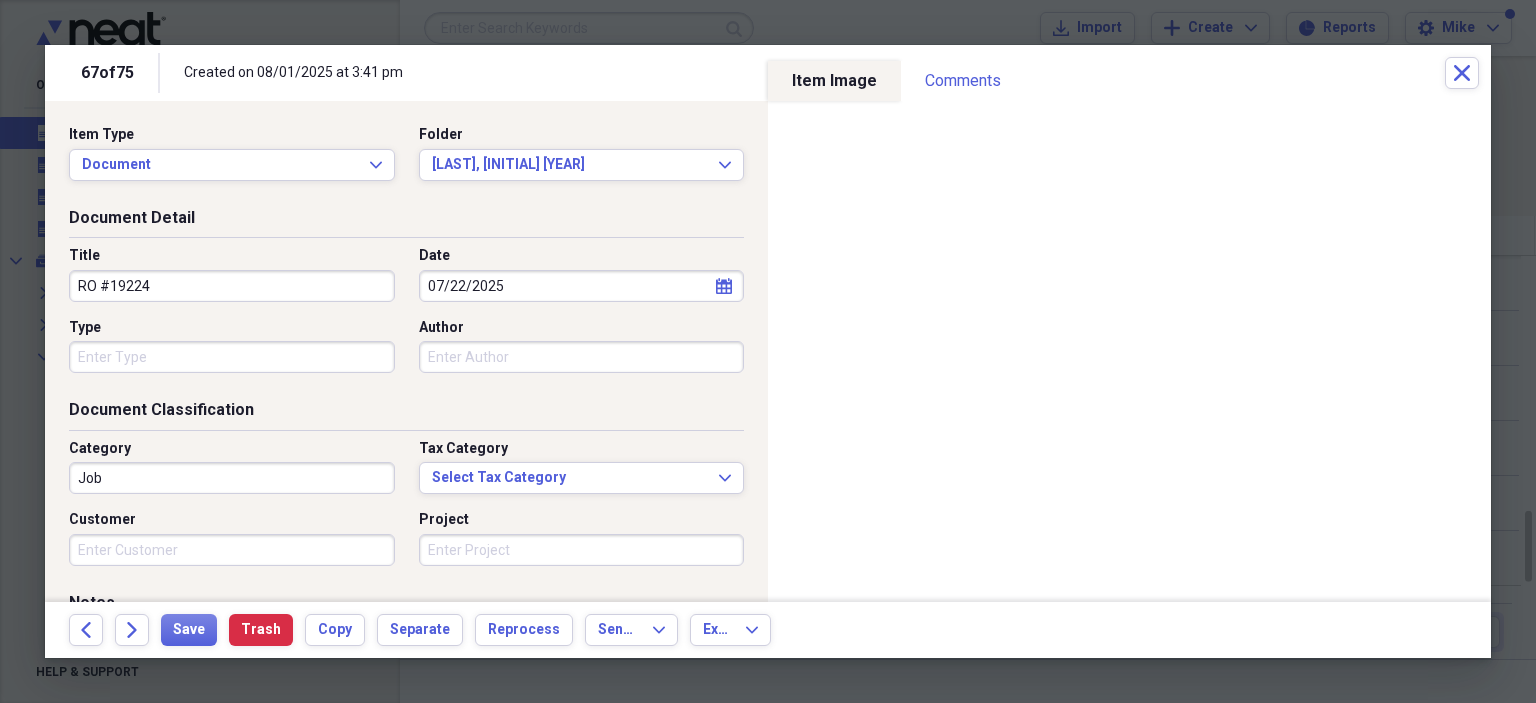 click on "Type" at bounding box center (232, 357) 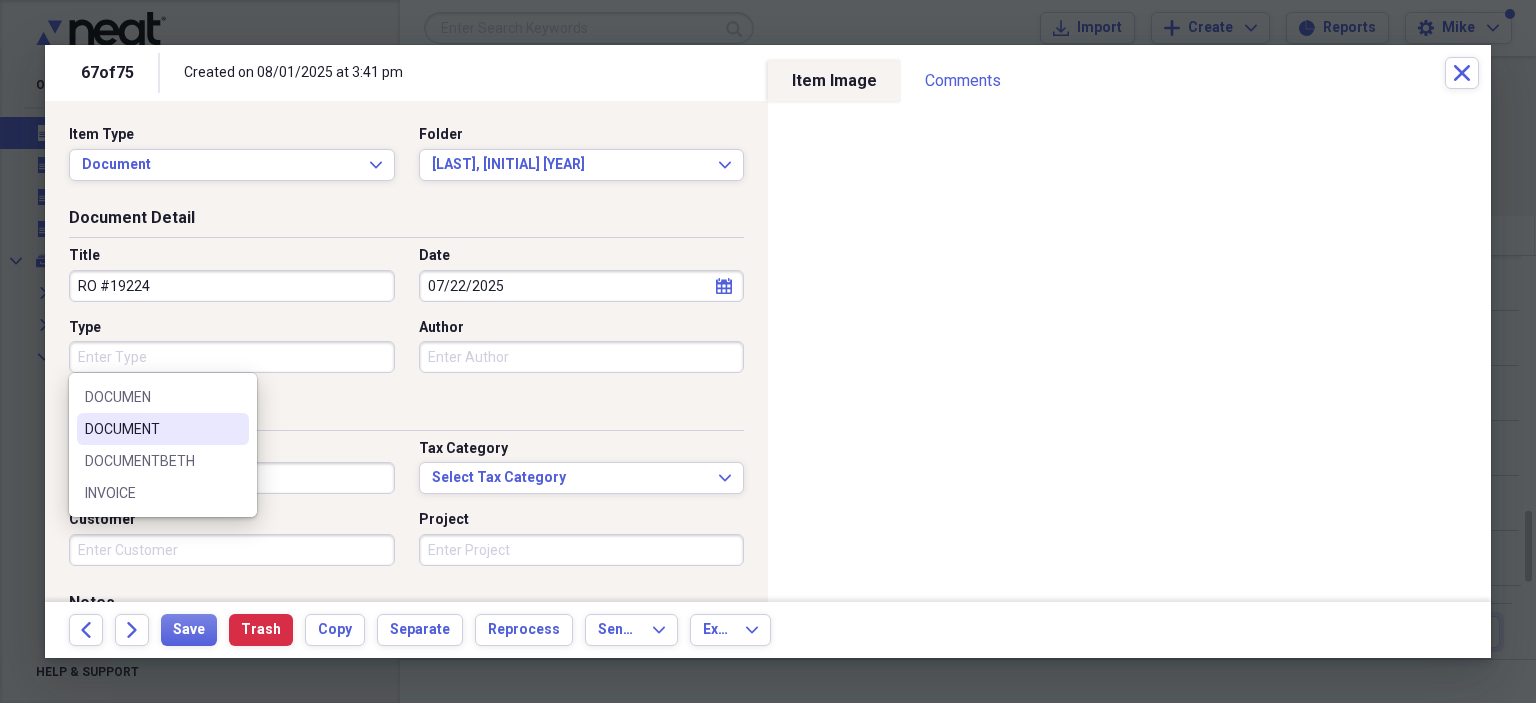 click on "DOCUMENT" at bounding box center [151, 429] 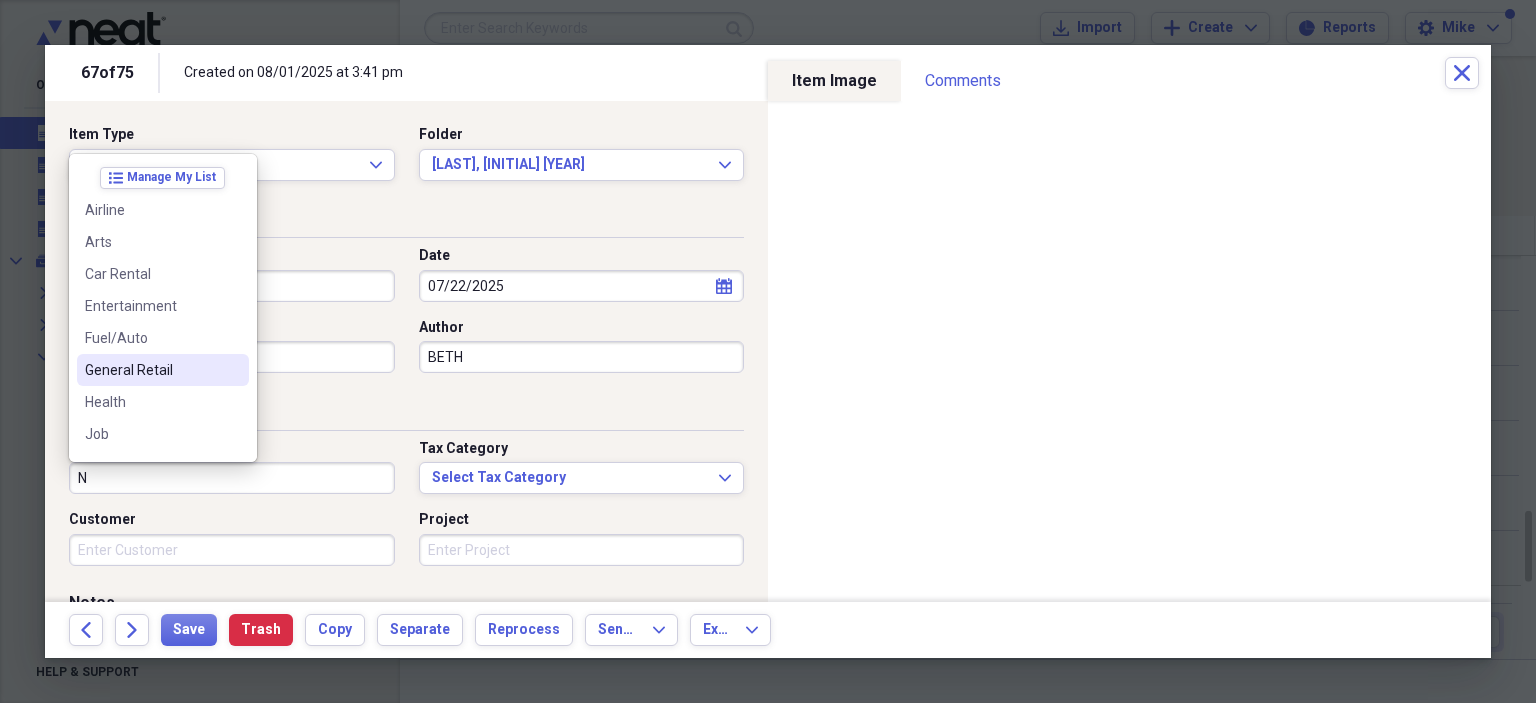 scroll, scrollTop: 200, scrollLeft: 0, axis: vertical 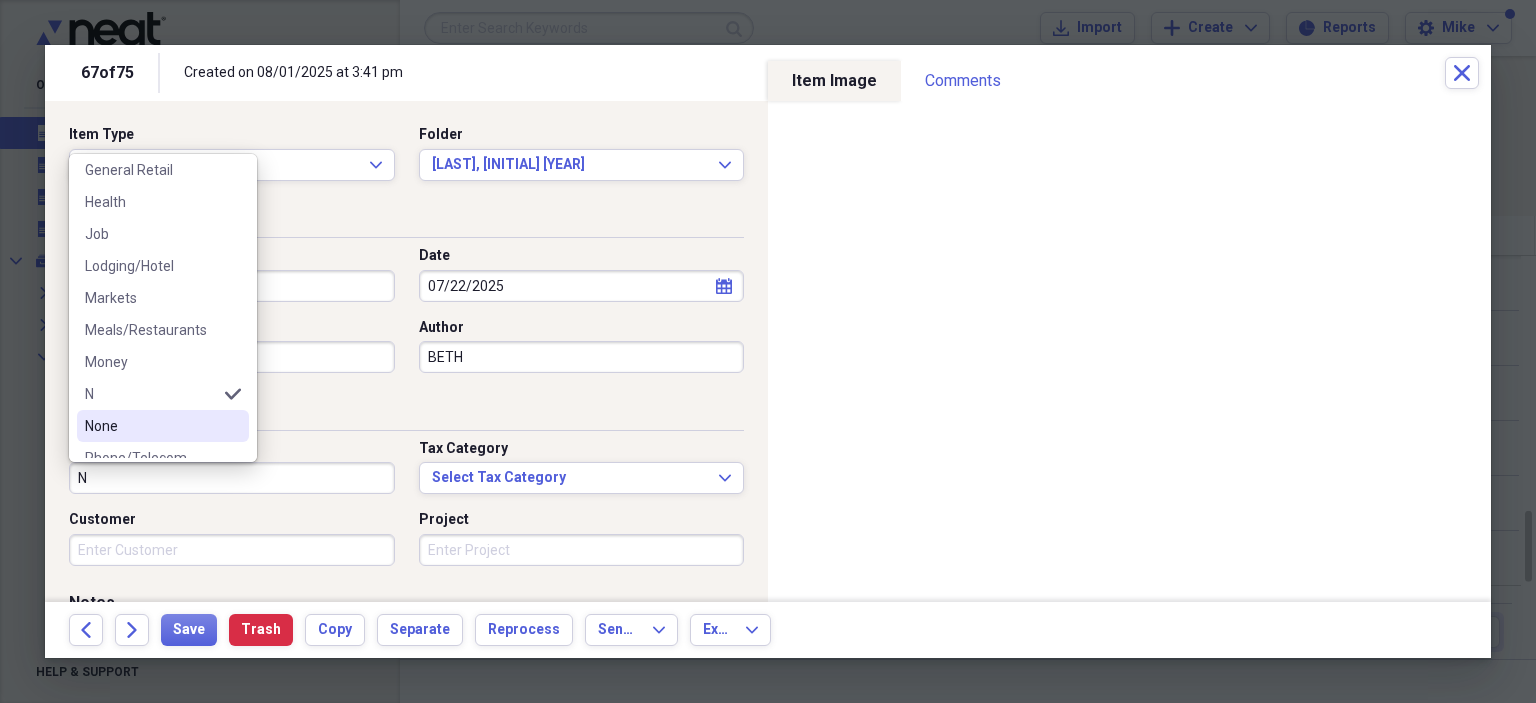 click on "None" at bounding box center [151, 426] 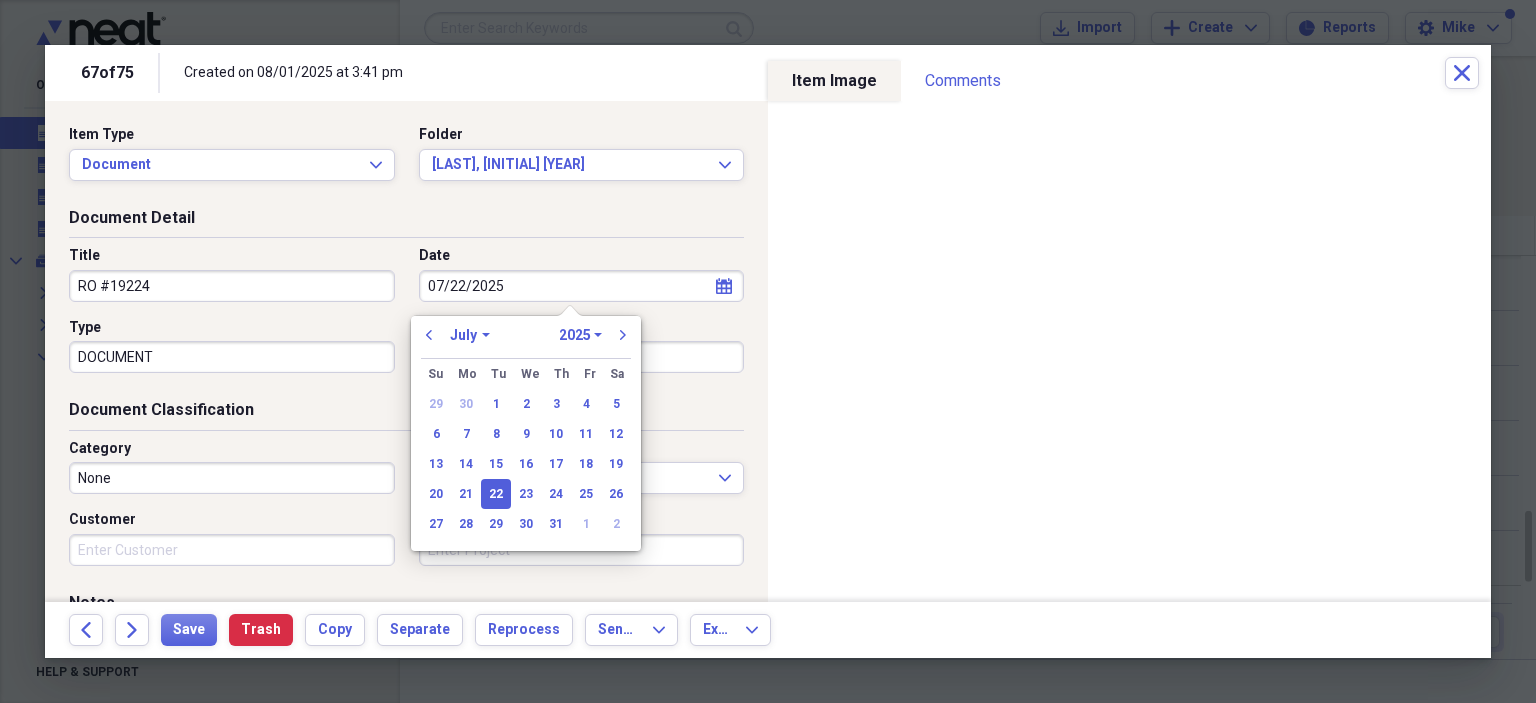 click on "07/22/2025" at bounding box center (582, 286) 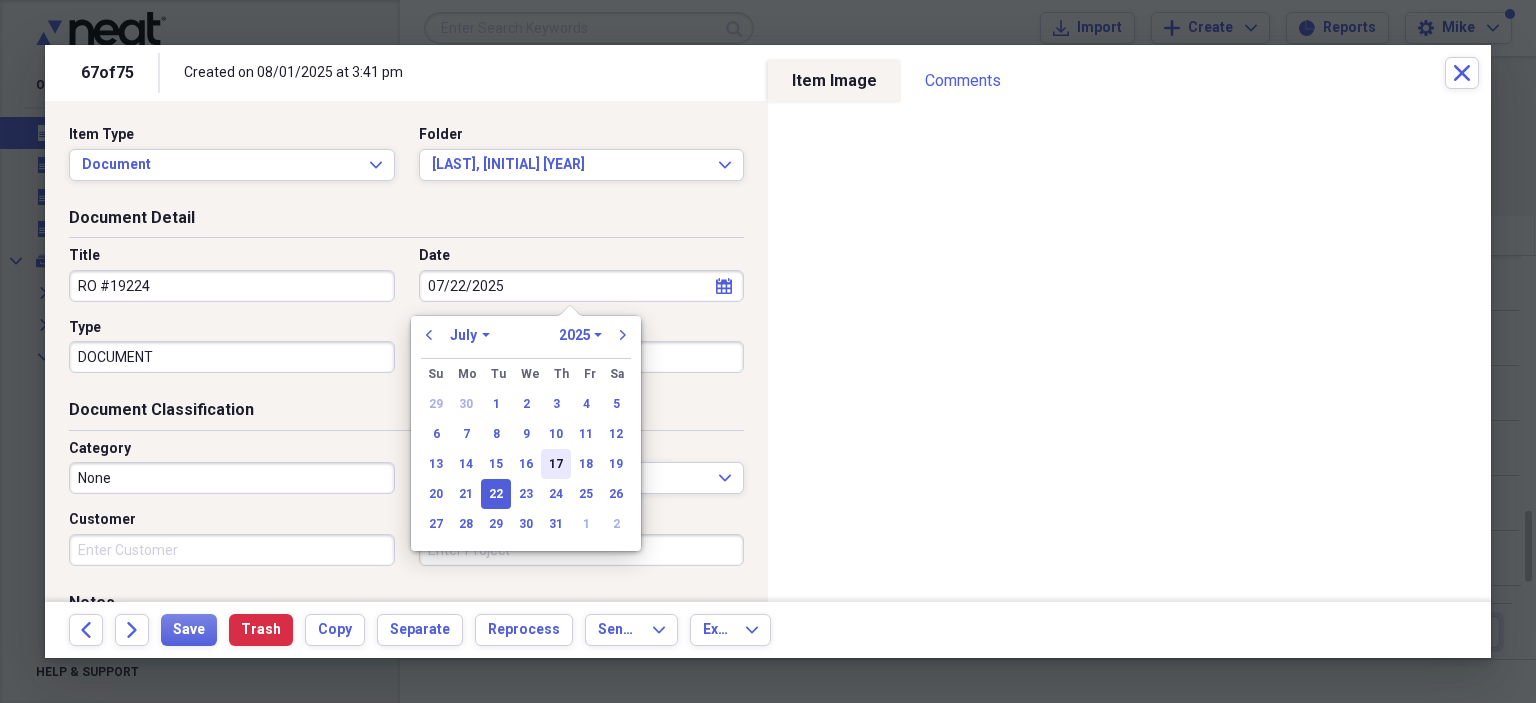 click on "17" at bounding box center (556, 464) 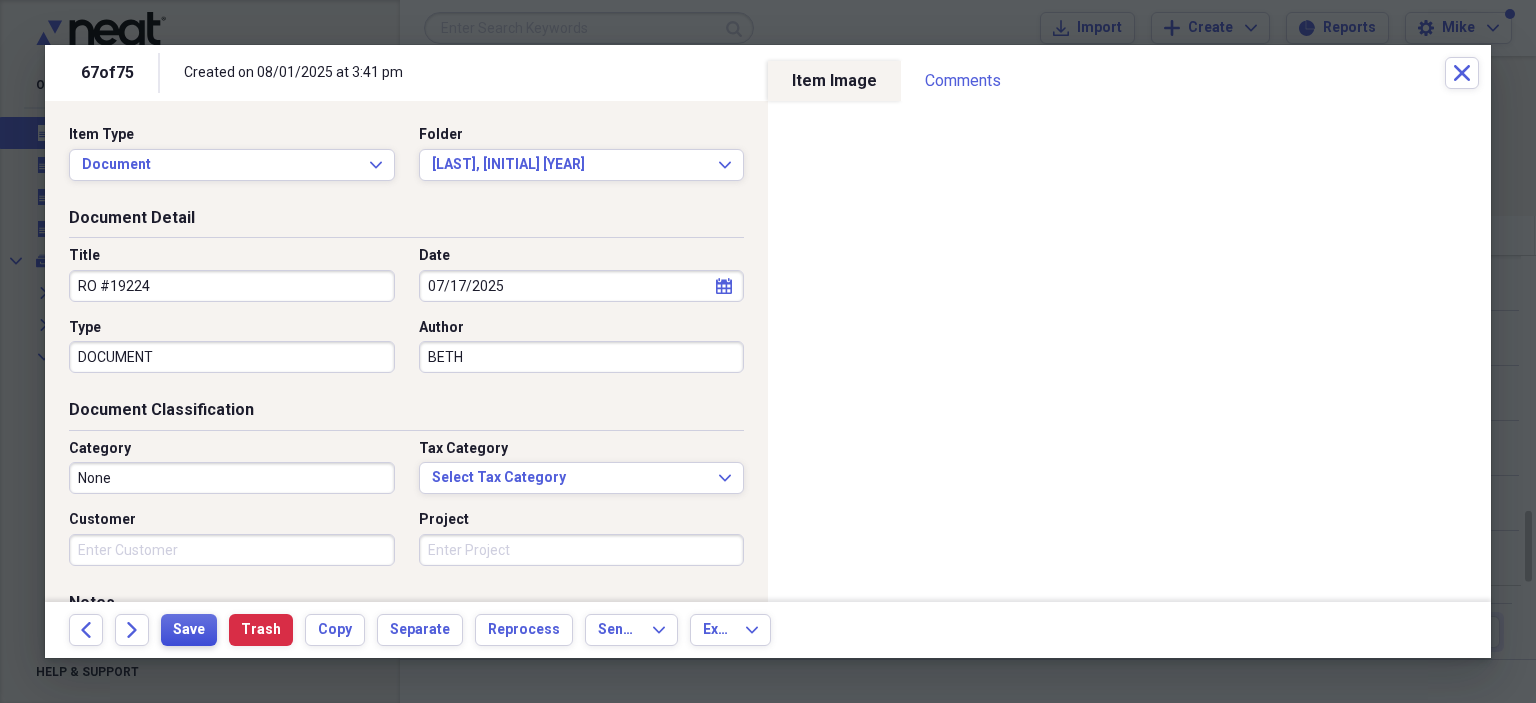 click on "Save" at bounding box center [189, 630] 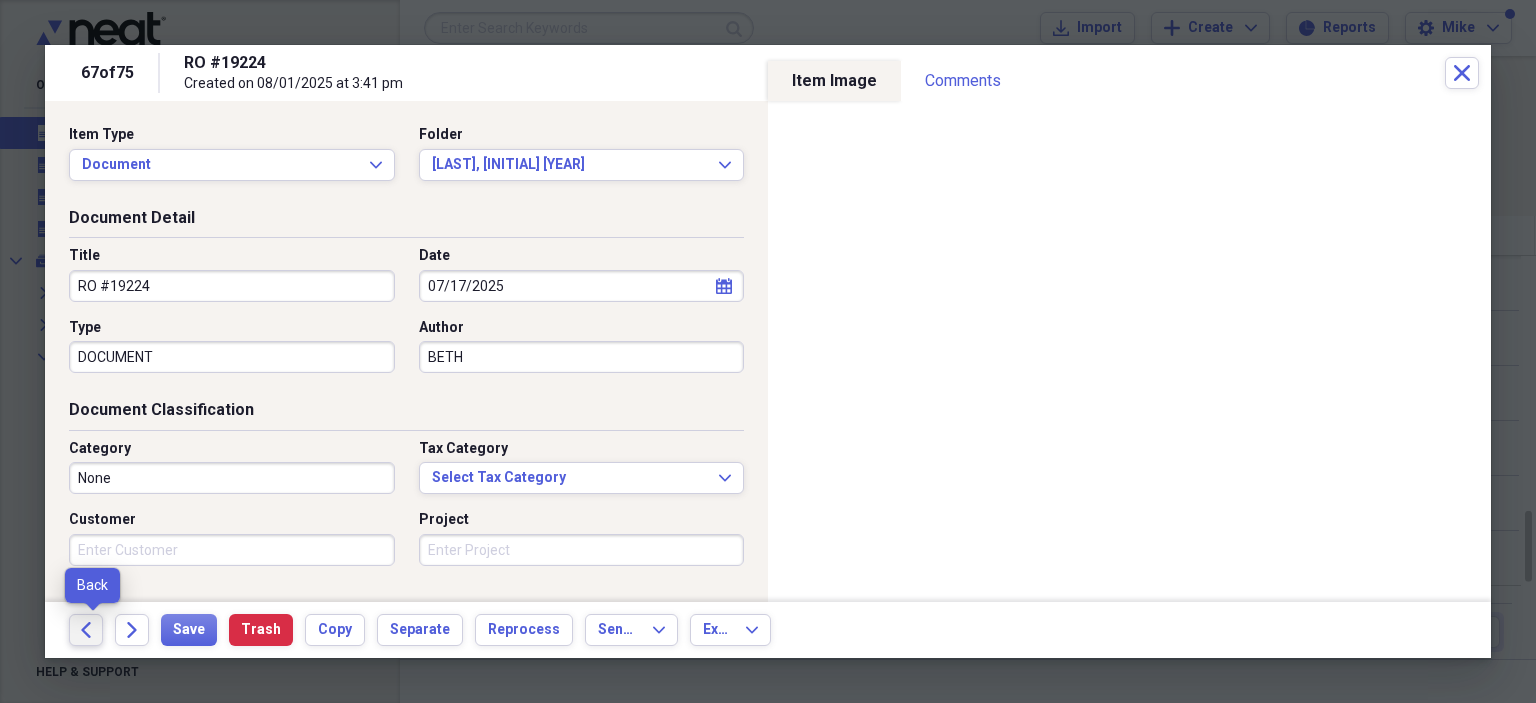 click 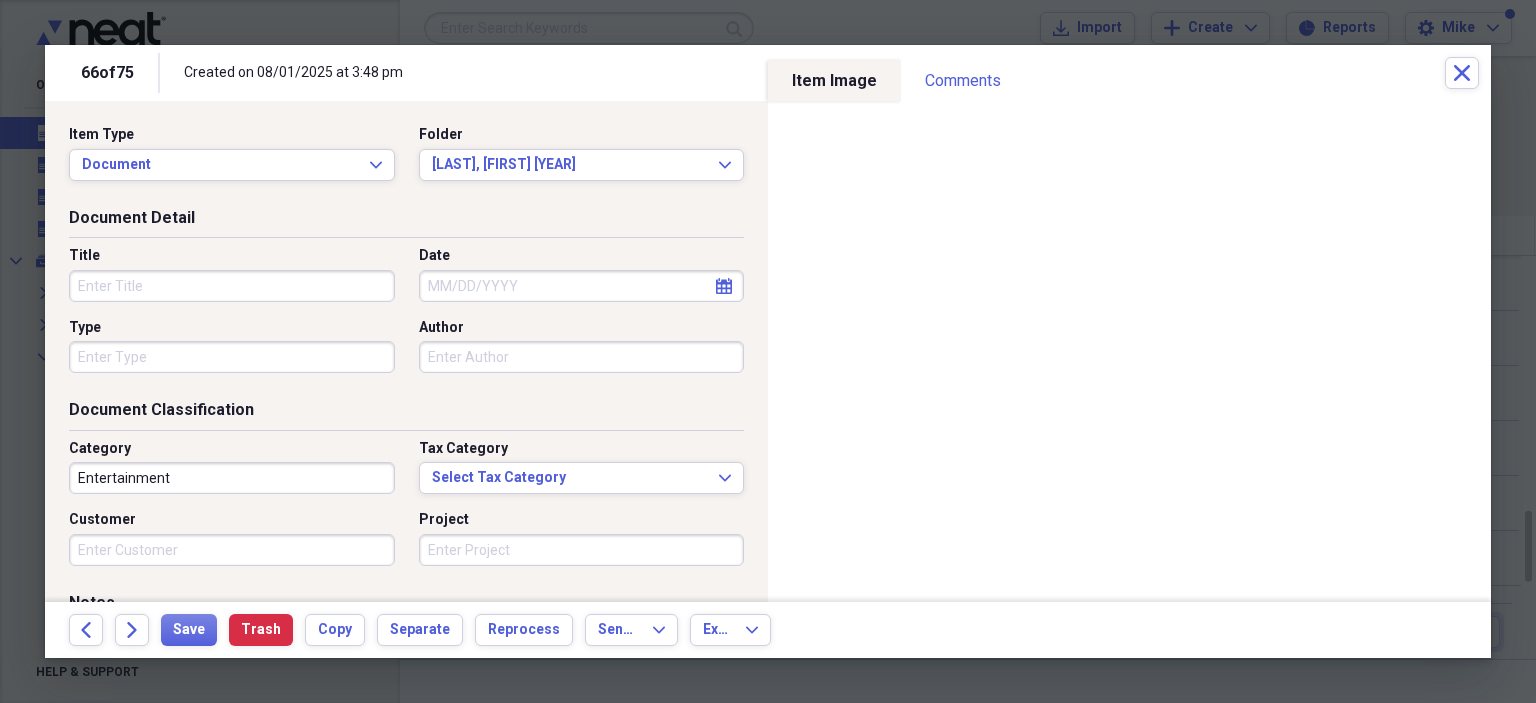 click on "Title" at bounding box center [232, 286] 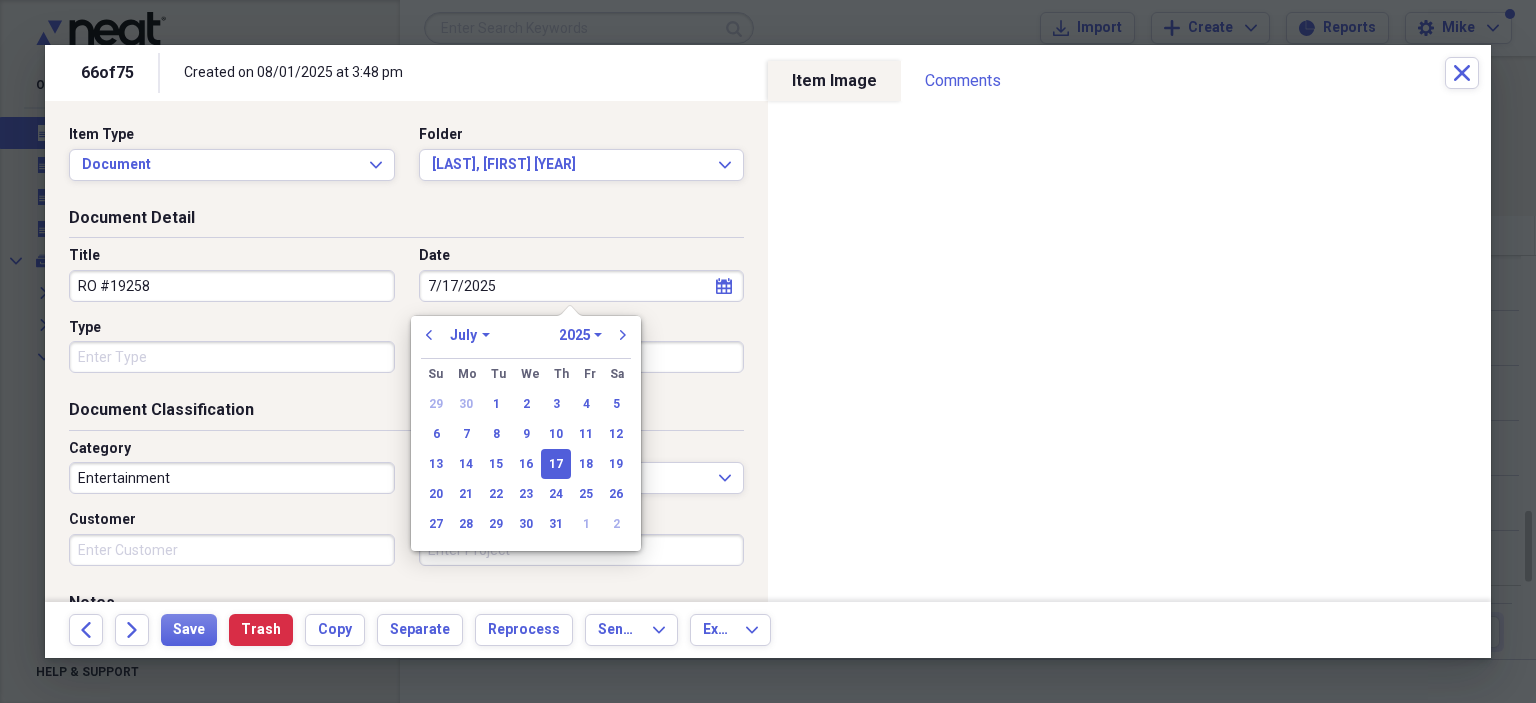 click on "Type" at bounding box center (232, 357) 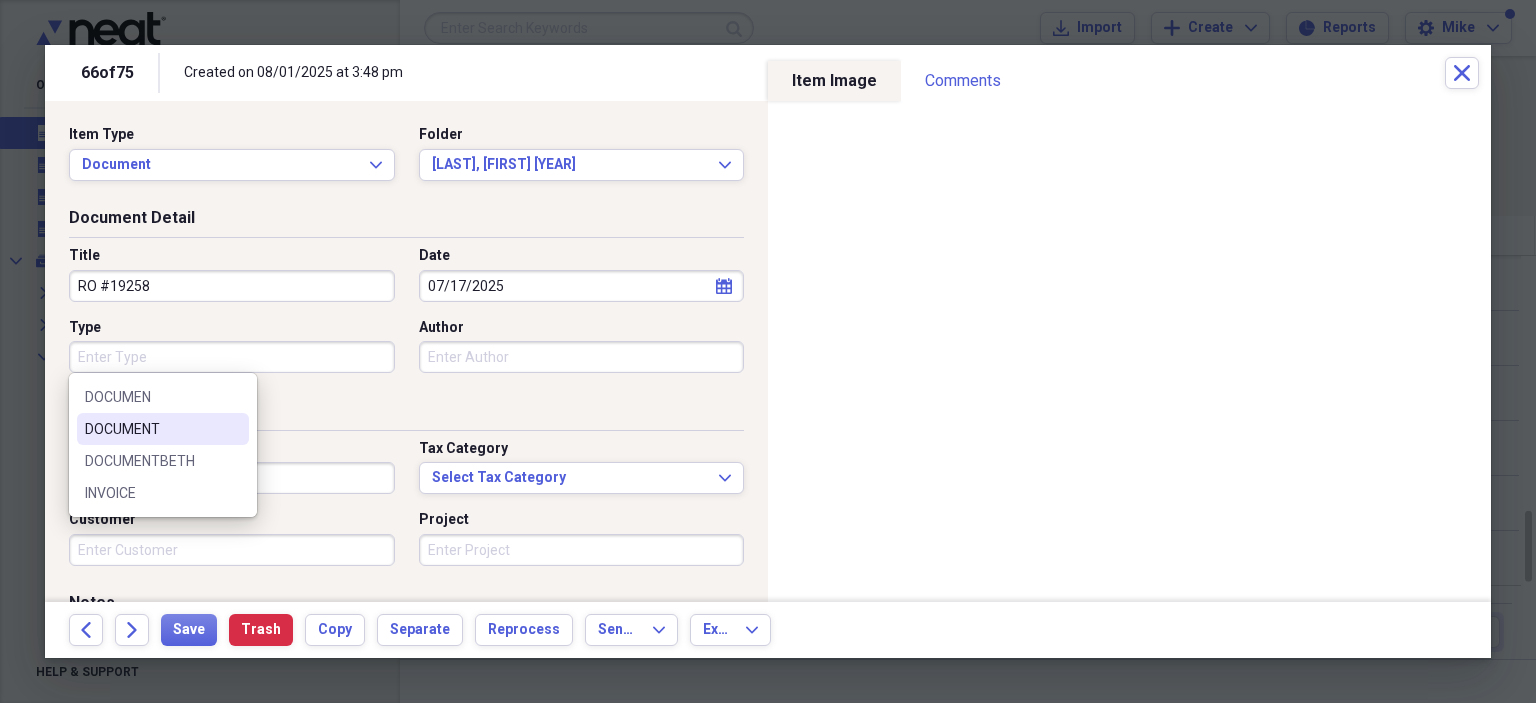click on "DOCUMENT" at bounding box center [163, 429] 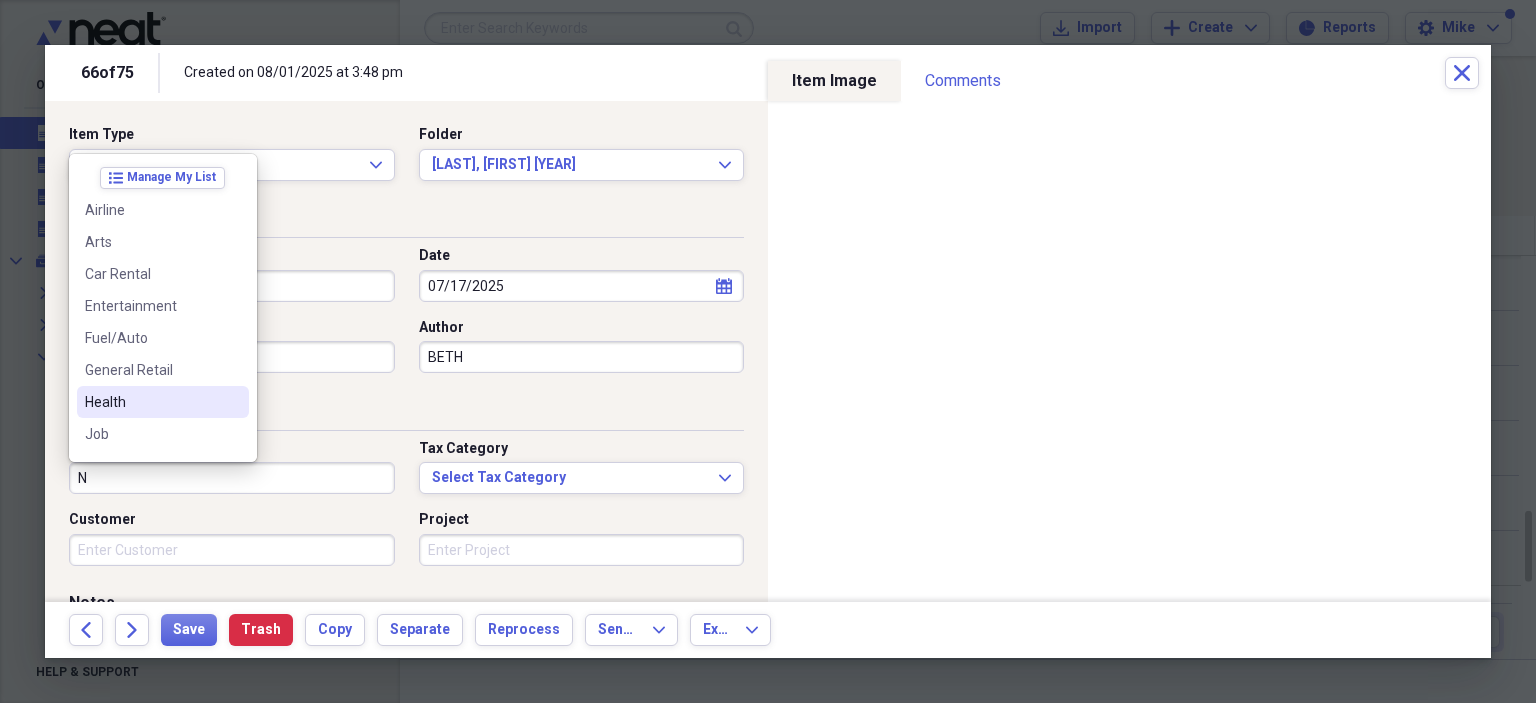 scroll, scrollTop: 300, scrollLeft: 0, axis: vertical 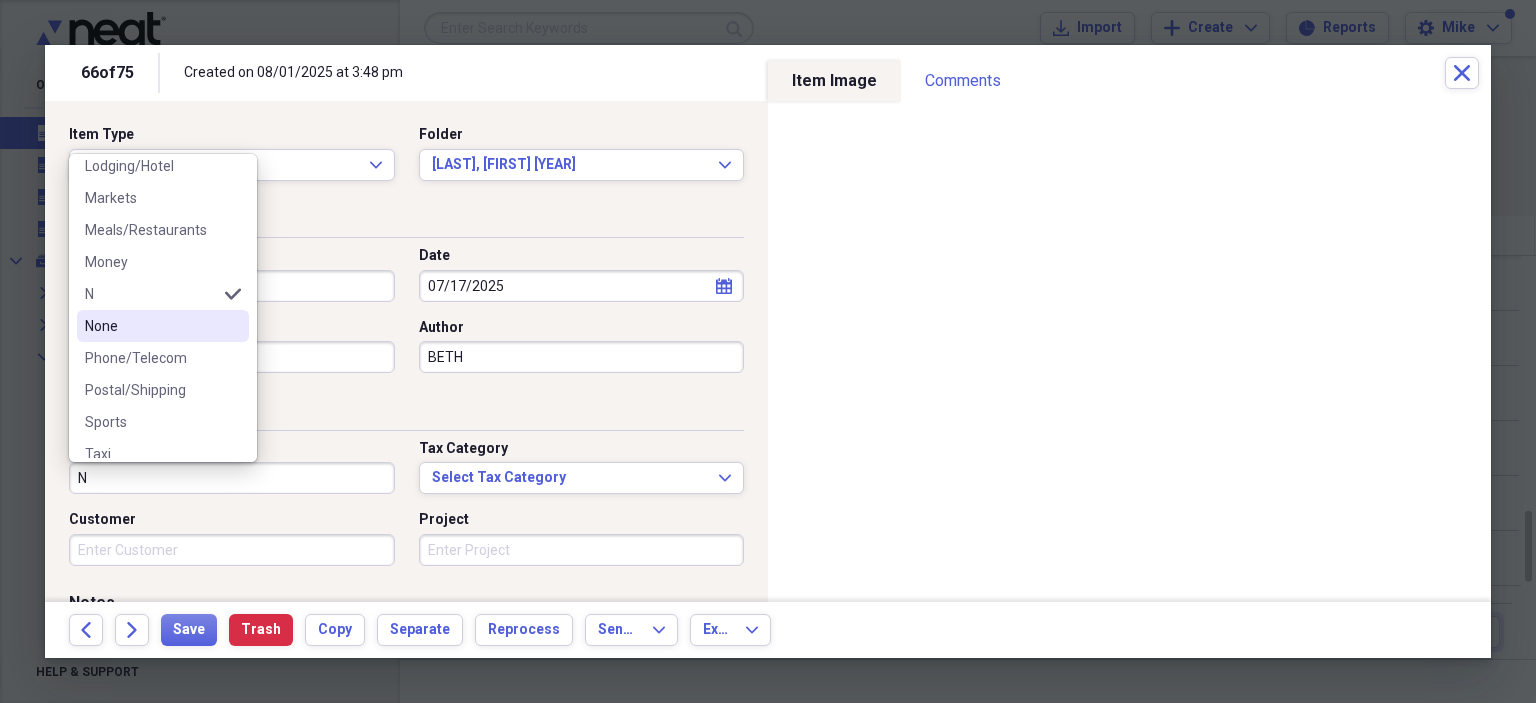 click on "None" at bounding box center [151, 326] 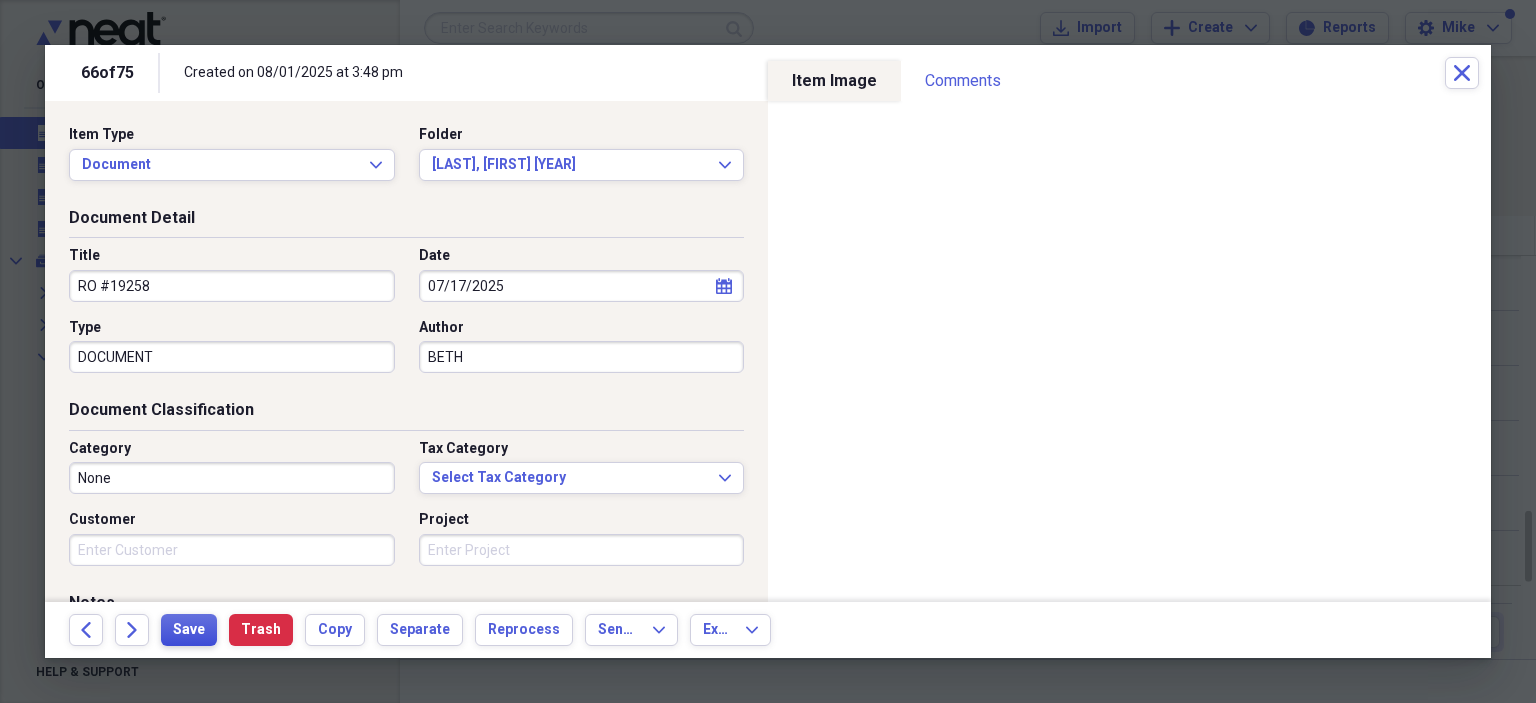 click on "Save" at bounding box center [189, 630] 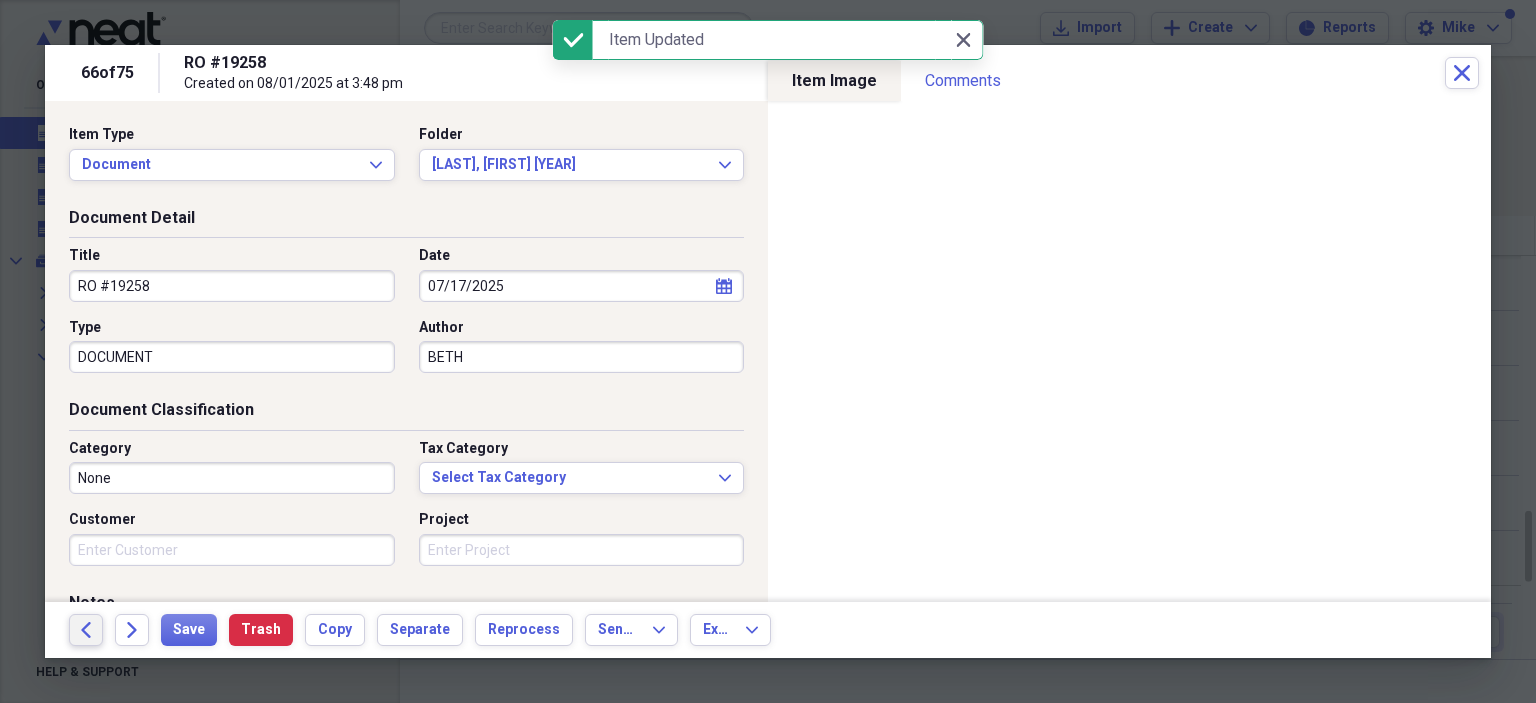 click on "Back" 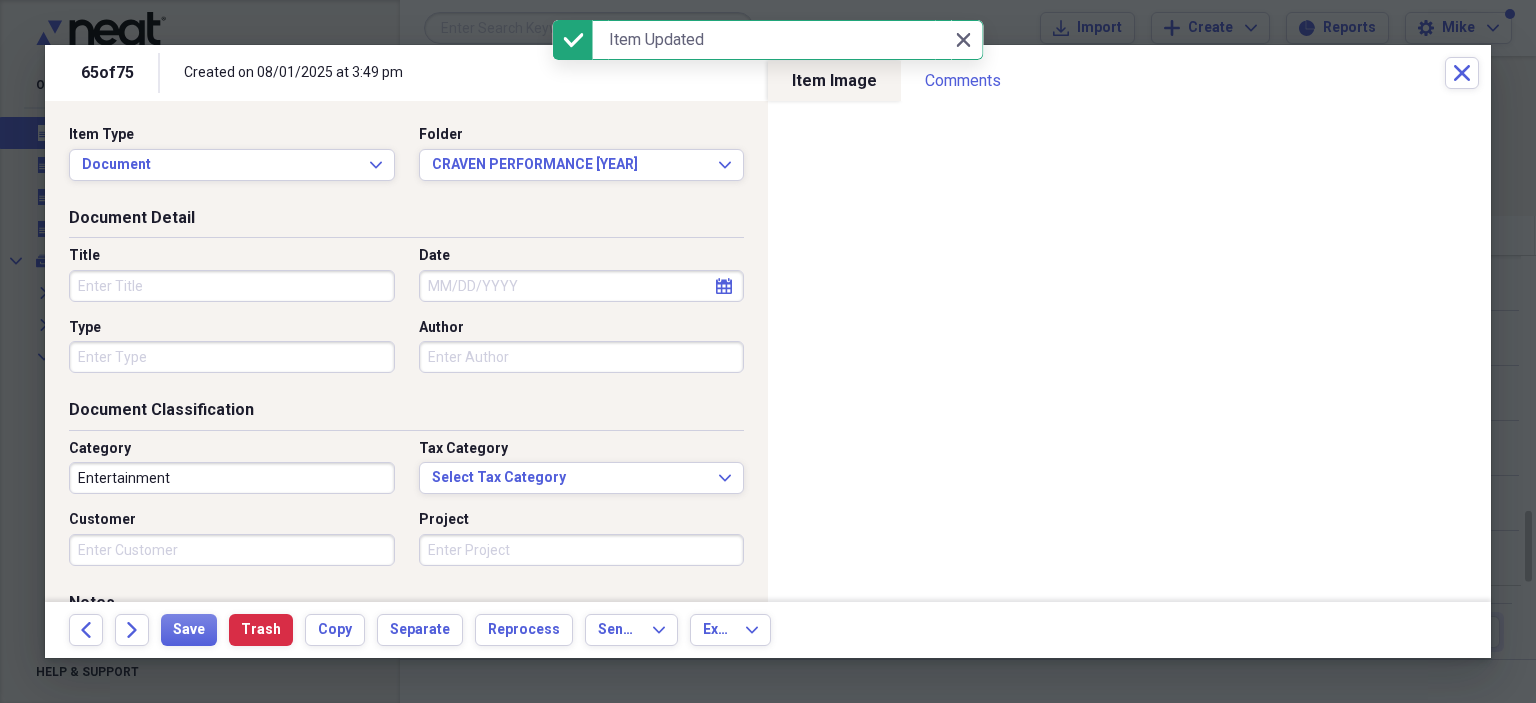 click on "Title" at bounding box center (232, 286) 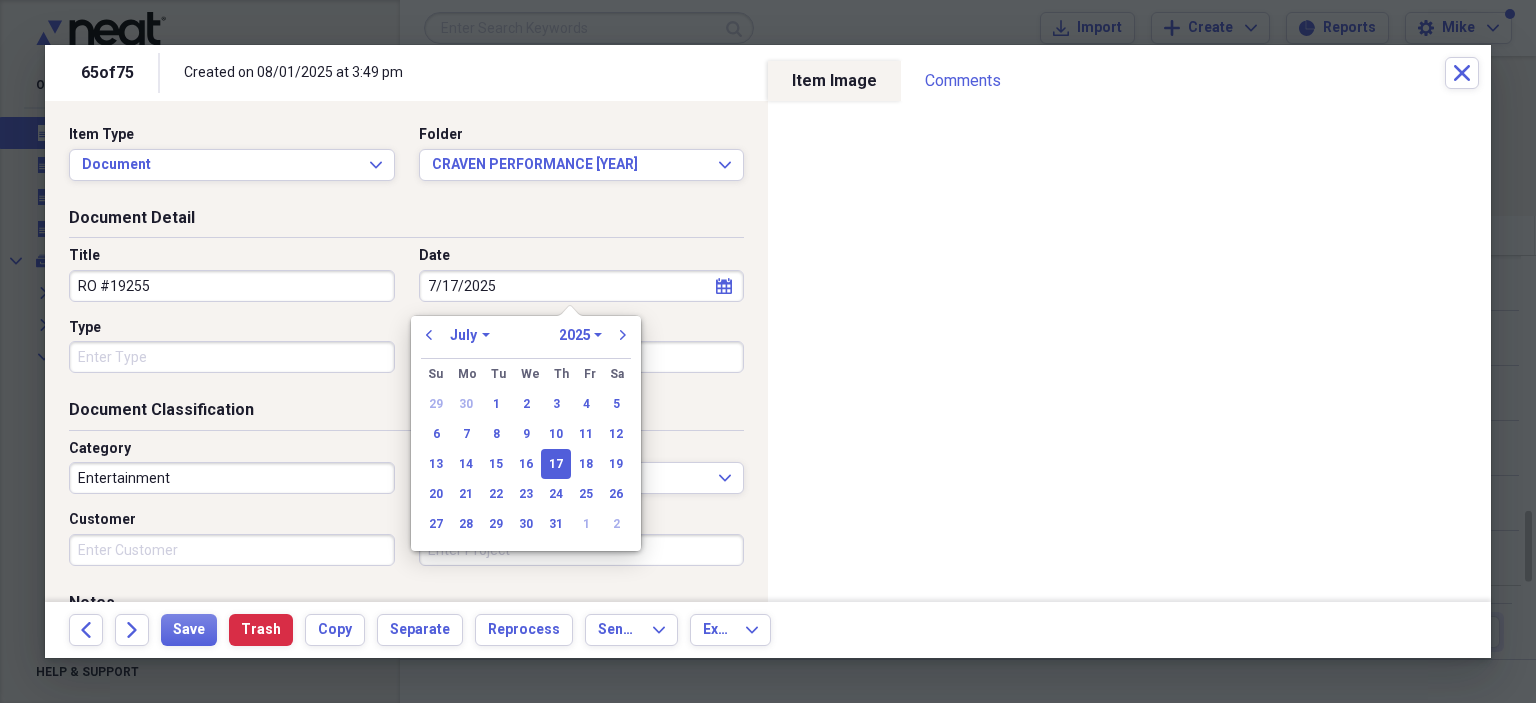 click on "Type" at bounding box center [232, 357] 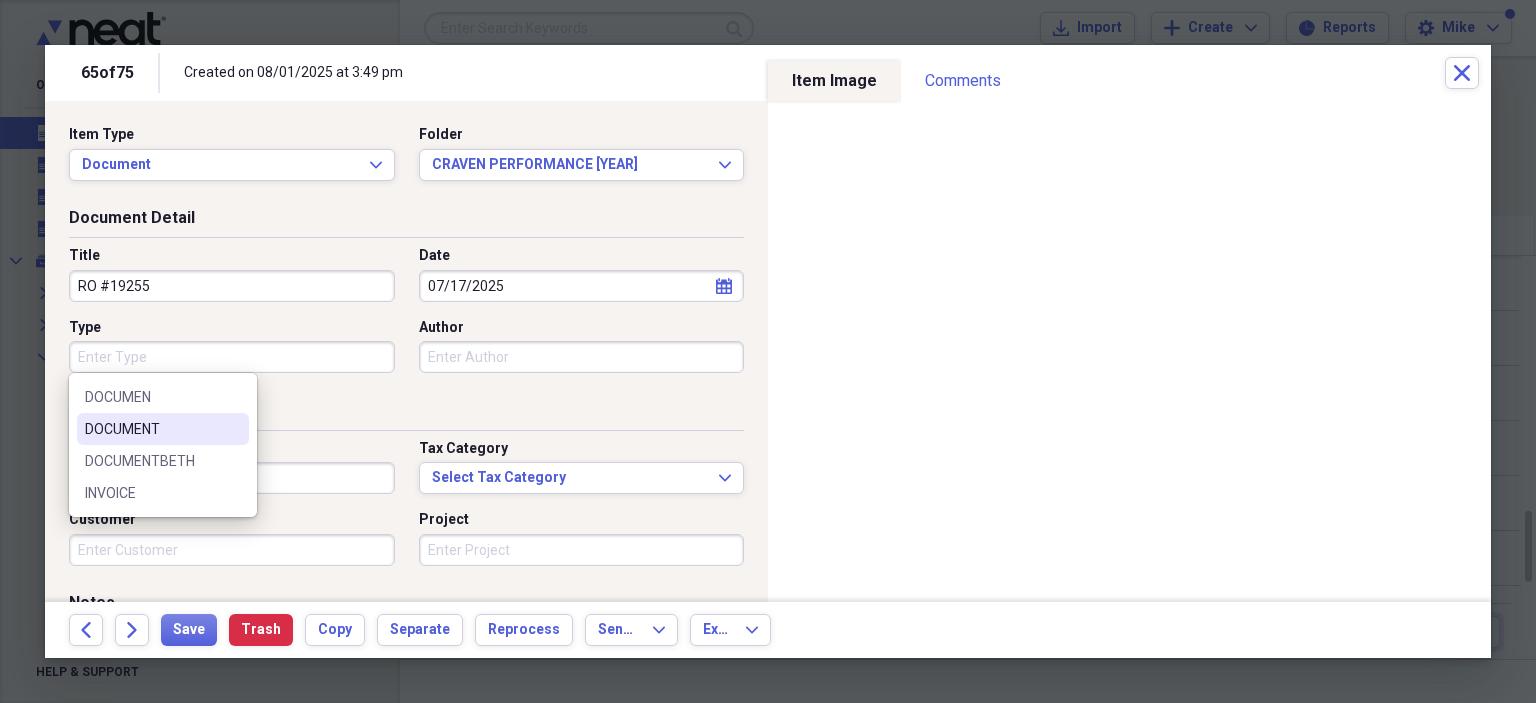 click on "DOCUMENT" at bounding box center (151, 429) 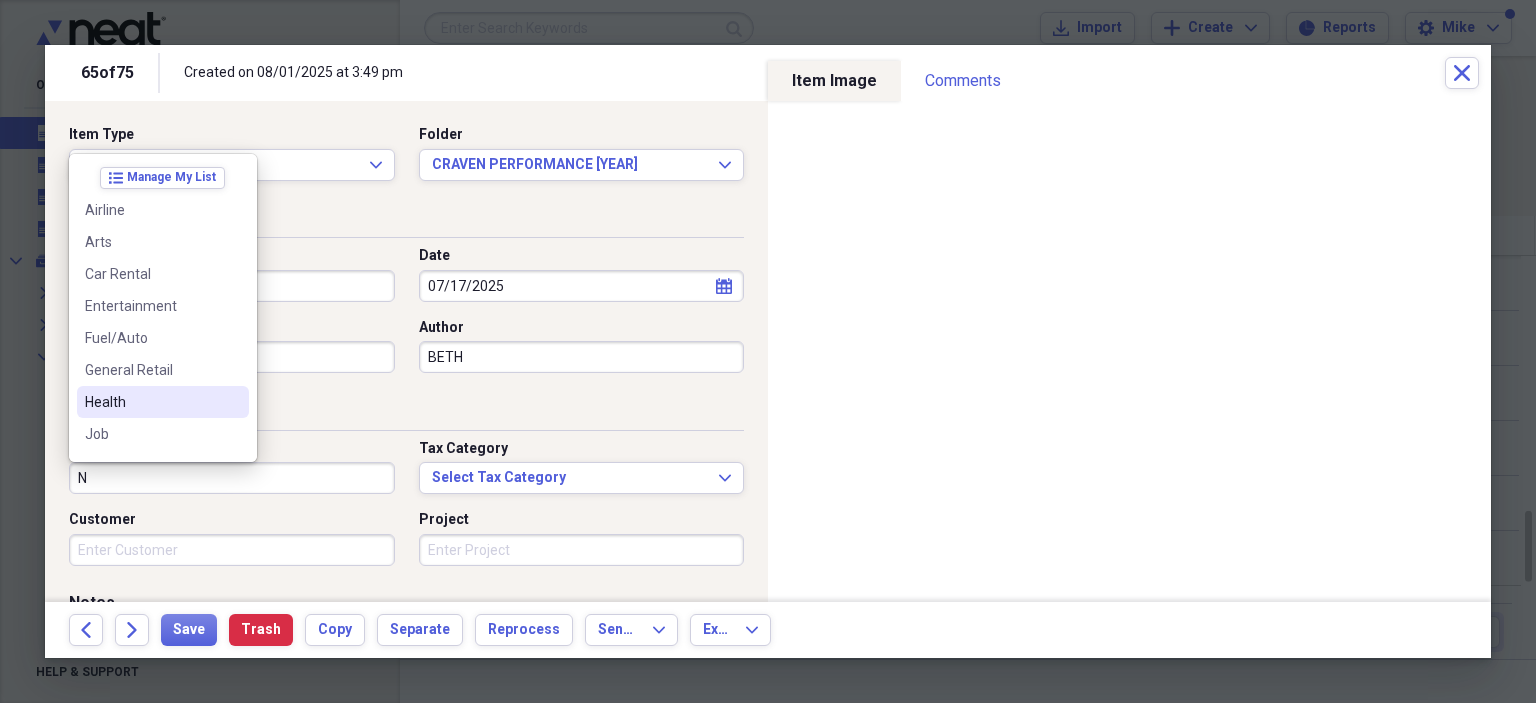 scroll, scrollTop: 200, scrollLeft: 0, axis: vertical 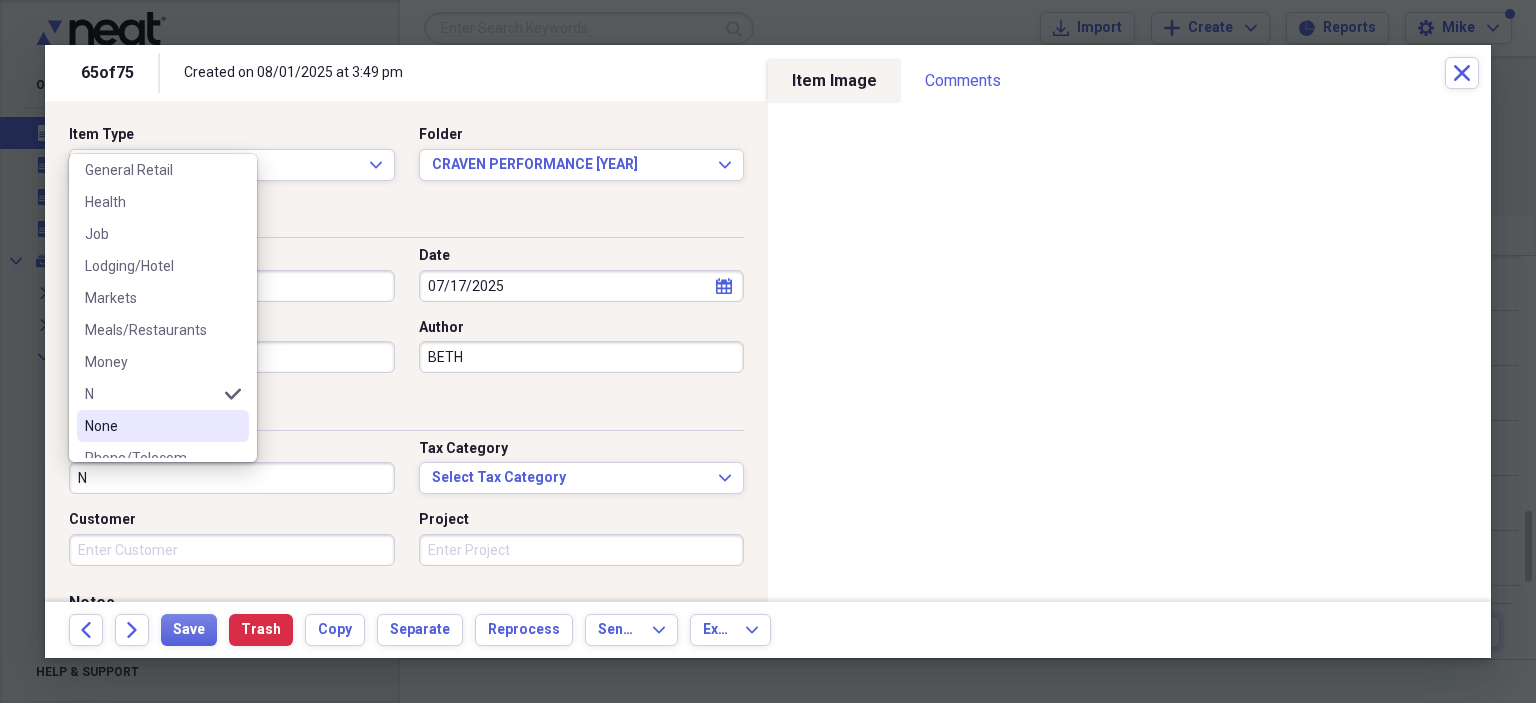 drag, startPoint x: 147, startPoint y: 431, endPoint x: 196, endPoint y: 442, distance: 50.219517 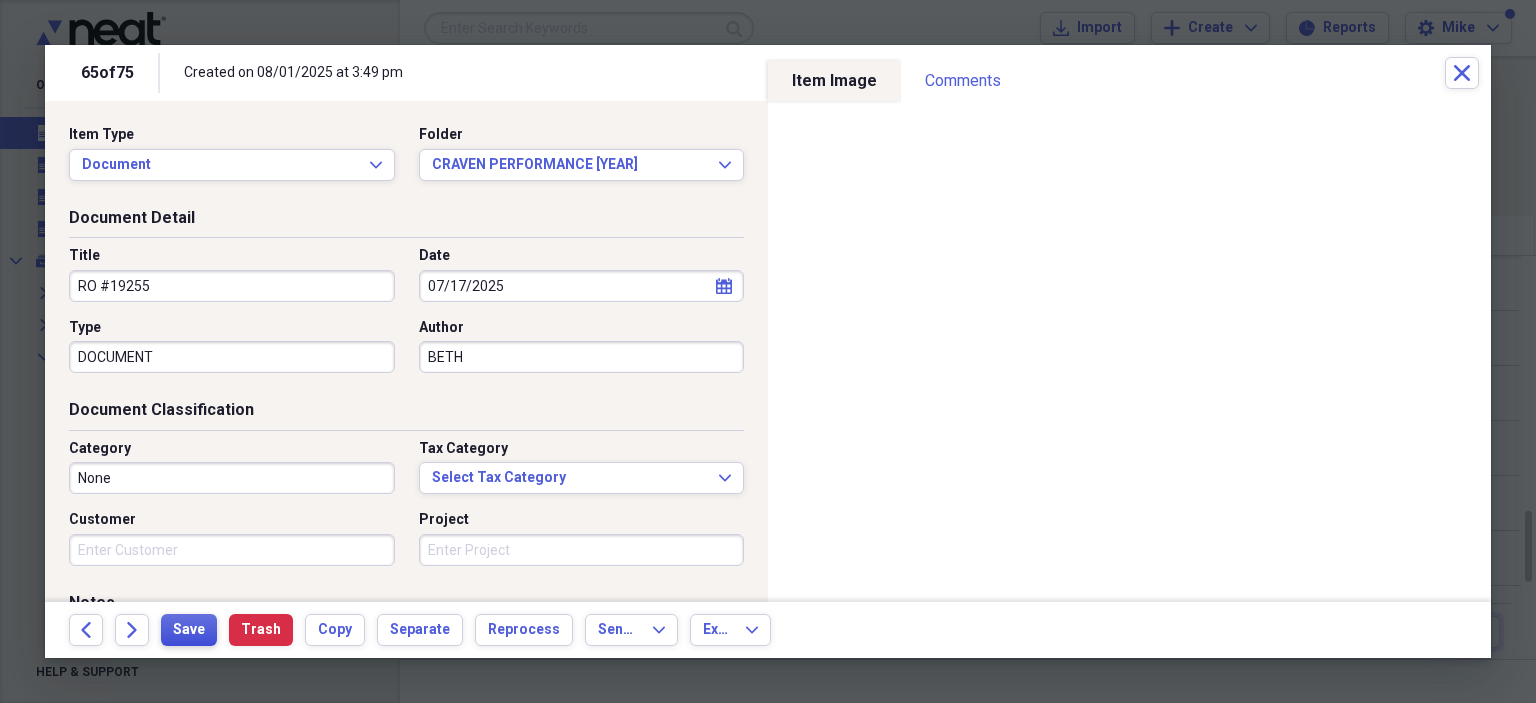 click on "Save" at bounding box center [189, 630] 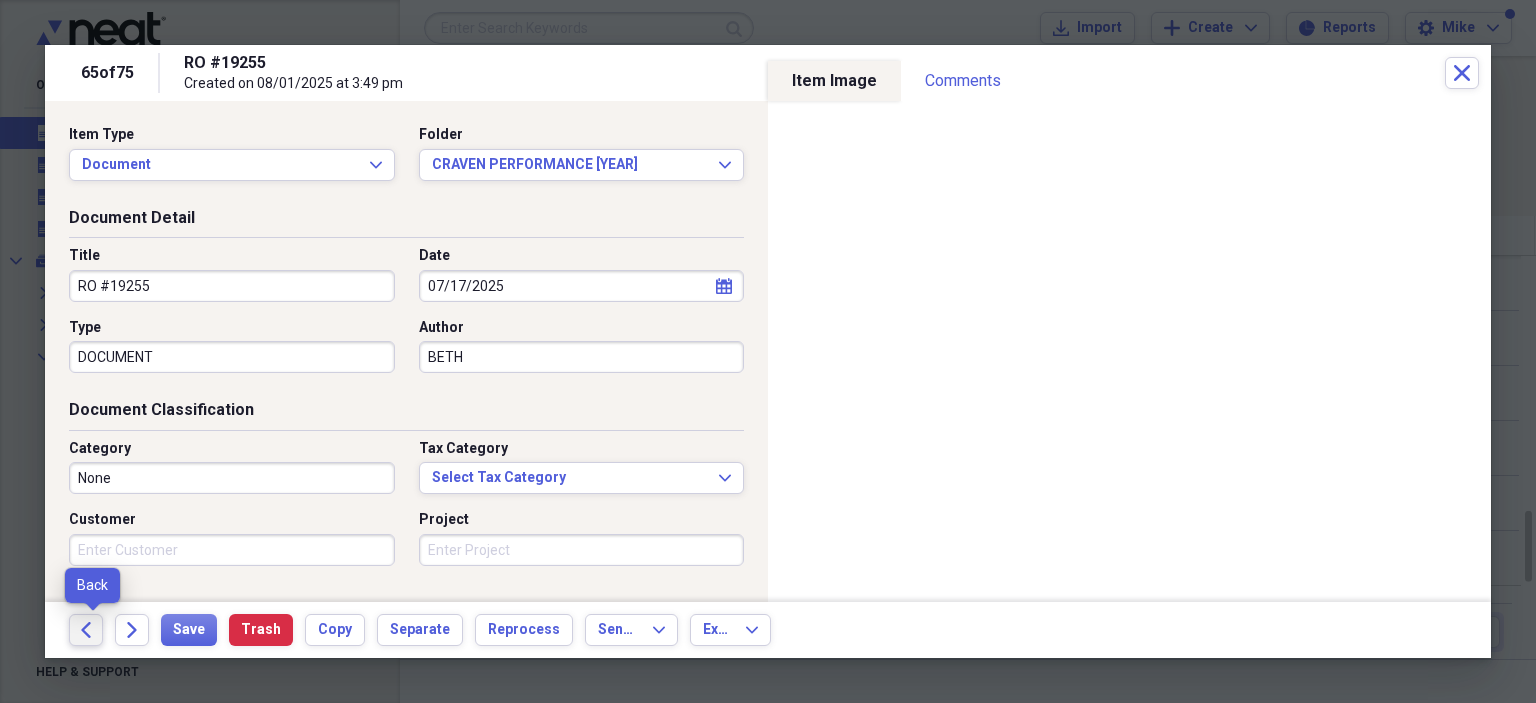 click on "Back" 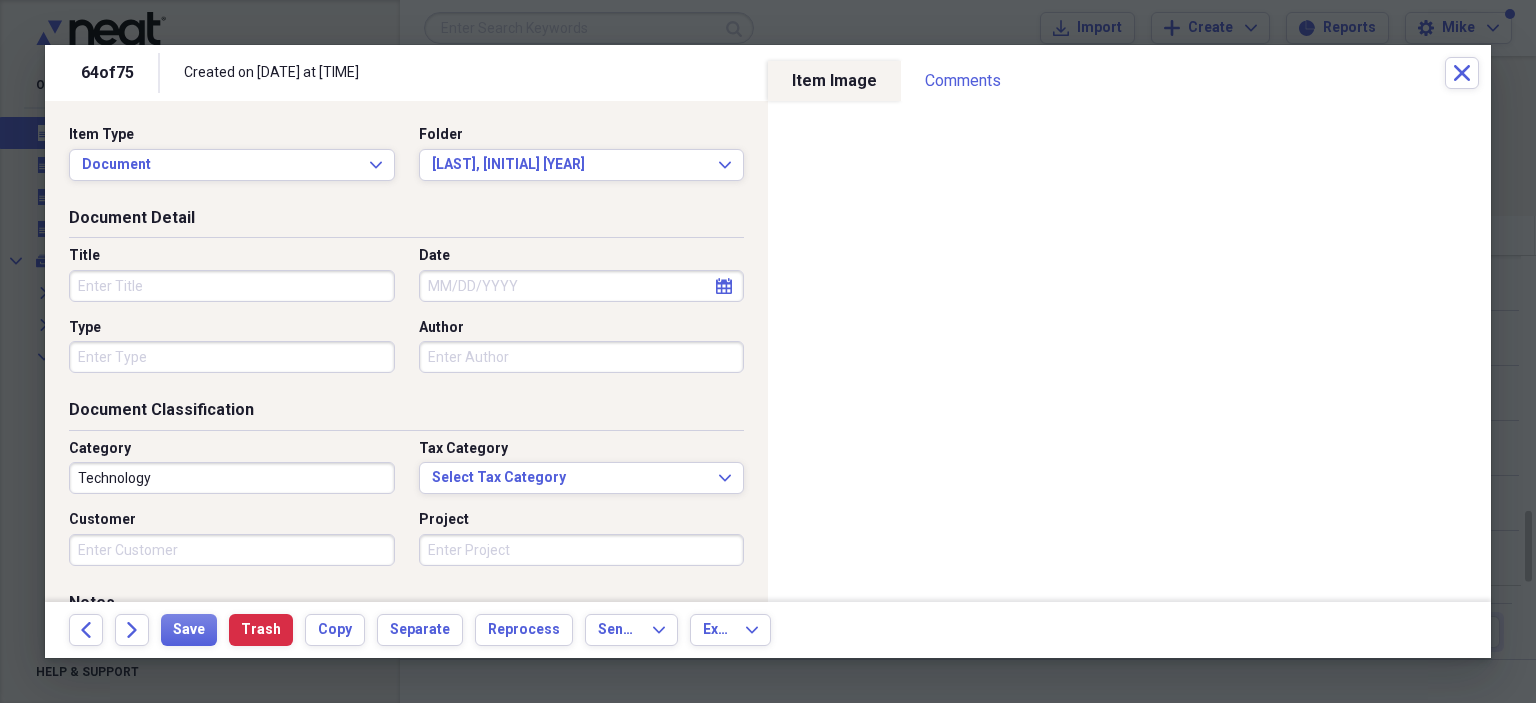 click on "Title" at bounding box center [232, 286] 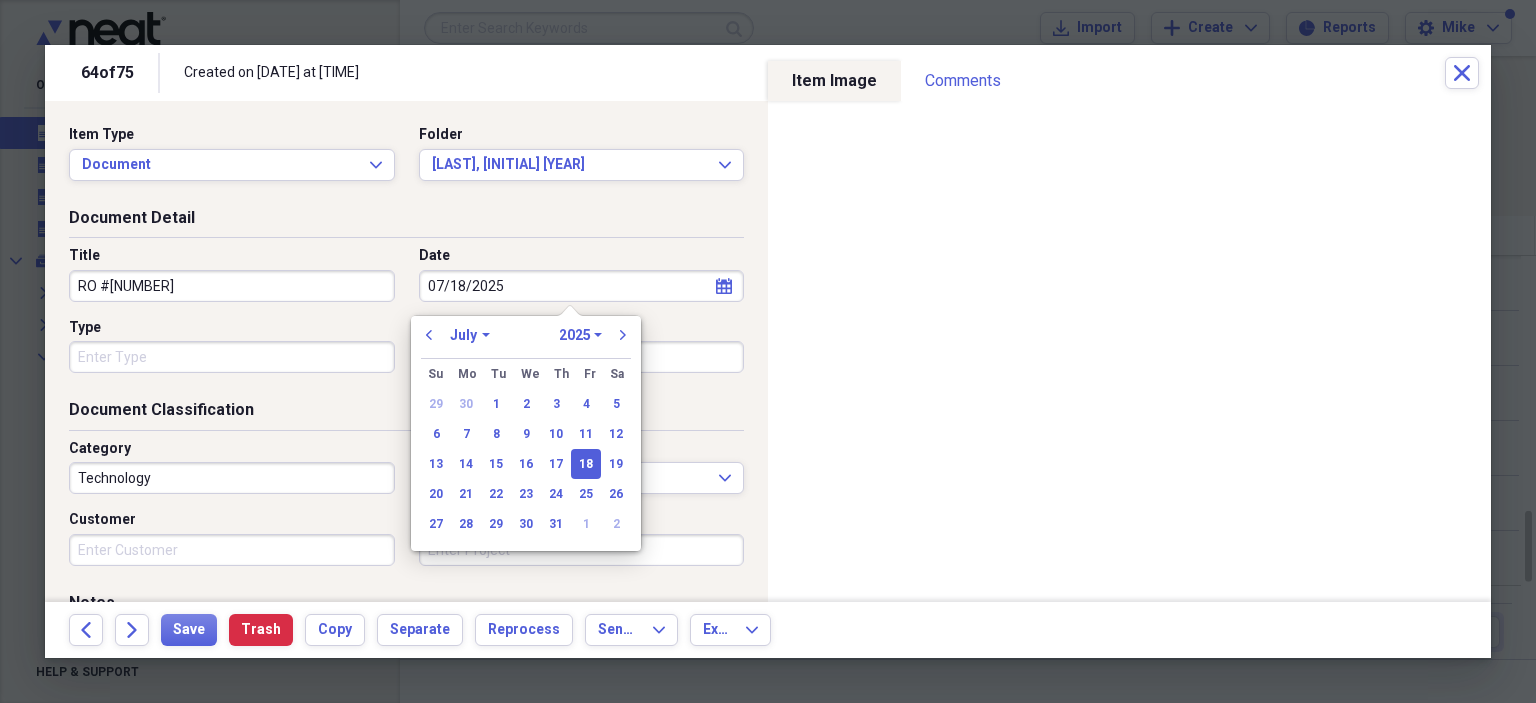 click on "Type" at bounding box center [232, 357] 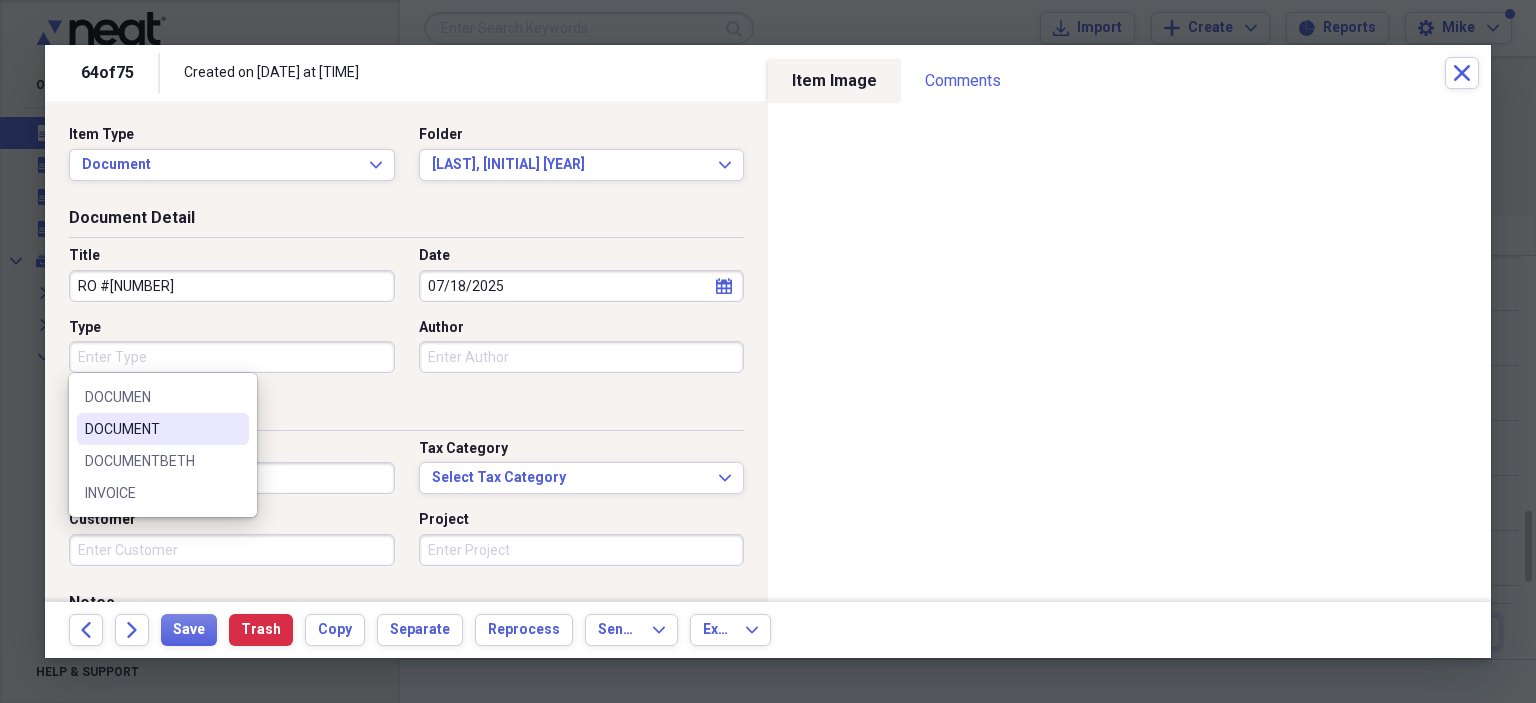 click on "DOCUMENT" at bounding box center (151, 429) 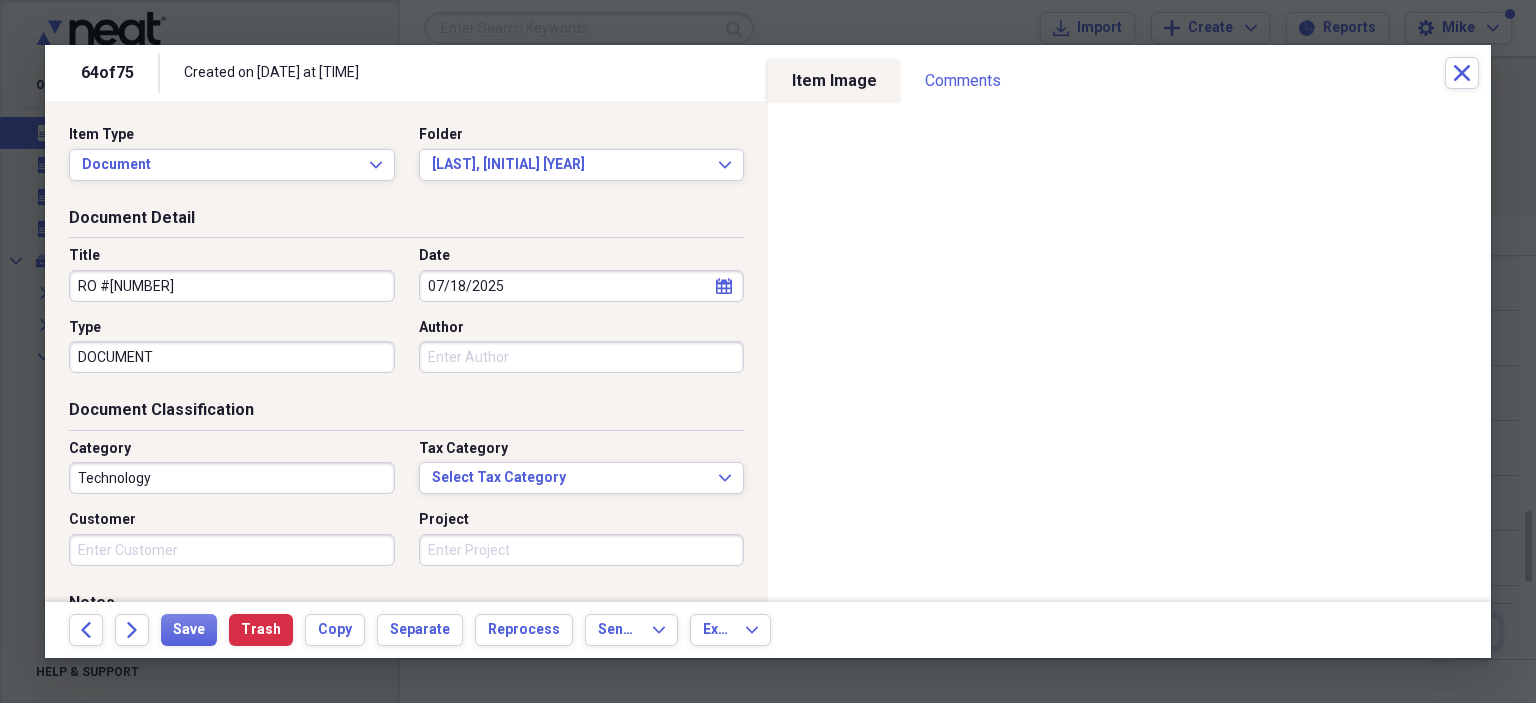 click on "Author" at bounding box center (582, 357) 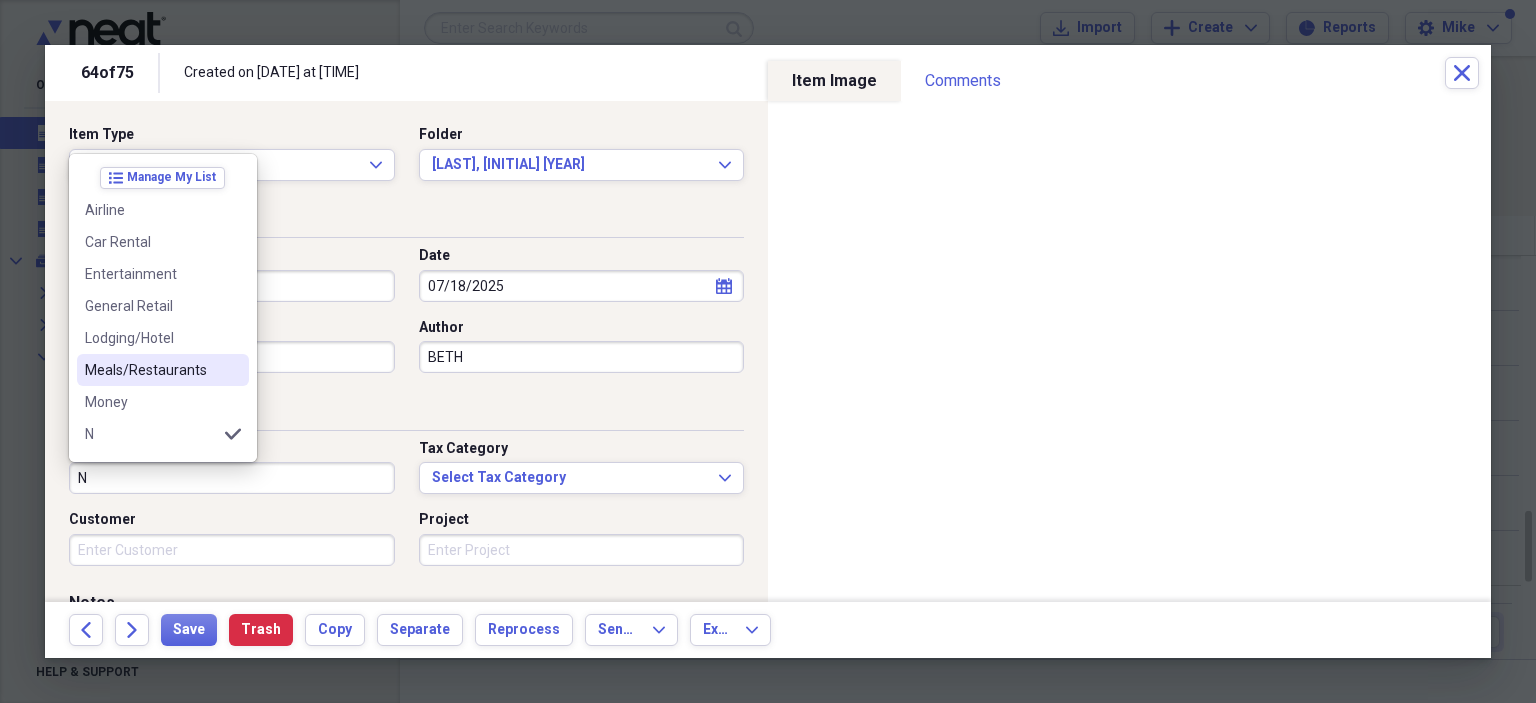 scroll, scrollTop: 156, scrollLeft: 0, axis: vertical 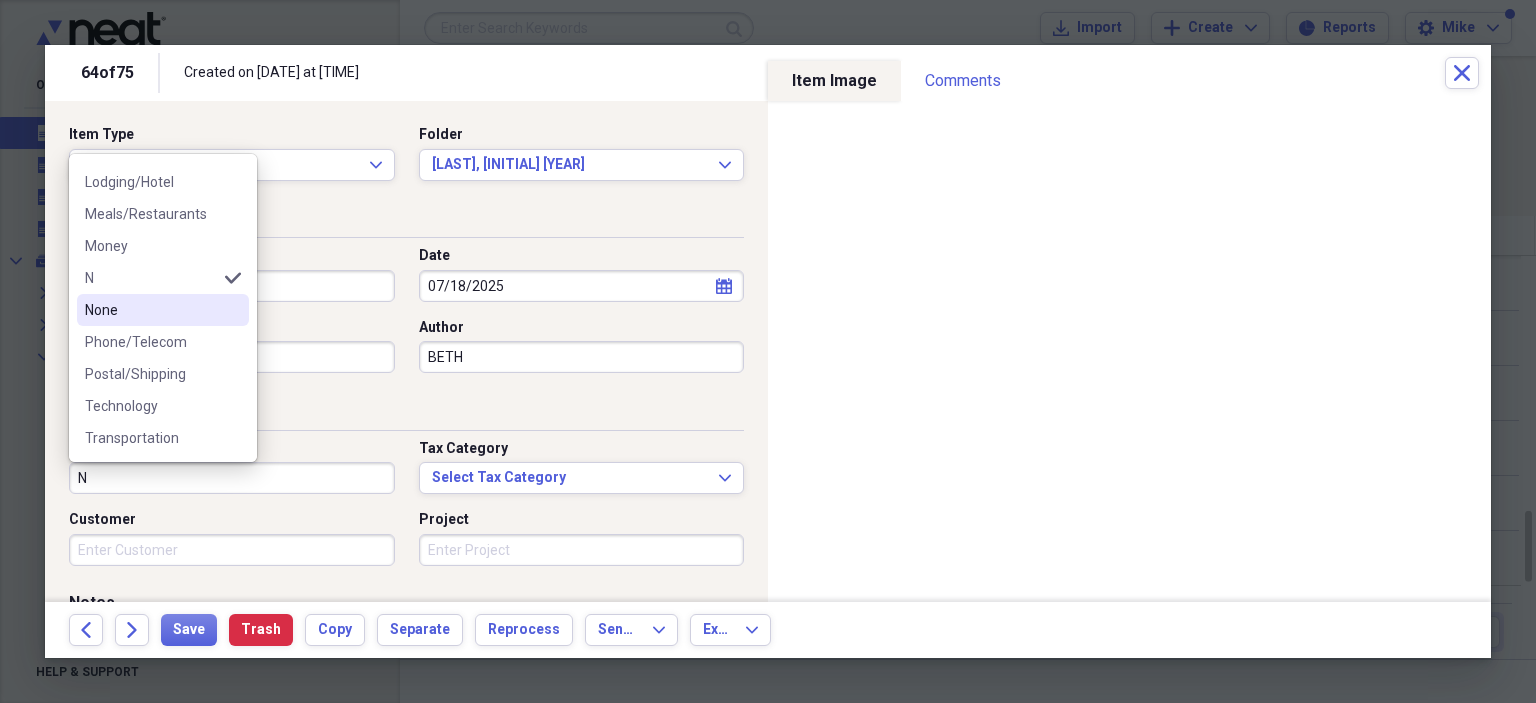 click on "None" at bounding box center [151, 310] 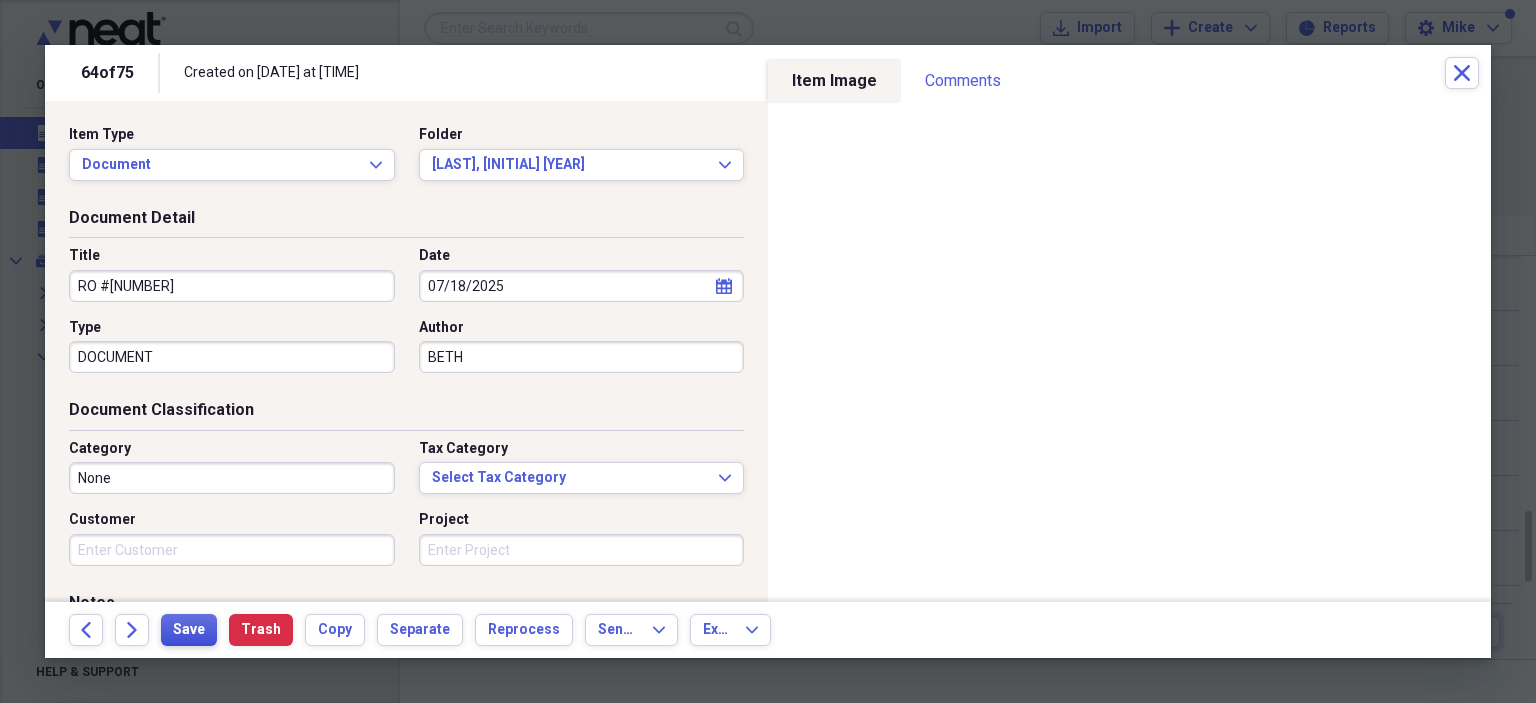 click on "Save" at bounding box center [189, 630] 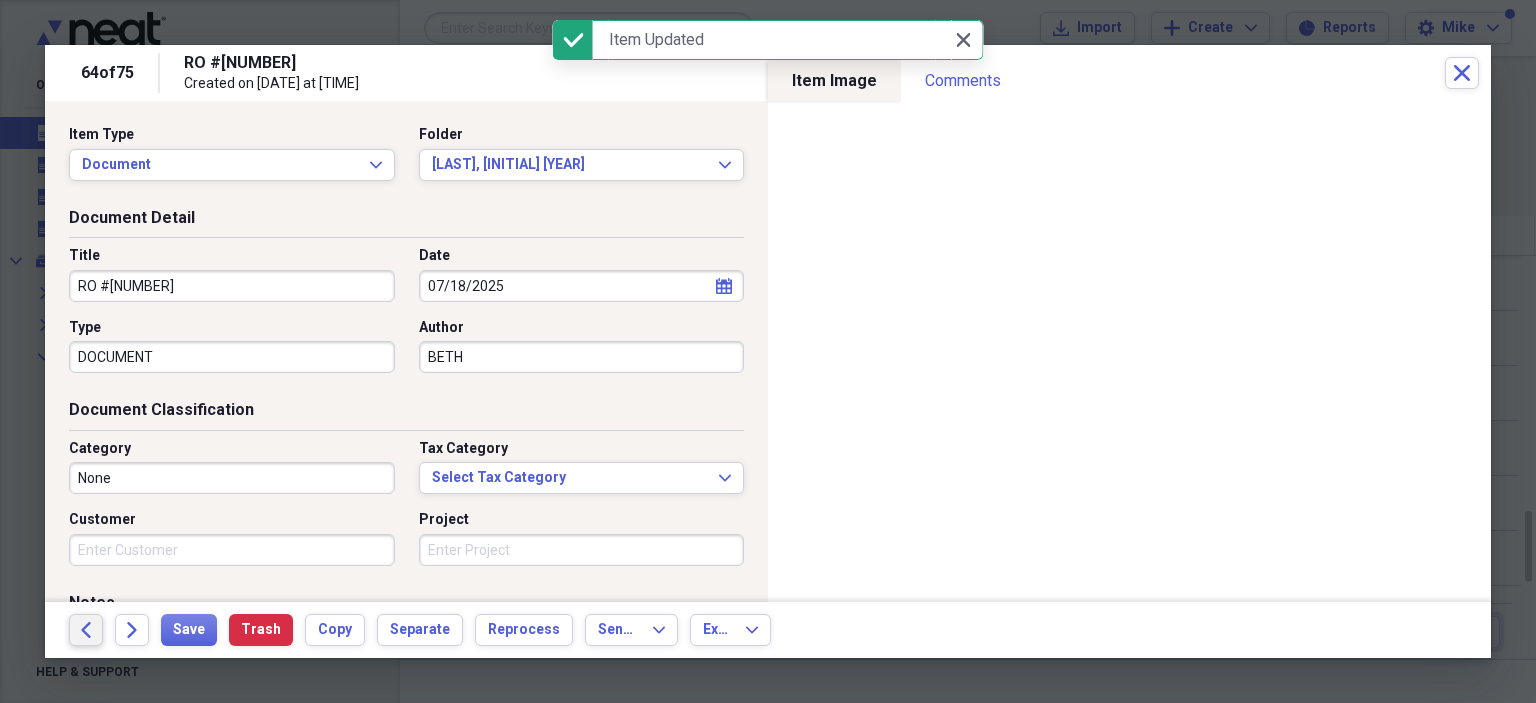 click on "Back" 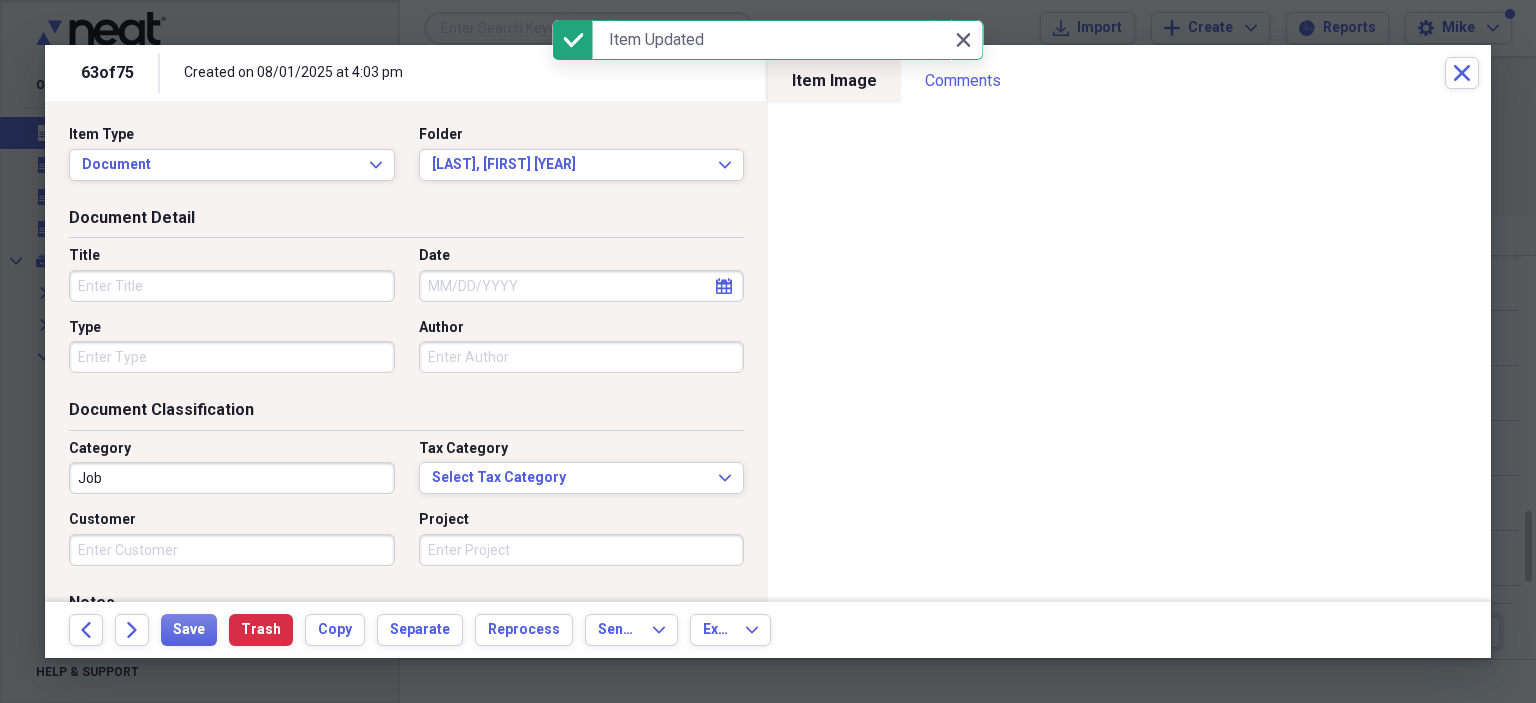 click on "Title" at bounding box center (232, 286) 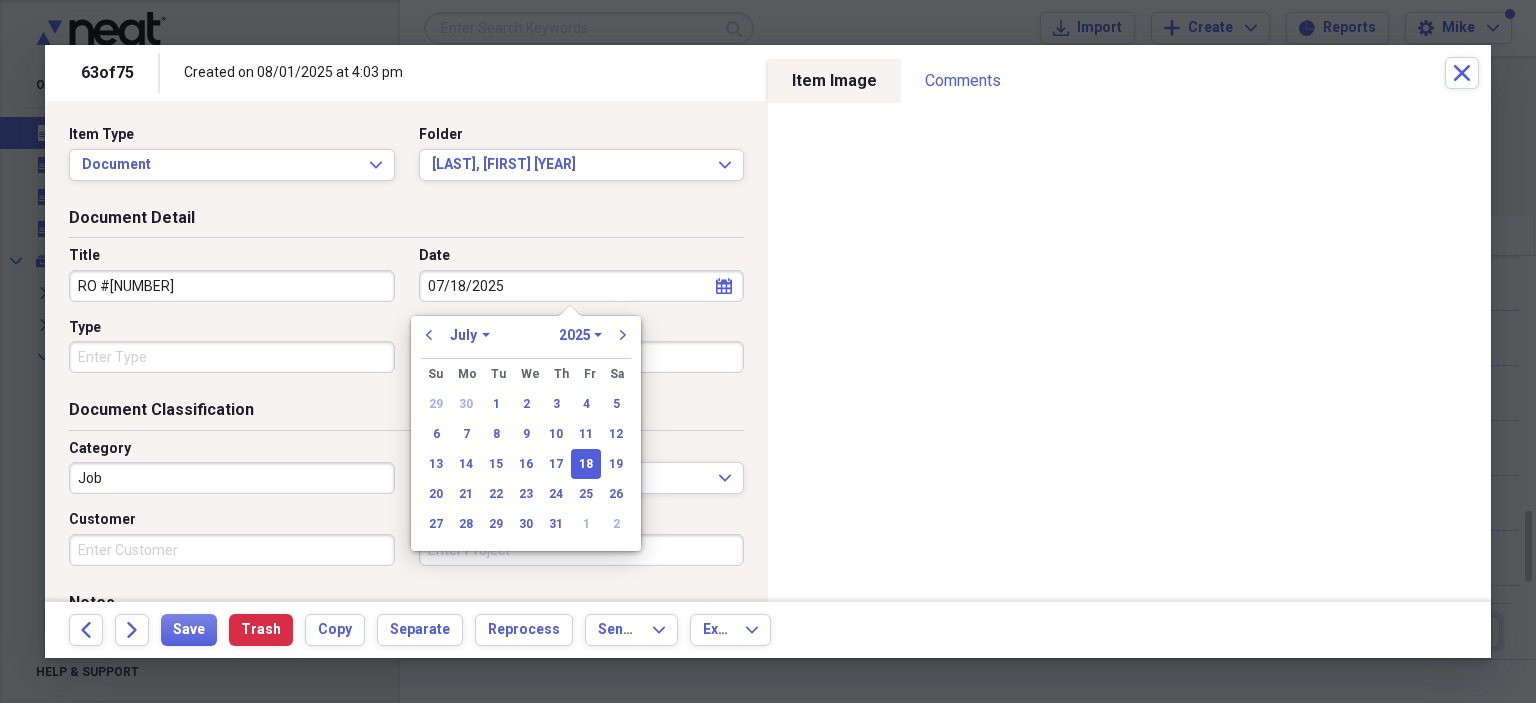 click on "Type" at bounding box center (232, 357) 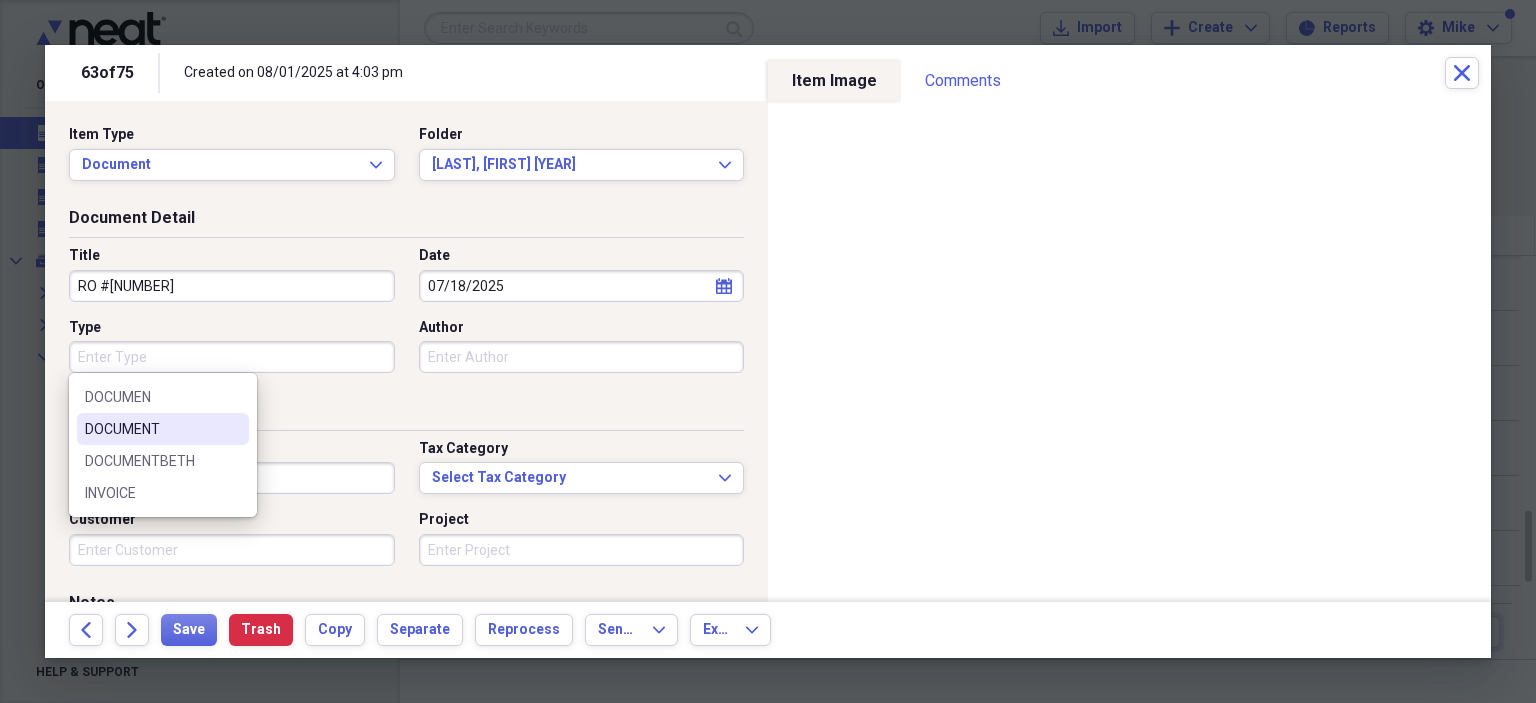 click on "DOCUMENT" at bounding box center (151, 429) 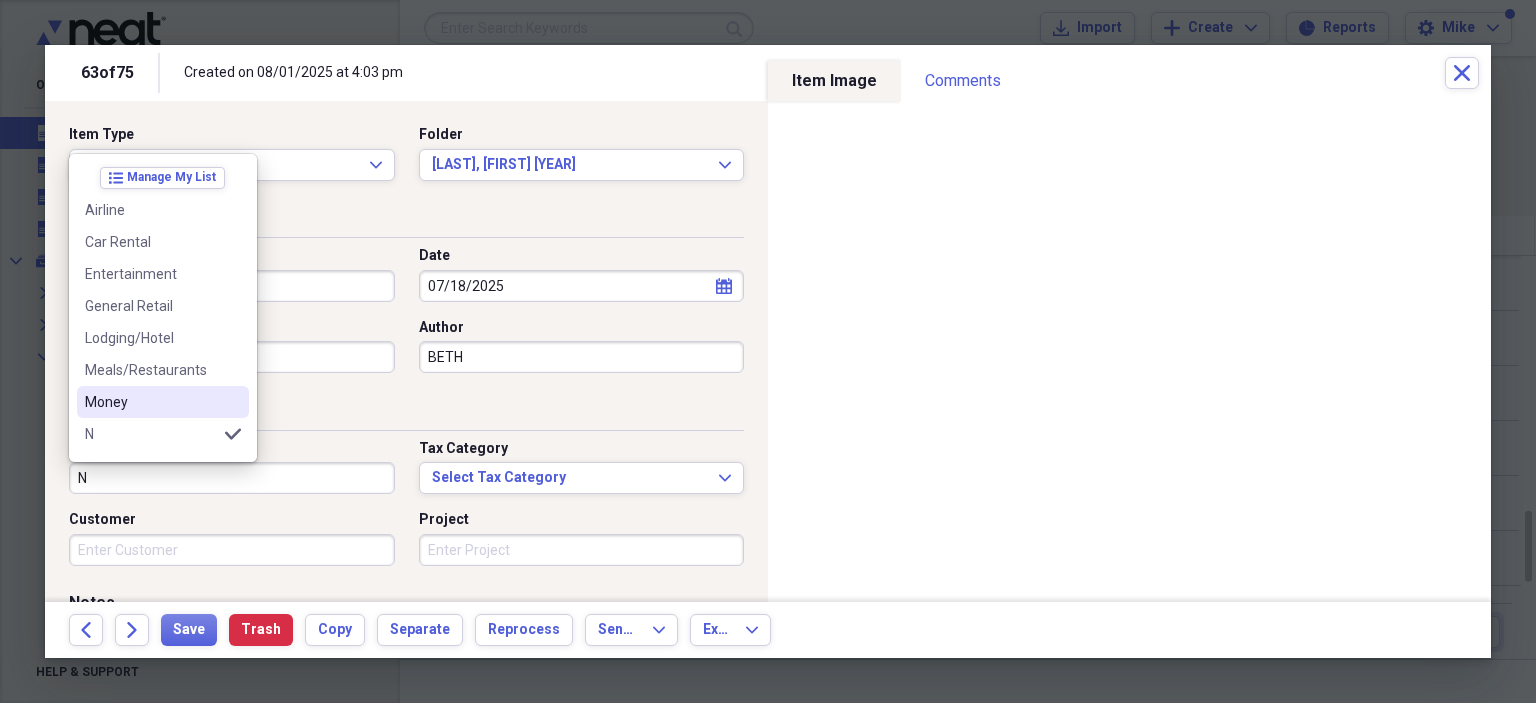 scroll, scrollTop: 100, scrollLeft: 0, axis: vertical 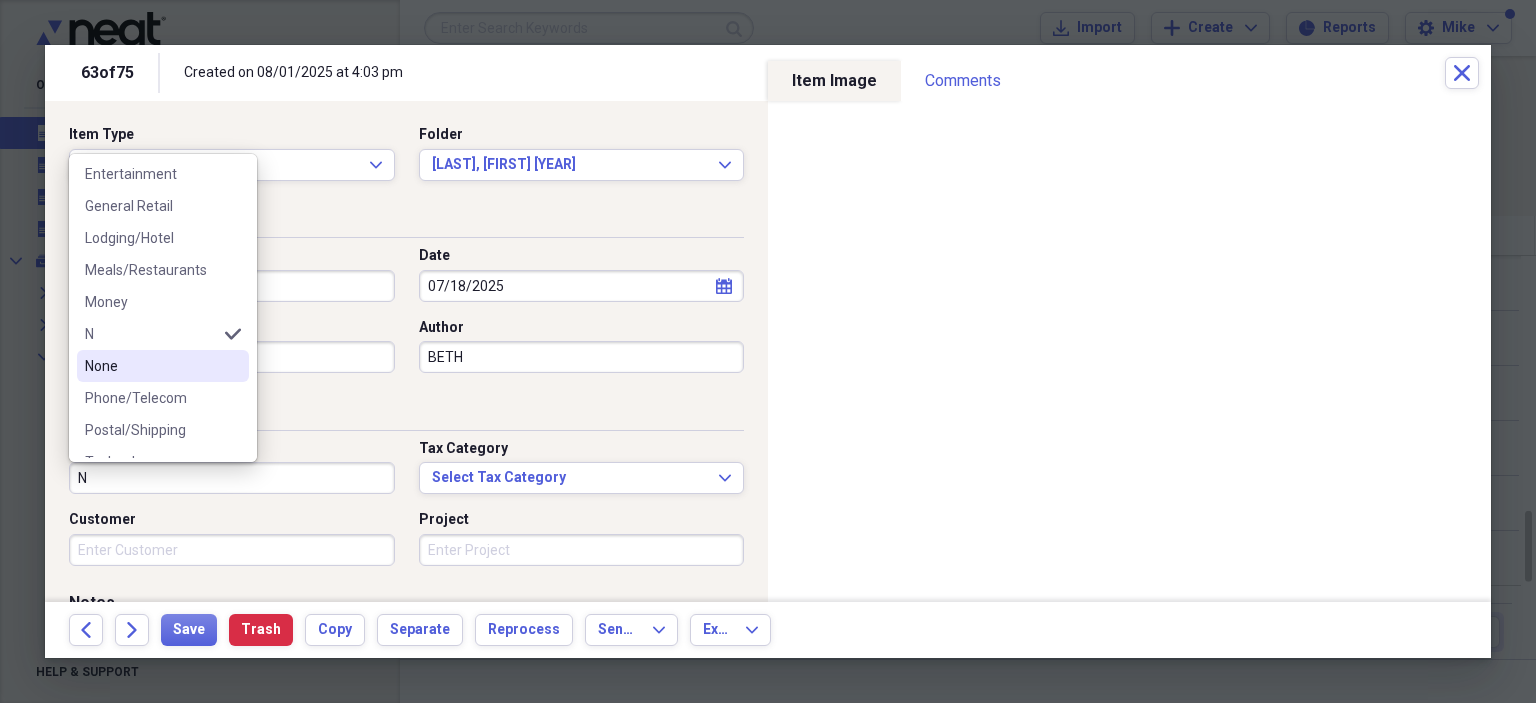 click on "None" at bounding box center [151, 366] 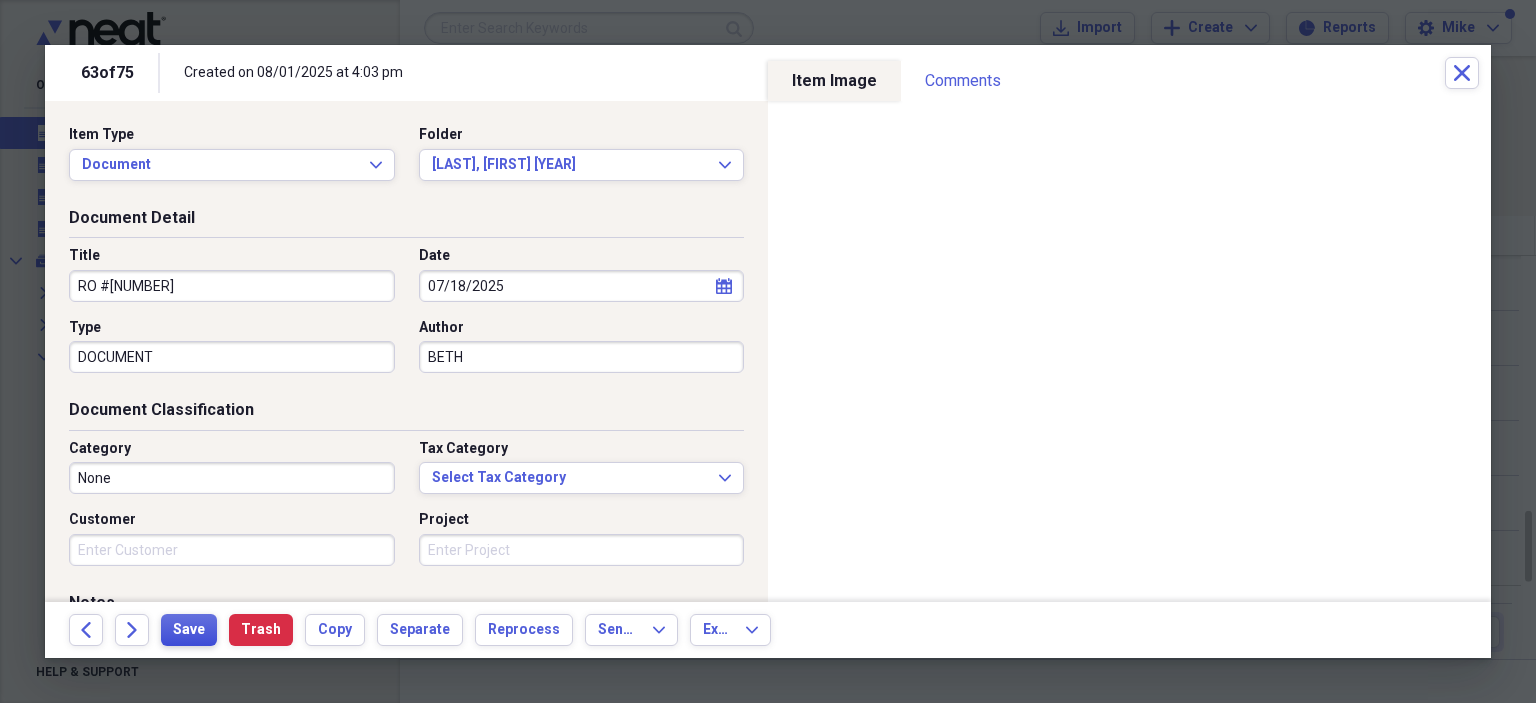 click on "Save" at bounding box center [189, 630] 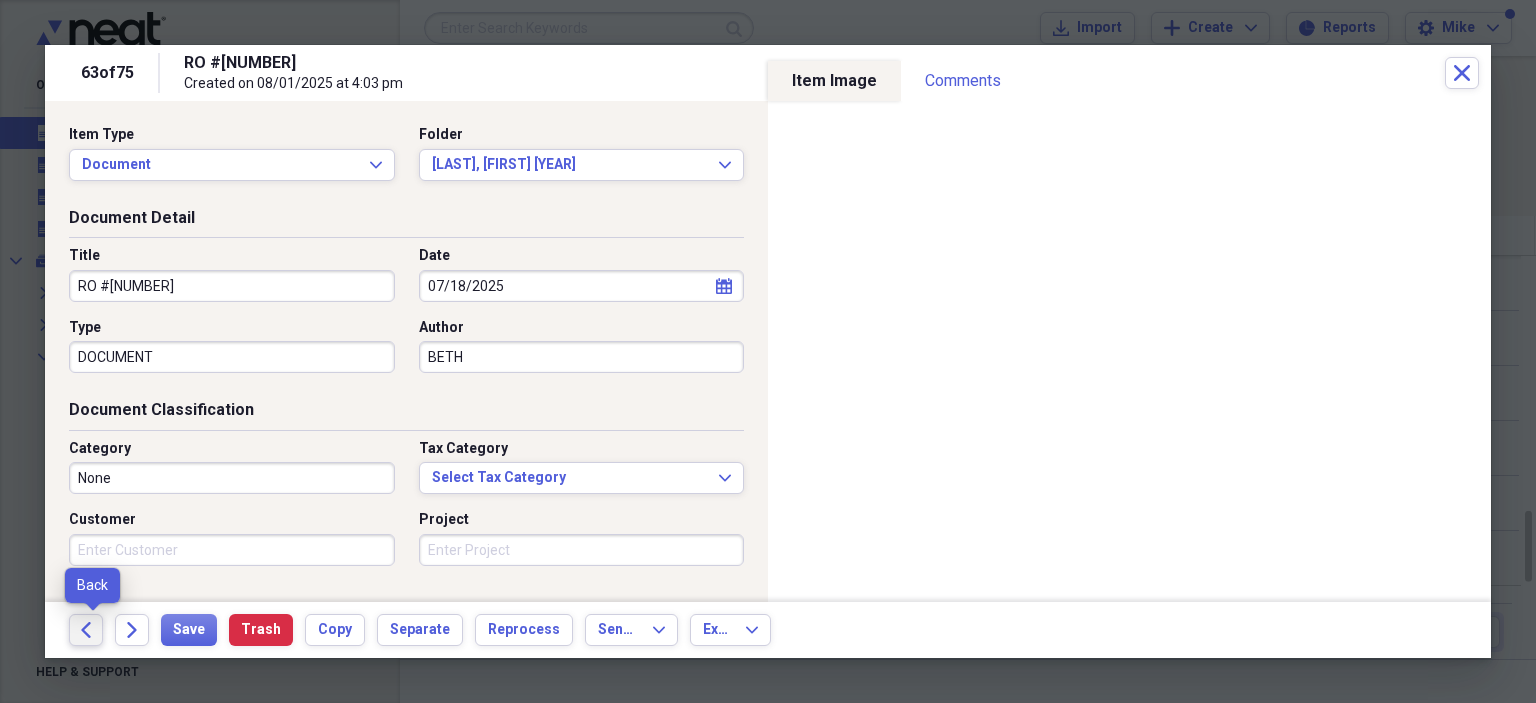 click on "Back" at bounding box center (86, 630) 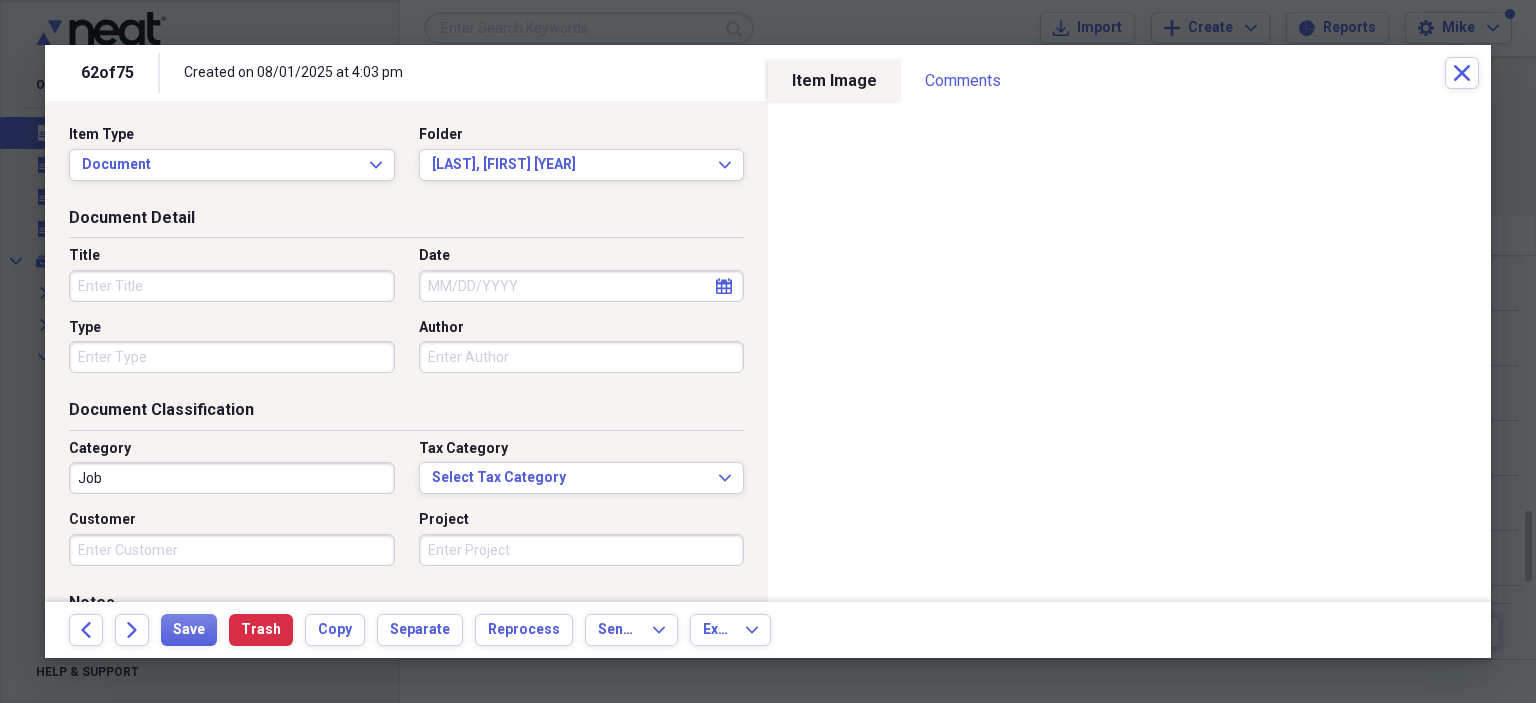 click on "Title" at bounding box center (232, 286) 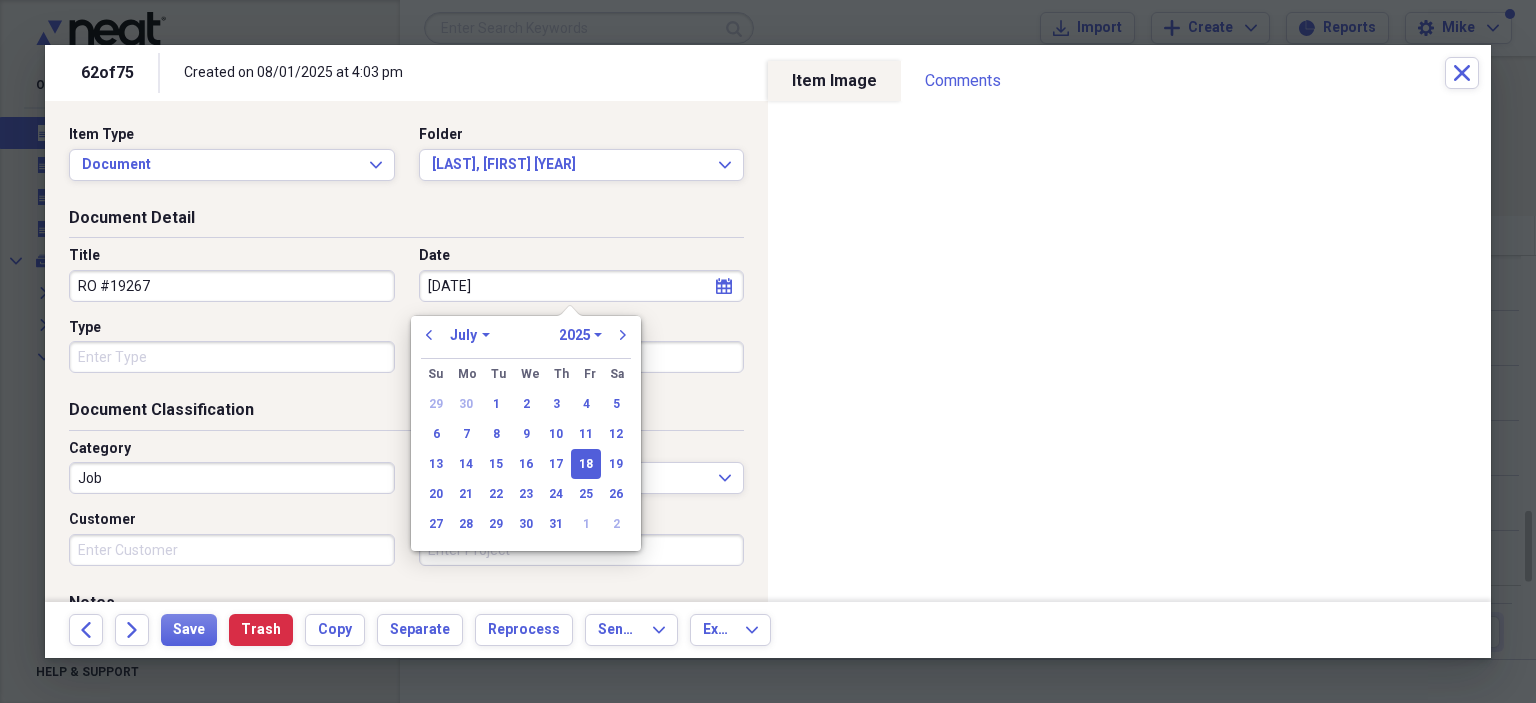 click on "Type" at bounding box center [232, 357] 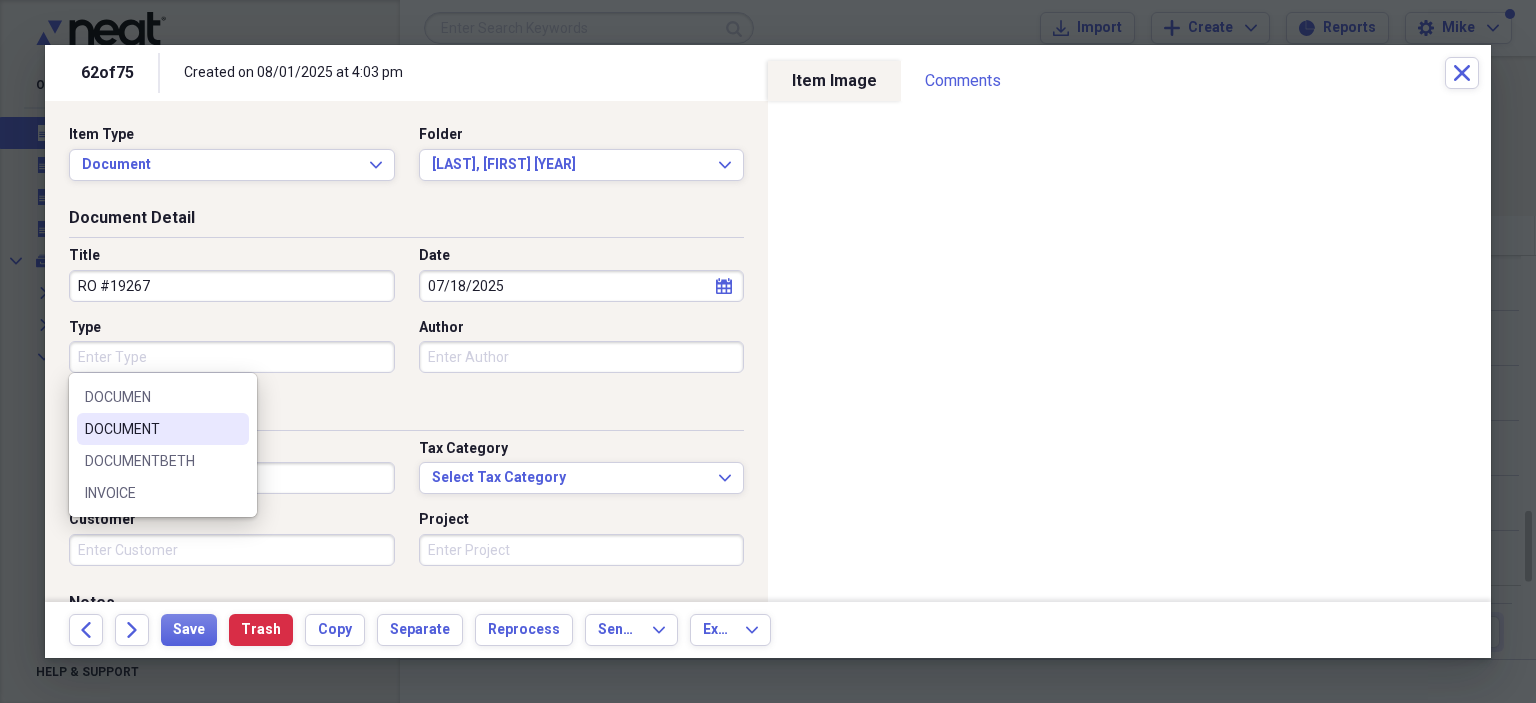 click on "DOCUMENT" at bounding box center (151, 429) 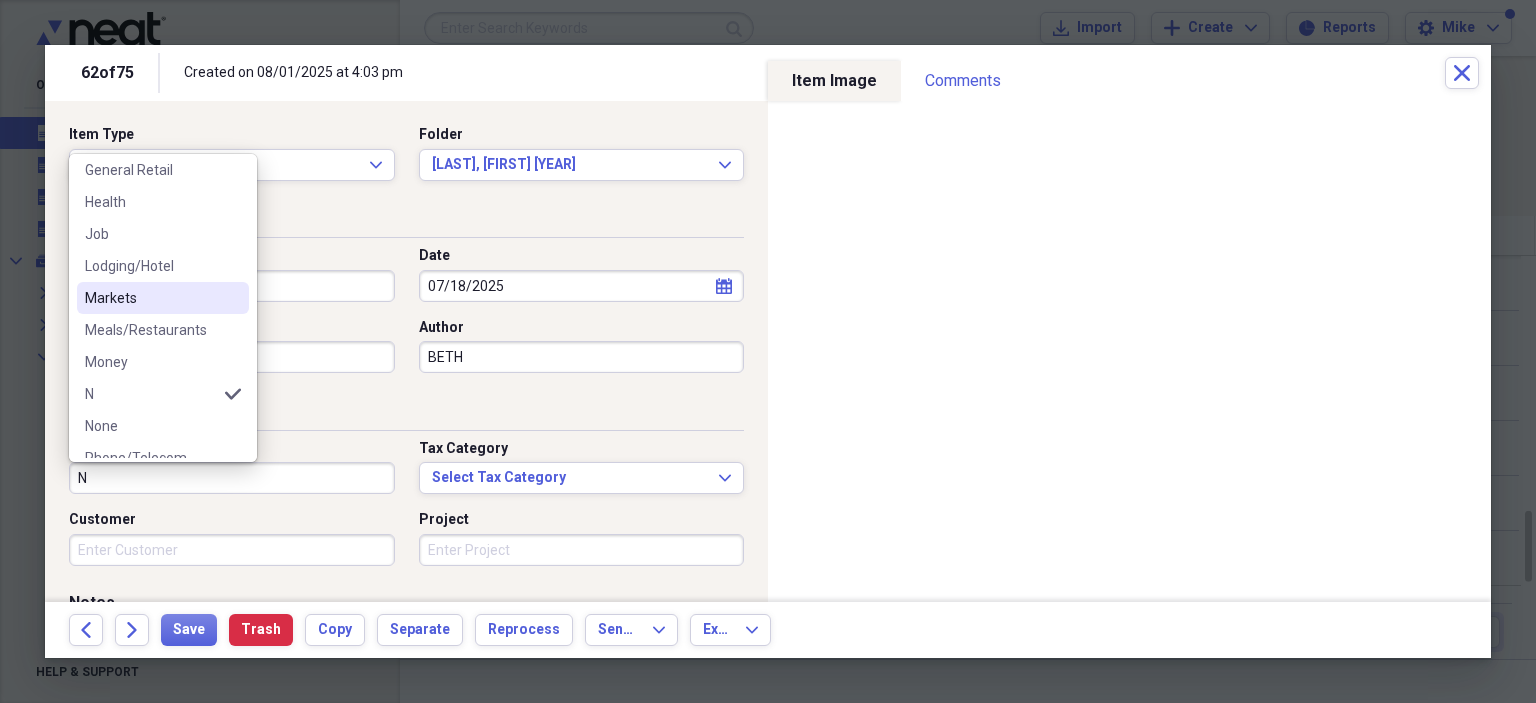 scroll, scrollTop: 300, scrollLeft: 0, axis: vertical 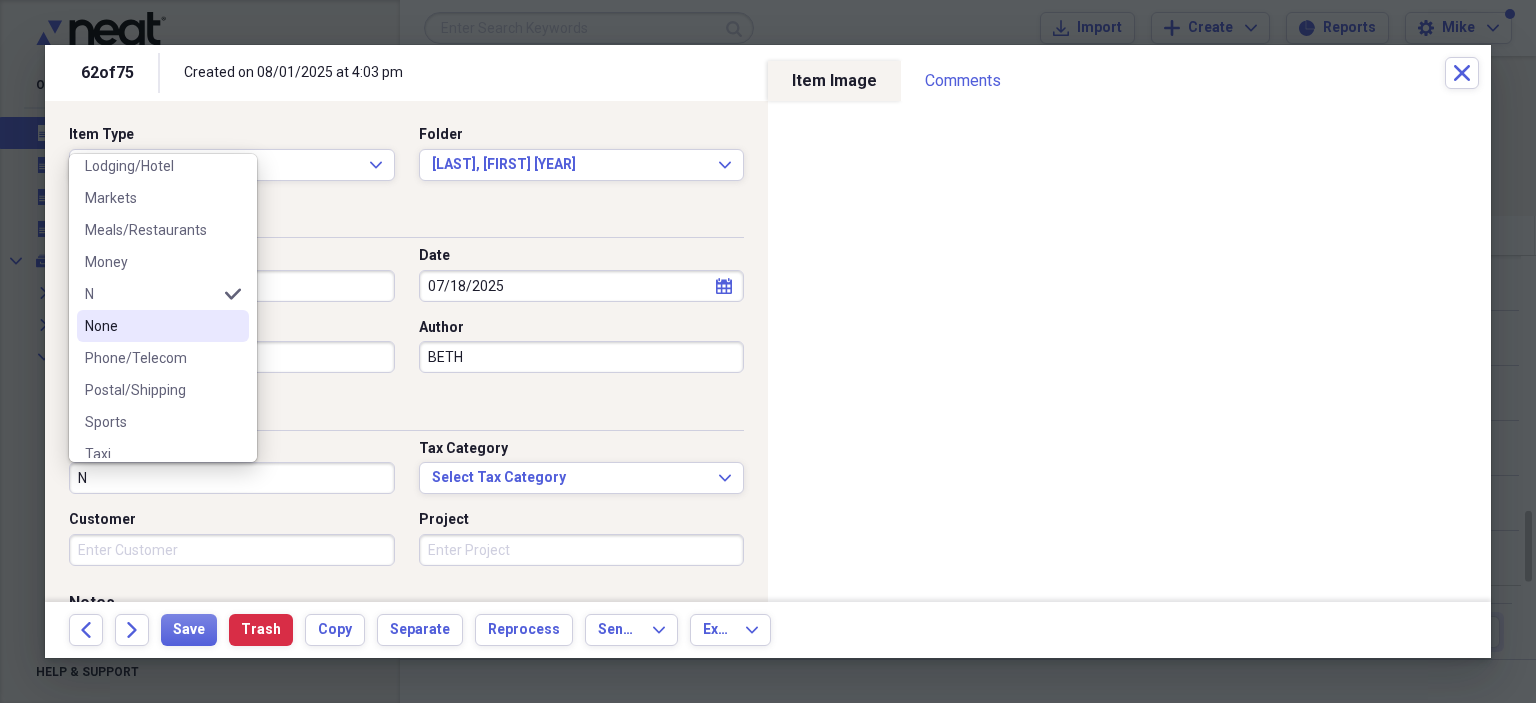 click on "None" at bounding box center [151, 326] 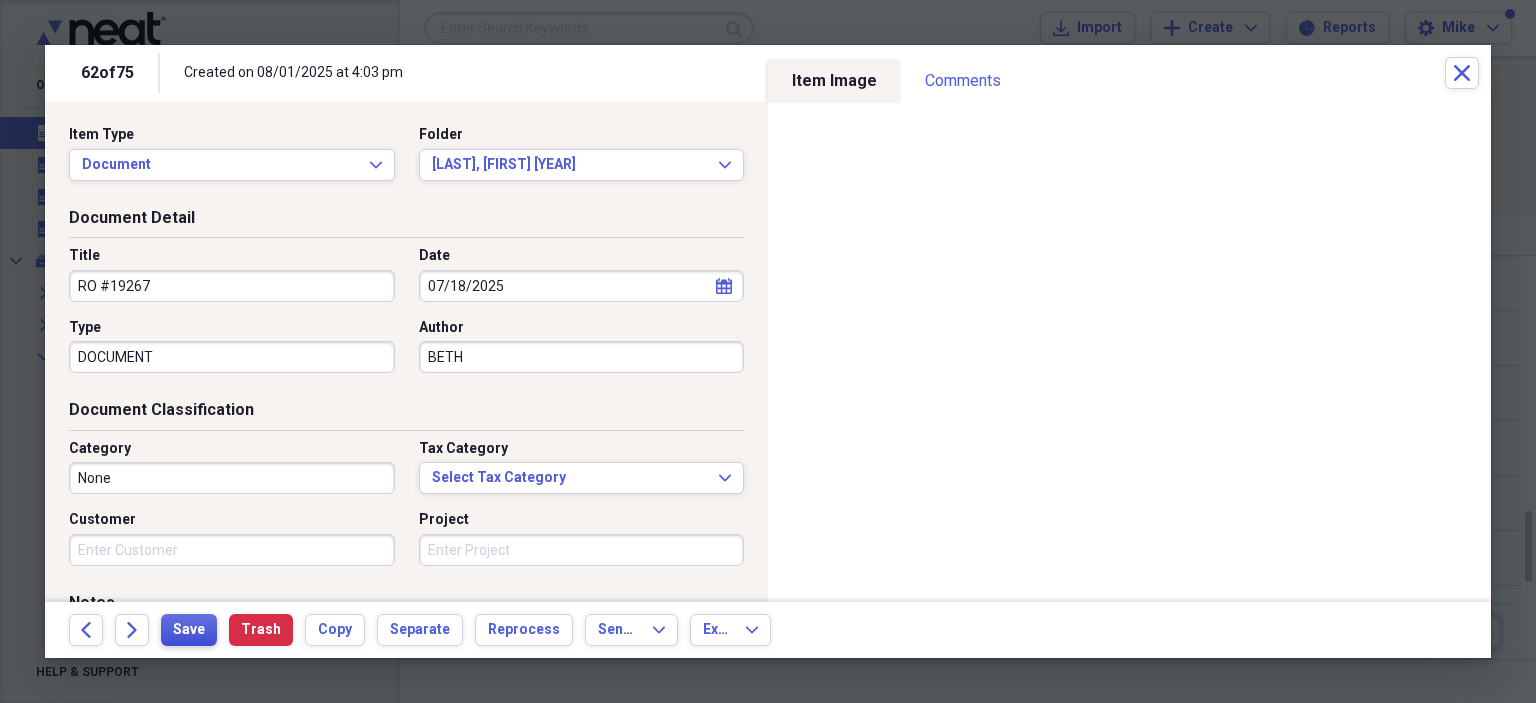 click on "Save" at bounding box center [189, 630] 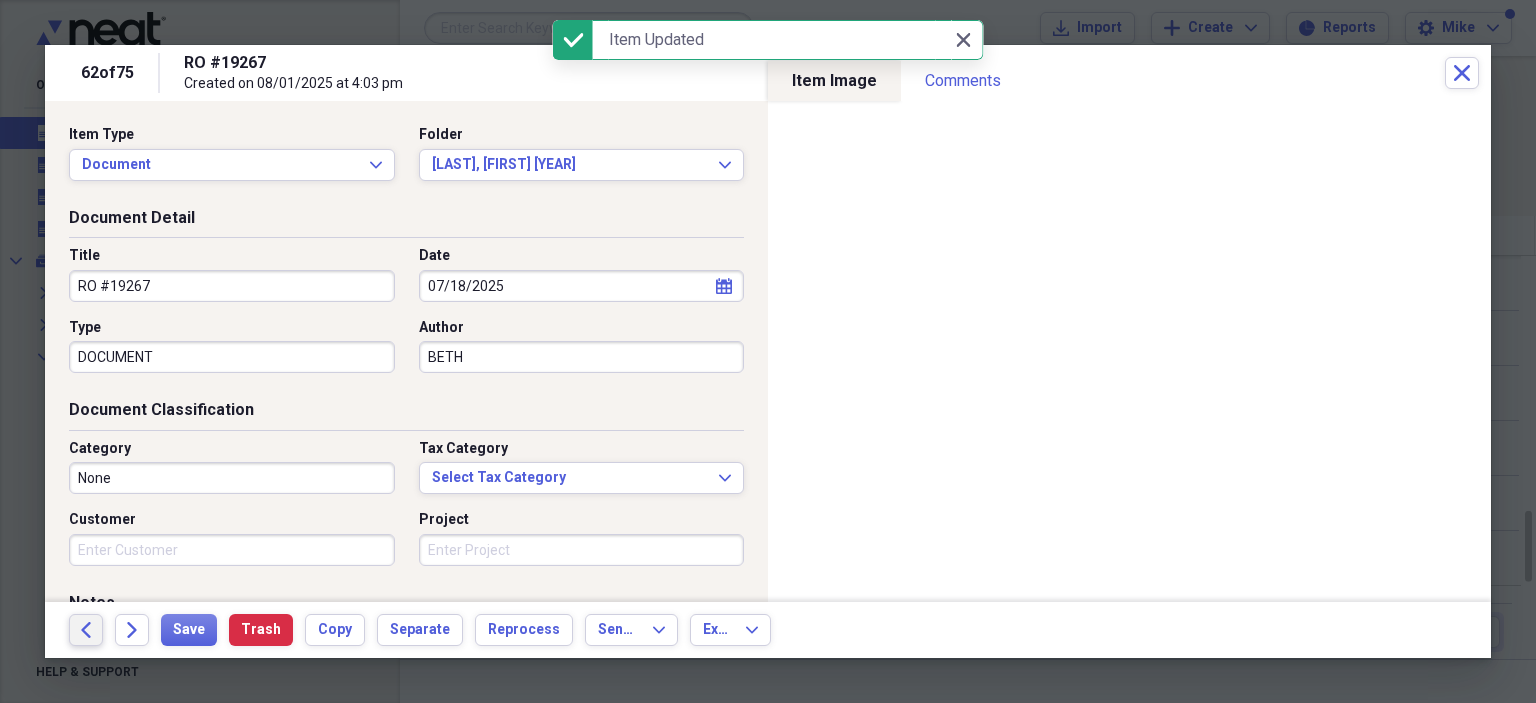 click on "Back" 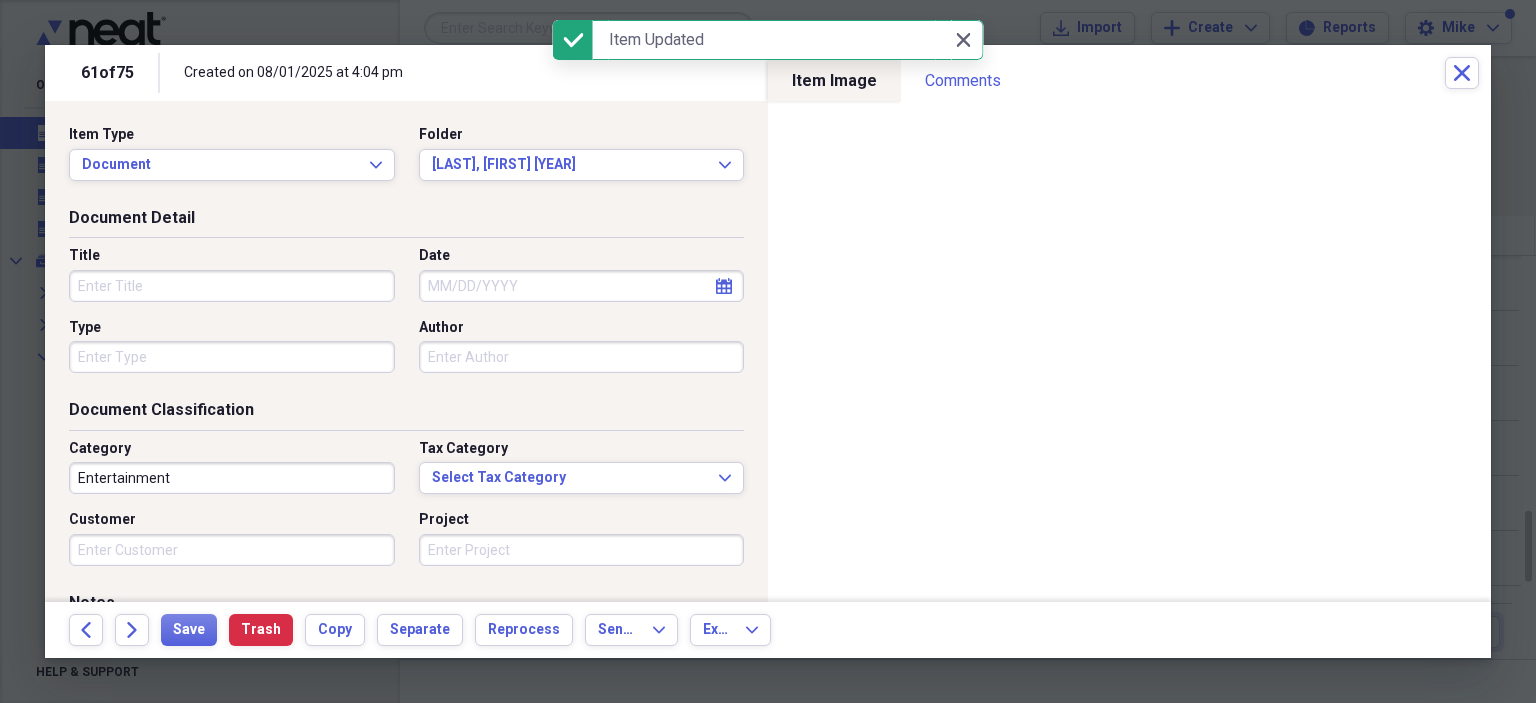 click on "Title" at bounding box center [232, 286] 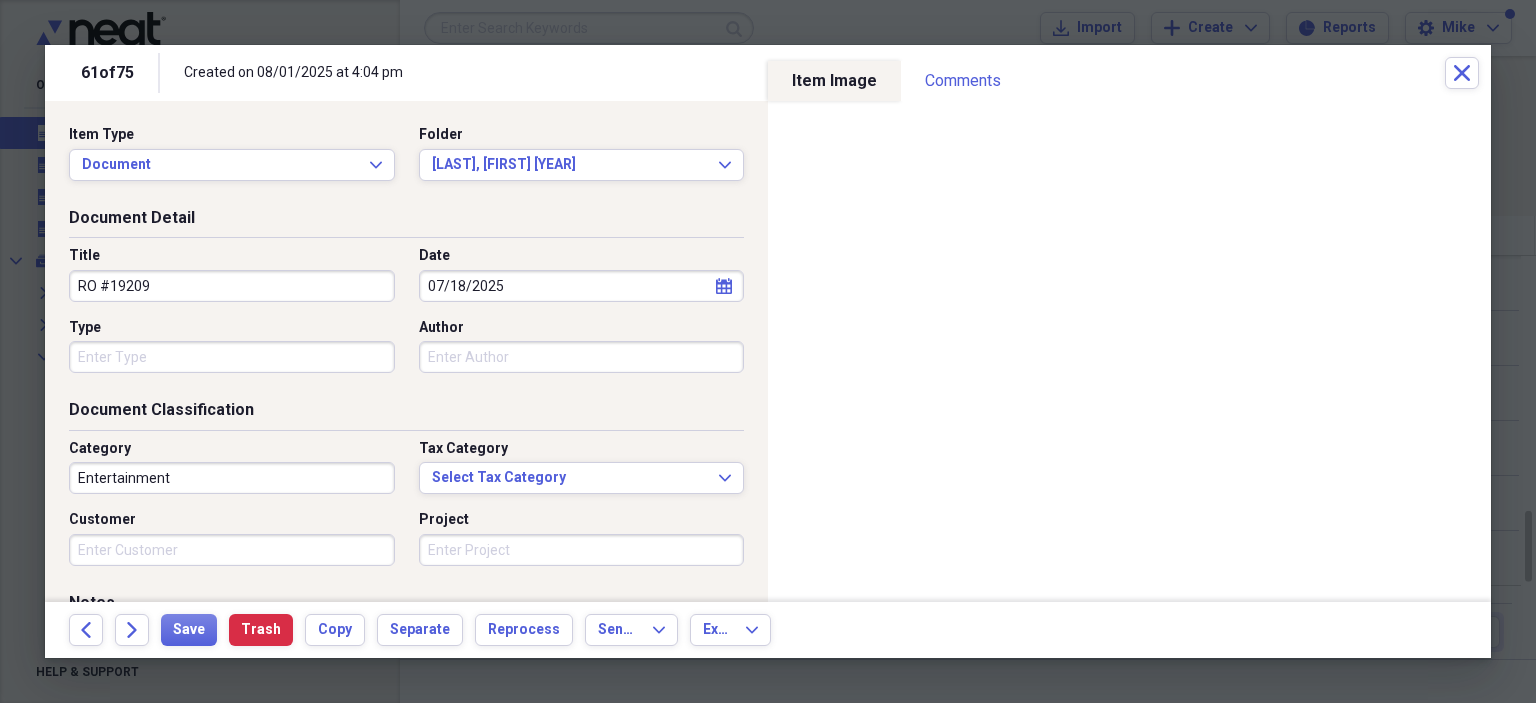 click on "Type" at bounding box center [232, 357] 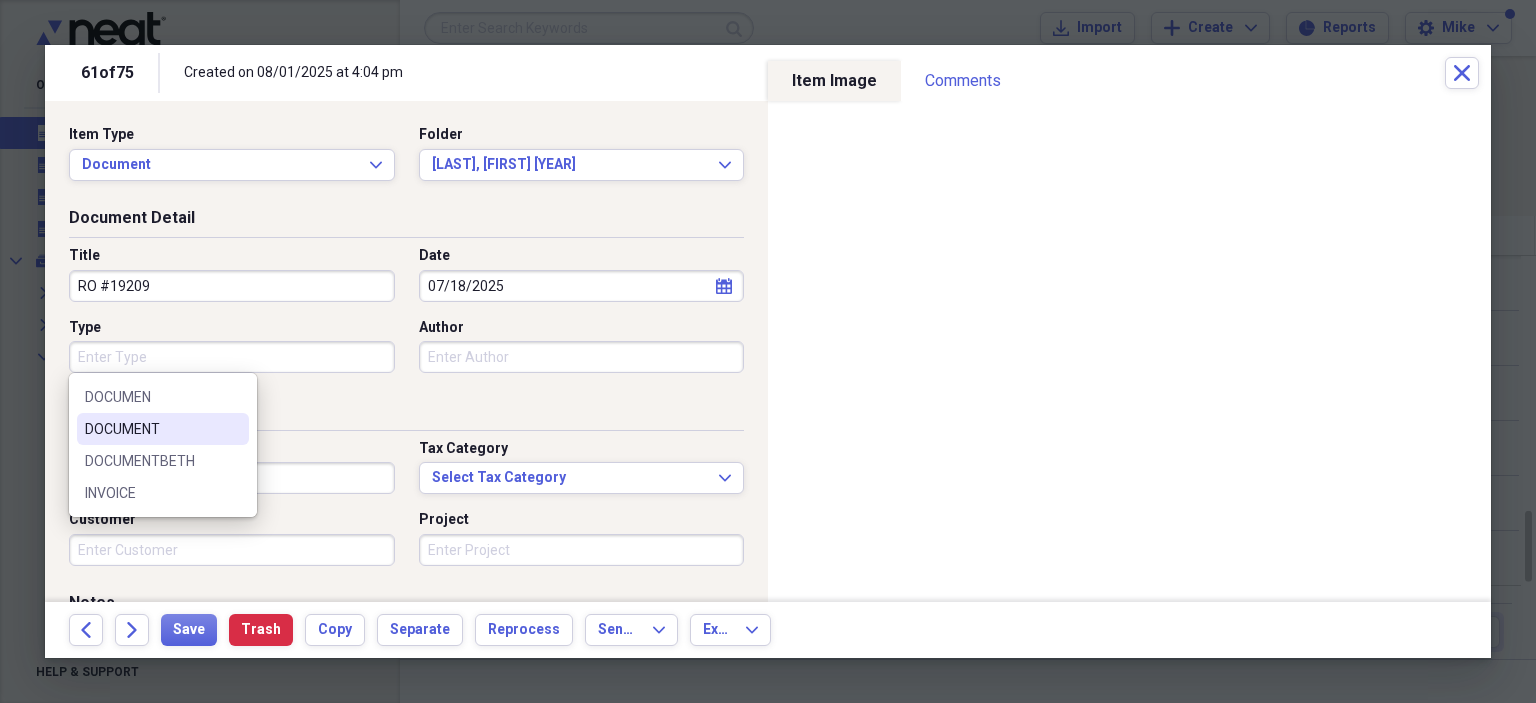 click on "DOCUMENT" at bounding box center (163, 429) 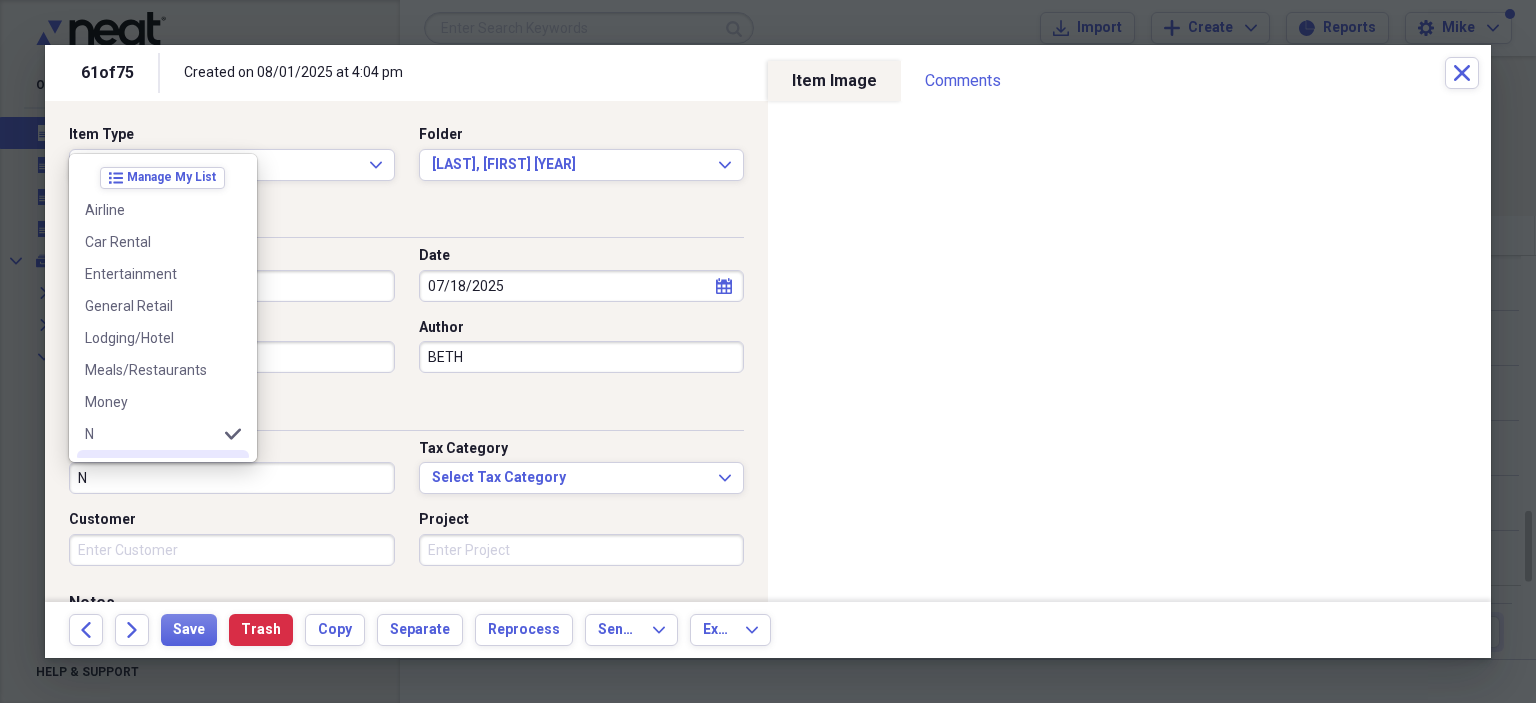 scroll, scrollTop: 100, scrollLeft: 0, axis: vertical 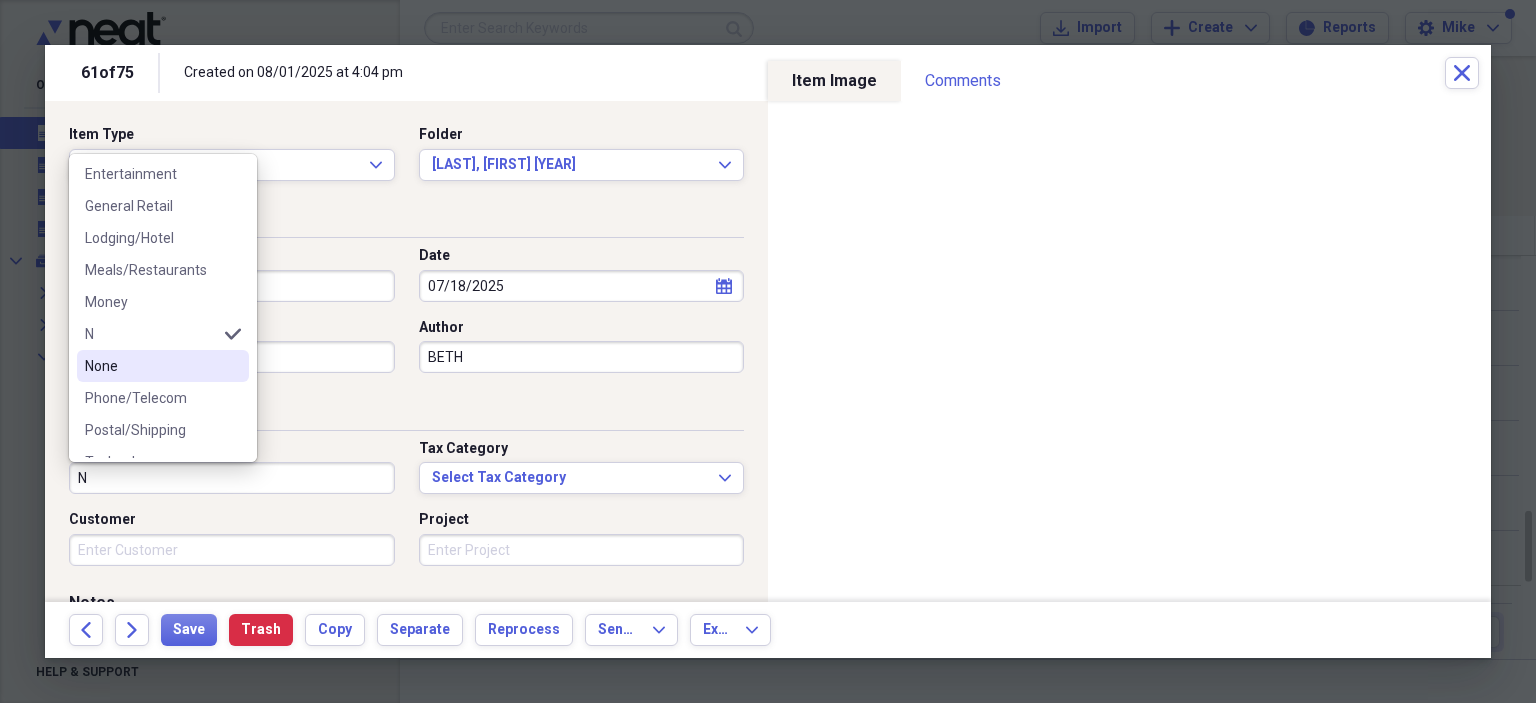 click on "None" at bounding box center (151, 366) 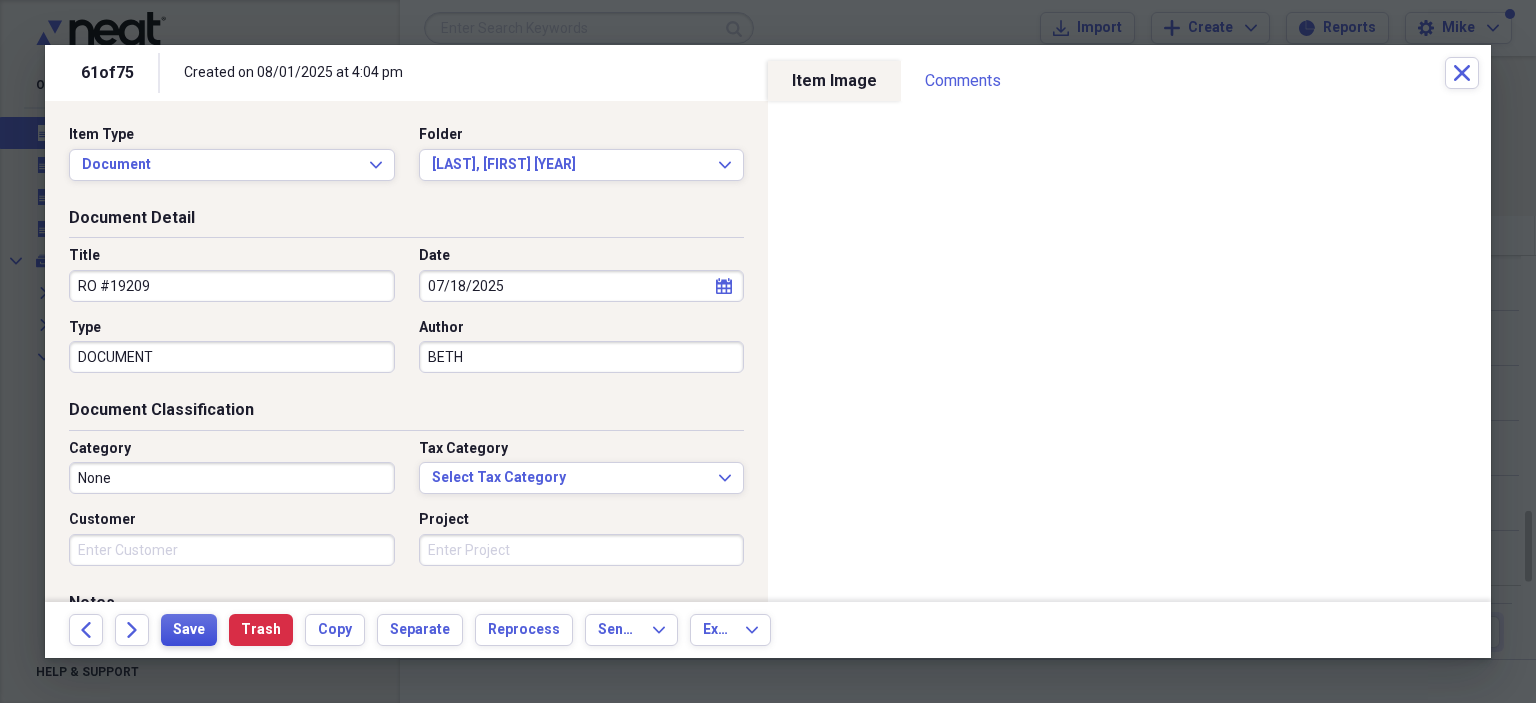 click on "Save" at bounding box center [189, 630] 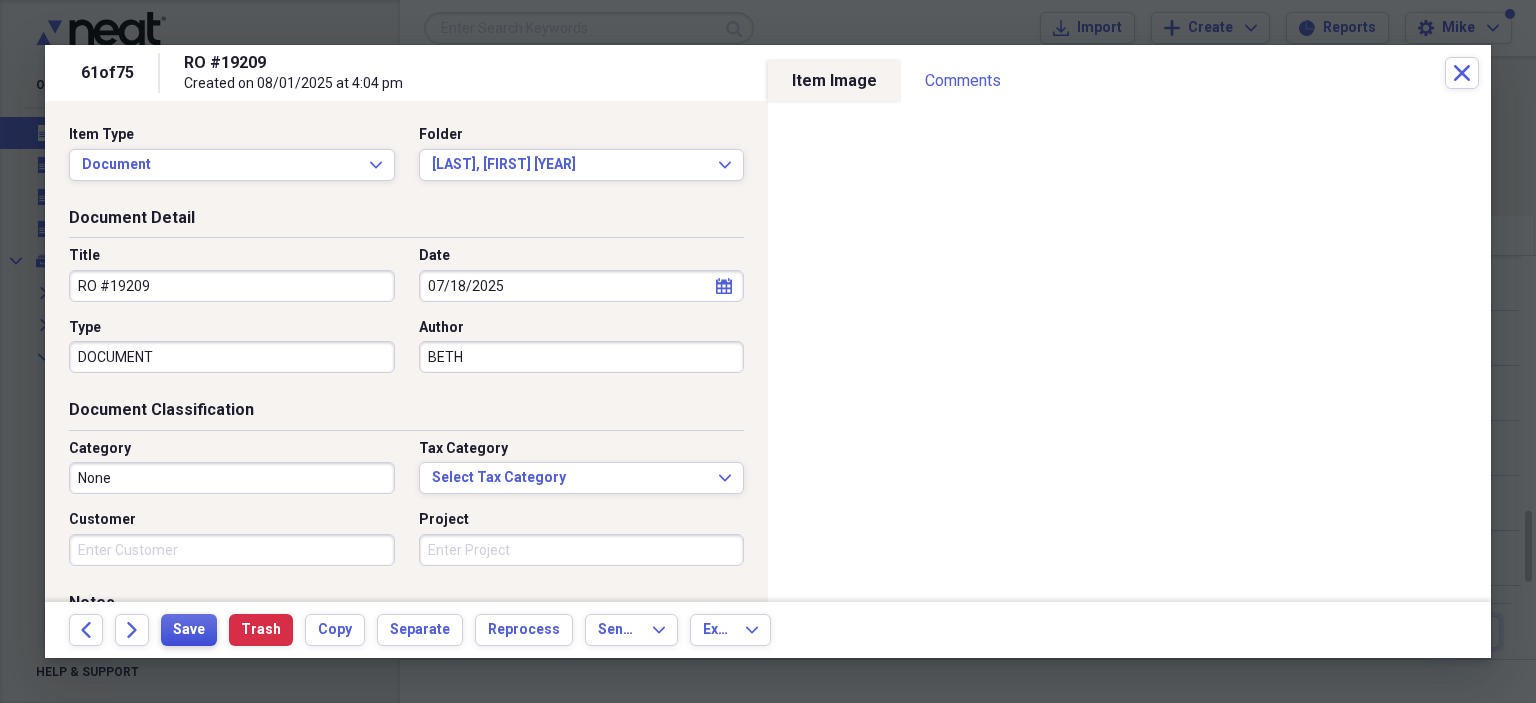click on "Save" at bounding box center [189, 630] 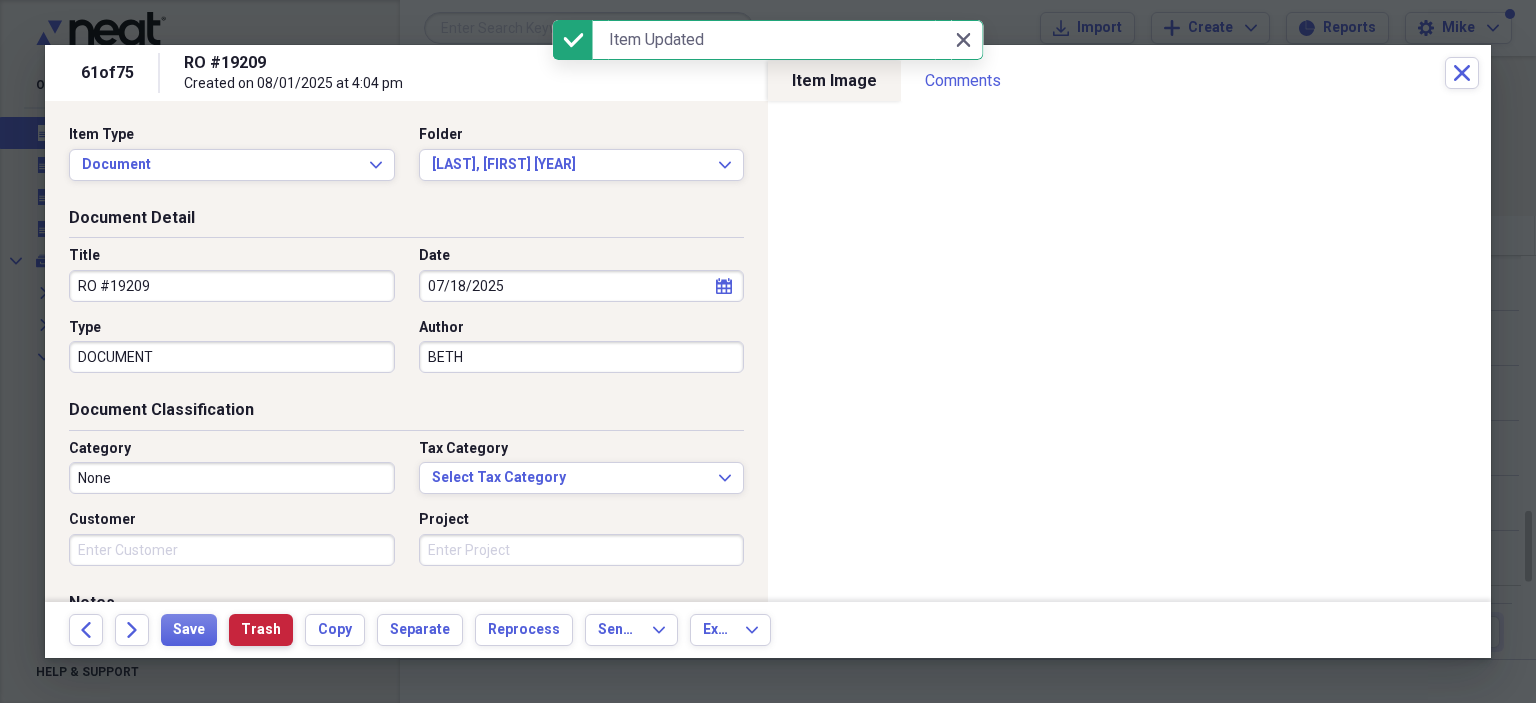 click on "Trash" at bounding box center (261, 630) 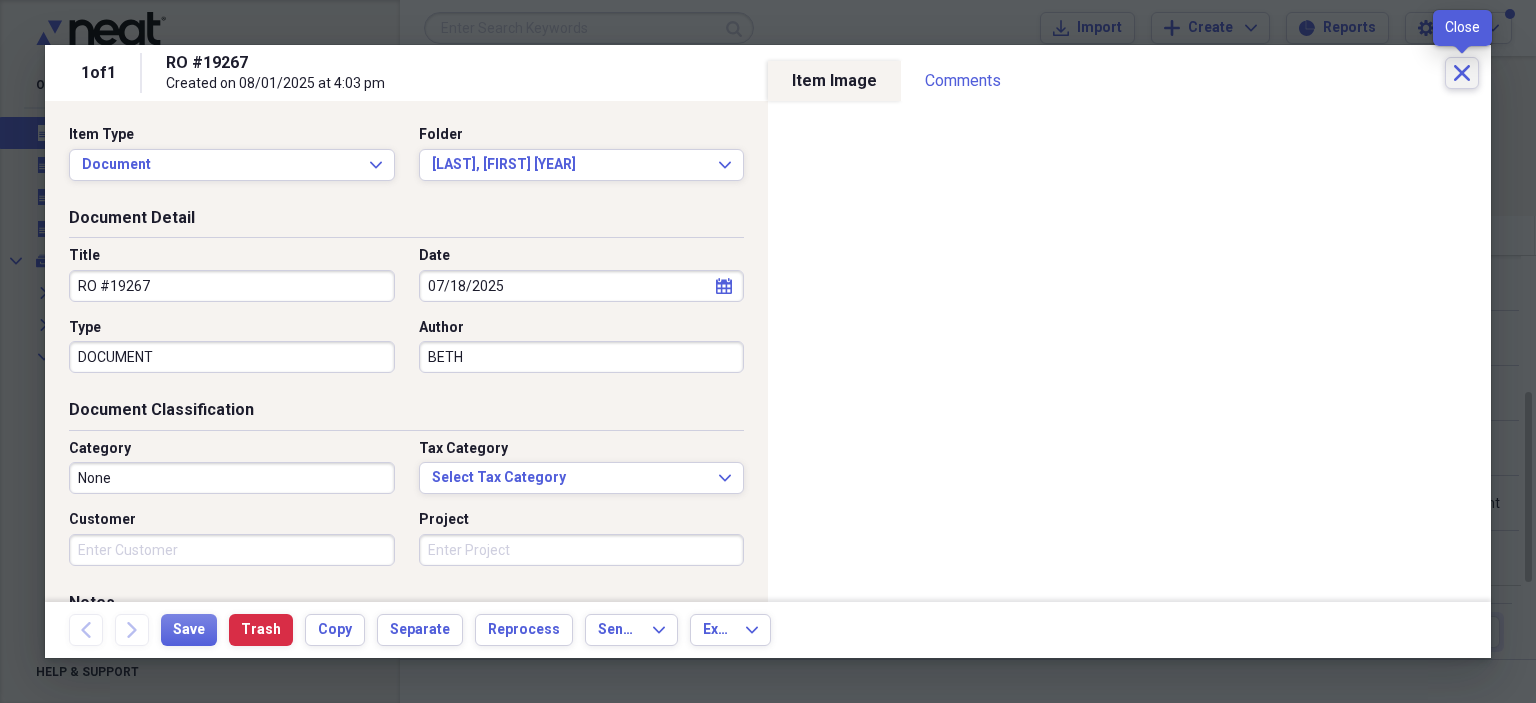 click on "Close" 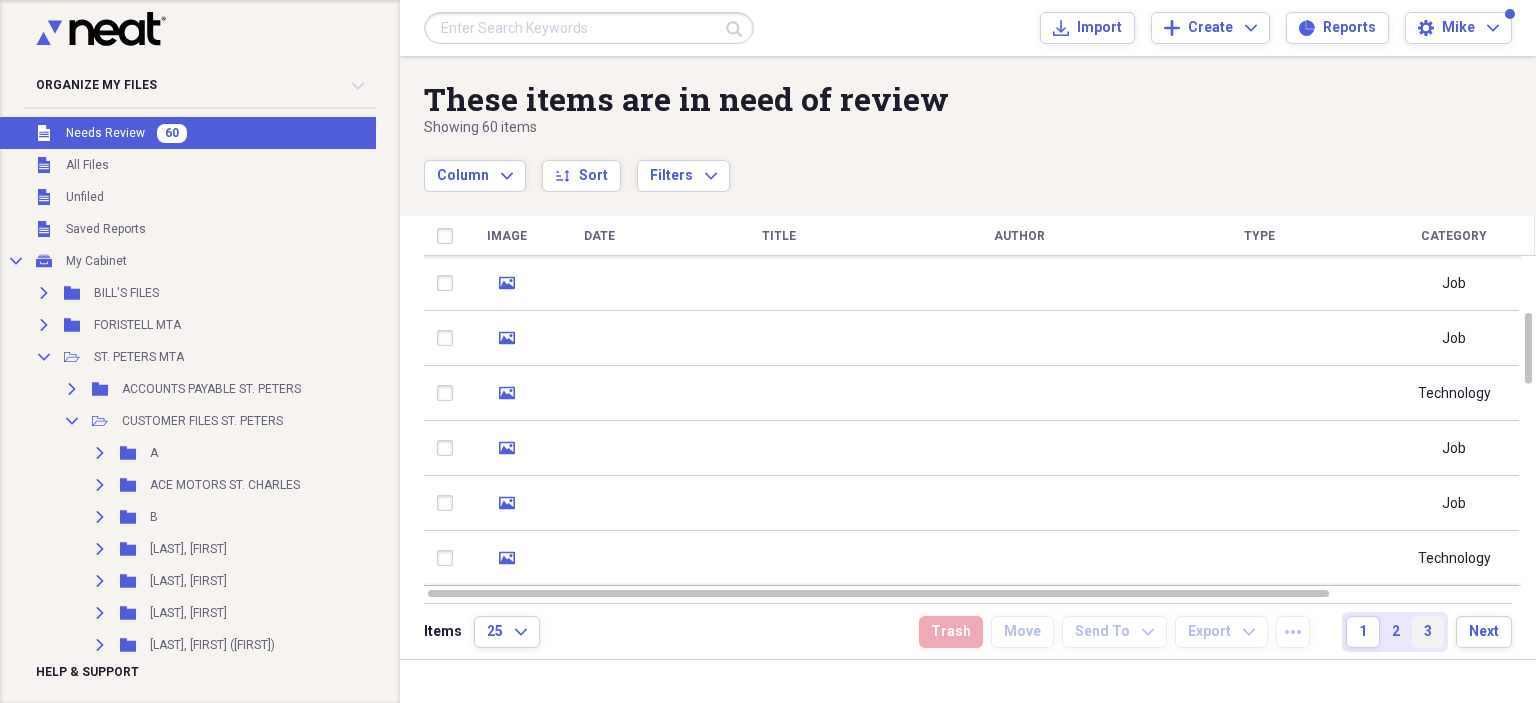 click on "3" at bounding box center (1428, 632) 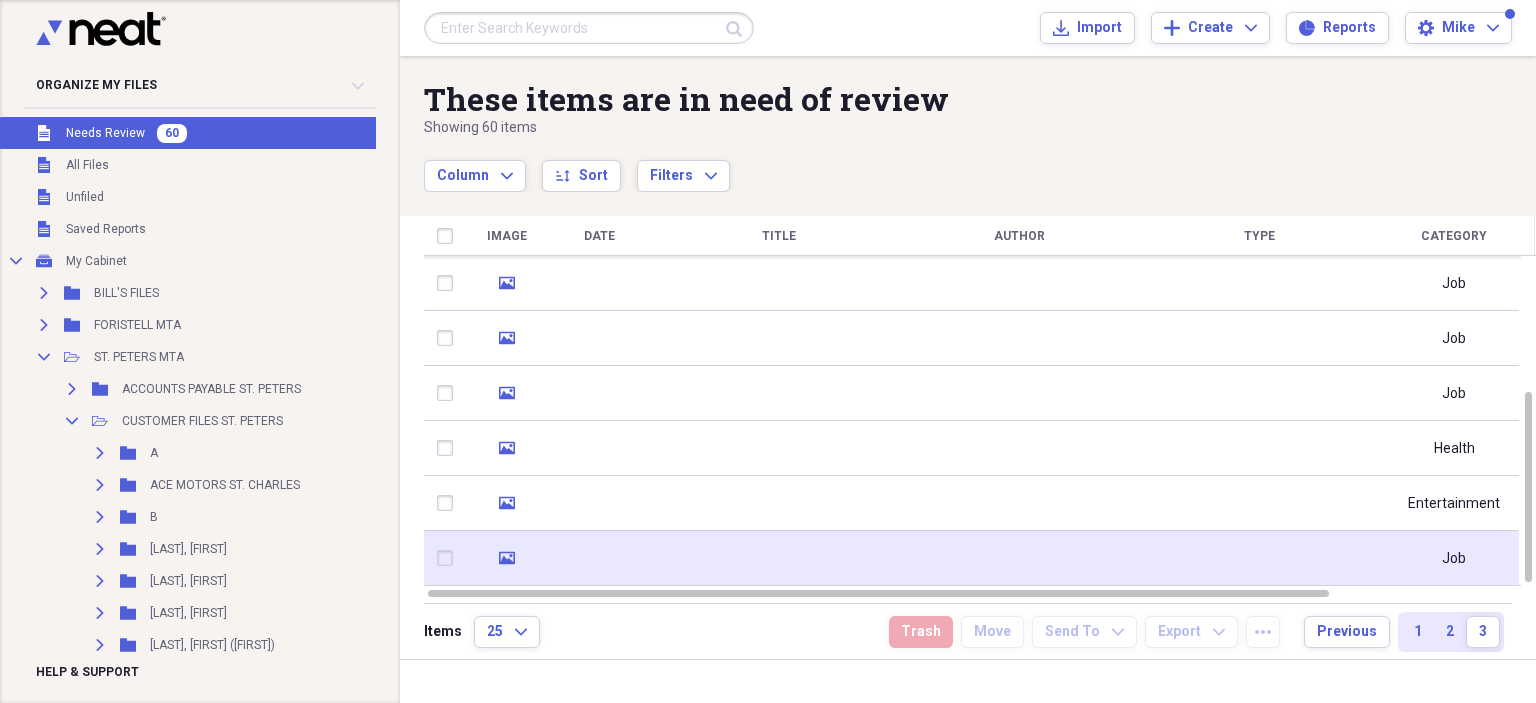click at bounding box center [779, 558] 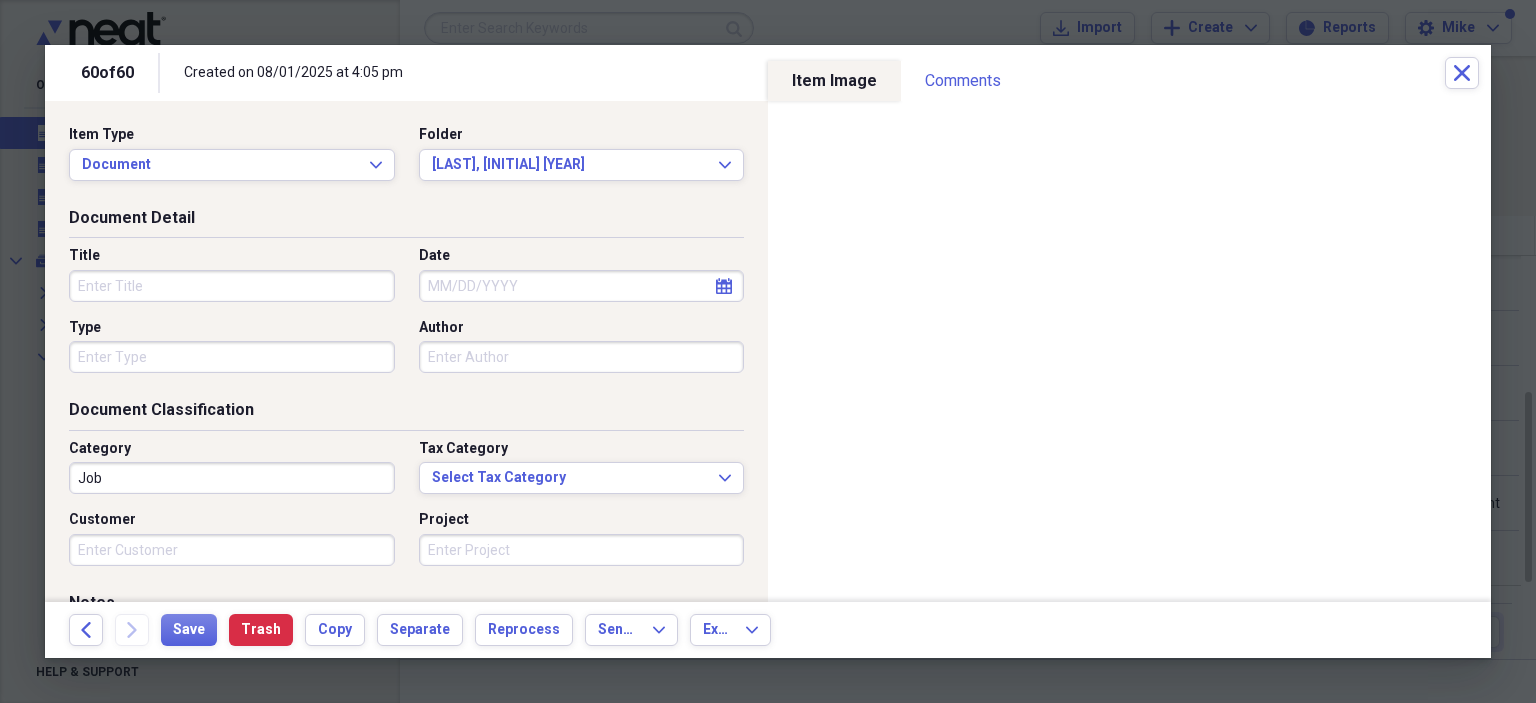 click on "Title" at bounding box center (232, 286) 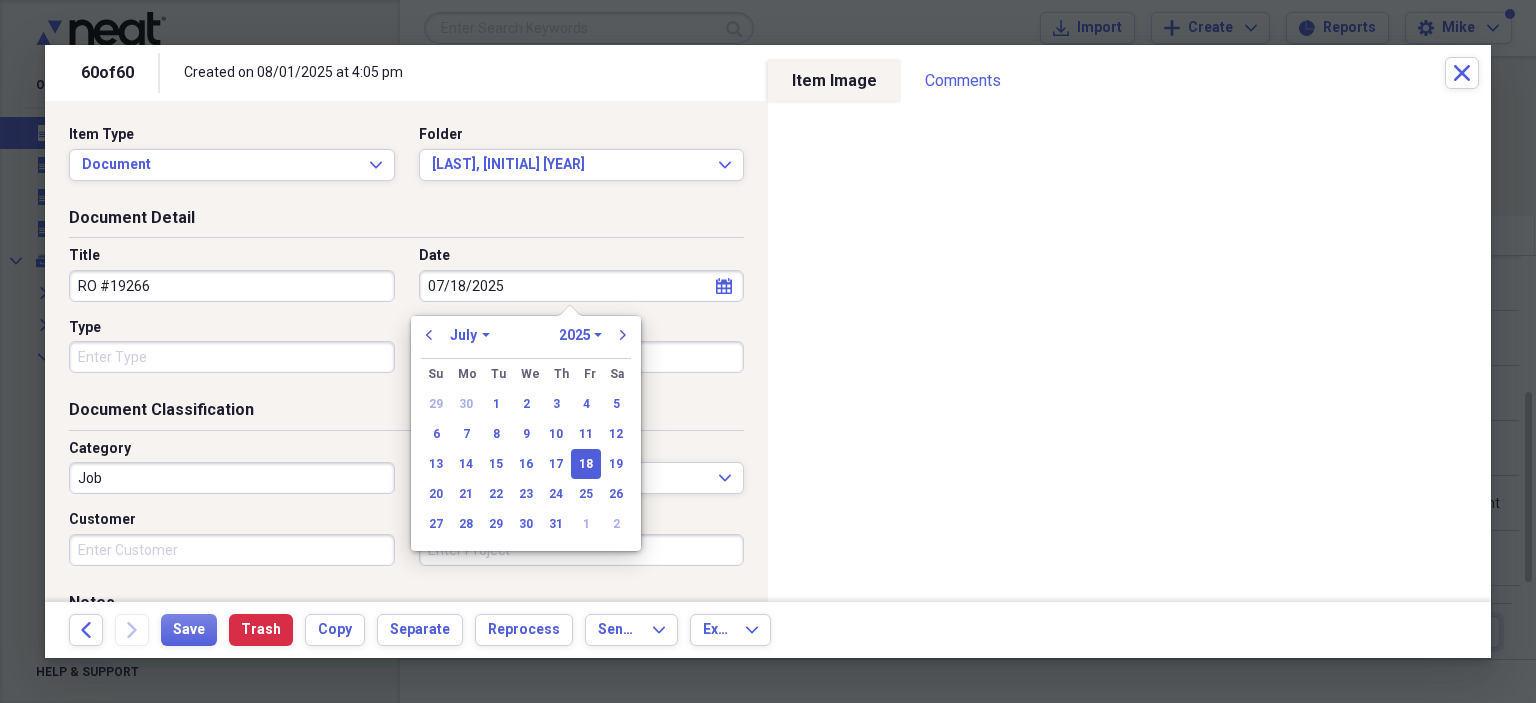 click on "Type" at bounding box center [232, 357] 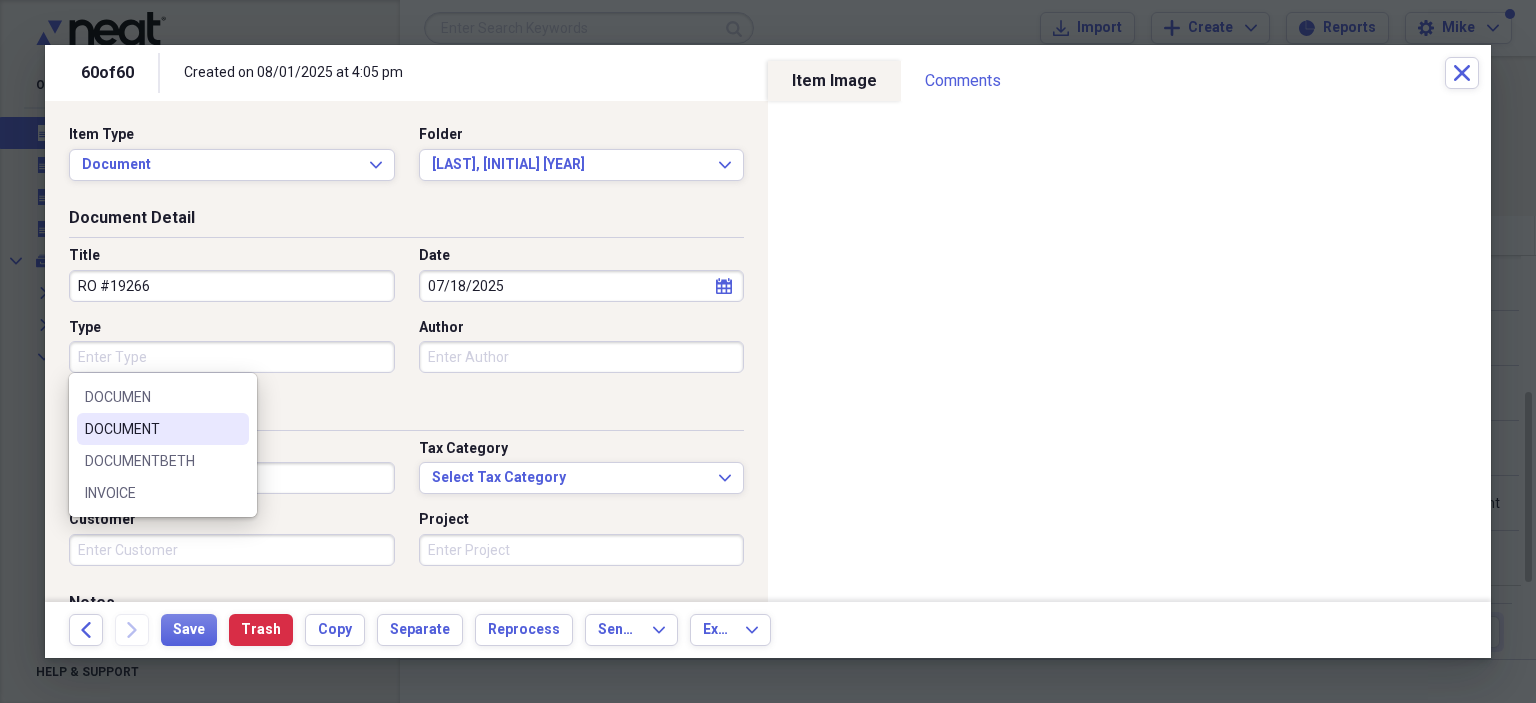 click on "DOCUMENT" at bounding box center (151, 429) 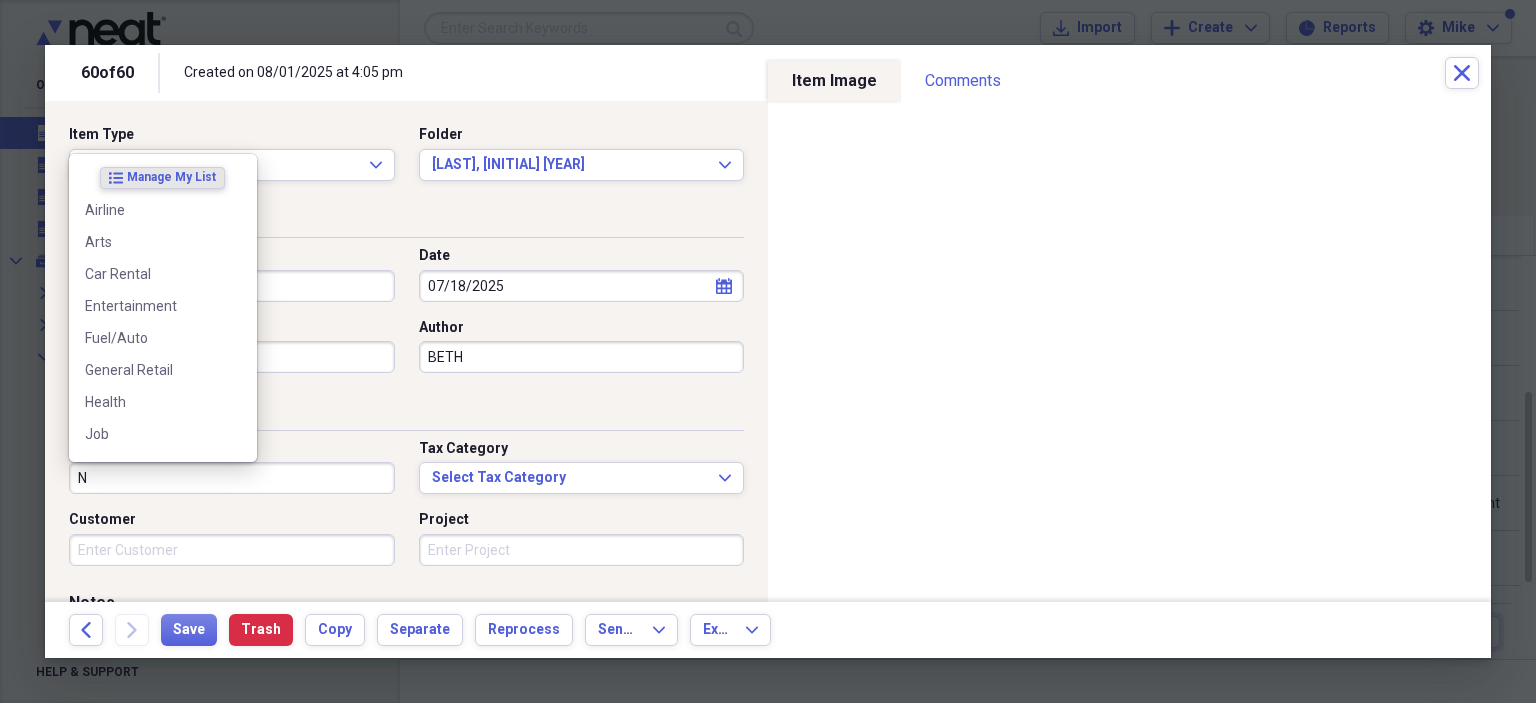 scroll, scrollTop: 200, scrollLeft: 0, axis: vertical 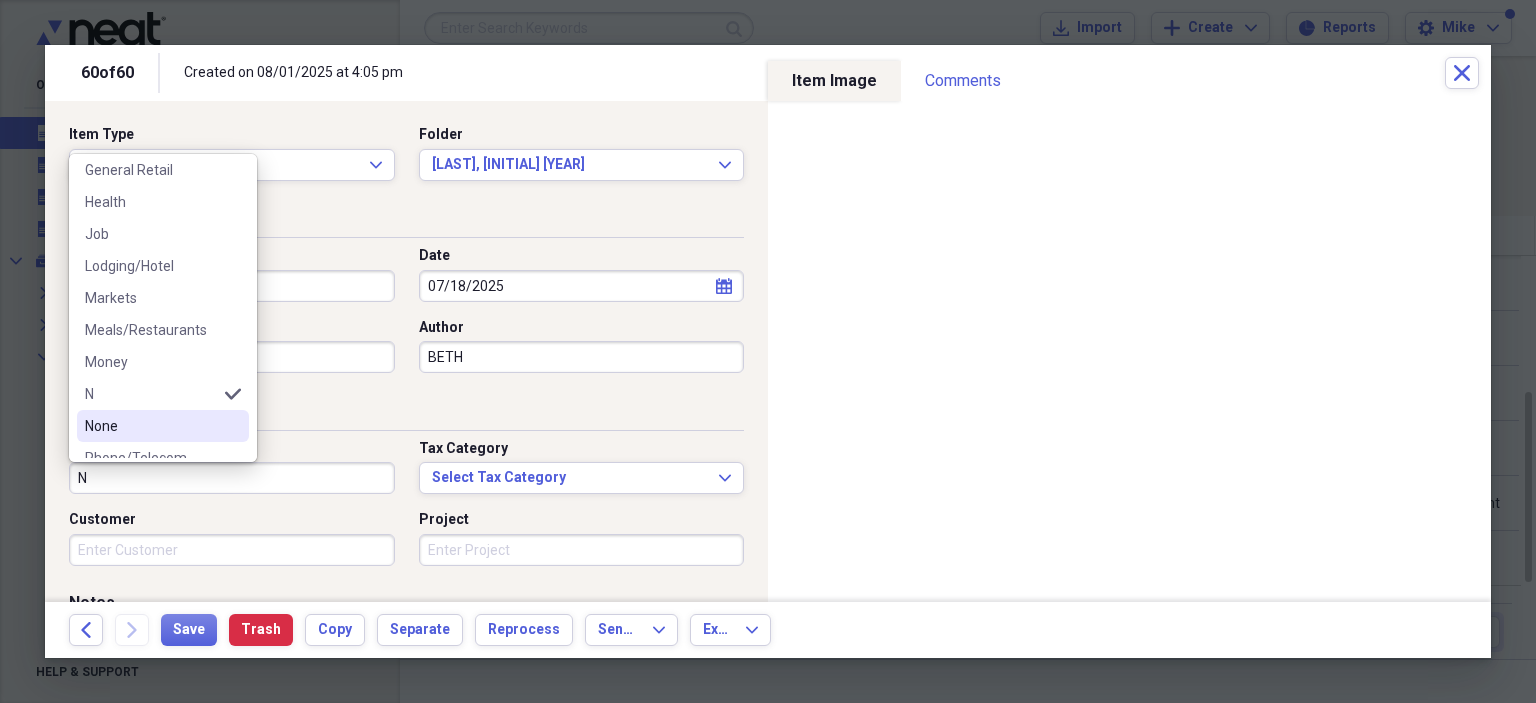 click on "None" at bounding box center (151, 426) 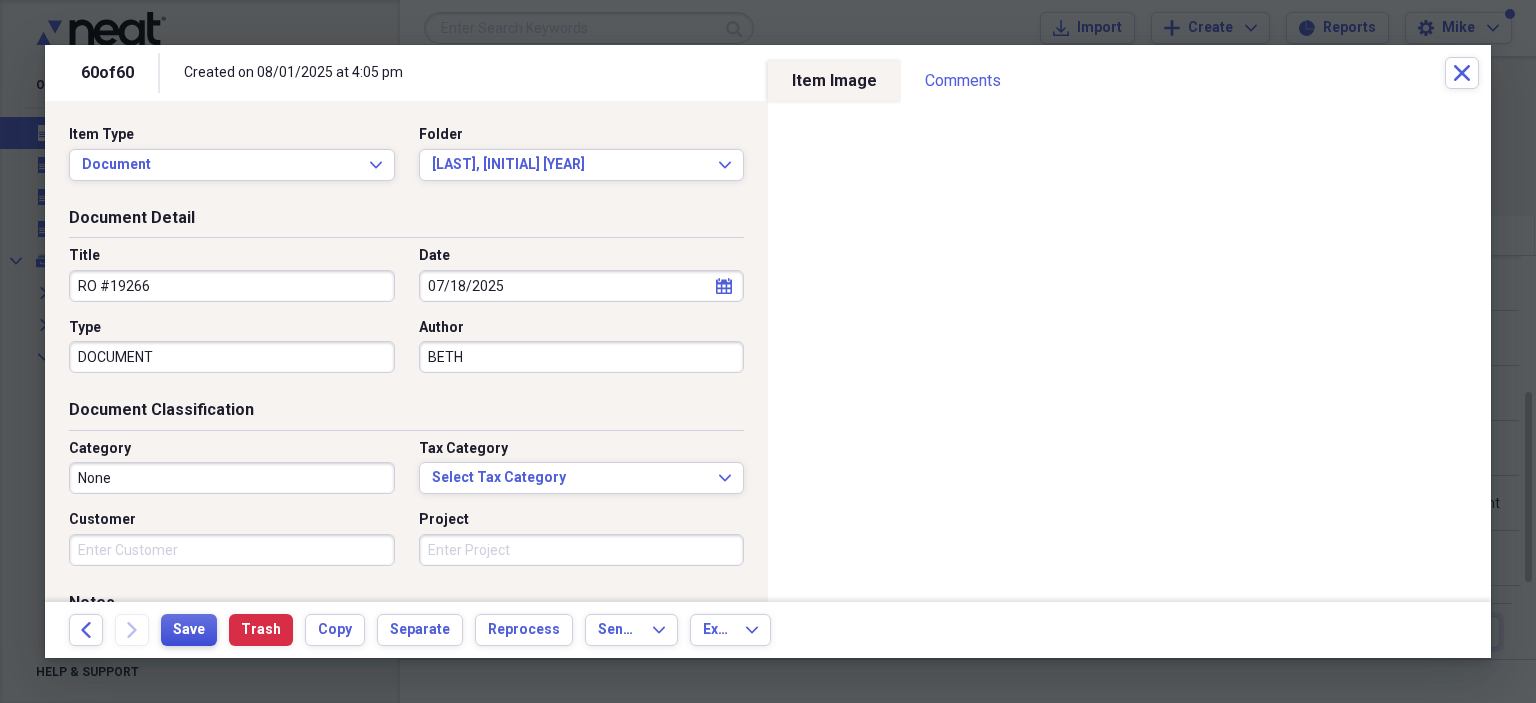 click on "Save" at bounding box center (189, 630) 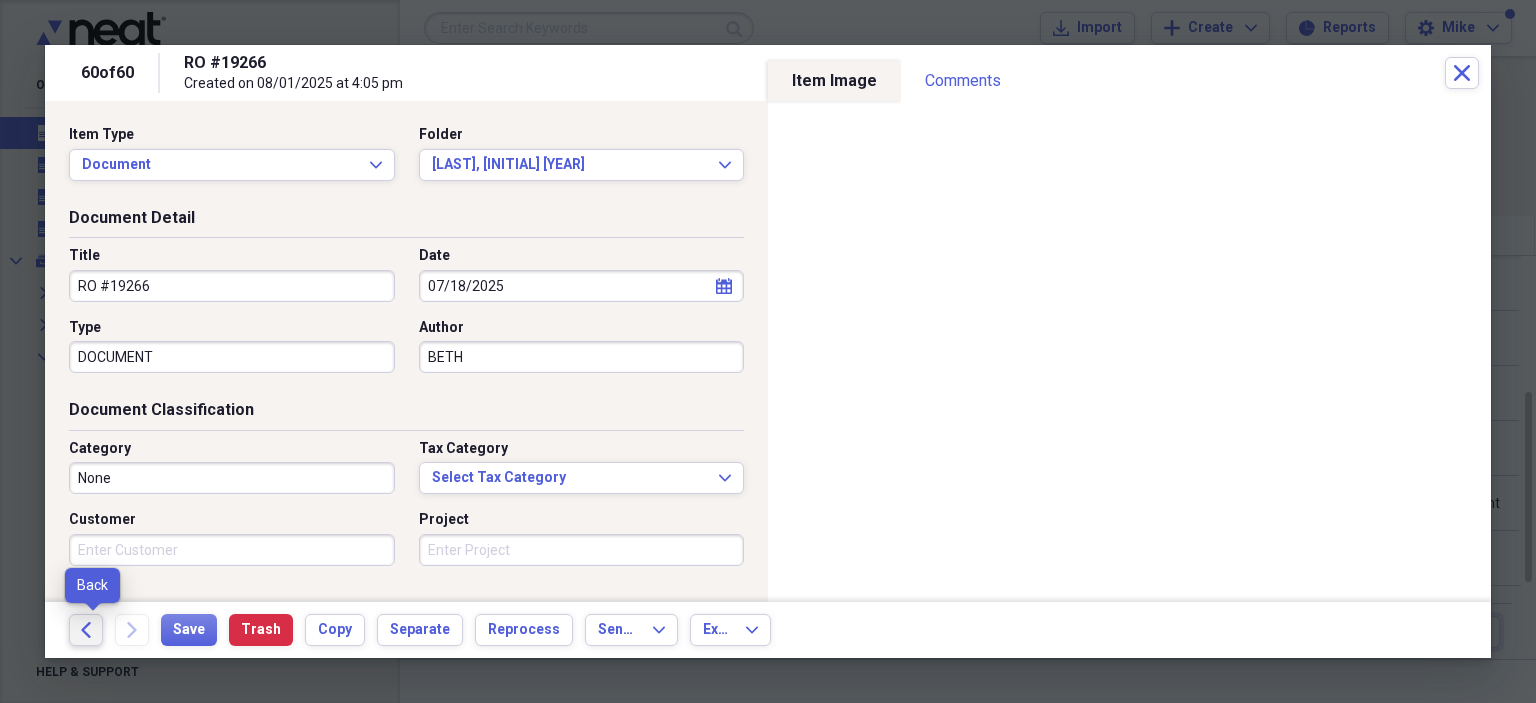 click on "Back" at bounding box center (86, 630) 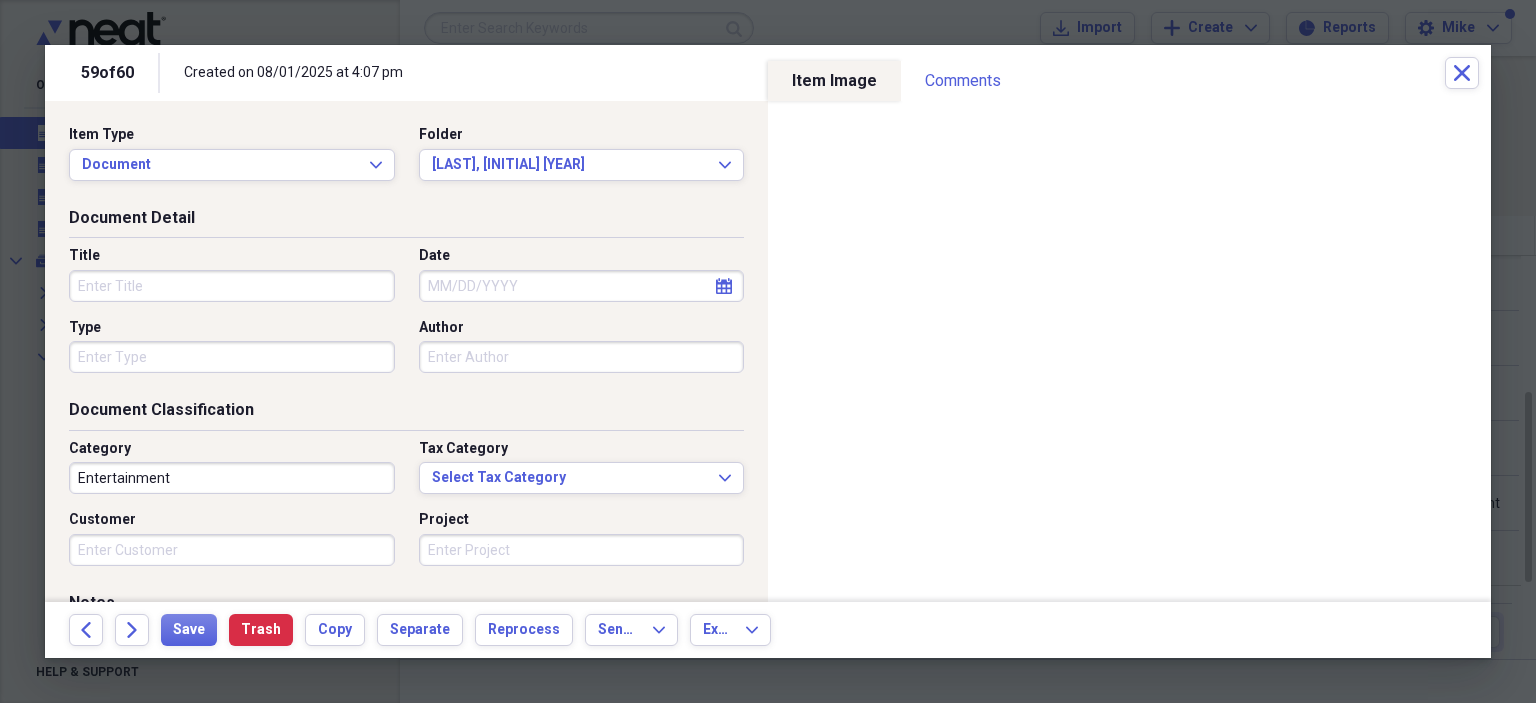drag, startPoint x: 84, startPoint y: 619, endPoint x: 108, endPoint y: 287, distance: 332.86633 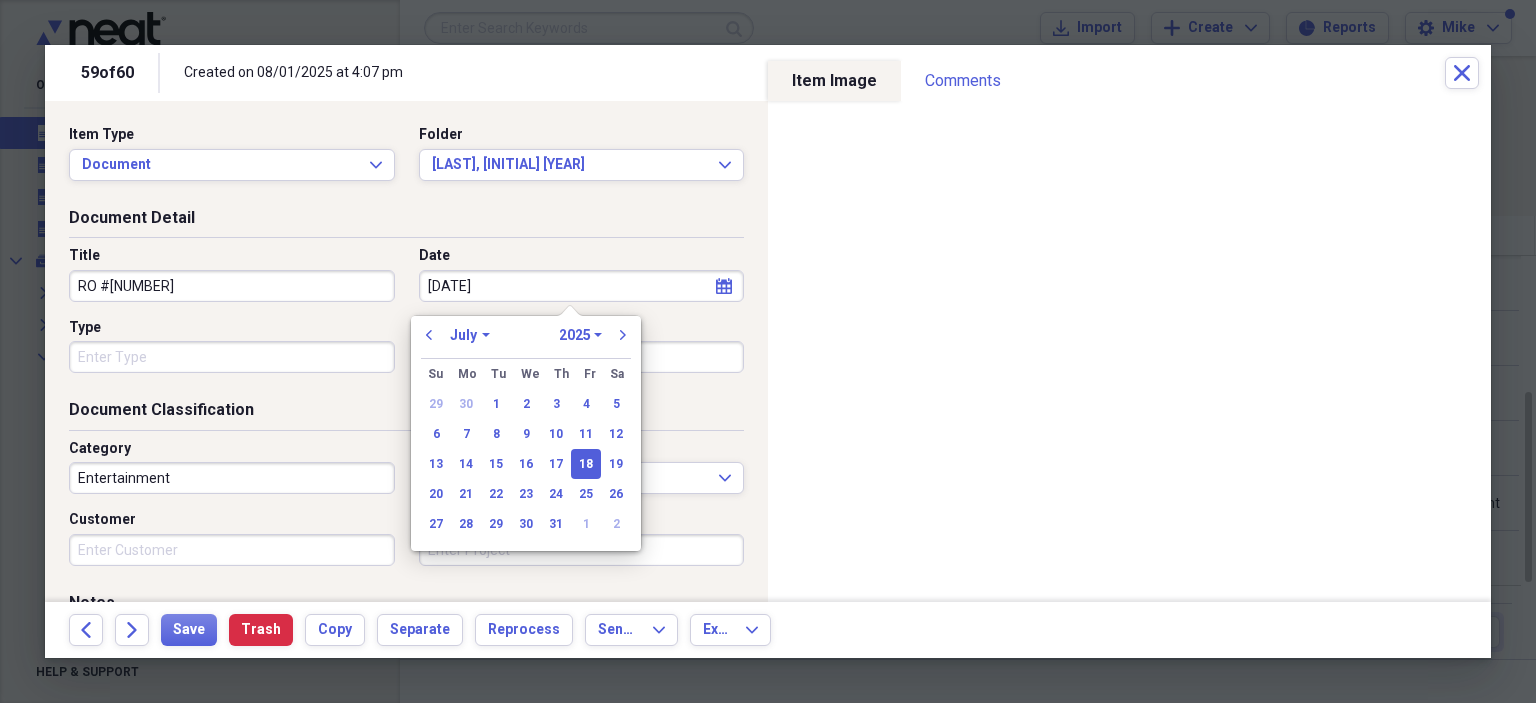 click on "Type" at bounding box center [232, 357] 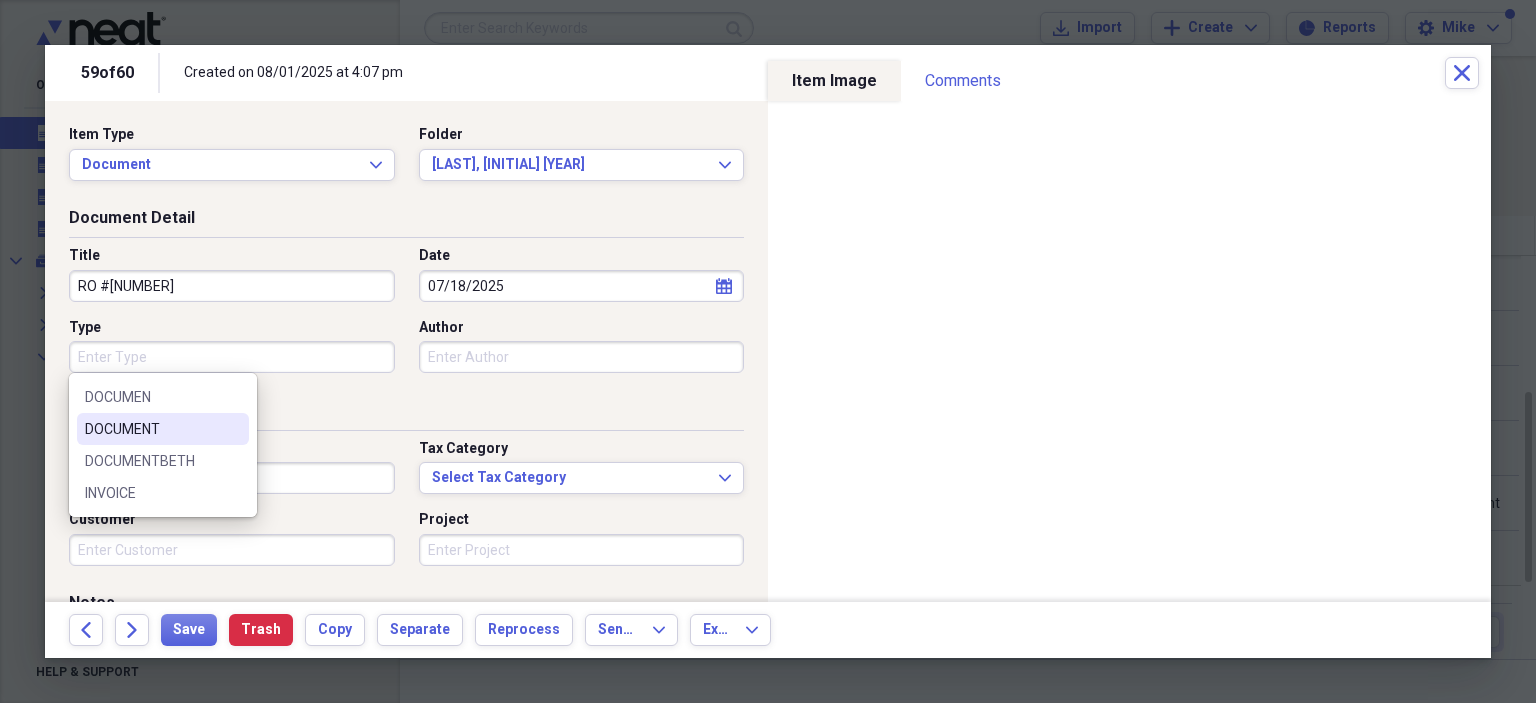 click on "DOCUMENT" at bounding box center (151, 429) 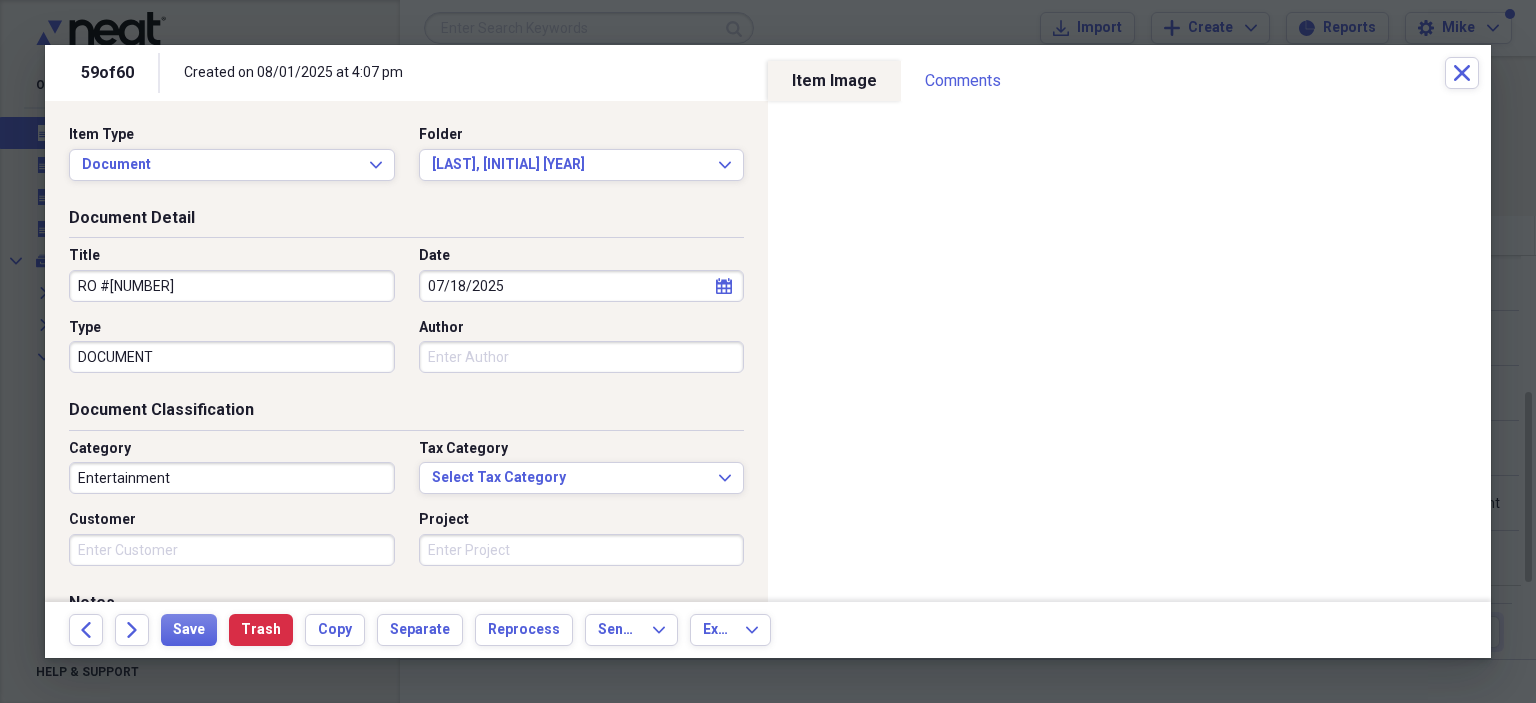 click on "Author" at bounding box center [582, 357] 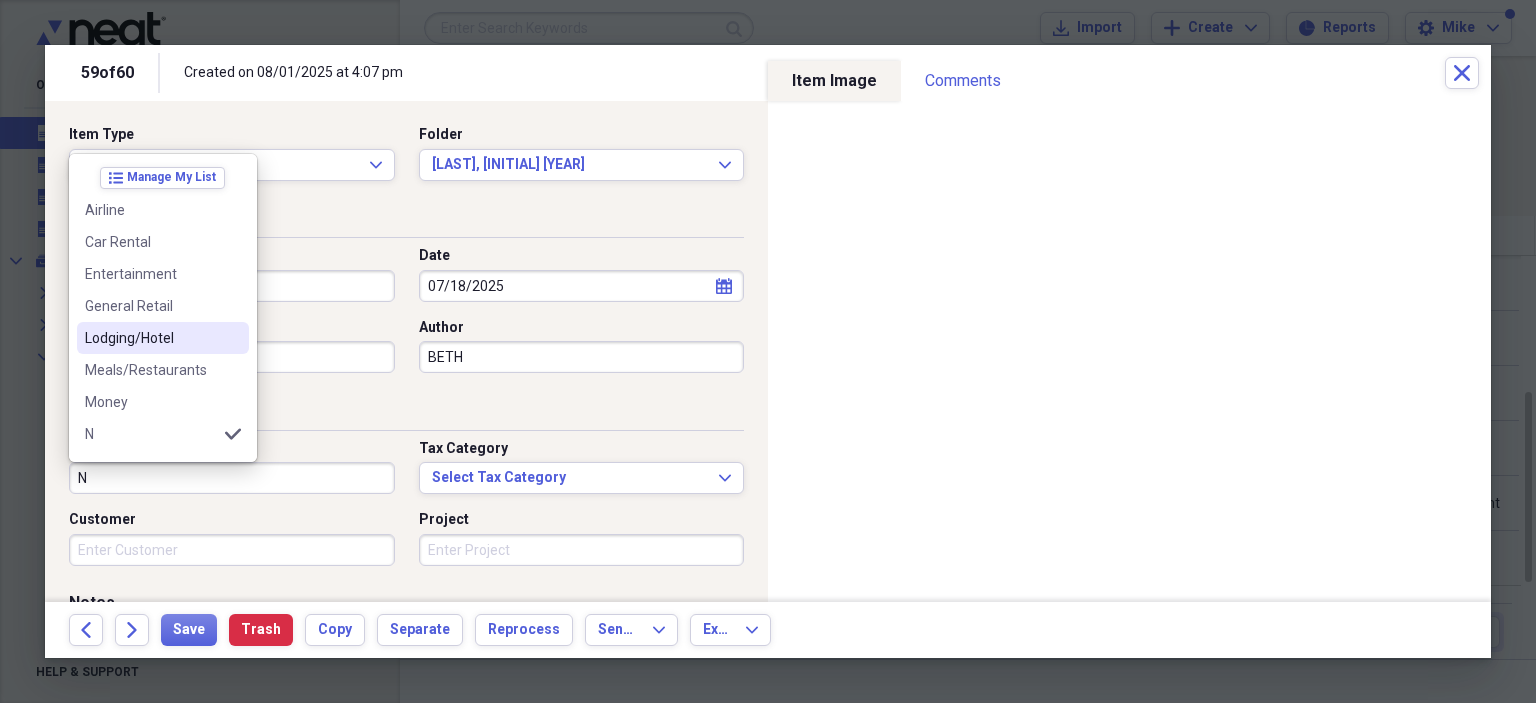 scroll, scrollTop: 100, scrollLeft: 0, axis: vertical 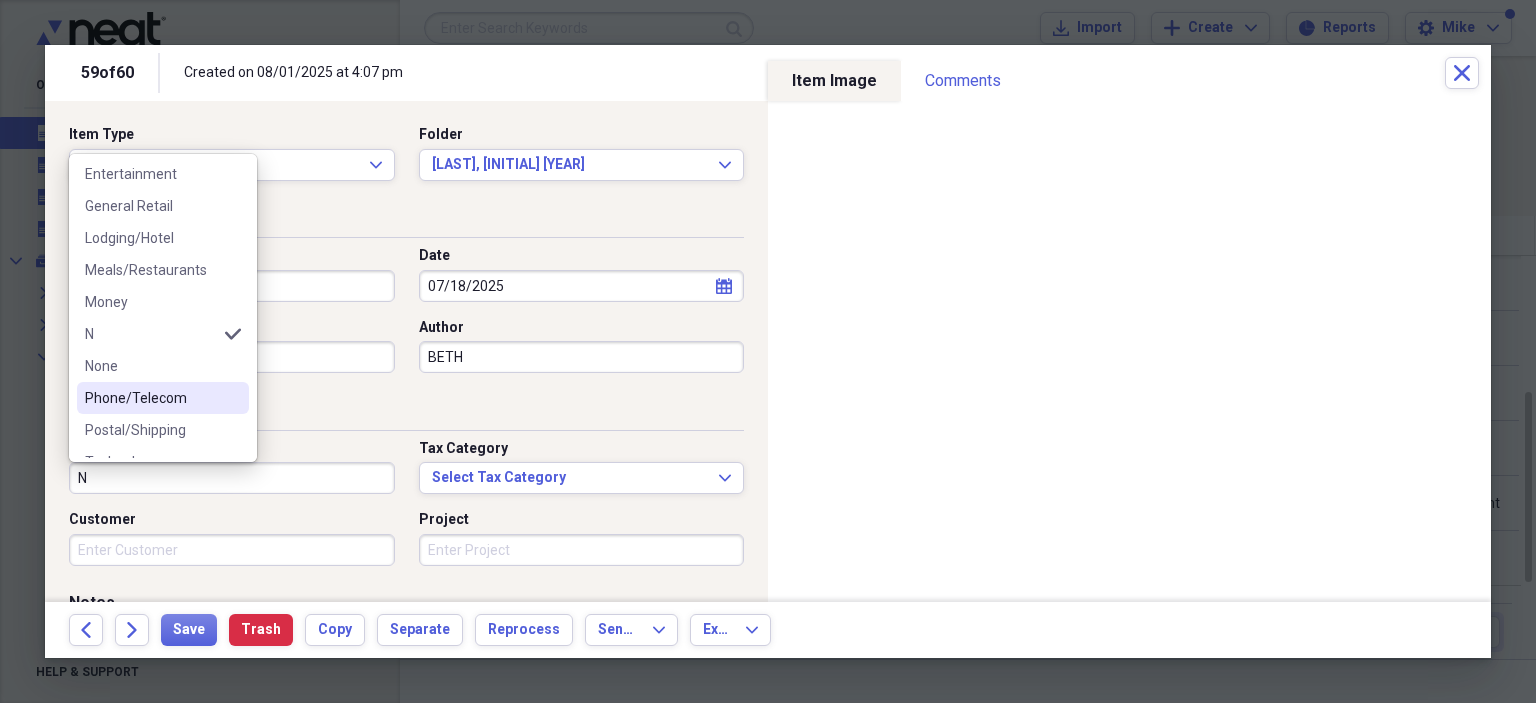 click on "None" at bounding box center (151, 366) 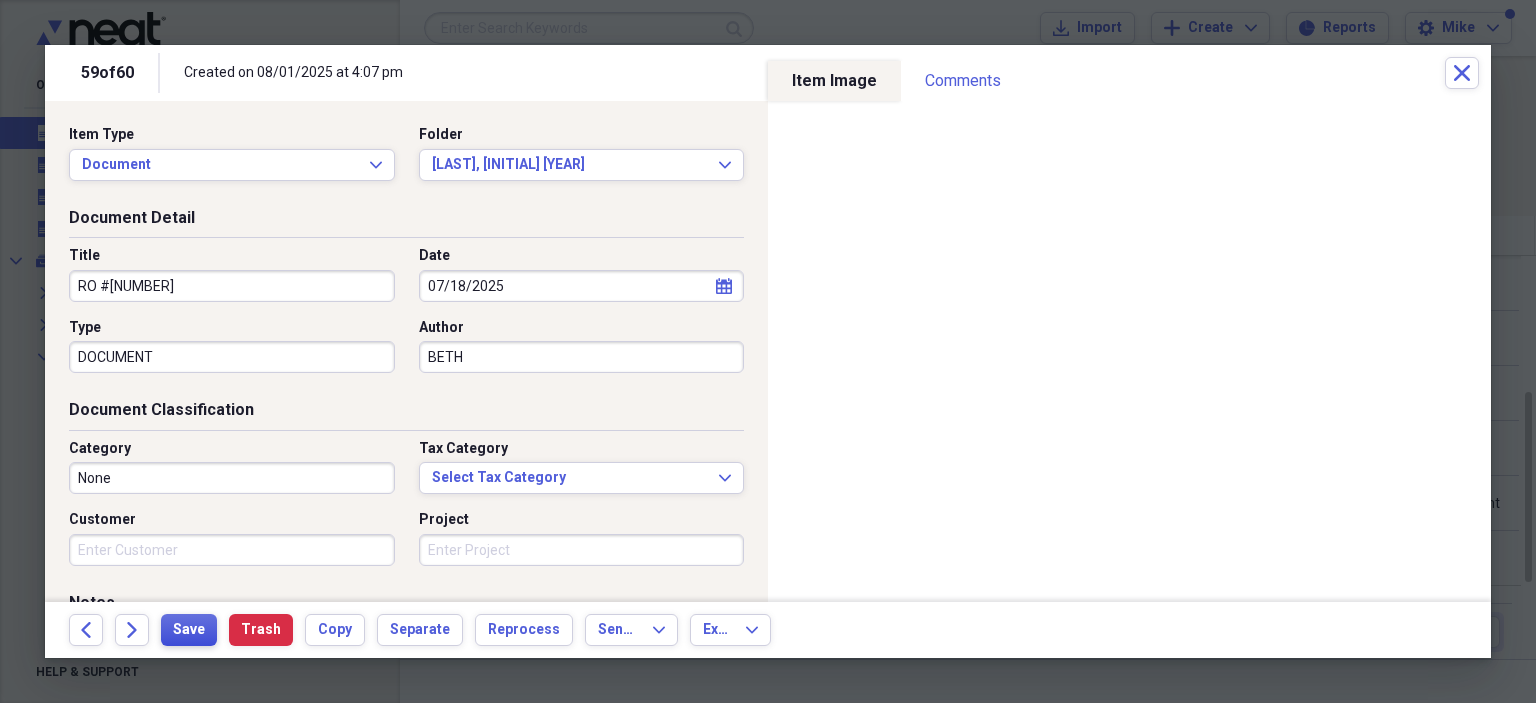 click on "Save" at bounding box center [189, 630] 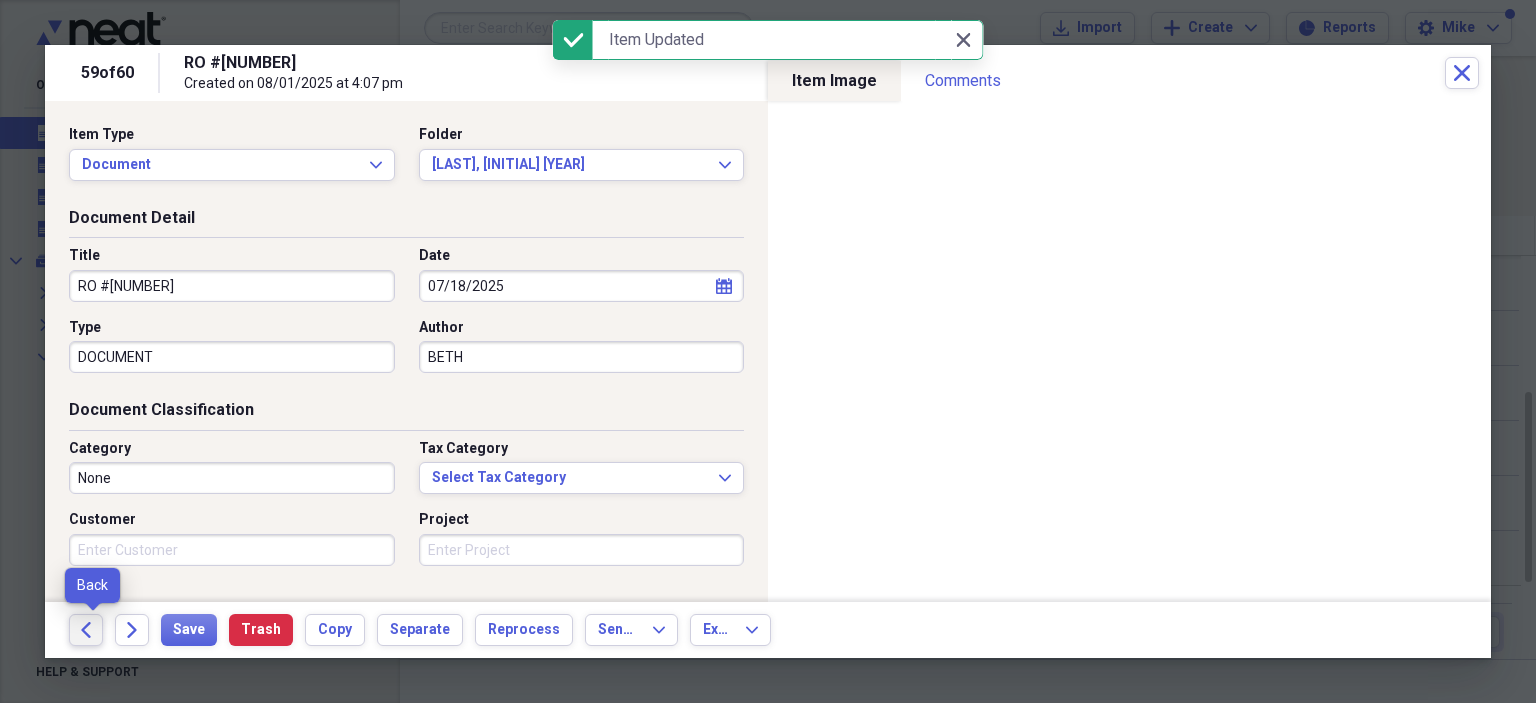 click on "Back" 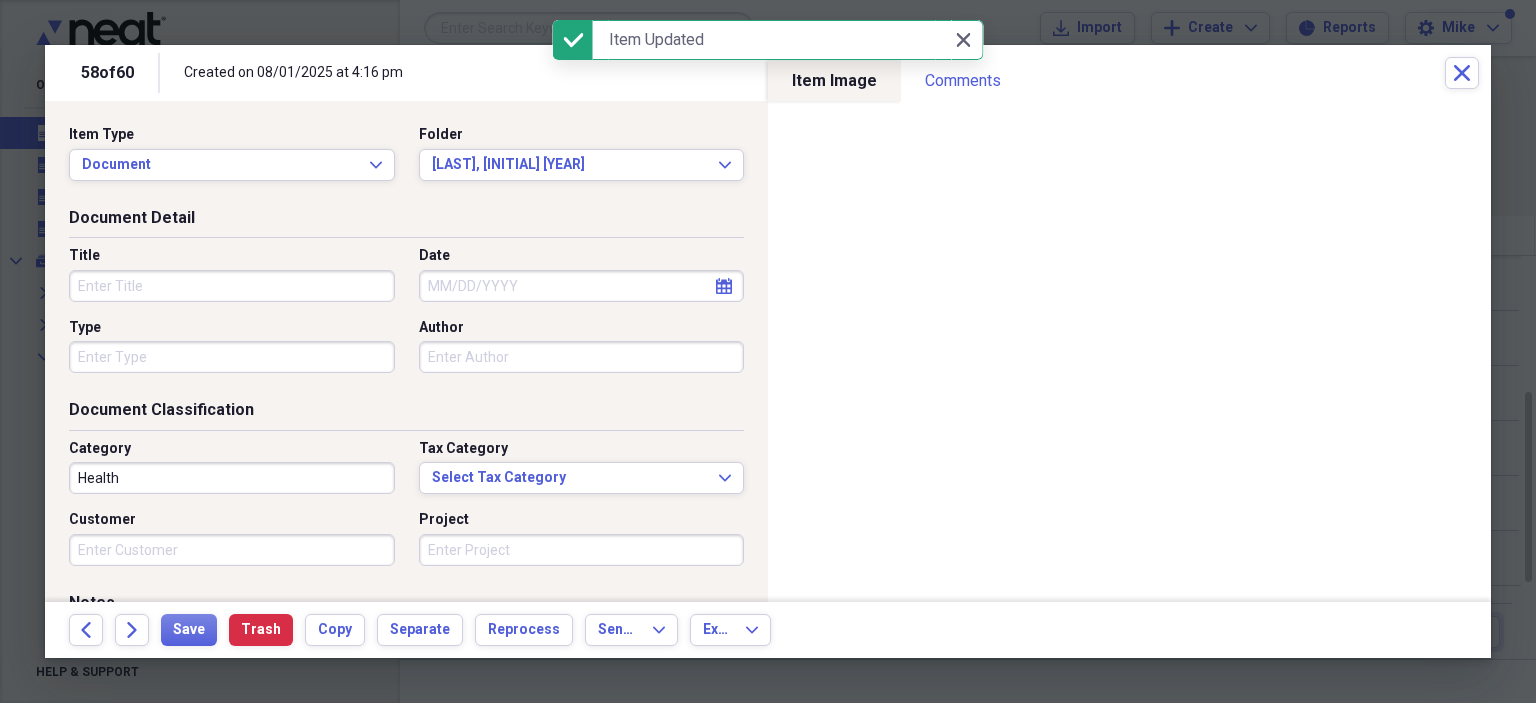 click on "Title" at bounding box center (232, 286) 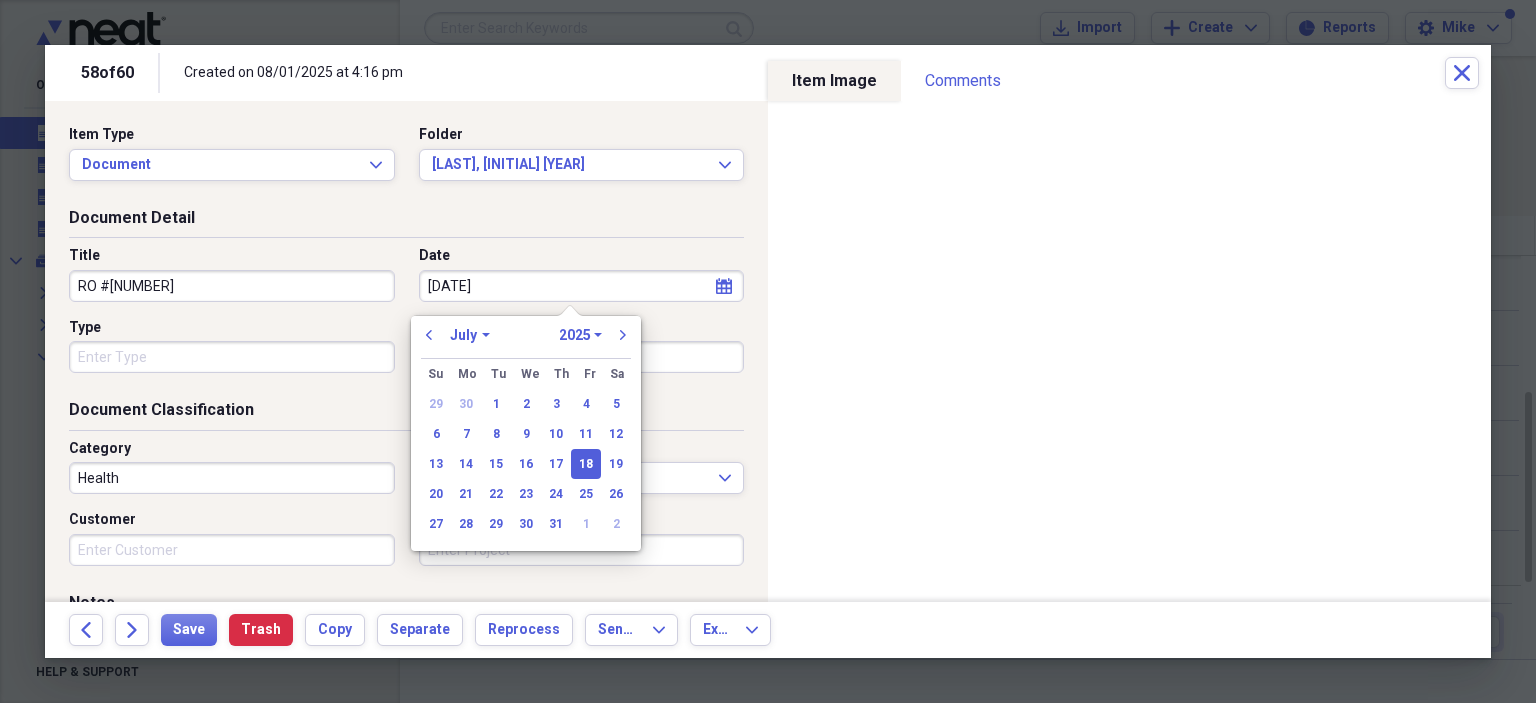 click on "Type" at bounding box center (232, 357) 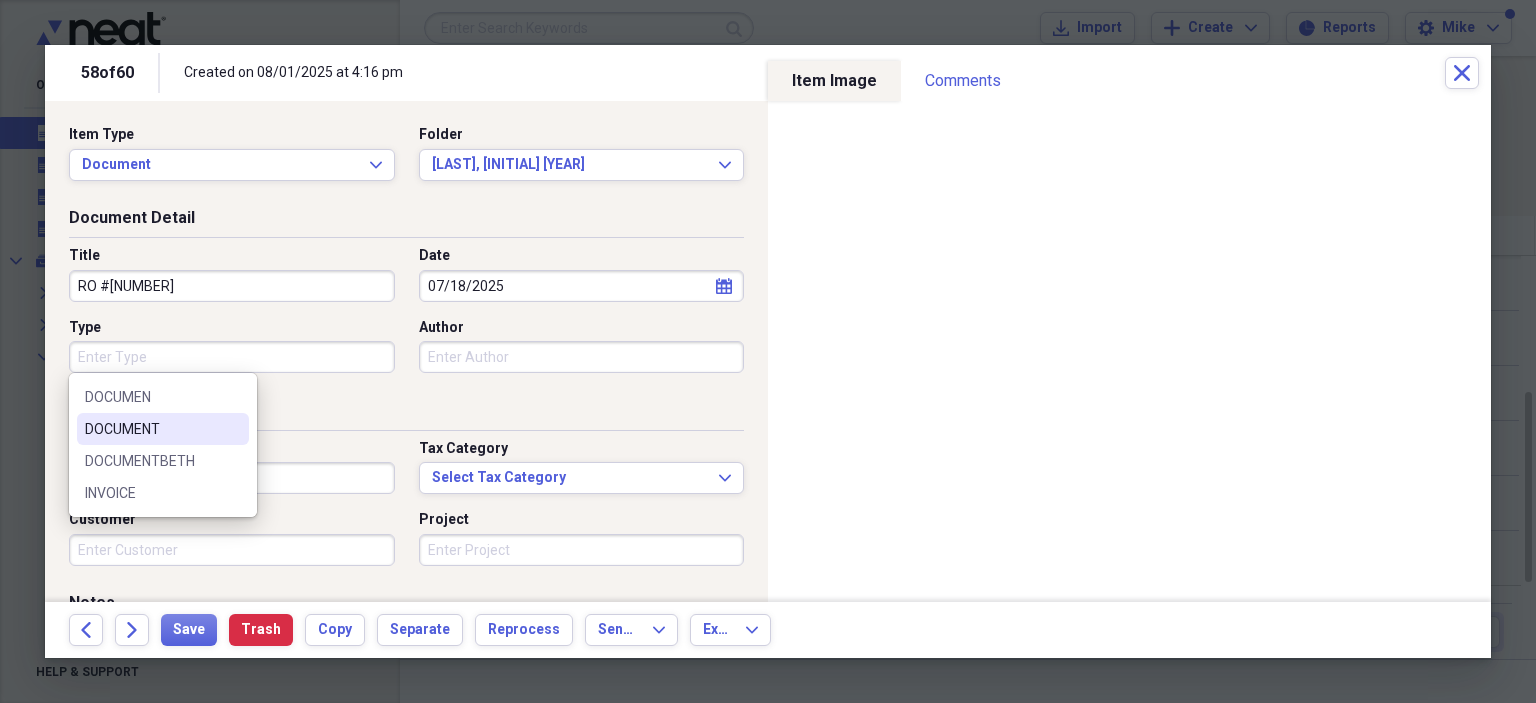 click on "DOCUMENT" at bounding box center (163, 429) 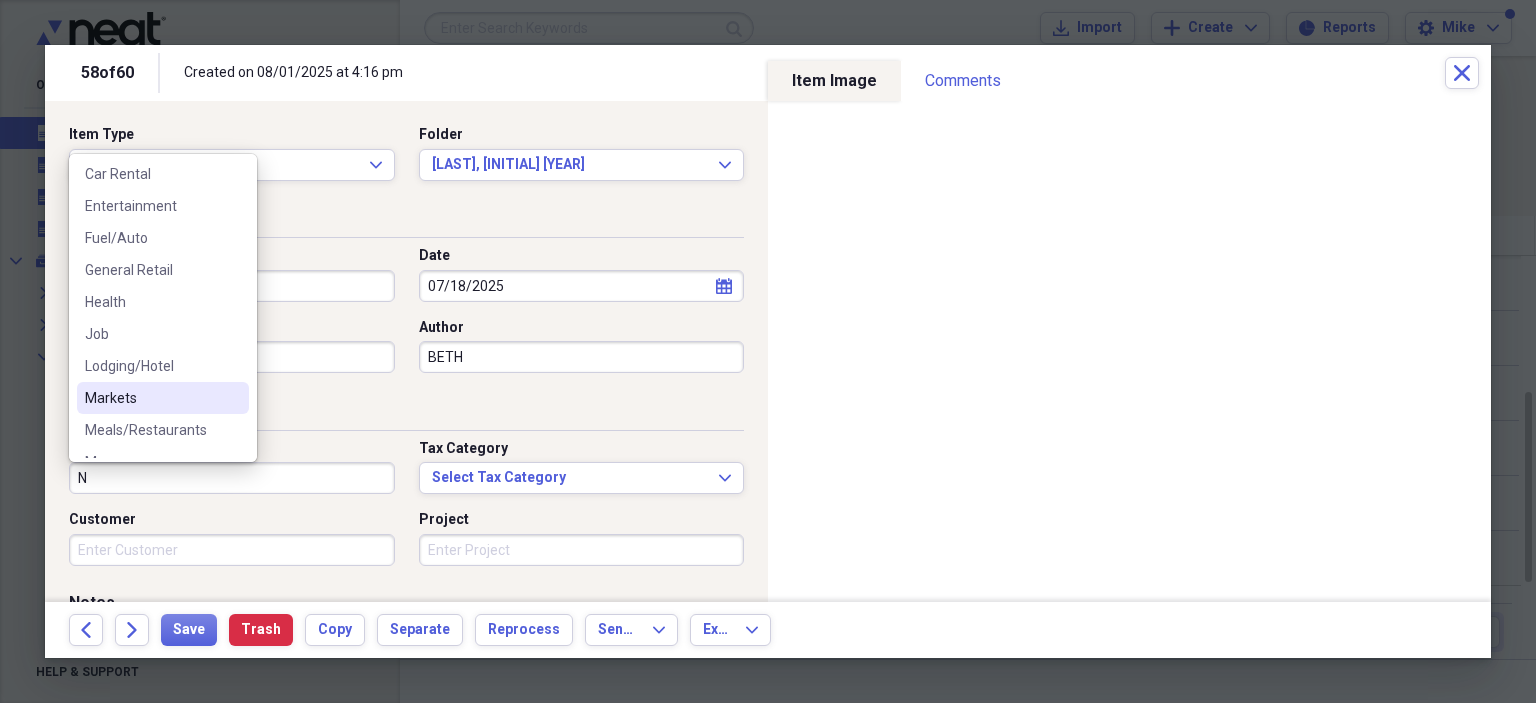 scroll, scrollTop: 200, scrollLeft: 0, axis: vertical 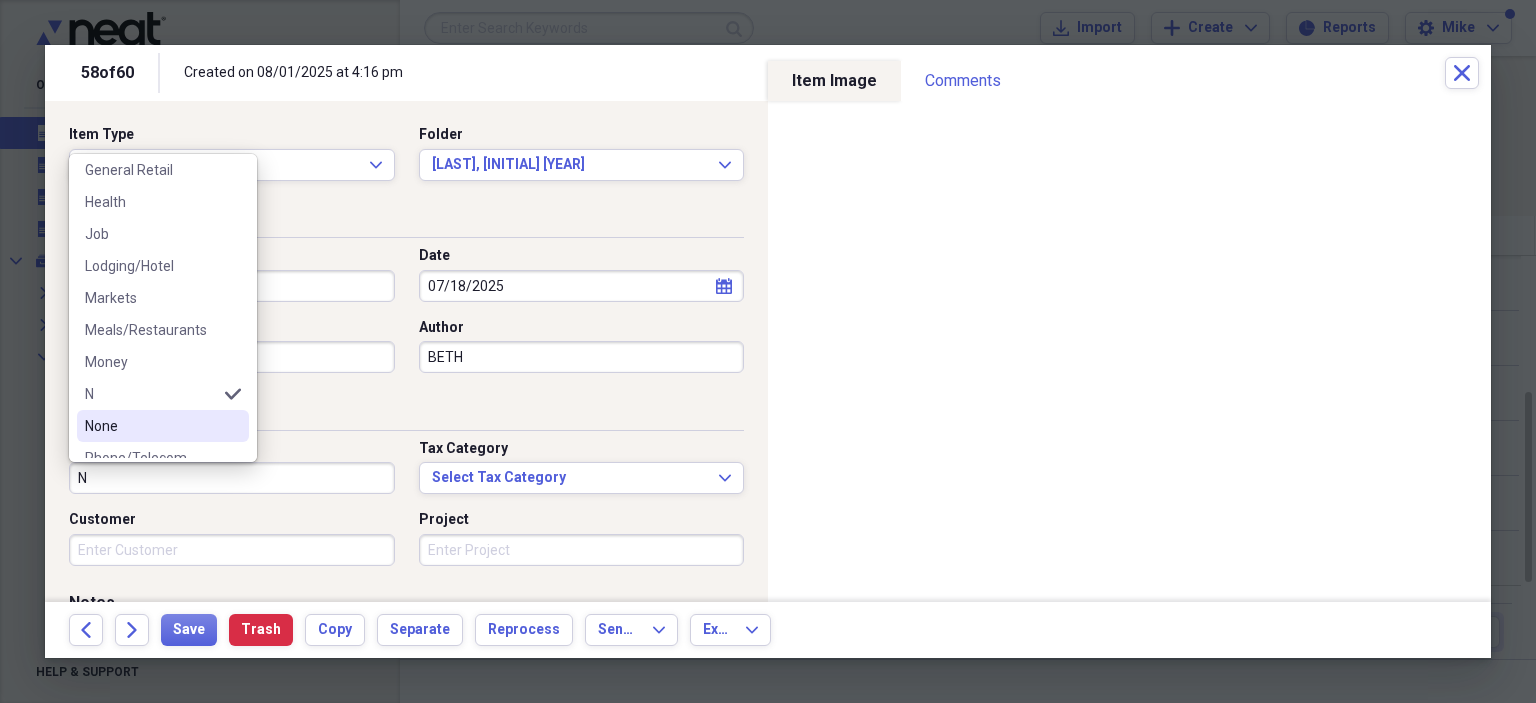 click on "None" at bounding box center [151, 426] 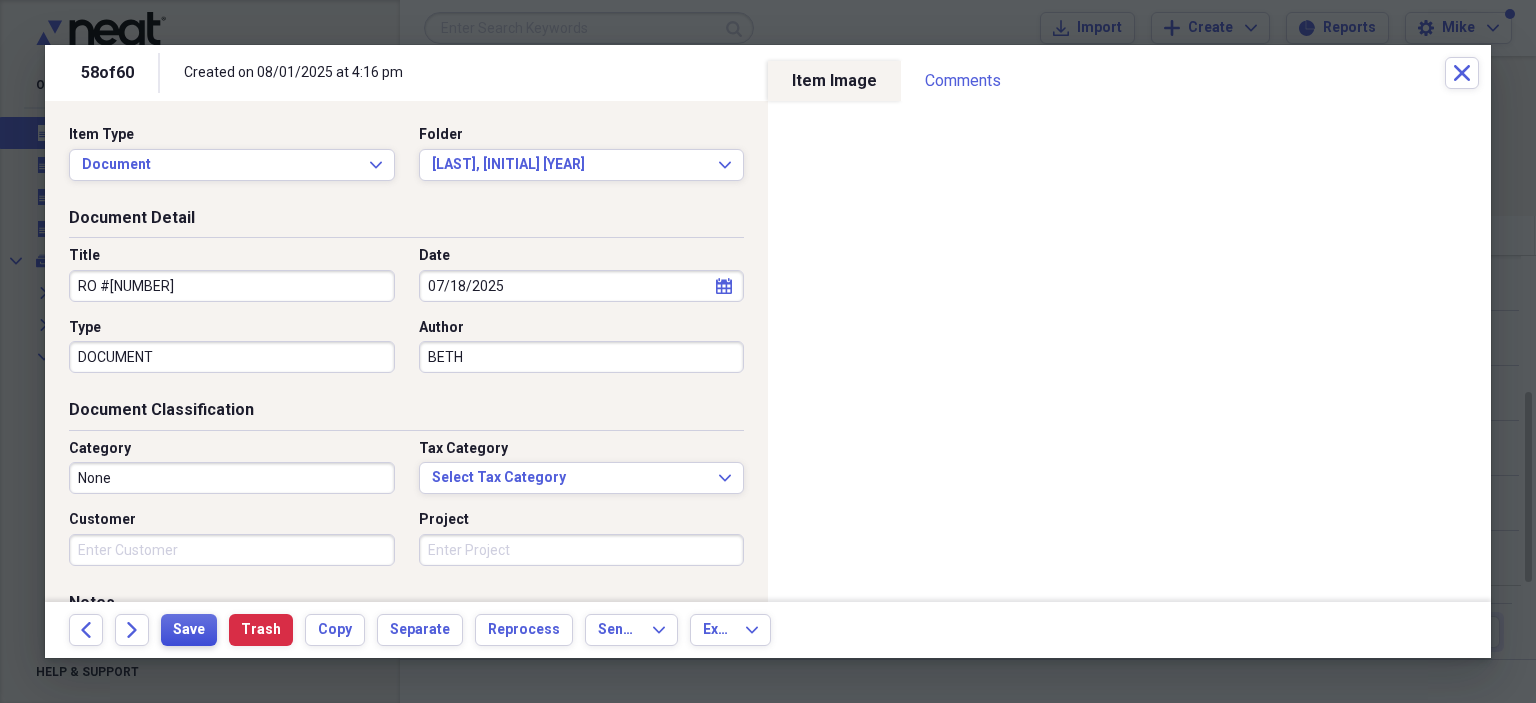 click on "Save" at bounding box center (189, 630) 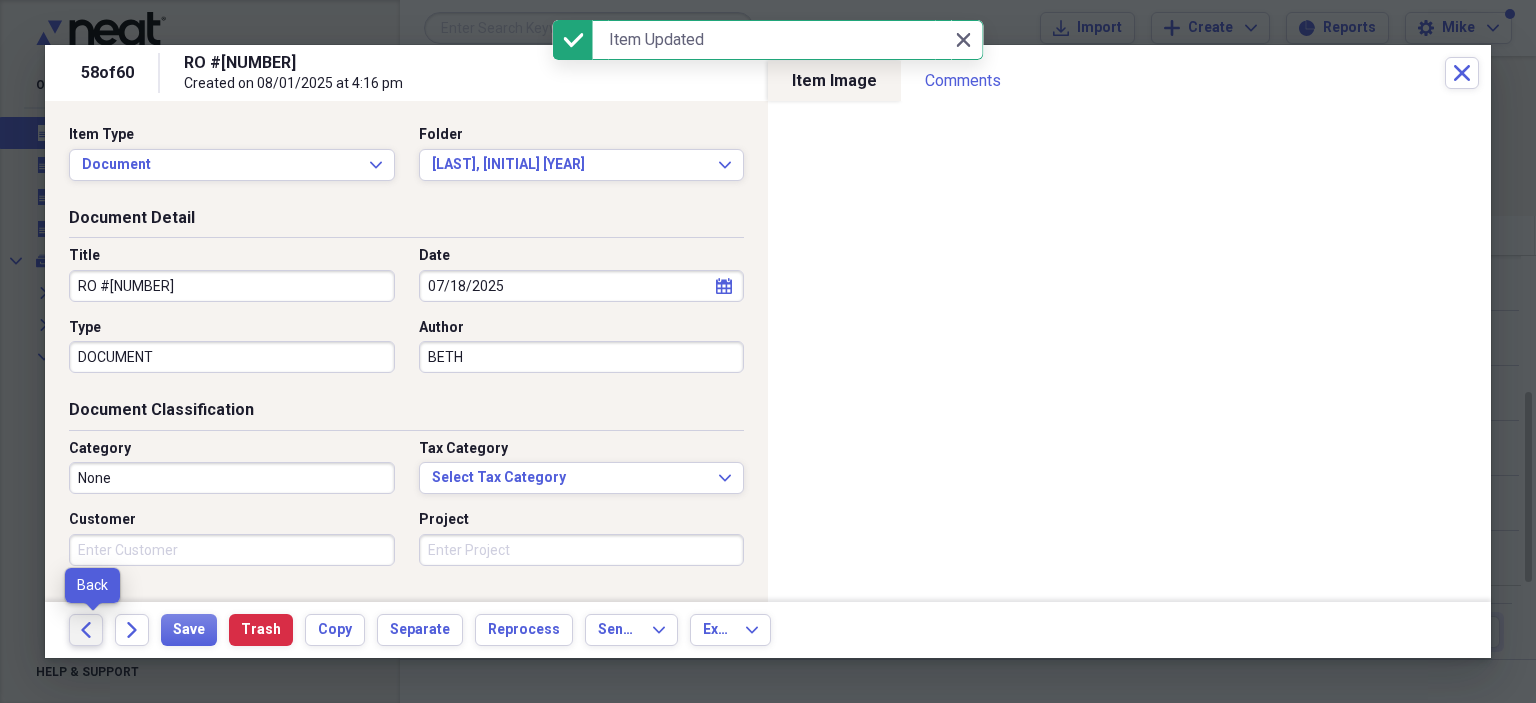 click on "Back" 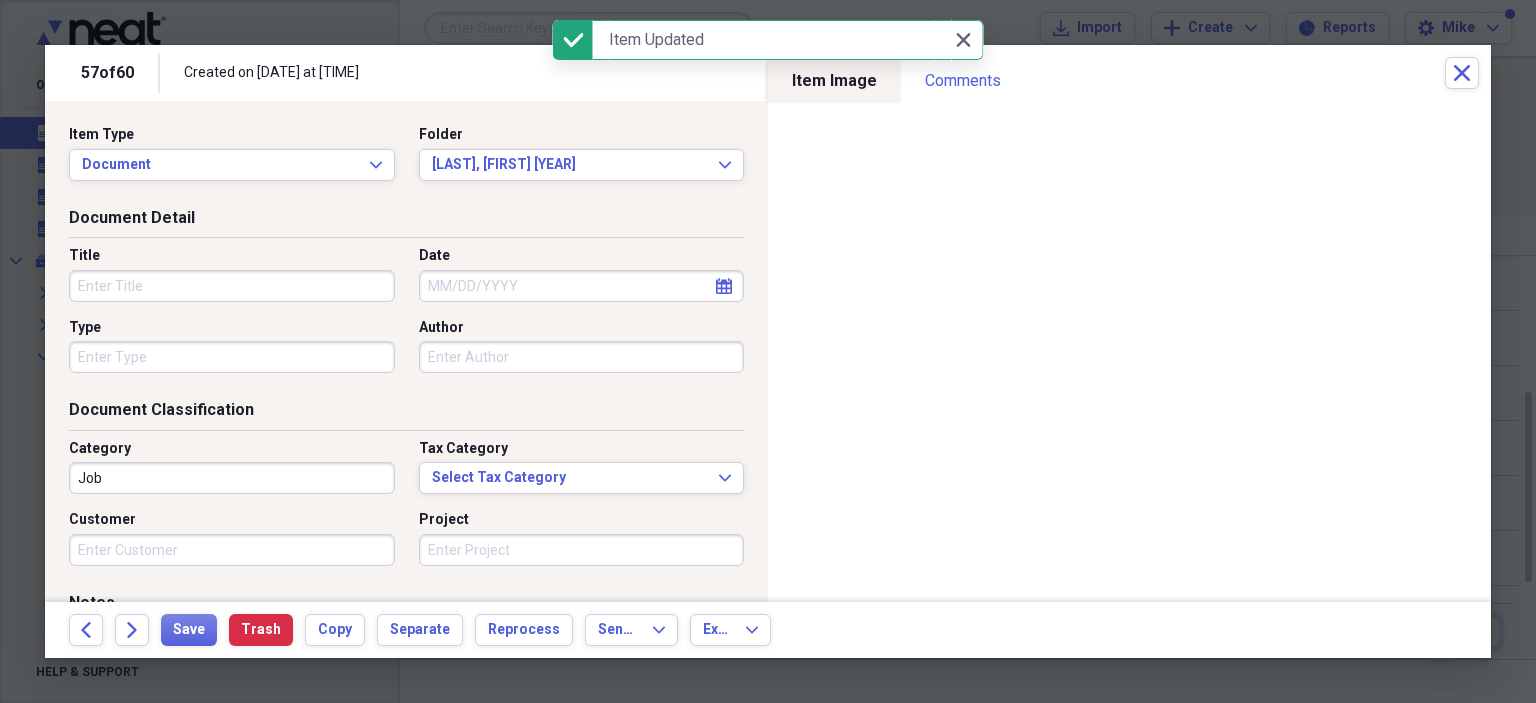 click on "Title" at bounding box center (232, 286) 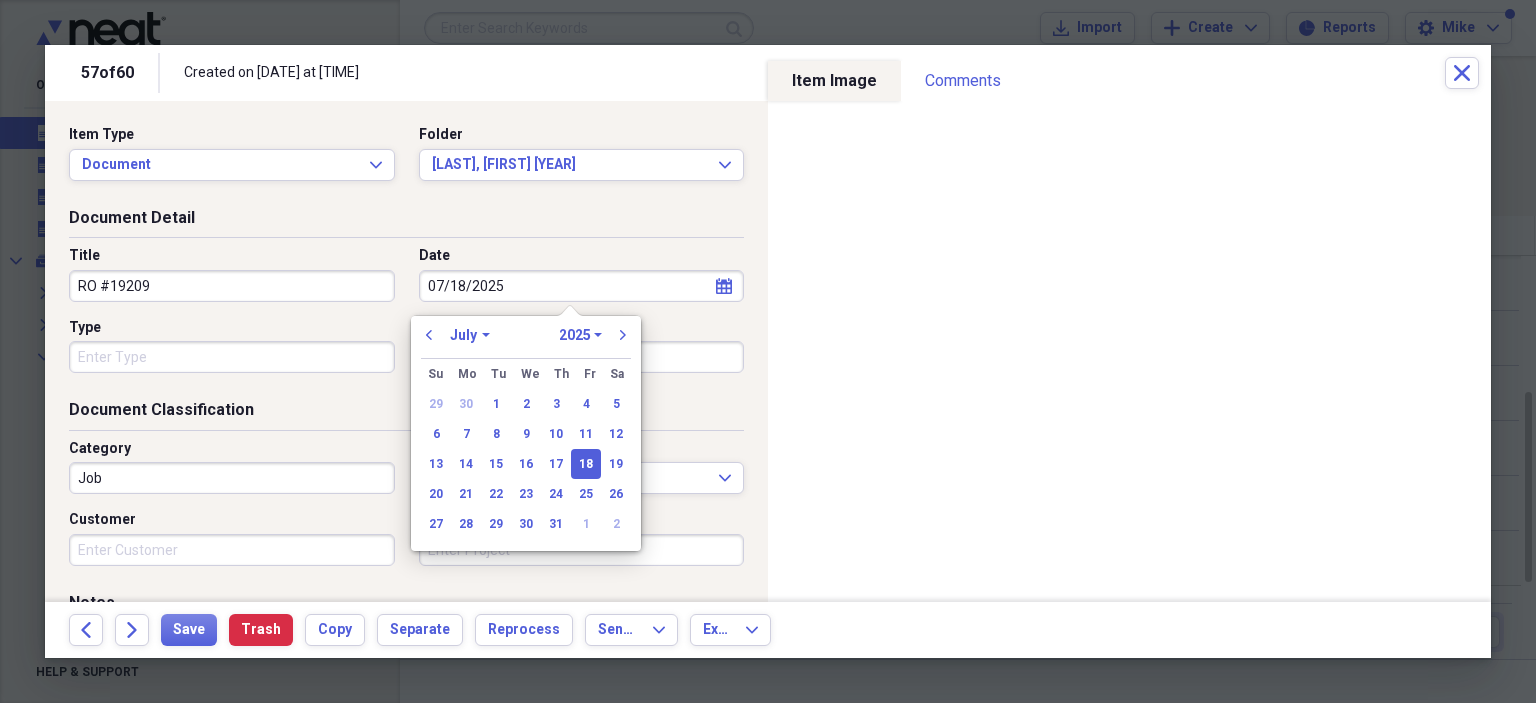 click on "Type" at bounding box center (232, 357) 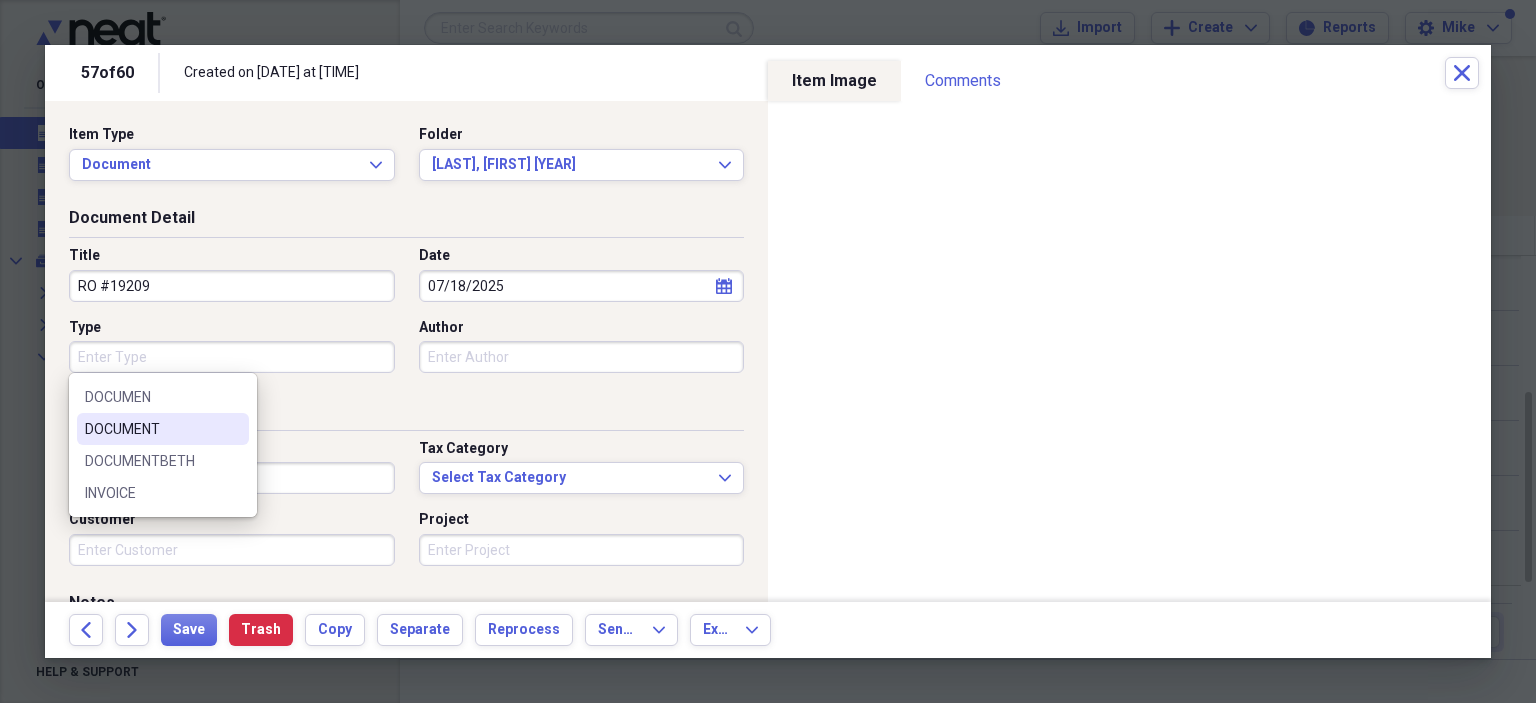click on "DOCUMENT" at bounding box center (163, 429) 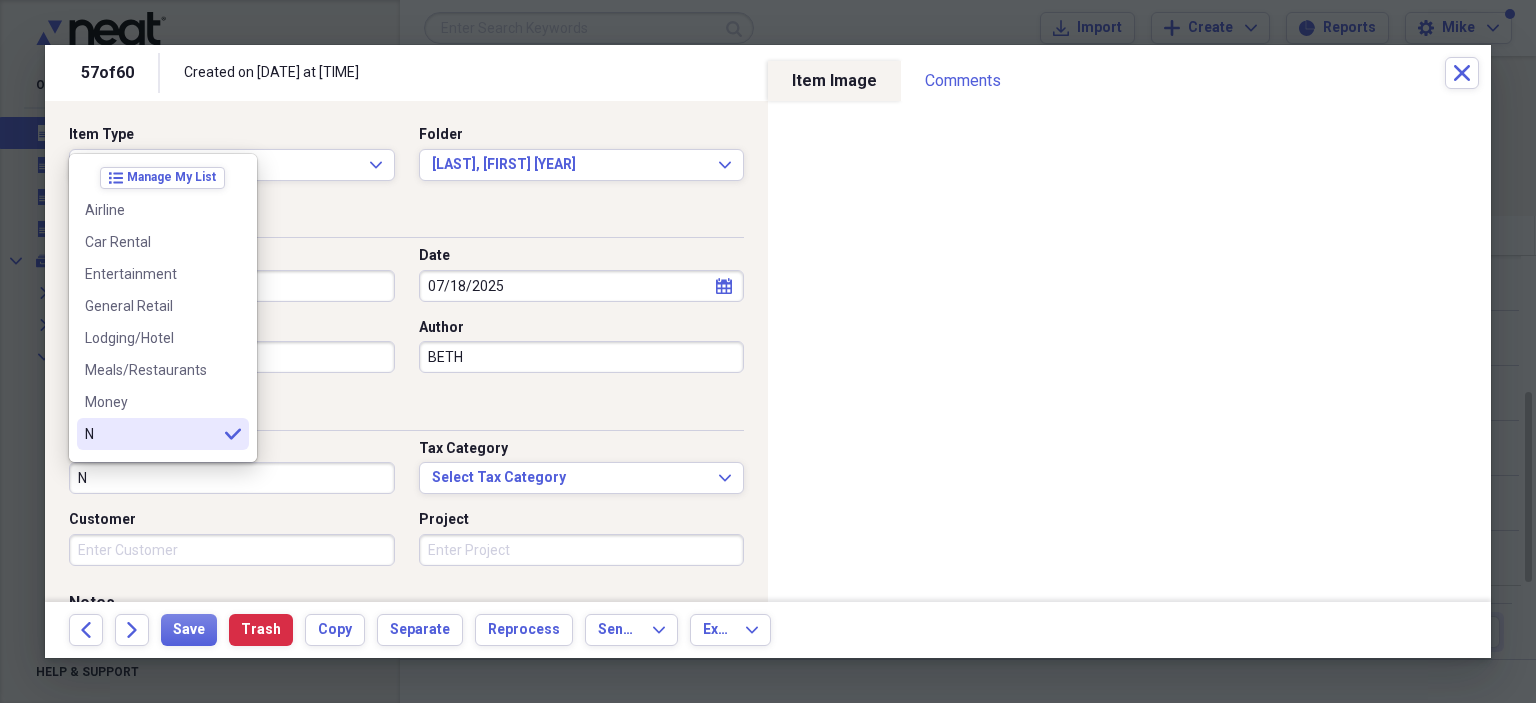 scroll, scrollTop: 100, scrollLeft: 0, axis: vertical 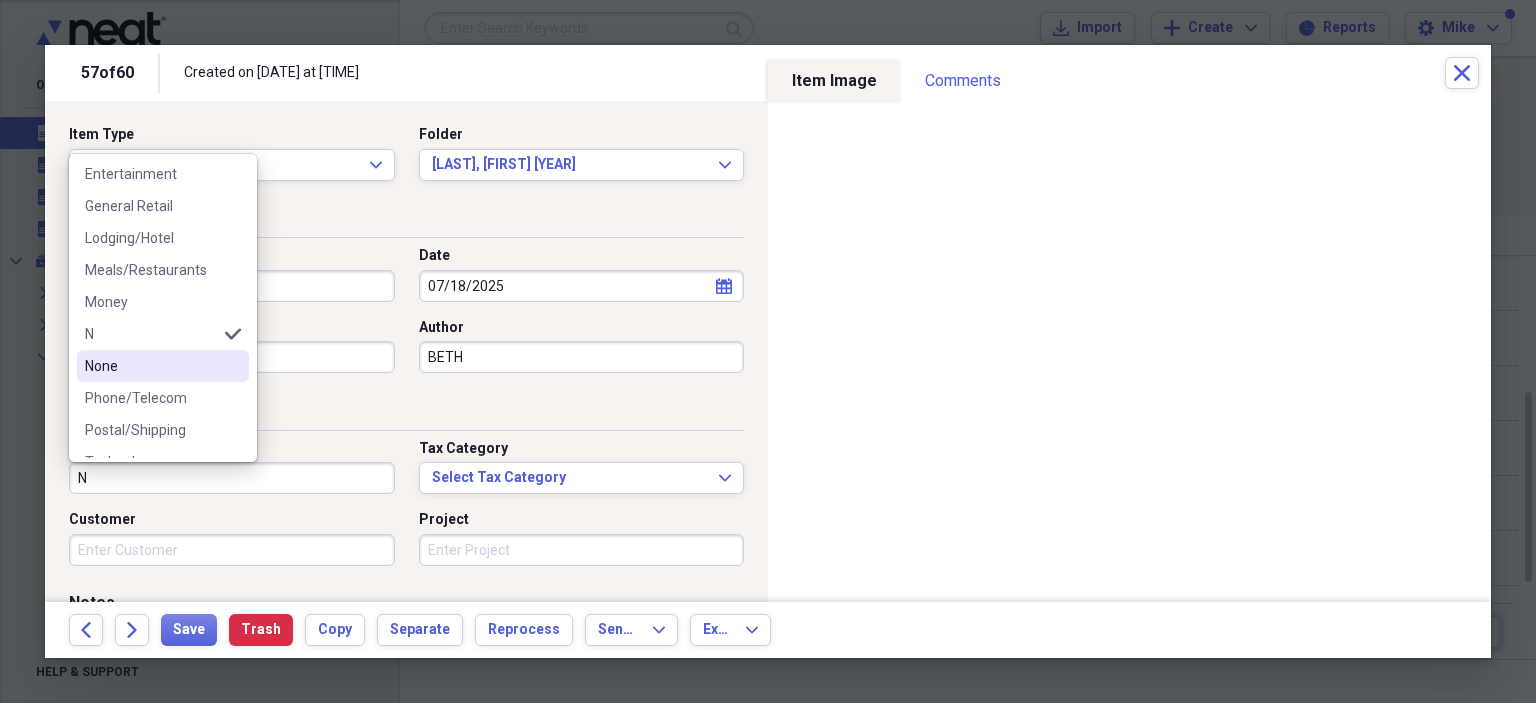 click on "None" at bounding box center (151, 366) 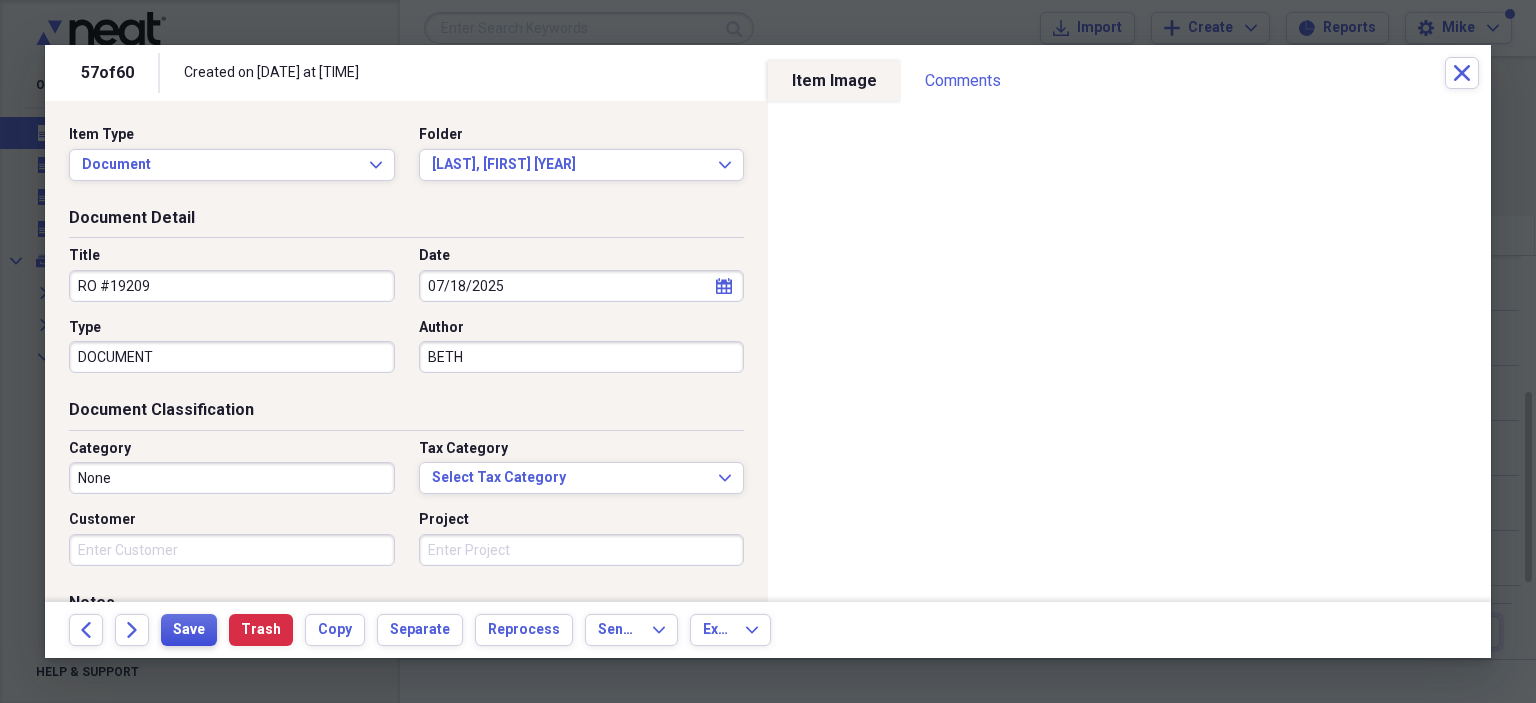 click on "Save" at bounding box center [189, 630] 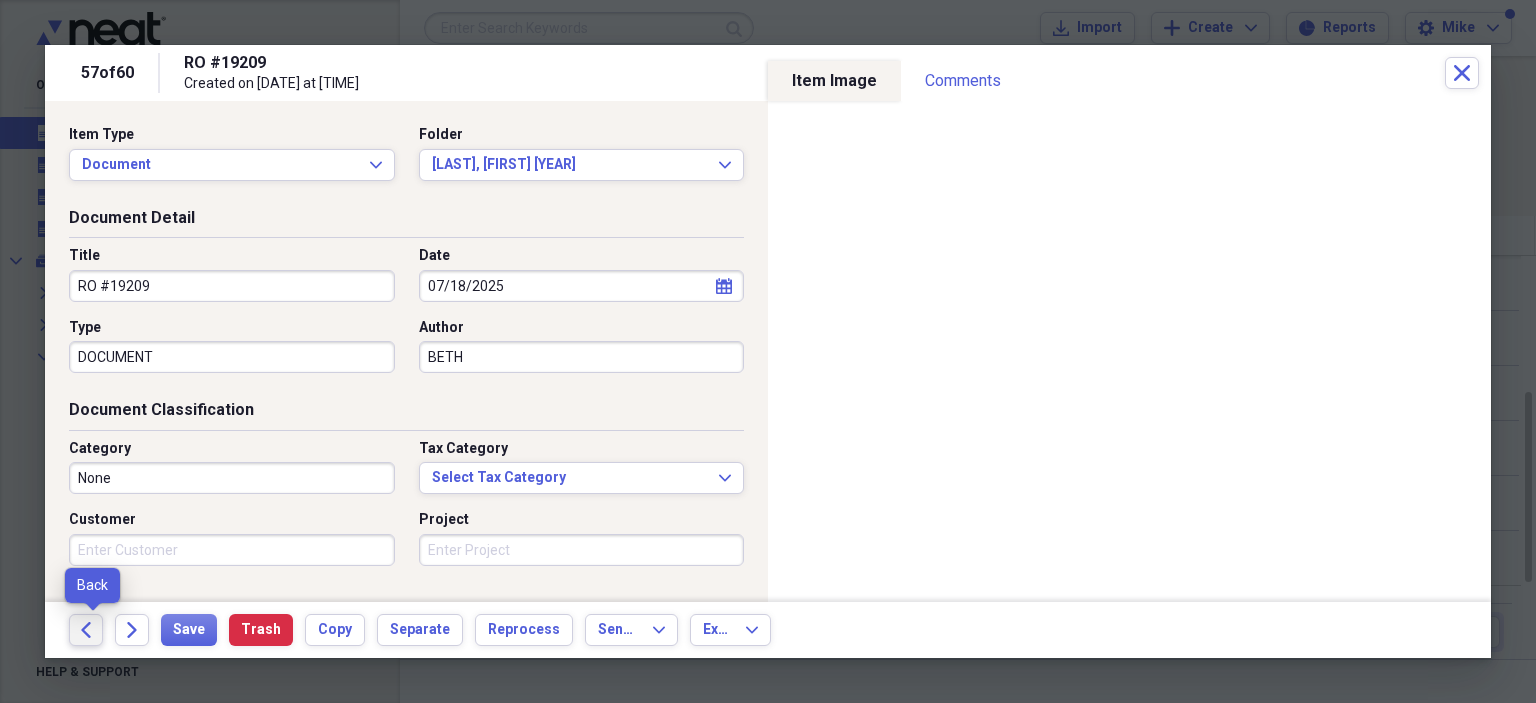 click on "Back" 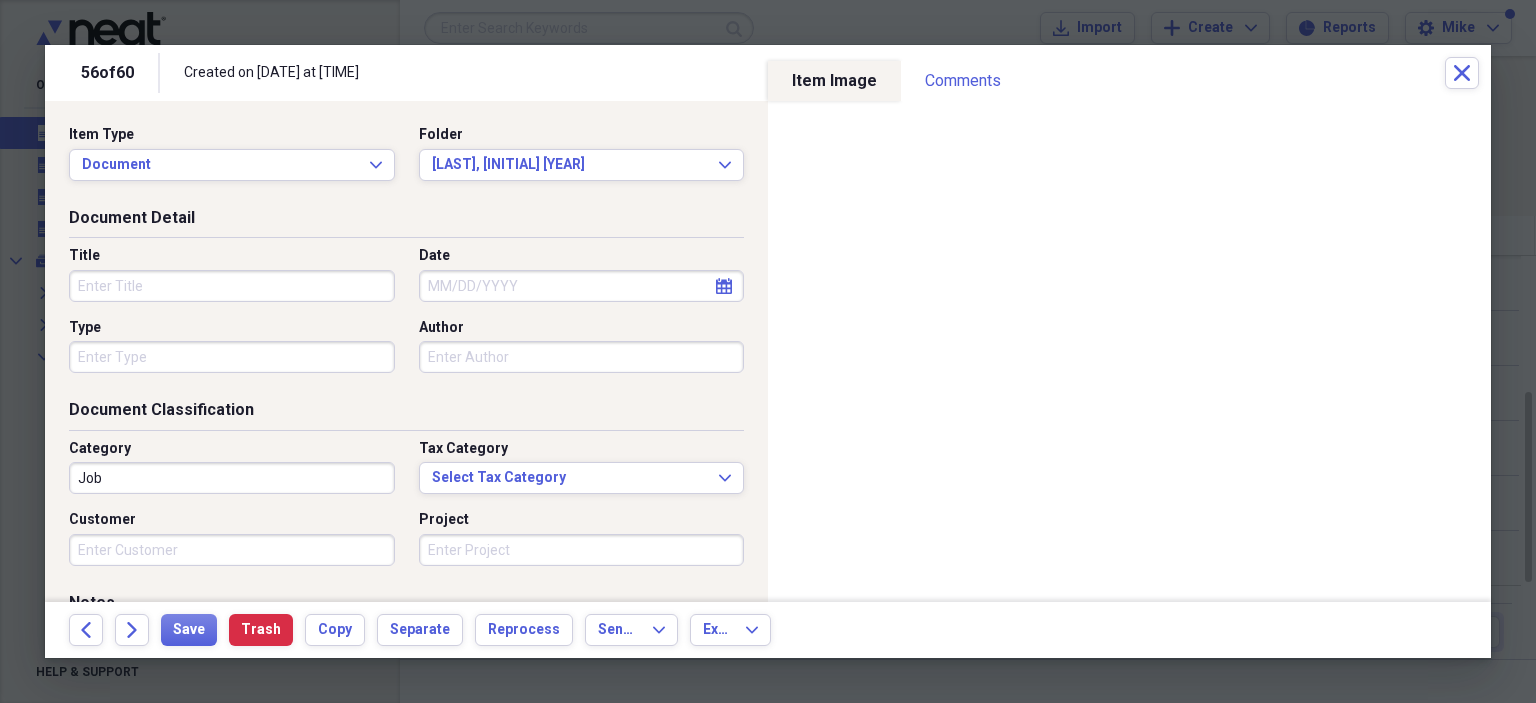 click on "Title" at bounding box center [232, 286] 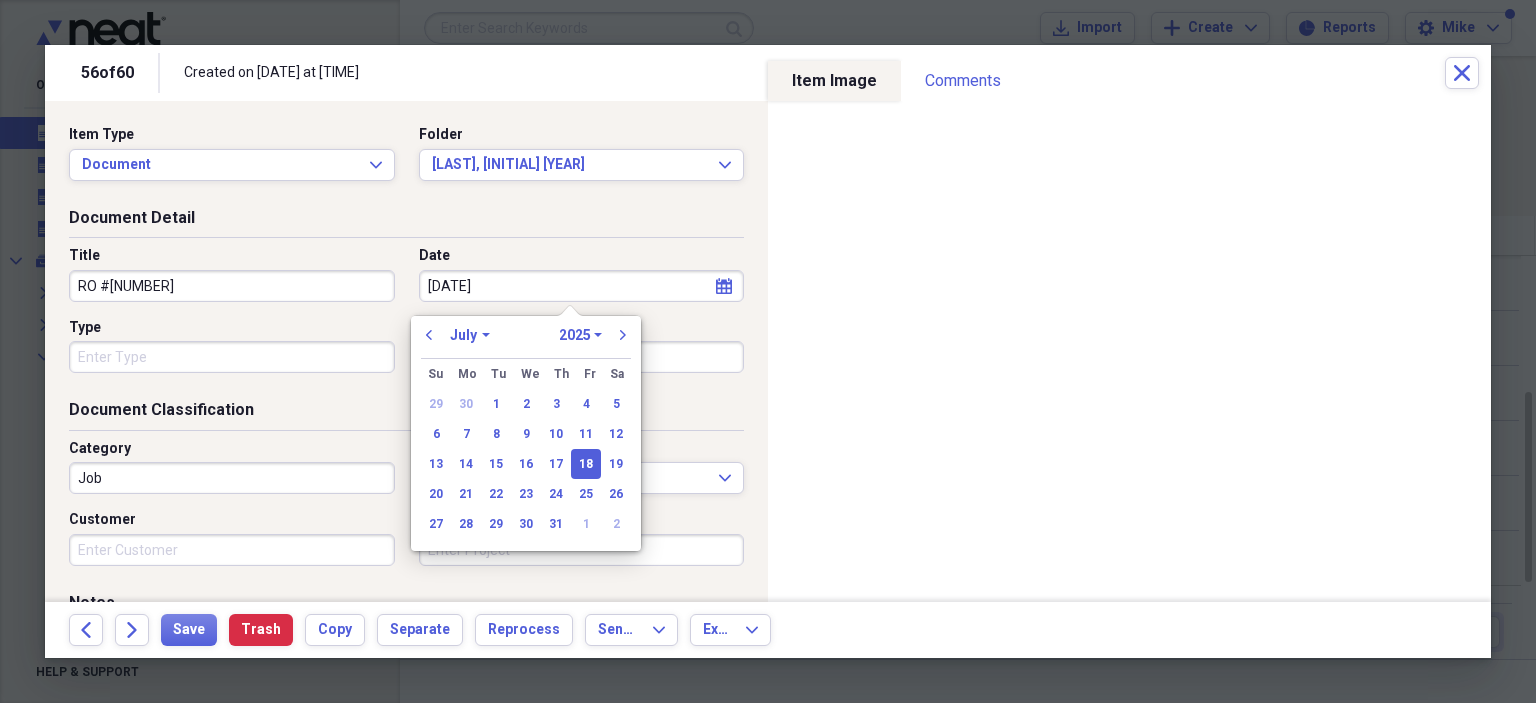 click on "Type" at bounding box center (232, 357) 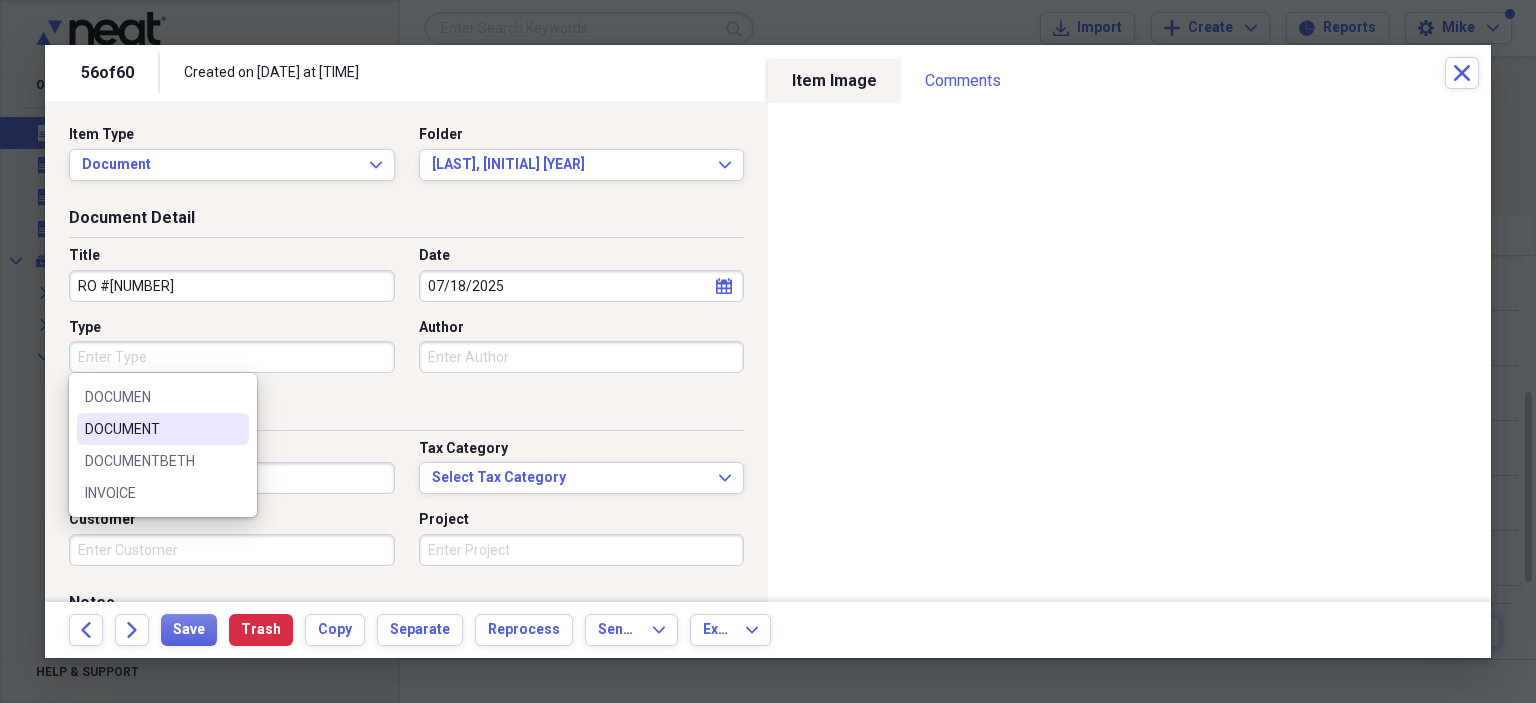 click on "DOCUMENT" at bounding box center [151, 429] 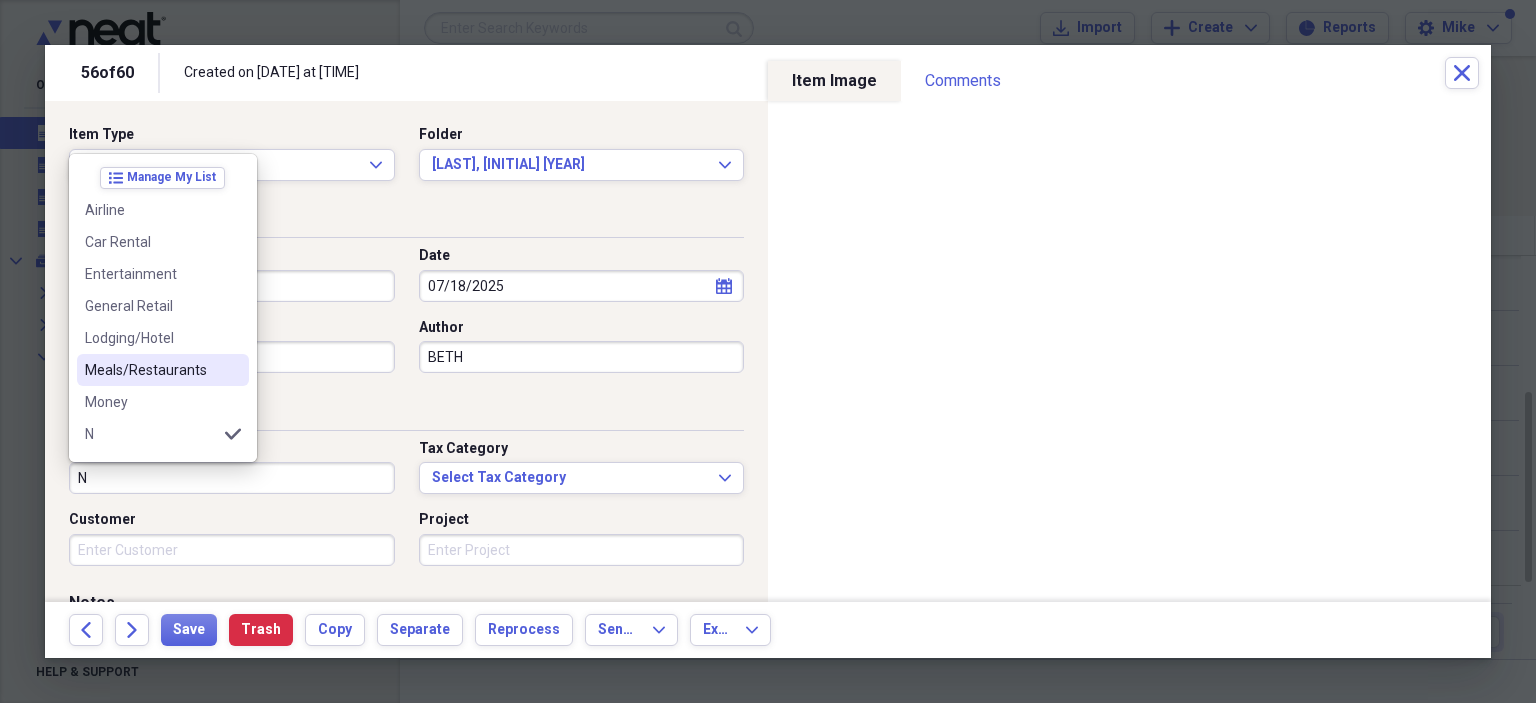 scroll, scrollTop: 100, scrollLeft: 0, axis: vertical 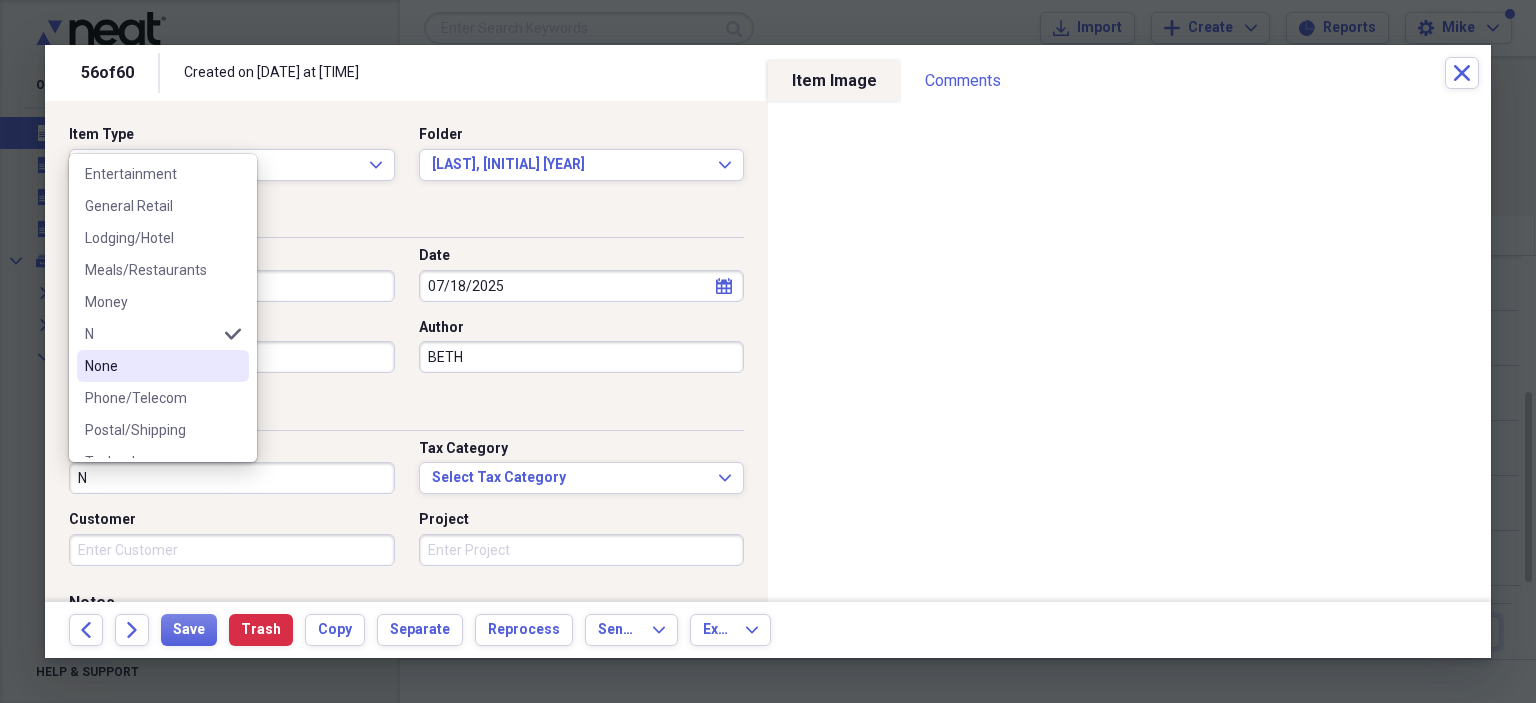 click on "None" at bounding box center (151, 366) 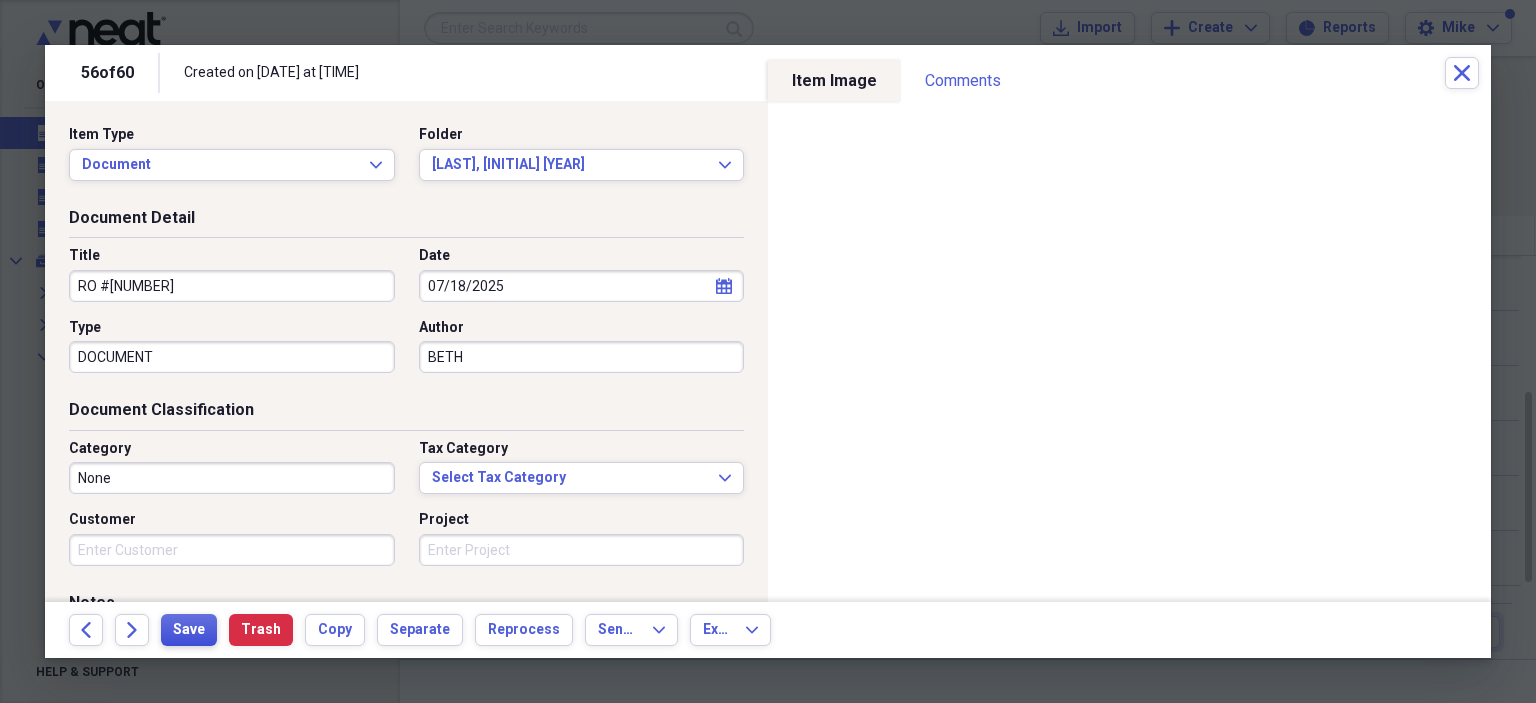 click on "Save" at bounding box center (189, 630) 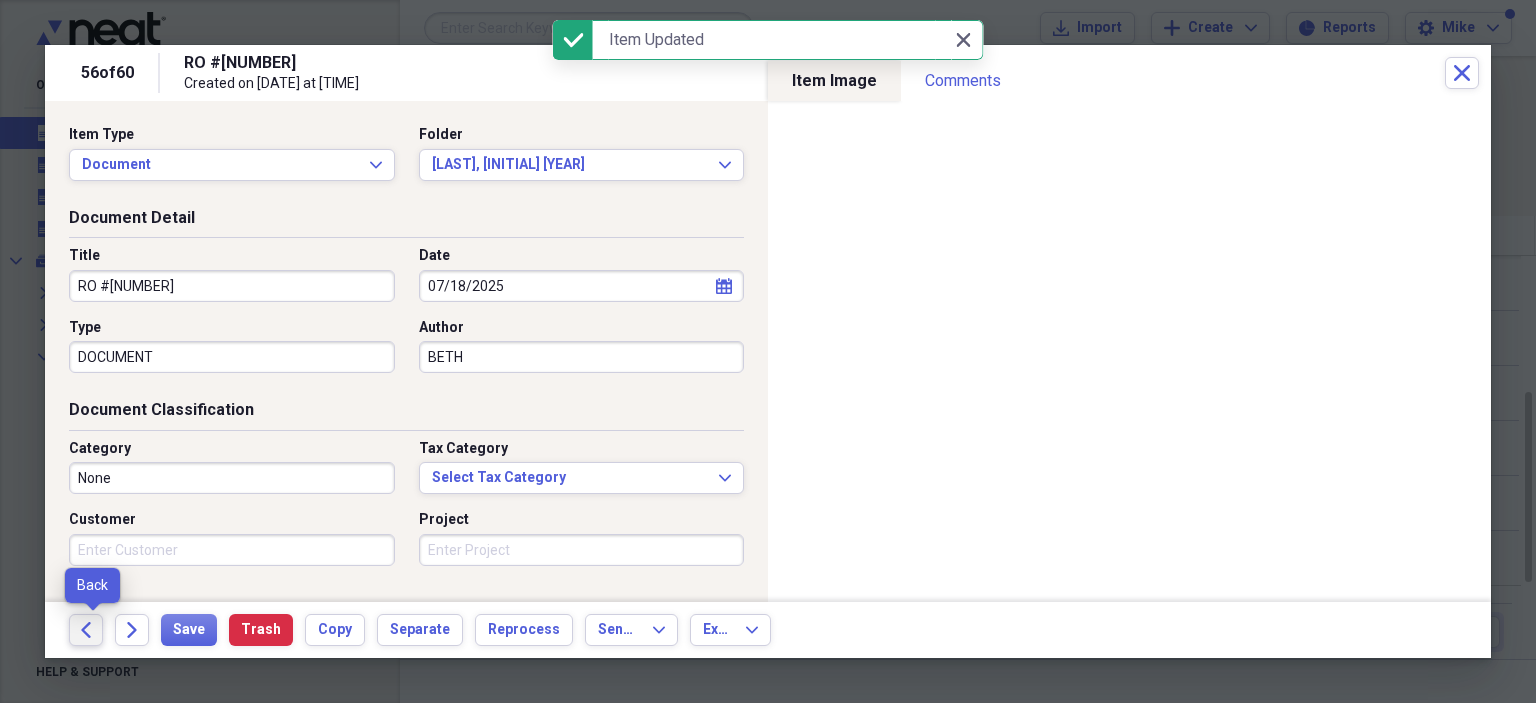 click on "Back" 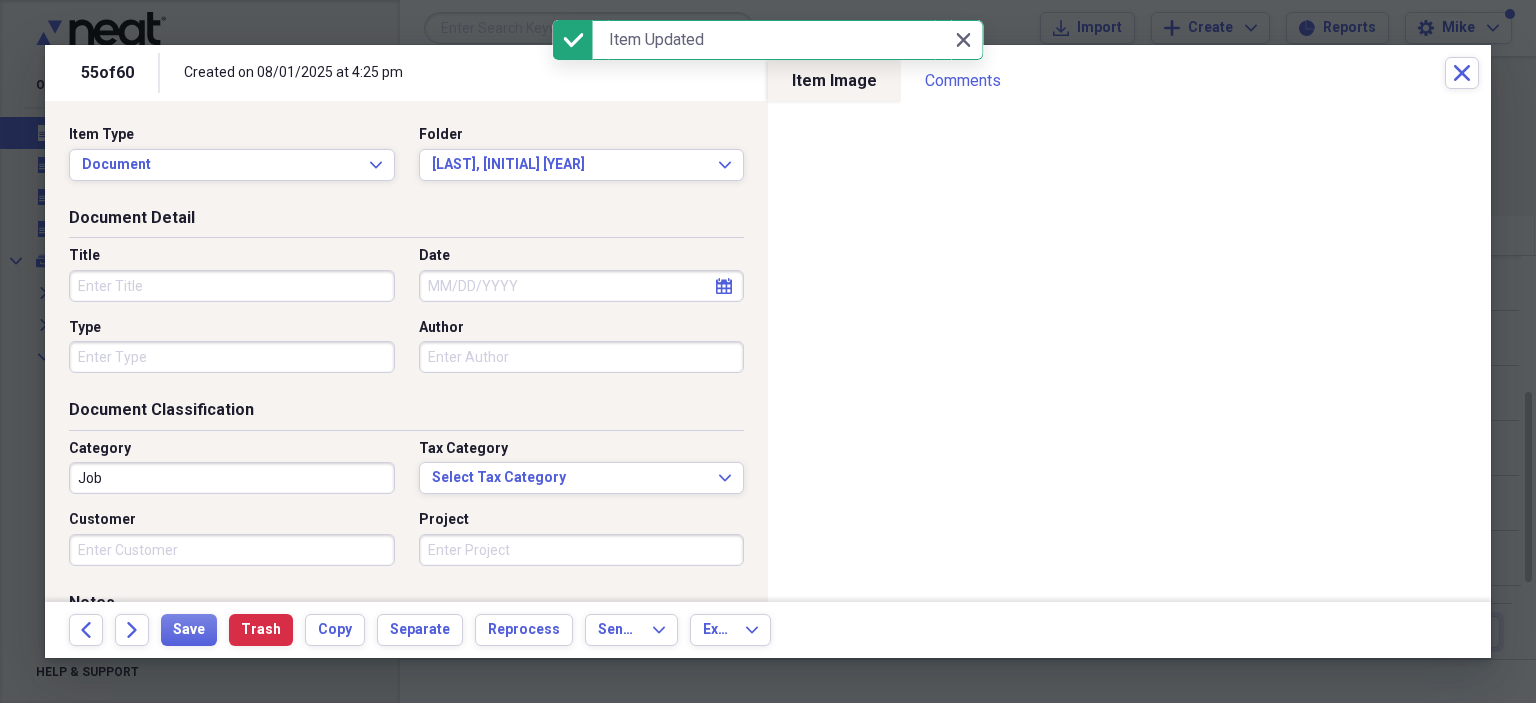 click on "Title" at bounding box center [232, 286] 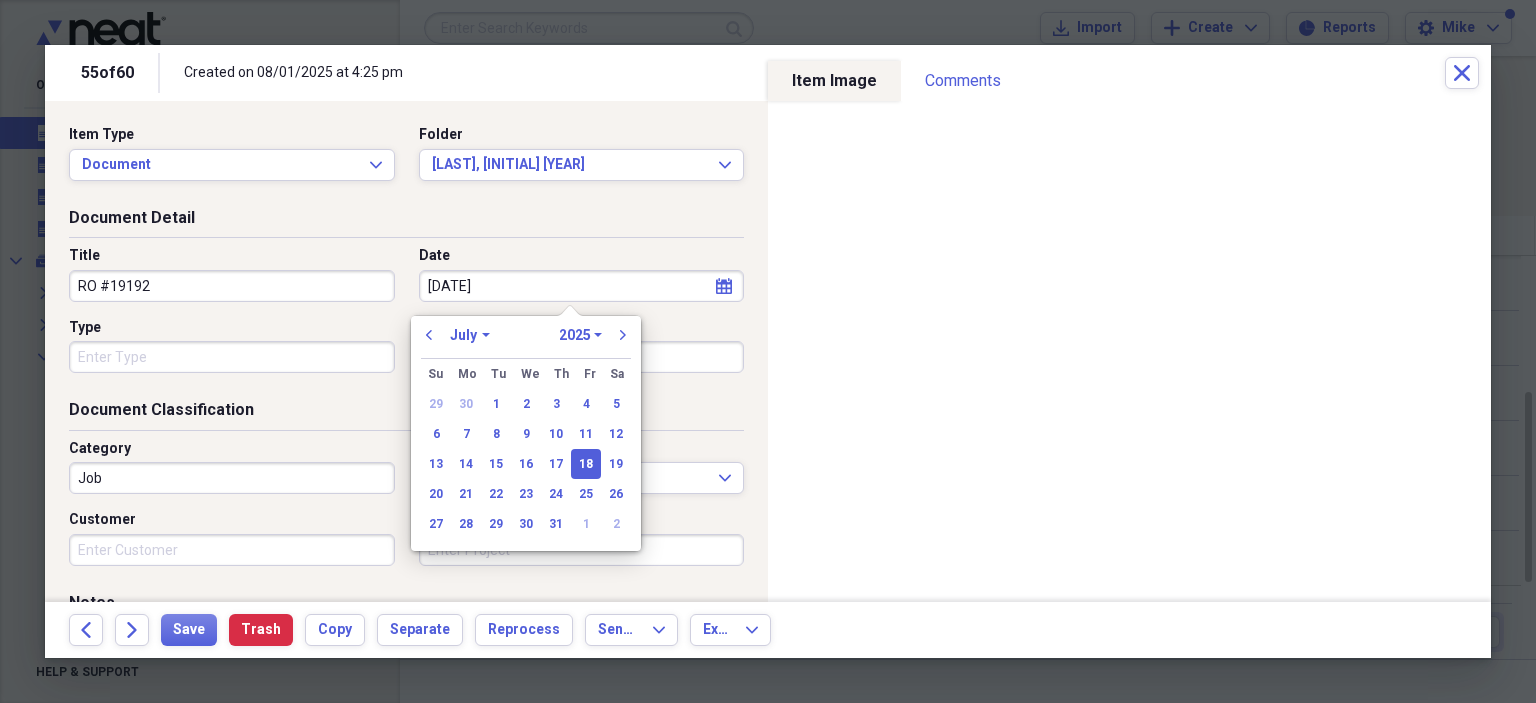click on "Type" at bounding box center [232, 357] 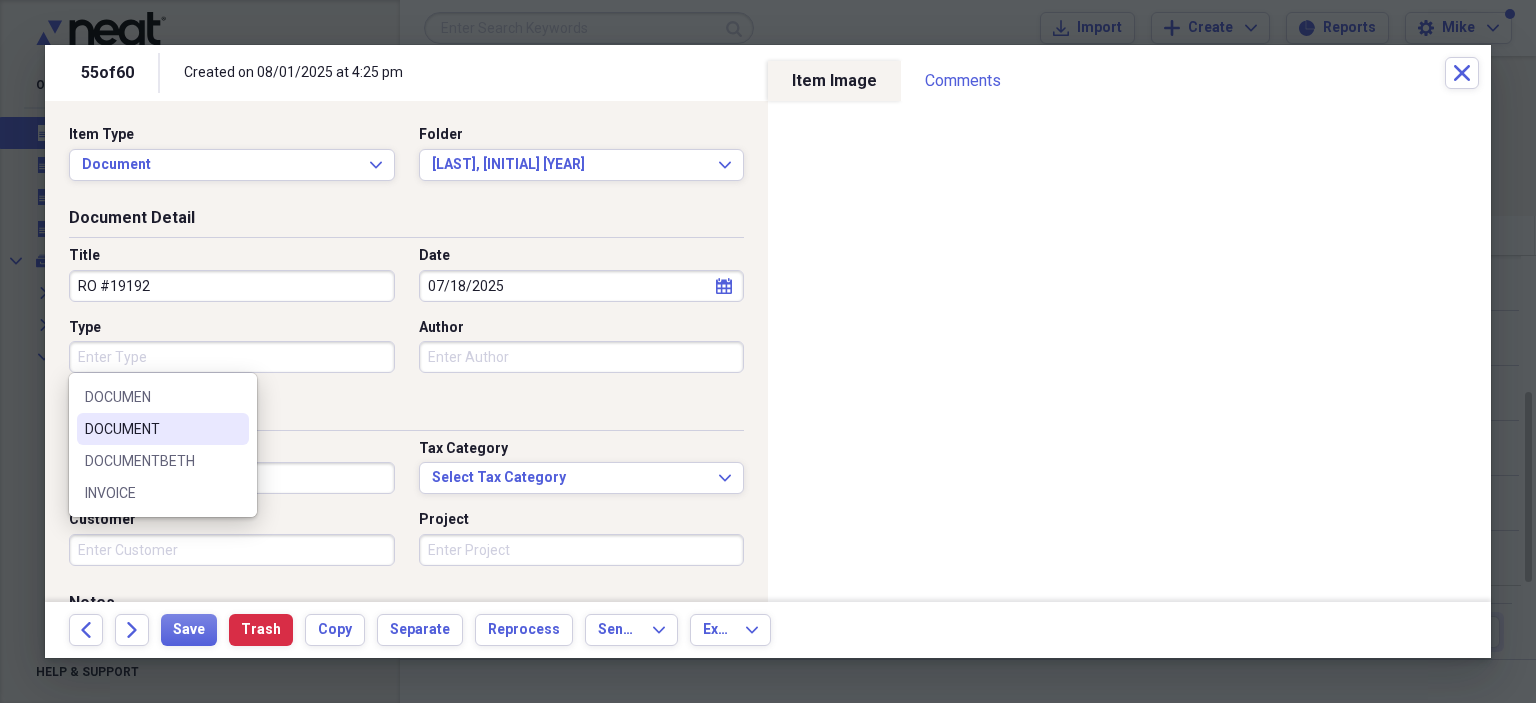 click on "DOCUMENT" at bounding box center [151, 429] 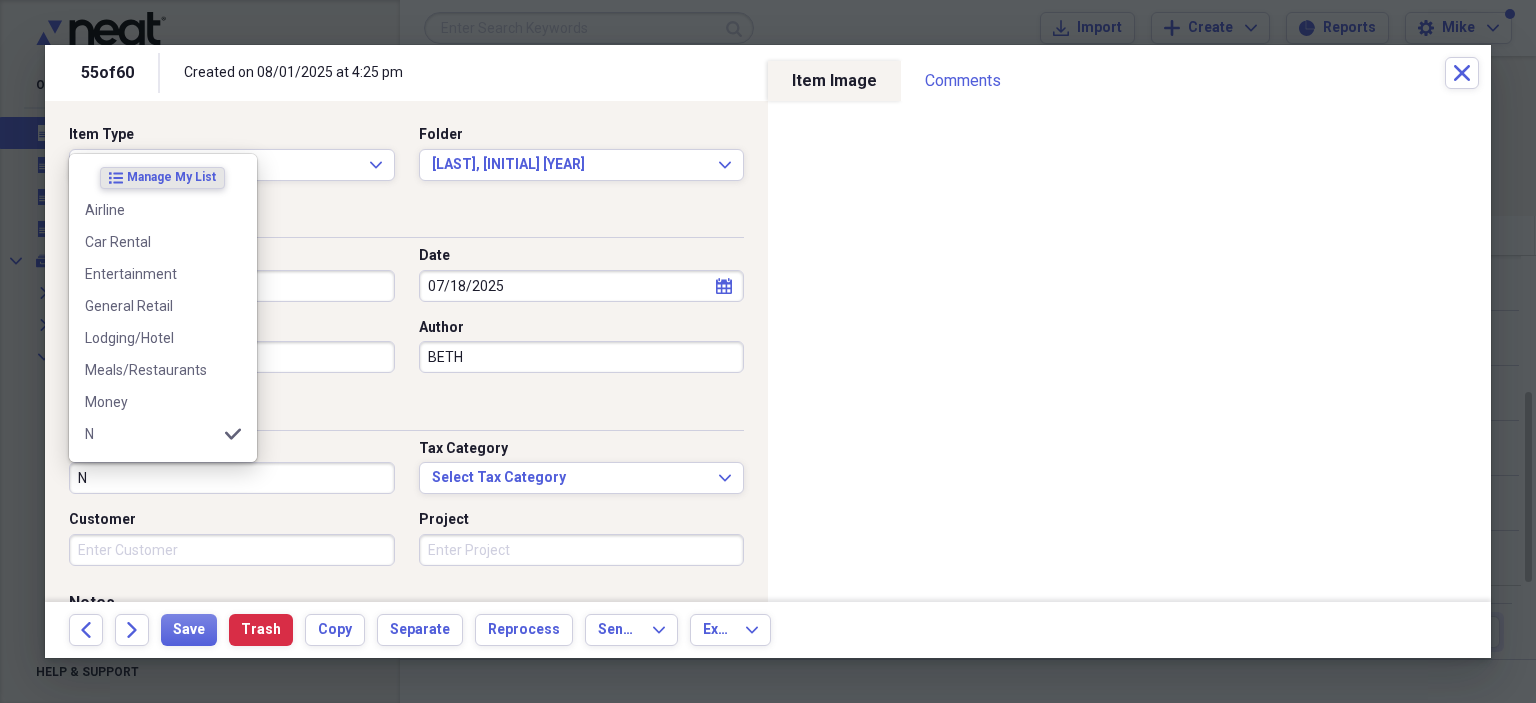 scroll, scrollTop: 100, scrollLeft: 0, axis: vertical 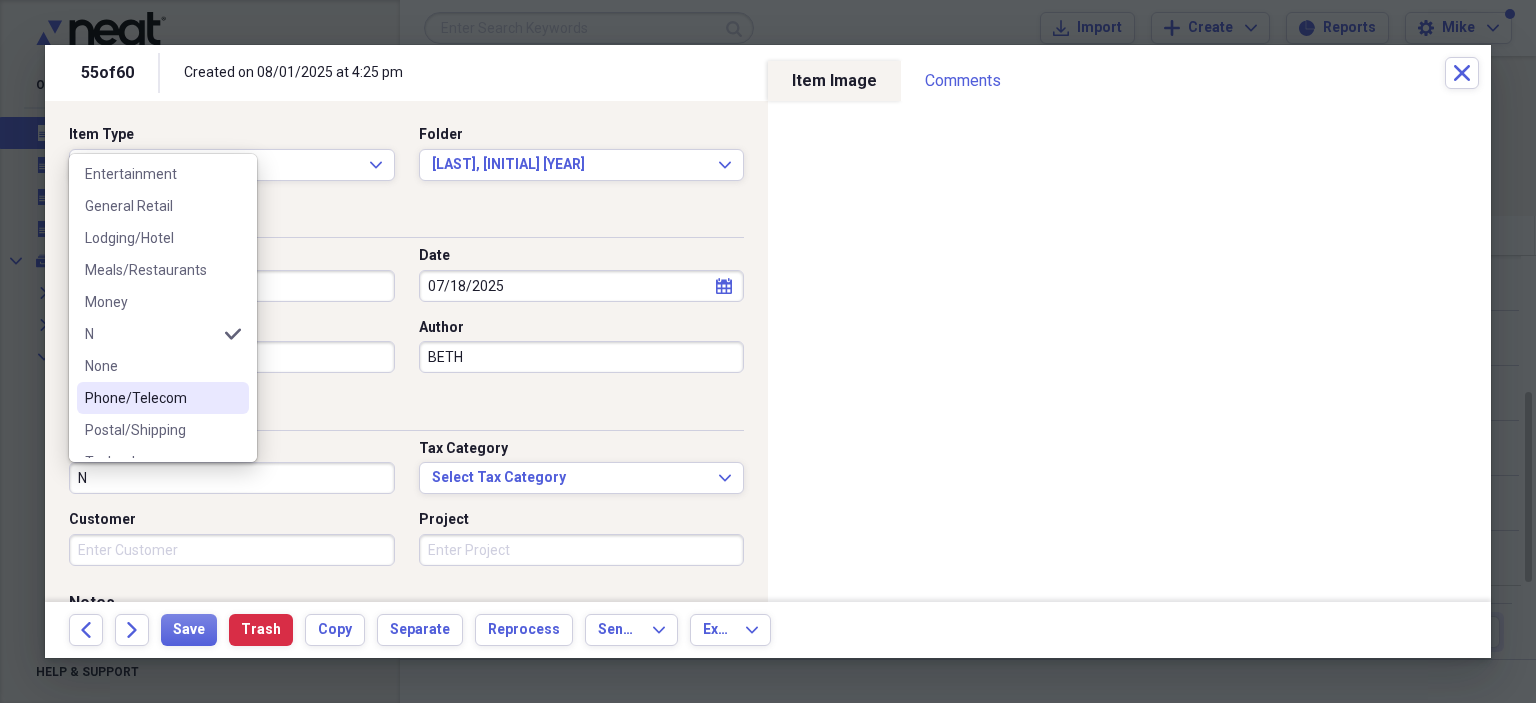 click on "None" at bounding box center (151, 366) 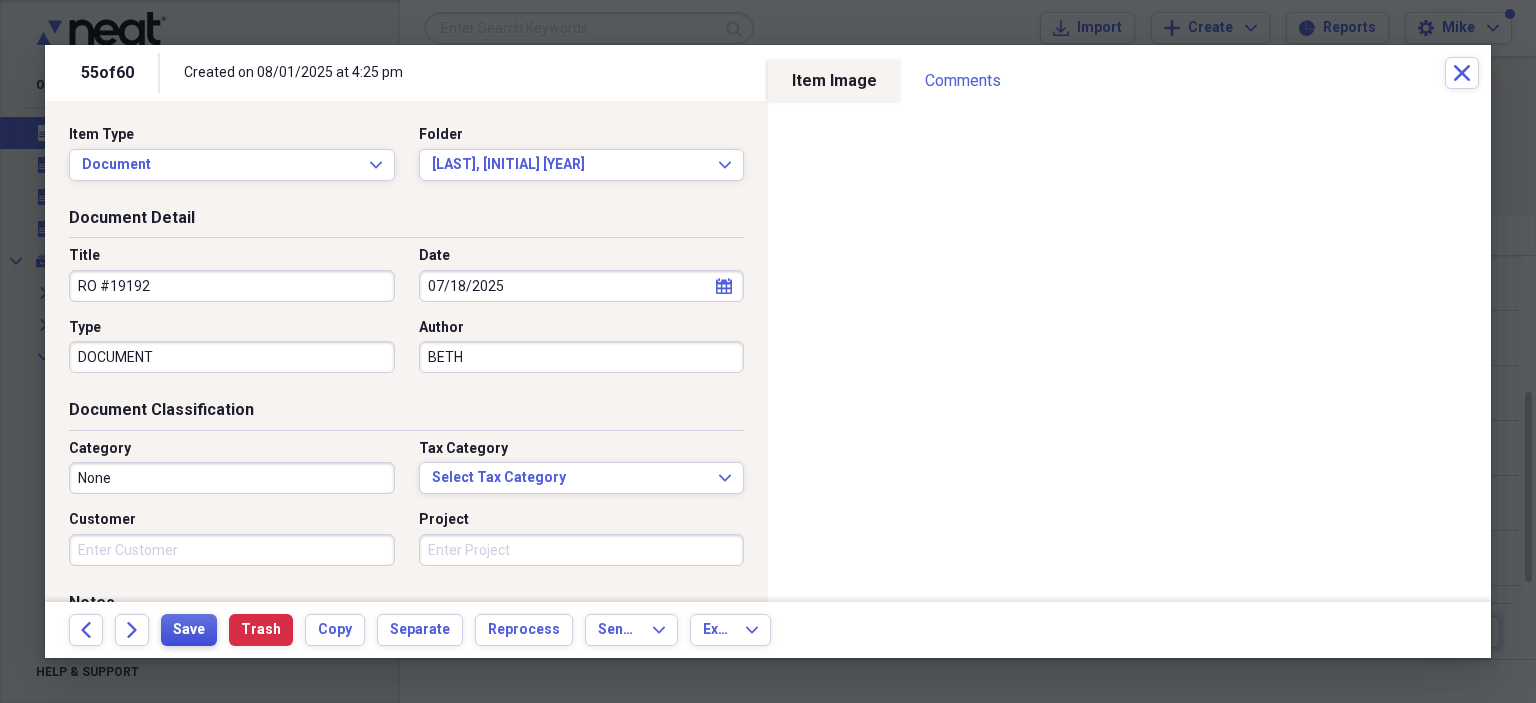 click on "Save" at bounding box center [189, 630] 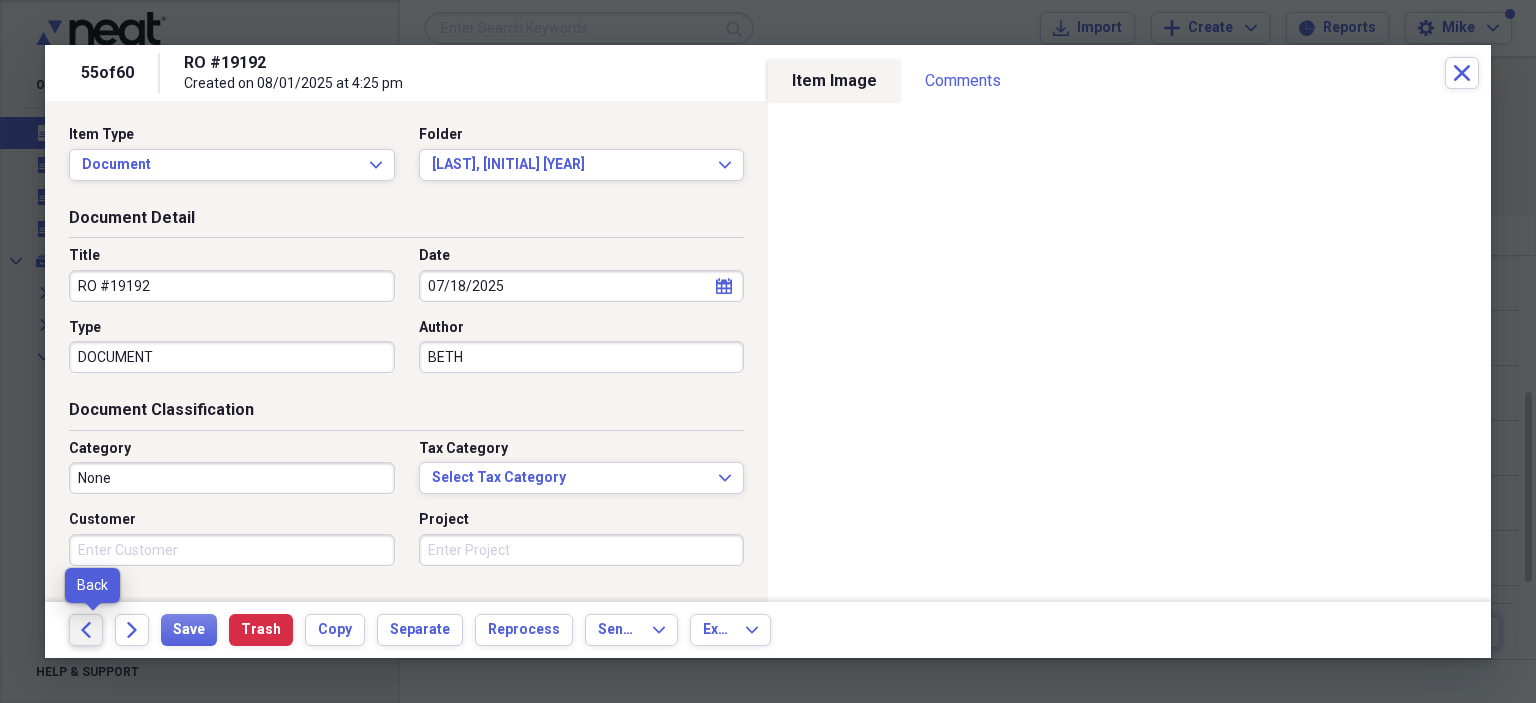 click on "Back" 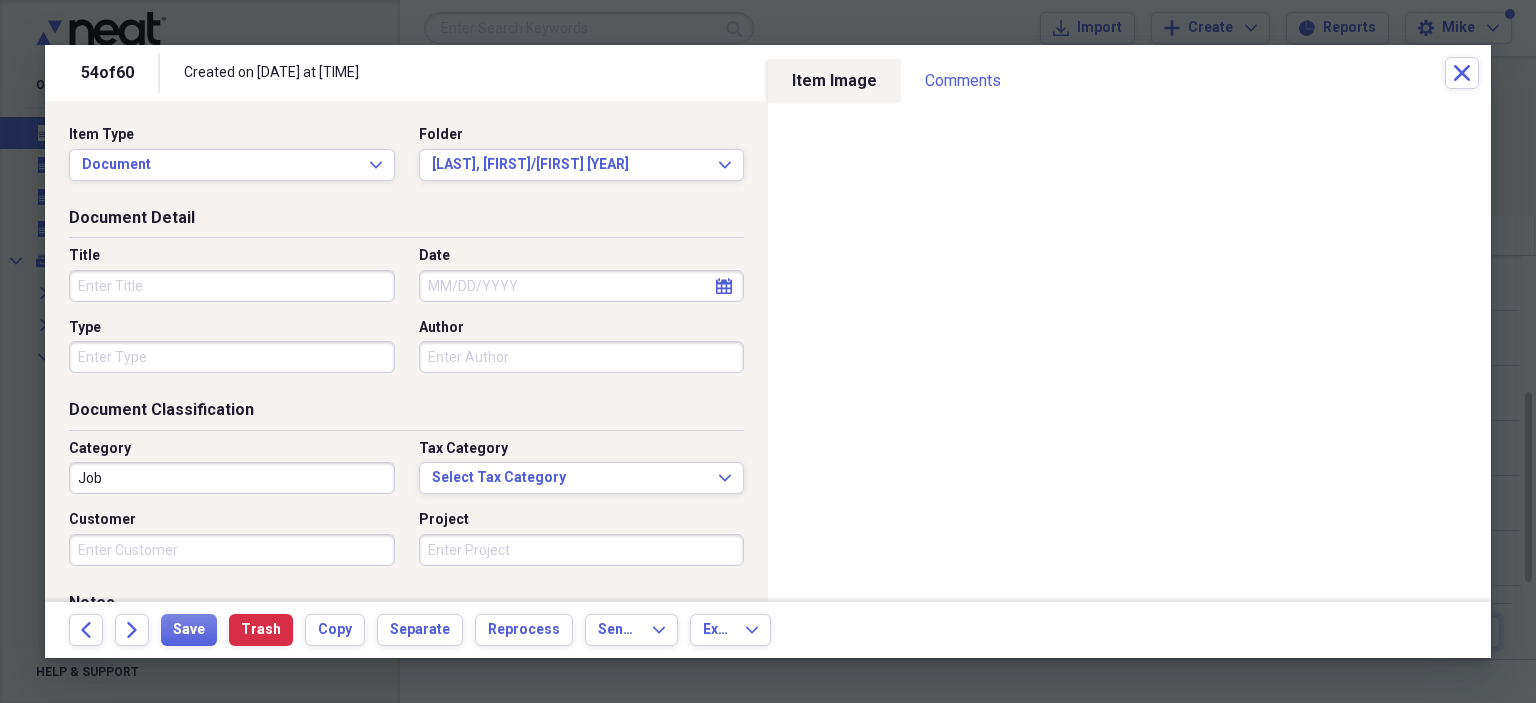 click on "Title" at bounding box center [232, 286] 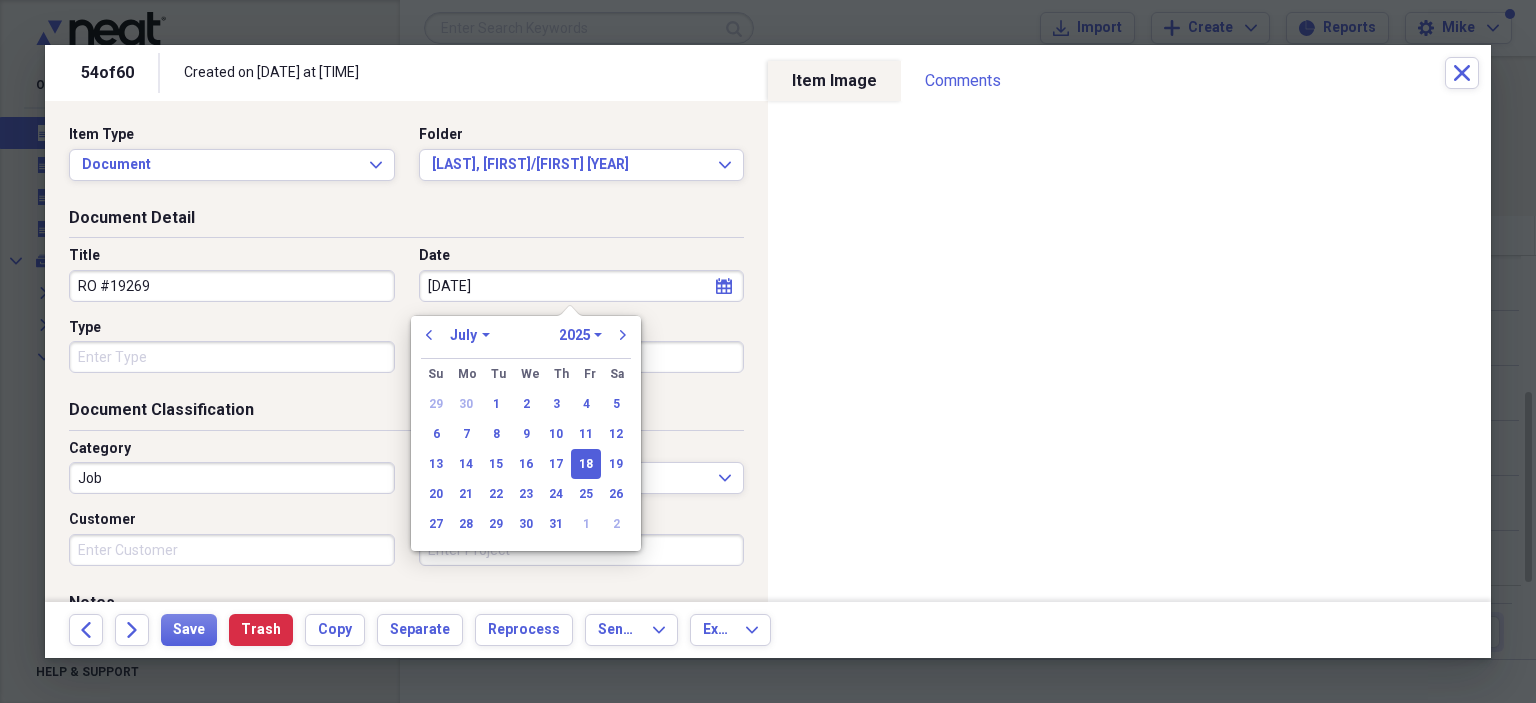 click on "Type" at bounding box center (232, 357) 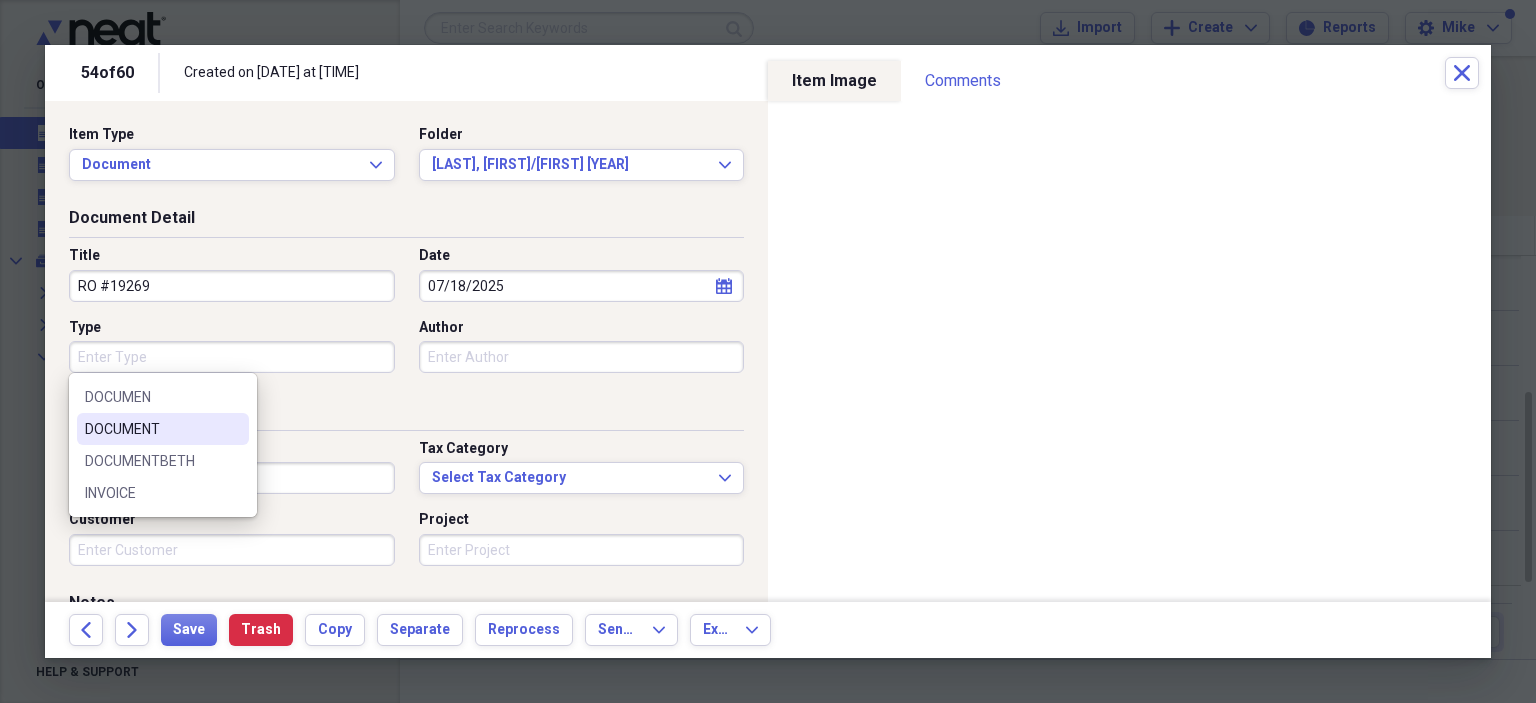 click on "DOCUMENT" at bounding box center (151, 429) 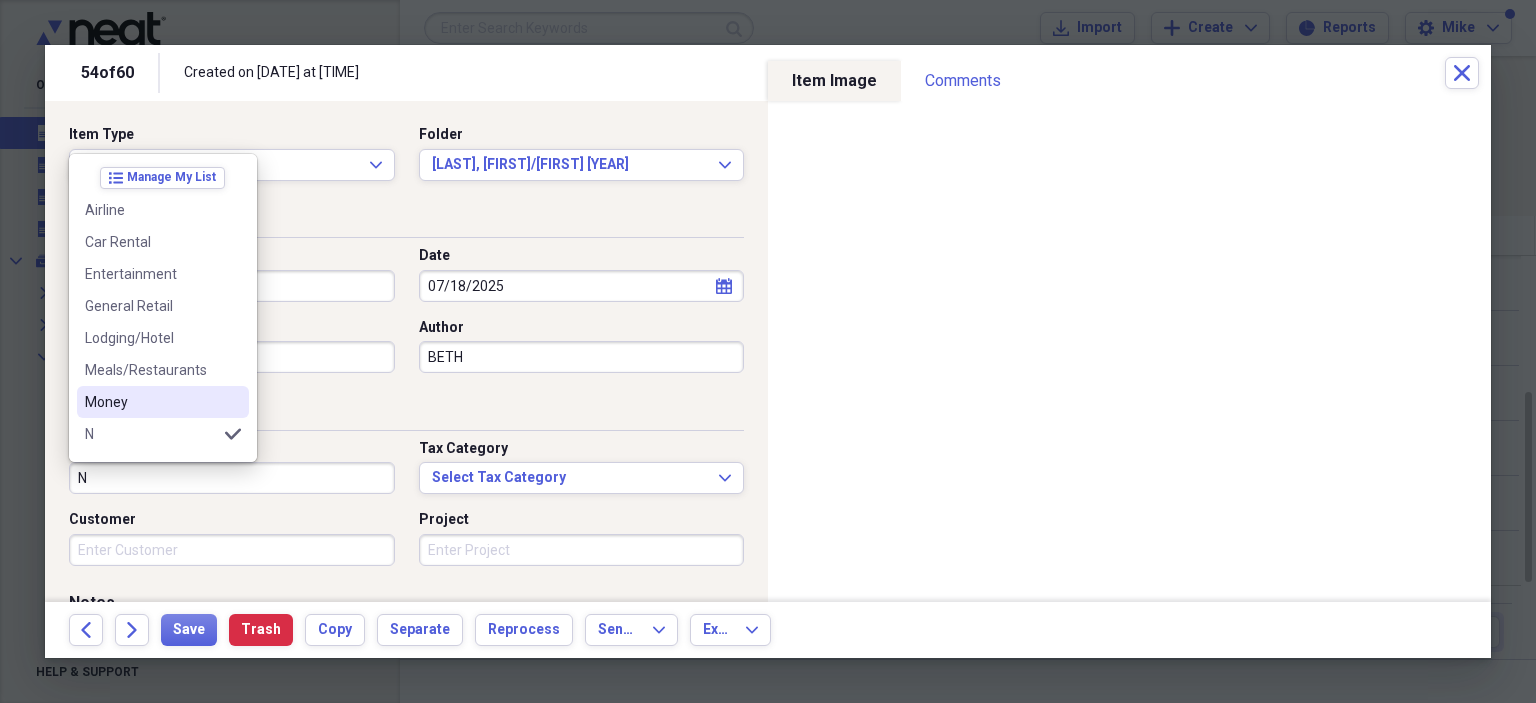 scroll, scrollTop: 100, scrollLeft: 0, axis: vertical 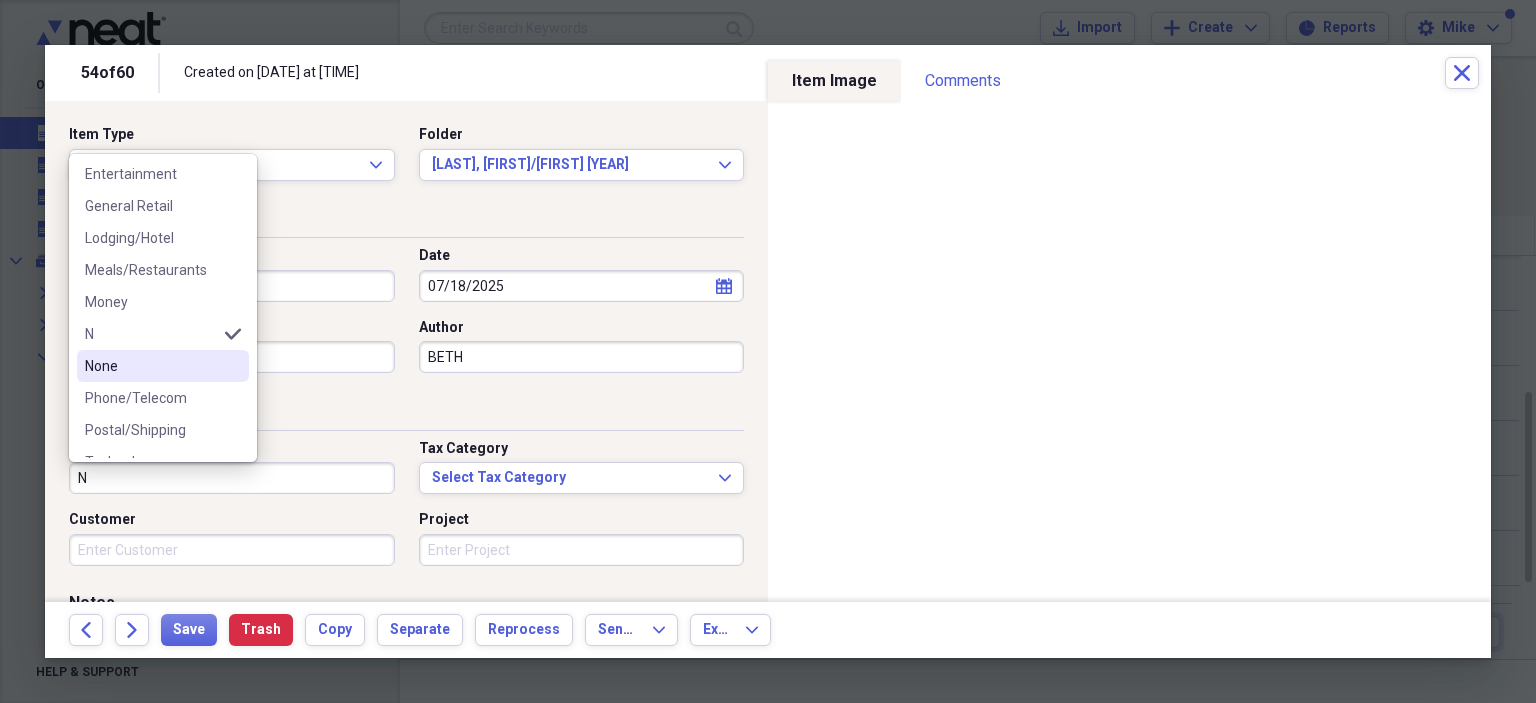 click on "None" at bounding box center (151, 366) 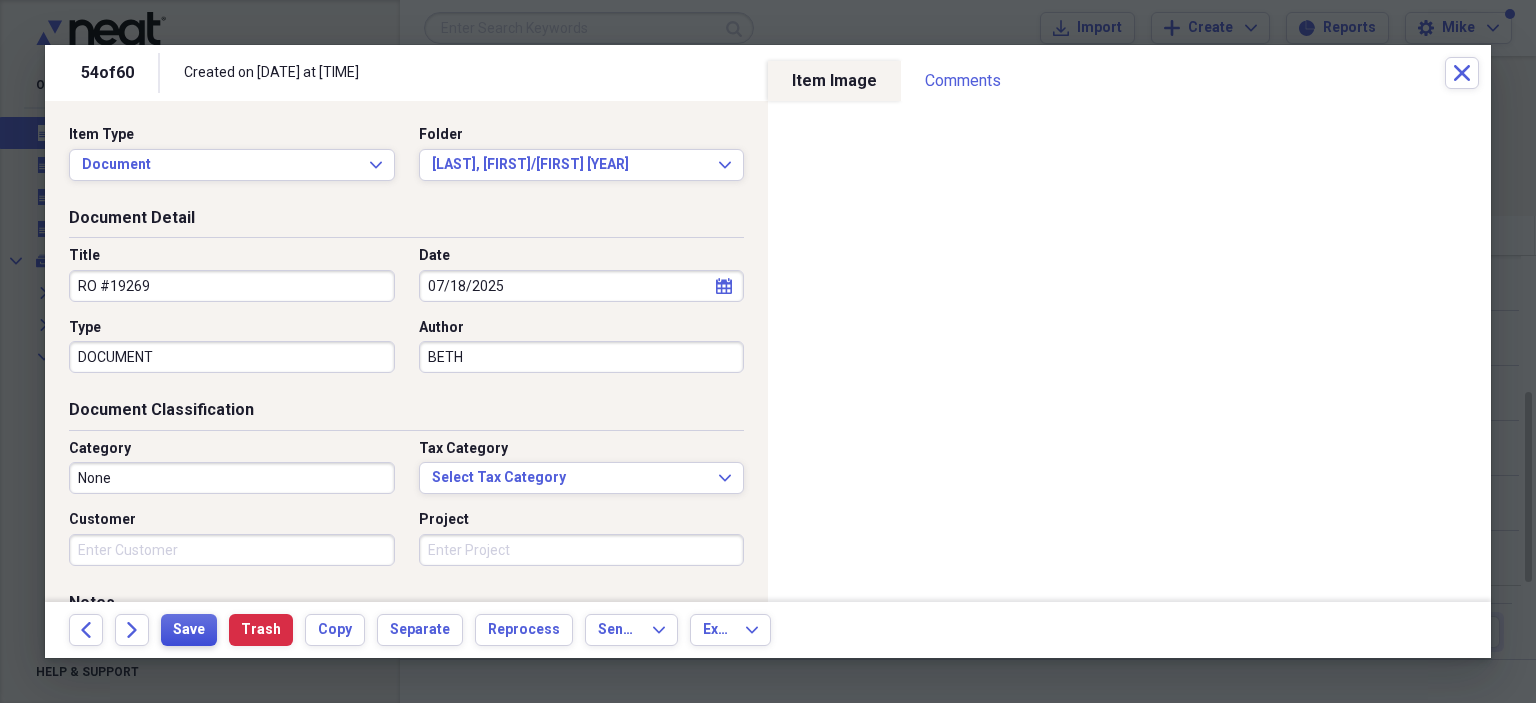 click on "Save" at bounding box center [189, 630] 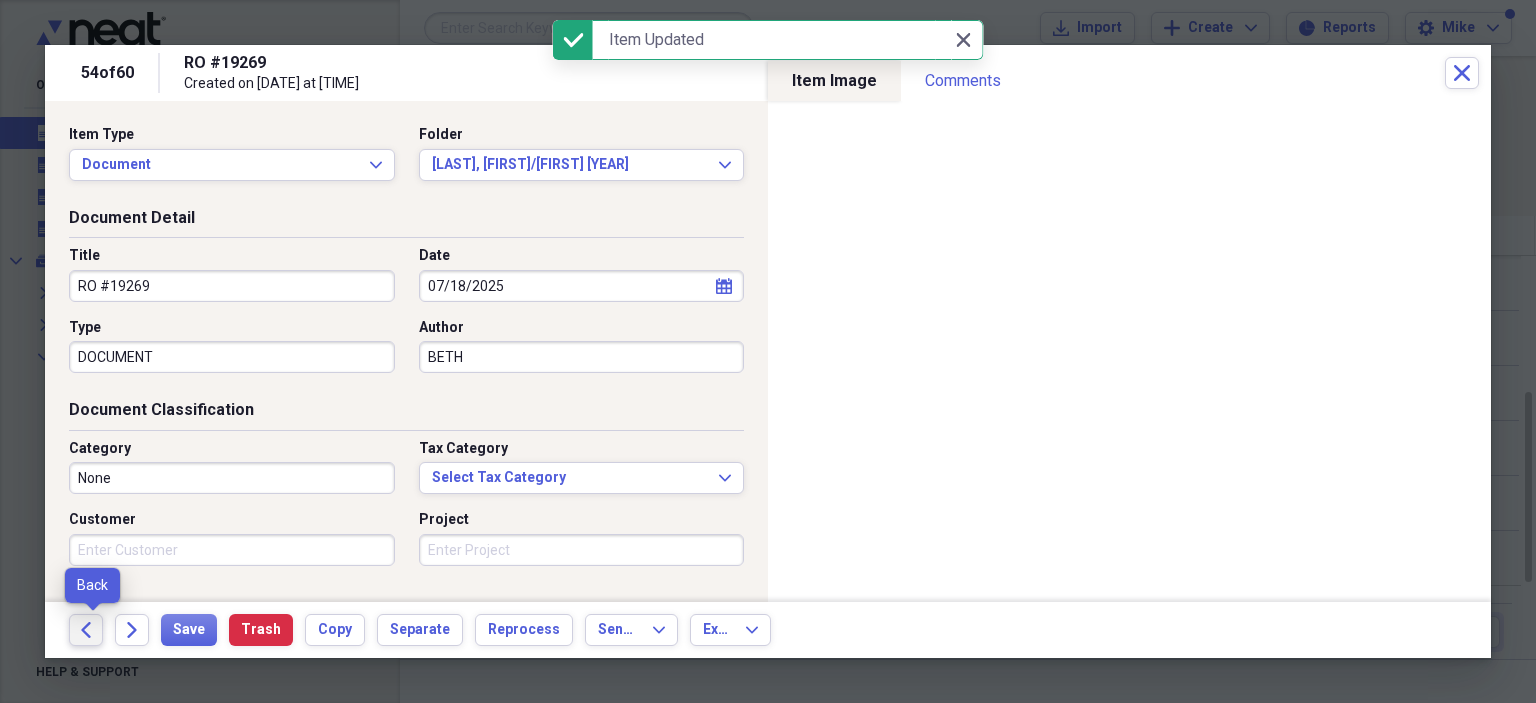 click on "Back" 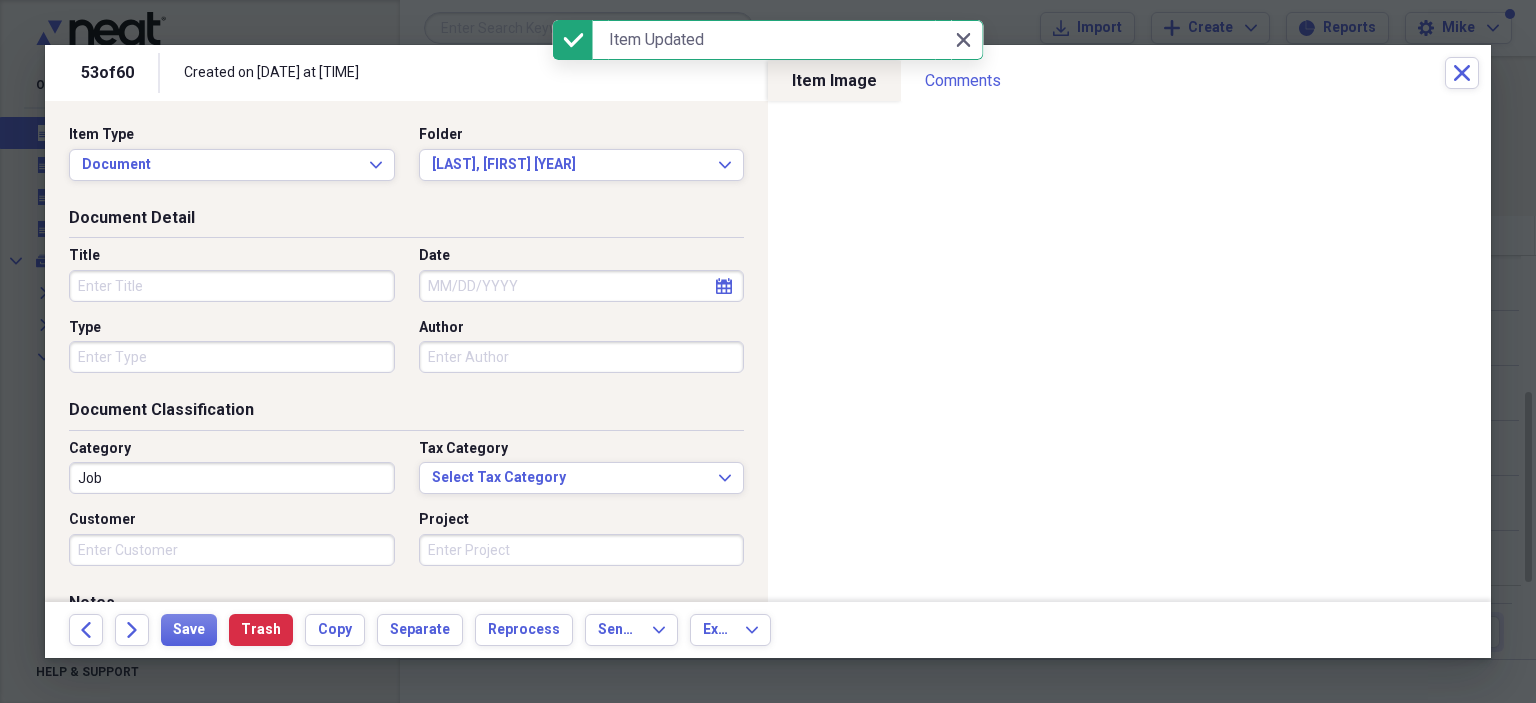 drag, startPoint x: 91, startPoint y: 629, endPoint x: 144, endPoint y: 287, distance: 346.08237 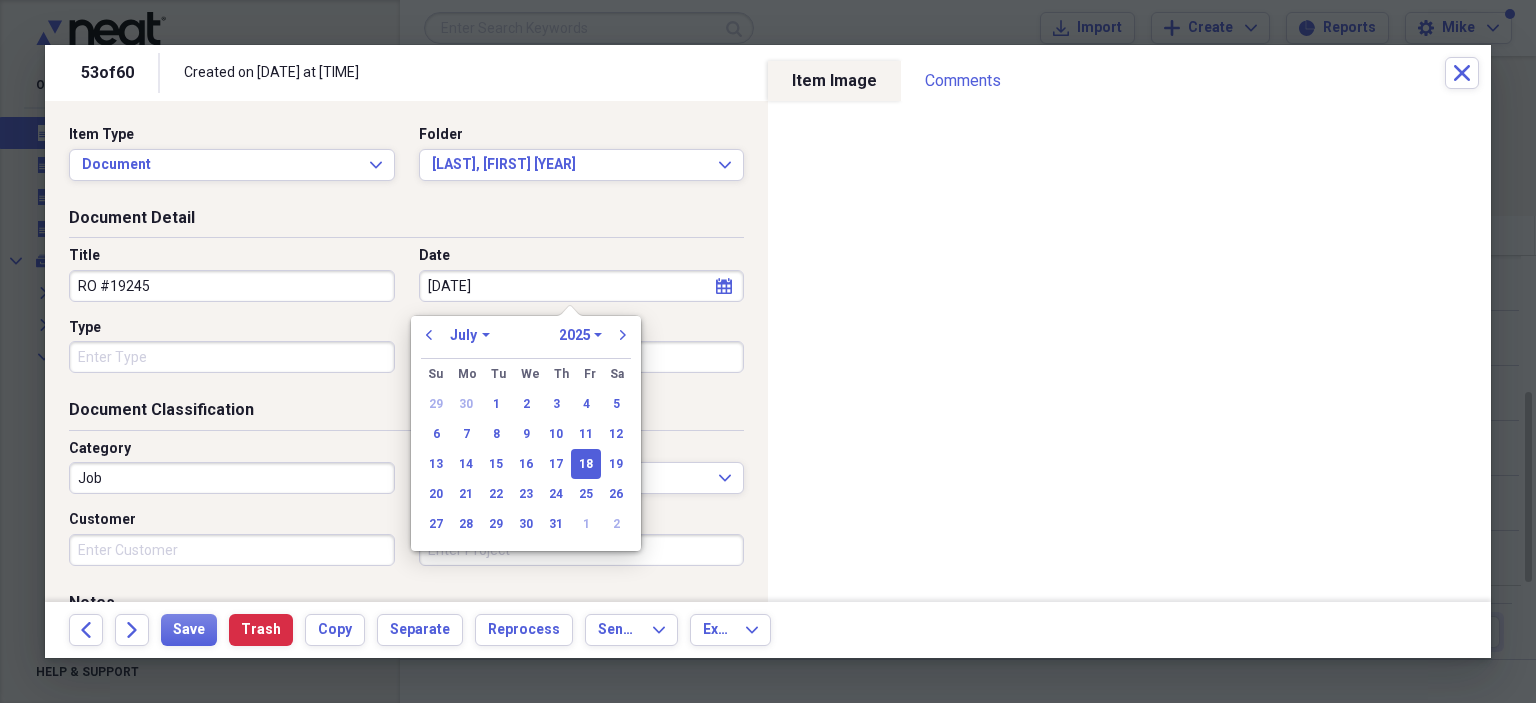 click on "Type" at bounding box center [232, 357] 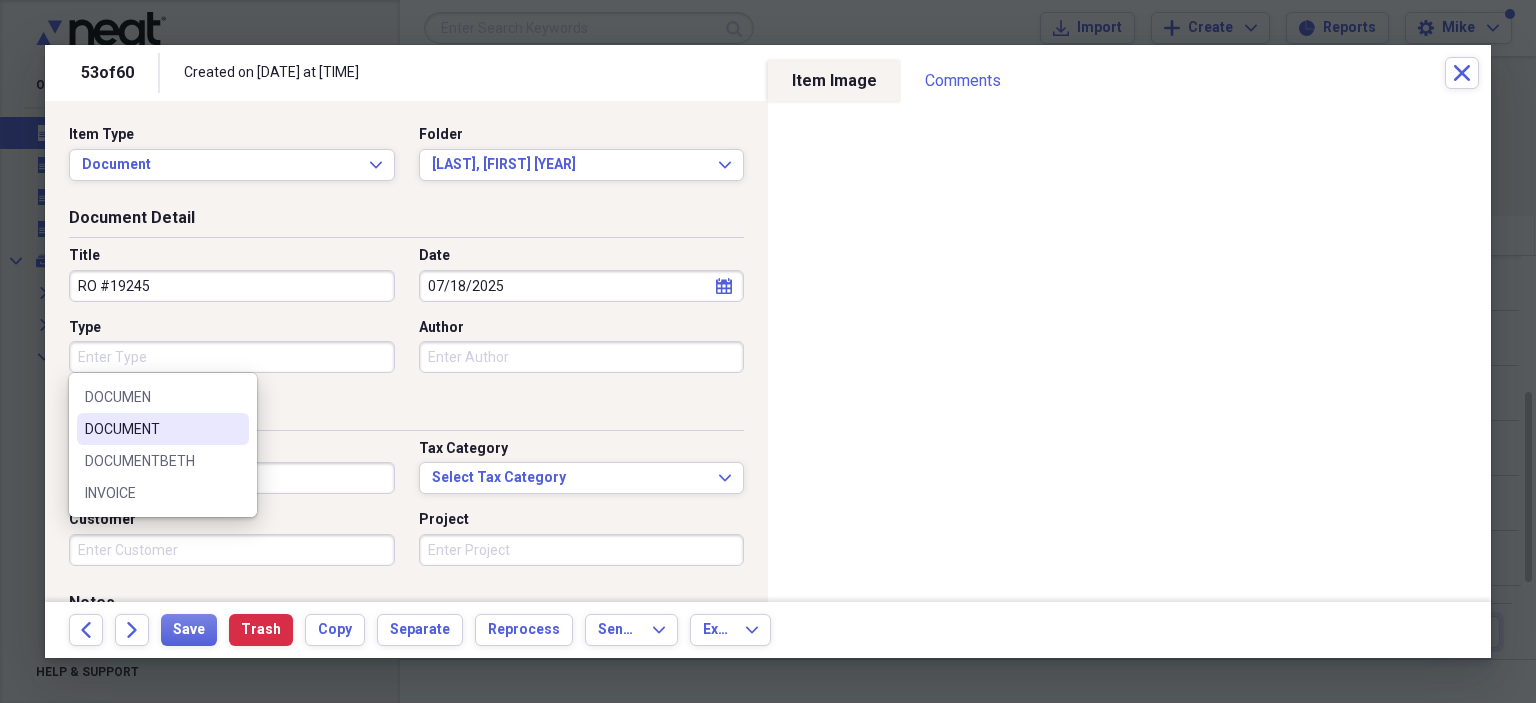click on "DOCUMENT" at bounding box center (163, 429) 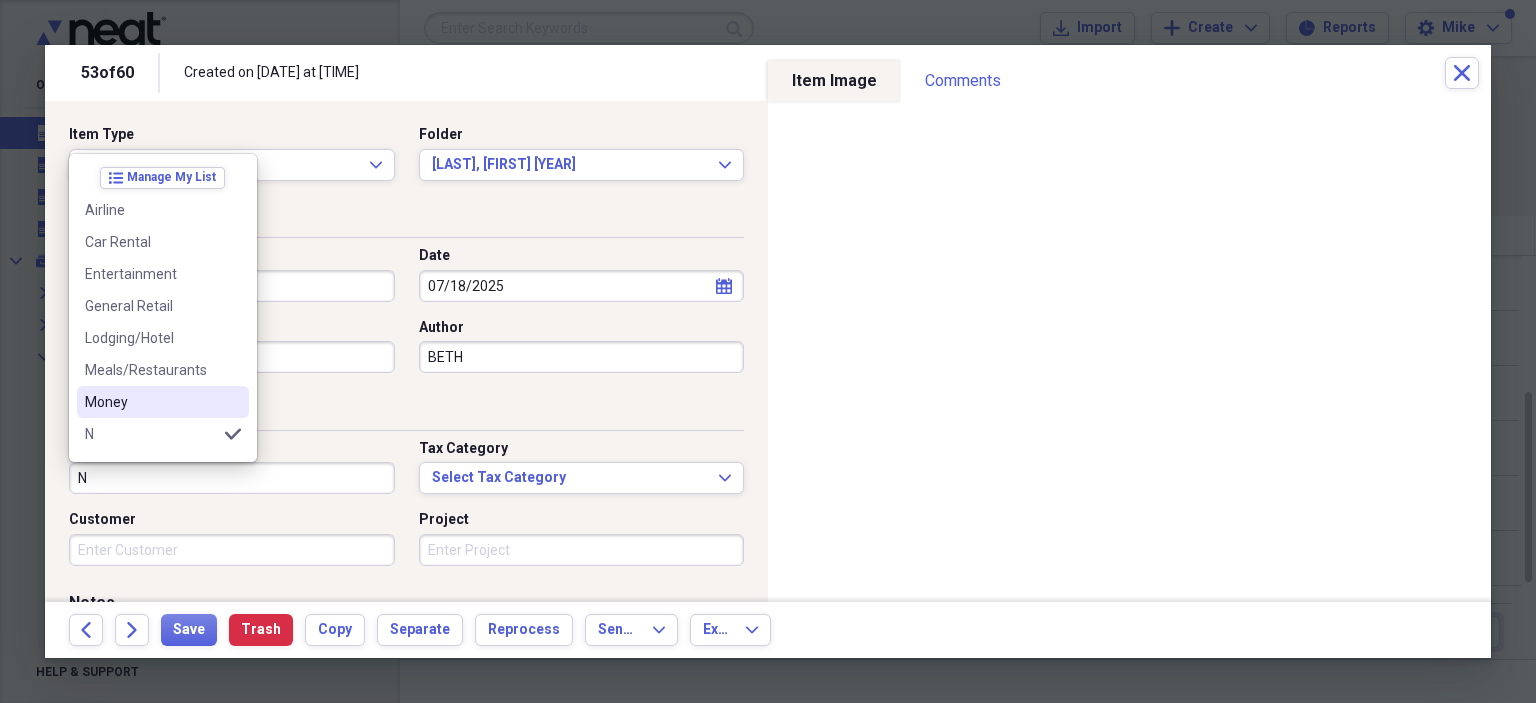 scroll, scrollTop: 156, scrollLeft: 0, axis: vertical 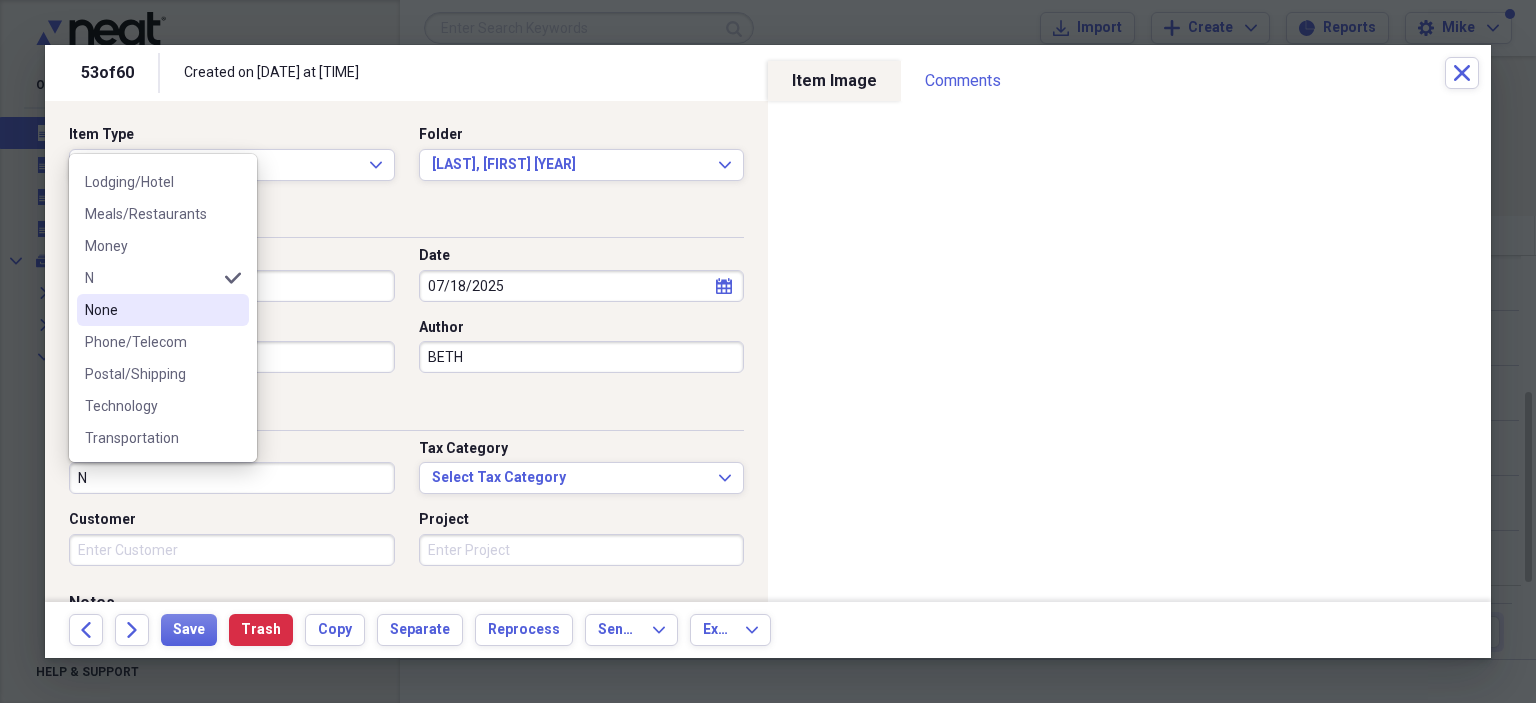 click on "None" at bounding box center (151, 310) 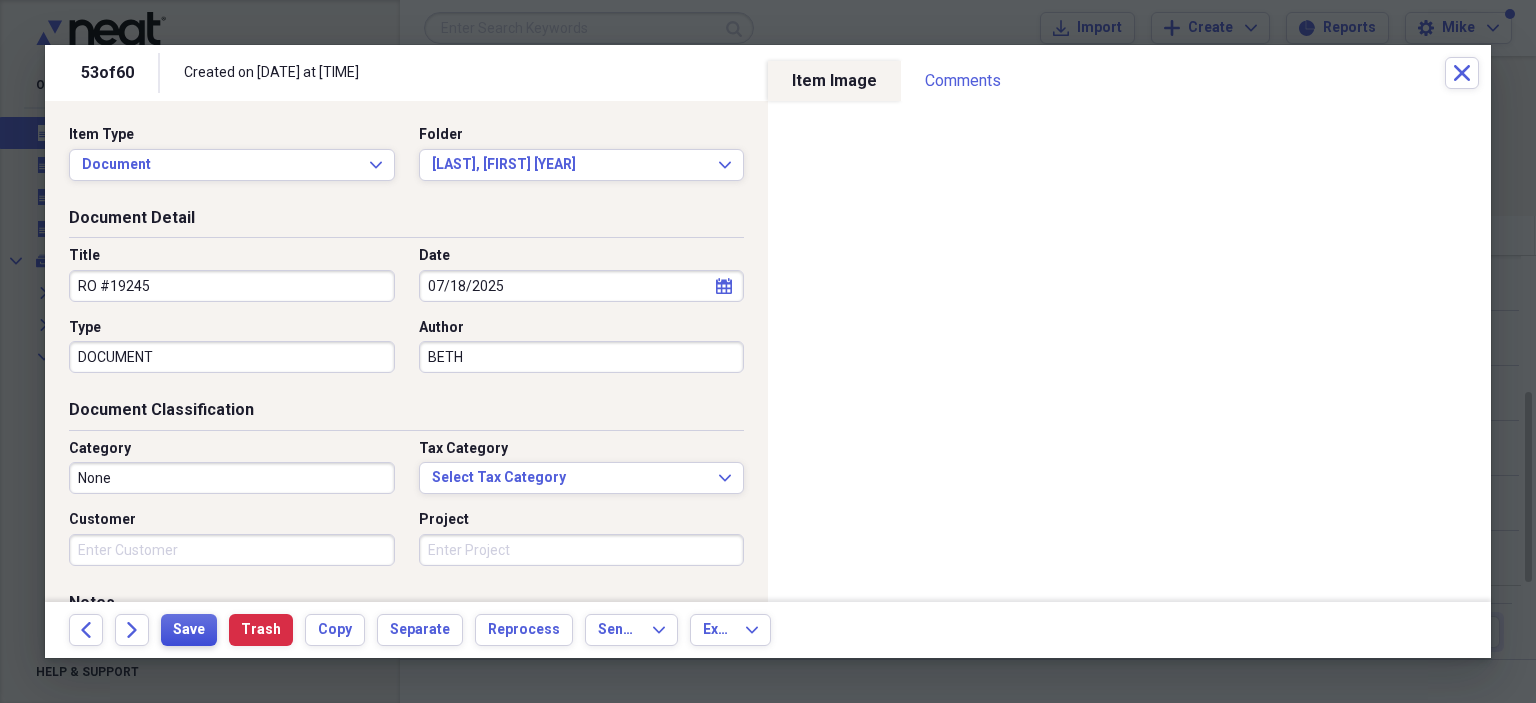 click on "Save" at bounding box center [189, 630] 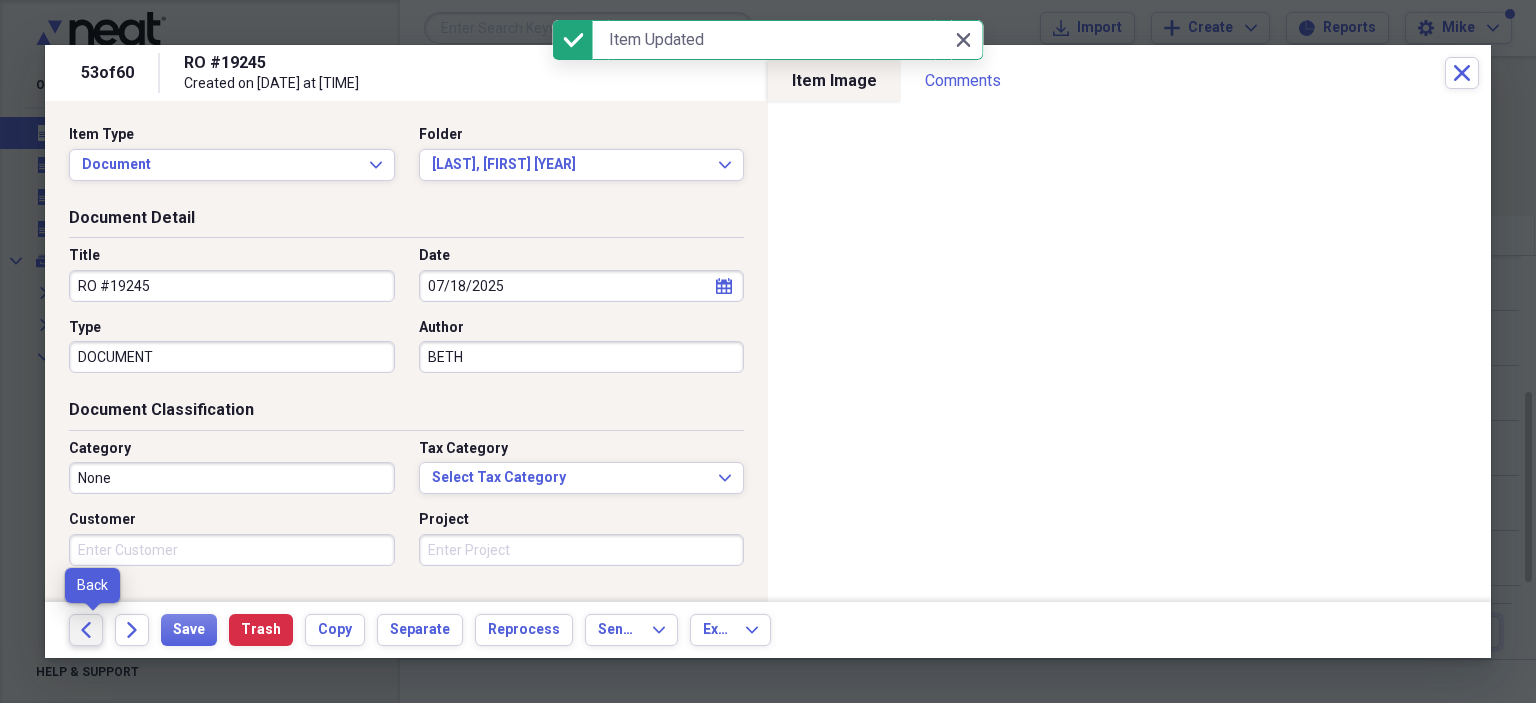 click 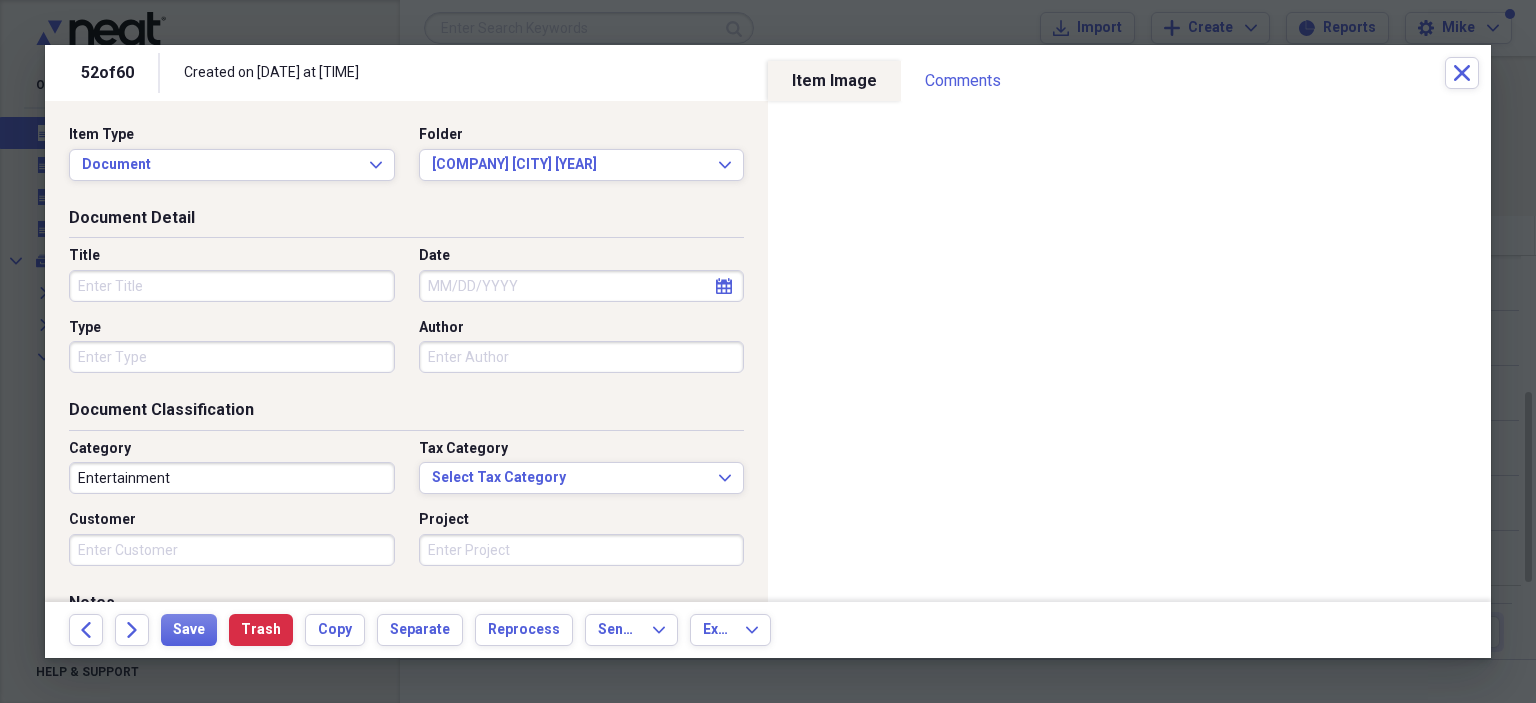 click on "Title" at bounding box center [232, 286] 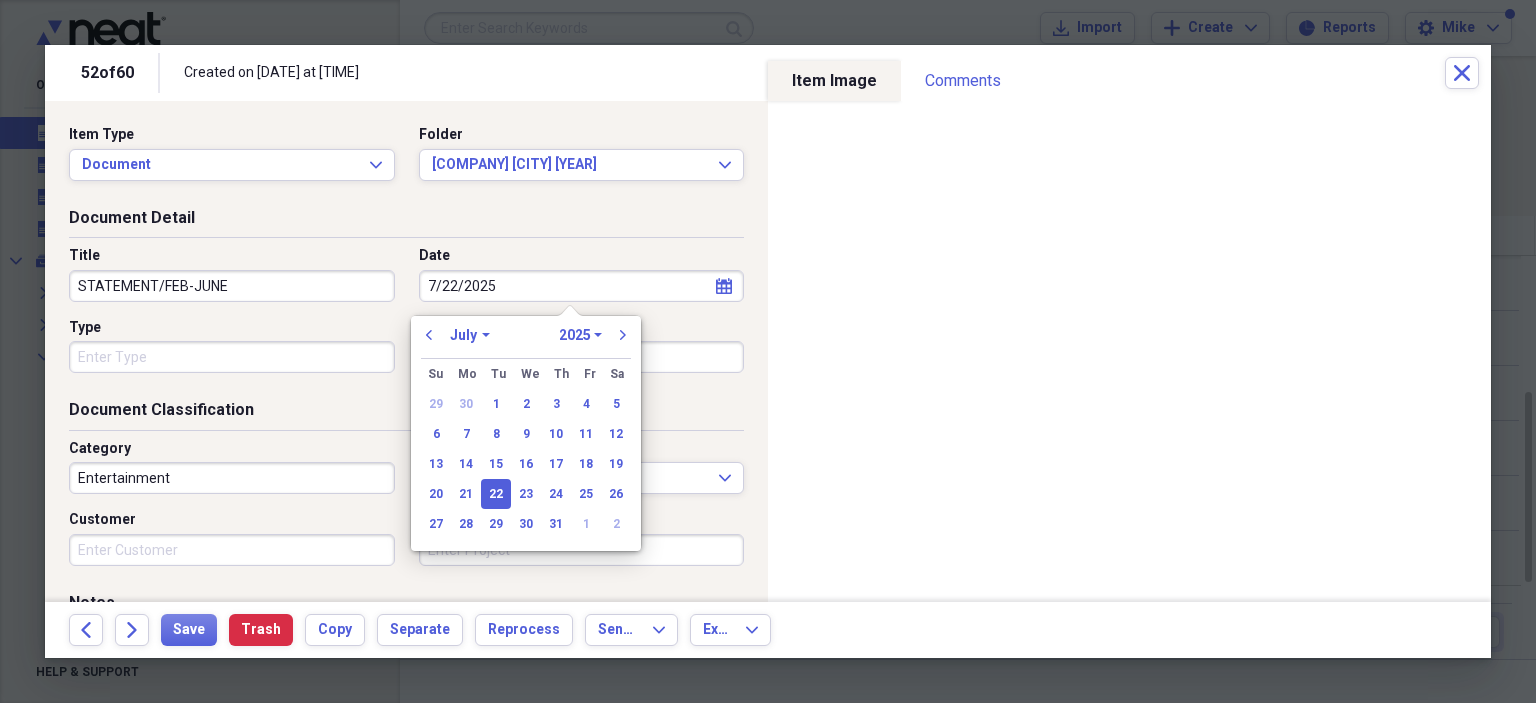 click on "Type" at bounding box center [232, 357] 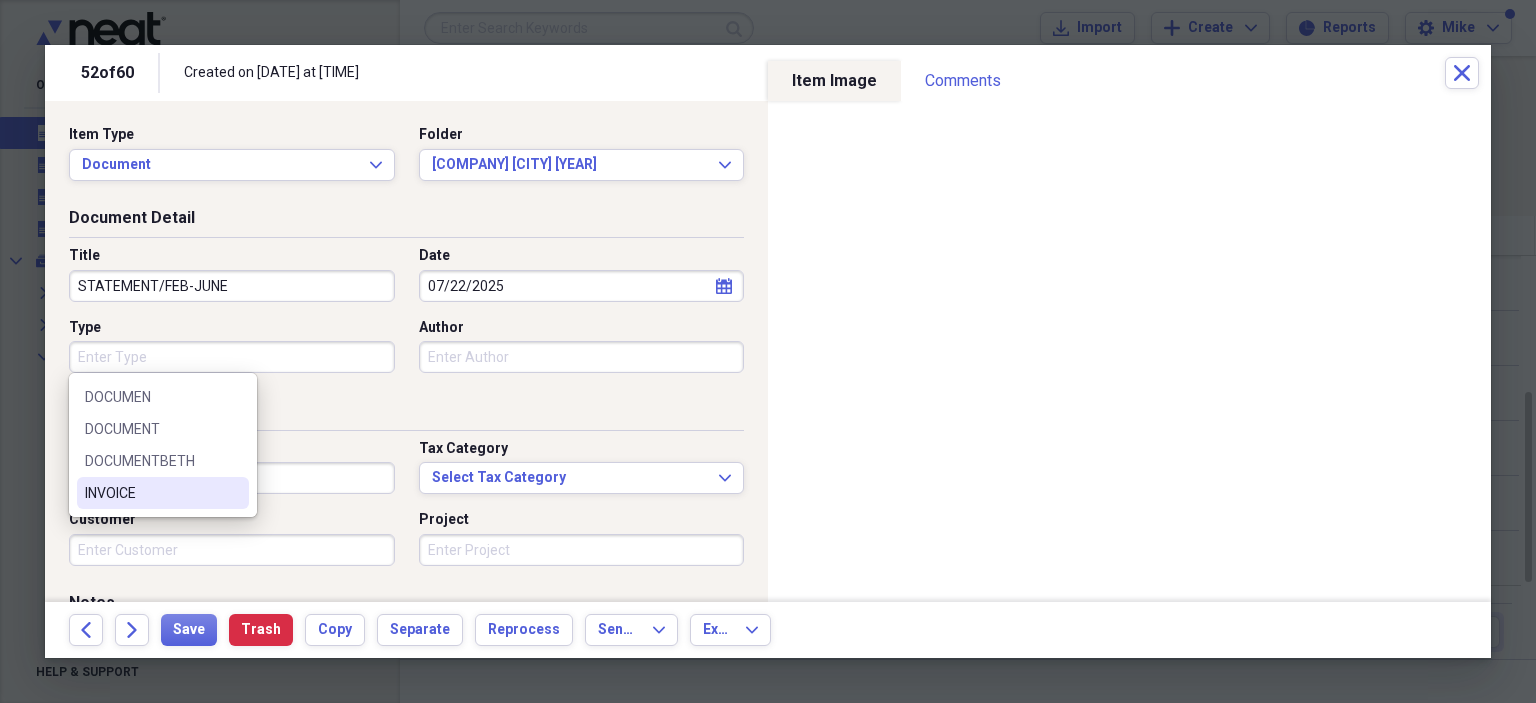 click on "INVOICE" at bounding box center (163, 493) 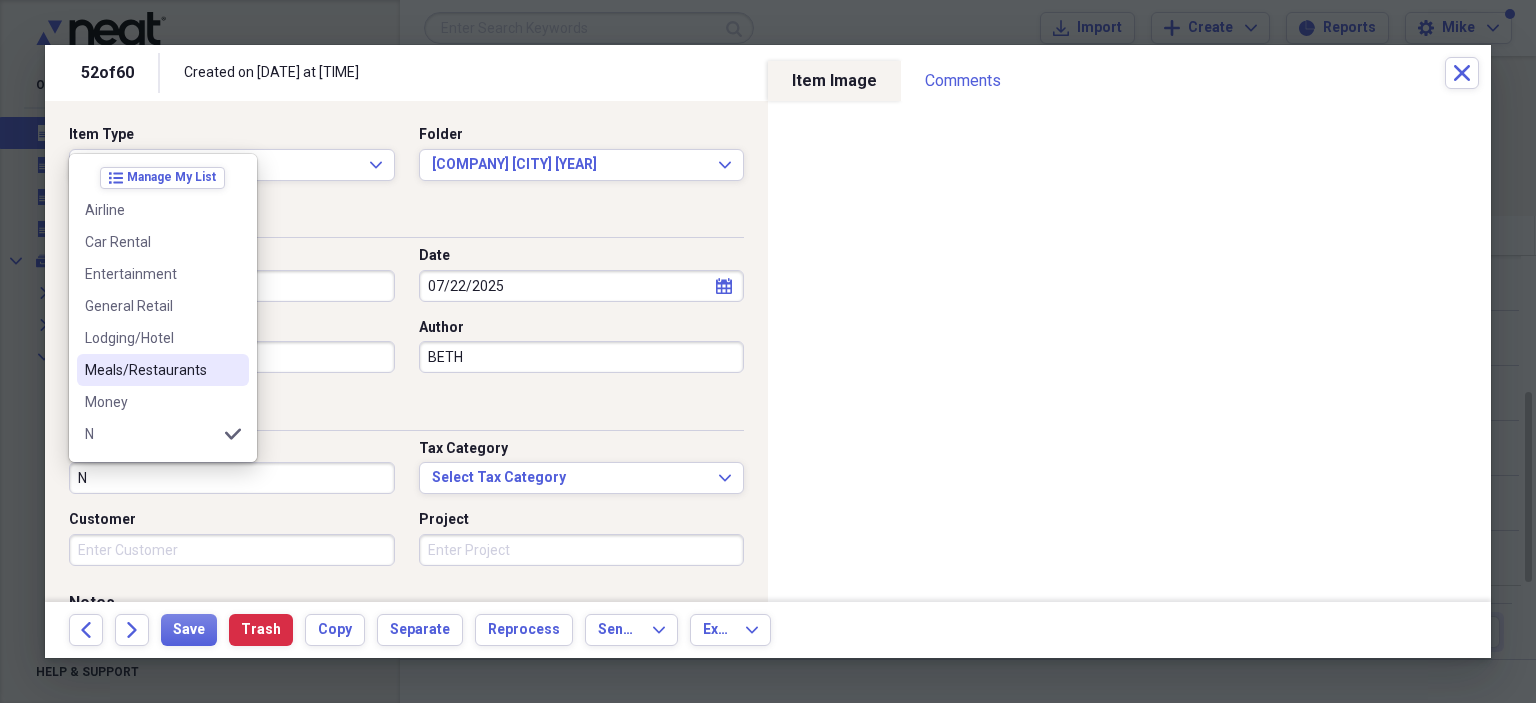 scroll, scrollTop: 100, scrollLeft: 0, axis: vertical 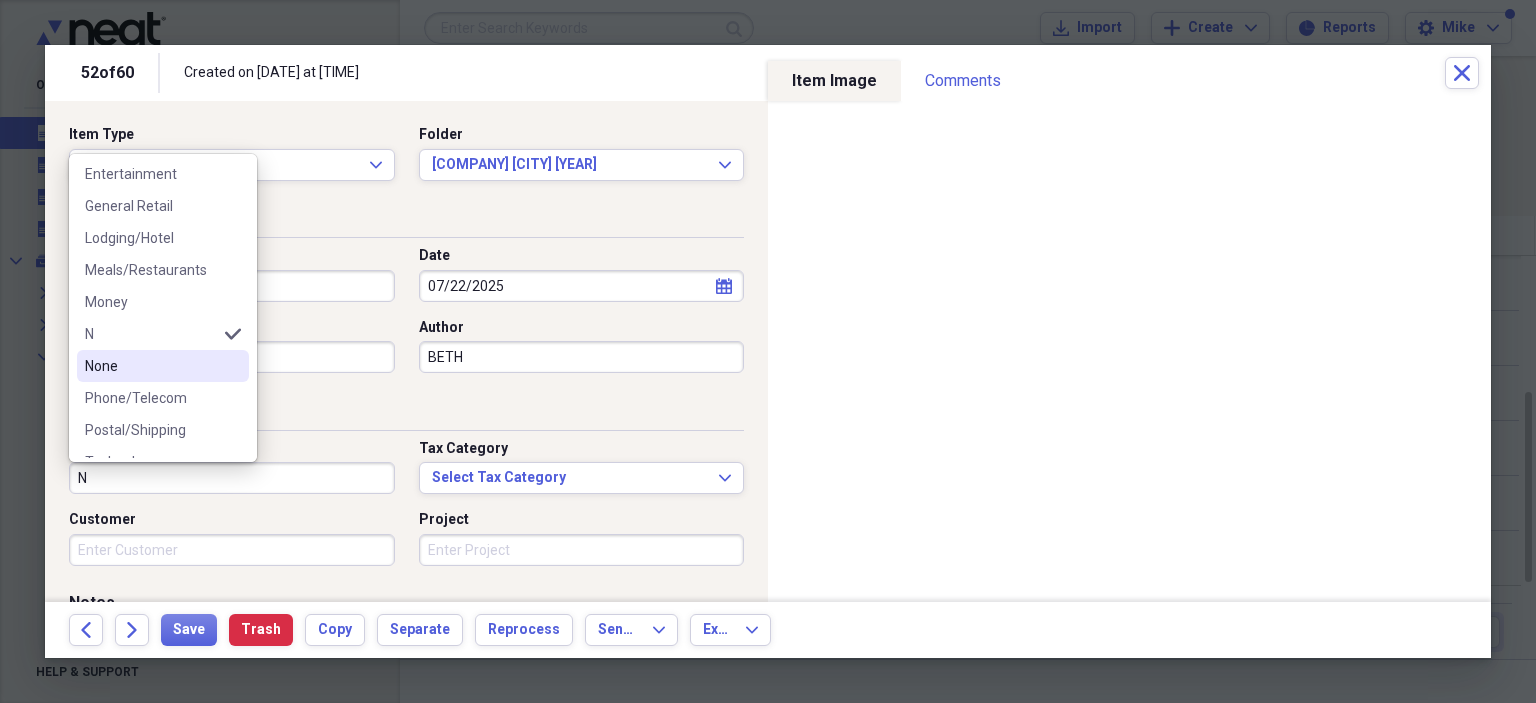 click on "None" at bounding box center [151, 366] 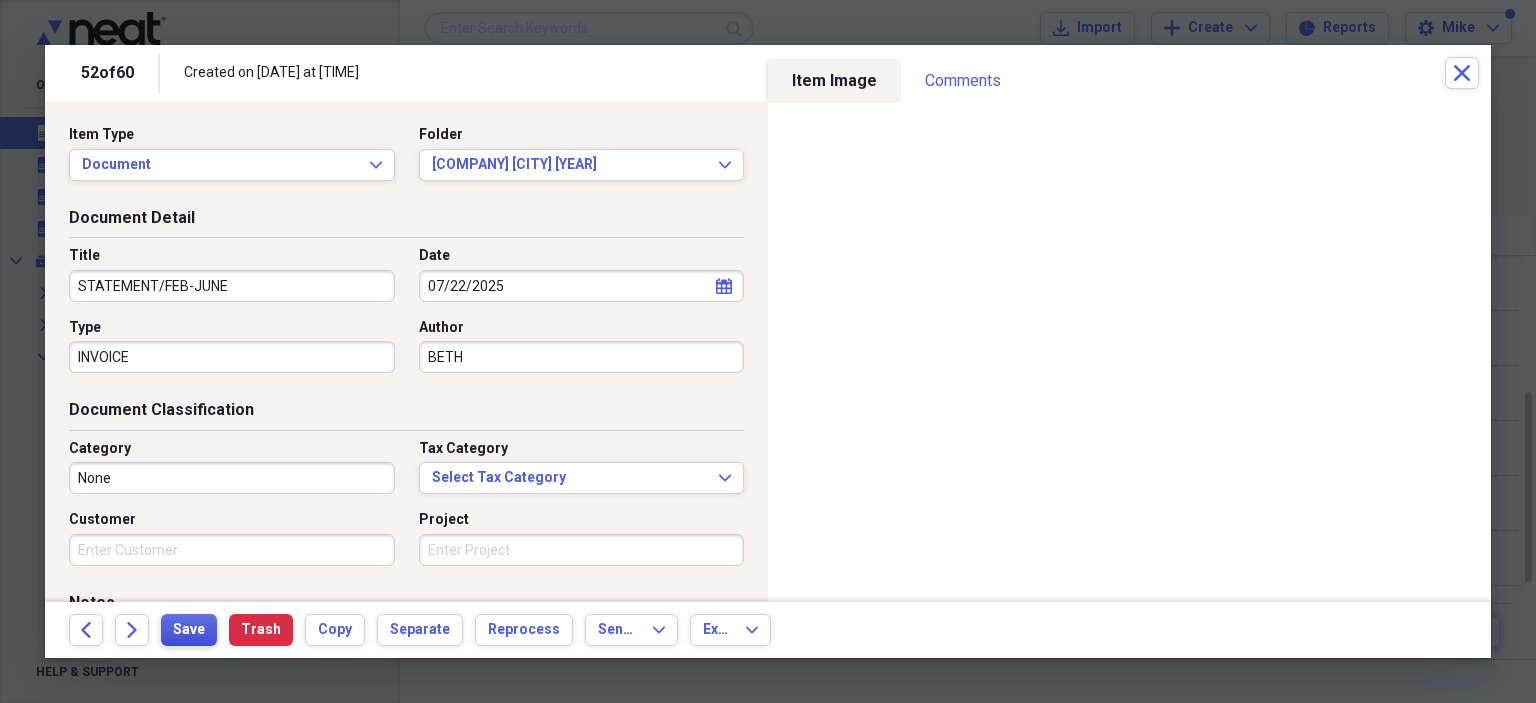 click on "Save" at bounding box center [189, 630] 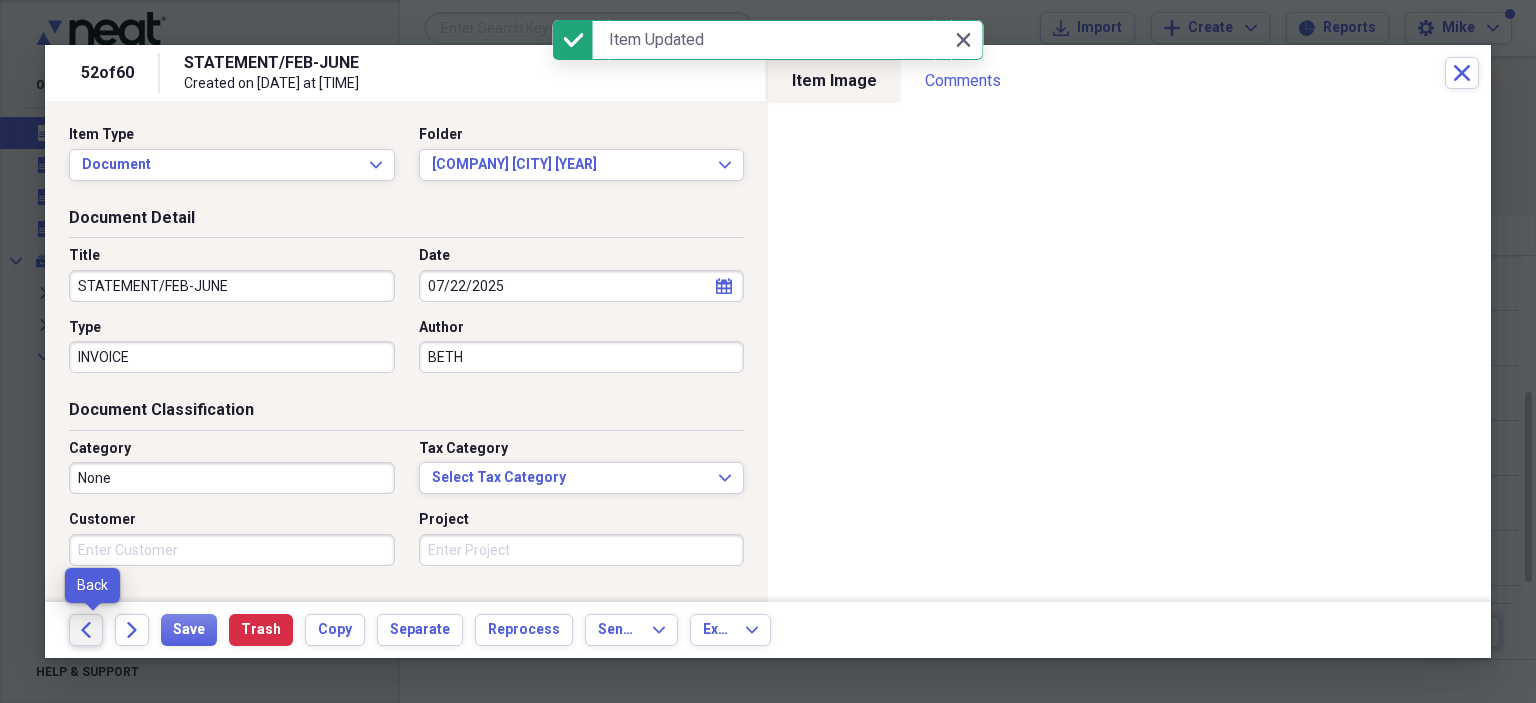 click on "Back" 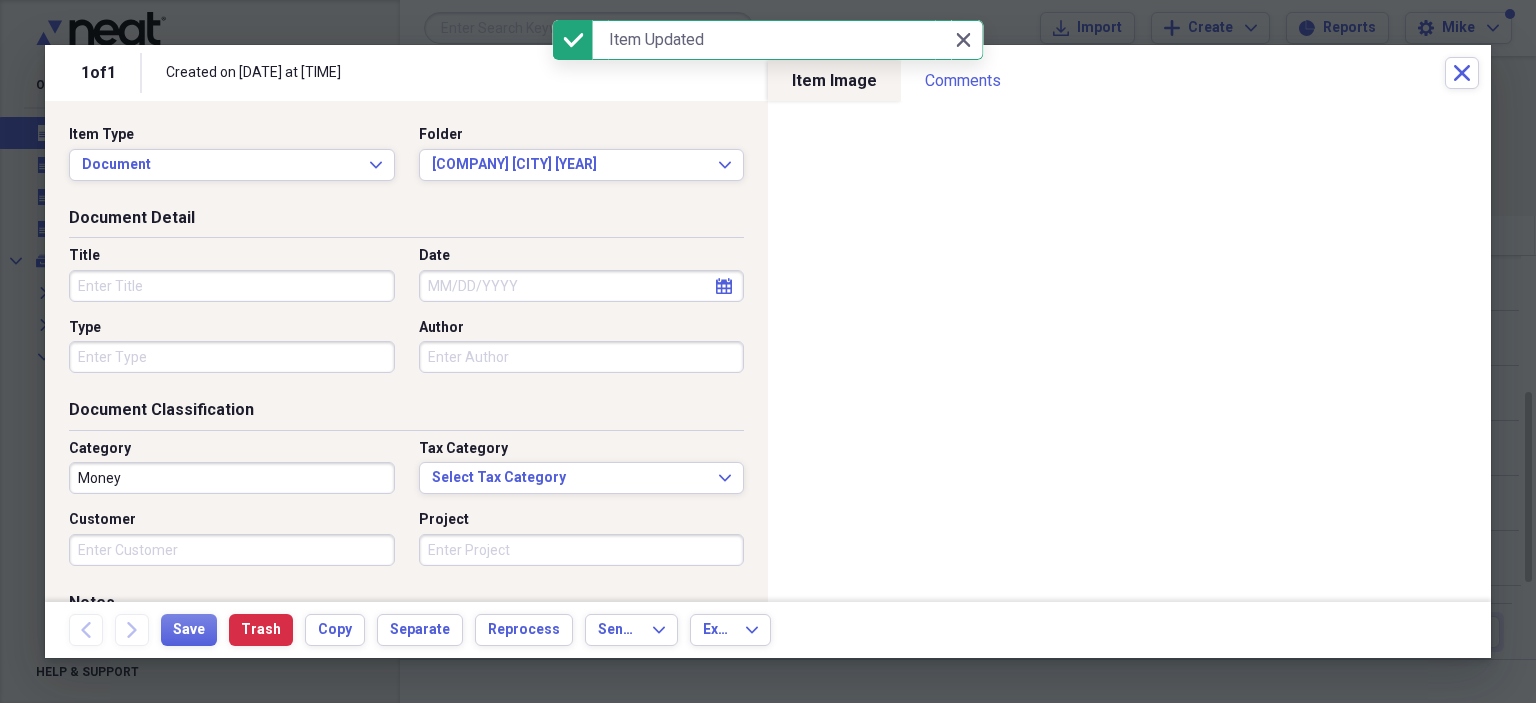 click on "Title" at bounding box center (232, 286) 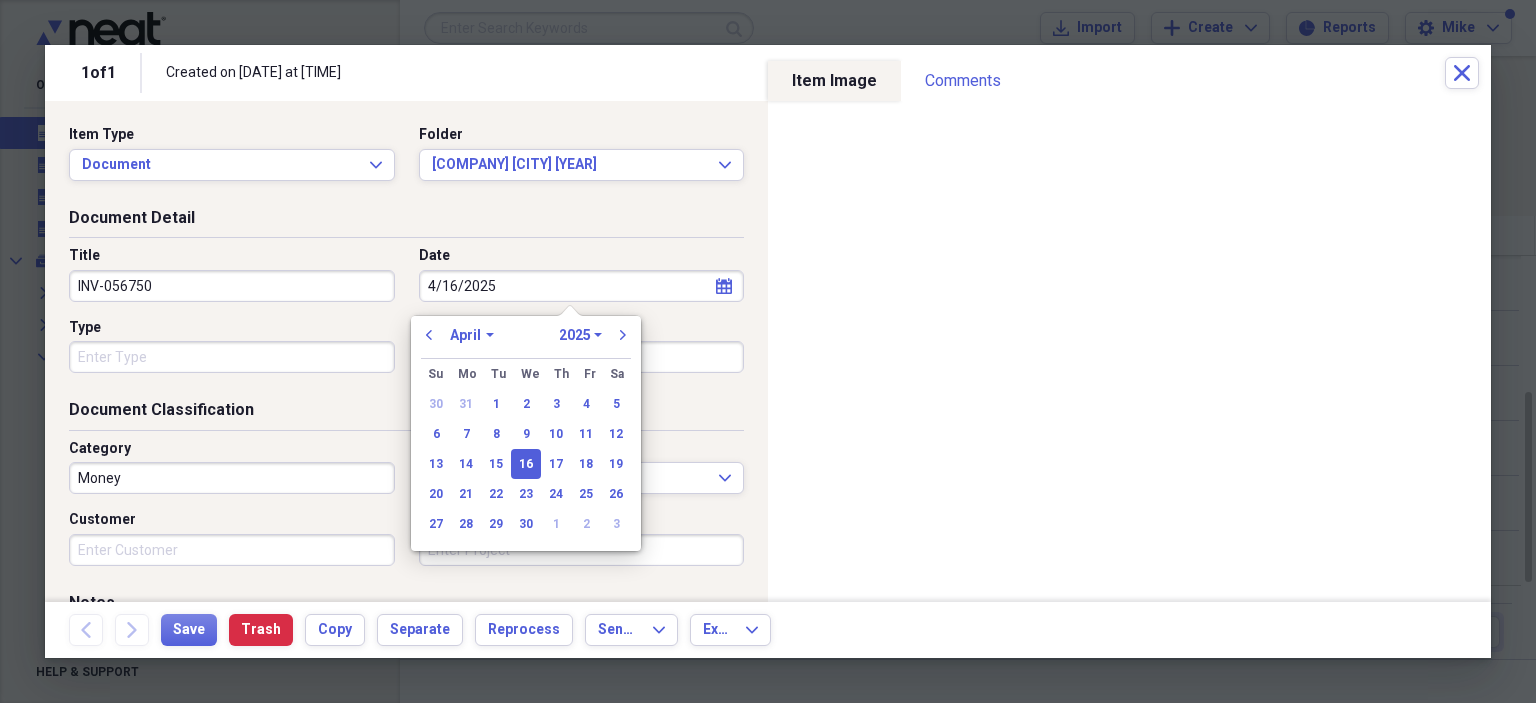click on "Type" at bounding box center (232, 357) 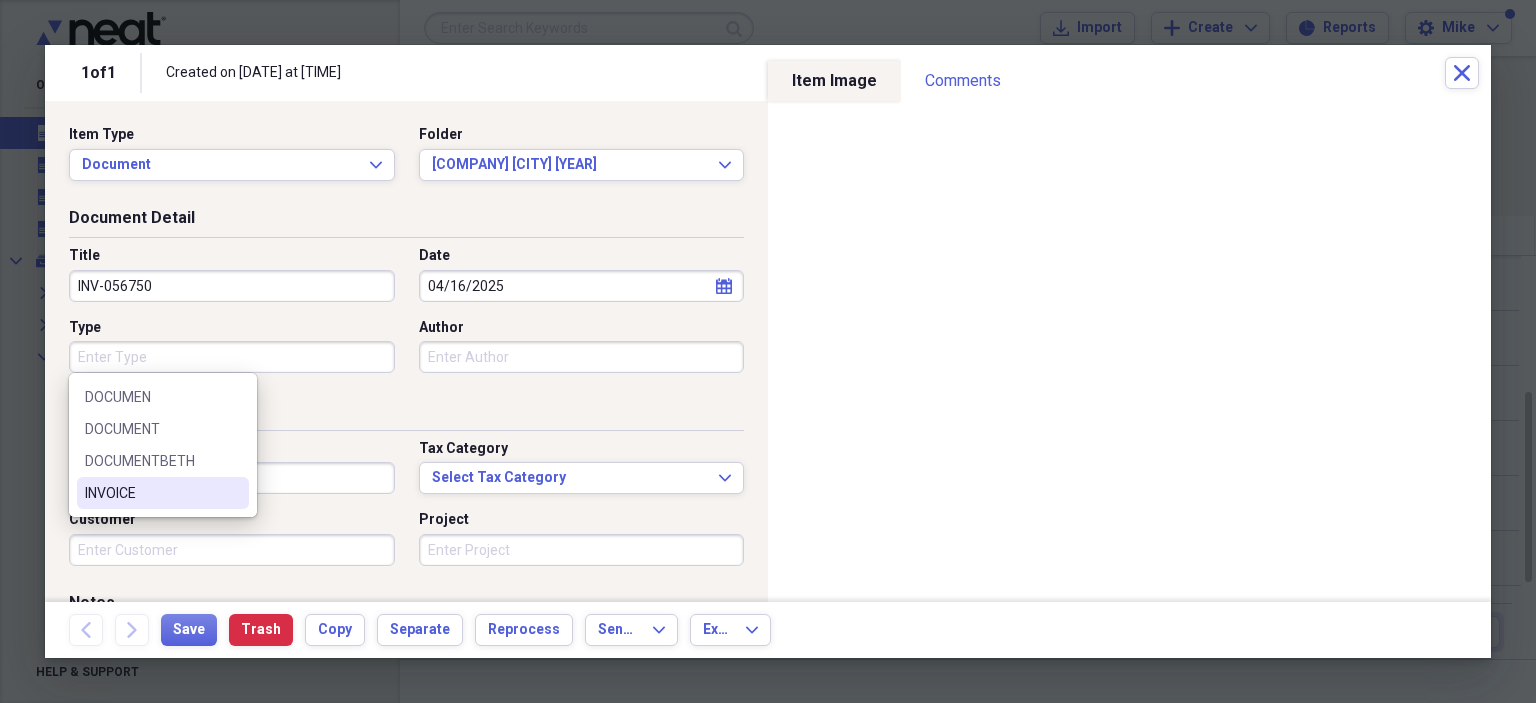 click on "INVOICE" at bounding box center (151, 493) 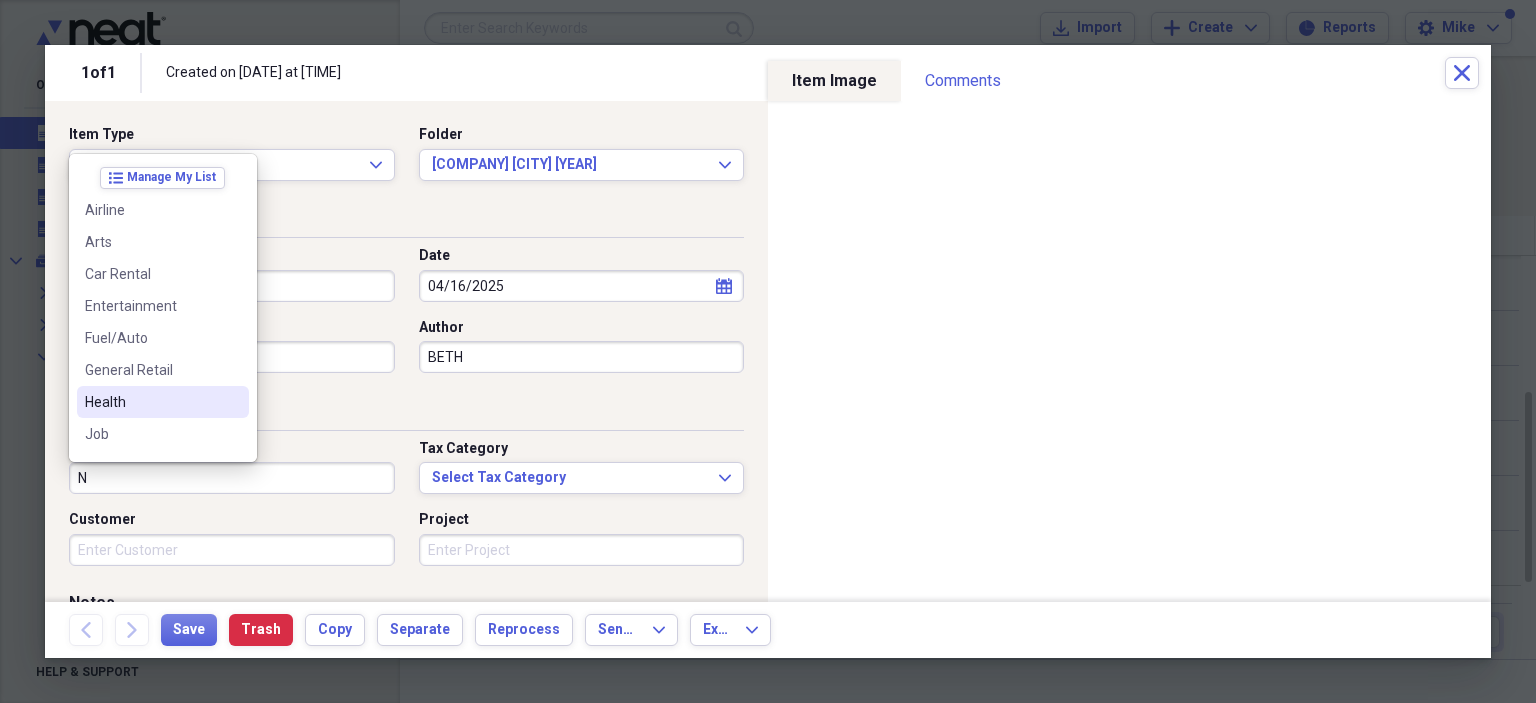 scroll, scrollTop: 200, scrollLeft: 0, axis: vertical 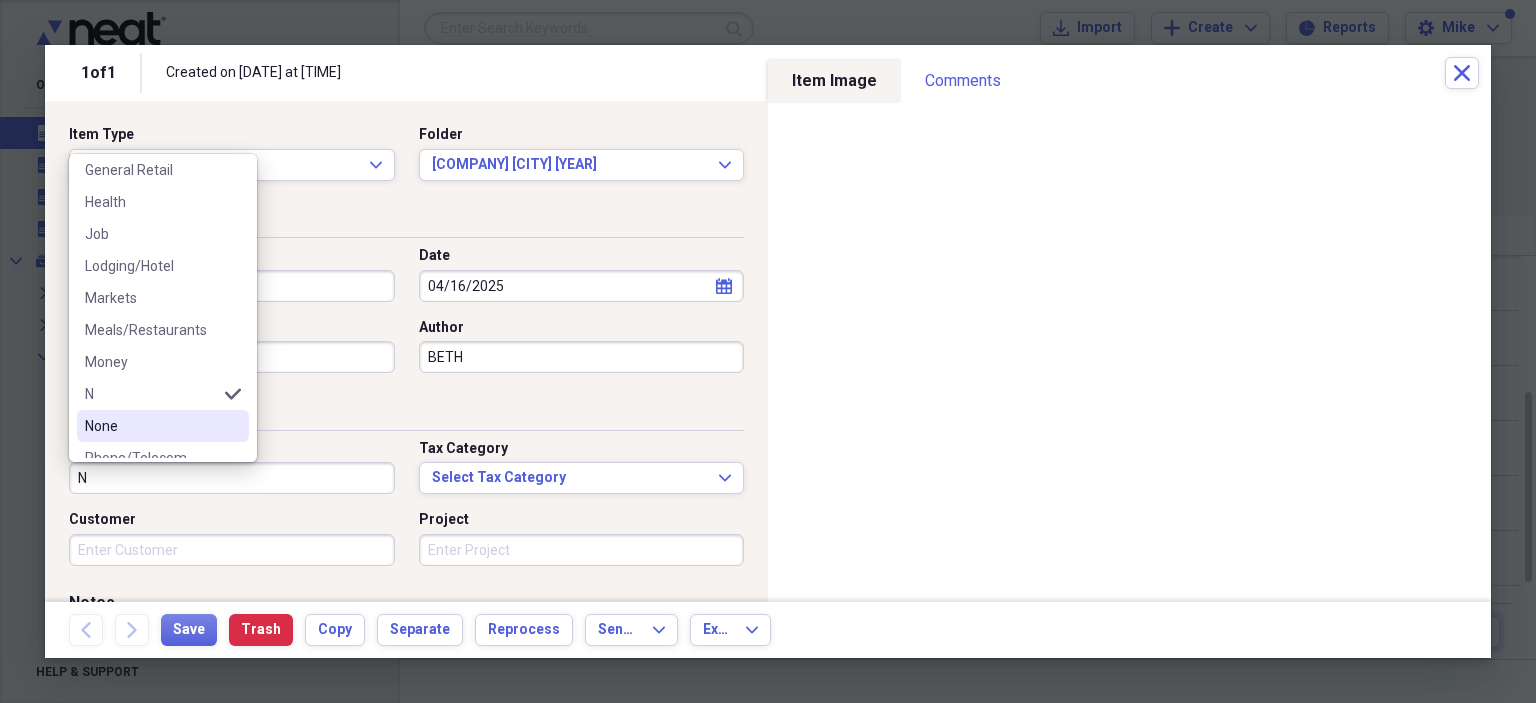 click on "None" at bounding box center (151, 426) 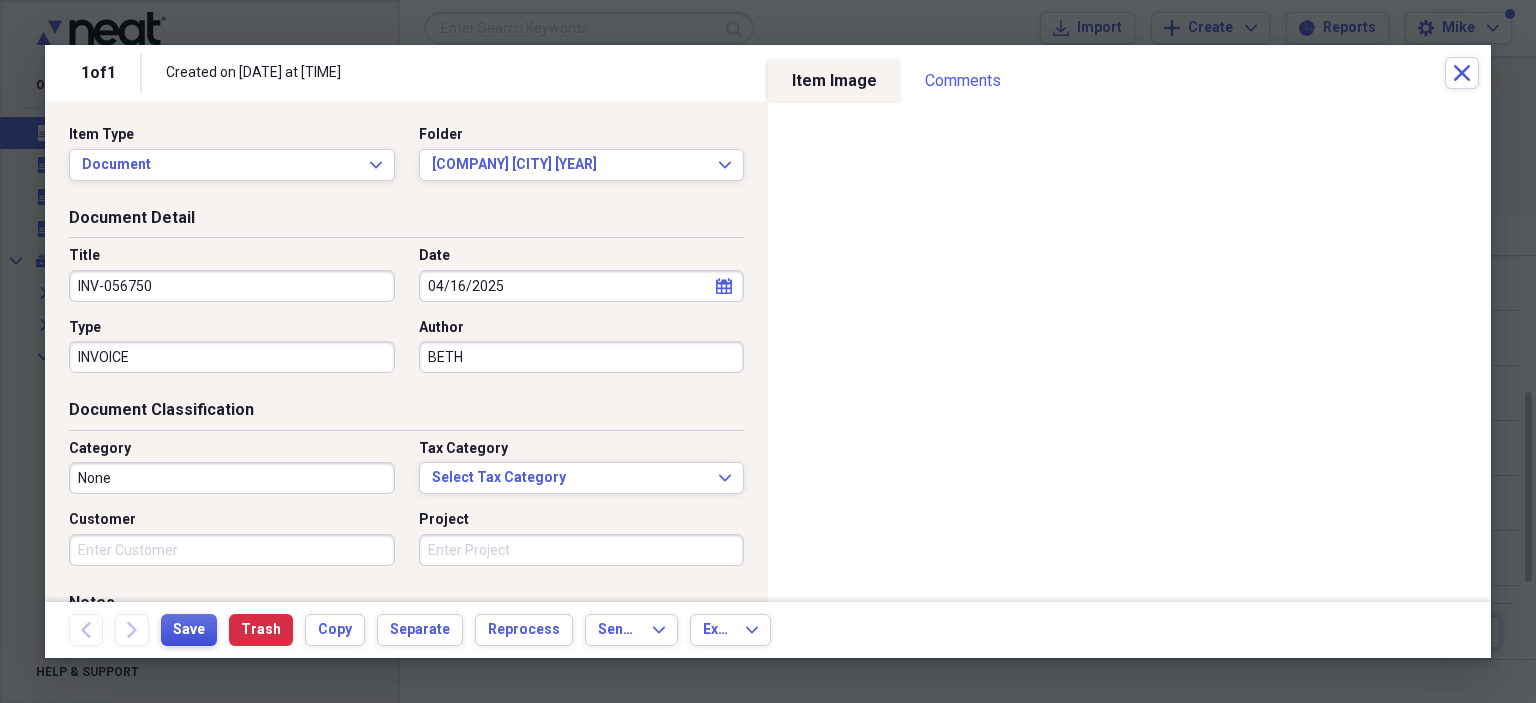 click on "Save" at bounding box center (189, 630) 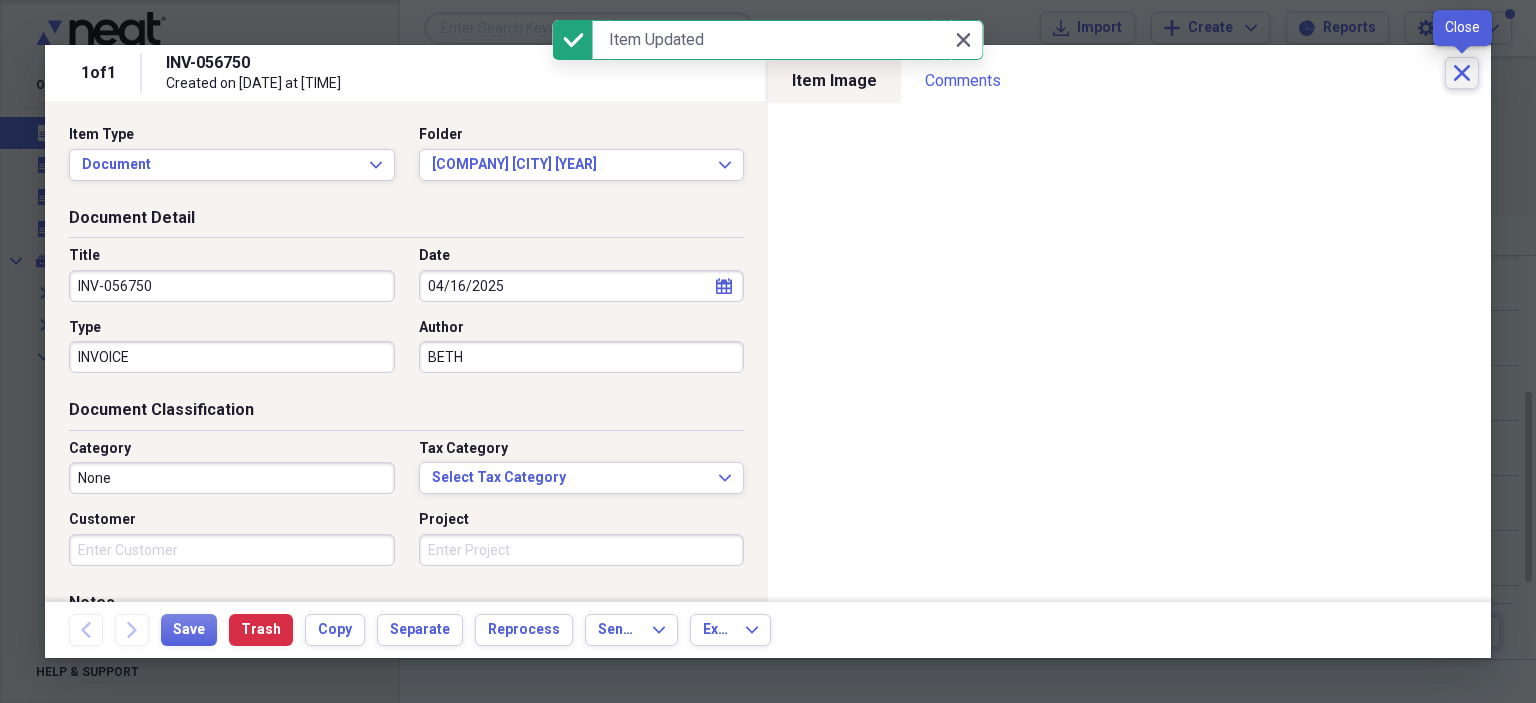 click on "Close" at bounding box center (1462, 73) 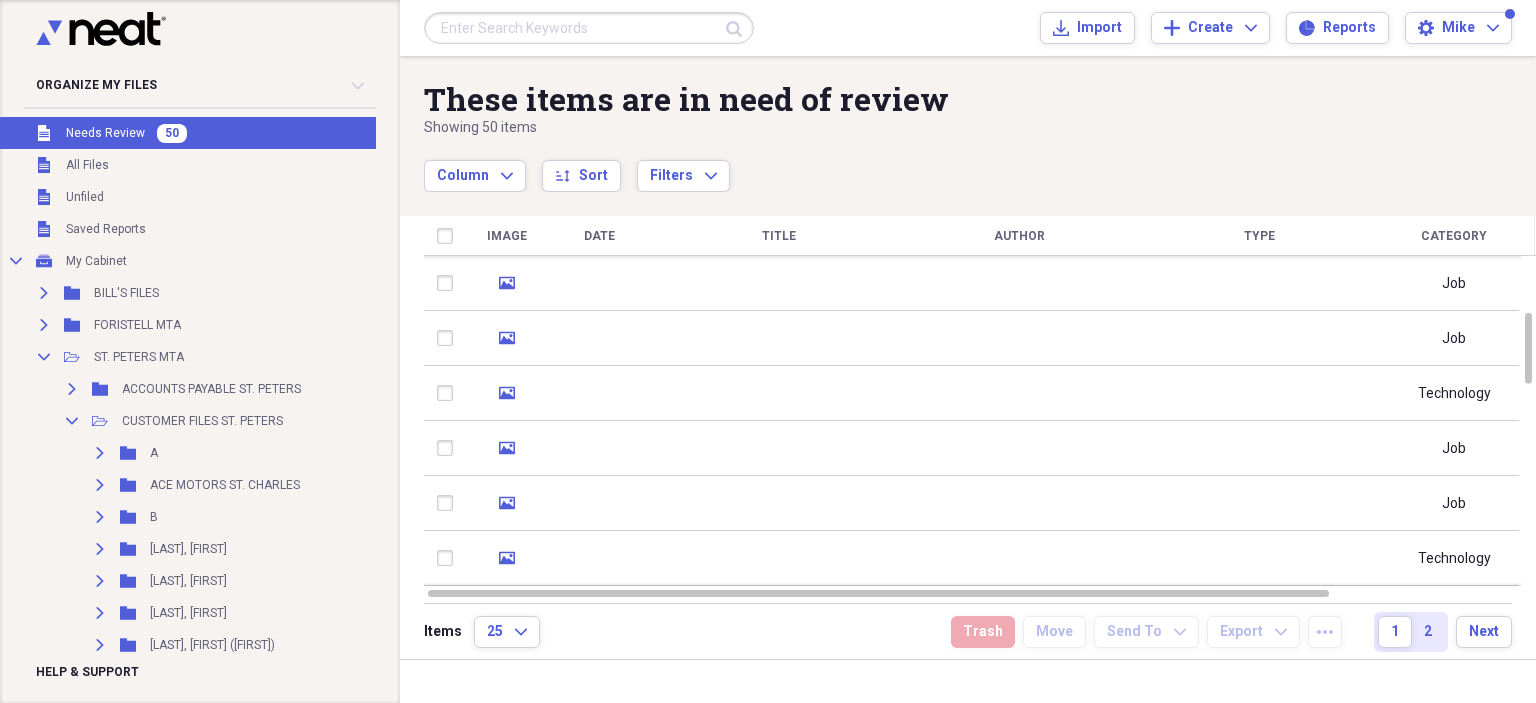 click on "2" at bounding box center (1428, 632) 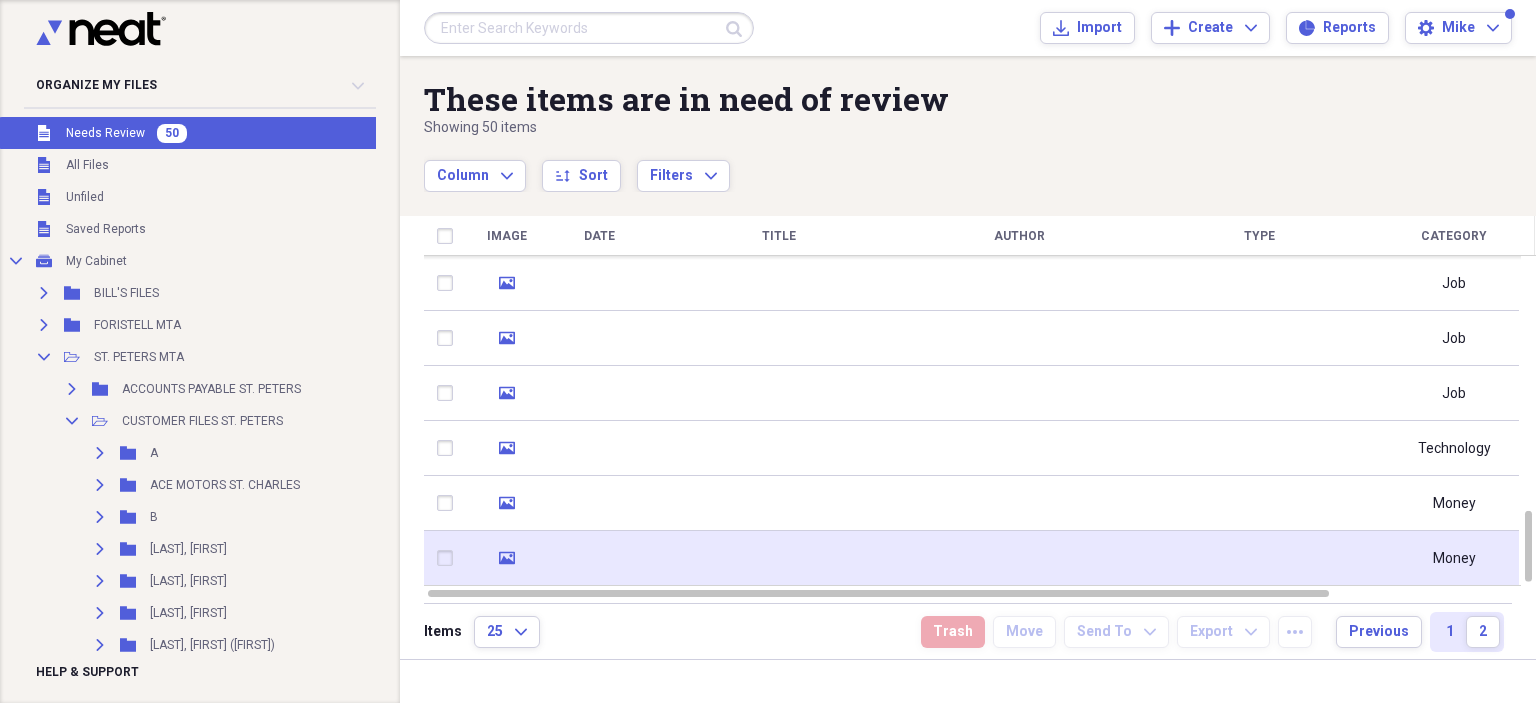 click at bounding box center (779, 558) 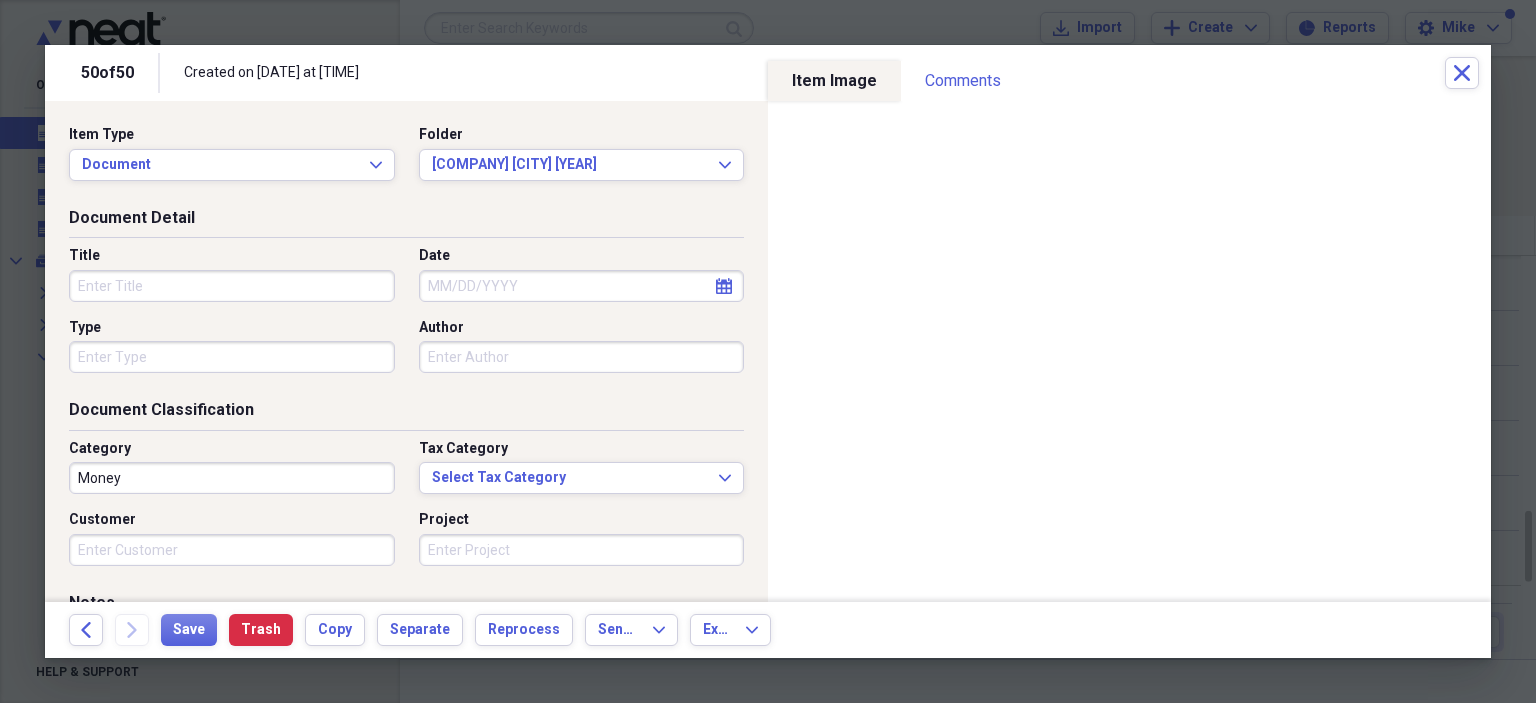 click on "Title" at bounding box center [232, 286] 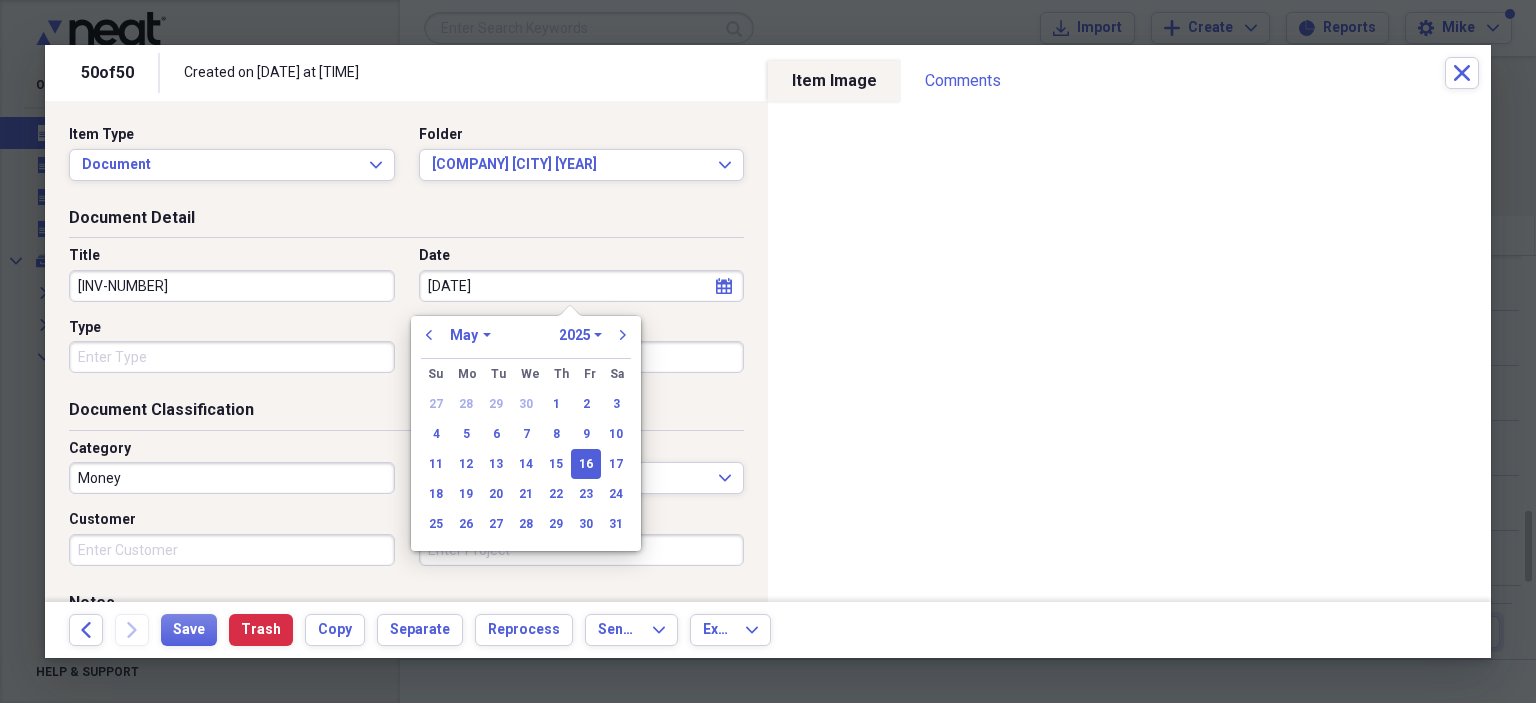 click on "Type" at bounding box center (232, 357) 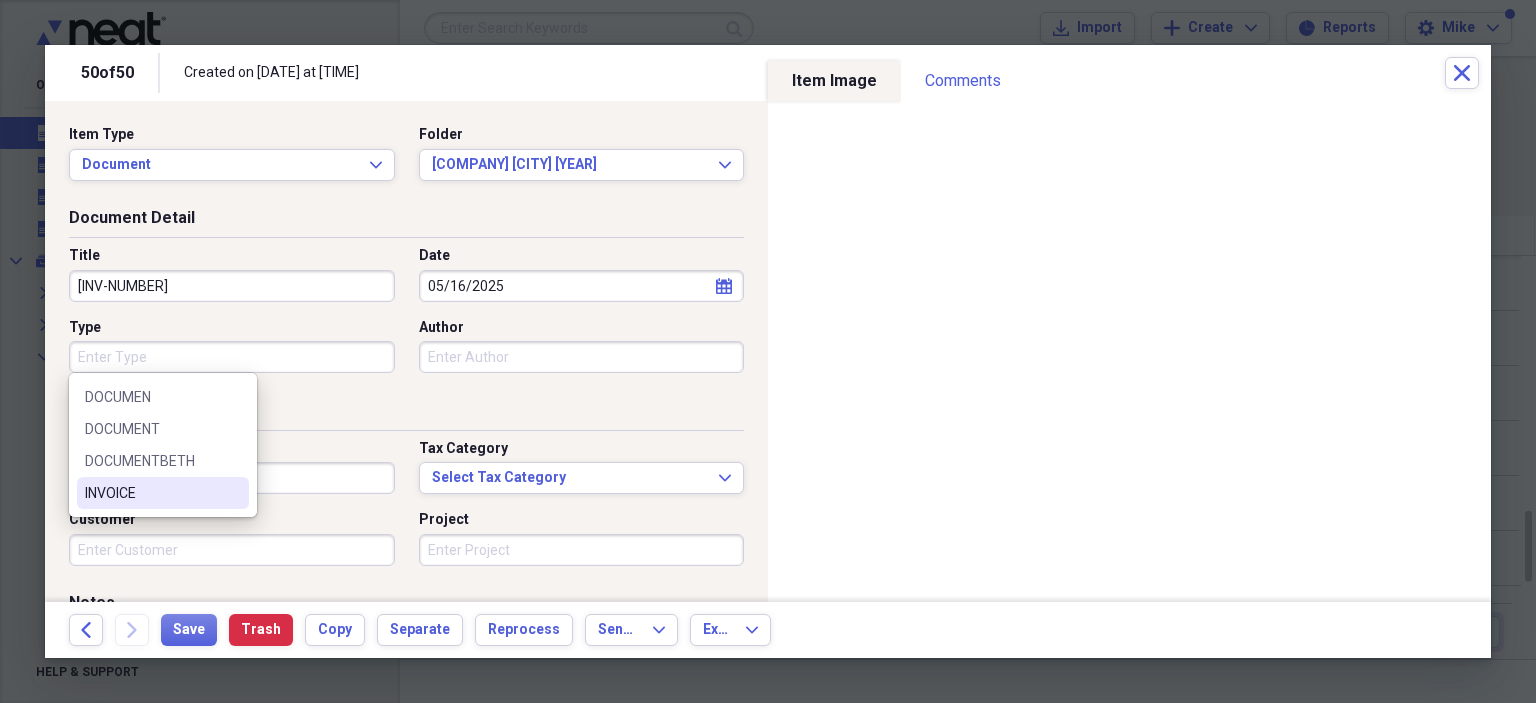 click on "INVOICE" at bounding box center [151, 493] 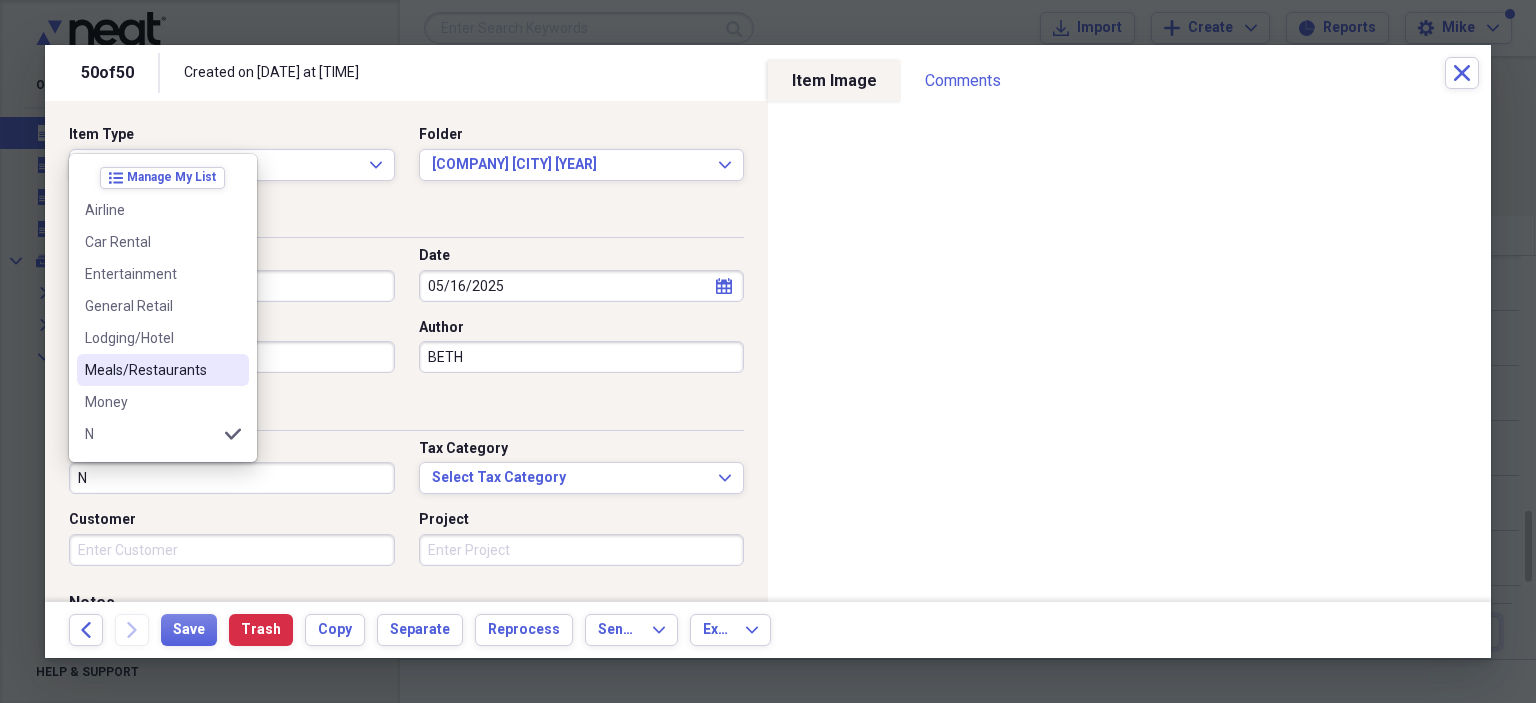 scroll, scrollTop: 100, scrollLeft: 0, axis: vertical 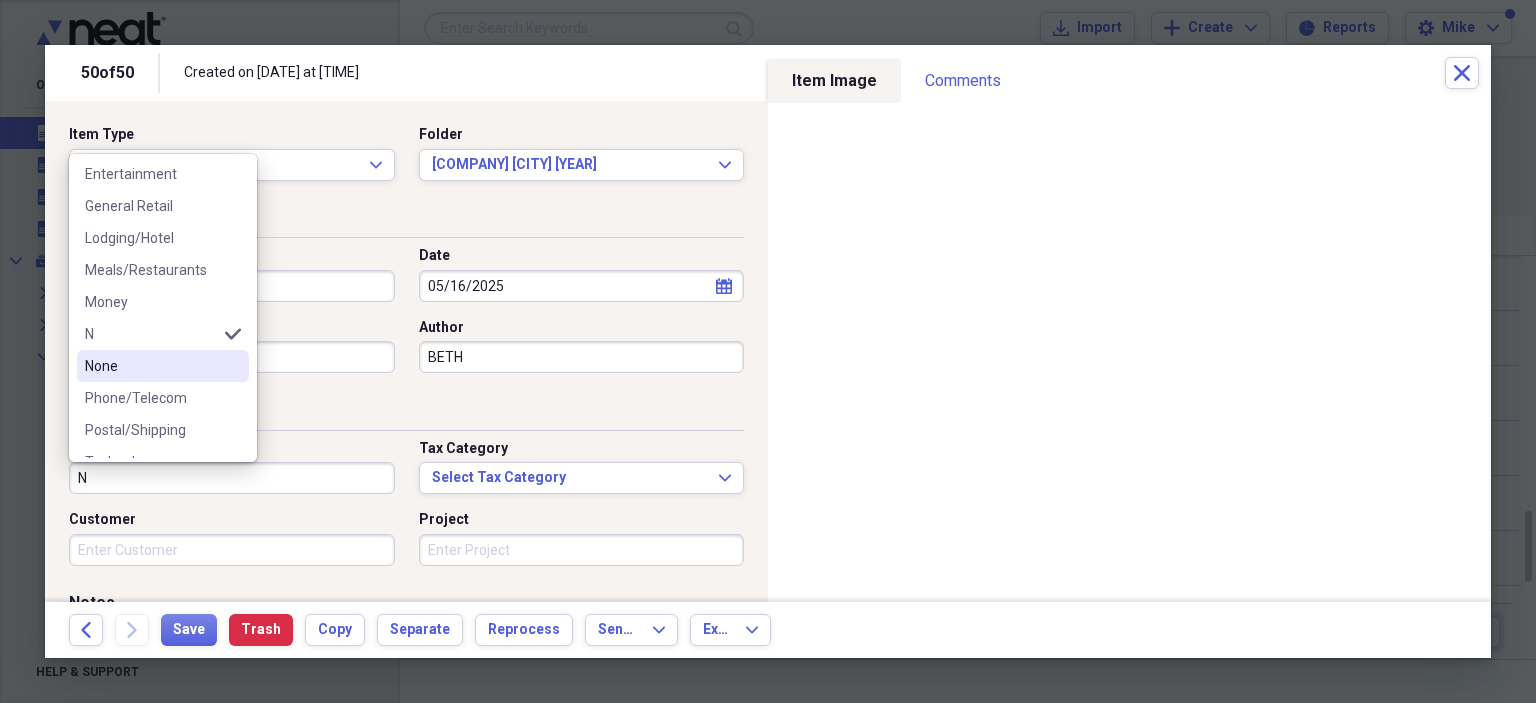 click on "None" at bounding box center (151, 366) 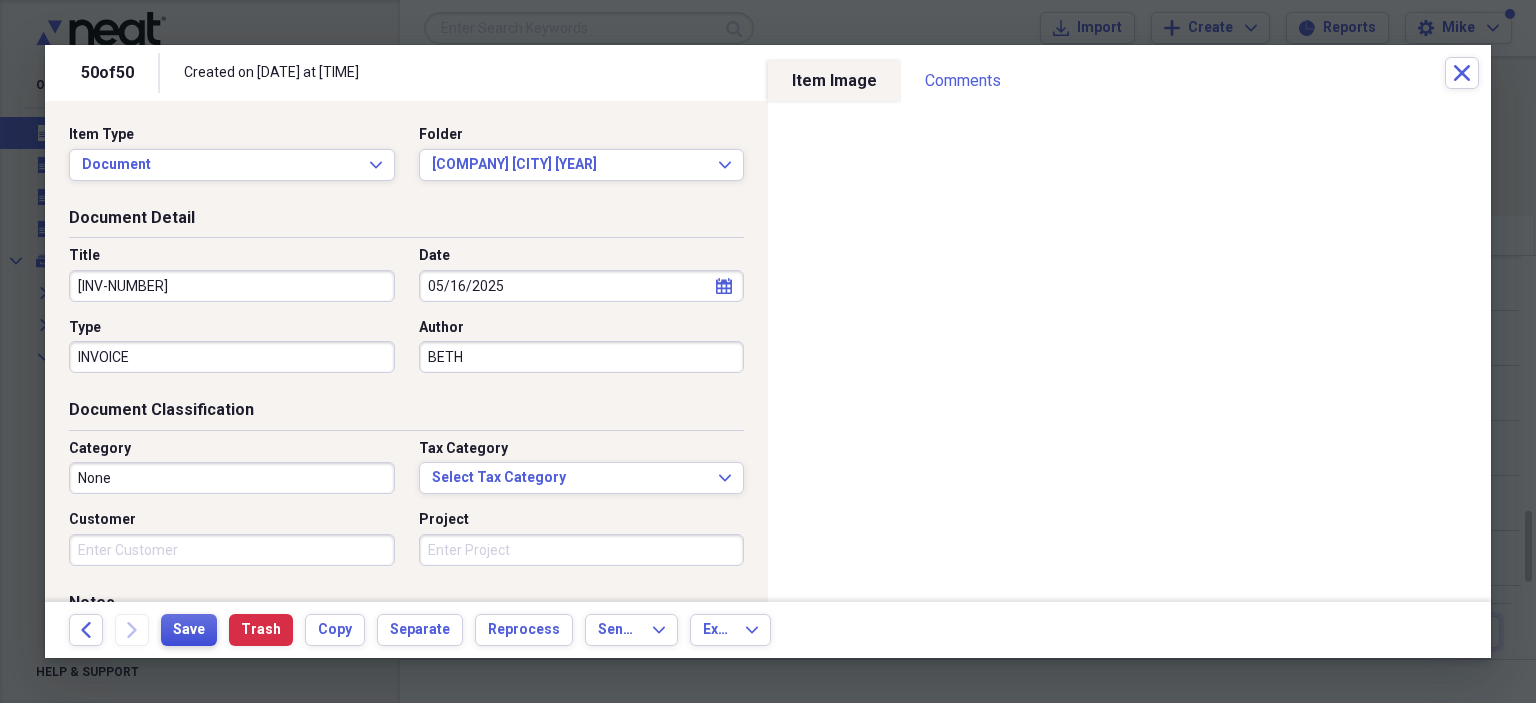 click on "Save" at bounding box center (189, 630) 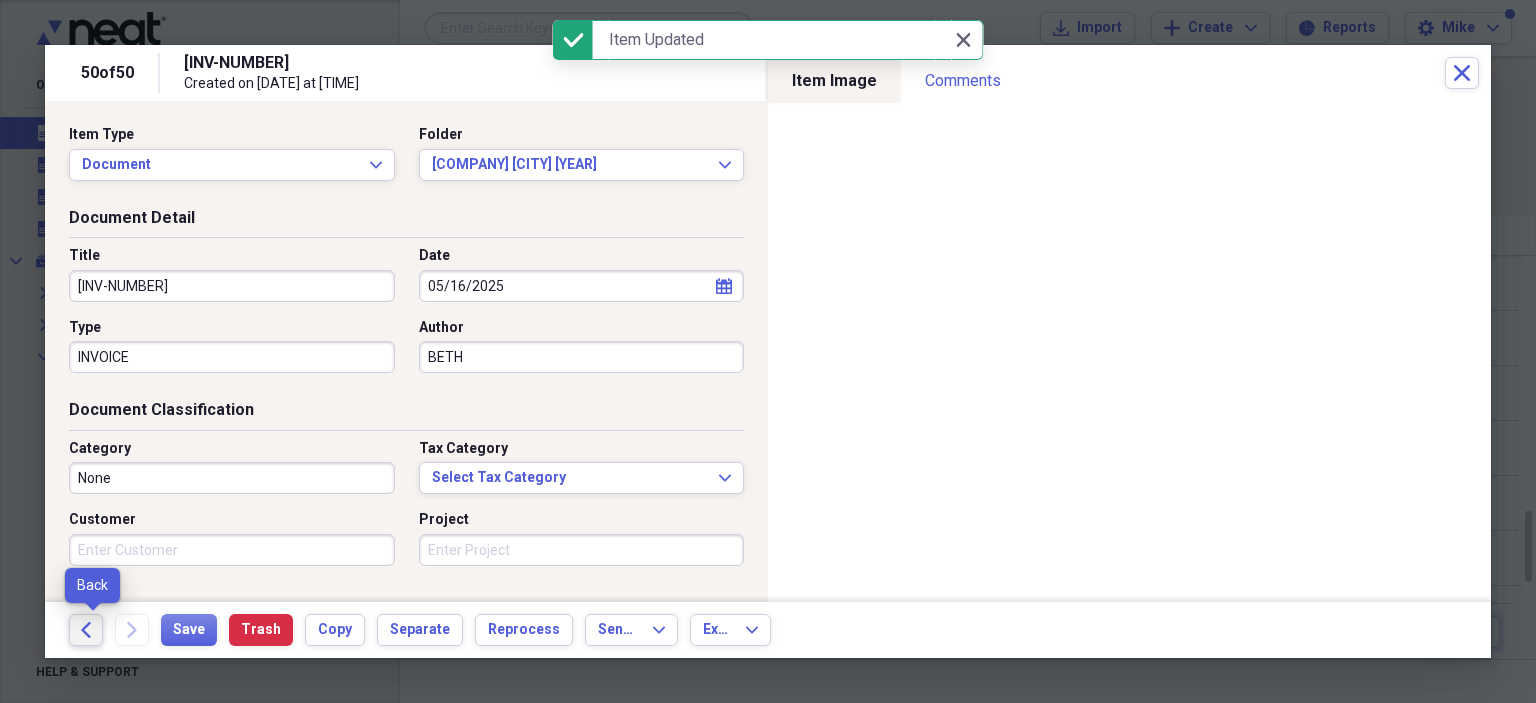 click 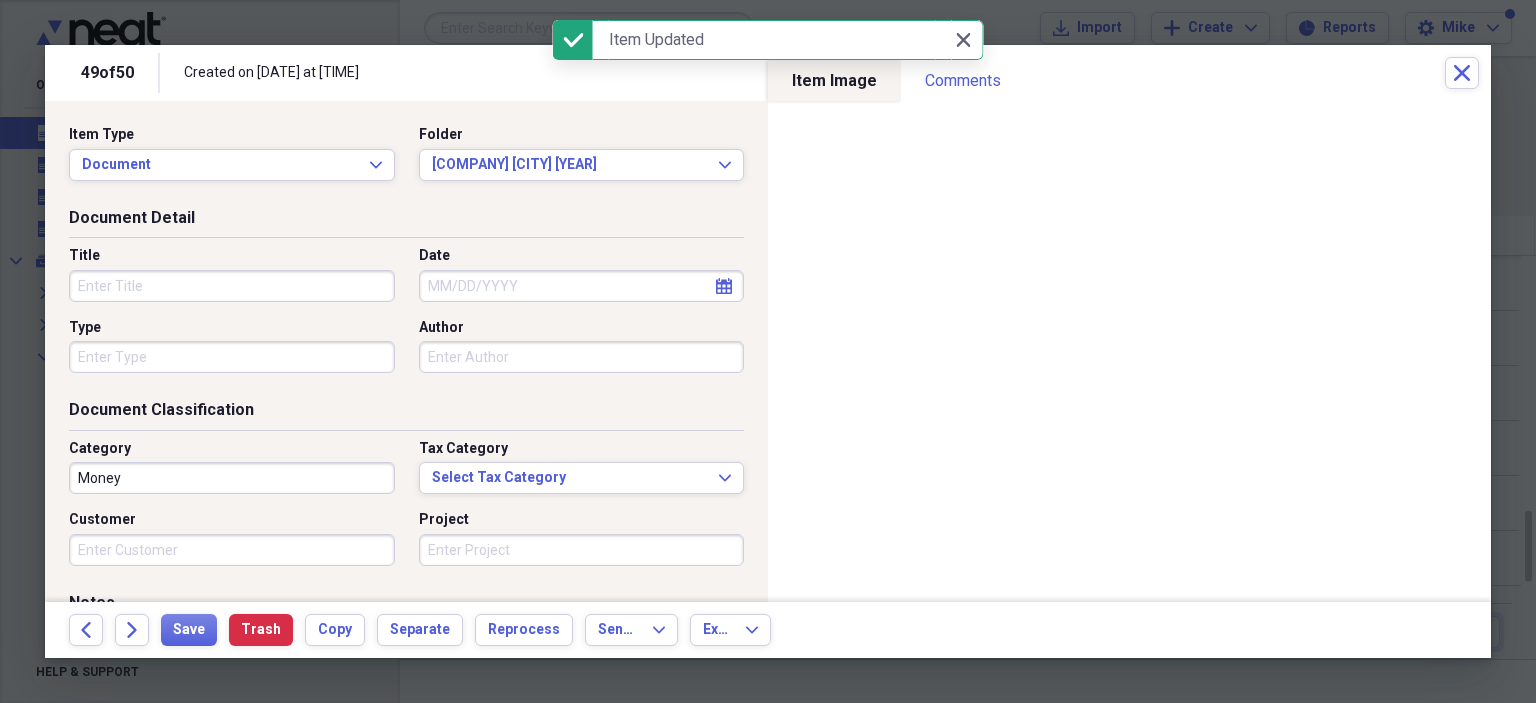 click on "Title" at bounding box center [232, 286] 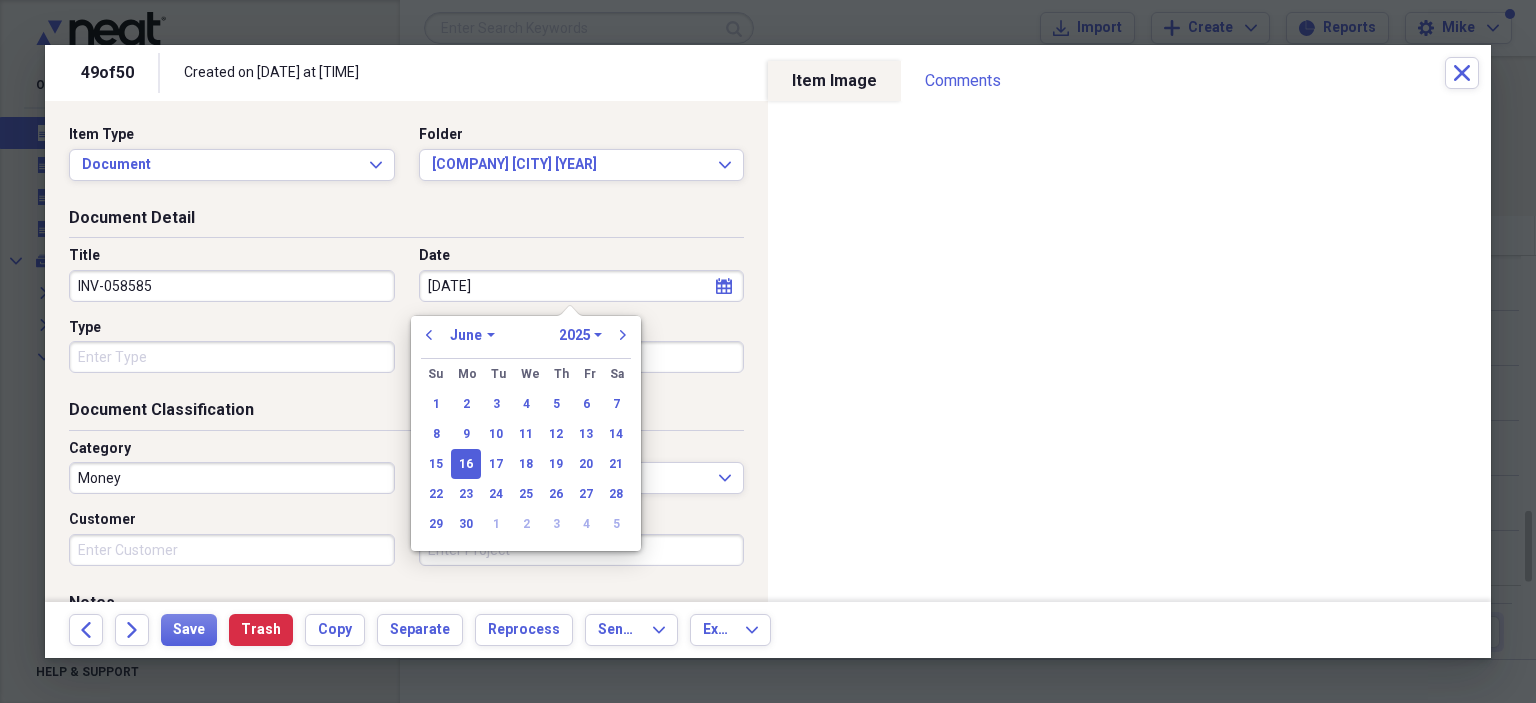 click on "Type" at bounding box center [232, 357] 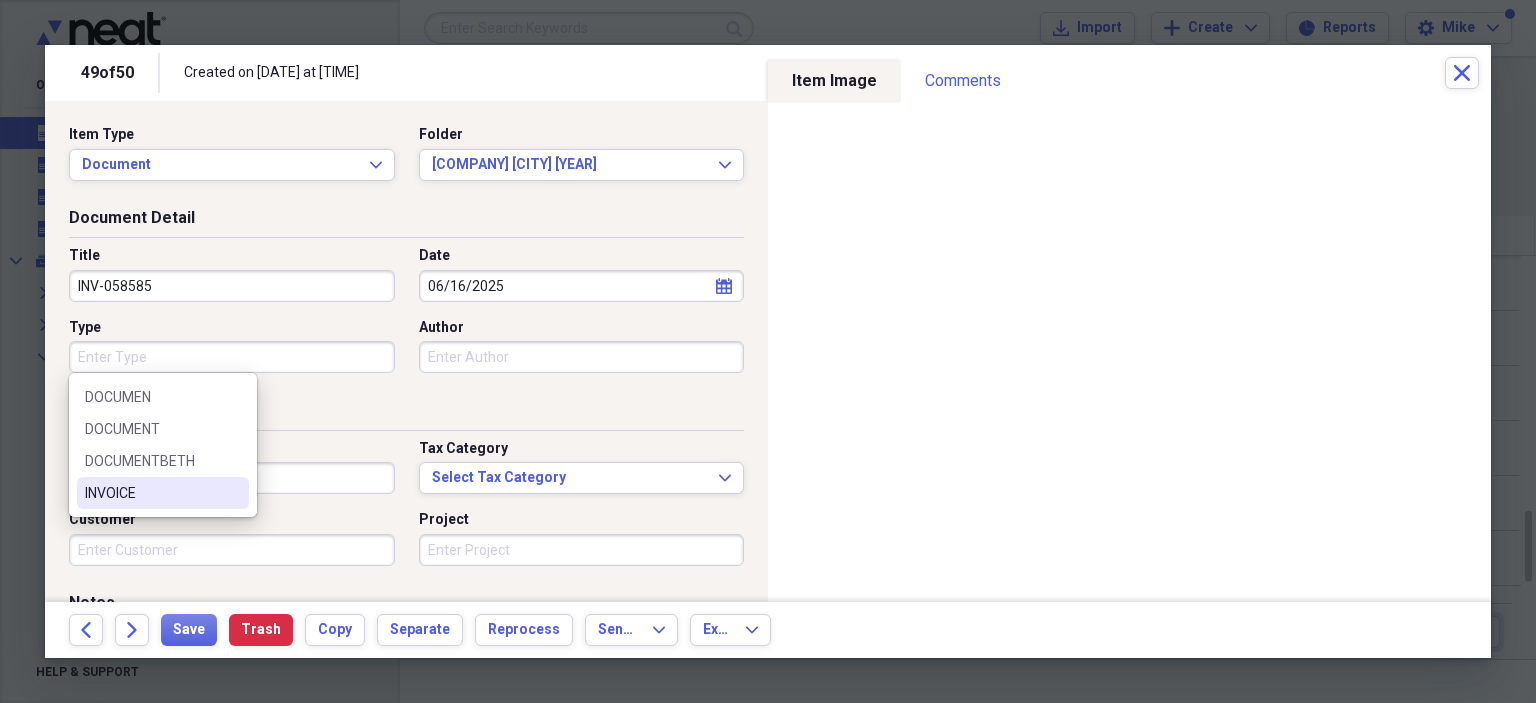 click on "INVOICE" at bounding box center [151, 493] 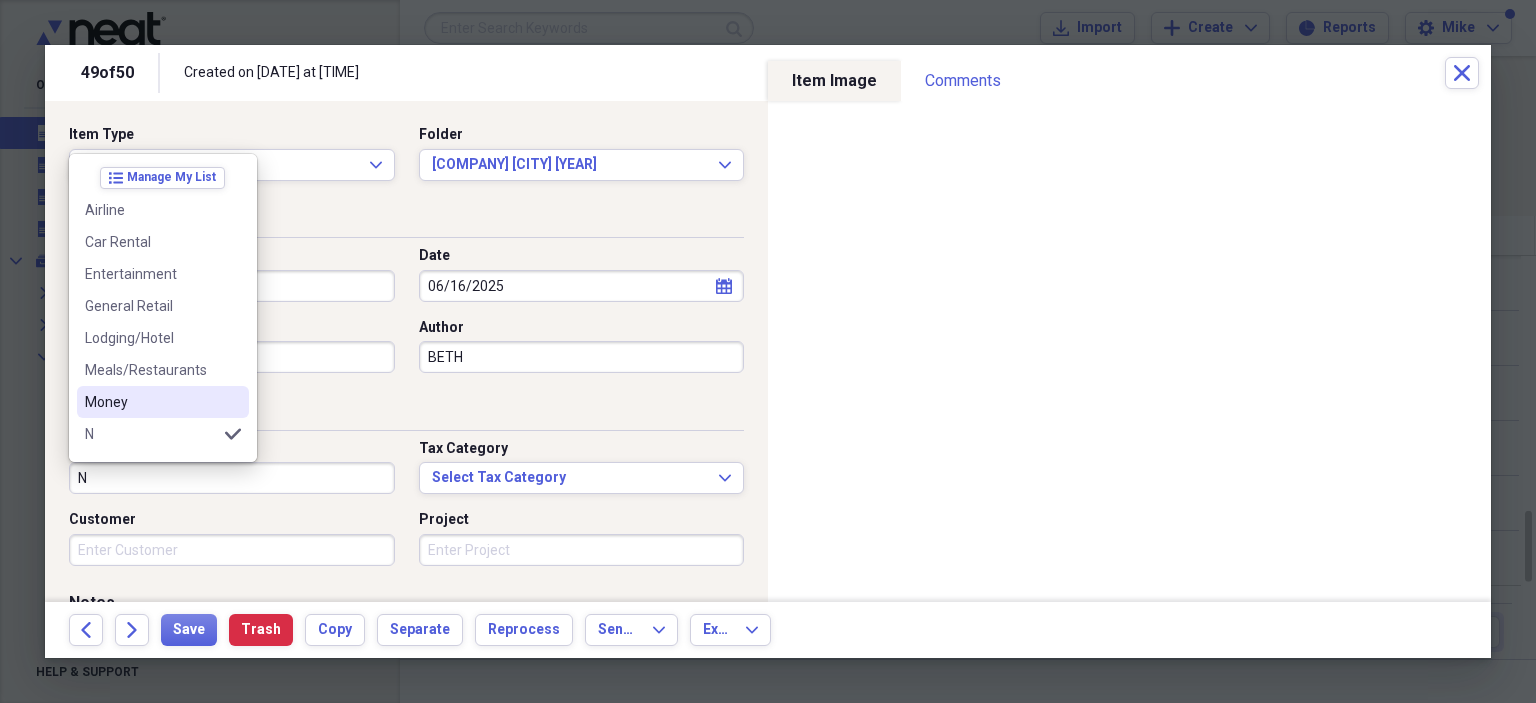 scroll, scrollTop: 100, scrollLeft: 0, axis: vertical 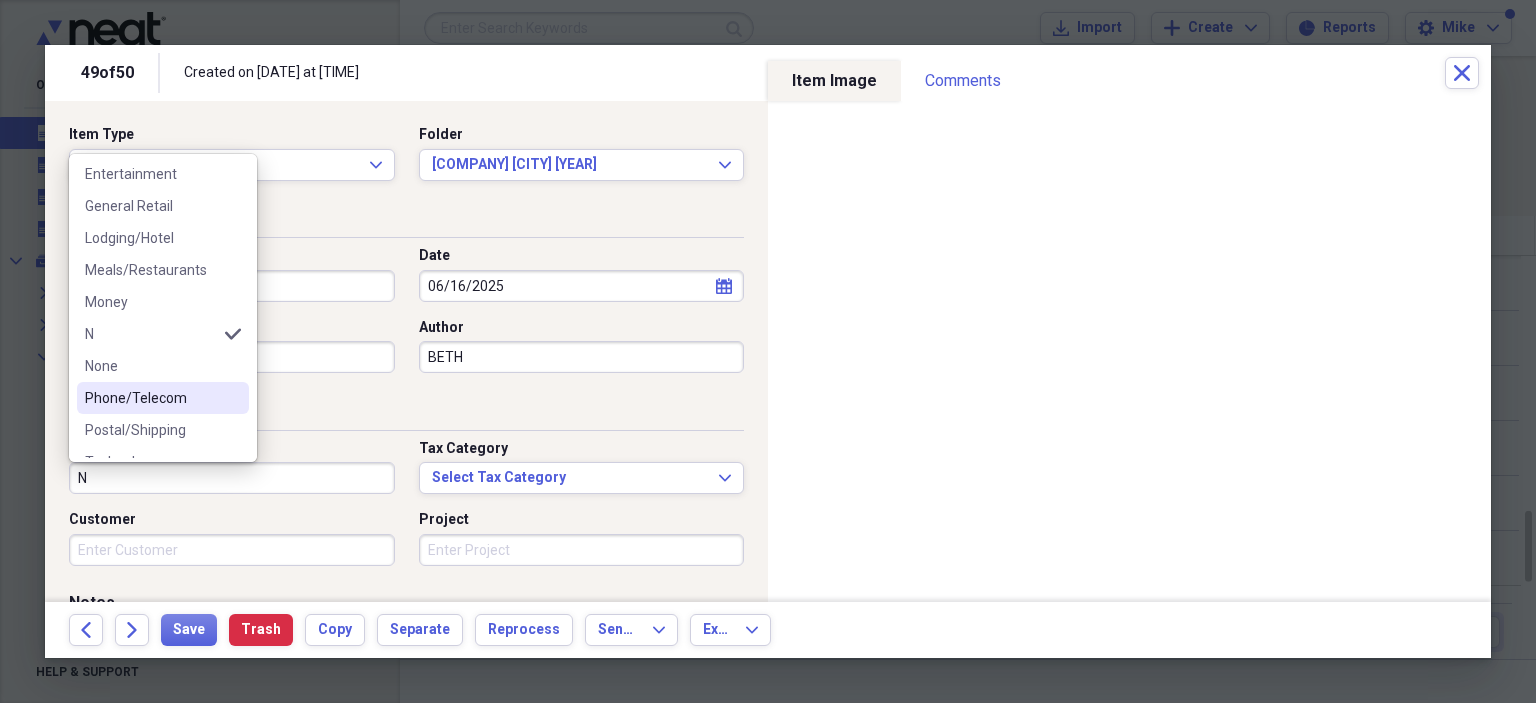 click on "None" at bounding box center (163, 366) 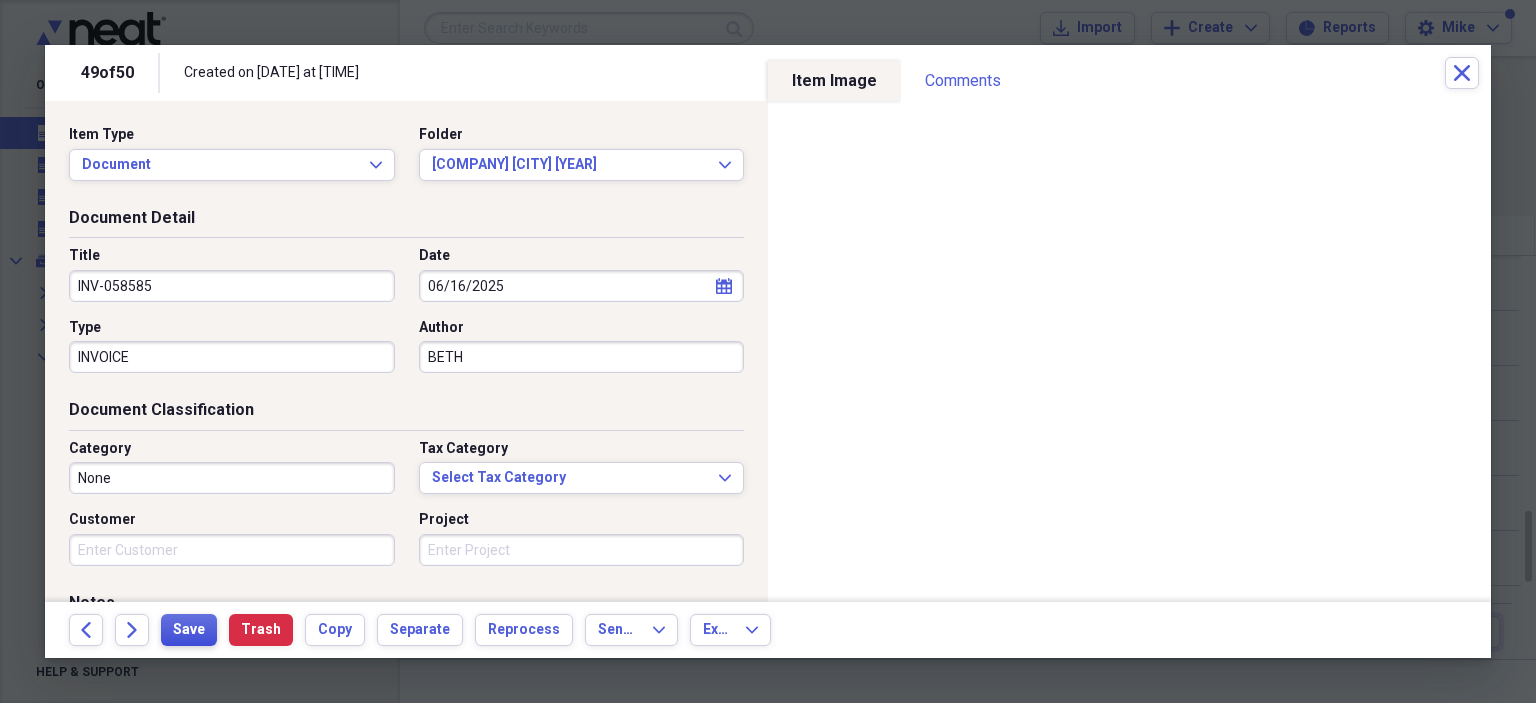 click on "Save" at bounding box center (189, 630) 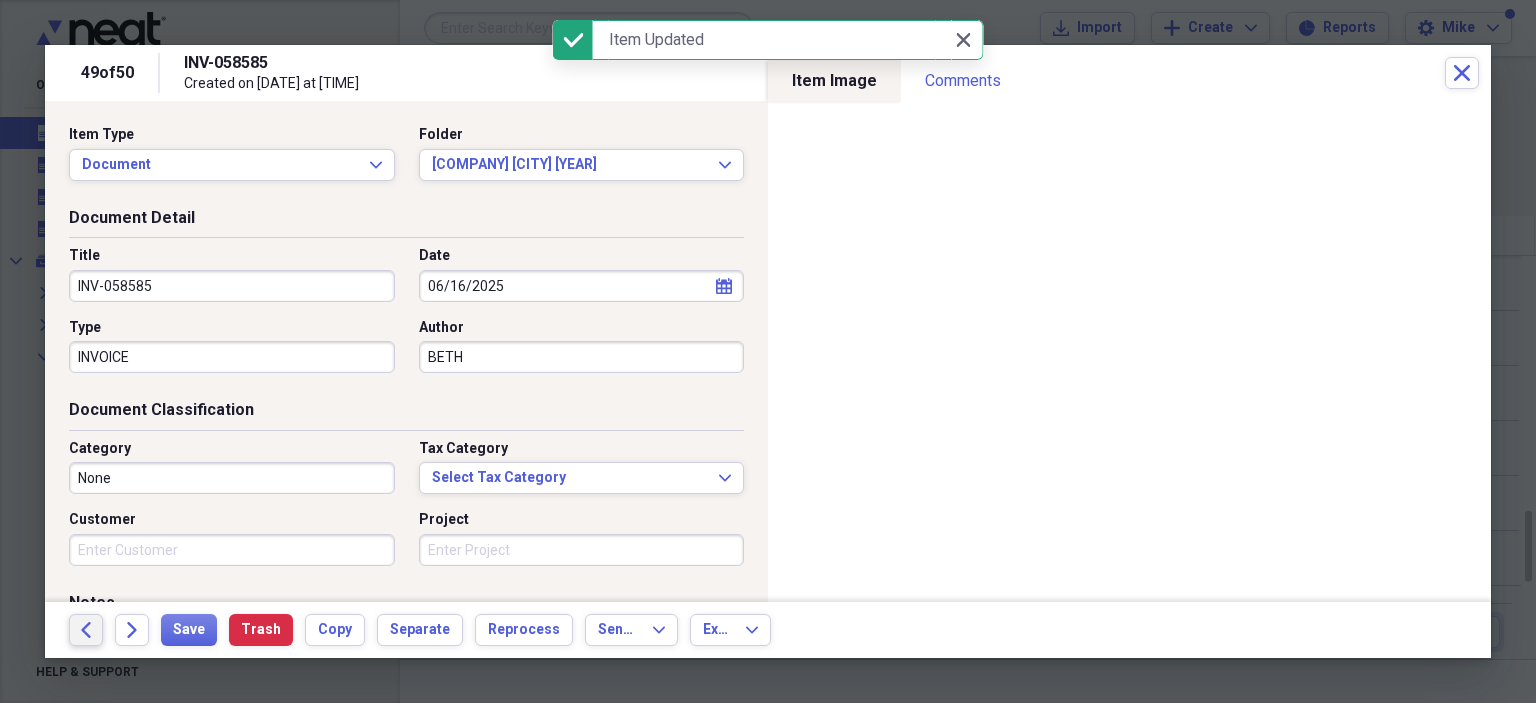 click on "Back" at bounding box center (86, 630) 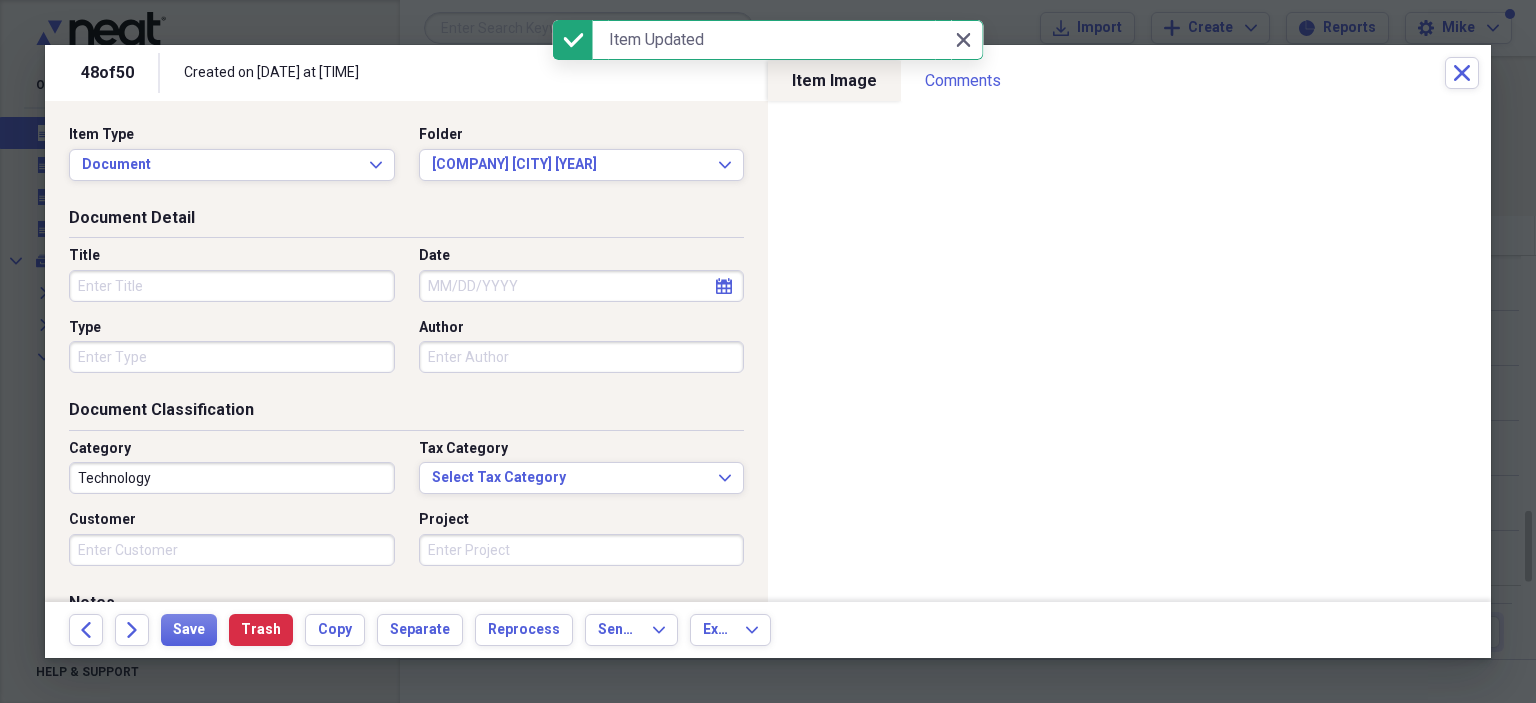 click on "Title" at bounding box center (232, 286) 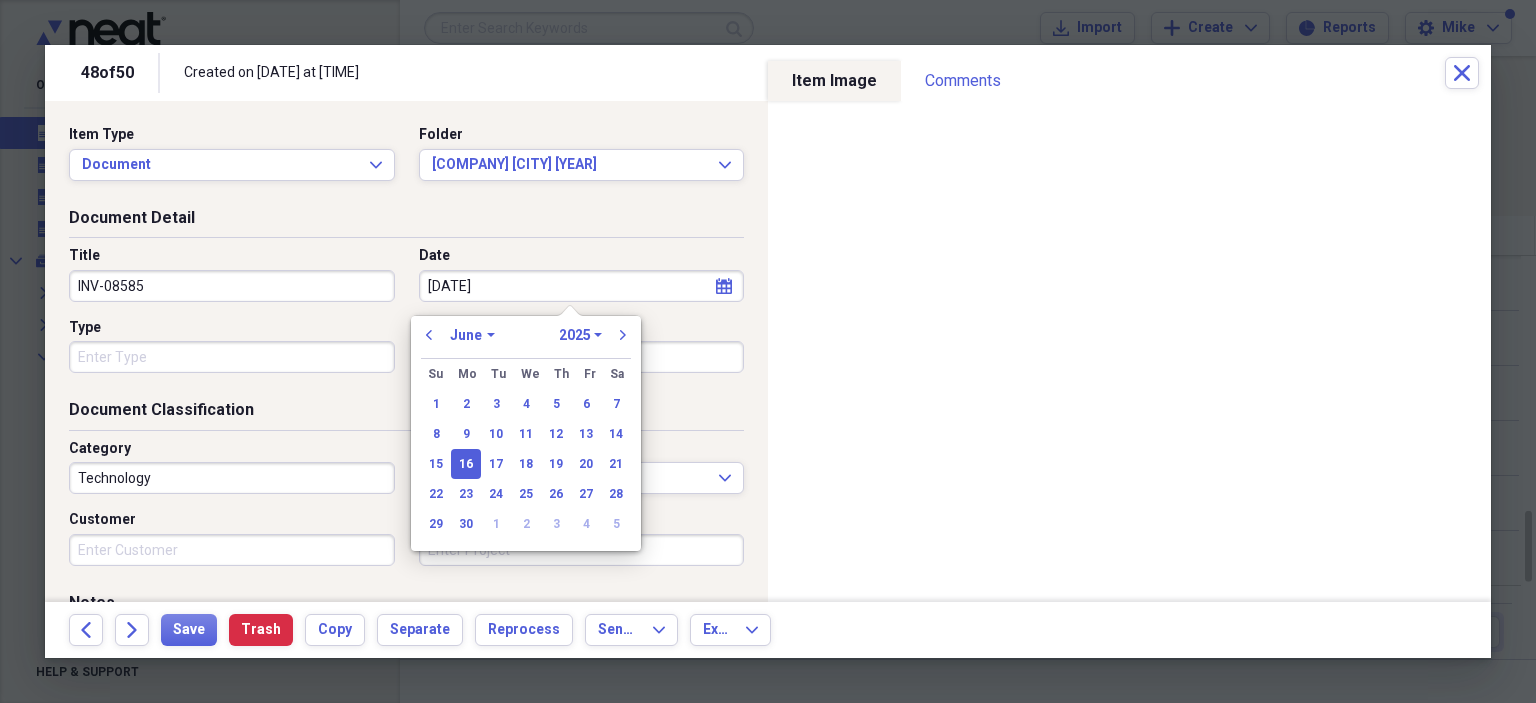 click on "Type" at bounding box center (232, 357) 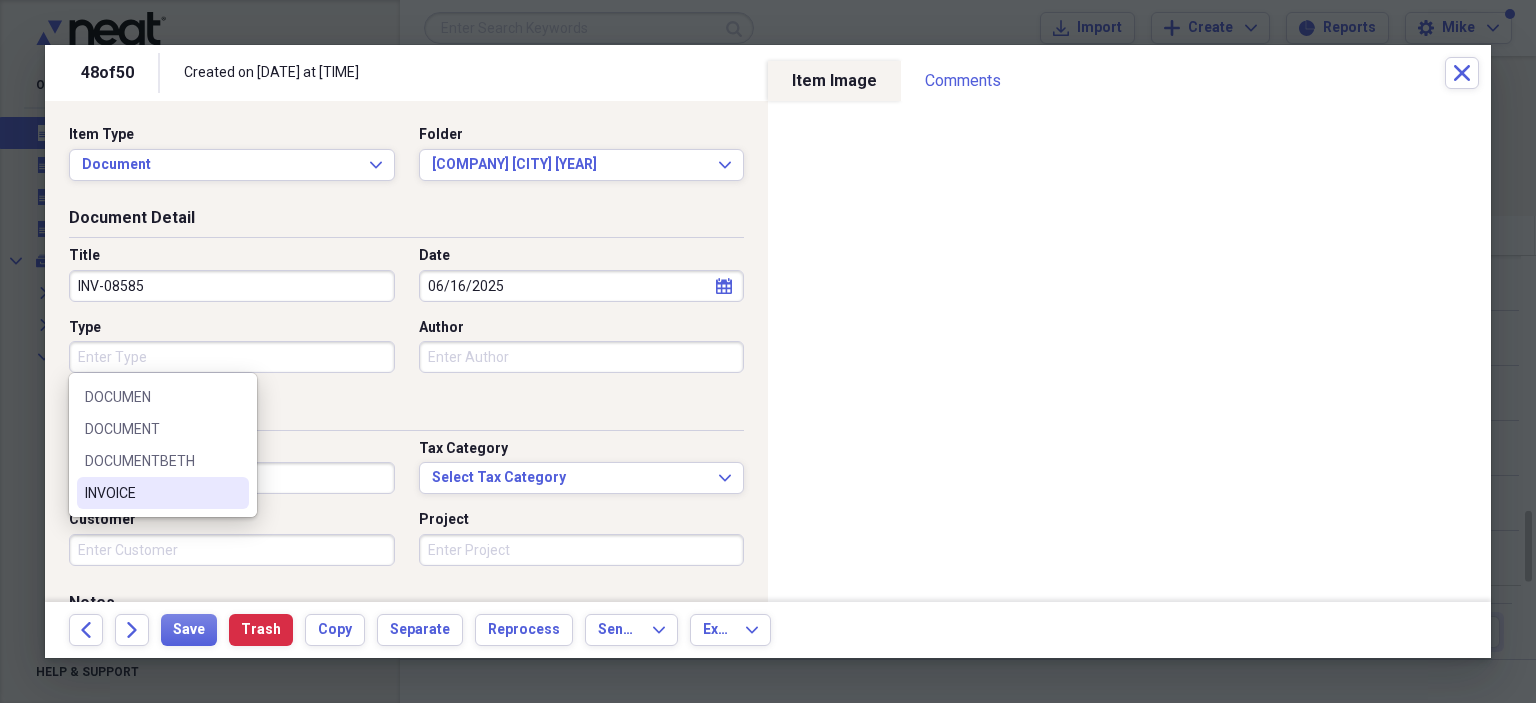 drag, startPoint x: 128, startPoint y: 496, endPoint x: 151, endPoint y: 491, distance: 23.537205 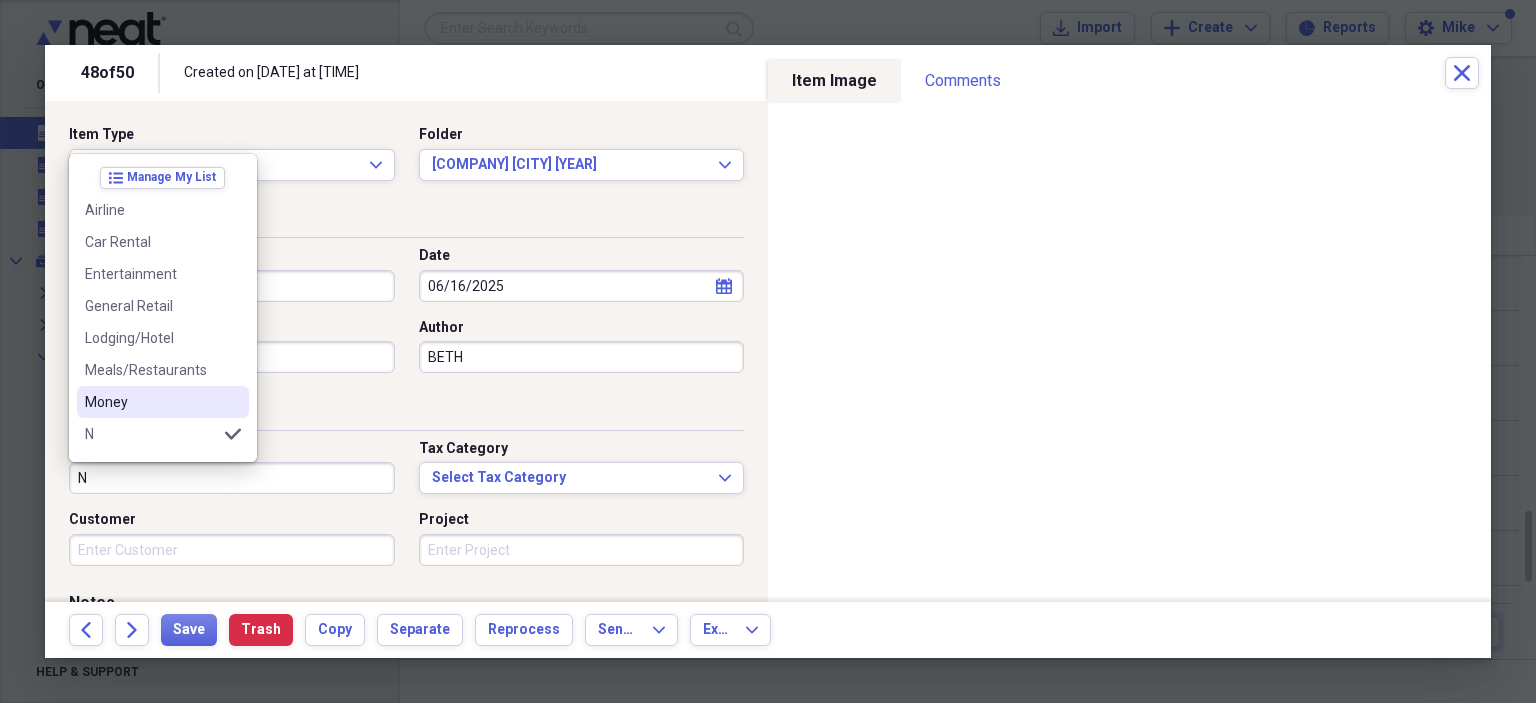 scroll, scrollTop: 100, scrollLeft: 0, axis: vertical 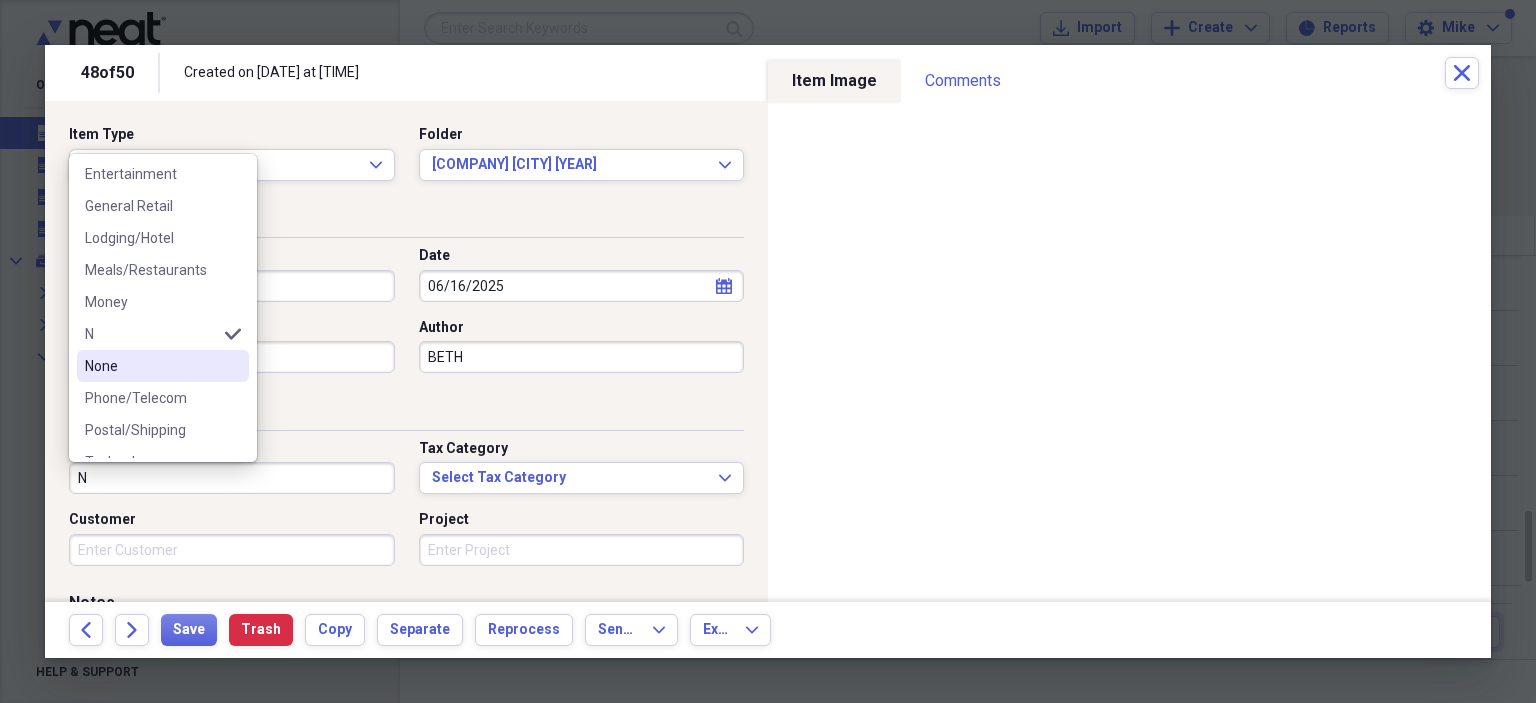 click on "None" at bounding box center [163, 366] 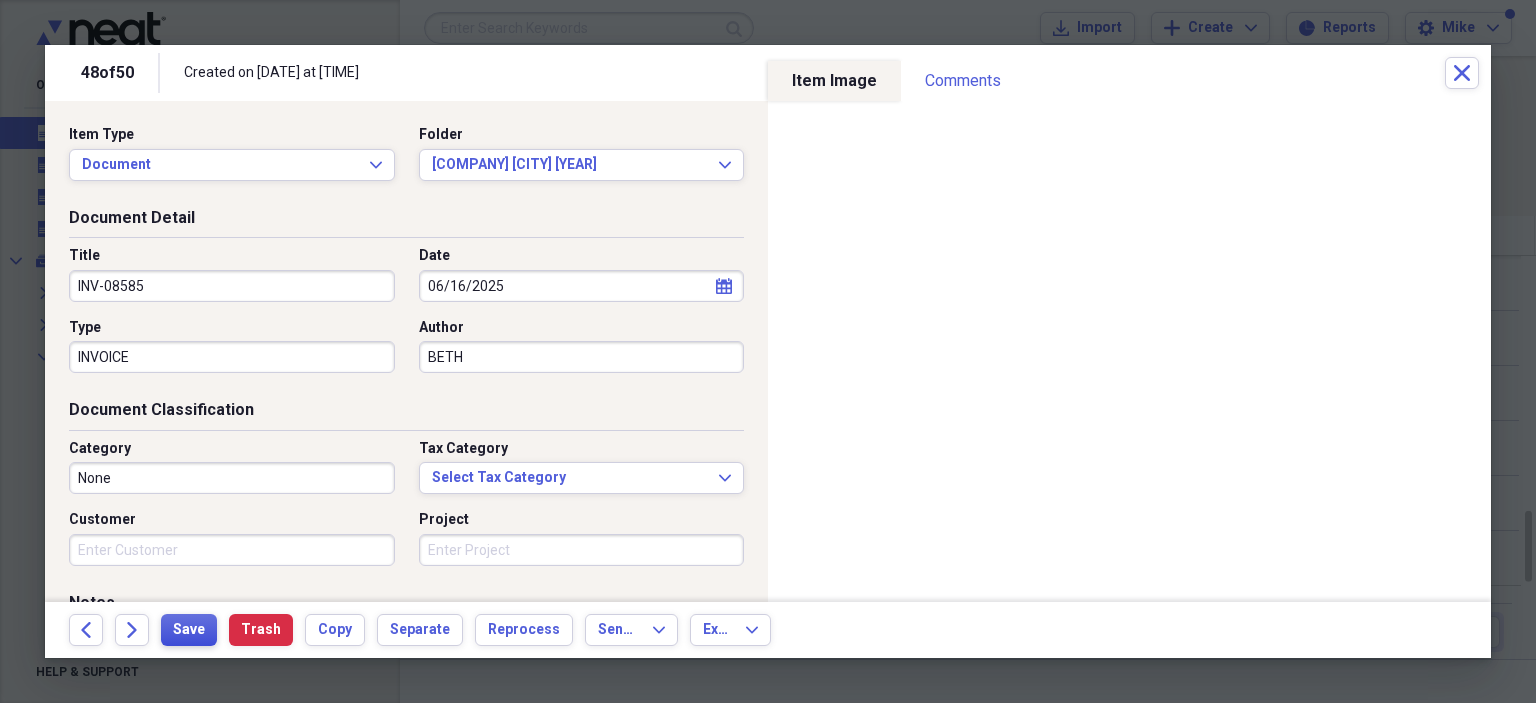 click on "Save" at bounding box center [189, 630] 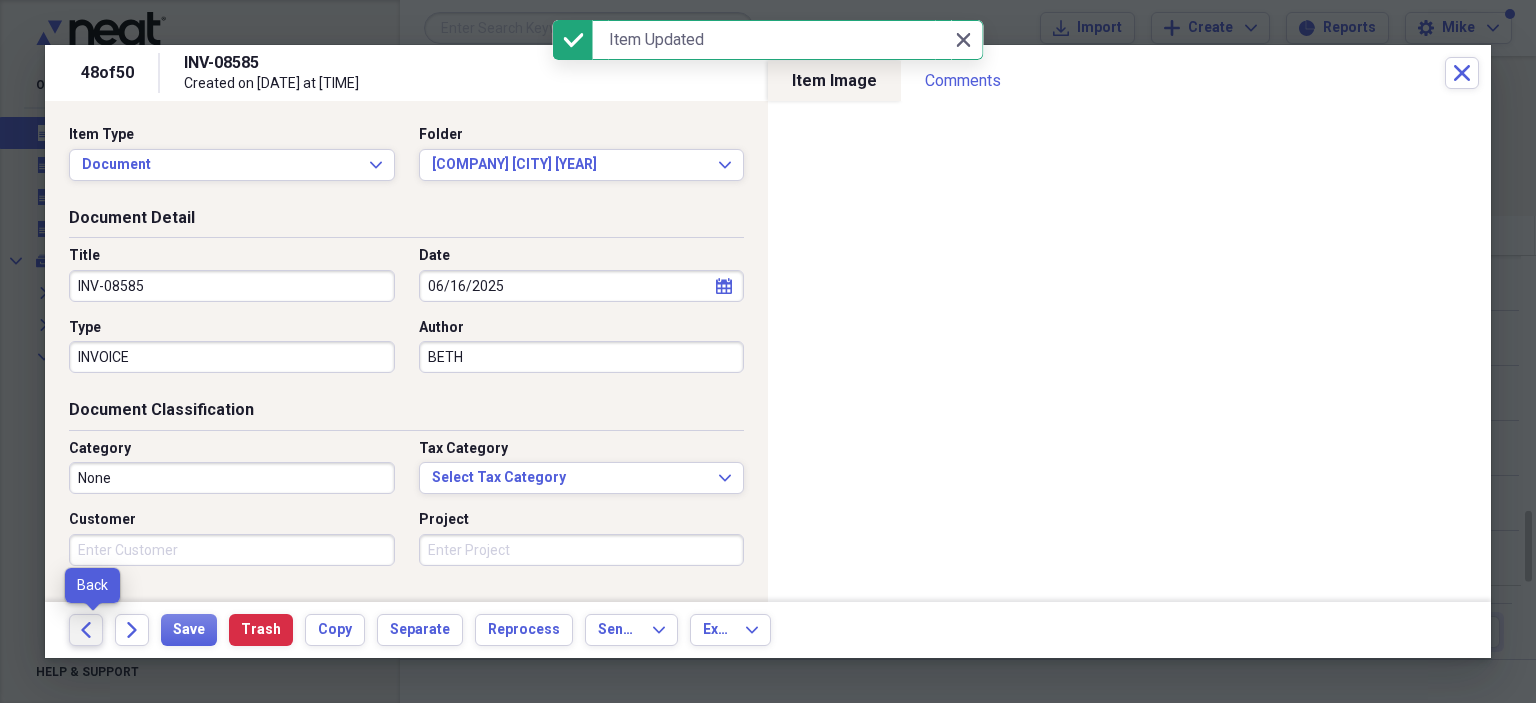 click on "Back" 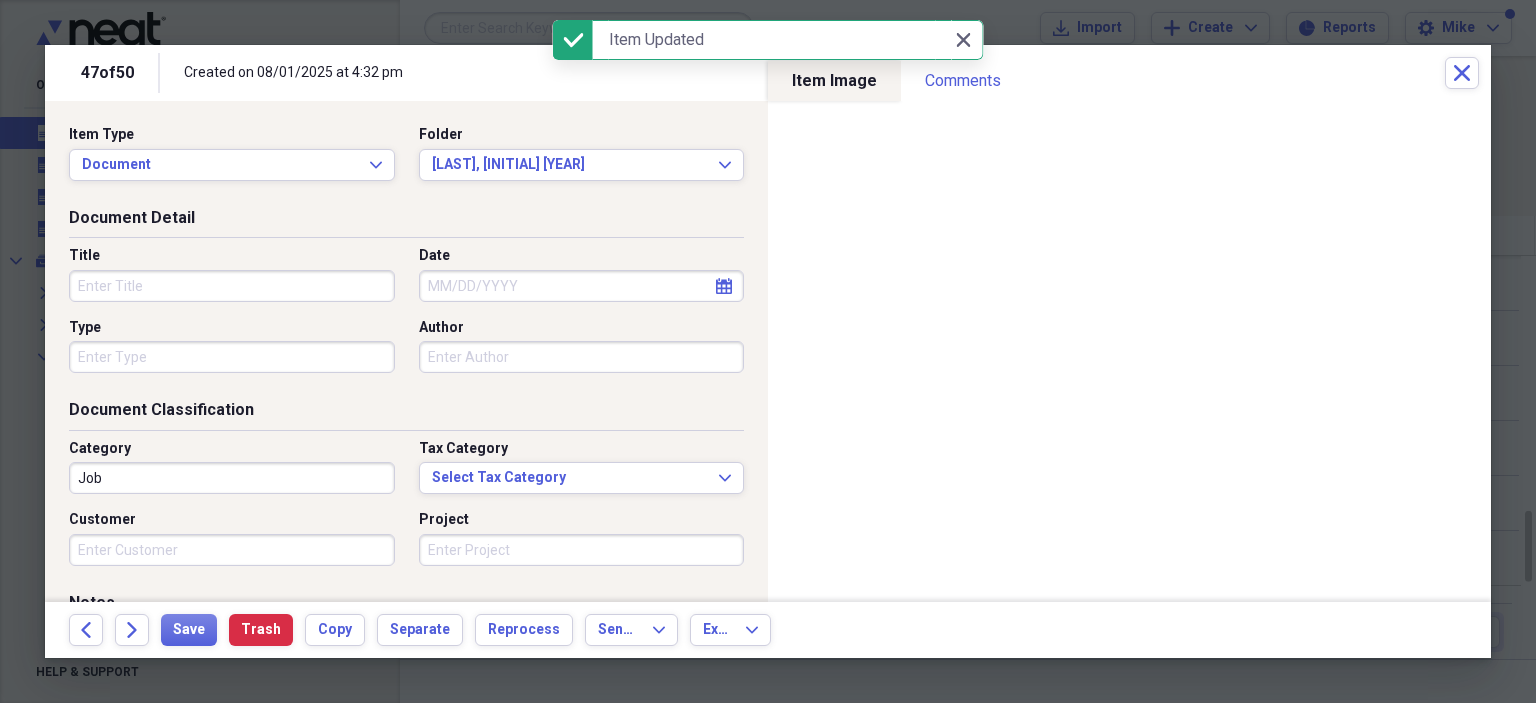 click on "Title" at bounding box center [232, 286] 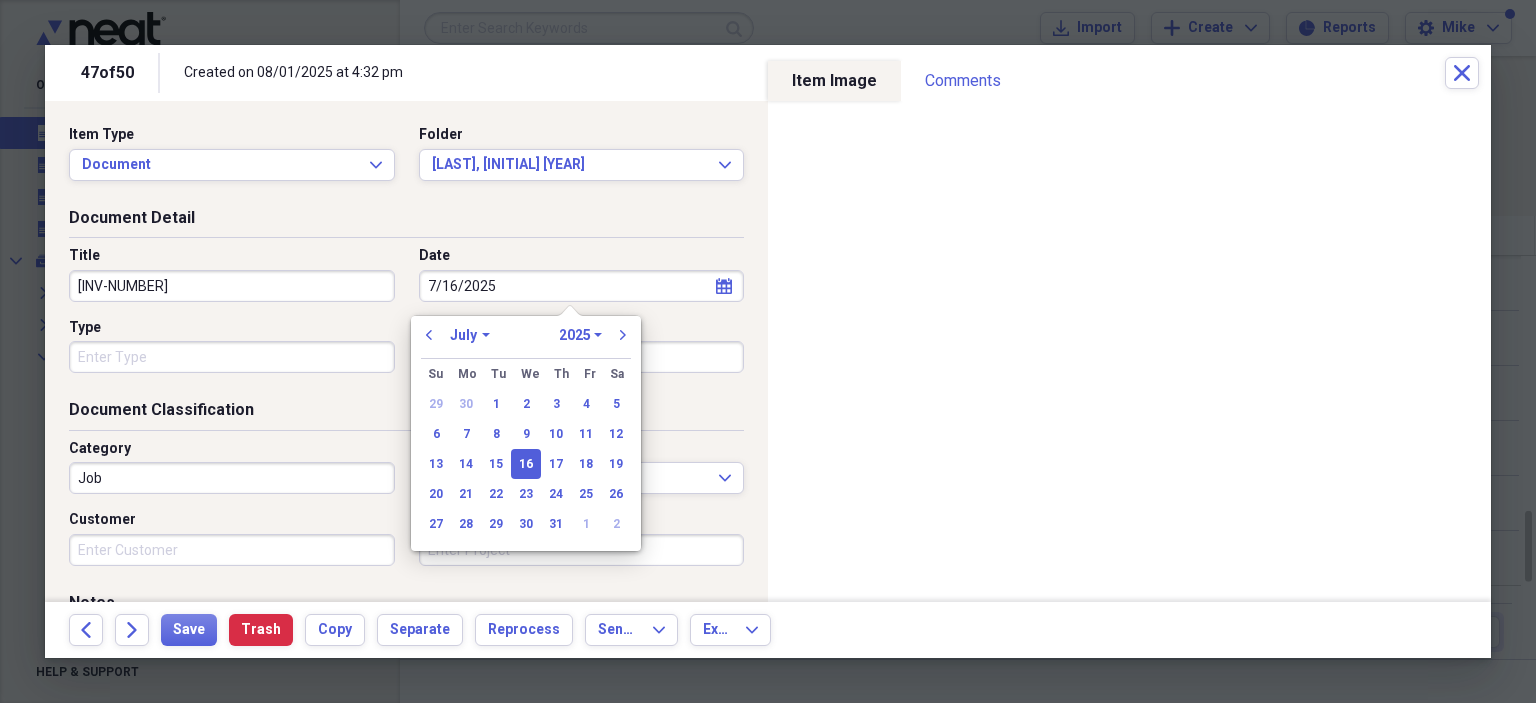 click on "Type" at bounding box center (232, 357) 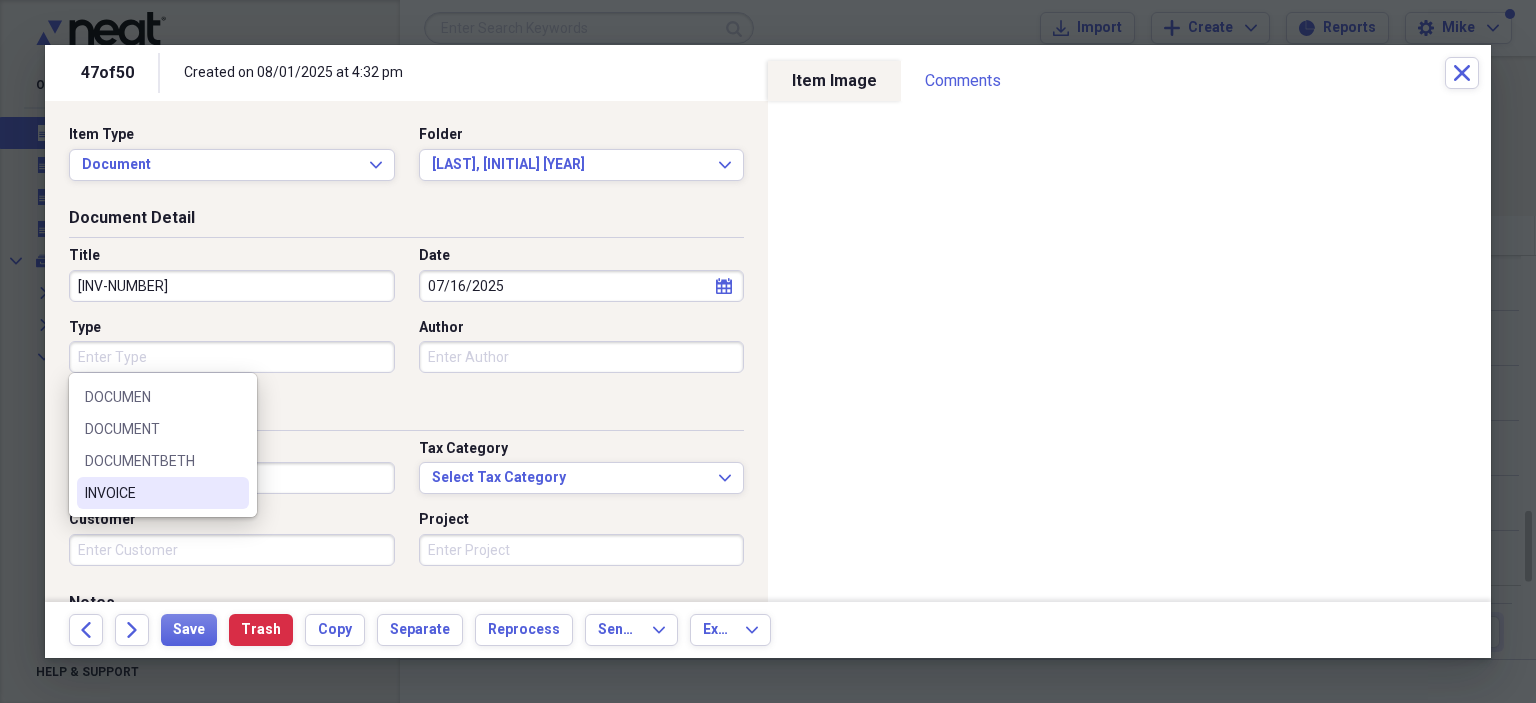 click on "INVOICE" at bounding box center [151, 493] 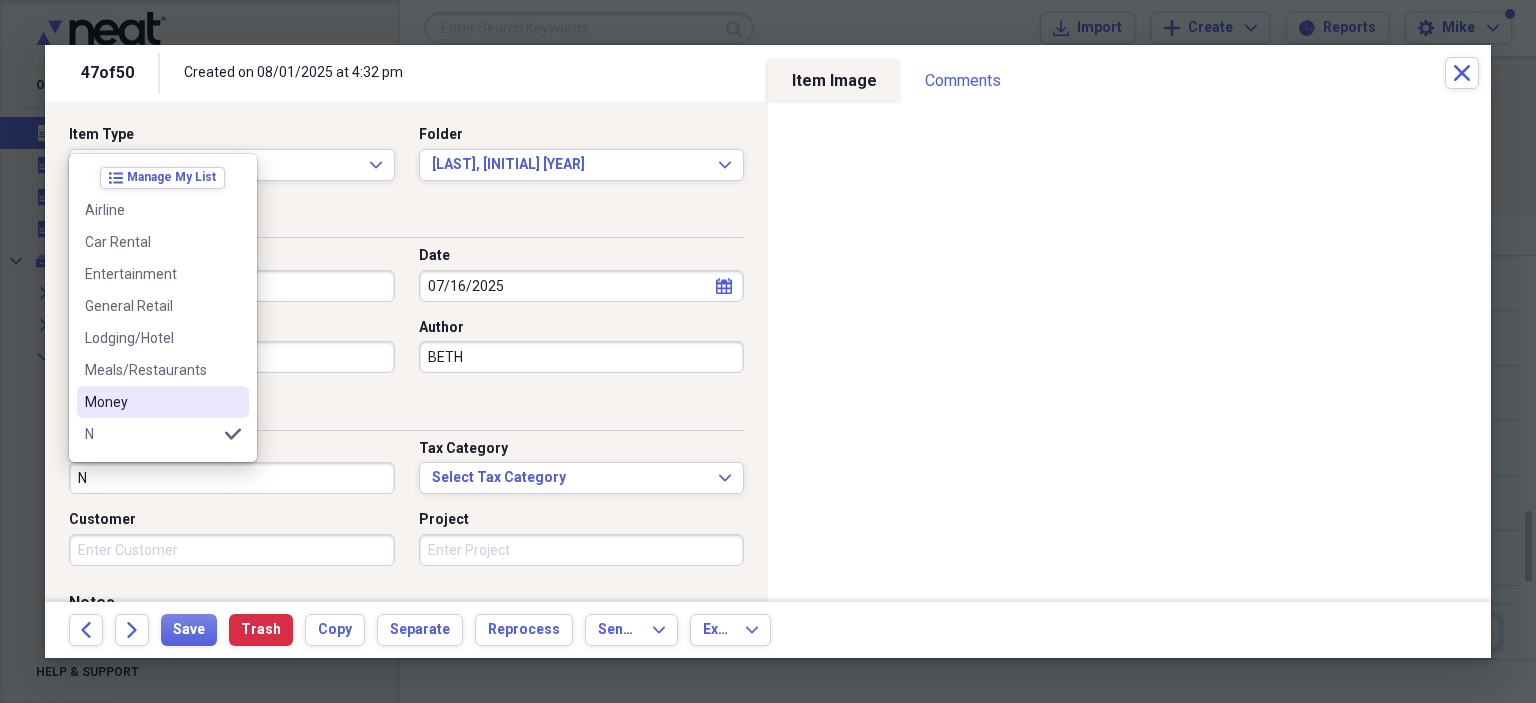 scroll, scrollTop: 100, scrollLeft: 0, axis: vertical 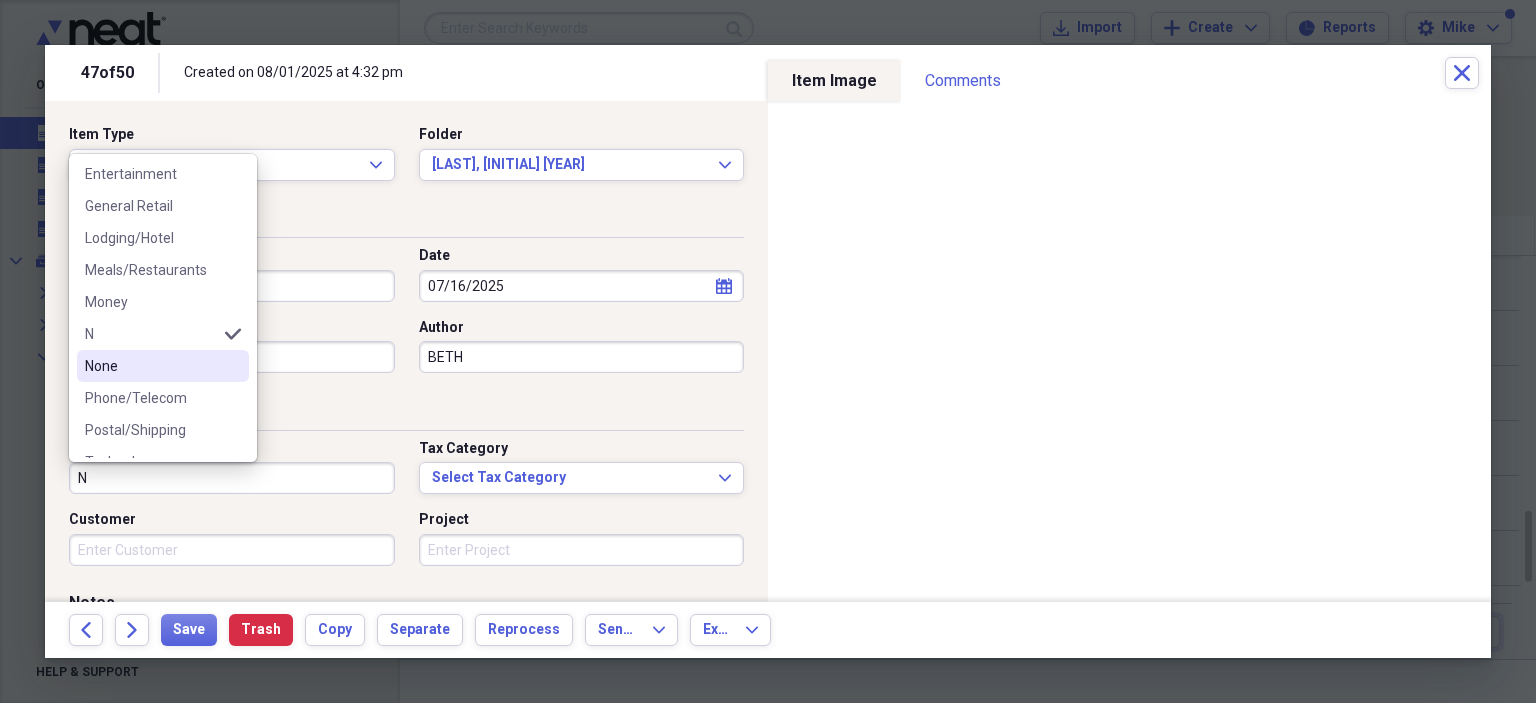 click on "None" at bounding box center [151, 366] 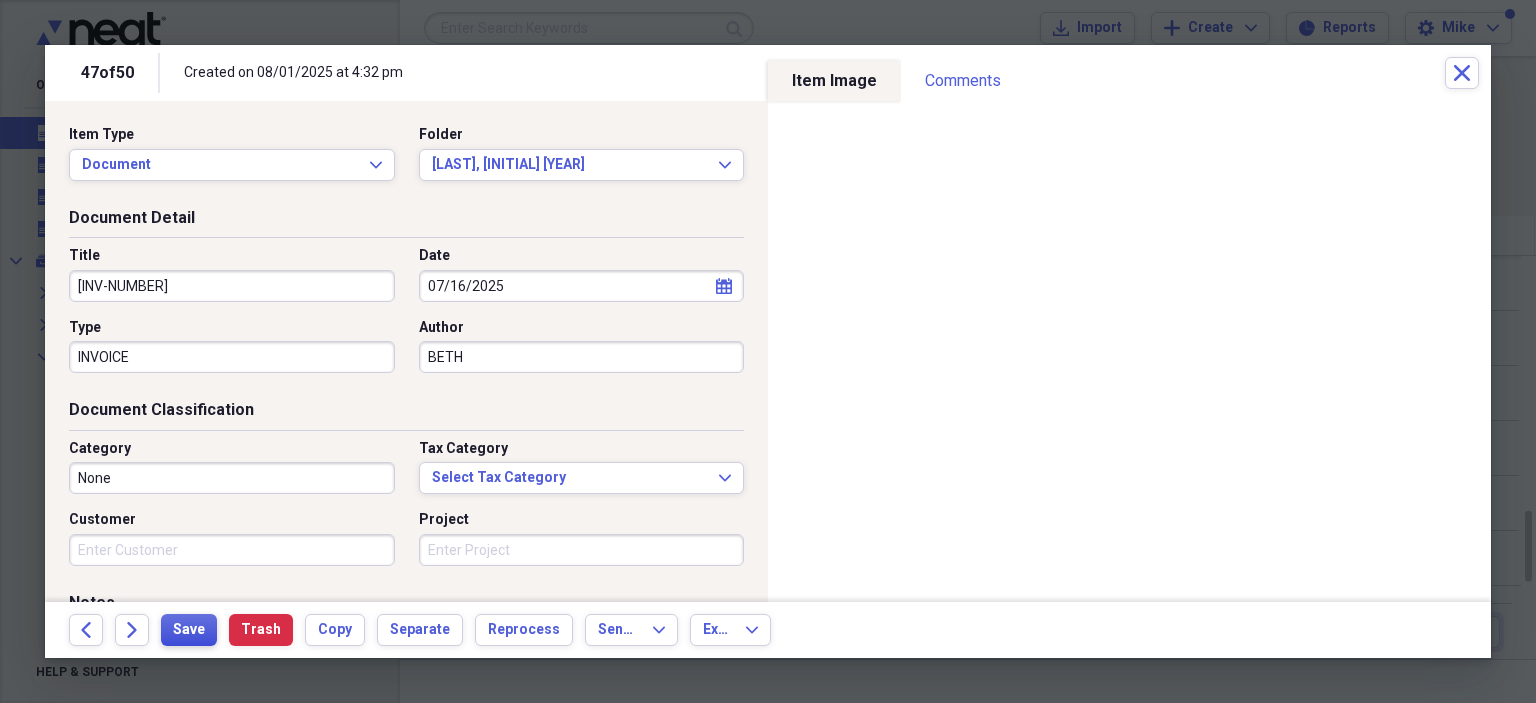 click on "Save" at bounding box center (189, 630) 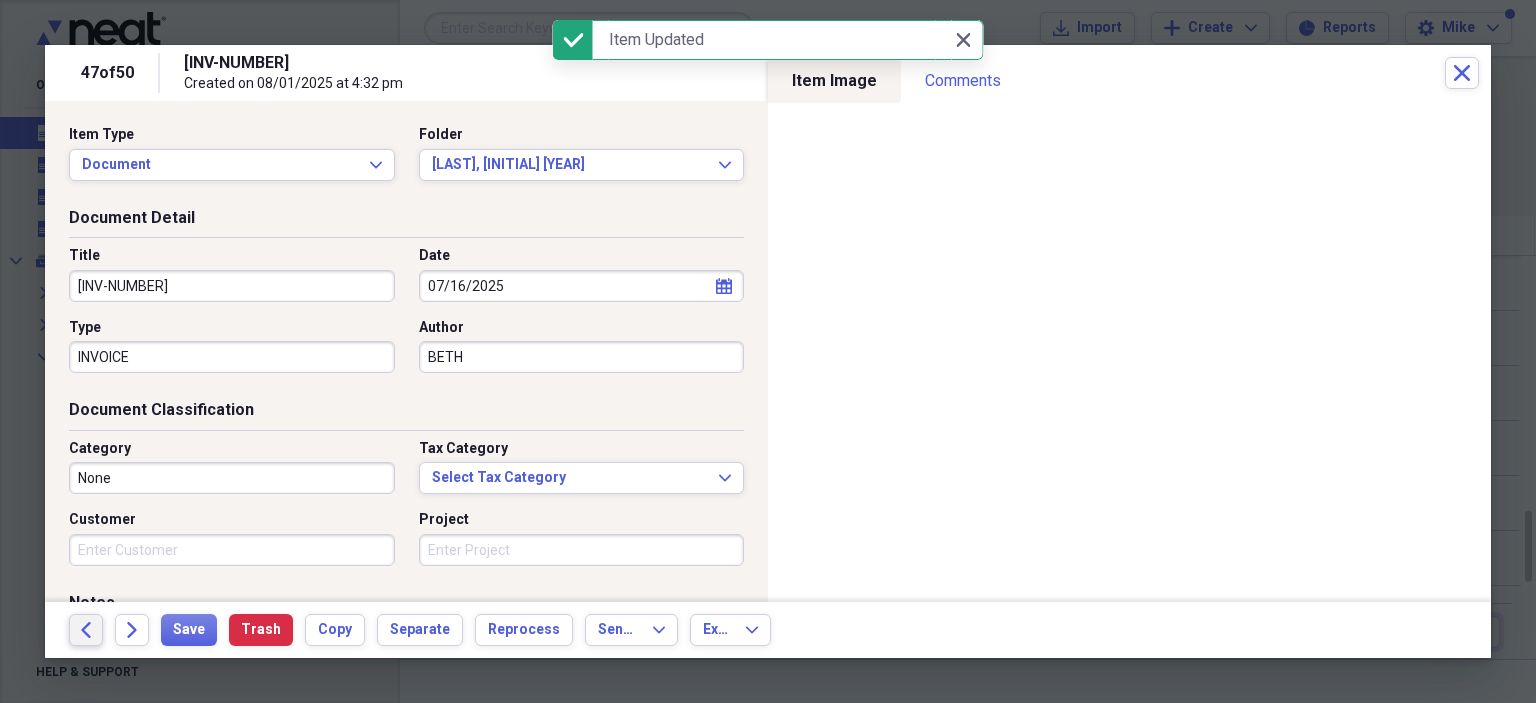 click 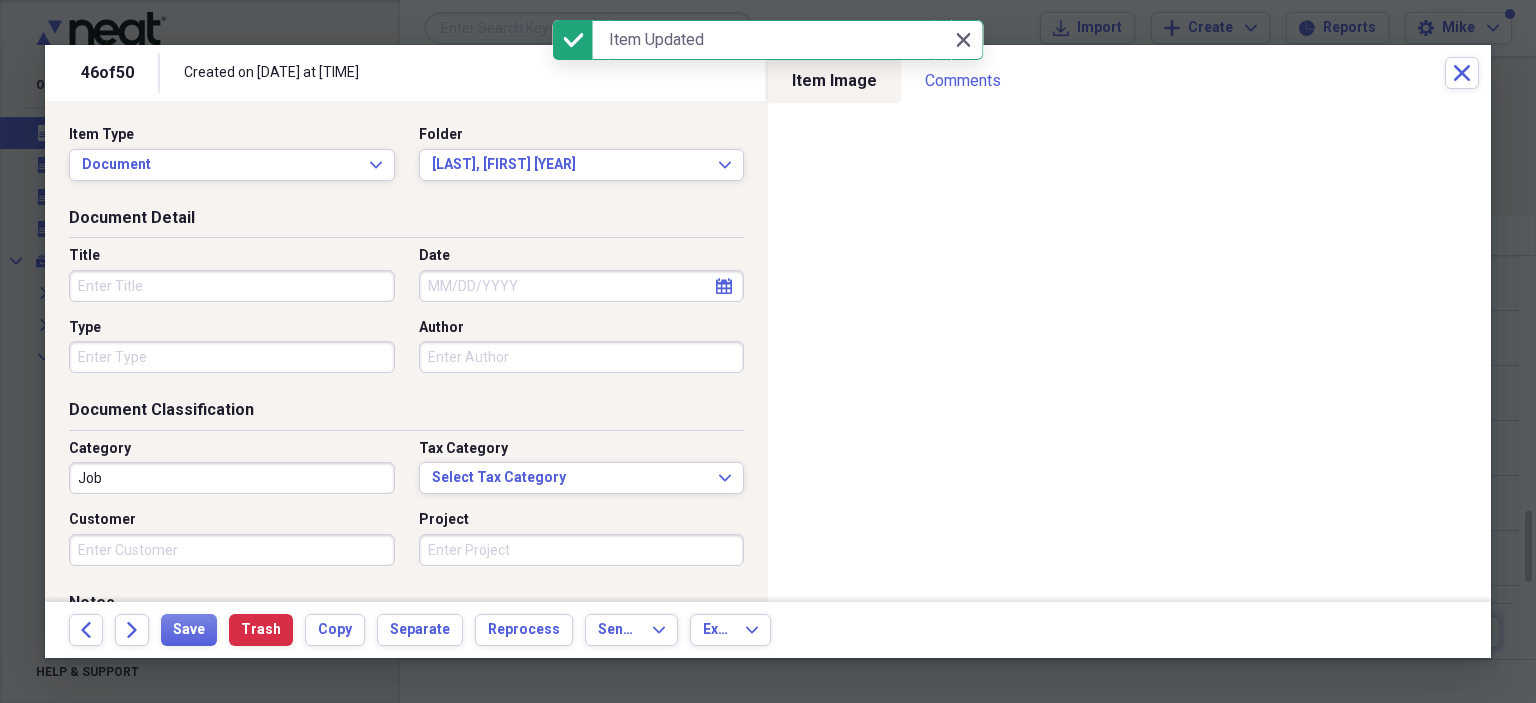 click on "Title" at bounding box center [232, 286] 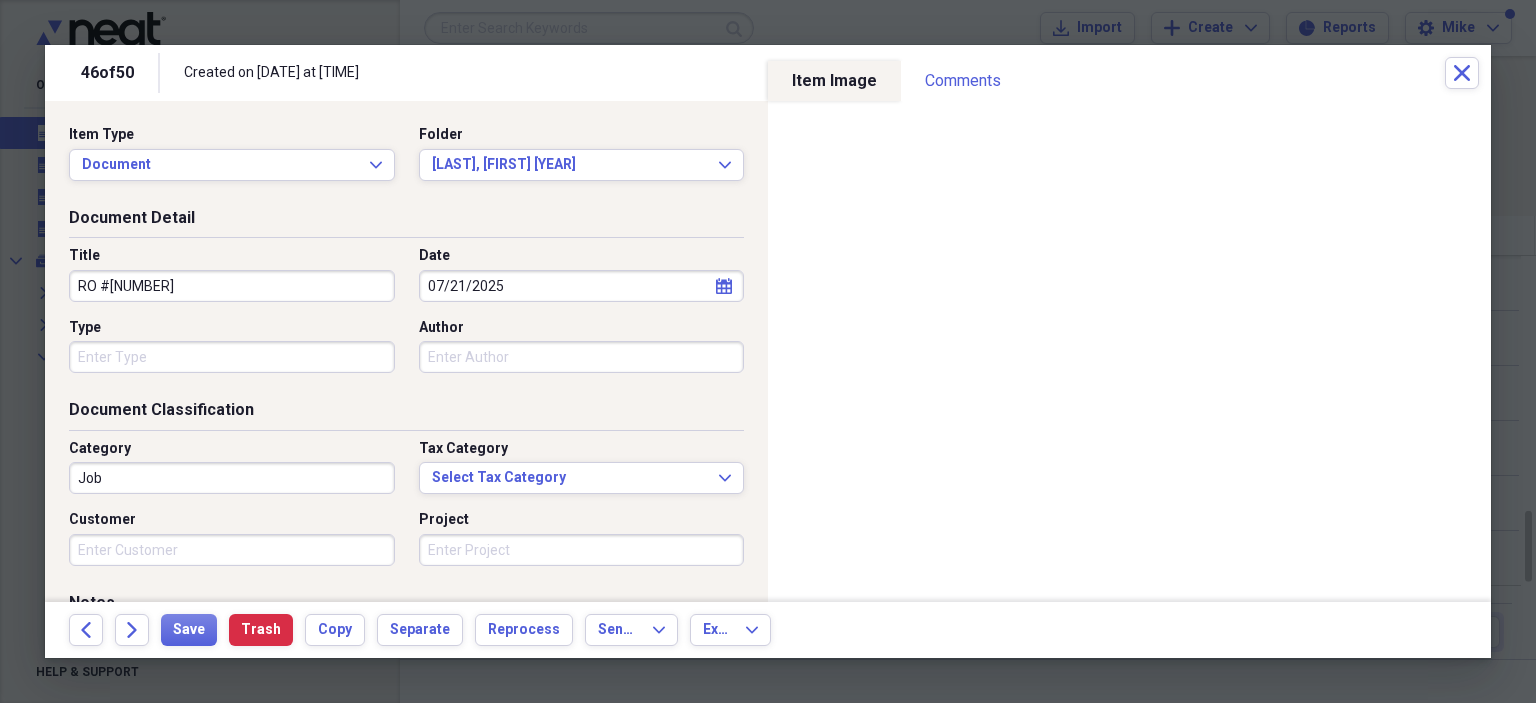 click on "Type" at bounding box center [232, 357] 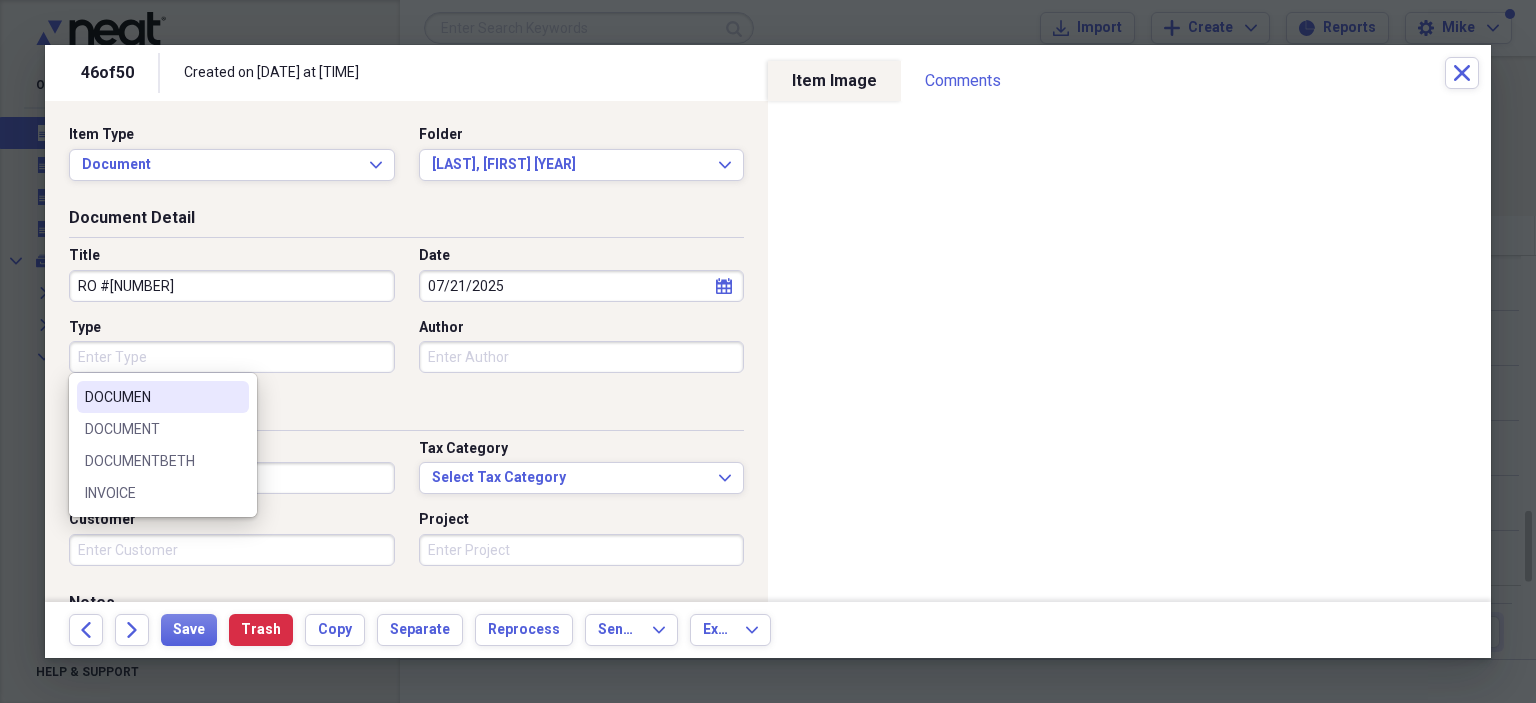 click on "DOCUMENT" at bounding box center [151, 429] 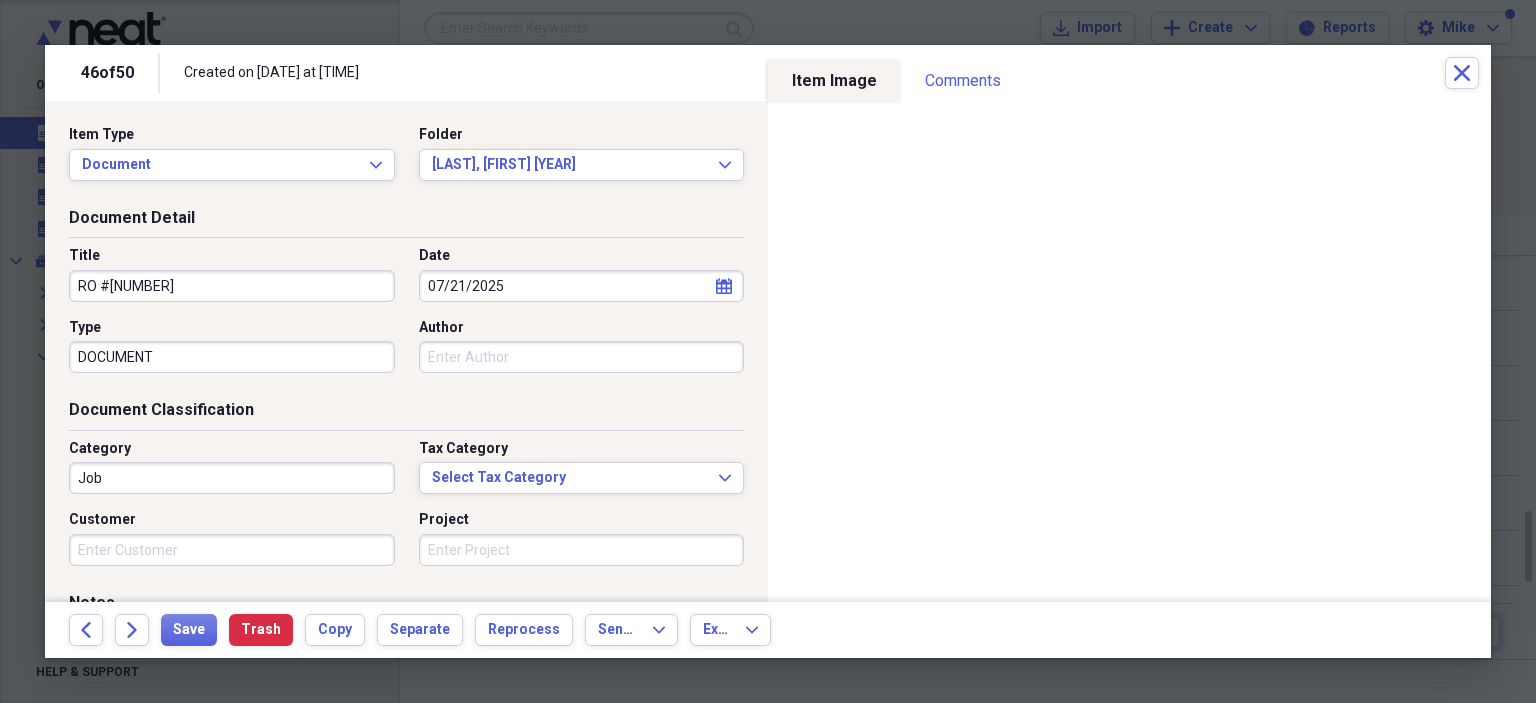 click on "Author" at bounding box center (582, 357) 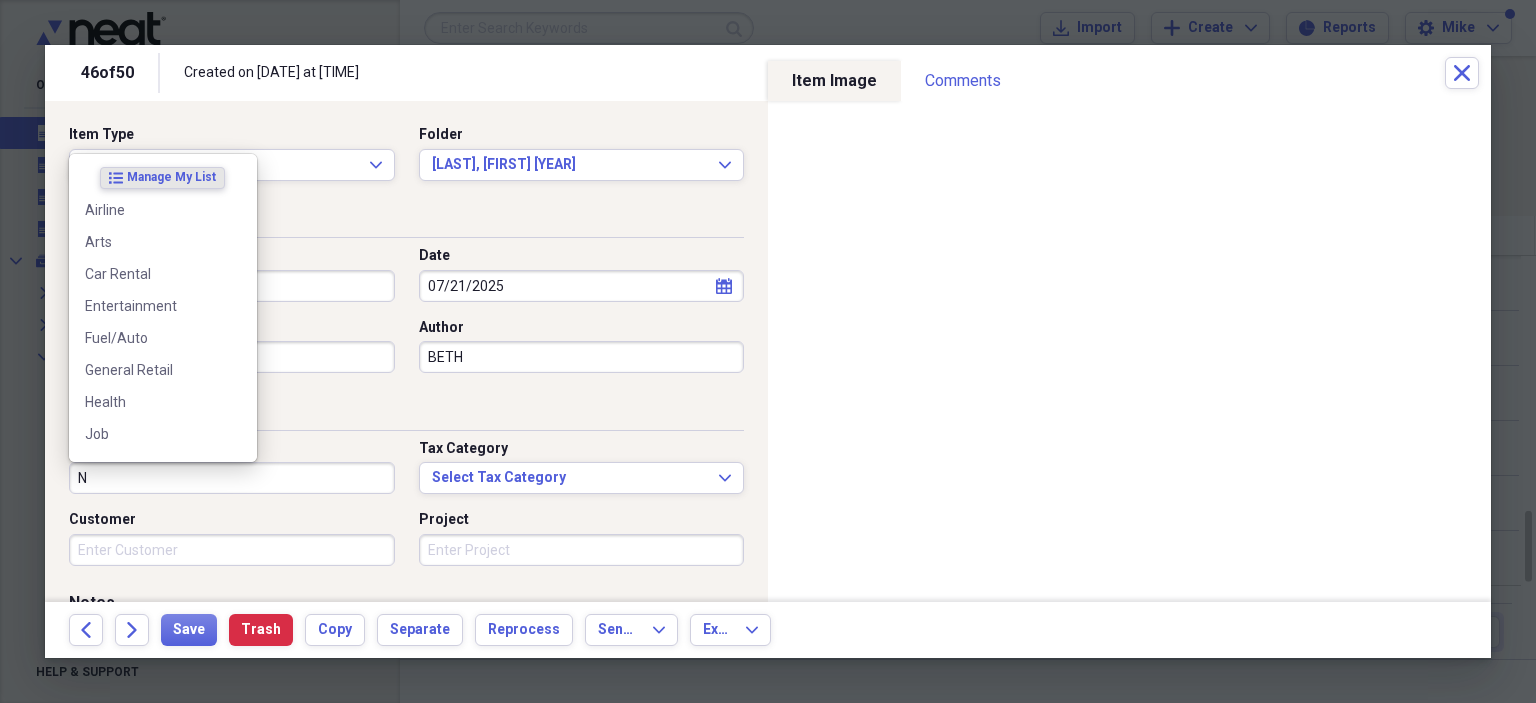 scroll, scrollTop: 200, scrollLeft: 0, axis: vertical 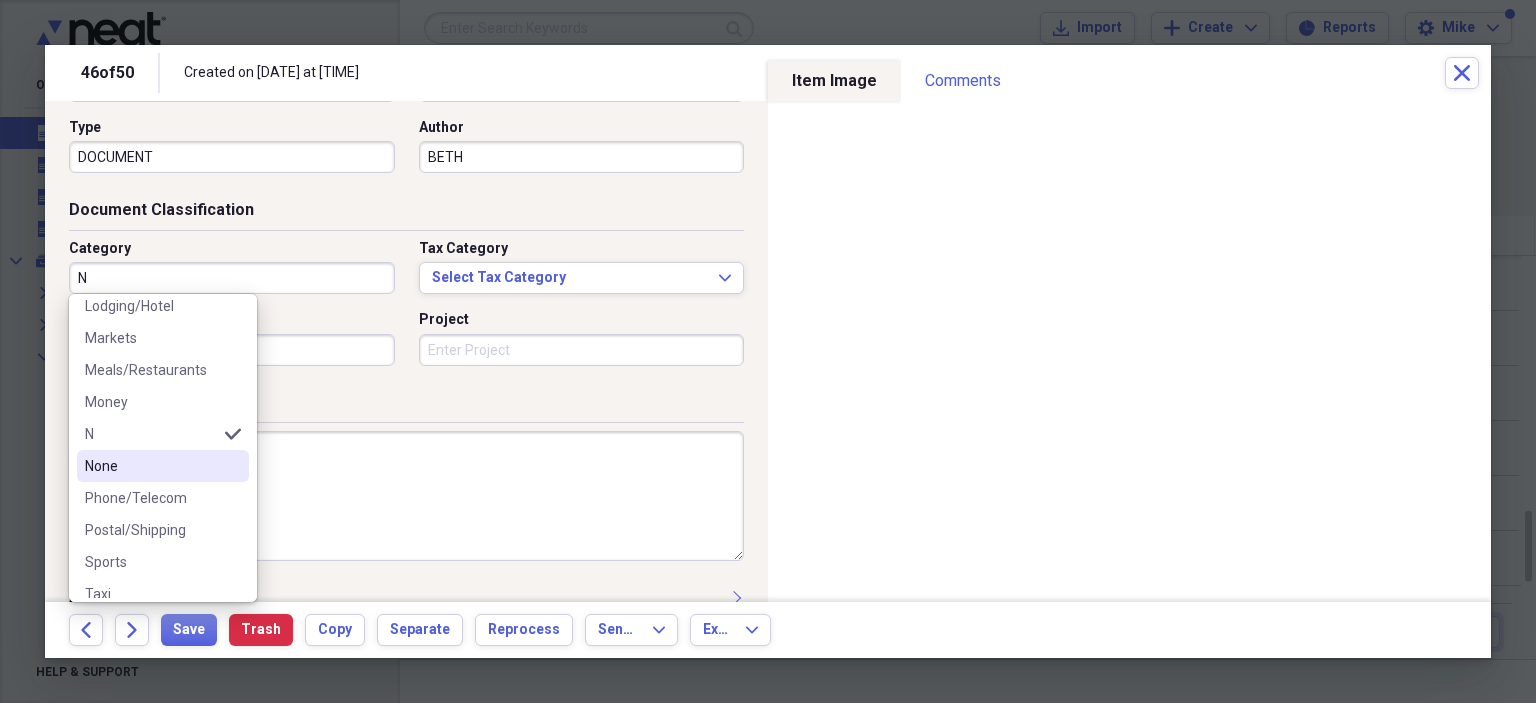 click on "None" at bounding box center [151, 466] 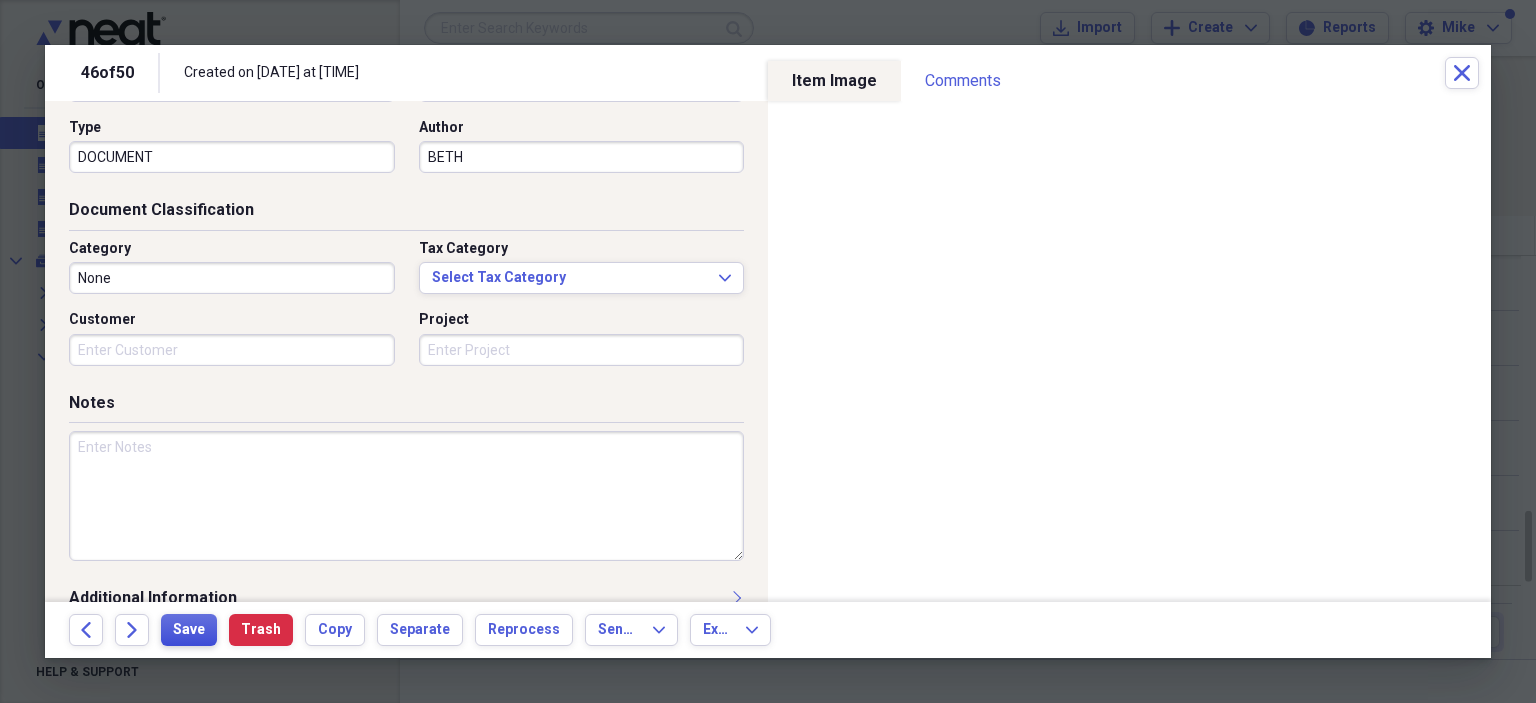 click on "Save" at bounding box center (189, 630) 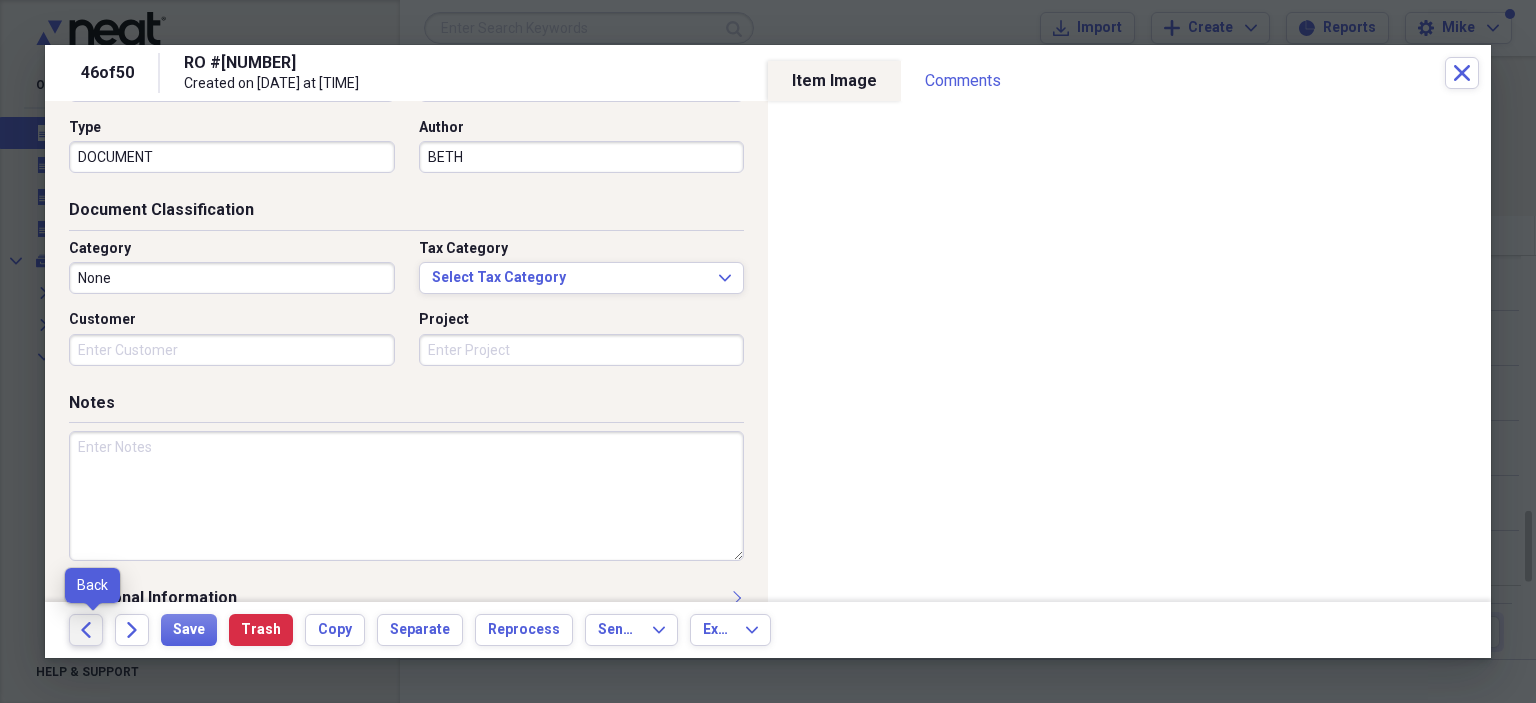 click on "Back" 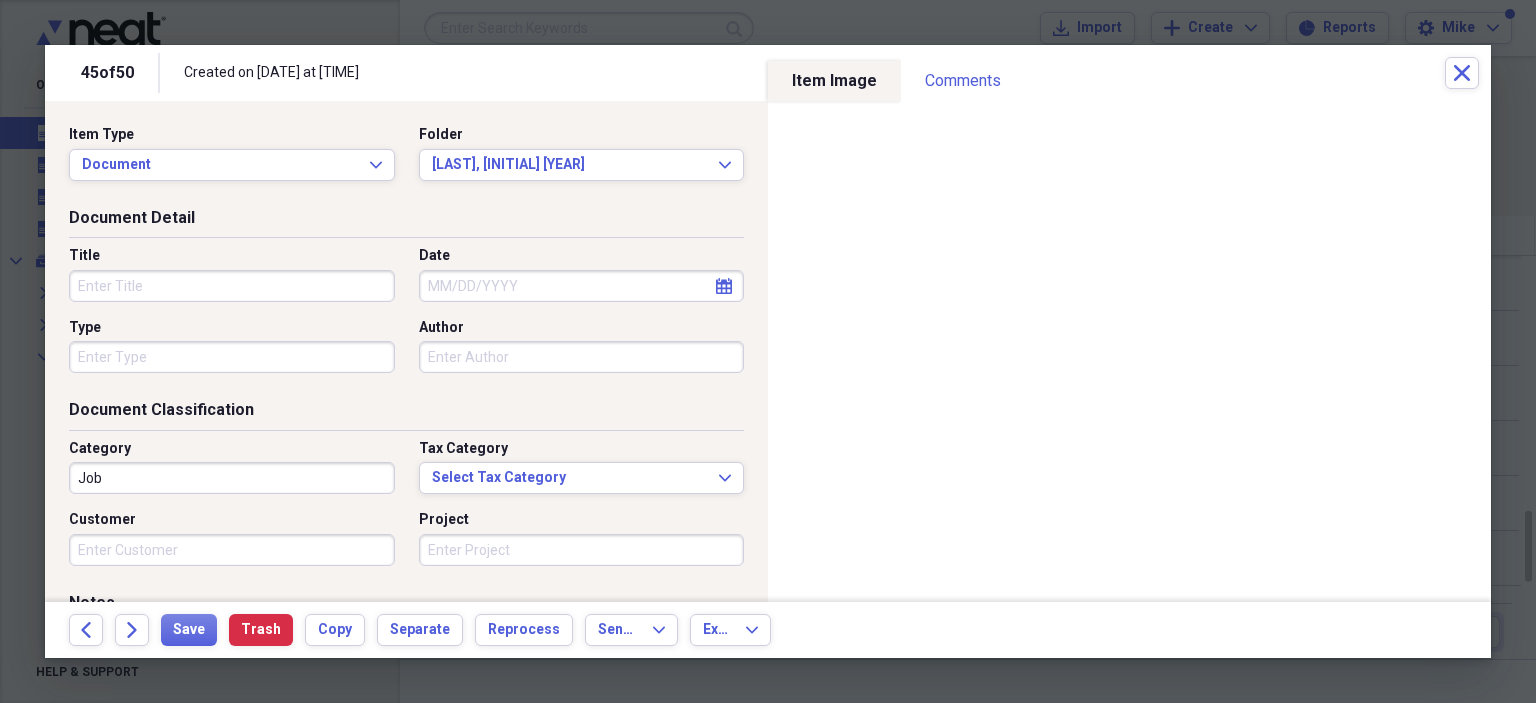 click on "Title Date calendar Calendar Type Author" at bounding box center (406, 317) 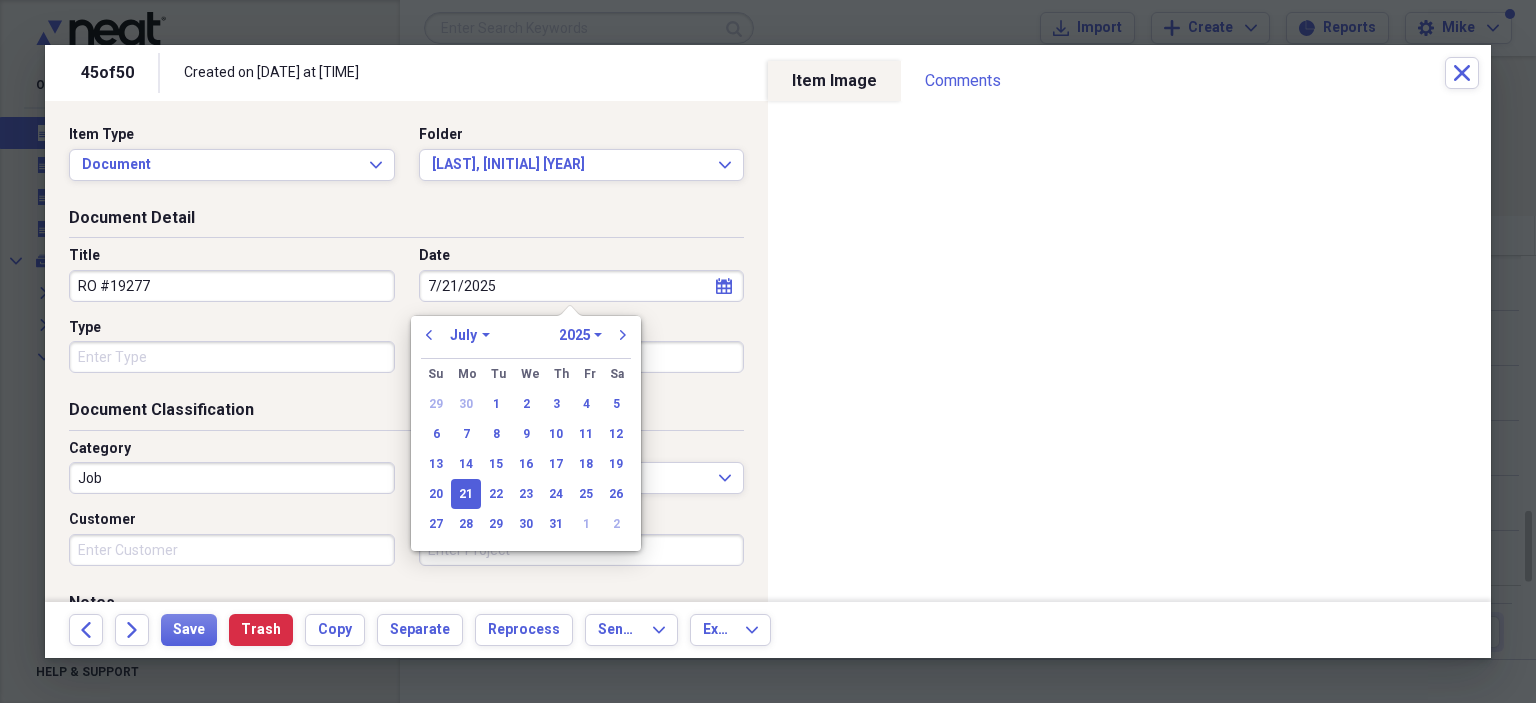 click on "Type" at bounding box center (232, 357) 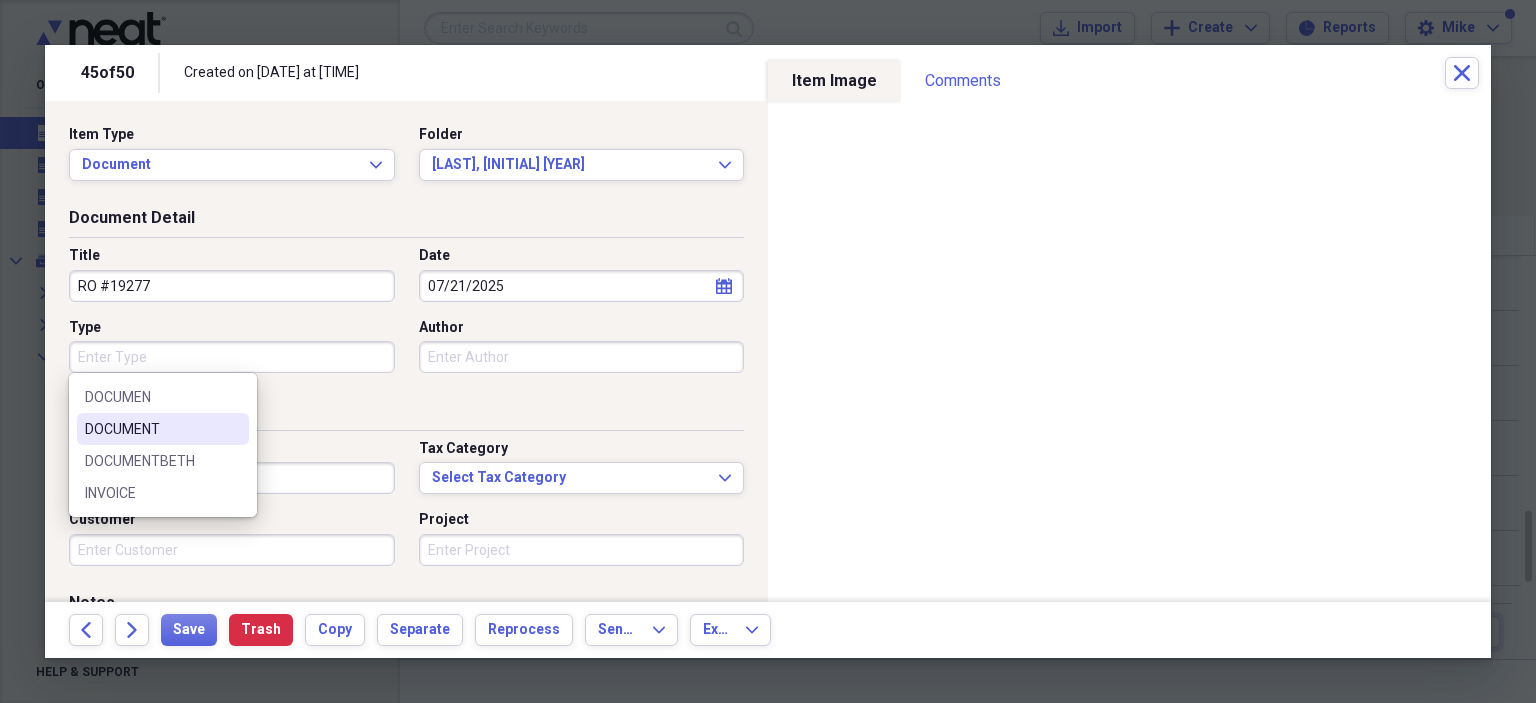 click on "DOCUMENT" at bounding box center [151, 429] 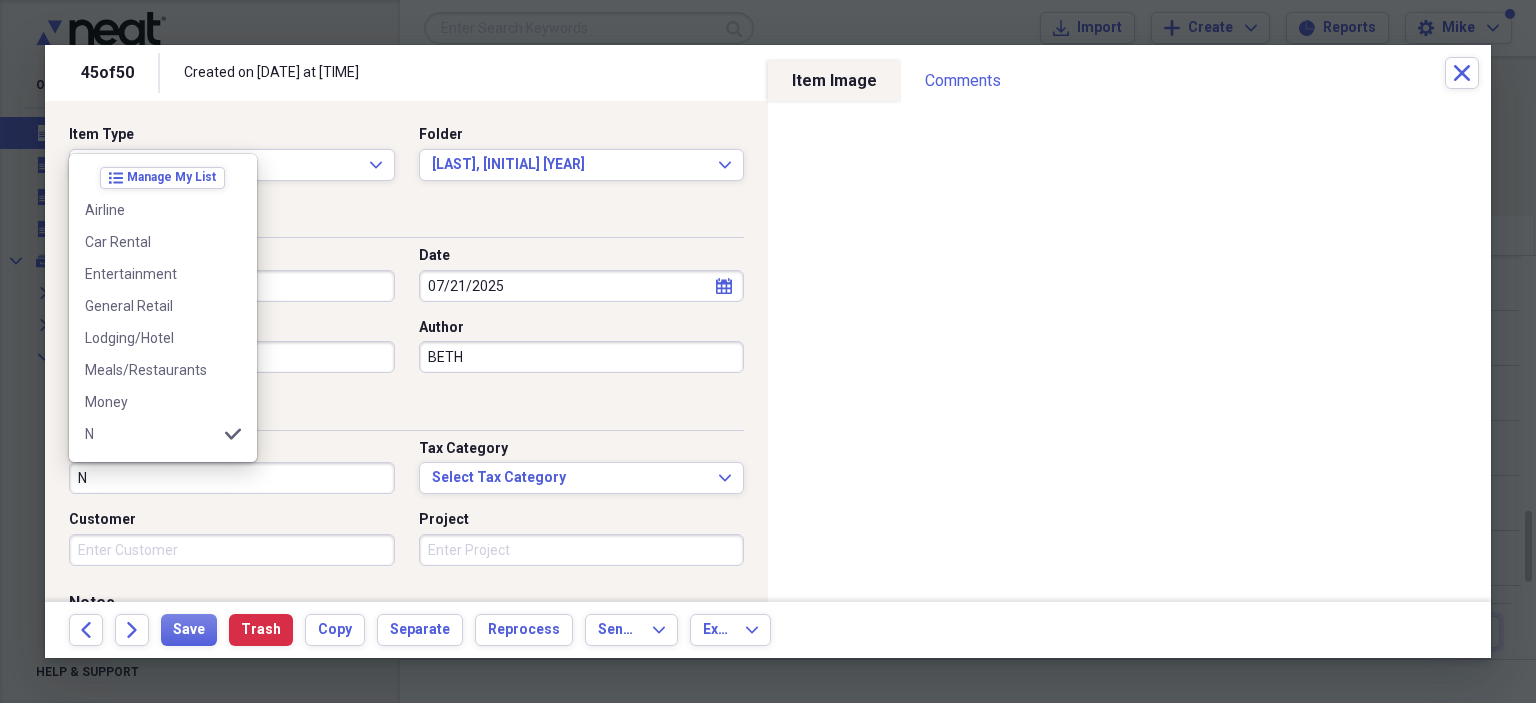 scroll, scrollTop: 100, scrollLeft: 0, axis: vertical 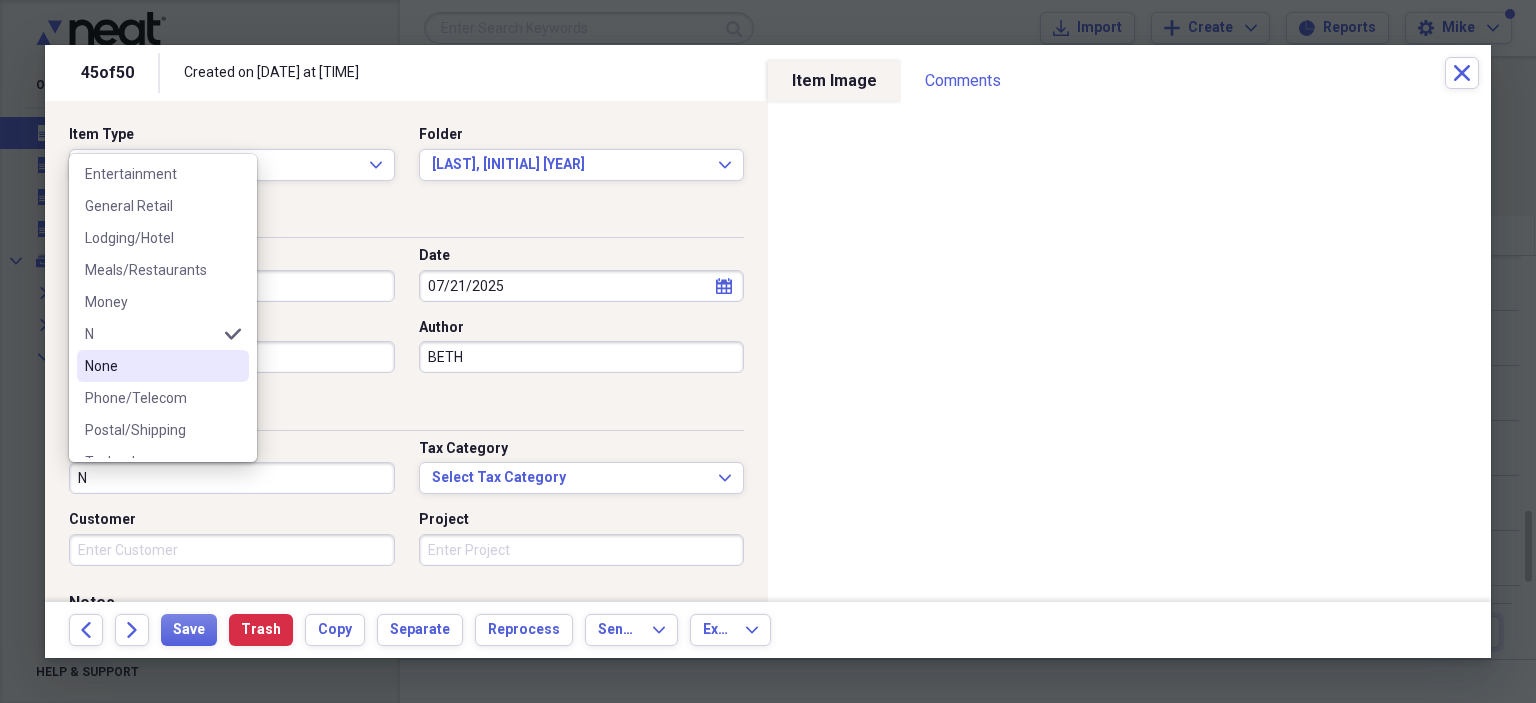 click on "None" at bounding box center (151, 366) 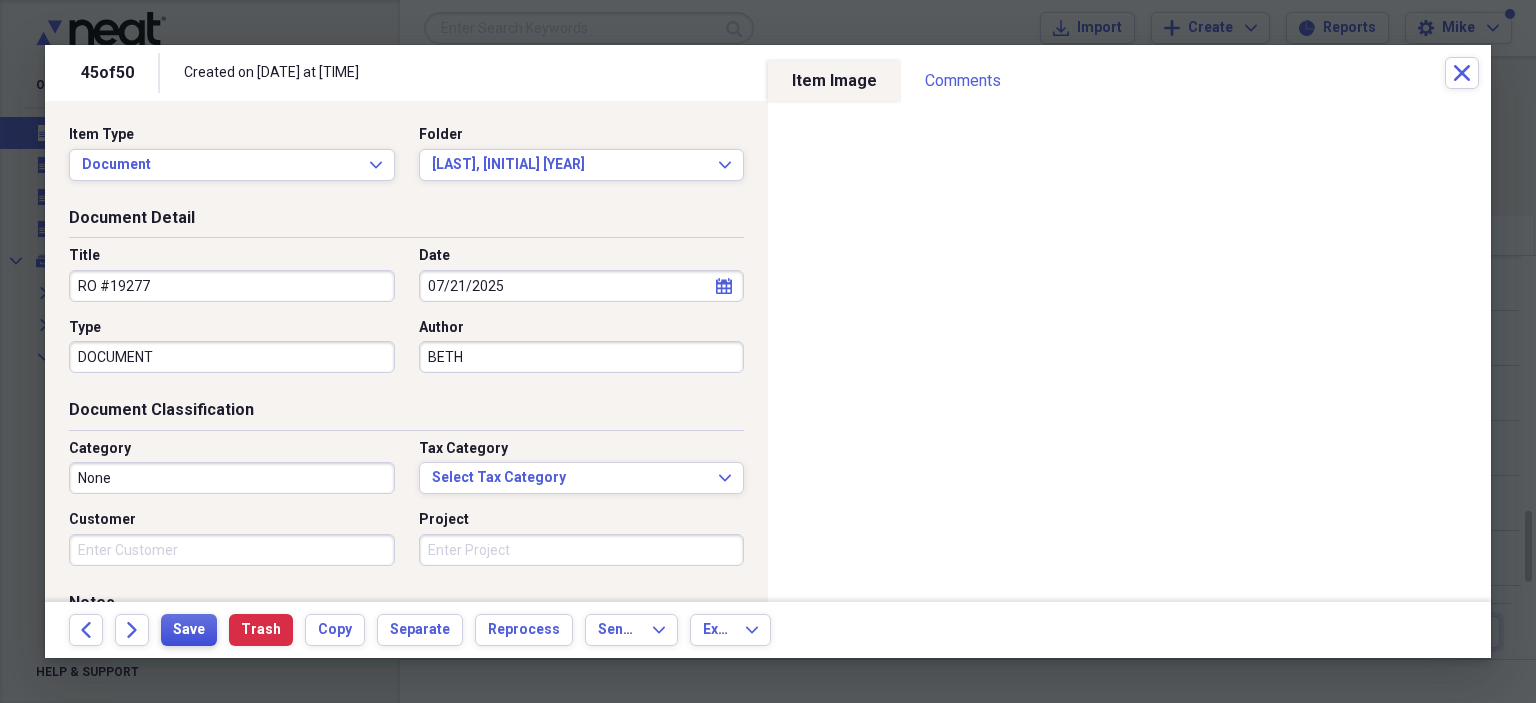 click on "Save" at bounding box center (189, 630) 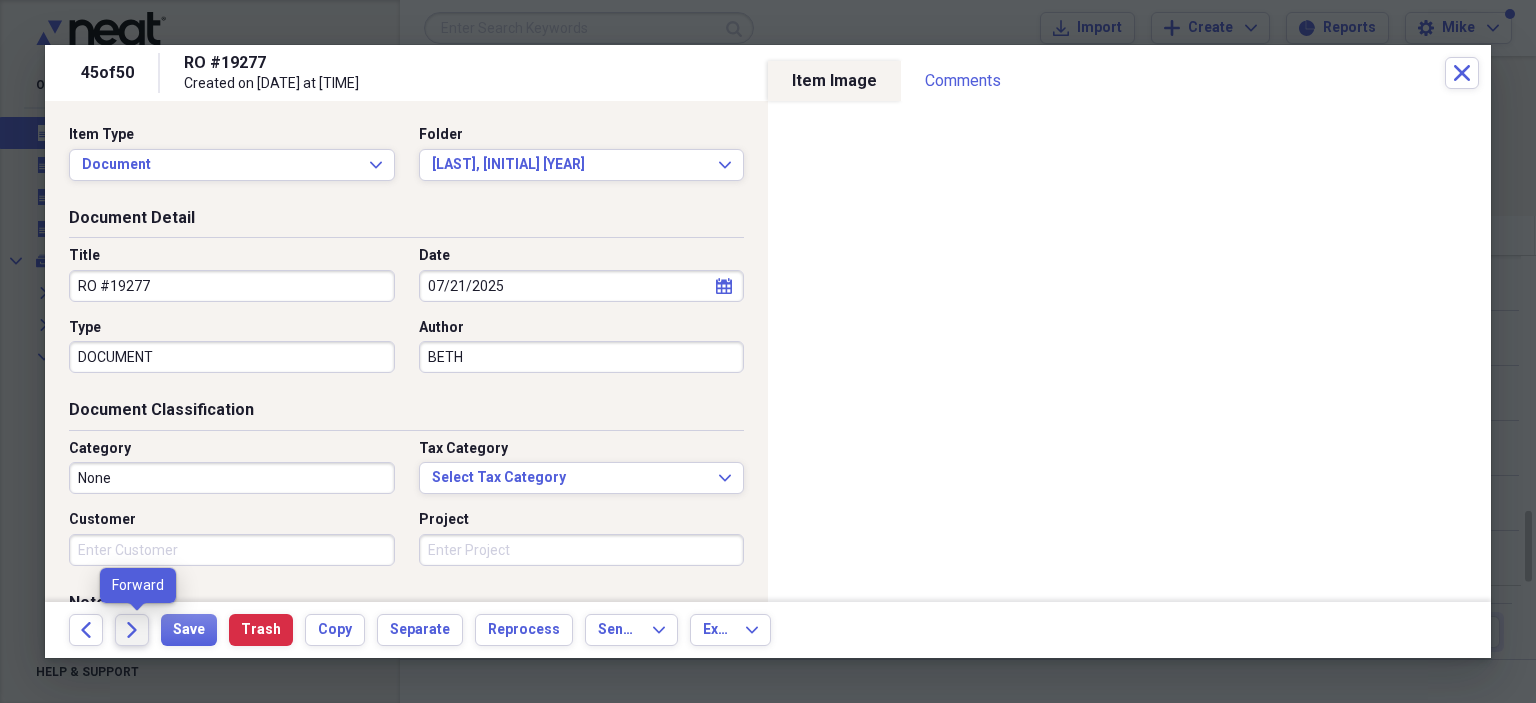 click on "Forward" 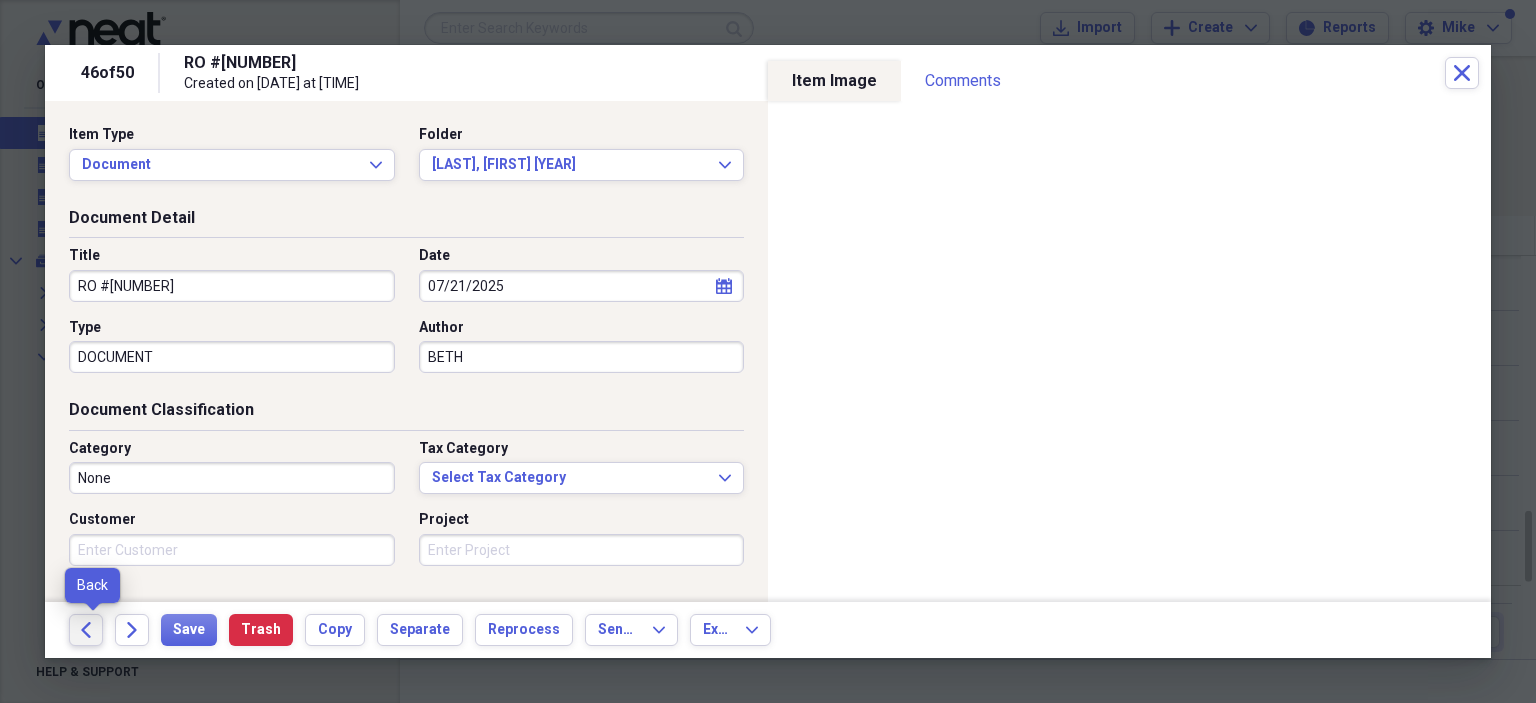 click on "Back" at bounding box center (86, 630) 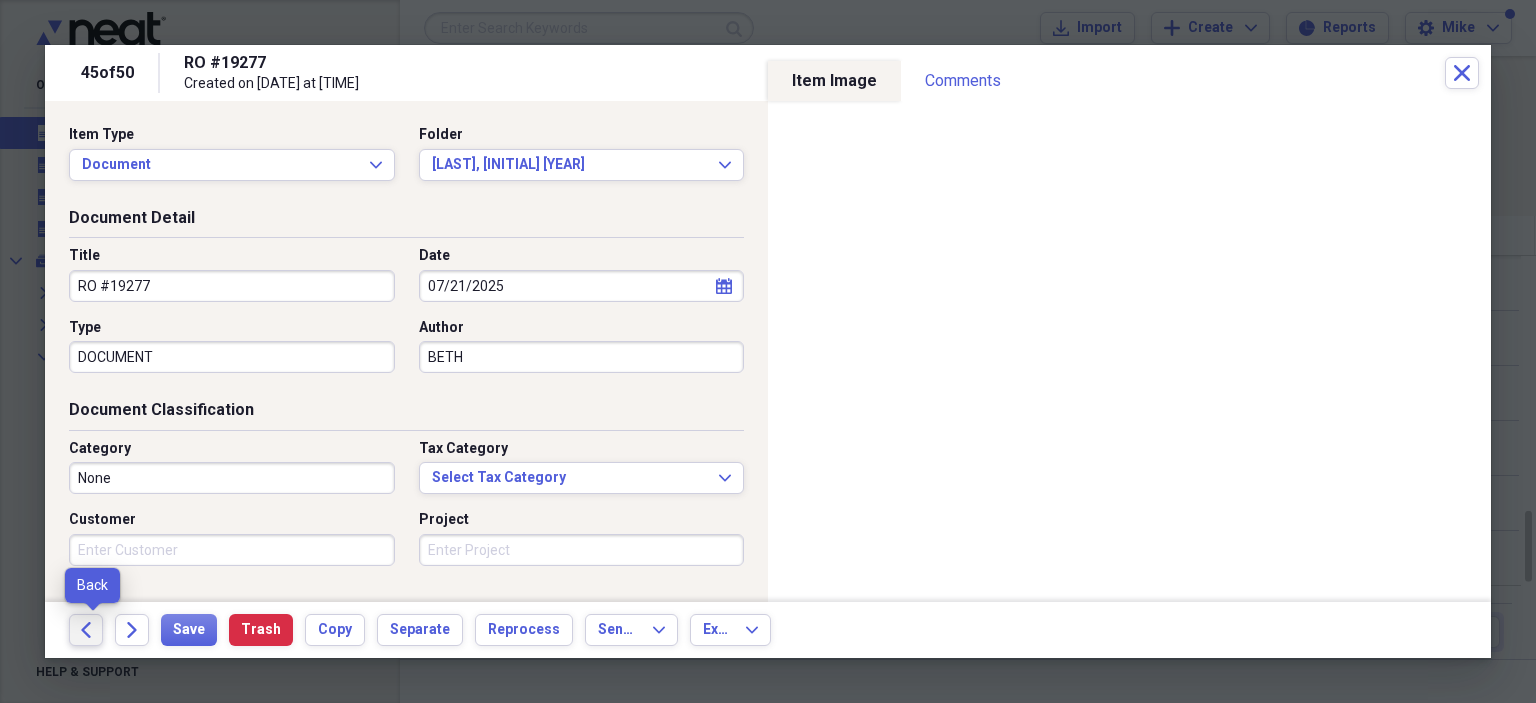click 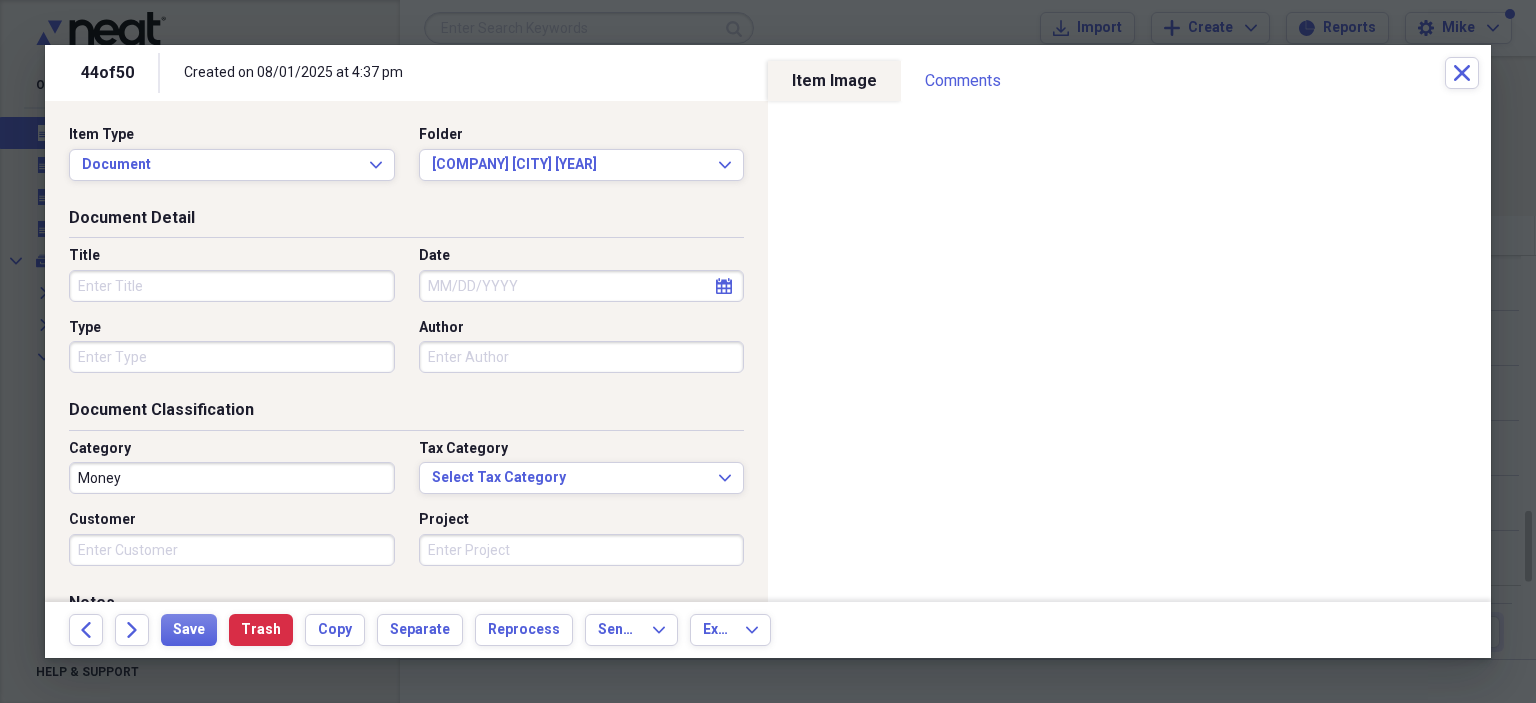 click on "Title" at bounding box center [232, 286] 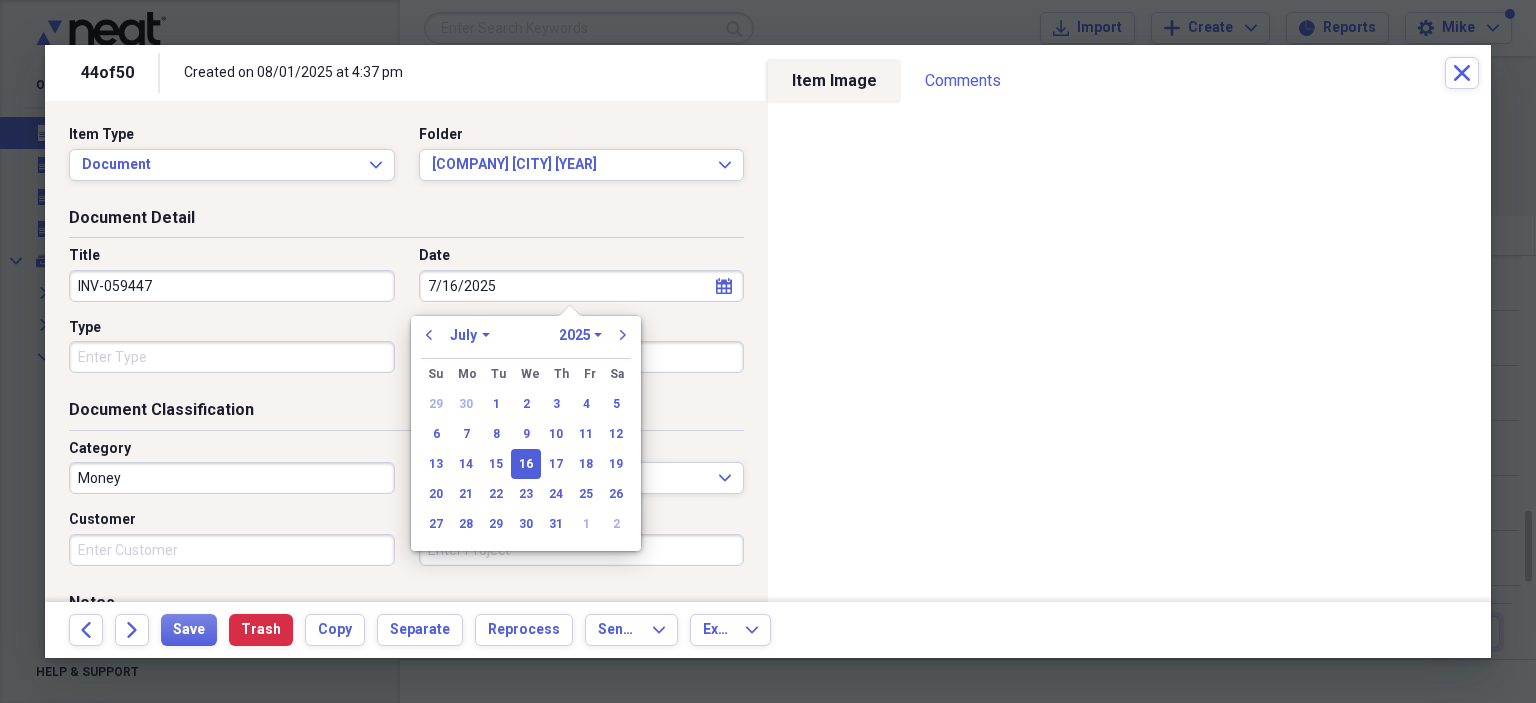 click on "Type" at bounding box center [232, 357] 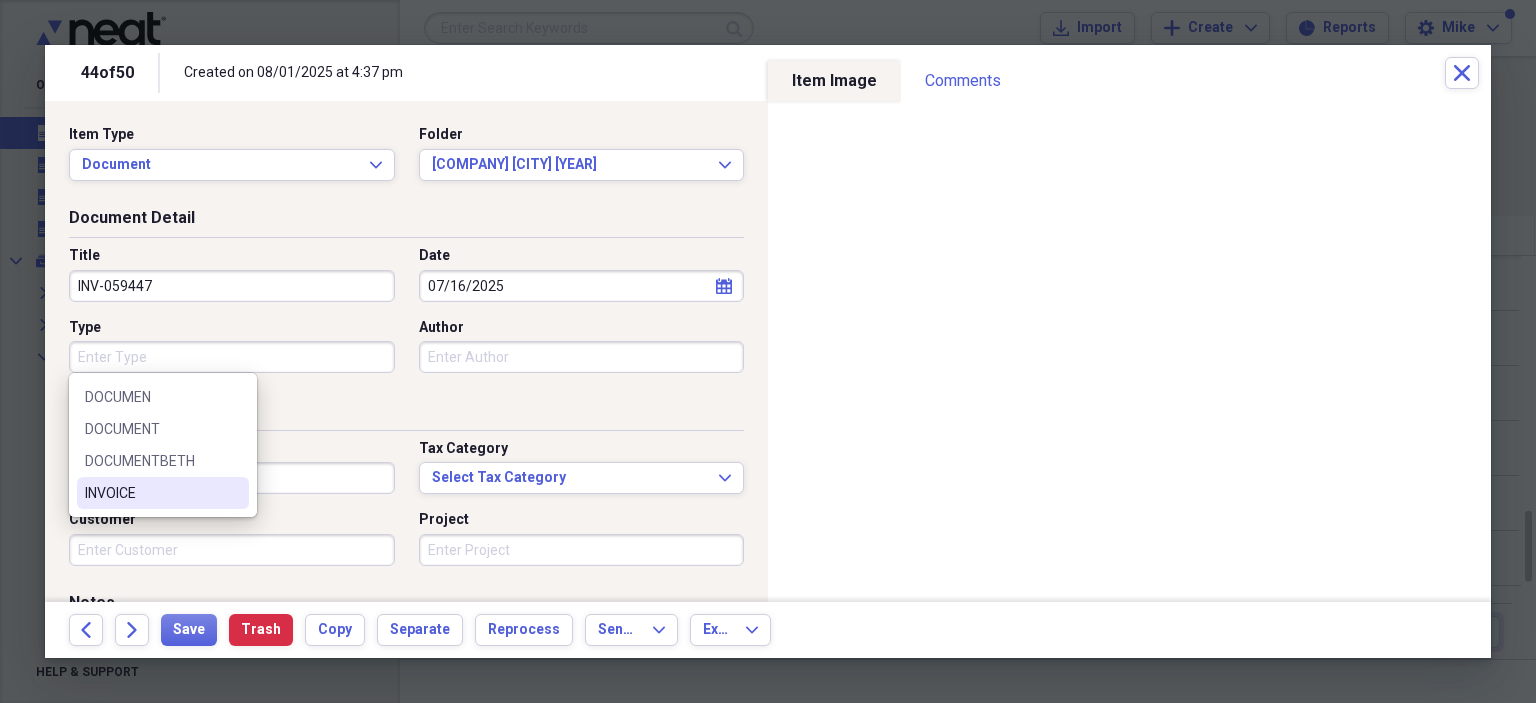 click on "INVOICE" at bounding box center (151, 493) 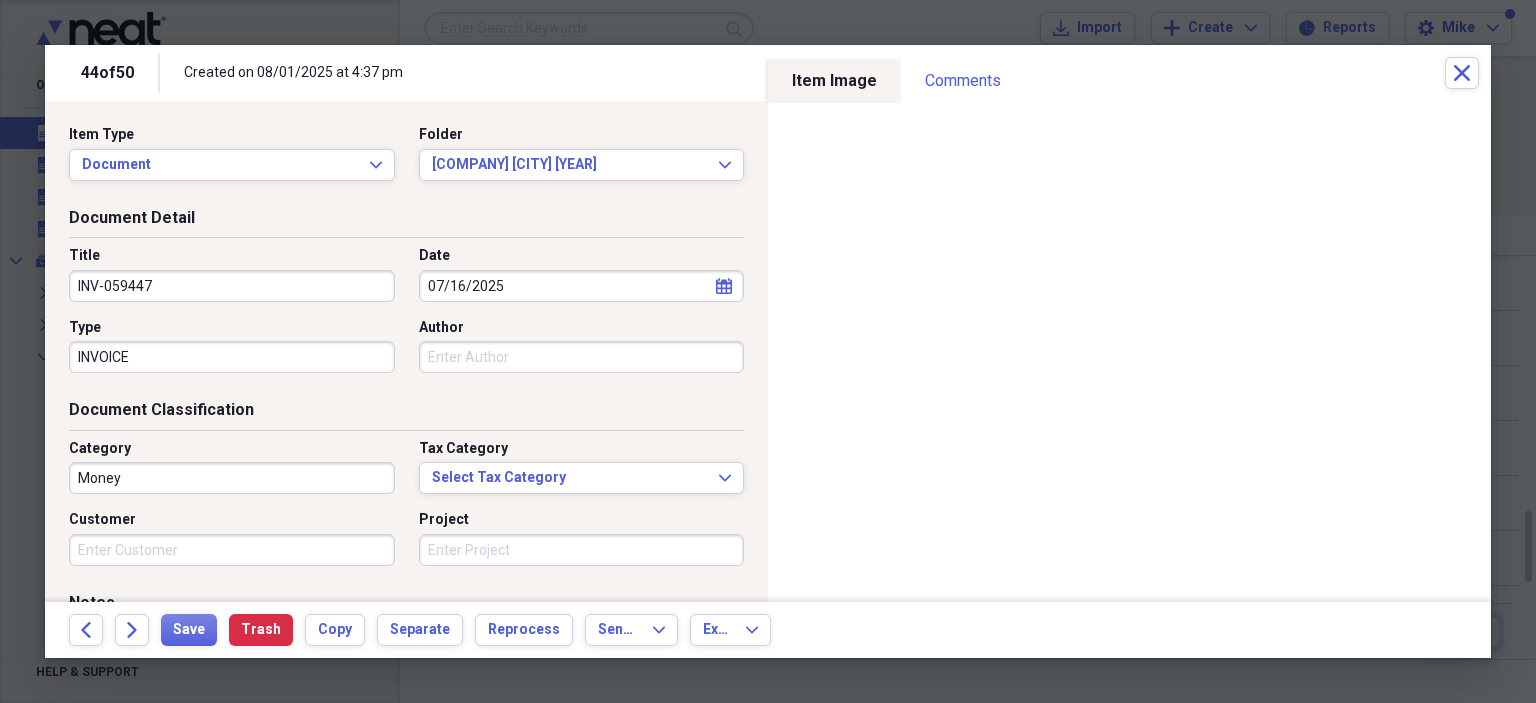 click on "Author" at bounding box center (582, 357) 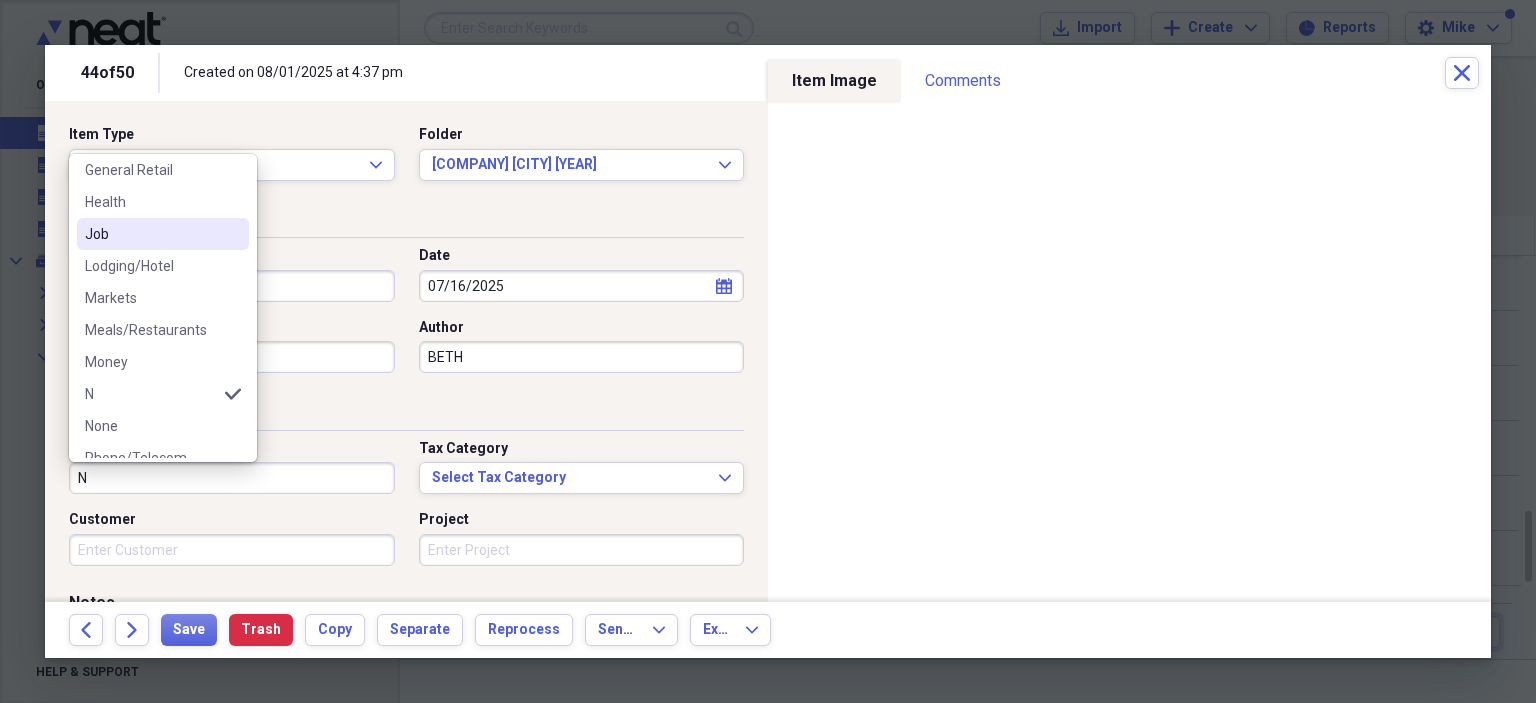 scroll, scrollTop: 300, scrollLeft: 0, axis: vertical 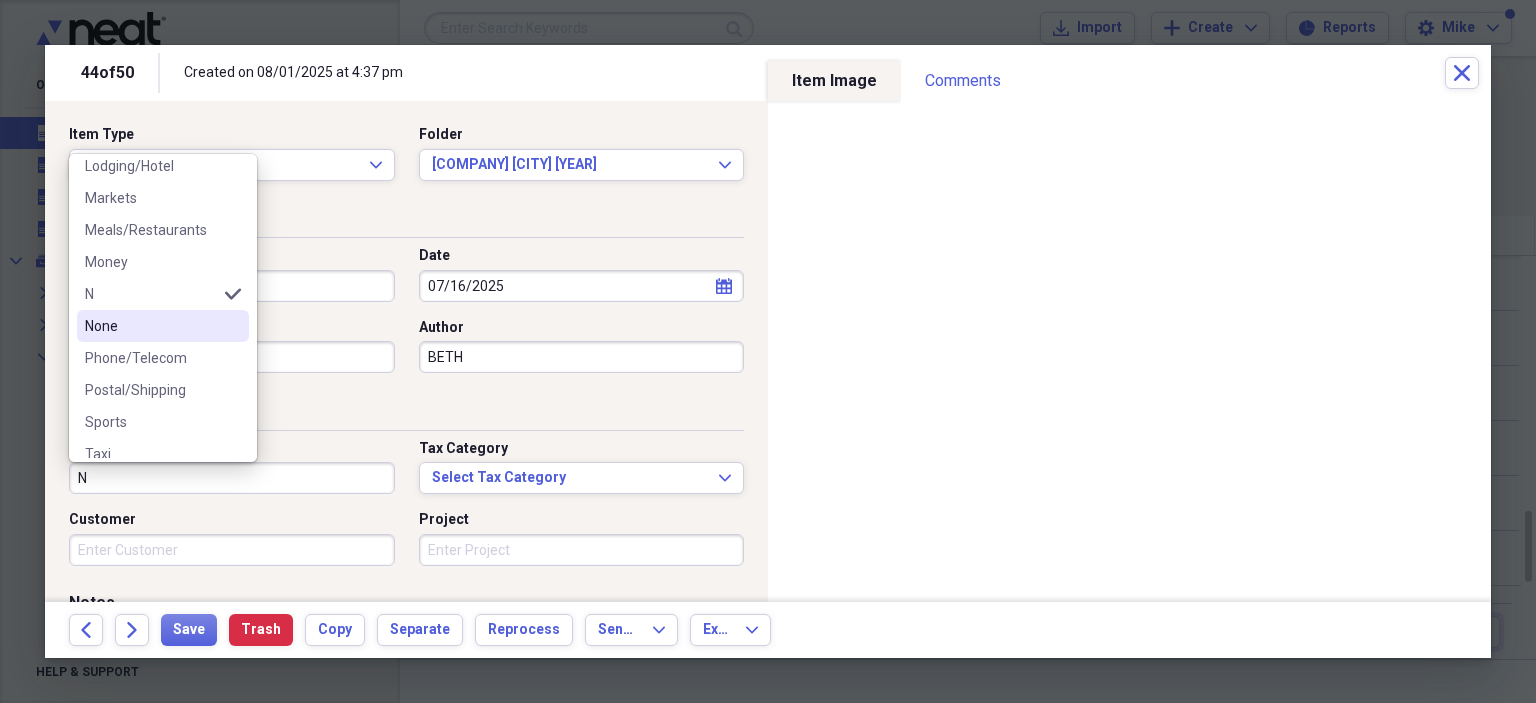 click on "None" at bounding box center (151, 326) 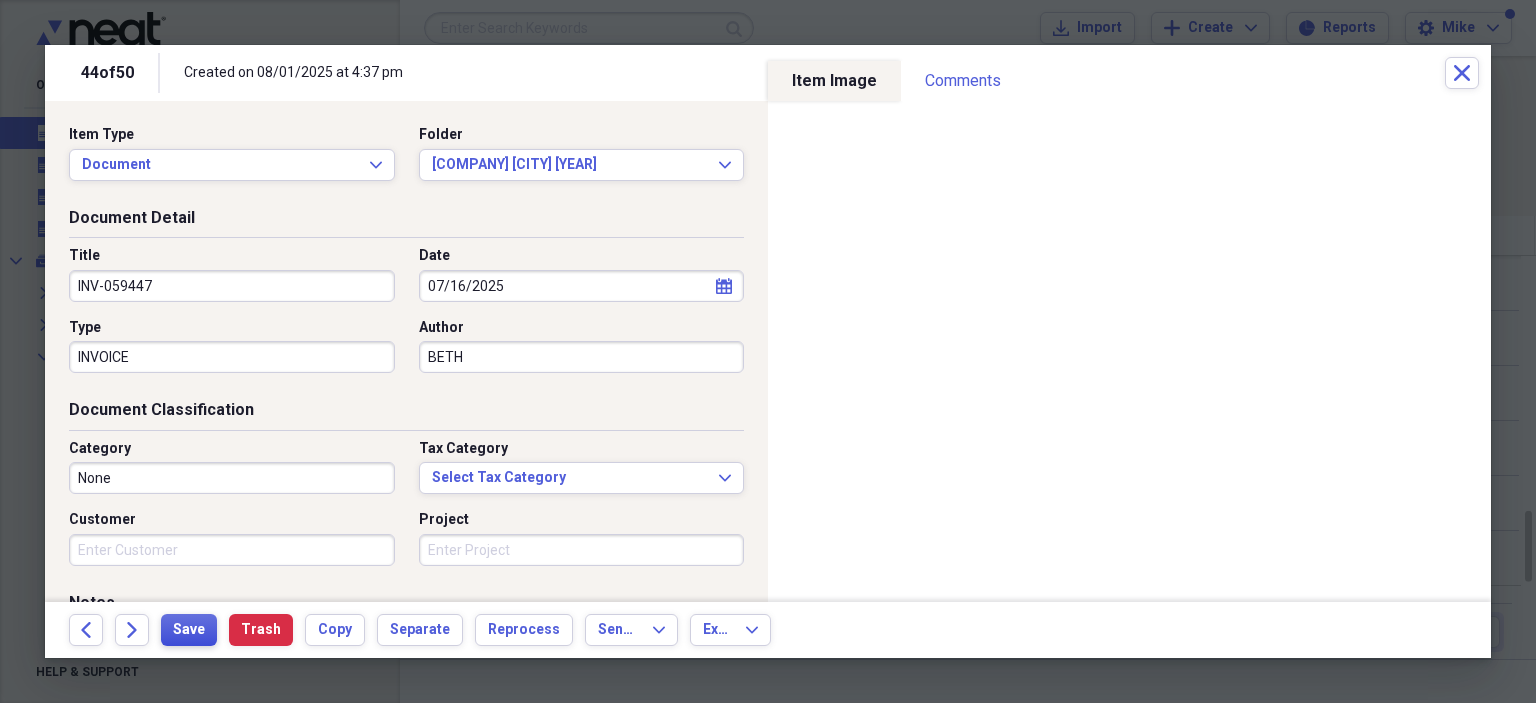 click on "Save" at bounding box center (189, 630) 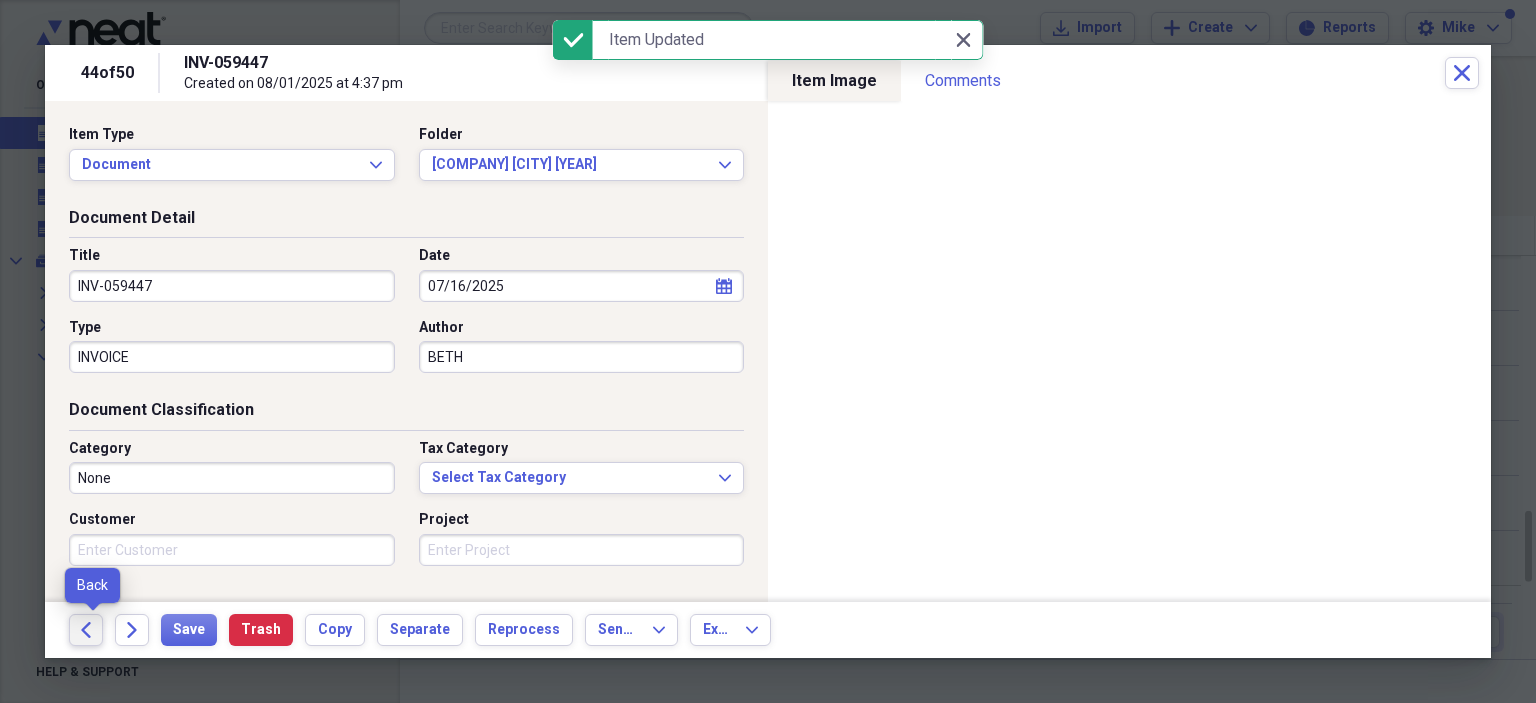 click 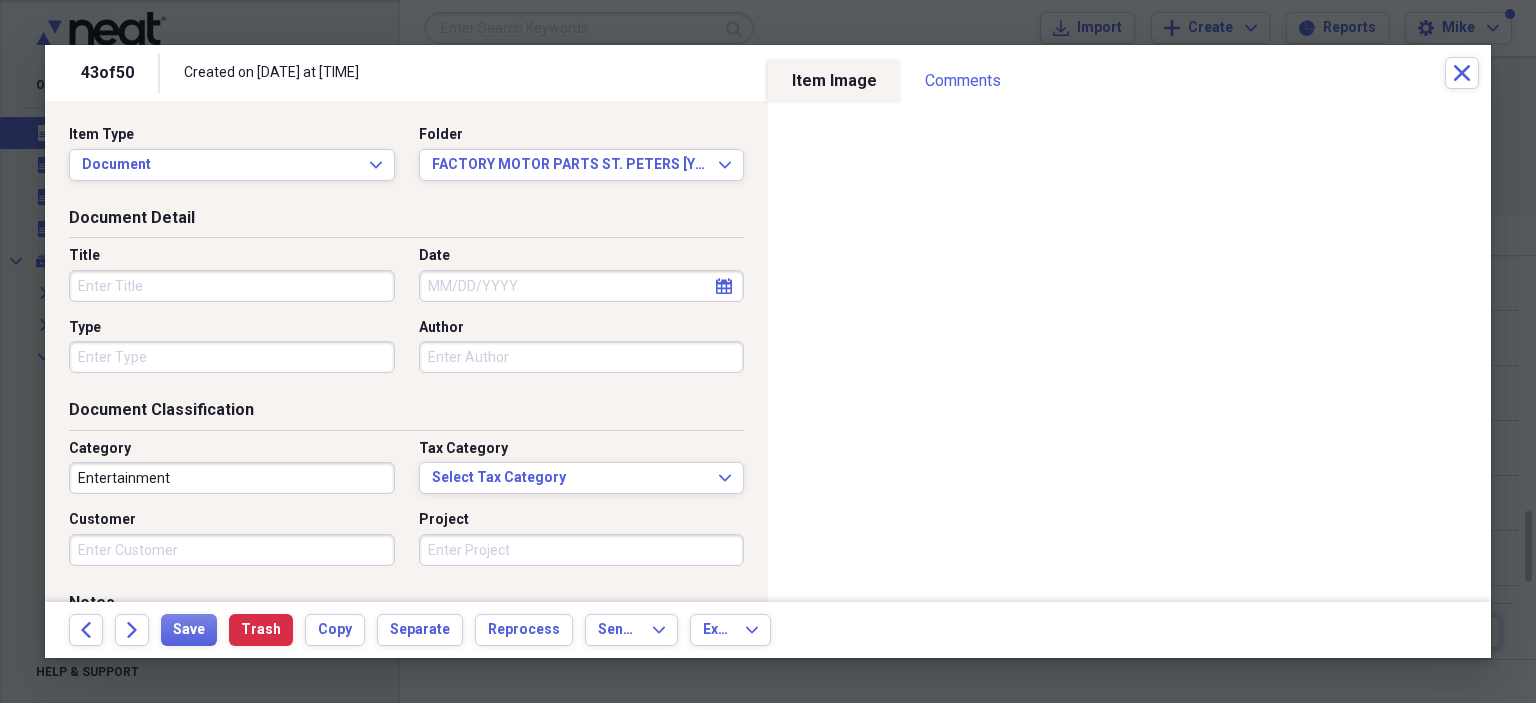click on "Title" at bounding box center (232, 286) 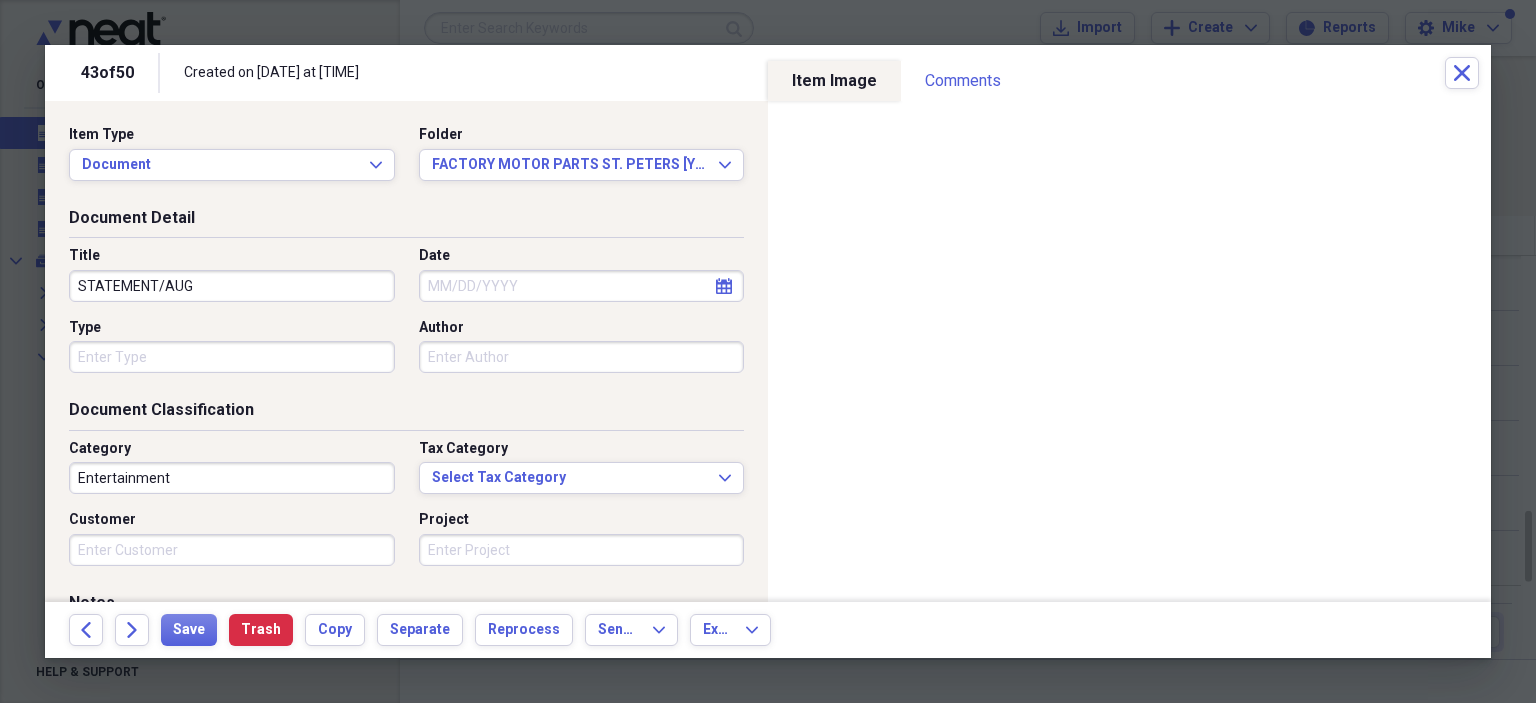click on "STATEMENT/AUG" at bounding box center (232, 286) 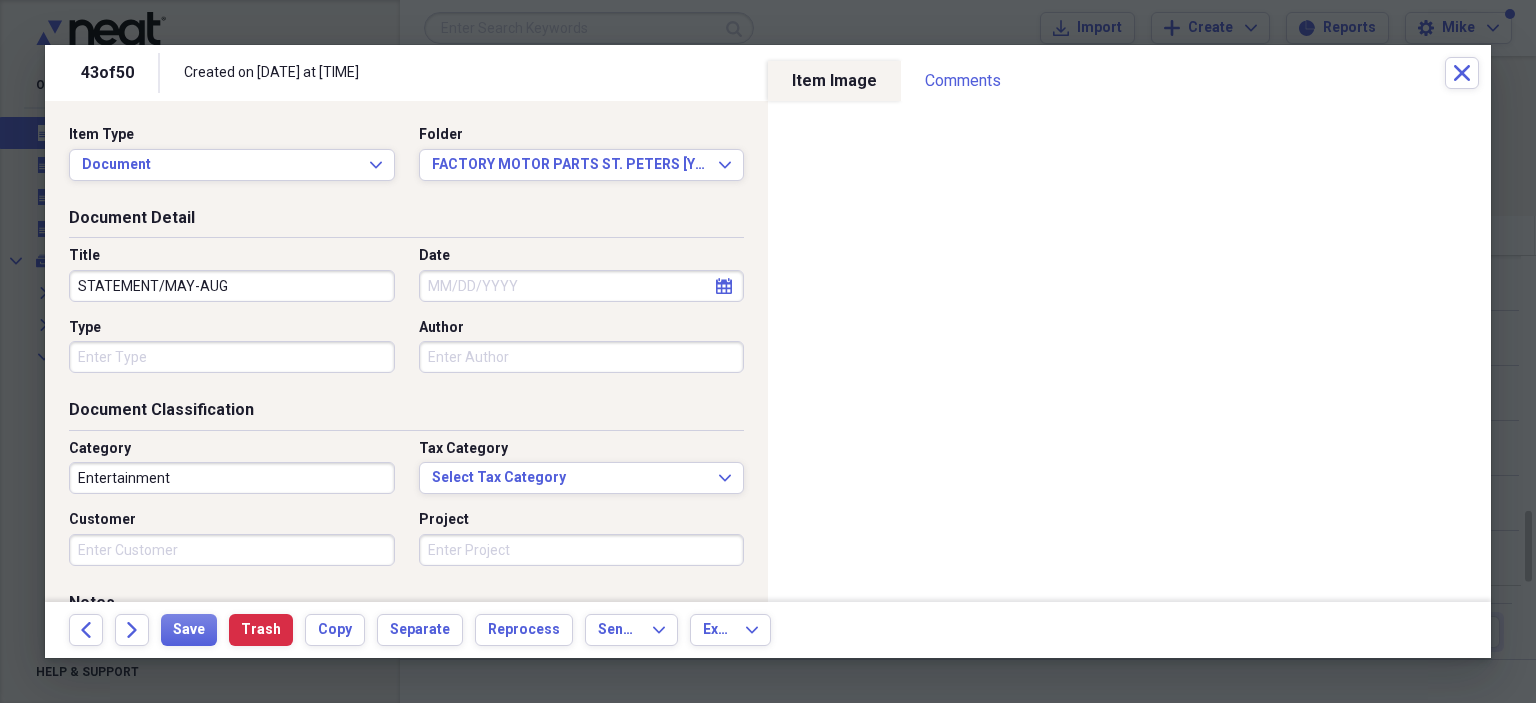 click on "Date" at bounding box center (582, 286) 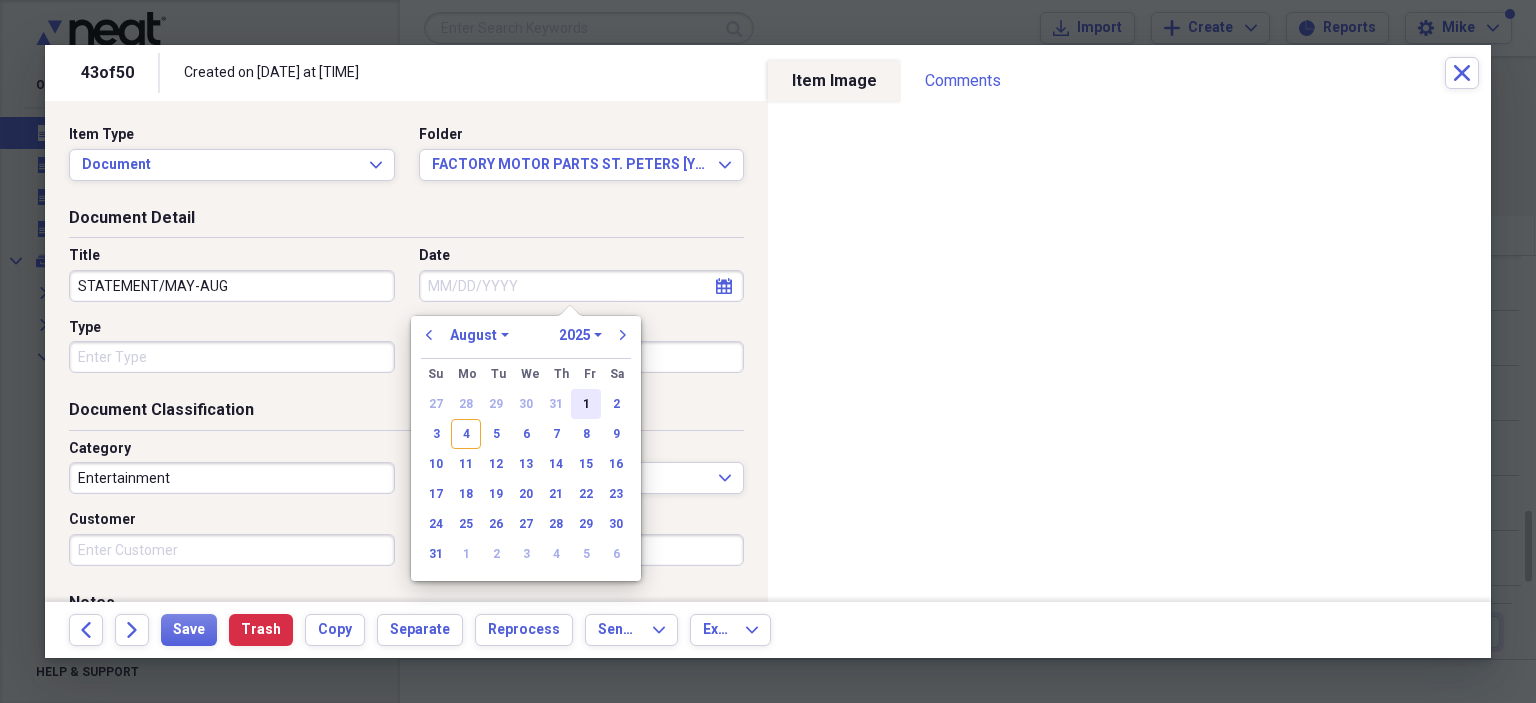 click on "1" at bounding box center [586, 404] 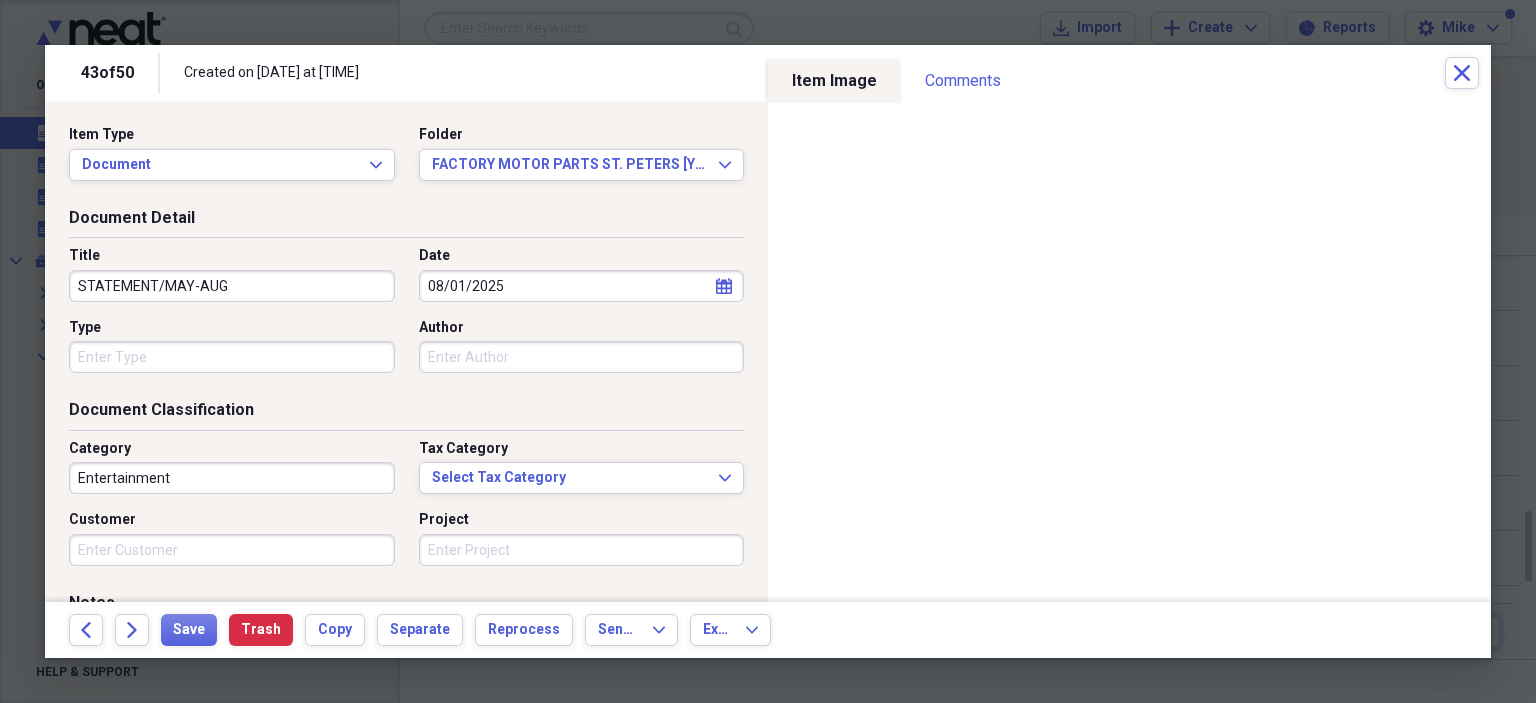 click on "Type" at bounding box center (232, 357) 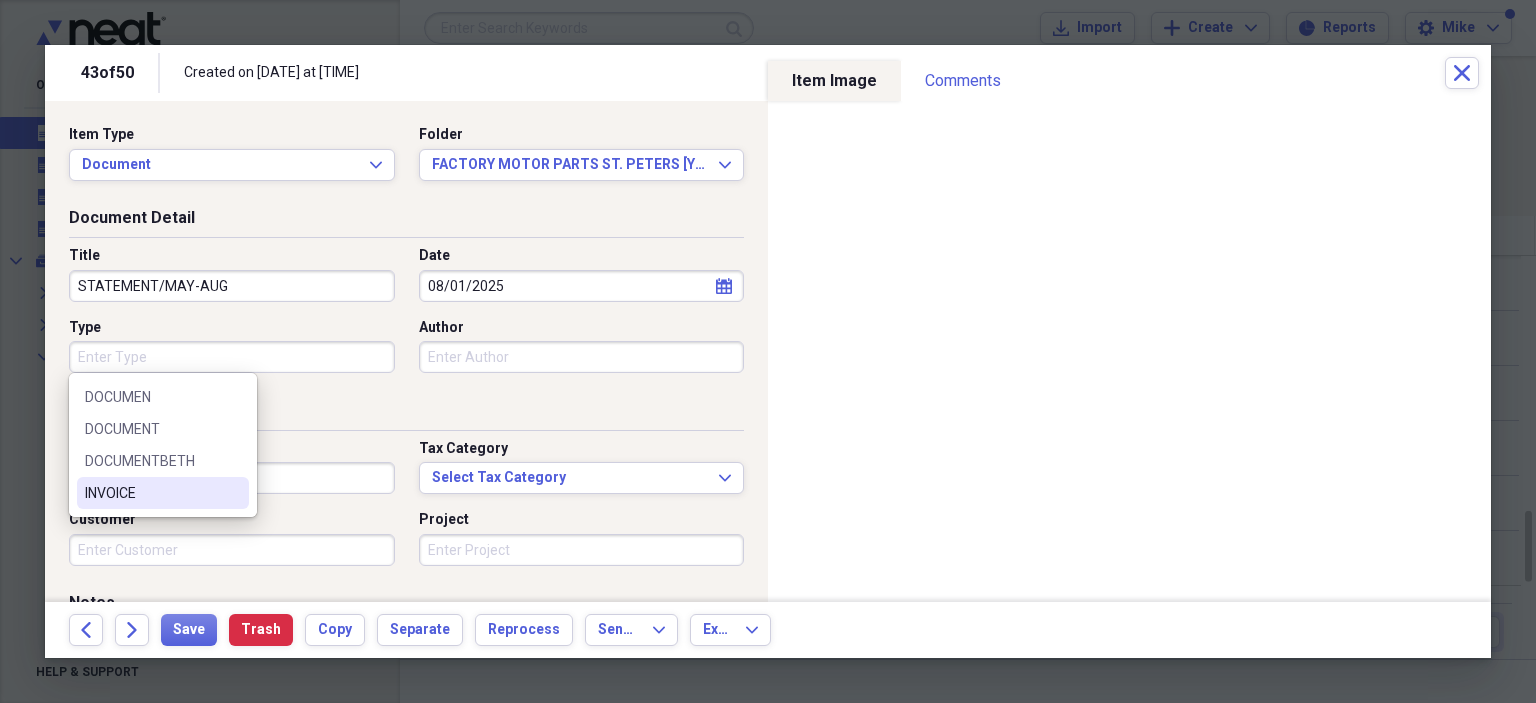 drag, startPoint x: 136, startPoint y: 493, endPoint x: 401, endPoint y: 382, distance: 287.3082 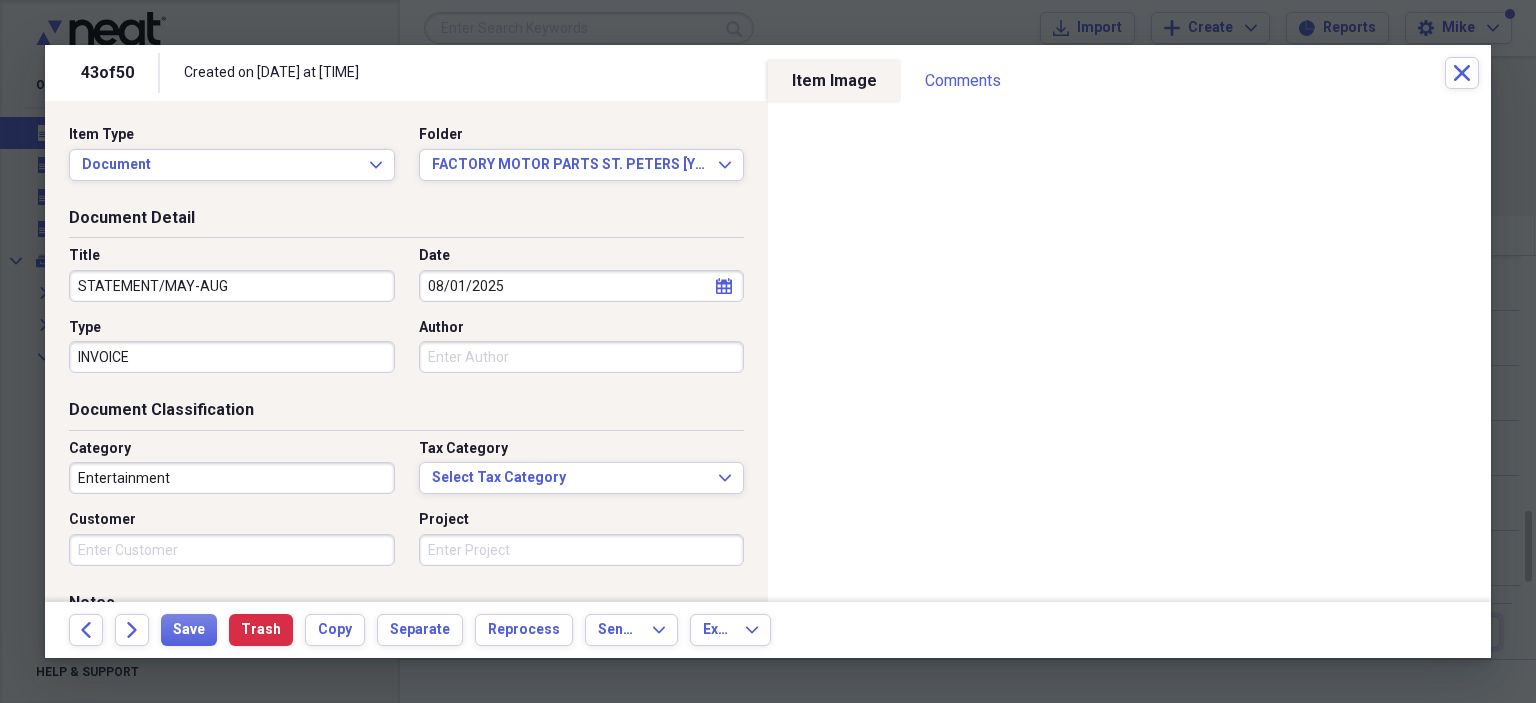 click on "Author" at bounding box center [582, 357] 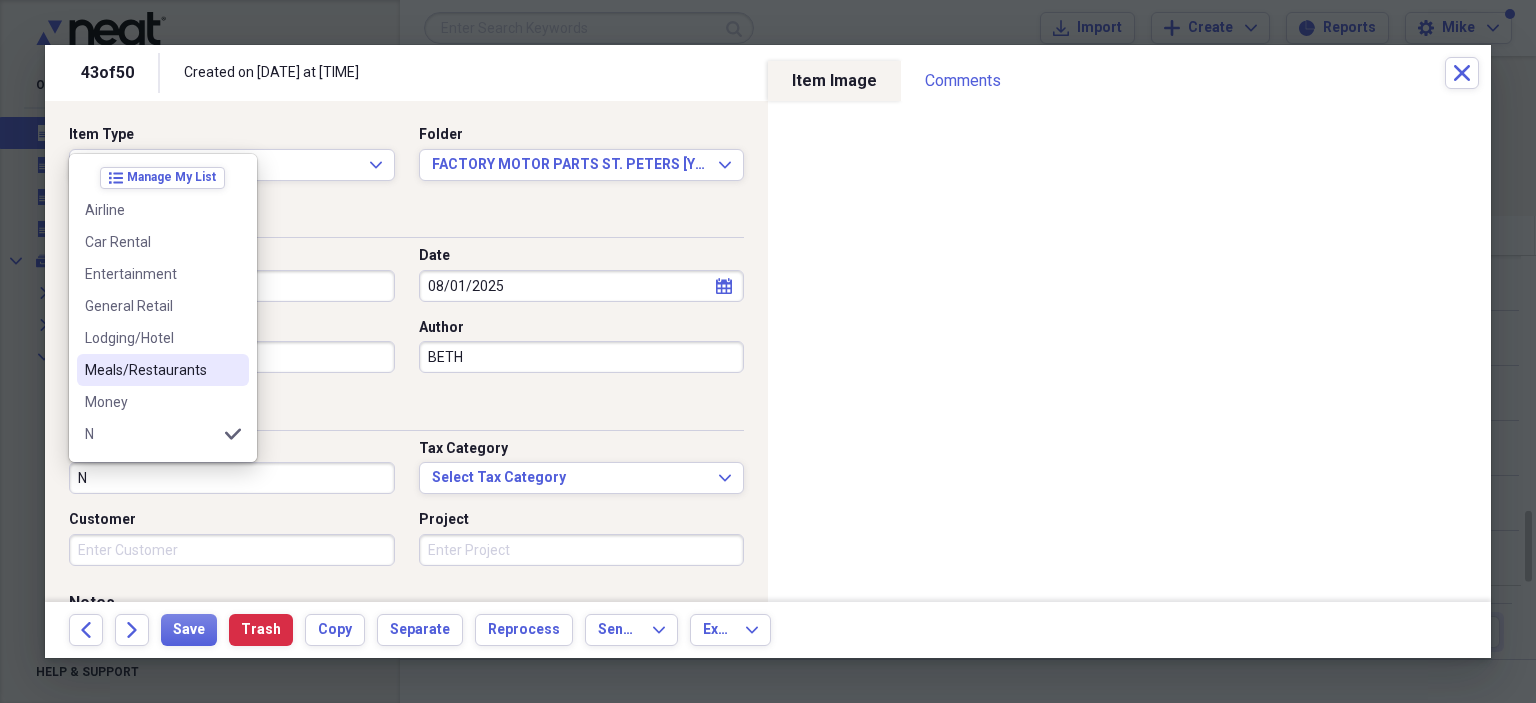 scroll, scrollTop: 100, scrollLeft: 0, axis: vertical 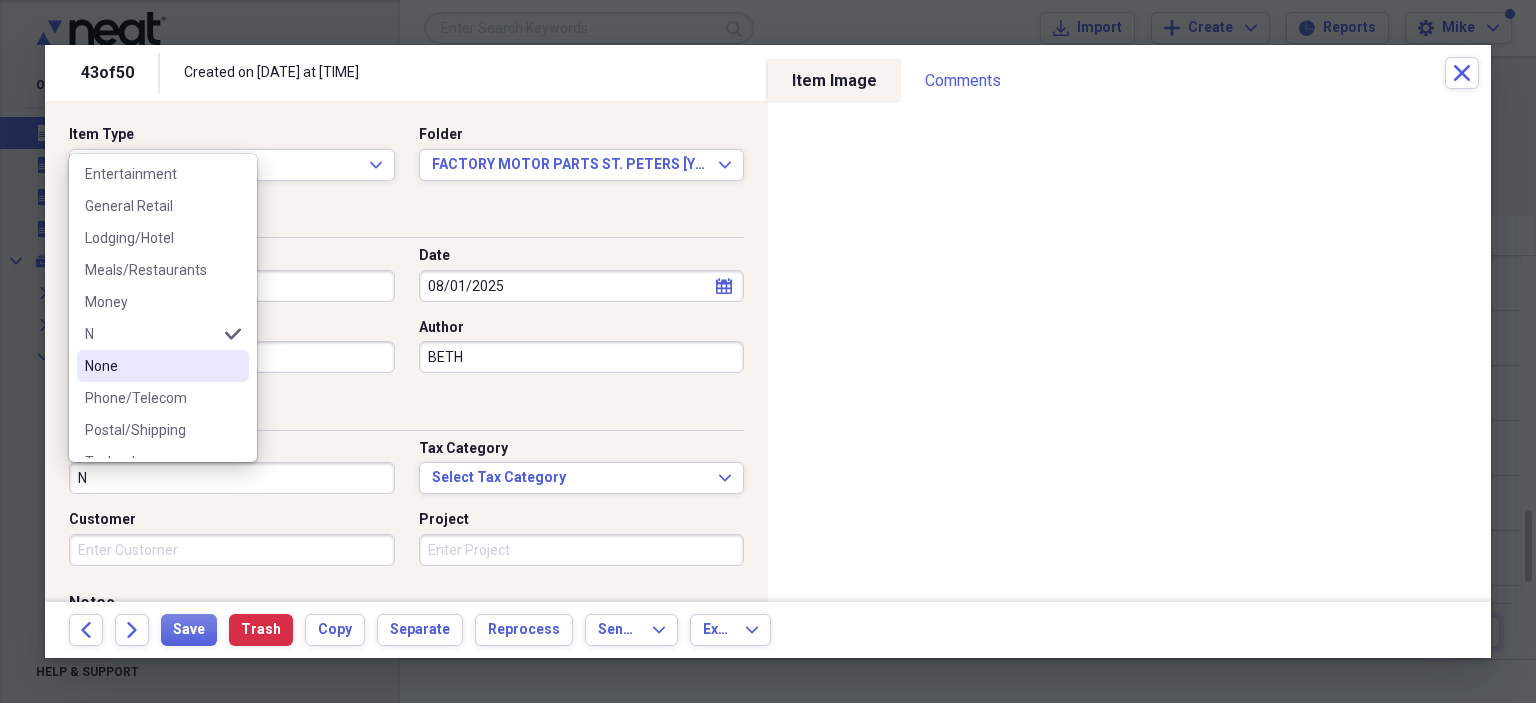 click on "None" at bounding box center [151, 366] 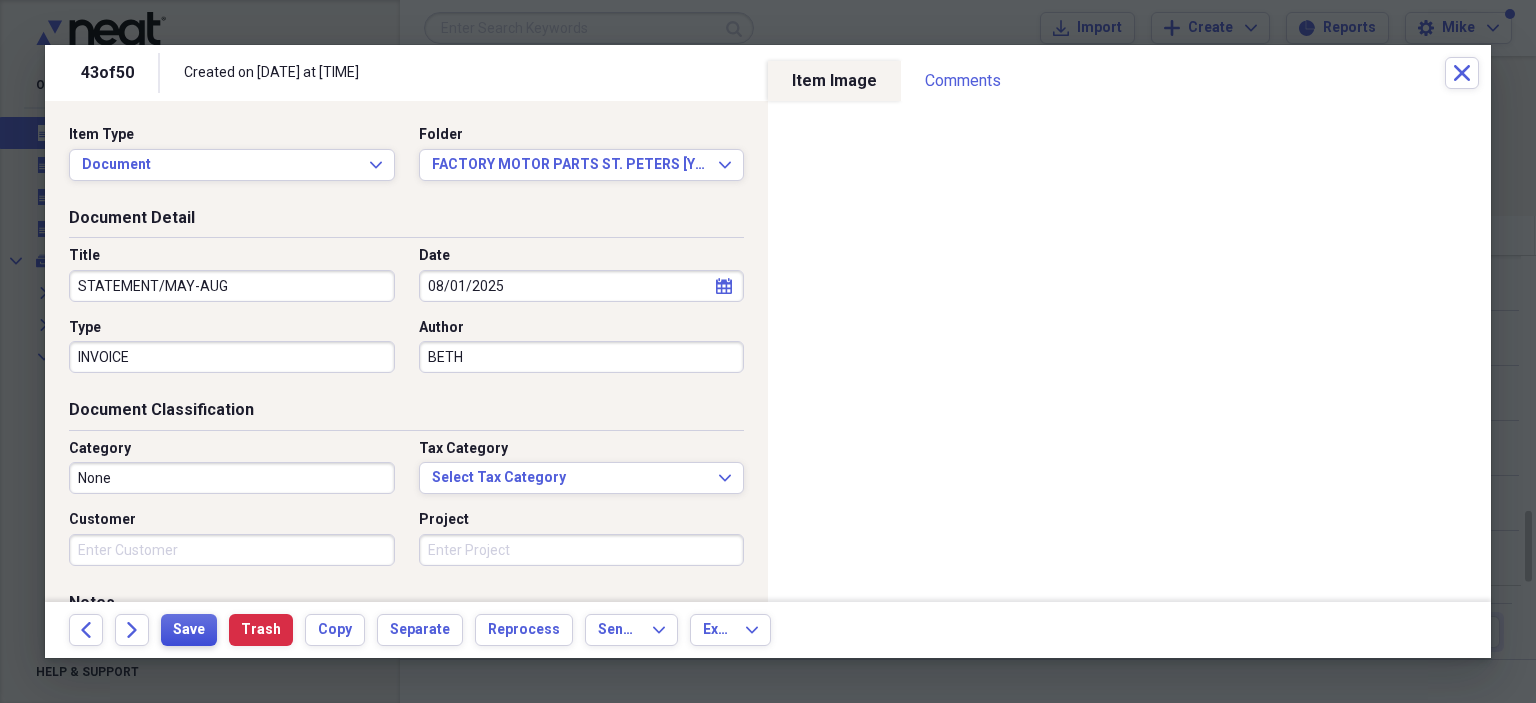 click on "Save" at bounding box center [189, 630] 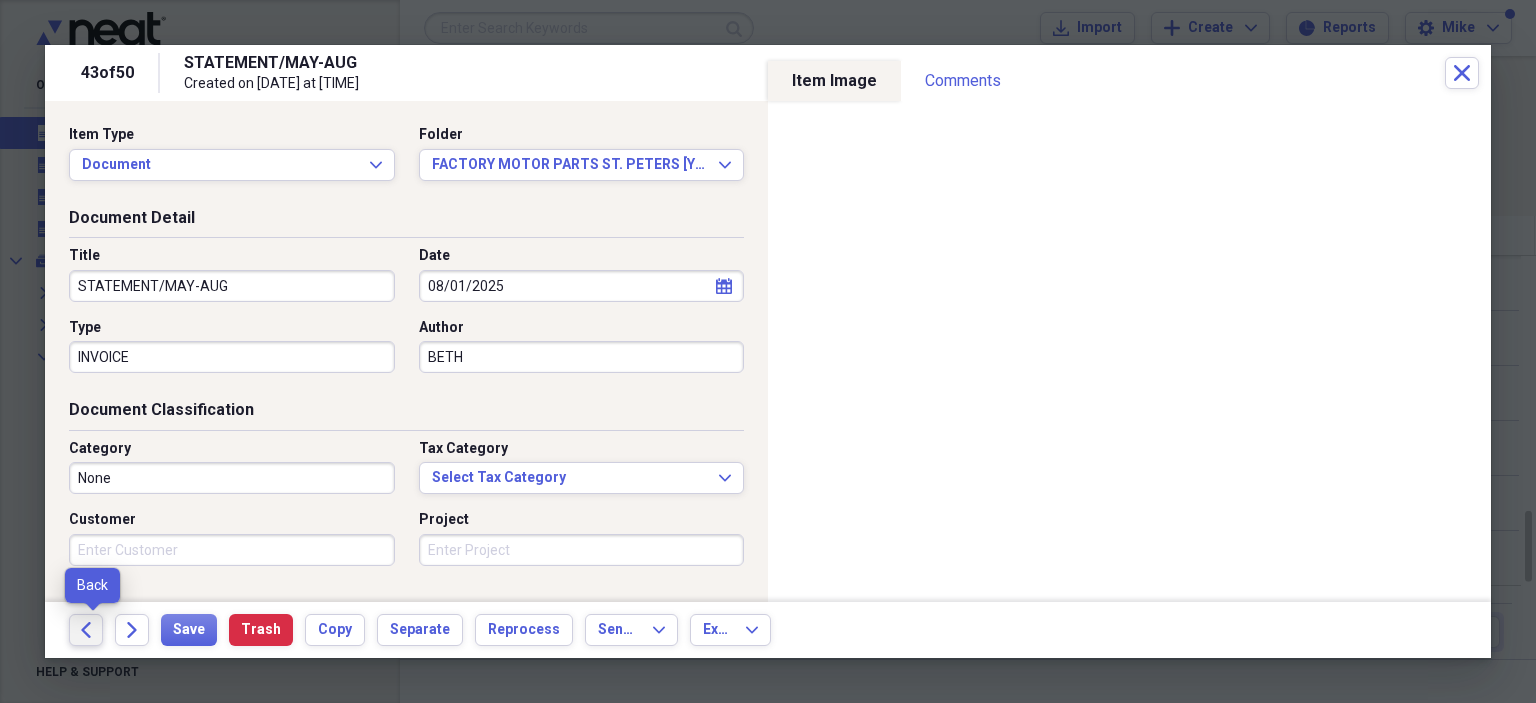 click on "Back" 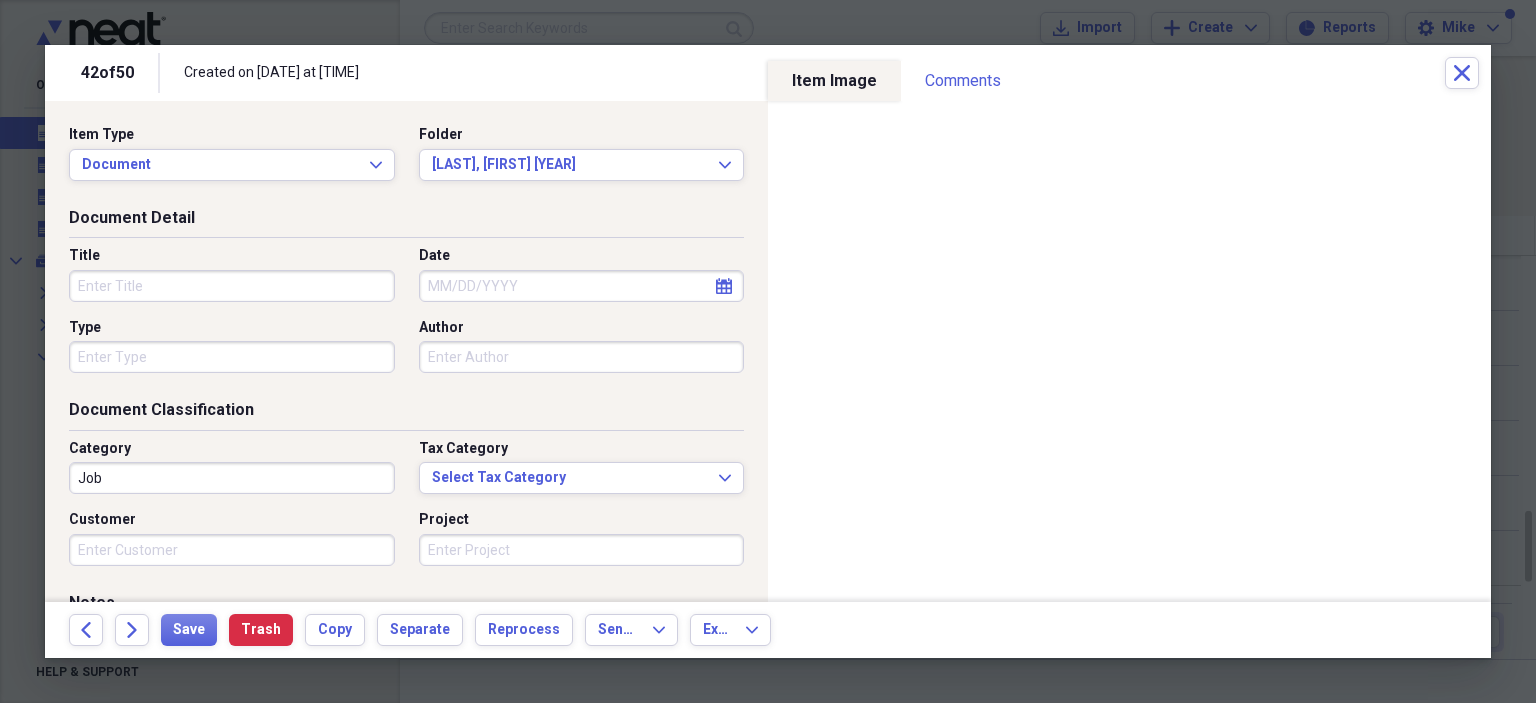 click on "Title" at bounding box center [232, 286] 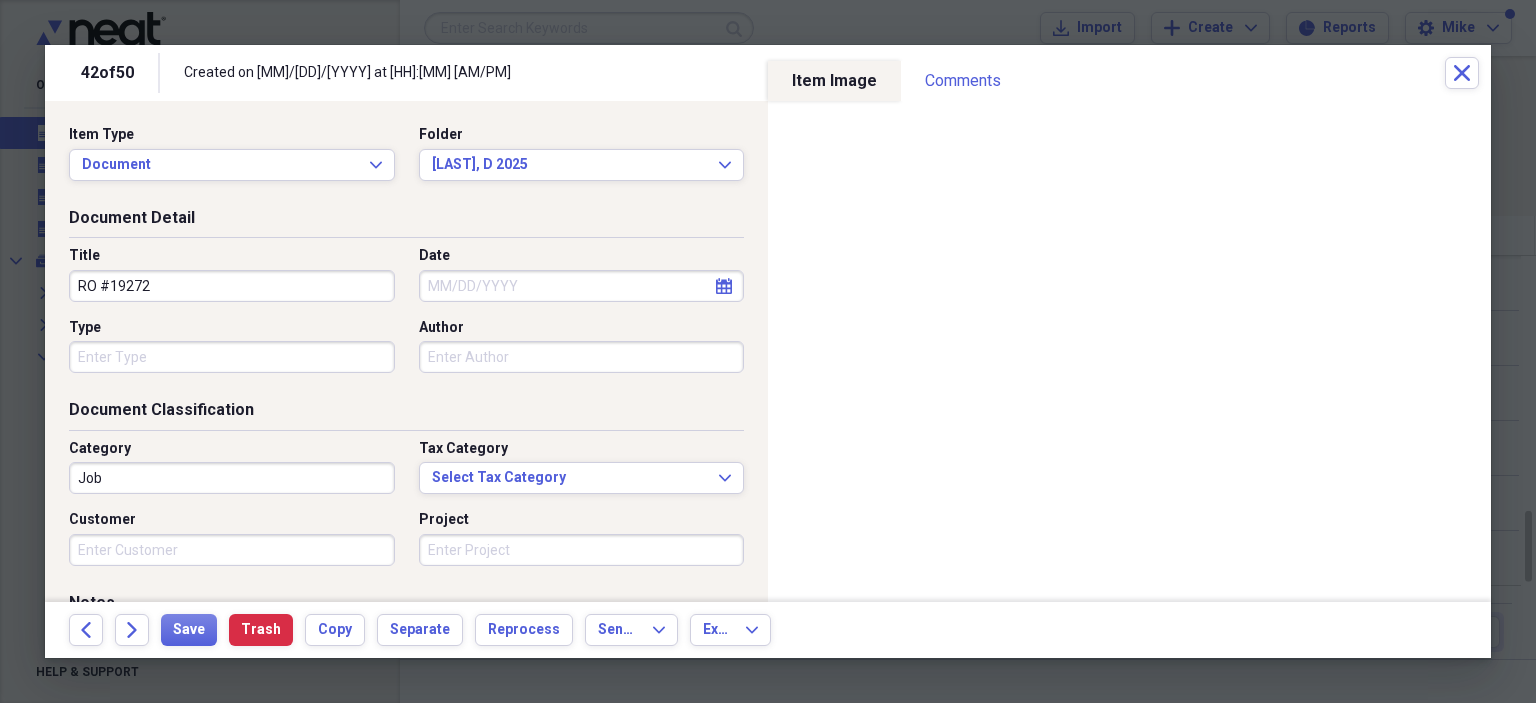 scroll, scrollTop: 0, scrollLeft: 0, axis: both 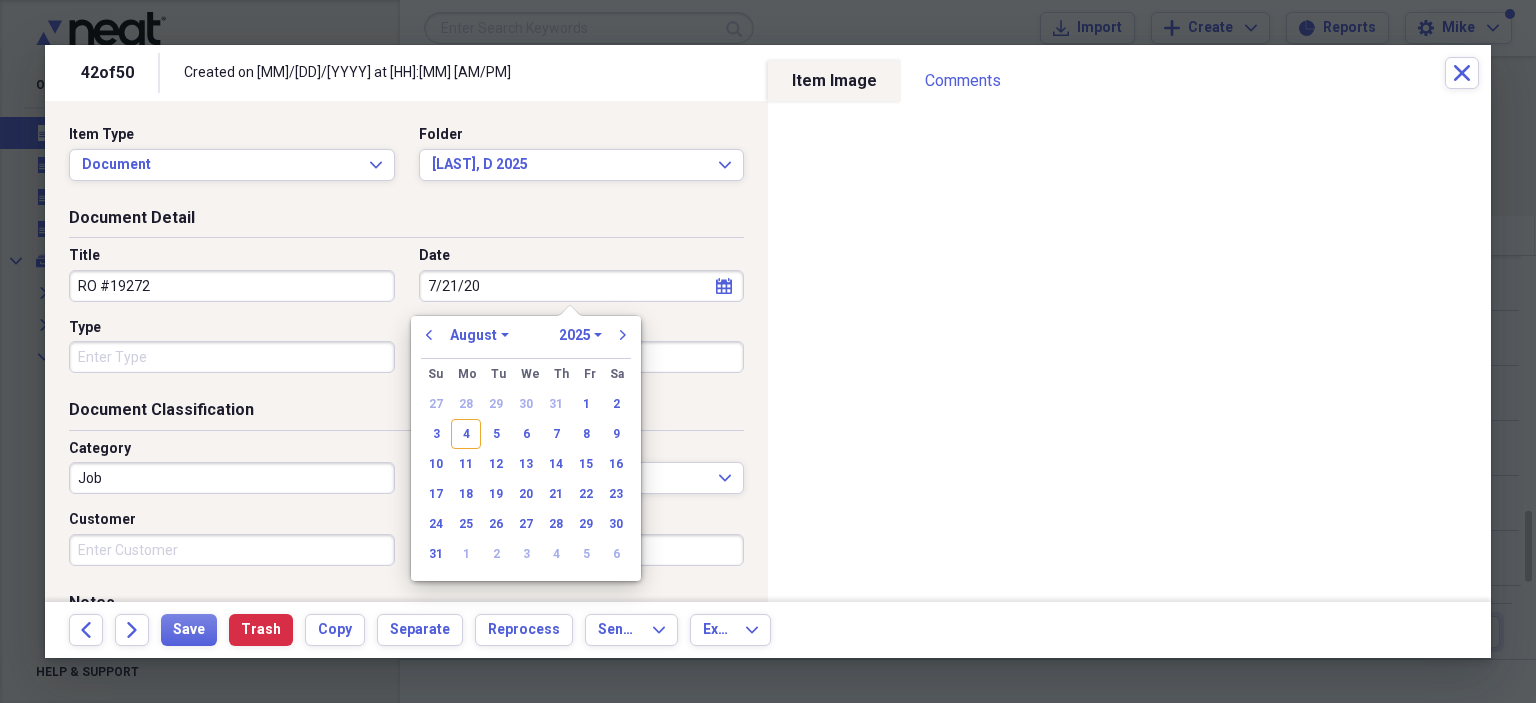type on "[MM]/[DD]/[YY]" 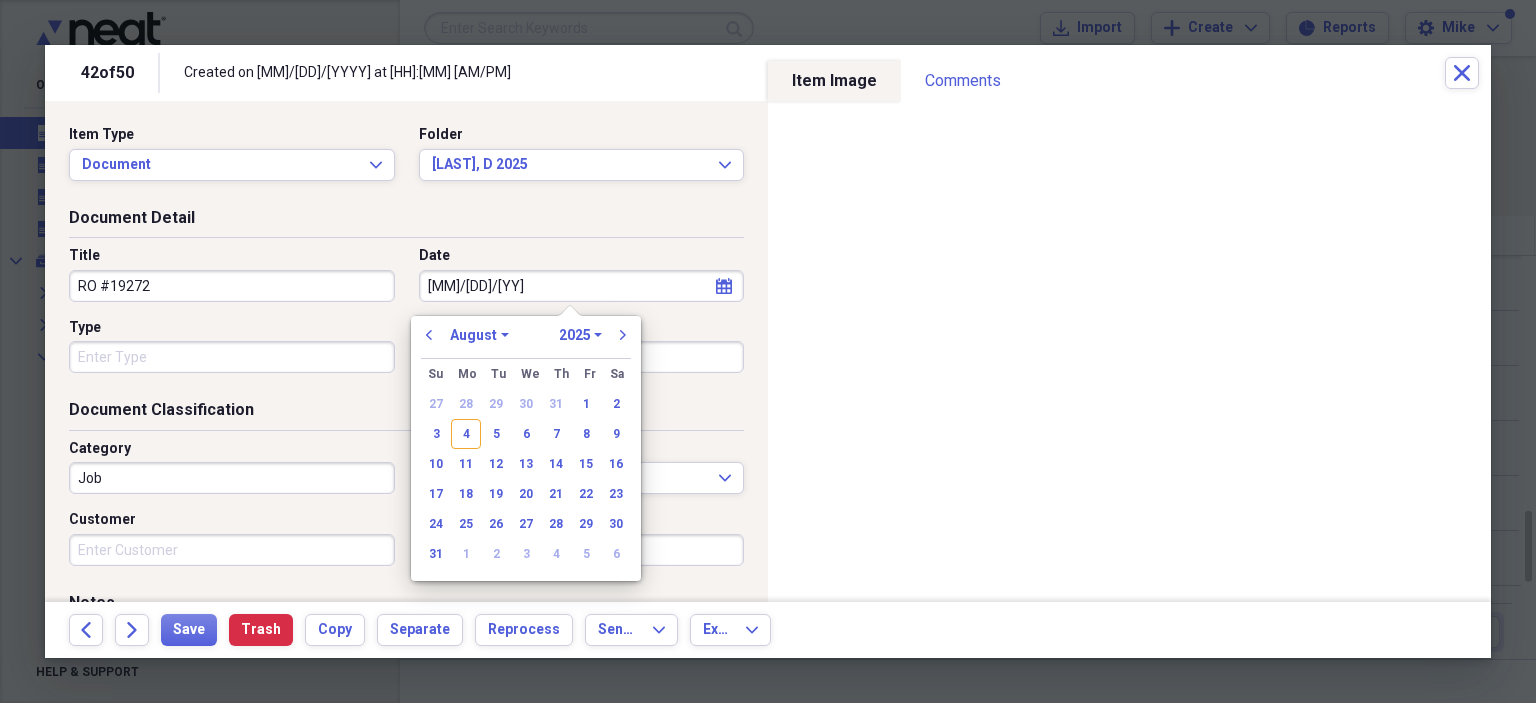 select on "6" 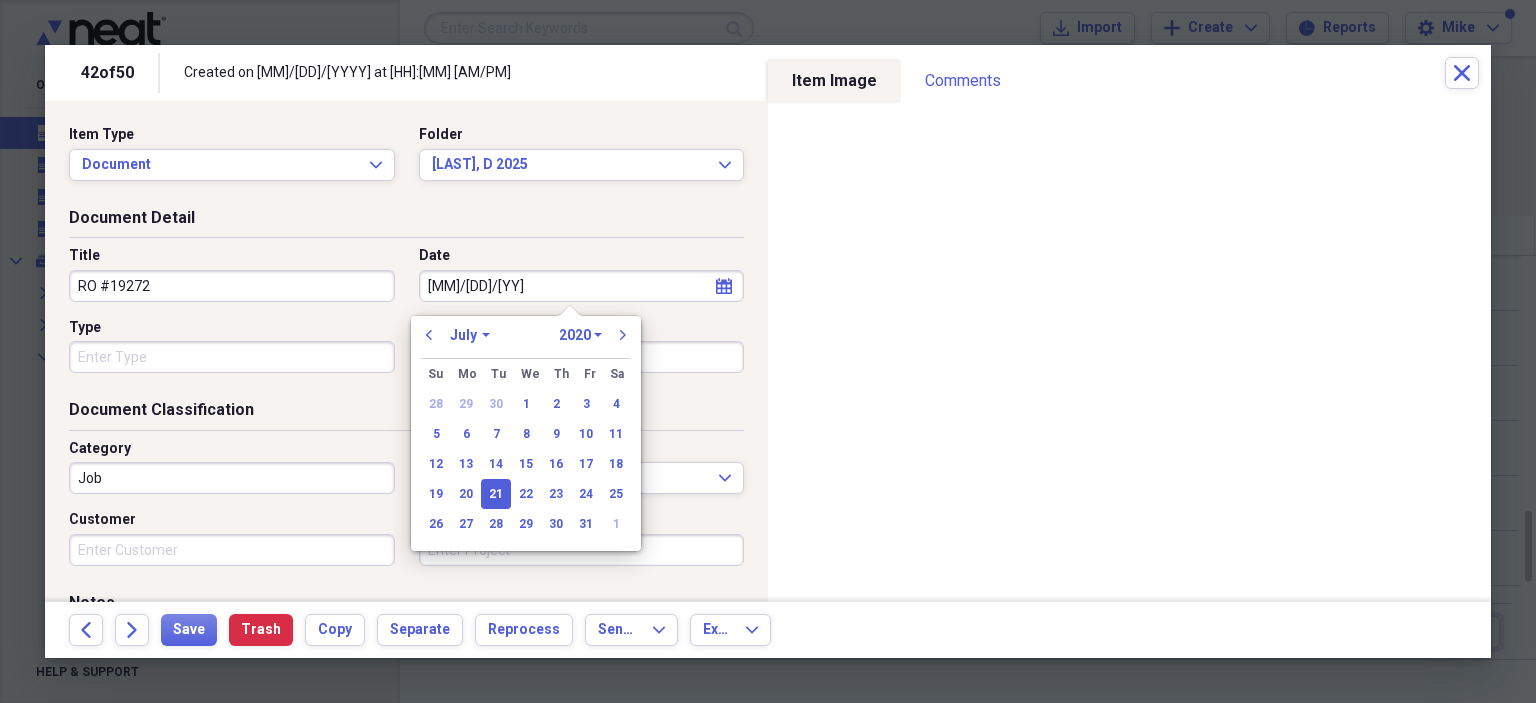 type on "7/21/2025" 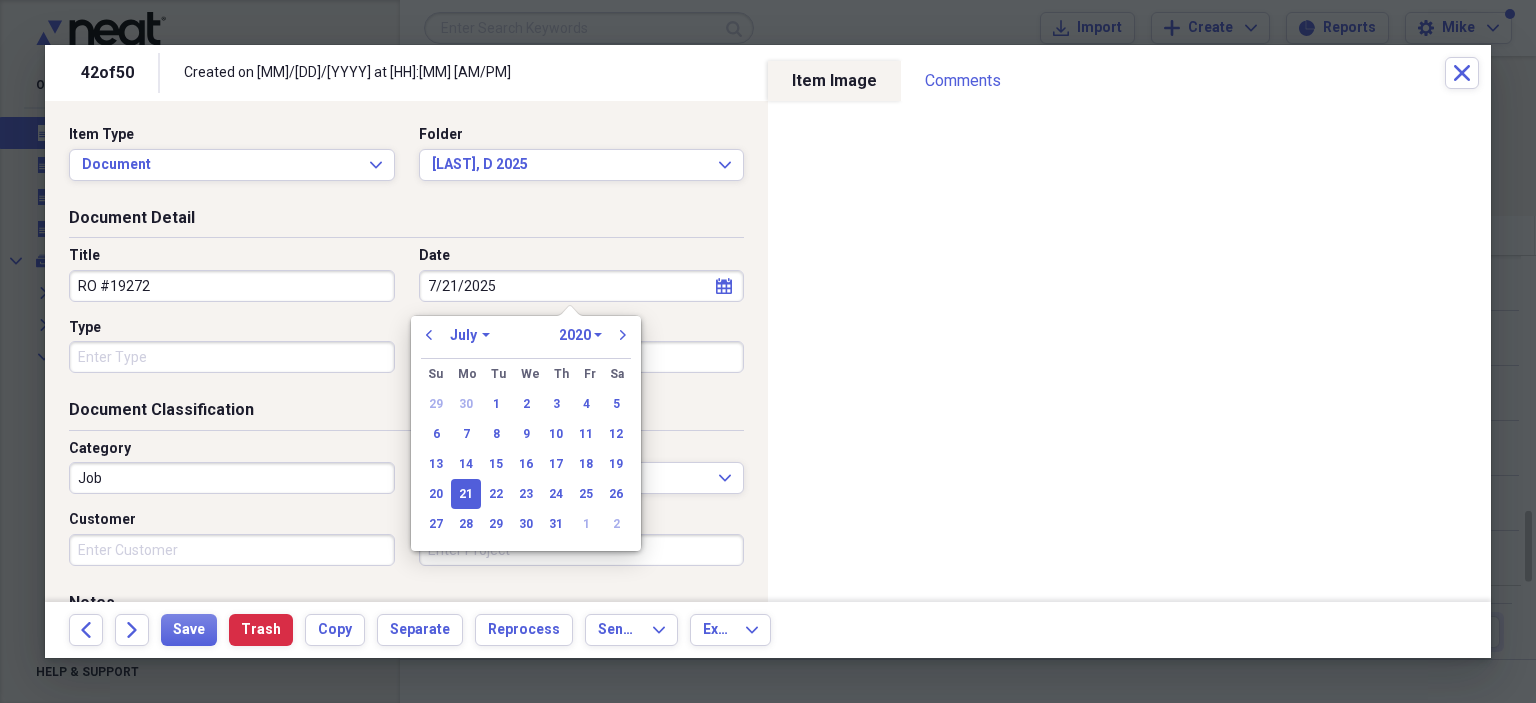 select on "2025" 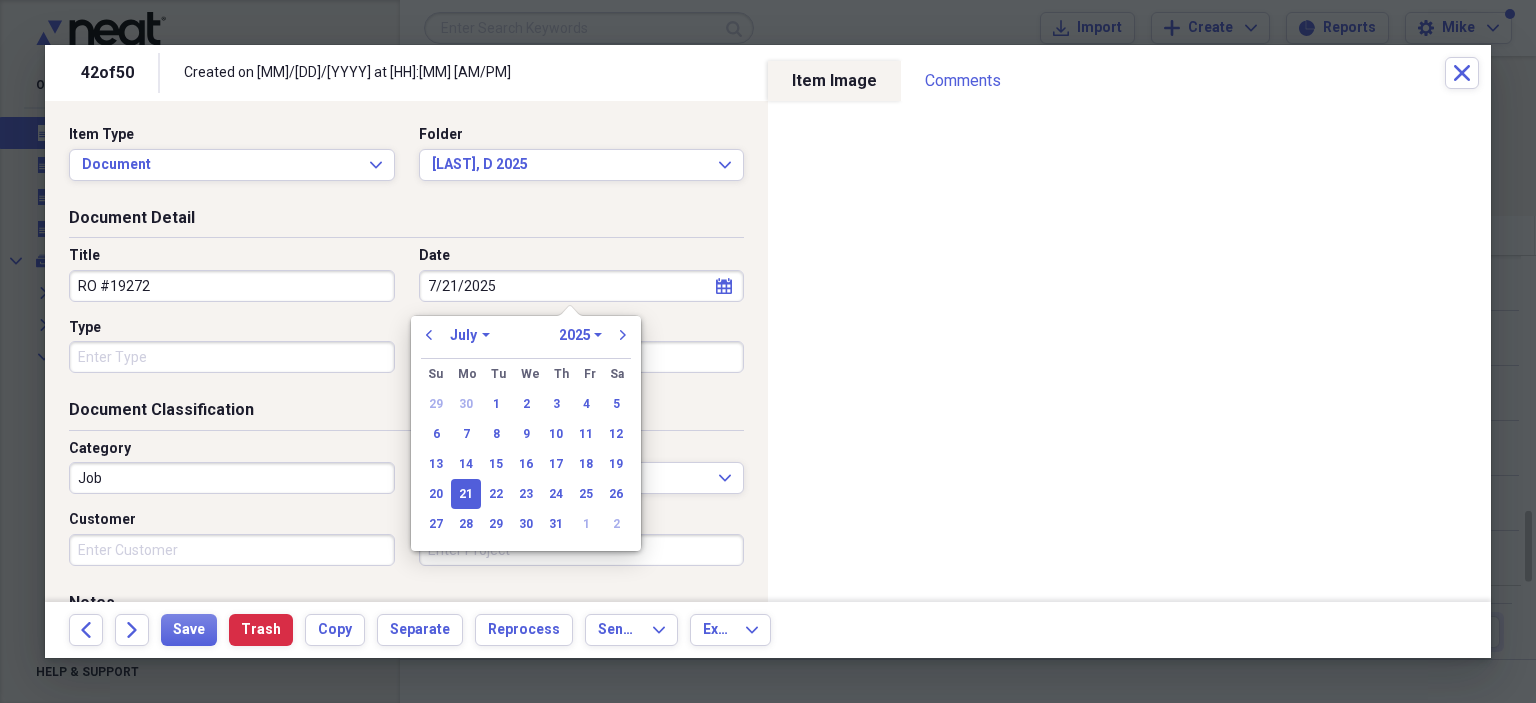click on "Type" at bounding box center [232, 357] 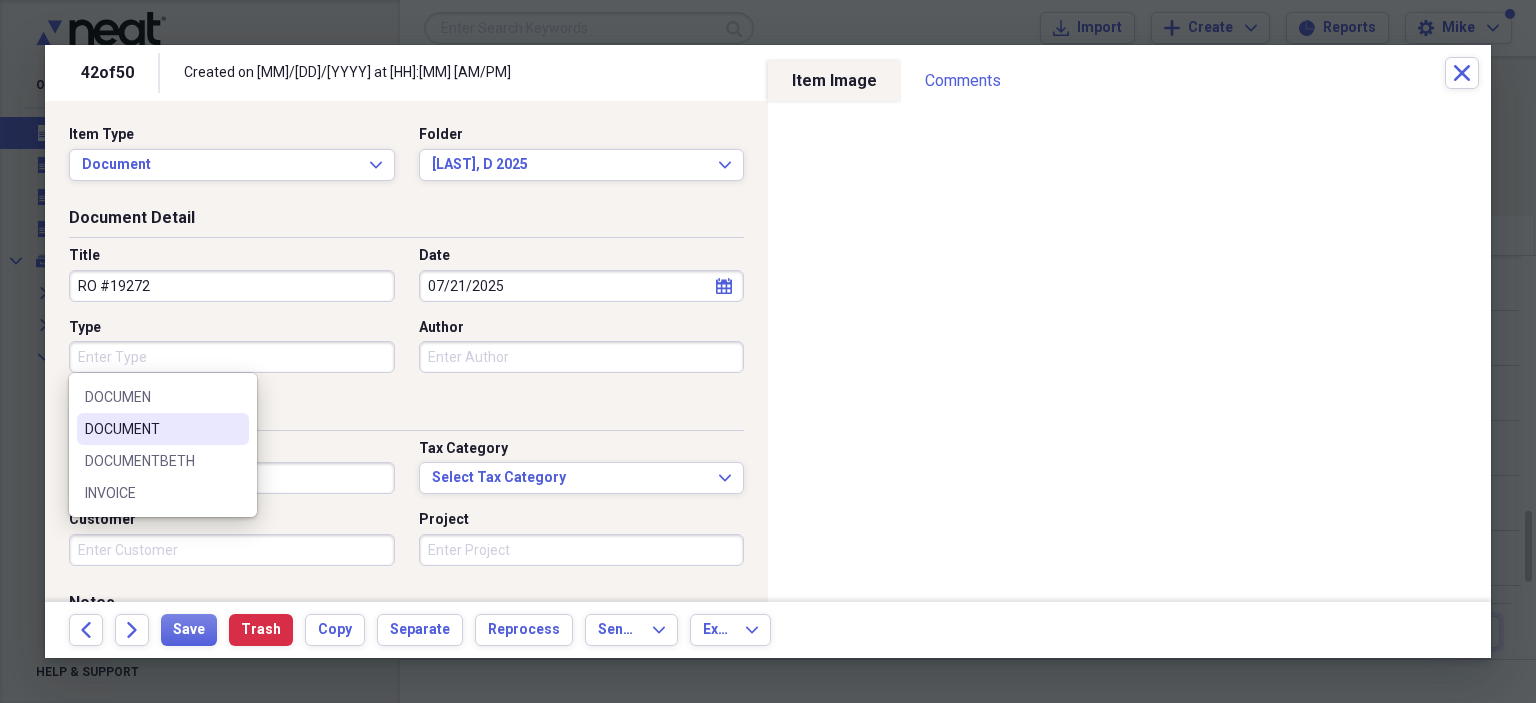 click on "DOCUMENT" at bounding box center (151, 429) 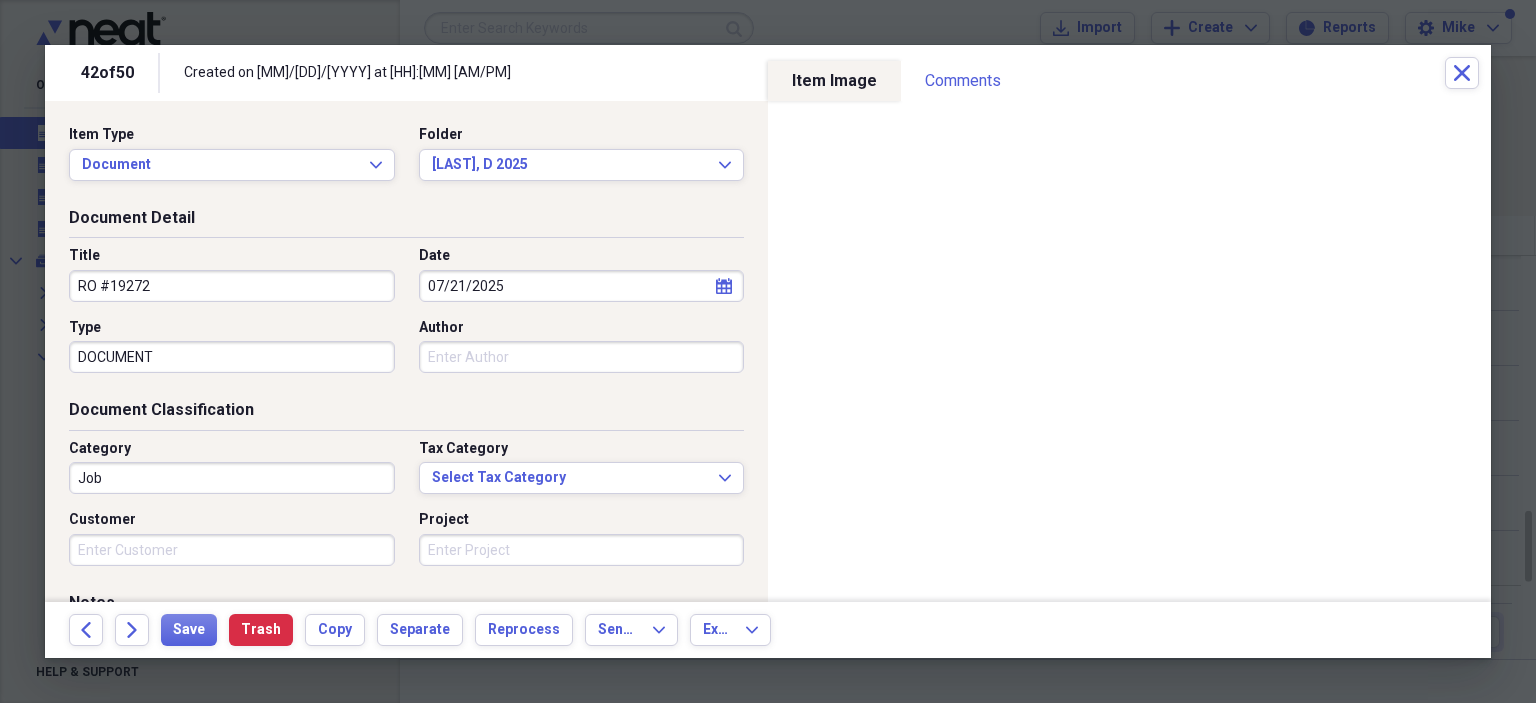 type on "DOCUMENT" 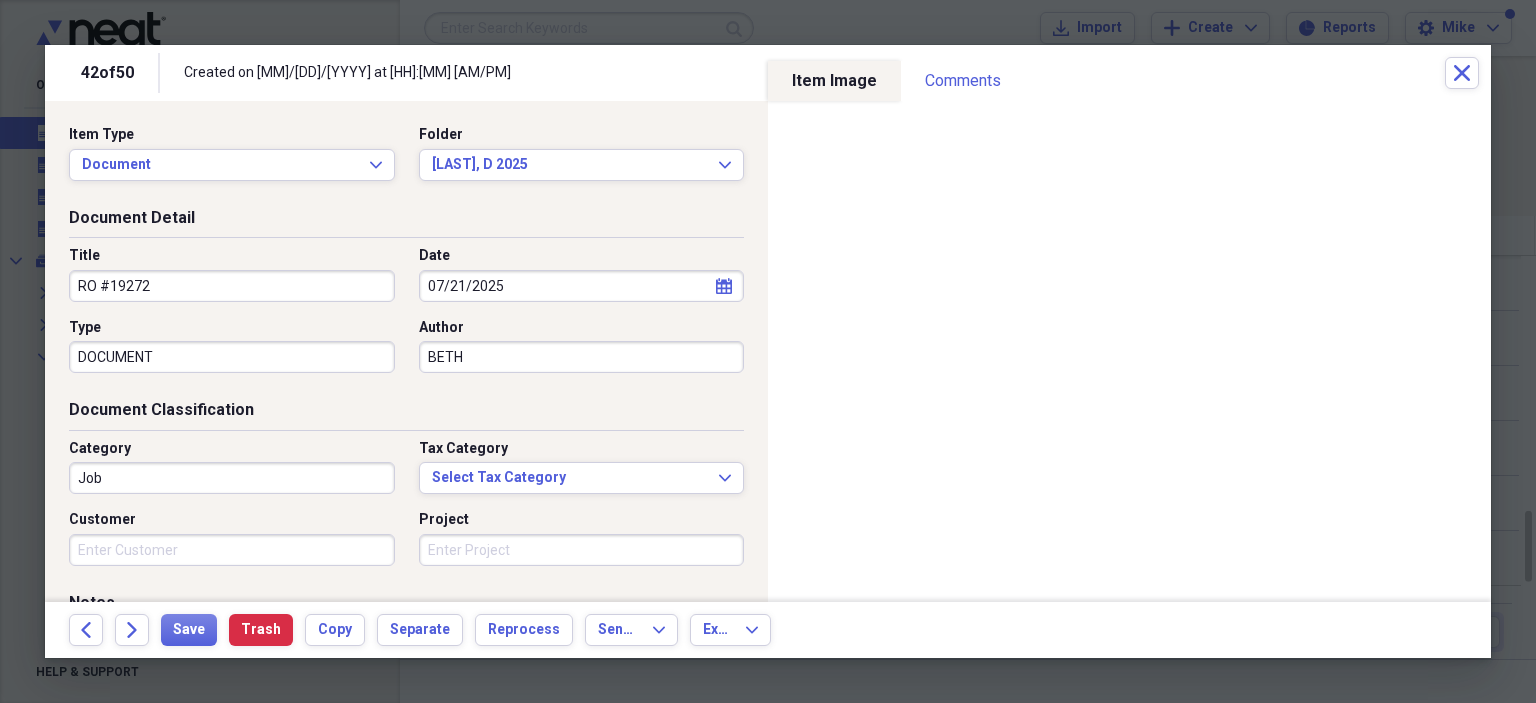 type on "BETH" 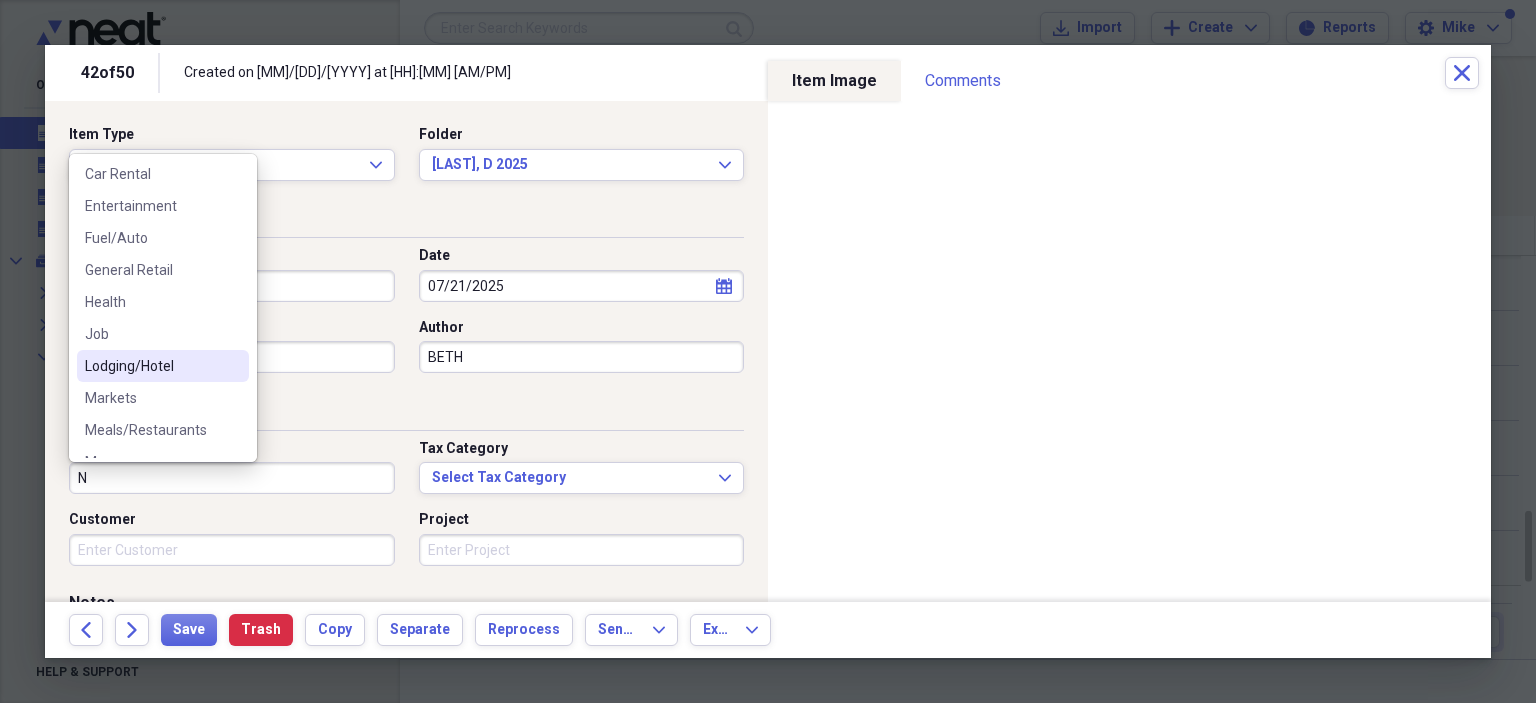 scroll, scrollTop: 200, scrollLeft: 0, axis: vertical 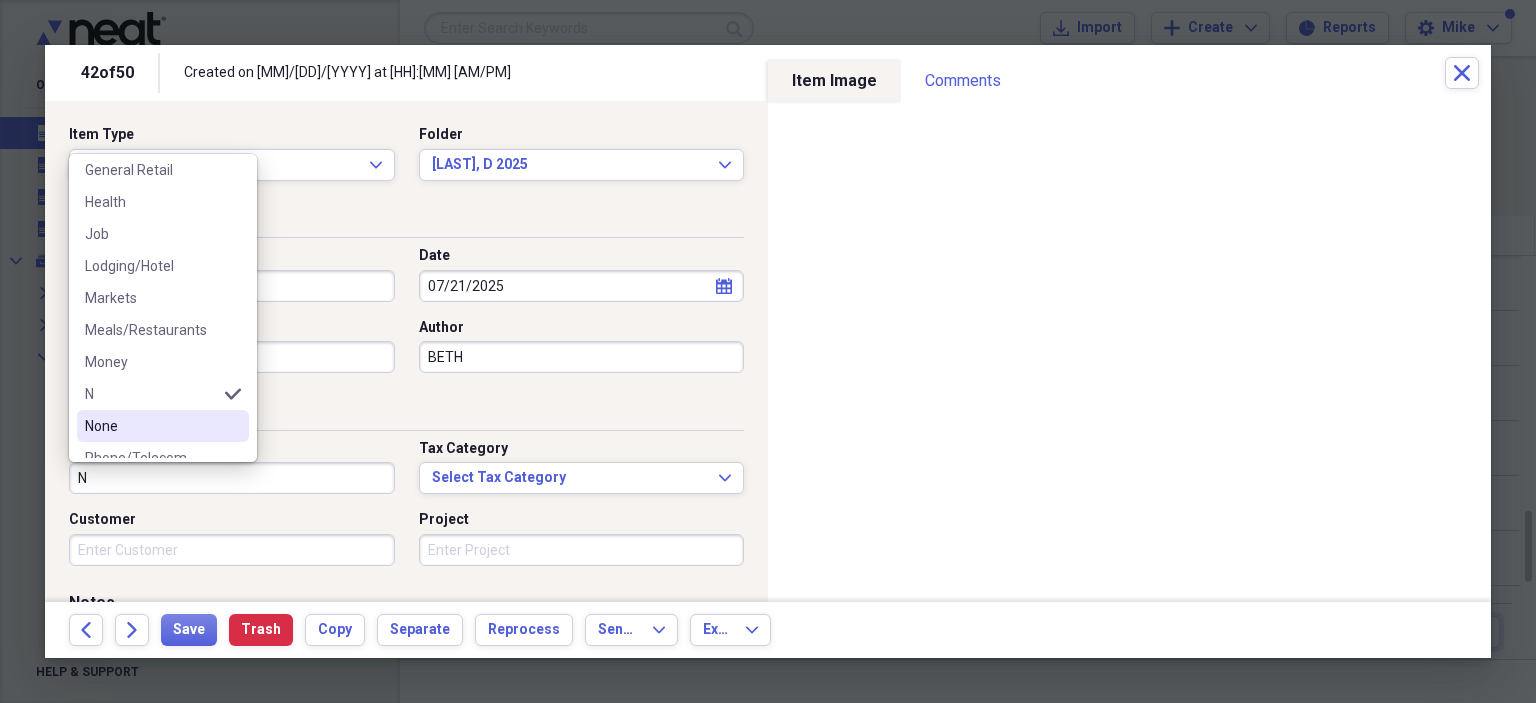 click on "None" at bounding box center (151, 426) 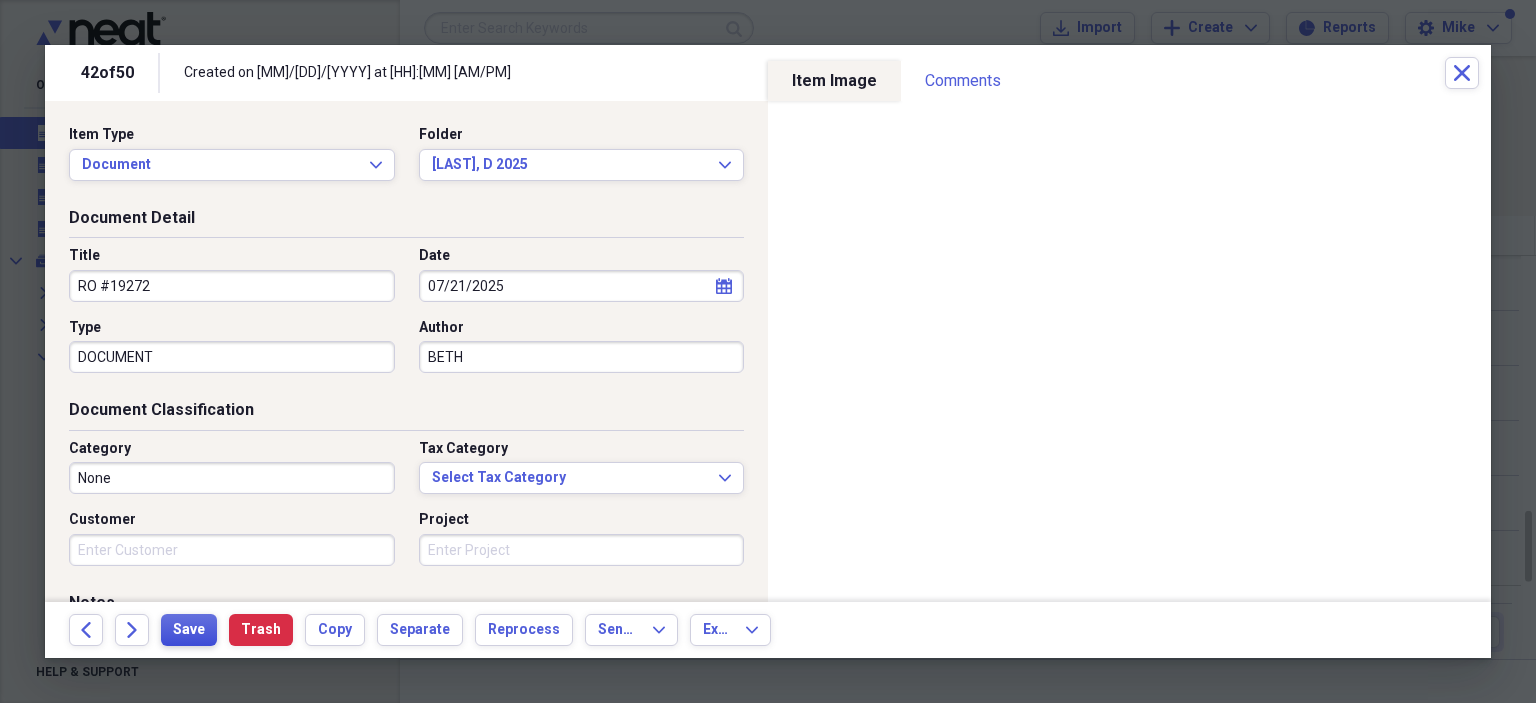 click on "Save" at bounding box center [189, 630] 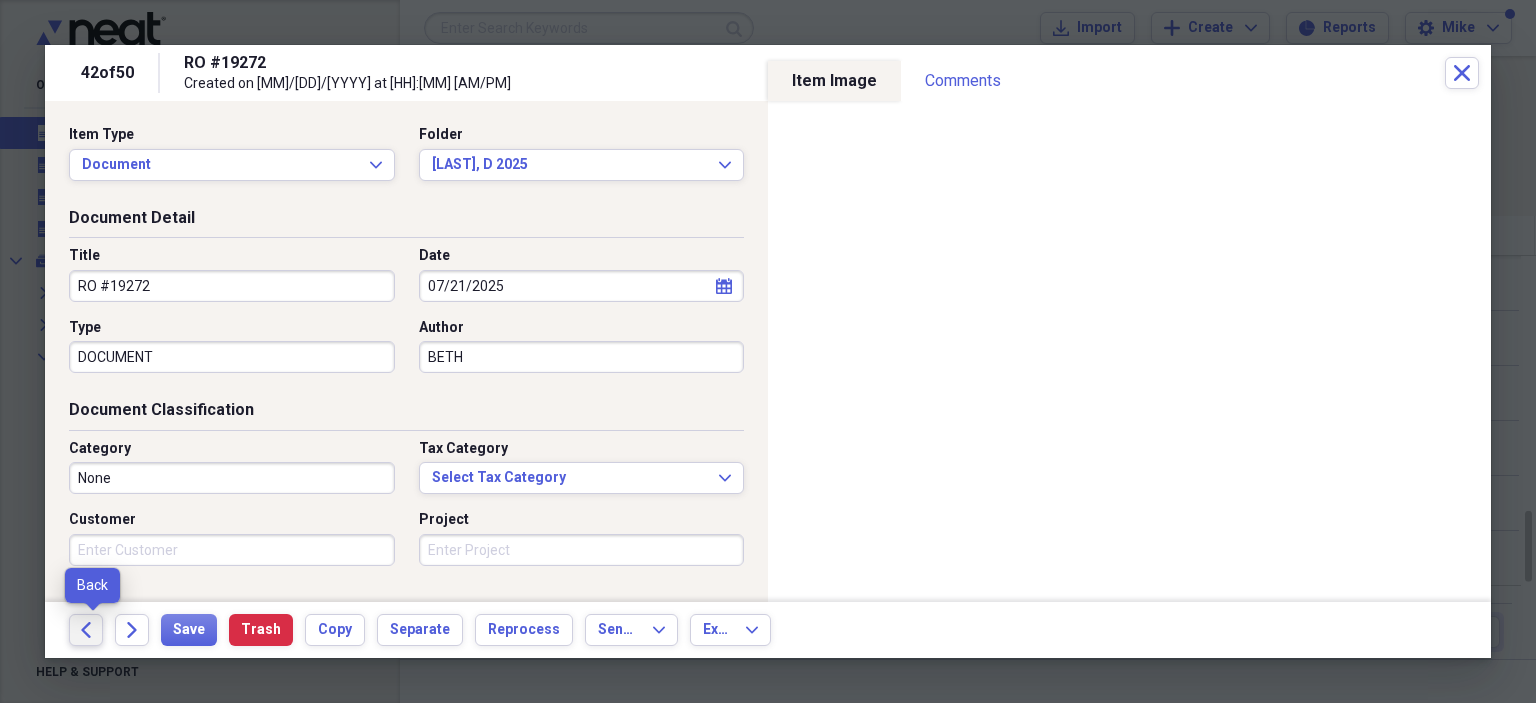 click on "Back" at bounding box center (86, 630) 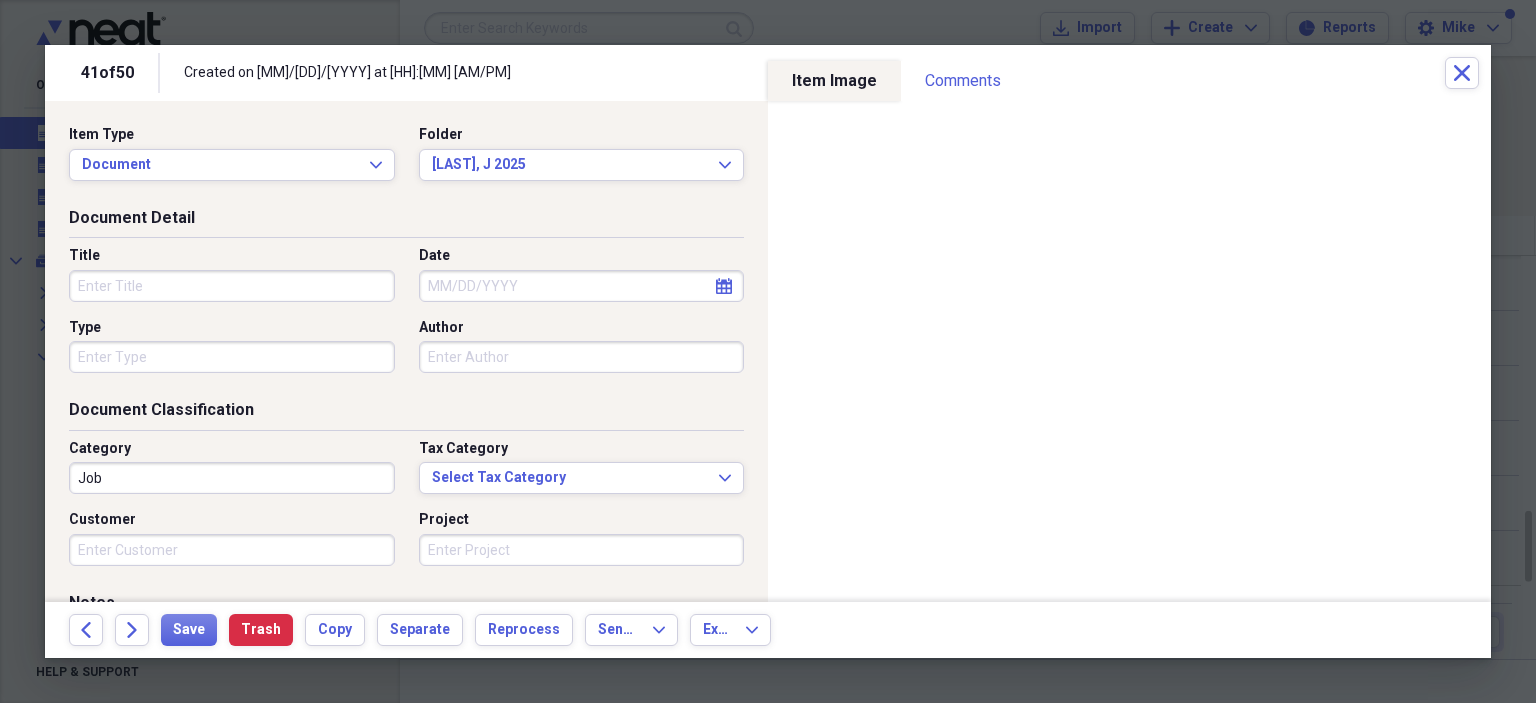 click on "Title" at bounding box center [232, 286] 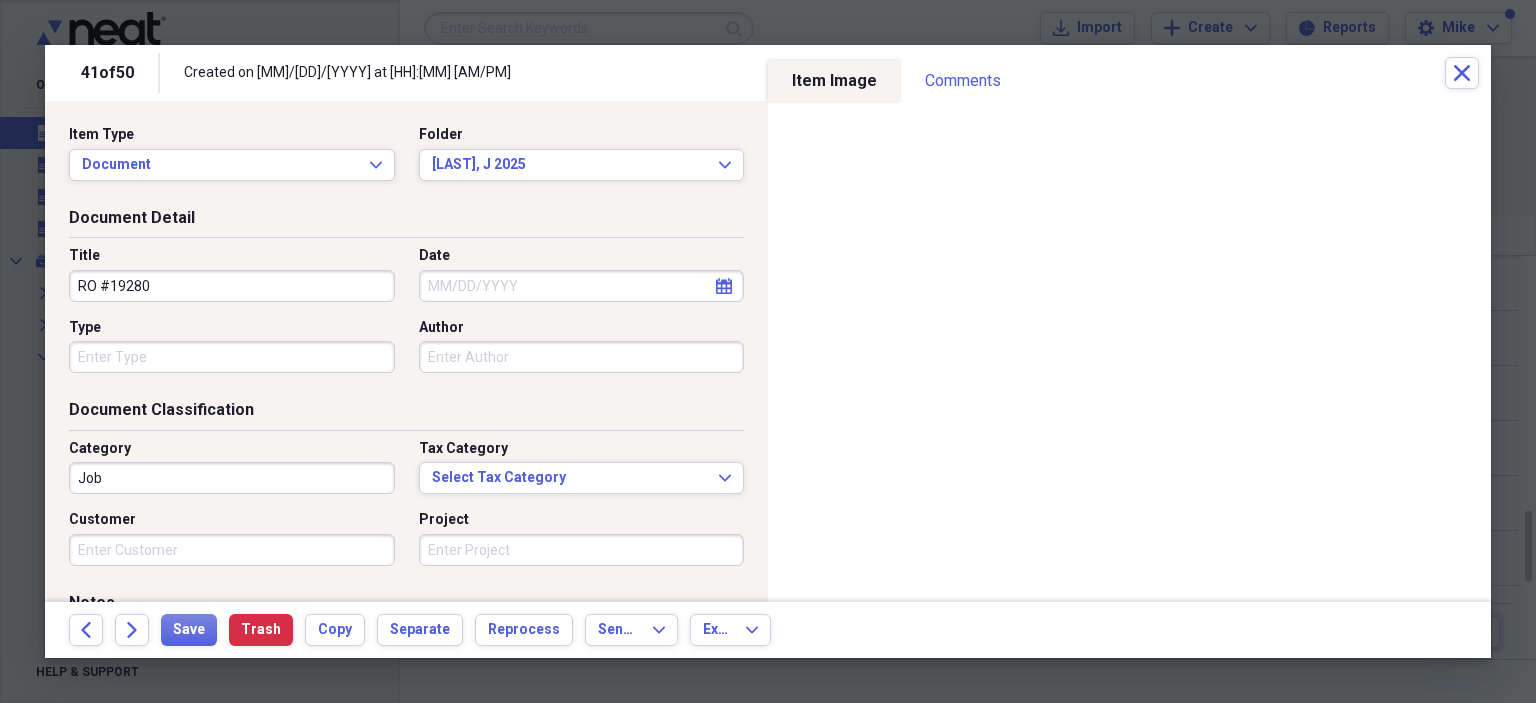 type on "RO #19280" 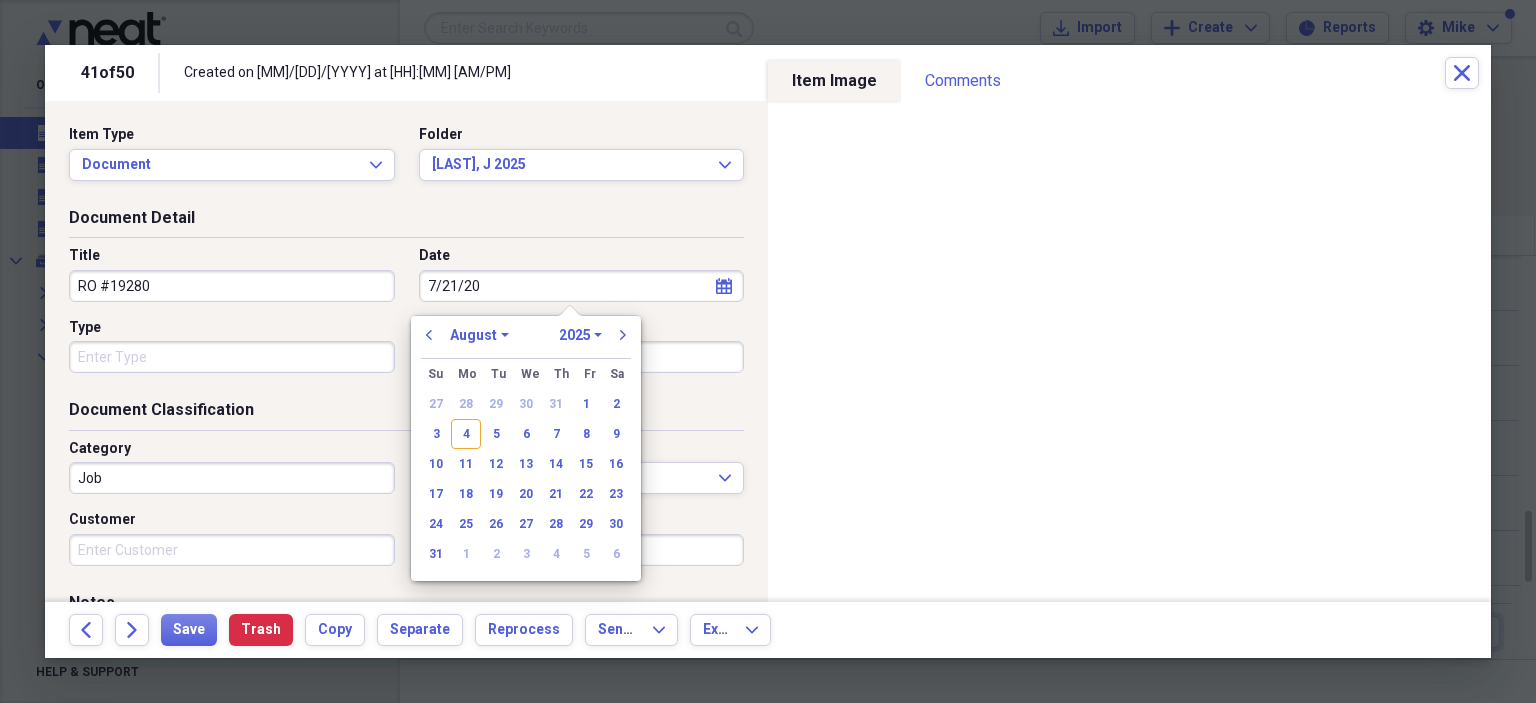 type on "[MM]/[DD]/[YY]" 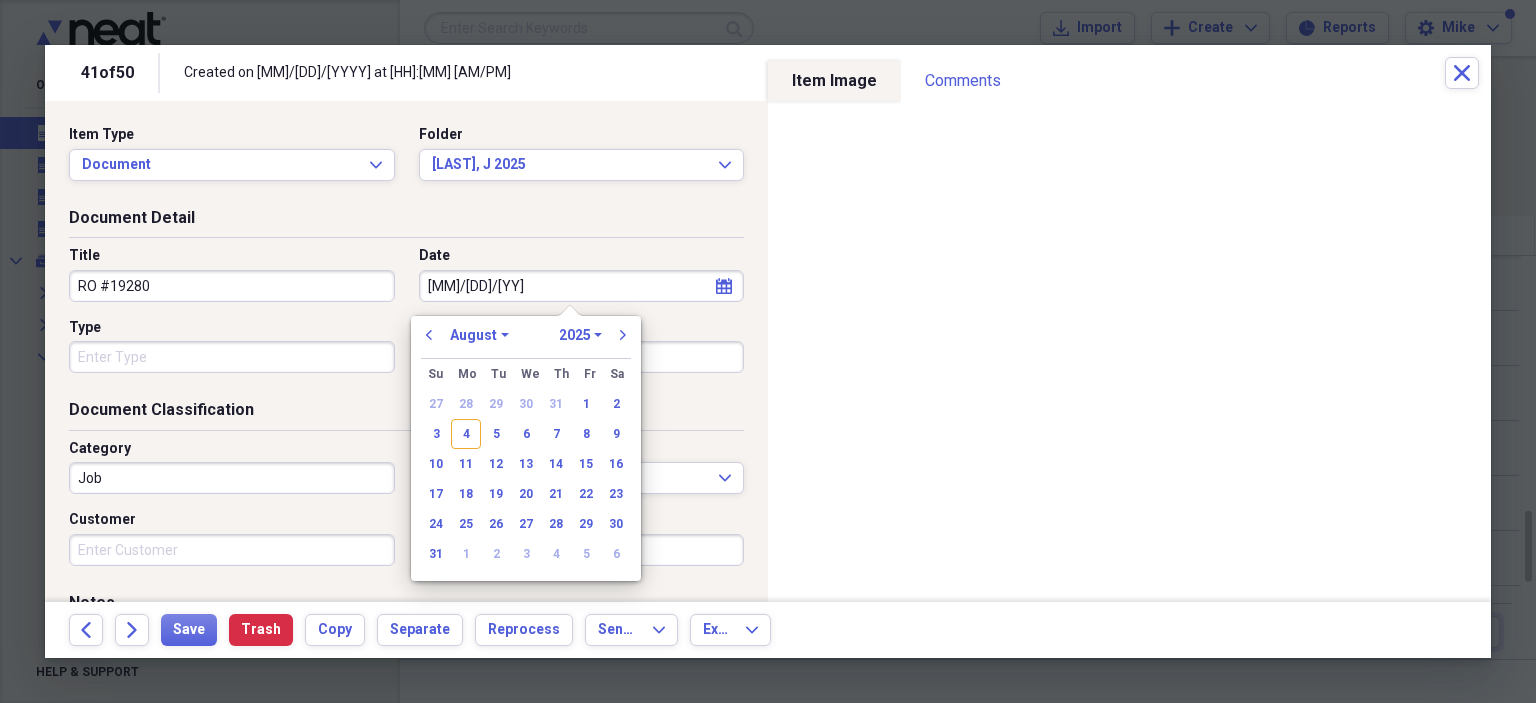 select on "6" 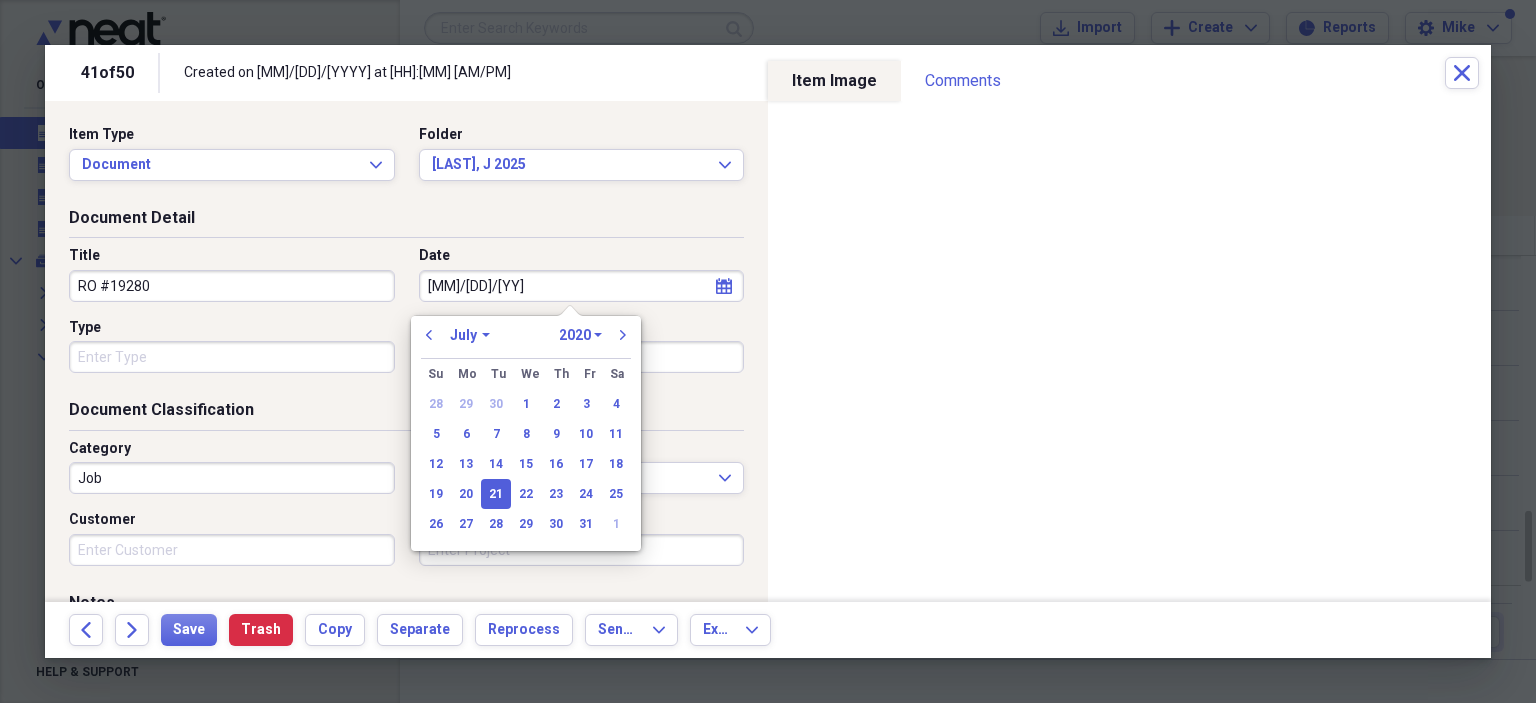 type on "7/21/2025" 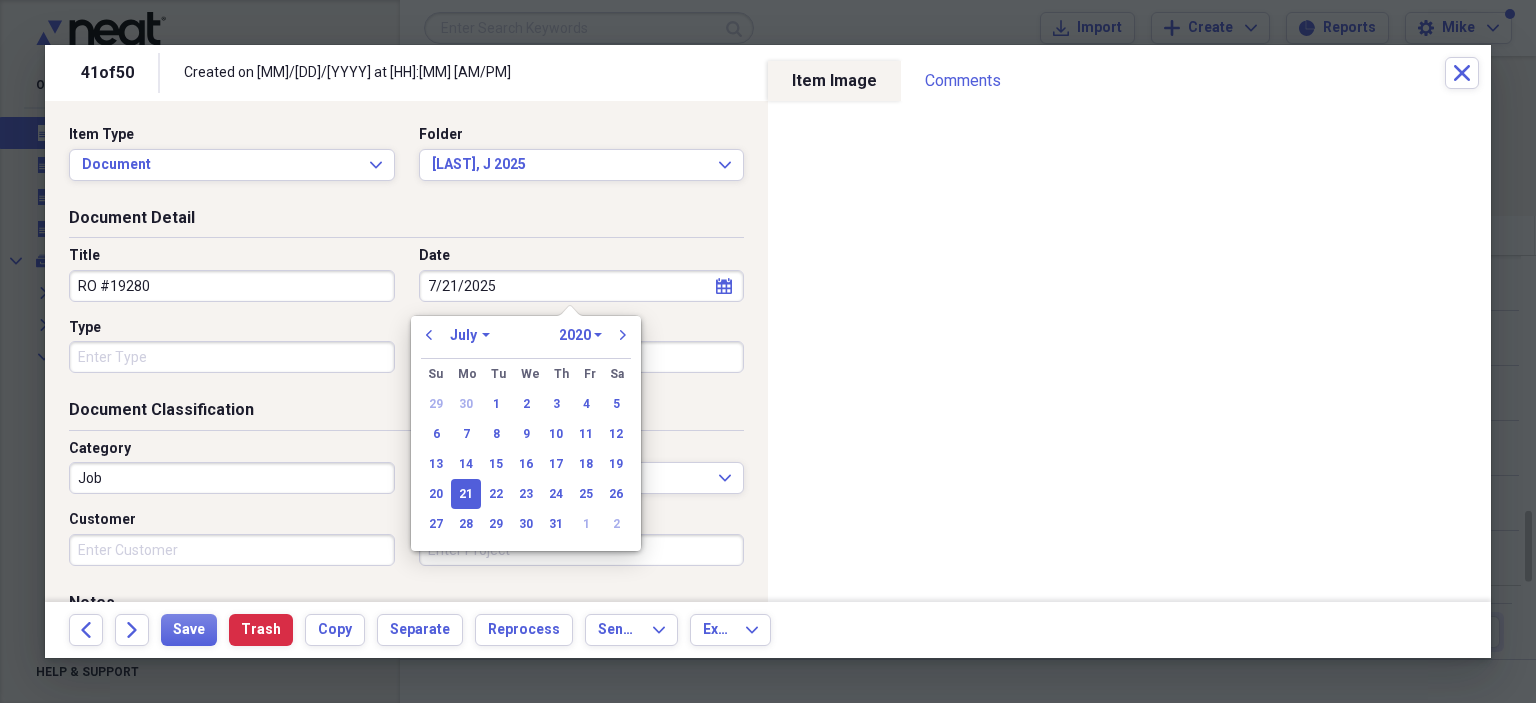 select on "2025" 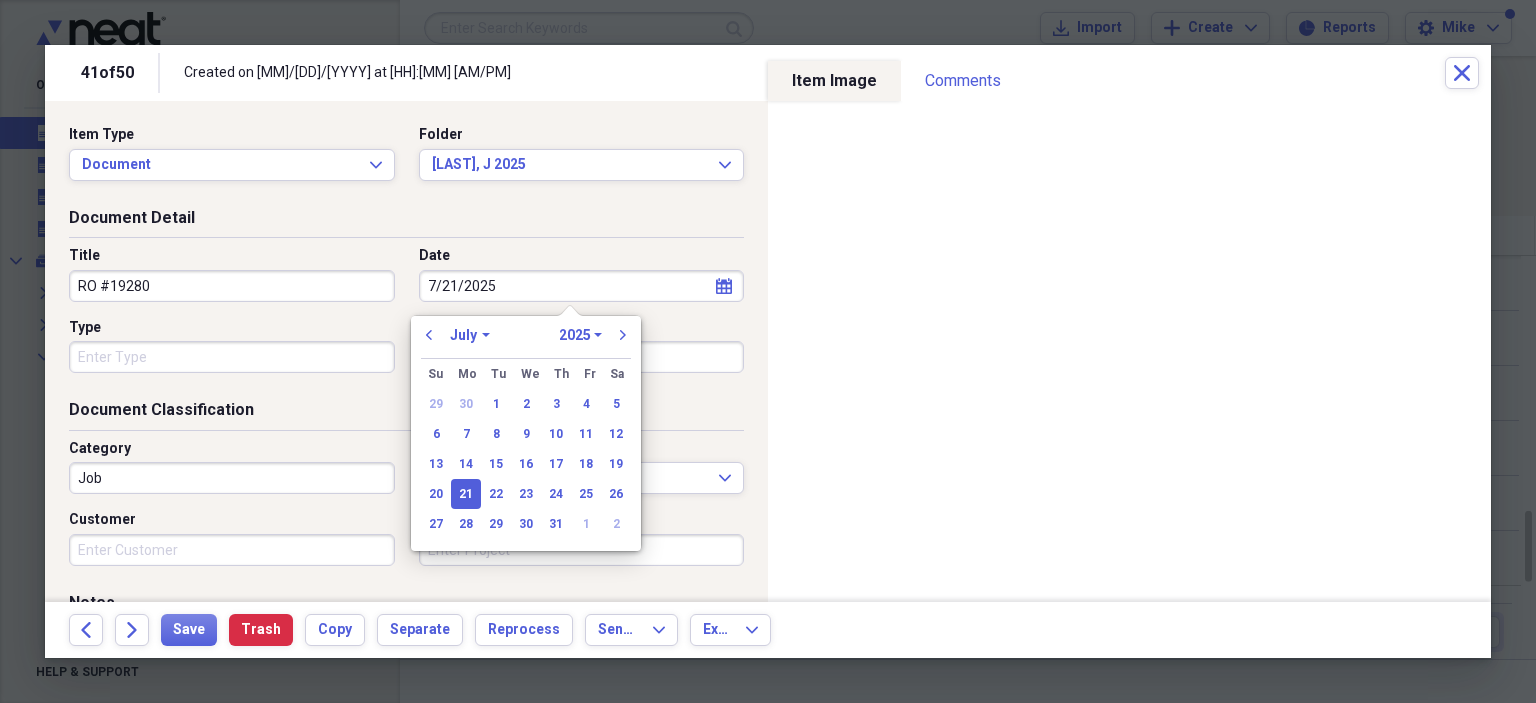 click on "Type" at bounding box center [232, 357] 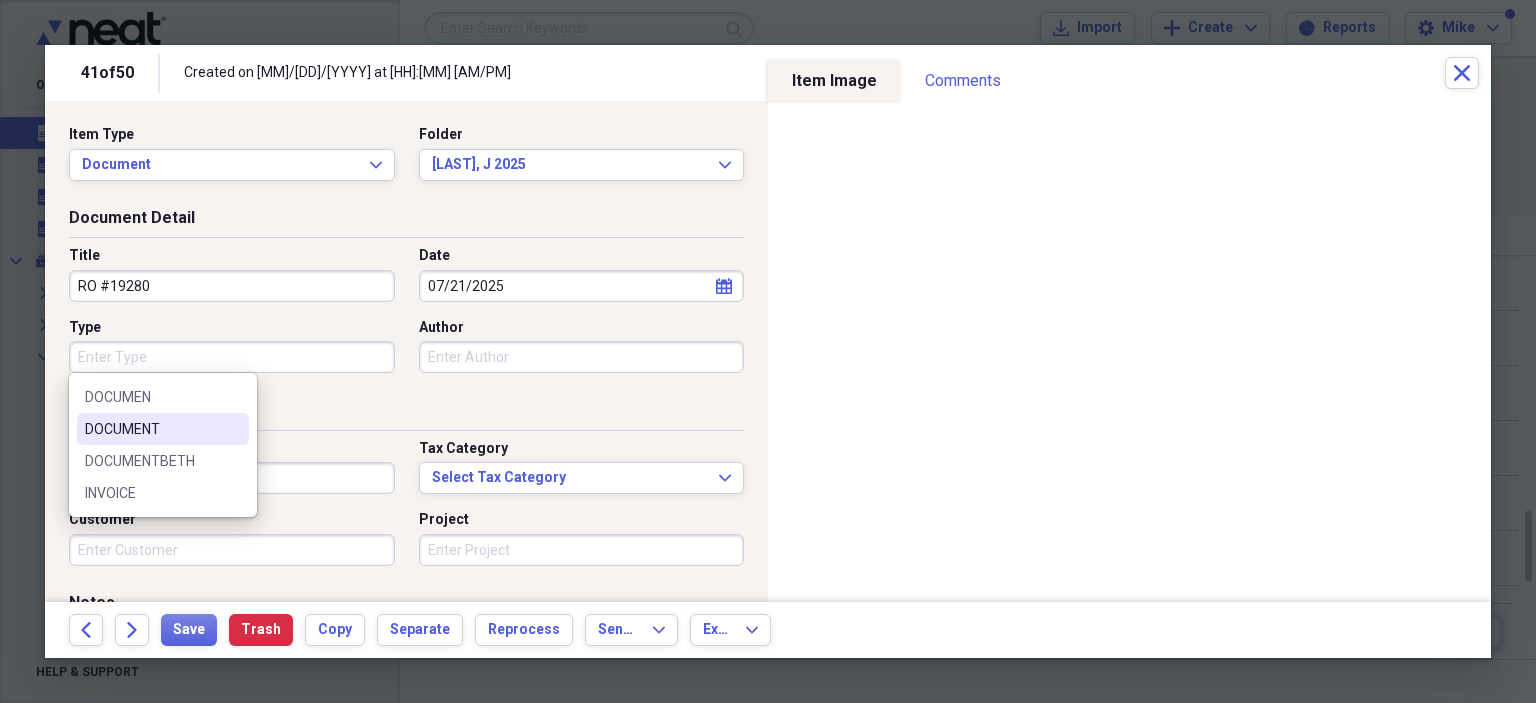 click on "DOCUMENT" at bounding box center [151, 429] 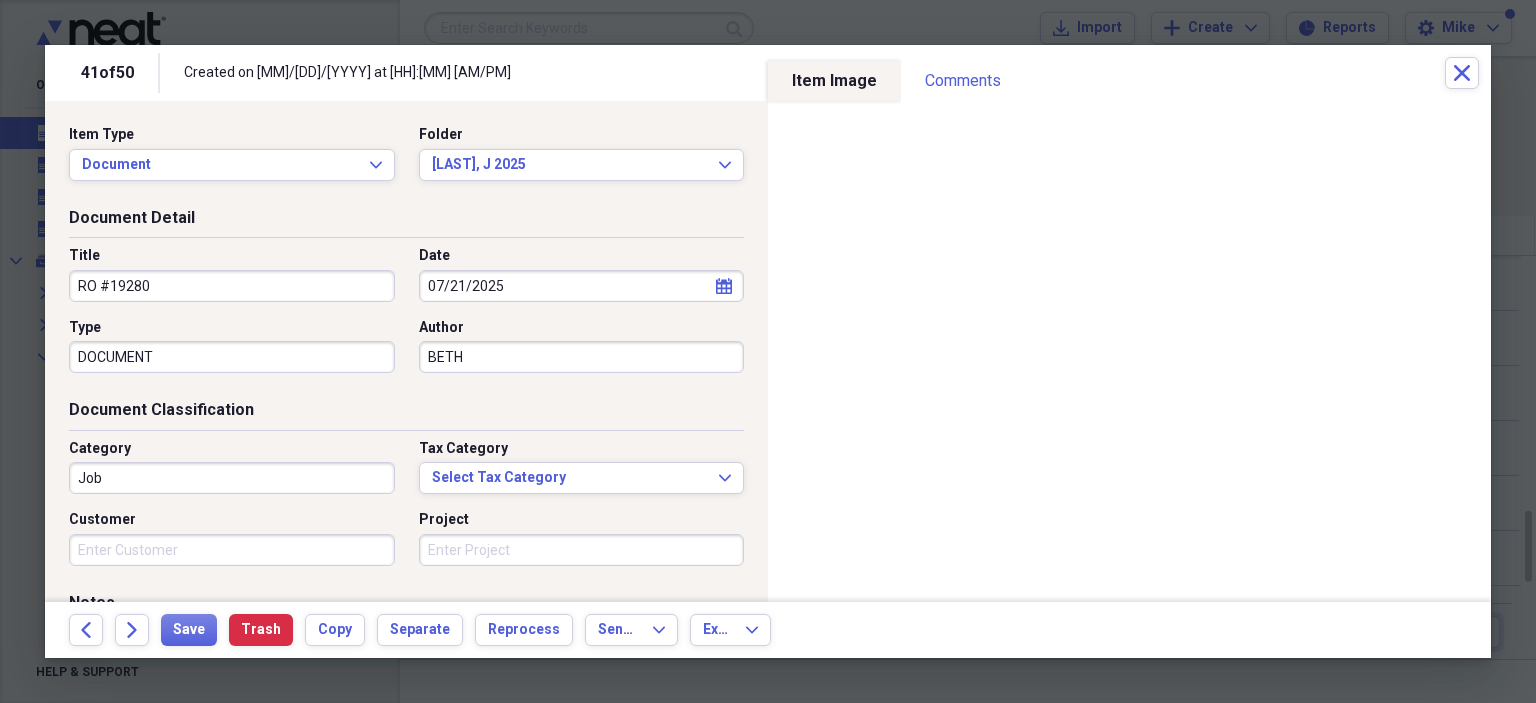 type on "BETH" 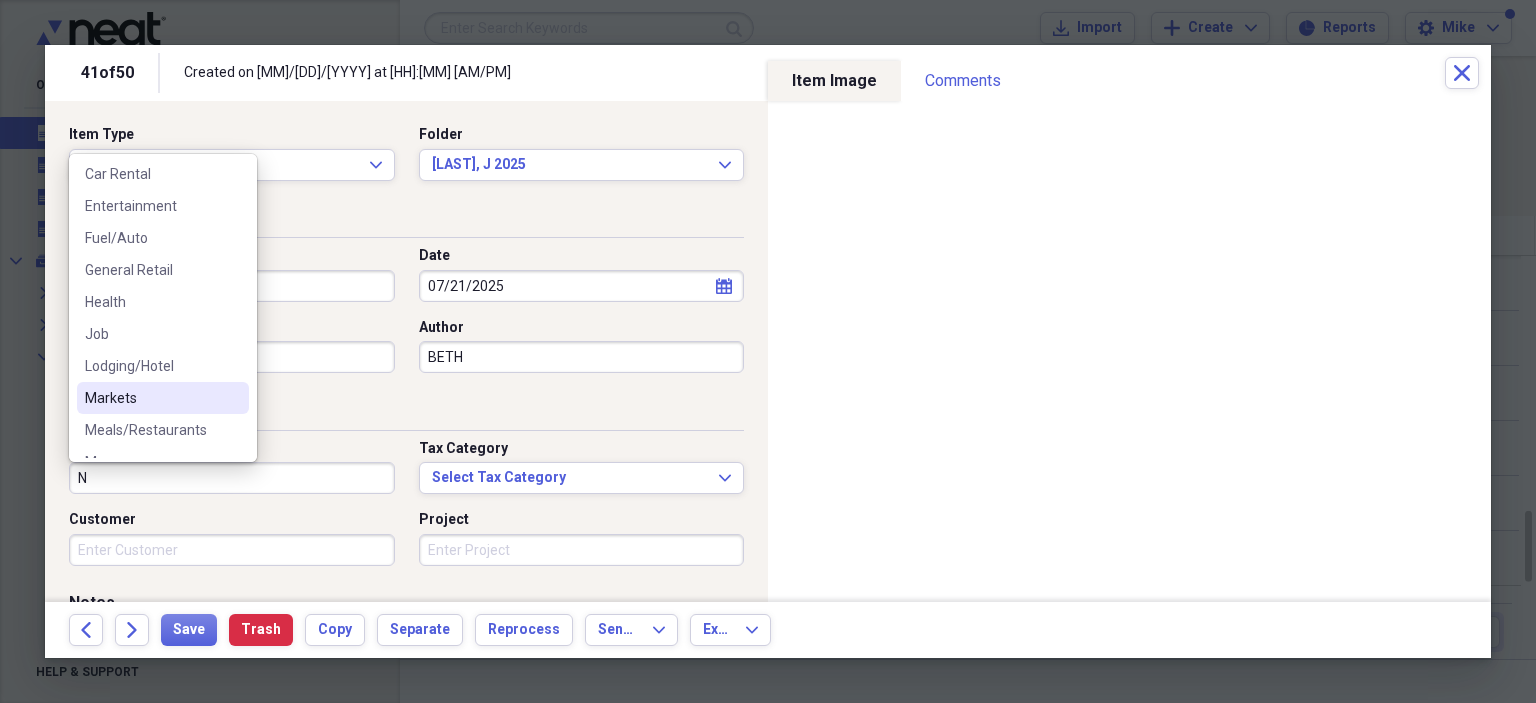 scroll, scrollTop: 200, scrollLeft: 0, axis: vertical 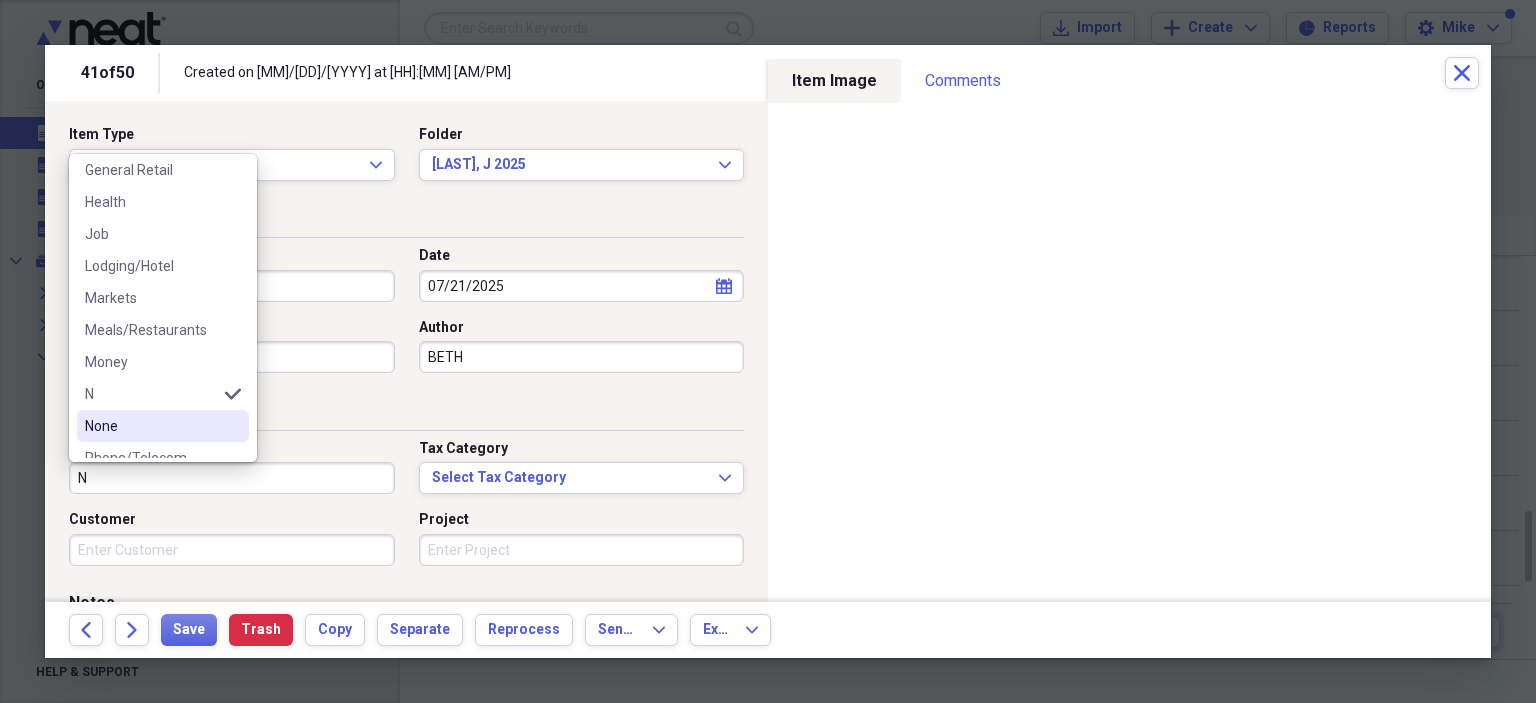 click on "None" at bounding box center [151, 426] 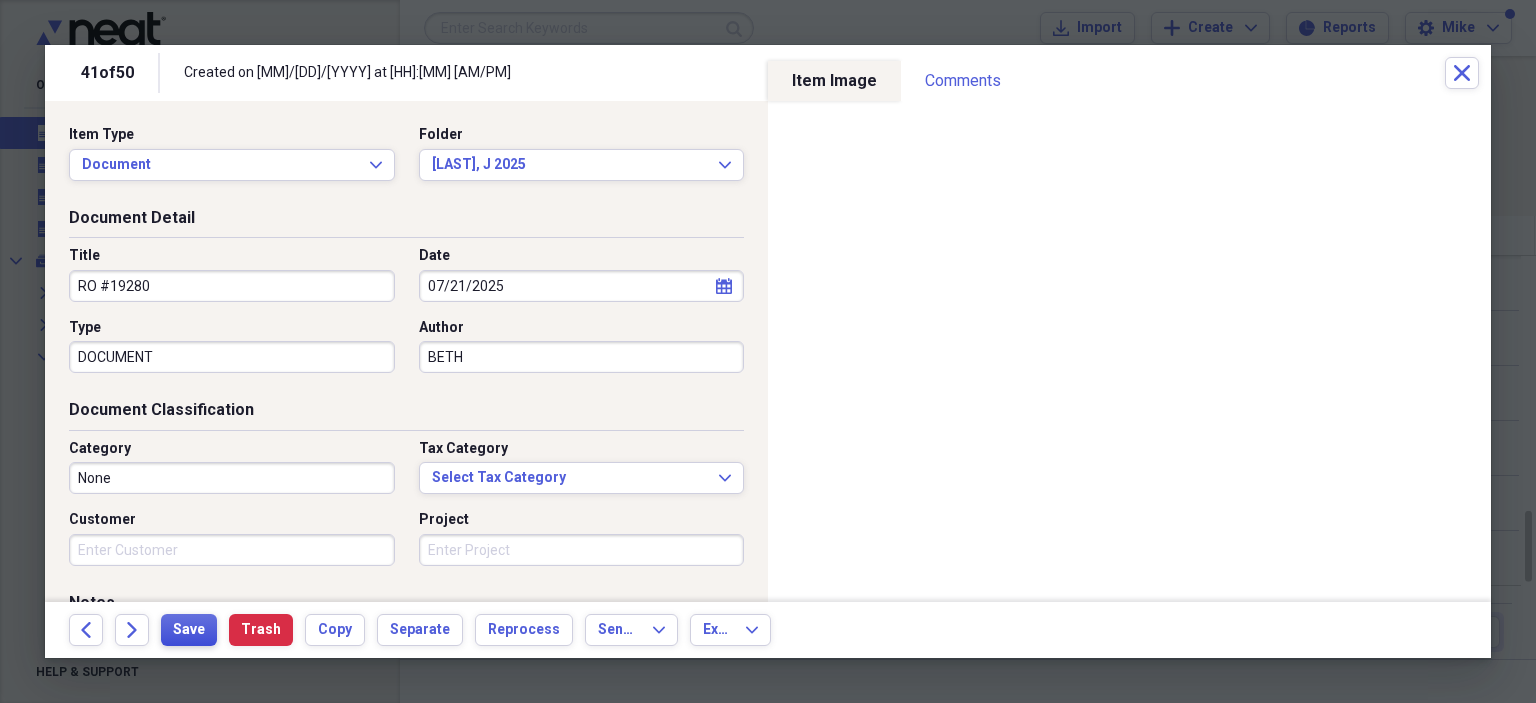 click on "Save" at bounding box center [189, 630] 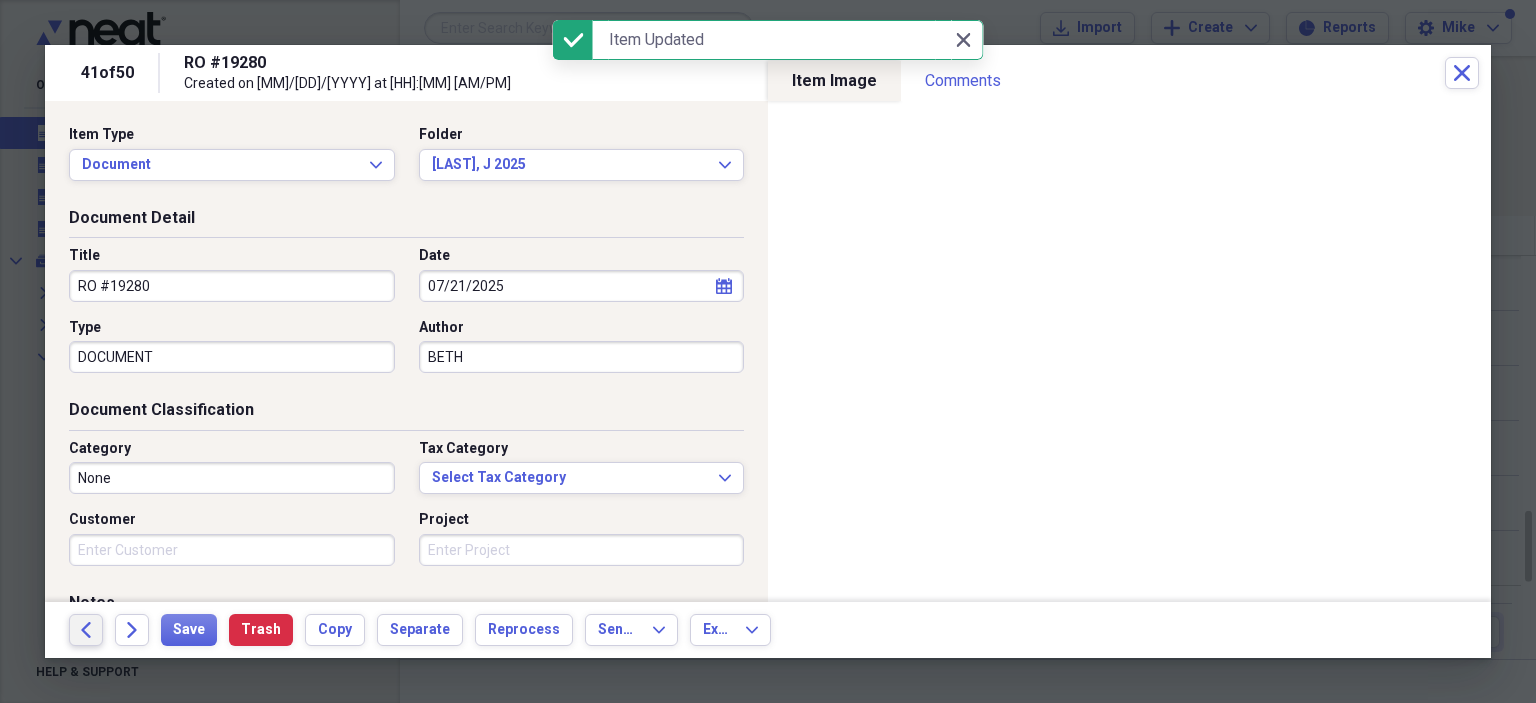 click on "Back" 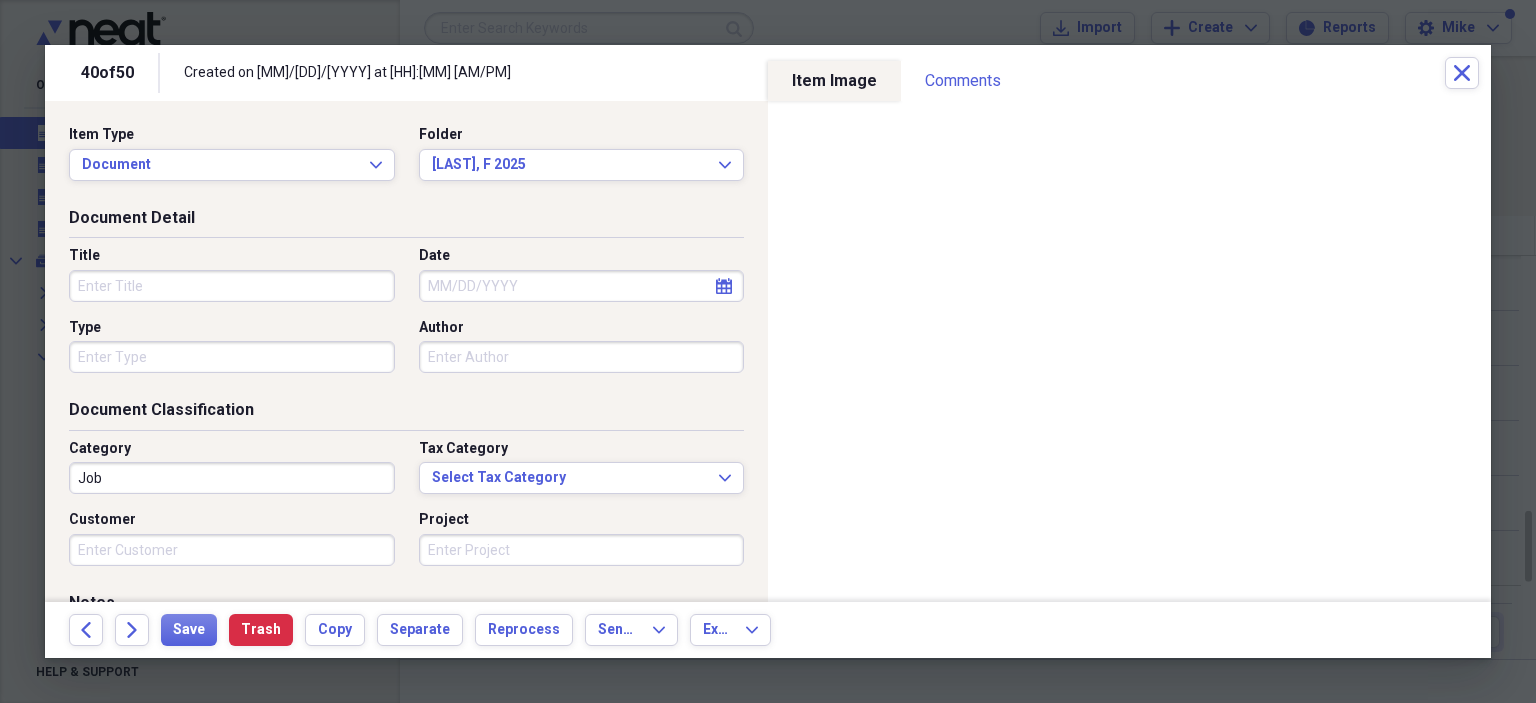 click on "Title" at bounding box center [232, 286] 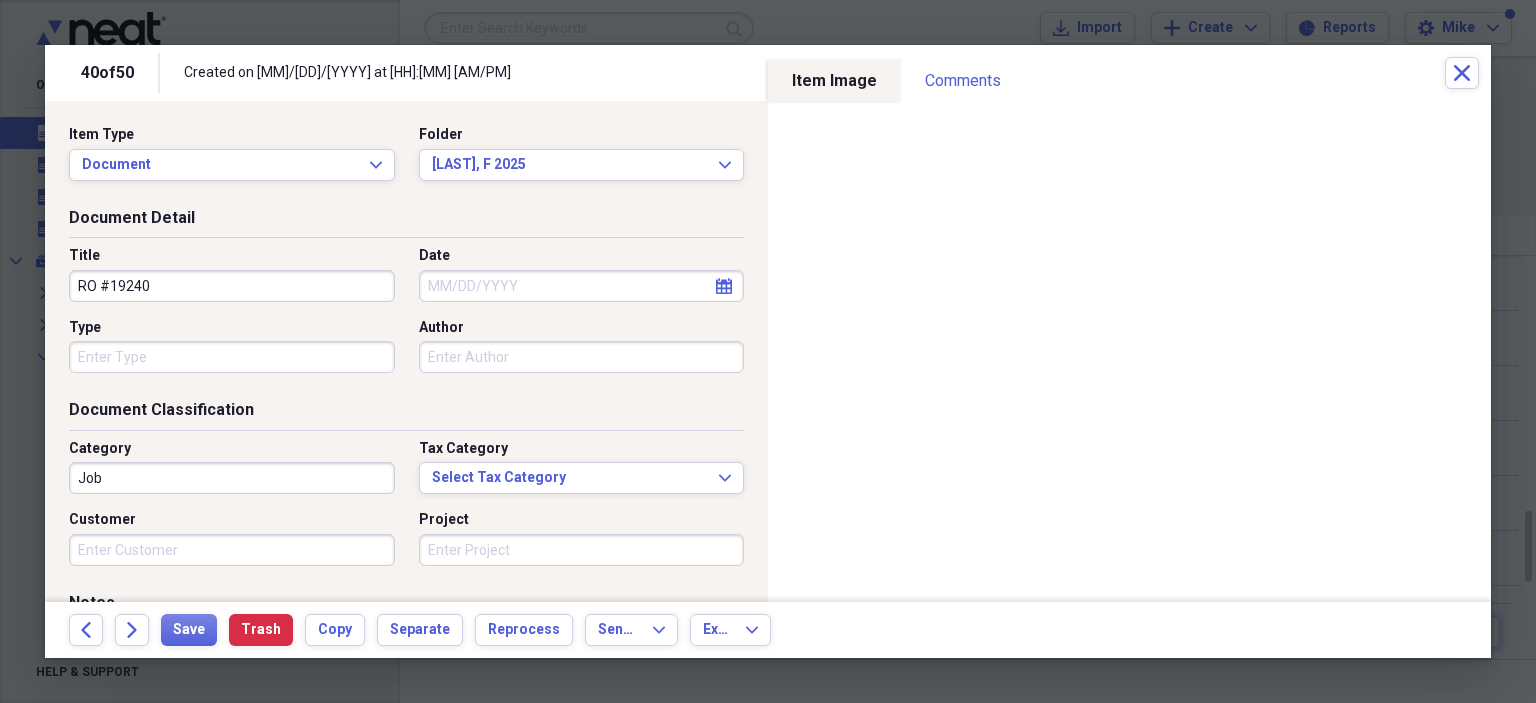 type on "RO #19240" 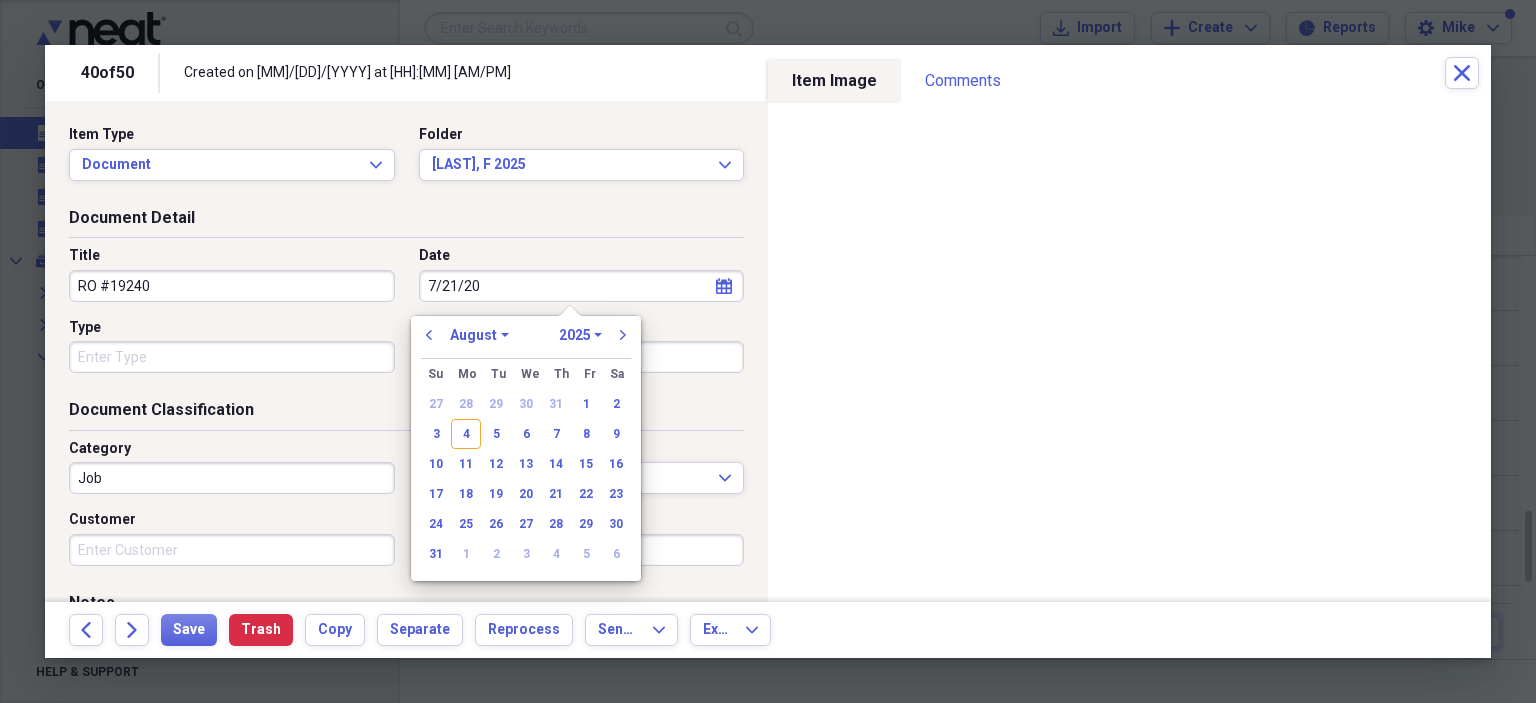 type on "[MM]/[DD]/[YY]" 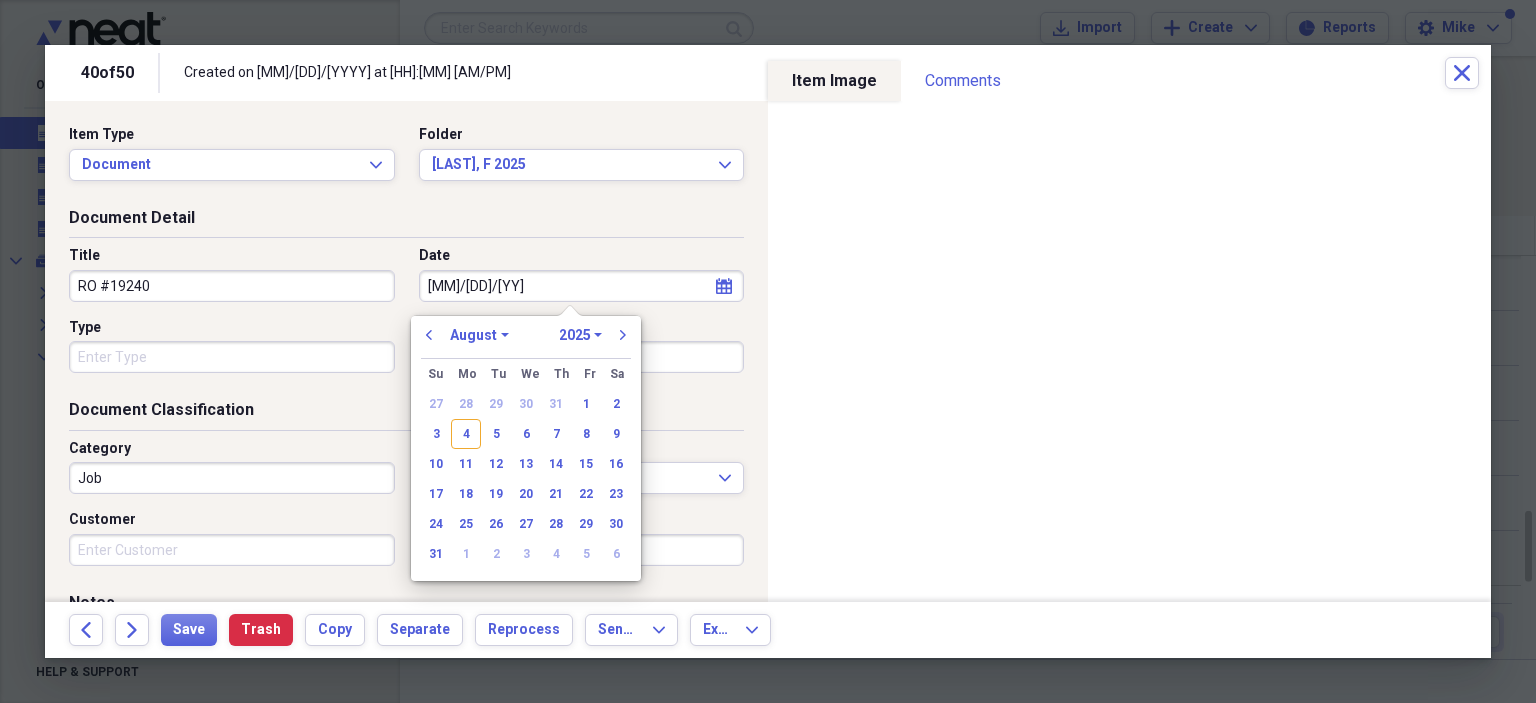 select on "6" 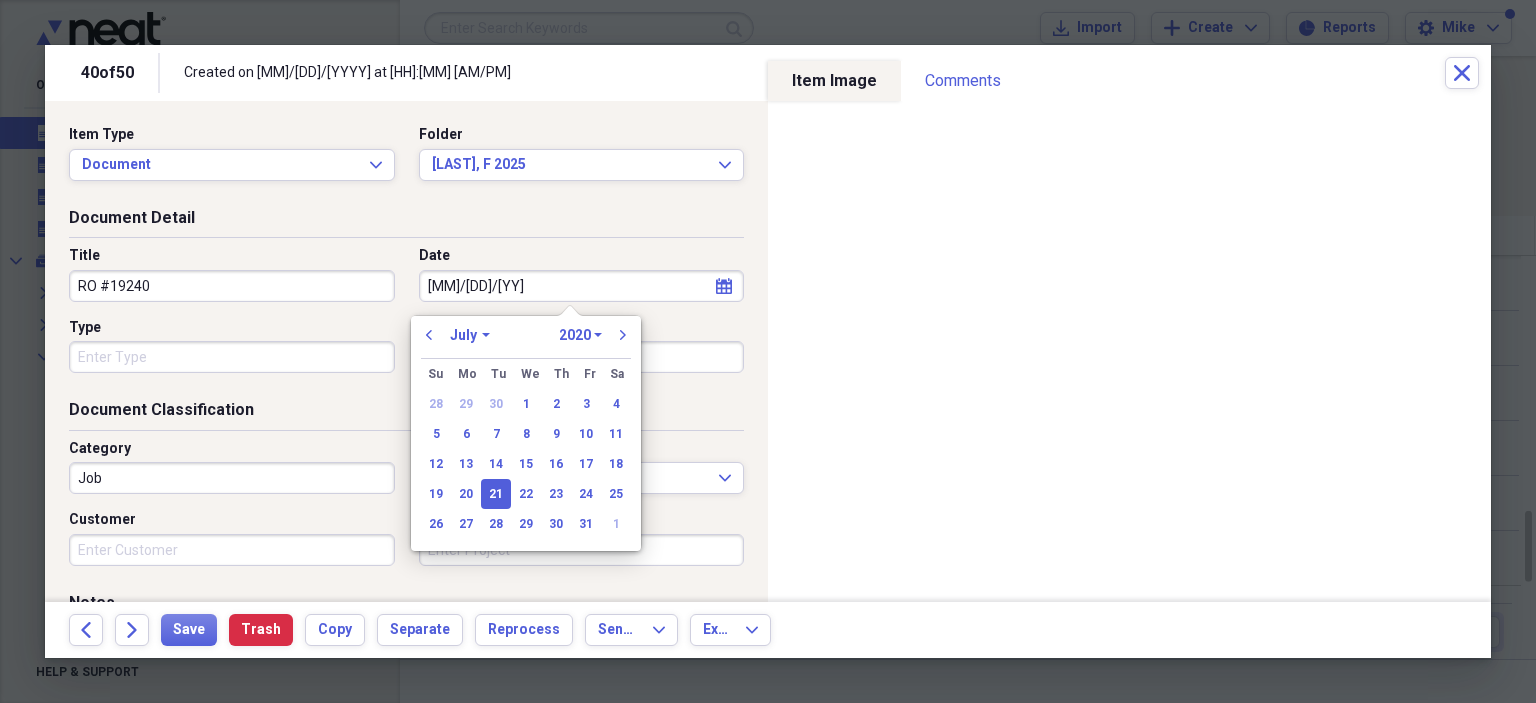 type on "7/21/2025" 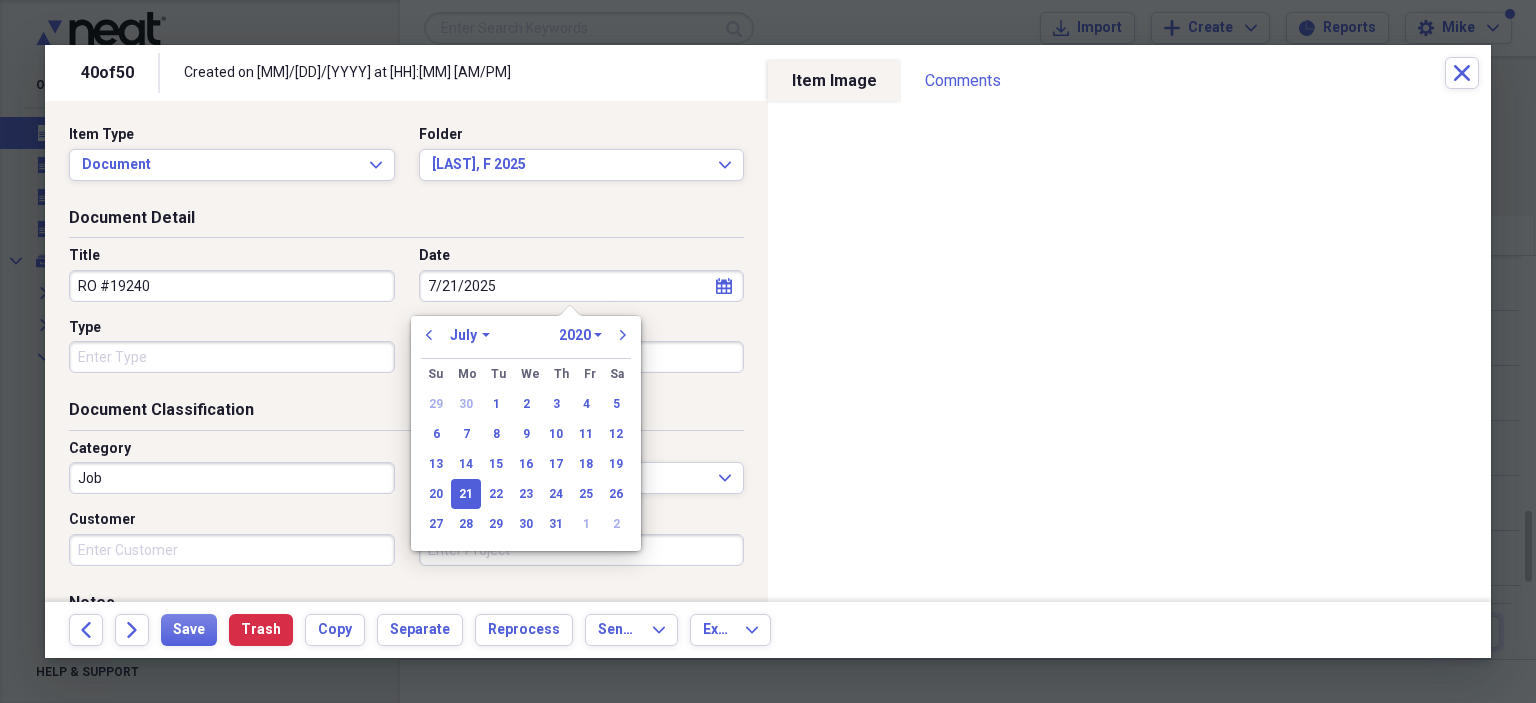 select on "2025" 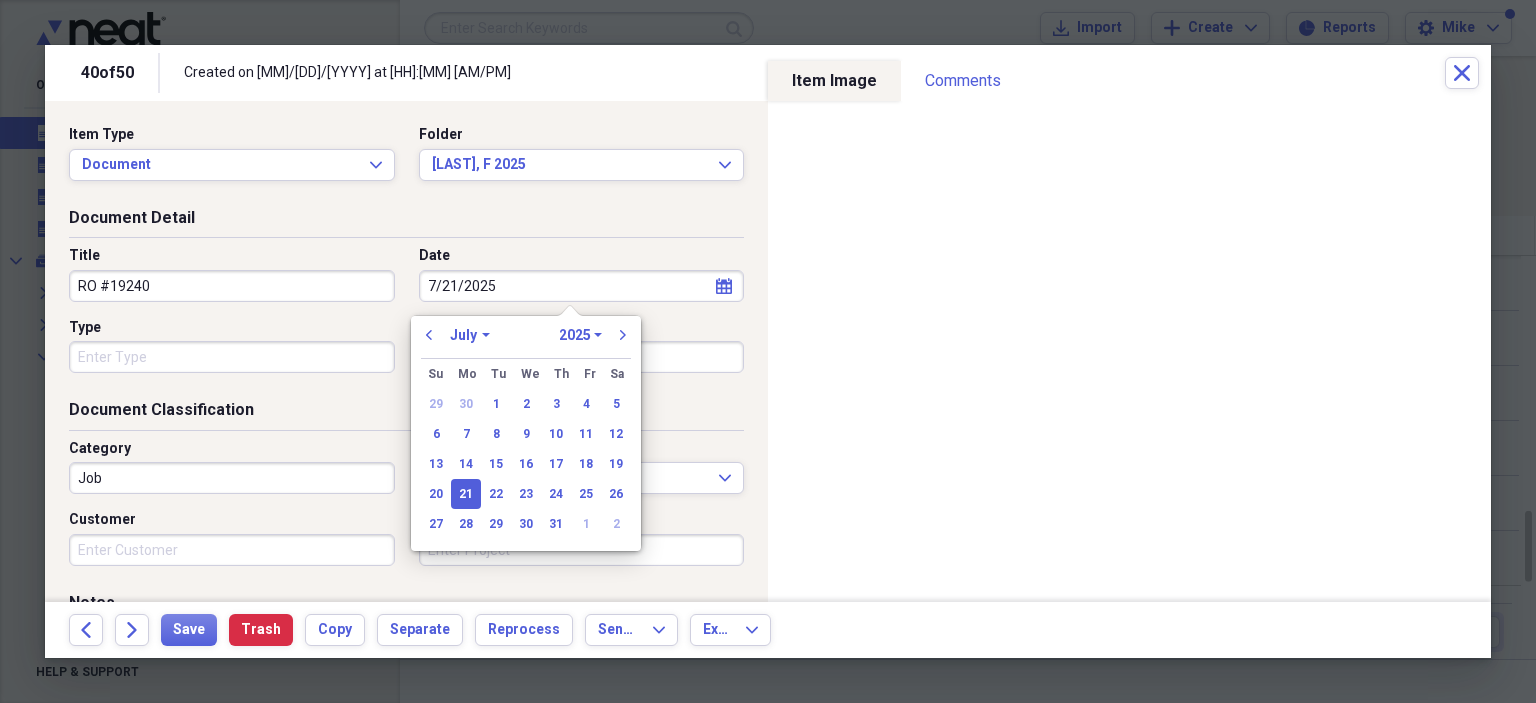 click on "Type" at bounding box center (232, 357) 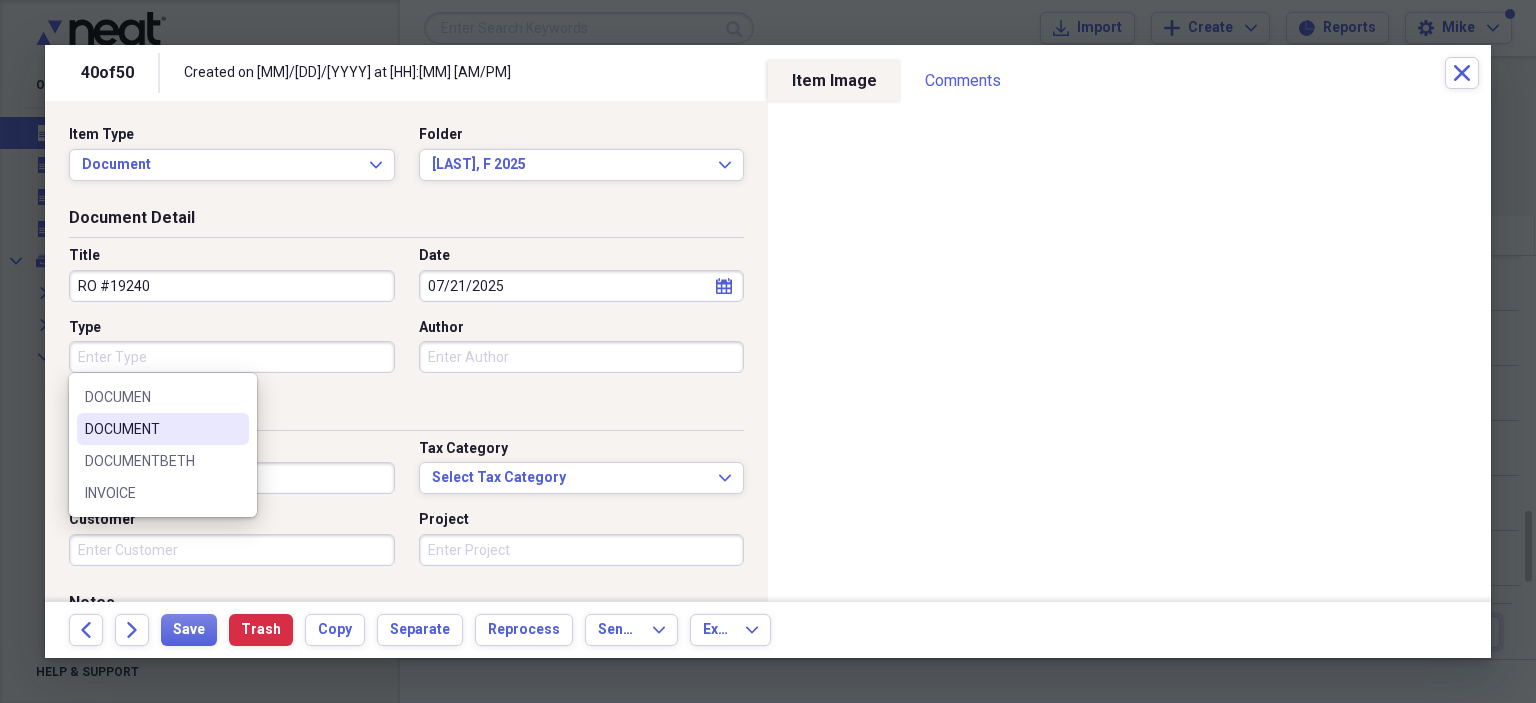click on "DOCUMENT" at bounding box center [151, 429] 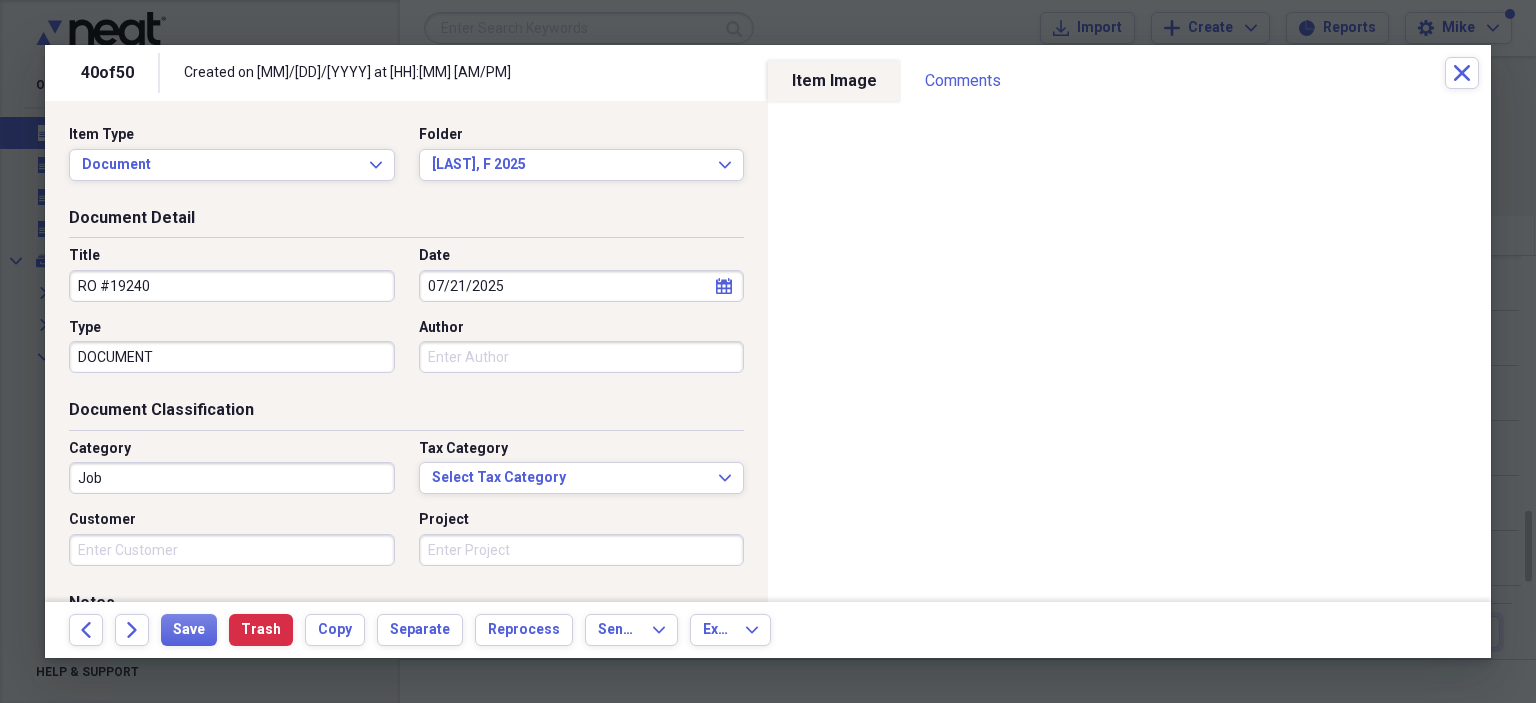 type on "DOCUMENT" 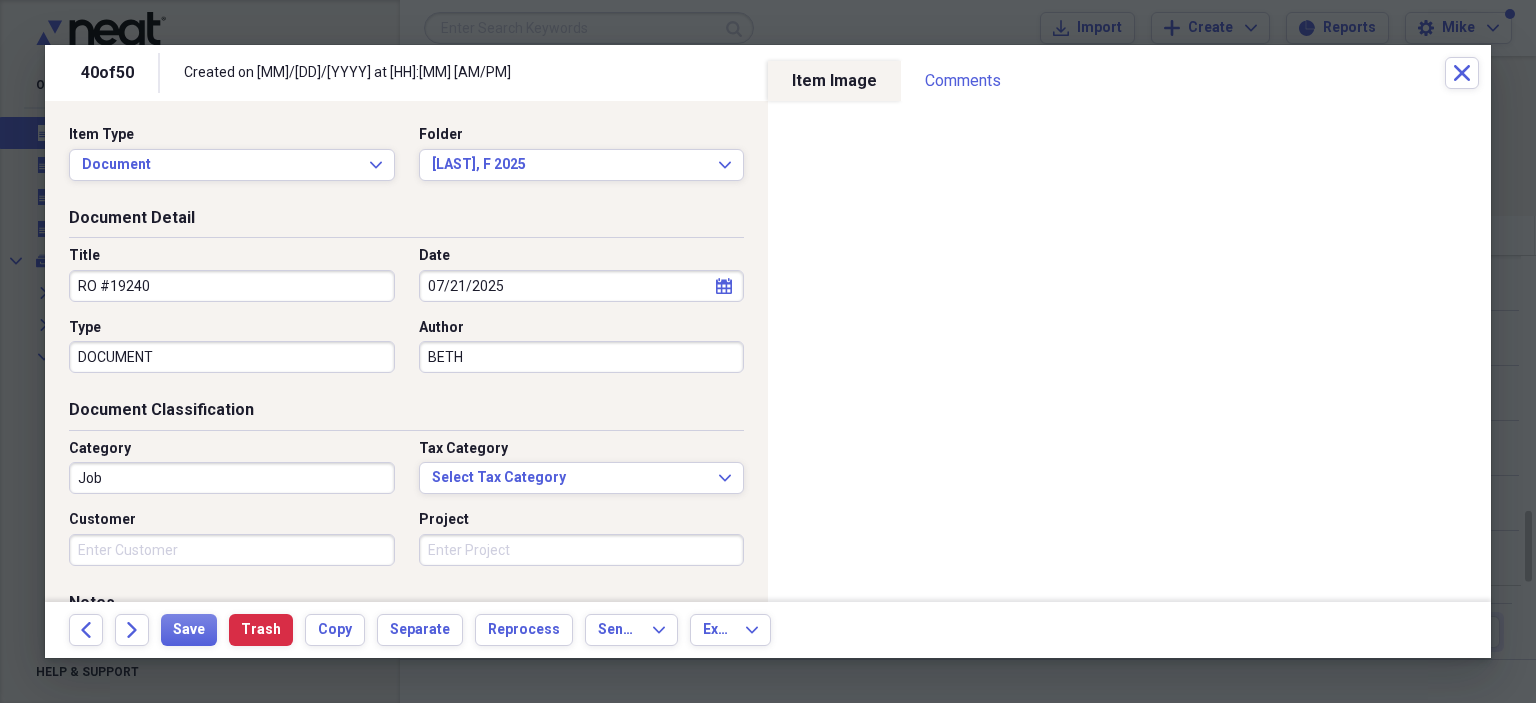 type on "BETH" 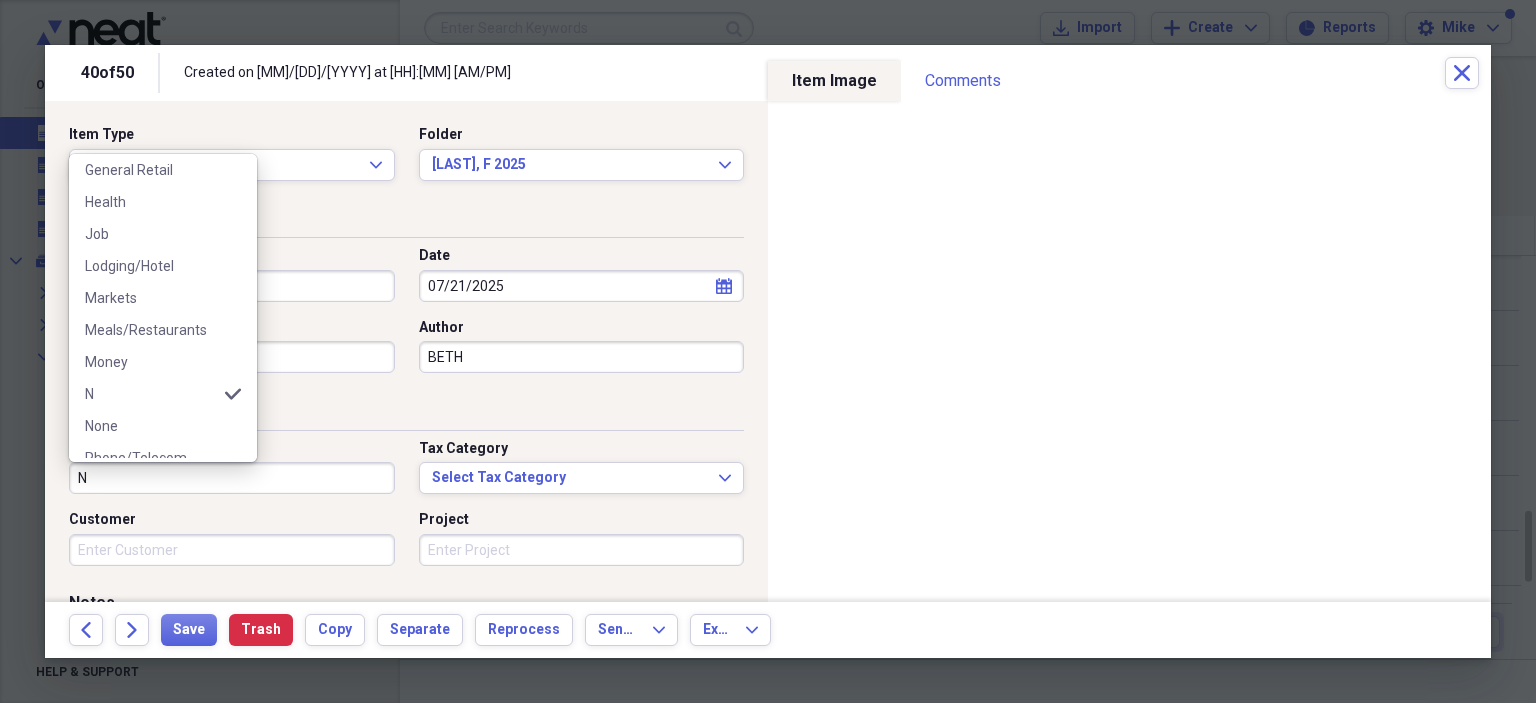 scroll, scrollTop: 300, scrollLeft: 0, axis: vertical 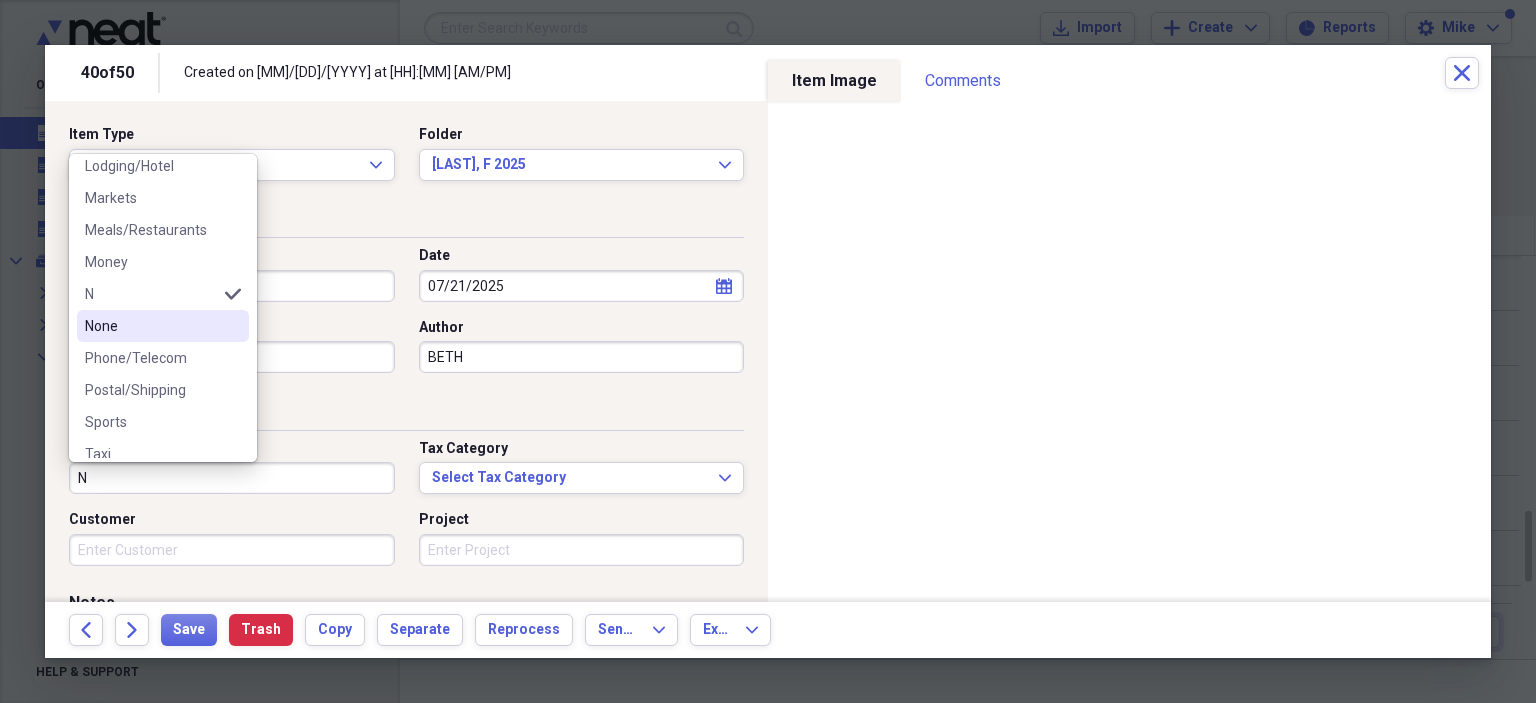 click on "None" at bounding box center (151, 326) 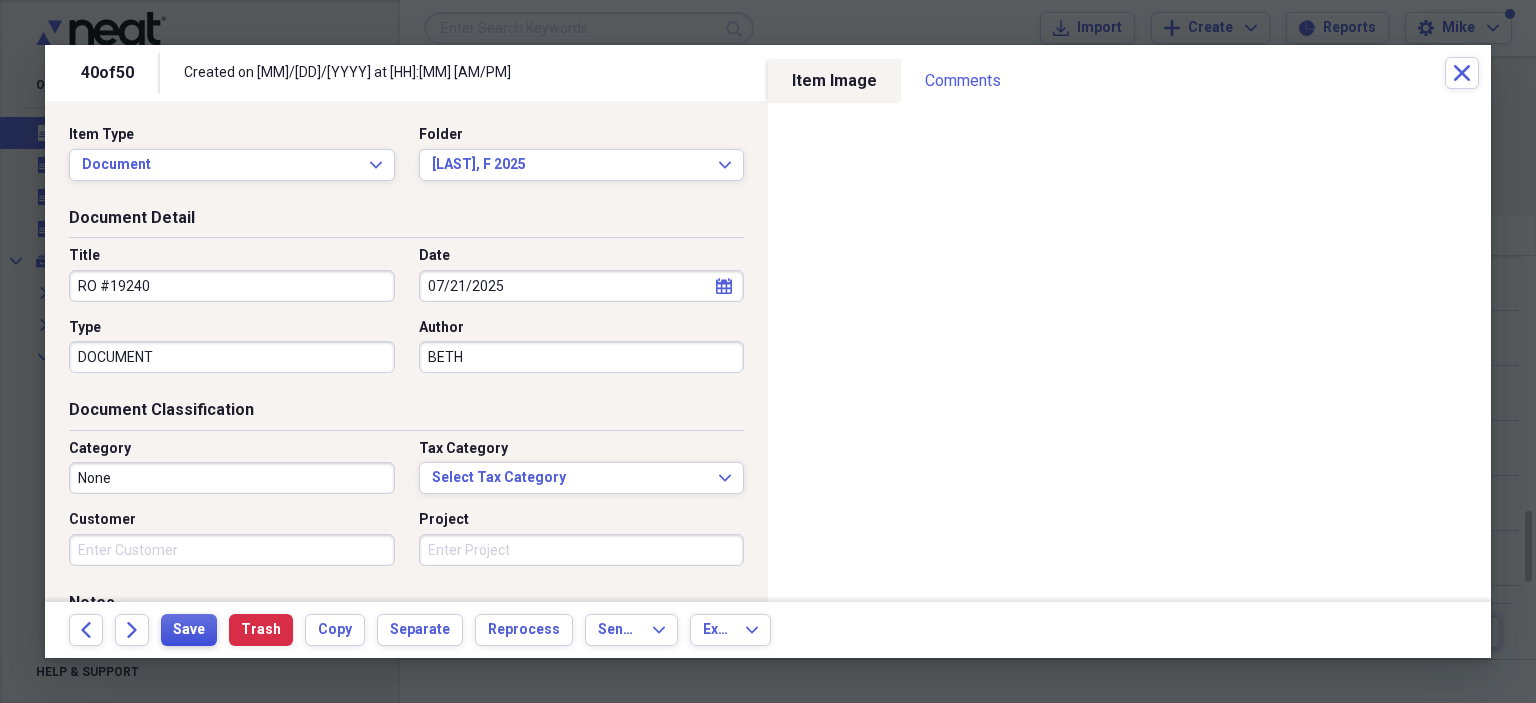click on "Save" at bounding box center [189, 630] 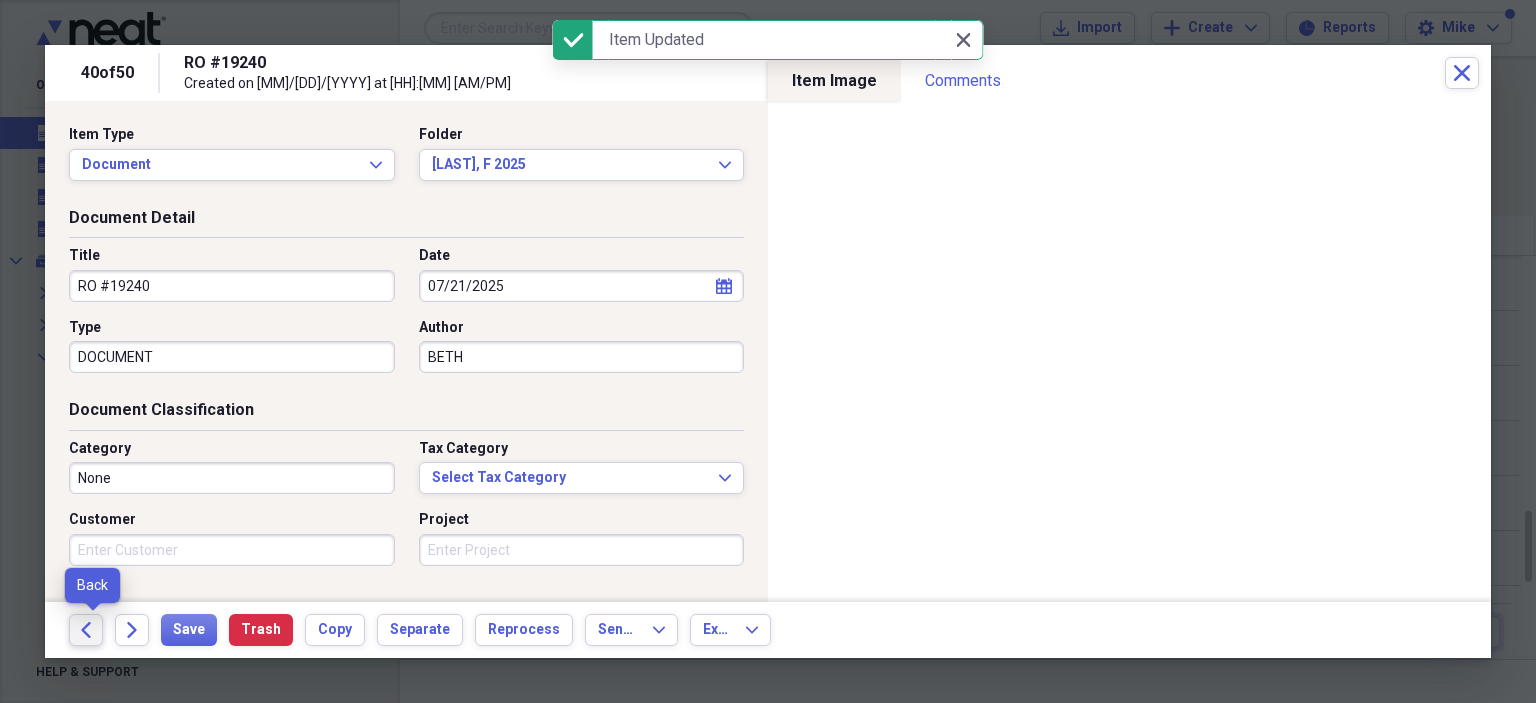 click on "Back" 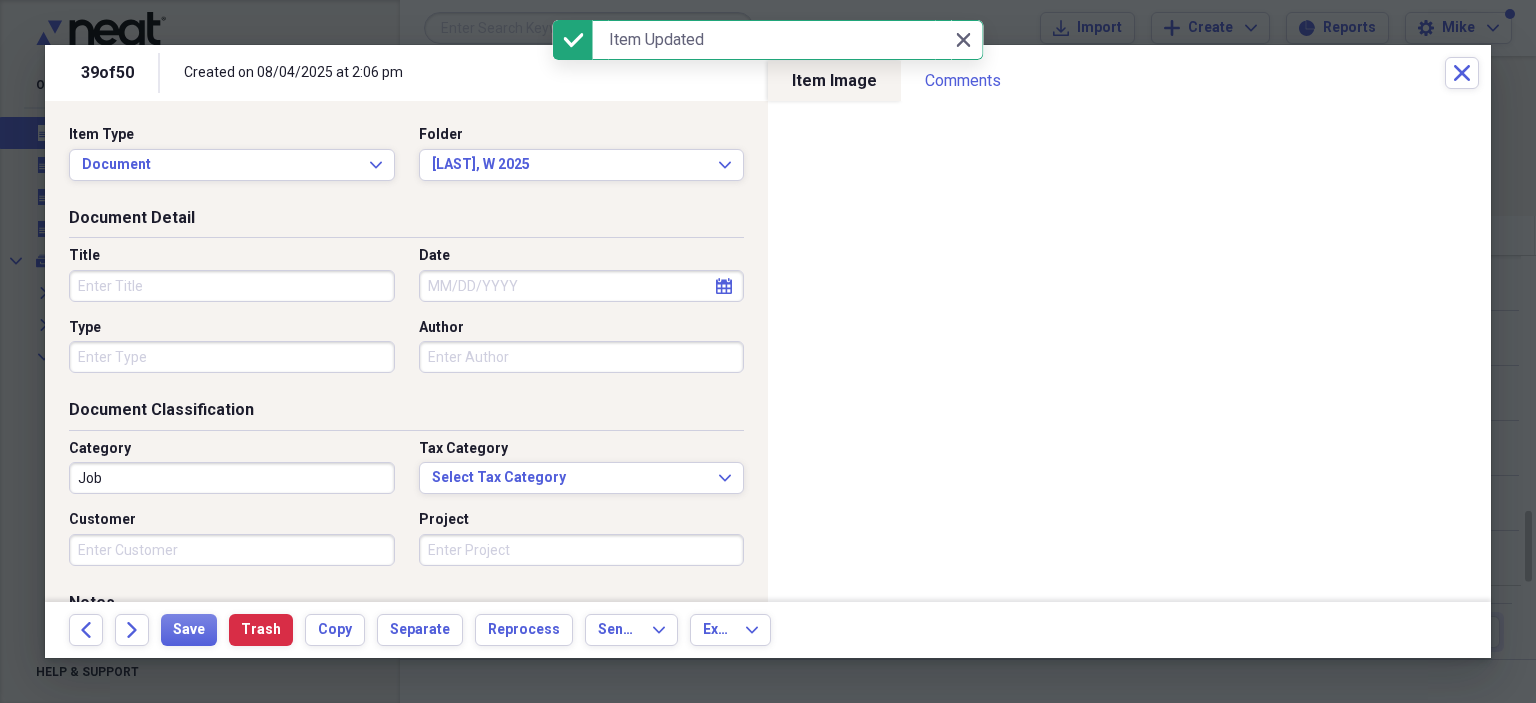 click on "Title" at bounding box center [232, 286] 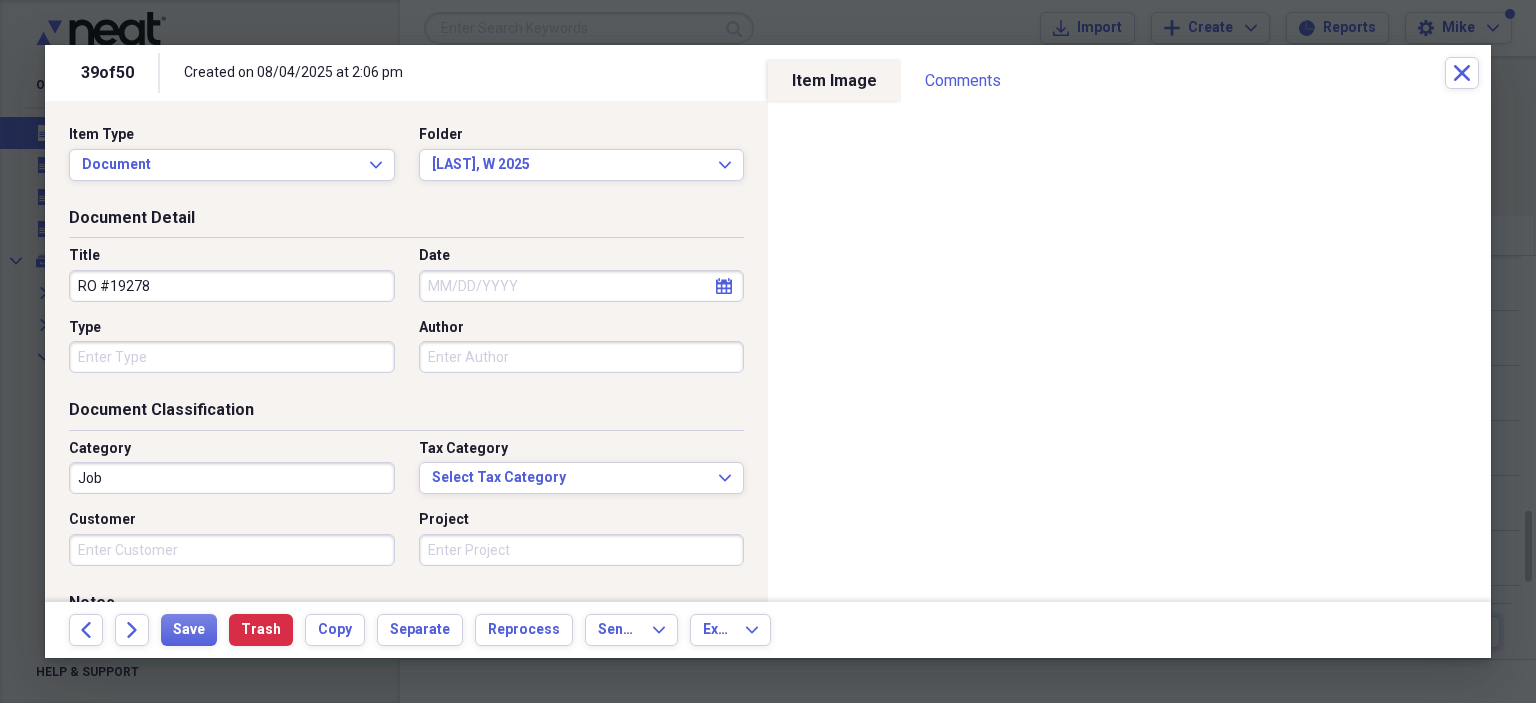 type on "RO #19278" 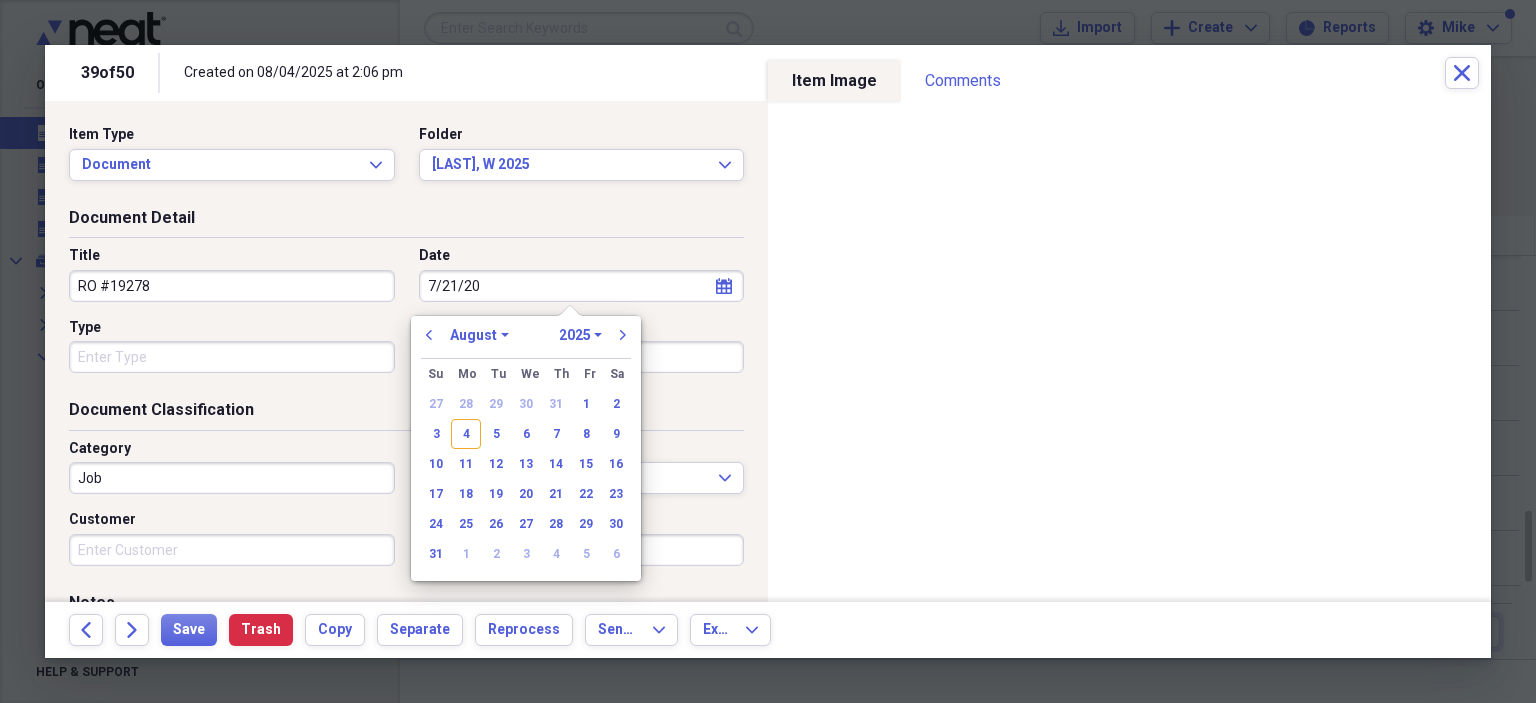 type on "[MM]/[DD]/[YY]" 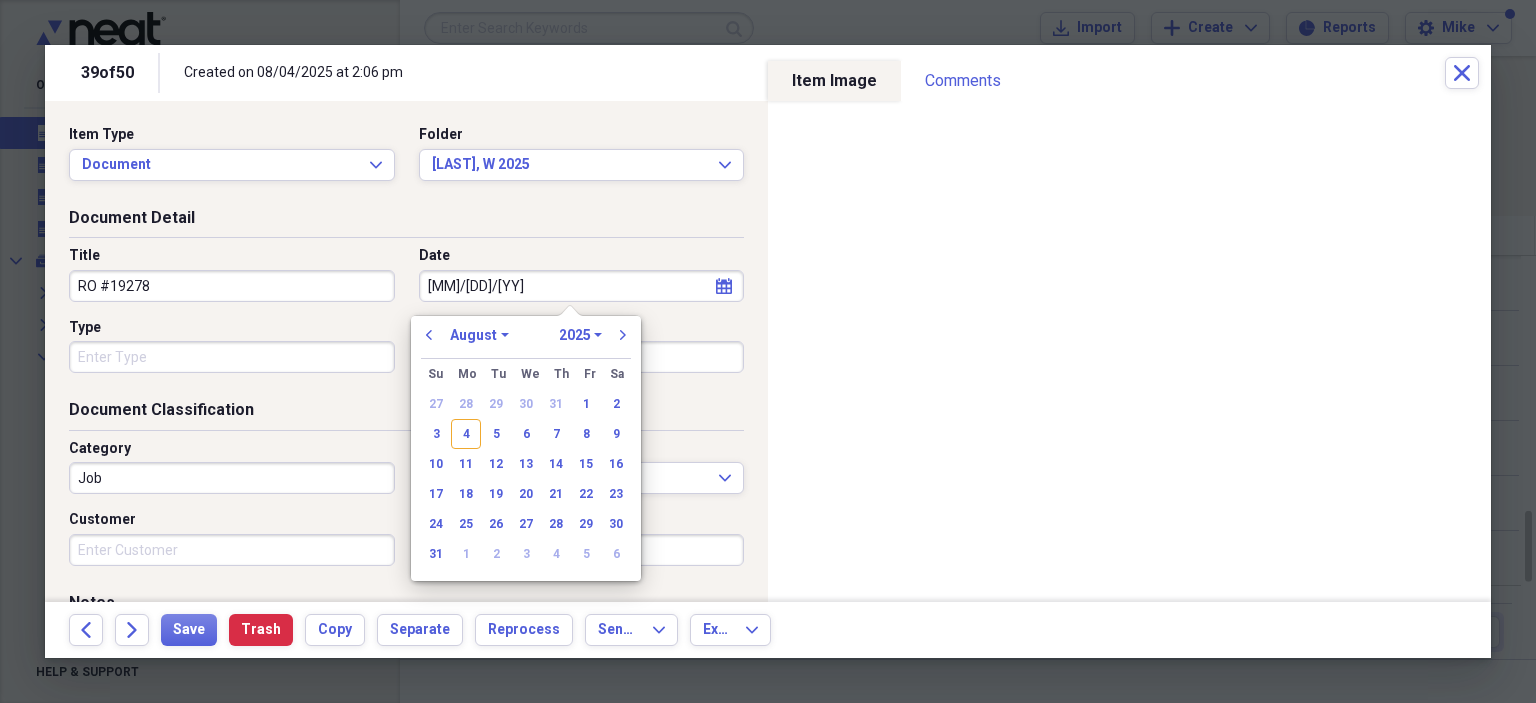 select on "6" 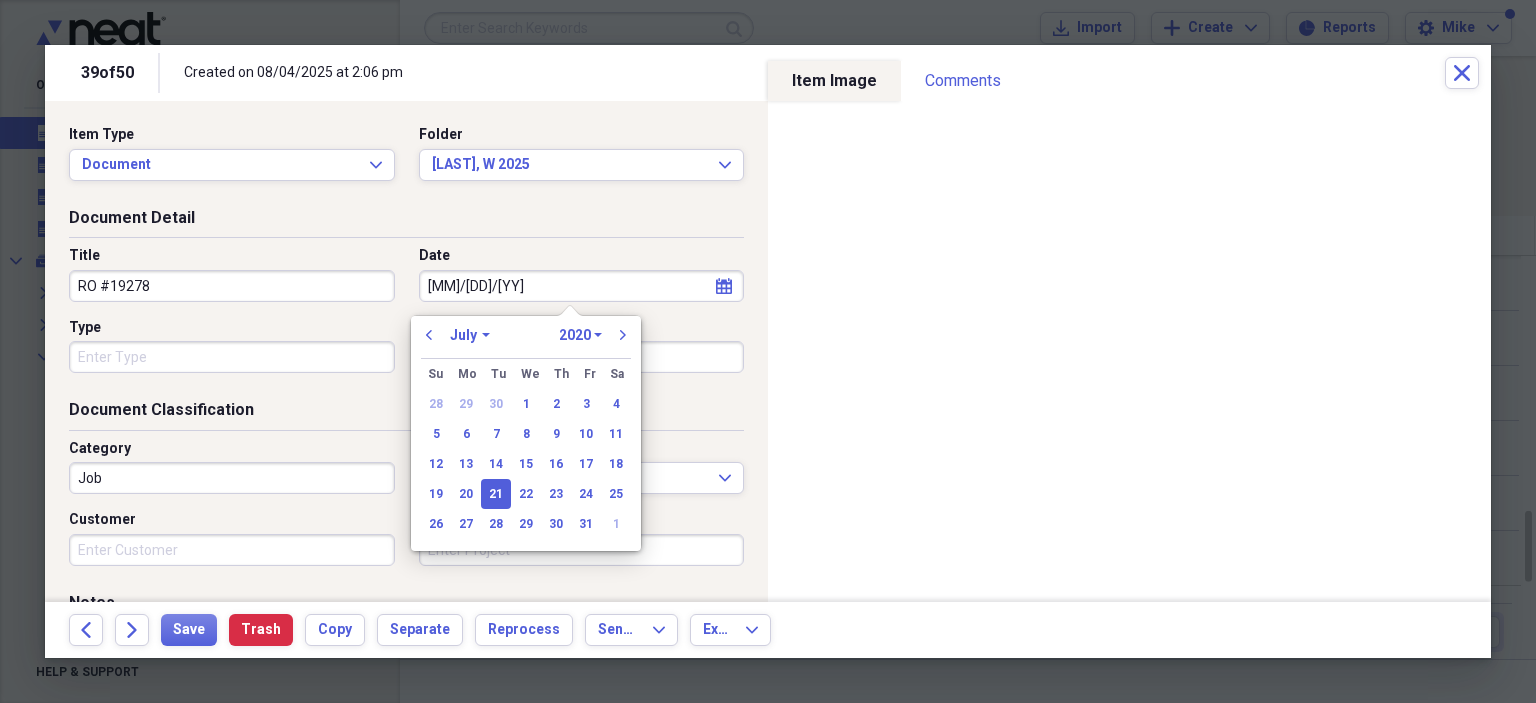 type on "7/21/2025" 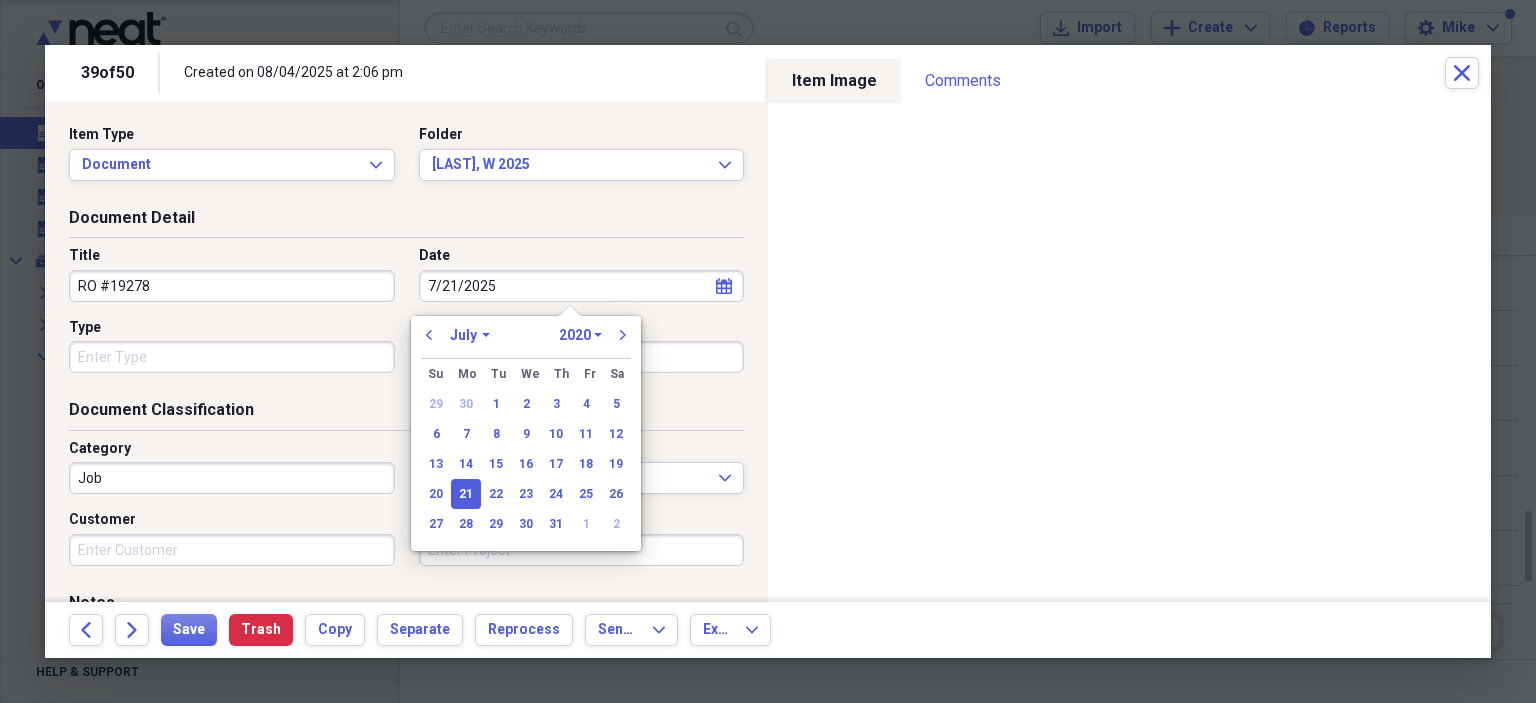select on "2025" 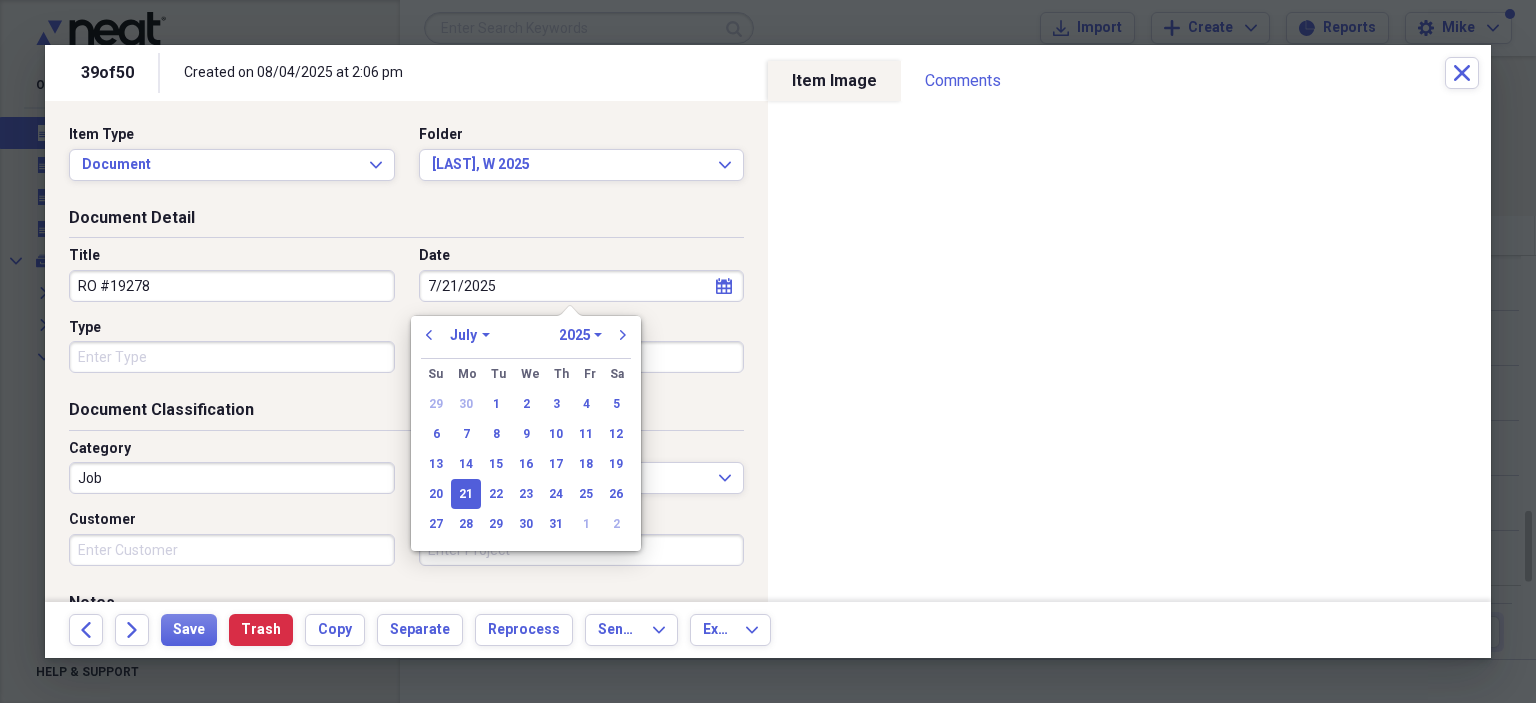 click on "Type" at bounding box center (232, 357) 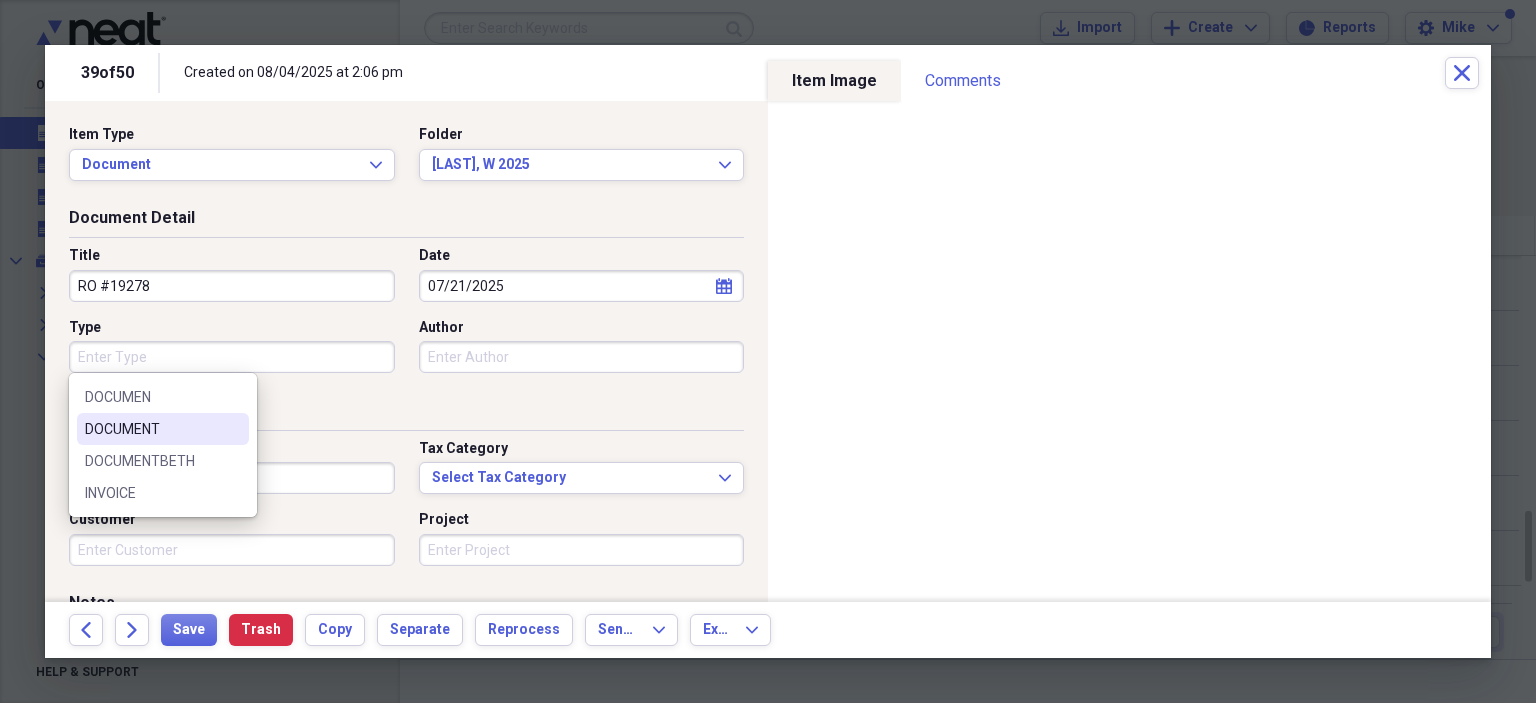 click on "DOCUMENT" at bounding box center [151, 429] 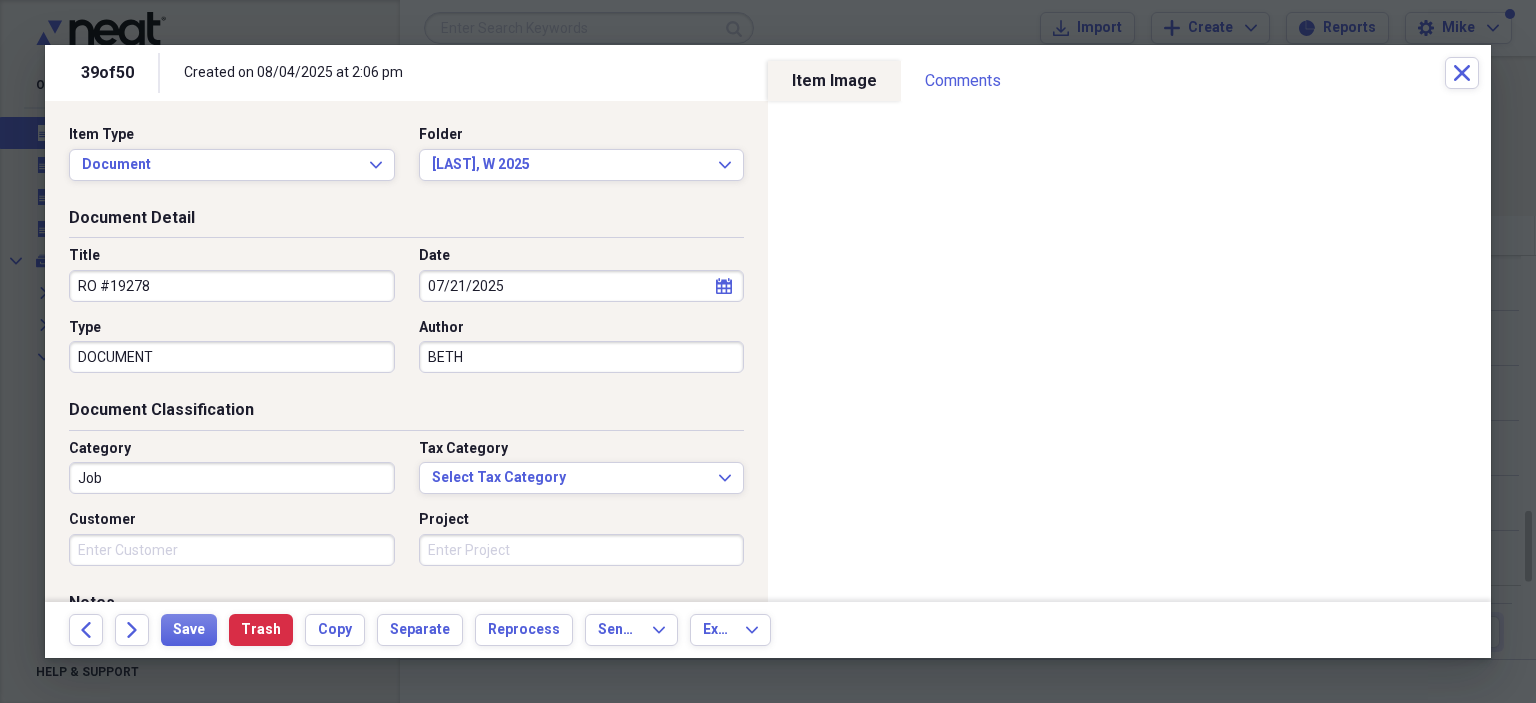 type on "BETH" 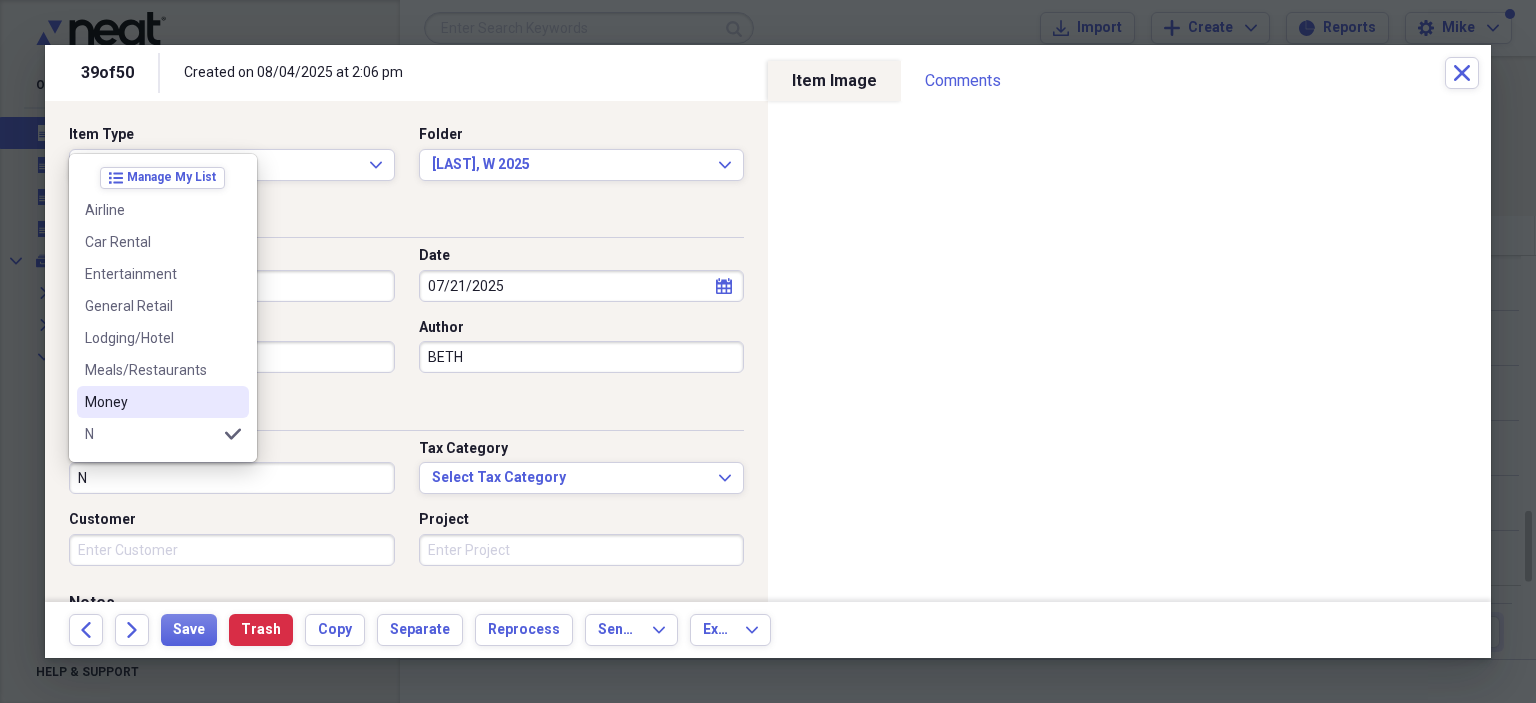 scroll, scrollTop: 156, scrollLeft: 0, axis: vertical 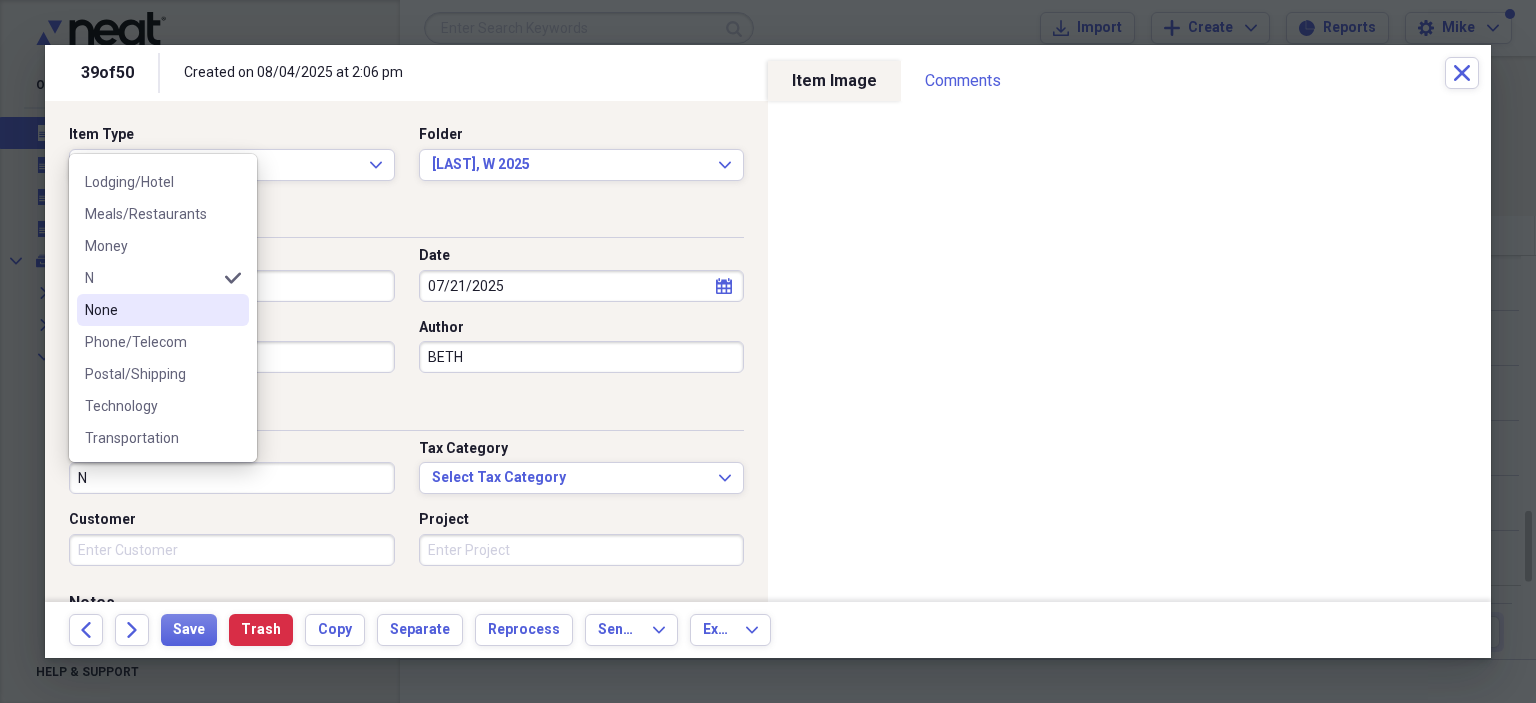 click on "None" at bounding box center (151, 310) 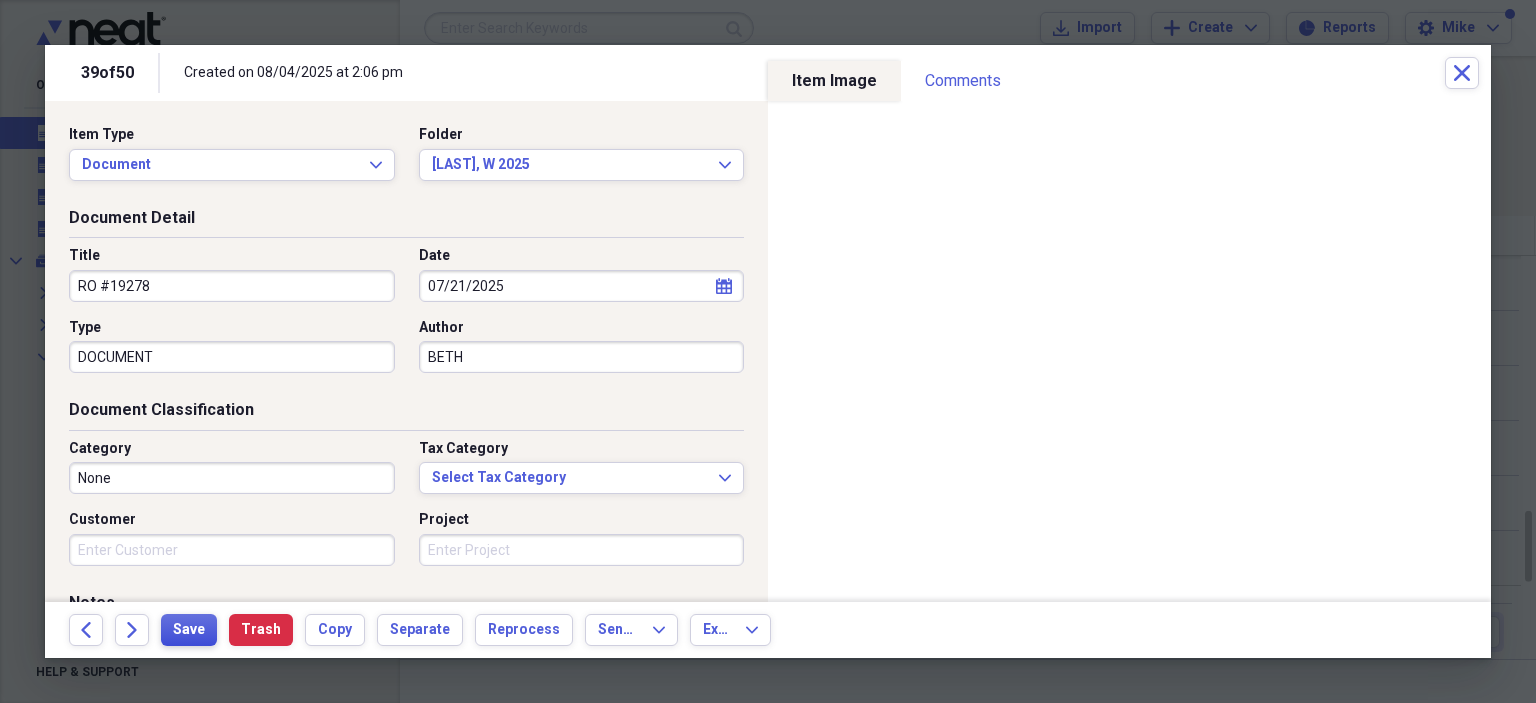 click on "Save" at bounding box center [189, 630] 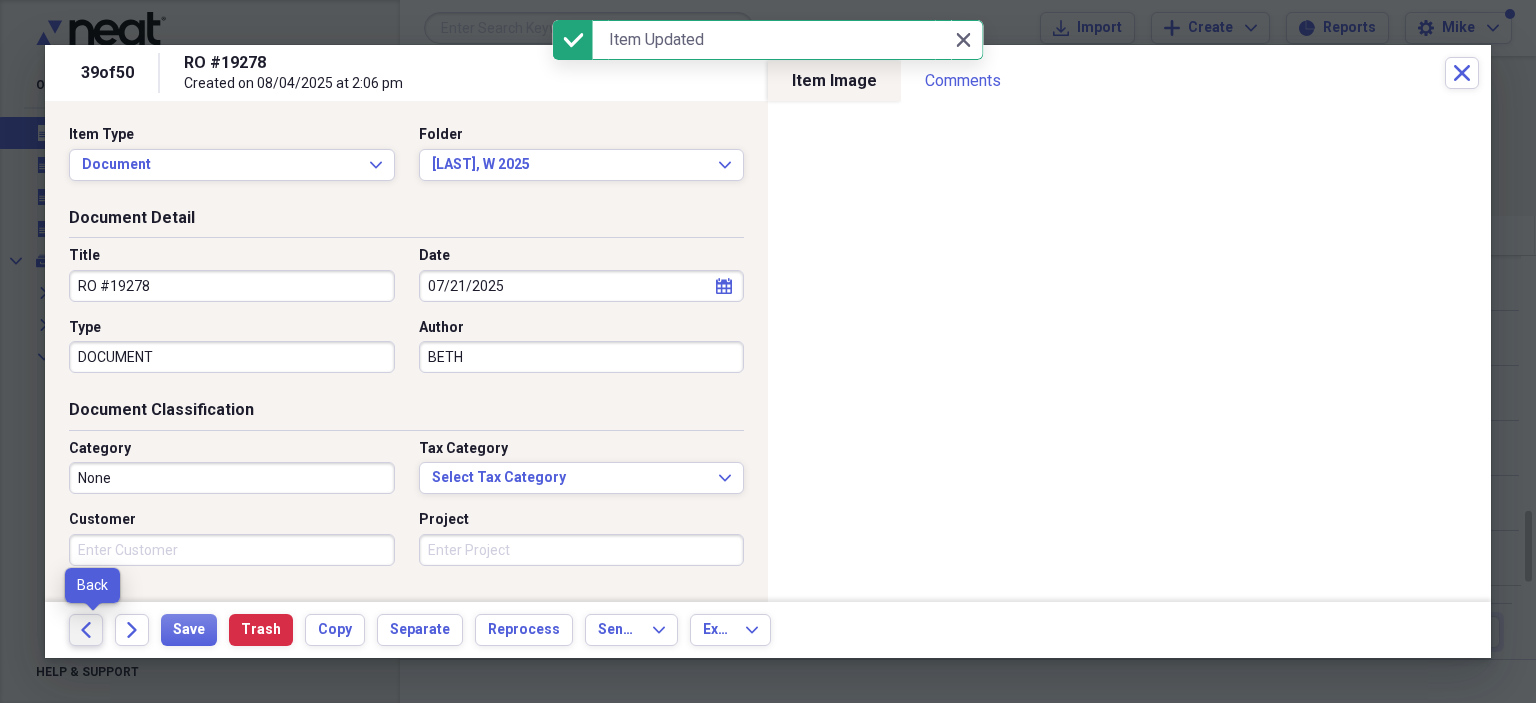 click on "Back" 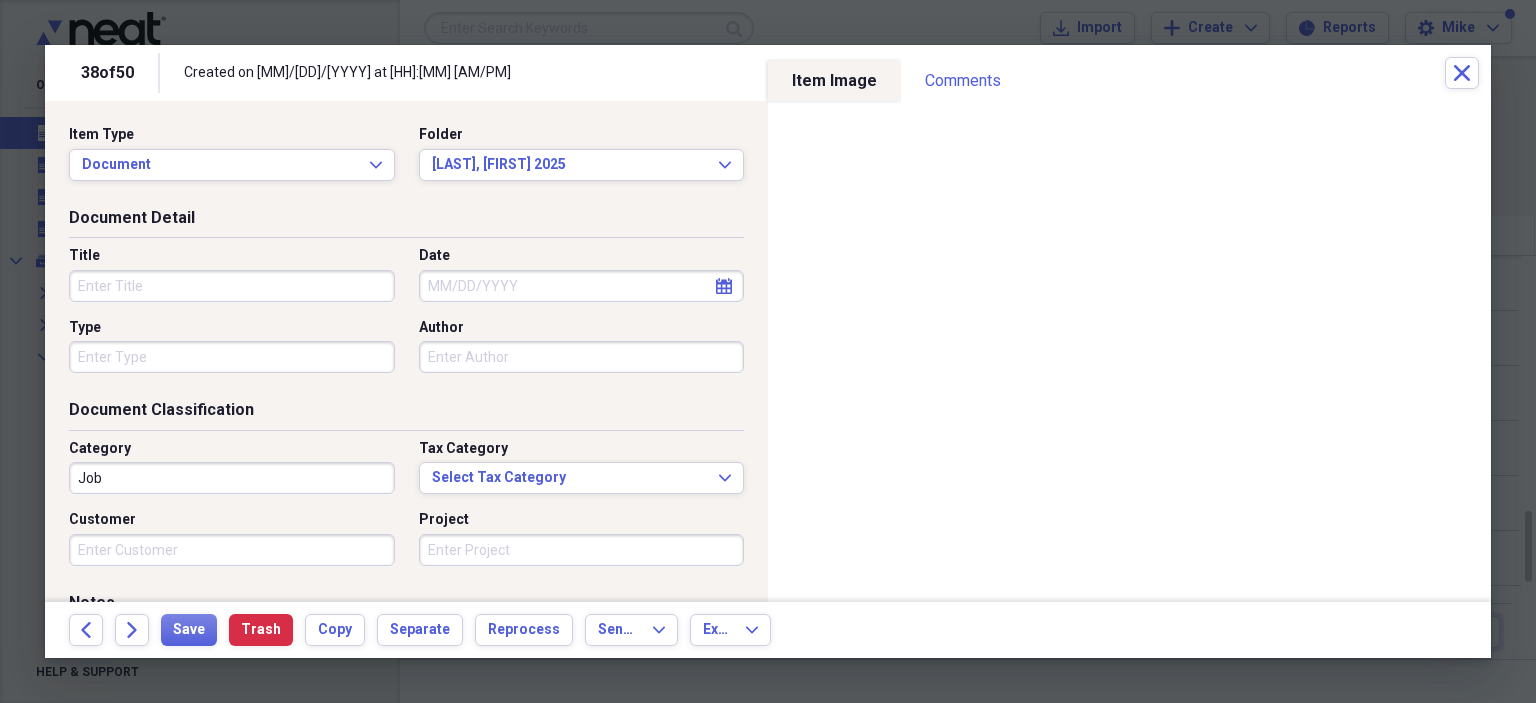 click on "Title" at bounding box center (232, 286) 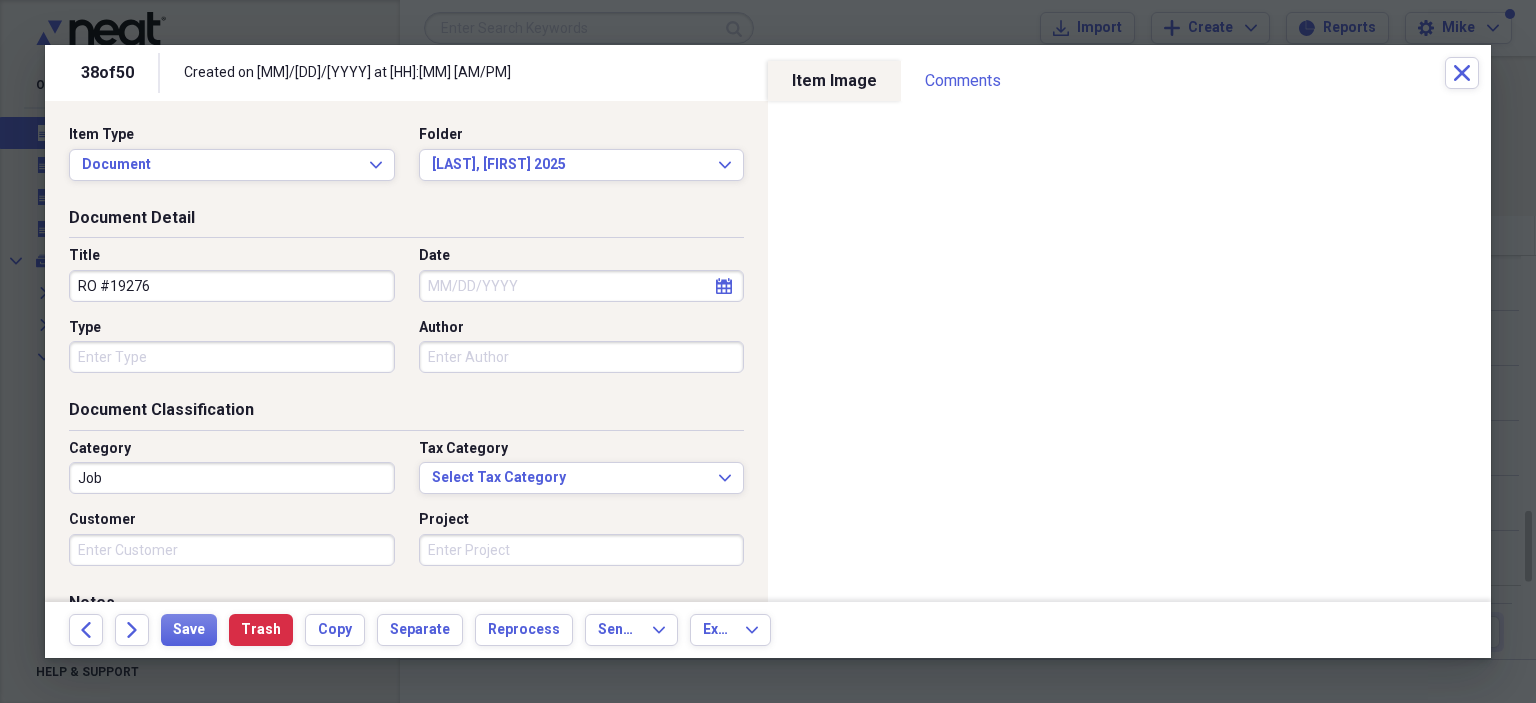 type on "RO #19276" 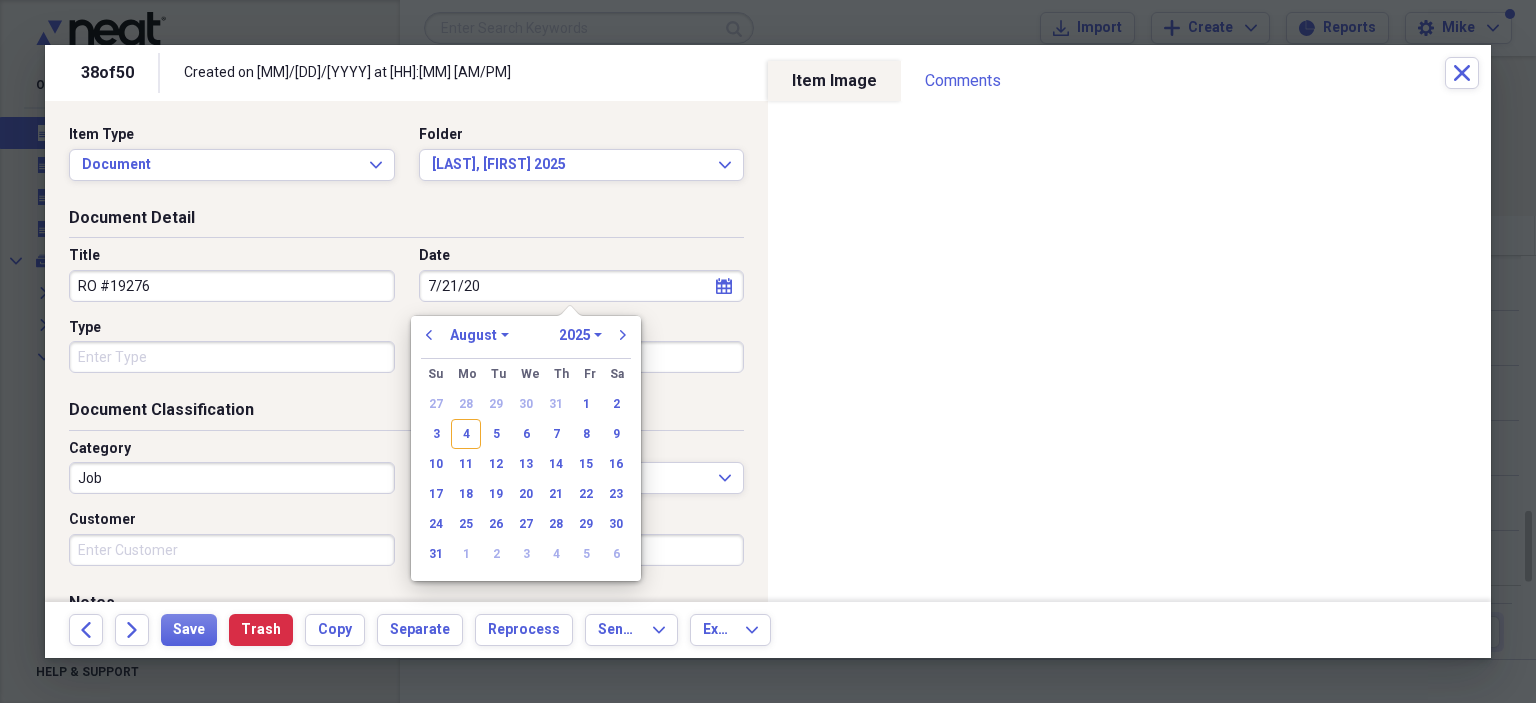 type on "[MM]/[DD]/[YY]" 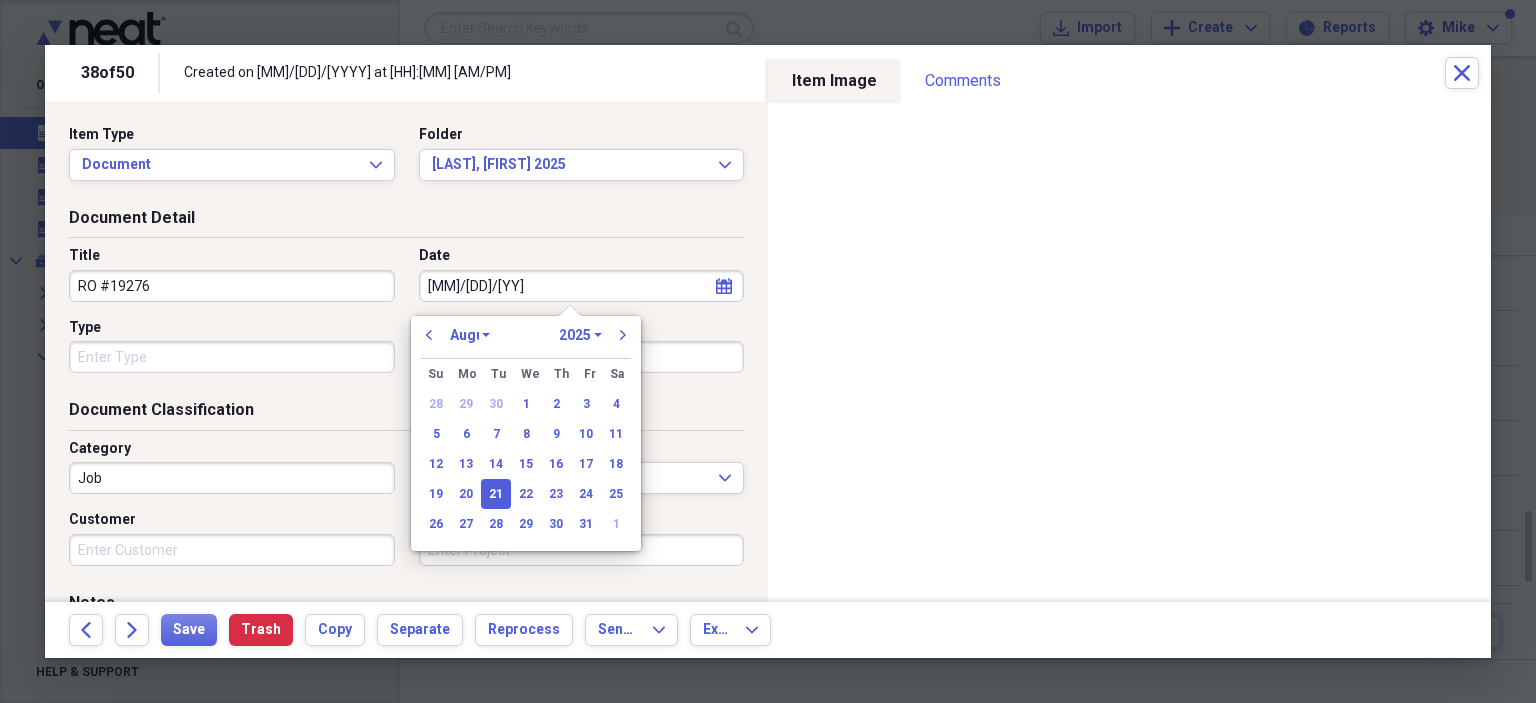 select on "6" 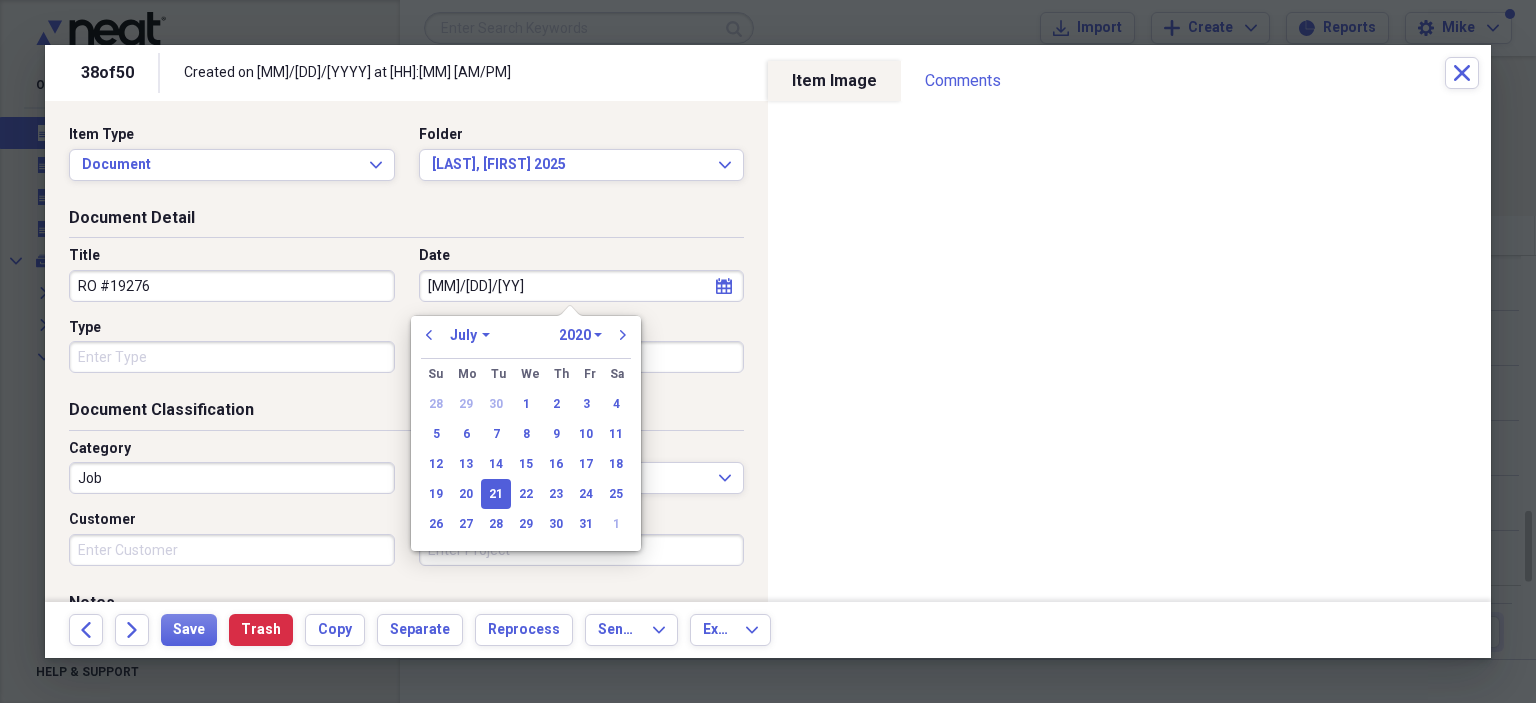 type on "7/21/2025" 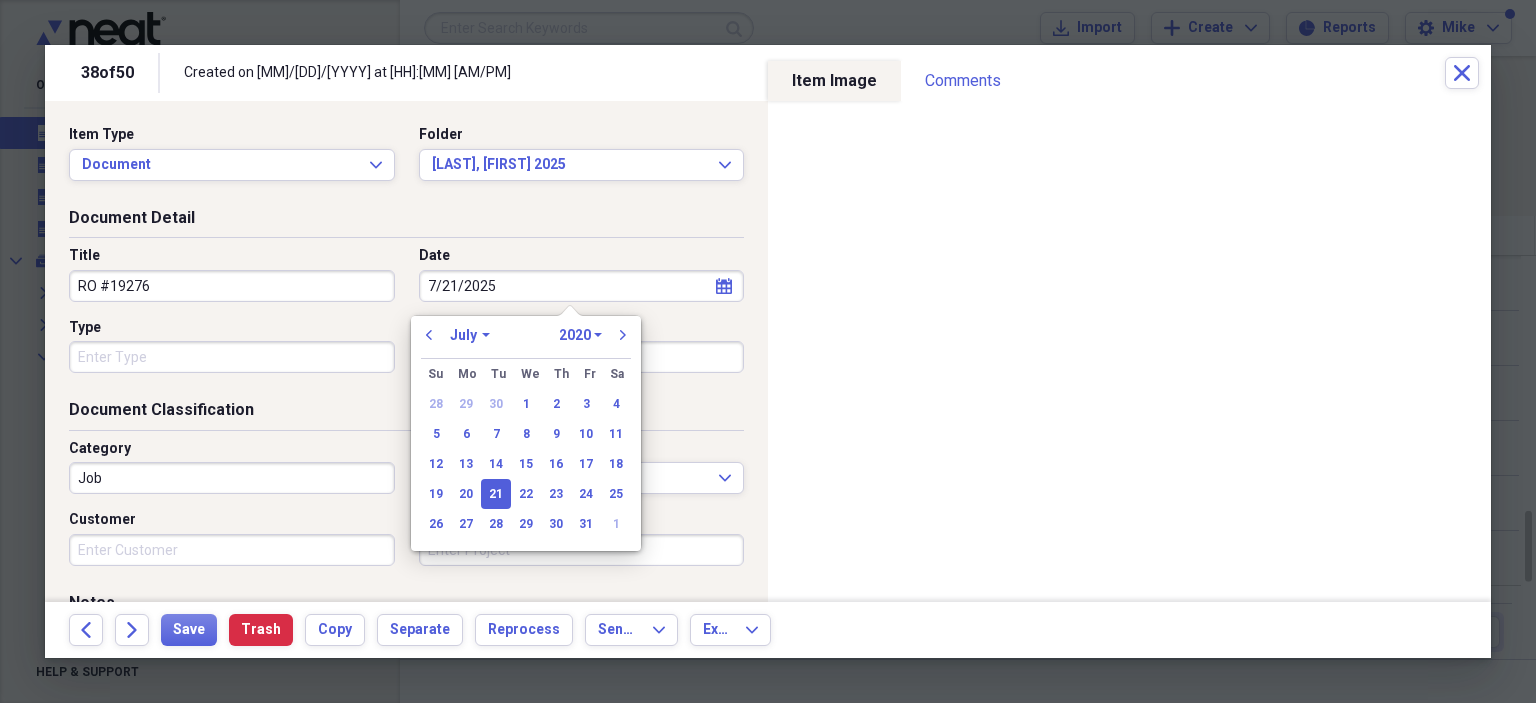 select on "2025" 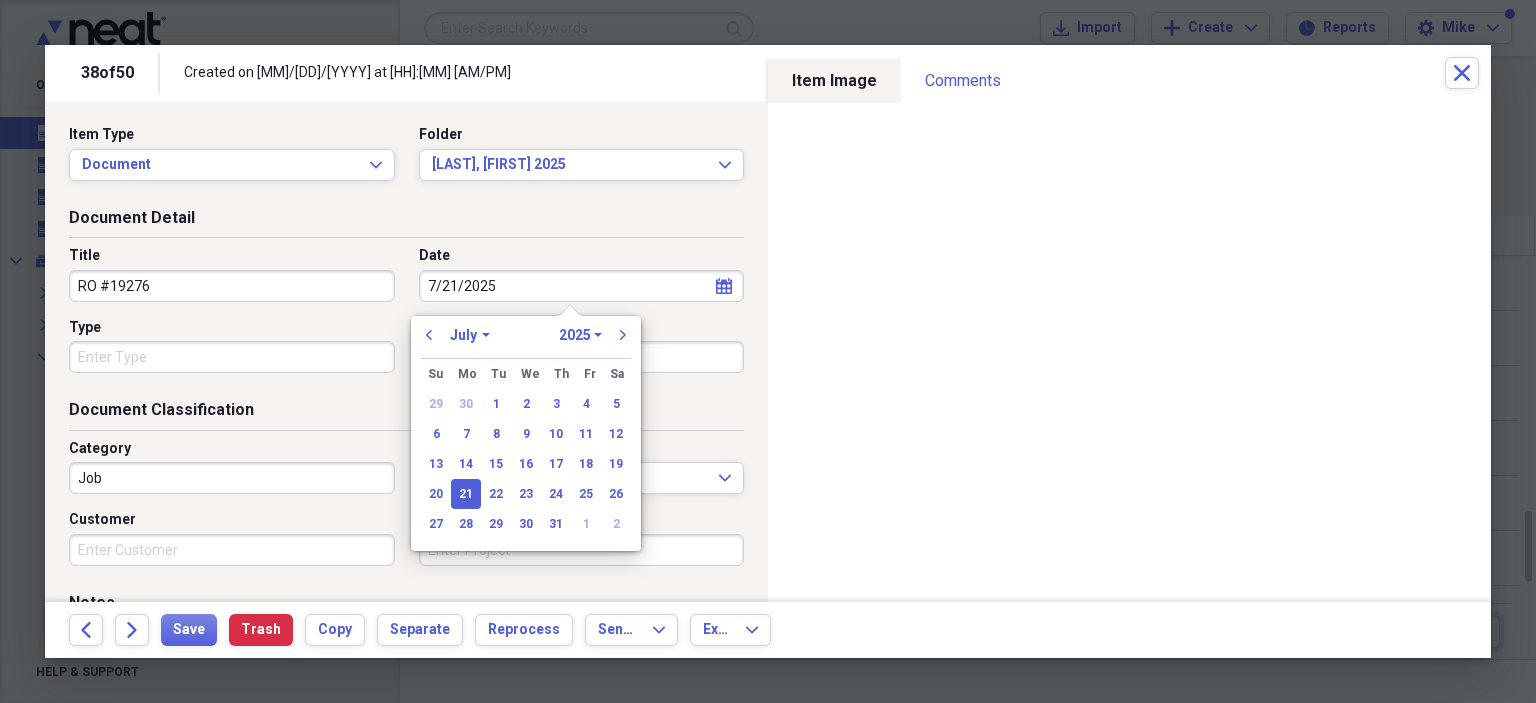click on "Type" at bounding box center (232, 357) 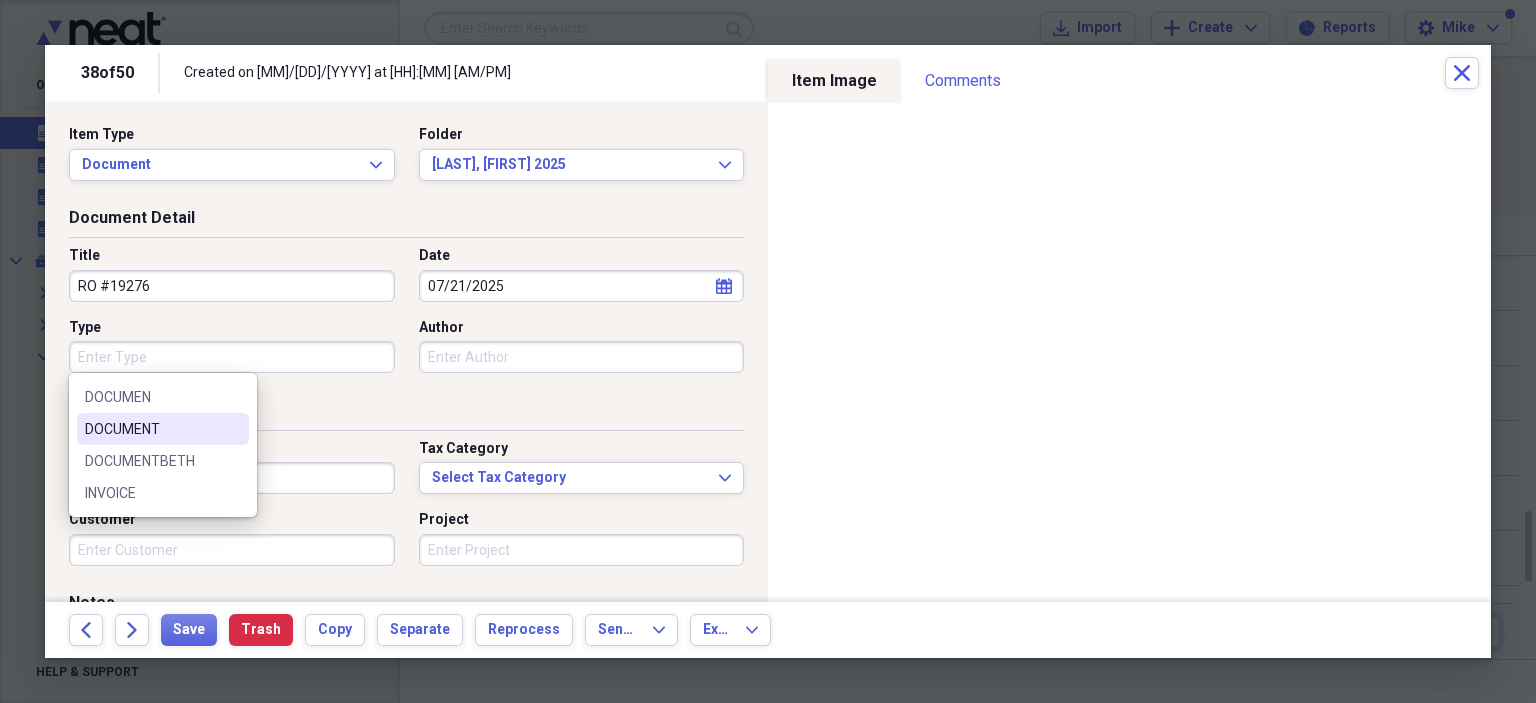 click on "DOCUMENT" at bounding box center (151, 429) 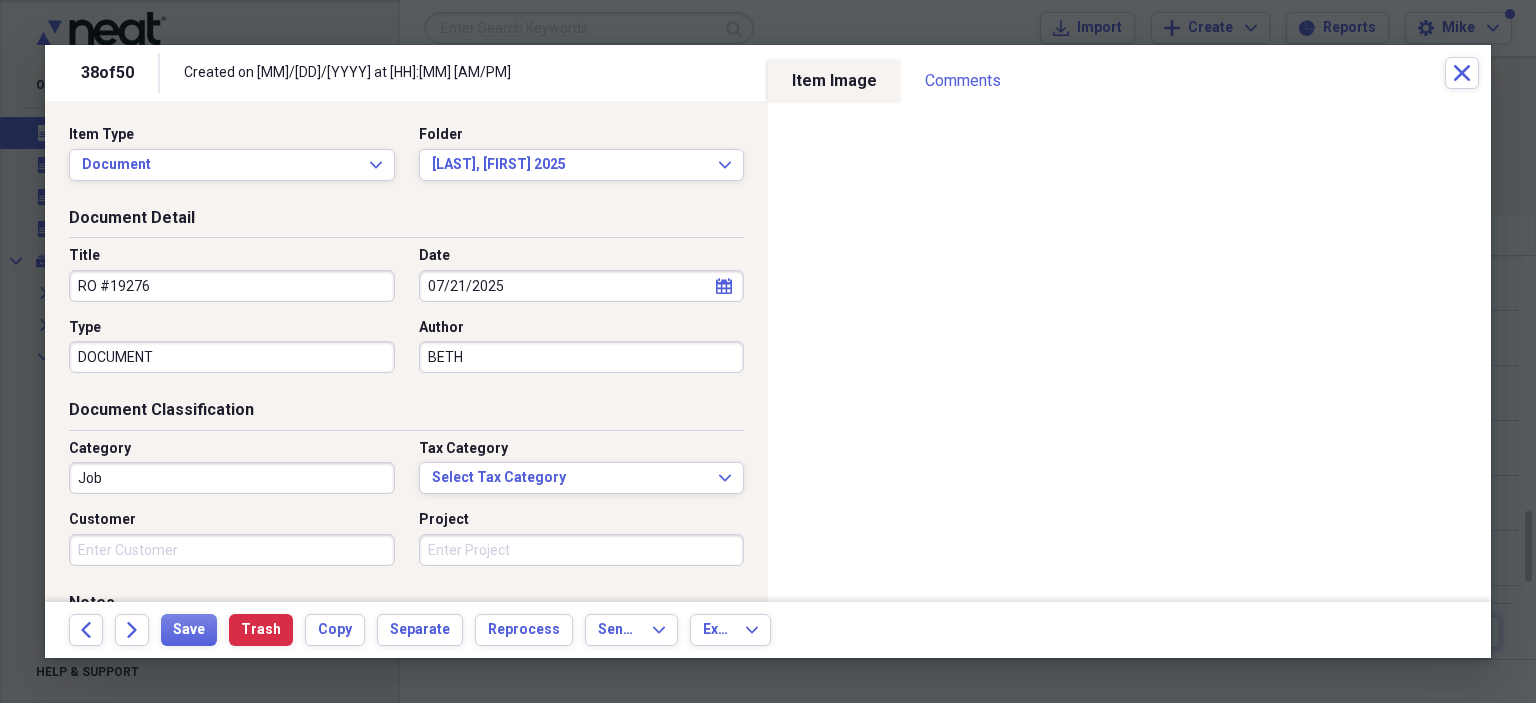type on "BETH" 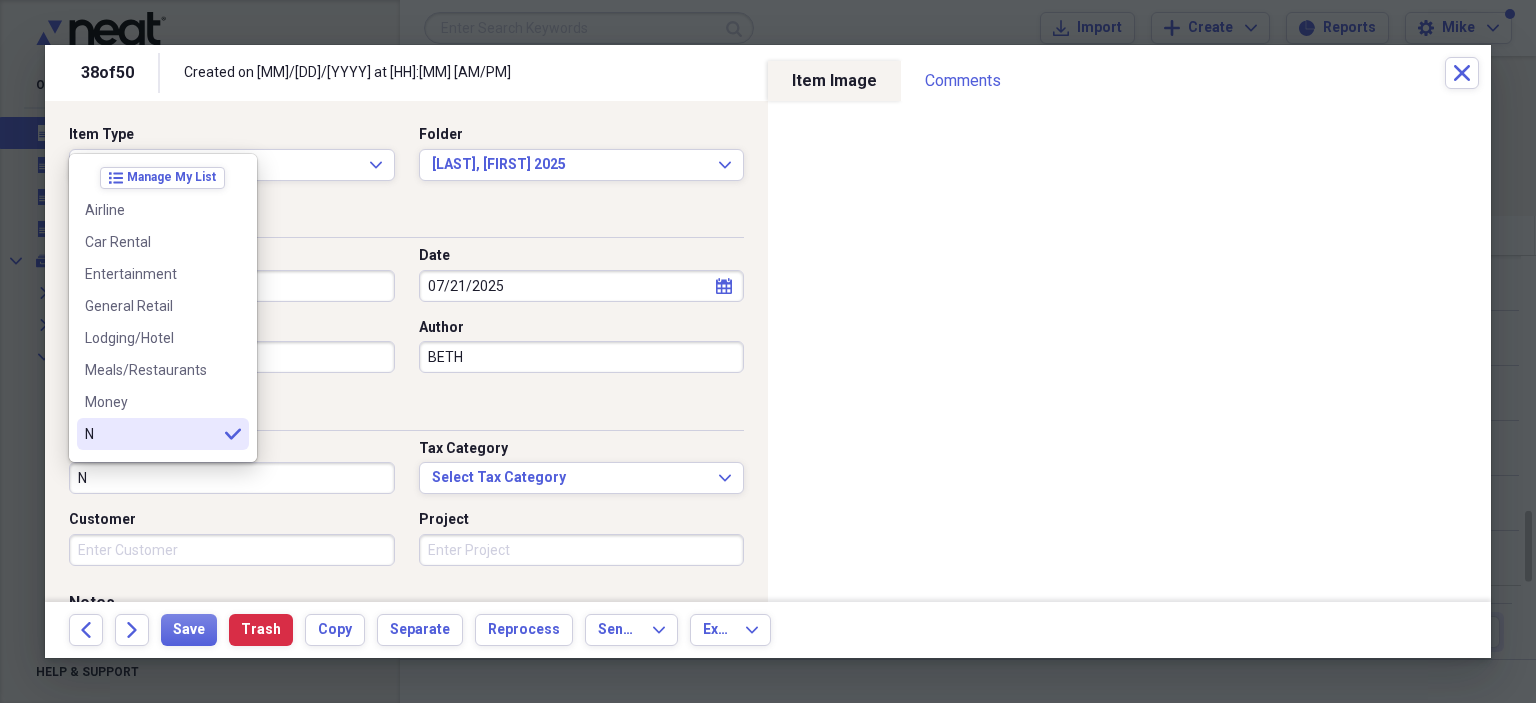 scroll, scrollTop: 100, scrollLeft: 0, axis: vertical 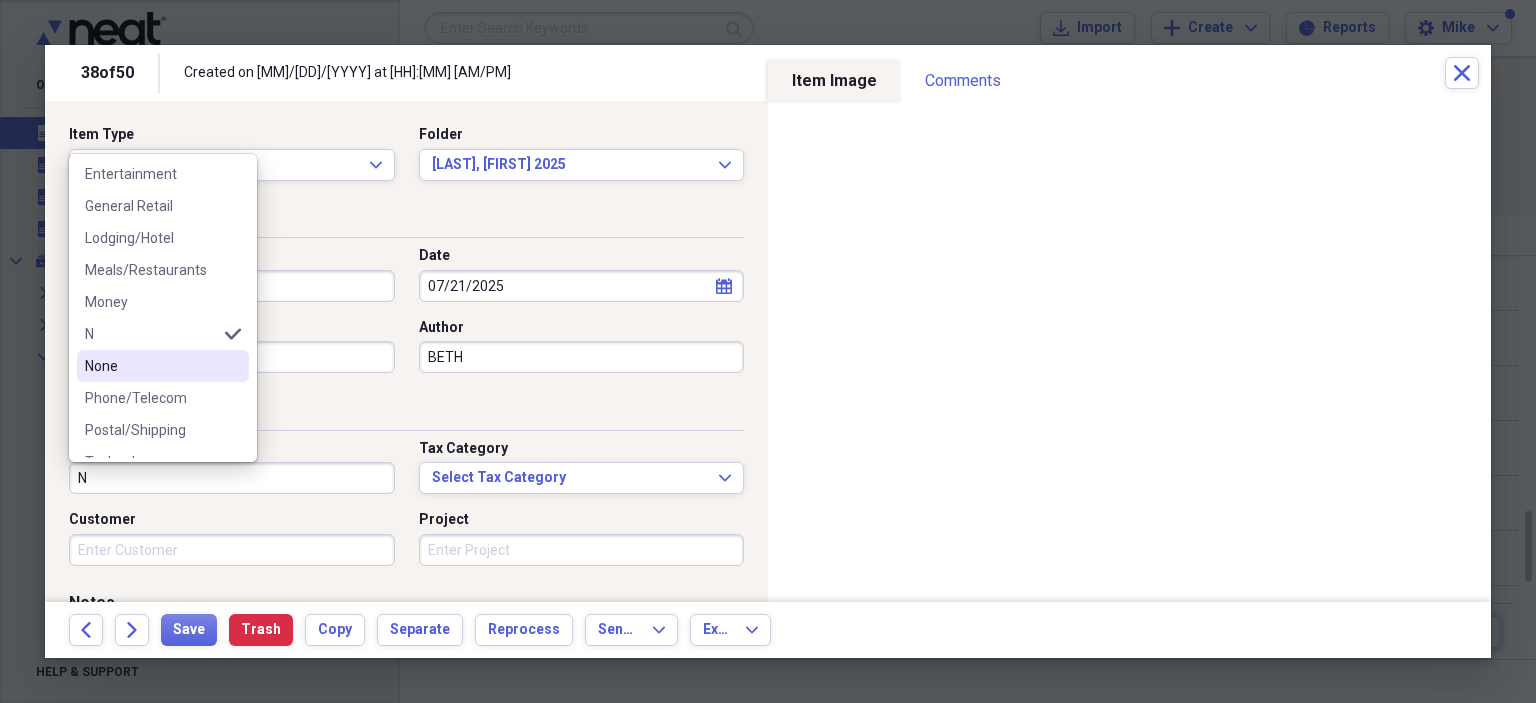 click on "None" at bounding box center [151, 366] 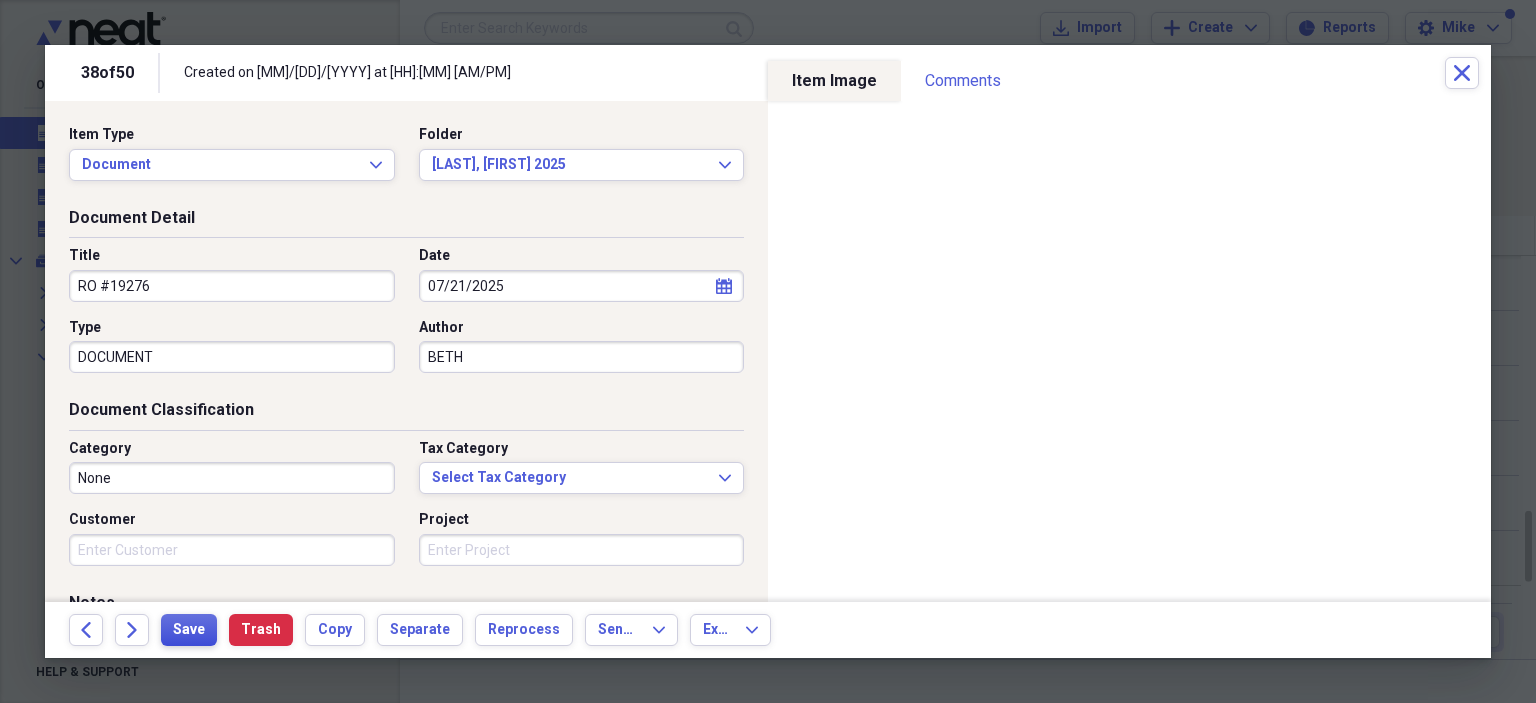 click on "Save" at bounding box center (189, 630) 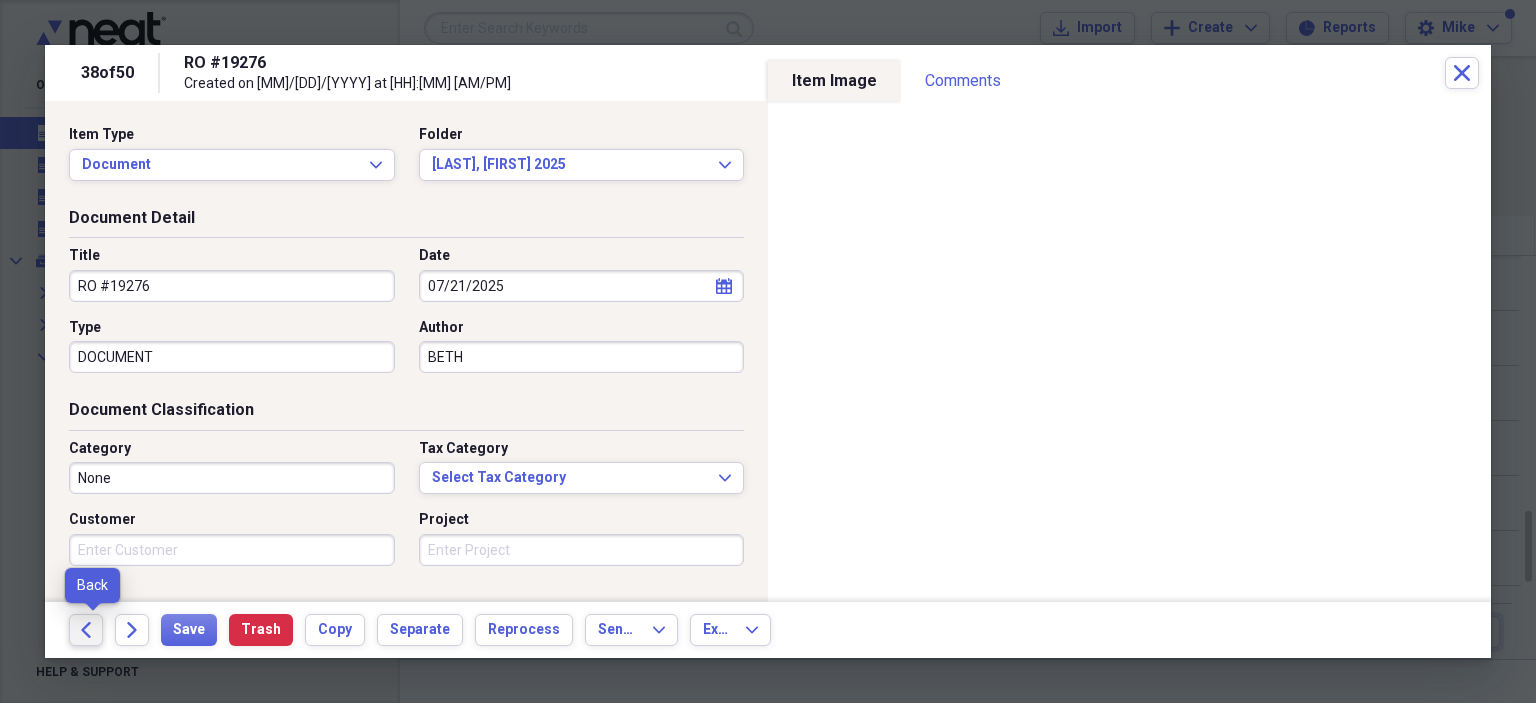 click on "Back" 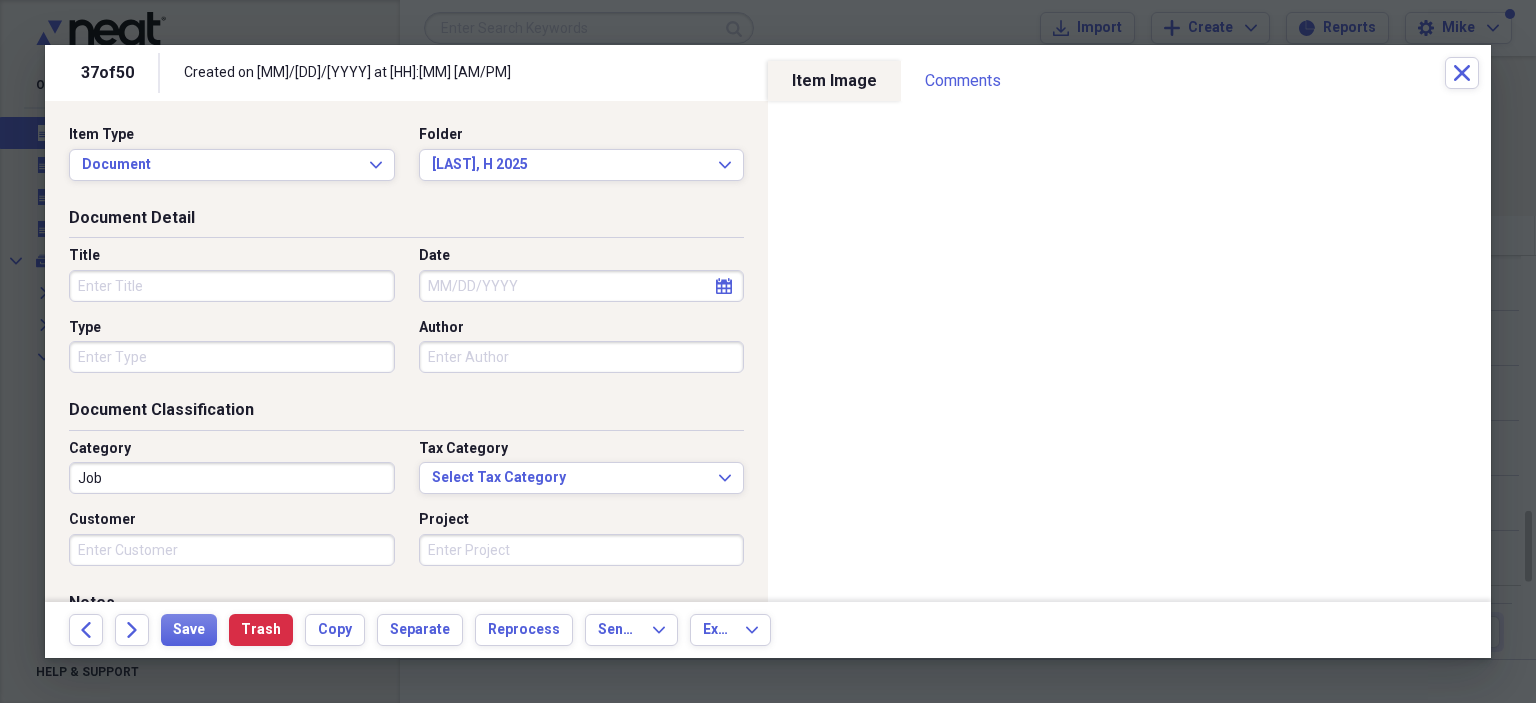 click on "Title" at bounding box center [232, 286] 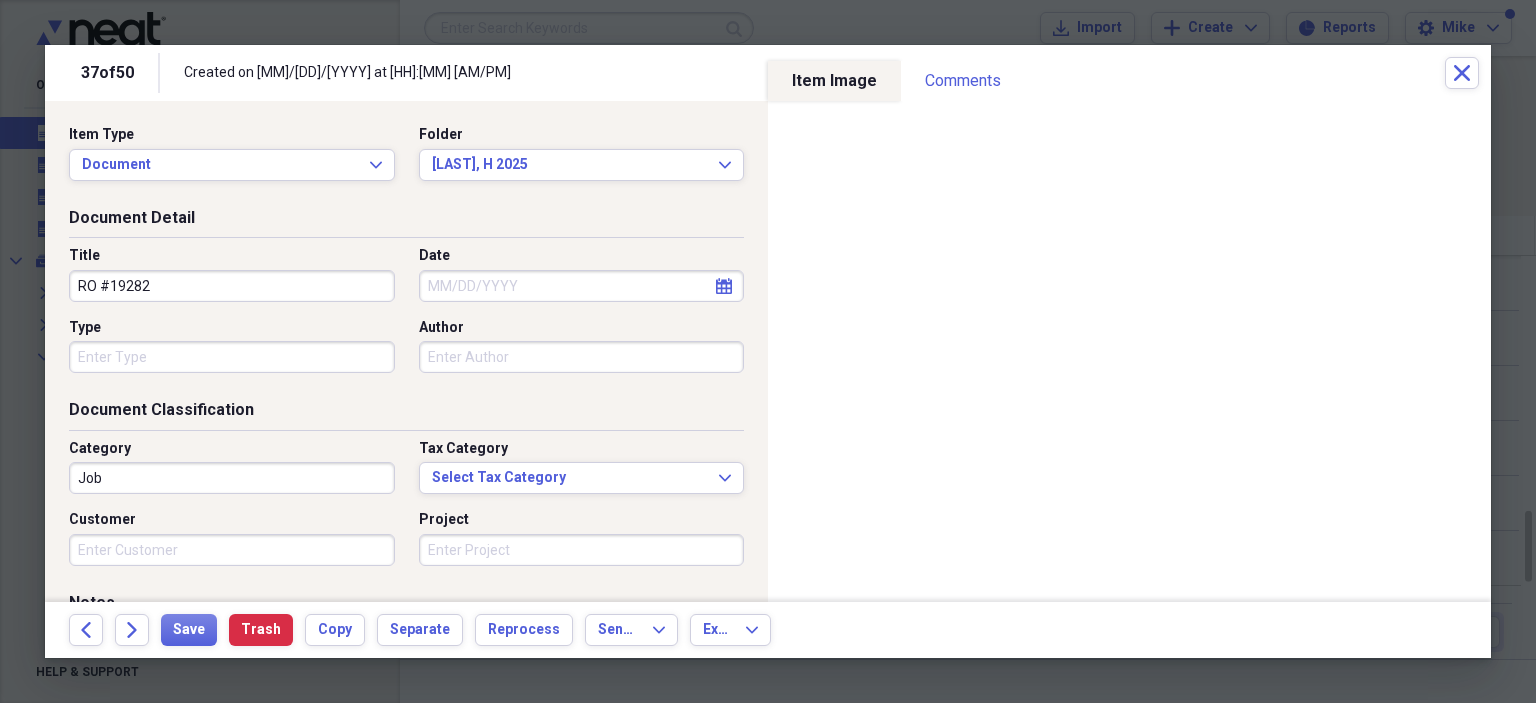 type on "RO #19282" 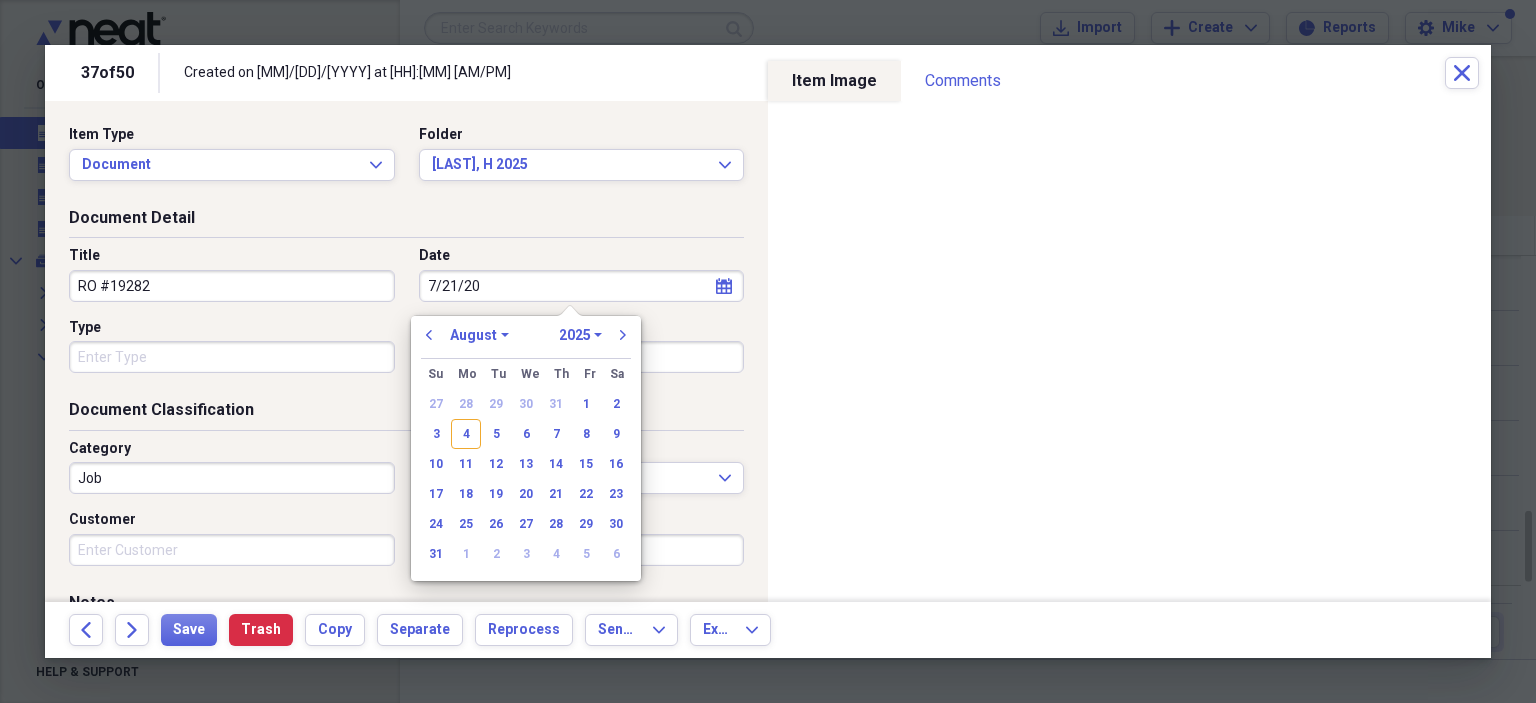 type on "[MM]/[DD]/[YY]" 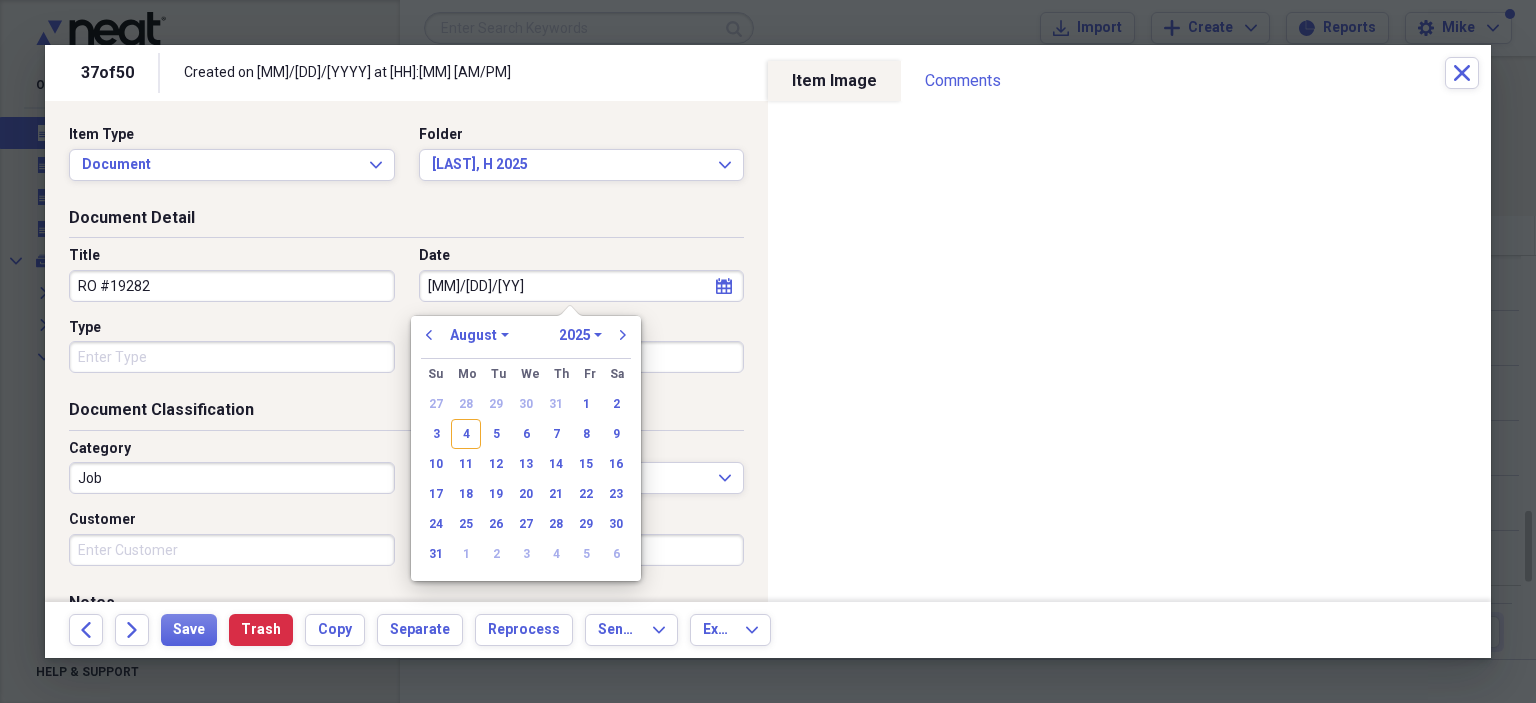 select on "6" 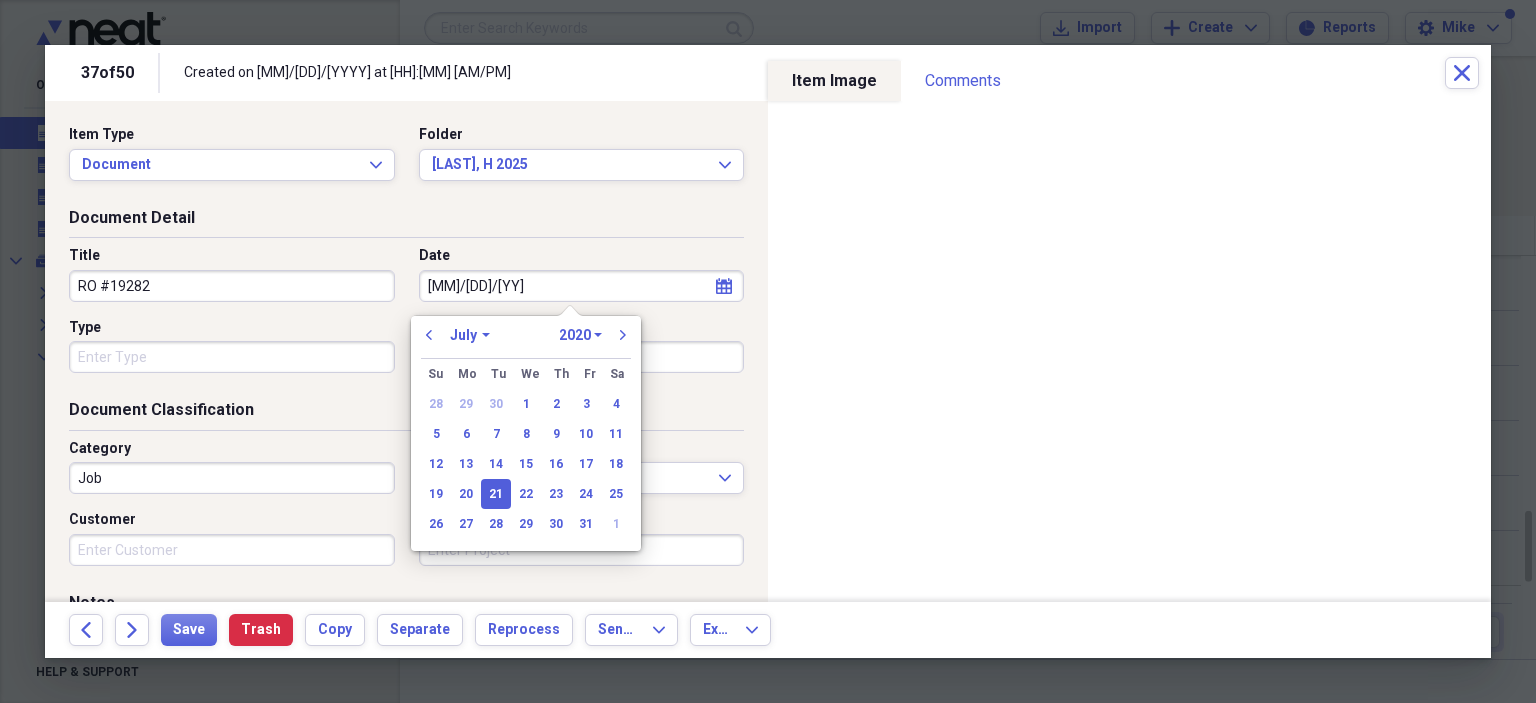 type on "7/21/2025" 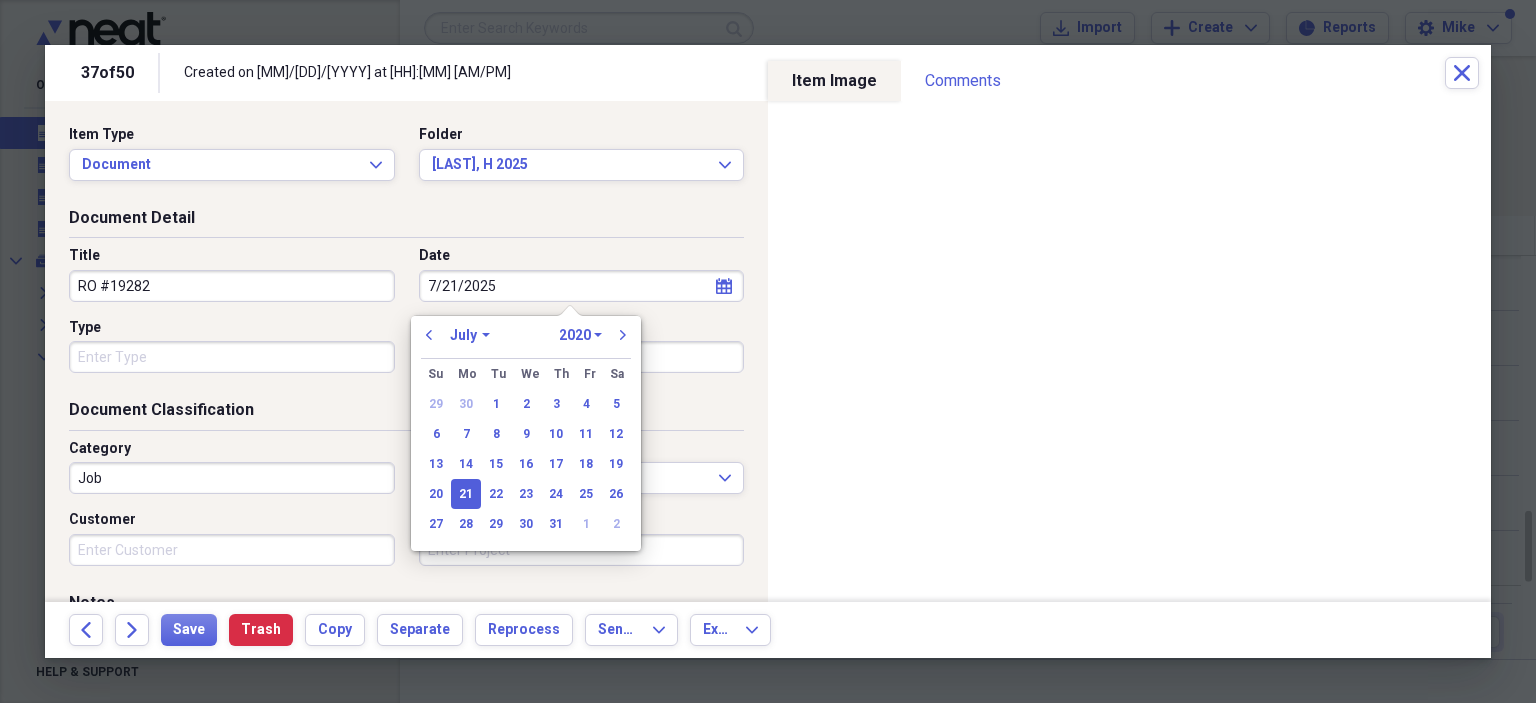 select on "2025" 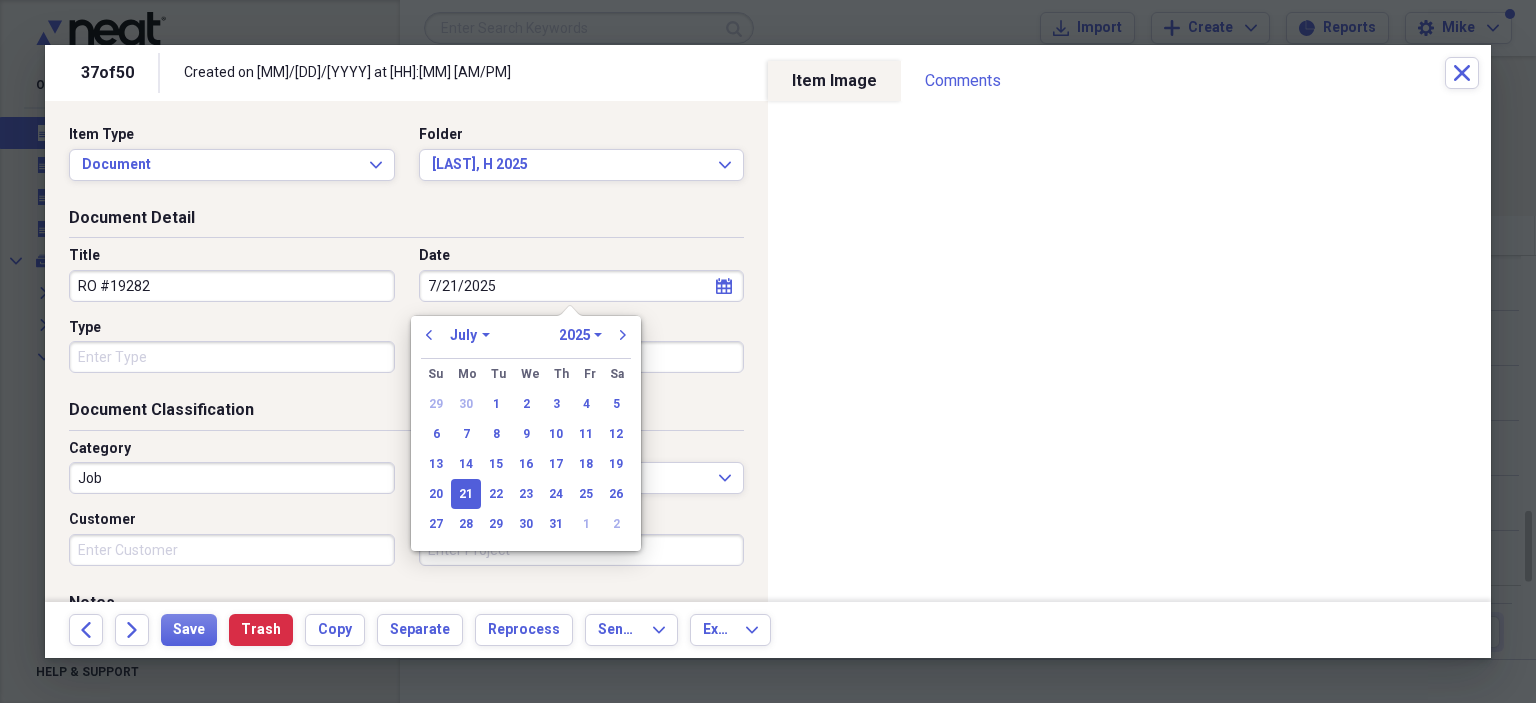 click on "Type" at bounding box center [232, 357] 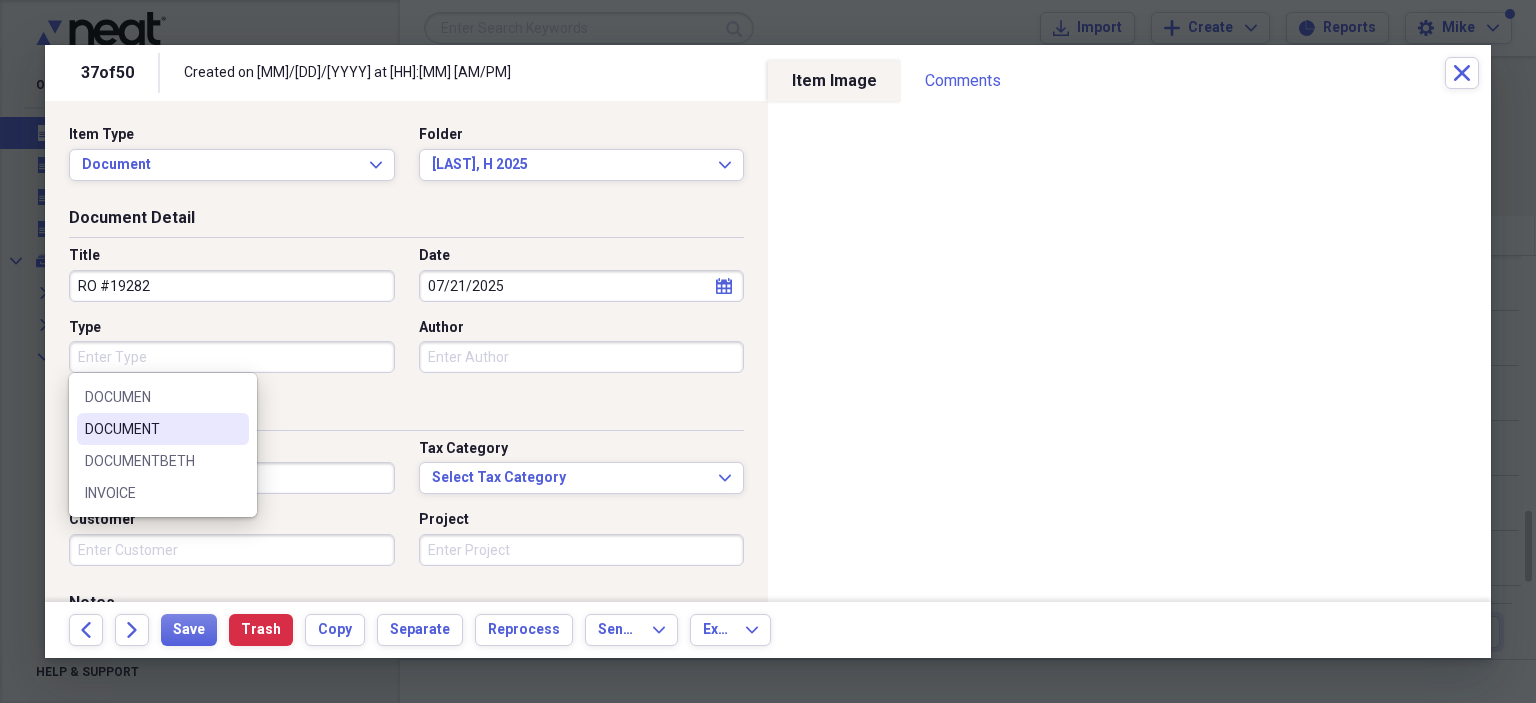click on "DOCUMENT" at bounding box center (151, 429) 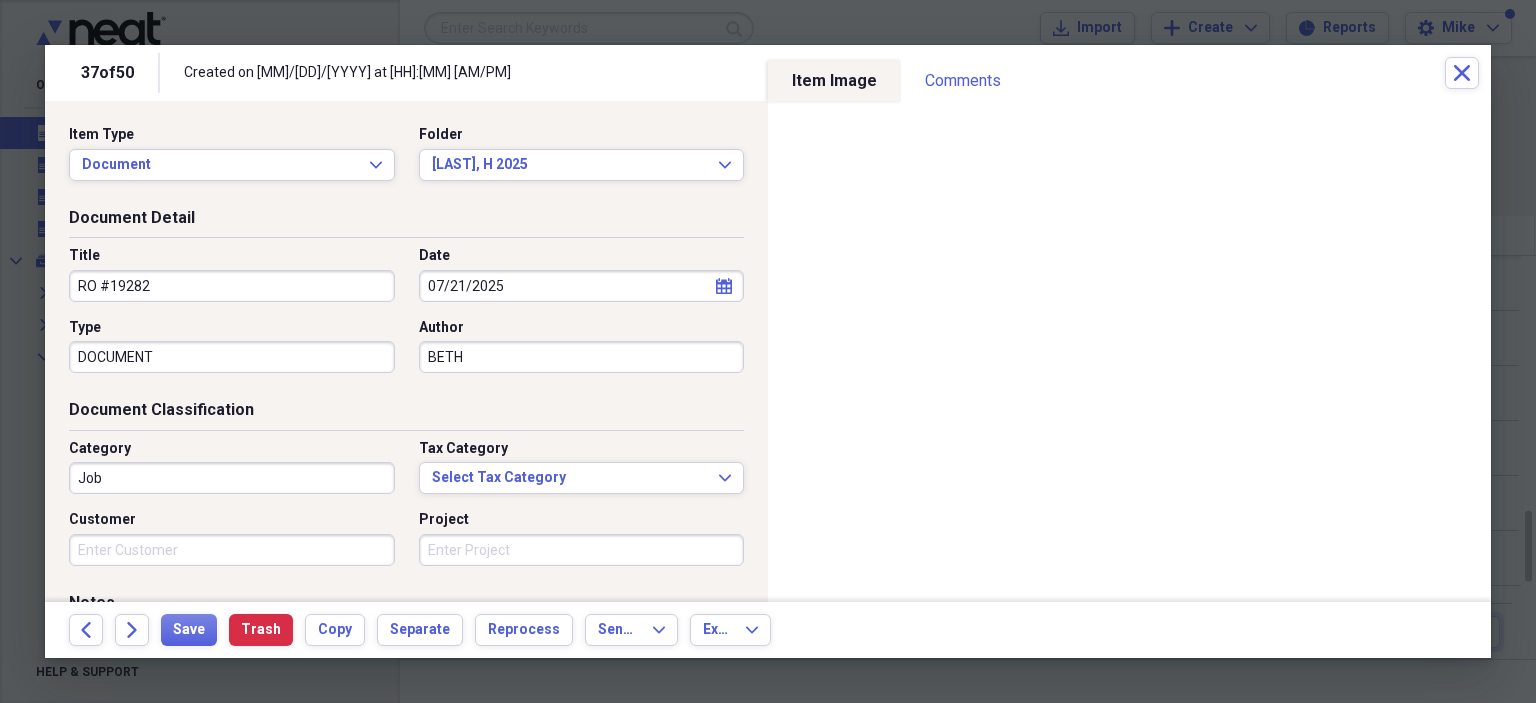 type on "BETH" 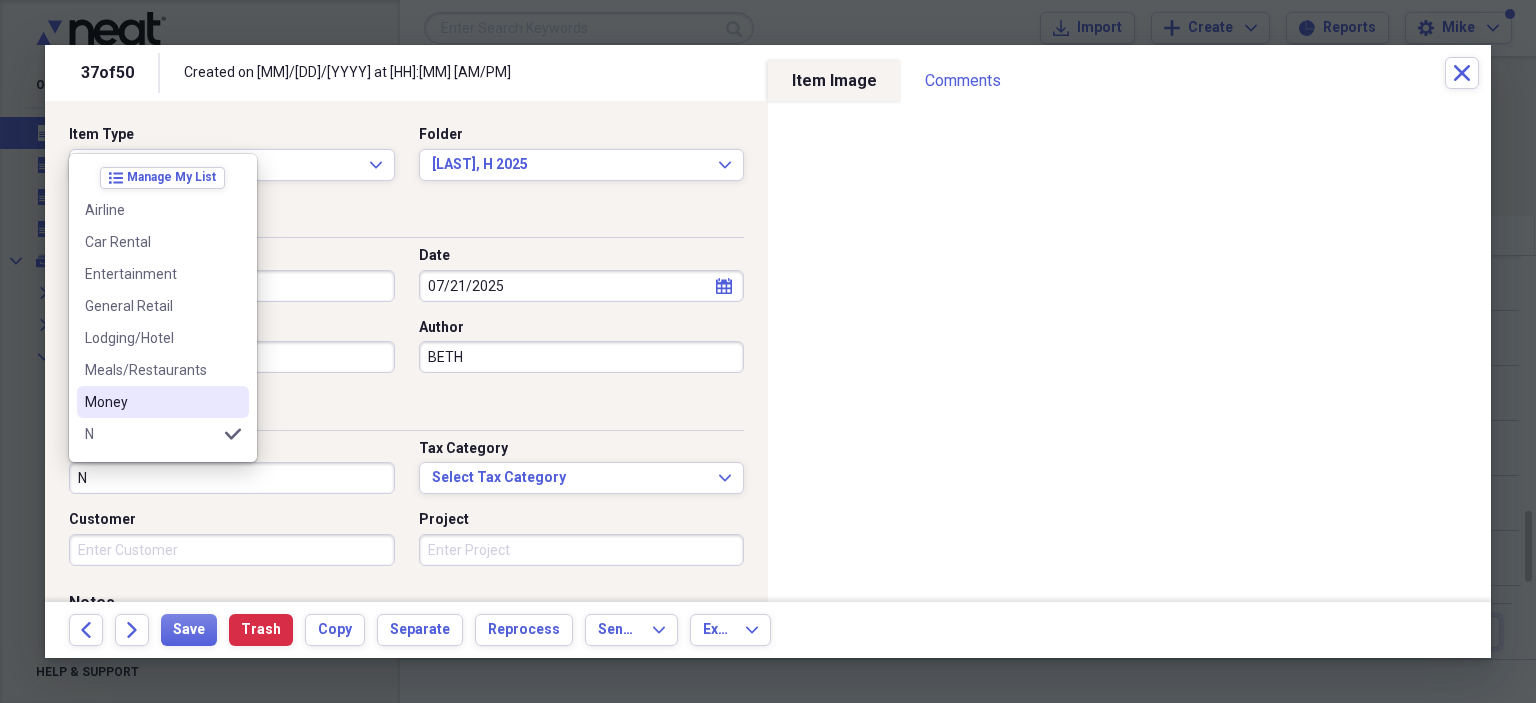scroll, scrollTop: 100, scrollLeft: 0, axis: vertical 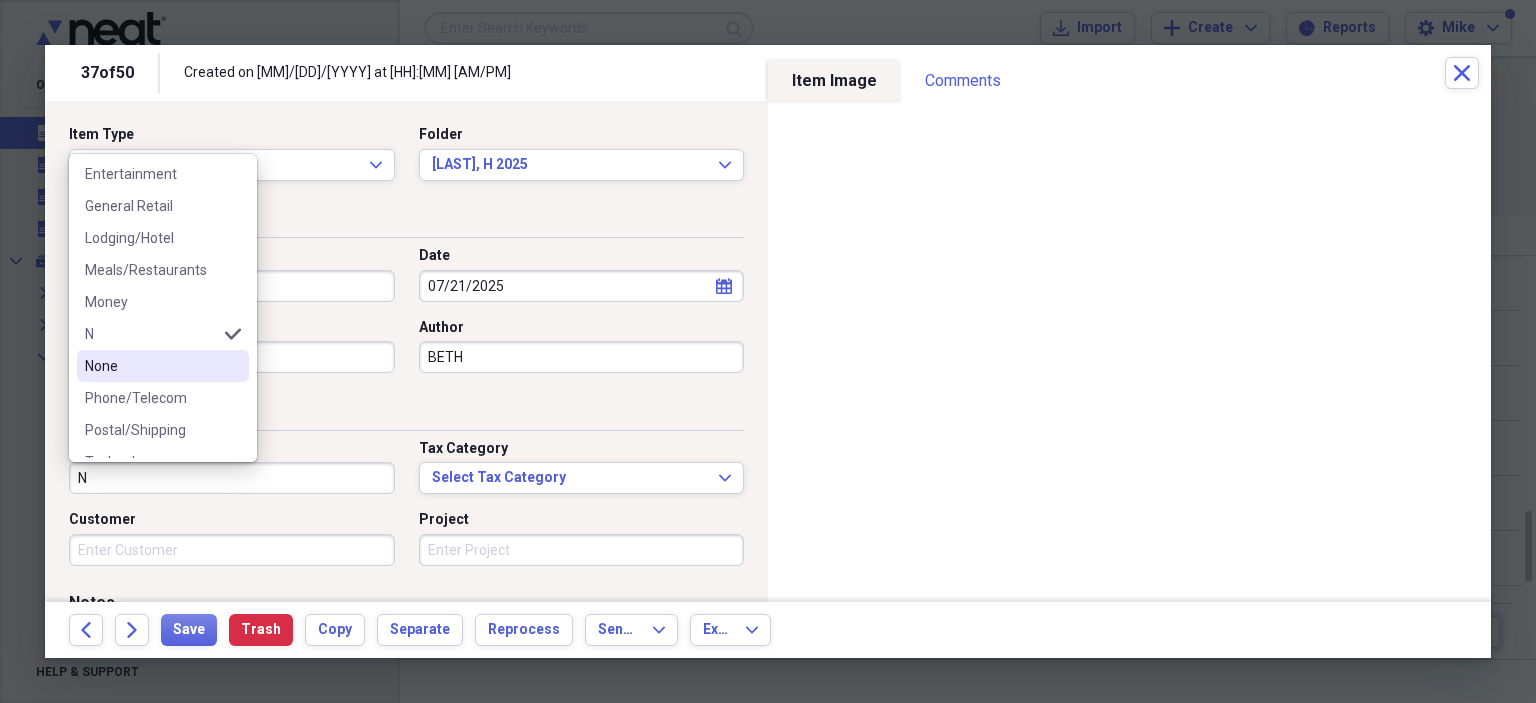 click on "None" at bounding box center (151, 366) 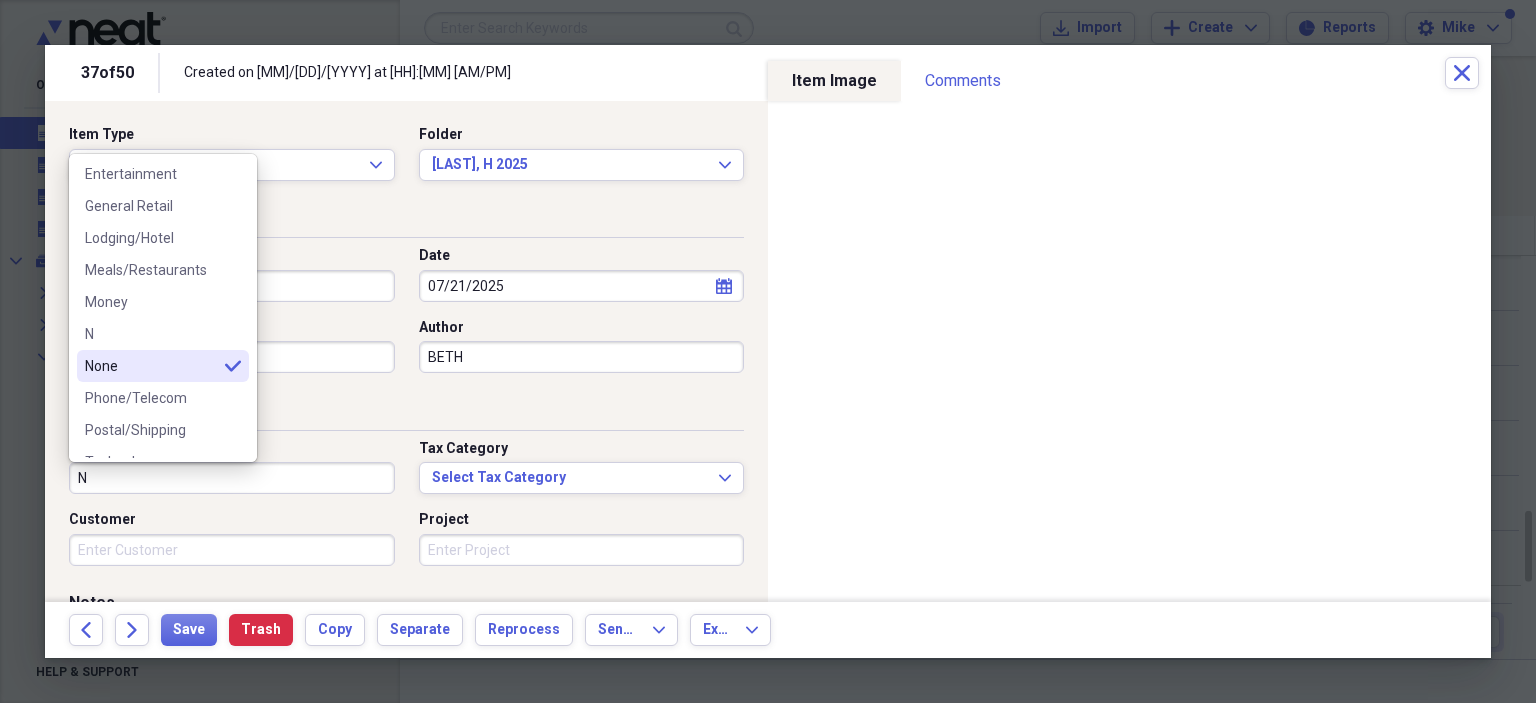 type on "None" 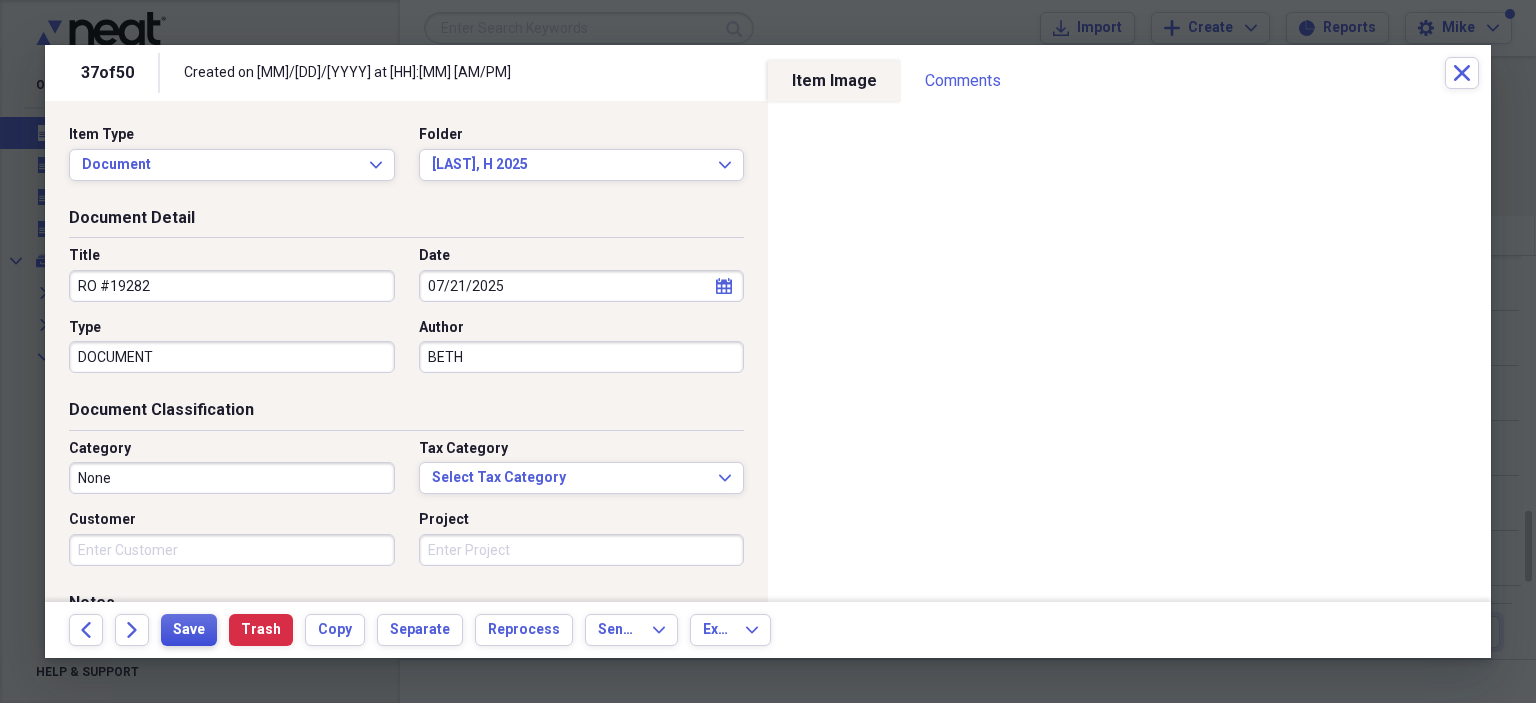 click on "Save" at bounding box center [189, 630] 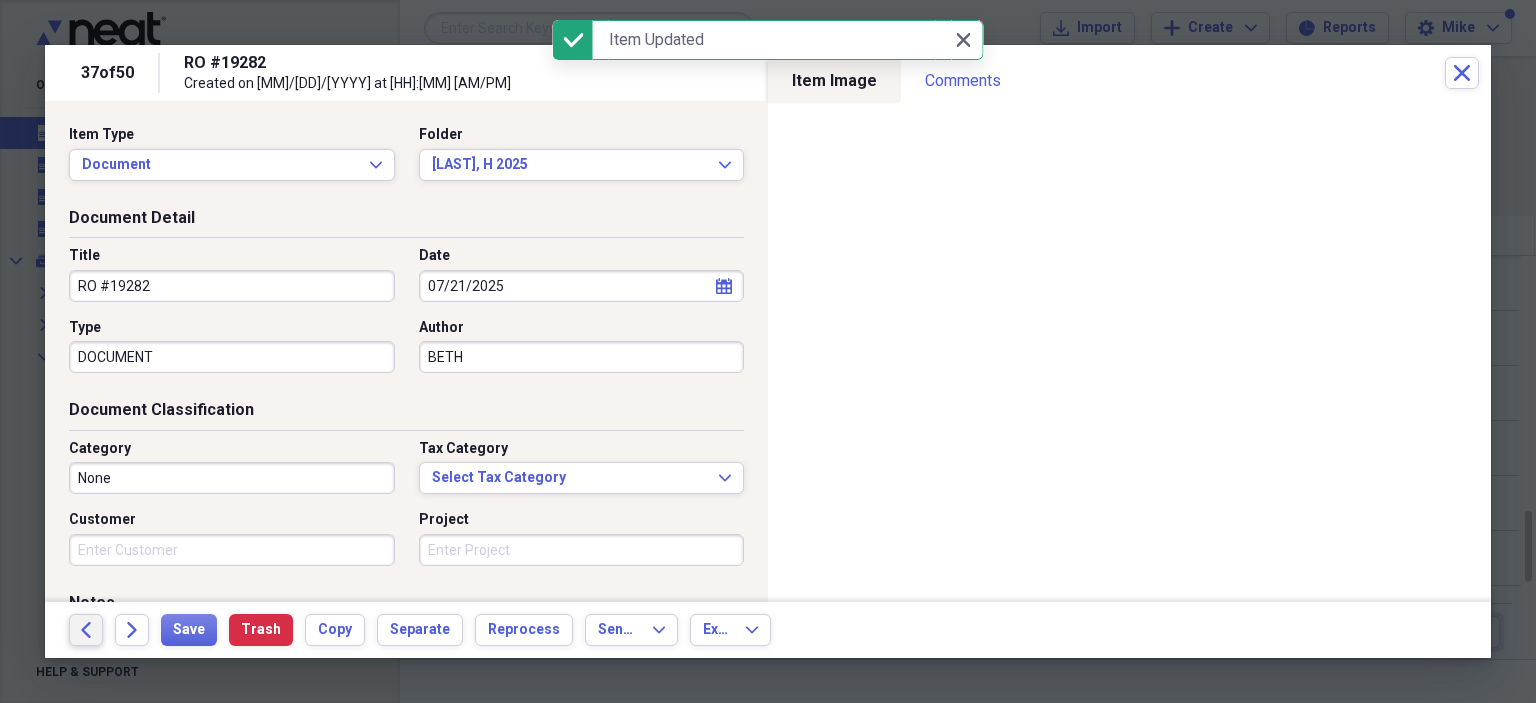 click 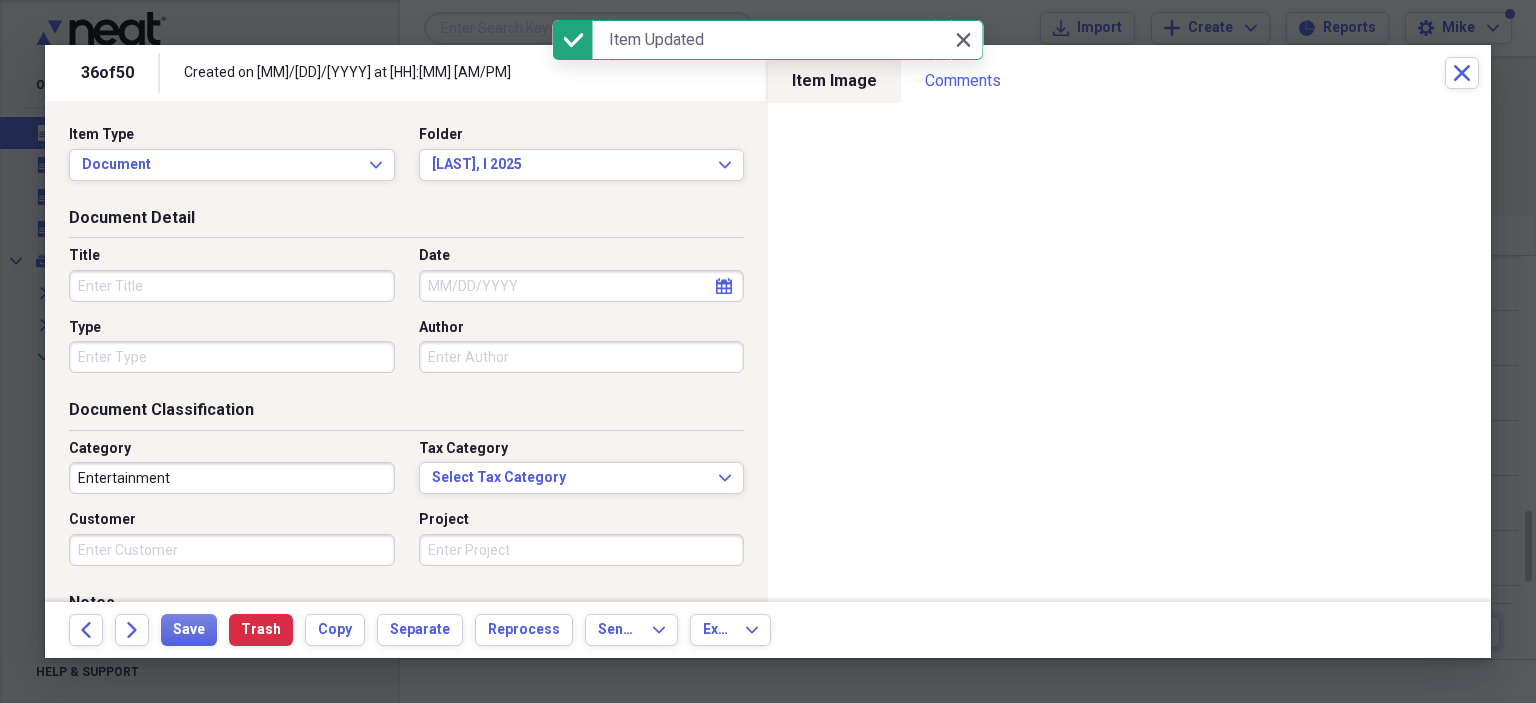 click on "Title" at bounding box center [232, 286] 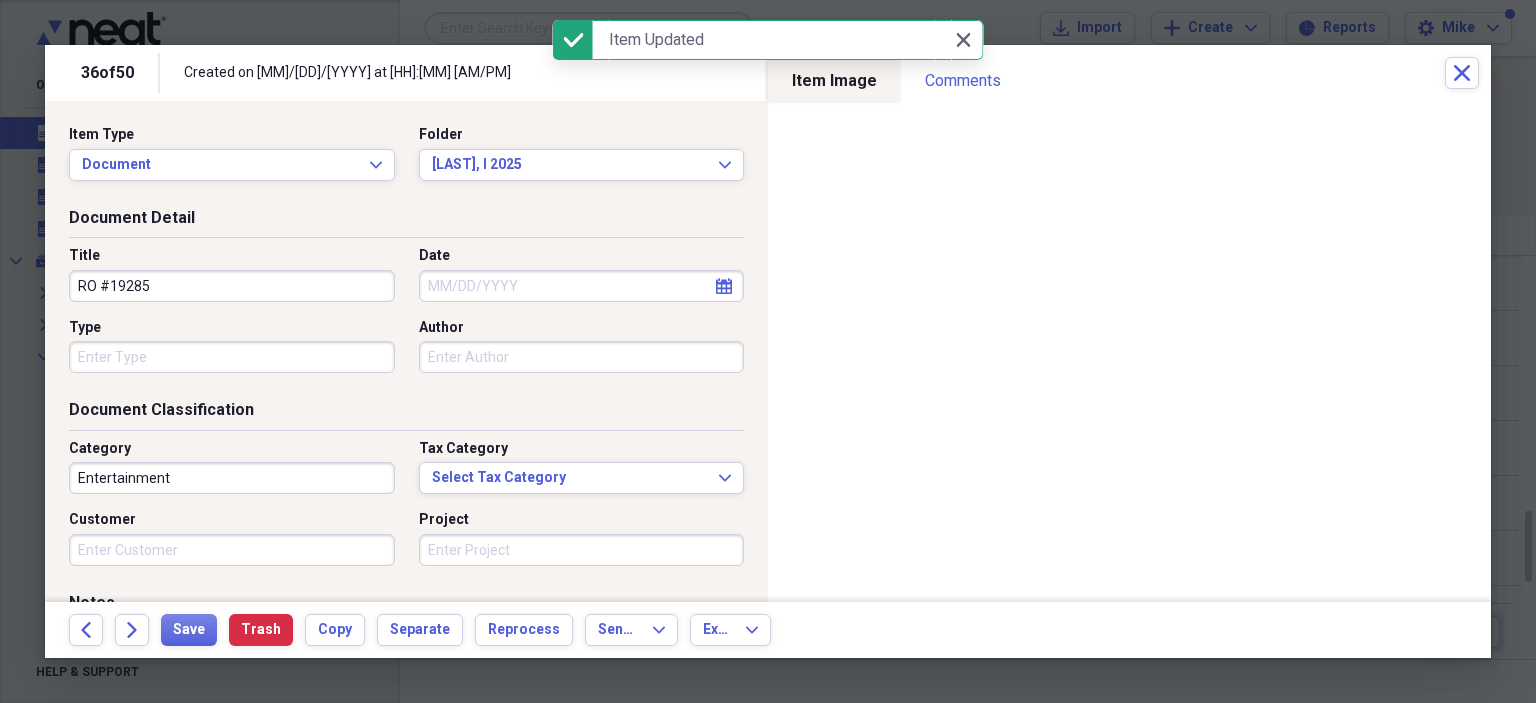 type on "RO #19285" 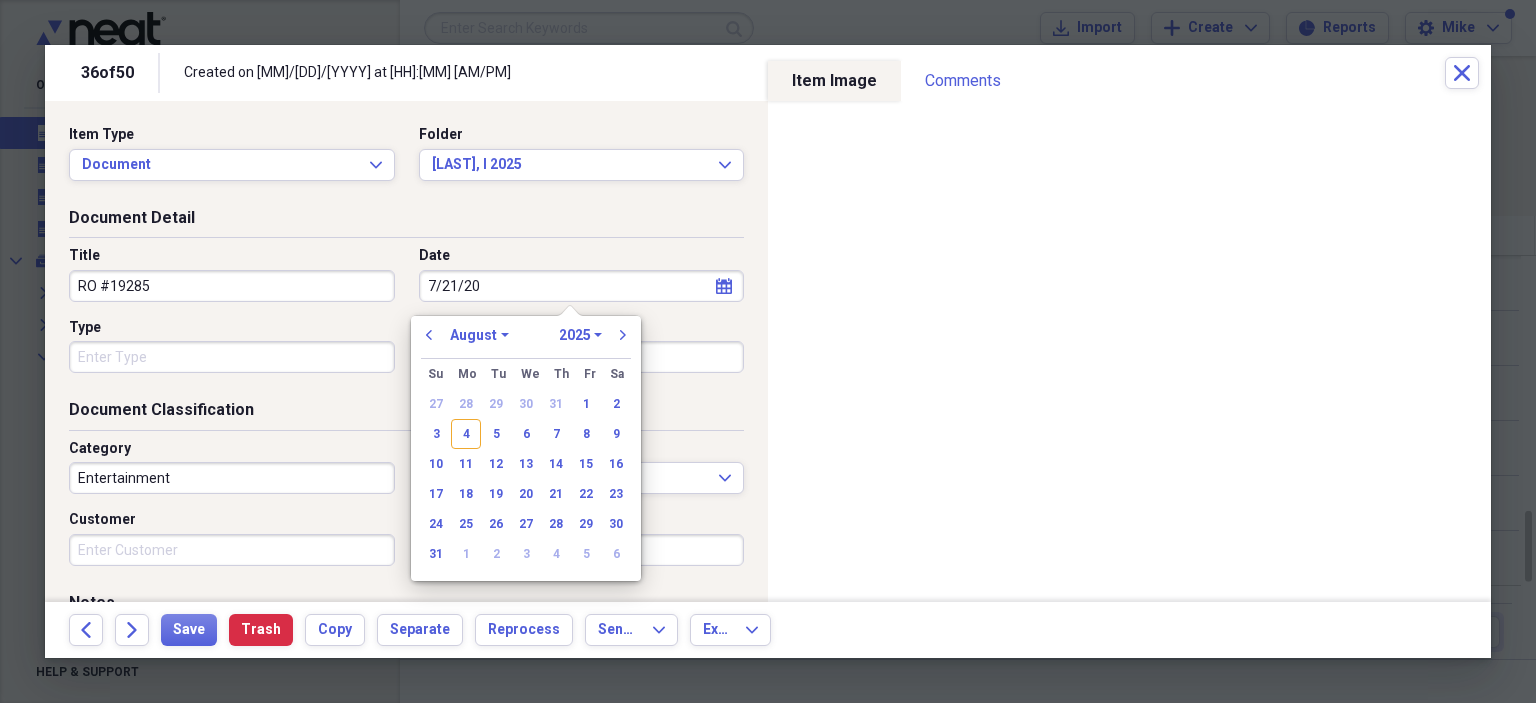 type on "[MM]/[DD]/[YY]" 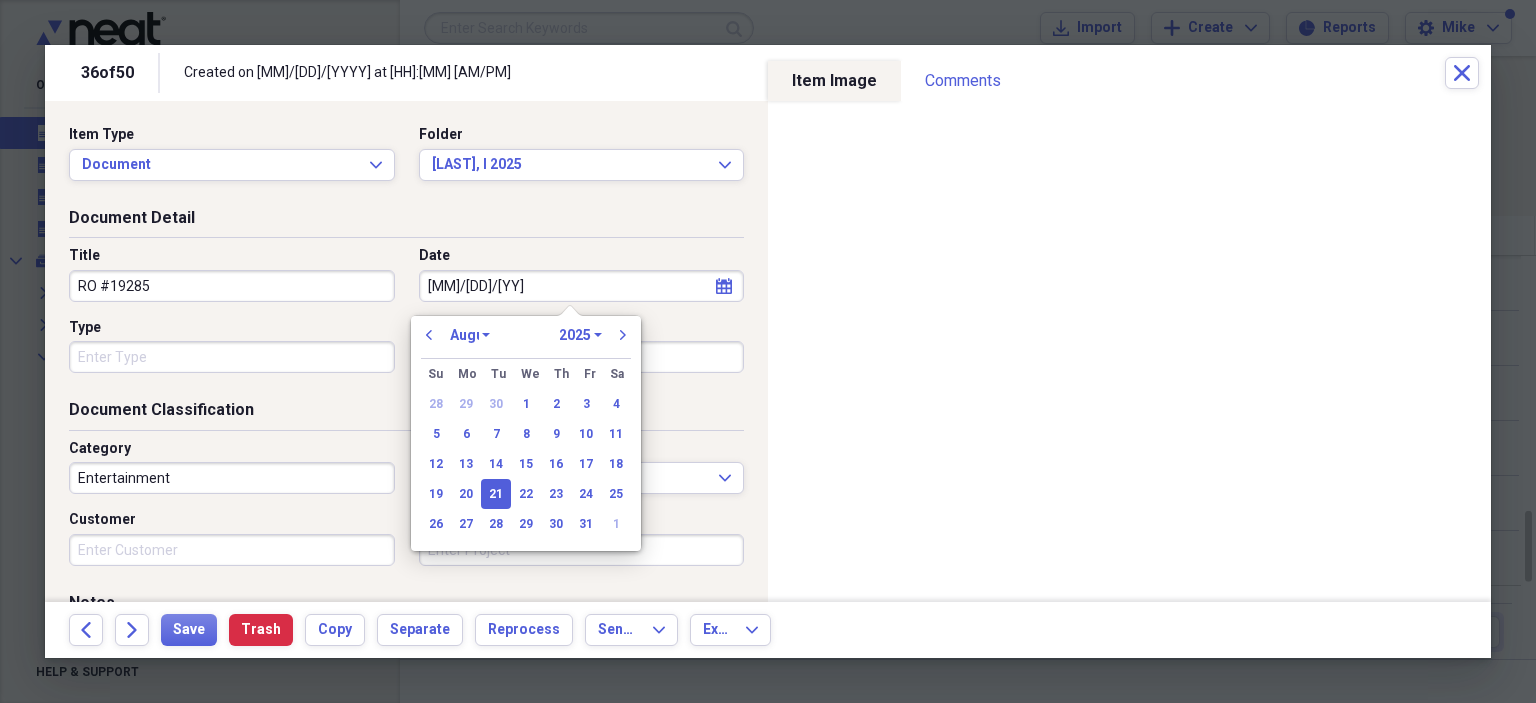 select on "6" 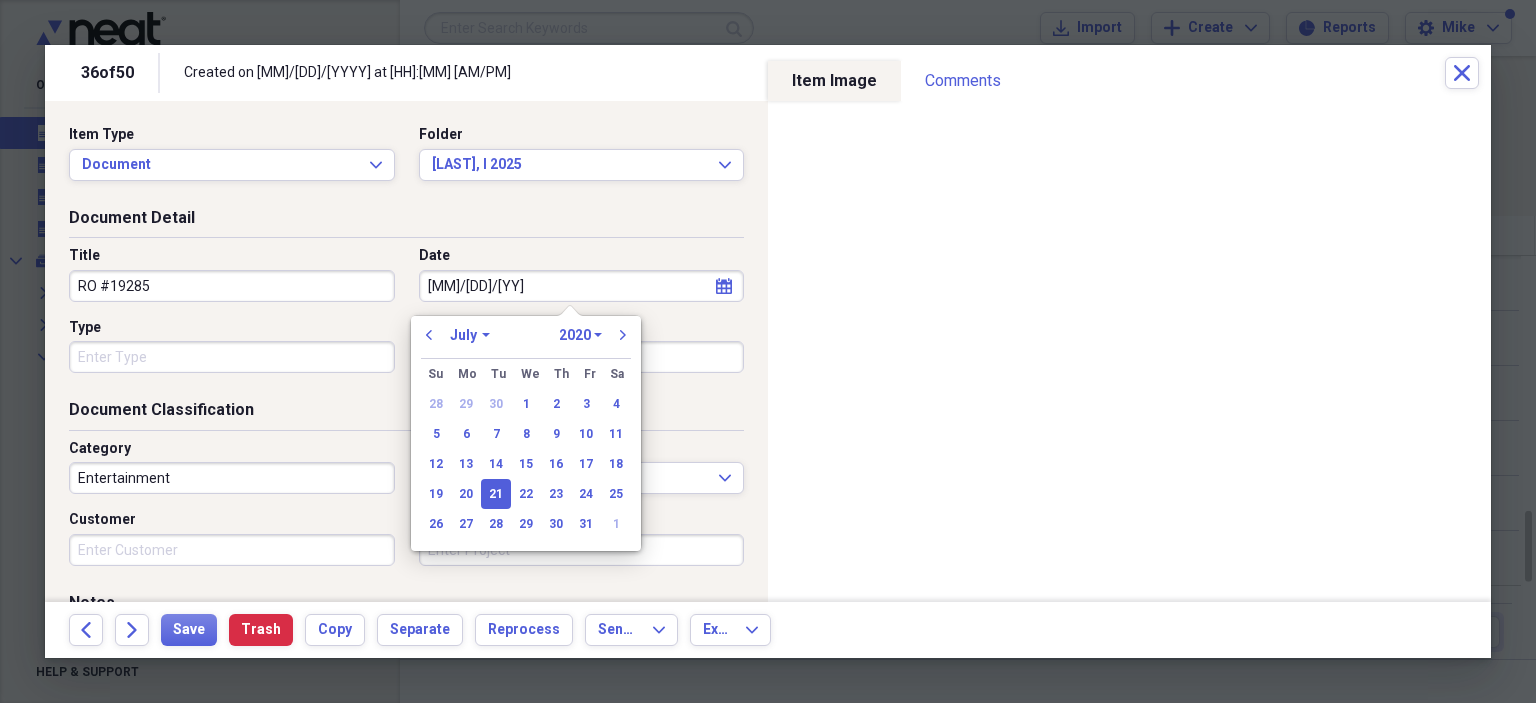 type on "7/21/2025" 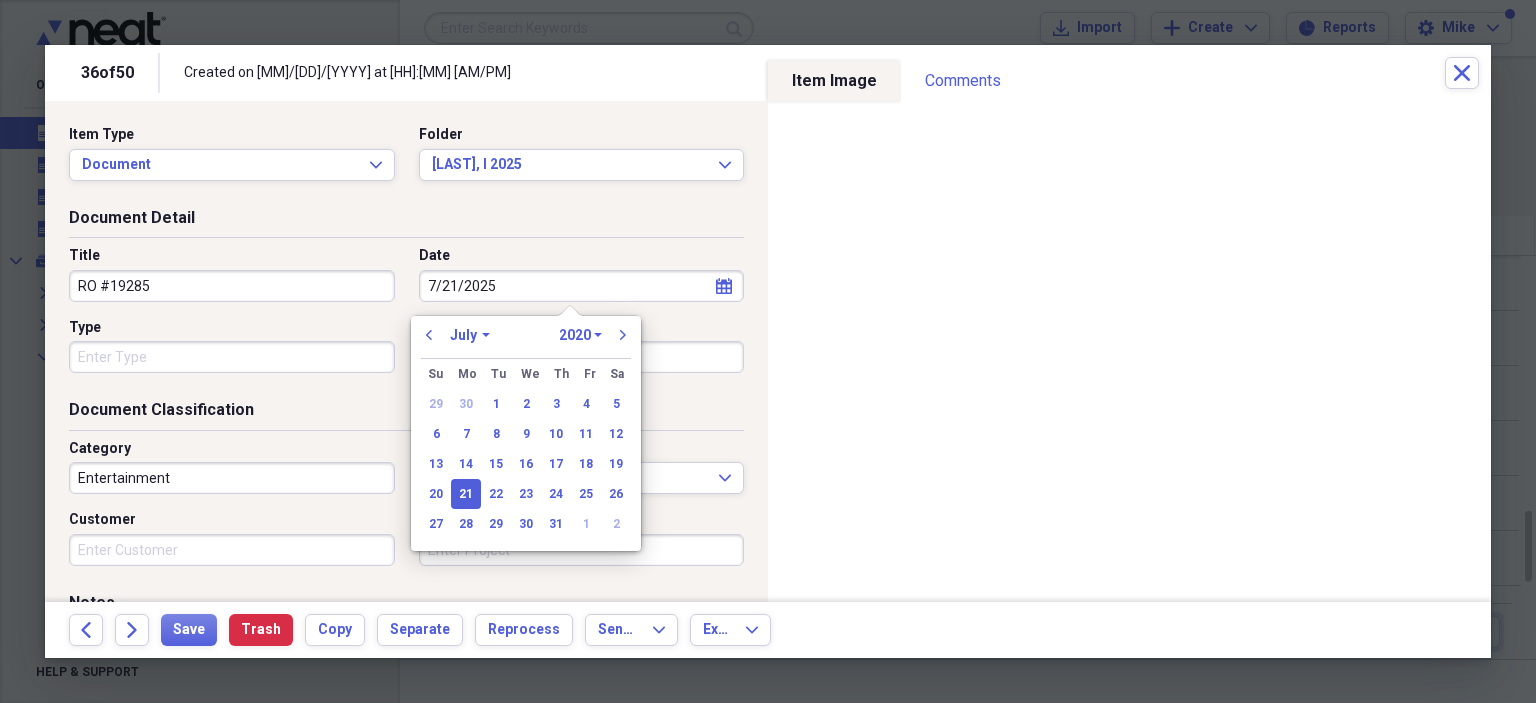 select on "2025" 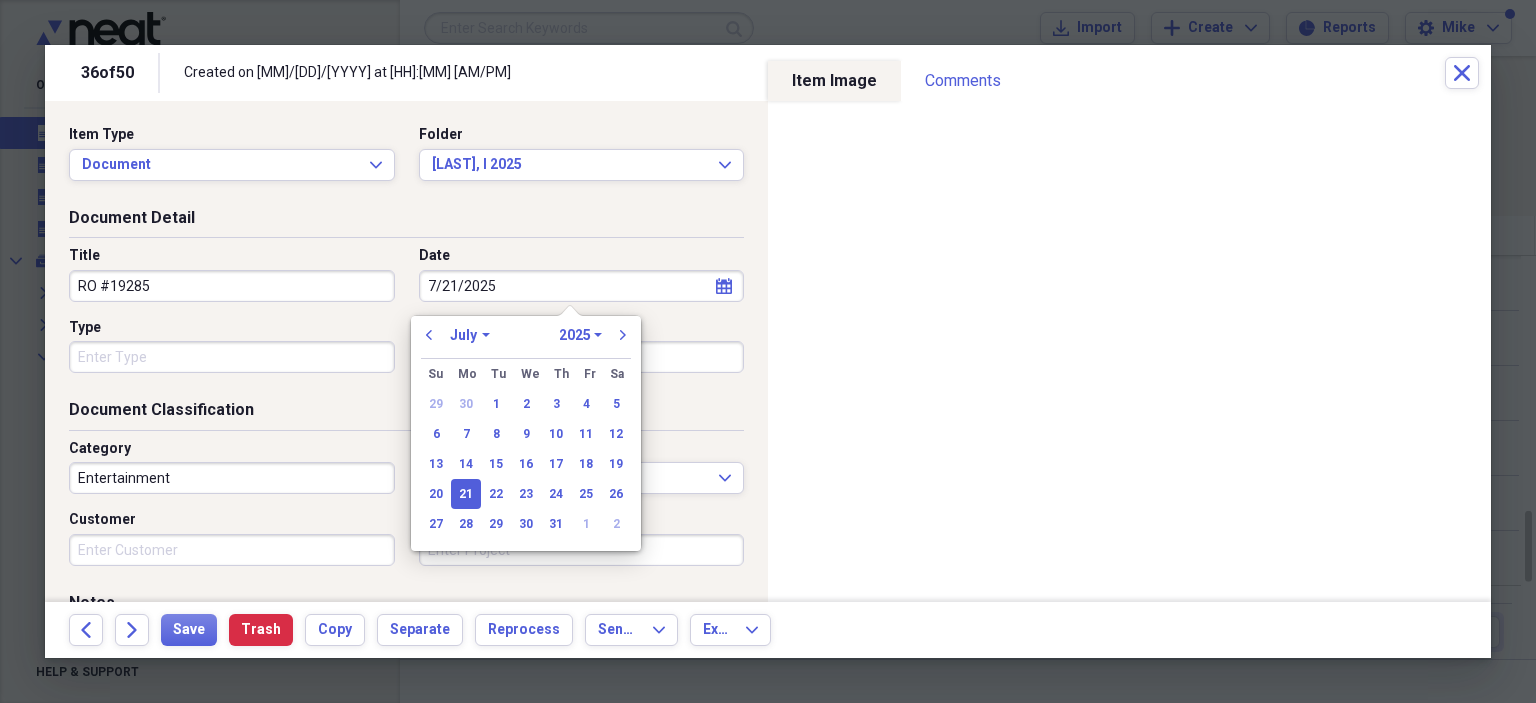 click on "Type" at bounding box center (232, 357) 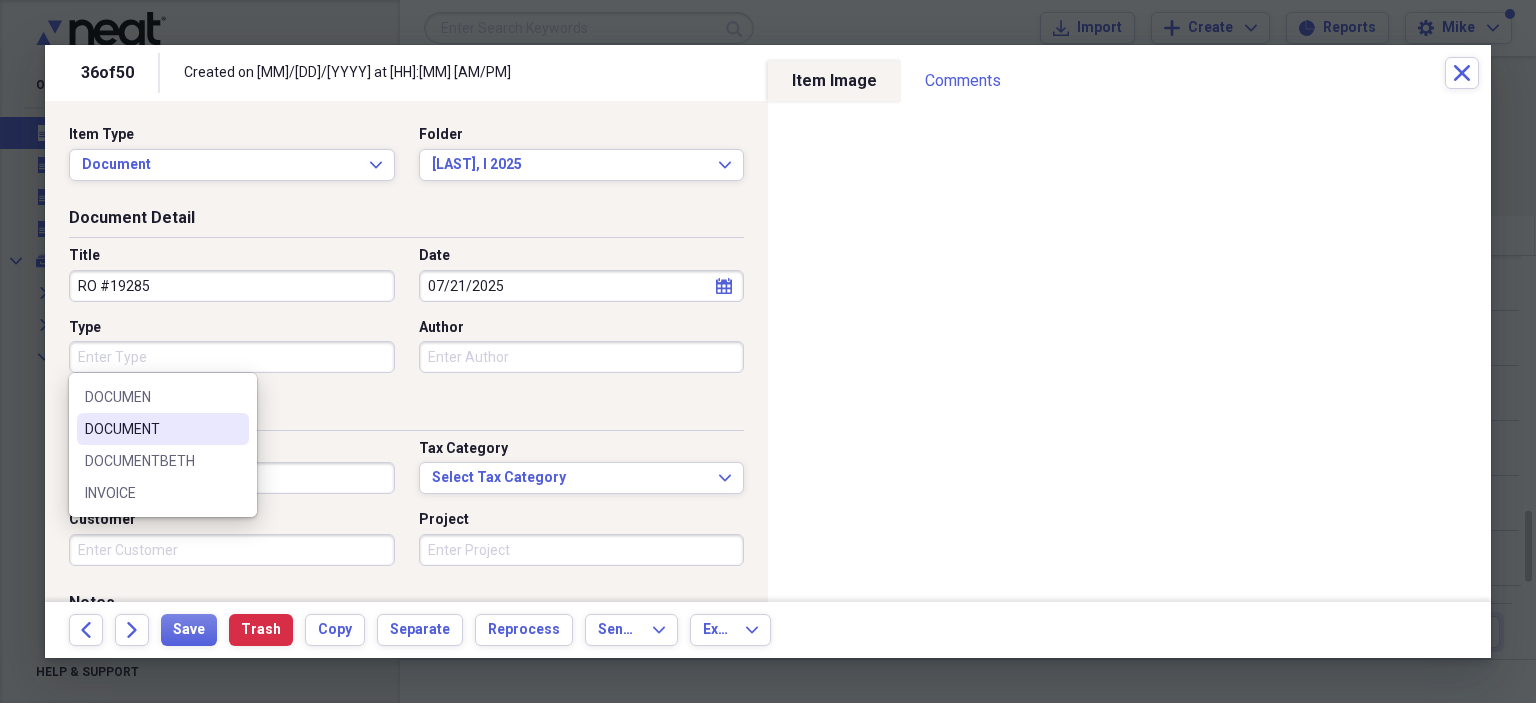 click on "DOCUMENT" at bounding box center (151, 429) 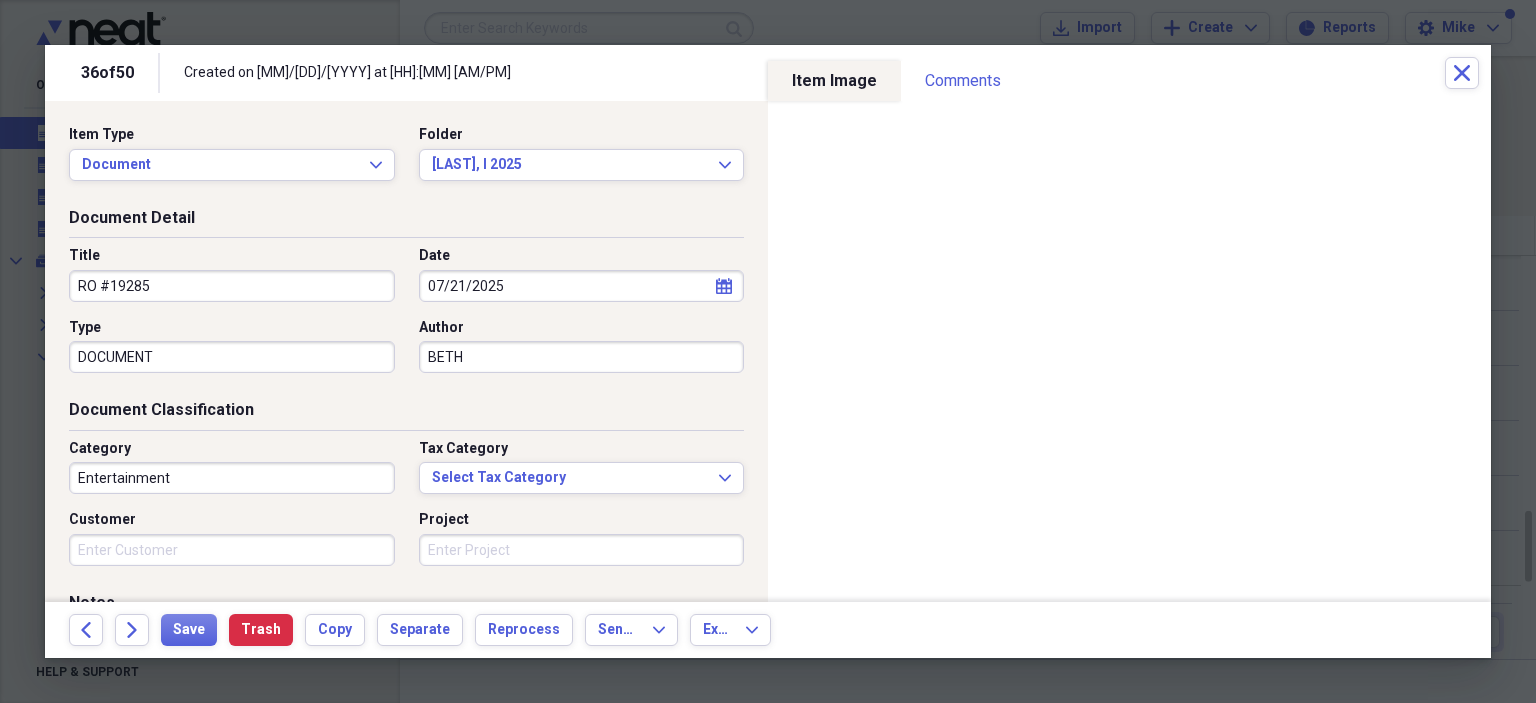 type on "BETH" 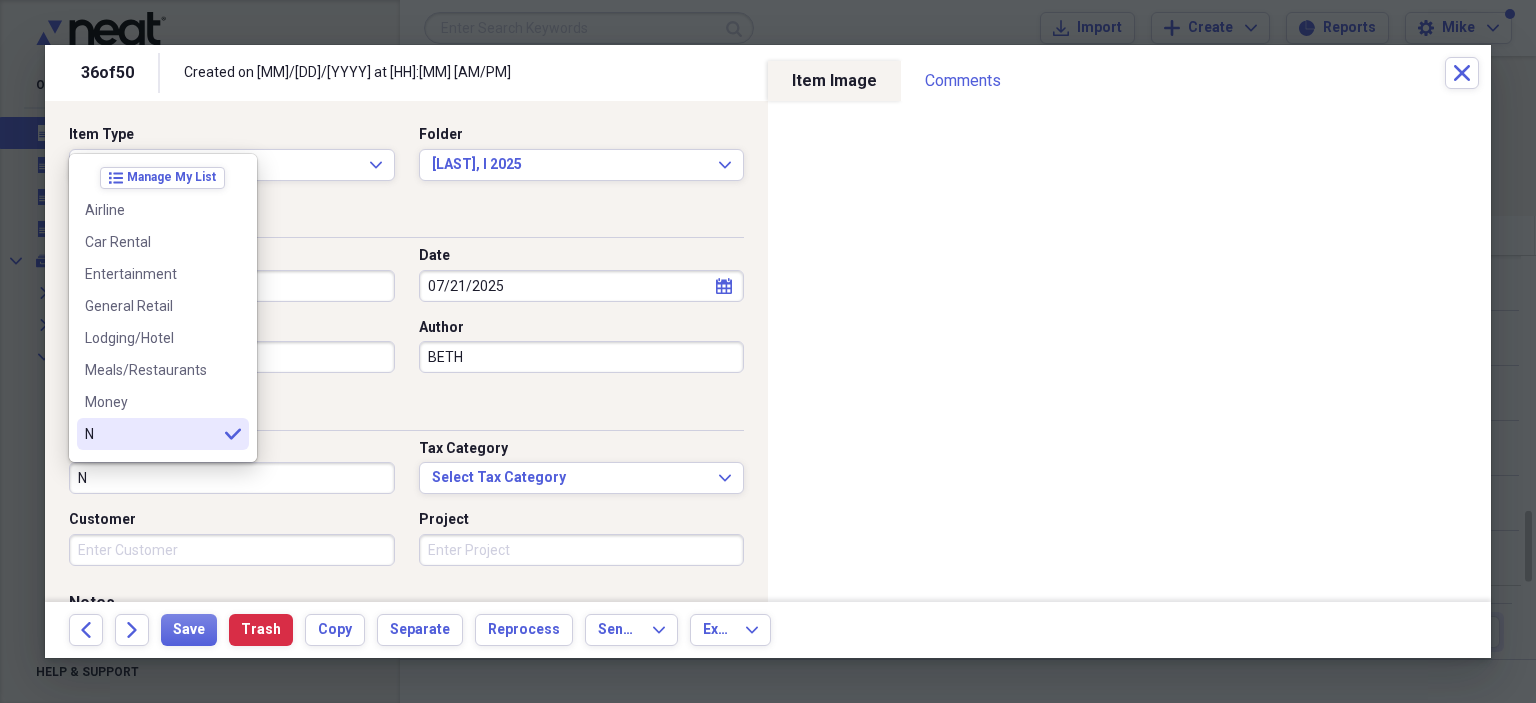 scroll, scrollTop: 100, scrollLeft: 0, axis: vertical 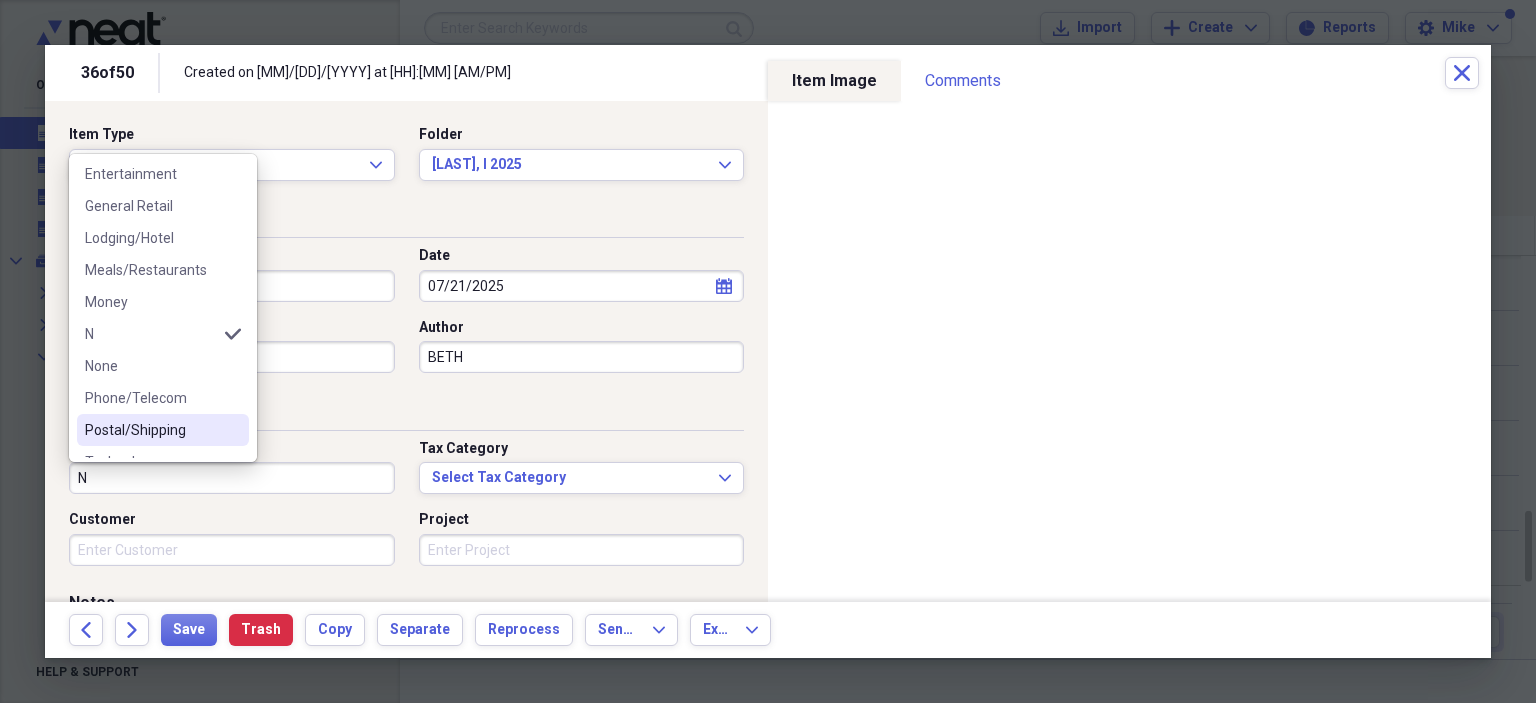click on "None" at bounding box center (151, 366) 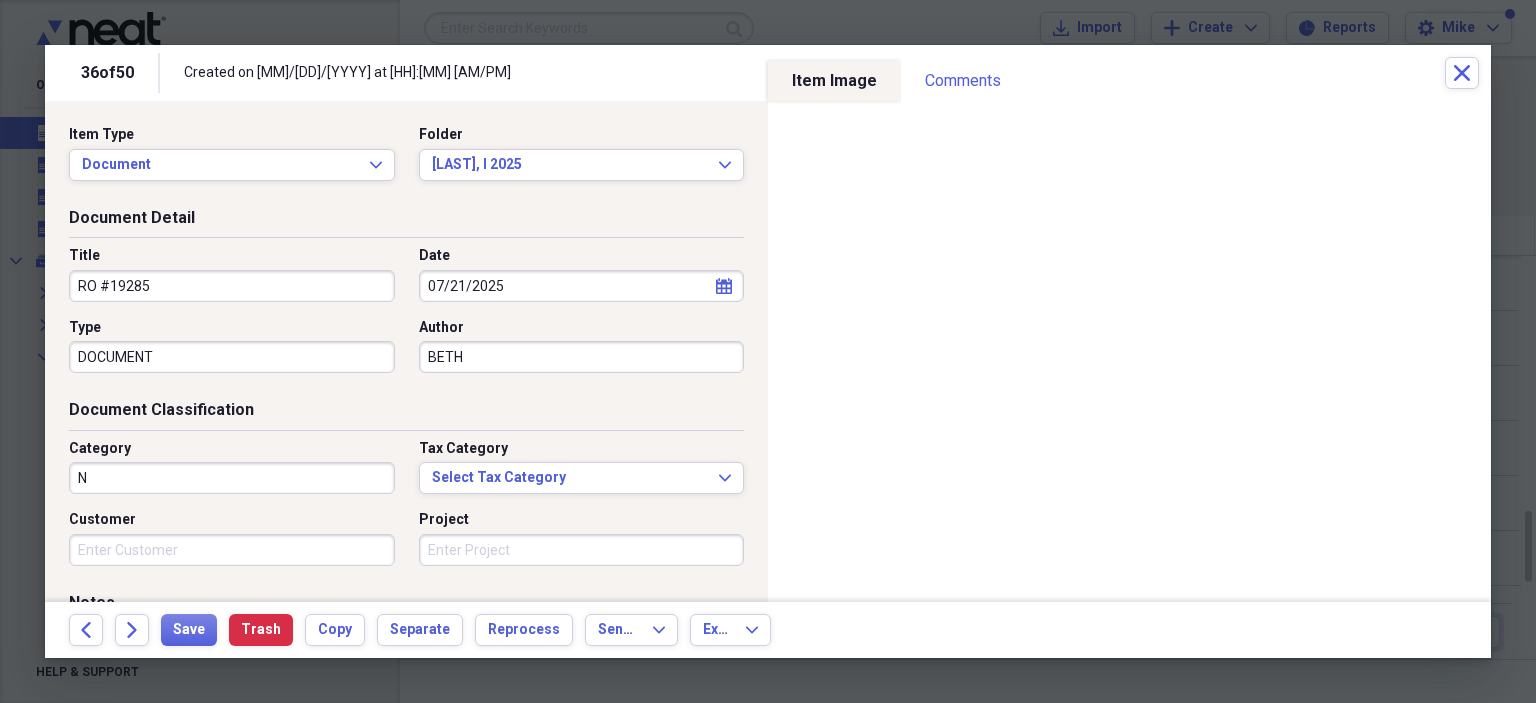 type on "None" 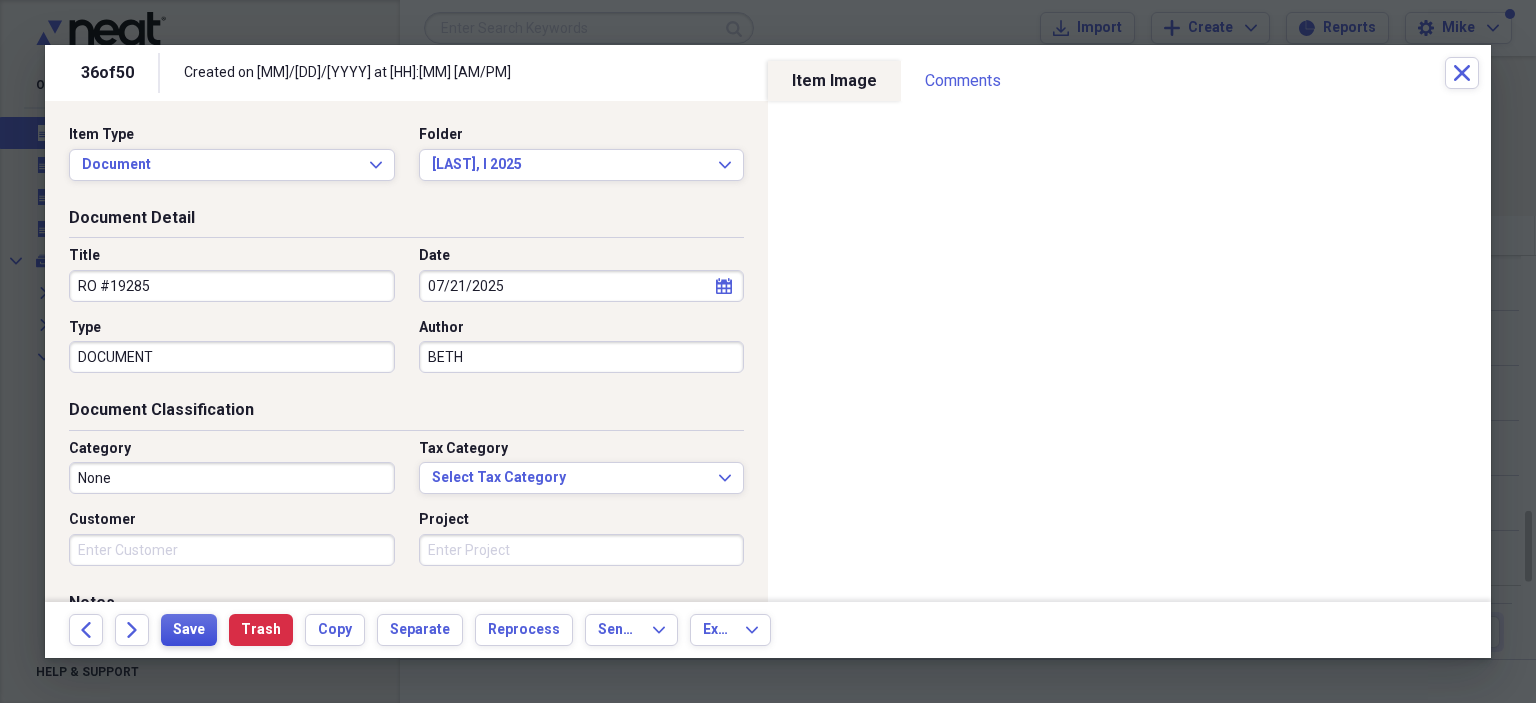 click on "Save" at bounding box center (189, 630) 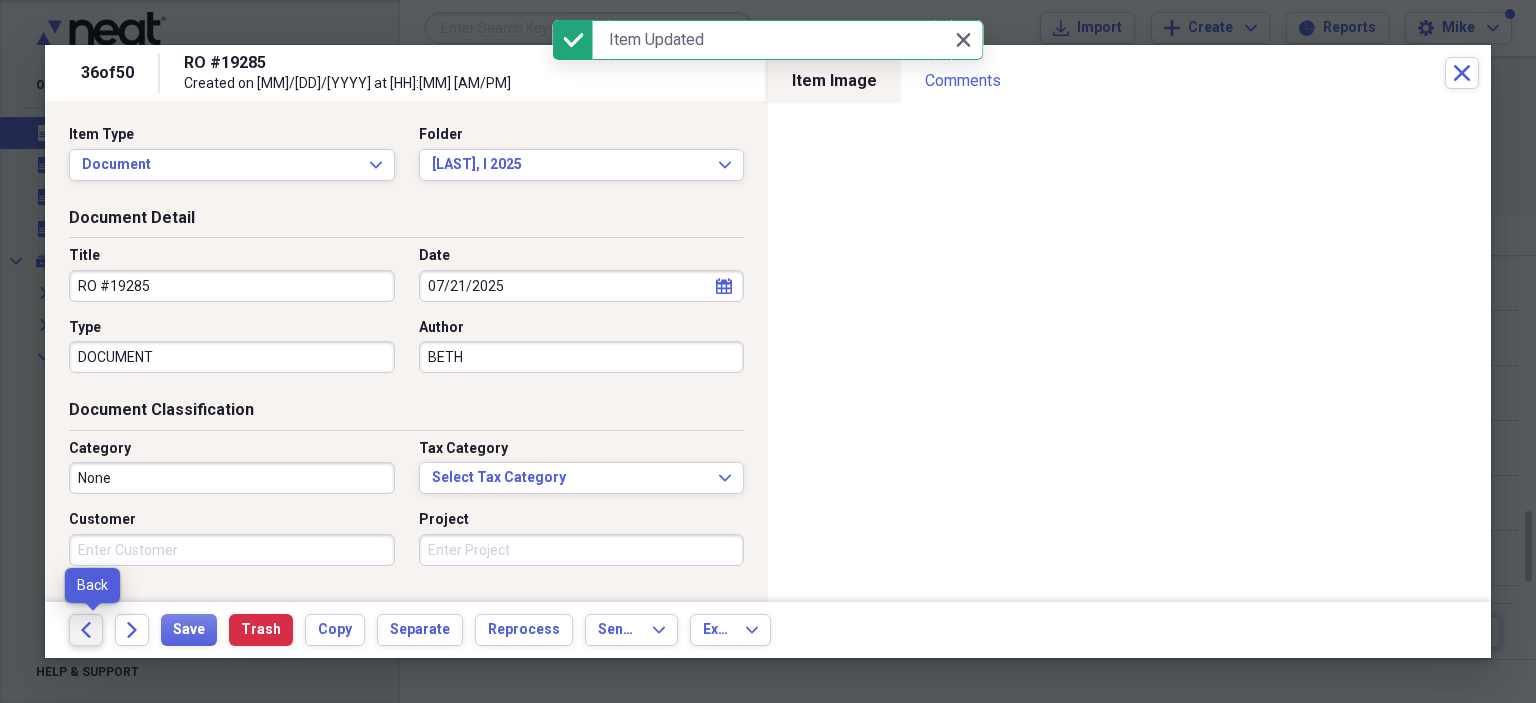 click on "Back" 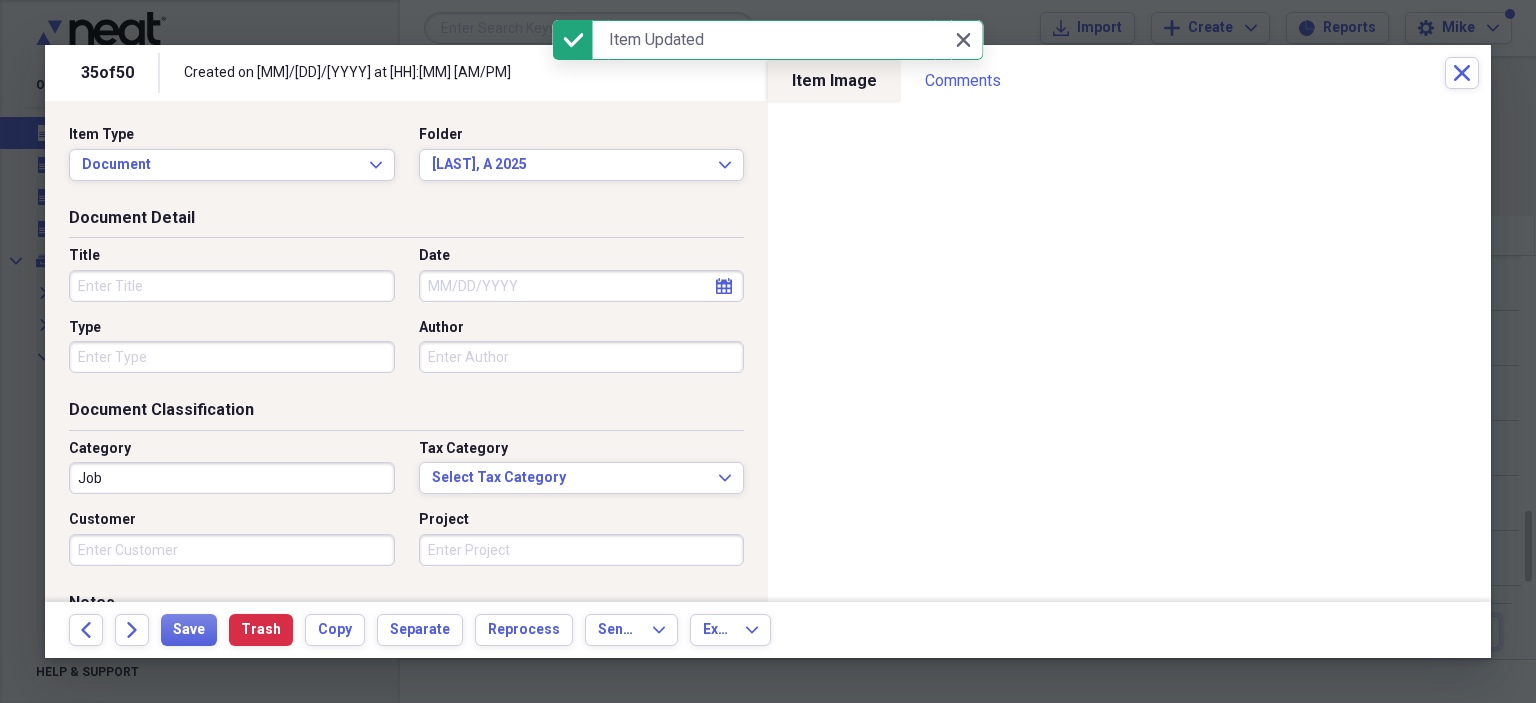 click on "Title" at bounding box center [232, 286] 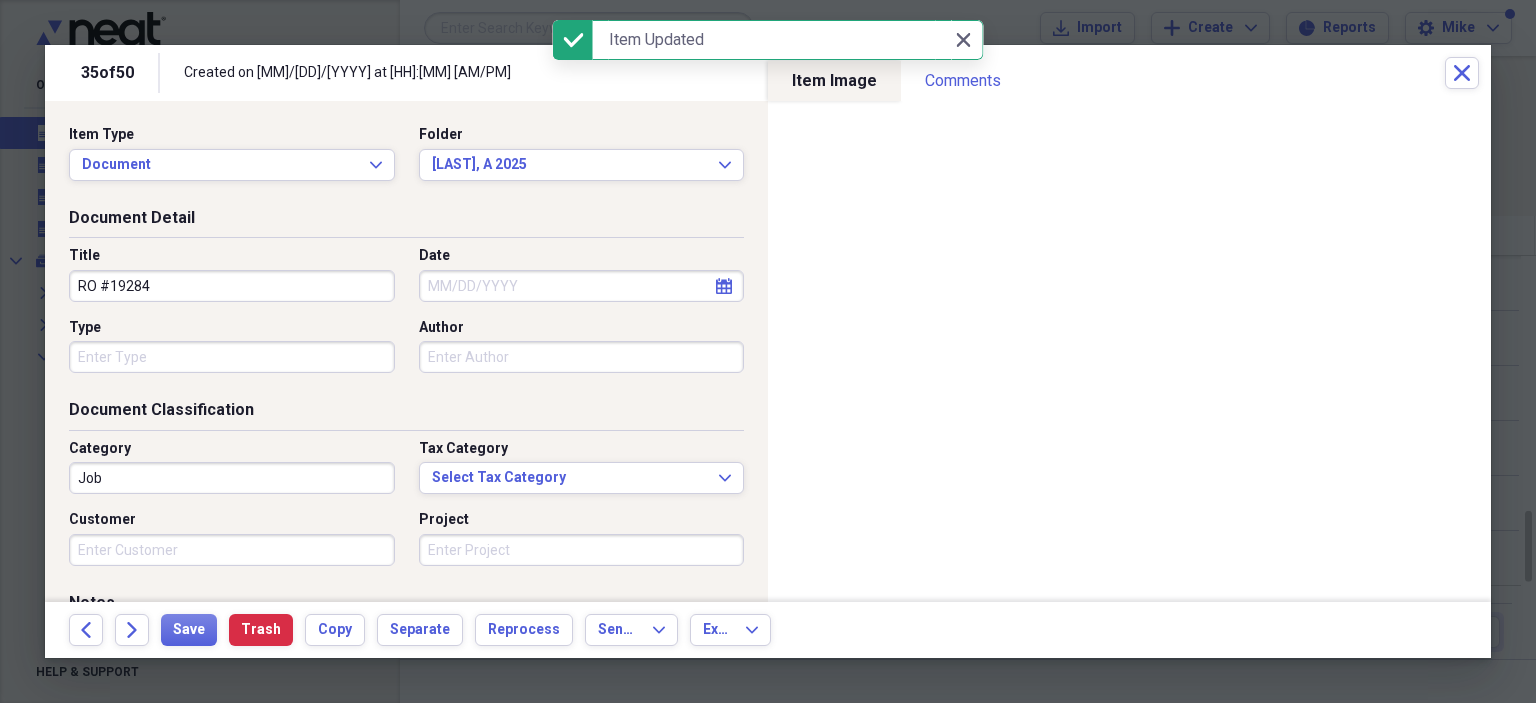 type on "RO #19284" 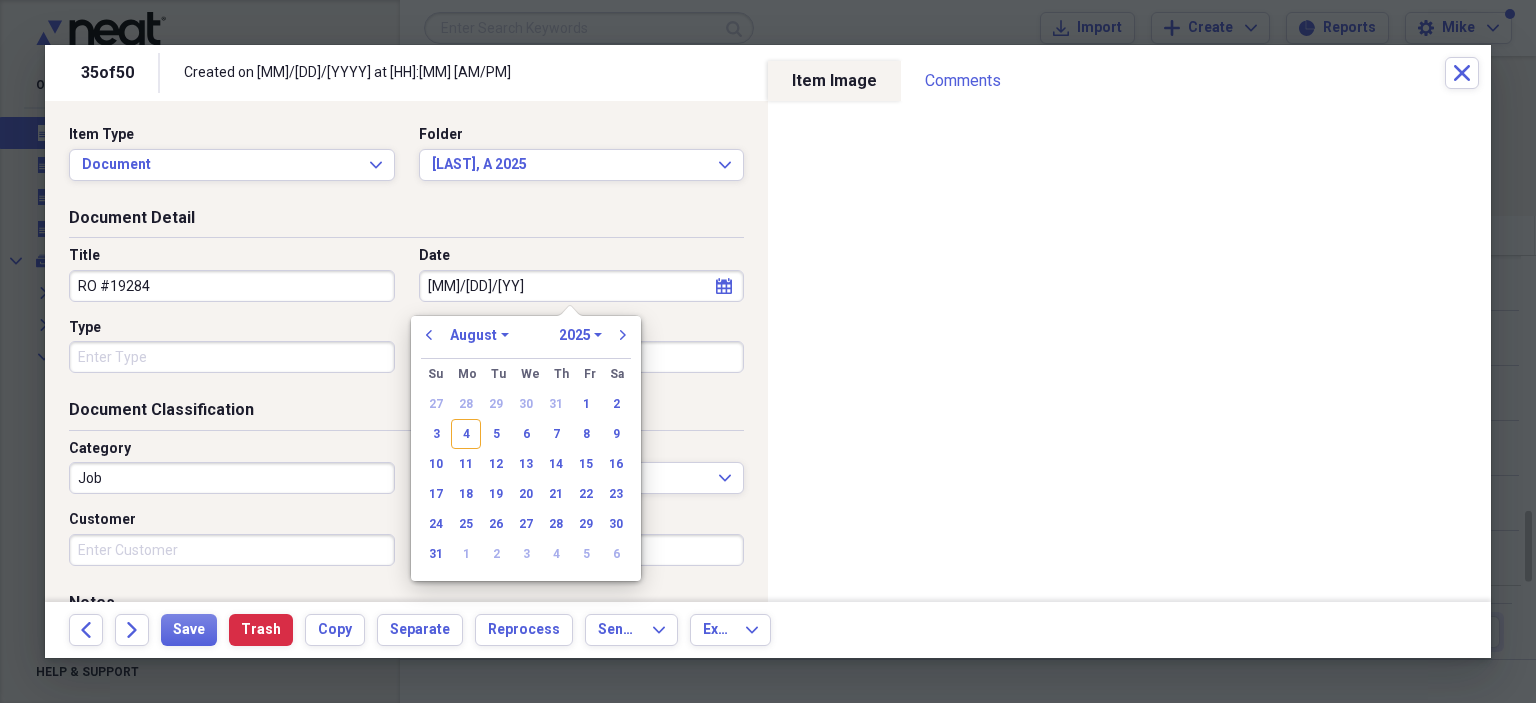 type on "7/21/20" 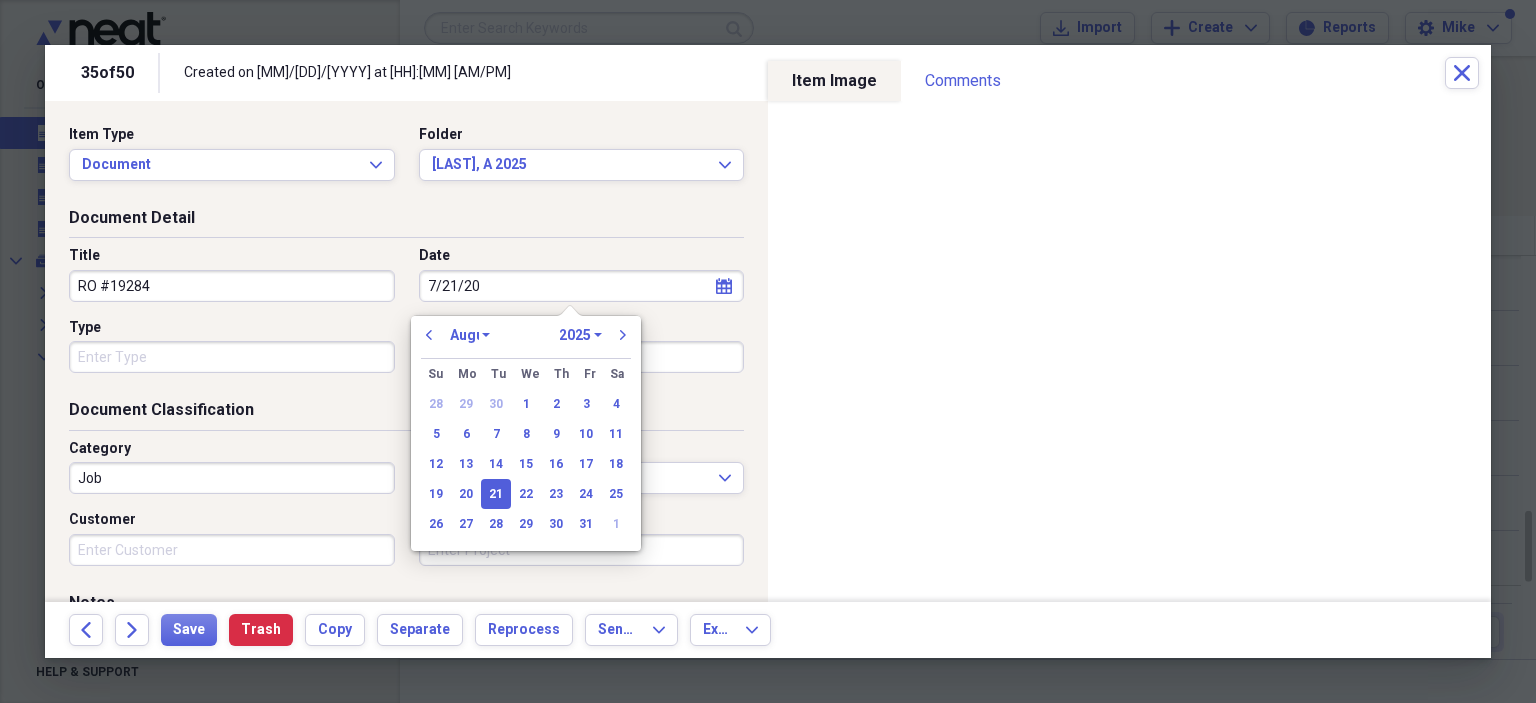 select on "6" 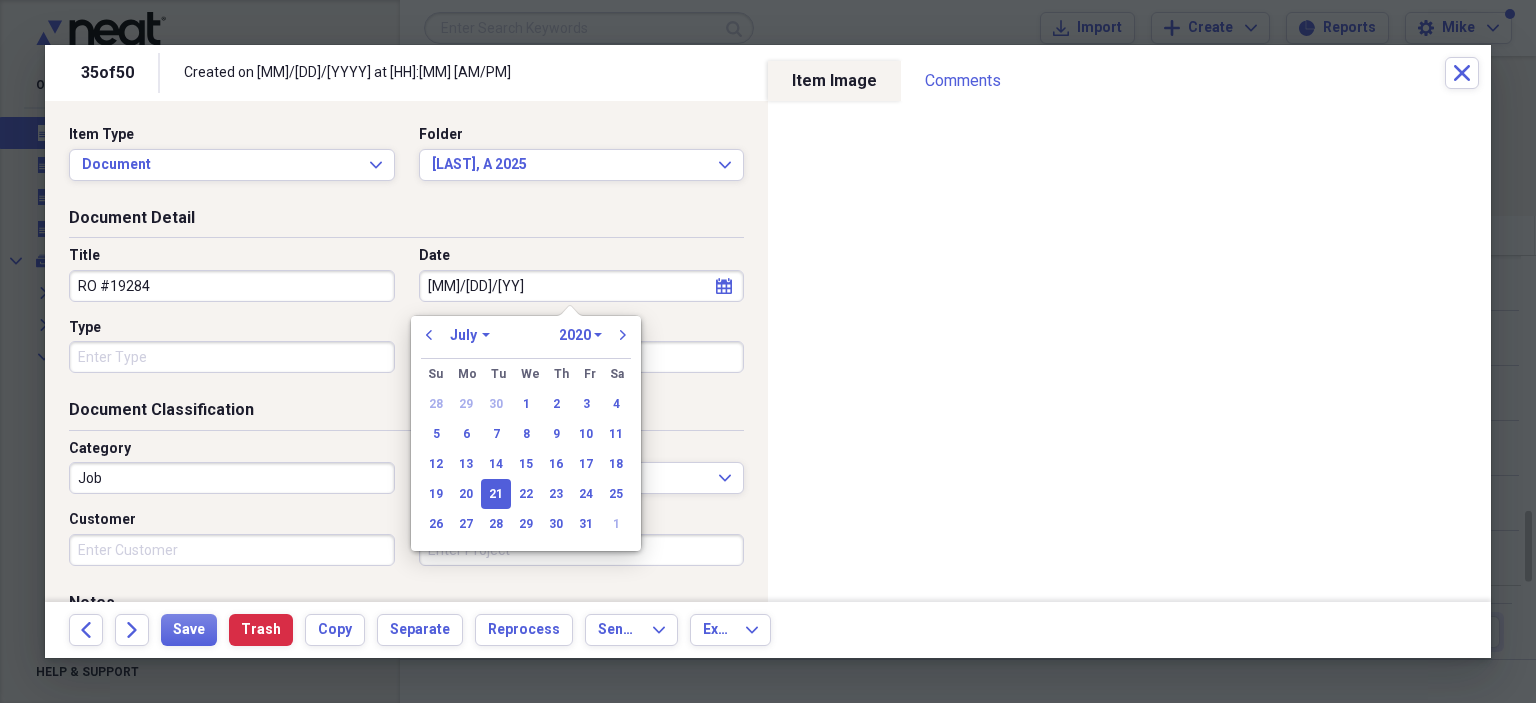 type on "7/21/2025" 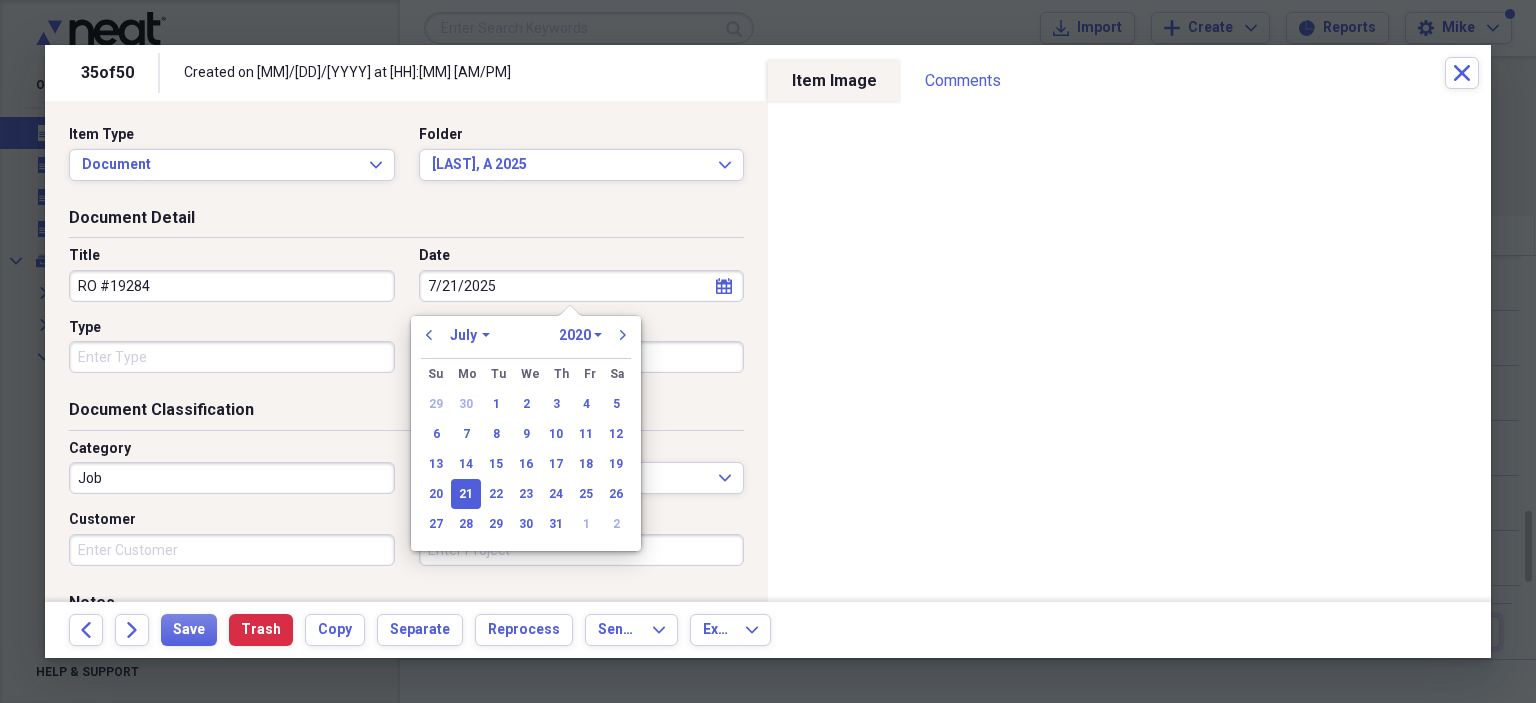 select on "2025" 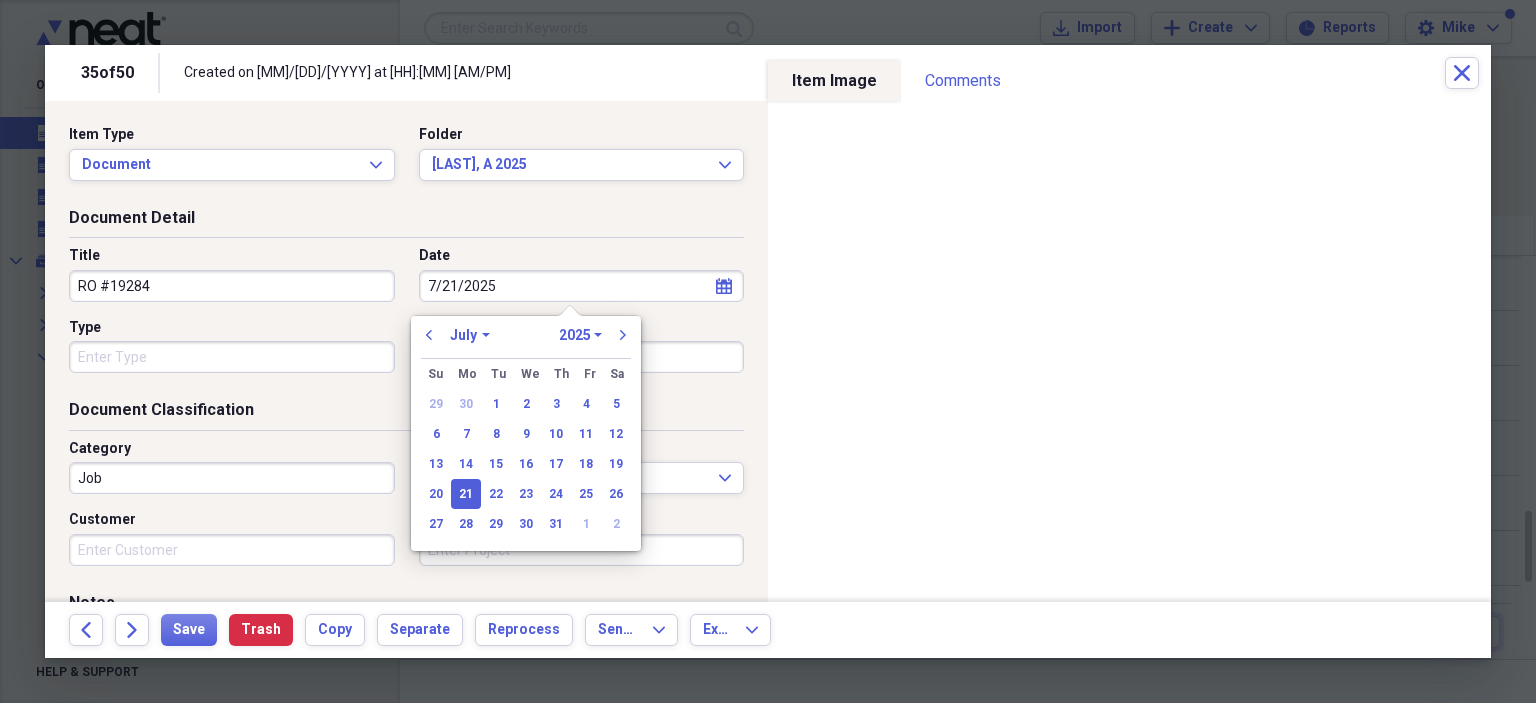type on "07/21/2025" 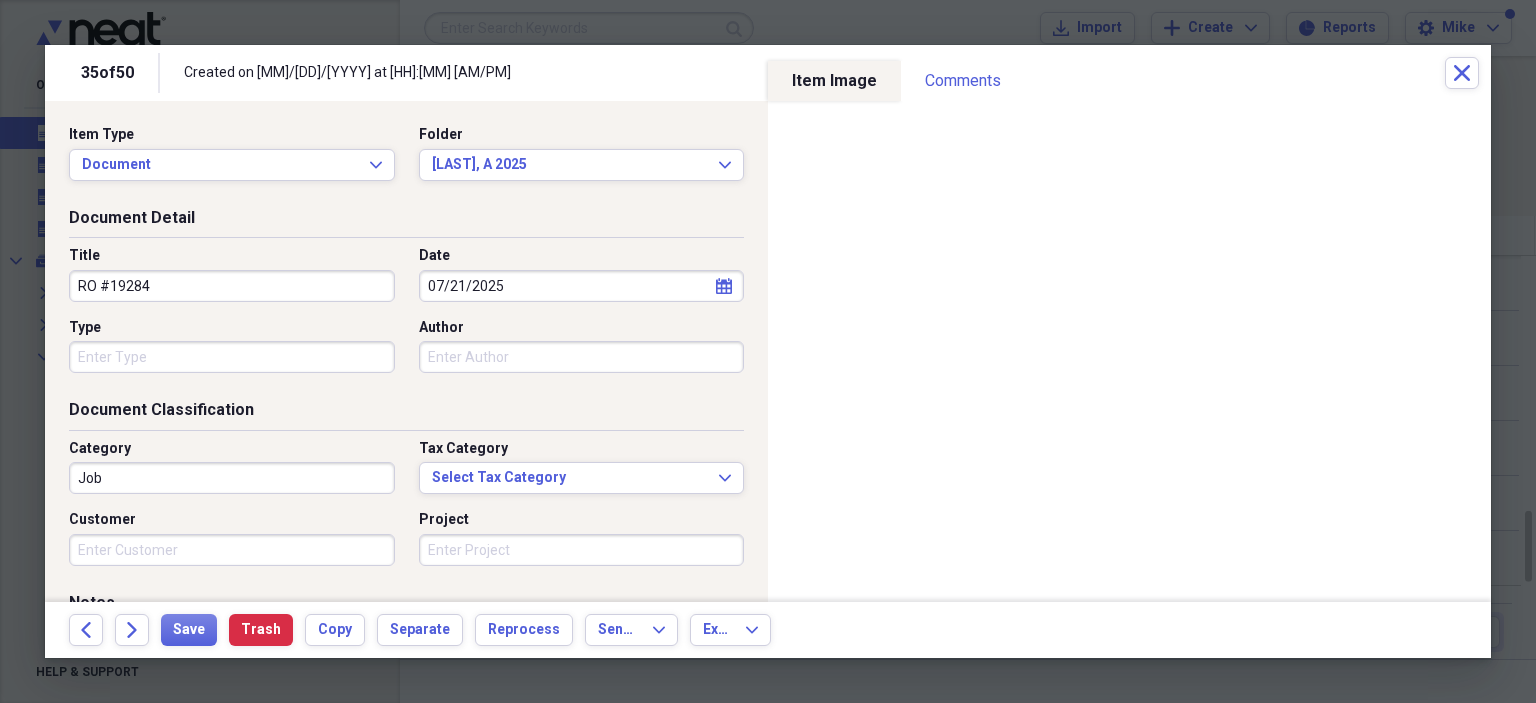 click on "Type" at bounding box center [232, 357] 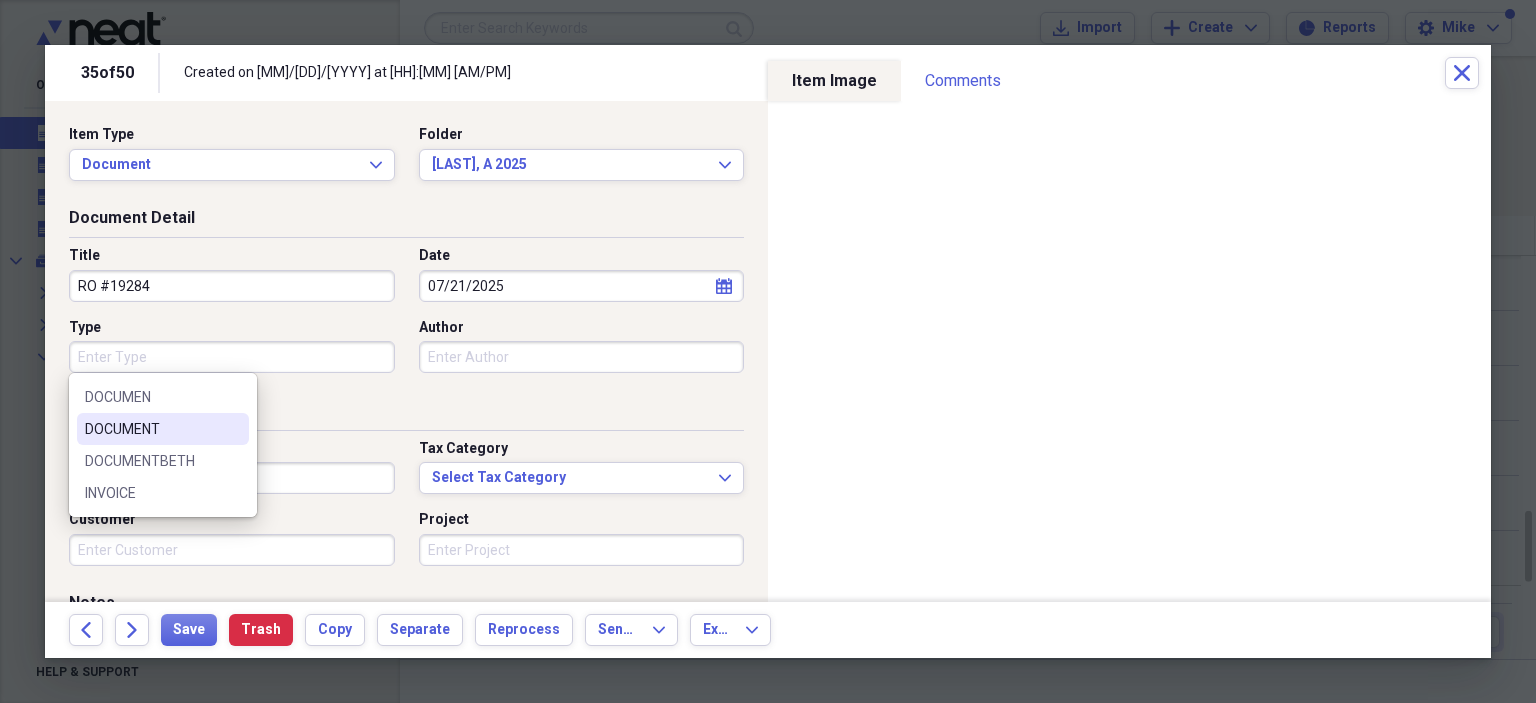 click on "DOCUMENT" at bounding box center (151, 429) 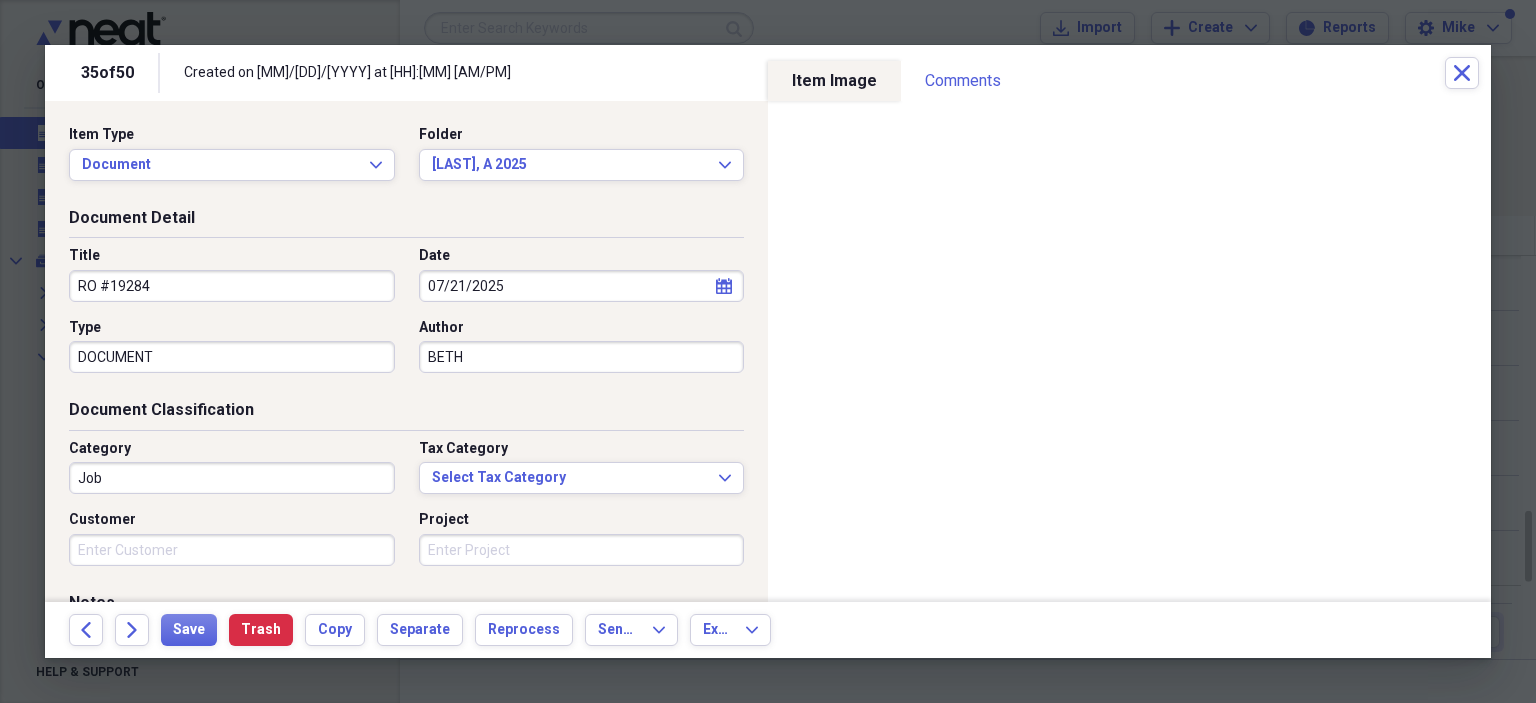 type on "BETH" 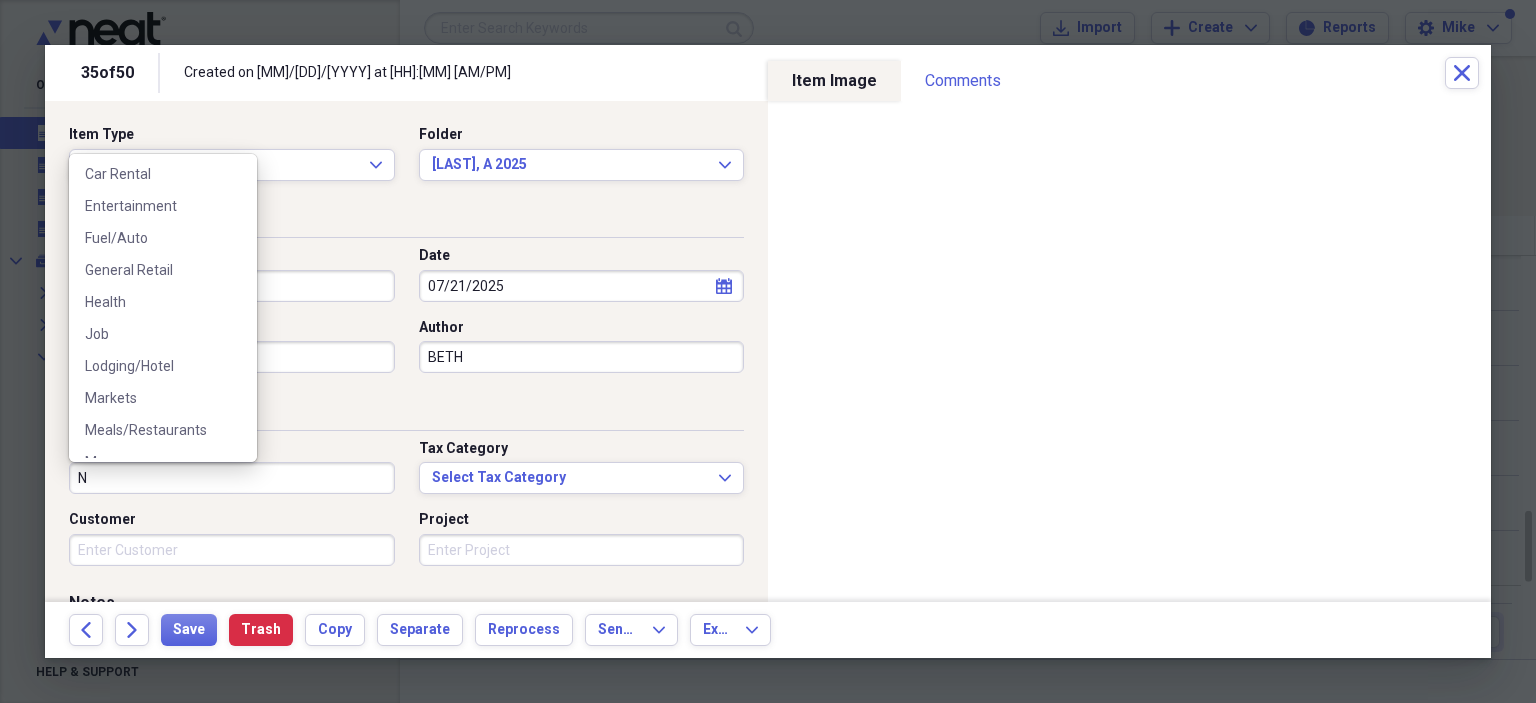 scroll, scrollTop: 200, scrollLeft: 0, axis: vertical 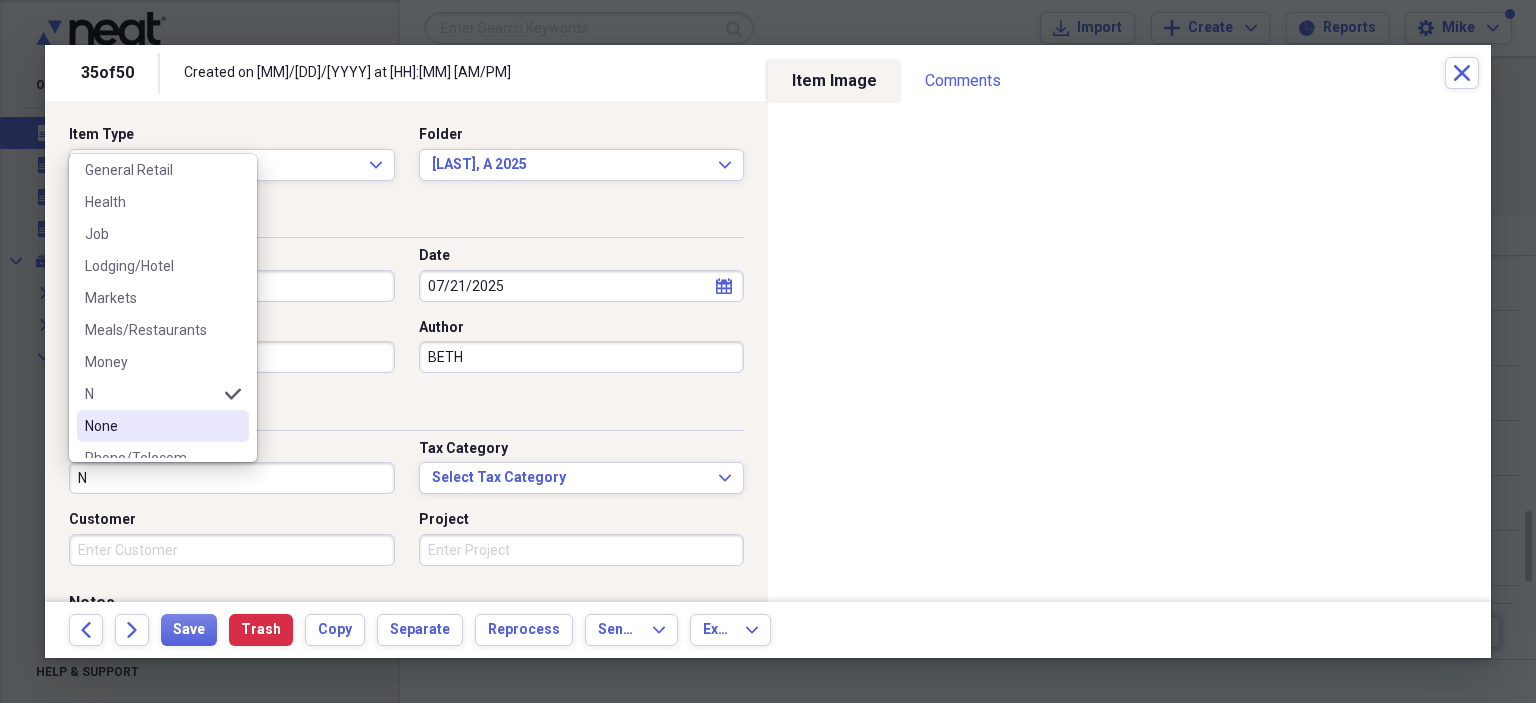 drag, startPoint x: 132, startPoint y: 427, endPoint x: 152, endPoint y: 498, distance: 73.76314 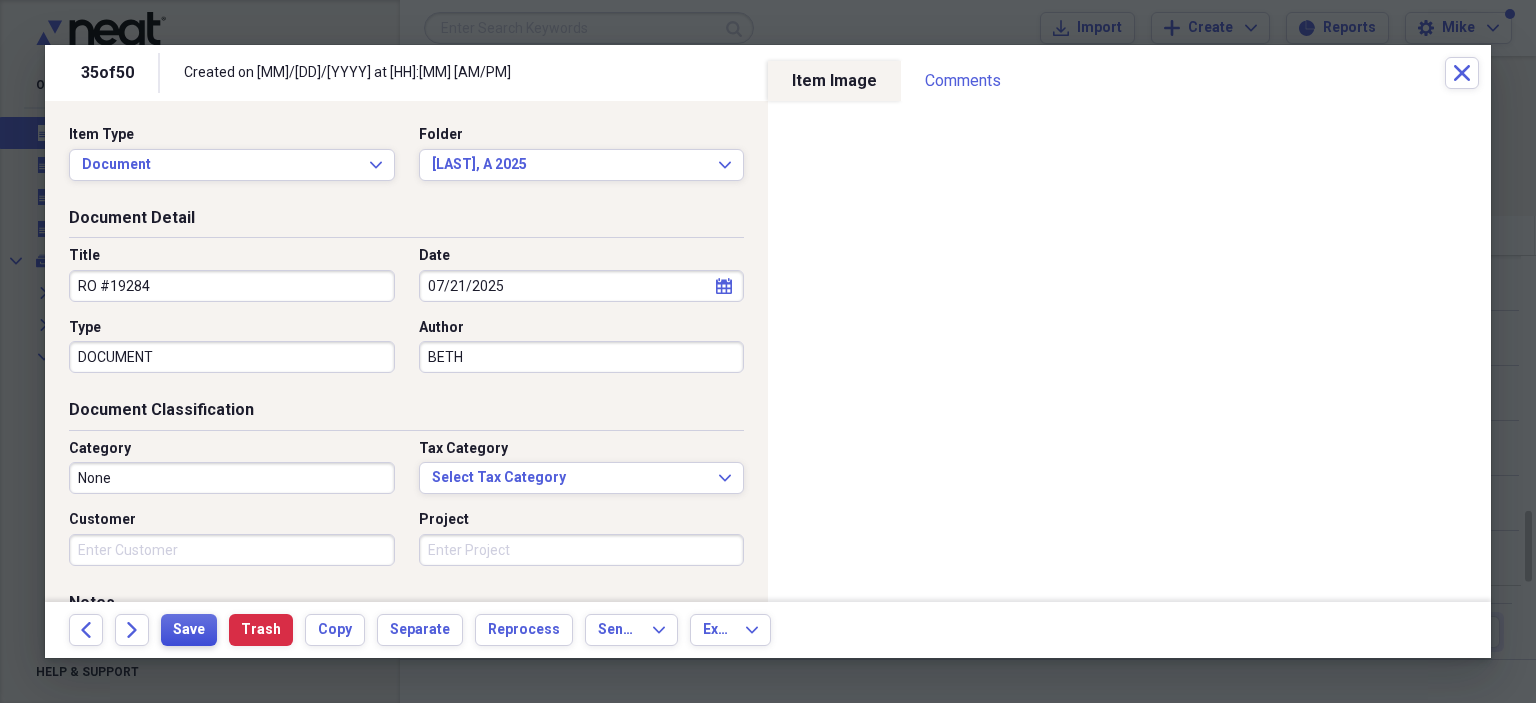 click on "Save" at bounding box center [189, 630] 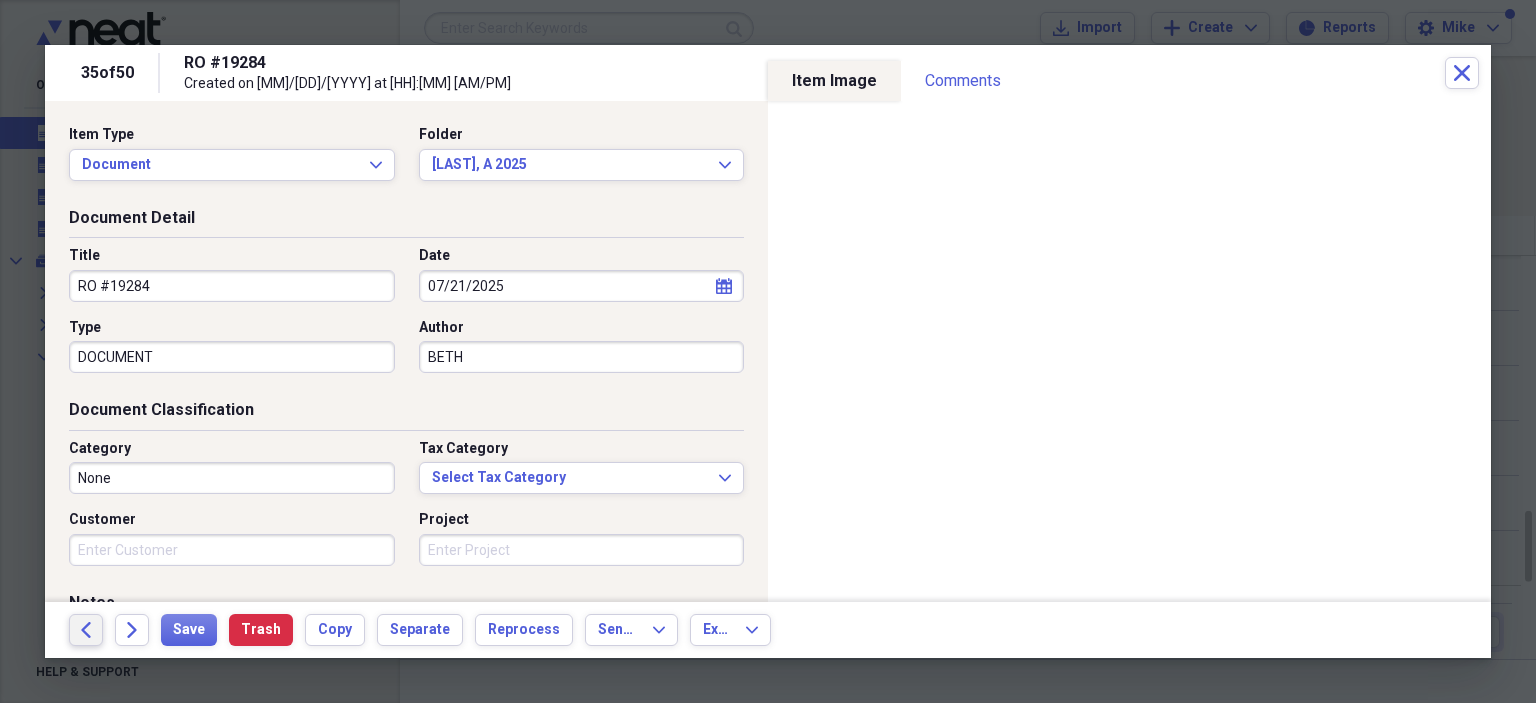 click on "Back" at bounding box center (86, 630) 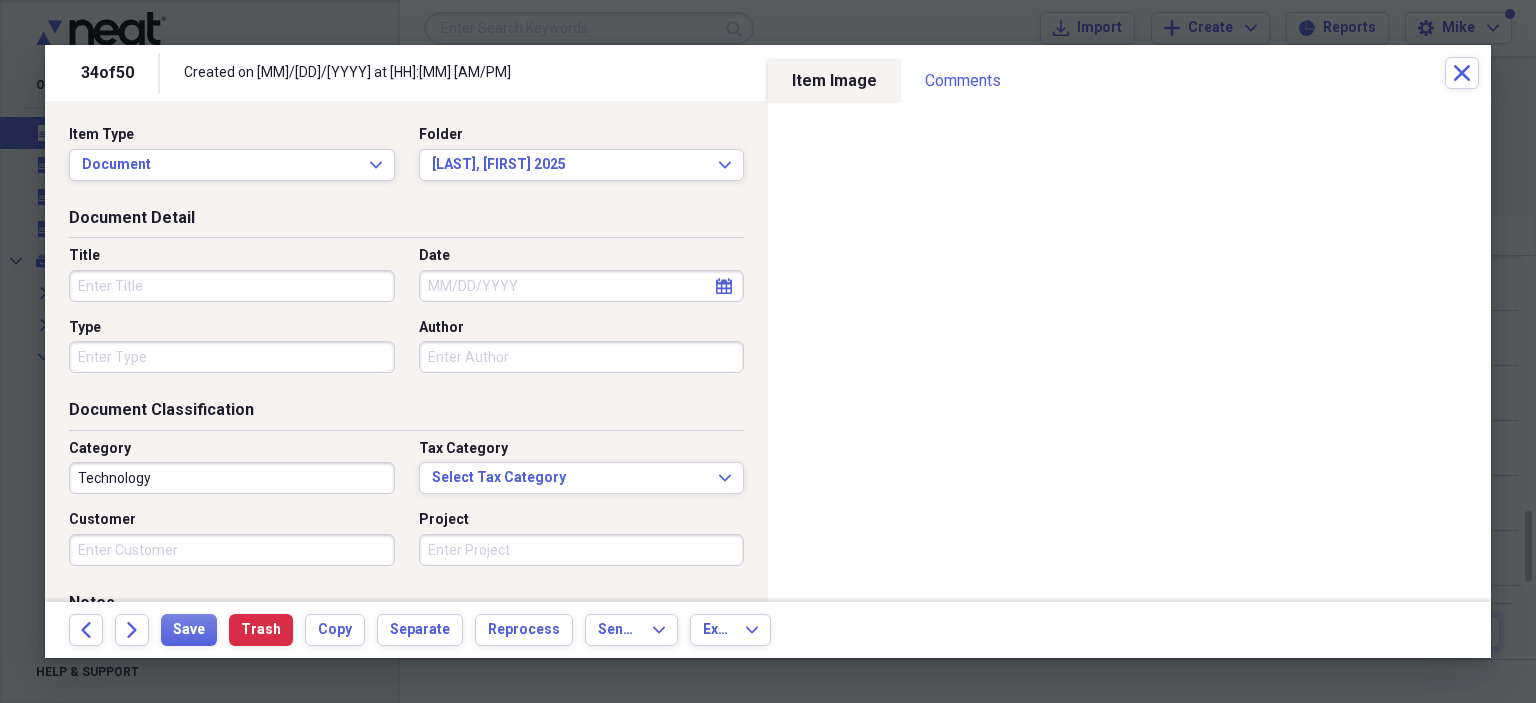 click on "Title" at bounding box center [232, 286] 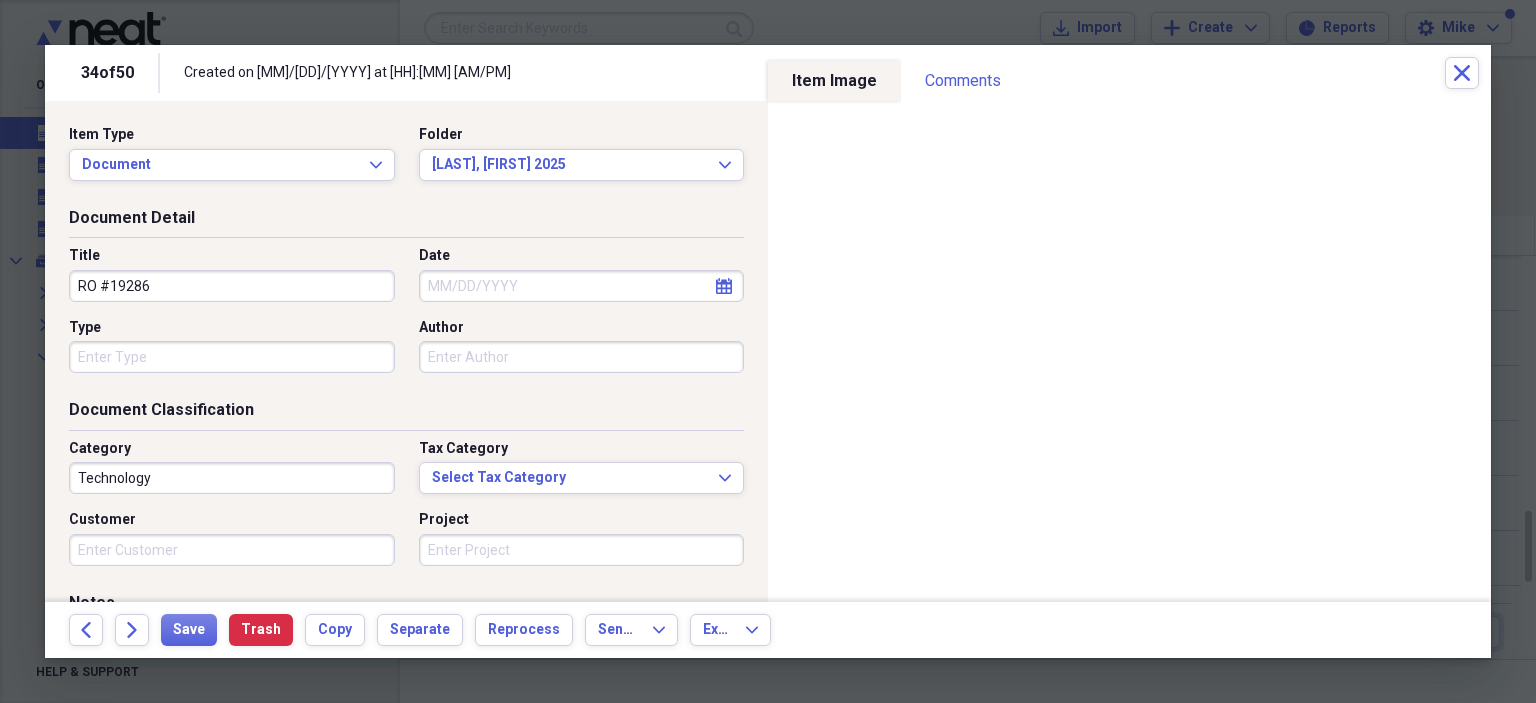 type on "RO #19286" 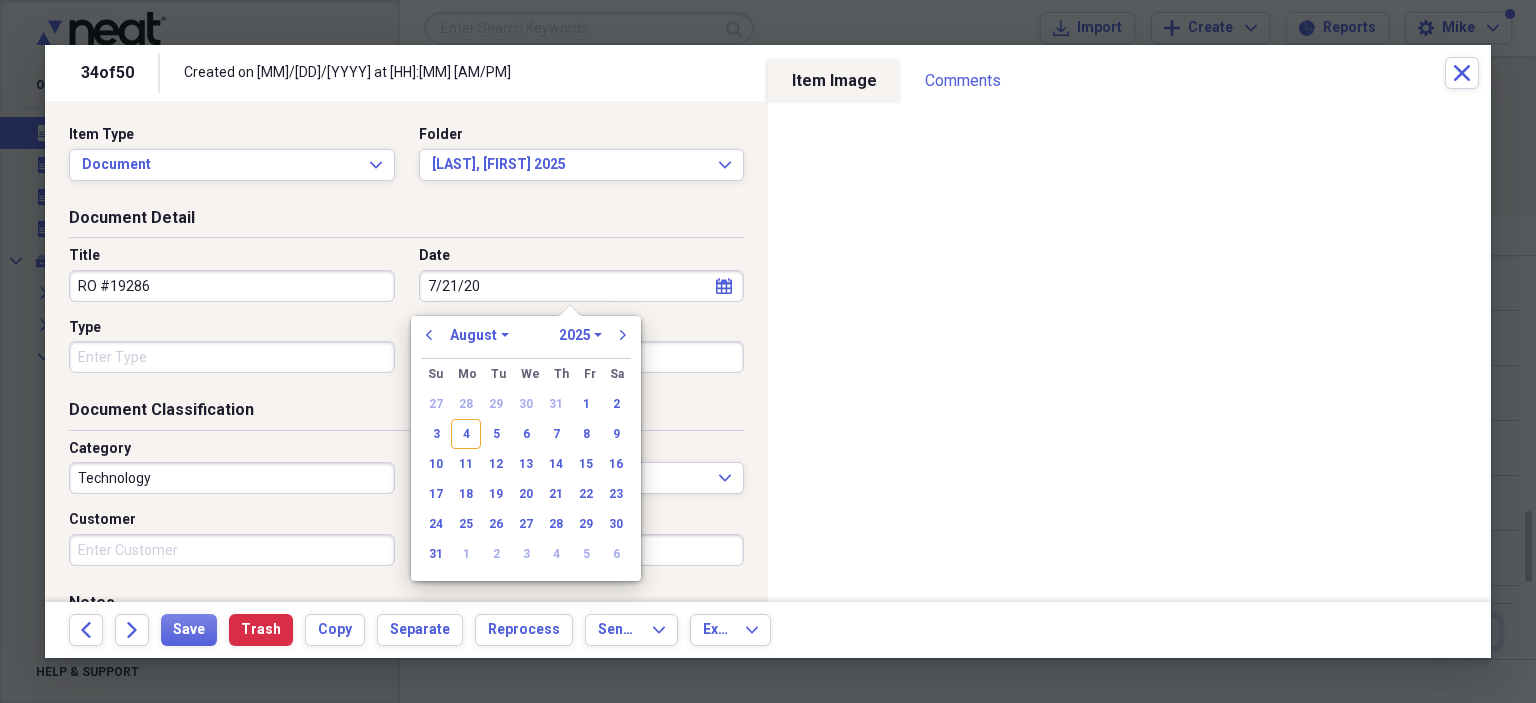 type on "[MM]/[DD]/[YY]" 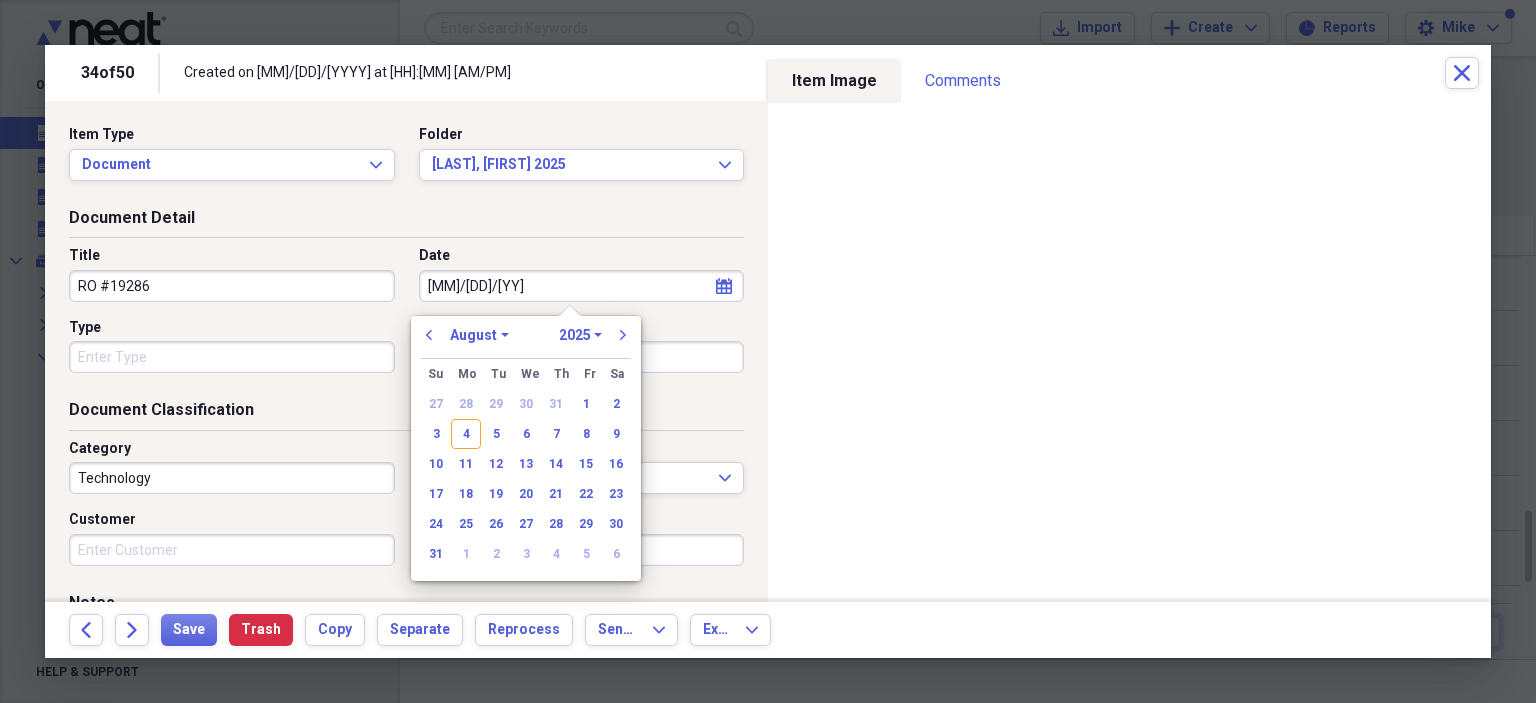 select on "6" 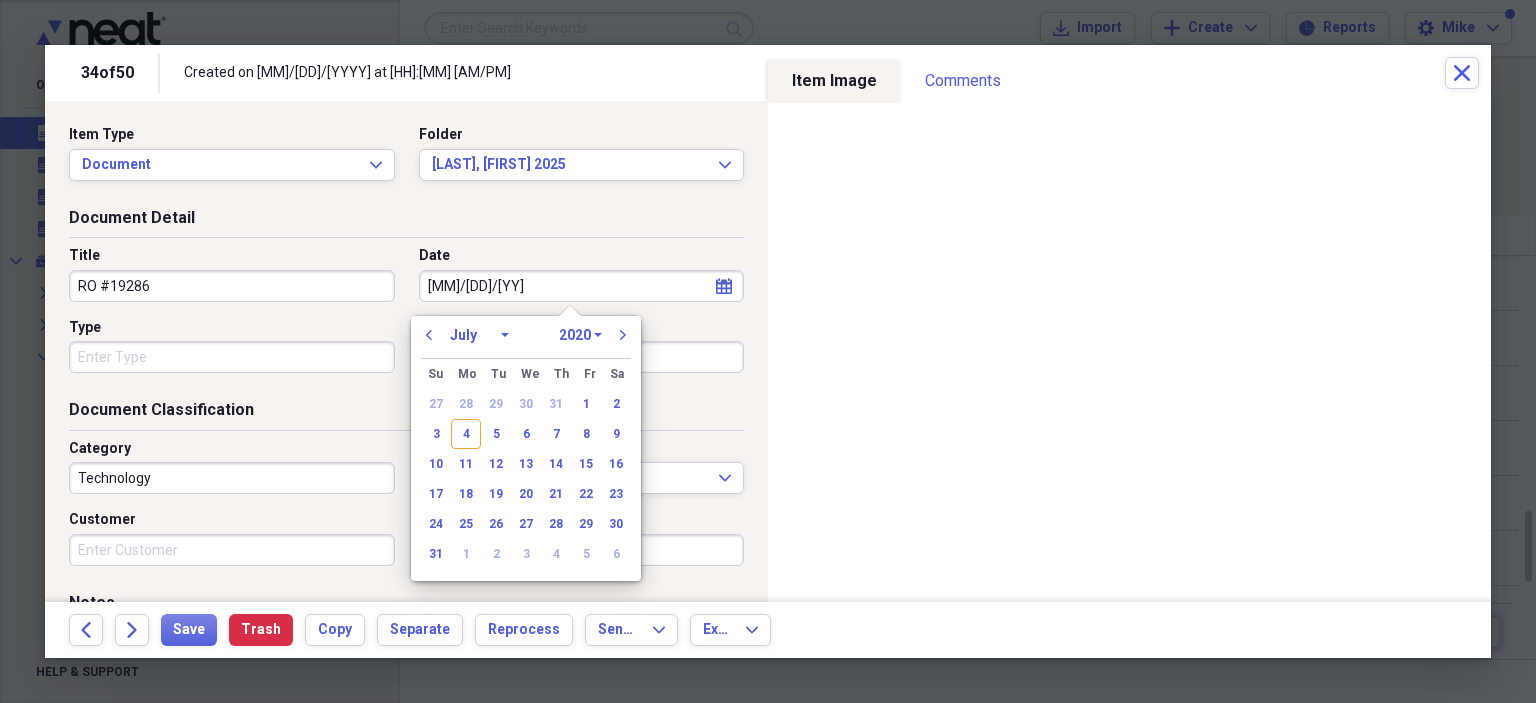type on "7/21/2025" 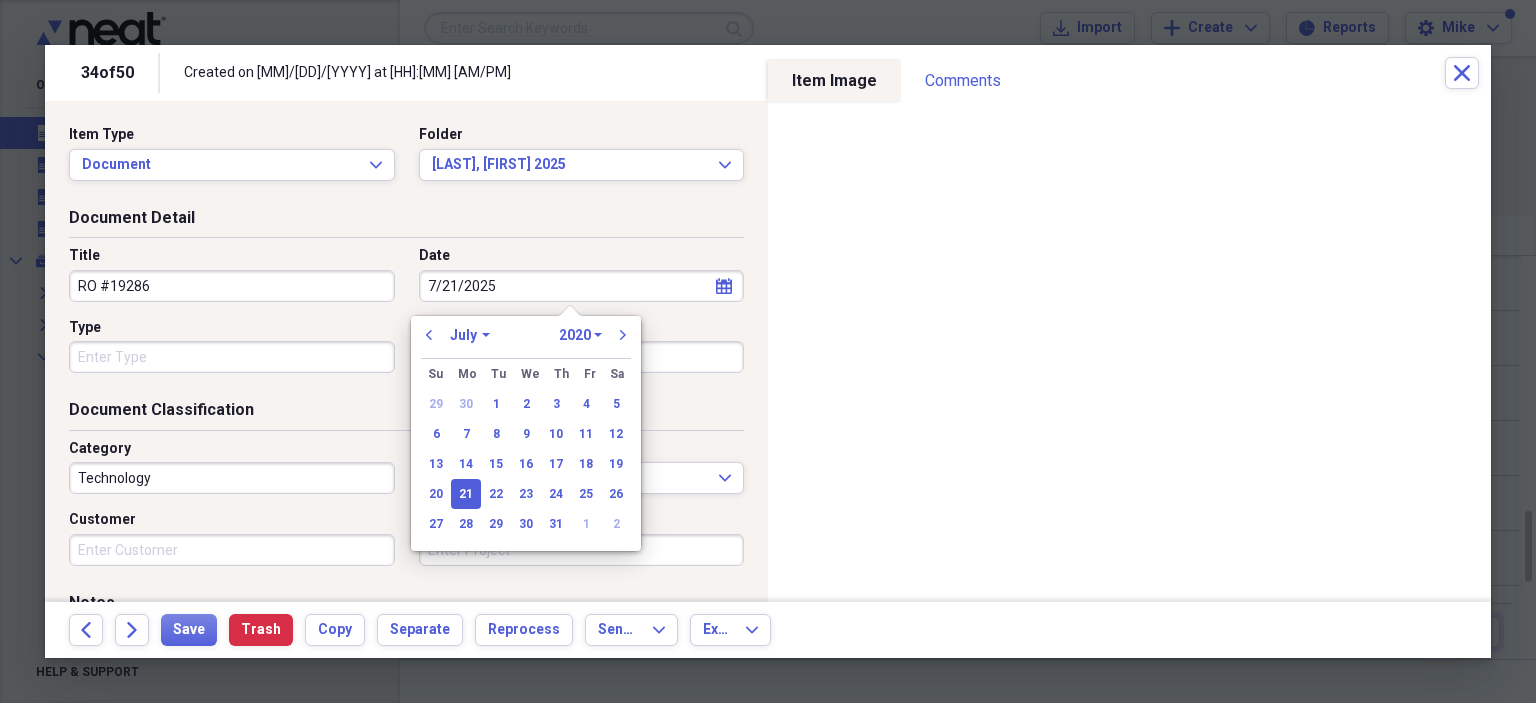 select on "2025" 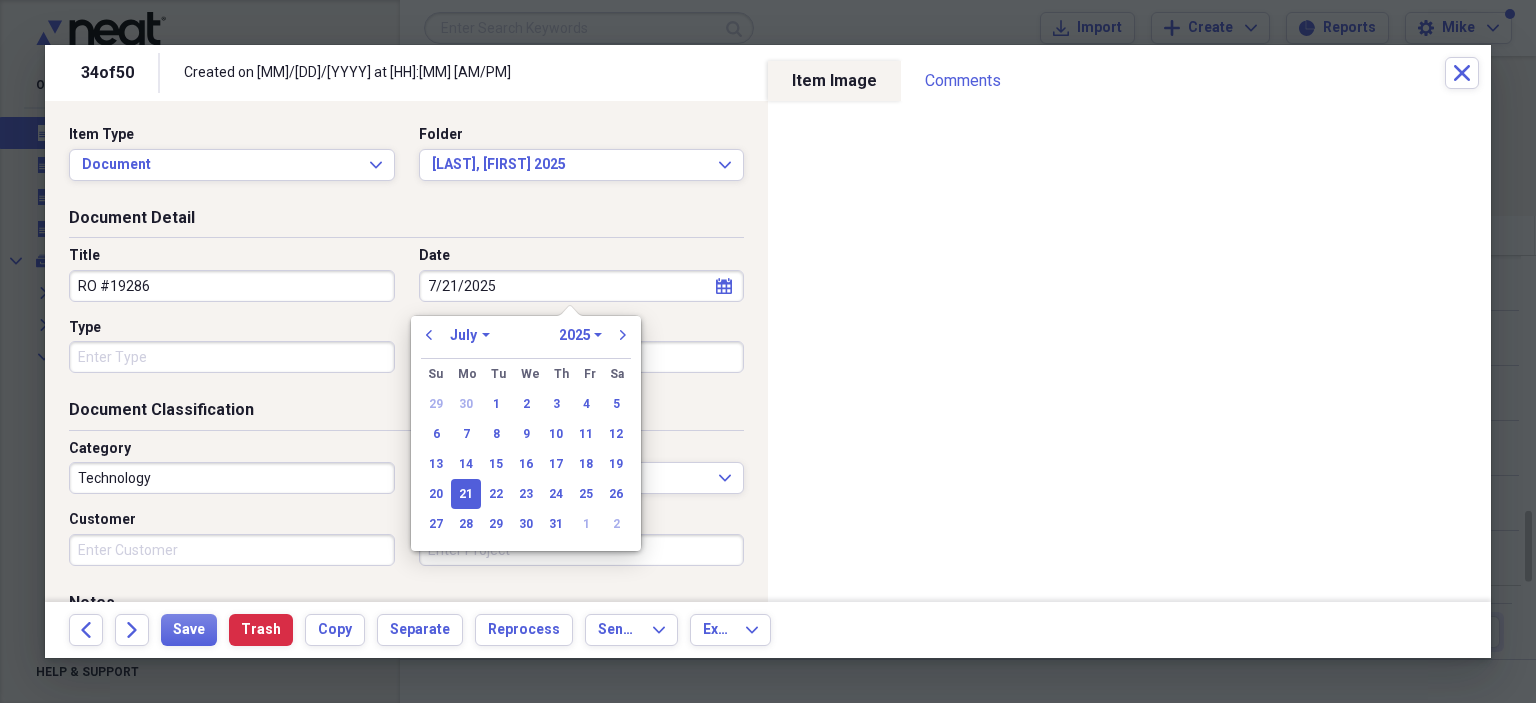 click on "Type" at bounding box center [232, 357] 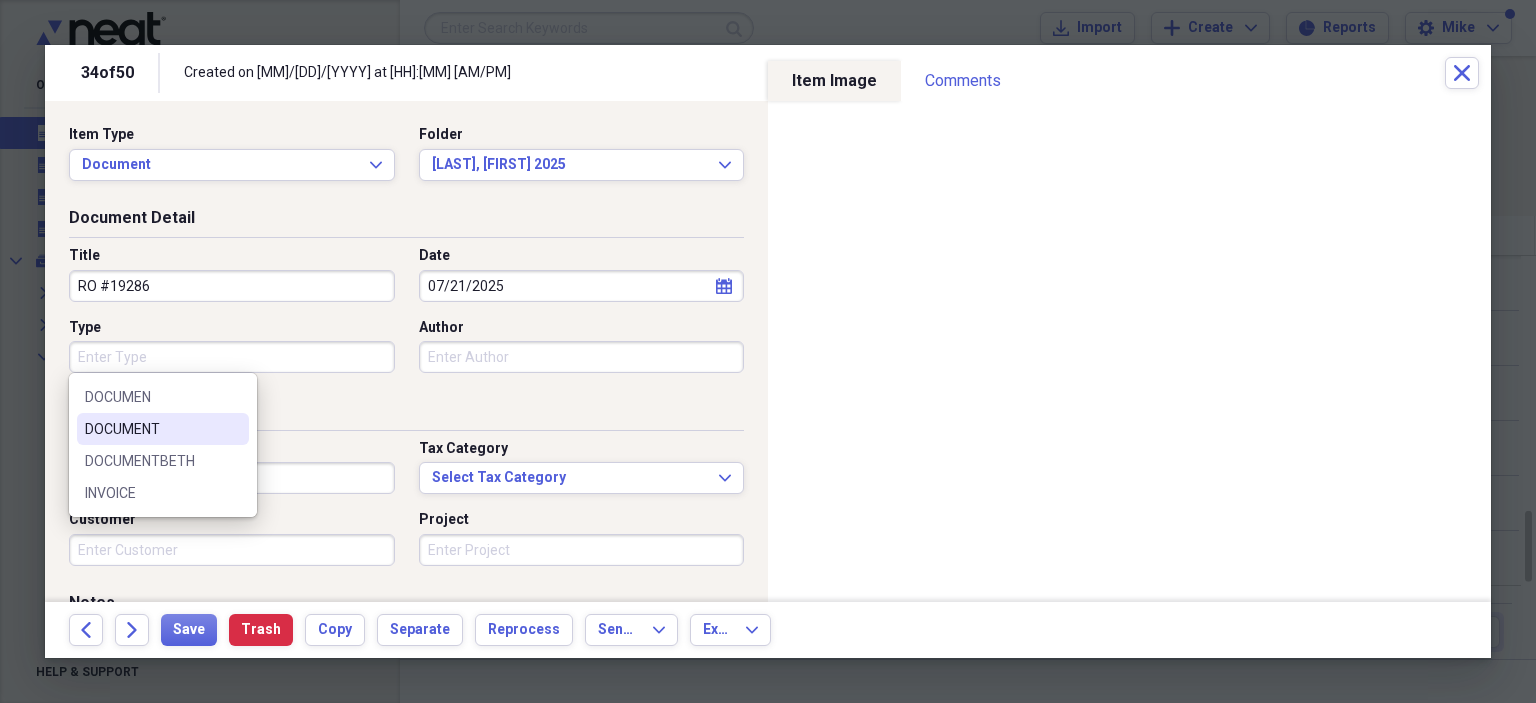 click on "DOCUMENT" at bounding box center (151, 429) 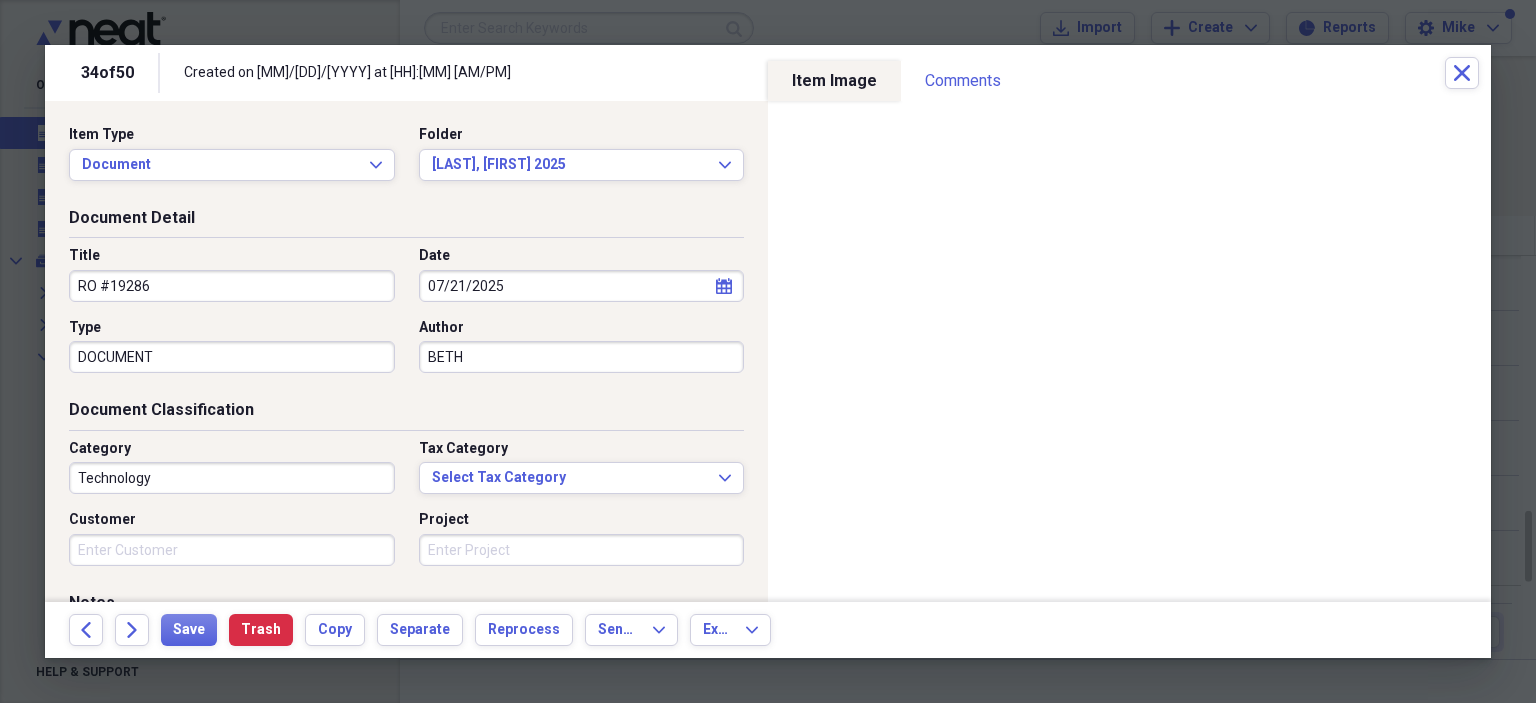 type on "BETH" 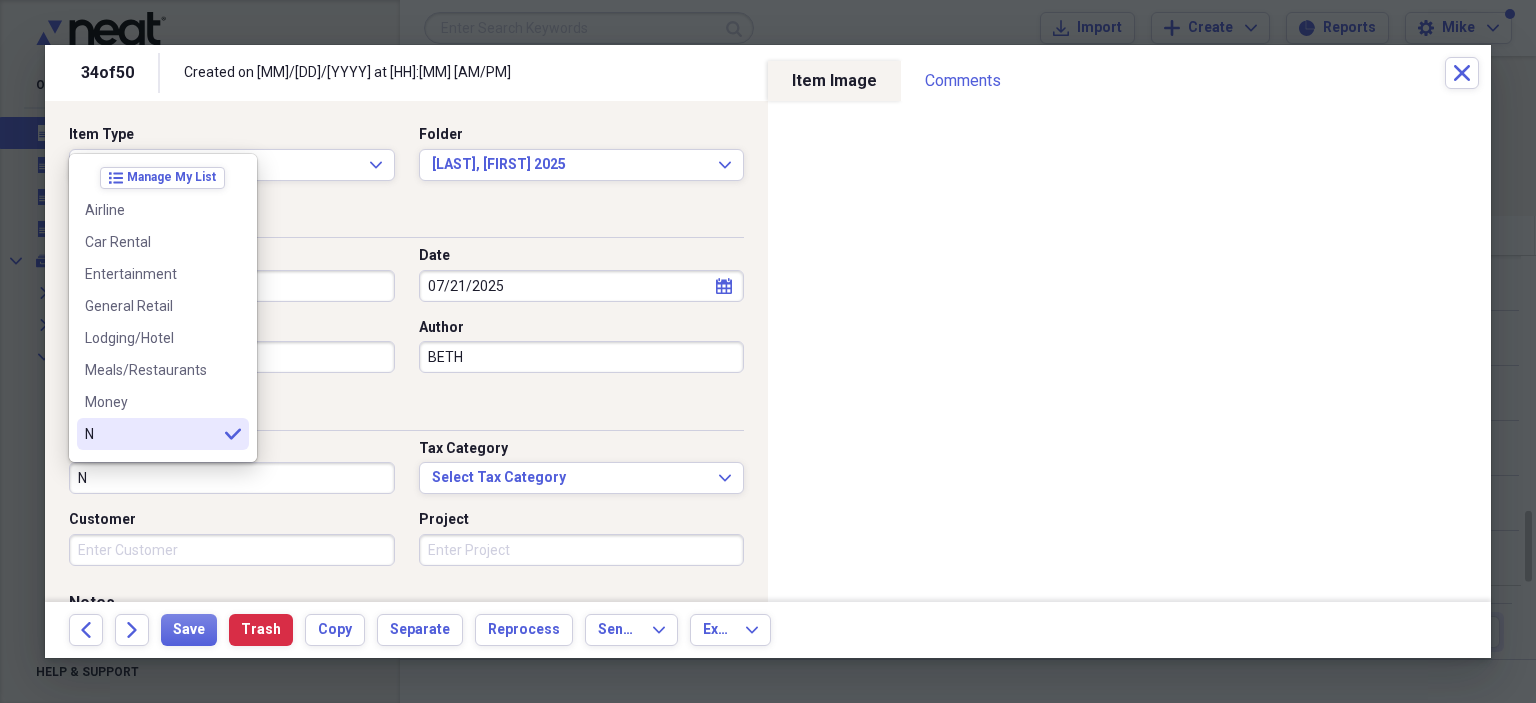 scroll, scrollTop: 100, scrollLeft: 0, axis: vertical 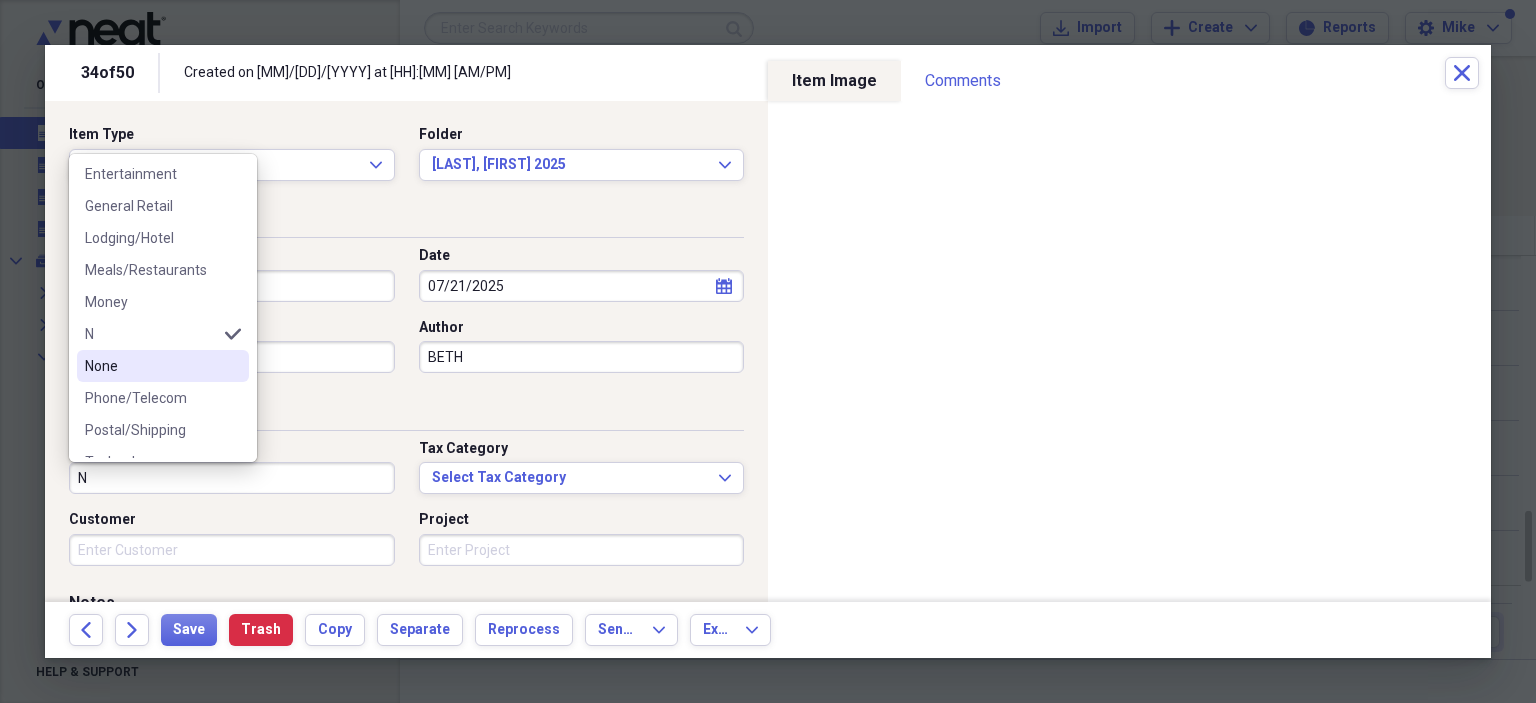 click on "None" at bounding box center (151, 366) 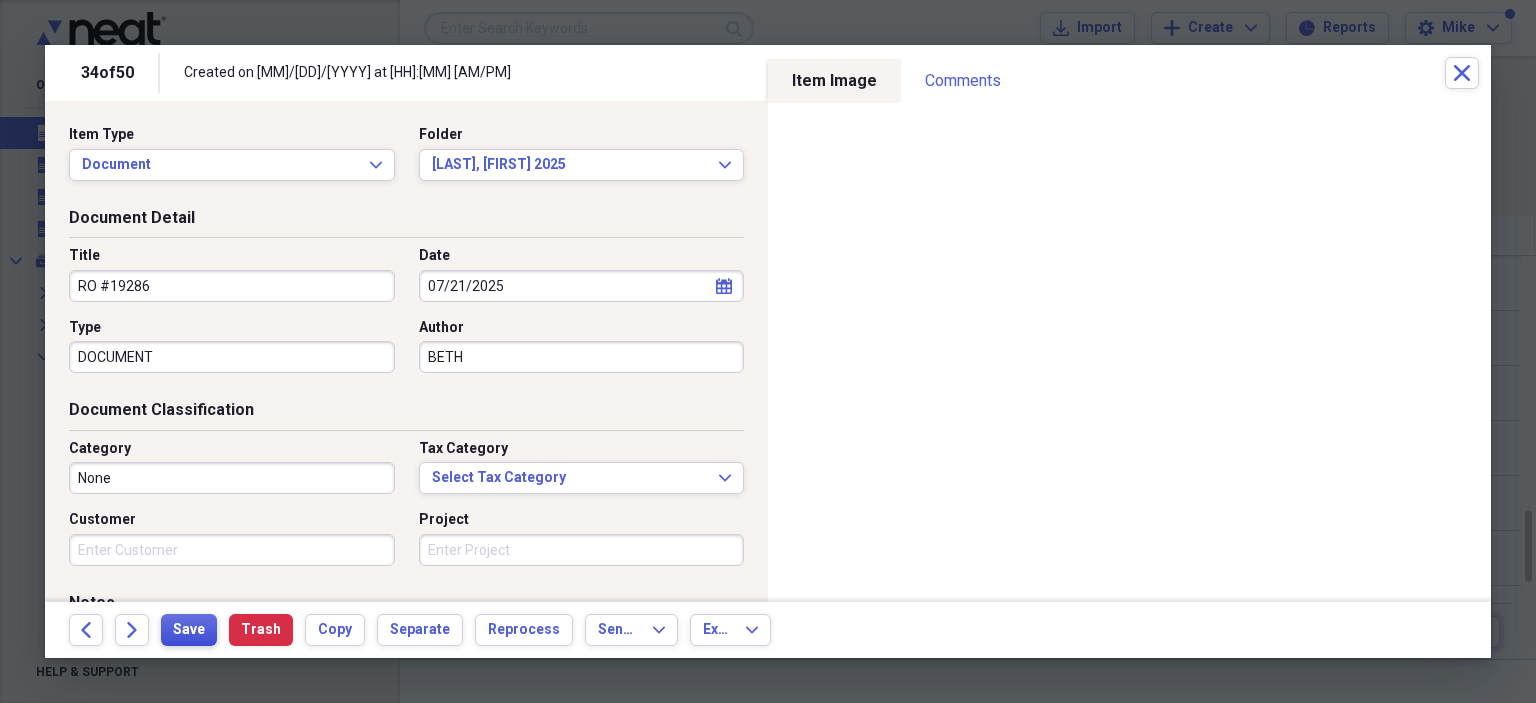 click on "Save" at bounding box center (189, 630) 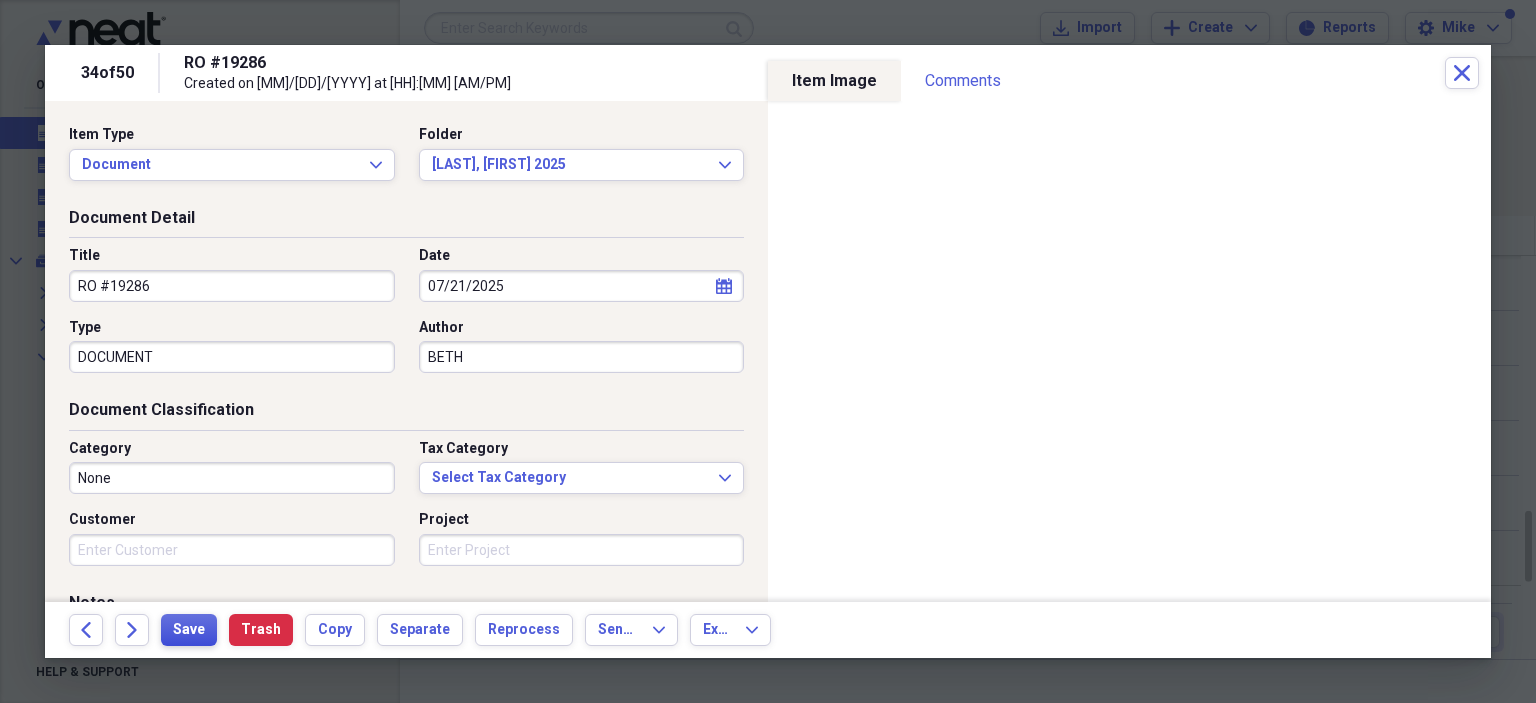 scroll, scrollTop: 100, scrollLeft: 0, axis: vertical 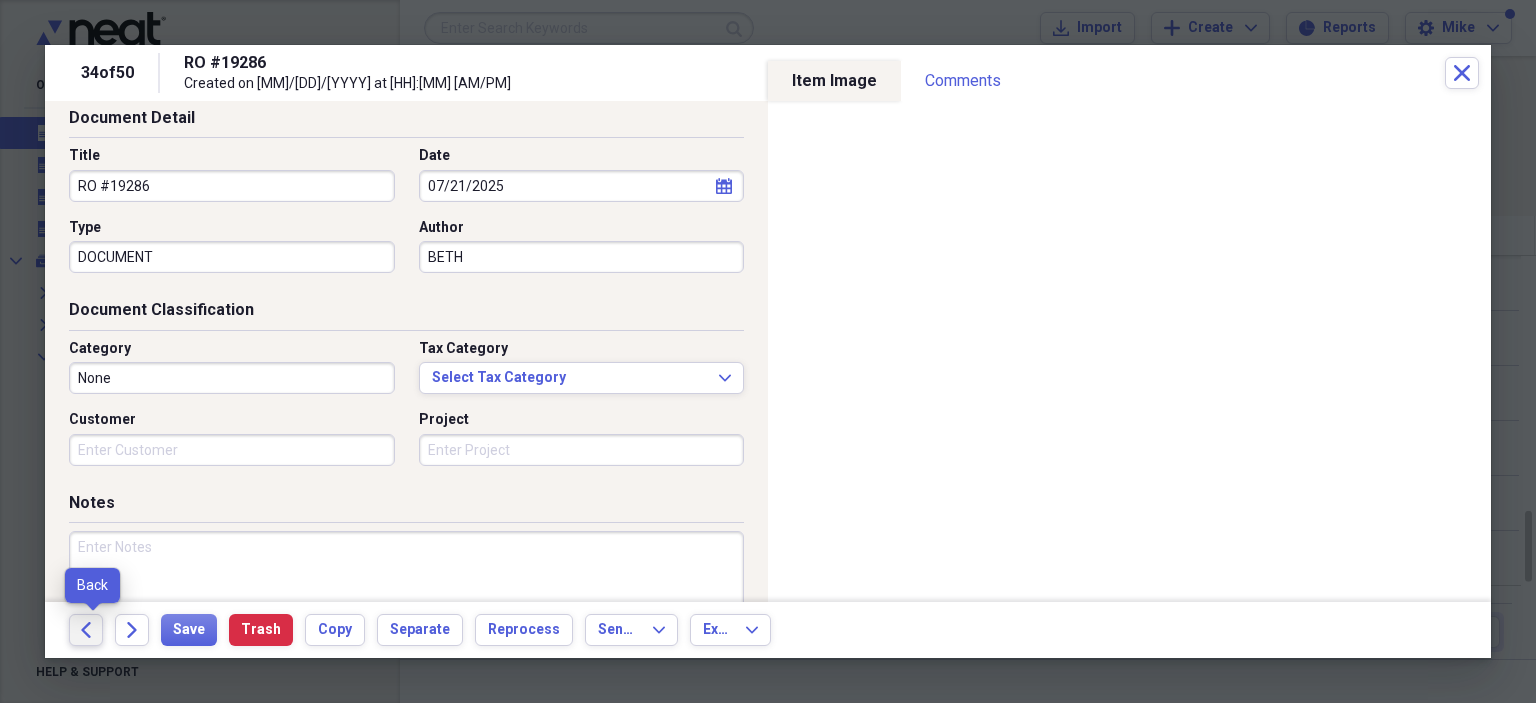click on "Back" at bounding box center [86, 630] 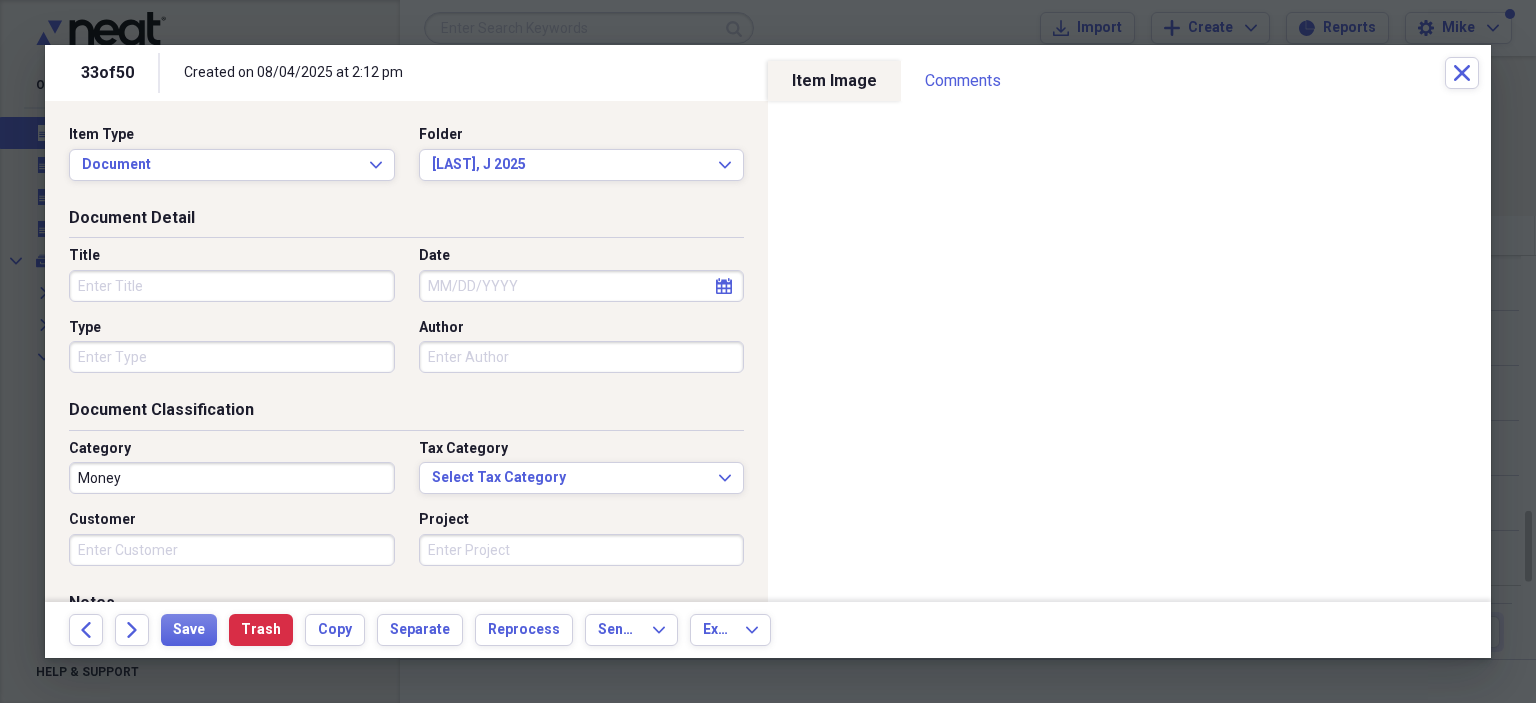click on "Title" at bounding box center (232, 286) 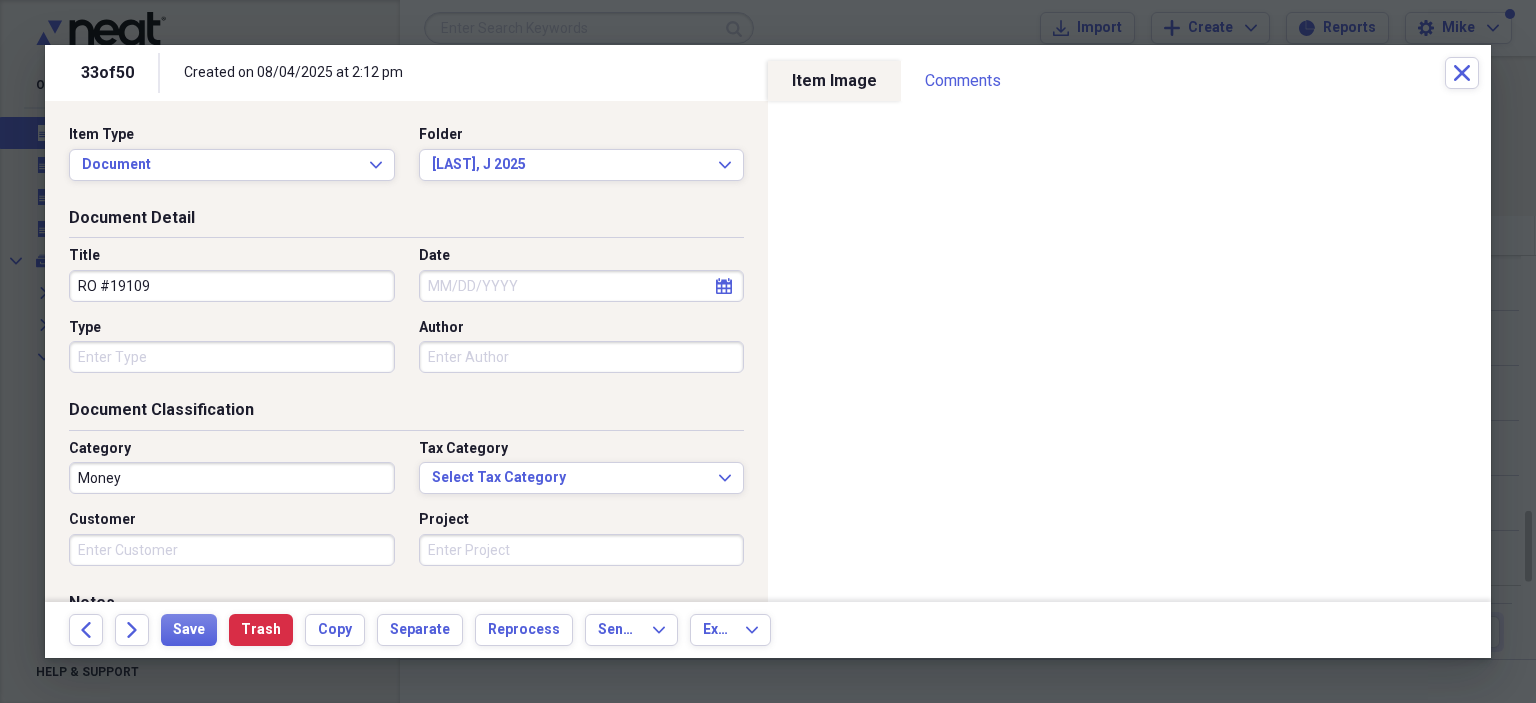 type on "RO #19109" 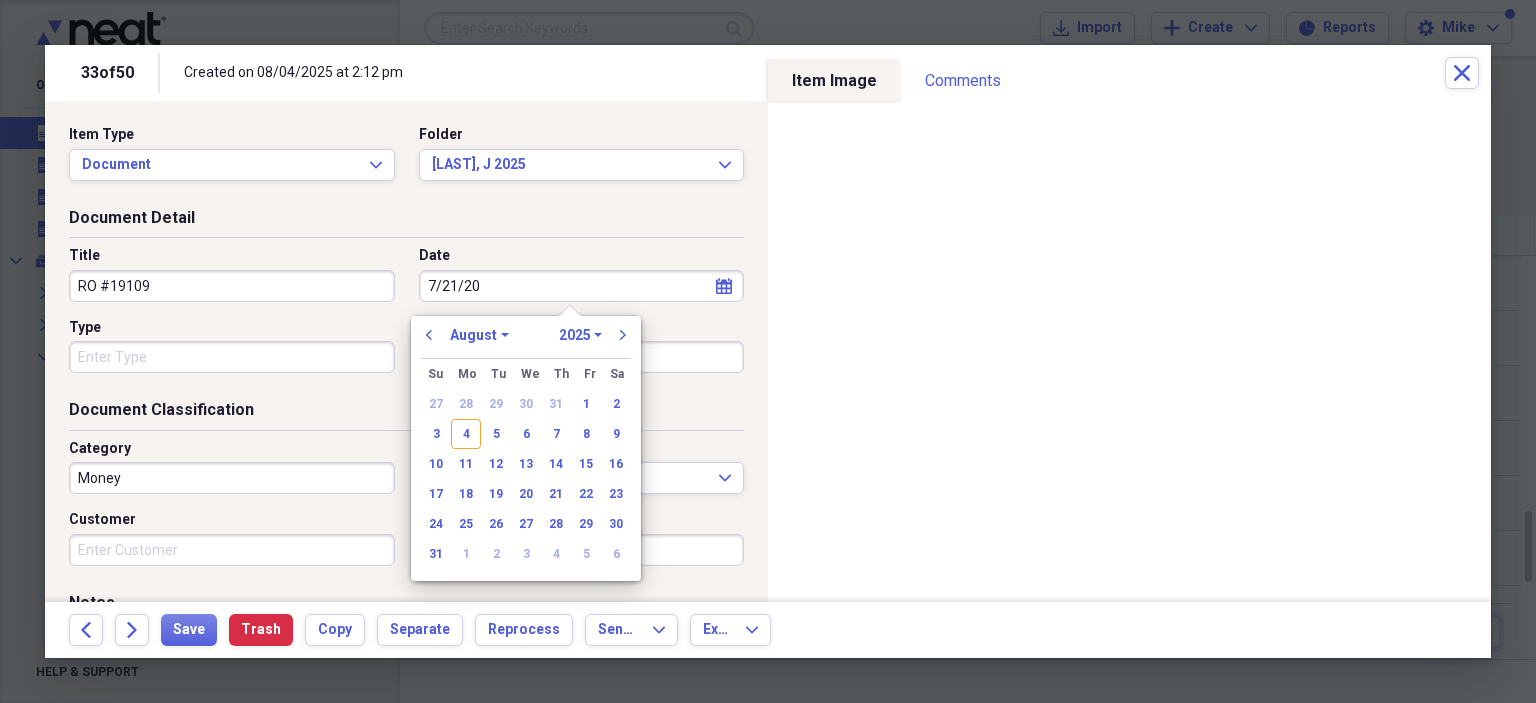 type on "[MM]/[DD]/[YY]" 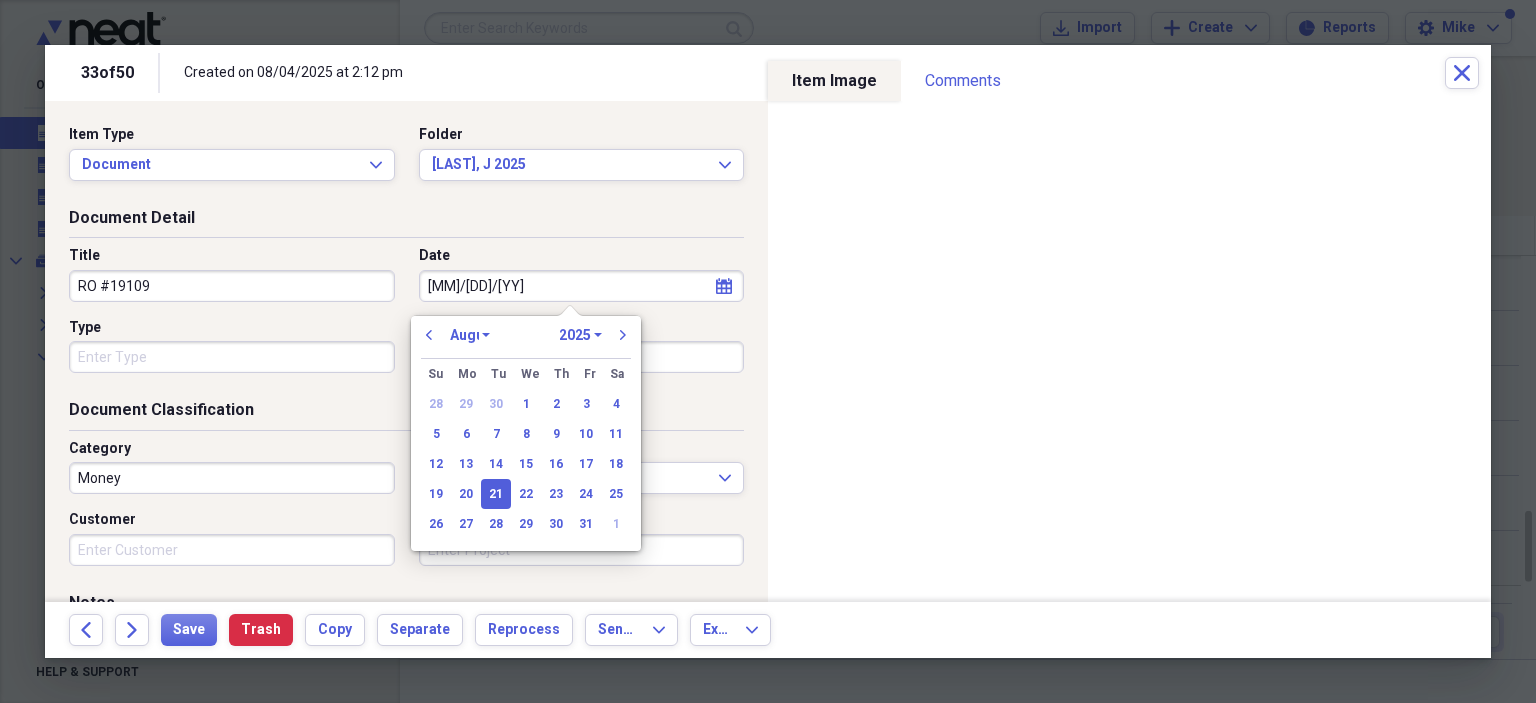 select on "6" 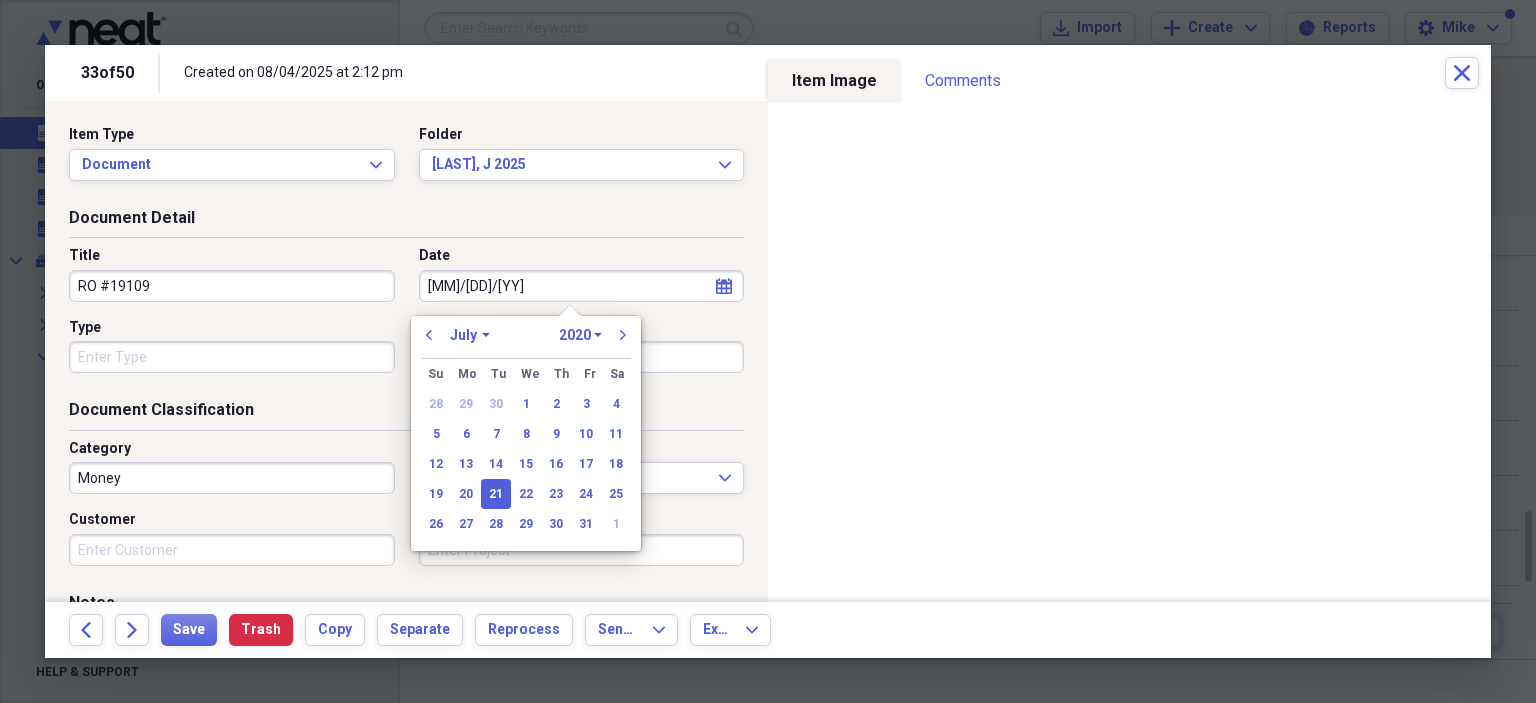 type on "7/21/2025" 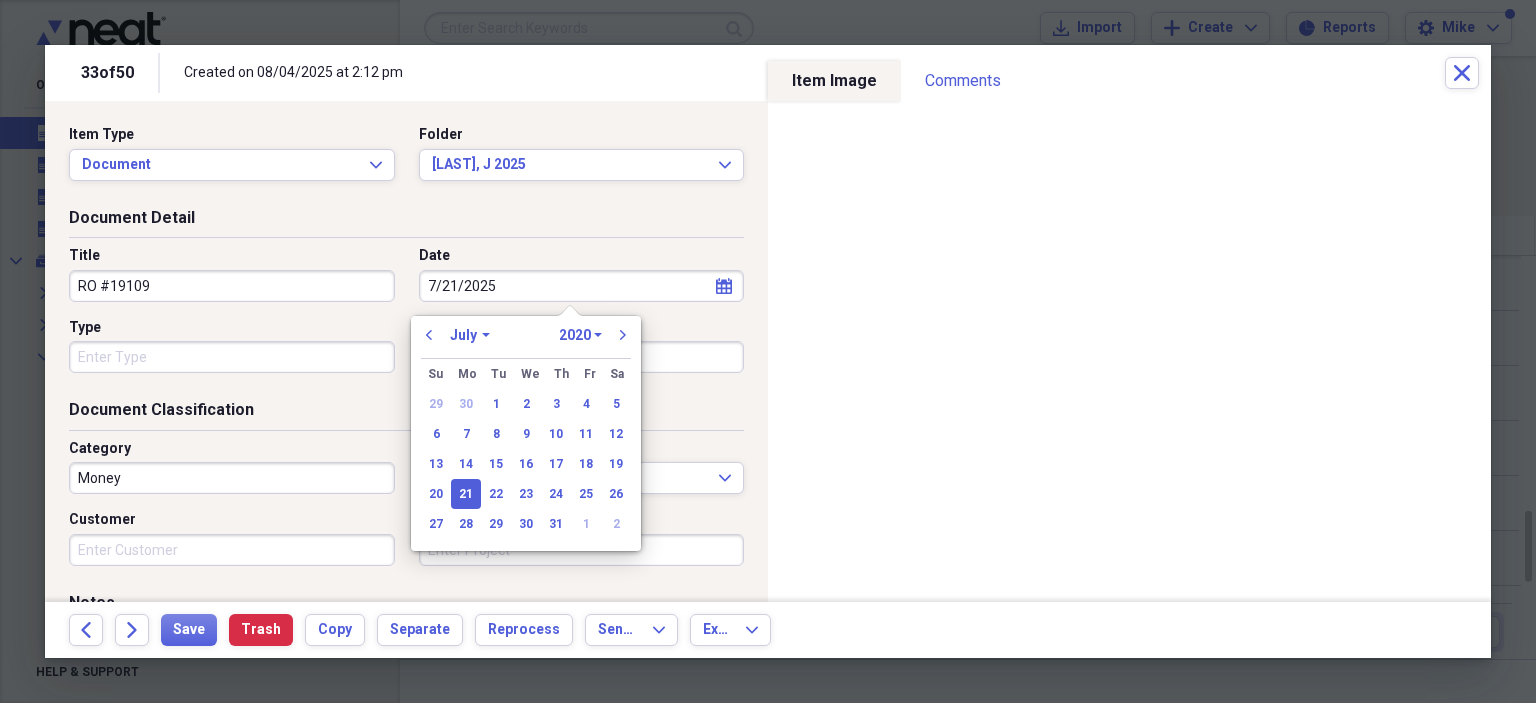 select on "2025" 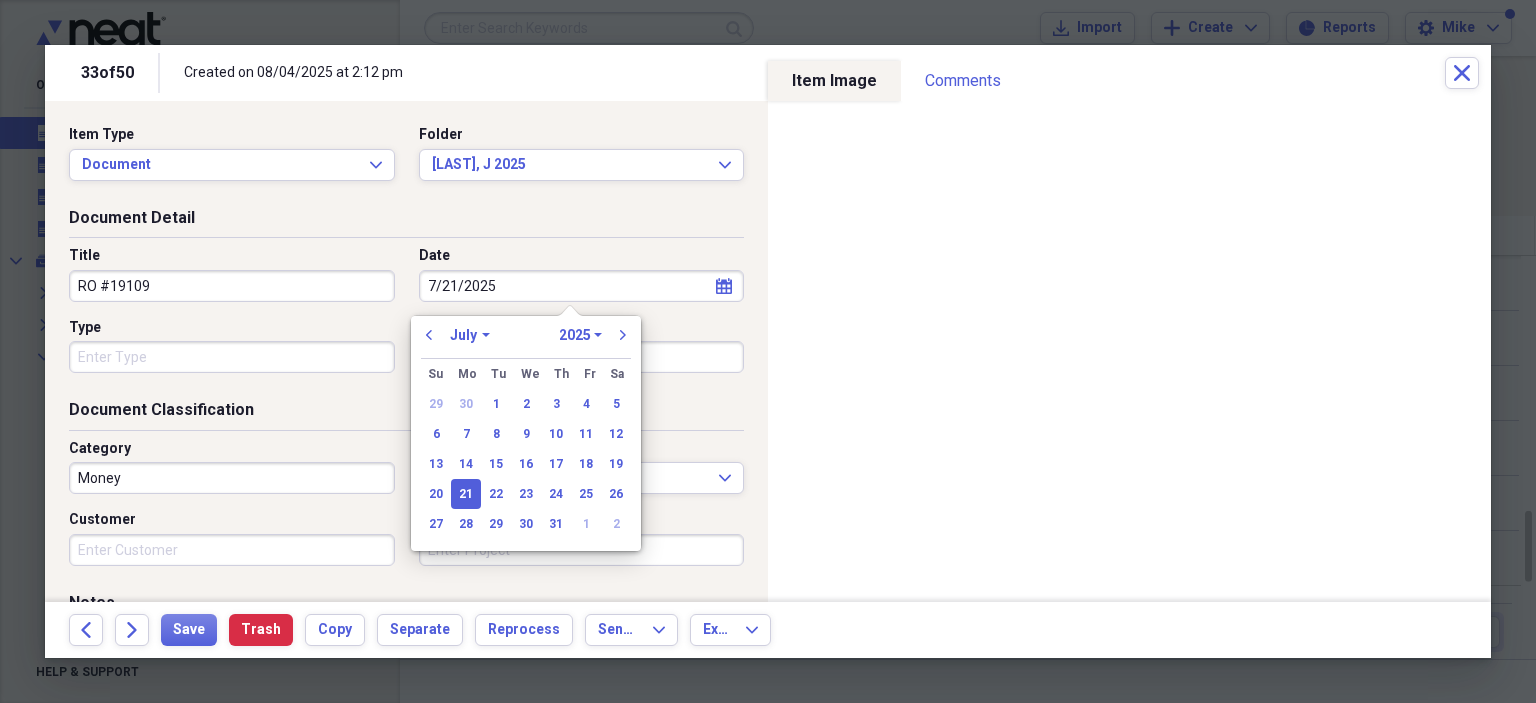 click on "Type" at bounding box center (232, 357) 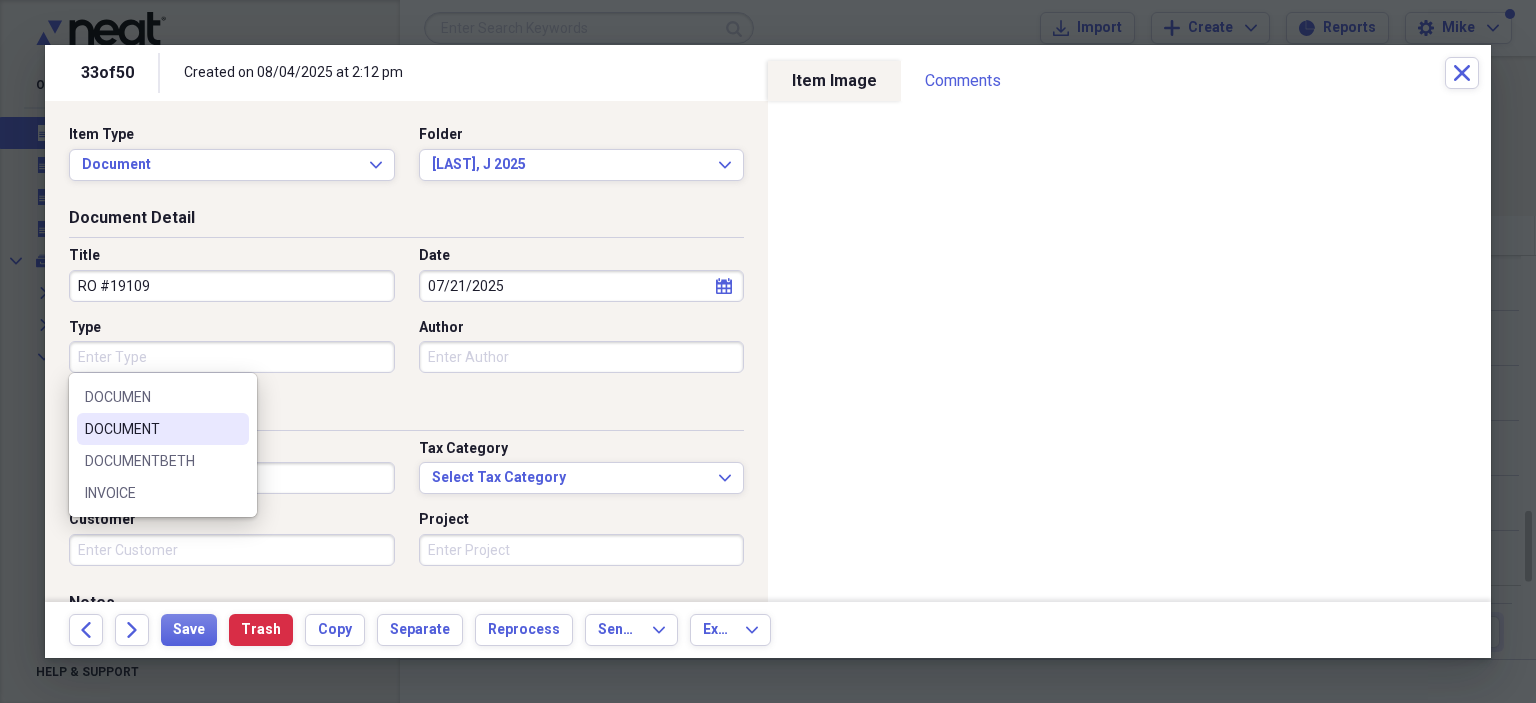 click on "DOCUMENT" at bounding box center (151, 429) 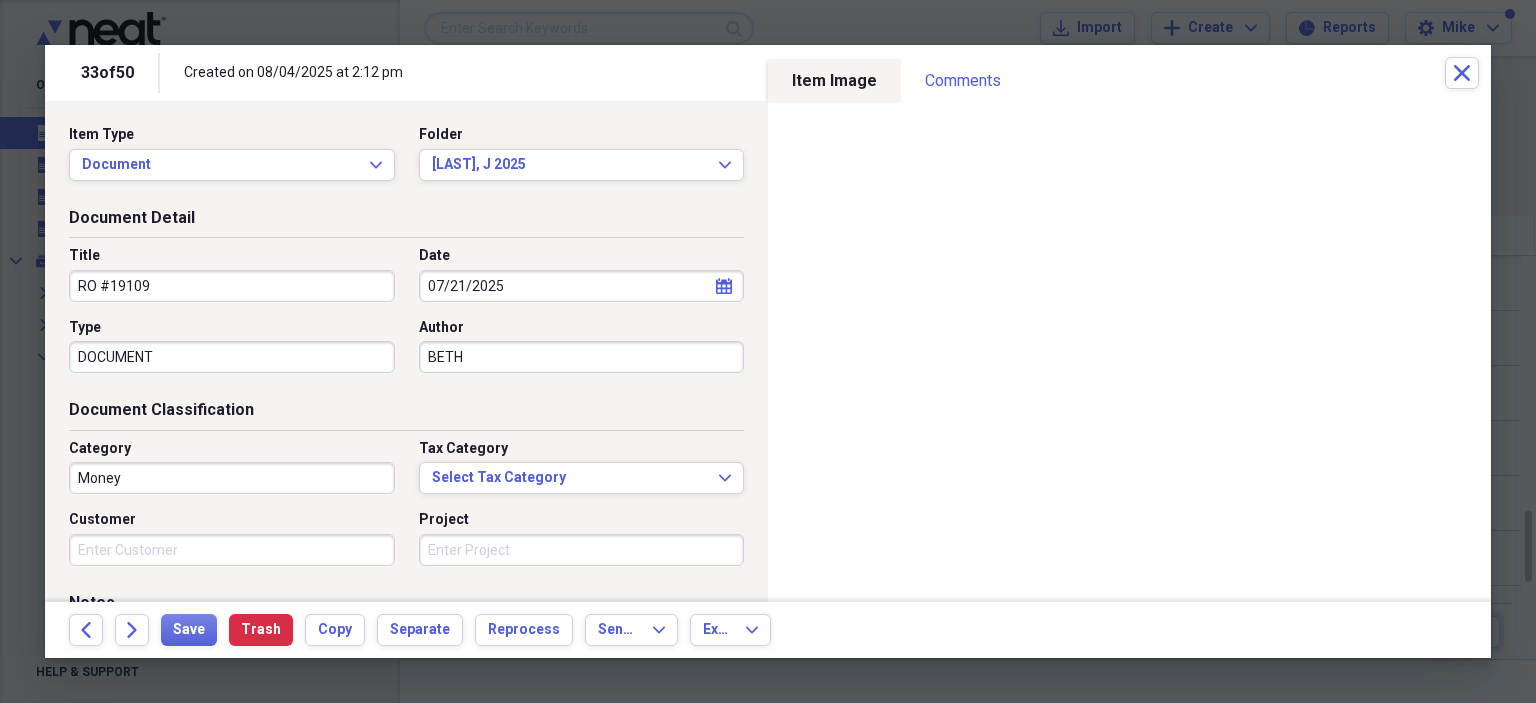 type on "BETH" 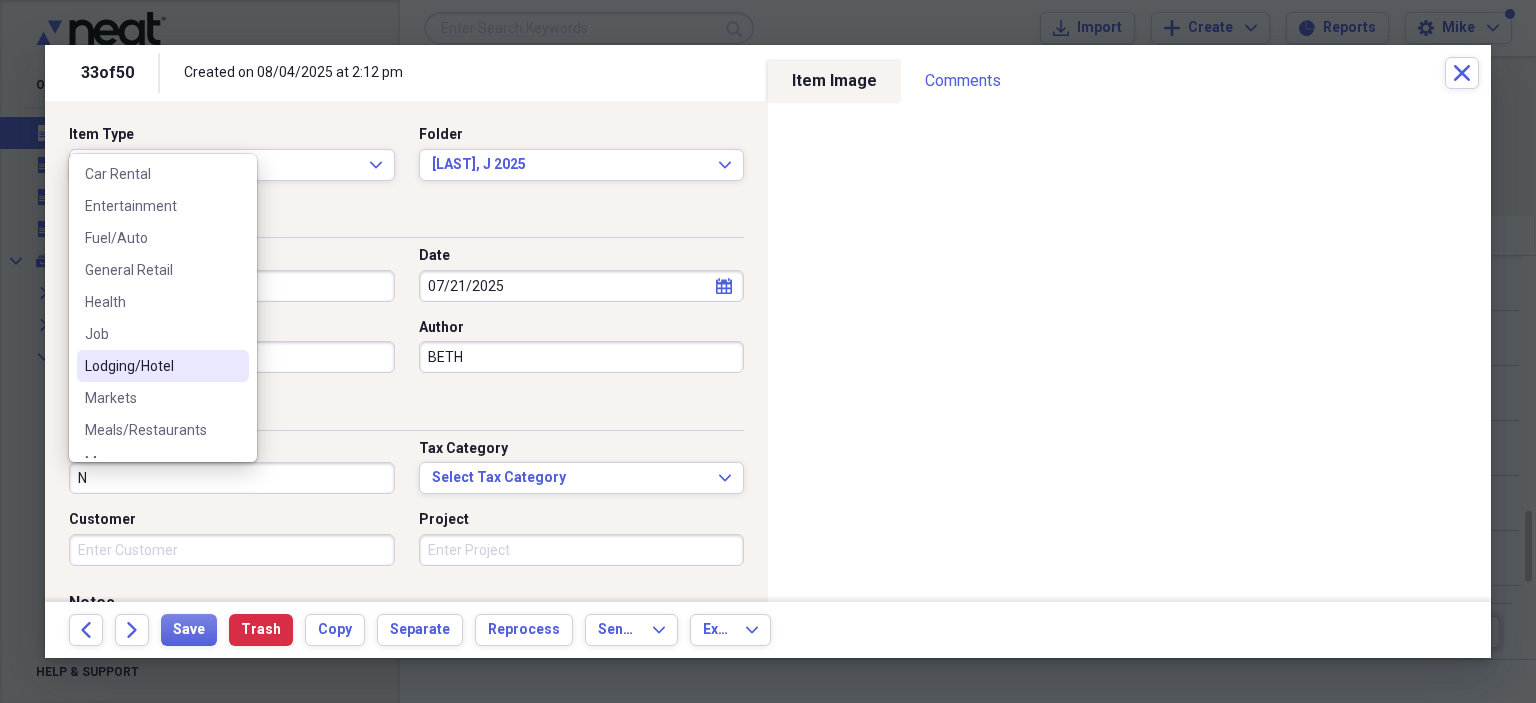 scroll, scrollTop: 200, scrollLeft: 0, axis: vertical 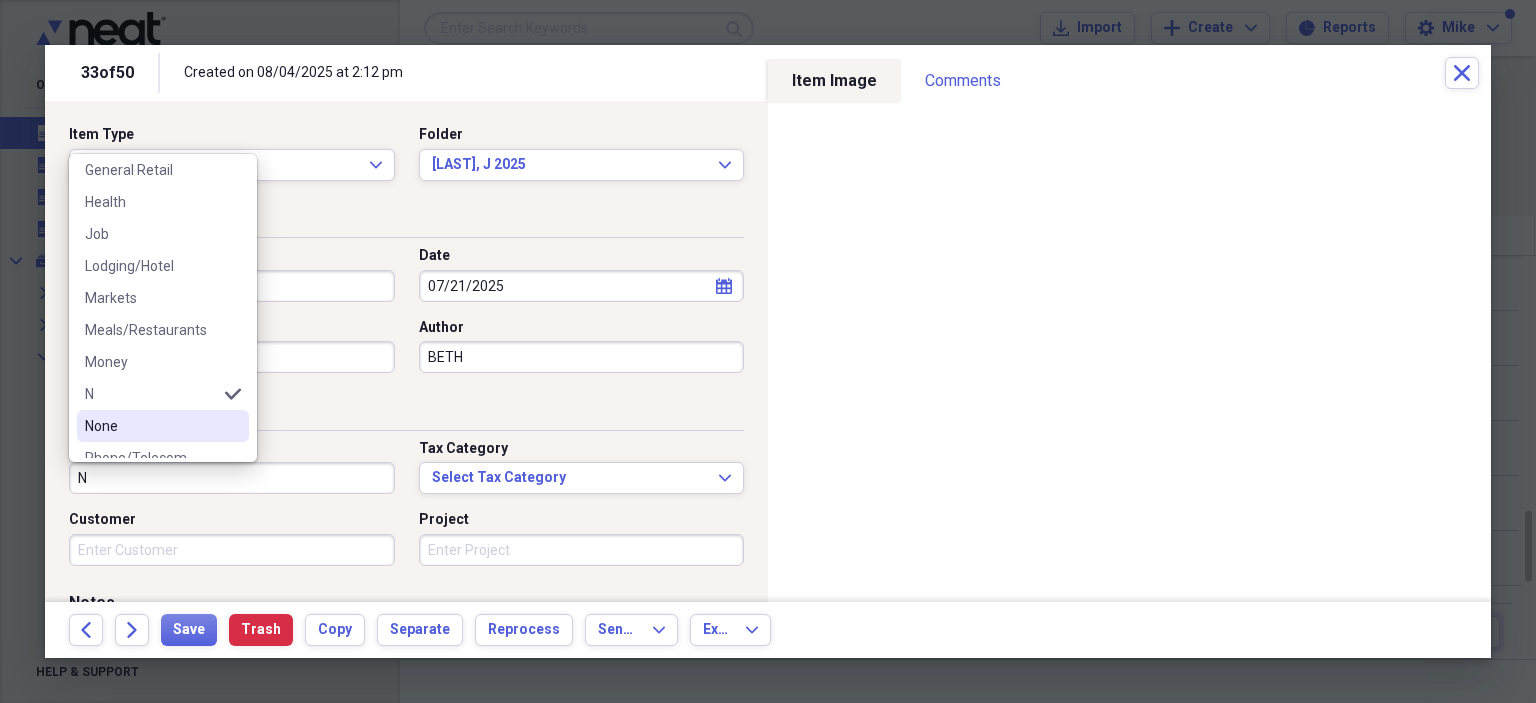 drag, startPoint x: 142, startPoint y: 423, endPoint x: 168, endPoint y: 499, distance: 80.32434 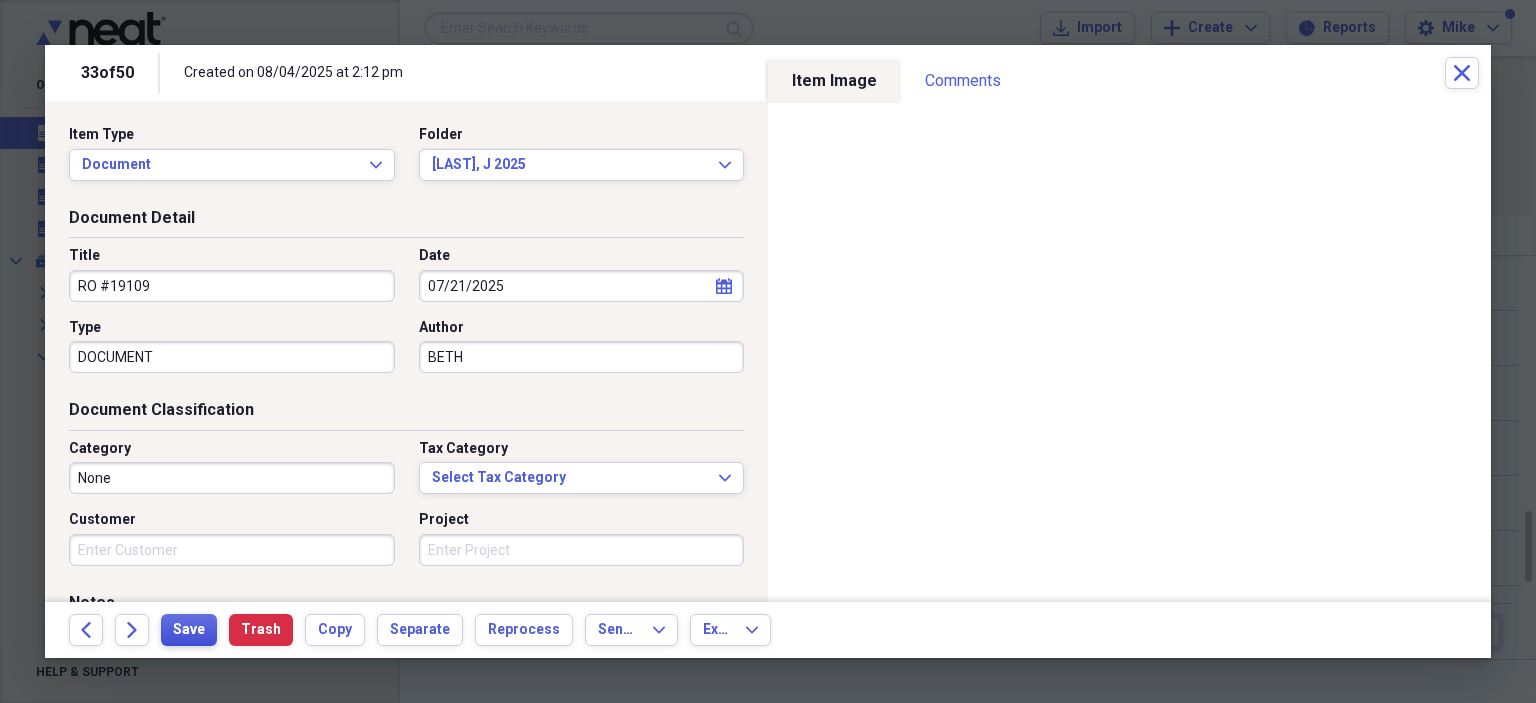click on "Save" at bounding box center [189, 630] 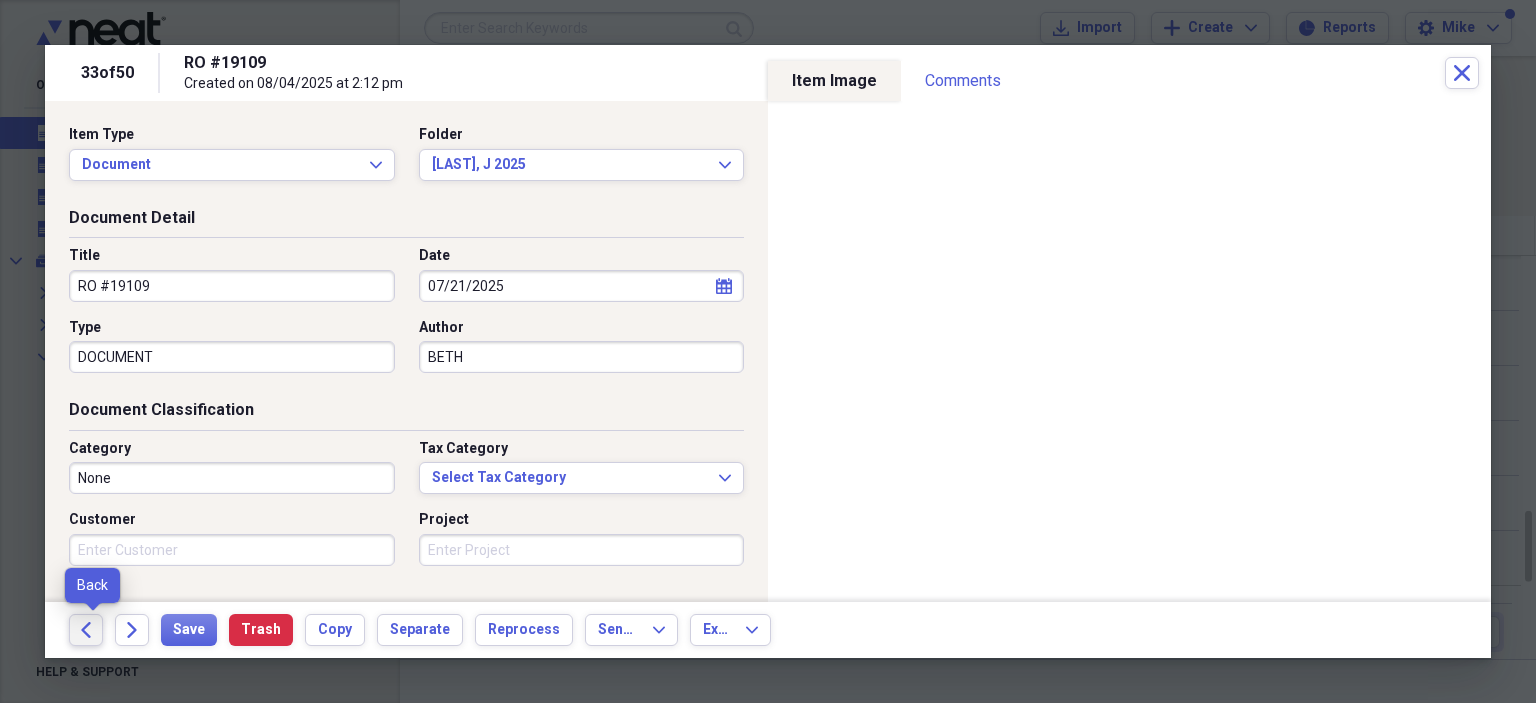 click 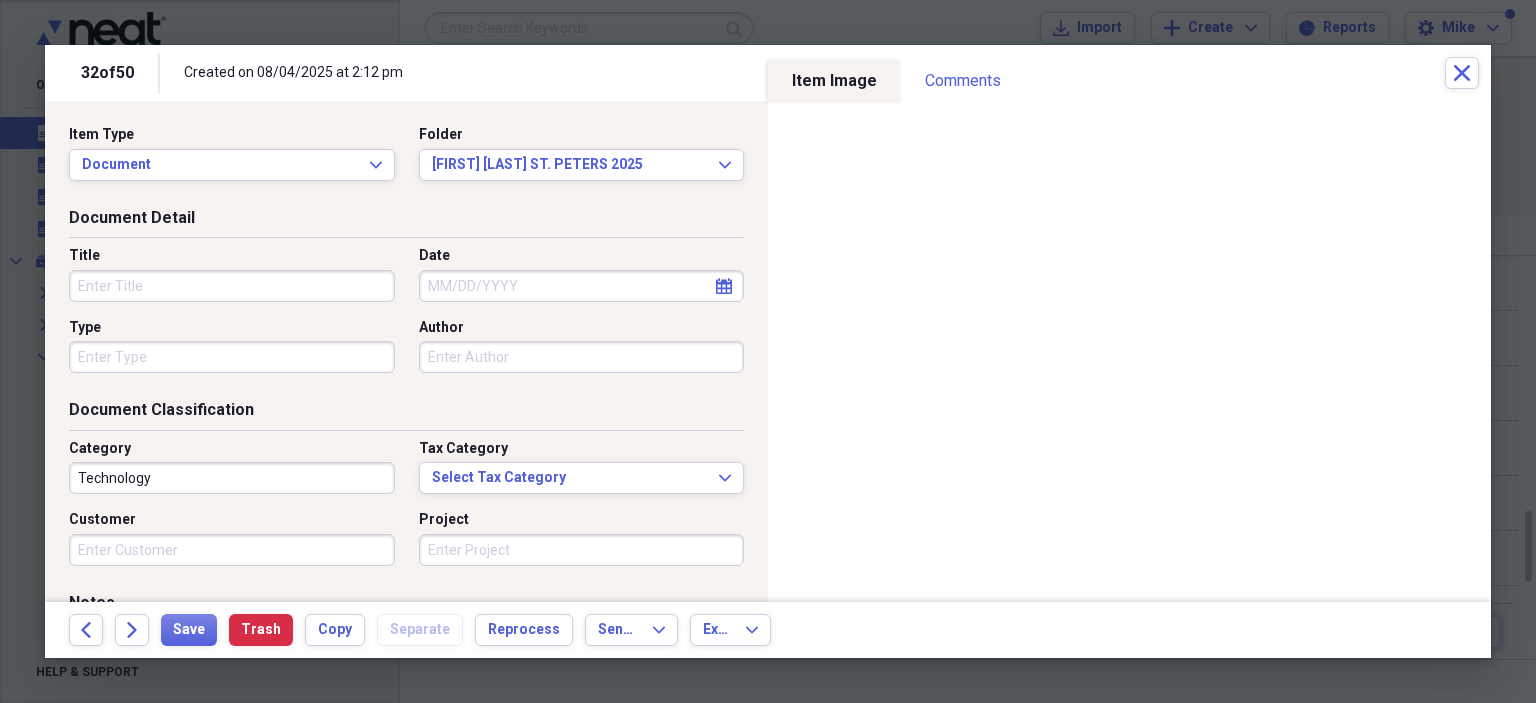 click on "Title" at bounding box center [232, 286] 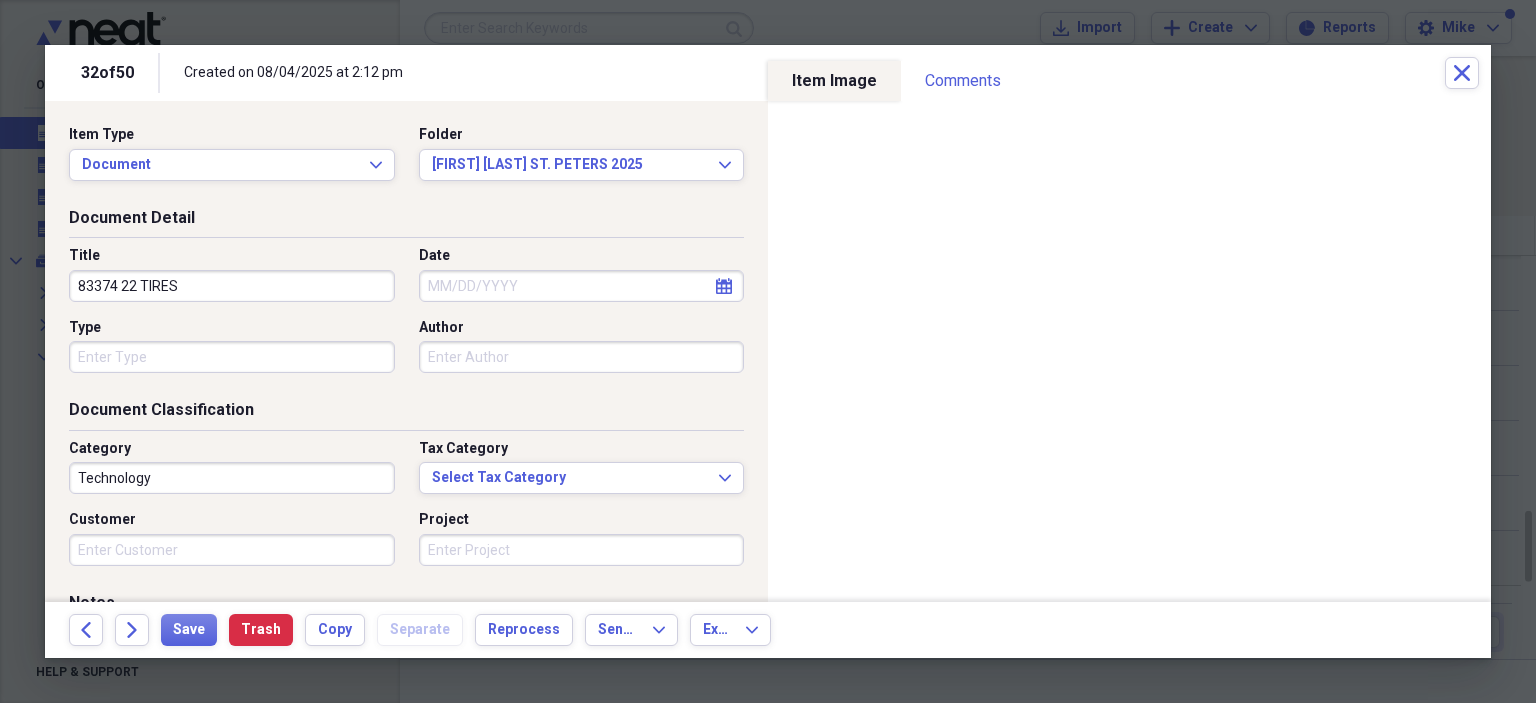 type on "83374 22 TIRES" 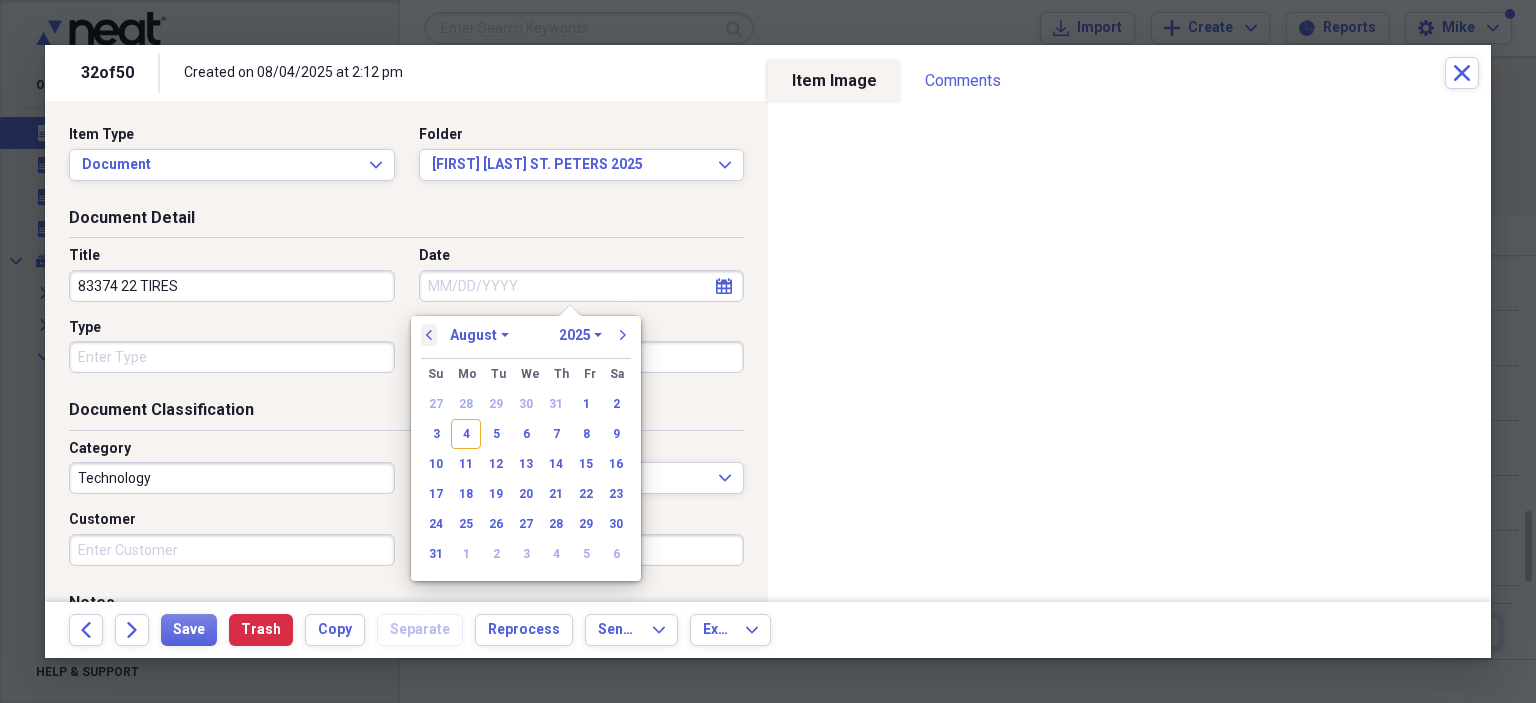 click on "previous" at bounding box center [429, 335] 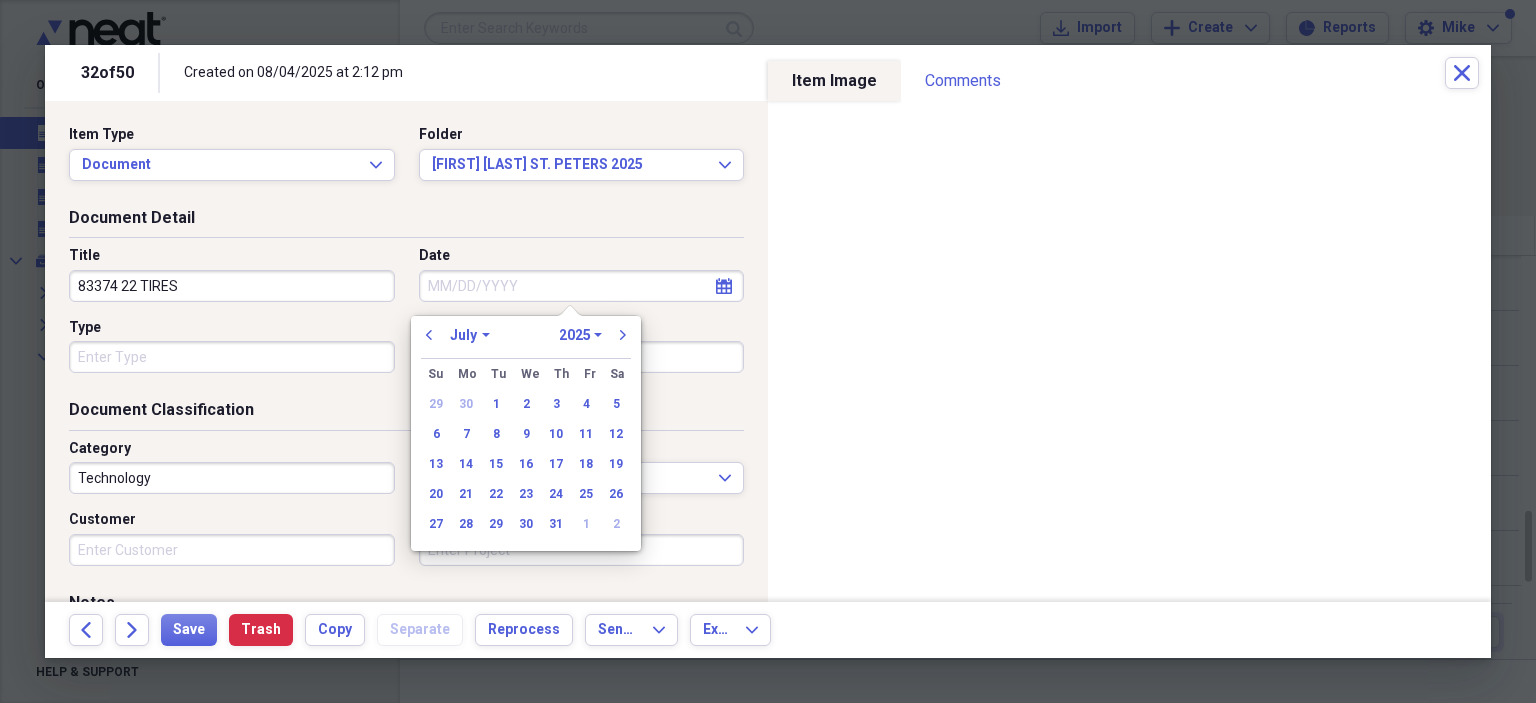click on "22" at bounding box center (496, 494) 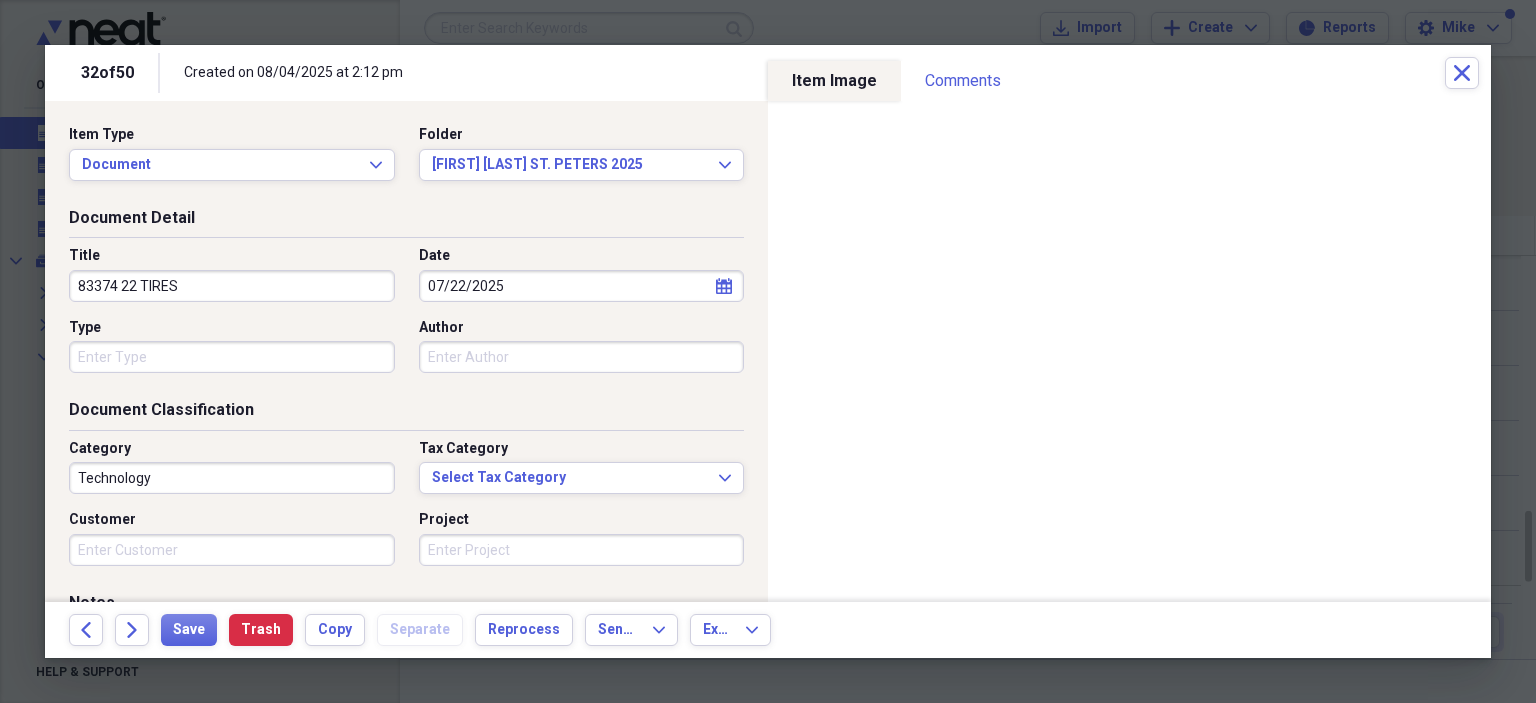 type on "07/22/2025" 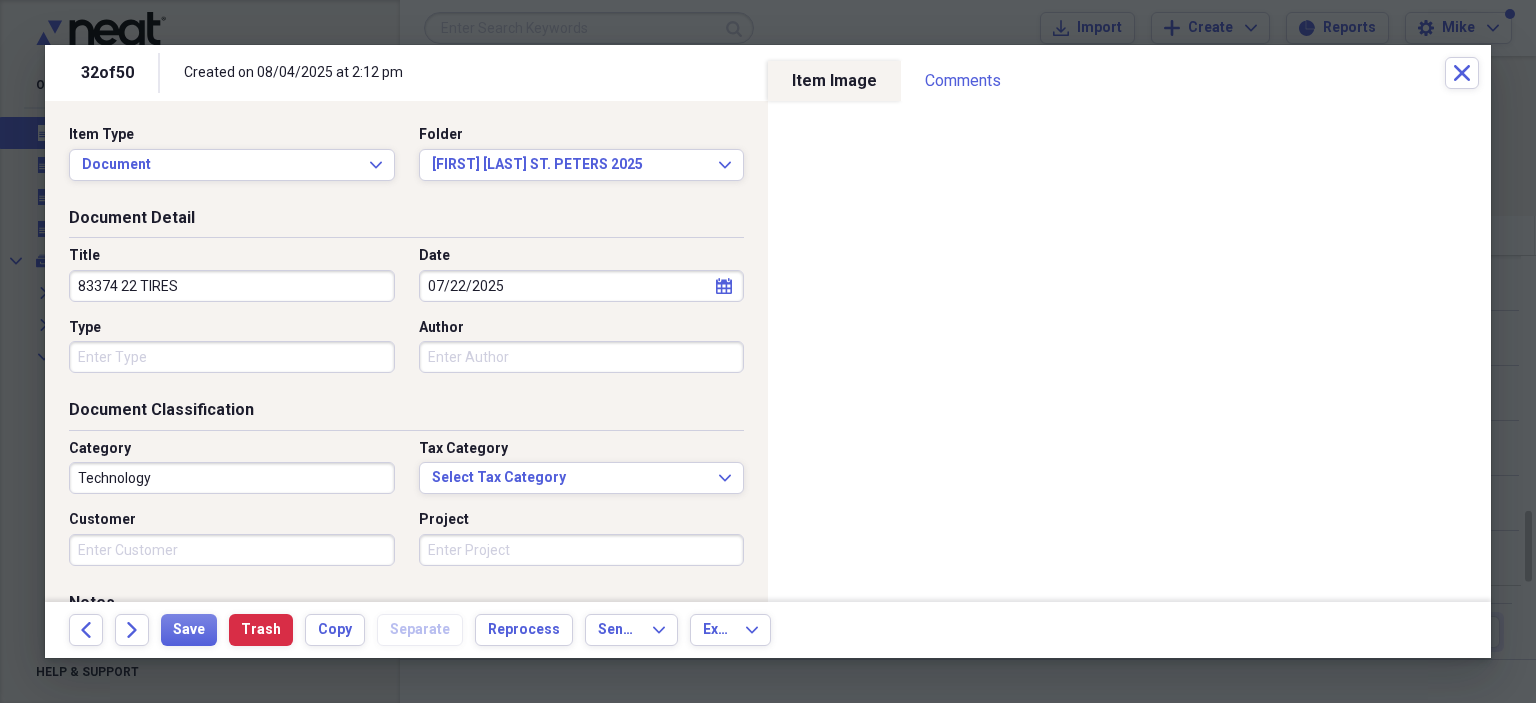 click on "Type" at bounding box center (232, 357) 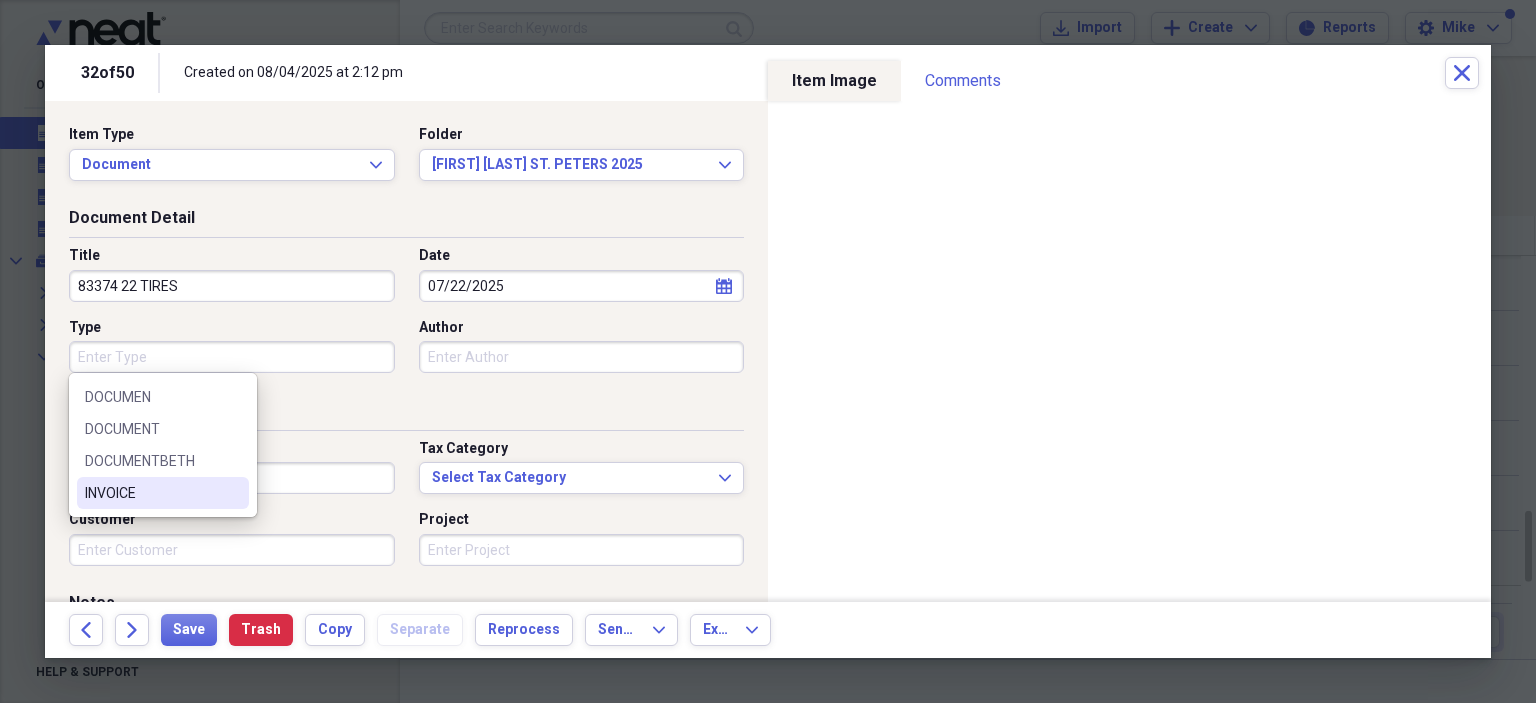 click on "INVOICE" at bounding box center [151, 493] 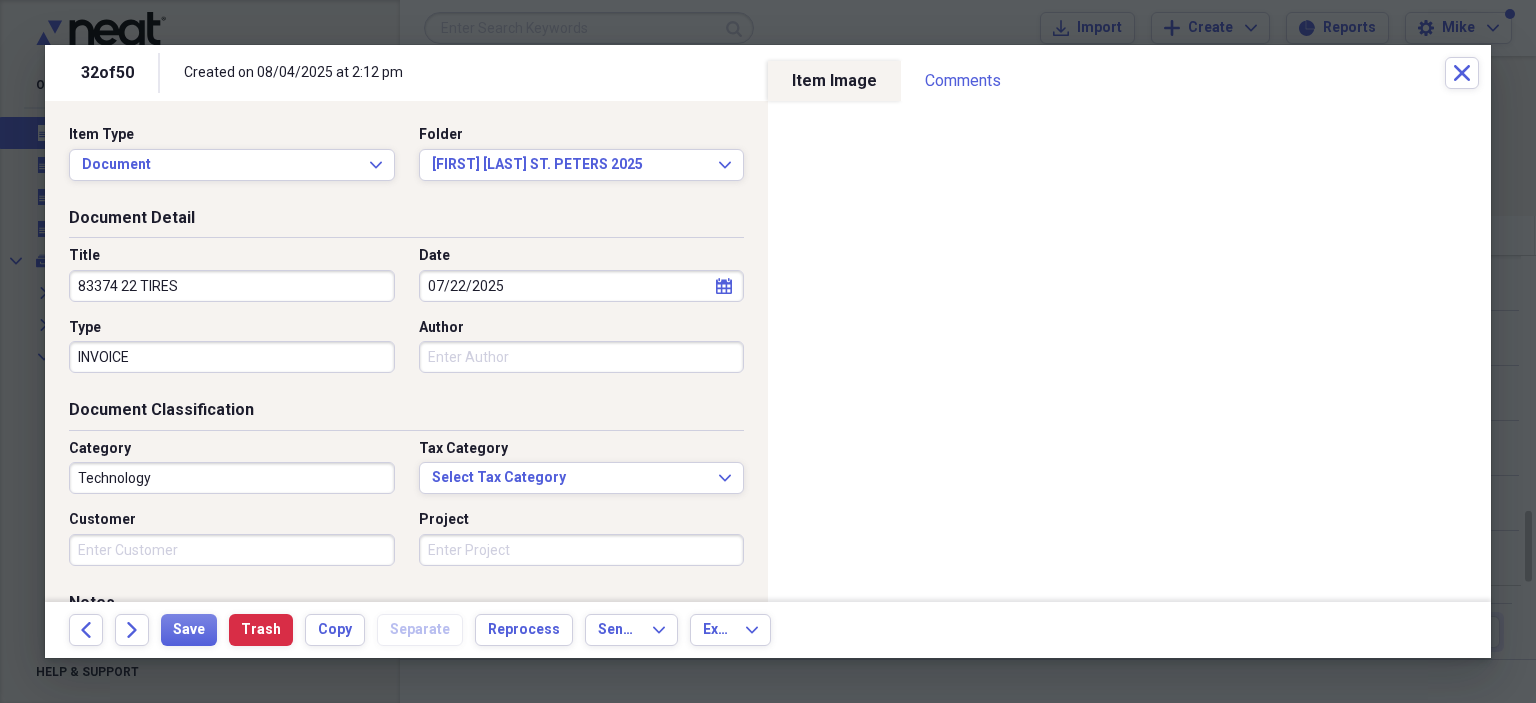 click on "Author" at bounding box center [582, 357] 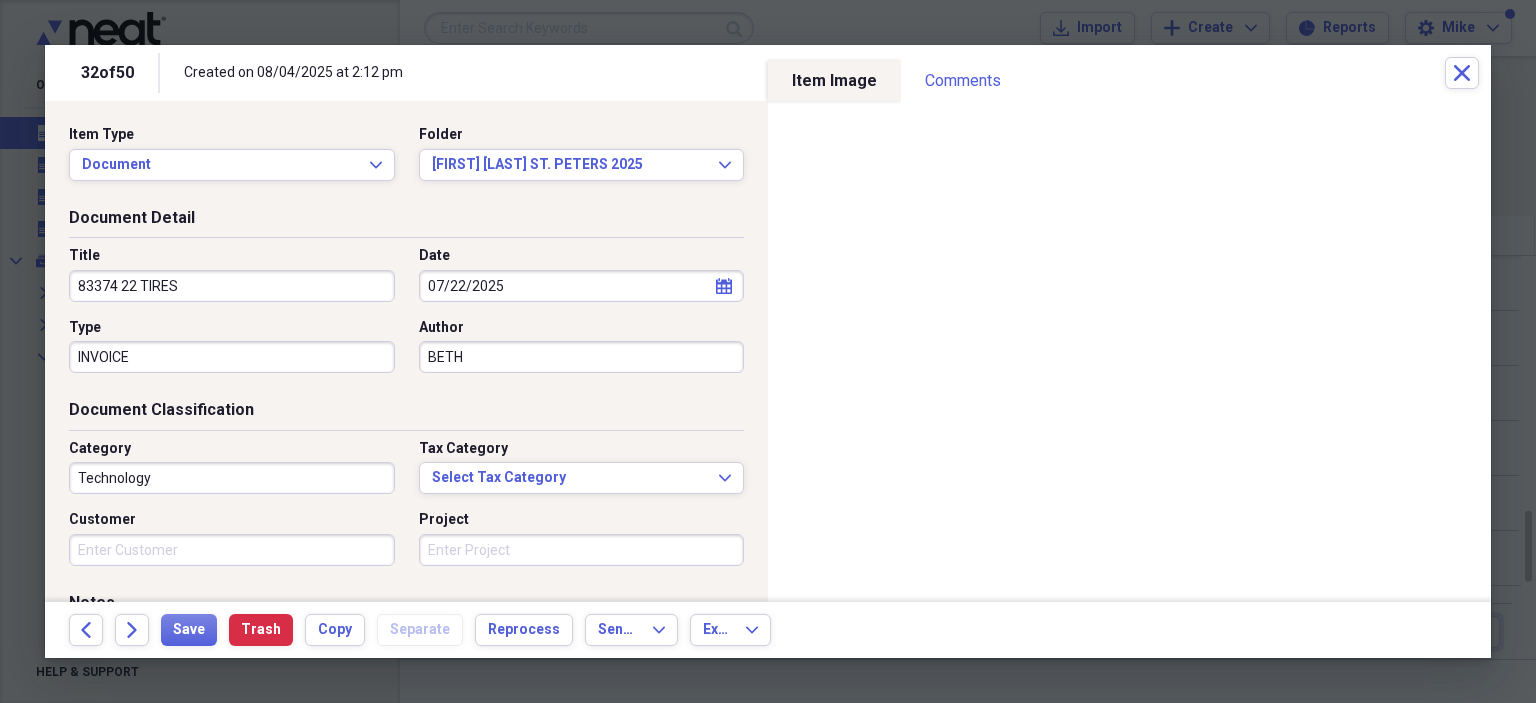 type on "BETH" 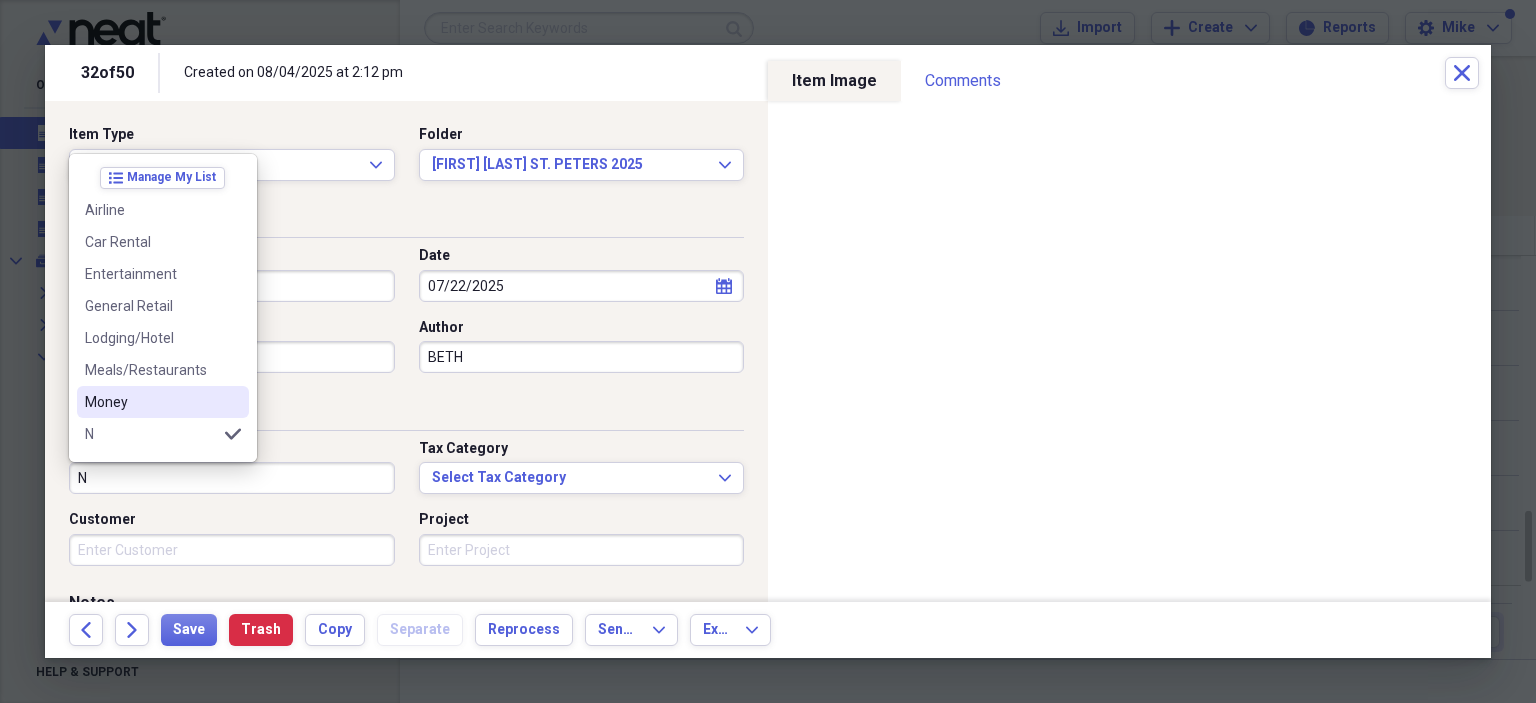 scroll, scrollTop: 156, scrollLeft: 0, axis: vertical 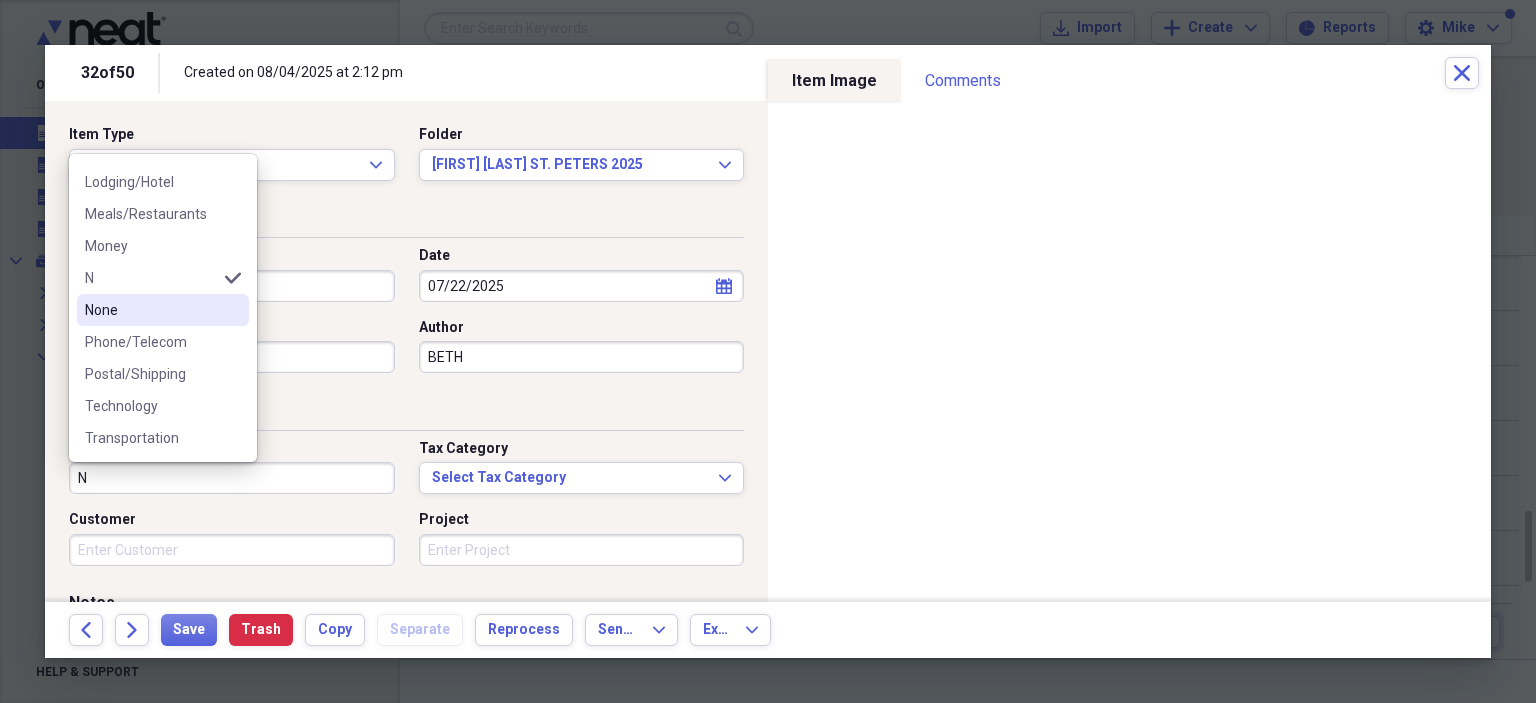 click on "None" at bounding box center [151, 310] 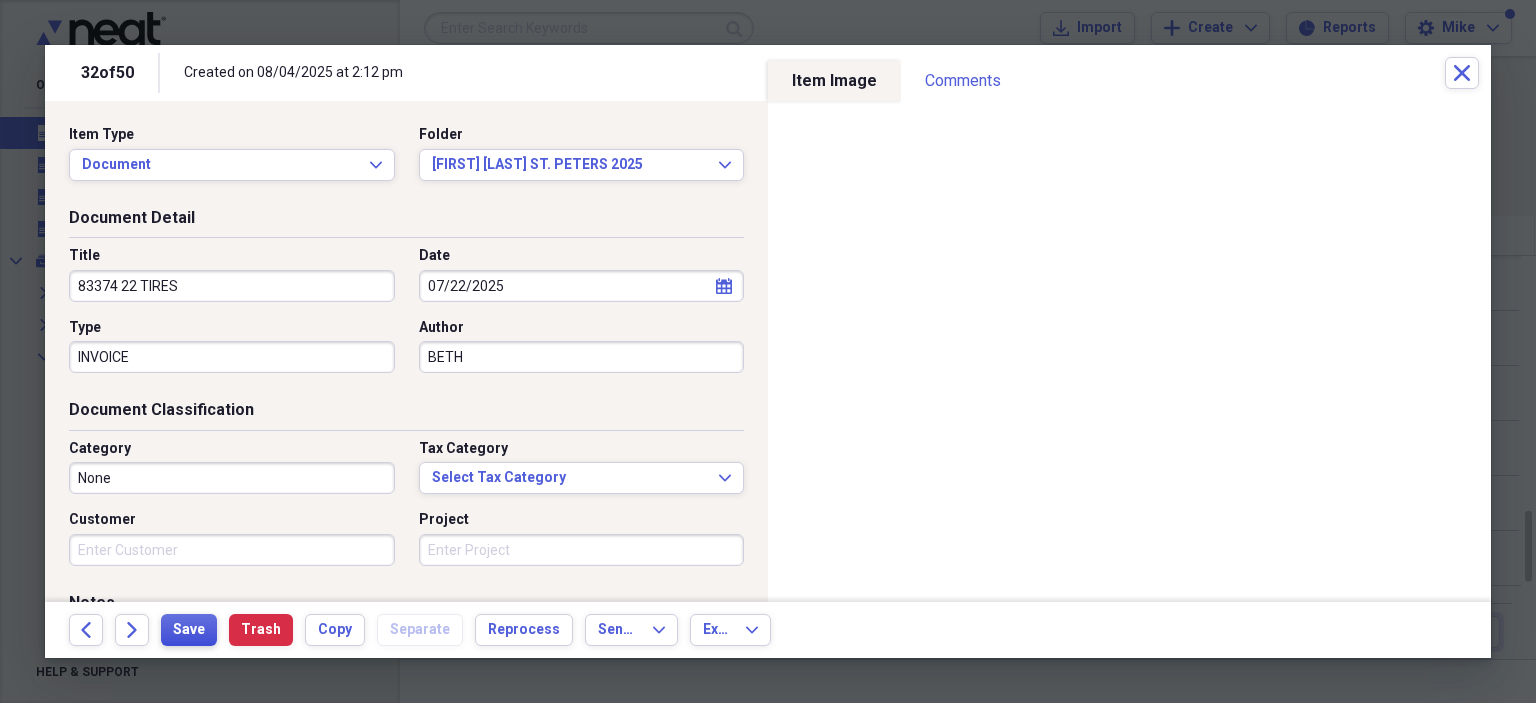 click on "Save" at bounding box center (189, 630) 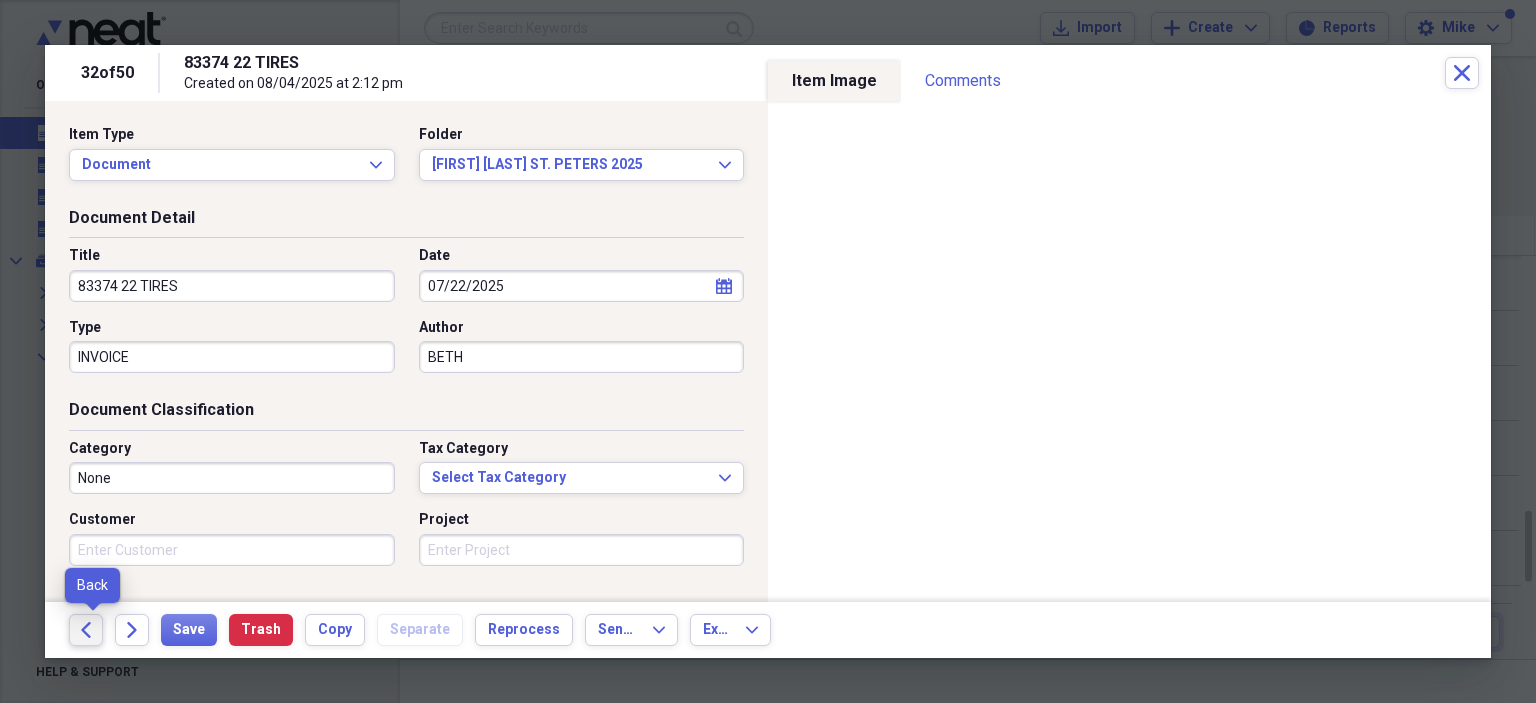 click on "Back" 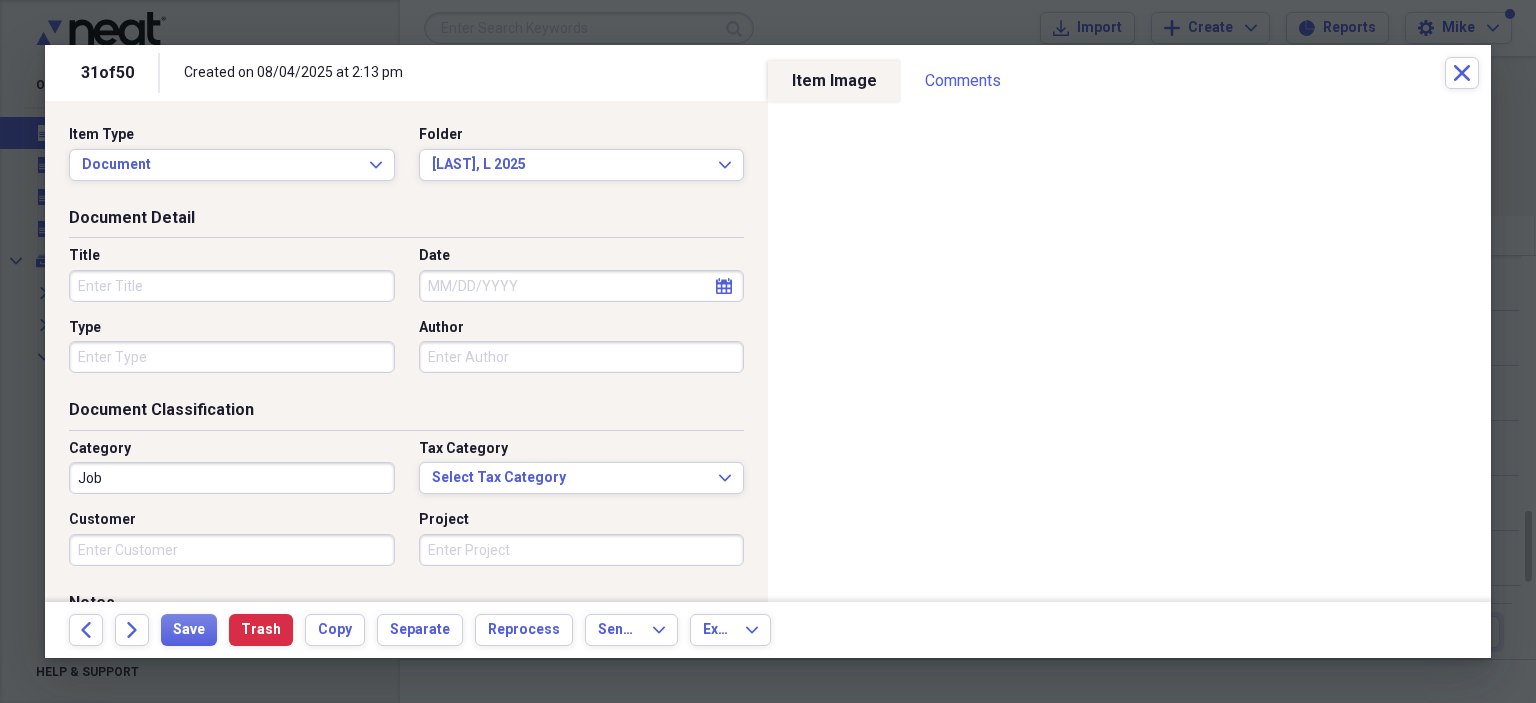 click on "Title" at bounding box center (232, 286) 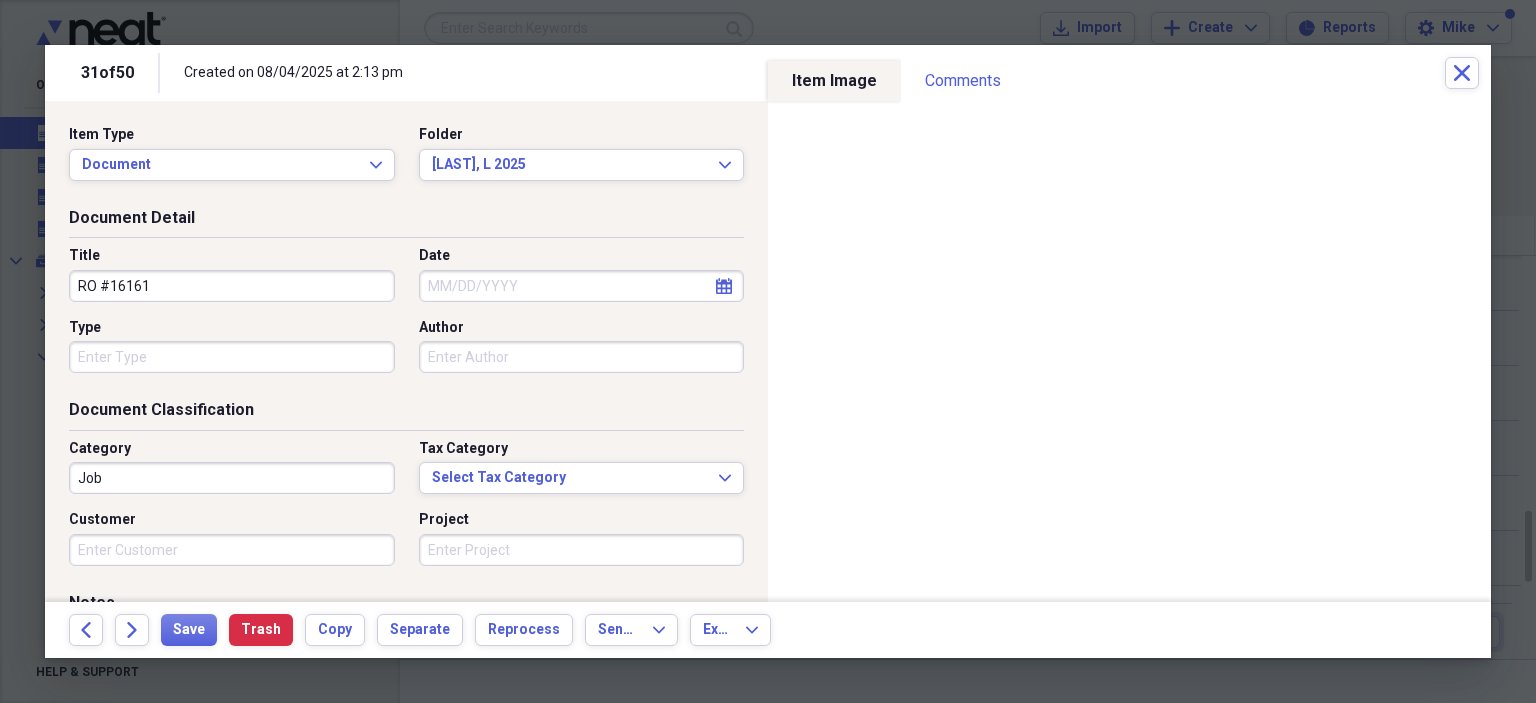 type on "RO #16161" 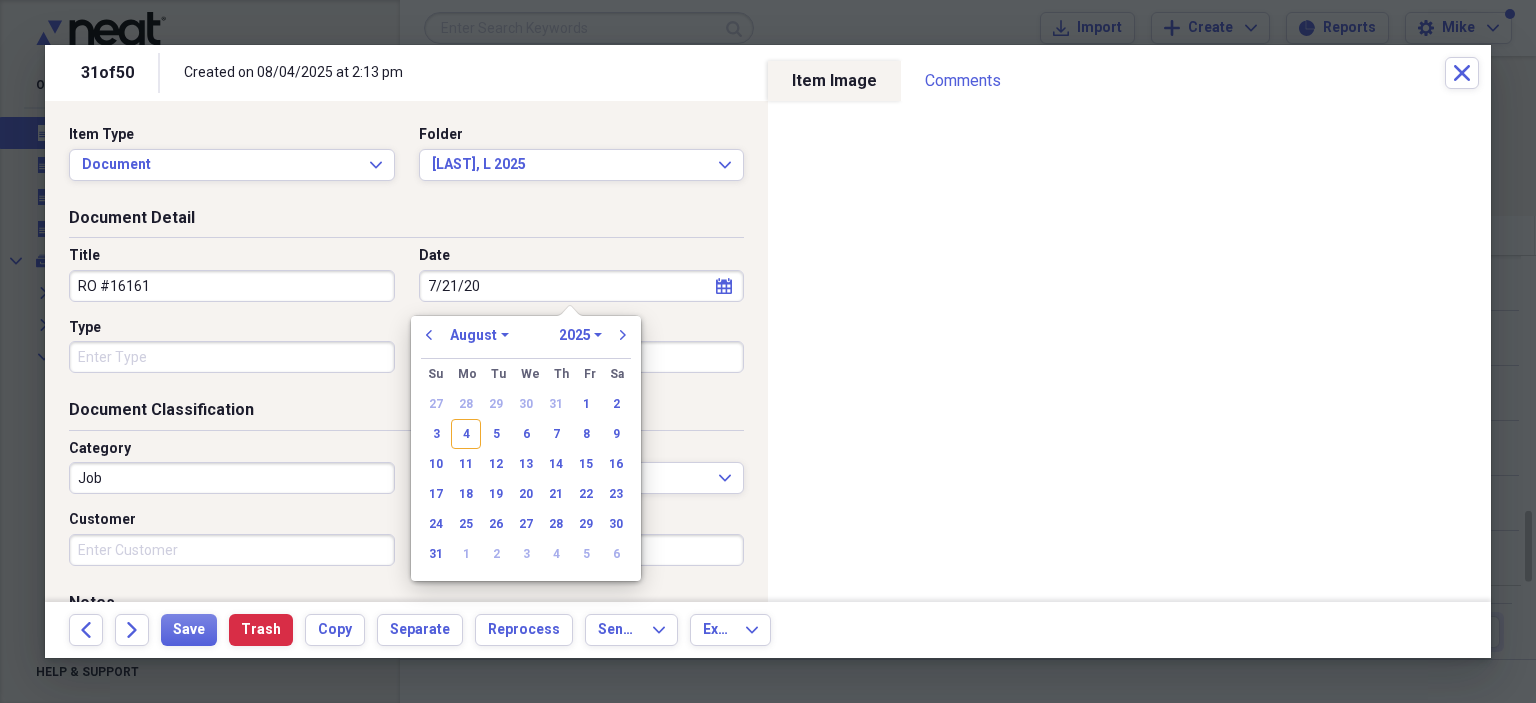 type on "[MM]/[DD]/[YY]" 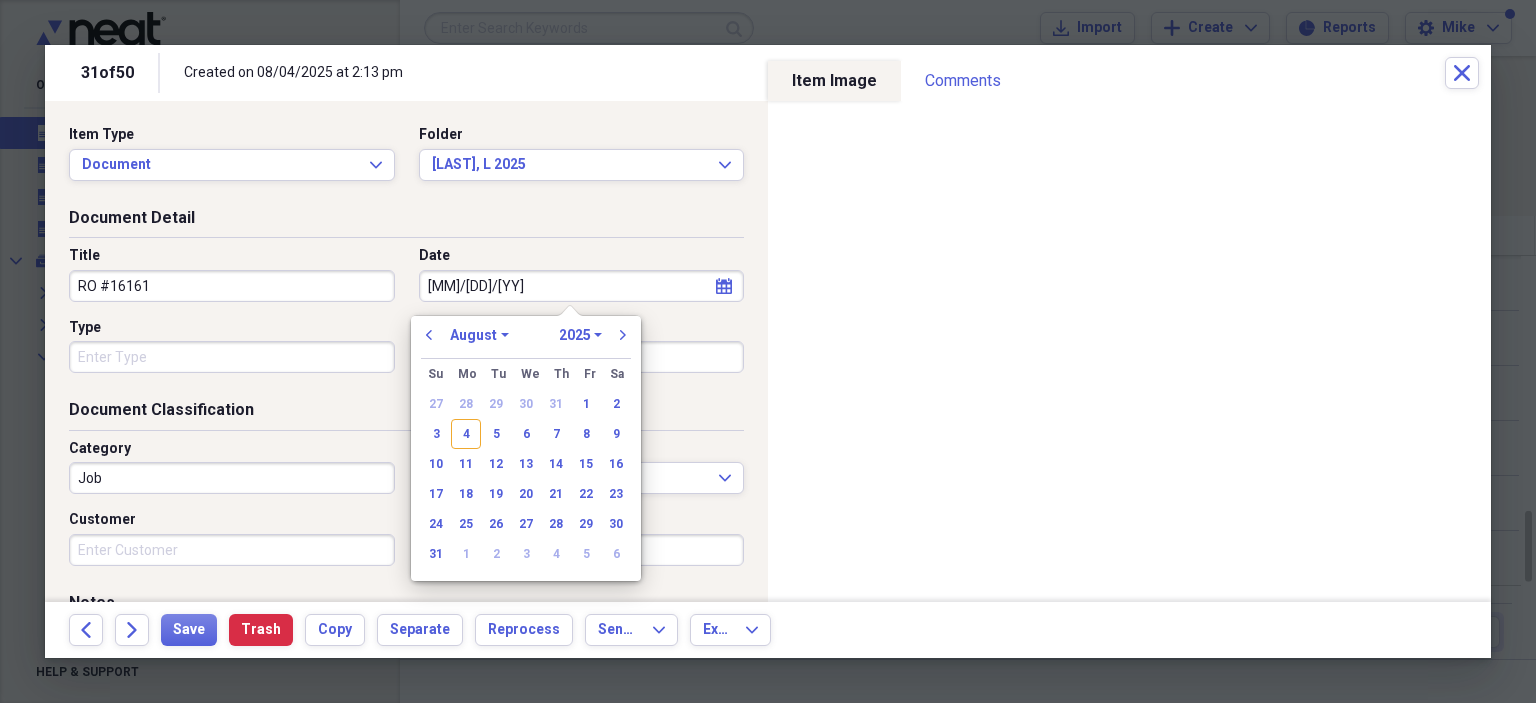select on "6" 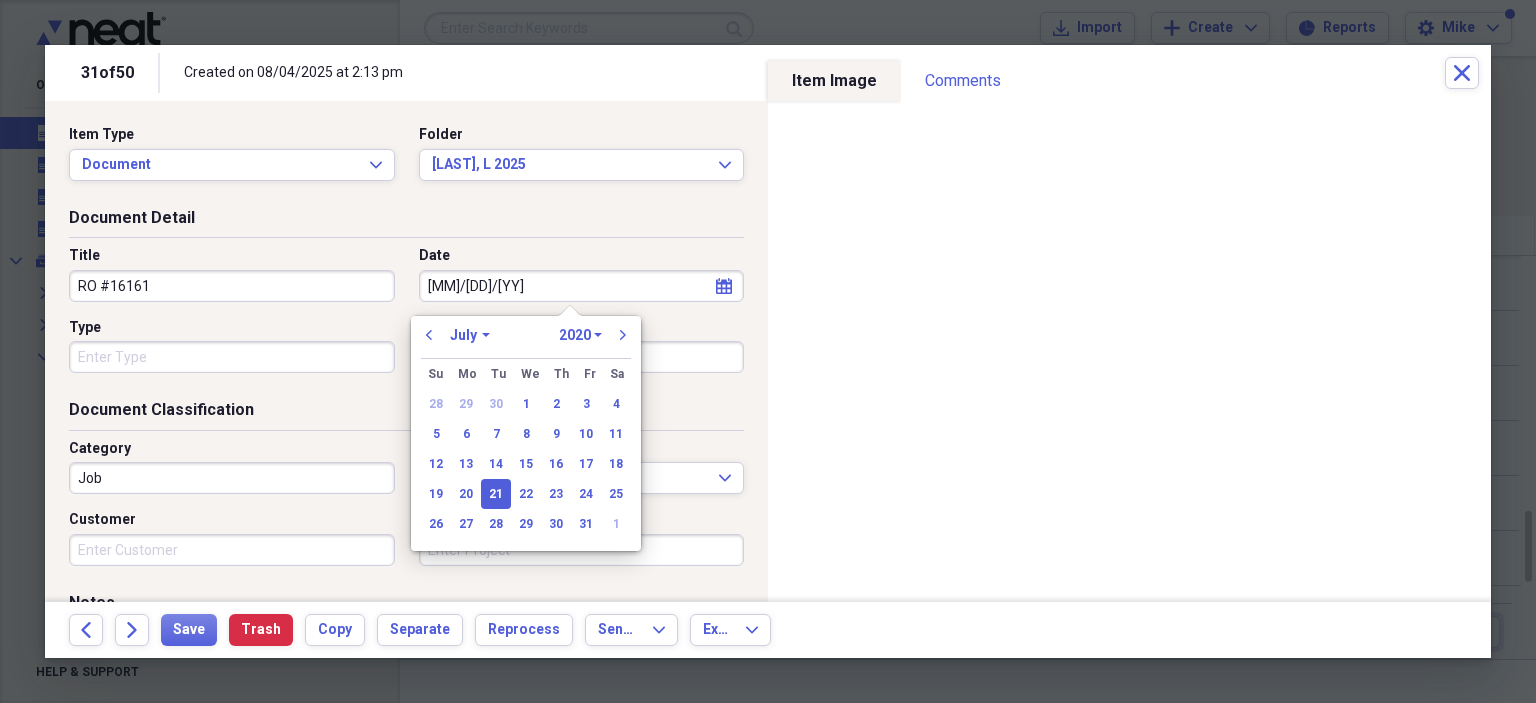 type on "[MM]/[DD]/[YYYY]" 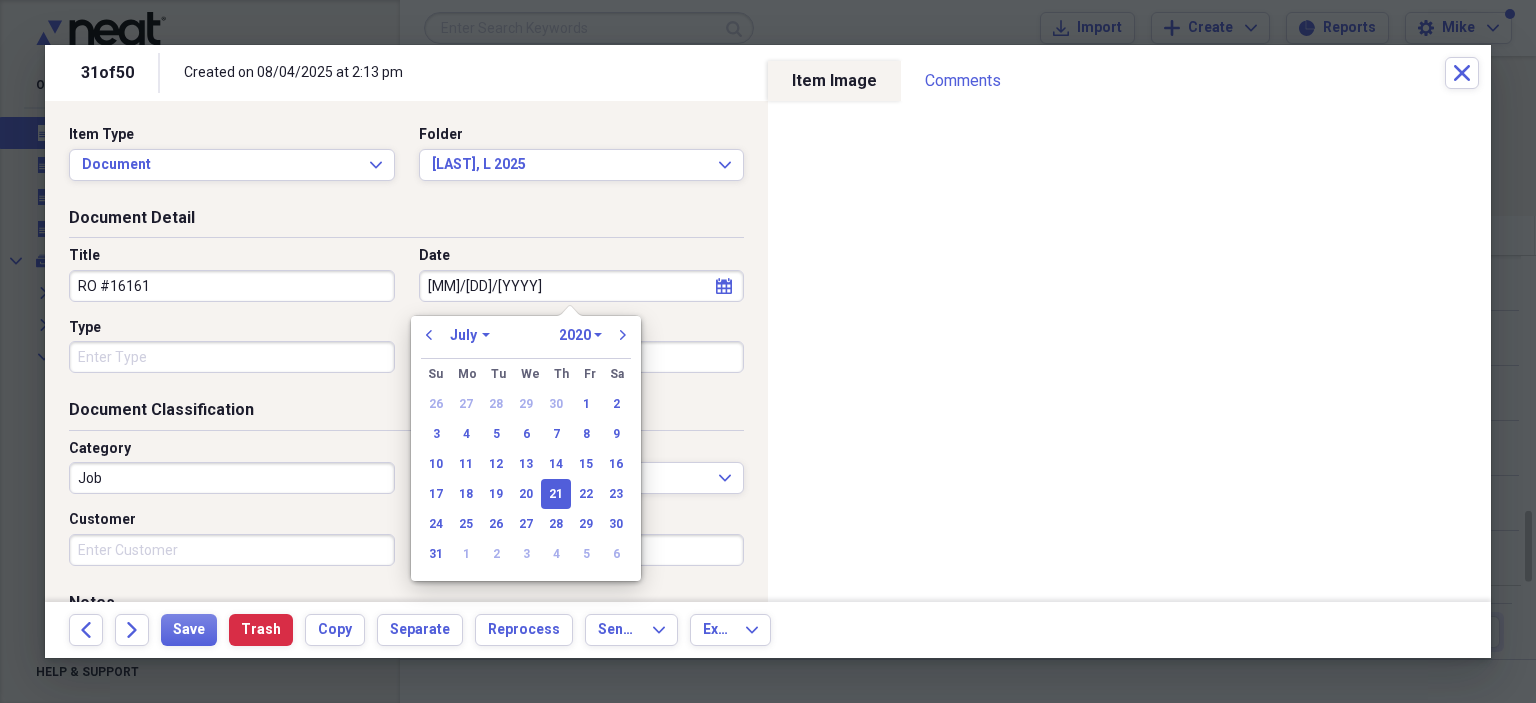 select on "2022" 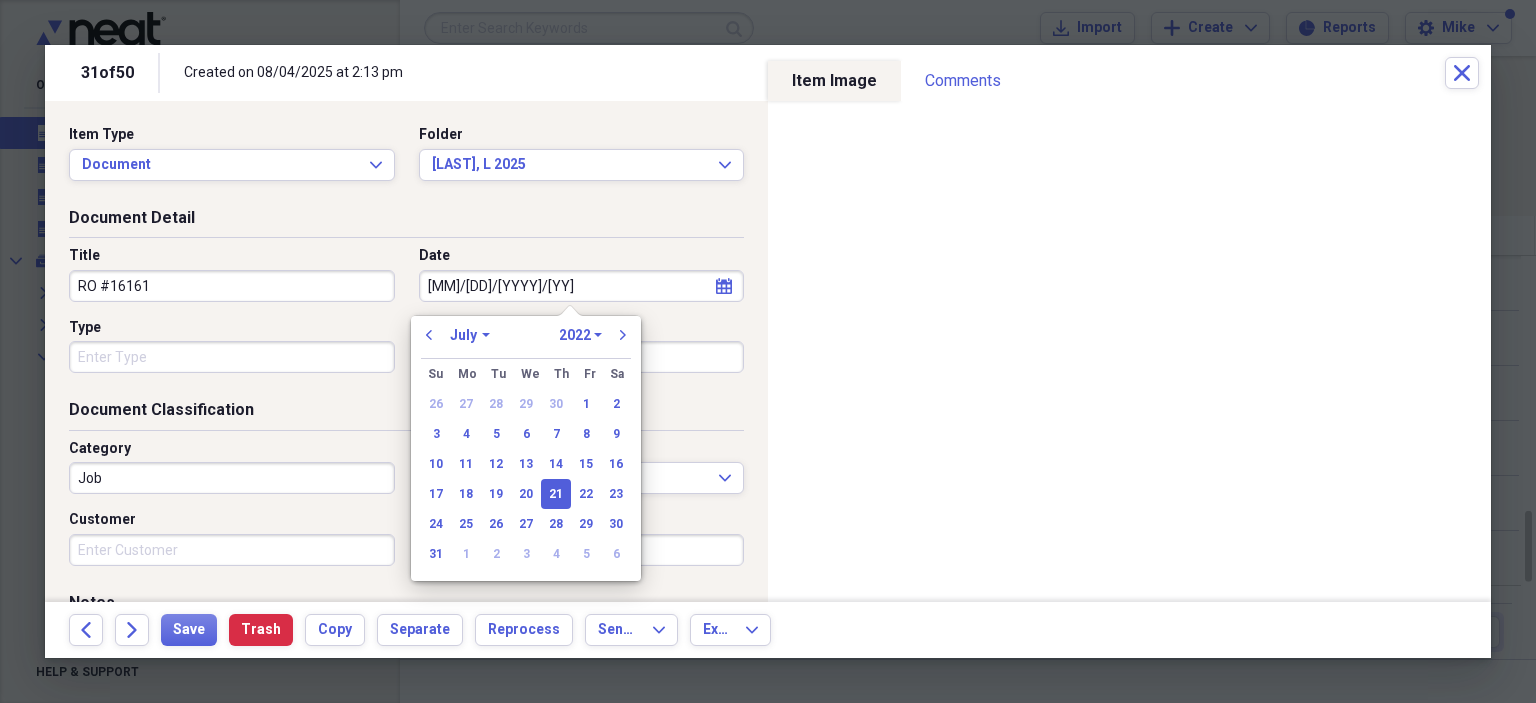 drag, startPoint x: 477, startPoint y: 279, endPoint x: 514, endPoint y: 283, distance: 37.215588 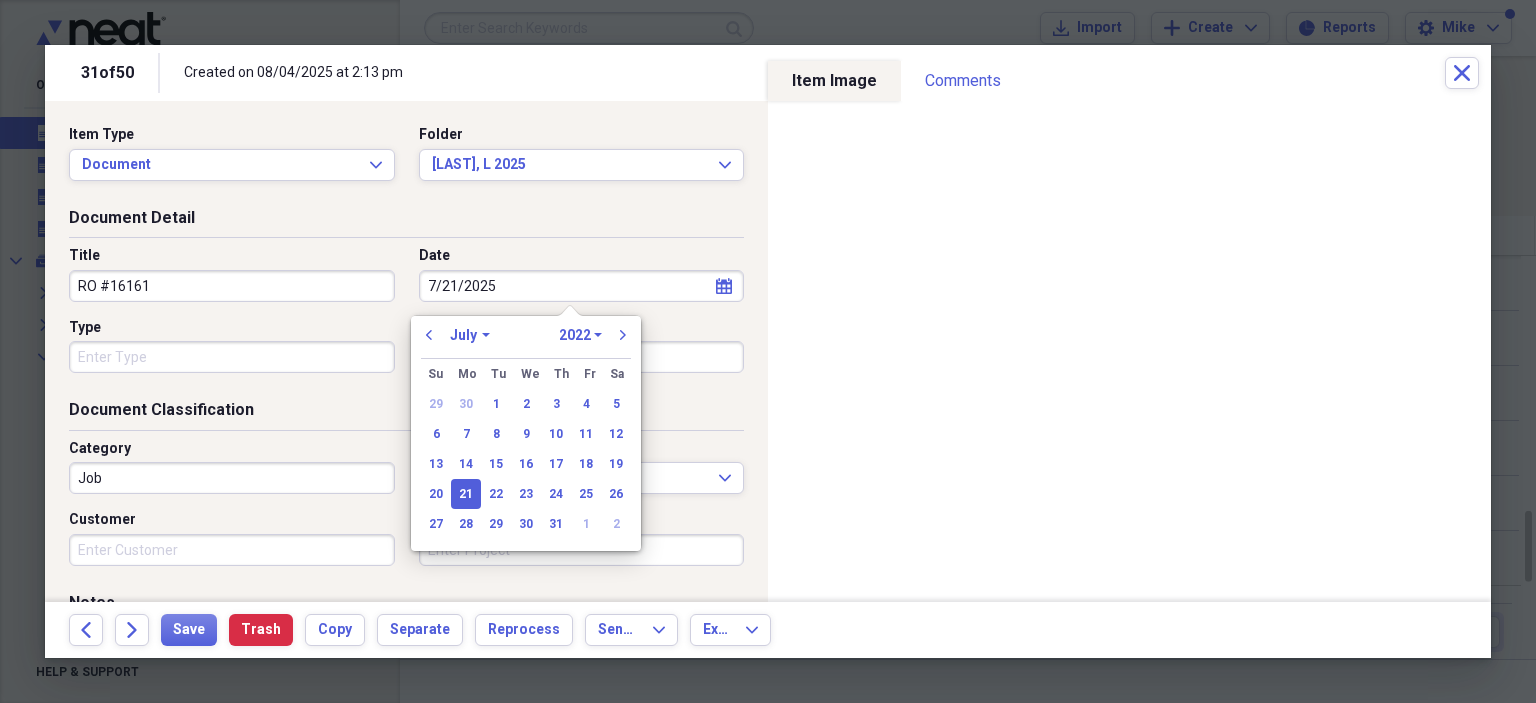 select on "2025" 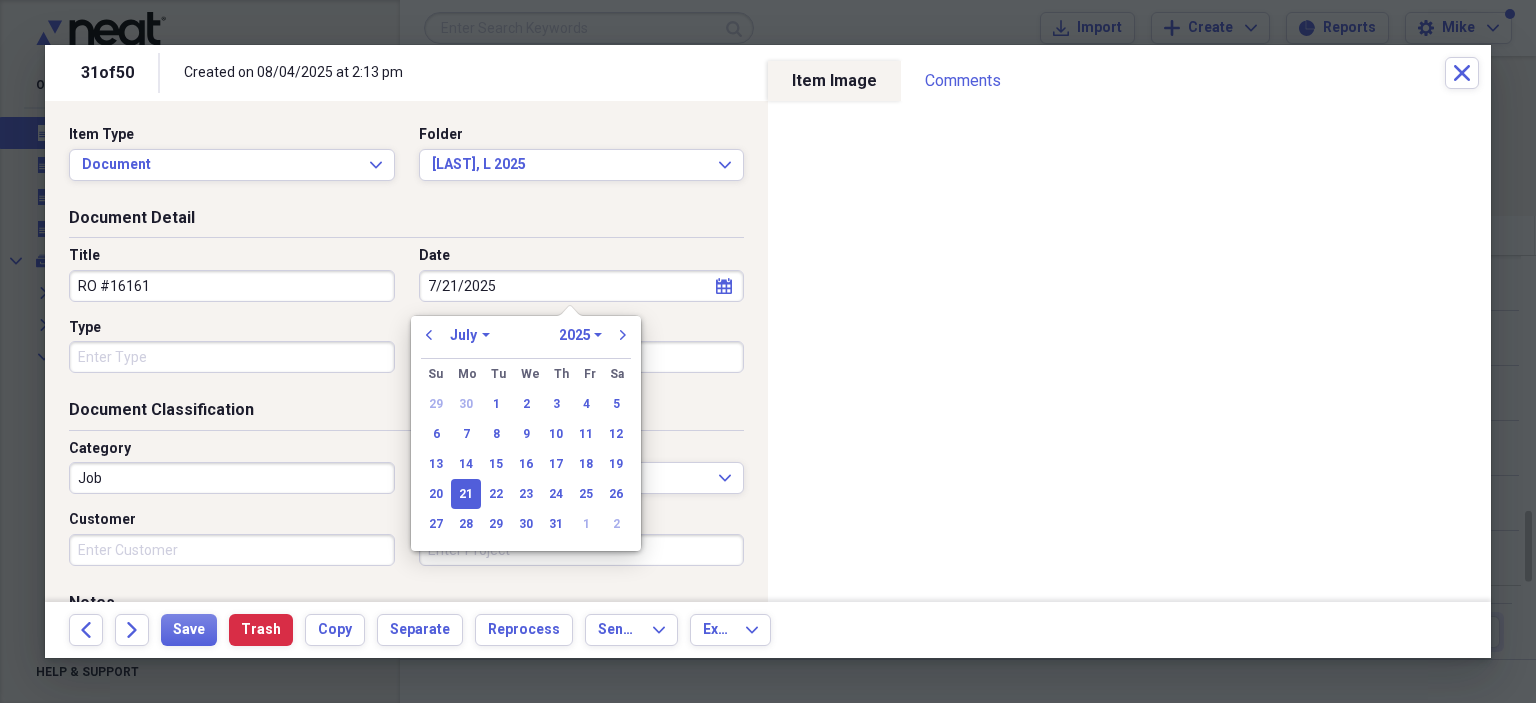 click on "7/21/2025" at bounding box center (582, 286) 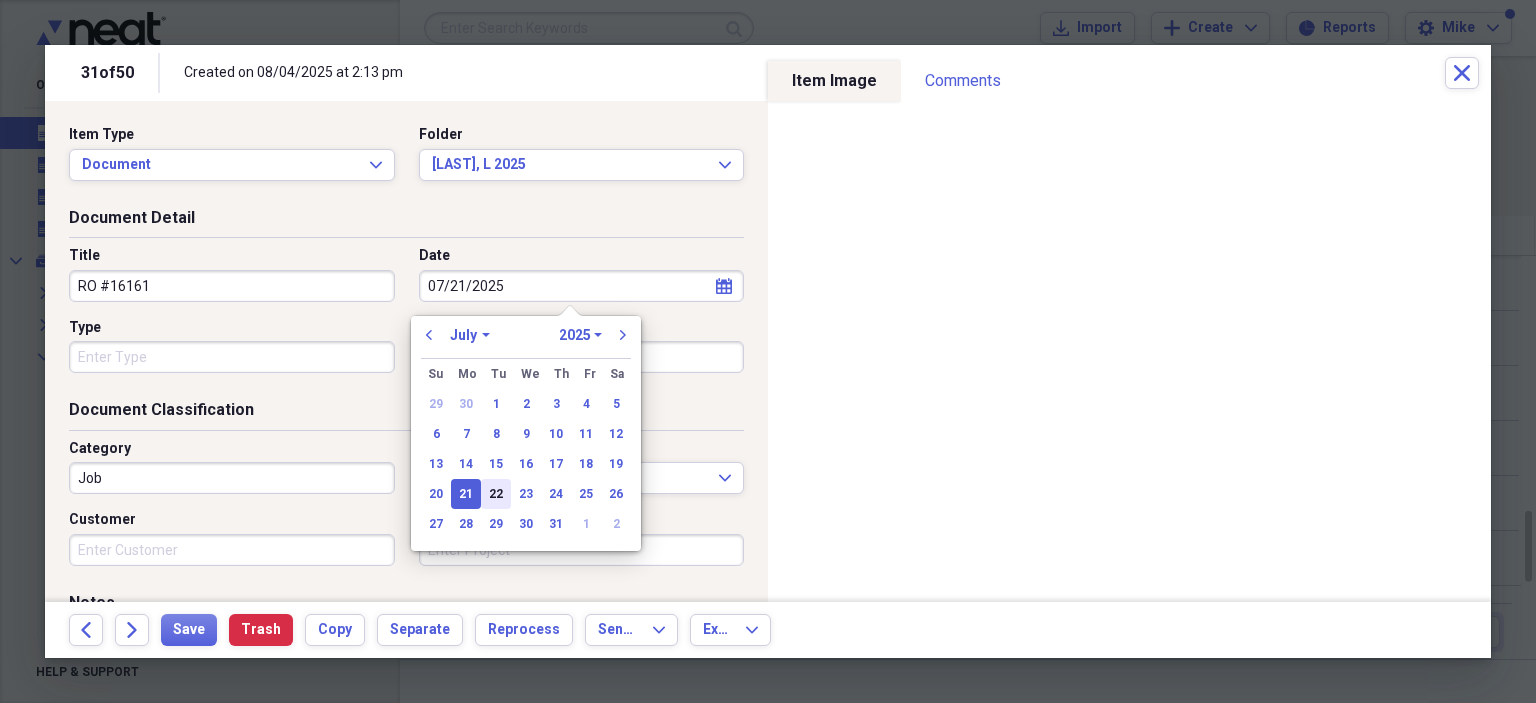click on "22" at bounding box center [496, 494] 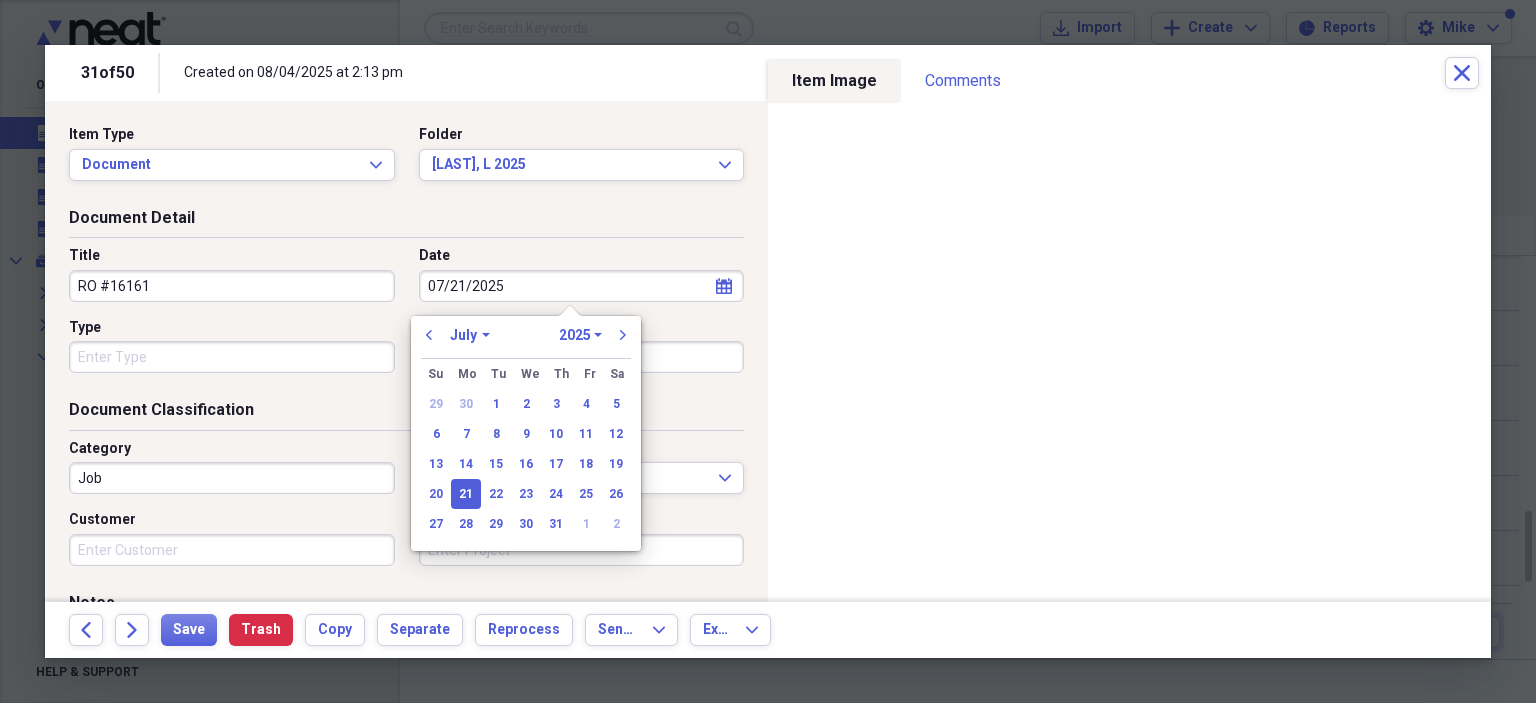 type on "07/22/2025" 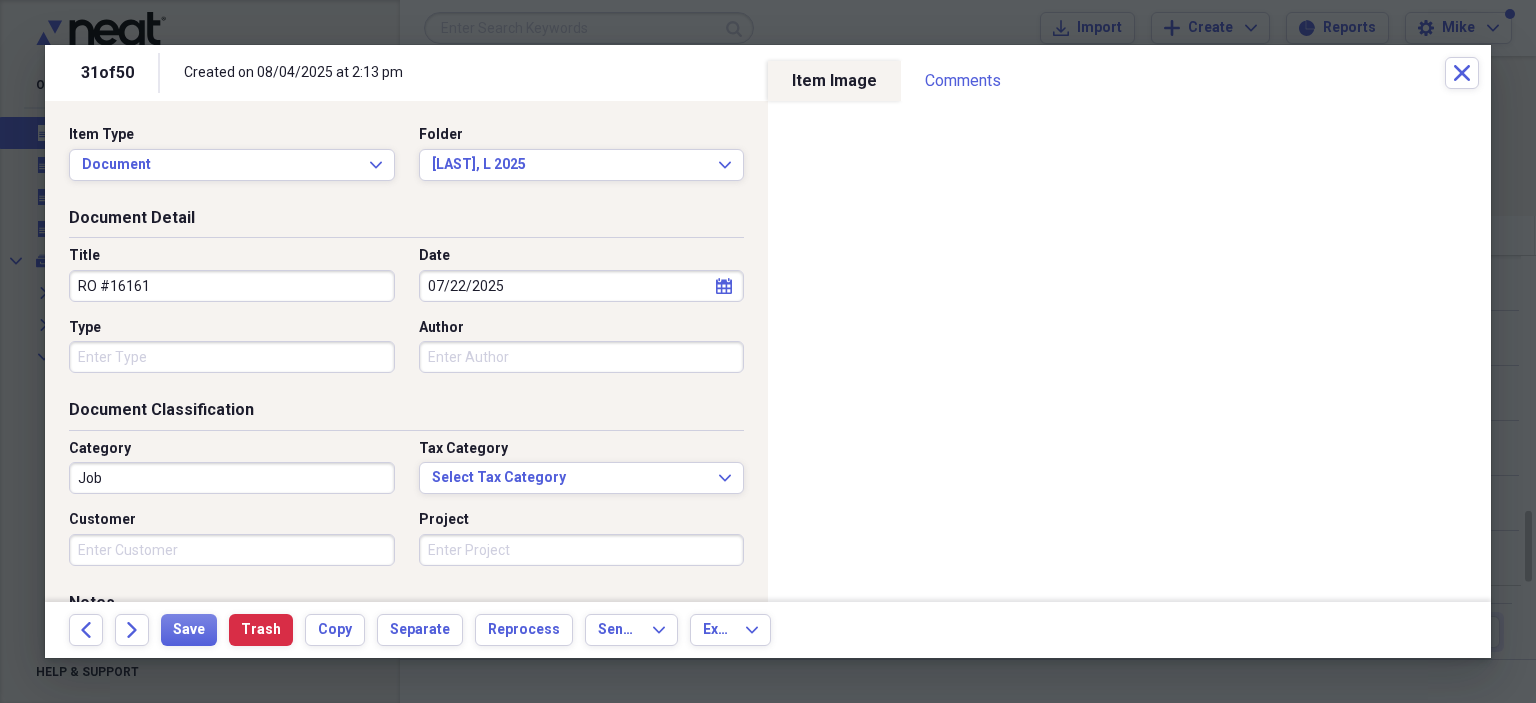 click on "Type" at bounding box center [232, 357] 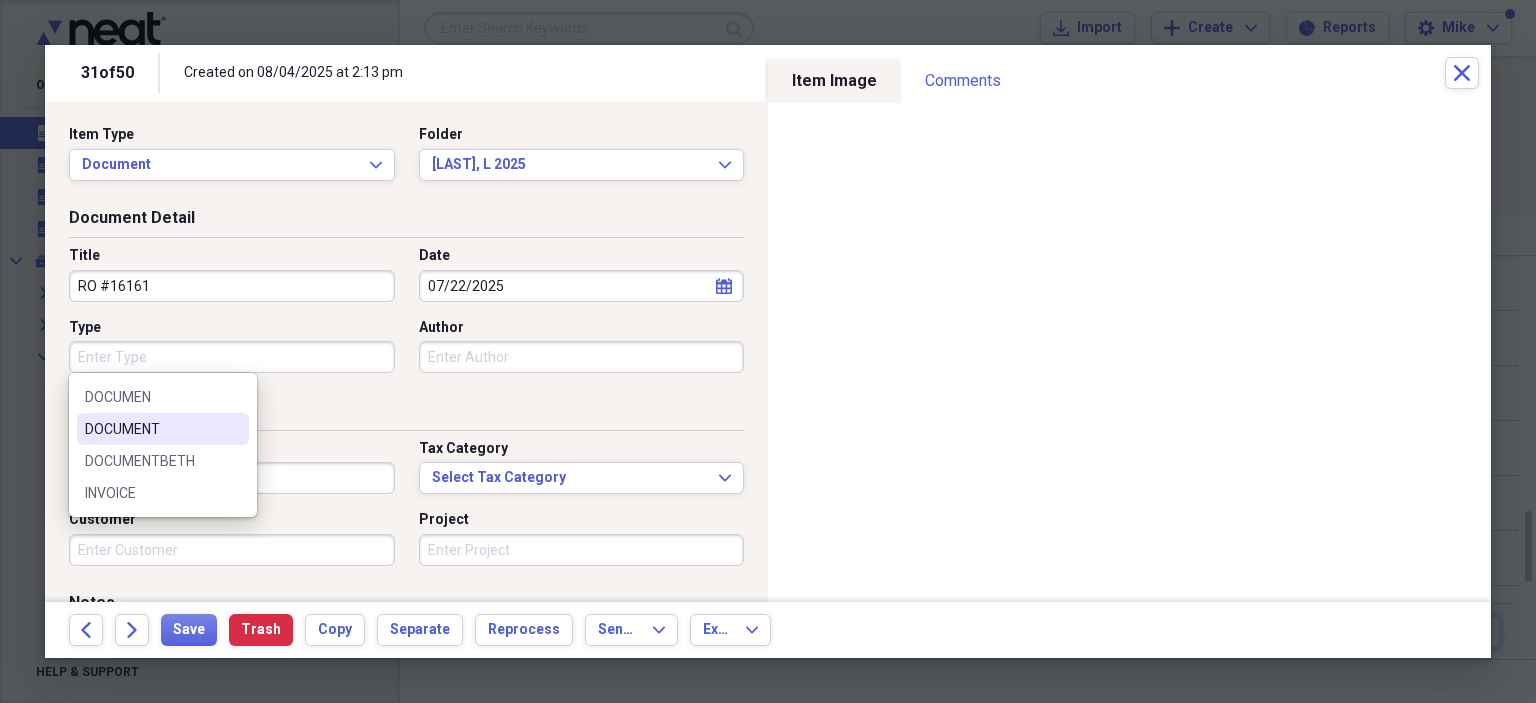 click on "DOCUMENT" at bounding box center (151, 429) 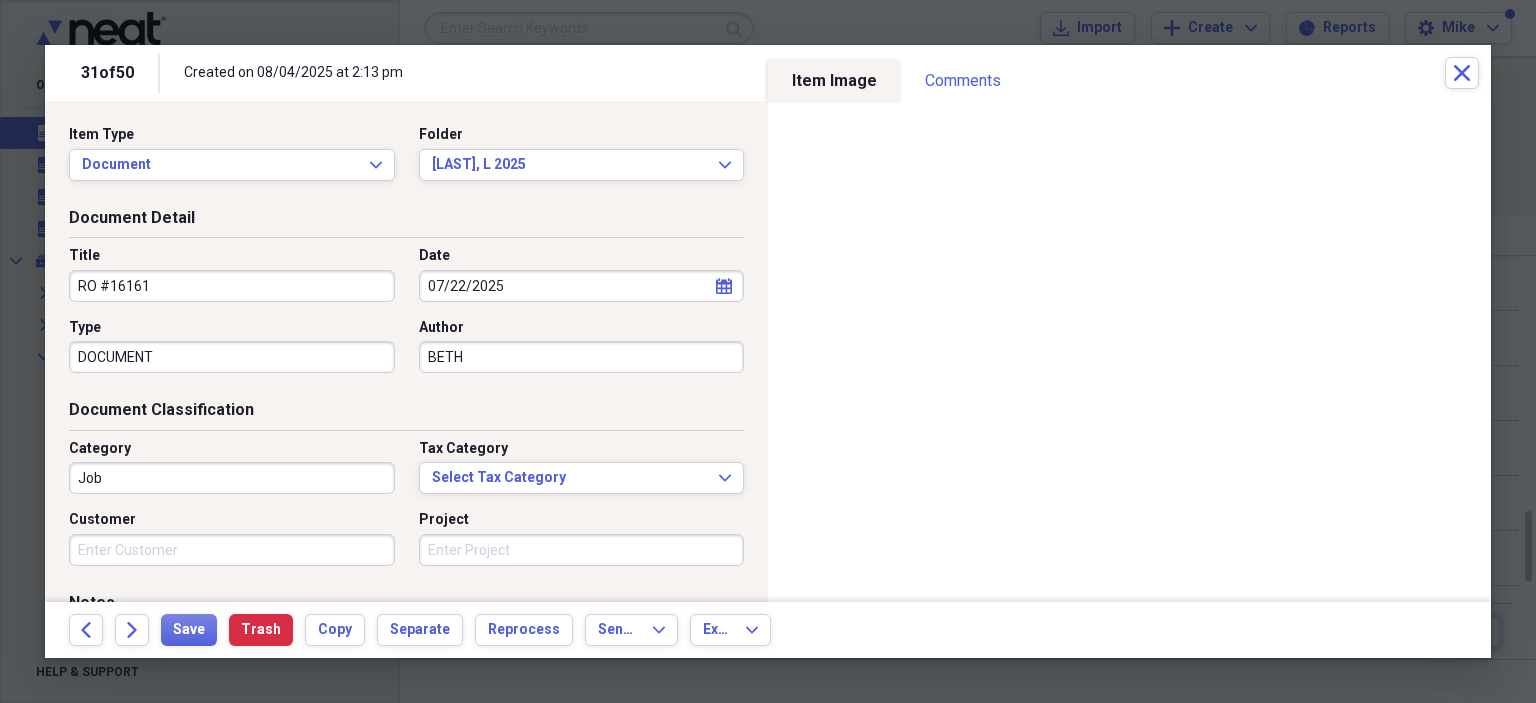 type on "BETH" 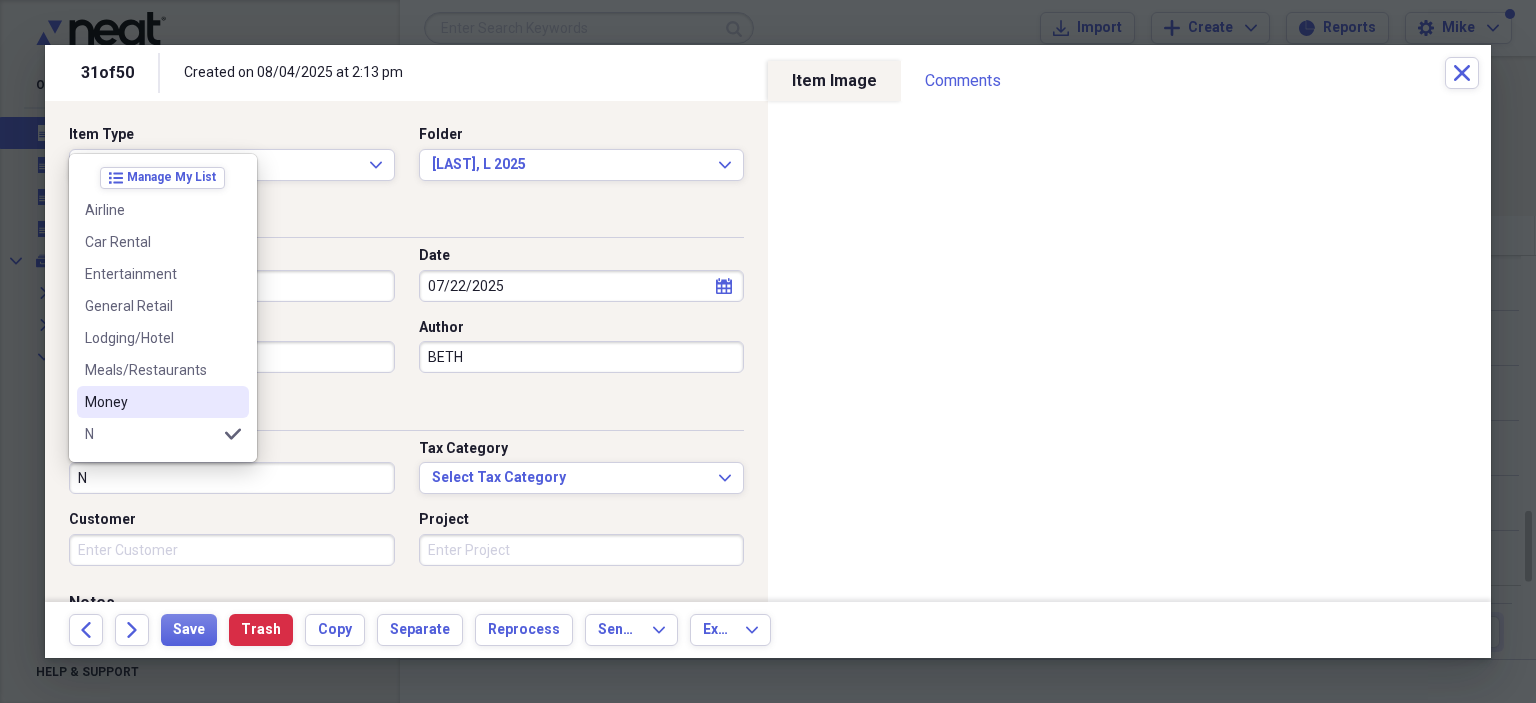 scroll, scrollTop: 100, scrollLeft: 0, axis: vertical 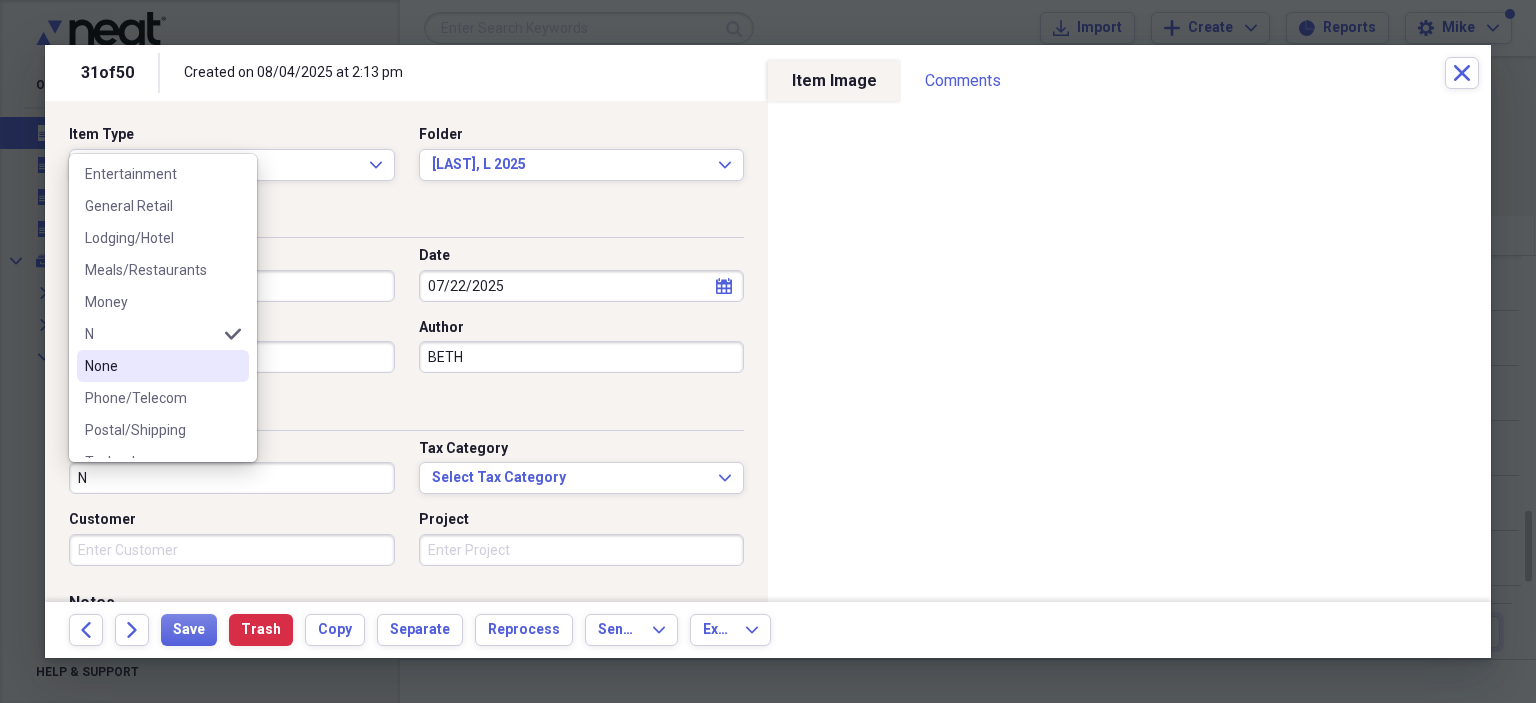 click on "None" at bounding box center [151, 366] 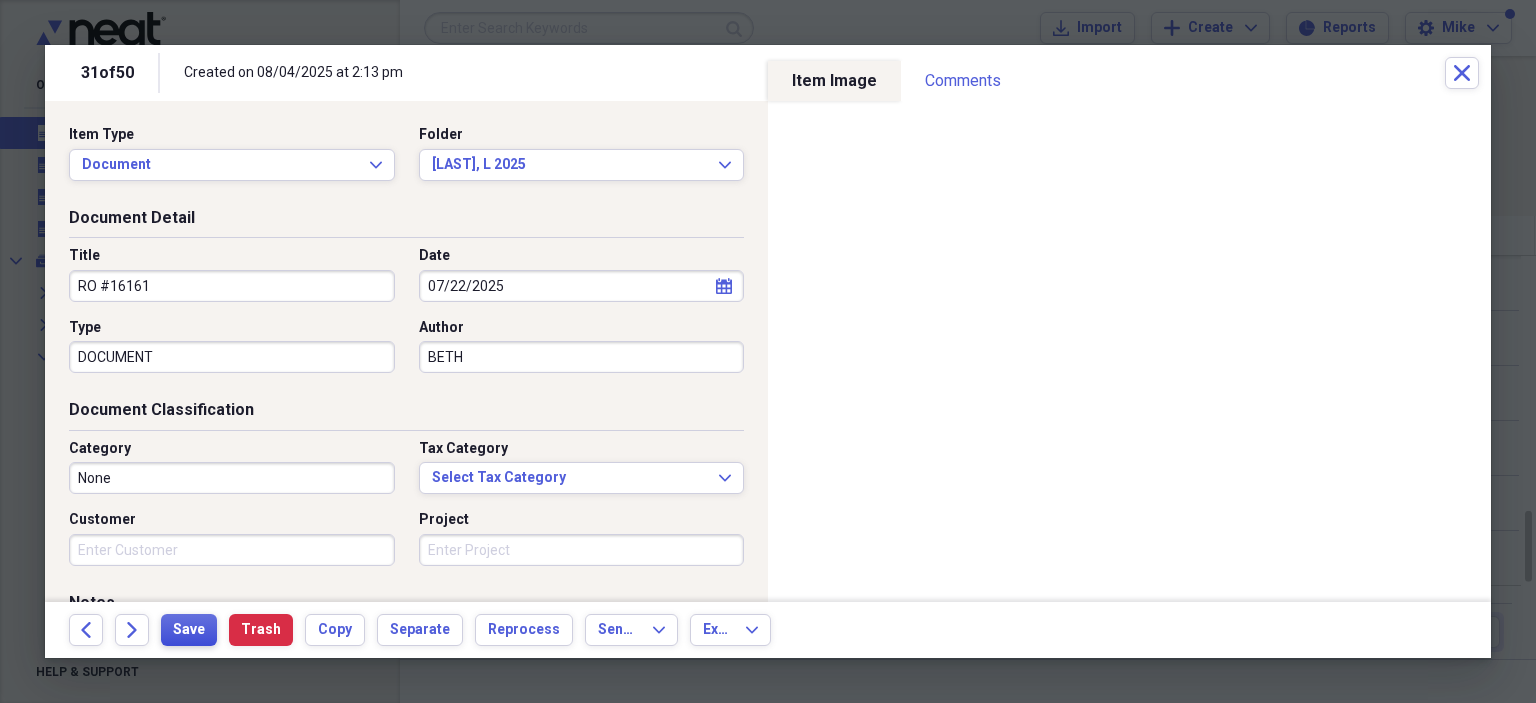click on "Save" at bounding box center (189, 630) 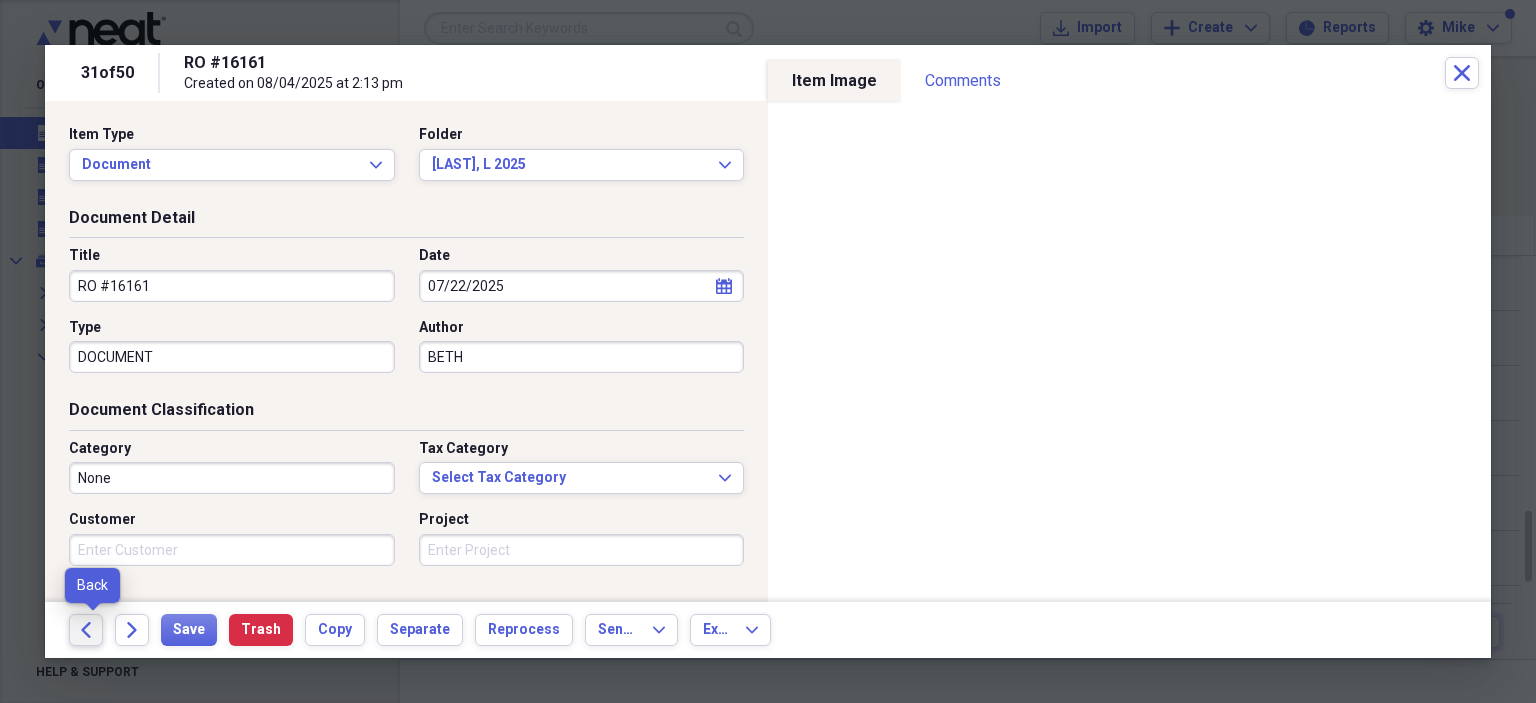 click on "Back" 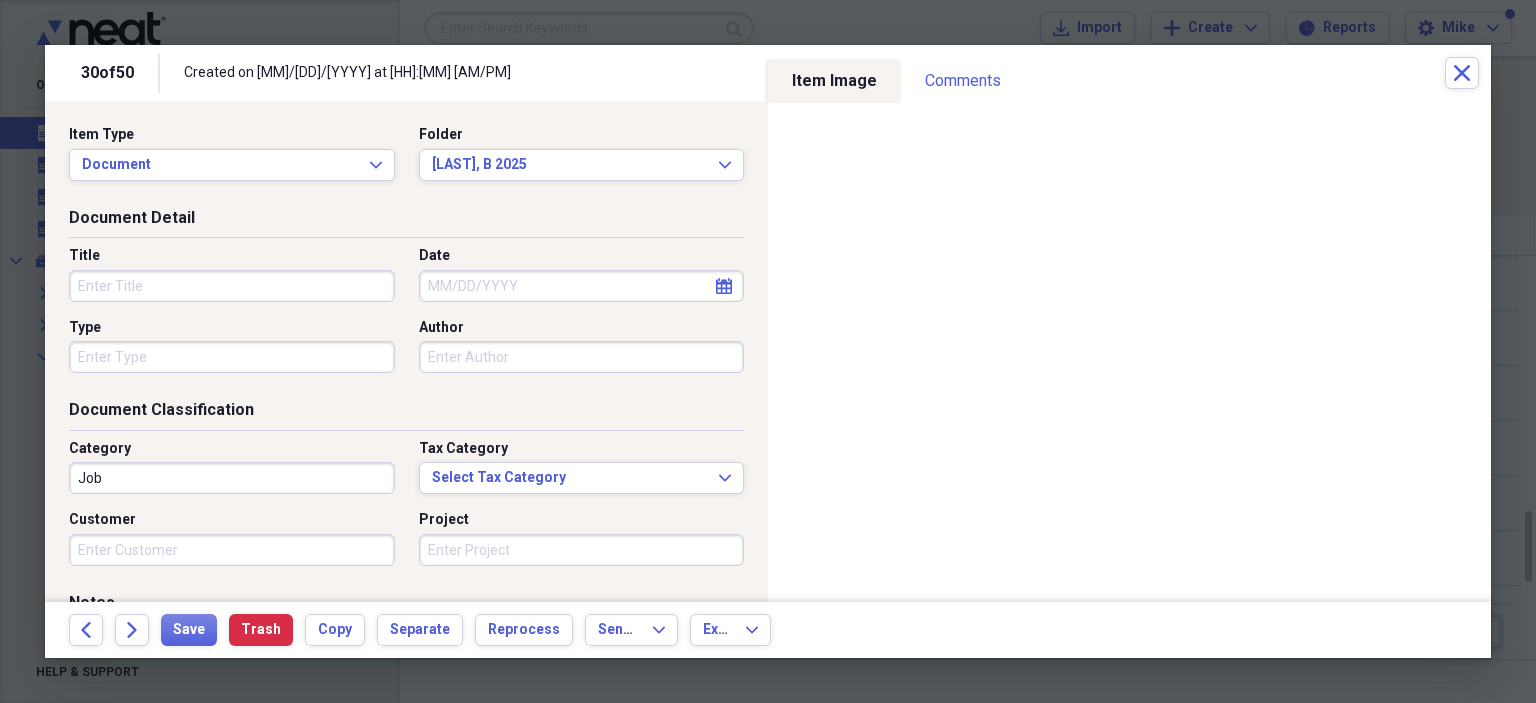 click on "Title" at bounding box center [232, 286] 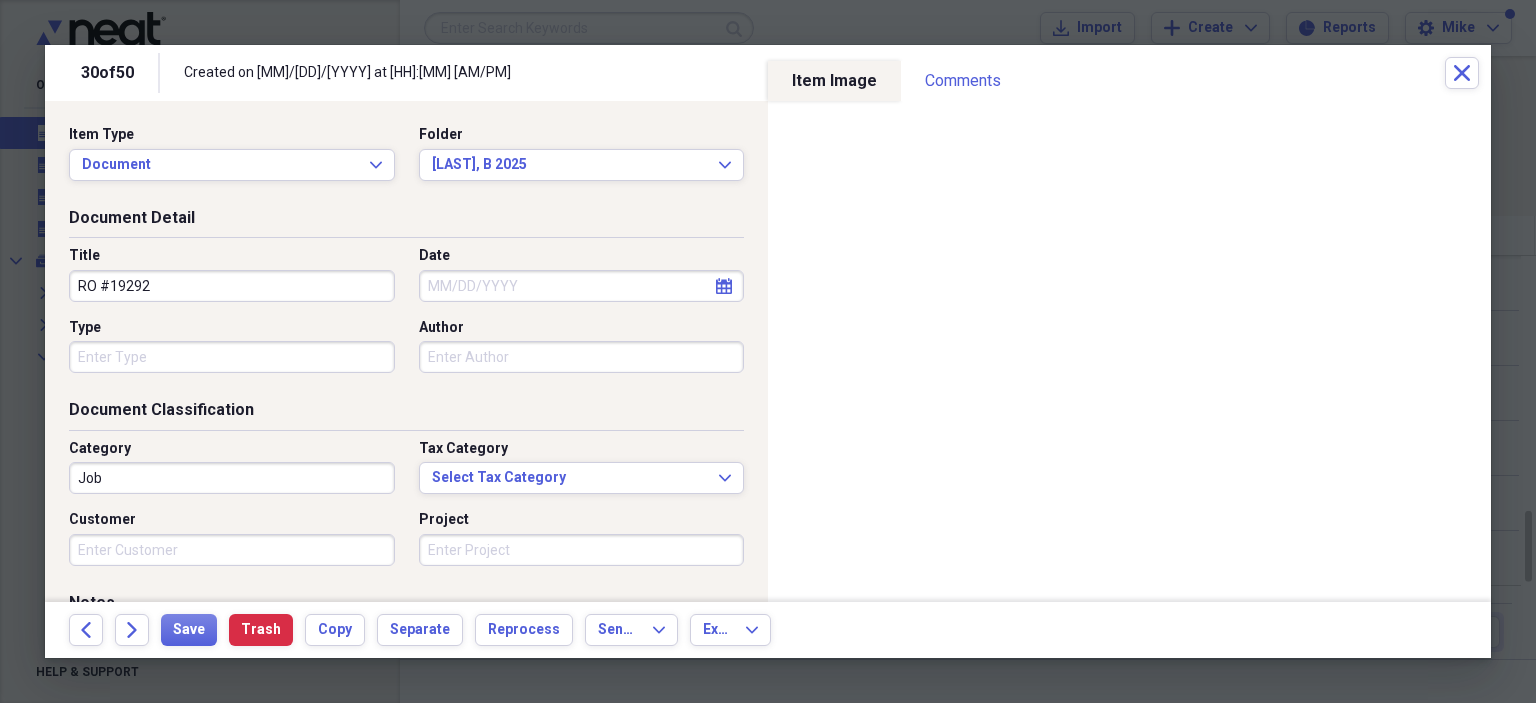 type on "RO #19292" 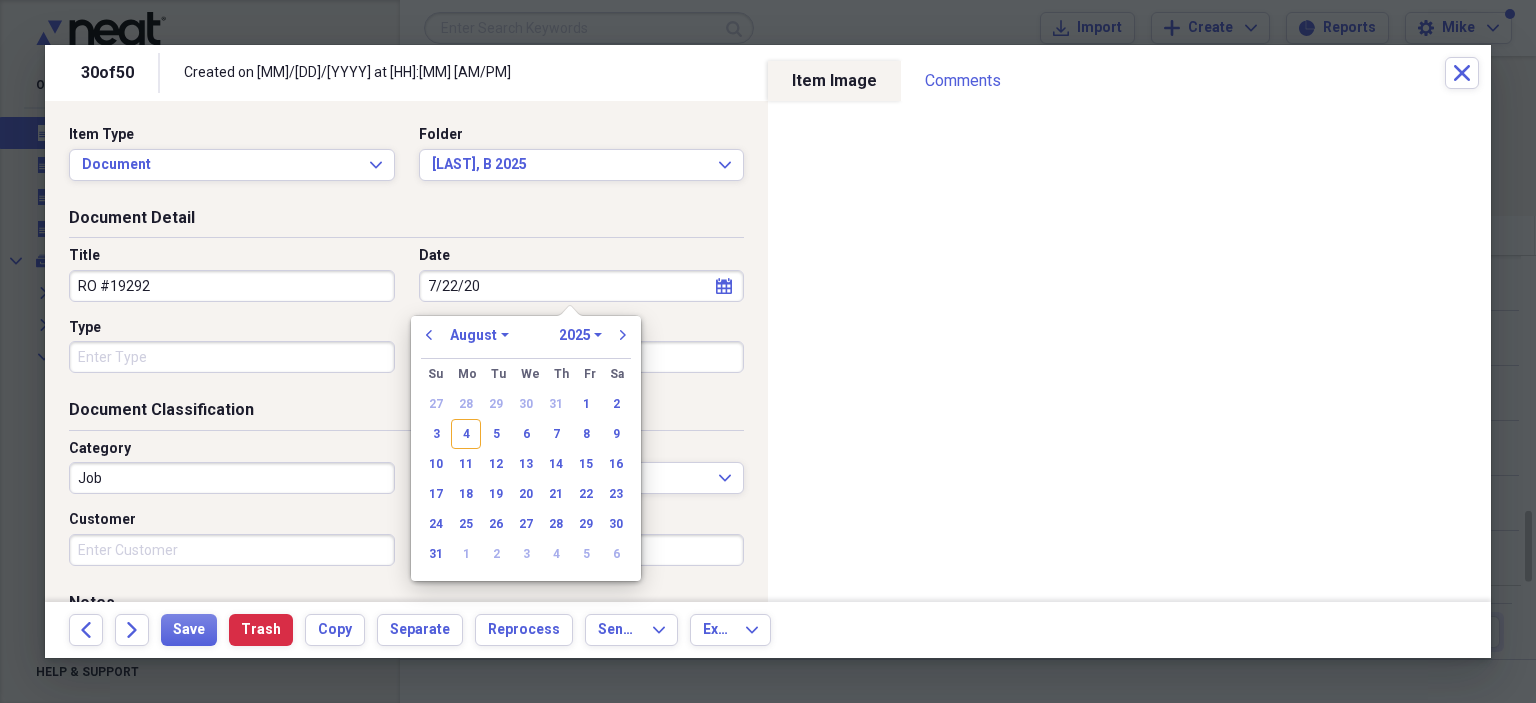 type on "7/22/202" 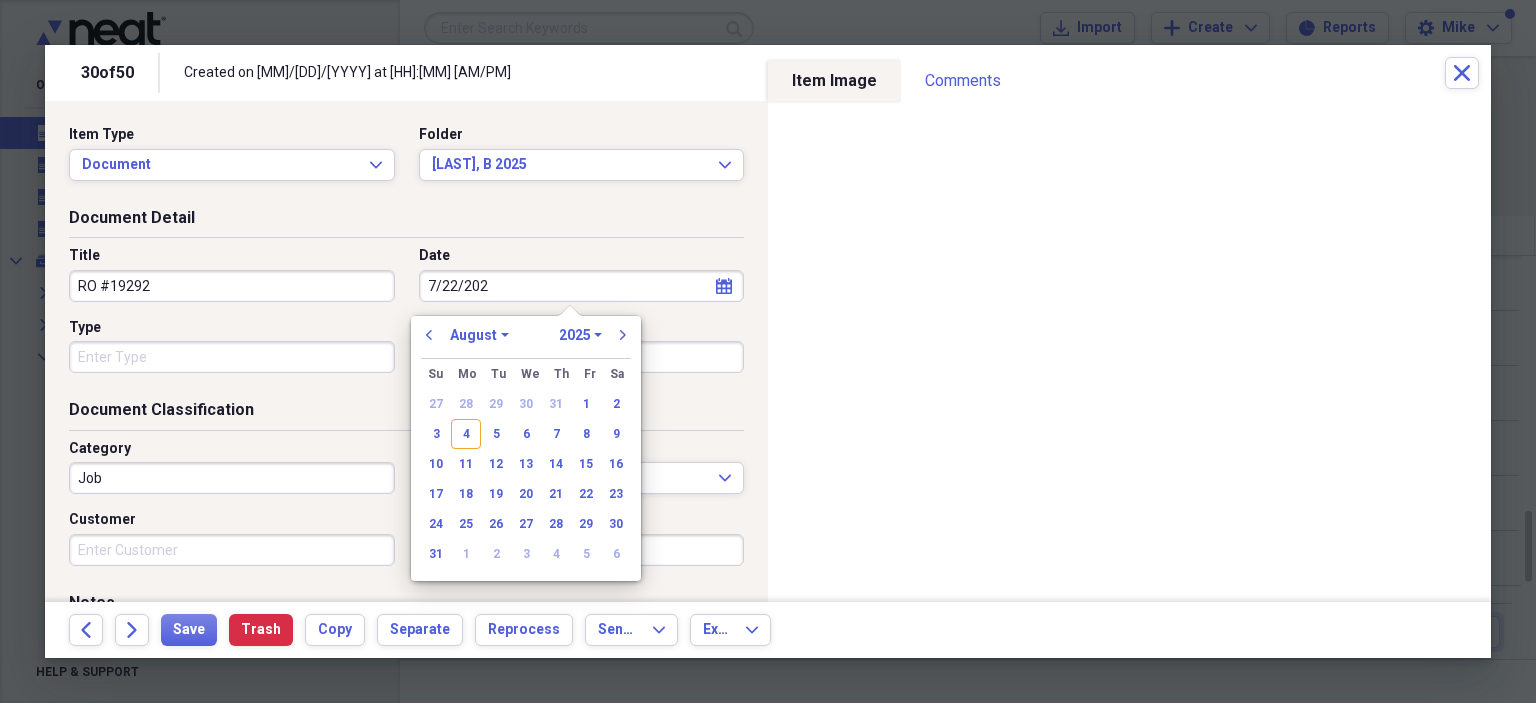 select on "6" 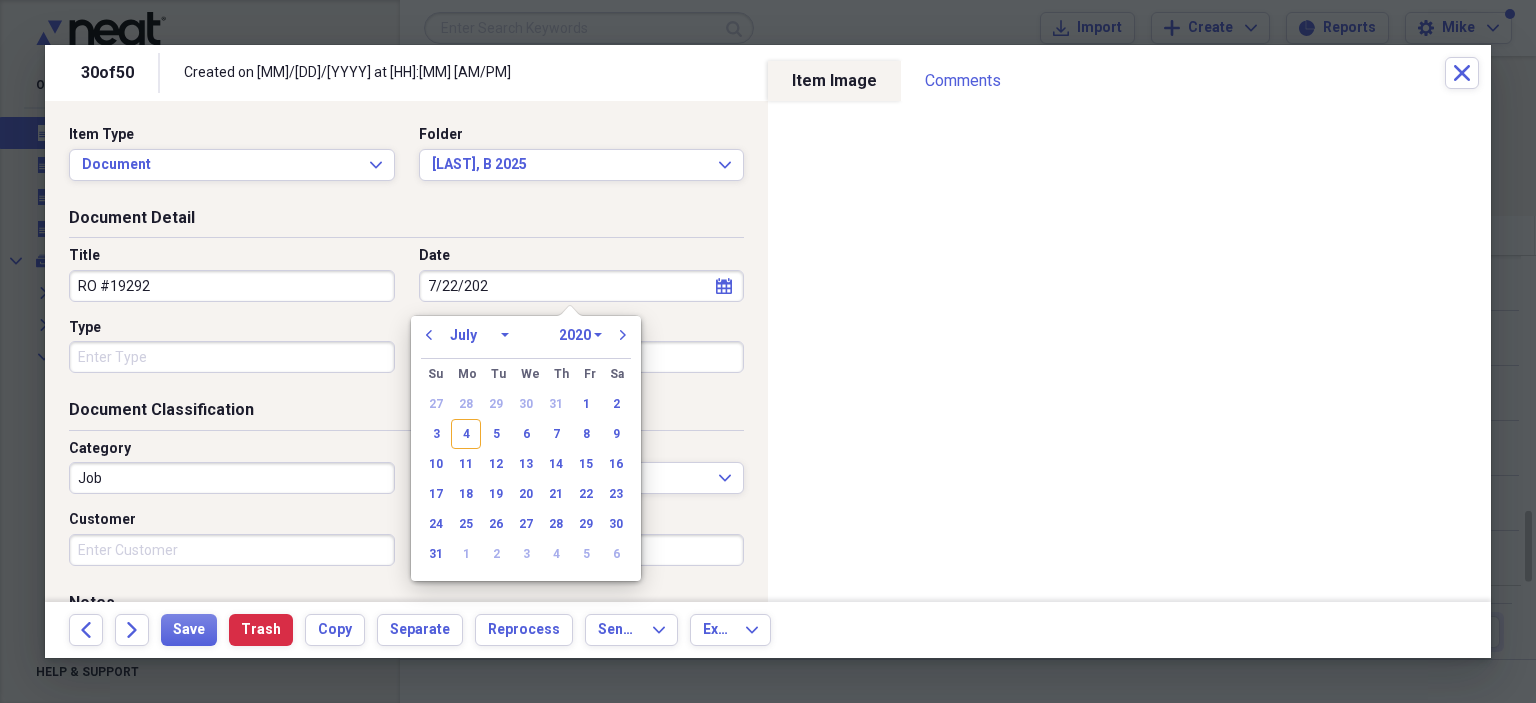 type on "7/22/2025" 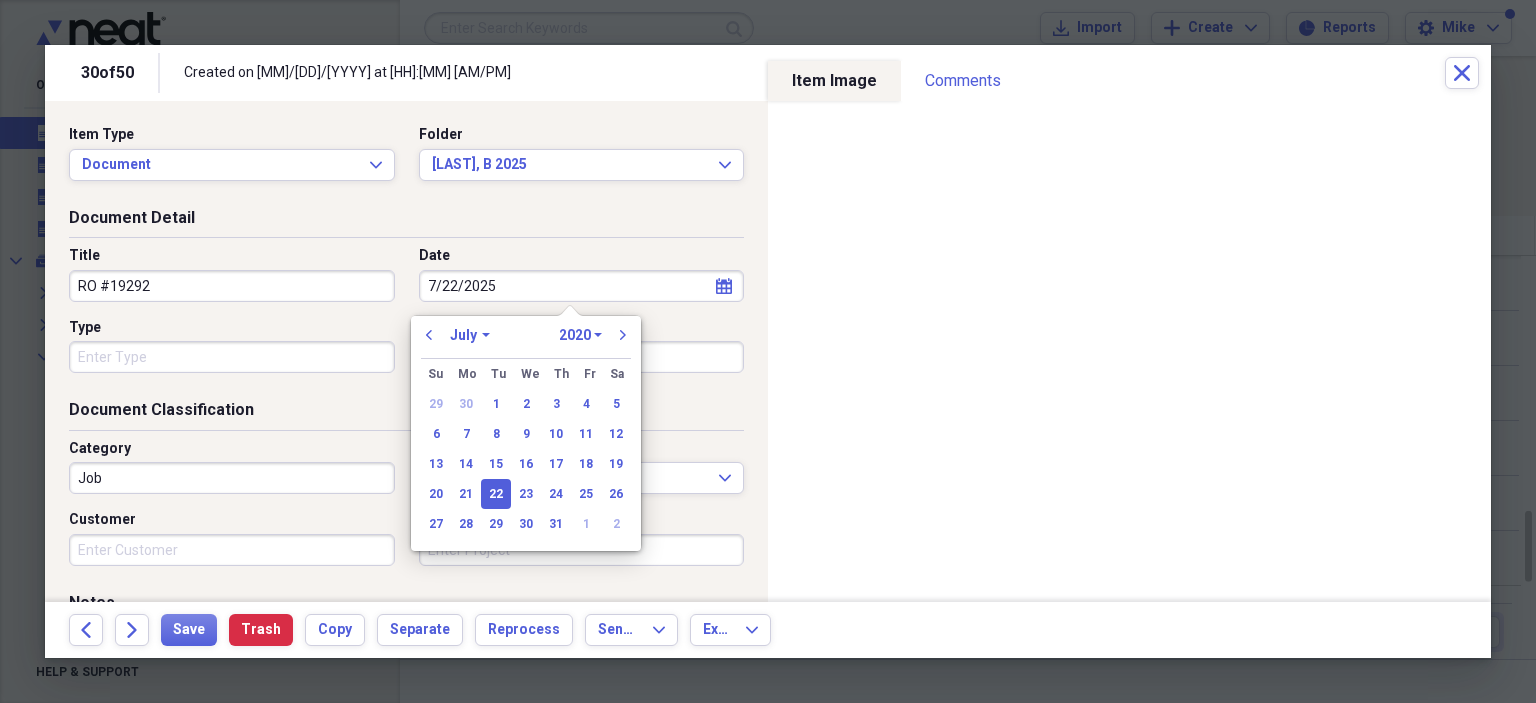 select on "2025" 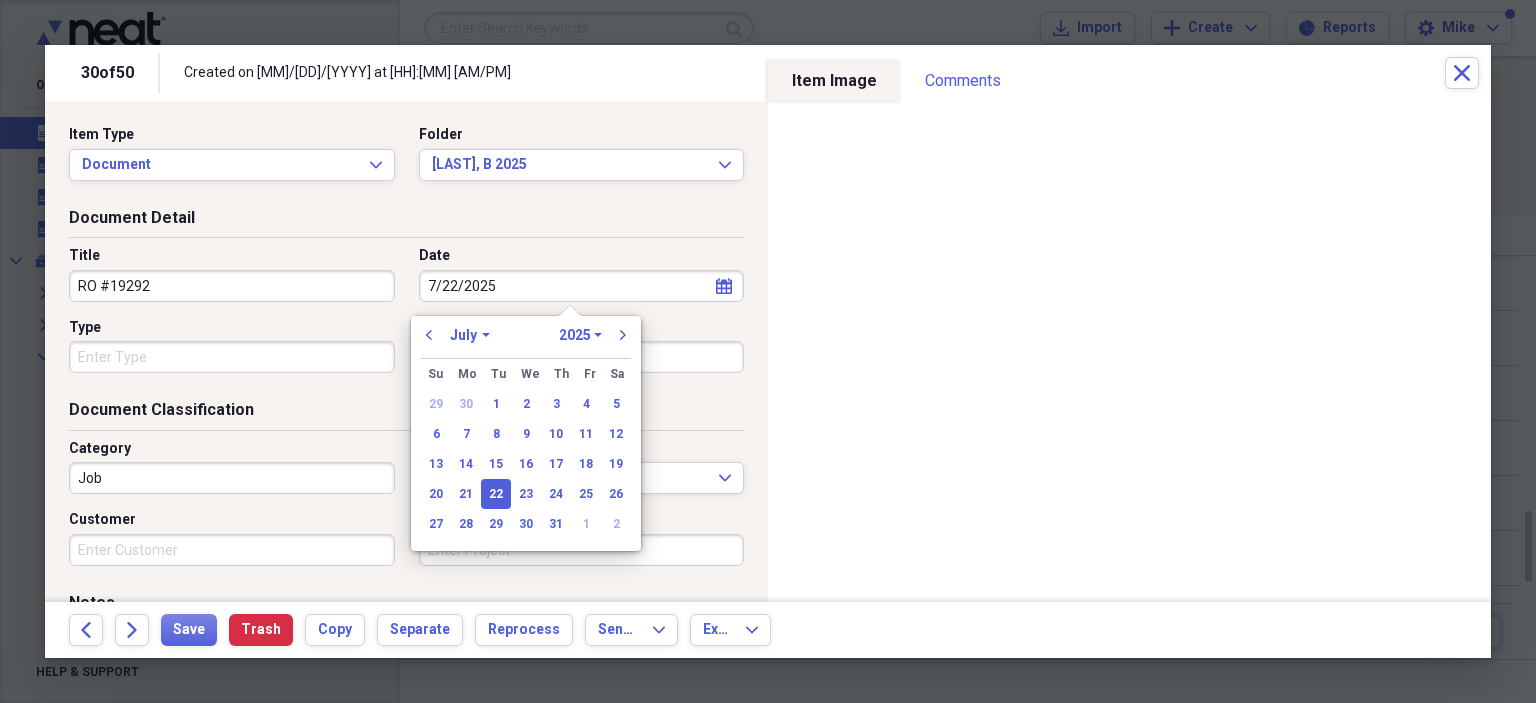 click on "Type" at bounding box center (232, 357) 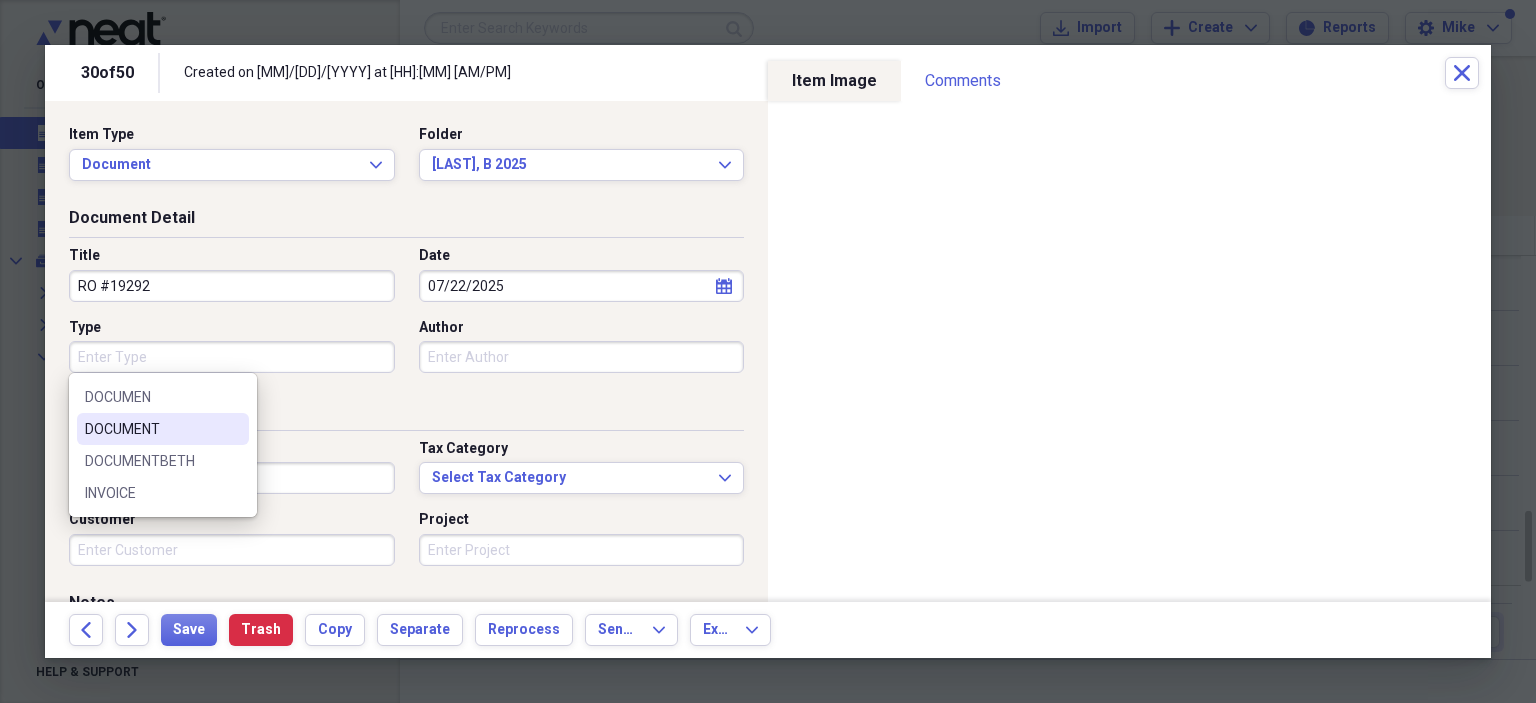click on "DOCUMENT" at bounding box center [151, 429] 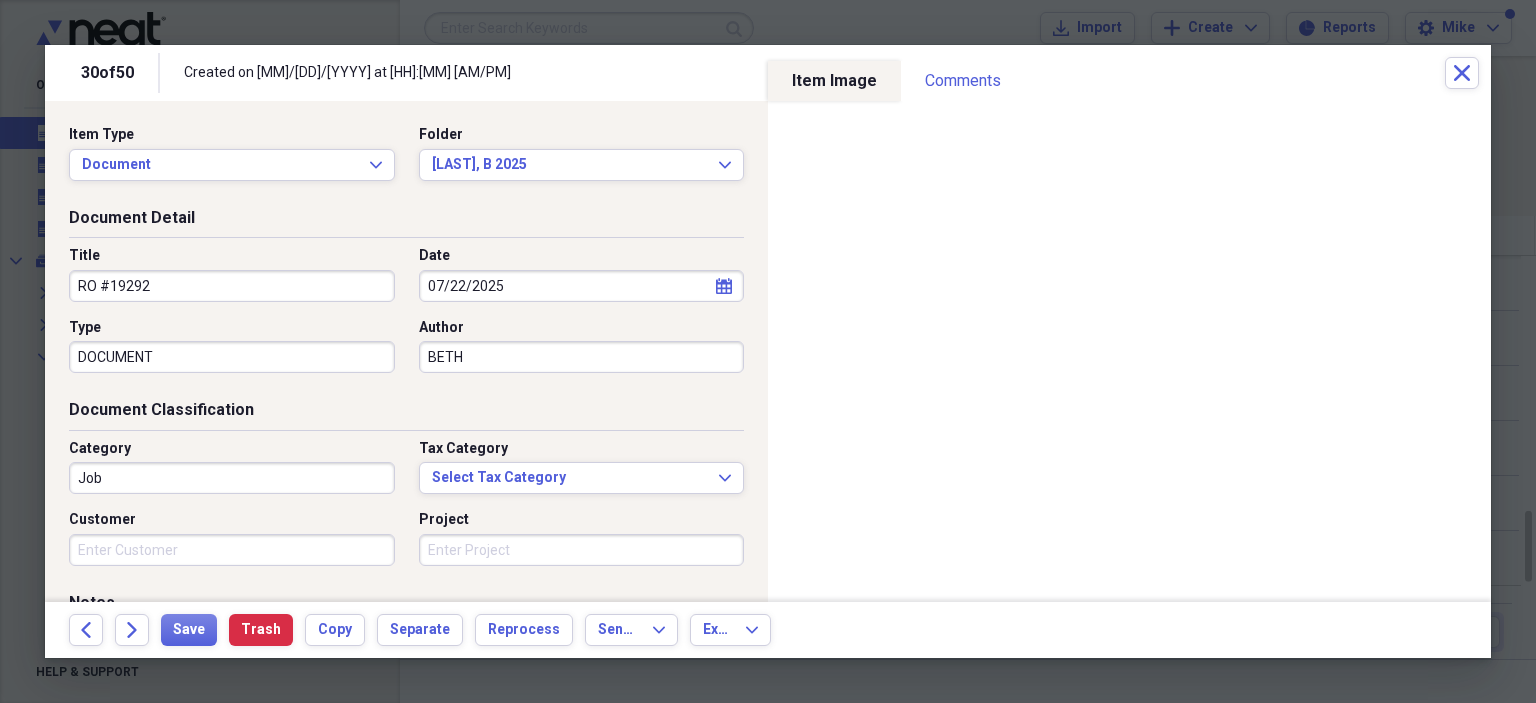 type on "BETH" 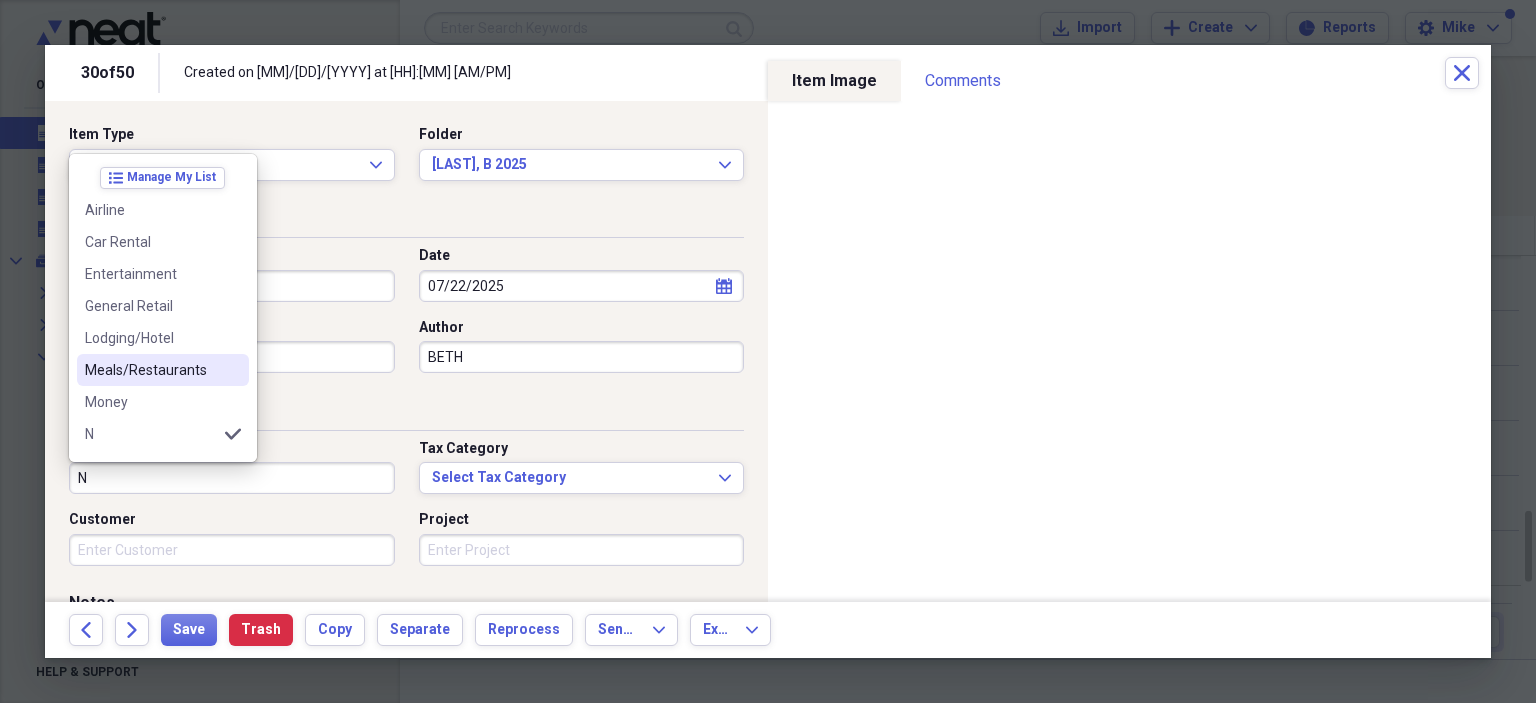scroll, scrollTop: 100, scrollLeft: 0, axis: vertical 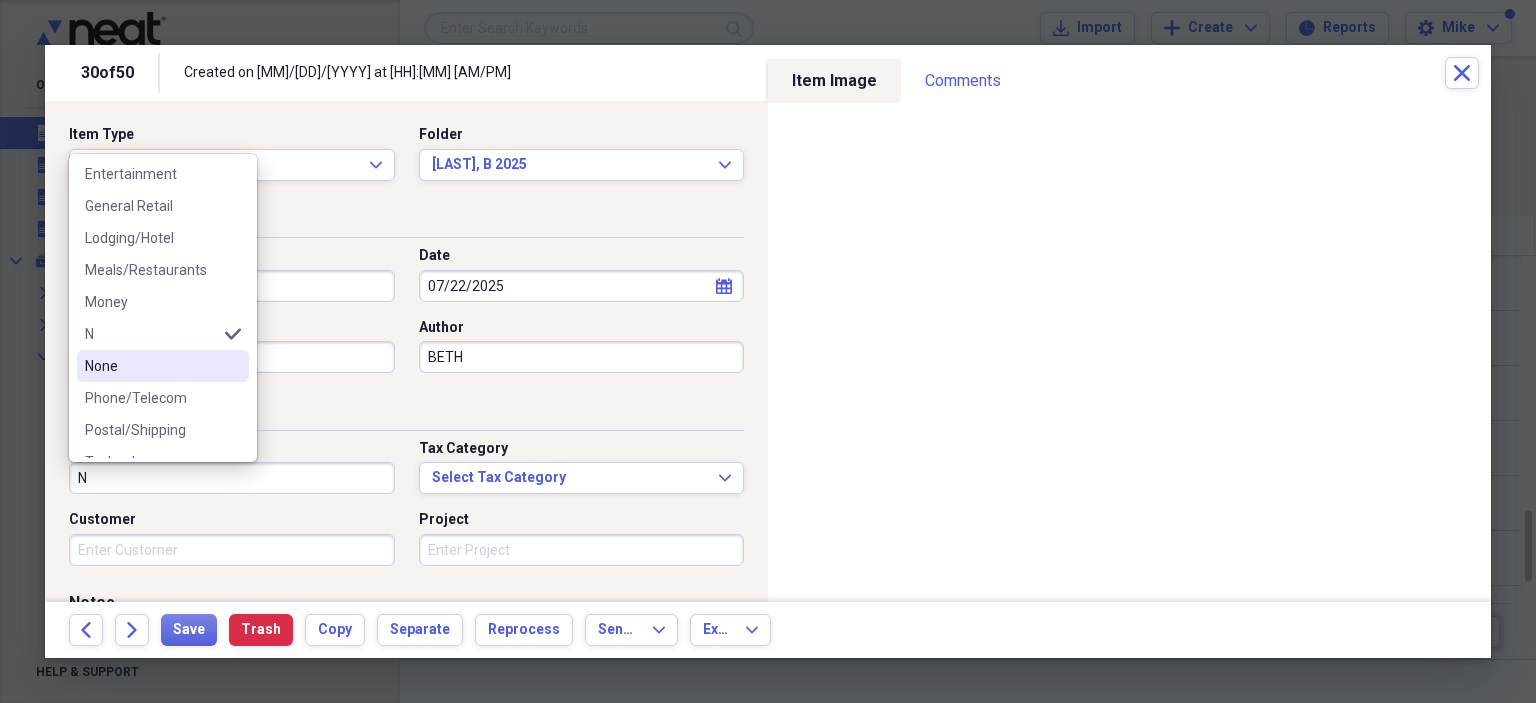 click on "None" at bounding box center (151, 366) 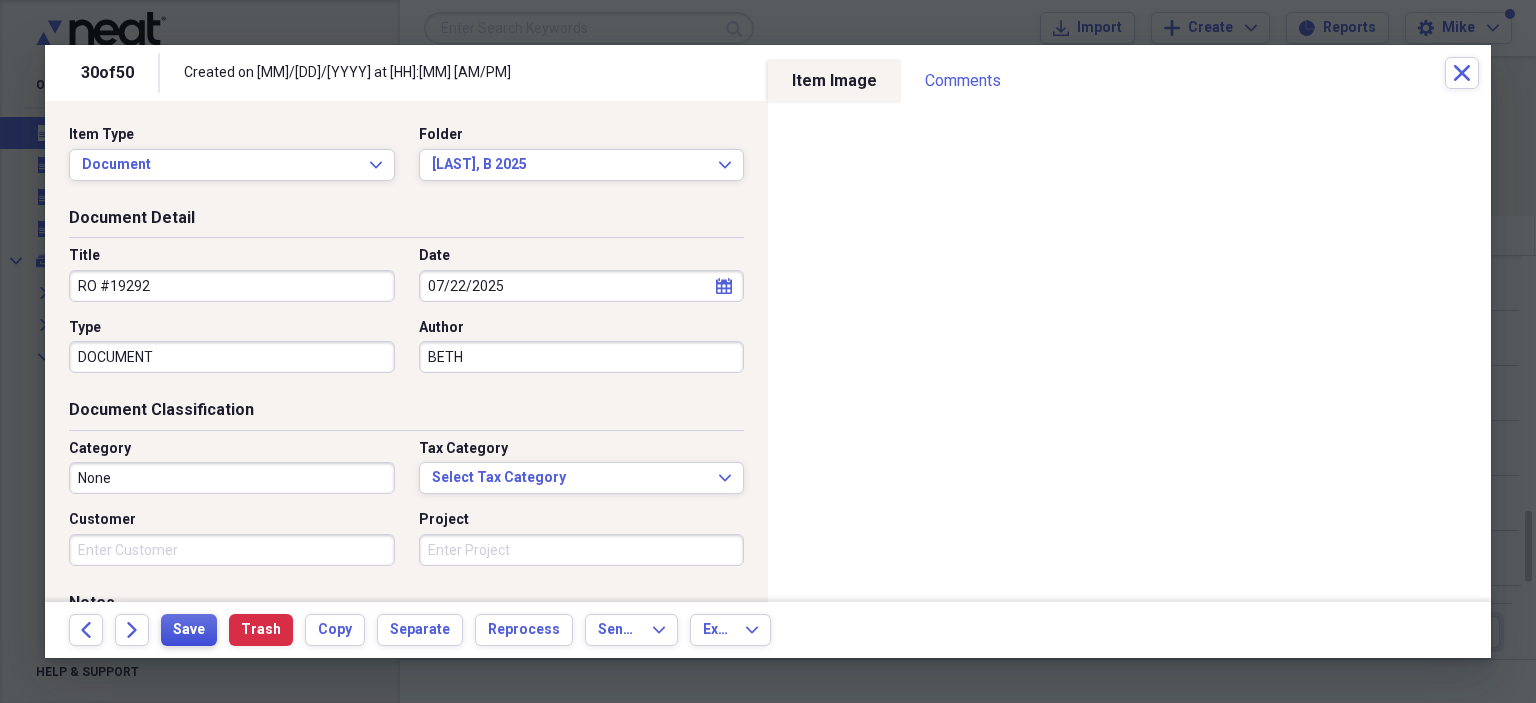 click on "Save" at bounding box center (189, 630) 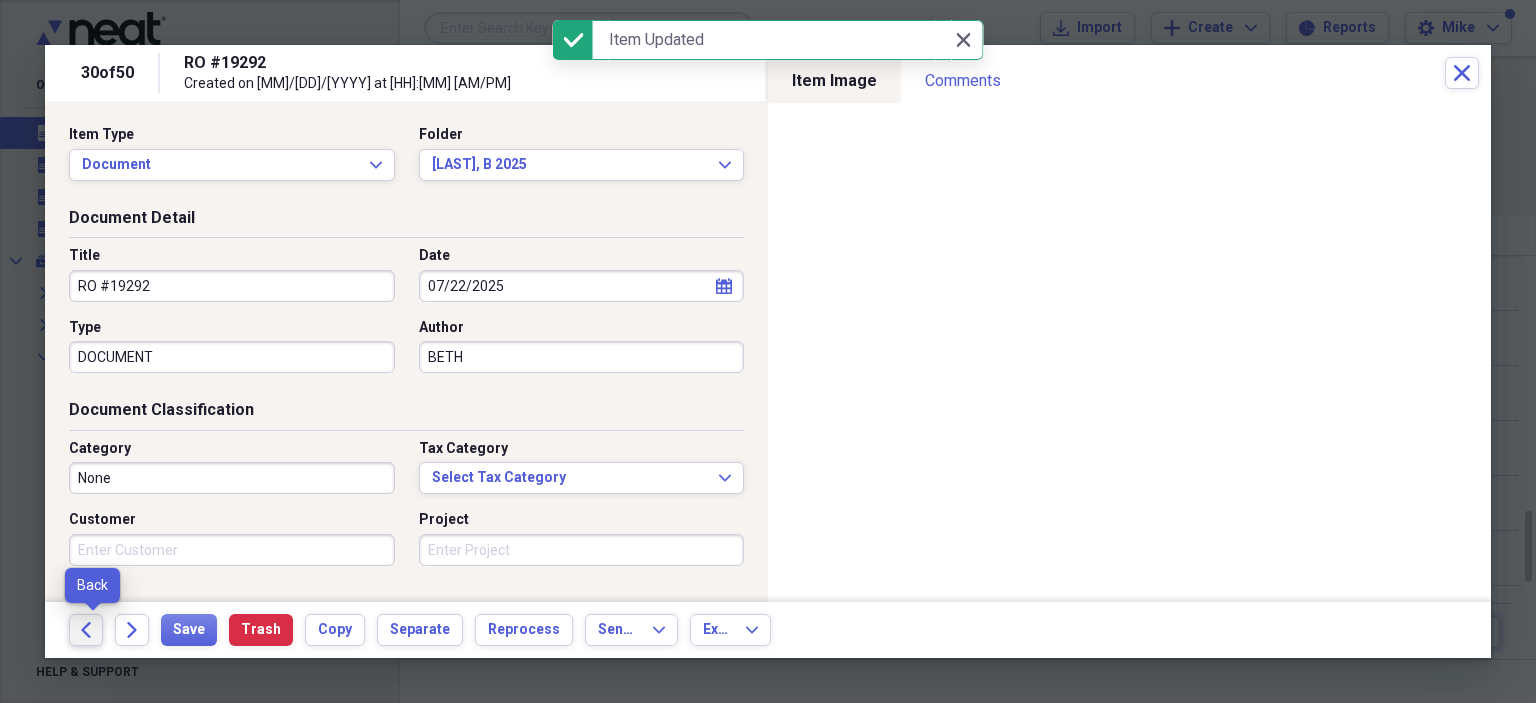 click on "Back" 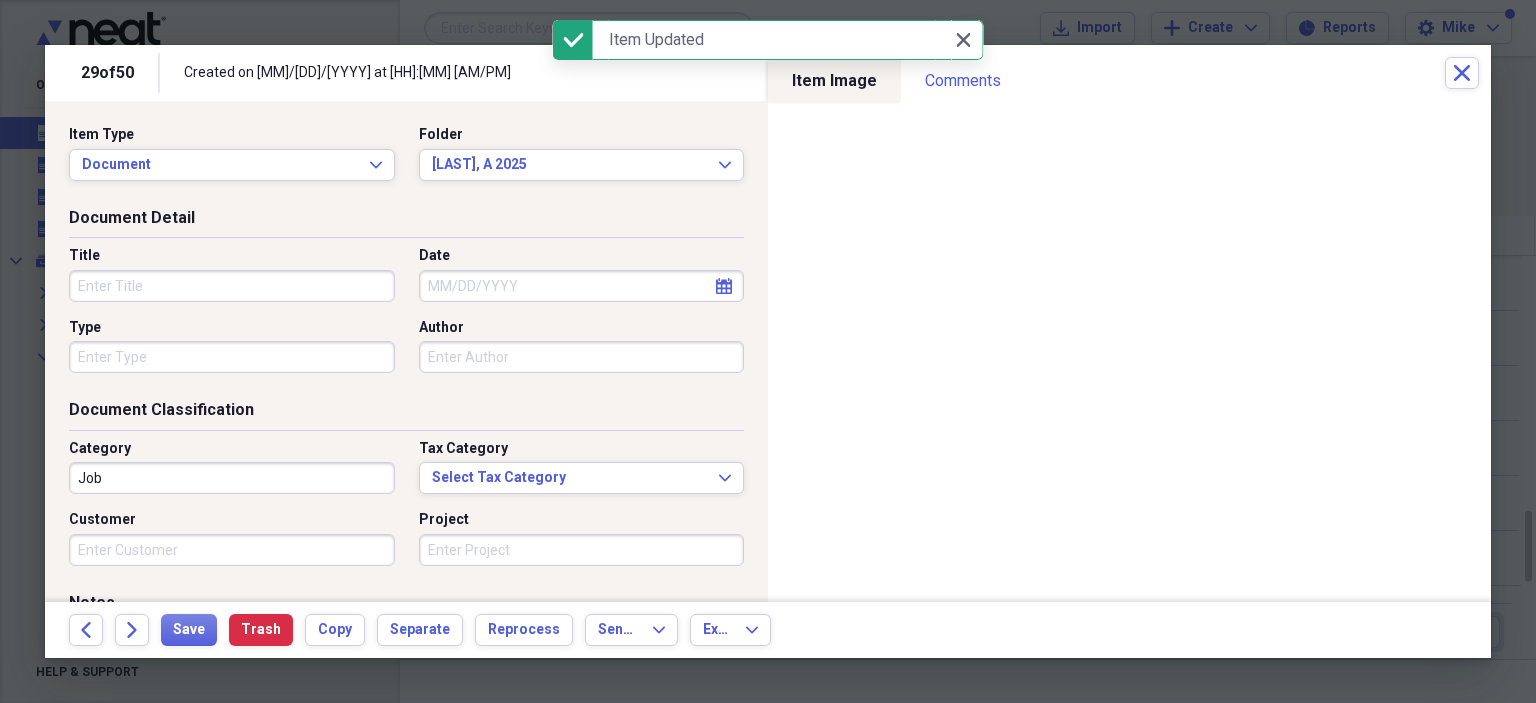 click on "Title" at bounding box center [232, 286] 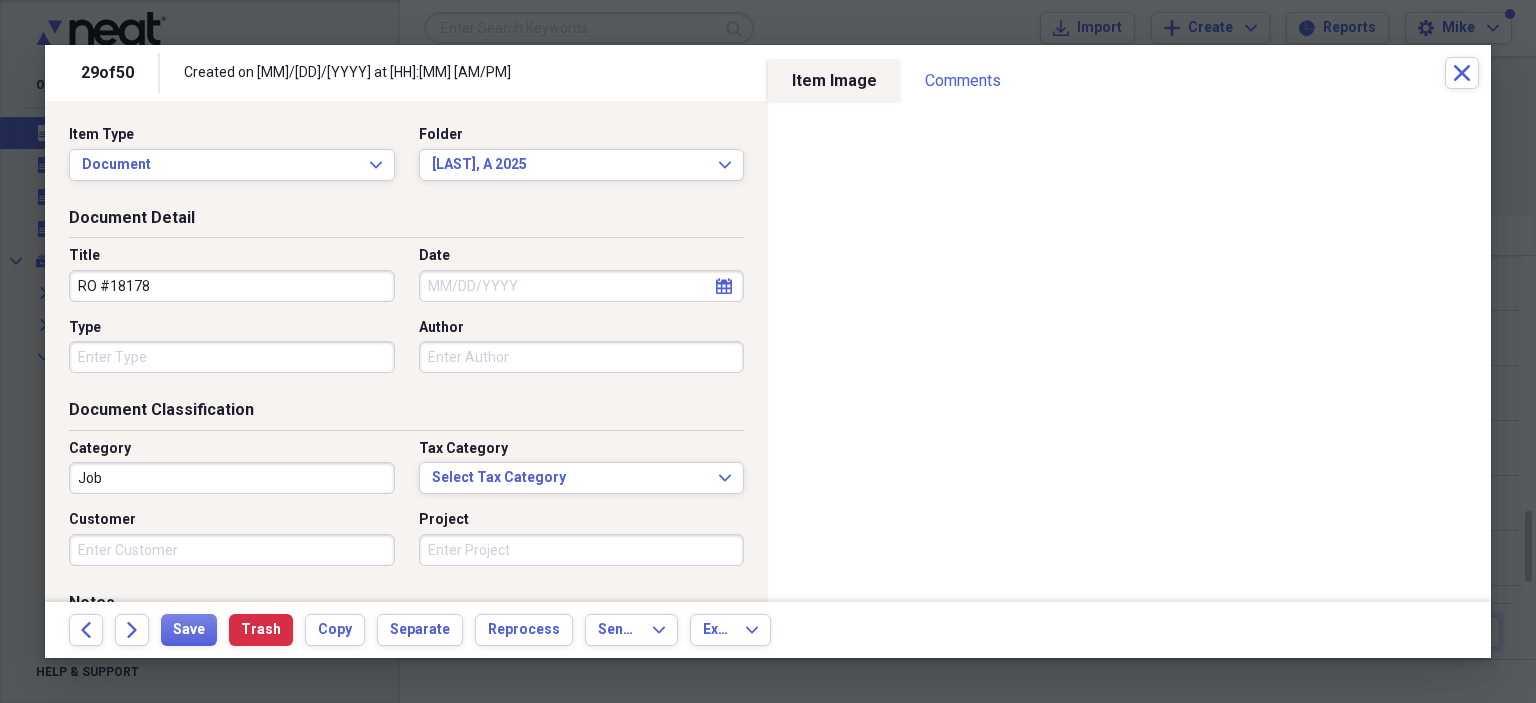 type on "RO #18178" 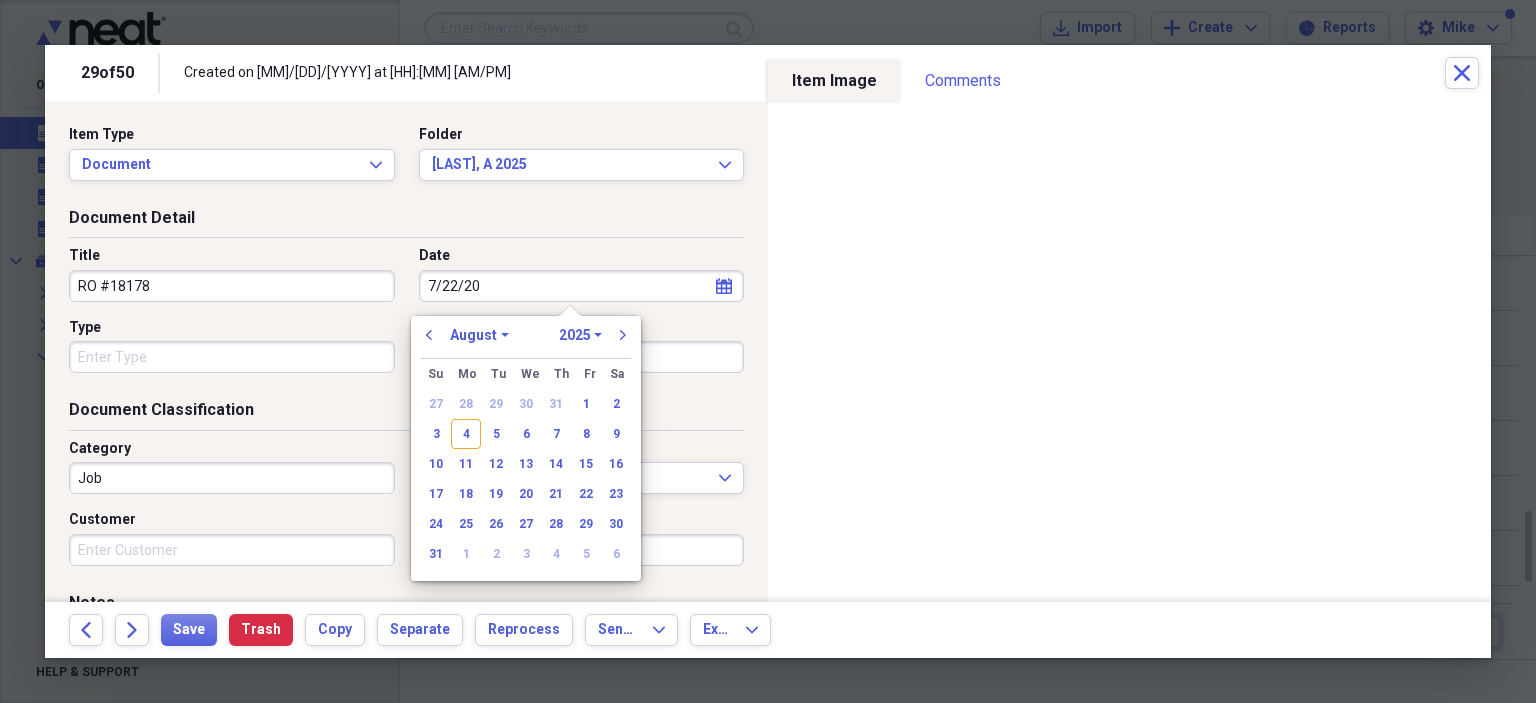 type on "7/22/202" 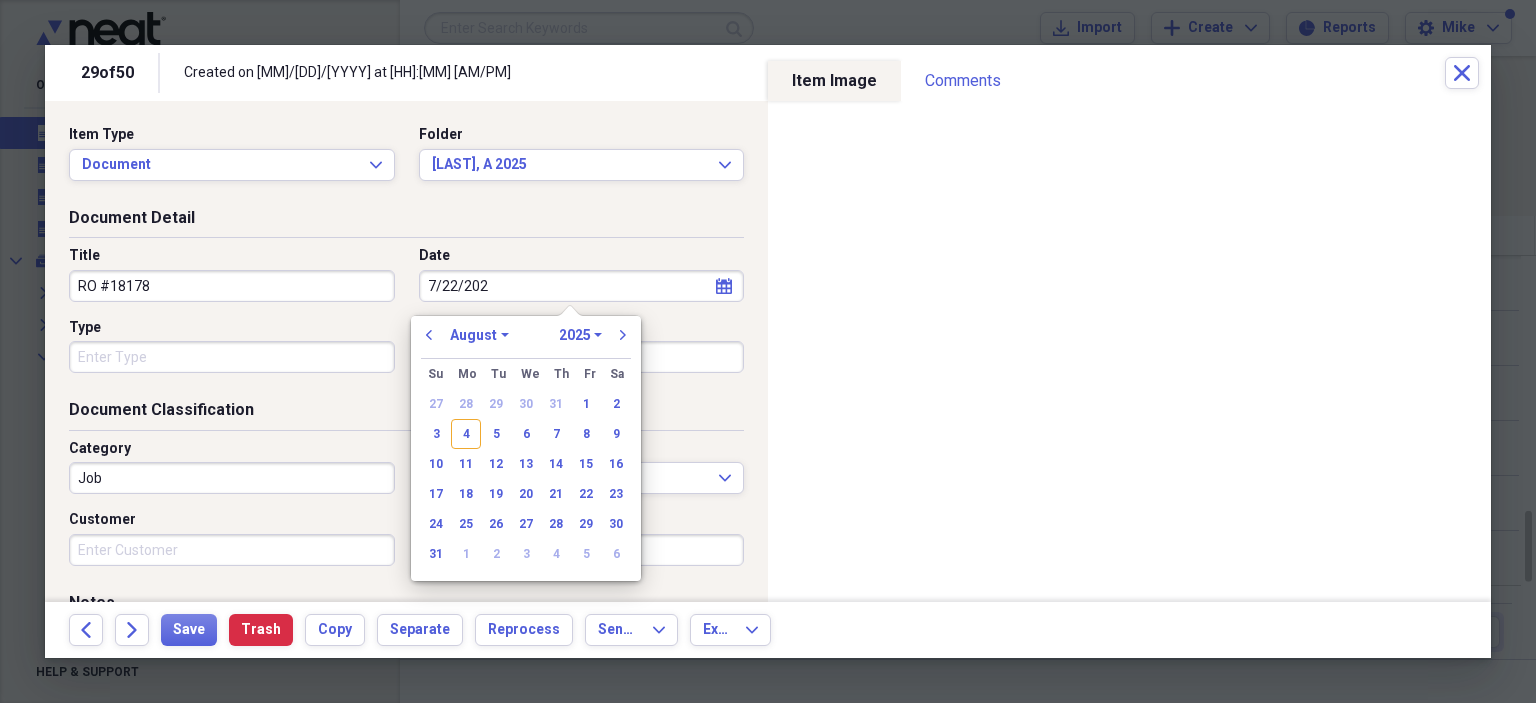 select on "6" 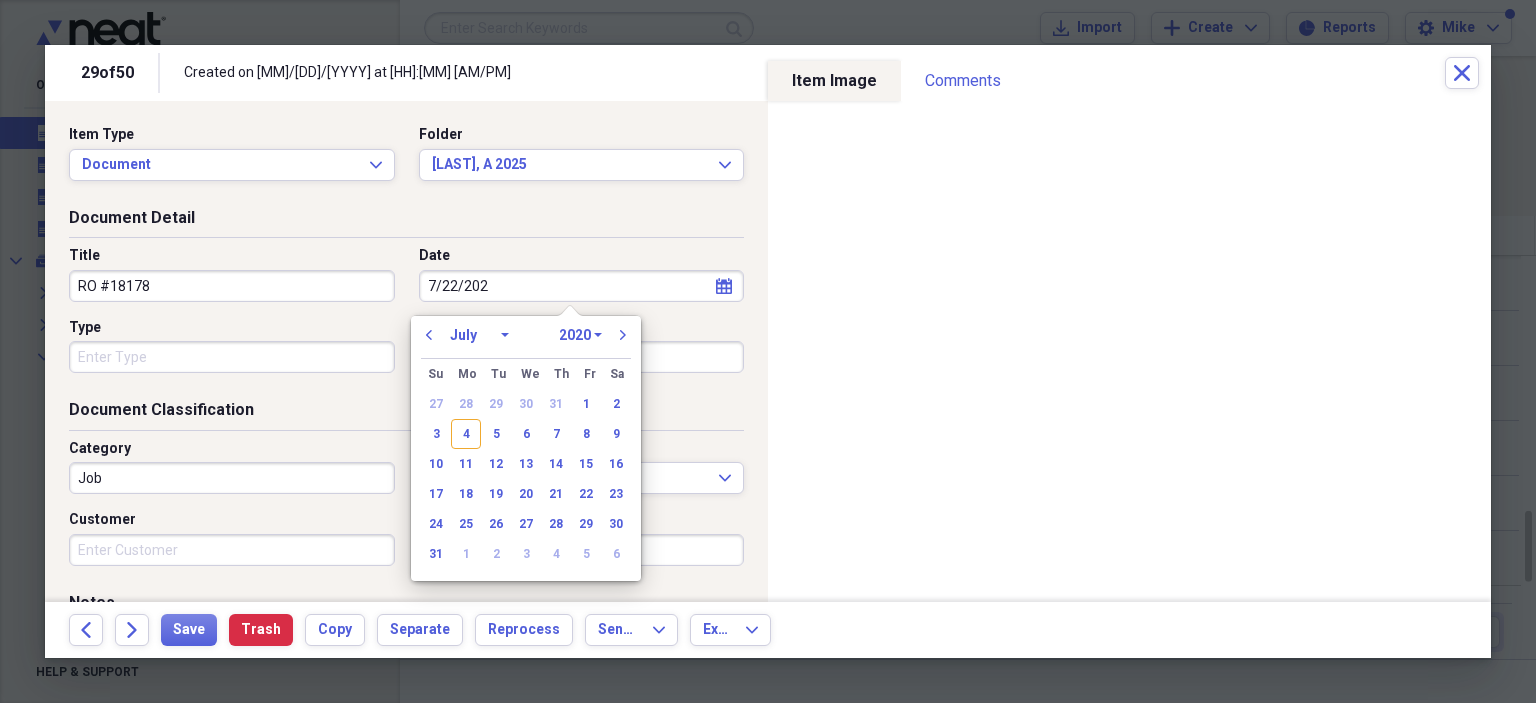 type on "7/22/2025" 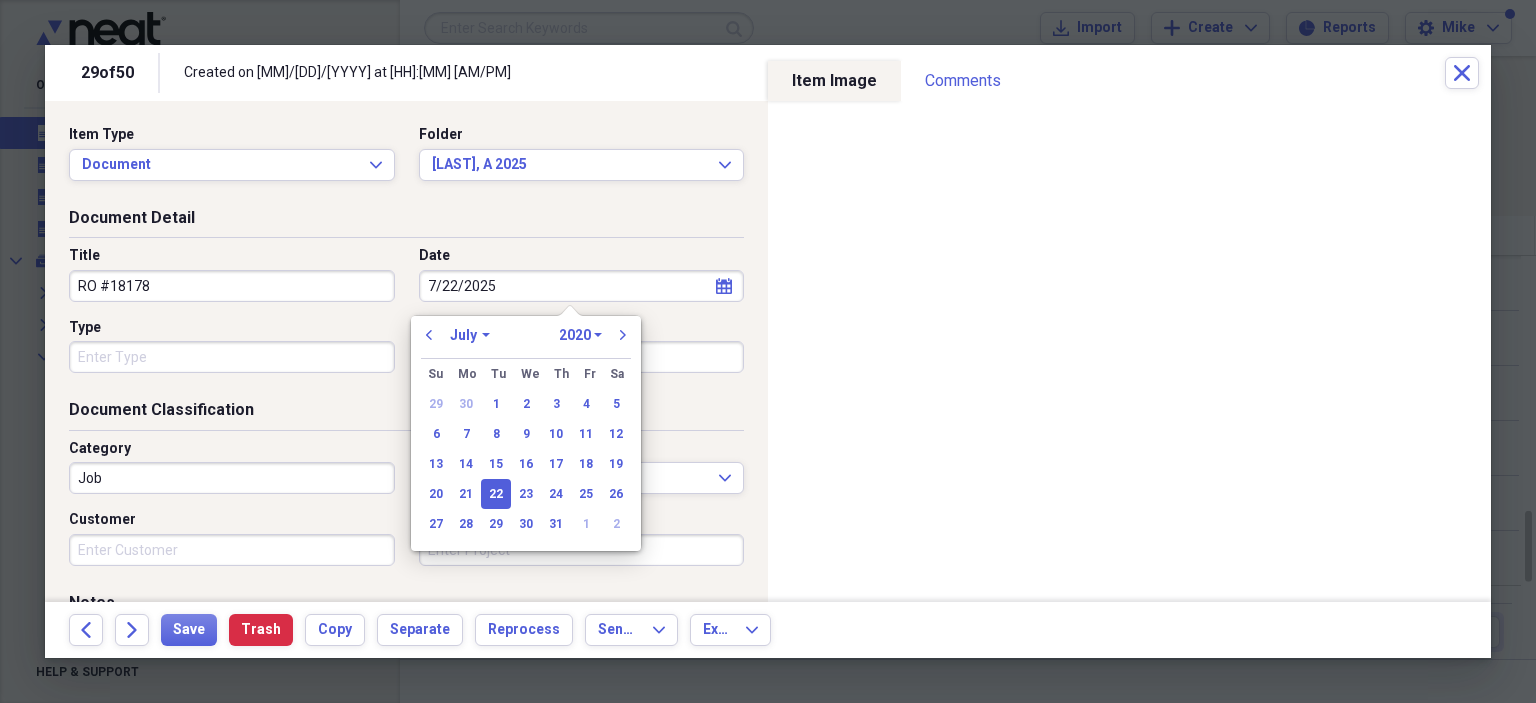 select on "2025" 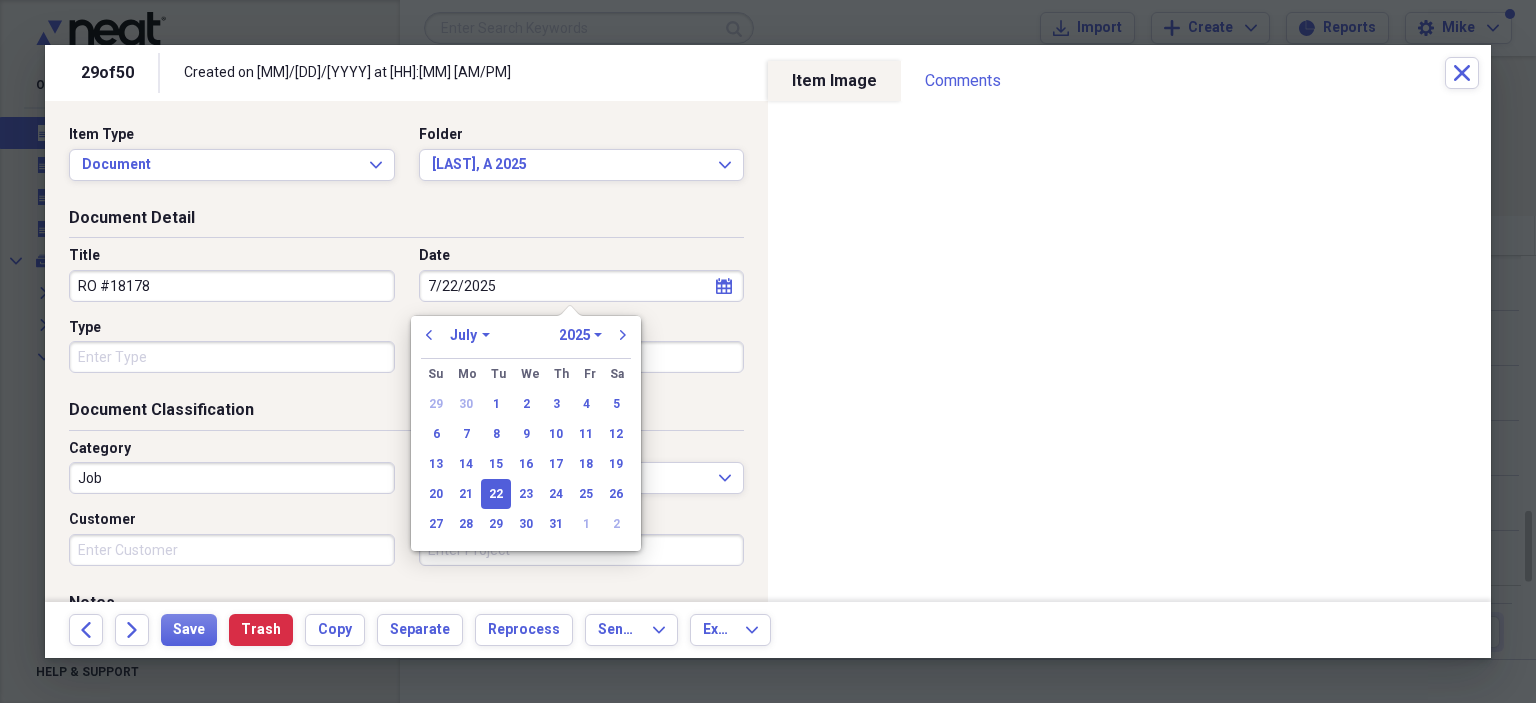 click on "Type" at bounding box center [232, 357] 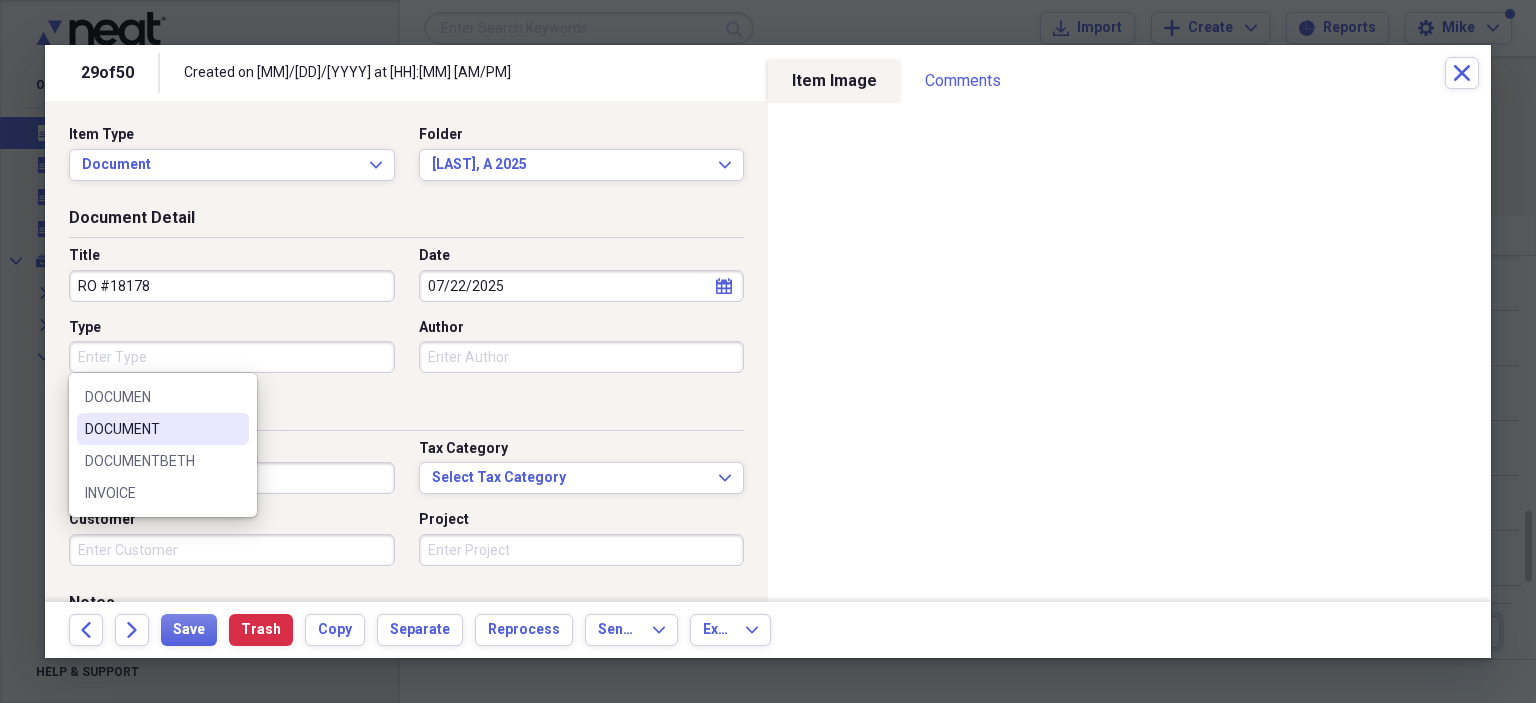 click on "DOCUMENT" at bounding box center (151, 429) 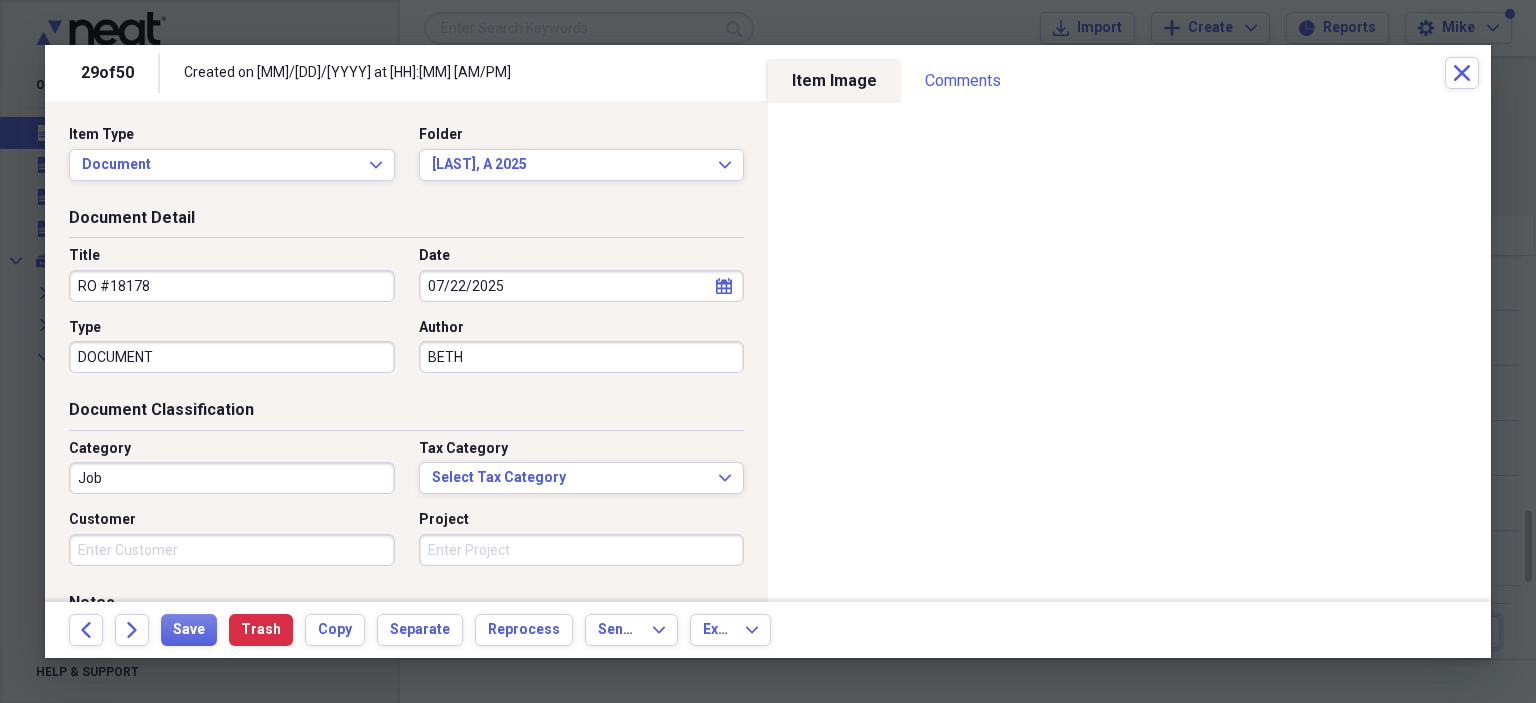 type on "BETH" 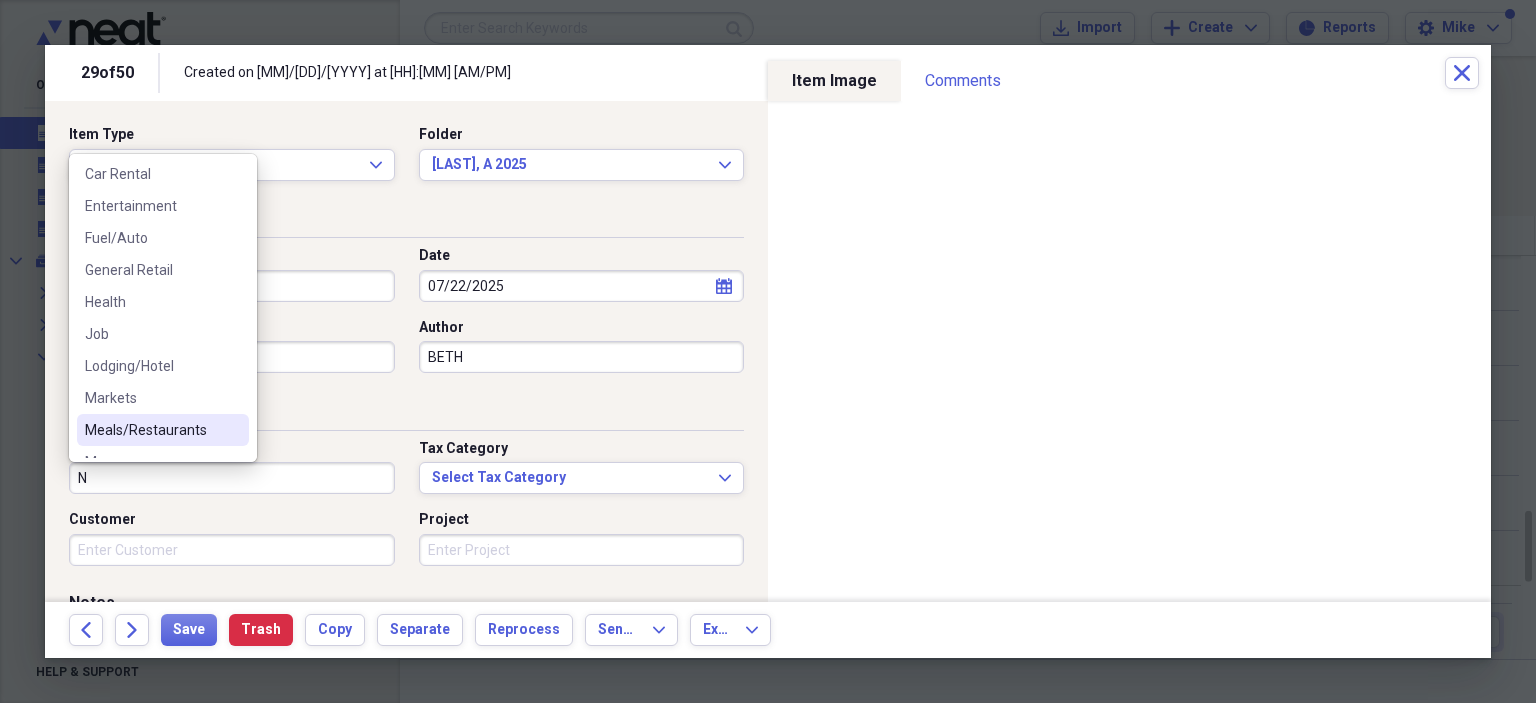 scroll, scrollTop: 300, scrollLeft: 0, axis: vertical 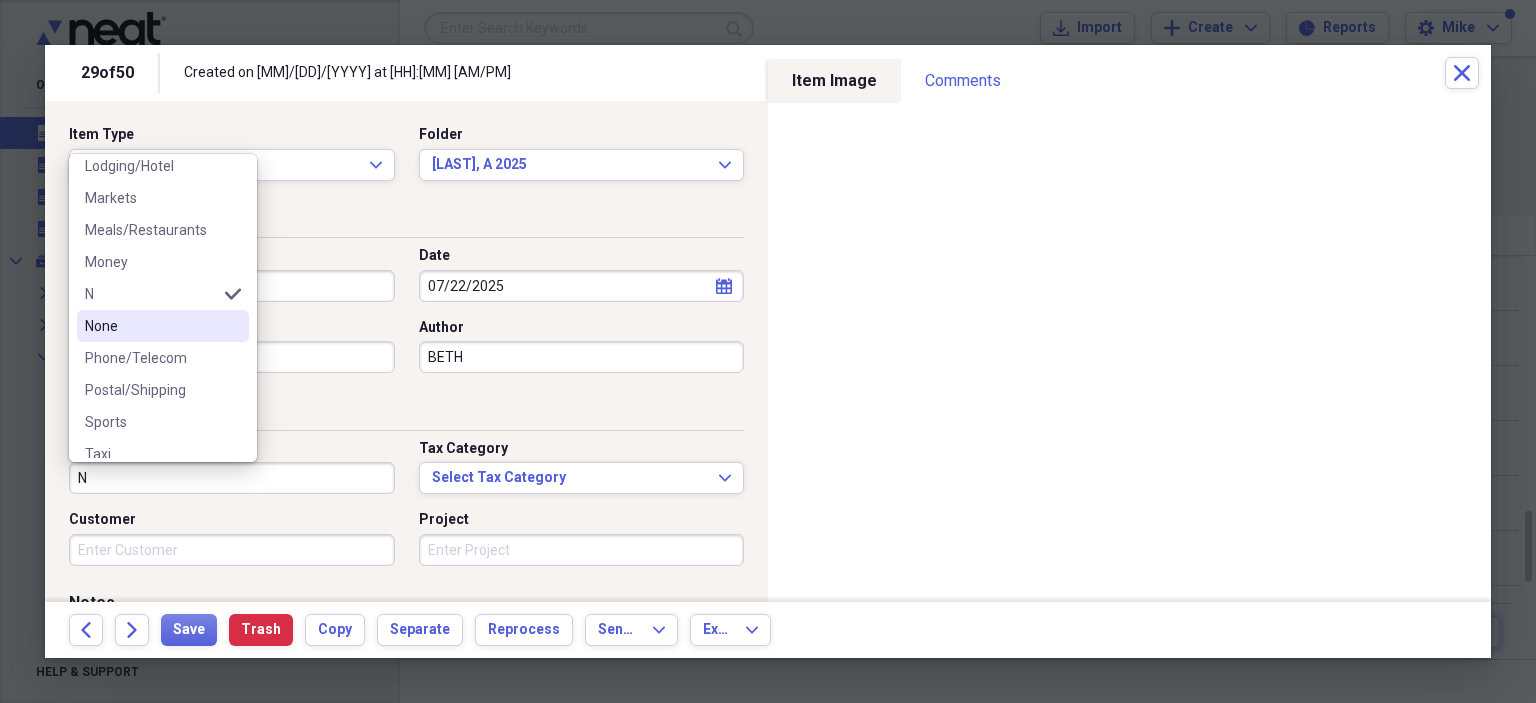 click on "None" at bounding box center [163, 326] 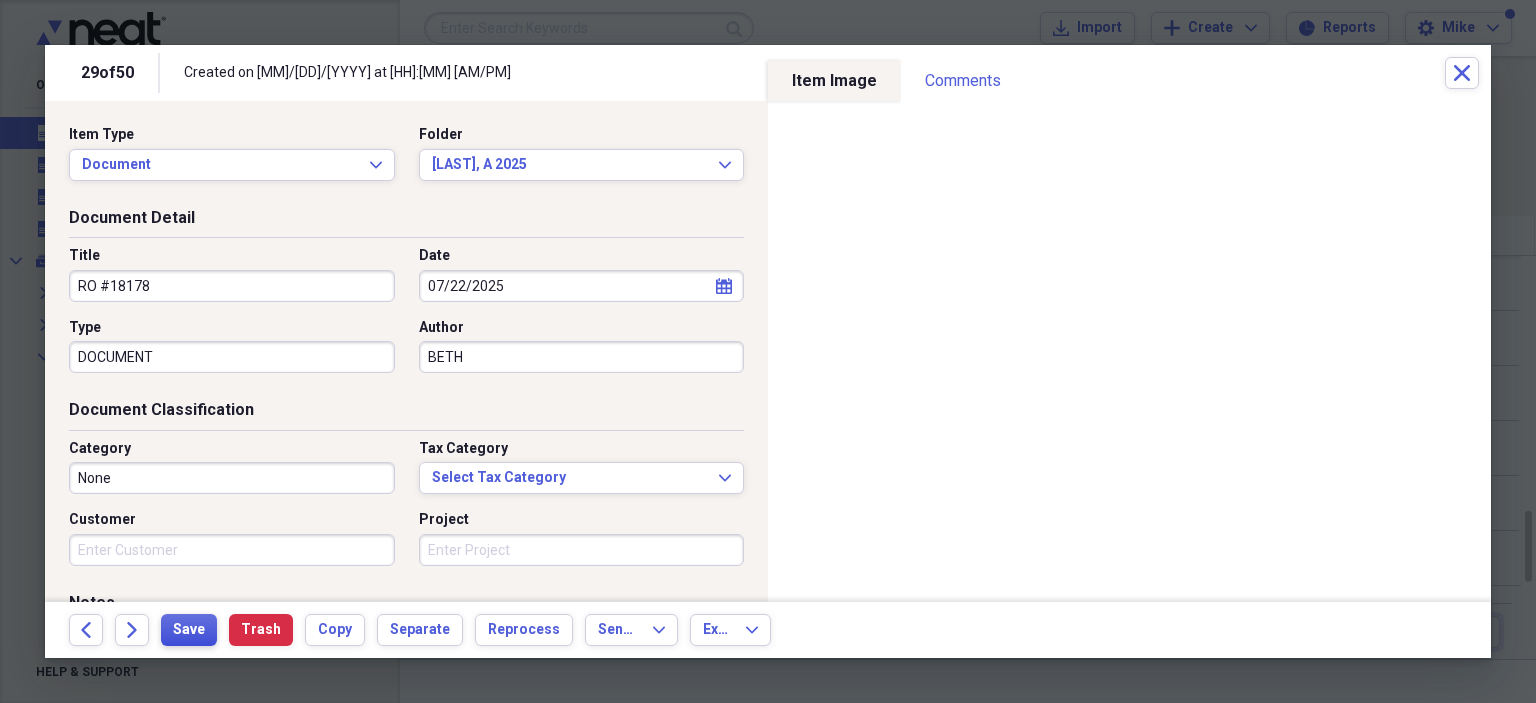 click on "Save" at bounding box center [189, 630] 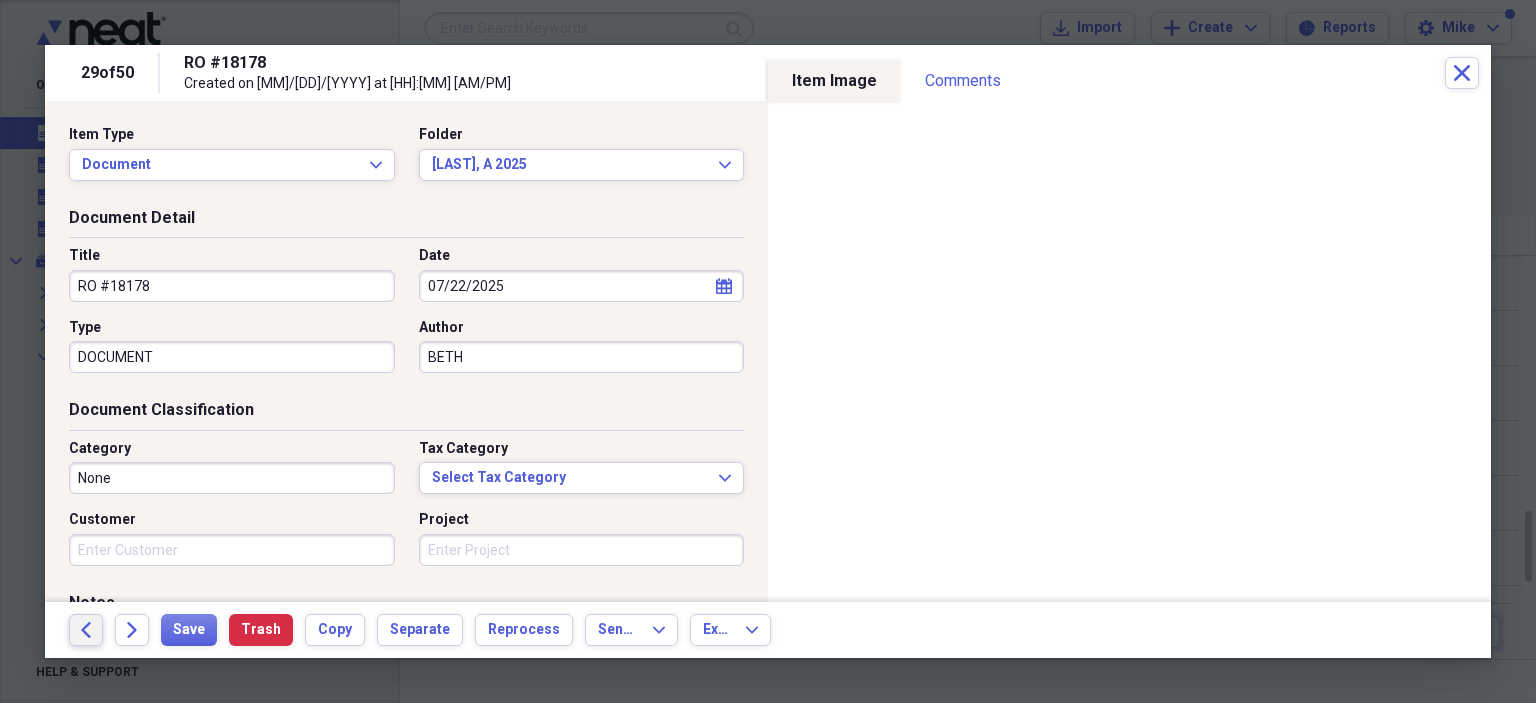 click on "Back" 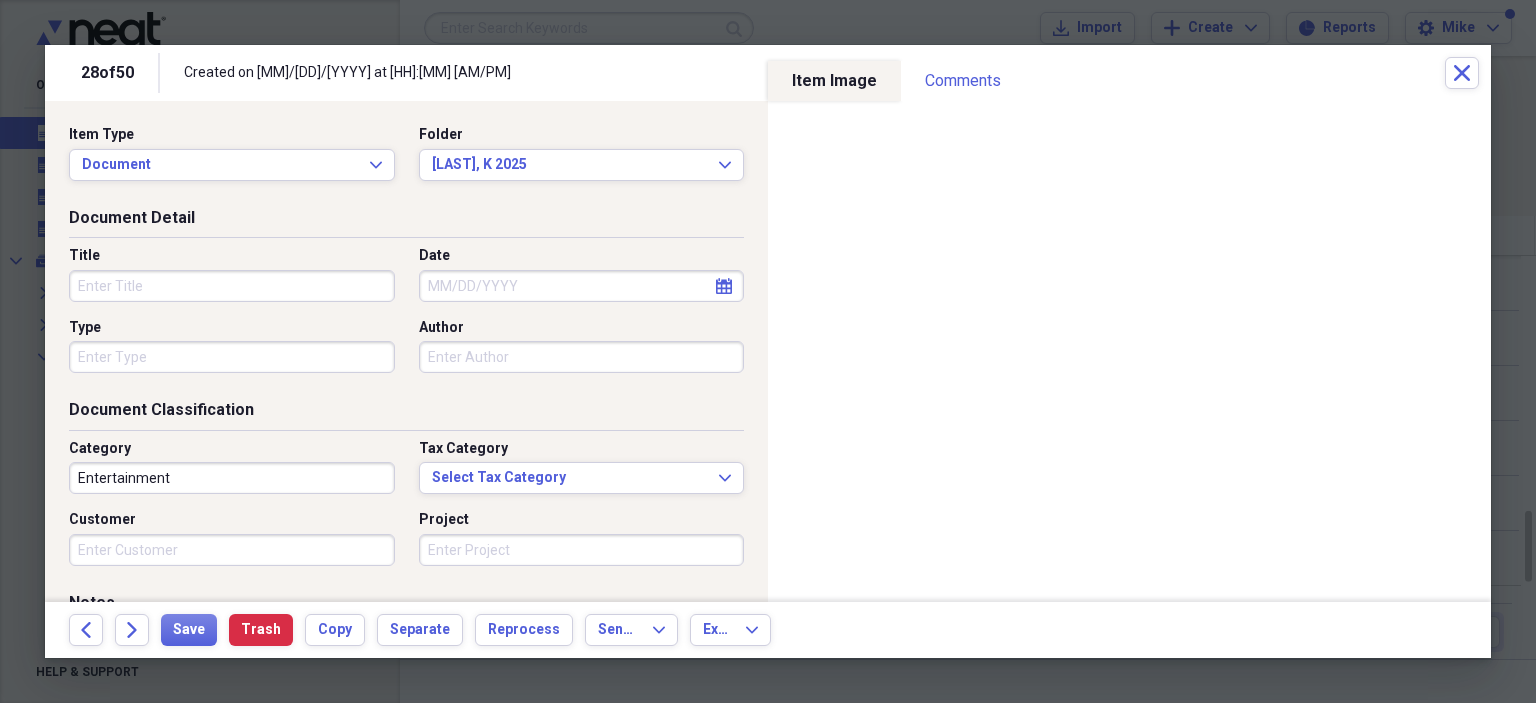 click on "Title" at bounding box center (232, 286) 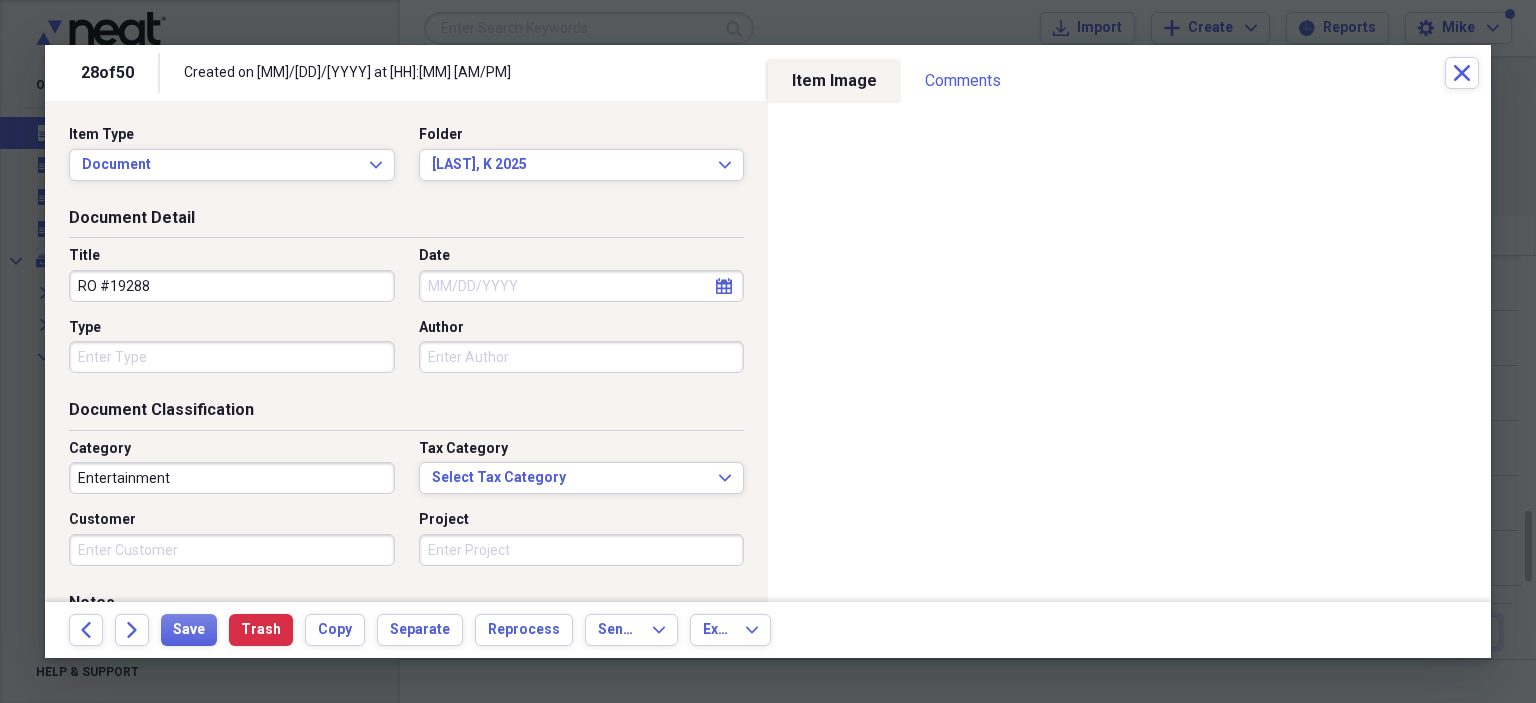 type on "RO #19288" 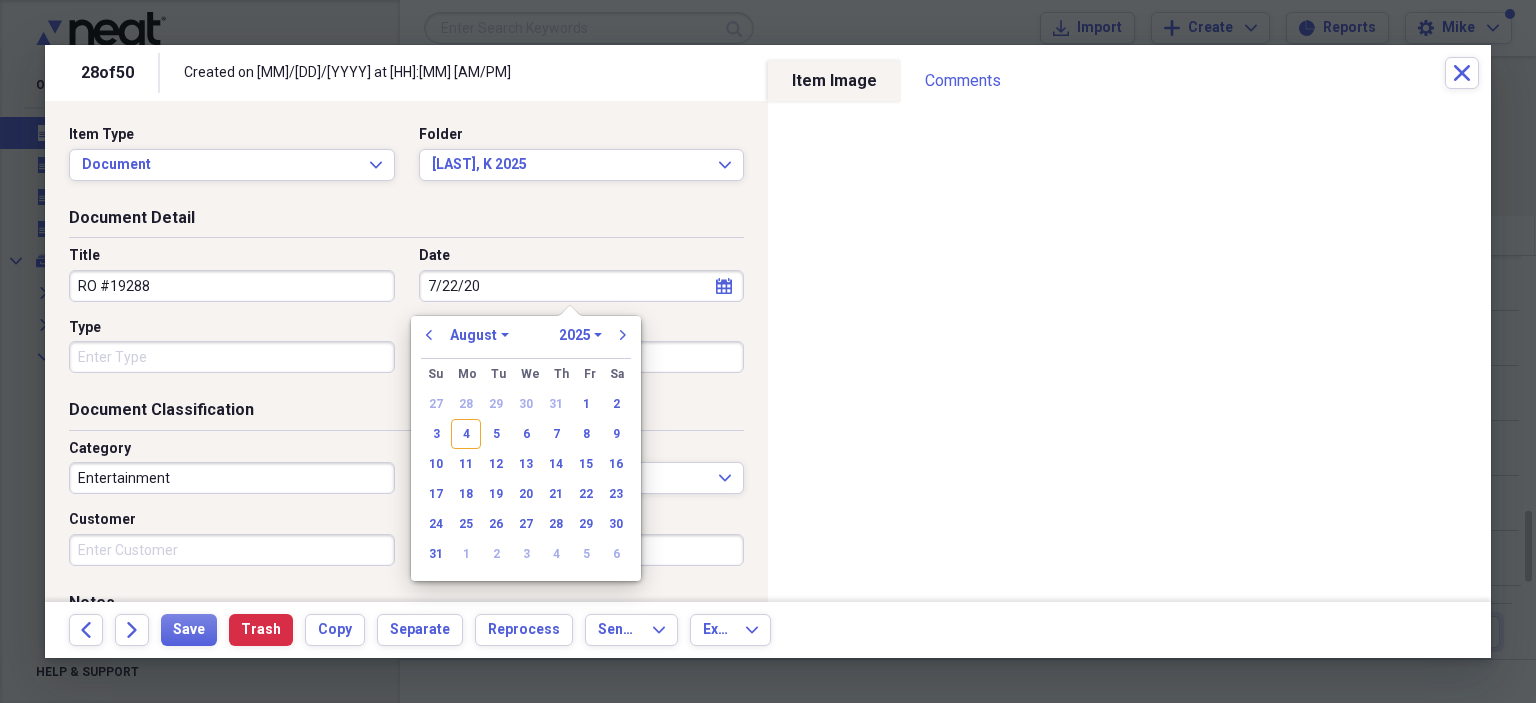 type on "7/22/202" 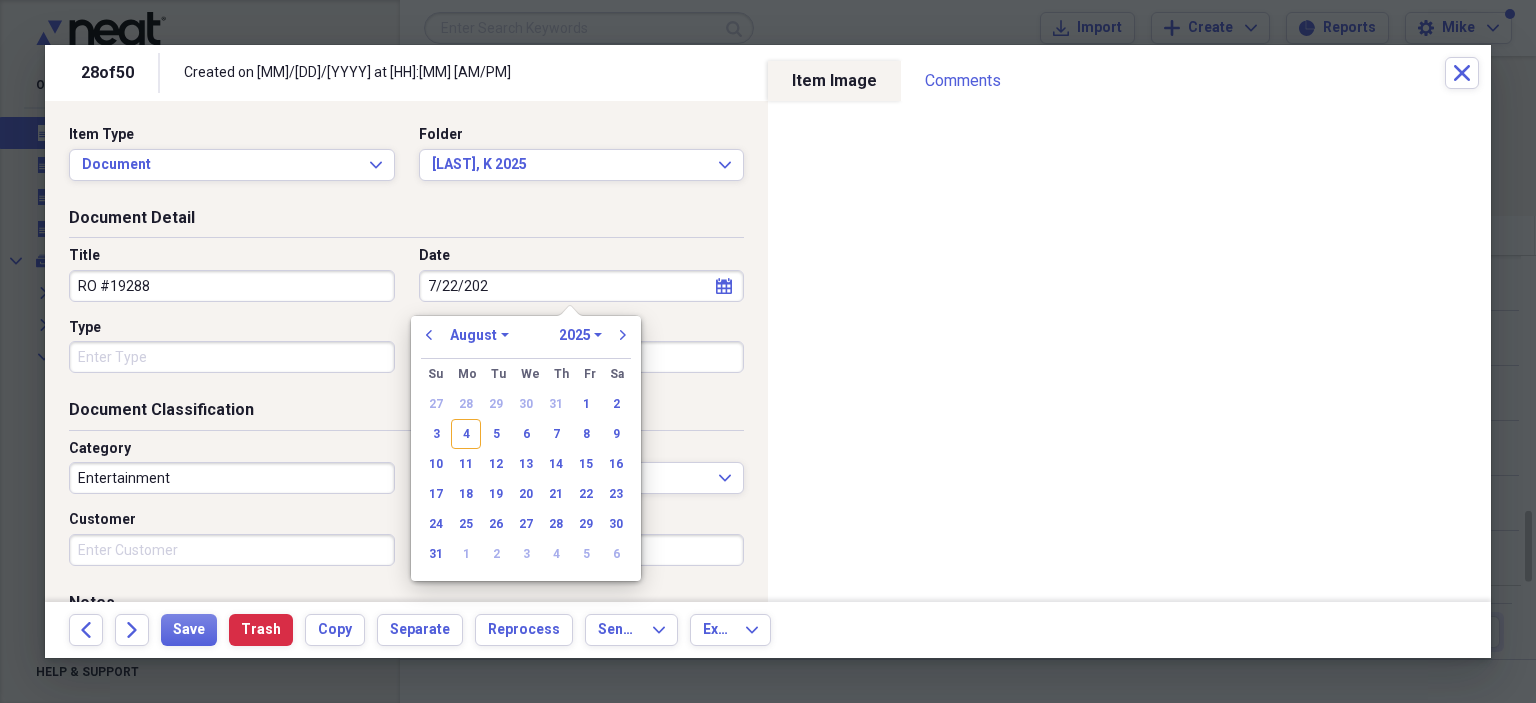select on "6" 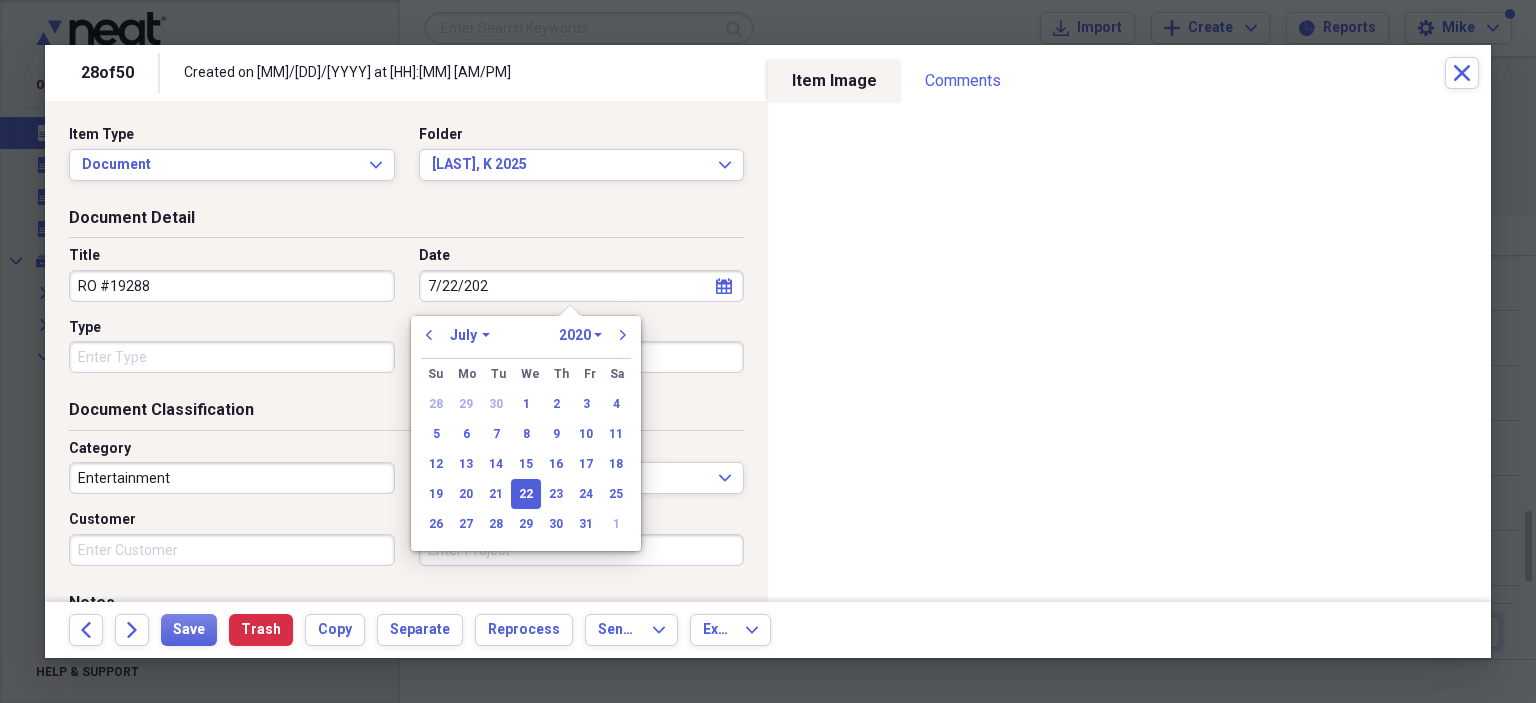 type on "7/22/2025" 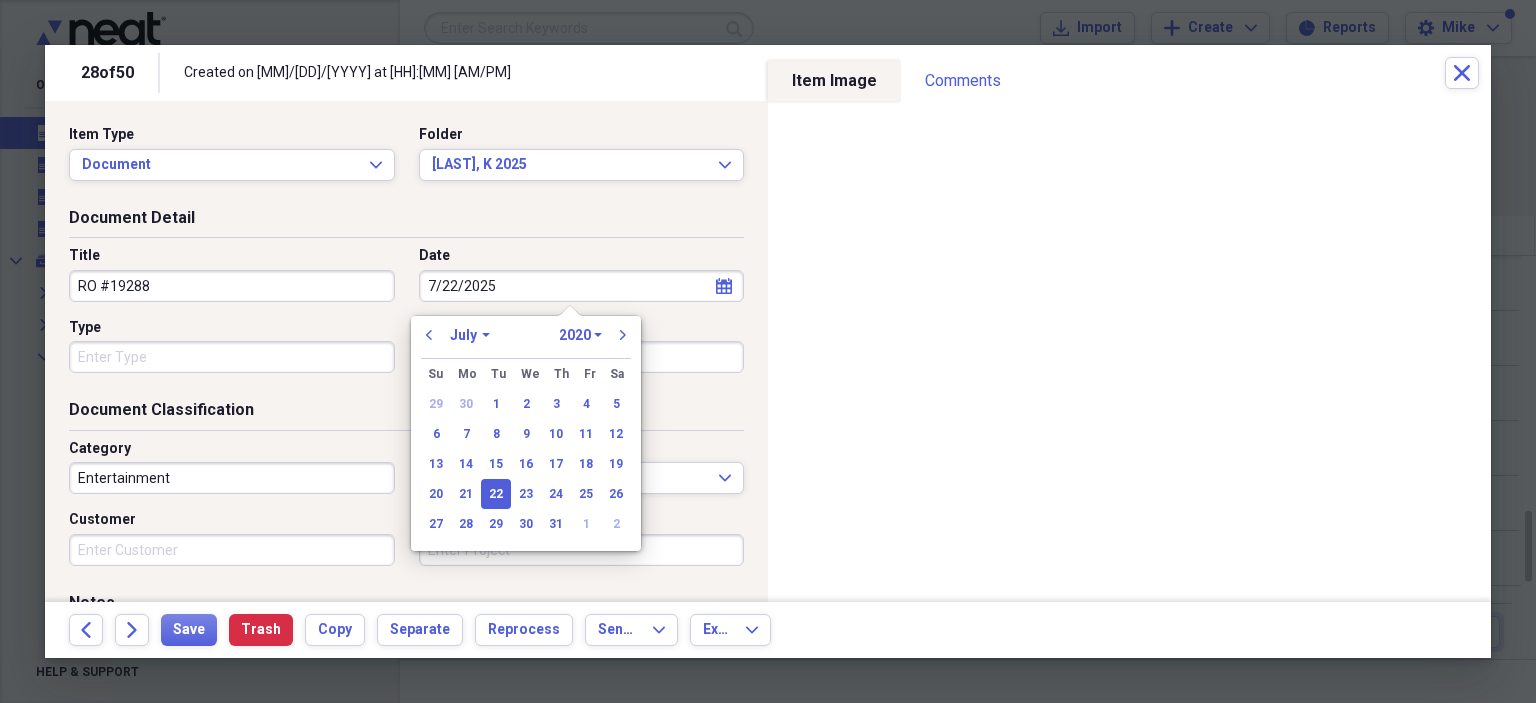 select on "2025" 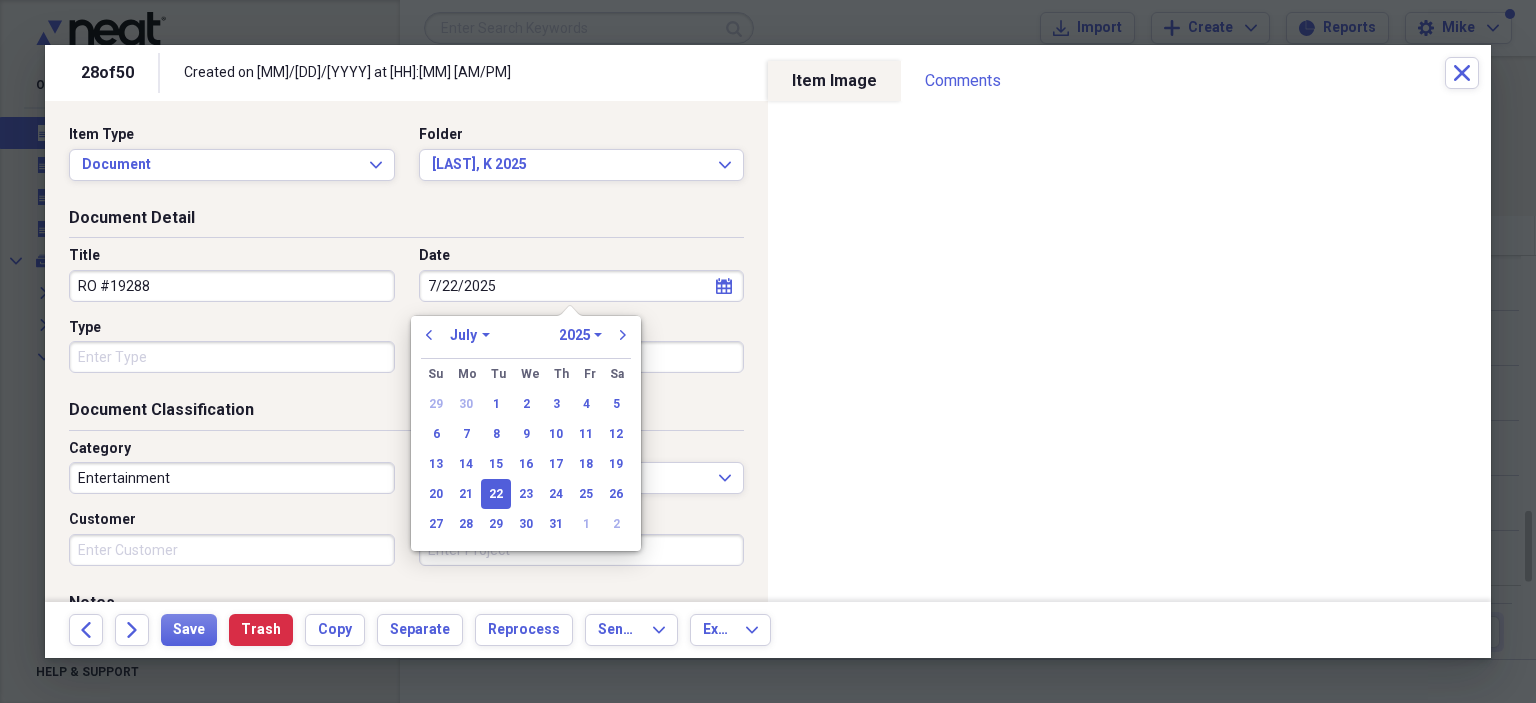 click on "Type" at bounding box center [232, 357] 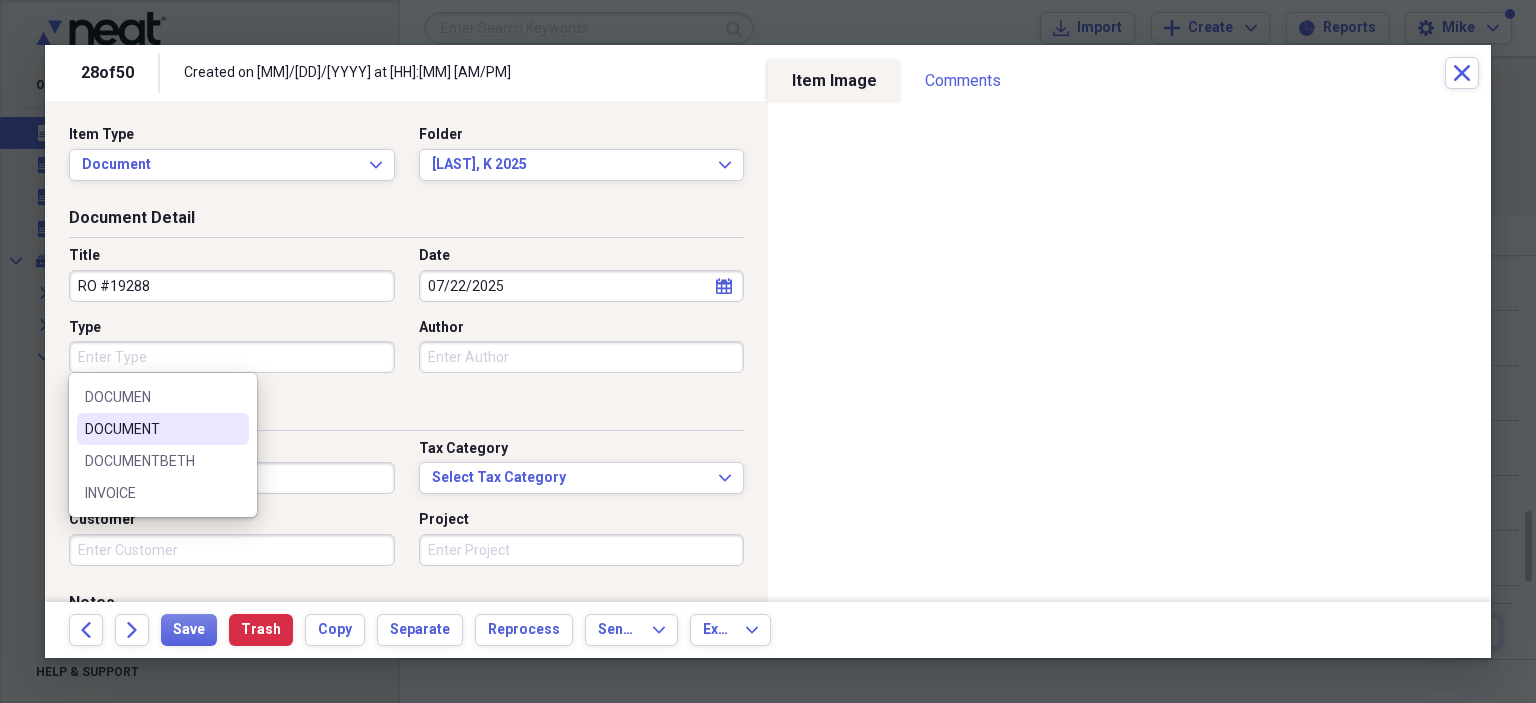 click on "DOCUMENT" at bounding box center [151, 429] 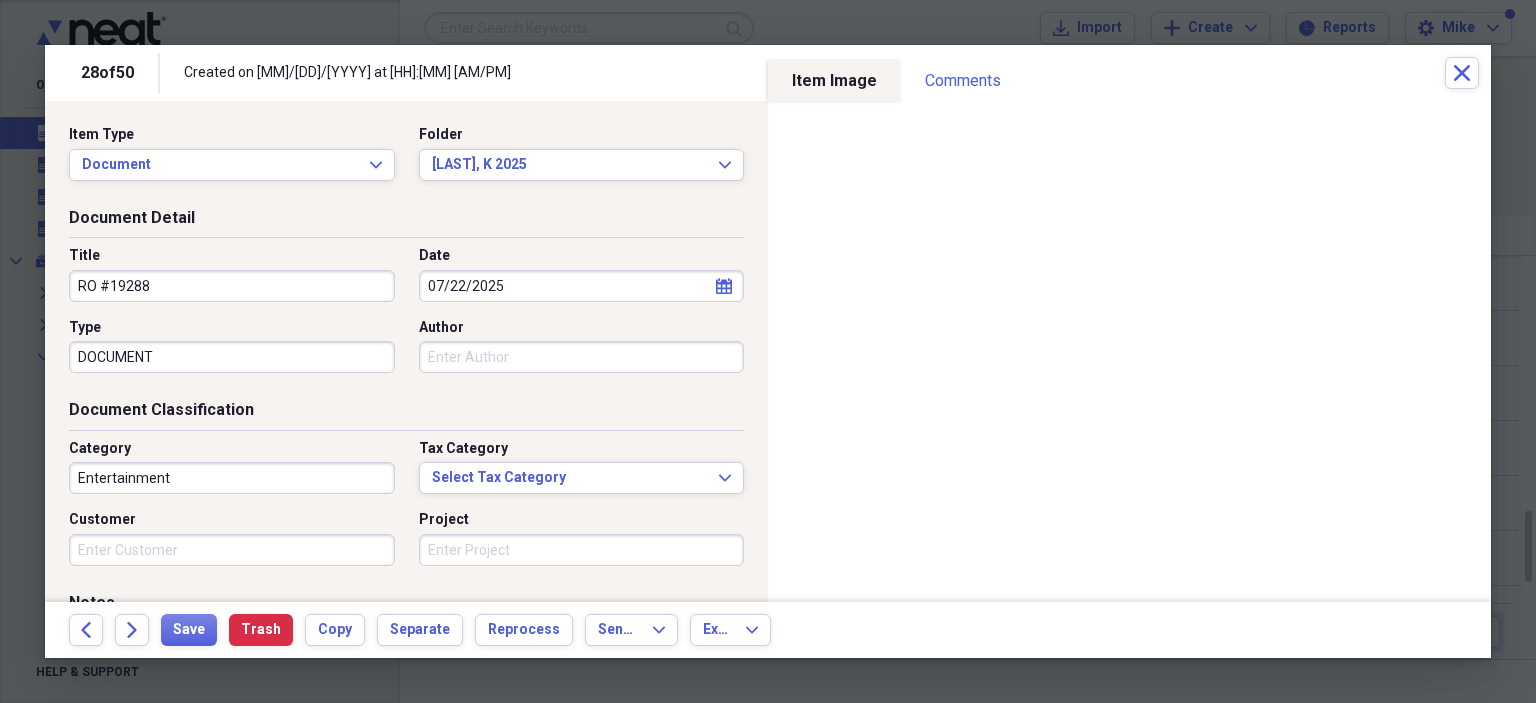 type on "DOCUMENT" 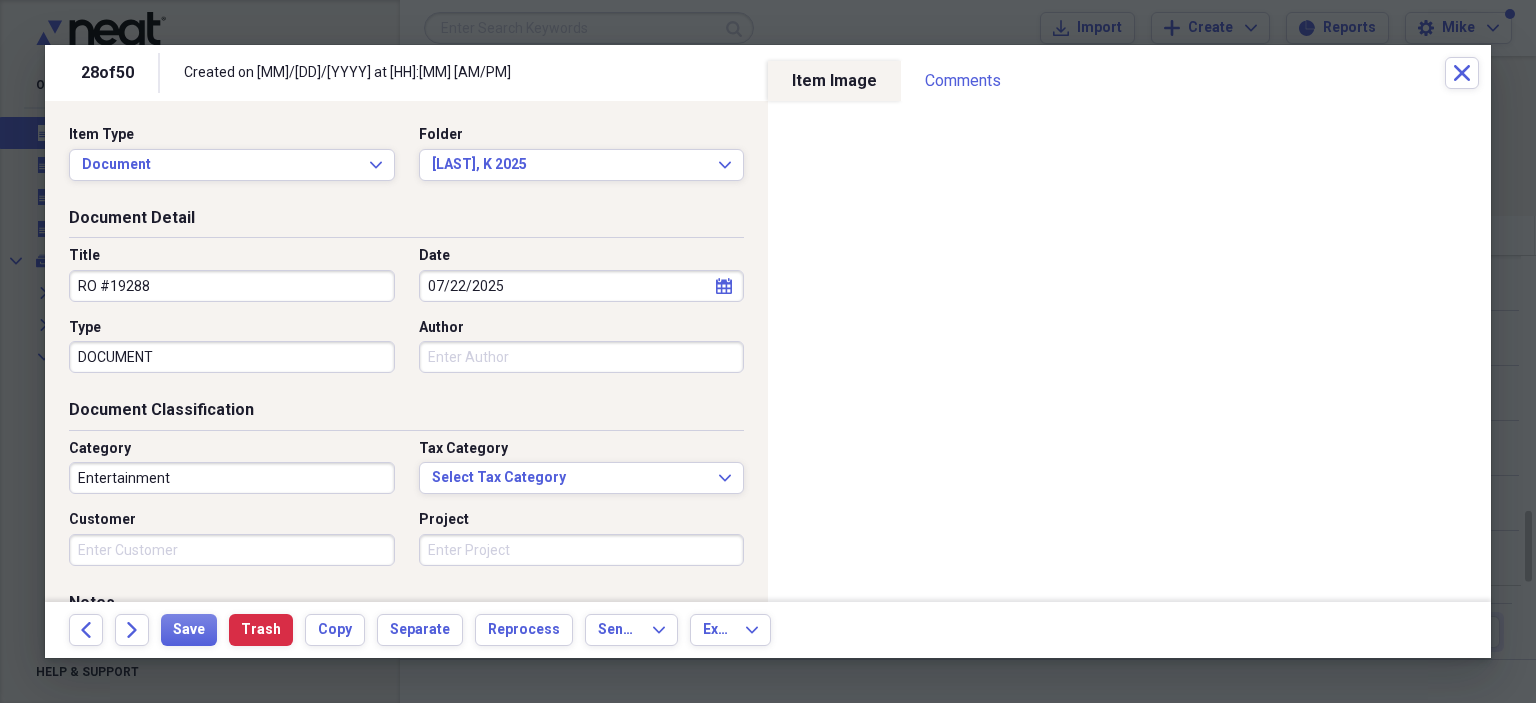 click on "Author" at bounding box center [582, 357] 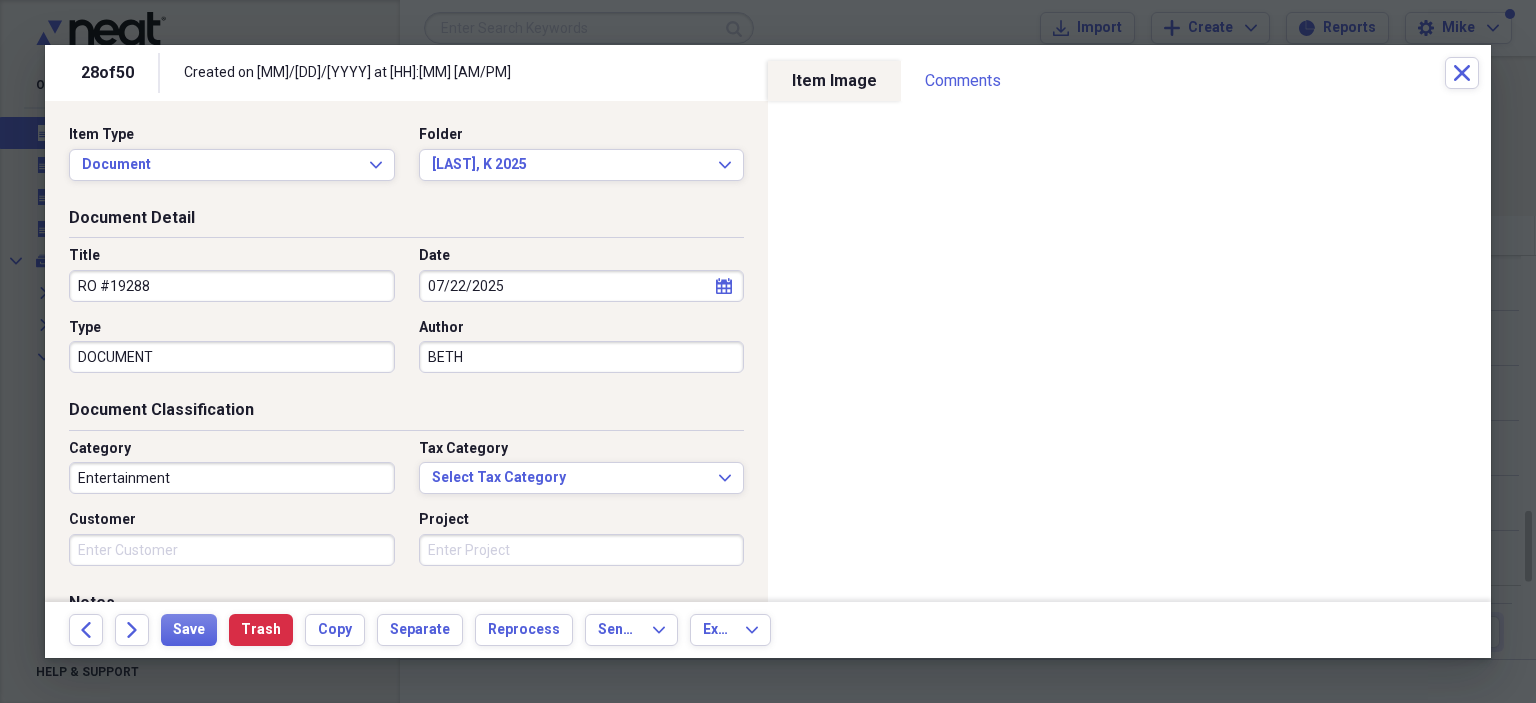 type on "BETH" 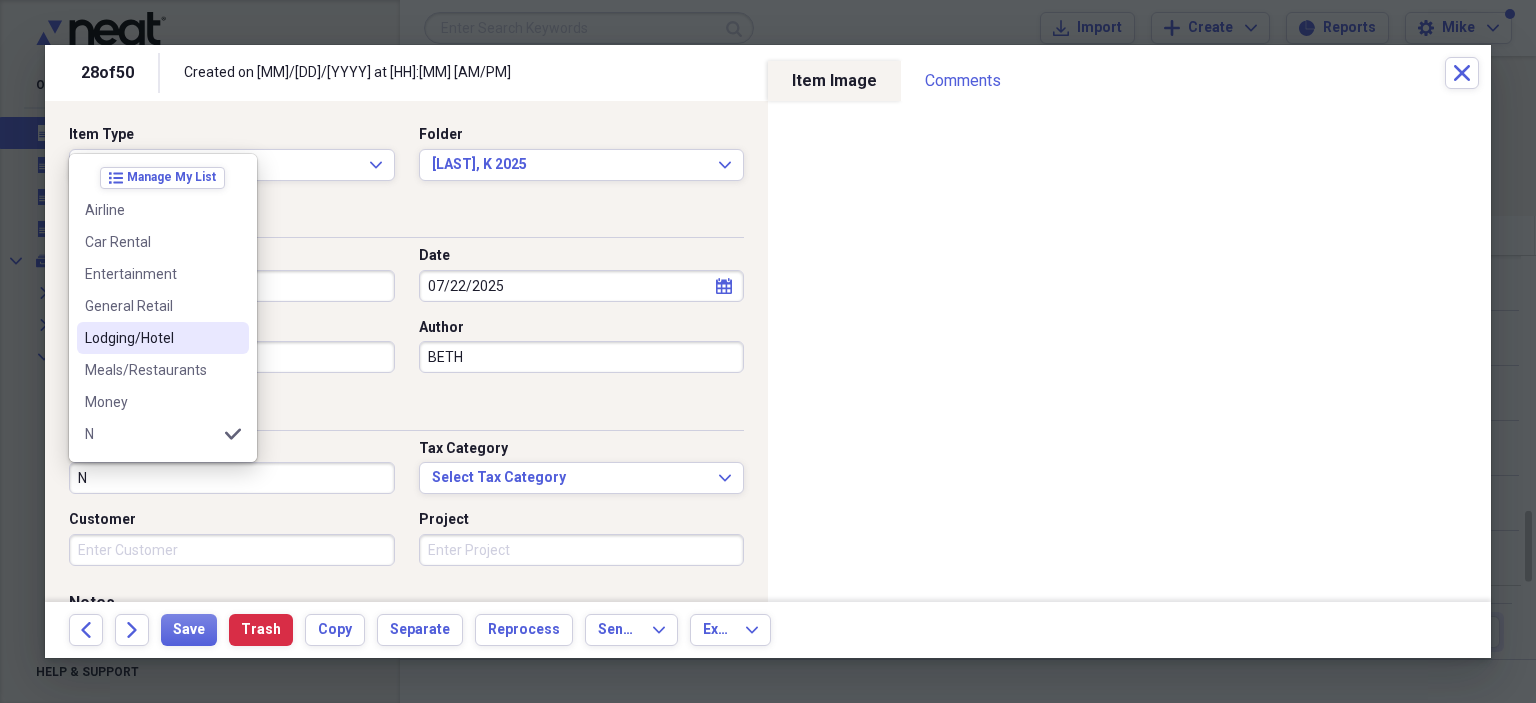 scroll, scrollTop: 156, scrollLeft: 0, axis: vertical 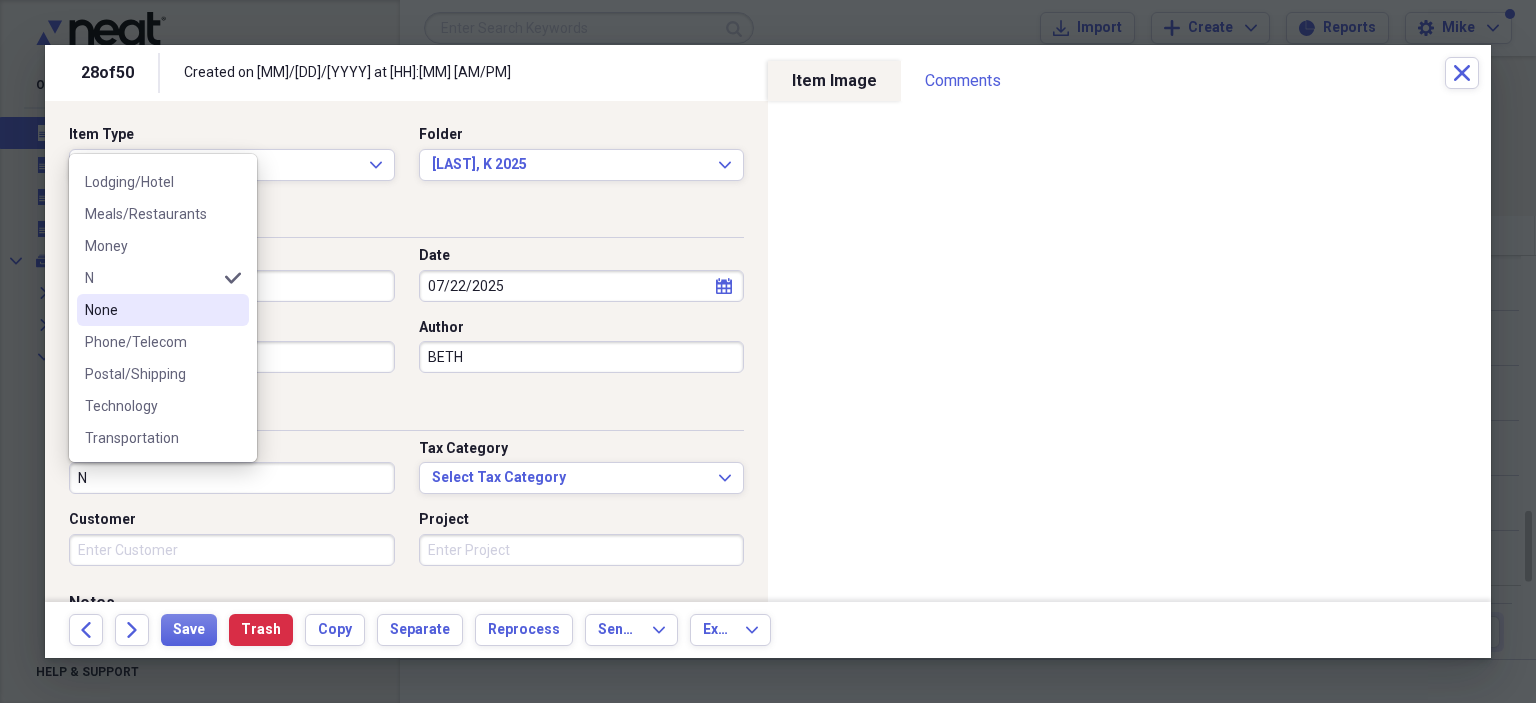 click on "None" at bounding box center [151, 310] 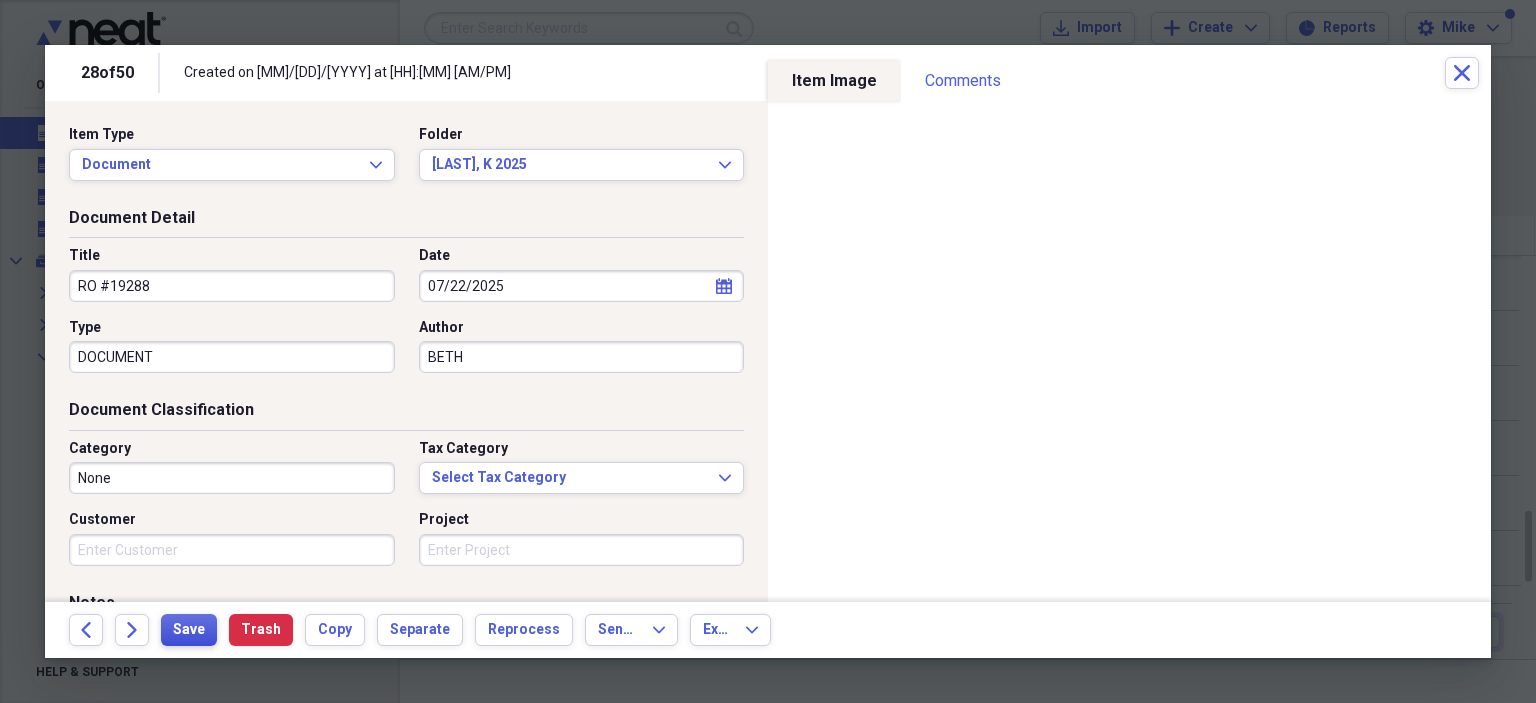 click on "Save" at bounding box center (189, 630) 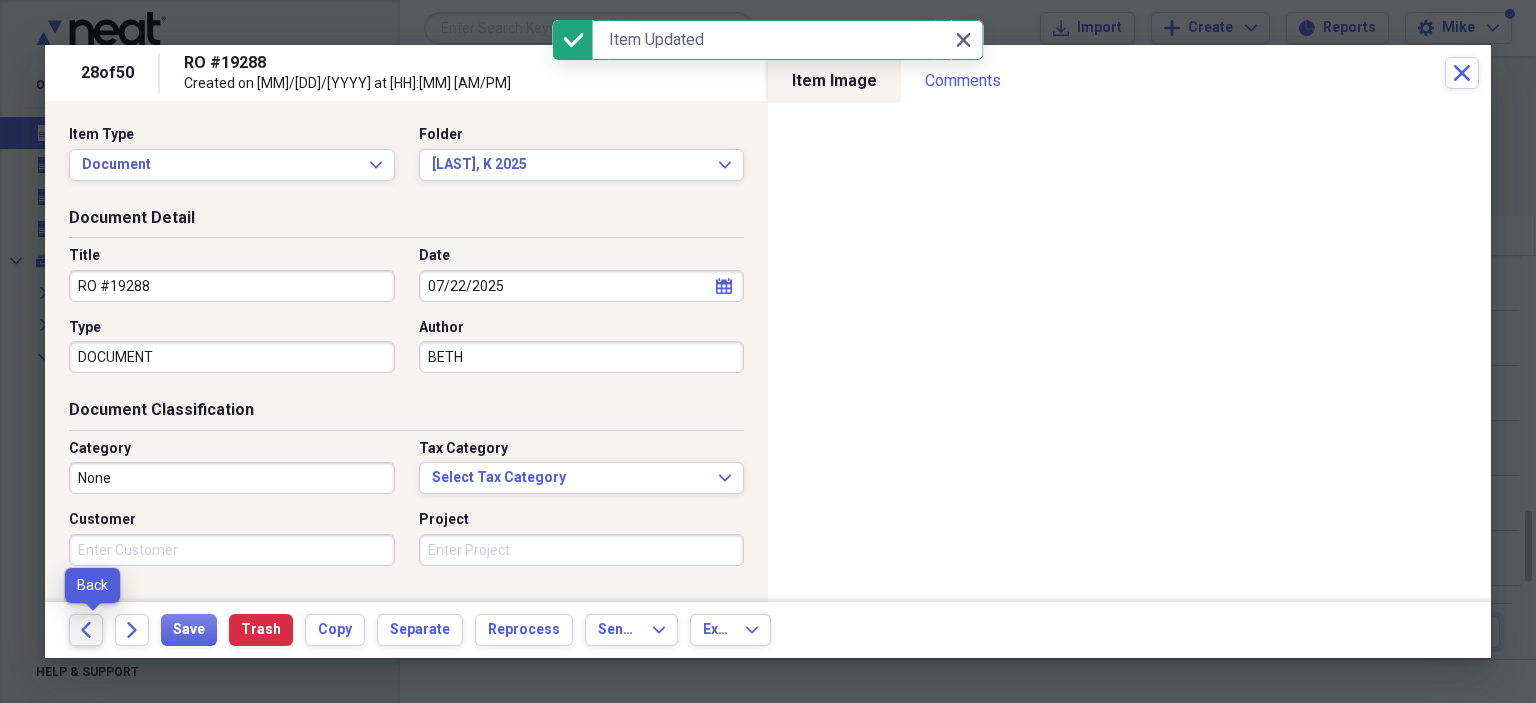 click on "Back" 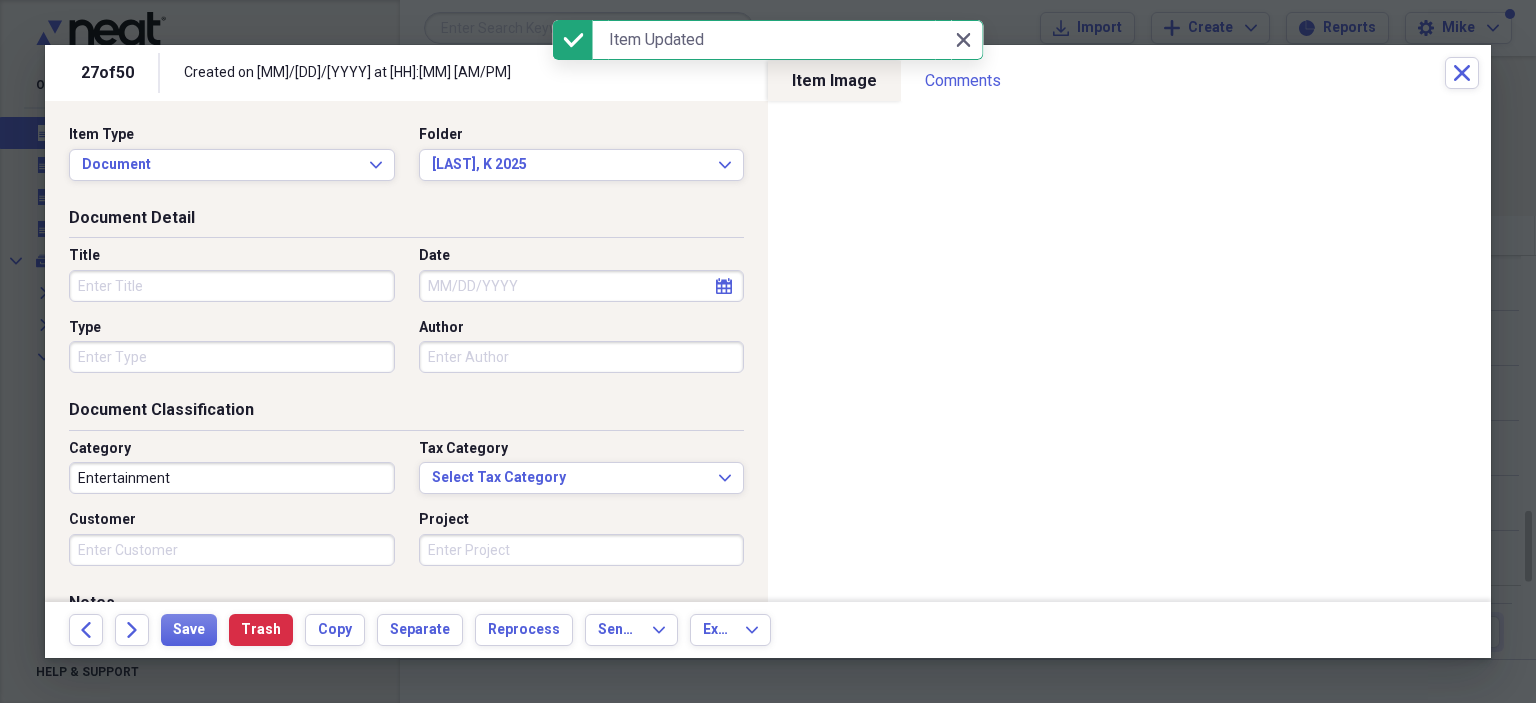 click on "Title" at bounding box center (232, 286) 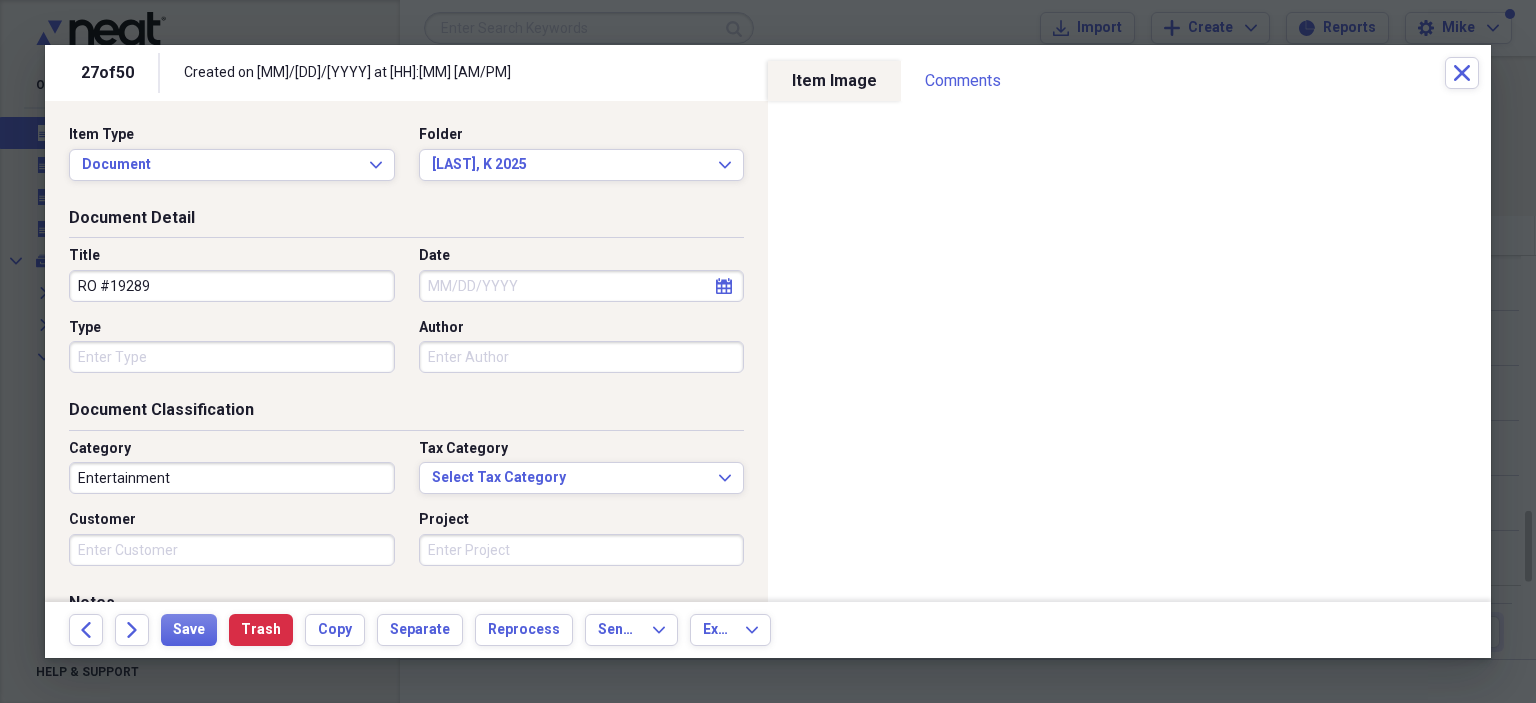 type on "RO #19289" 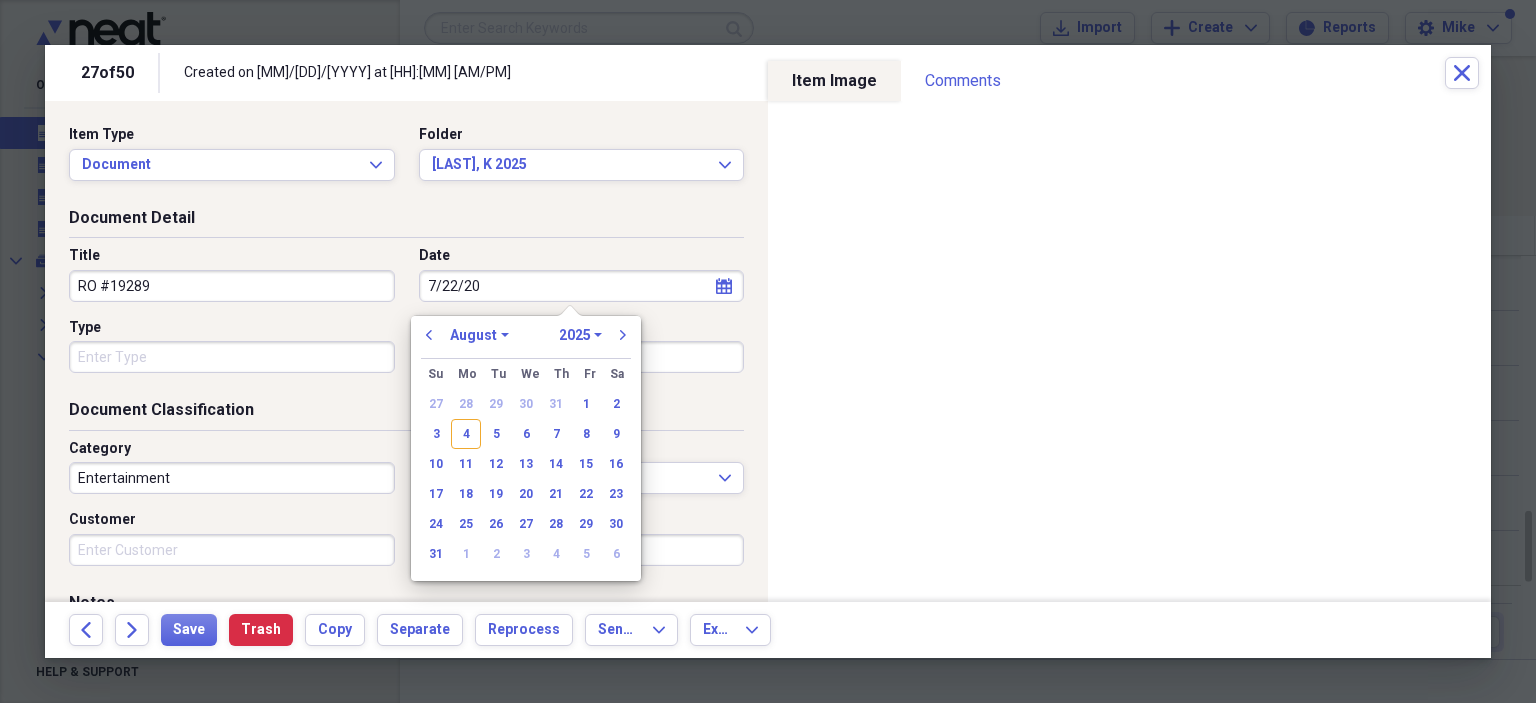 type on "7/22/202" 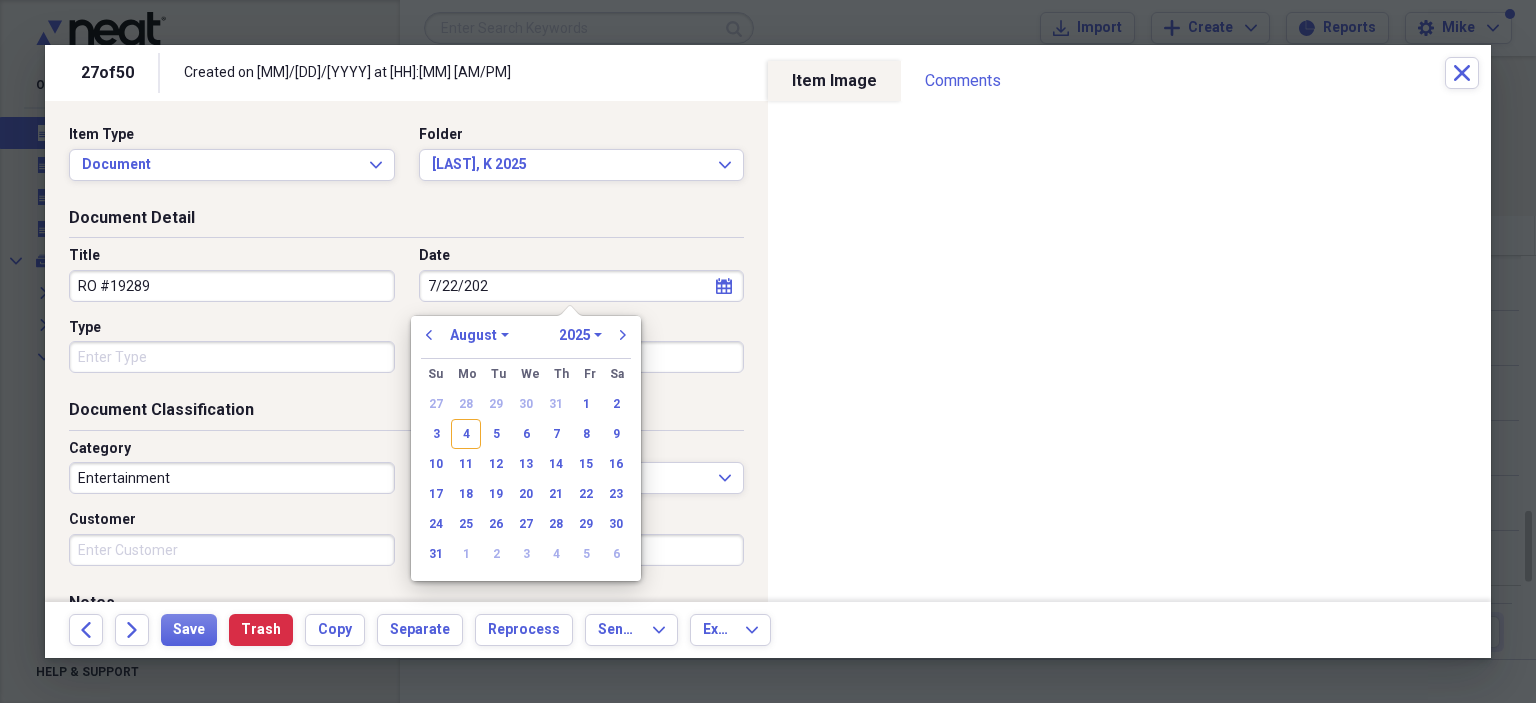 select on "6" 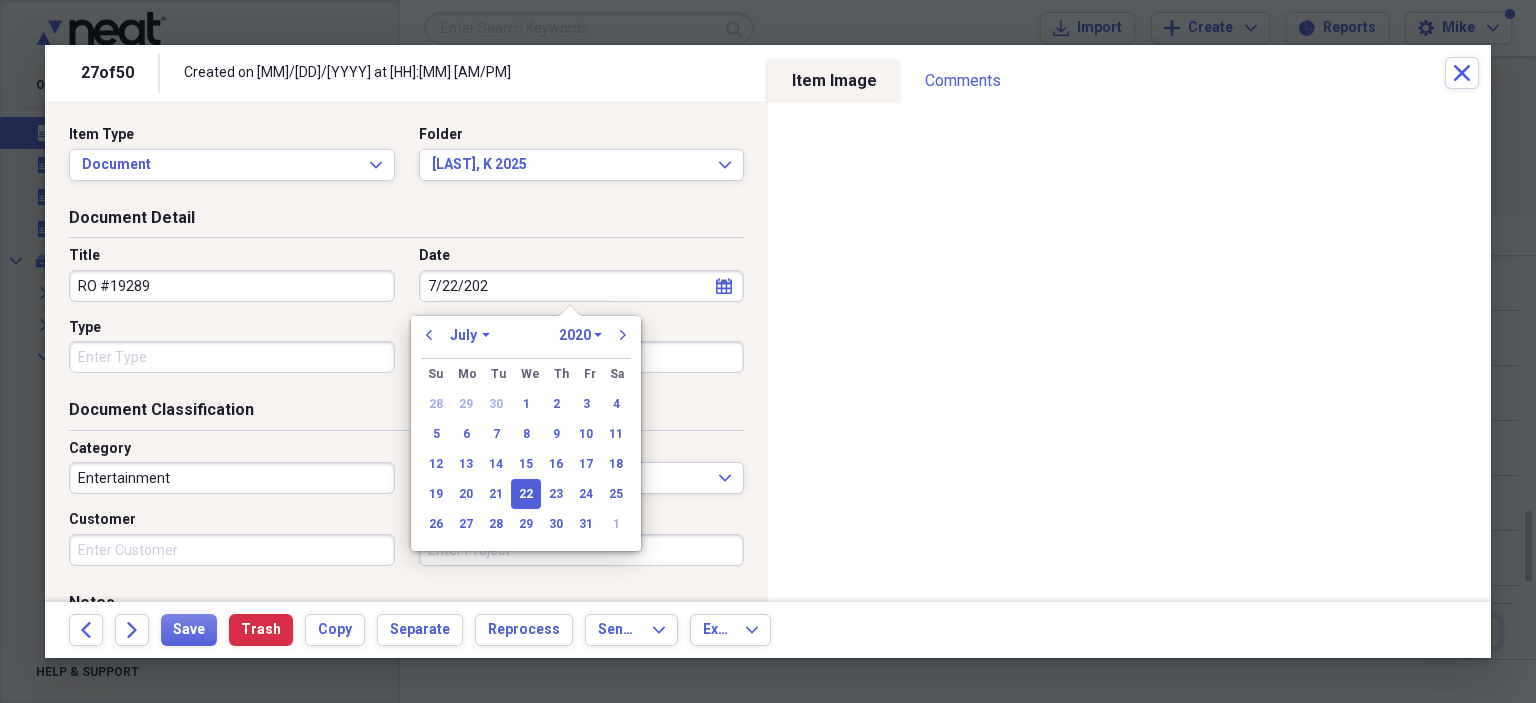type on "7/22/2025" 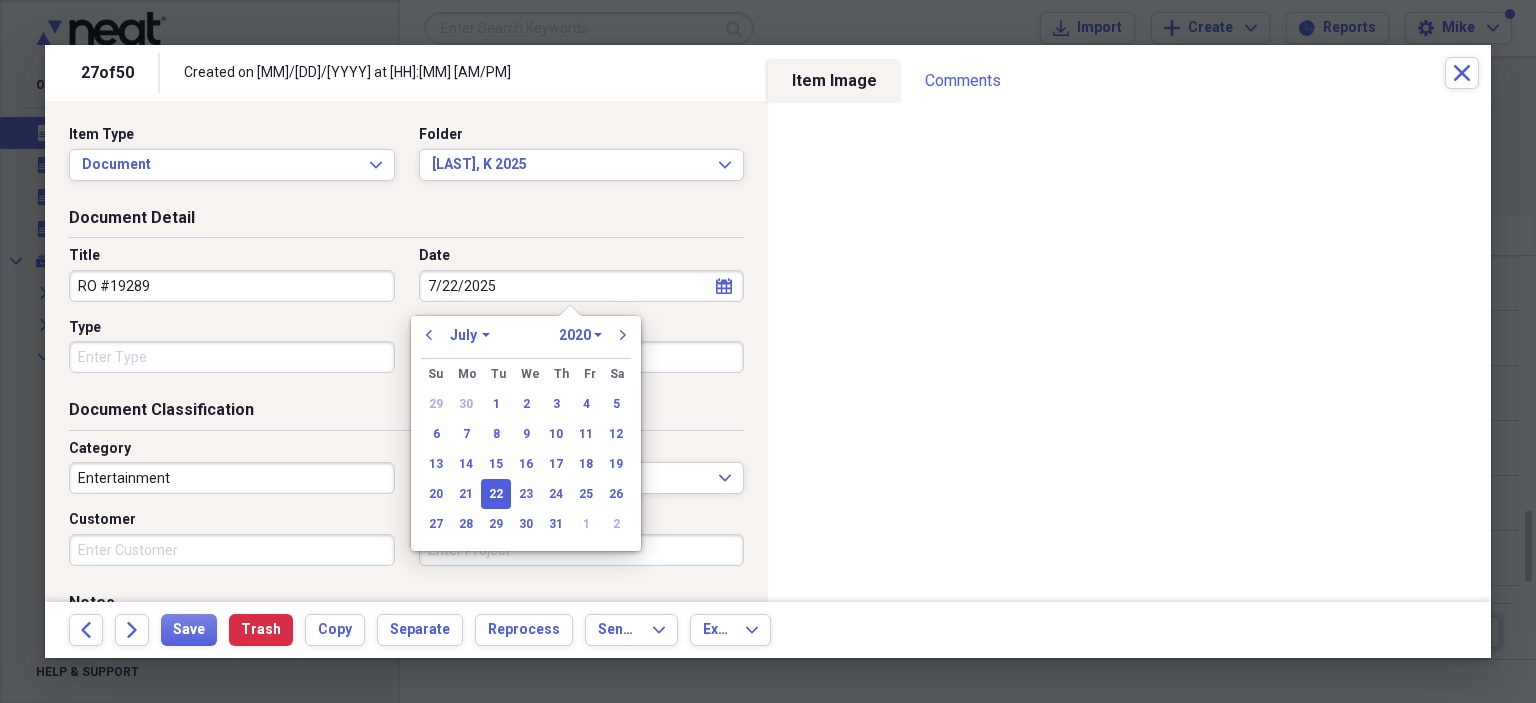 select on "2025" 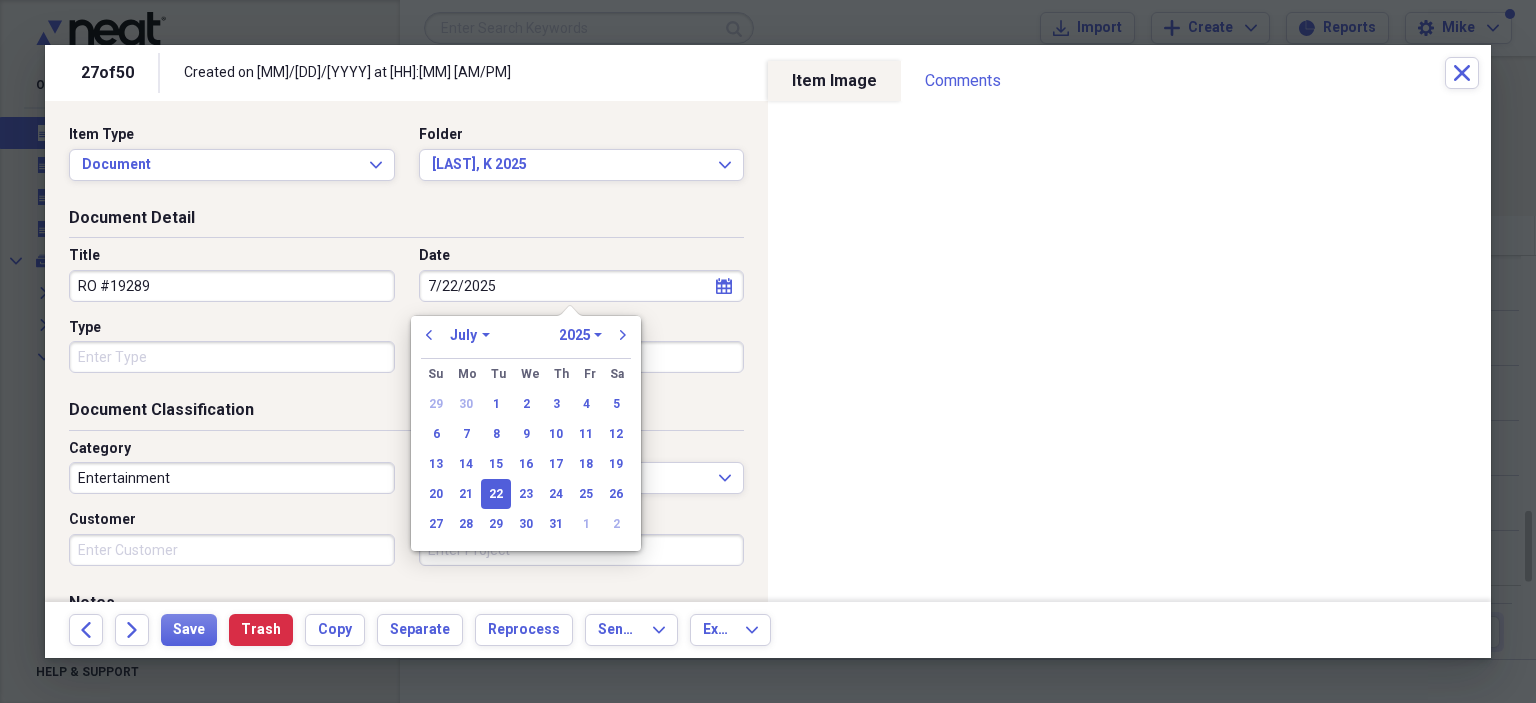 click on "Type" at bounding box center [232, 357] 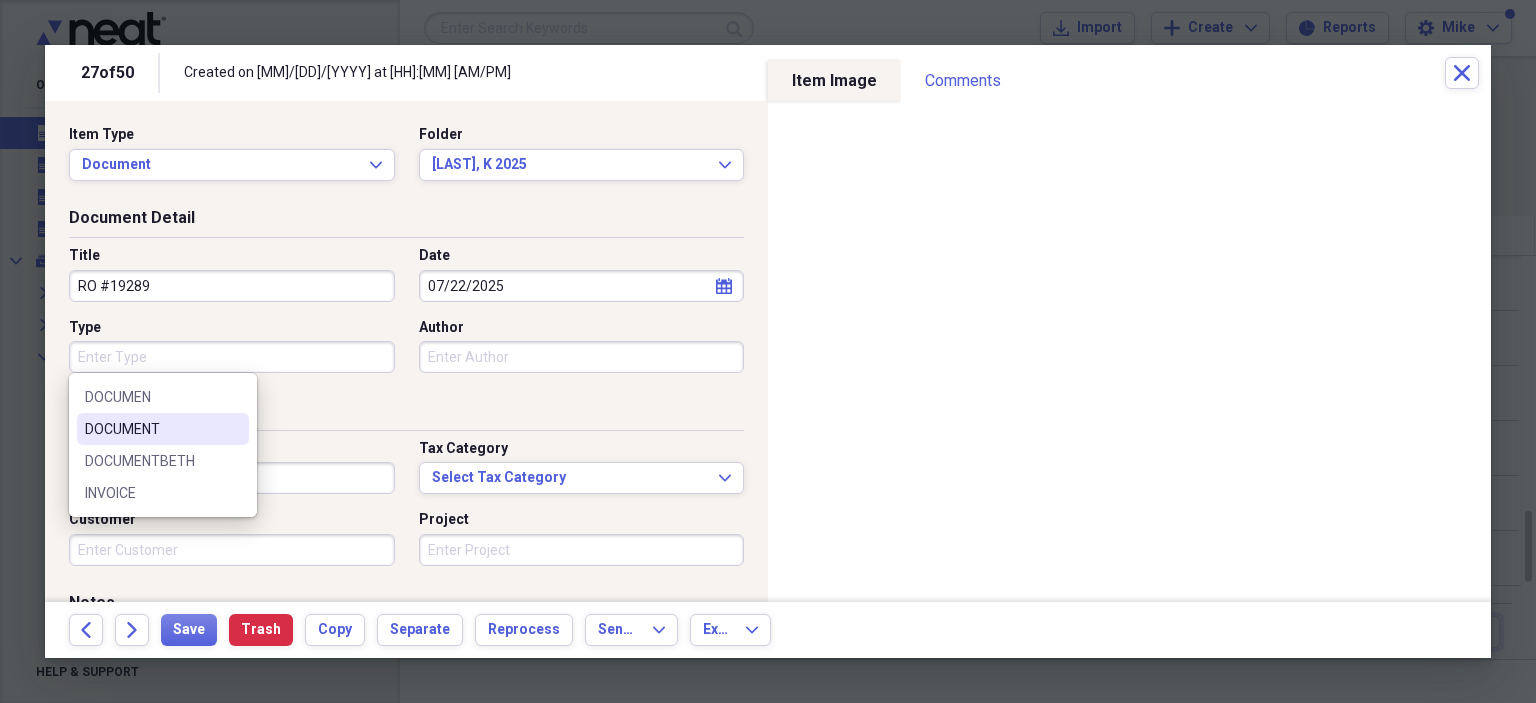 click on "DOCUMENT" at bounding box center [163, 429] 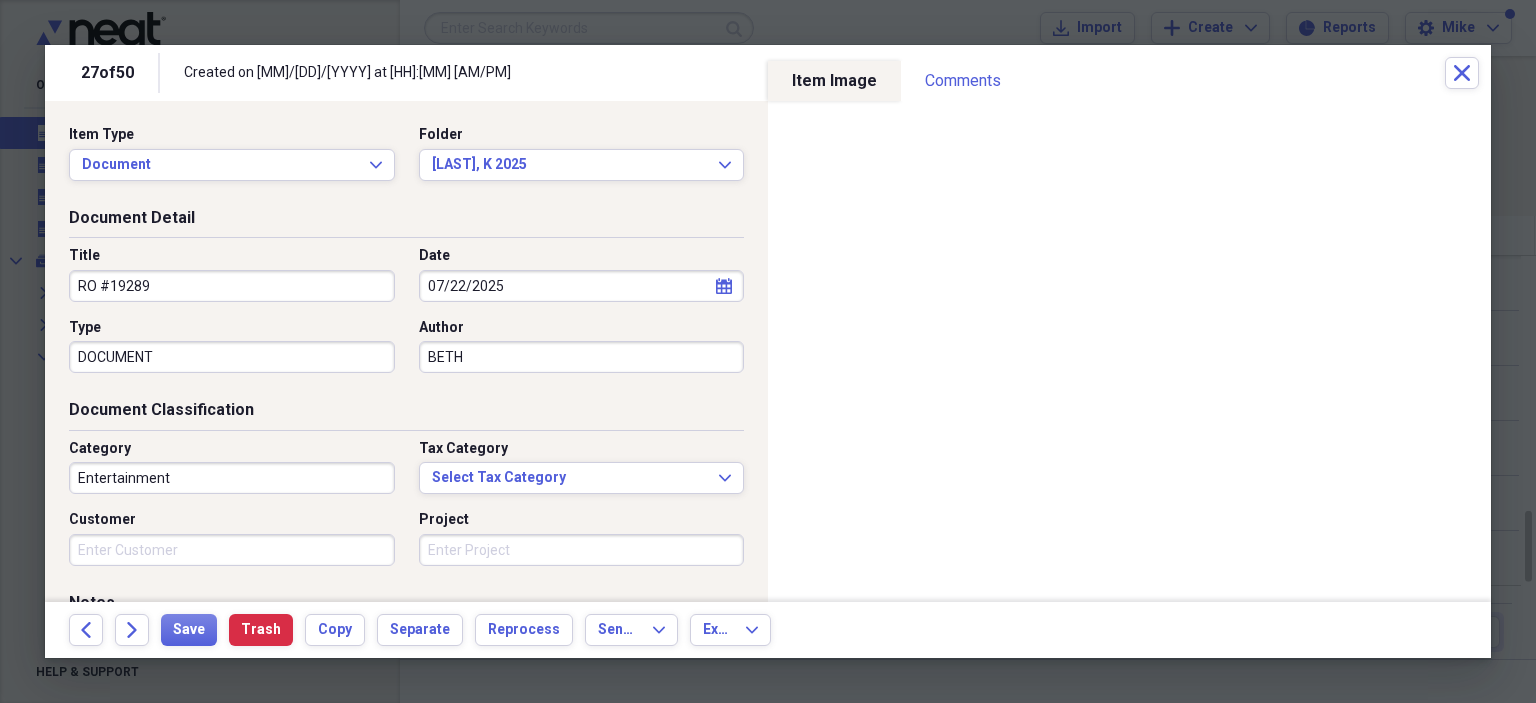 type on "BETH" 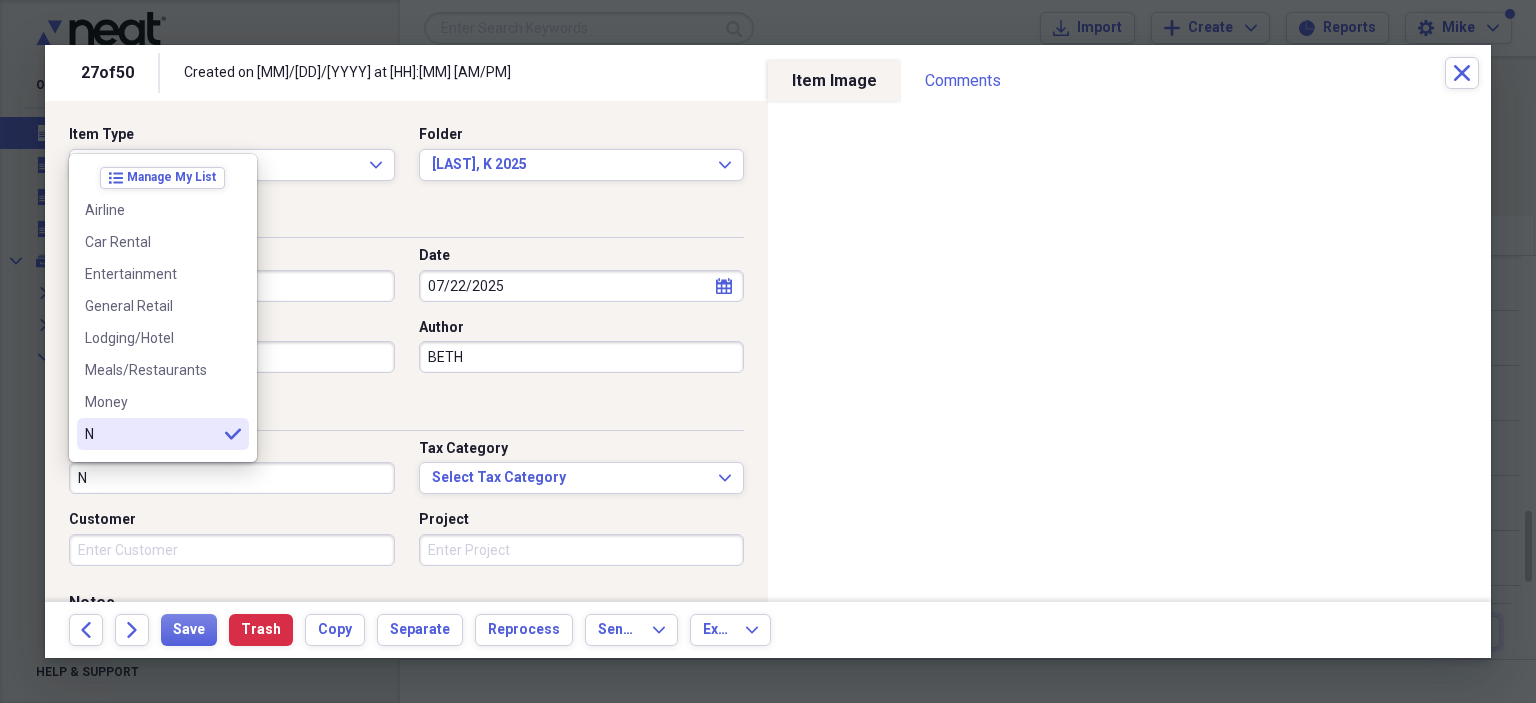 scroll, scrollTop: 100, scrollLeft: 0, axis: vertical 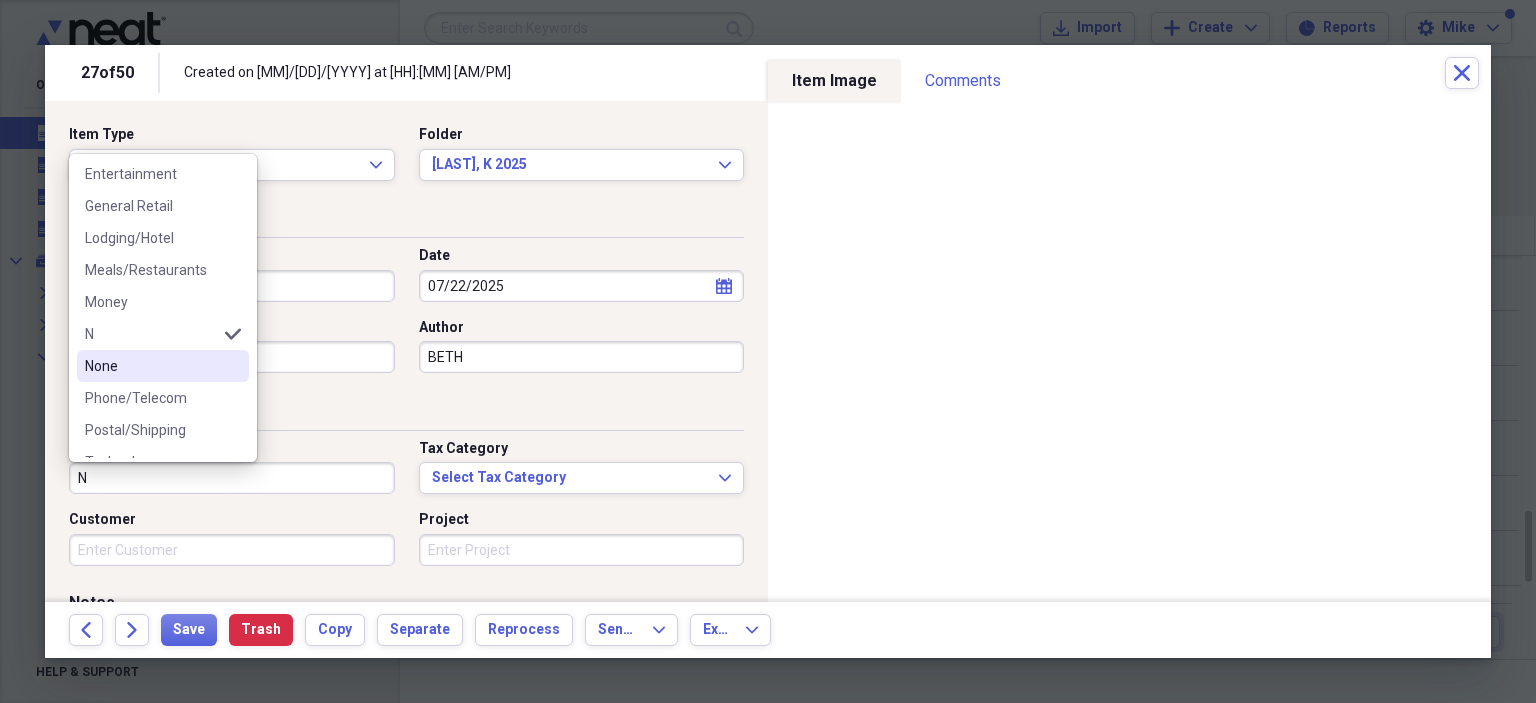 click on "None" at bounding box center [163, 366] 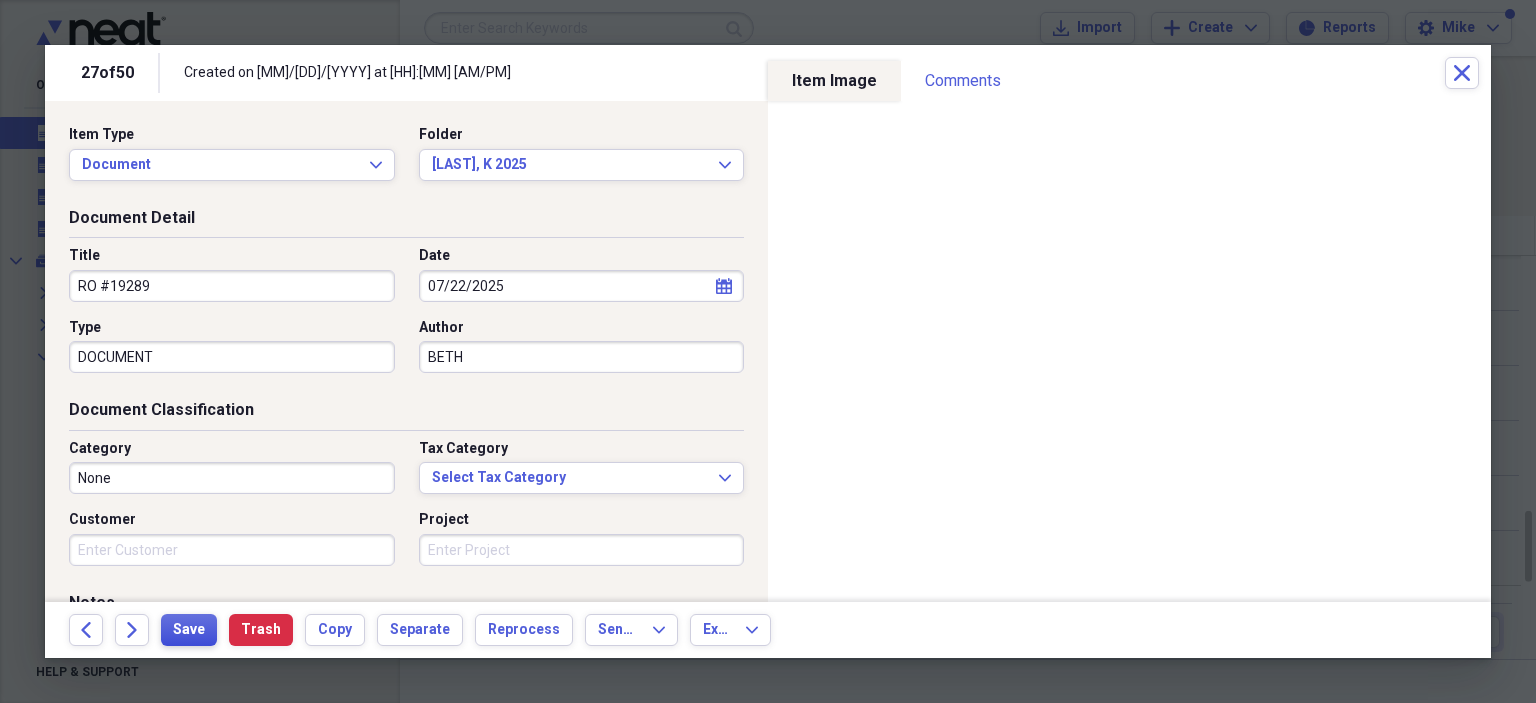 click on "Save" at bounding box center [189, 630] 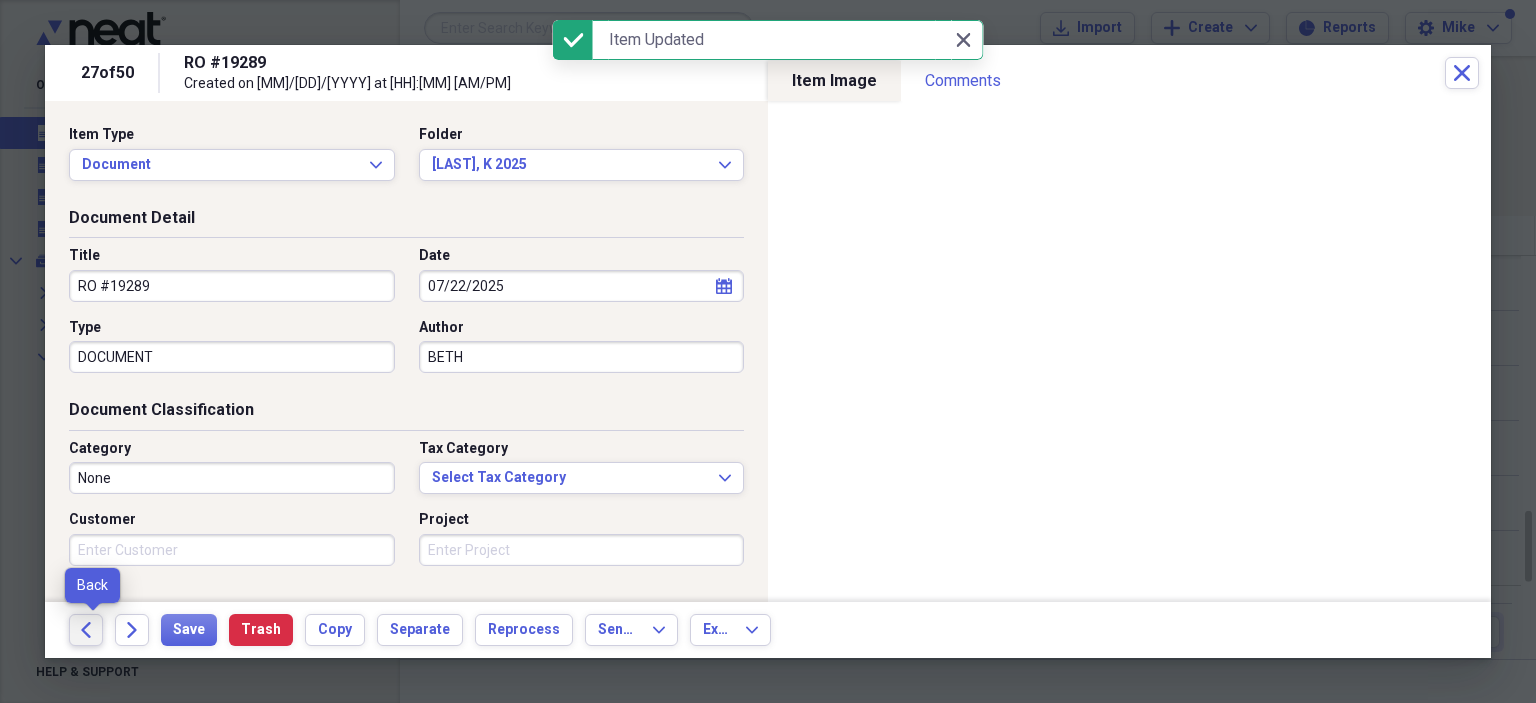 click on "Back" 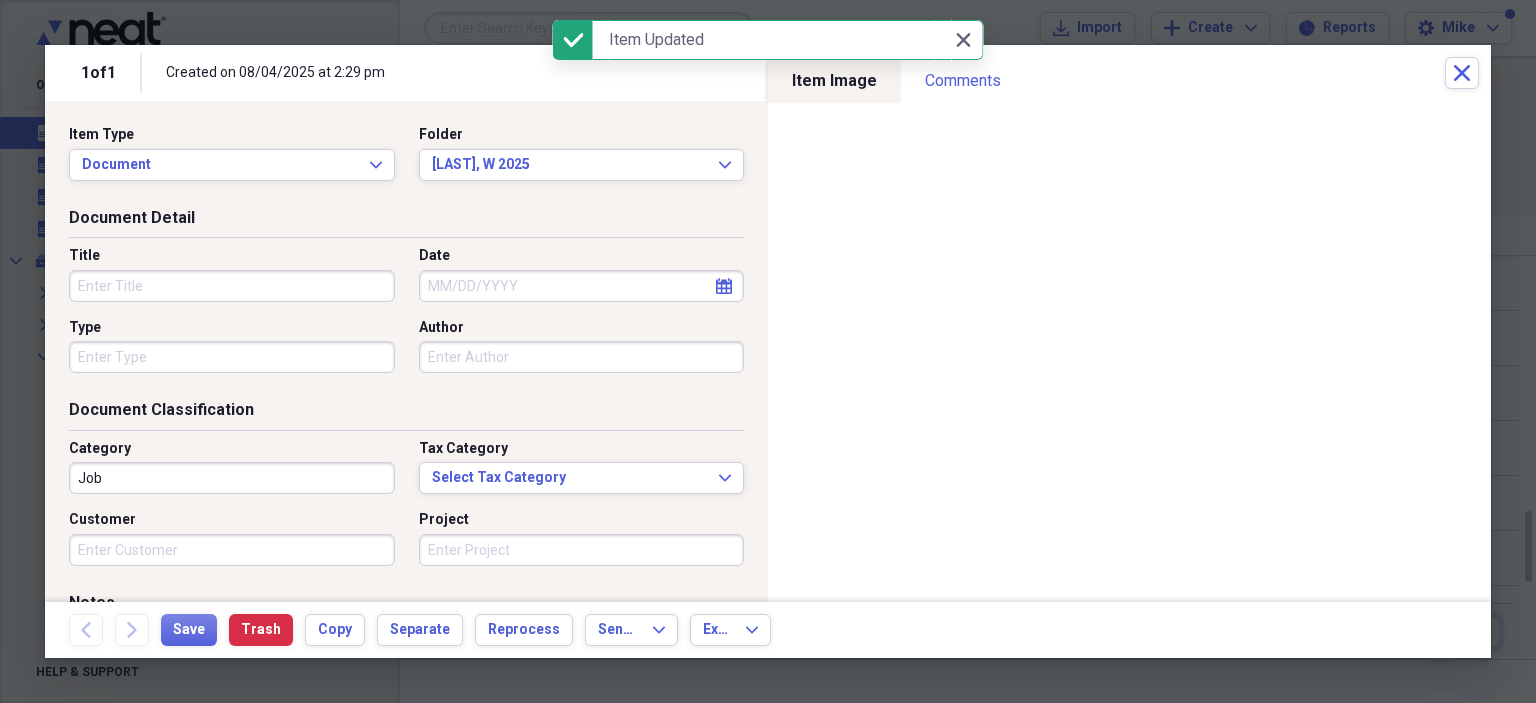 click on "Title" at bounding box center [232, 286] 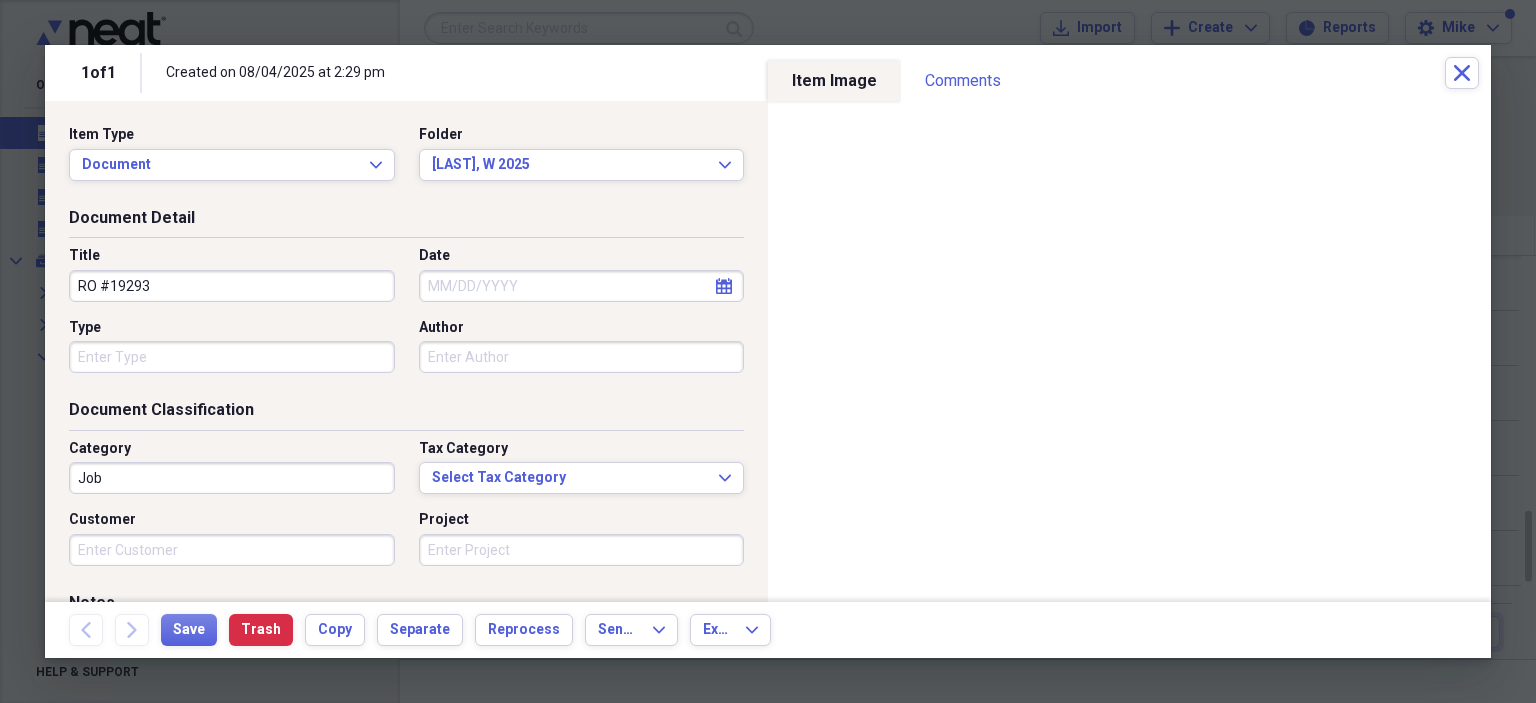 type on "RO #19293" 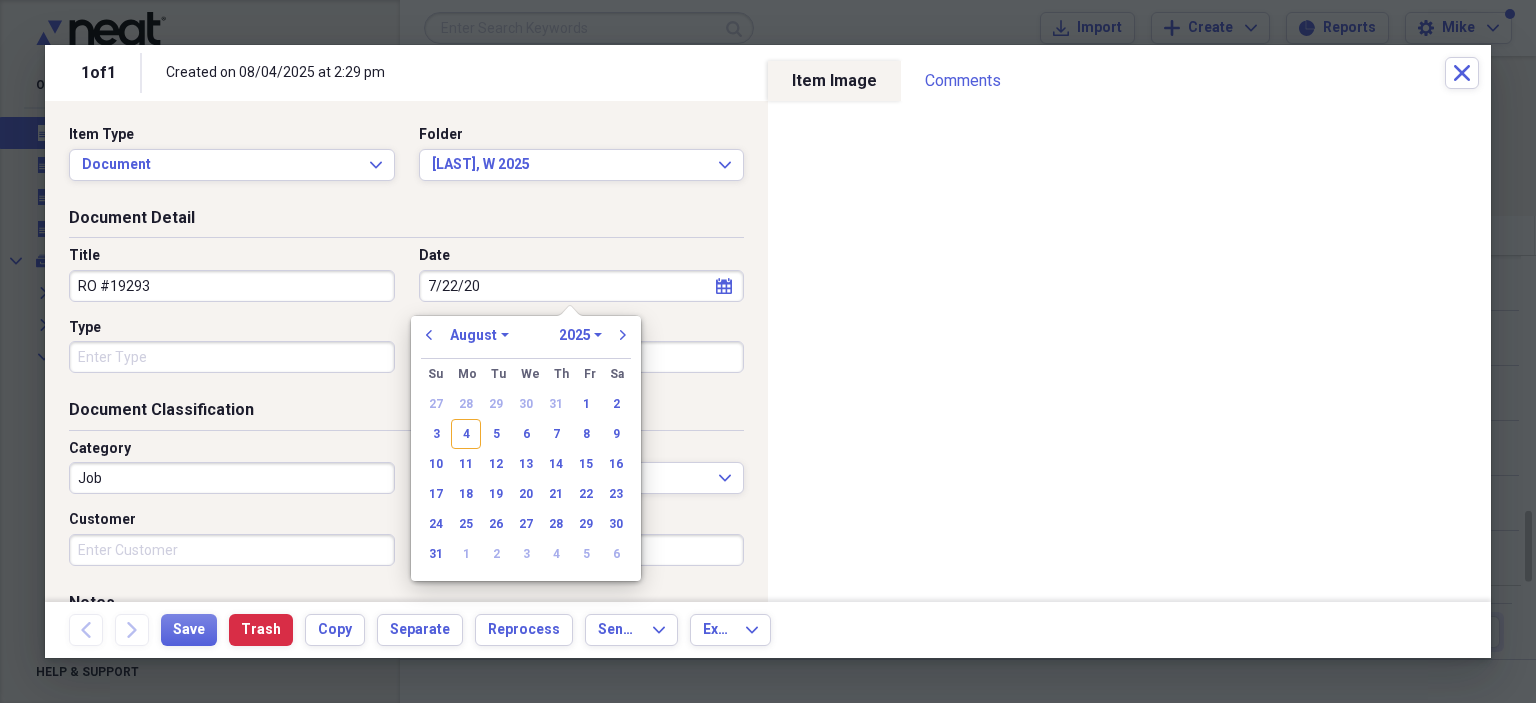 type on "7/22/202" 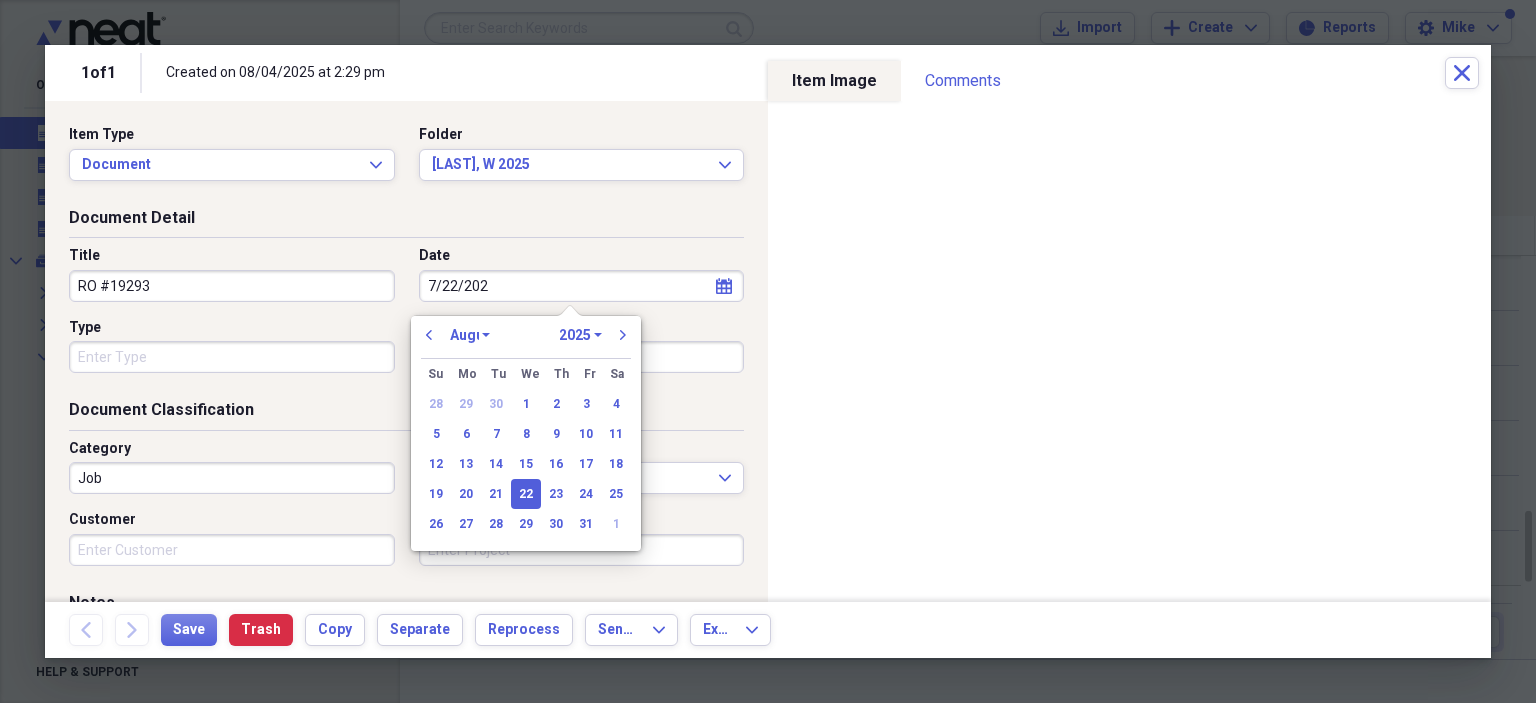 select on "6" 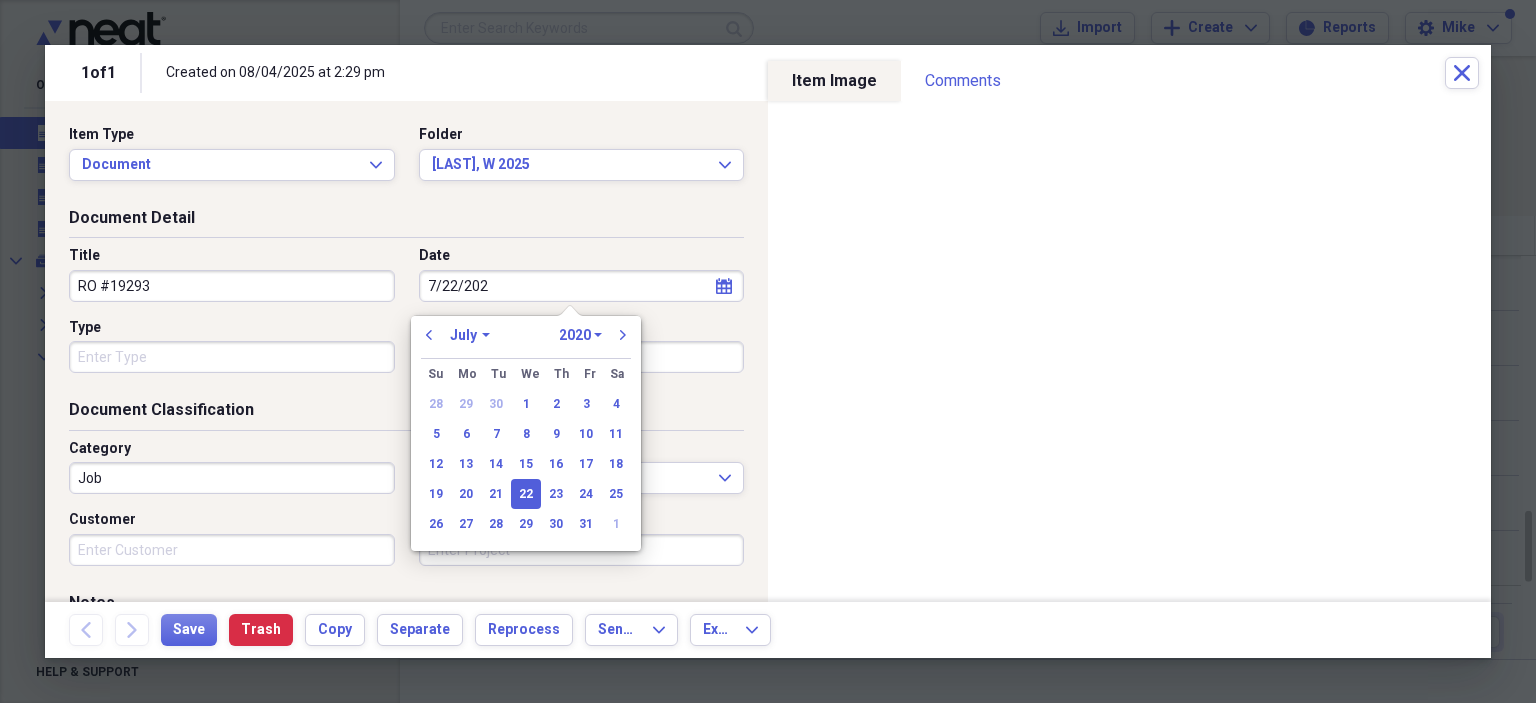 type on "7/22/2025" 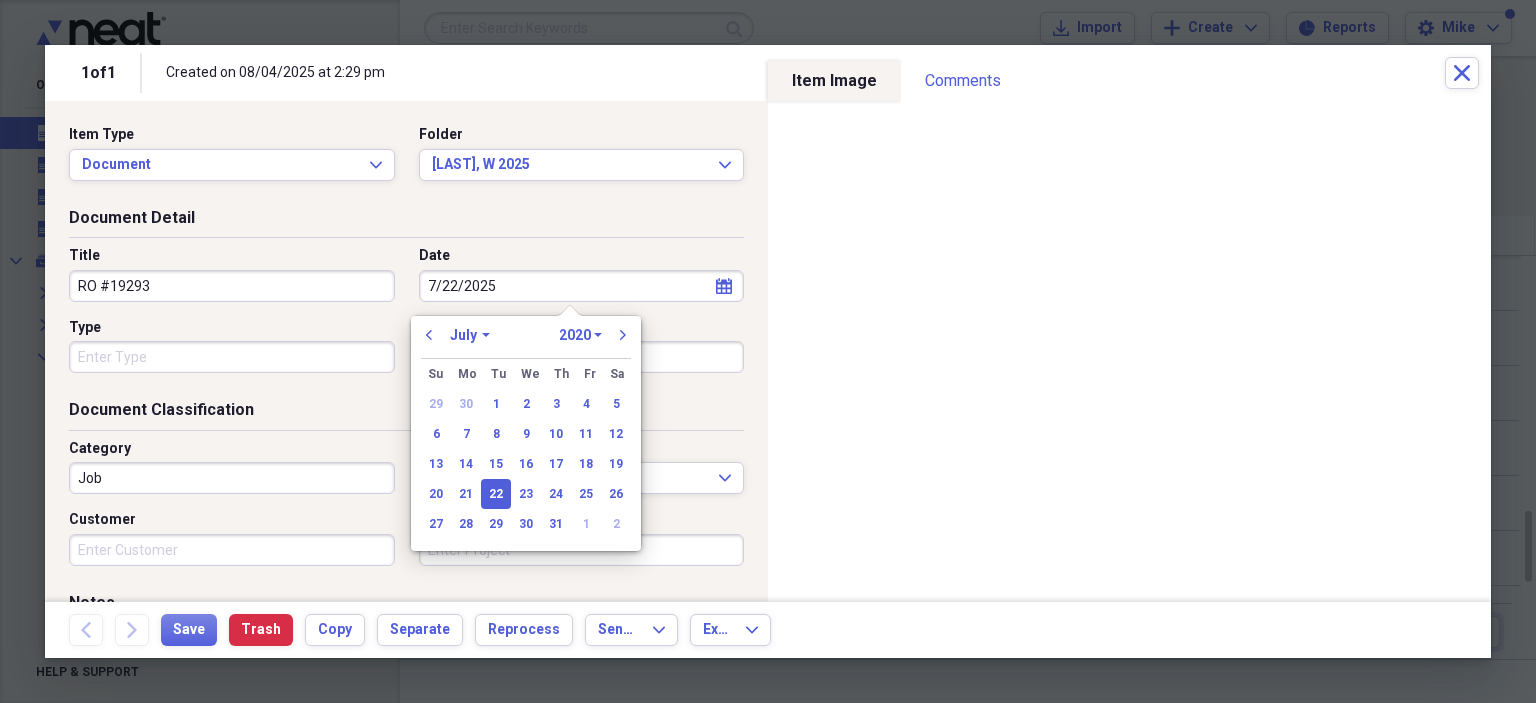 select on "2025" 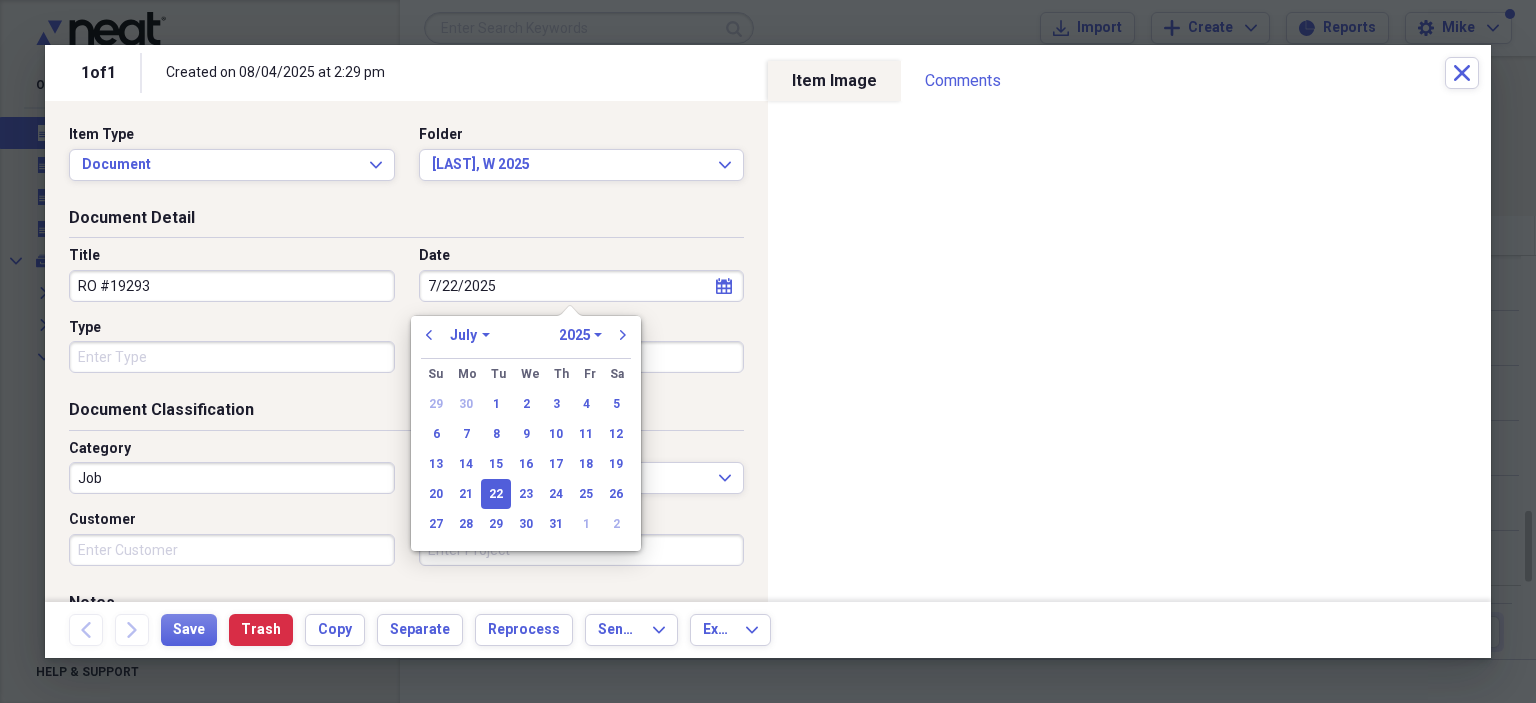 click on "Type" at bounding box center [232, 357] 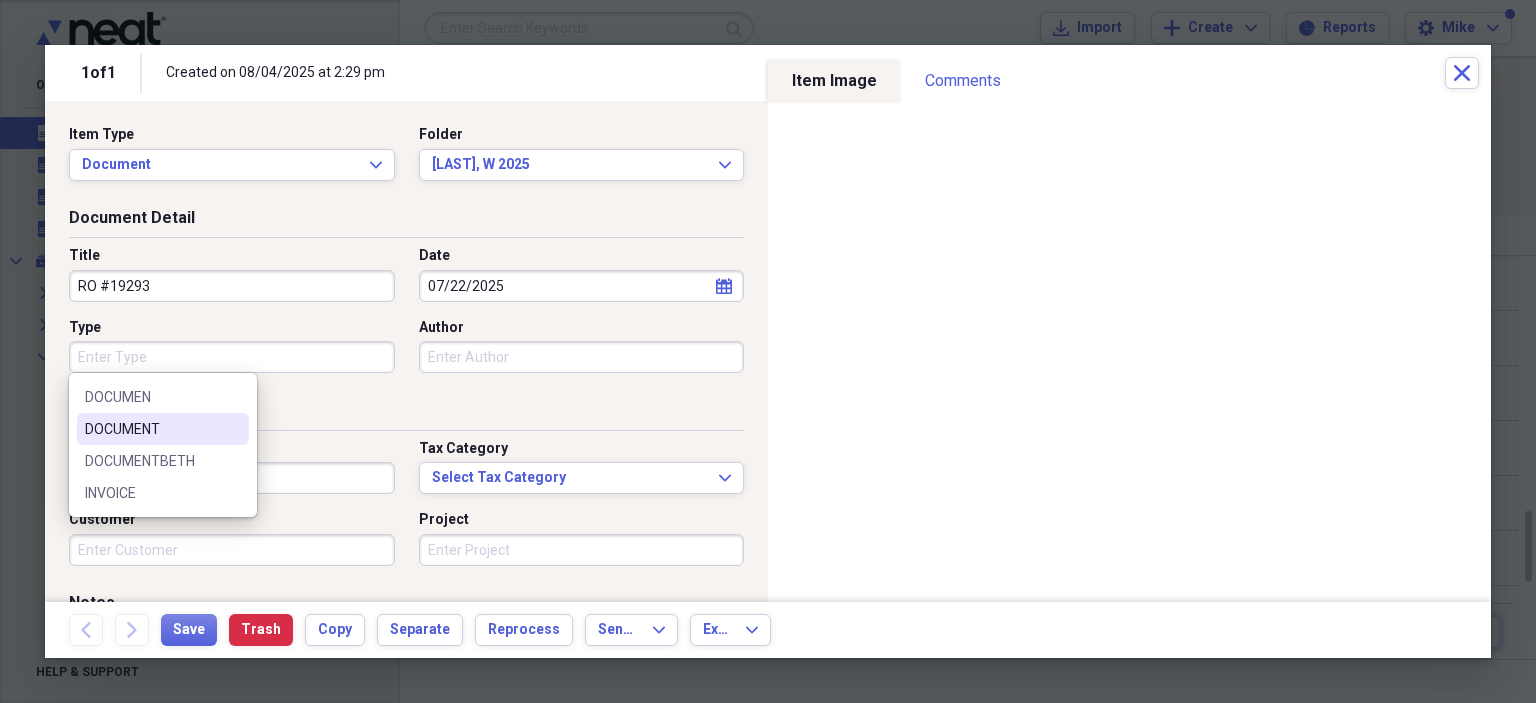 click on "DOCUMENT" at bounding box center [151, 429] 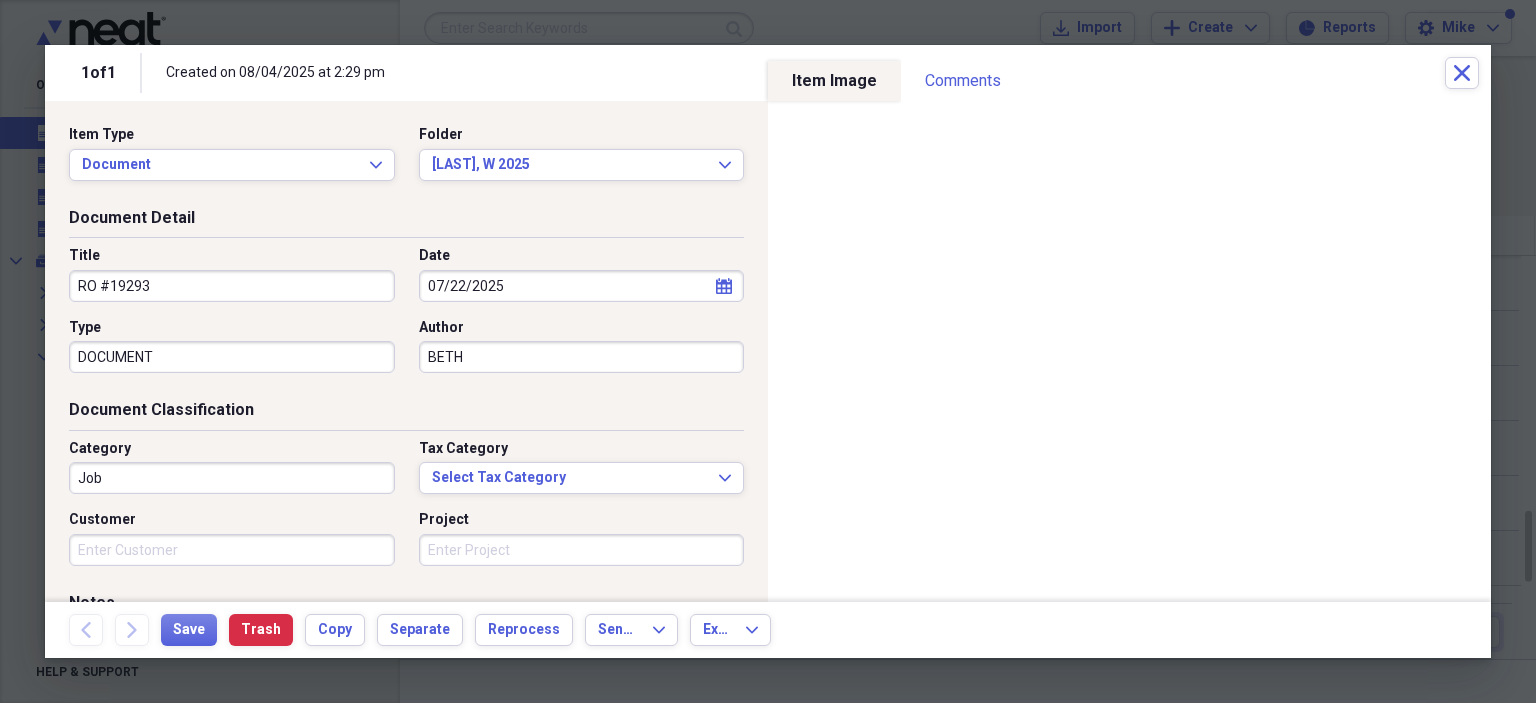 type 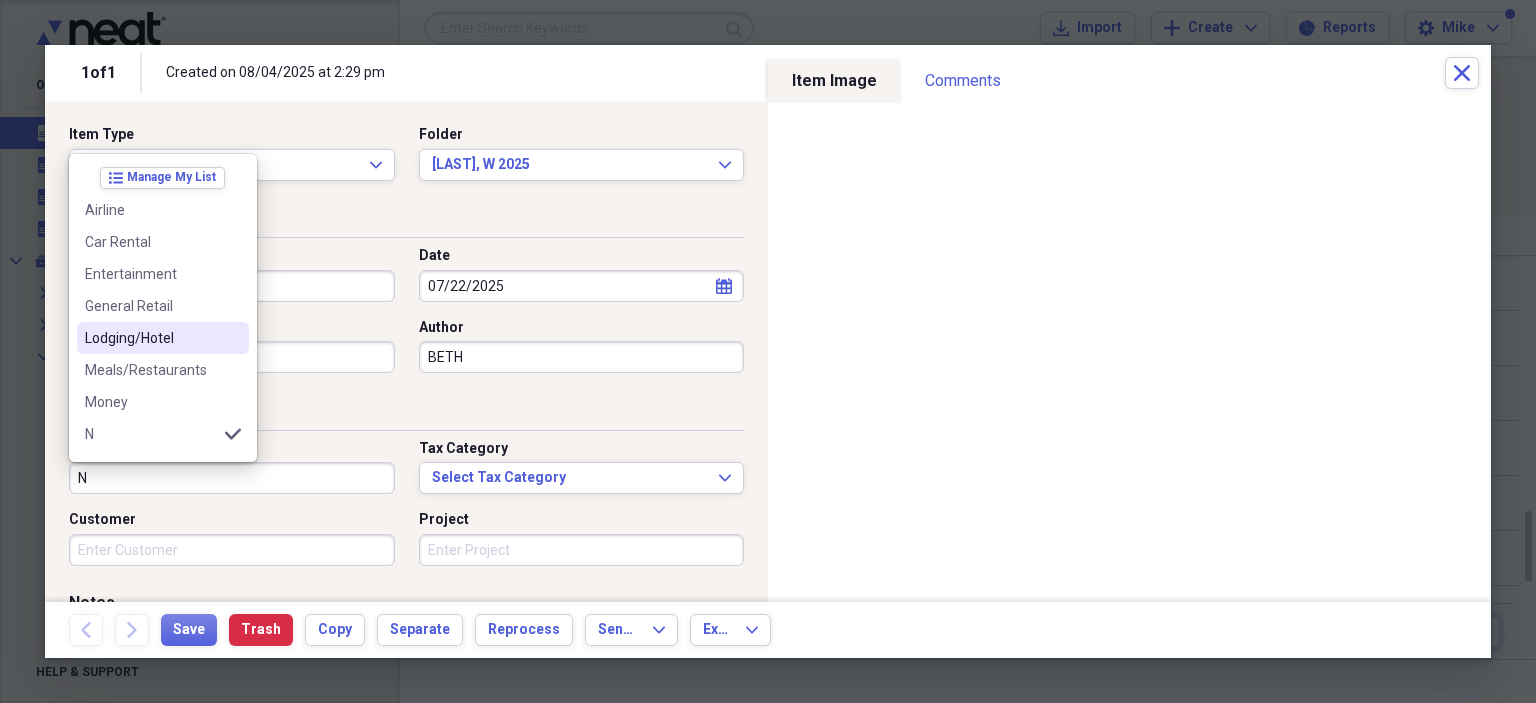 scroll, scrollTop: 100, scrollLeft: 0, axis: vertical 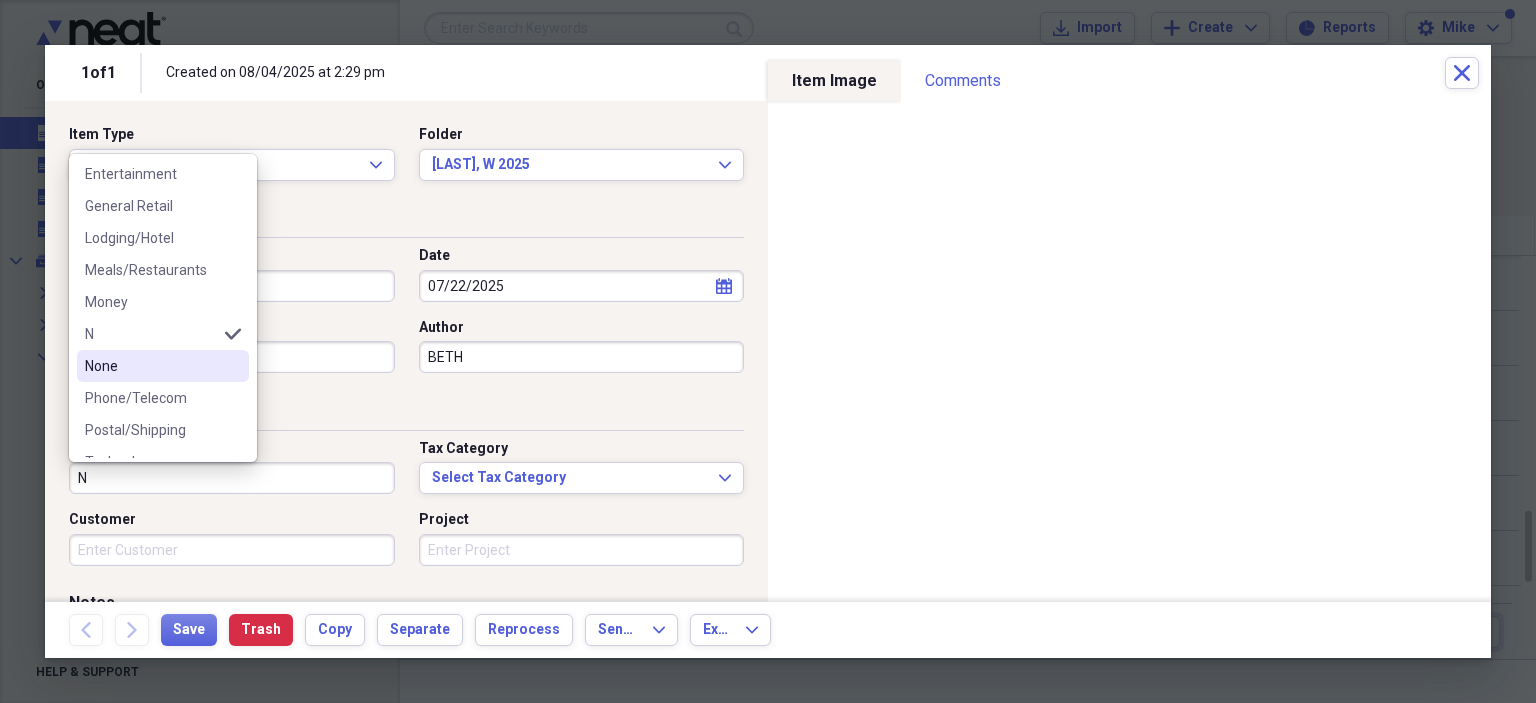 click on "None" at bounding box center [151, 366] 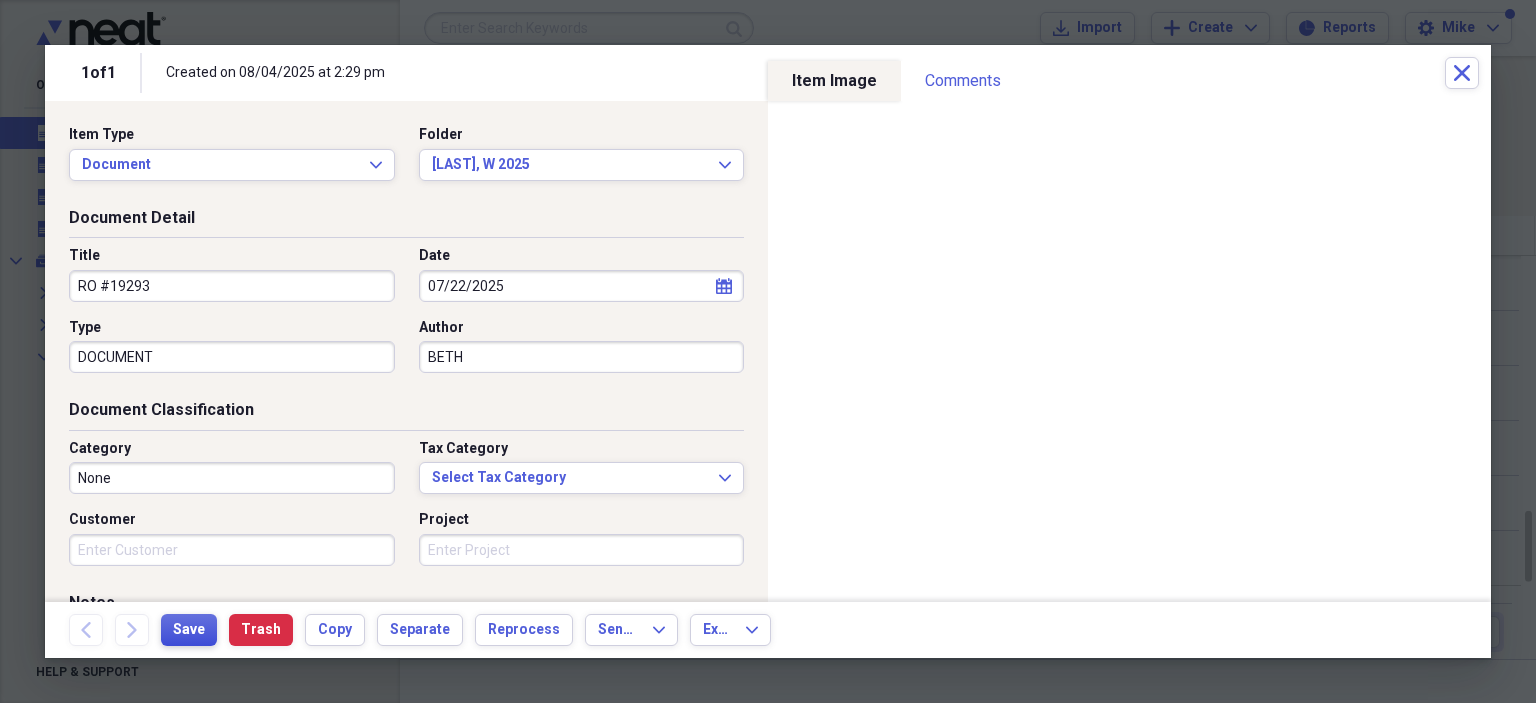 click on "Save" at bounding box center [189, 630] 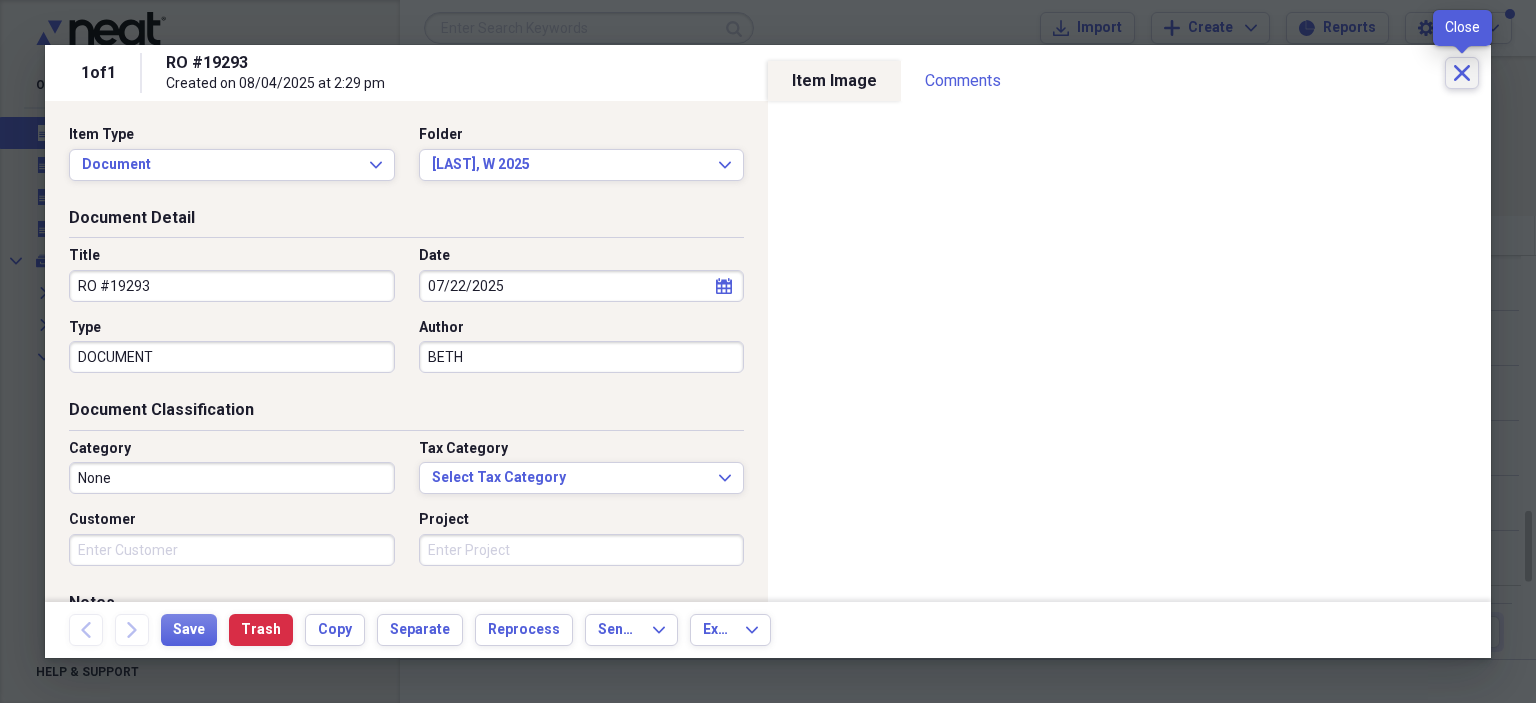 click on "Close" 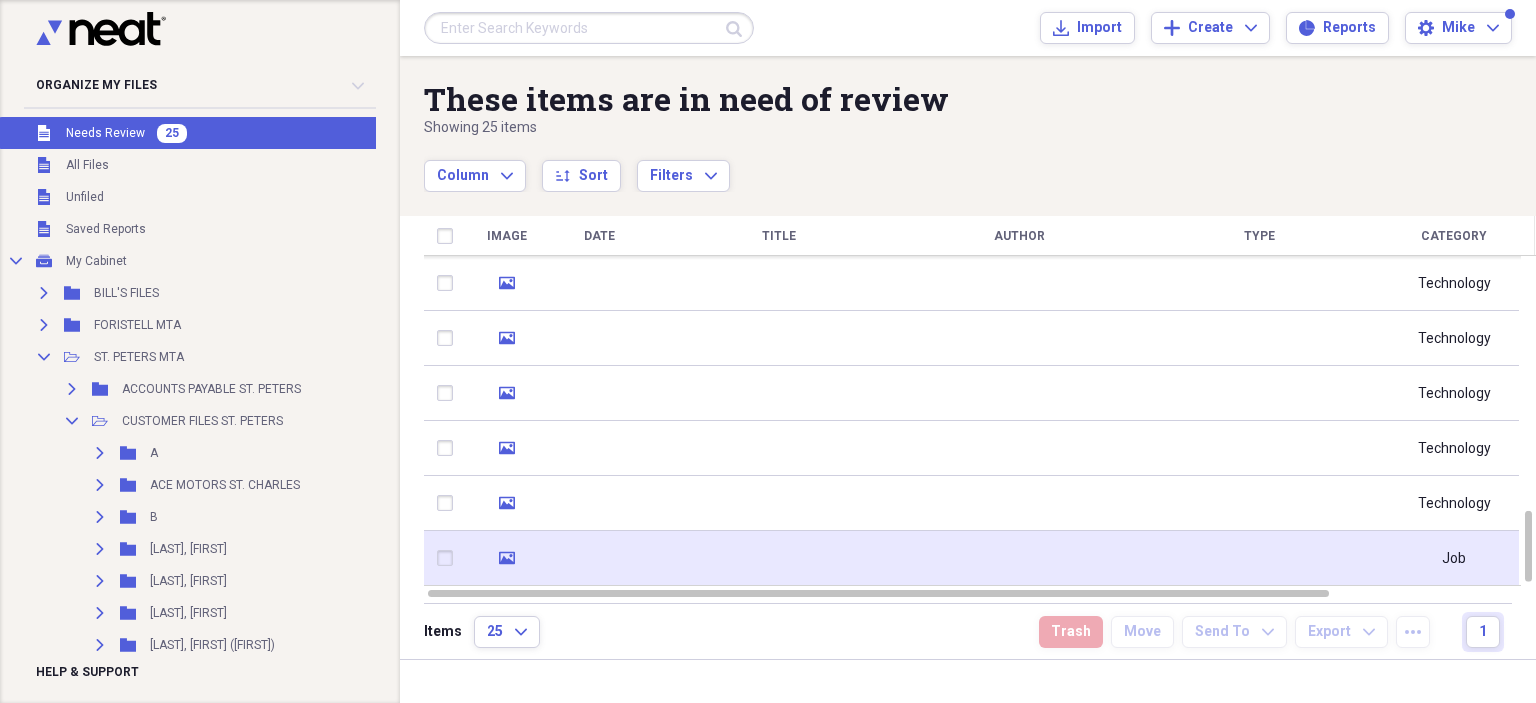 click at bounding box center (779, 558) 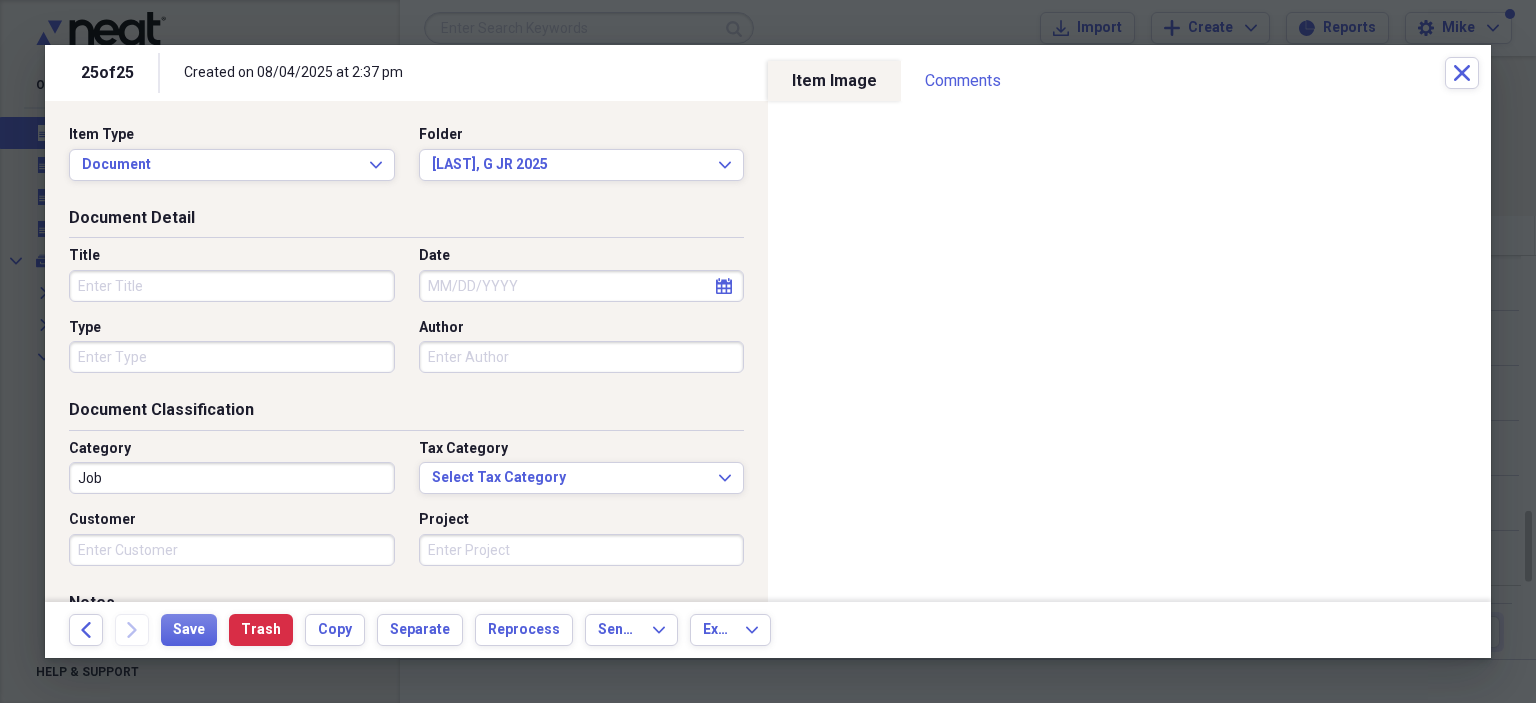 click on "Title" at bounding box center (232, 286) 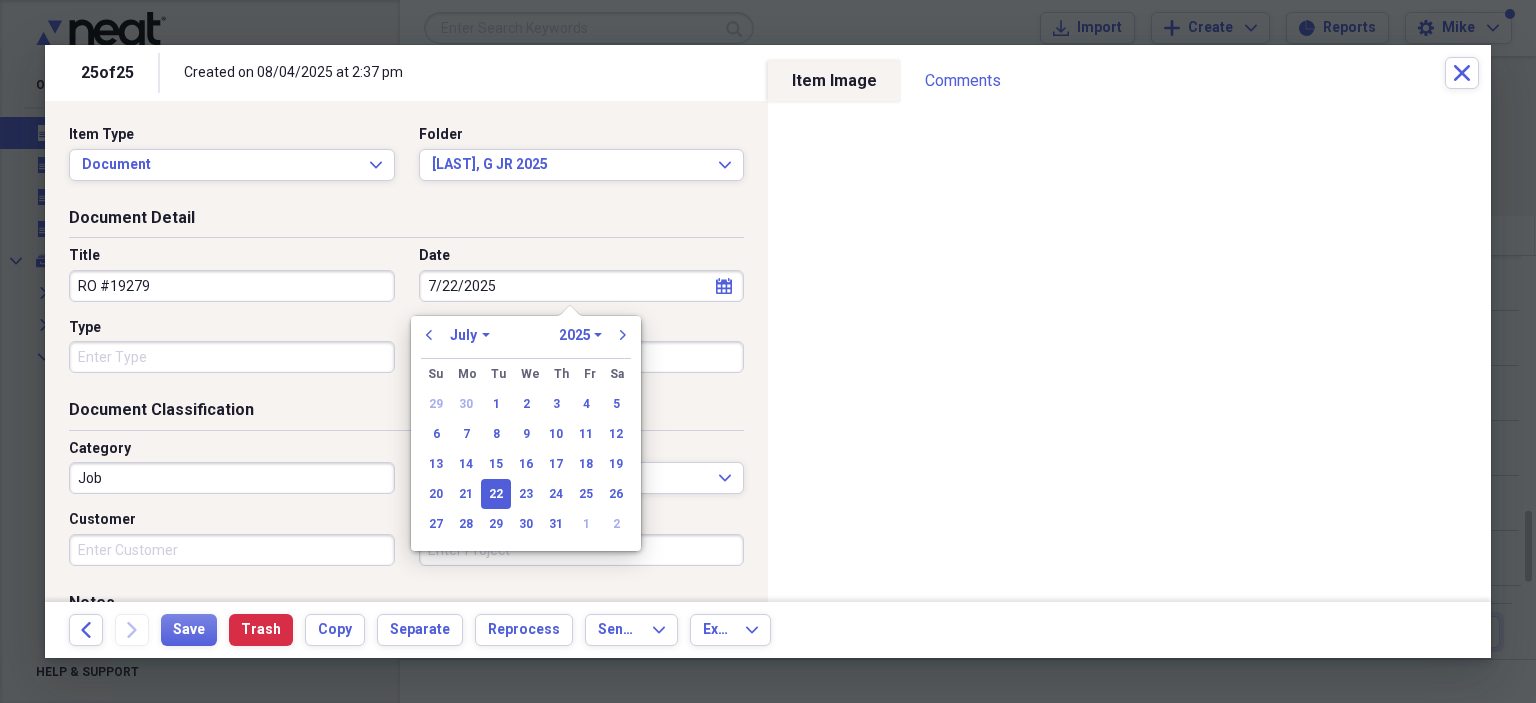 click on "Type" at bounding box center [232, 357] 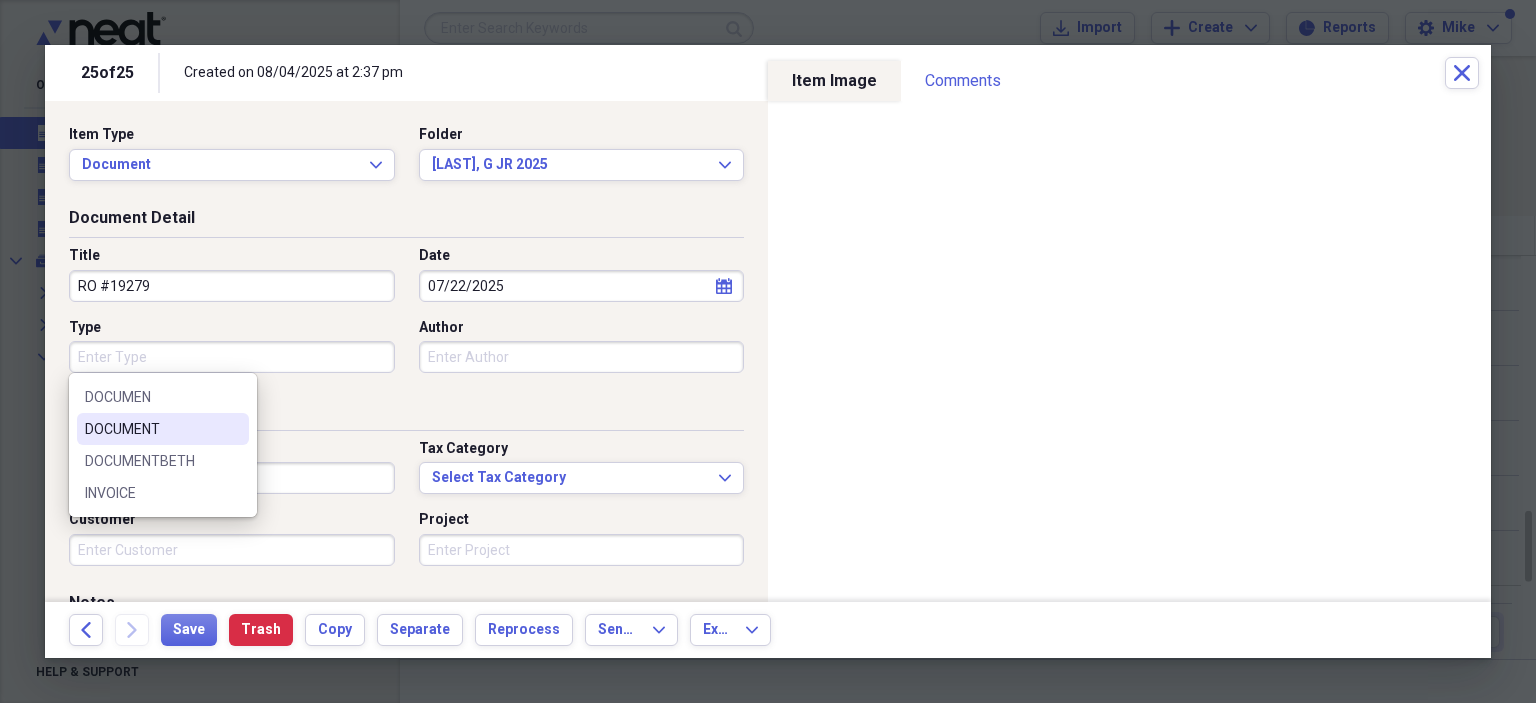 click on "DOCUMENT" at bounding box center [151, 429] 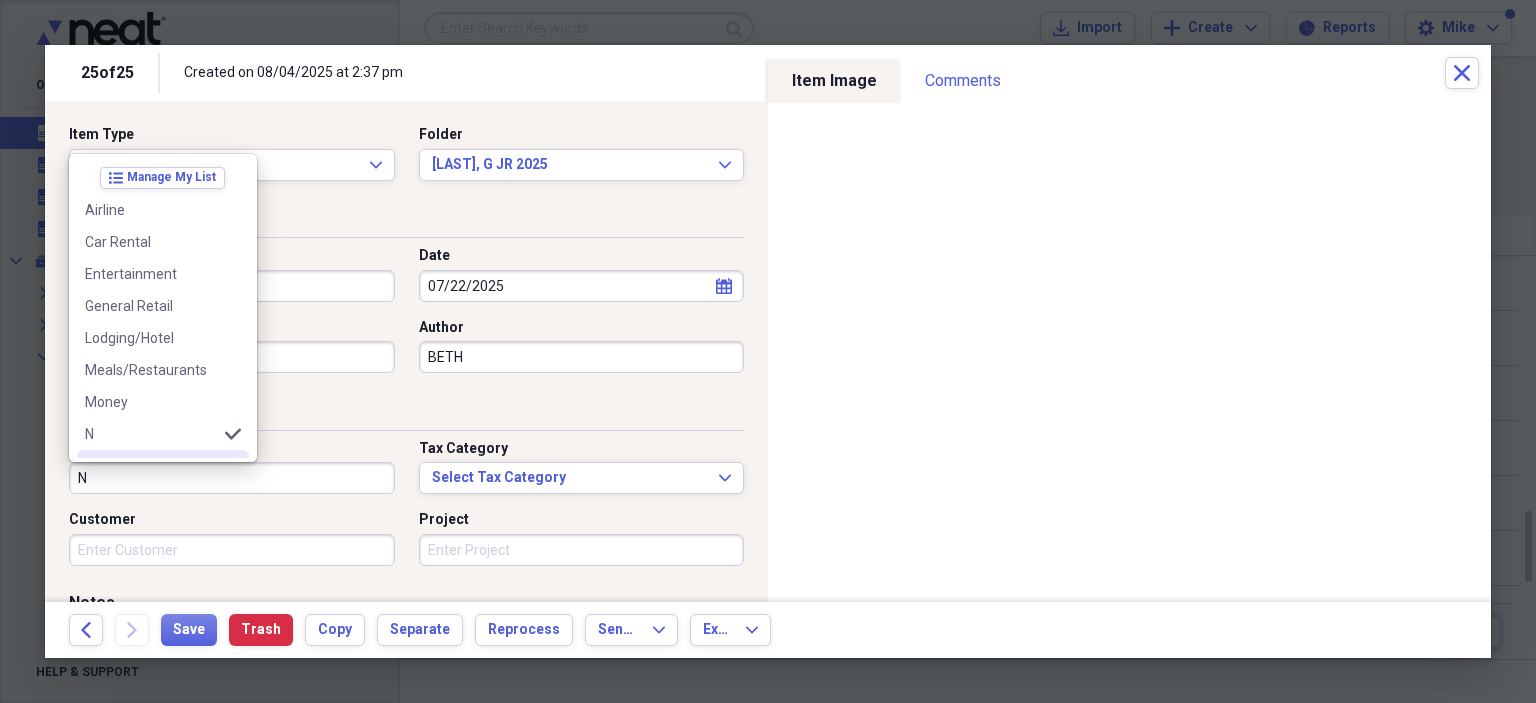 scroll, scrollTop: 100, scrollLeft: 0, axis: vertical 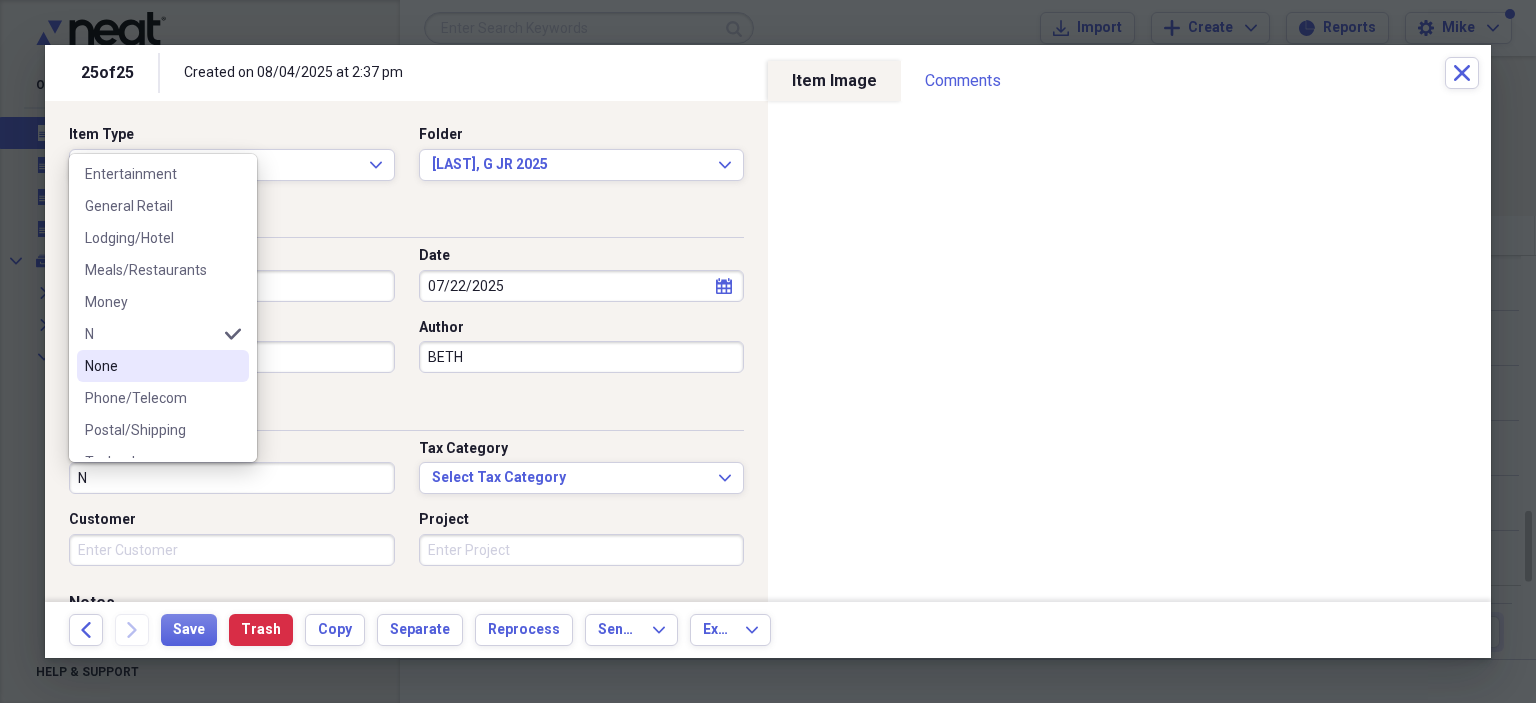 click on "None" at bounding box center [151, 366] 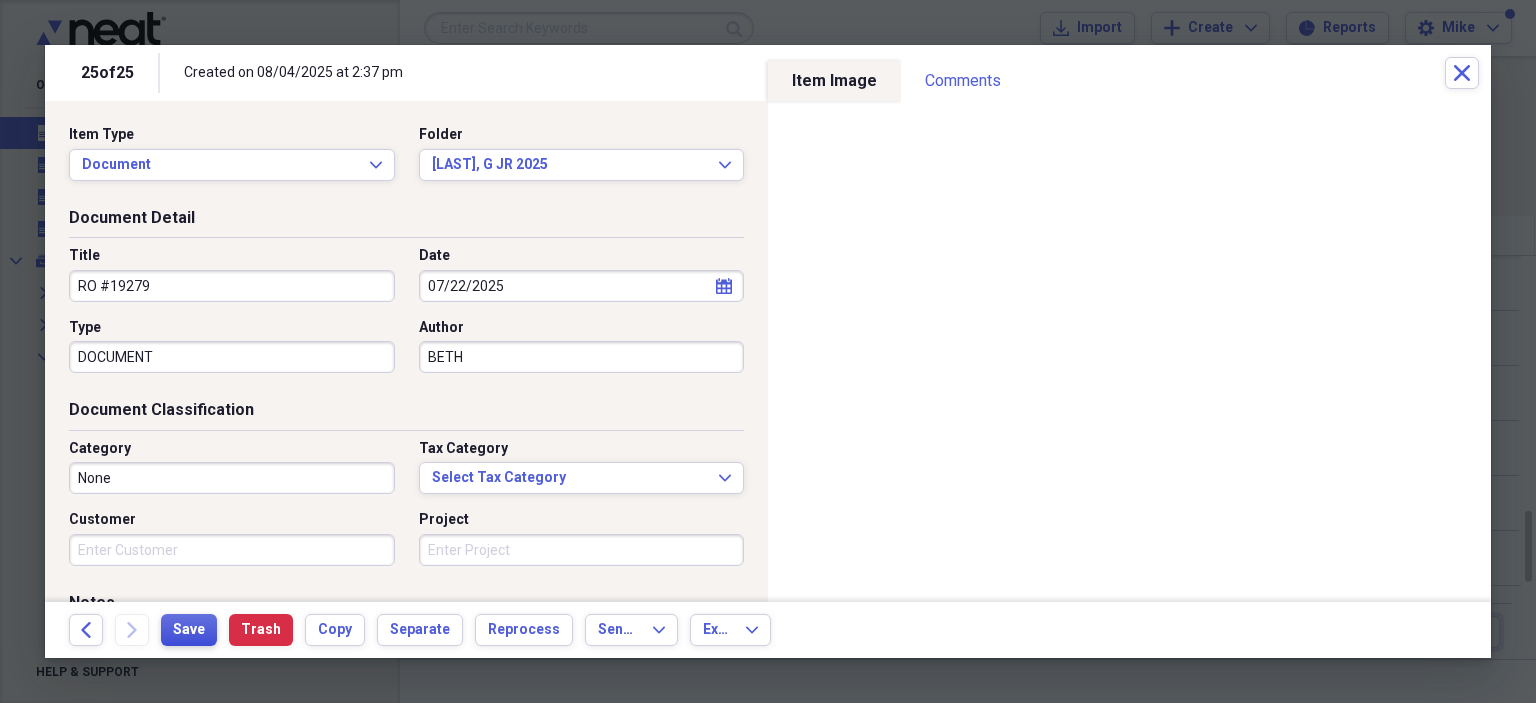 click on "Save" at bounding box center (189, 630) 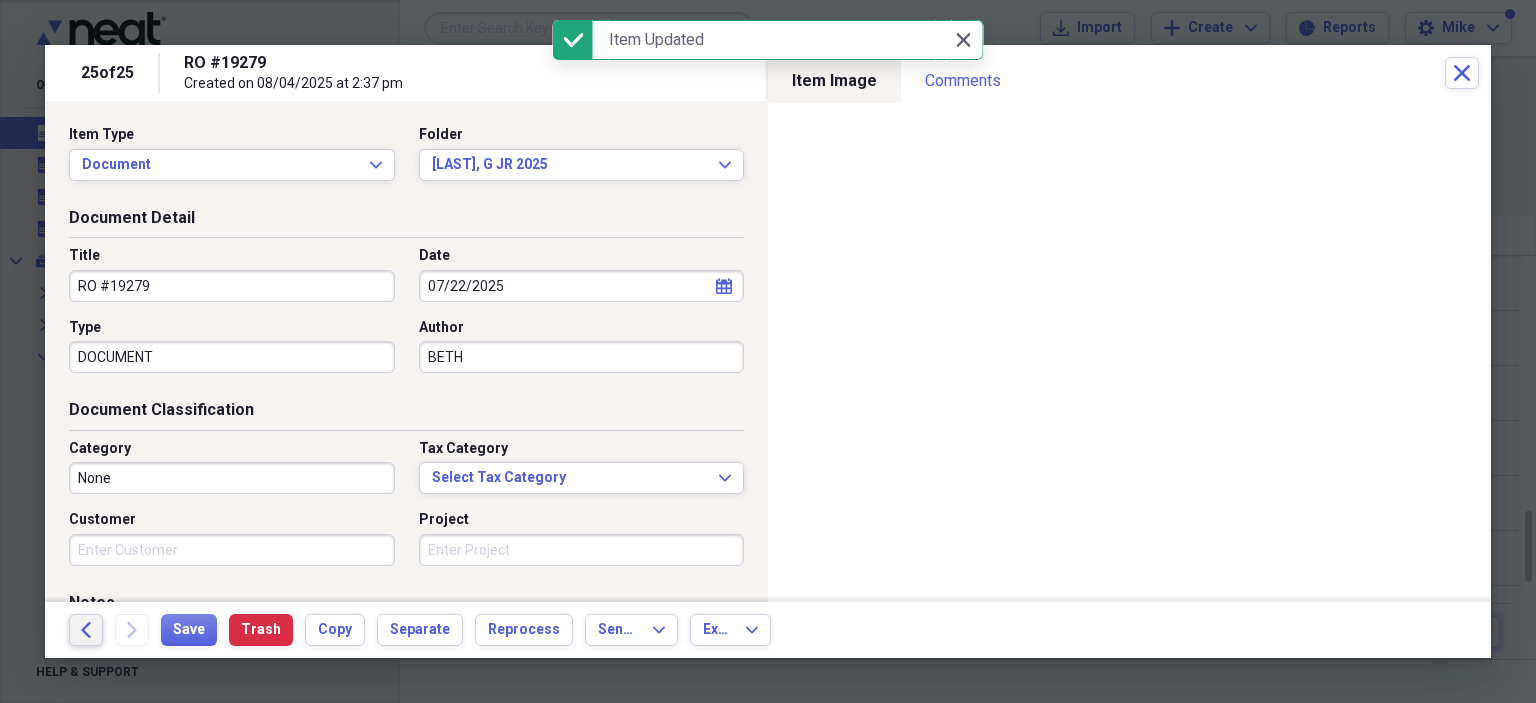 click on "Back" at bounding box center (86, 630) 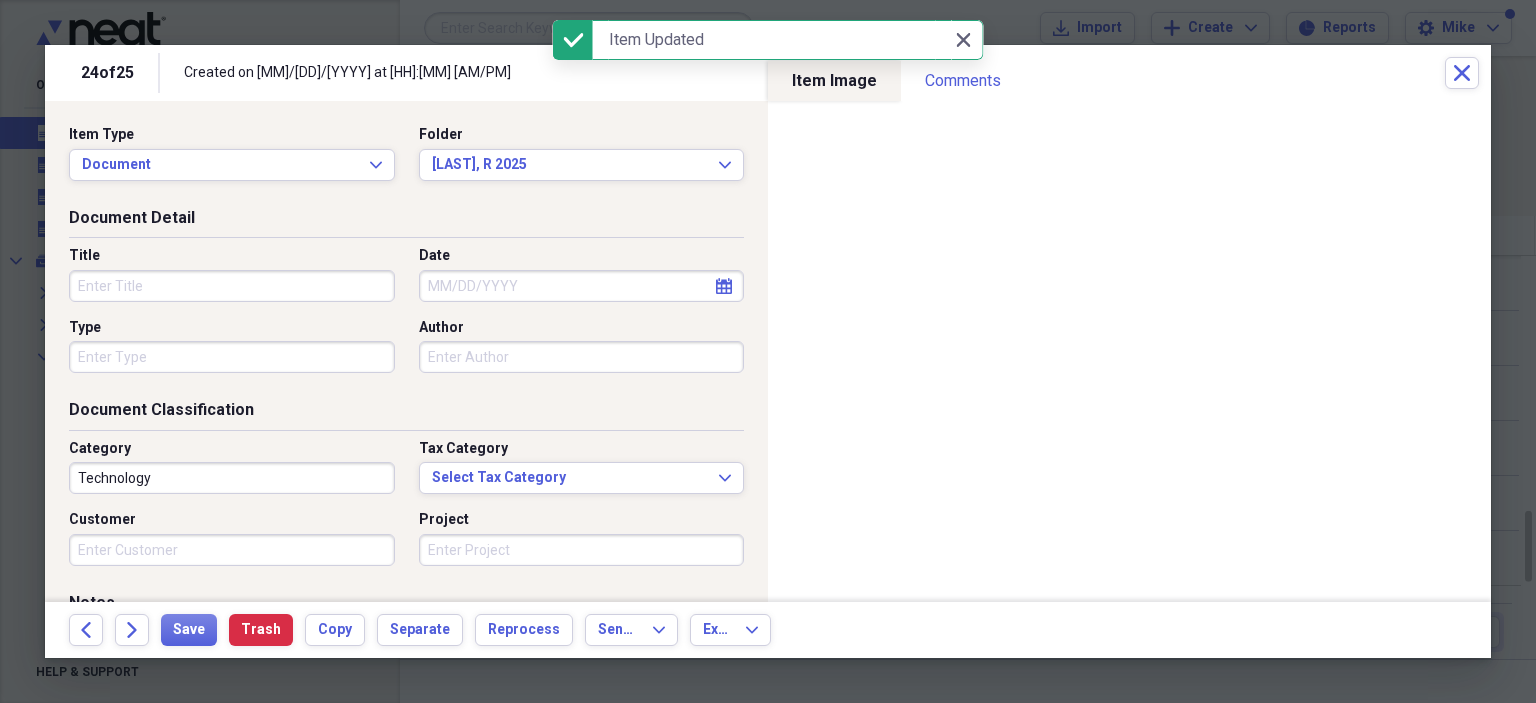 click on "Title" at bounding box center (232, 286) 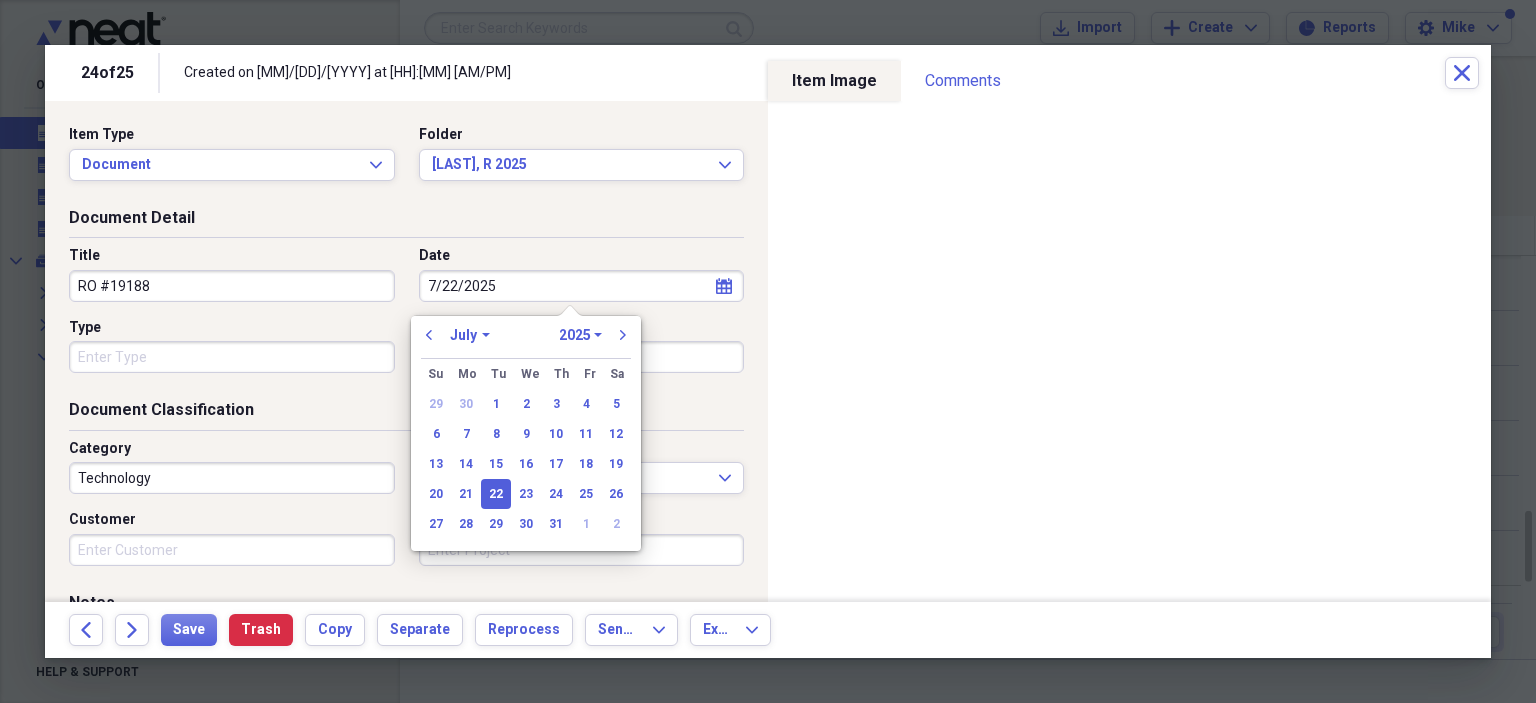 click on "Type" at bounding box center (232, 357) 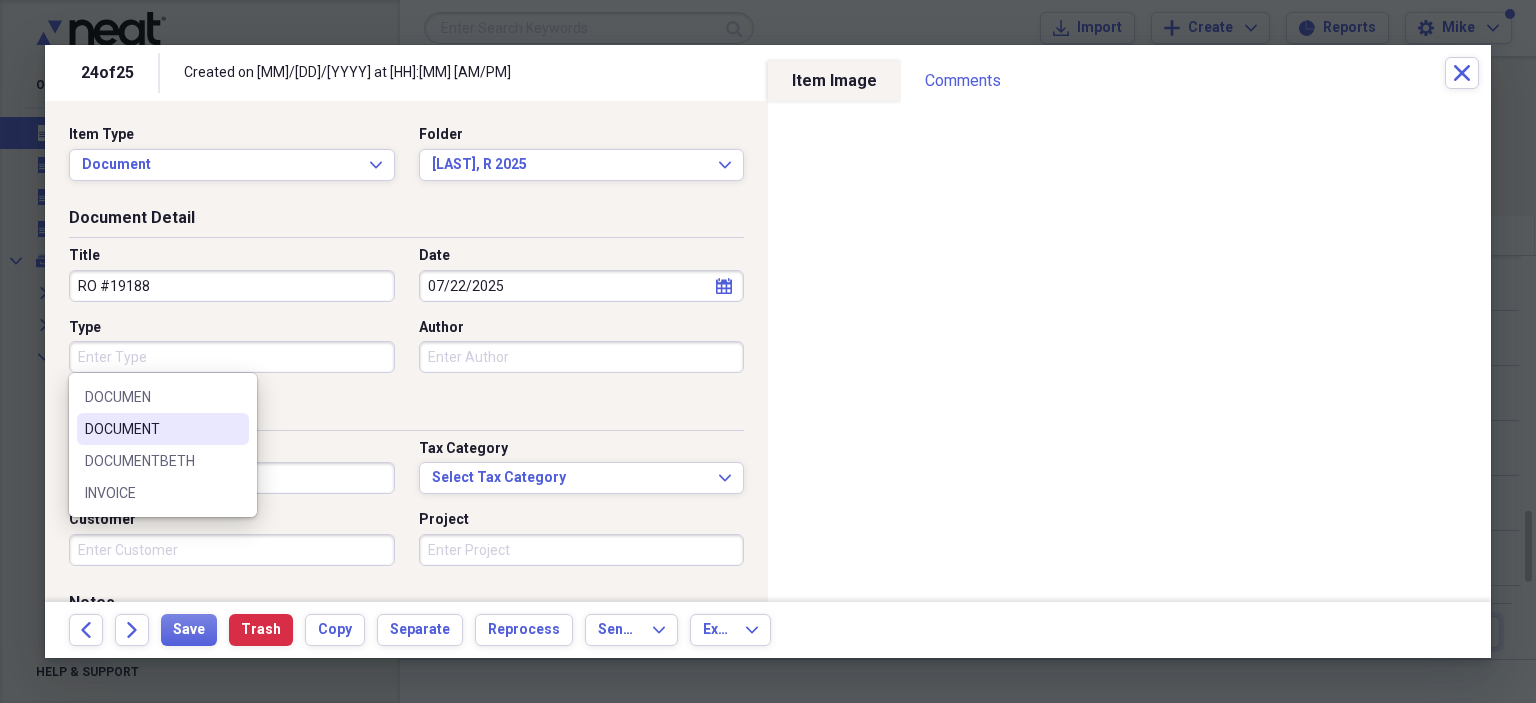 click on "DOCUMENT" at bounding box center (151, 429) 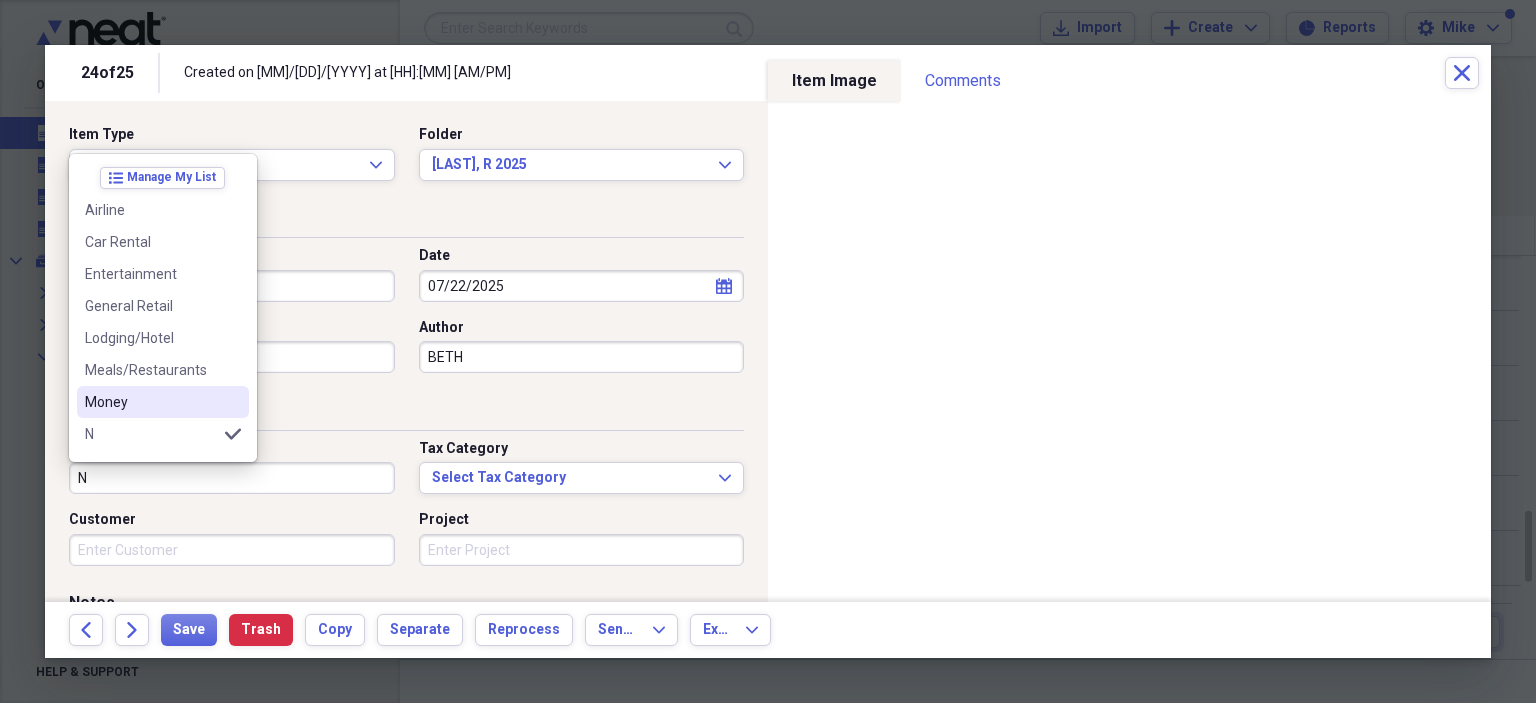 scroll, scrollTop: 100, scrollLeft: 0, axis: vertical 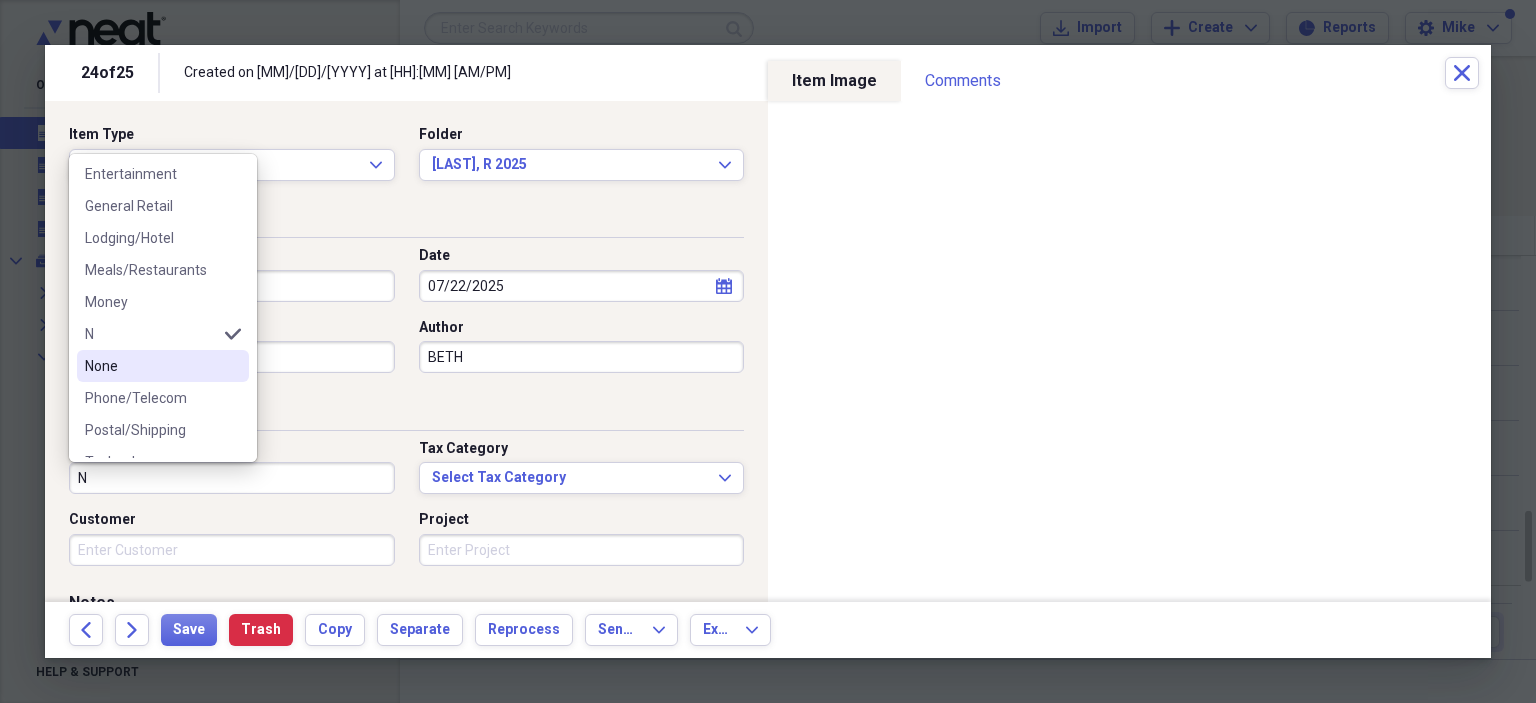 click on "None" at bounding box center [151, 366] 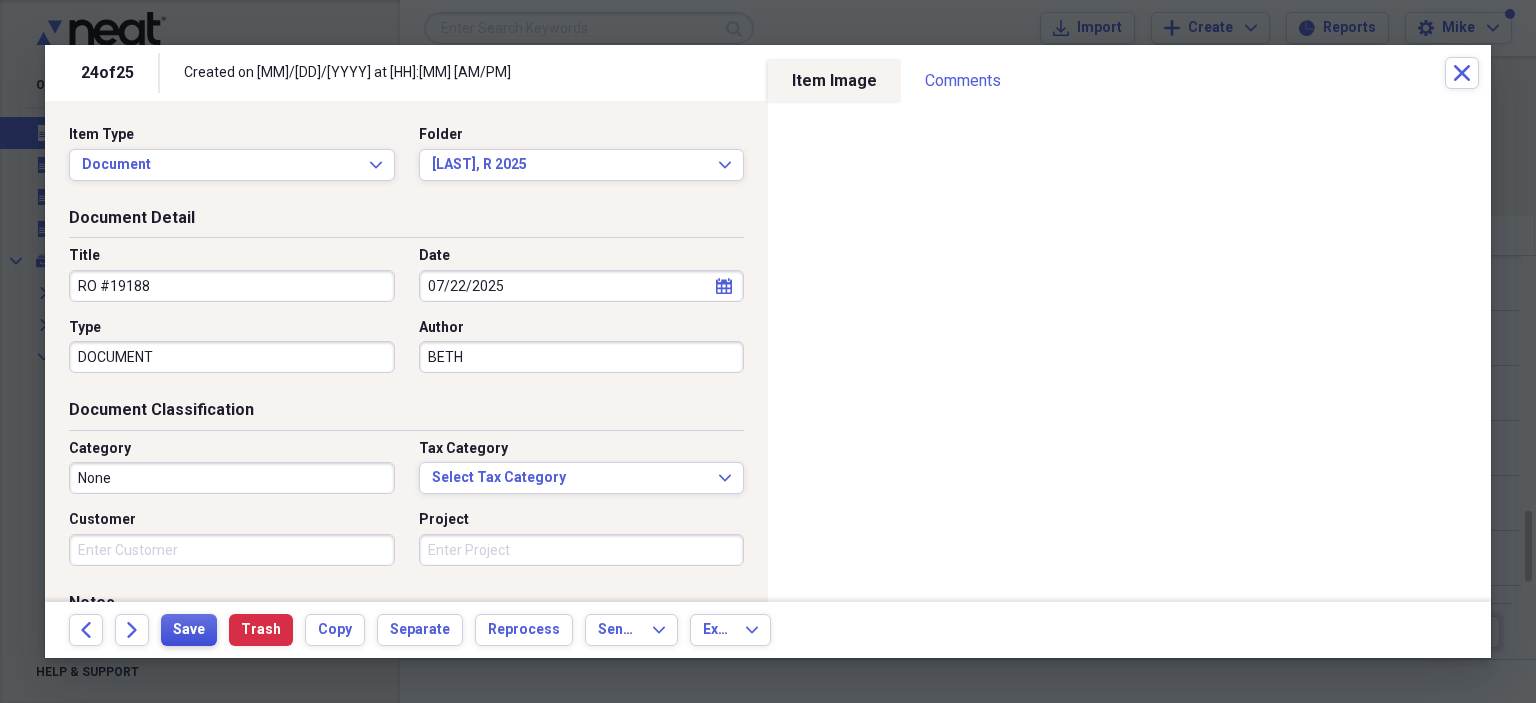 click on "Save" at bounding box center (189, 630) 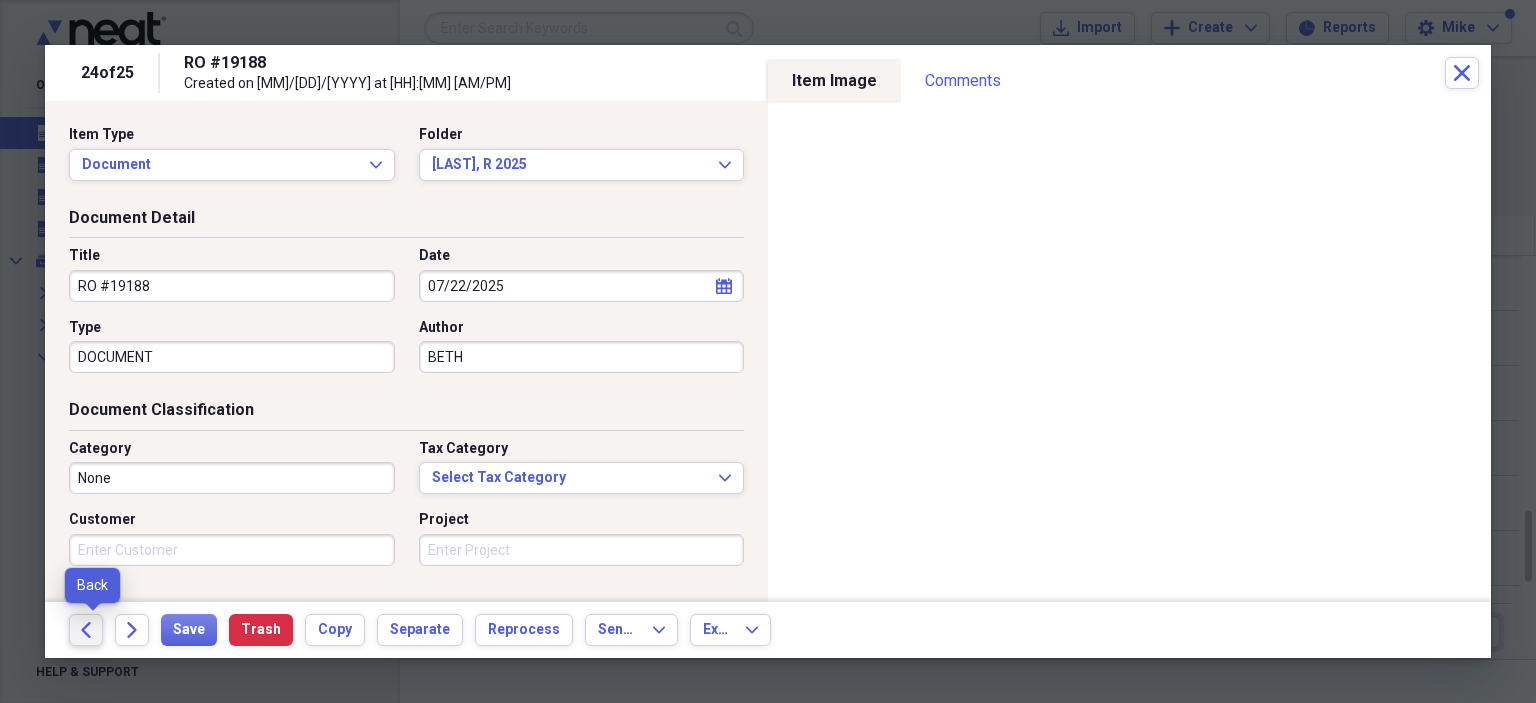 click on "Back" 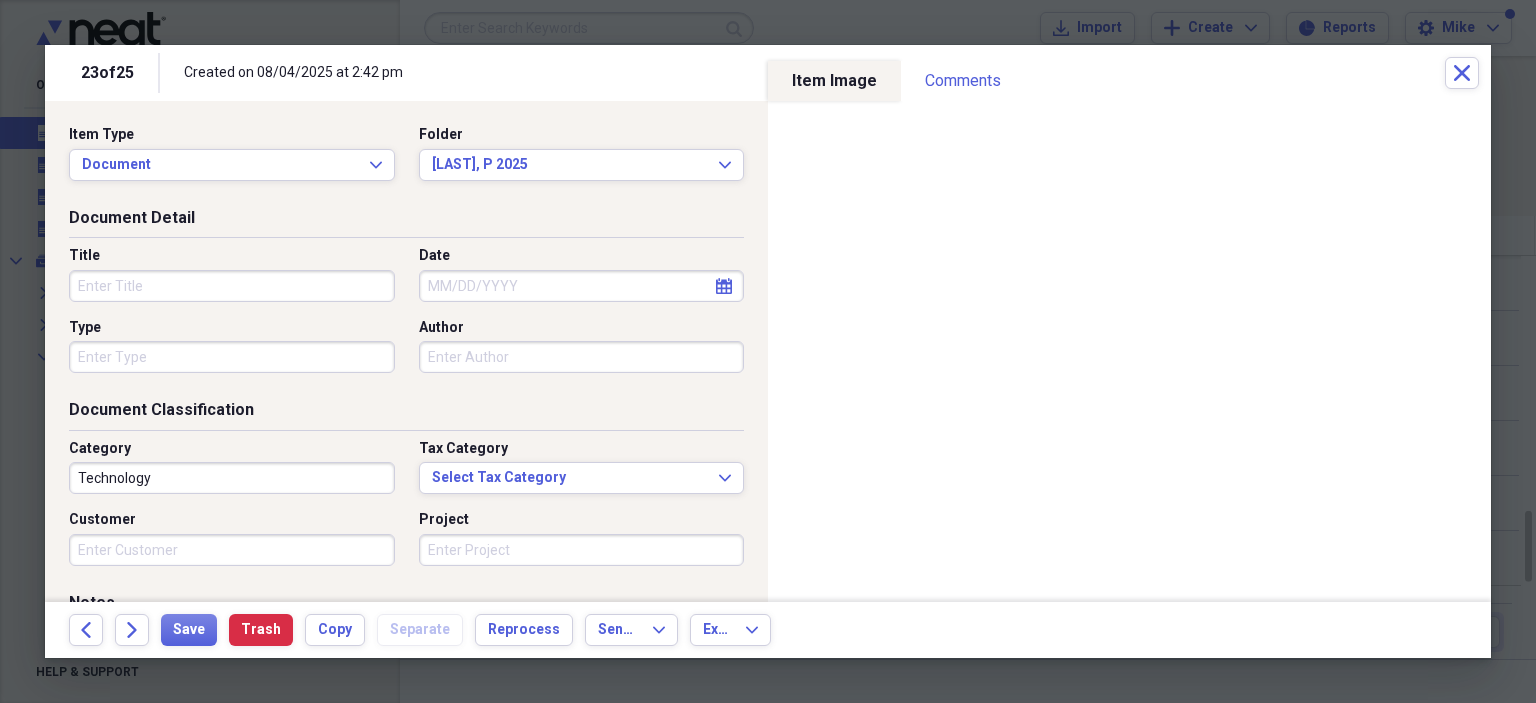 click on "Title" at bounding box center [232, 286] 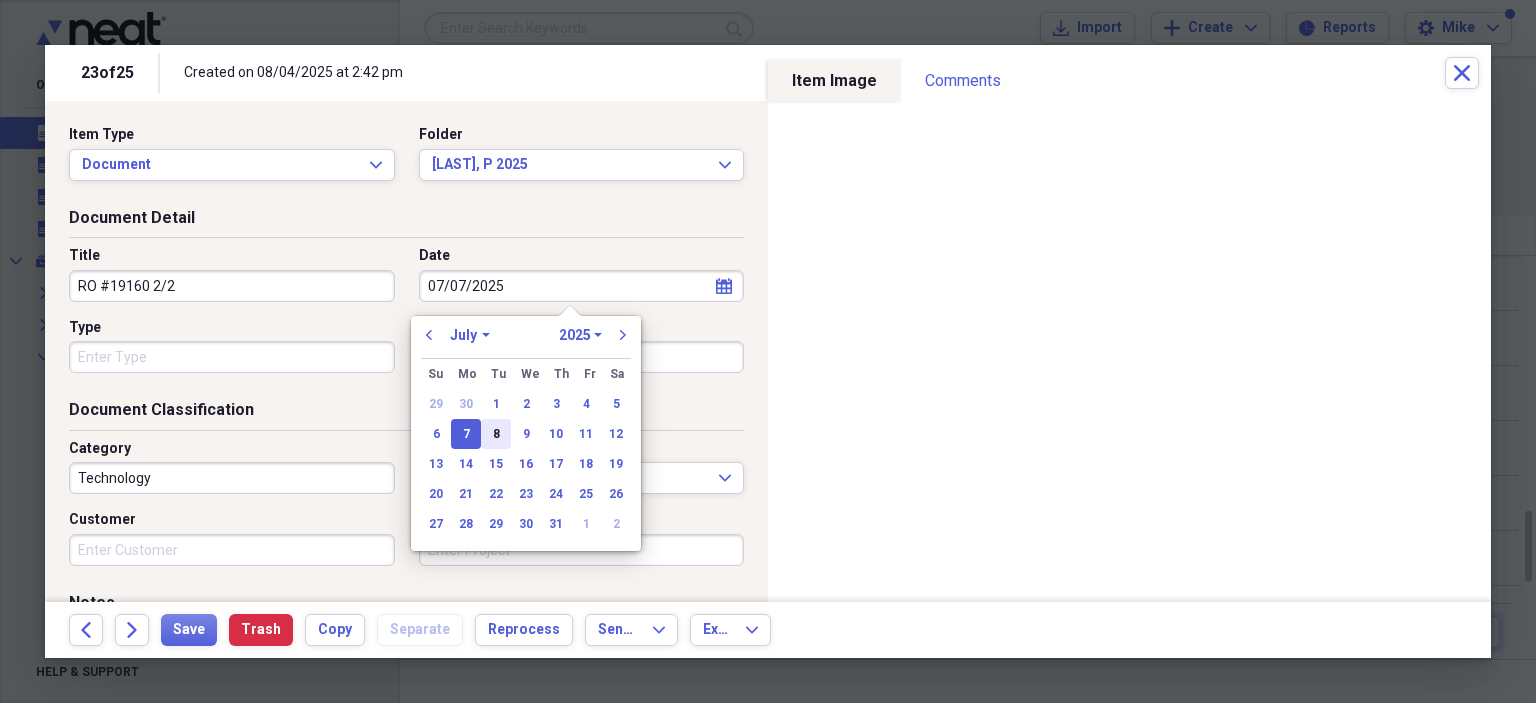 click on "8" at bounding box center (496, 434) 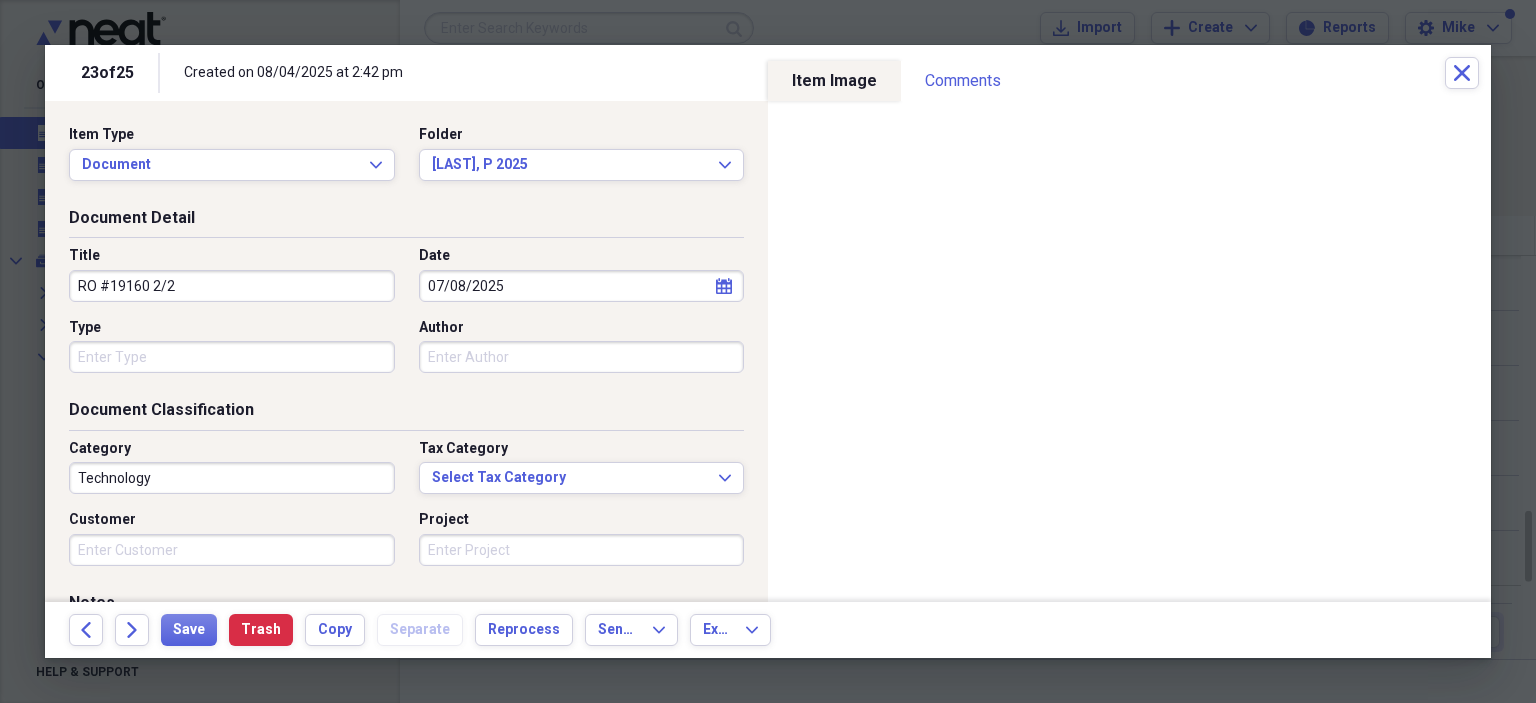 click on "Type" at bounding box center (232, 357) 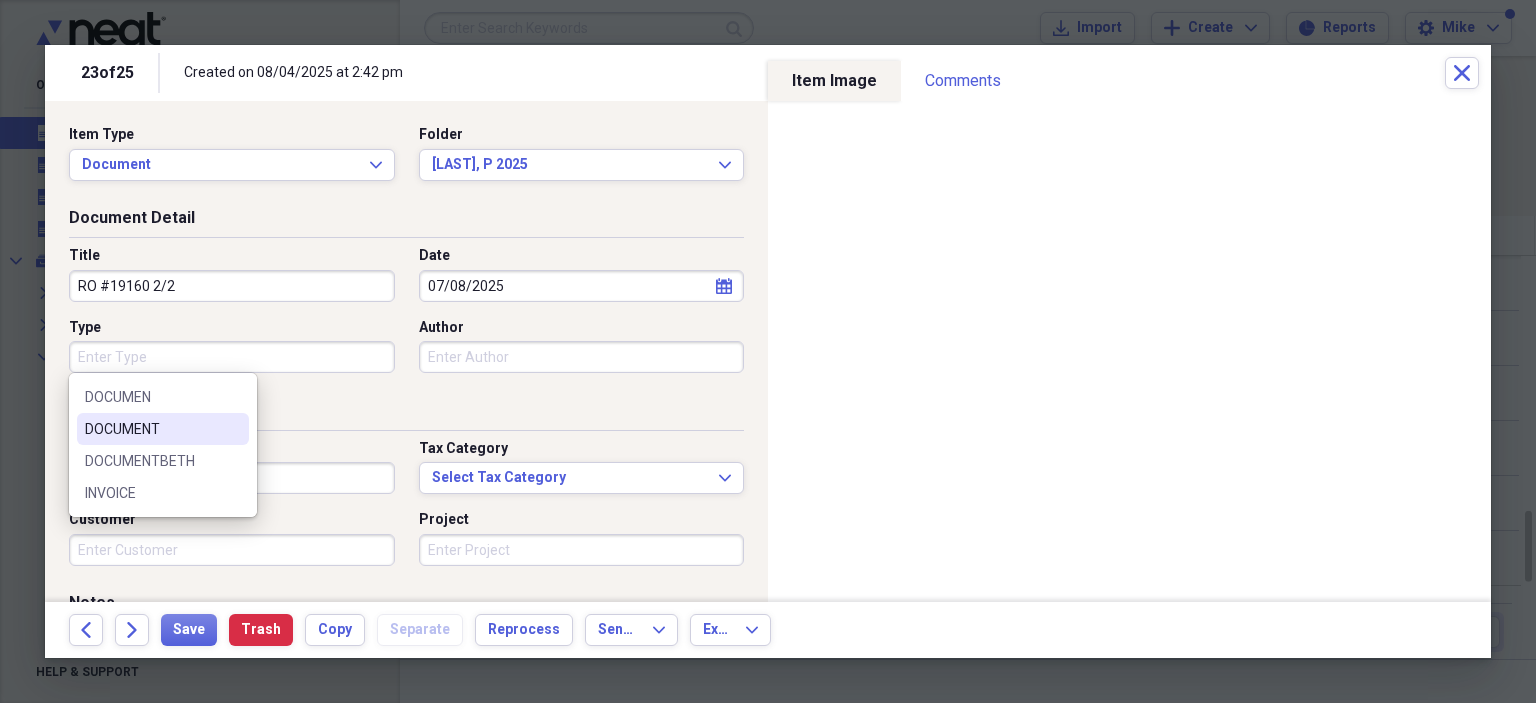 click on "DOCUMENT" at bounding box center [151, 429] 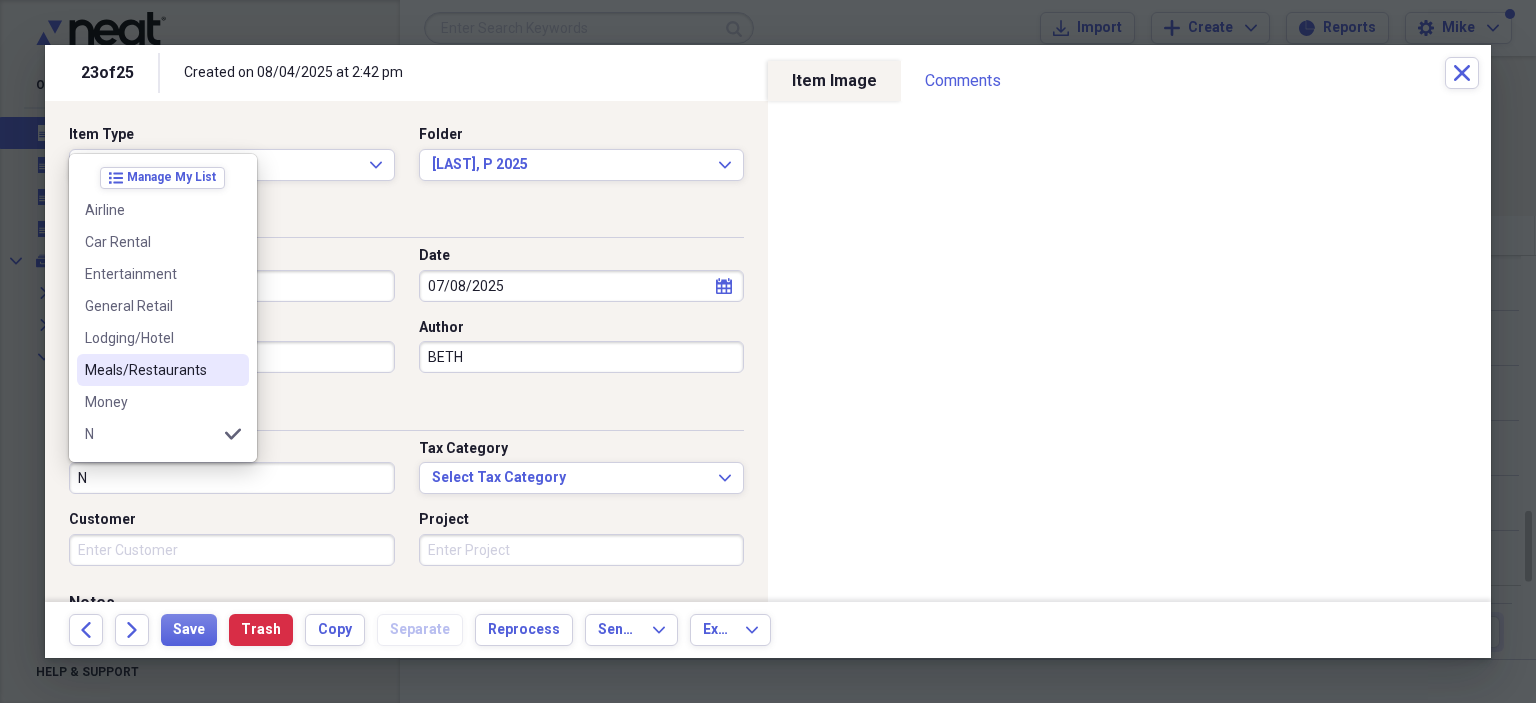 scroll, scrollTop: 100, scrollLeft: 0, axis: vertical 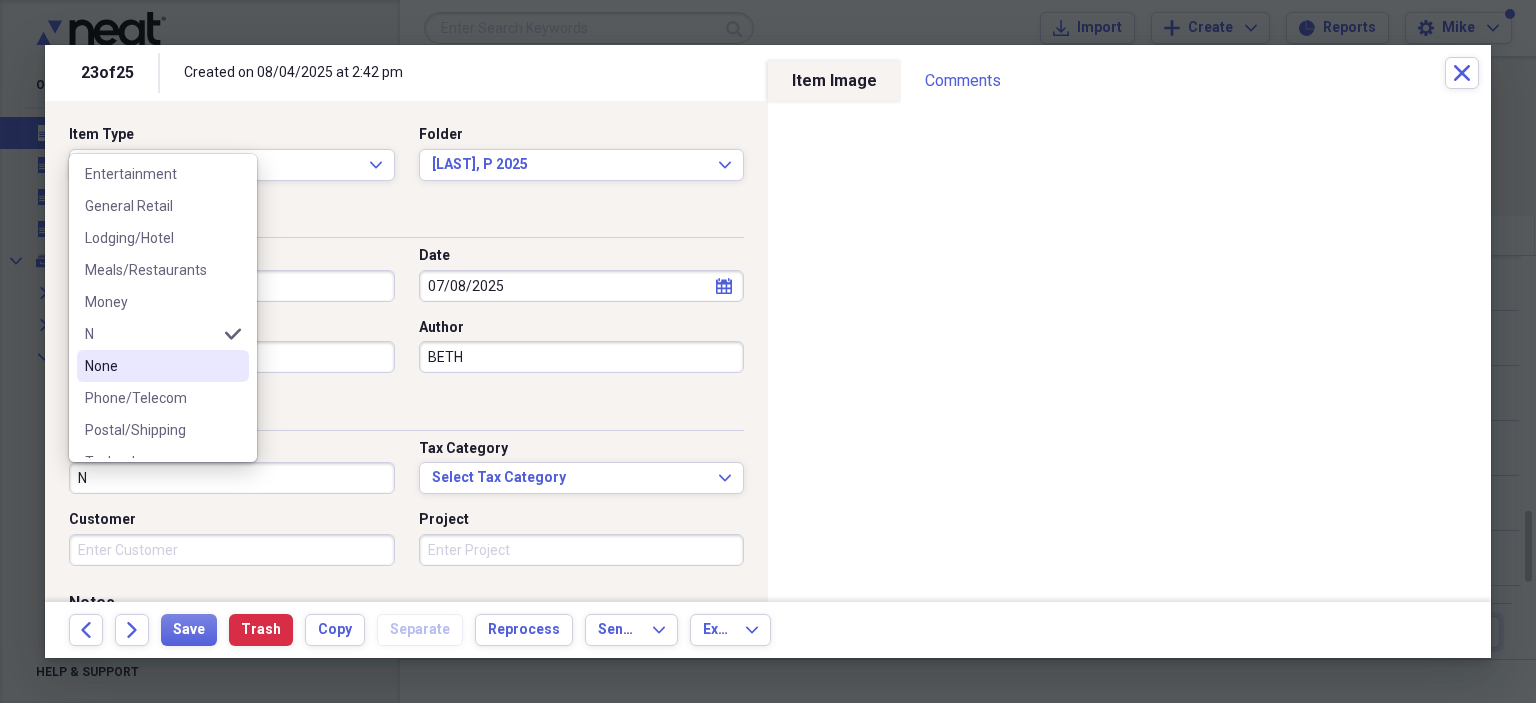 click on "None" at bounding box center [151, 366] 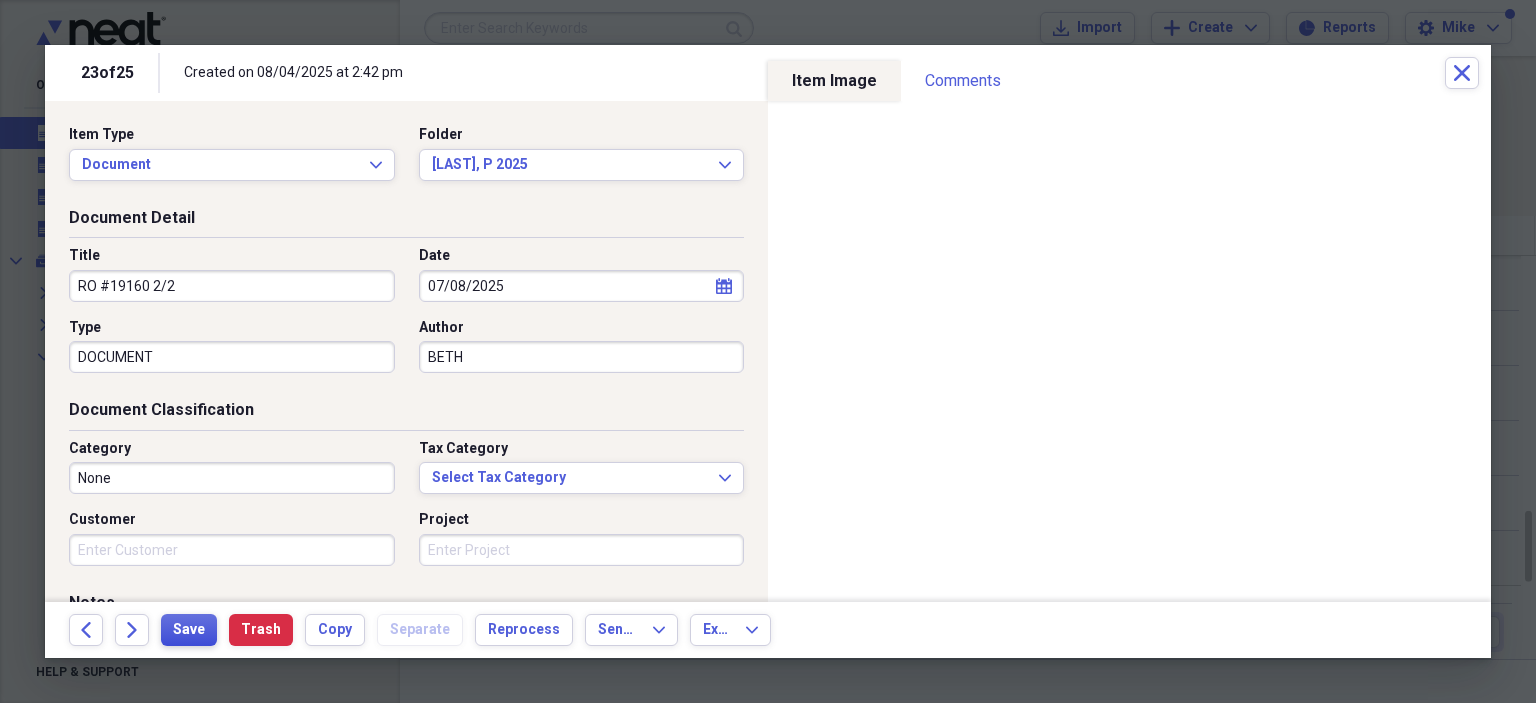 click on "Save" at bounding box center [189, 630] 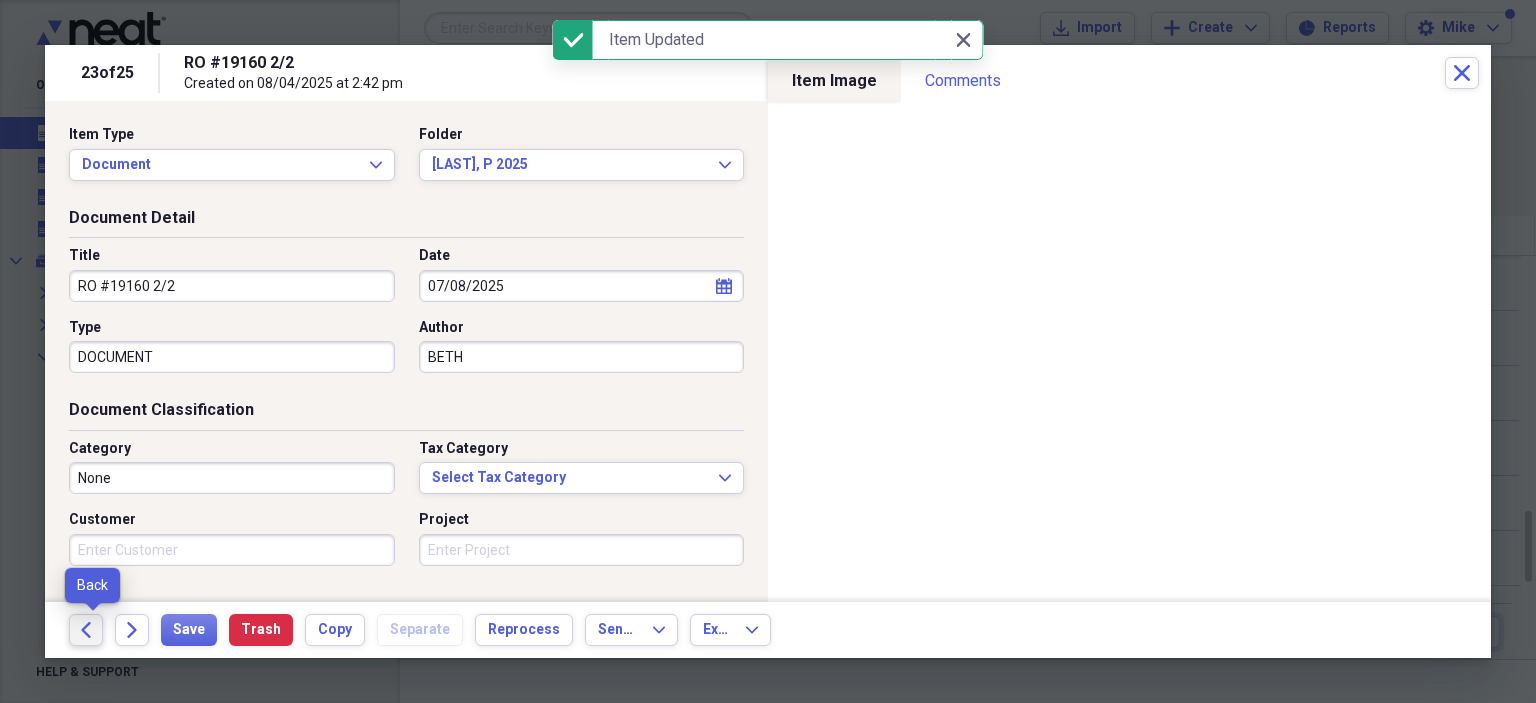 click on "Back" at bounding box center [86, 630] 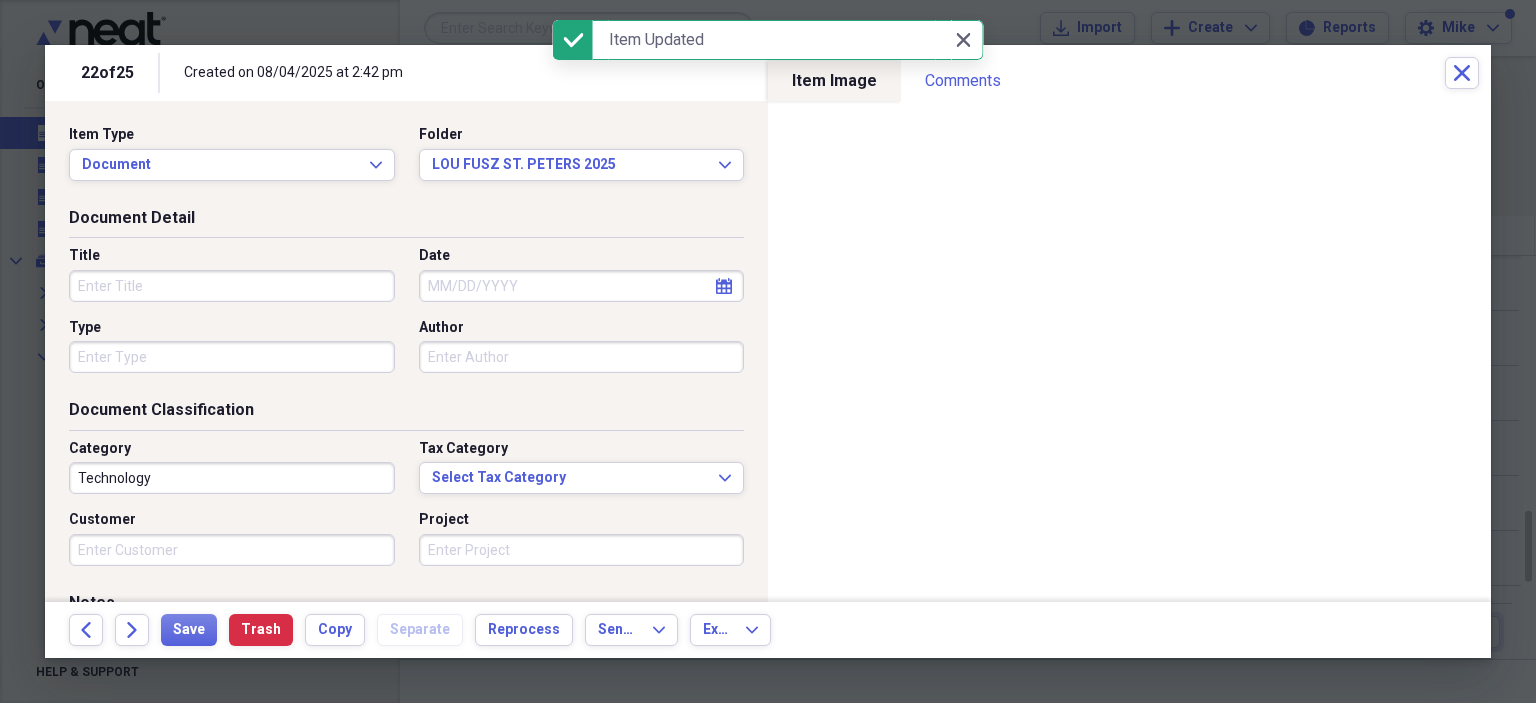 click on "Title" at bounding box center (232, 286) 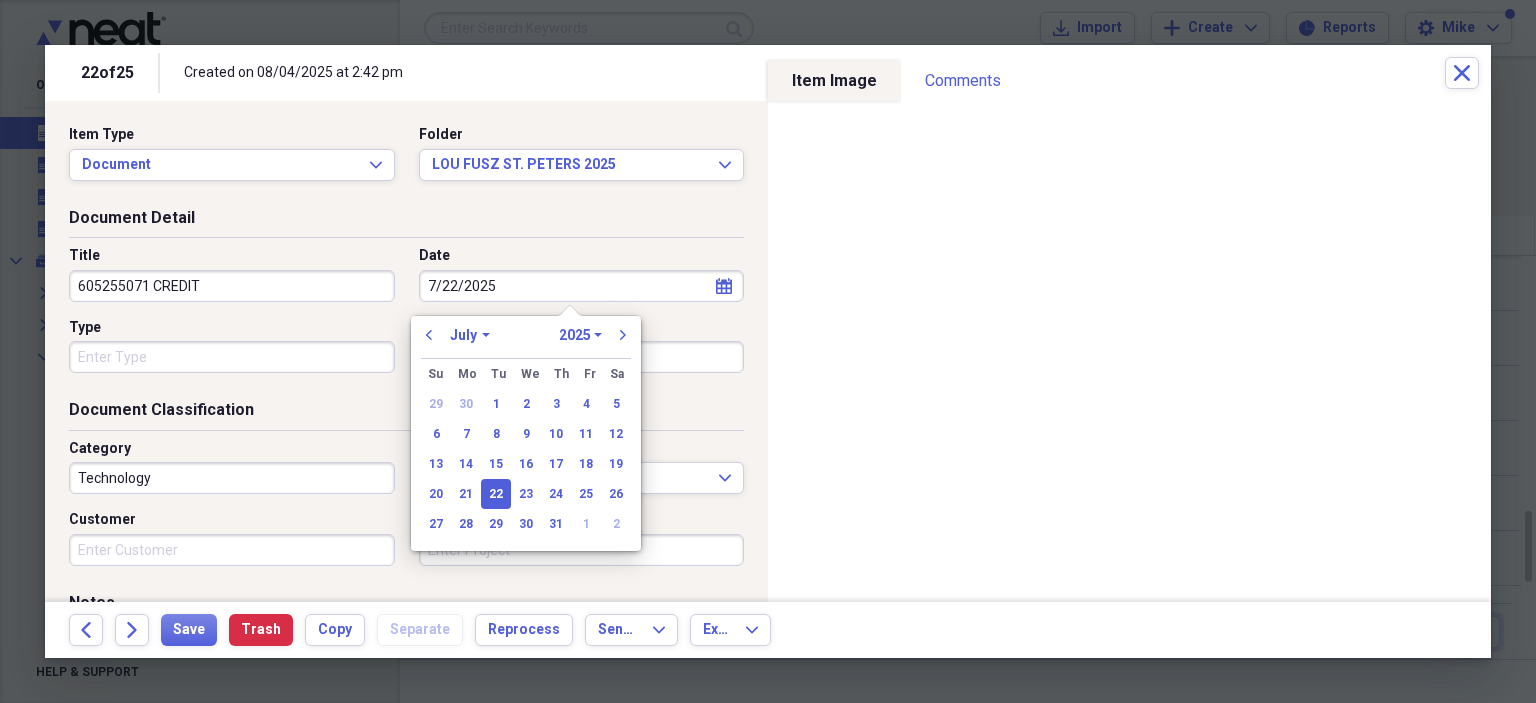 click on "Type" at bounding box center (232, 357) 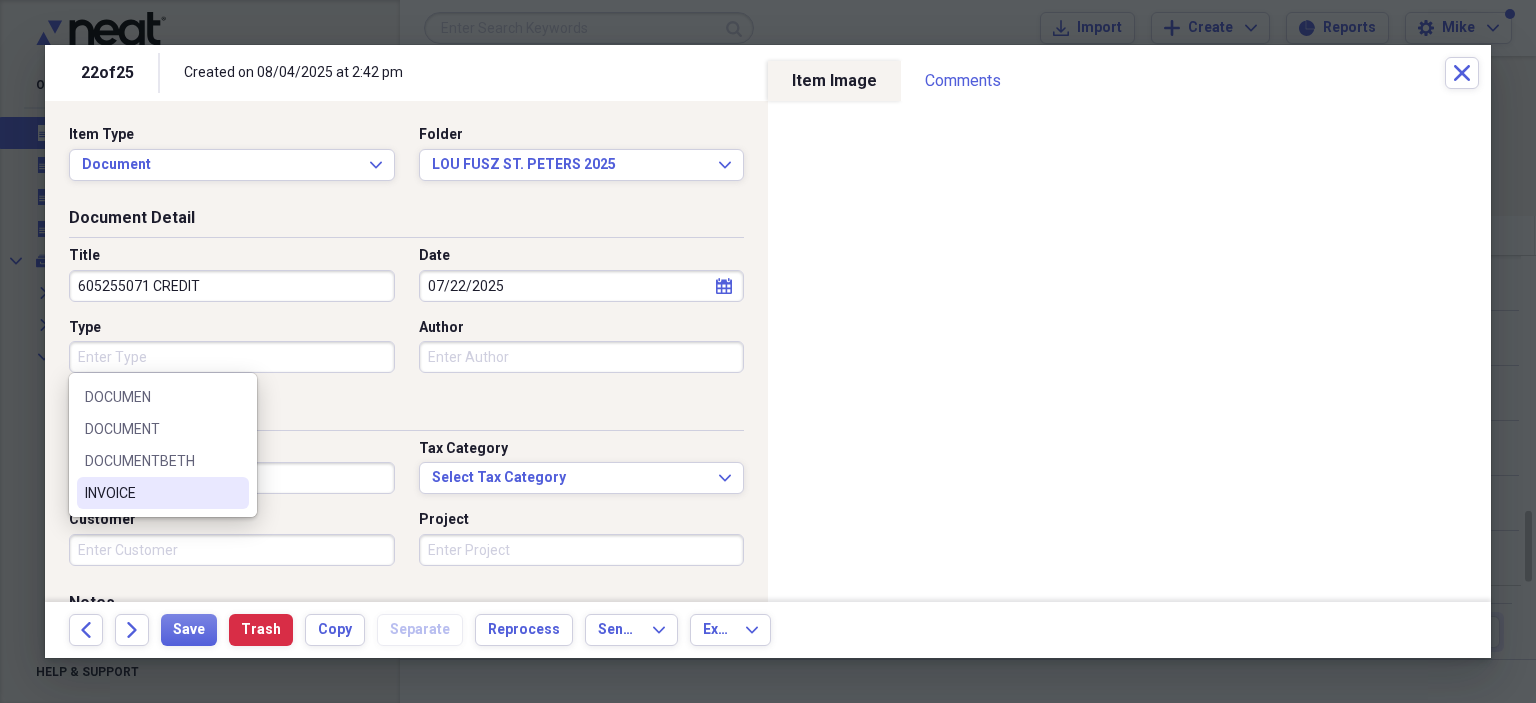 drag, startPoint x: 145, startPoint y: 491, endPoint x: 156, endPoint y: 492, distance: 11.045361 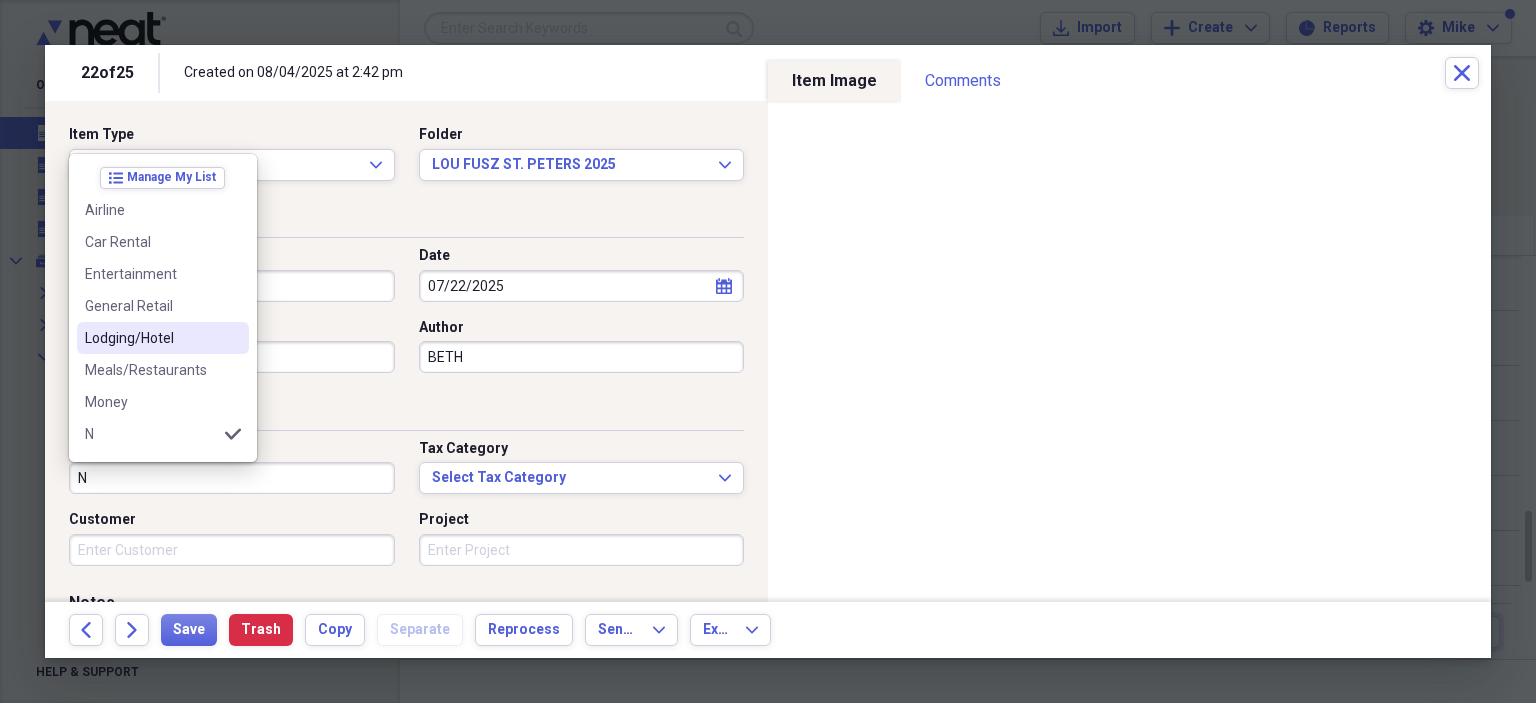 scroll, scrollTop: 100, scrollLeft: 0, axis: vertical 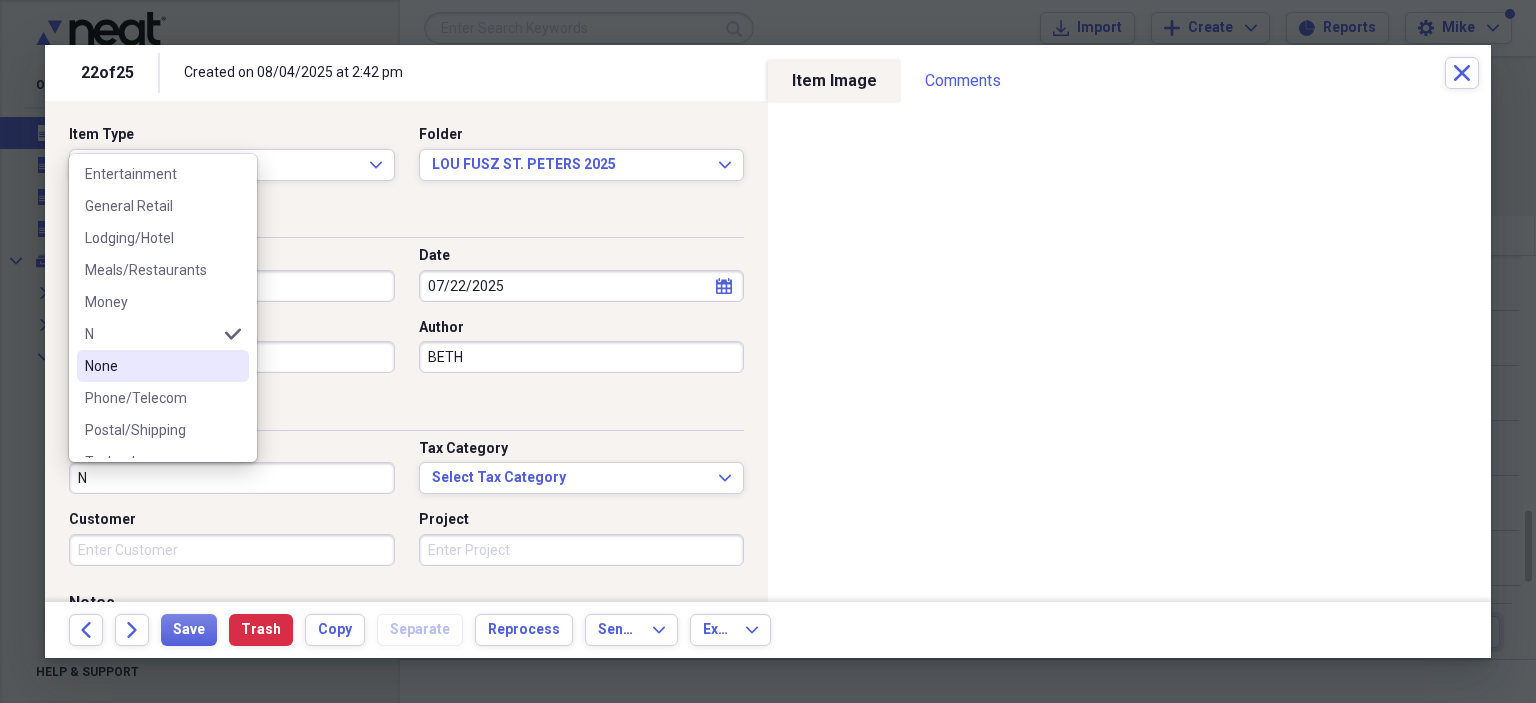click on "None" at bounding box center (151, 366) 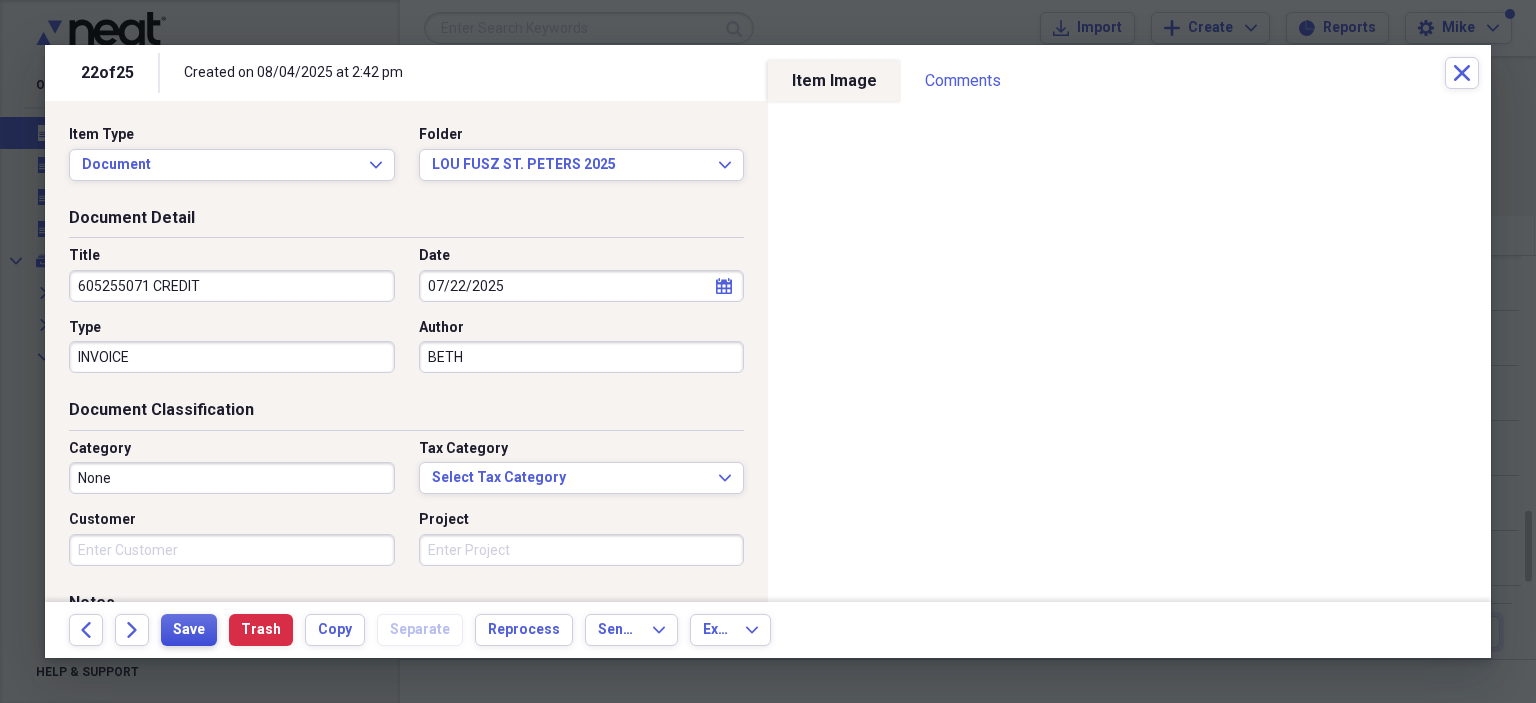 click on "Save" at bounding box center (189, 630) 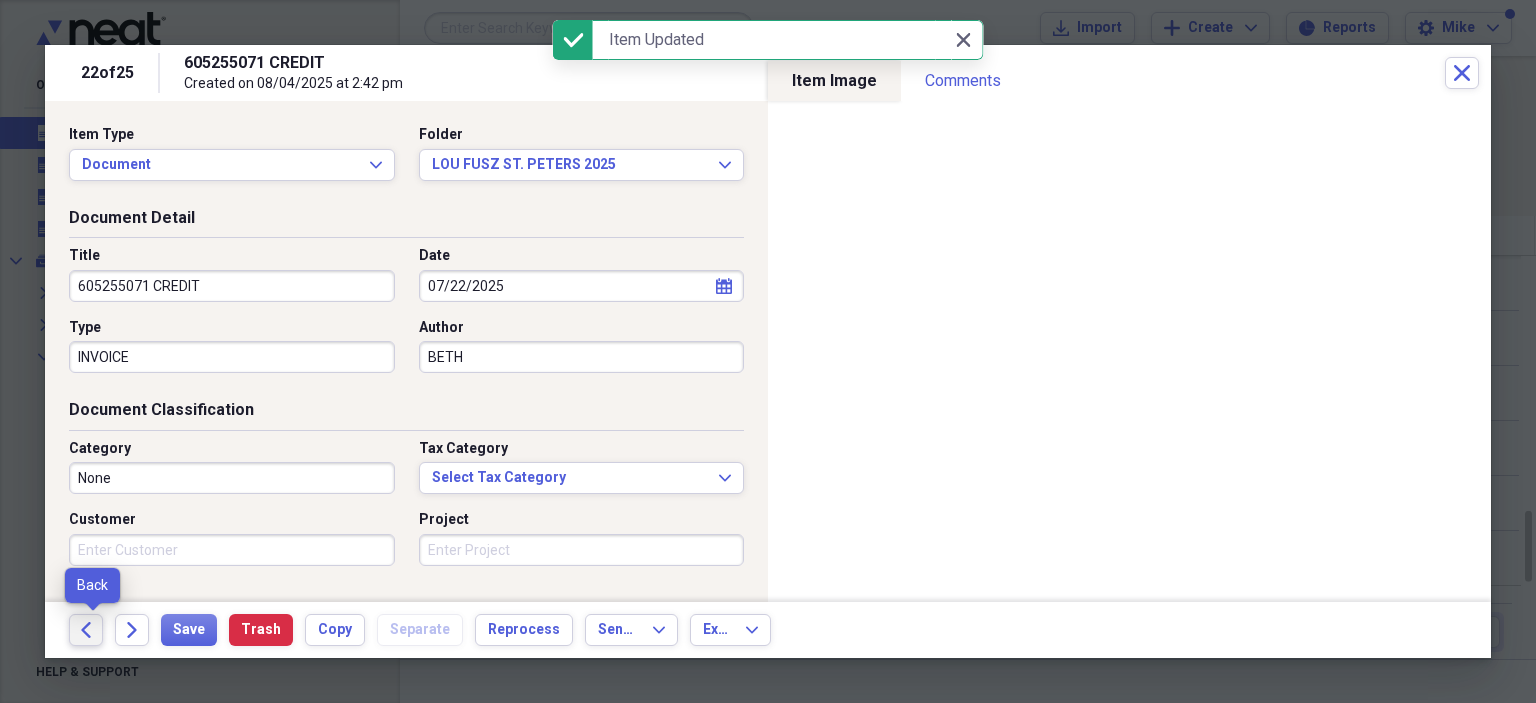 click on "Back" 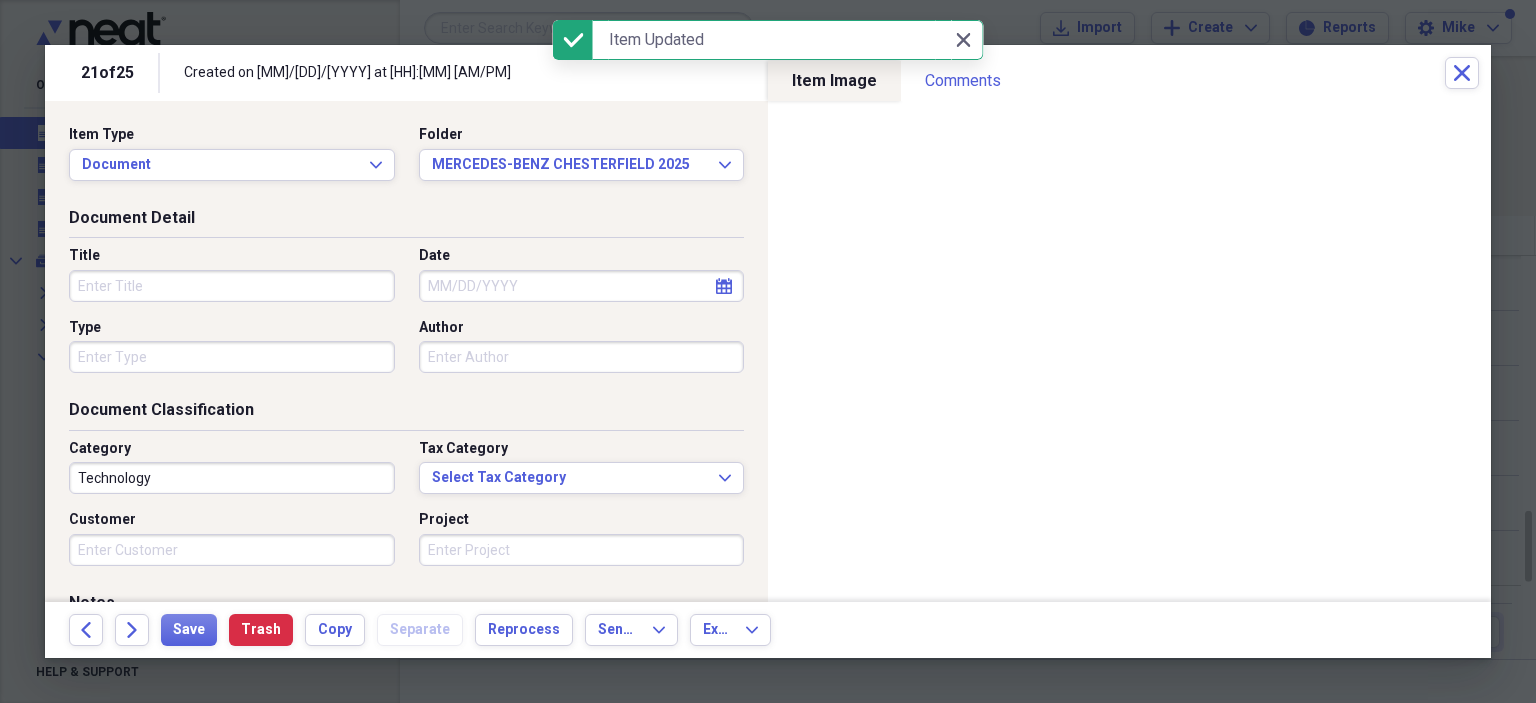 click on "Title" at bounding box center (232, 286) 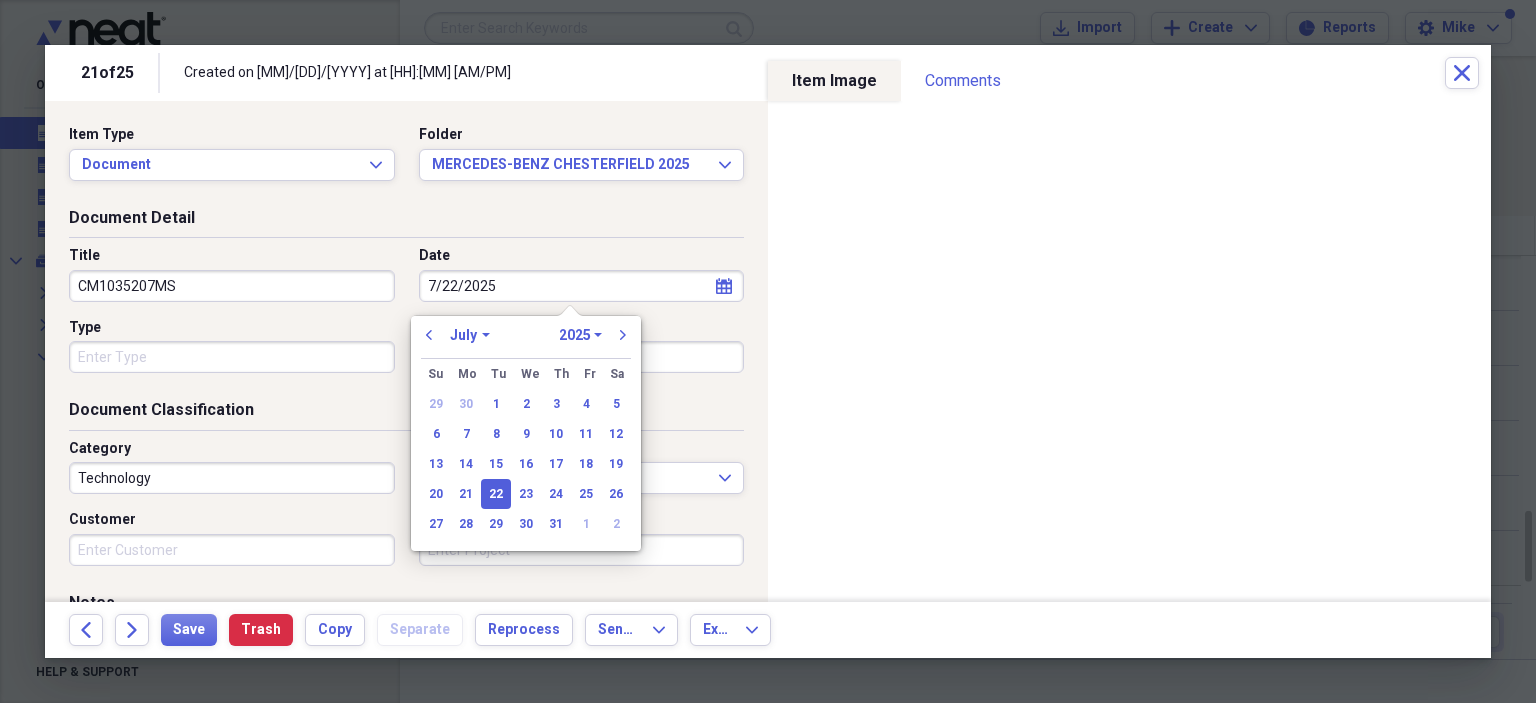 click on "Type" at bounding box center (232, 357) 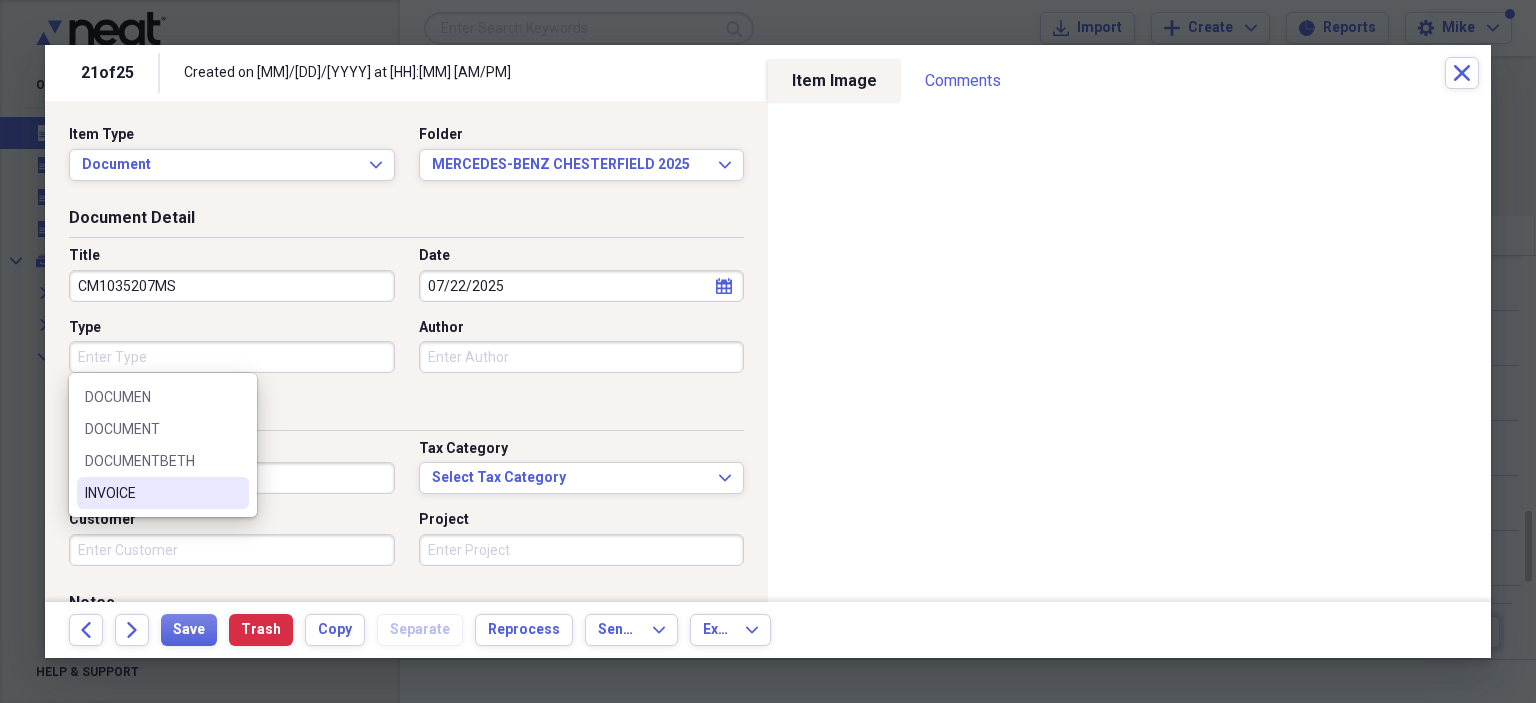 click on "INVOICE" at bounding box center (151, 493) 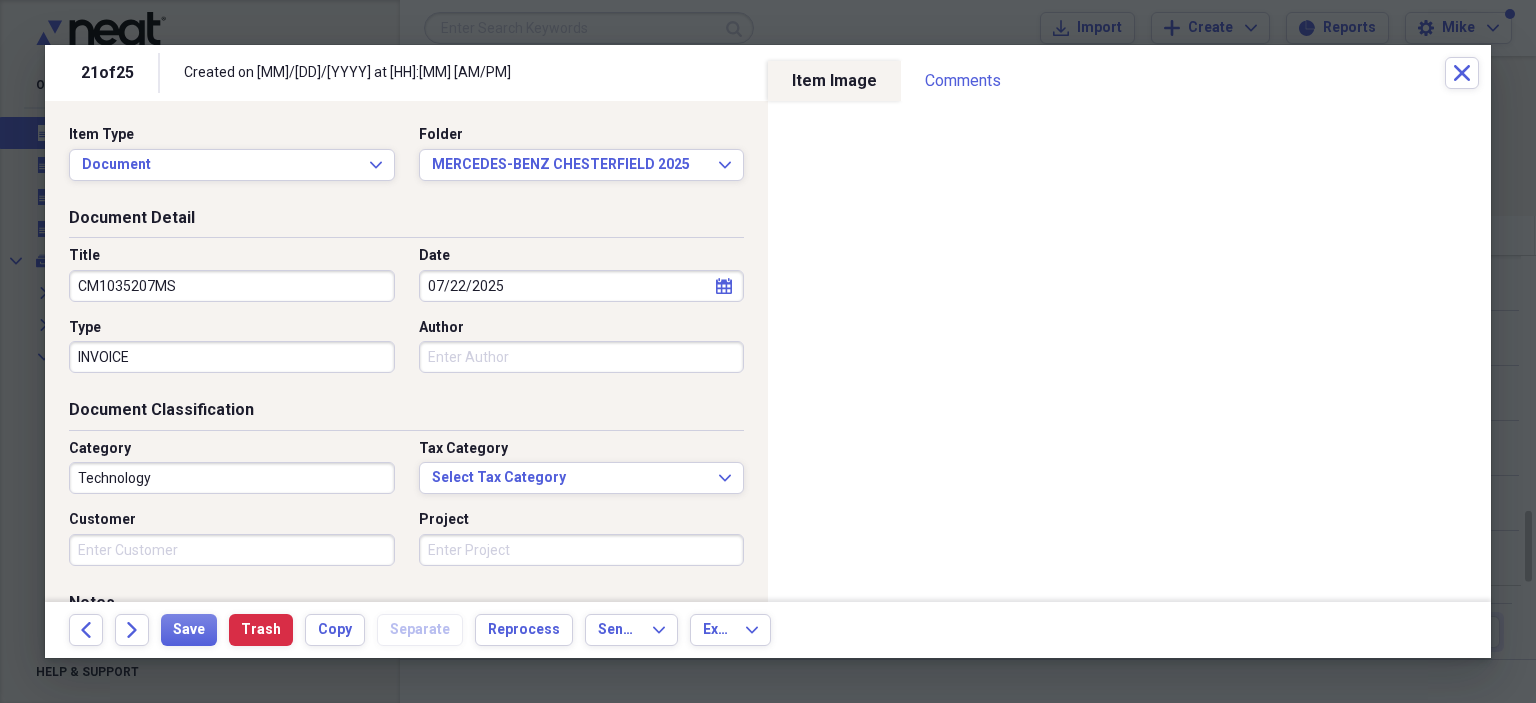 click on "Author" at bounding box center (582, 357) 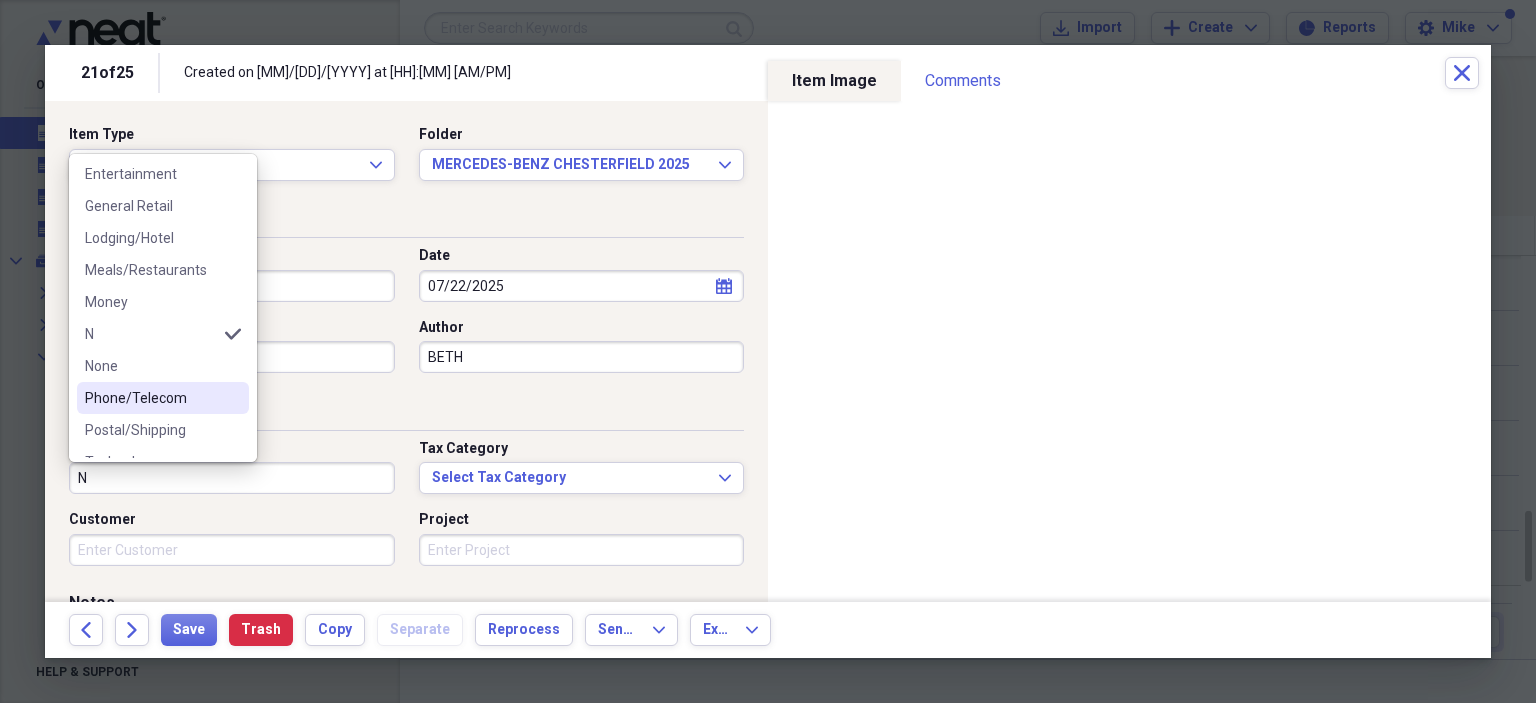 scroll, scrollTop: 156, scrollLeft: 0, axis: vertical 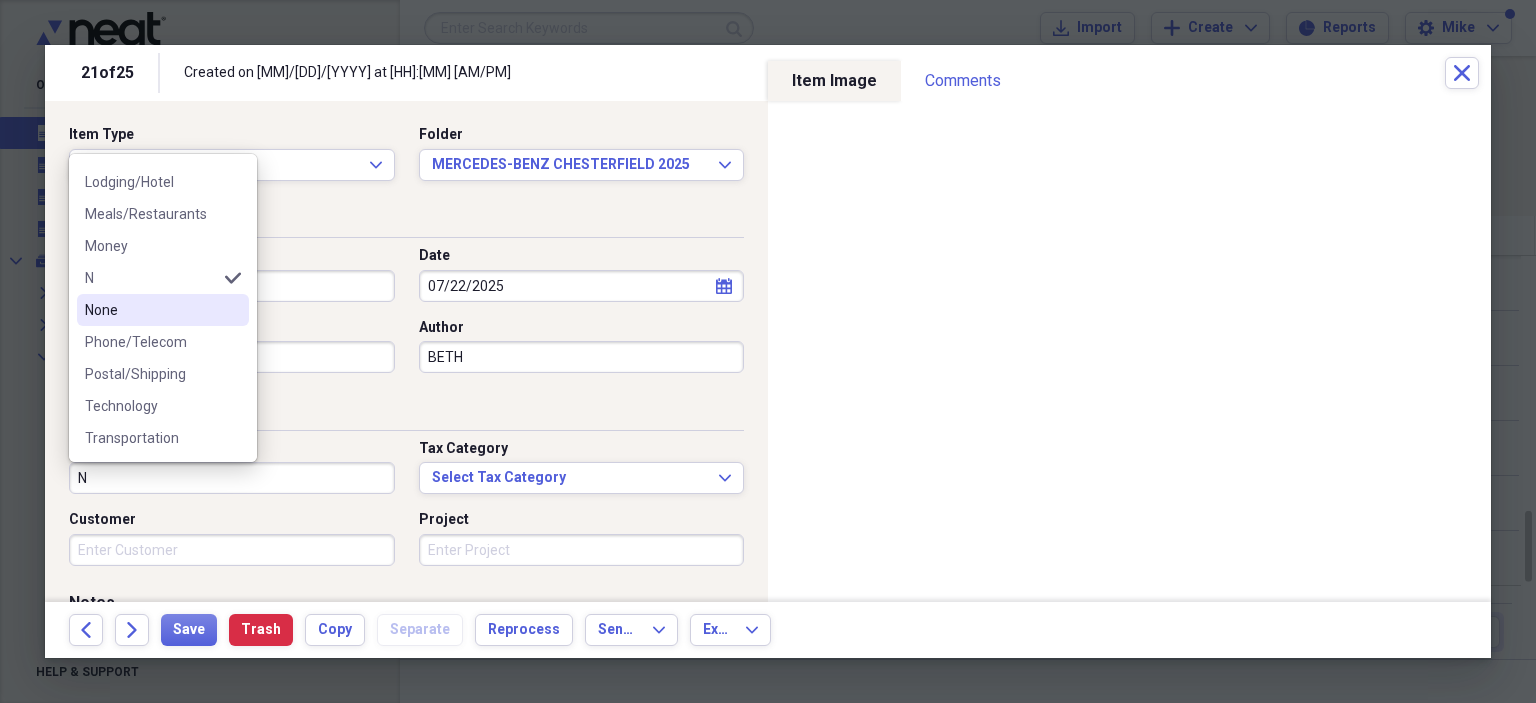 click on "None" at bounding box center (151, 310) 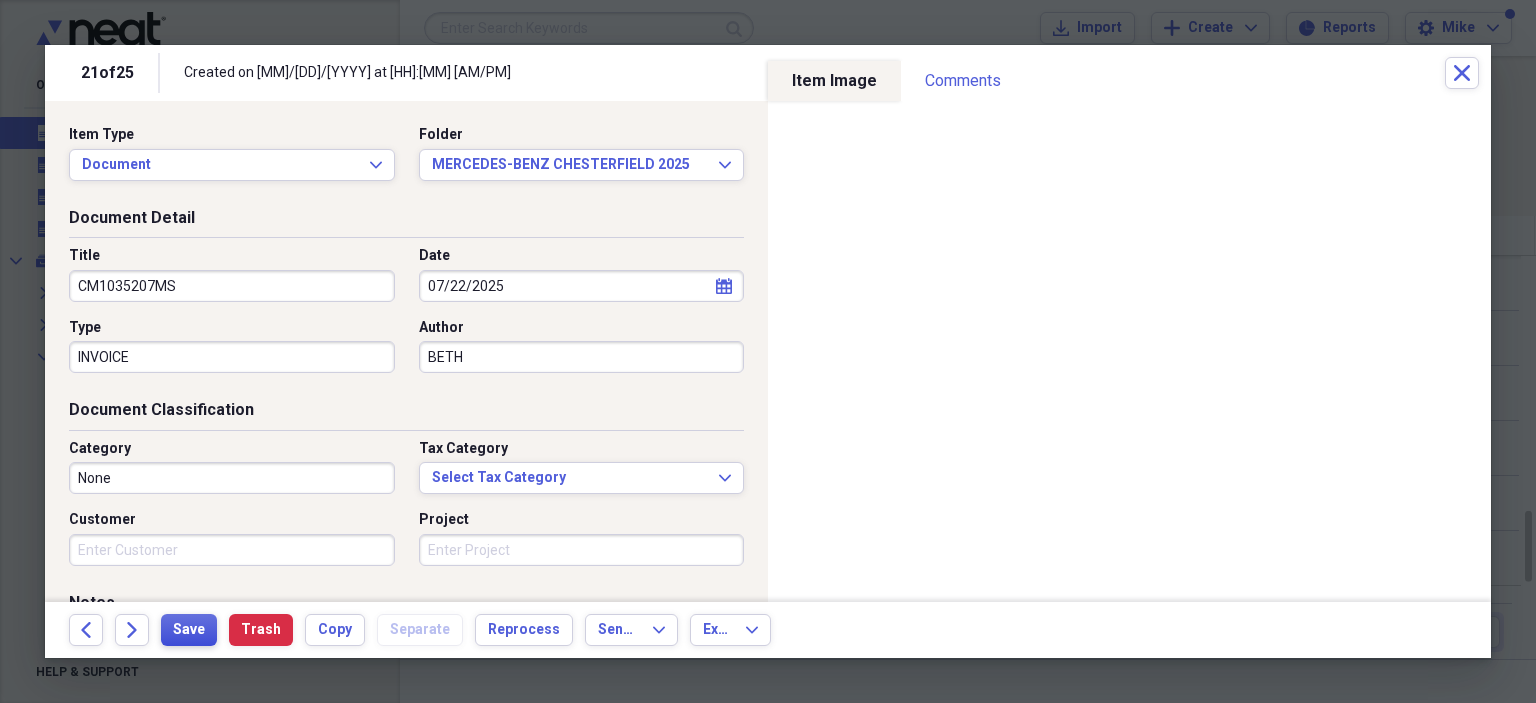 click on "Save" at bounding box center [189, 630] 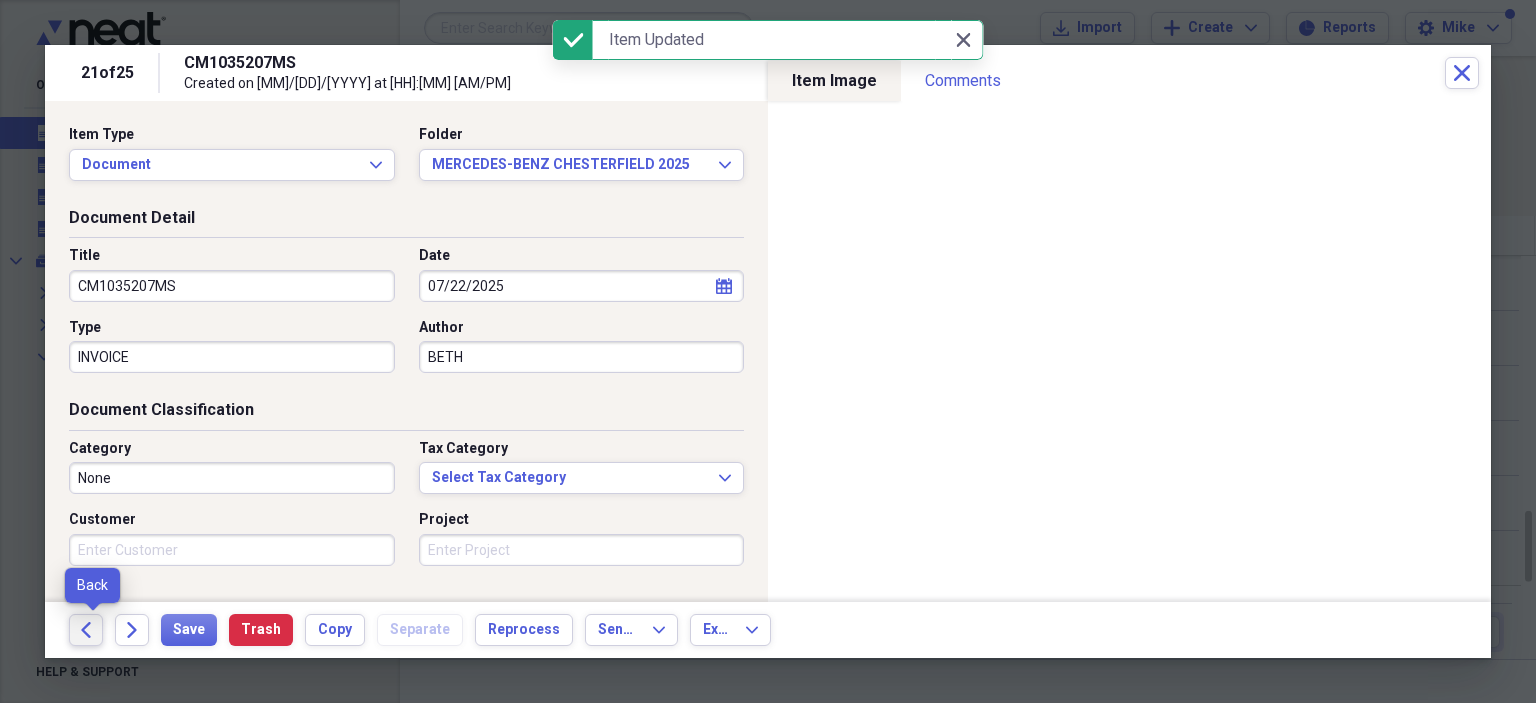 drag, startPoint x: 172, startPoint y: 625, endPoint x: 91, endPoint y: 630, distance: 81.154175 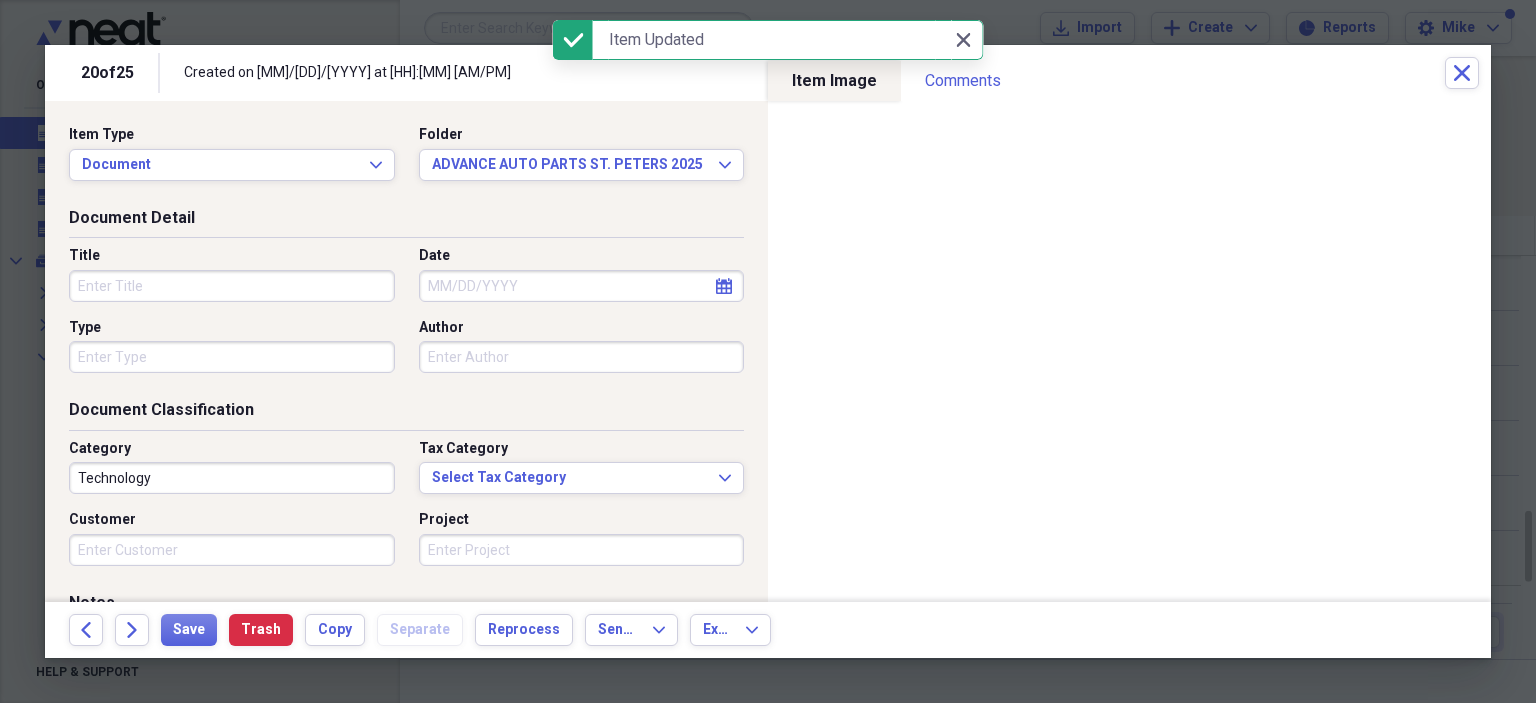 click on "Title" at bounding box center [232, 286] 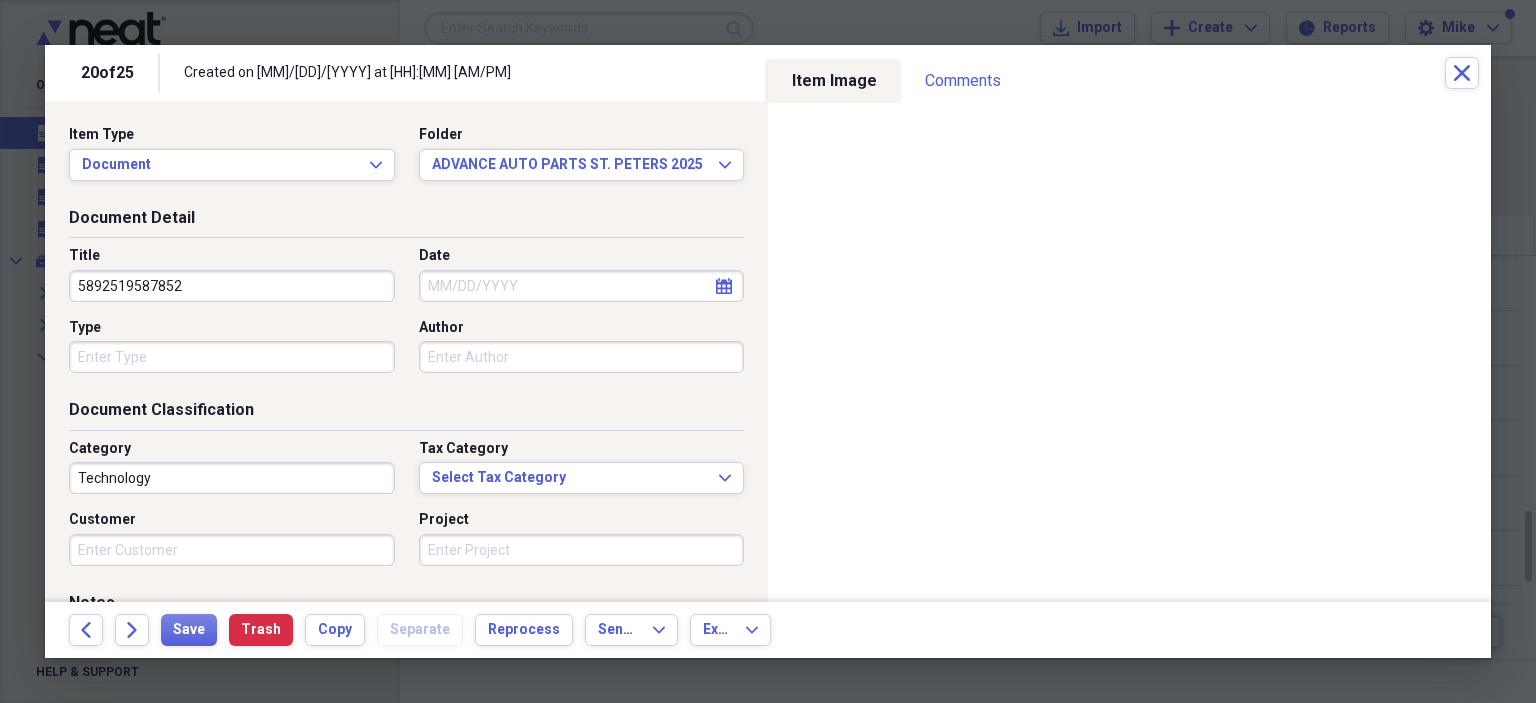 click on "5892519587852" at bounding box center [232, 286] 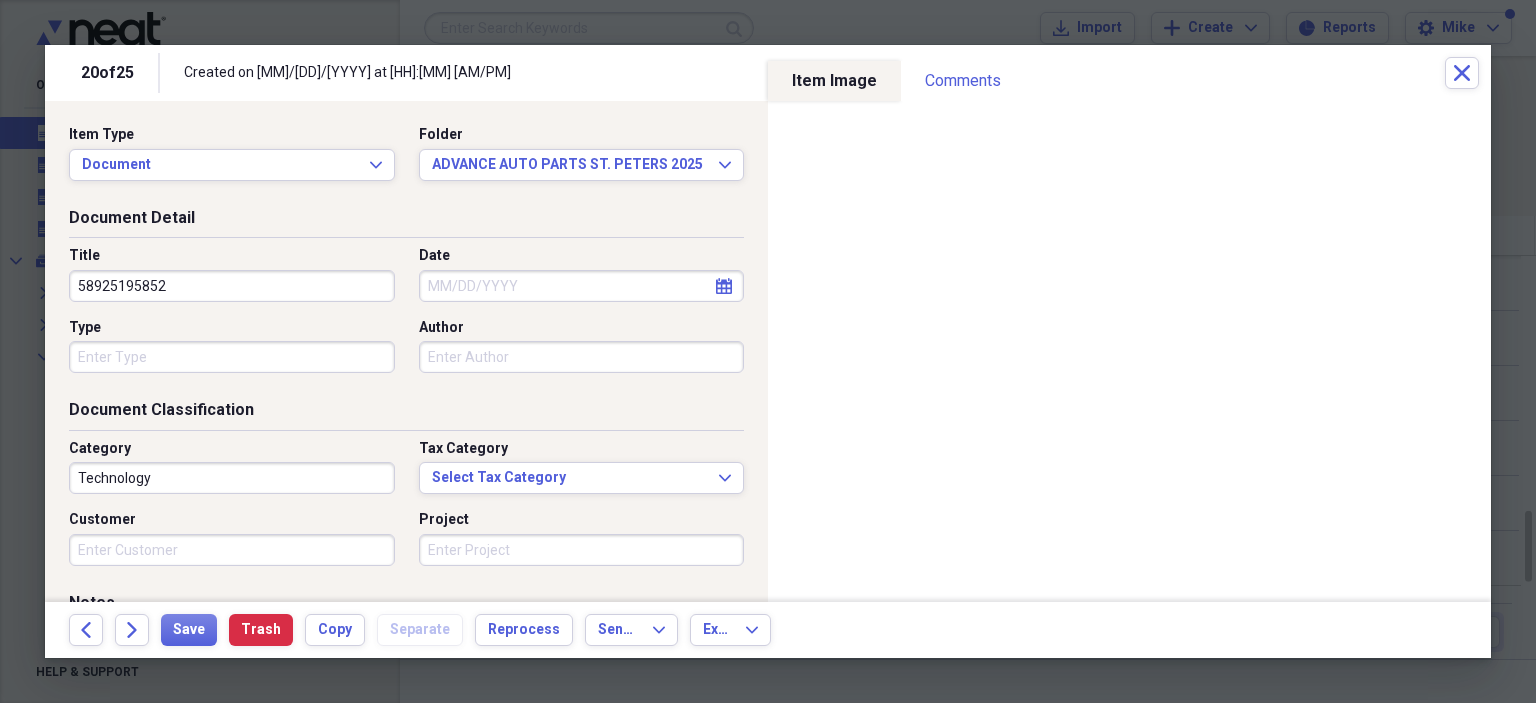 click on "58925195852" at bounding box center [232, 286] 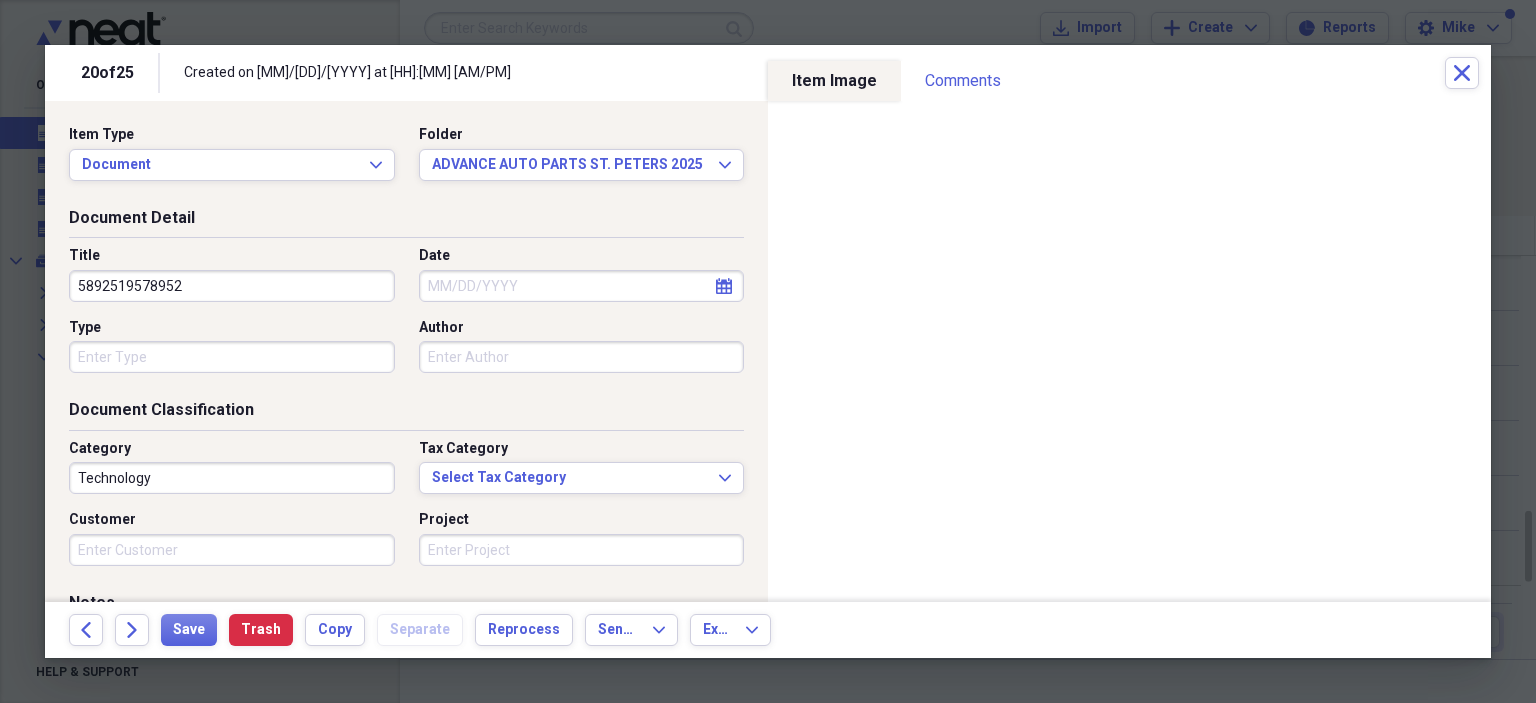 click on "5892519578952" at bounding box center [232, 286] 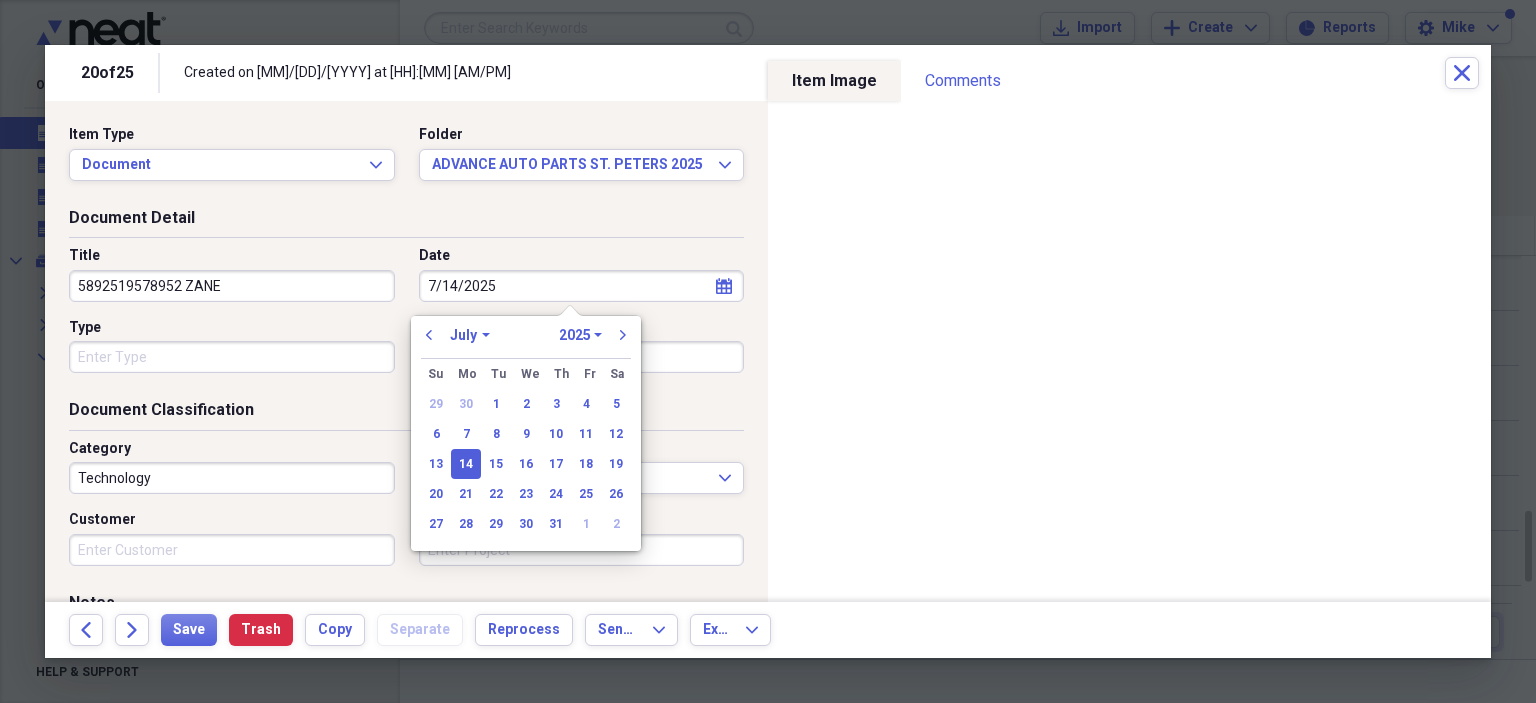 click on "Type" at bounding box center [232, 357] 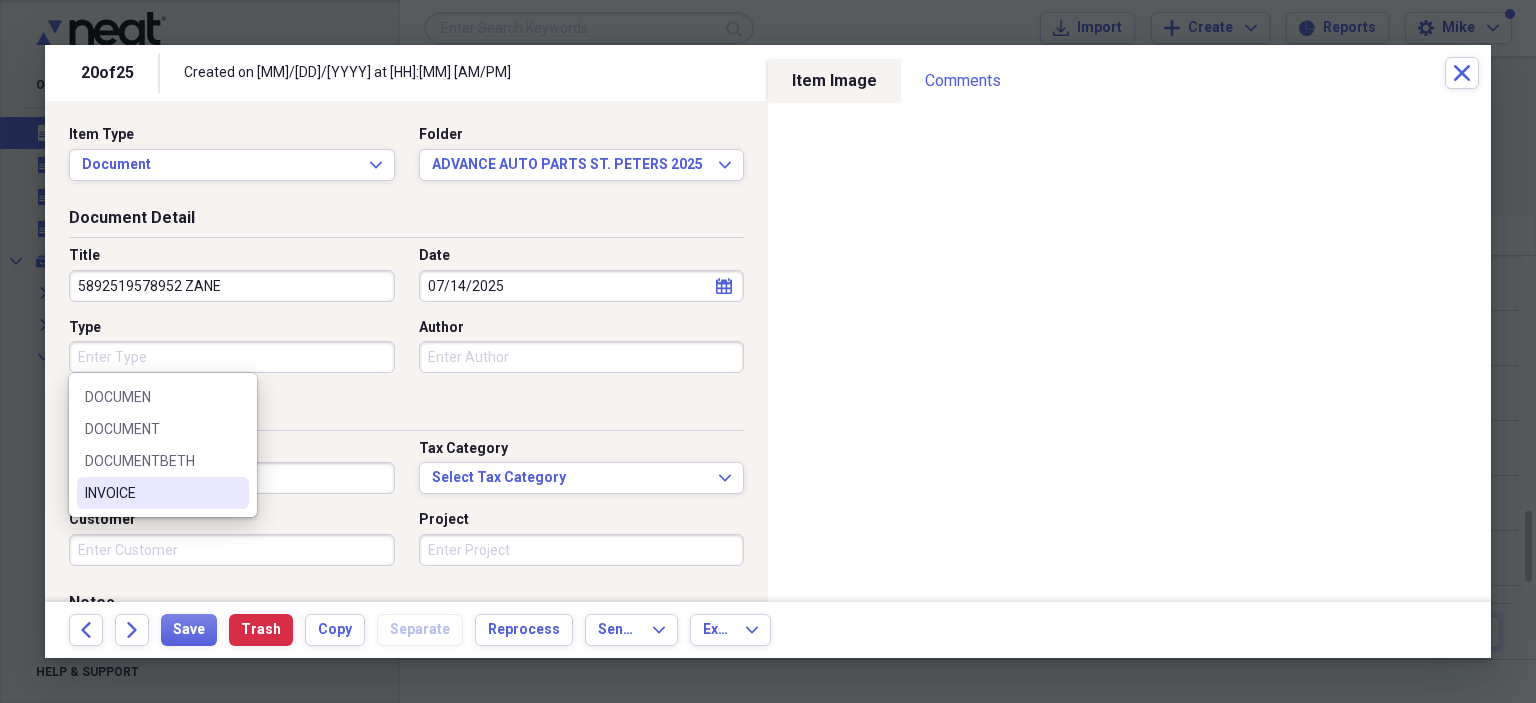 click on "INVOICE" at bounding box center (151, 493) 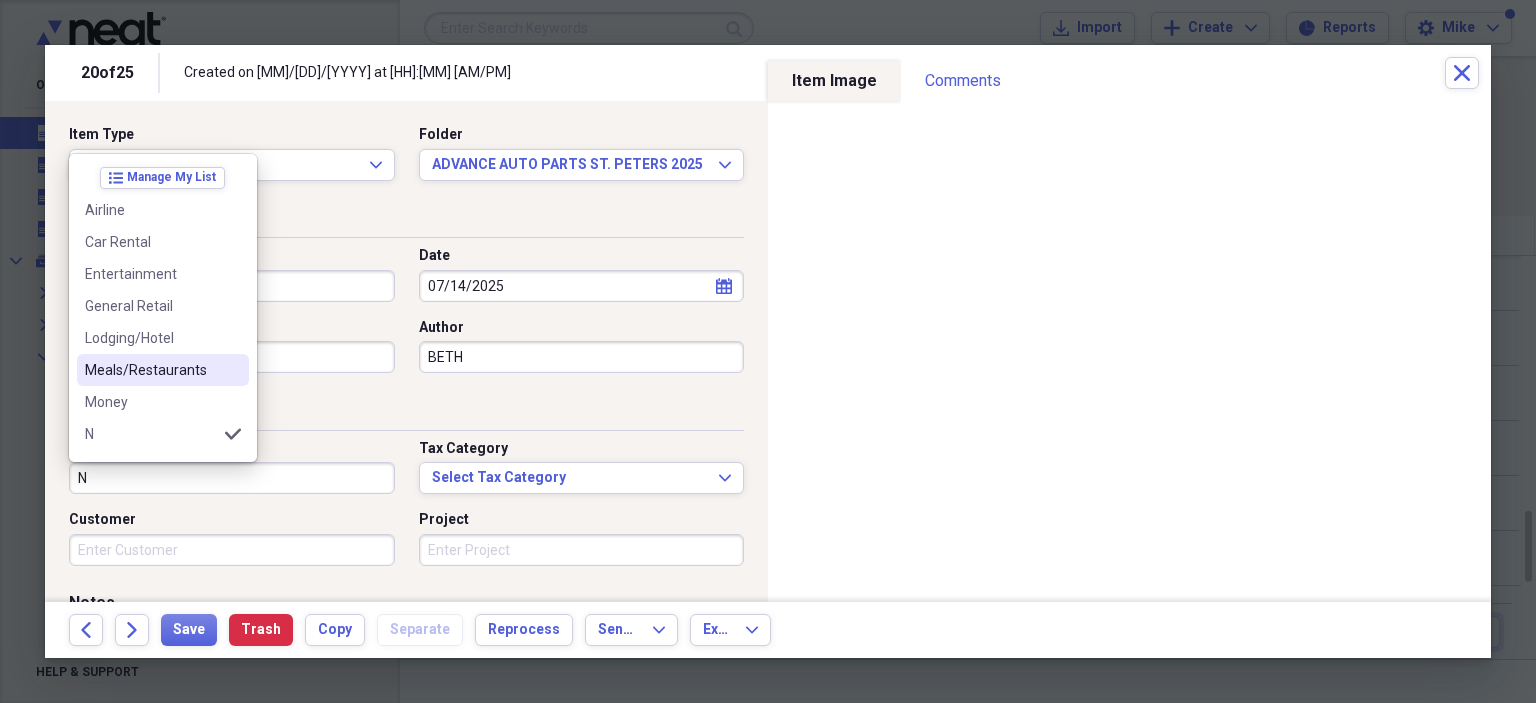 scroll, scrollTop: 100, scrollLeft: 0, axis: vertical 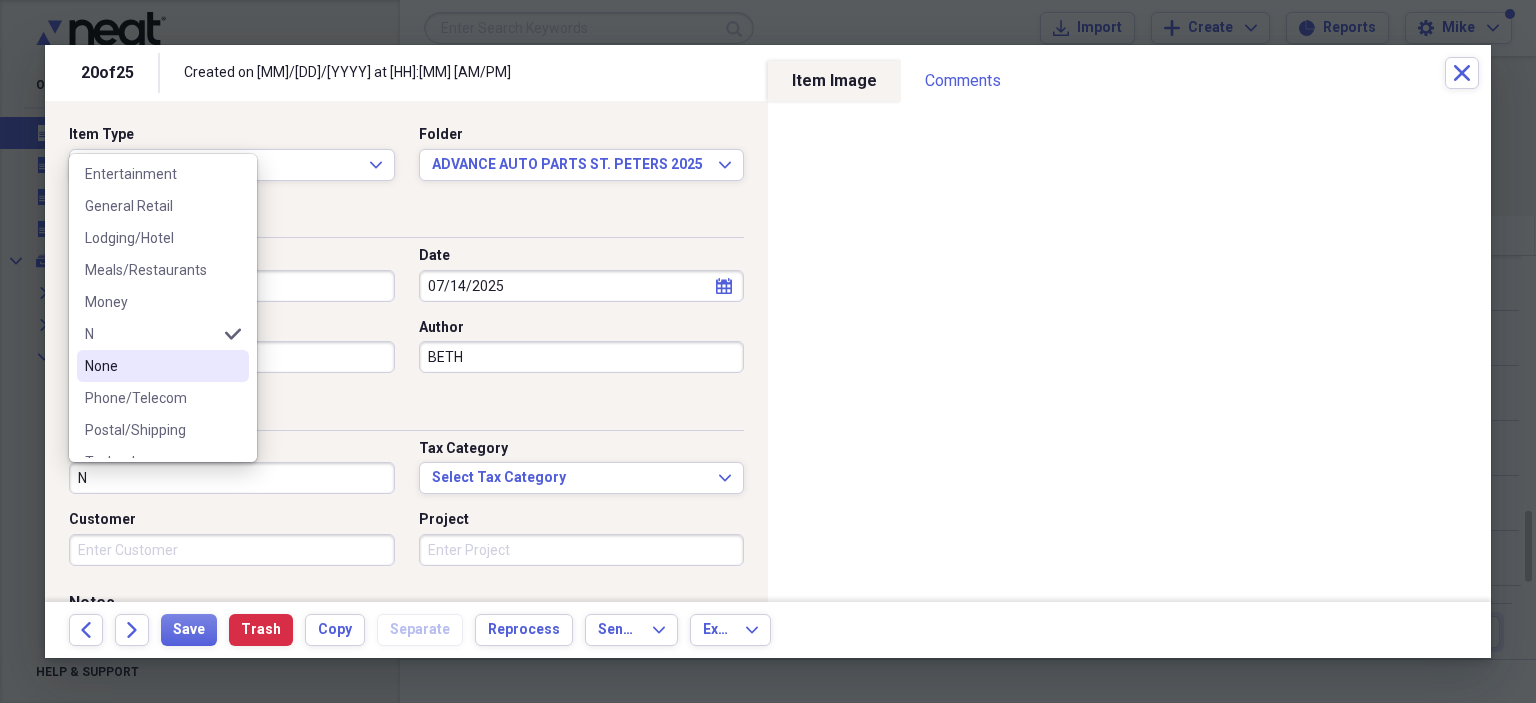 click on "None" at bounding box center [163, 366] 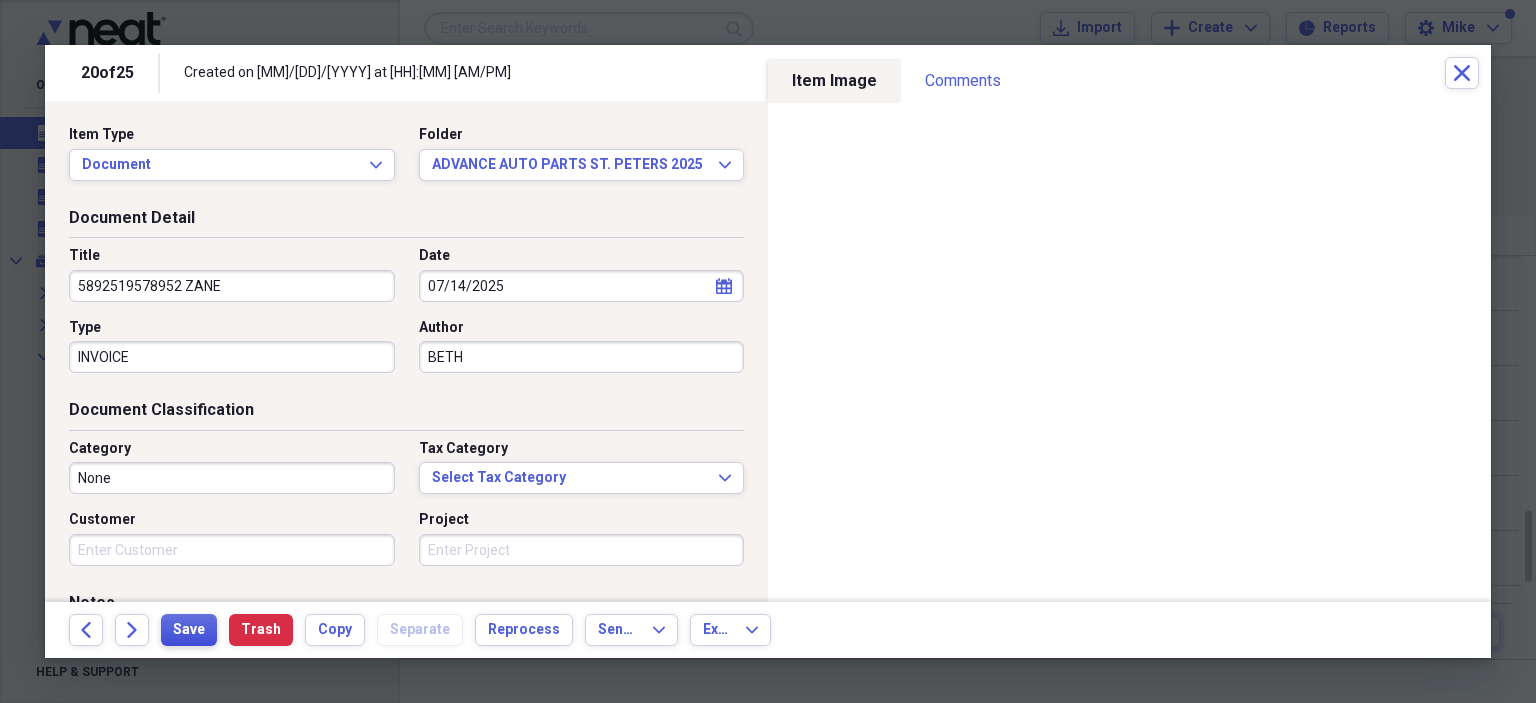 click on "Save" at bounding box center [189, 630] 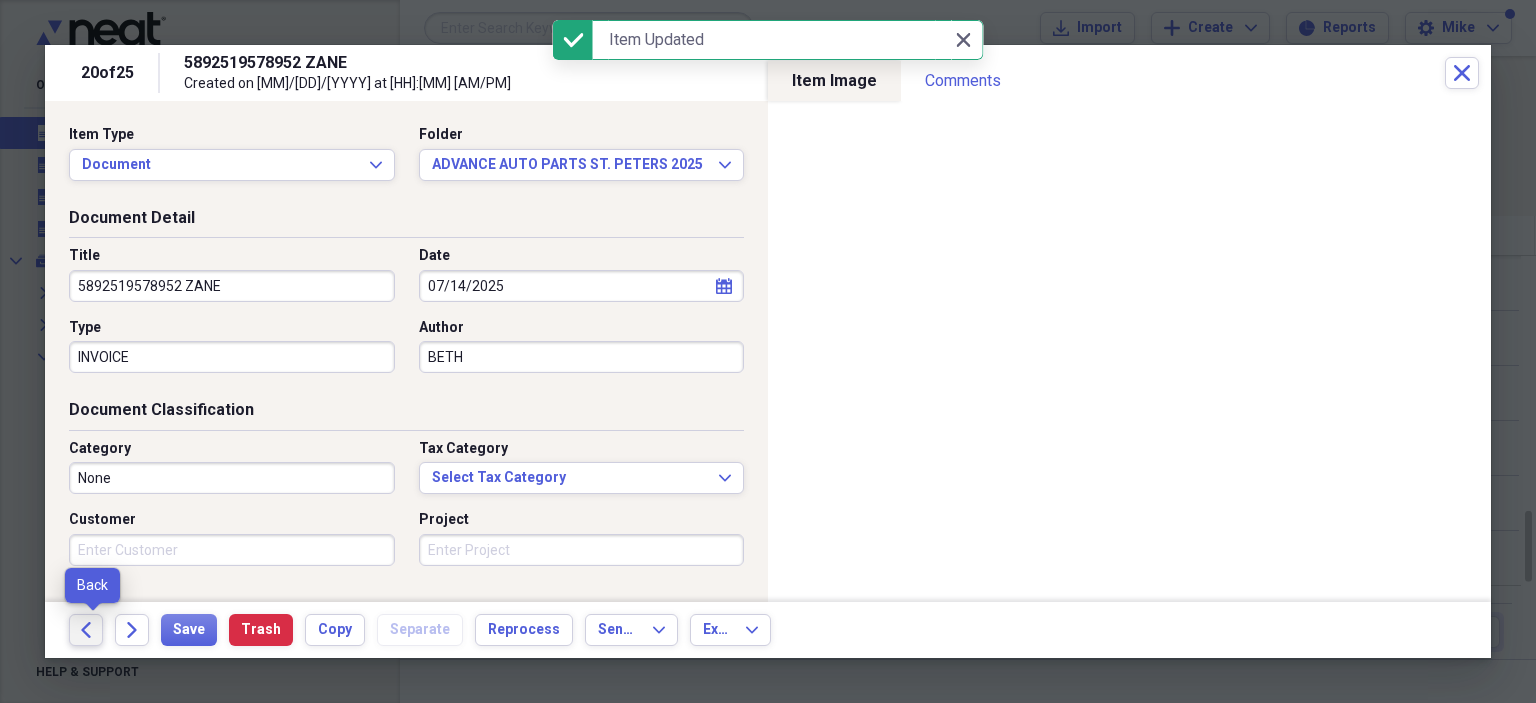 click on "Back" at bounding box center [86, 630] 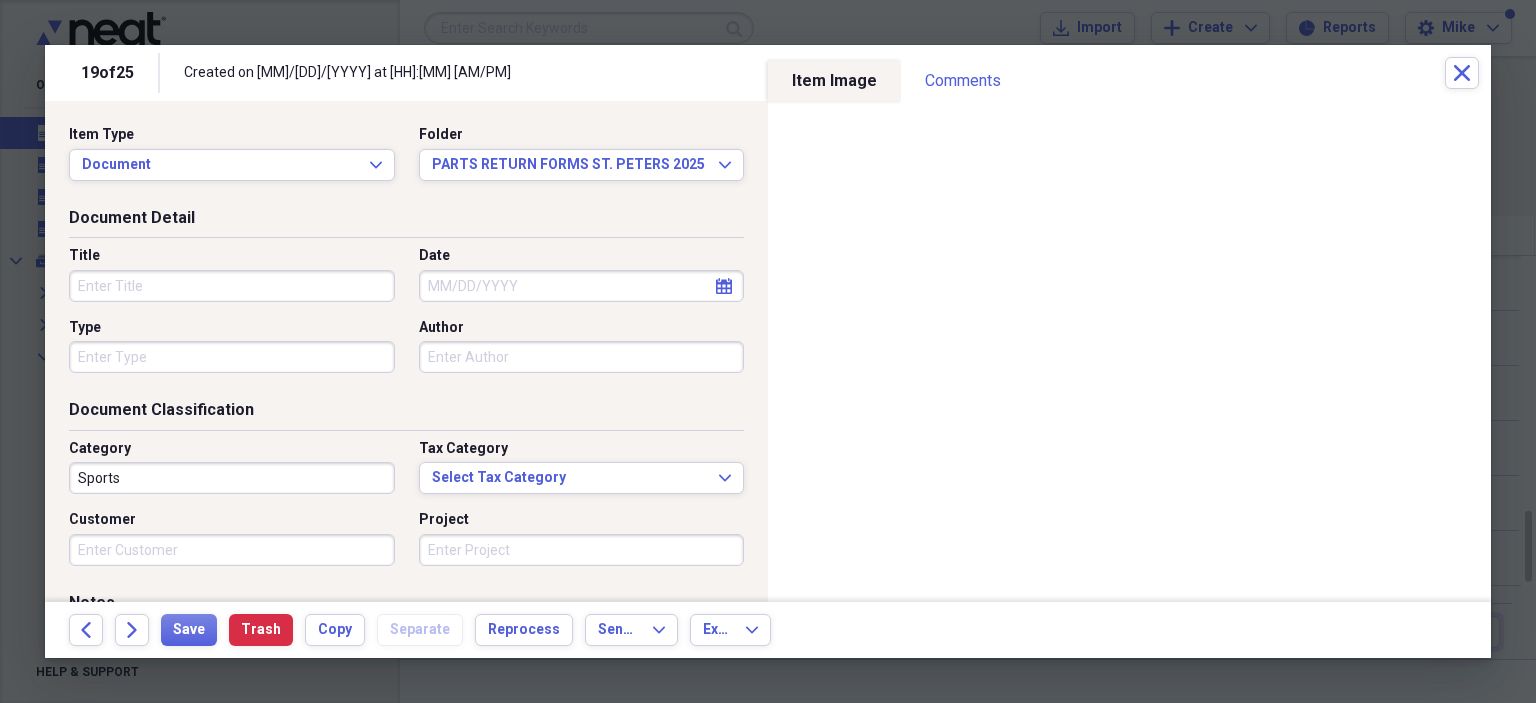 click on "Title" at bounding box center (232, 286) 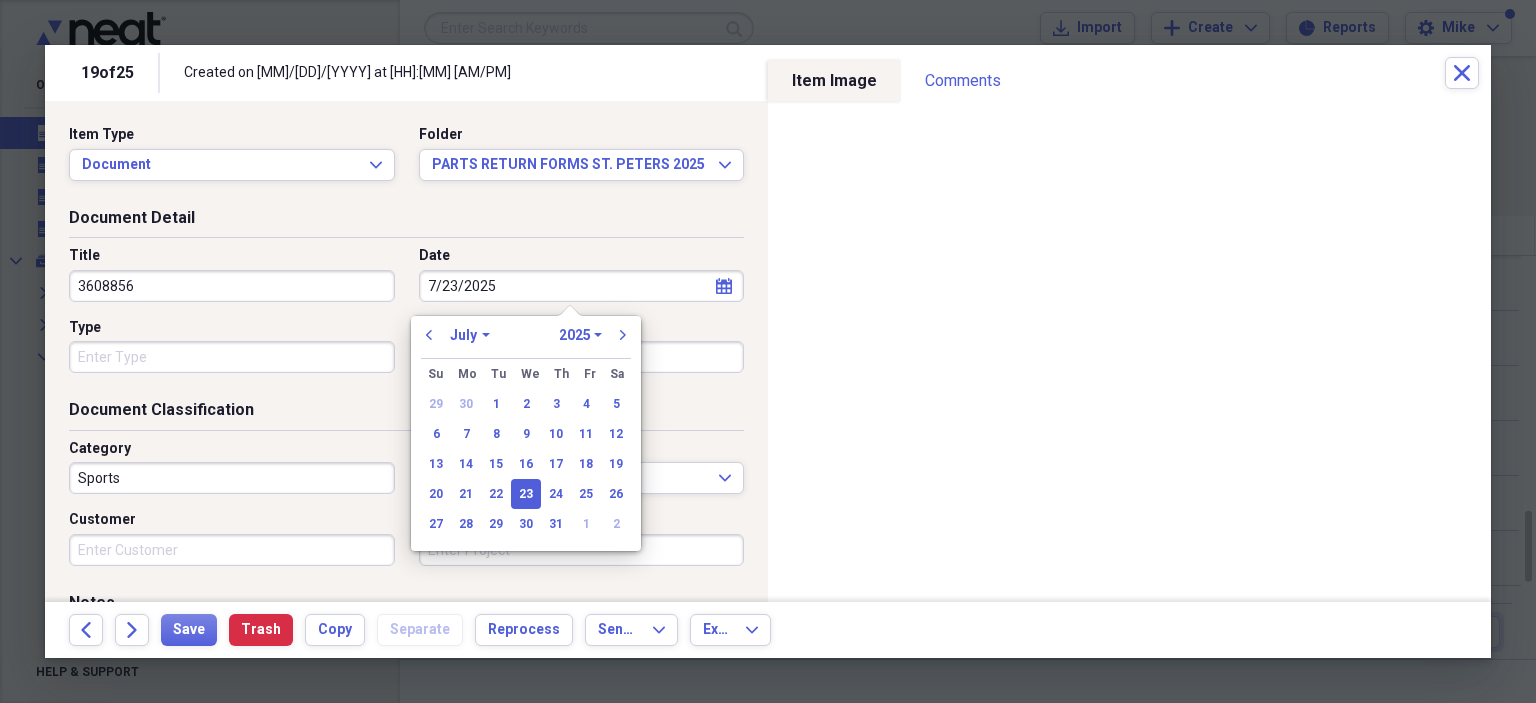 click on "Type" at bounding box center (232, 357) 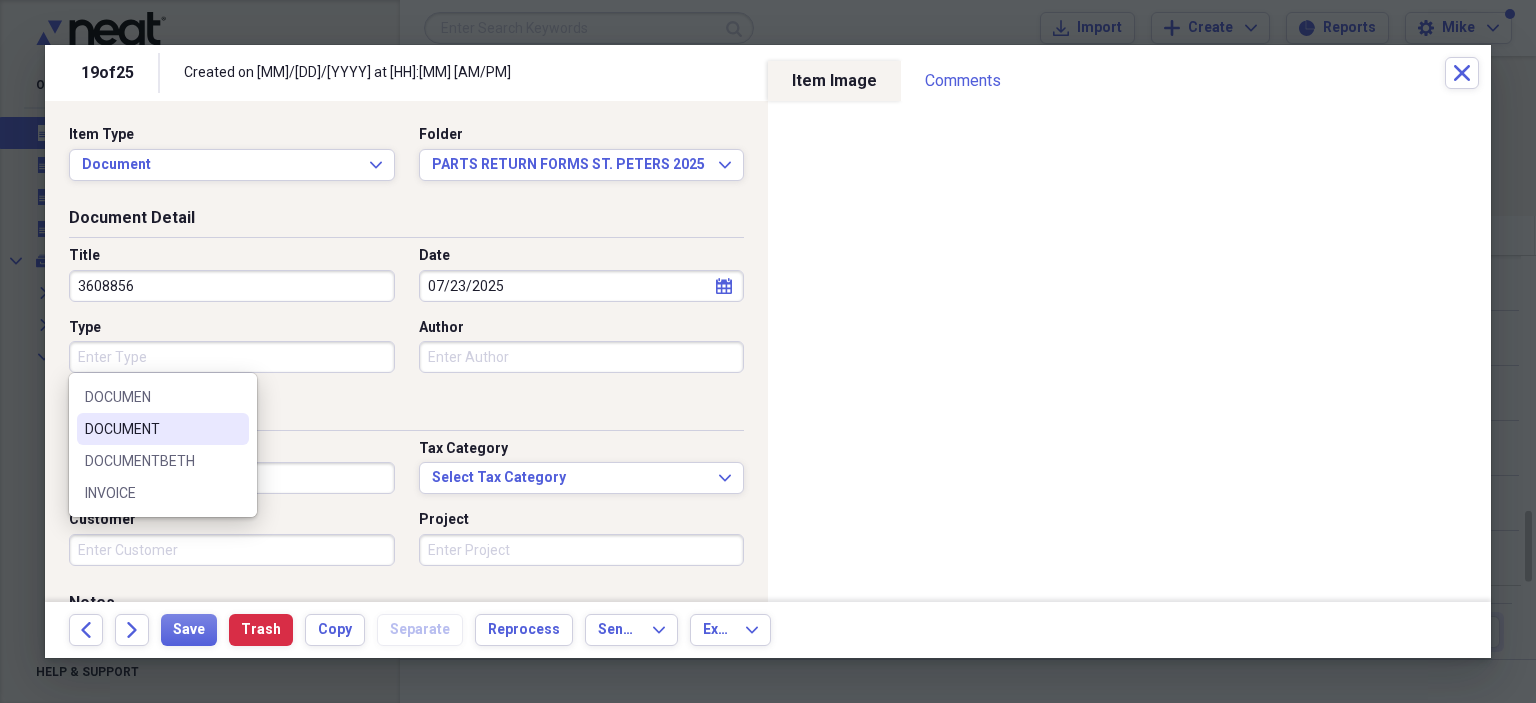 drag, startPoint x: 141, startPoint y: 426, endPoint x: 466, endPoint y: 382, distance: 327.96494 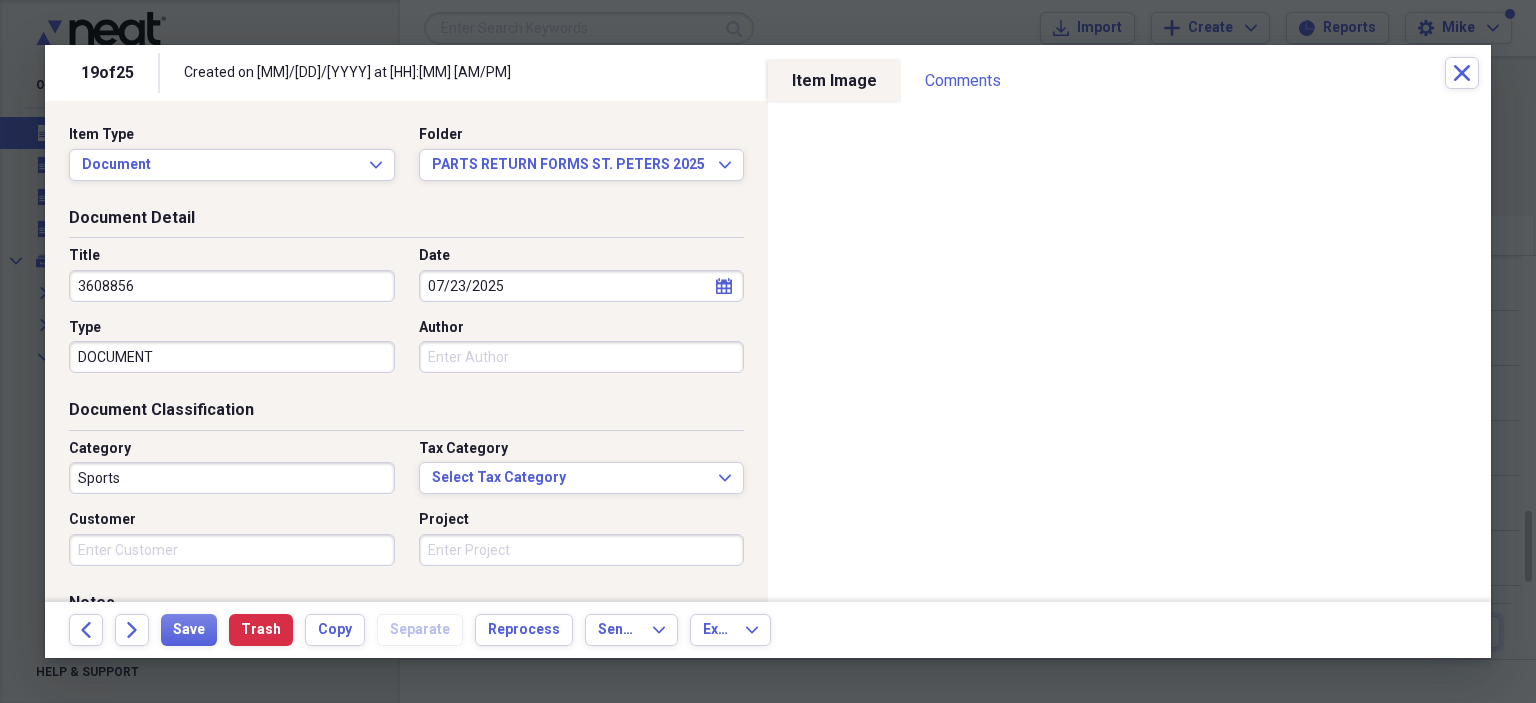 click on "Author" at bounding box center [582, 357] 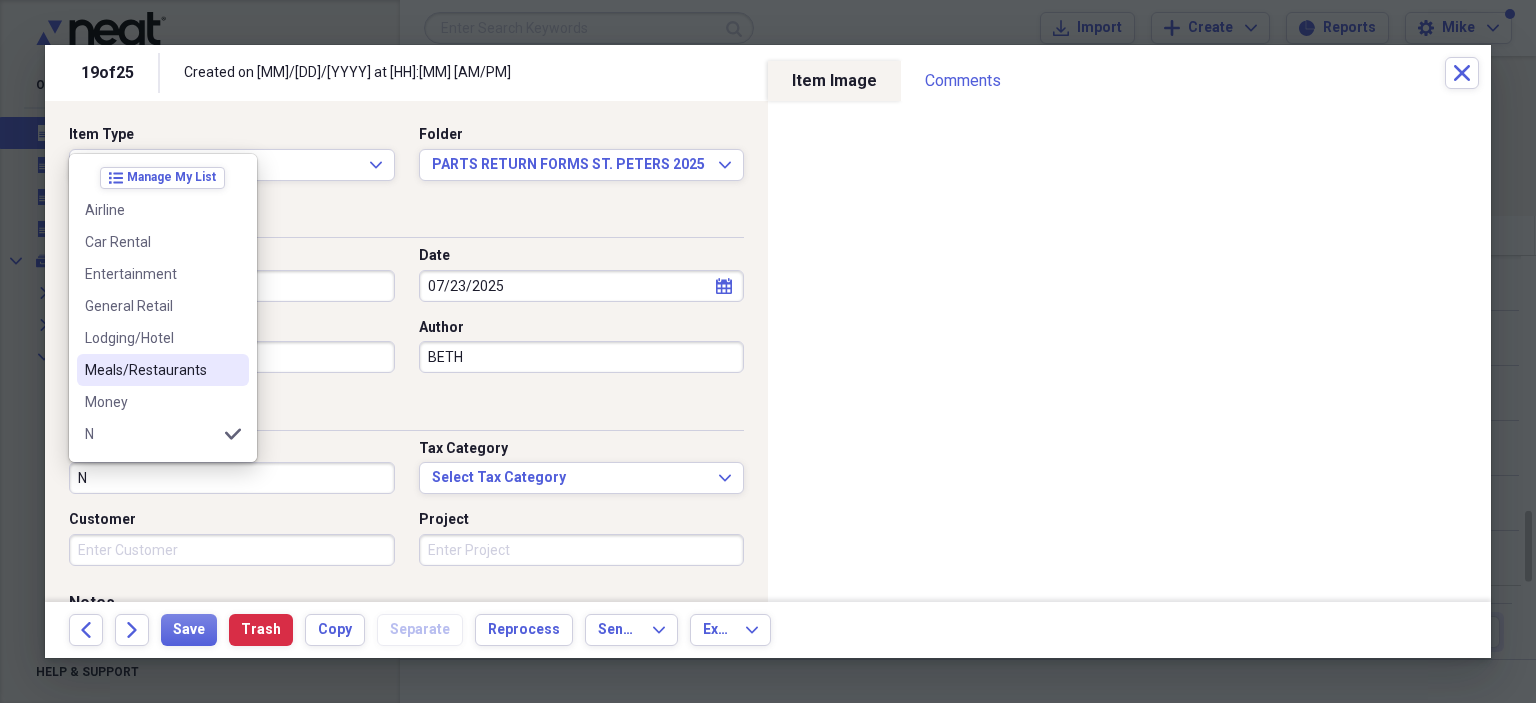 scroll, scrollTop: 100, scrollLeft: 0, axis: vertical 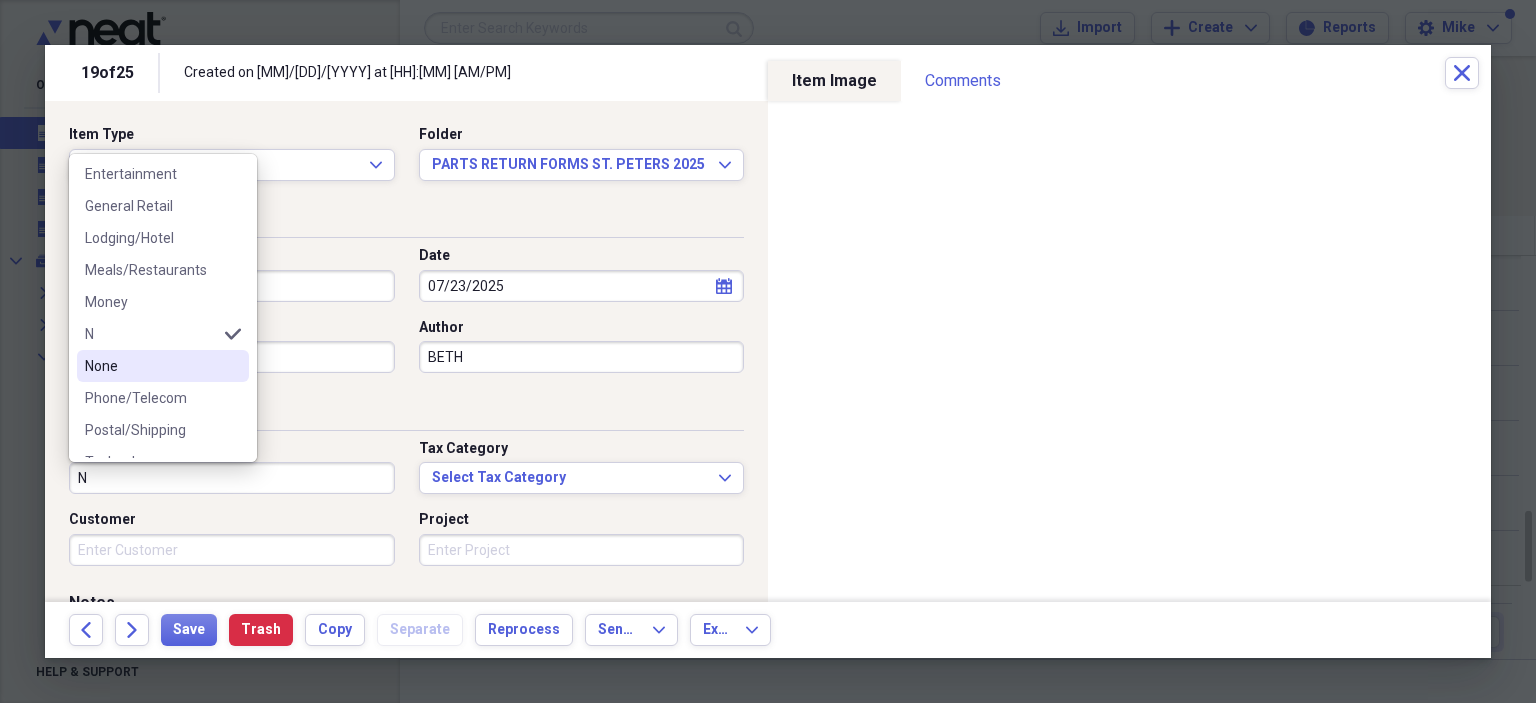 click on "None" at bounding box center [151, 366] 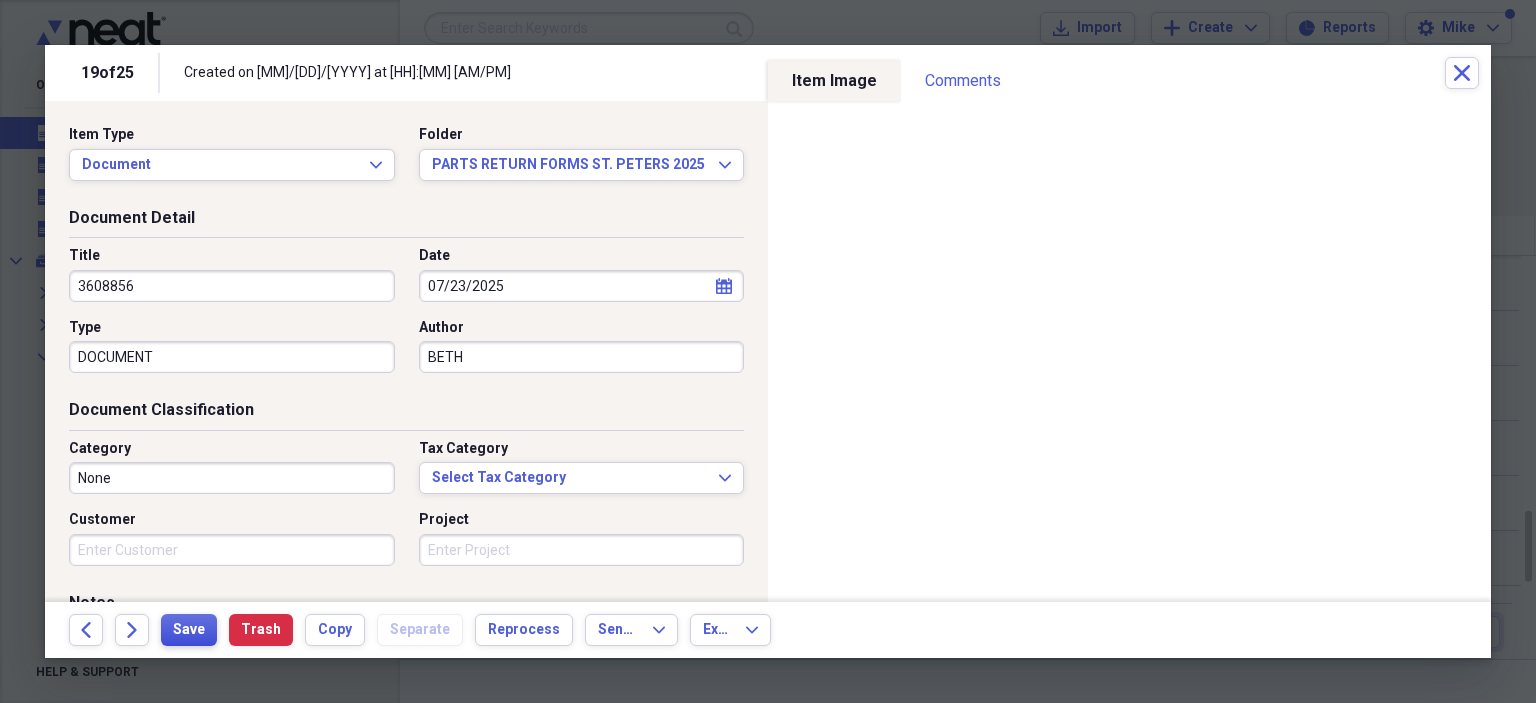 click on "Save" at bounding box center [189, 630] 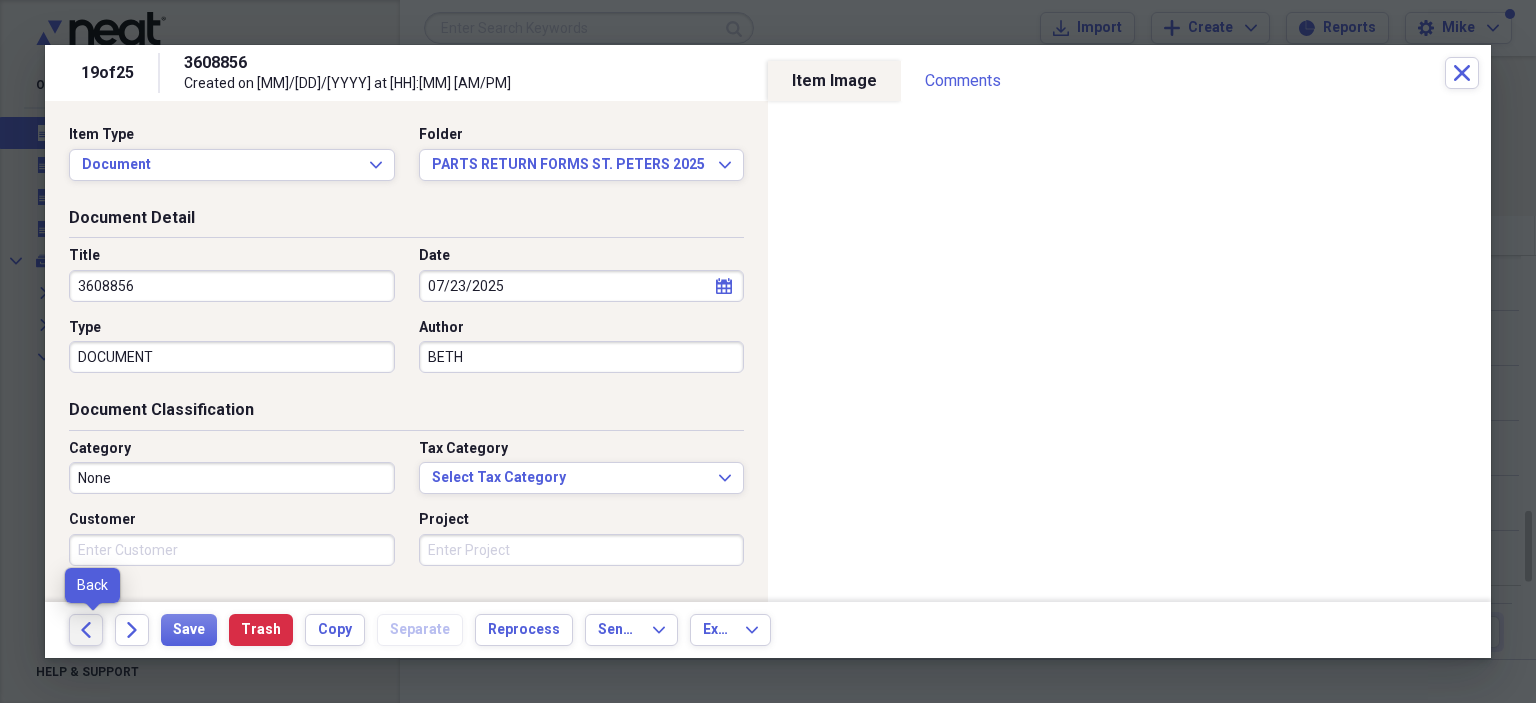 click on "Back" at bounding box center [86, 630] 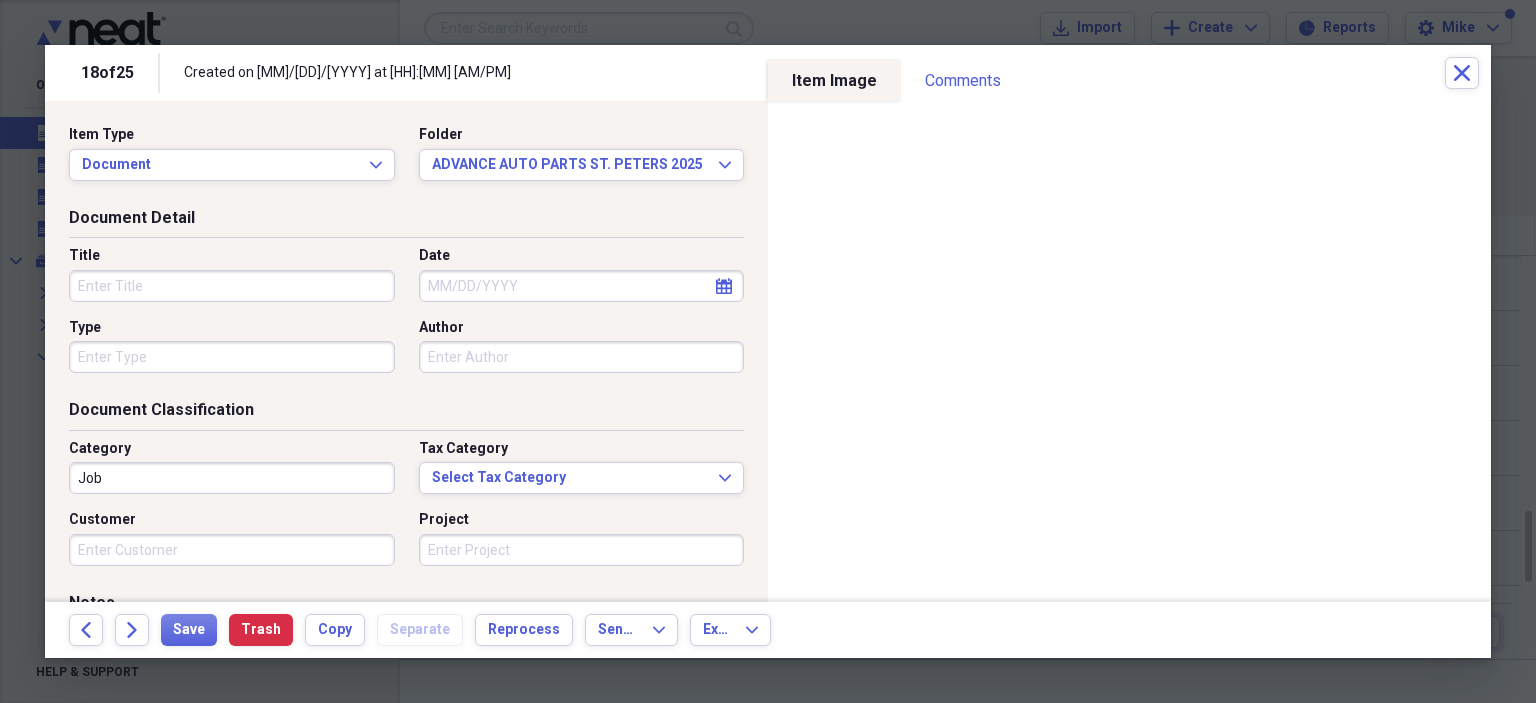 click on "Title" at bounding box center (232, 286) 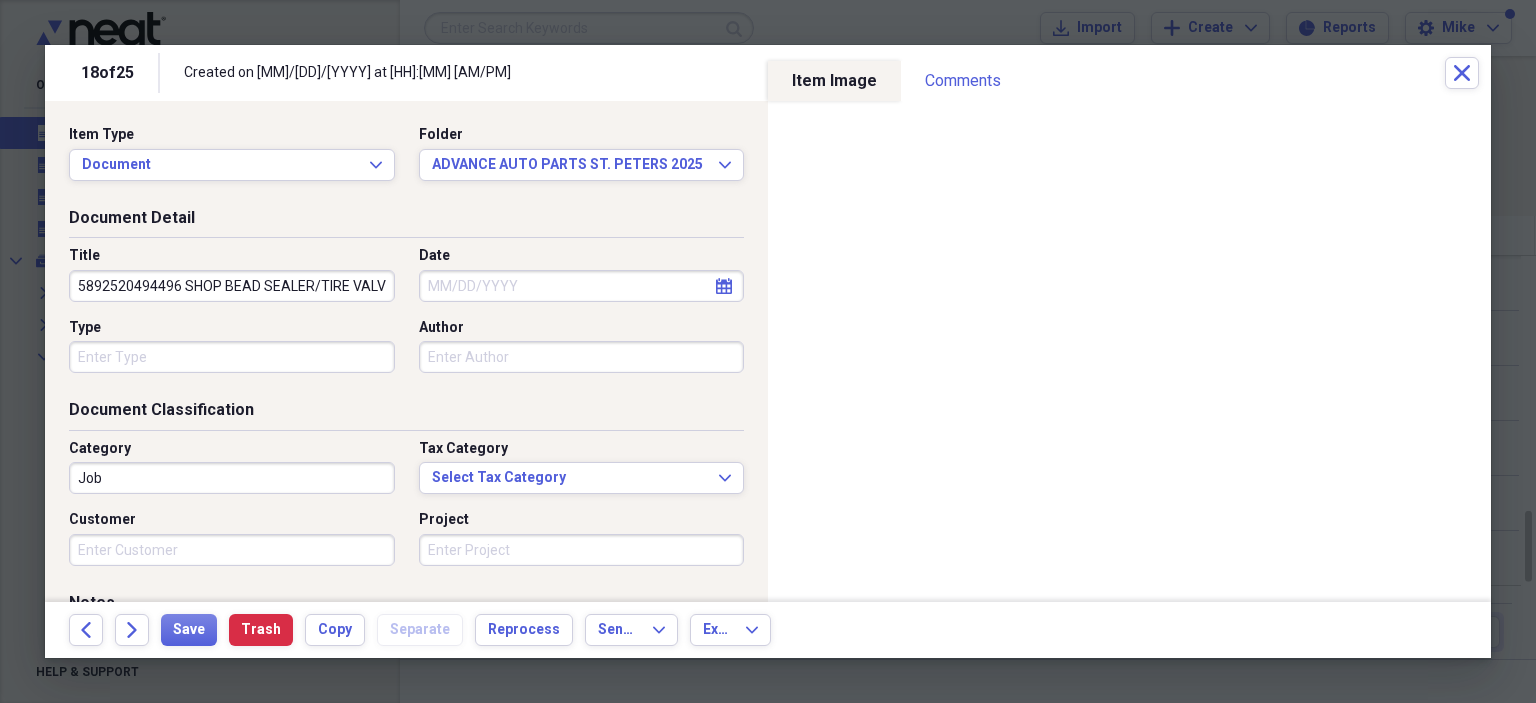 scroll, scrollTop: 0, scrollLeft: 12, axis: horizontal 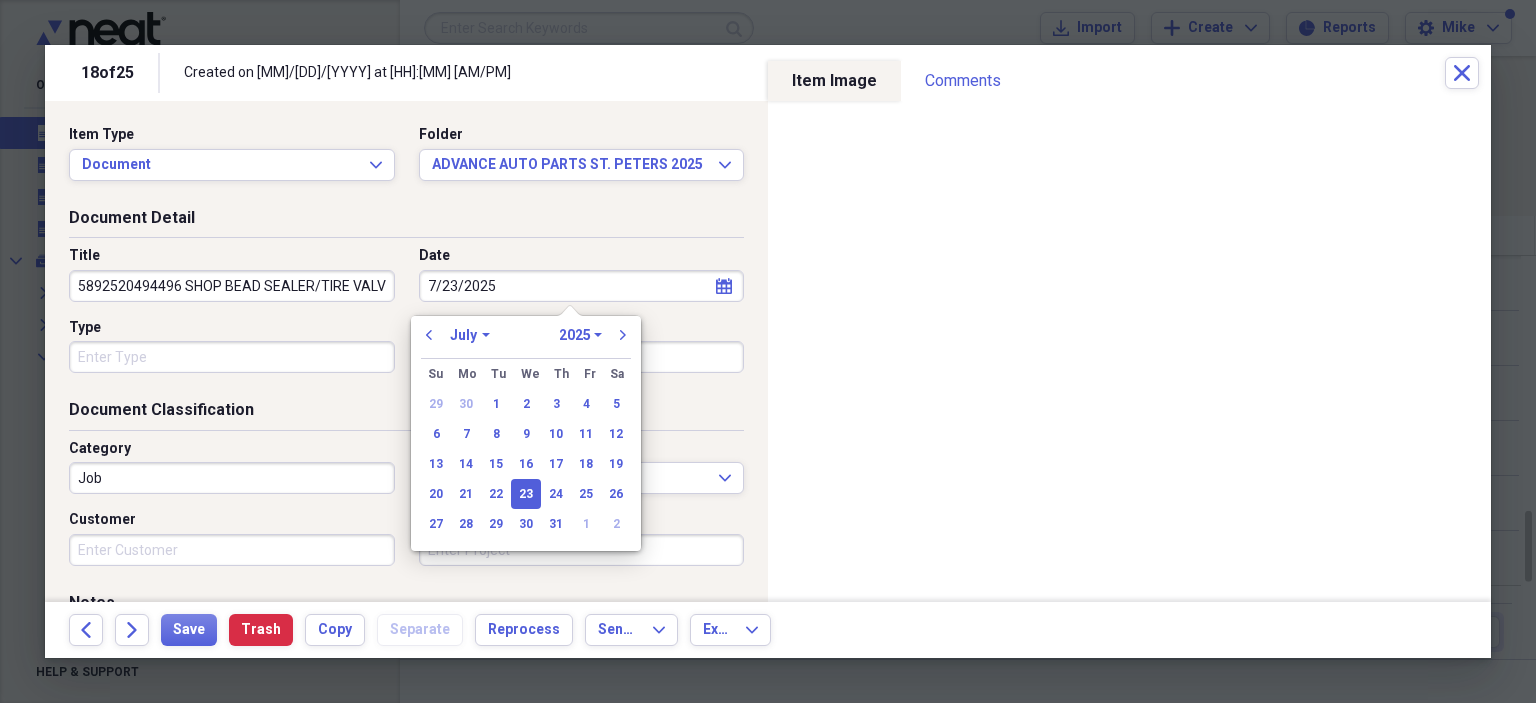 click on "Type" at bounding box center [232, 357] 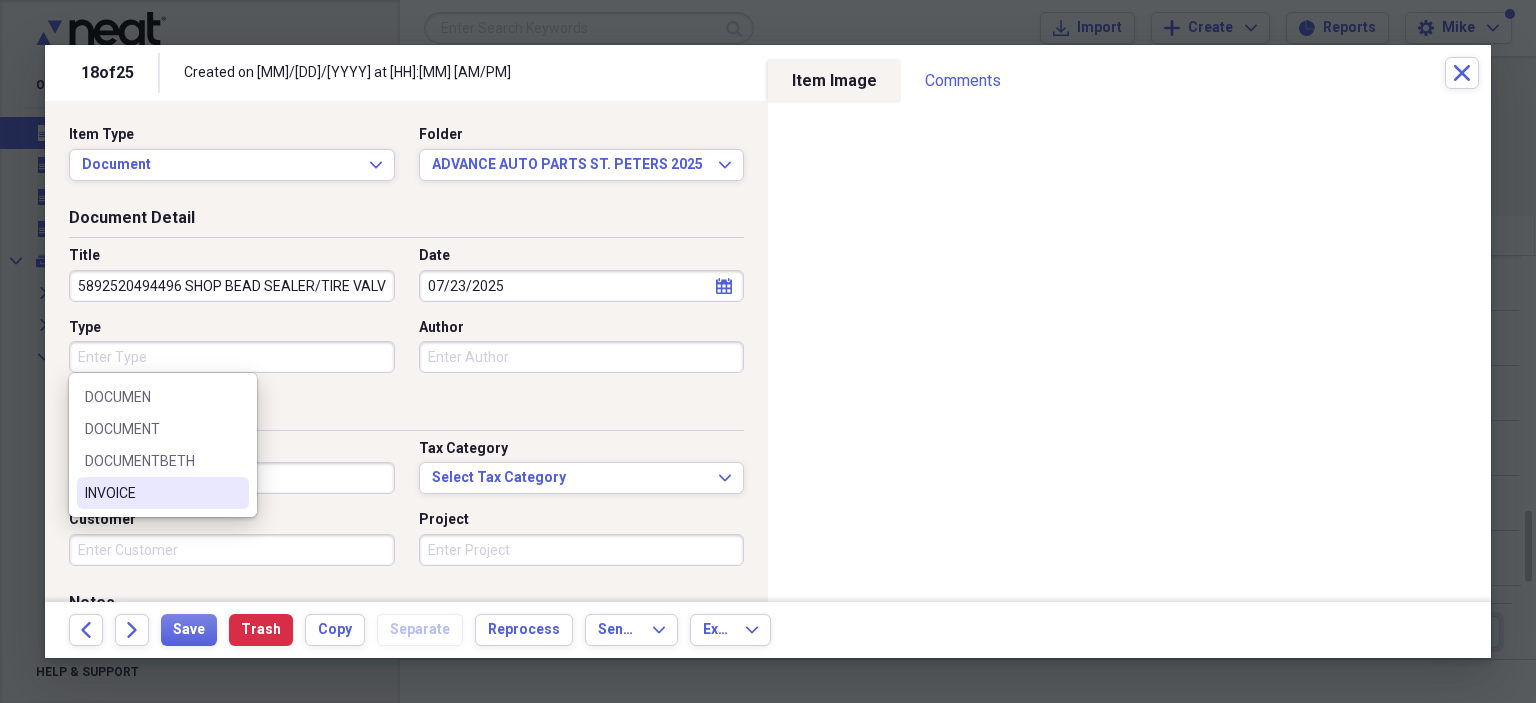 click on "INVOICE" at bounding box center (151, 493) 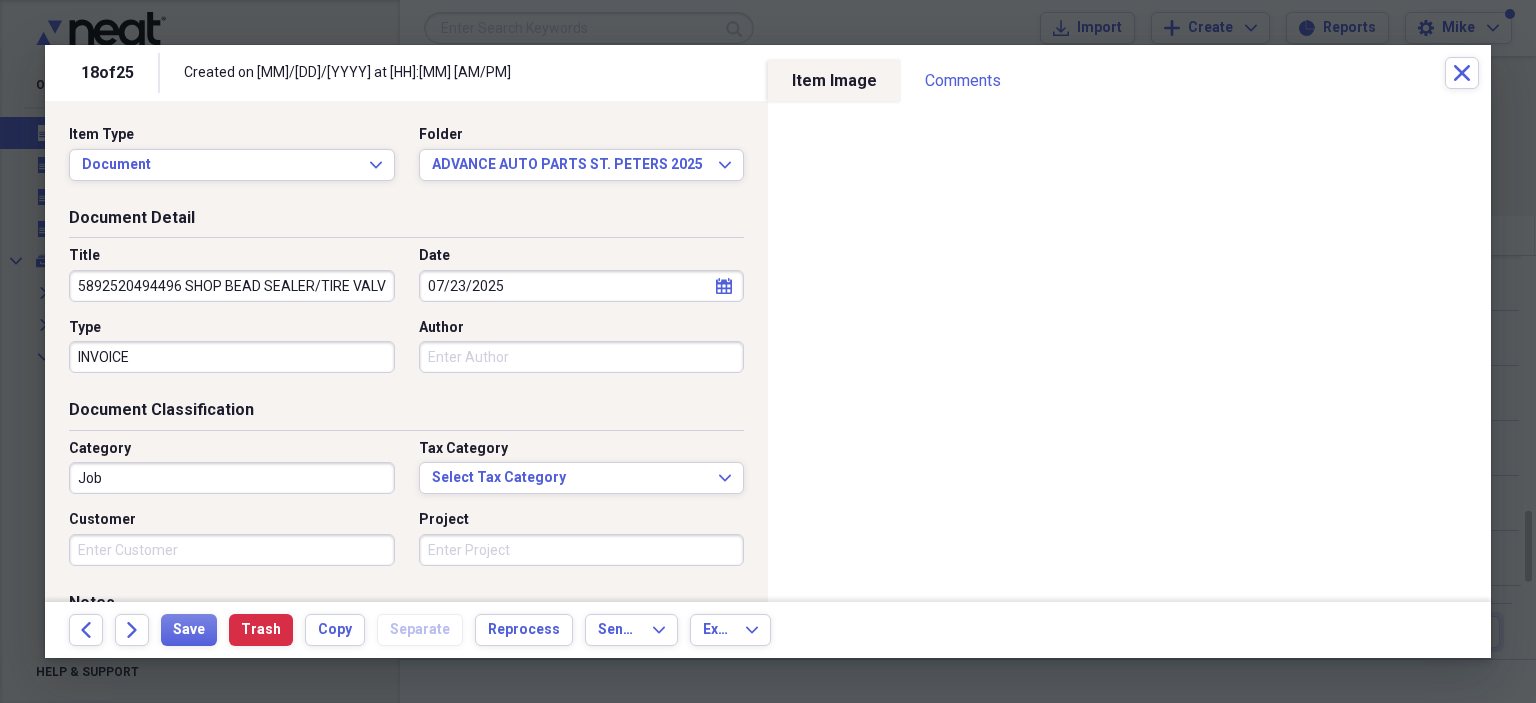 click on "Author" at bounding box center [582, 357] 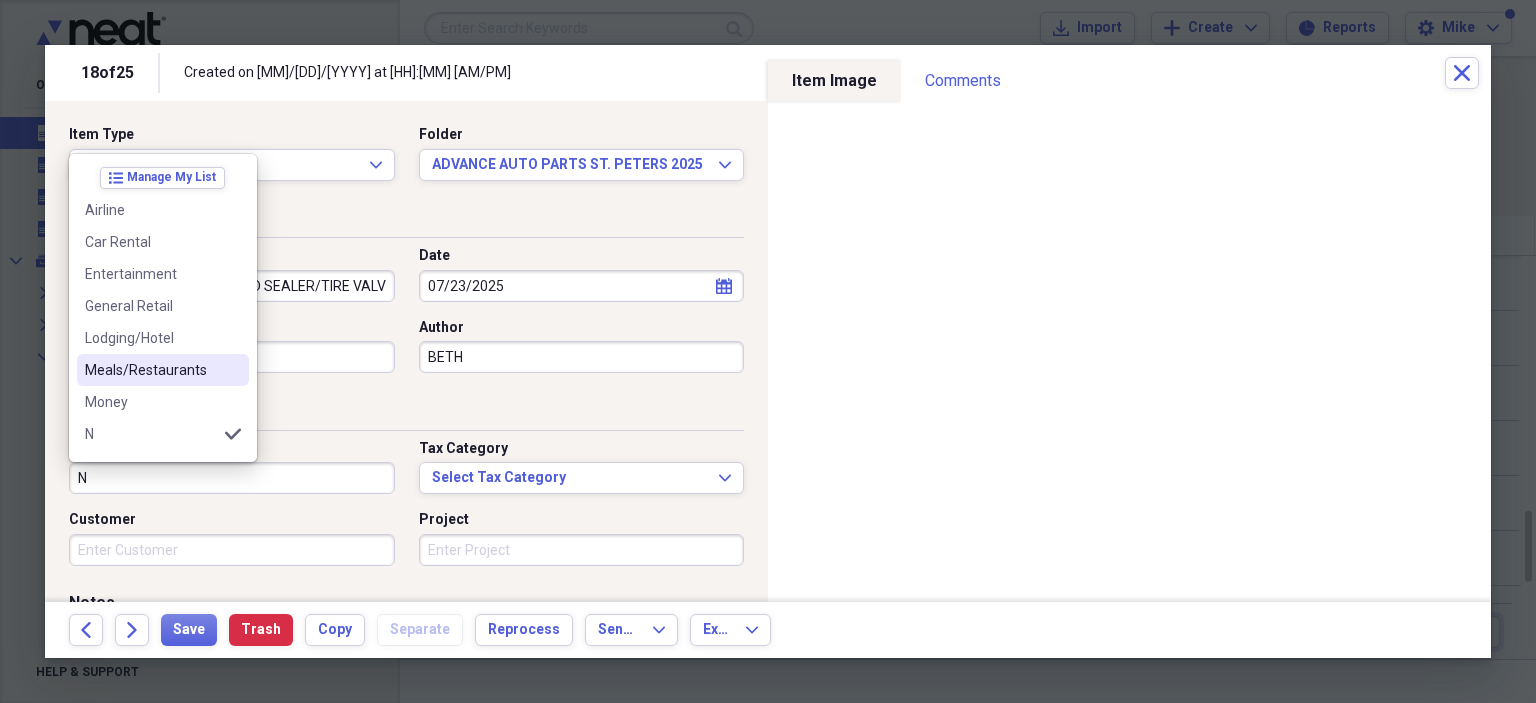 scroll, scrollTop: 156, scrollLeft: 0, axis: vertical 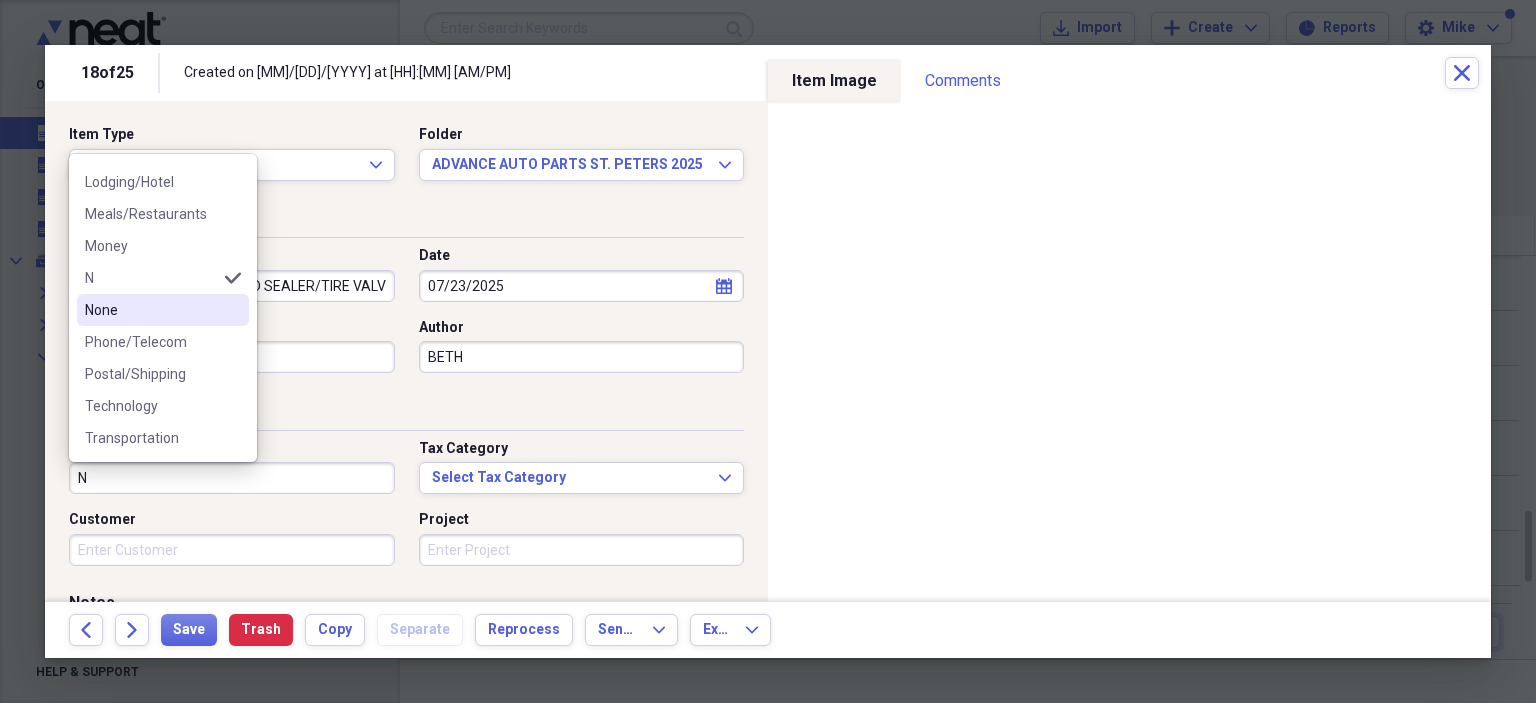 click on "None" at bounding box center (151, 310) 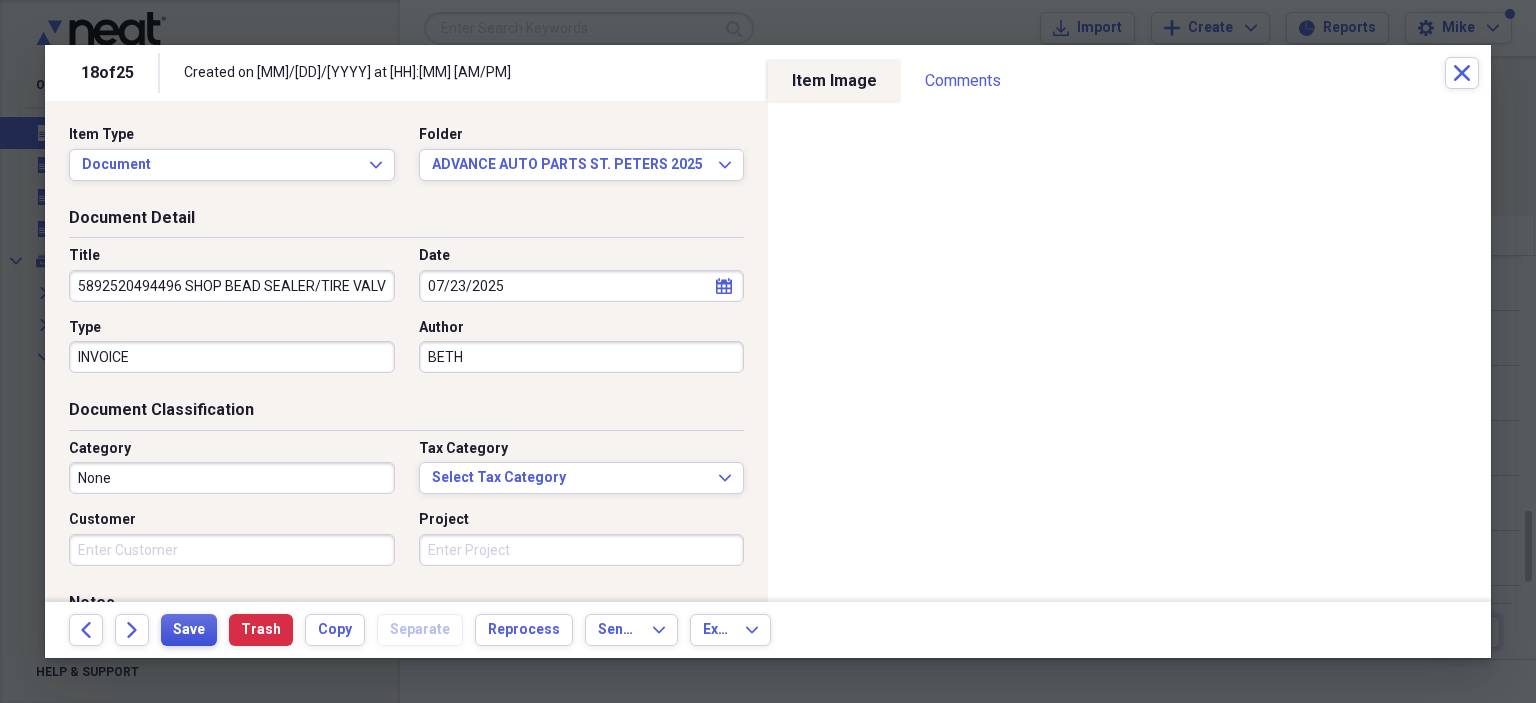 click on "Save" at bounding box center (189, 630) 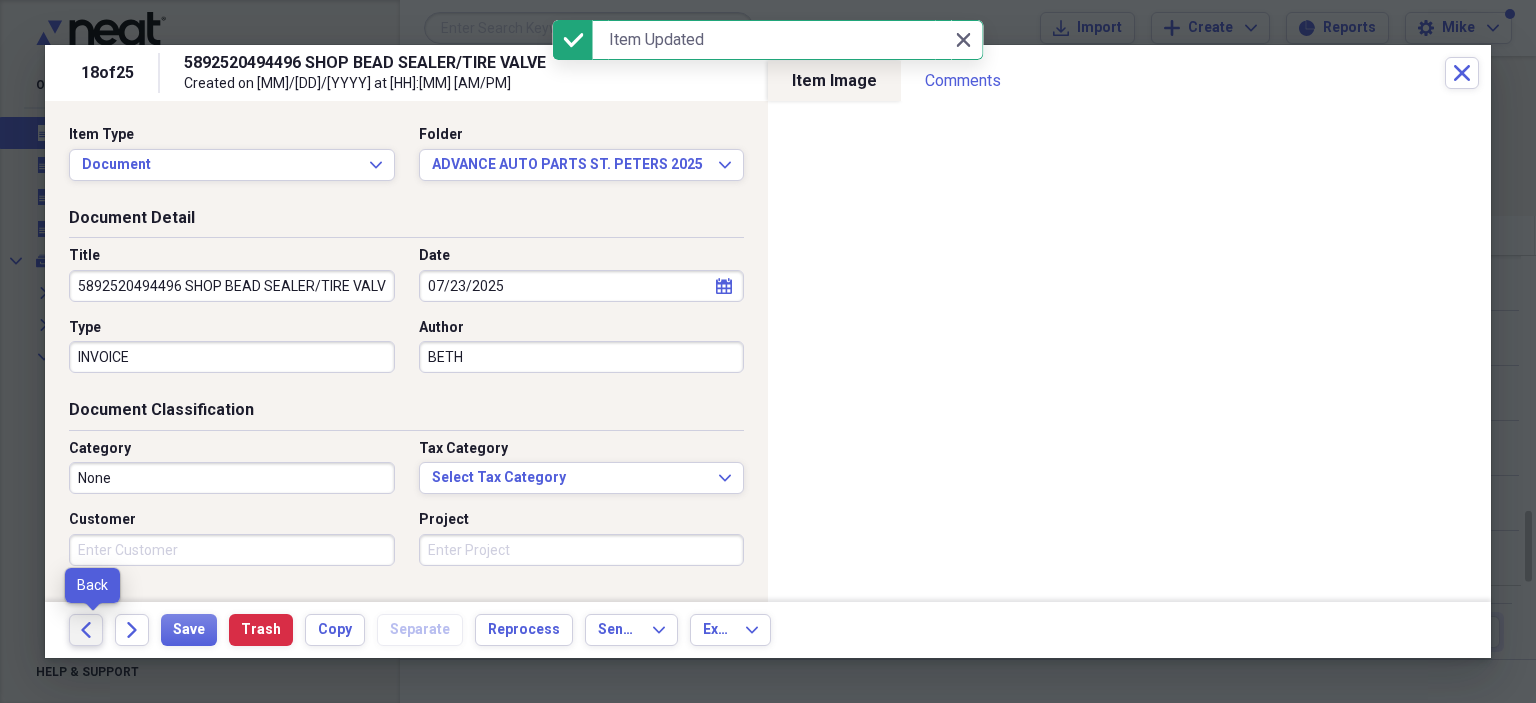 click on "Back" 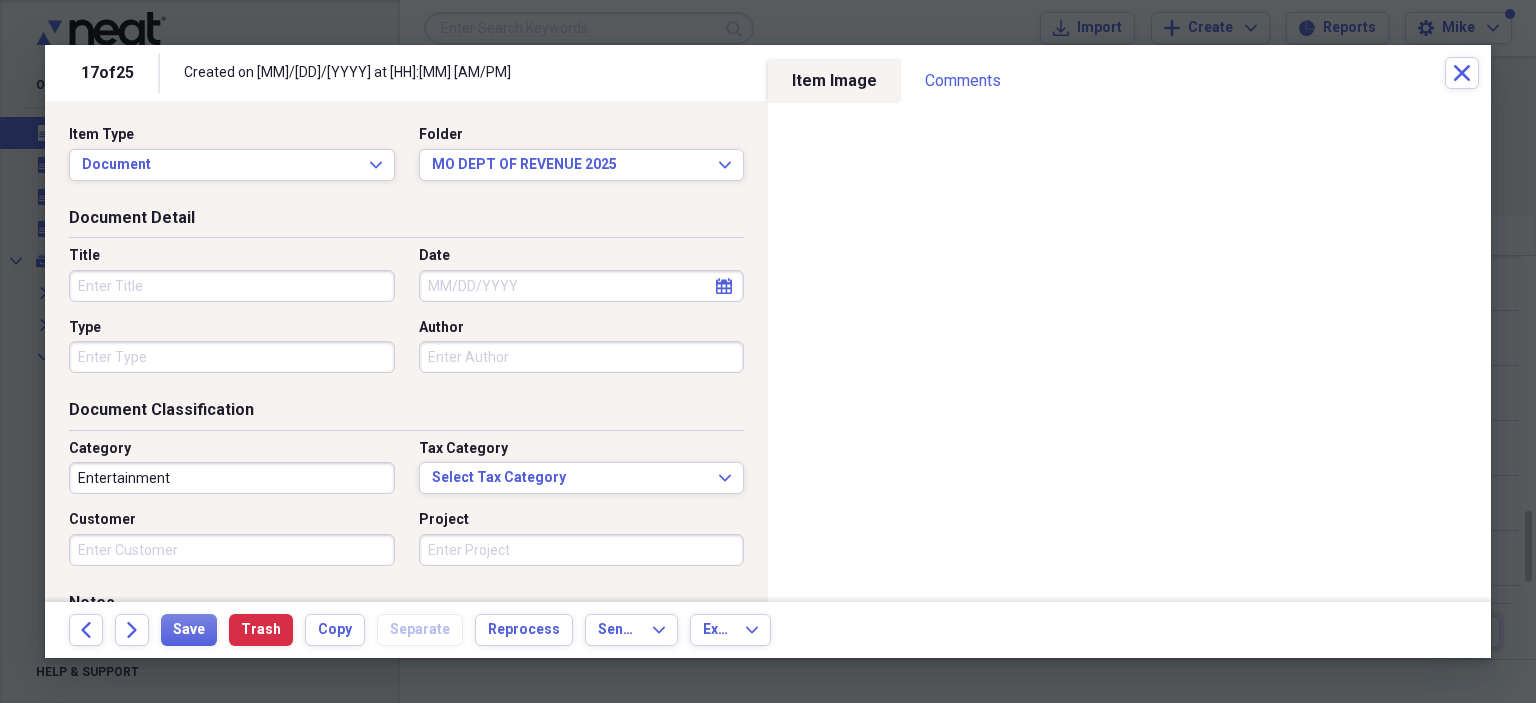 click on "Title" at bounding box center (232, 286) 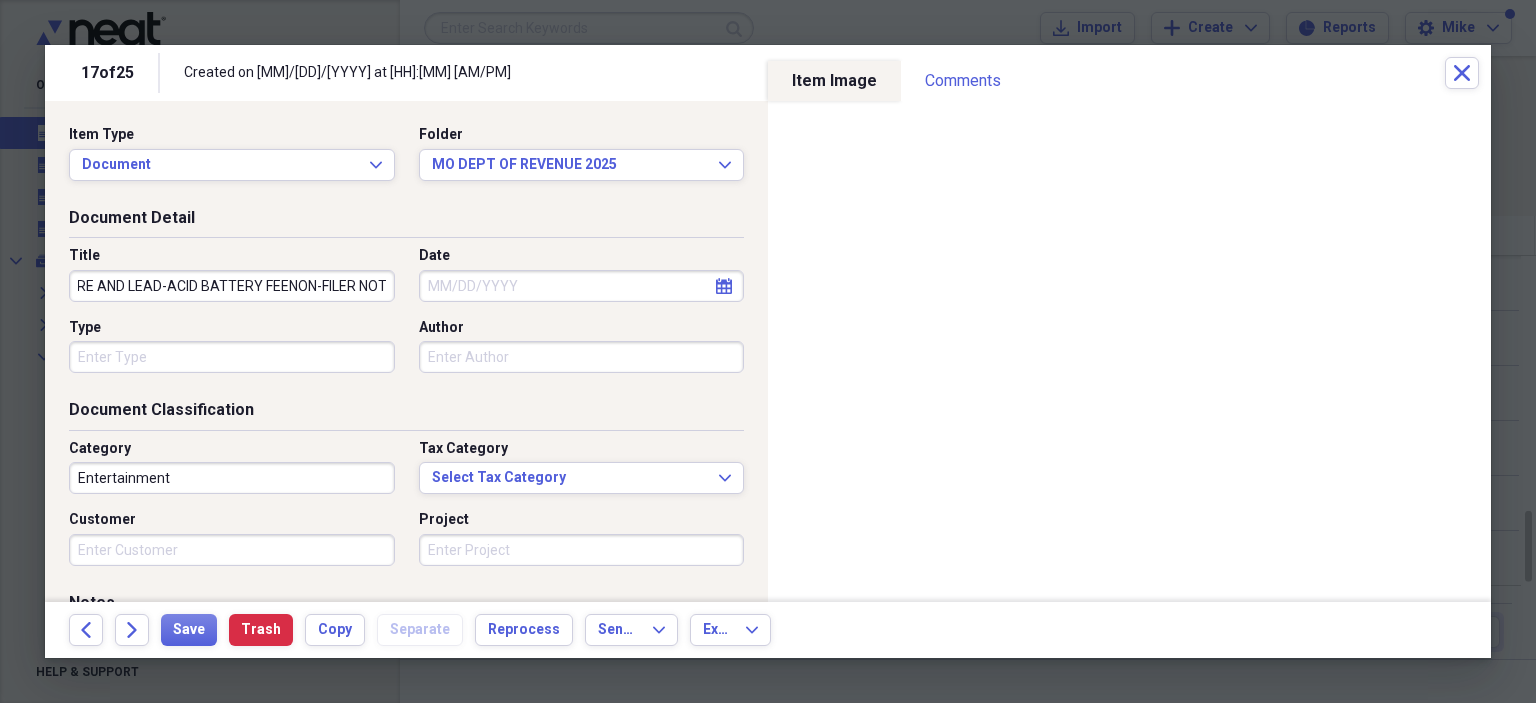 scroll, scrollTop: 0, scrollLeft: 42, axis: horizontal 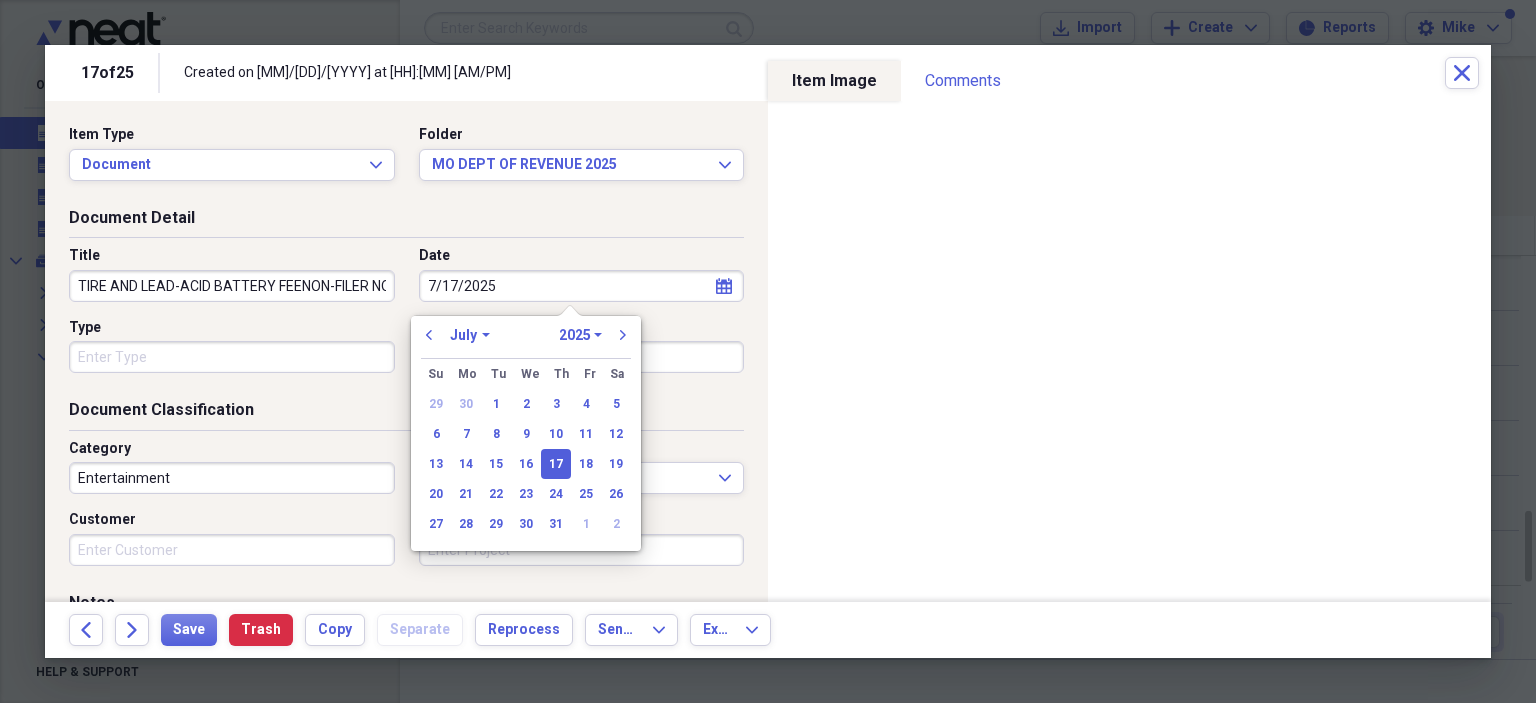 click on "Type" at bounding box center (232, 357) 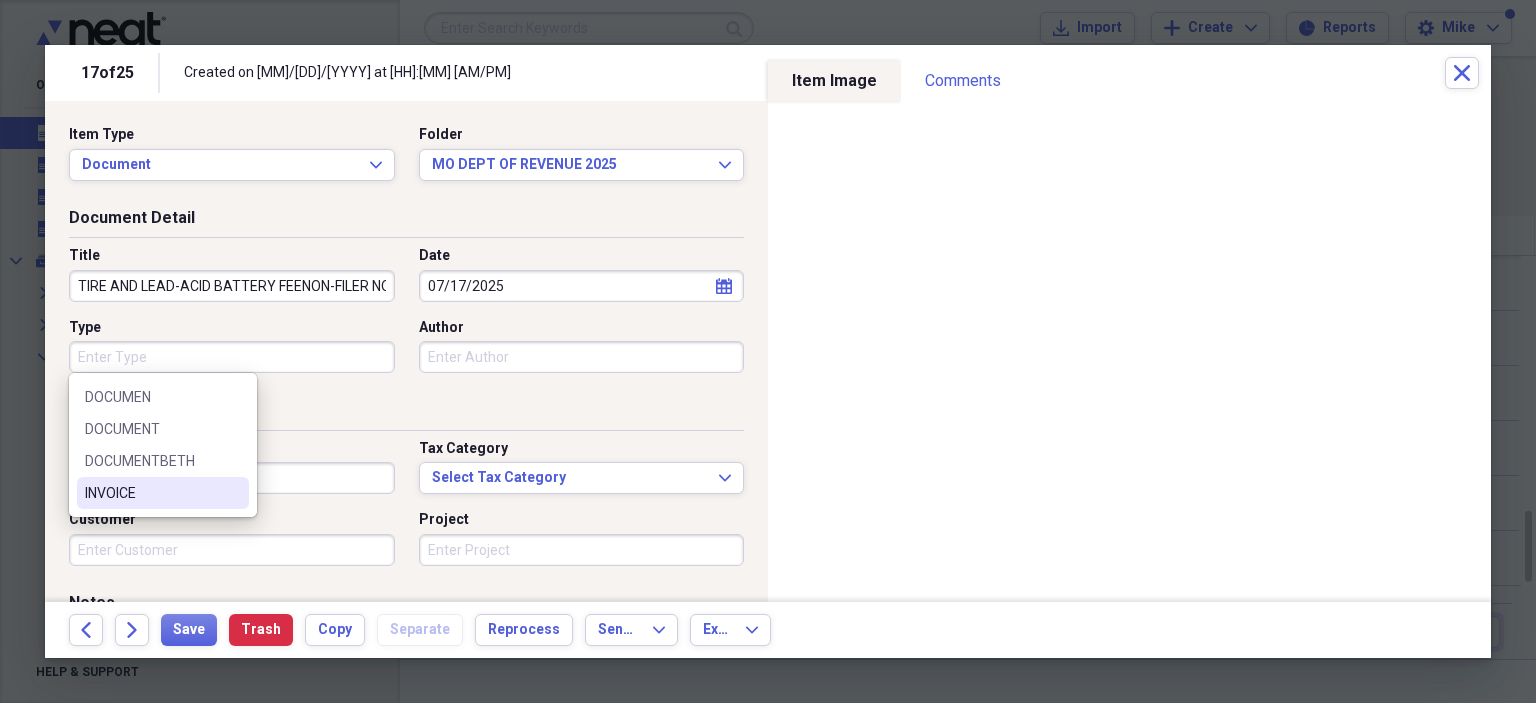 click on "INVOICE" at bounding box center (151, 493) 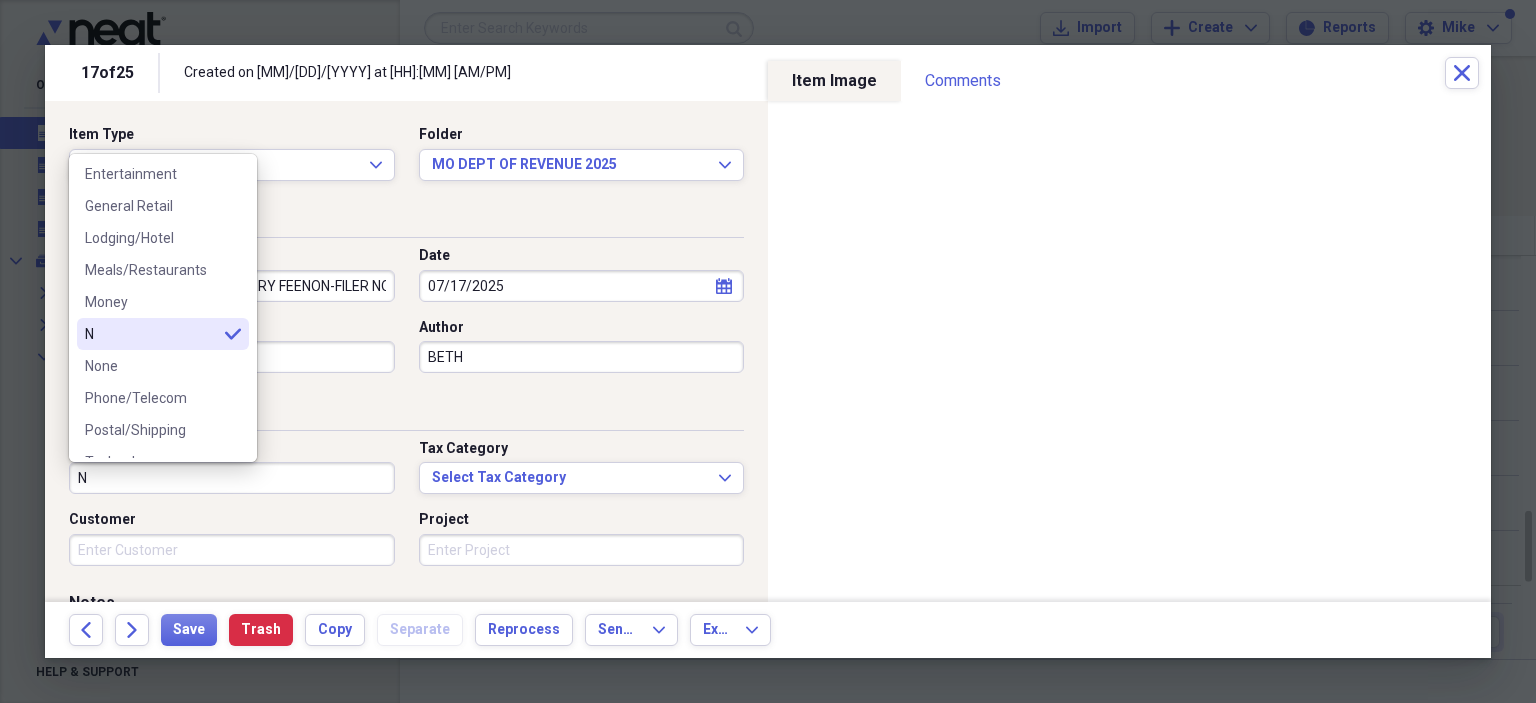 scroll, scrollTop: 156, scrollLeft: 0, axis: vertical 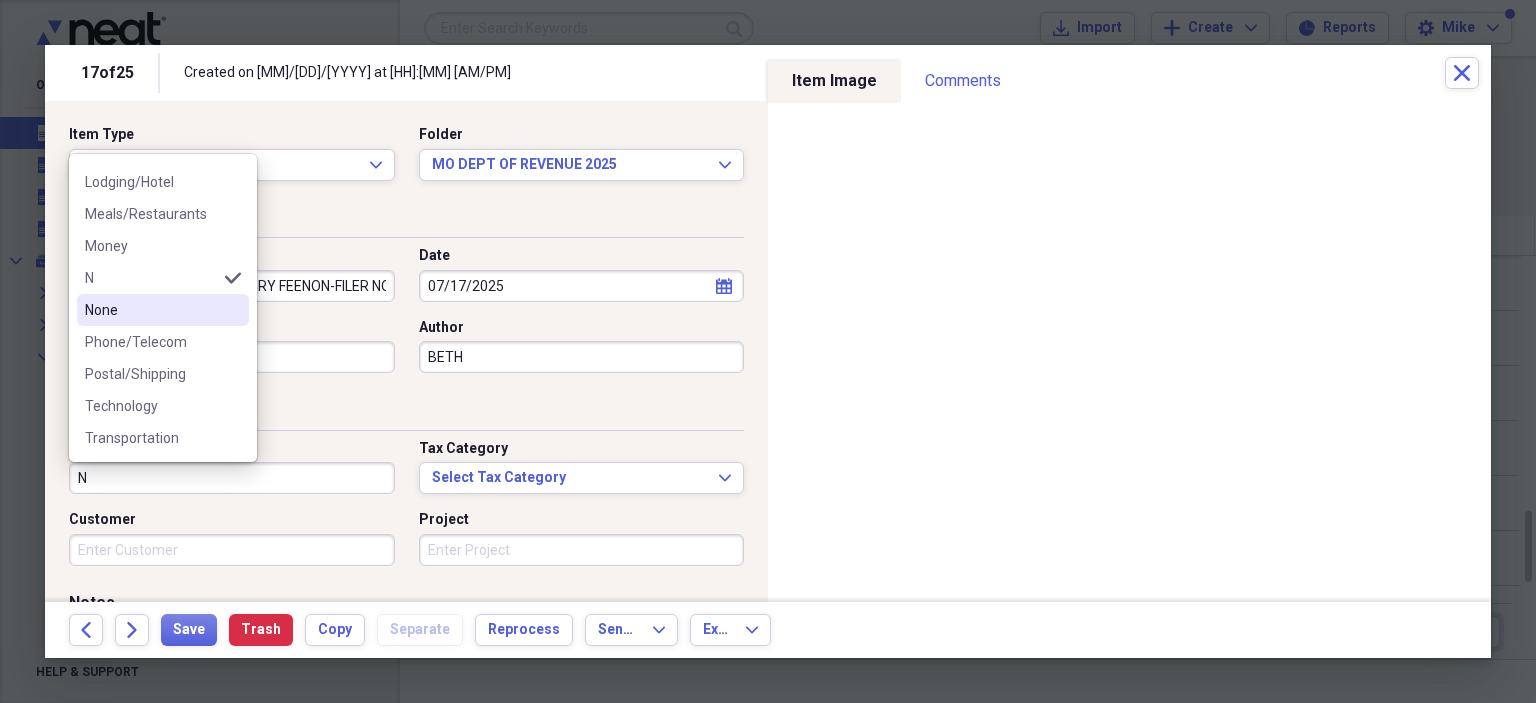 click on "None" at bounding box center [151, 310] 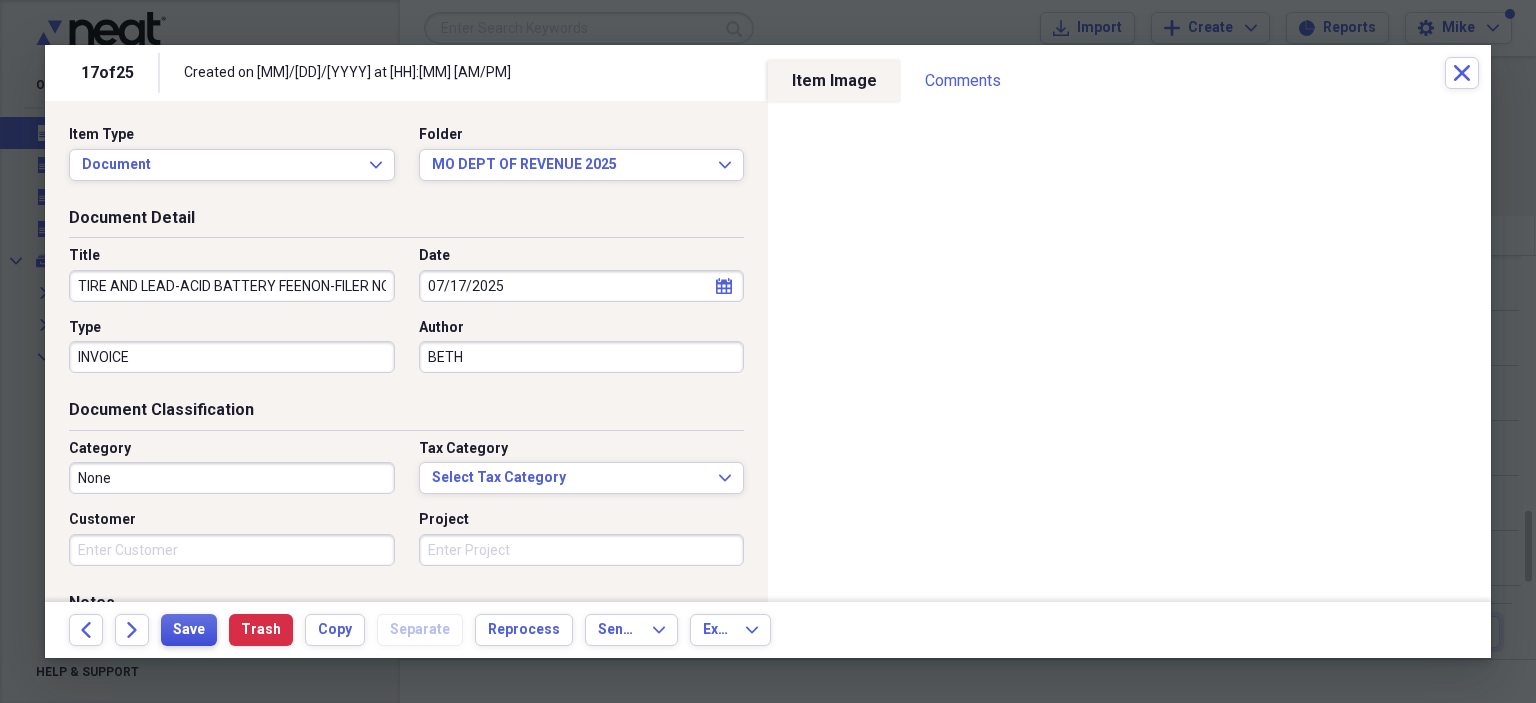 click on "Save" at bounding box center (189, 630) 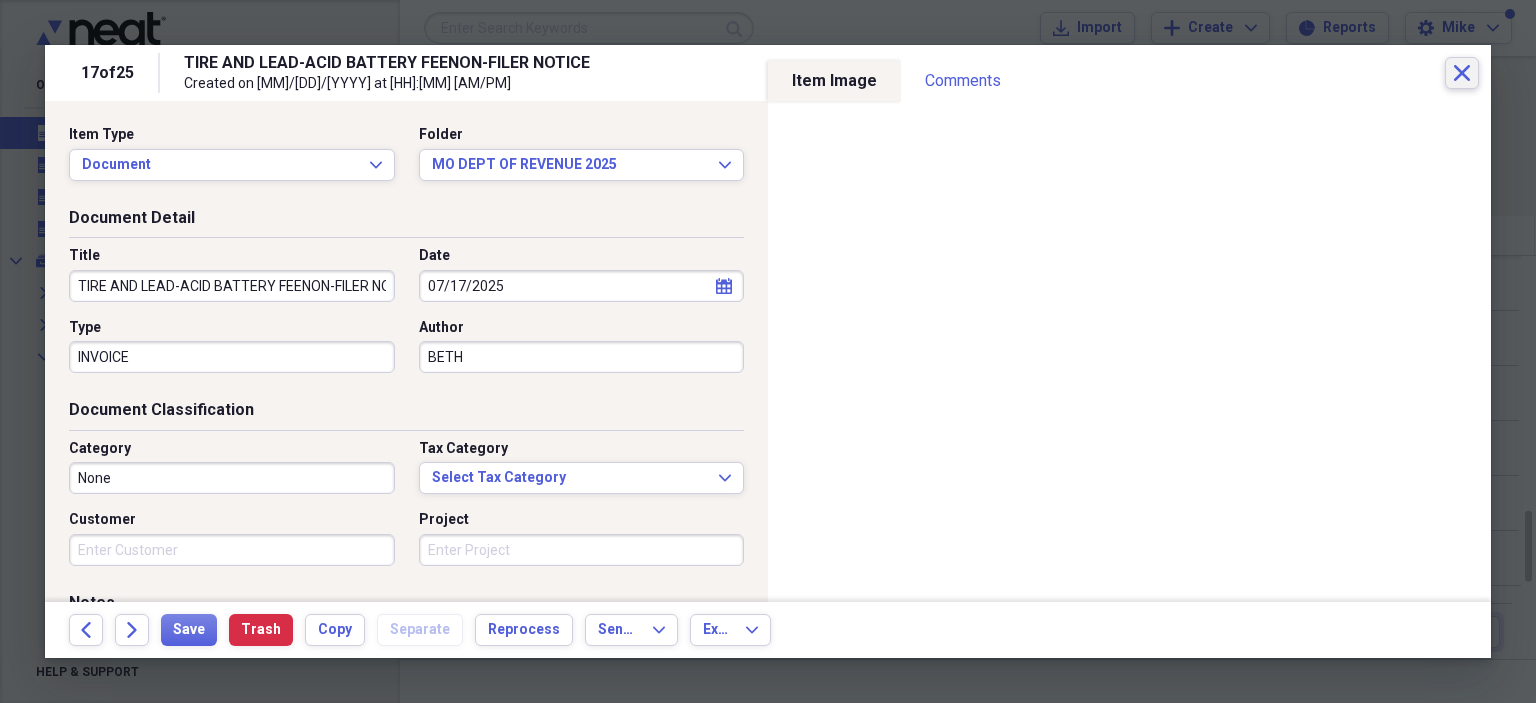 click on "Close" at bounding box center [1462, 73] 